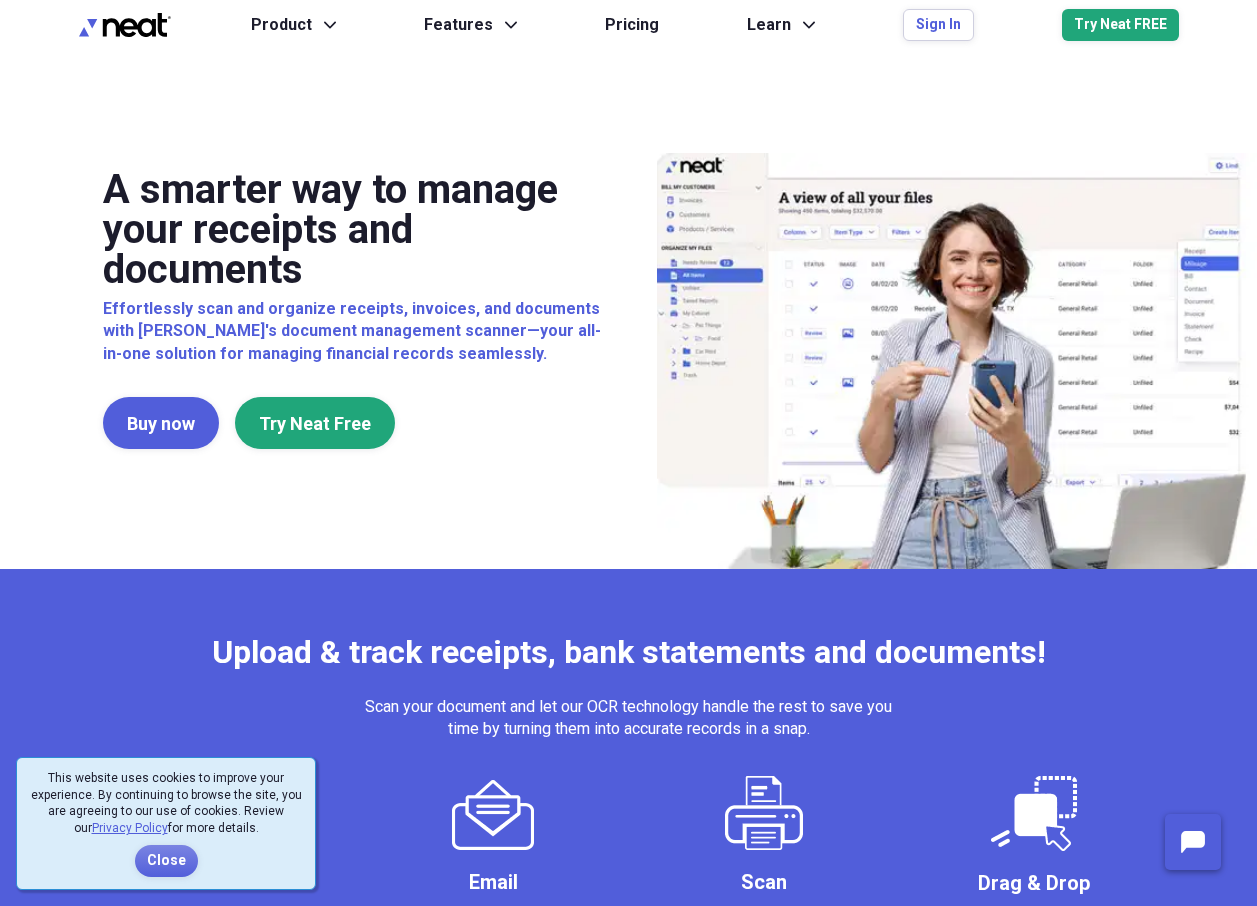 scroll, scrollTop: 0, scrollLeft: 0, axis: both 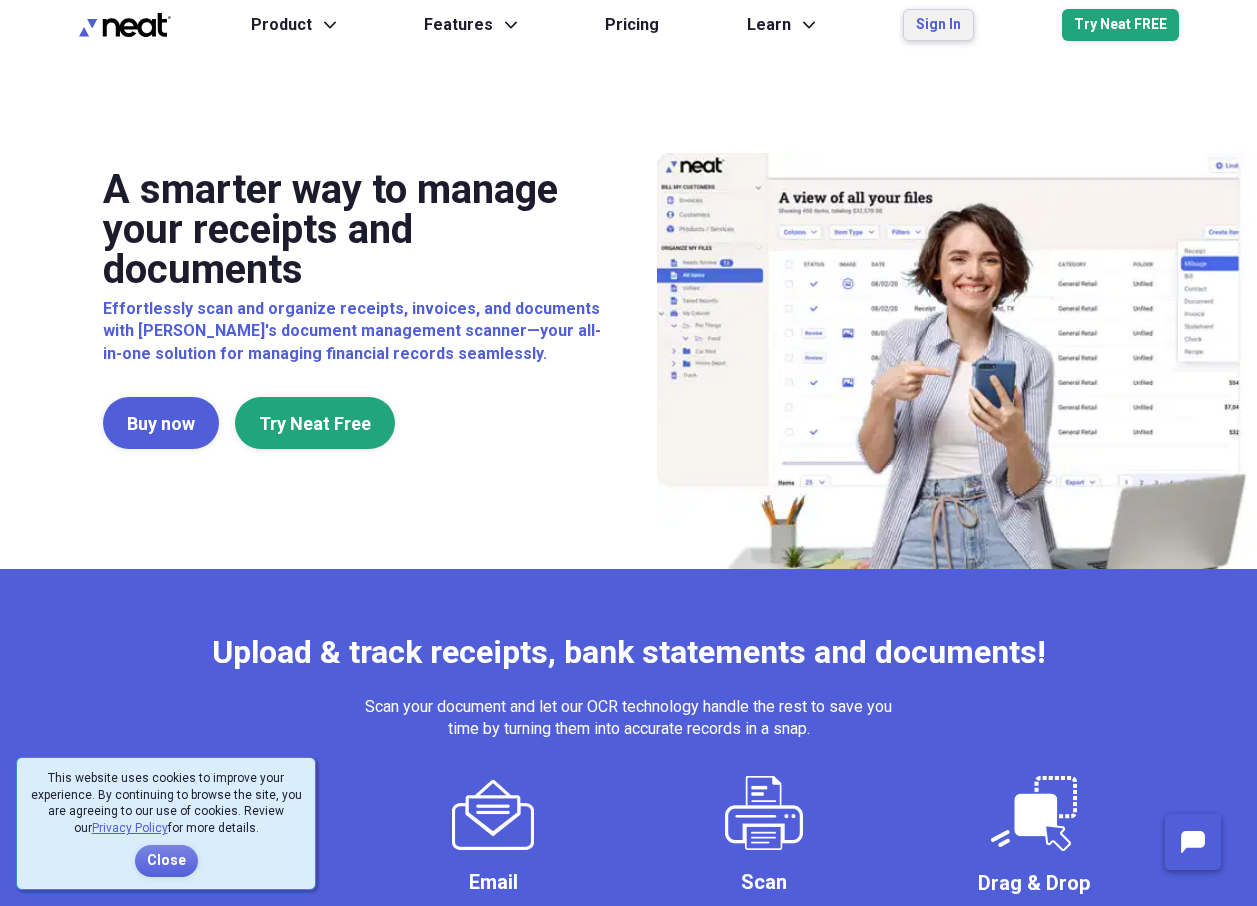 click on "Sign In" at bounding box center [938, 25] 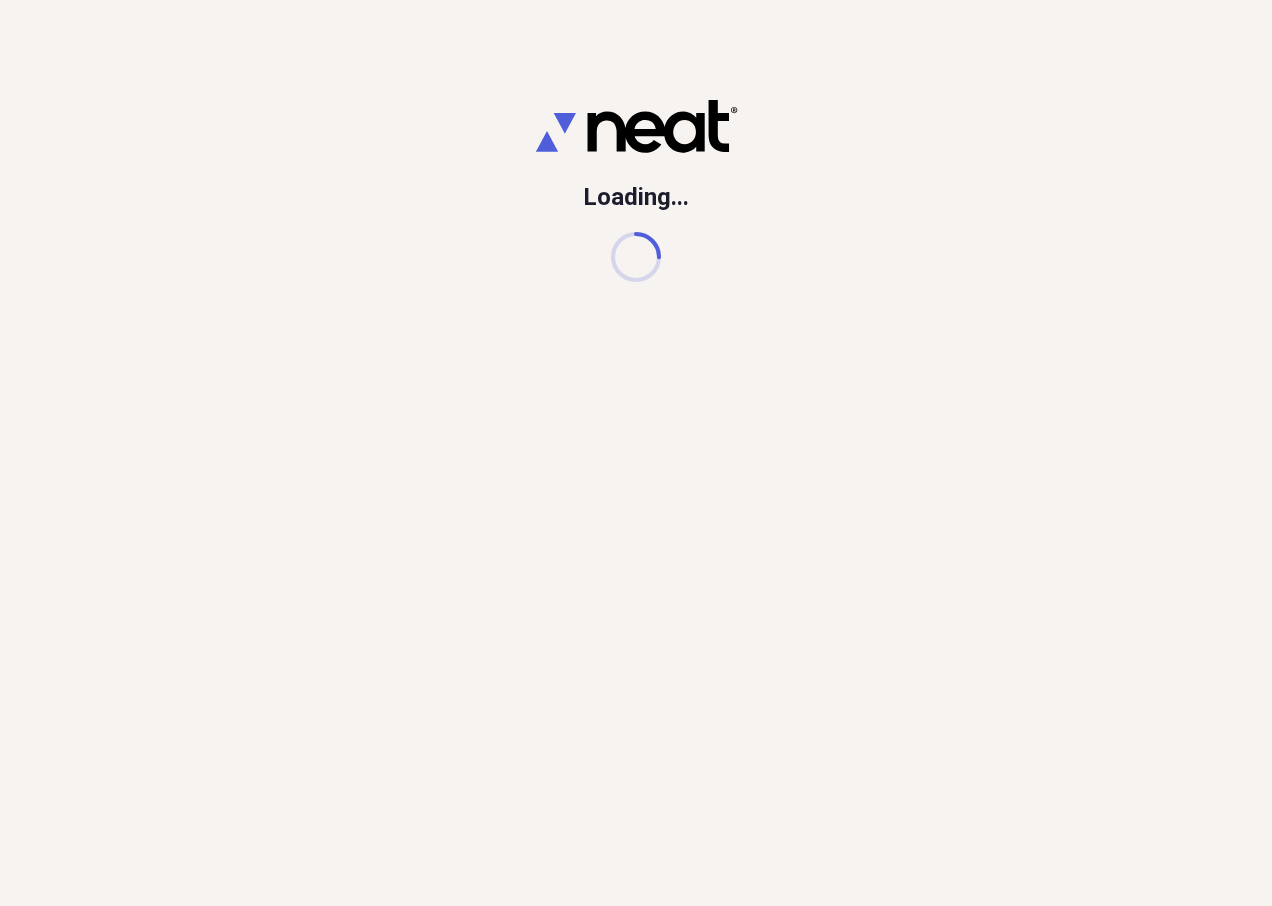 scroll, scrollTop: 0, scrollLeft: 0, axis: both 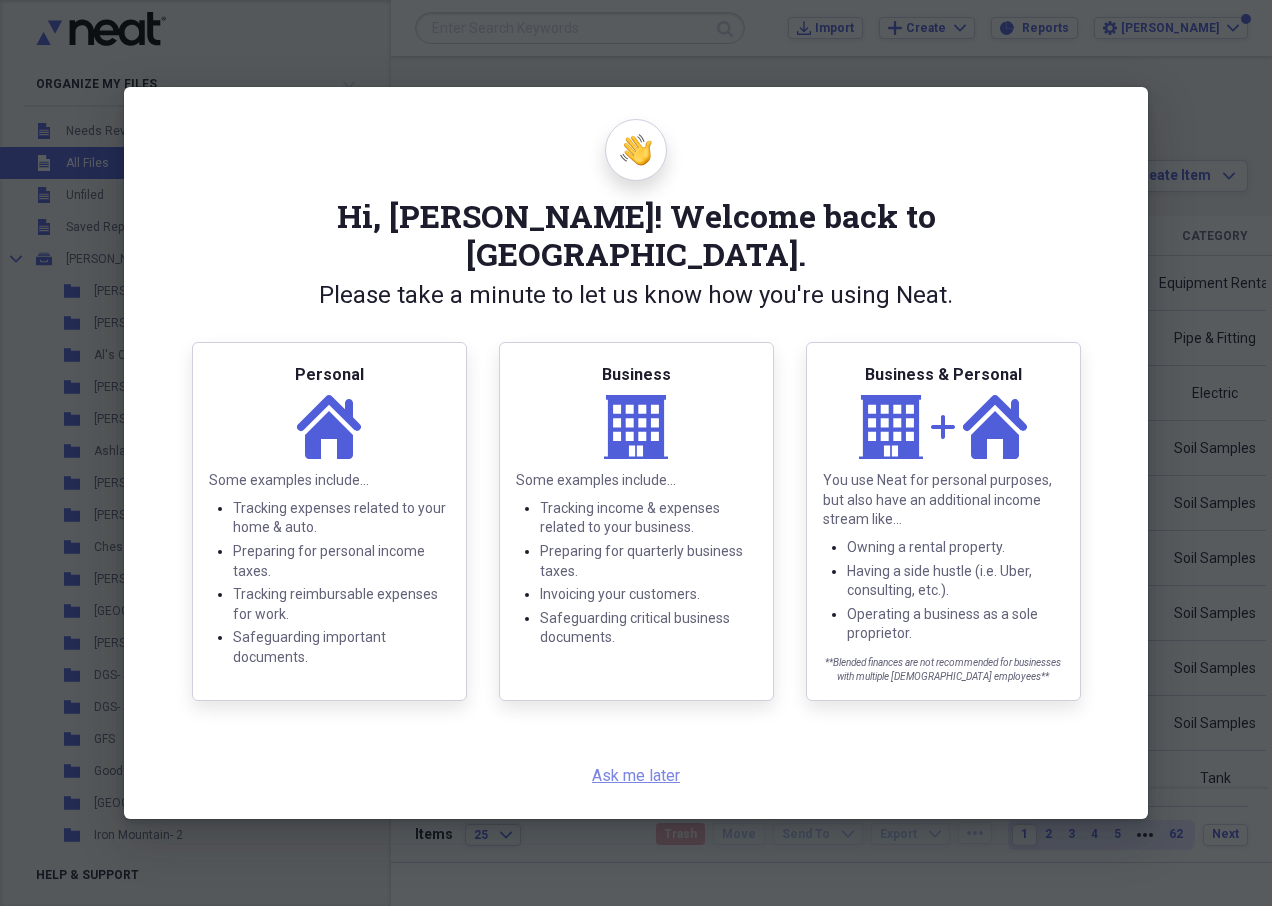 click on "Ask me later" at bounding box center [636, 775] 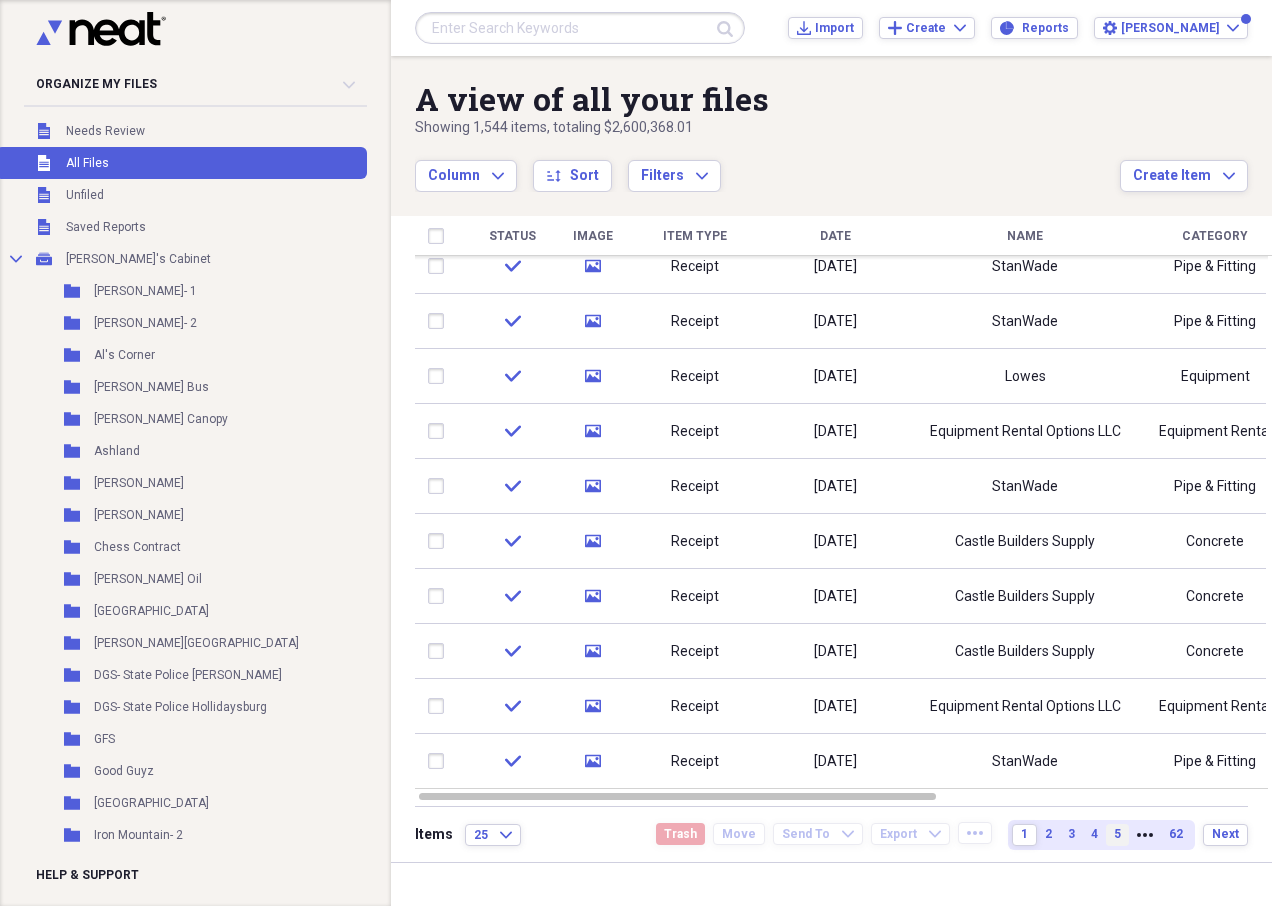 click on "5" at bounding box center [1117, 835] 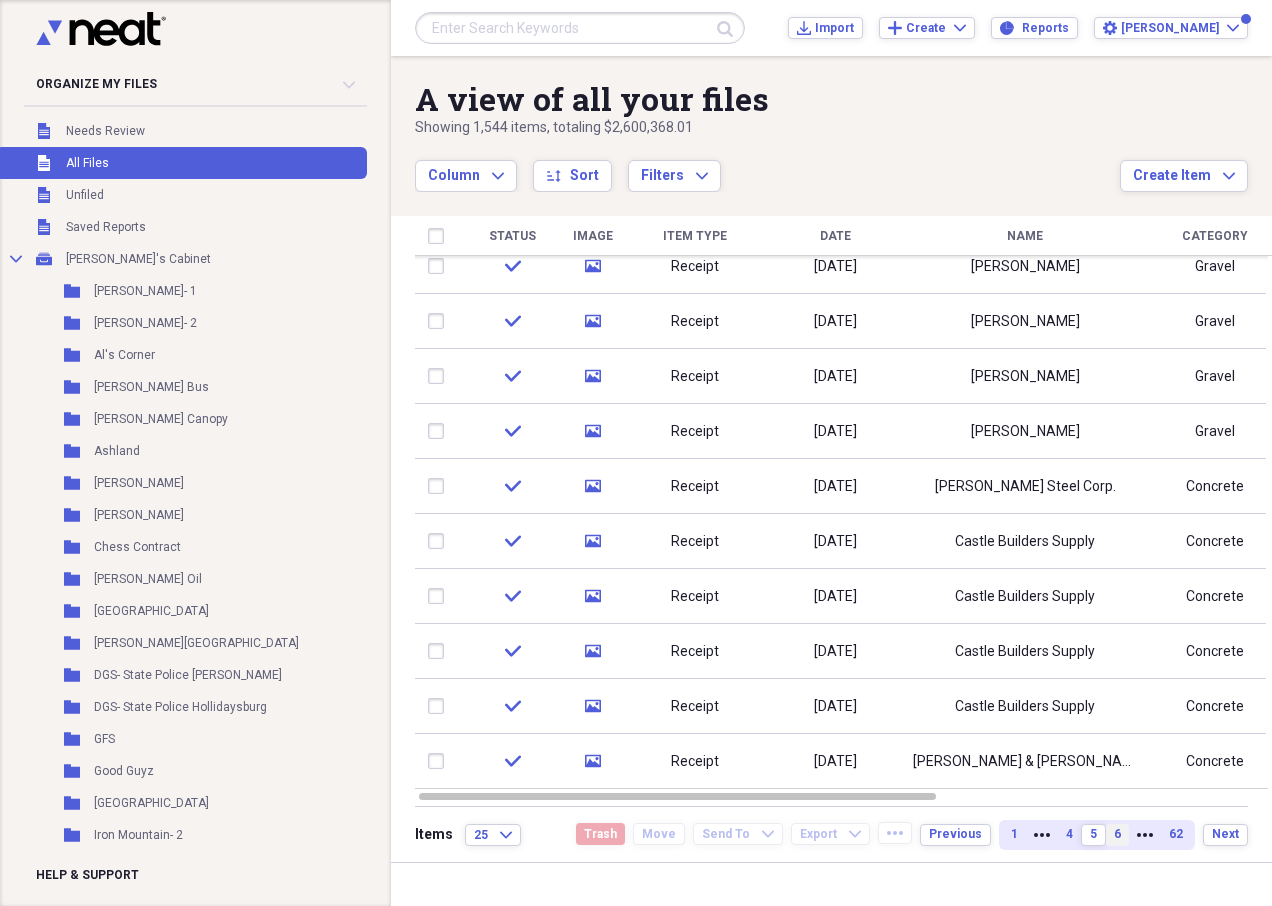 click on "6" at bounding box center [1117, 835] 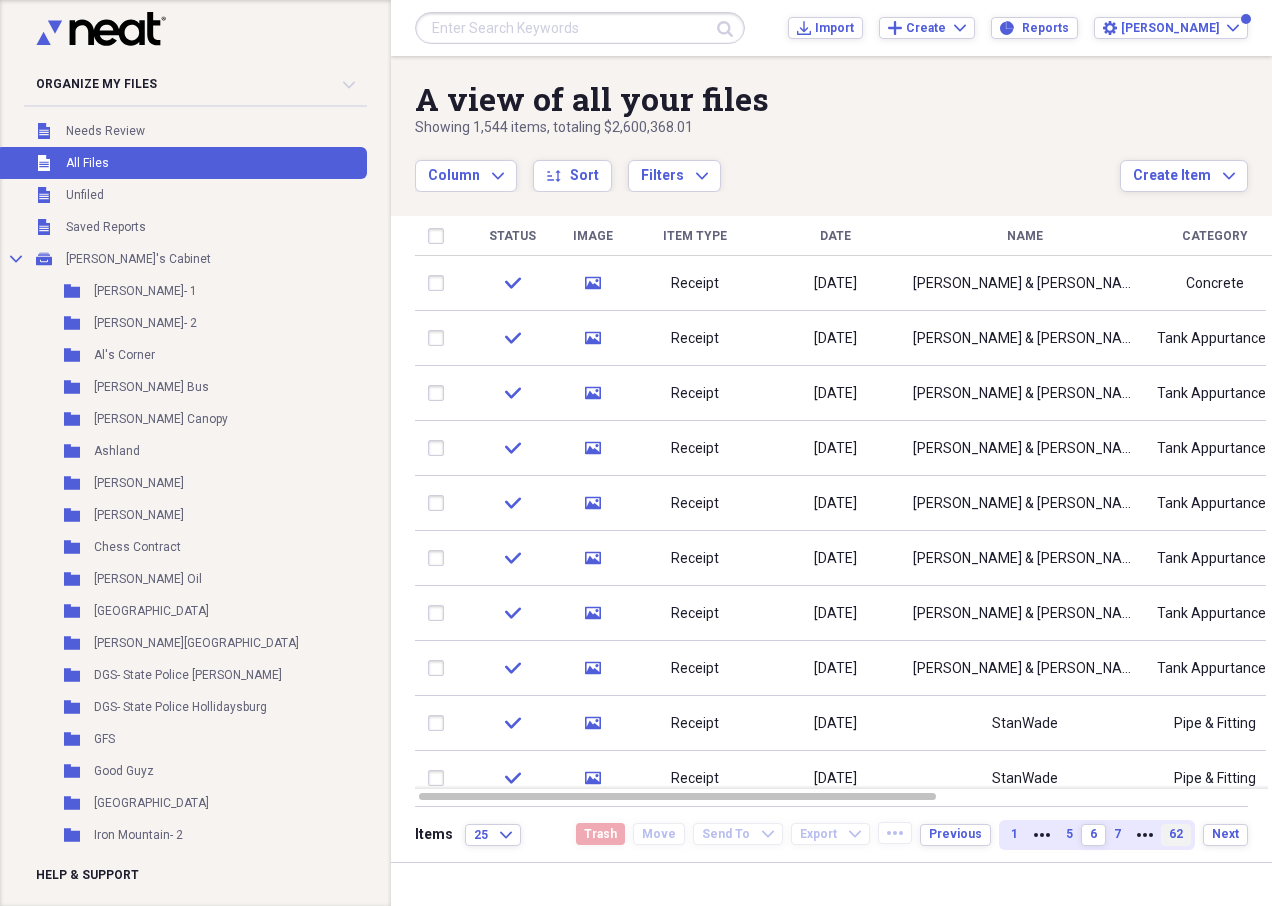 click on "62" at bounding box center [1176, 834] 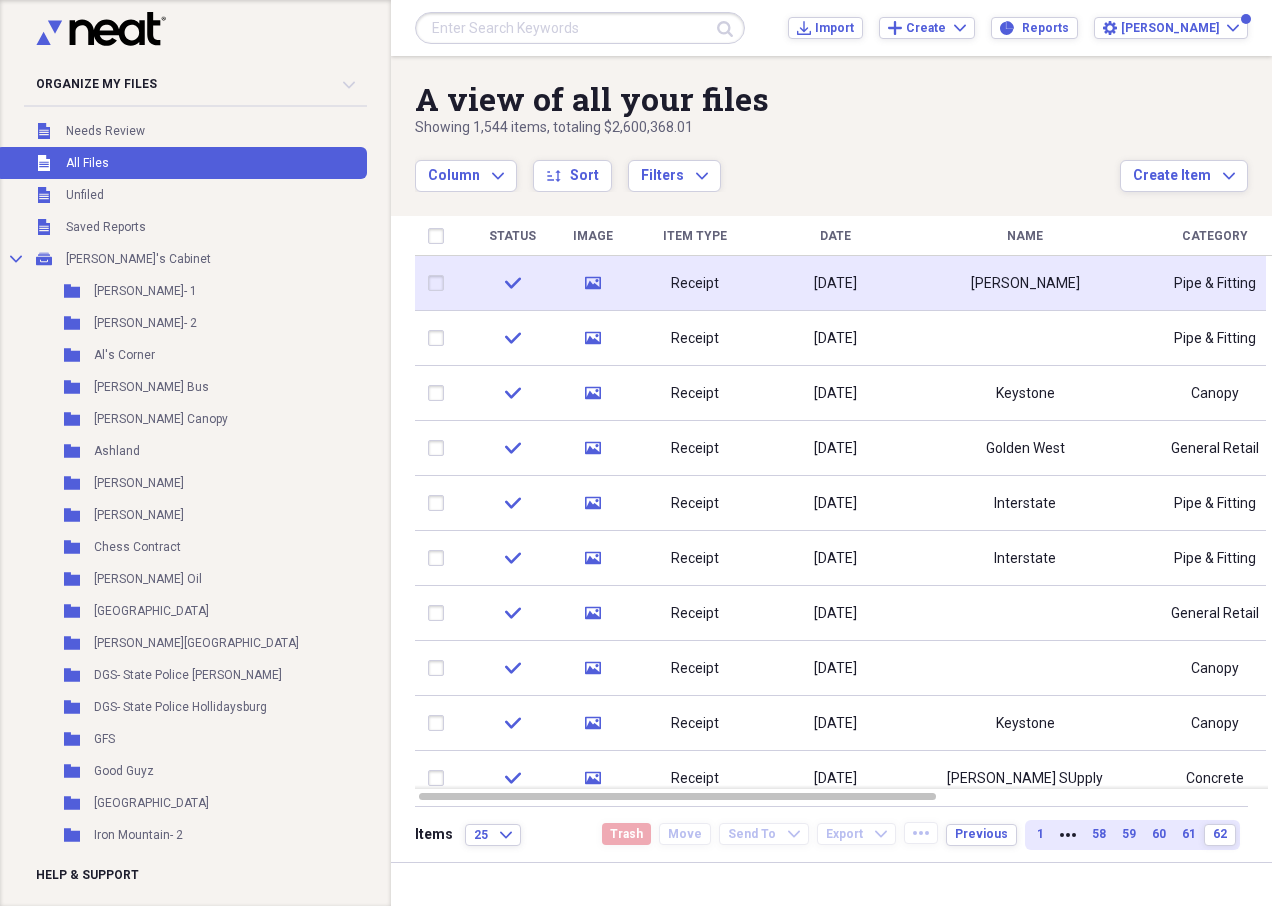 click at bounding box center [440, 283] 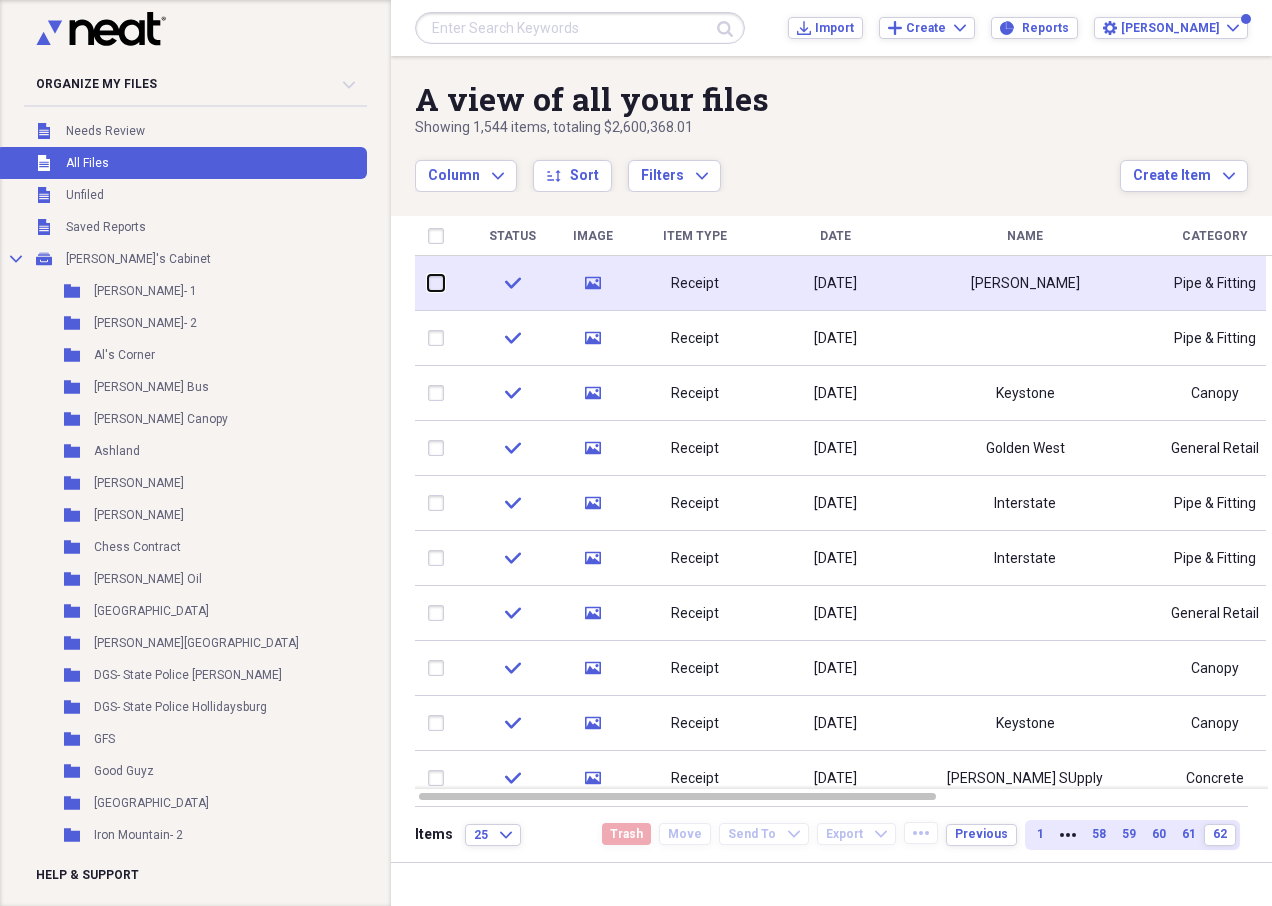 click at bounding box center (428, 283) 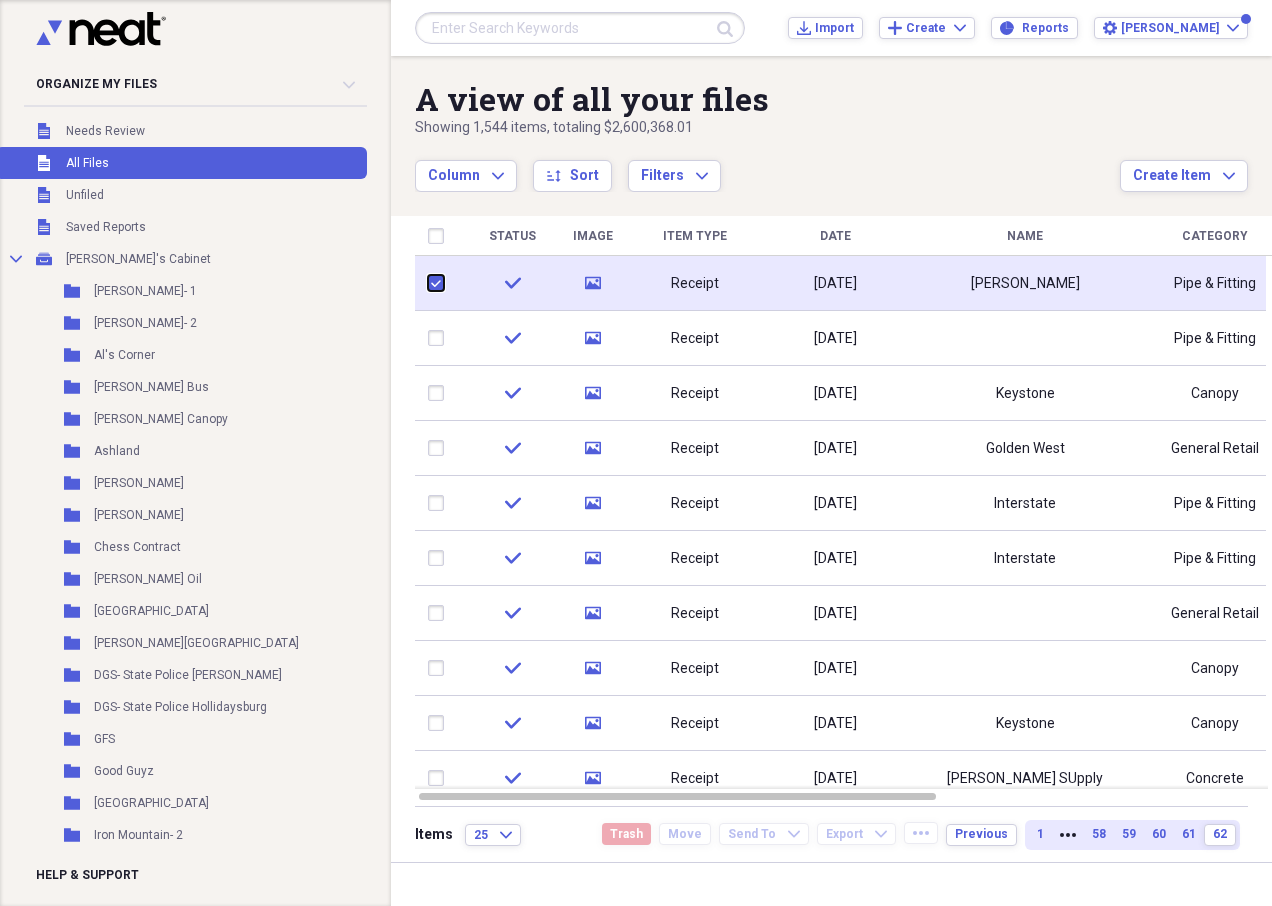 checkbox on "true" 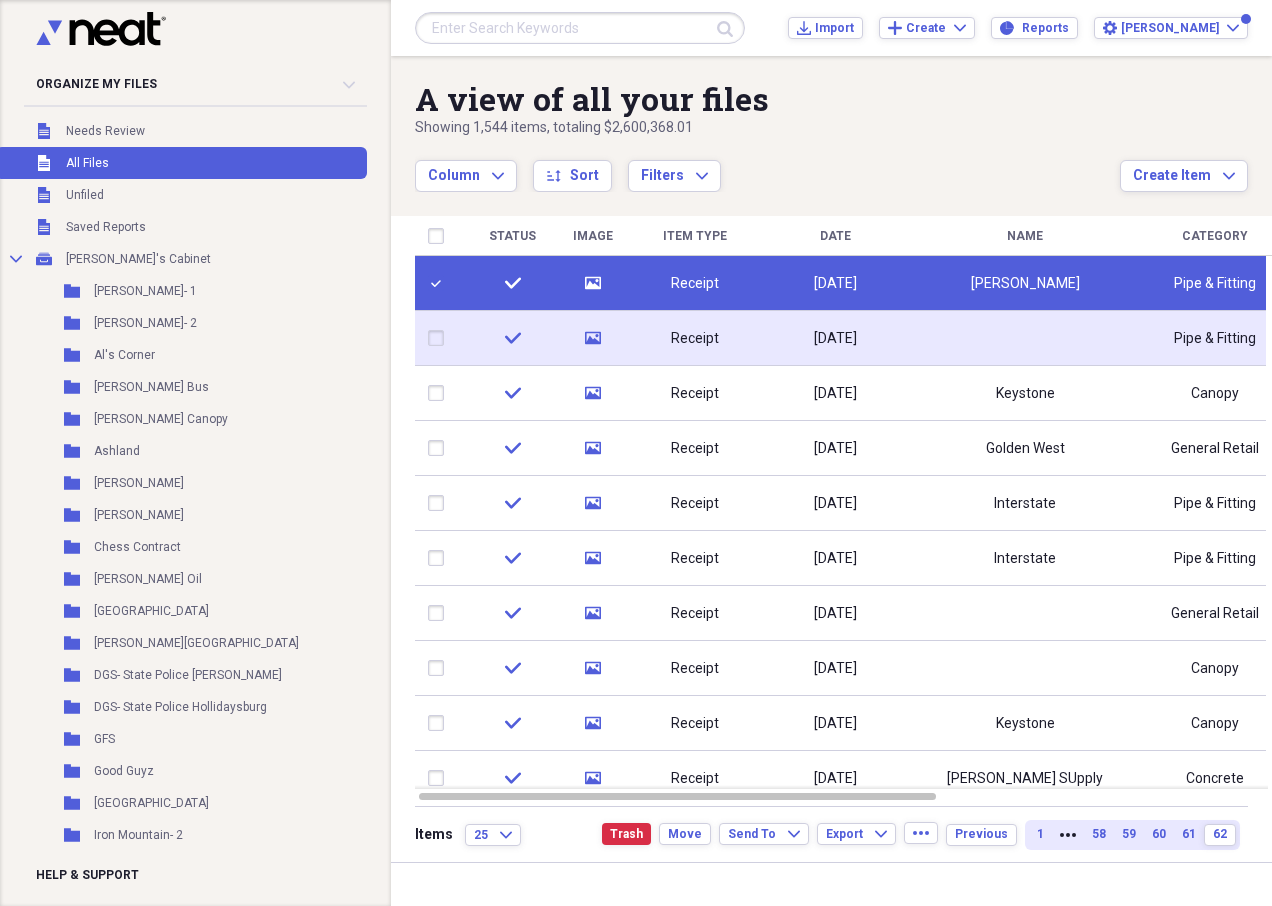 click at bounding box center (440, 338) 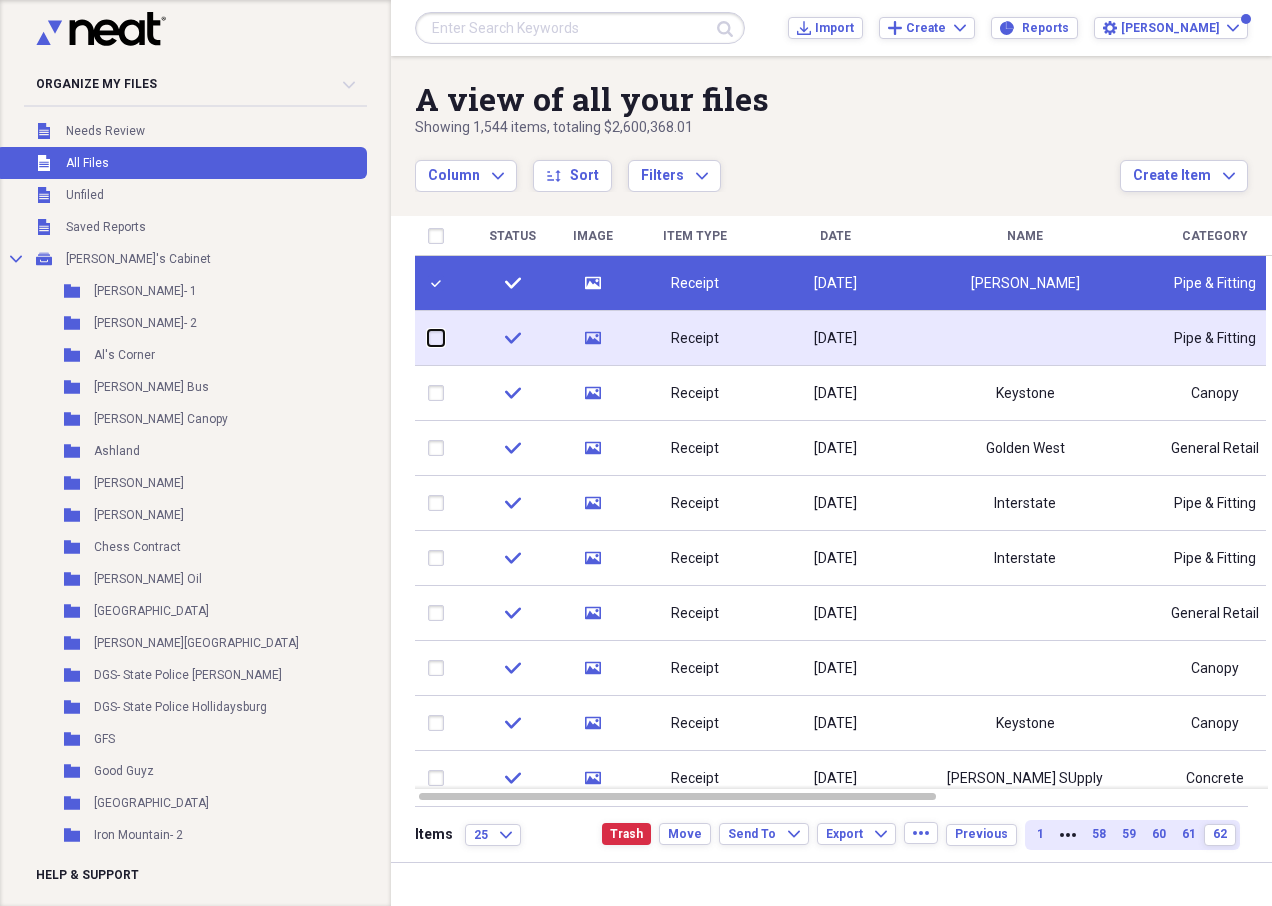 click at bounding box center [428, 338] 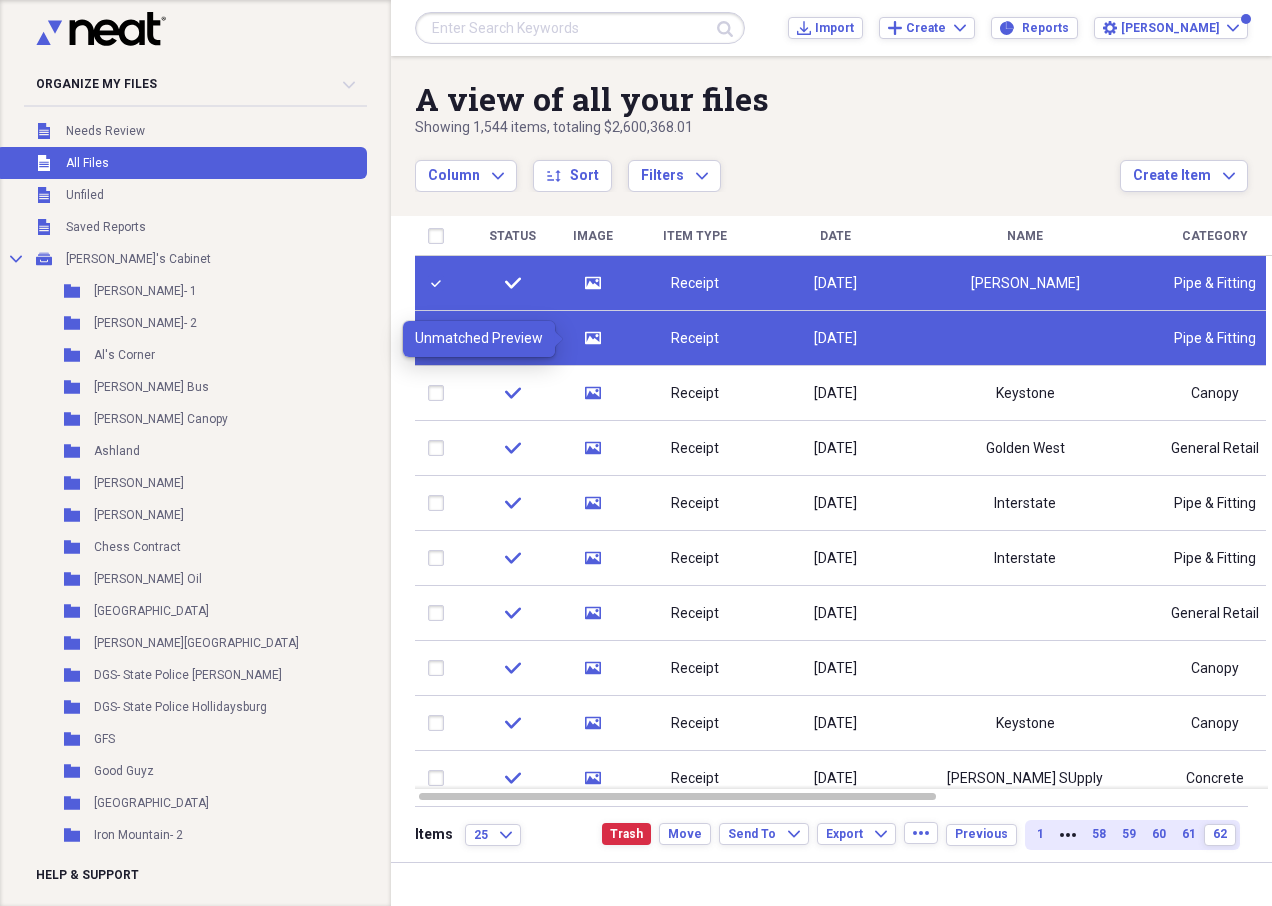 click on "media" 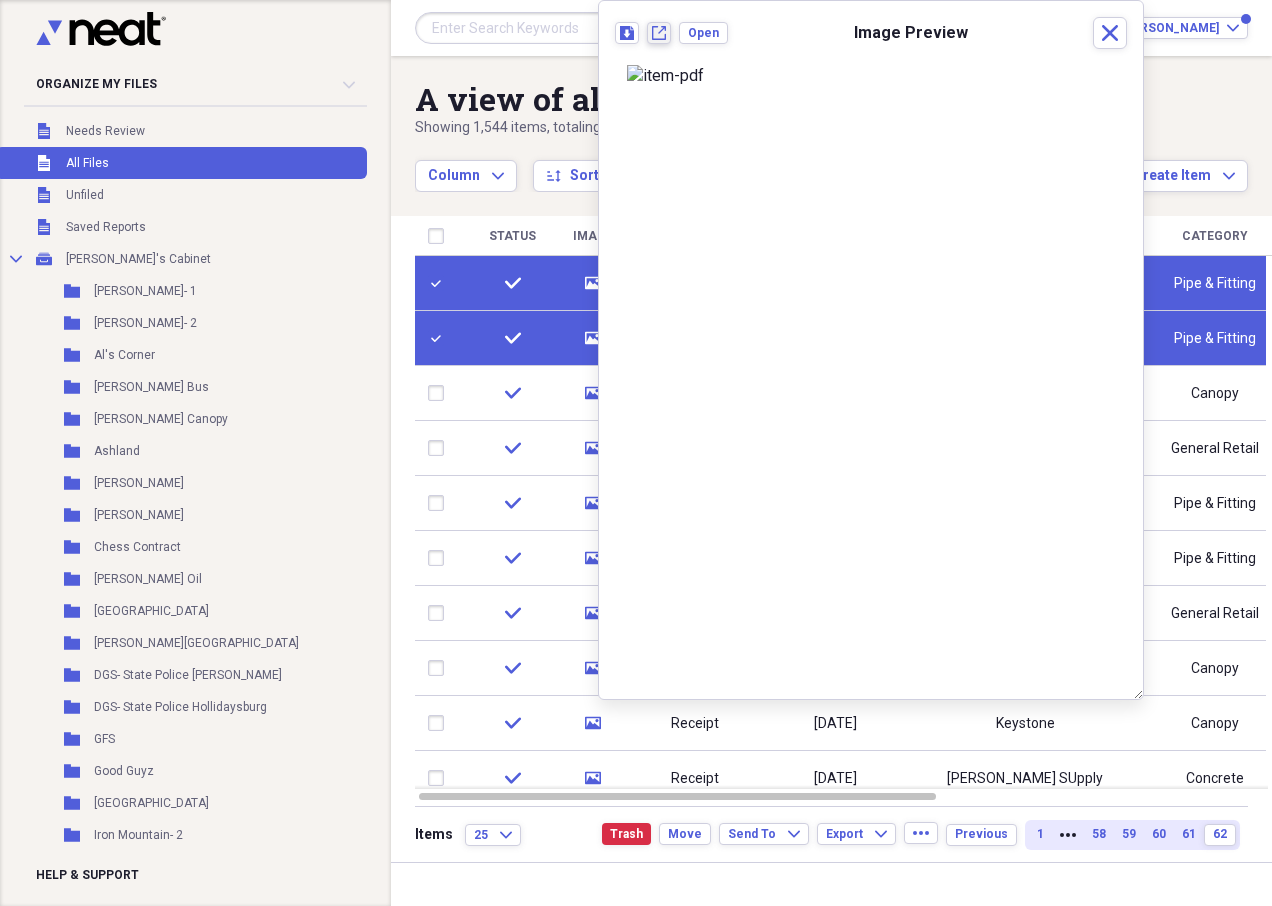 click 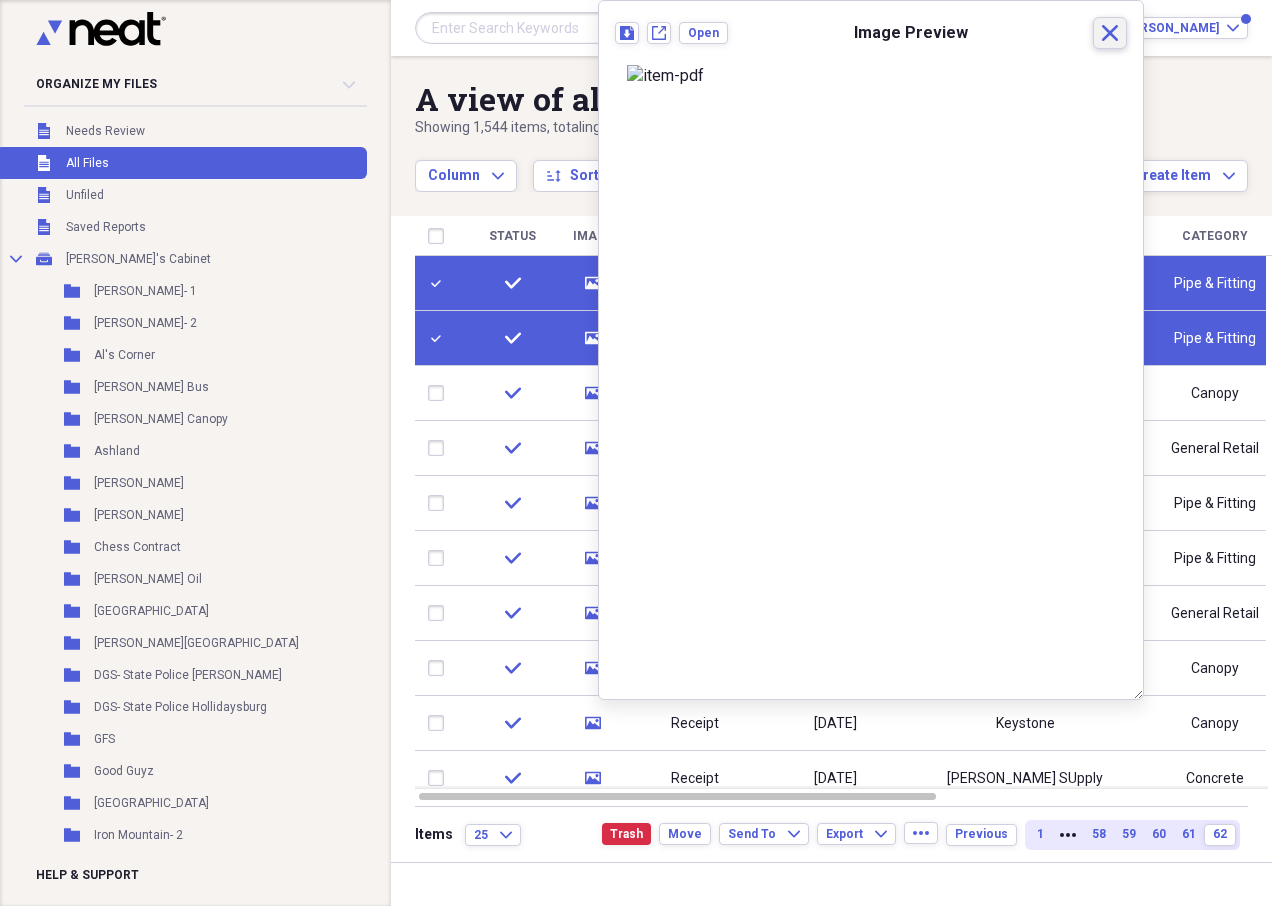 click on "Close" 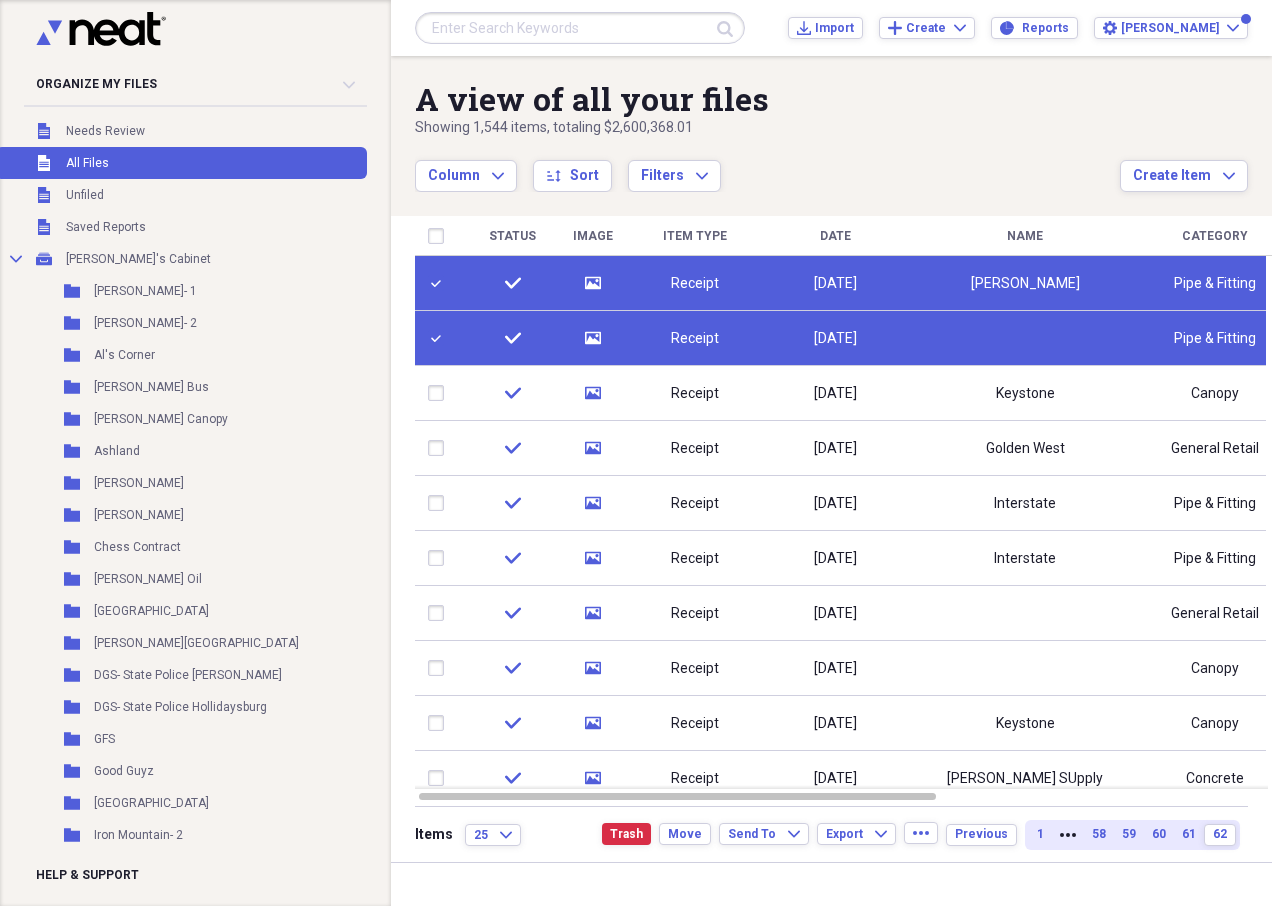 click at bounding box center [440, 338] 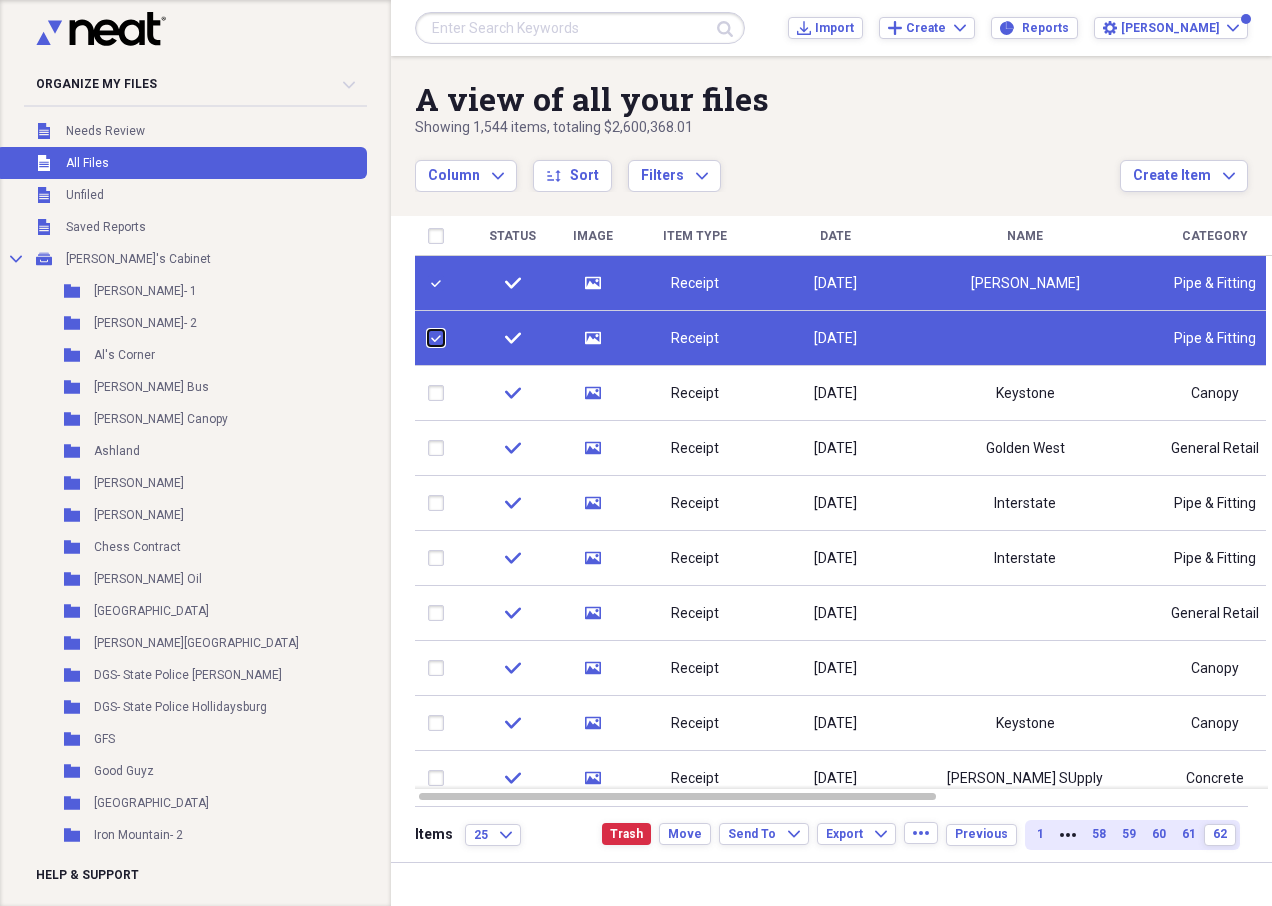click at bounding box center [428, 338] 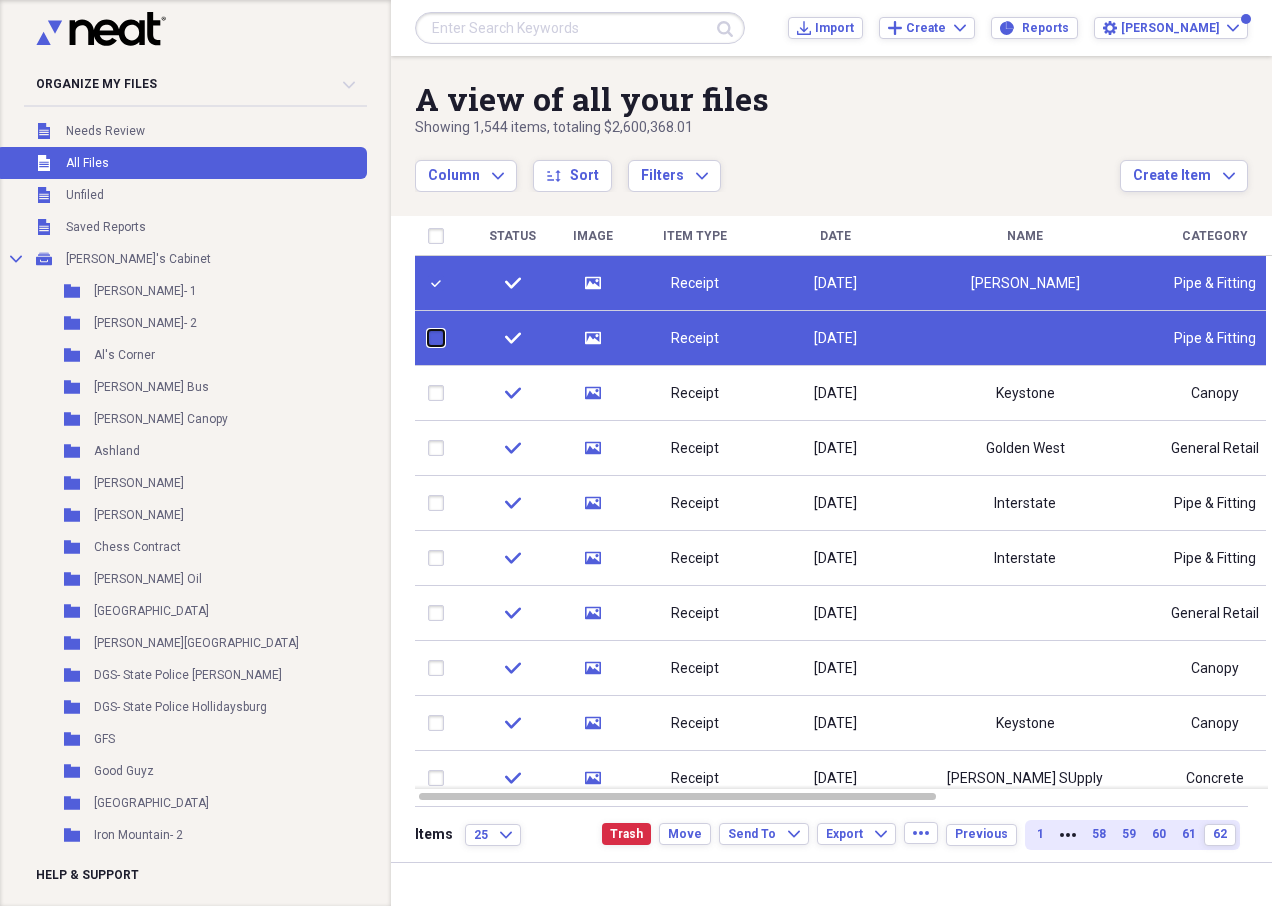 checkbox on "false" 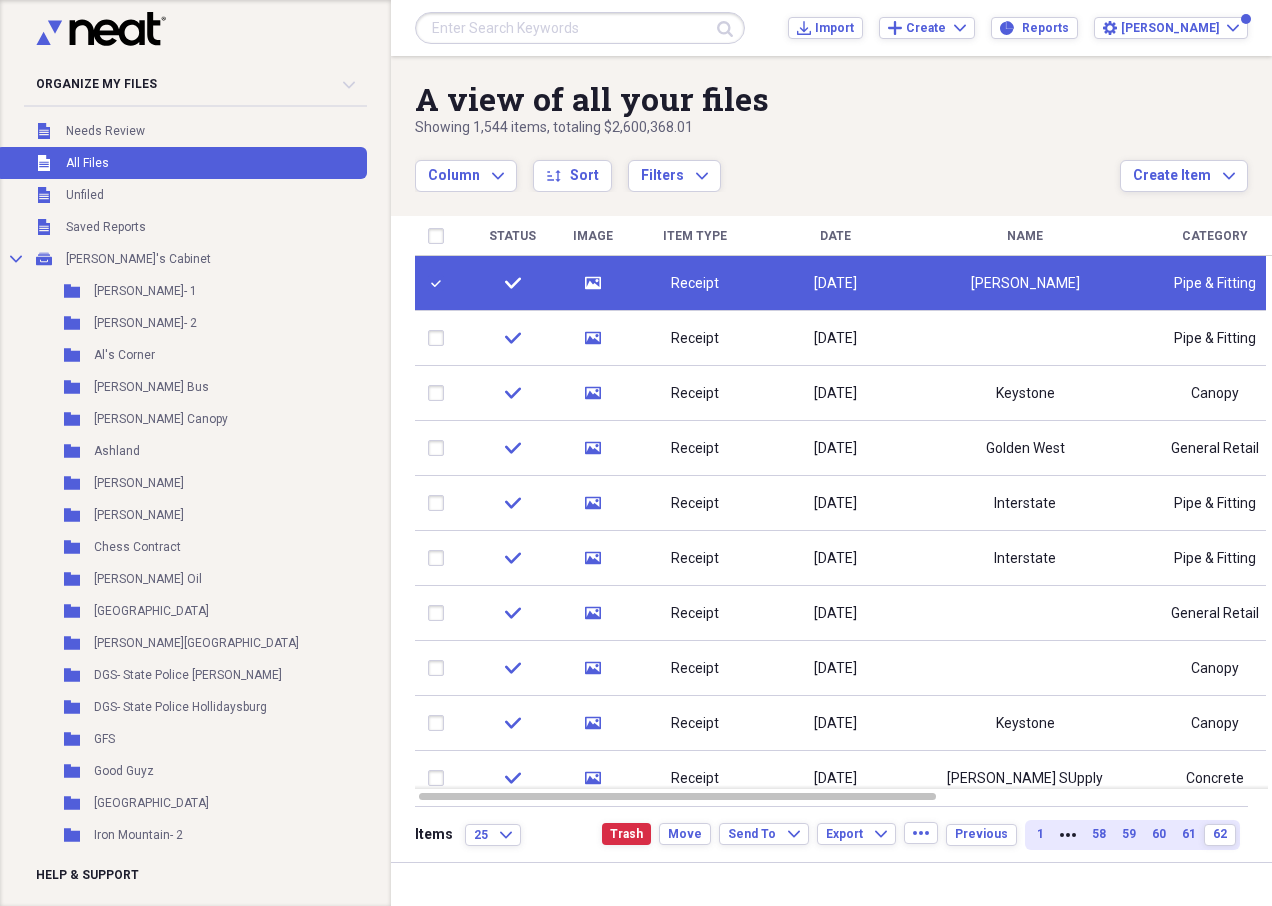 click at bounding box center [440, 283] 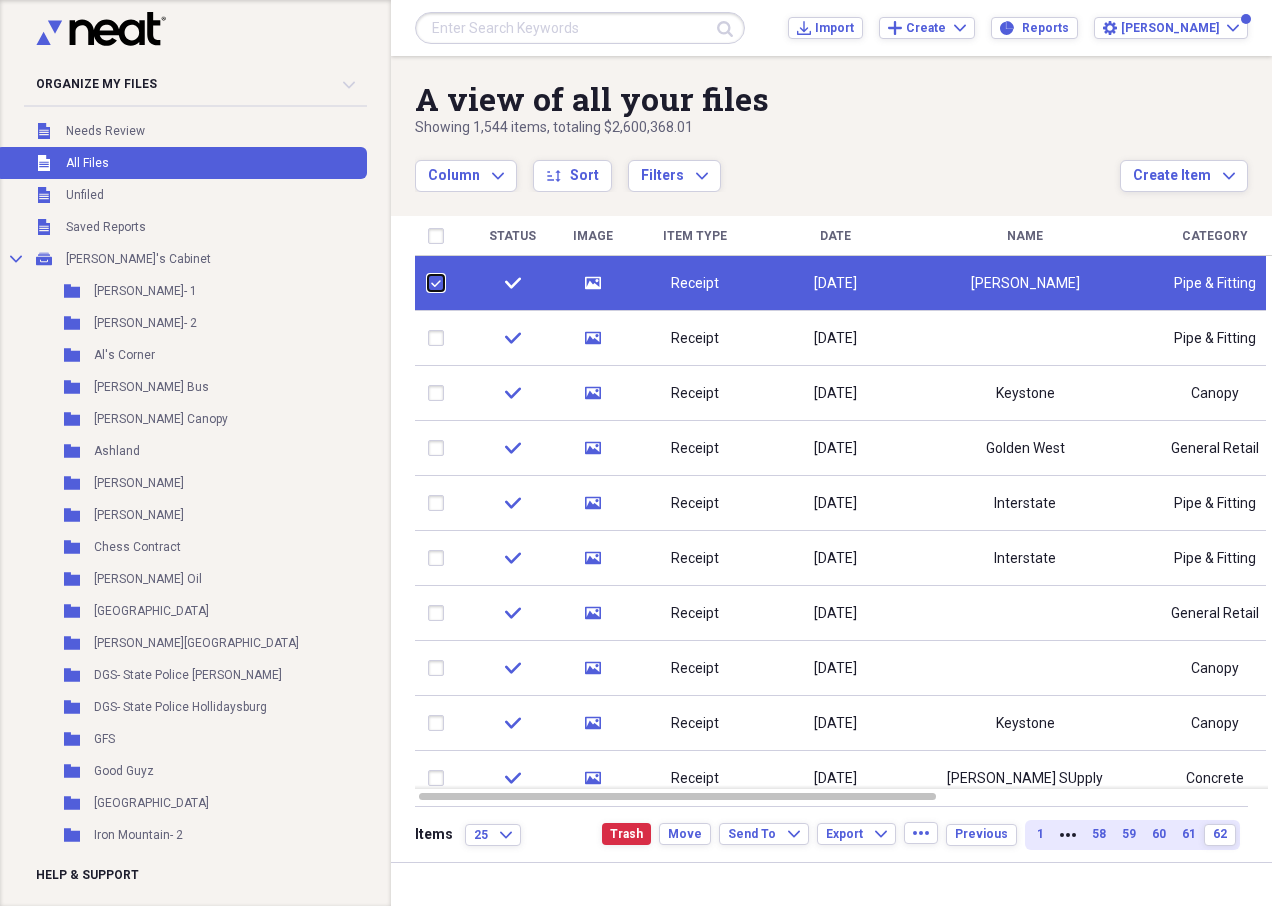 click at bounding box center [428, 283] 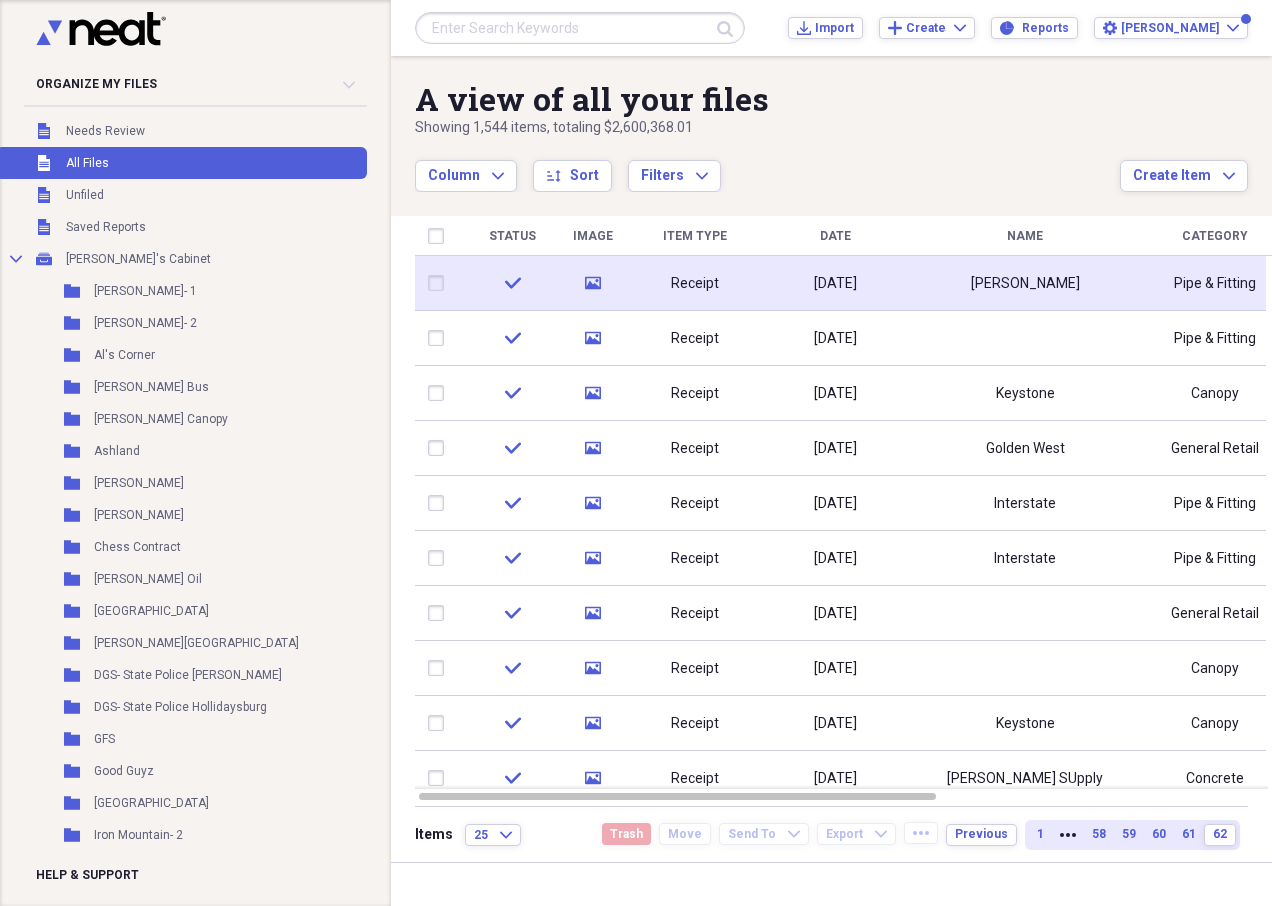 click at bounding box center (440, 283) 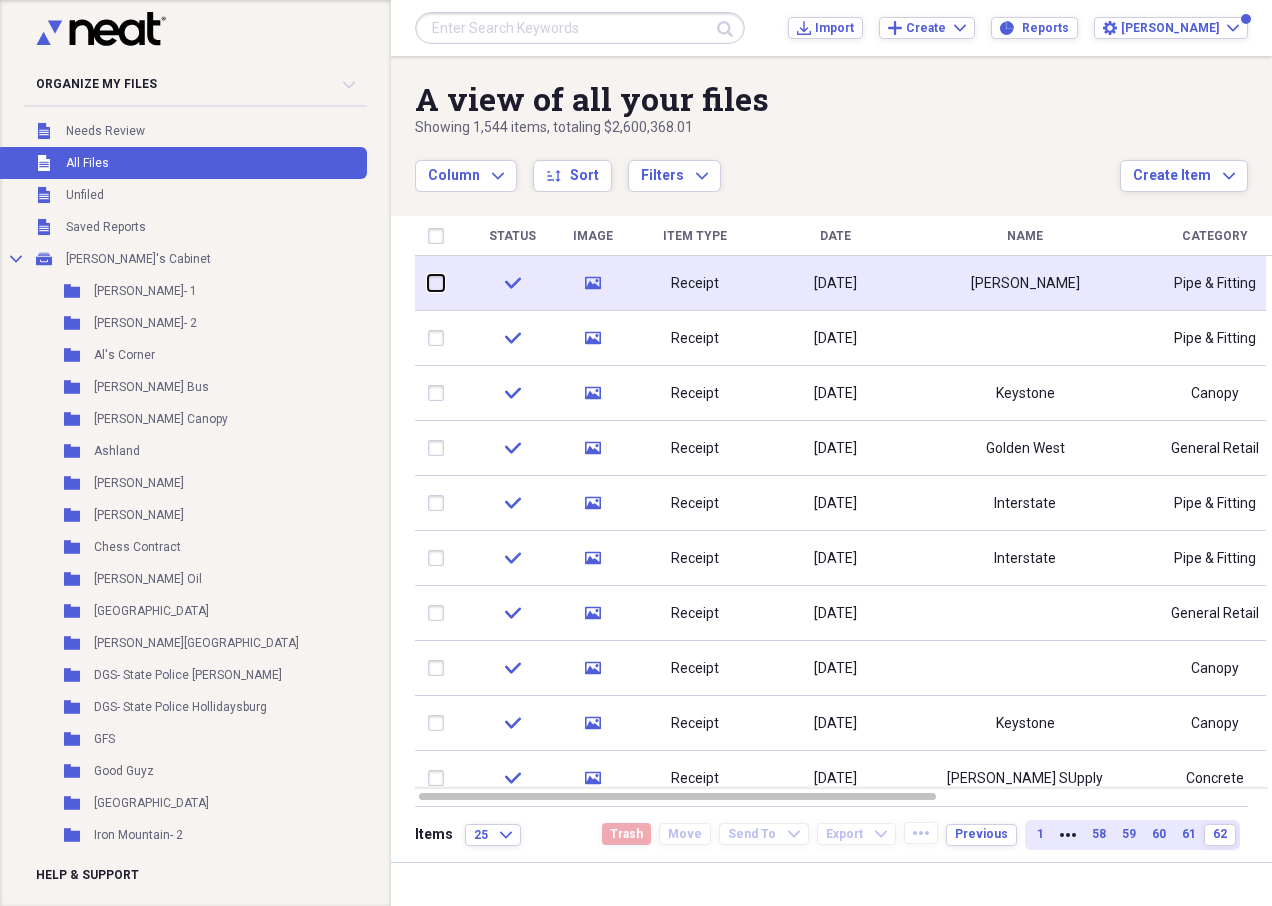 click at bounding box center [428, 283] 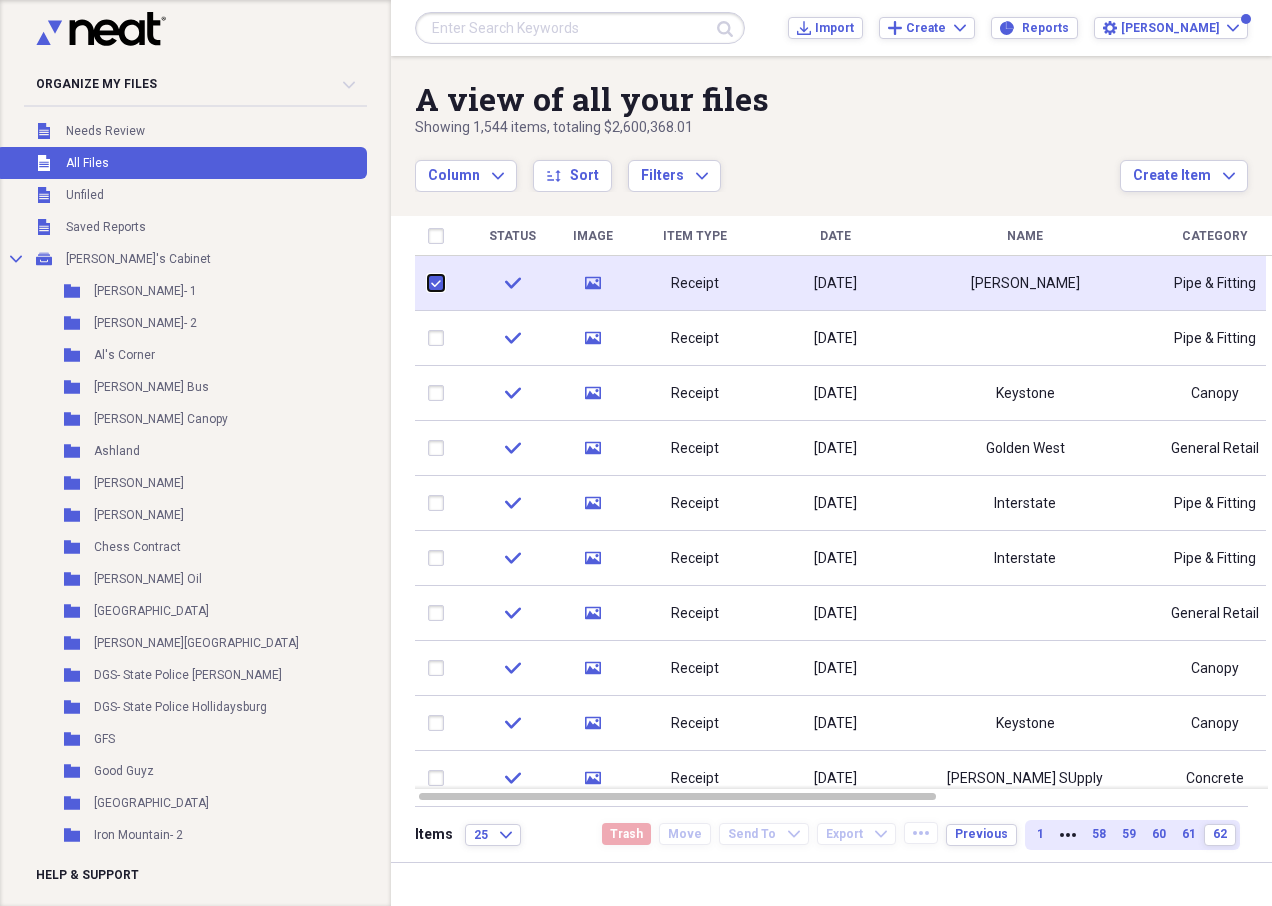 checkbox on "true" 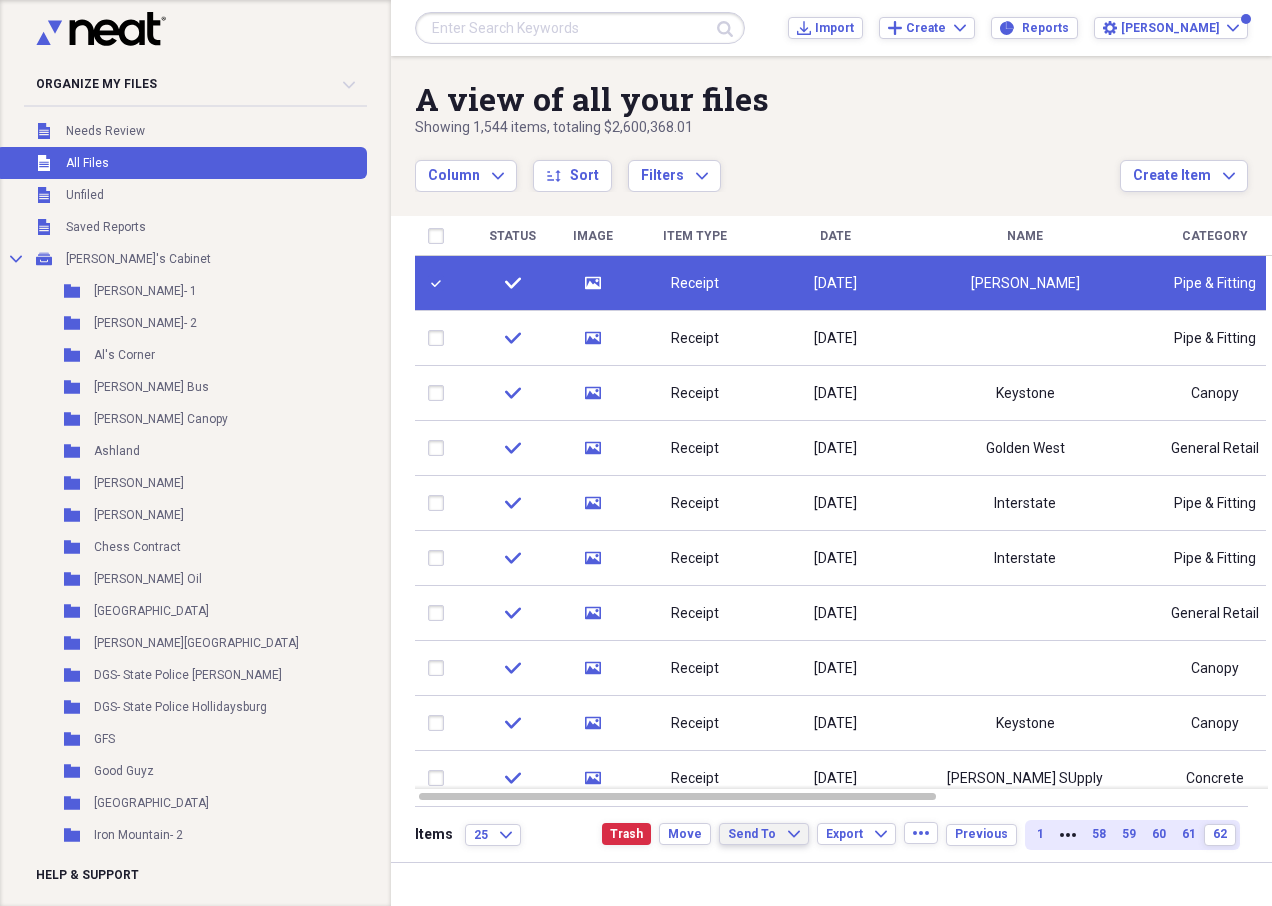 click on "Expand" 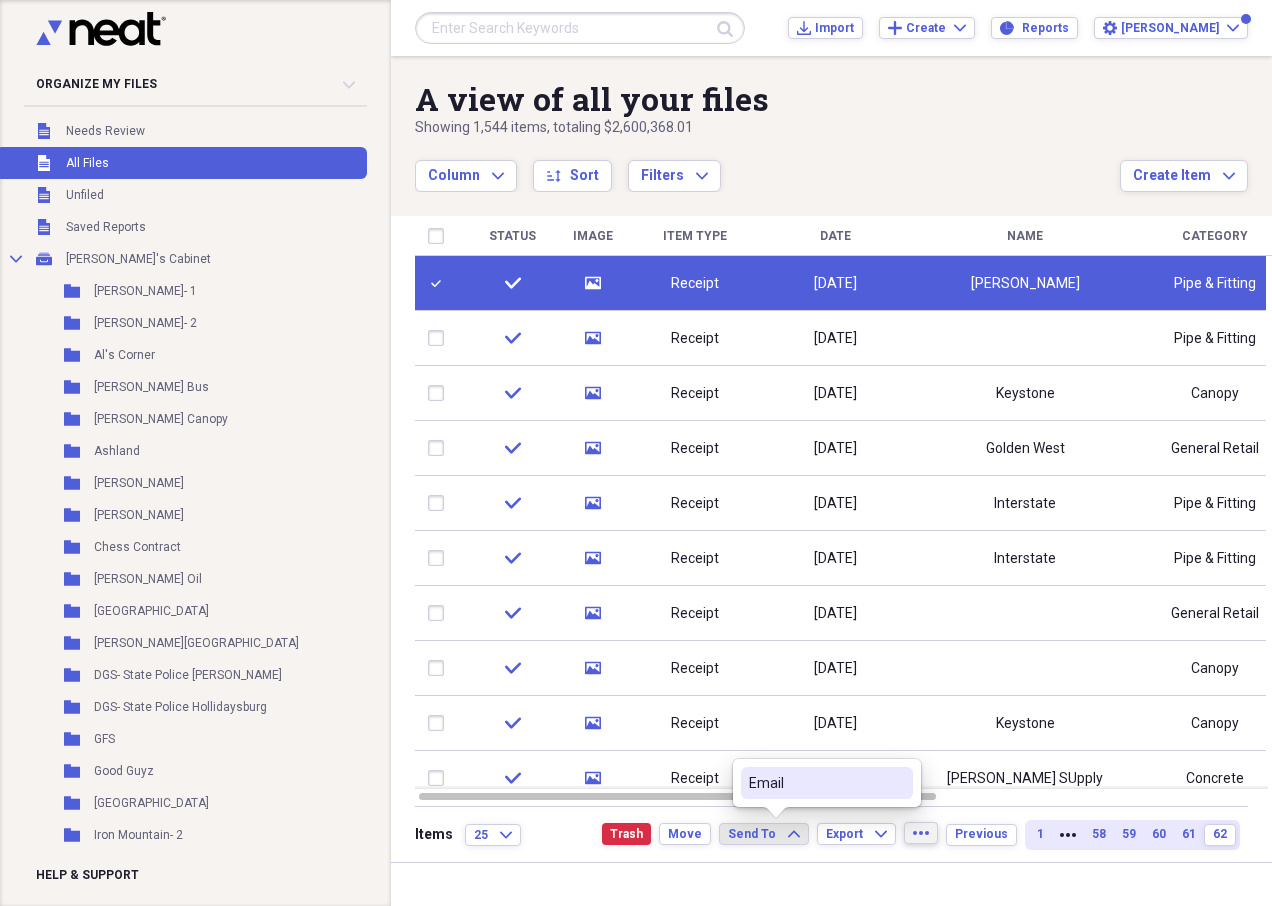 click on "more" at bounding box center (921, 833) 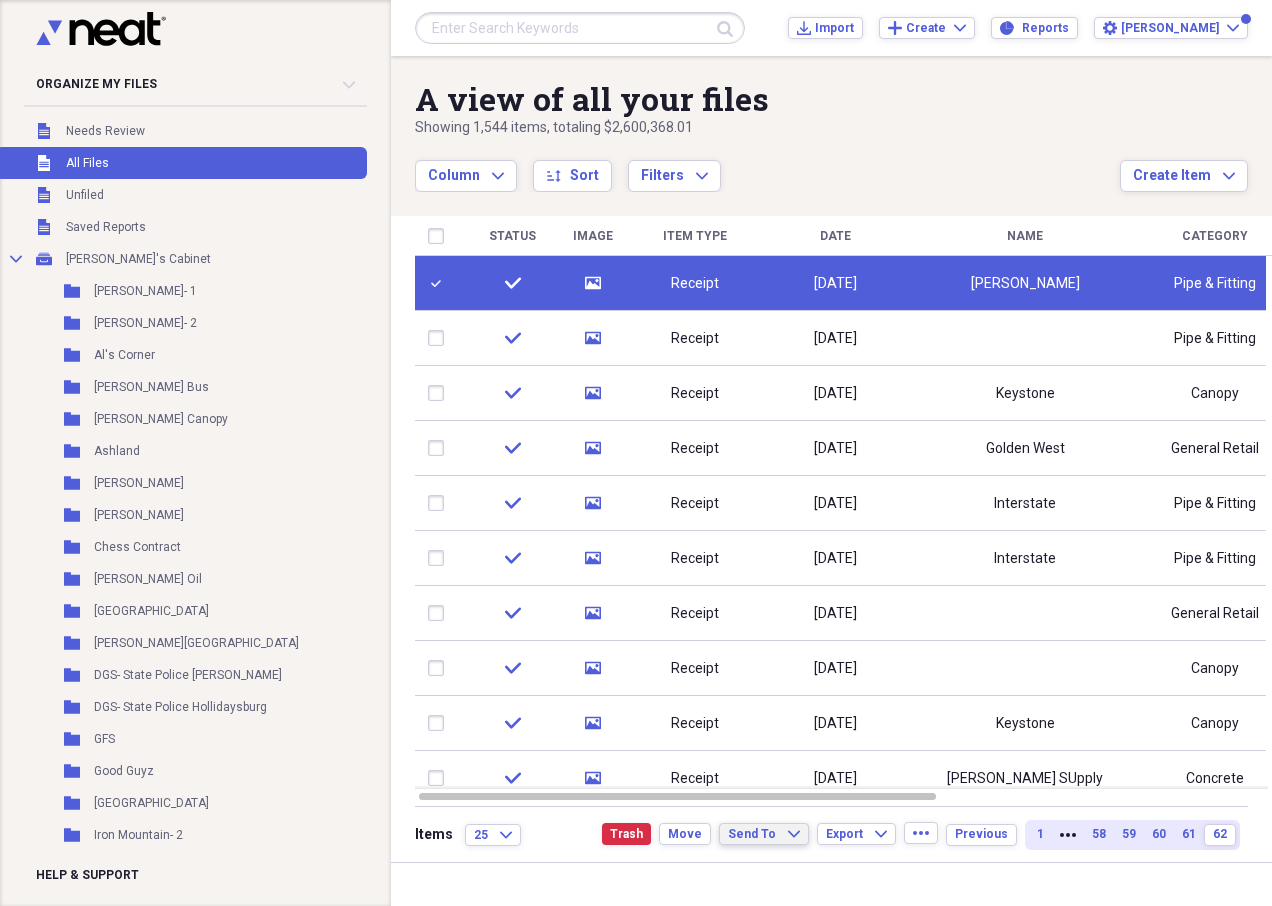 click on "Expand" 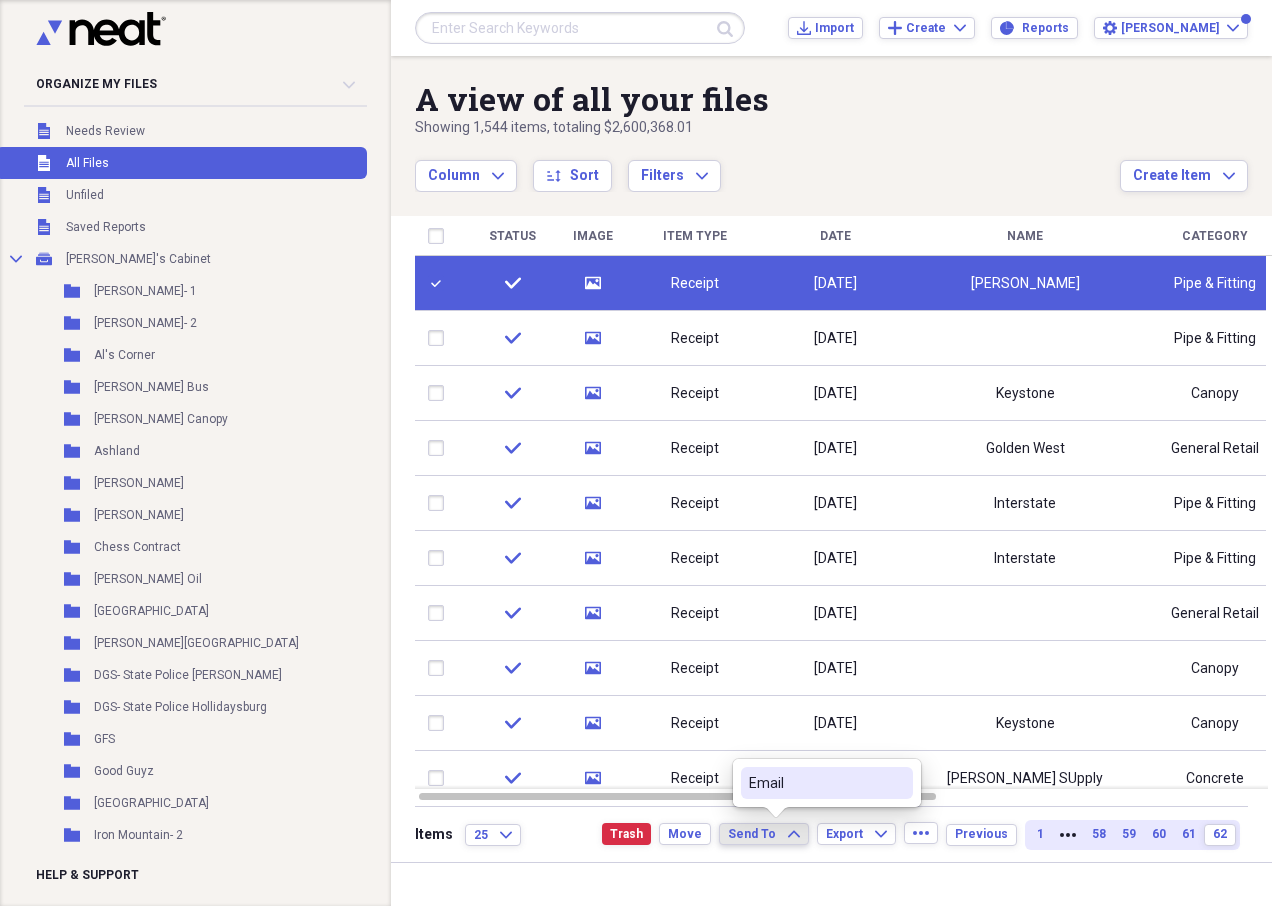 click on "Email" at bounding box center [815, 783] 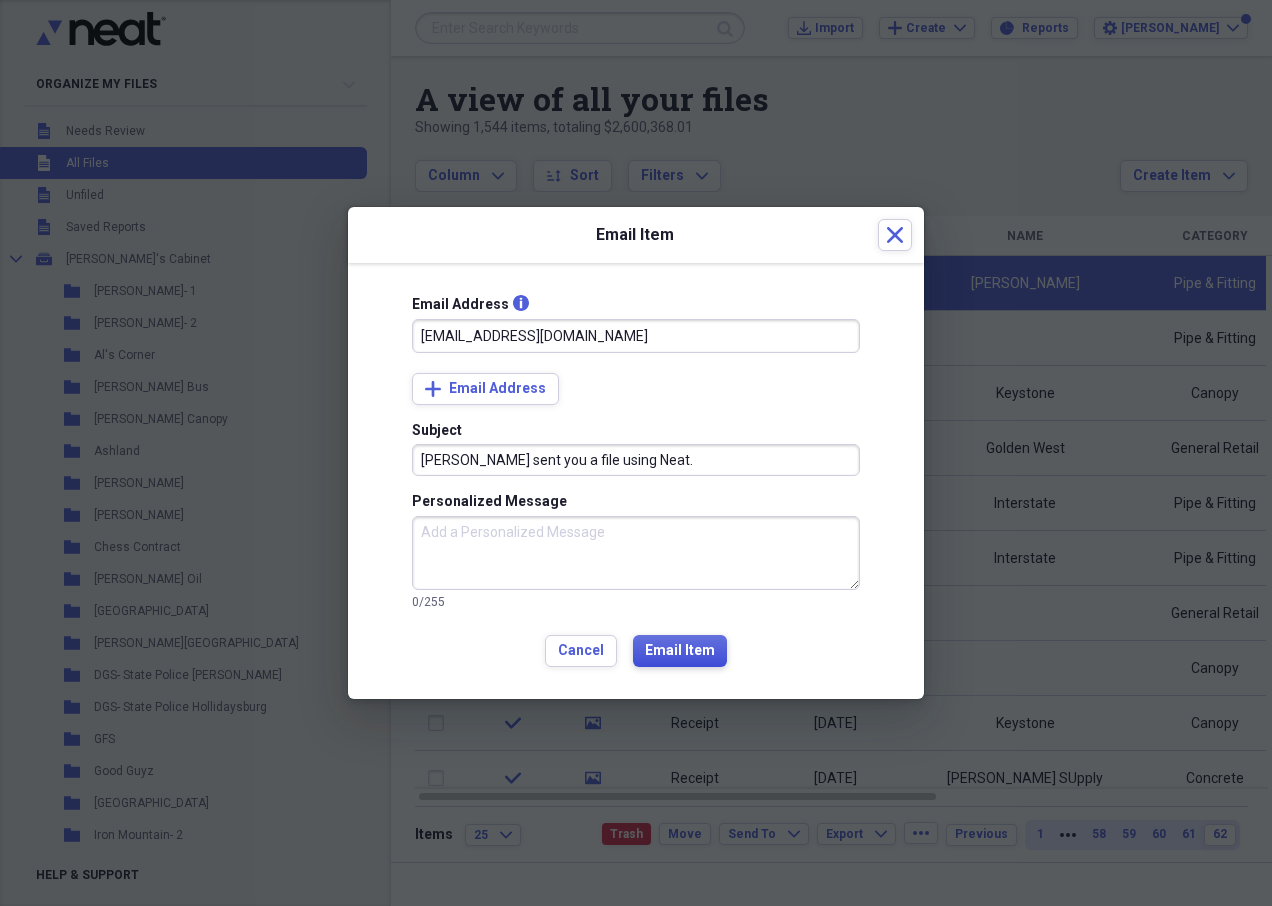 type on "[EMAIL_ADDRESS][DOMAIN_NAME]" 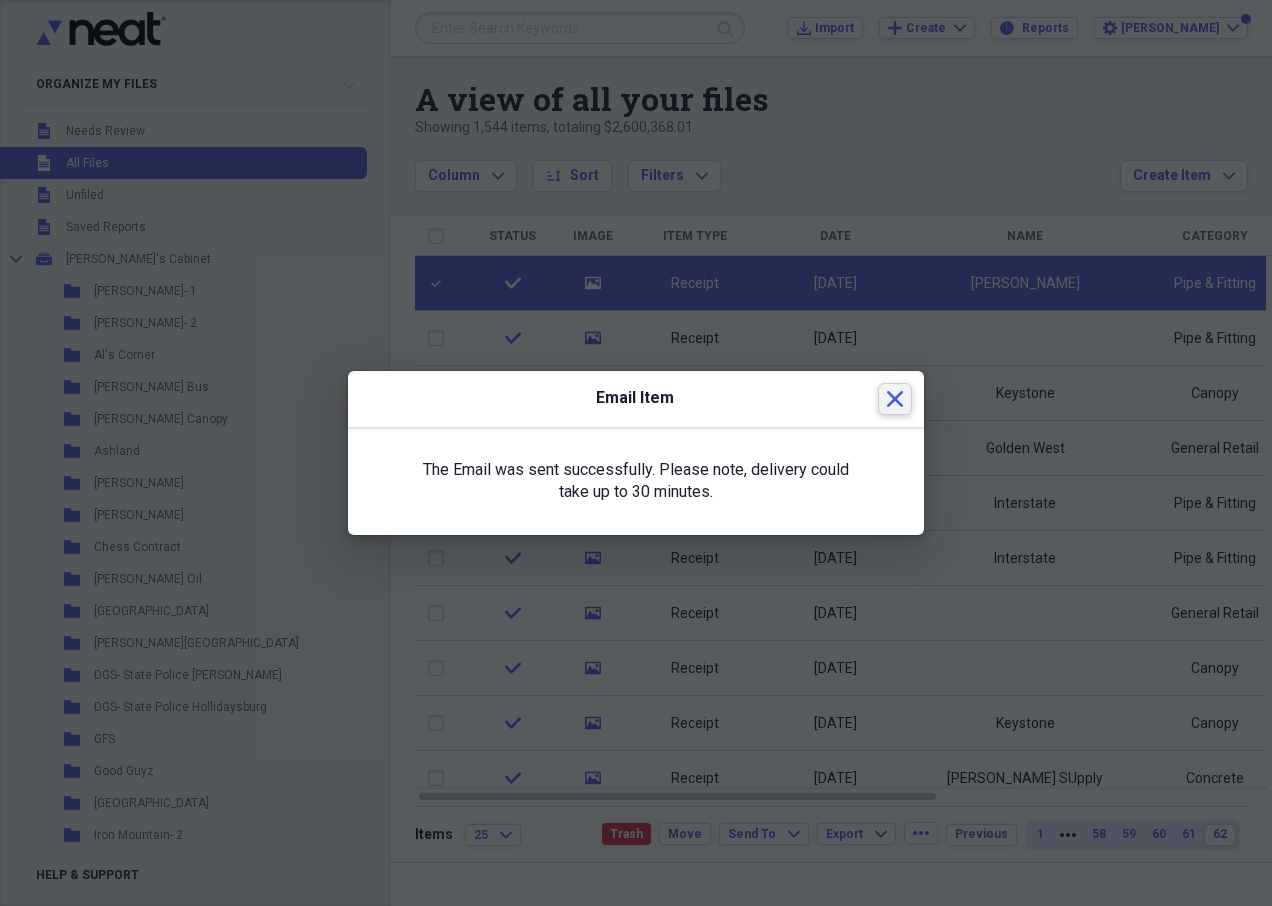 click on "Close" 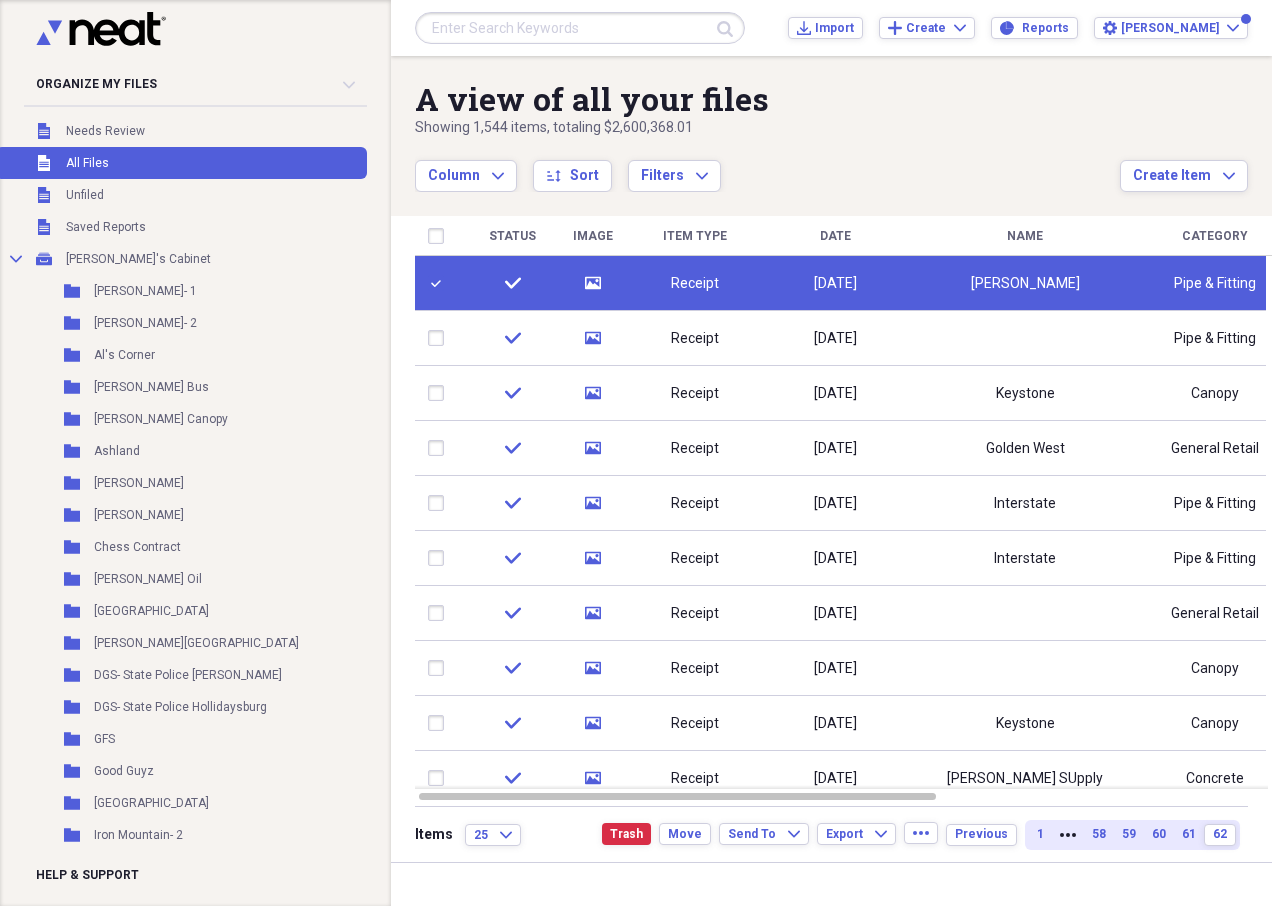 click at bounding box center [440, 283] 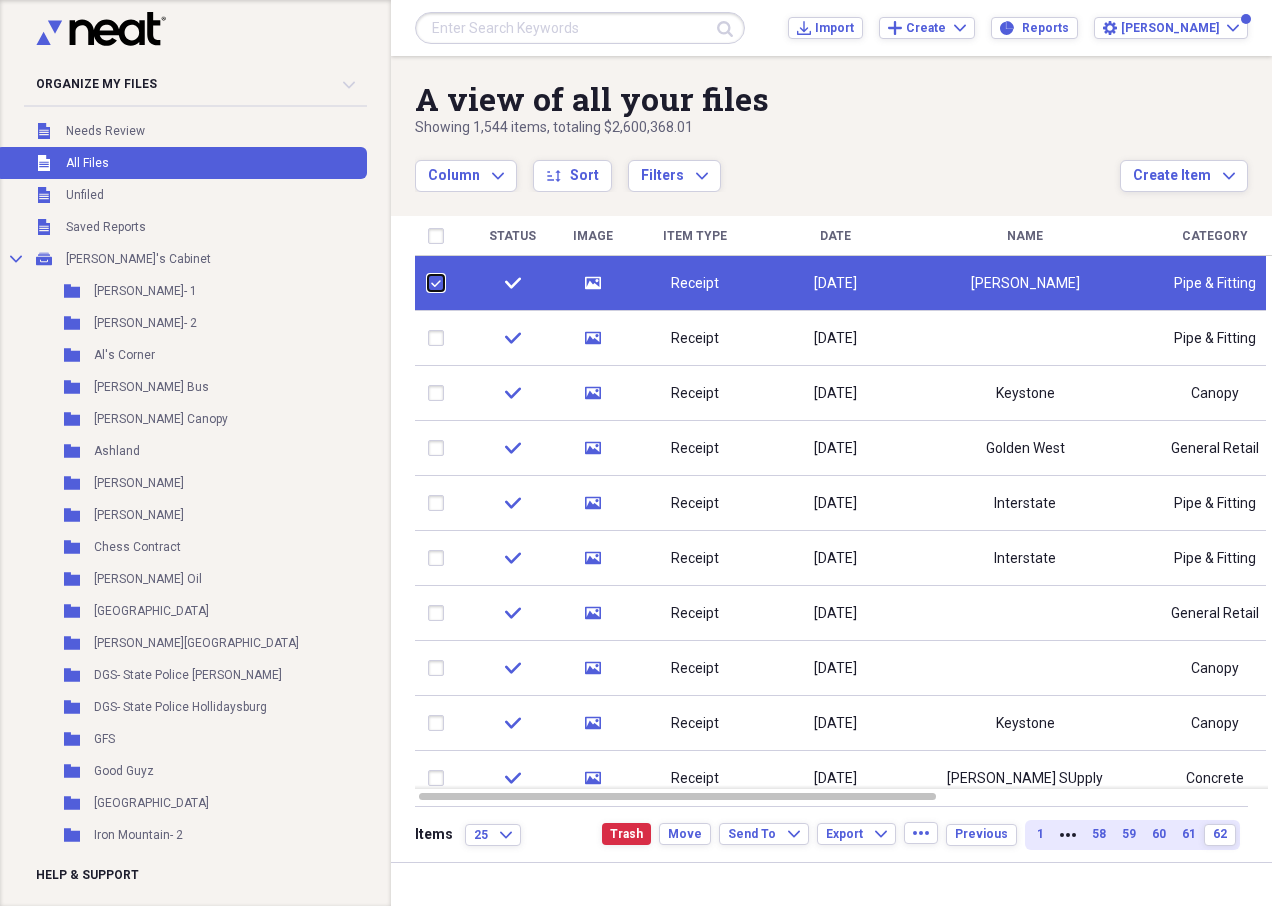 click at bounding box center (428, 283) 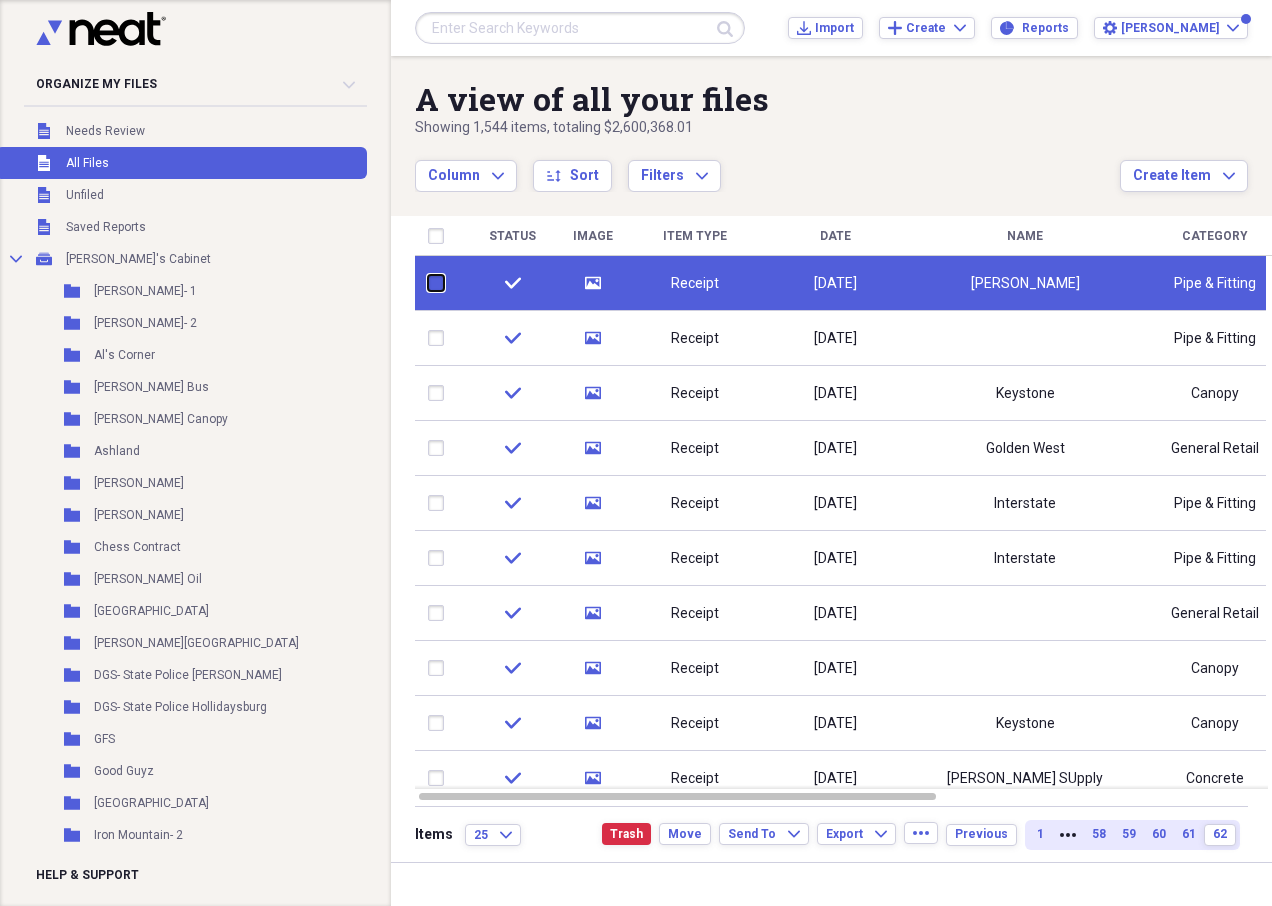 checkbox on "false" 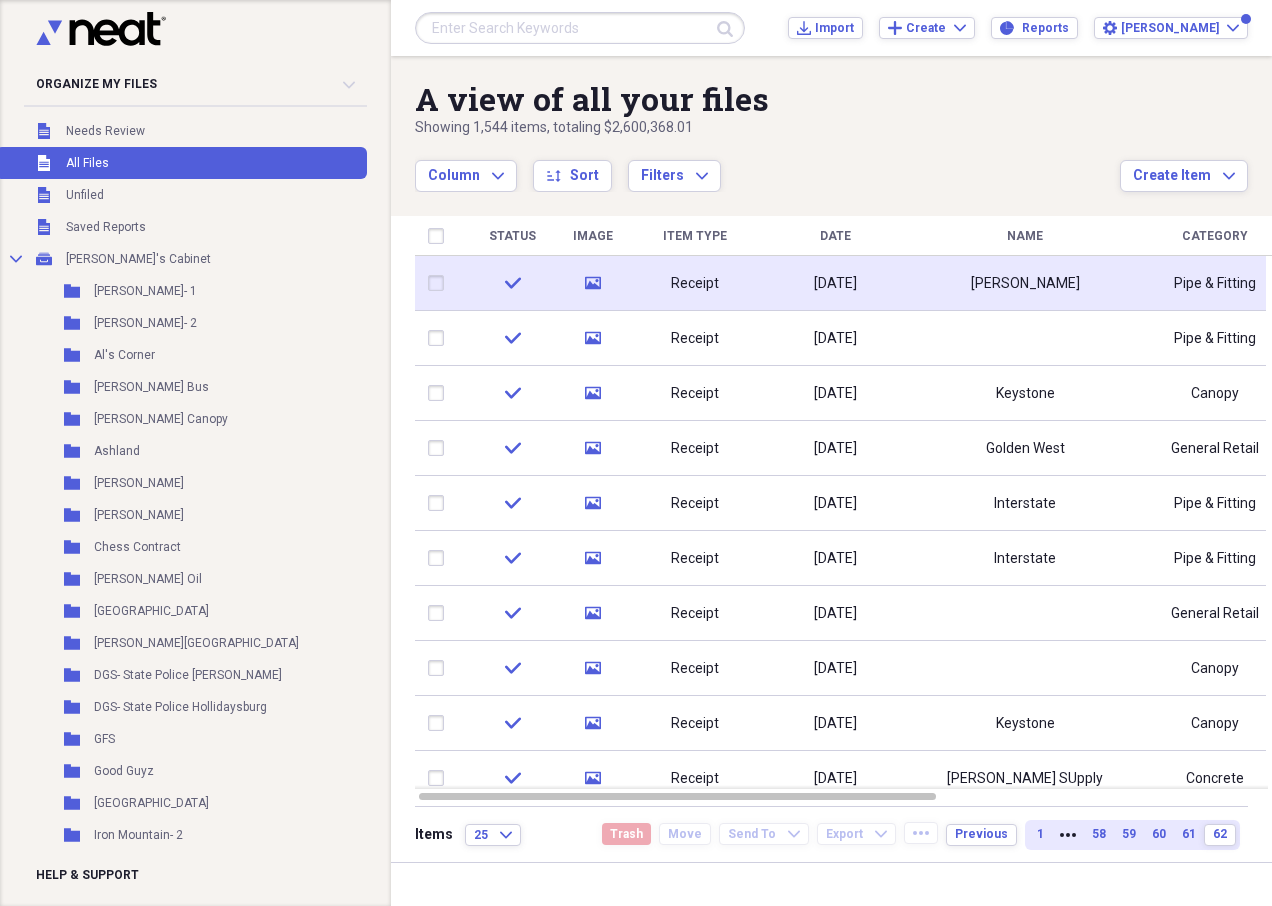 click on "media" 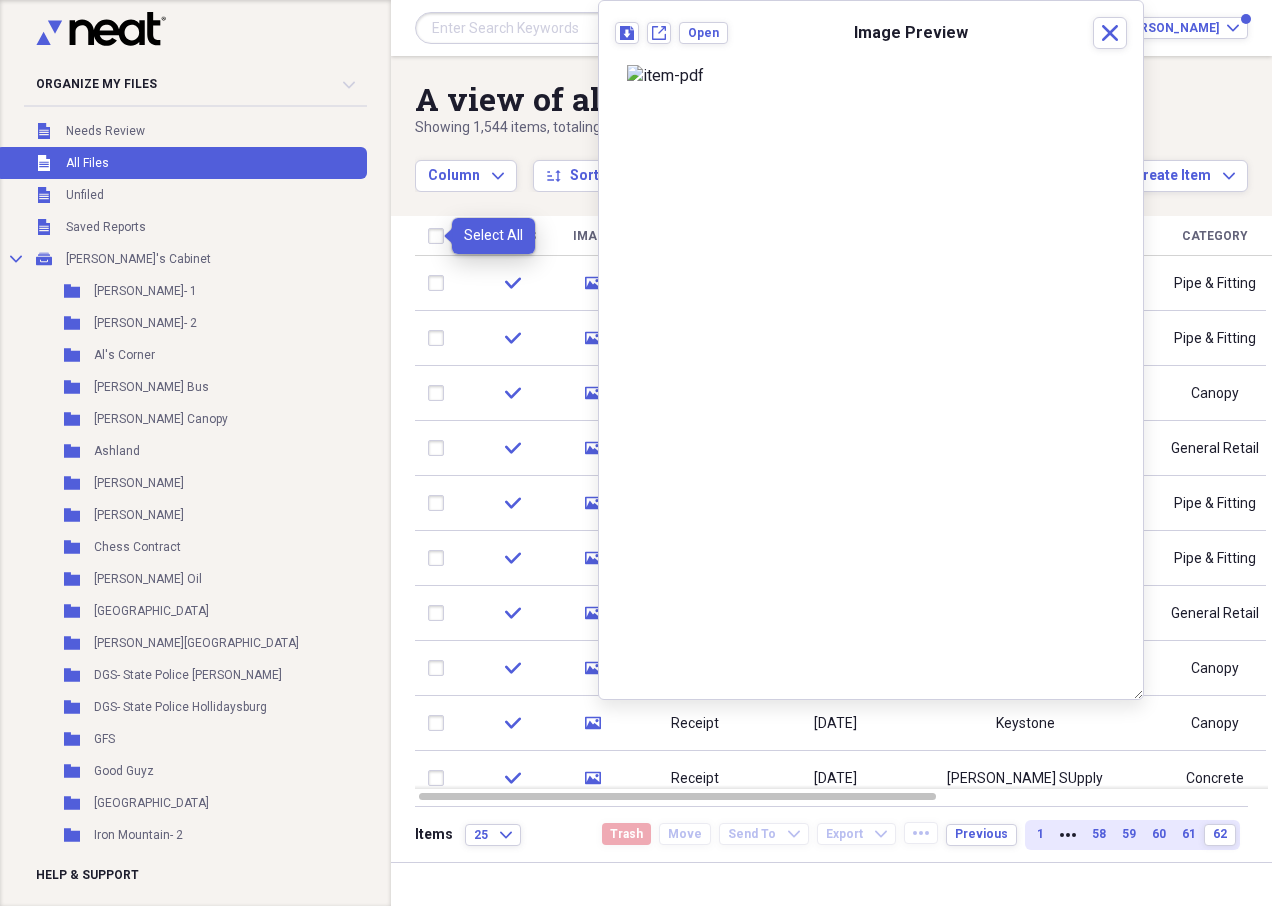 click at bounding box center (440, 236) 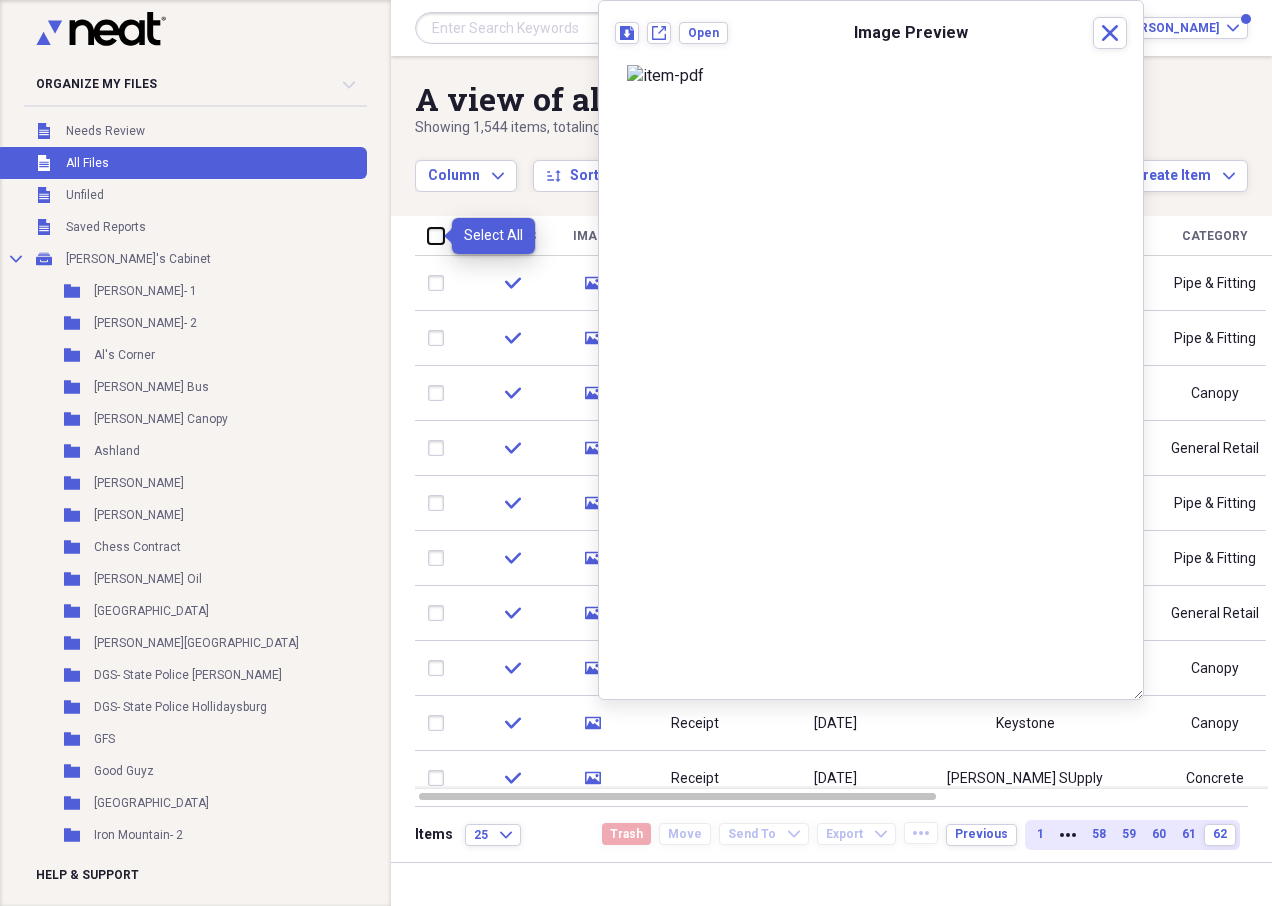 click at bounding box center (428, 235) 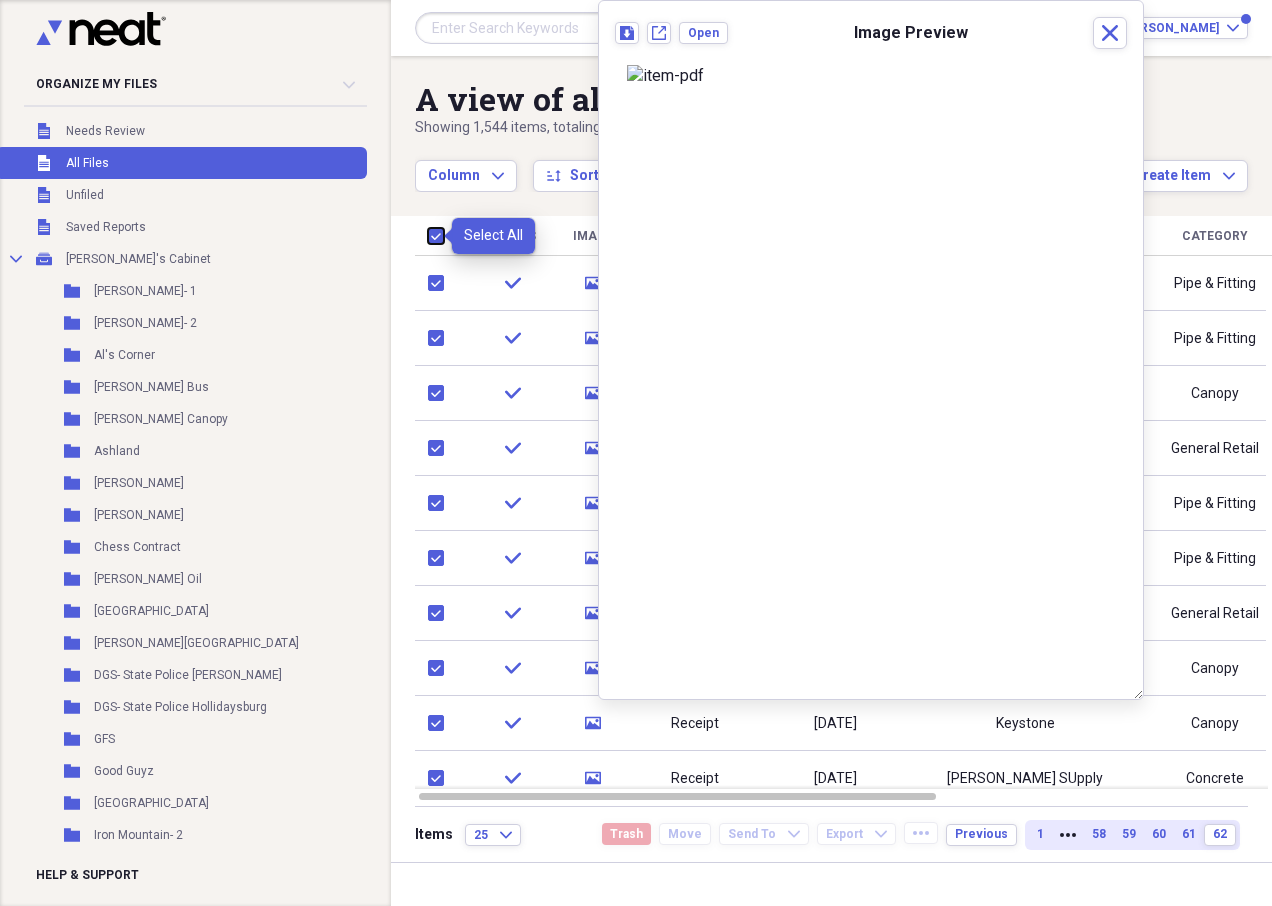 checkbox on "true" 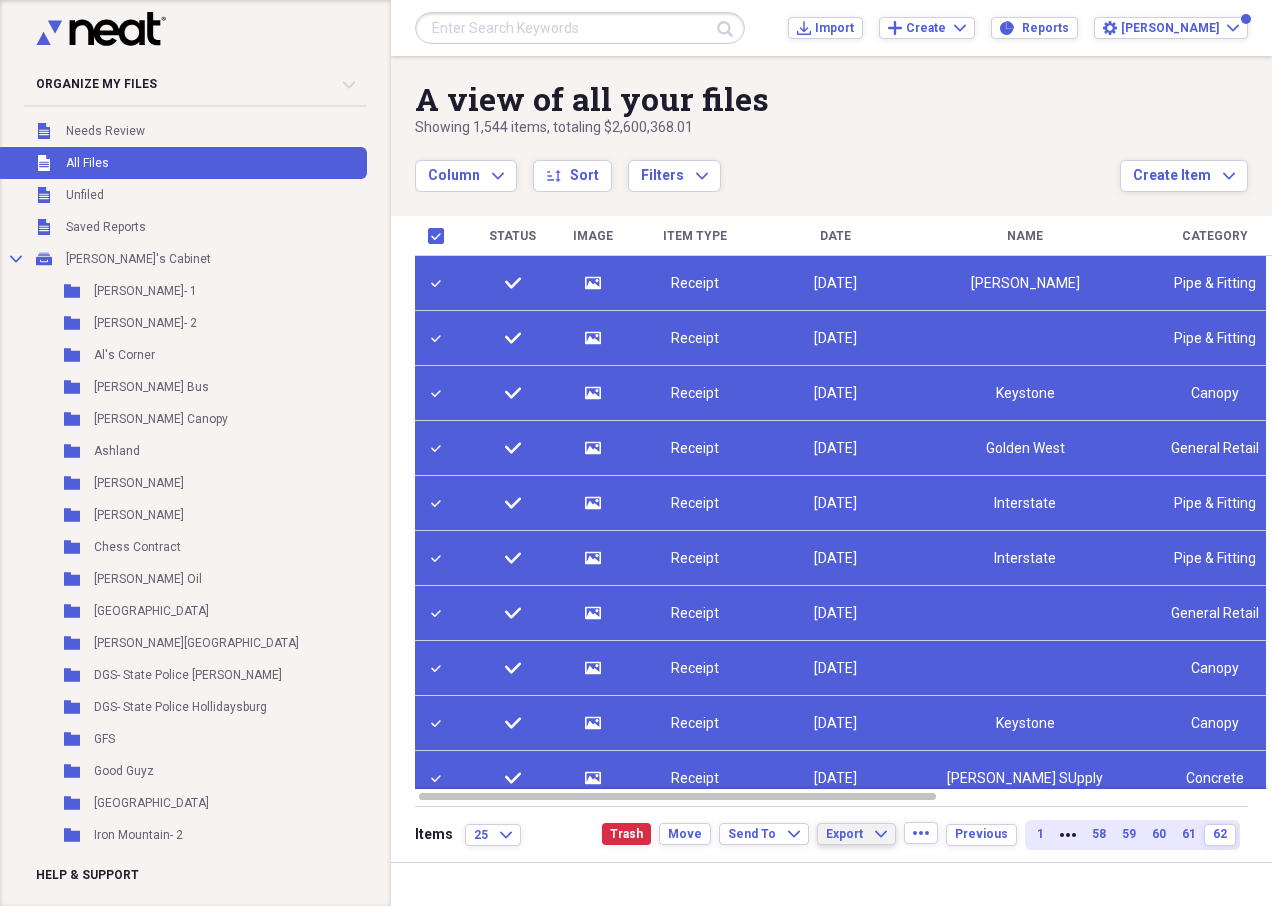 click on "Export Expand" at bounding box center (860, 834) 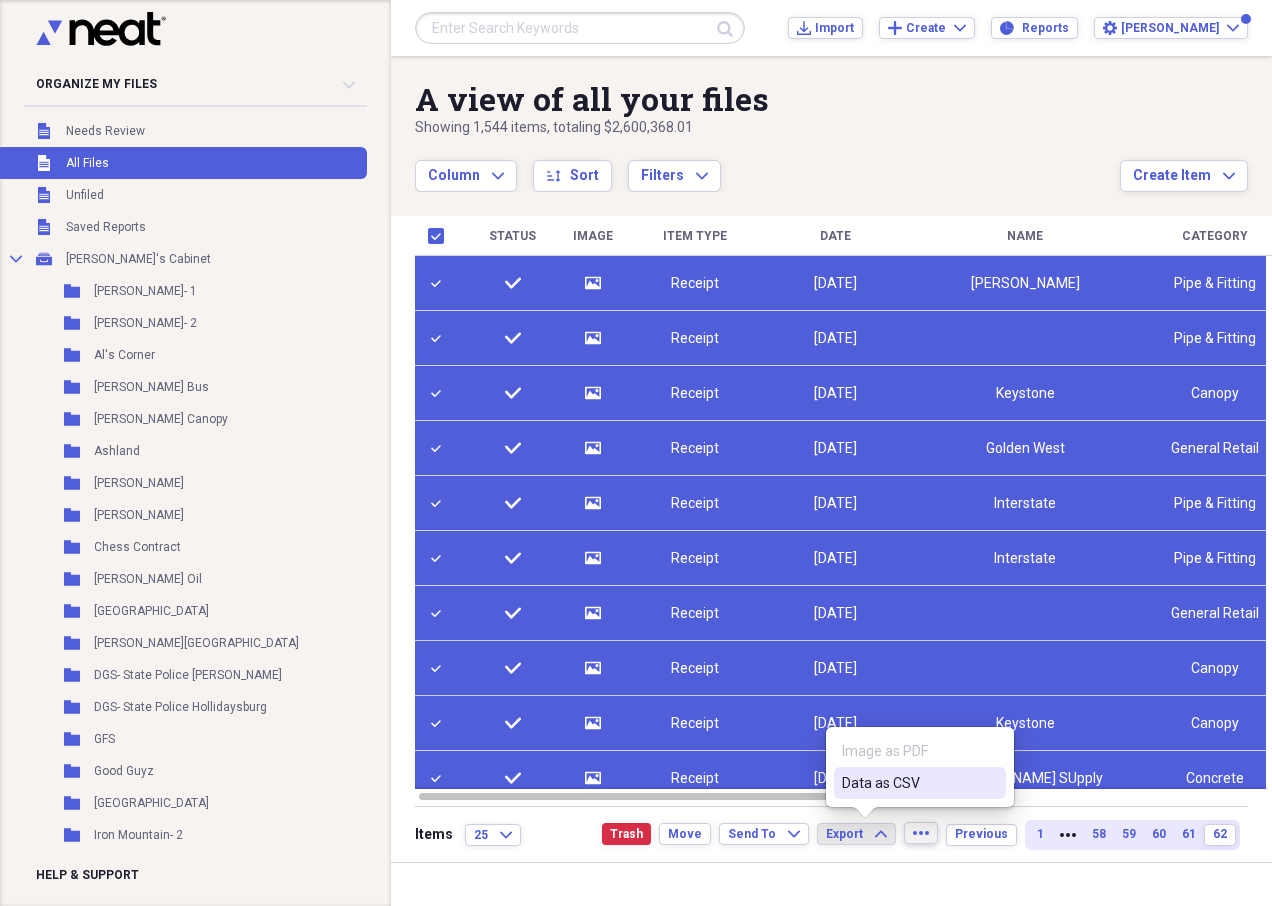 click on "more" 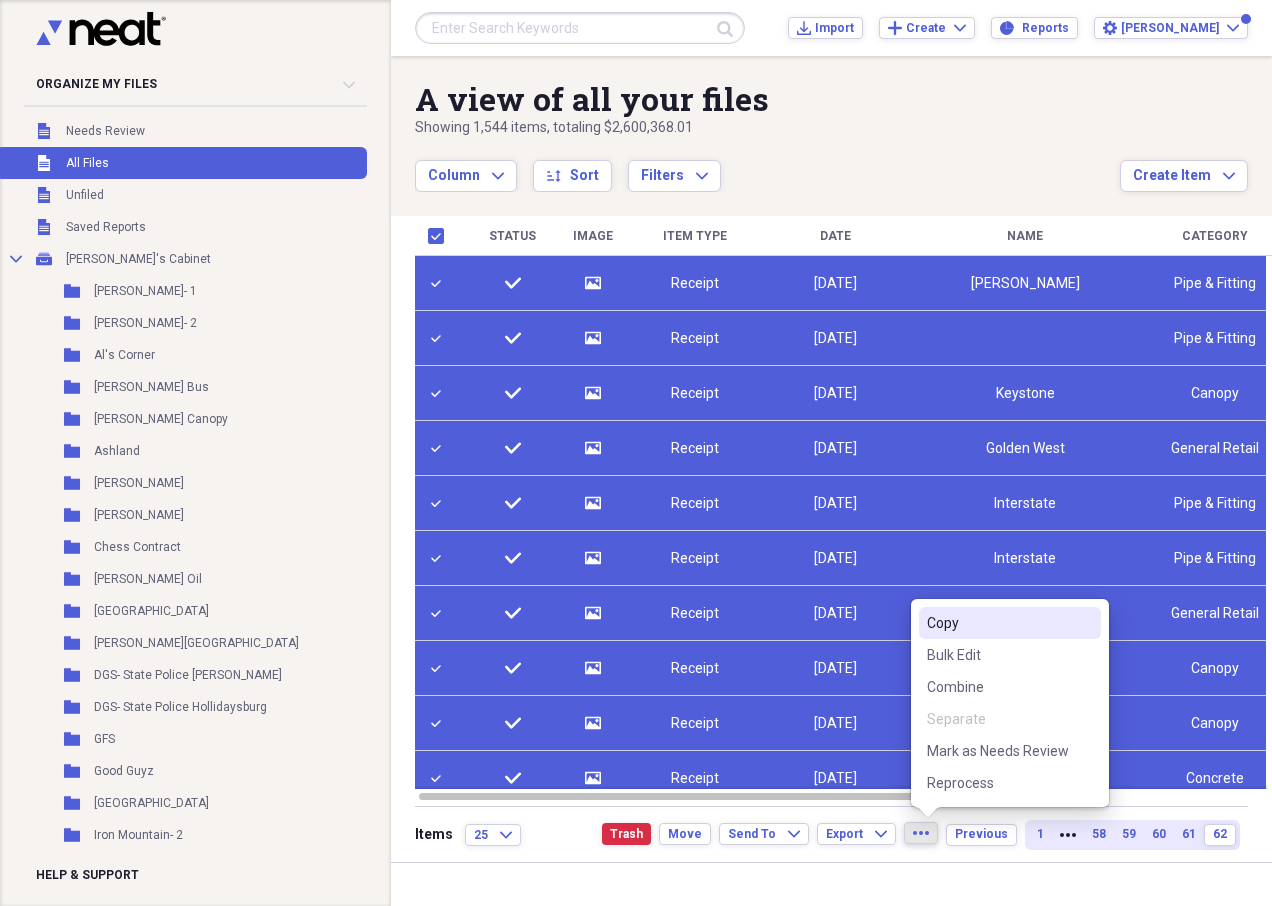 click at bounding box center (440, 236) 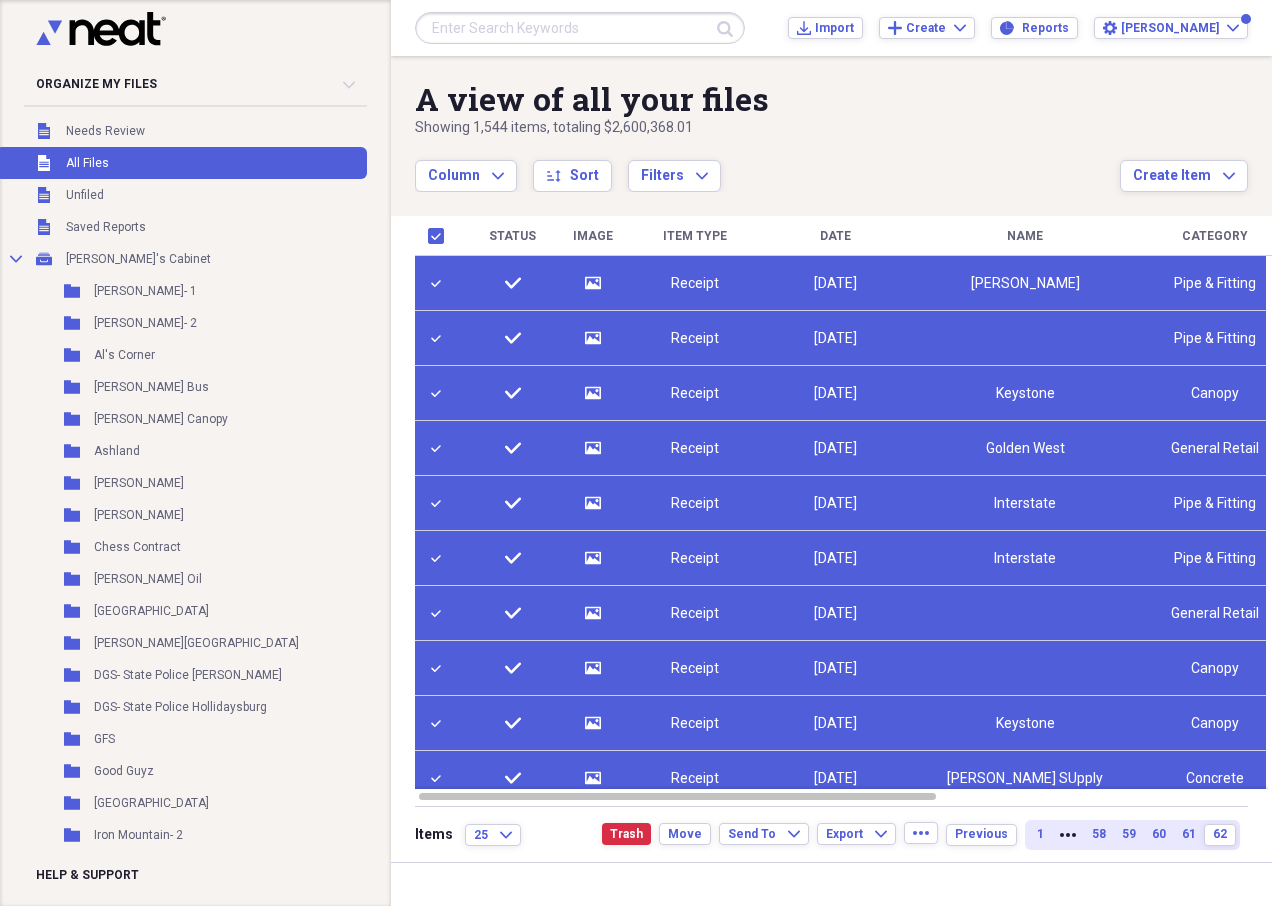 click at bounding box center (440, 236) 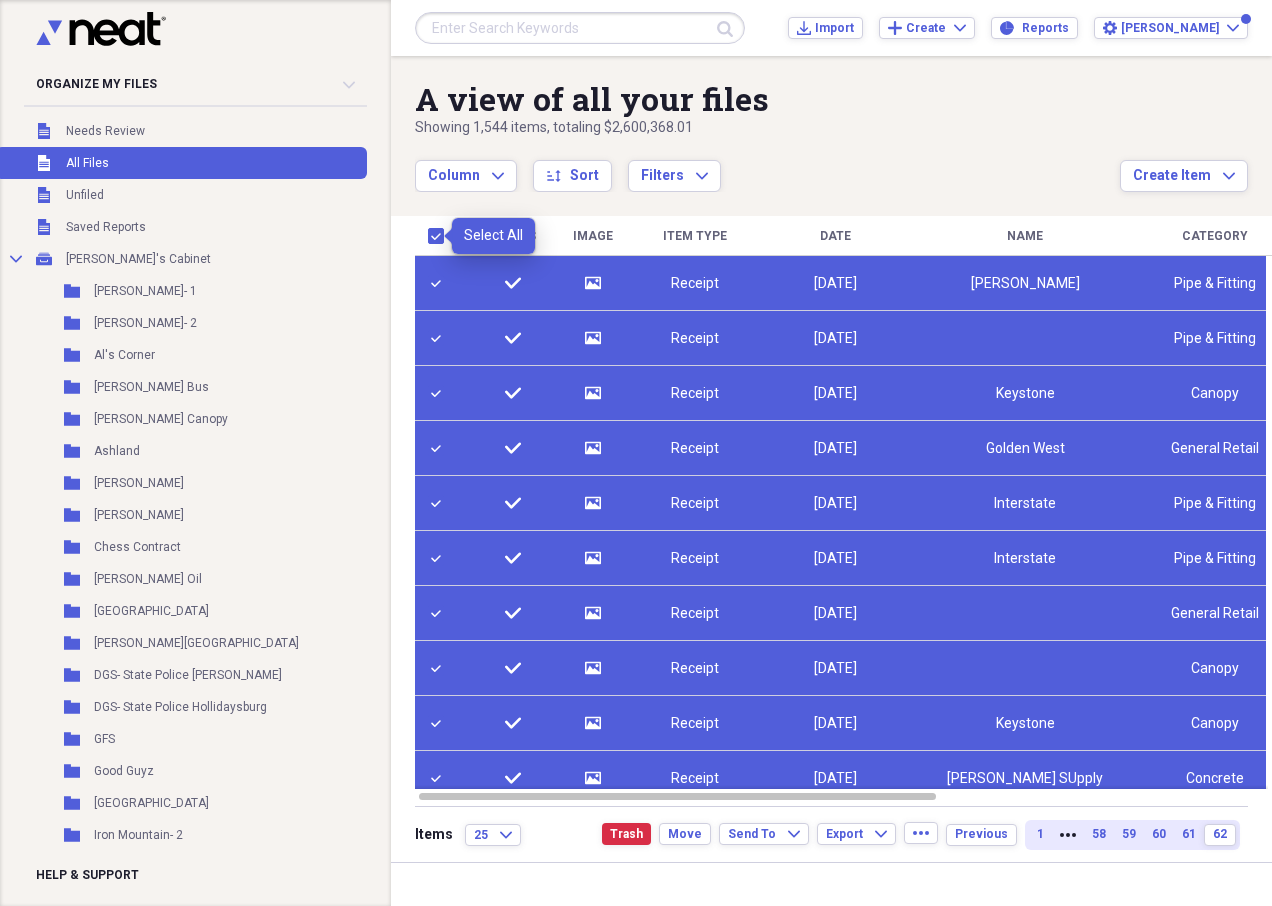 click at bounding box center [440, 236] 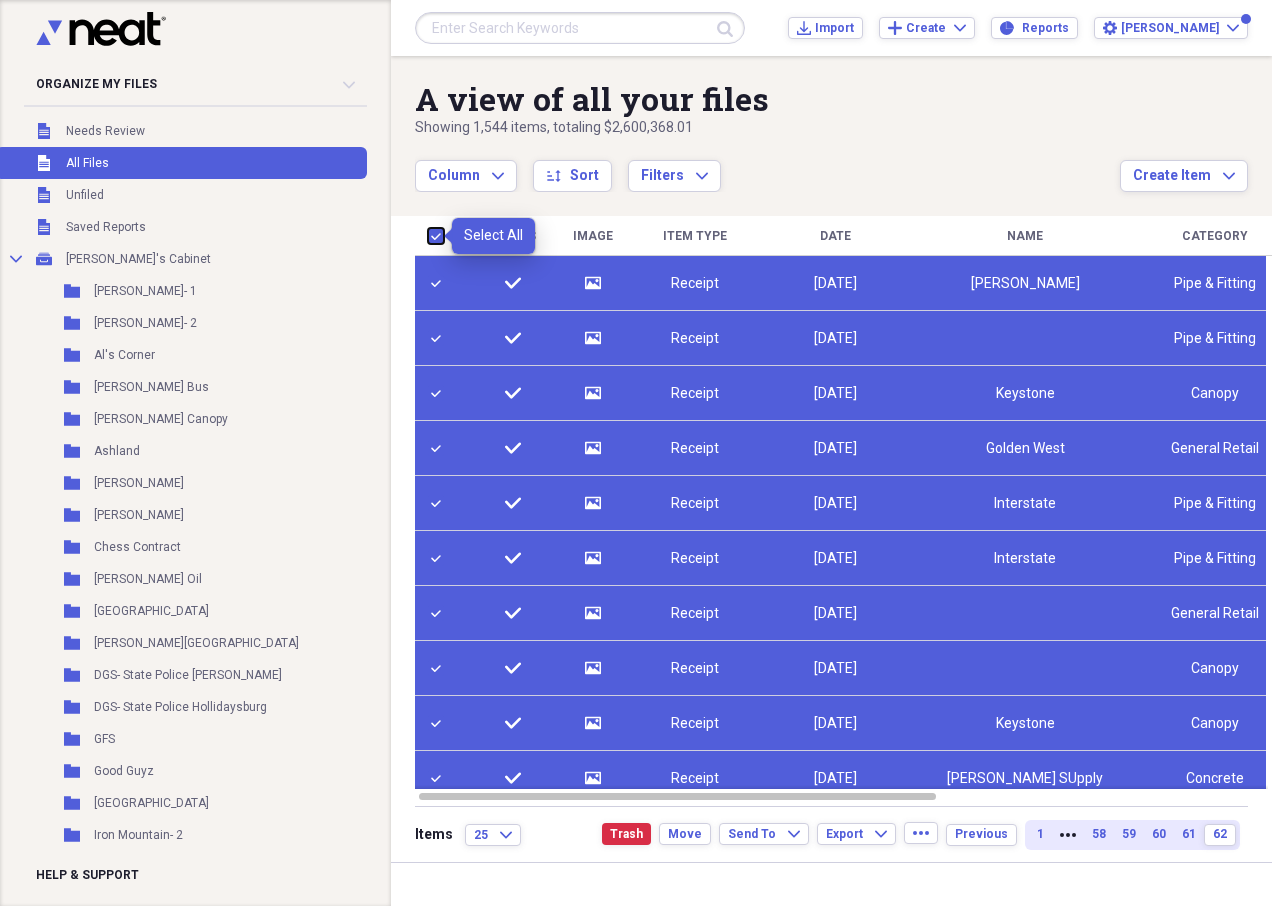 click at bounding box center (428, 235) 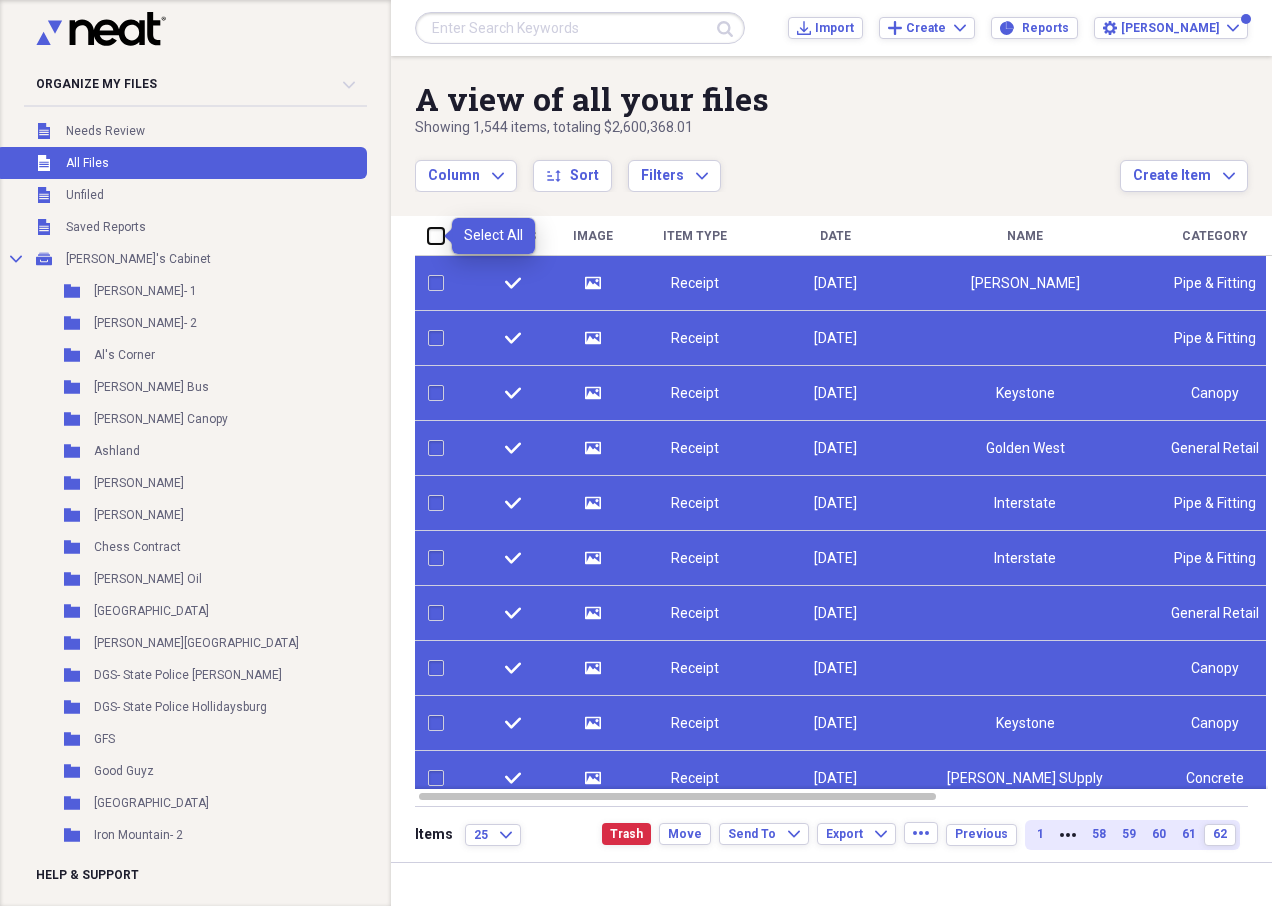 checkbox on "false" 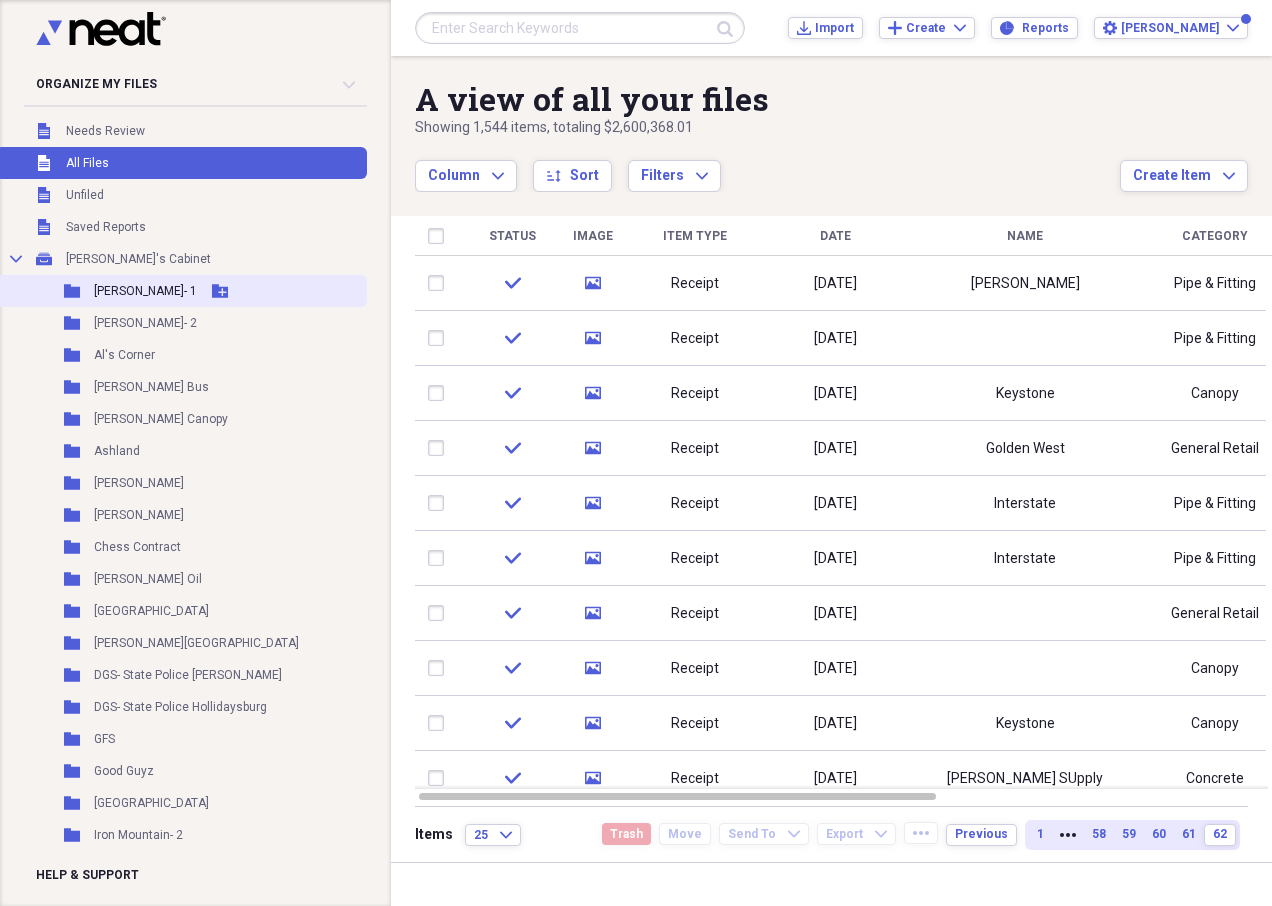 click on "Add Folder" at bounding box center (220, 291) 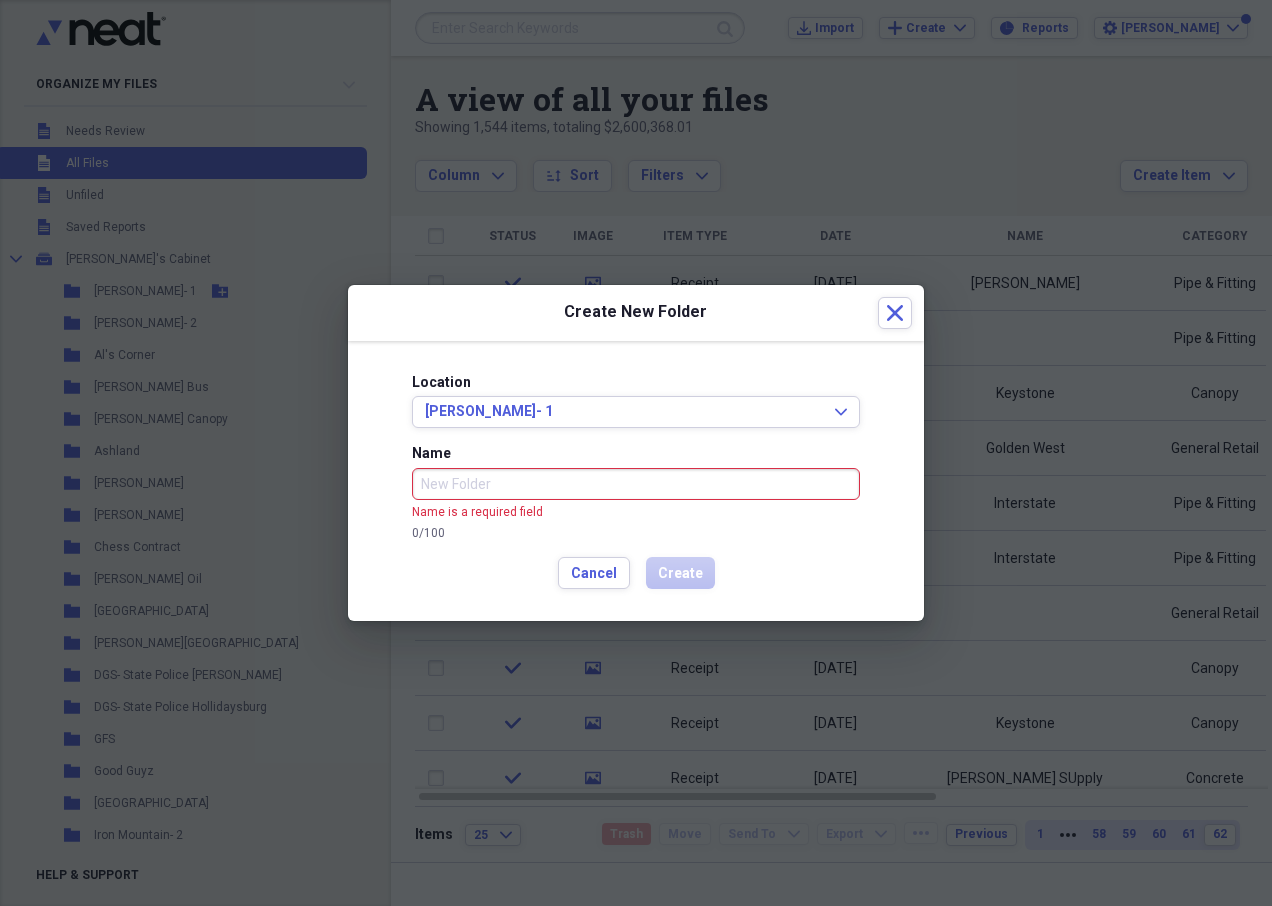 click at bounding box center (636, 453) 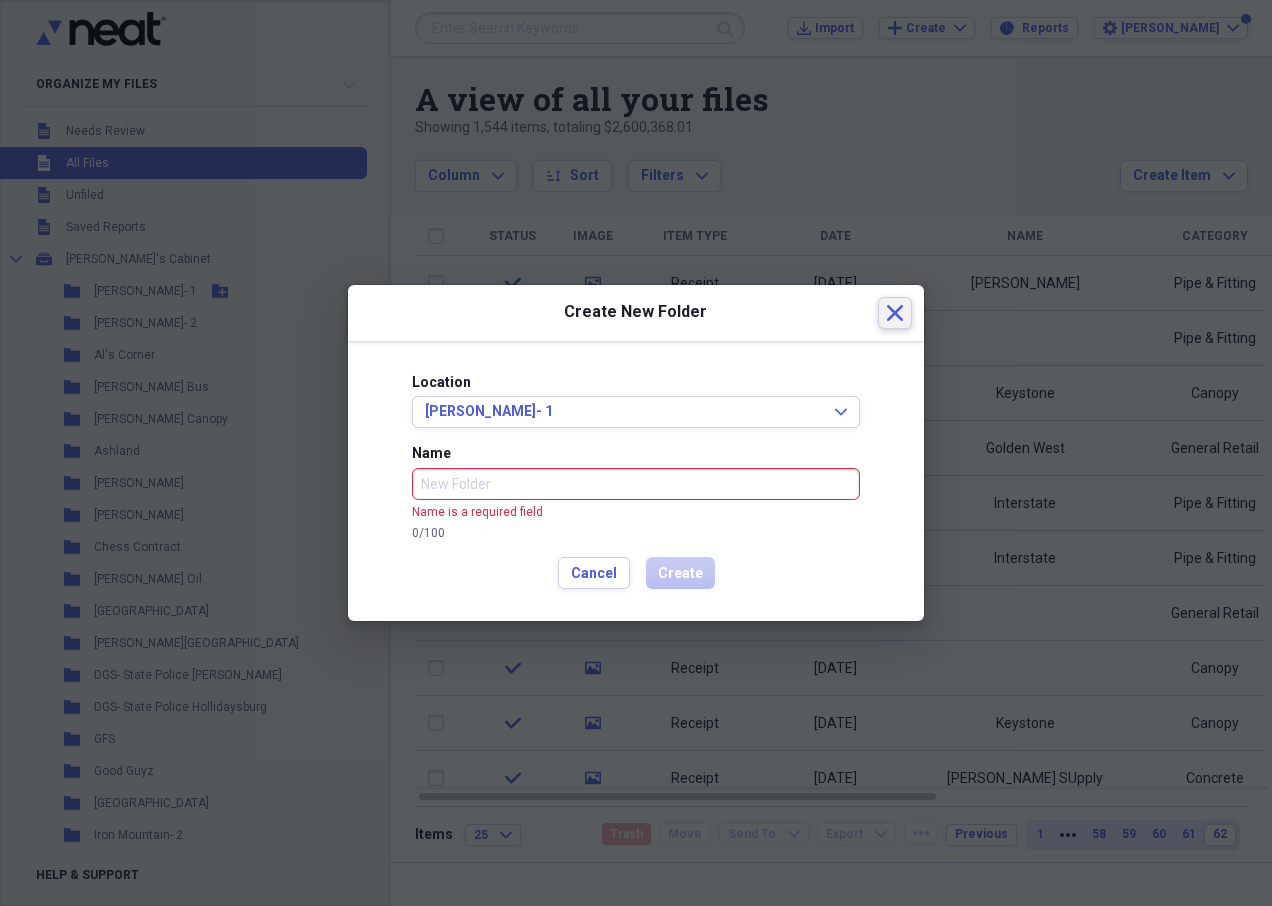 click on "Close" 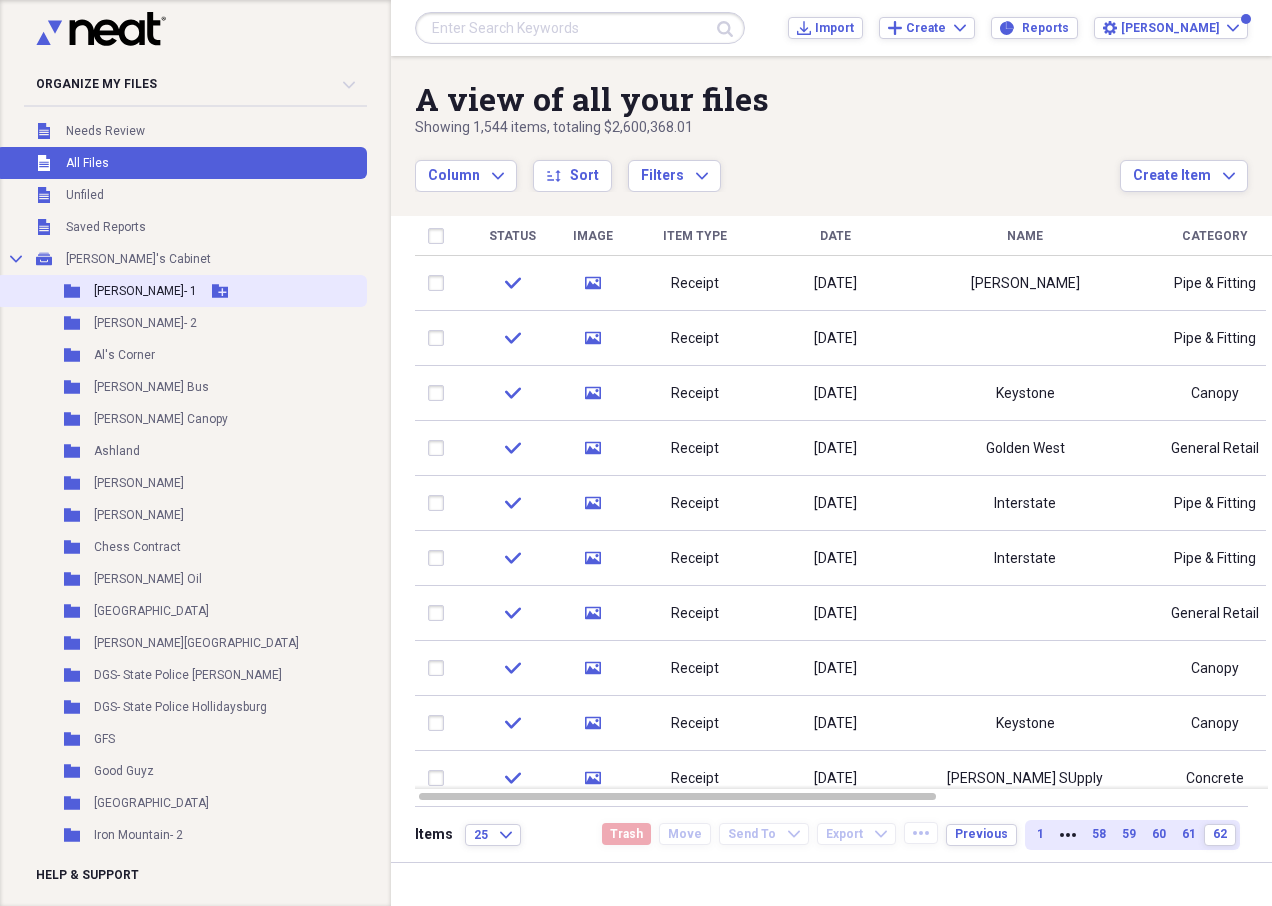 click on "Folder Aaron Silverman- 1 Add Folder" at bounding box center [181, 291] 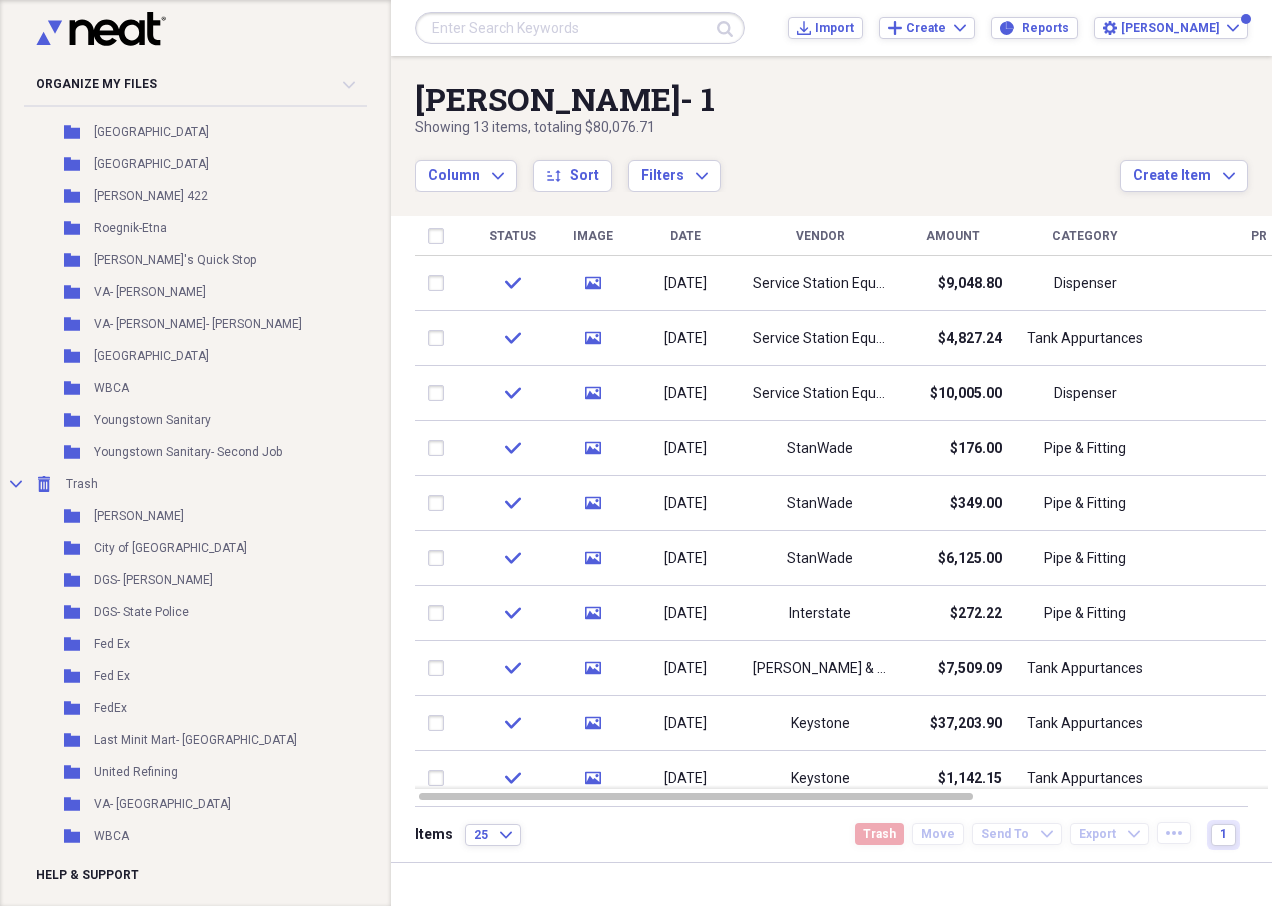 scroll, scrollTop: 1223, scrollLeft: 0, axis: vertical 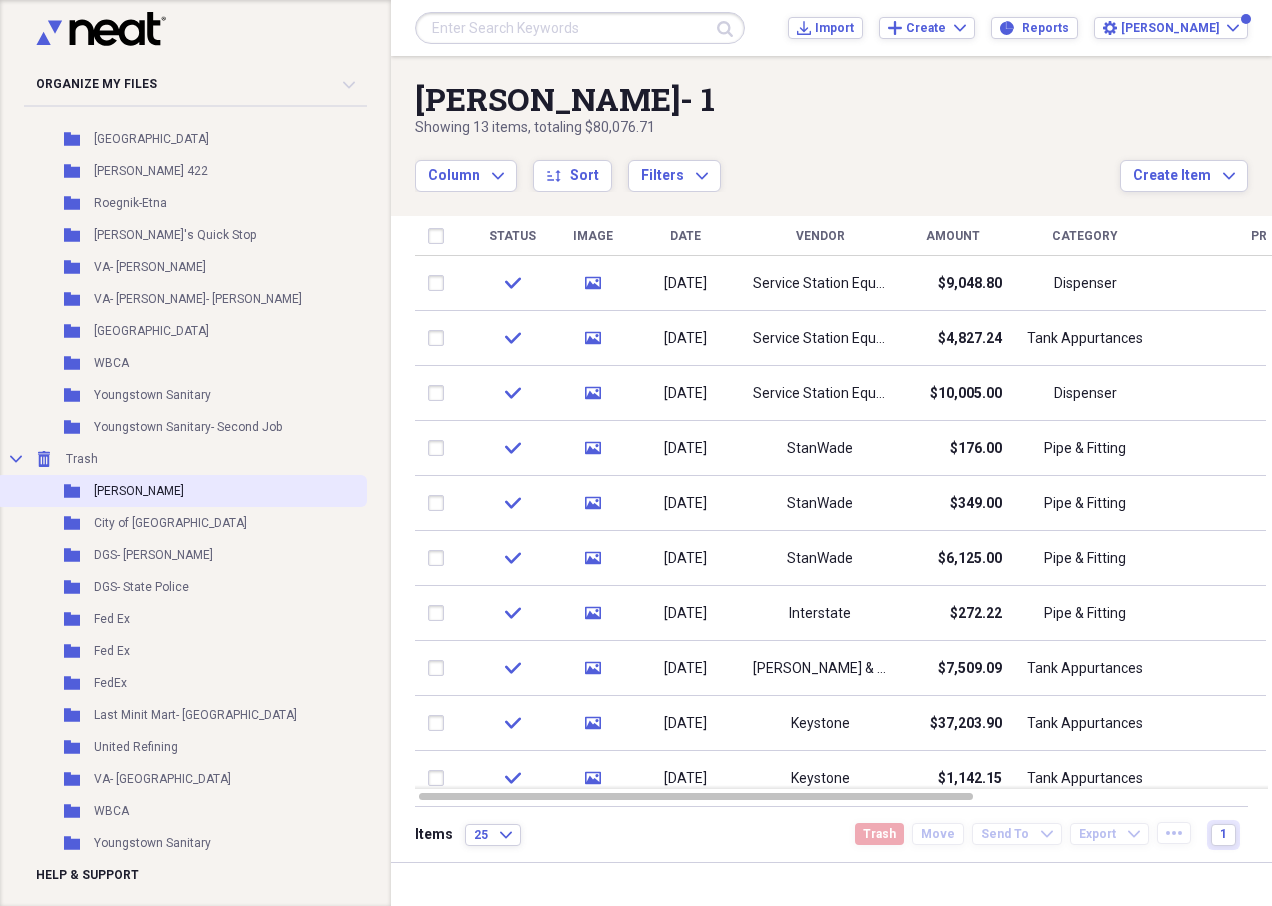 click on "Folder Bognar" at bounding box center (181, 491) 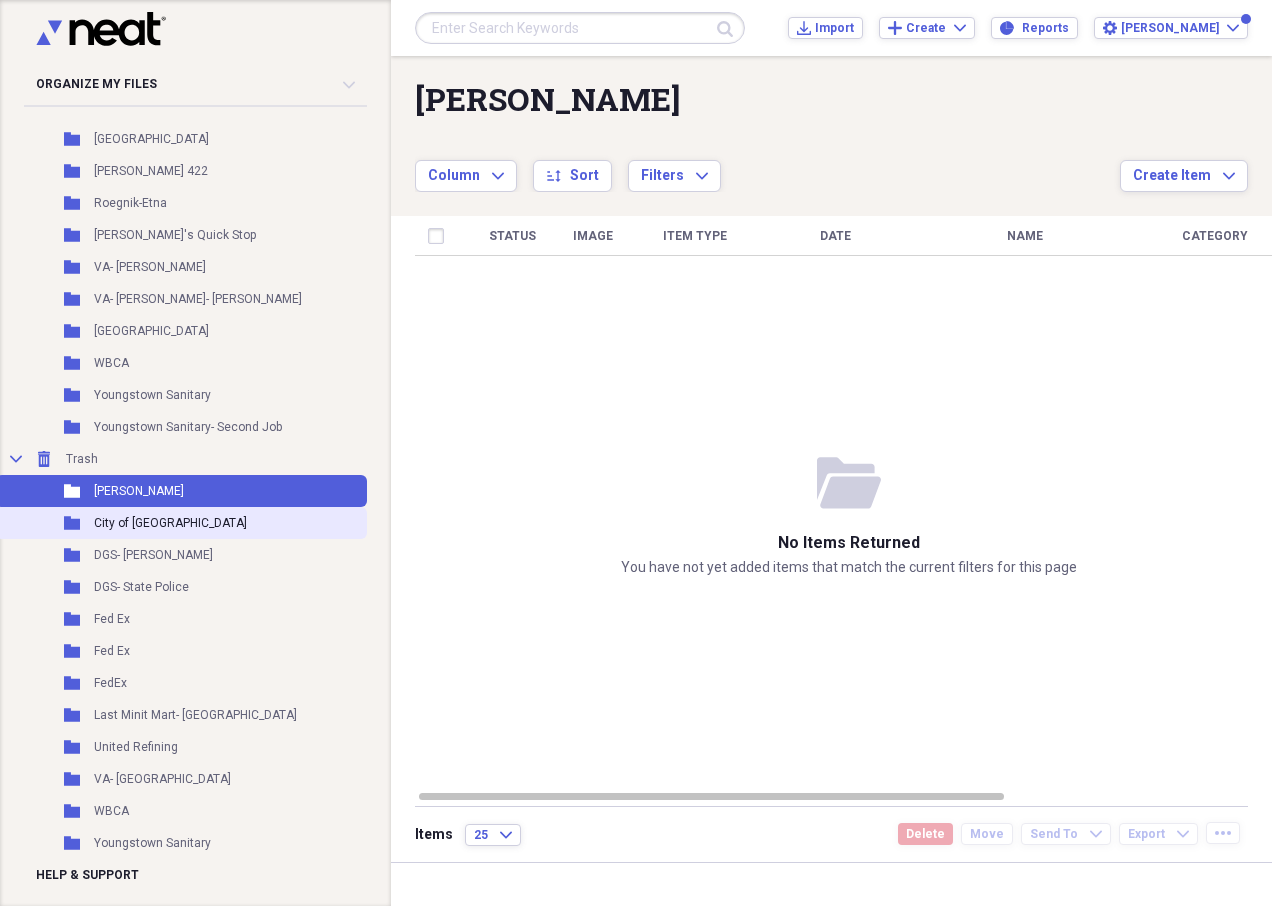 click on "Folder City of New Castle" at bounding box center (181, 523) 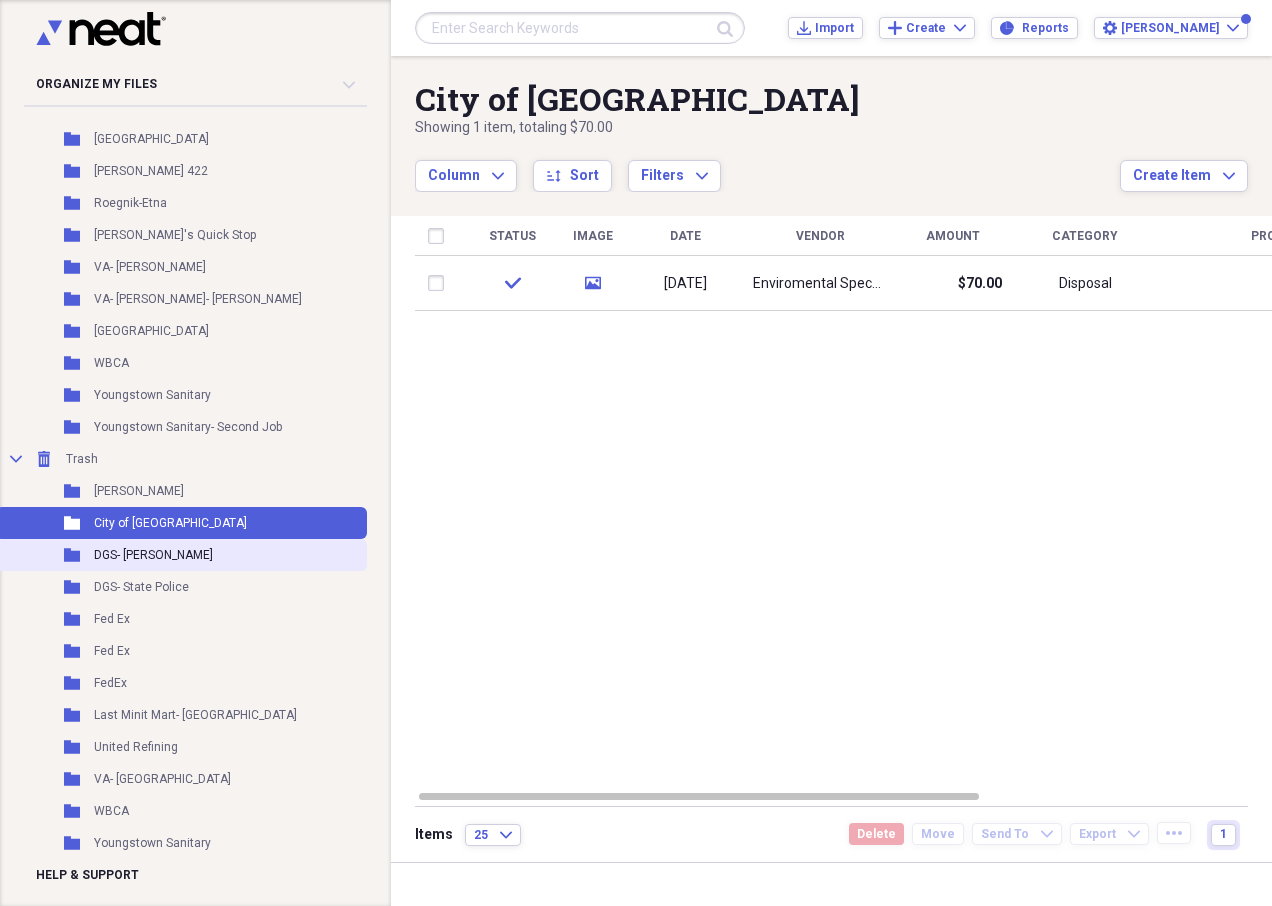 click on "Folder DGS- Butler" at bounding box center [181, 555] 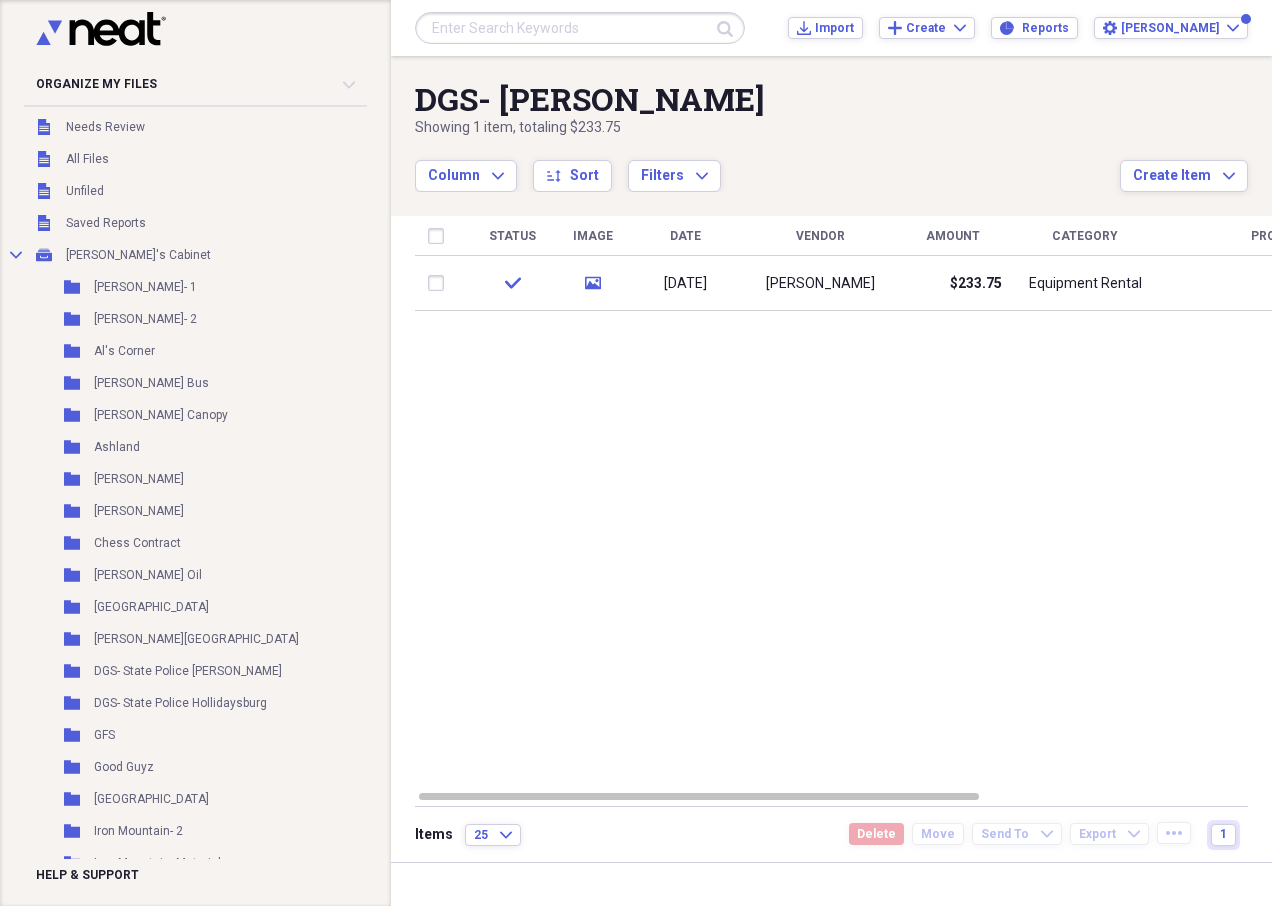 scroll, scrollTop: 0, scrollLeft: 0, axis: both 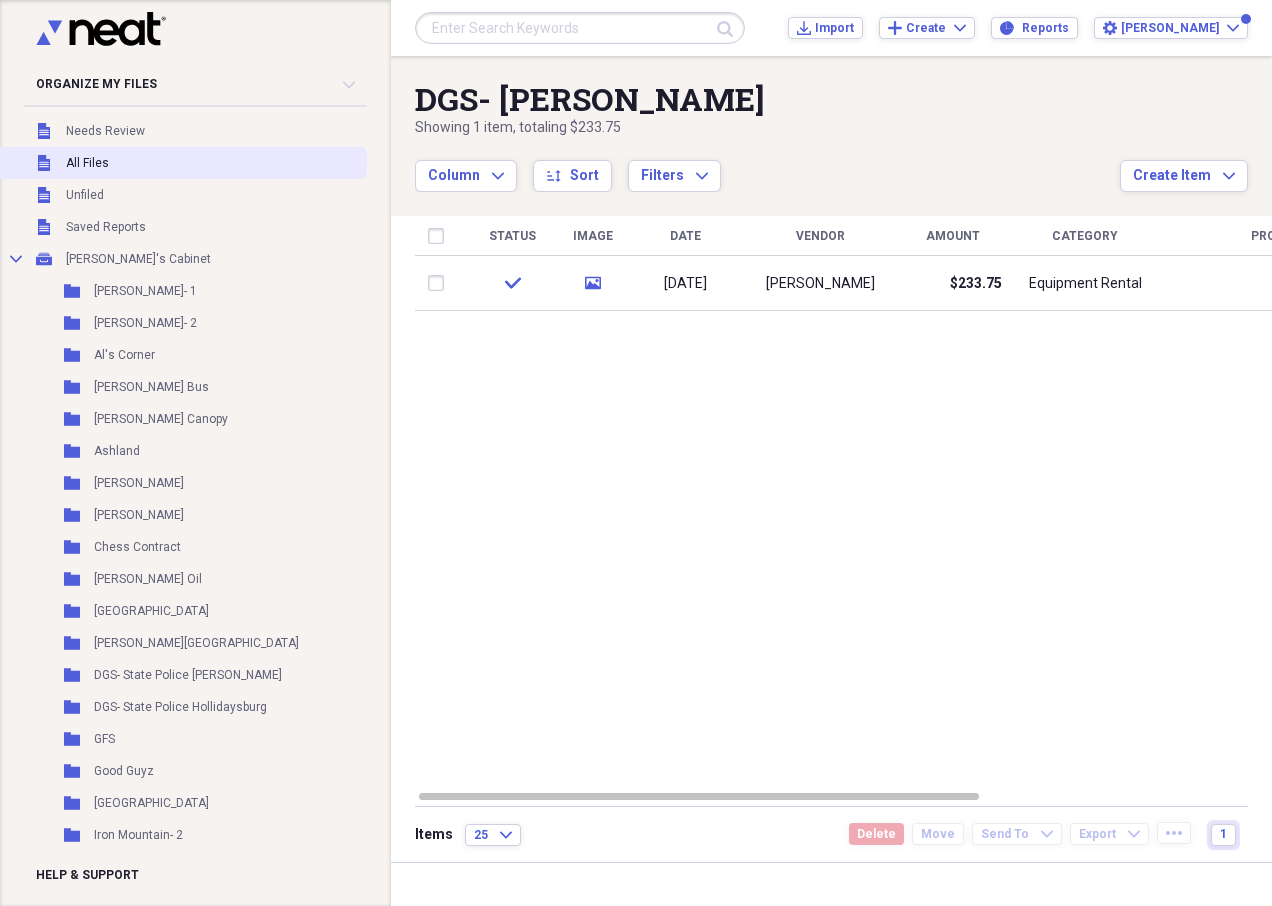 click on "Unfiled All Files" at bounding box center (181, 163) 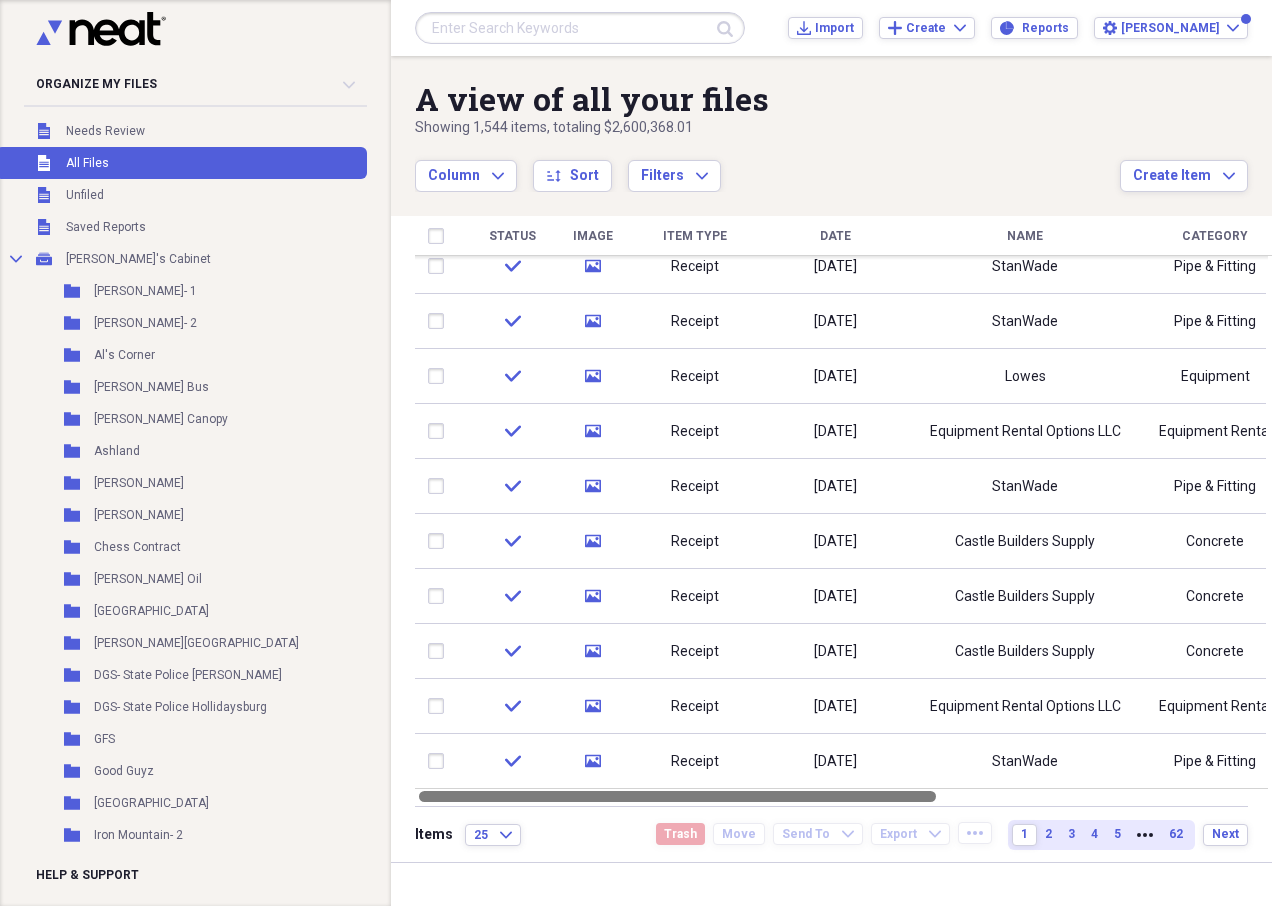 drag, startPoint x: 886, startPoint y: 797, endPoint x: 842, endPoint y: 795, distance: 44.04543 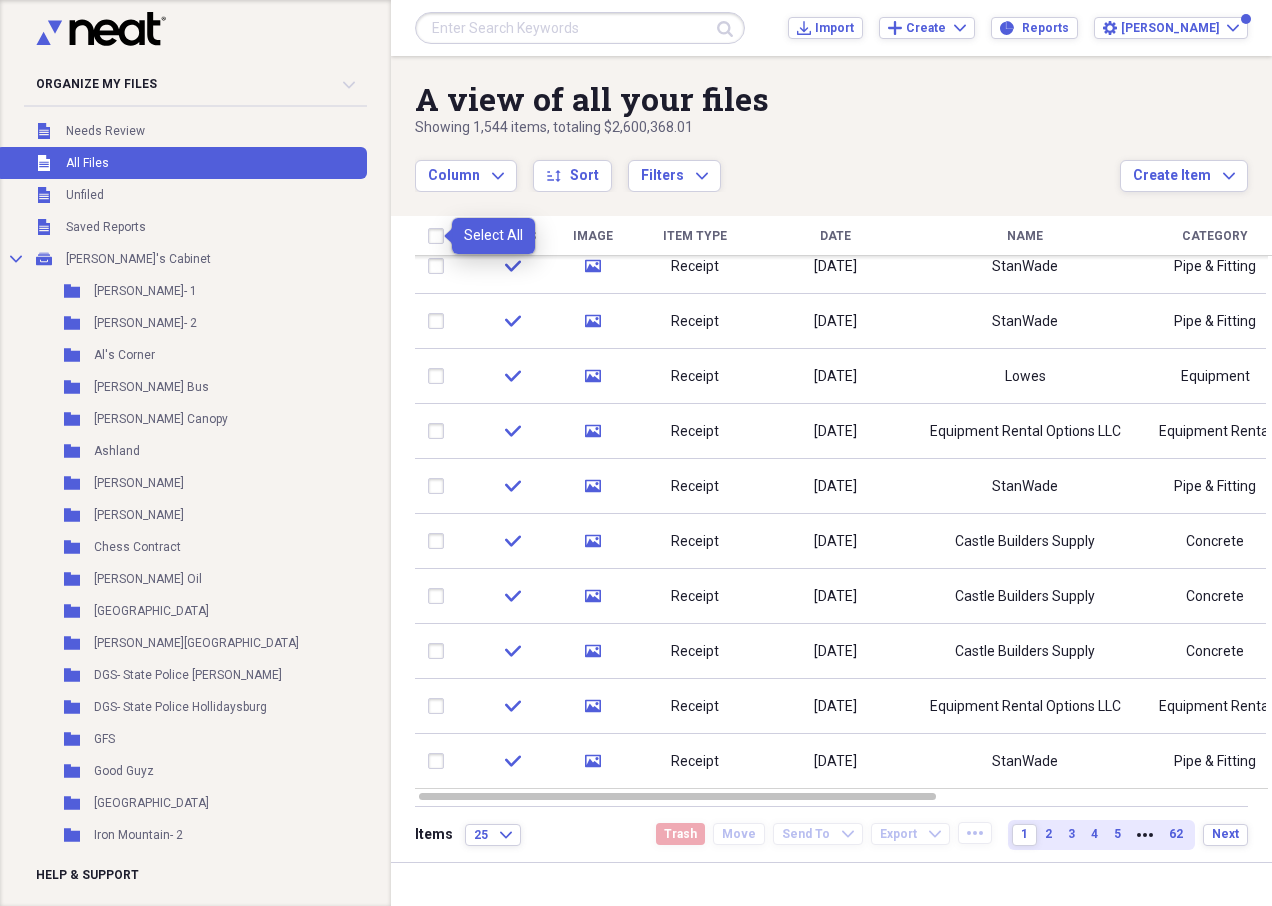 click at bounding box center [440, 236] 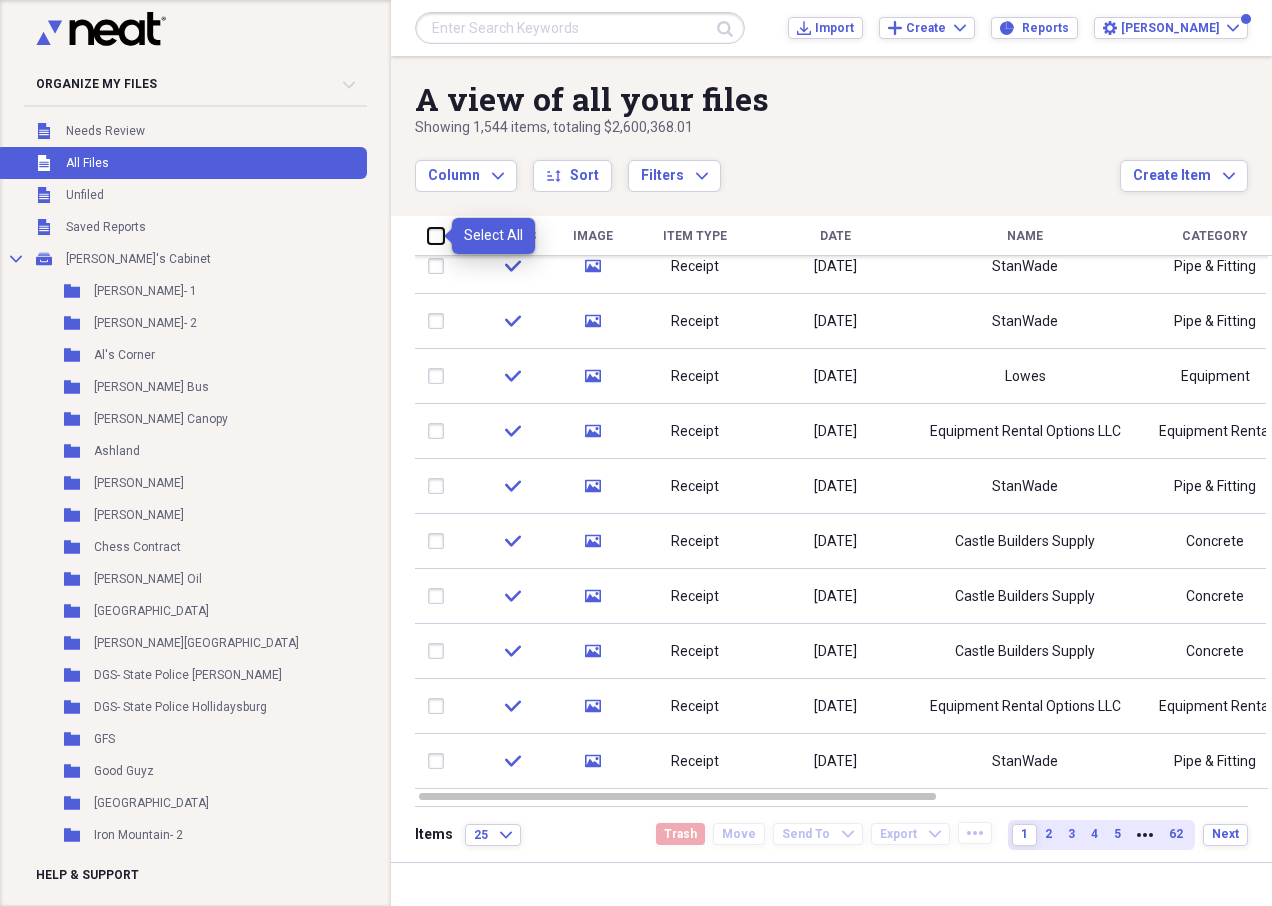 click at bounding box center (428, 235) 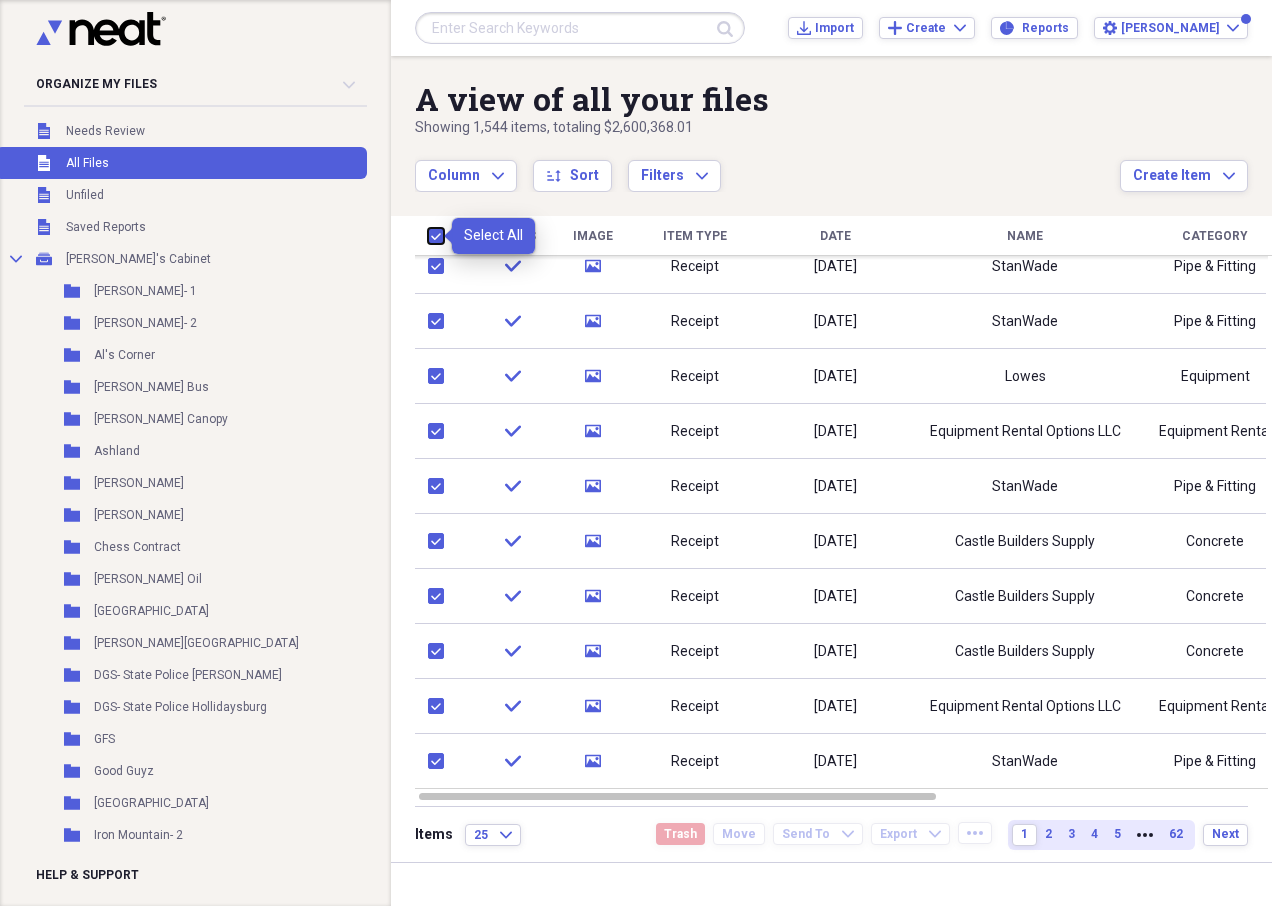 checkbox on "true" 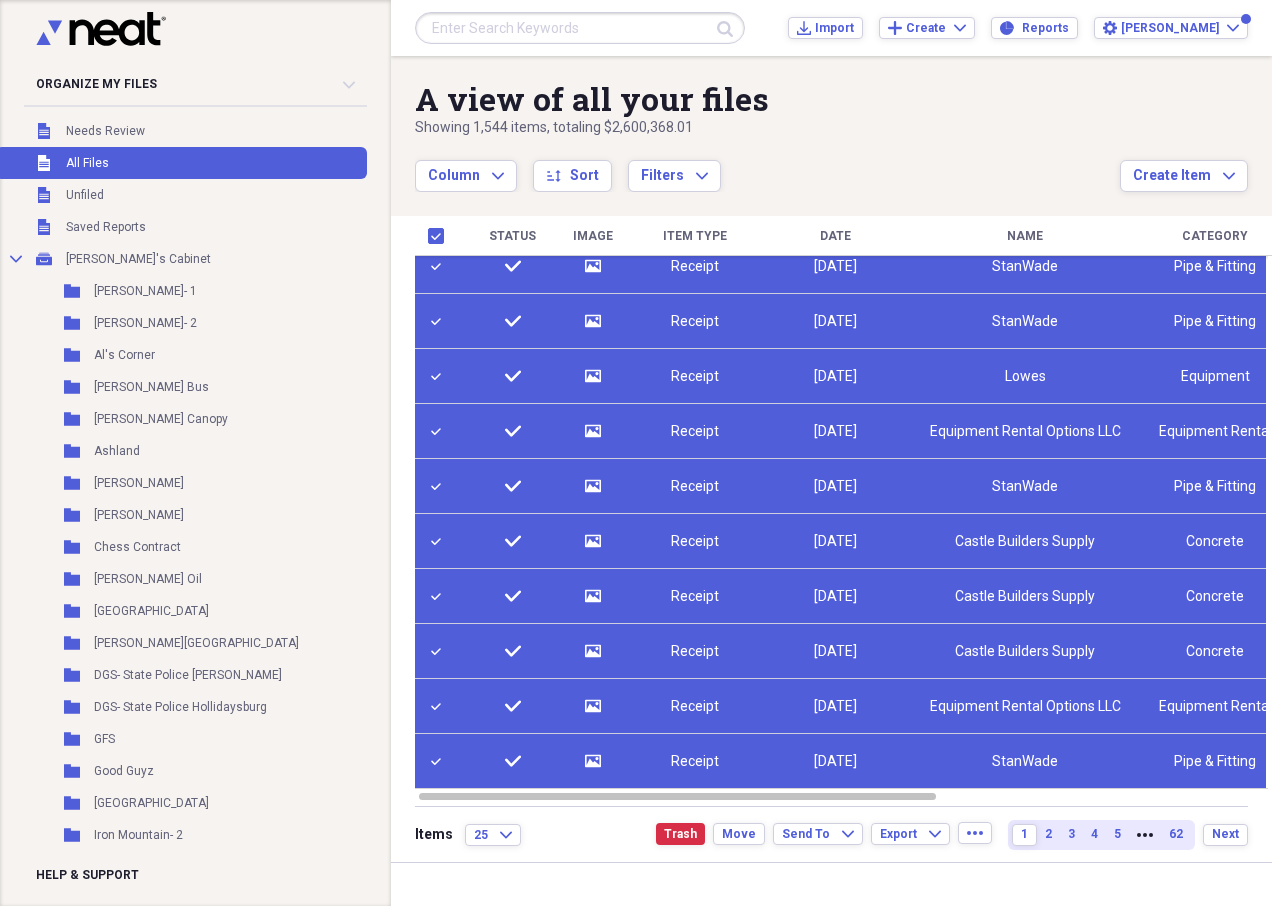 click on "media" 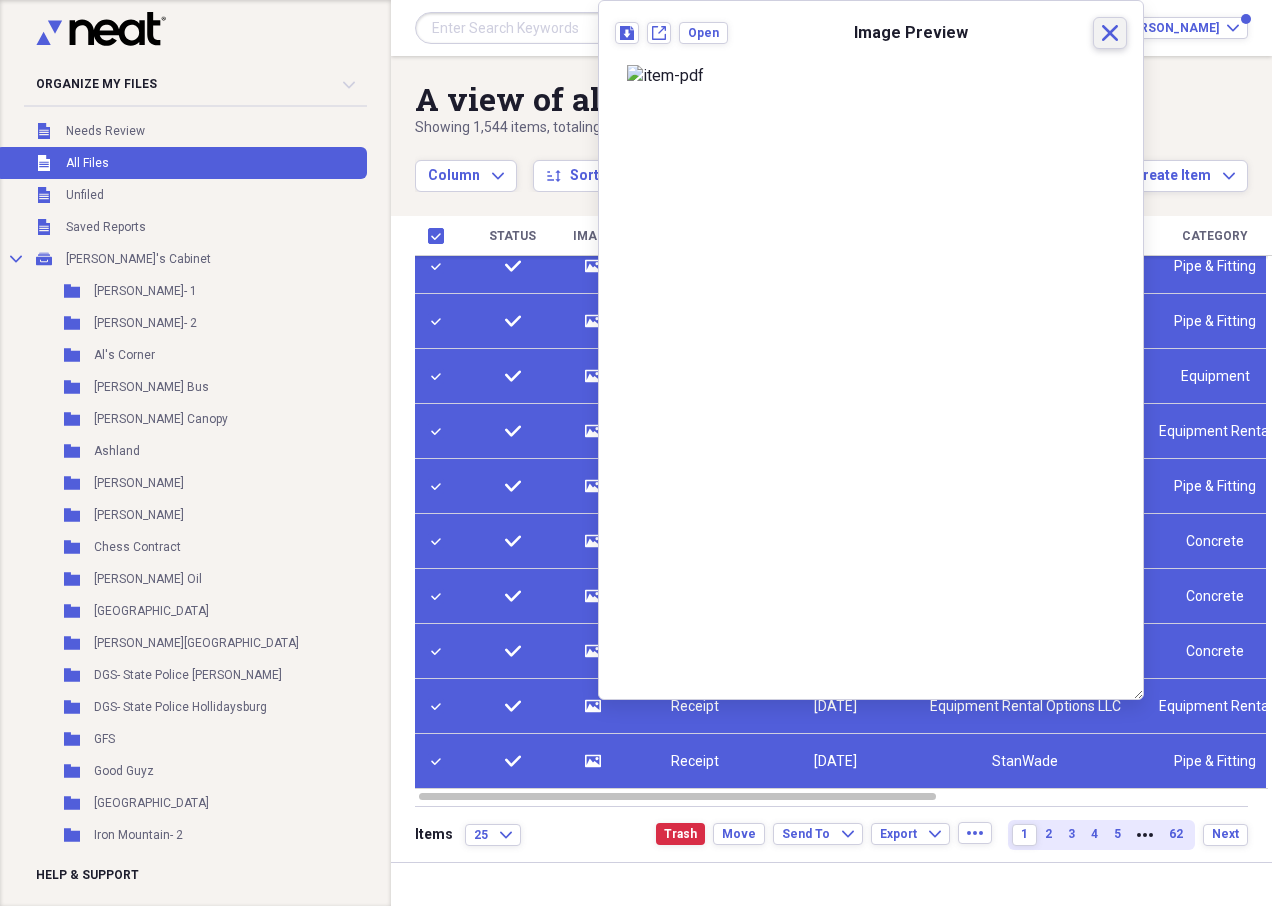 click on "Close" at bounding box center [1110, 33] 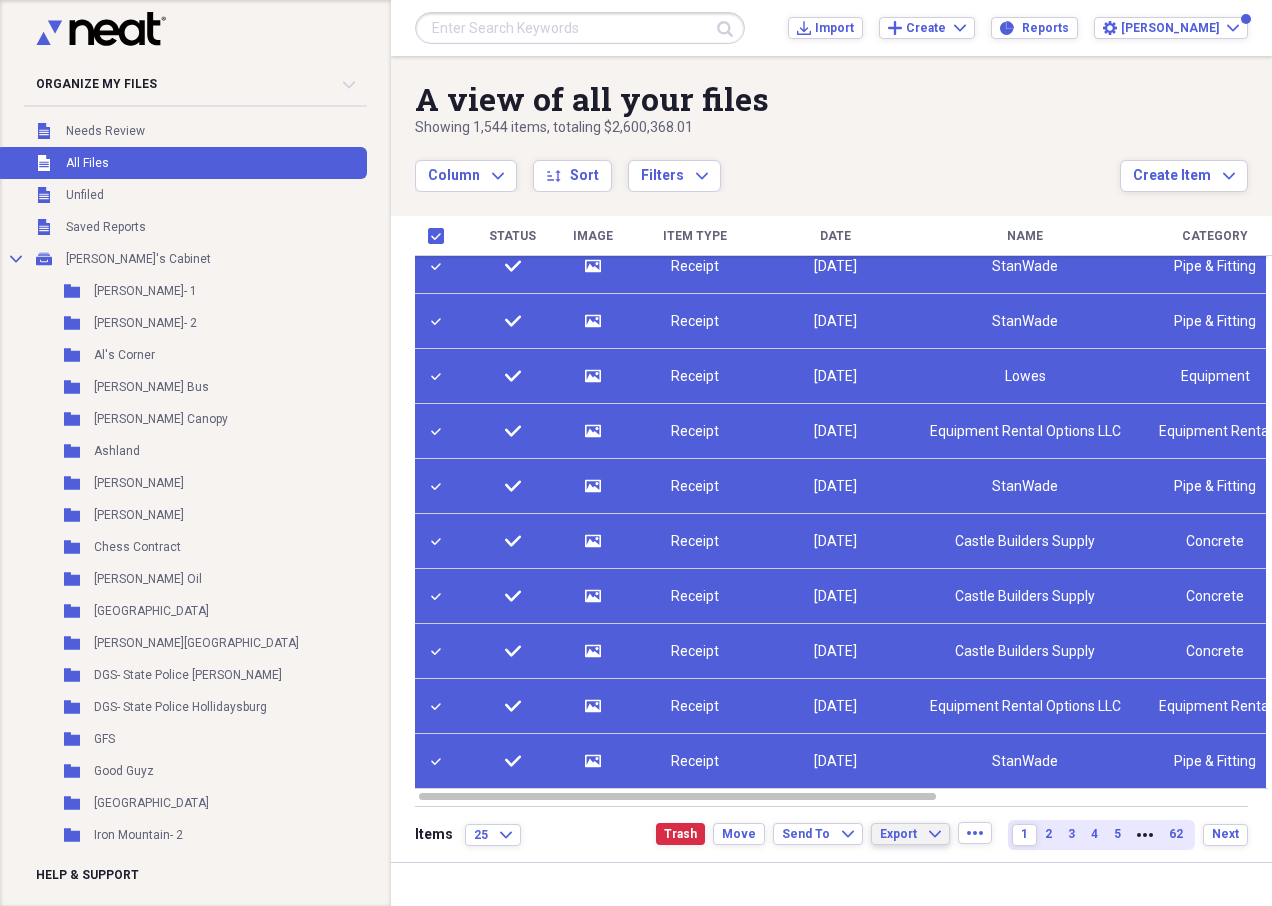 click on "Expand" 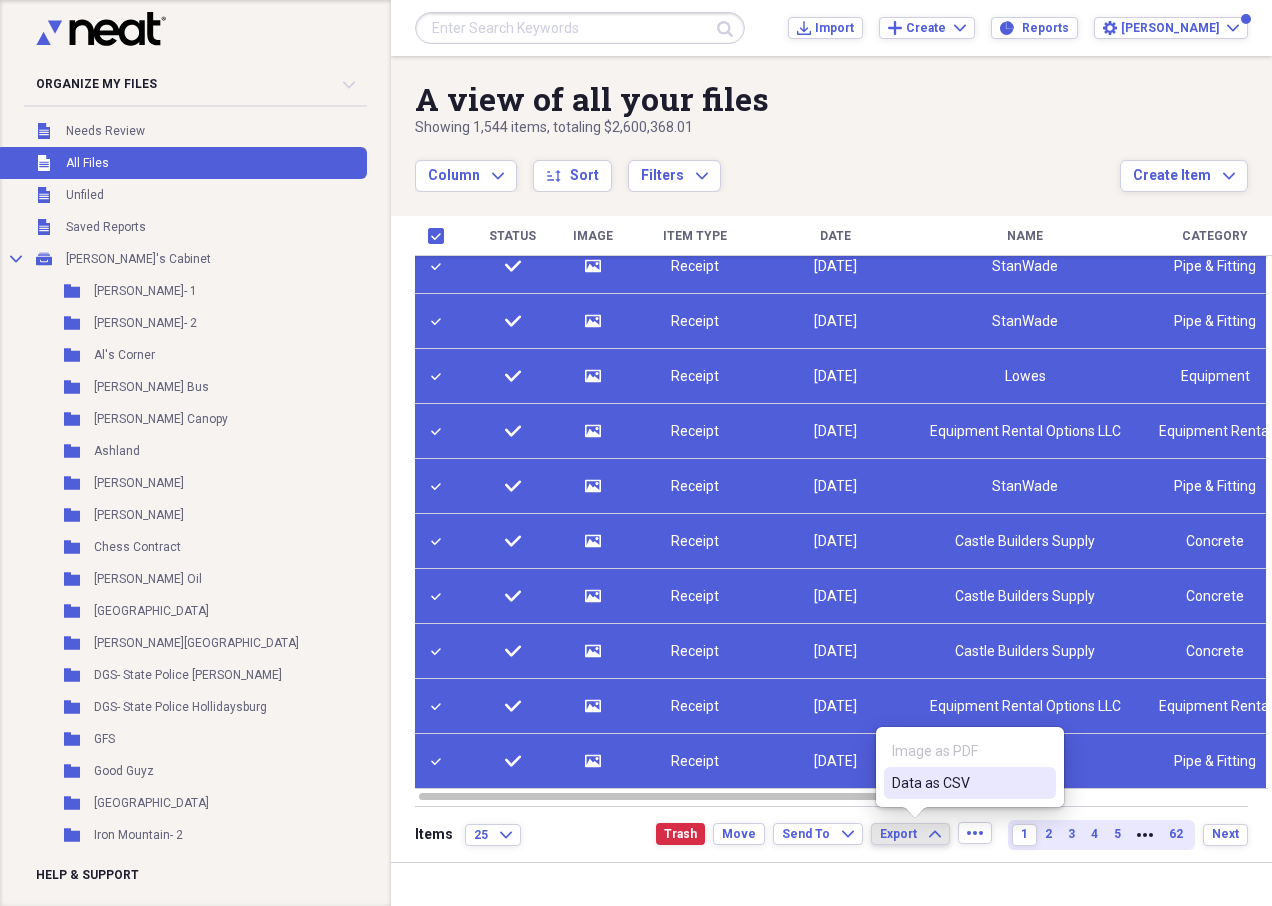 click on "Data as CSV" at bounding box center [958, 783] 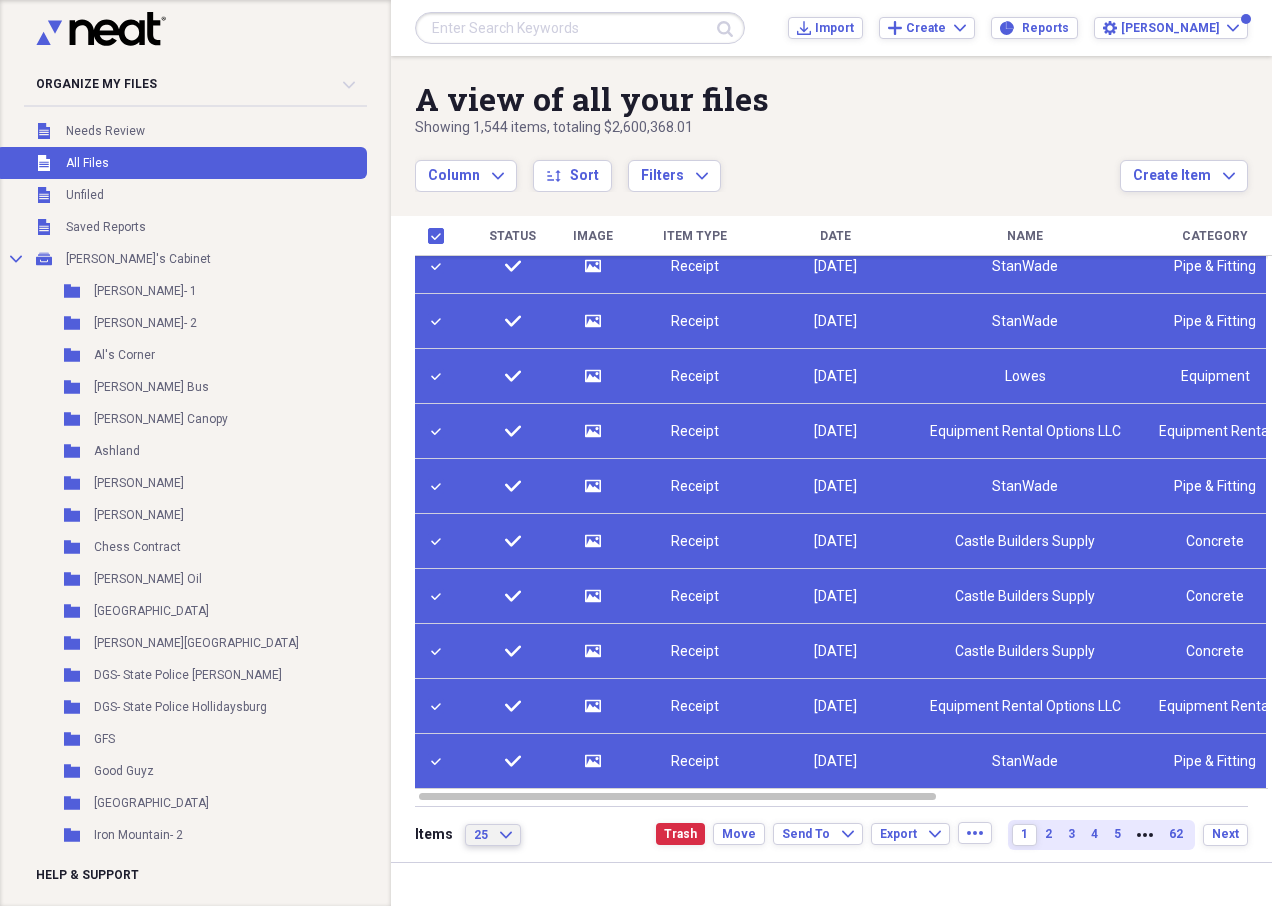 click on "Expand" 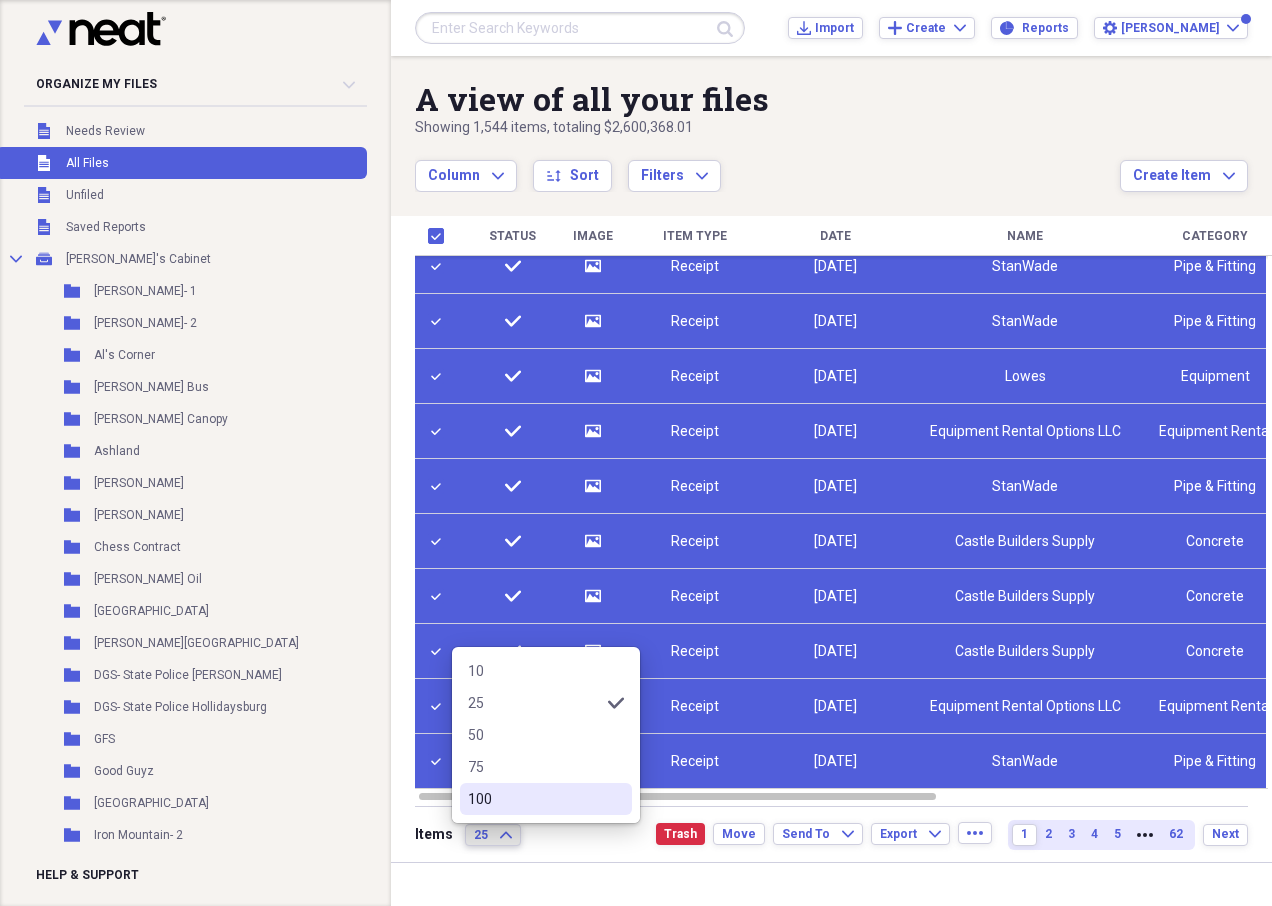 click on "100" at bounding box center [534, 799] 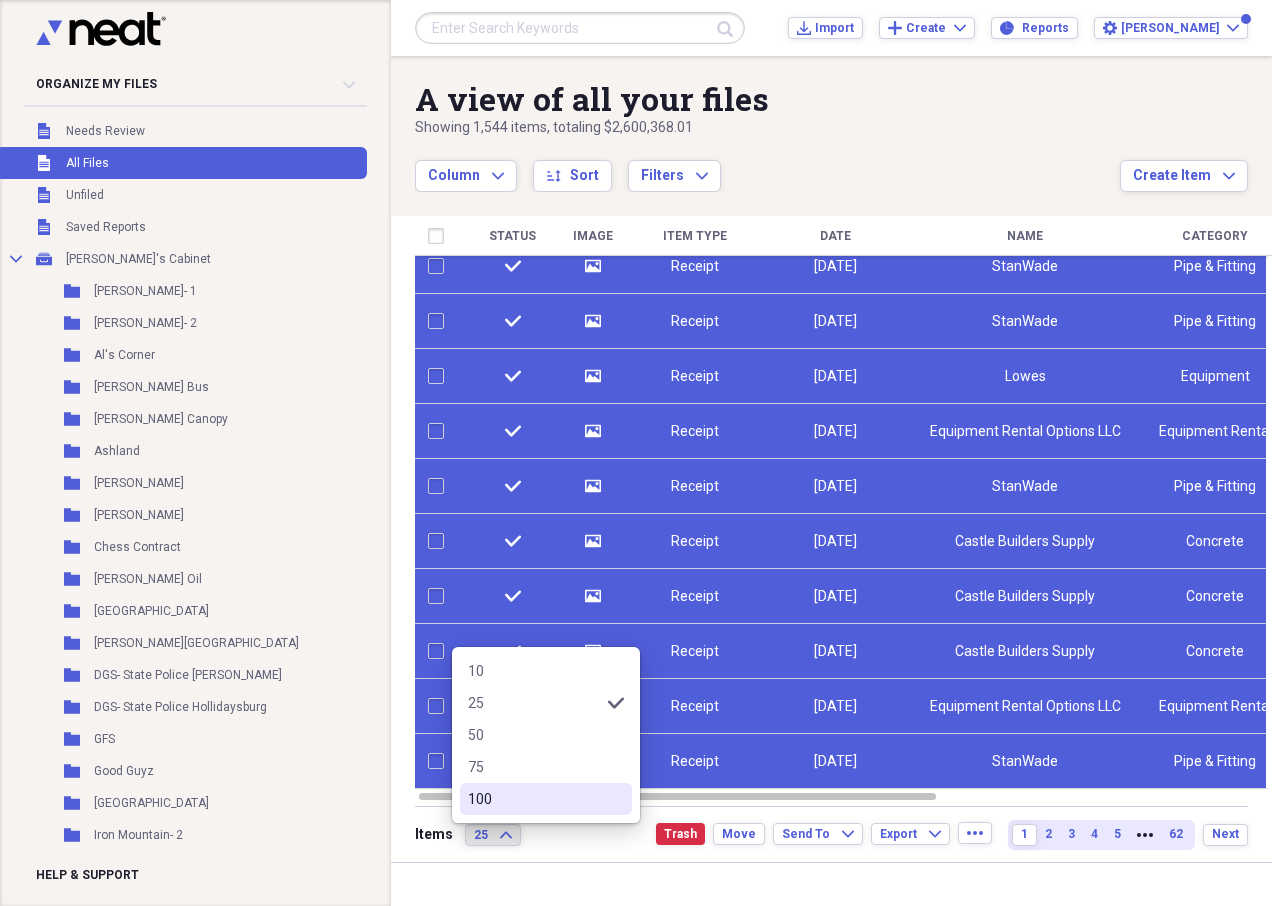 checkbox on "false" 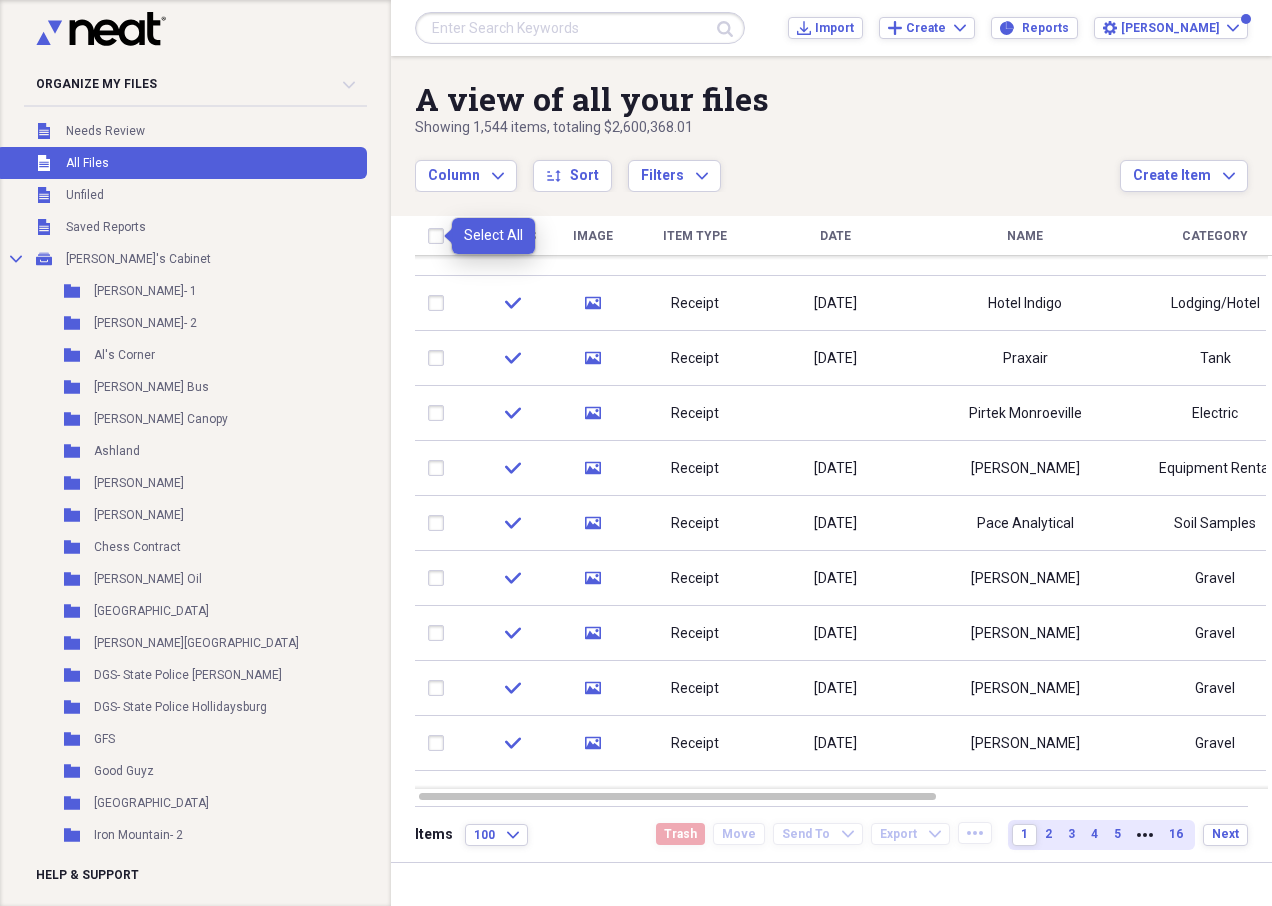 click at bounding box center [440, 236] 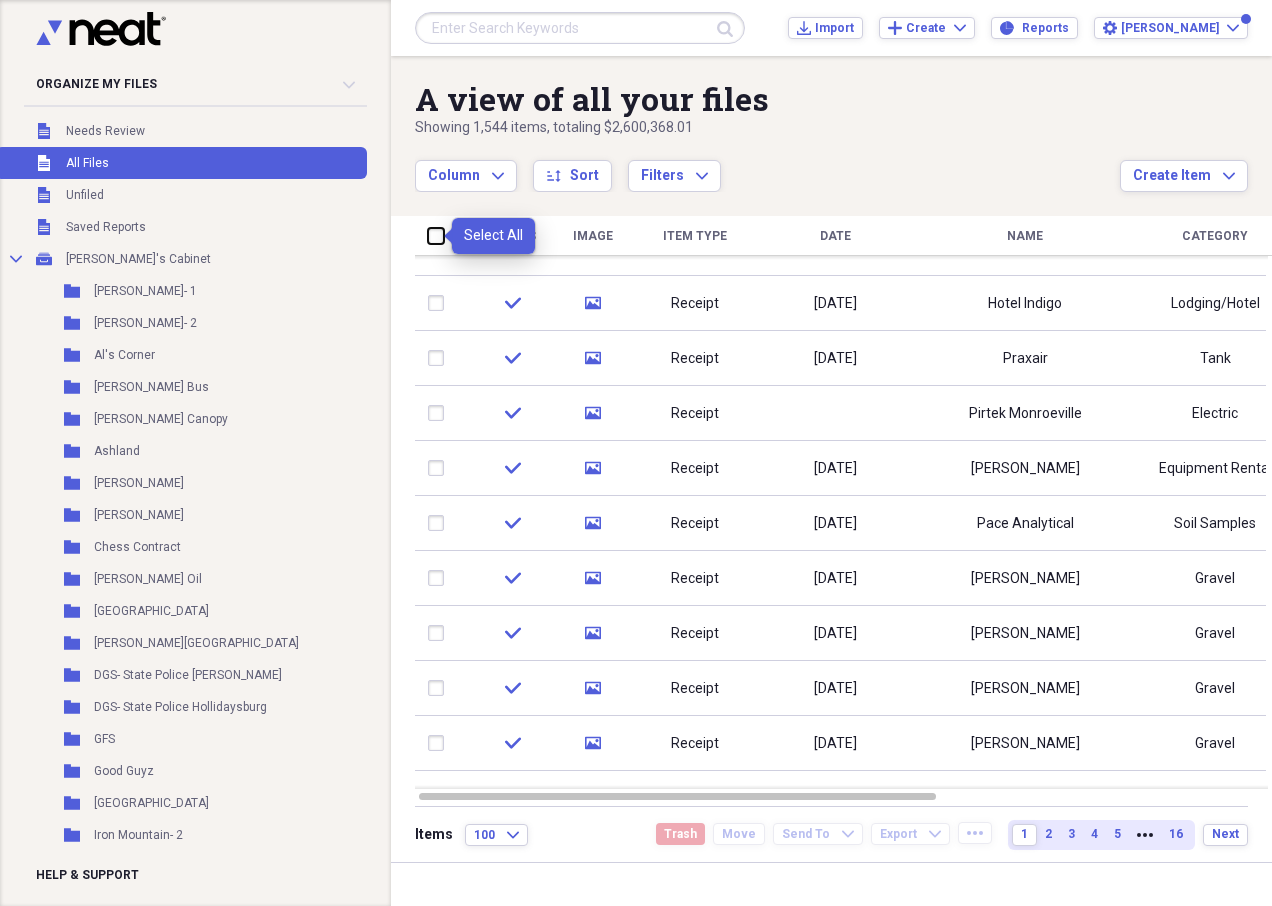 click at bounding box center [428, 235] 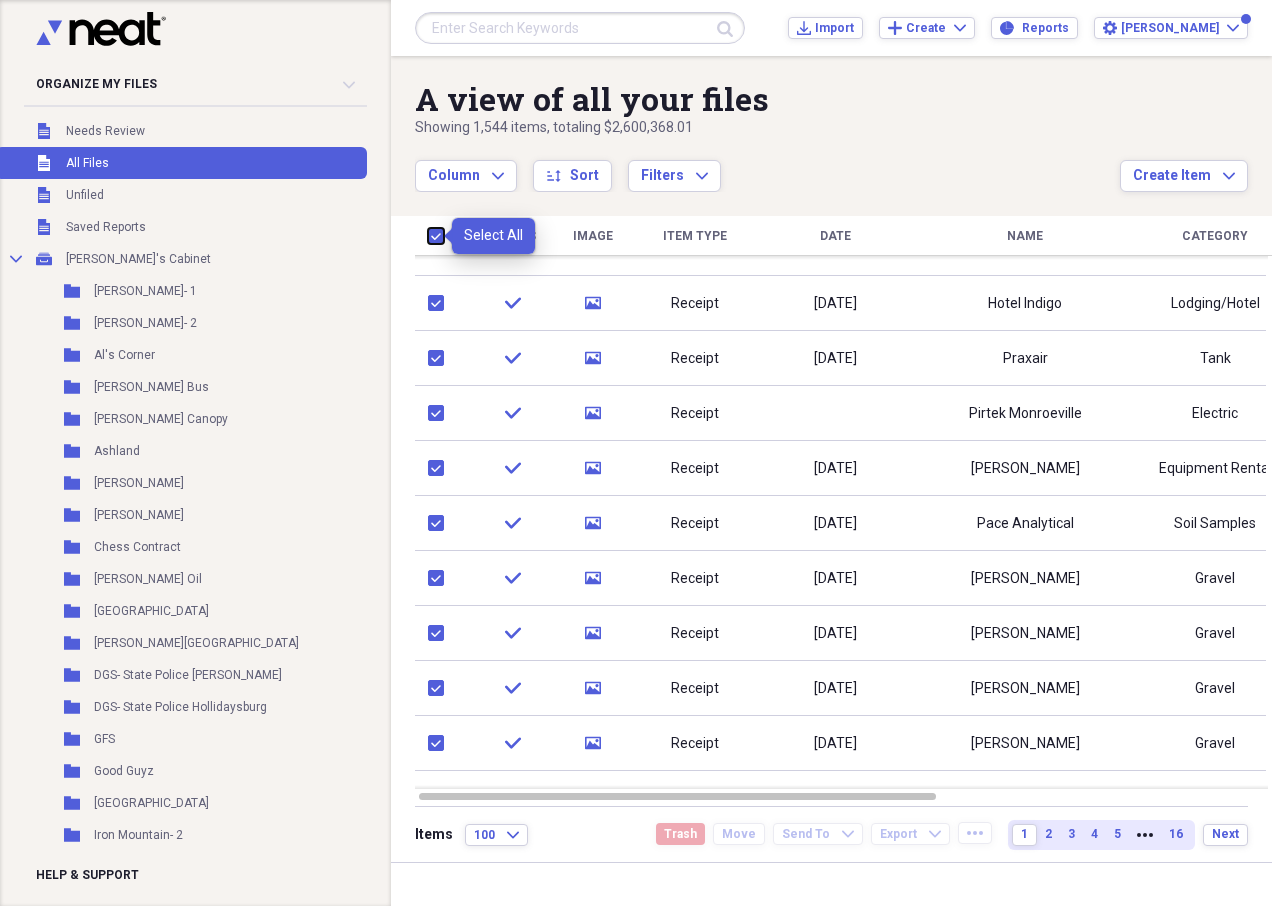 checkbox on "true" 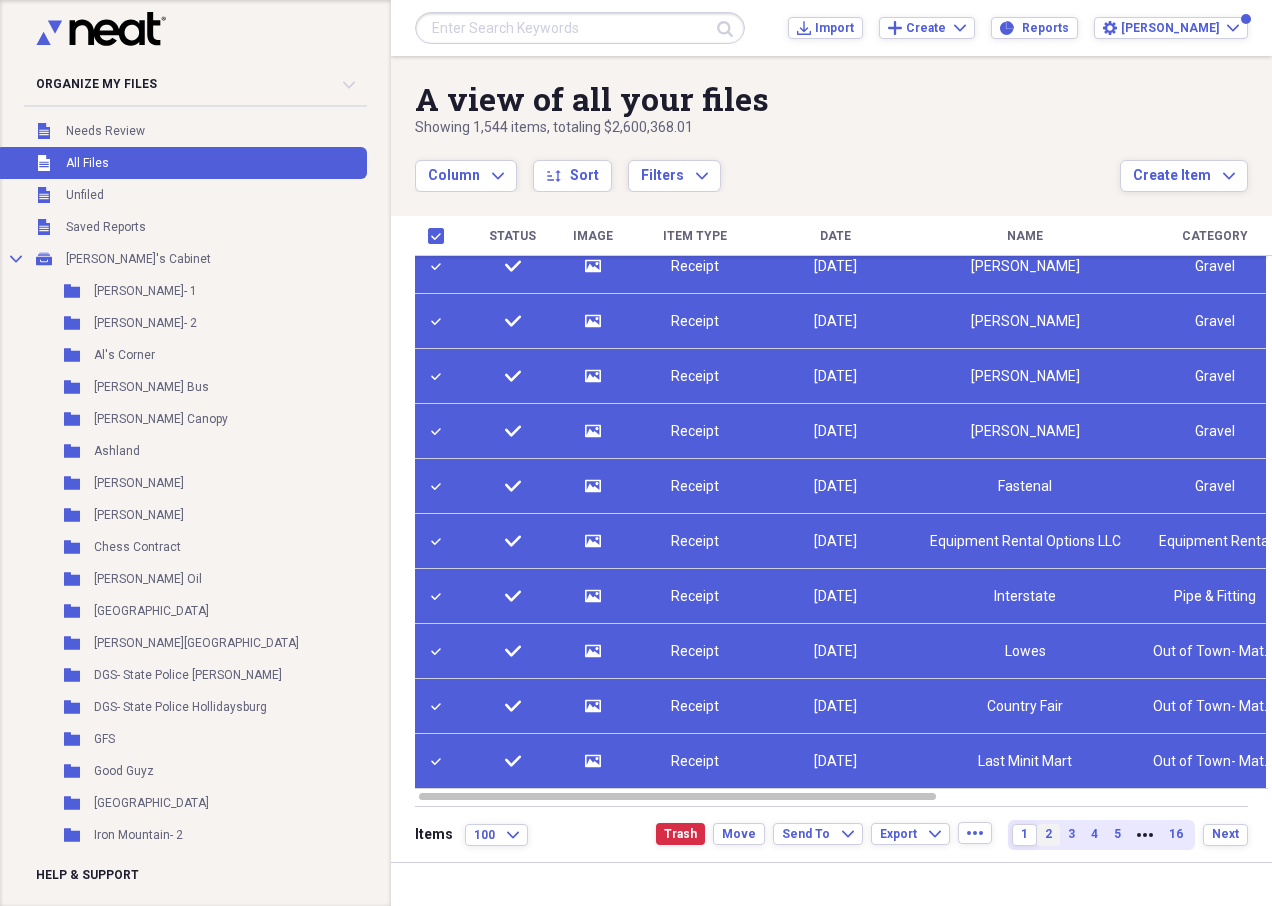 click on "2" at bounding box center (1048, 834) 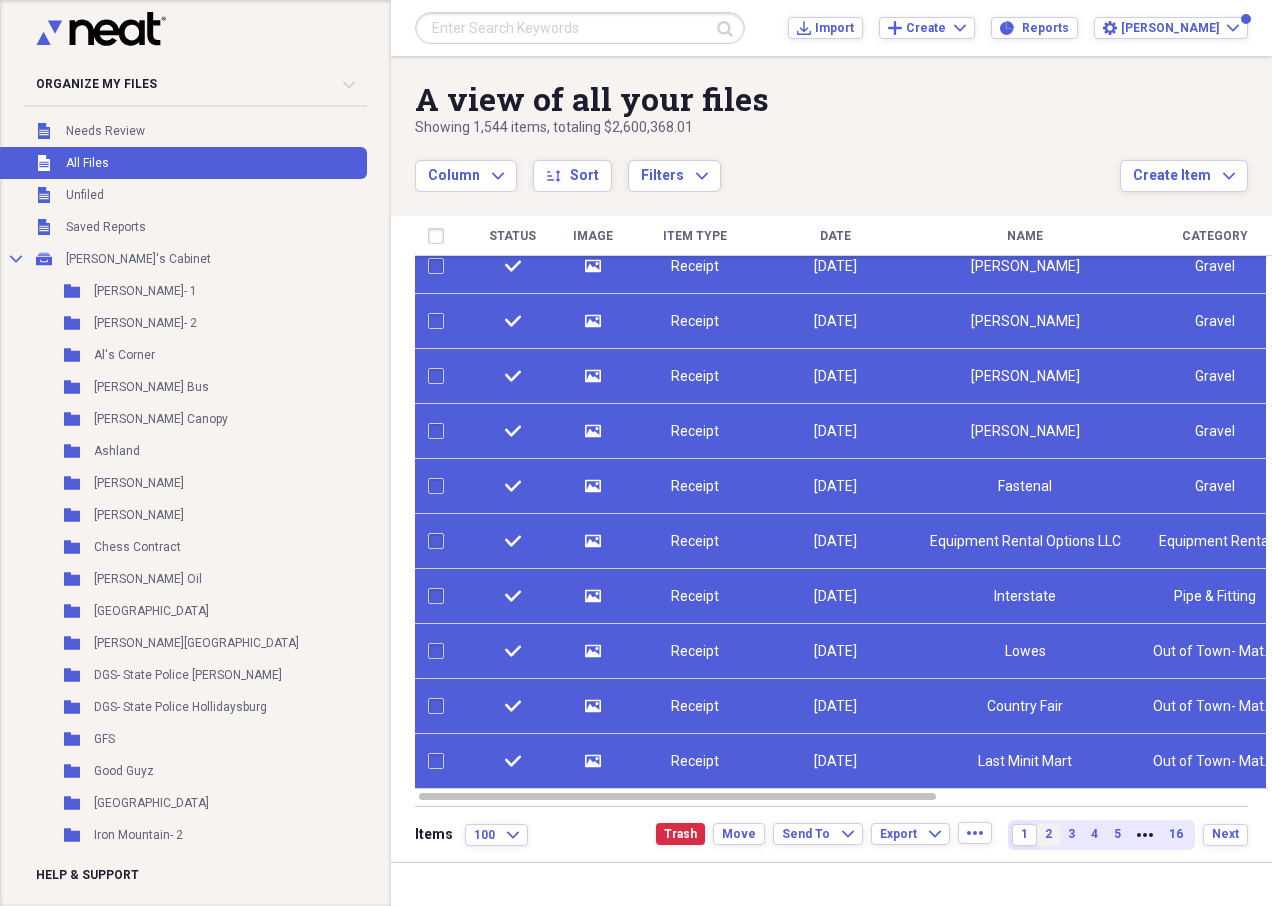 checkbox on "false" 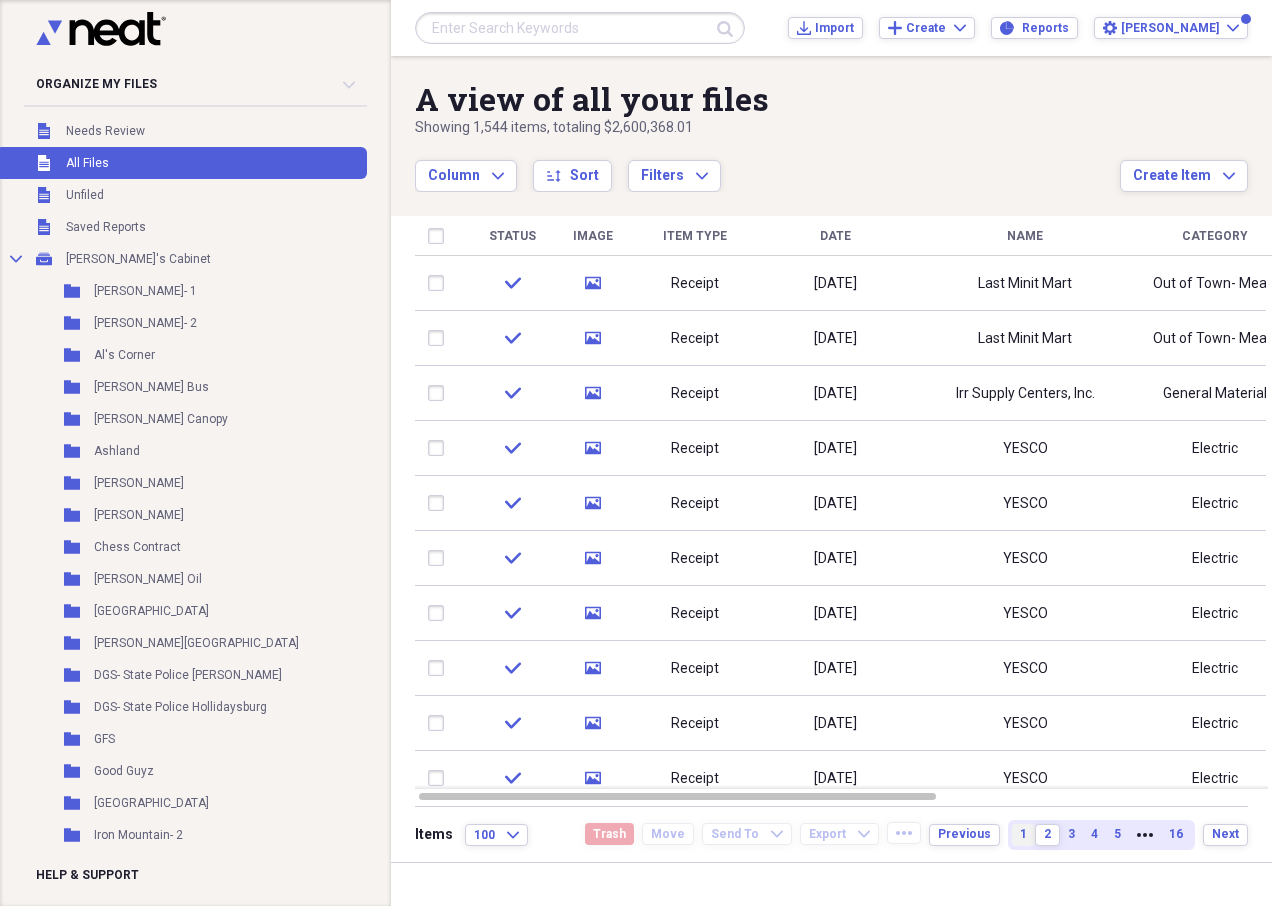 click on "1" at bounding box center (1023, 834) 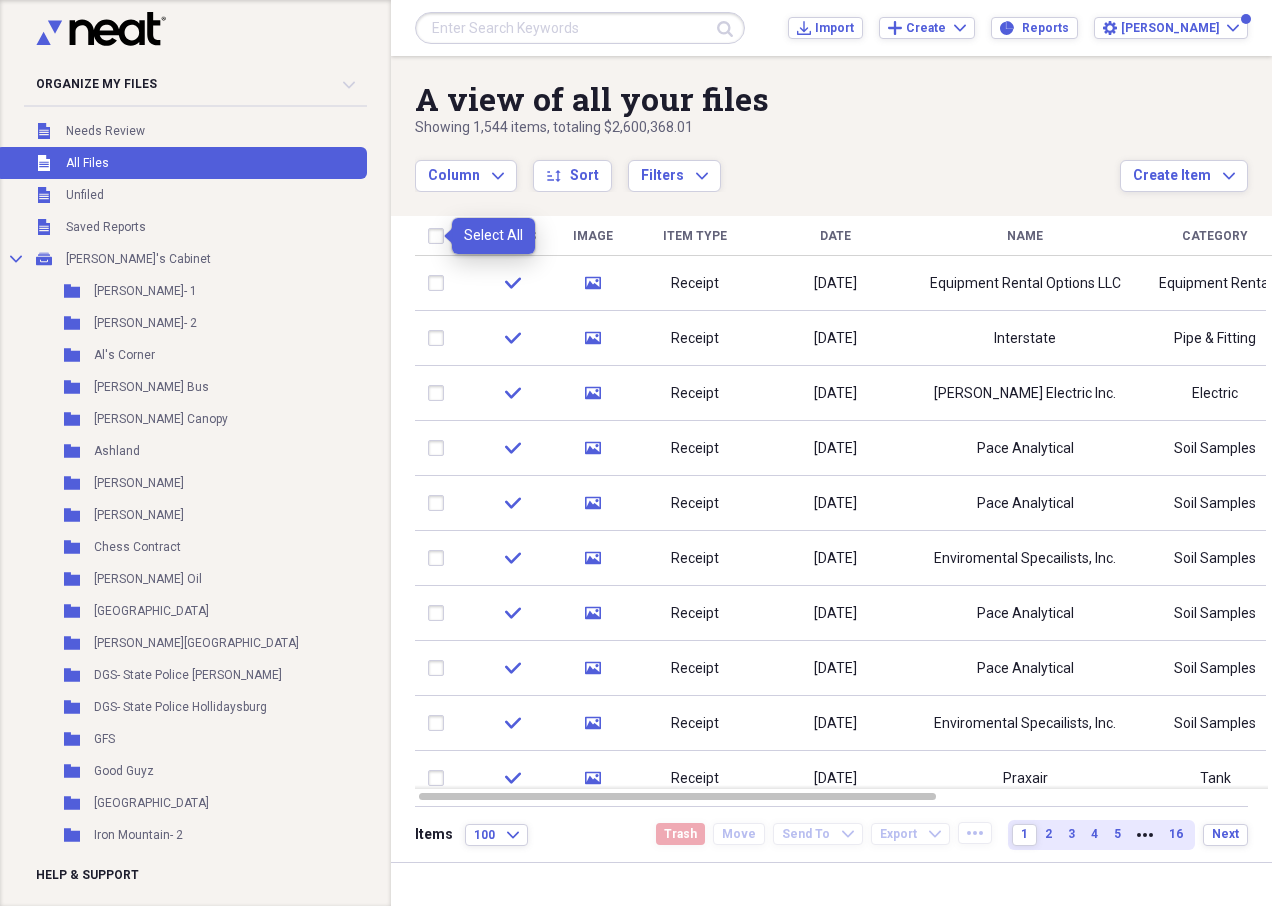 click at bounding box center (440, 236) 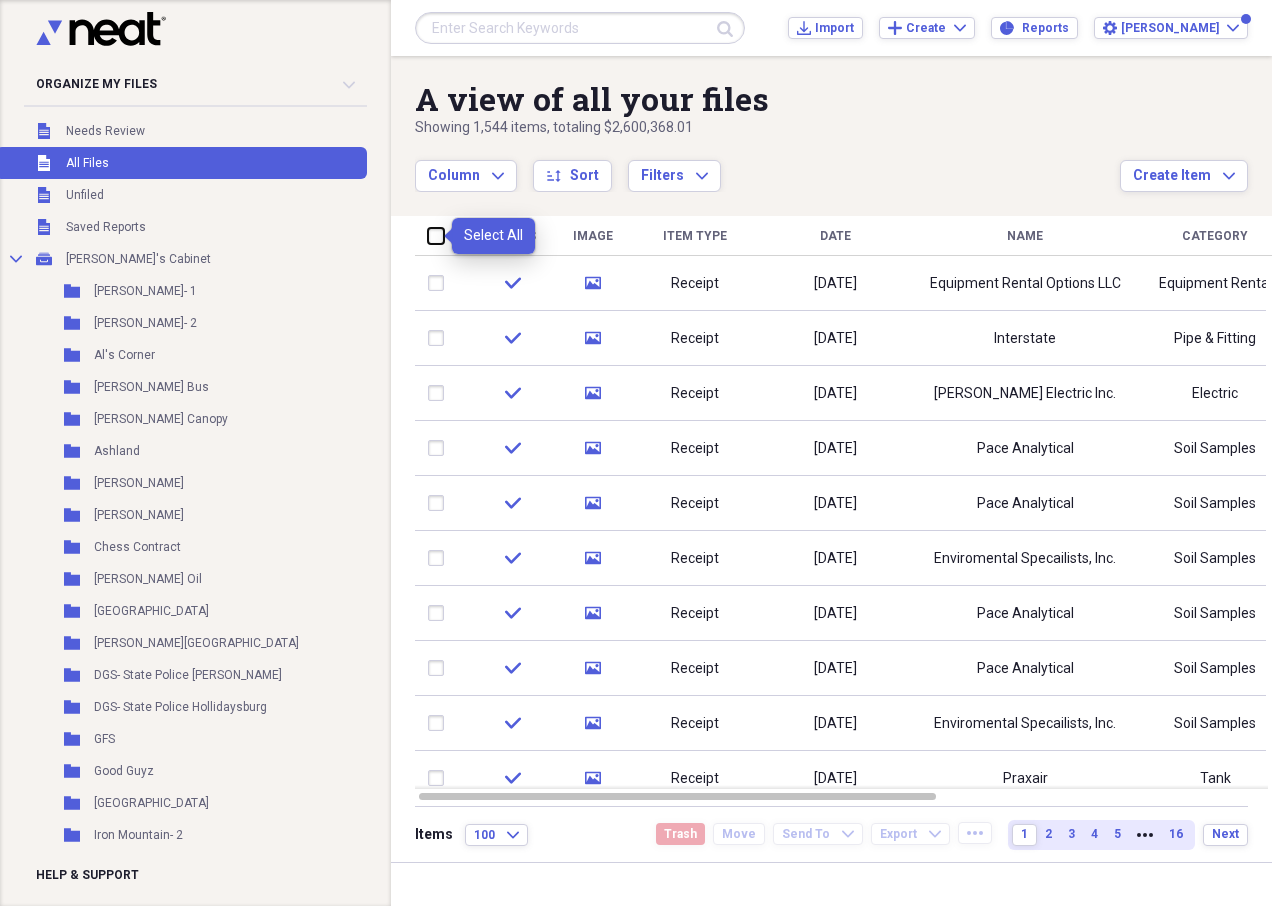 click at bounding box center [428, 235] 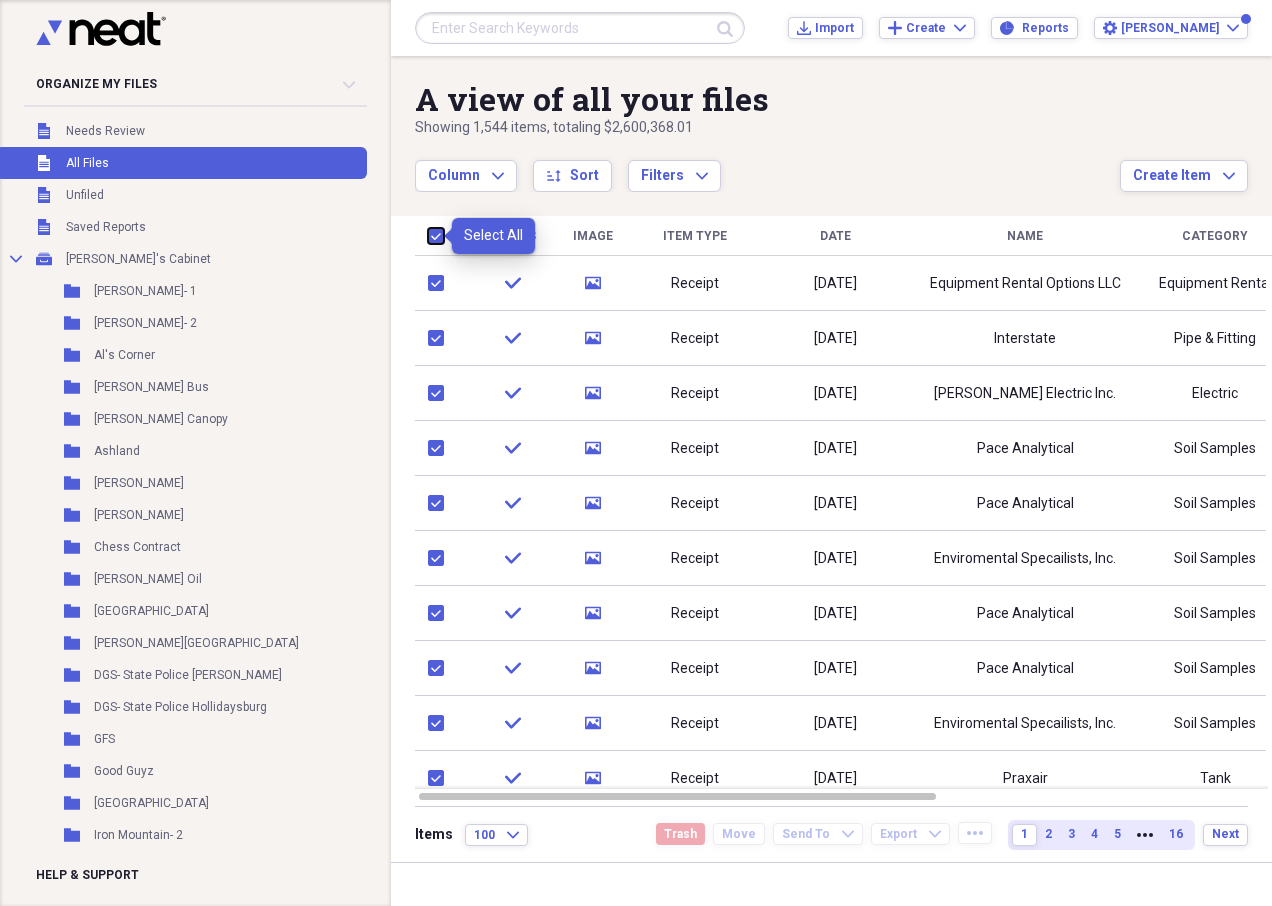 checkbox on "true" 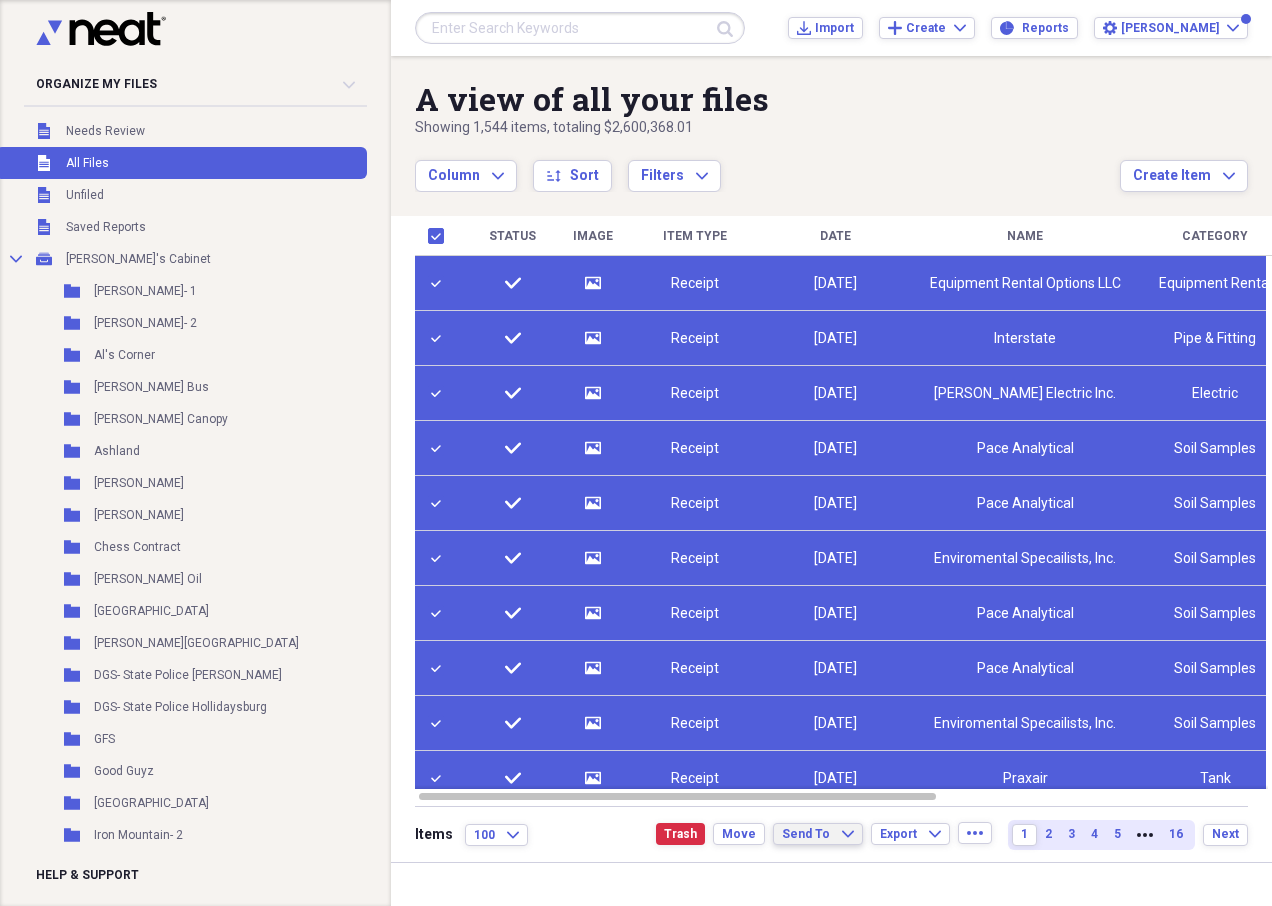 click on "Send To" at bounding box center (806, 834) 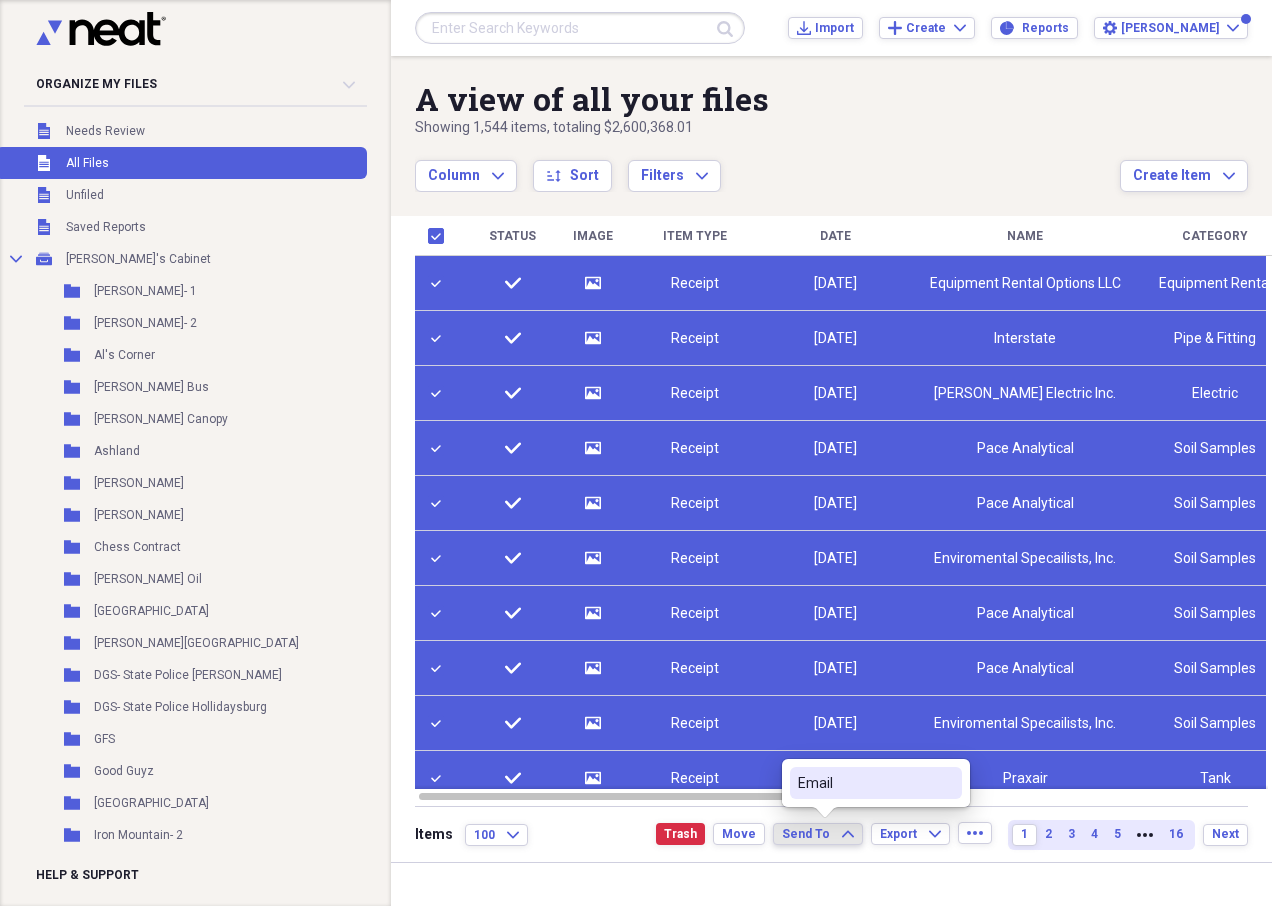 click on "Email" at bounding box center [864, 783] 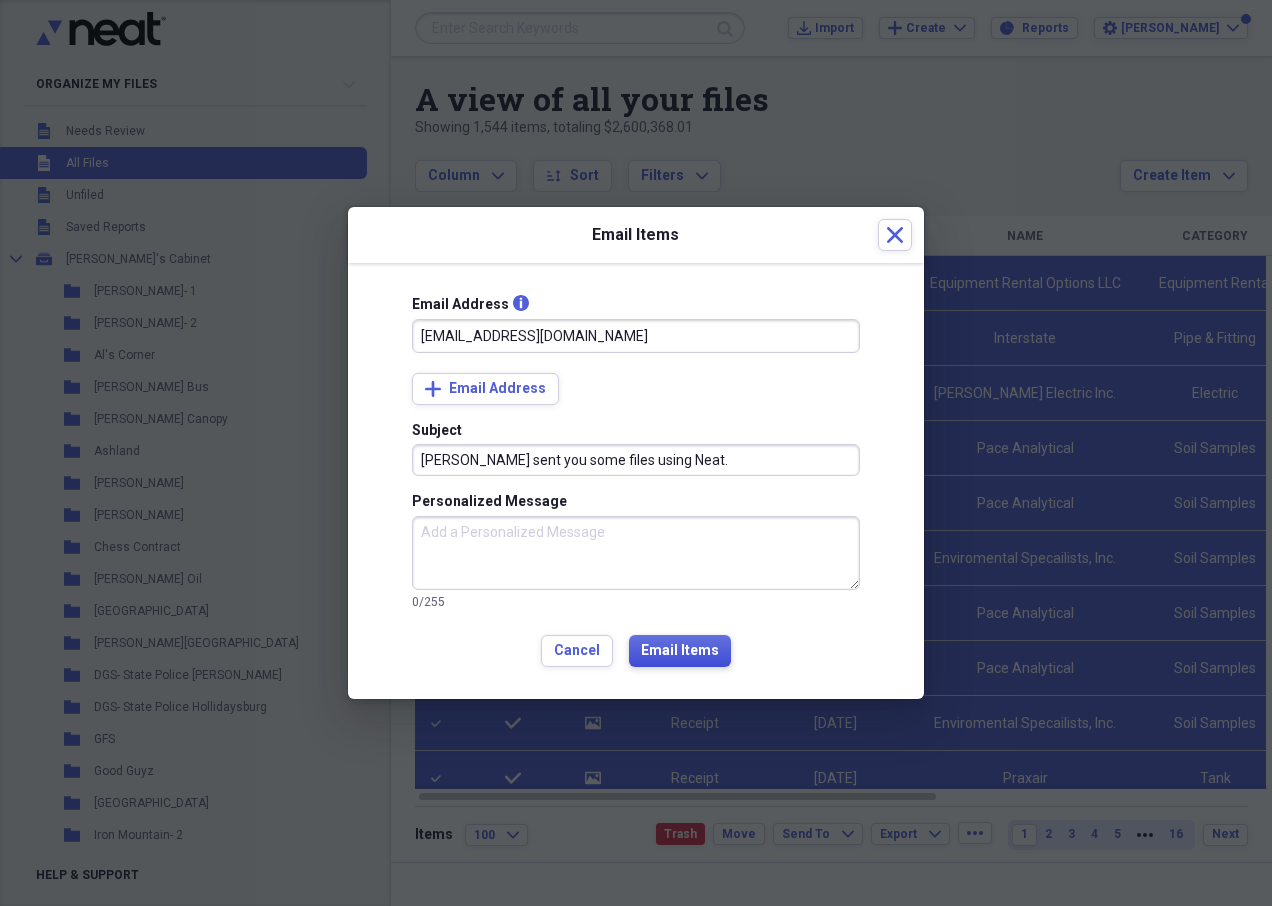 type on "agrazianiinc@gmail.com" 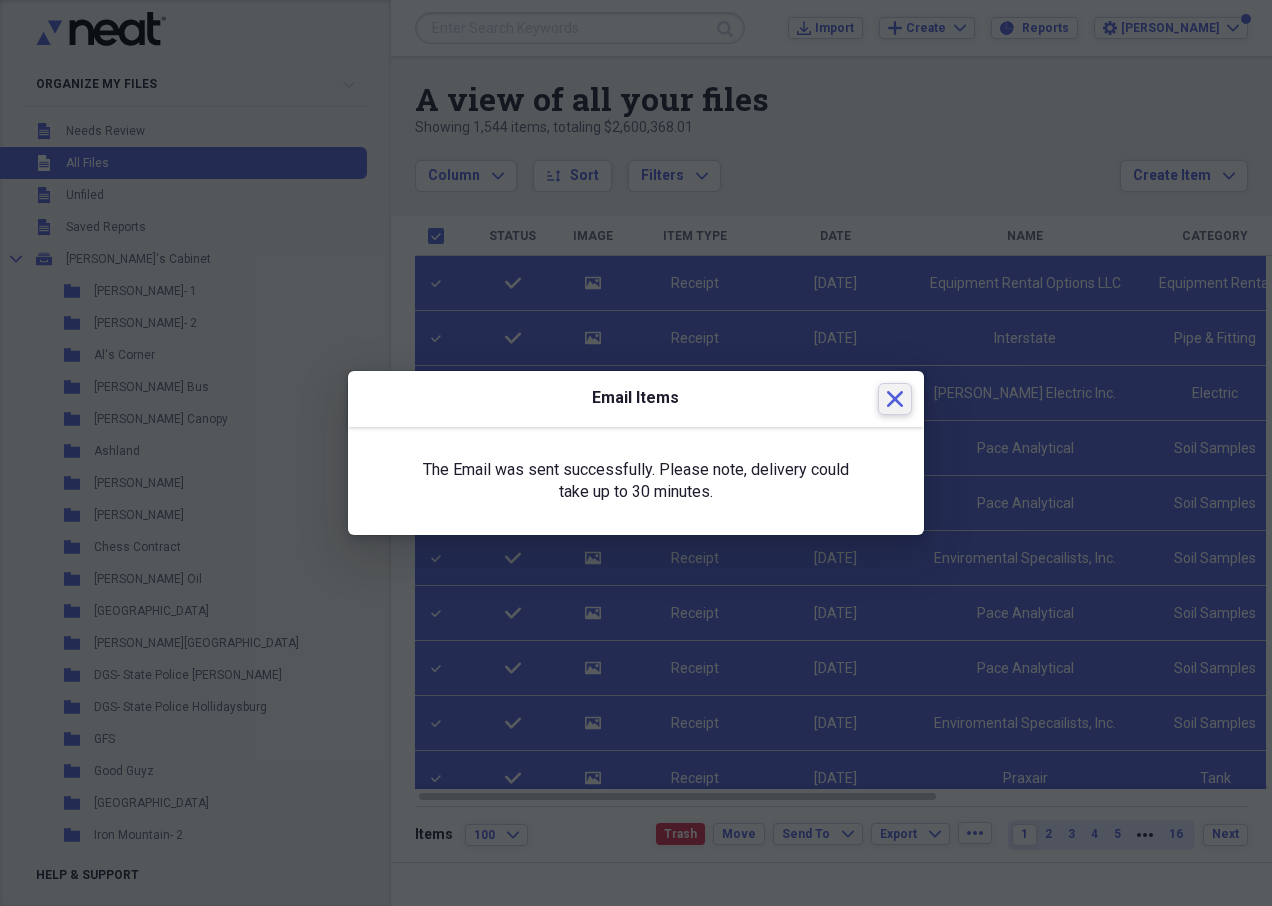 click 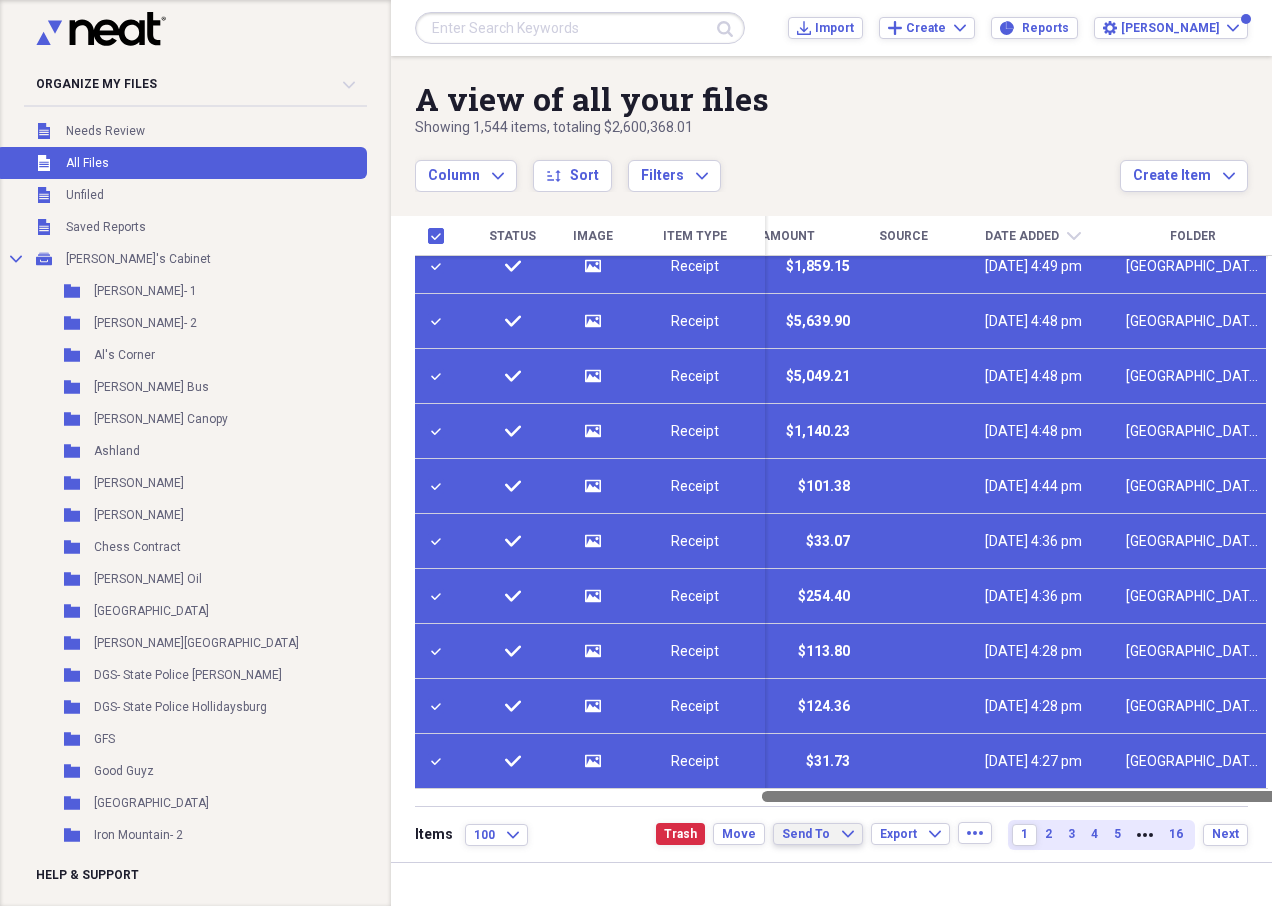 drag, startPoint x: 886, startPoint y: 794, endPoint x: 1275, endPoint y: 758, distance: 390.66226 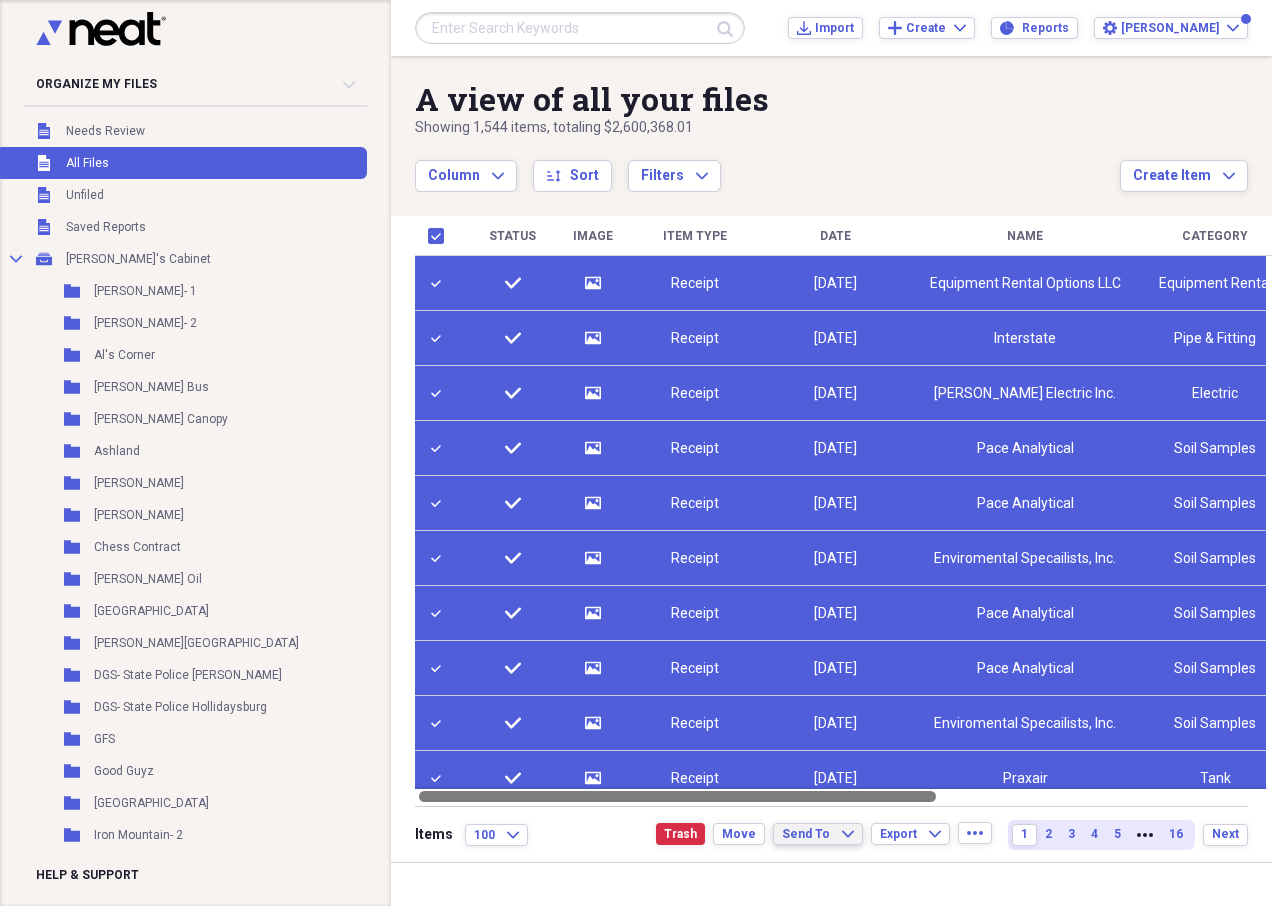 drag, startPoint x: 798, startPoint y: 796, endPoint x: 444, endPoint y: 812, distance: 354.3614 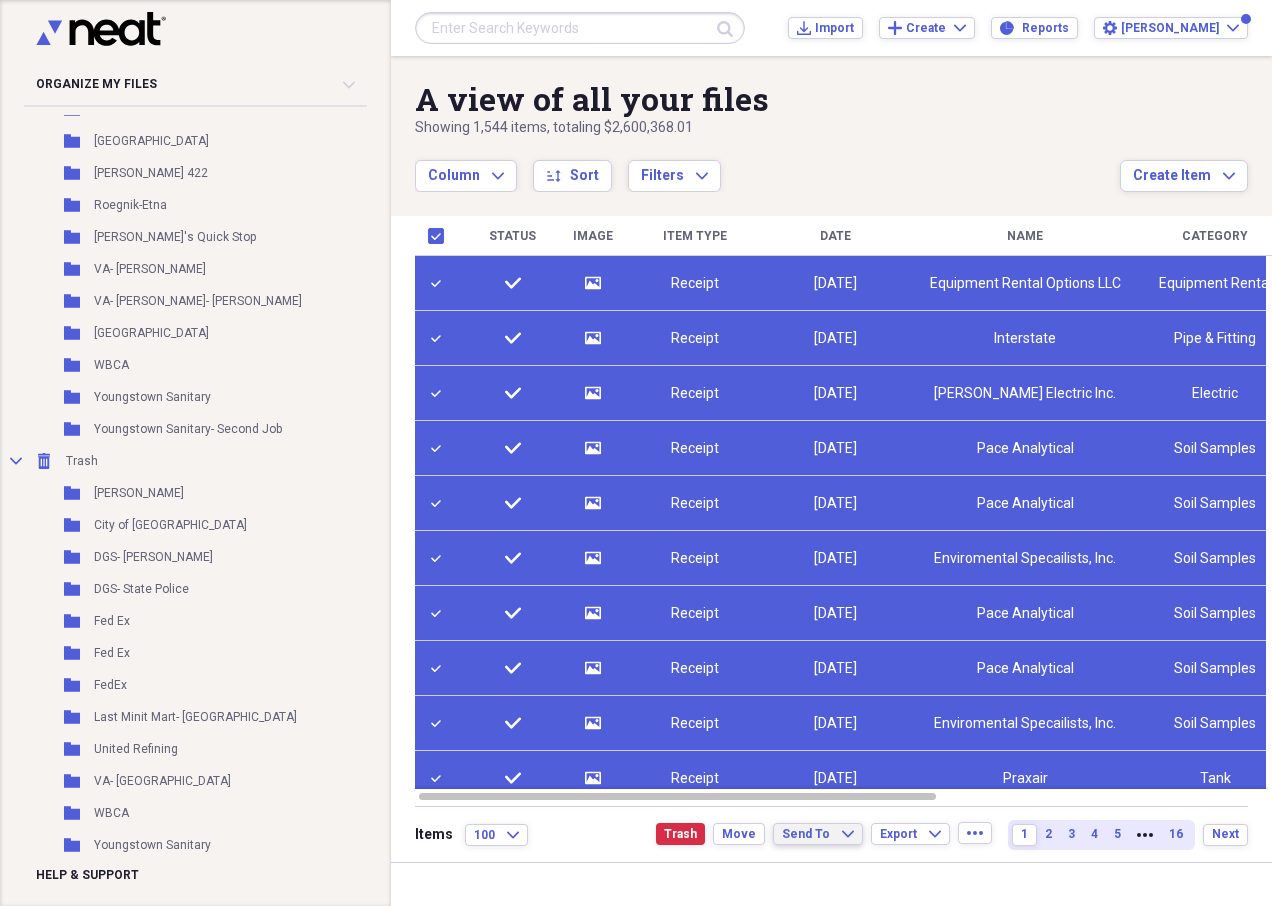 scroll, scrollTop: 1208, scrollLeft: 0, axis: vertical 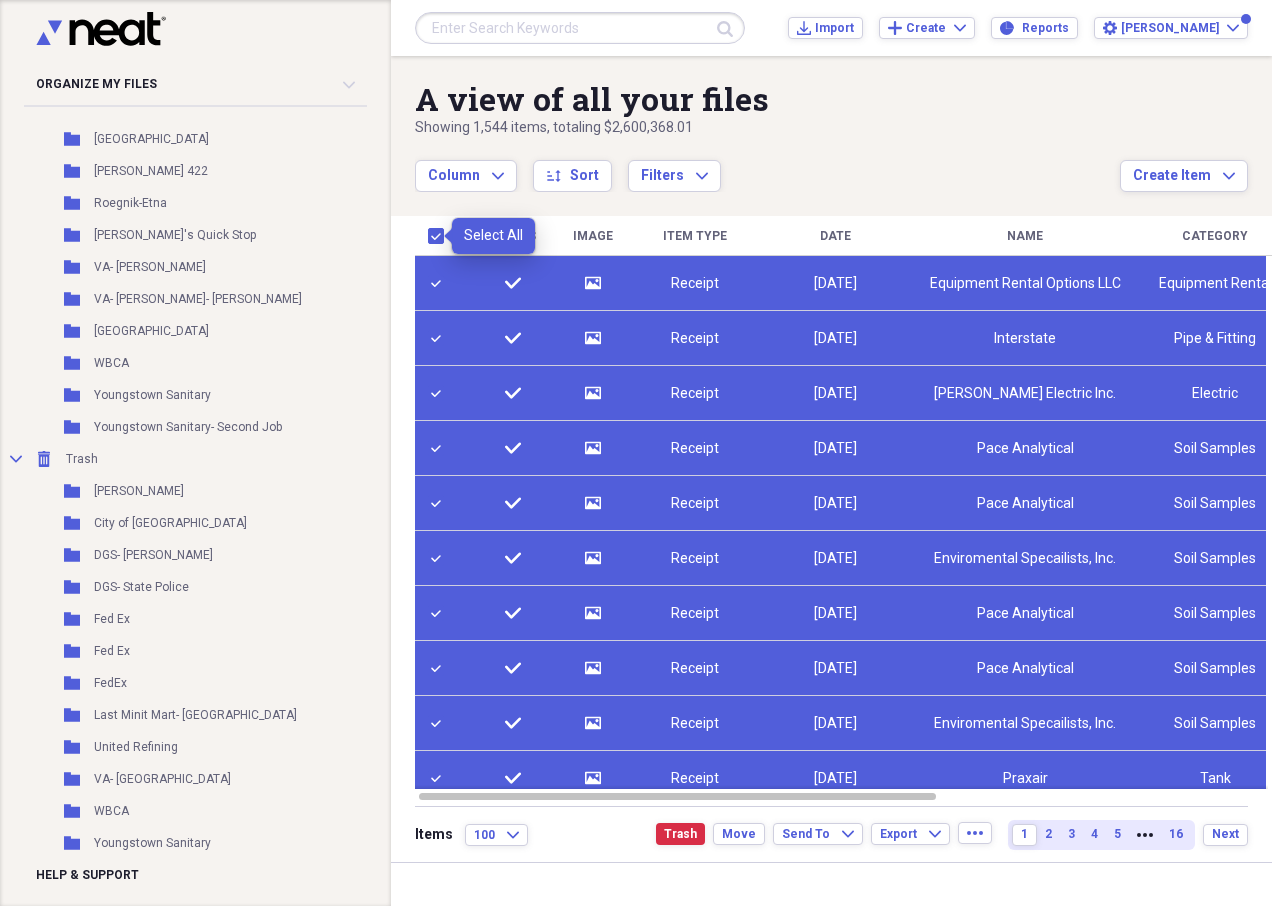 click at bounding box center [440, 236] 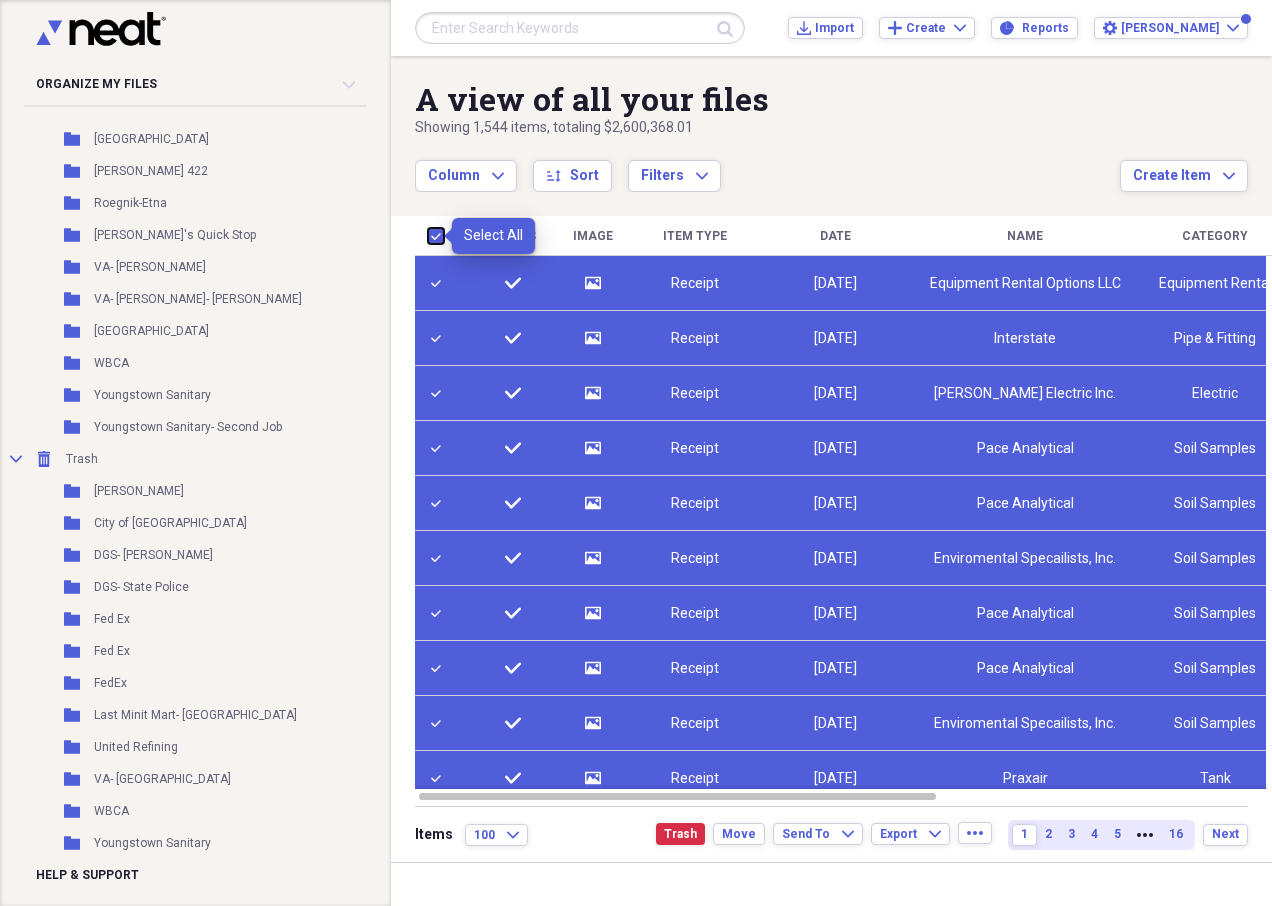click at bounding box center (428, 235) 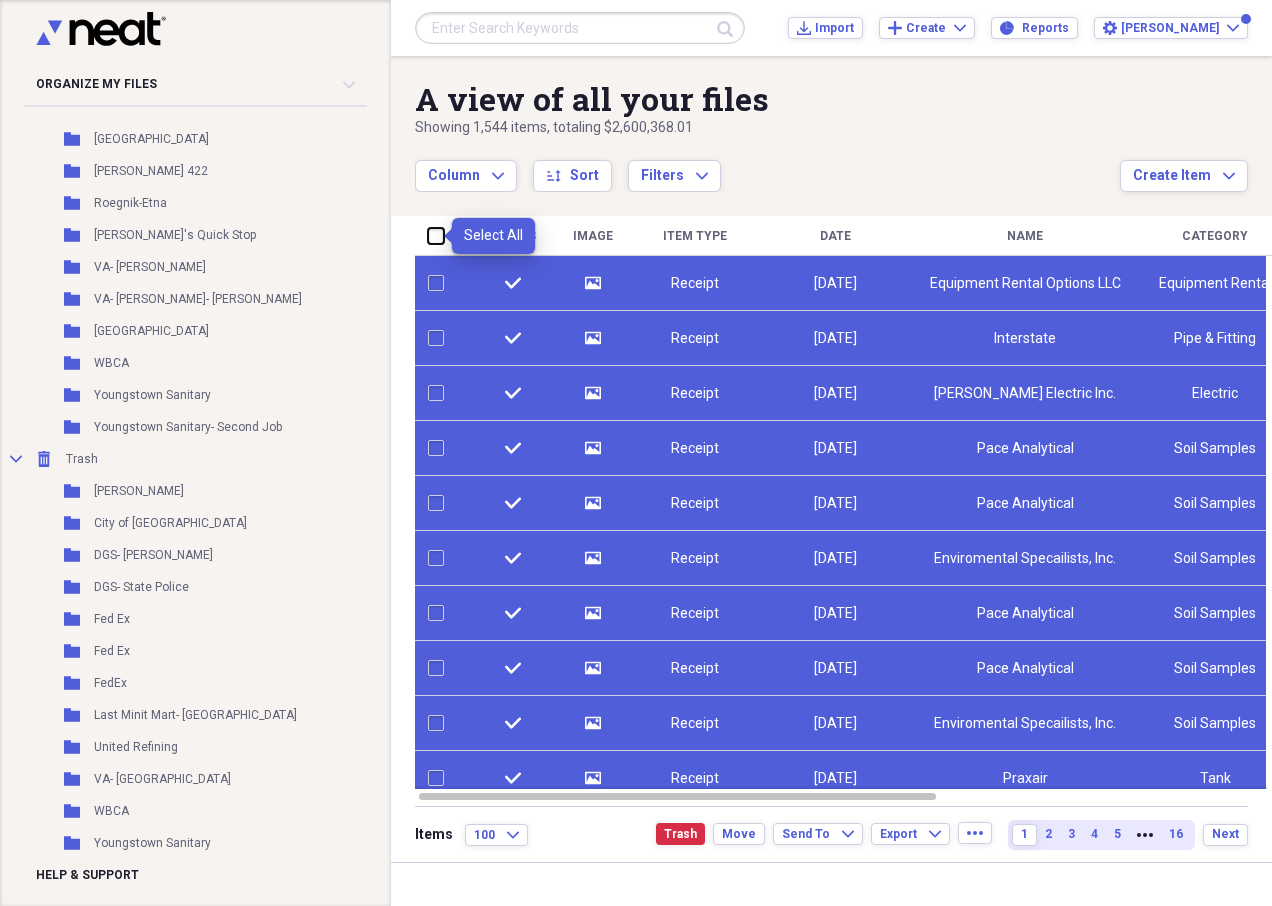 checkbox on "false" 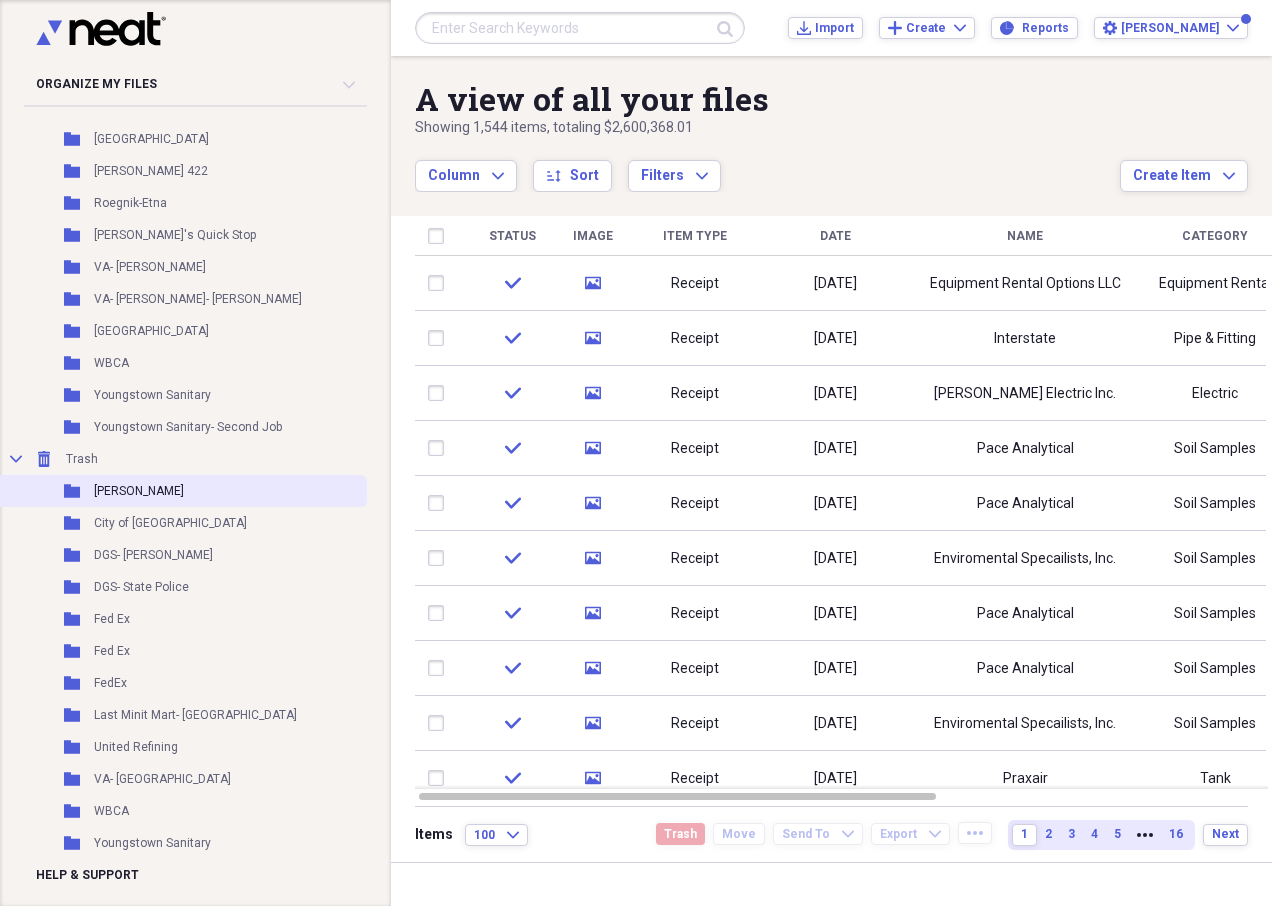click on "Folder Bognar" at bounding box center [181, 491] 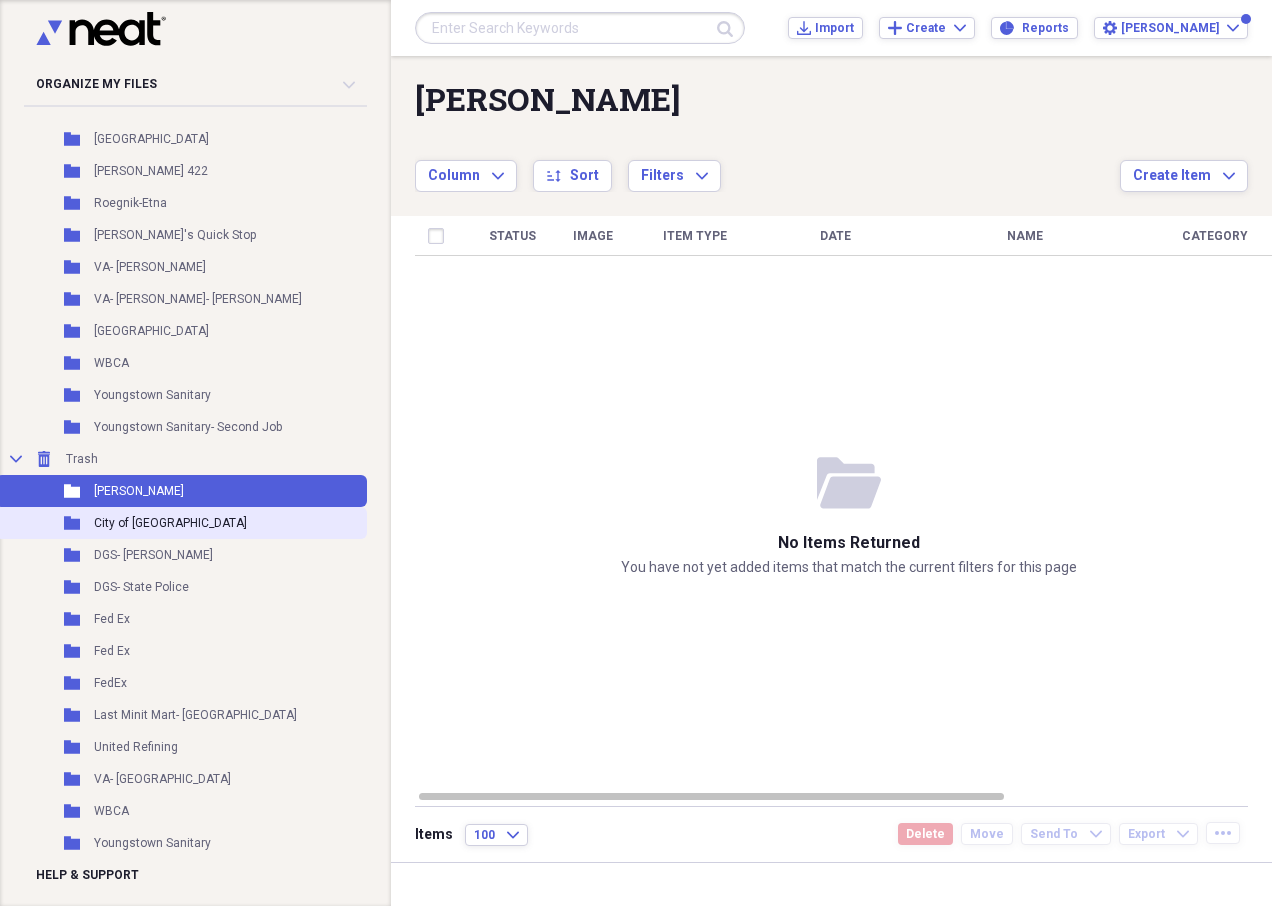 click on "Folder City of New Castle" at bounding box center (181, 523) 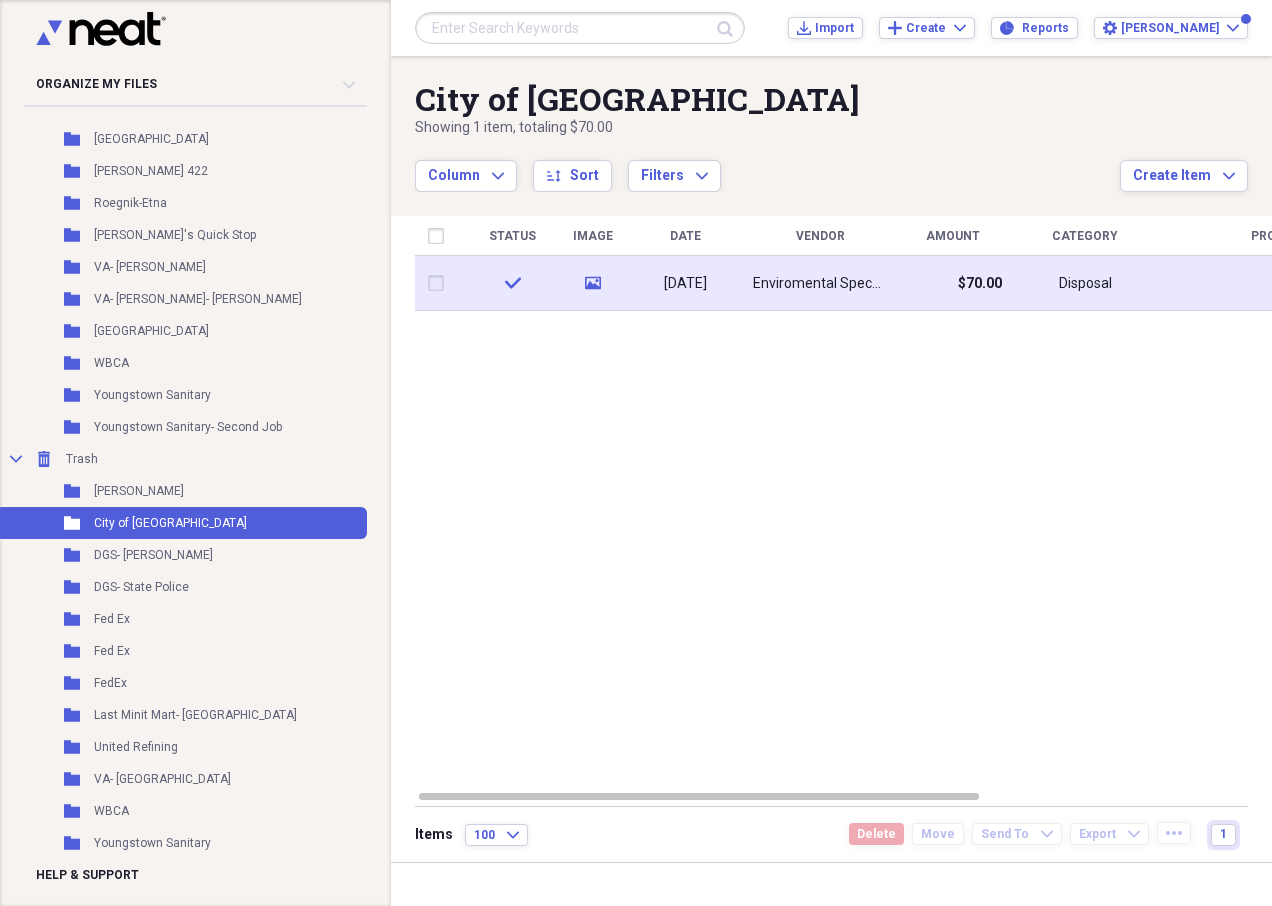 click on "media" 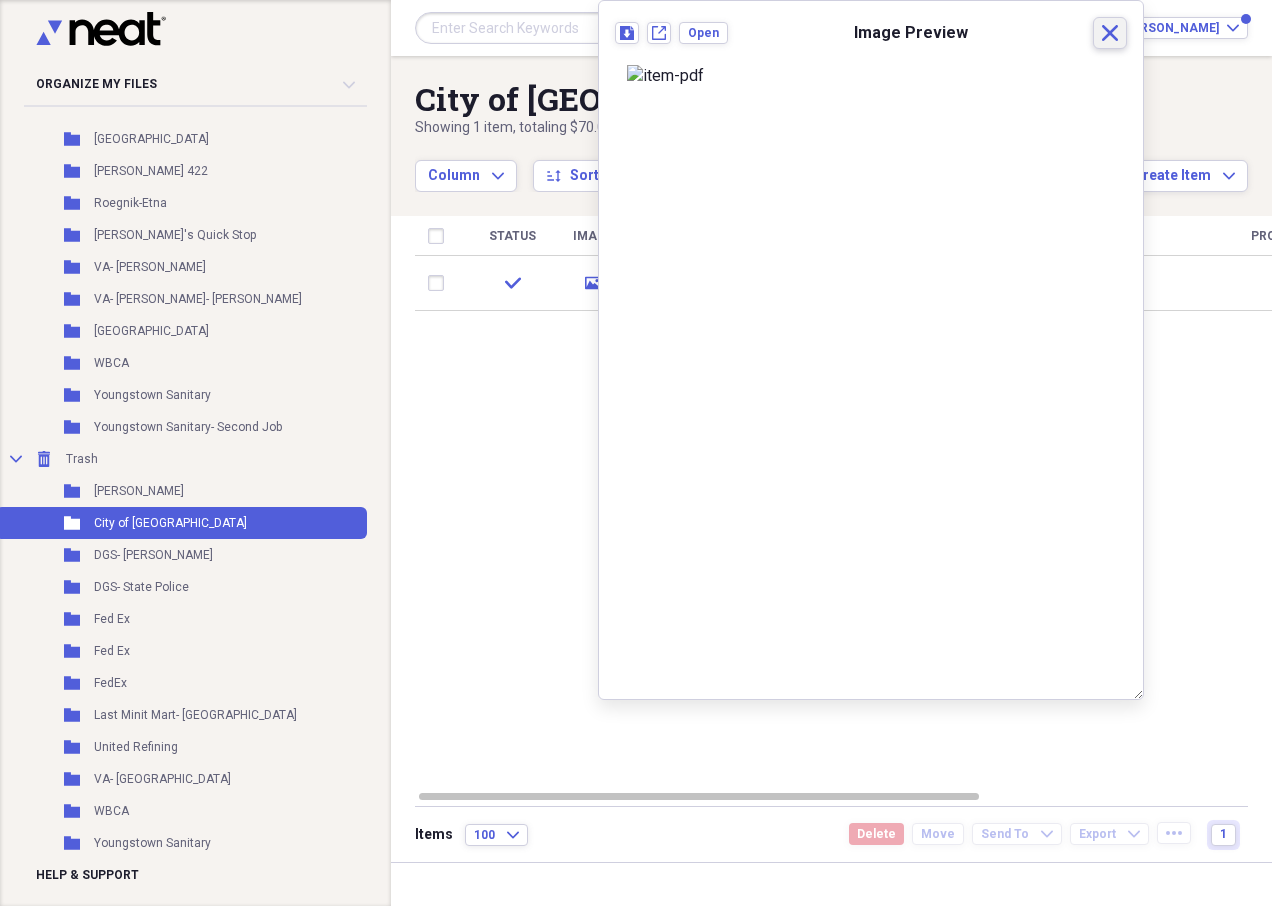 click on "Close" at bounding box center (1110, 33) 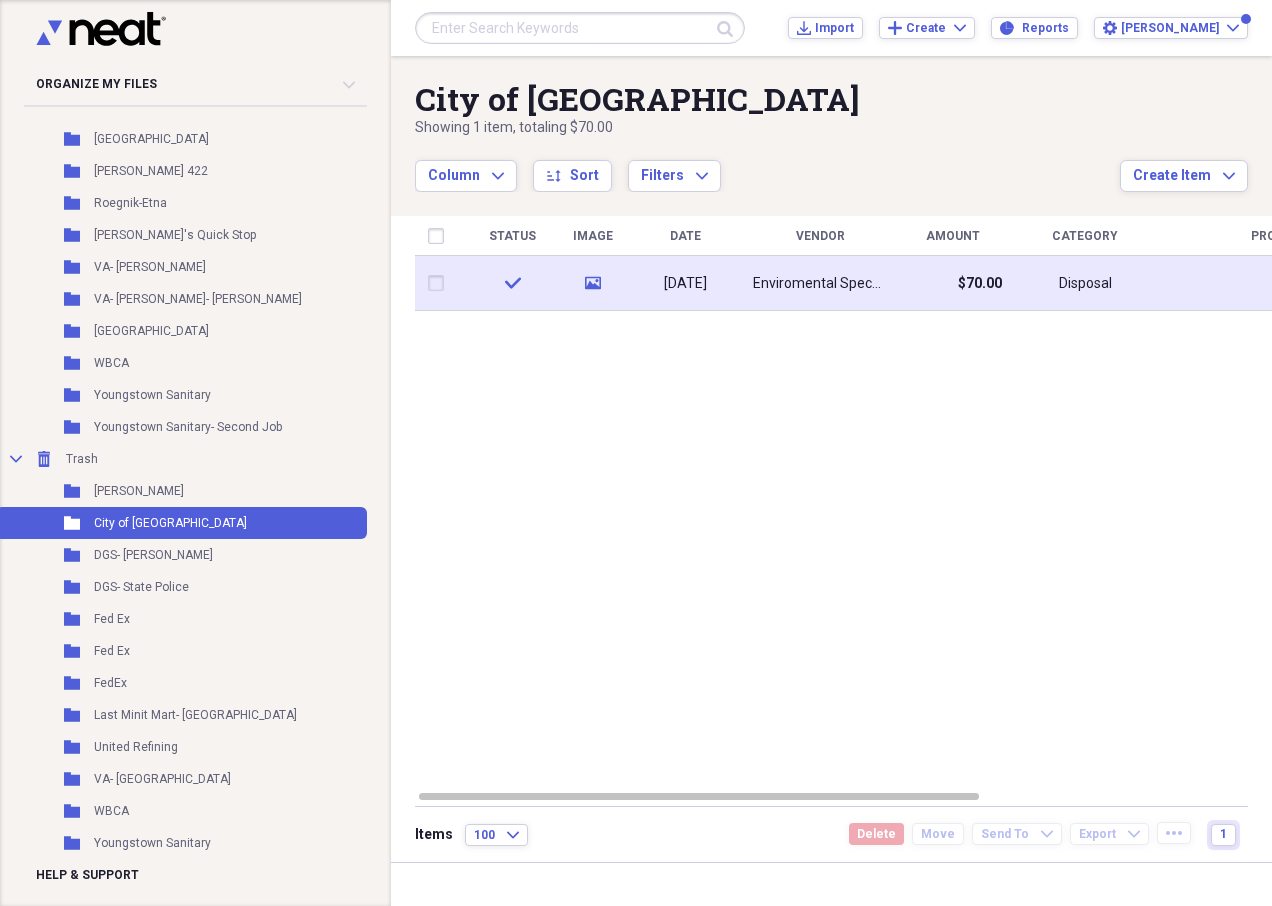 click on "media" 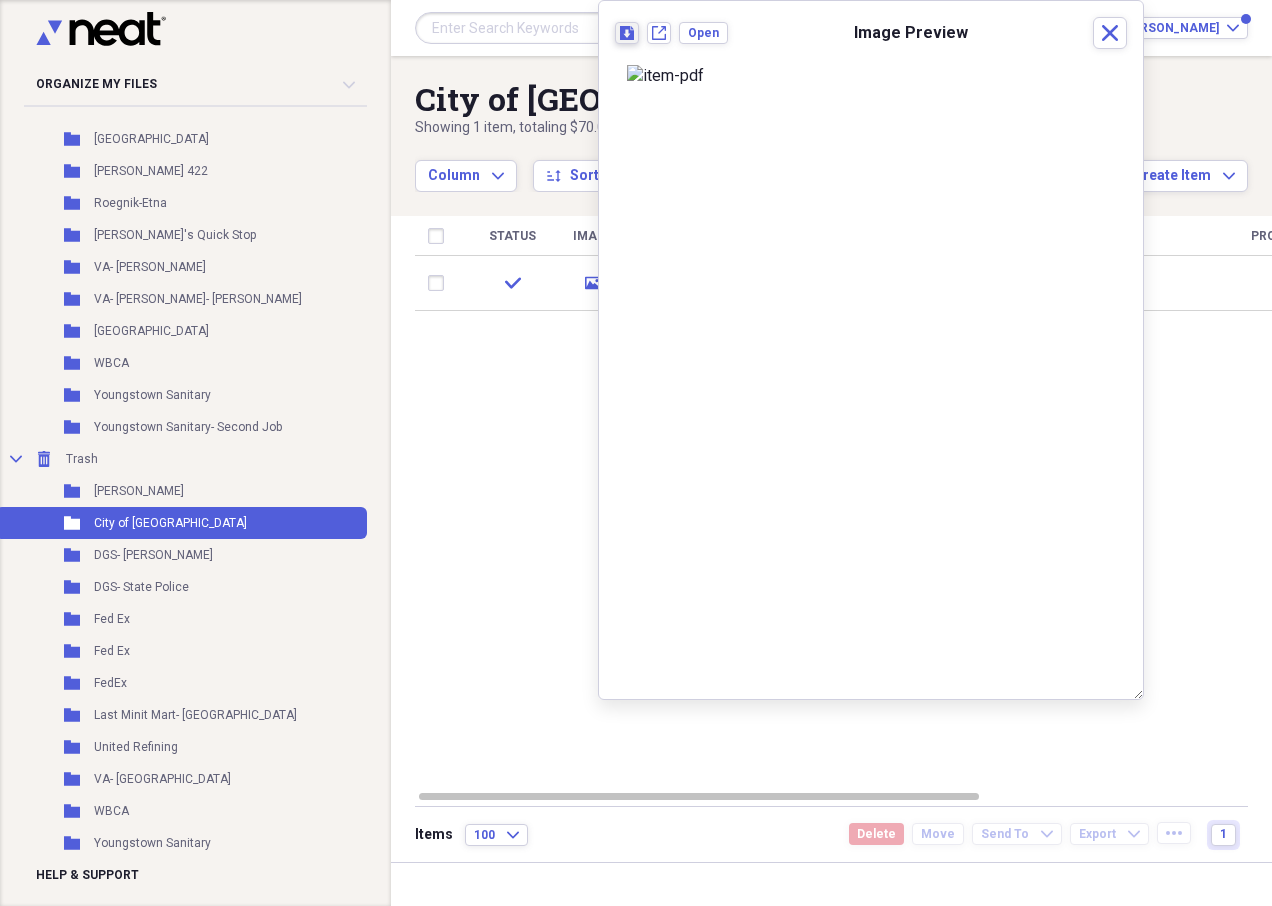 click 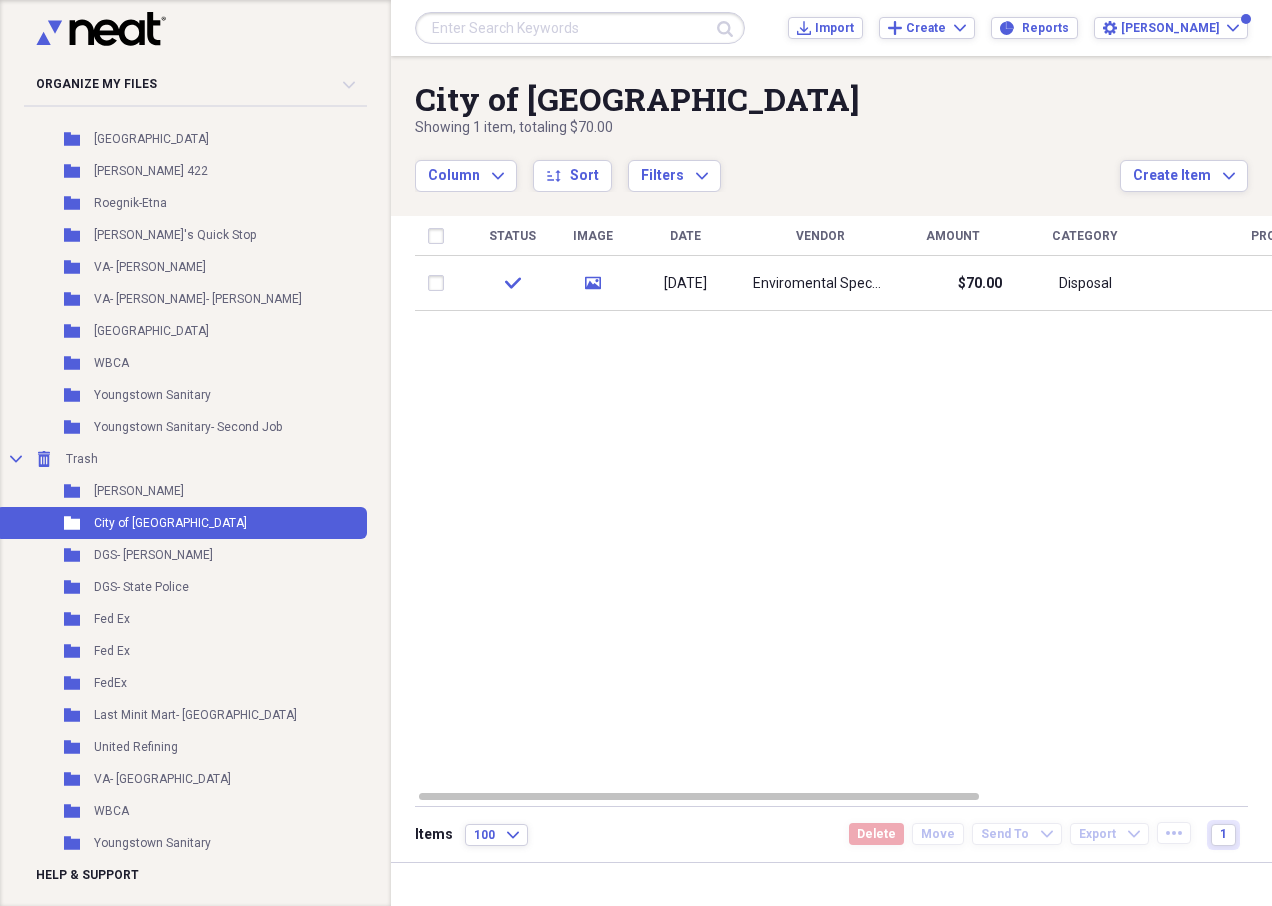 click on "Status Image Date Vendor Amount Category Product Source Billable Reimbursable check media 08/21/2015 Enviromental Specailists, Inc. $70.00 Disposal" at bounding box center [849, 502] 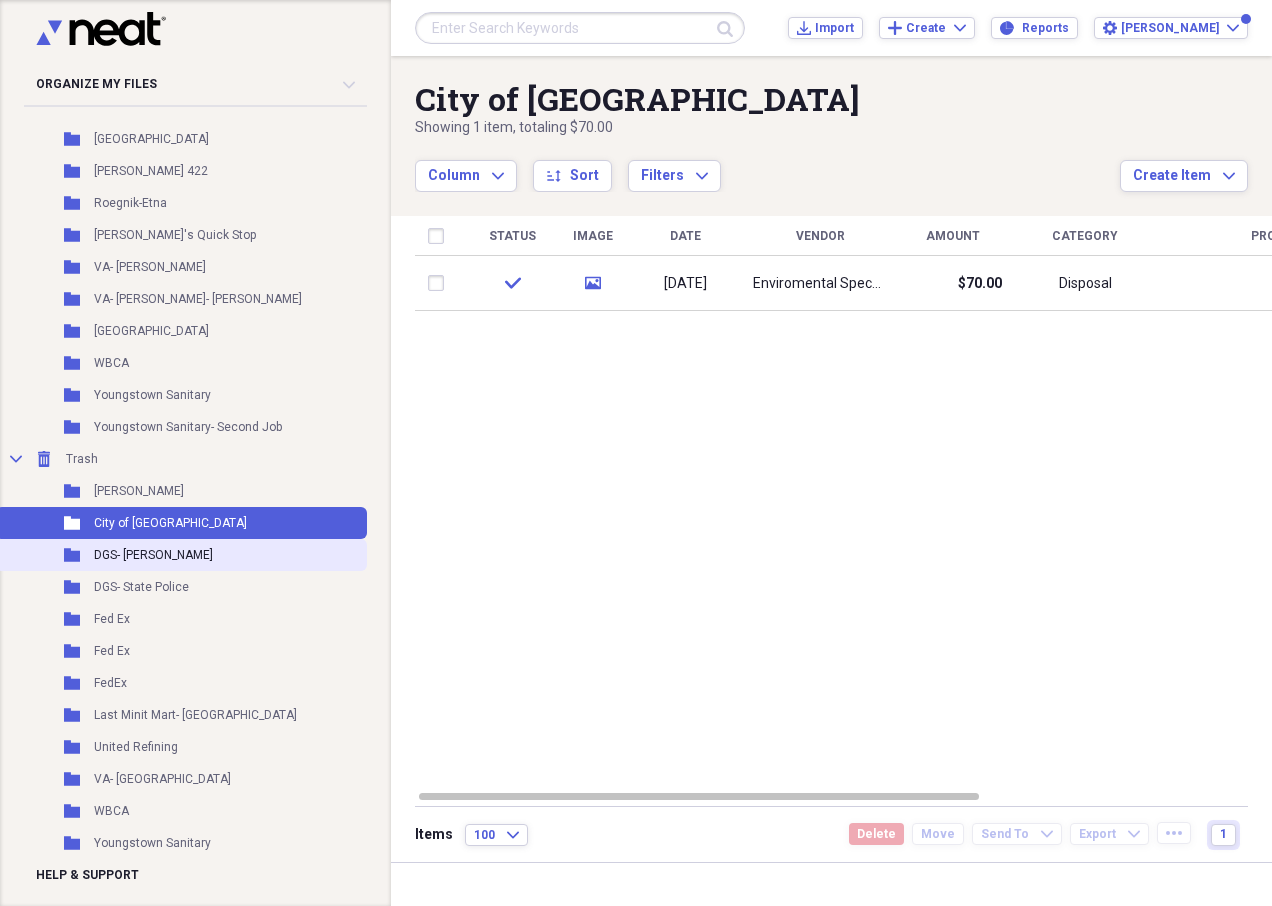 click on "Folder DGS- Butler" at bounding box center [181, 555] 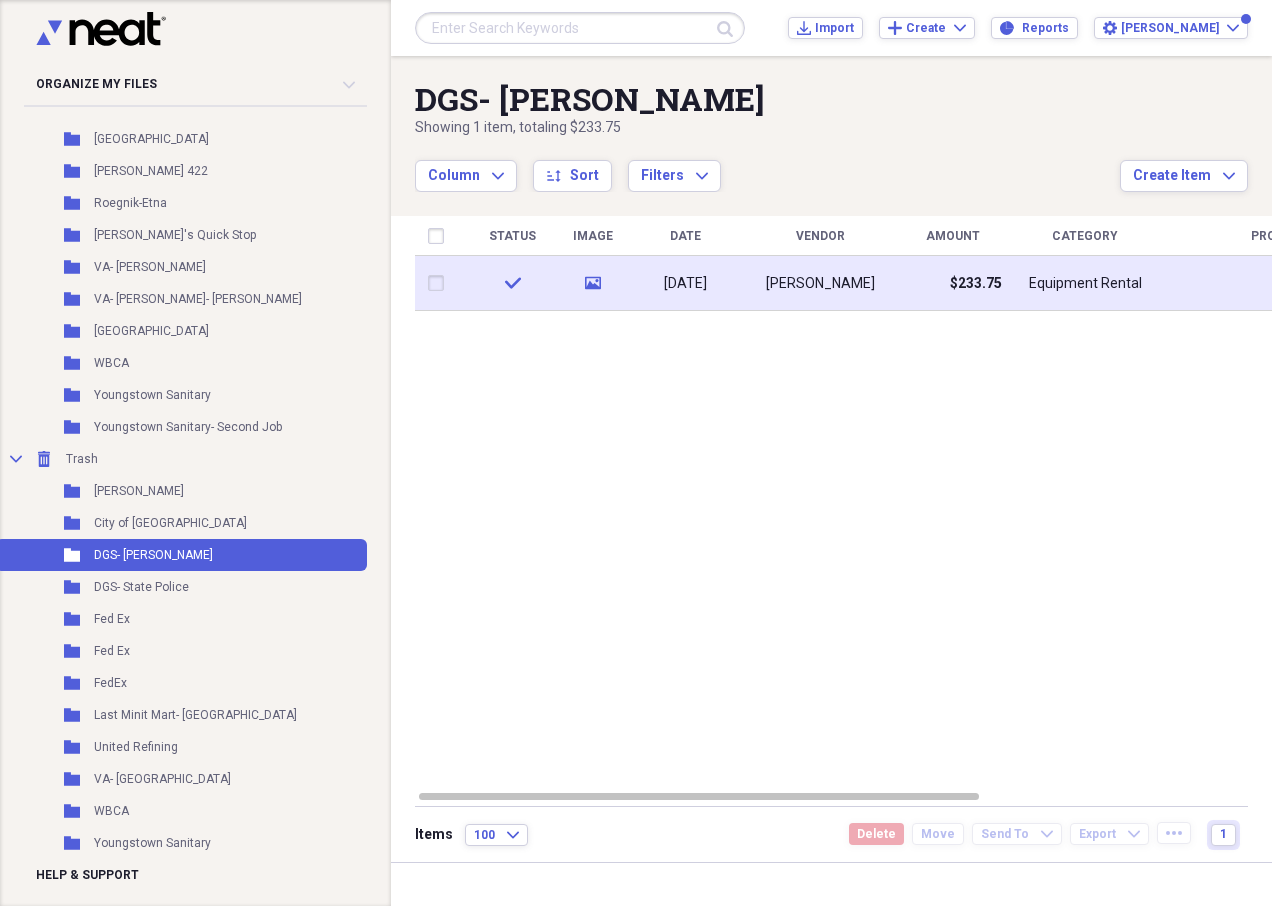 click on "media" 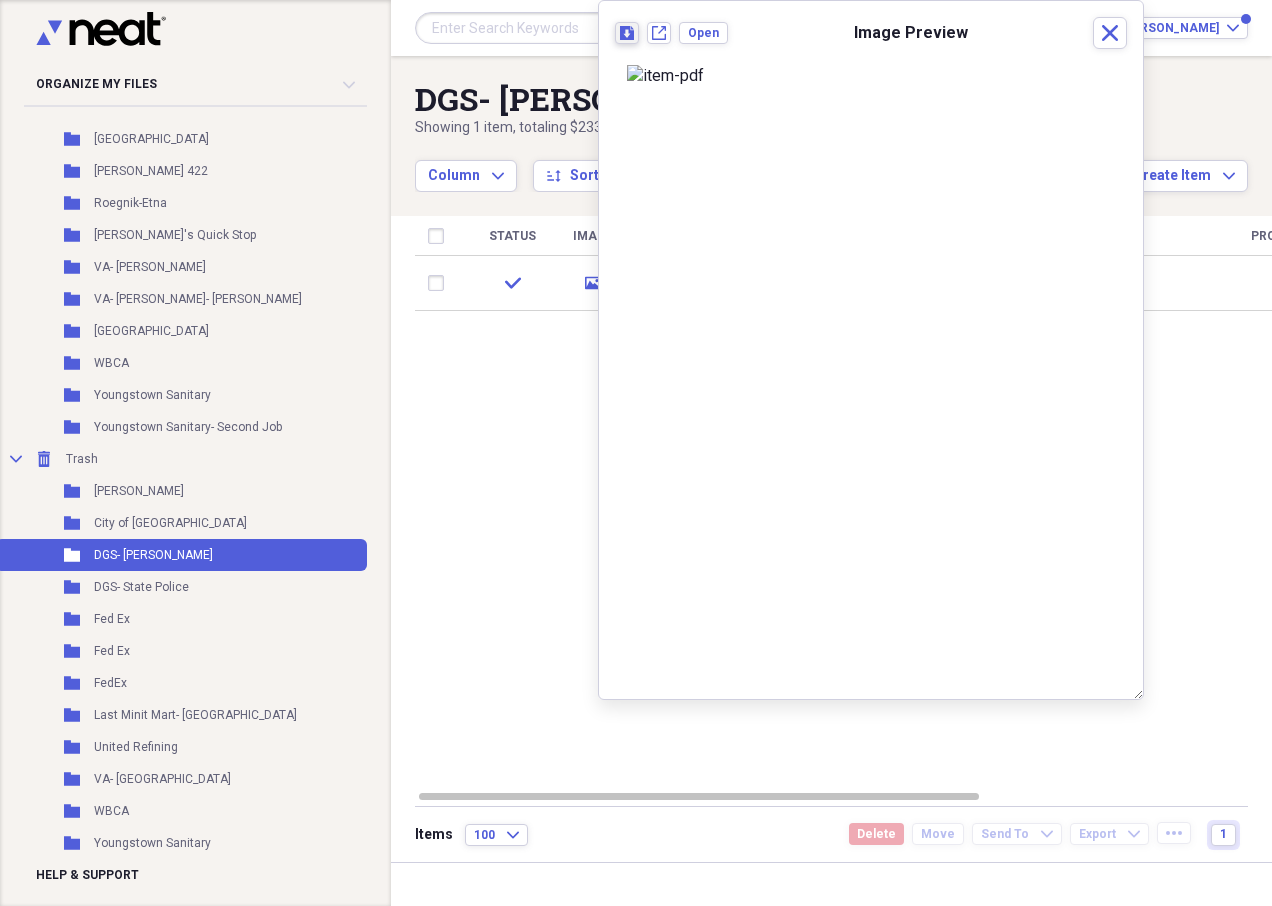 click 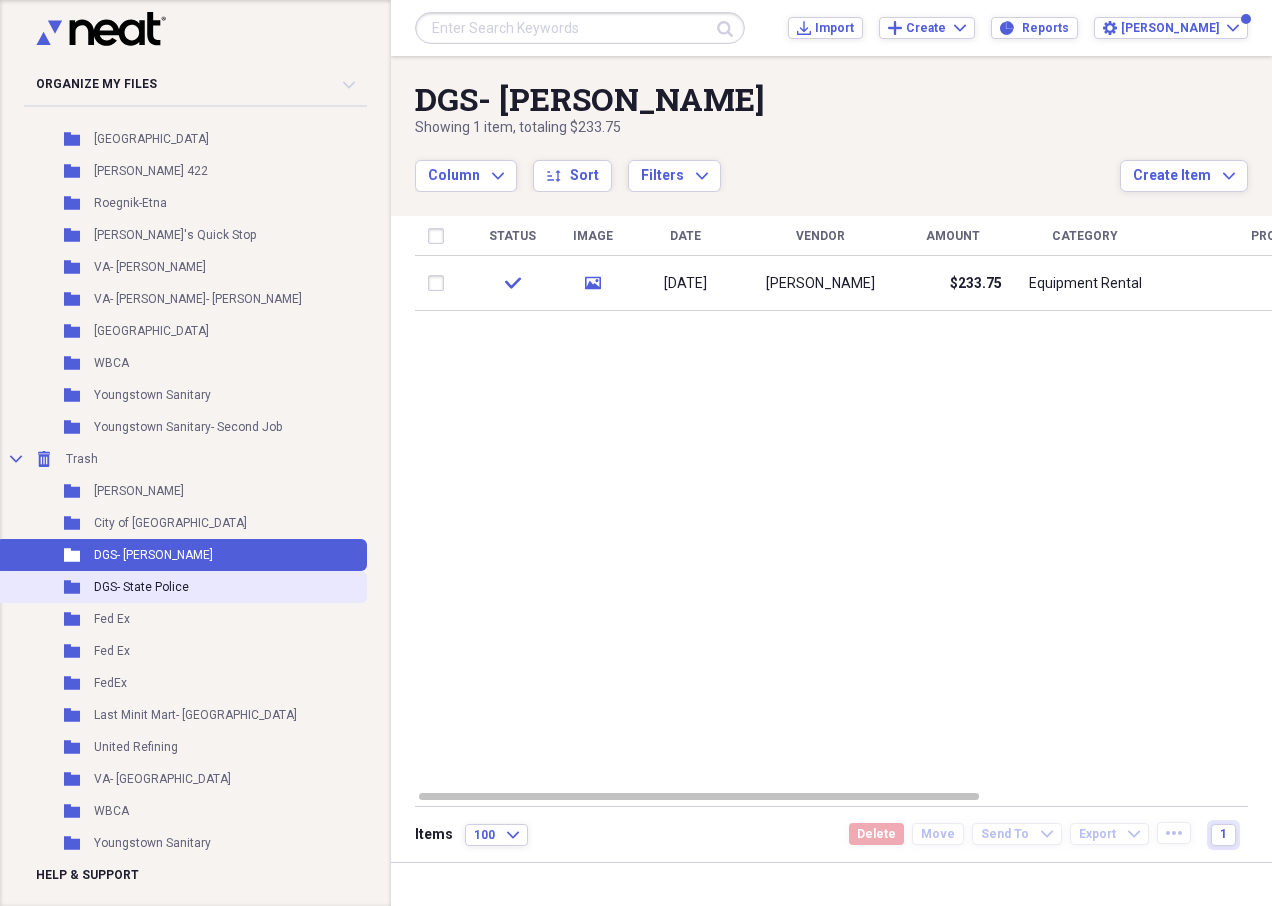 click on "DGS- State Police" at bounding box center [141, 587] 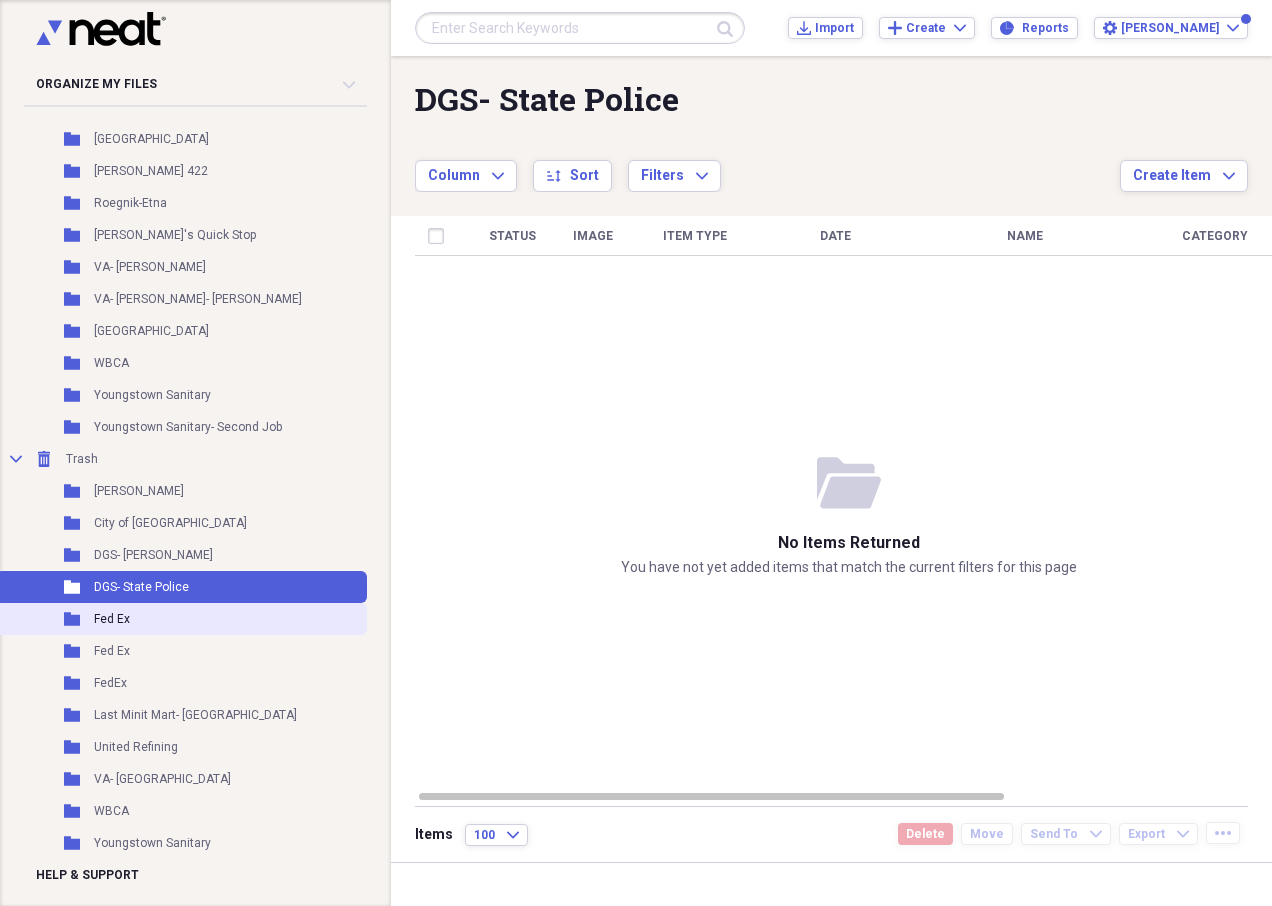 click on "Folder Fed Ex" at bounding box center [181, 619] 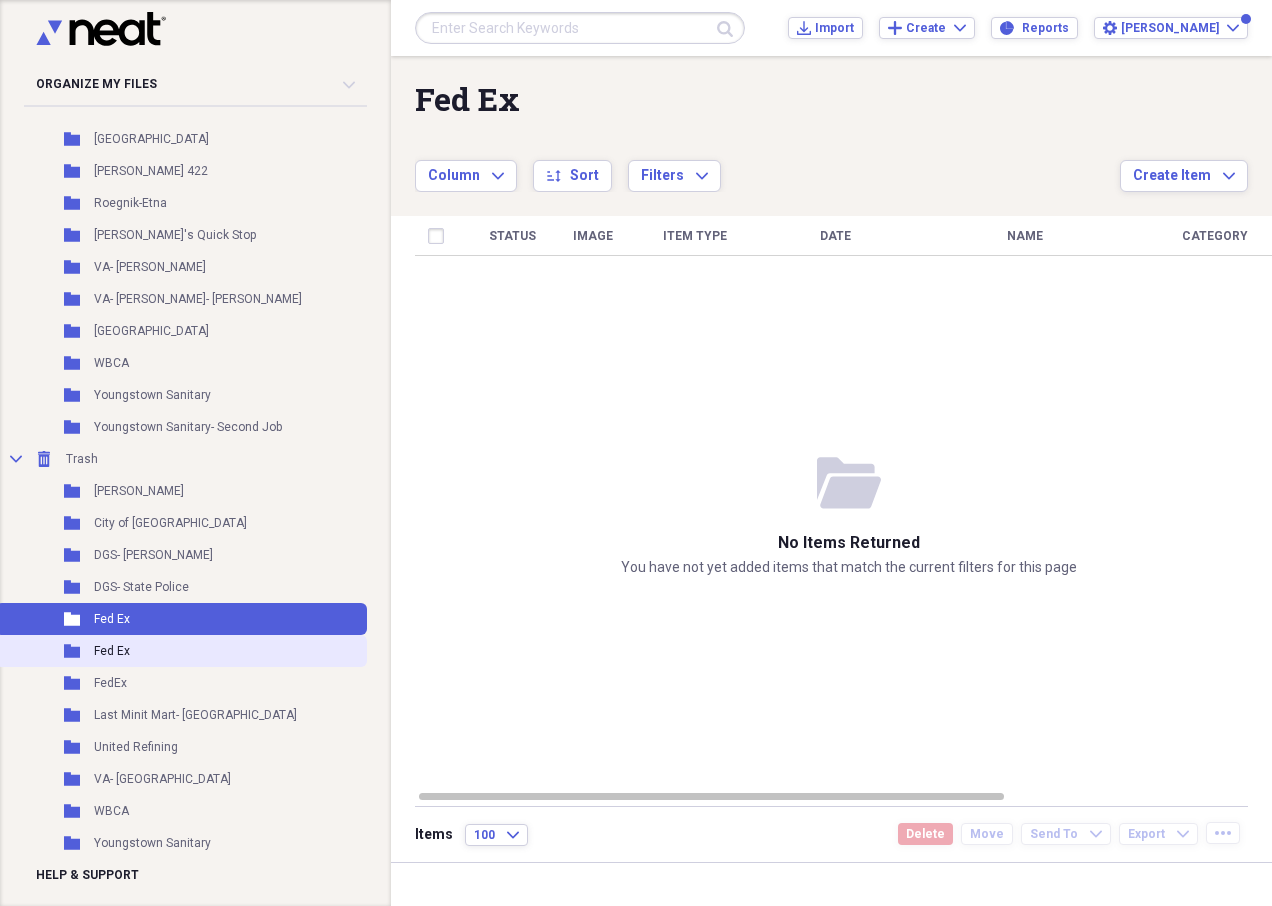 click on "Folder Fed Ex" at bounding box center [181, 651] 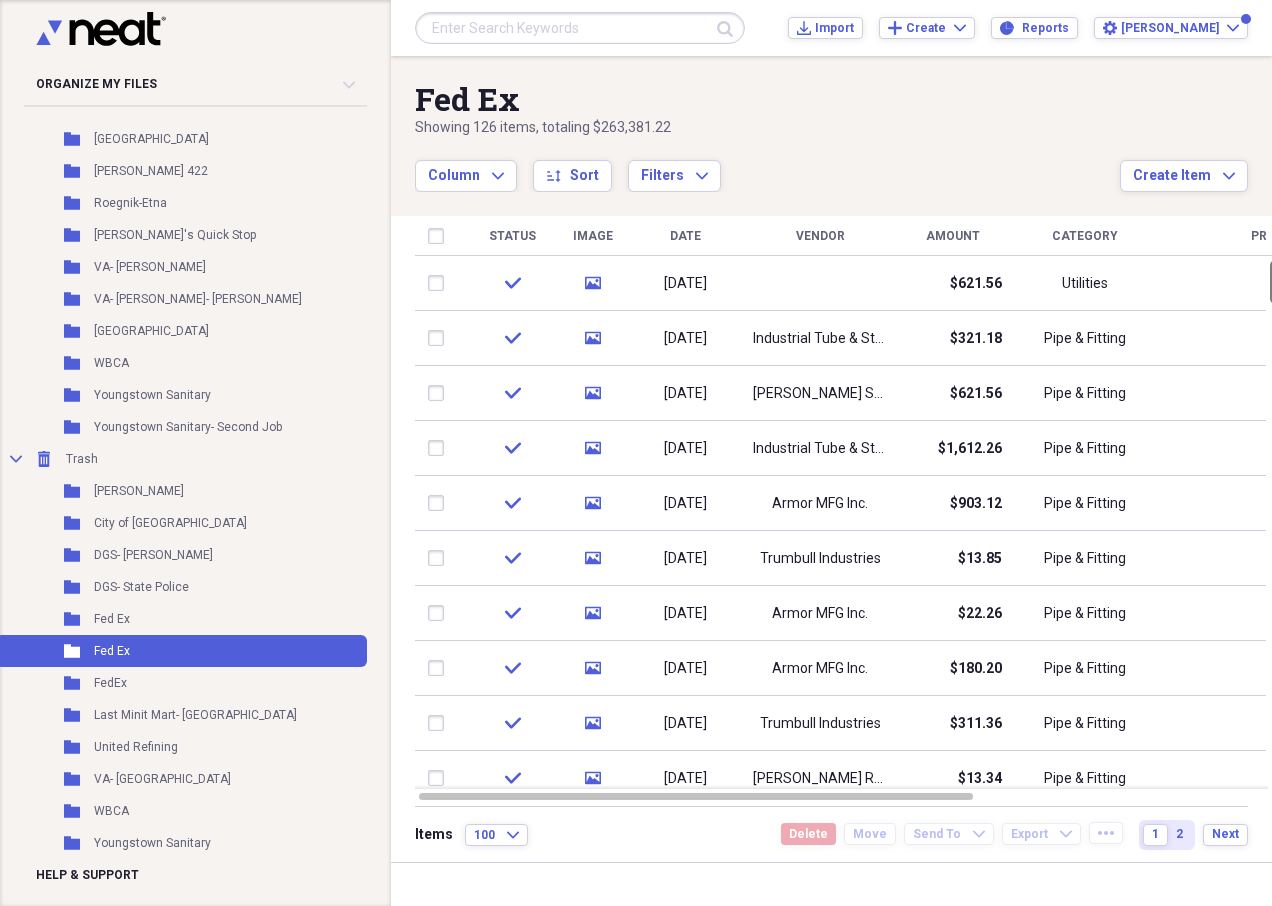drag, startPoint x: 1260, startPoint y: 767, endPoint x: 1269, endPoint y: 191, distance: 576.0703 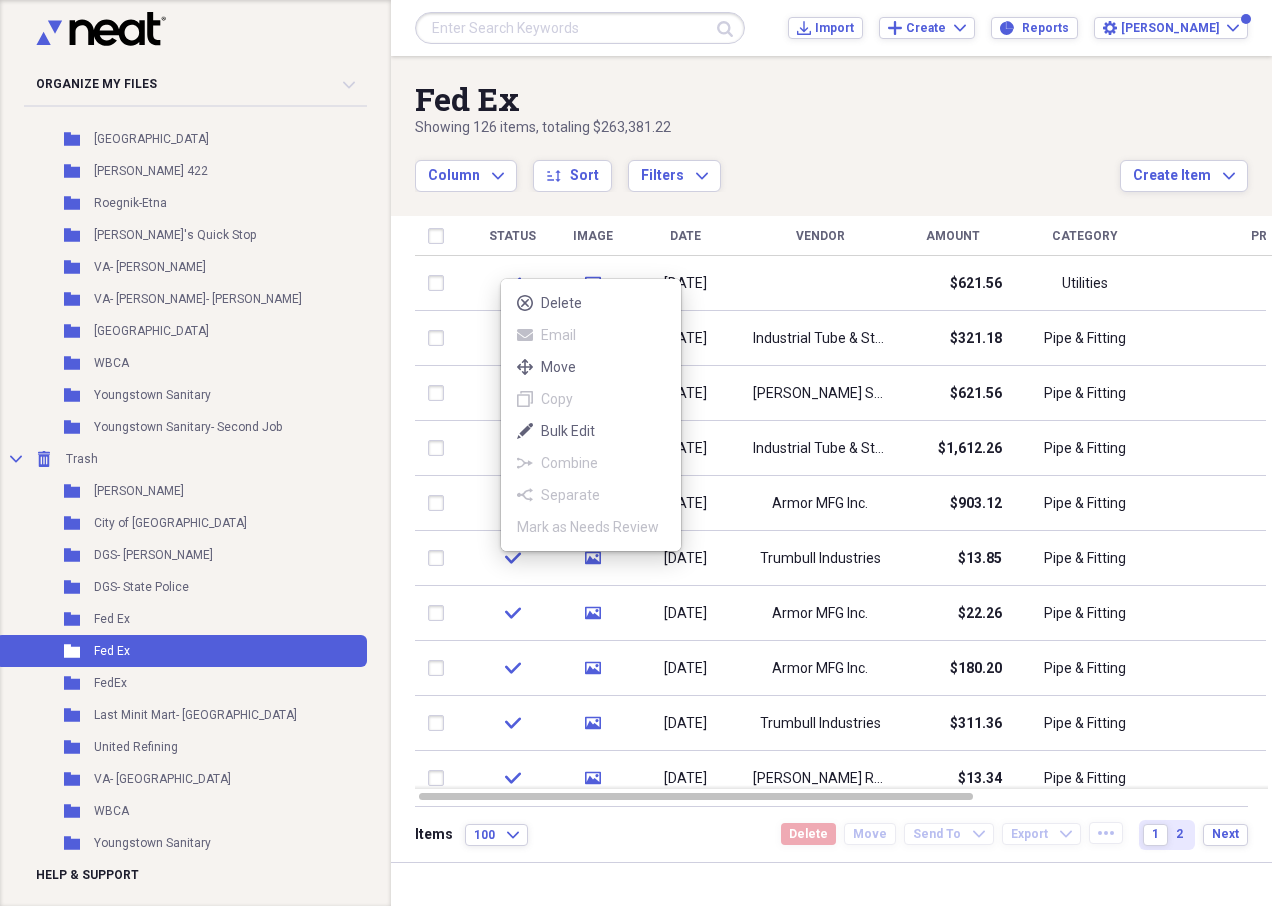 click on "Organize My Files Collapse Unfiled Needs Review Unfiled All Files Unfiled Unfiled Unfiled Saved Reports Collapse My Cabinet Lisa's Cabinet Add Folder Folder Aaron Silverman- 1 Add Folder Folder Aaron Sliverman- 2 Add Folder Folder Al's Corner Add Folder Folder Anderson Bus Add Folder Folder Anderson Canopy Add Folder Folder Ashland Add Folder Folder Bell Vernon Add Folder Folder Bognar Add Folder Folder Chess Contract Add Folder Folder Clark Oil Add Folder Folder Cuyahoga Falls Add Folder Folder Denton Hills Add Folder Folder DGS- State Police Butler Add Folder Folder DGS- State Police Hollidaysburg Add Folder Folder GFS Add Folder Folder Good Guyz Add Folder Folder Grove City College Add Folder Folder Iron Mountain- 2 Add Folder Folder Iron Mountain- Material Add Folder Folder Iron Mountain- Problems Add Folder Folder Iron Mountain- Sump Add Folder Folder K & D Add Folder Folder Kwik Fill- Indiania Add Folder Folder Kwik Fill- New Brighton Add Folder Folder Kwik Fill- Warren Add Folder Folder Add Folder WBCA" at bounding box center [636, 453] 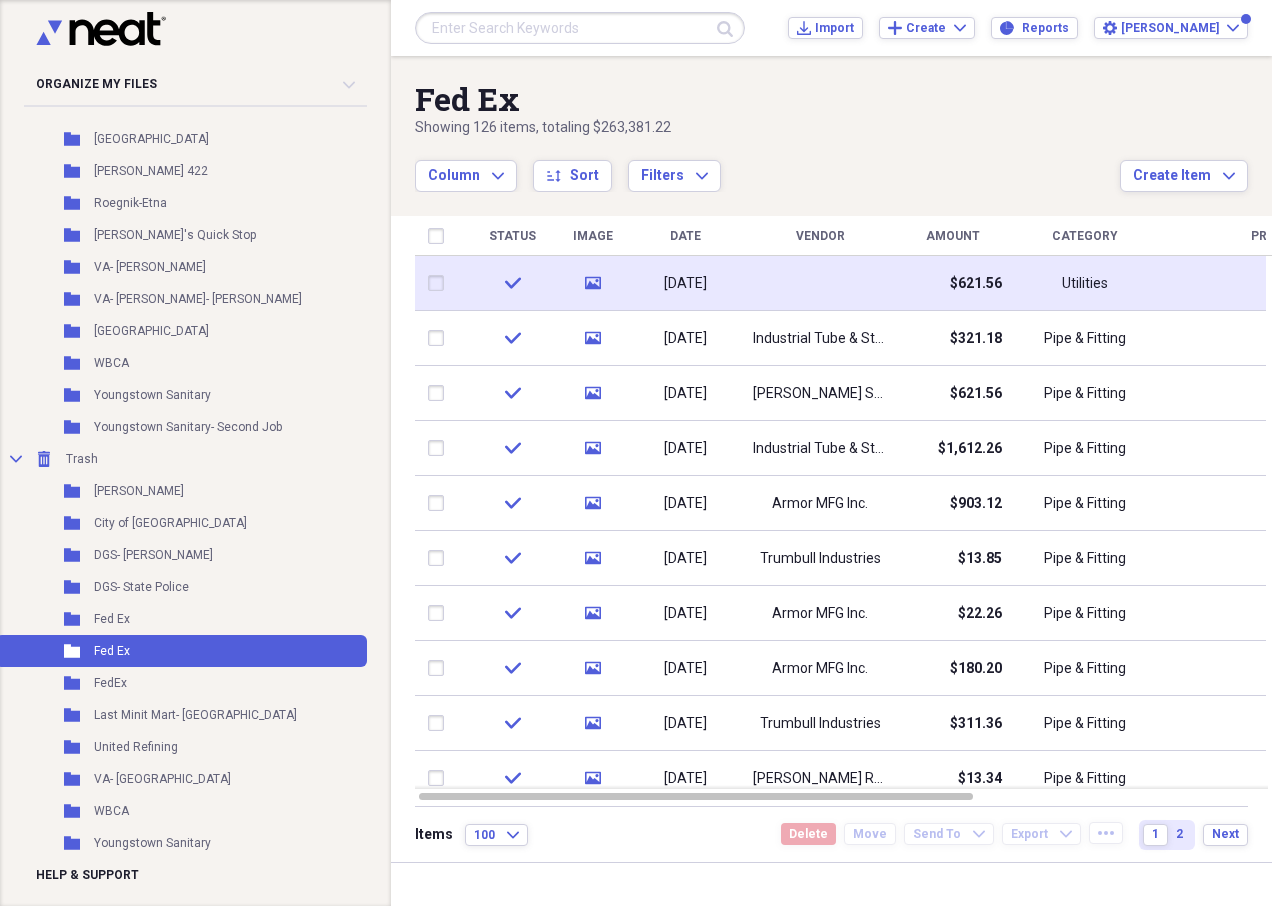 click at bounding box center (440, 283) 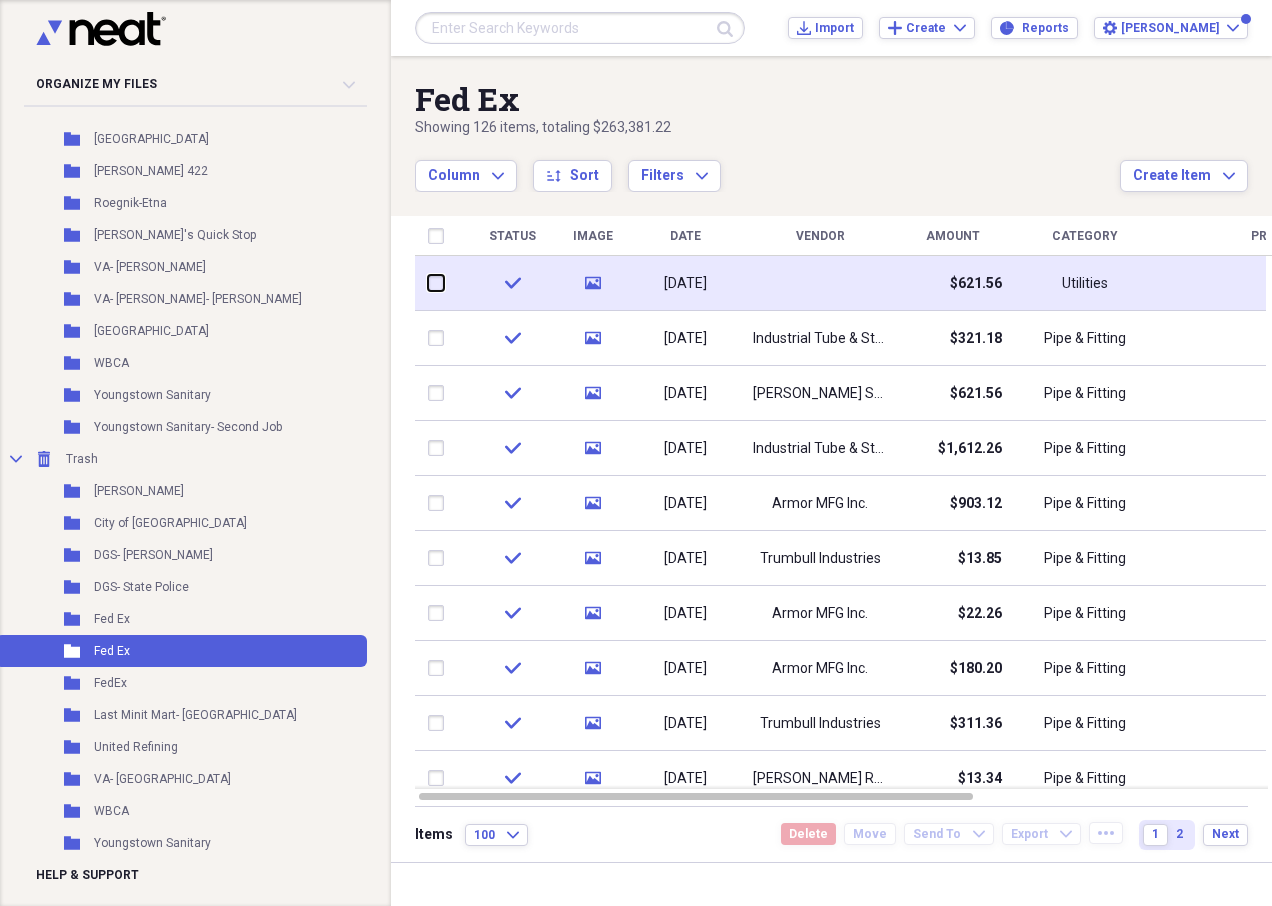 click at bounding box center [428, 283] 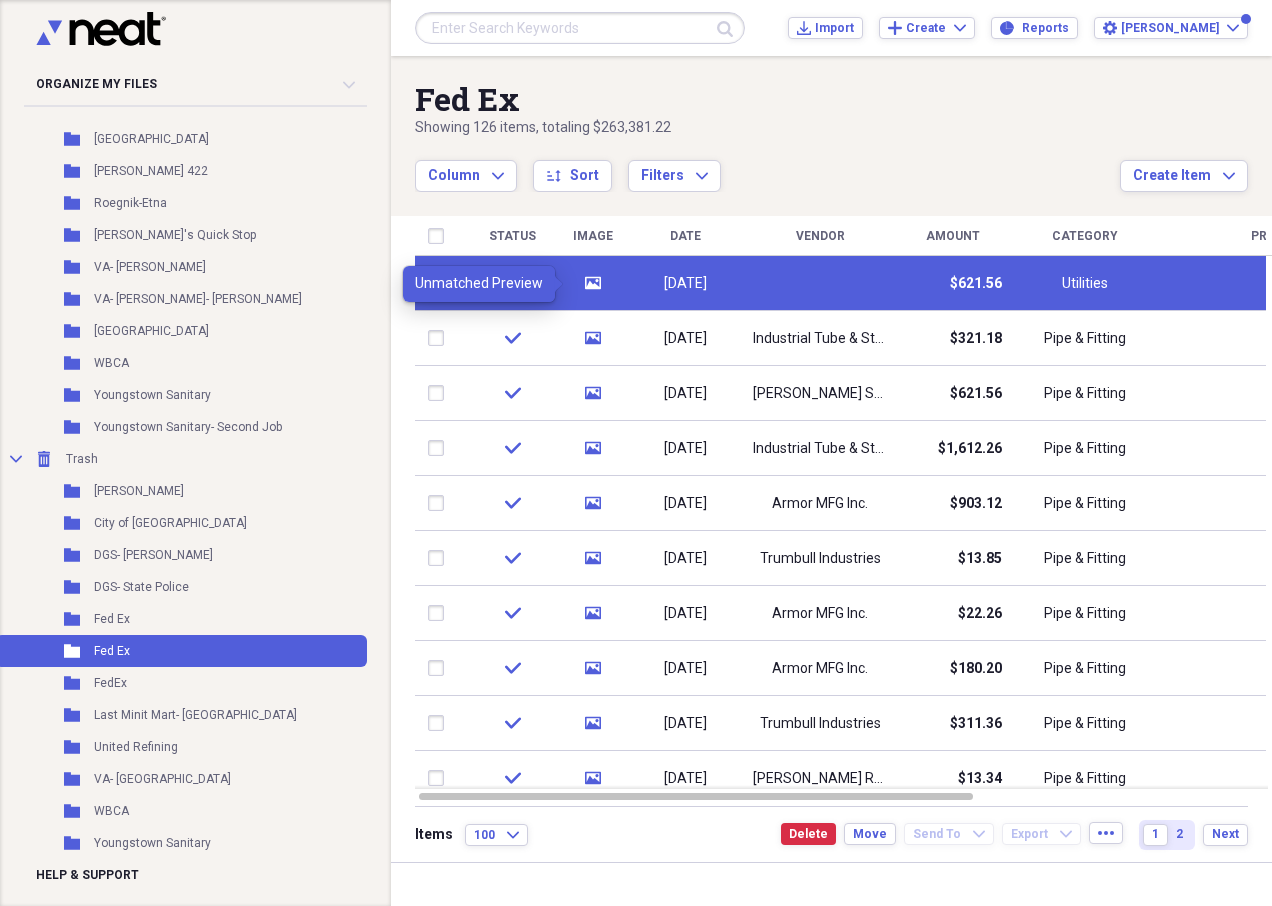 click on "media" 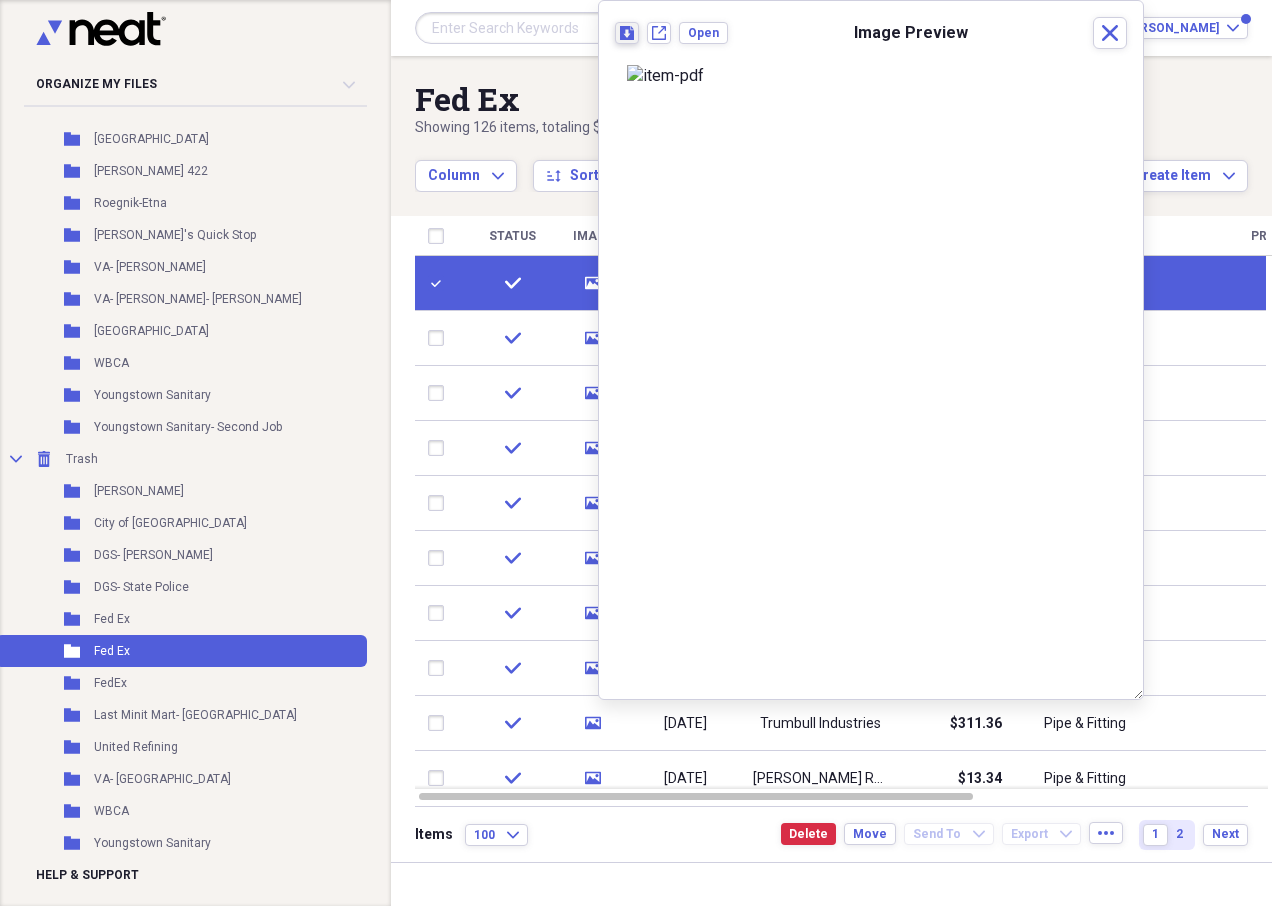 click 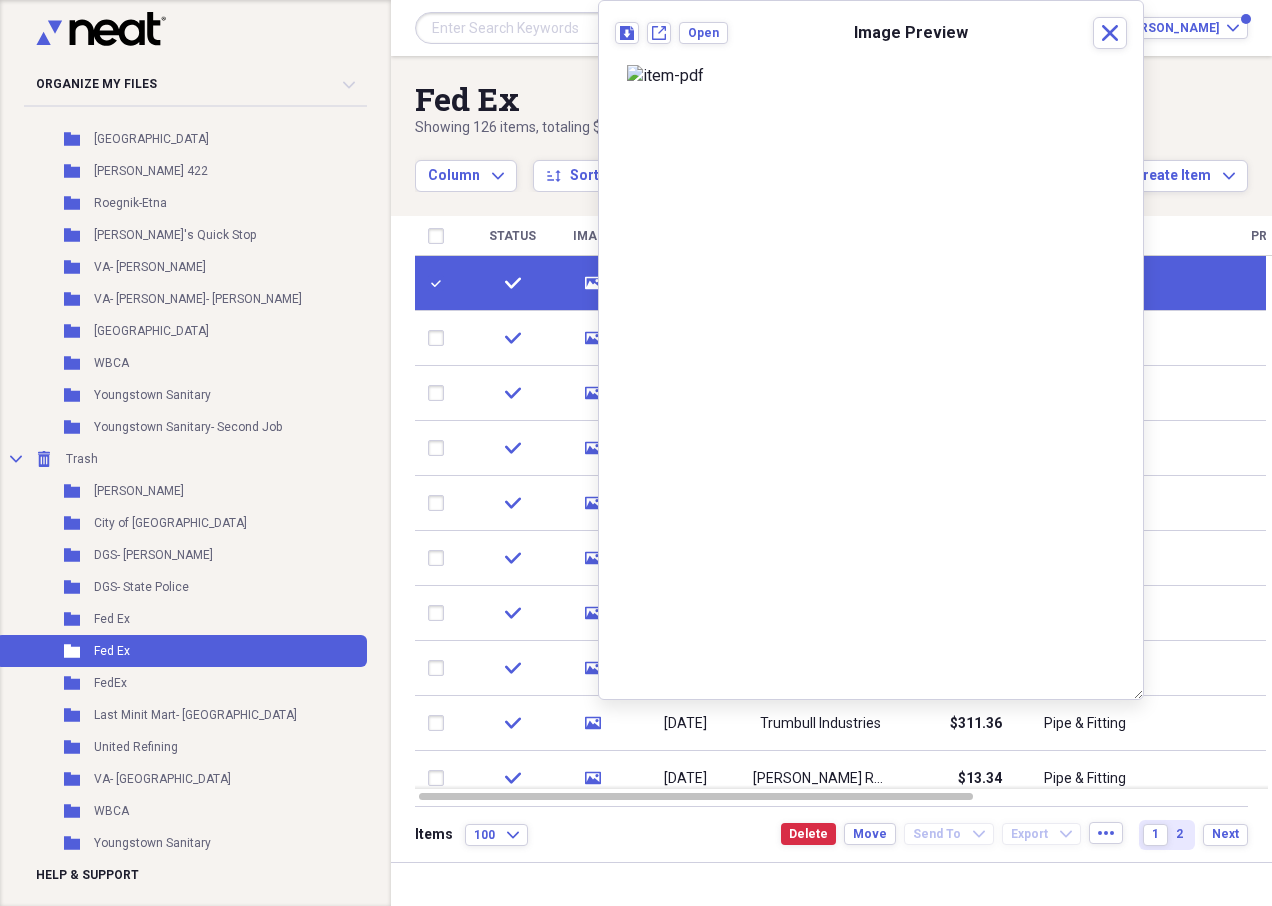 drag, startPoint x: 1218, startPoint y: 114, endPoint x: 1192, endPoint y: 99, distance: 30.016663 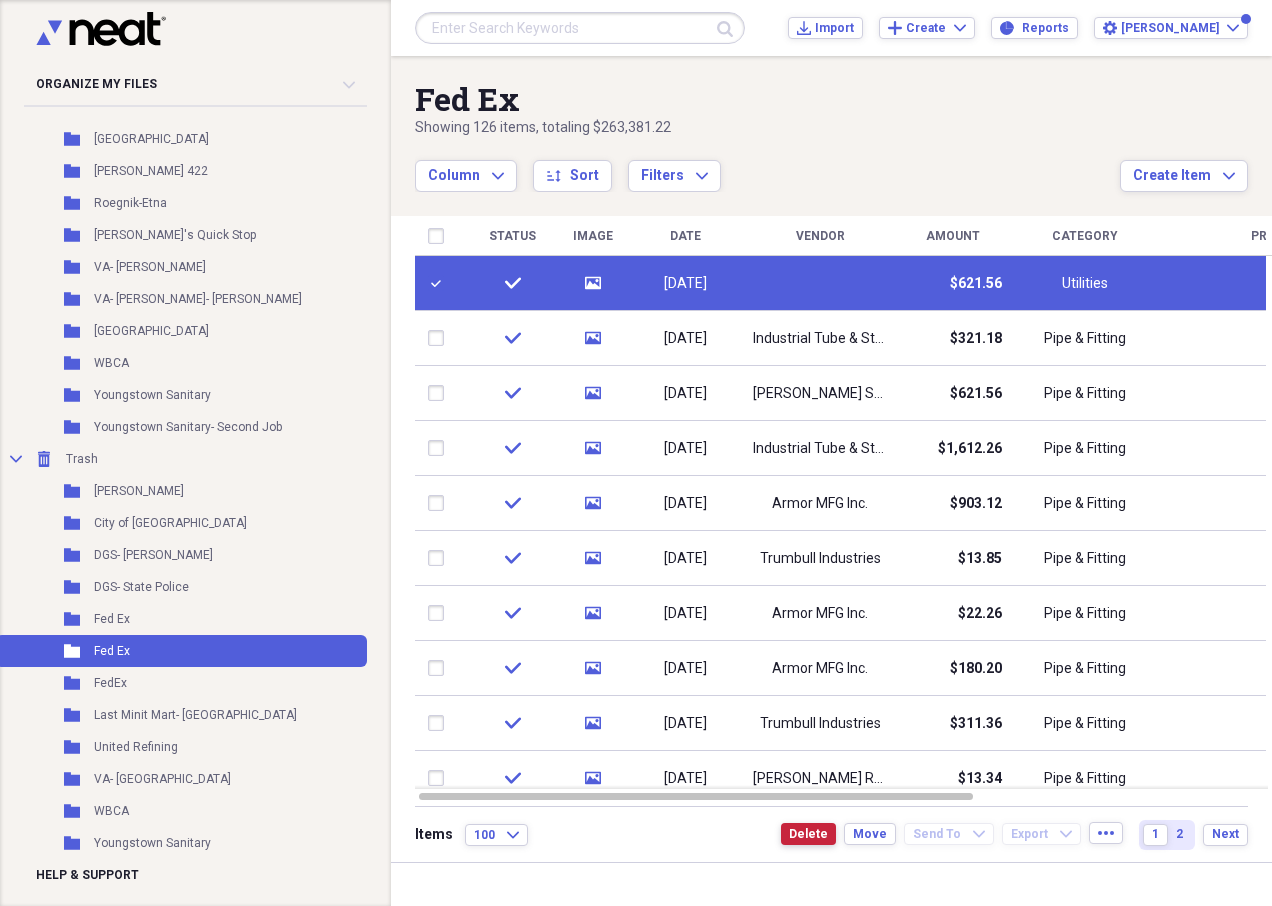 click on "Delete" at bounding box center (808, 834) 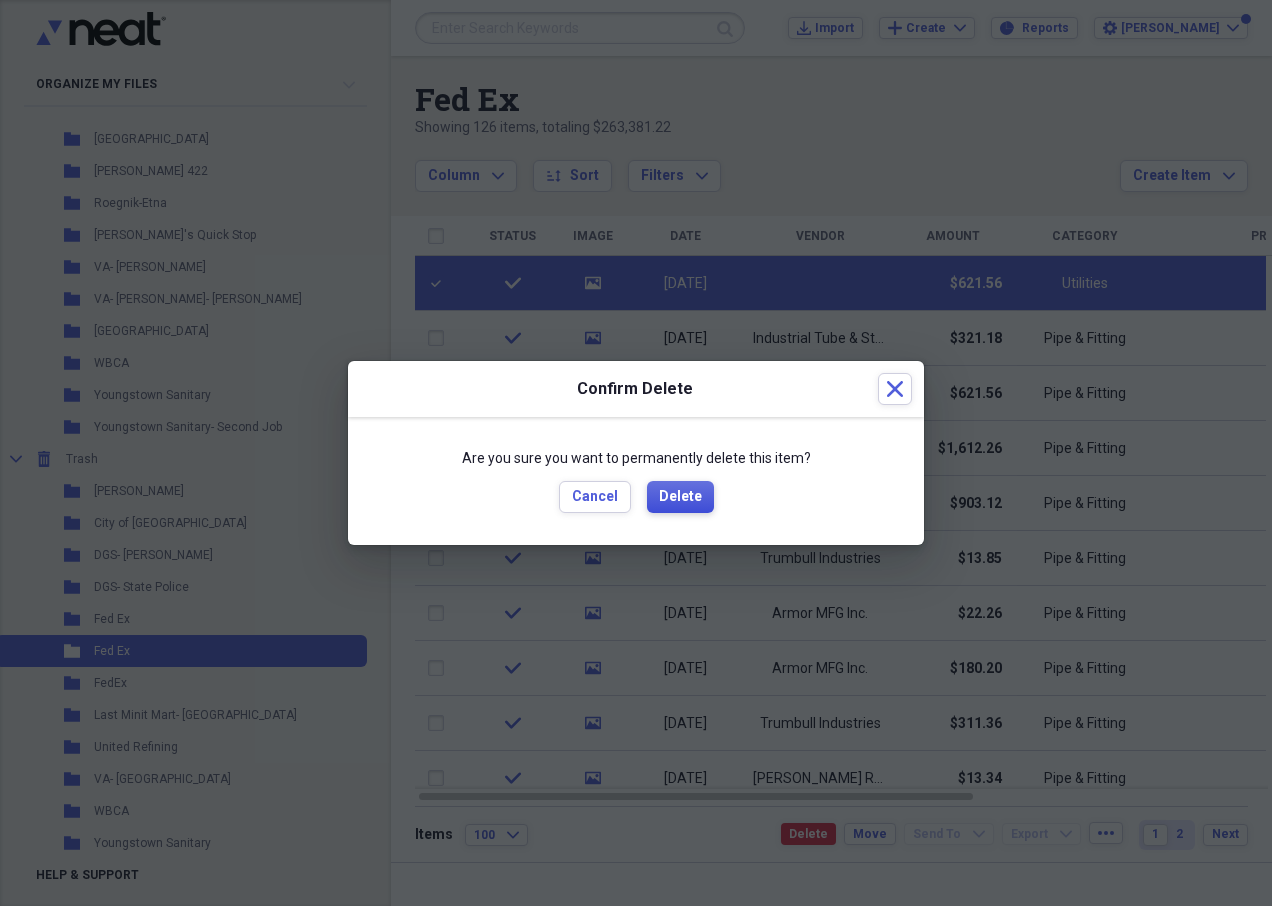 click on "Delete" at bounding box center [680, 497] 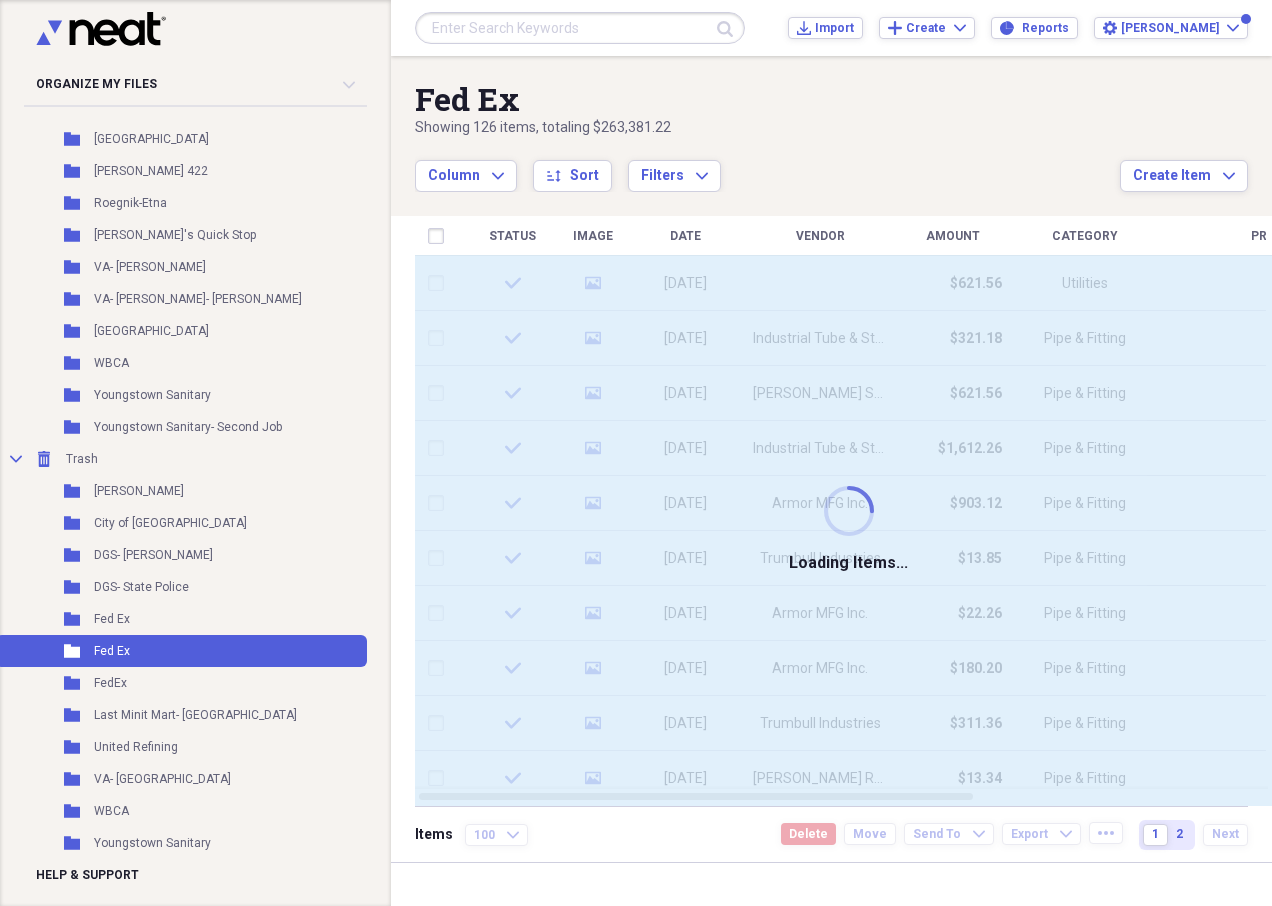 checkbox on "false" 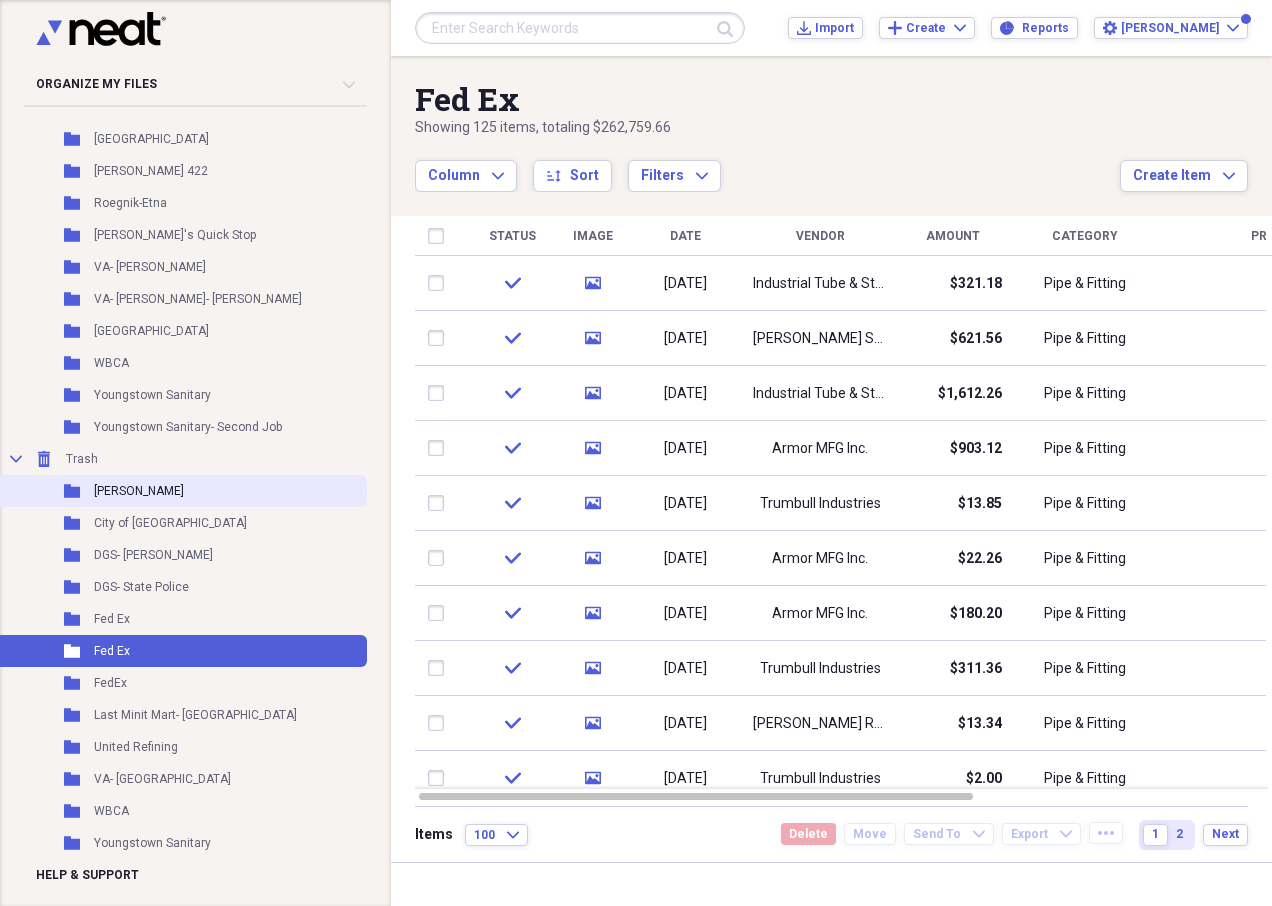 click on "Folder Bognar" at bounding box center [181, 491] 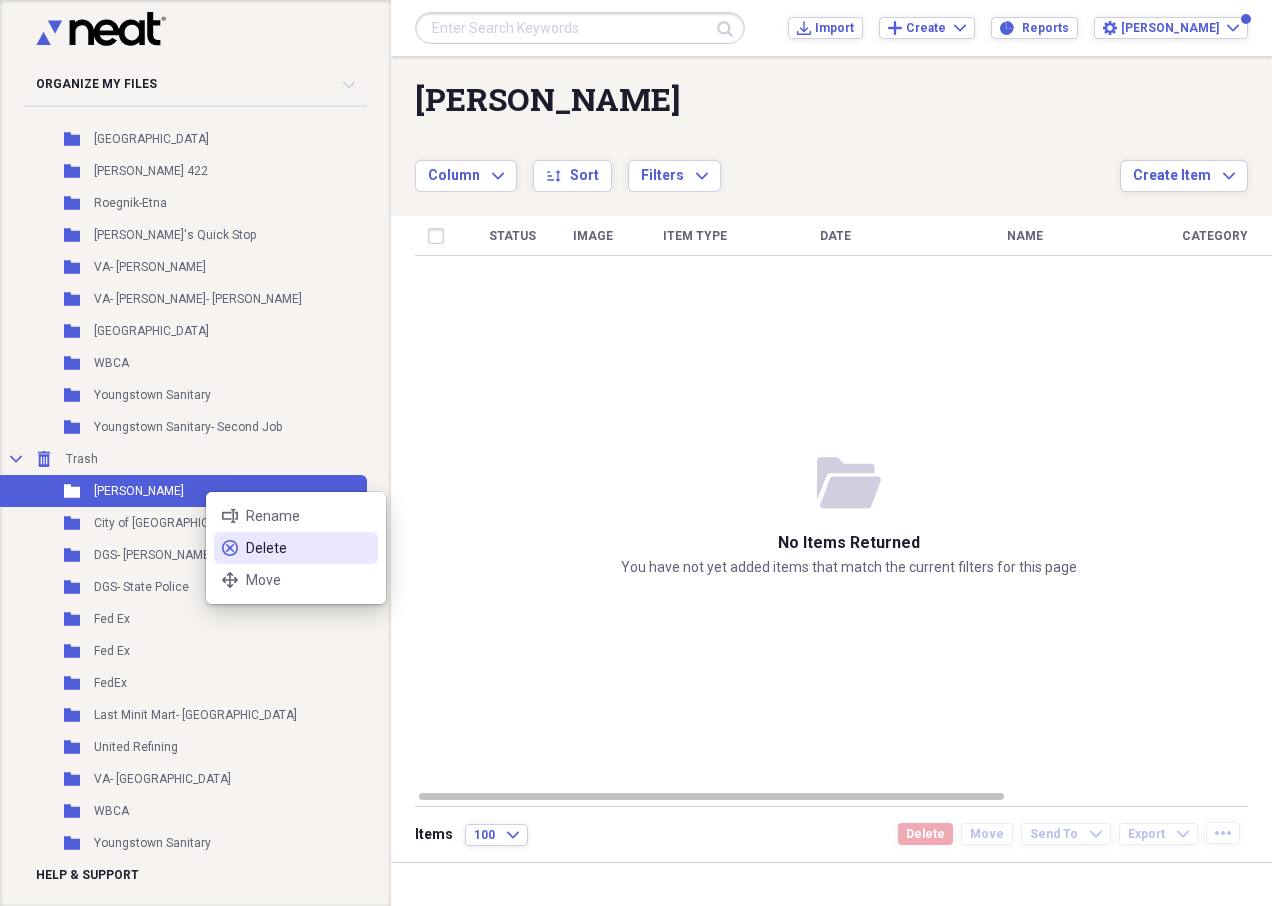 click on "delete Delete" at bounding box center (296, 548) 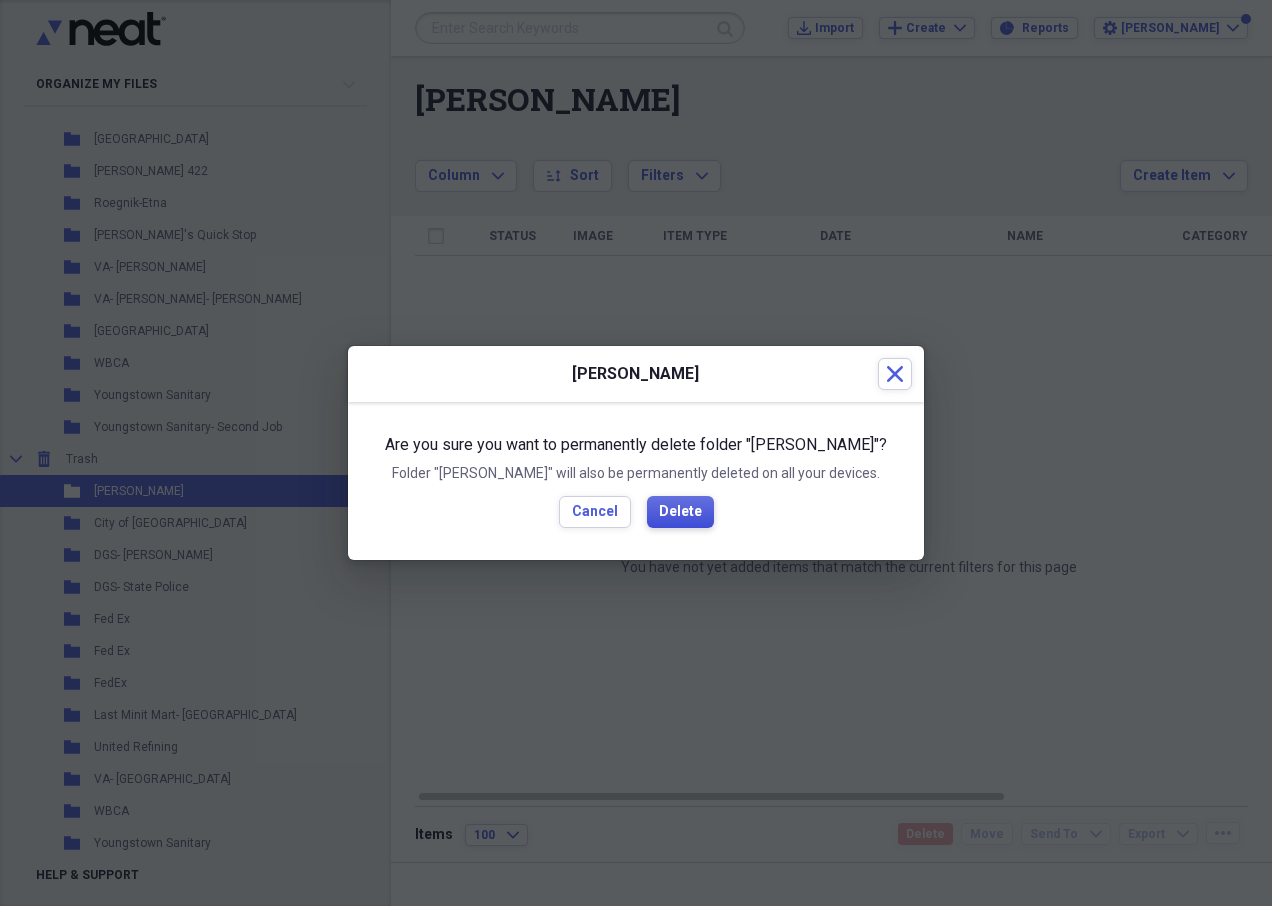 click on "Delete" at bounding box center (680, 512) 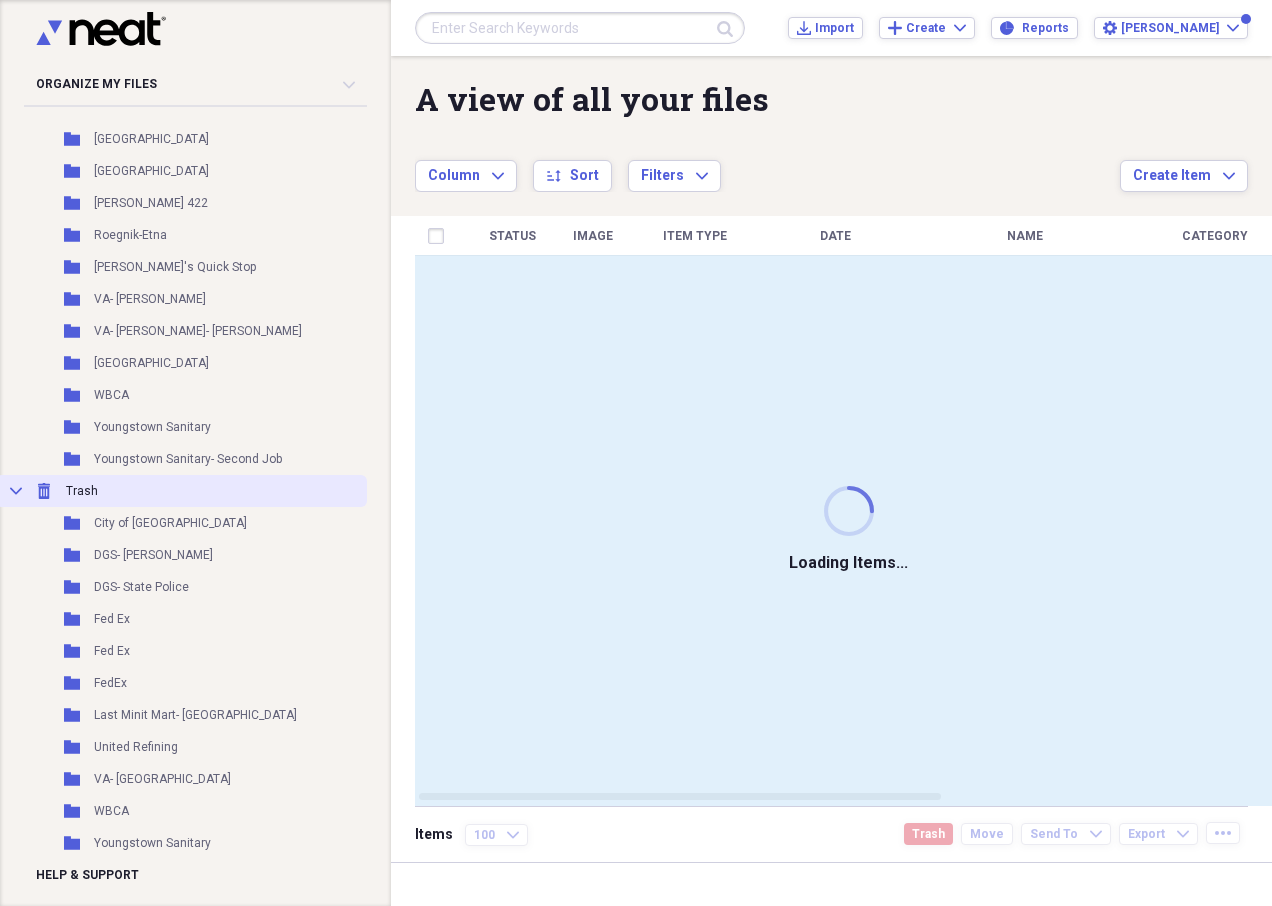 scroll, scrollTop: 1176, scrollLeft: 0, axis: vertical 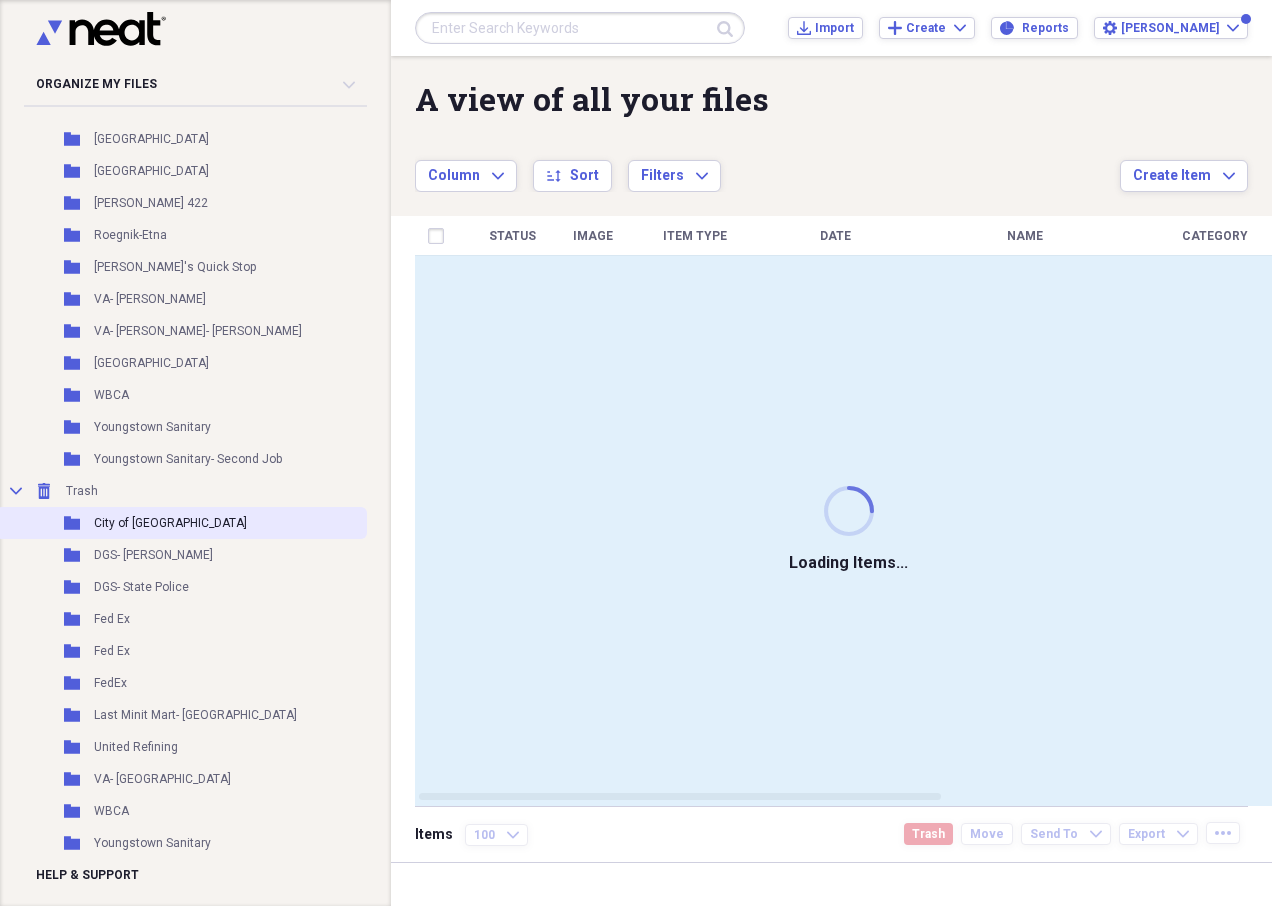 click on "Folder City of New Castle" at bounding box center (181, 523) 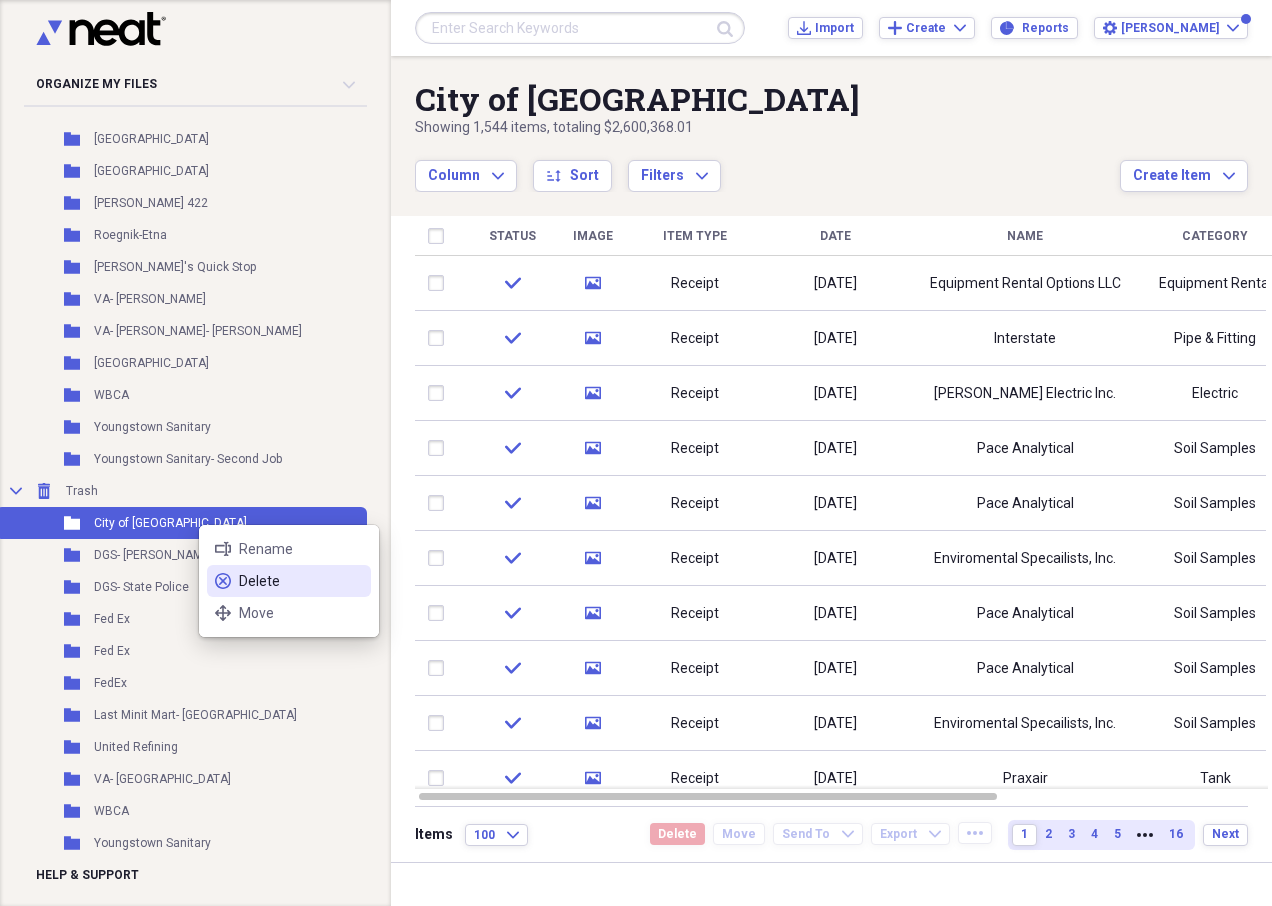 click on "Delete" at bounding box center [301, 581] 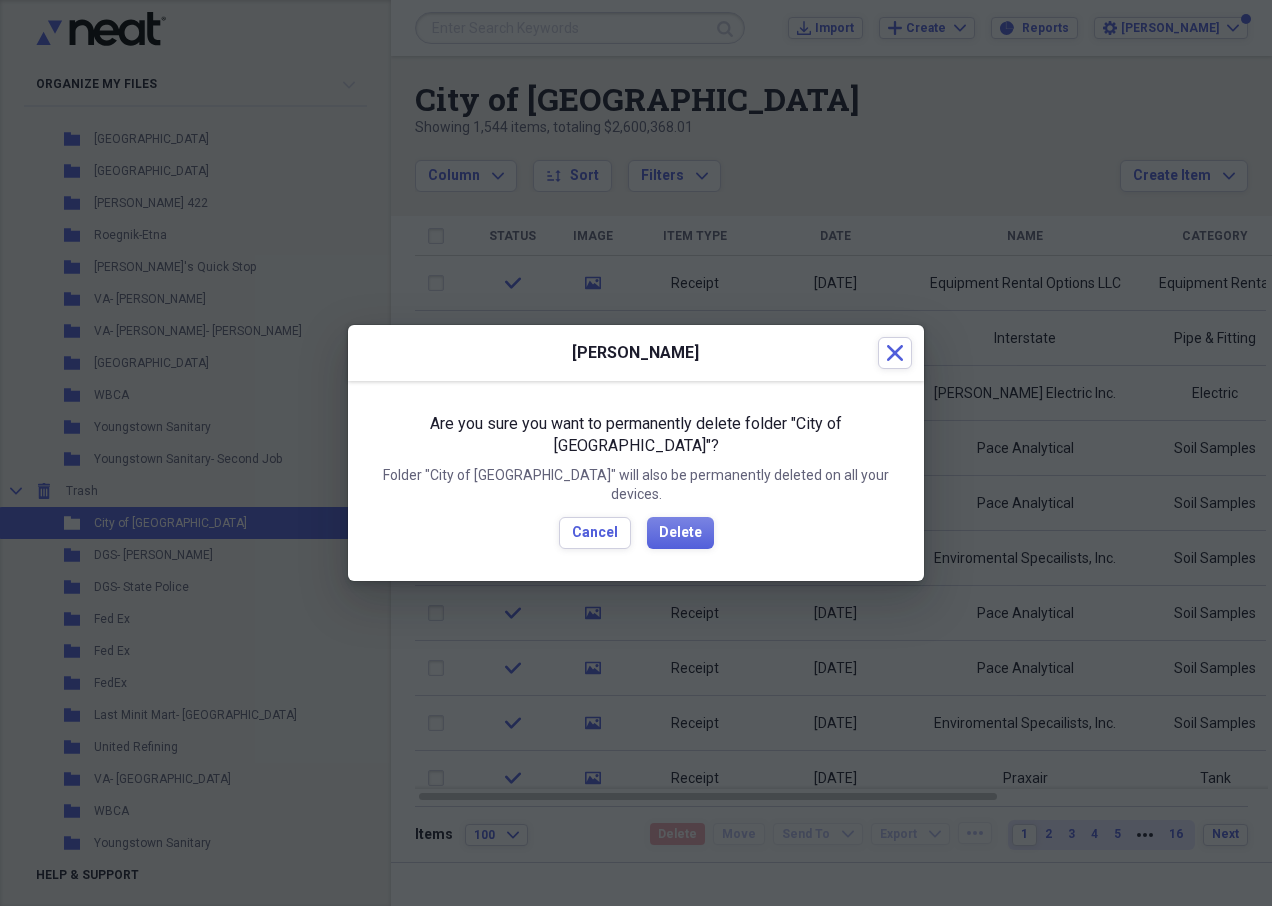 click at bounding box center (636, 453) 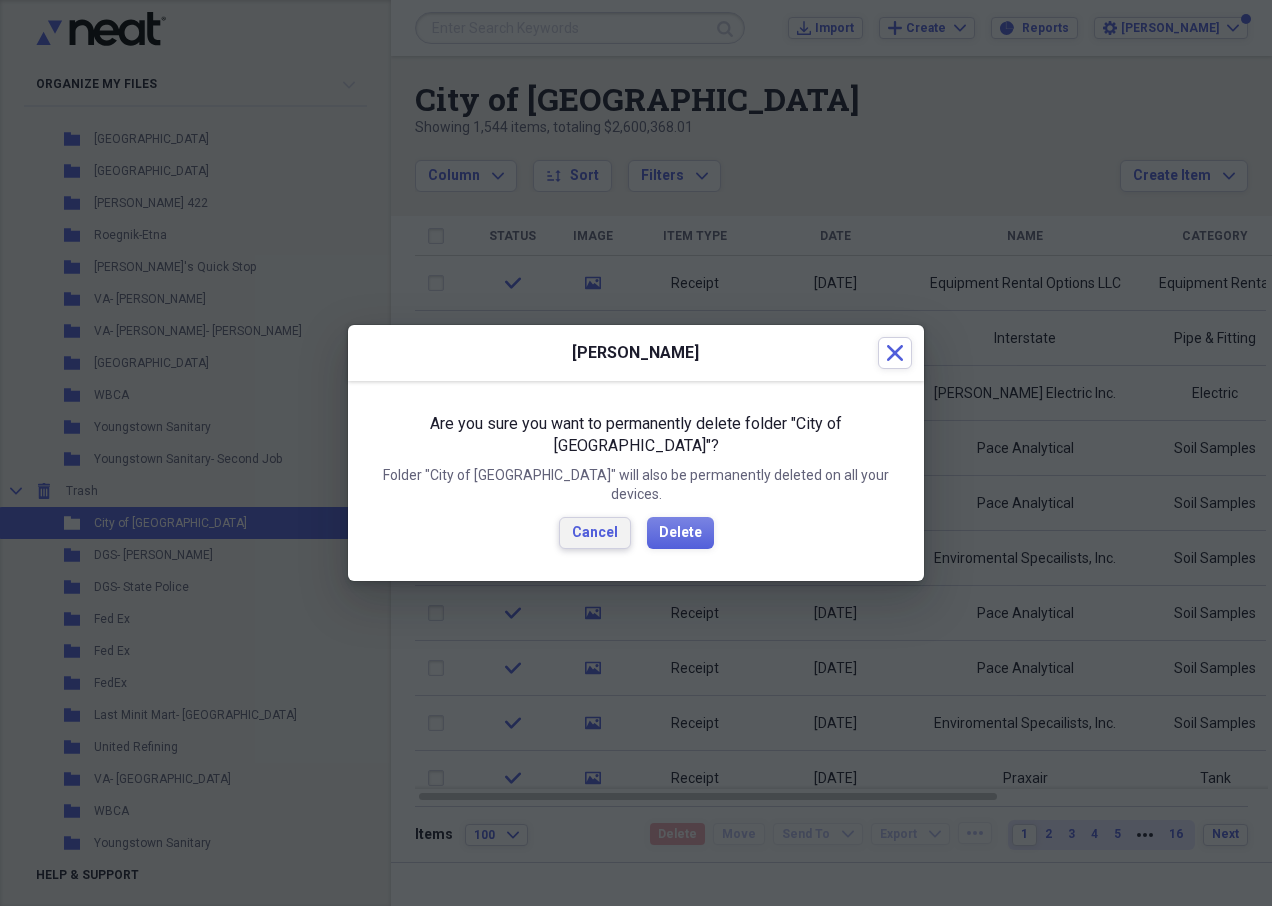 click on "Cancel" at bounding box center [595, 533] 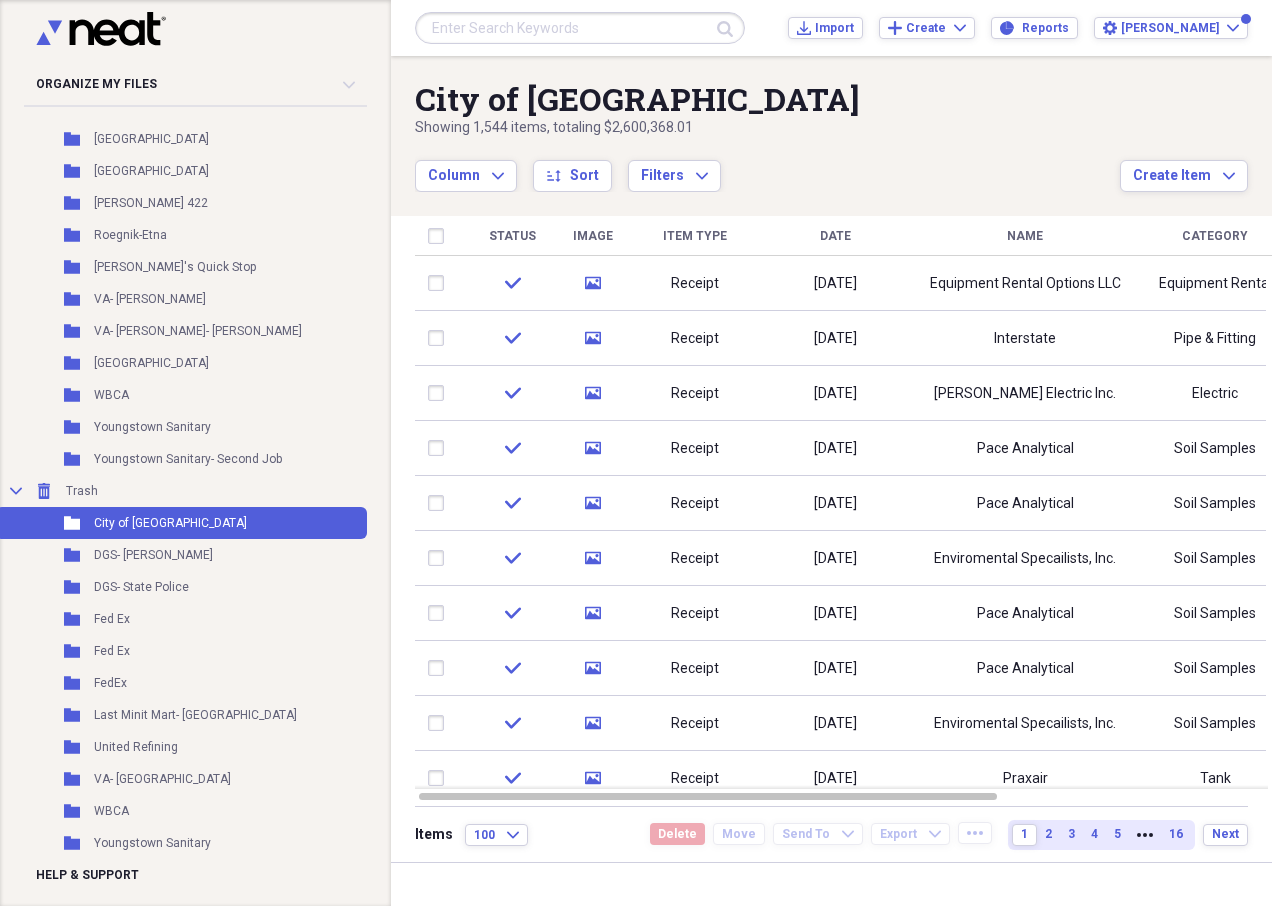 click on "Folder City of New Castle" at bounding box center [181, 523] 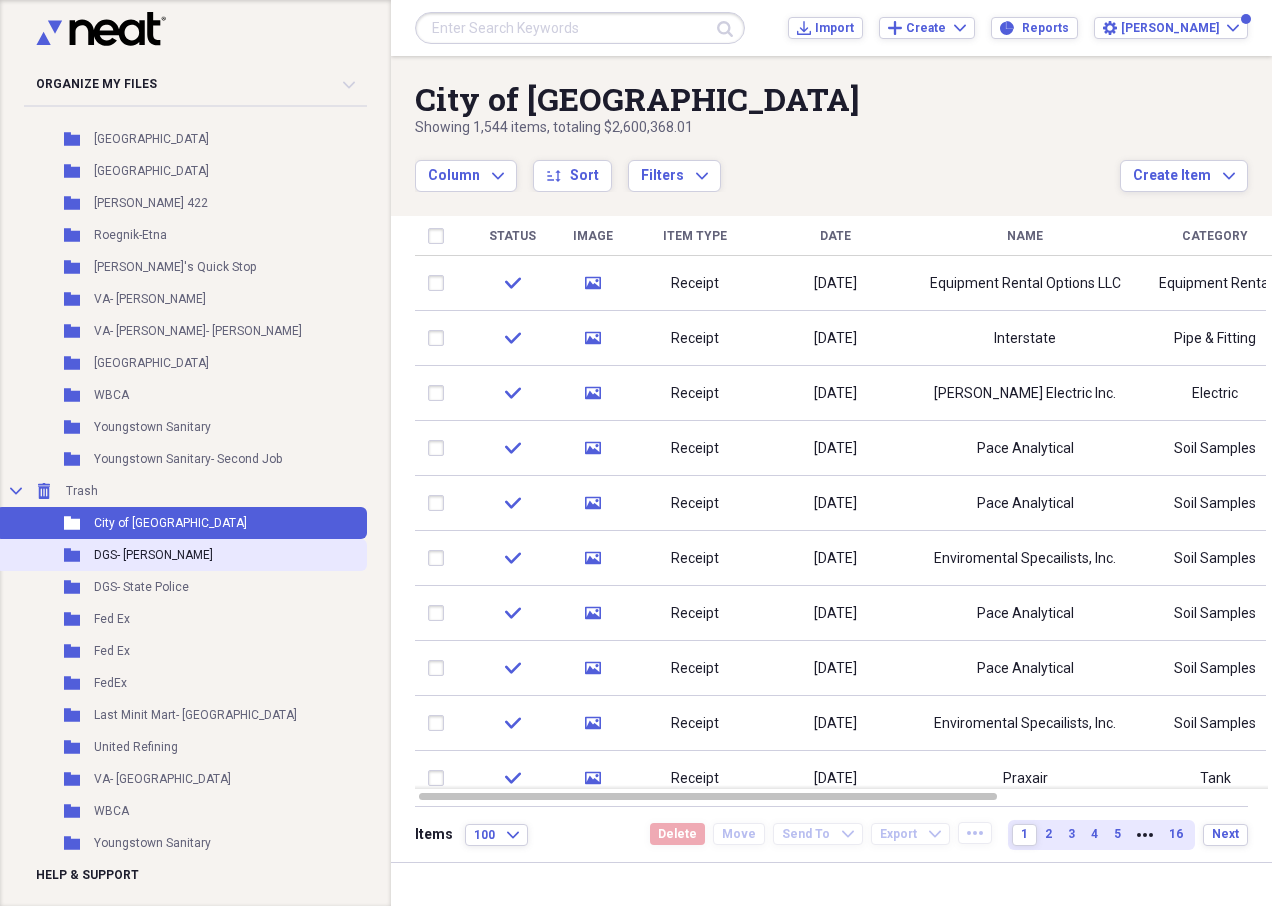 click on "Folder DGS- Butler" at bounding box center (181, 555) 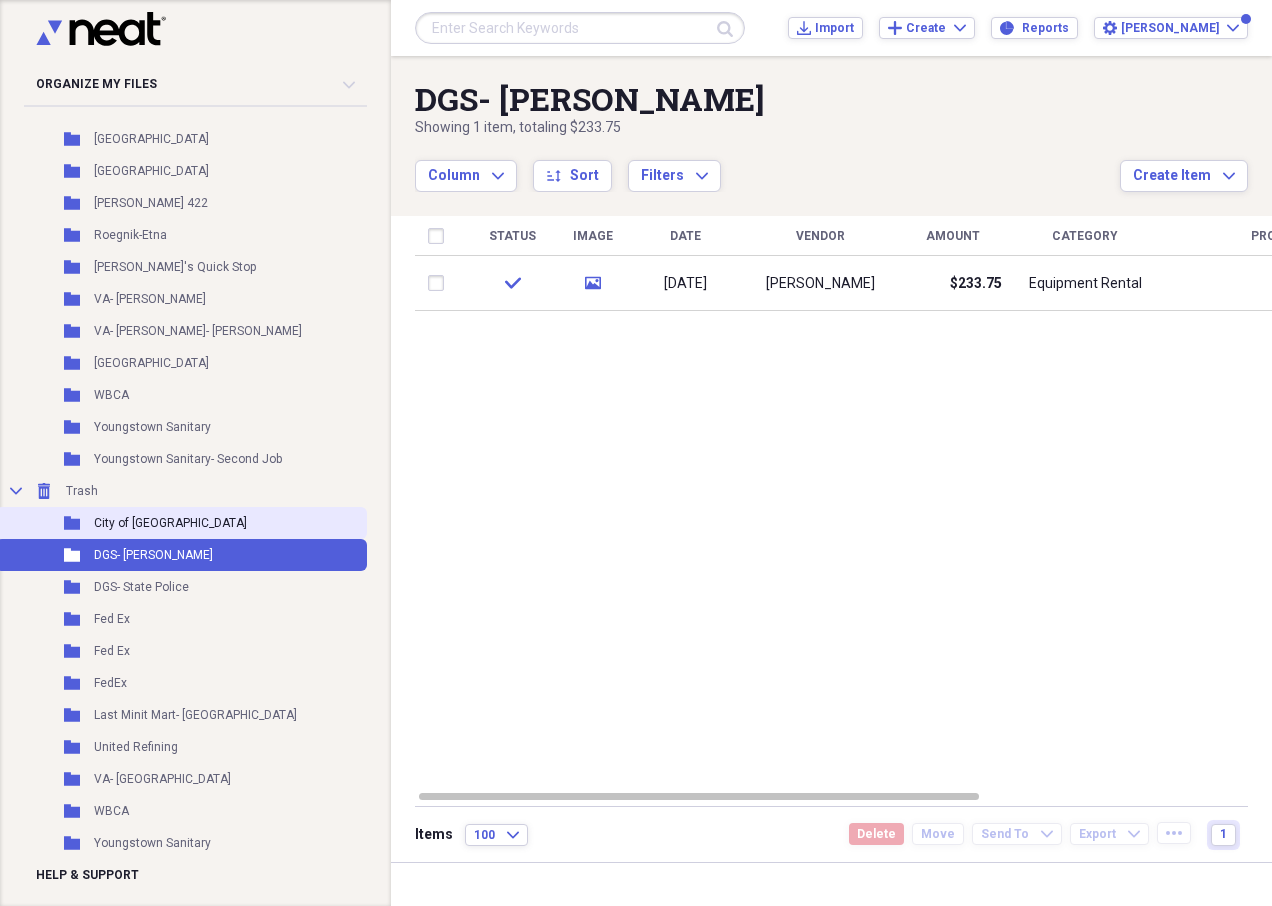 click on "Folder City of New Castle" at bounding box center [181, 523] 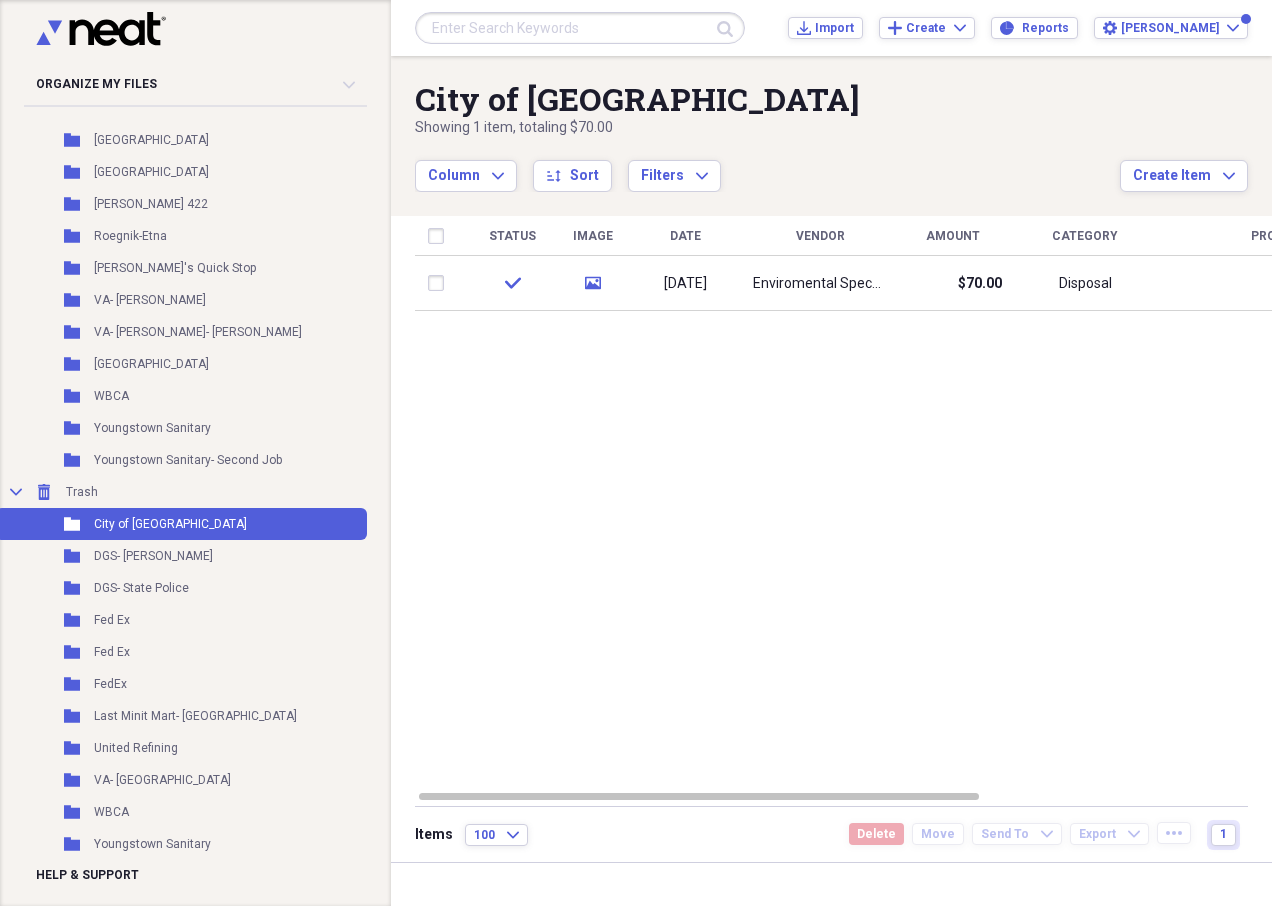 scroll, scrollTop: 1176, scrollLeft: 0, axis: vertical 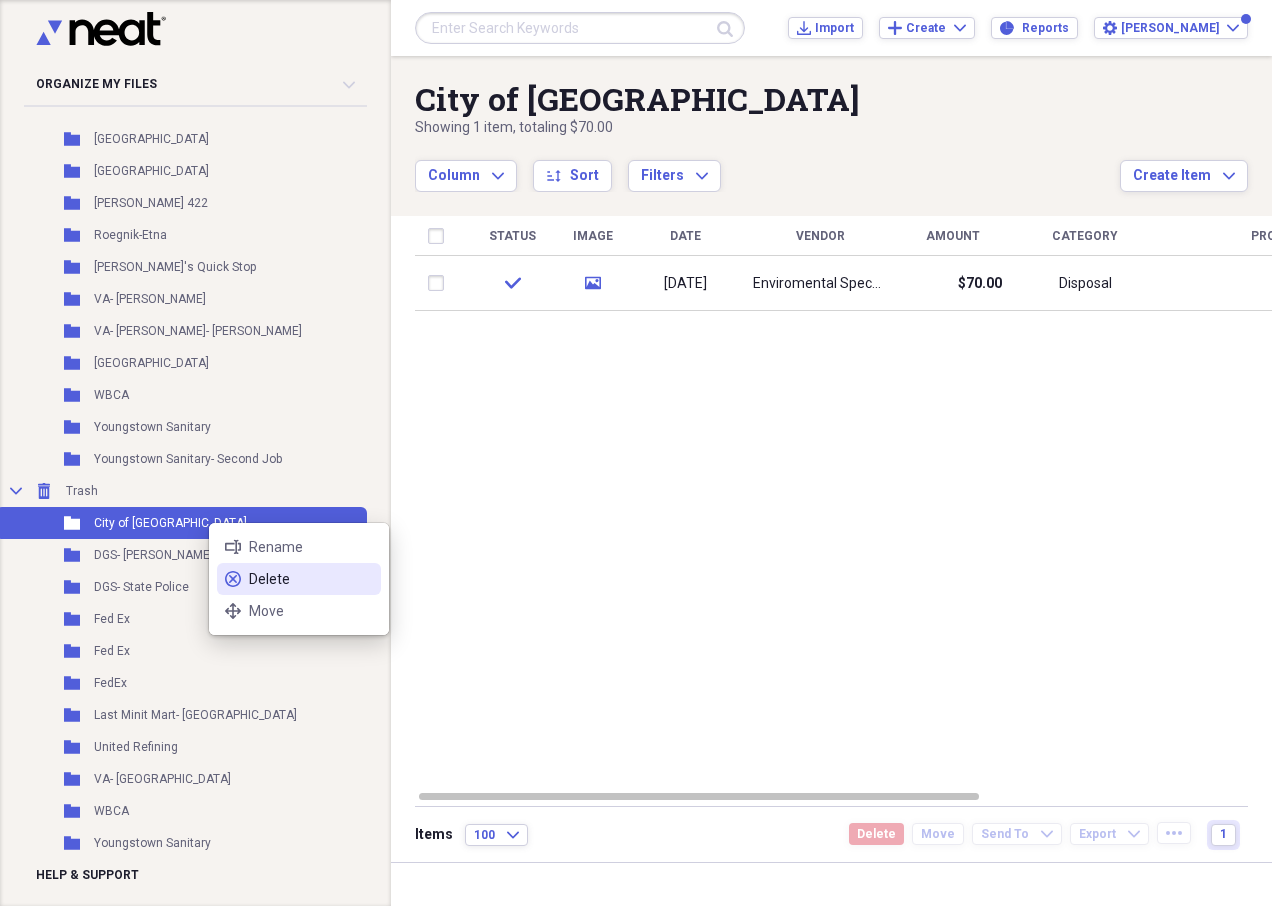 click on "Delete" at bounding box center [311, 579] 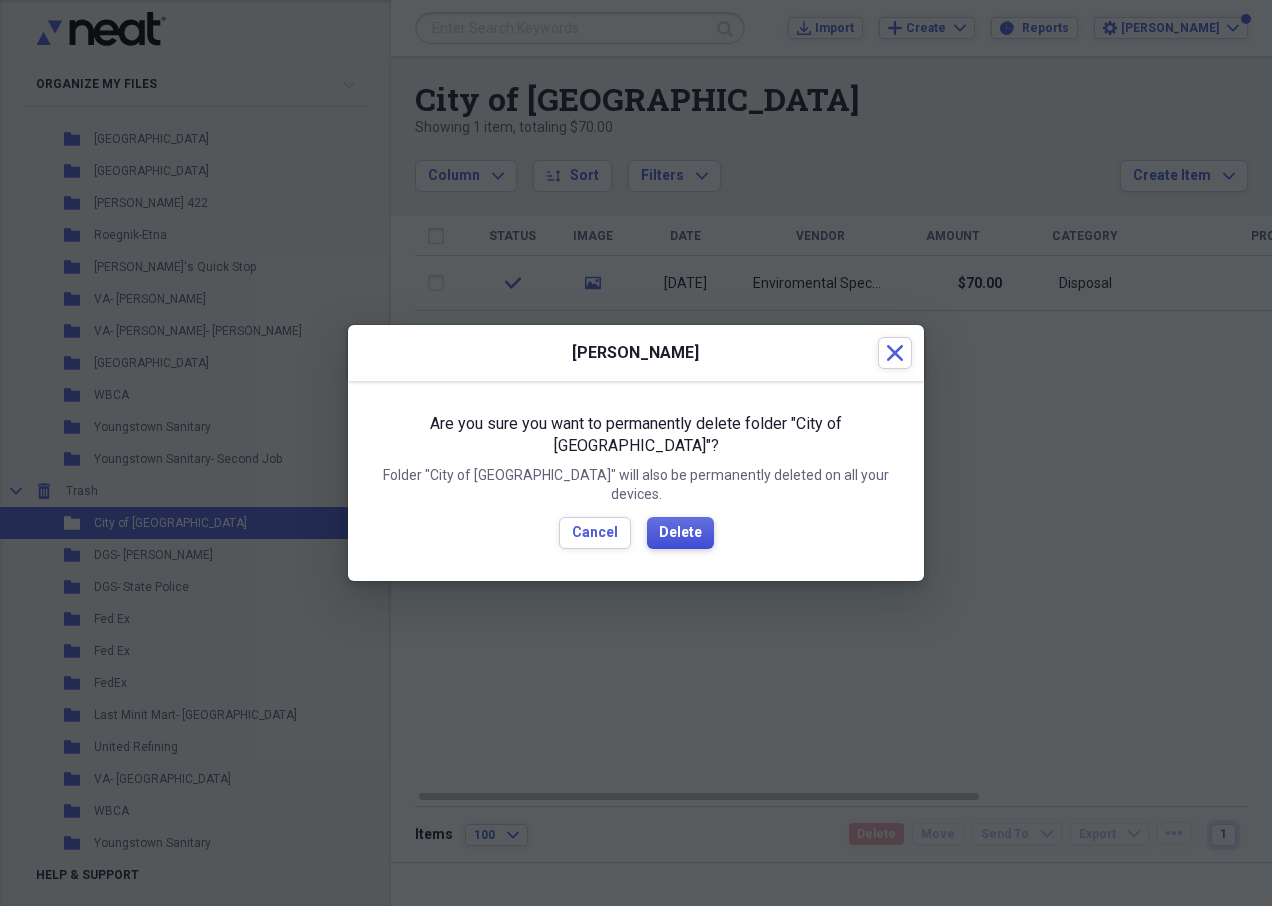 click on "Delete" at bounding box center (680, 533) 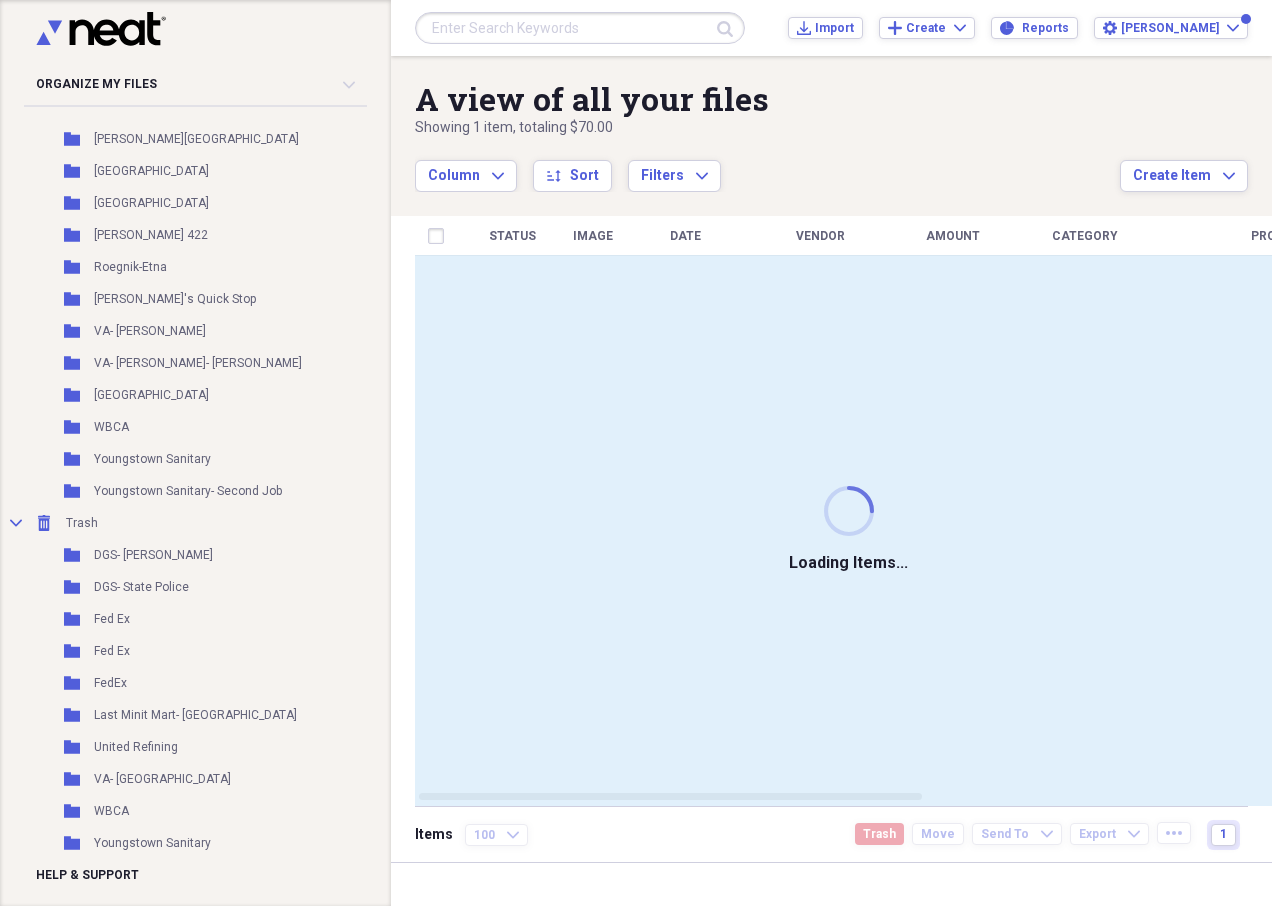 scroll, scrollTop: 1144, scrollLeft: 0, axis: vertical 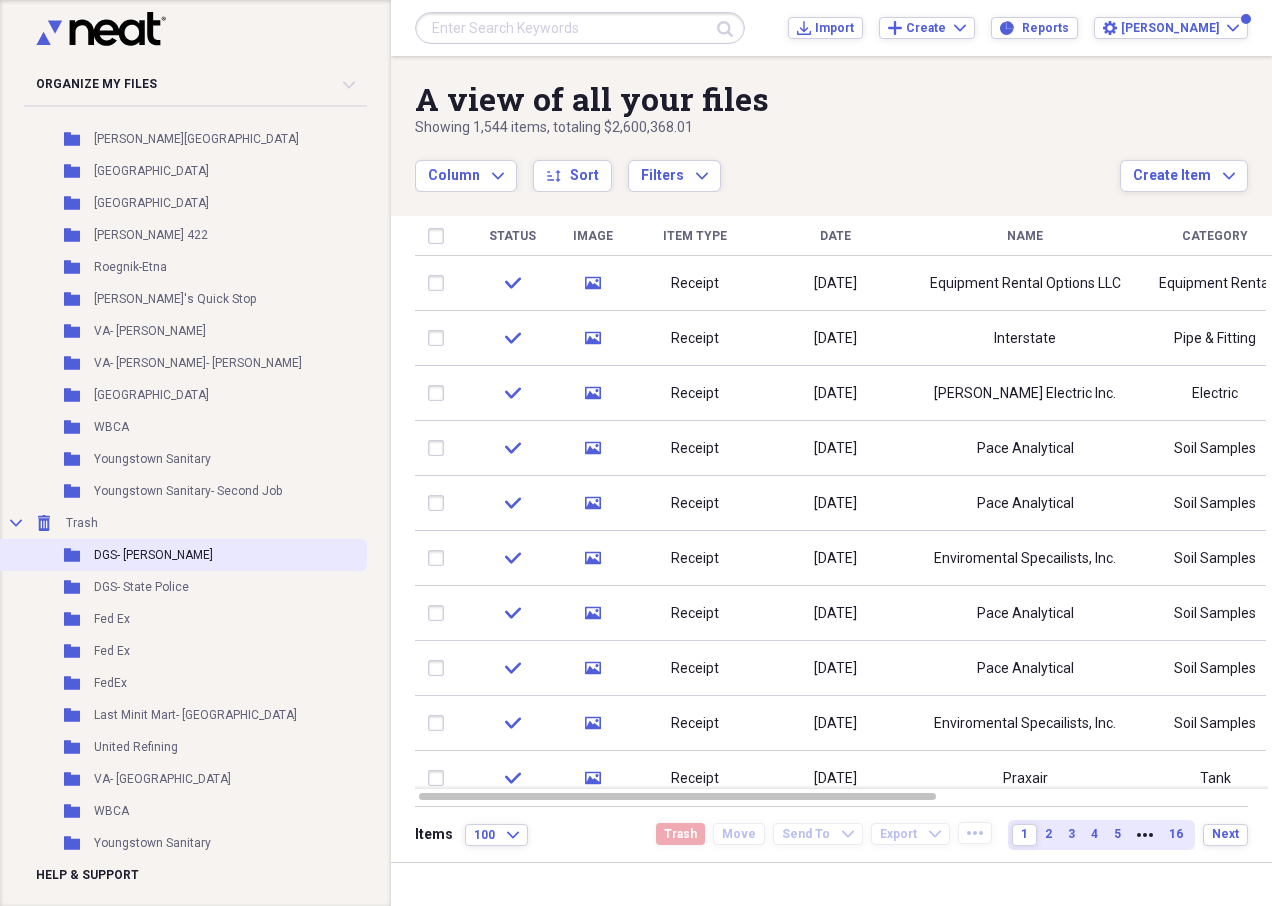 click on "Folder DGS- Butler" at bounding box center (181, 555) 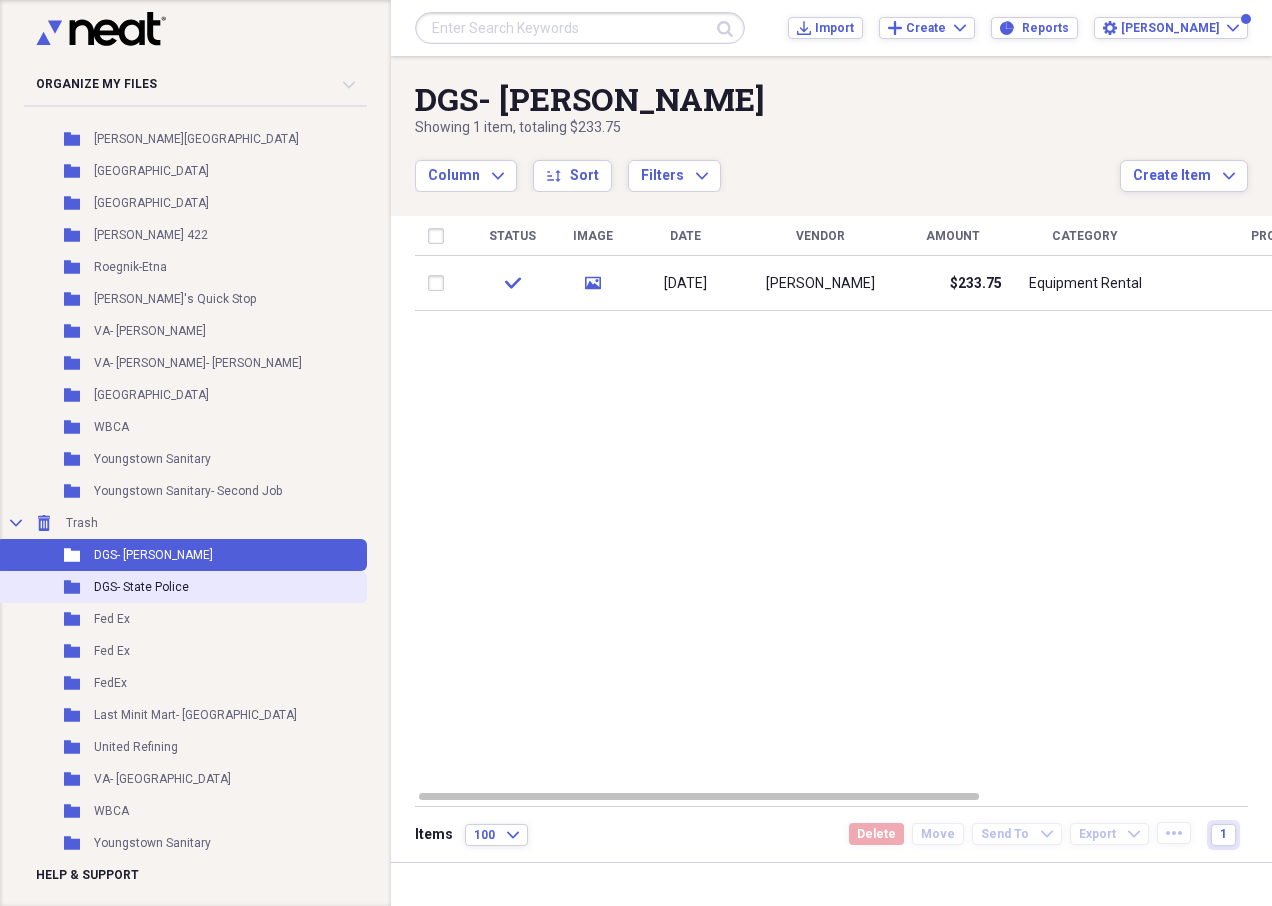 click on "Folder DGS- State Police" at bounding box center [181, 587] 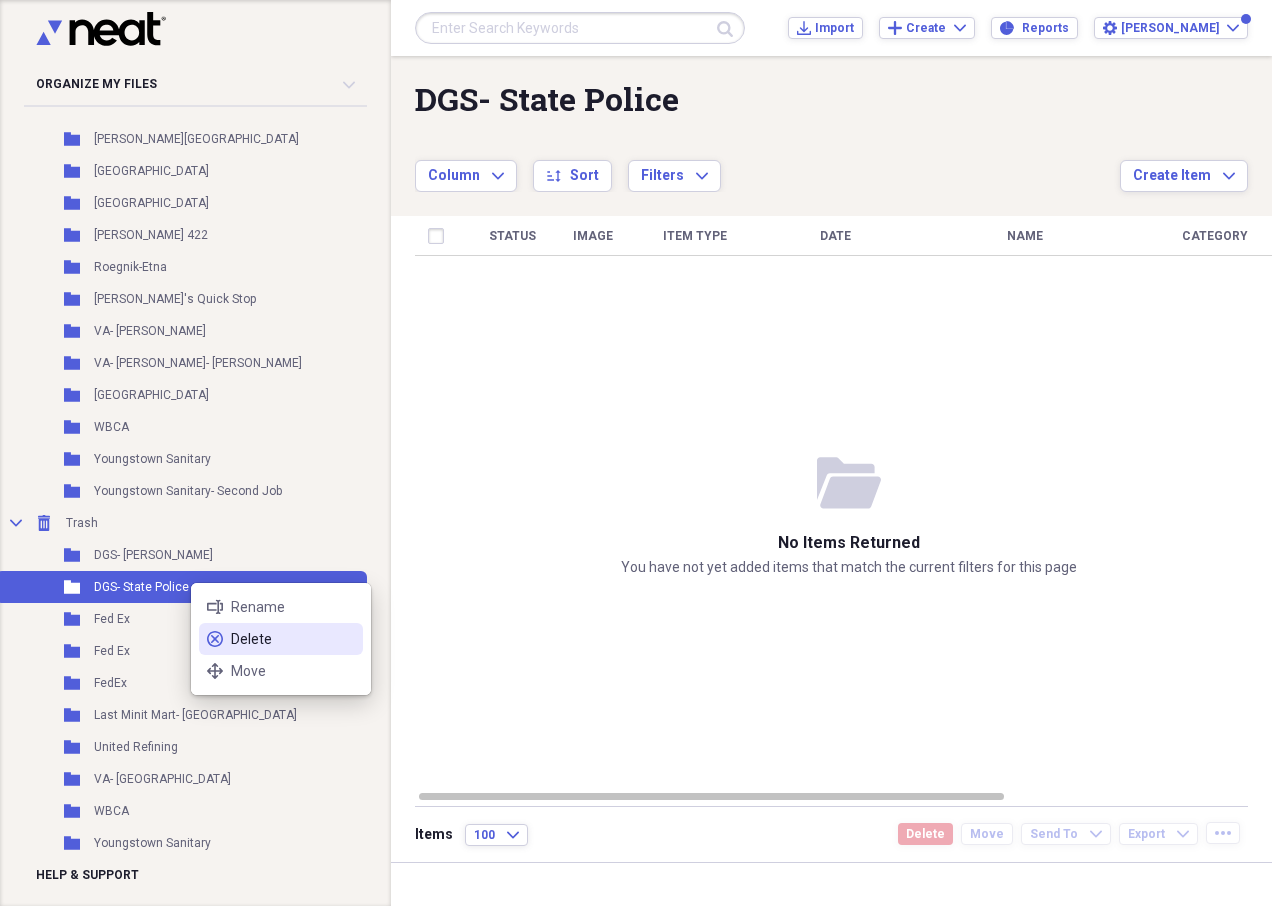 click on "Delete" at bounding box center [293, 639] 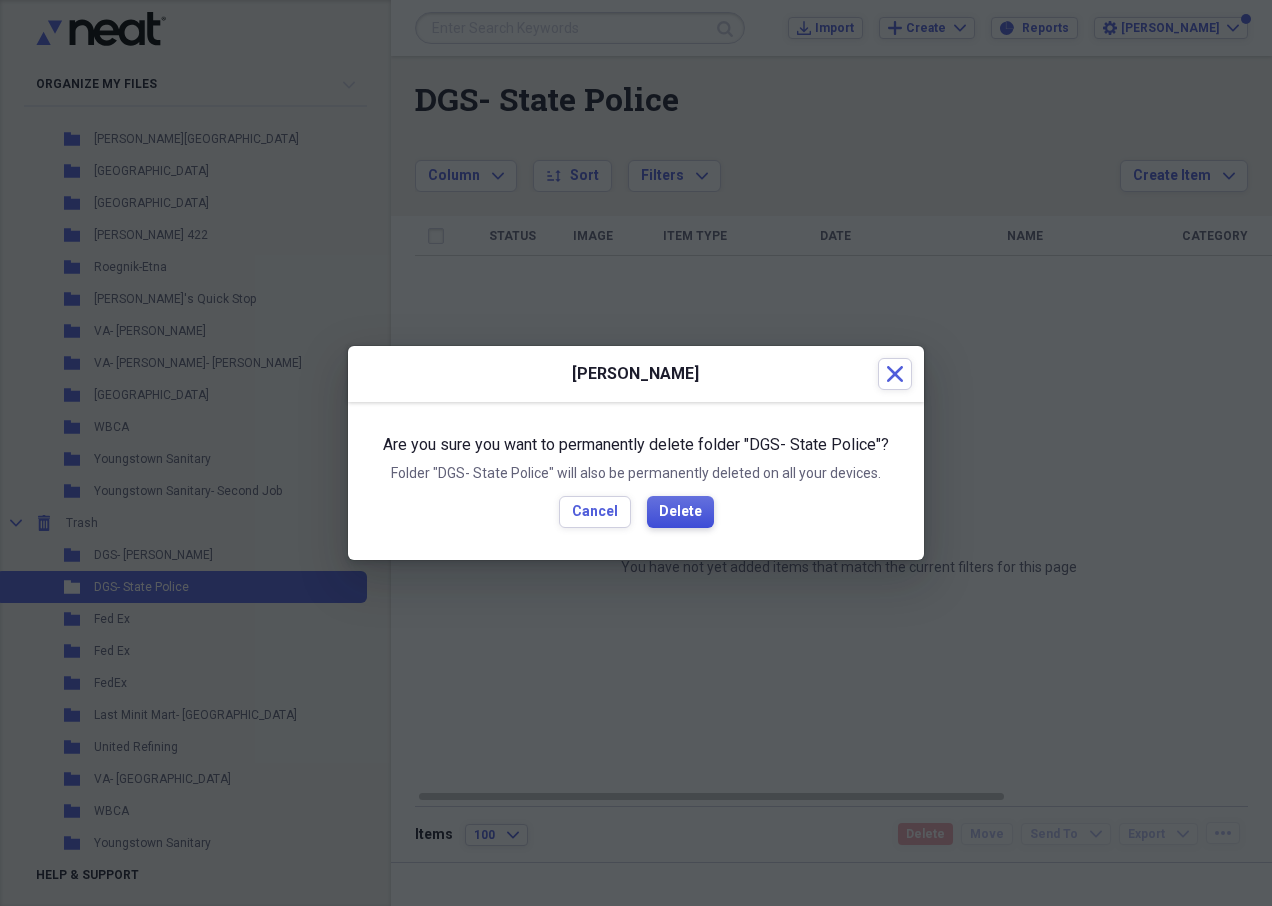 click on "Delete" at bounding box center [680, 512] 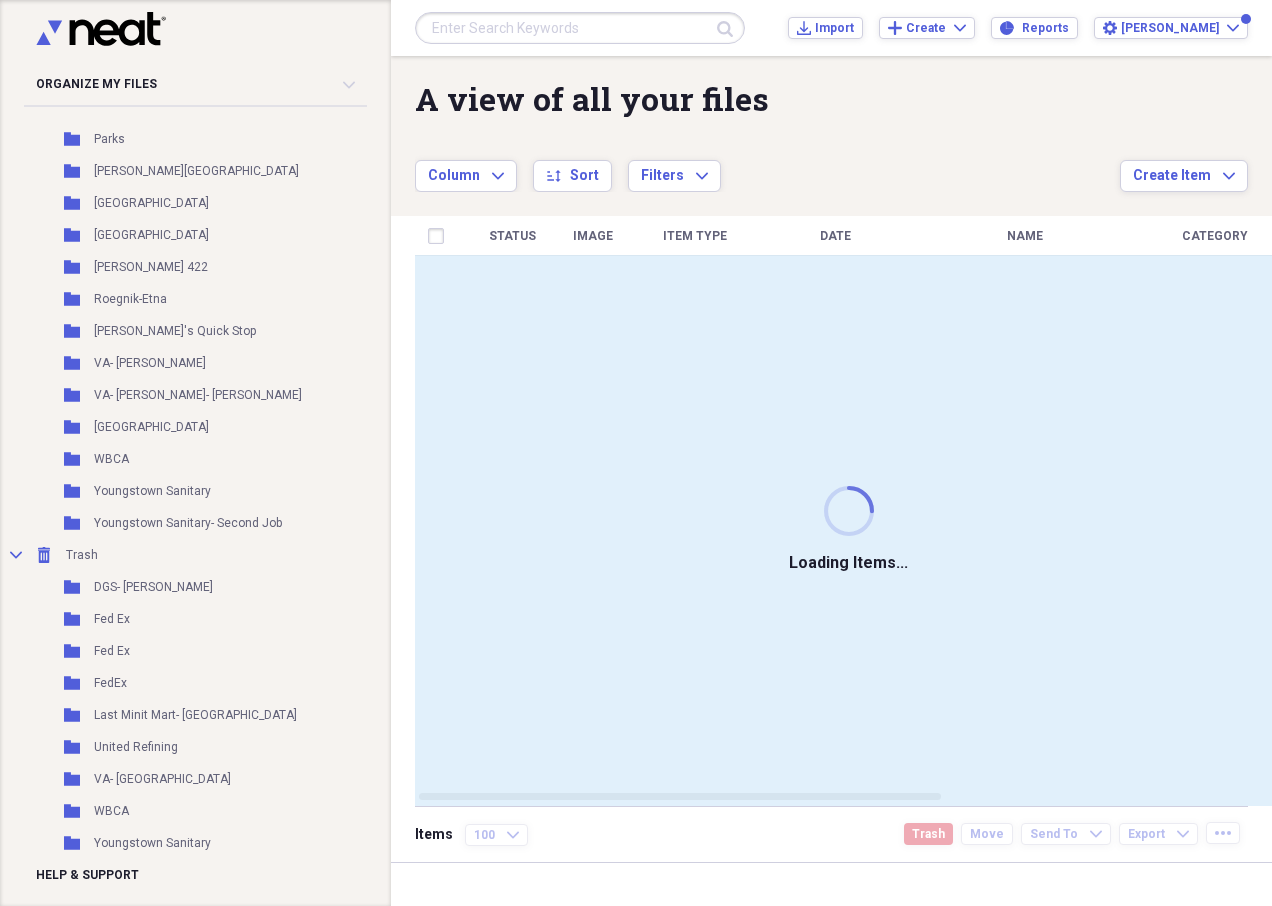 scroll, scrollTop: 1112, scrollLeft: 0, axis: vertical 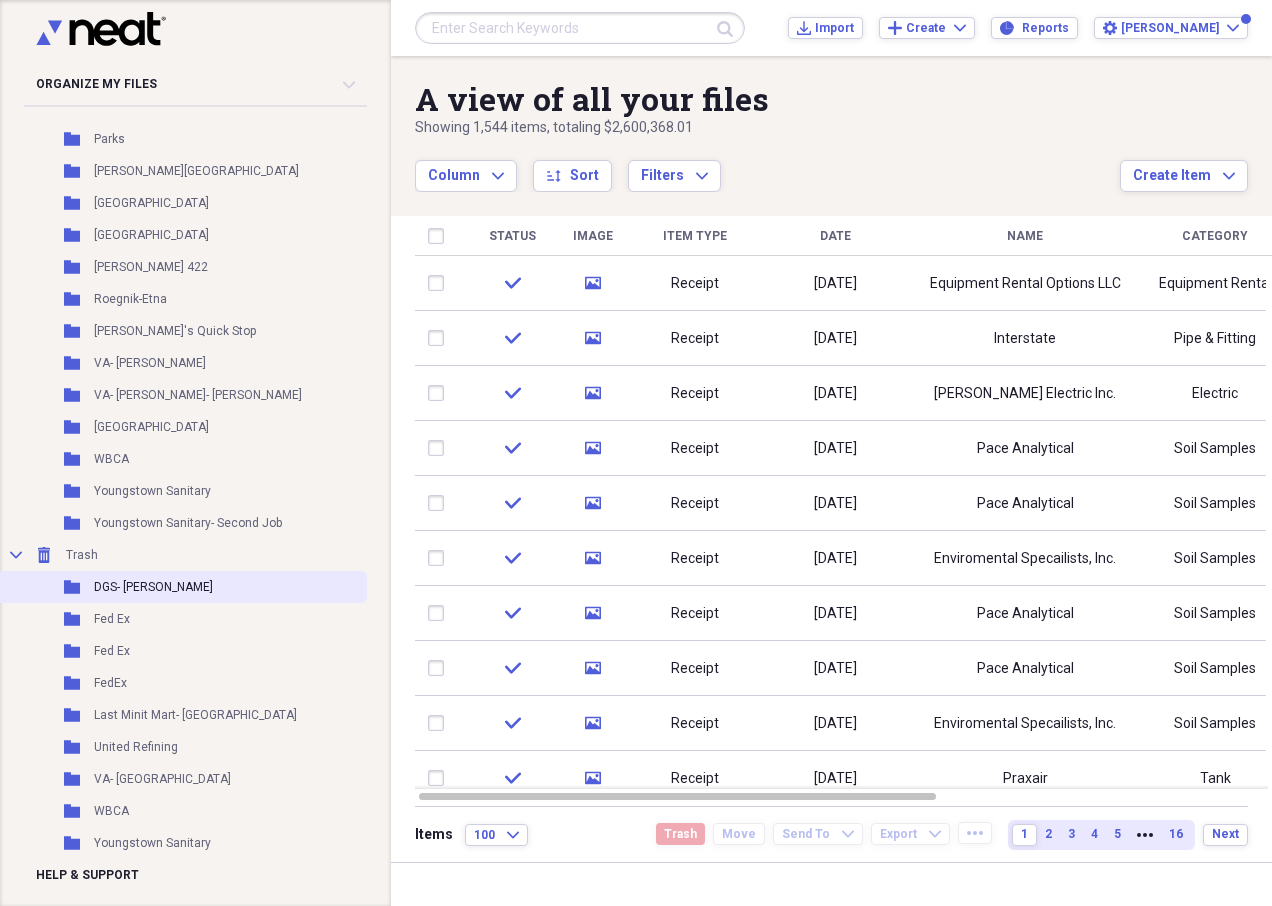 click on "Folder DGS- Butler" at bounding box center (181, 587) 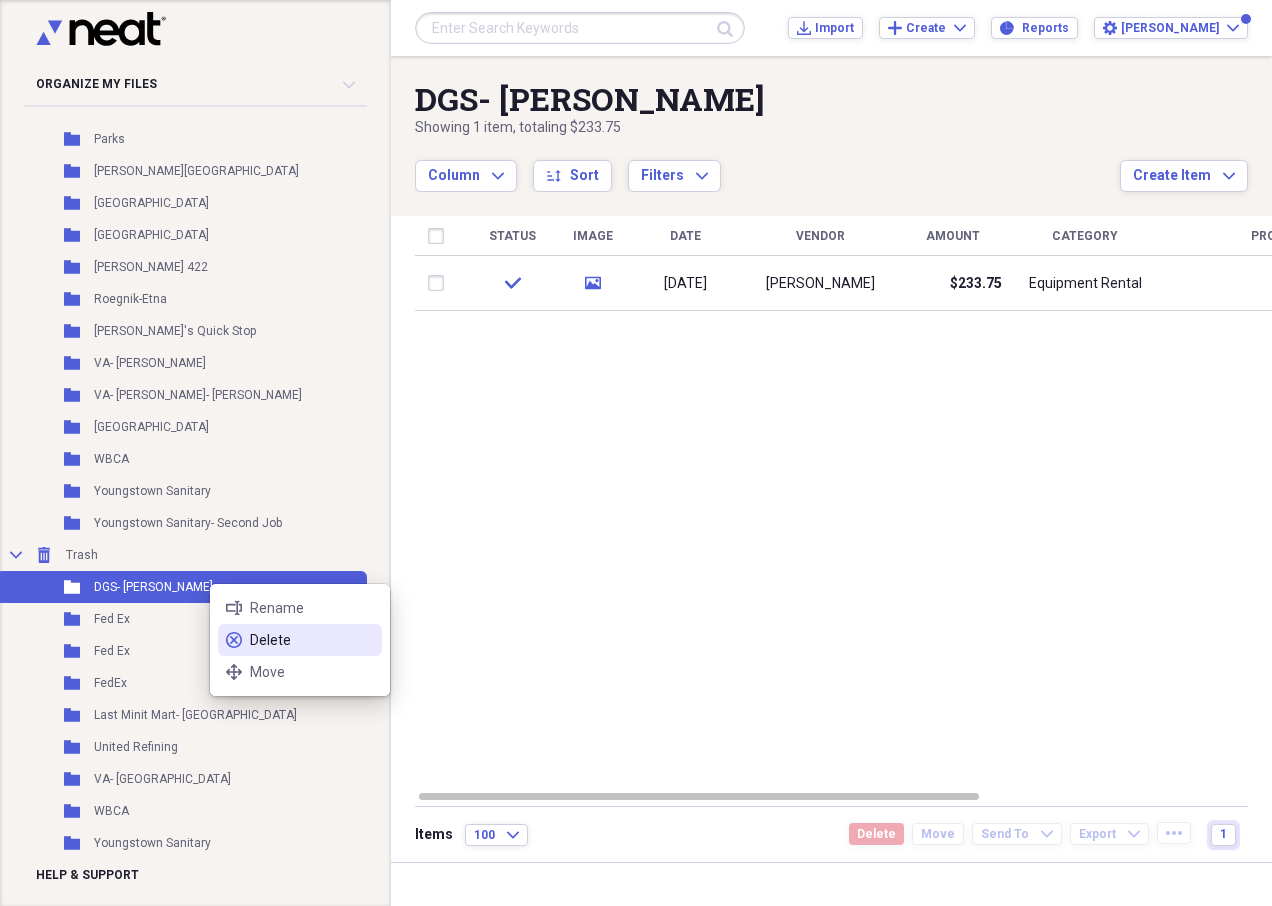 click on "Delete" at bounding box center (312, 640) 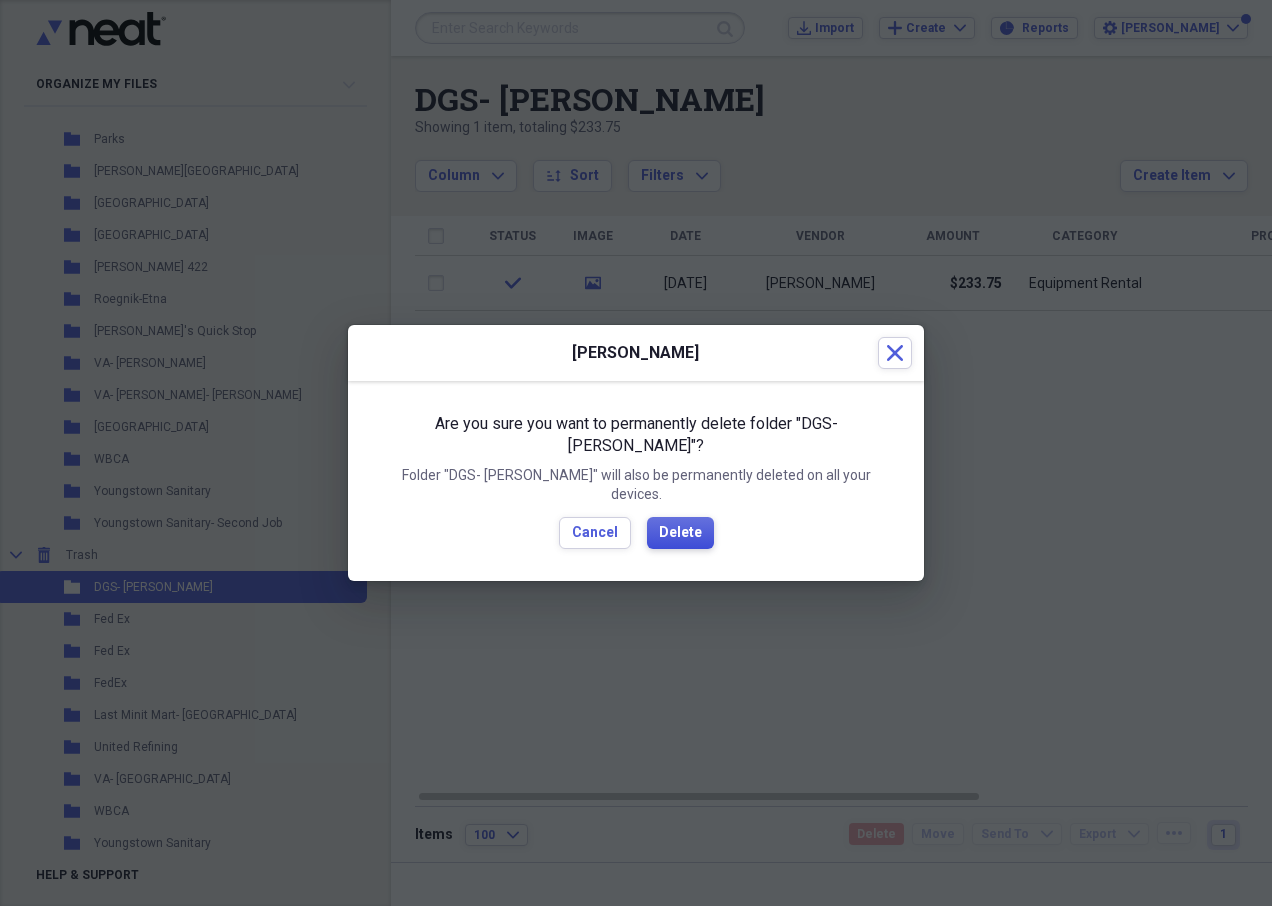 click on "Delete" at bounding box center (680, 533) 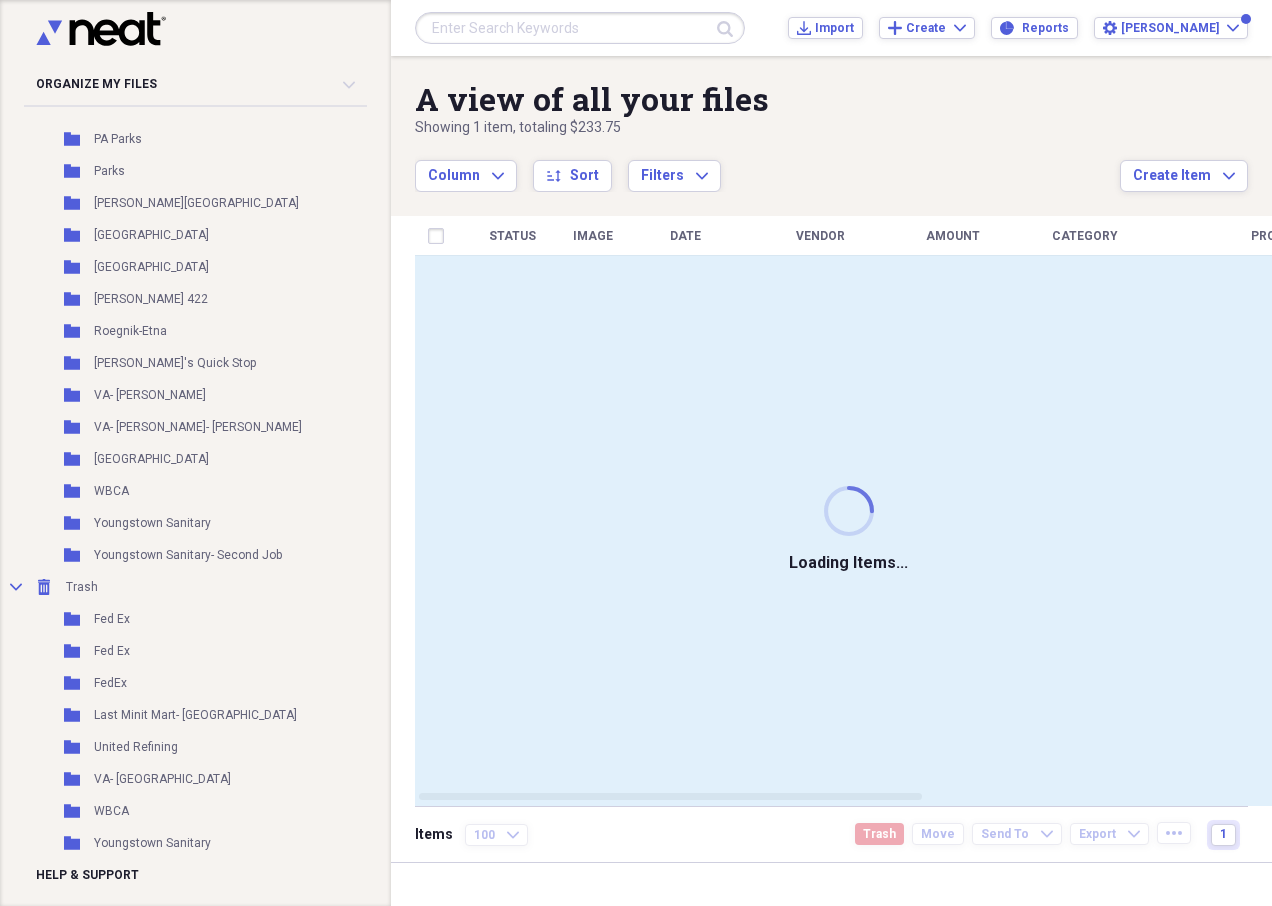 scroll, scrollTop: 1080, scrollLeft: 0, axis: vertical 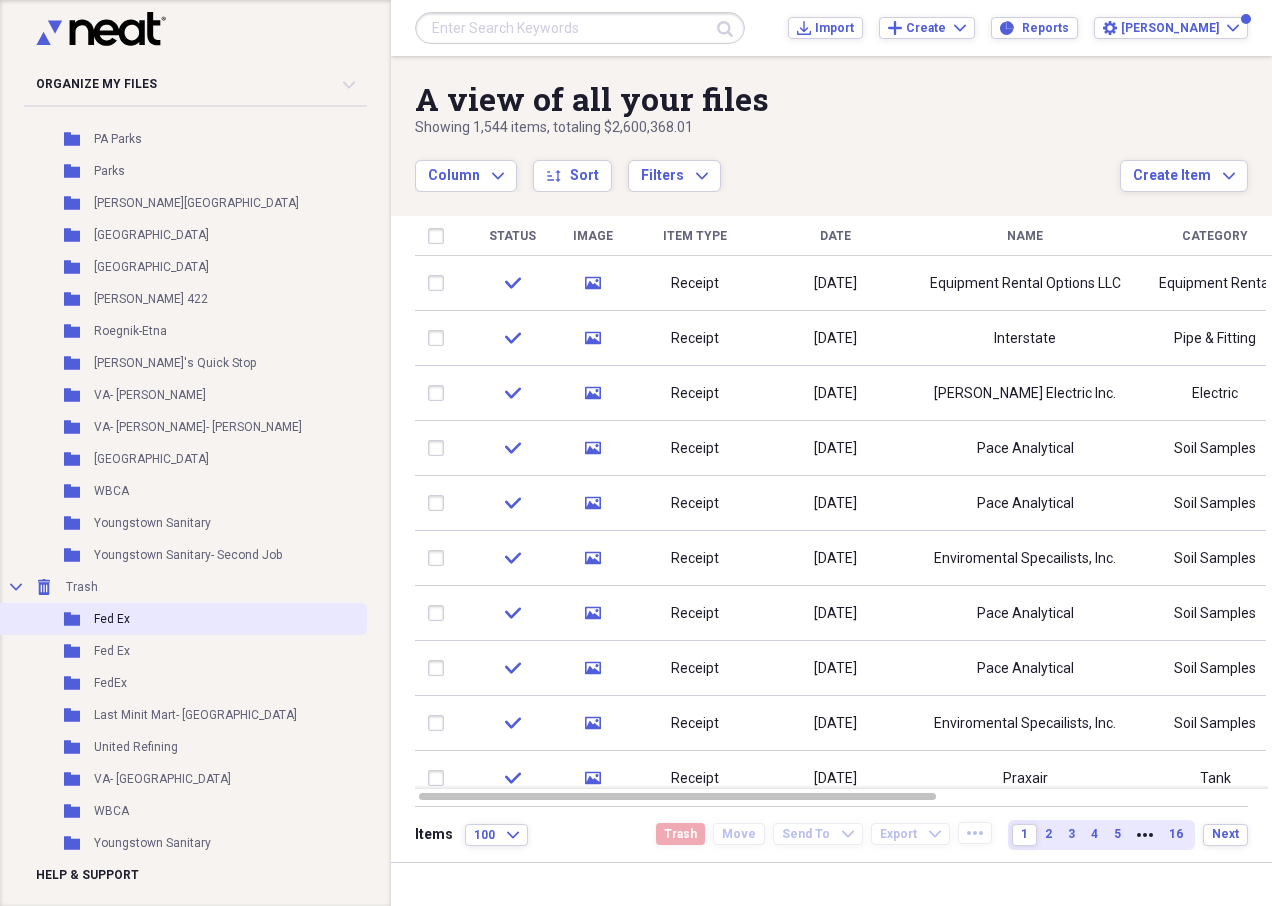 click on "Folder Fed Ex" at bounding box center [181, 619] 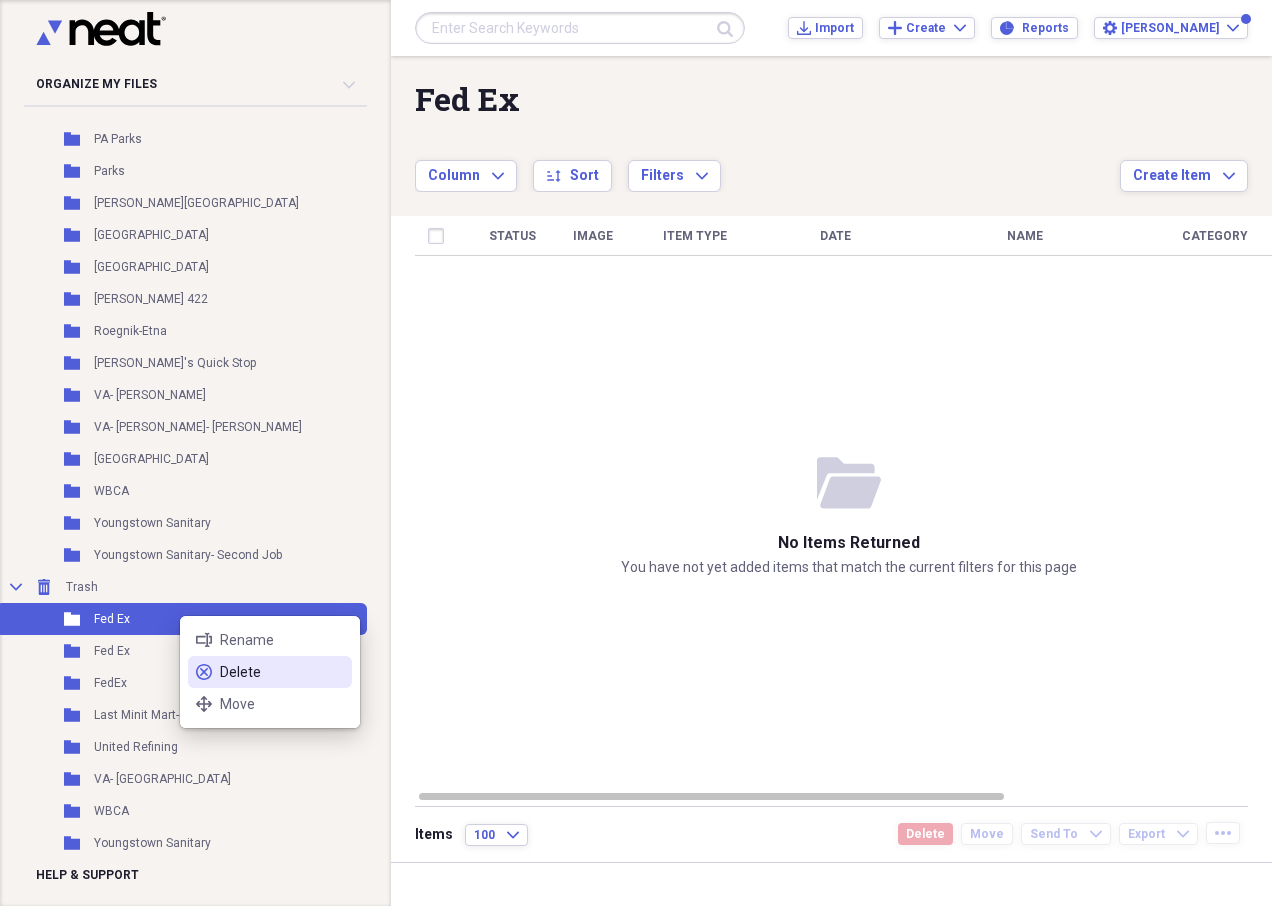 click on "Delete" at bounding box center [282, 672] 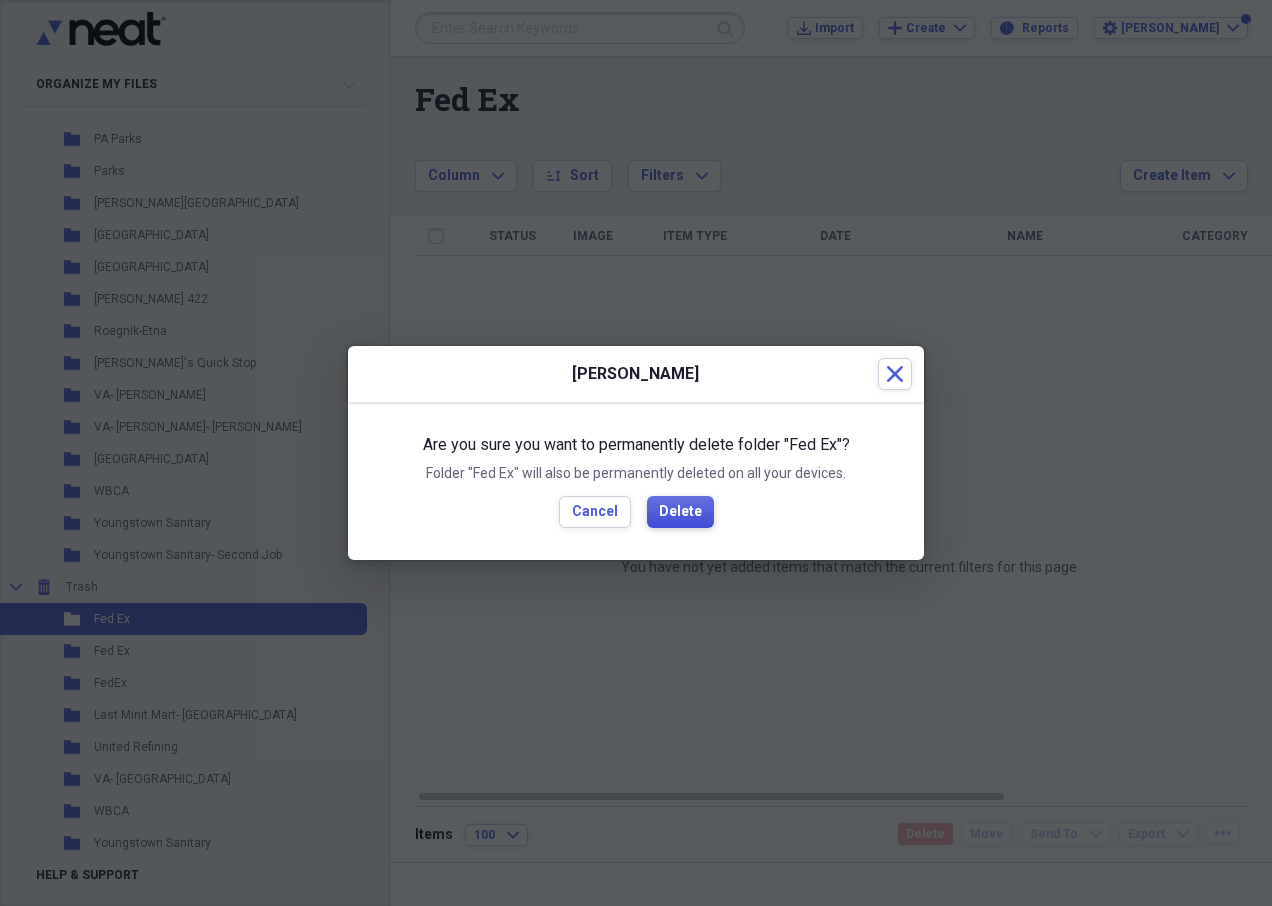 click on "Delete" at bounding box center (680, 512) 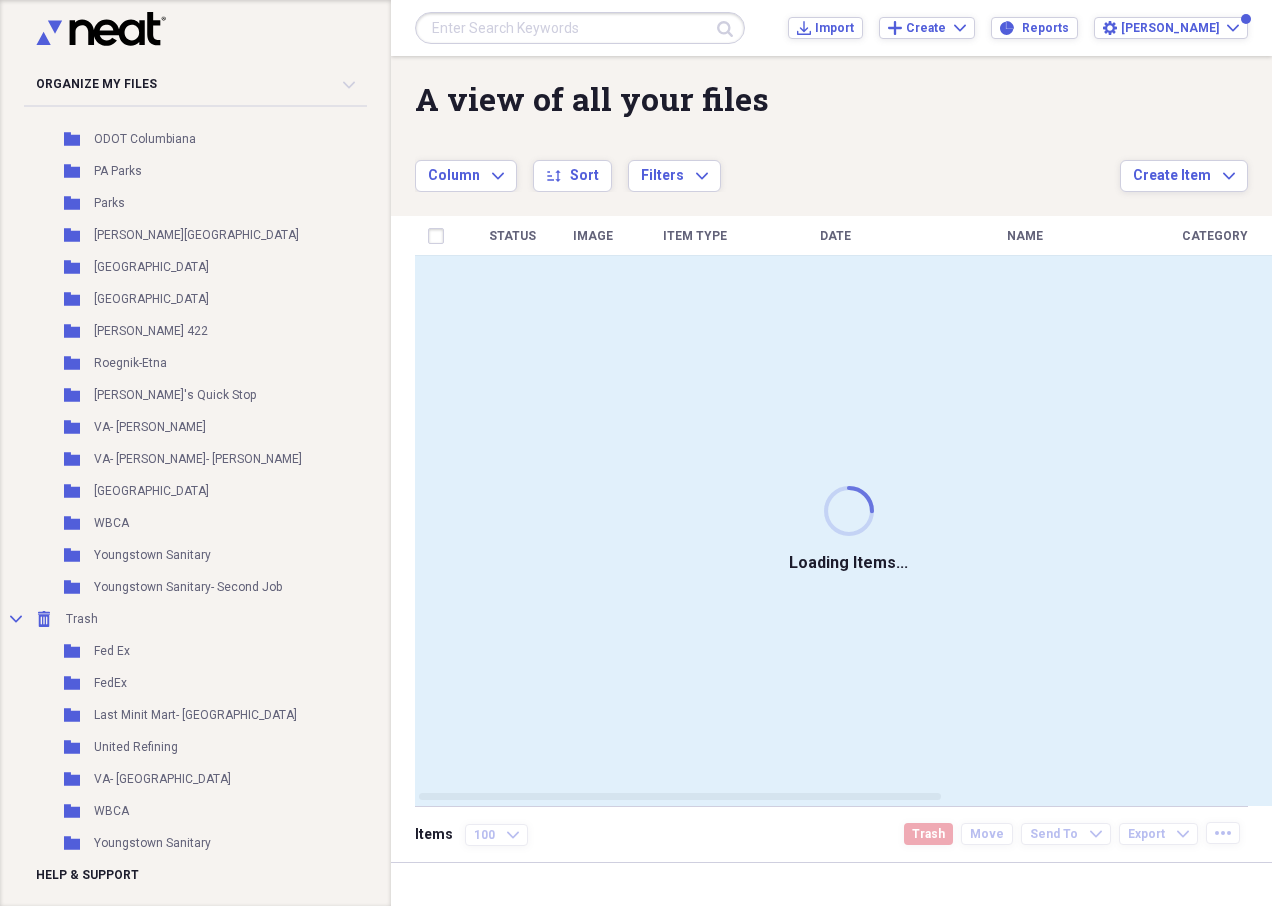 scroll, scrollTop: 1048, scrollLeft: 0, axis: vertical 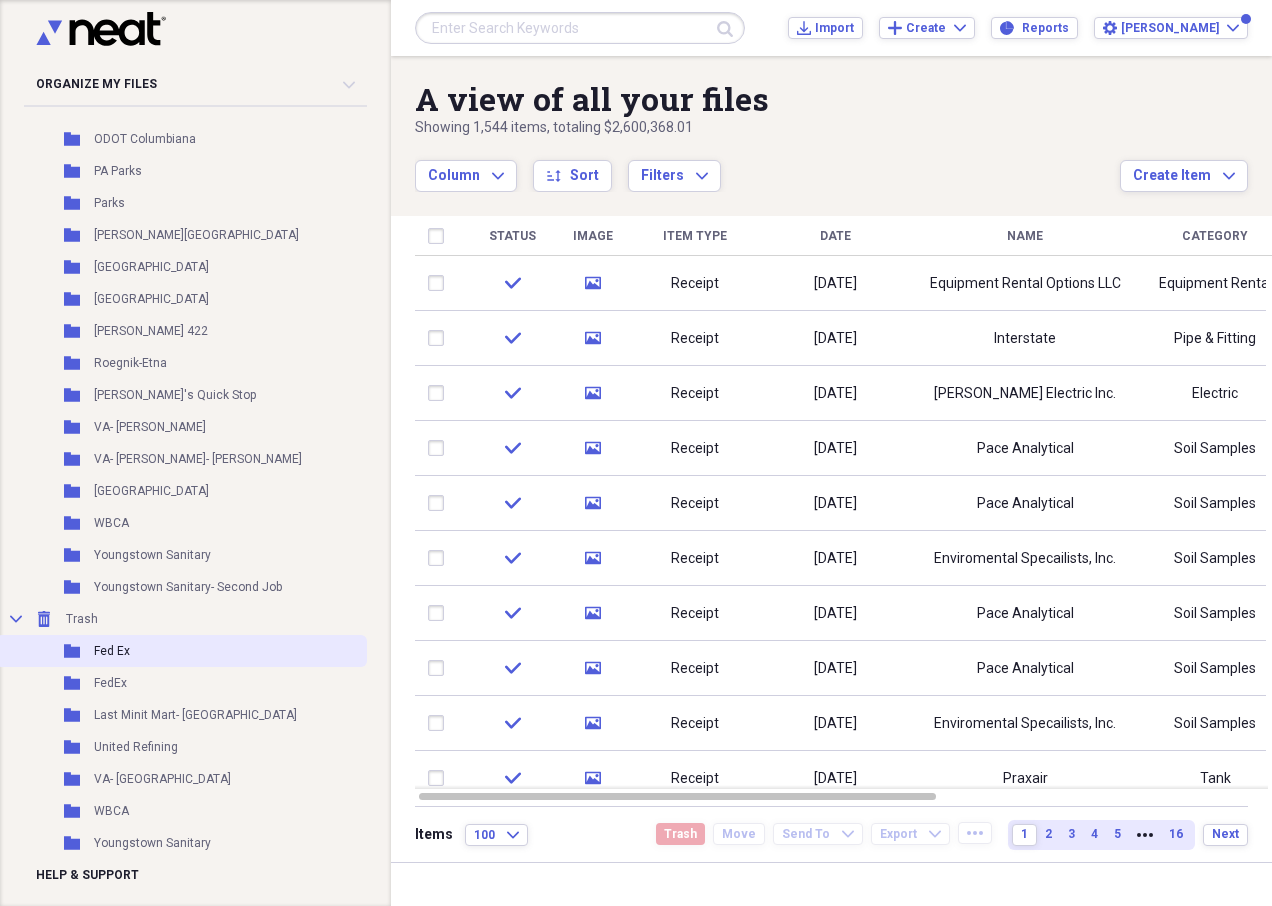 click on "Folder Fed Ex" at bounding box center (181, 651) 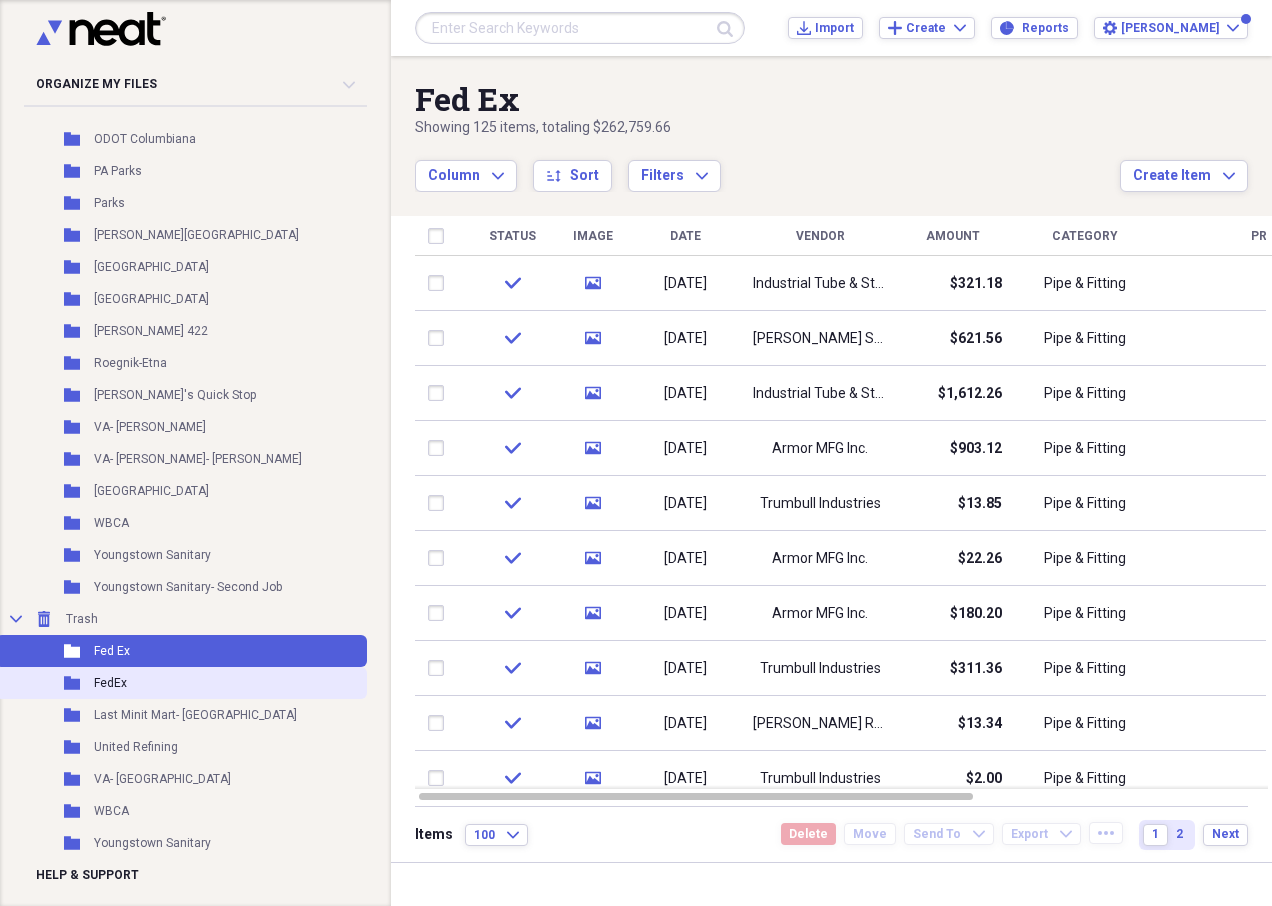 click on "Folder FedEx" at bounding box center (181, 683) 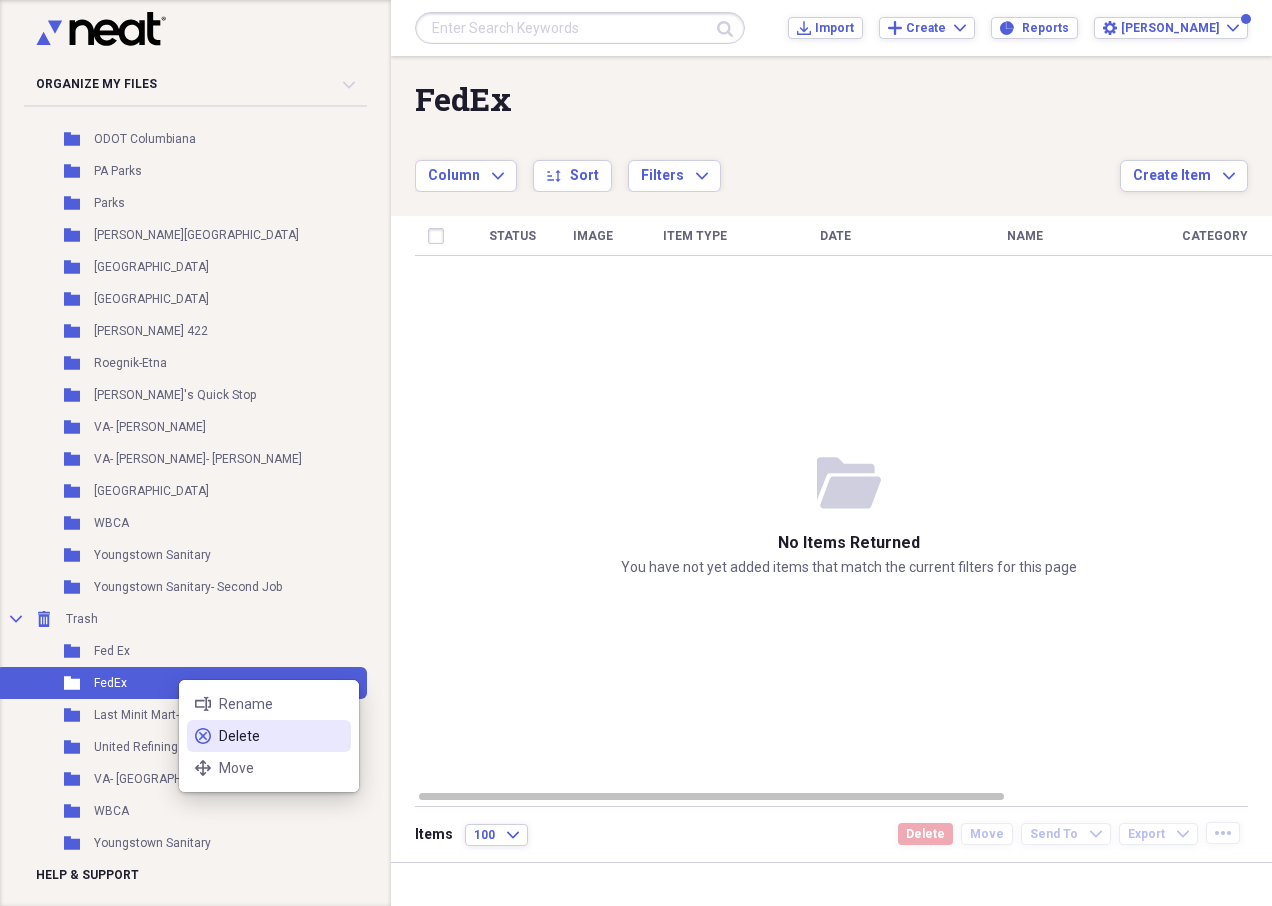 click on "Delete" at bounding box center (281, 736) 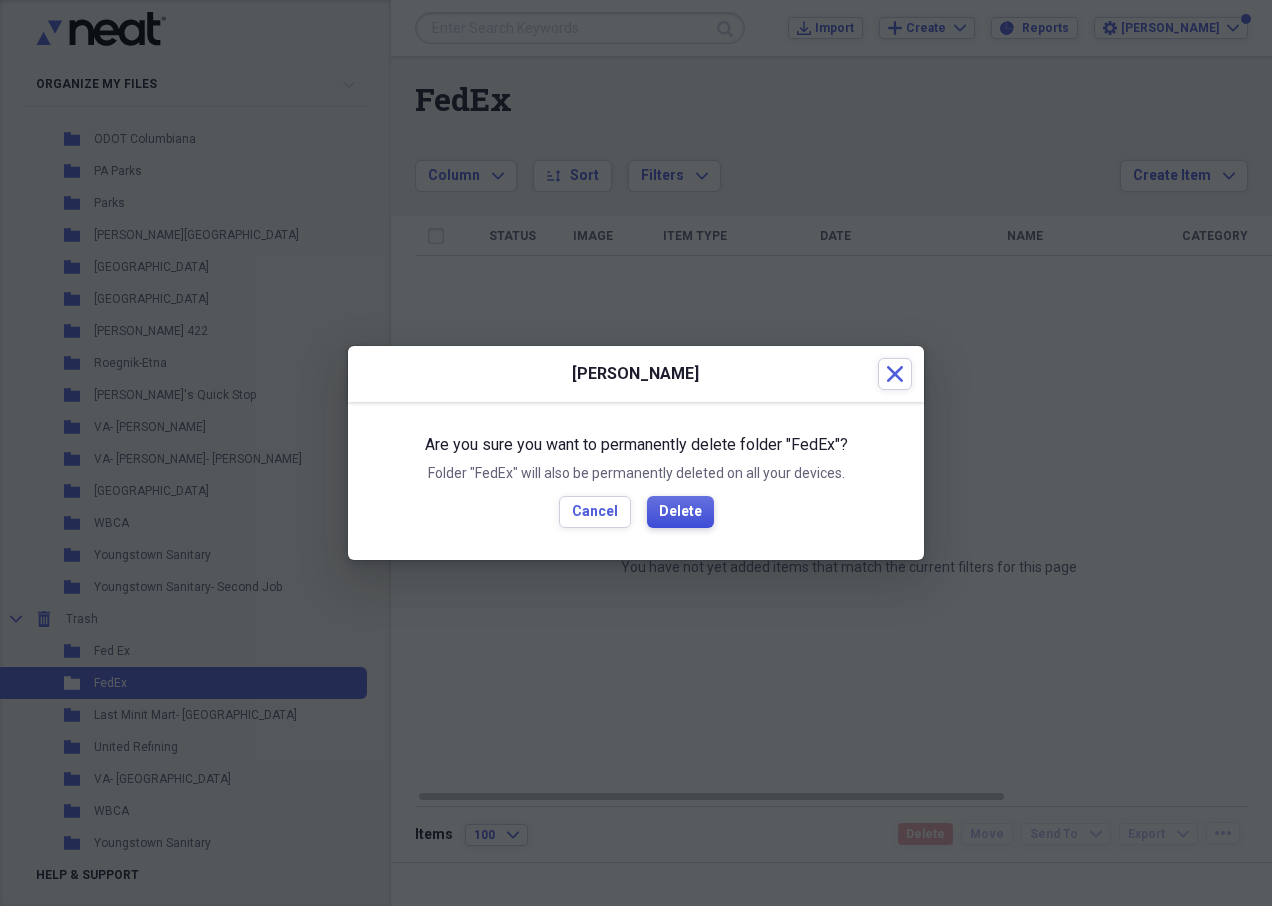 click on "Delete" at bounding box center [680, 512] 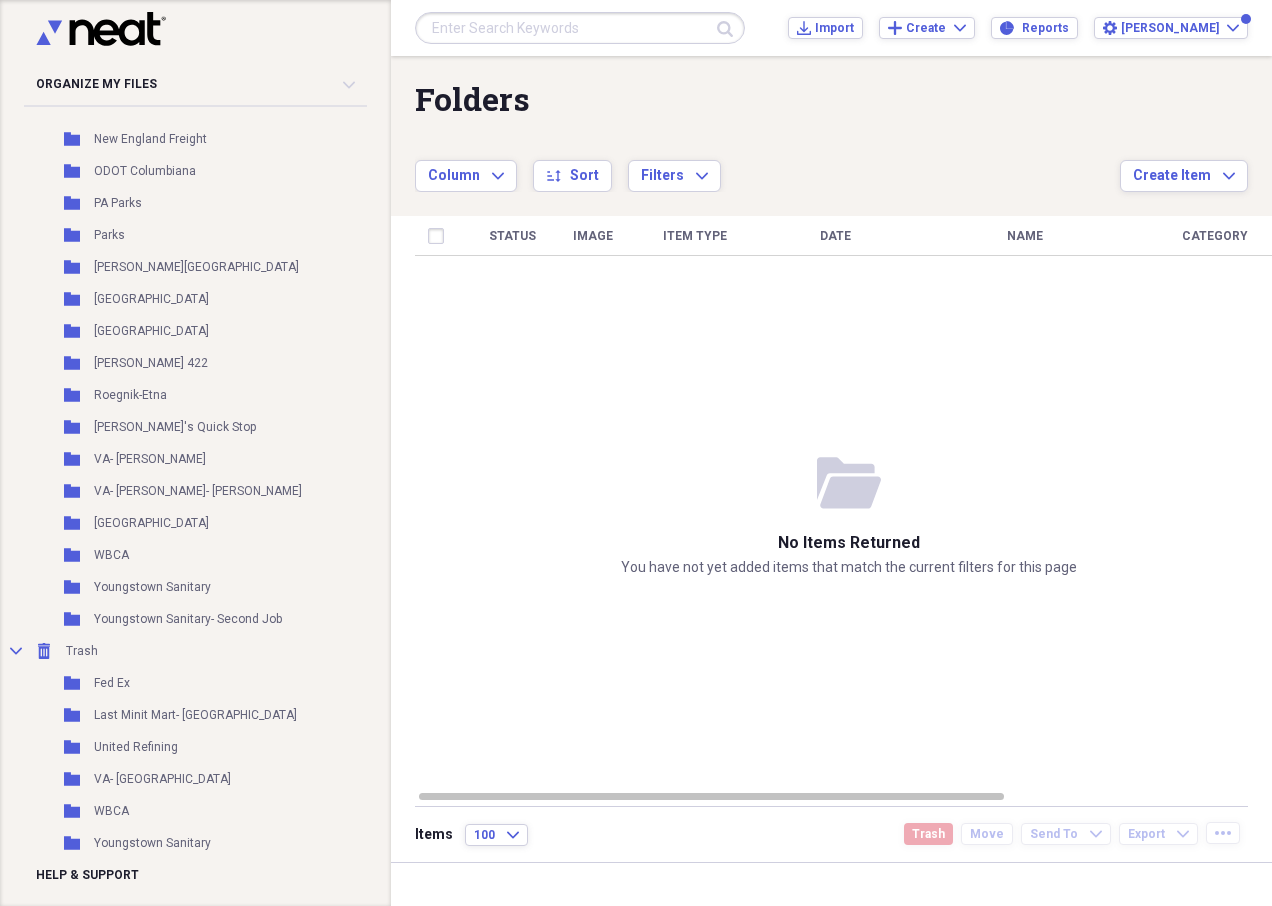 scroll, scrollTop: 1016, scrollLeft: 0, axis: vertical 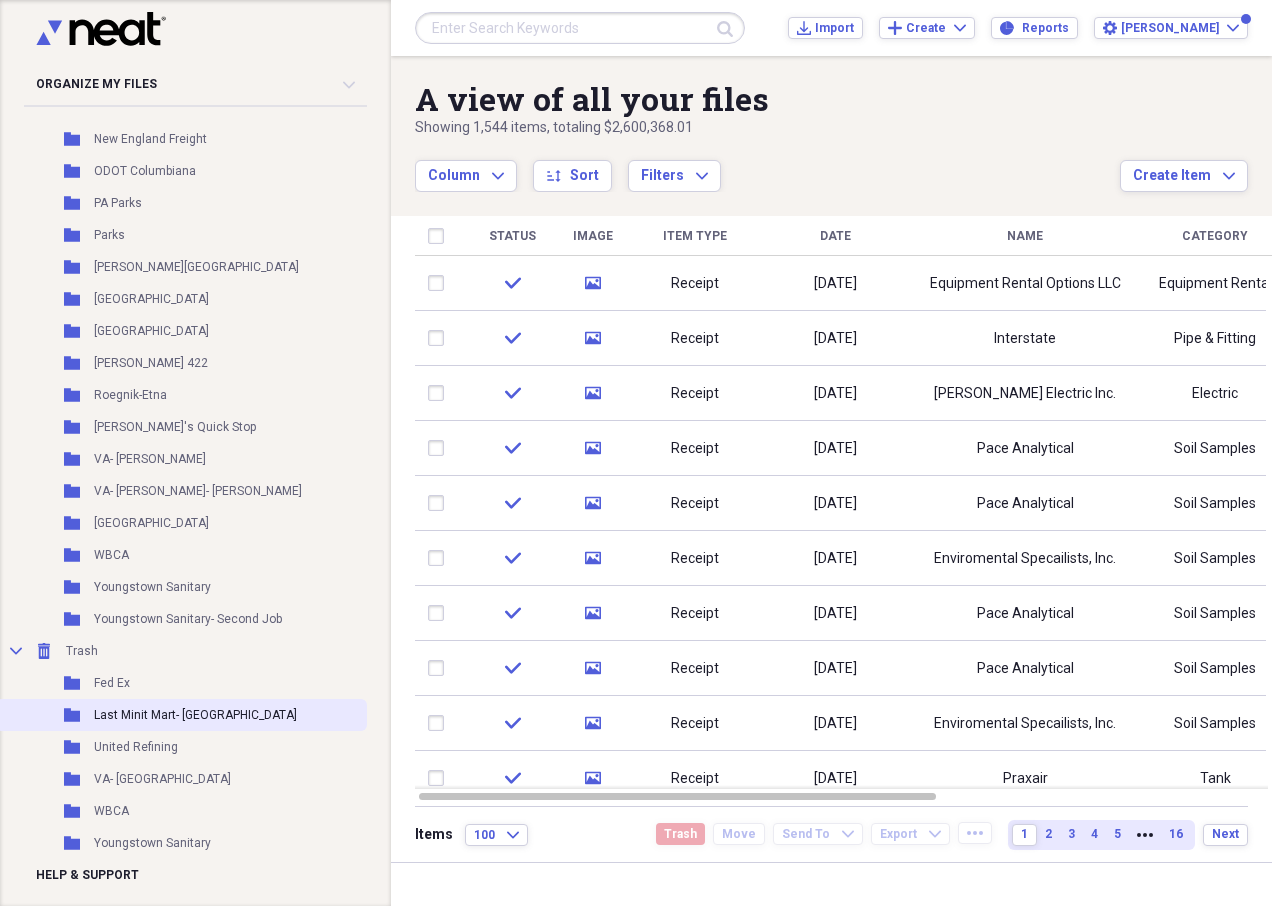 click on "Last Minit Mart- New Castle" at bounding box center (195, 715) 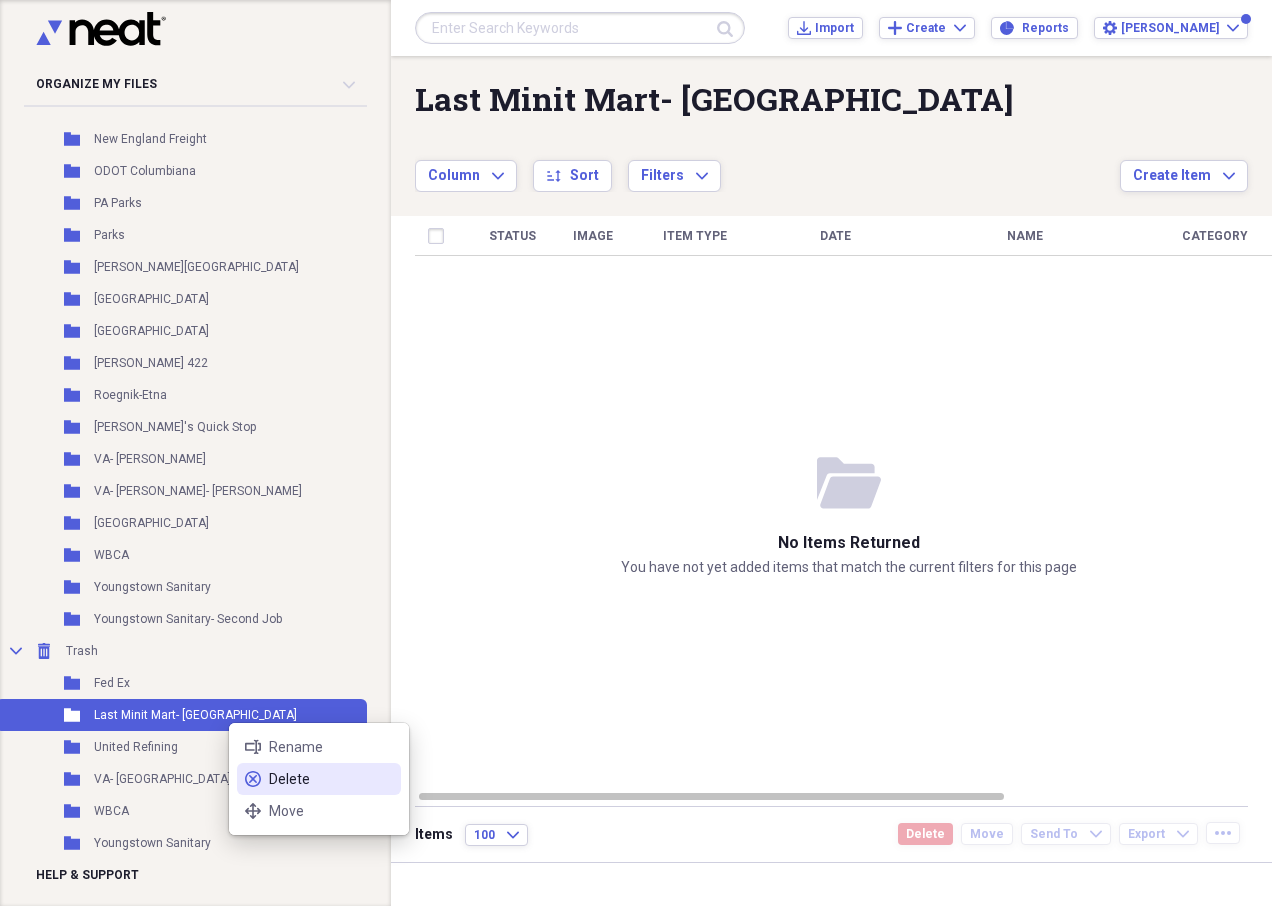 click on "Delete" at bounding box center (331, 779) 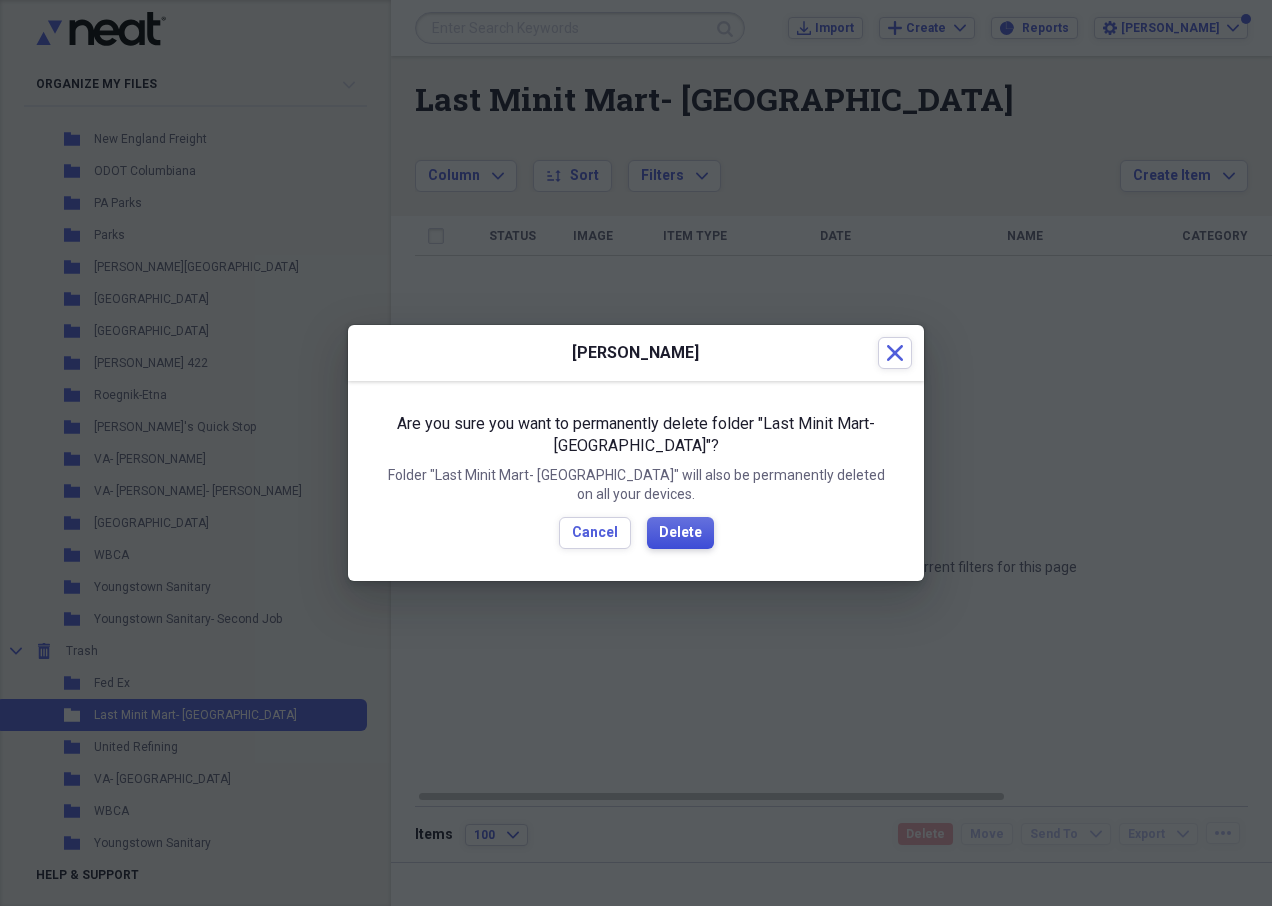 click on "Delete" at bounding box center [680, 533] 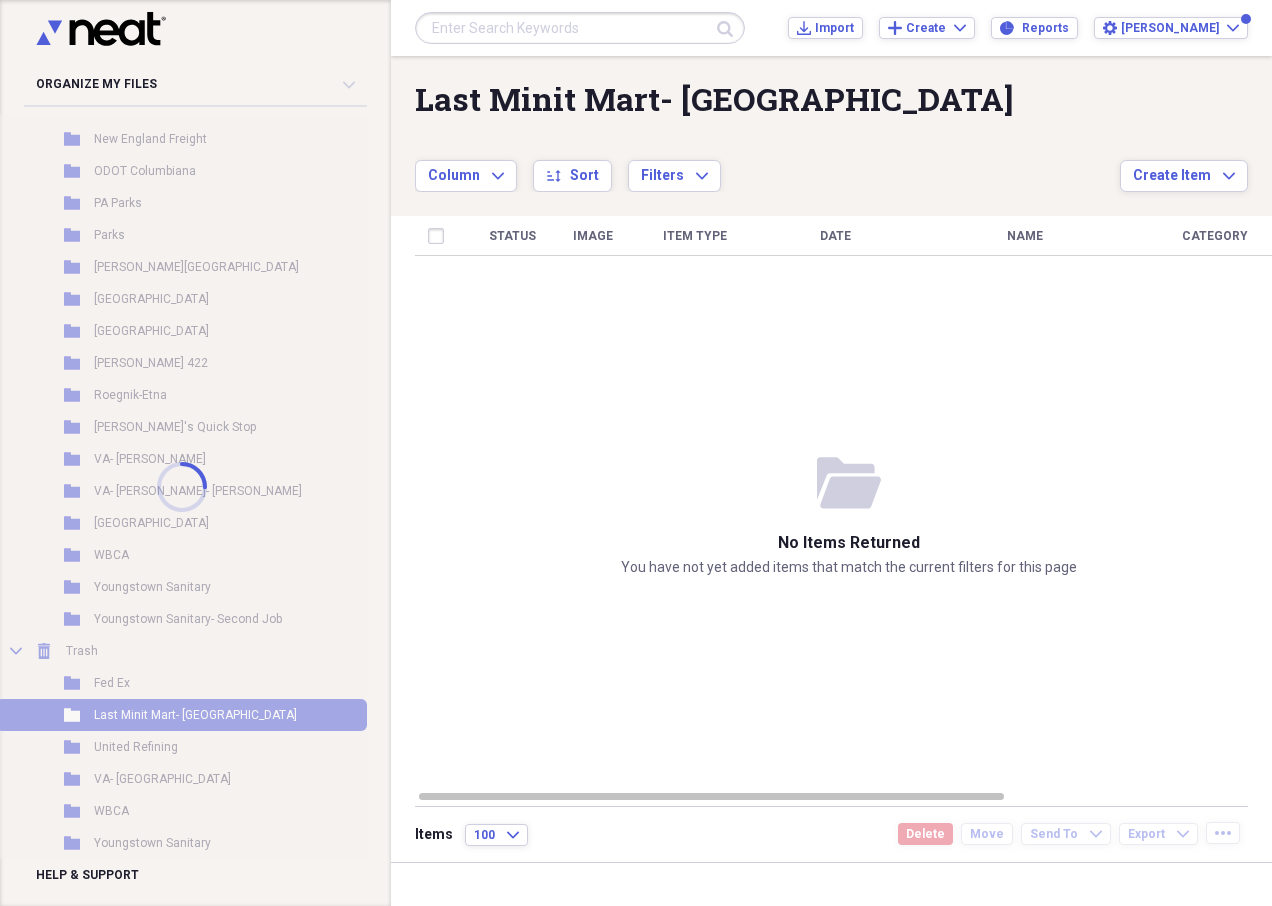scroll, scrollTop: 984, scrollLeft: 0, axis: vertical 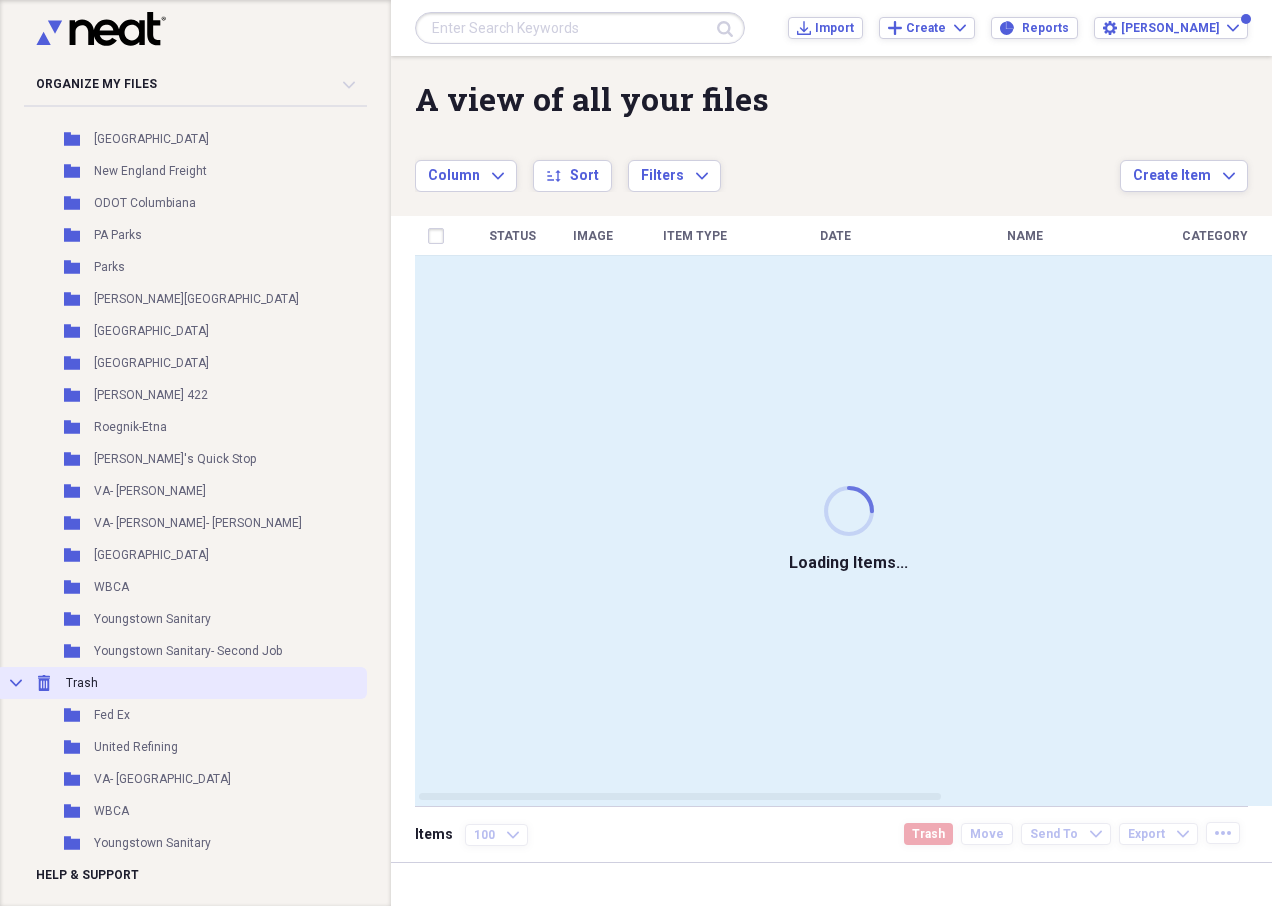 click on "Collapse Trash Trash" at bounding box center (181, 683) 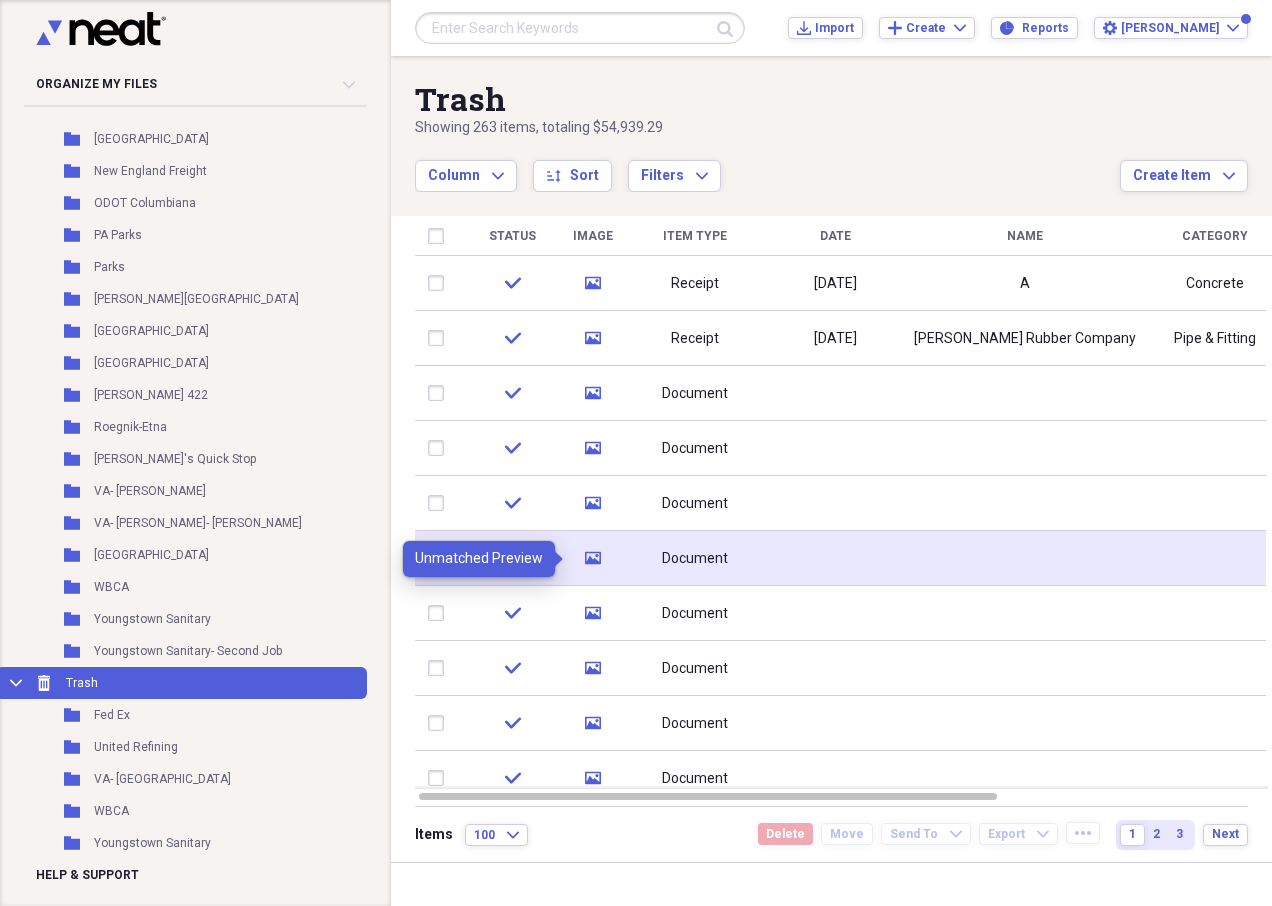 click 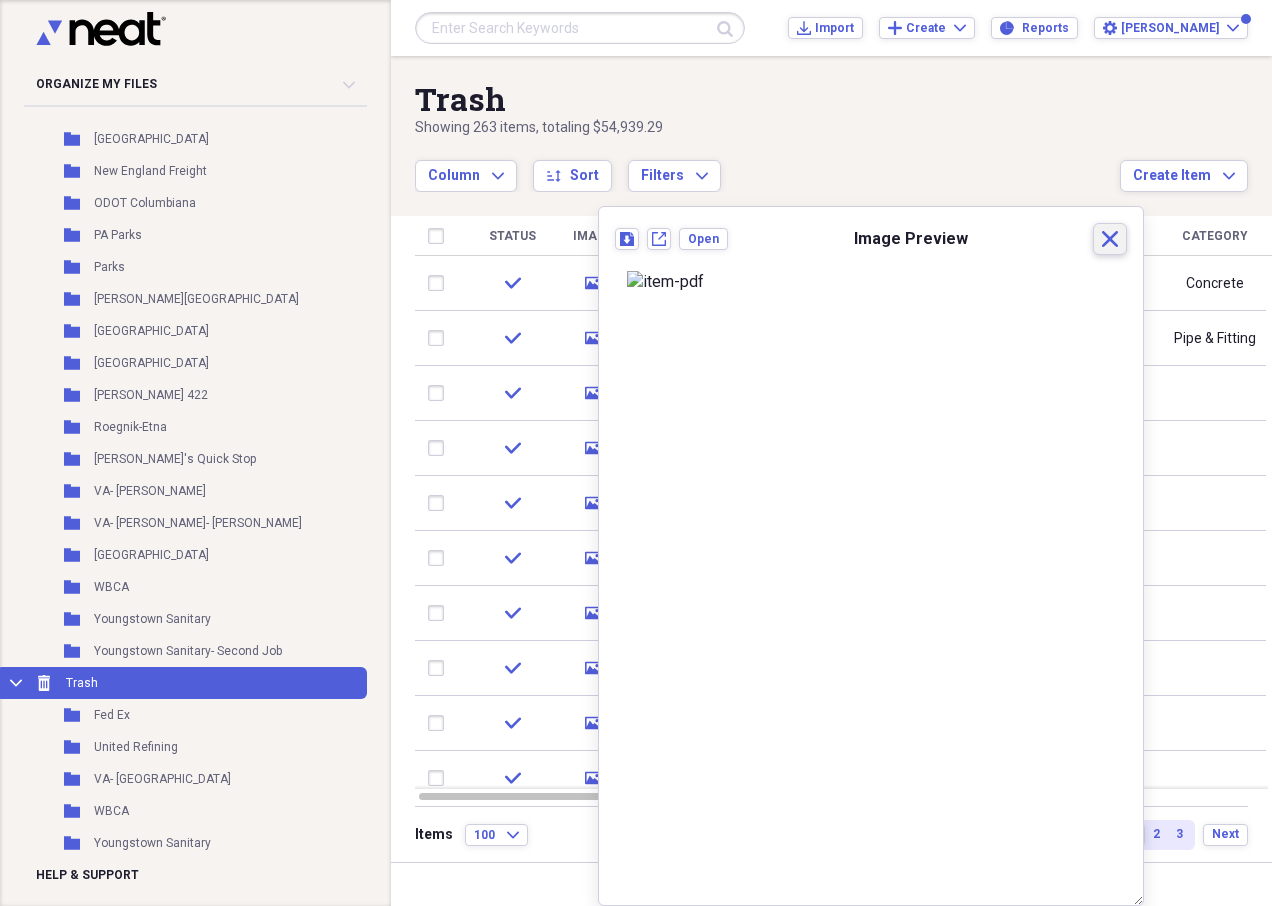 click on "Close" at bounding box center [1110, 239] 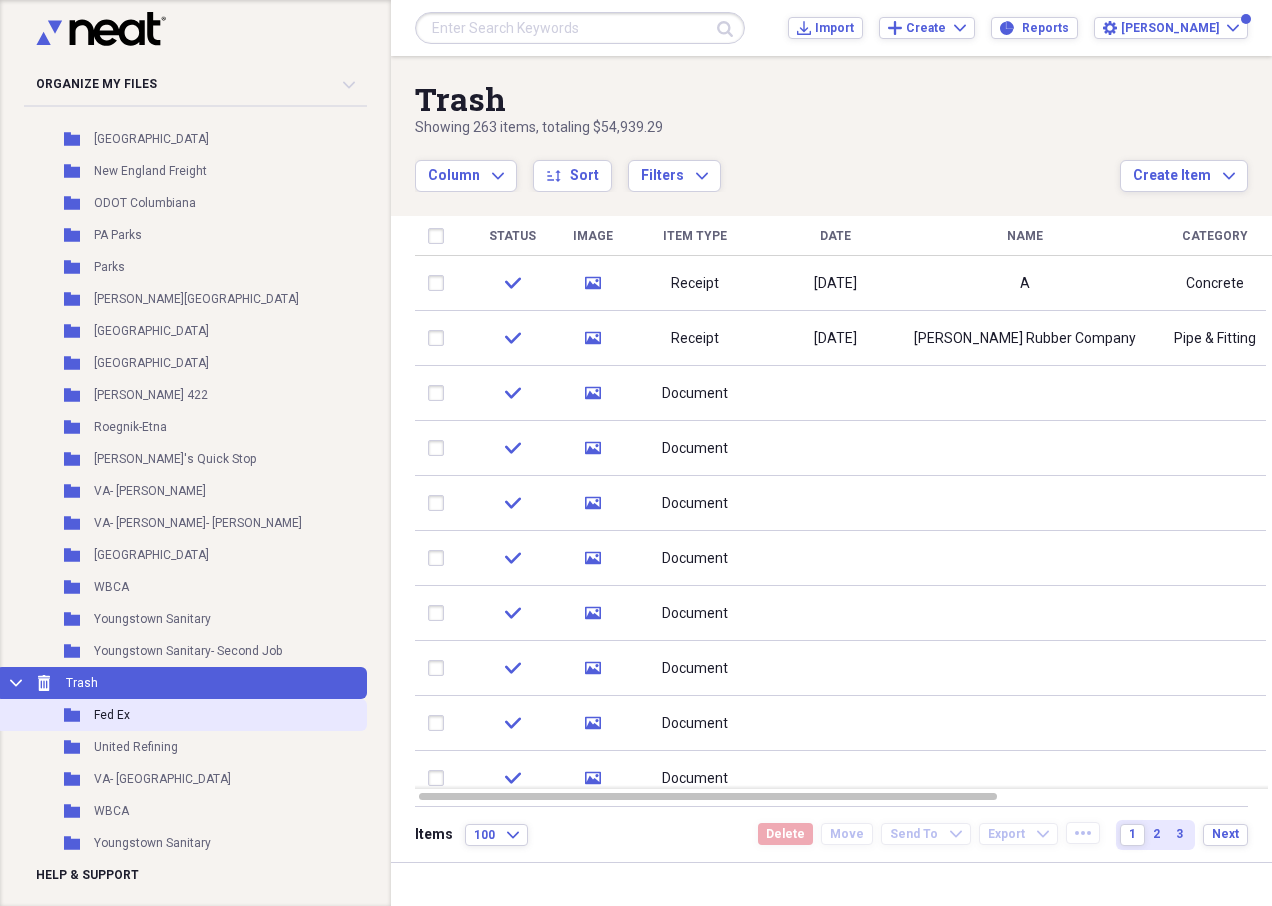 click on "Folder Fed Ex" at bounding box center [181, 715] 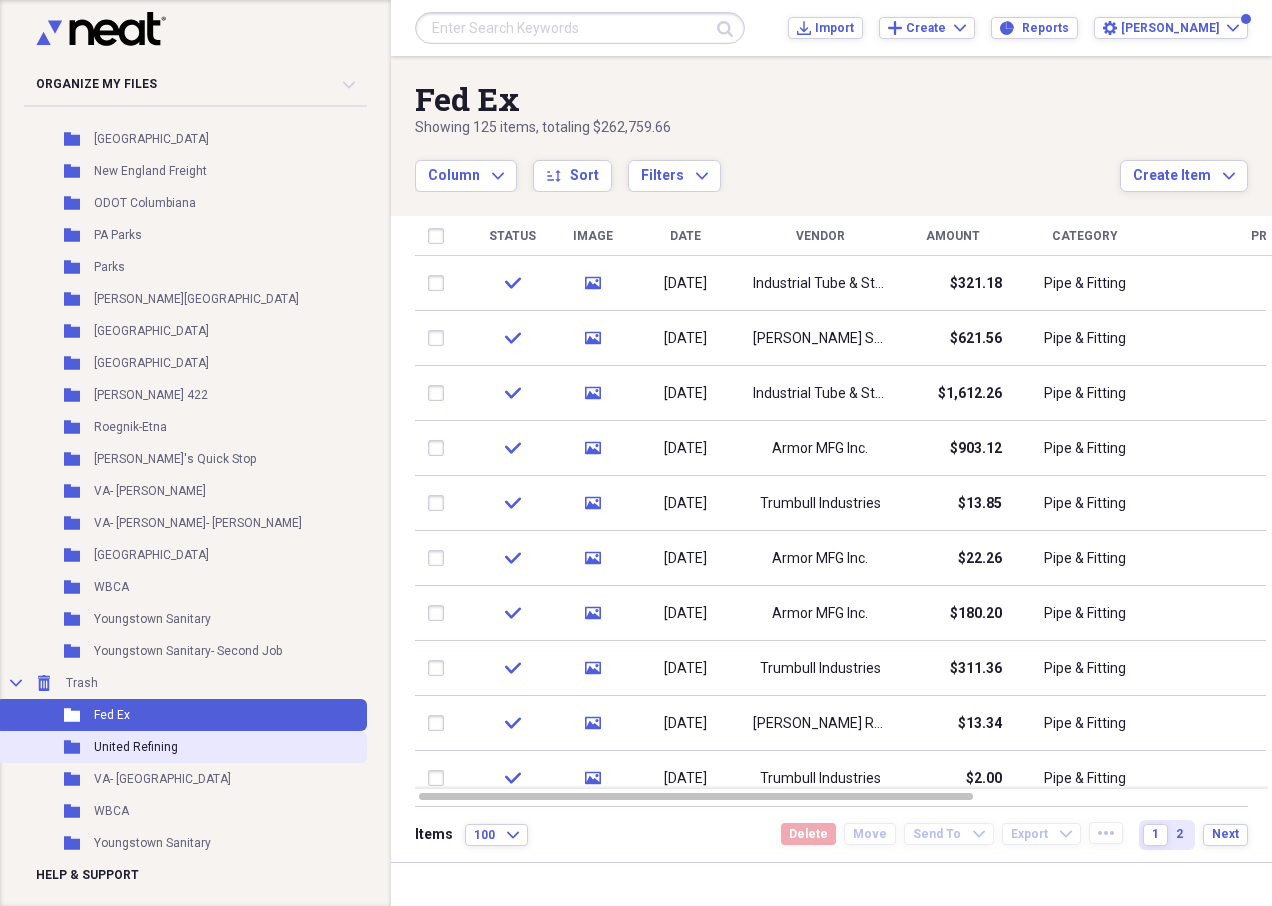 click on "Folder United Refining" at bounding box center (181, 747) 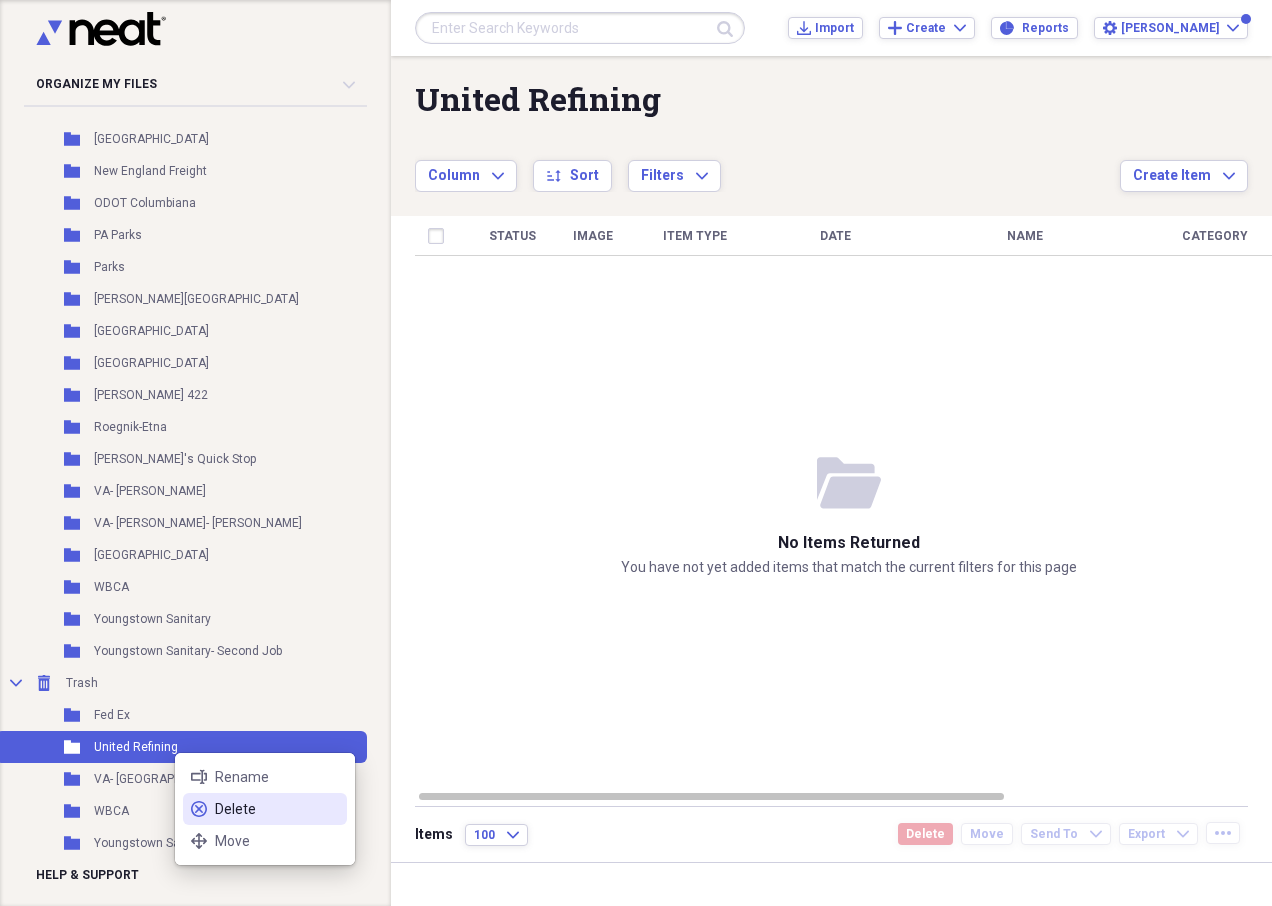 click on "Delete" at bounding box center [277, 809] 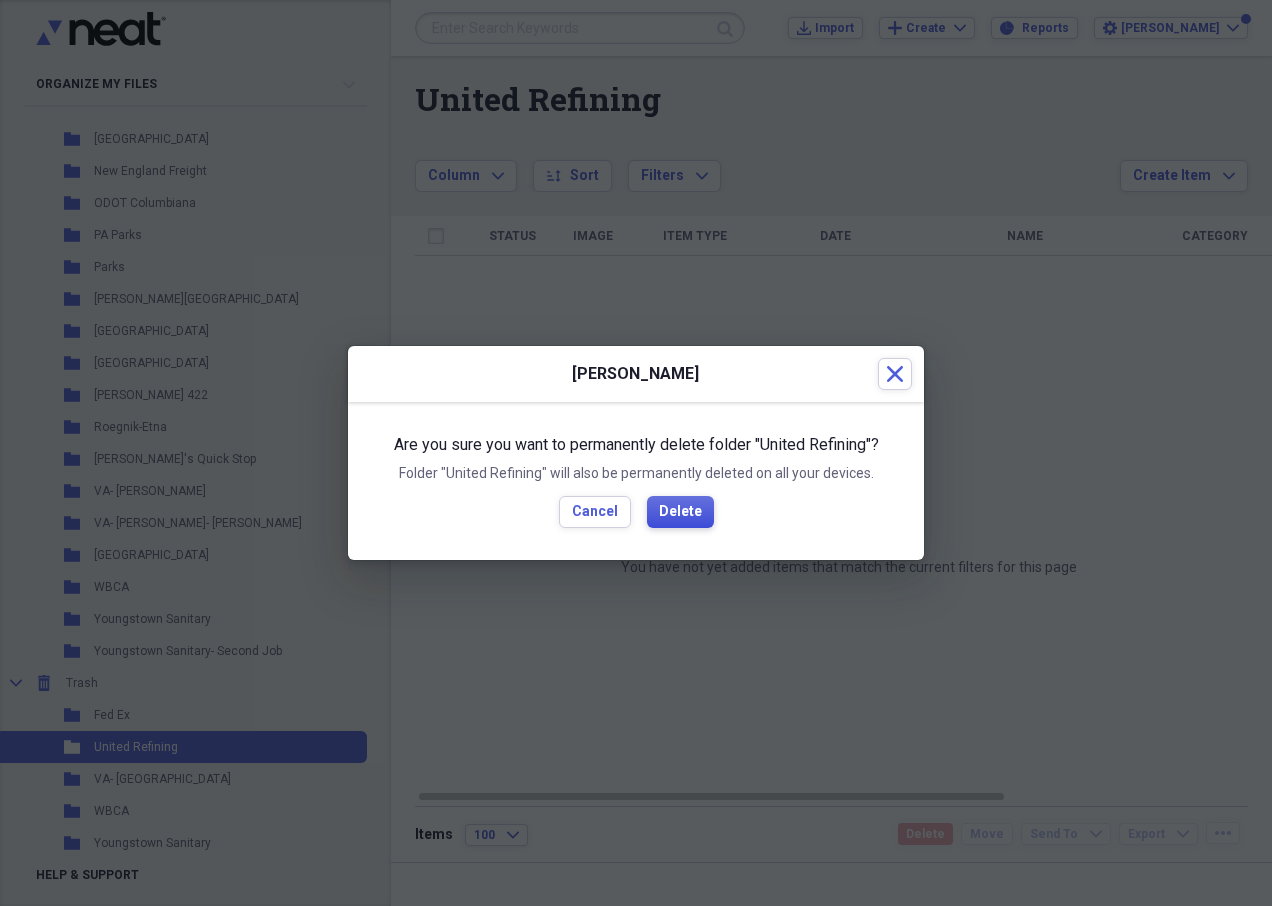 click on "Delete" at bounding box center (680, 512) 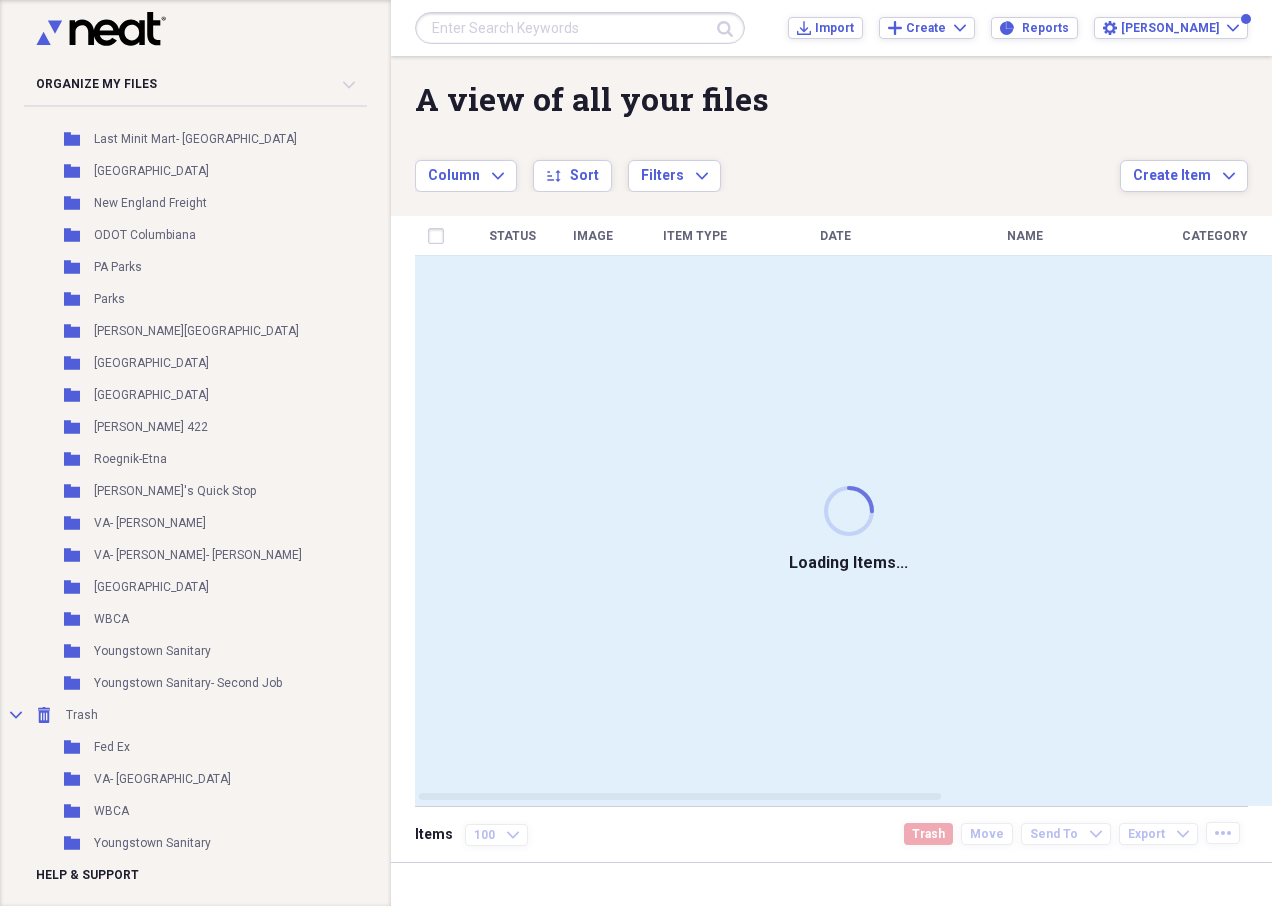 scroll, scrollTop: 952, scrollLeft: 0, axis: vertical 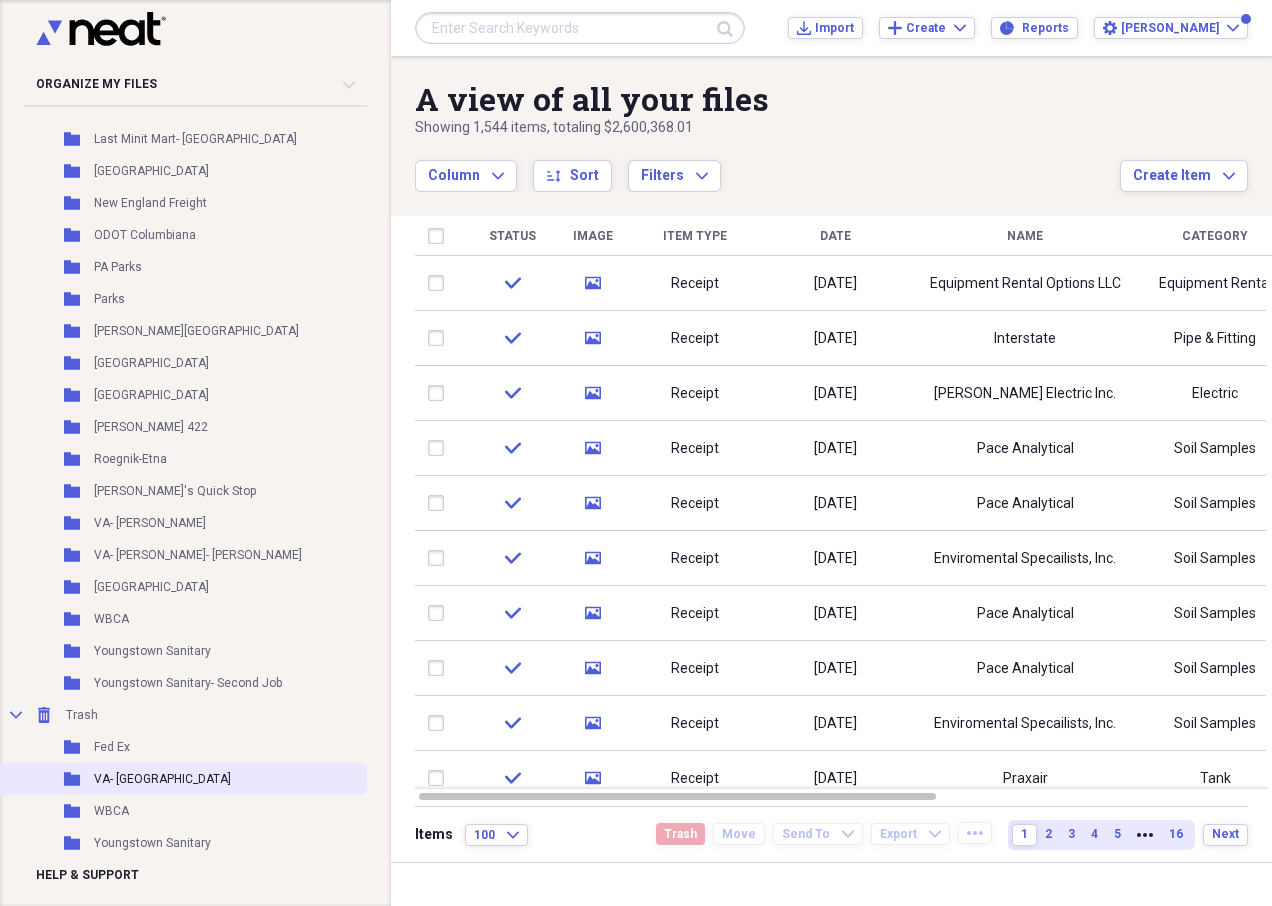 click on "Folder VA- Oakland" at bounding box center [181, 779] 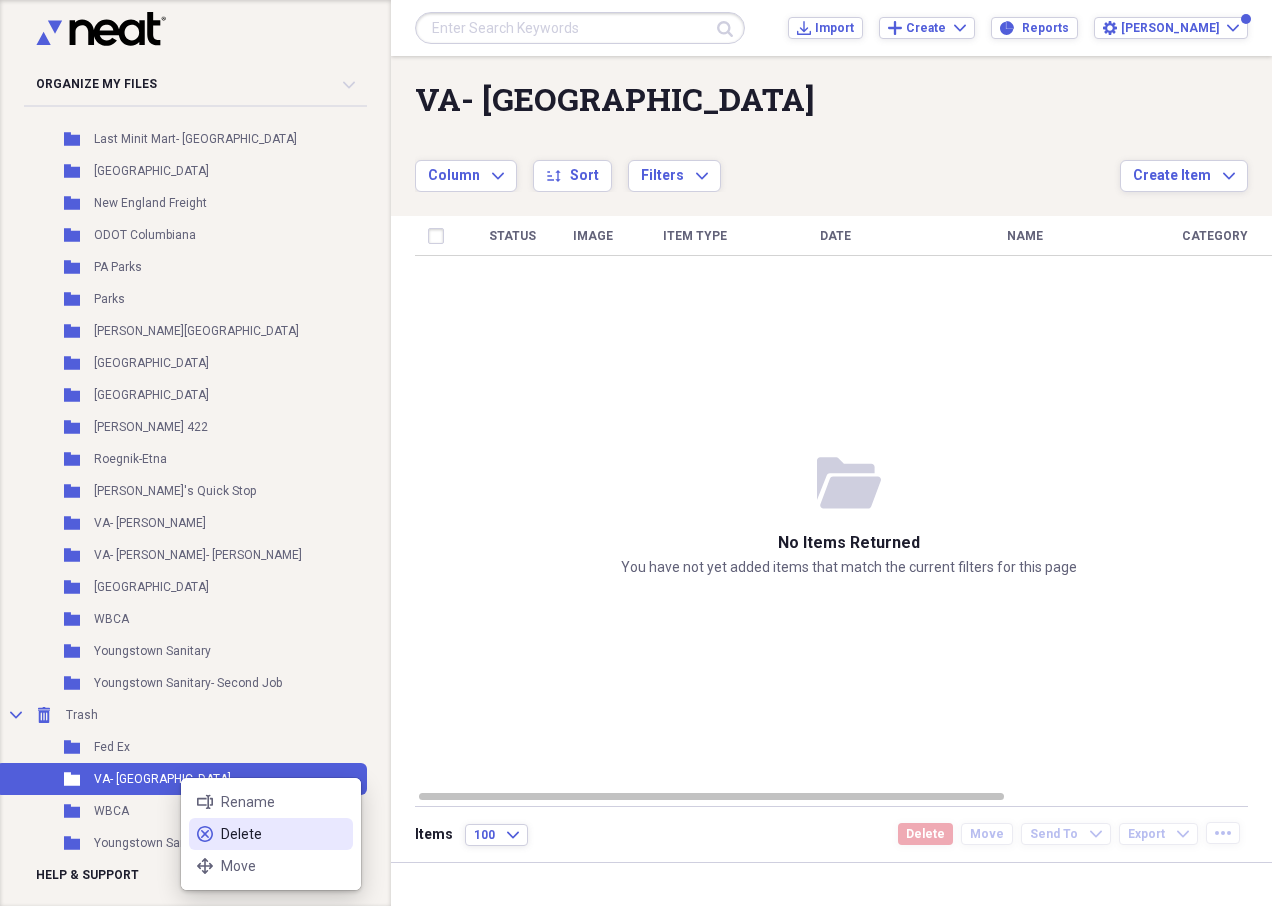 click on "Delete" at bounding box center [283, 834] 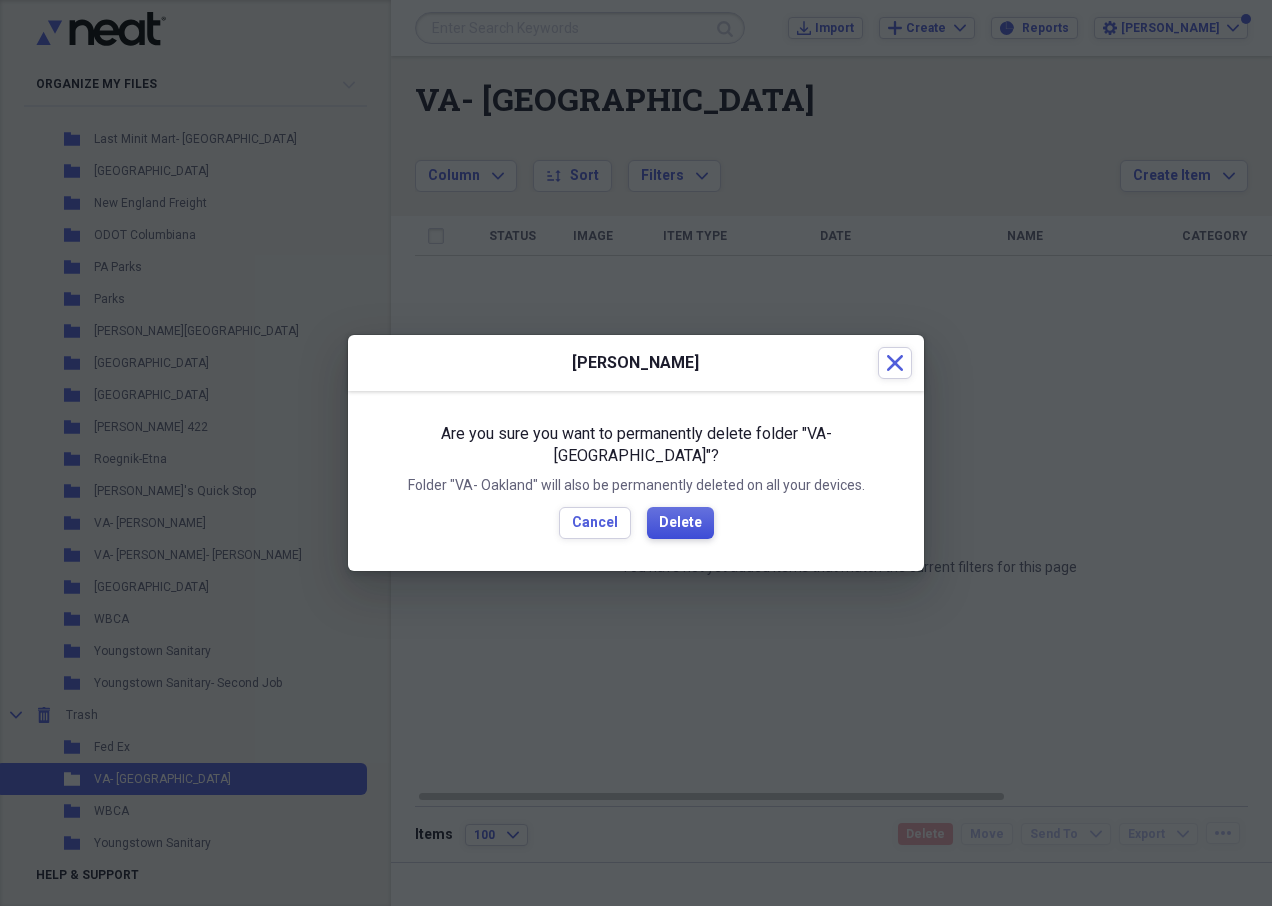 click on "Delete" at bounding box center (680, 523) 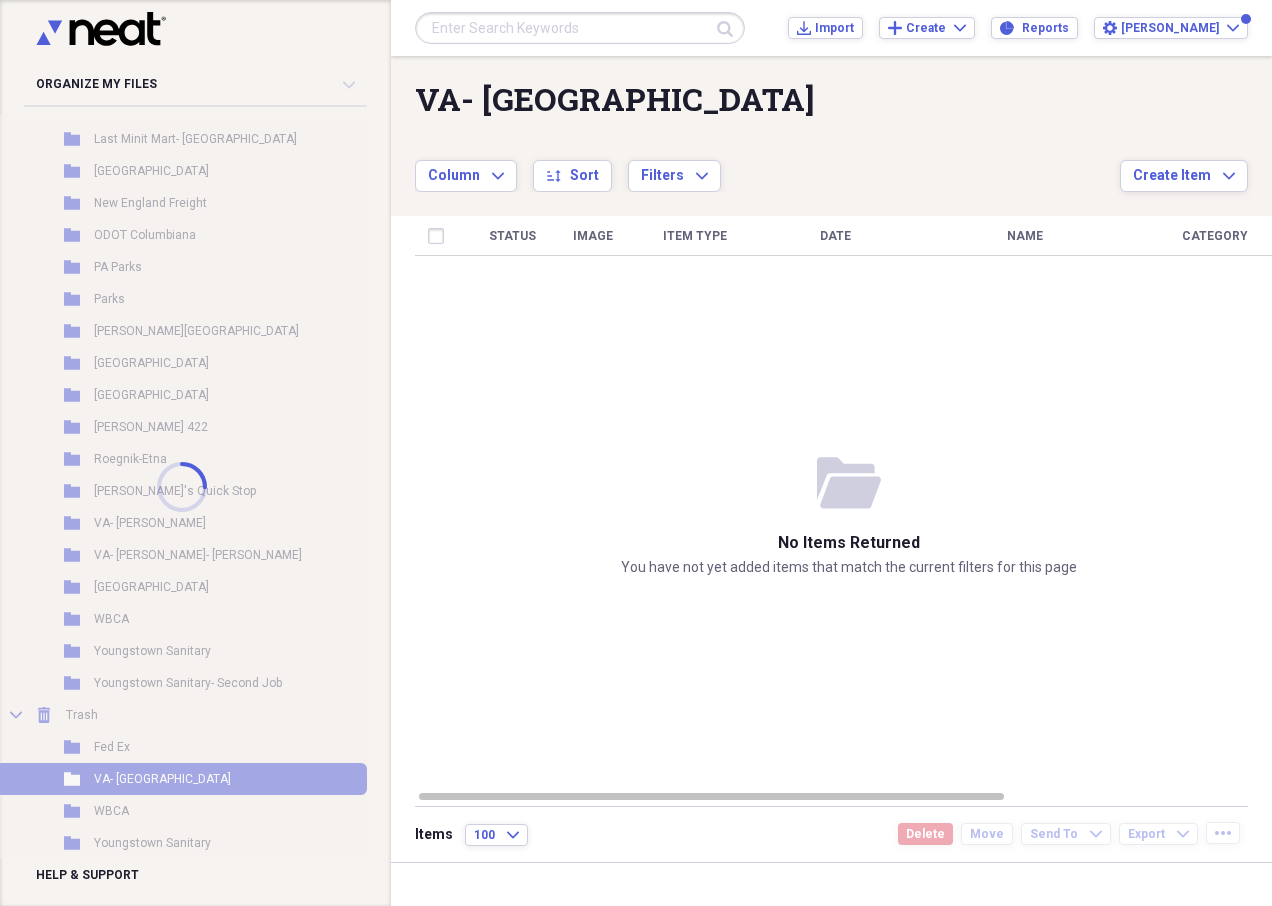 scroll, scrollTop: 920, scrollLeft: 0, axis: vertical 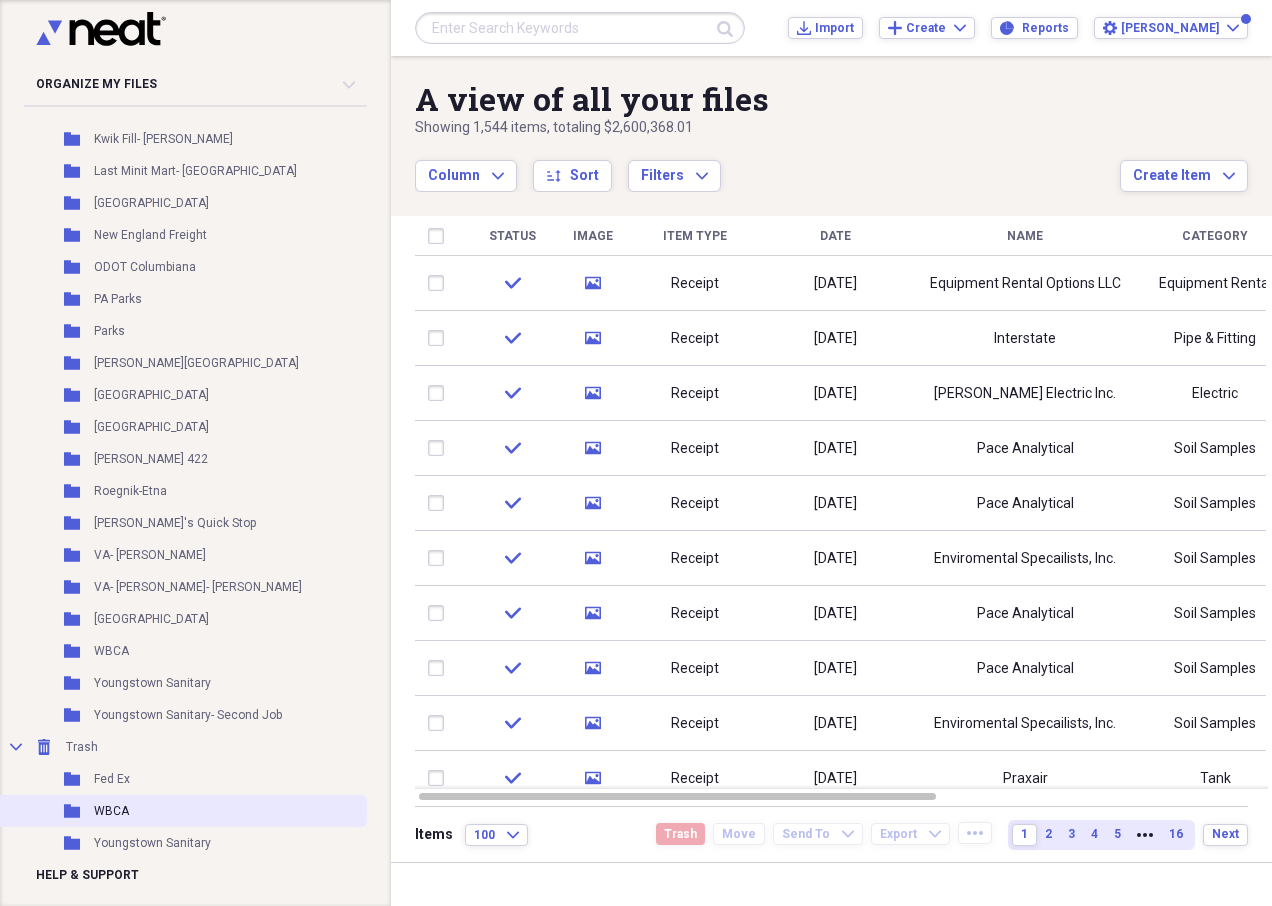 click on "Folder WBCA" at bounding box center (181, 811) 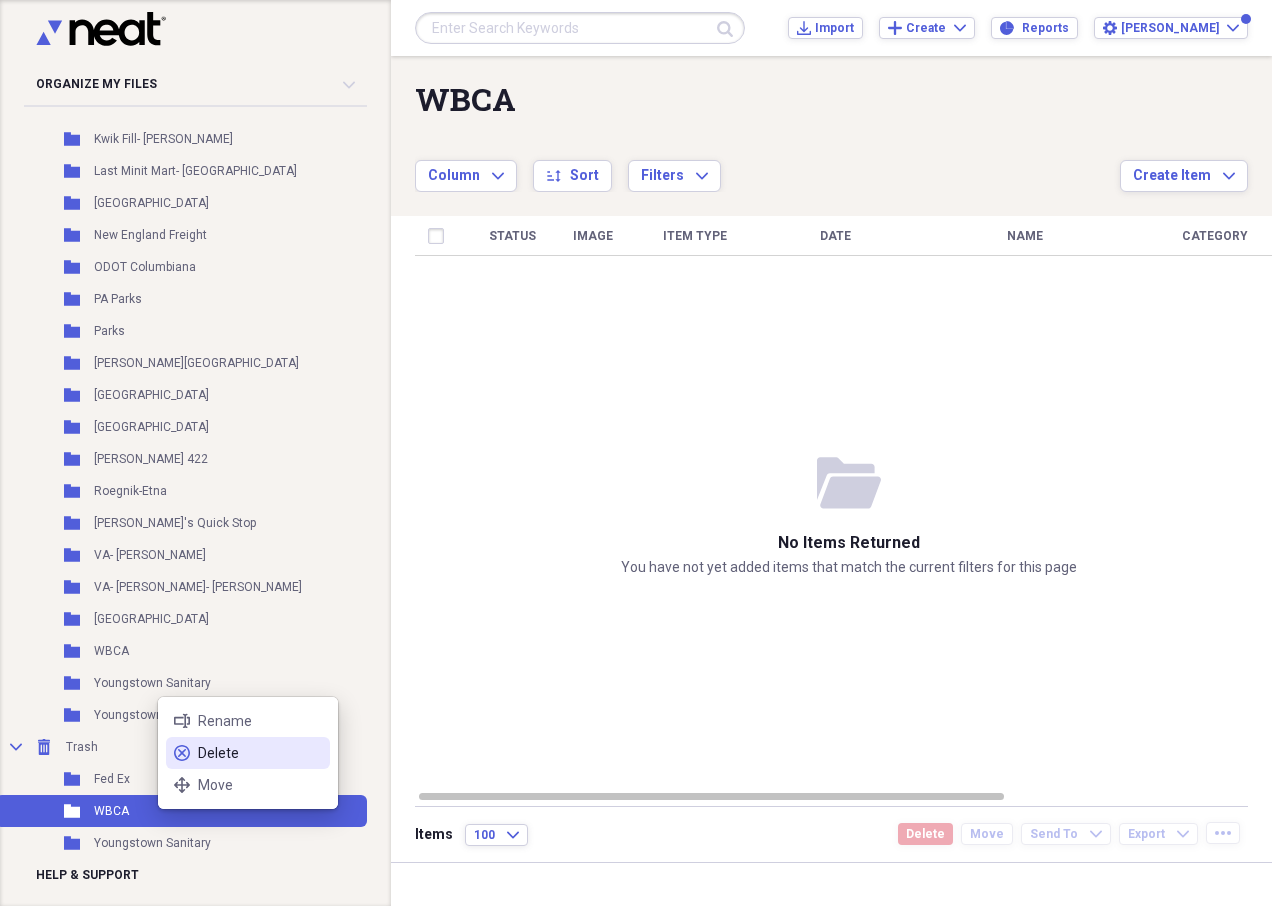 click on "Delete" at bounding box center (260, 753) 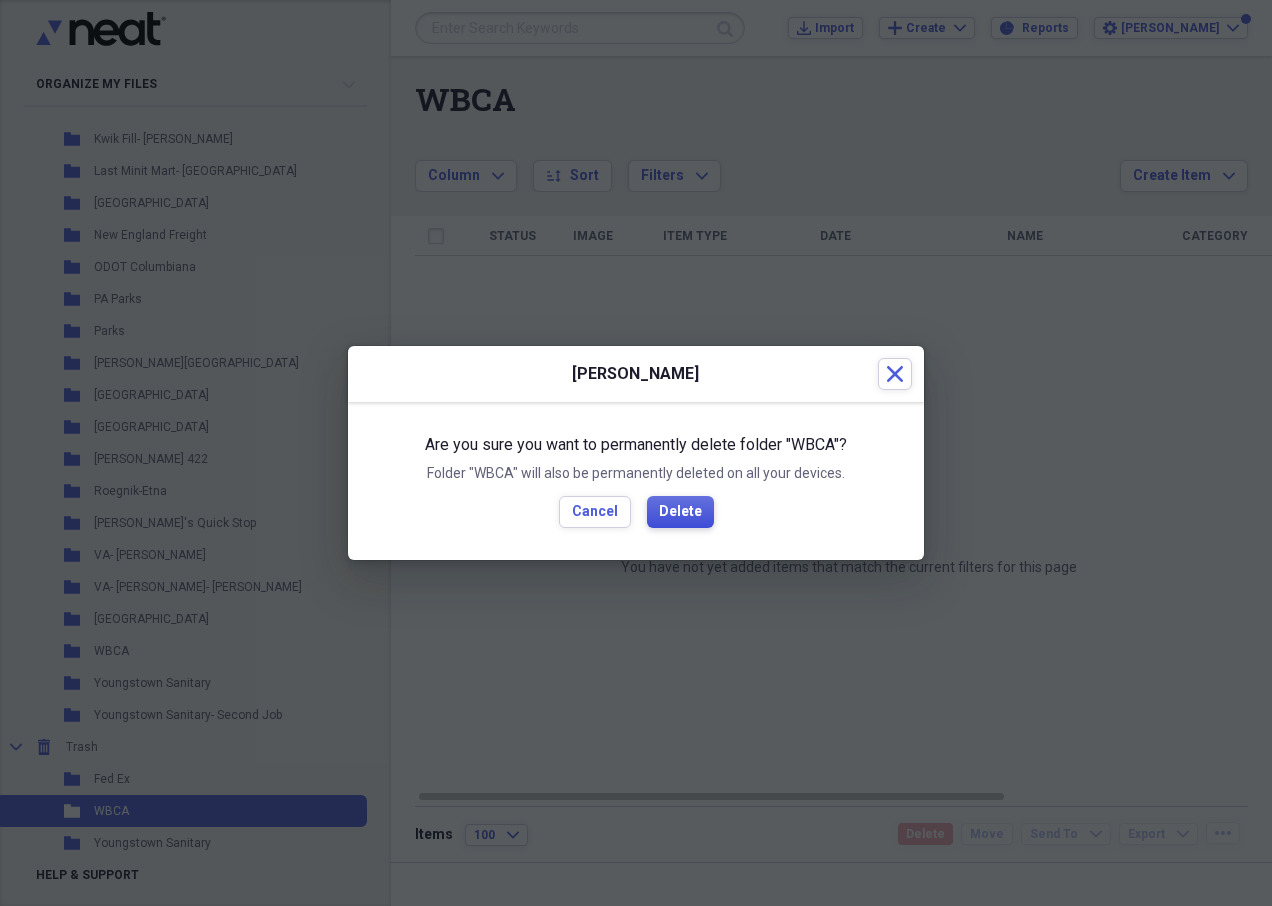 click on "Delete" at bounding box center [680, 512] 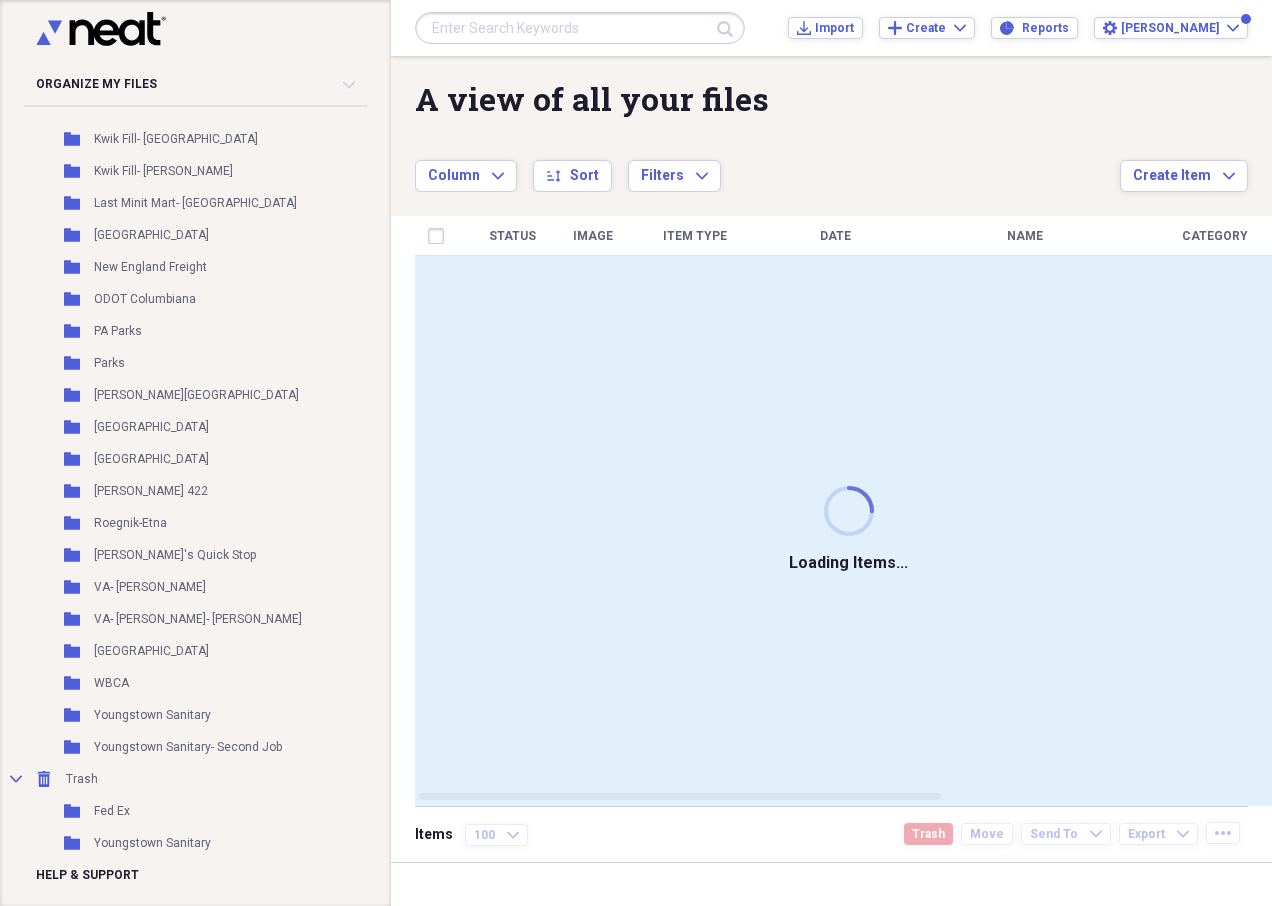 scroll, scrollTop: 888, scrollLeft: 0, axis: vertical 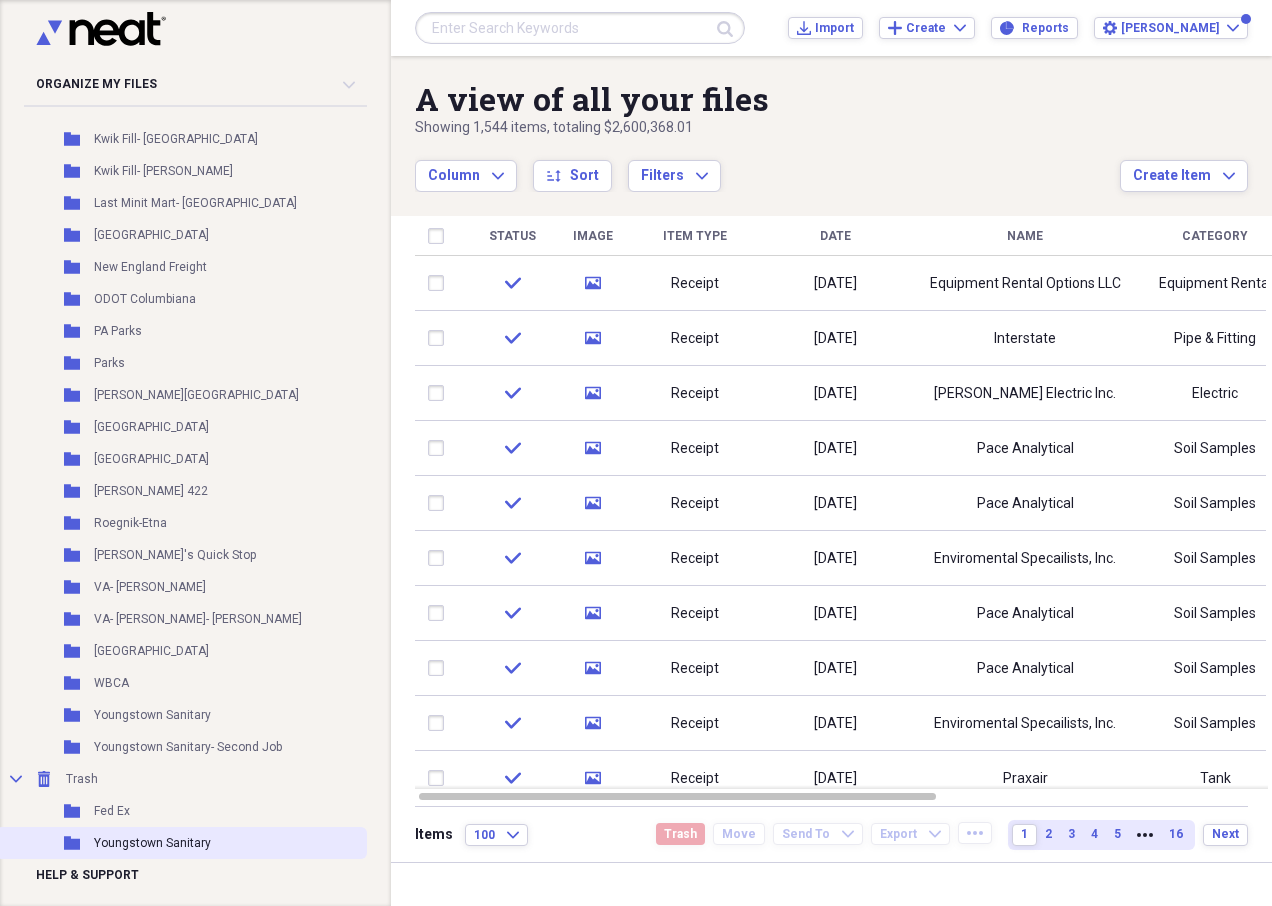 click on "Youngstown Sanitary" at bounding box center [152, 843] 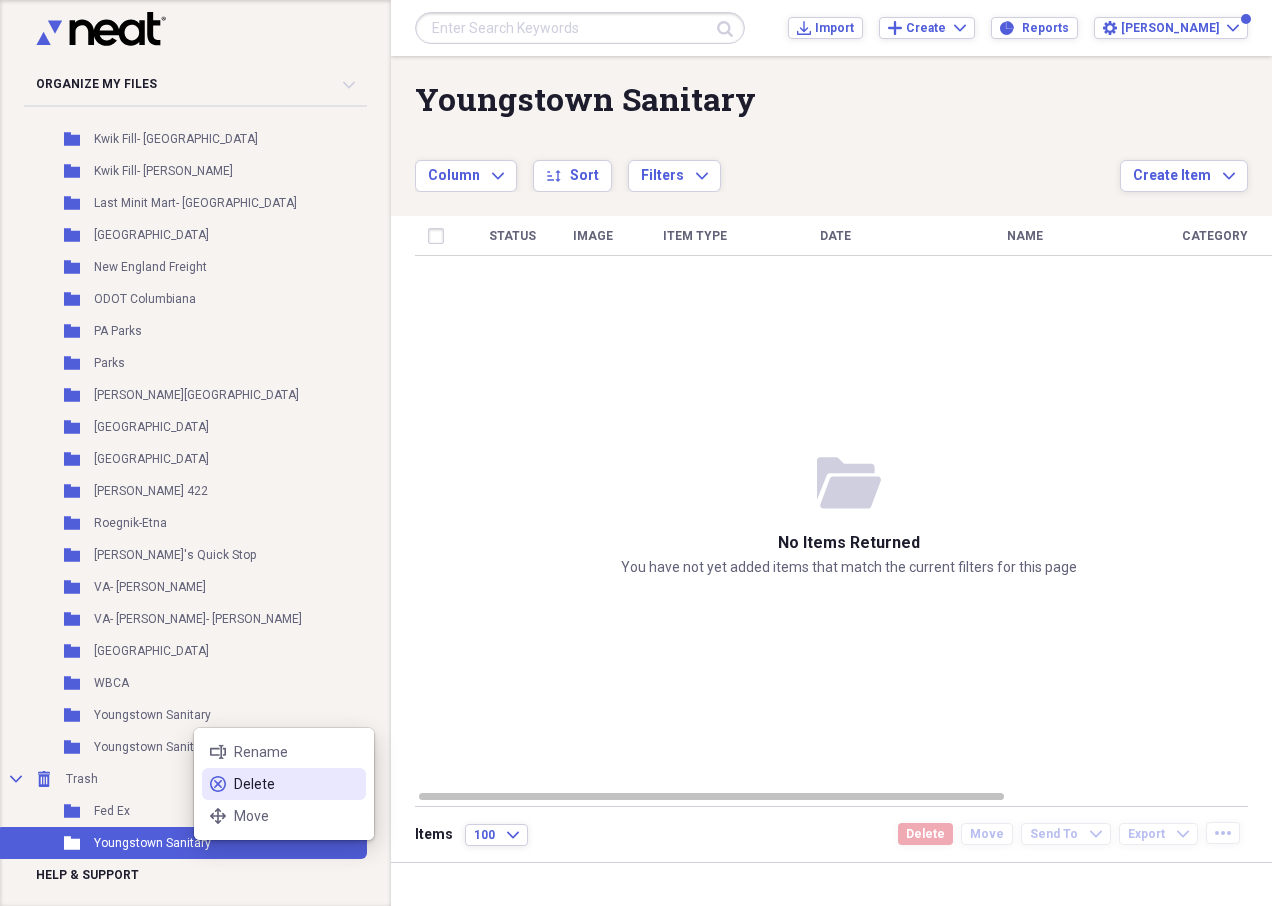 click on "Delete" at bounding box center (296, 784) 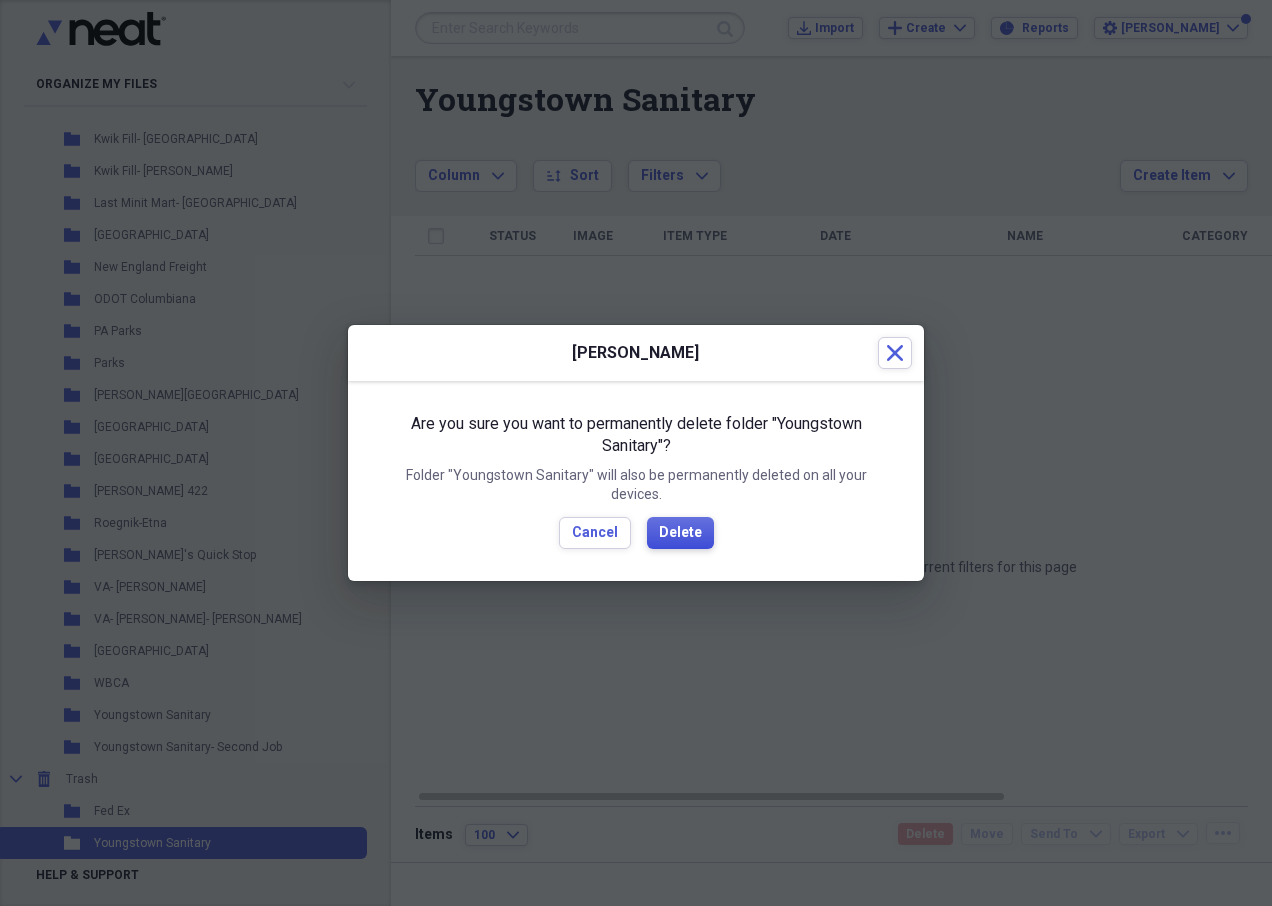 click on "Delete" at bounding box center [680, 533] 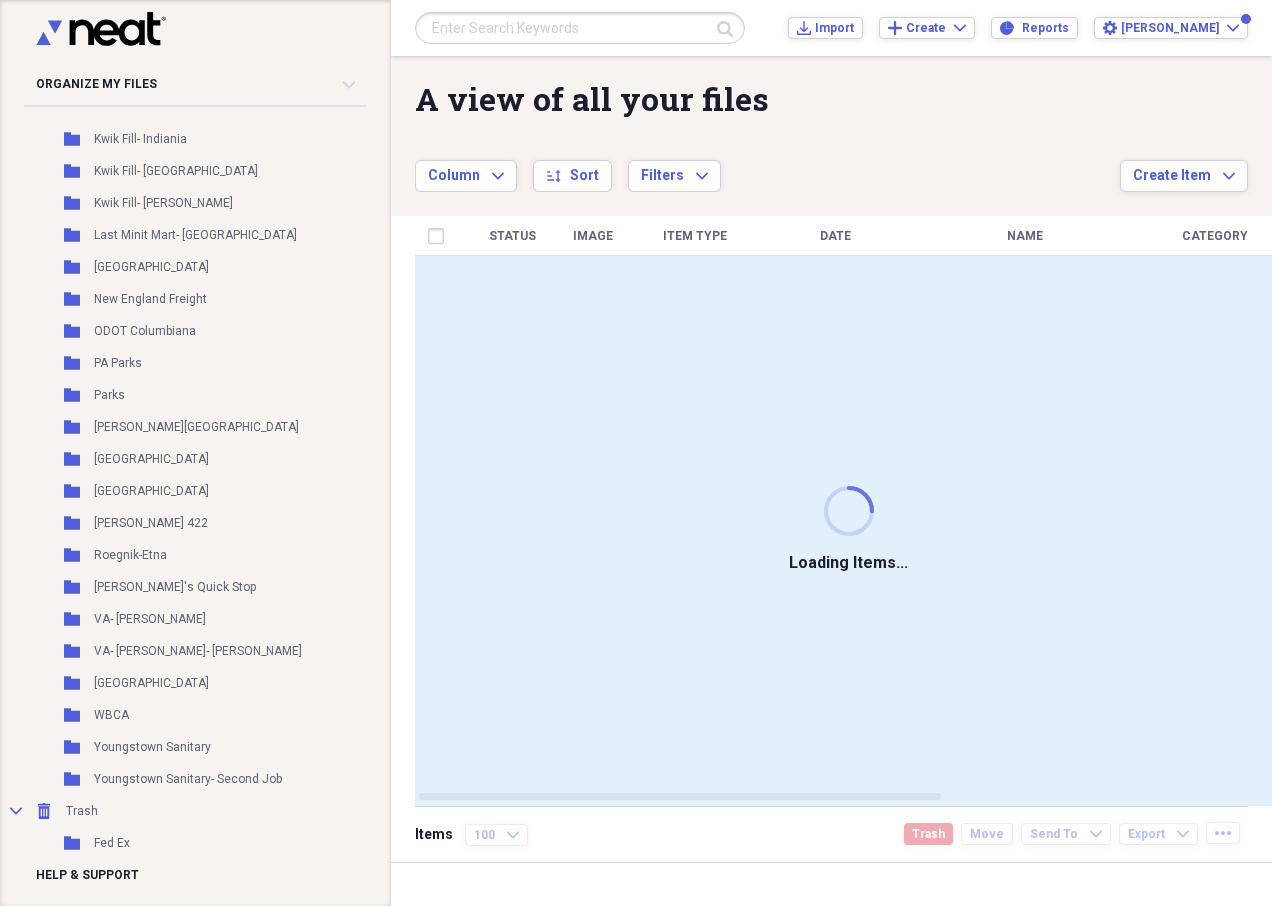 scroll, scrollTop: 856, scrollLeft: 0, axis: vertical 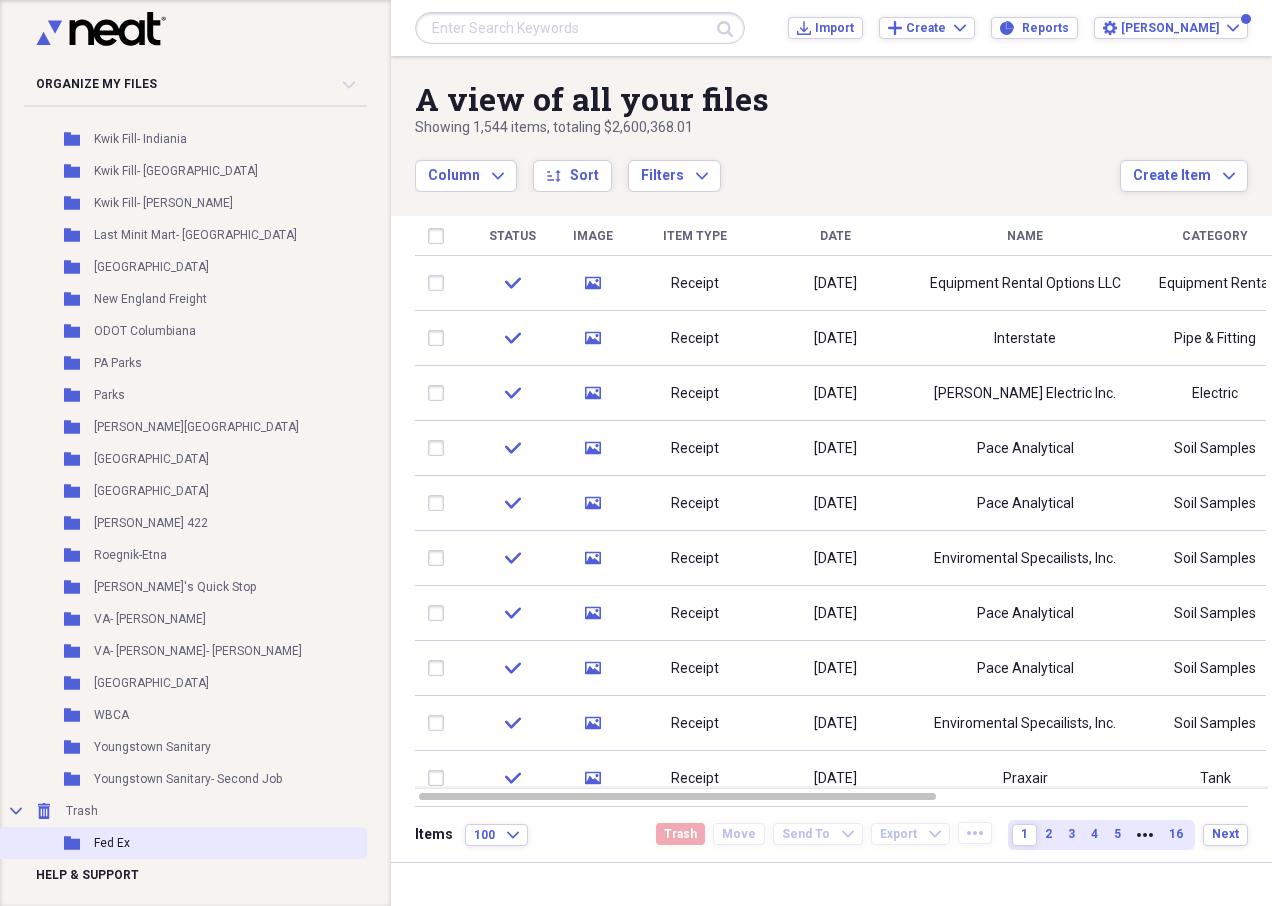 click on "Folder Fed Ex" at bounding box center (181, 843) 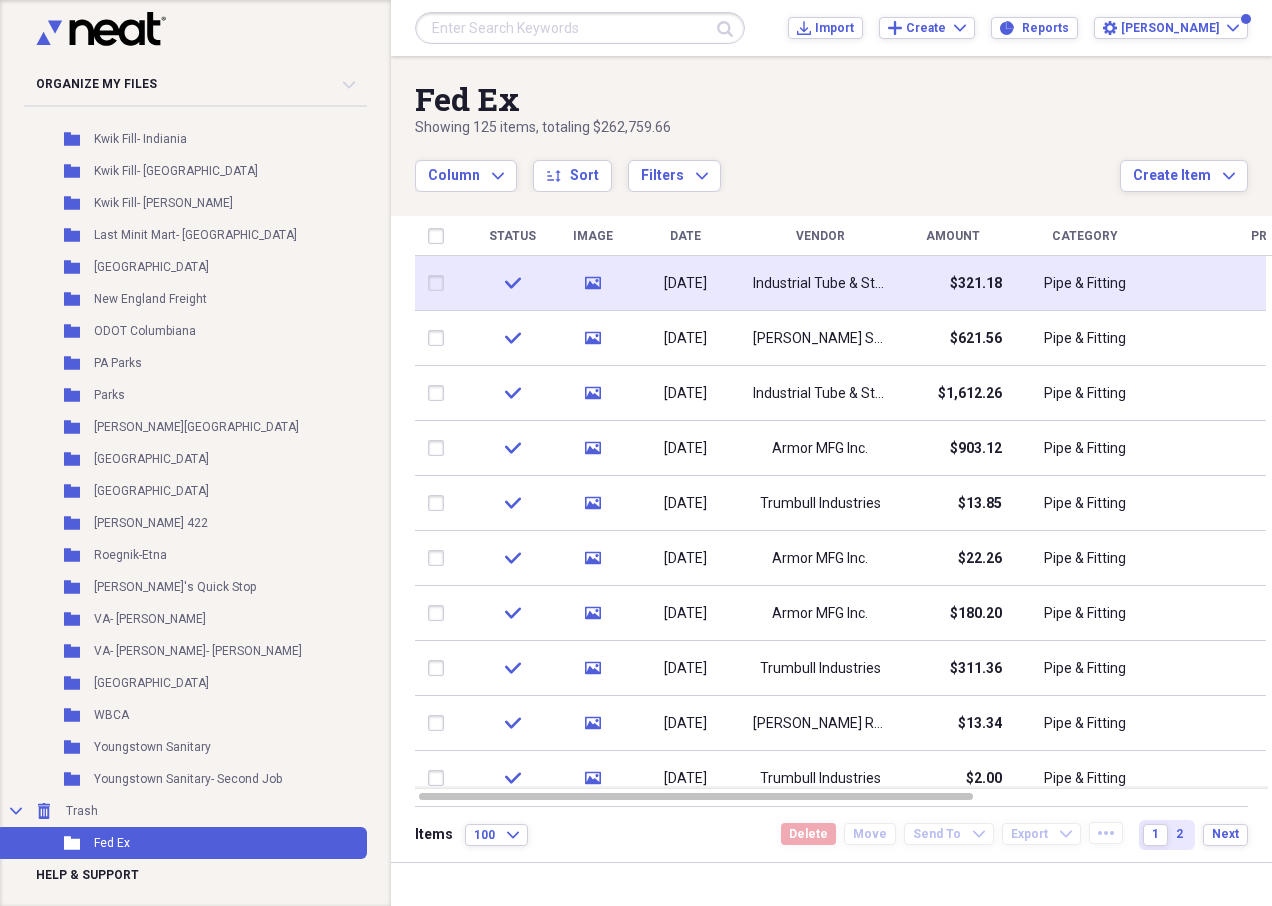 click on "media" 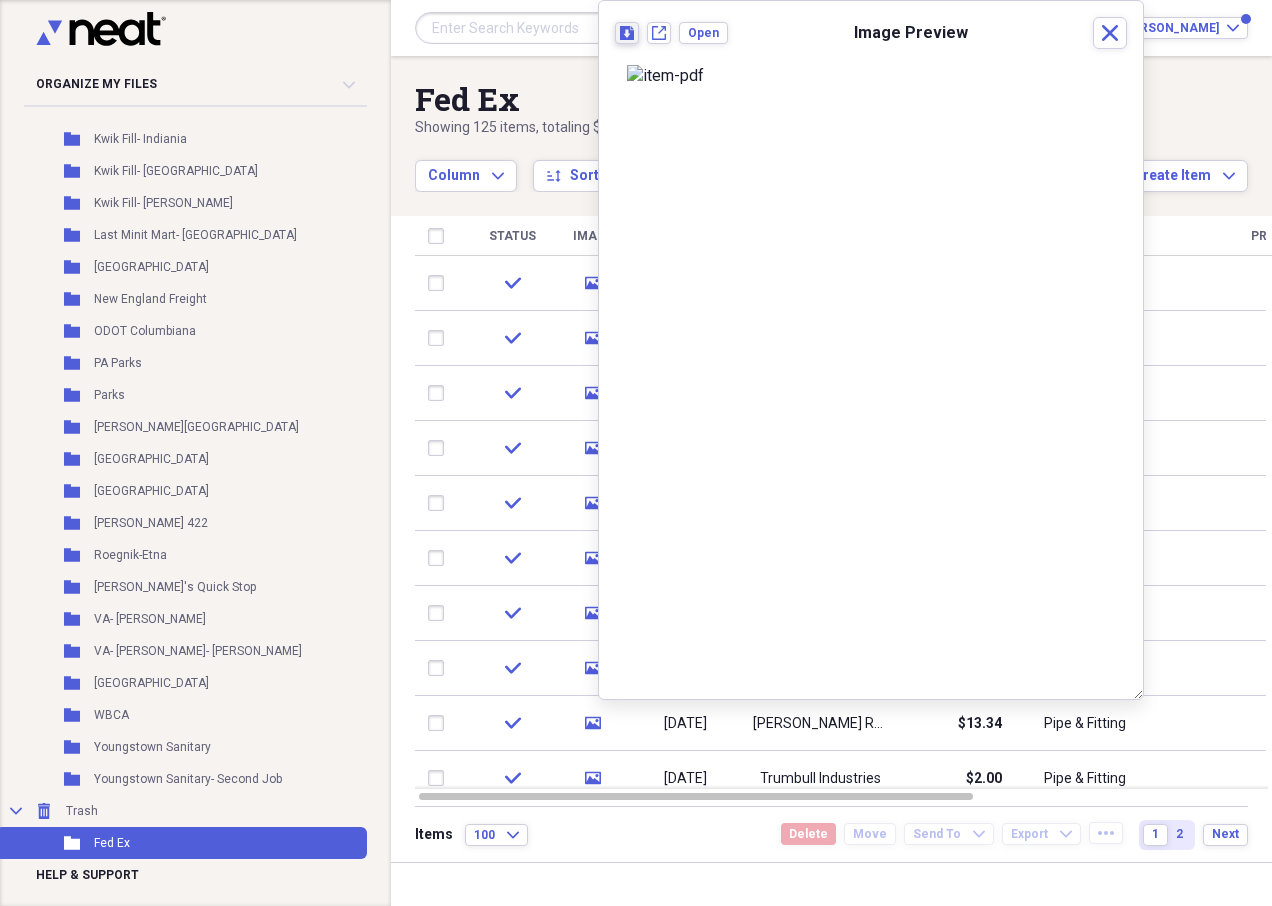 click on "Download" 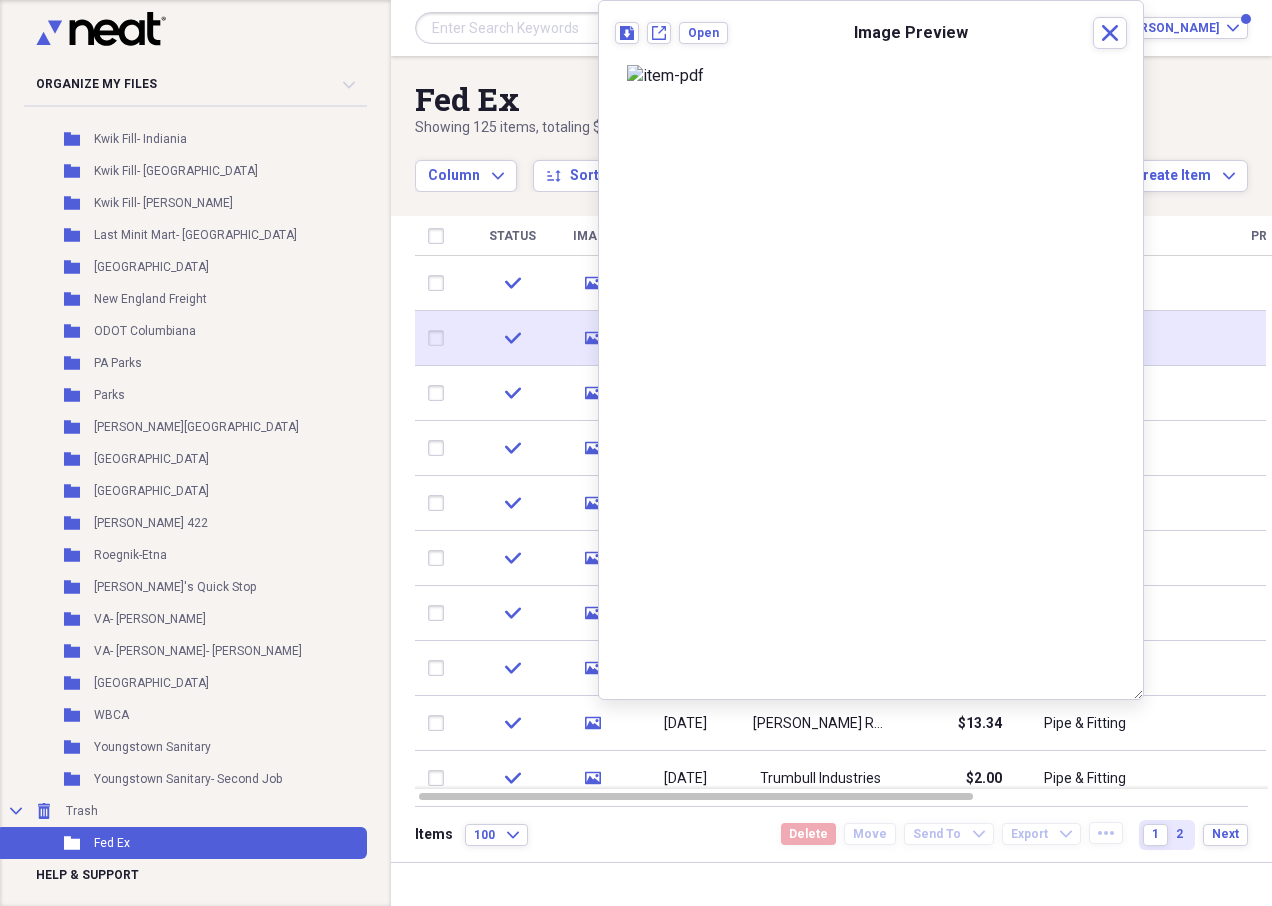 click on "media" 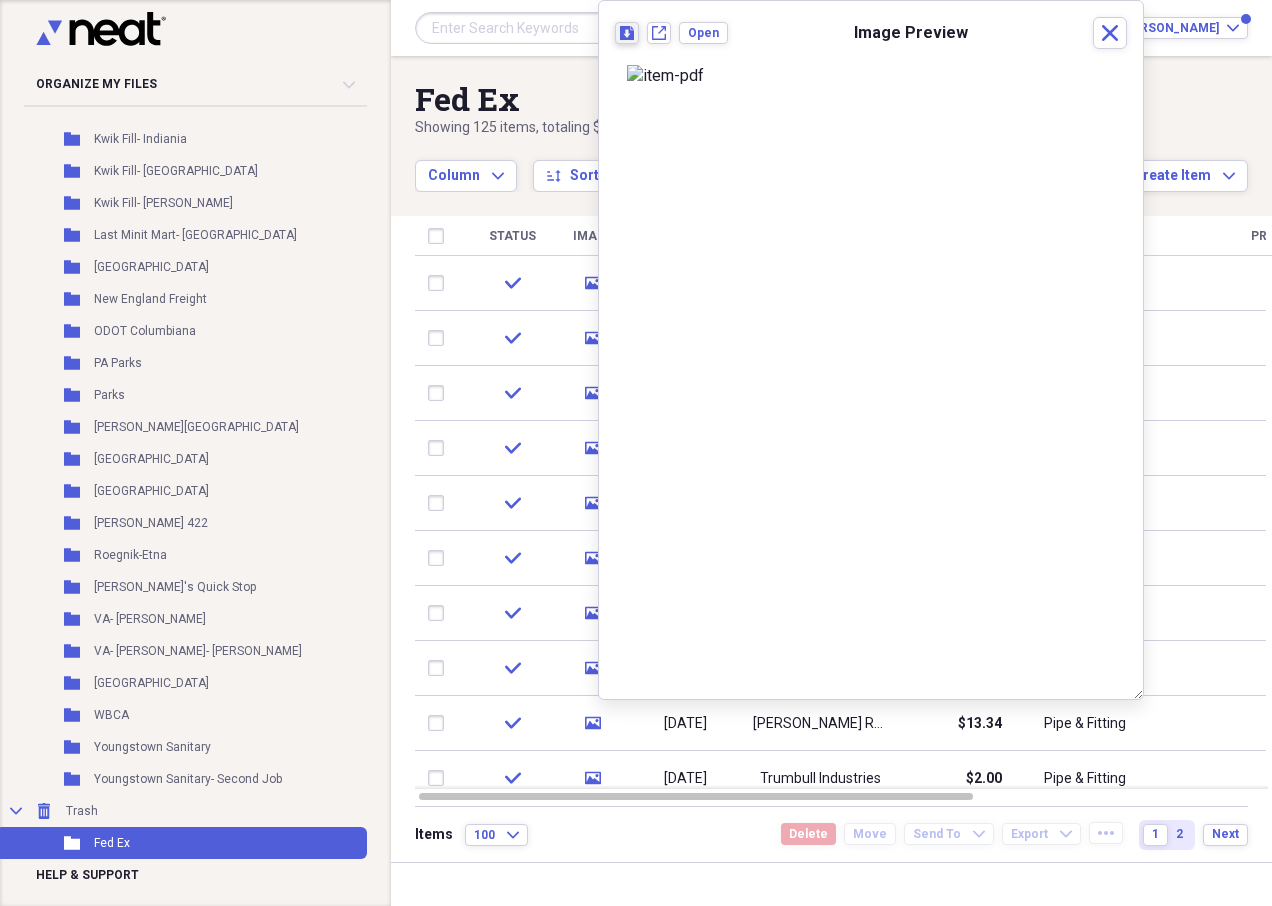 click on "Download" 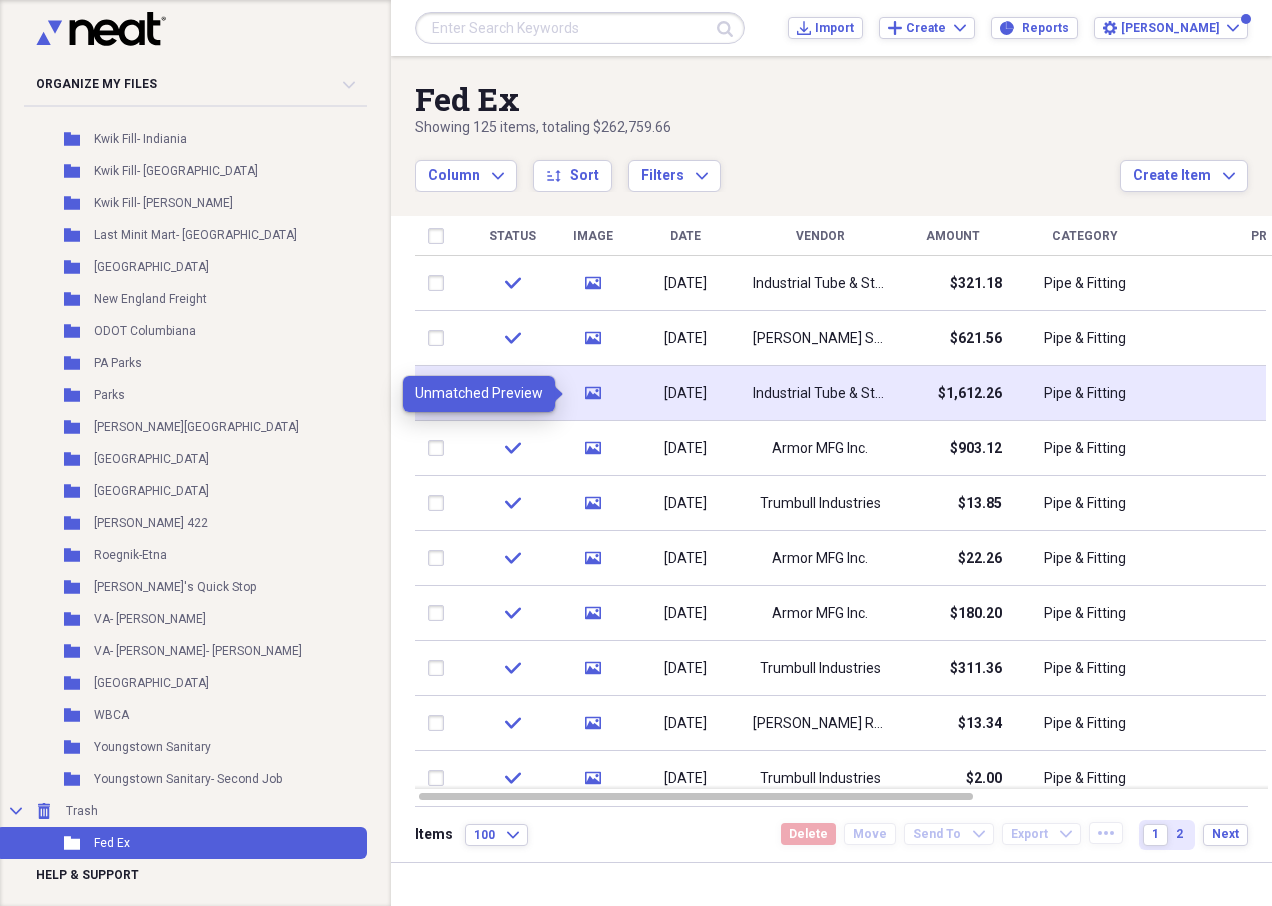 click 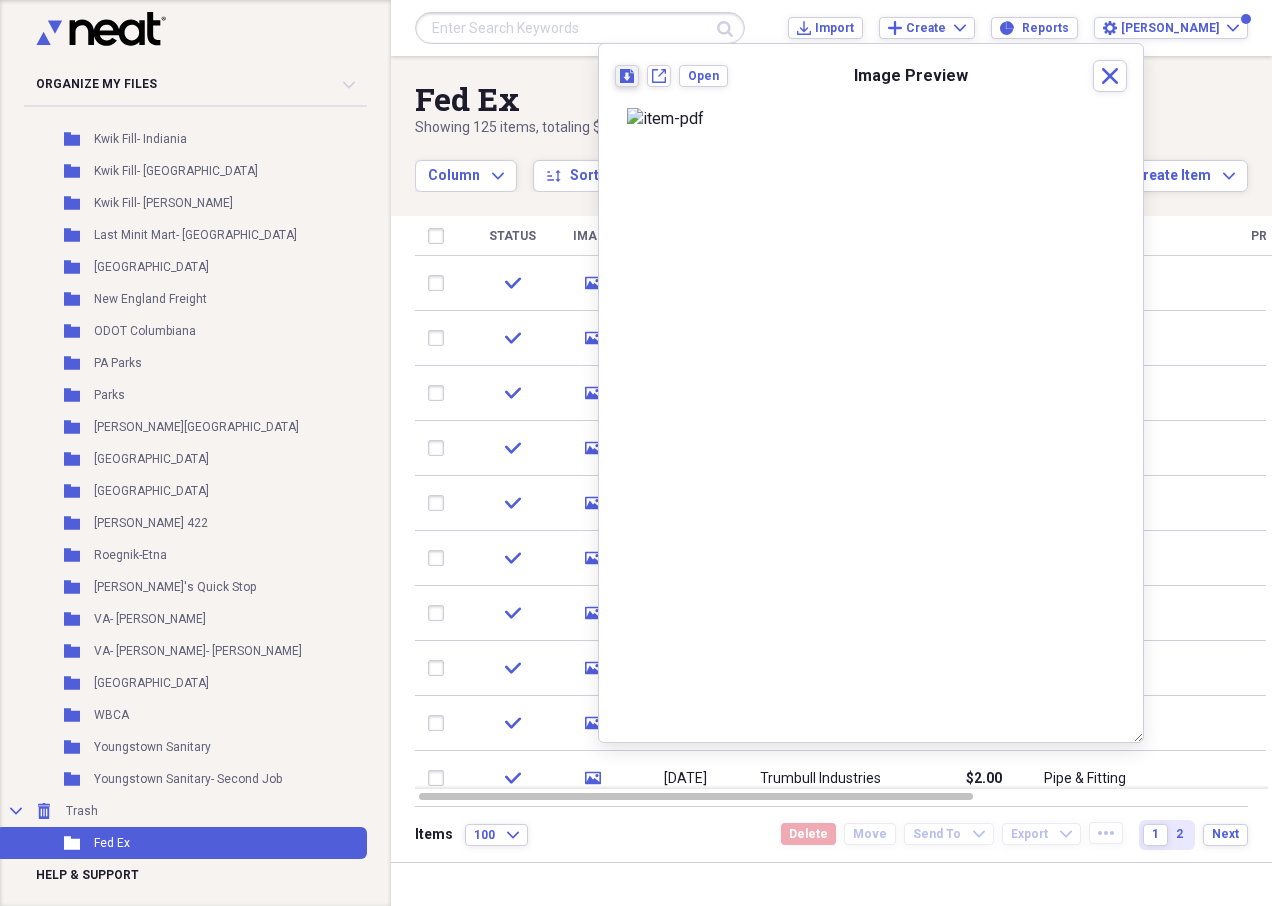 click on "Download" 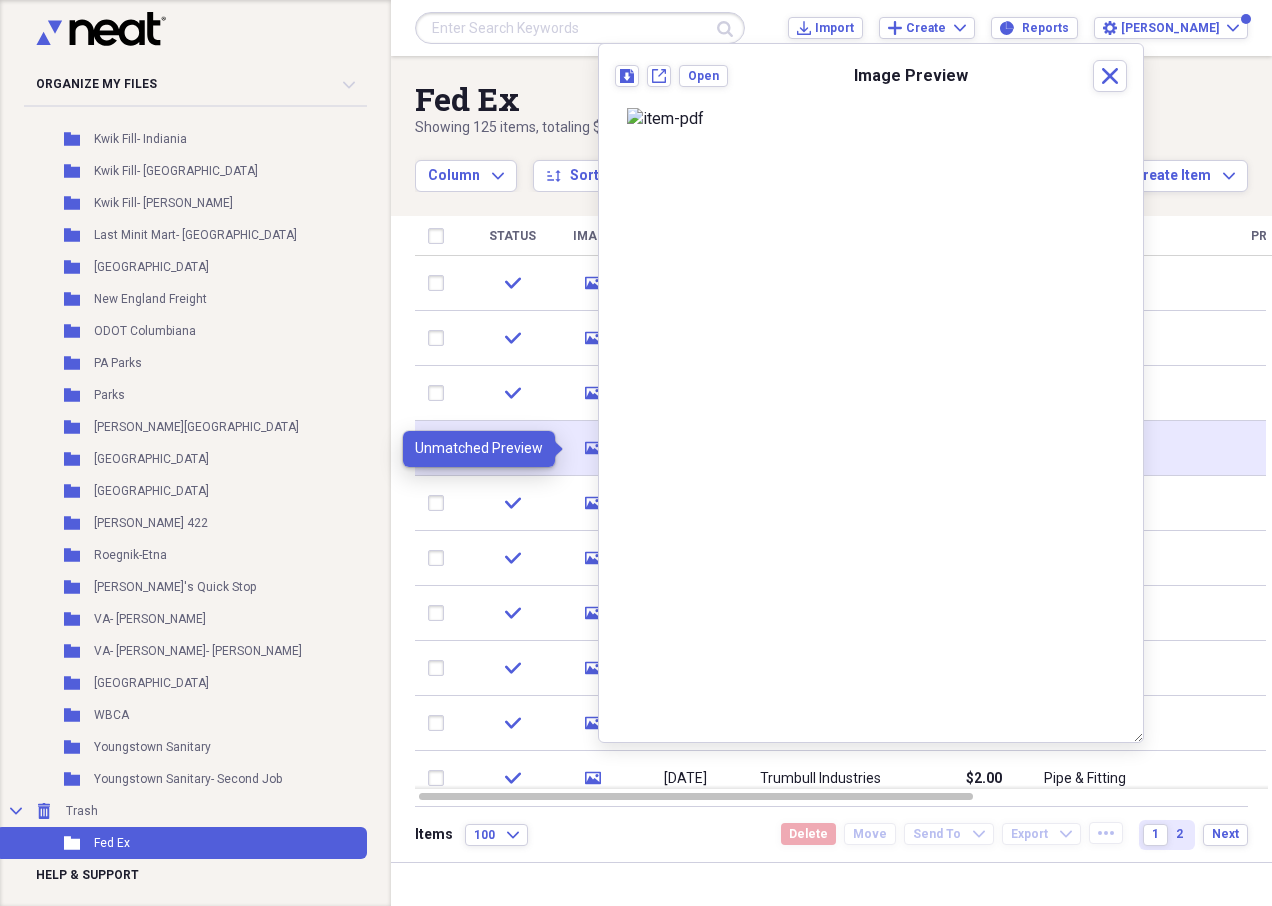 click on "media" 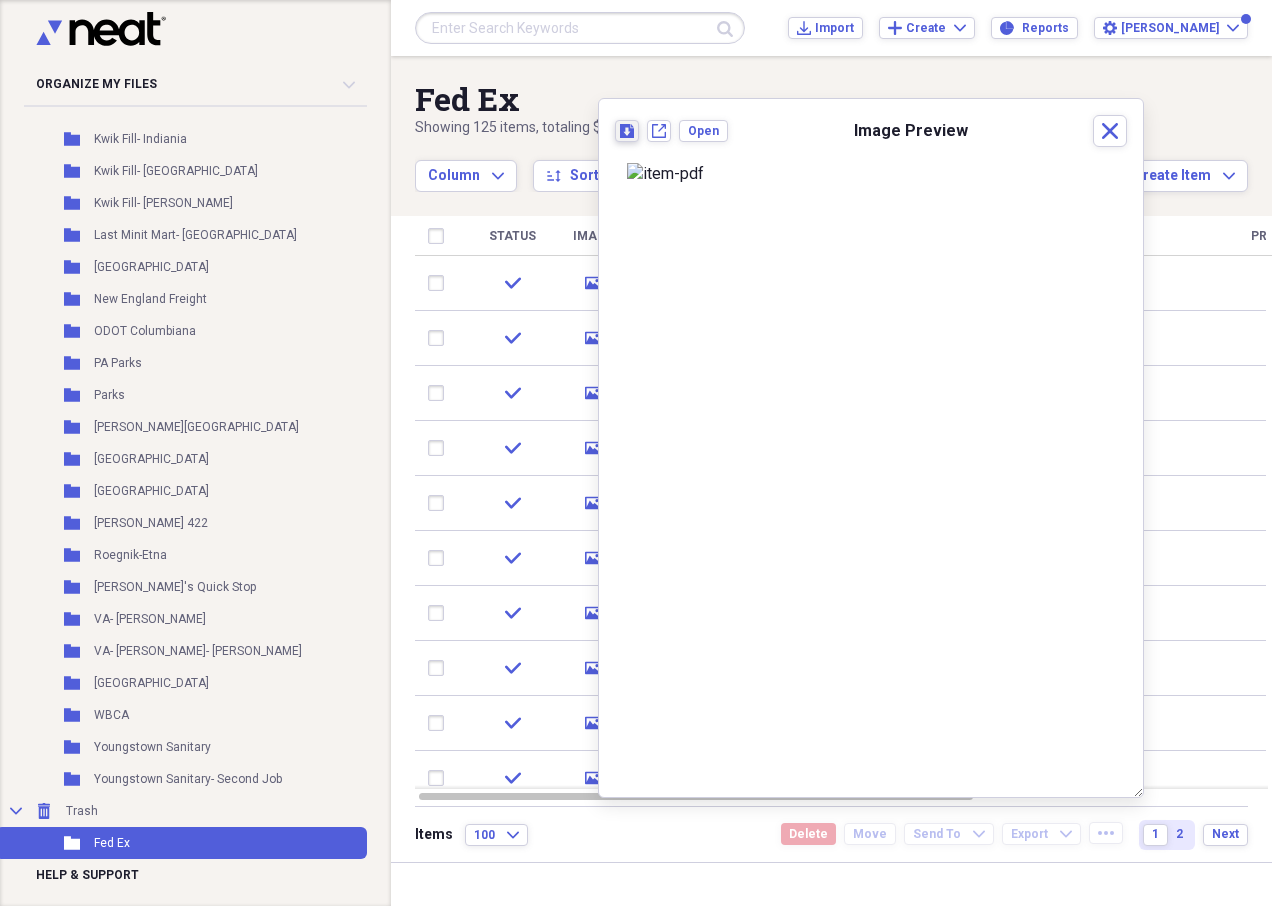 click on "Download" 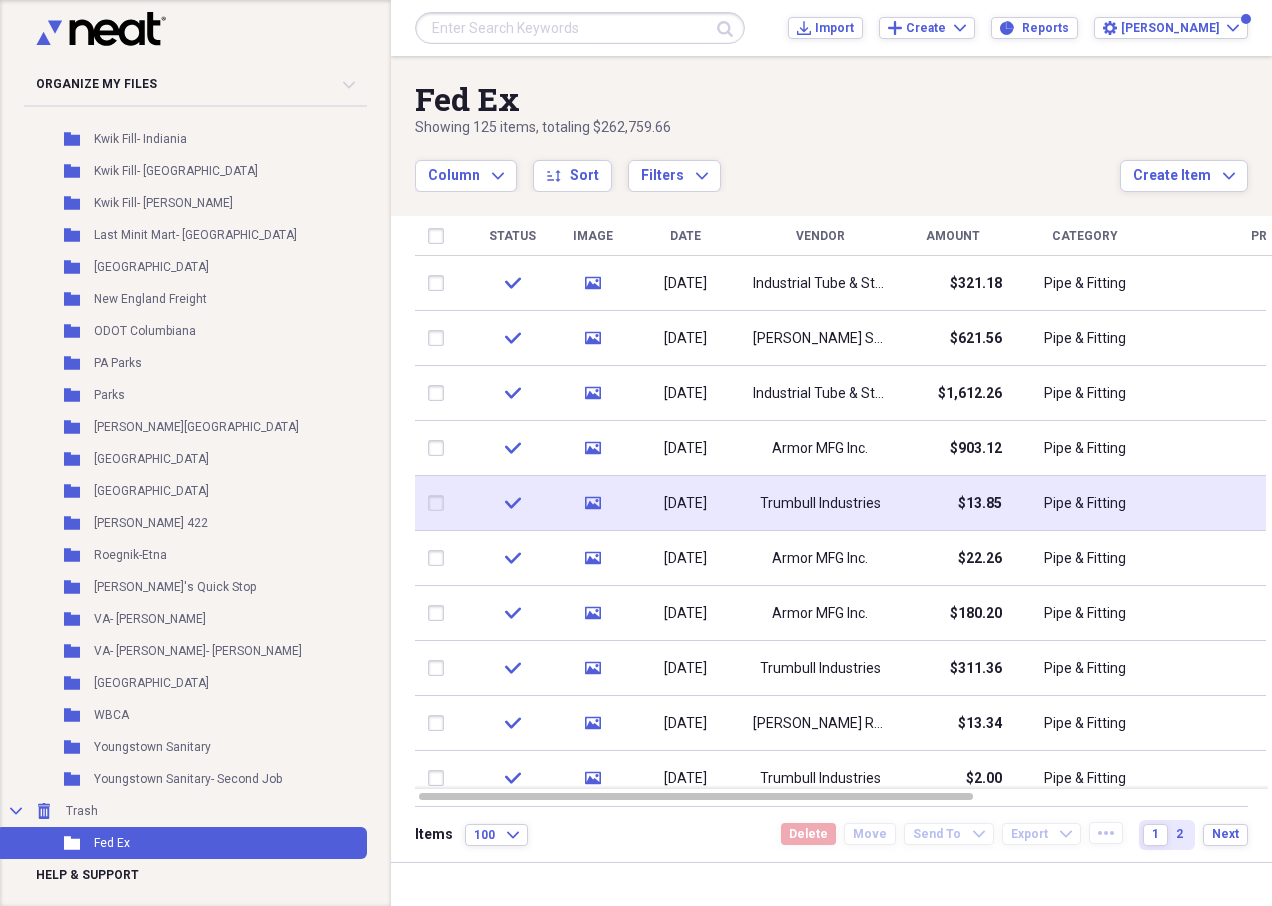click on "media" 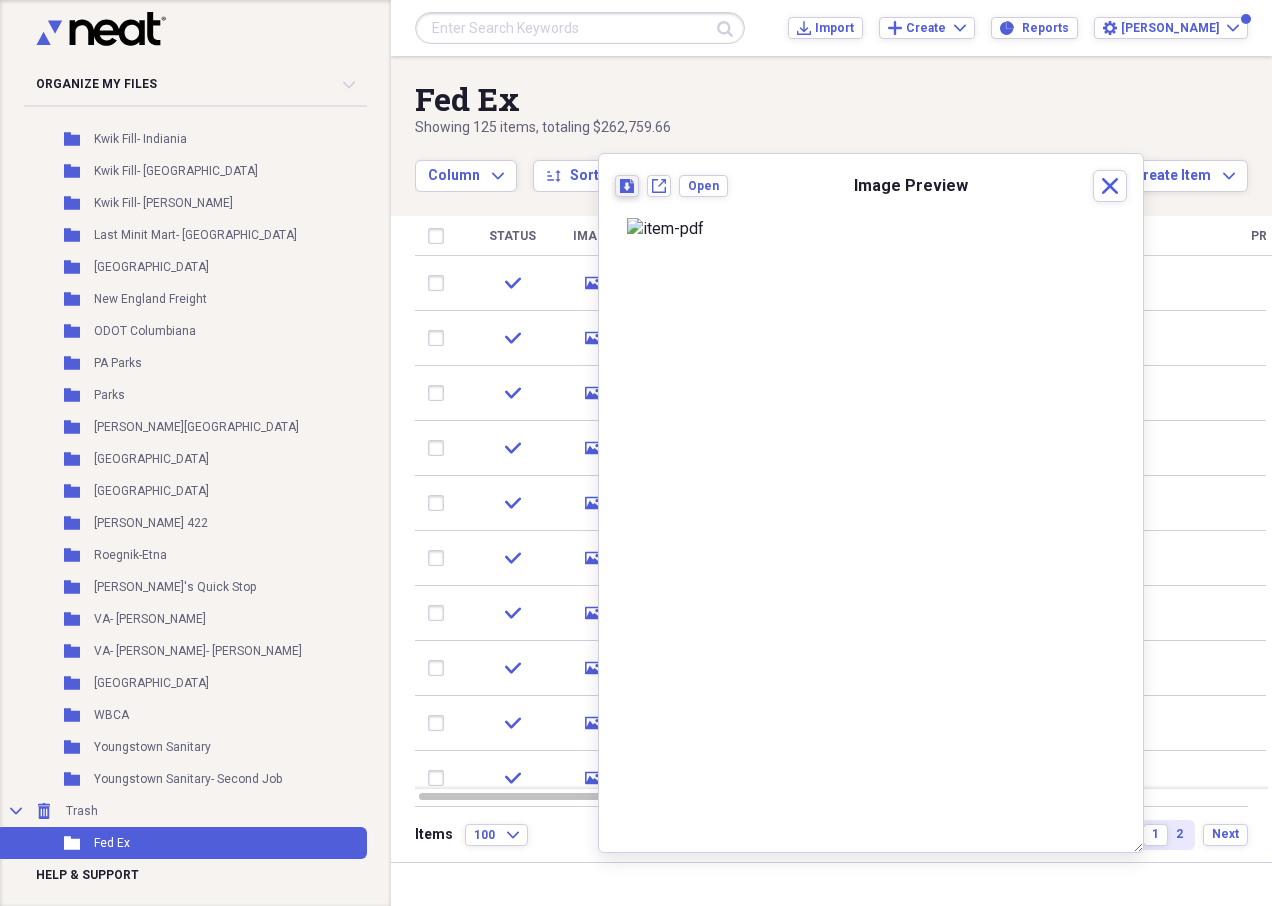 click 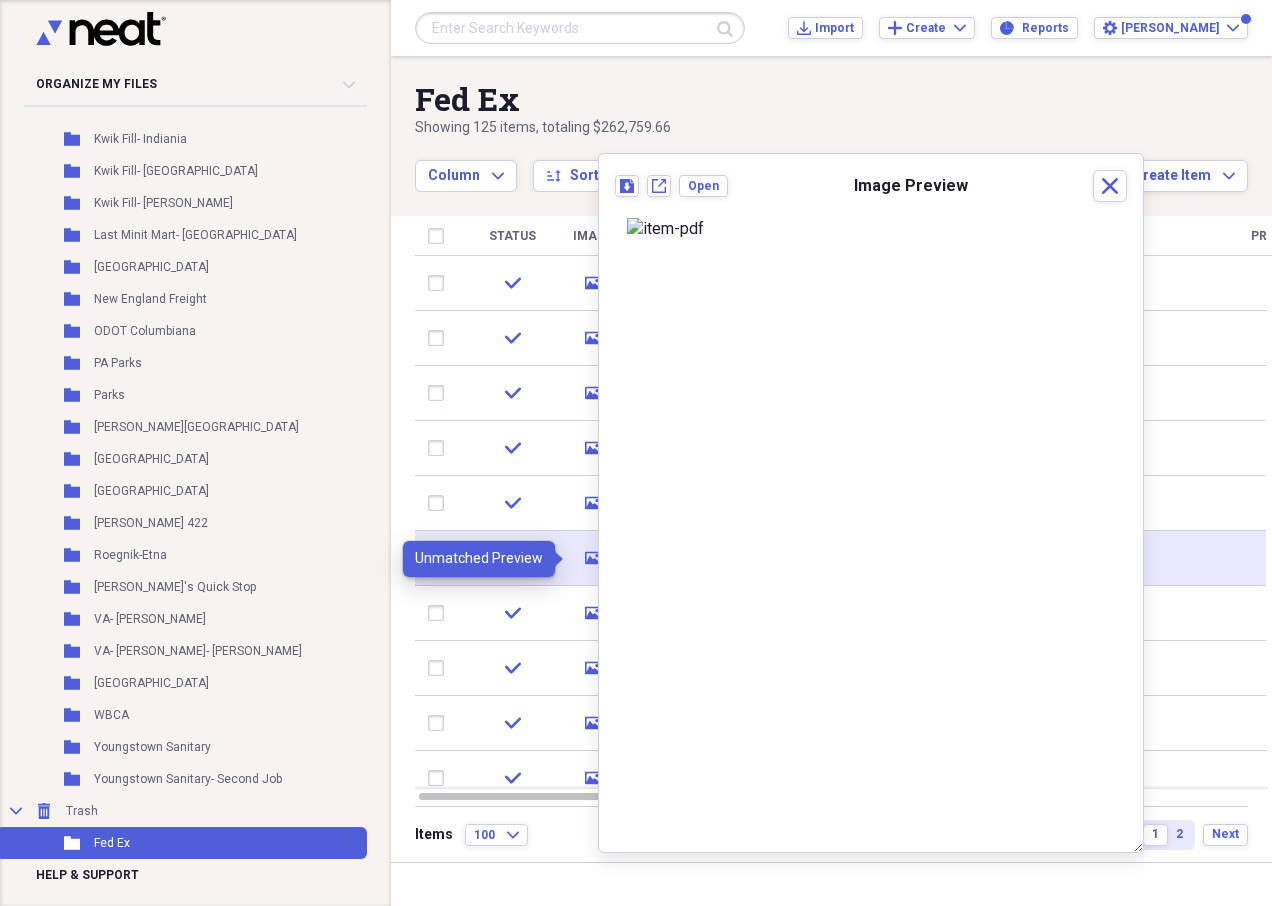 click 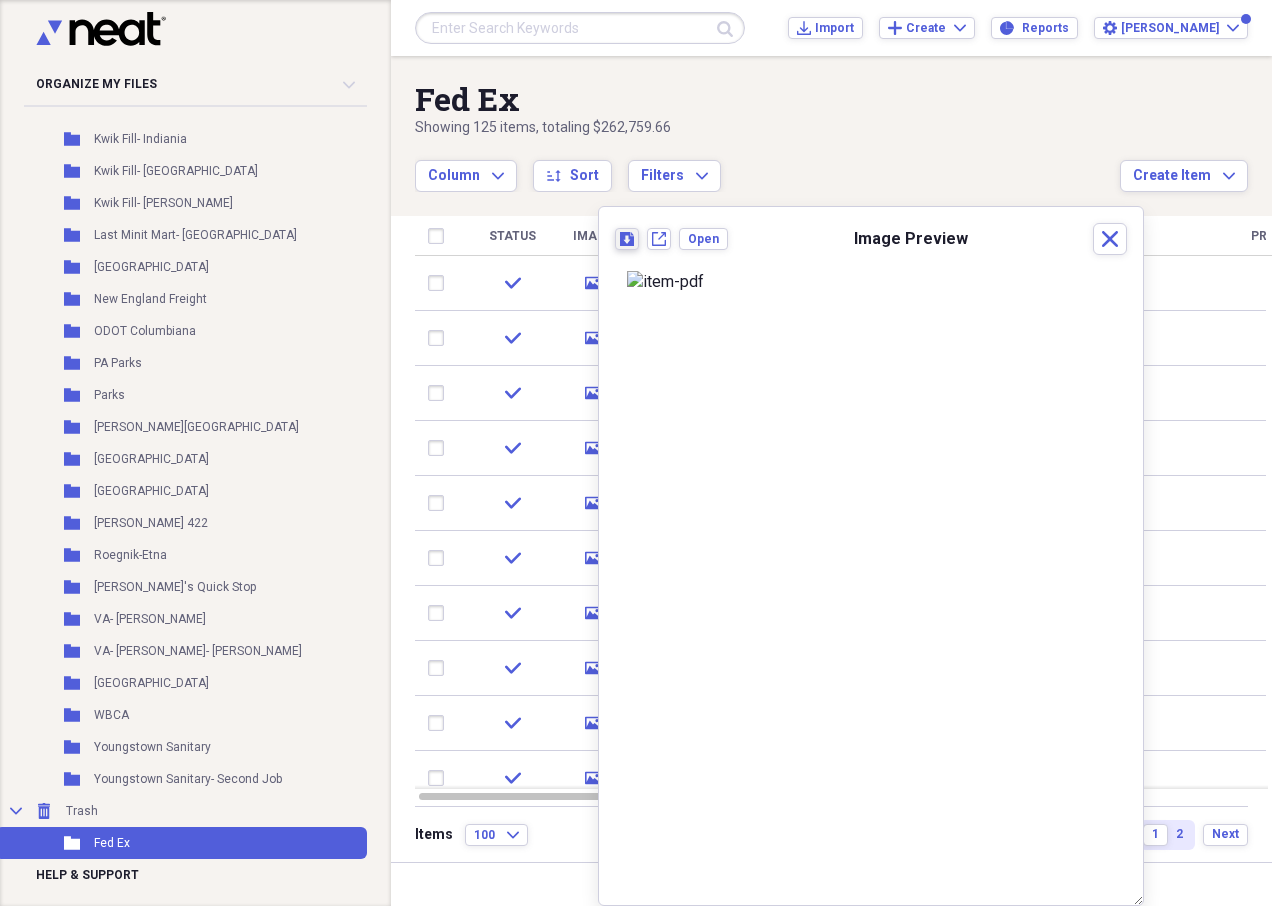 click on "Download" 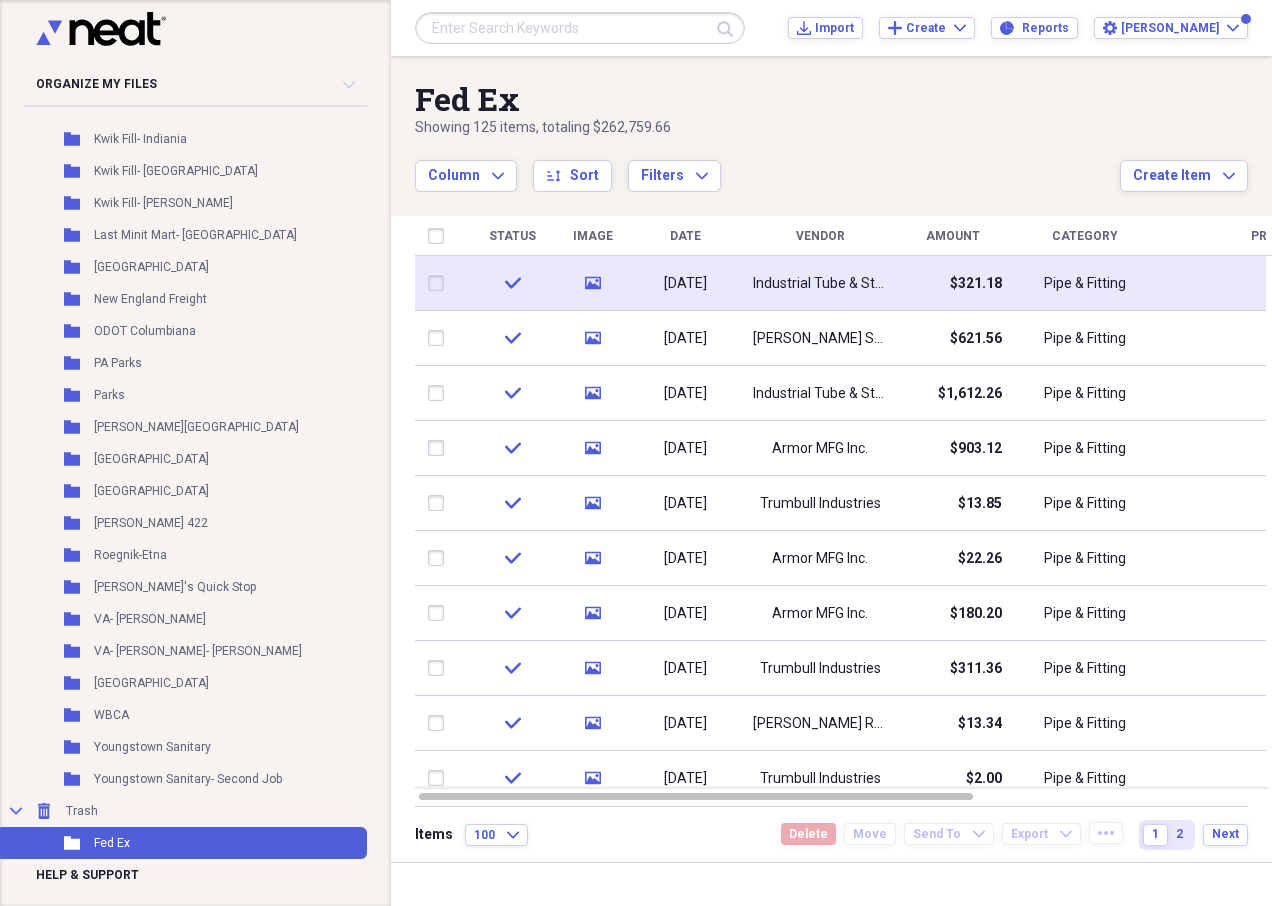 click at bounding box center (440, 283) 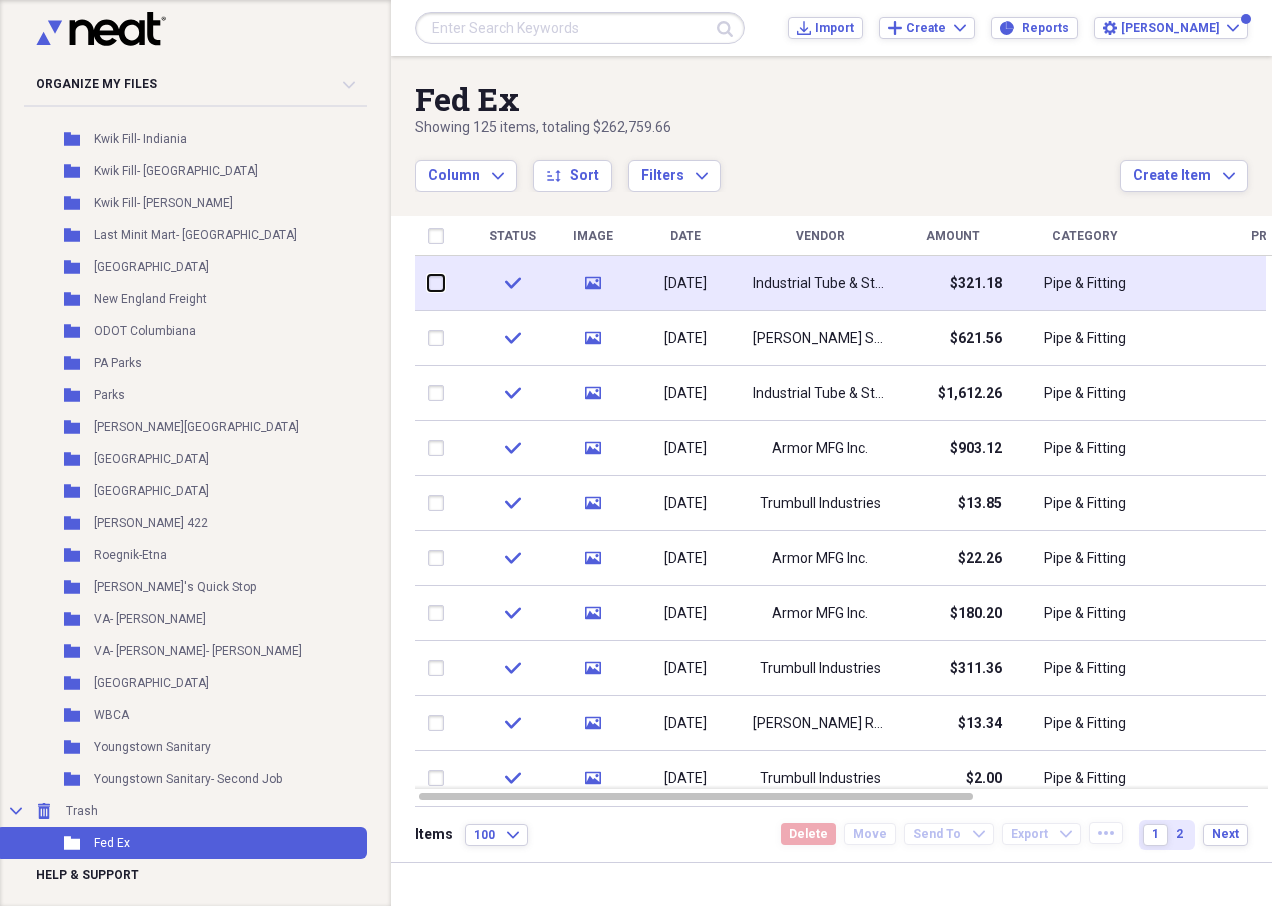 click at bounding box center (428, 283) 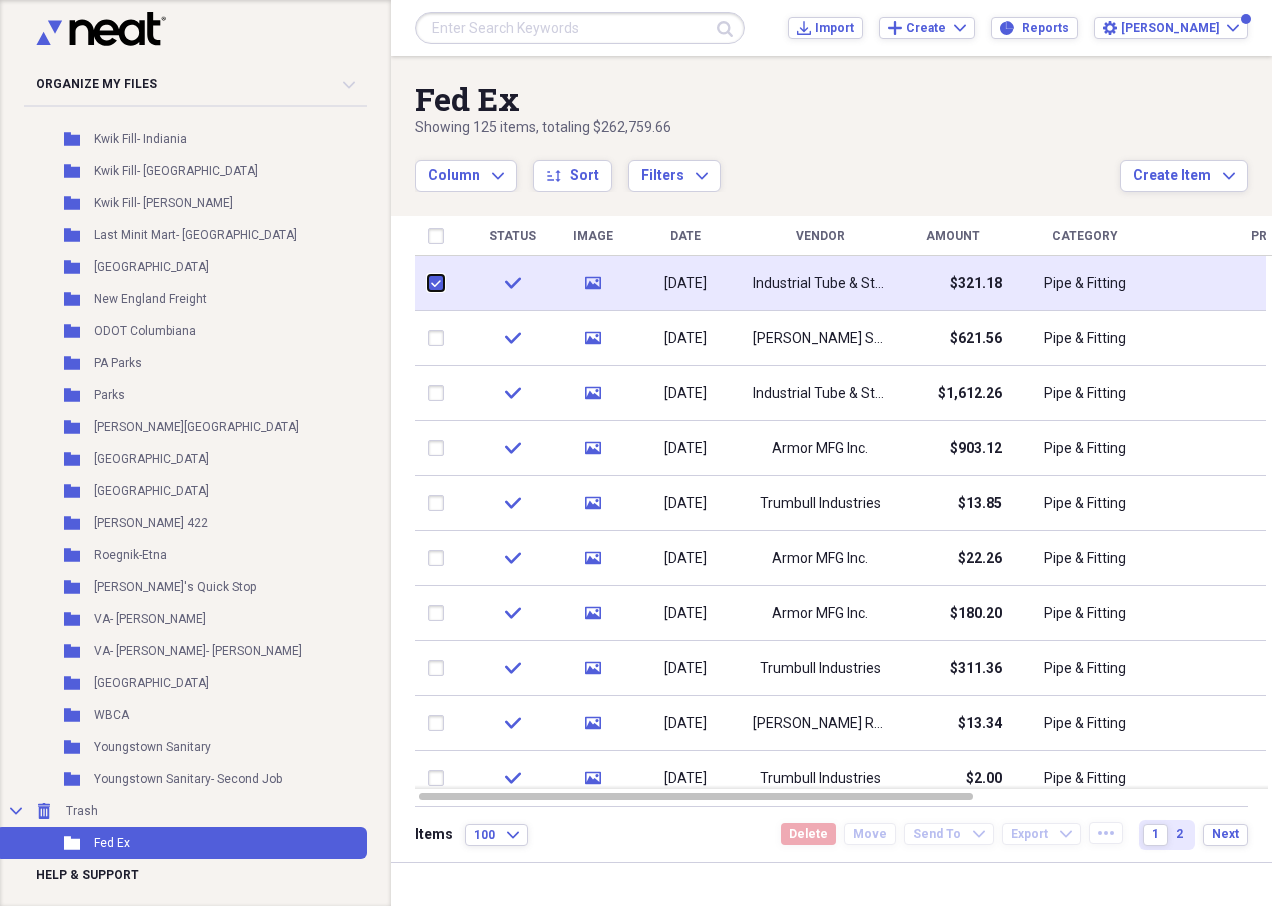 checkbox on "true" 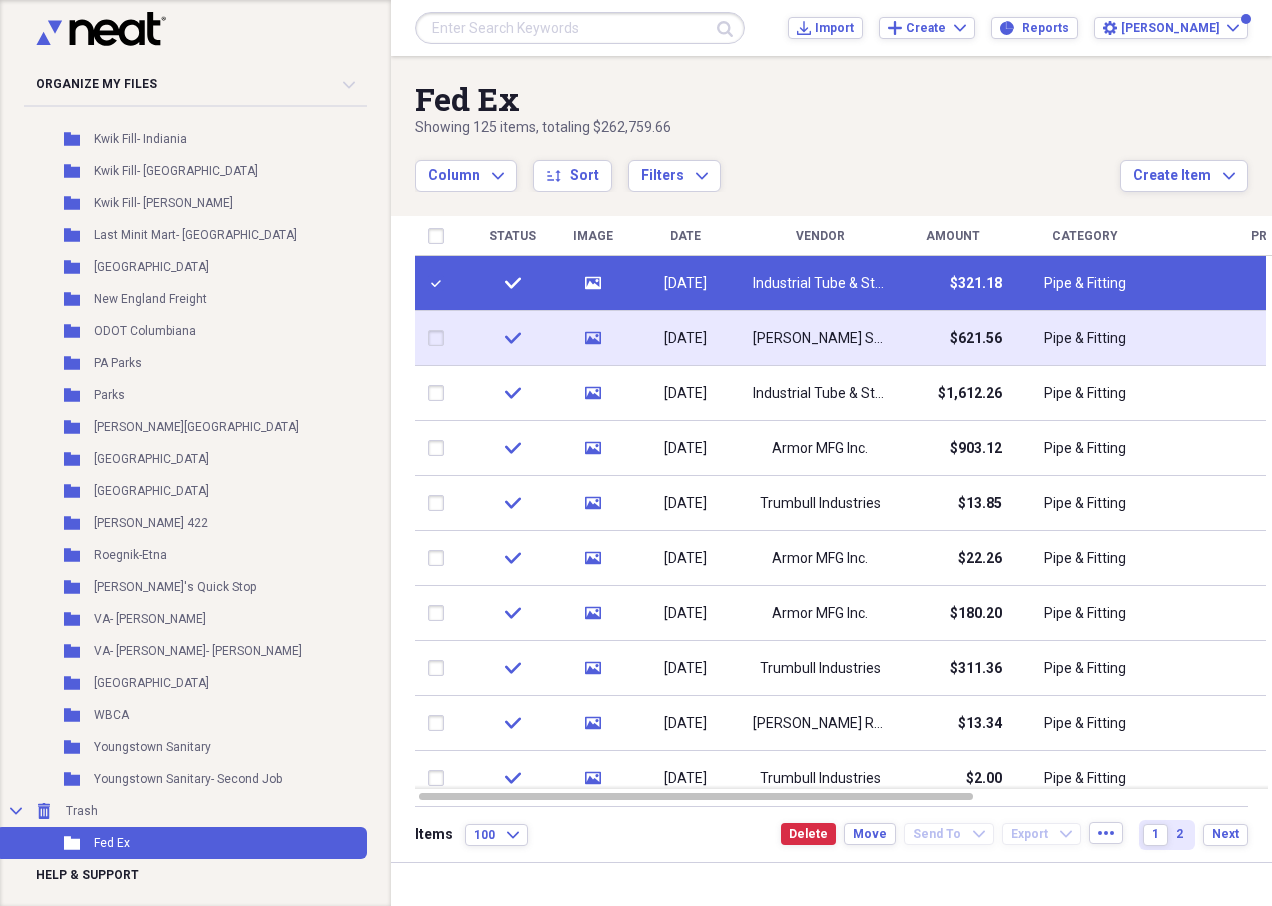 click at bounding box center (440, 338) 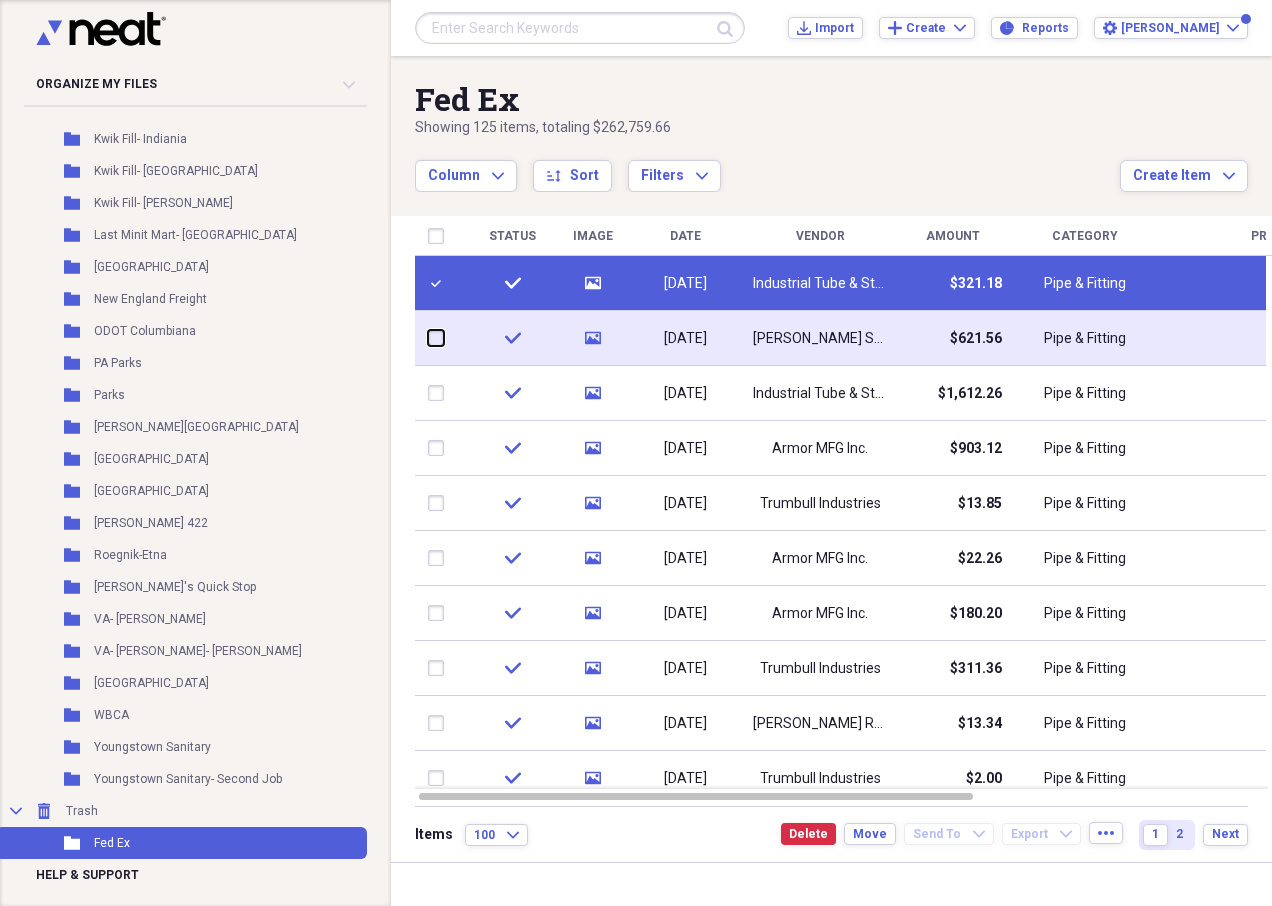 click at bounding box center [428, 338] 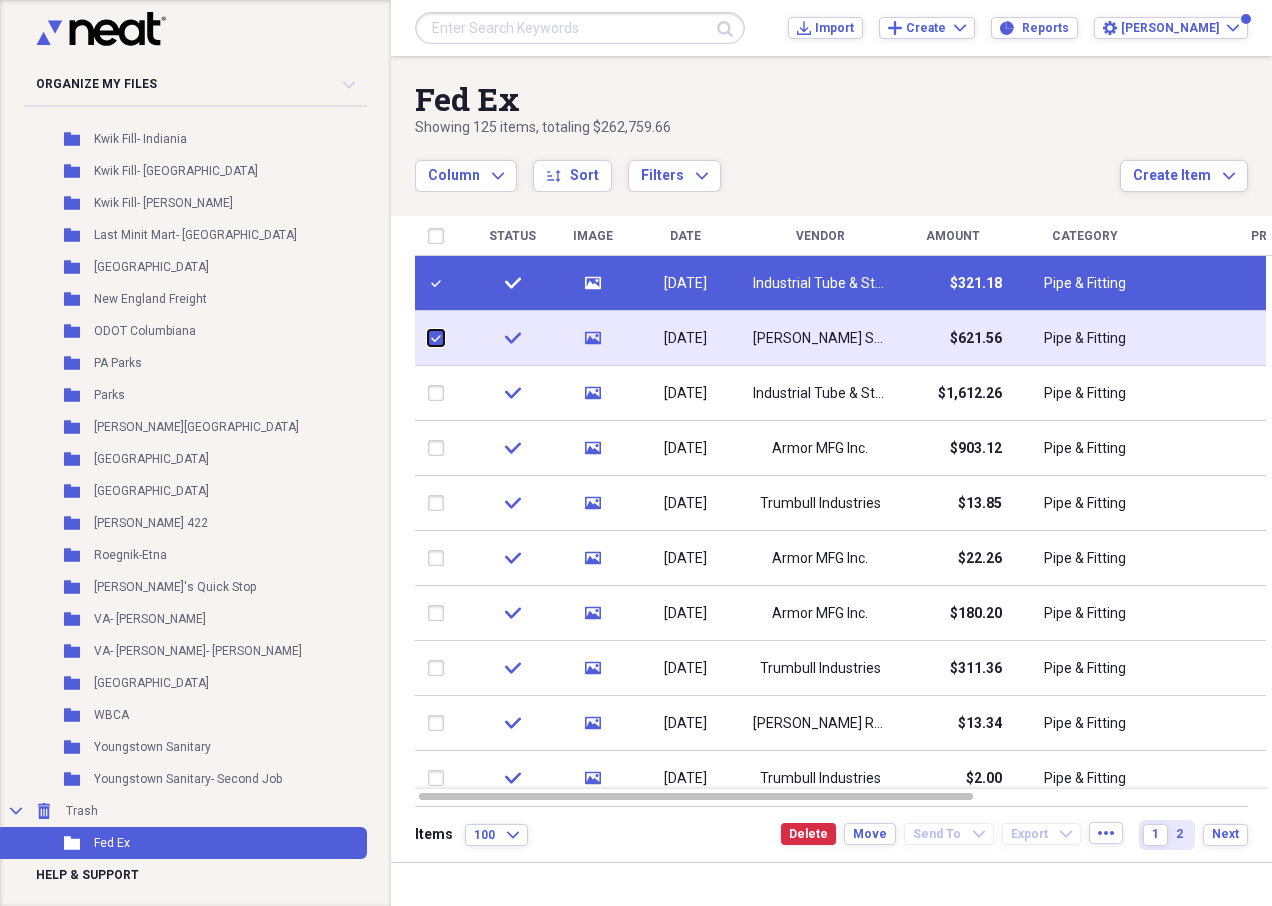checkbox on "true" 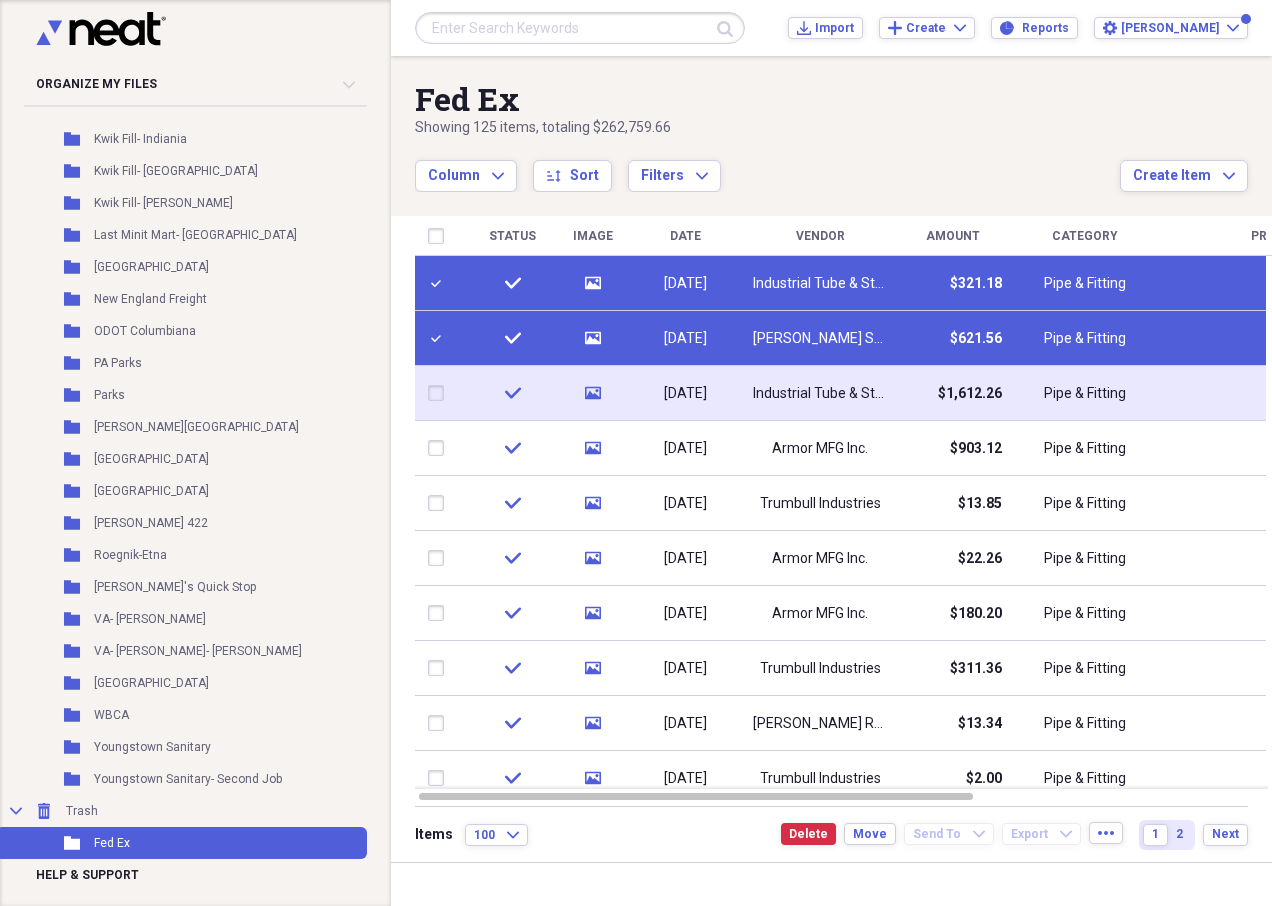 click at bounding box center [440, 393] 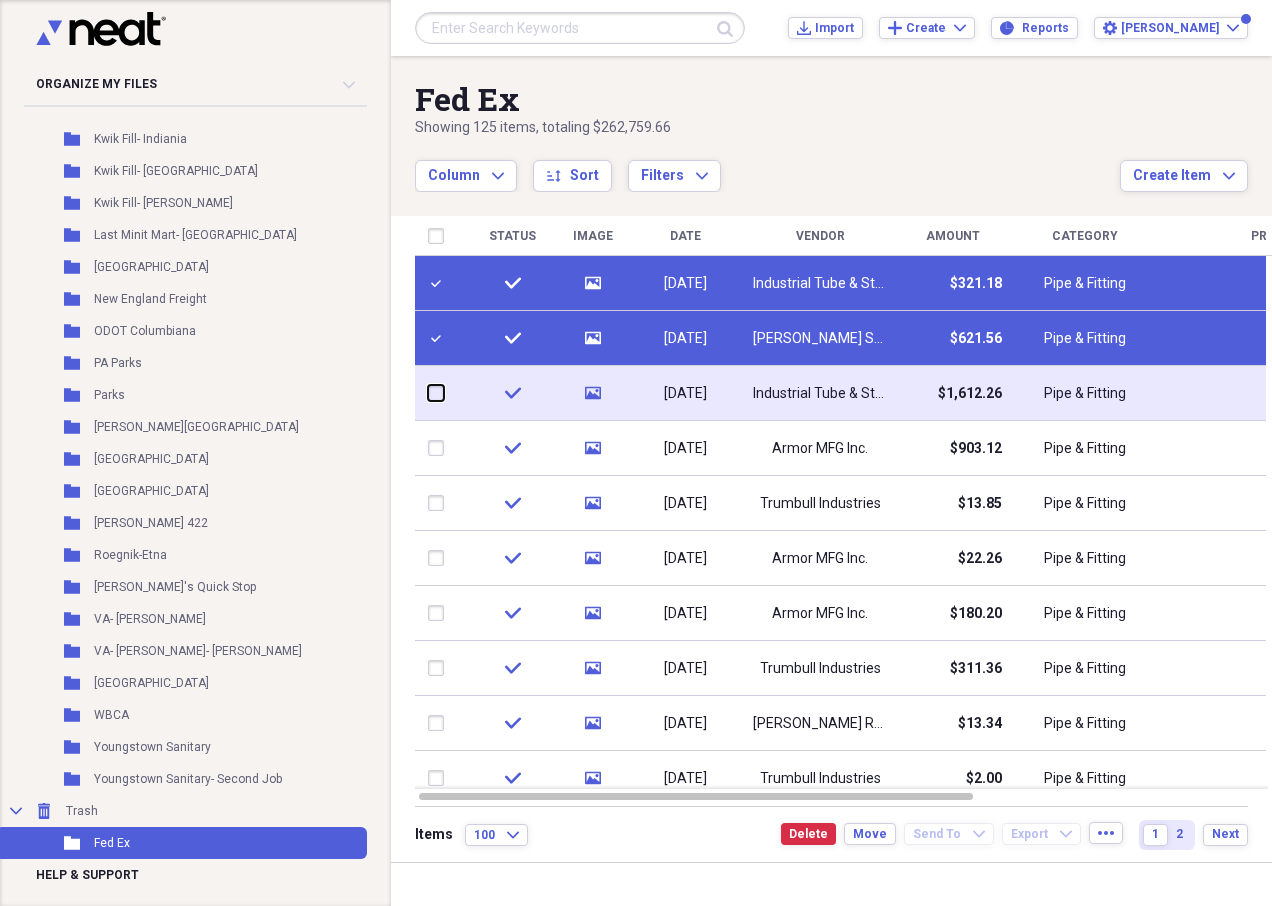 click at bounding box center (428, 393) 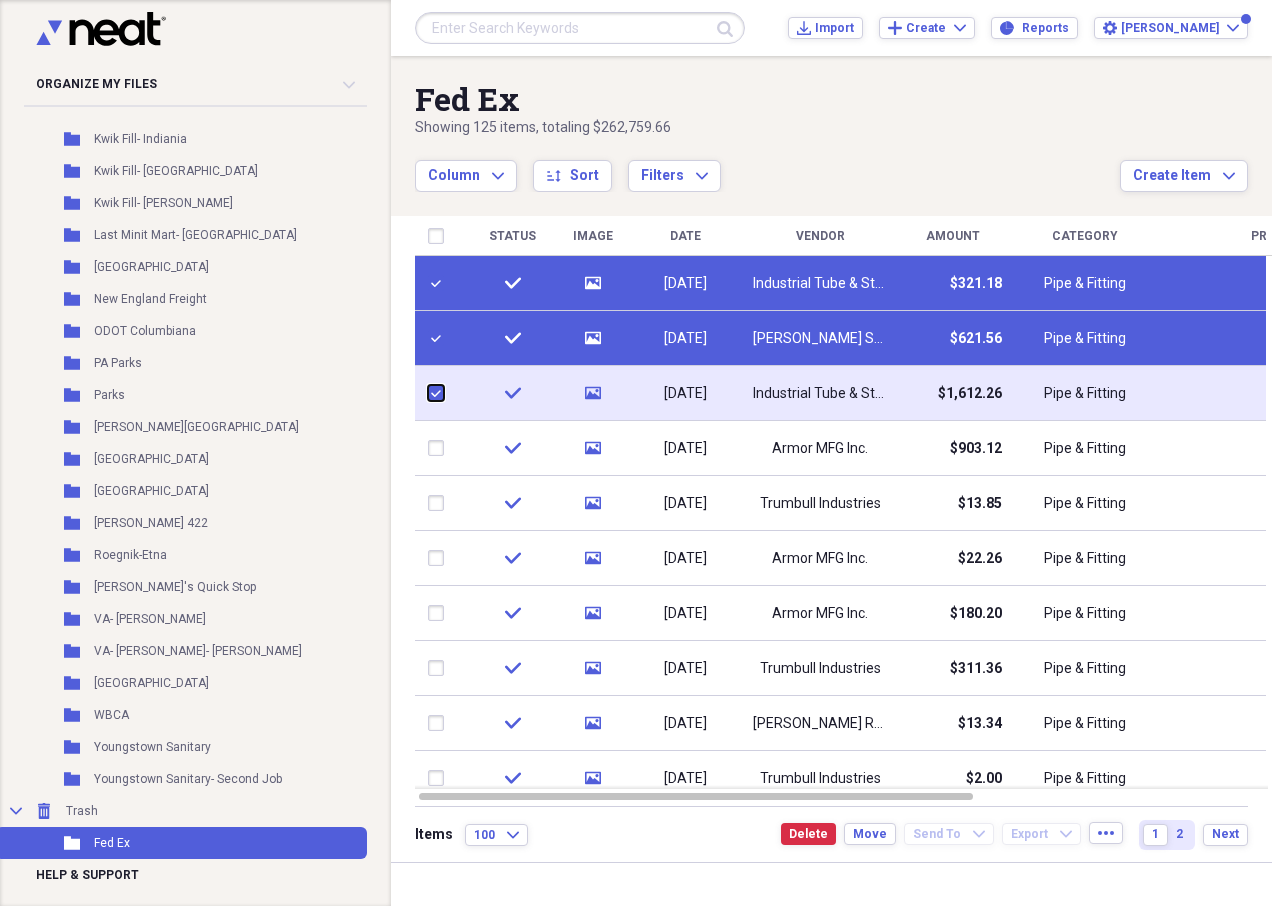 checkbox on "true" 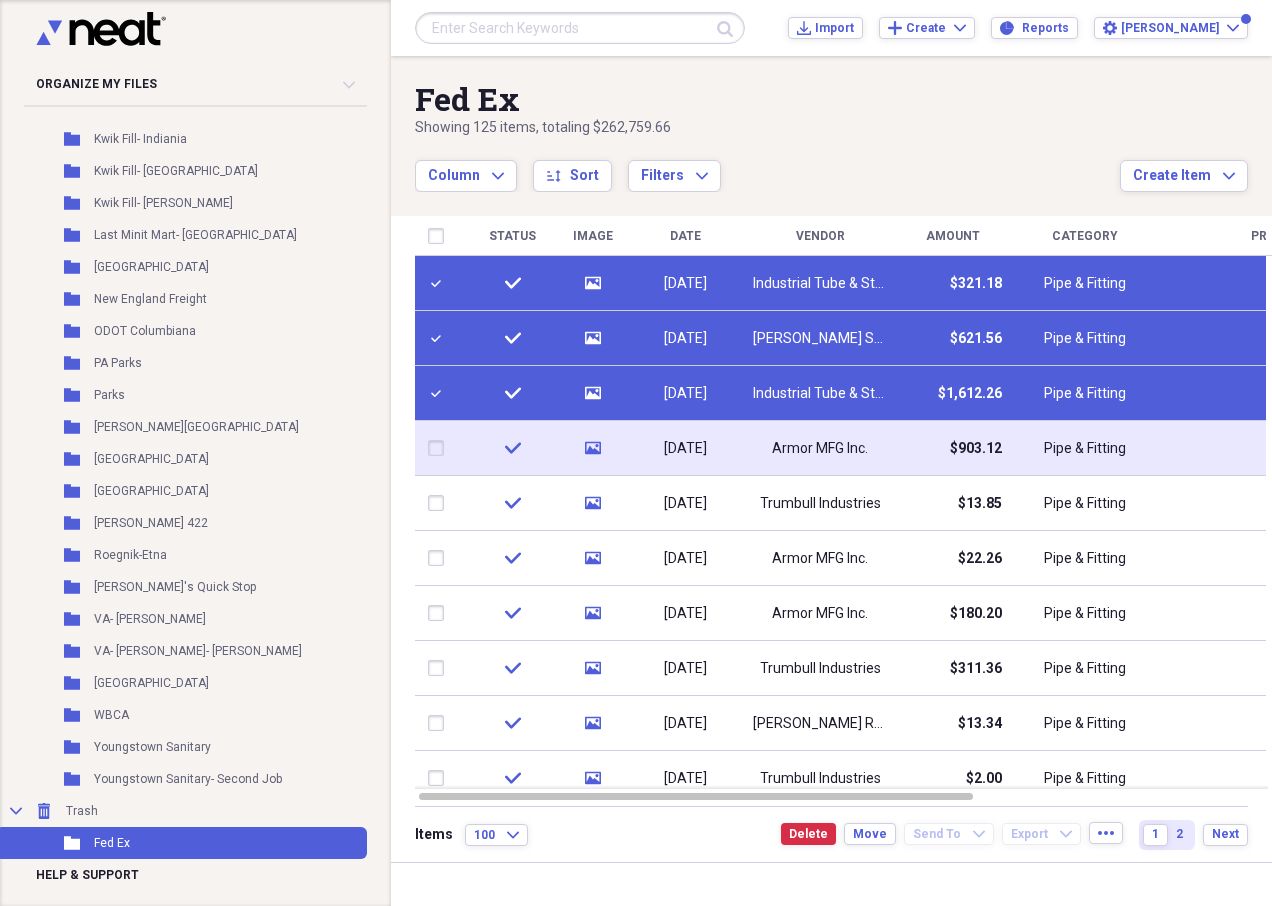 click at bounding box center (440, 448) 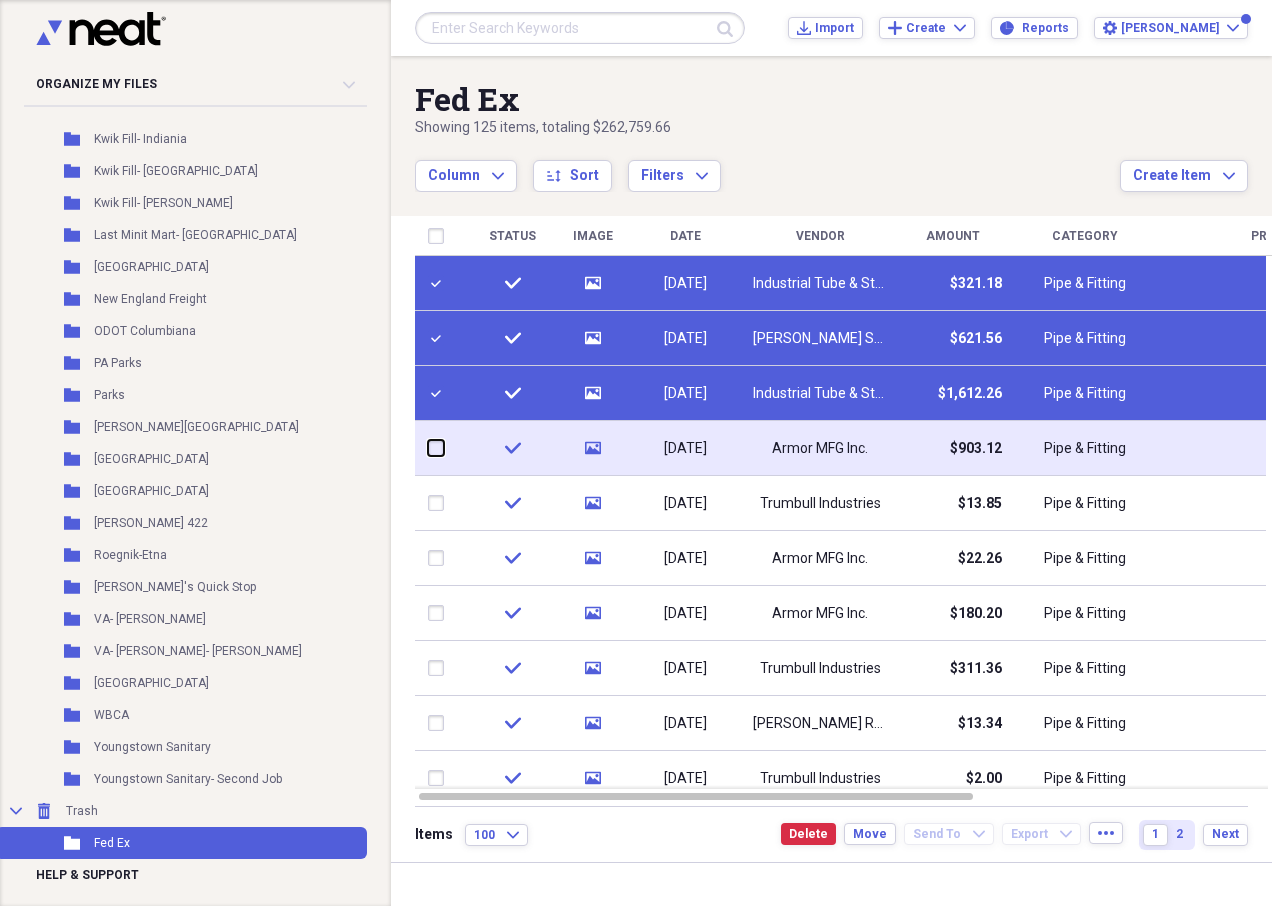 click at bounding box center (428, 448) 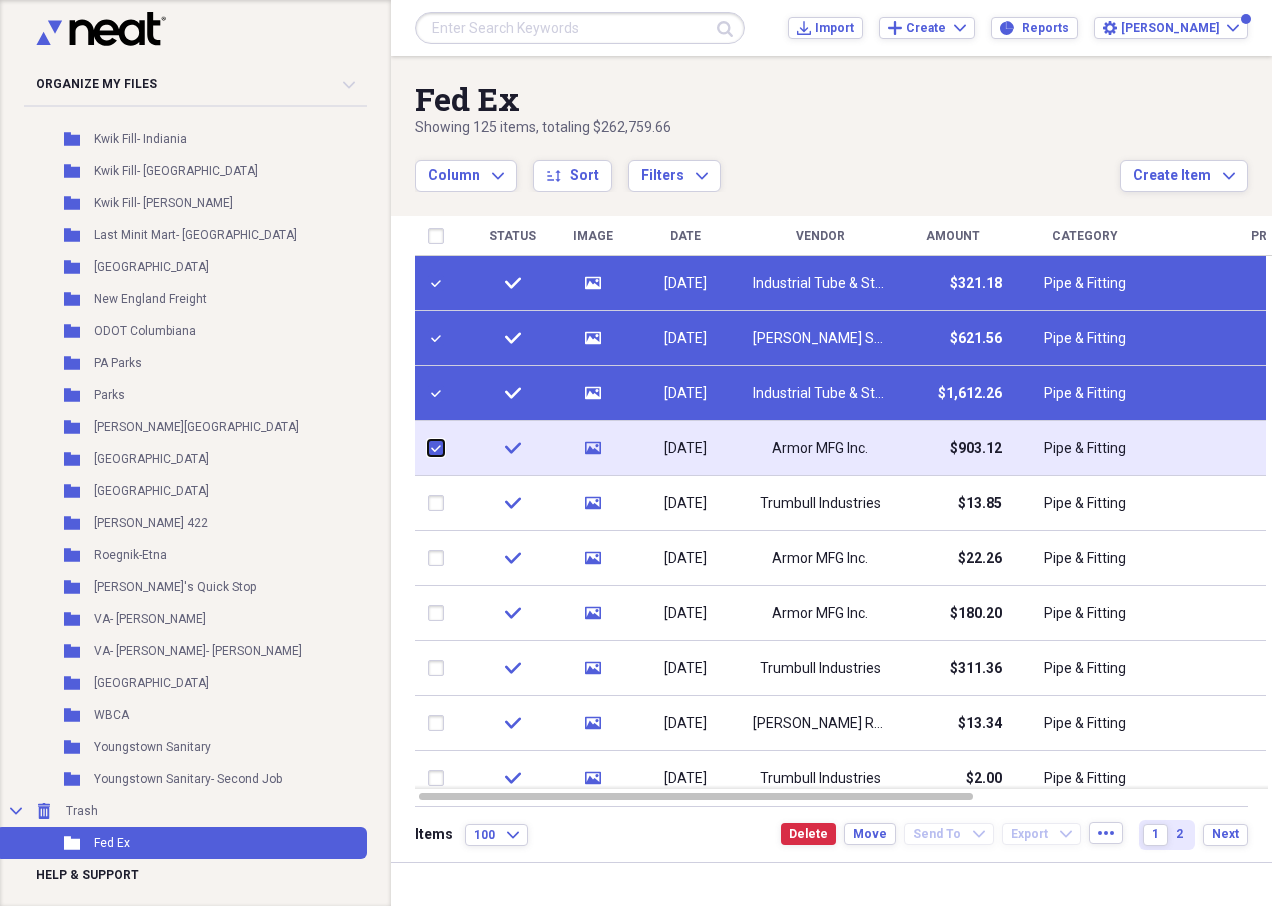 checkbox on "true" 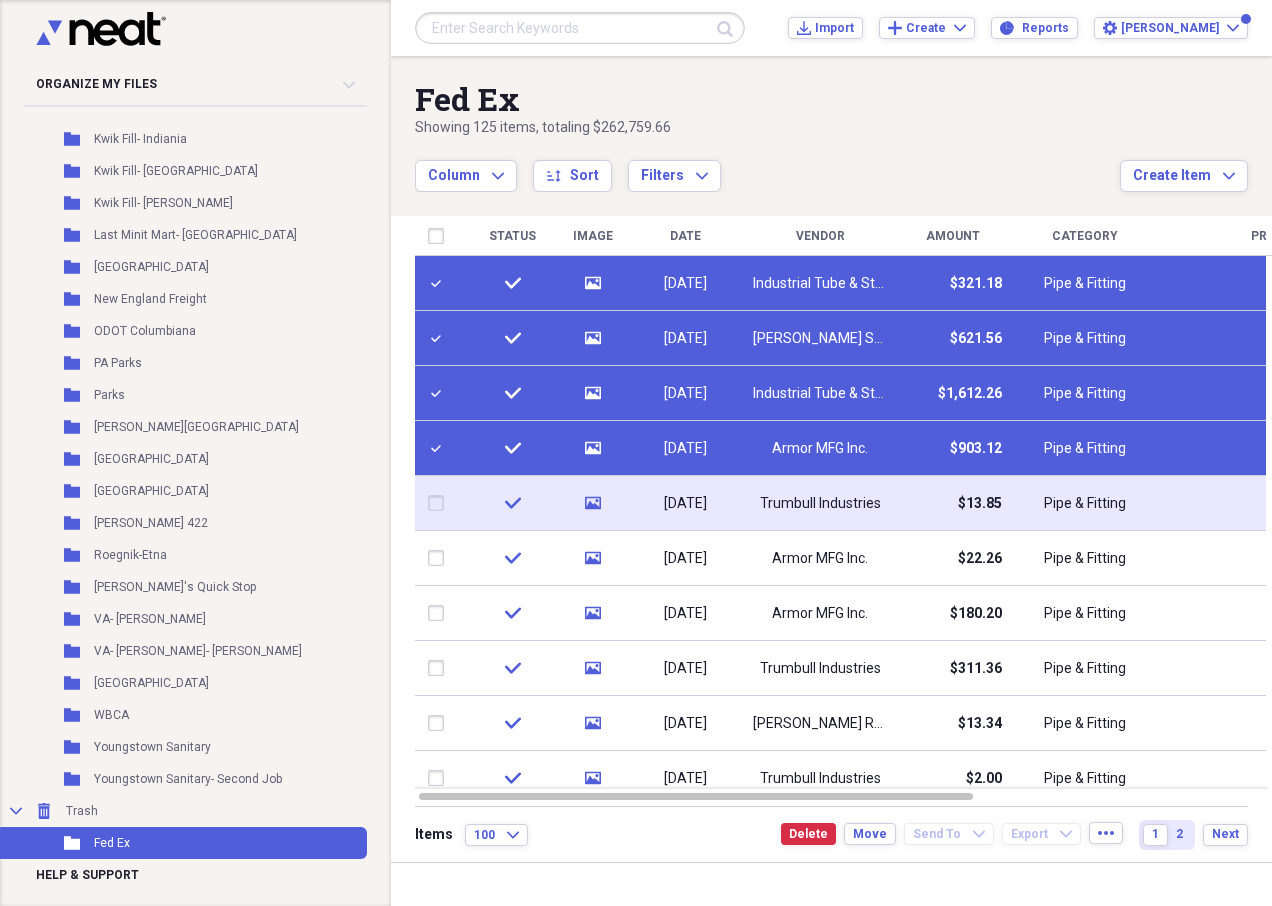 click at bounding box center (440, 503) 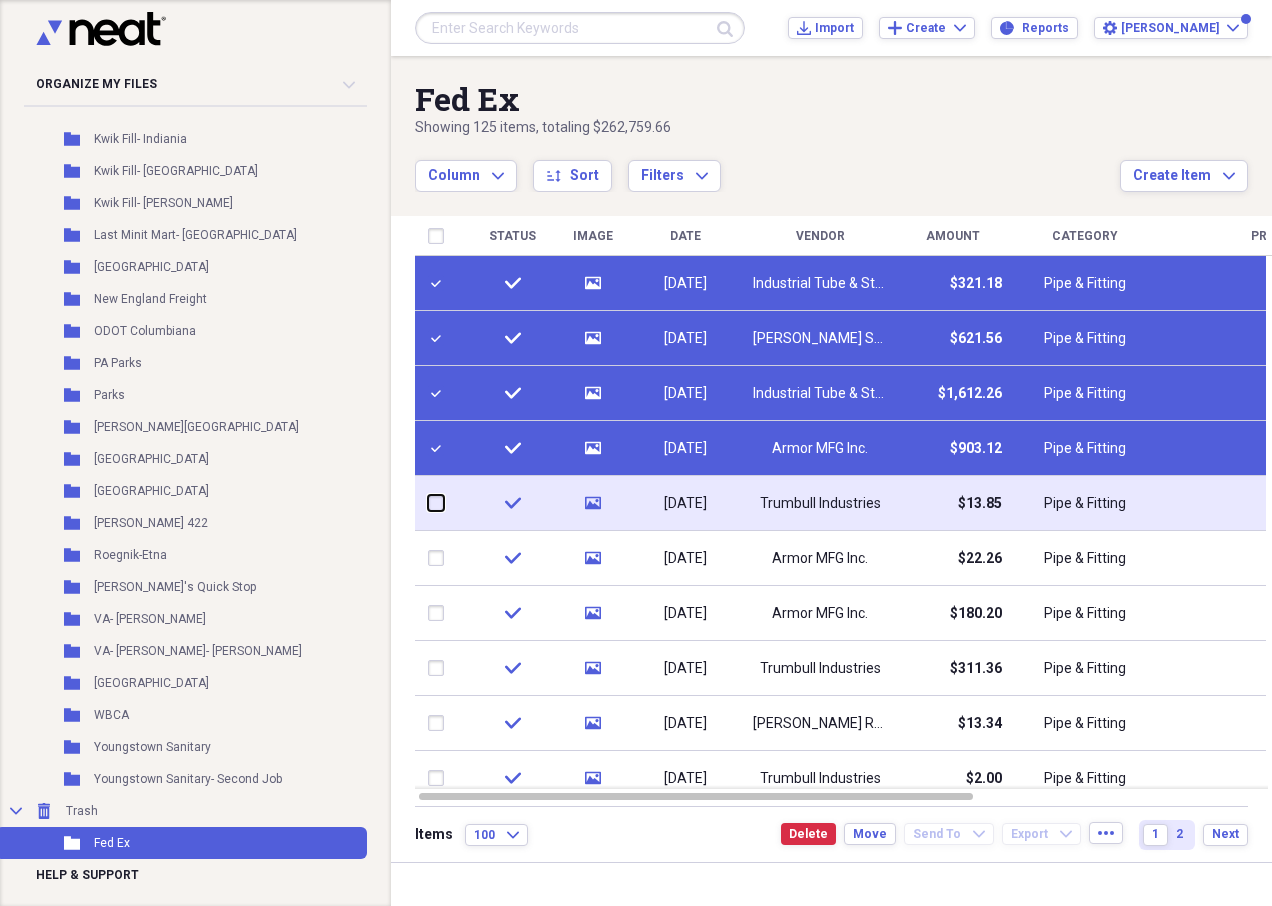 click at bounding box center [428, 503] 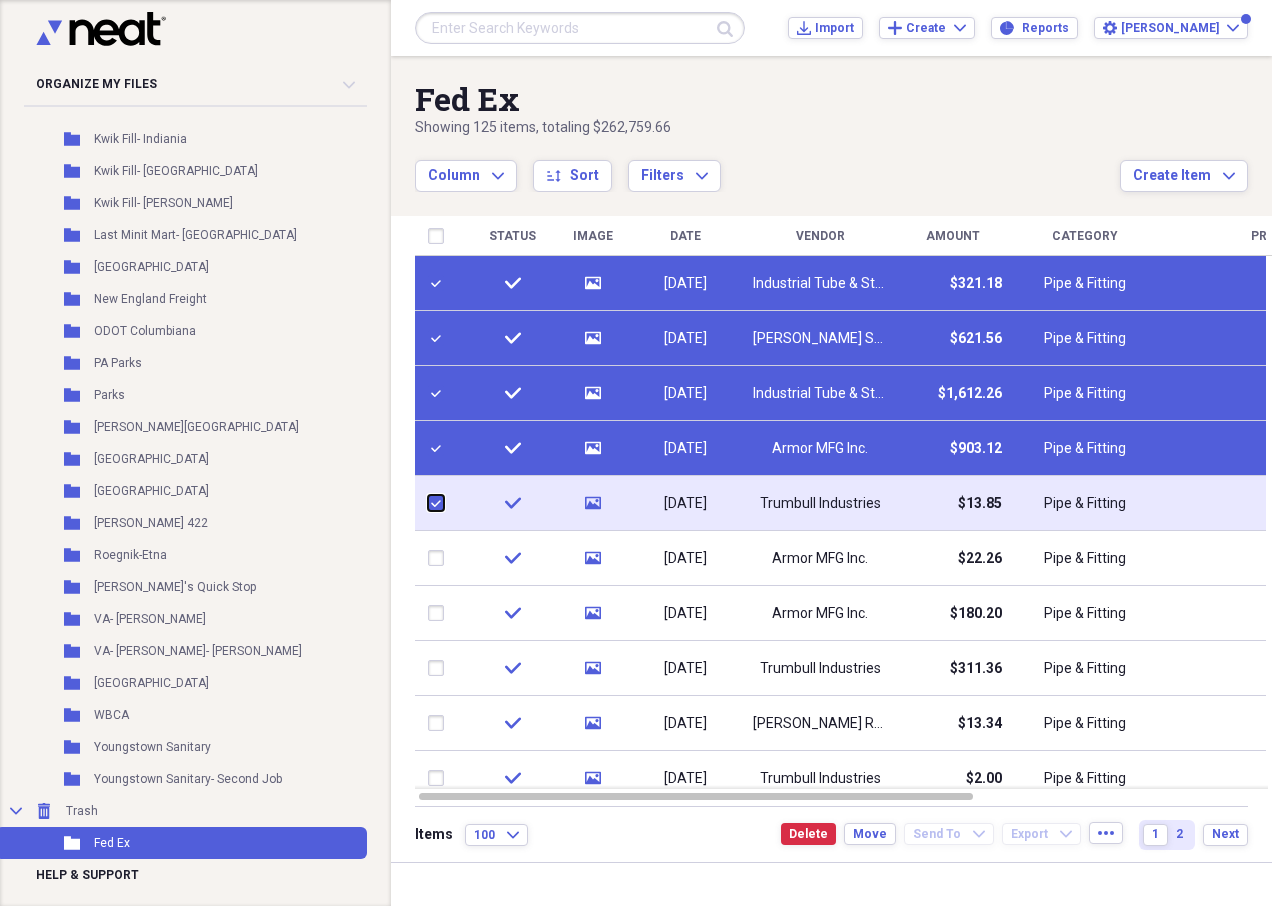 checkbox on "true" 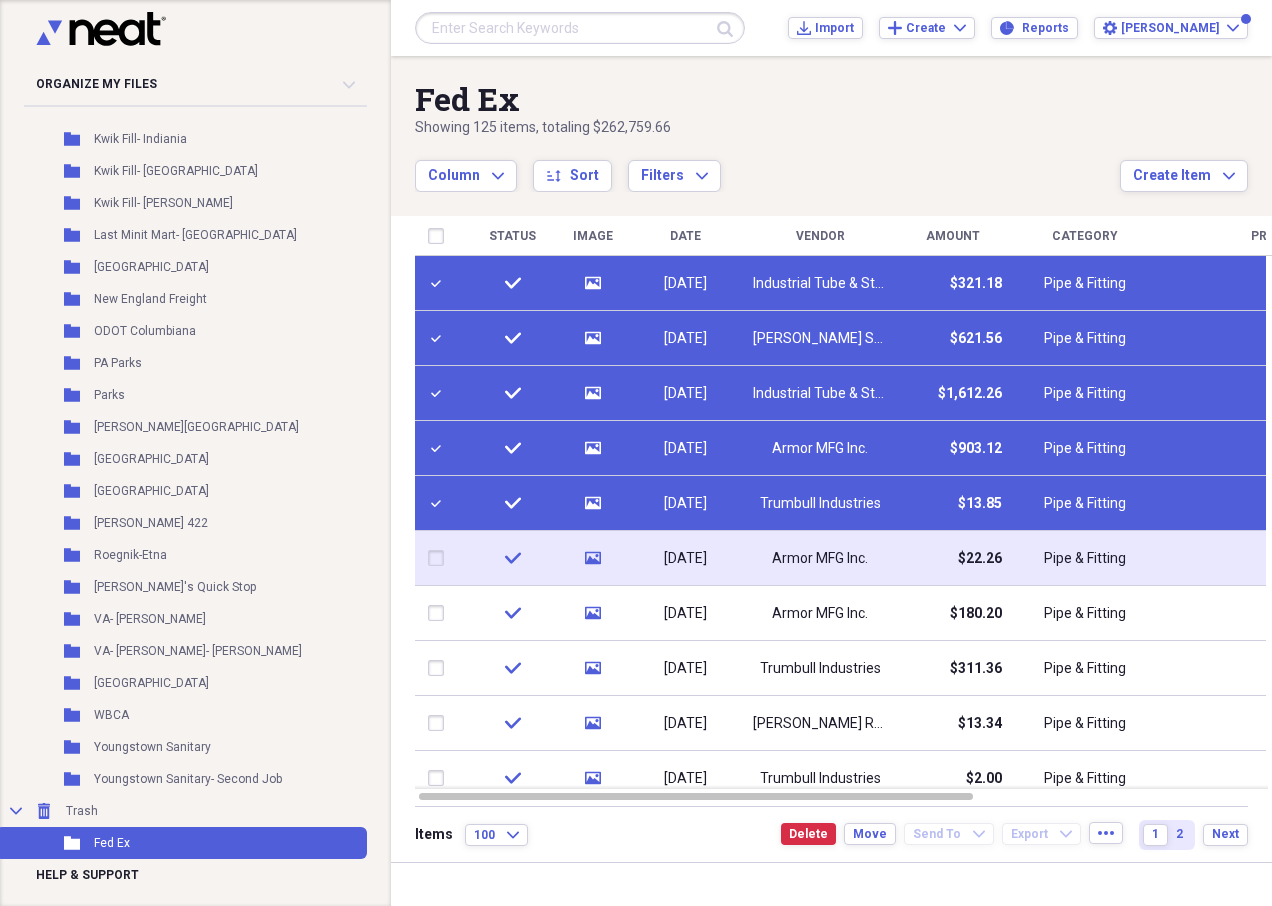 click at bounding box center [440, 558] 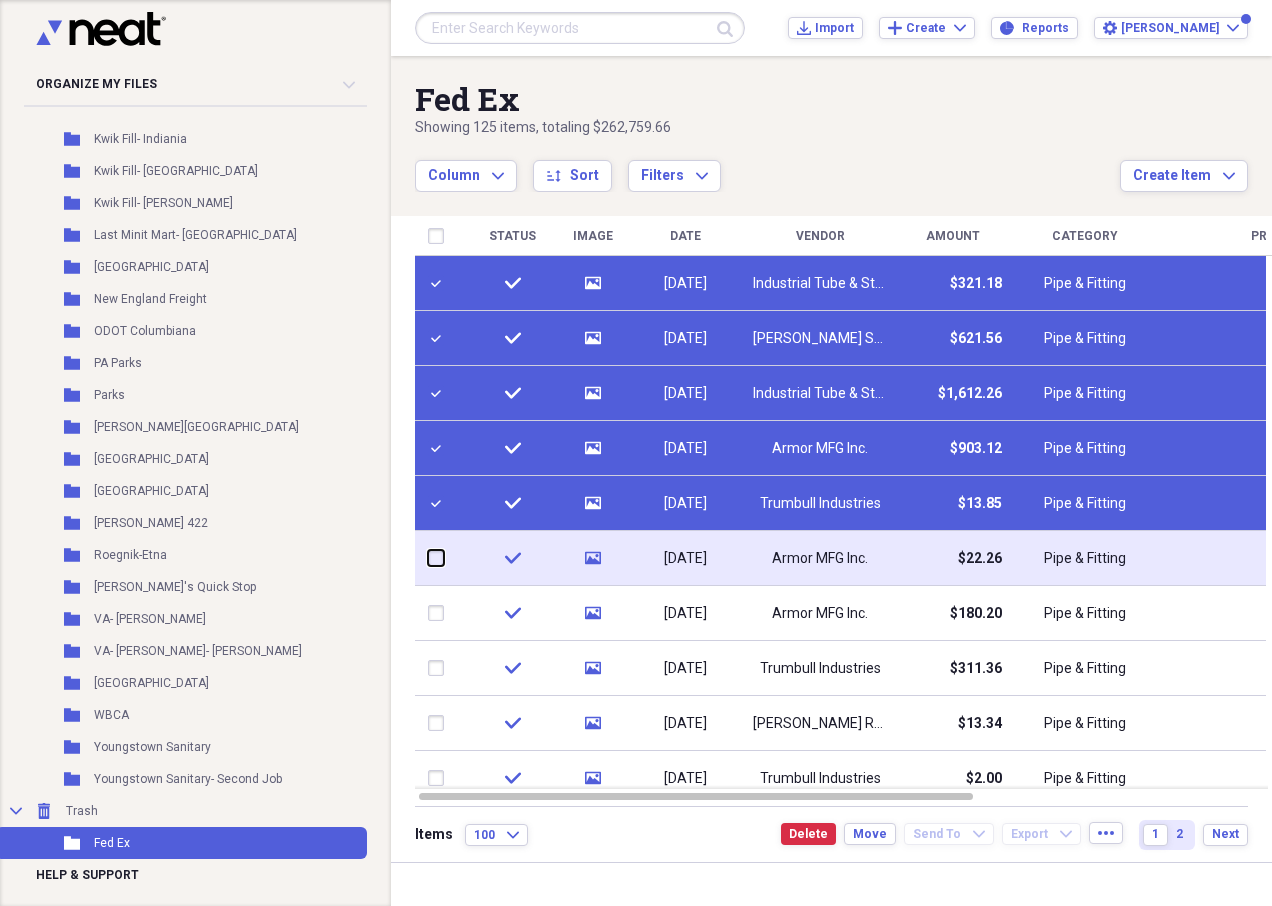 click at bounding box center (428, 558) 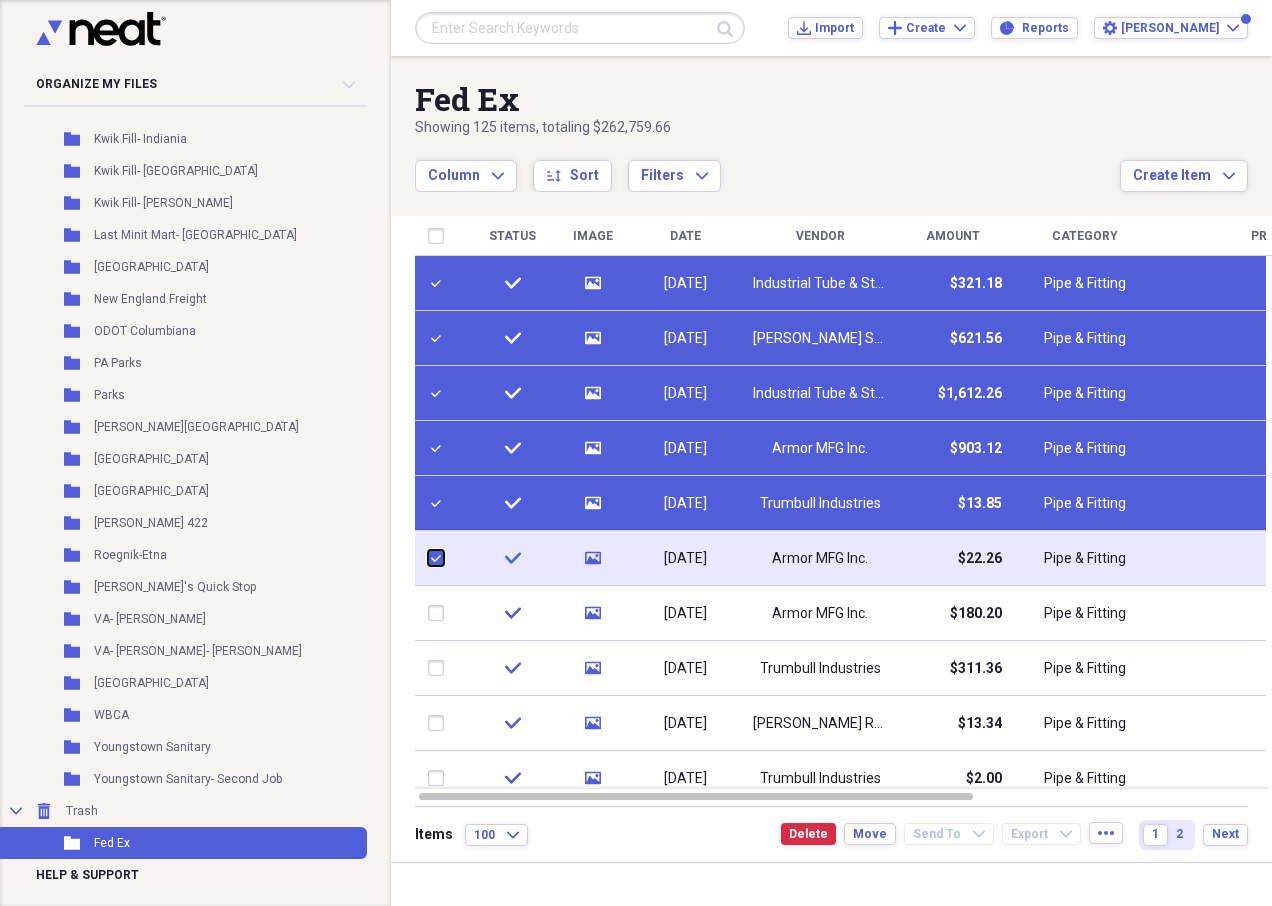 checkbox on "true" 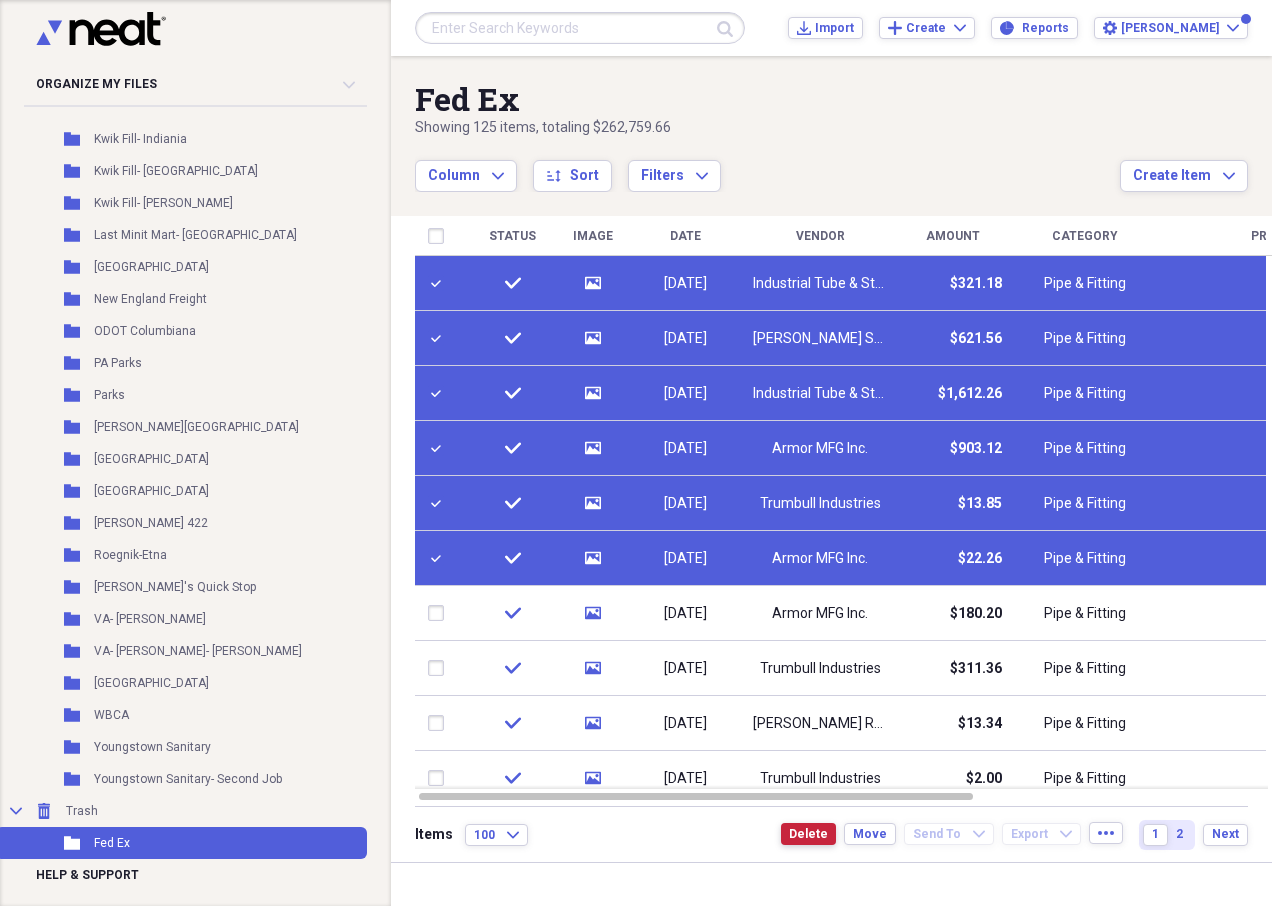 click on "Delete" at bounding box center (808, 834) 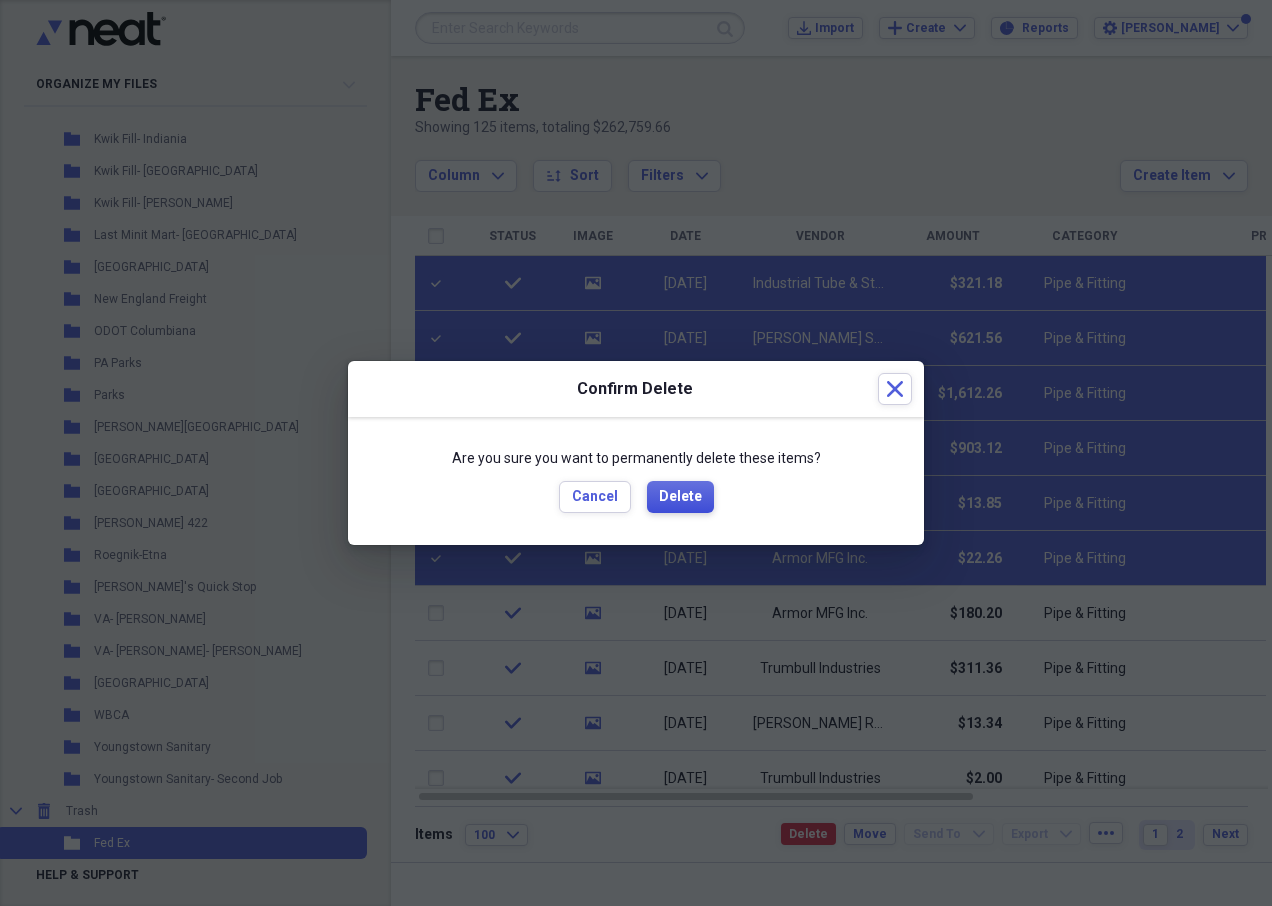 click on "Delete" at bounding box center [680, 497] 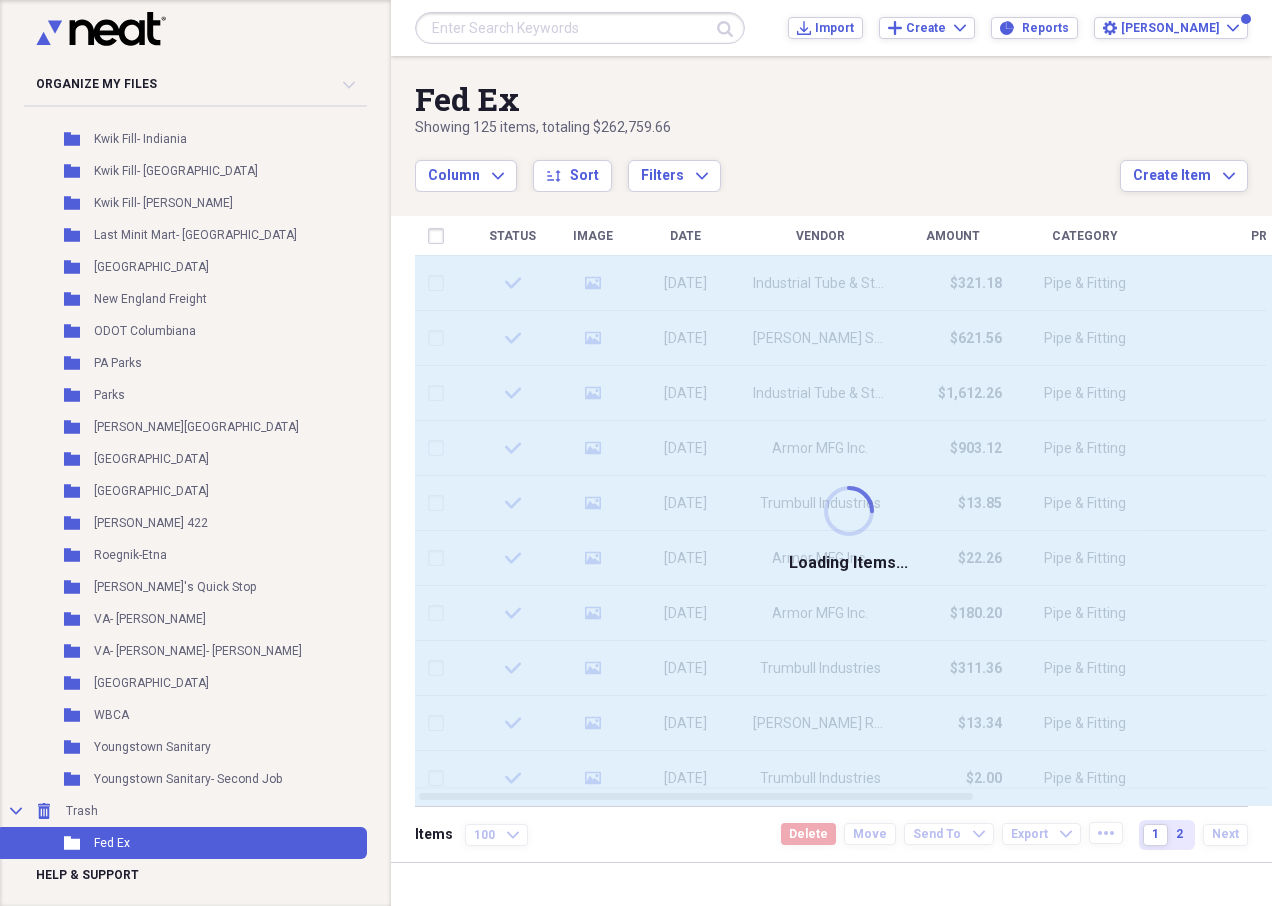 checkbox on "false" 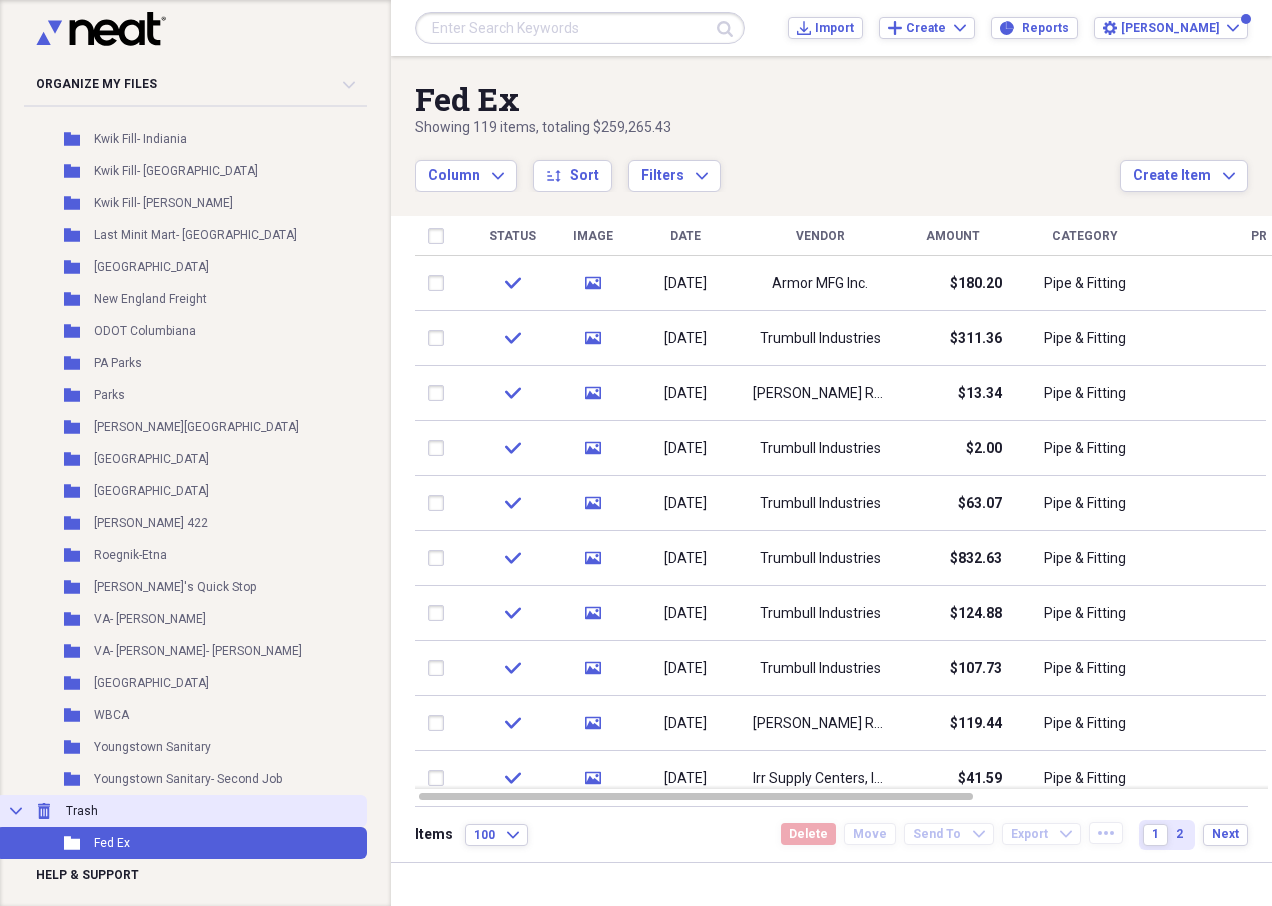 click on "Collapse Trash Trash" at bounding box center (181, 811) 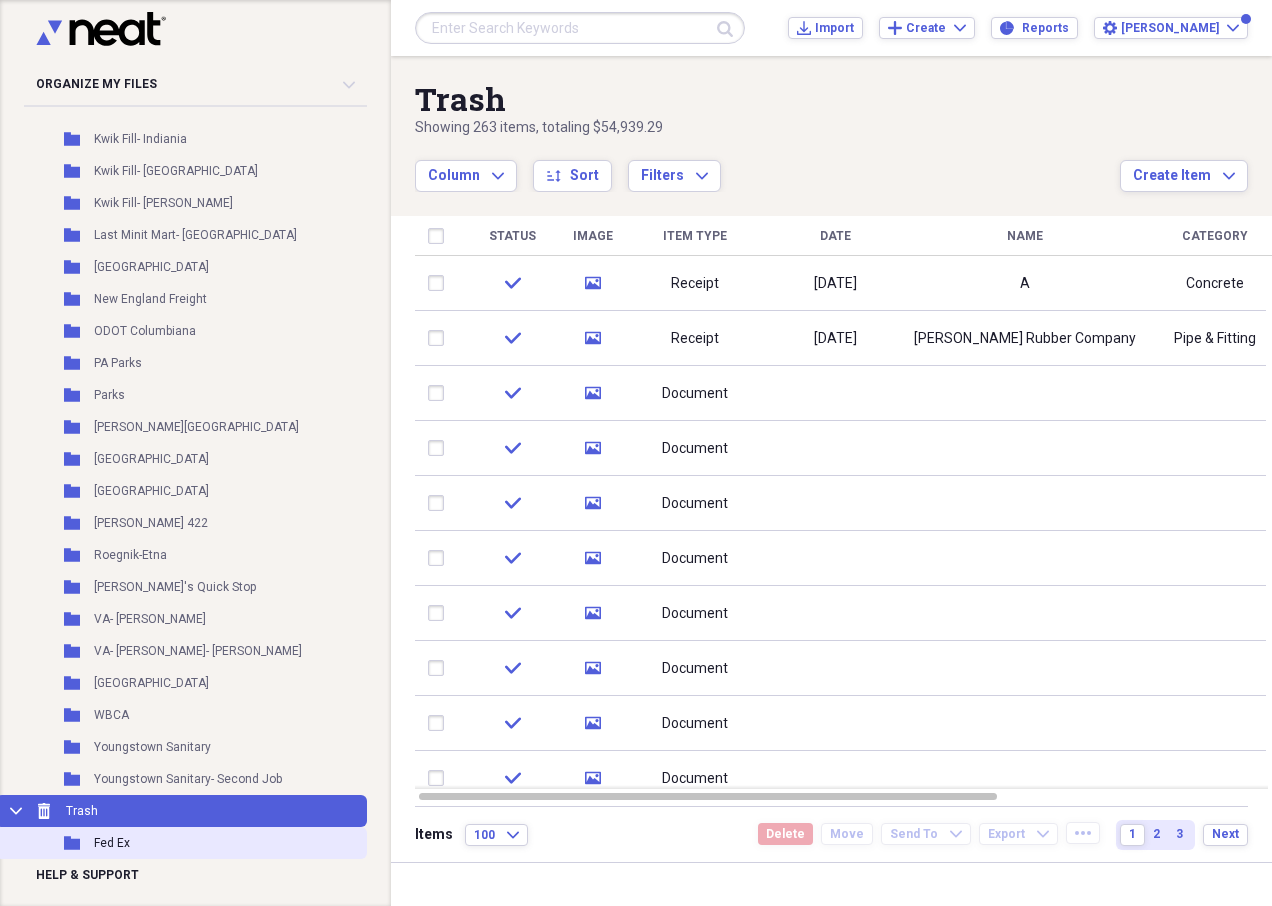 click on "Fed Ex" at bounding box center (112, 843) 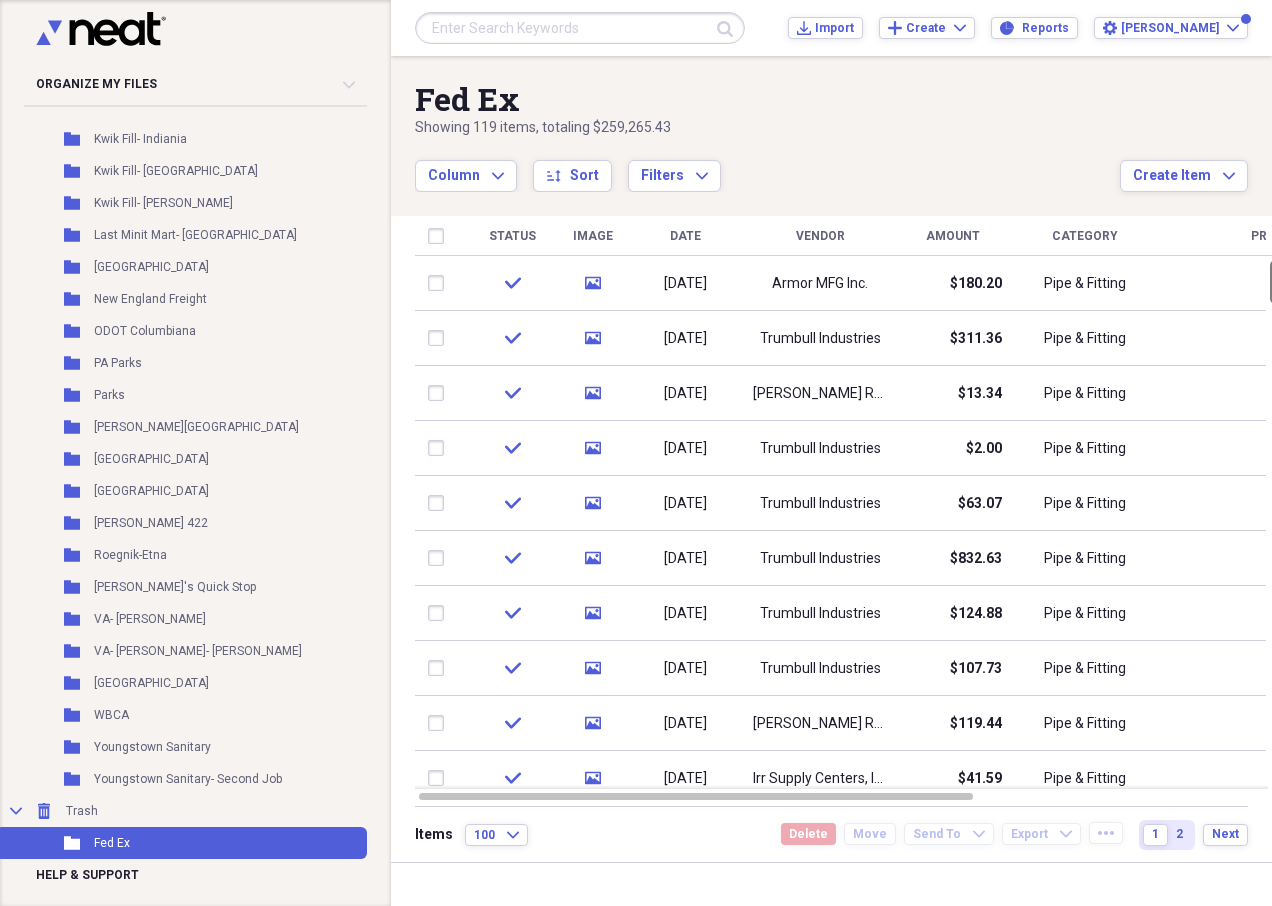 drag, startPoint x: 1267, startPoint y: 699, endPoint x: 1258, endPoint y: 240, distance: 459.08823 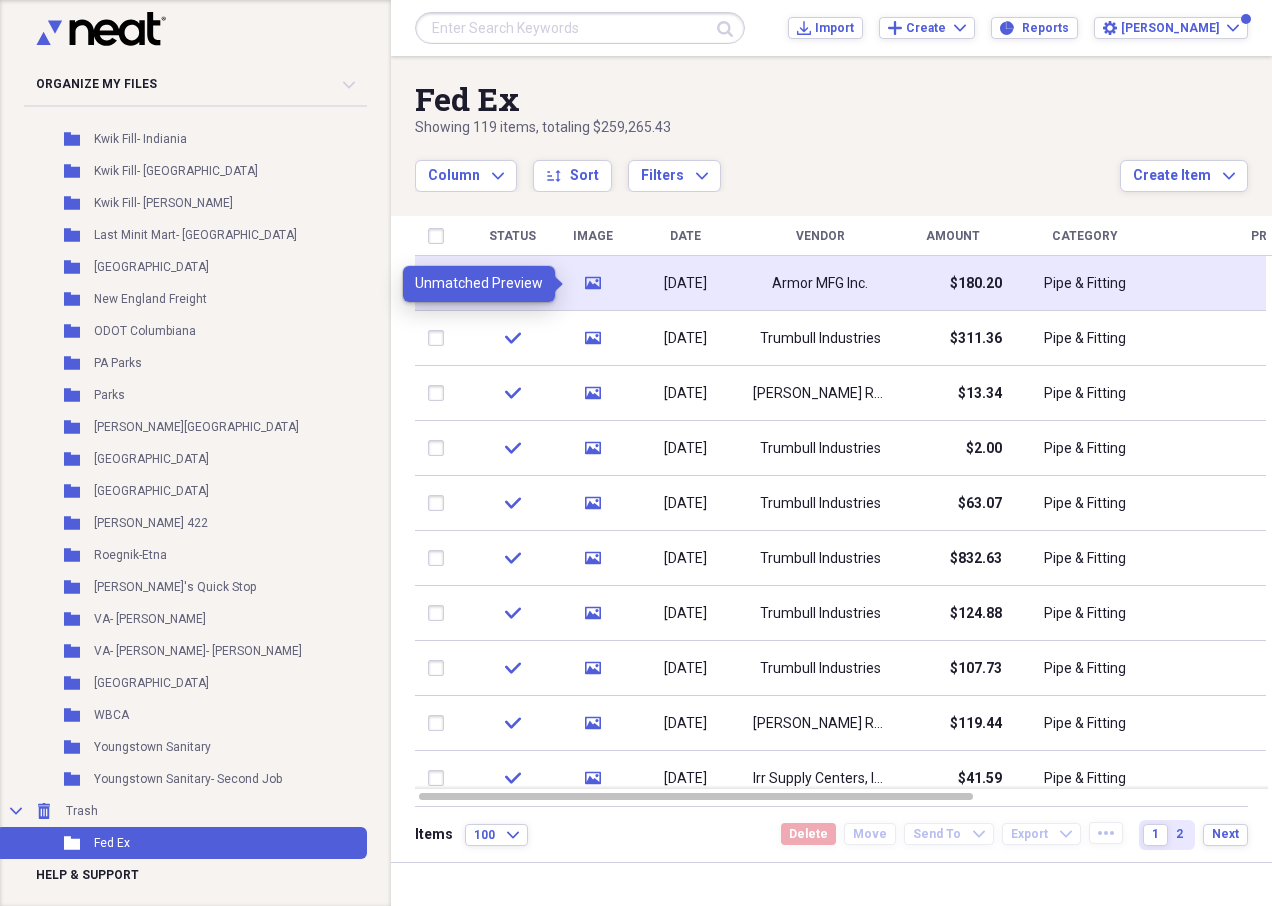 click 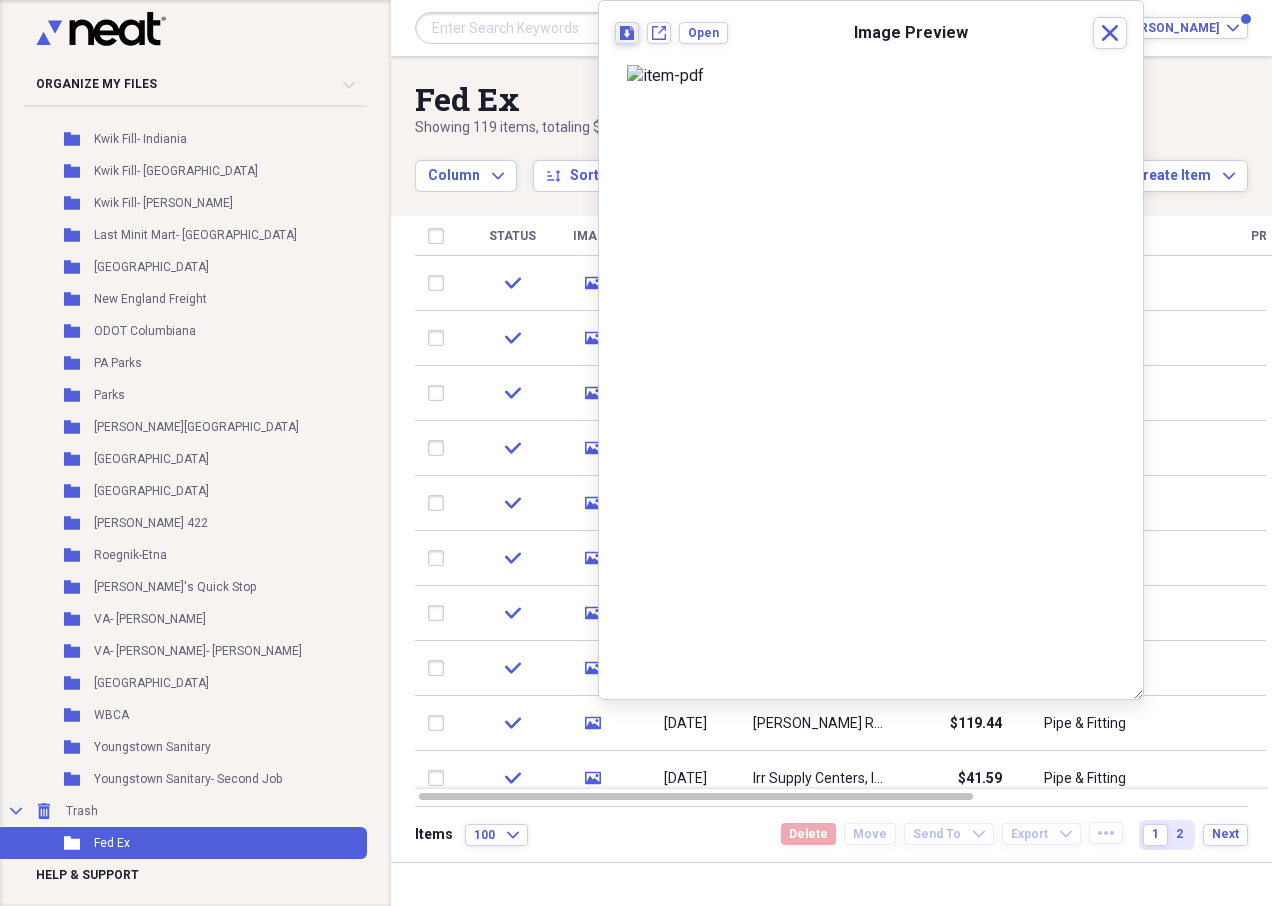 click 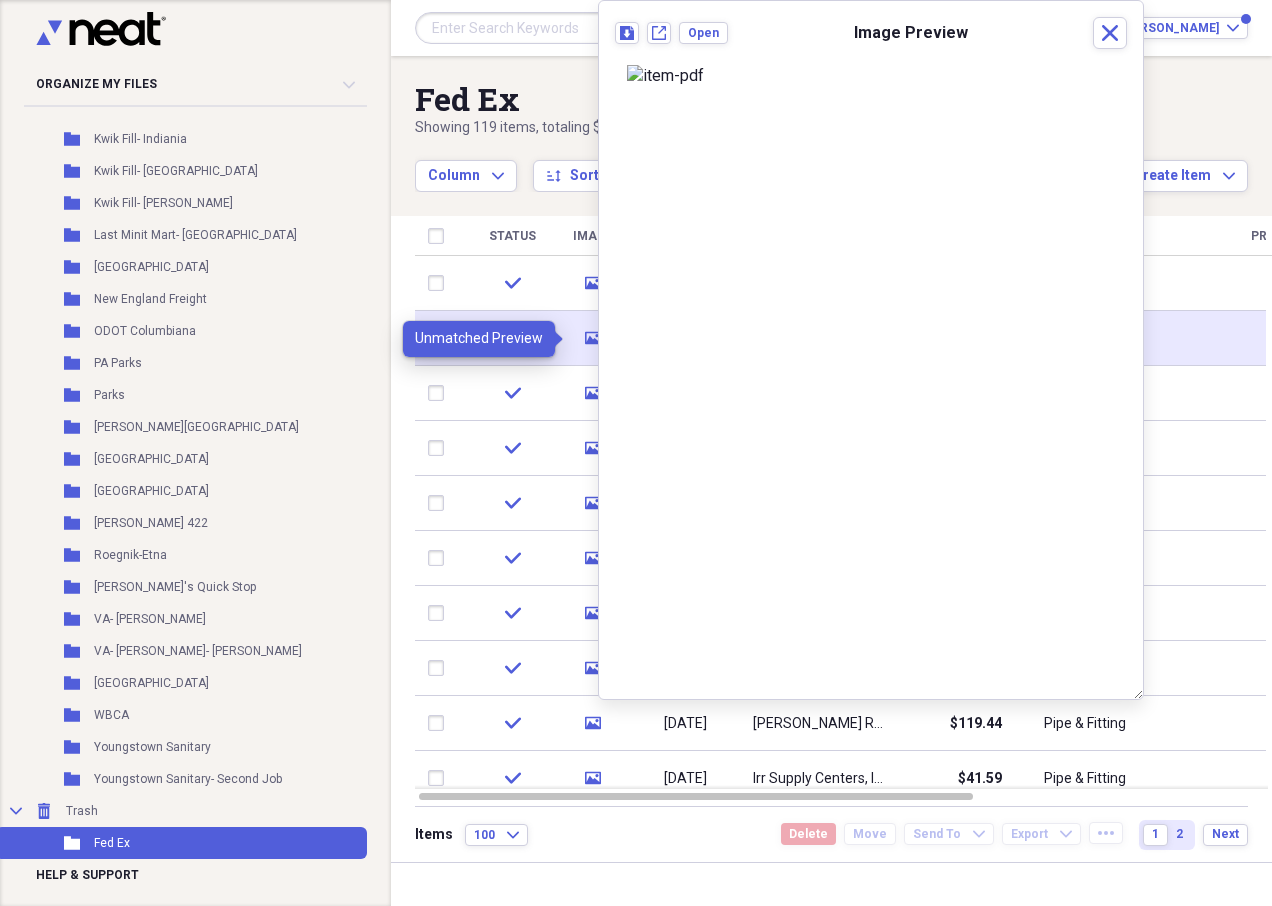 click 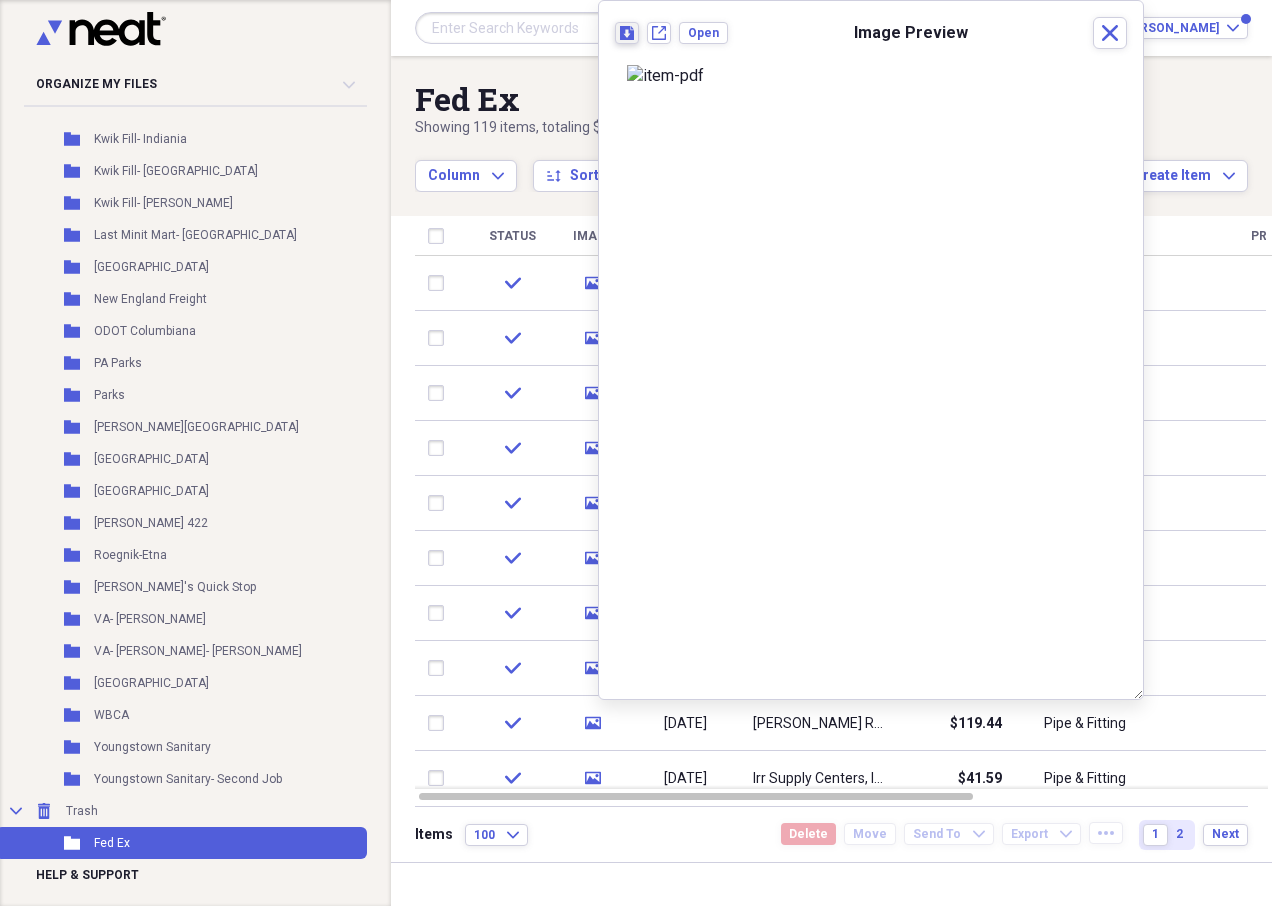 click 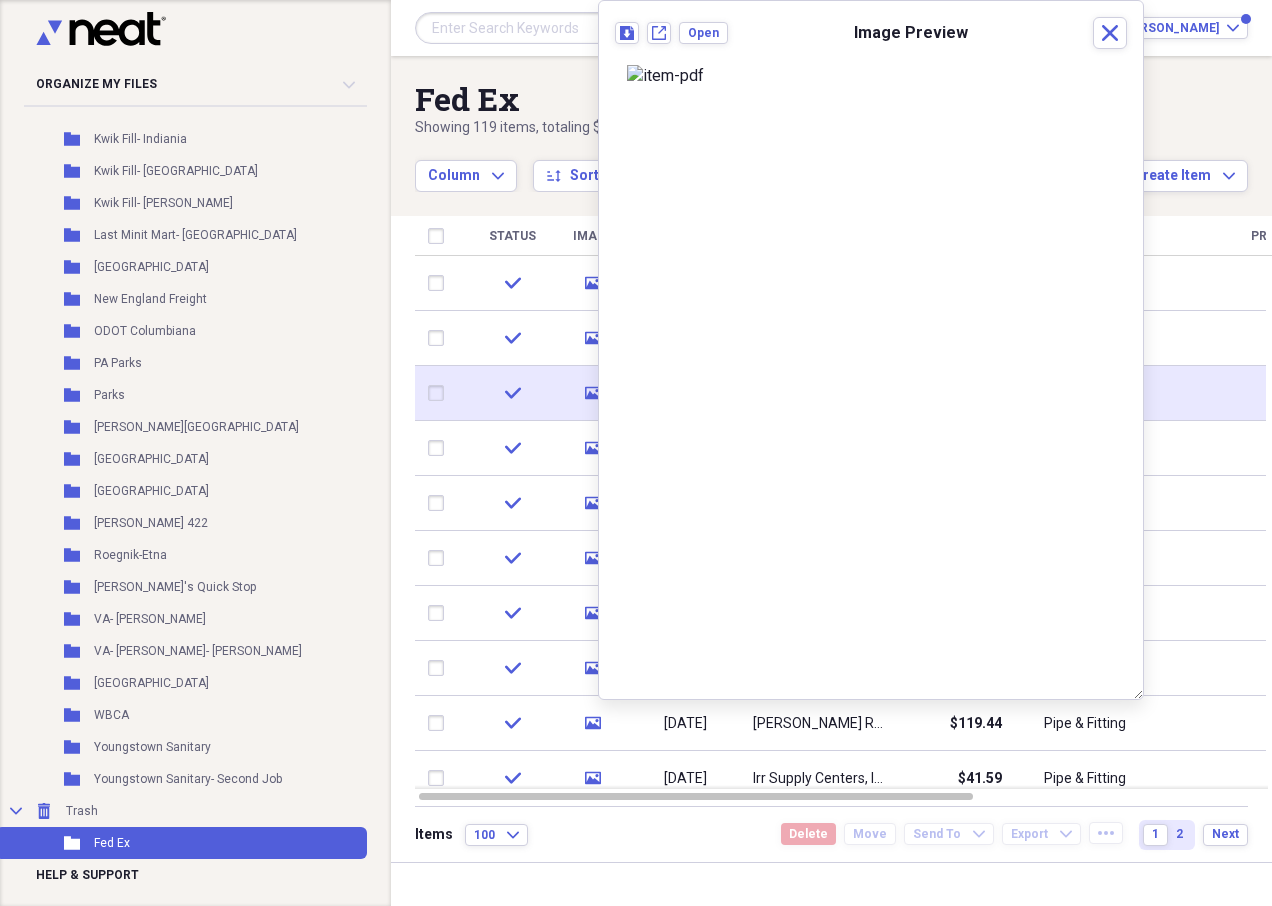 click on "media" 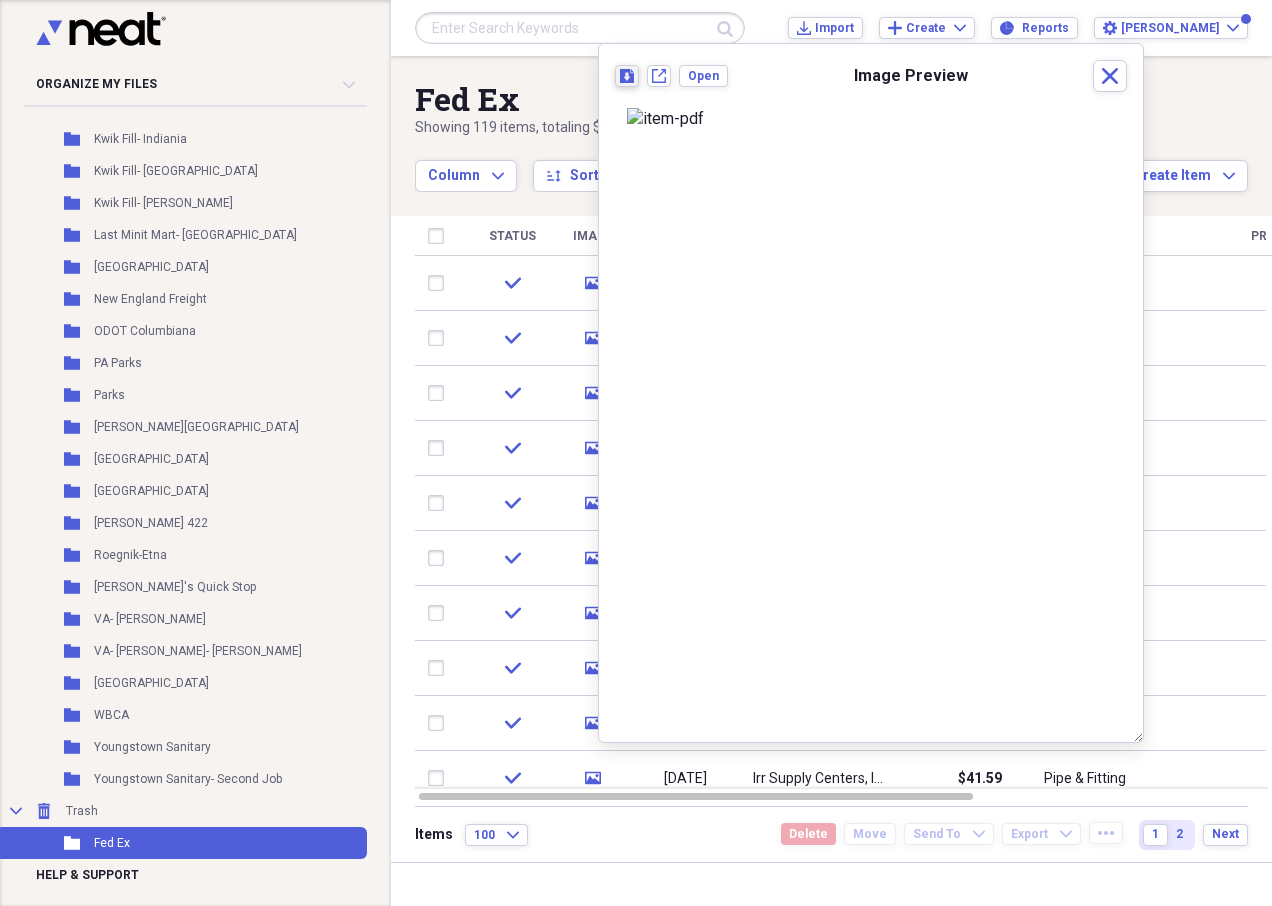 click on "Download" 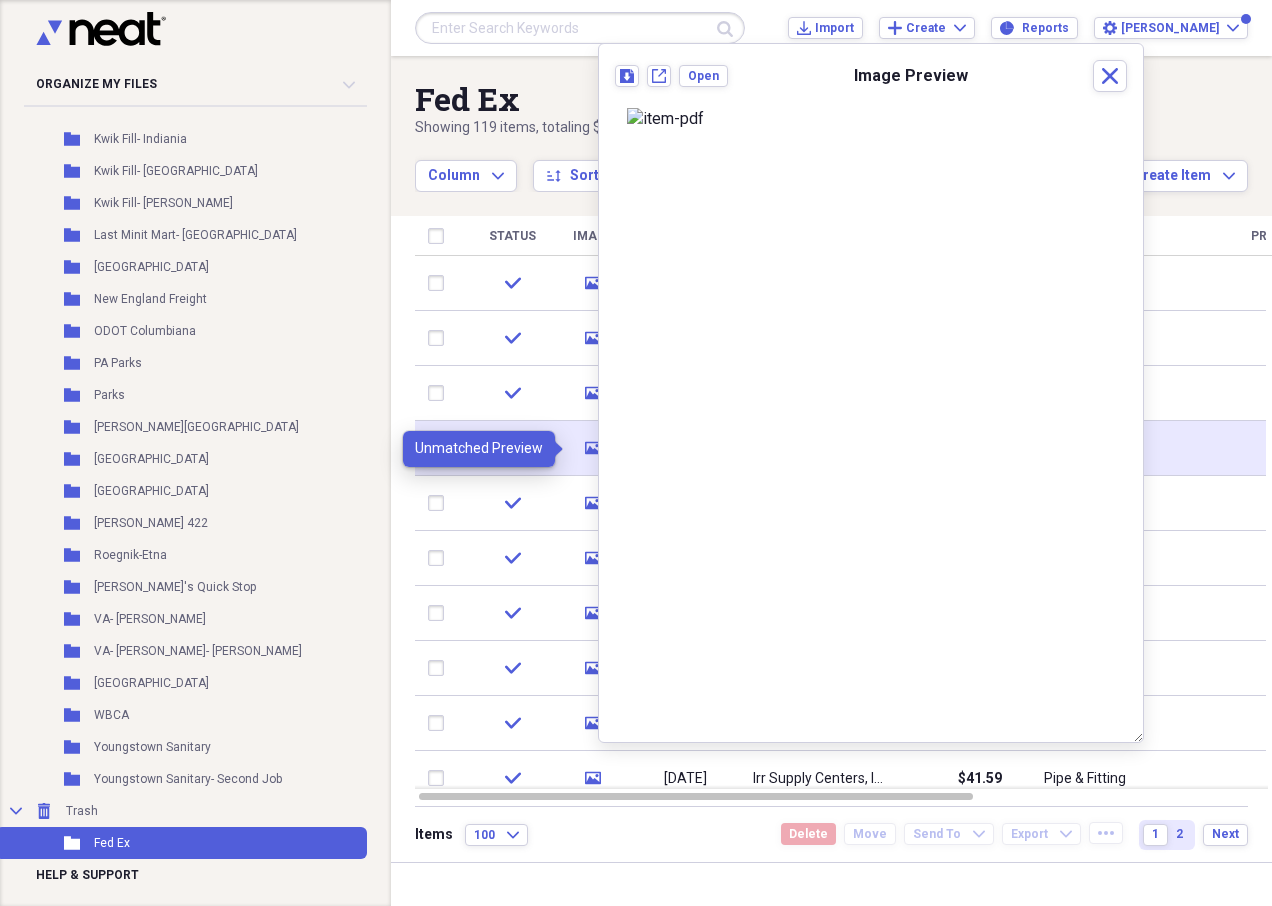 click 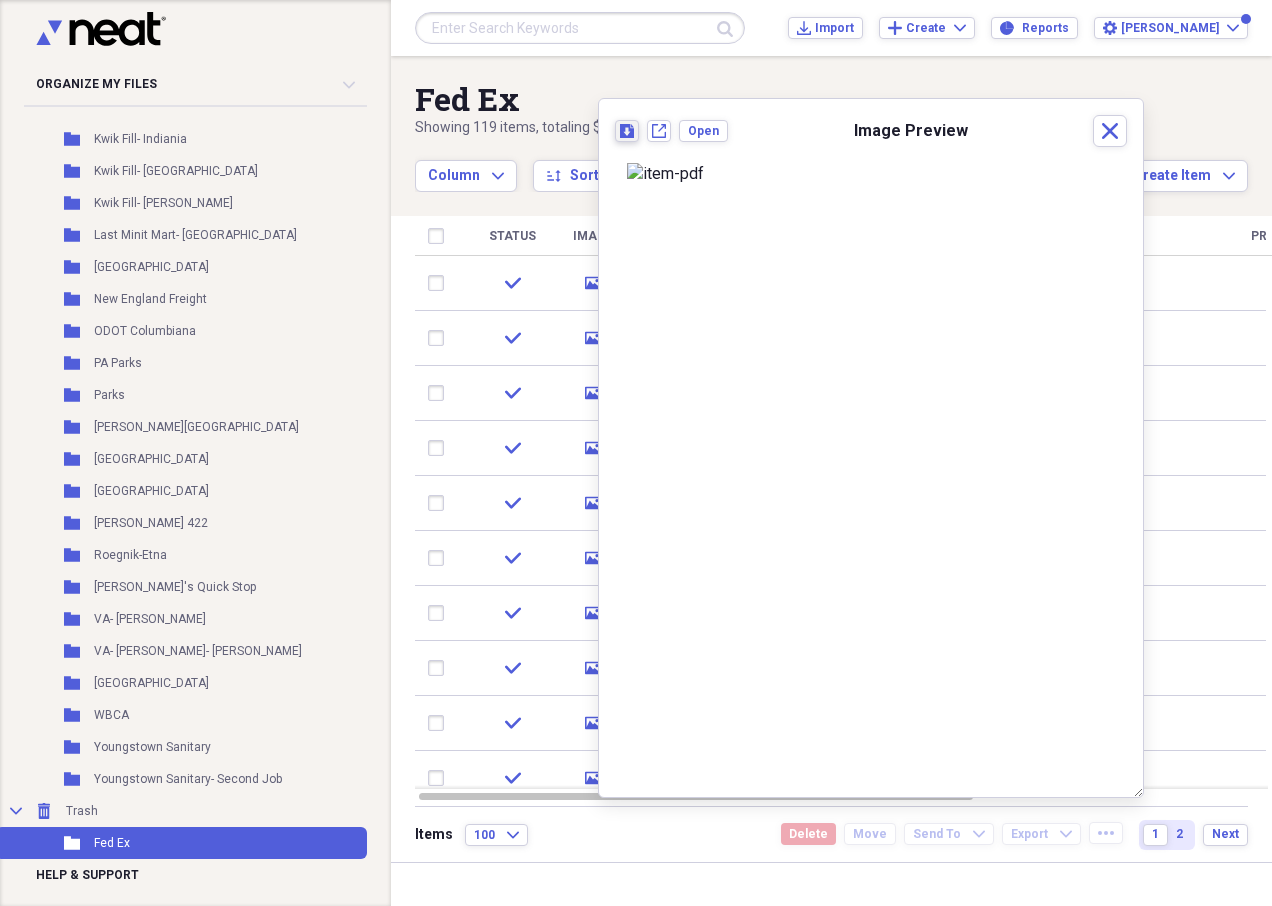 click 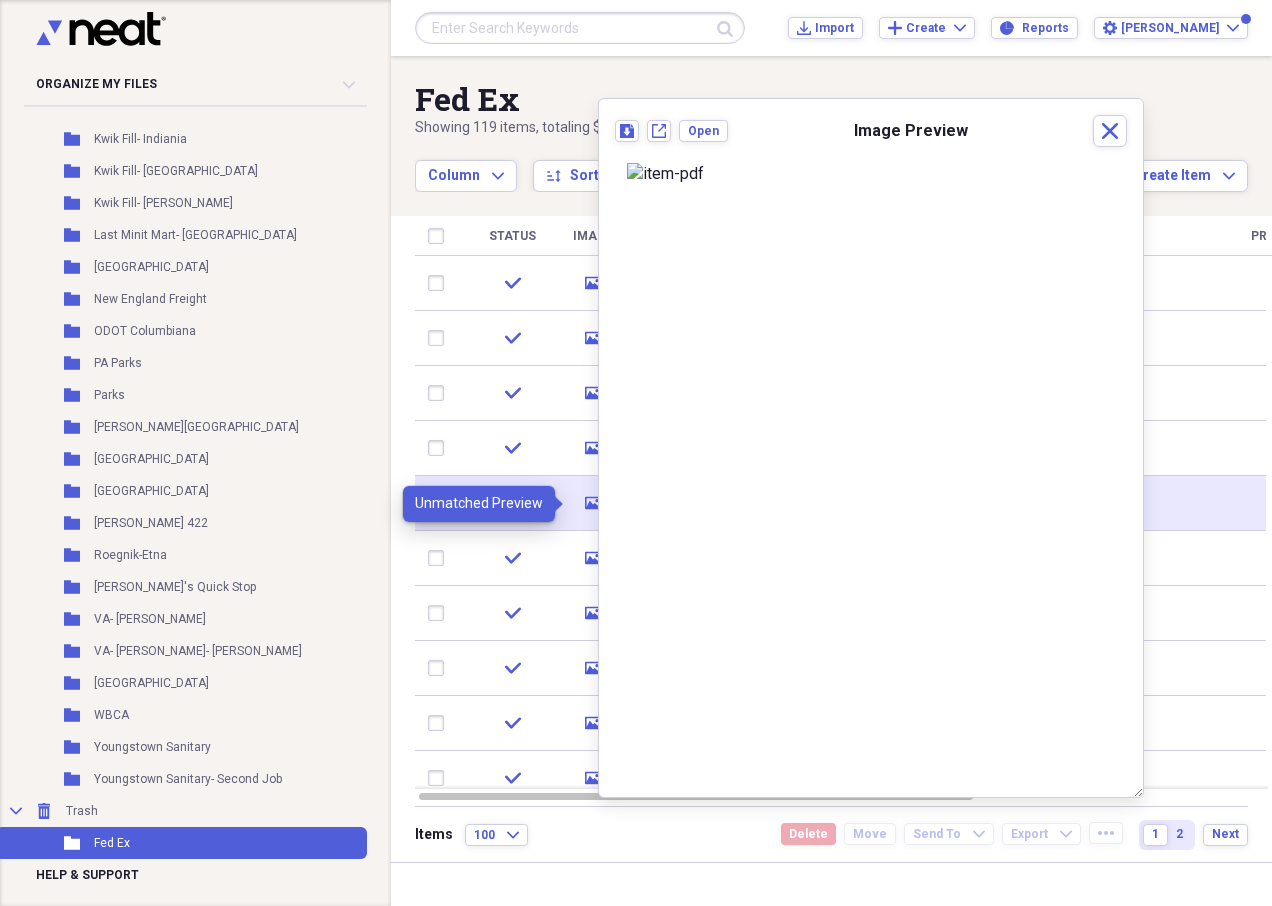 click 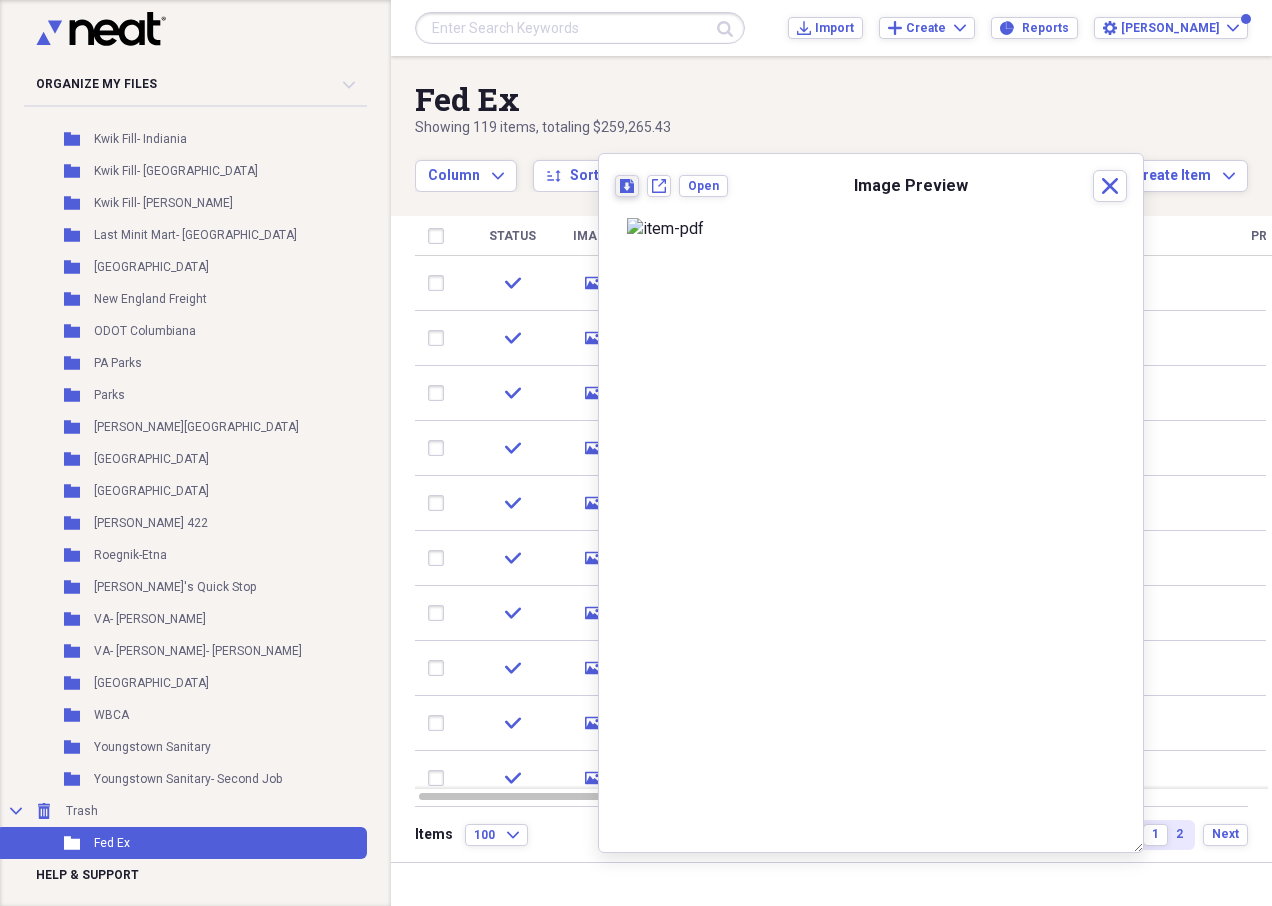 click 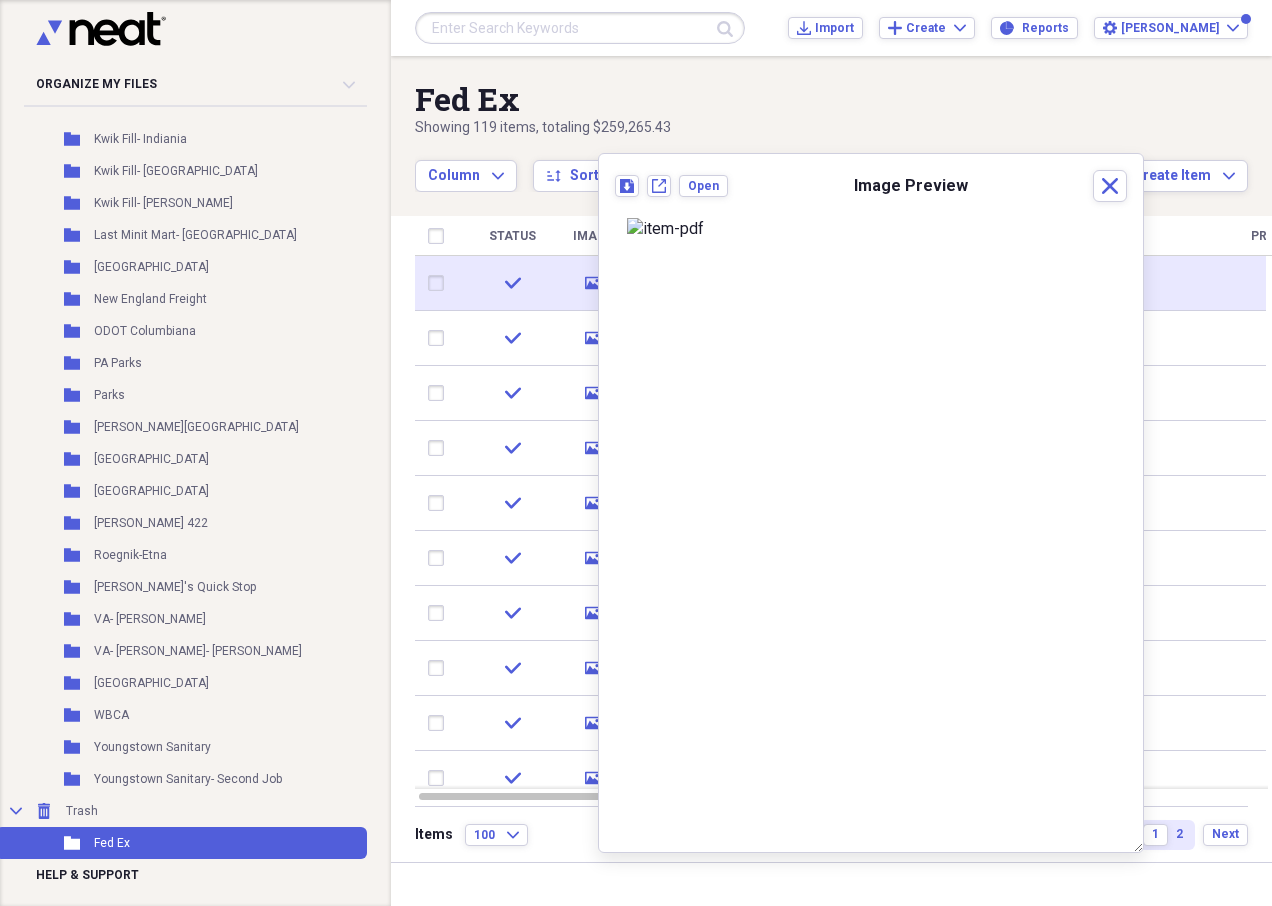 click at bounding box center [440, 283] 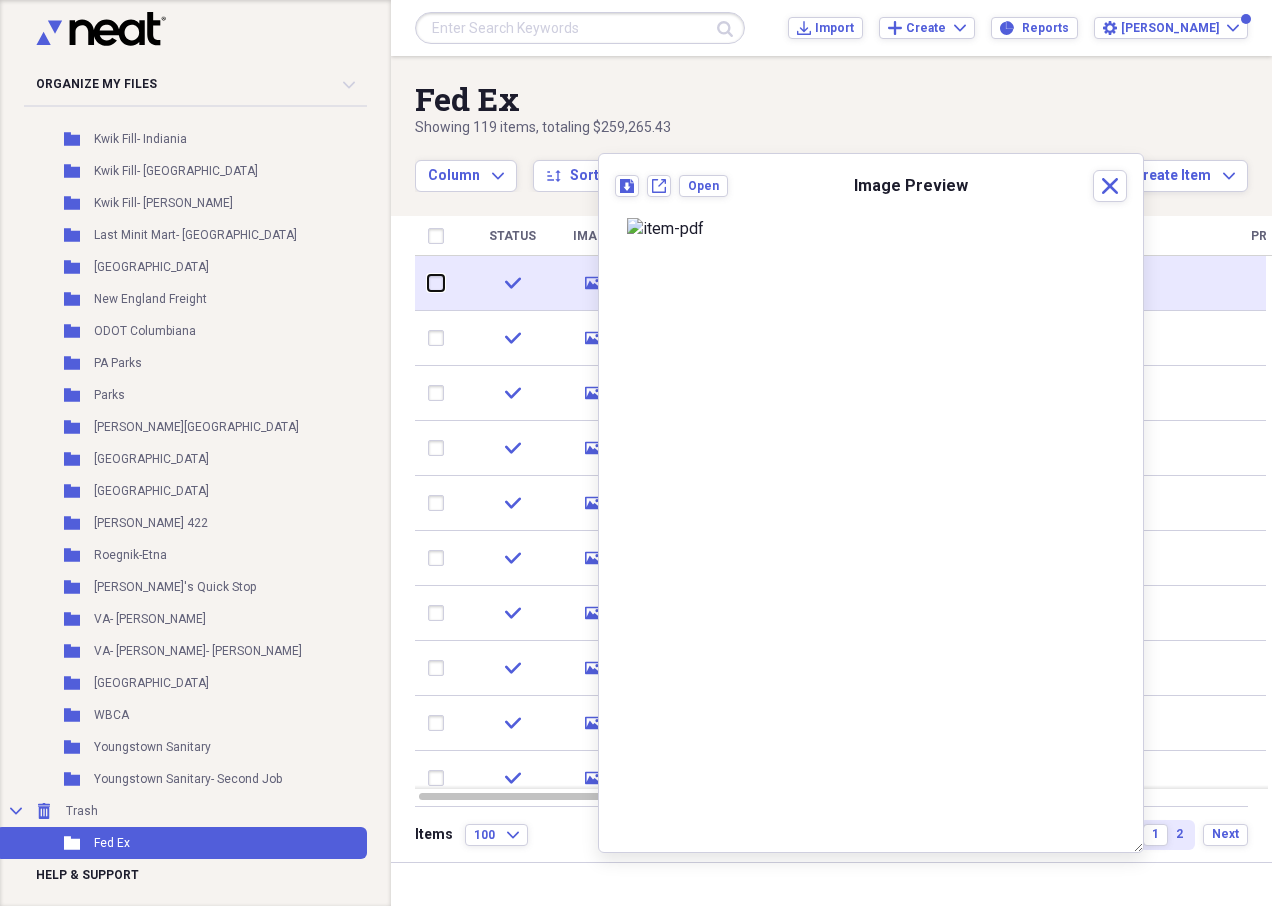 click at bounding box center [428, 283] 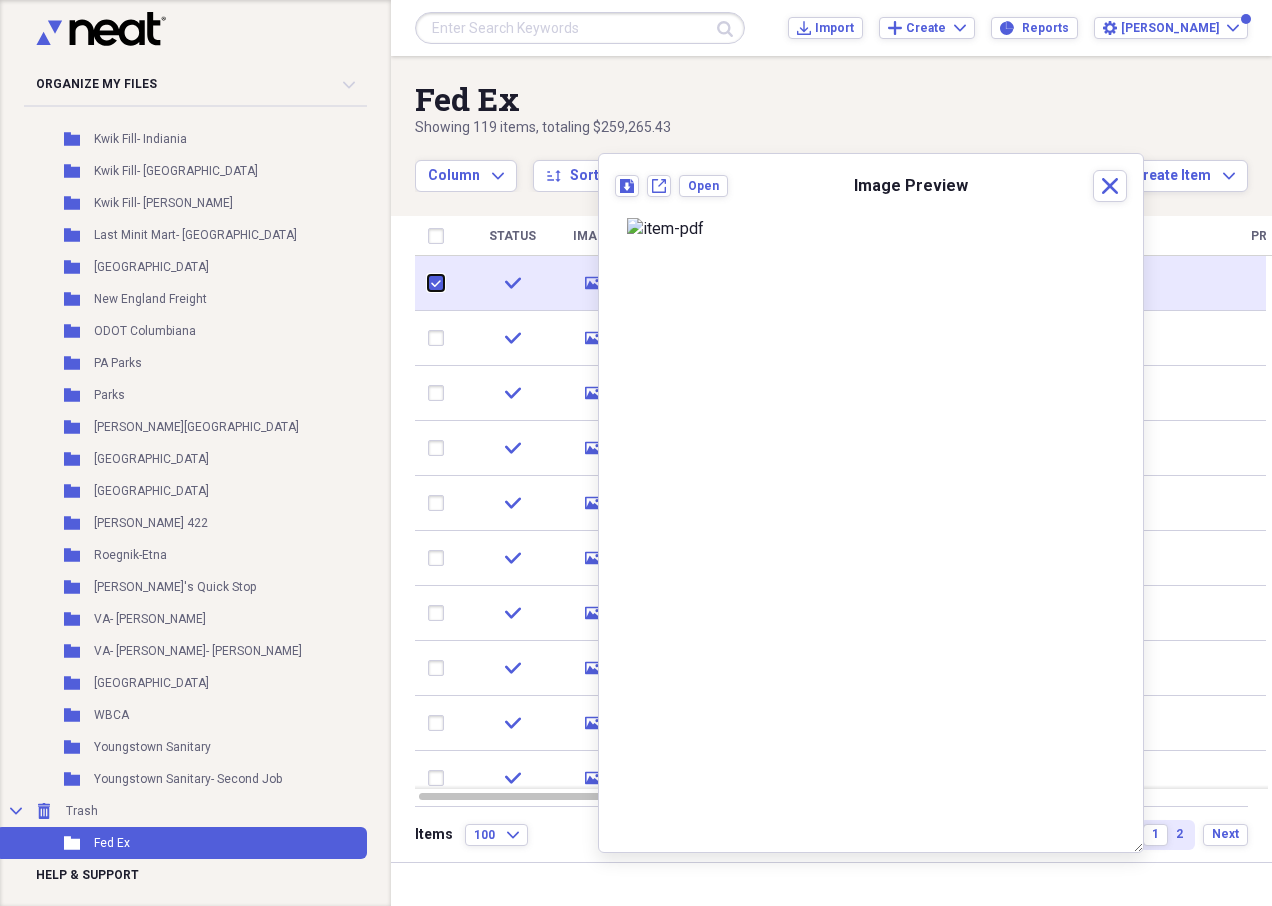 checkbox on "true" 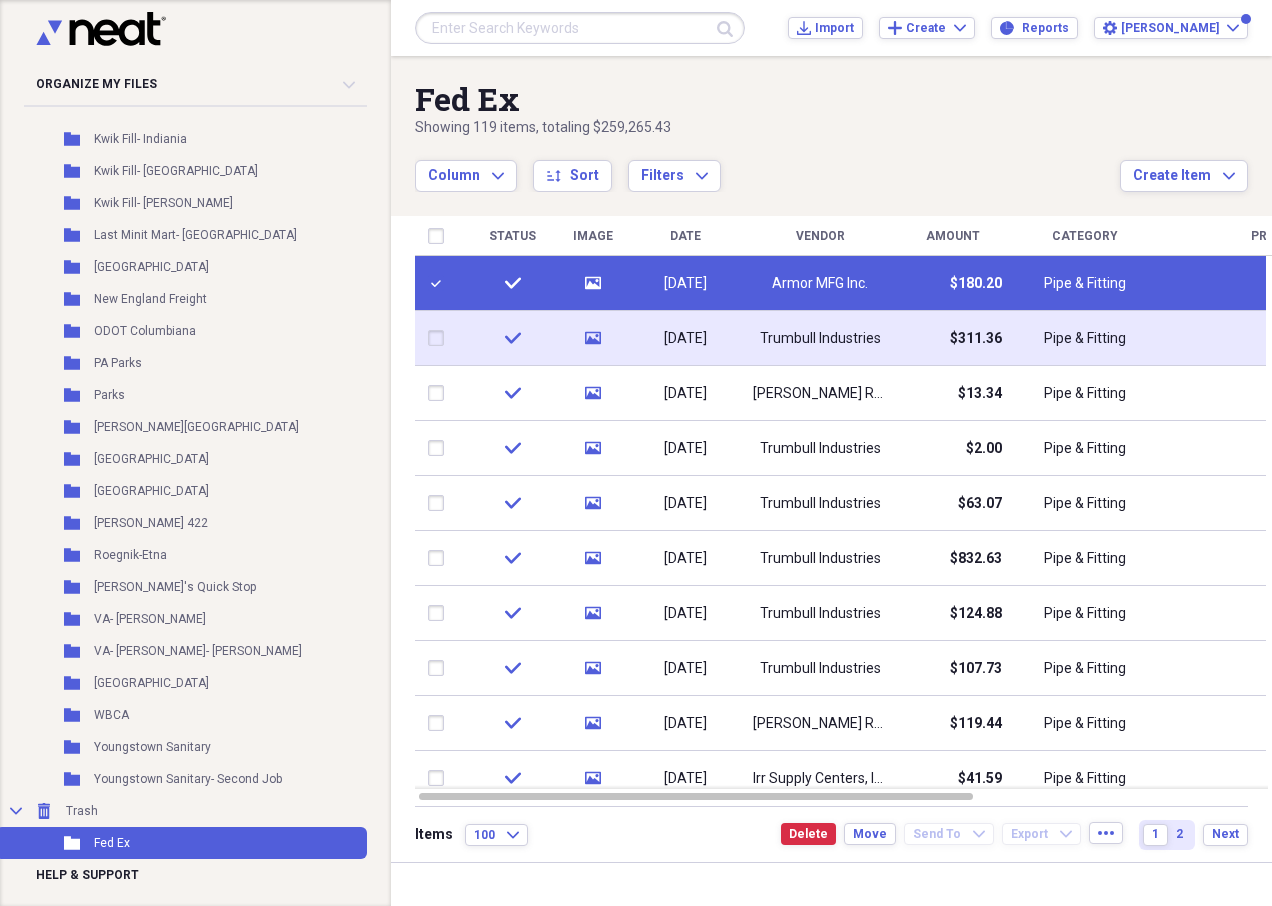 click at bounding box center [440, 338] 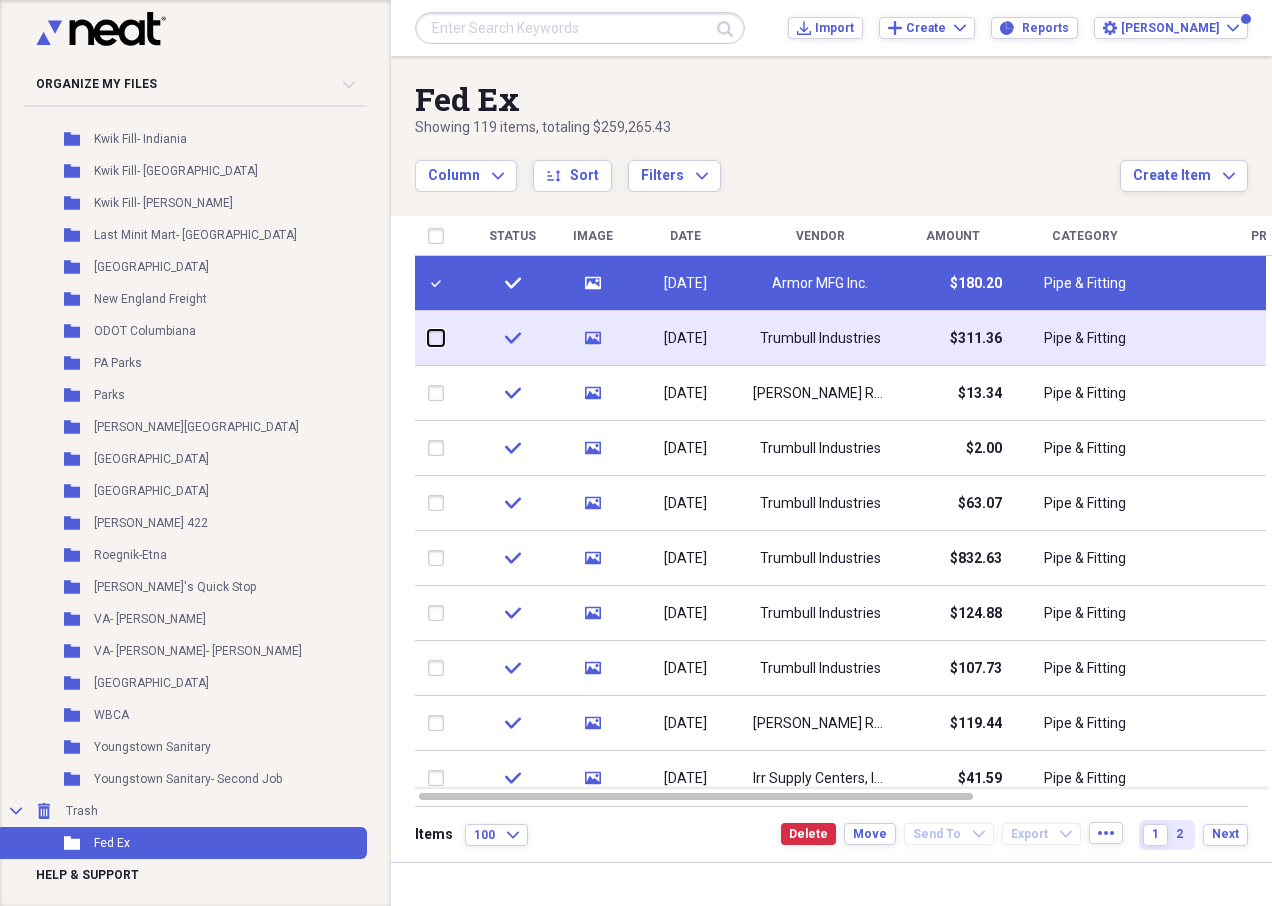 click at bounding box center (428, 338) 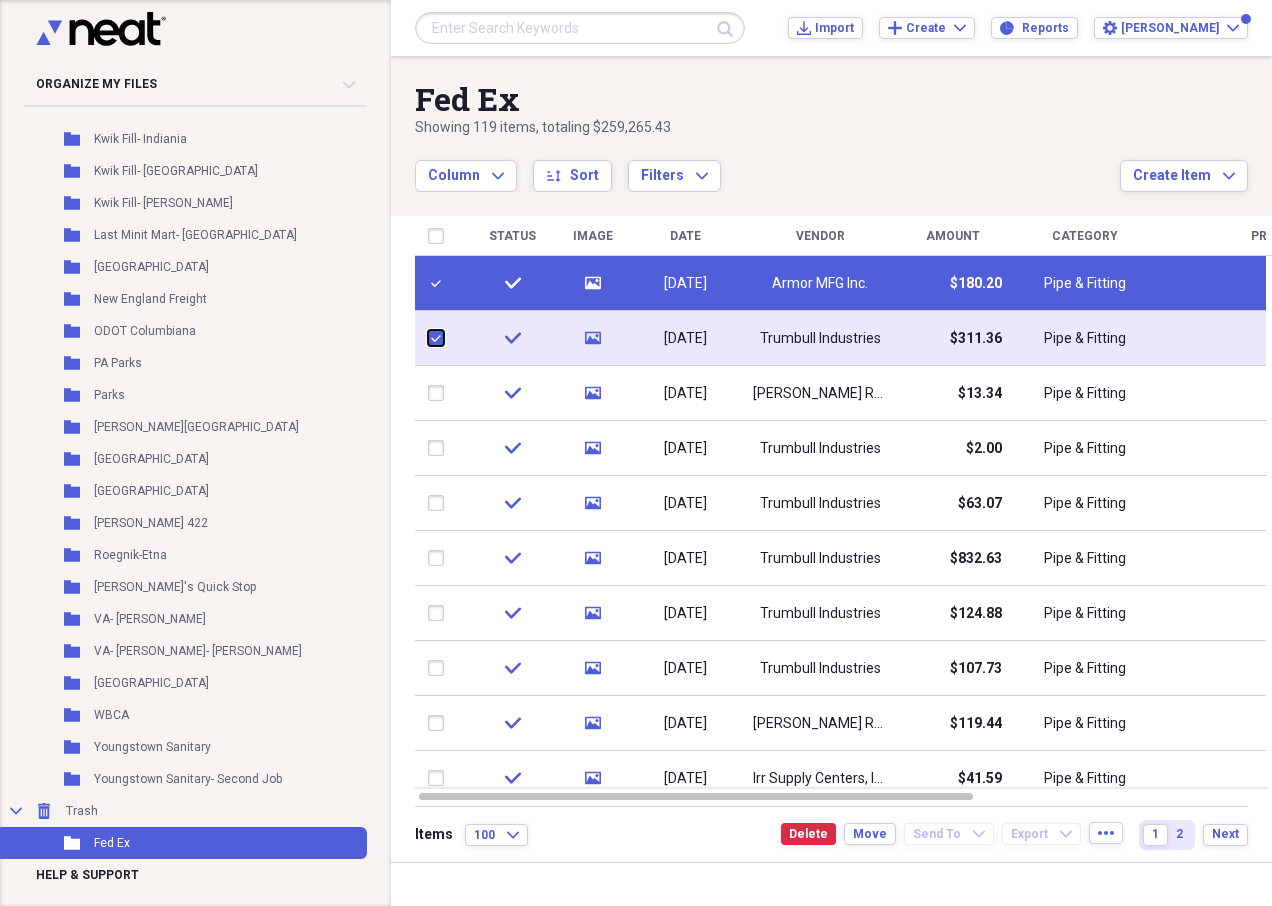 checkbox on "true" 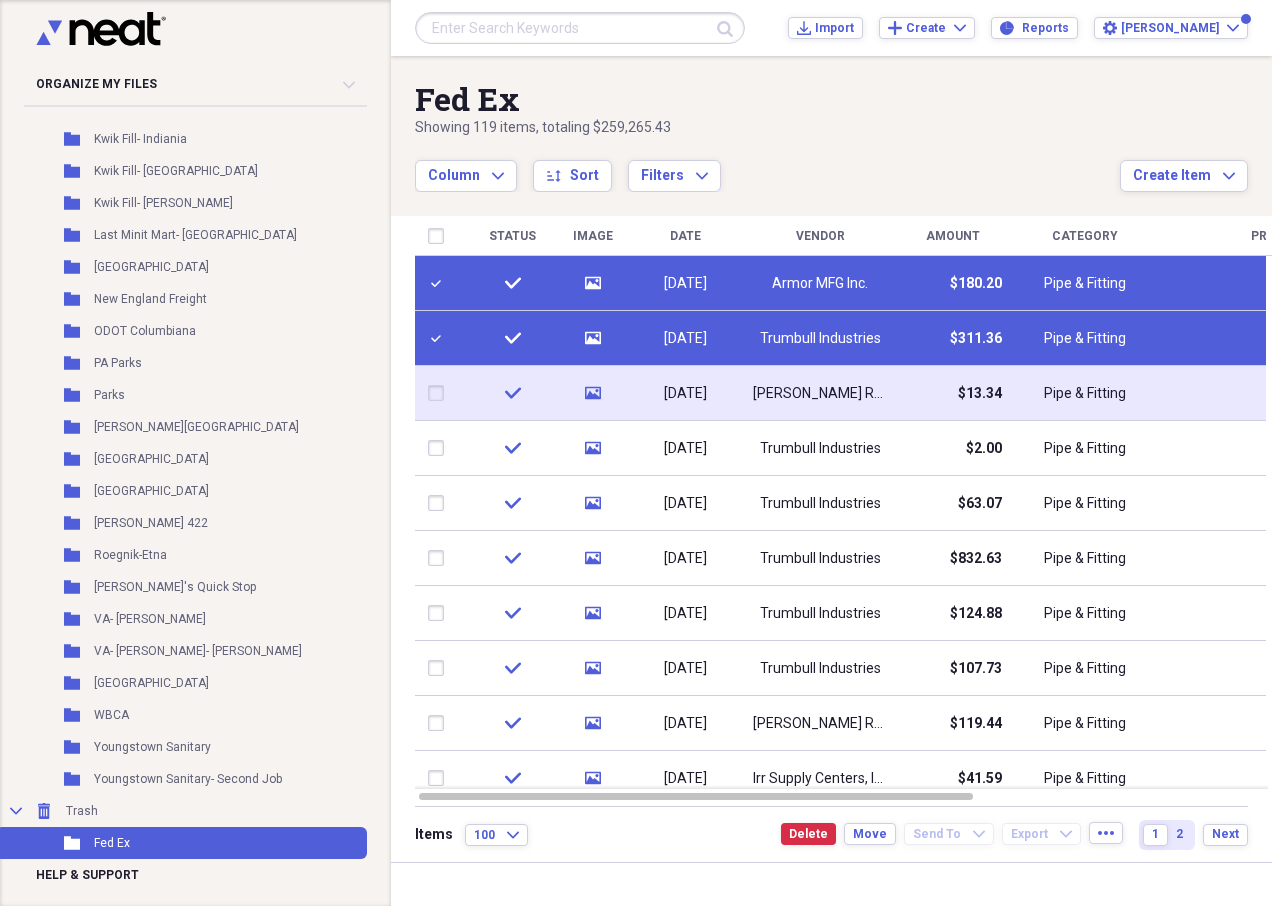 click at bounding box center (440, 393) 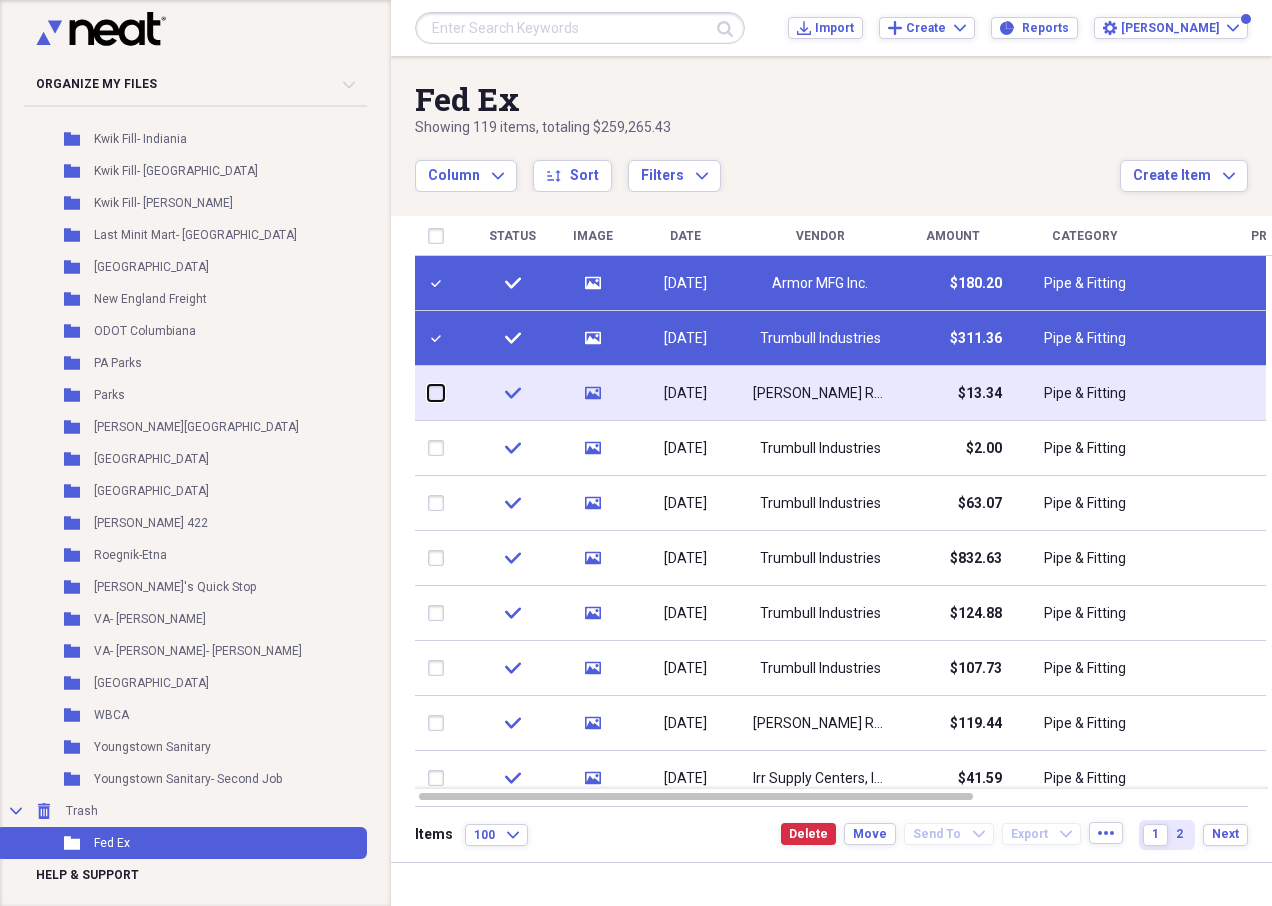 click at bounding box center (428, 393) 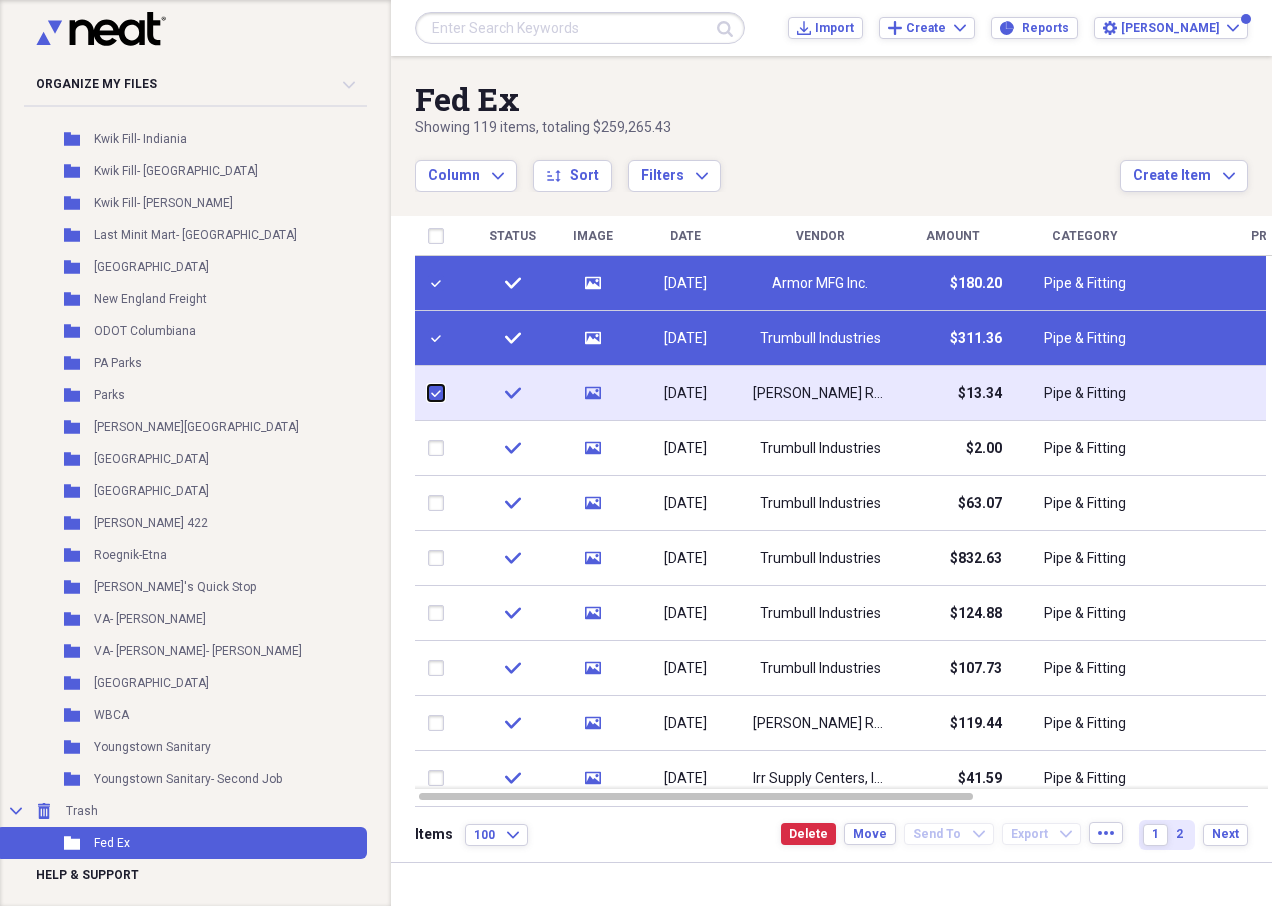 checkbox on "true" 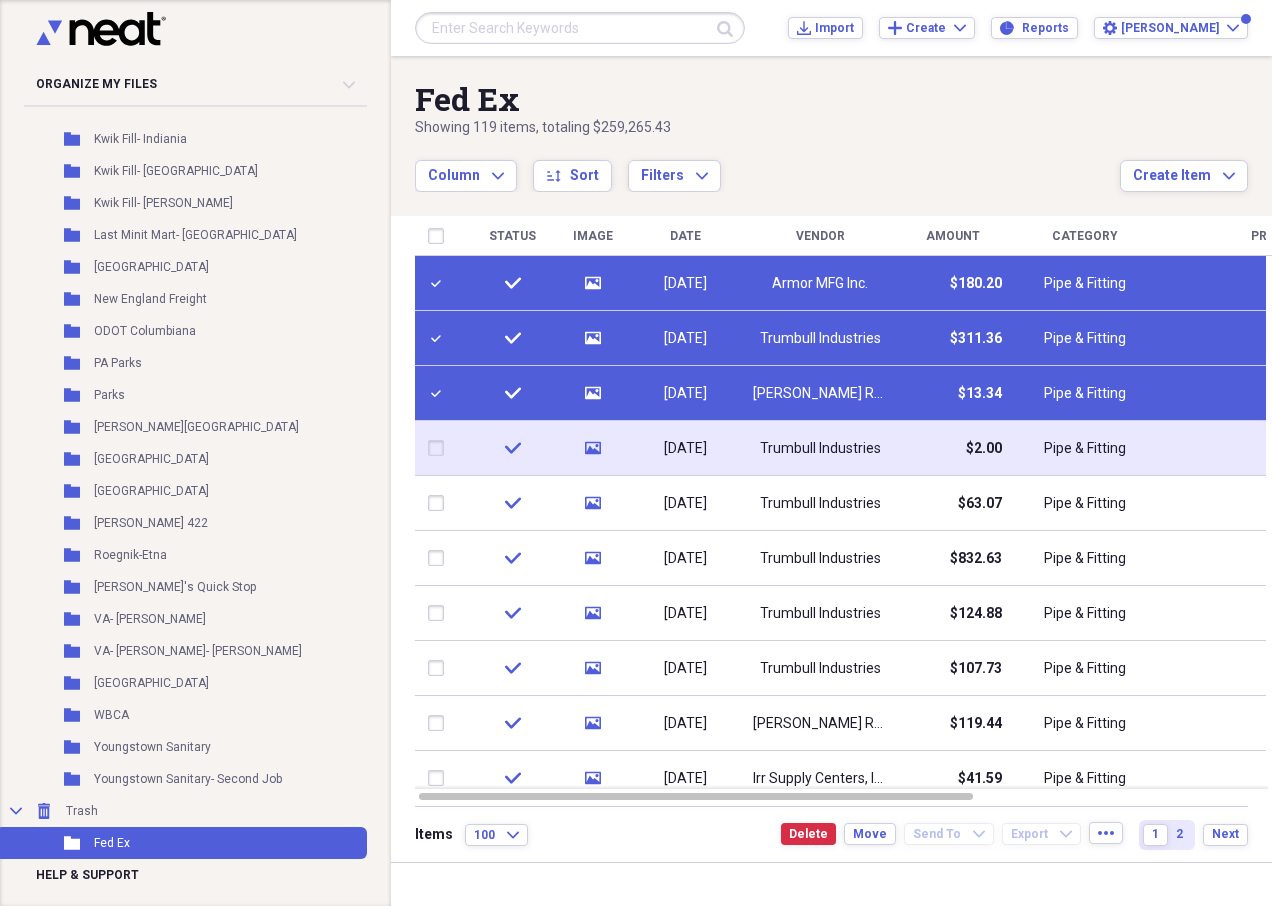 click at bounding box center (440, 448) 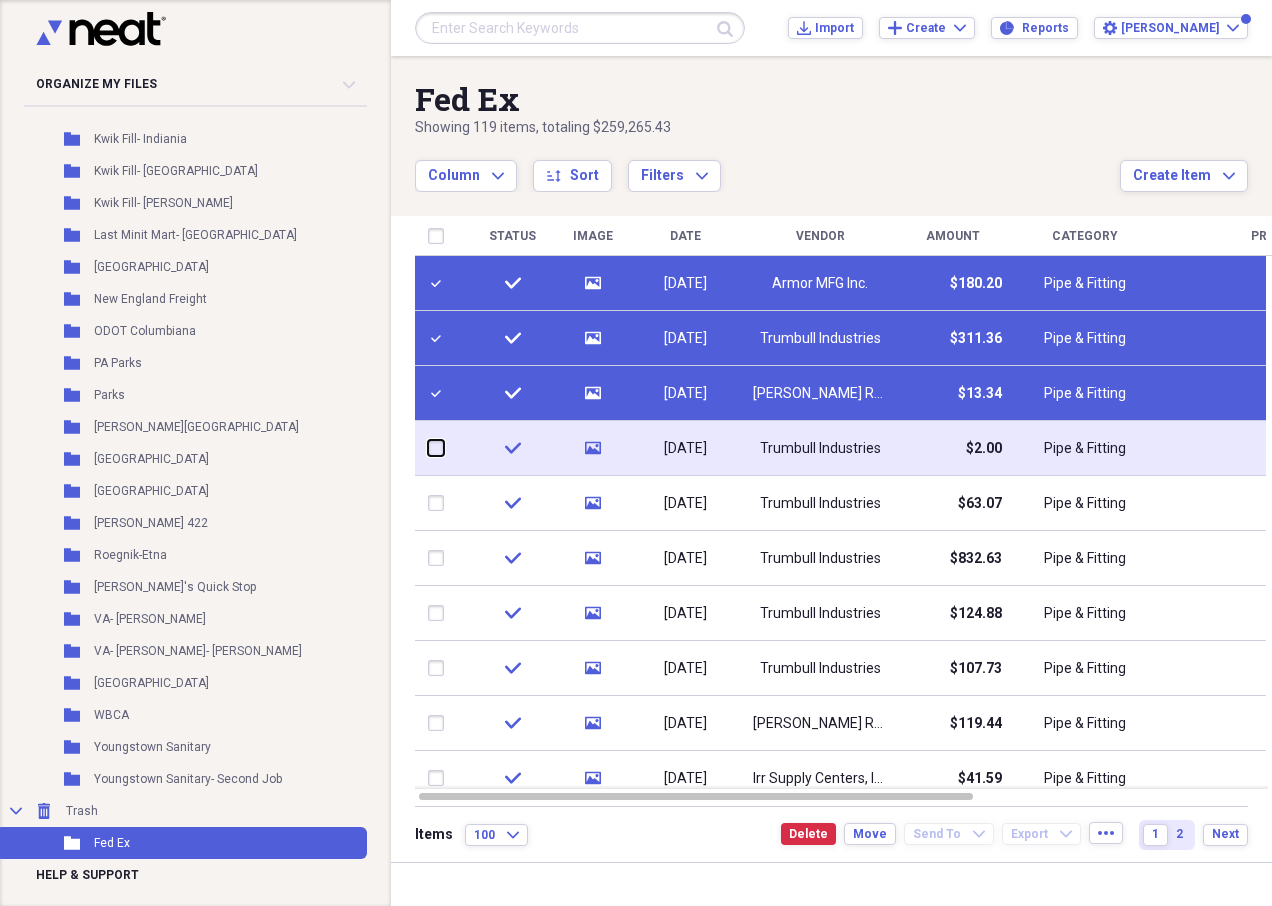 click at bounding box center [428, 448] 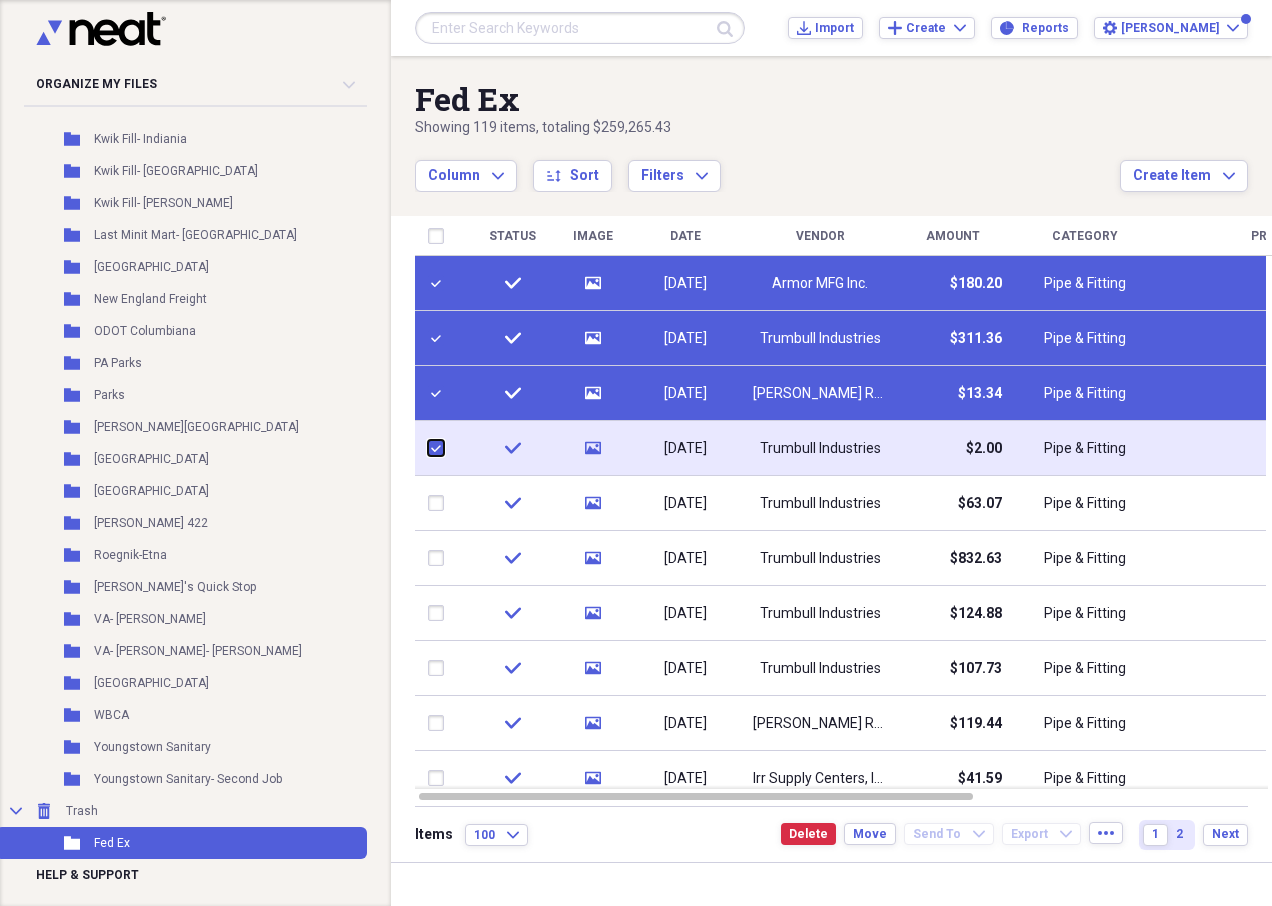 checkbox on "true" 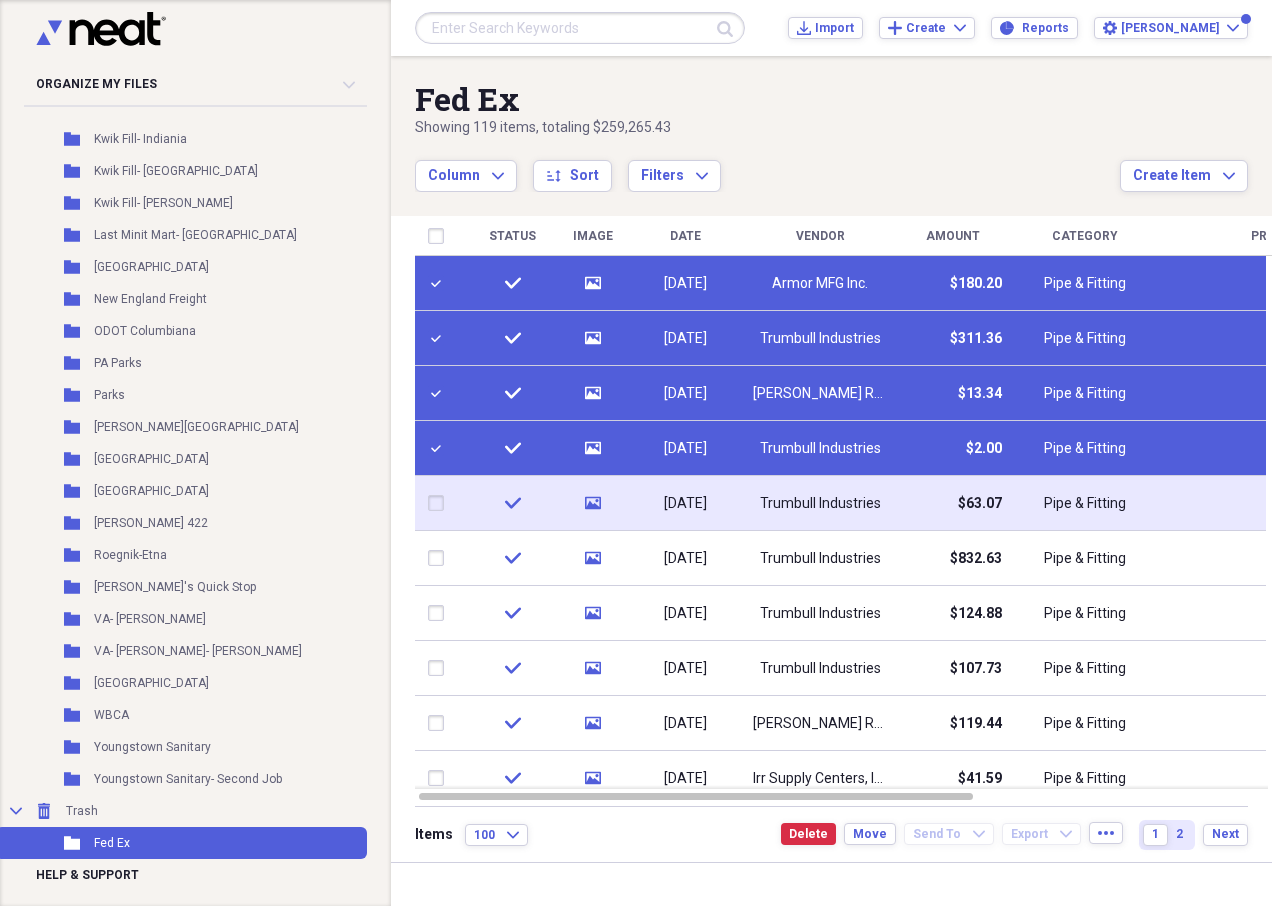 click at bounding box center [440, 503] 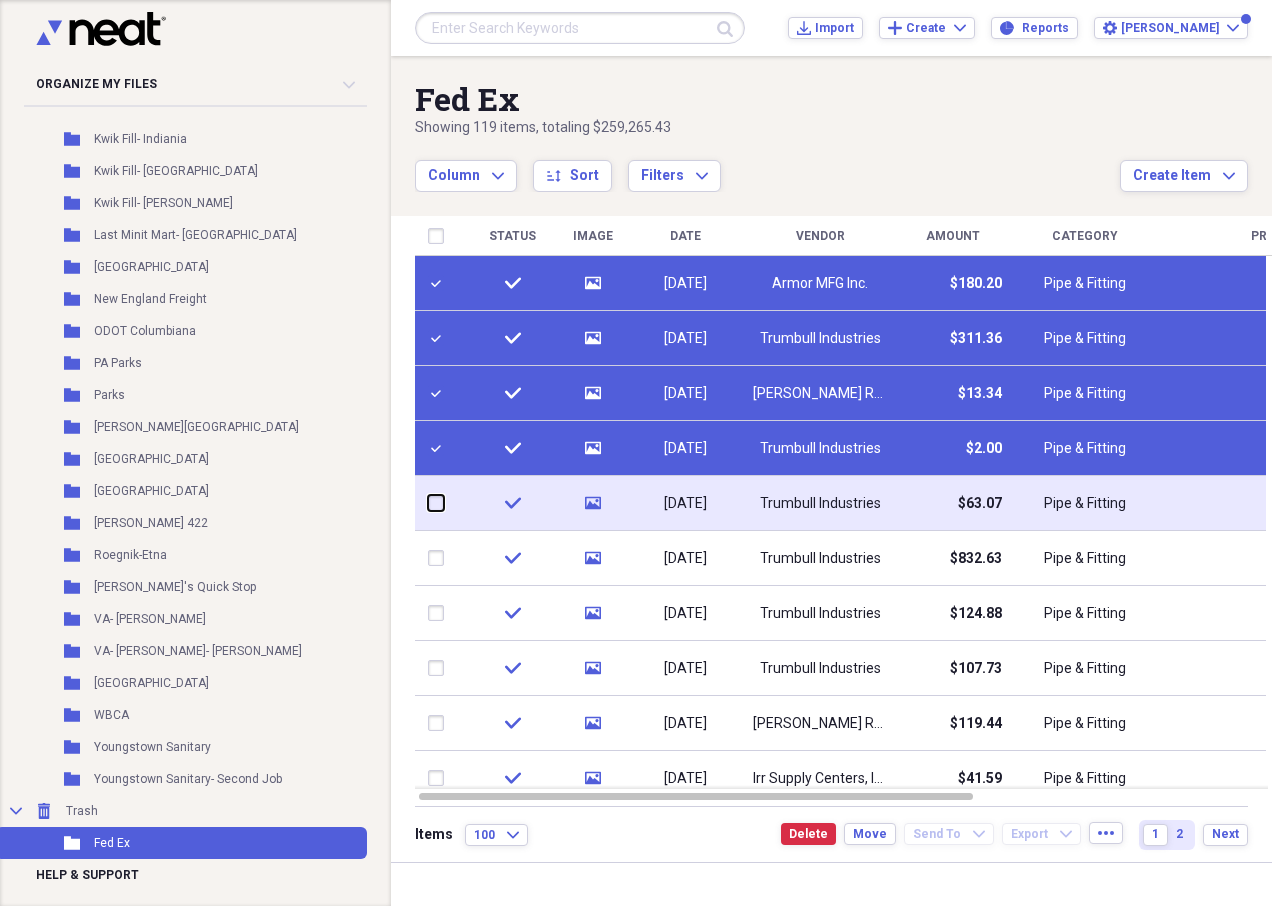 click at bounding box center [428, 503] 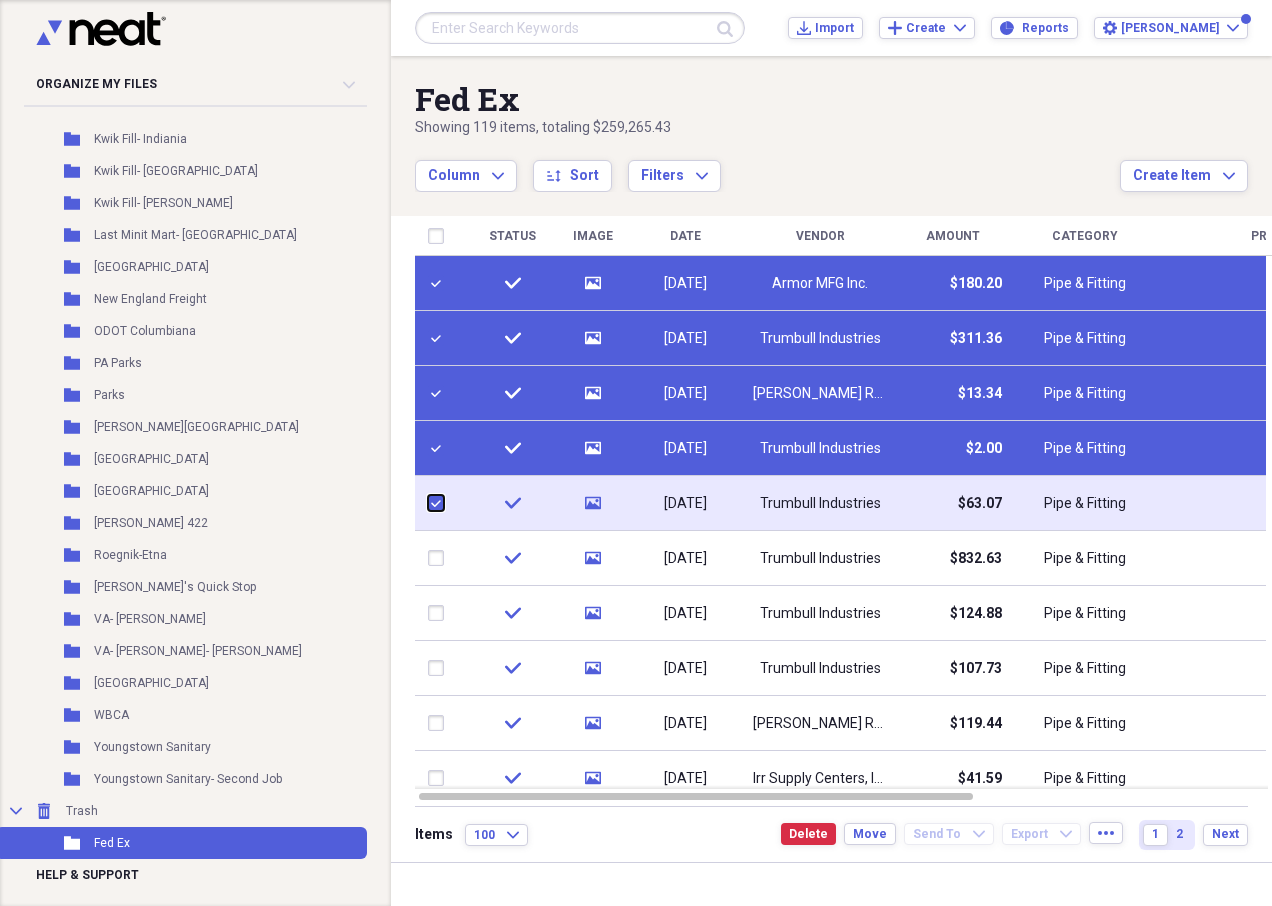 checkbox on "true" 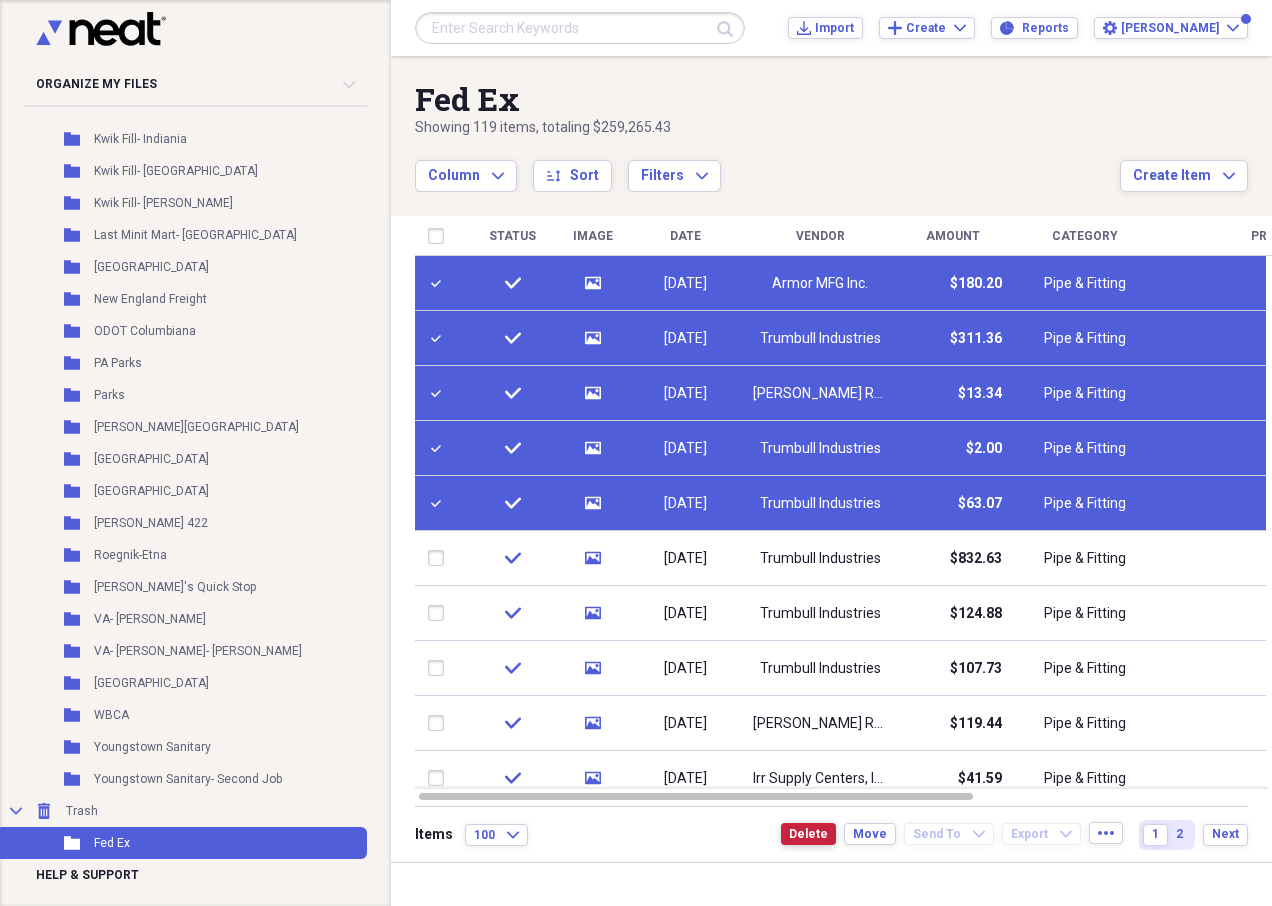 click on "Delete" at bounding box center [808, 834] 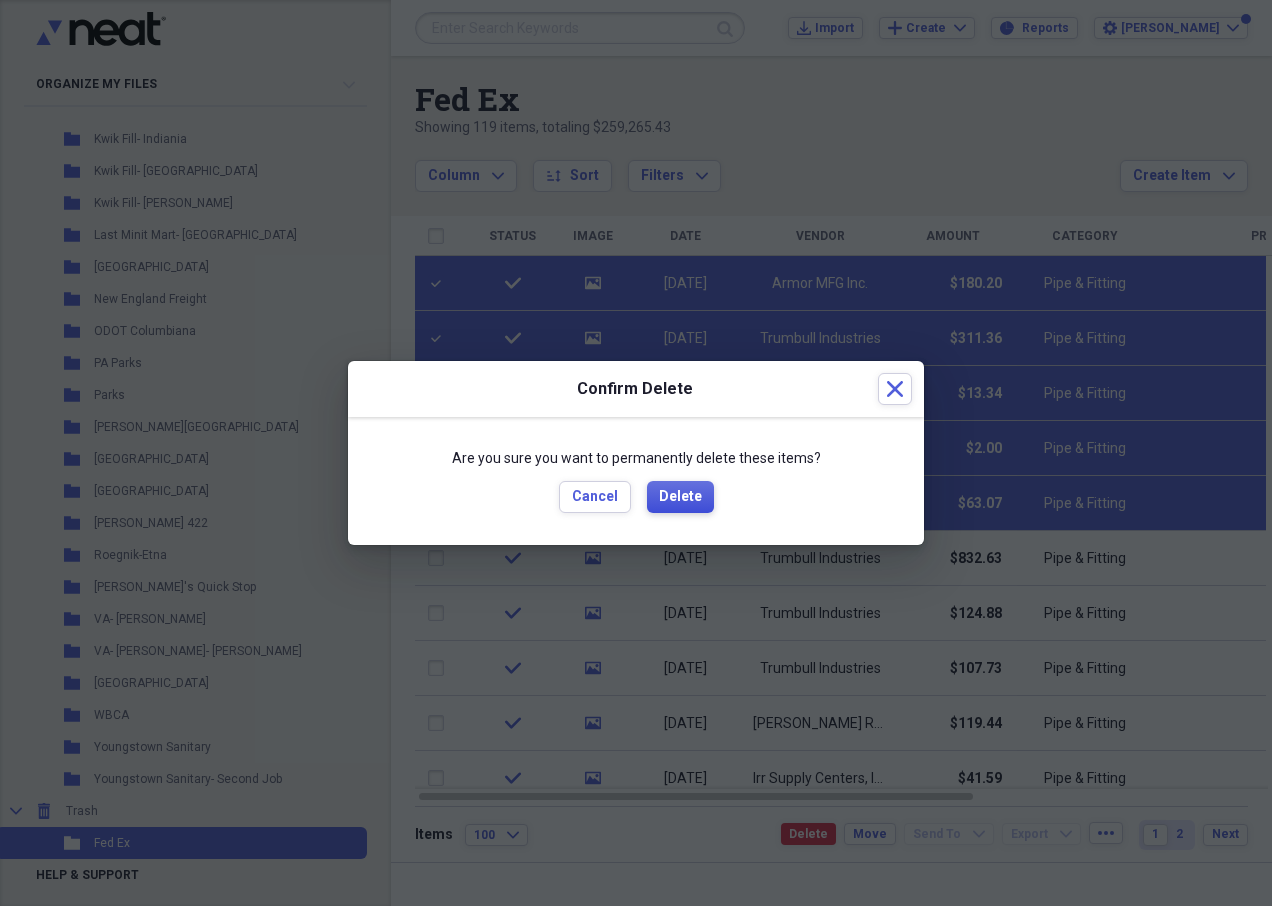 click on "Delete" at bounding box center (680, 497) 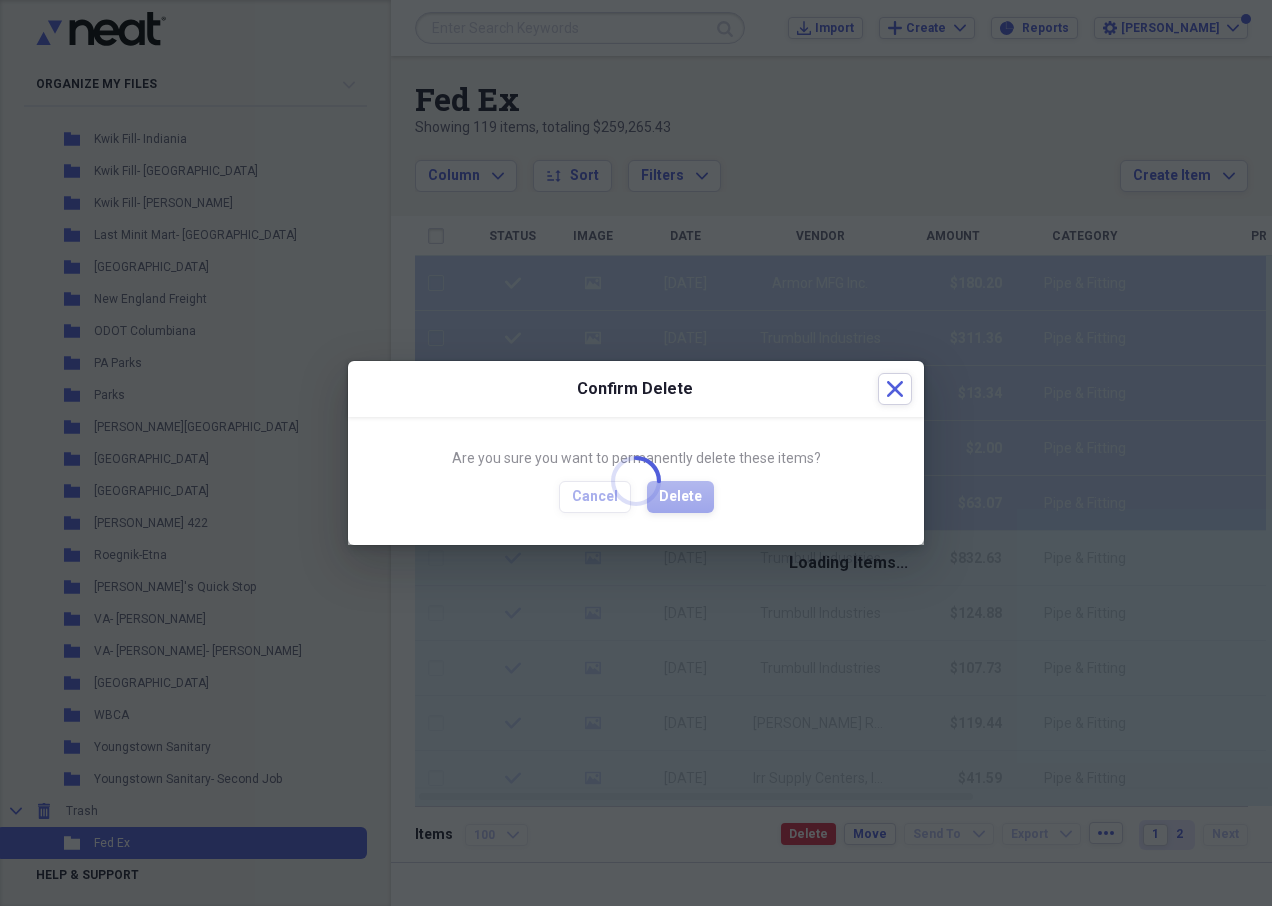 checkbox on "false" 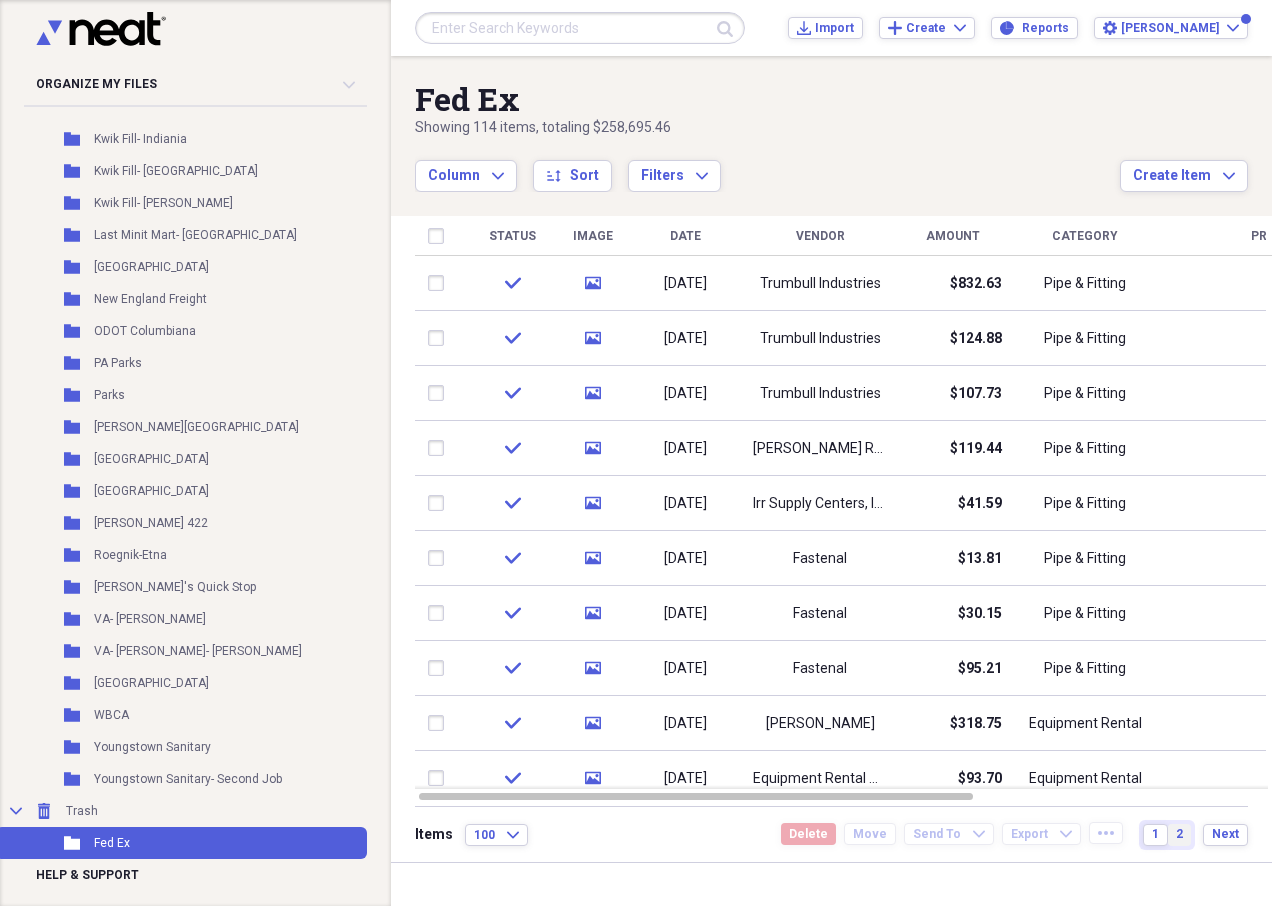 click on "2" at bounding box center [1179, 834] 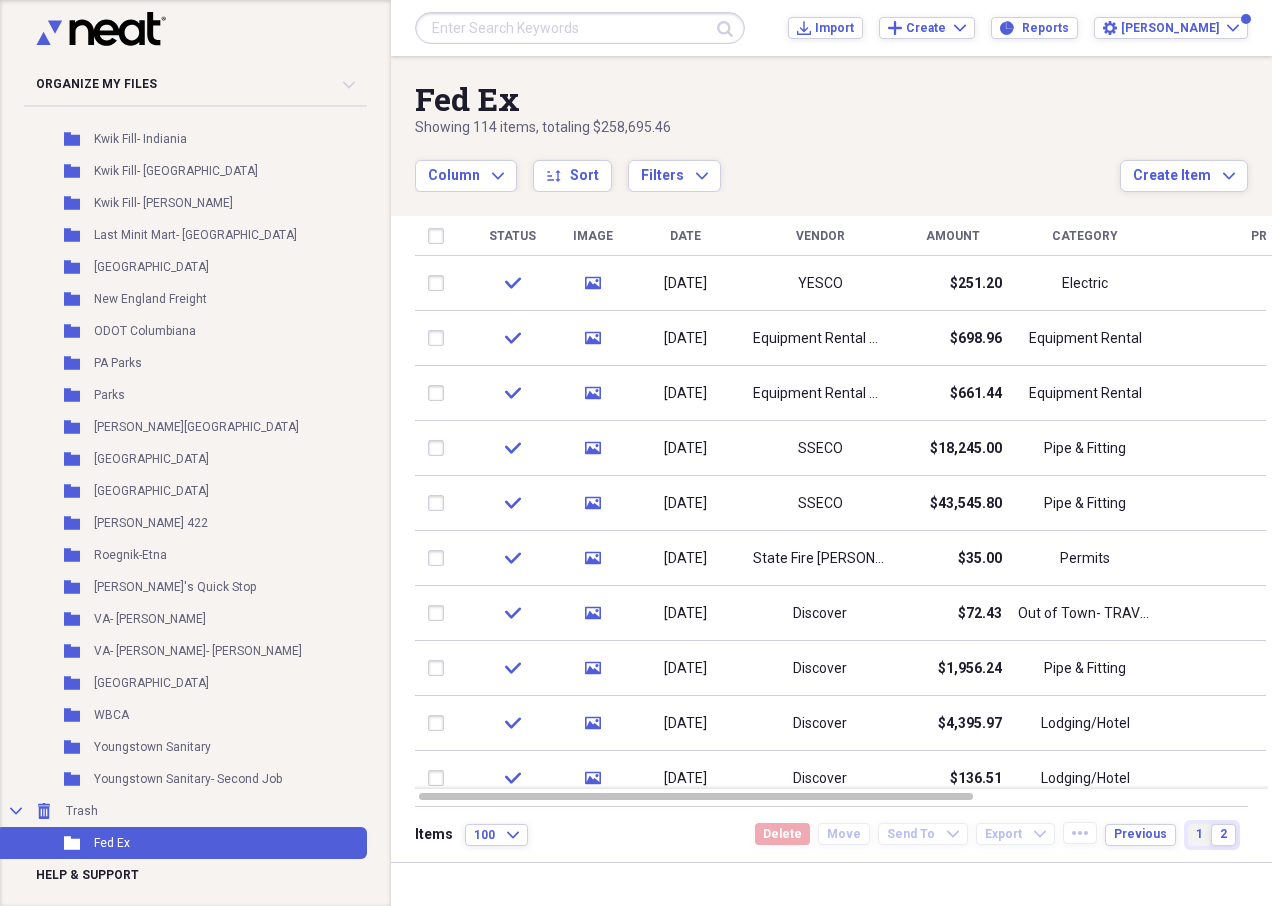 click on "1" at bounding box center (1199, 834) 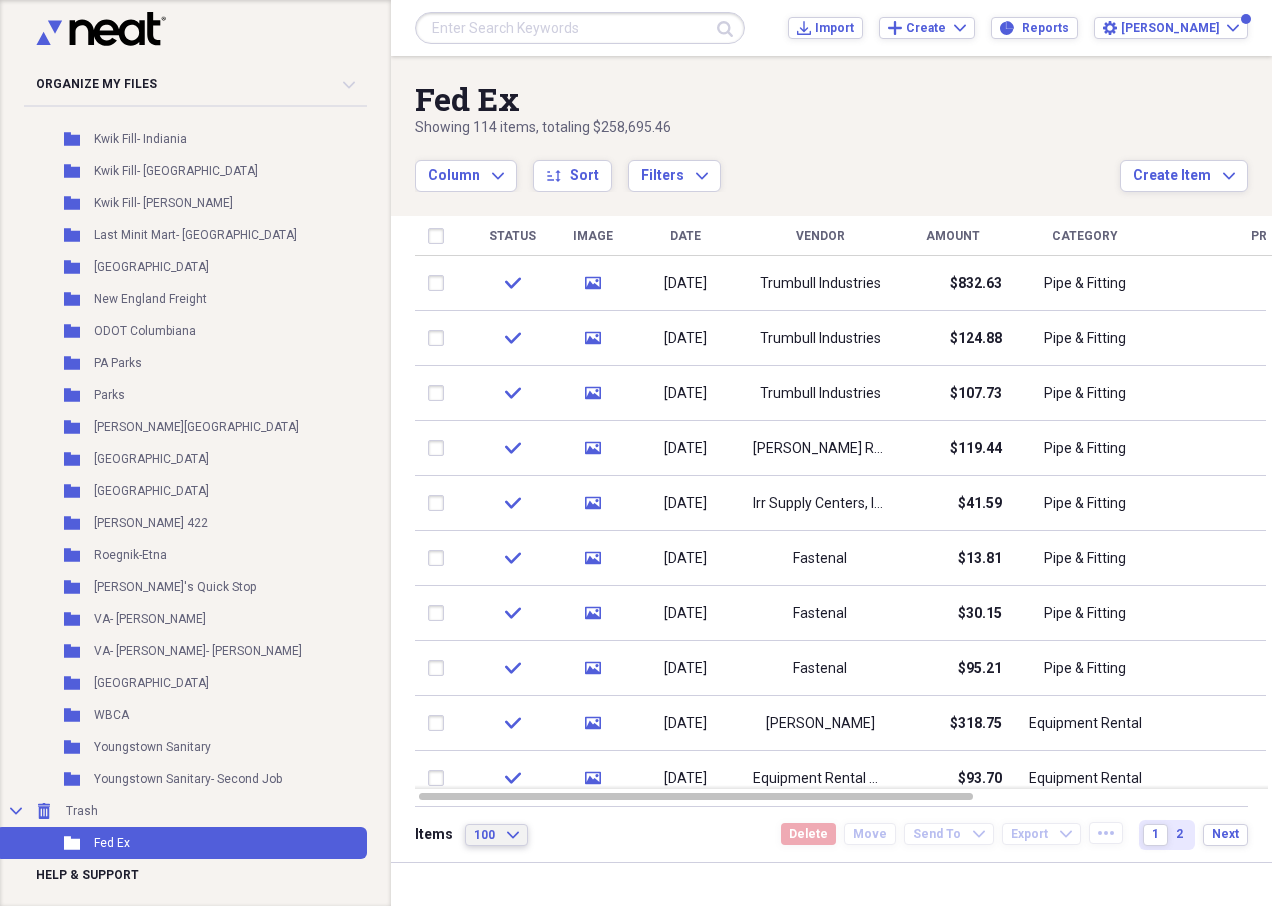 click on "Expand" 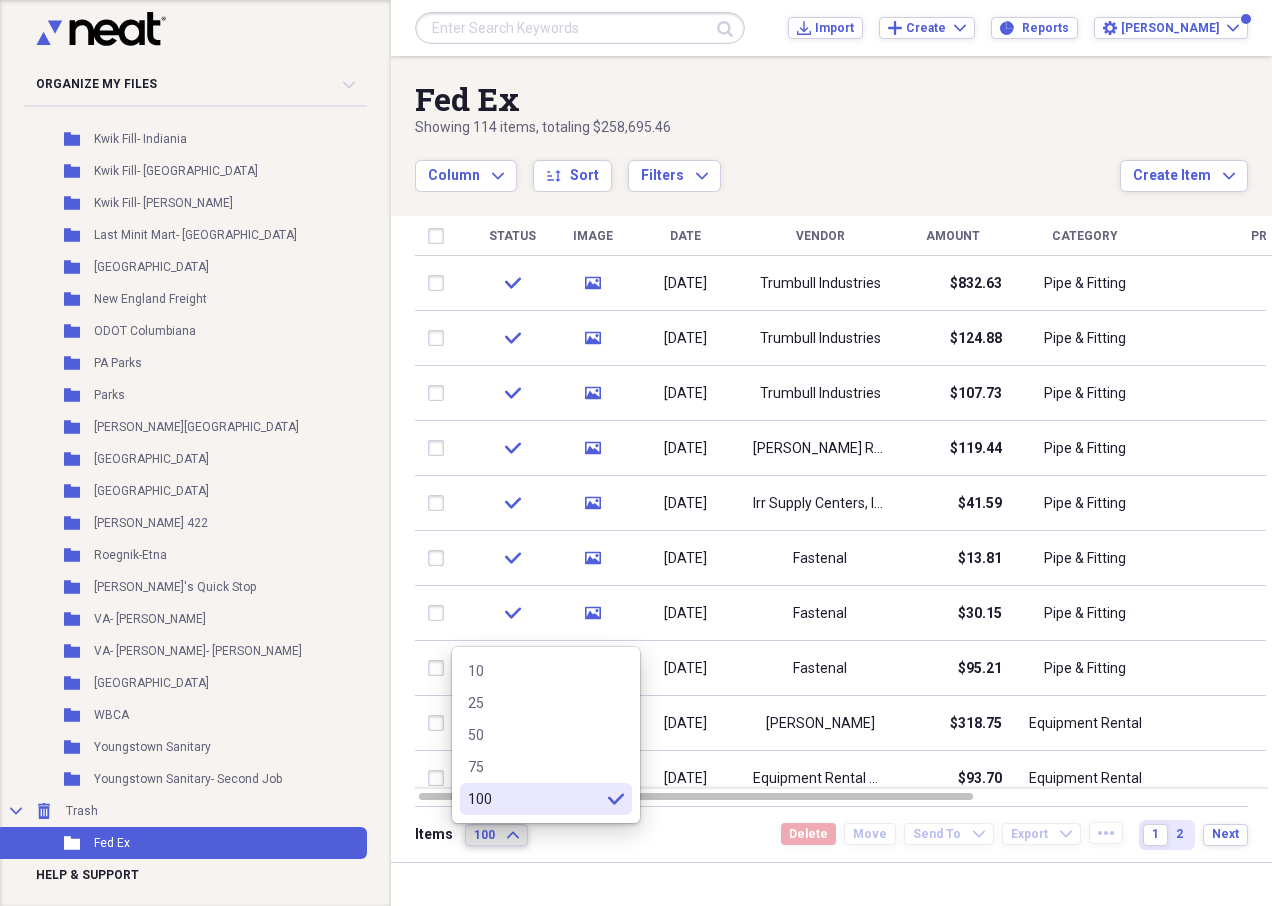 click on "Items 100 Expand Delete Move Send To Expand Export Expand more 1 2 Next" at bounding box center [831, 834] 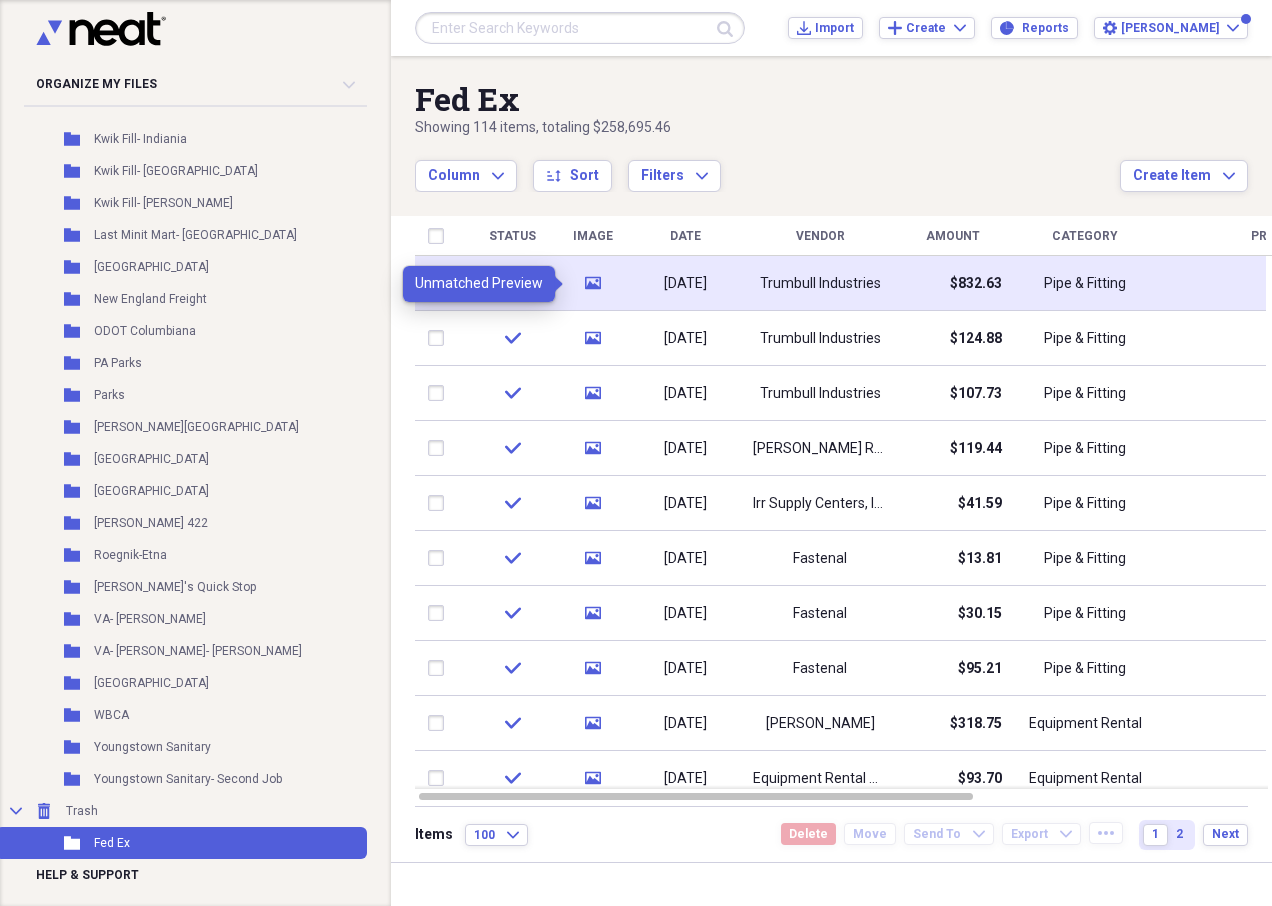 click on "media" 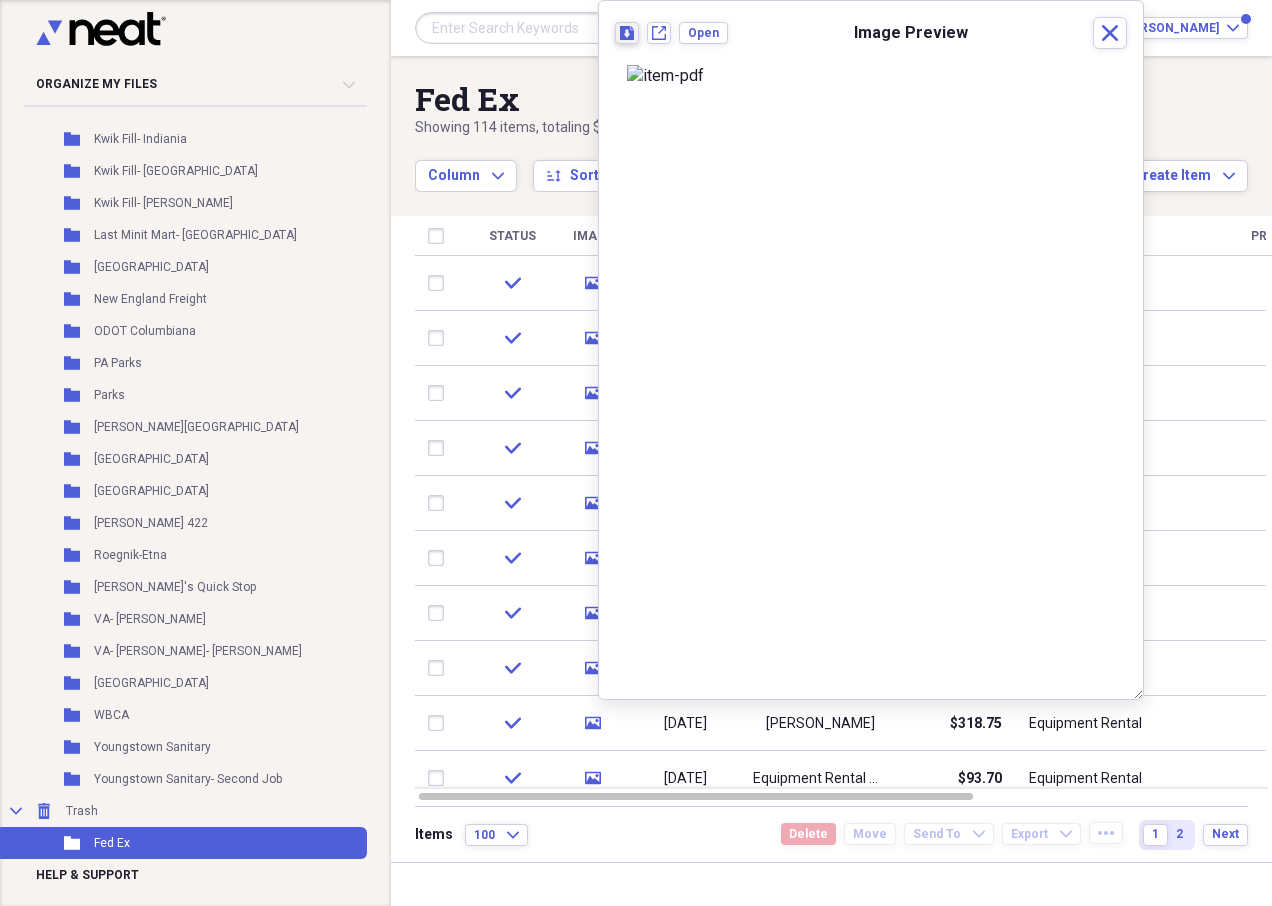 click 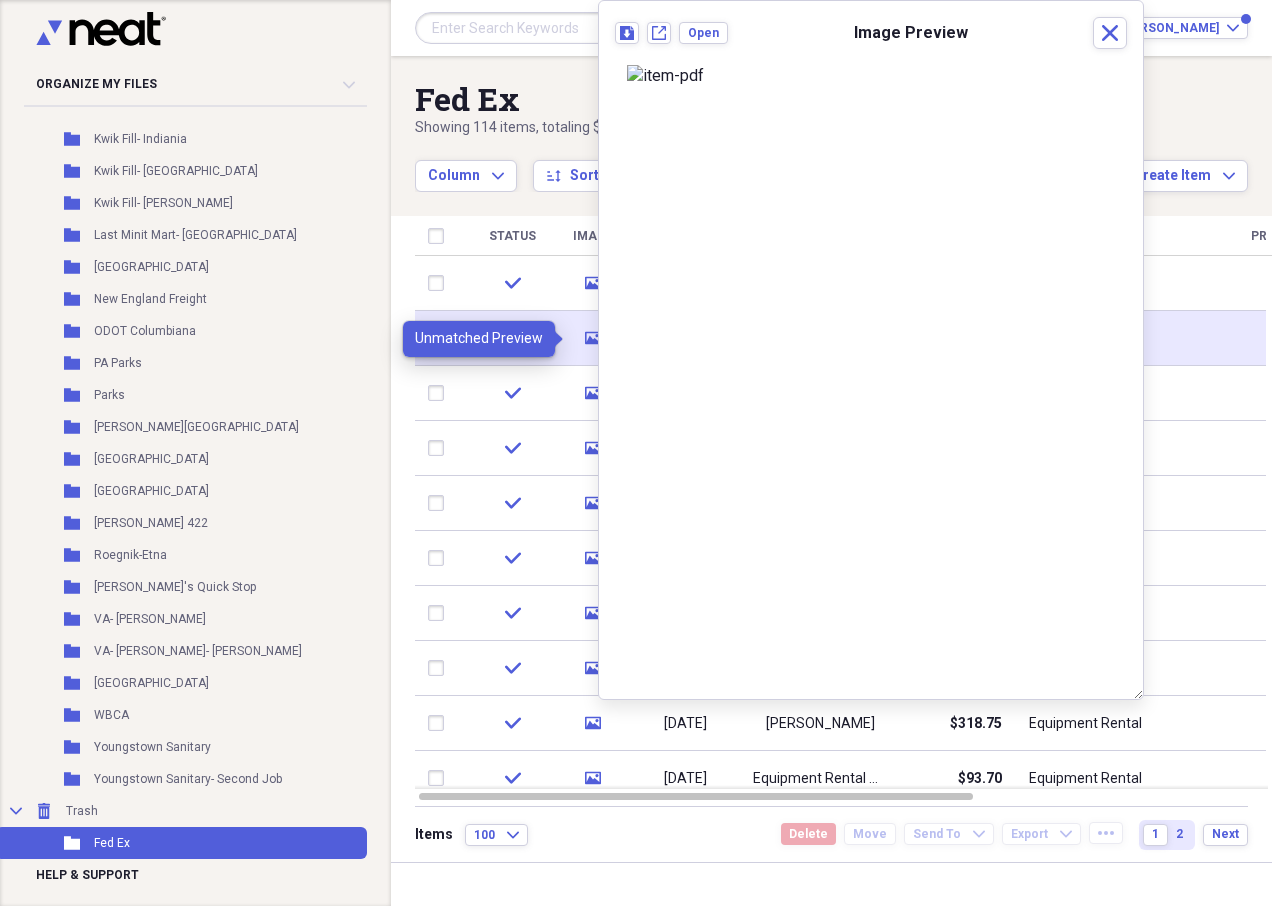 click 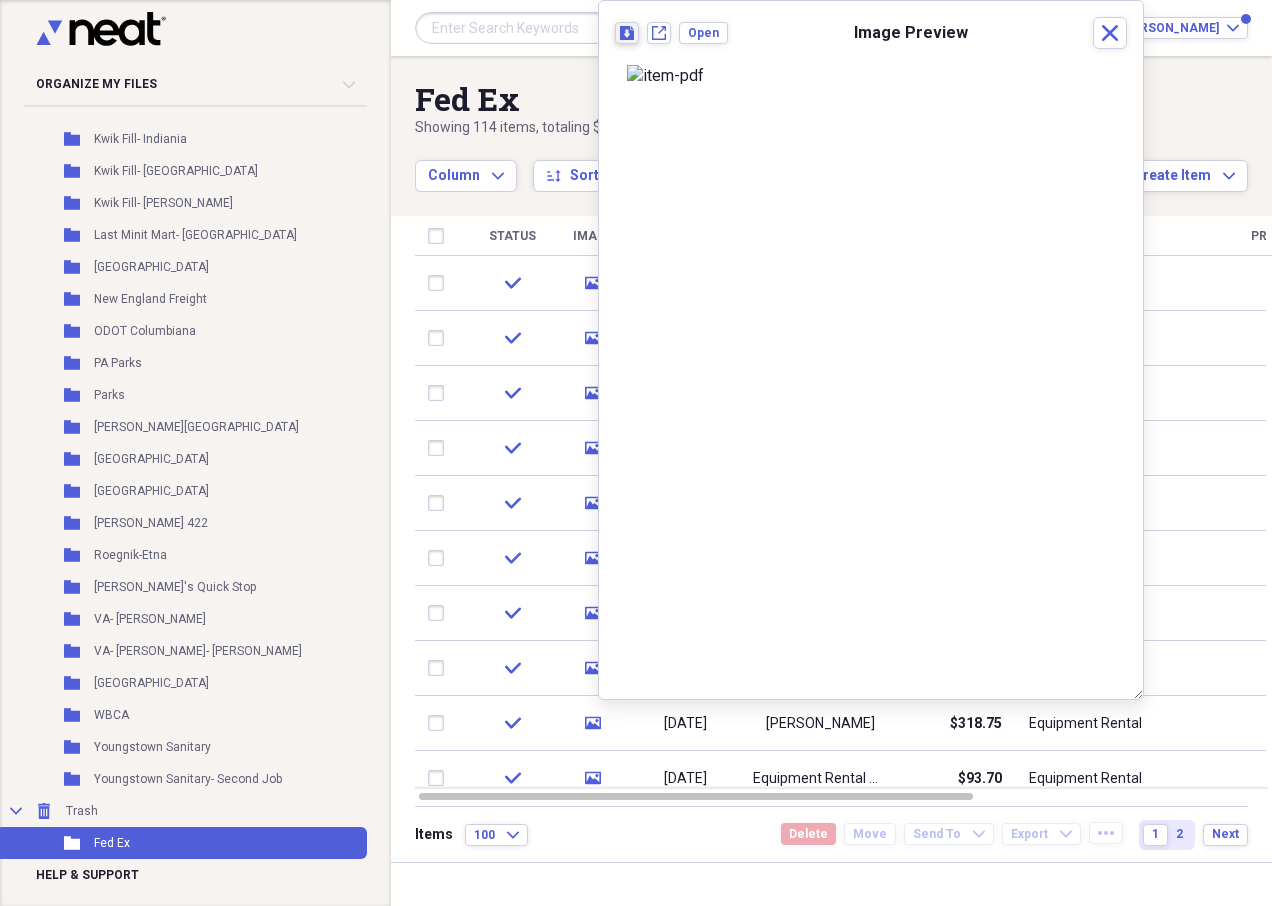 click 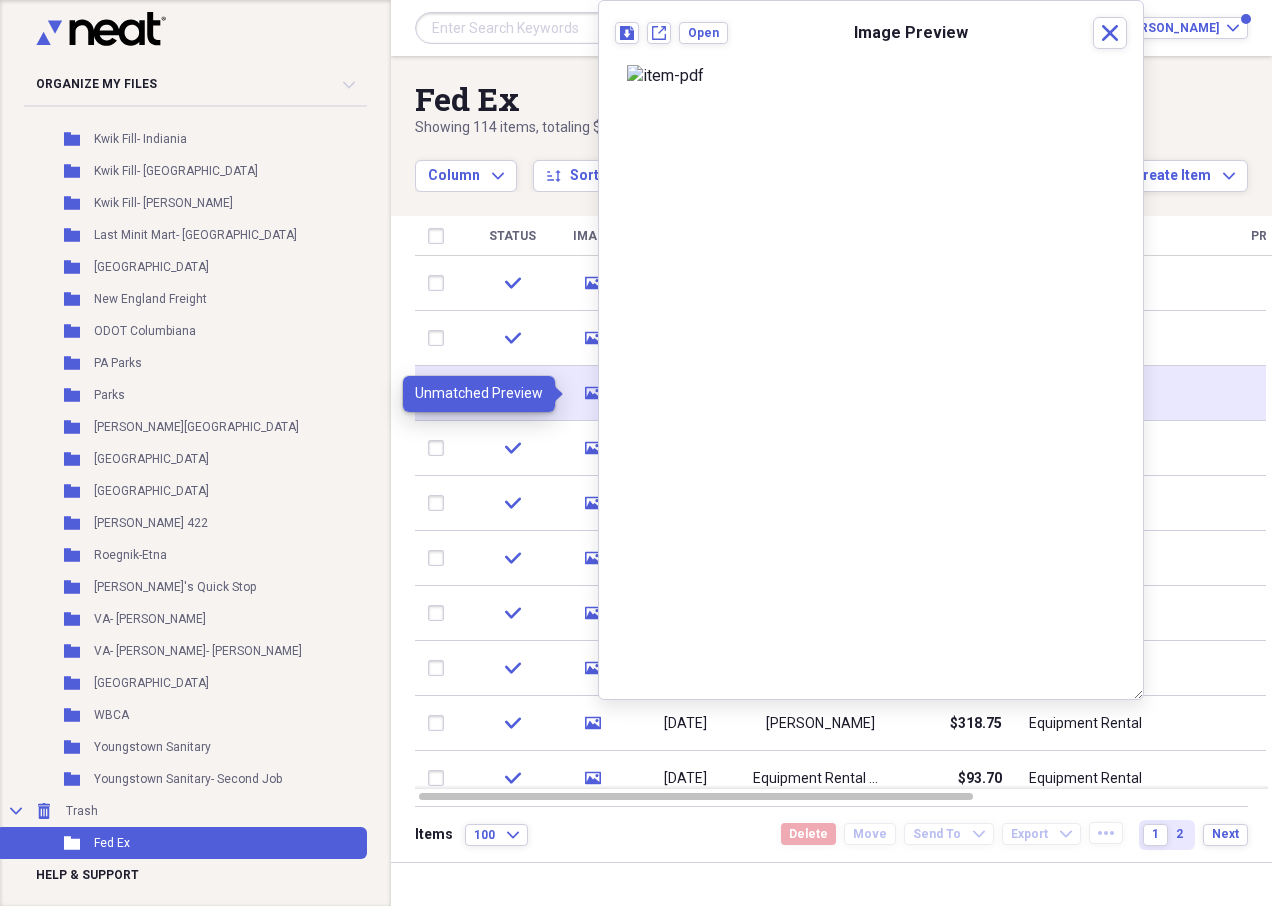 click 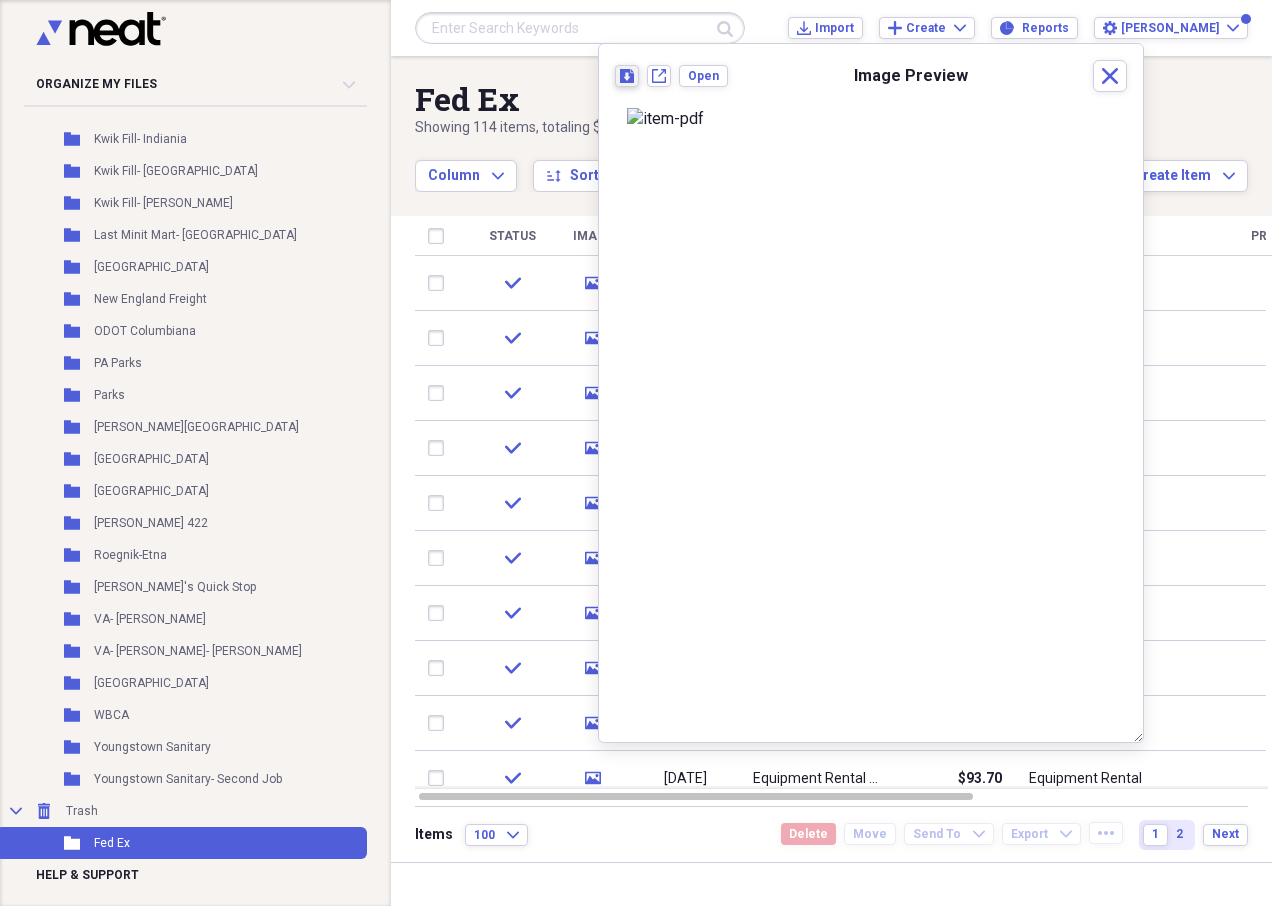 click 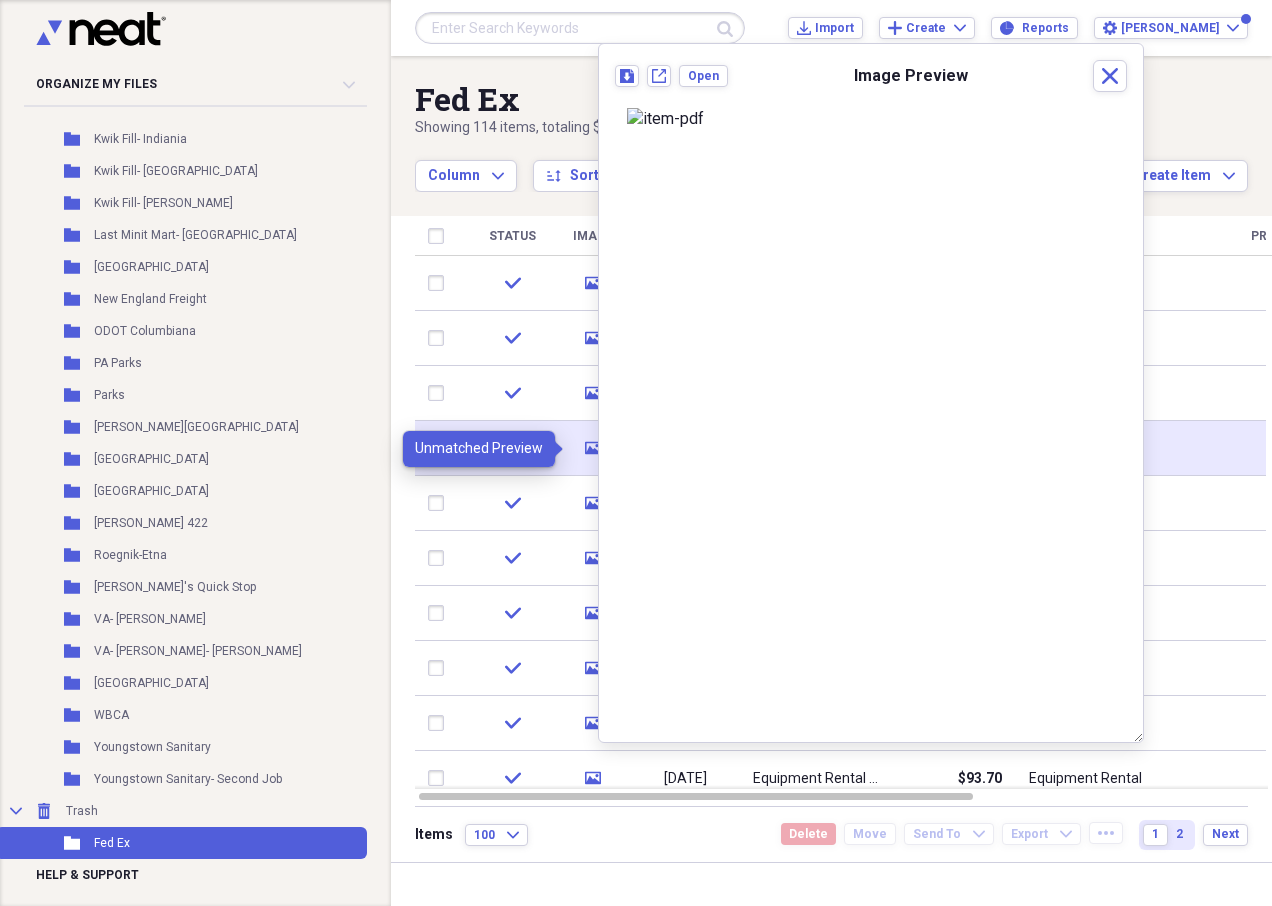 click on "media" 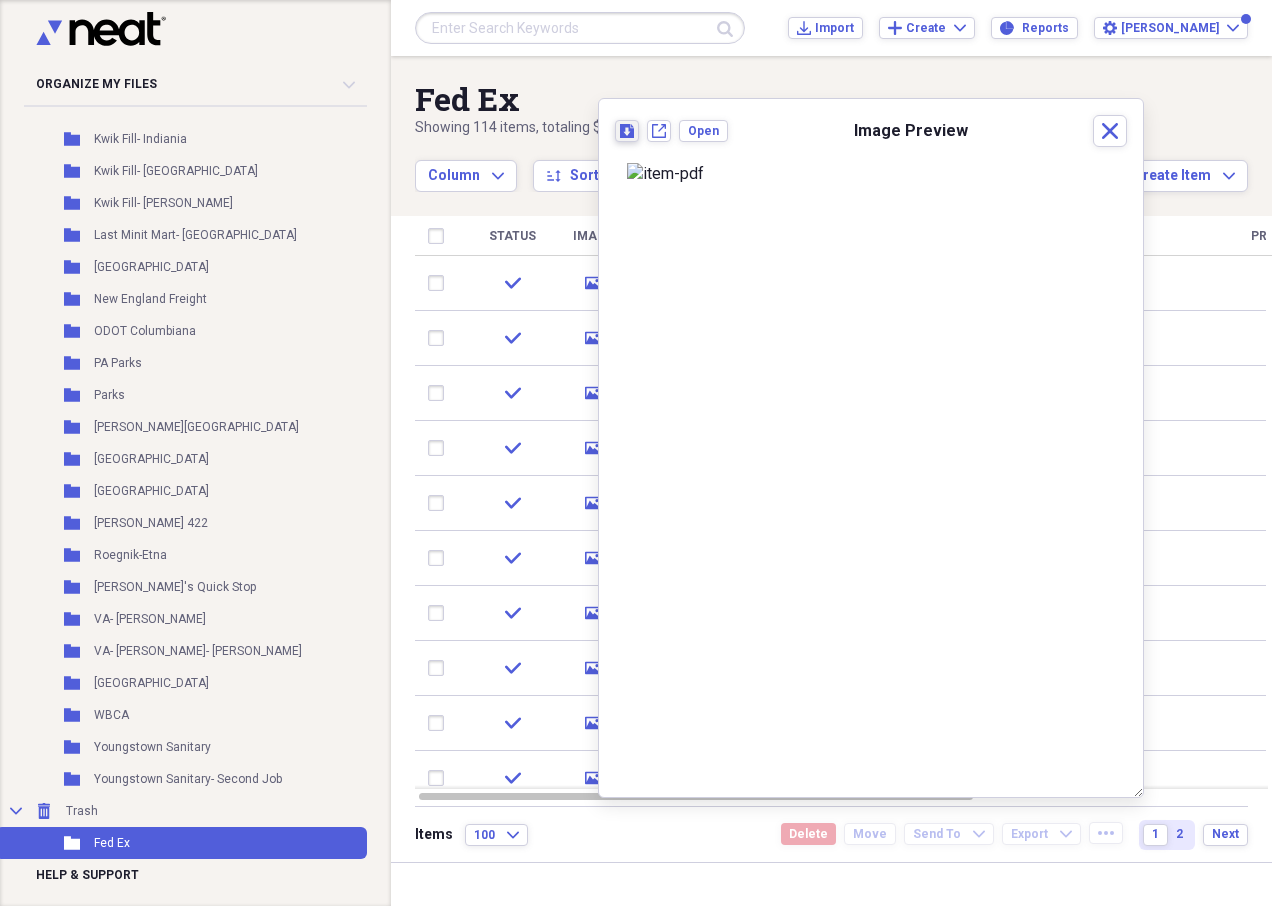 click 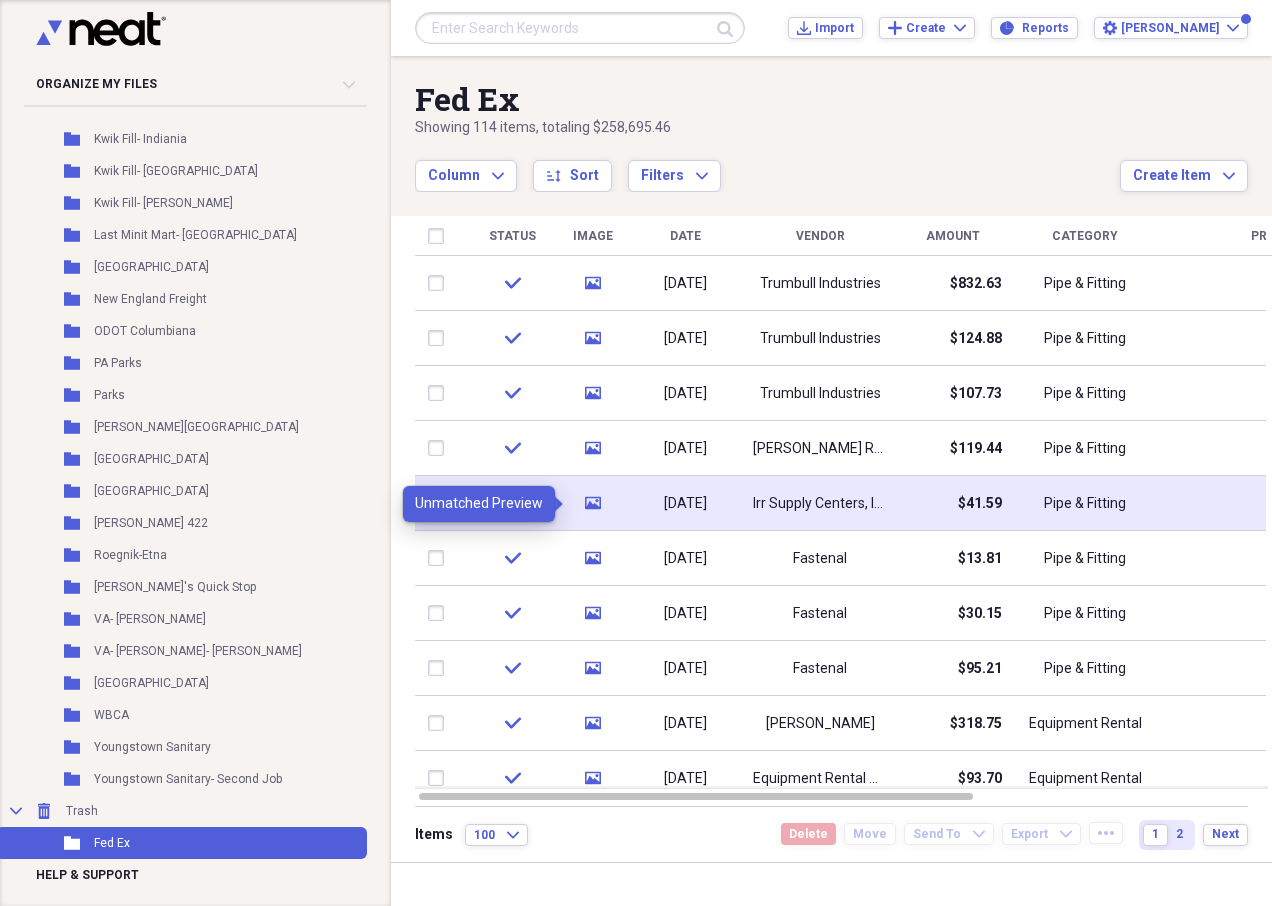 click 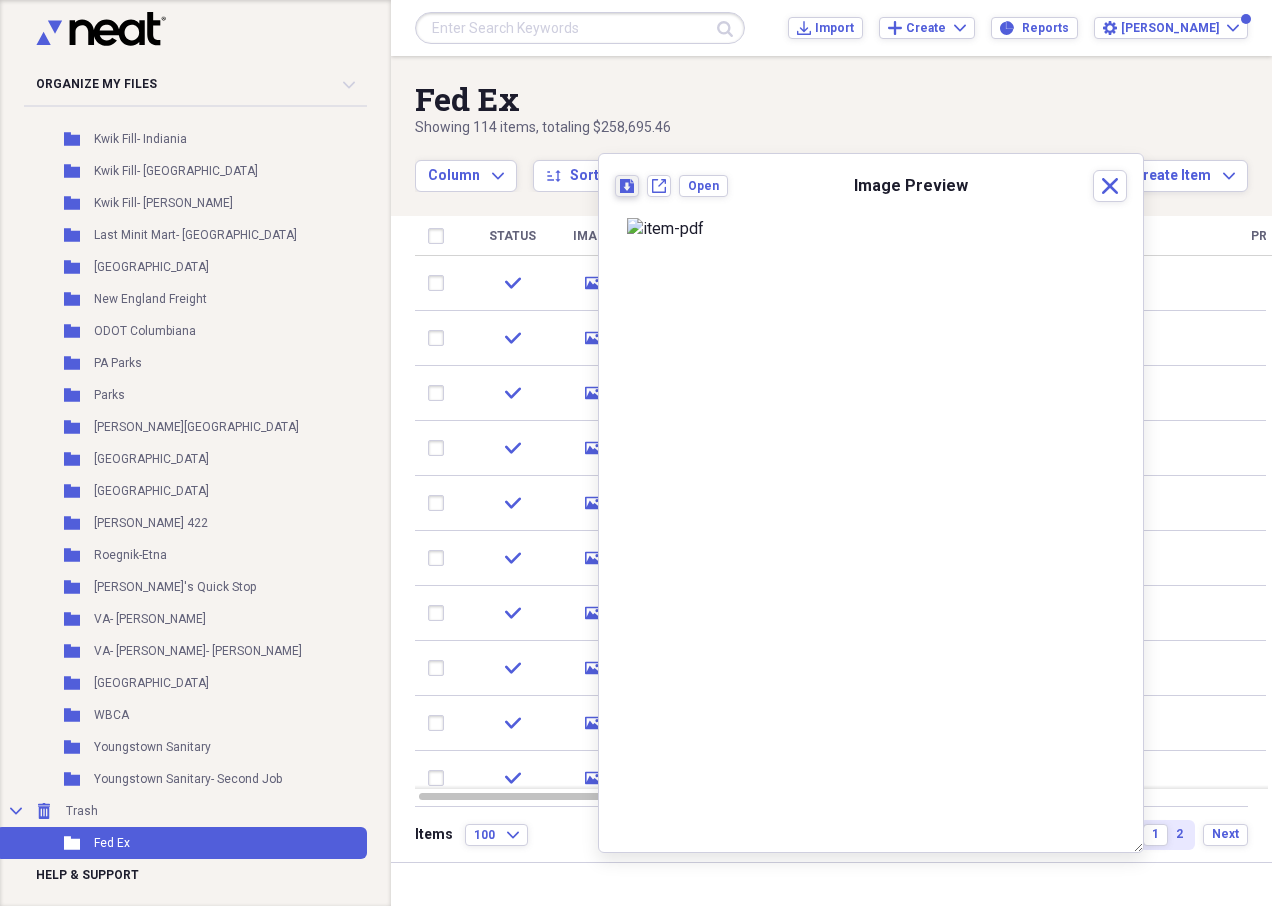 click 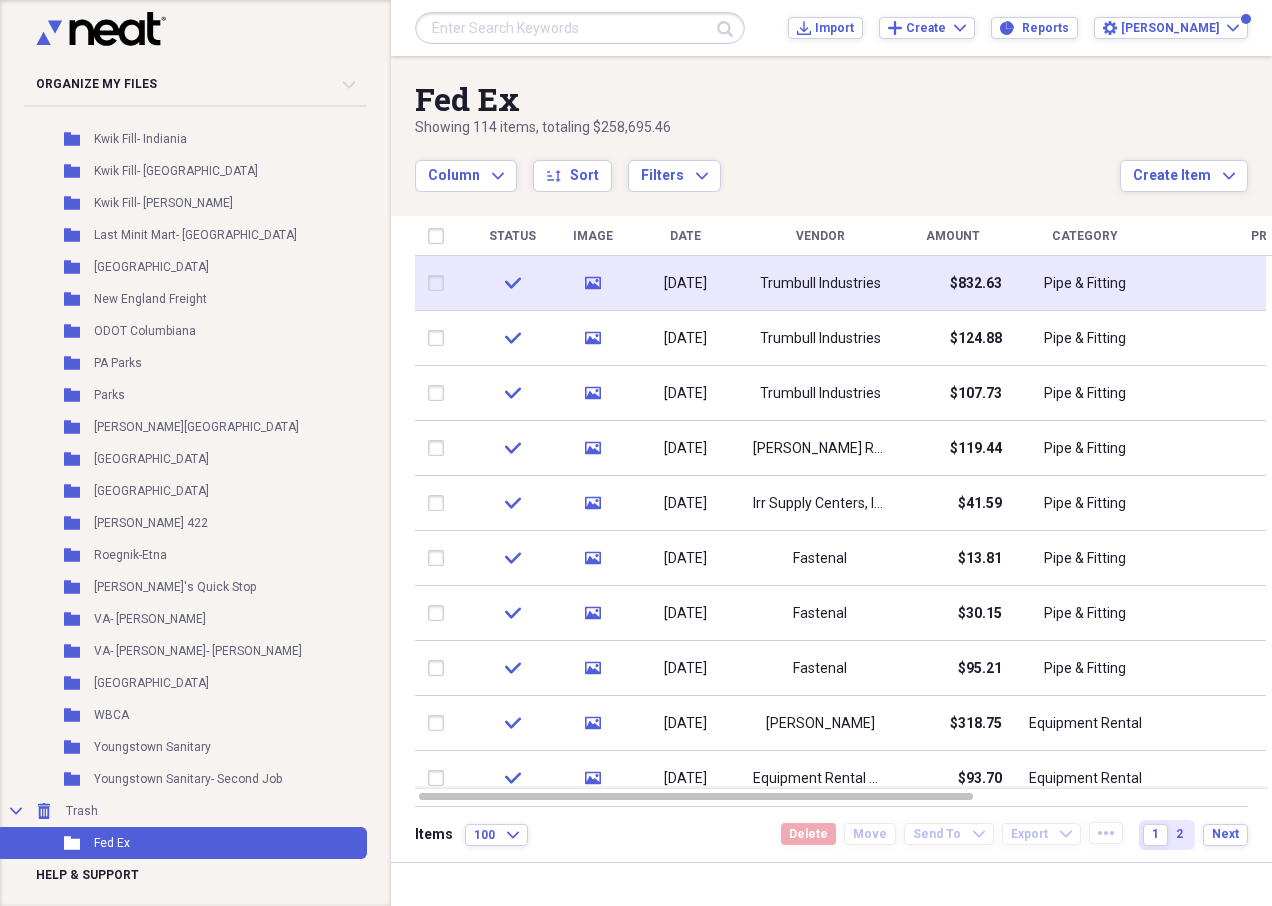 click at bounding box center (440, 283) 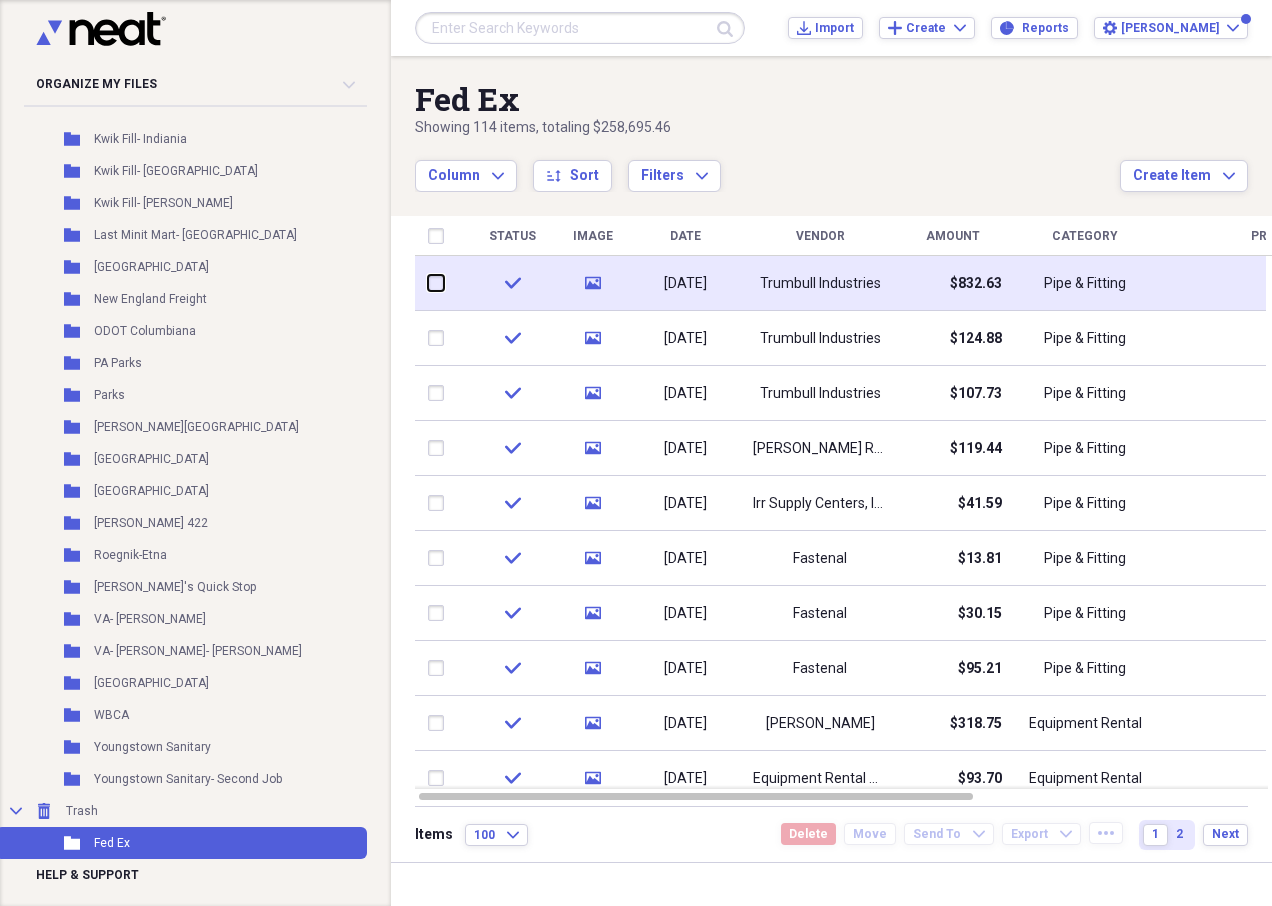 click at bounding box center [428, 283] 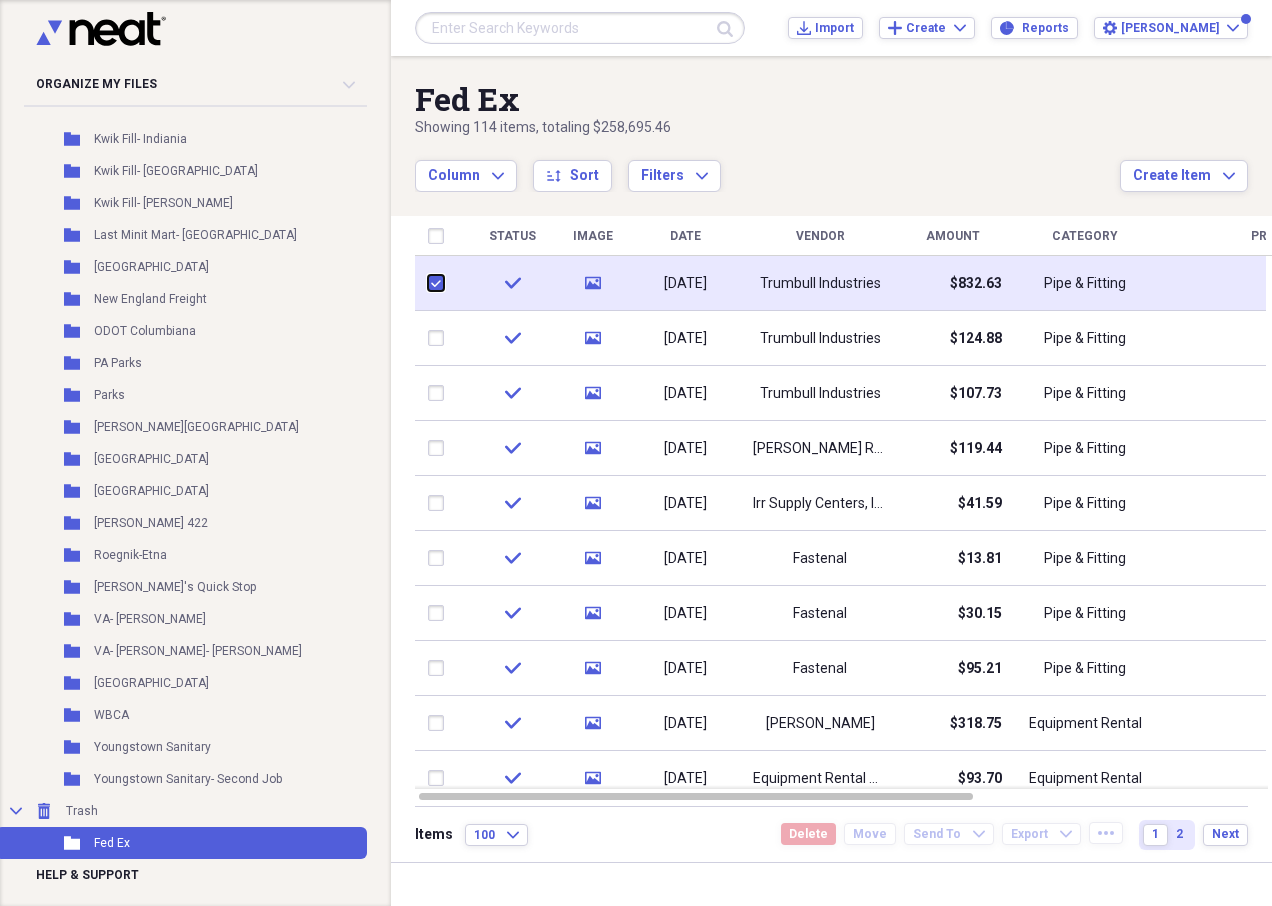 checkbox on "true" 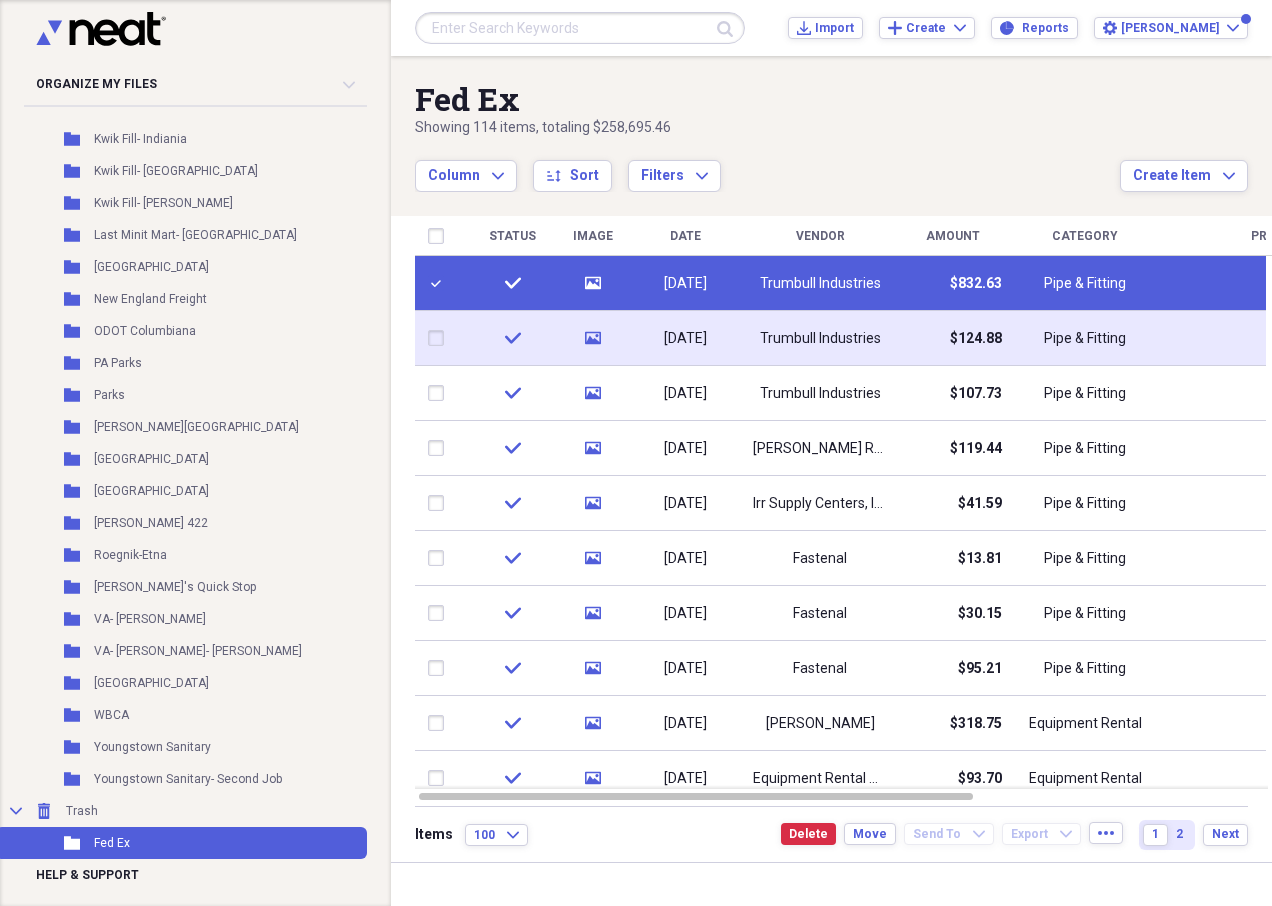 click at bounding box center (440, 338) 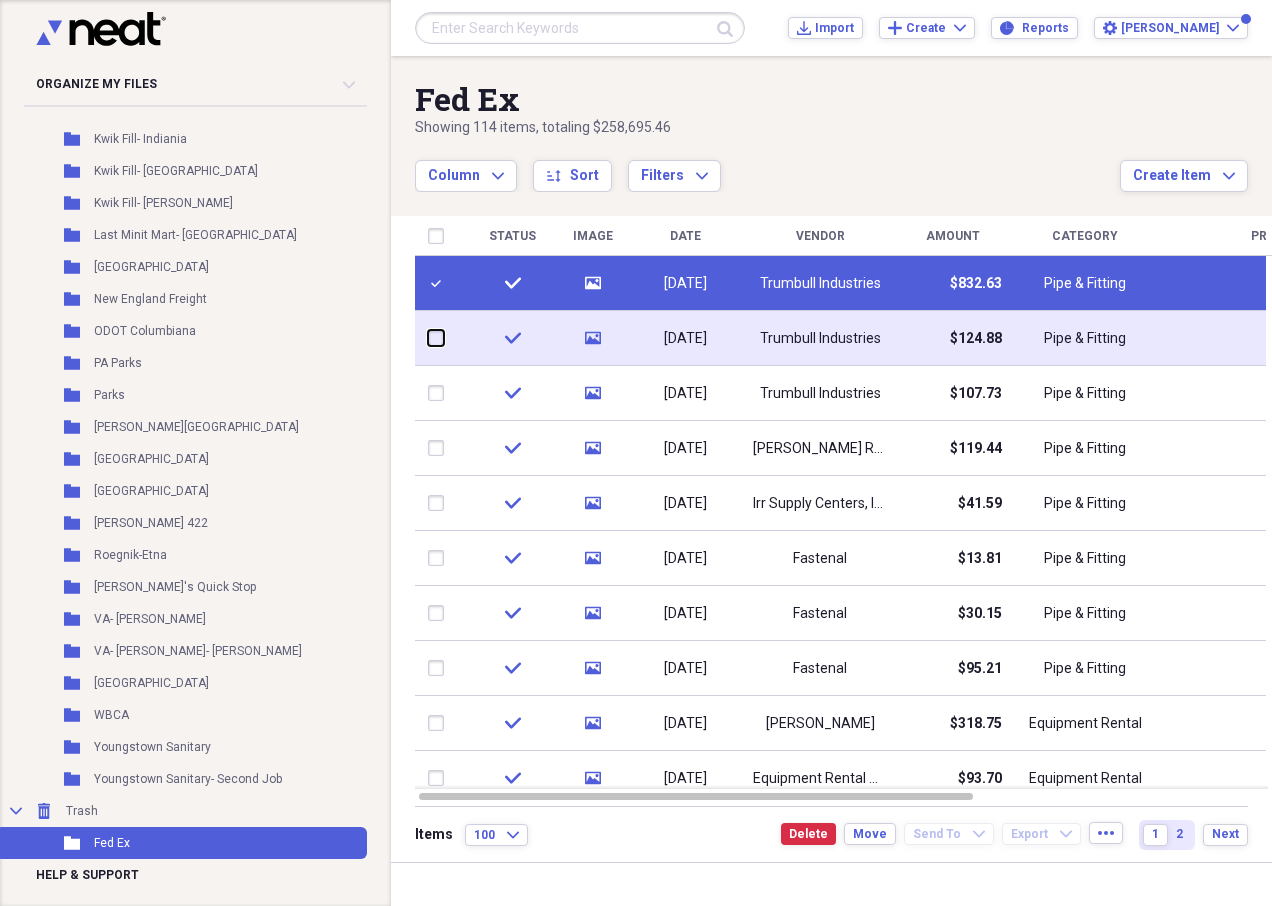 click at bounding box center (428, 338) 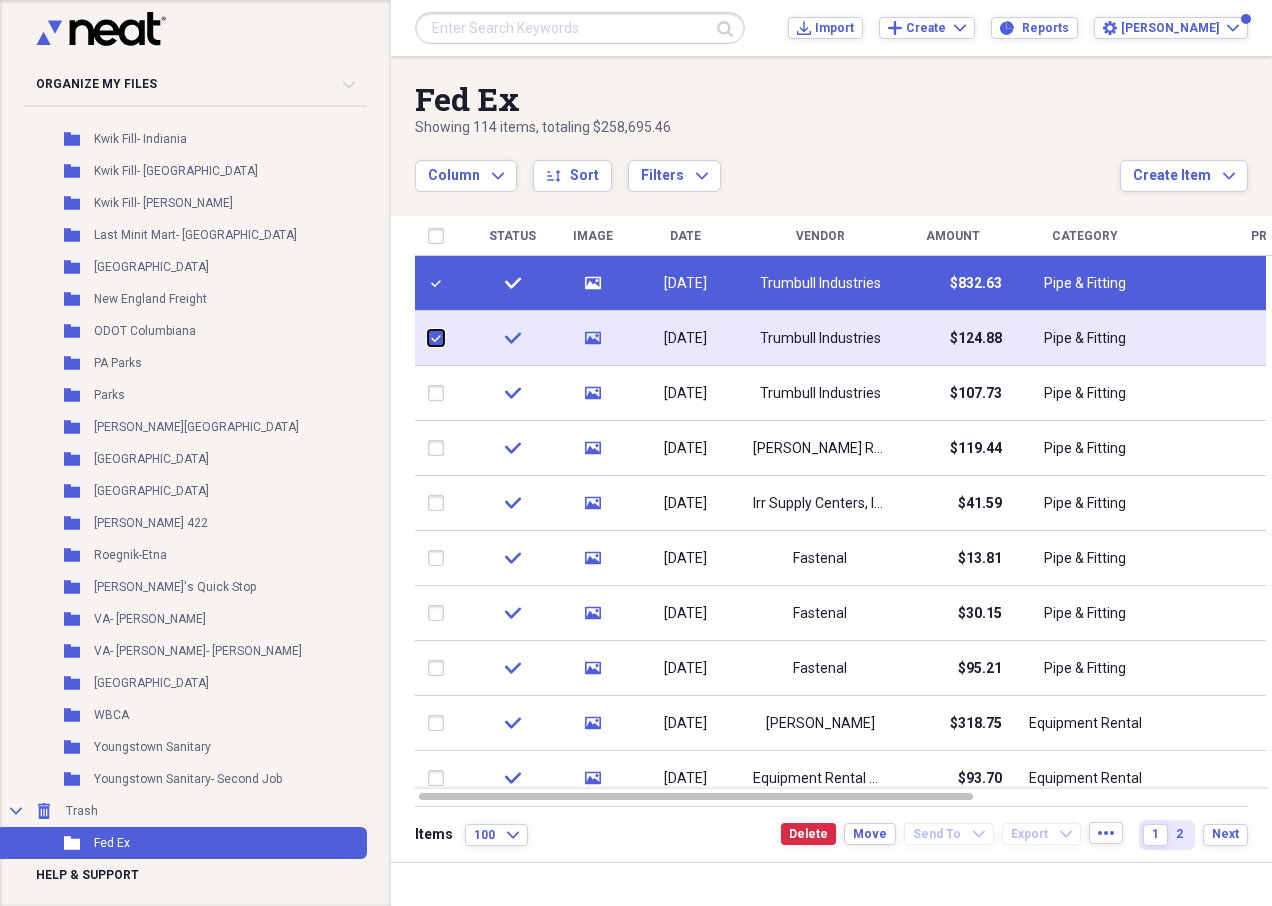 checkbox on "true" 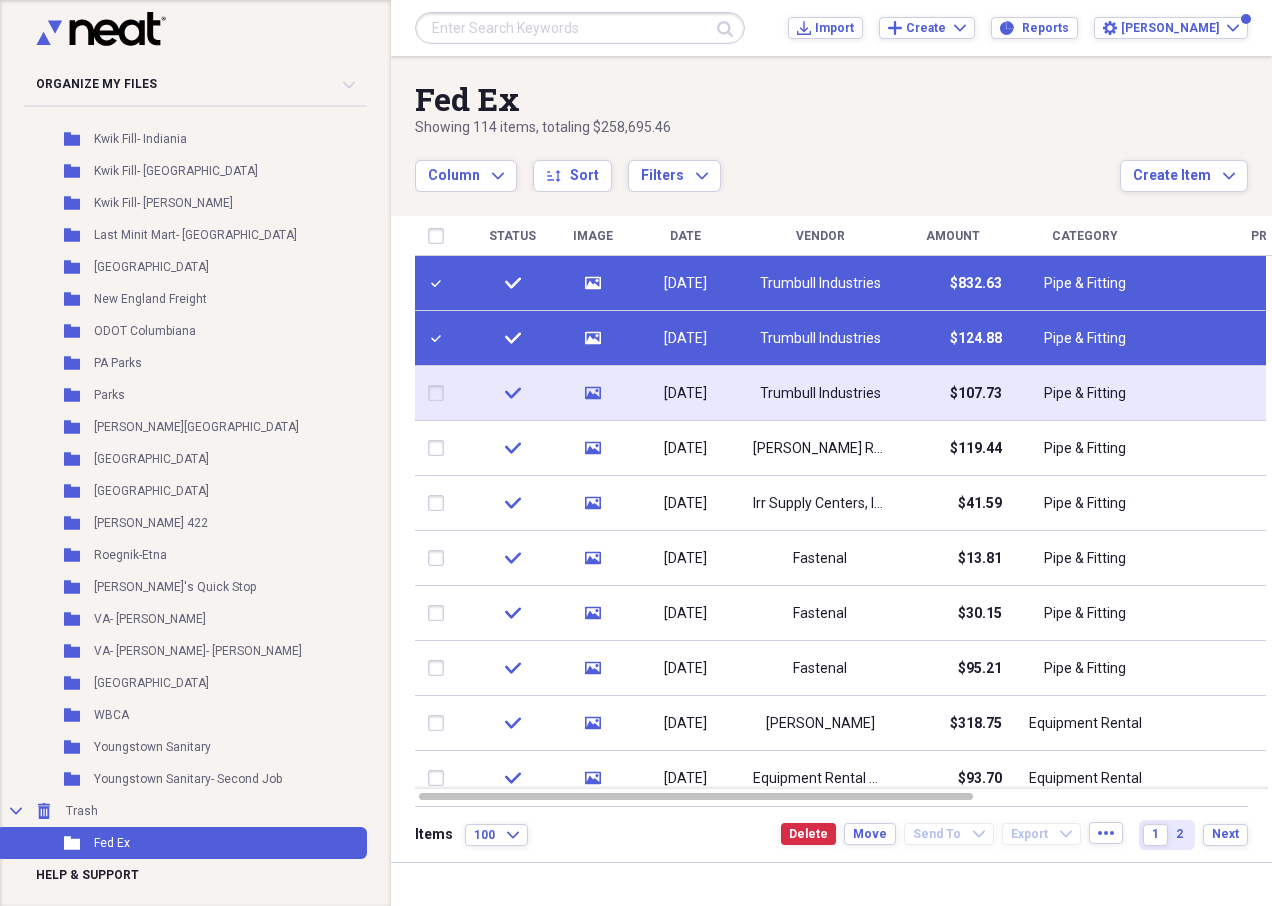 click at bounding box center (440, 393) 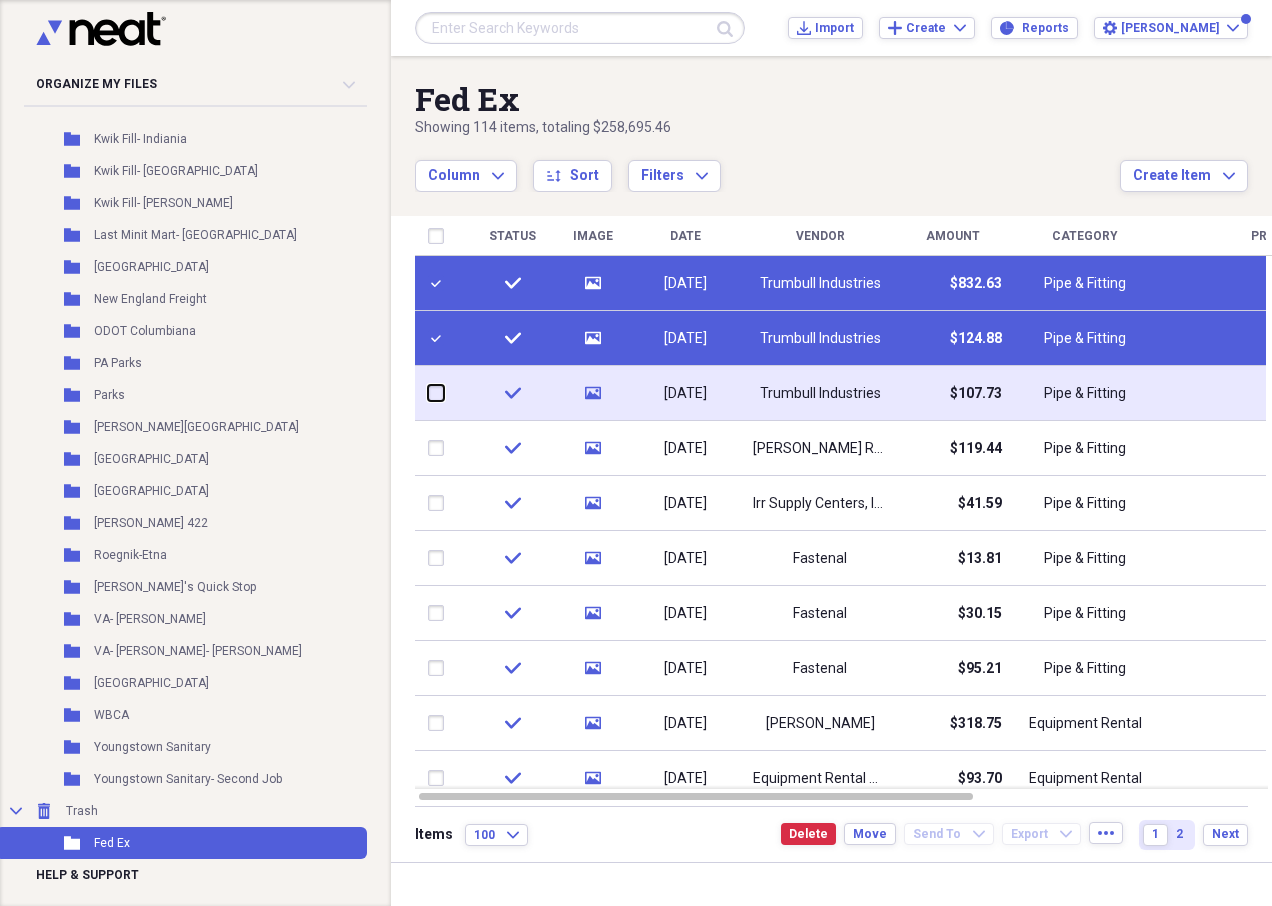 click at bounding box center (428, 393) 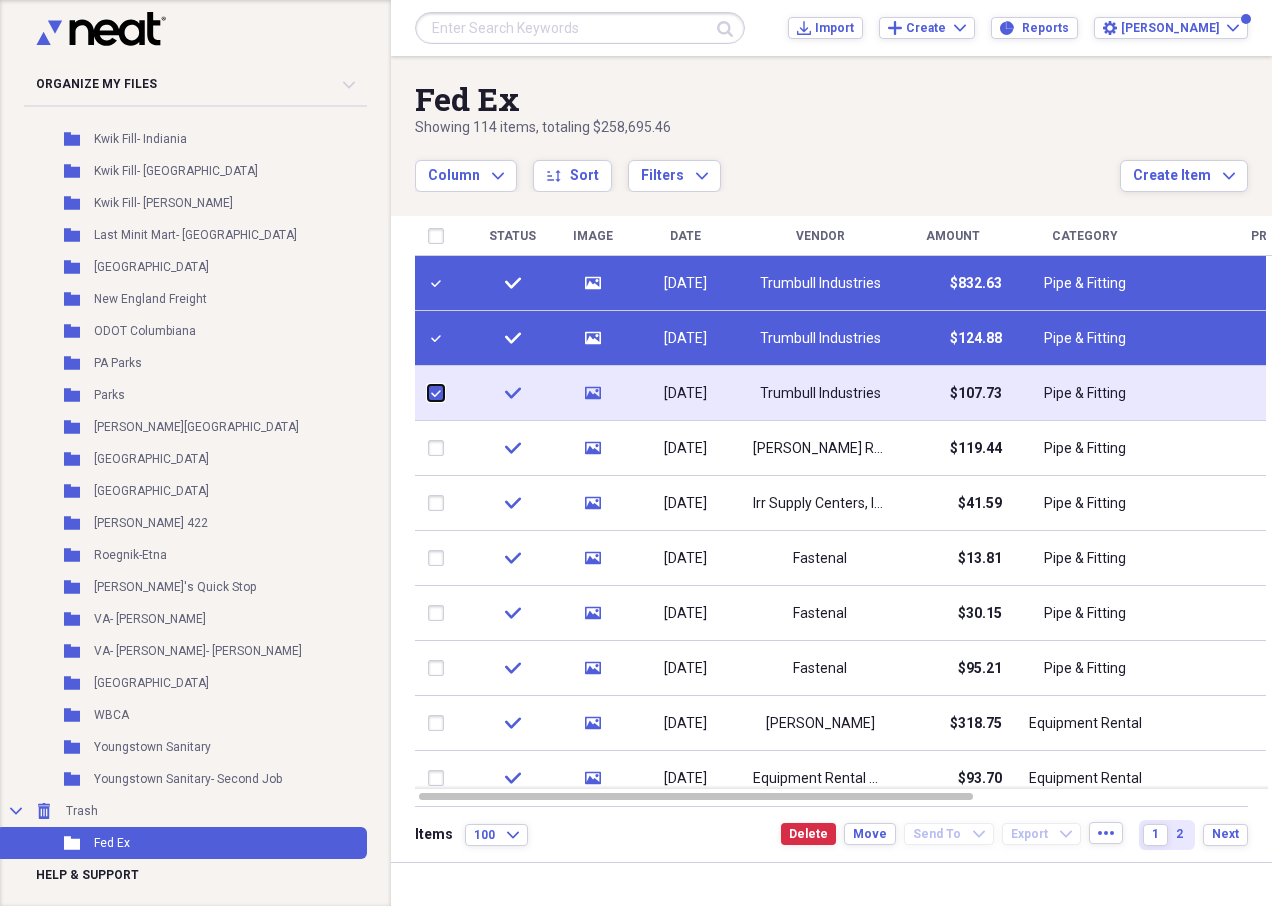 checkbox on "true" 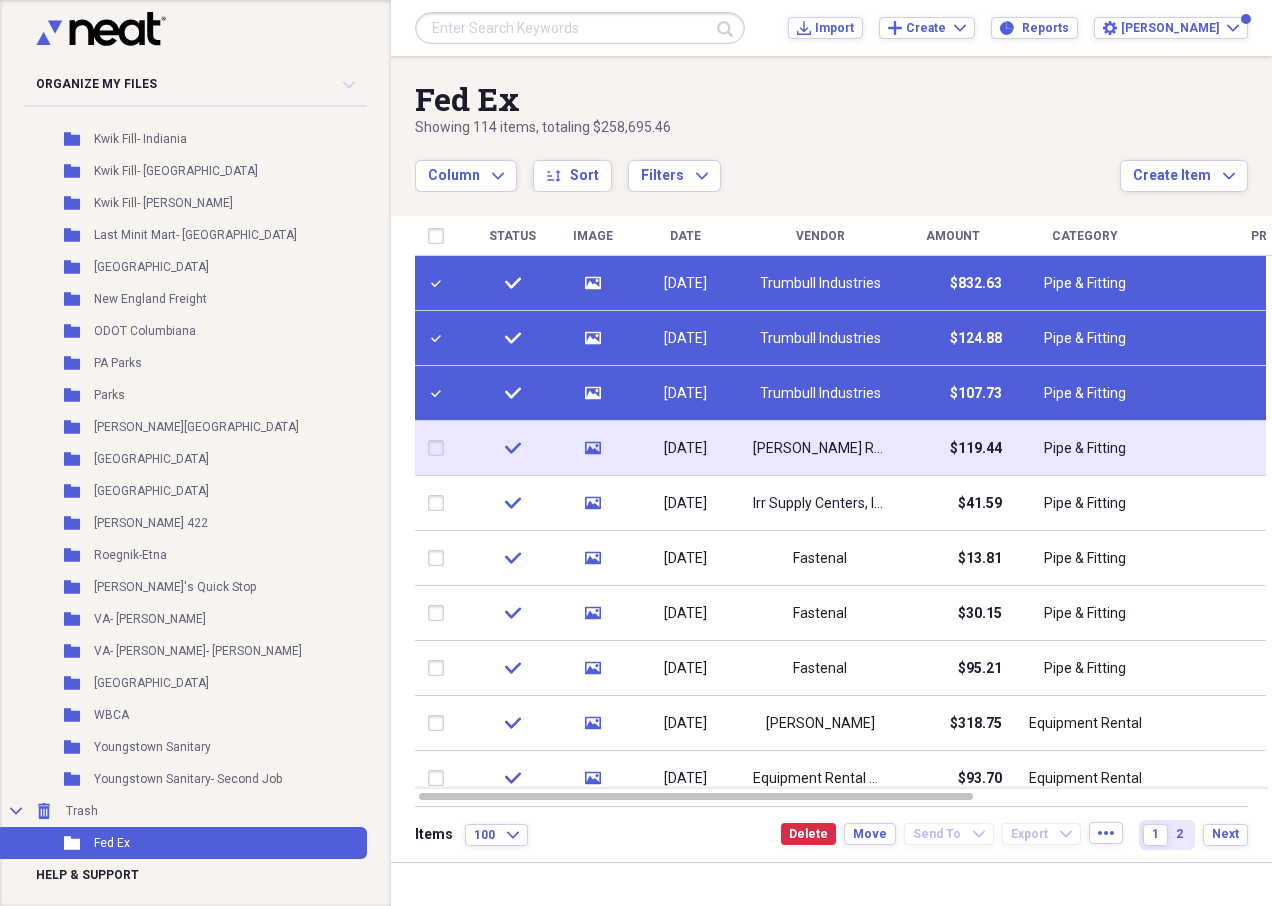 click at bounding box center [440, 448] 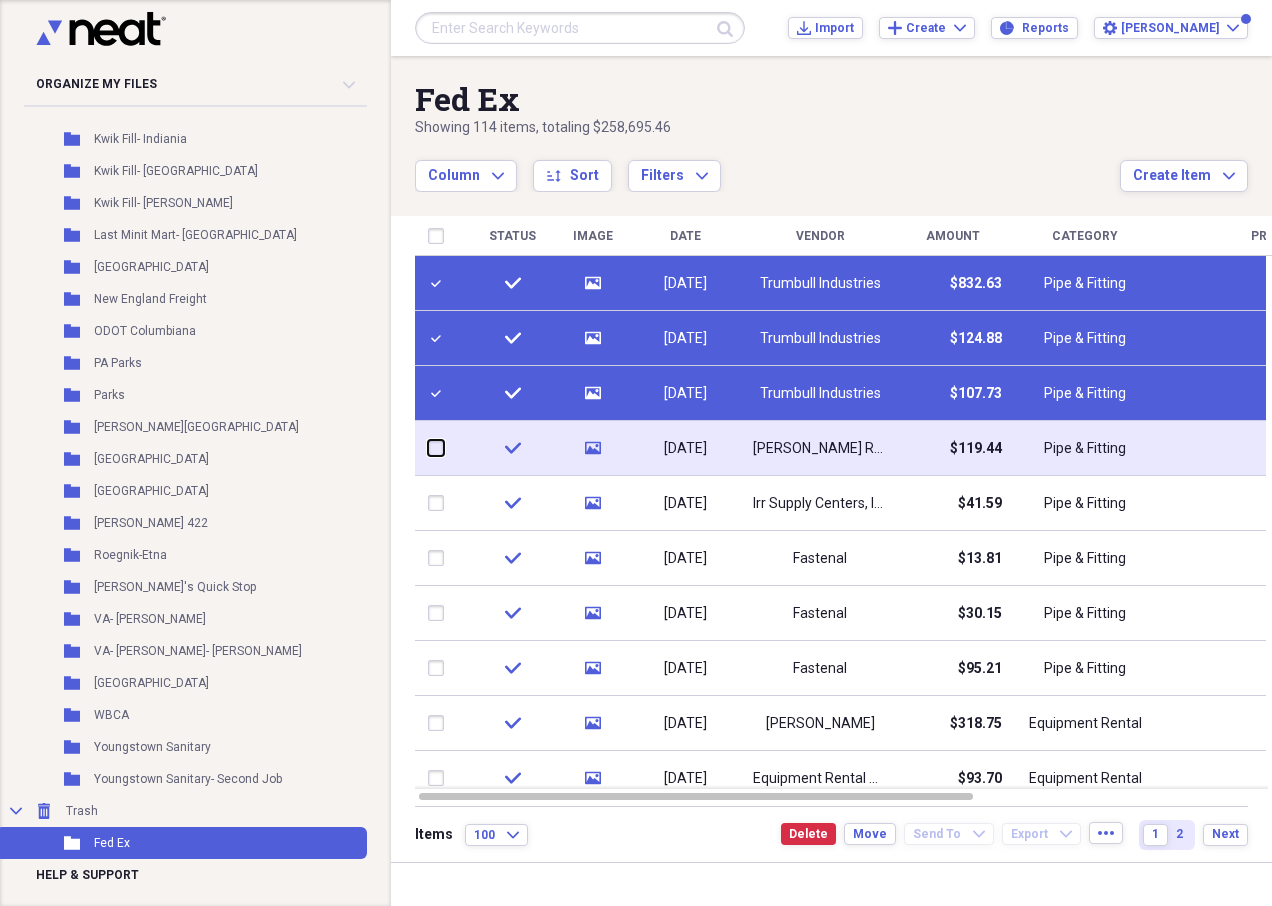 click at bounding box center (428, 448) 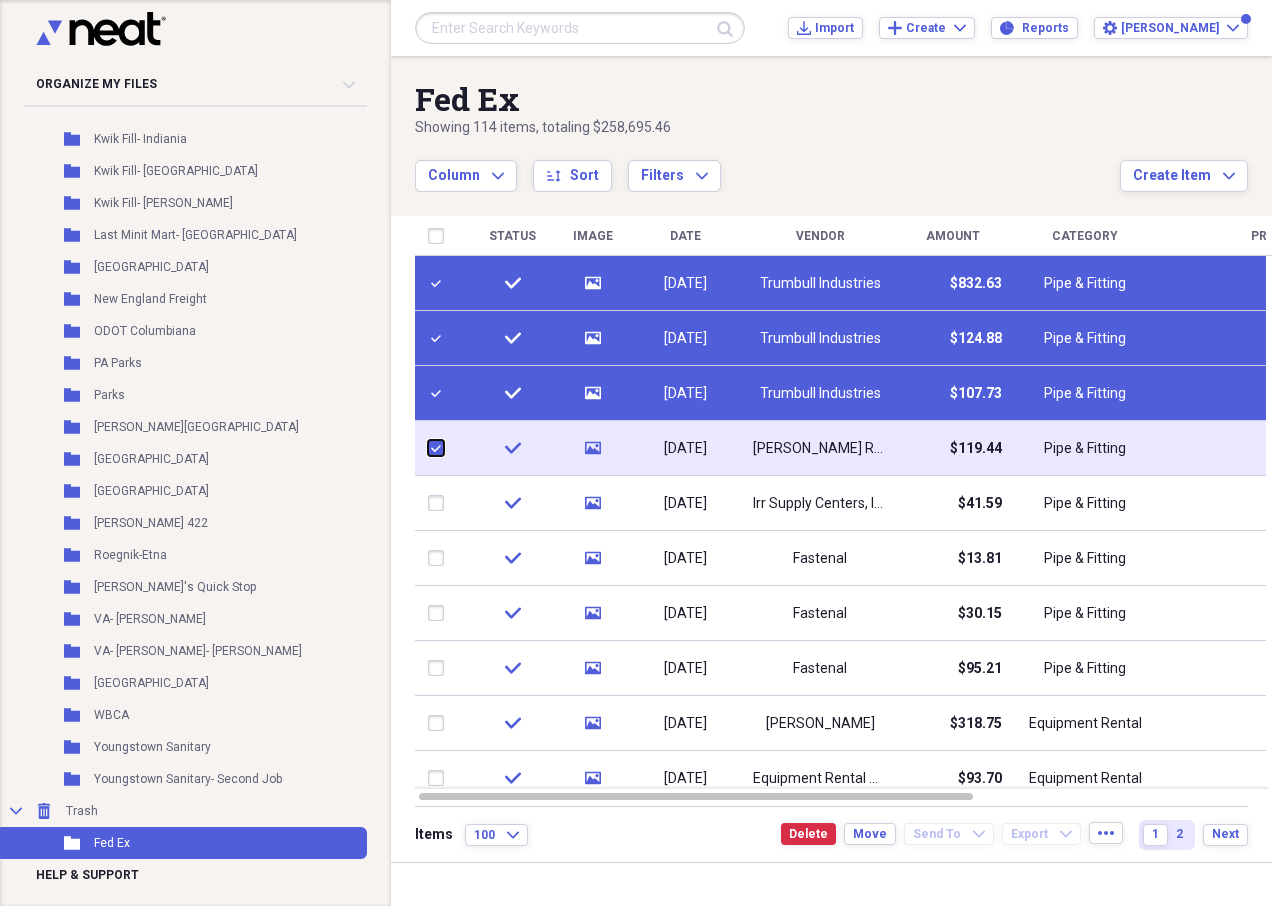 checkbox on "true" 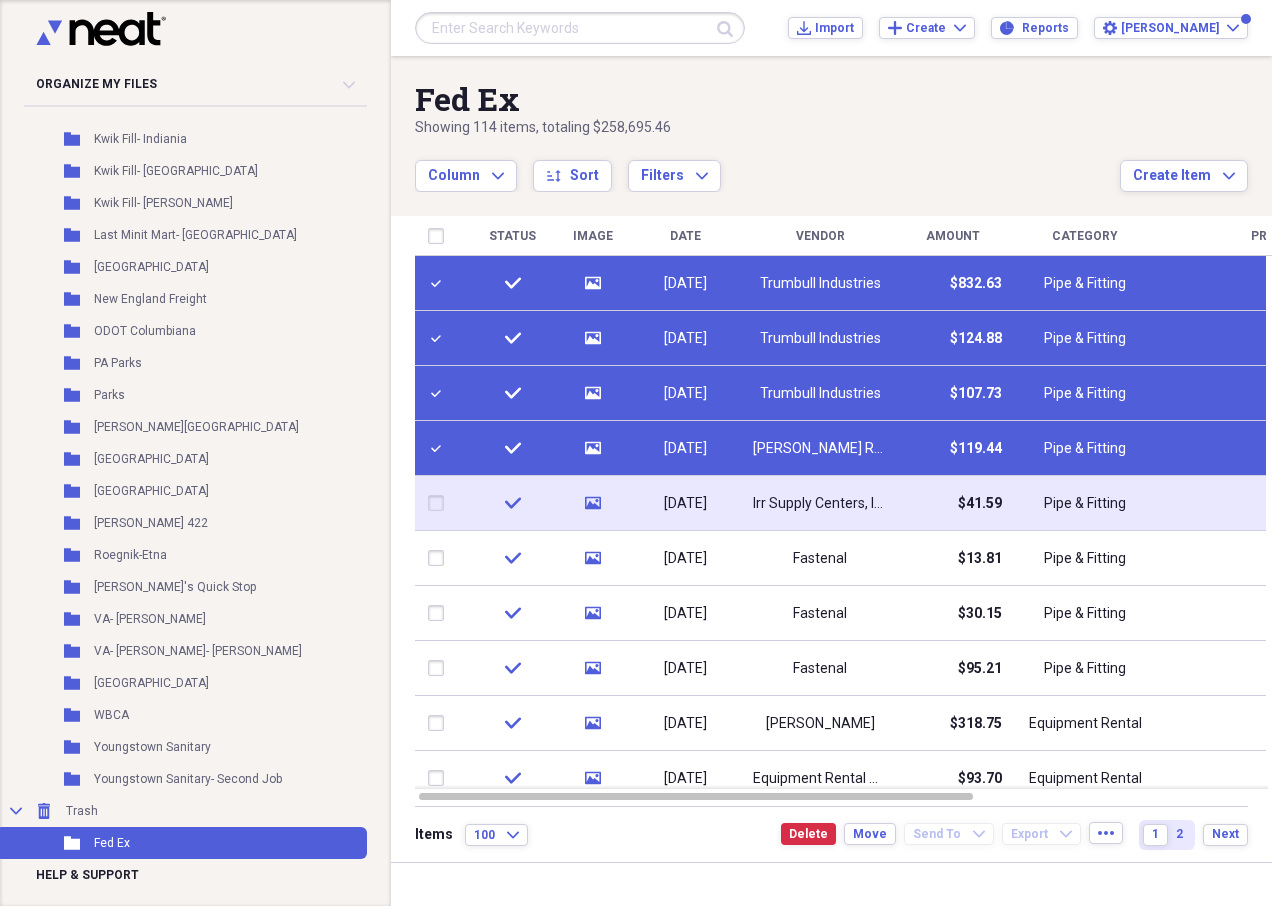 click at bounding box center (440, 503) 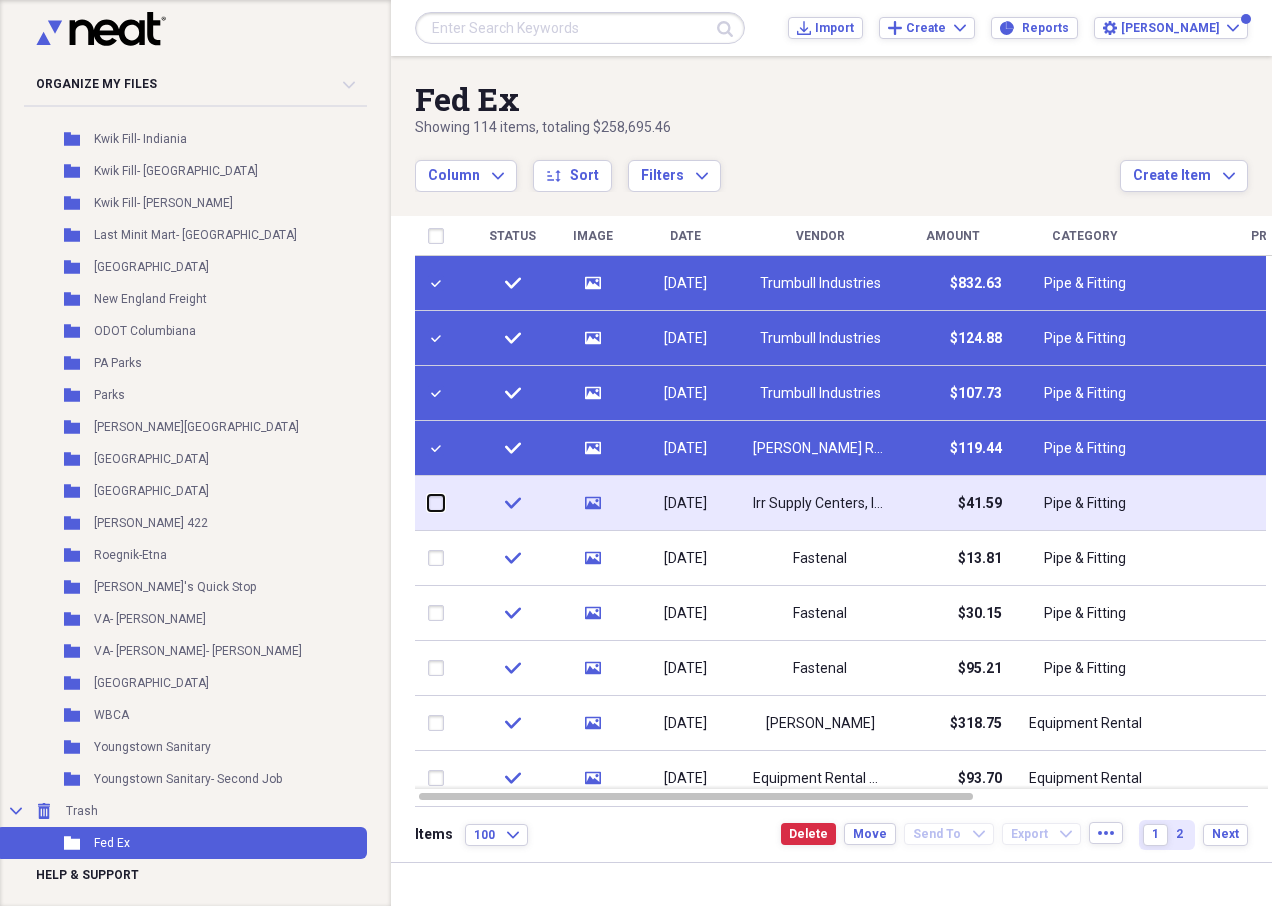 click at bounding box center (428, 503) 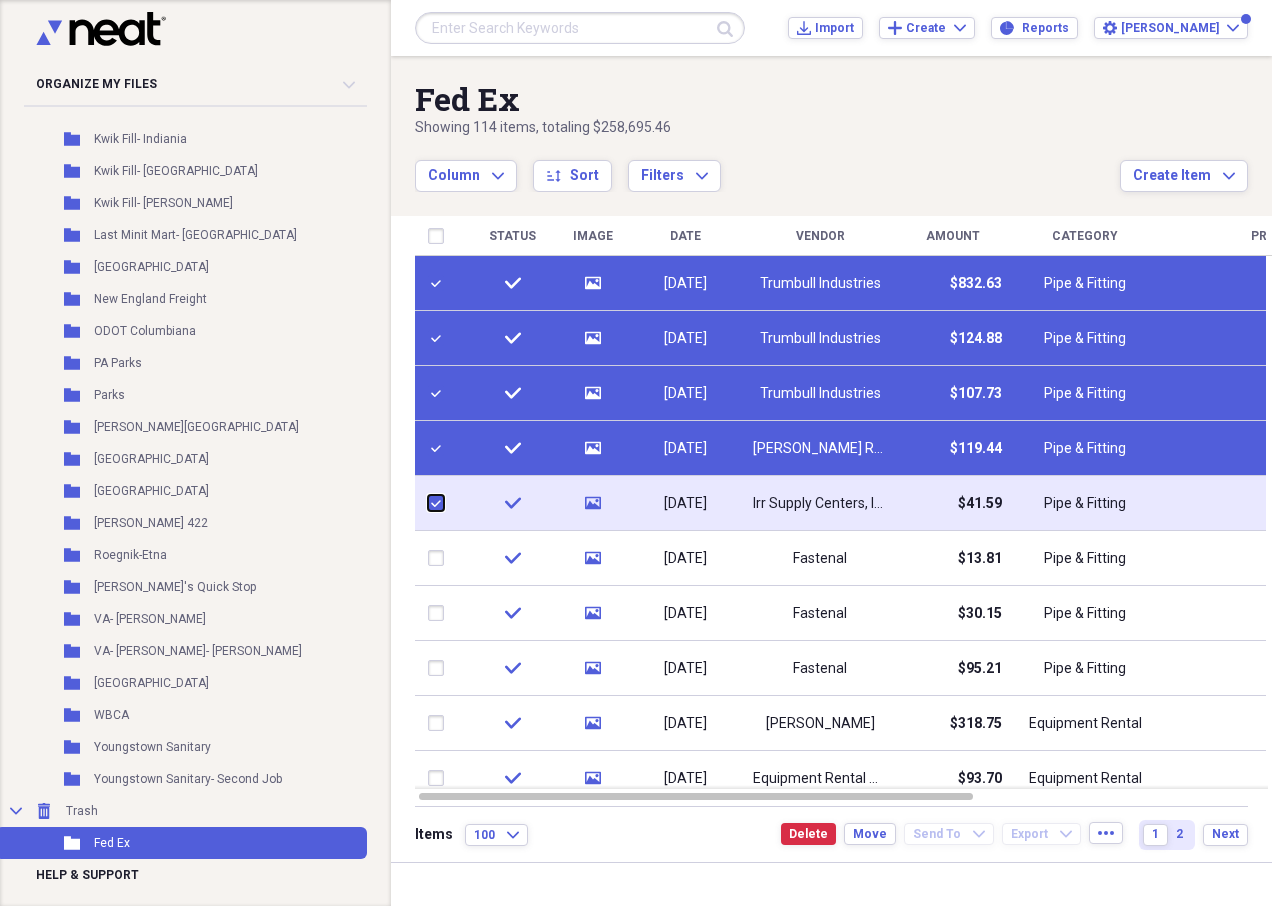 checkbox on "true" 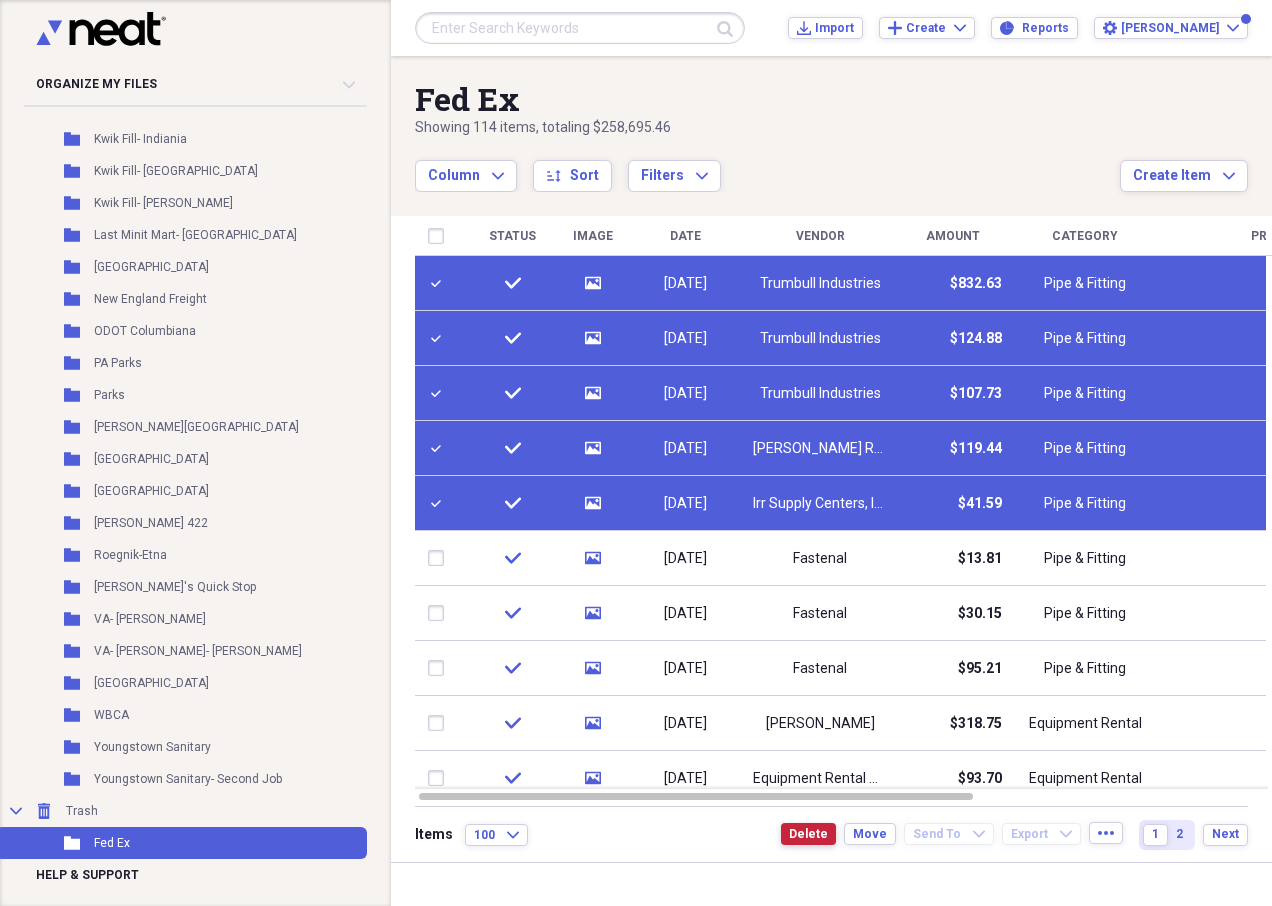 click on "Delete" at bounding box center [808, 834] 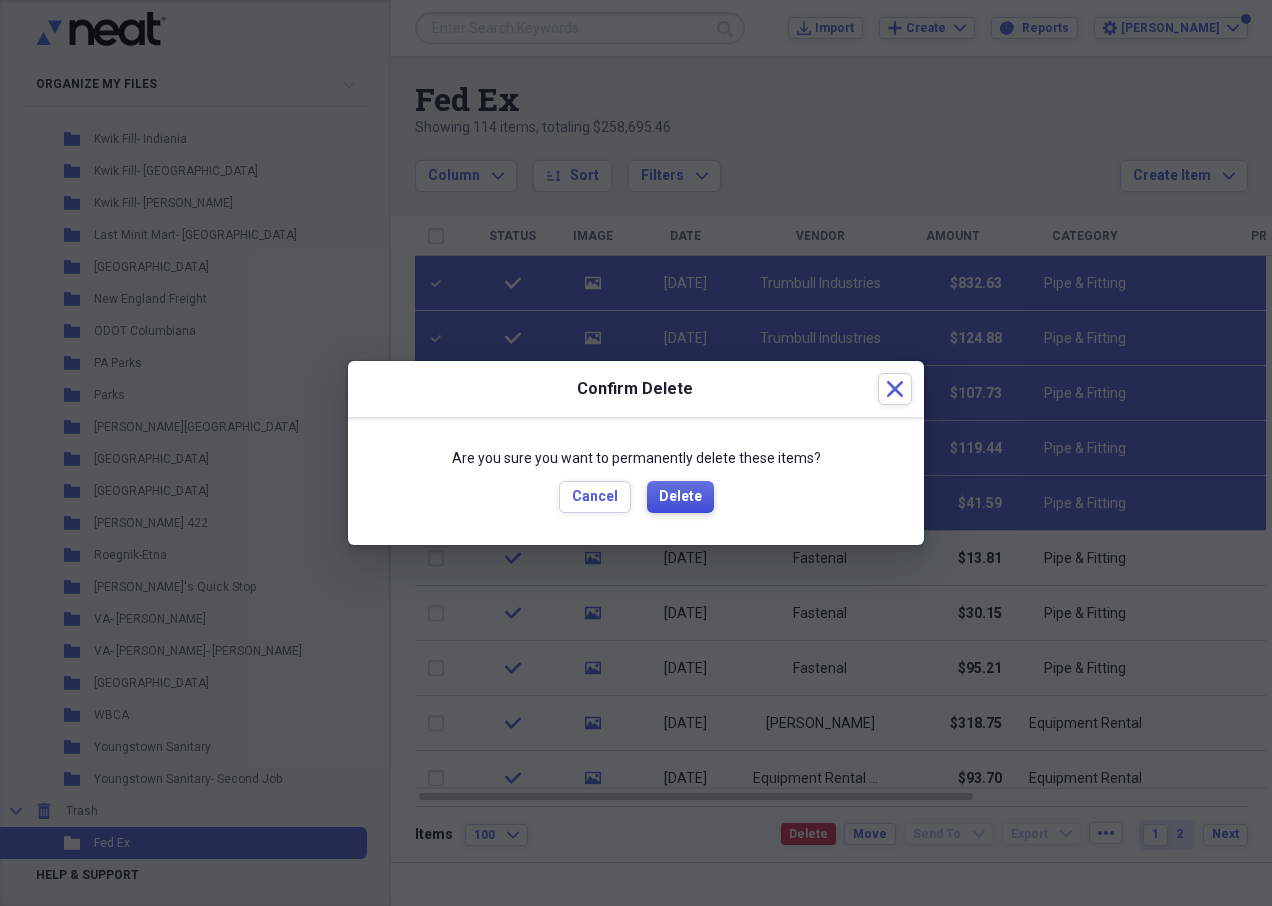 click on "Delete" at bounding box center (680, 497) 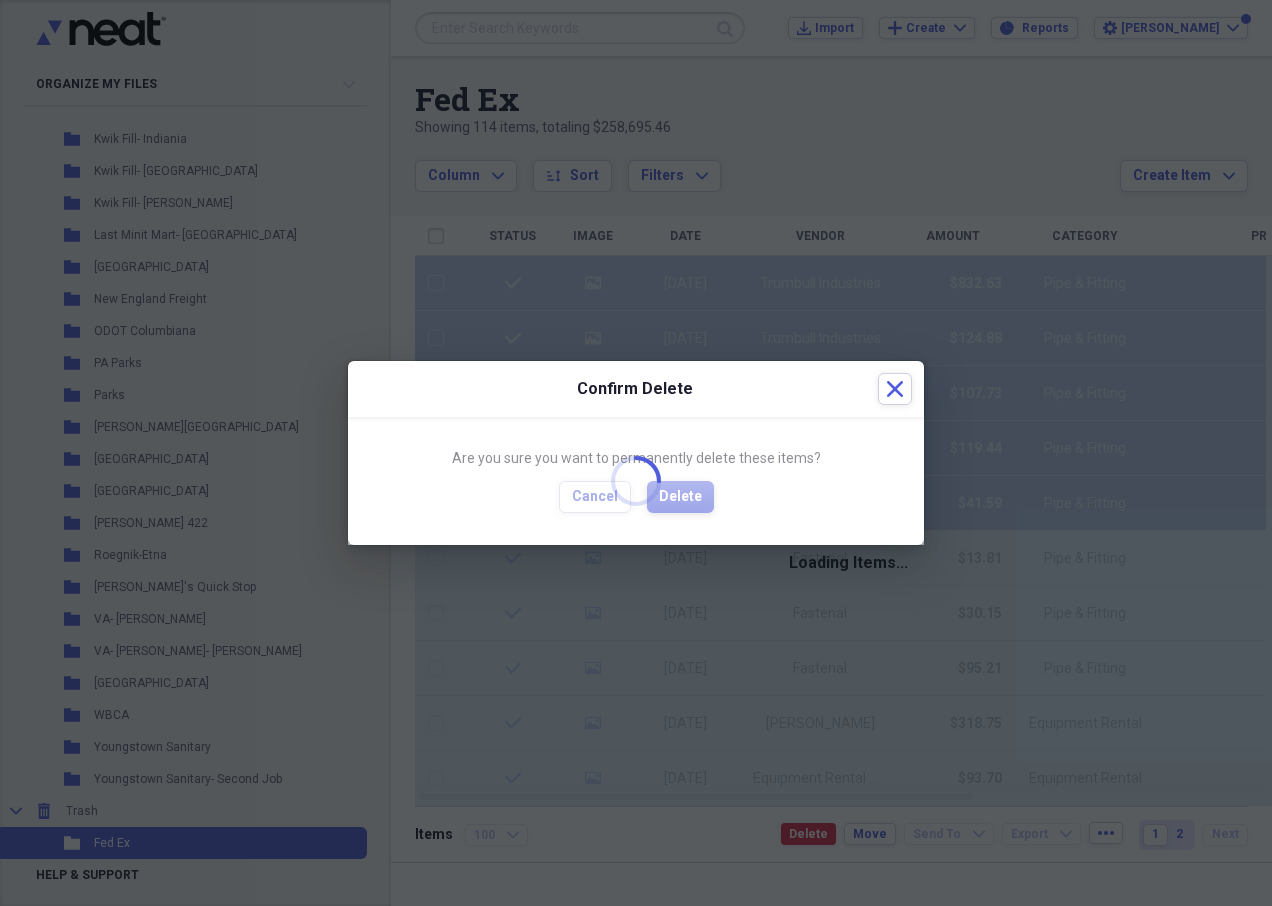 checkbox on "false" 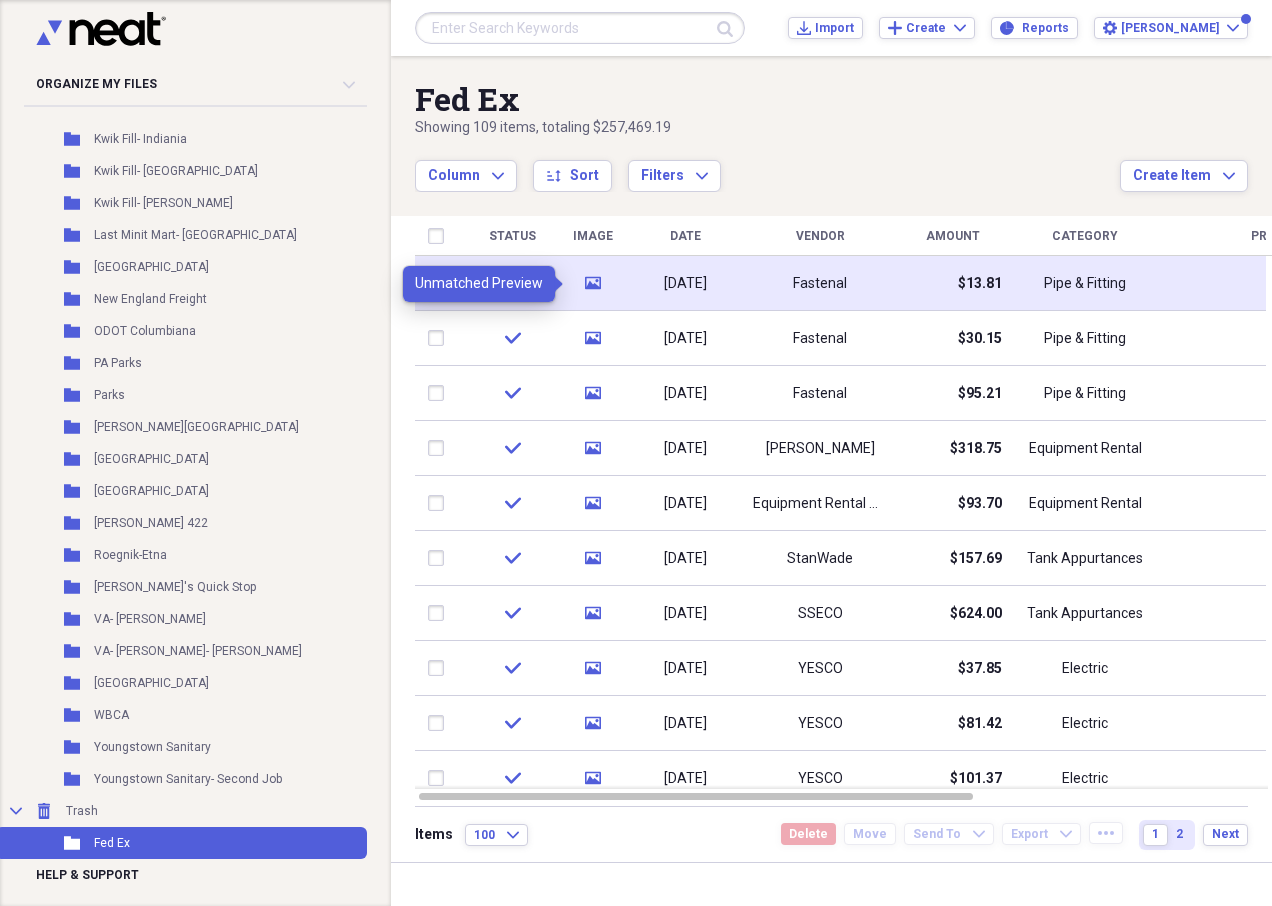 click on "media" 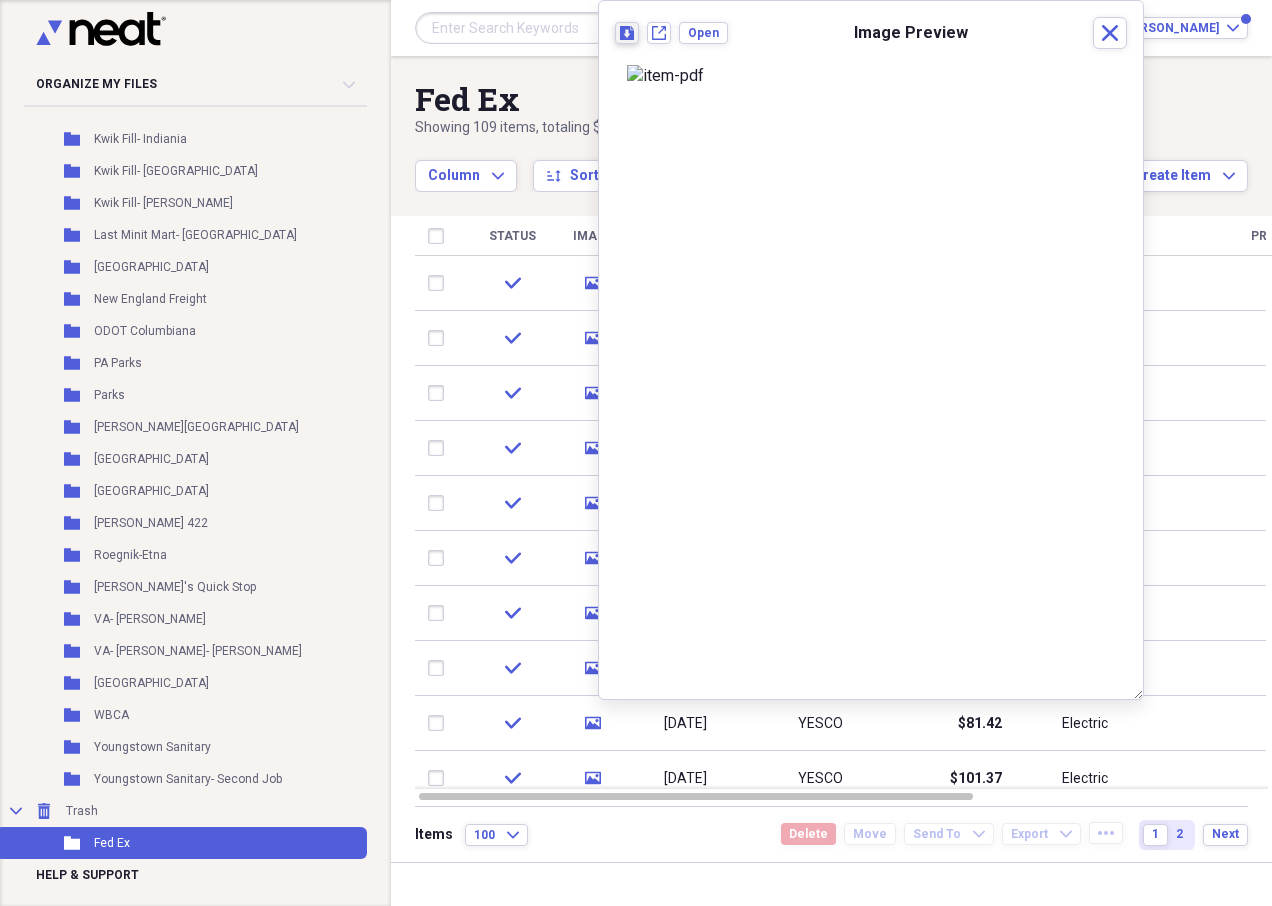 click on "Download" 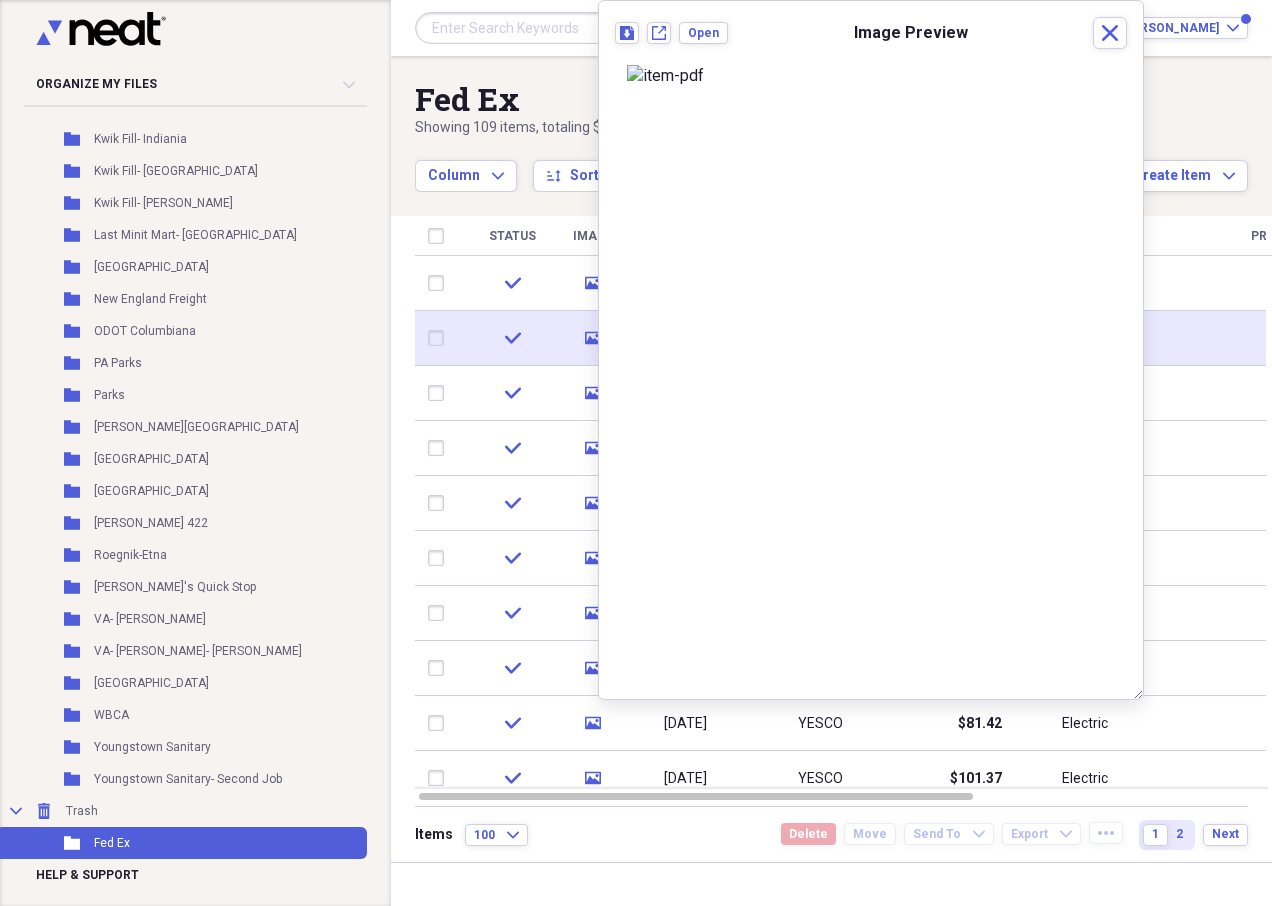 click 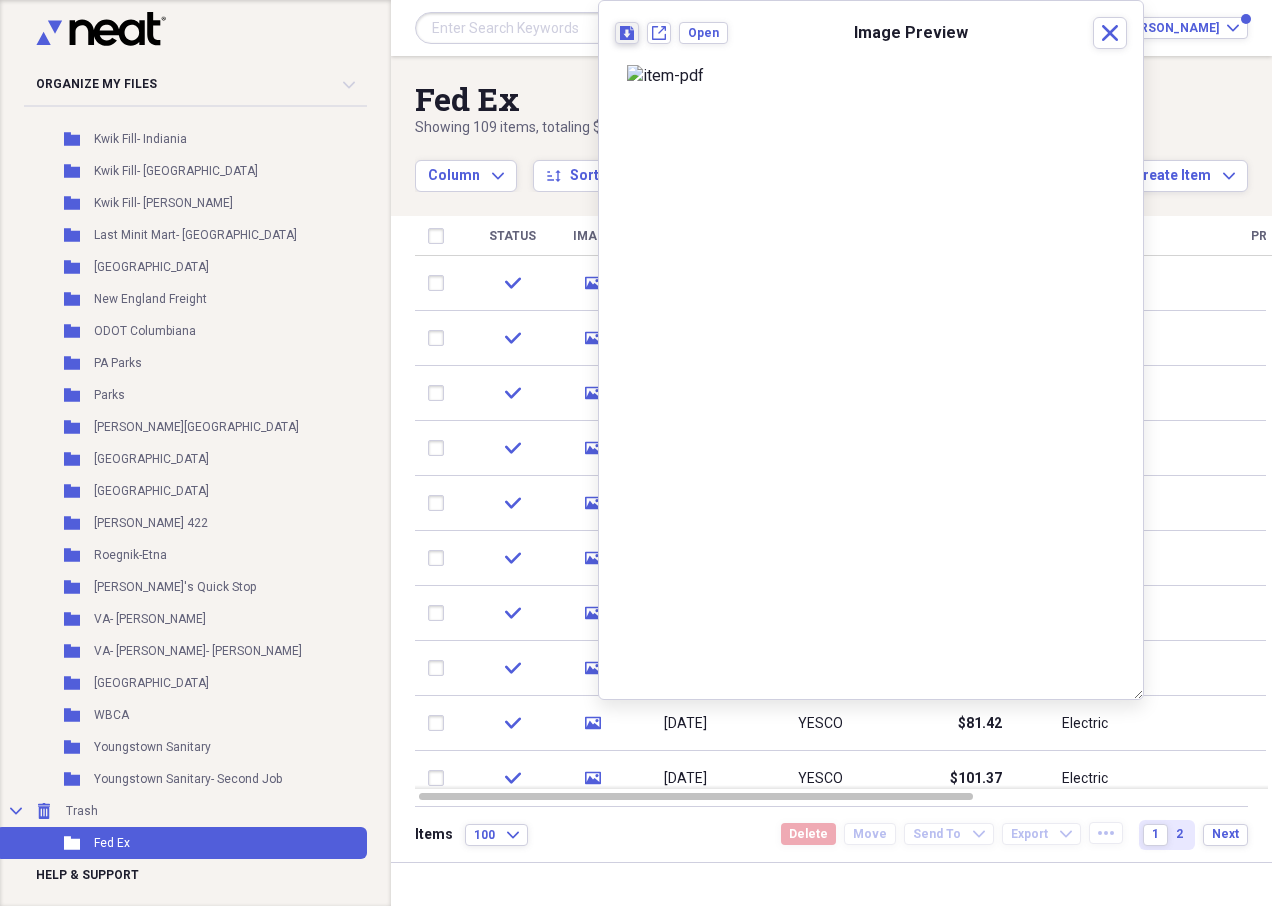 click 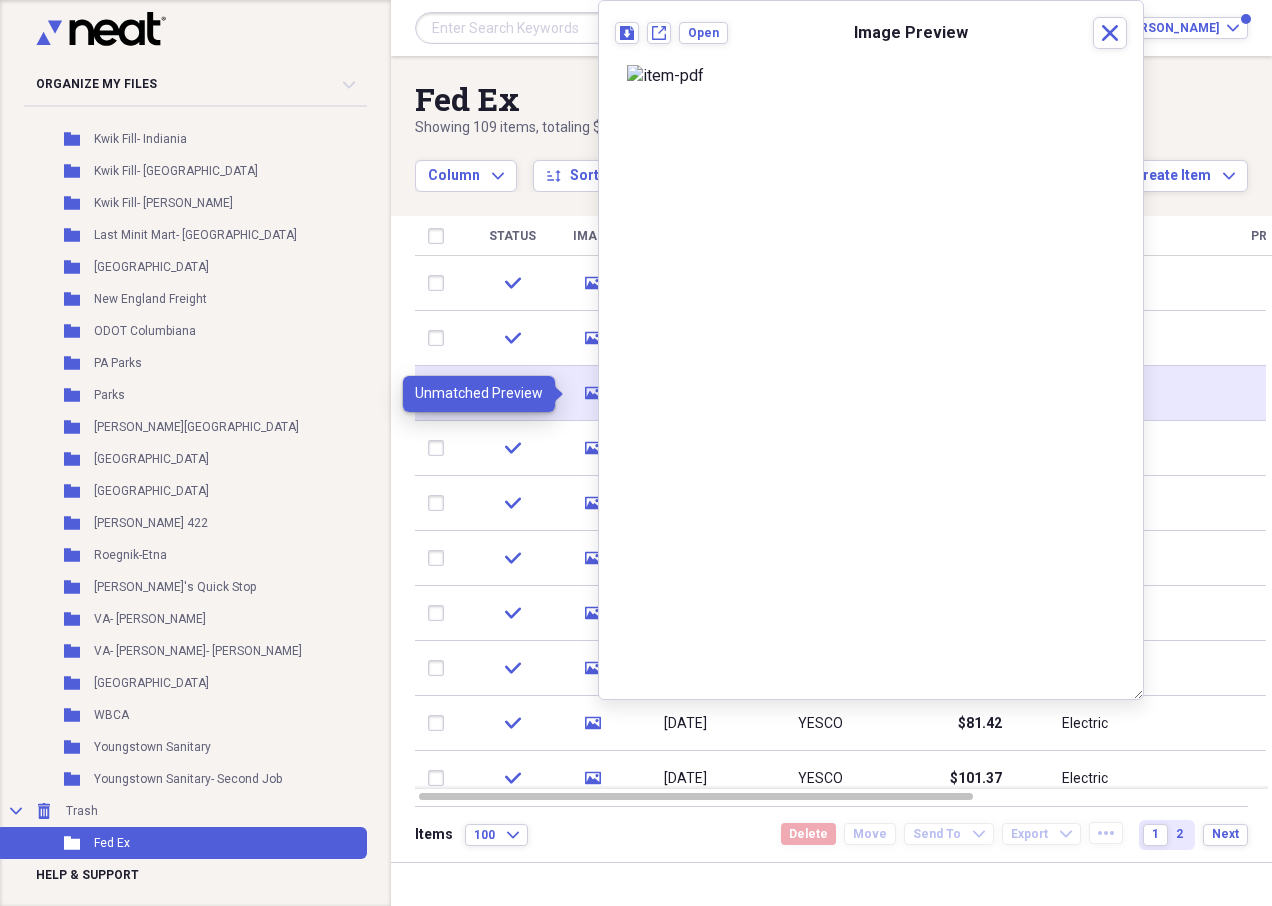 click 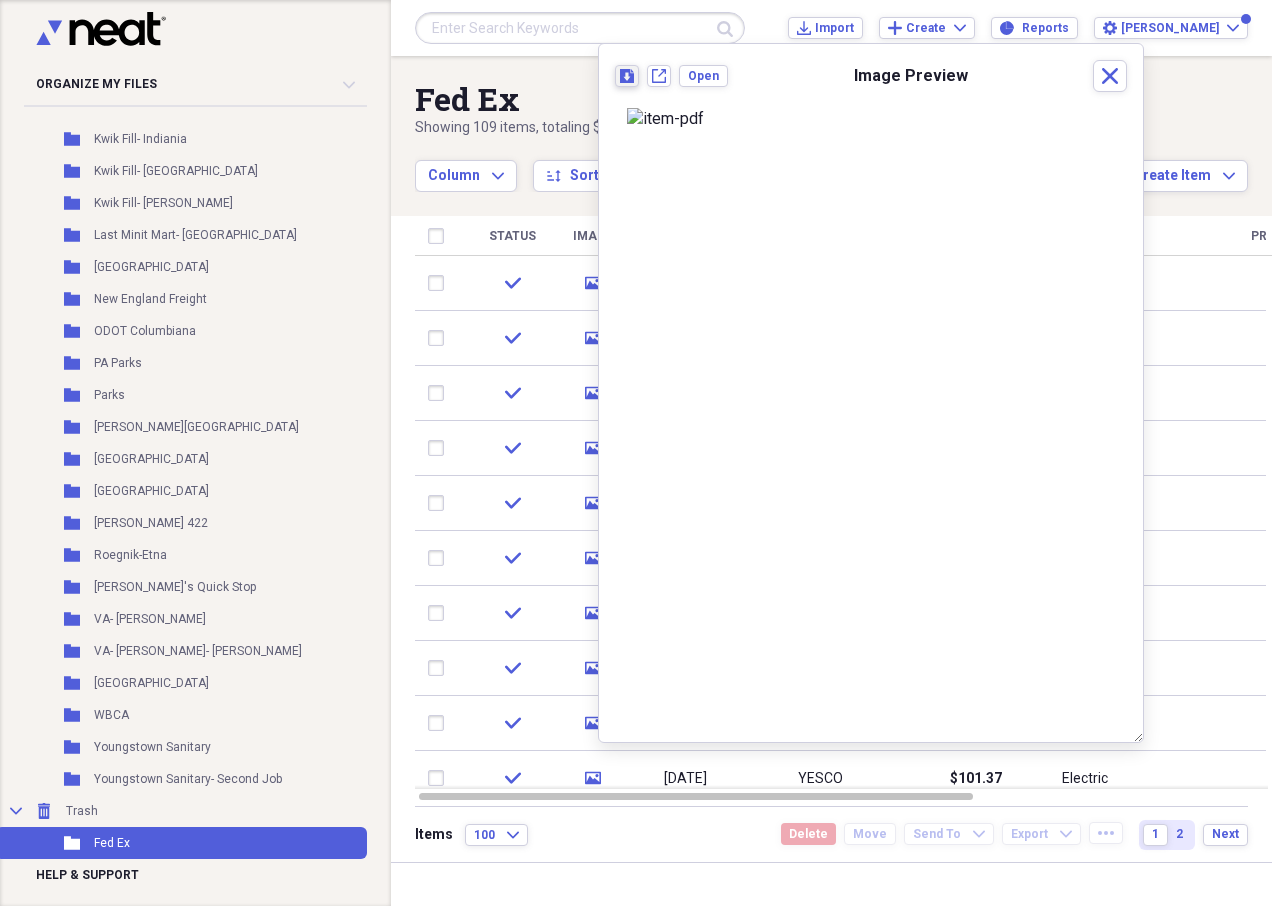 click on "Download" 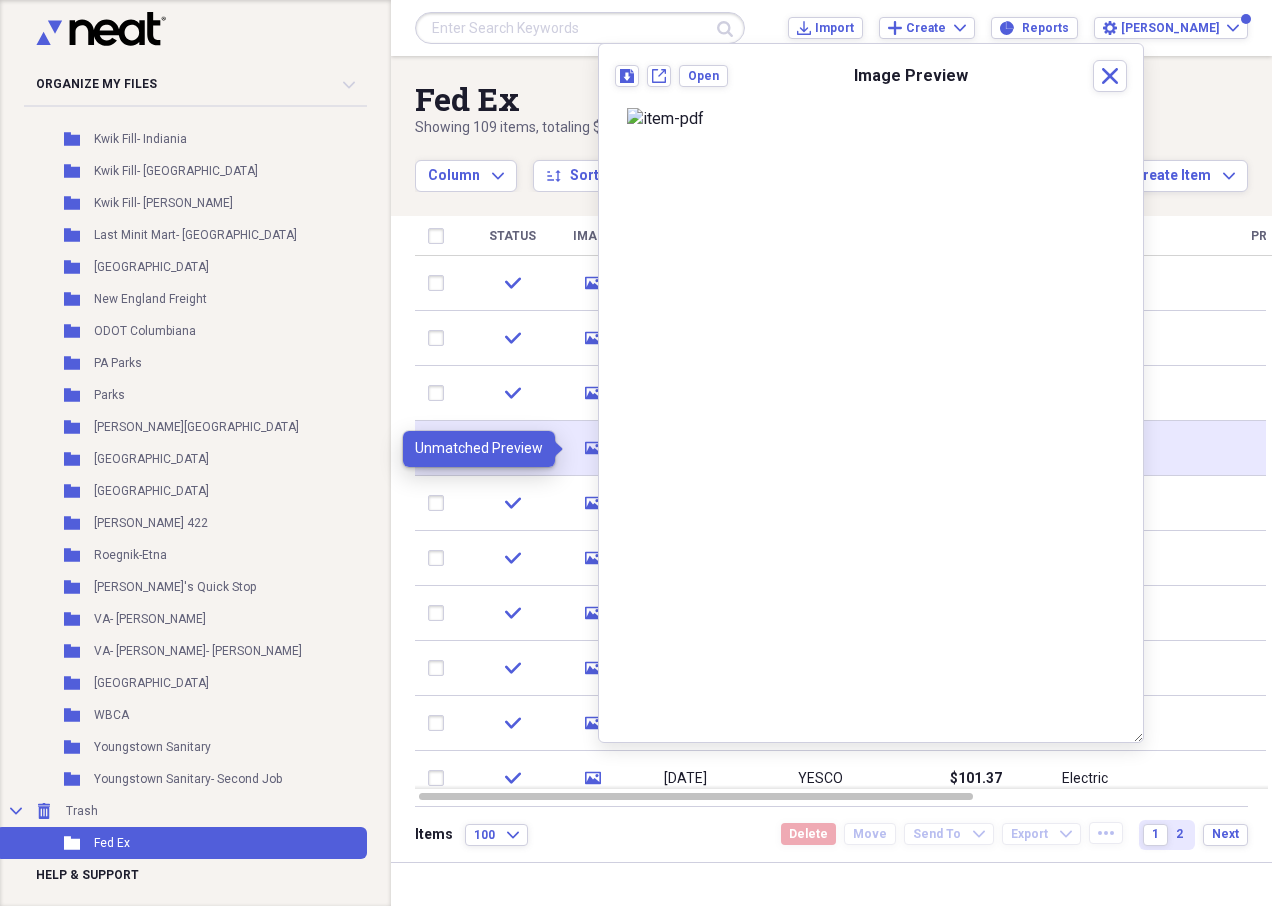 click on "media" 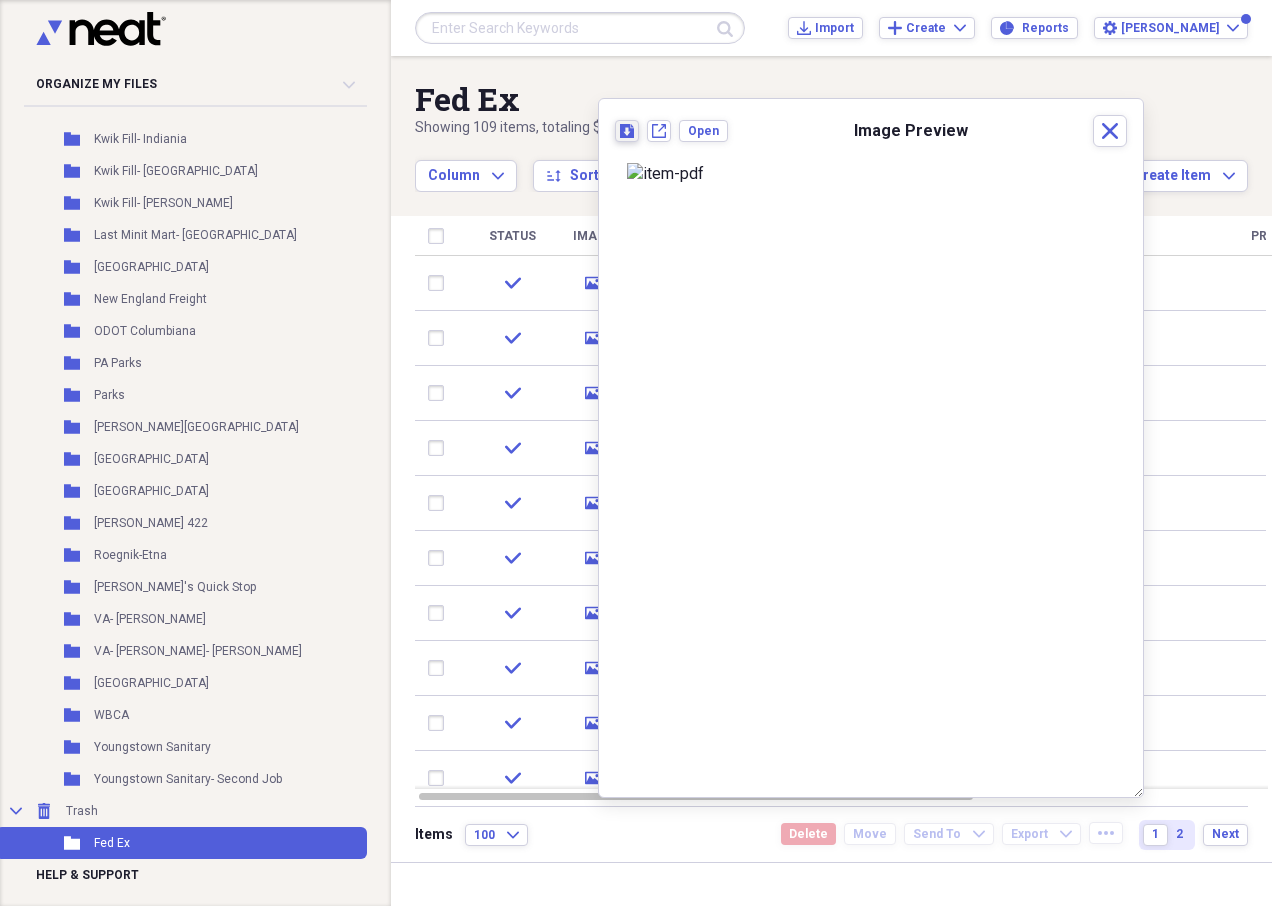 click on "Download" 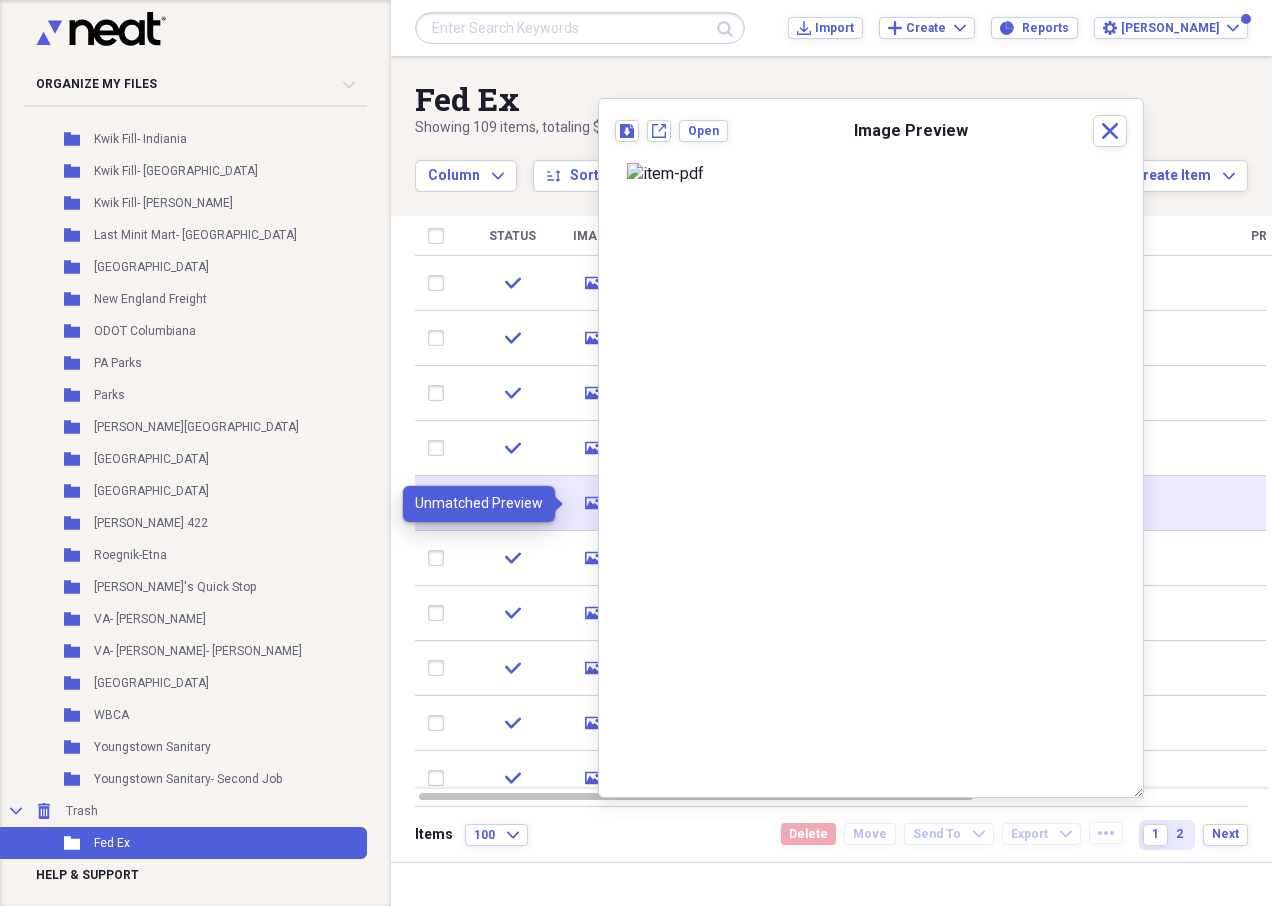 click on "media" 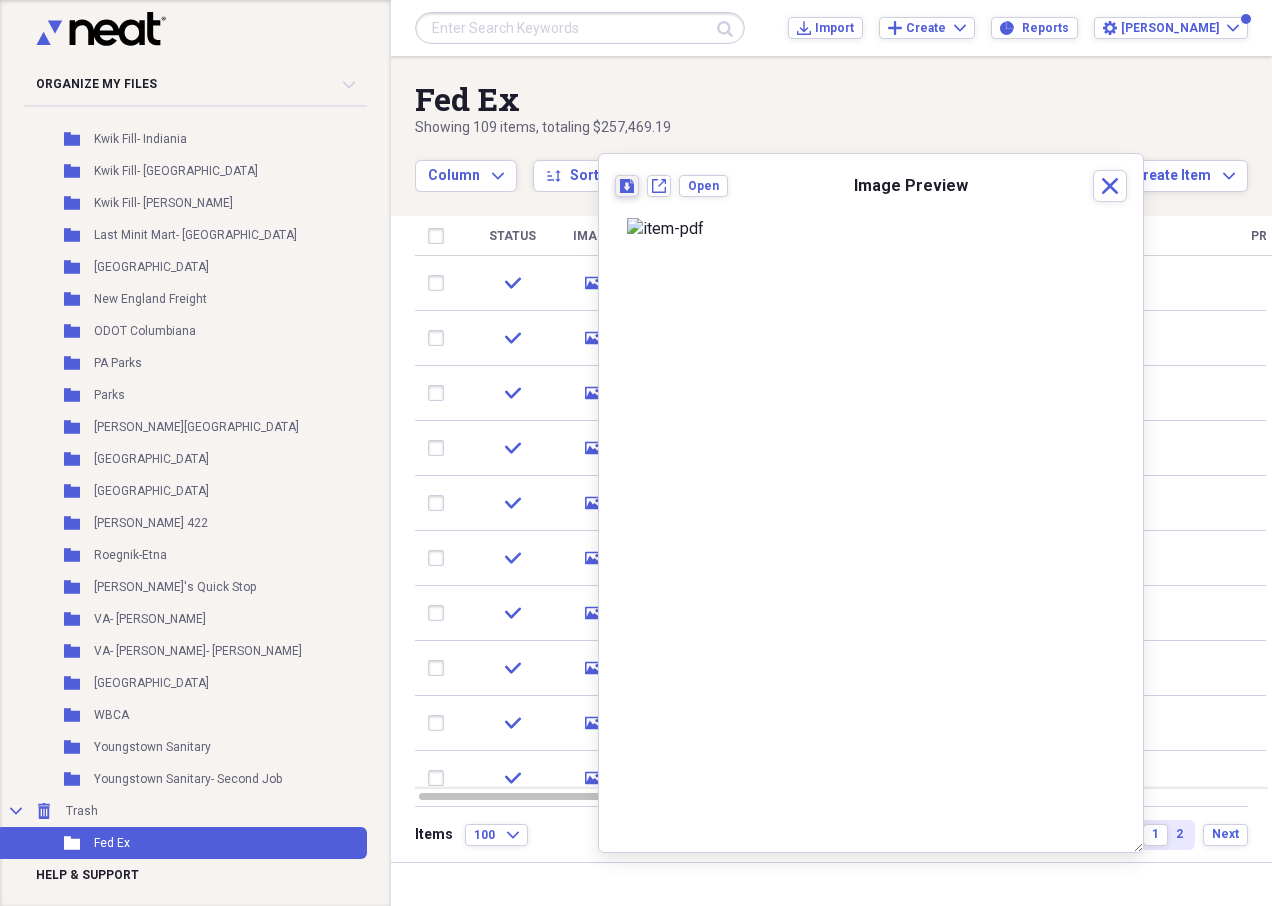 click on "Download" 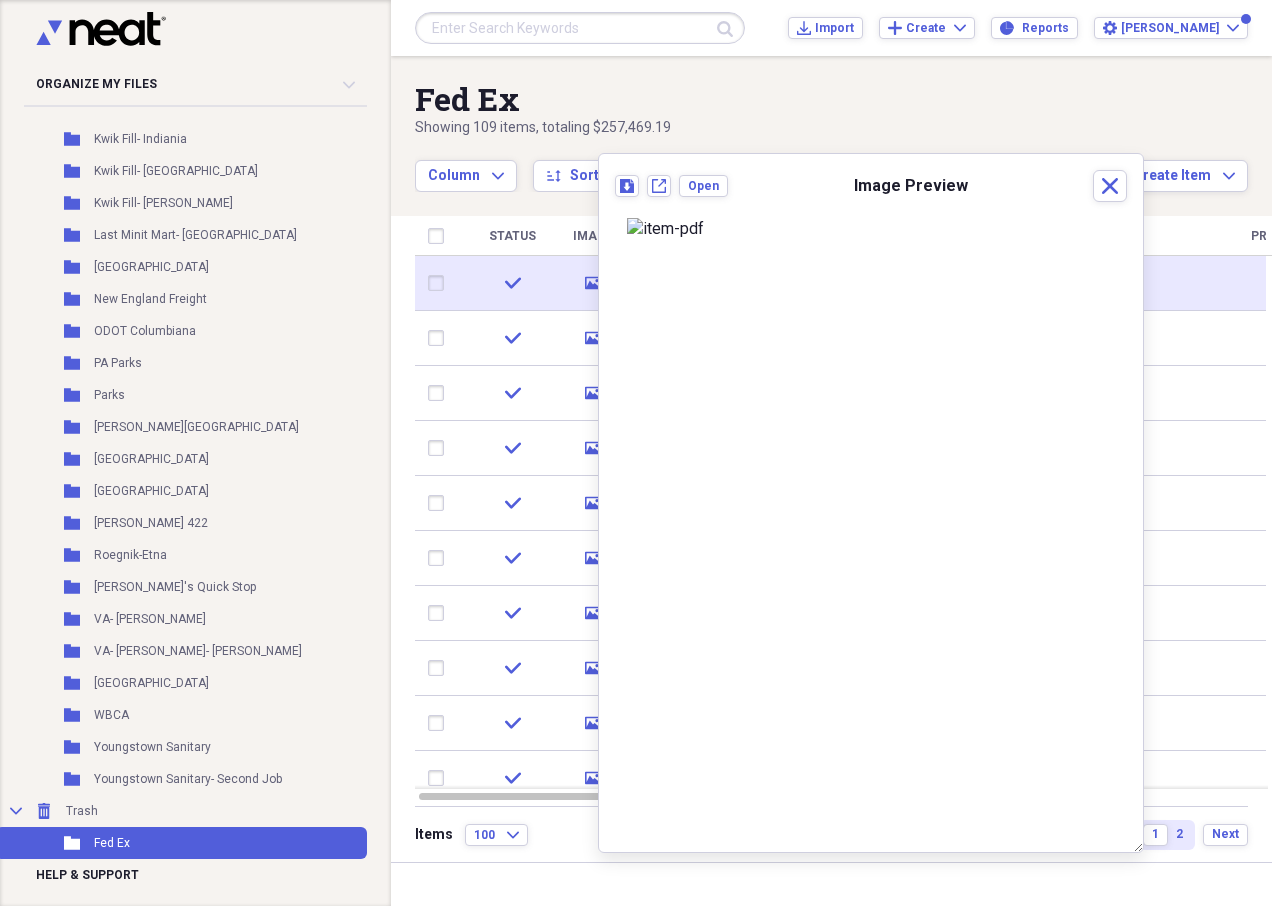 click at bounding box center (440, 283) 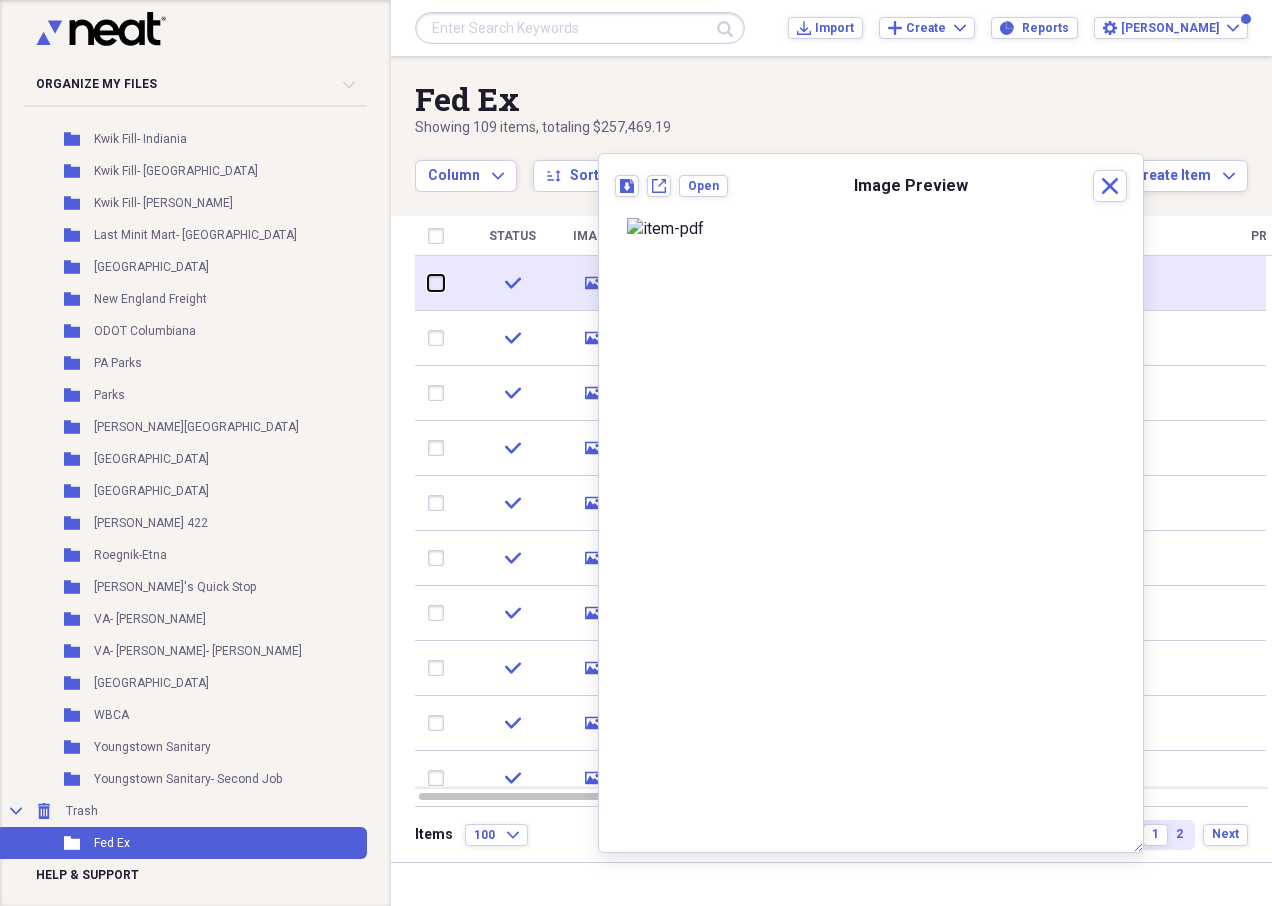click at bounding box center (428, 283) 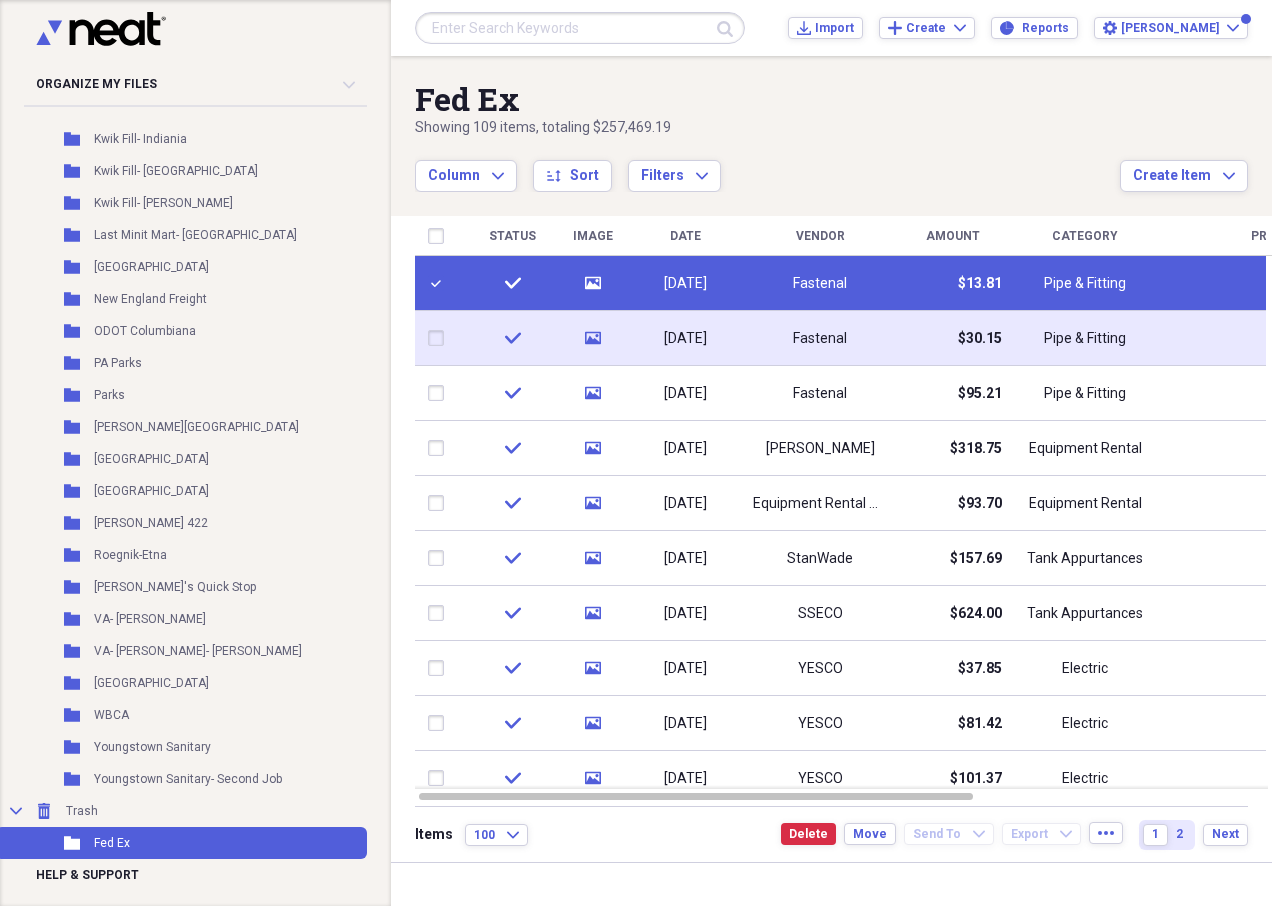 click at bounding box center (440, 338) 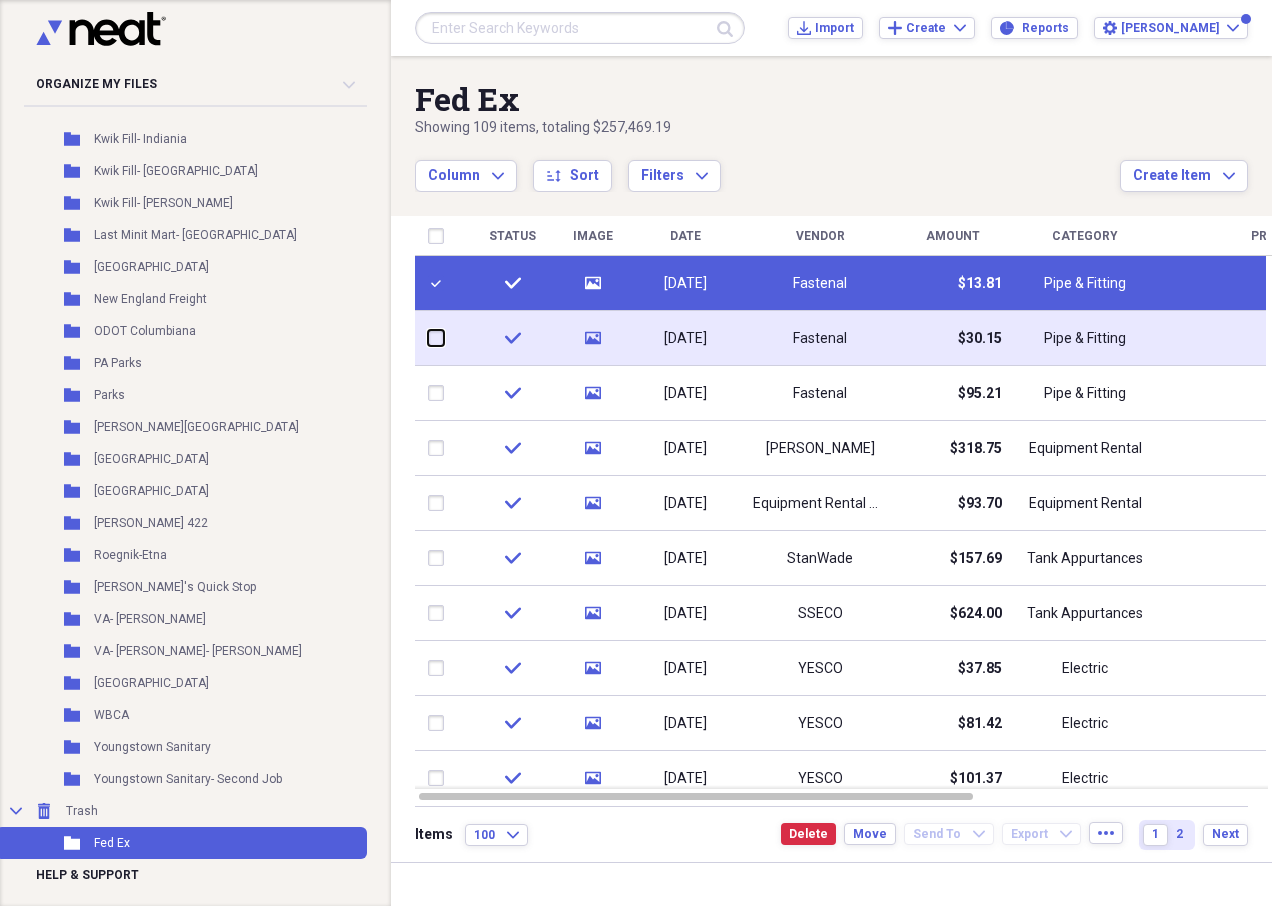 click at bounding box center [428, 338] 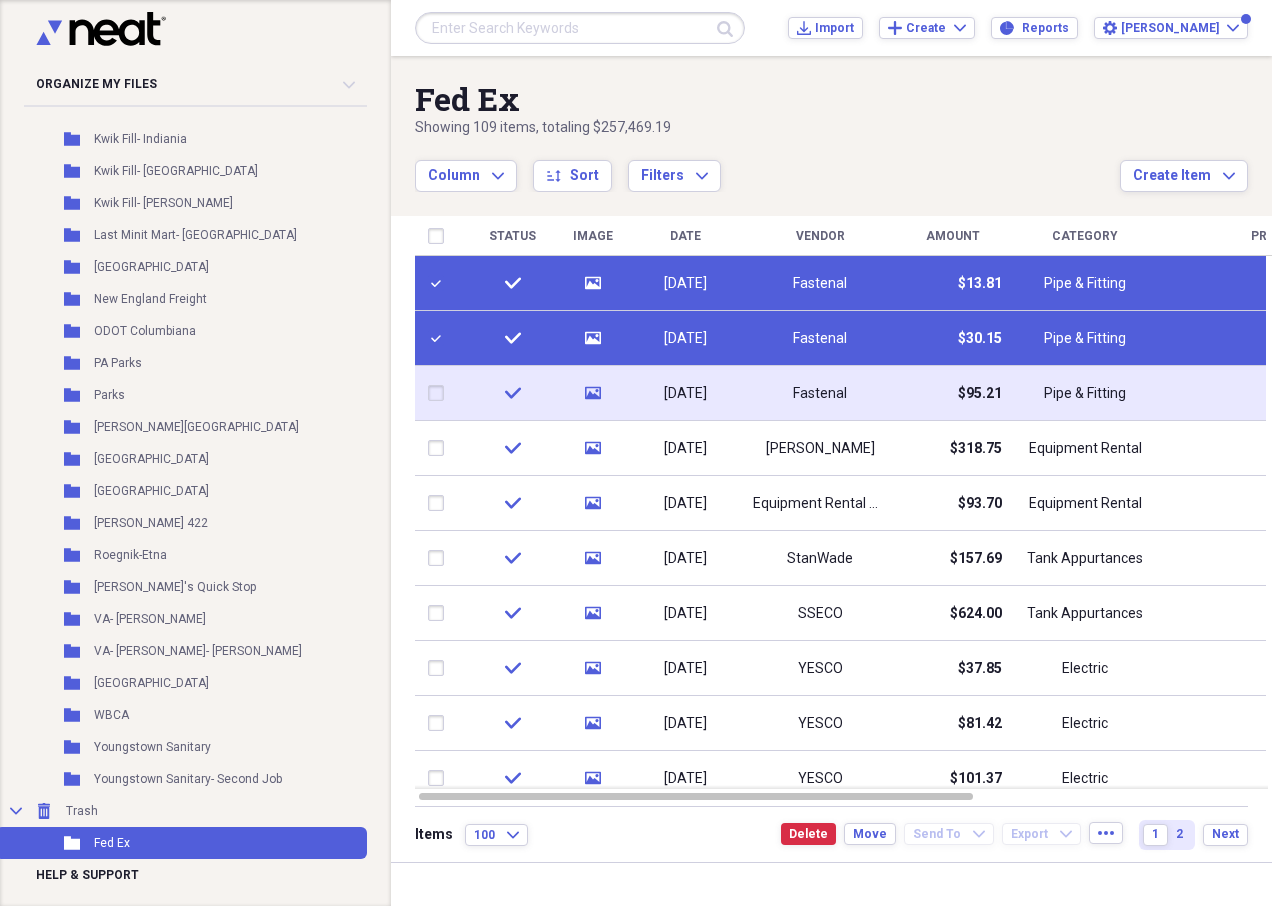 click at bounding box center (440, 393) 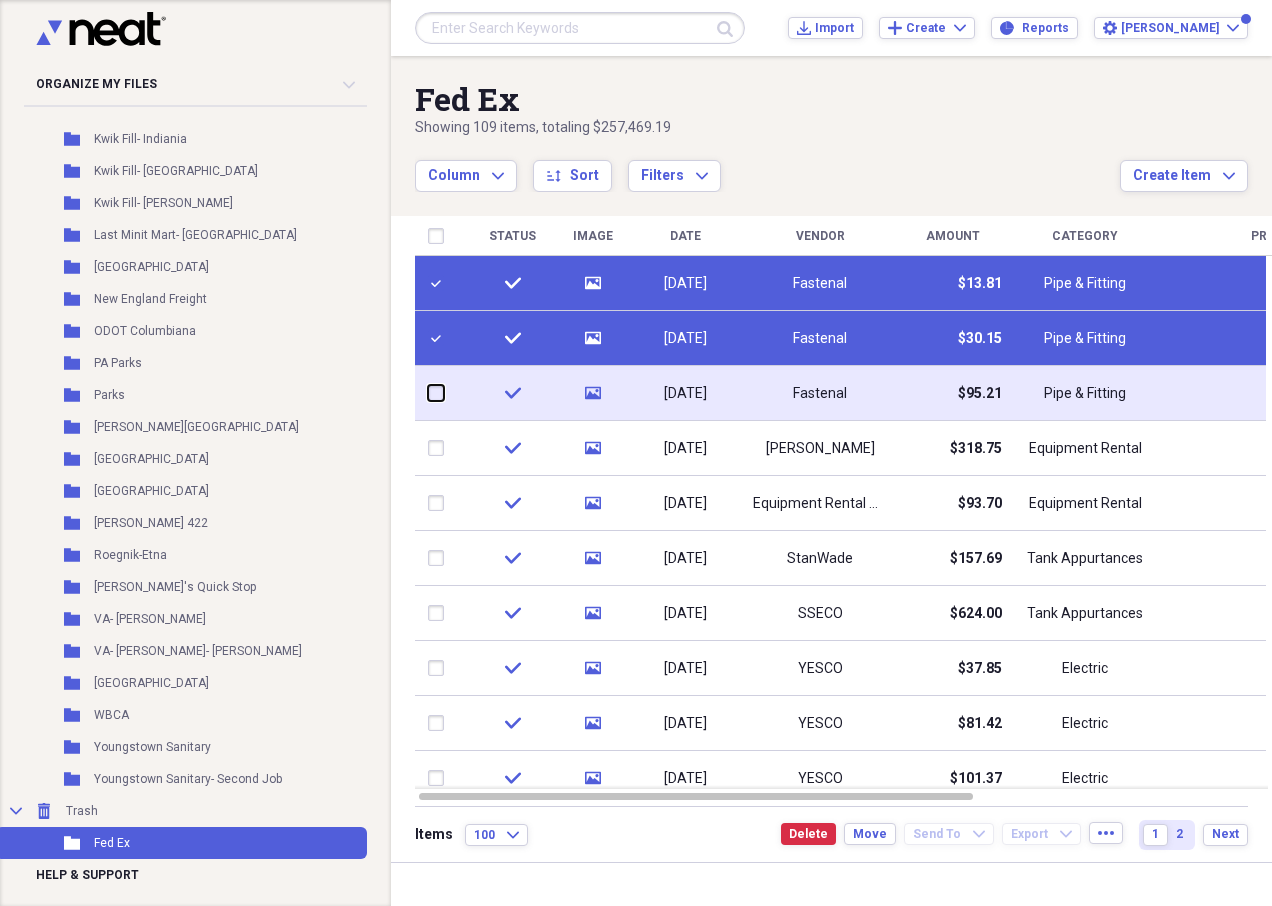 click at bounding box center [428, 393] 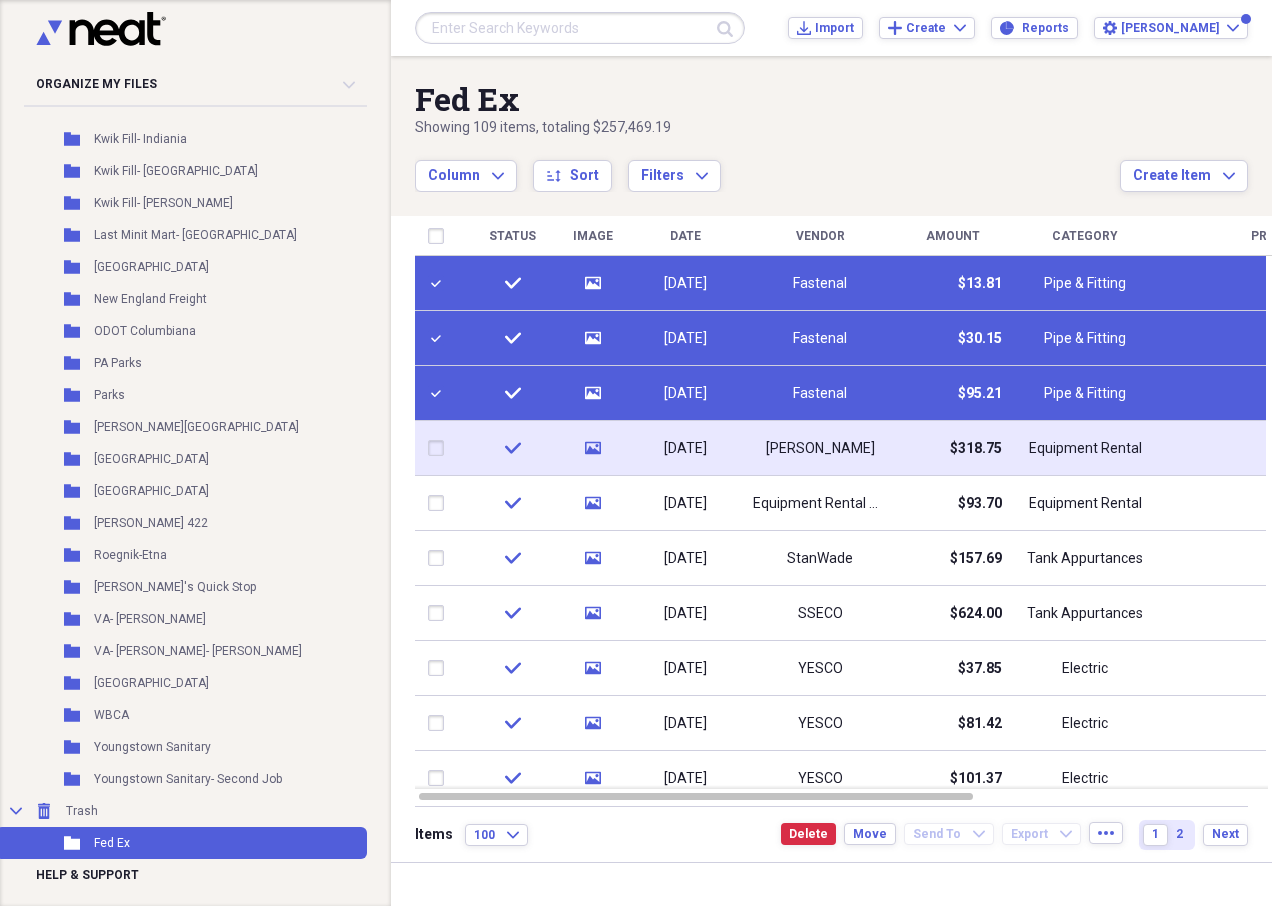 click at bounding box center [440, 448] 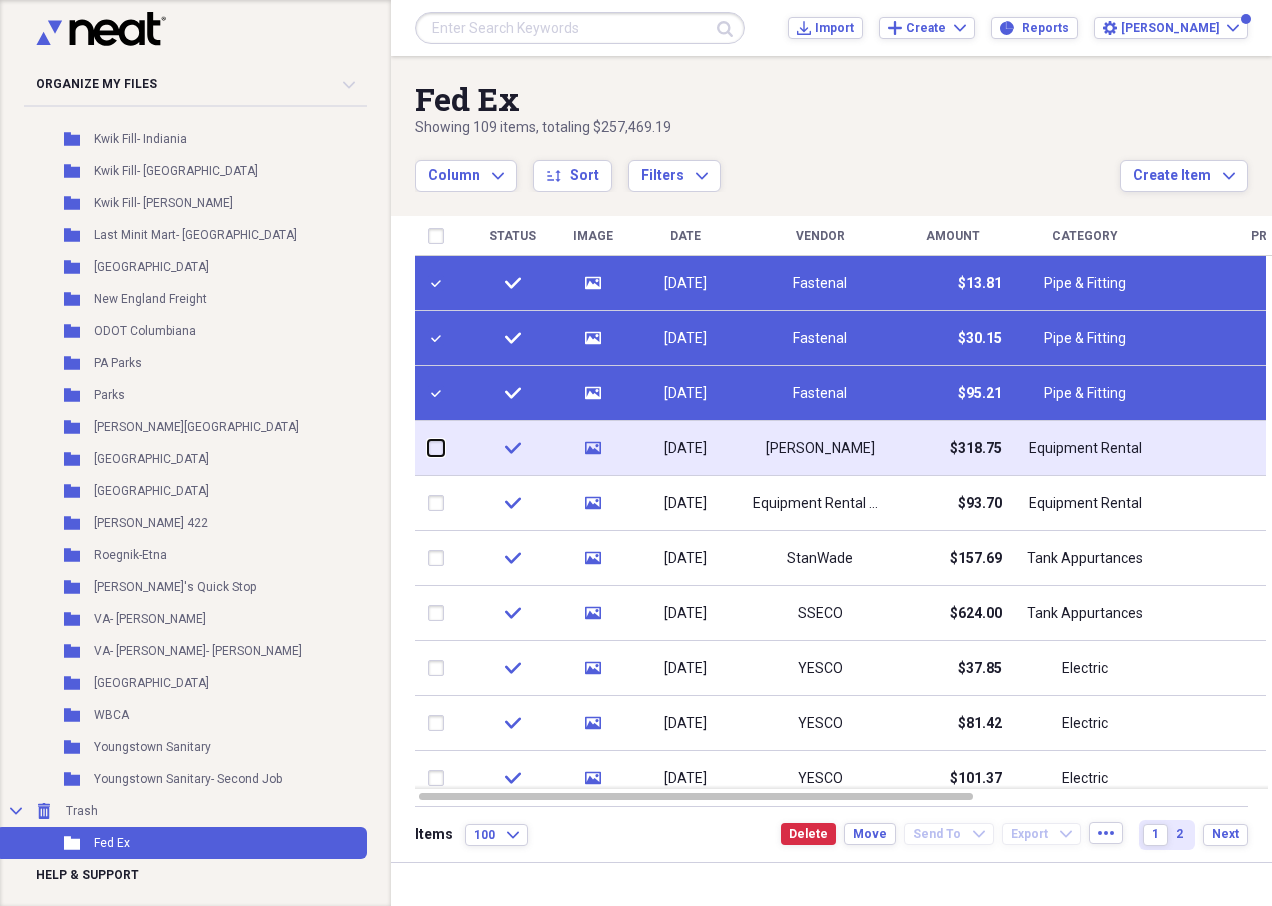 click at bounding box center (428, 448) 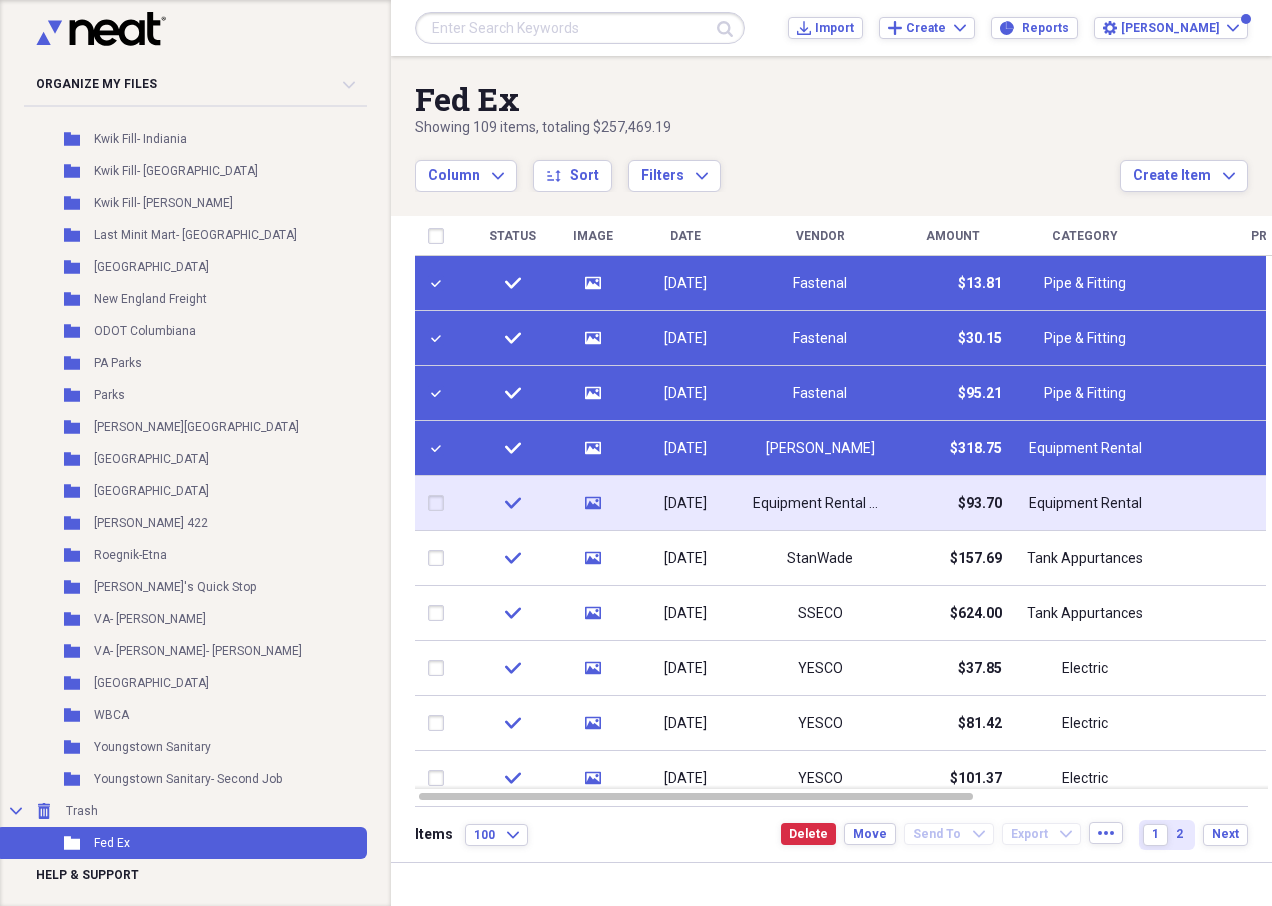 click at bounding box center (440, 503) 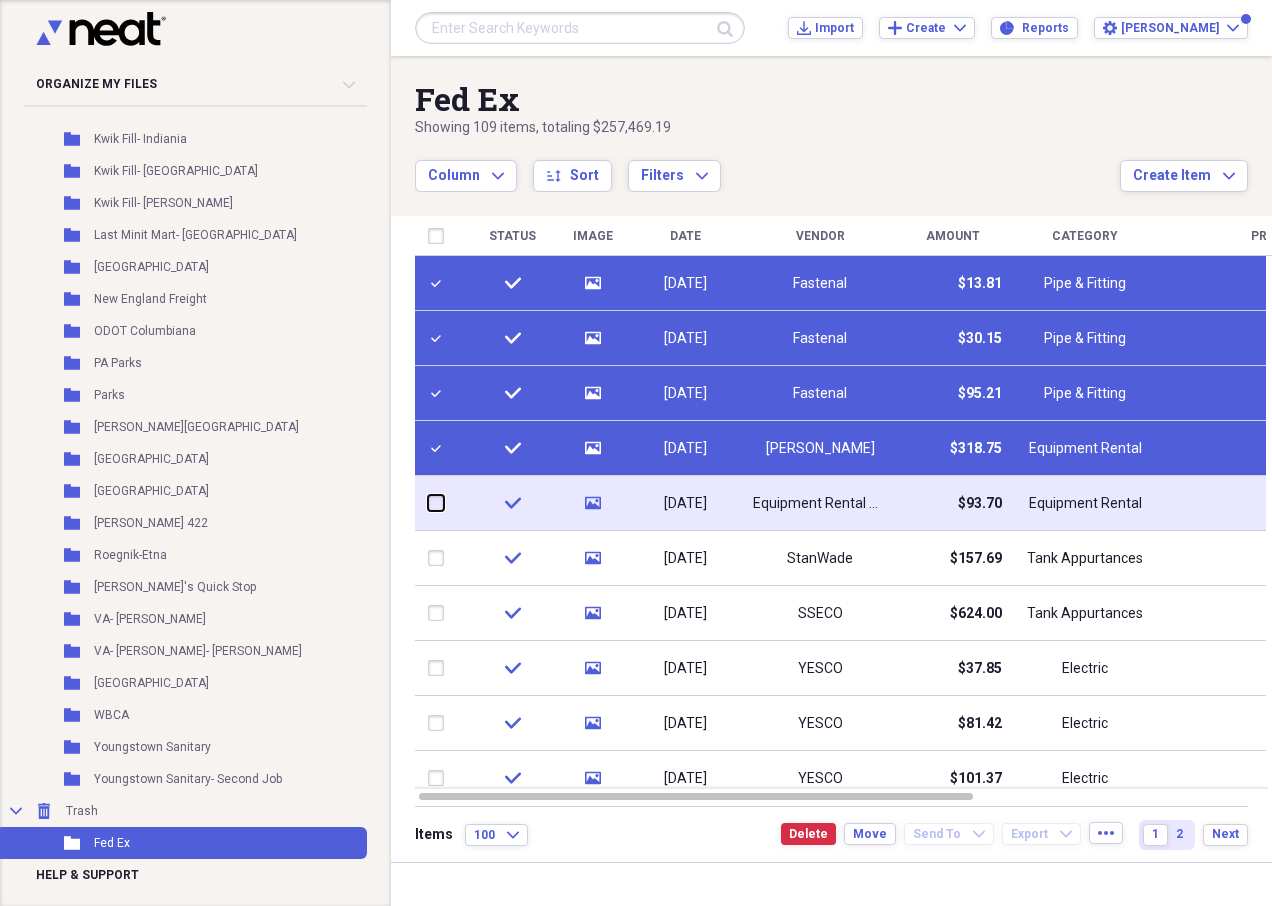 click at bounding box center (428, 503) 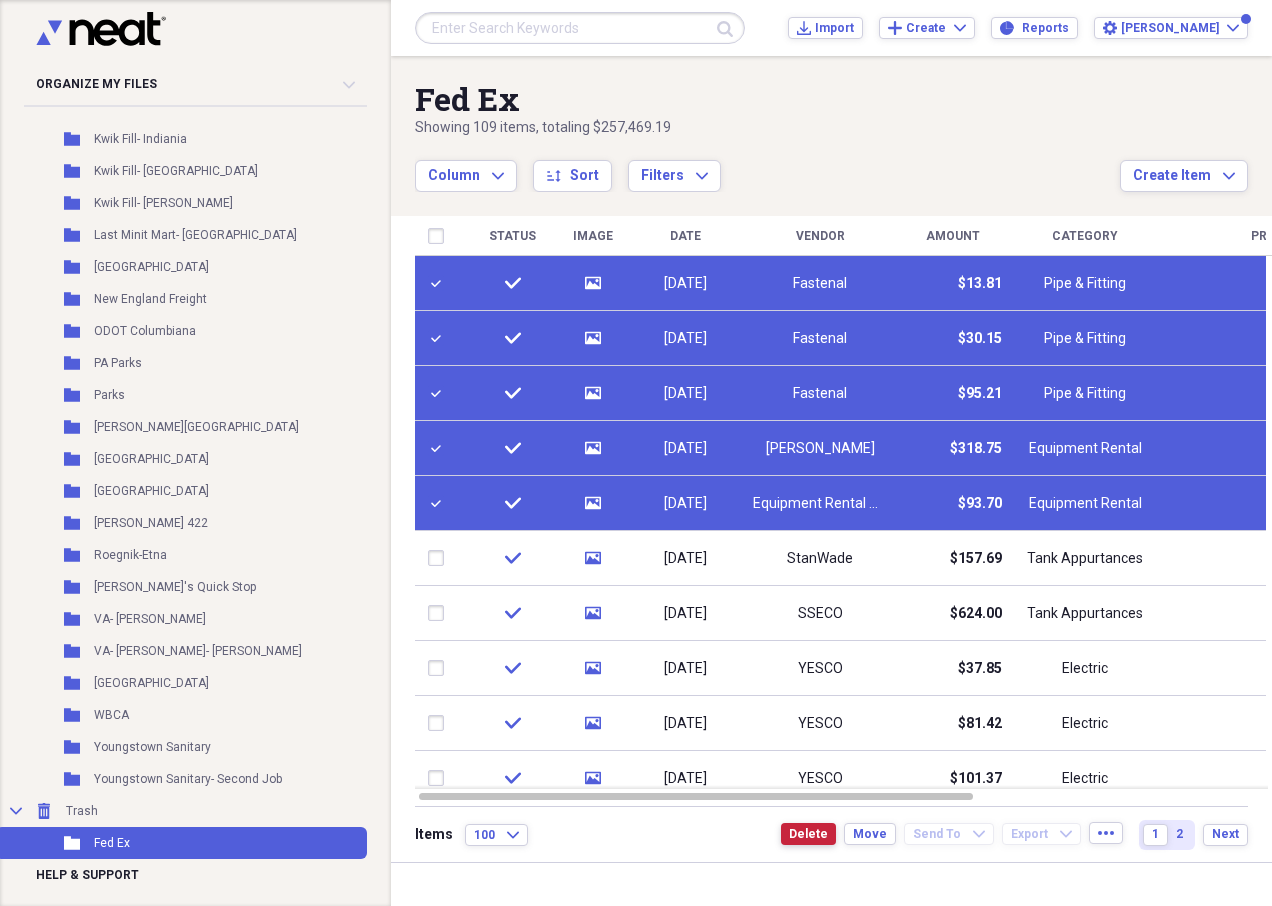 click on "Delete" at bounding box center (808, 834) 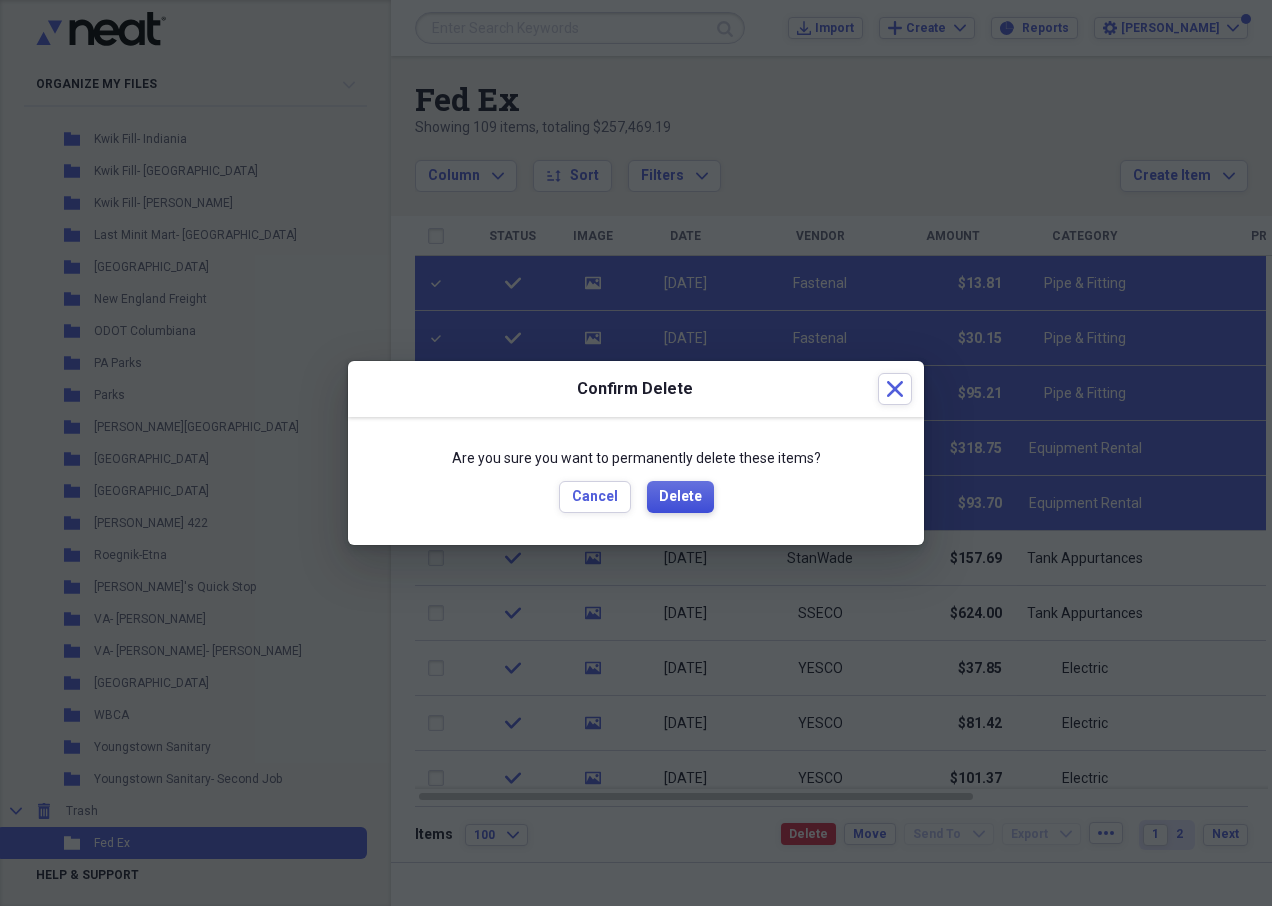 click on "Delete" at bounding box center [680, 497] 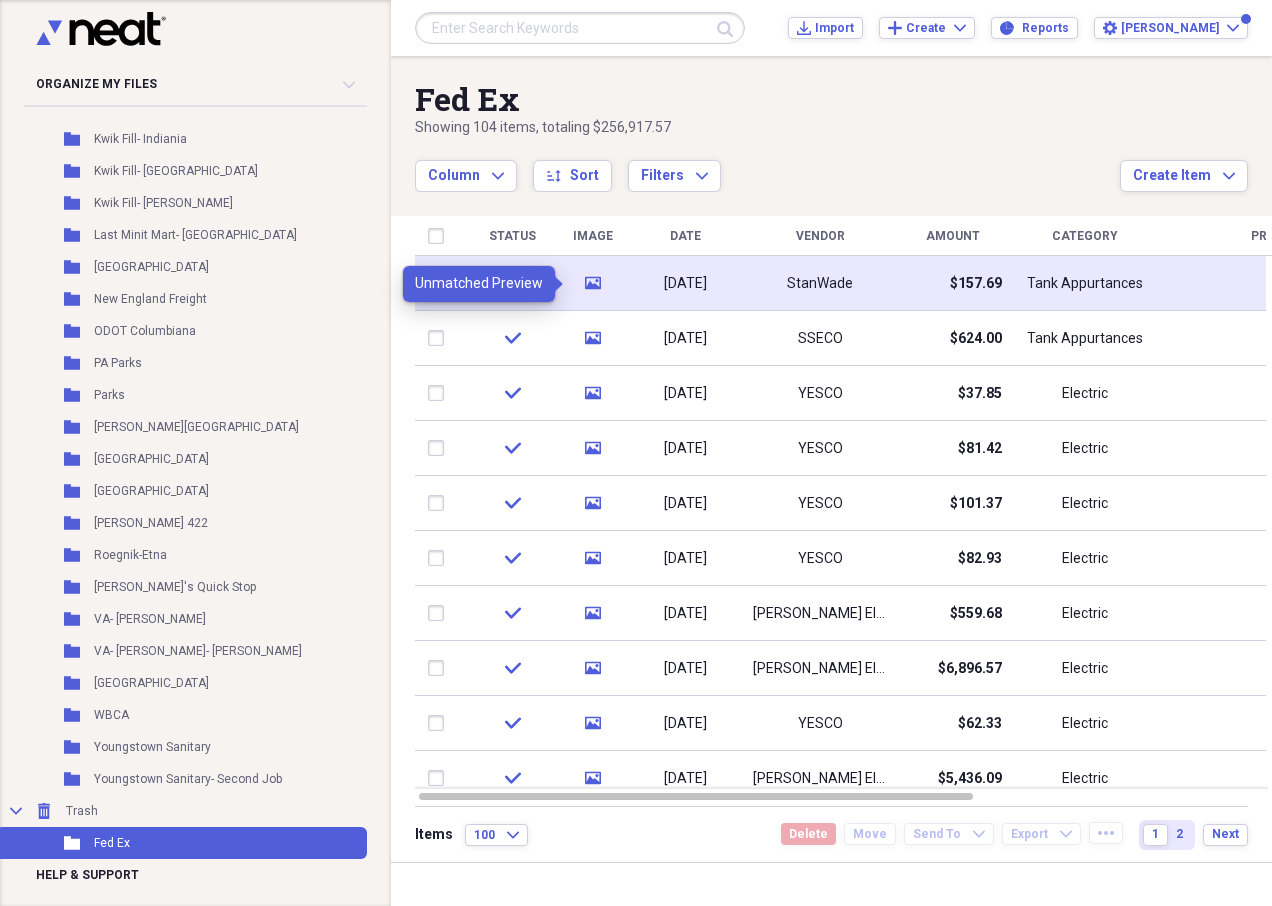 click 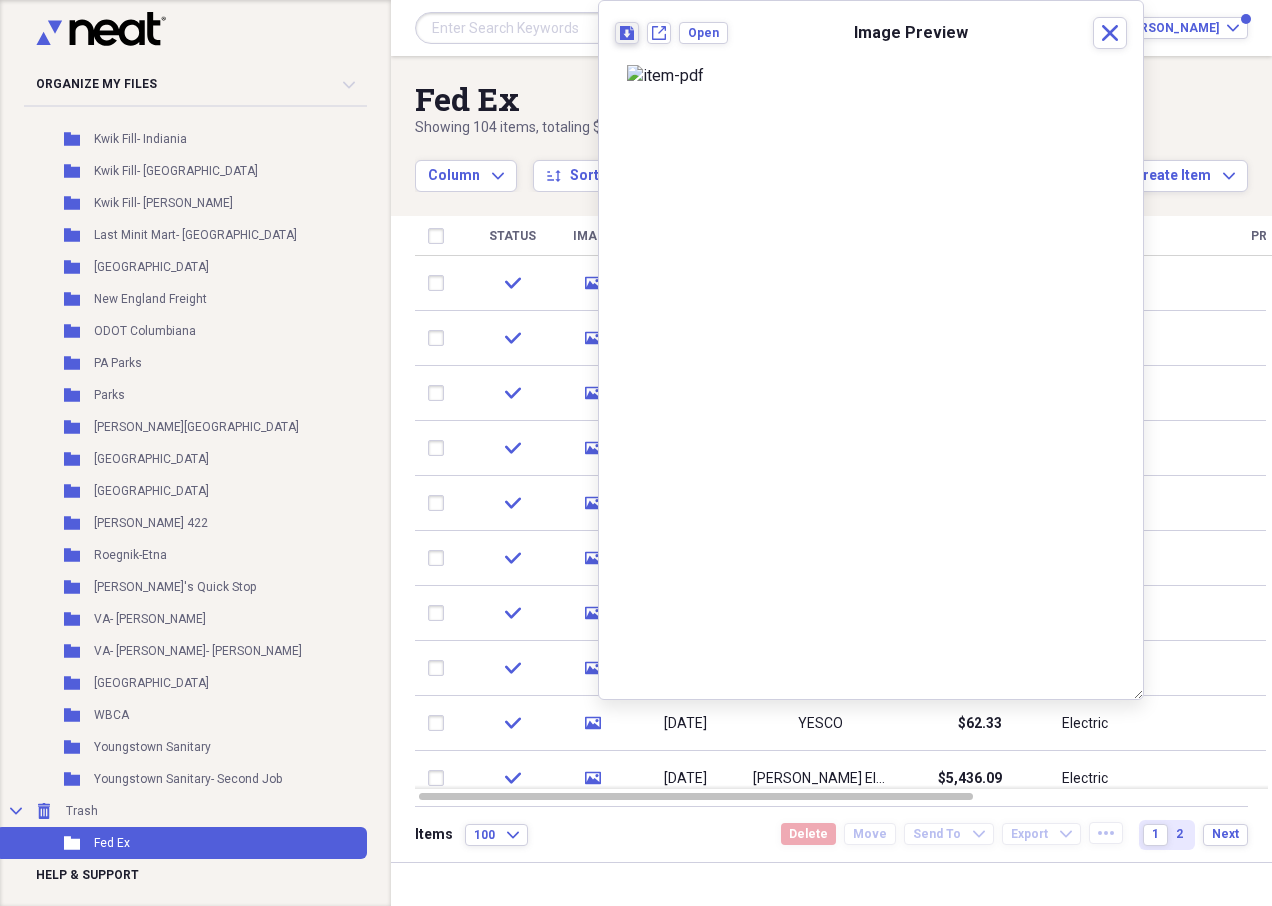 click 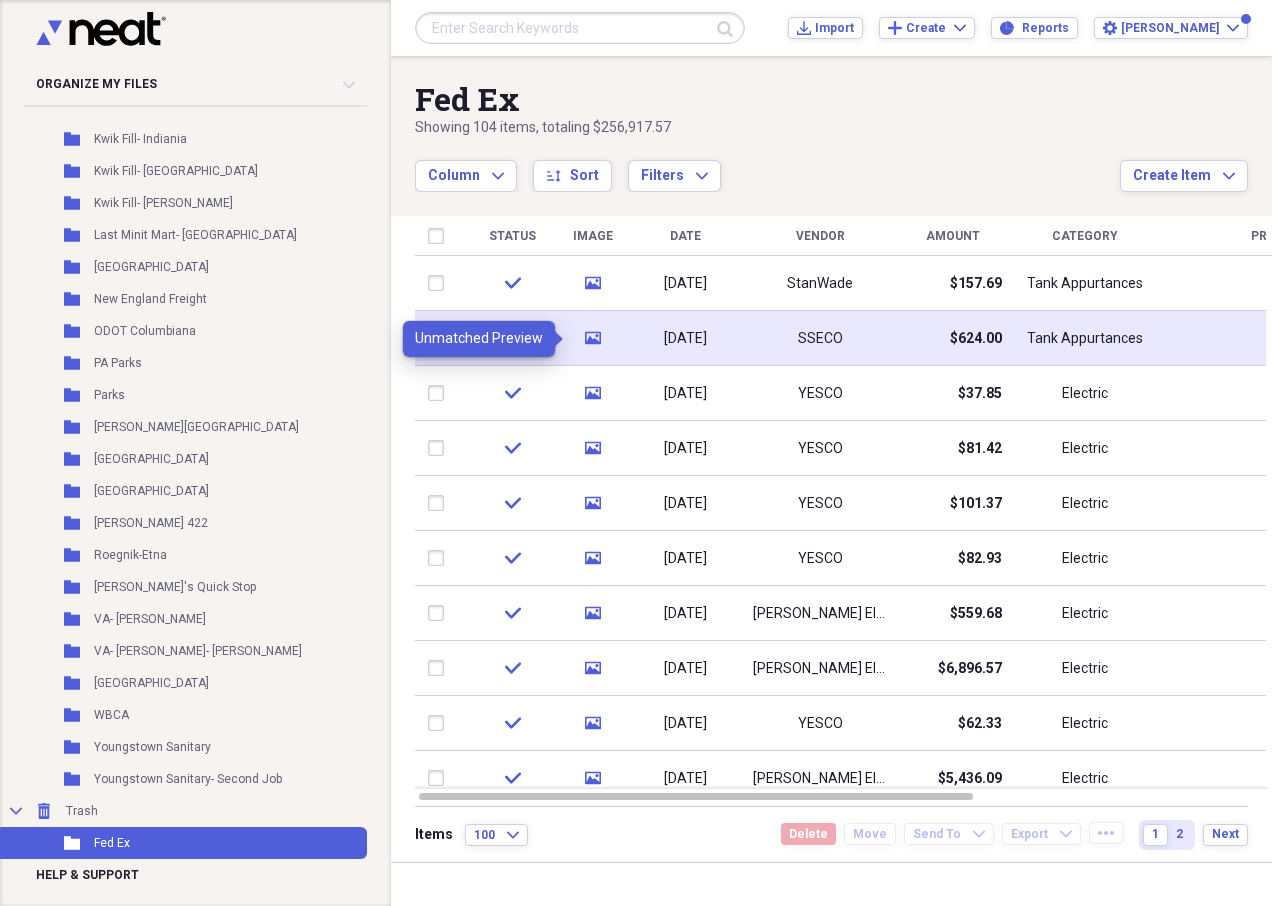 click 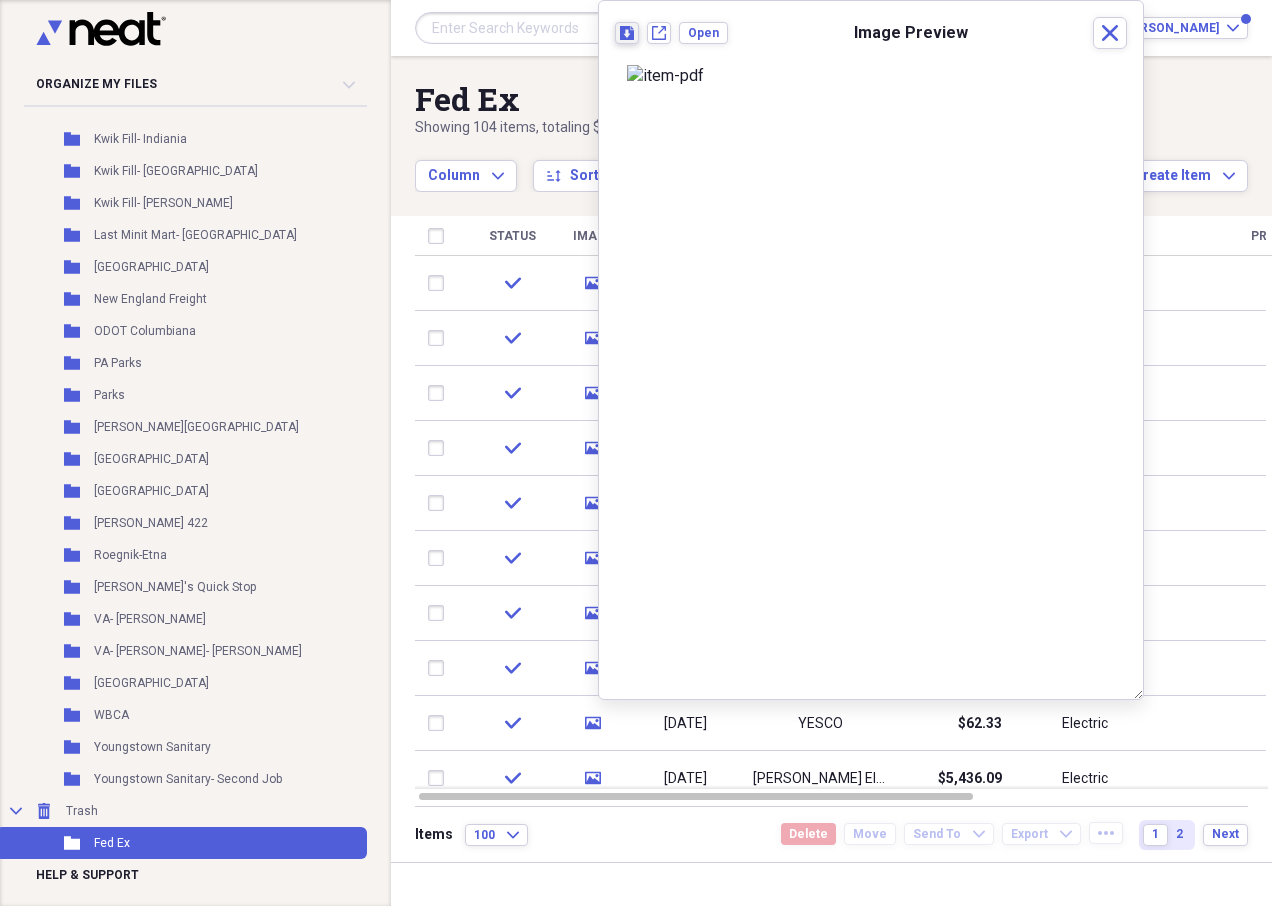 click on "Download" 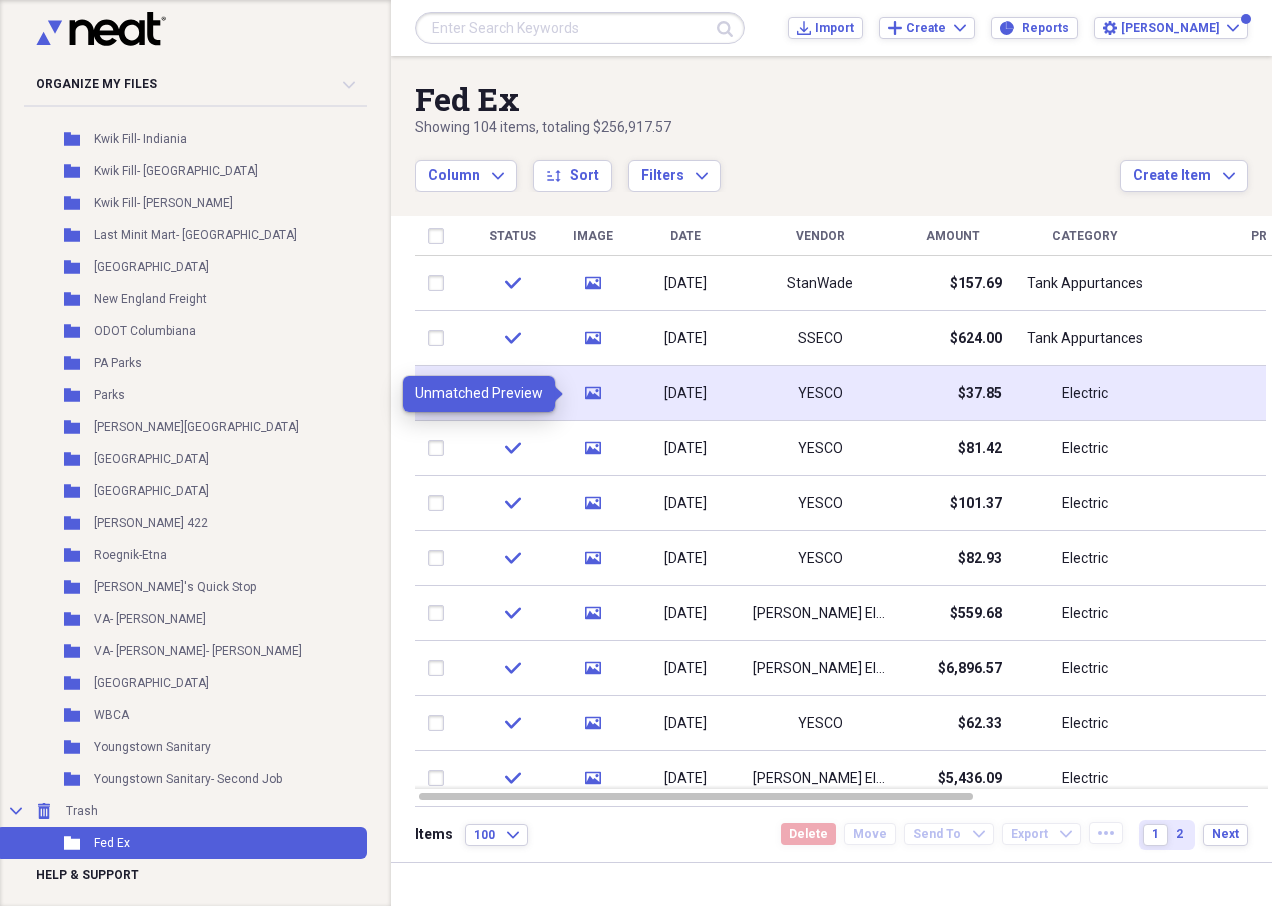 click 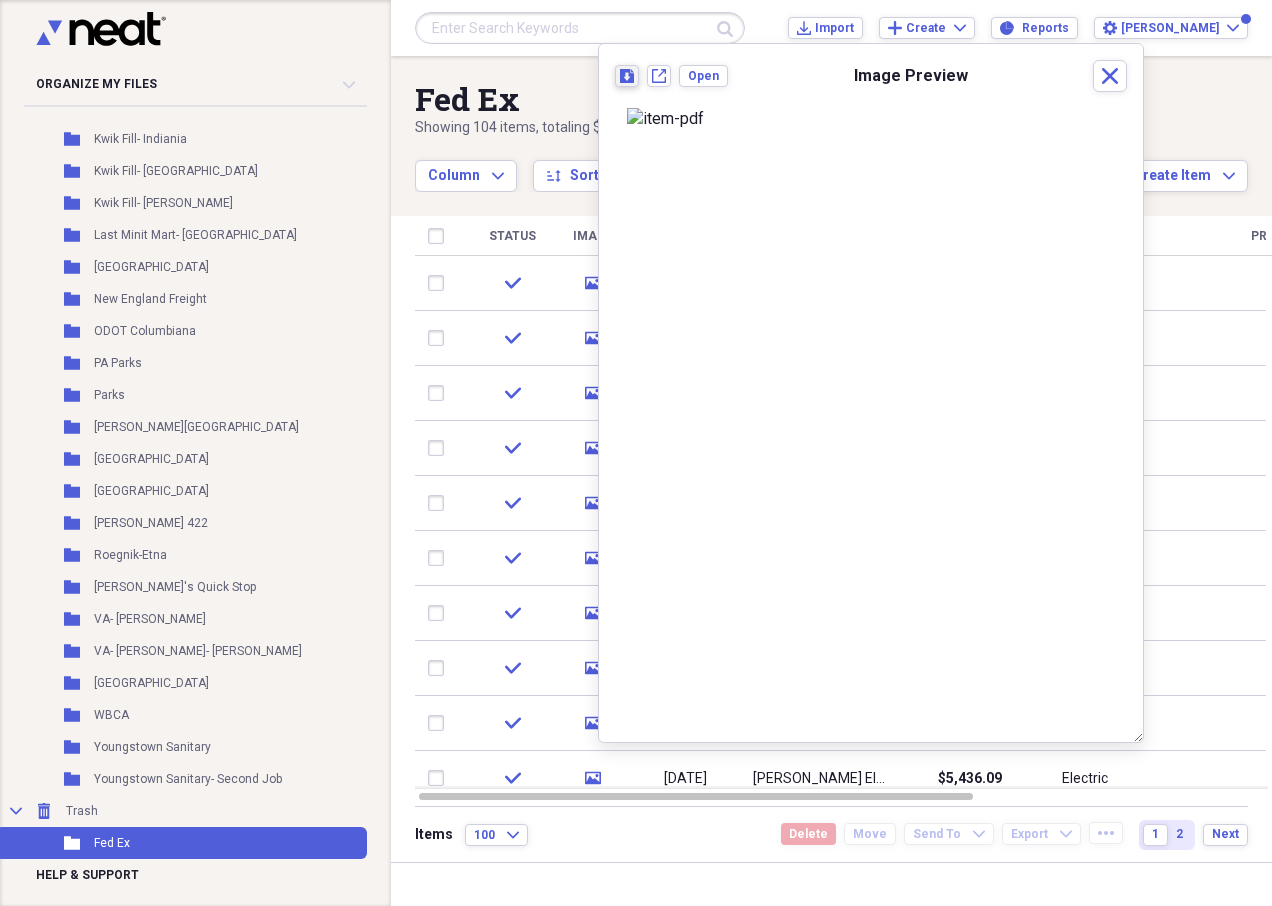 click 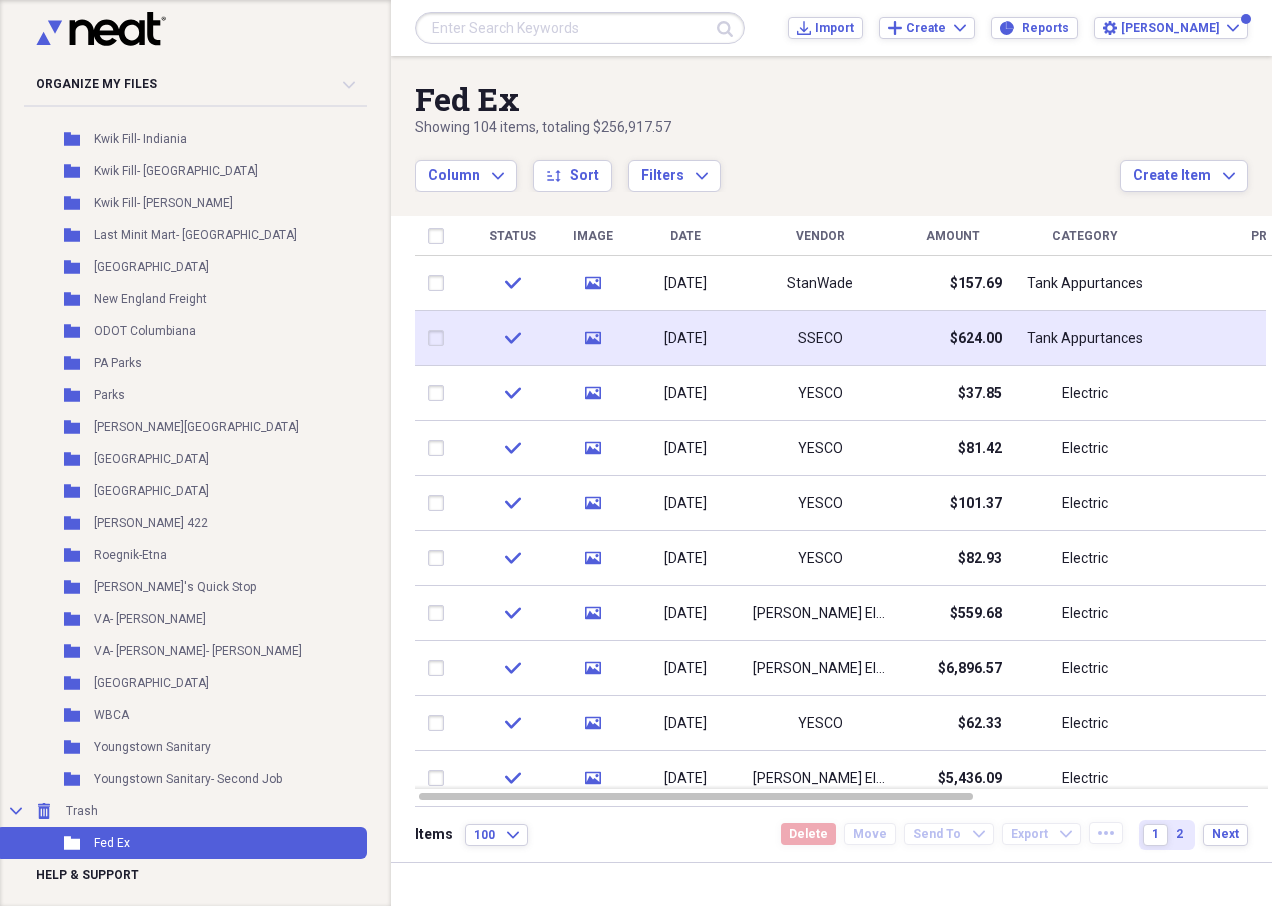 click on "check" at bounding box center (512, 338) 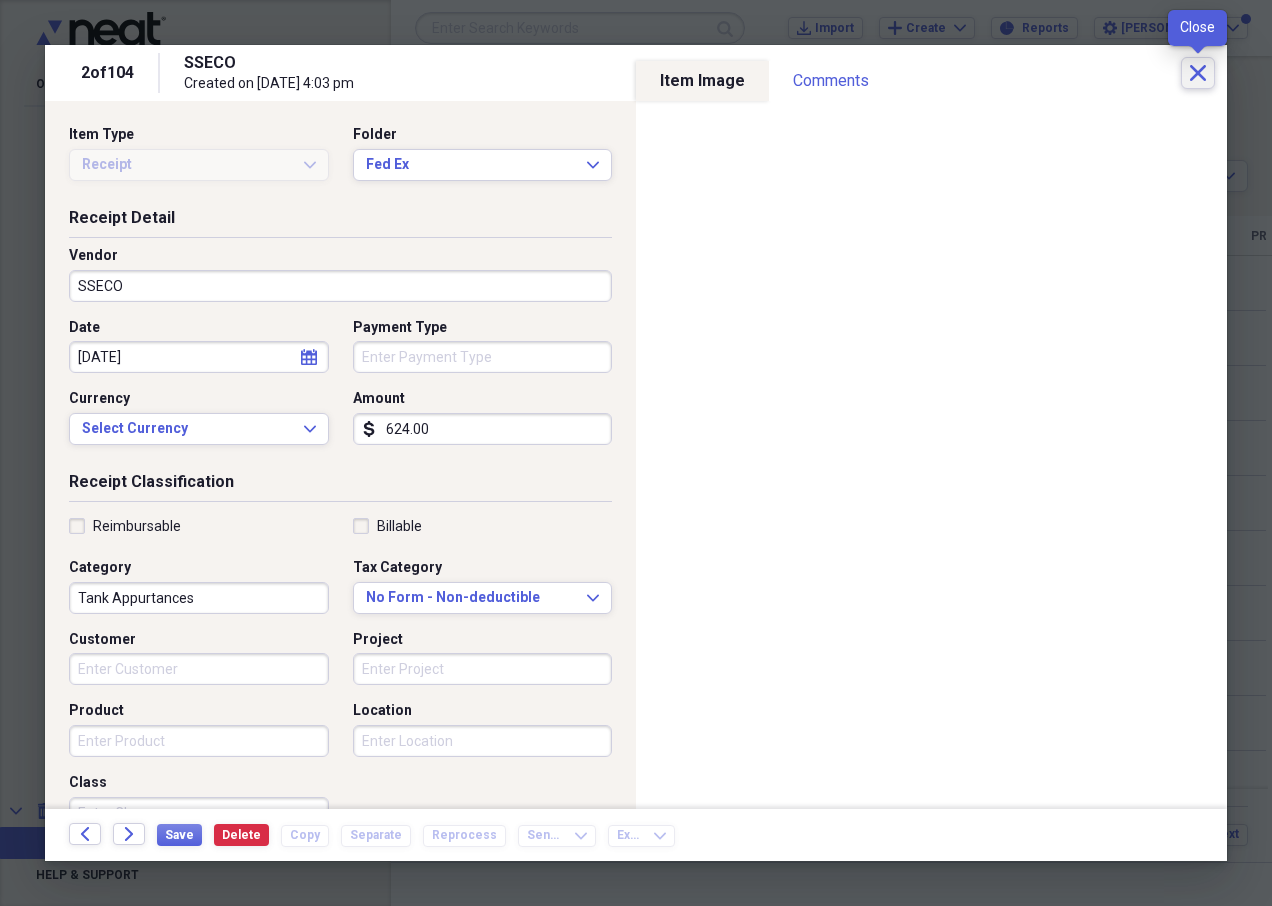 click on "Close" 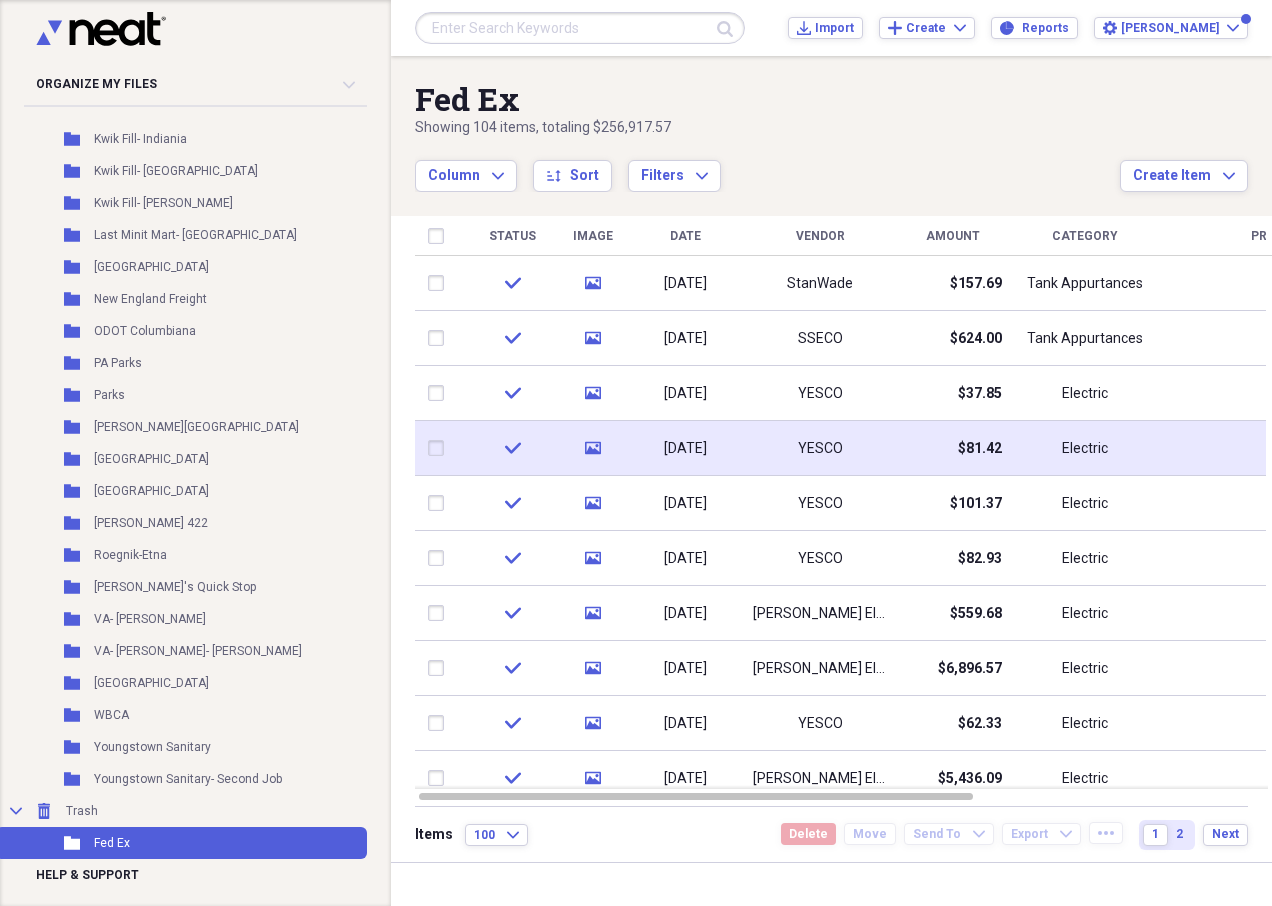 click on "check" at bounding box center [512, 448] 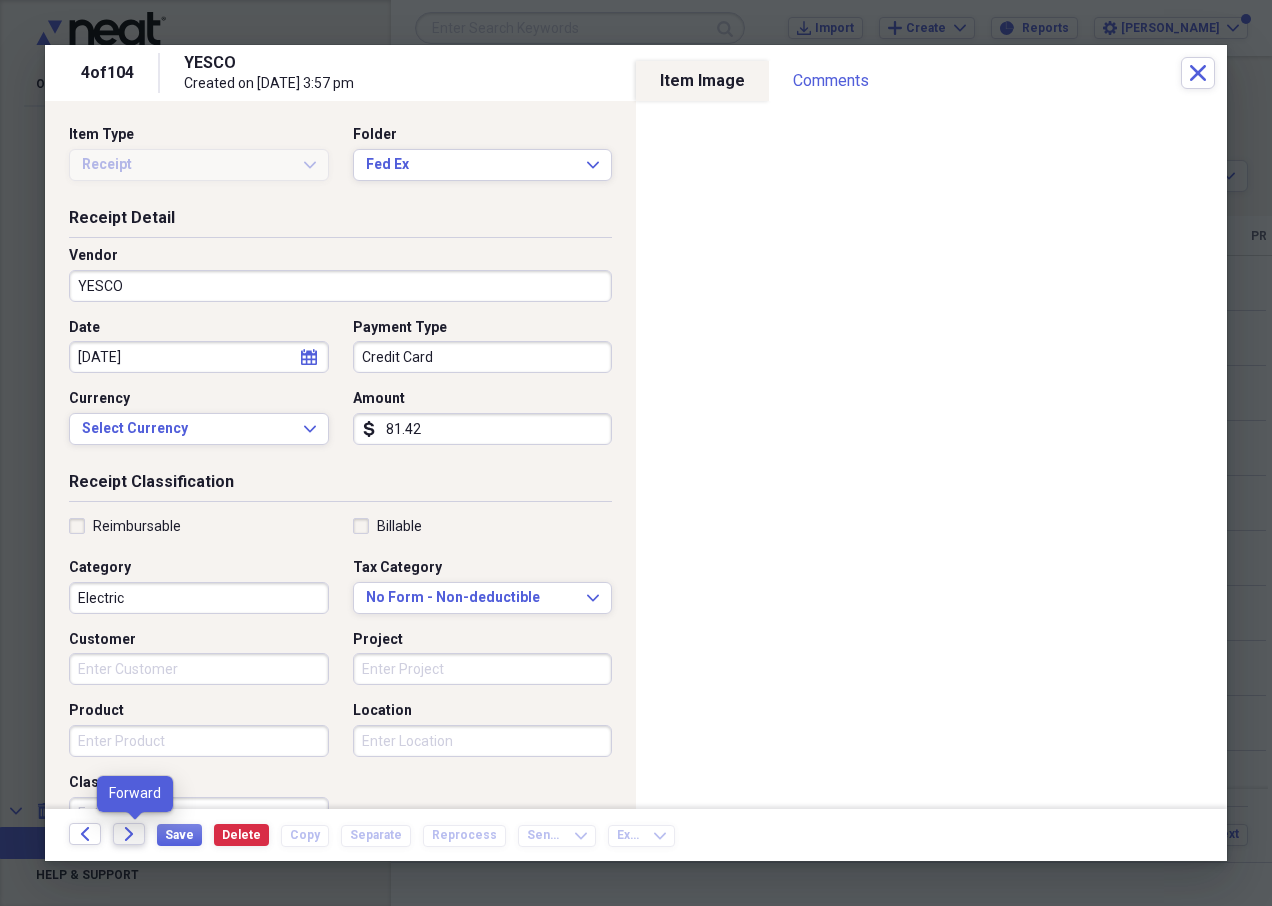 click 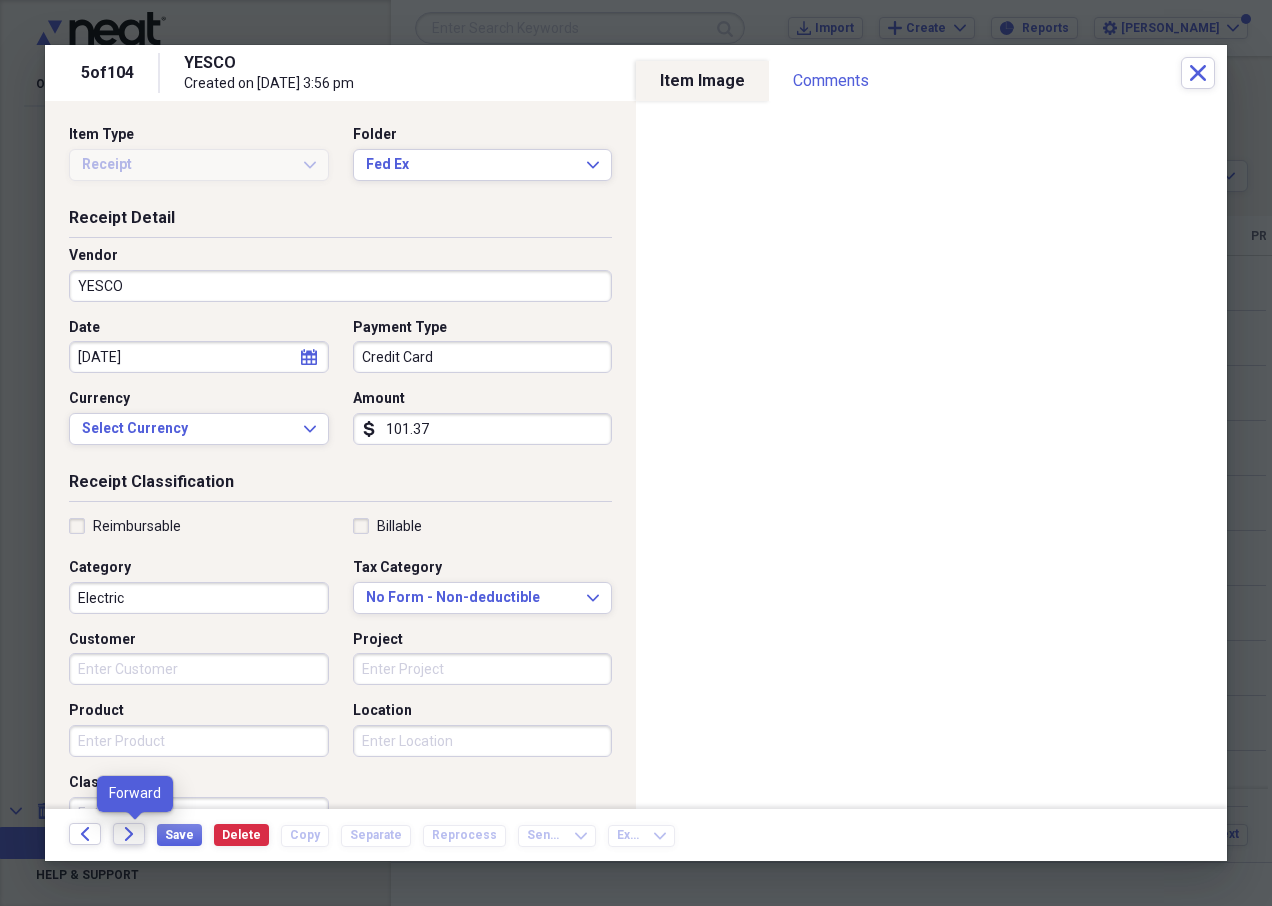 click on "Forward" 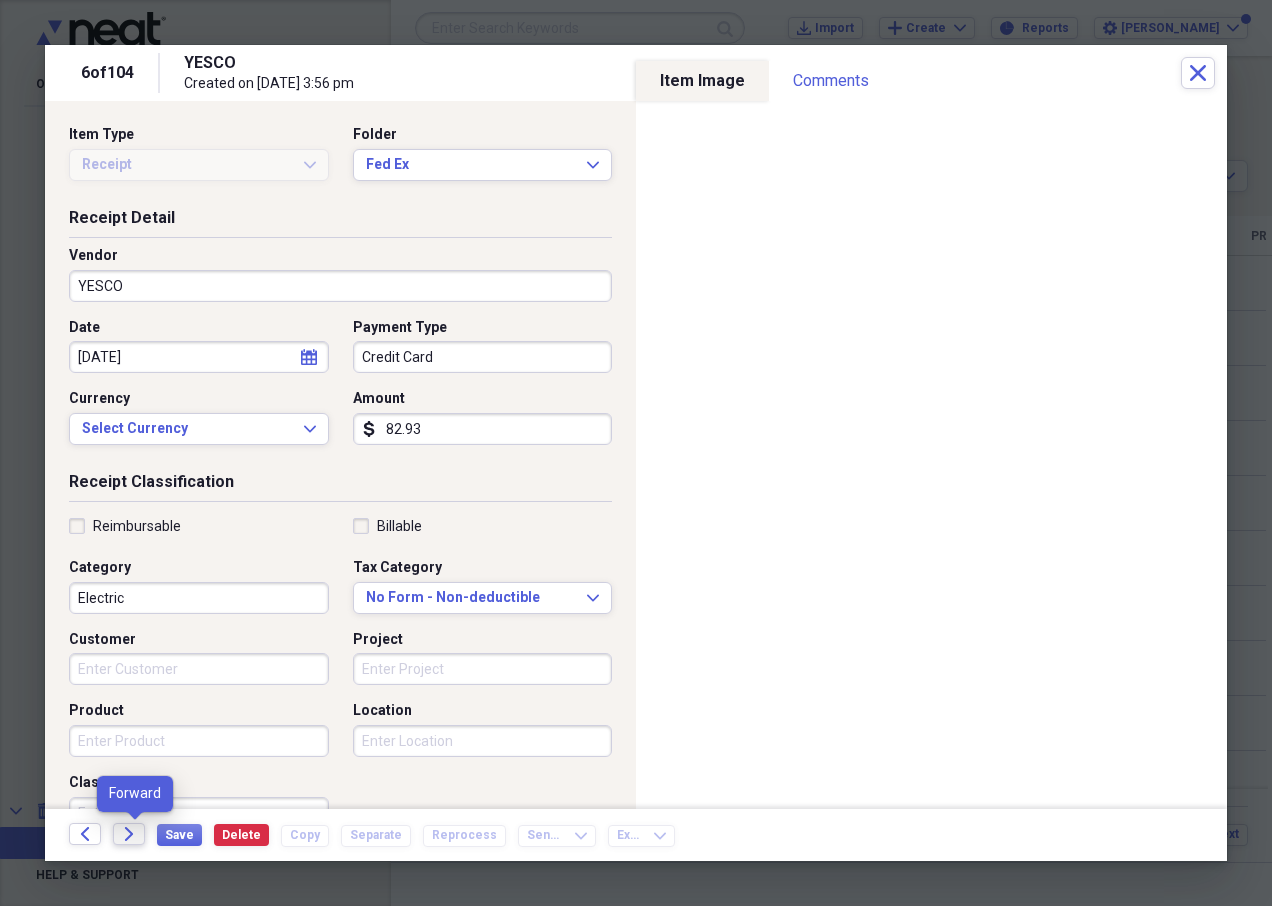 click on "Forward" 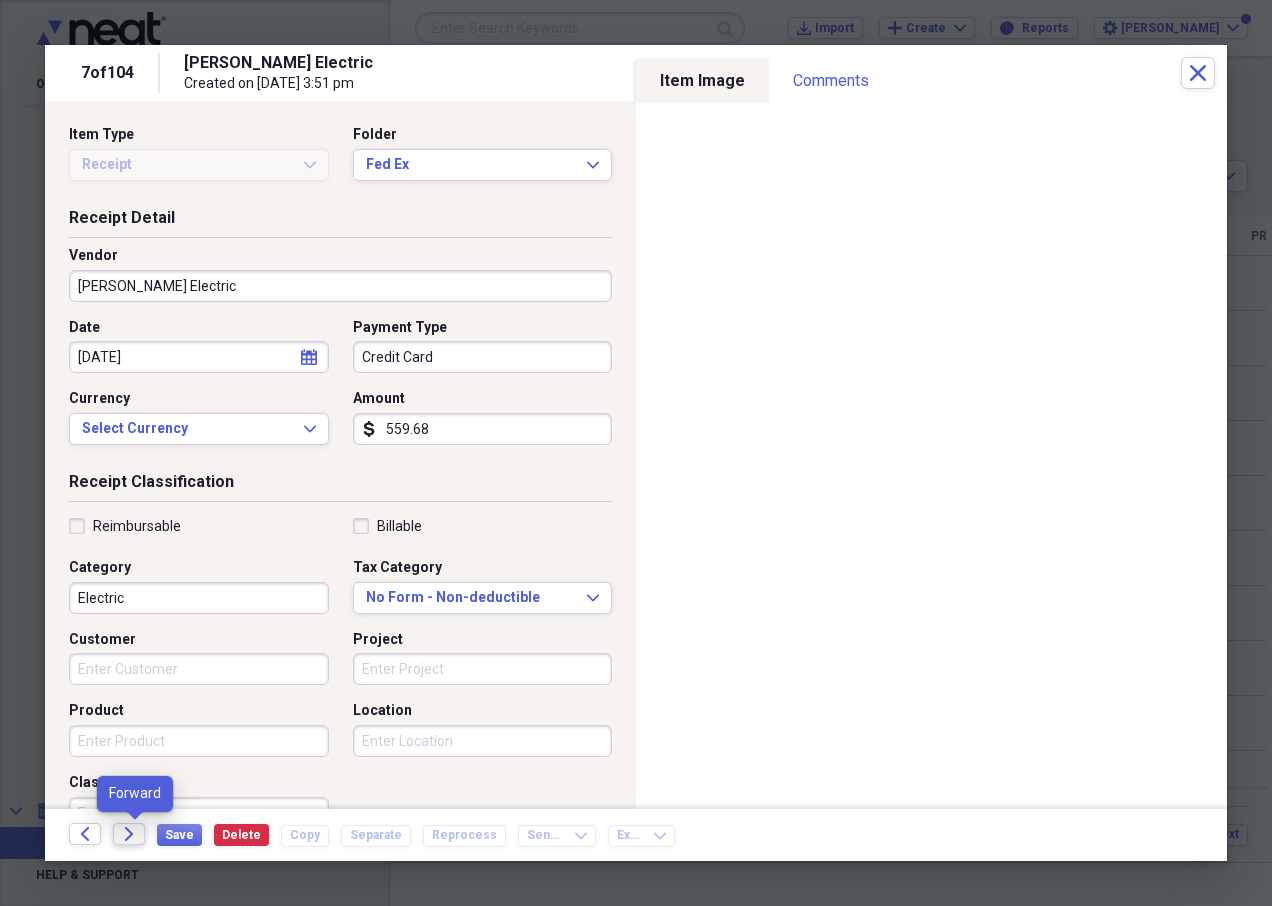 click on "Forward" at bounding box center (129, 834) 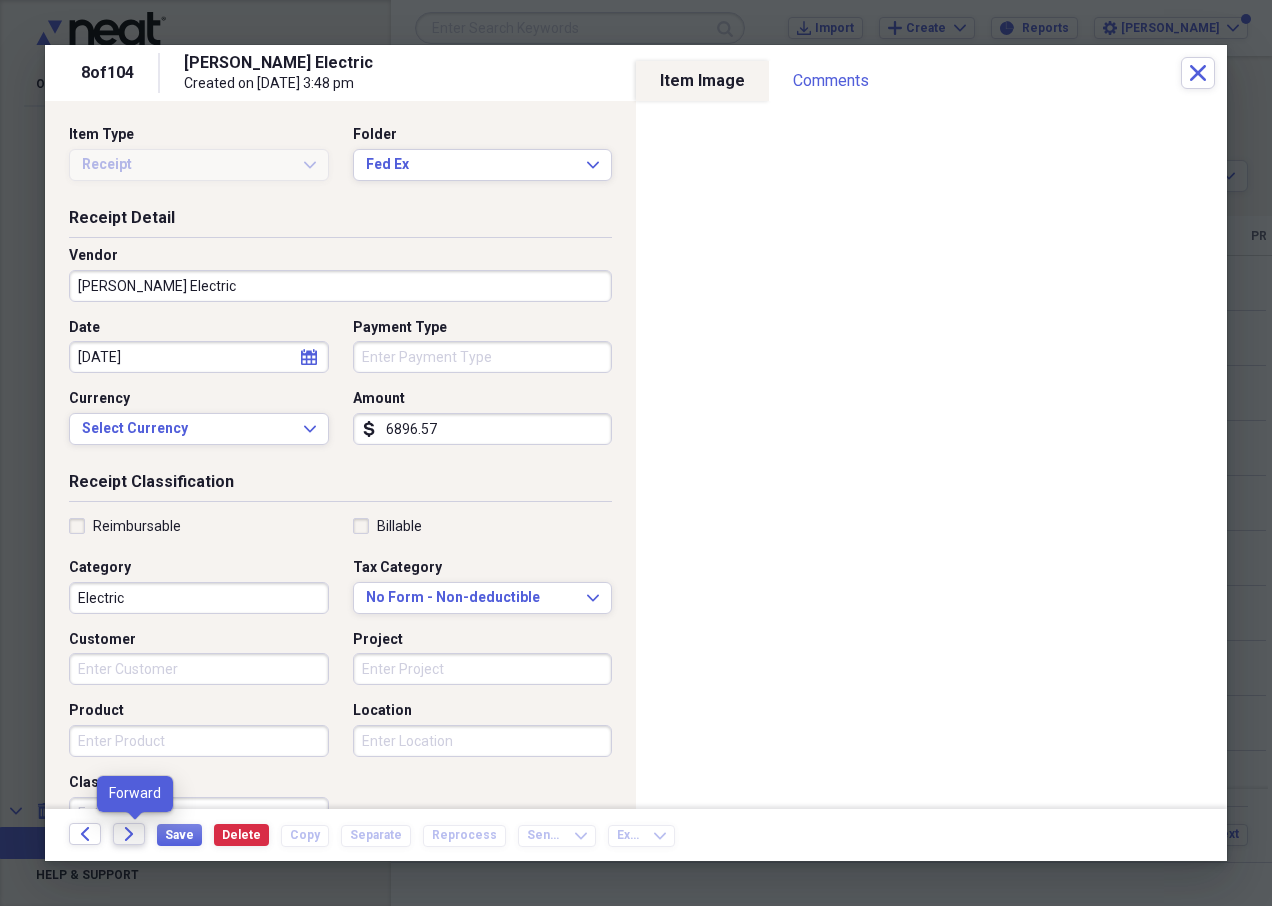click on "Forward" 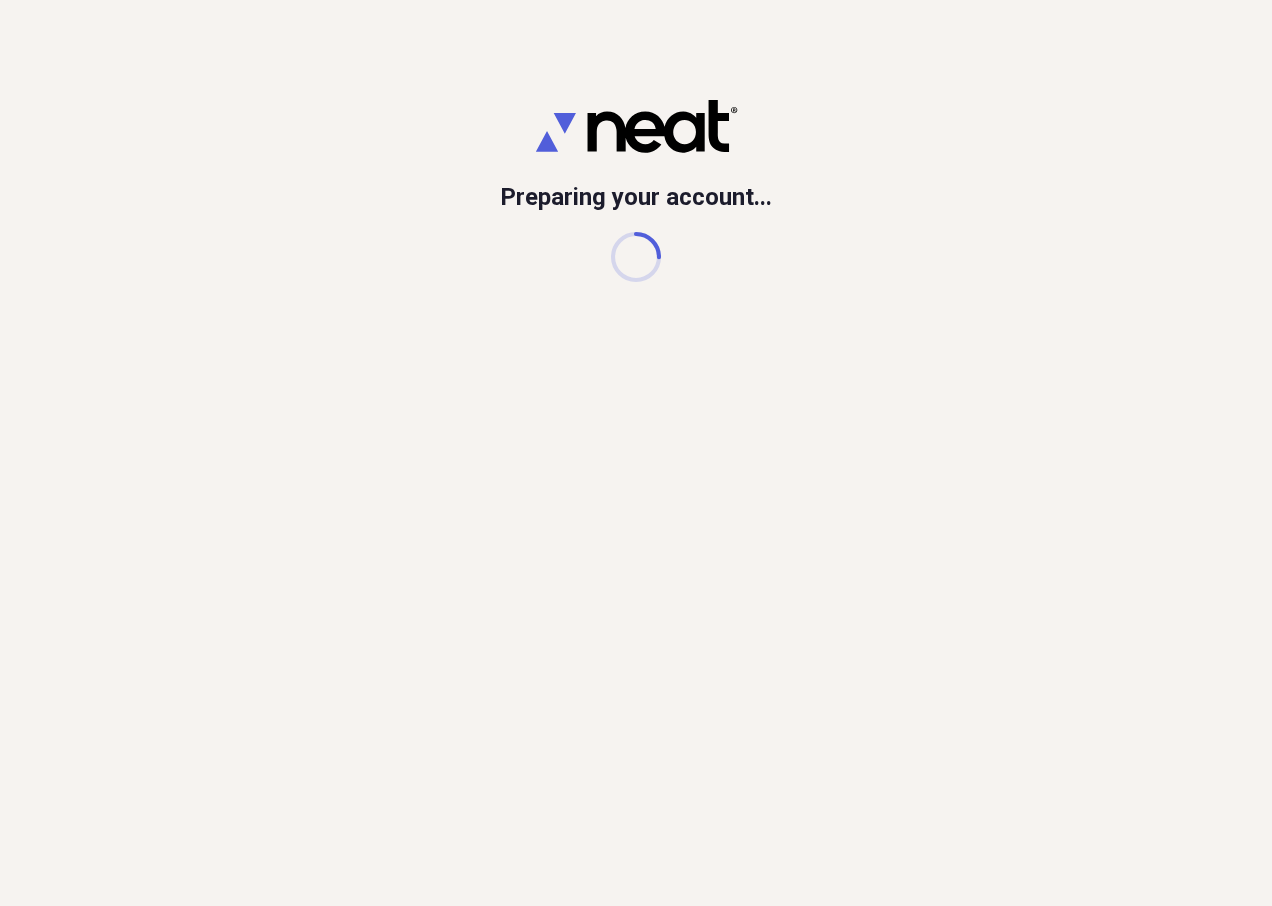 scroll, scrollTop: 0, scrollLeft: 0, axis: both 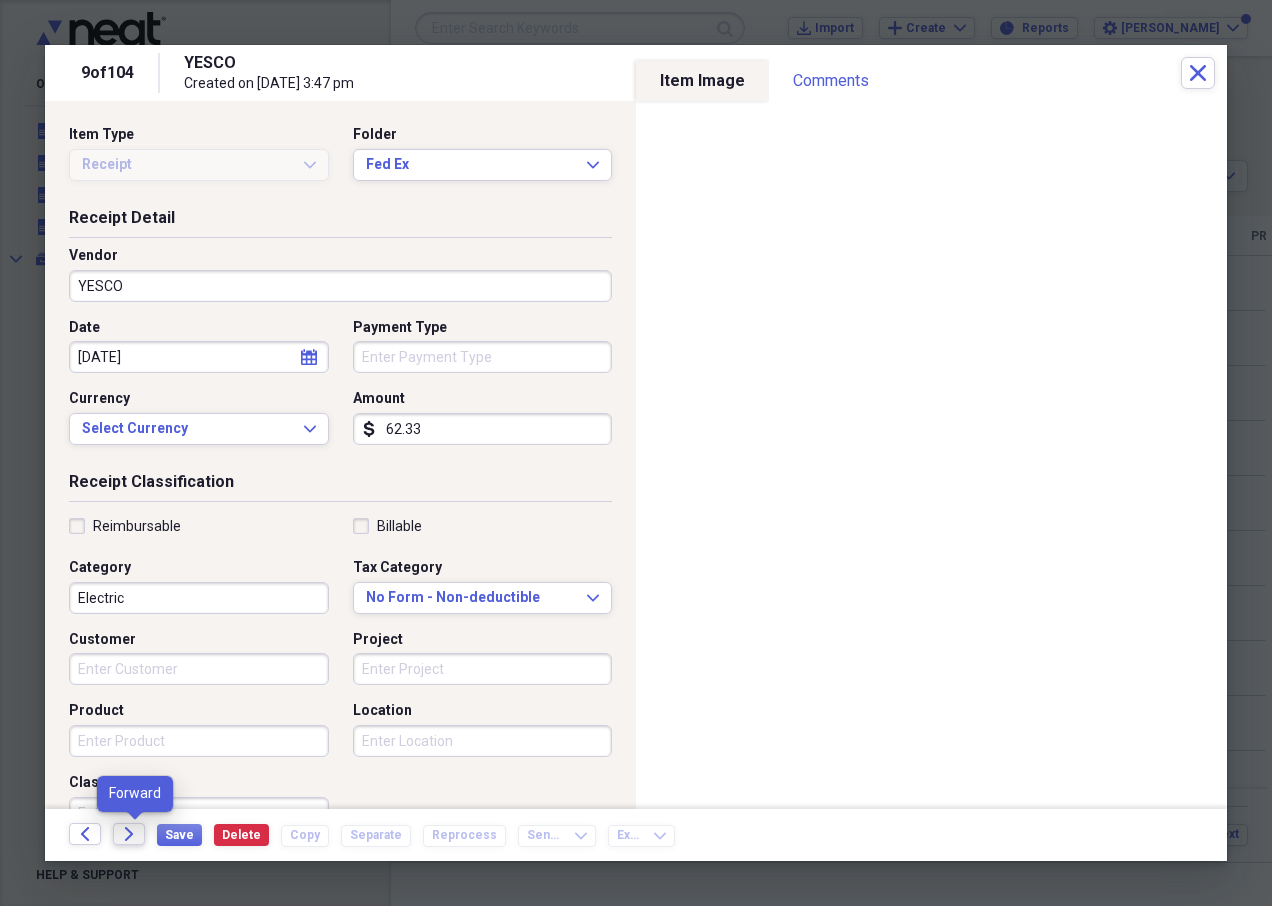 click on "Forward" 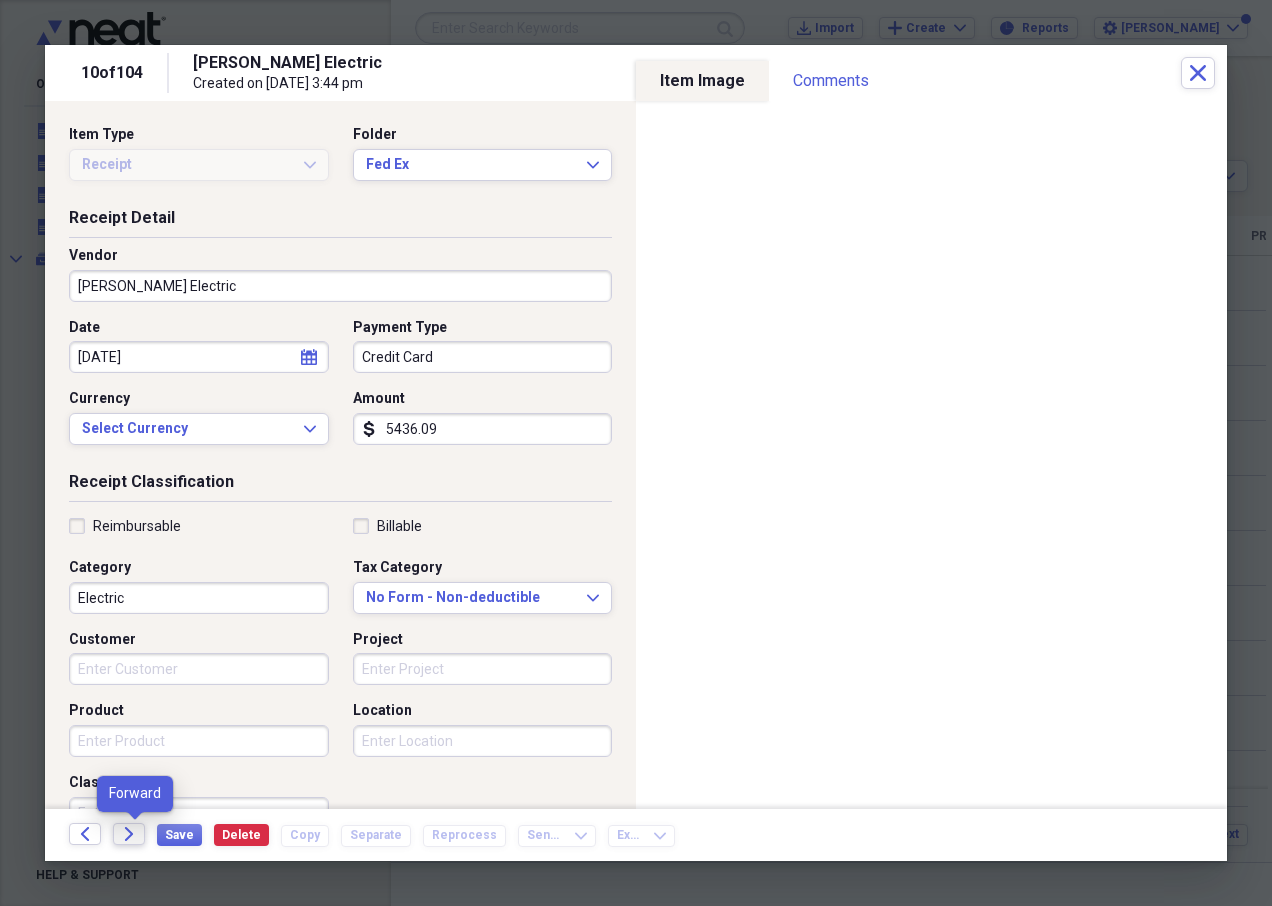 click 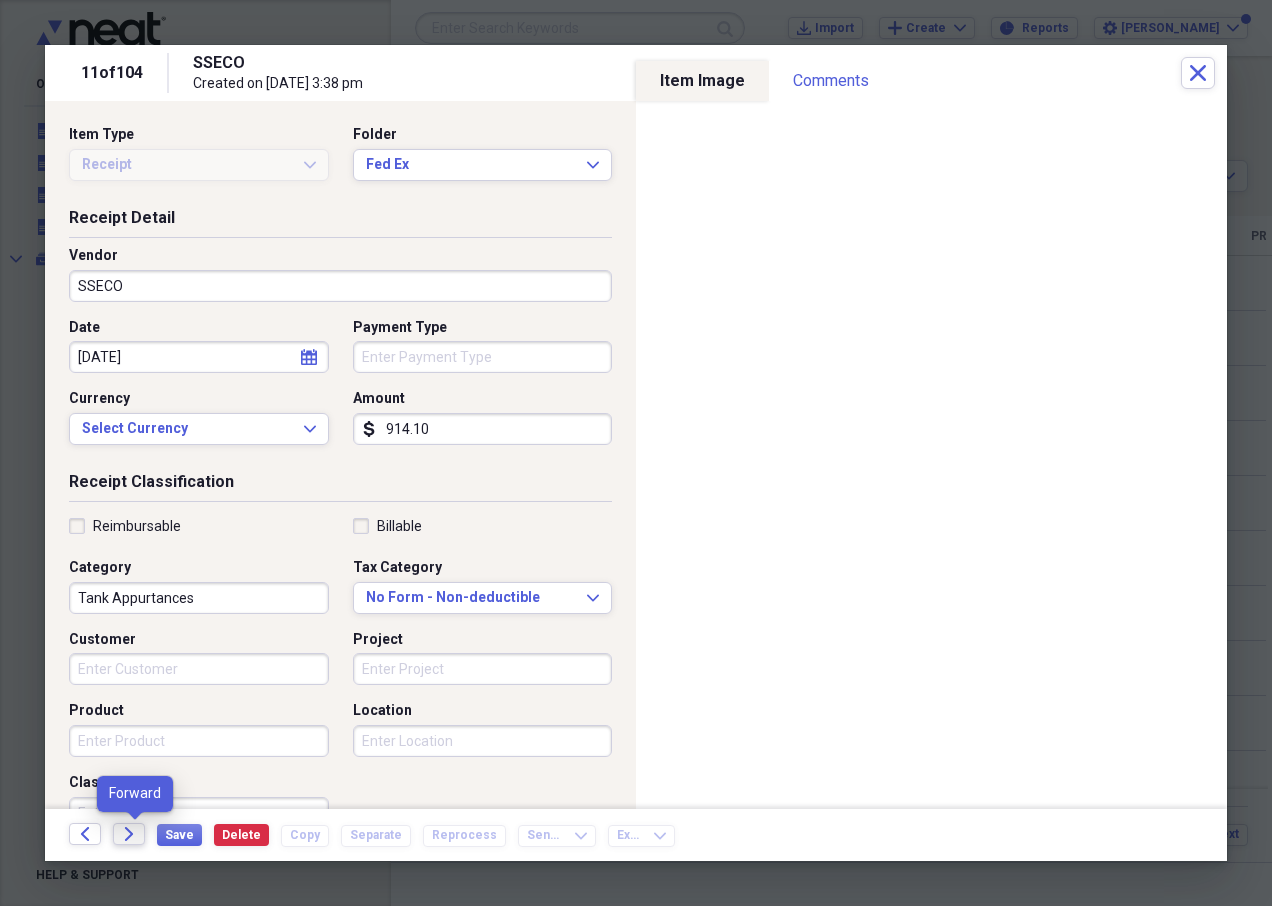 click on "Forward" 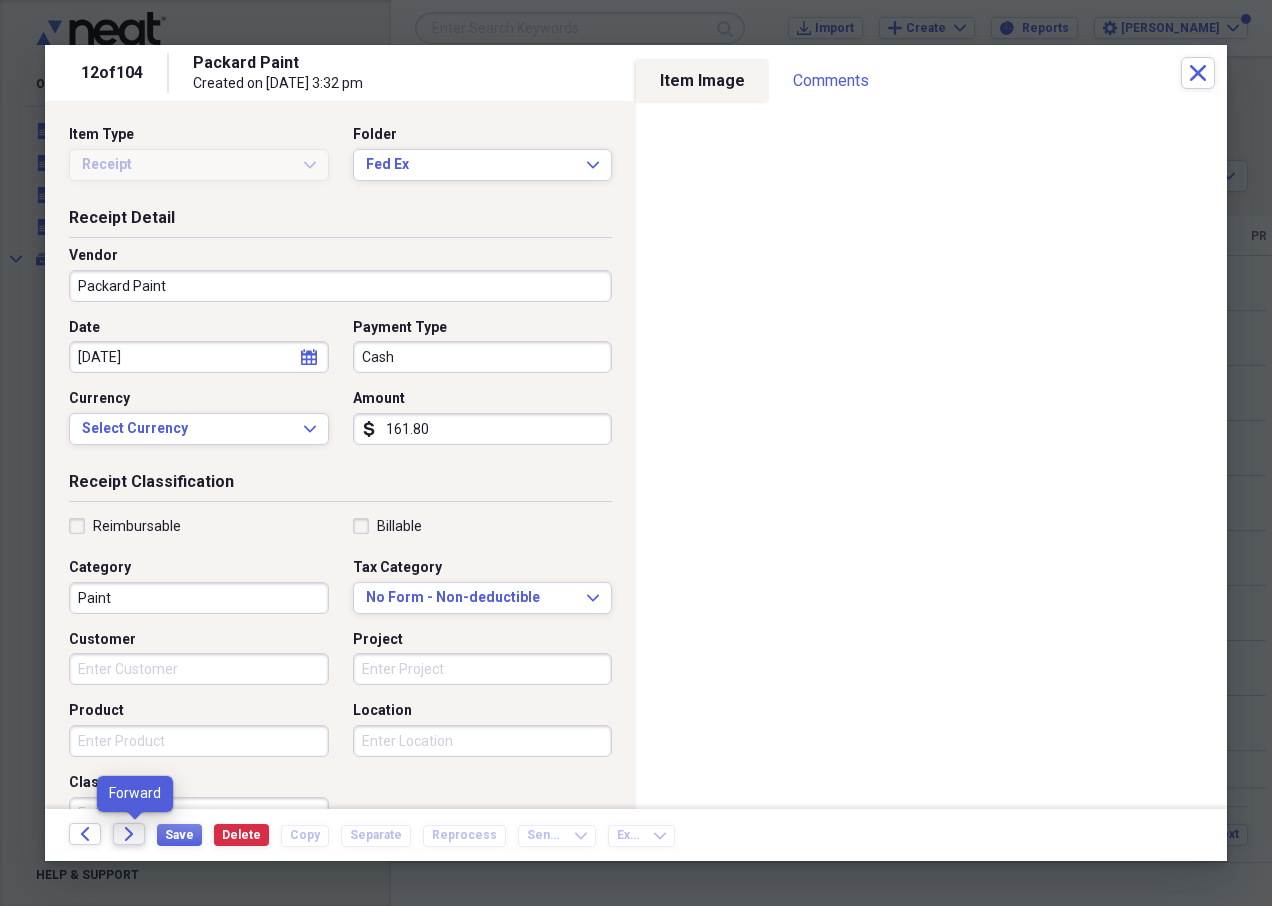 click on "Forward" 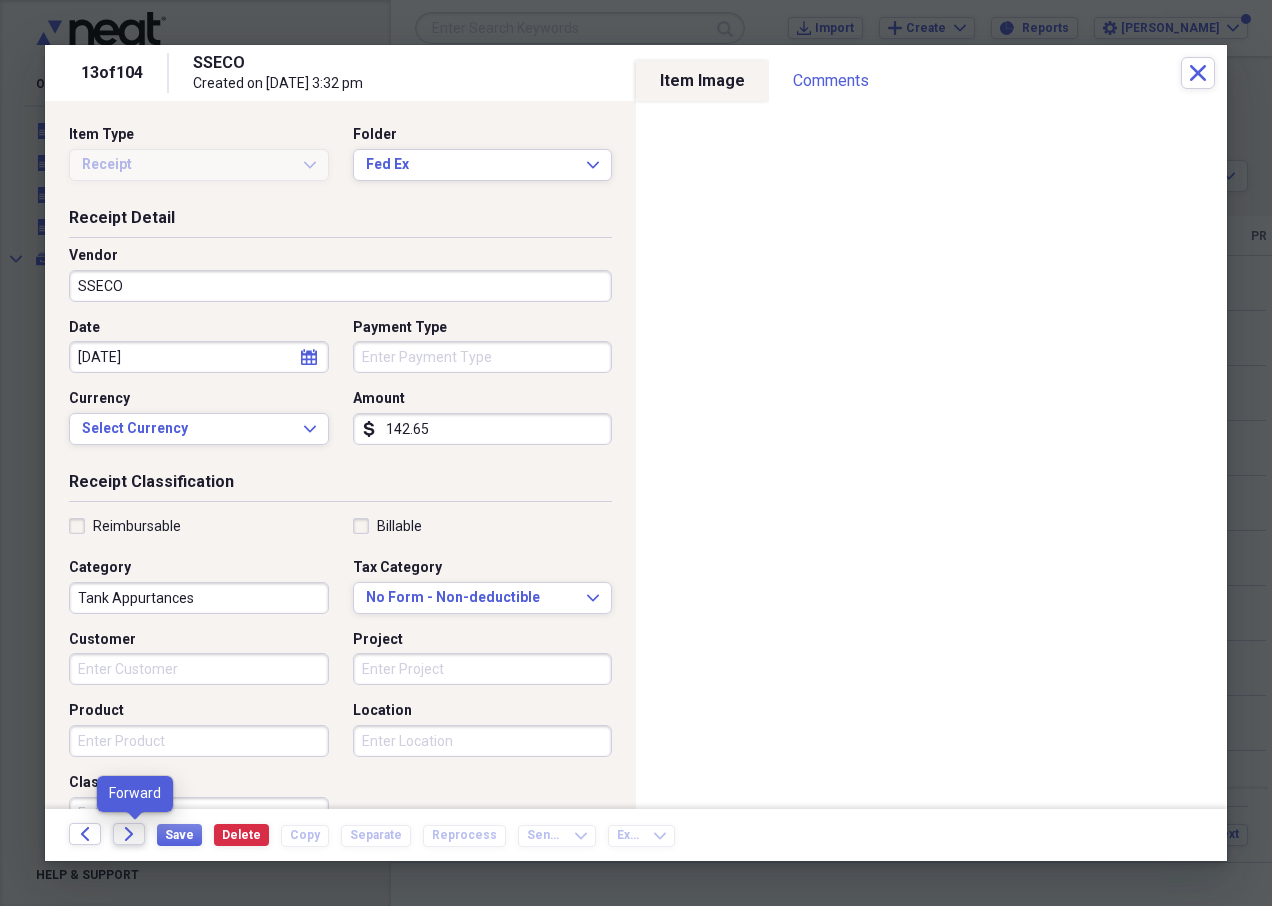 click on "Forward" 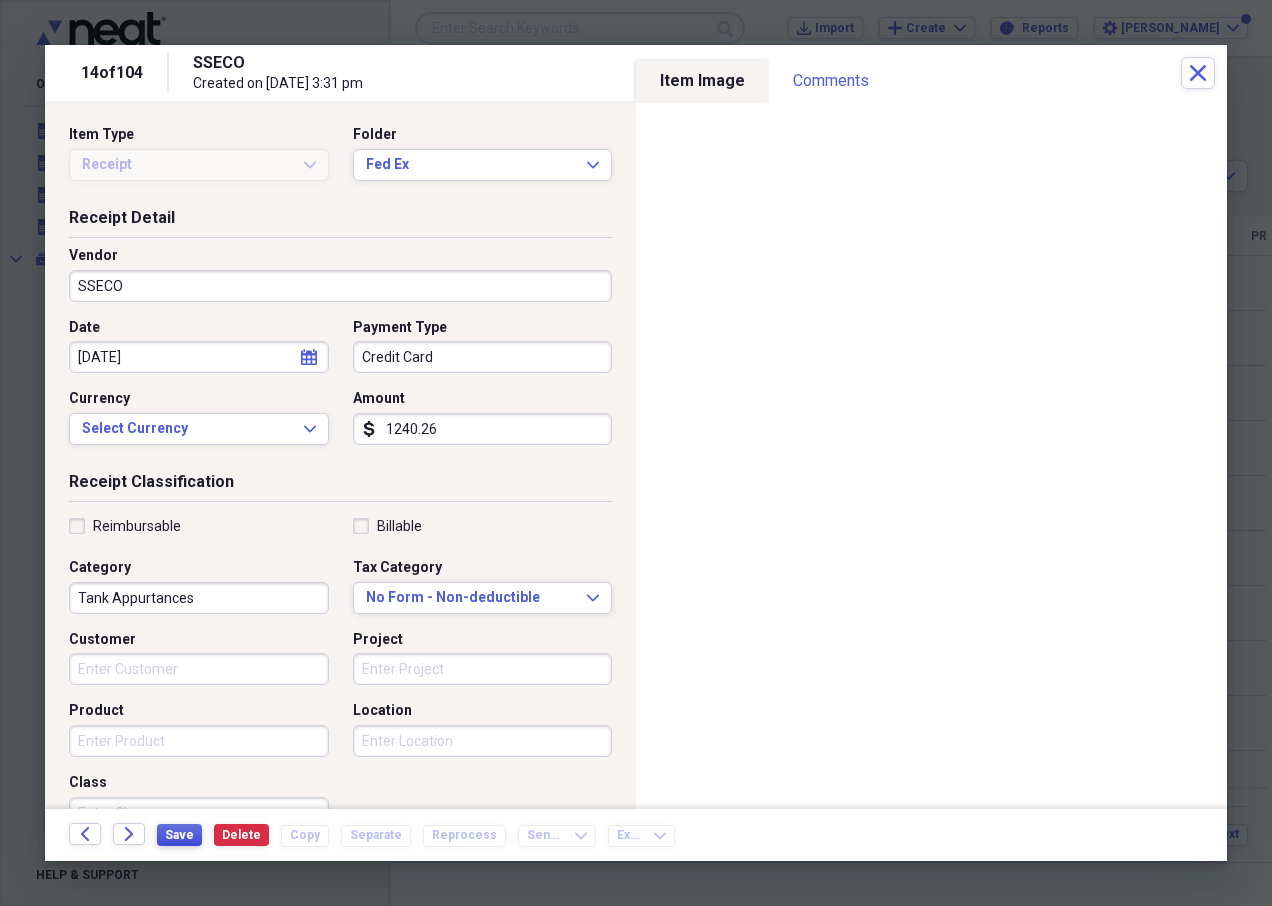 click on "Save" at bounding box center (179, 835) 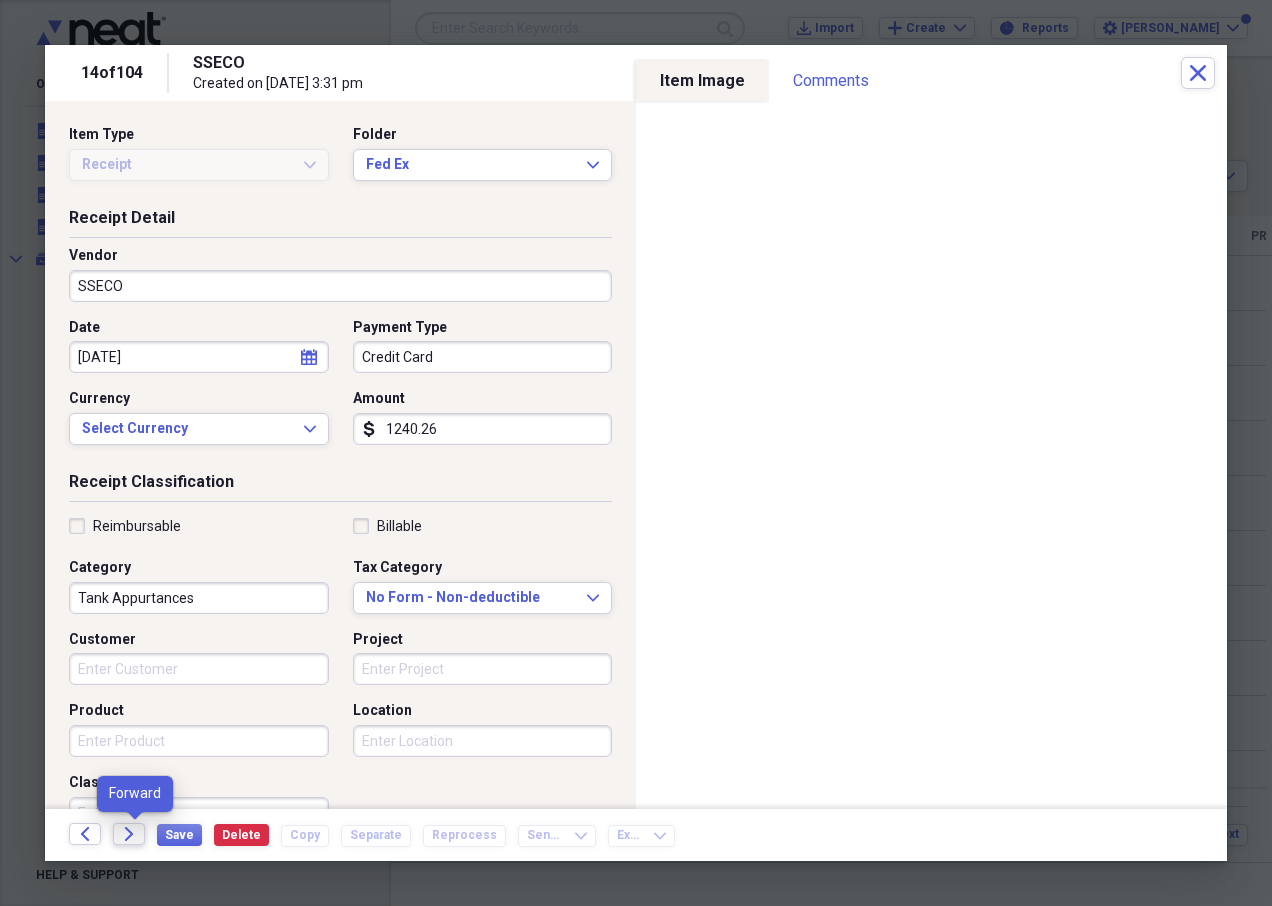 click on "Forward" 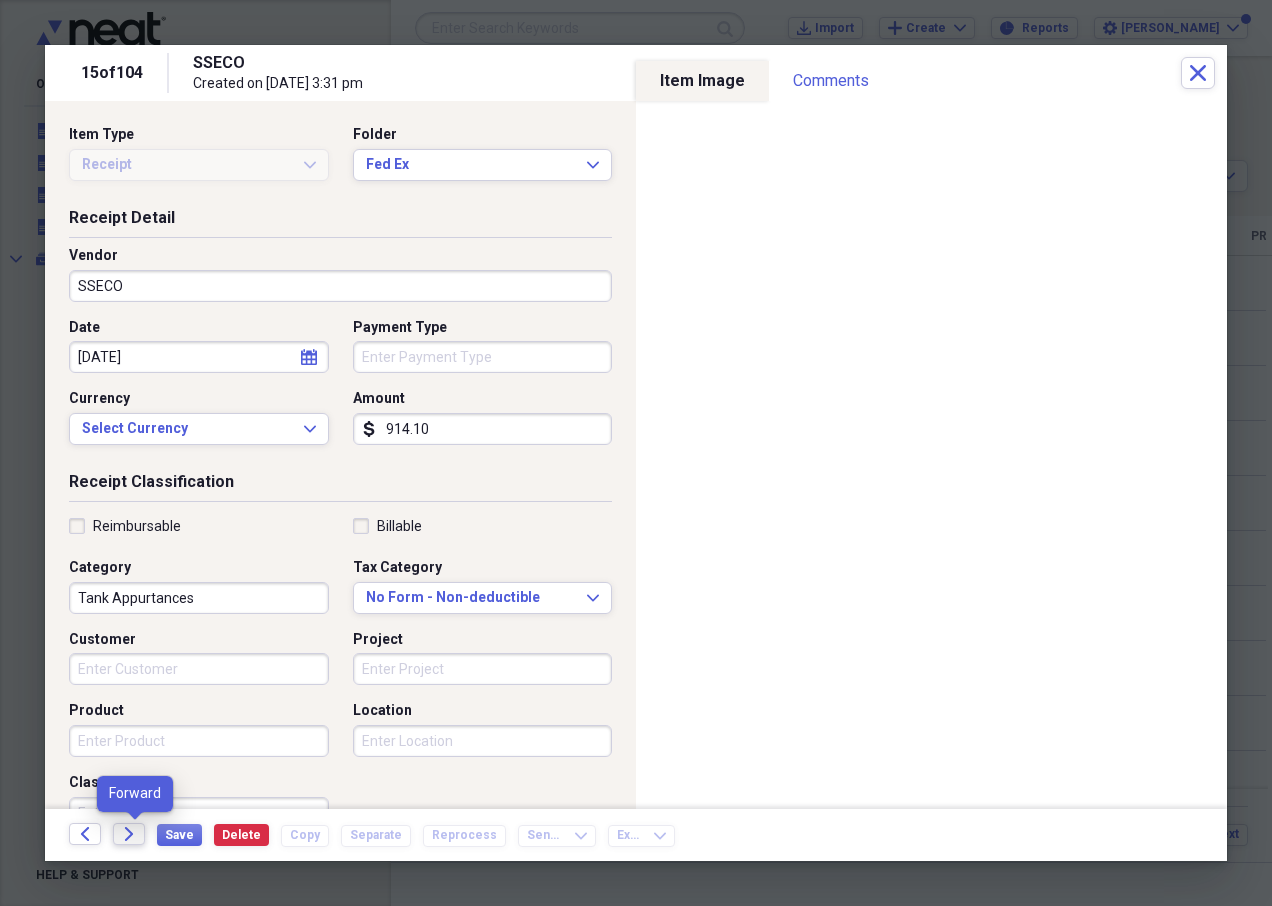 click on "Forward" 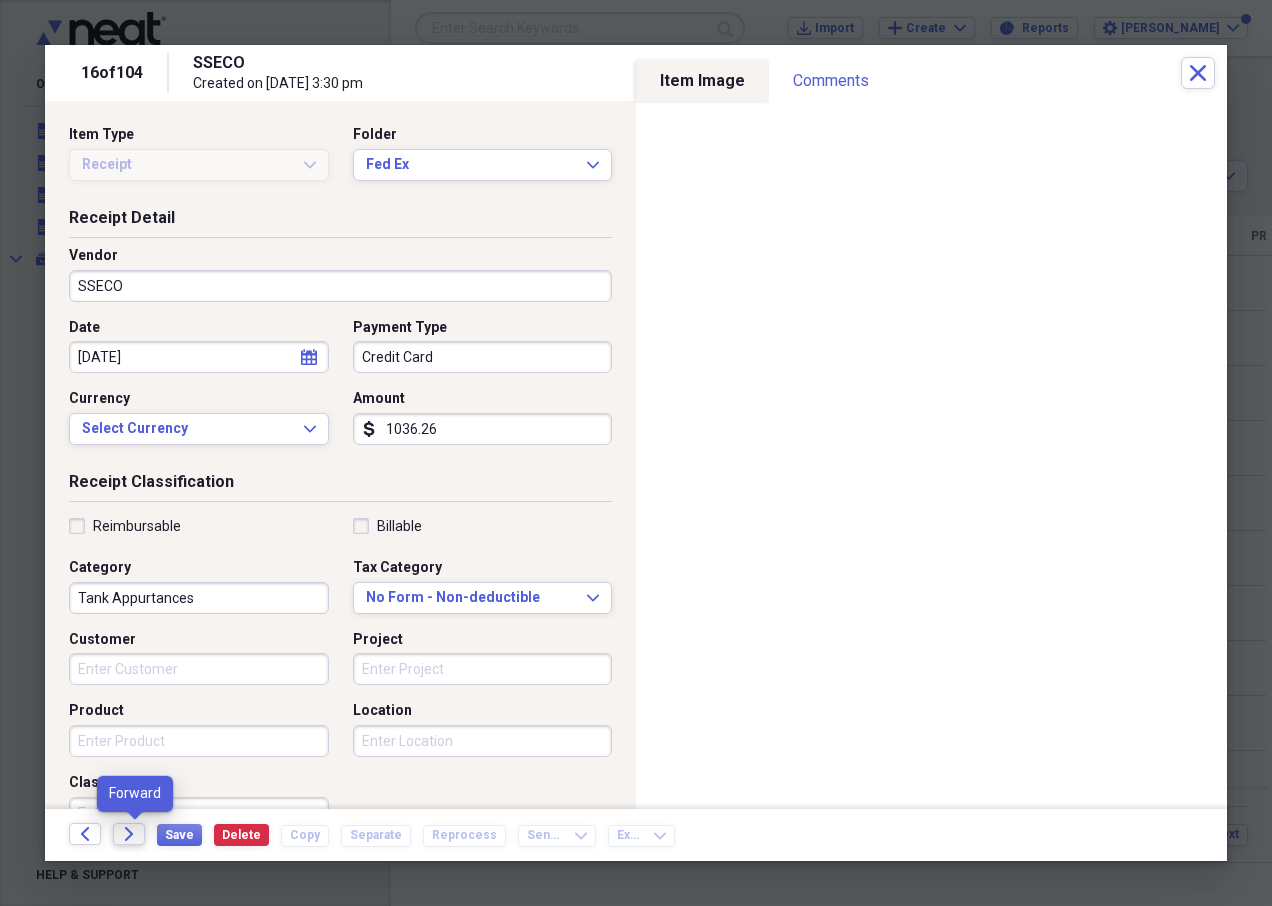 click on "Forward" at bounding box center [129, 834] 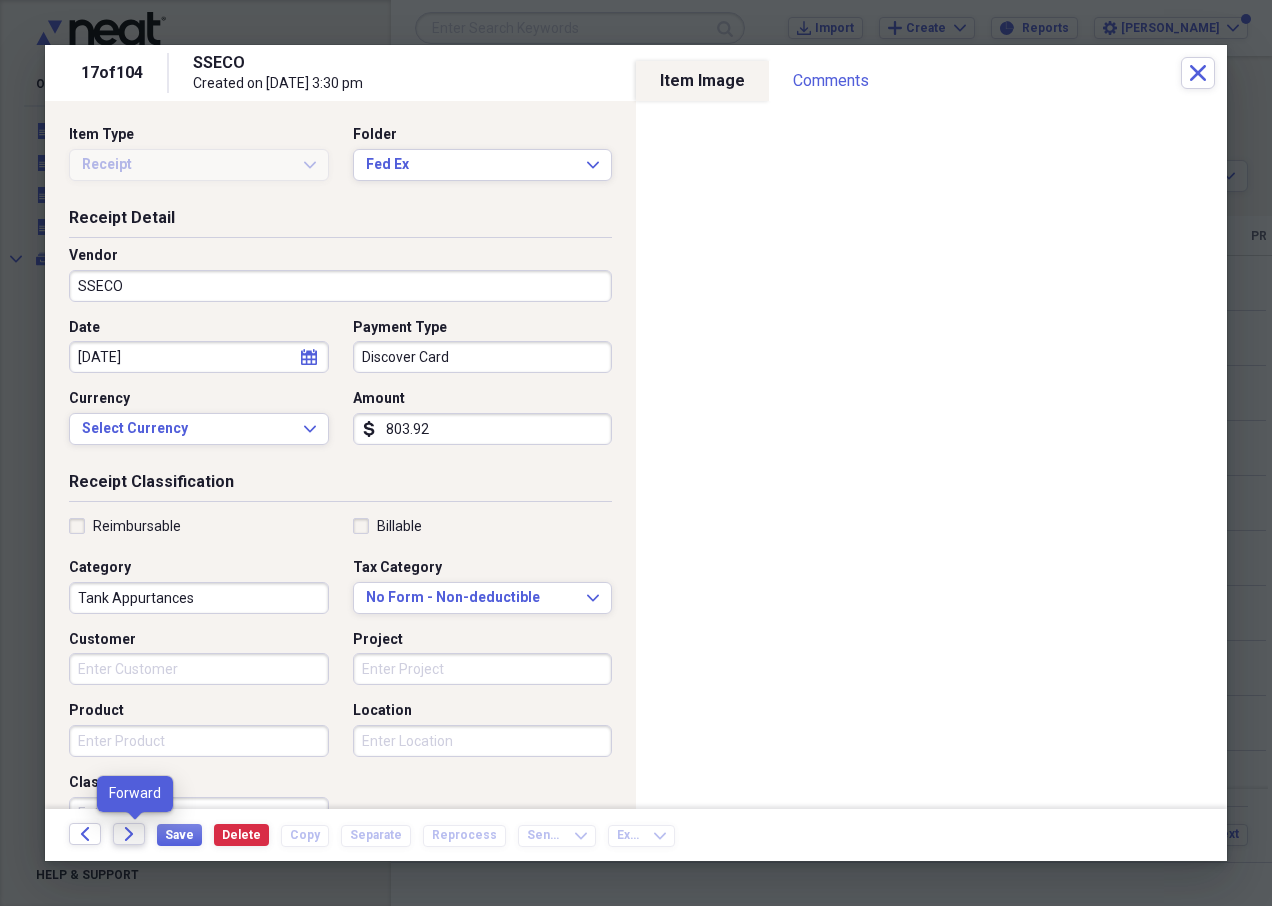 click on "Forward" at bounding box center (129, 834) 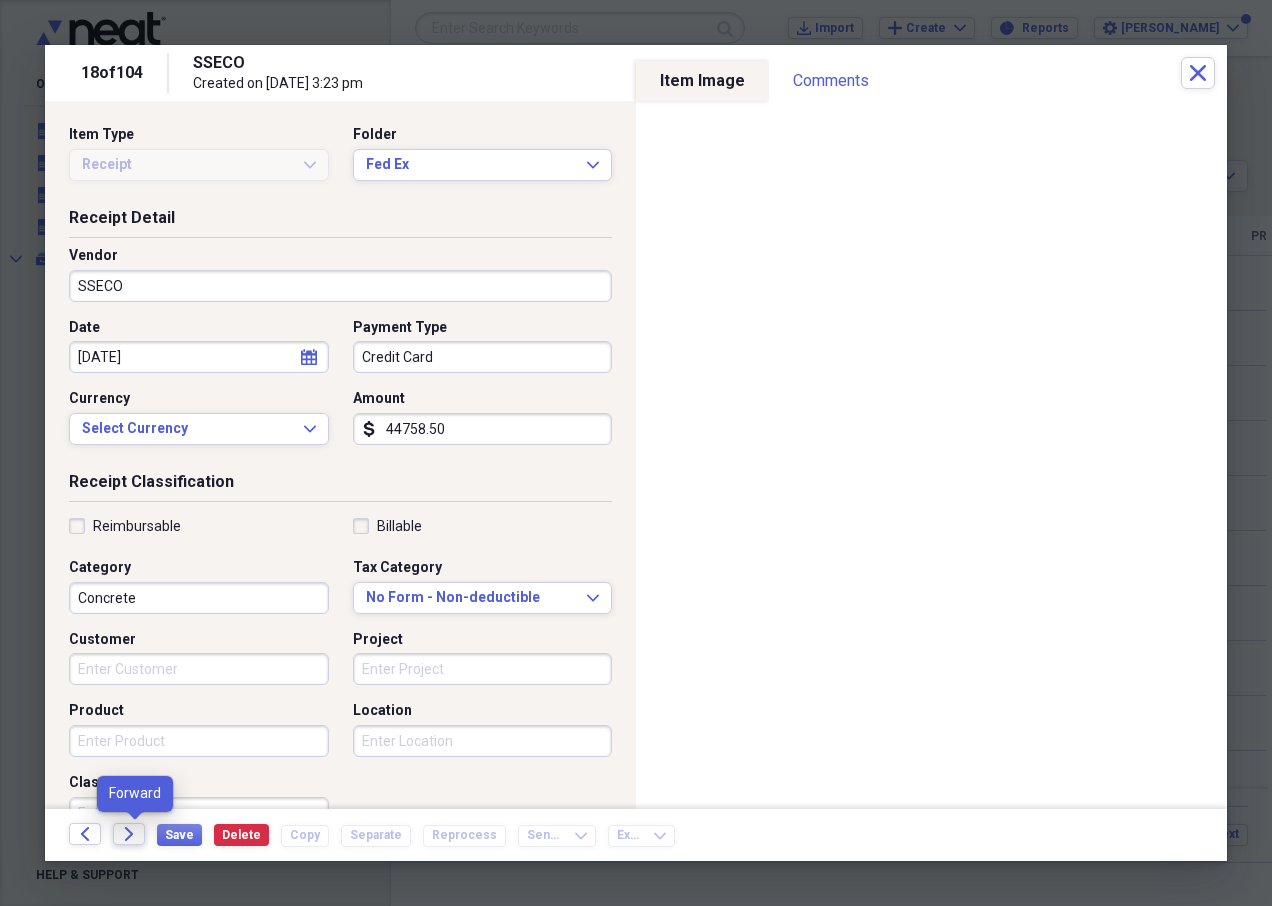 click on "Forward" 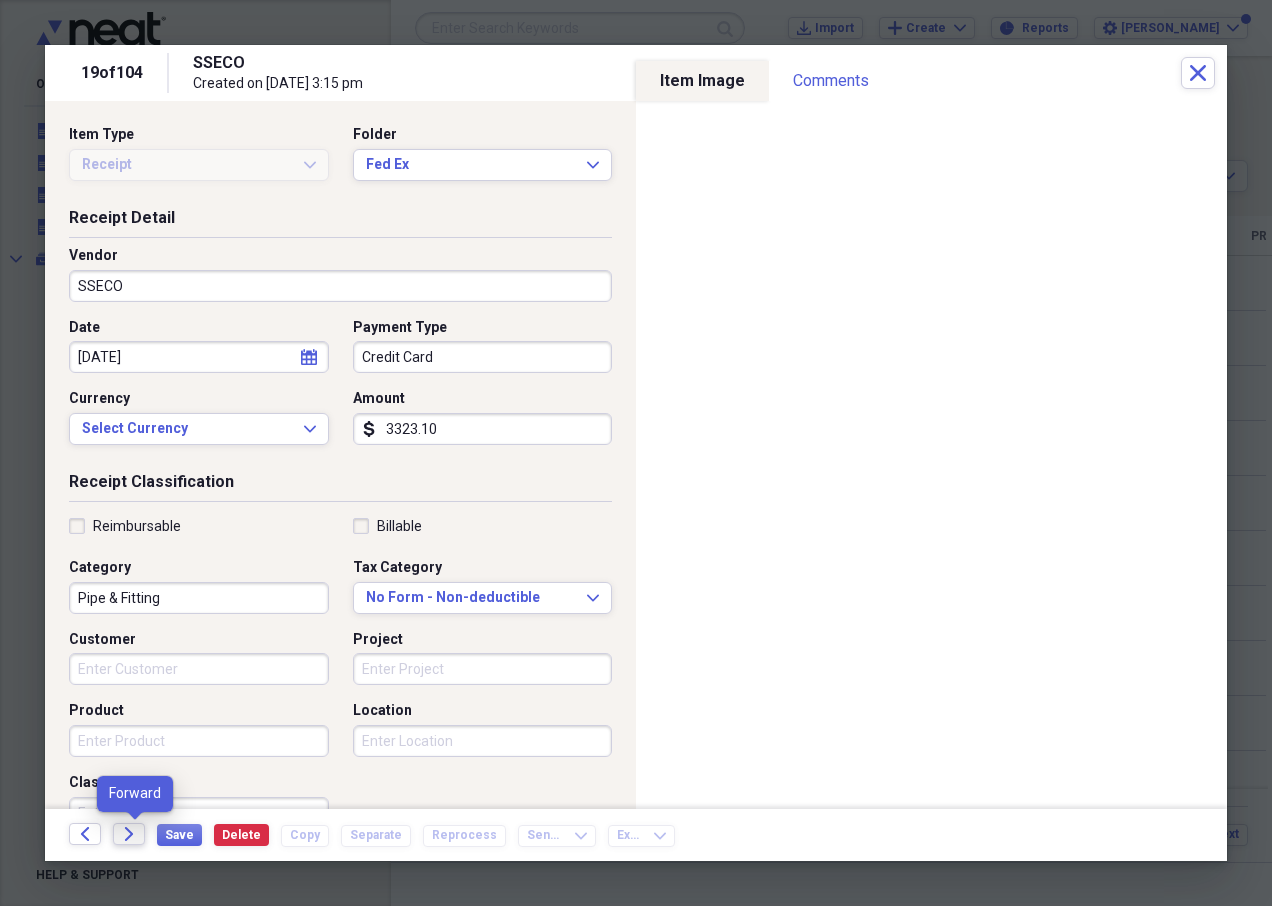 click on "Forward" 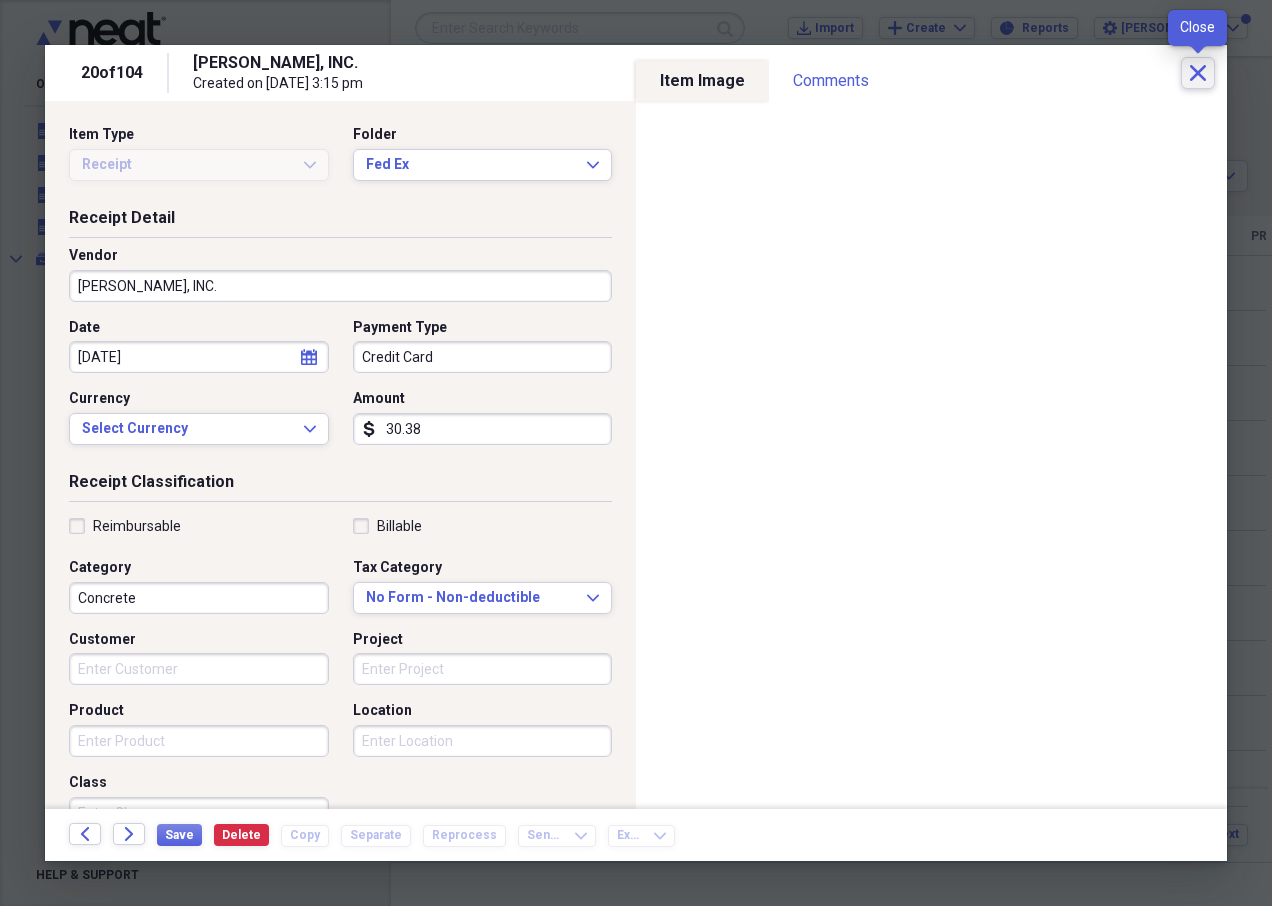 click 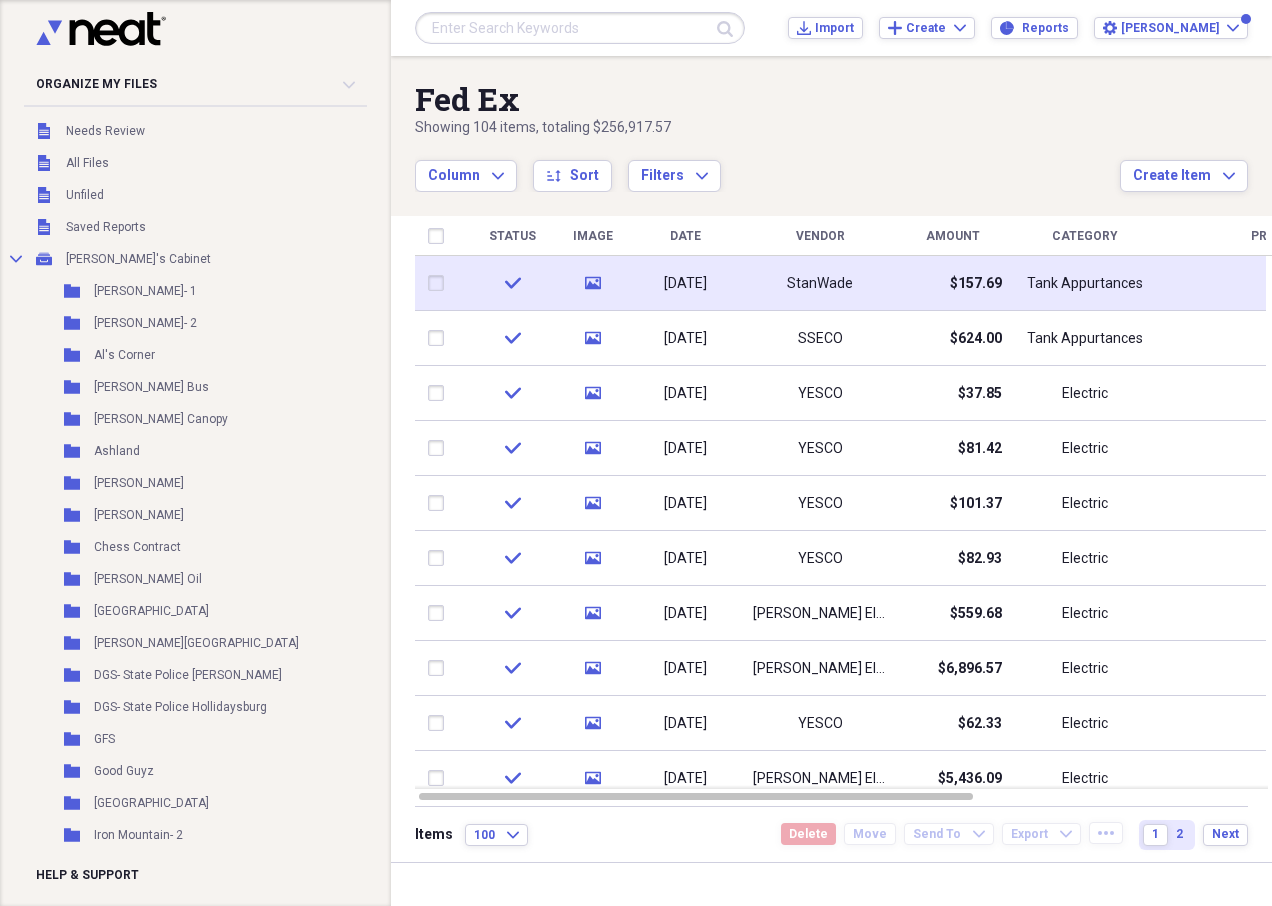 click at bounding box center [440, 283] 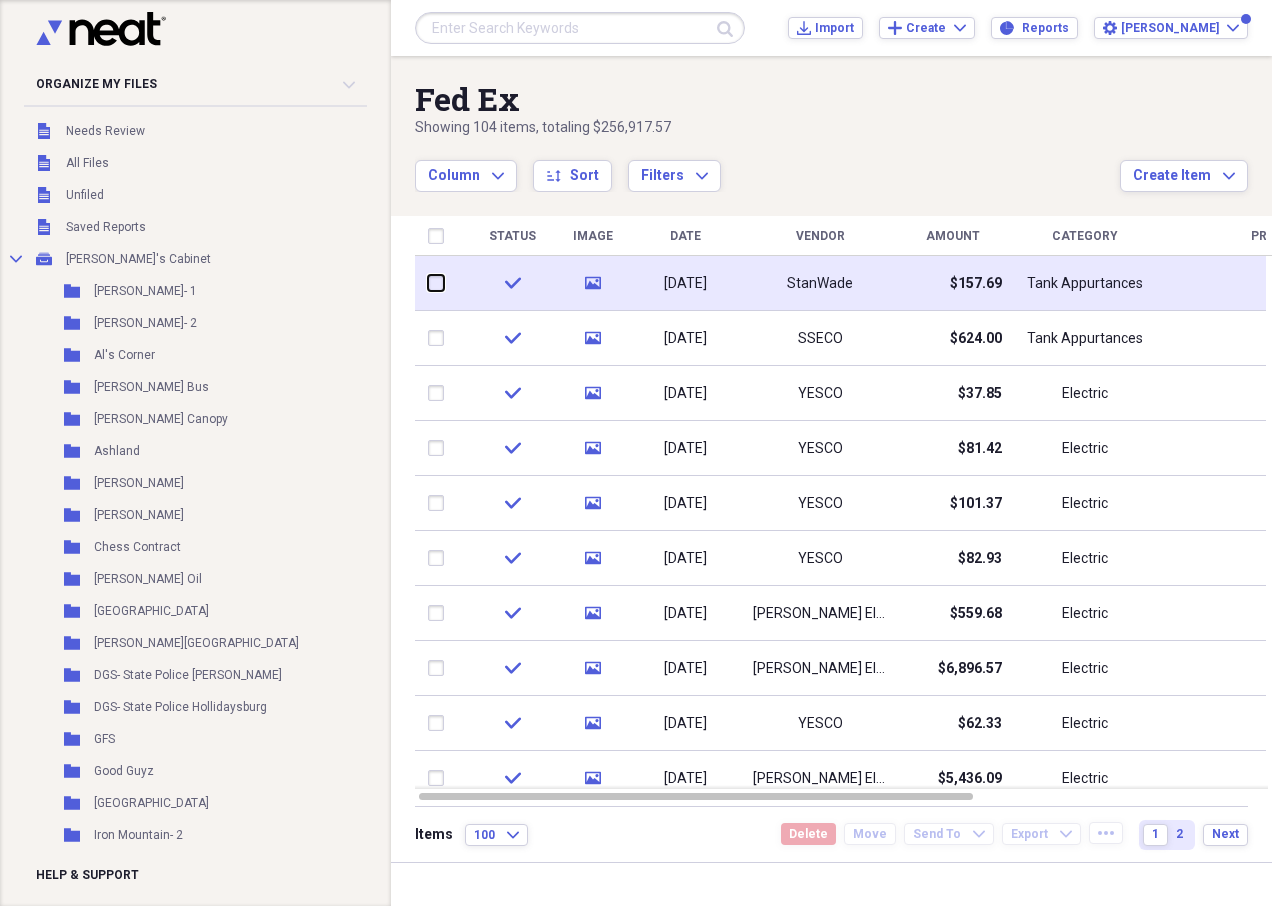 click at bounding box center (428, 283) 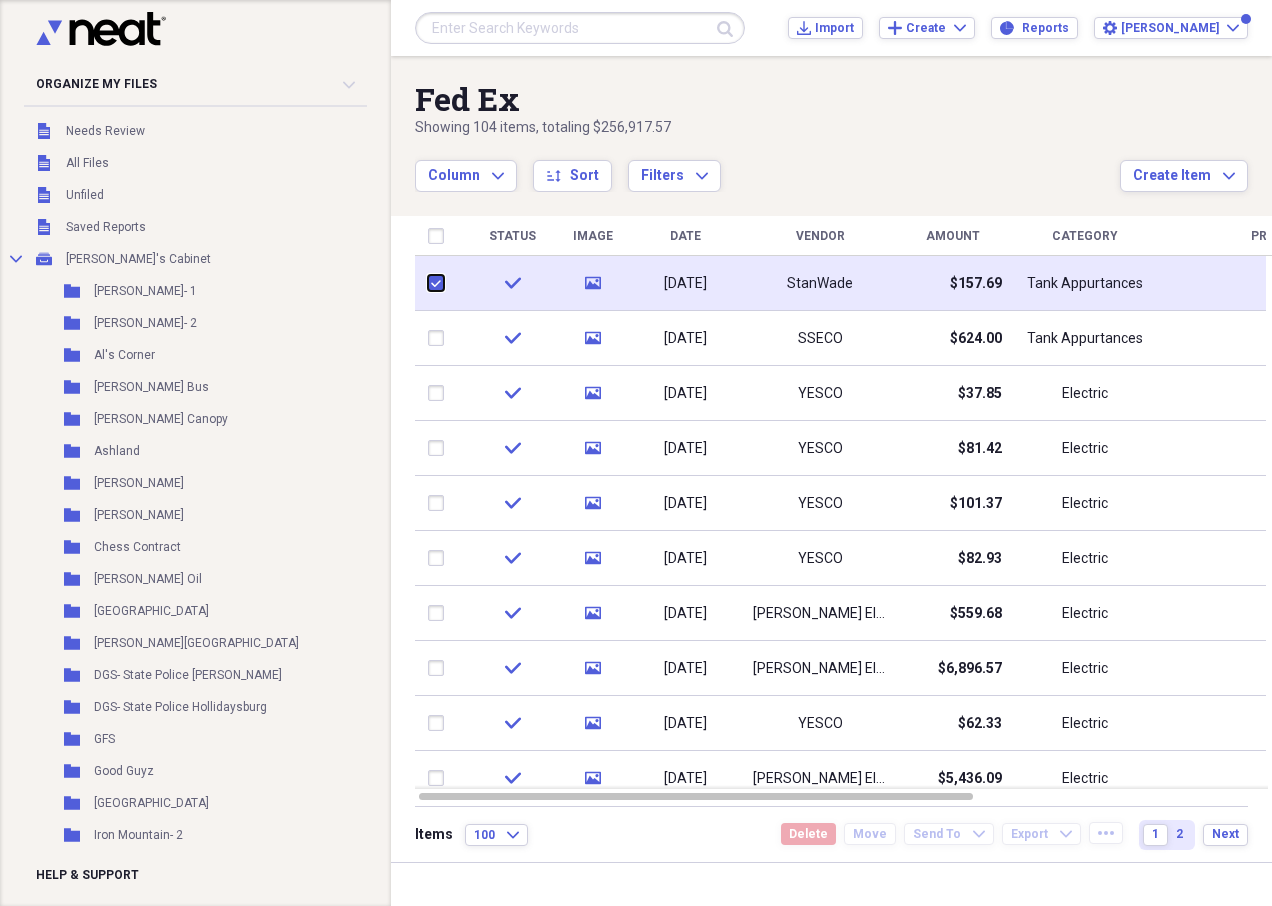 checkbox on "true" 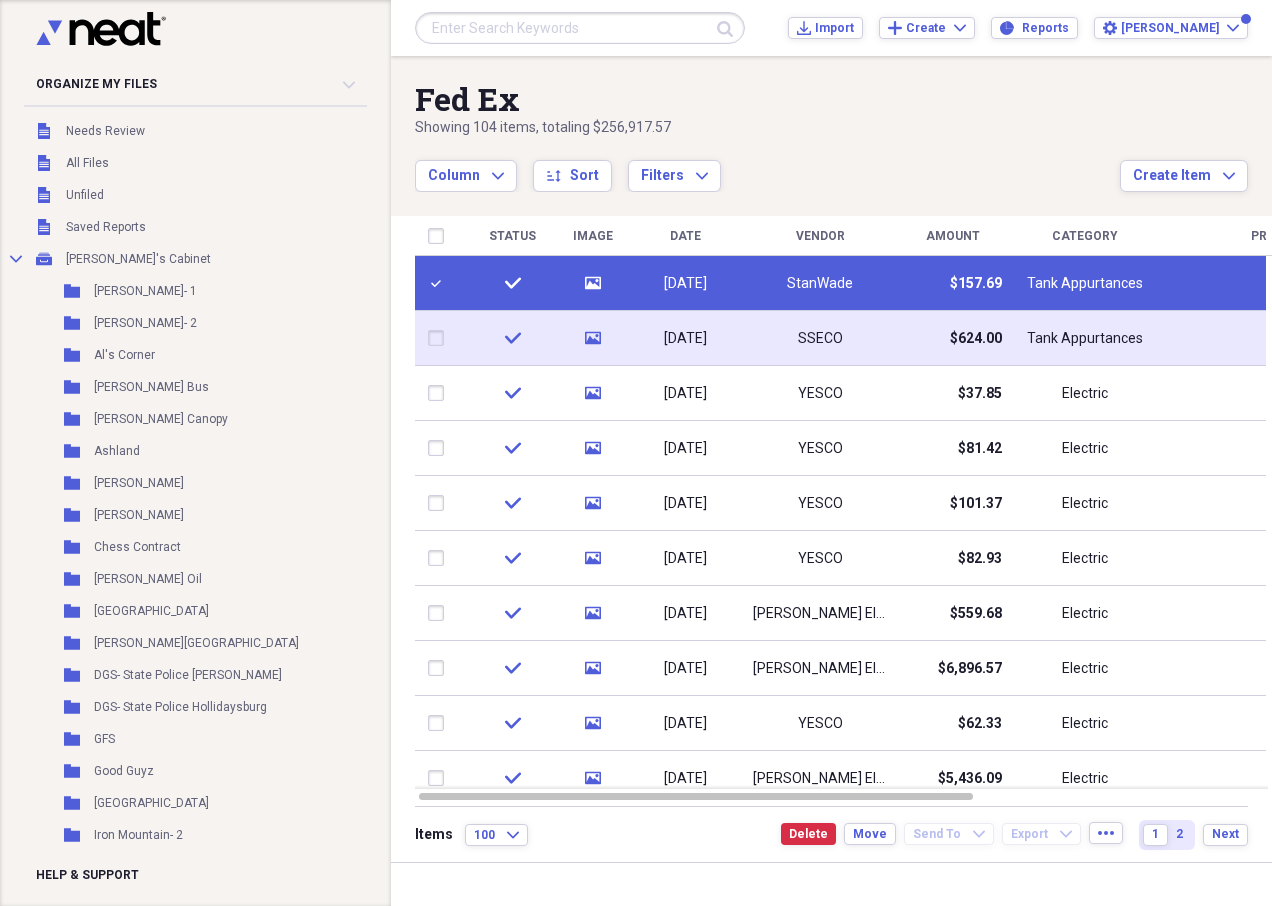 click at bounding box center [440, 338] 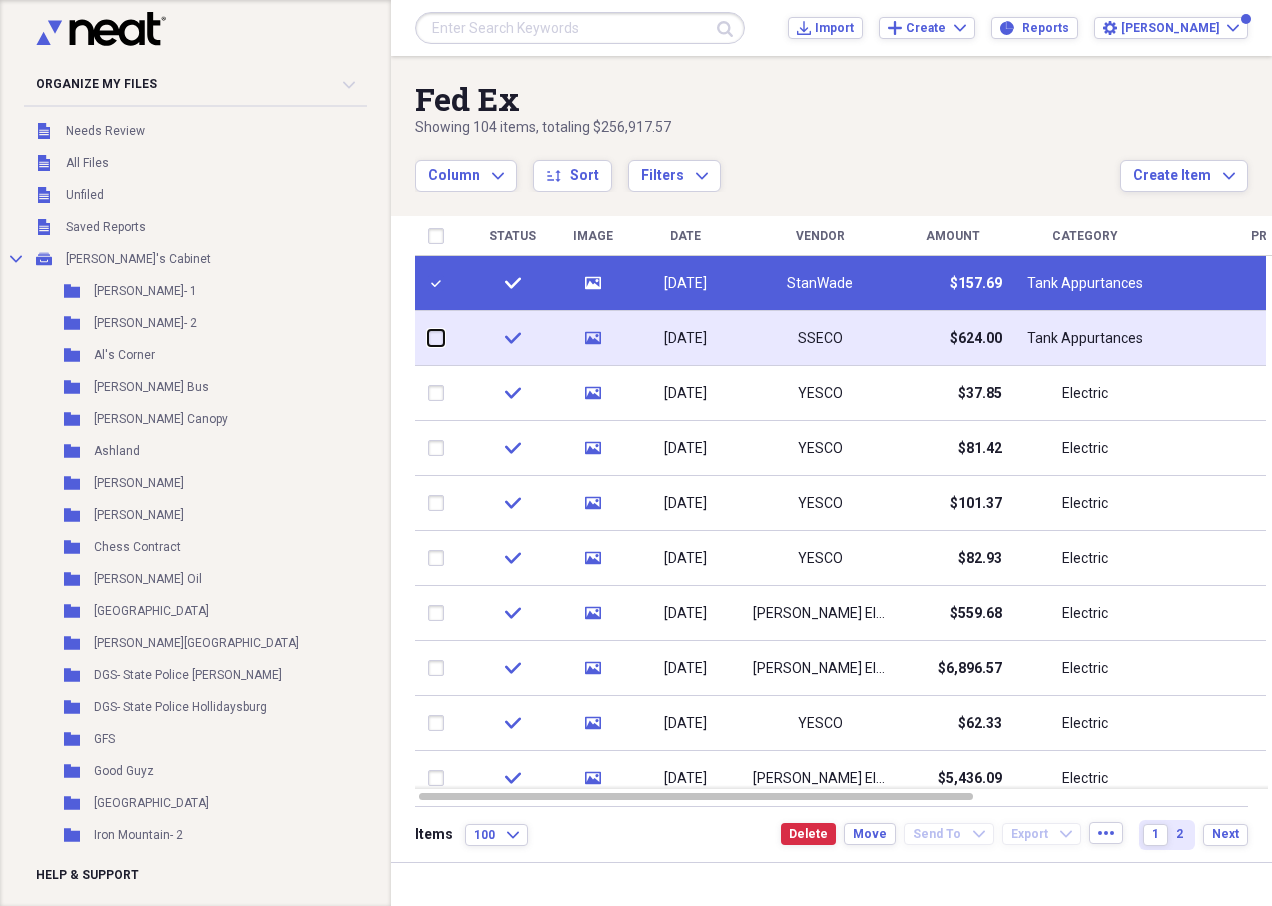 click at bounding box center (428, 338) 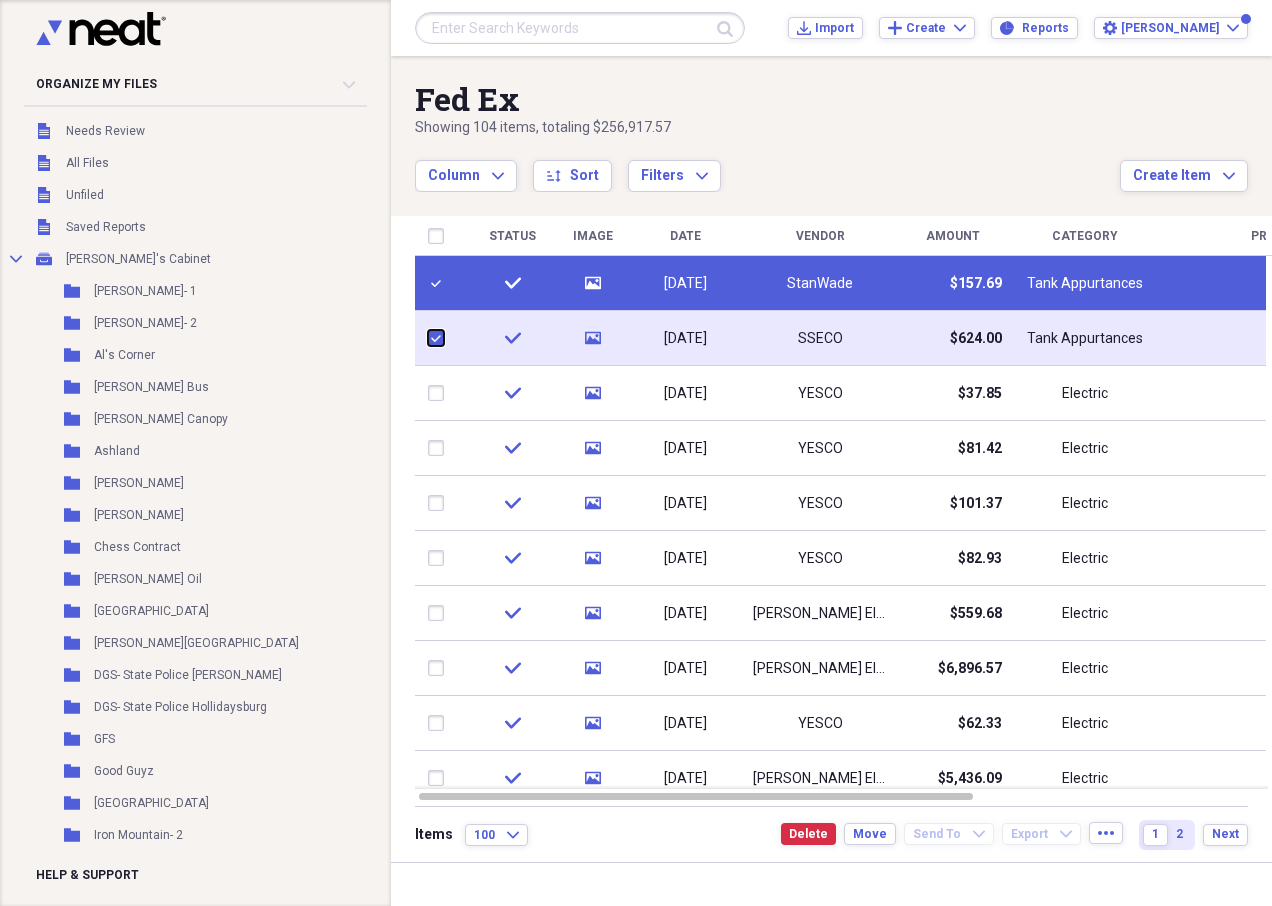 checkbox on "true" 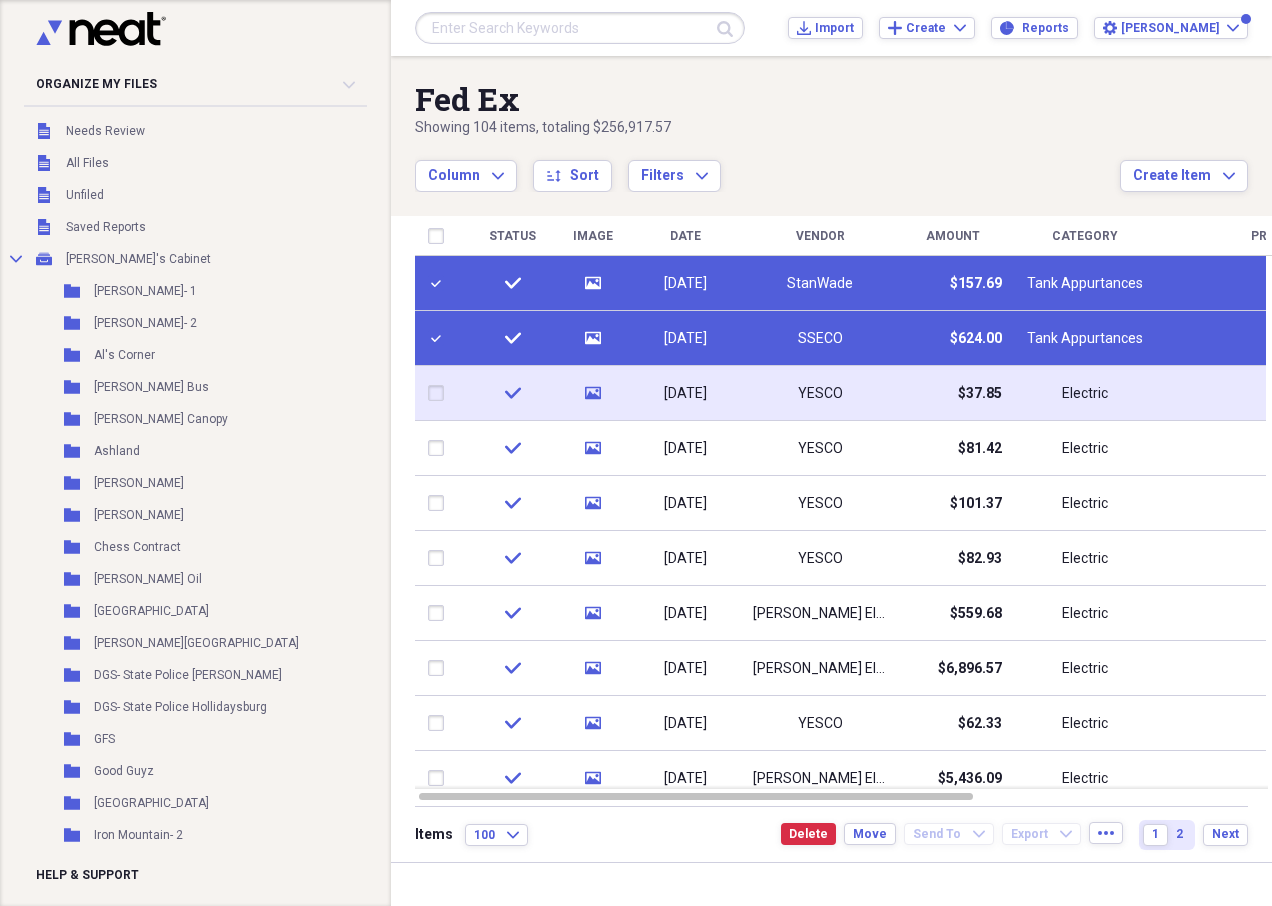 click at bounding box center (440, 393) 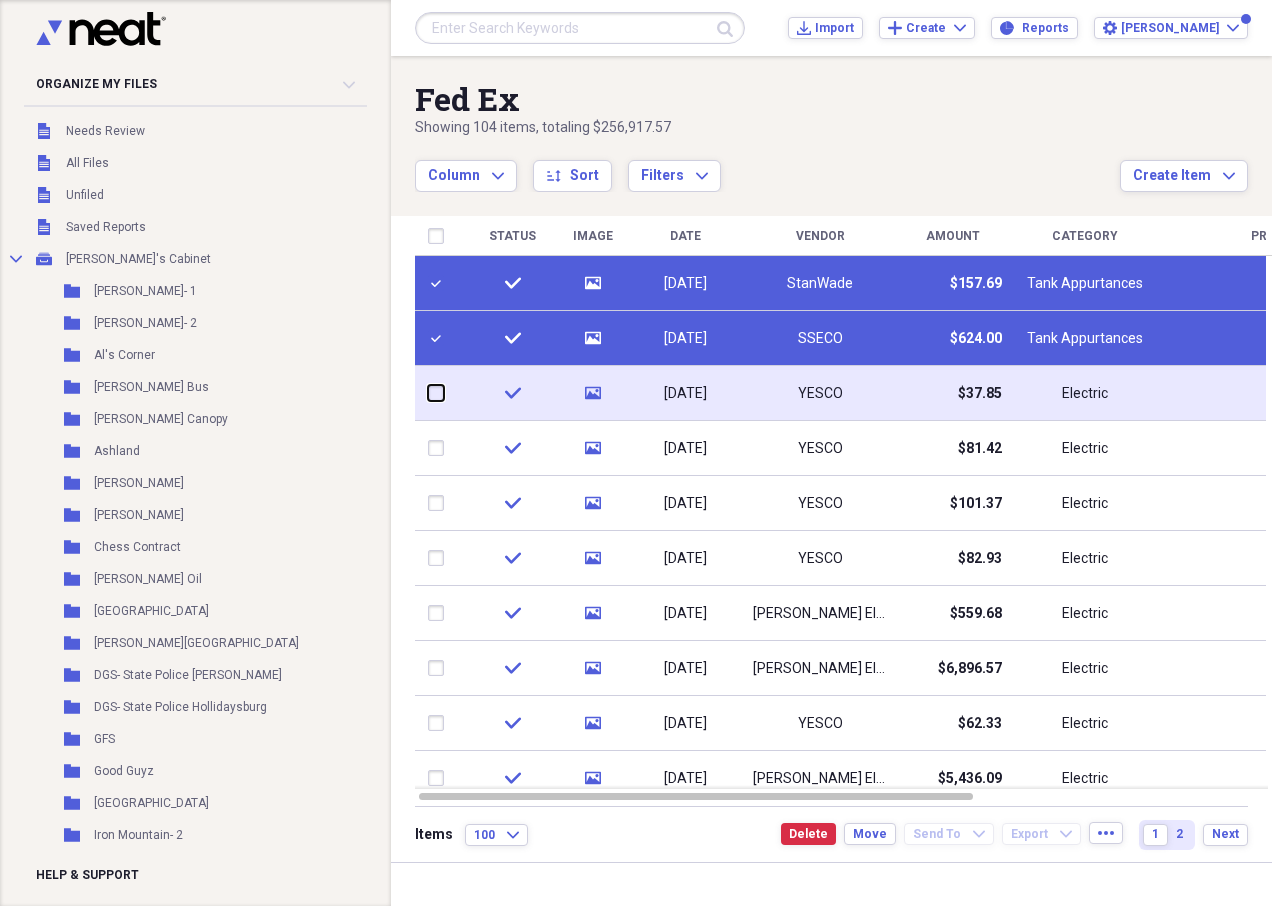 click at bounding box center [428, 393] 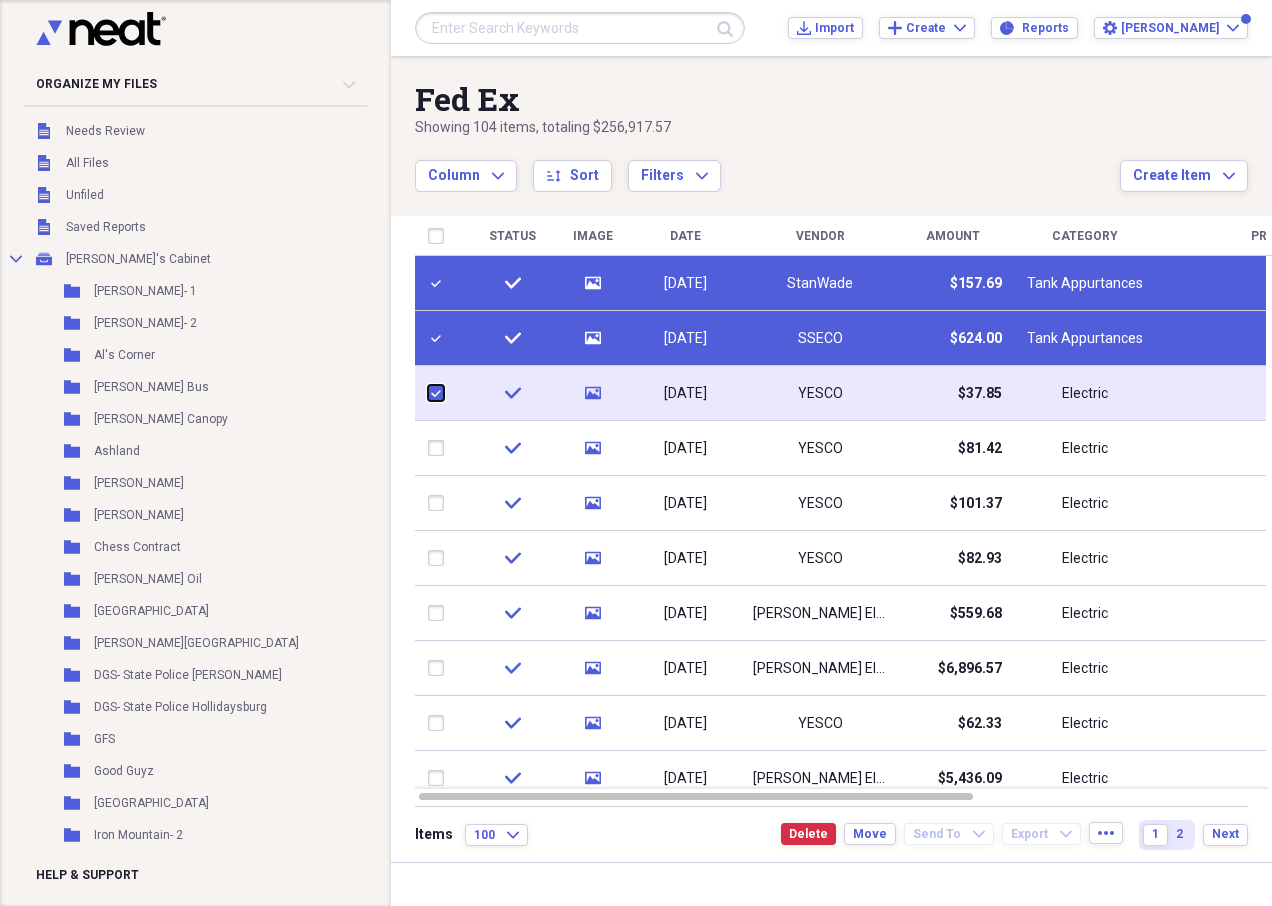 checkbox on "true" 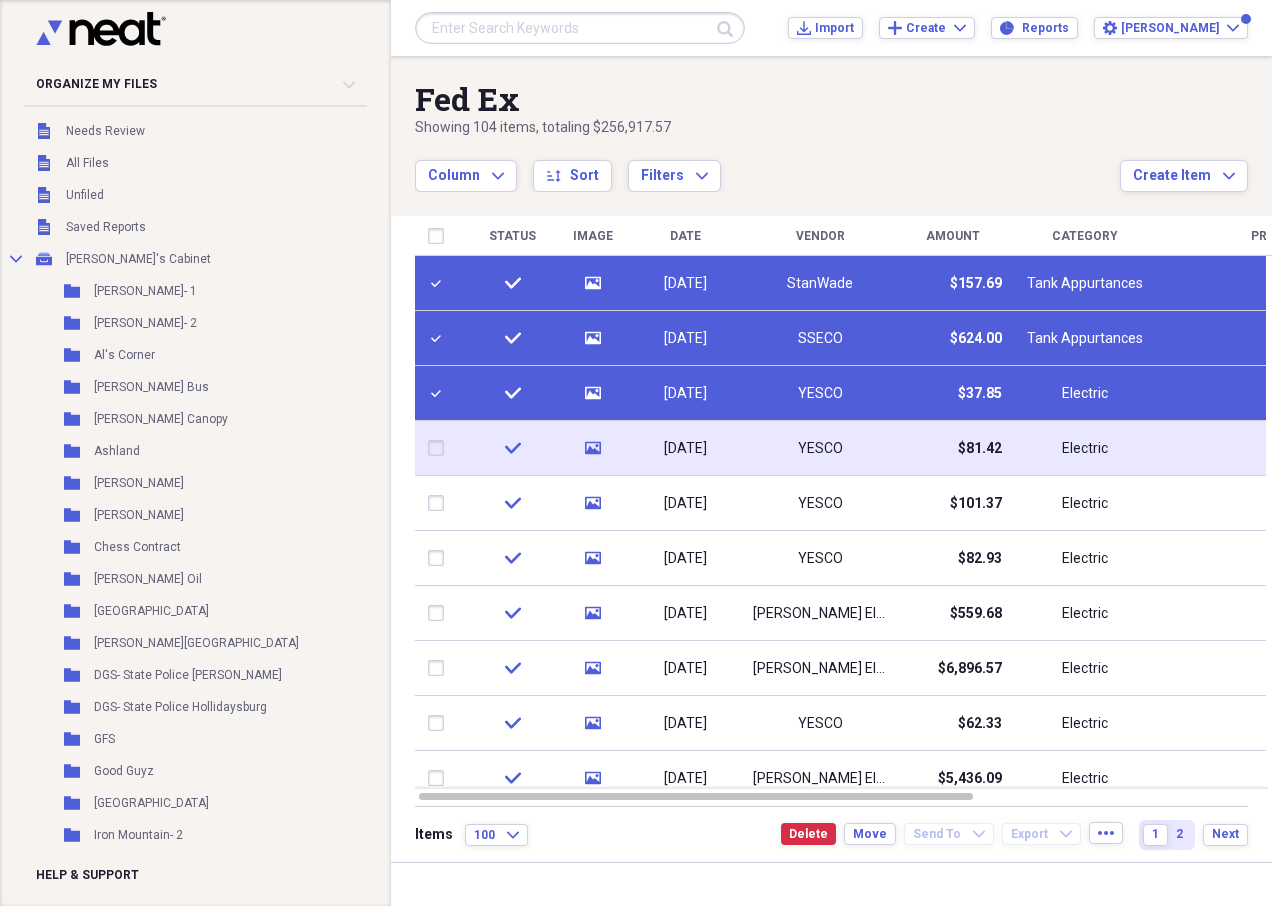 click at bounding box center [440, 448] 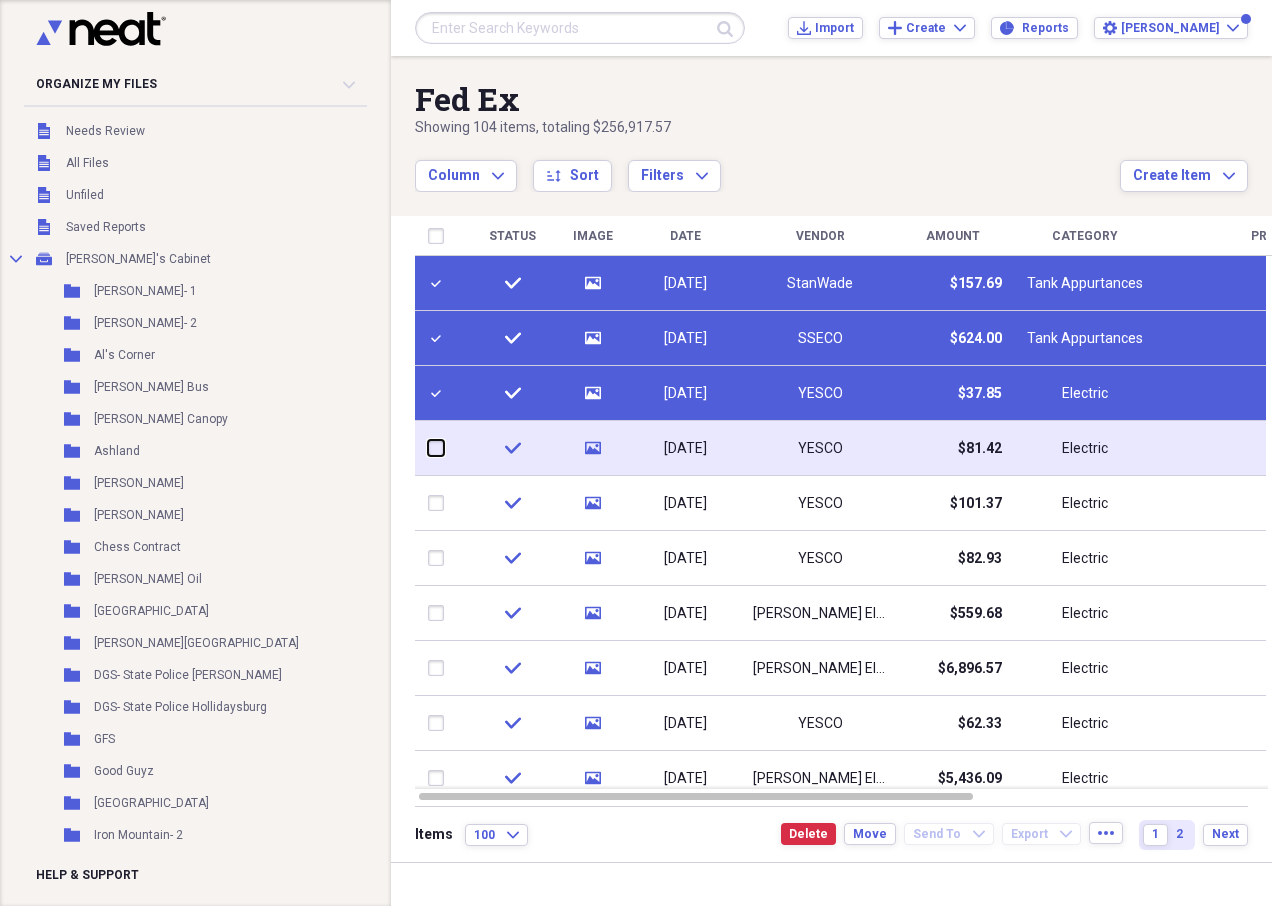 click at bounding box center (428, 448) 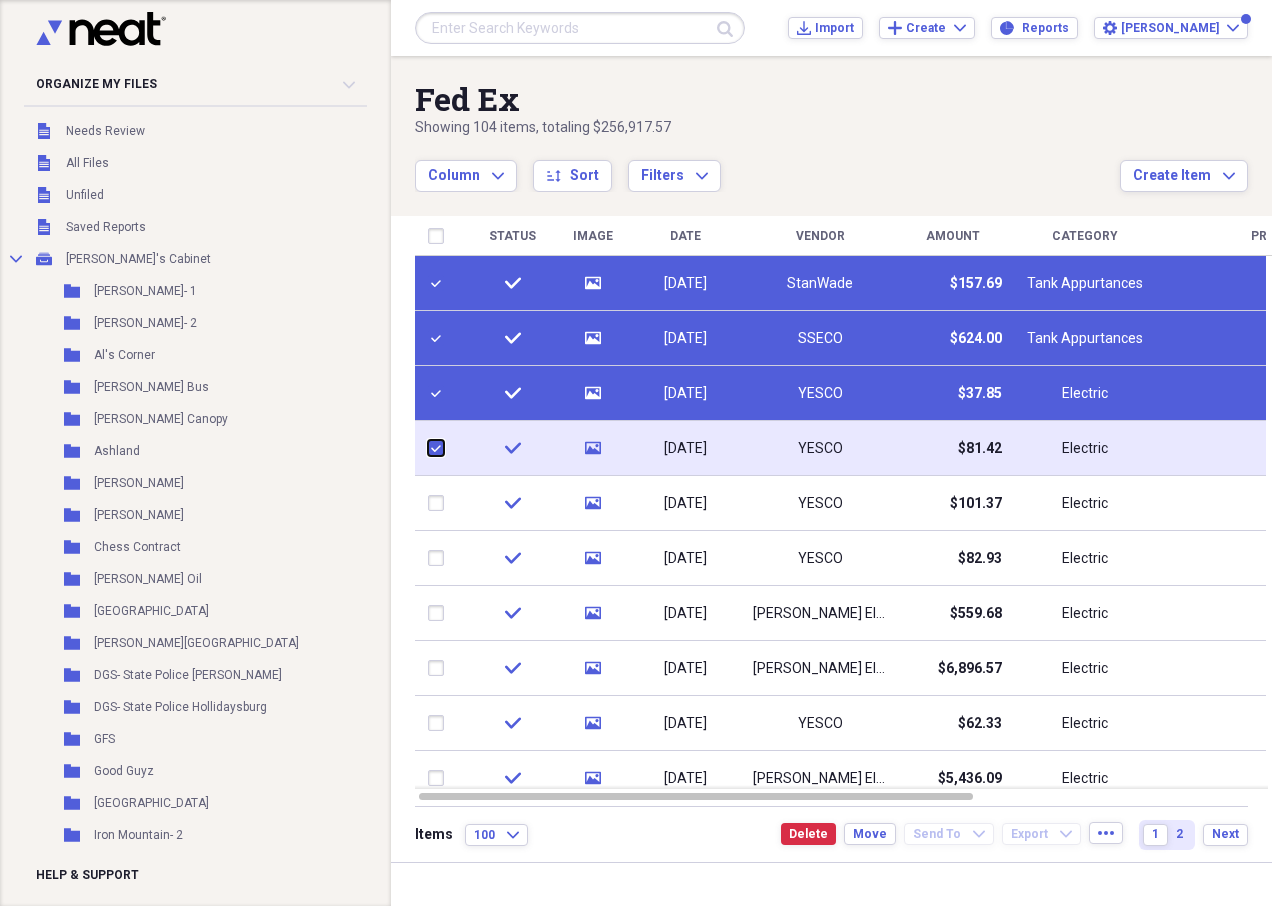 checkbox on "true" 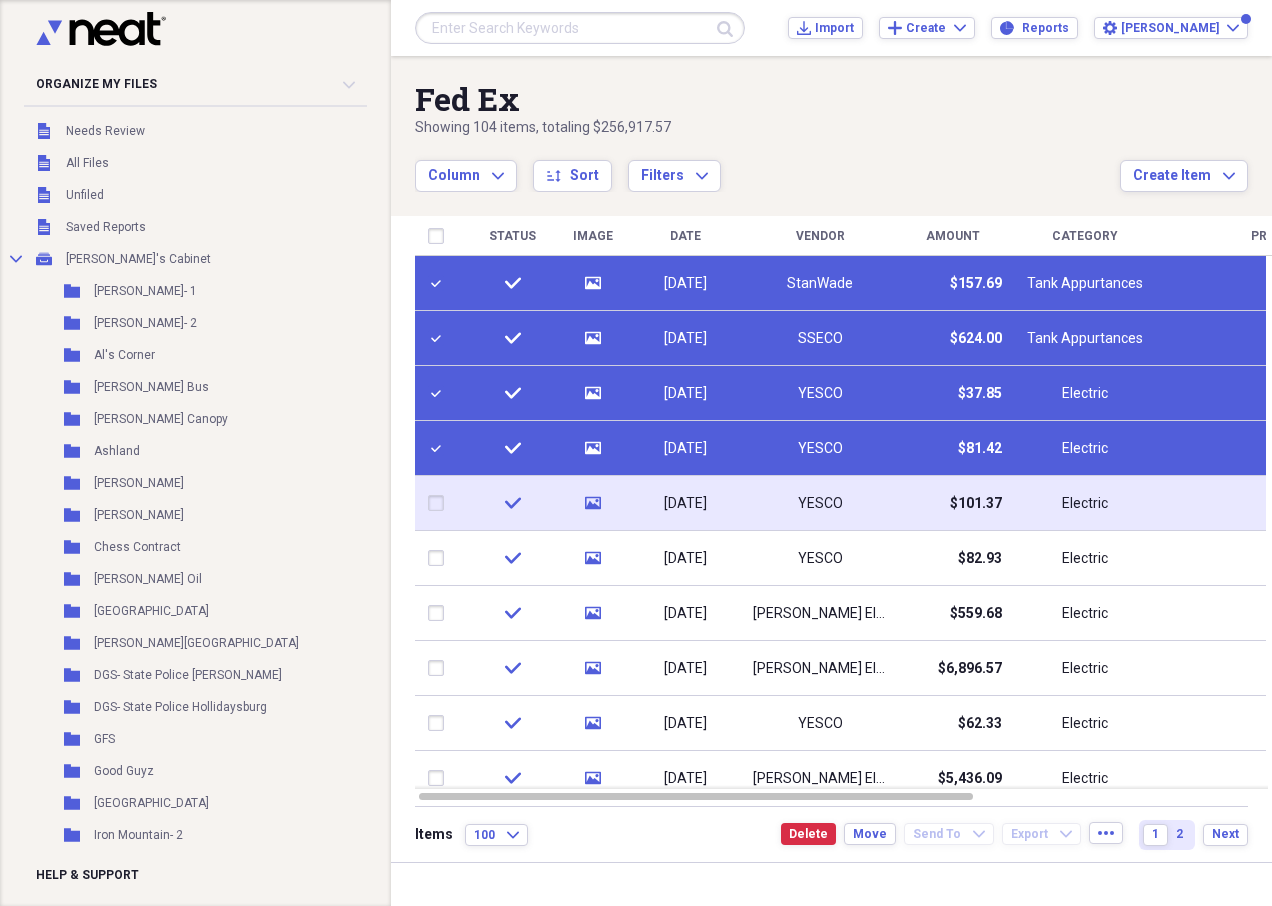 click at bounding box center [440, 503] 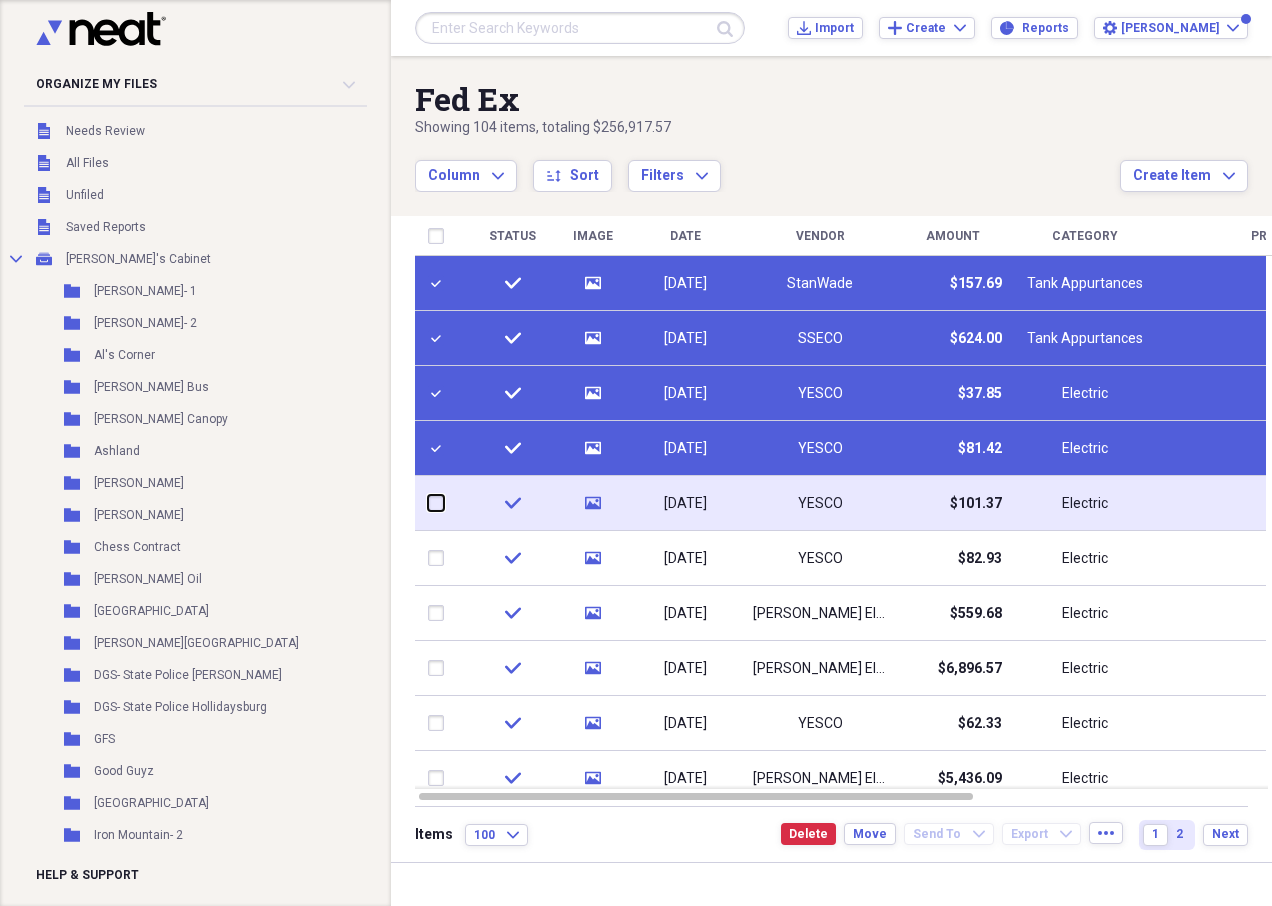 click at bounding box center (428, 503) 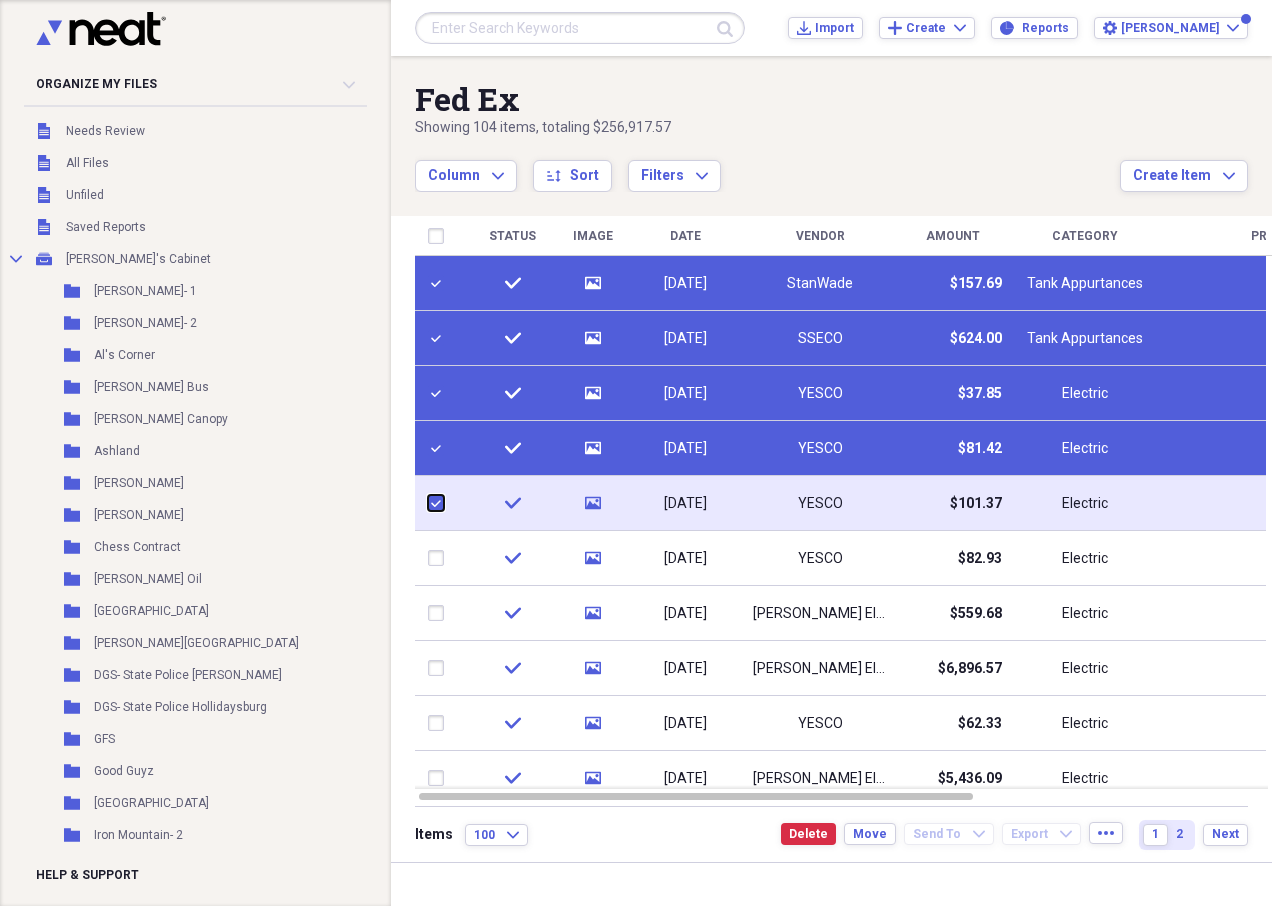 checkbox on "true" 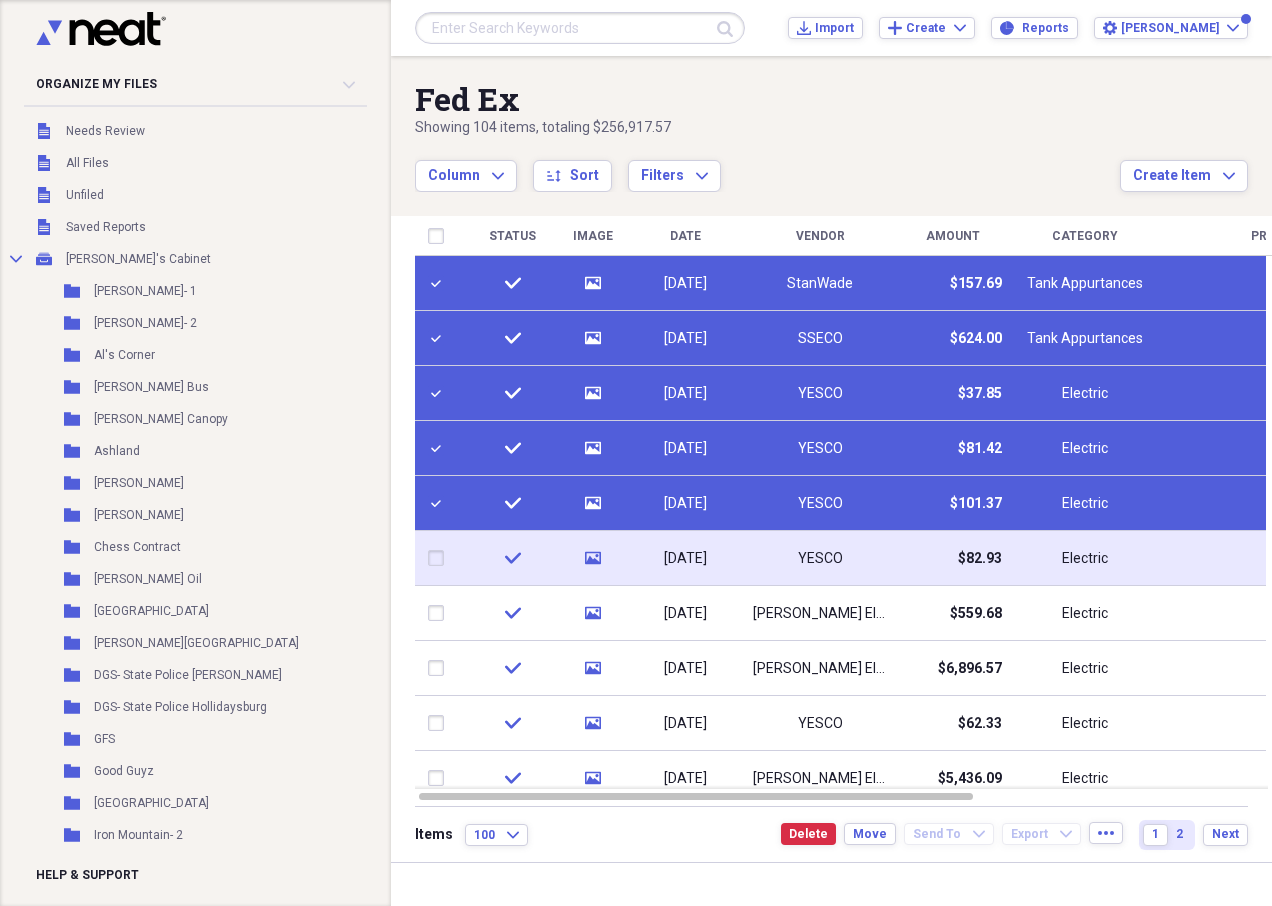click at bounding box center [440, 558] 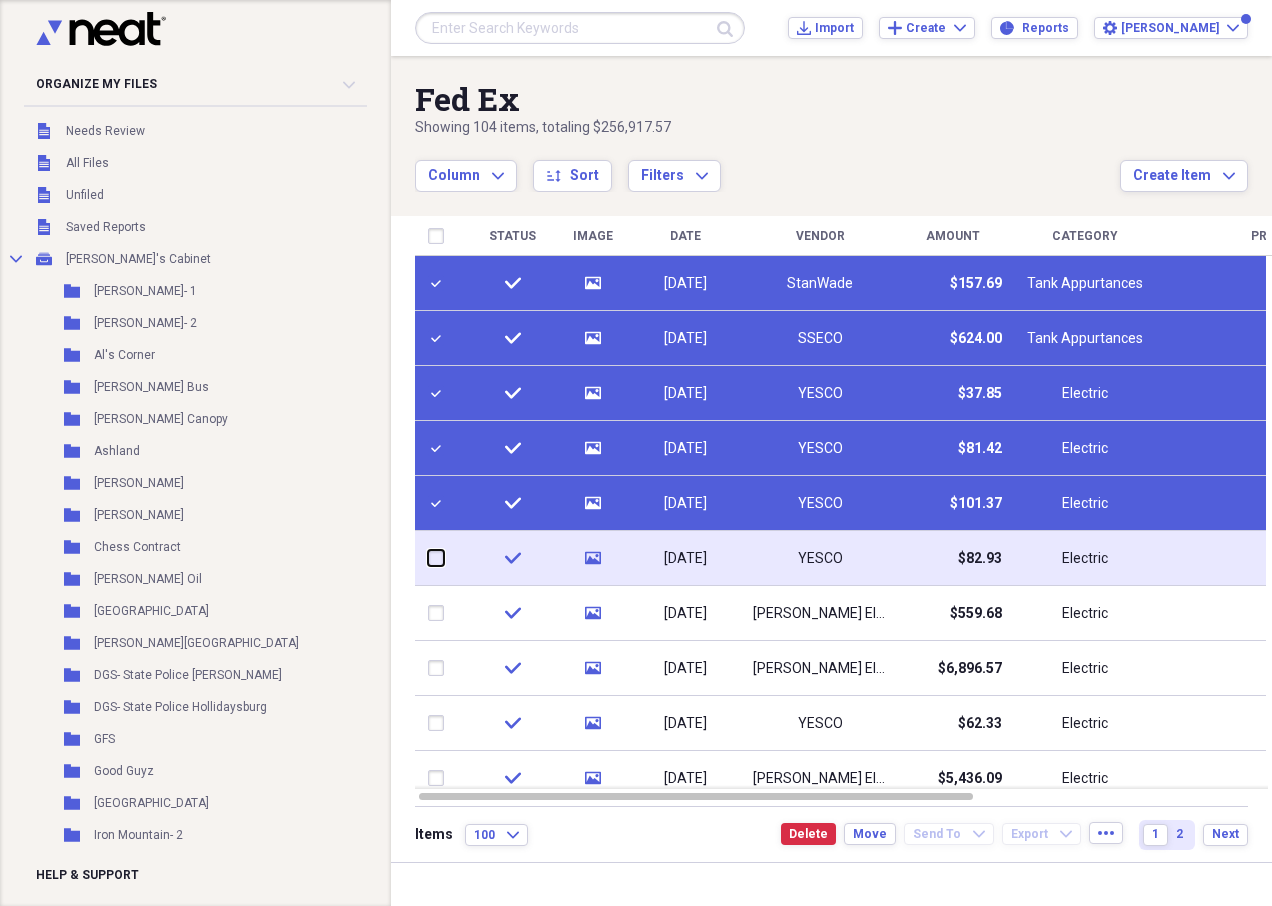 click at bounding box center [428, 558] 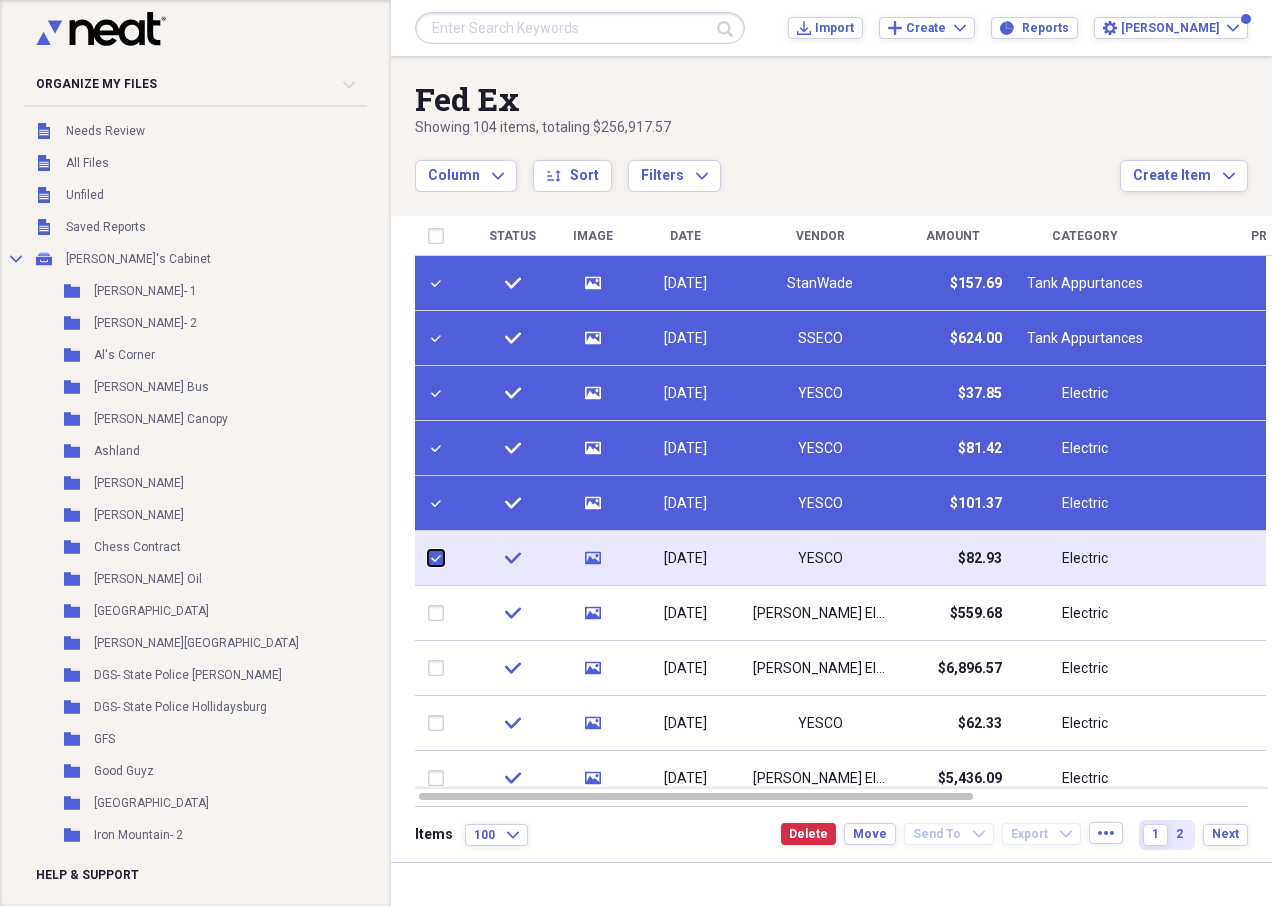 checkbox on "true" 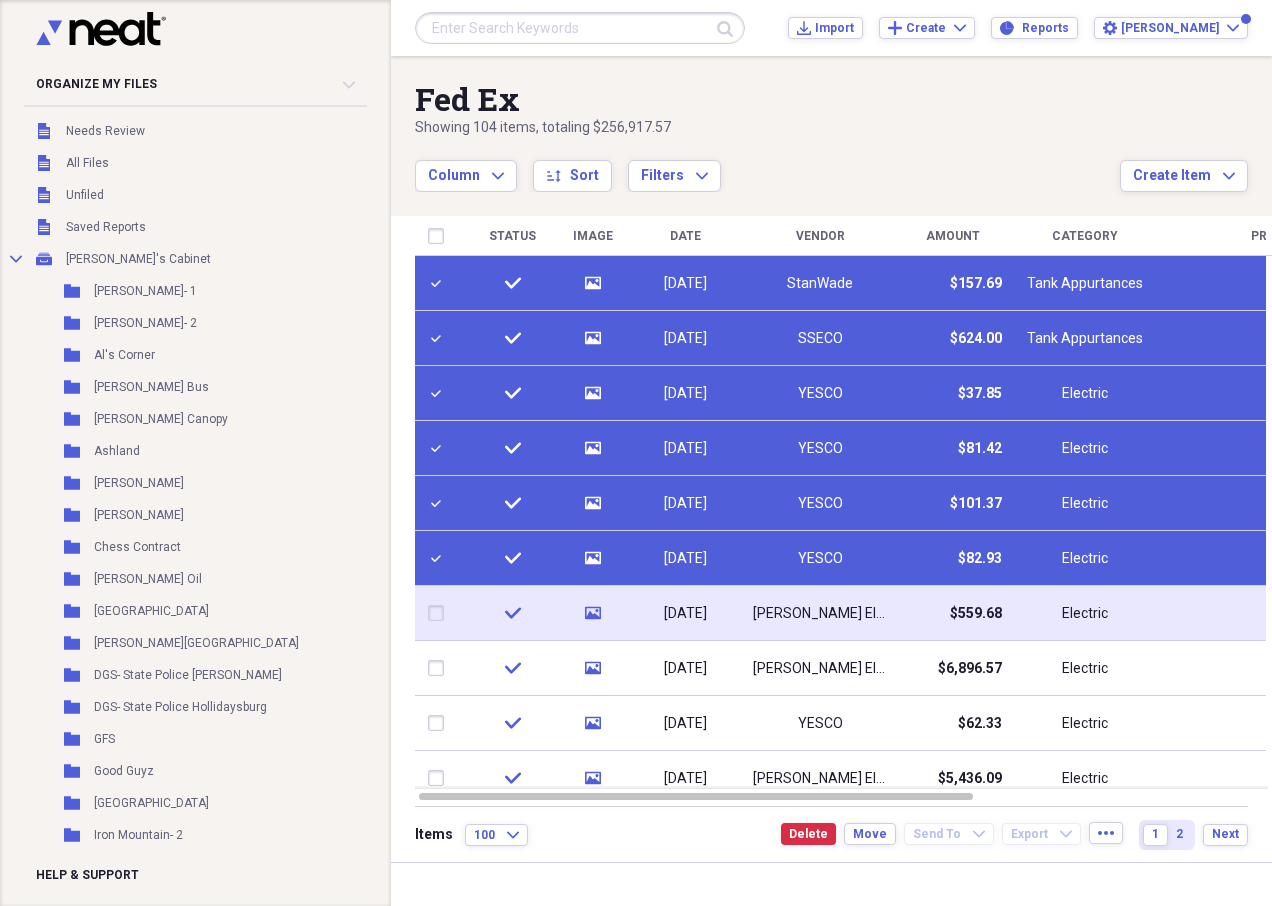 click at bounding box center [440, 613] 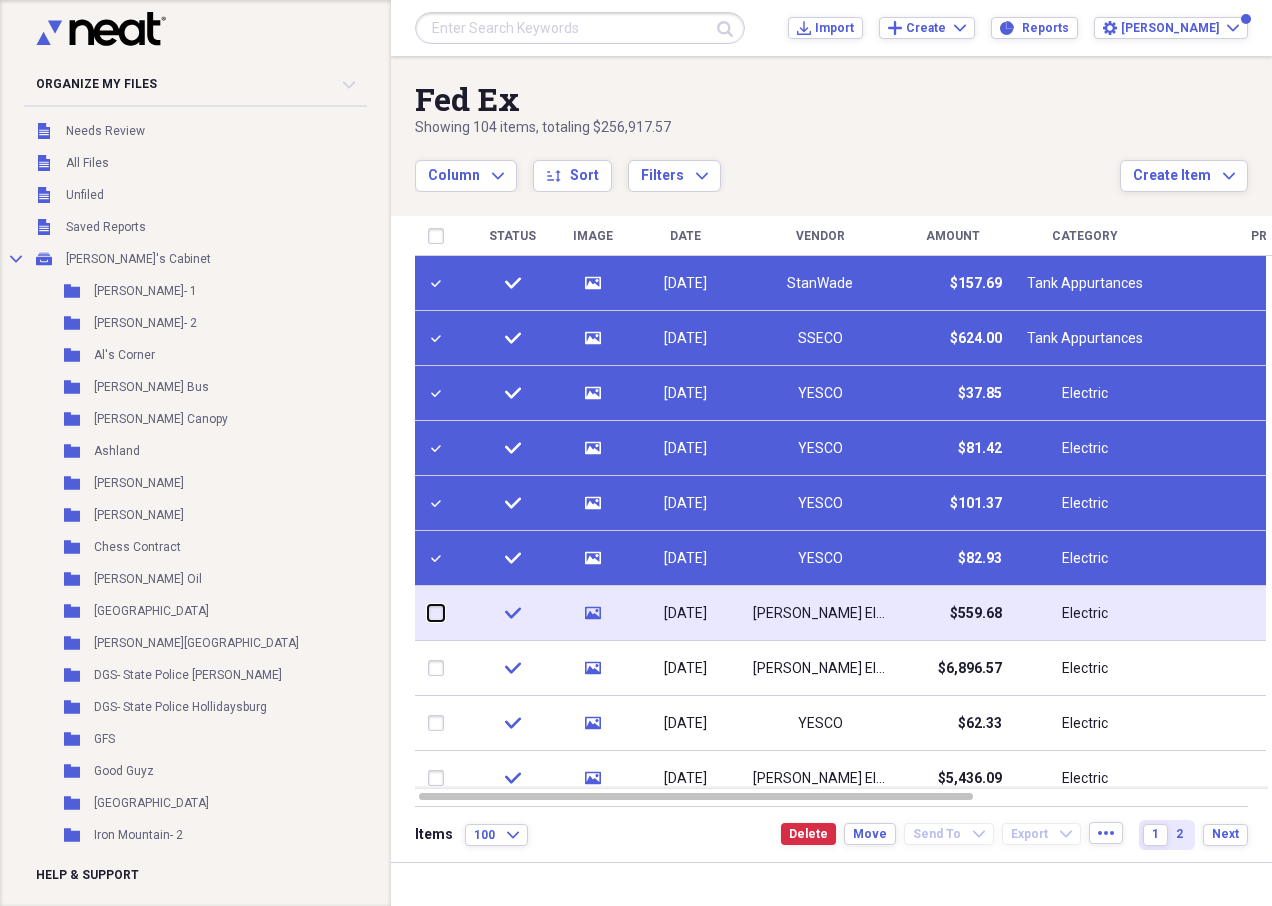 click at bounding box center [428, 613] 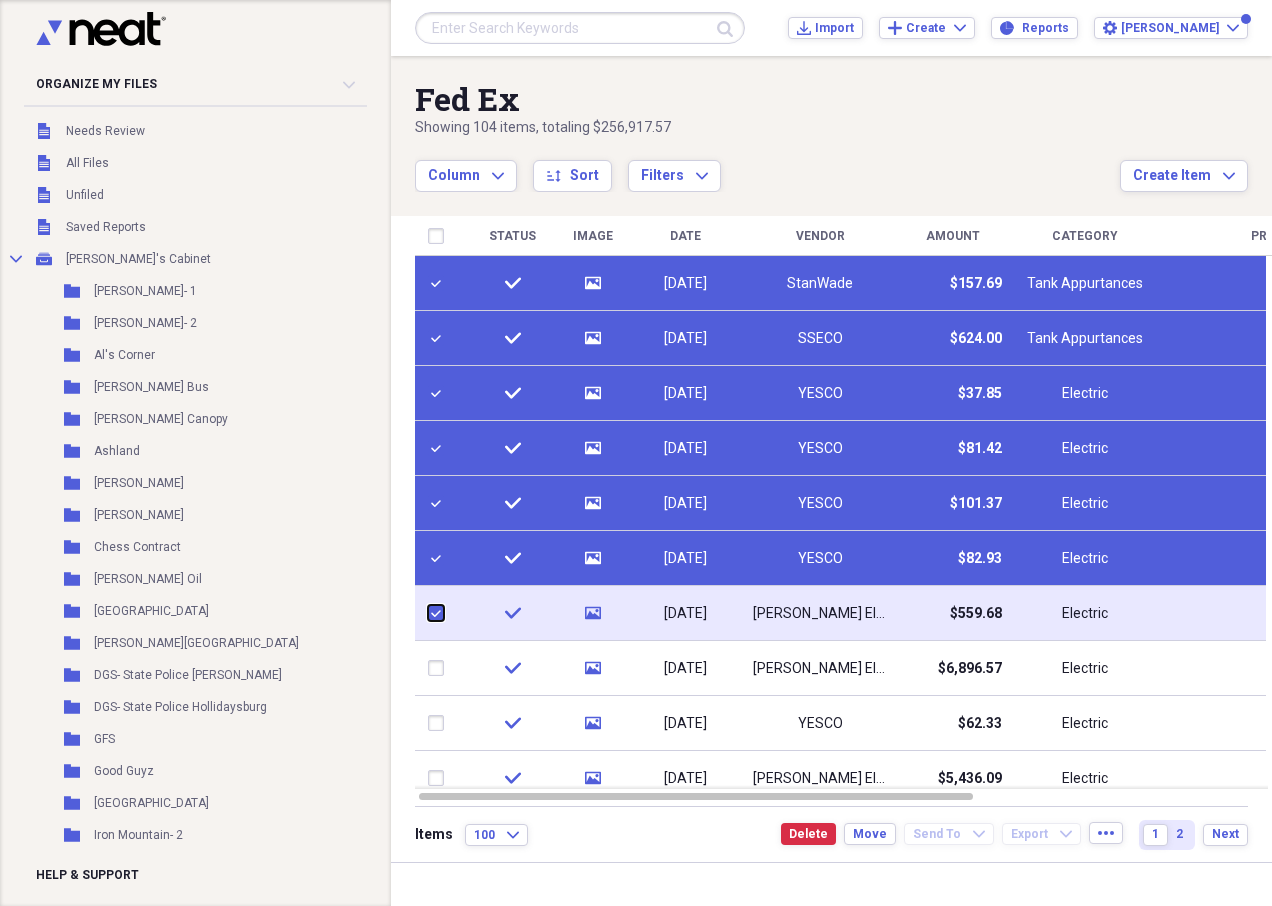 checkbox on "true" 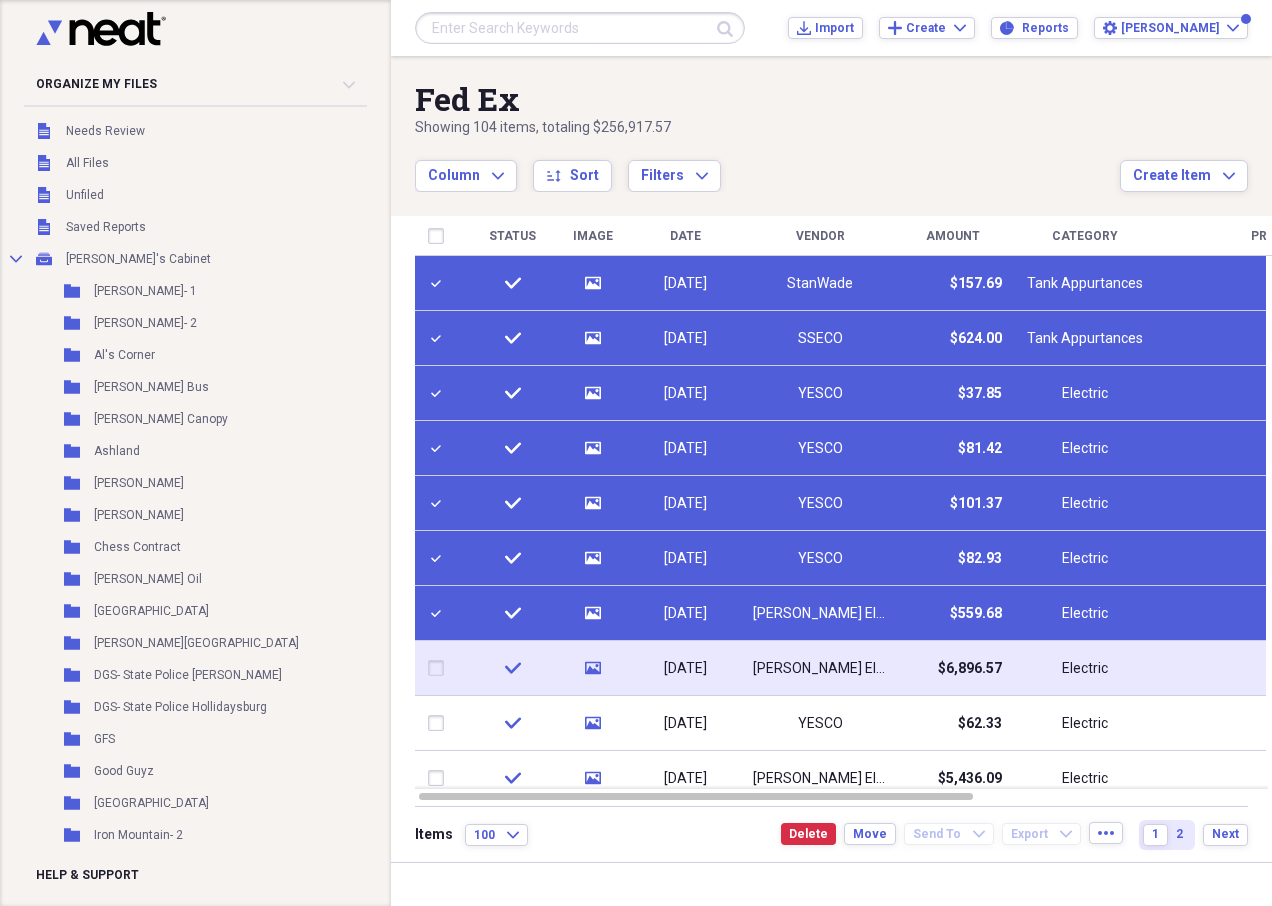 click at bounding box center (440, 668) 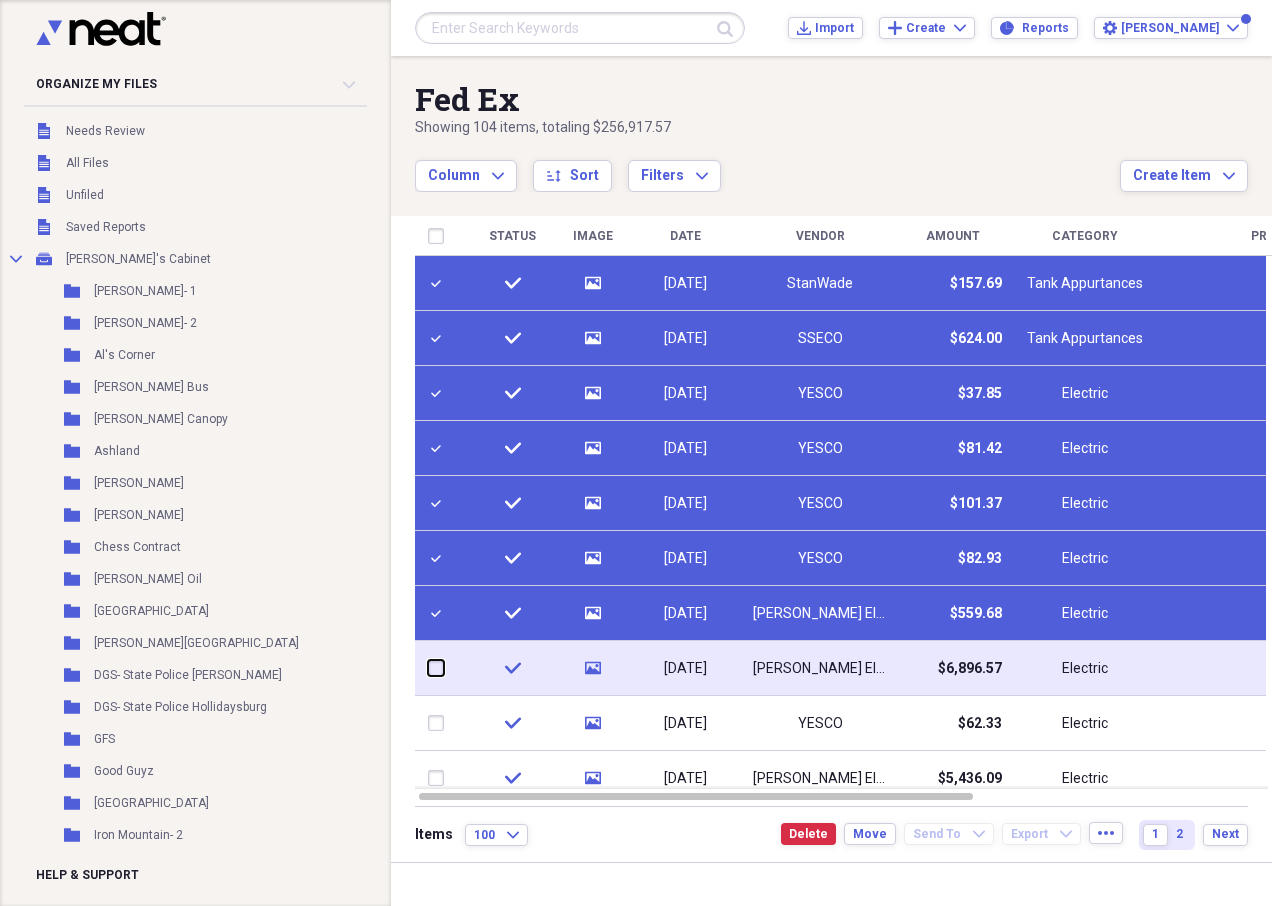 click at bounding box center (428, 668) 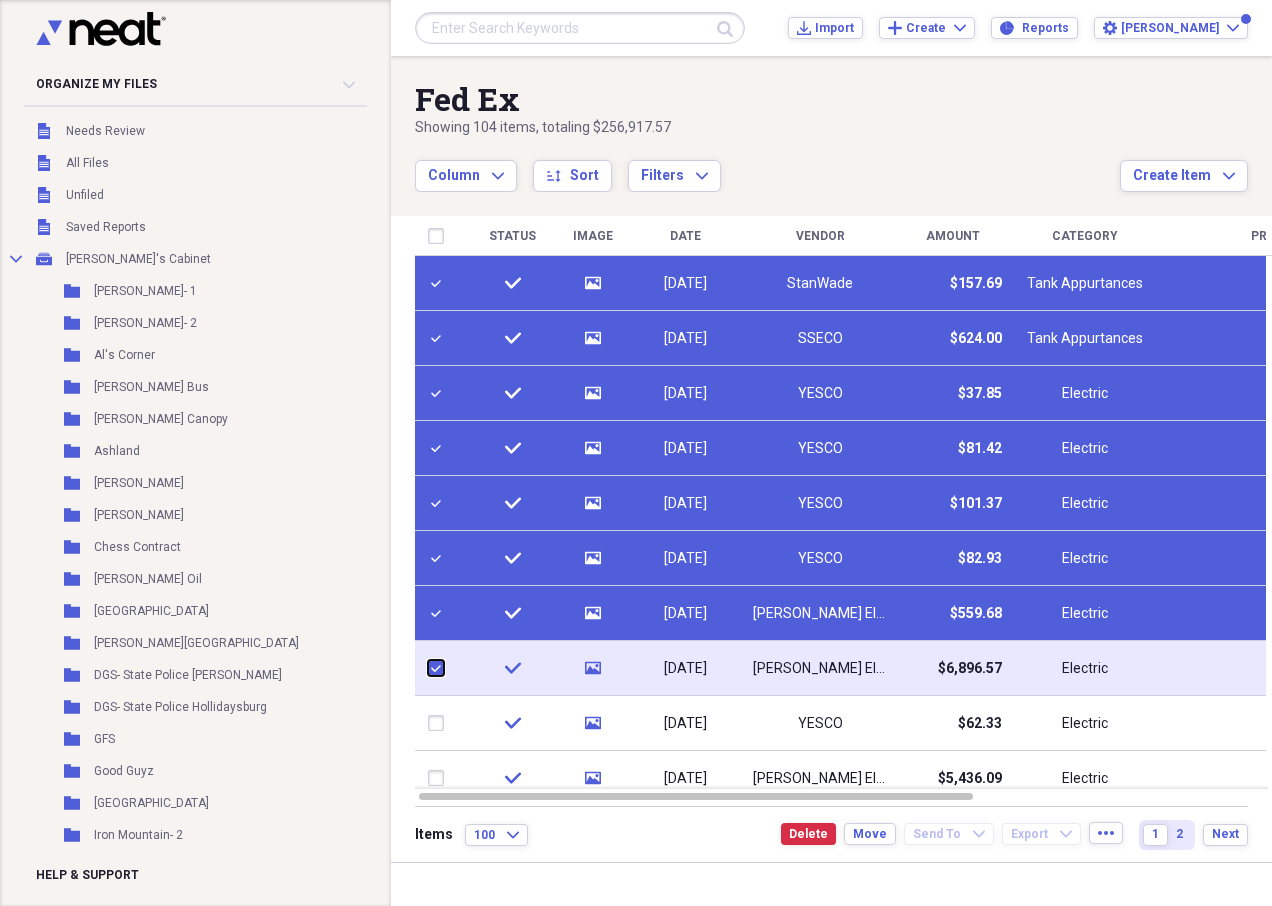 checkbox on "true" 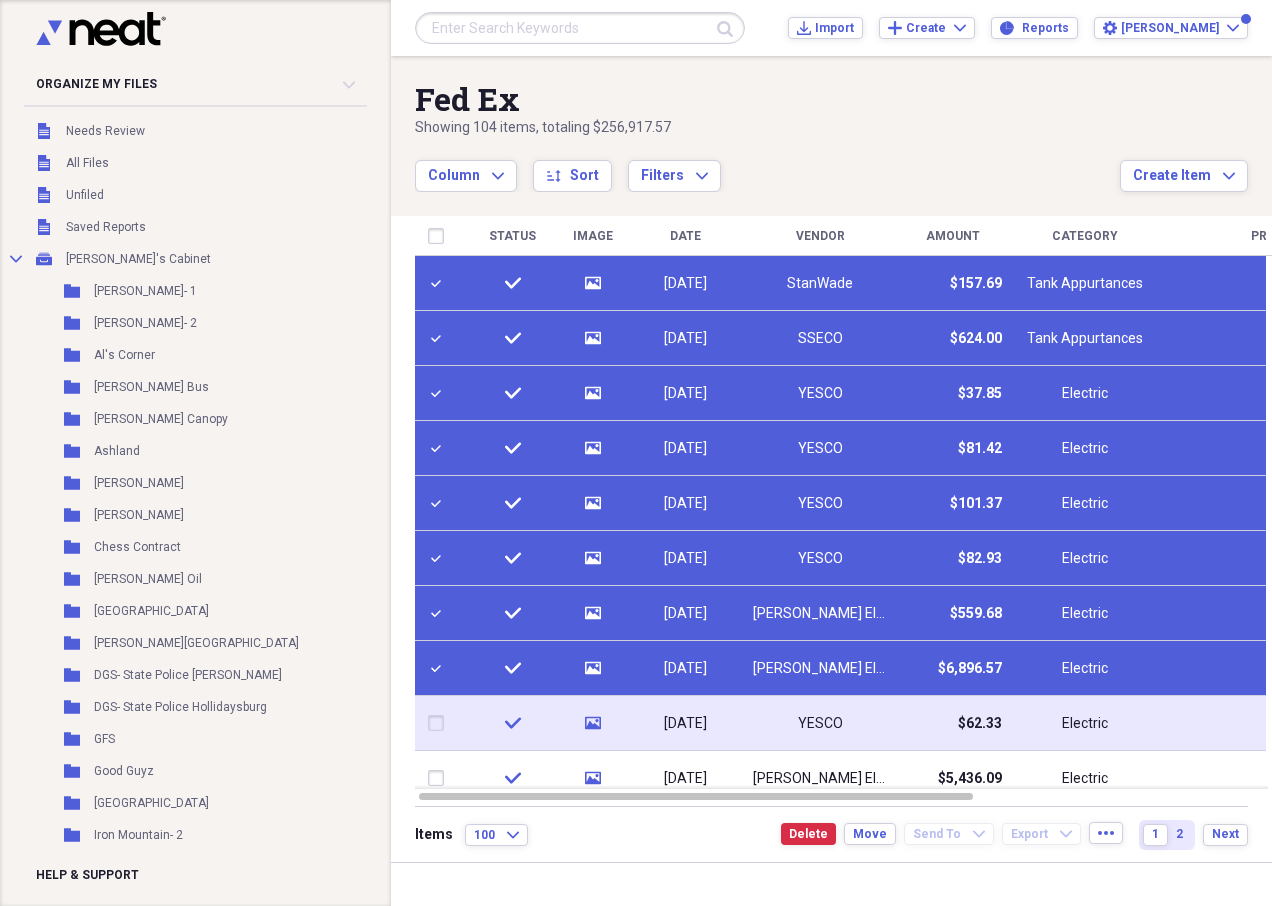 click at bounding box center [440, 723] 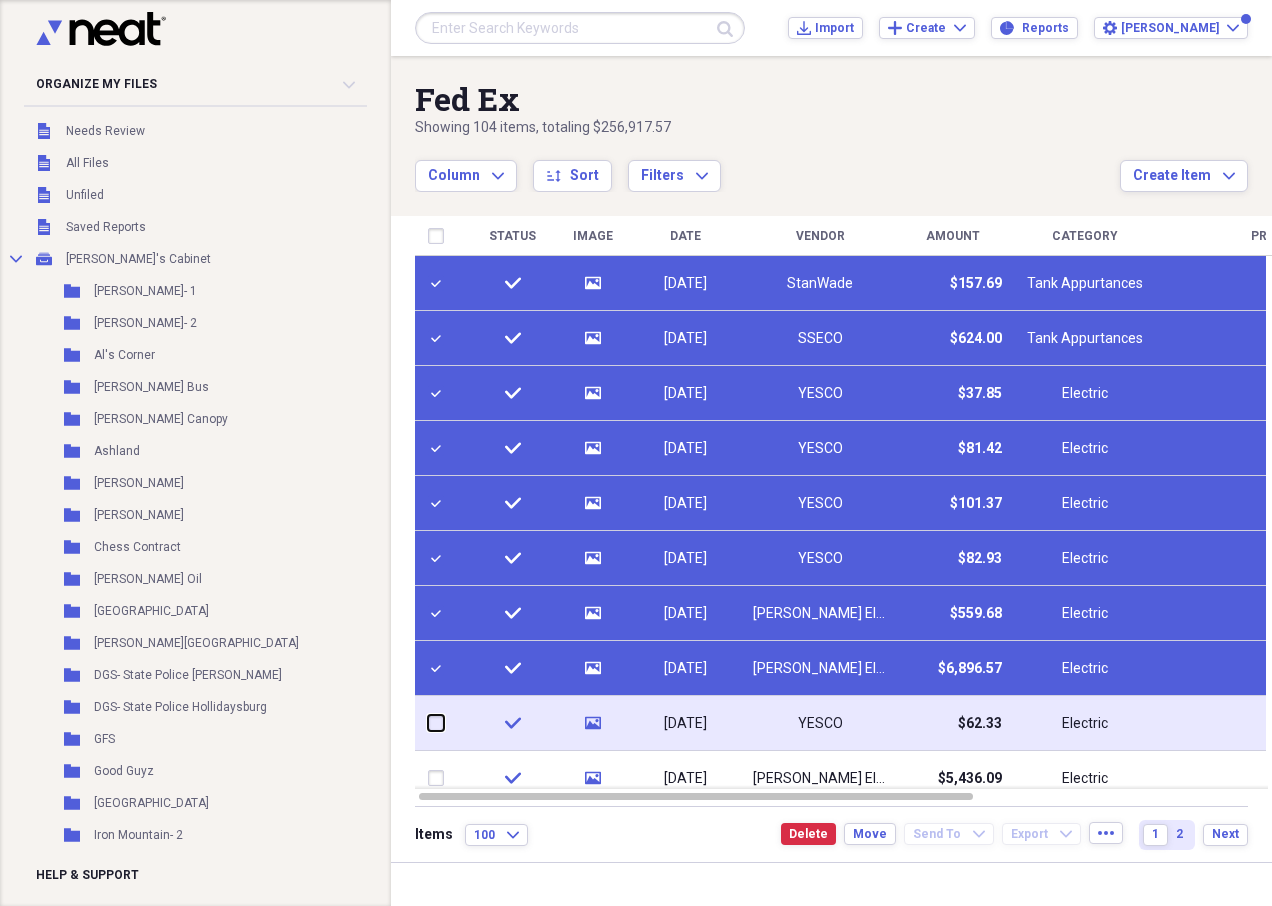 click at bounding box center [428, 723] 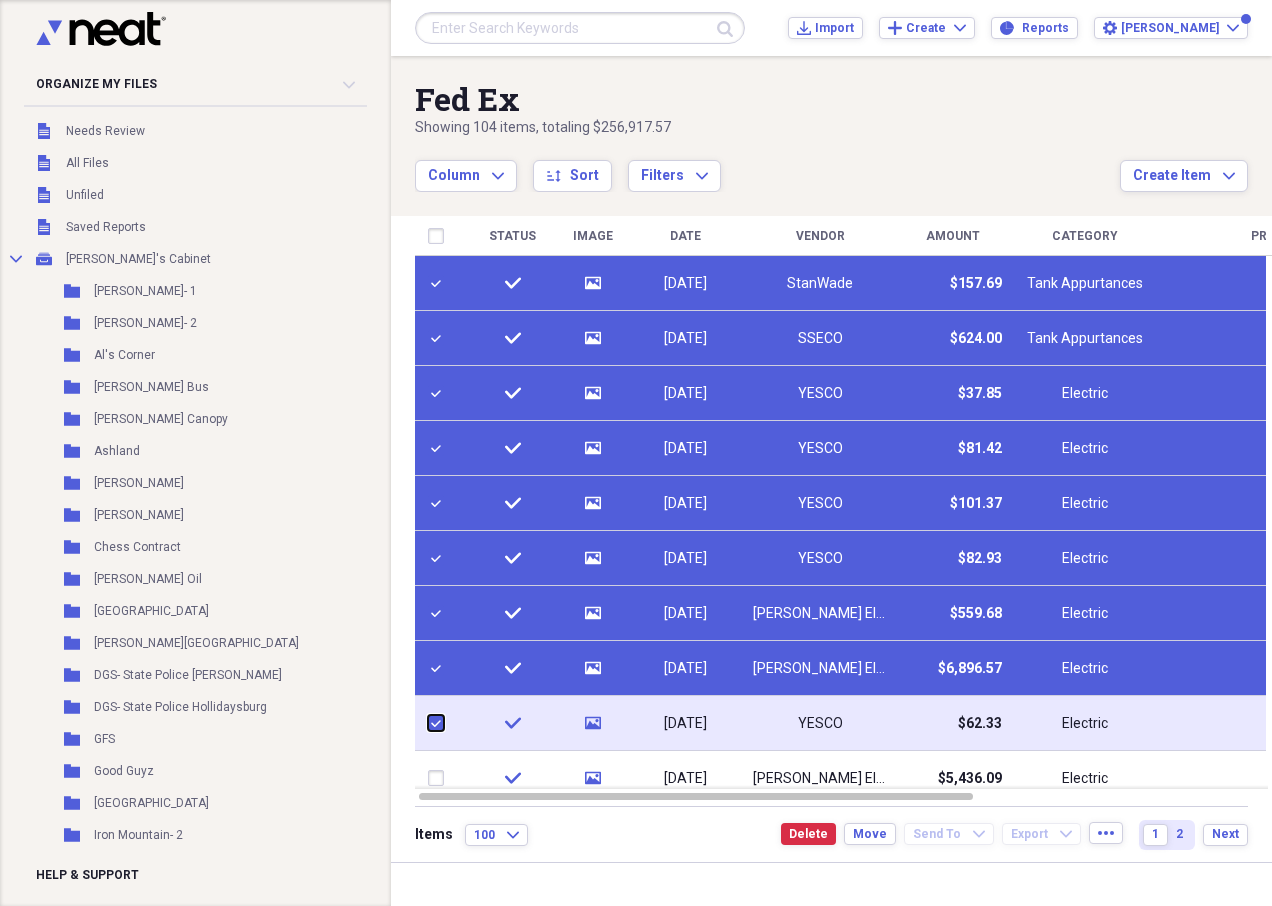checkbox on "true" 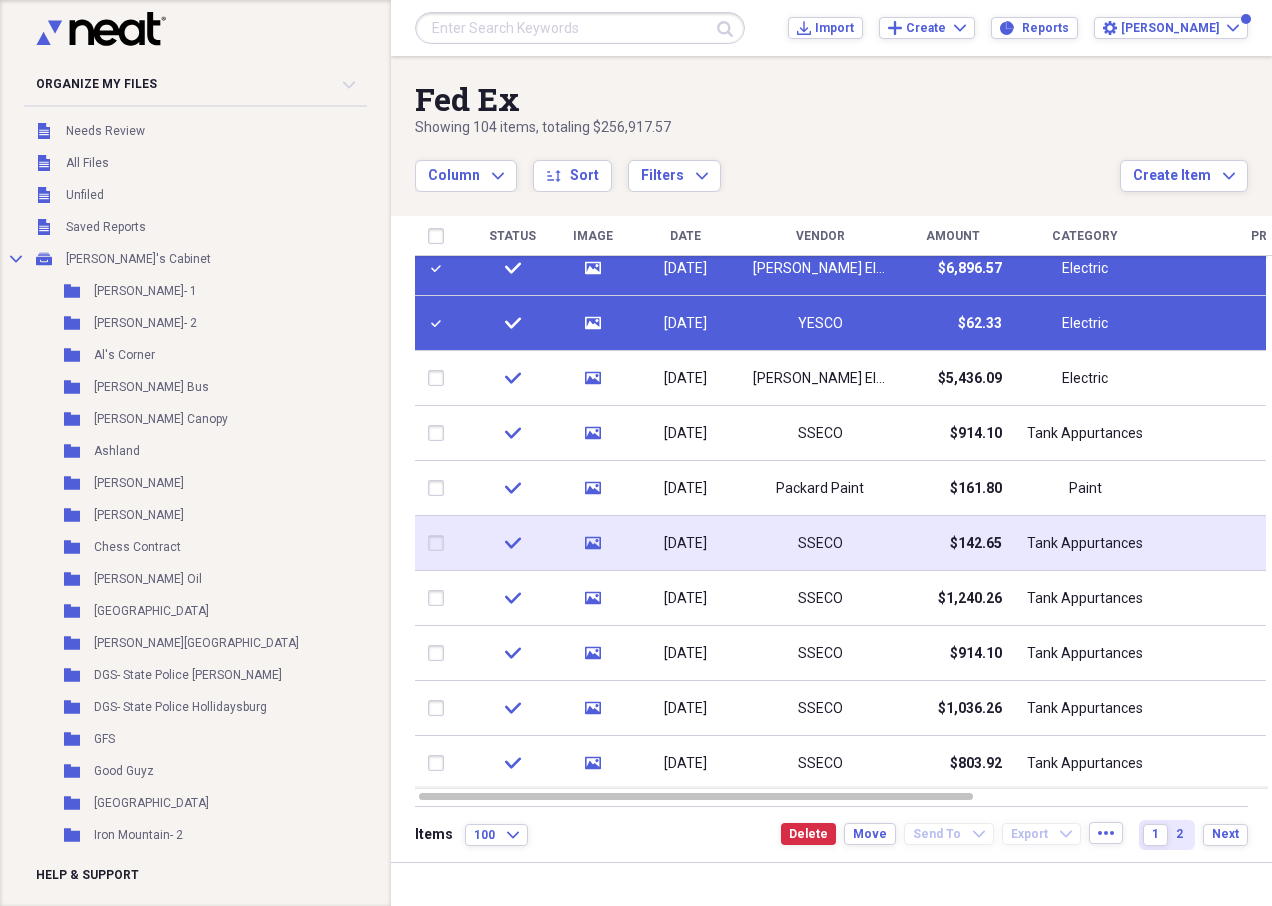 checkbox on "false" 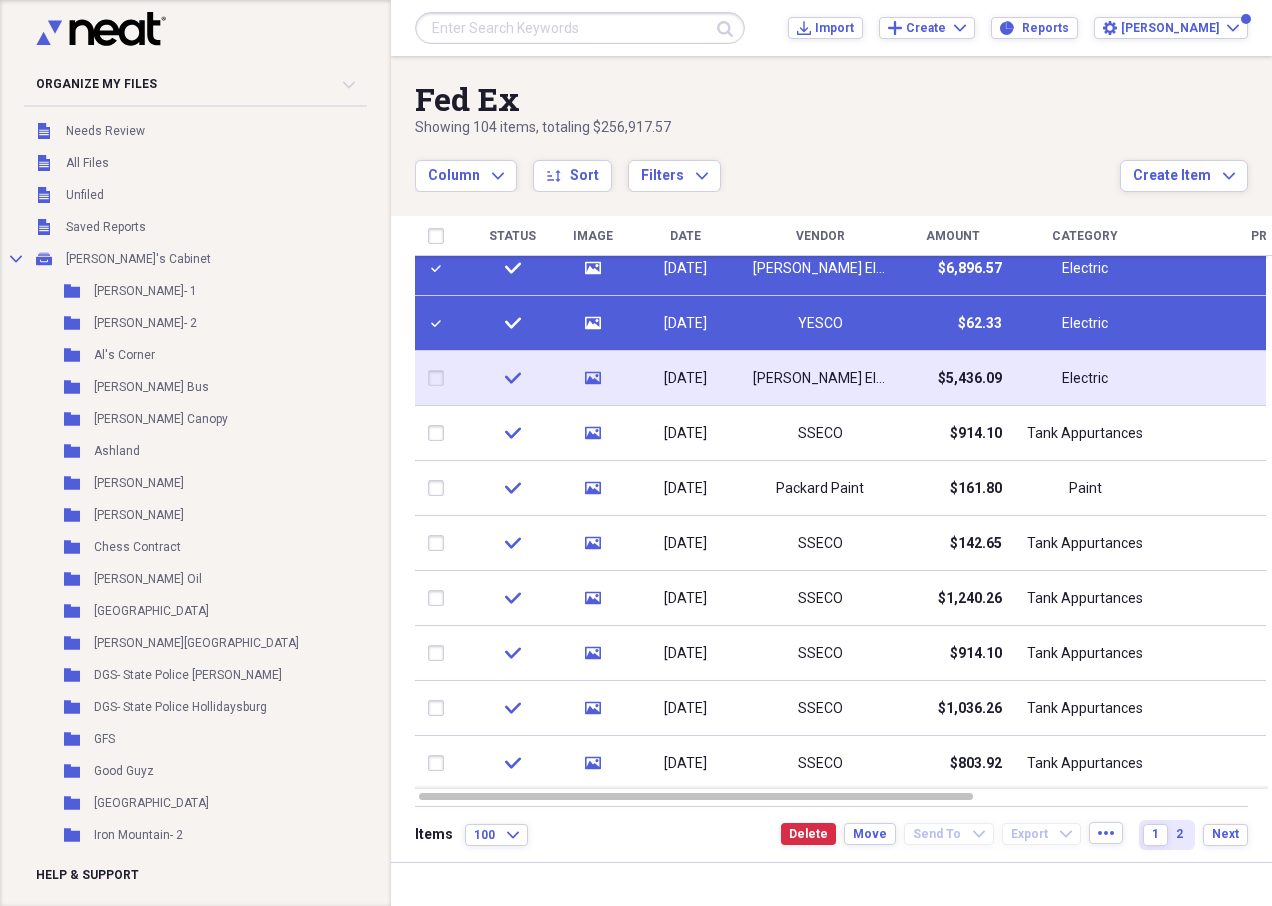 click at bounding box center (440, 378) 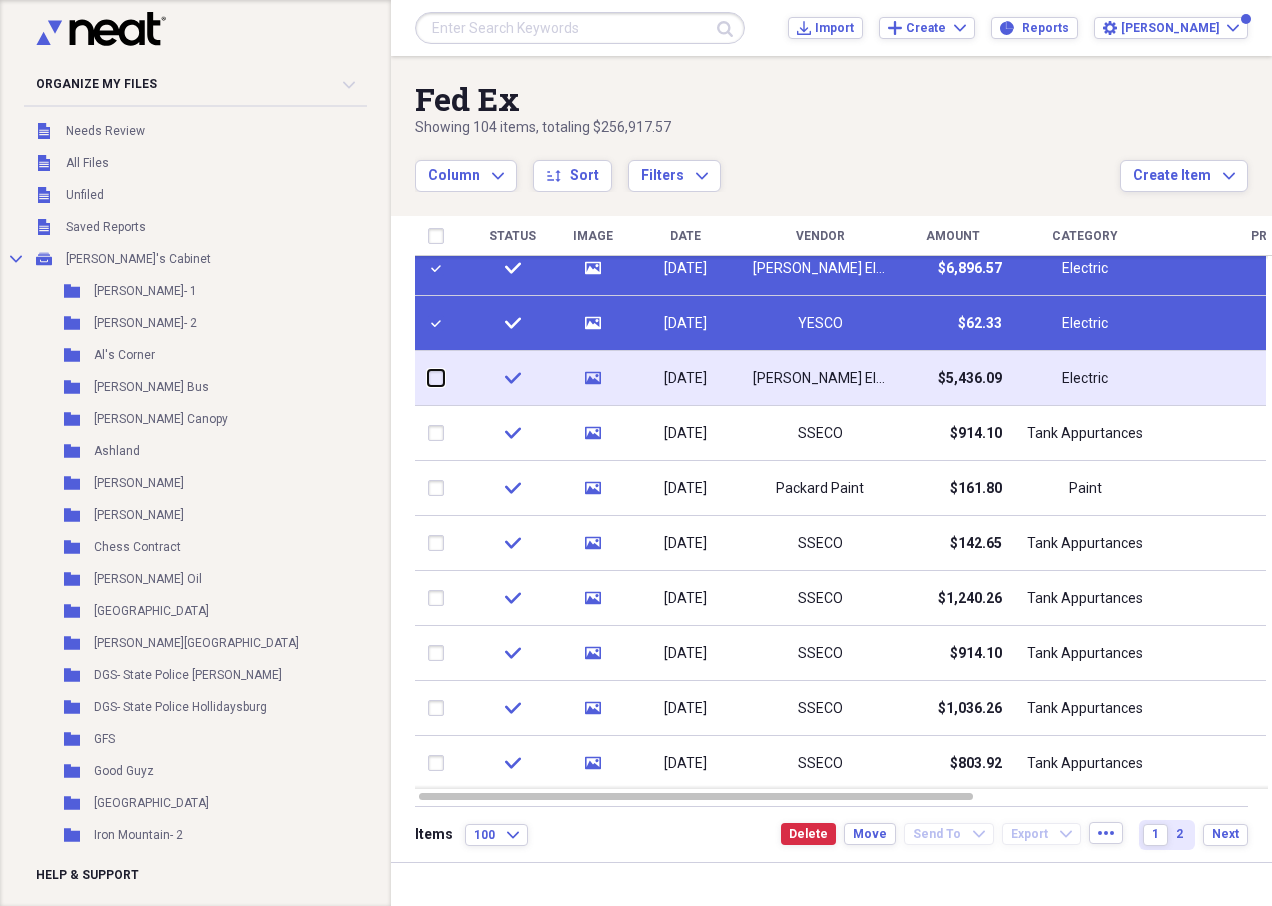 click at bounding box center [428, 378] 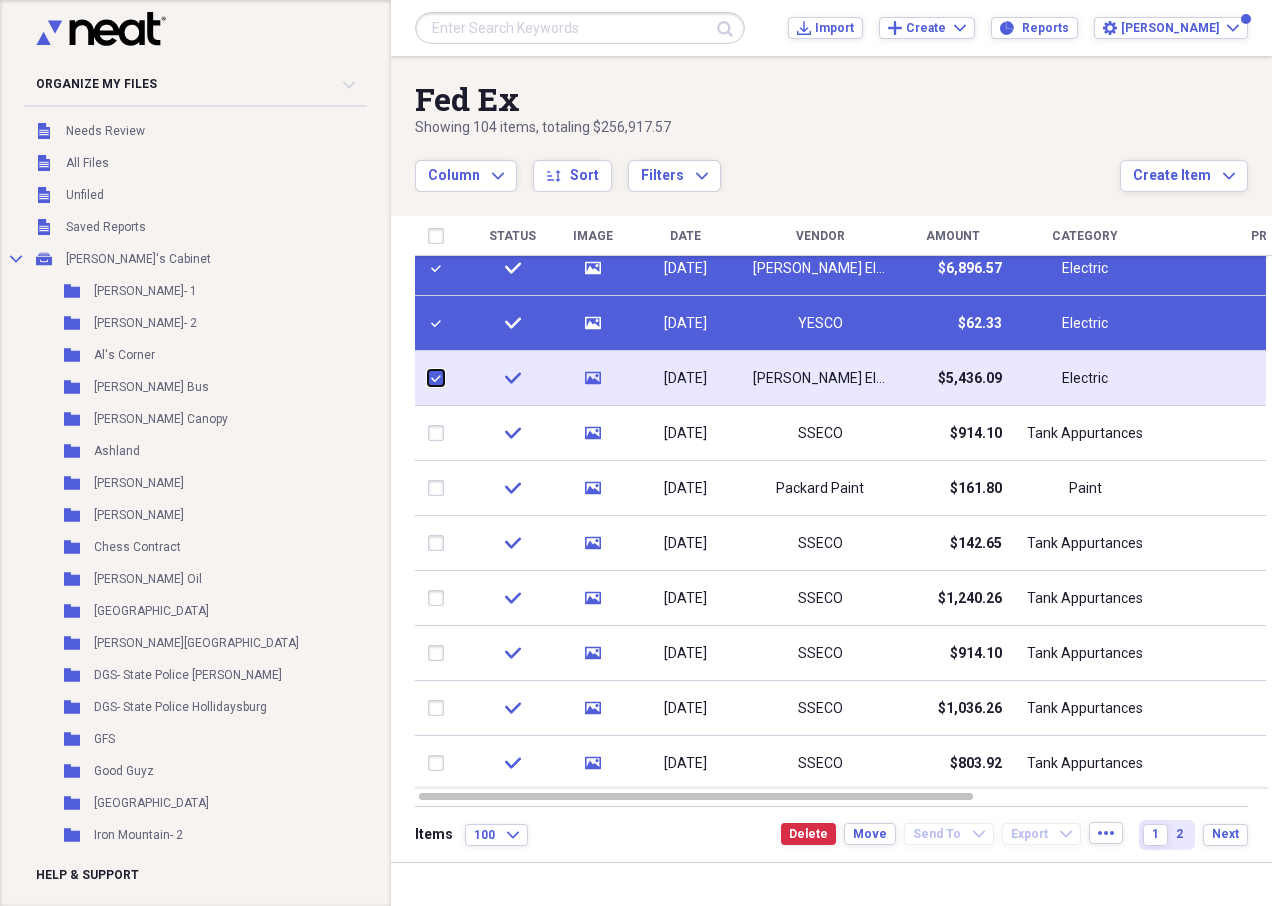 checkbox on "true" 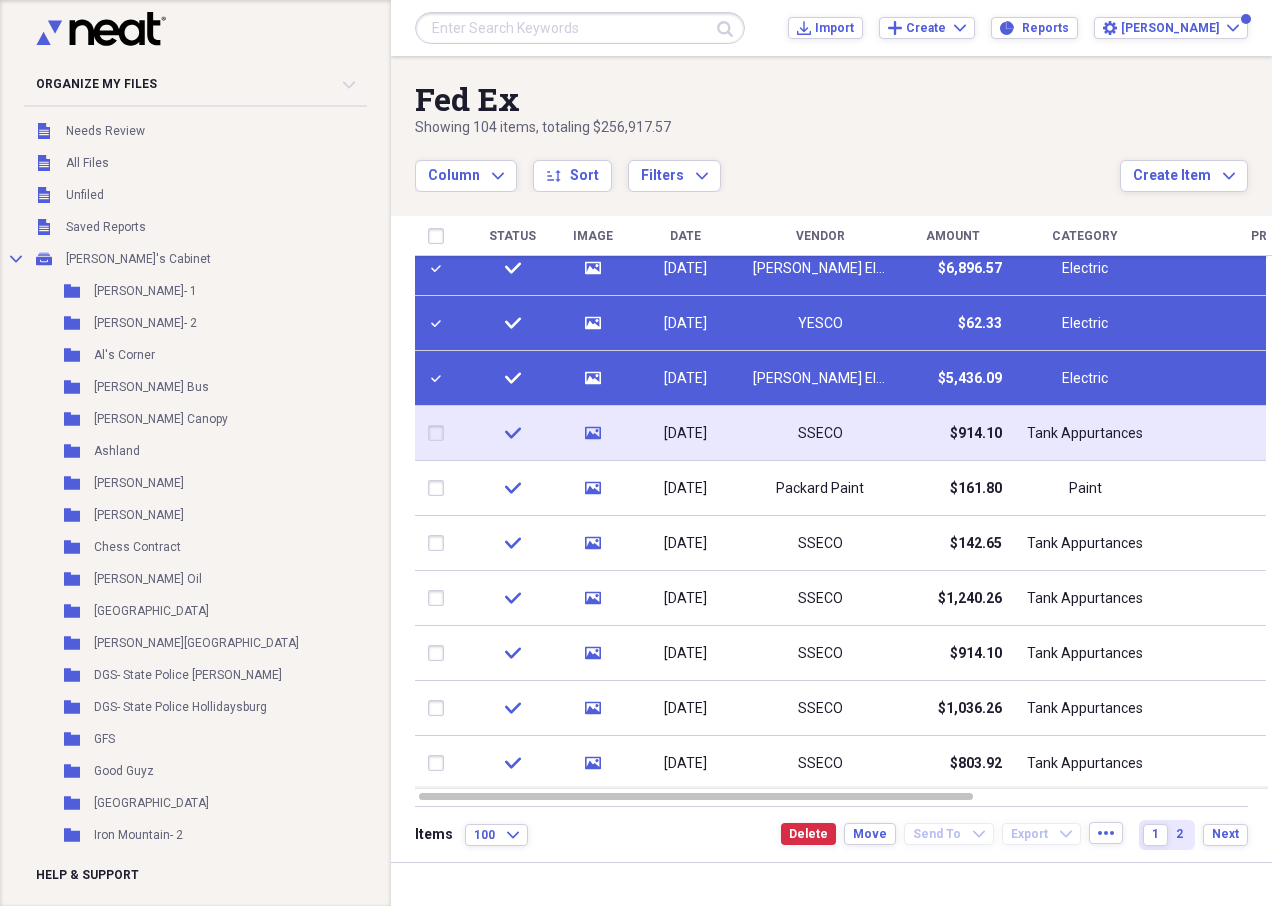 click at bounding box center (440, 433) 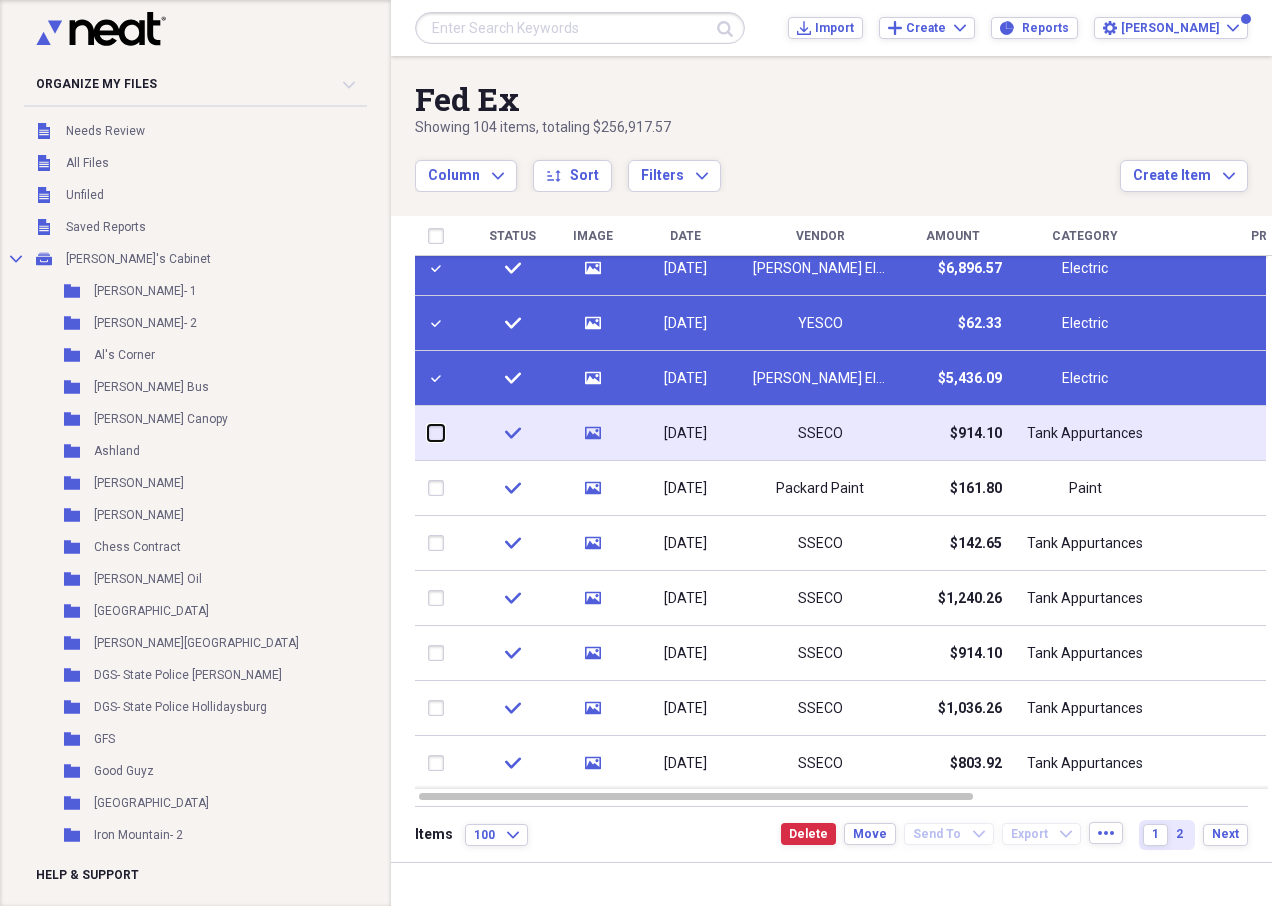 click at bounding box center (428, 433) 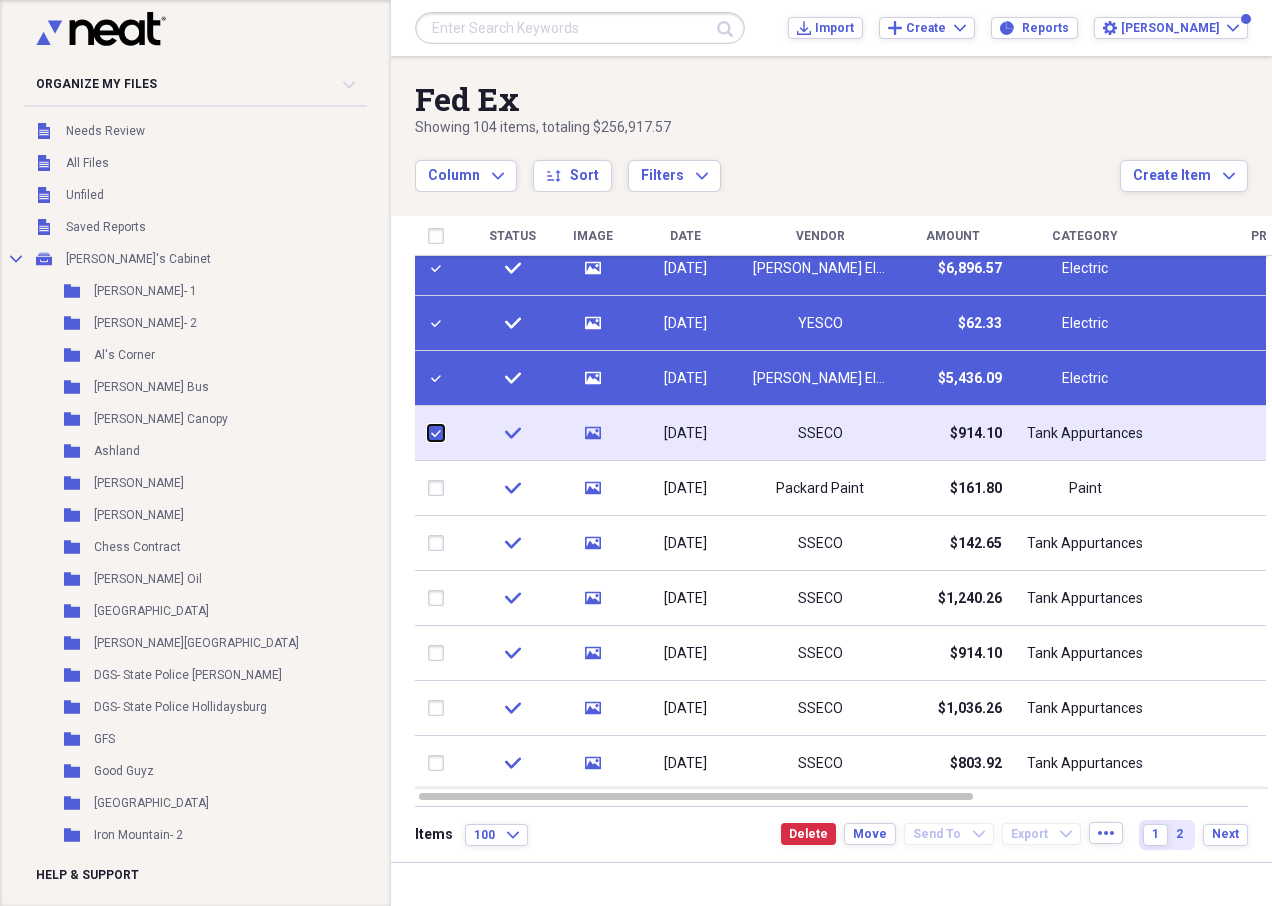 checkbox on "true" 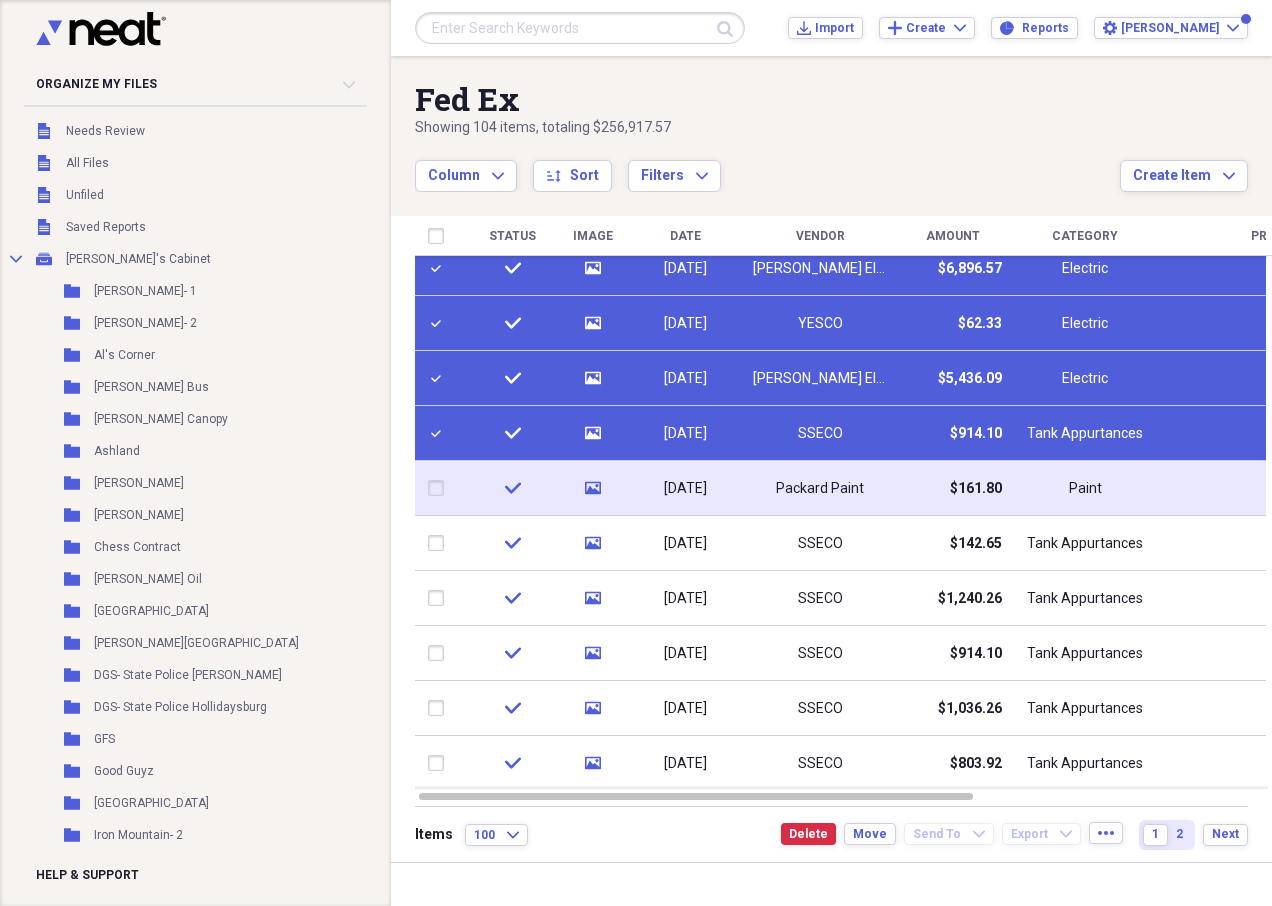 click at bounding box center (440, 488) 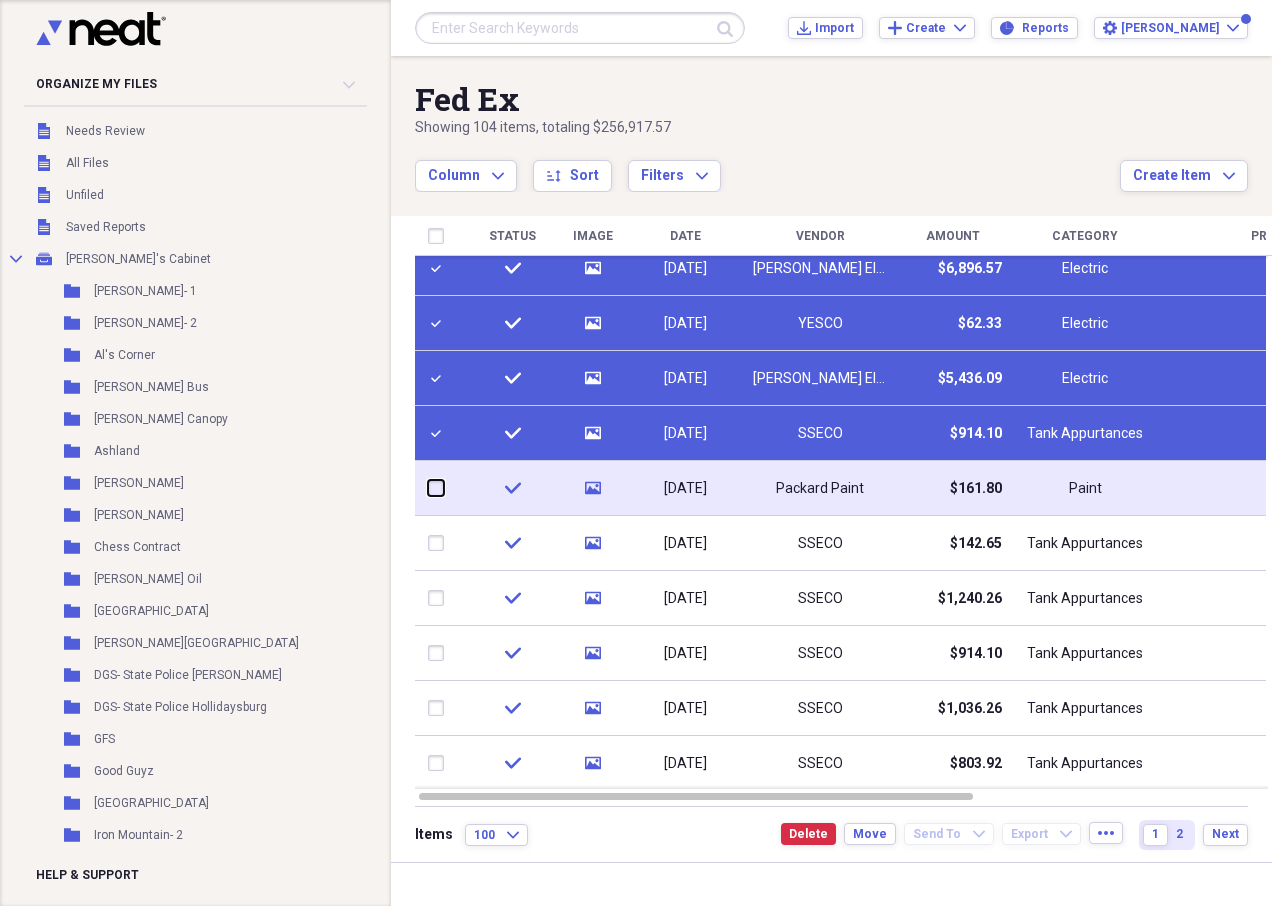 click at bounding box center [428, 488] 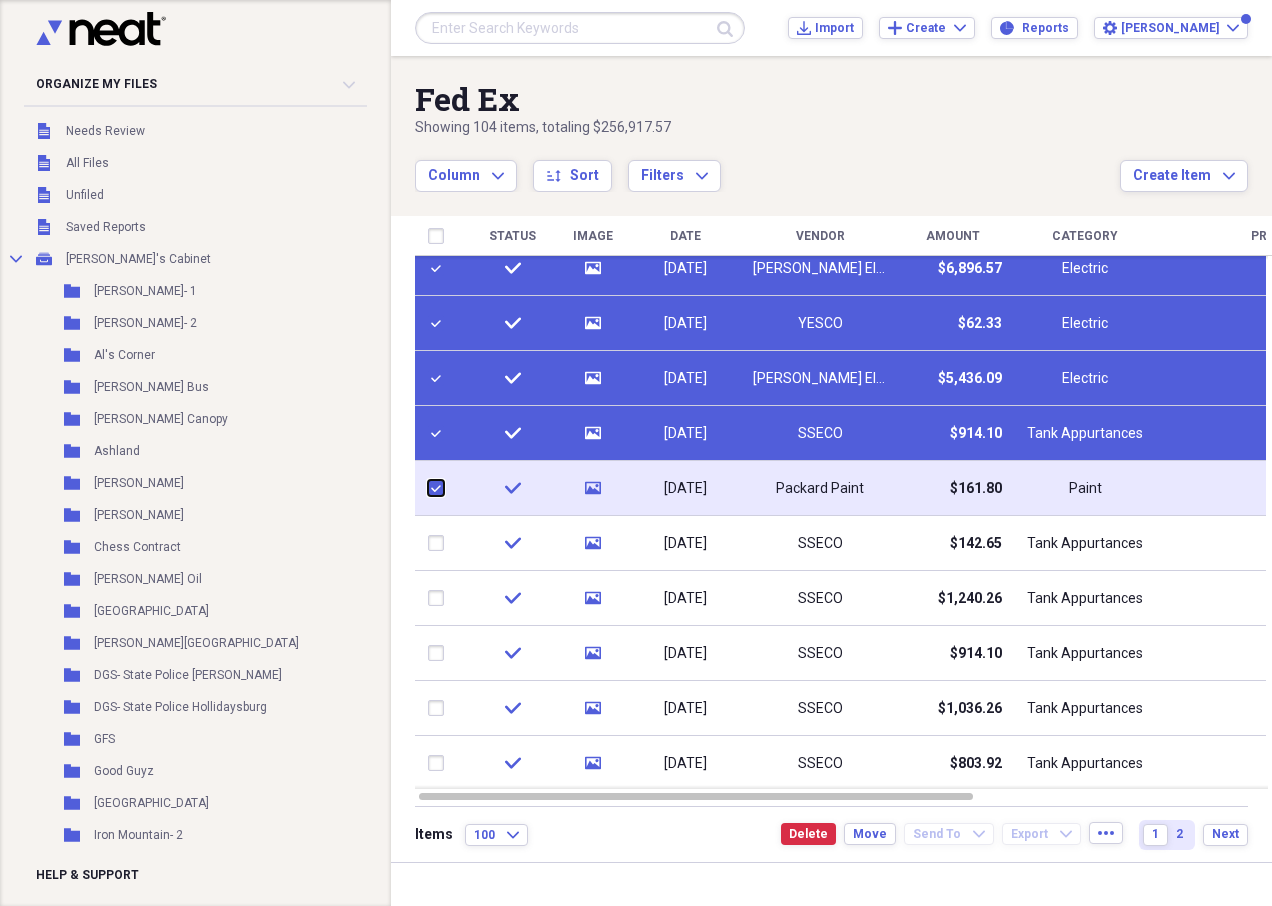 checkbox on "true" 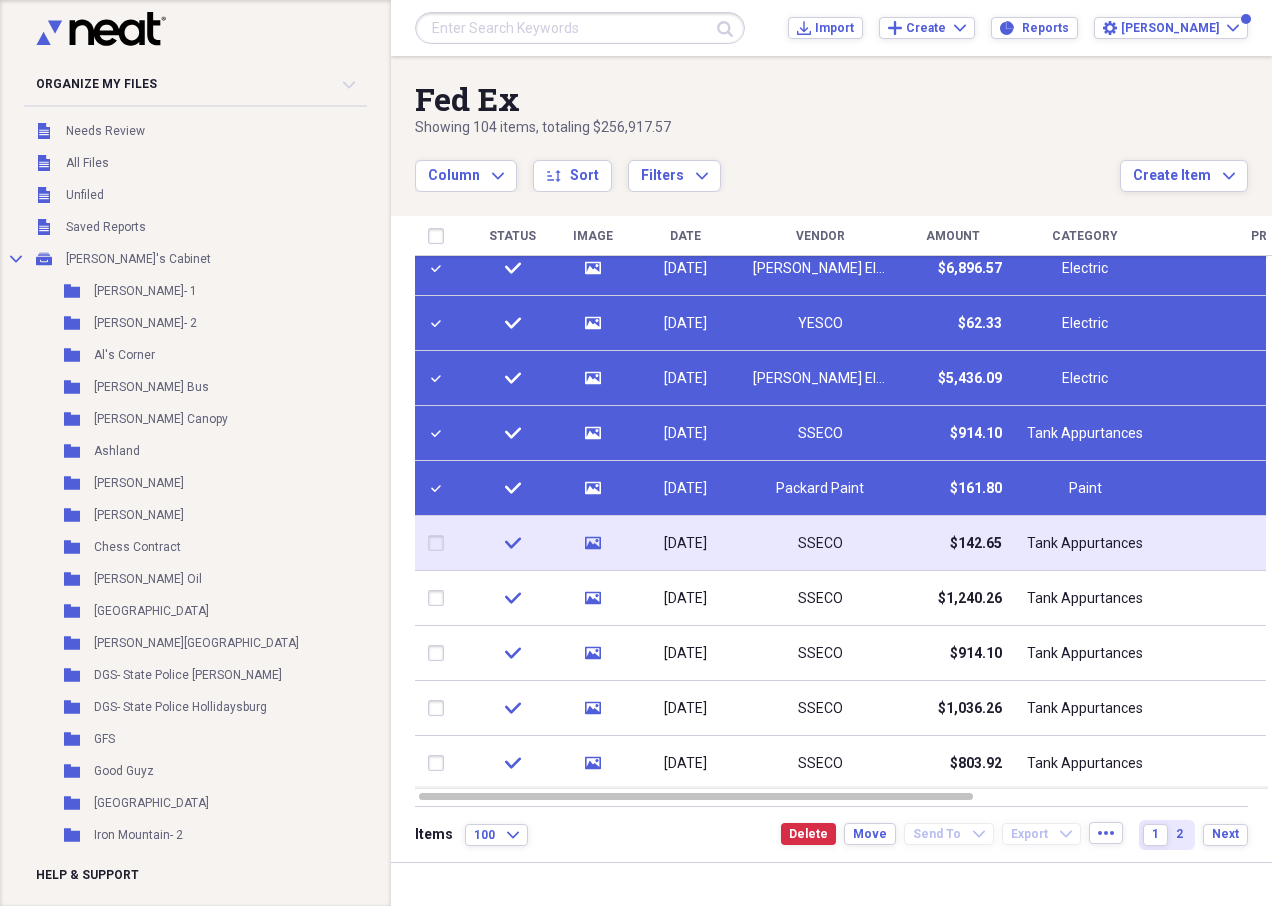 click at bounding box center [440, 543] 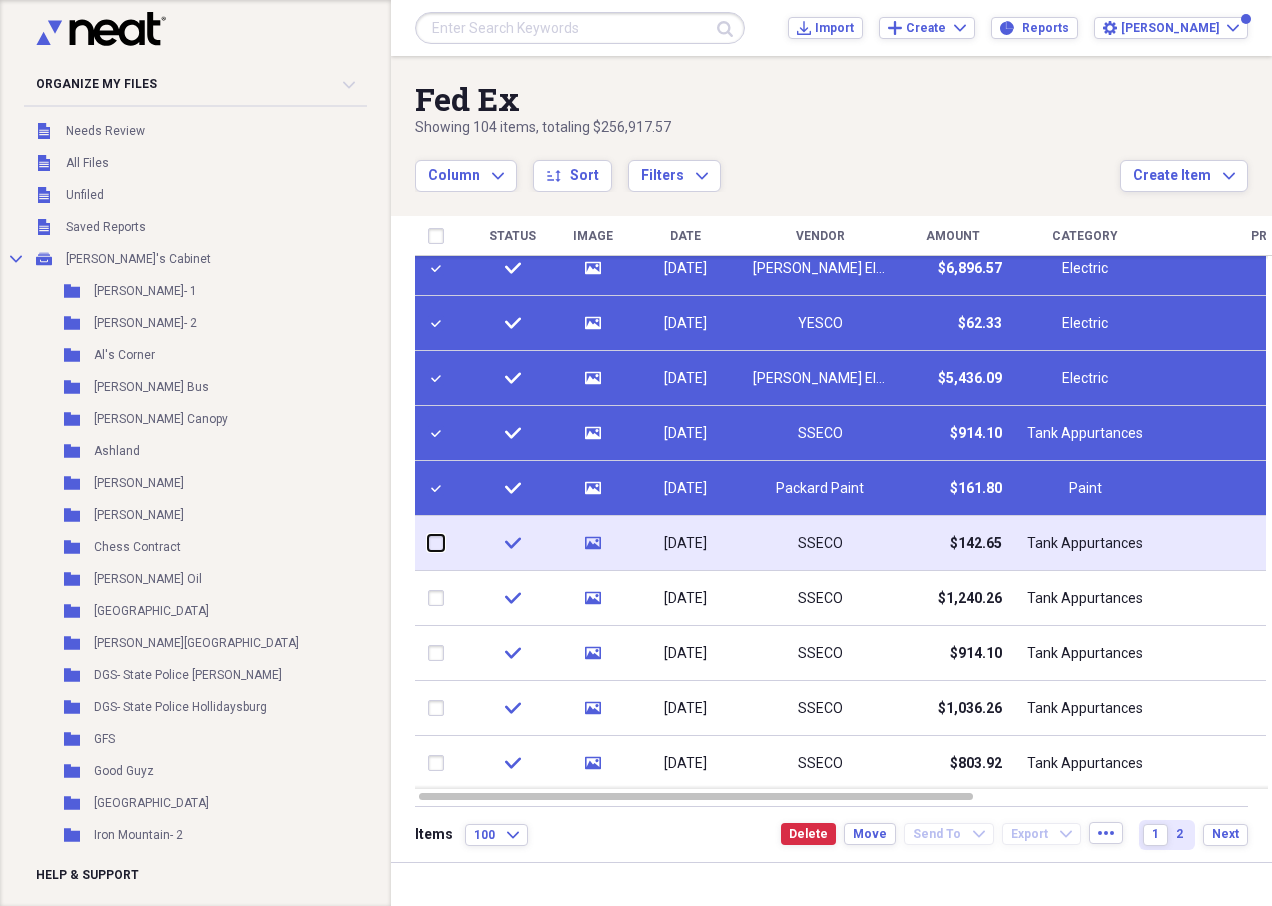 click at bounding box center (428, 543) 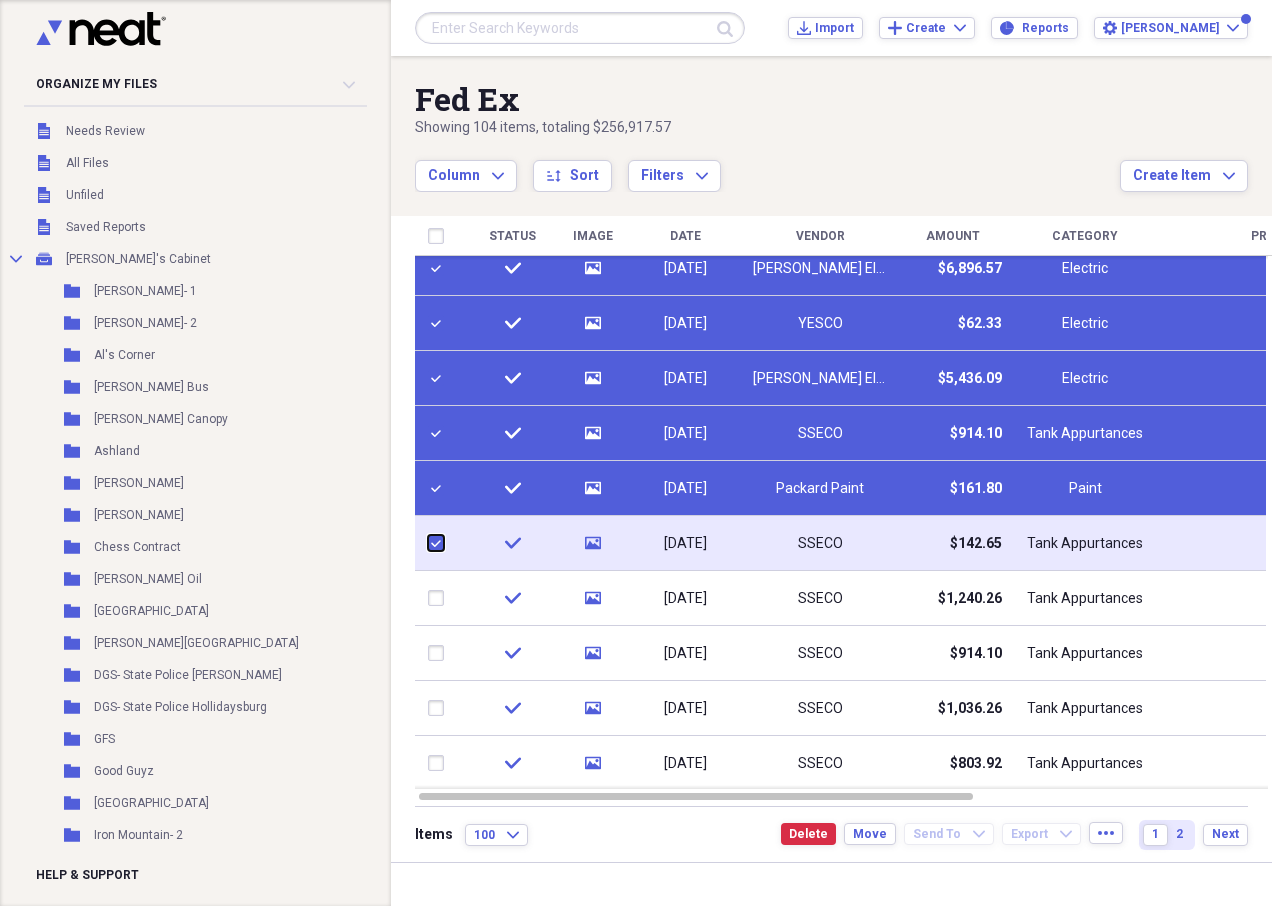 checkbox on "true" 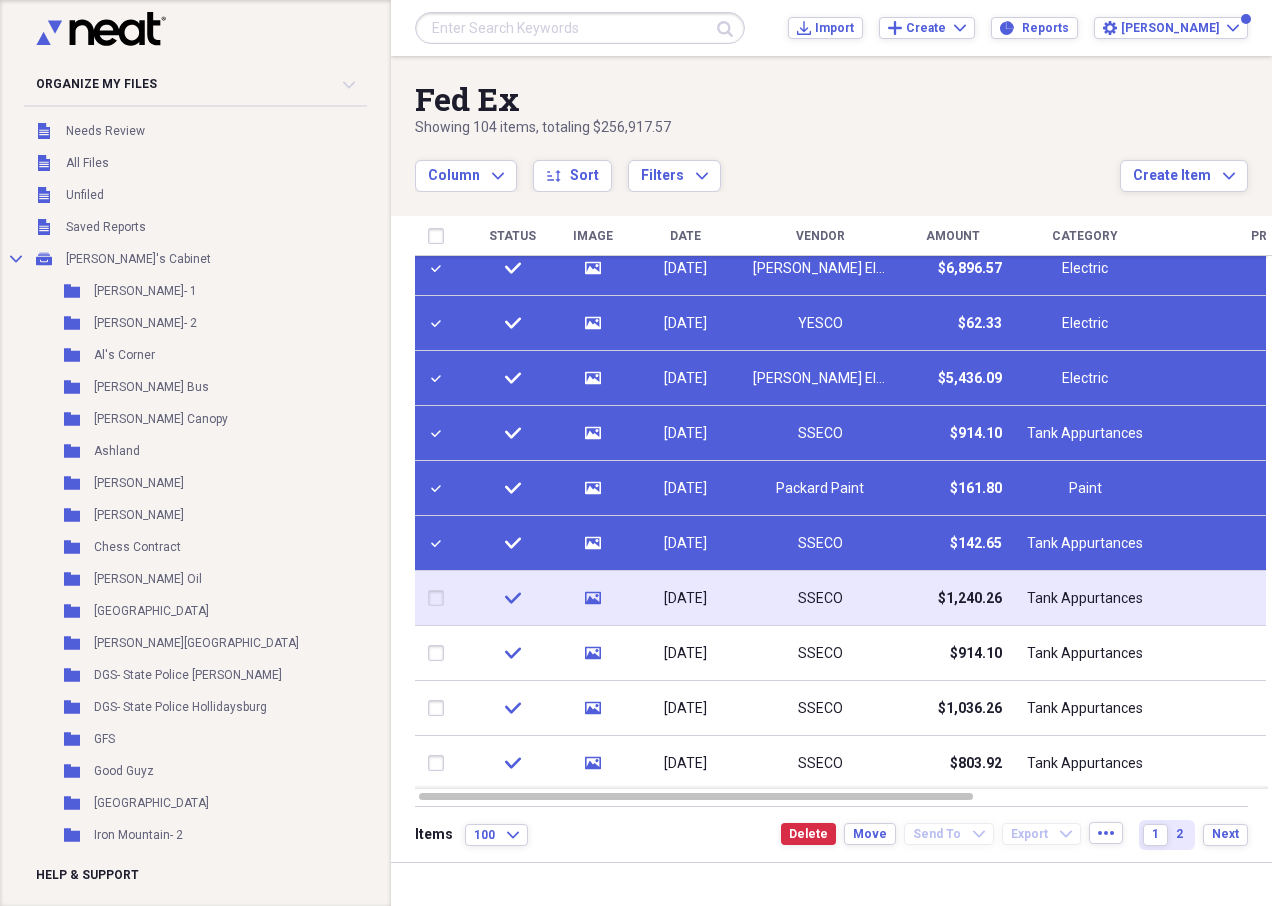 click at bounding box center [440, 598] 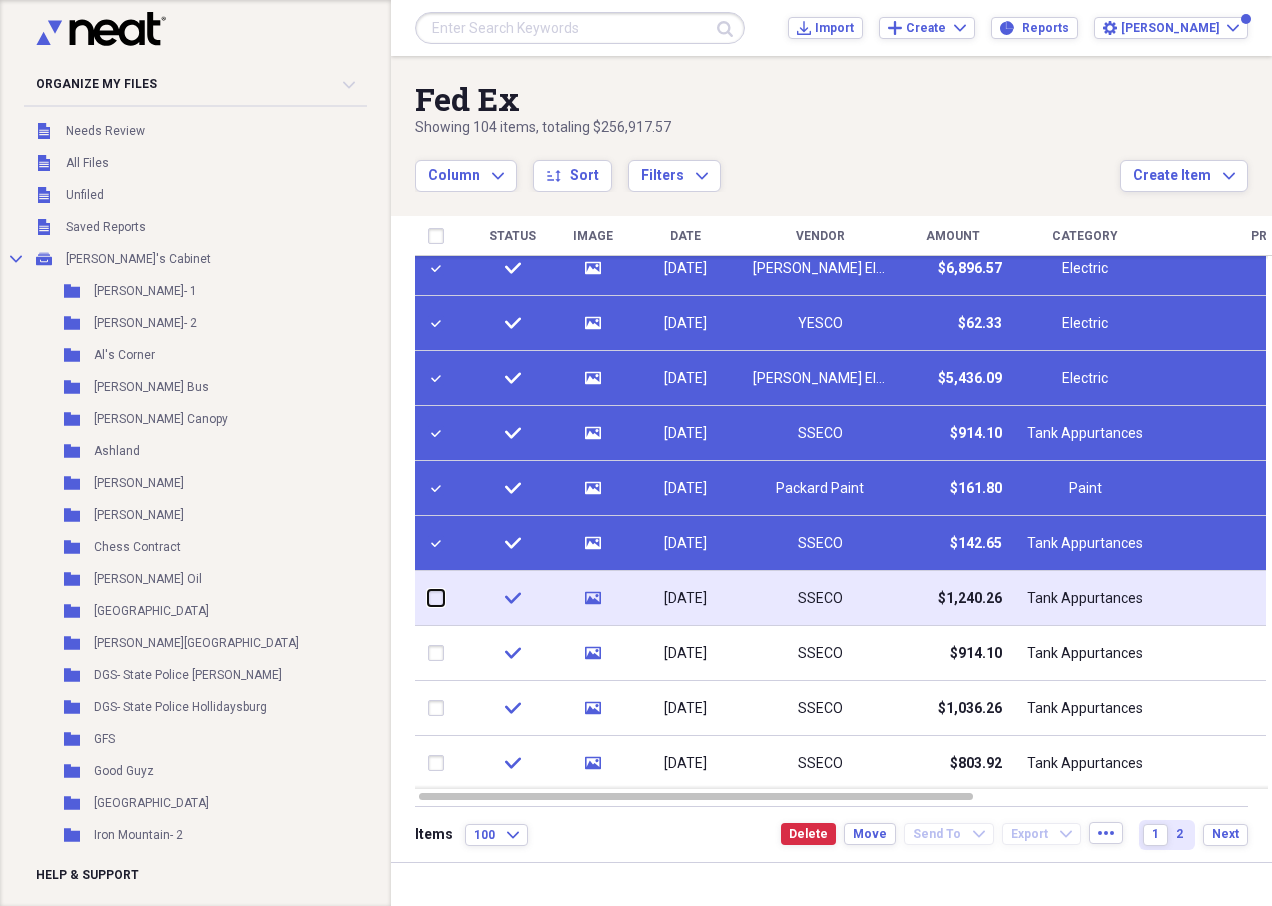 click at bounding box center [428, 598] 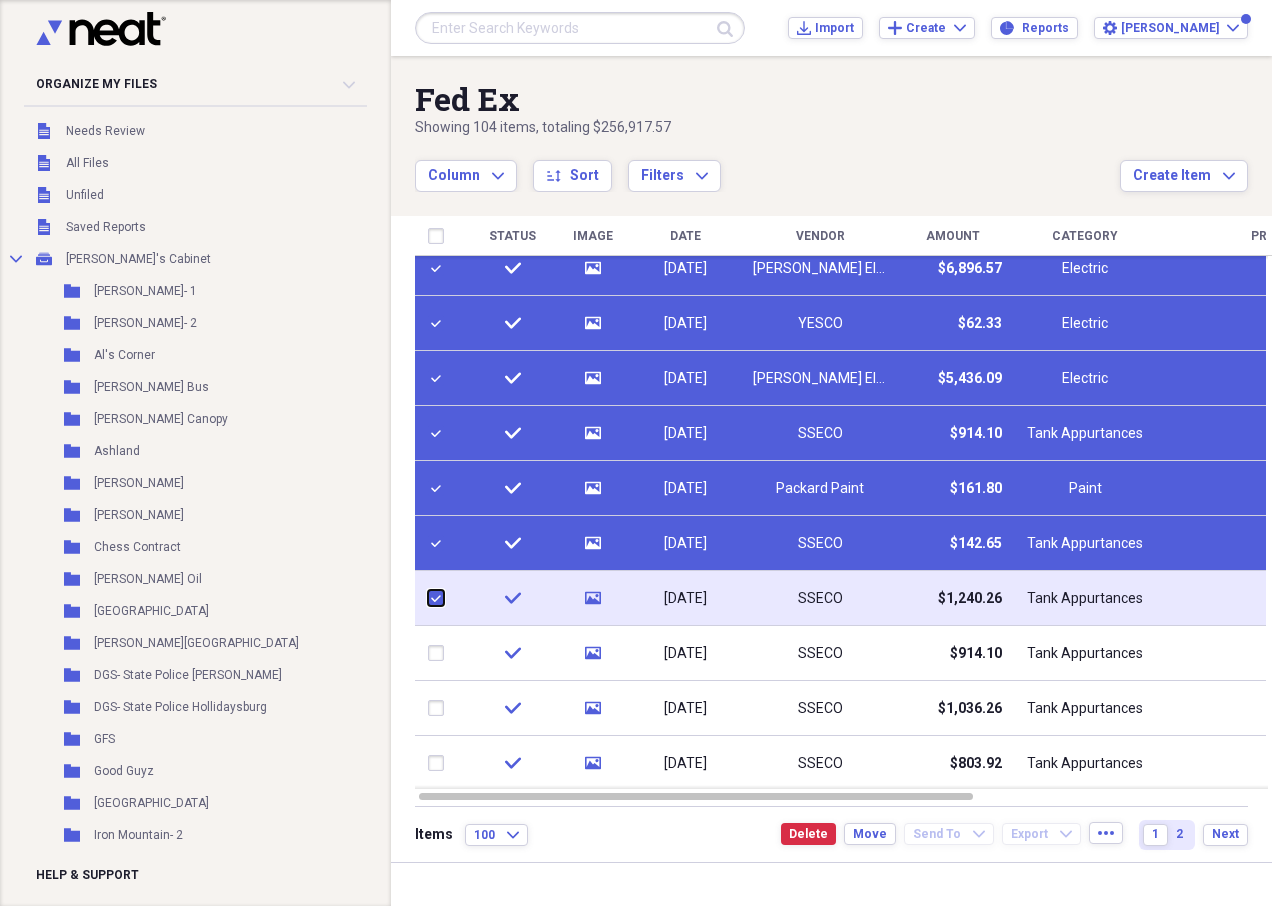 checkbox on "true" 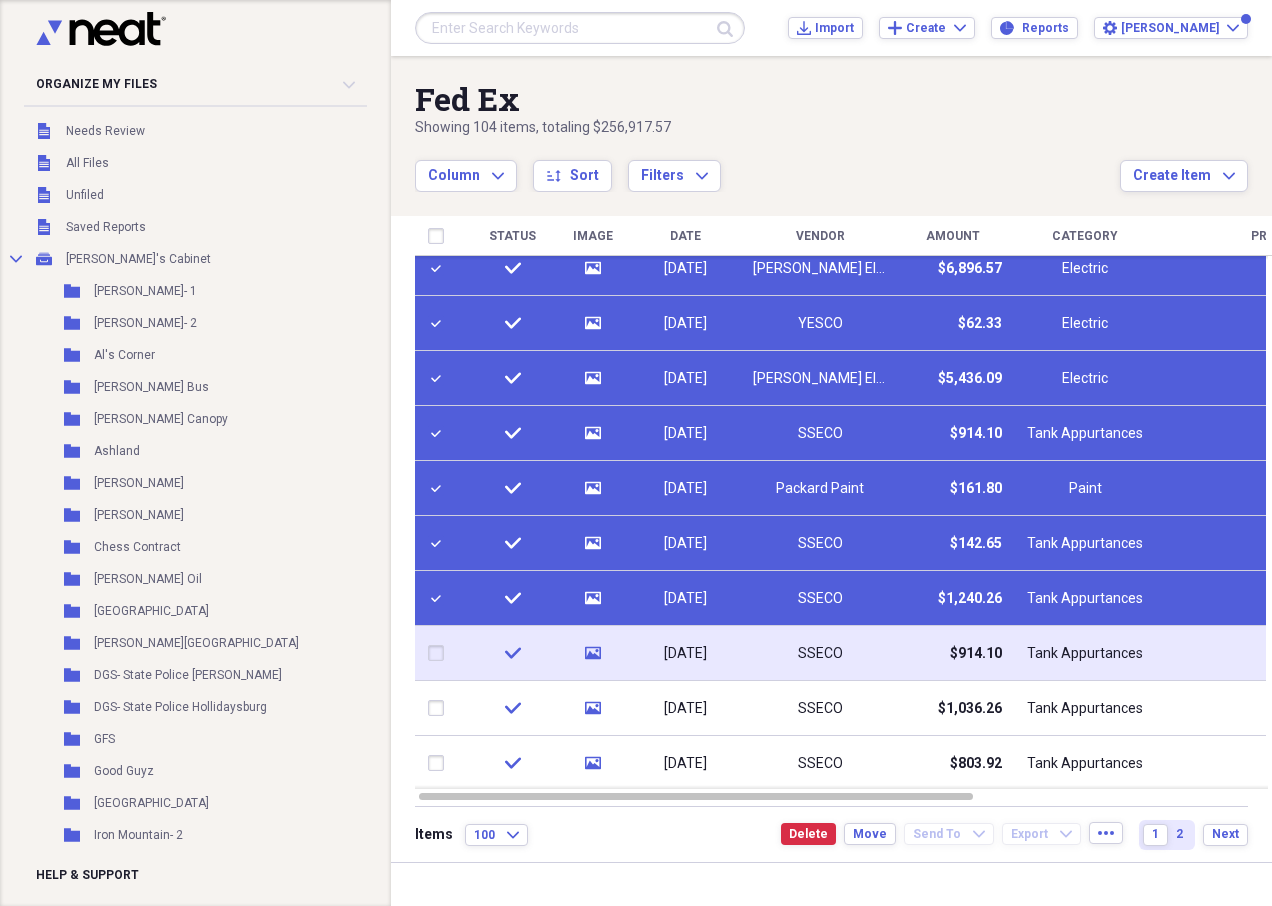 click at bounding box center [440, 653] 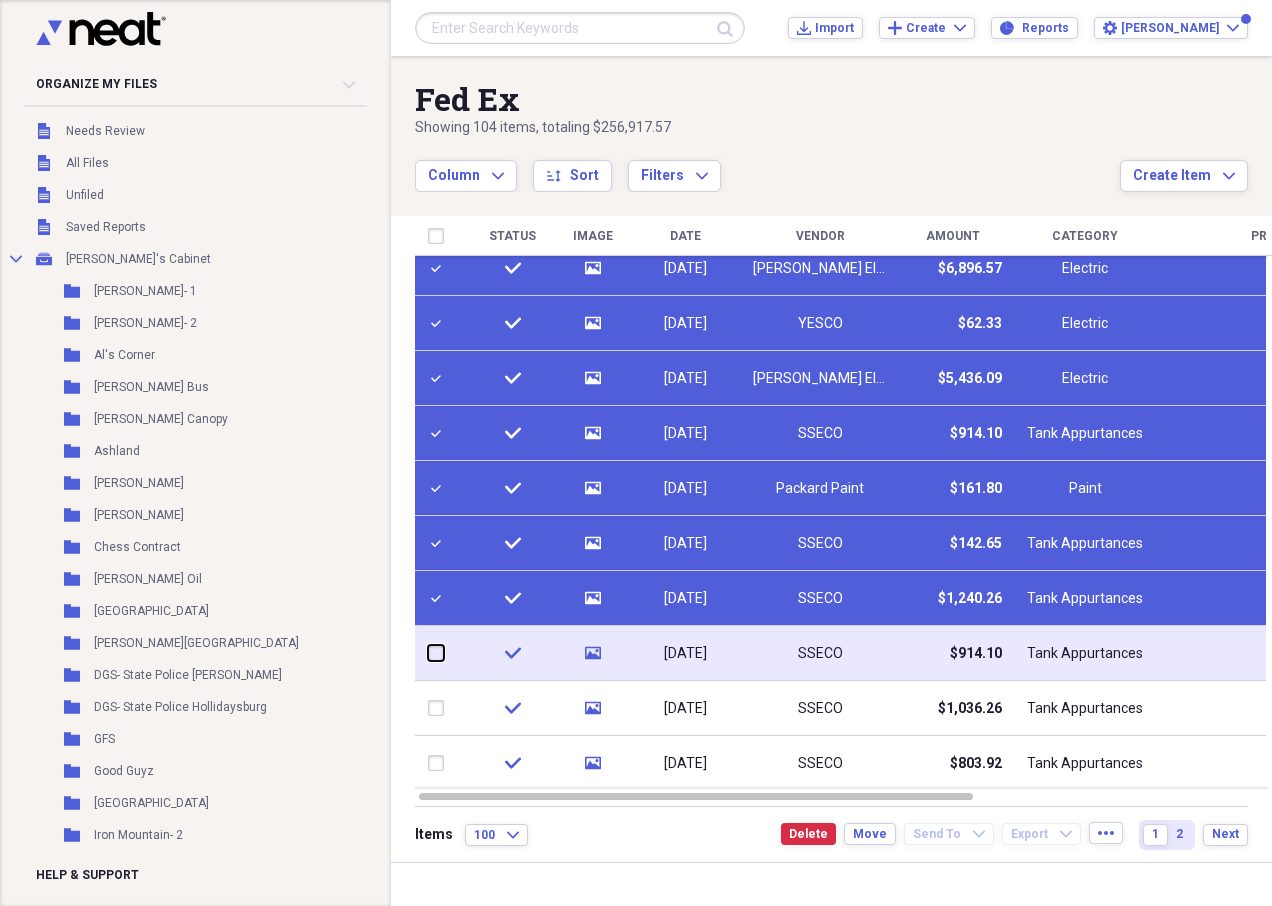 click at bounding box center (428, 653) 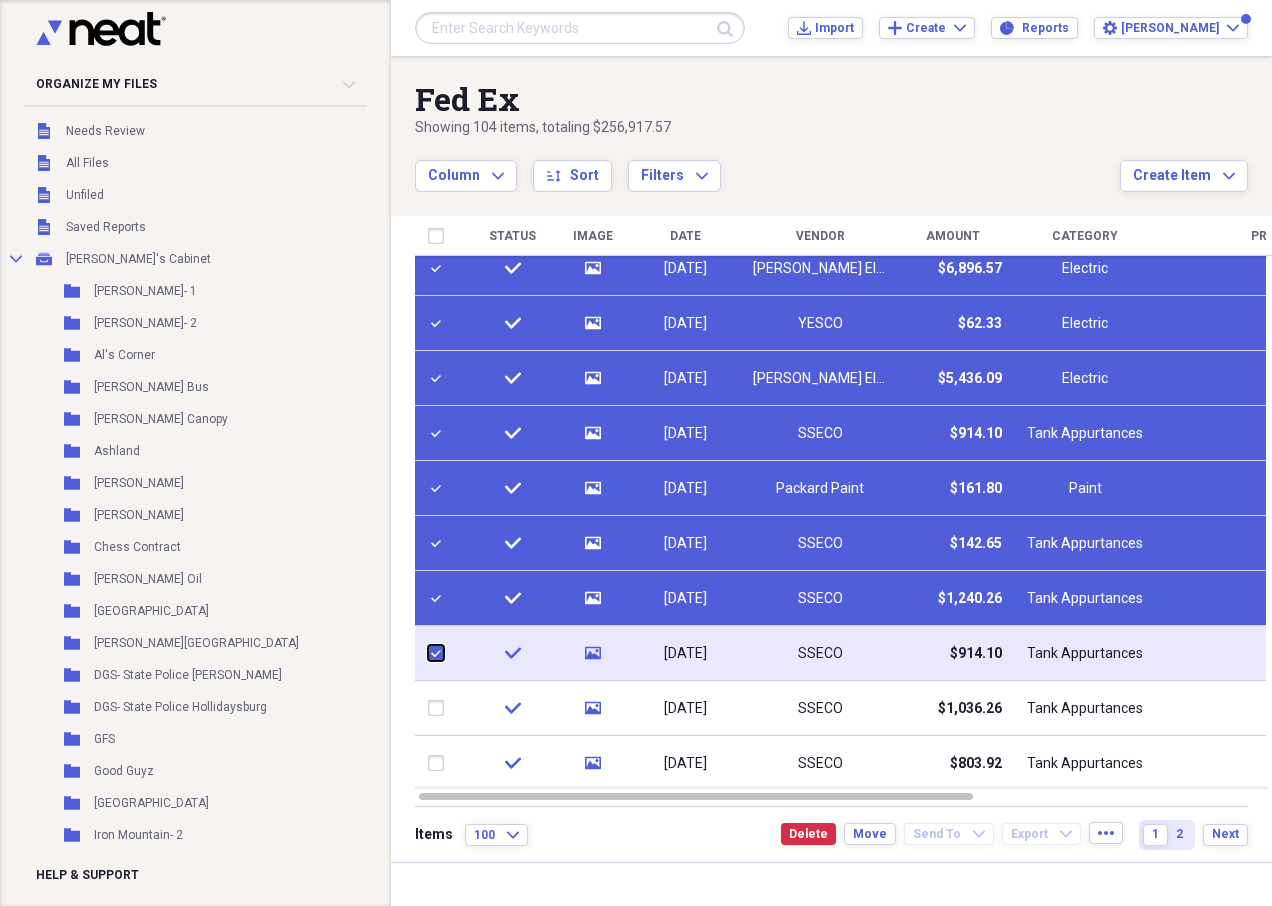 checkbox on "true" 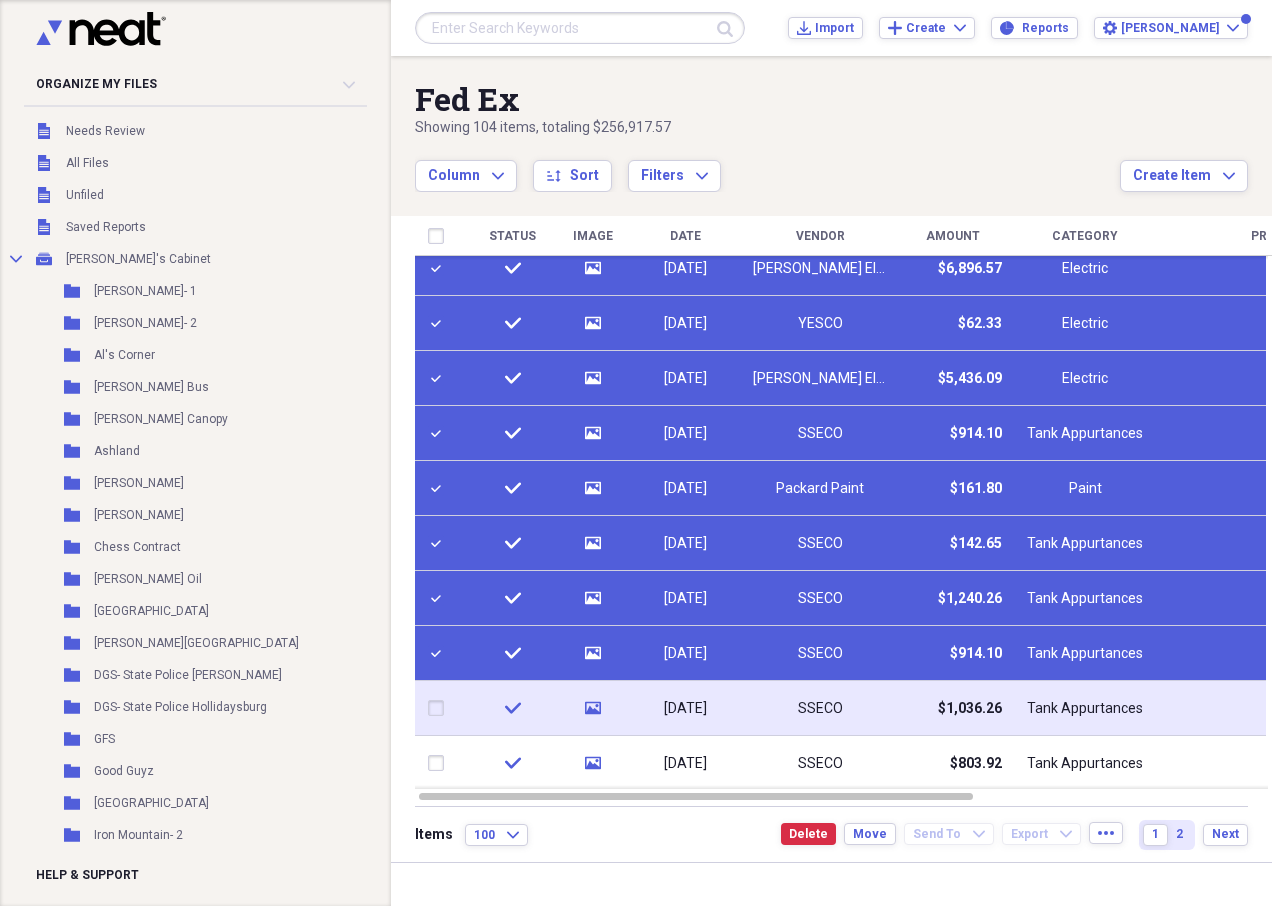 click at bounding box center [440, 708] 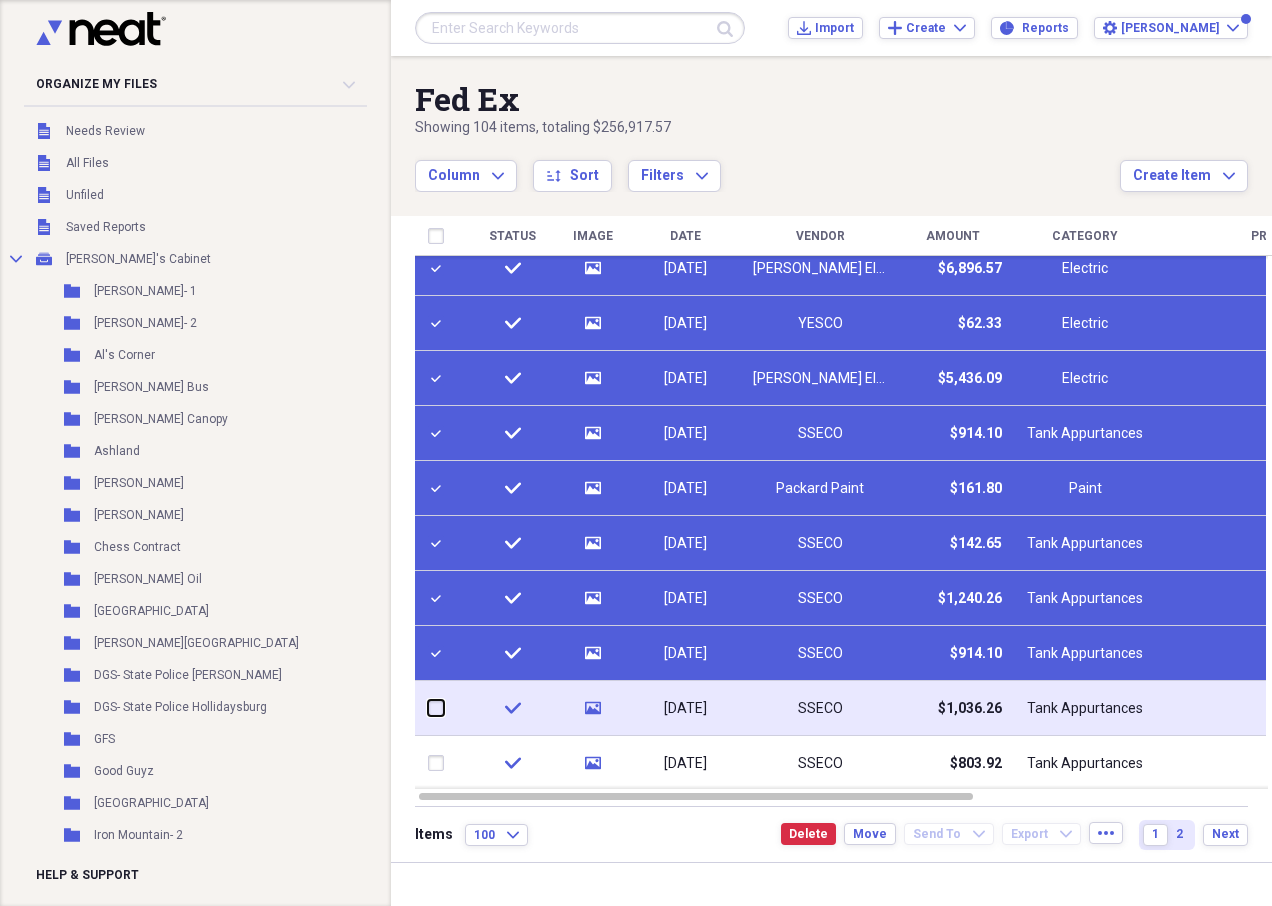 click at bounding box center [428, 708] 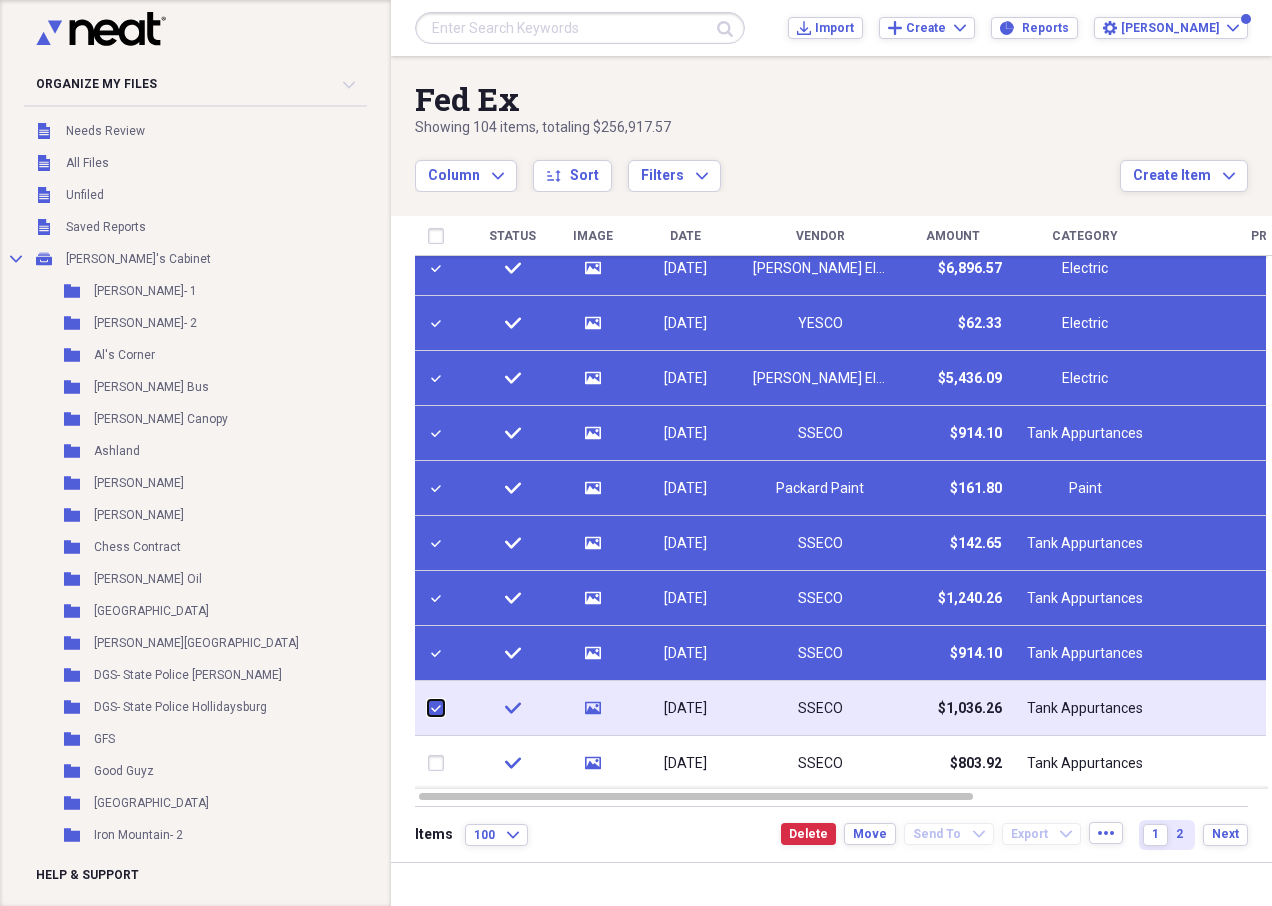 checkbox on "true" 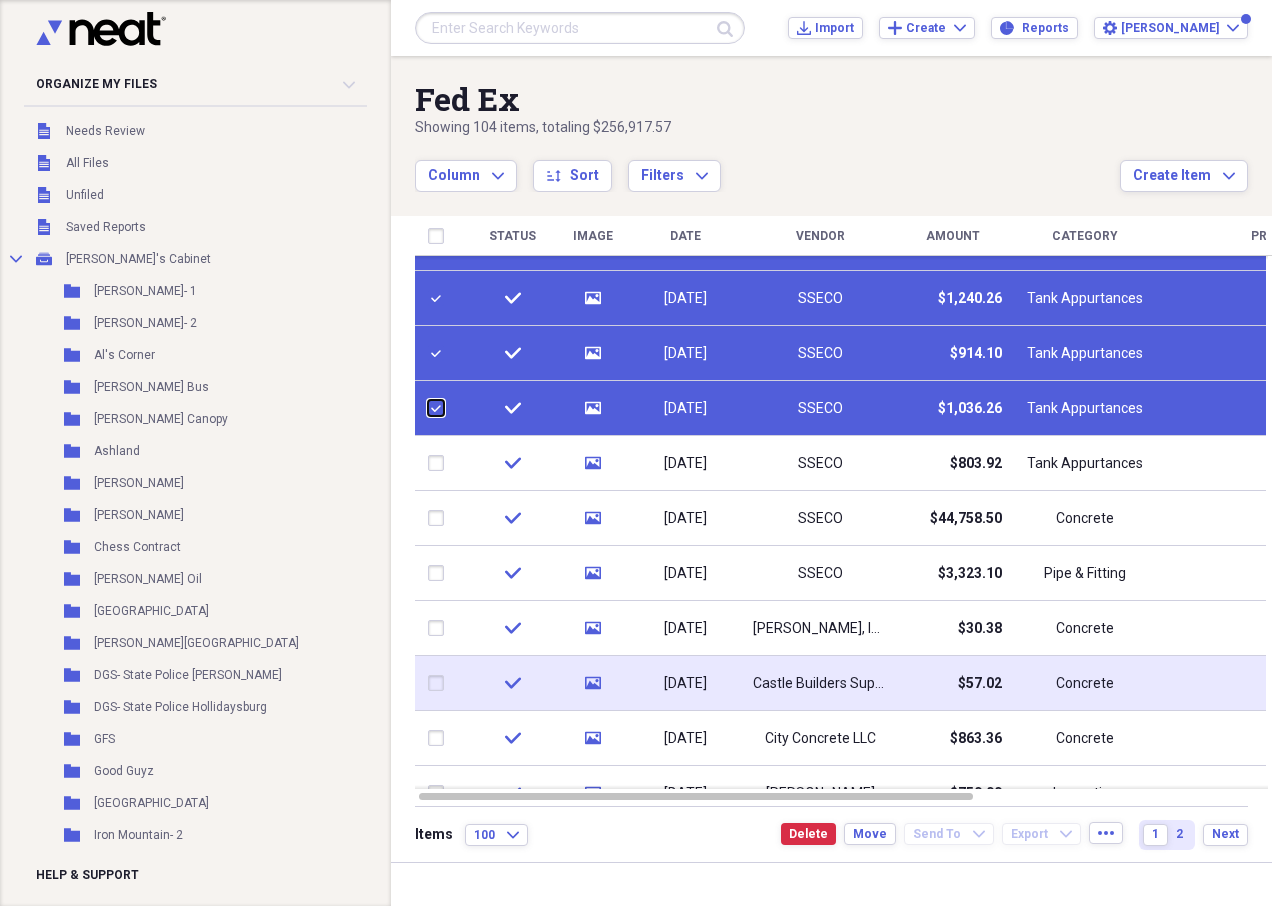 checkbox on "false" 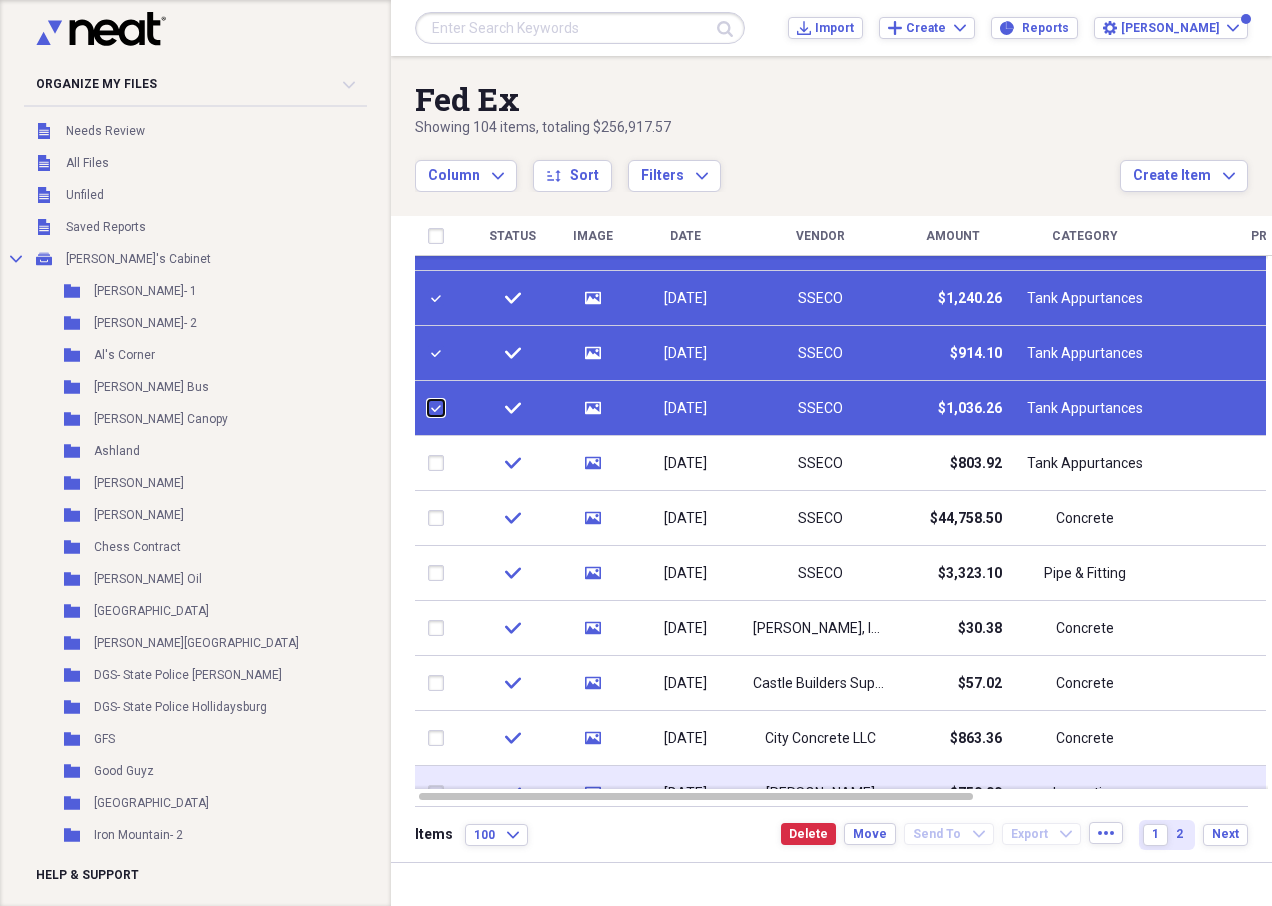 checkbox on "false" 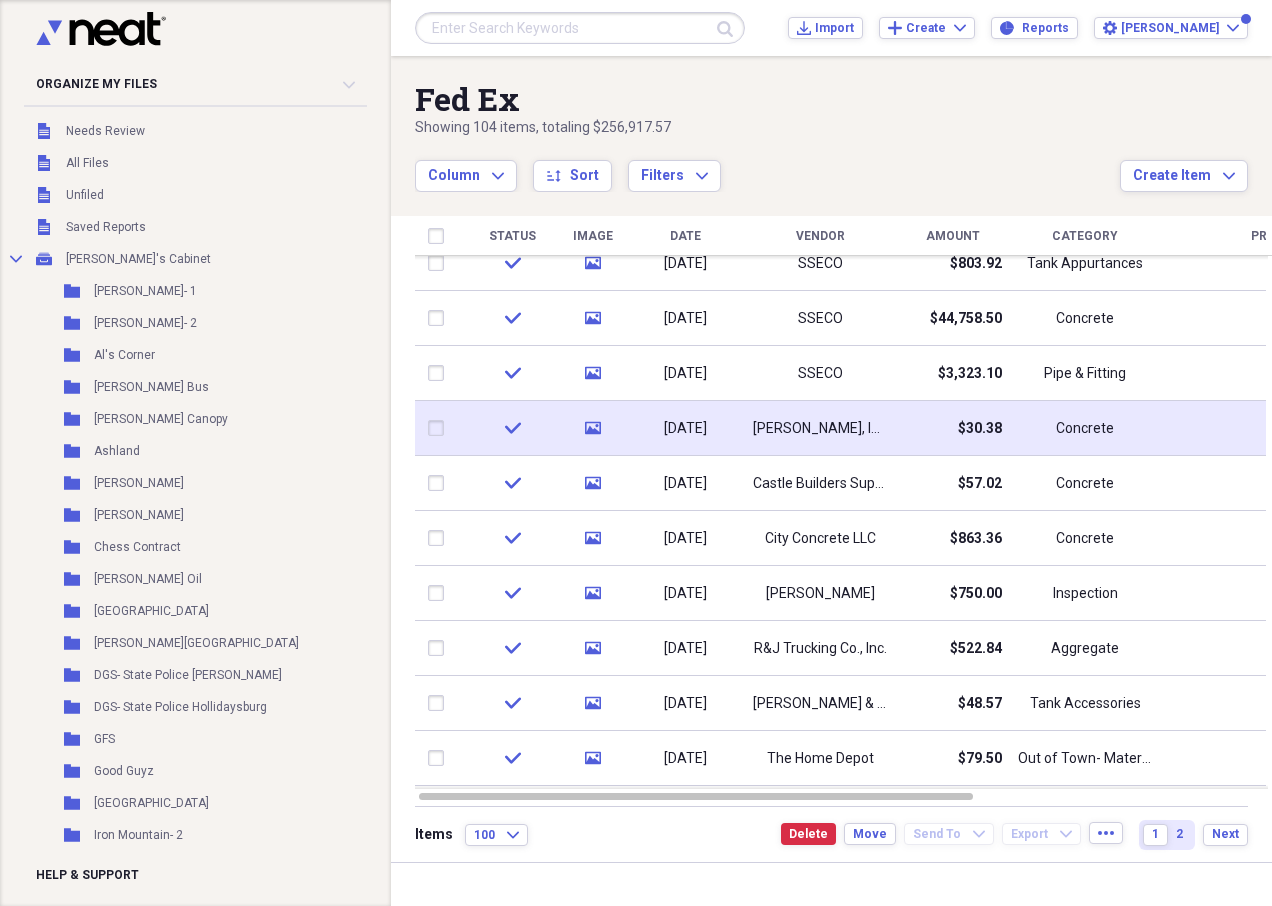 checkbox on "false" 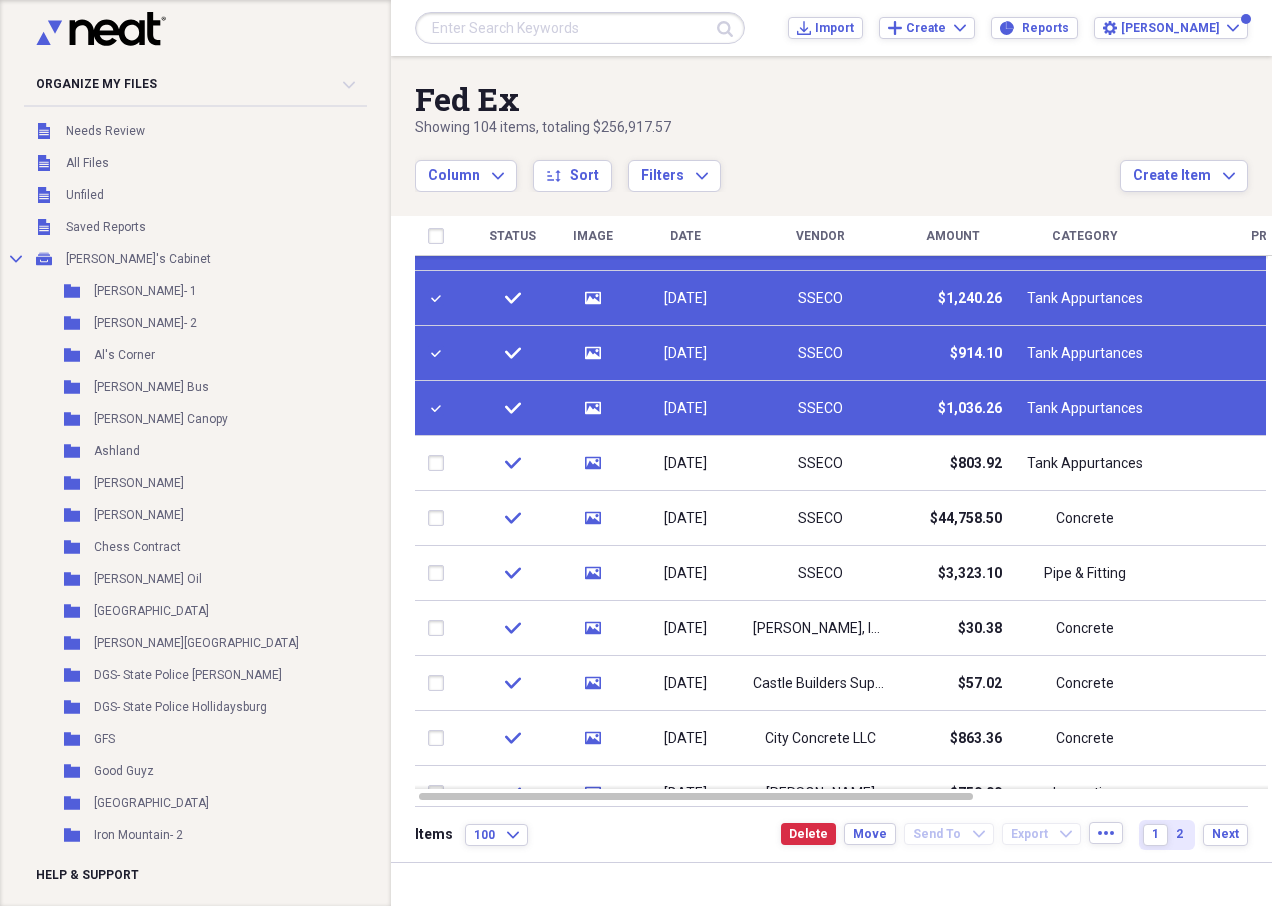 checkbox on "true" 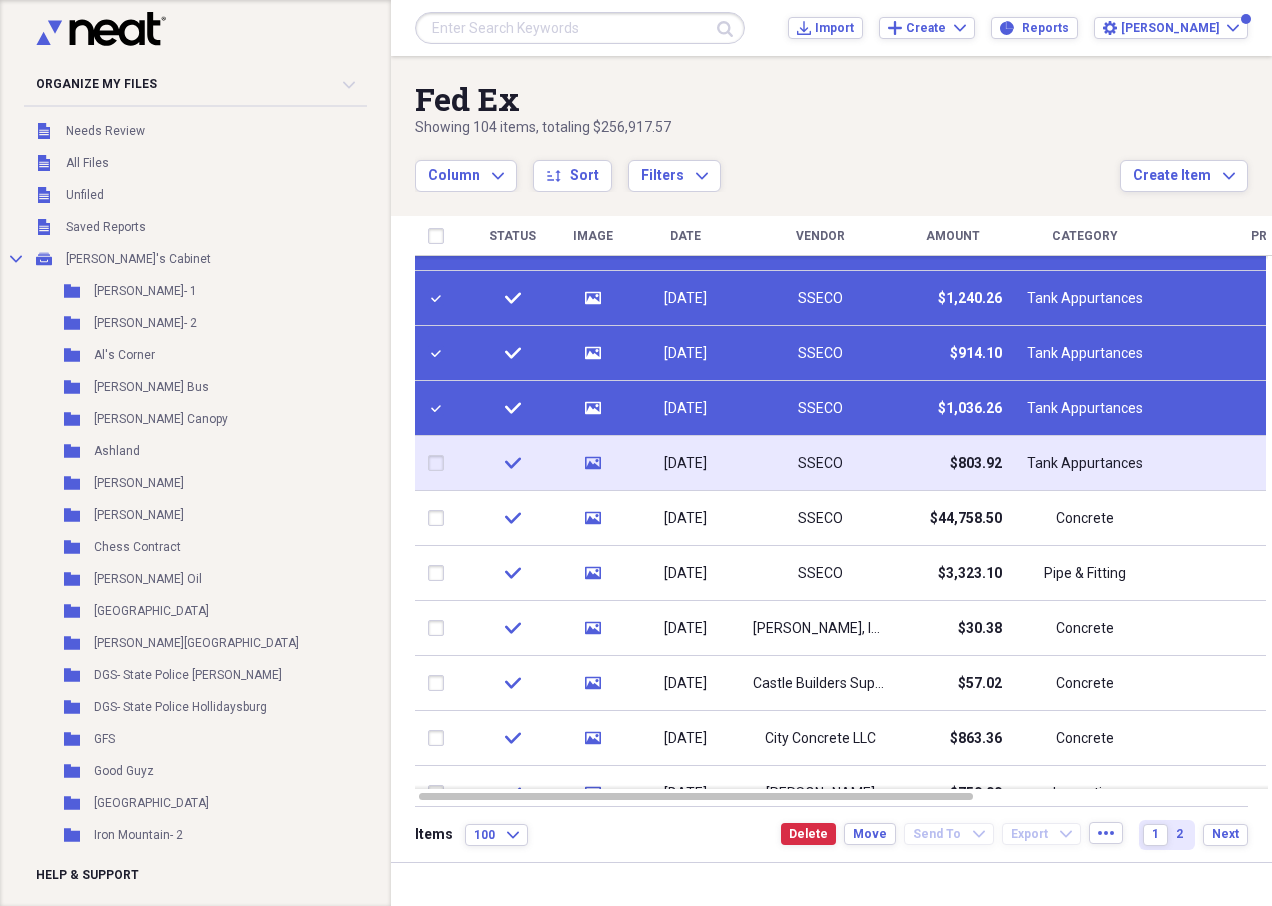 click at bounding box center (440, 463) 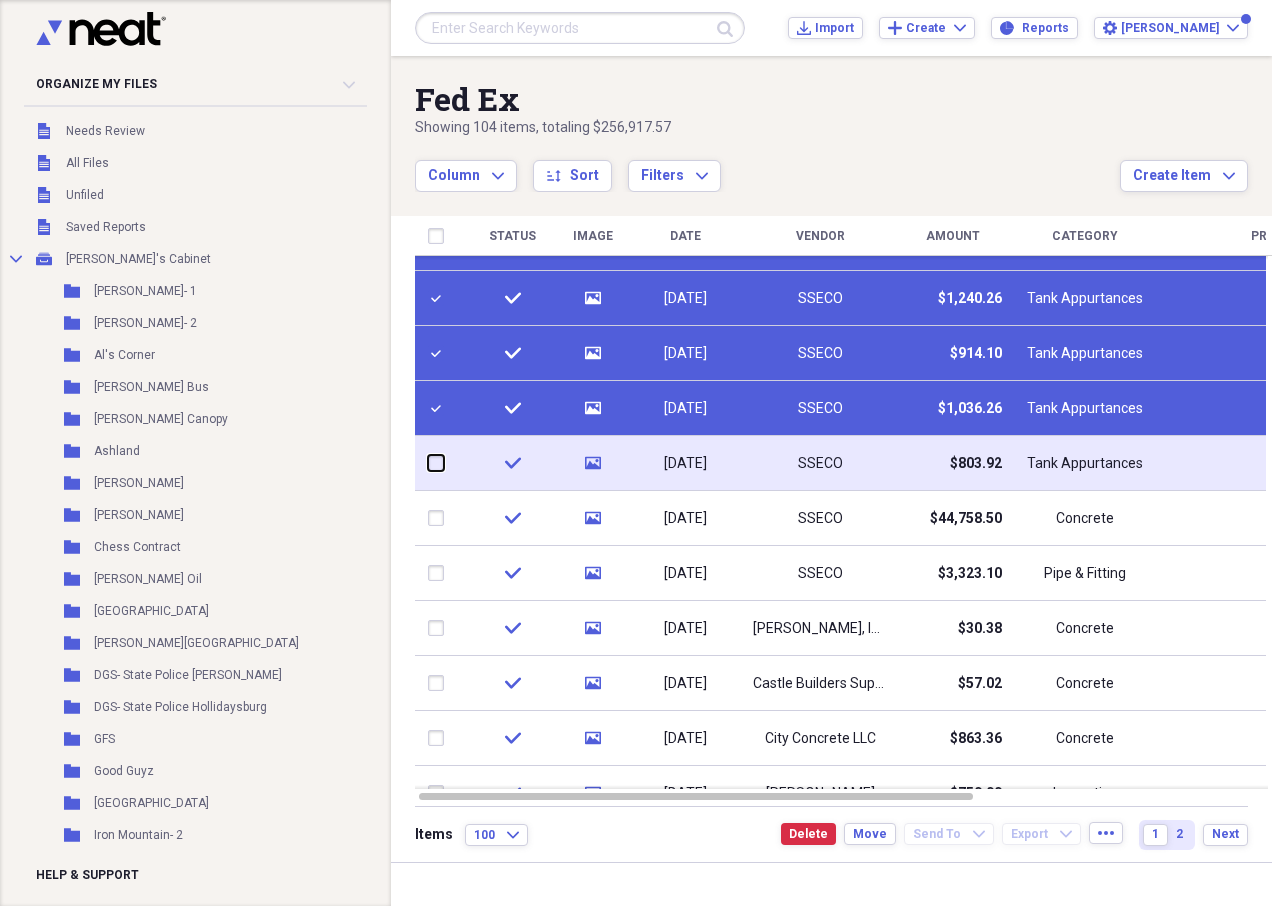 click at bounding box center (428, 463) 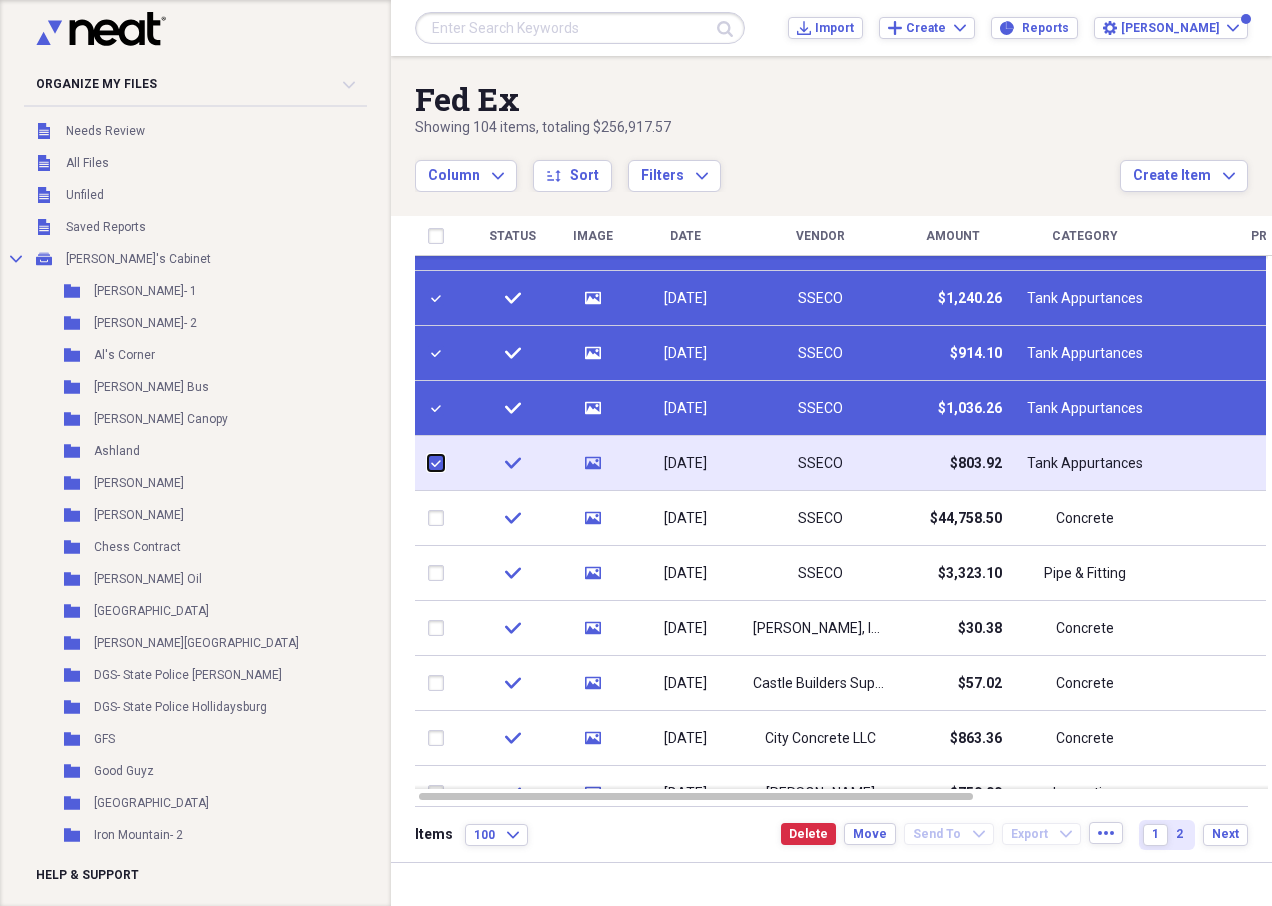 checkbox on "true" 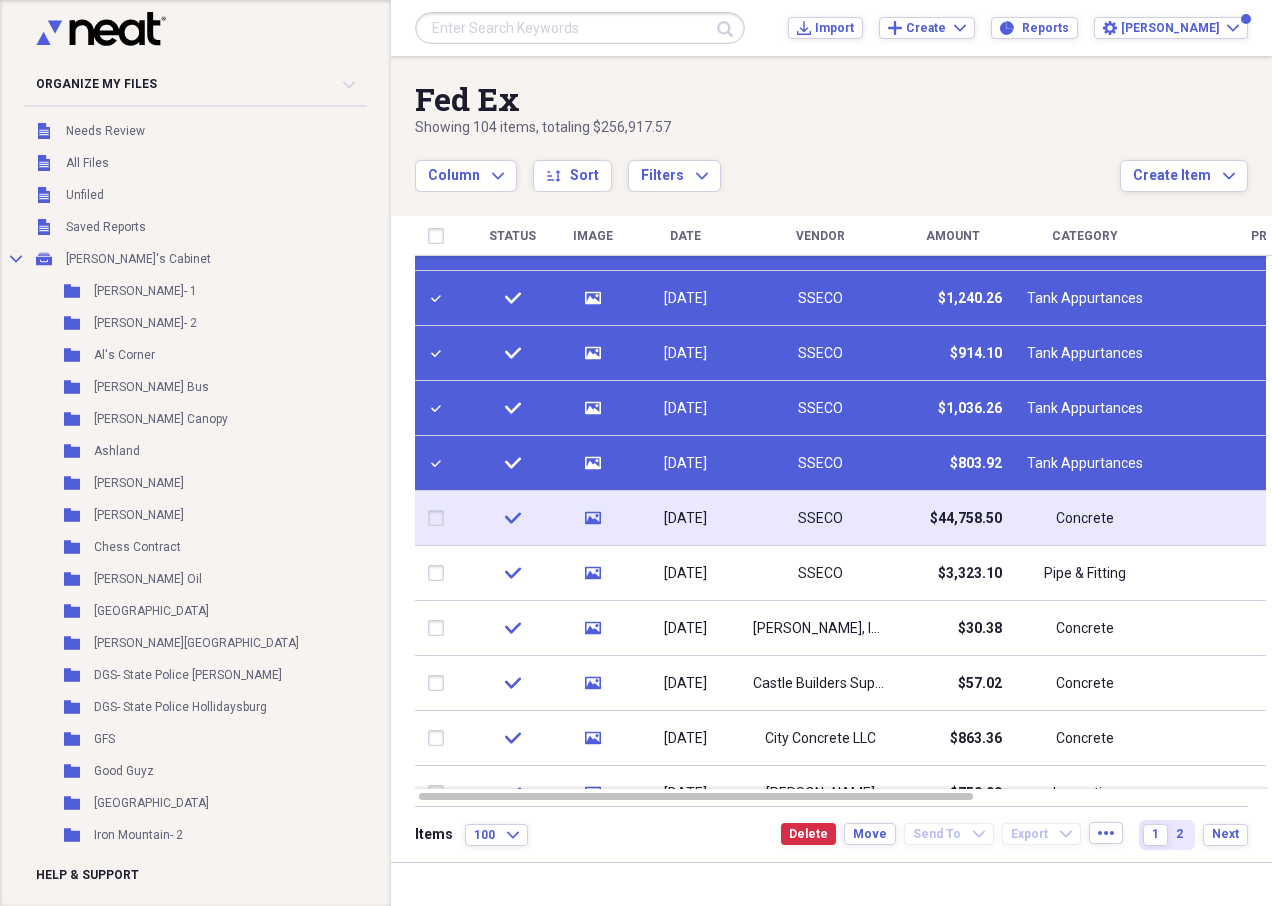 click at bounding box center [440, 518] 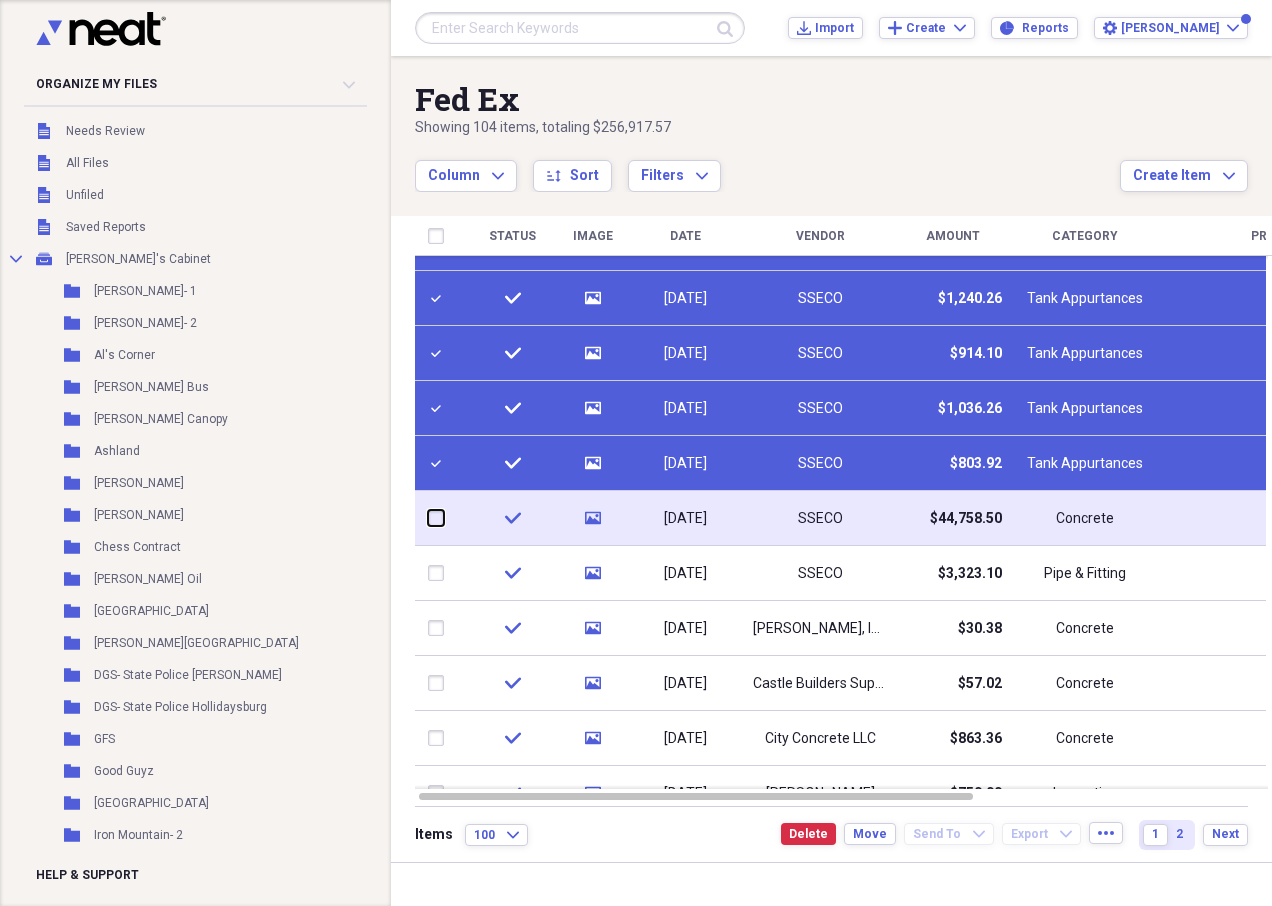click at bounding box center (428, 518) 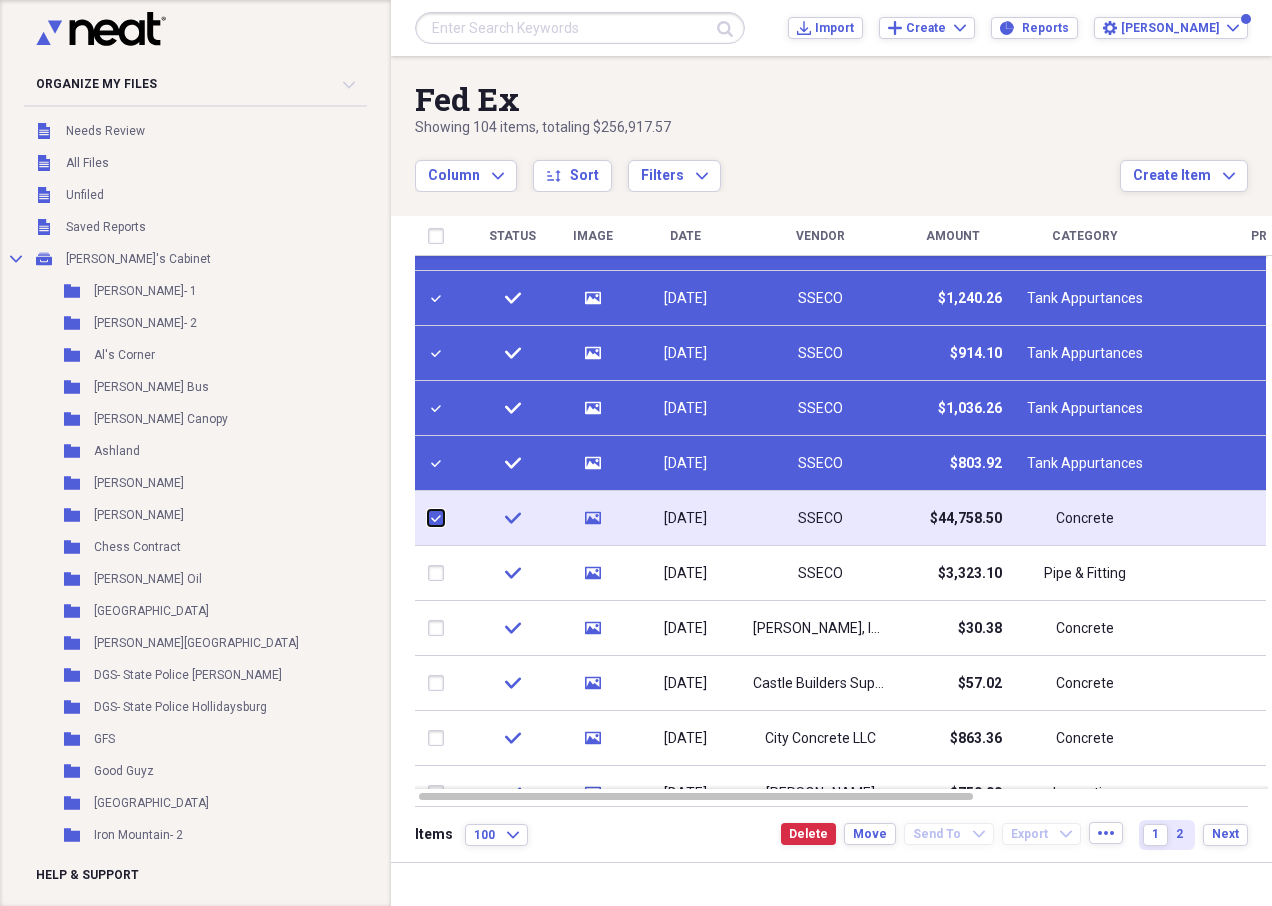 checkbox on "true" 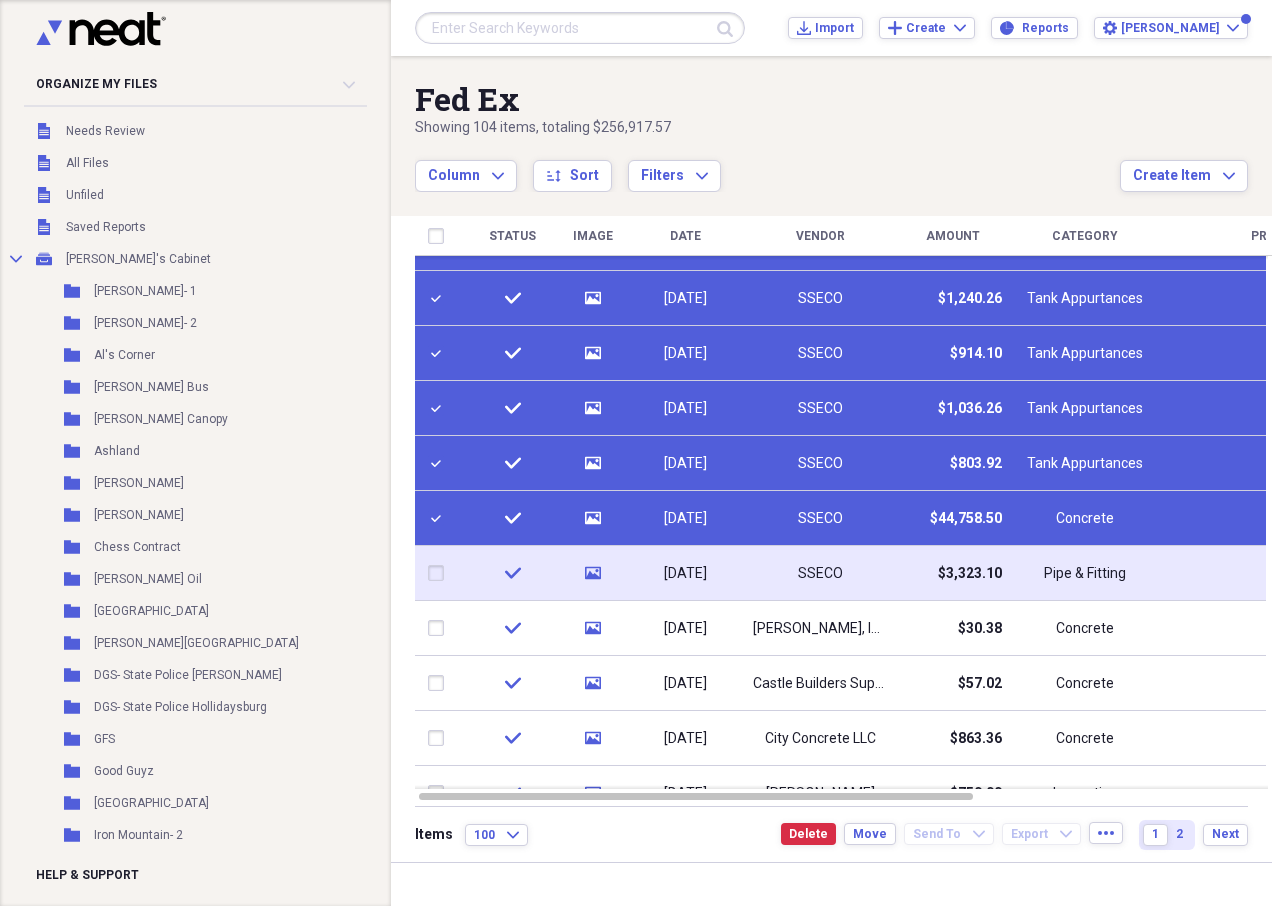 click at bounding box center (440, 573) 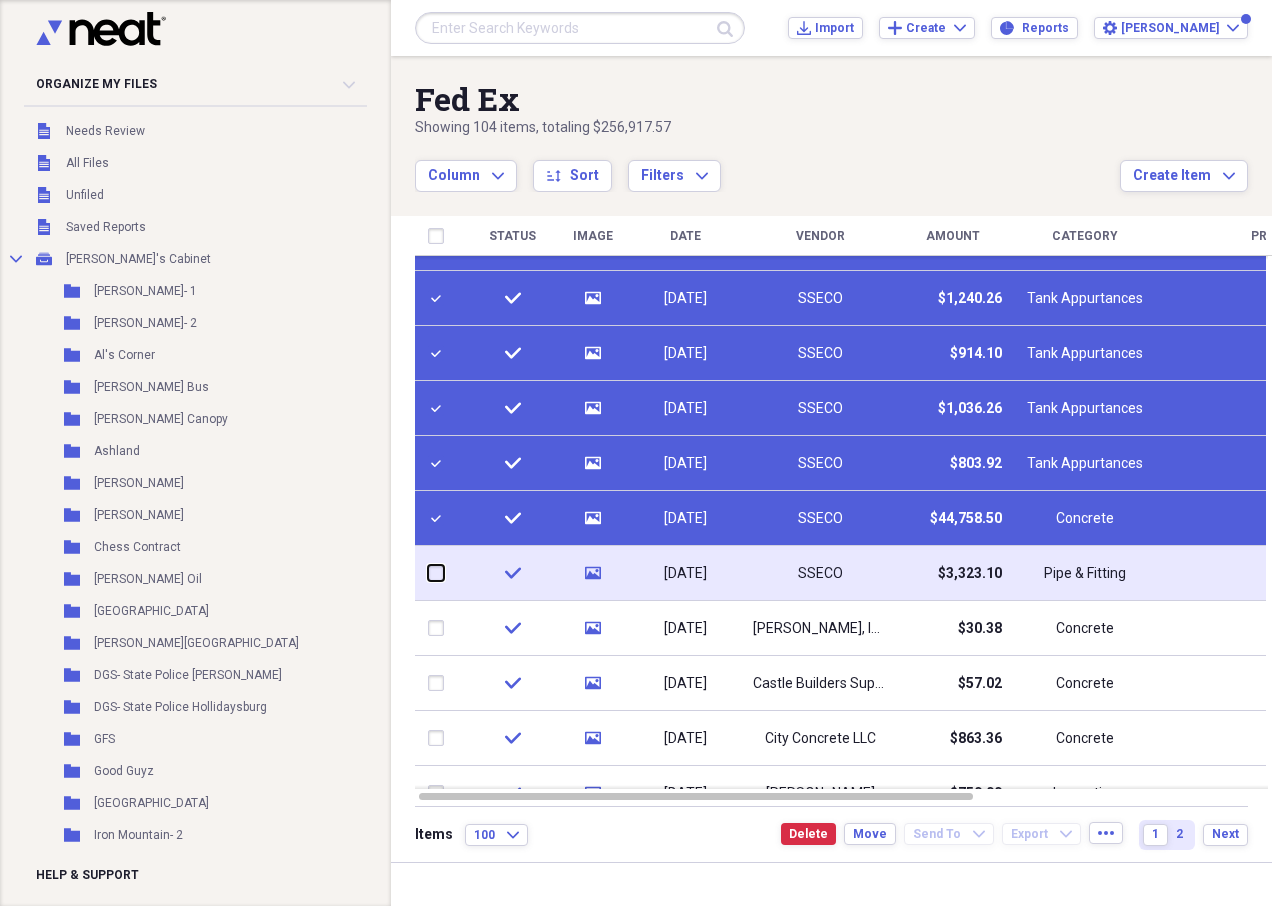 click at bounding box center (428, 573) 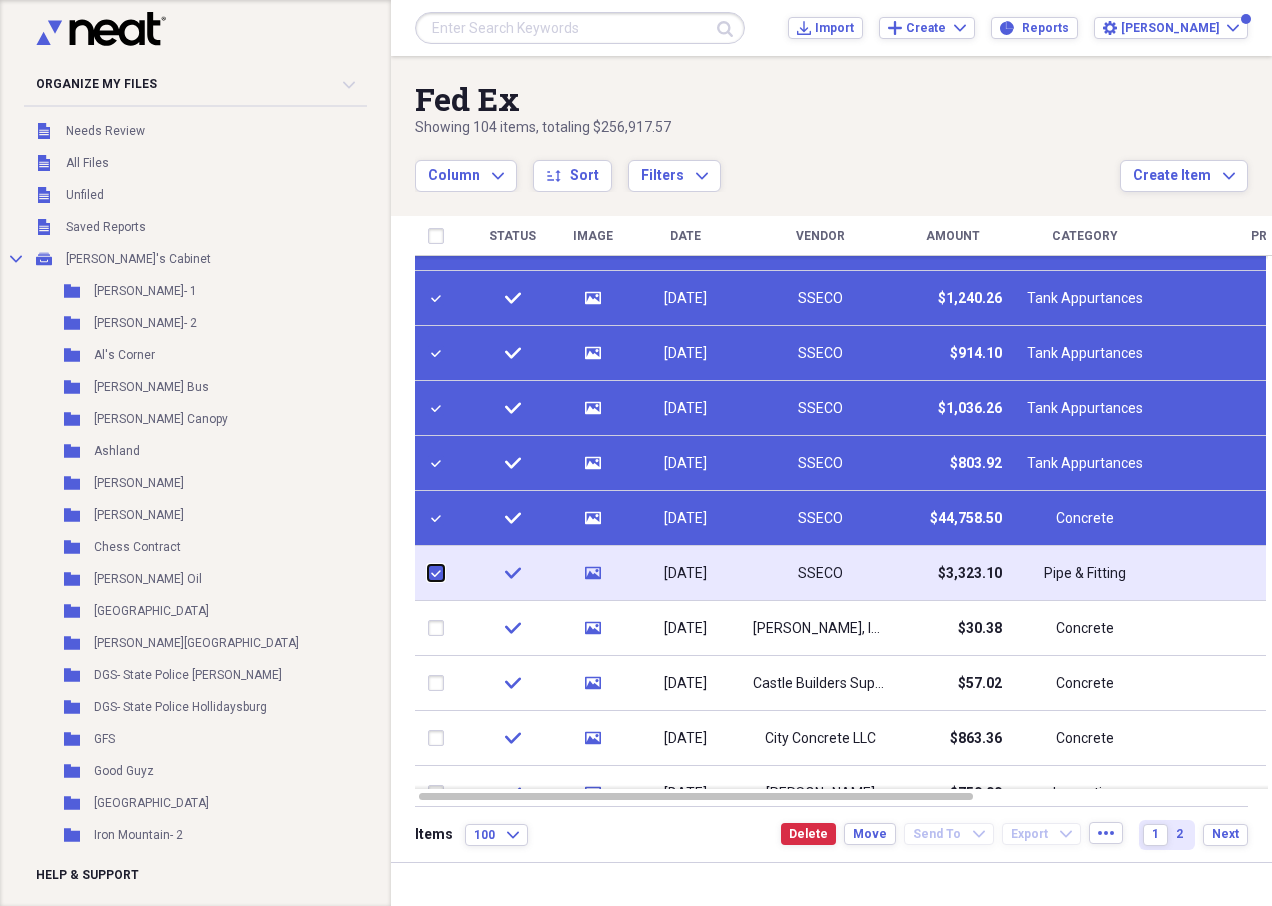 checkbox on "true" 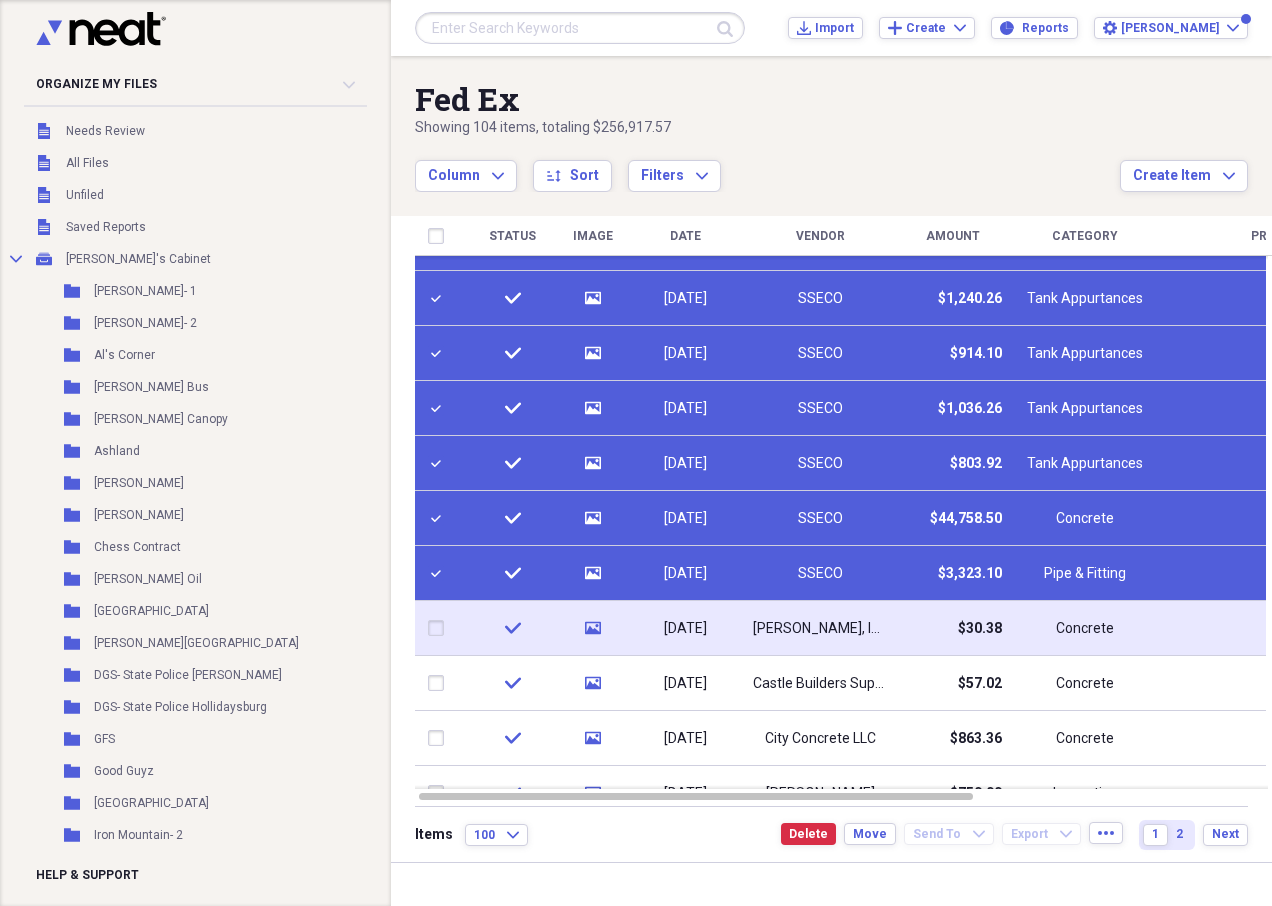 click at bounding box center (440, 628) 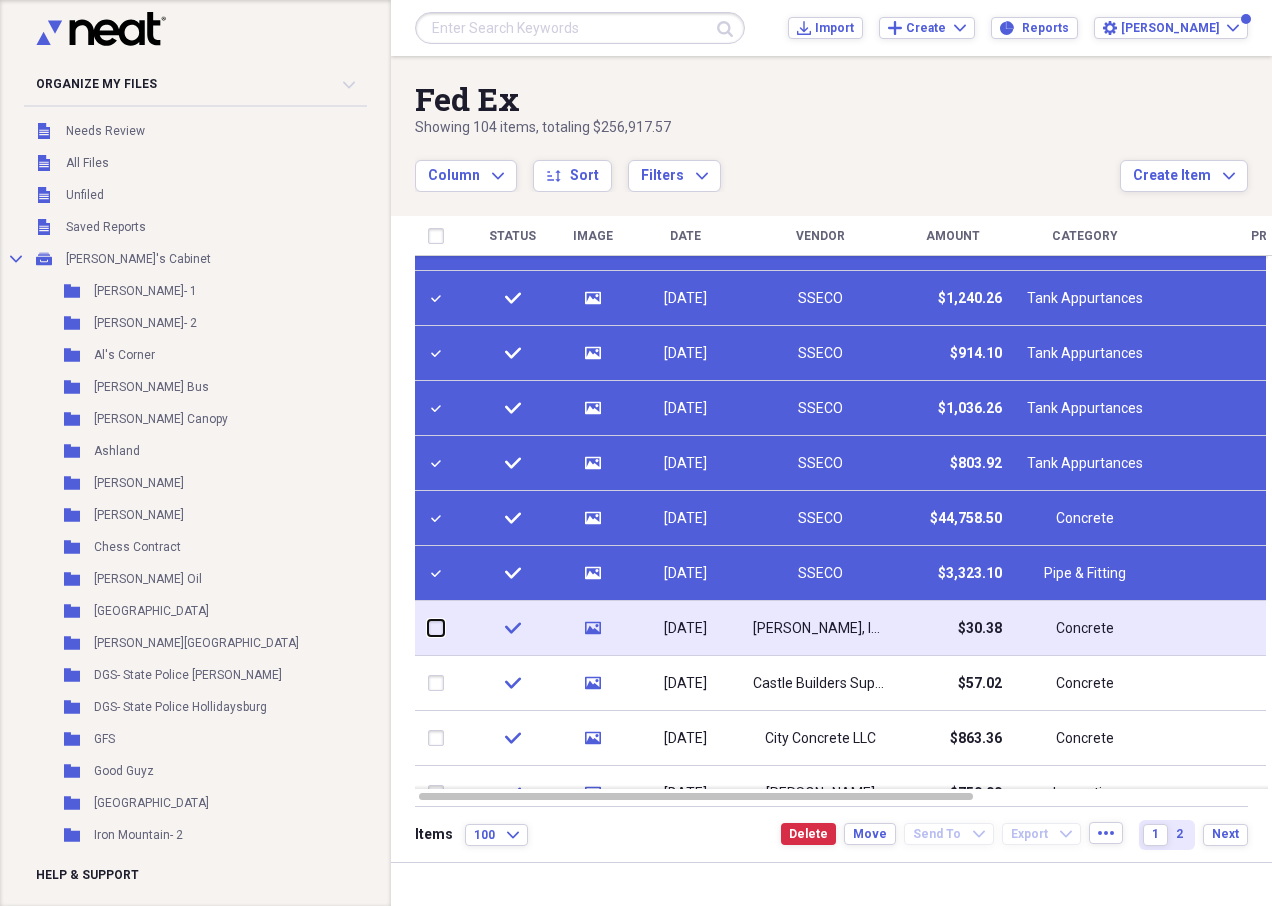 click at bounding box center (428, 628) 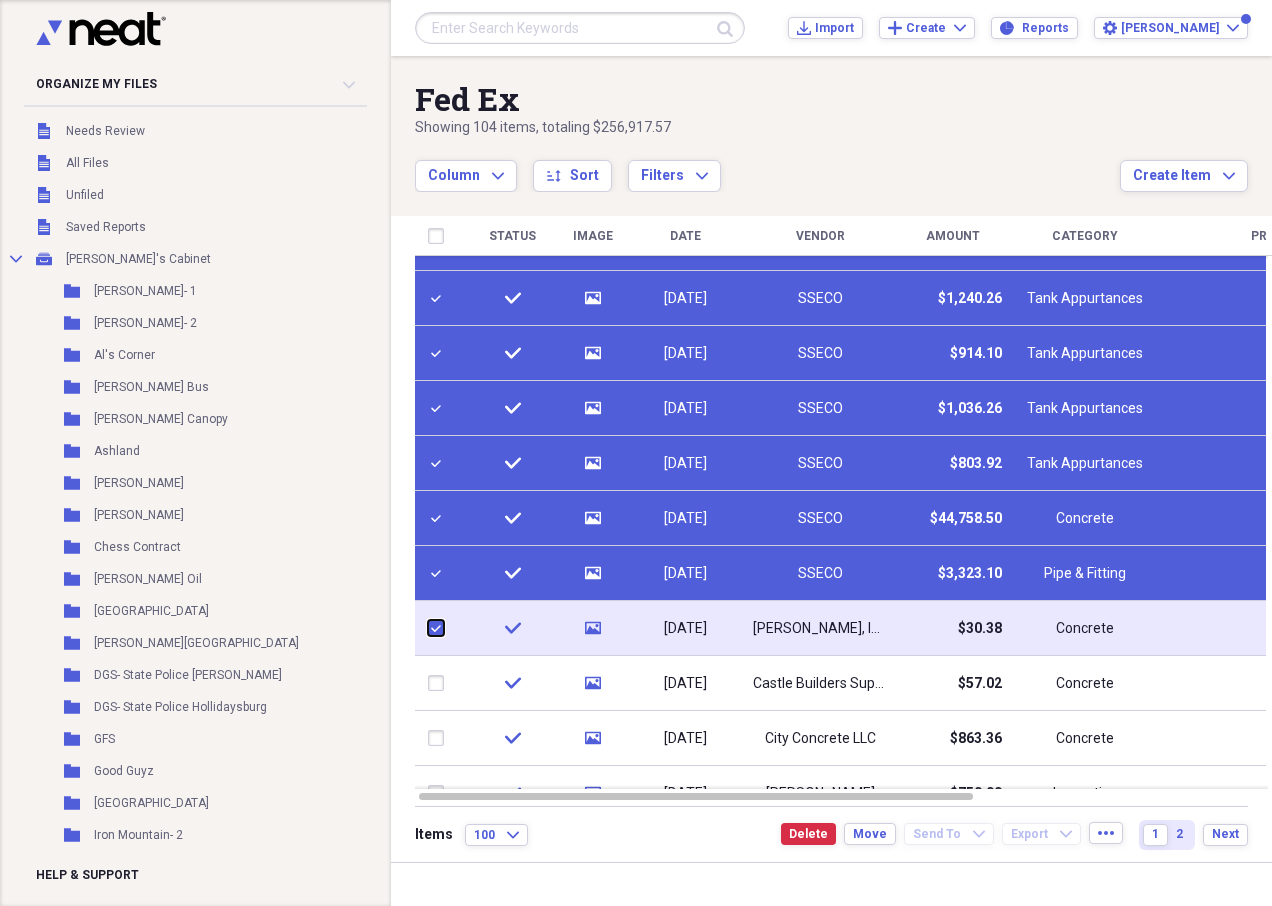 checkbox on "true" 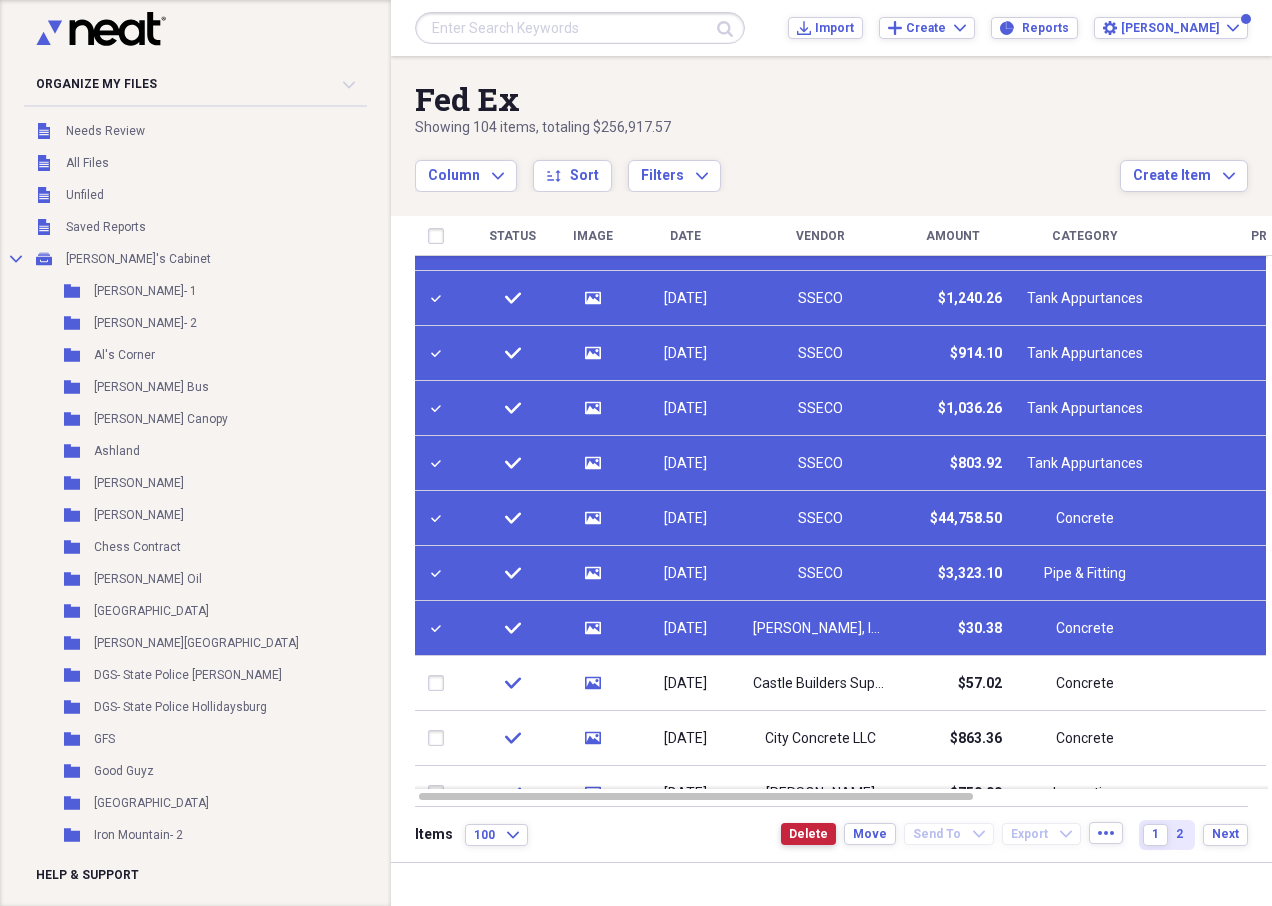 click on "Delete" at bounding box center [808, 834] 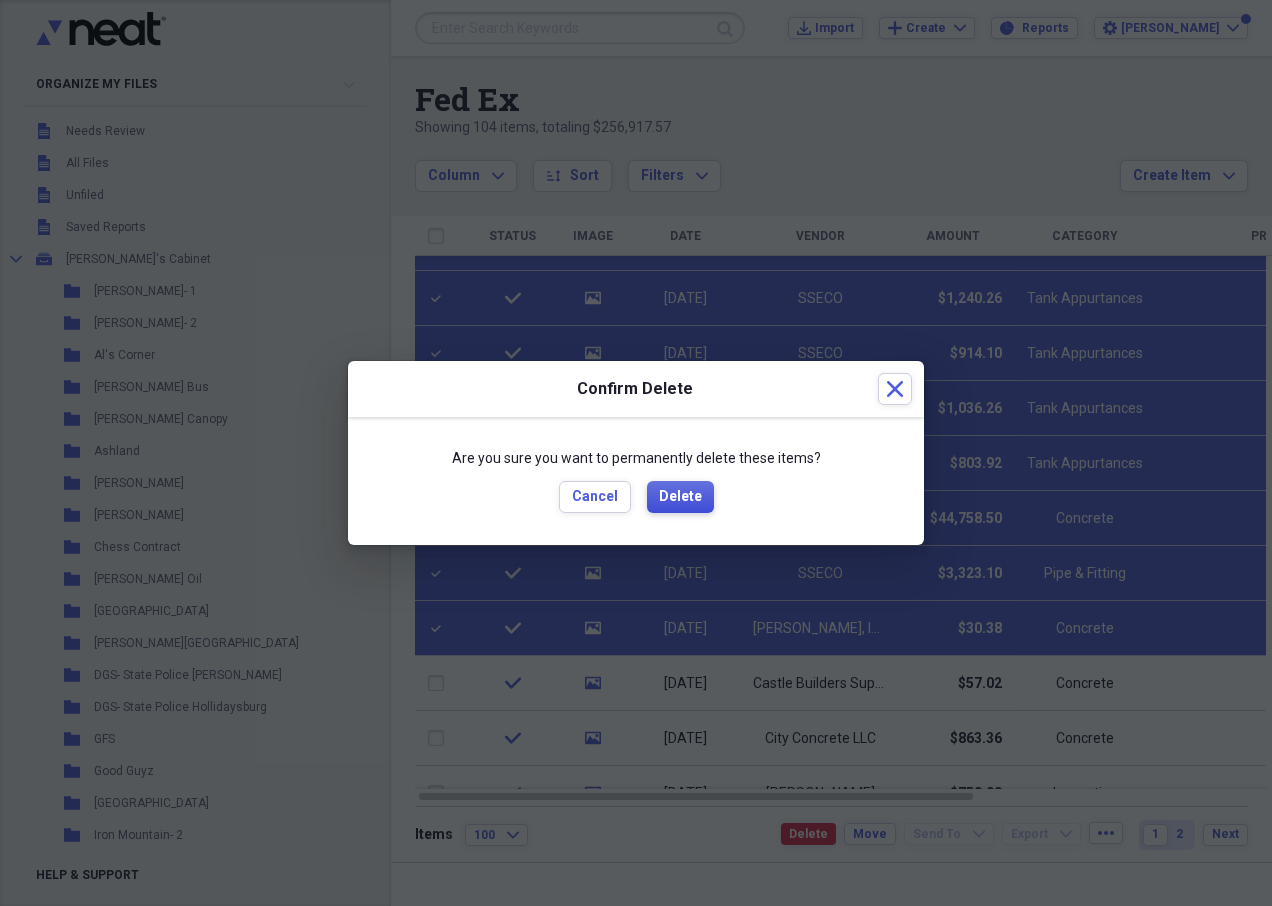 click on "Delete" at bounding box center [680, 497] 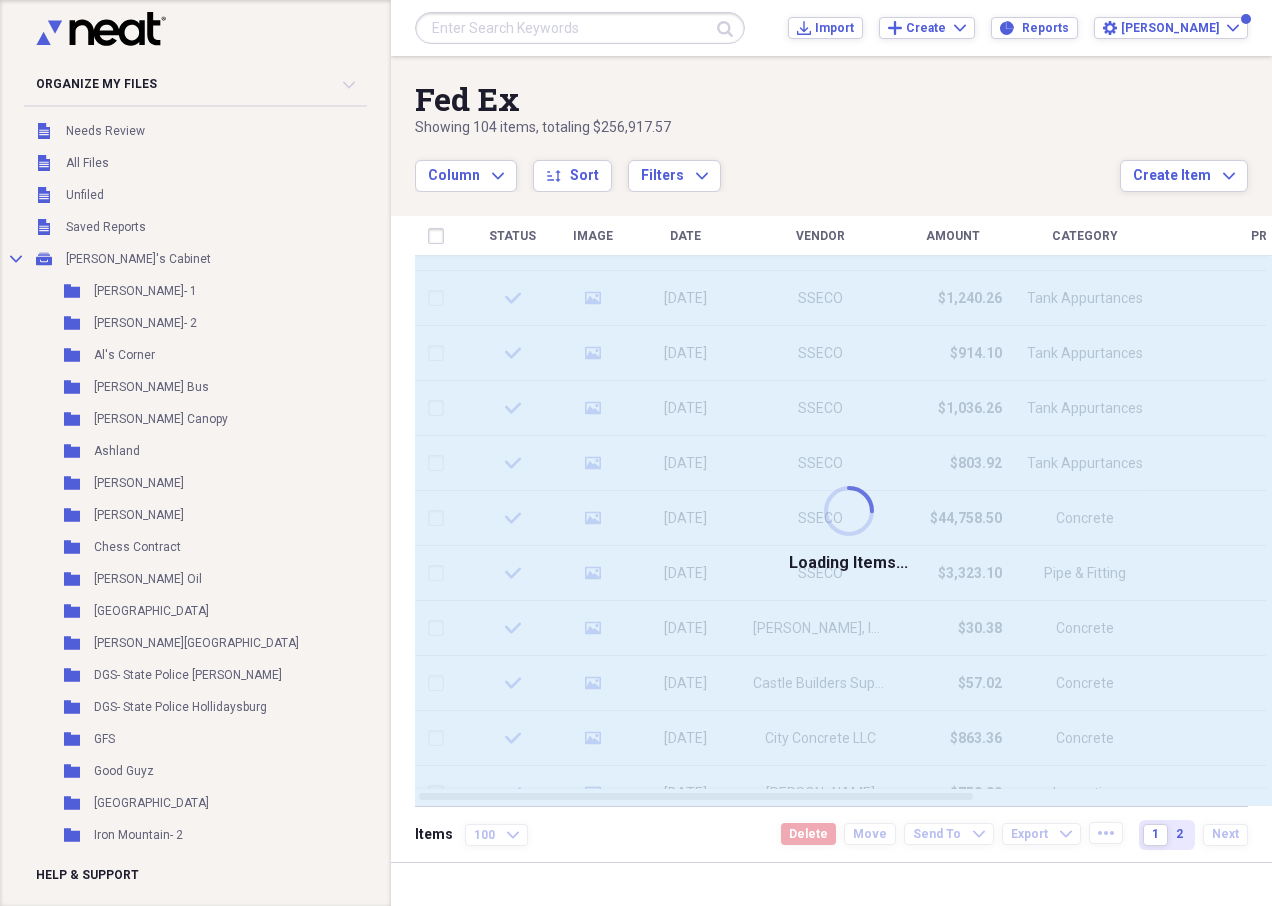 checkbox on "false" 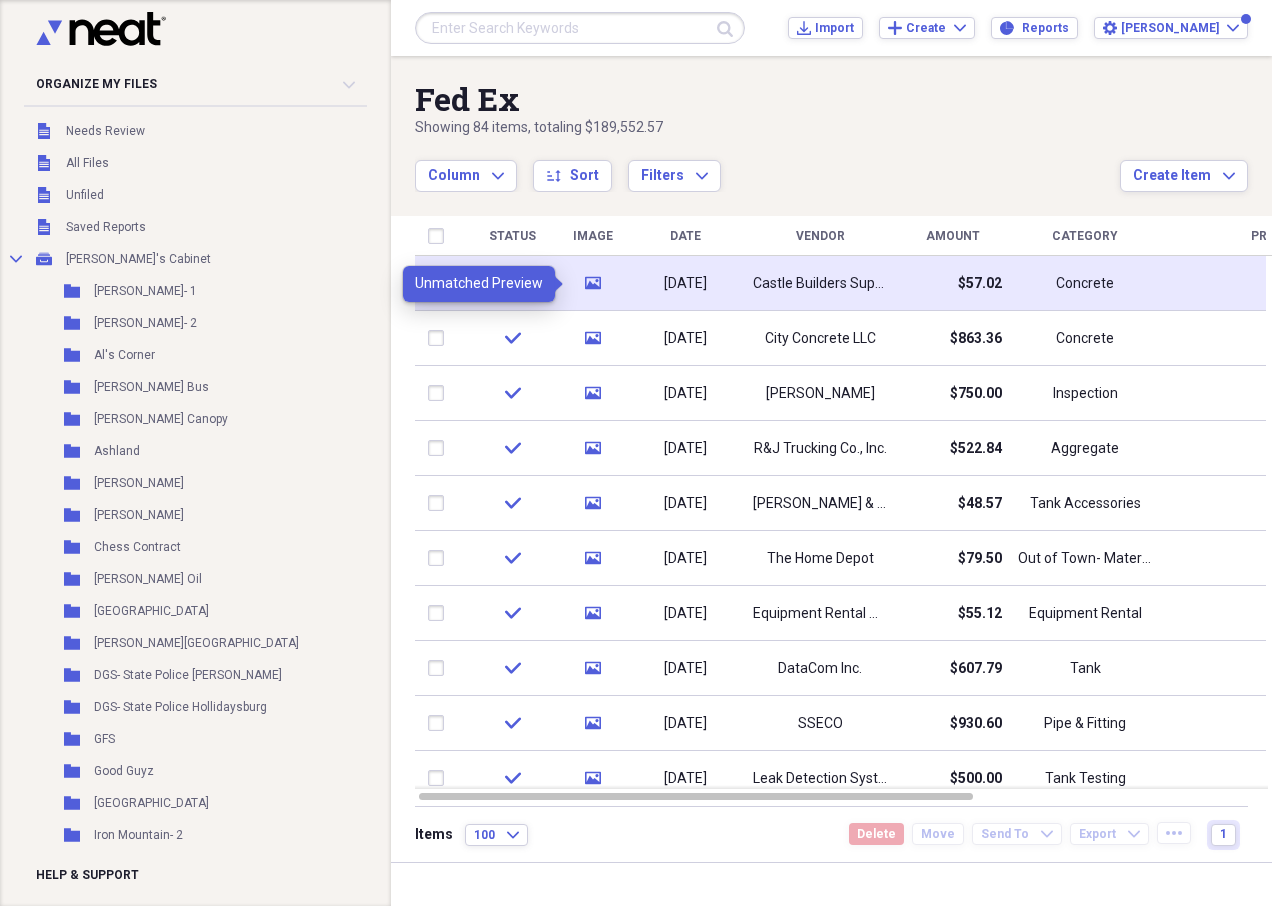 click on "media" 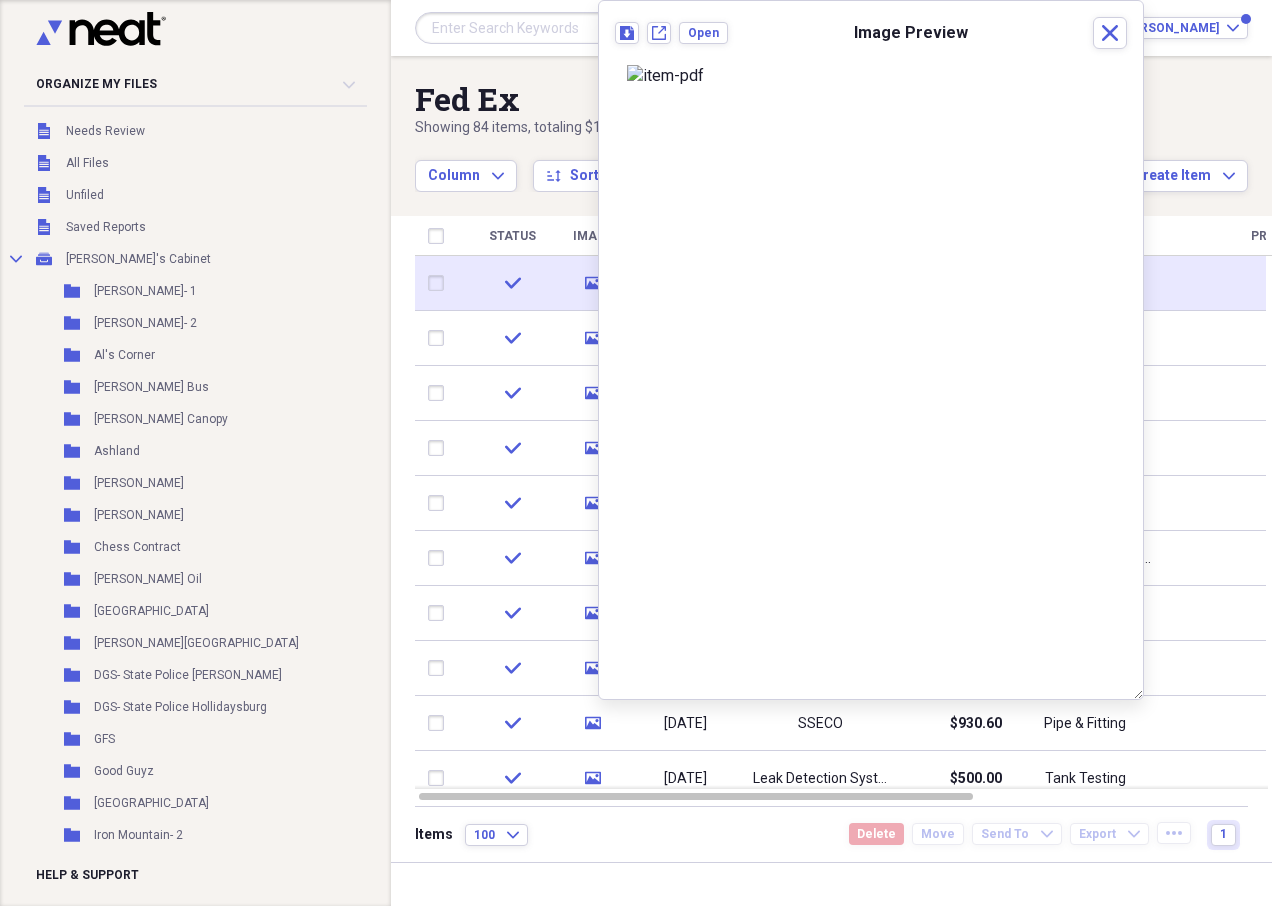 click on "check" at bounding box center [512, 283] 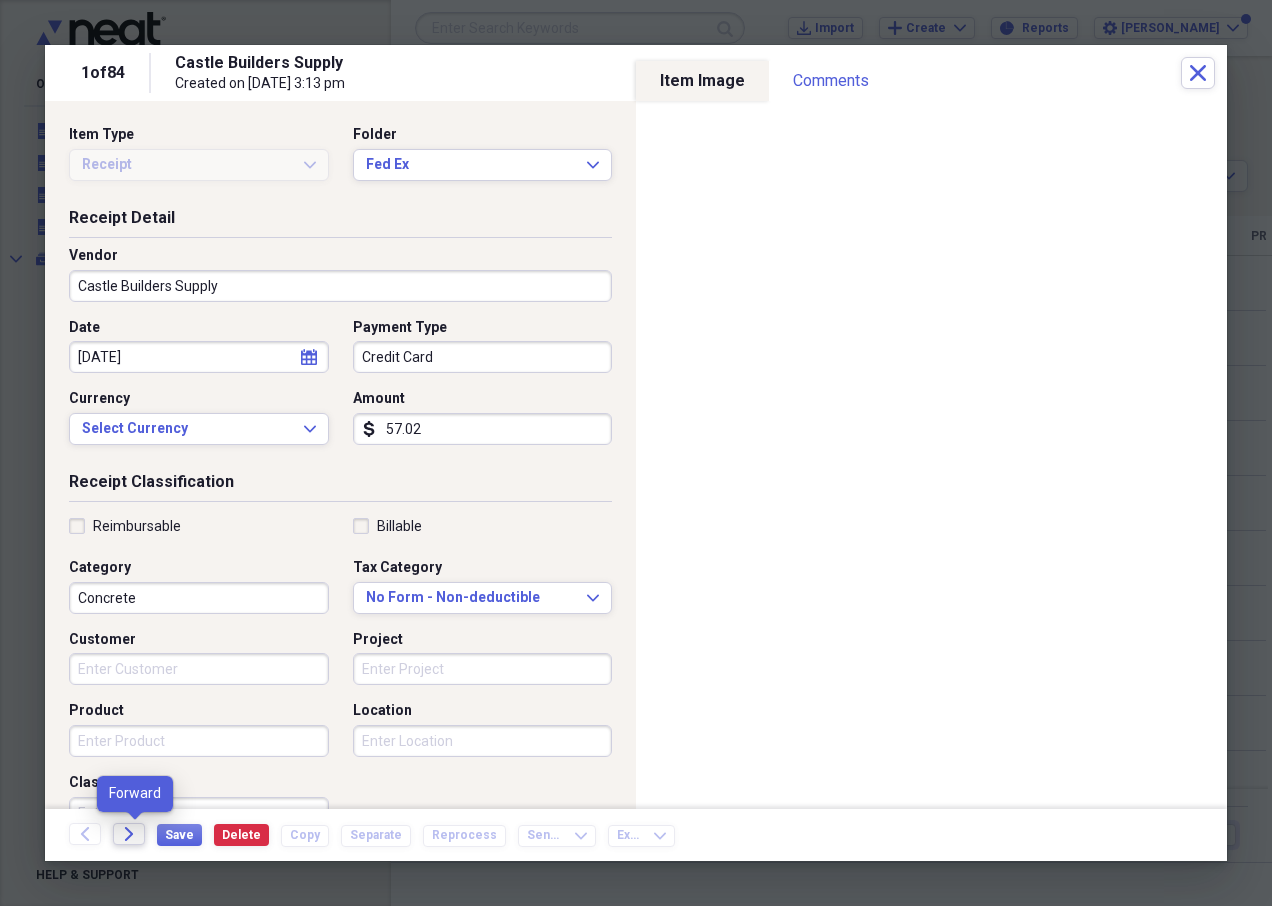 click on "Forward" 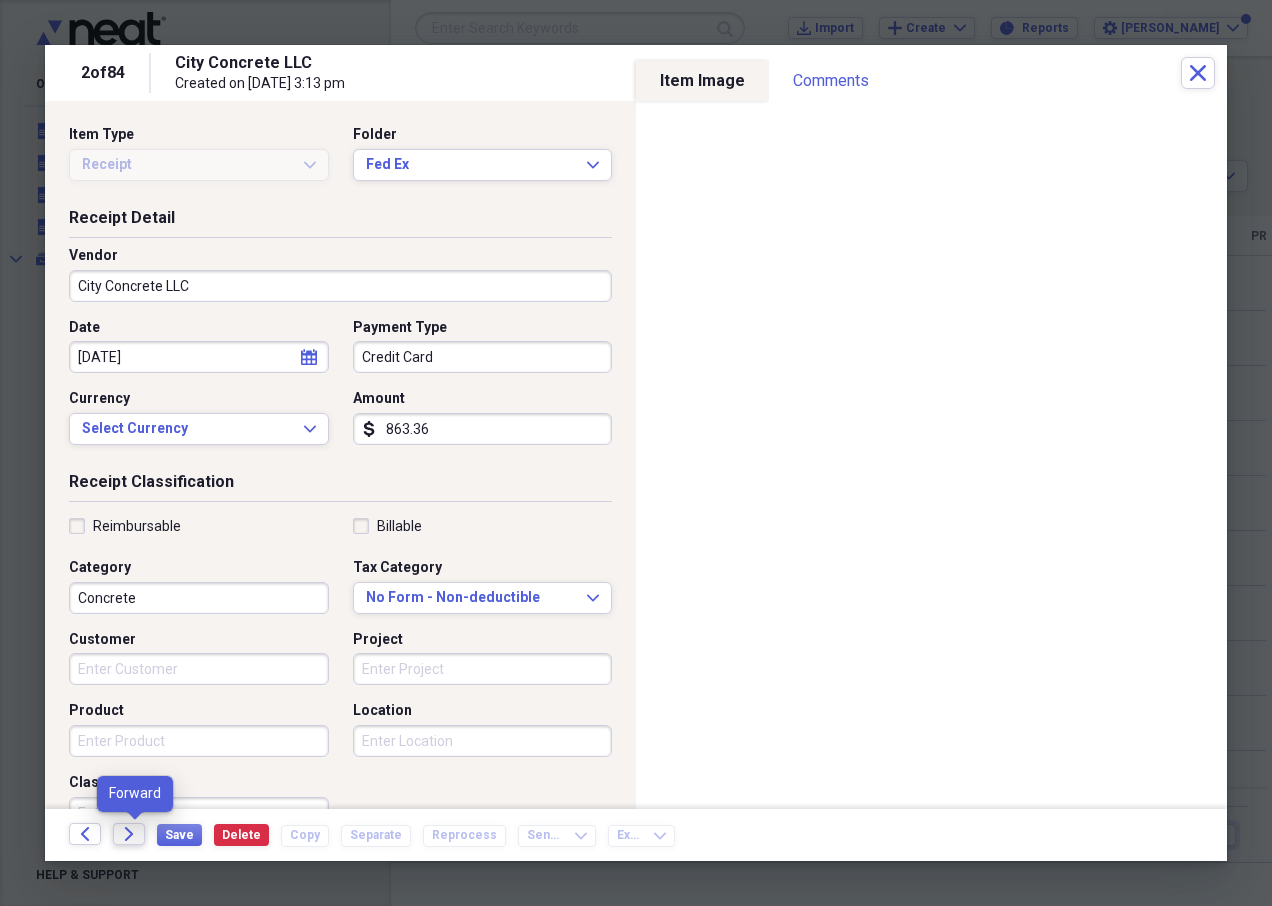 click 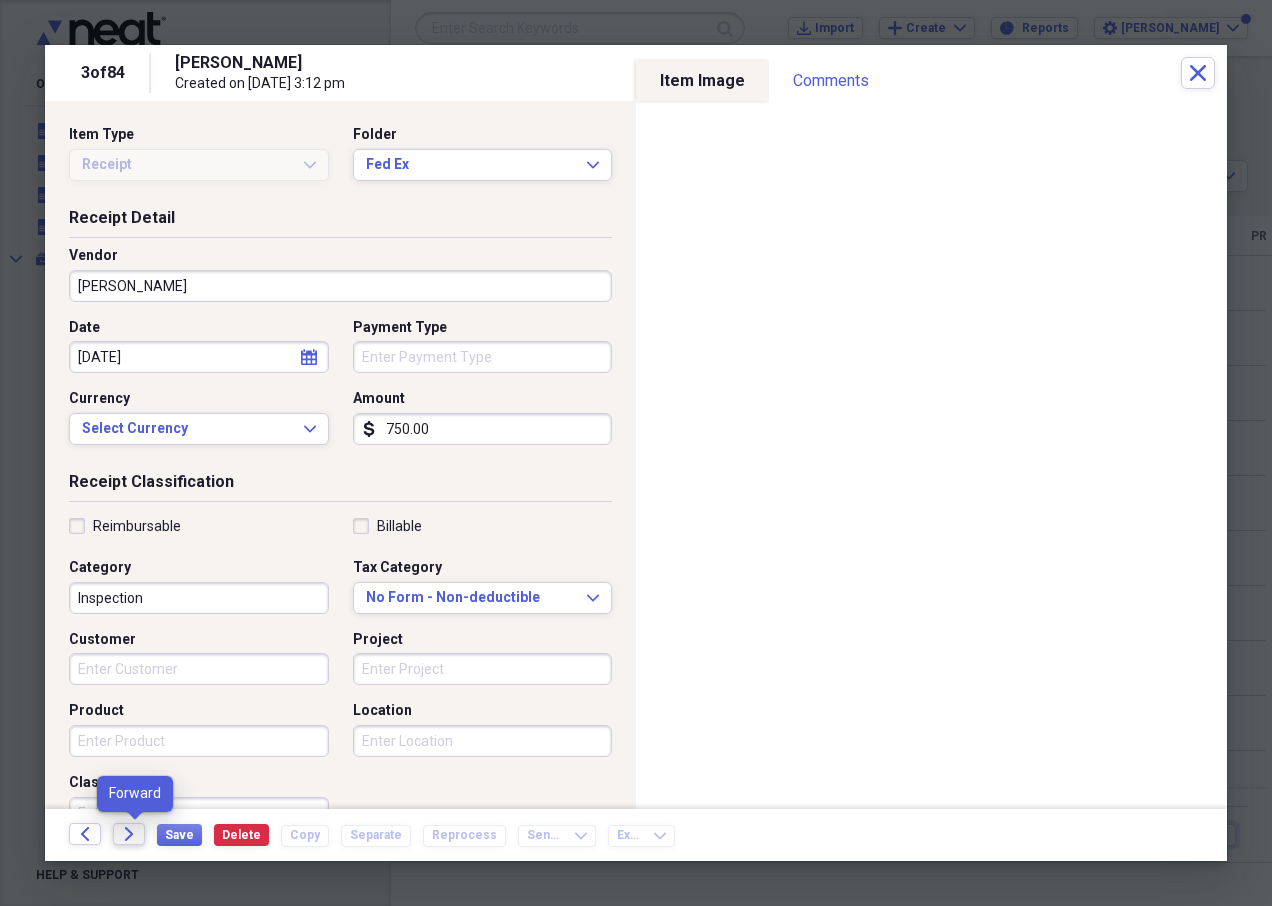 click on "Forward" at bounding box center [129, 834] 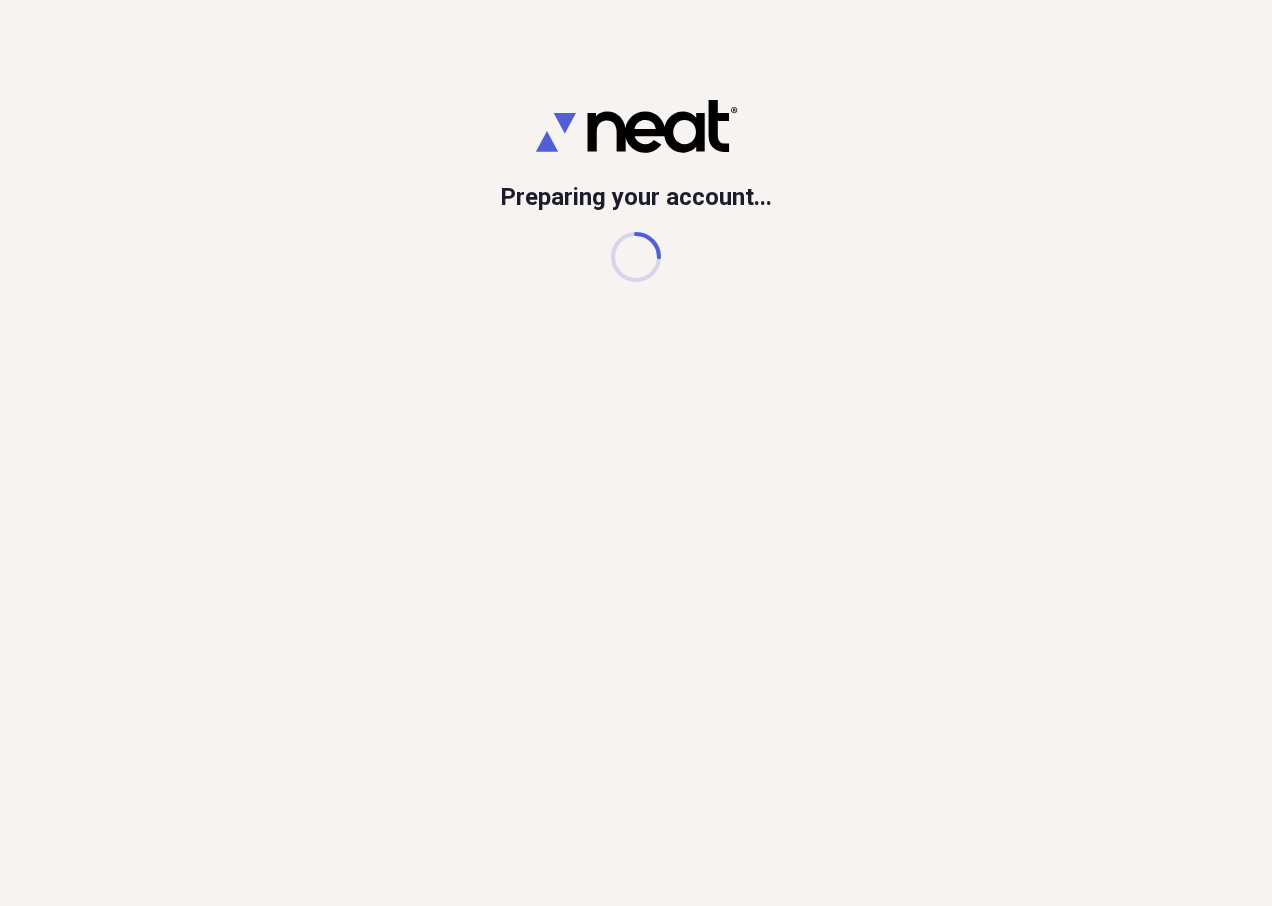 scroll, scrollTop: 0, scrollLeft: 0, axis: both 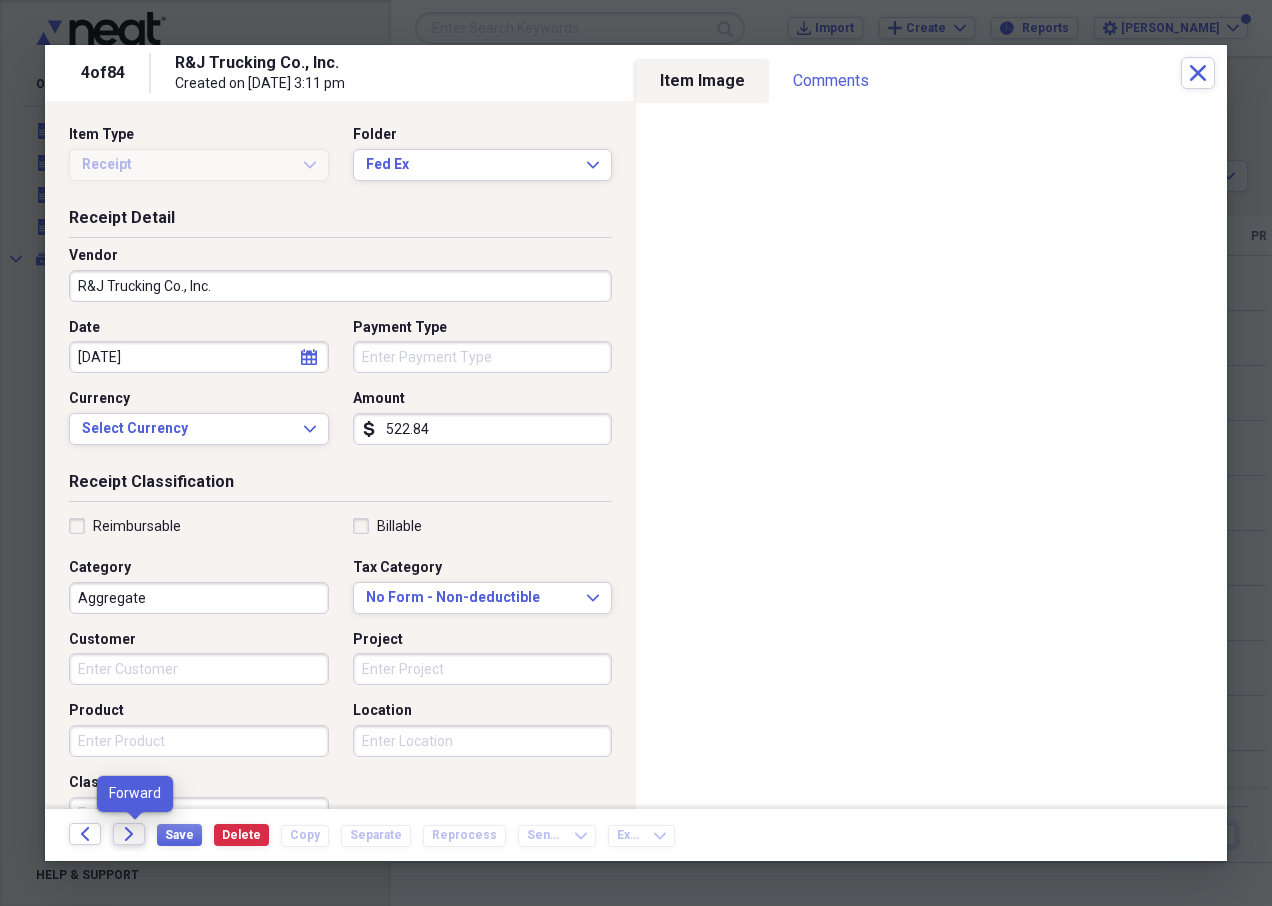 click on "Forward" 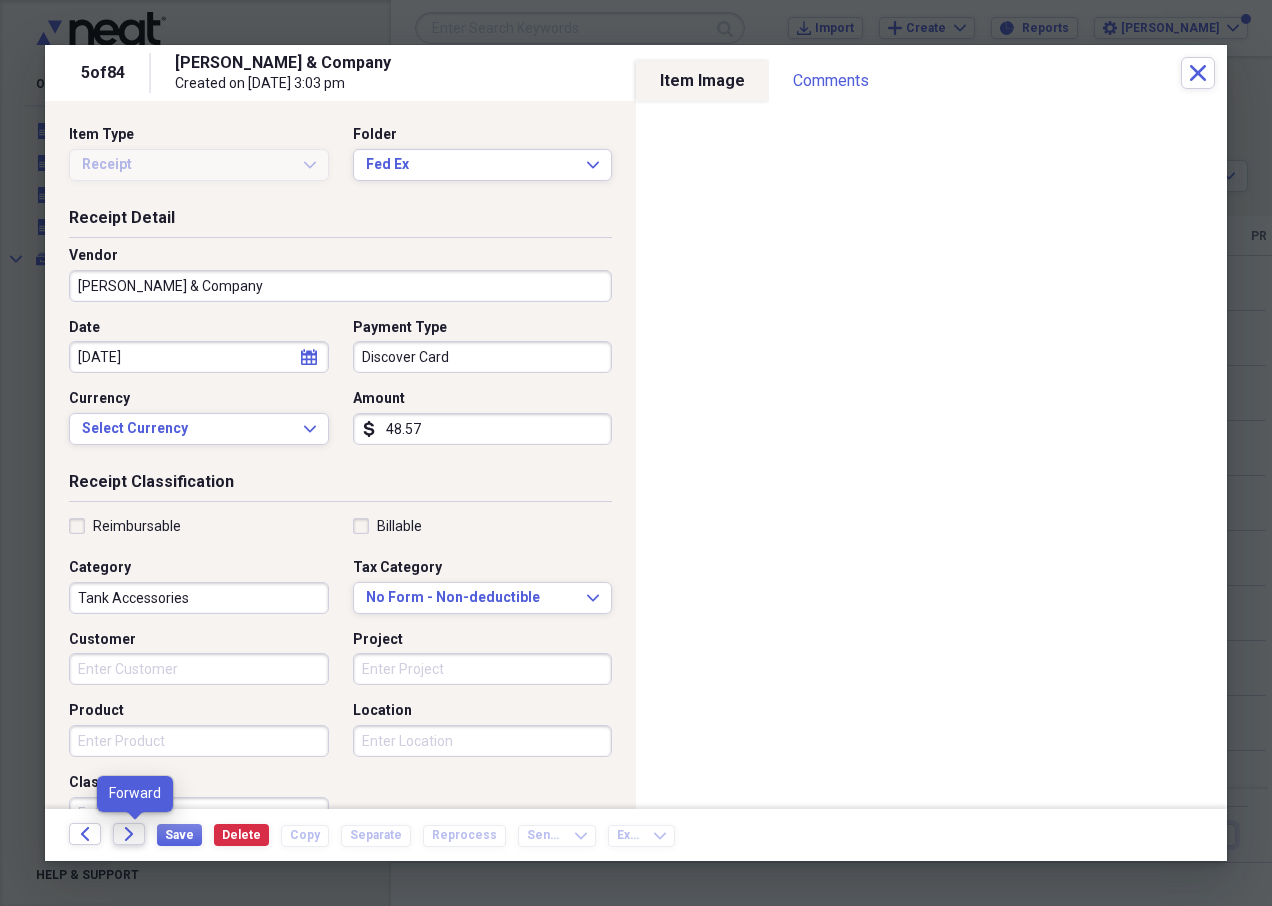 click on "Forward" 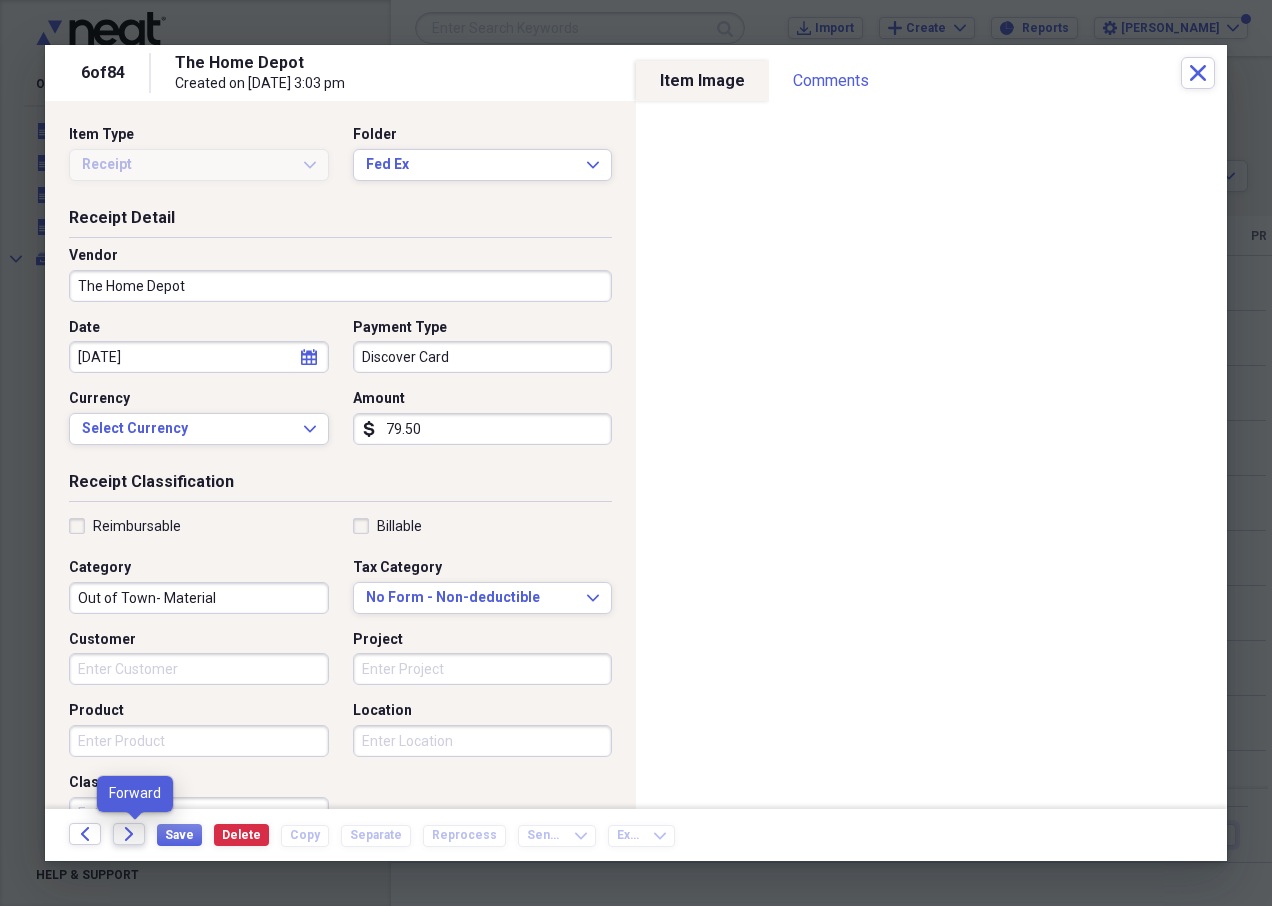 click on "Forward" 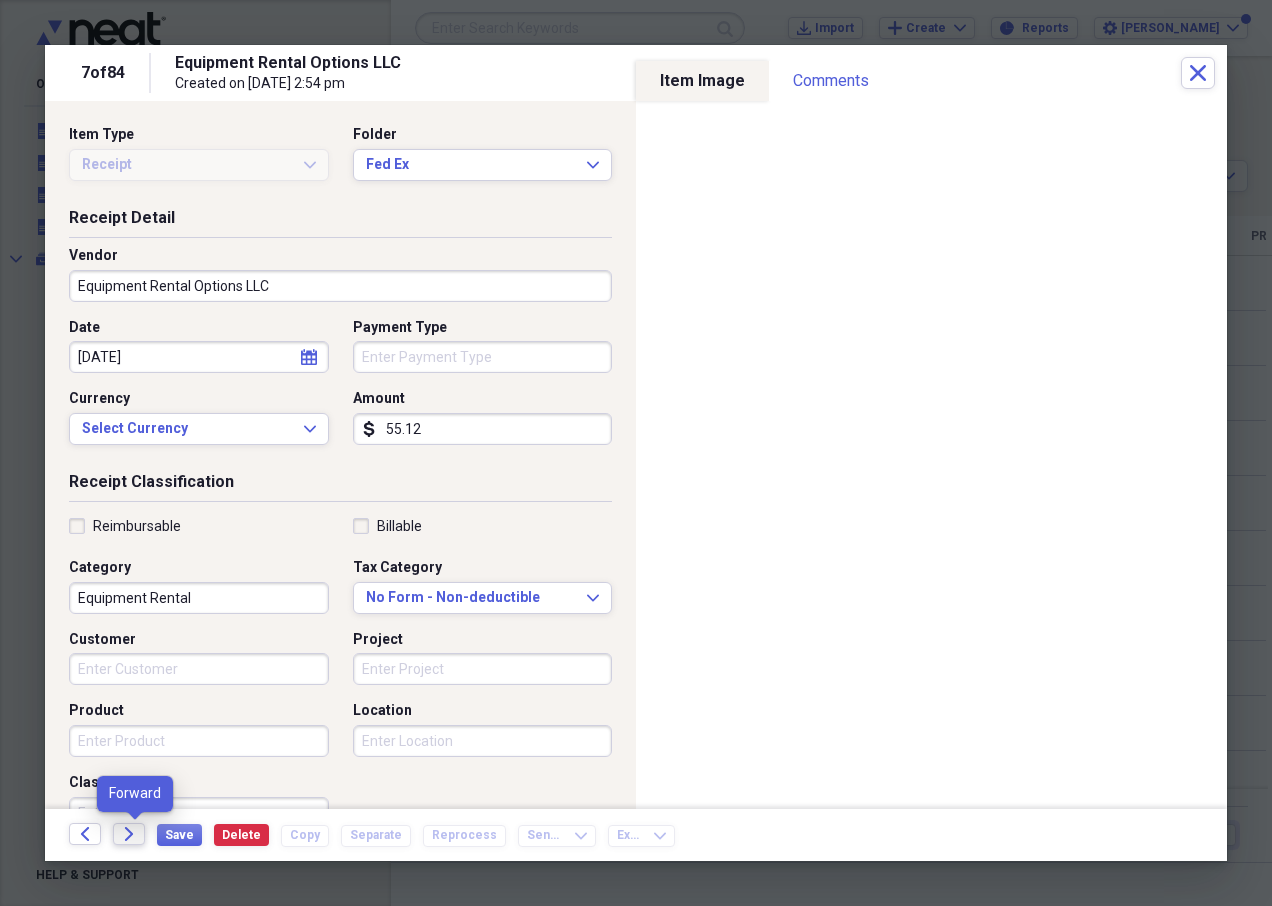 click on "Forward" 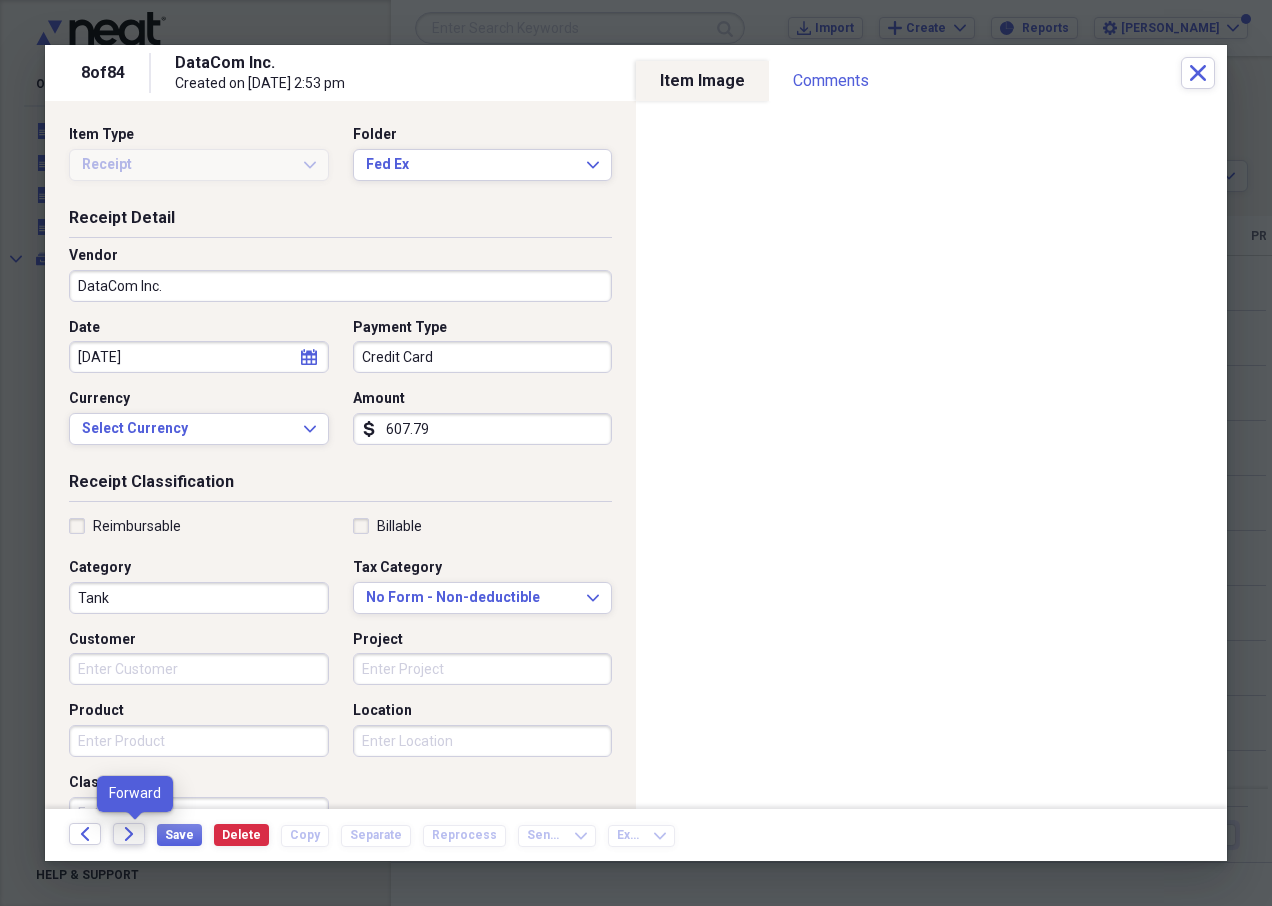 click on "Forward" at bounding box center (129, 834) 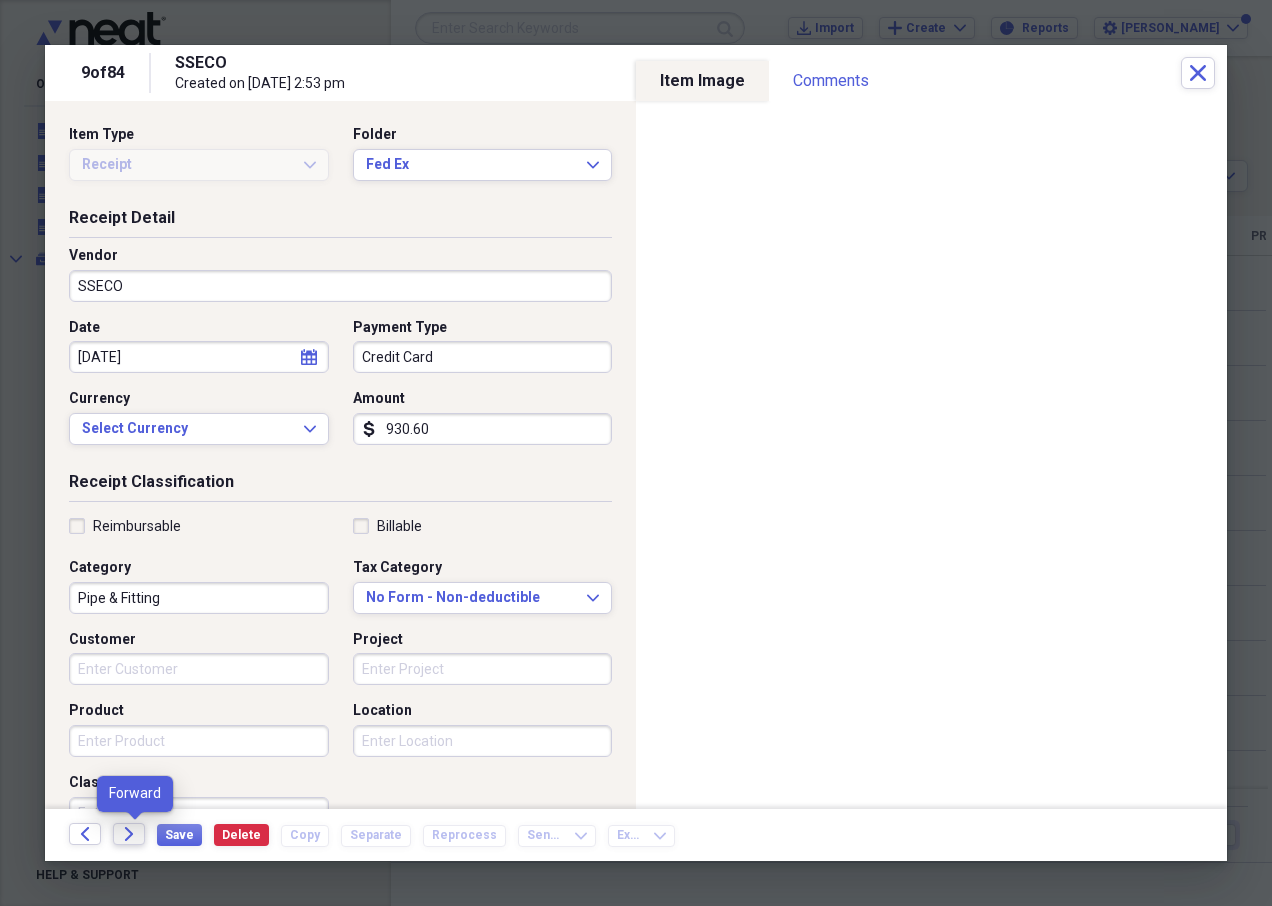 click 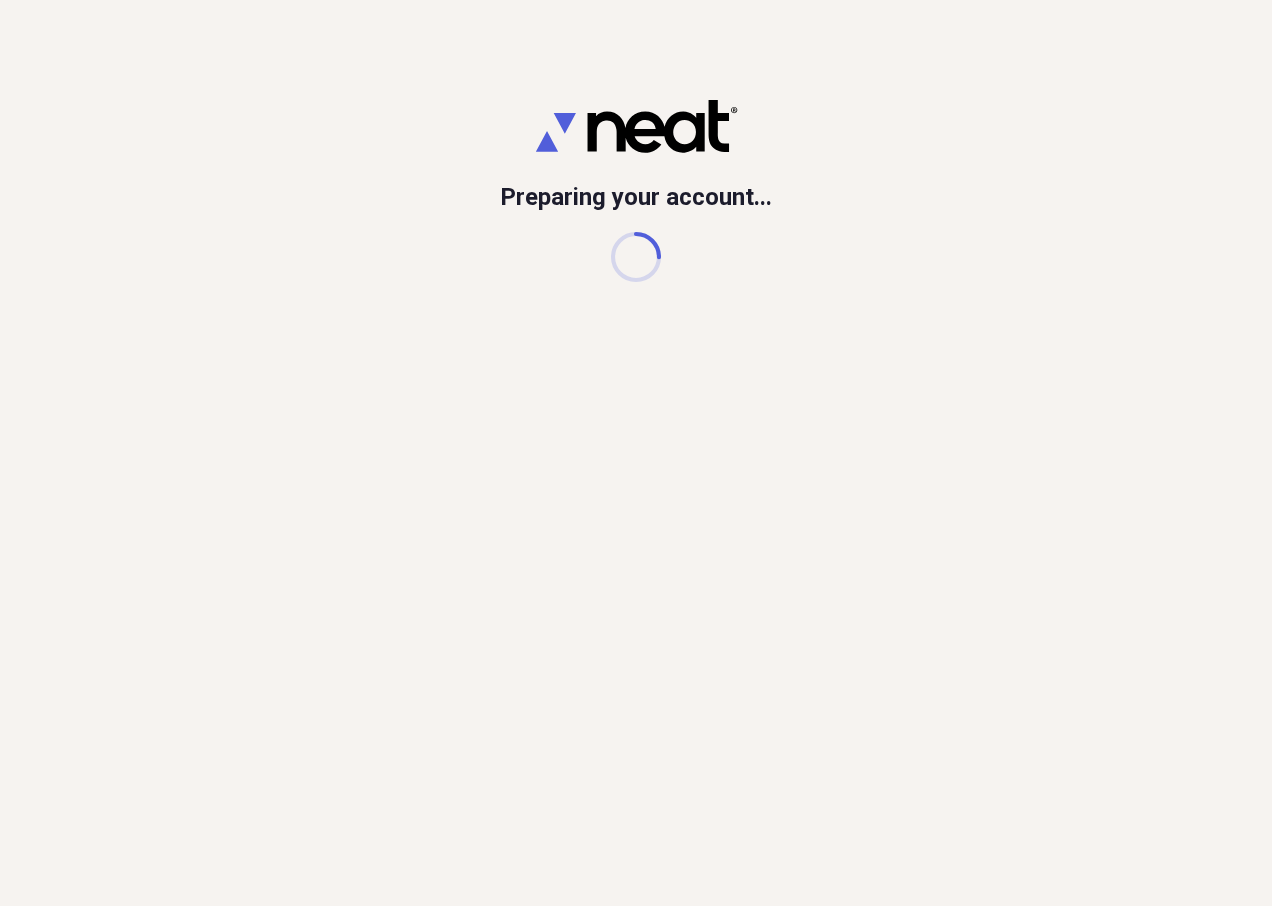 scroll, scrollTop: 0, scrollLeft: 0, axis: both 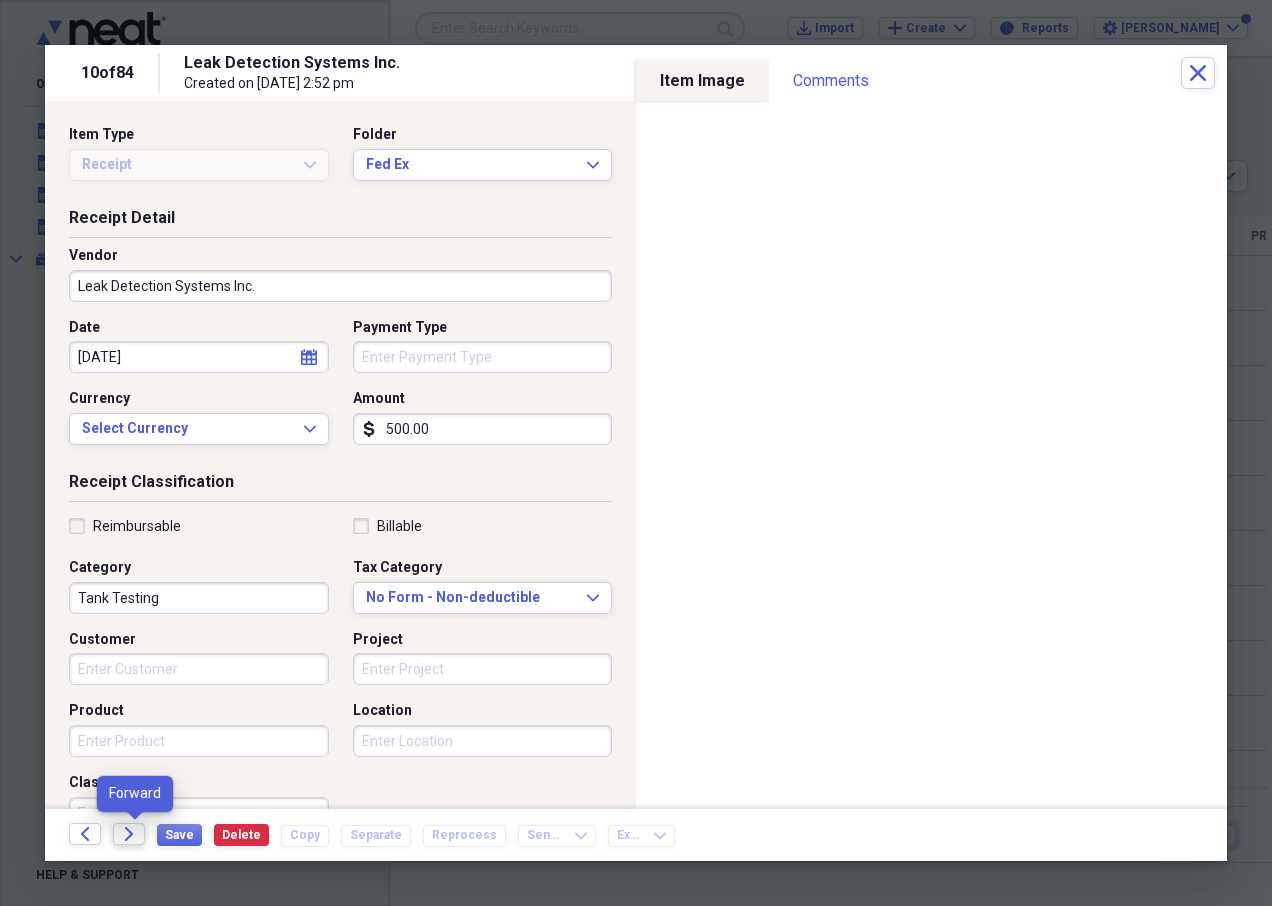 click on "Forward" 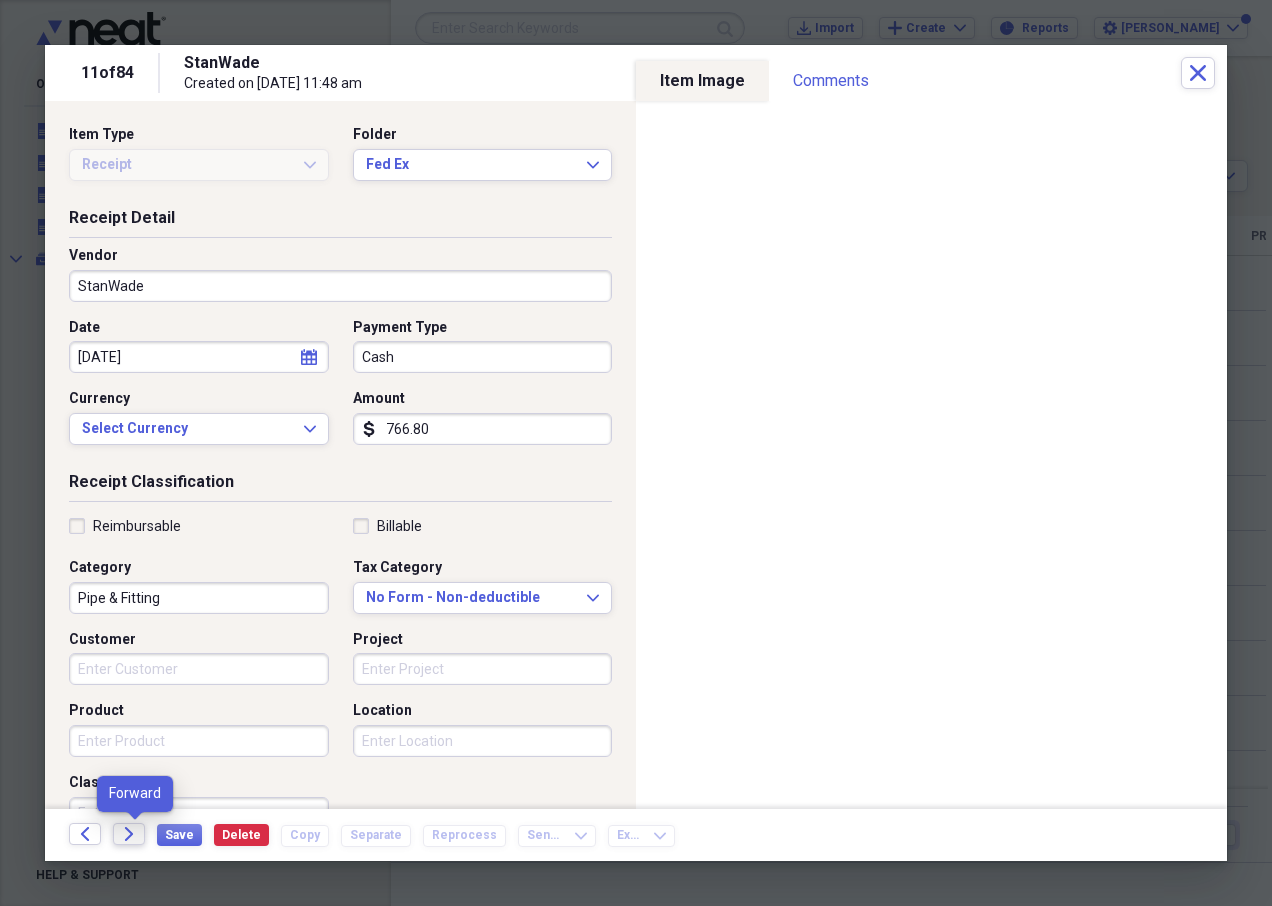 click on "Forward" 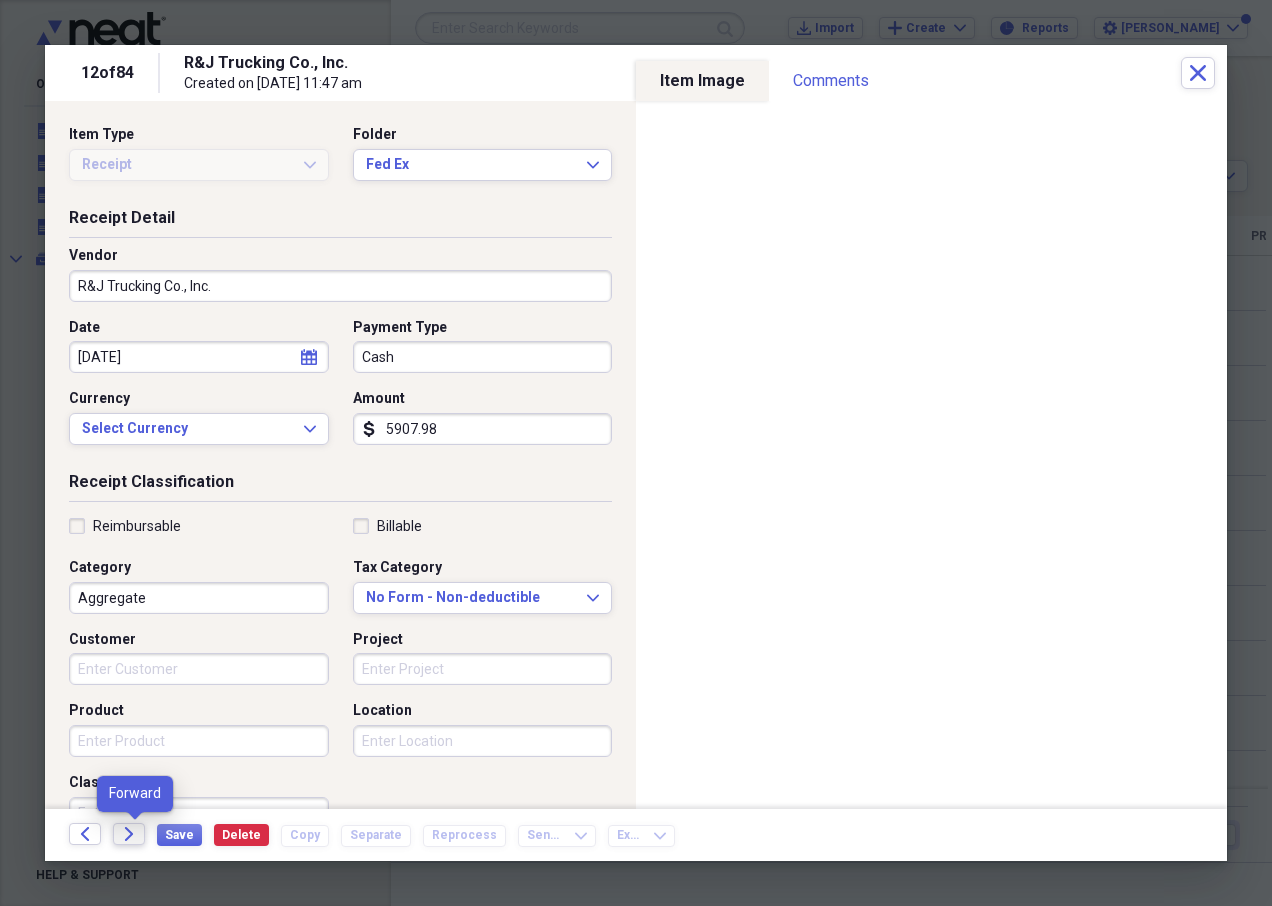 click 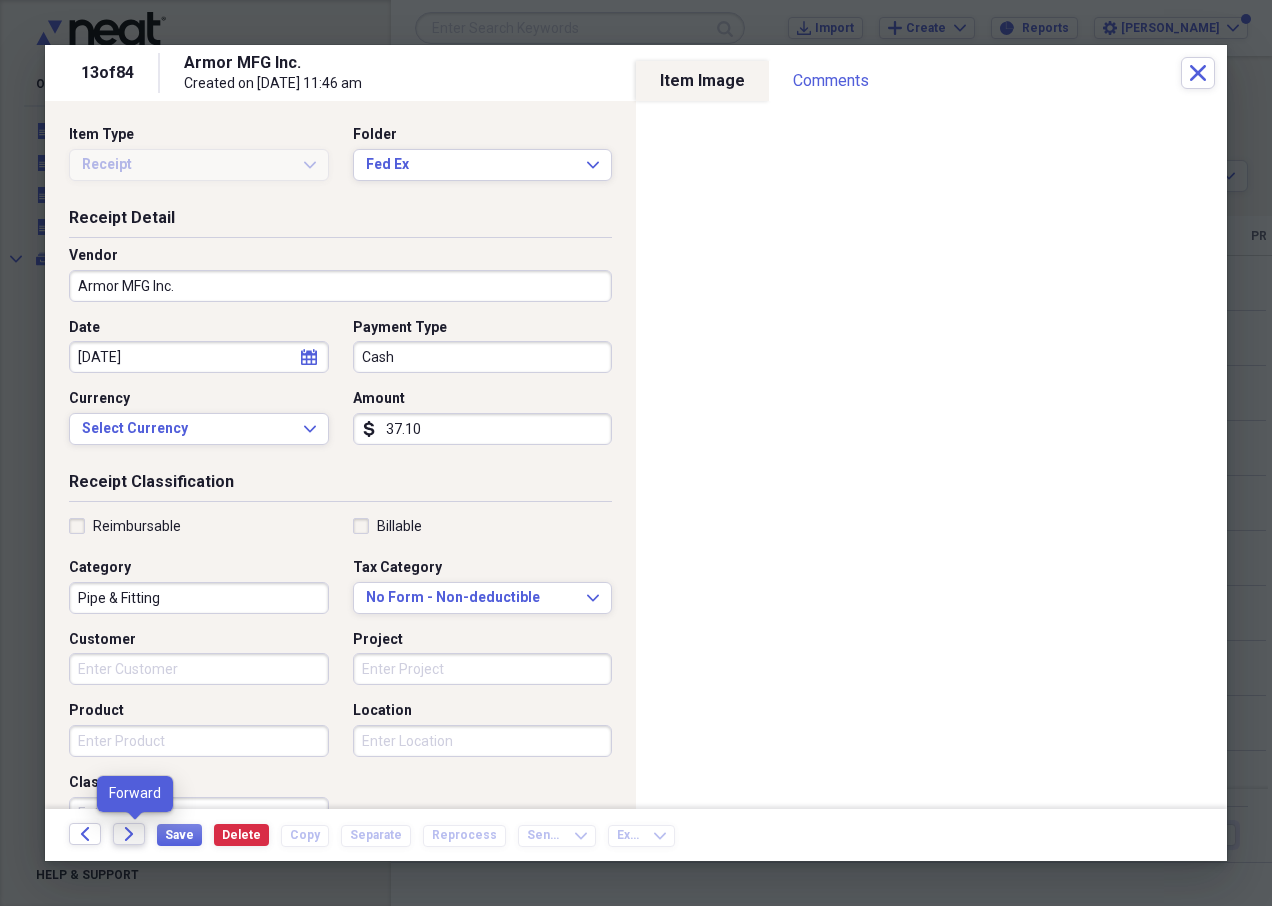 click on "Forward" 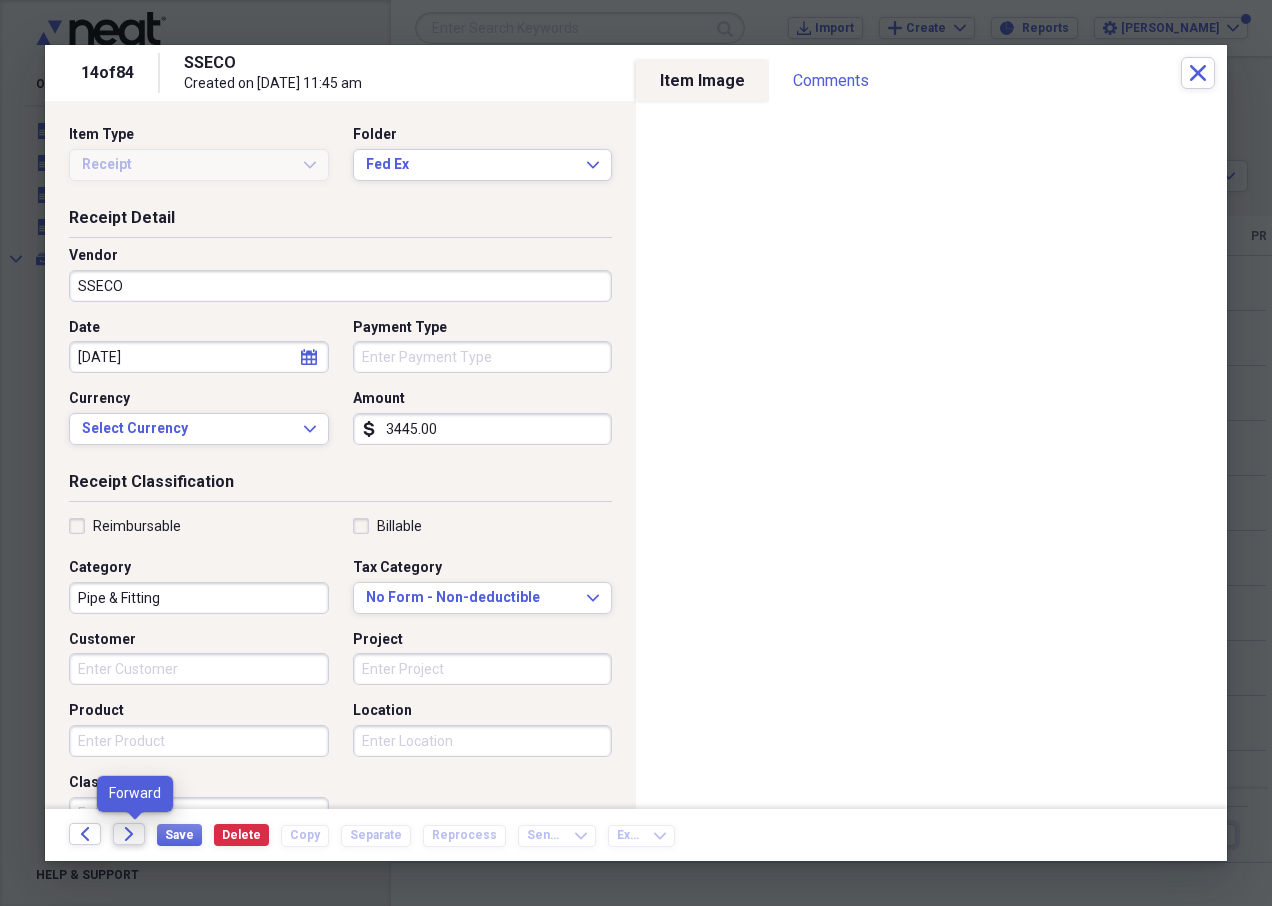 click on "Forward" 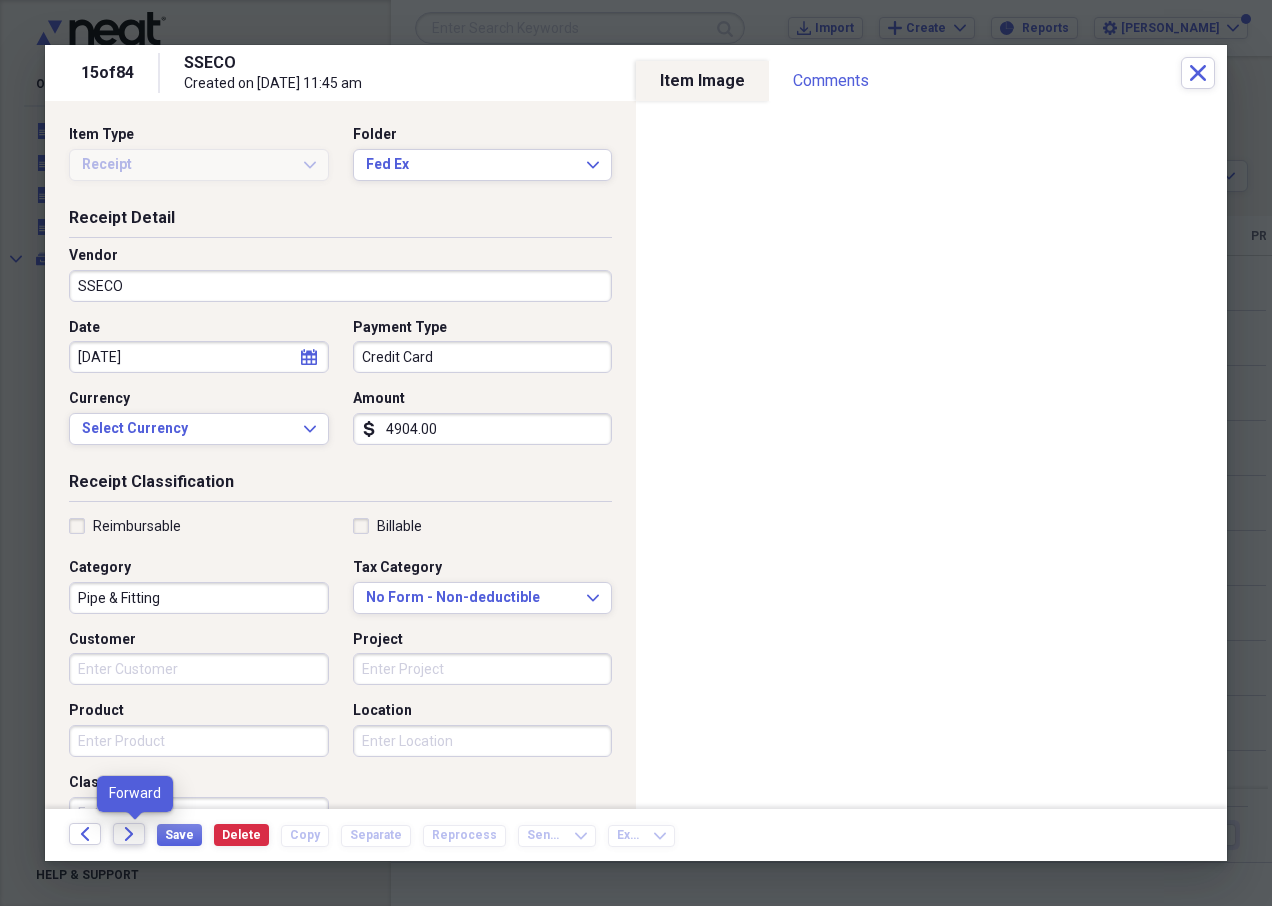 click on "Forward" 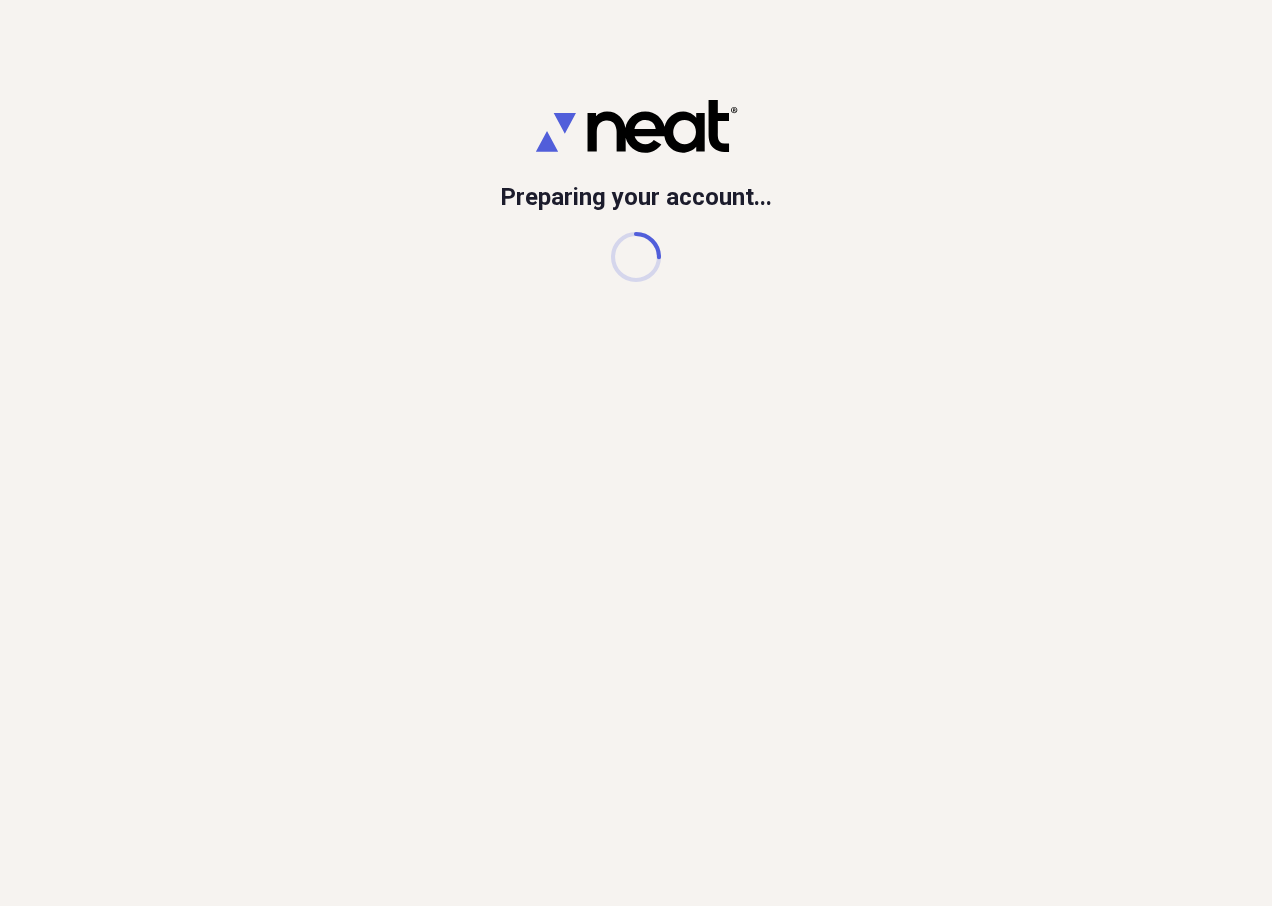 scroll, scrollTop: 0, scrollLeft: 0, axis: both 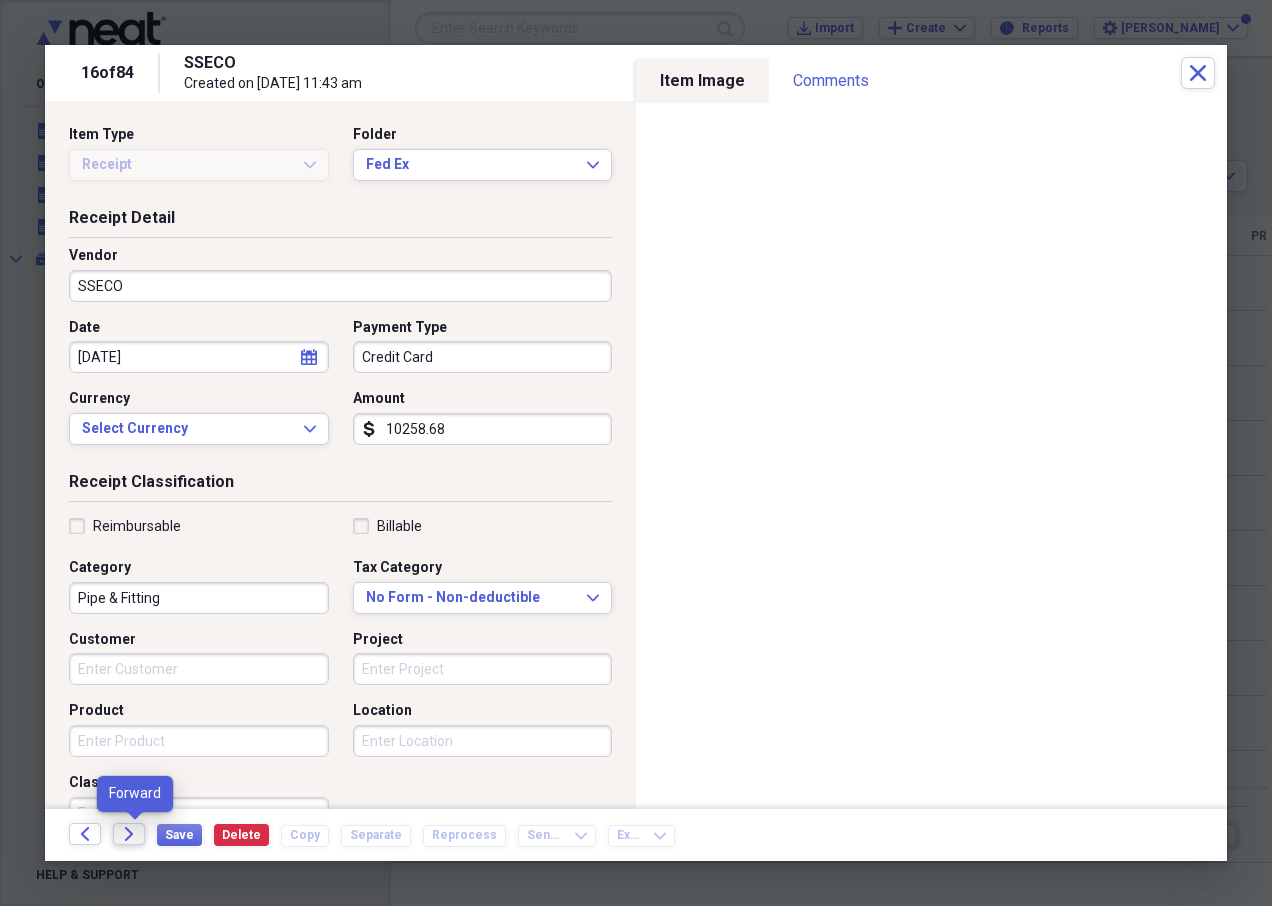 click on "Forward" 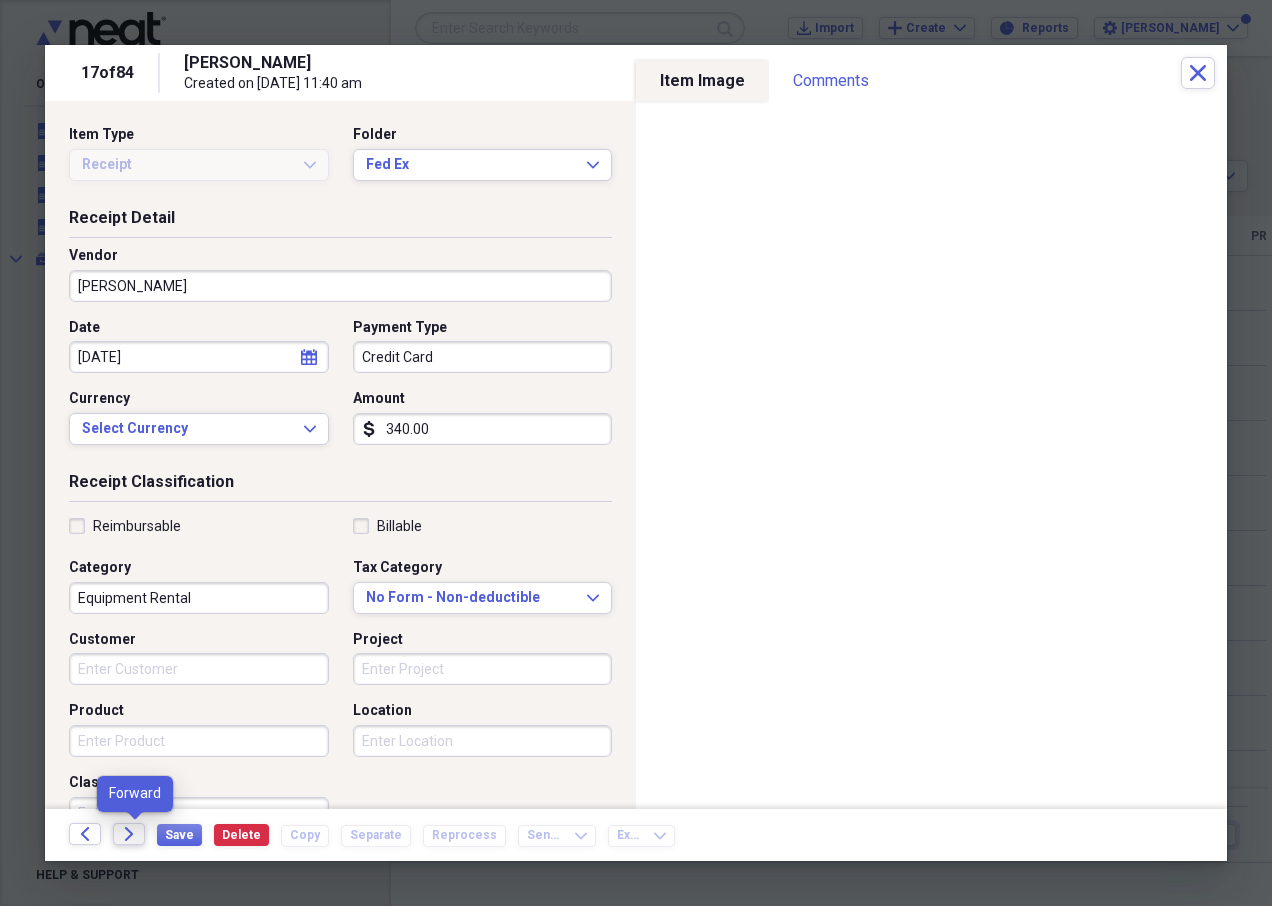 click 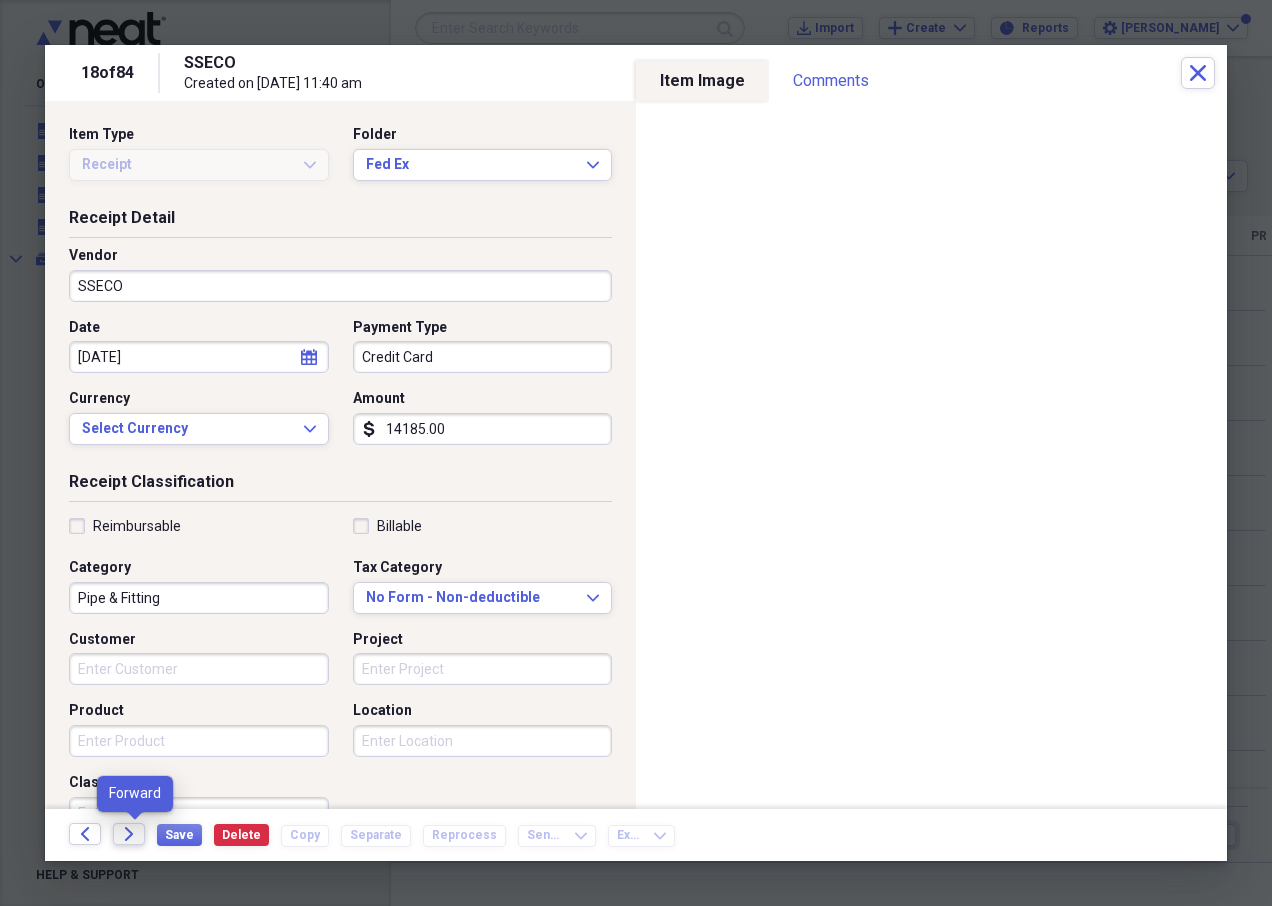 click 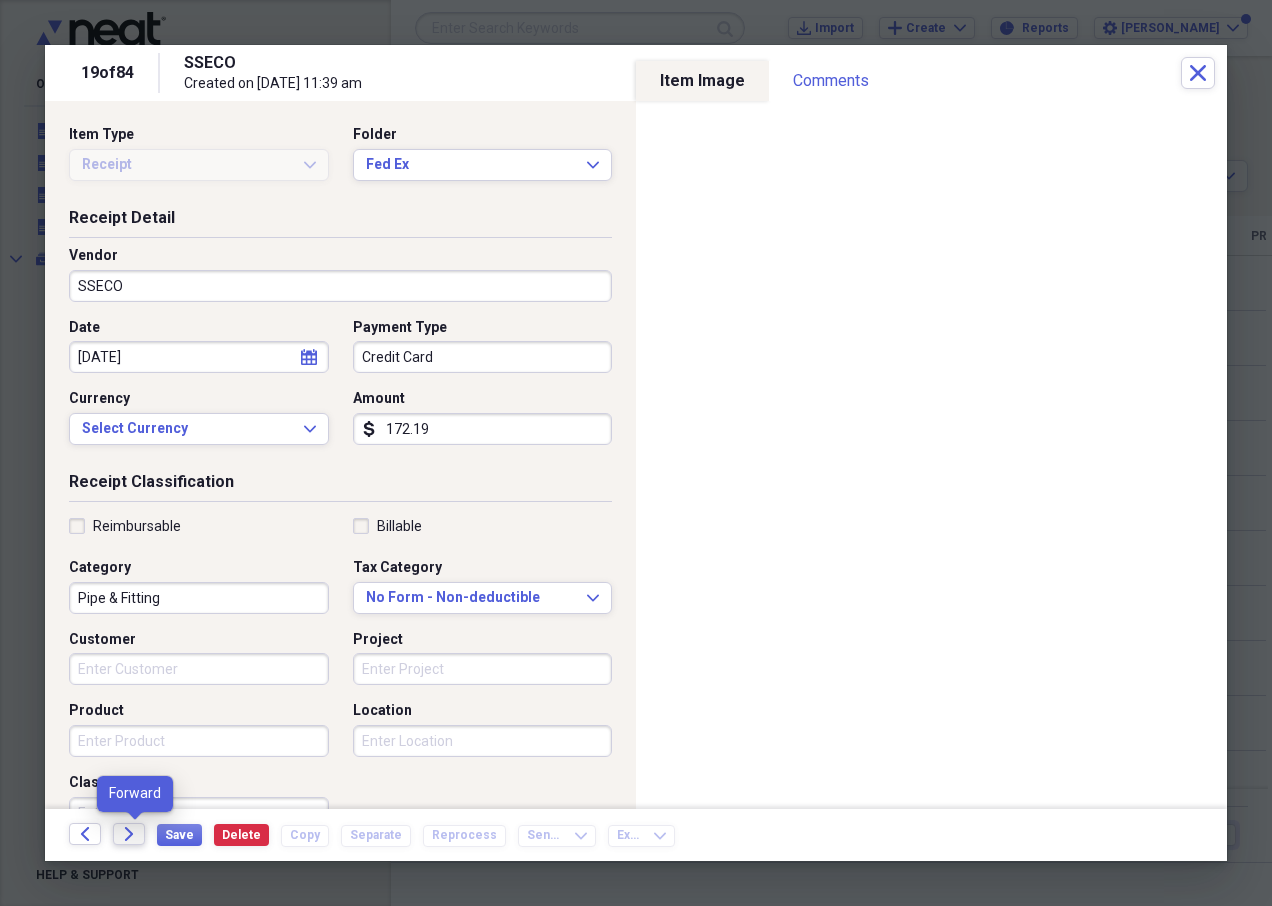 click 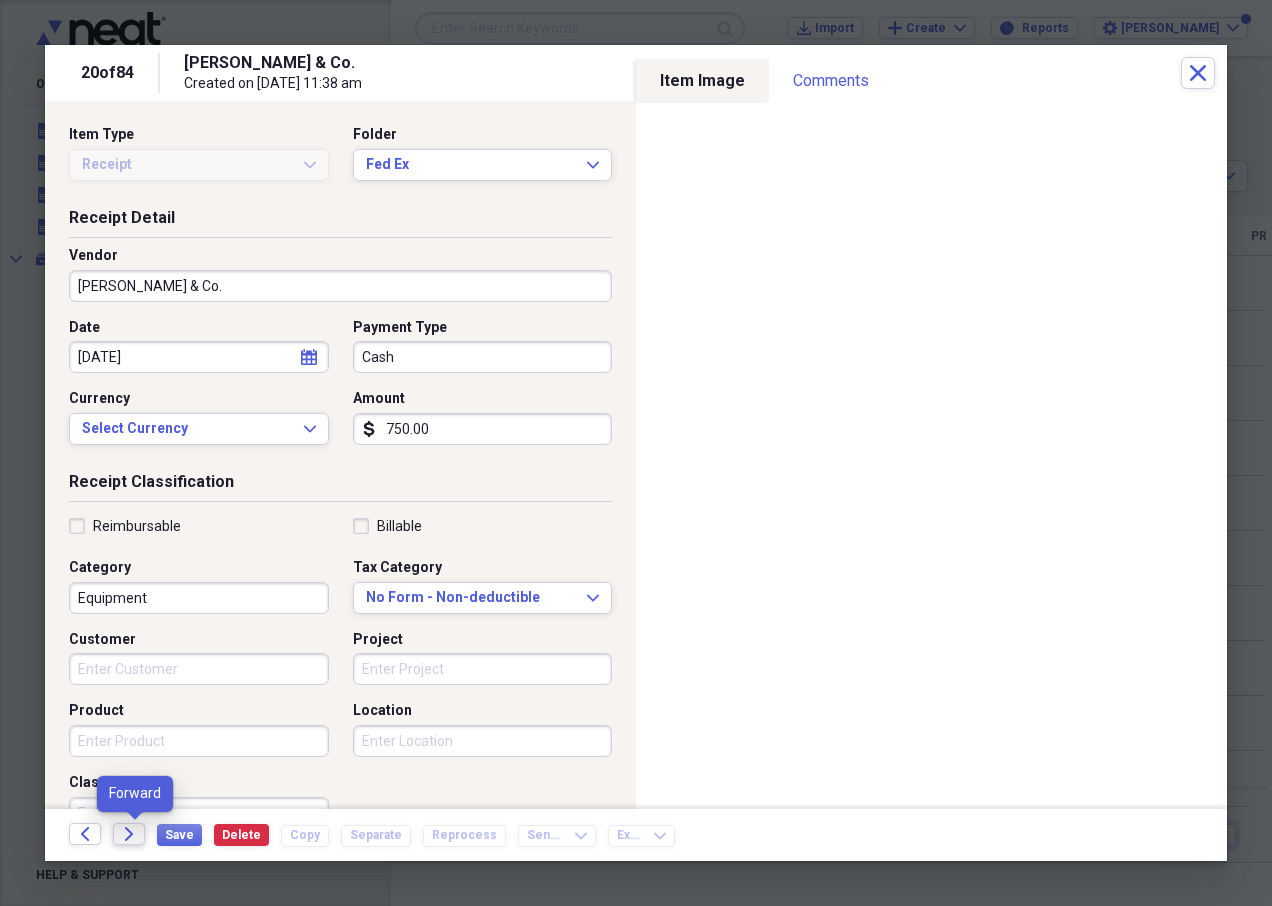 click 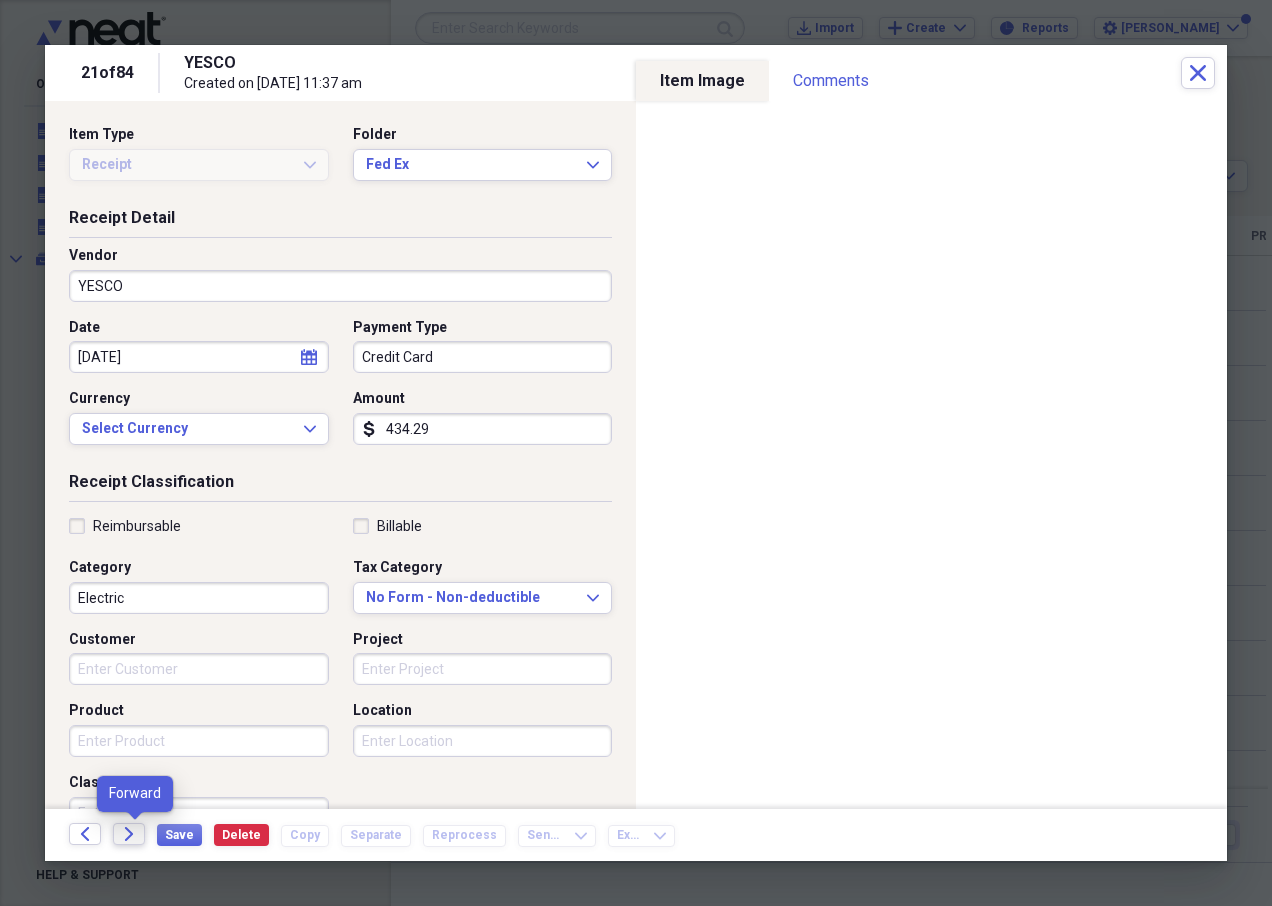 click on "Forward" 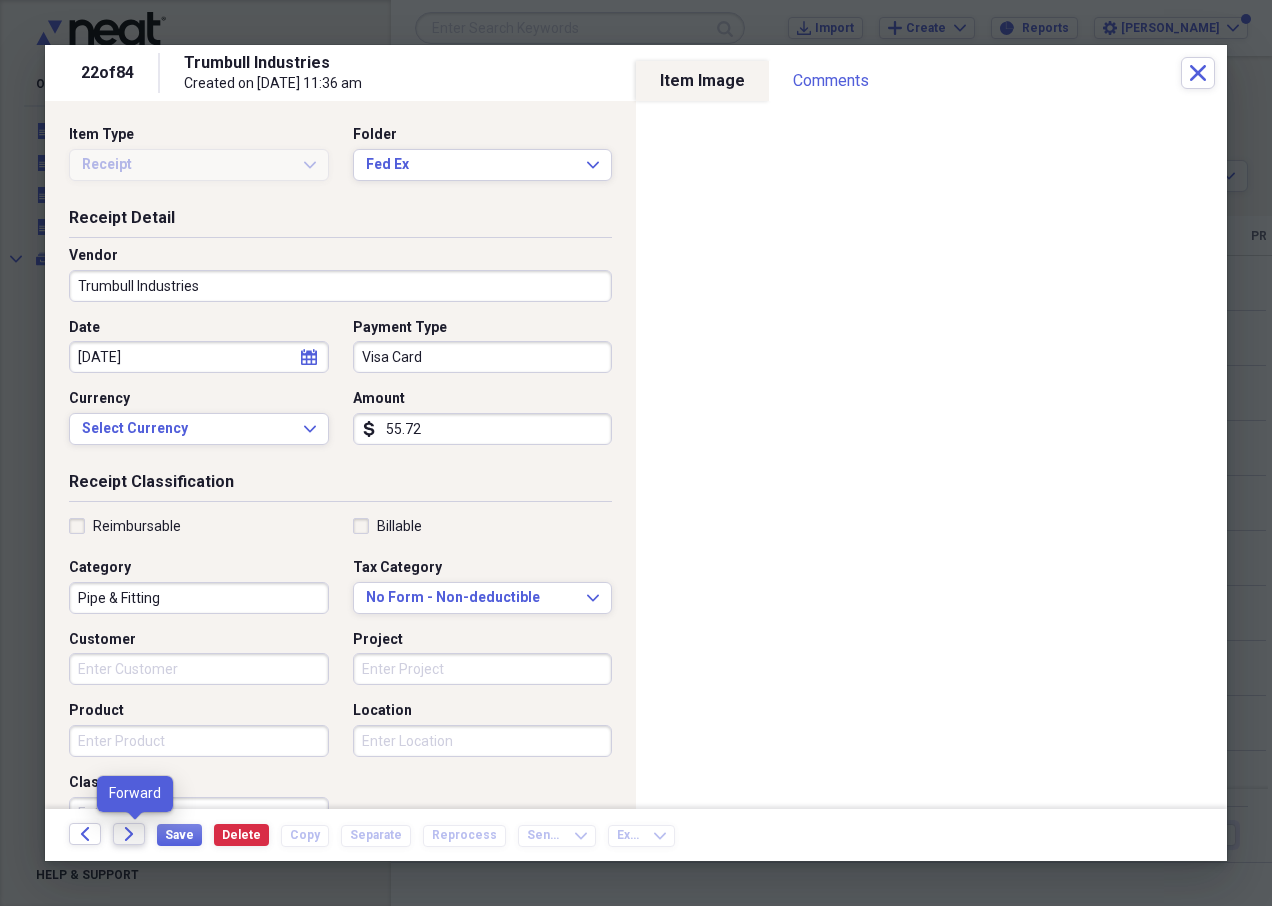 click on "Forward" 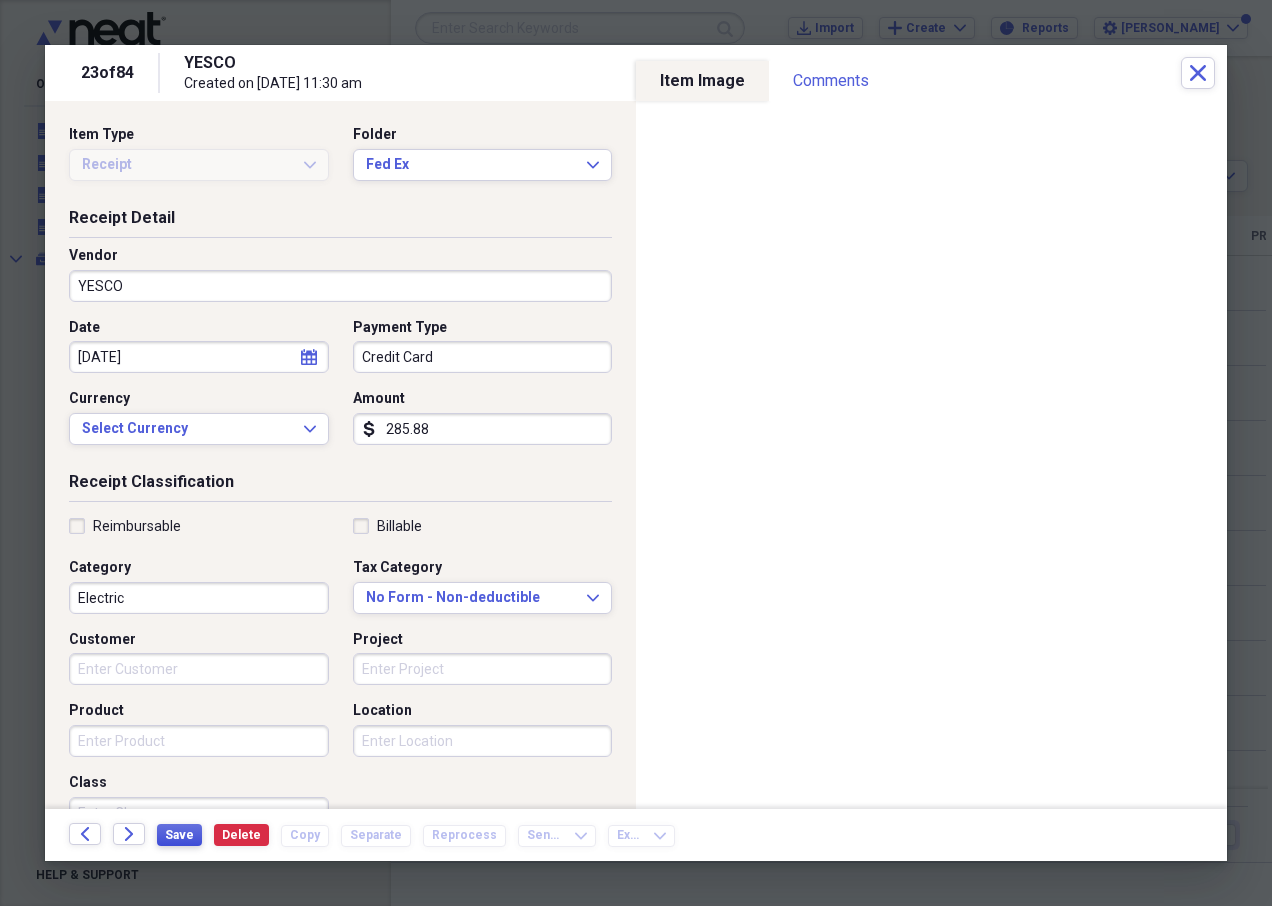 click on "Save" at bounding box center [179, 835] 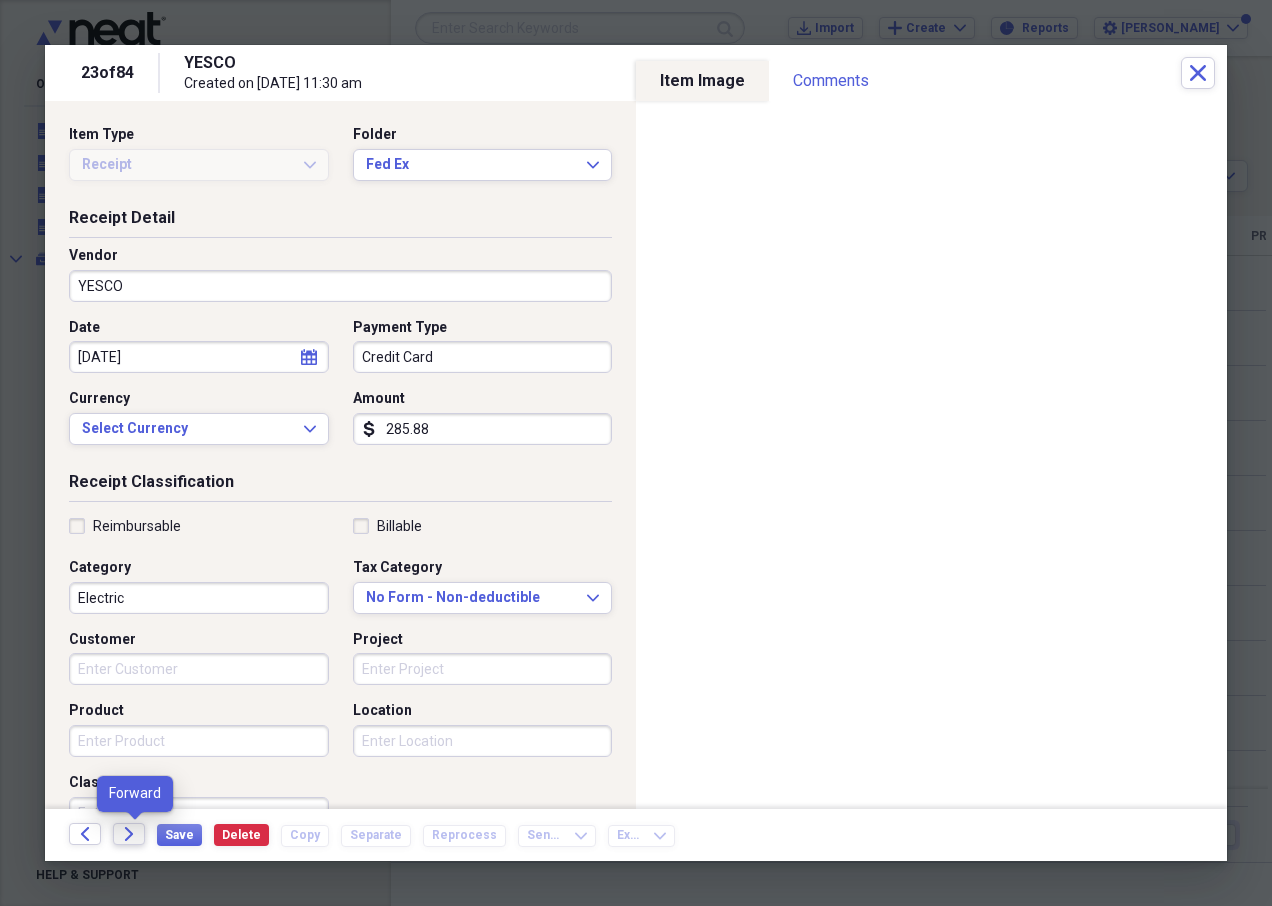 click on "Forward" 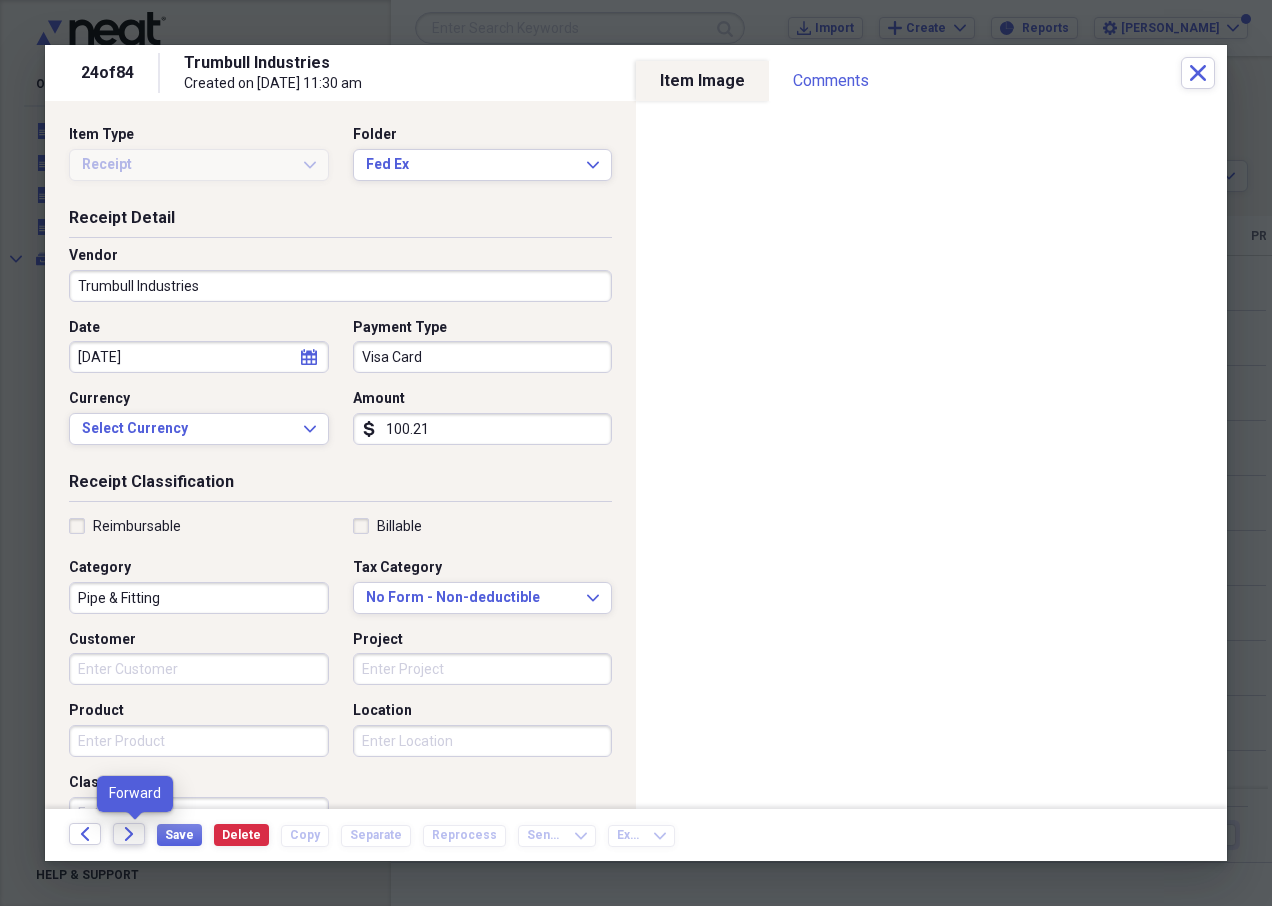 click on "Forward" at bounding box center [129, 834] 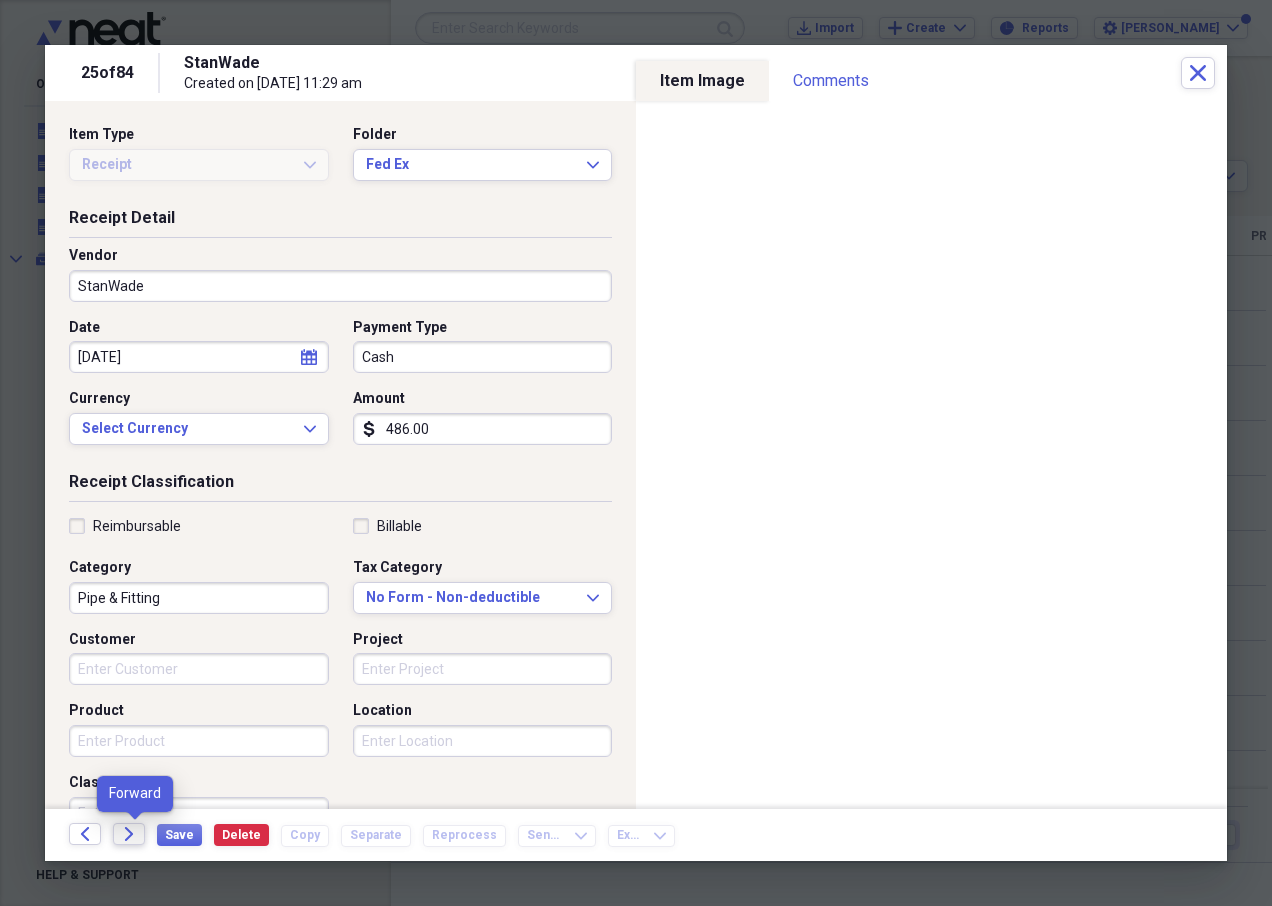 click on "Forward" at bounding box center (129, 834) 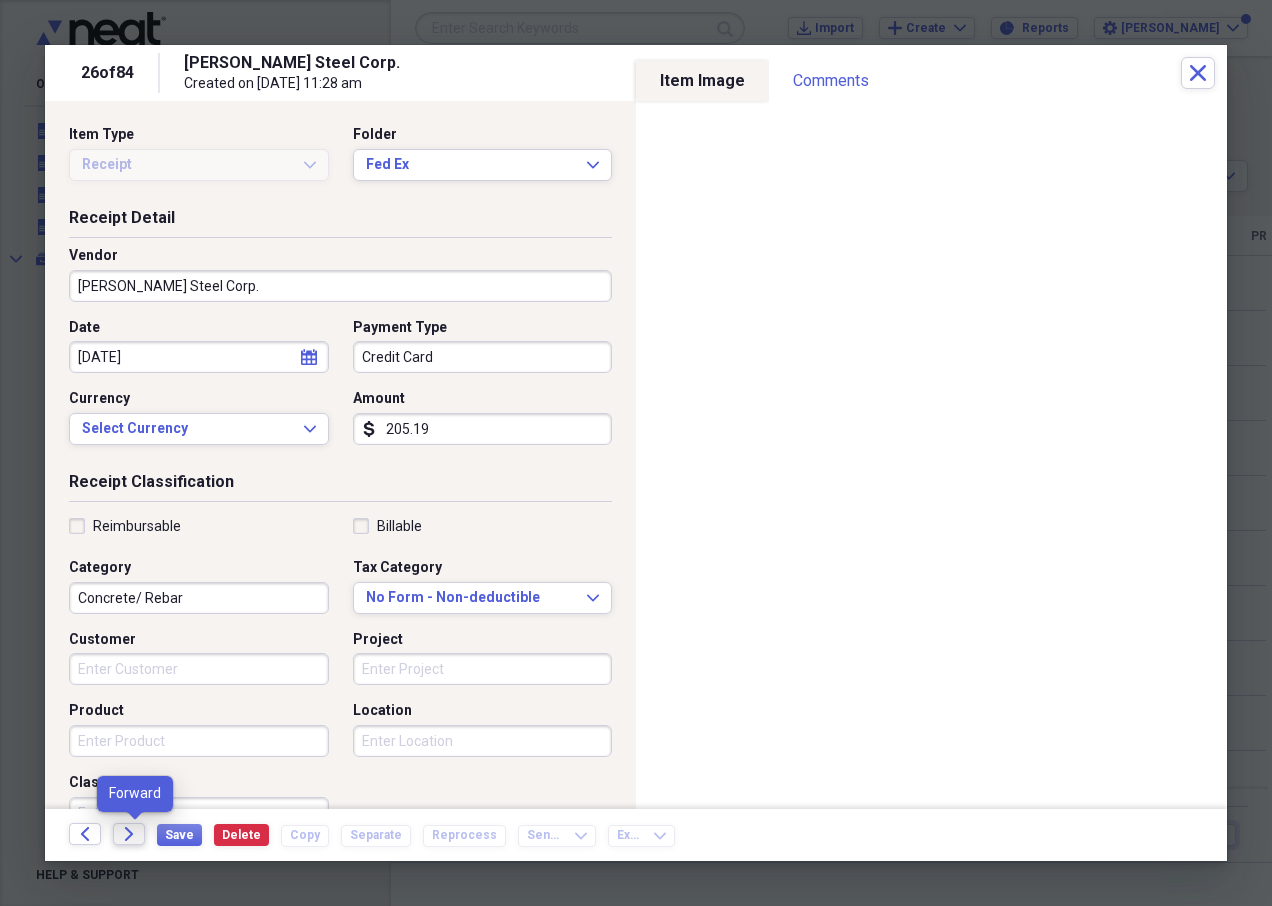 click on "Forward" 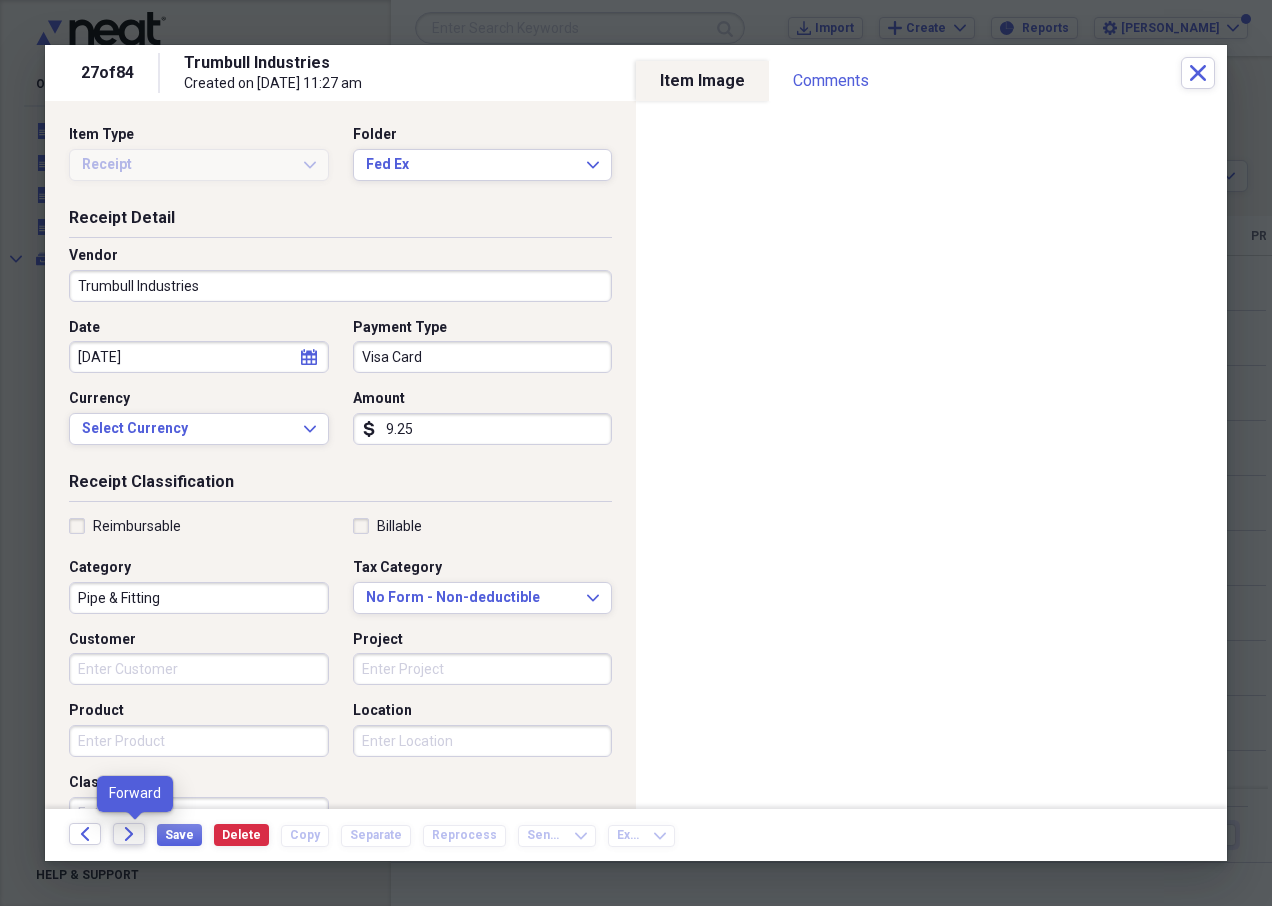 click on "Forward" 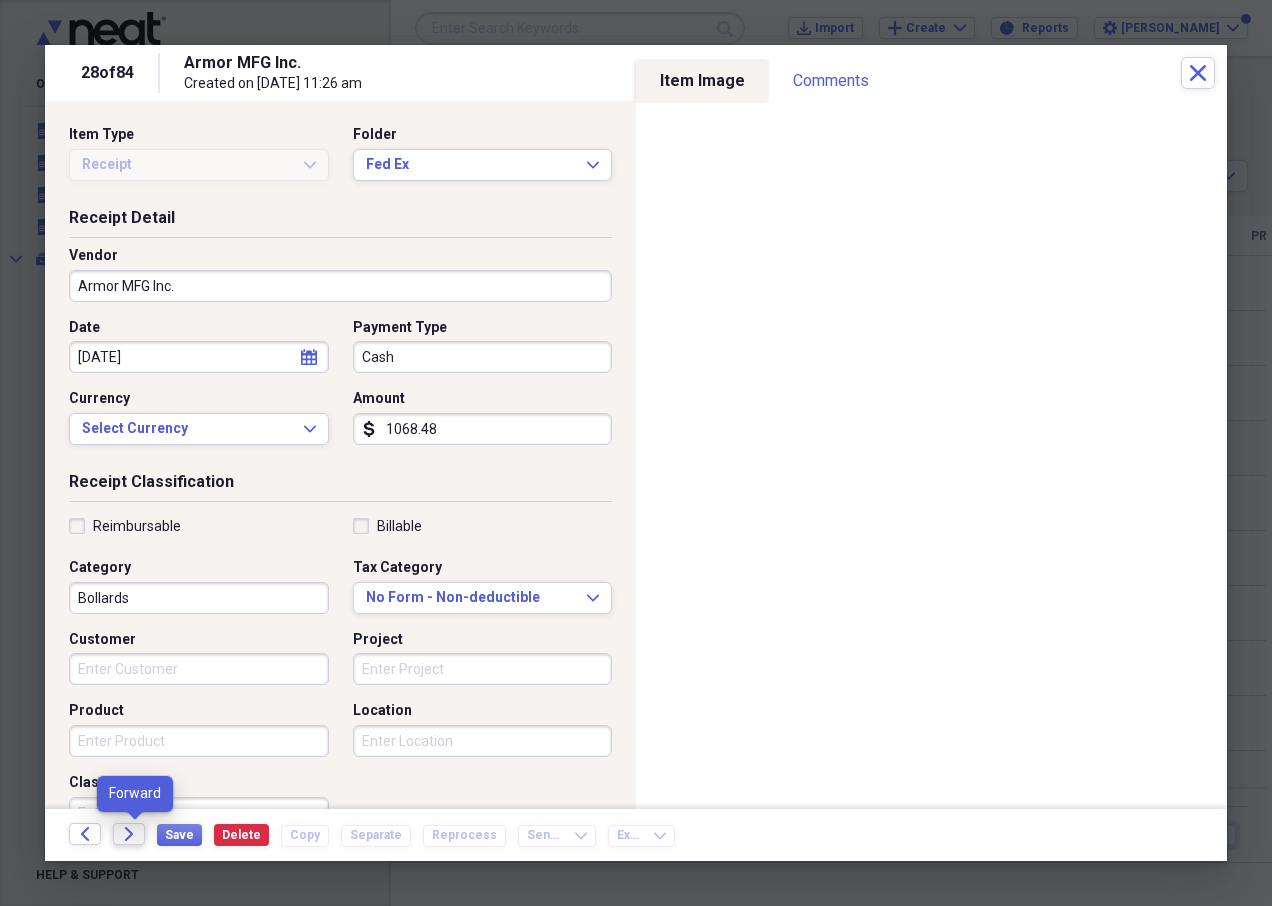 click 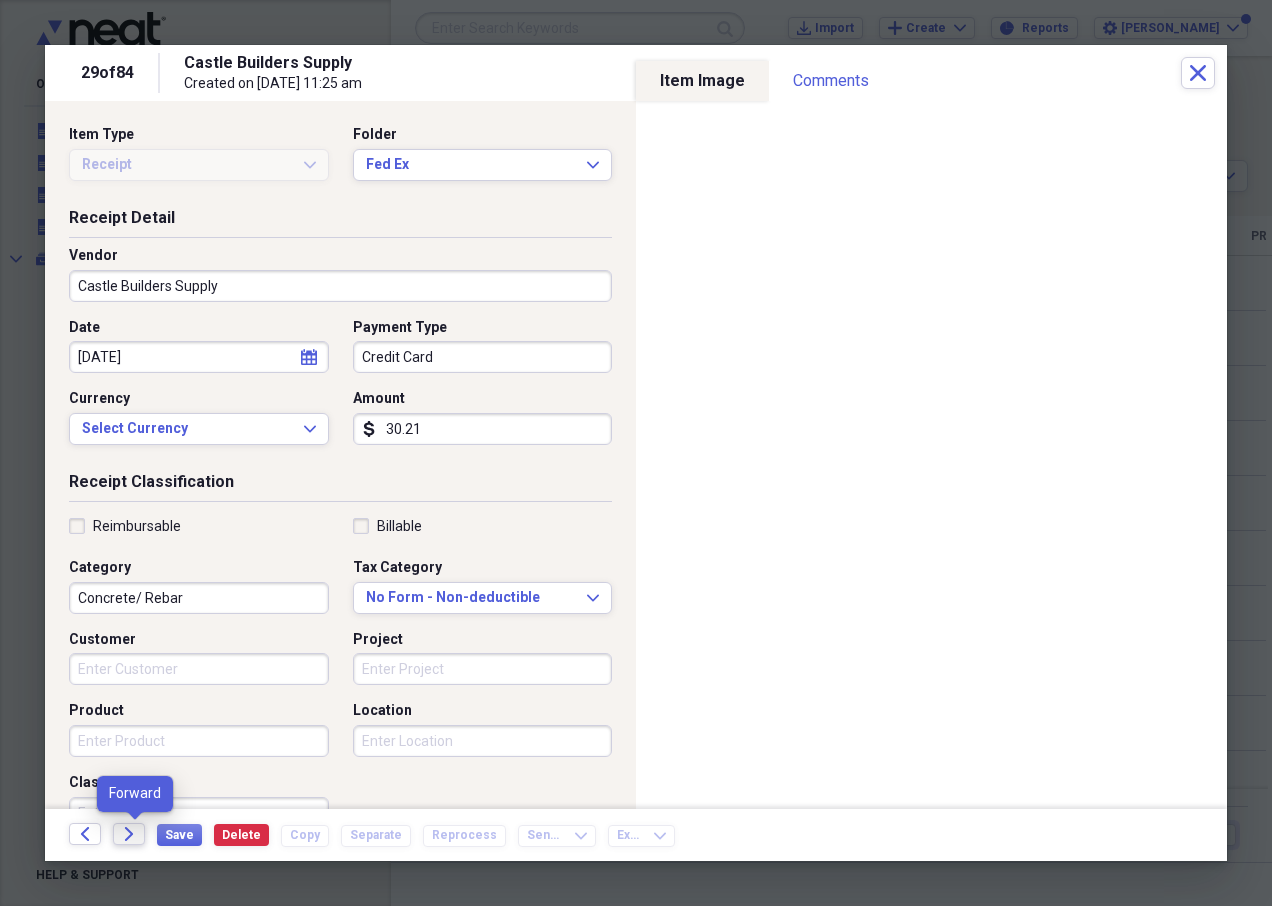 click on "Forward" 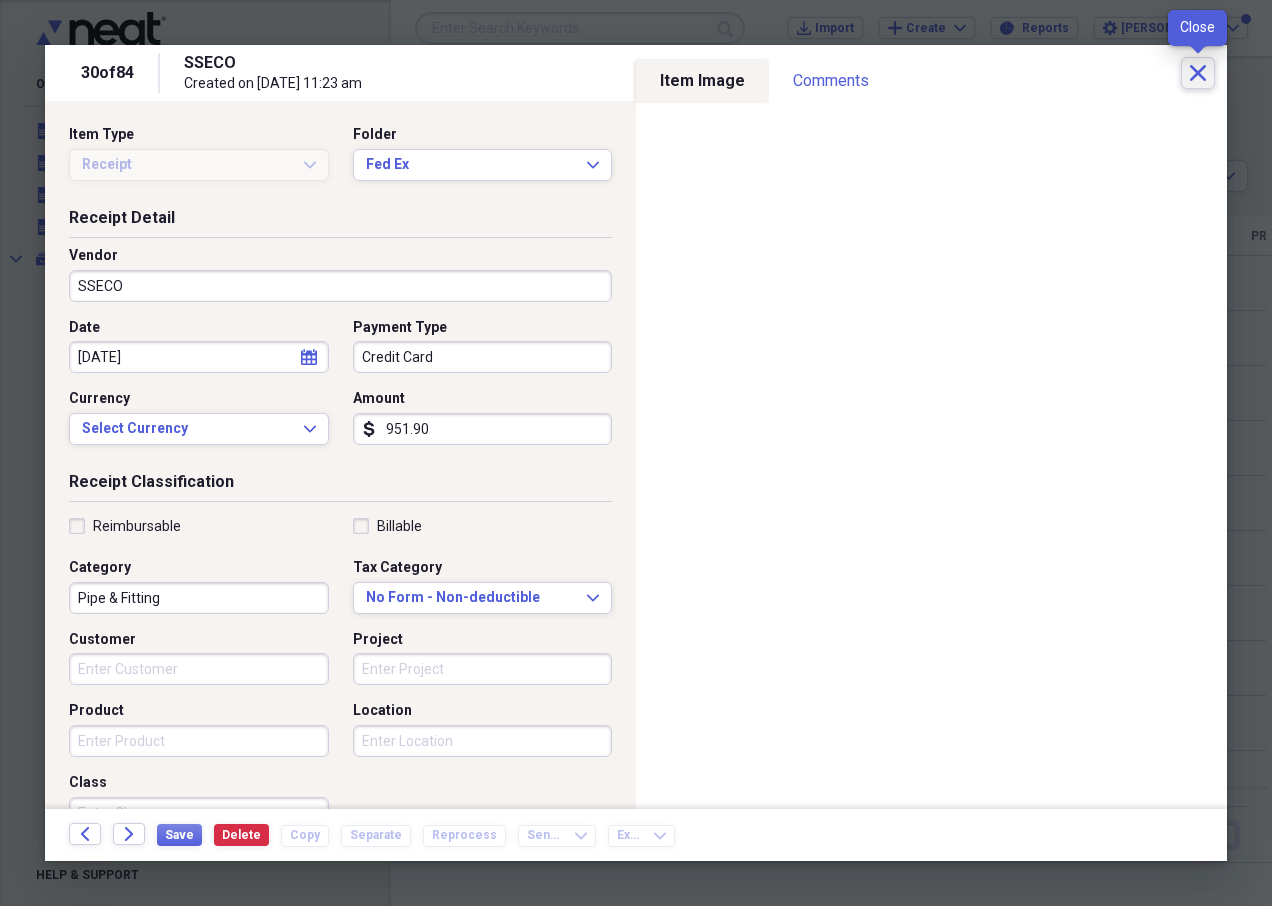 click on "Close" 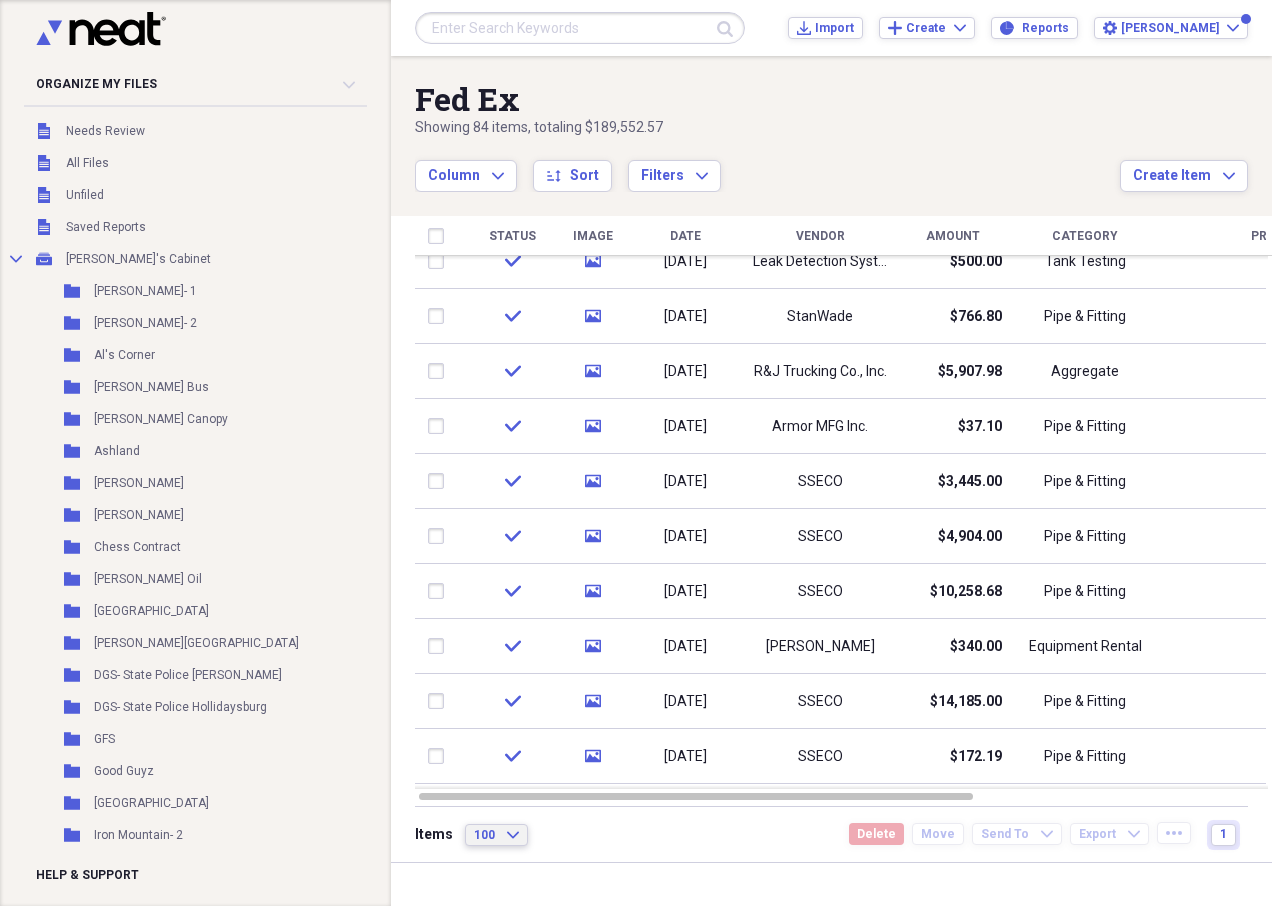 click on "Expand" 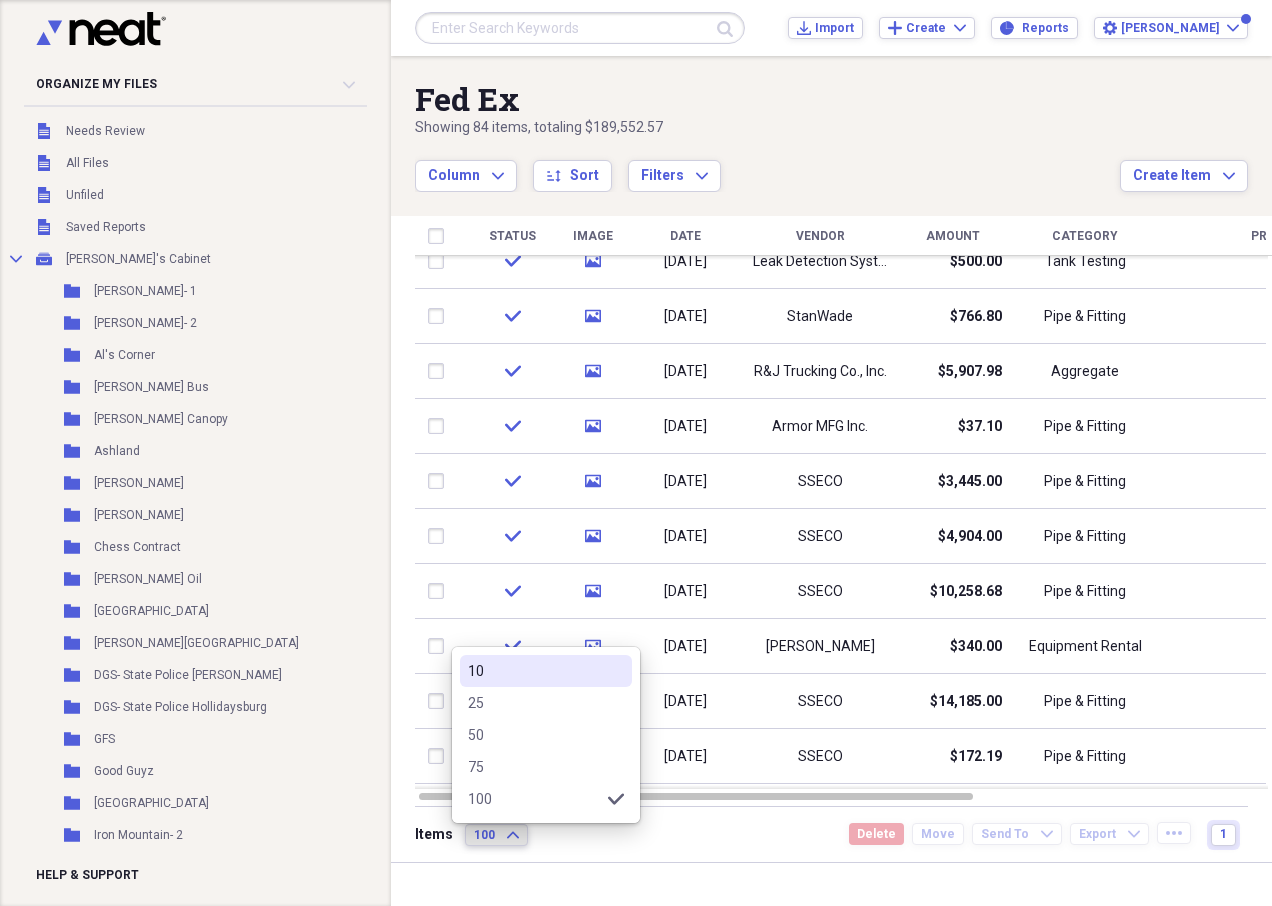 click on "10" at bounding box center [546, 671] 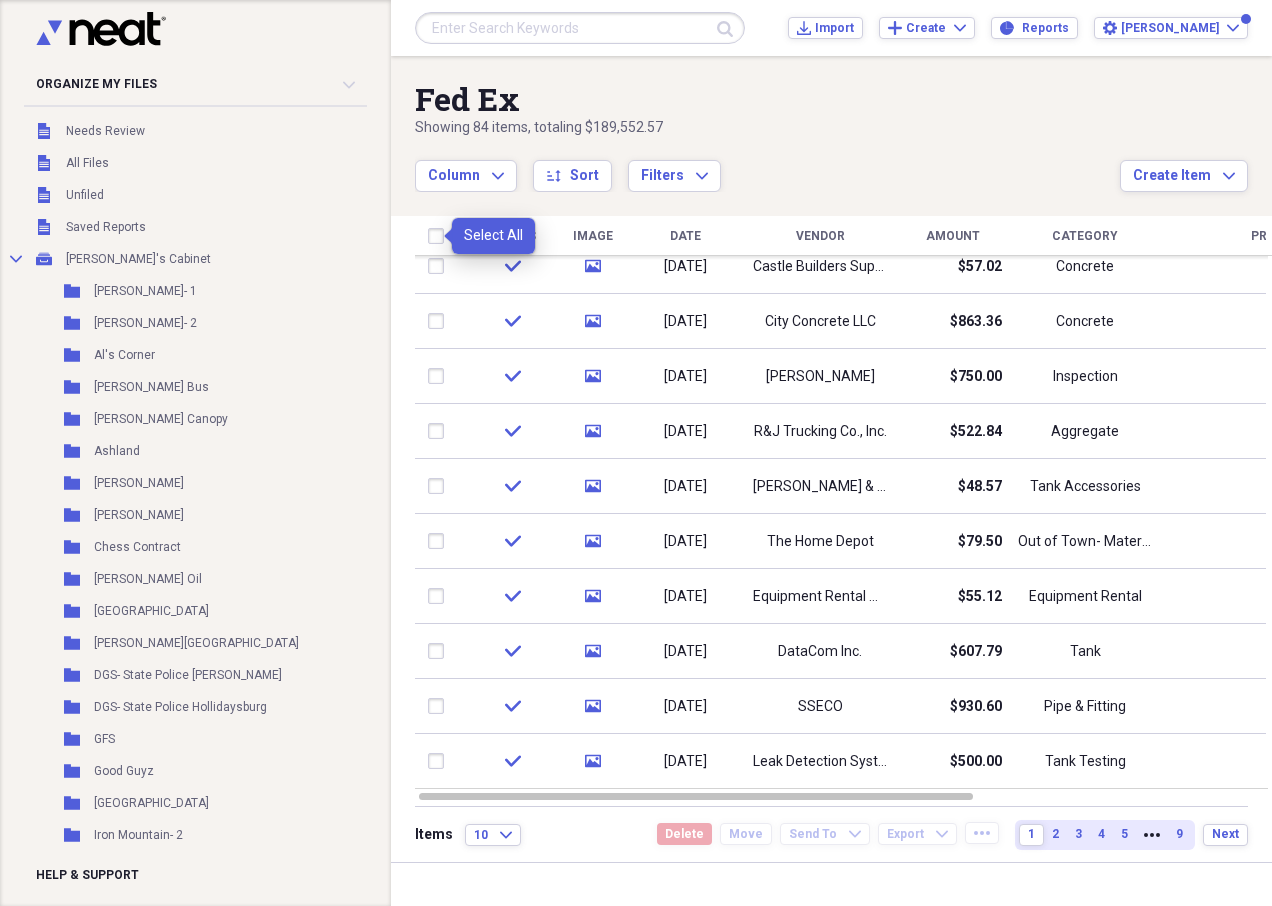 click at bounding box center (440, 236) 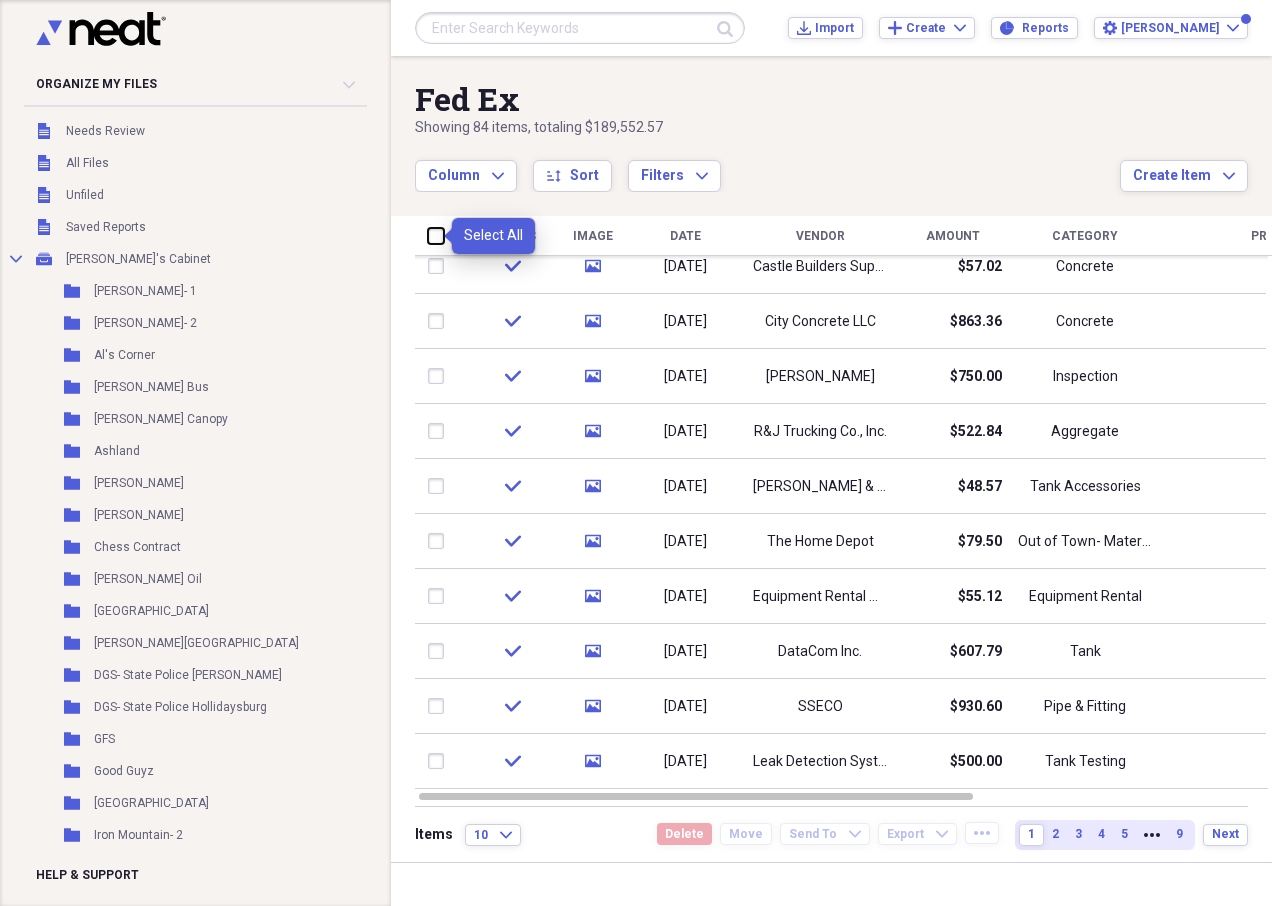 click at bounding box center (428, 235) 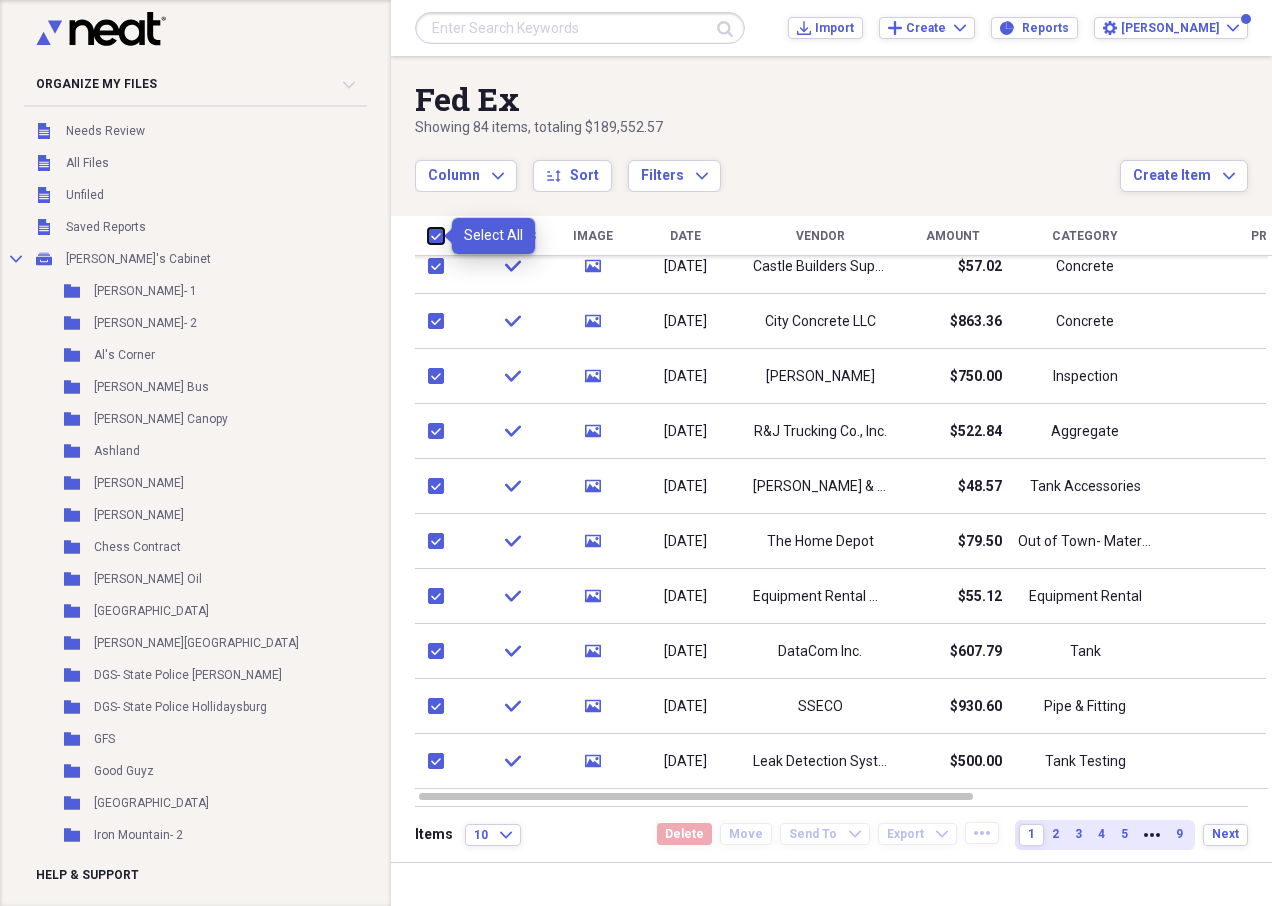 checkbox on "true" 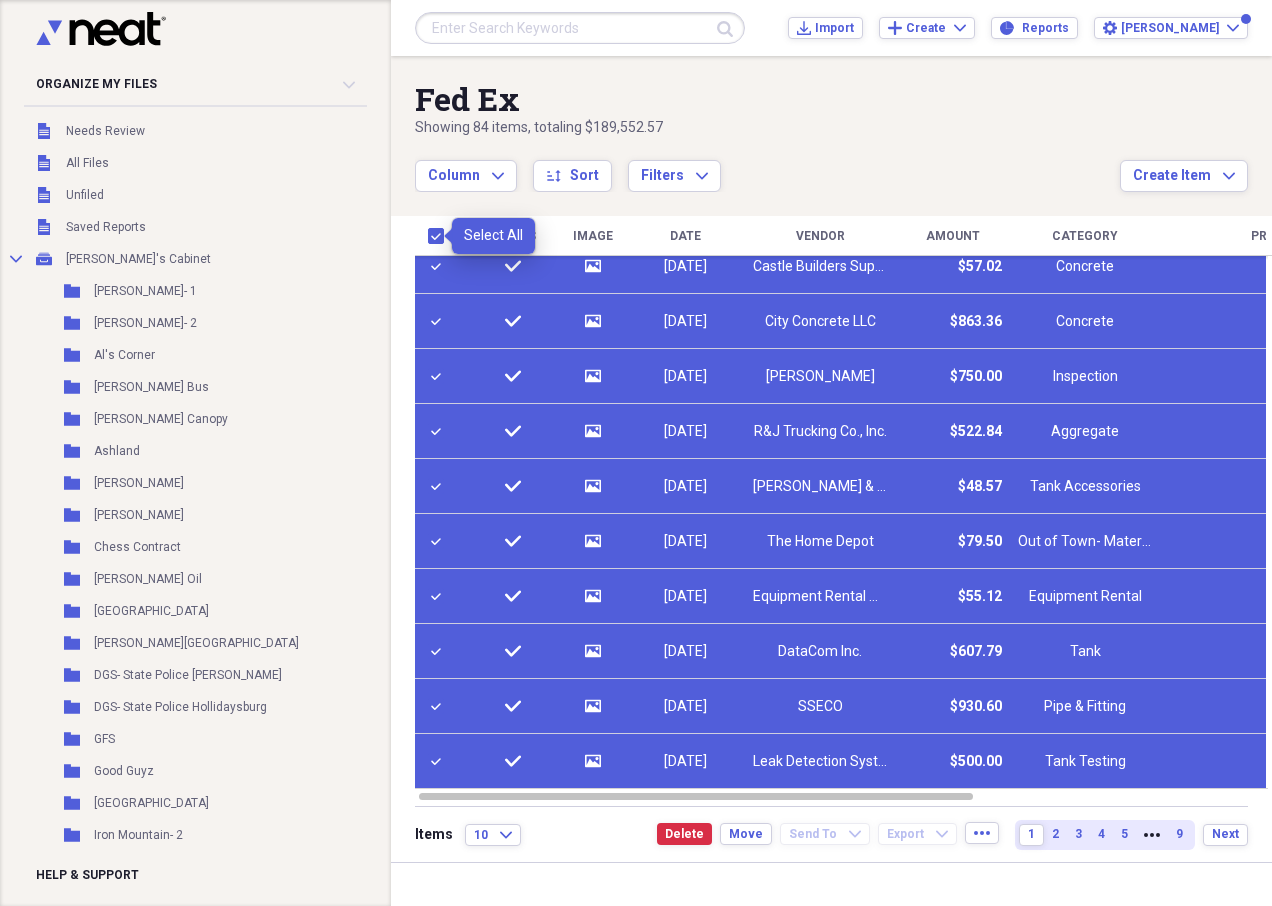 click at bounding box center (440, 236) 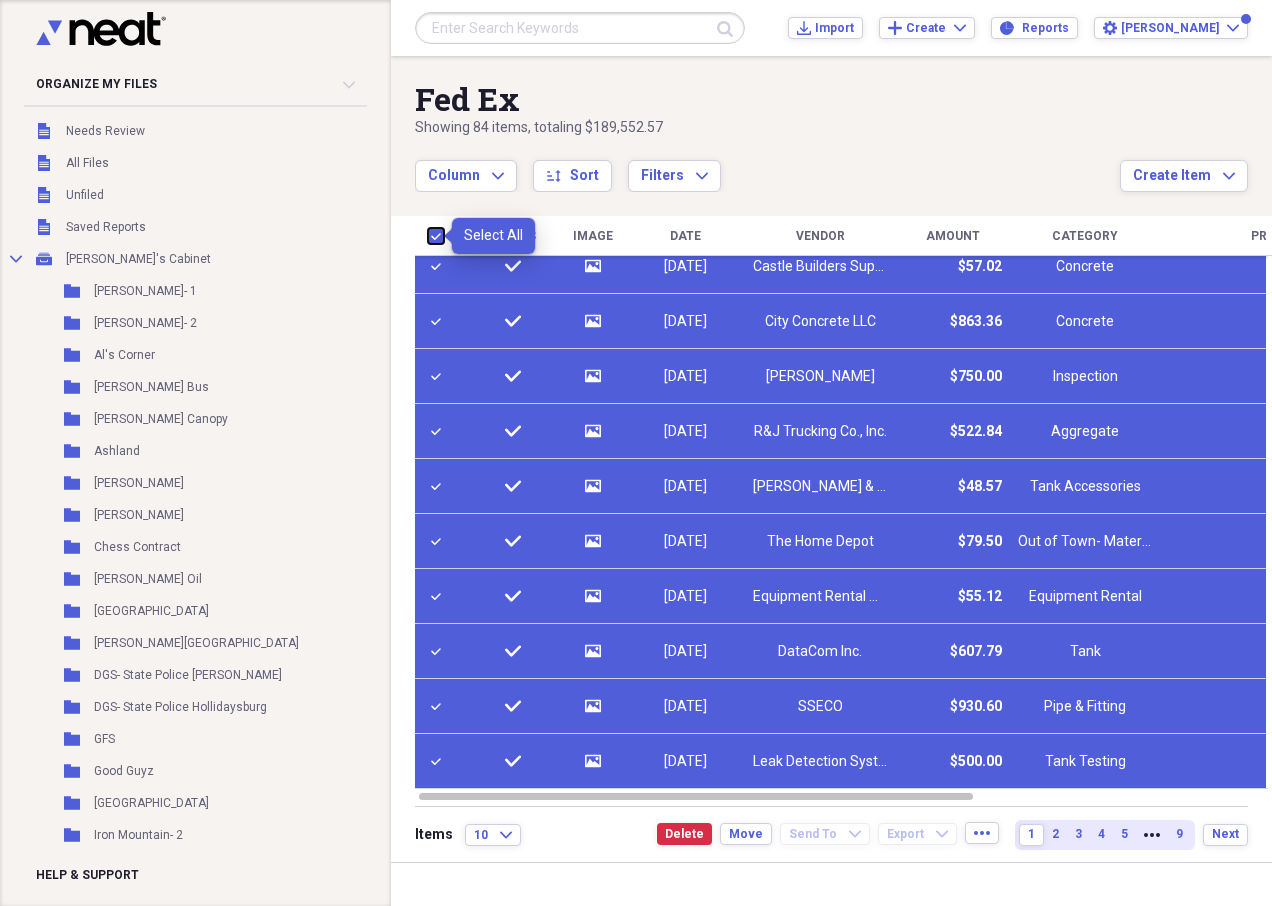 click at bounding box center (428, 235) 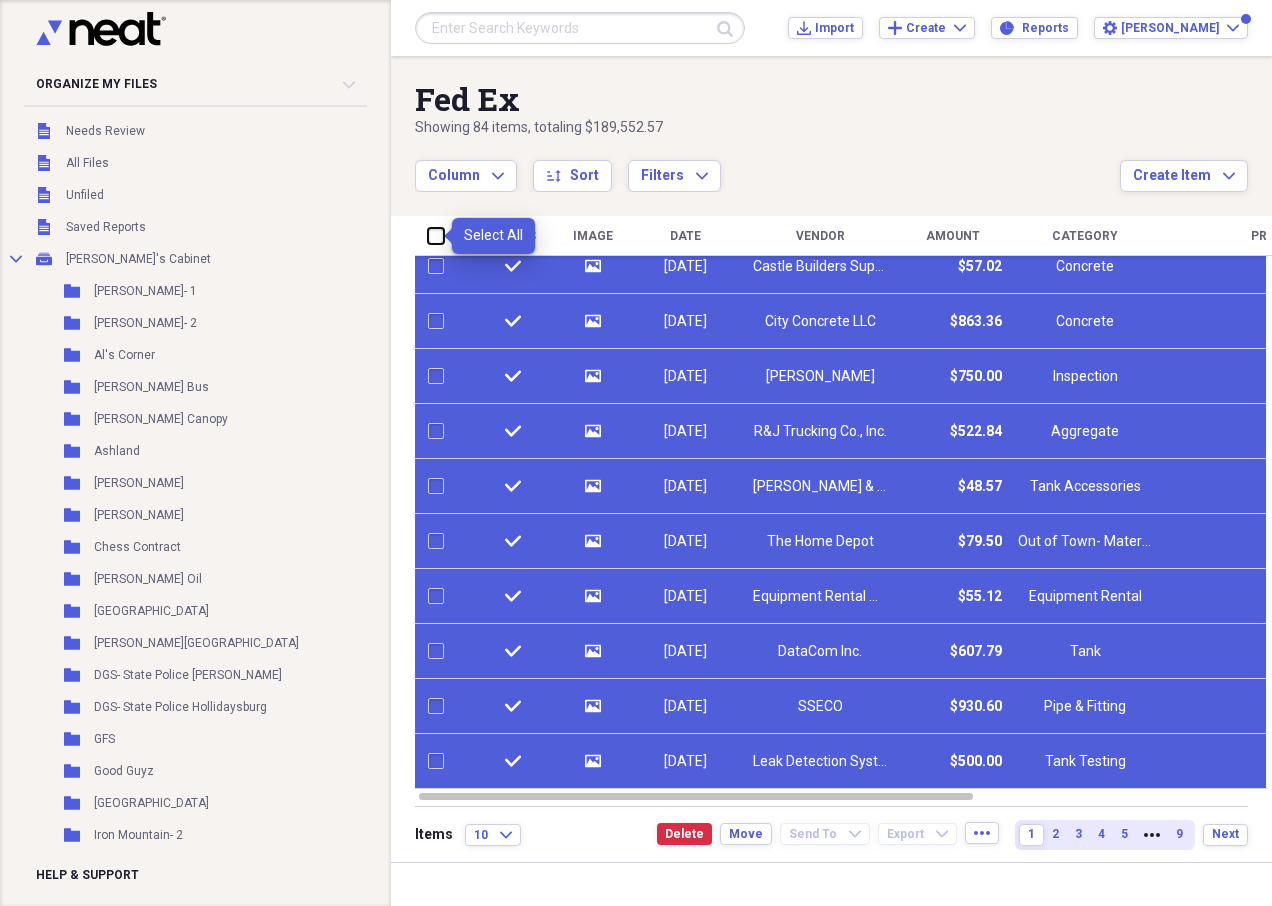checkbox on "false" 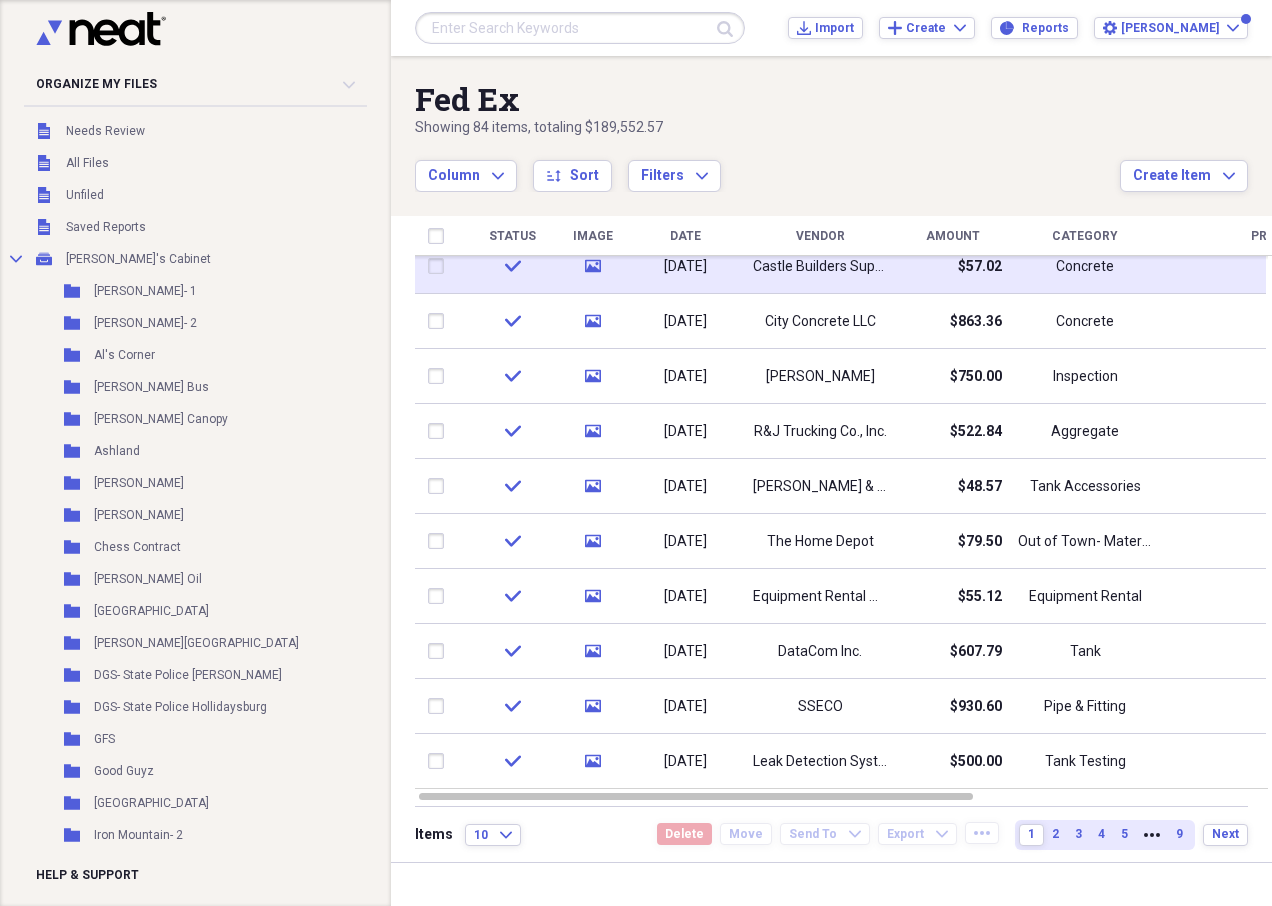click at bounding box center [440, 266] 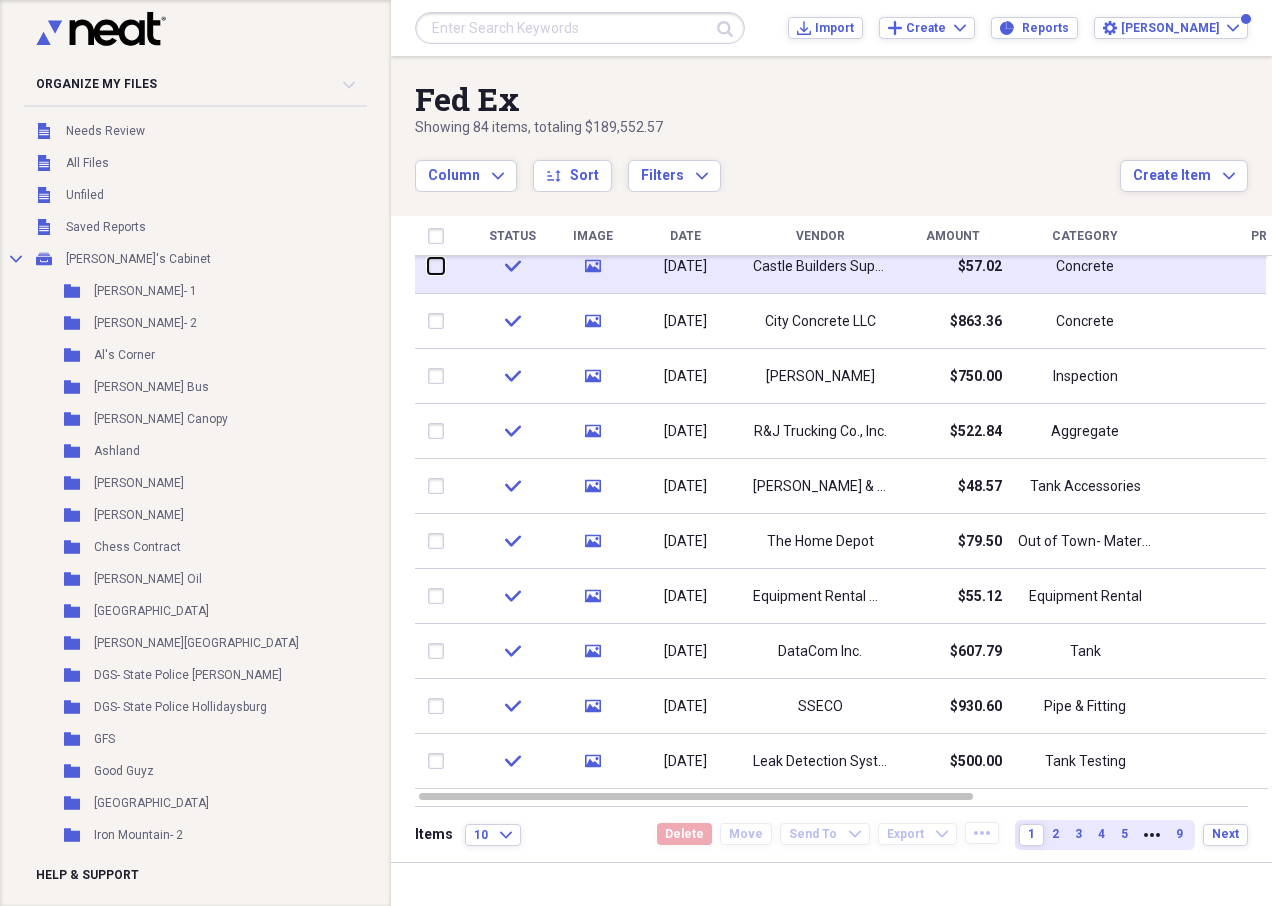click at bounding box center (428, 266) 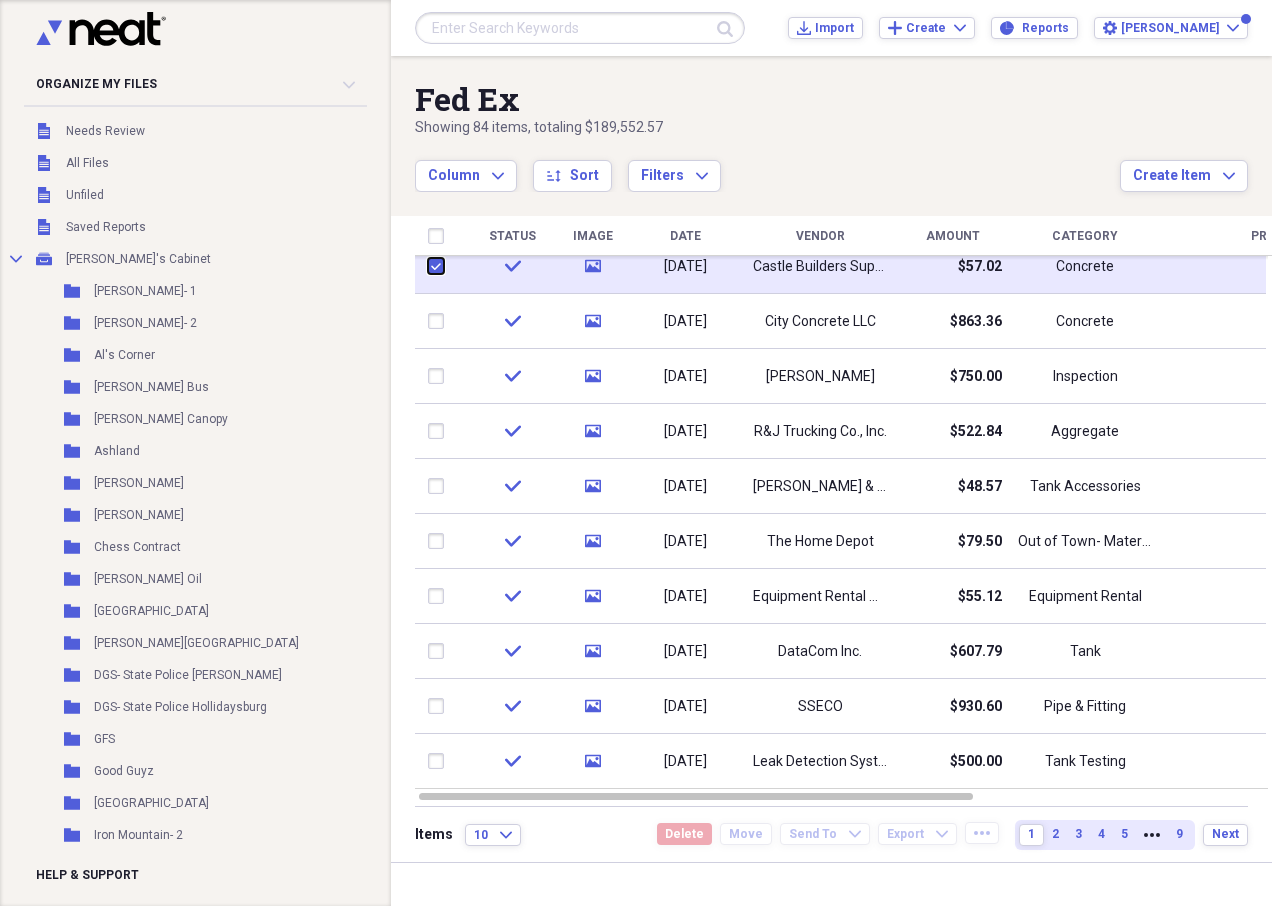checkbox on "true" 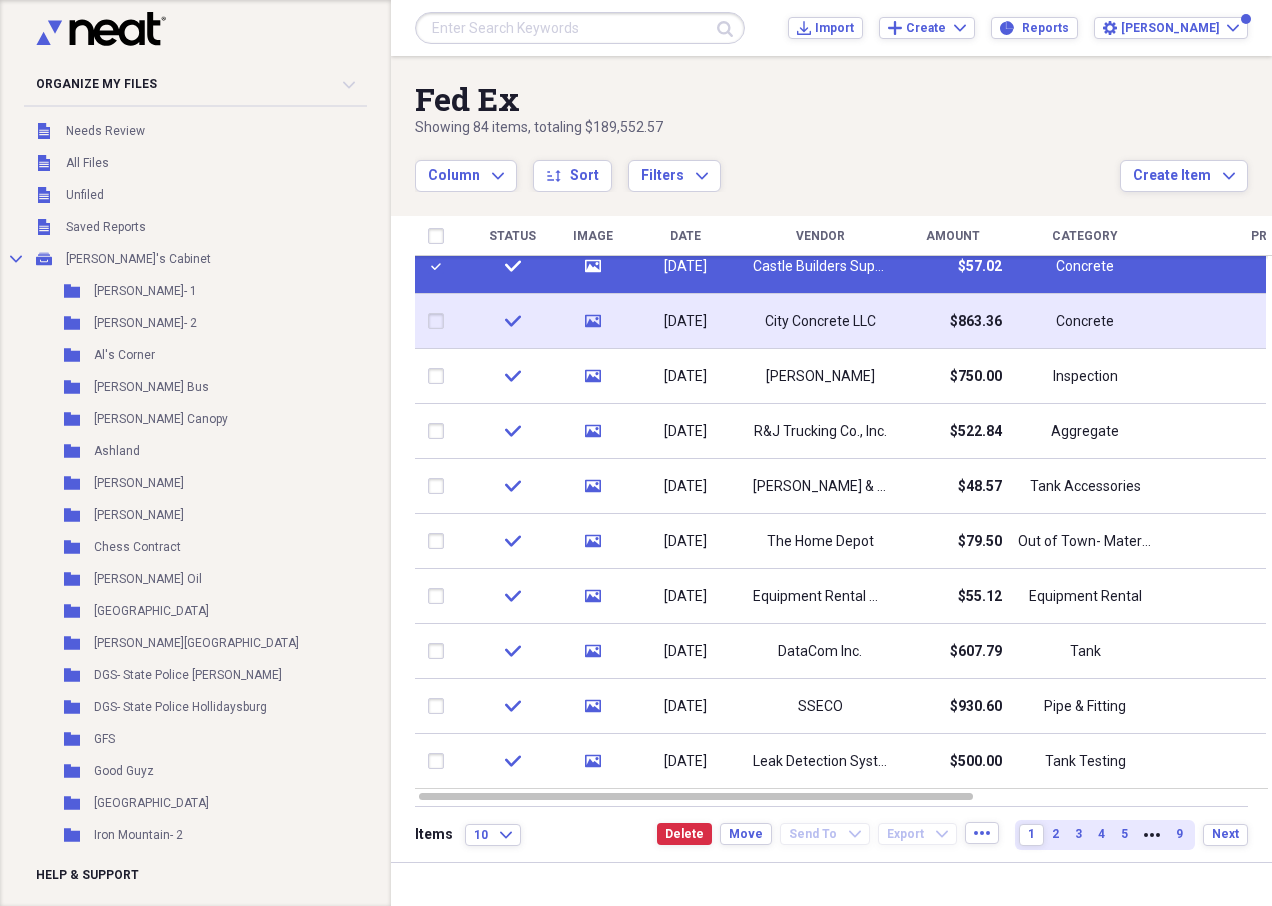 click at bounding box center [440, 321] 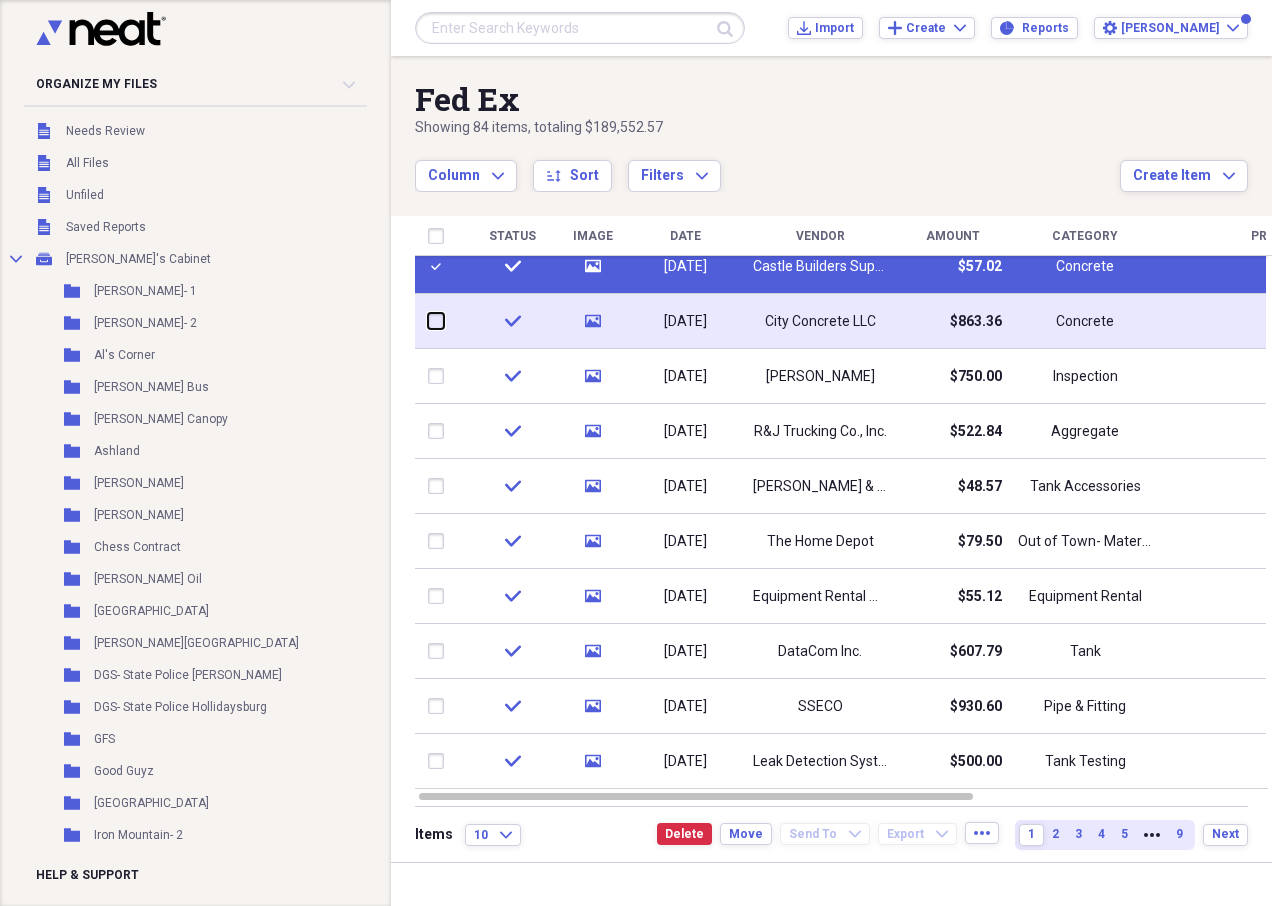 click at bounding box center [428, 321] 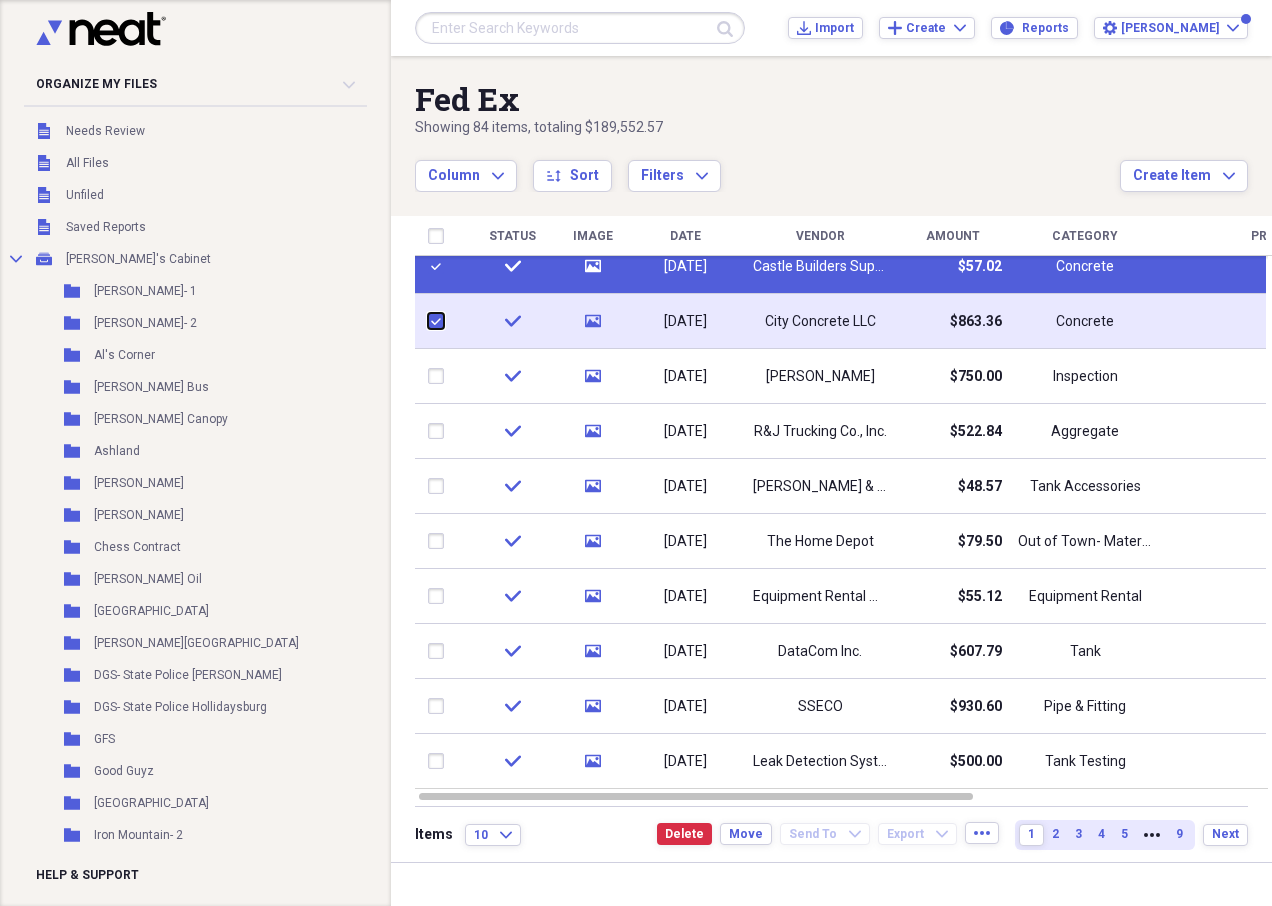 checkbox on "true" 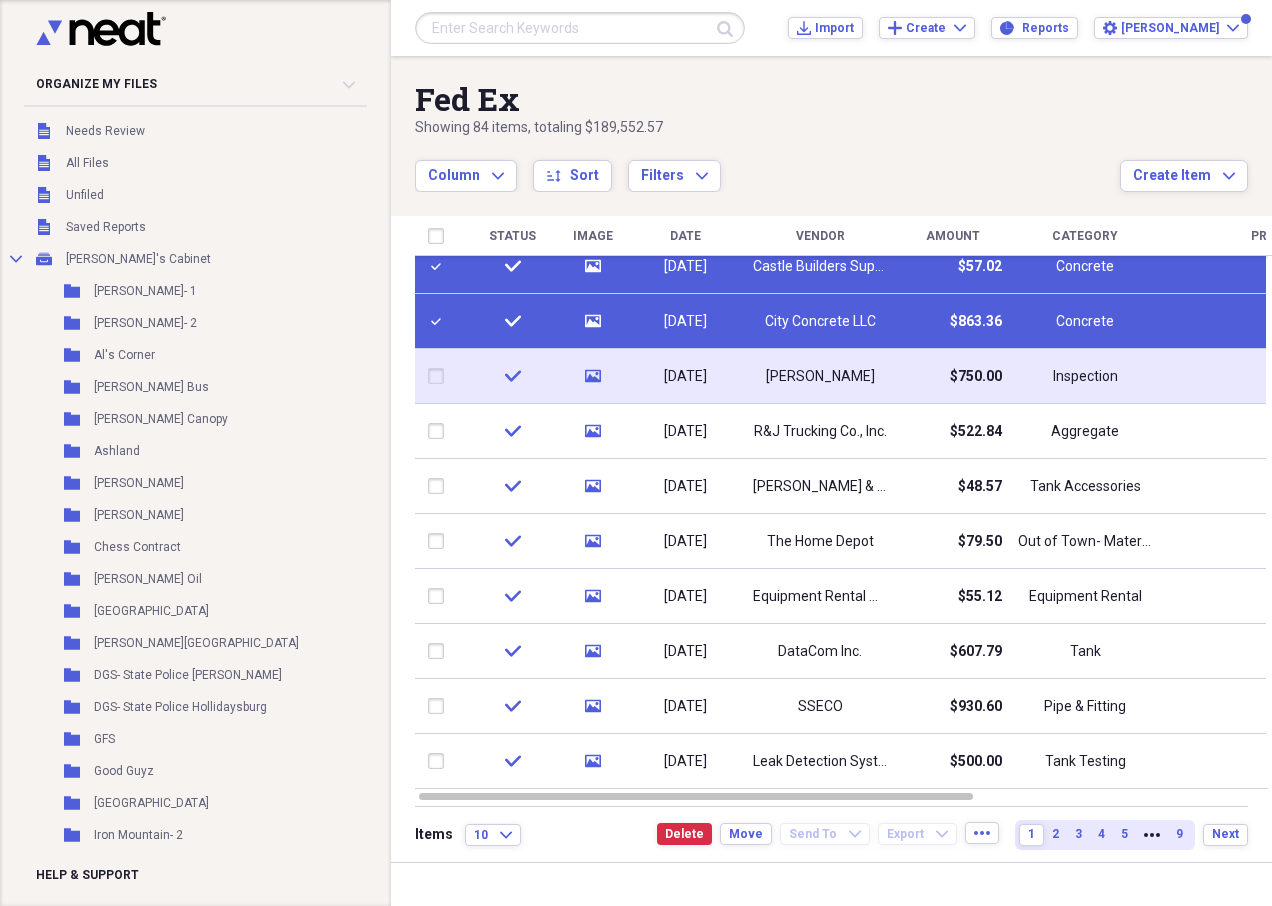 click at bounding box center (440, 376) 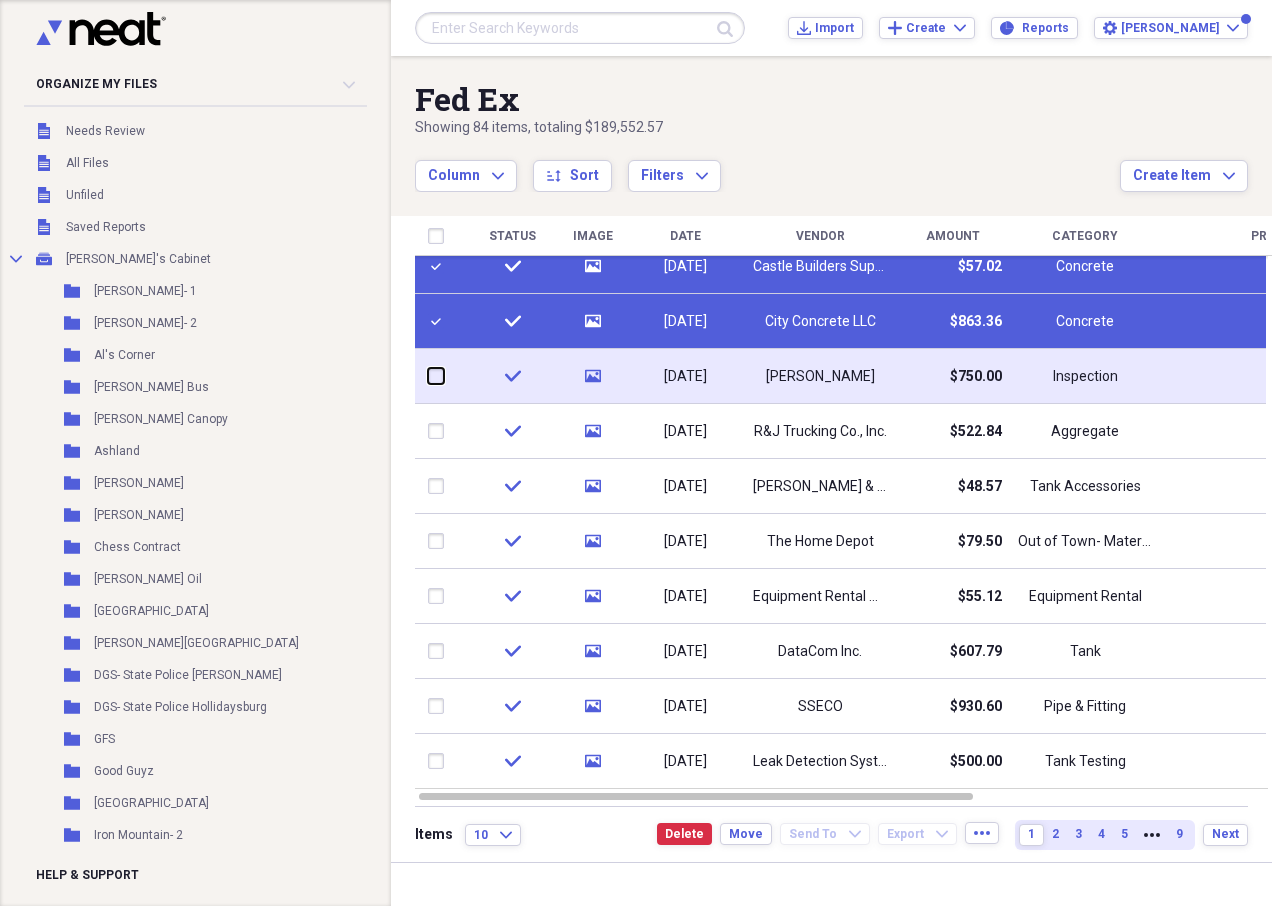 click at bounding box center [428, 376] 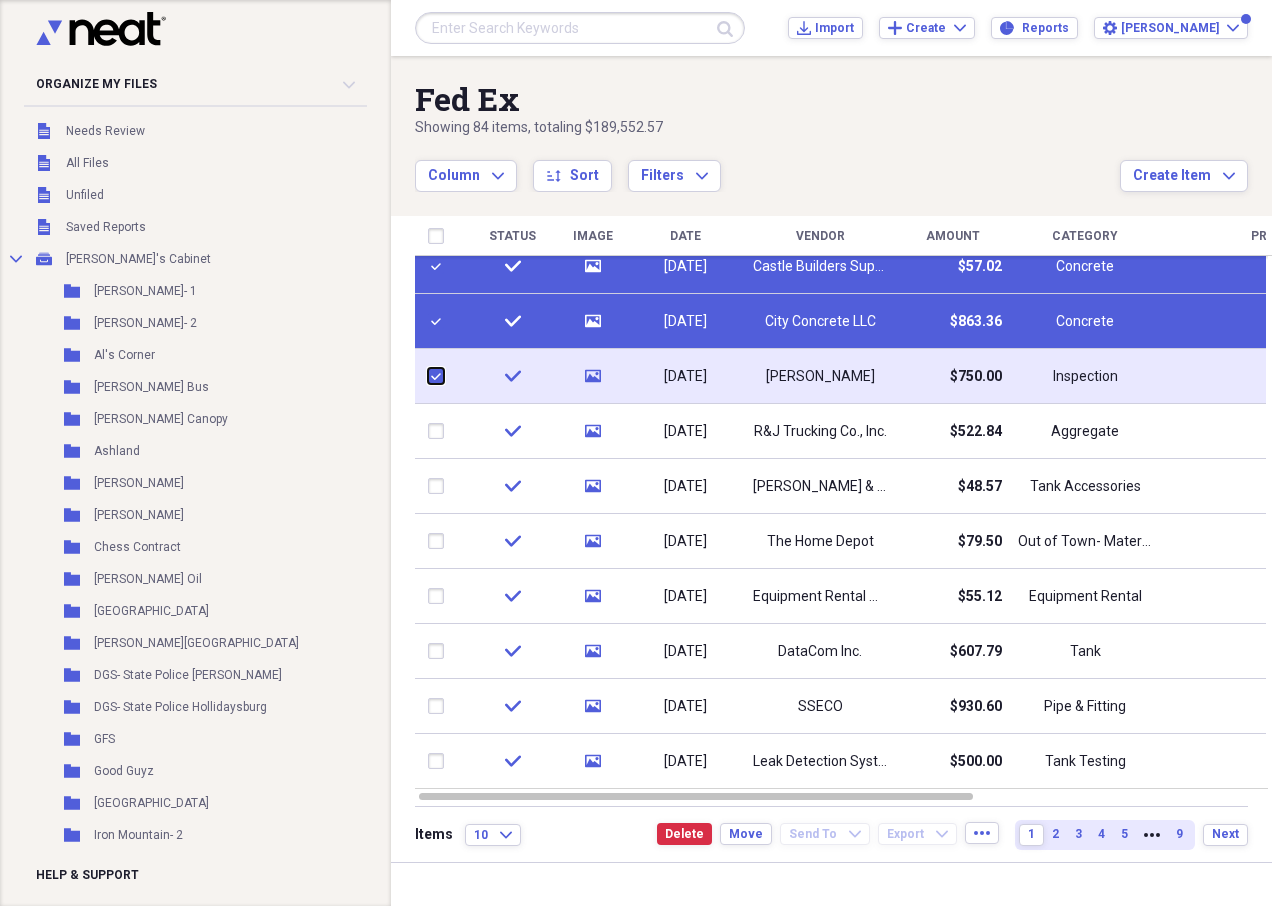 checkbox on "true" 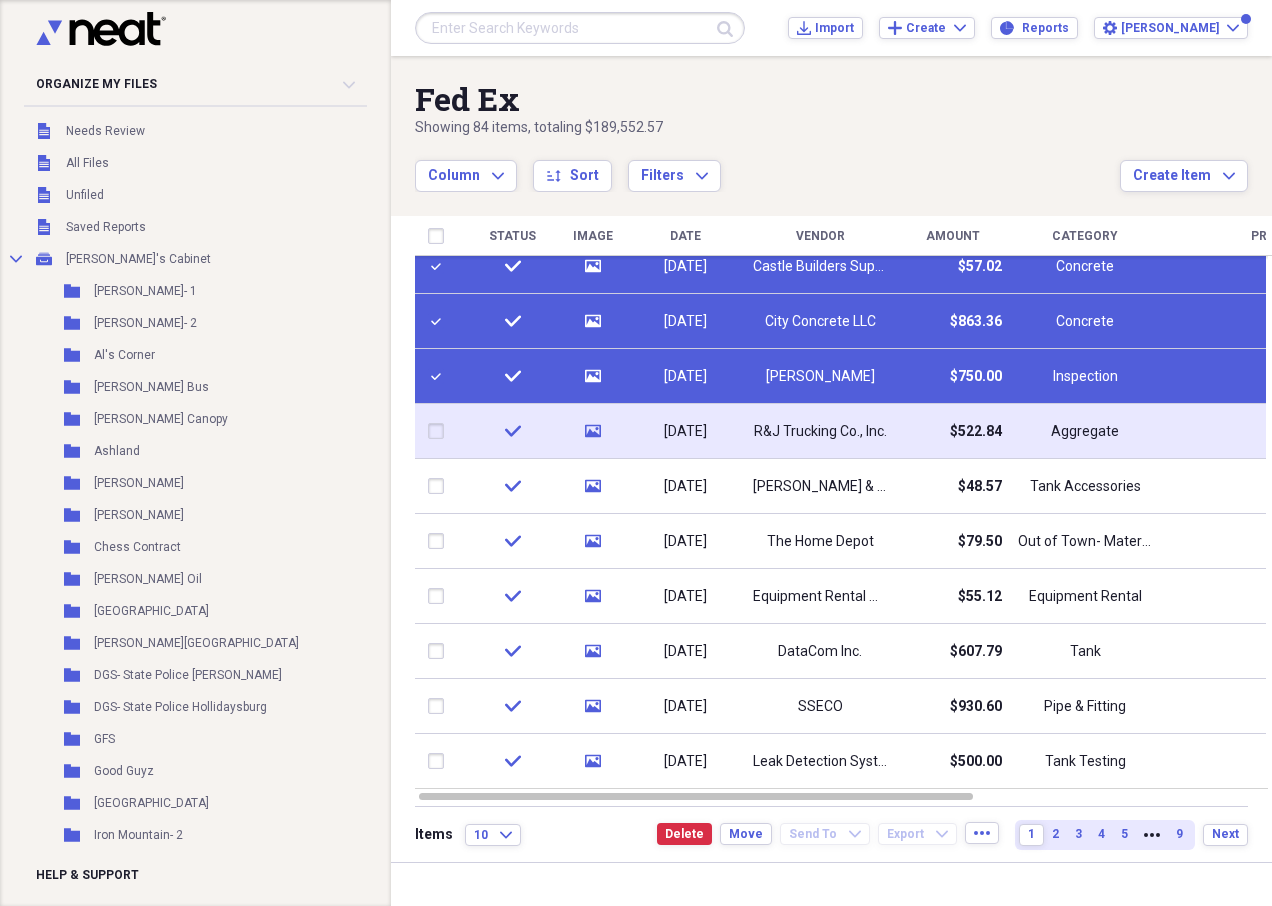 click at bounding box center (440, 431) 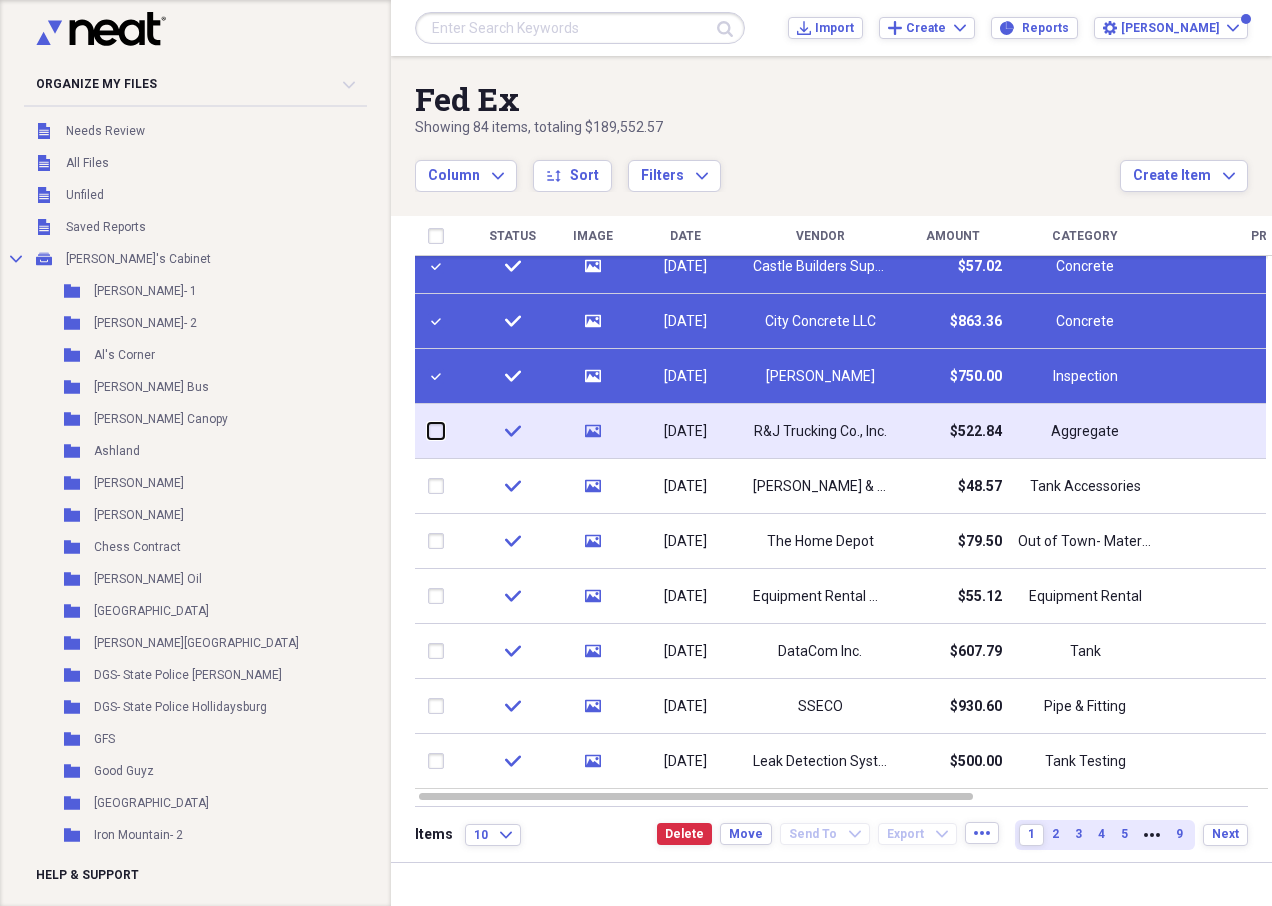 click at bounding box center [428, 431] 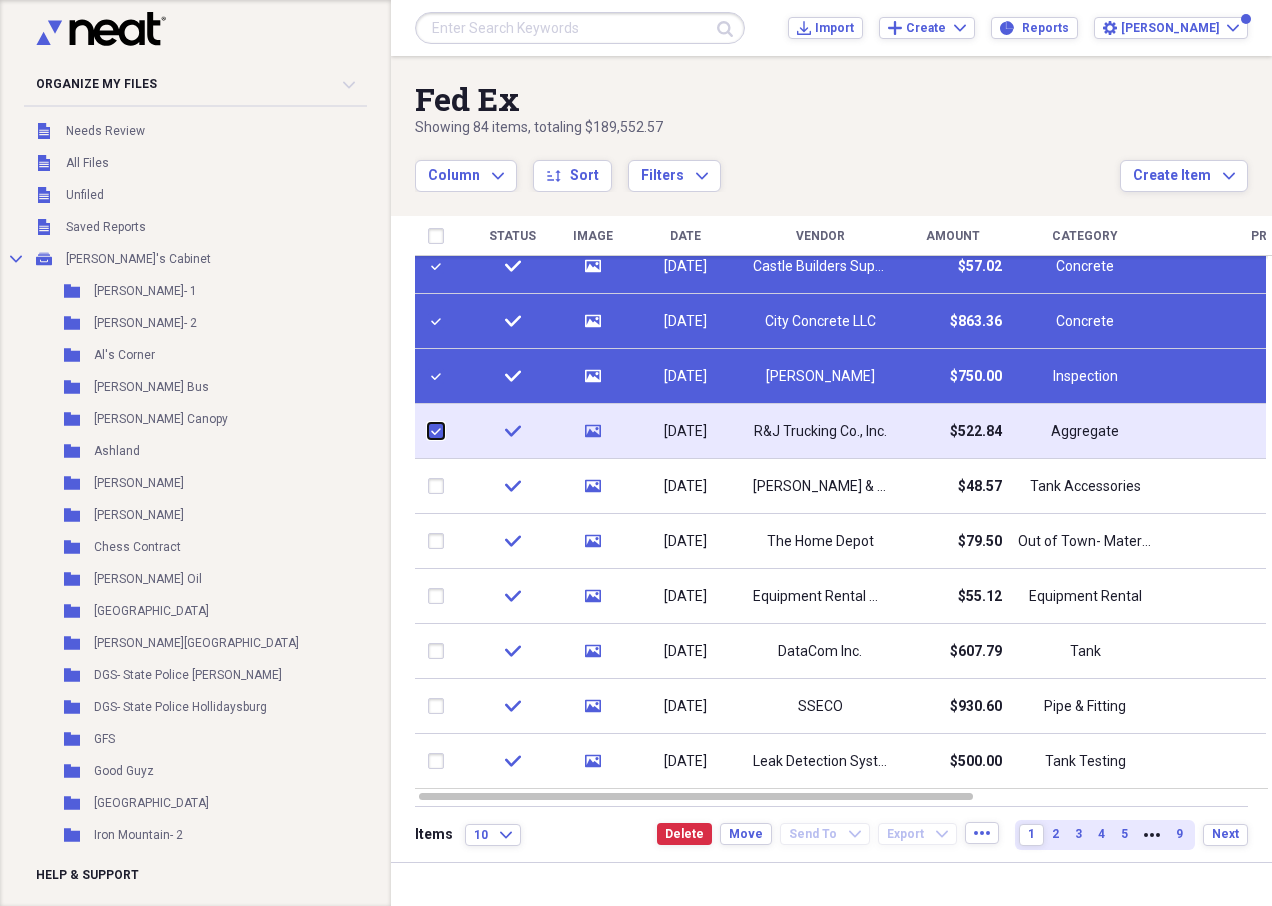 checkbox on "true" 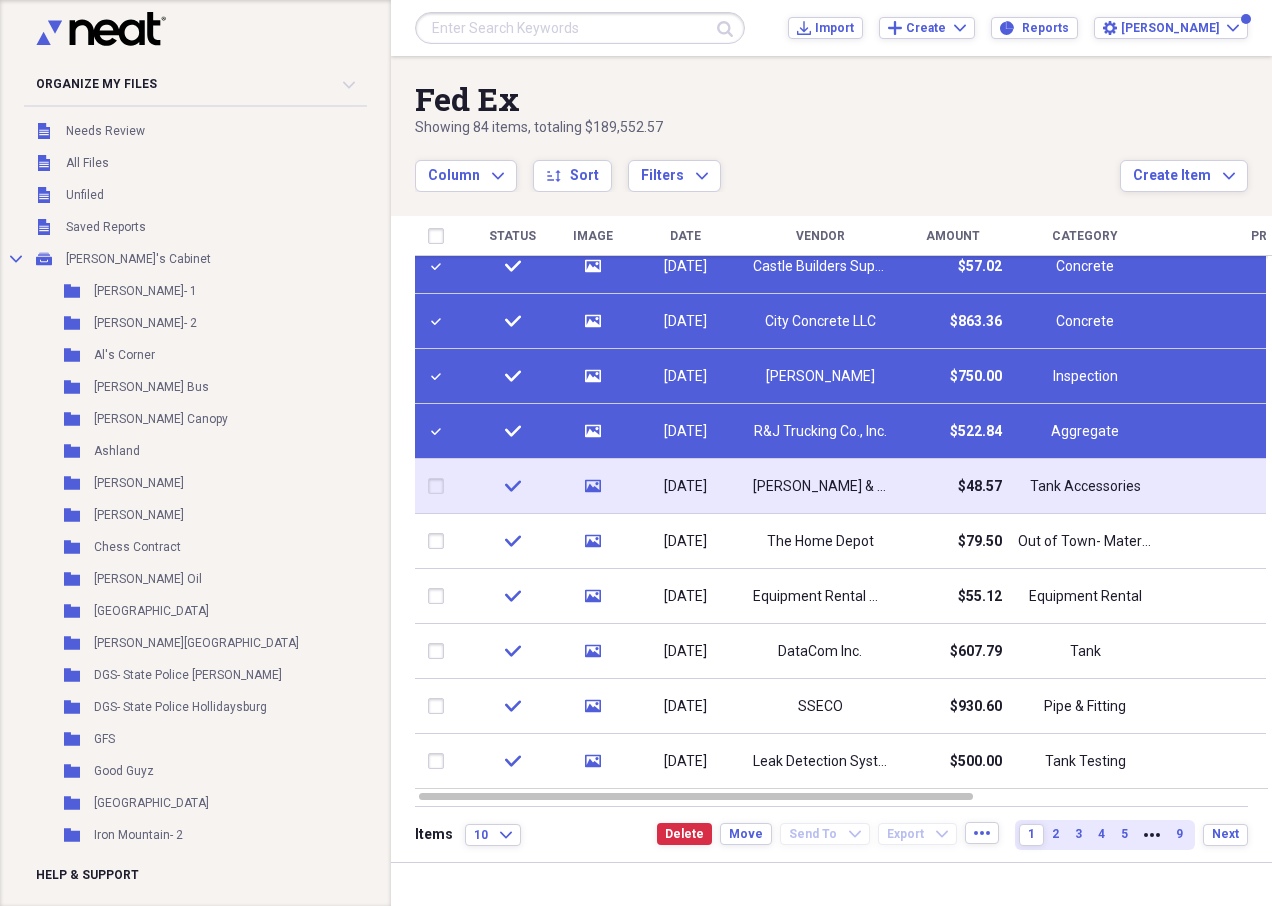 click at bounding box center [440, 486] 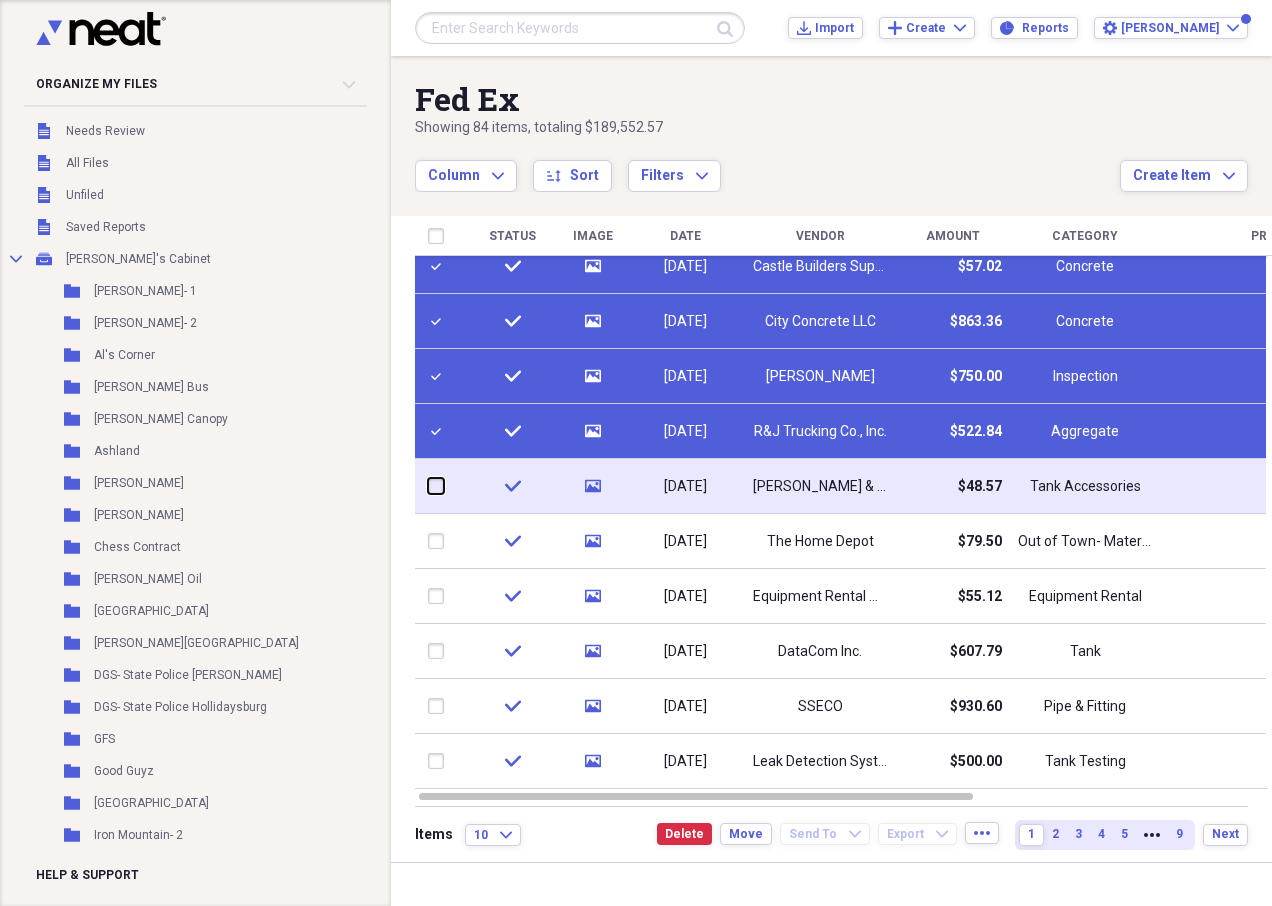 click at bounding box center [428, 486] 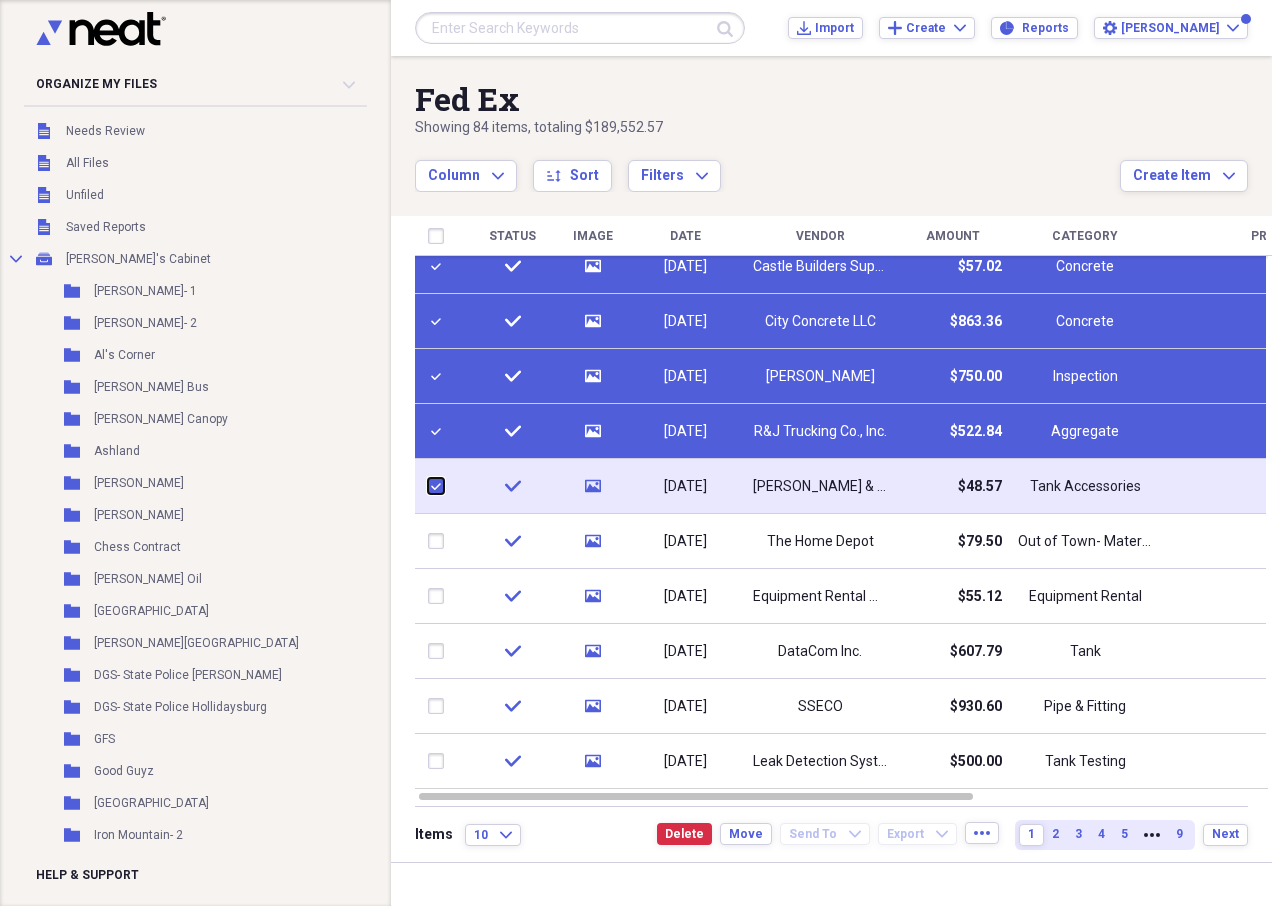 checkbox on "true" 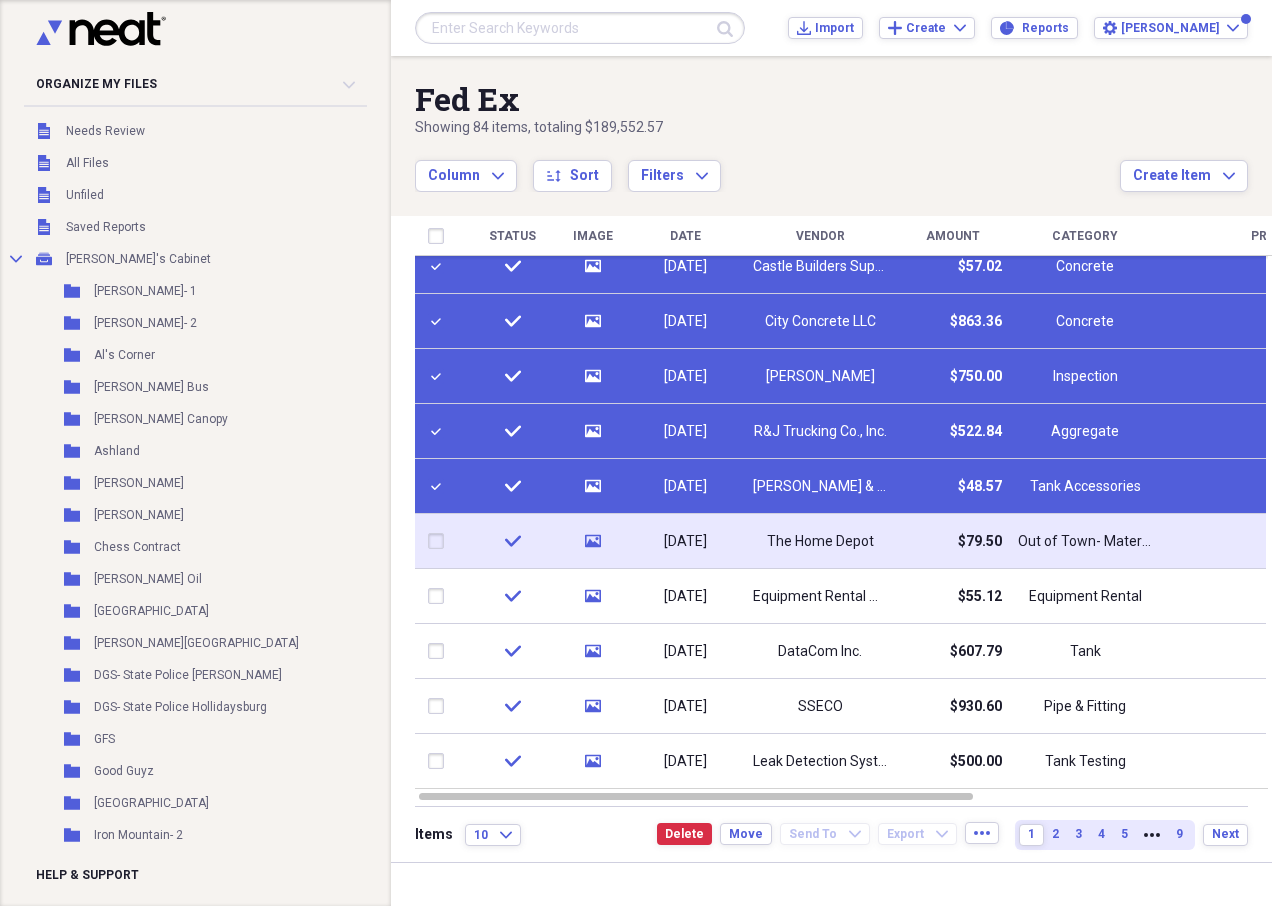 click at bounding box center (440, 541) 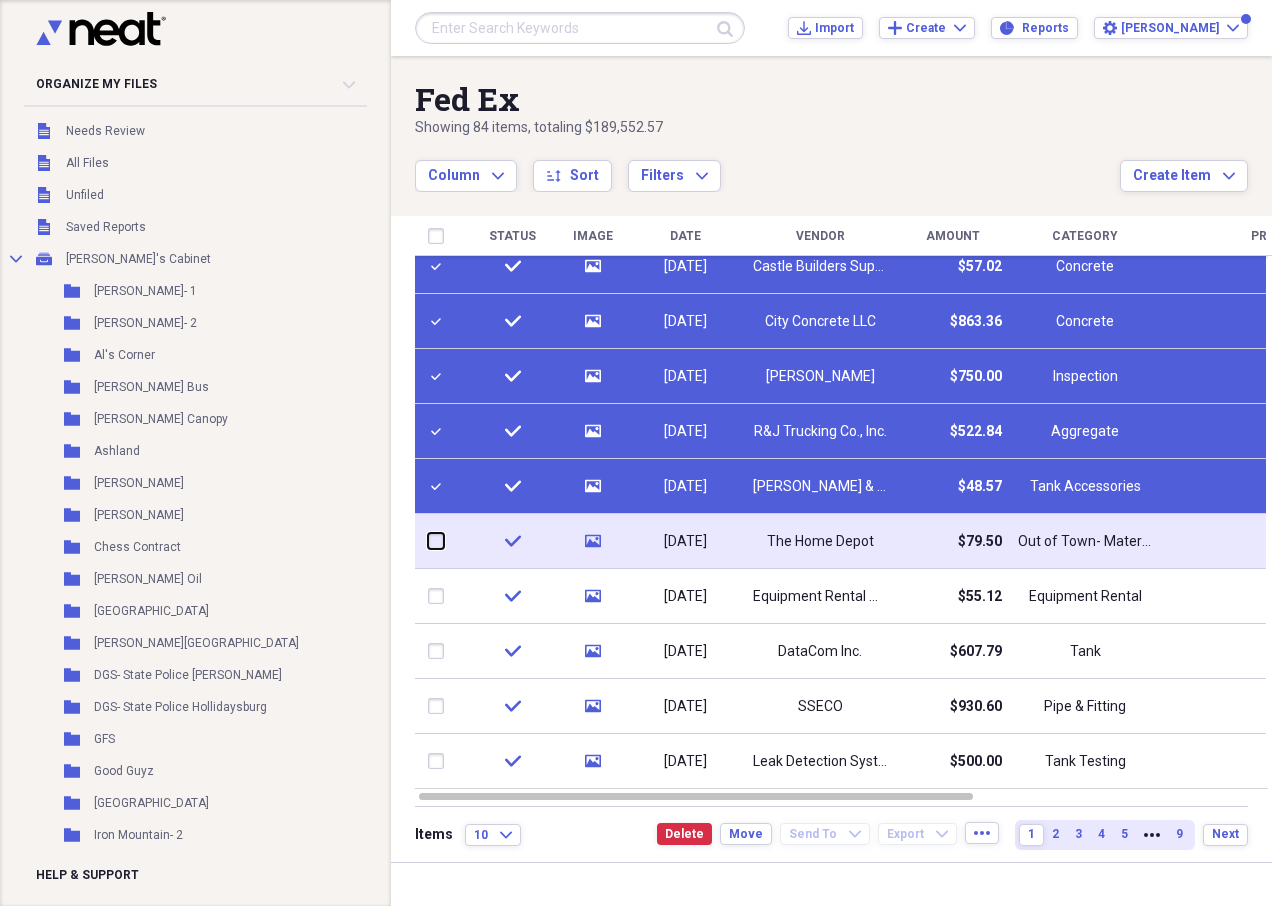 click at bounding box center (428, 541) 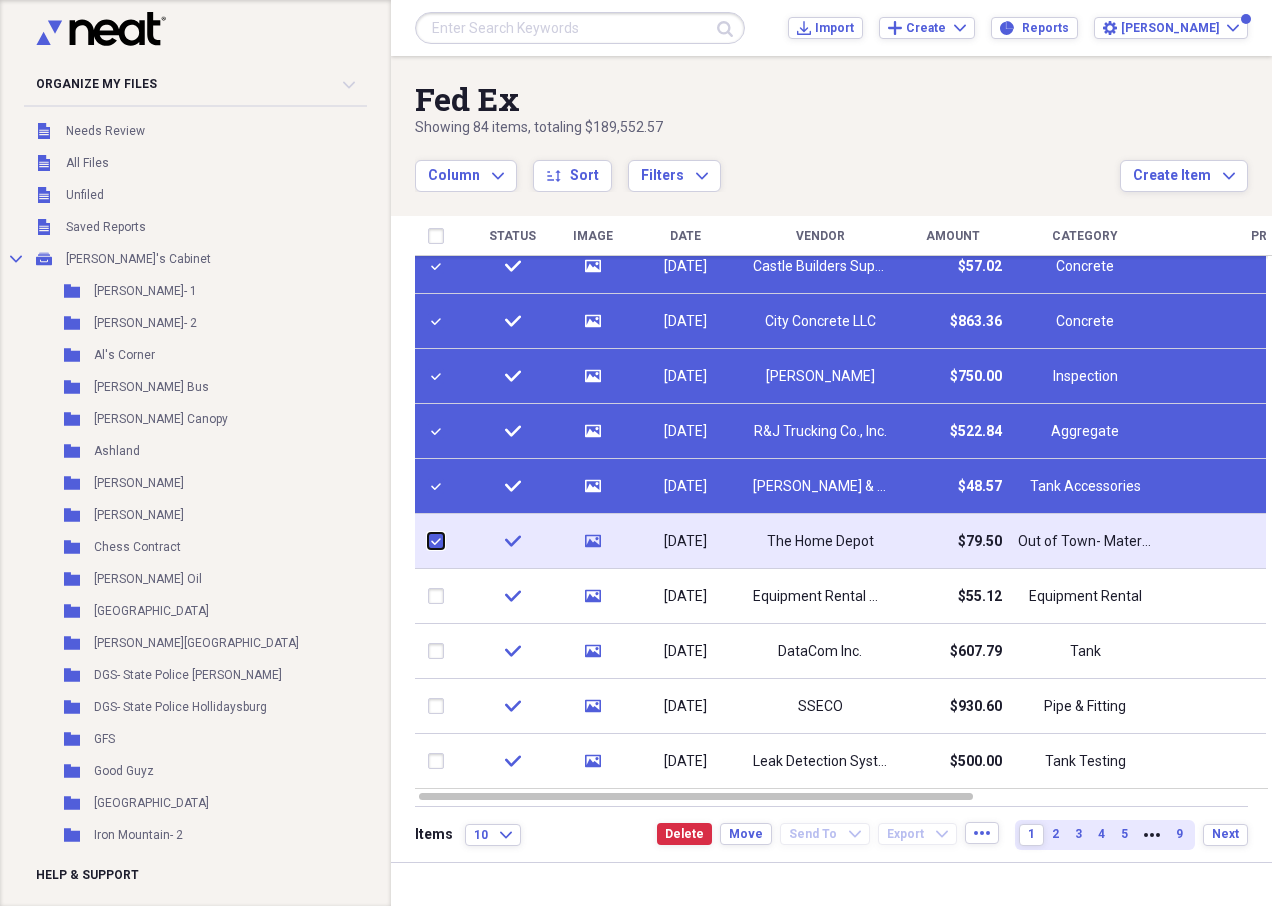 checkbox on "true" 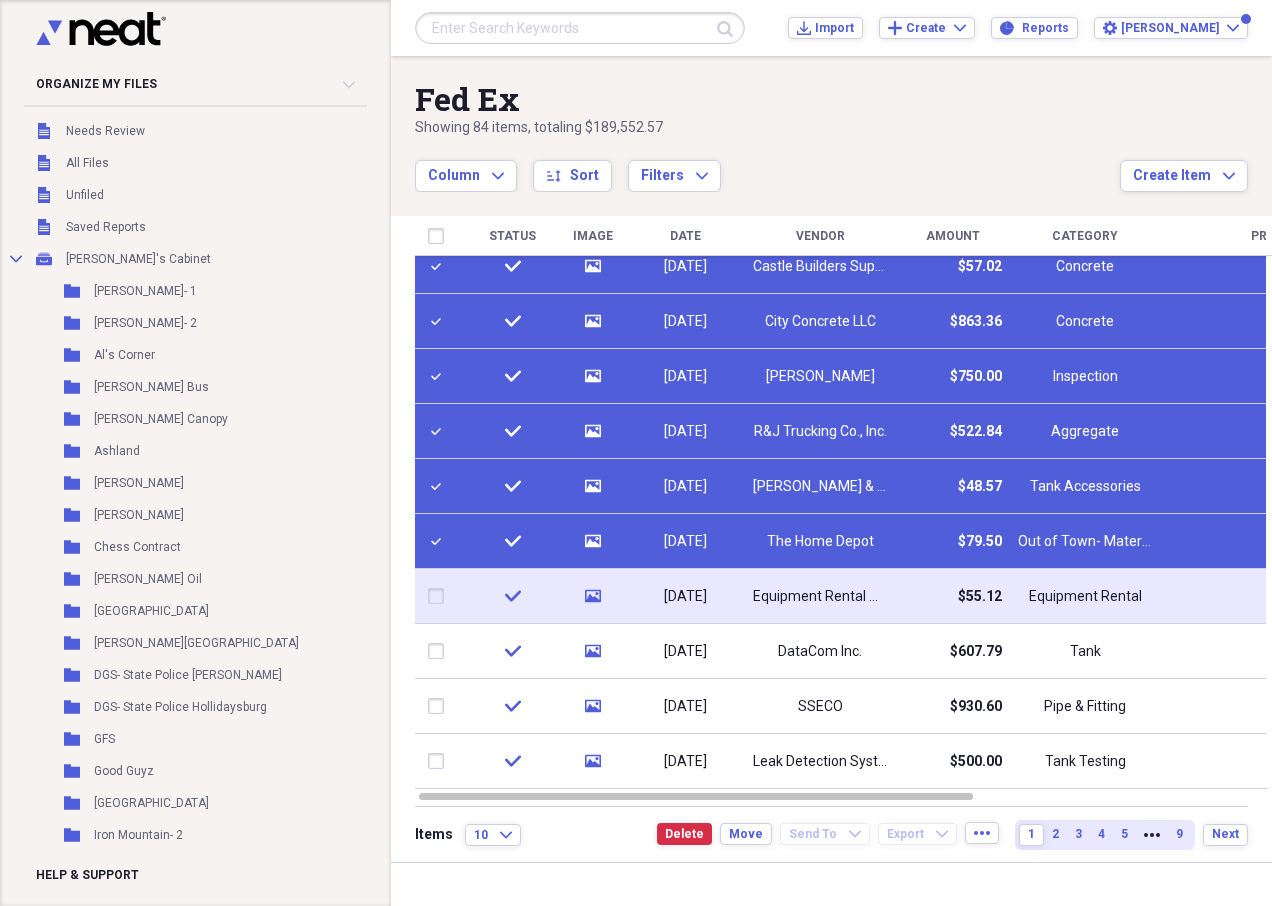 click at bounding box center [440, 596] 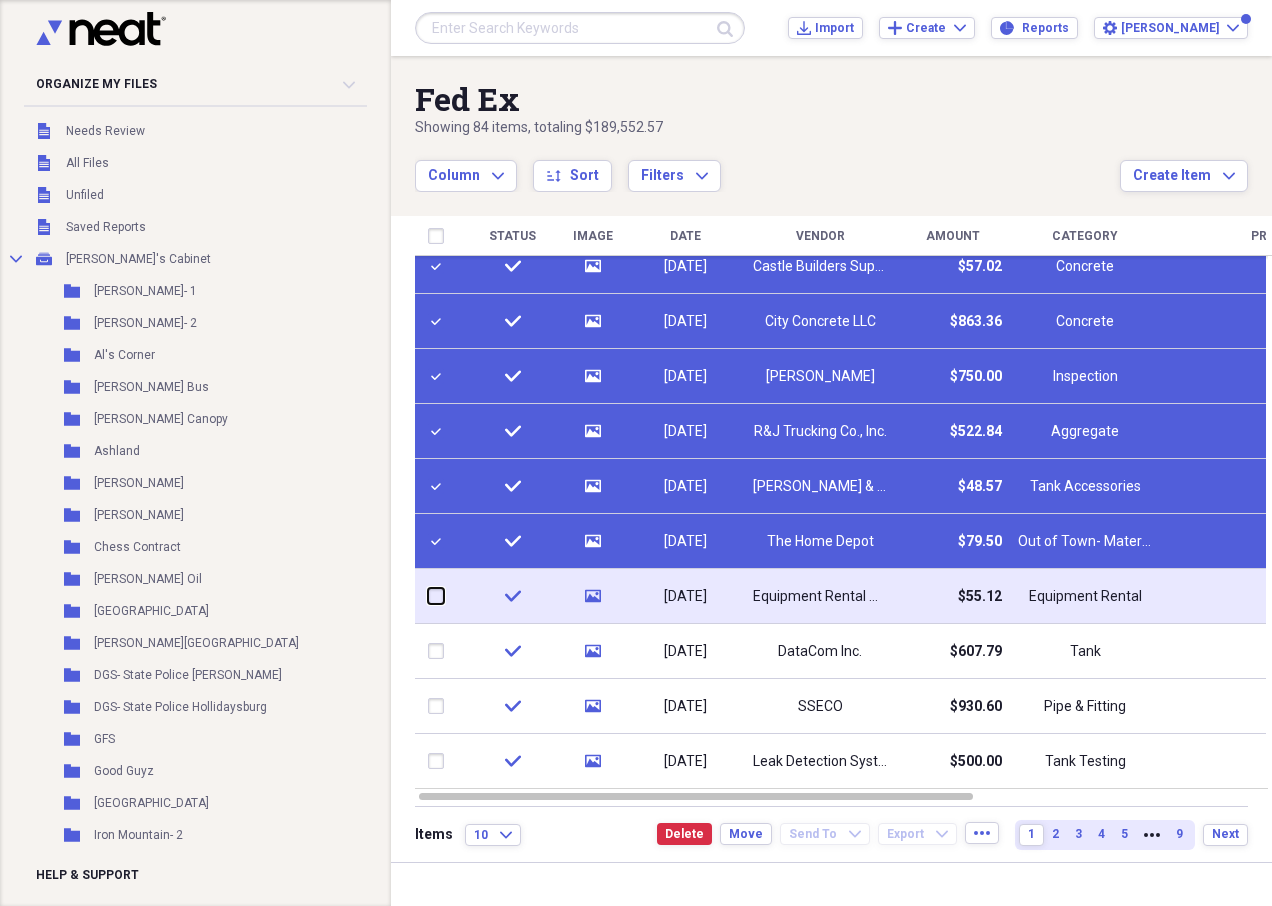 click at bounding box center (428, 596) 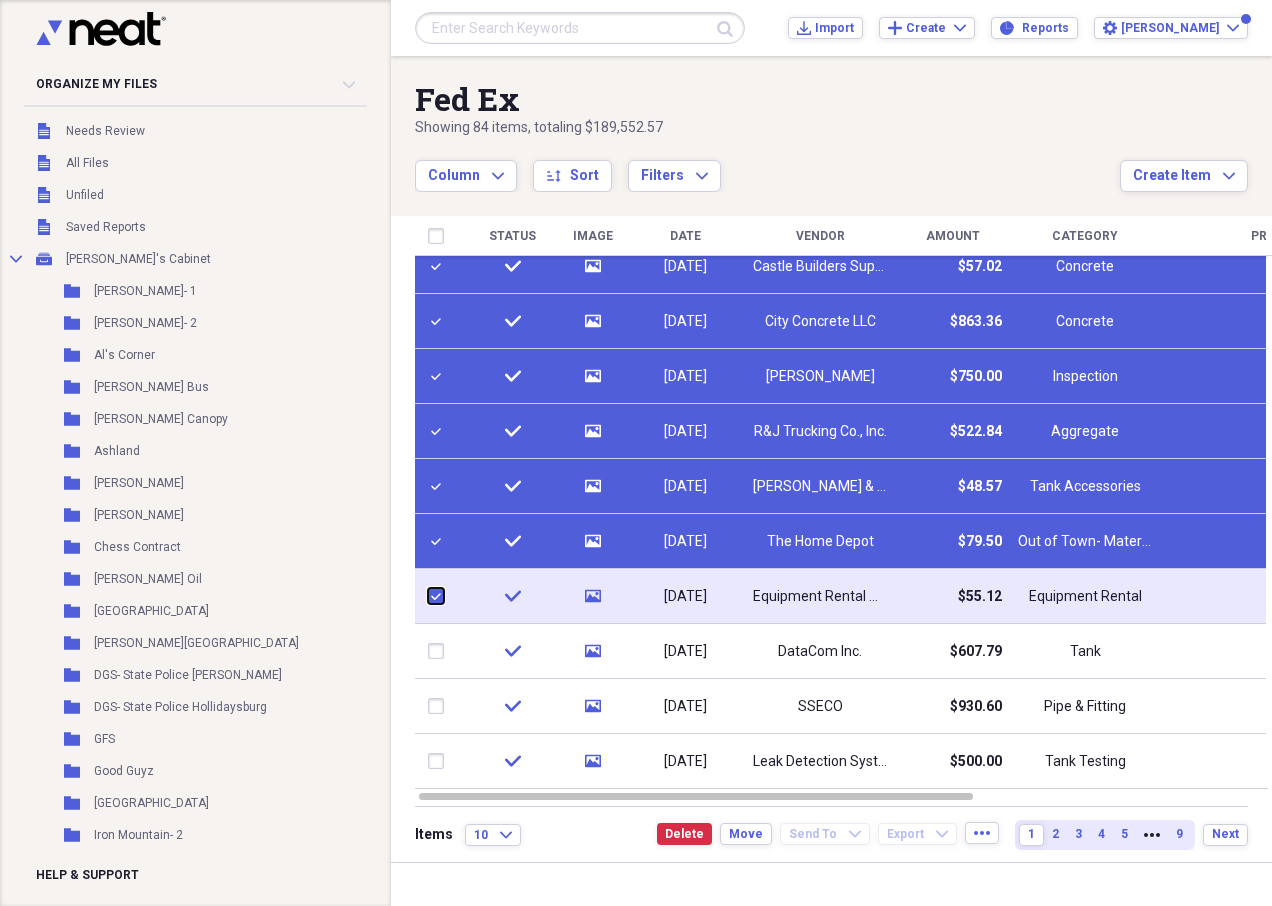 checkbox on "true" 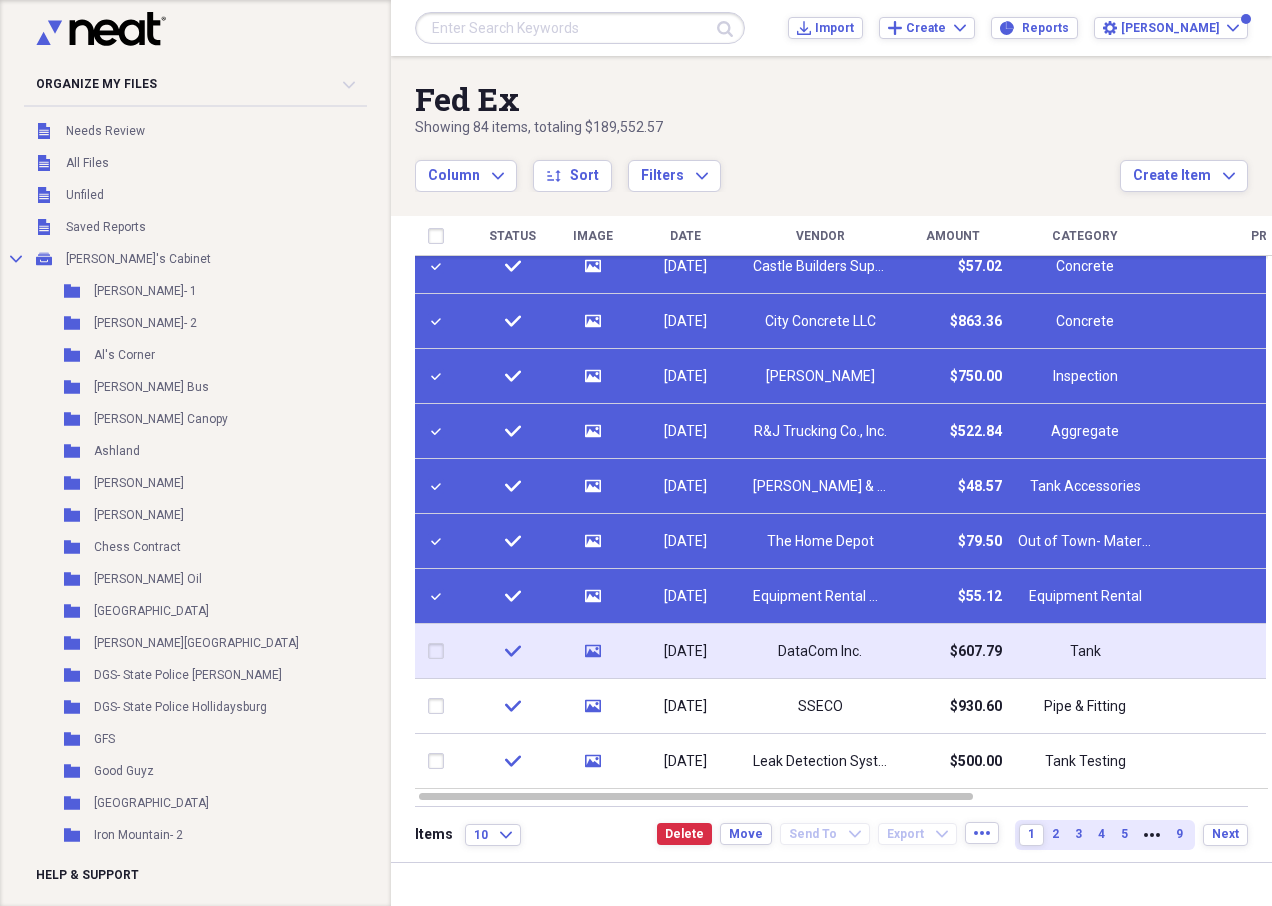 click at bounding box center [440, 651] 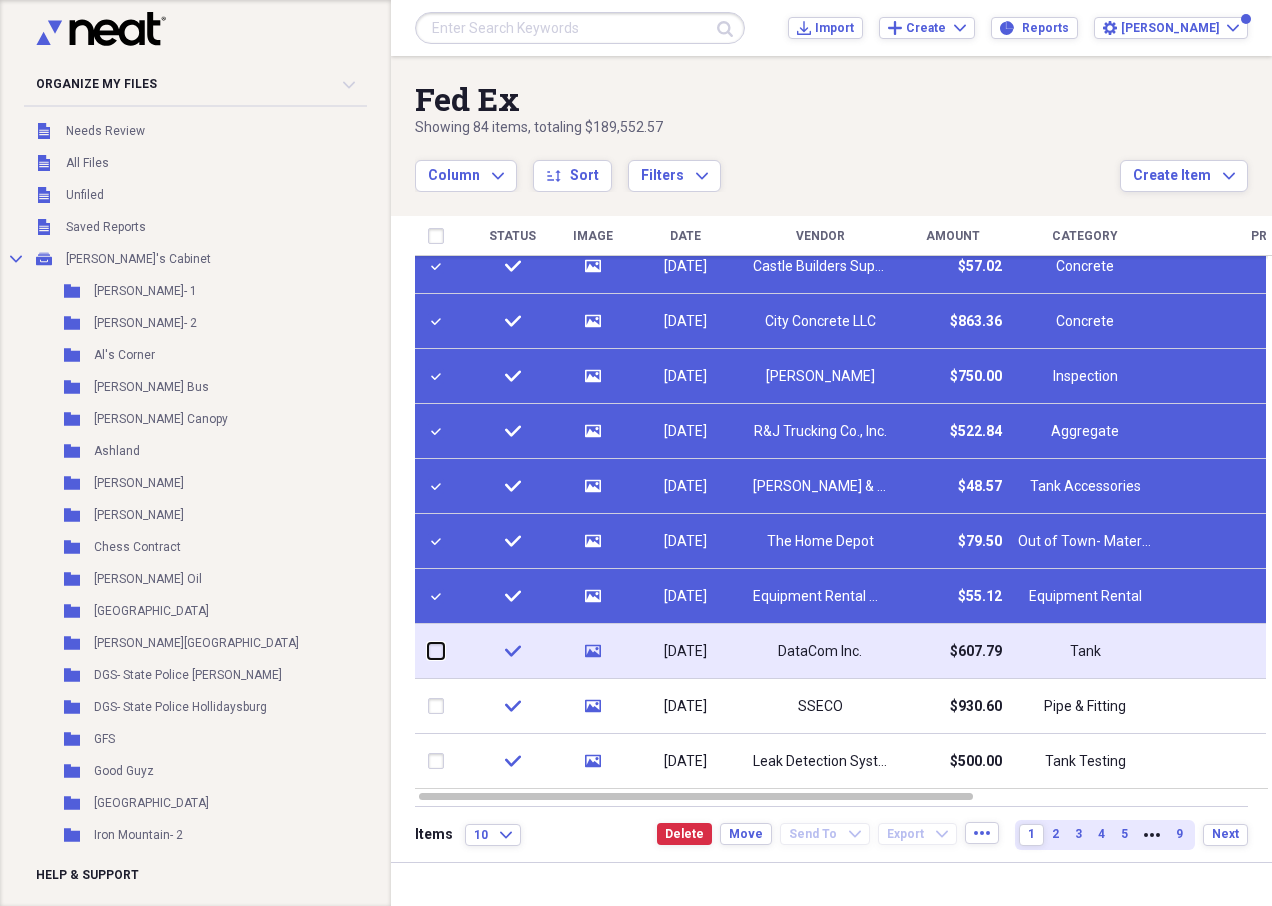 click at bounding box center [428, 651] 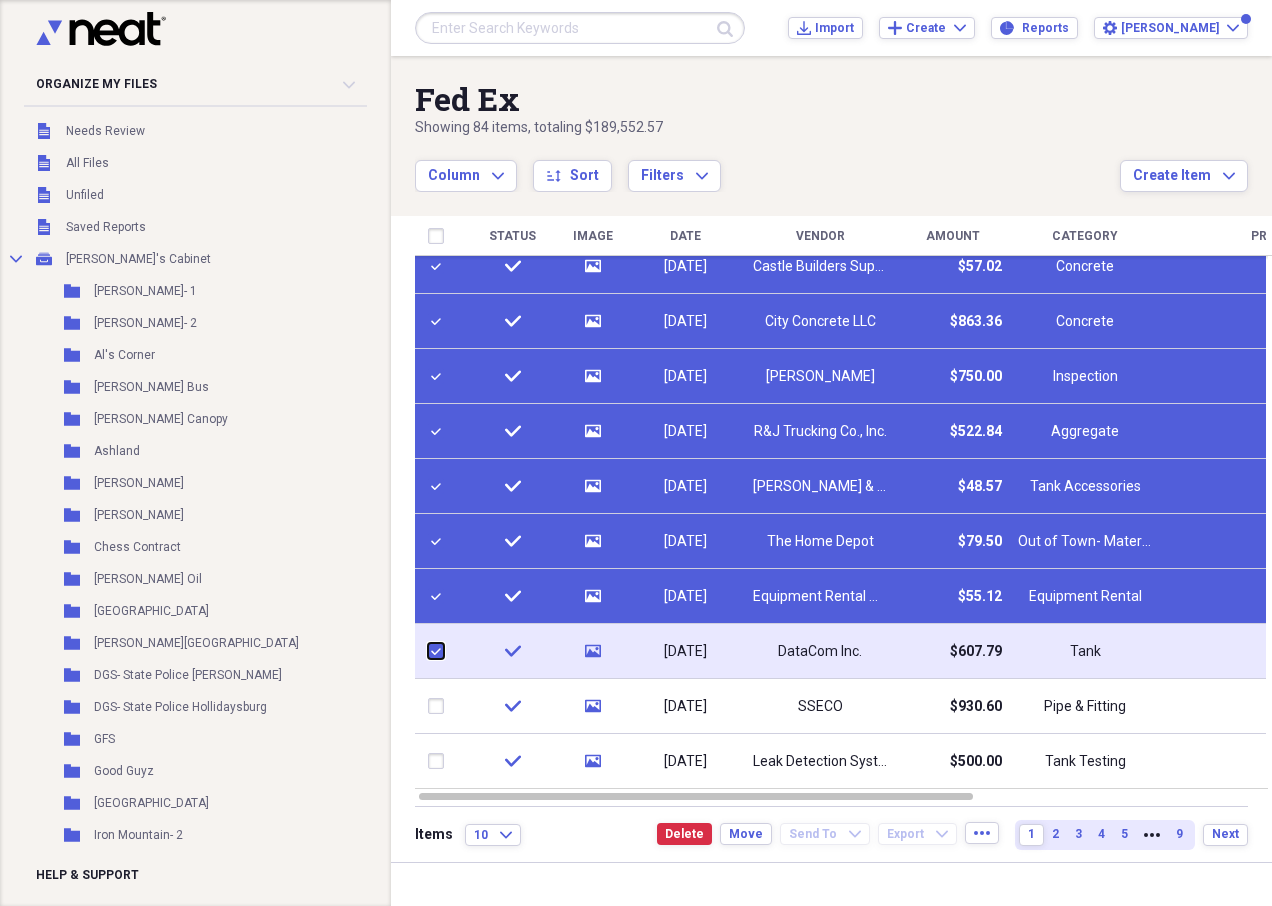 checkbox on "true" 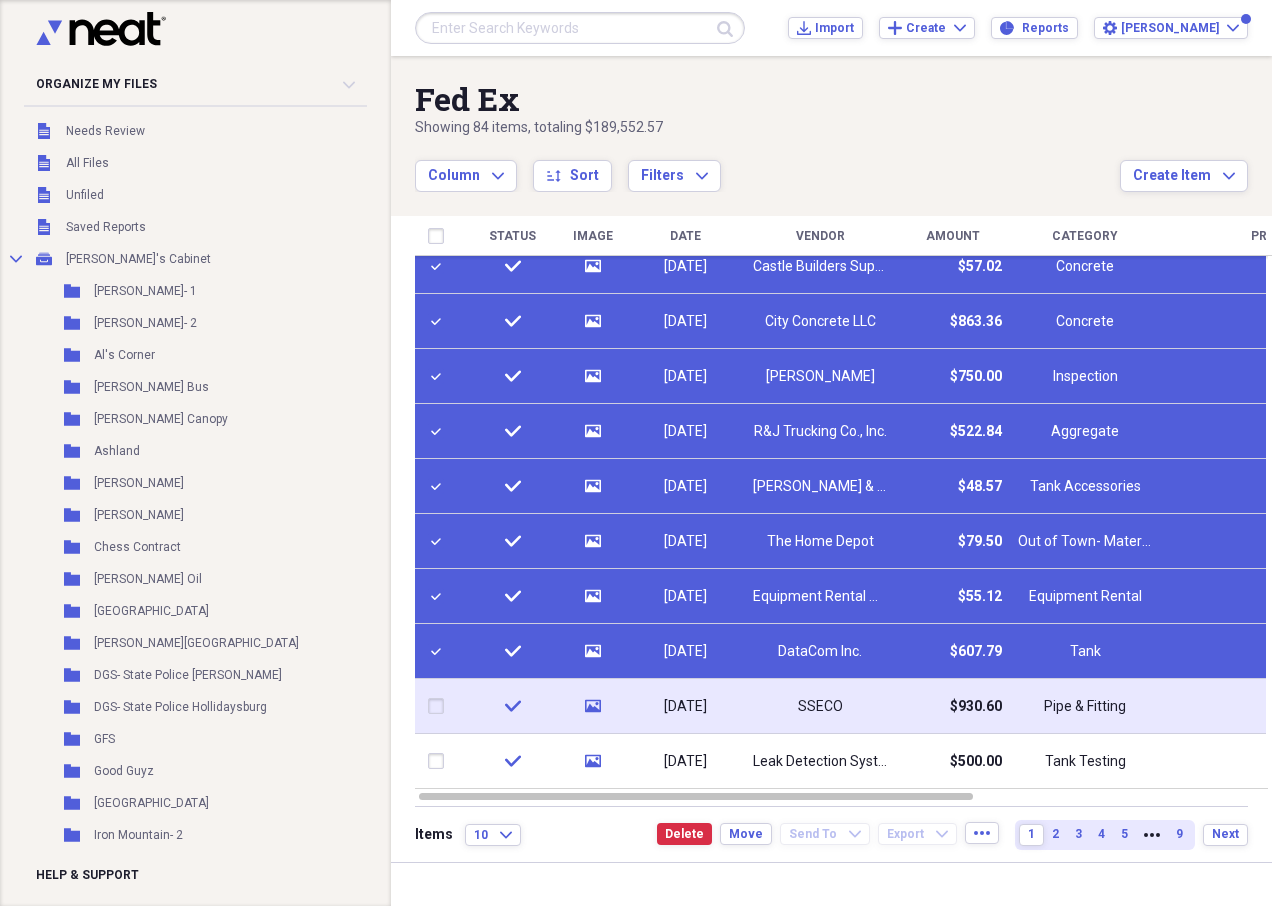 click at bounding box center (440, 706) 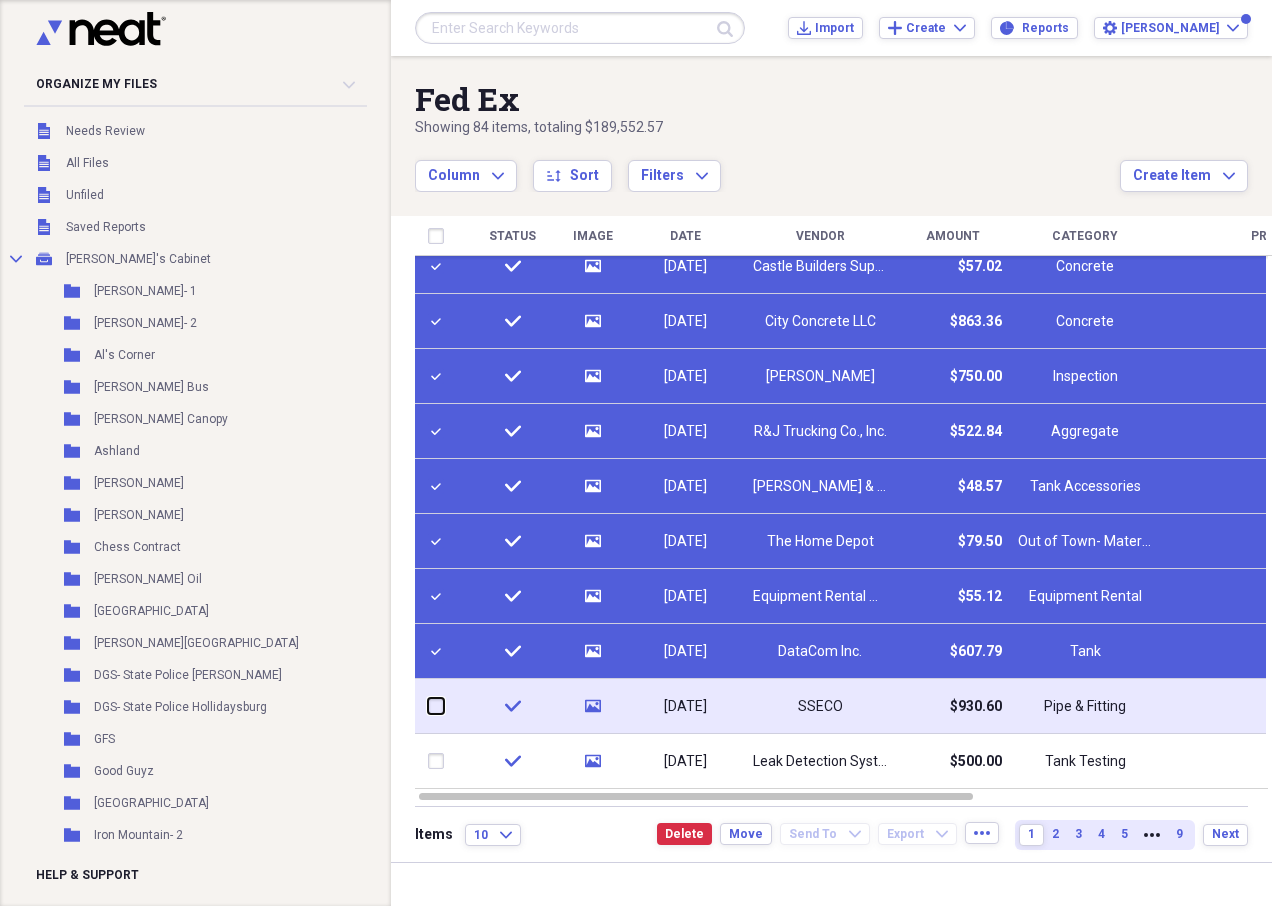 click at bounding box center (428, 706) 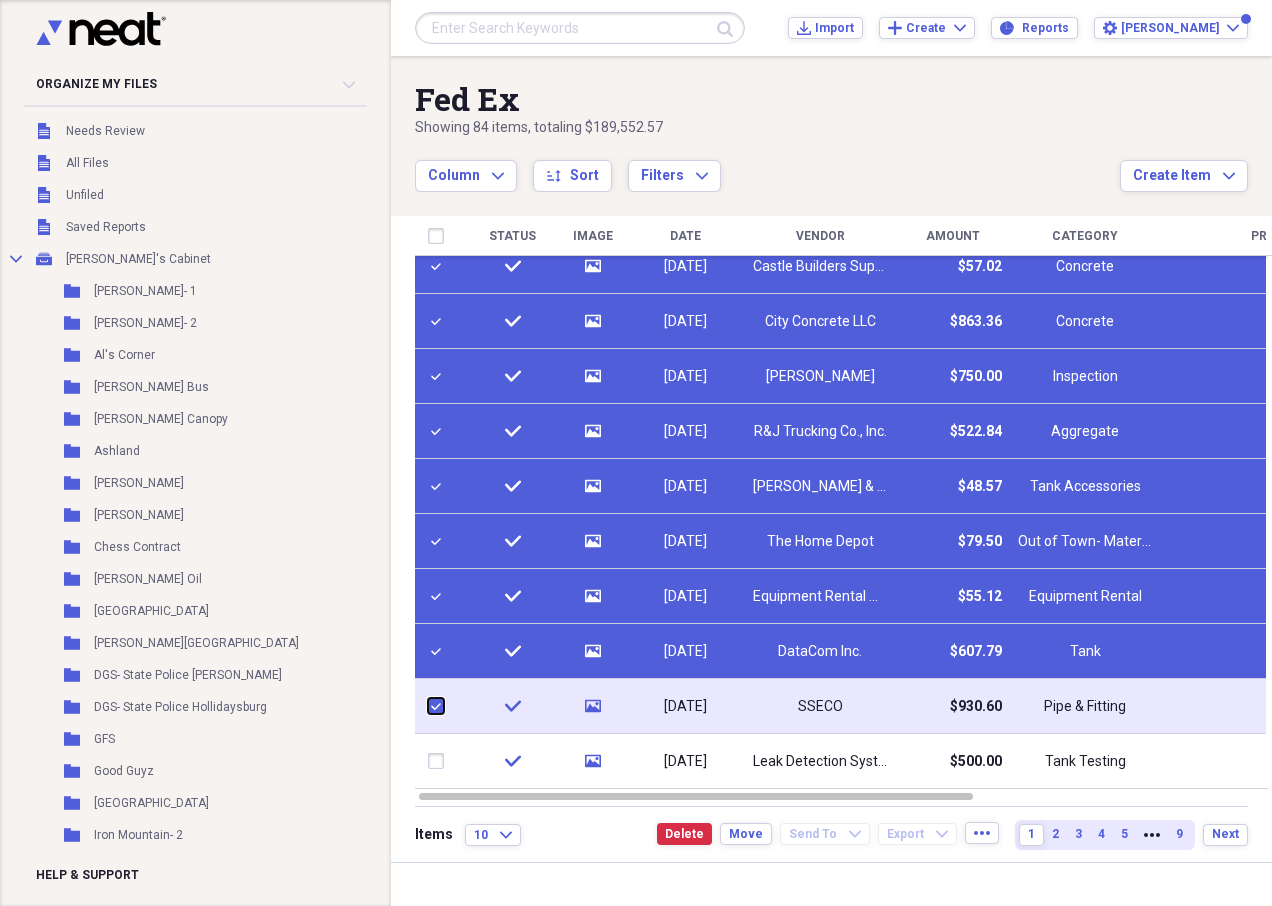 checkbox on "true" 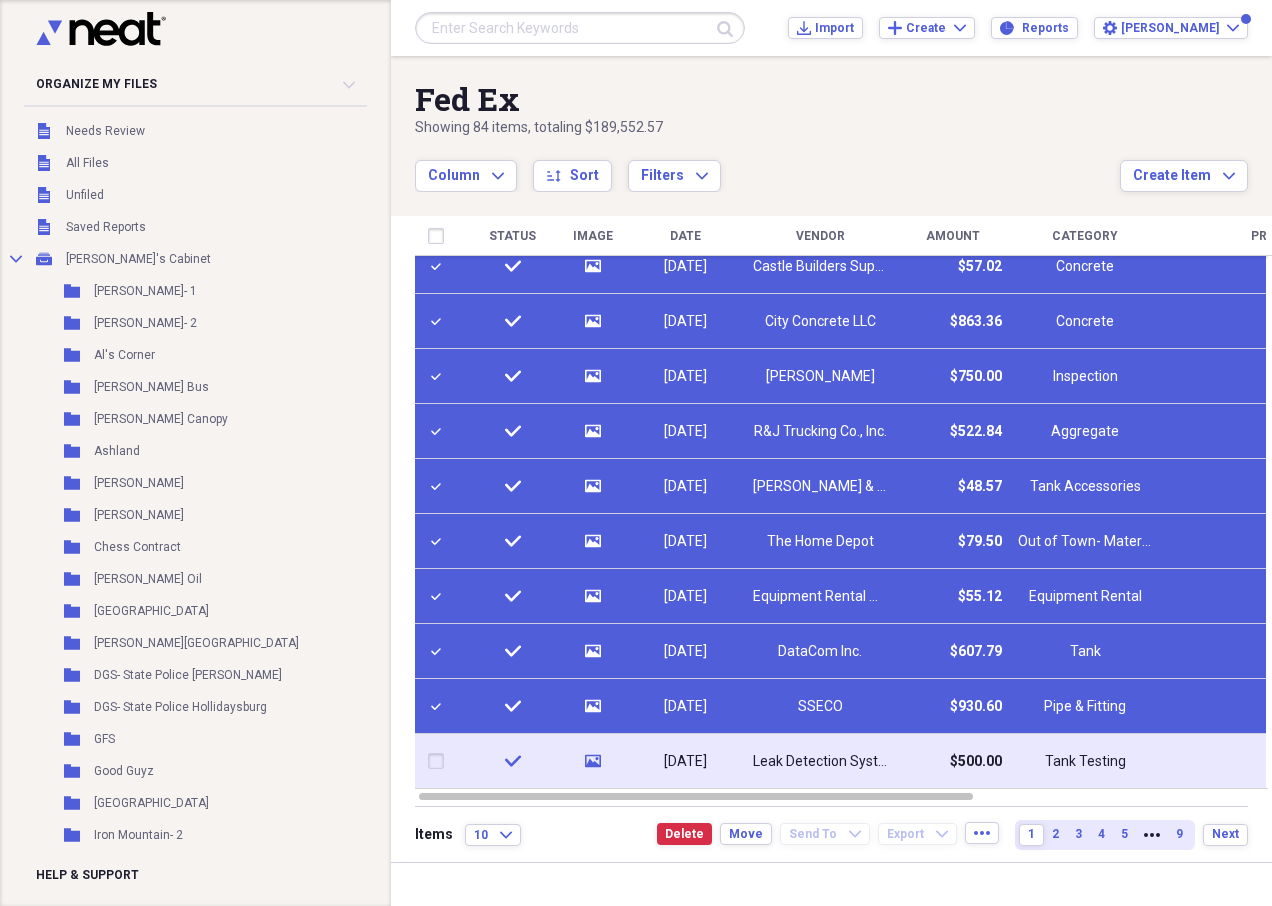 click at bounding box center [440, 761] 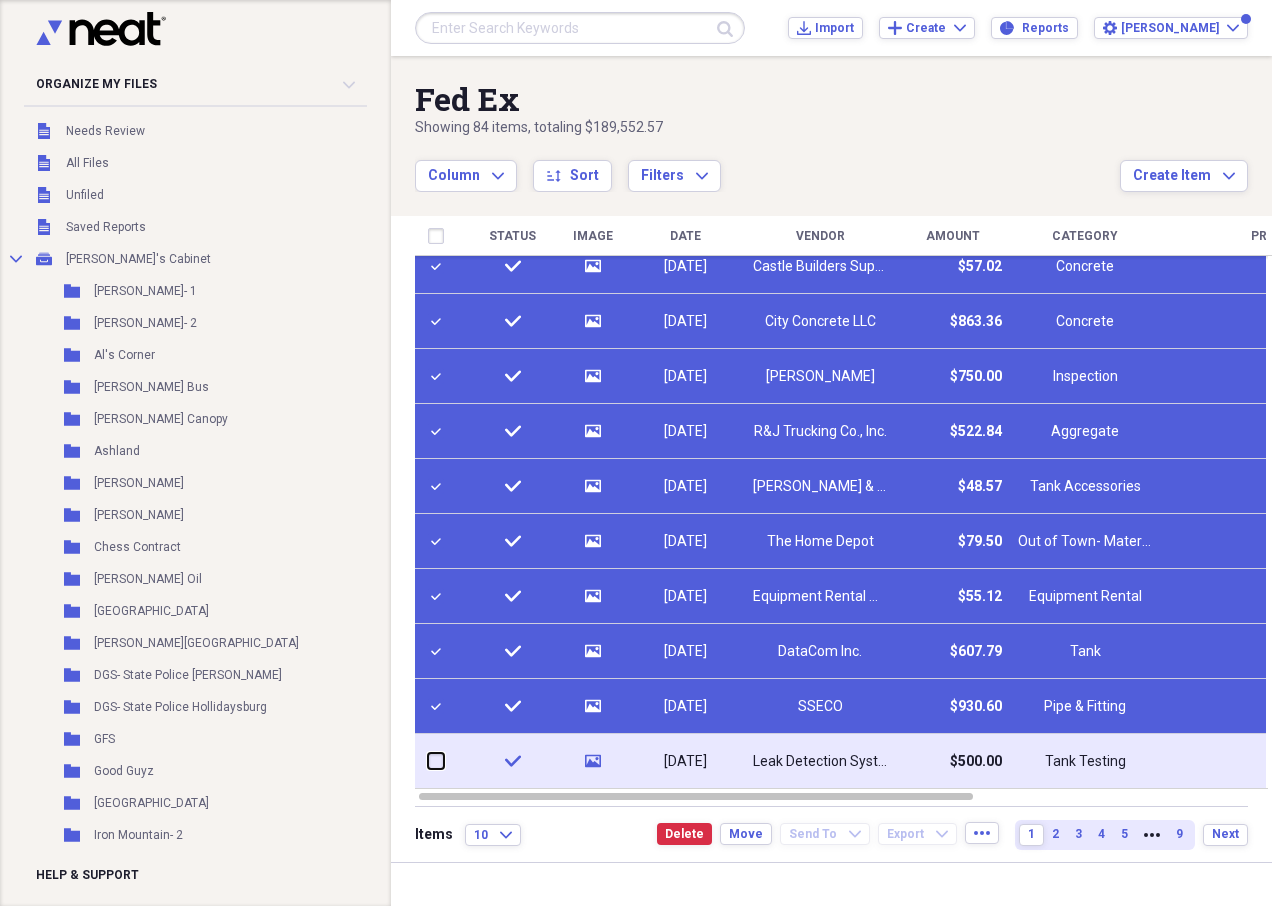 click at bounding box center [428, 761] 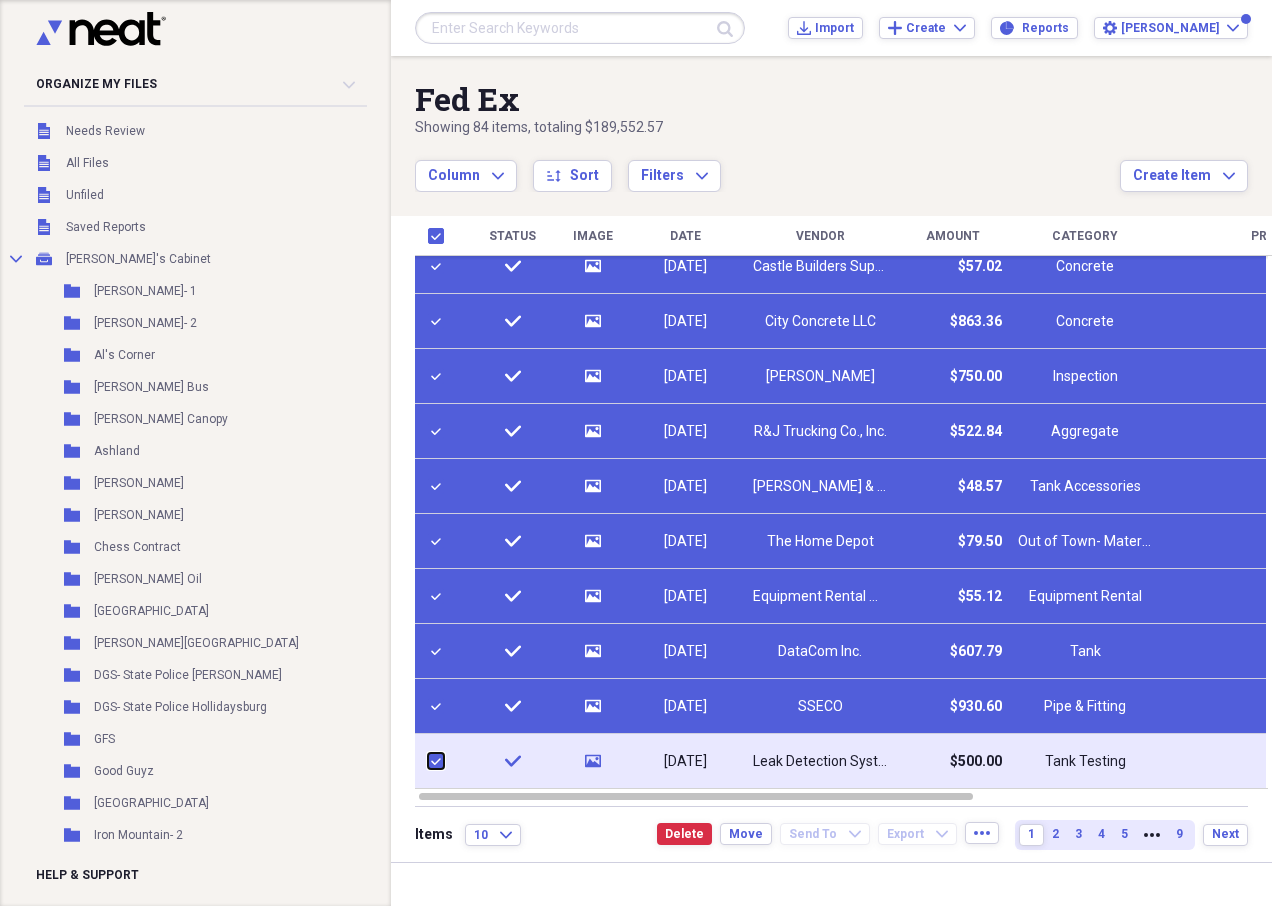 checkbox on "true" 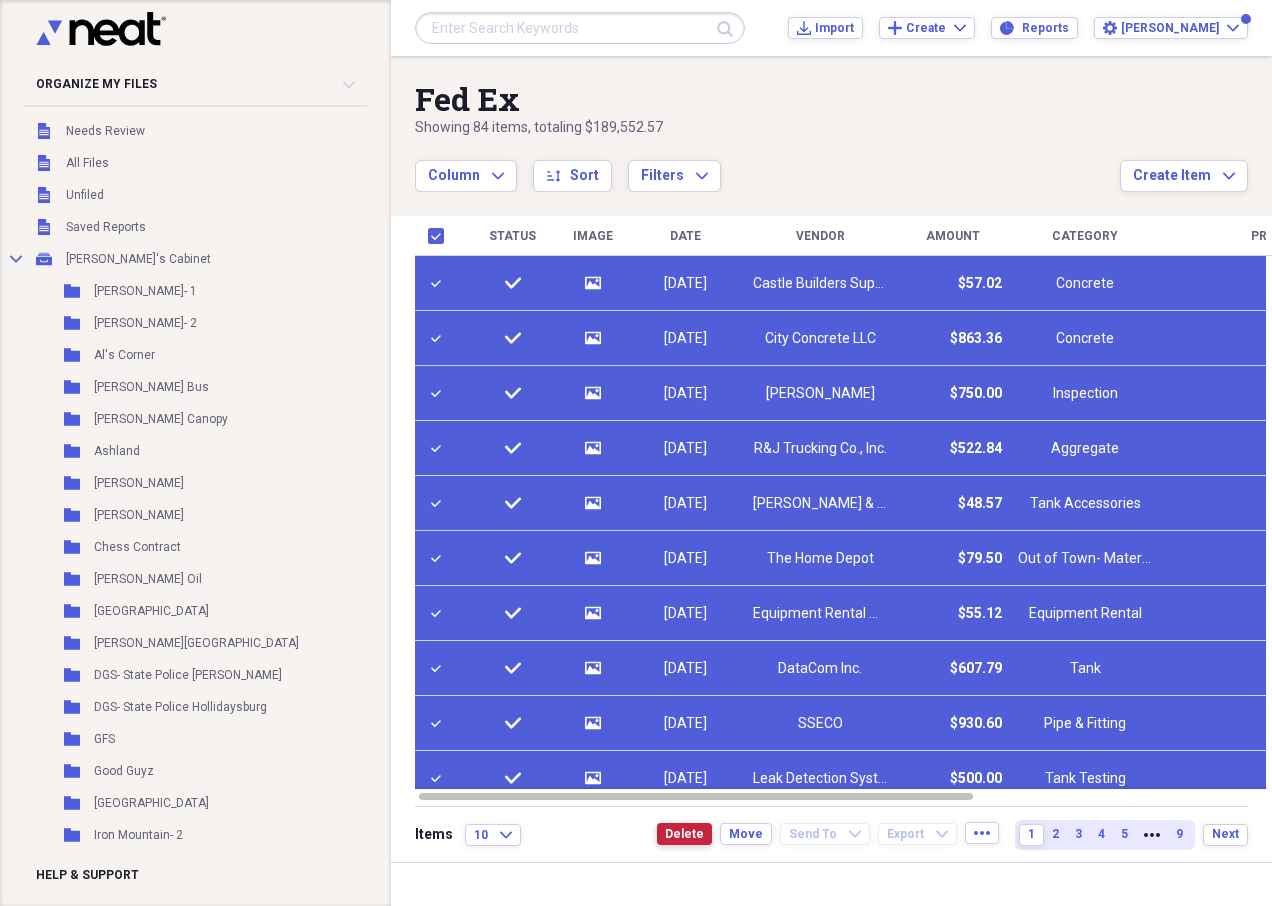 click on "Delete" at bounding box center (684, 834) 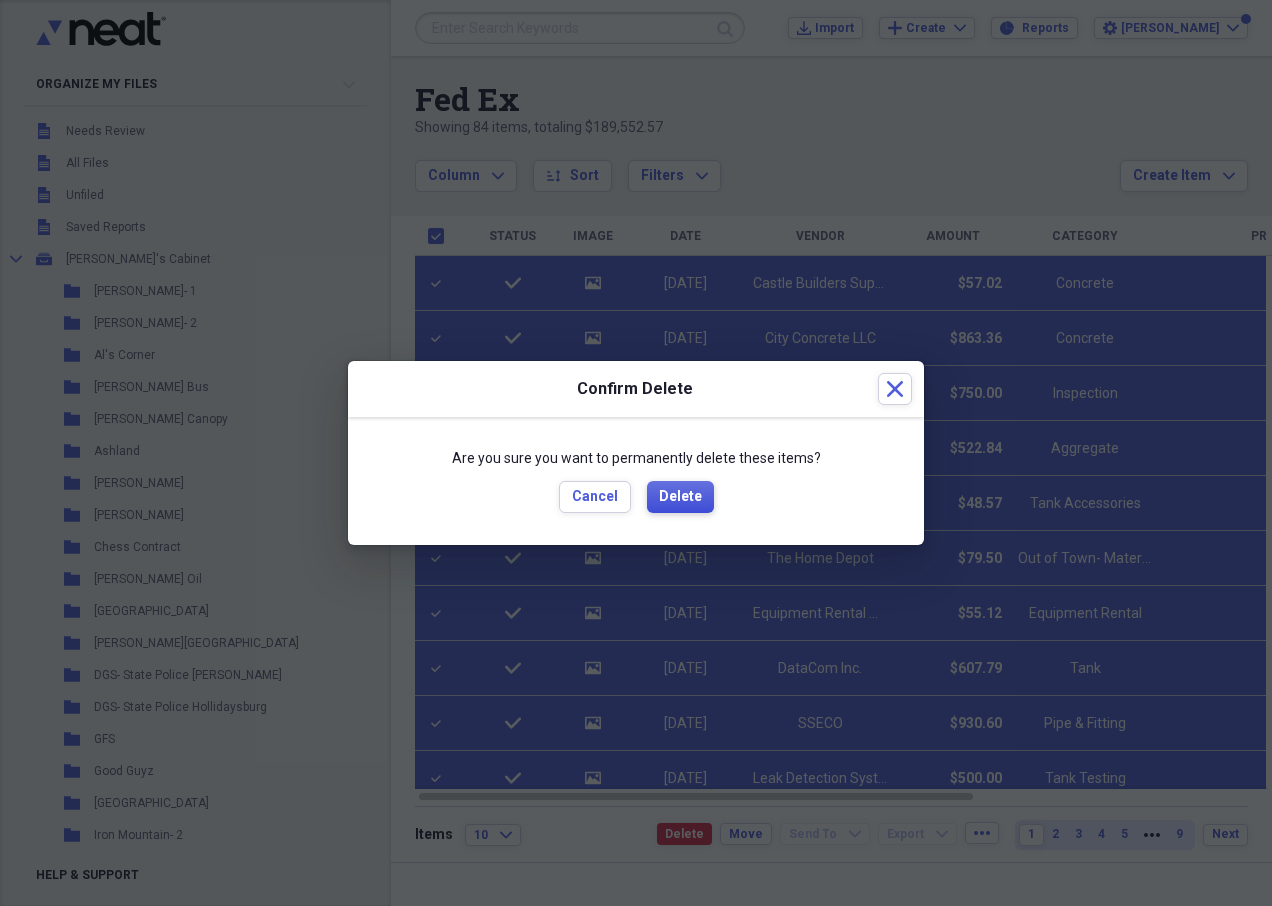 click on "Delete" at bounding box center [680, 497] 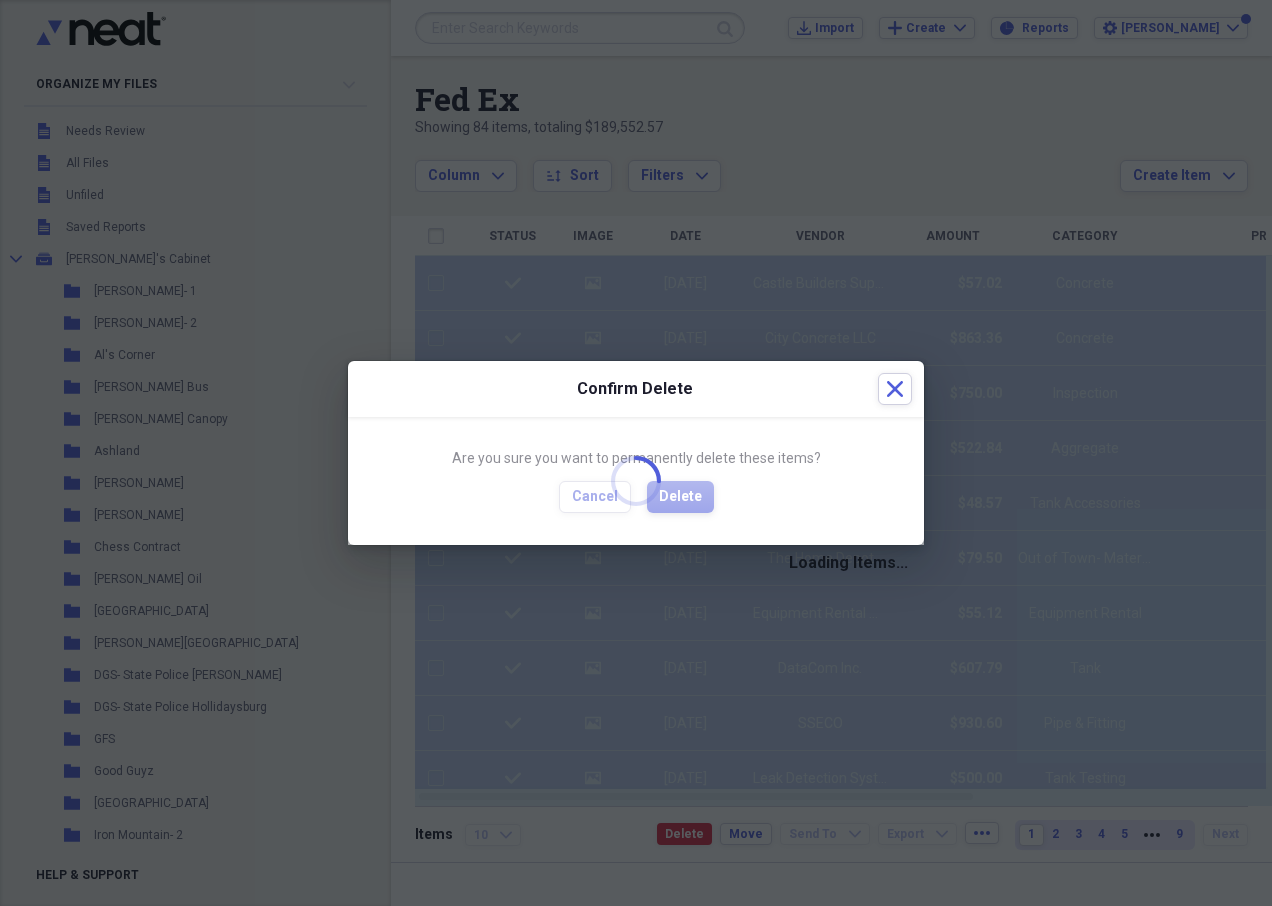checkbox on "false" 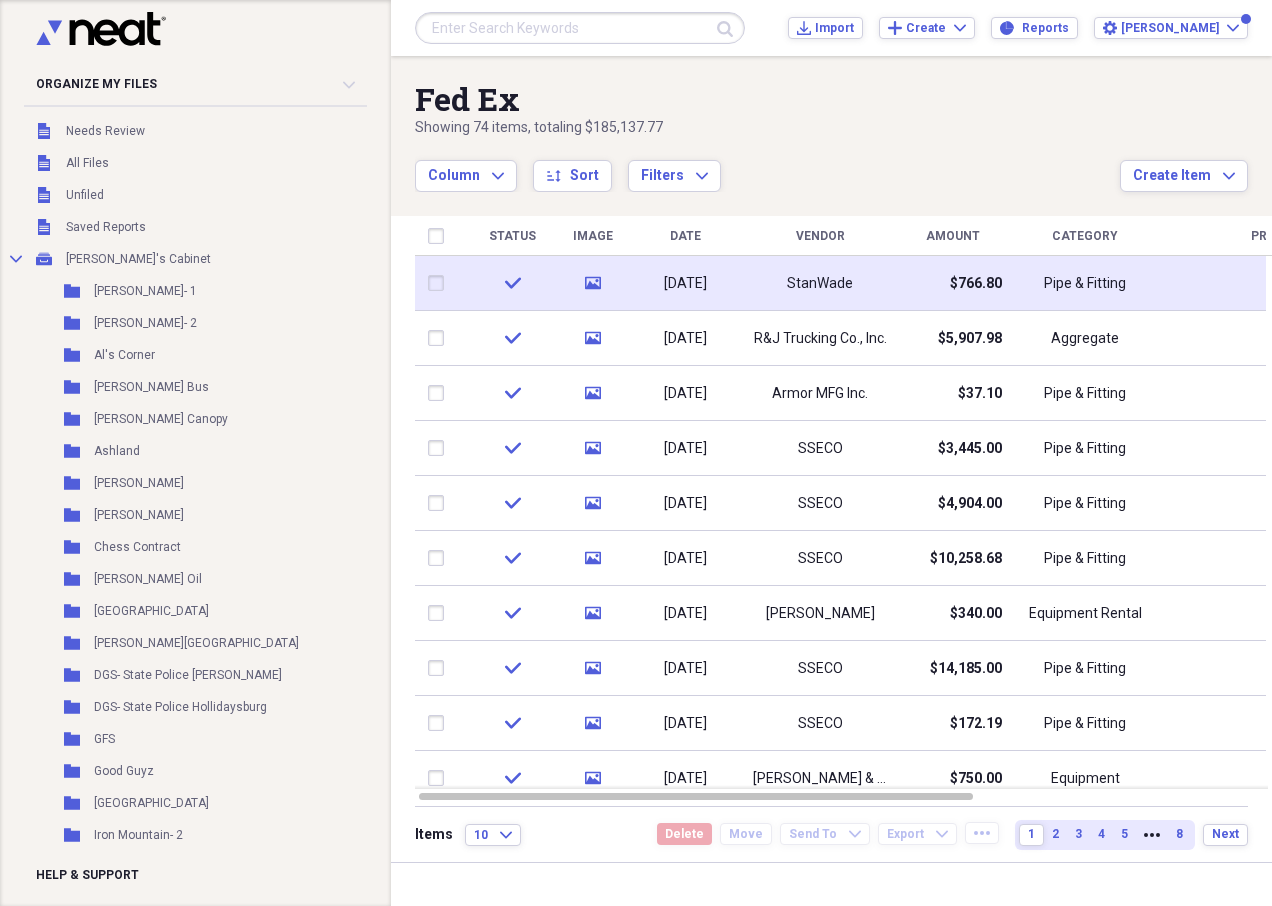 click at bounding box center (440, 283) 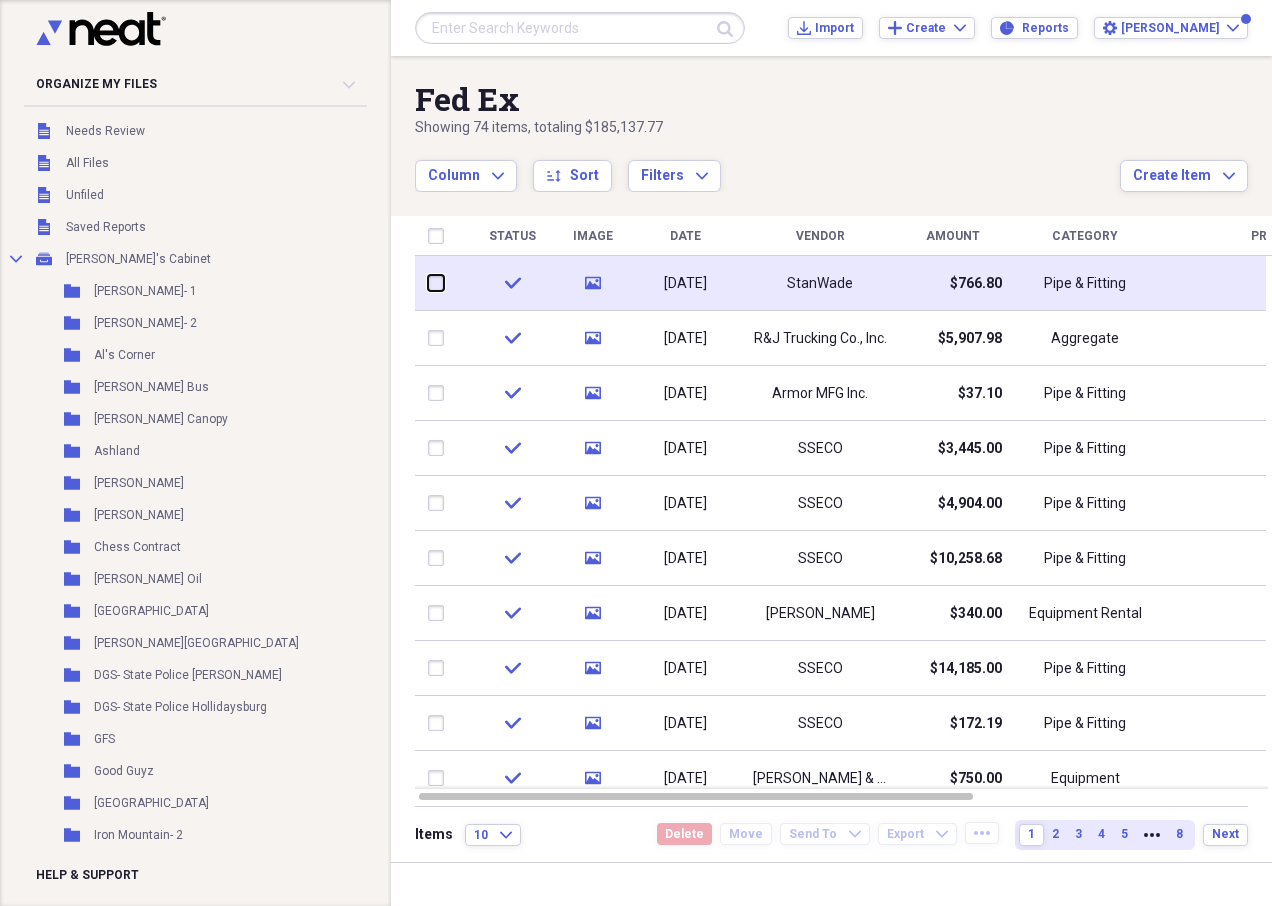 click at bounding box center [428, 283] 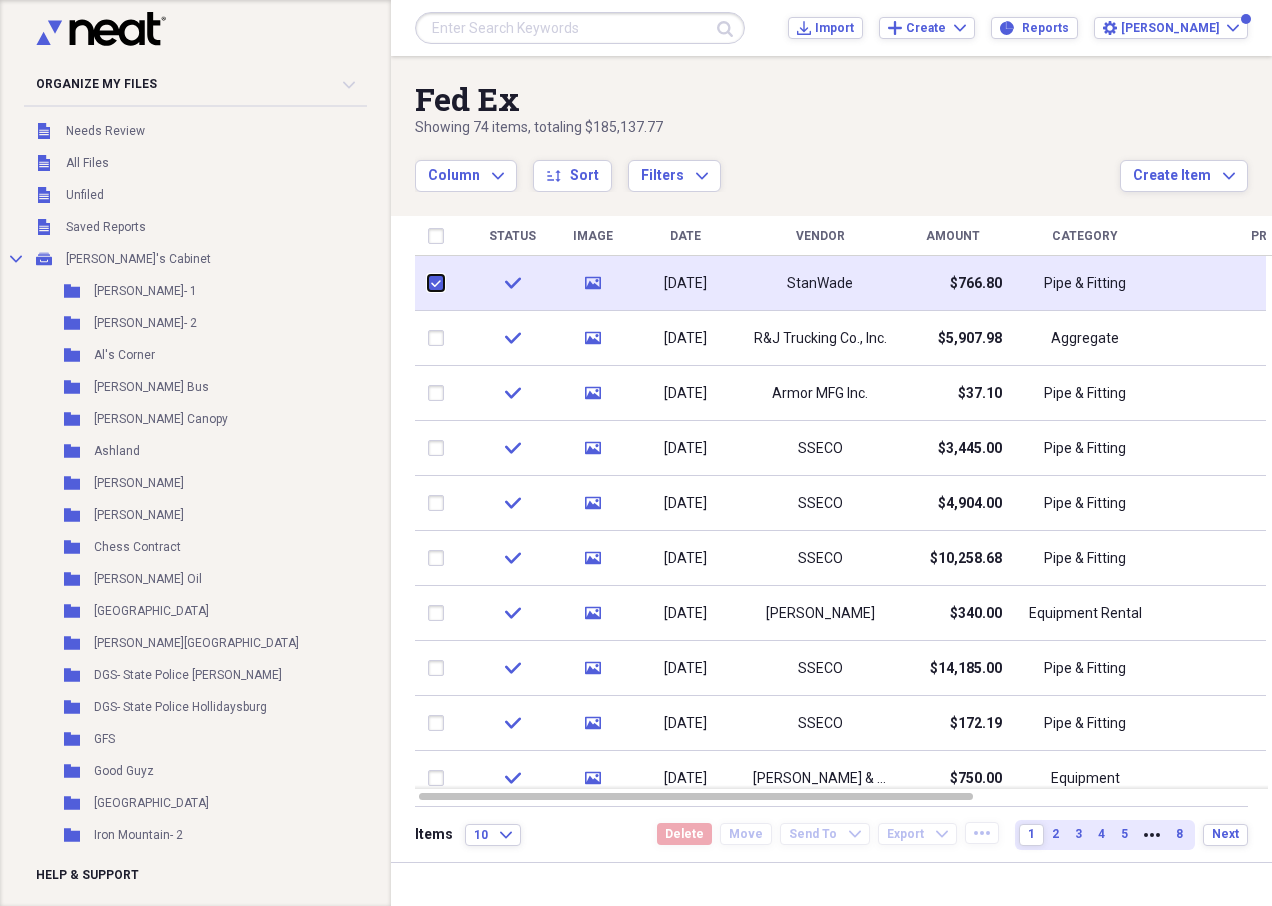 checkbox on "true" 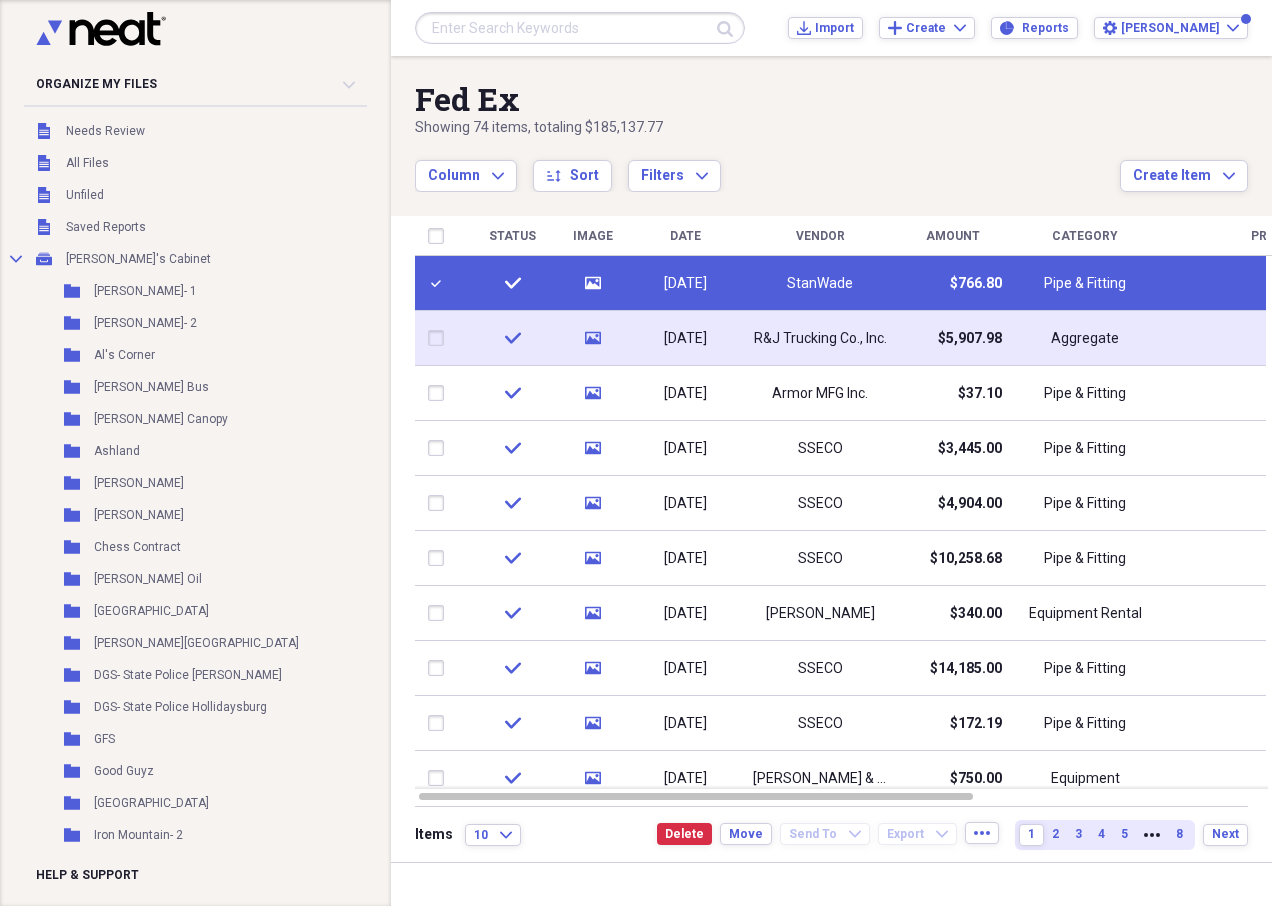 click at bounding box center [440, 338] 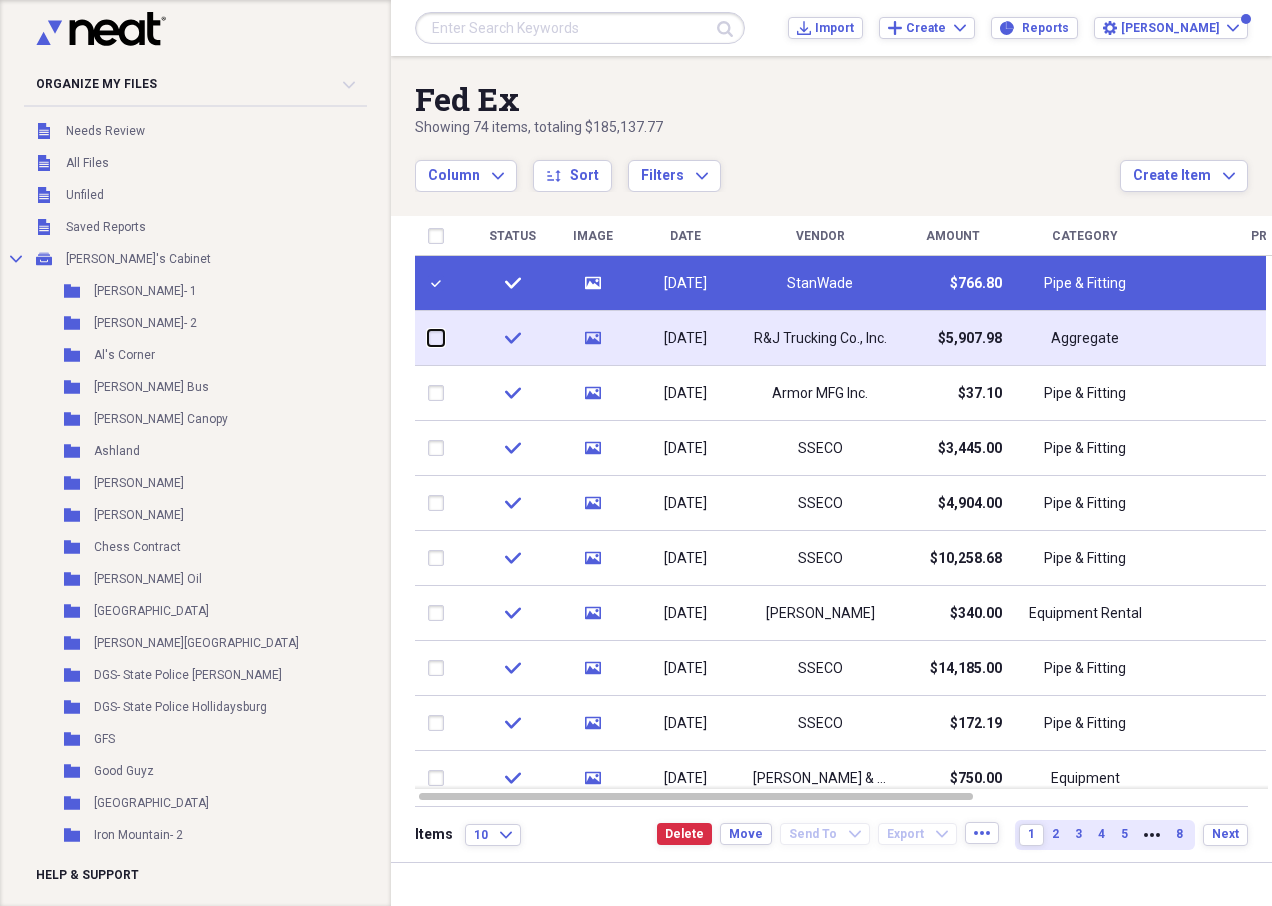 click at bounding box center [428, 338] 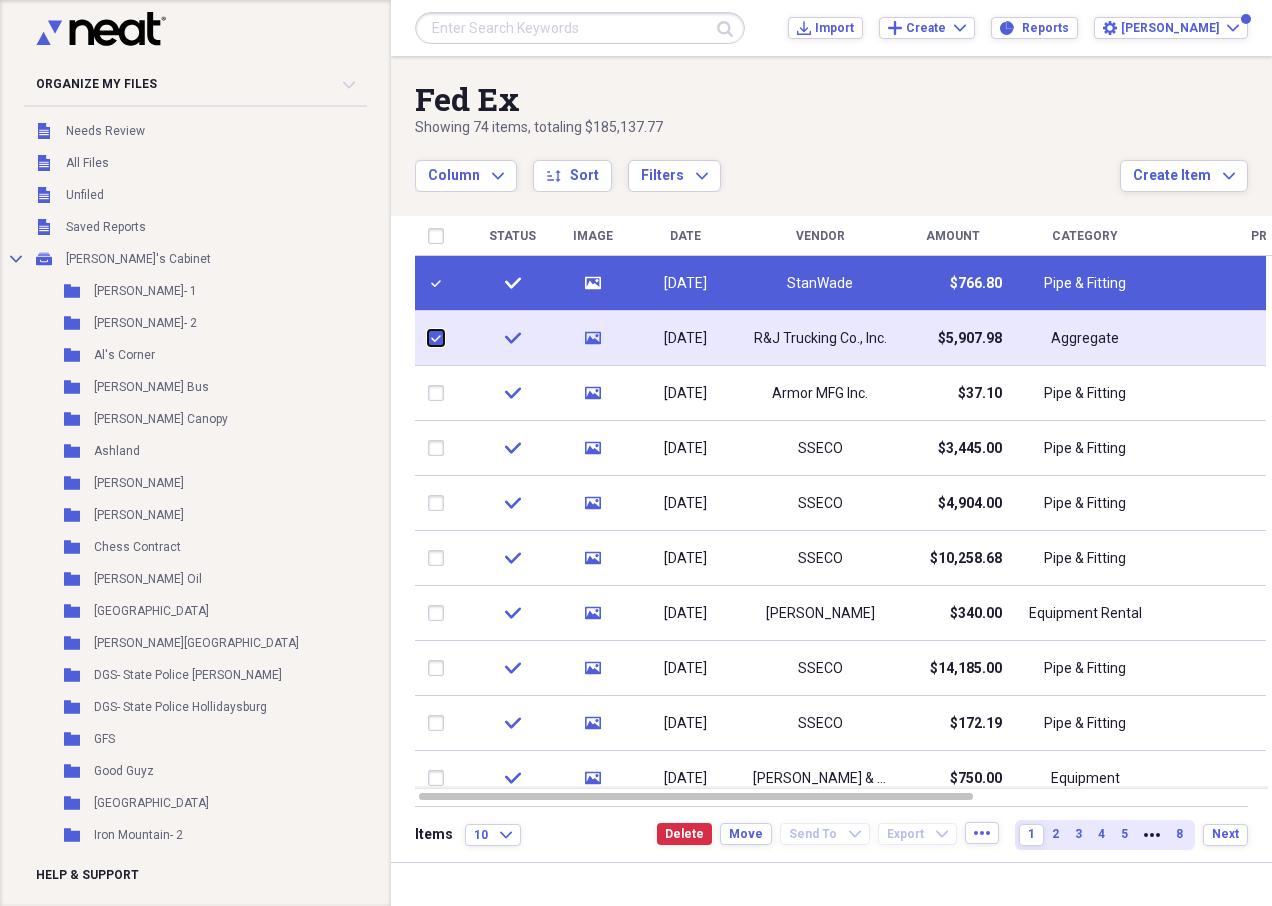 checkbox on "true" 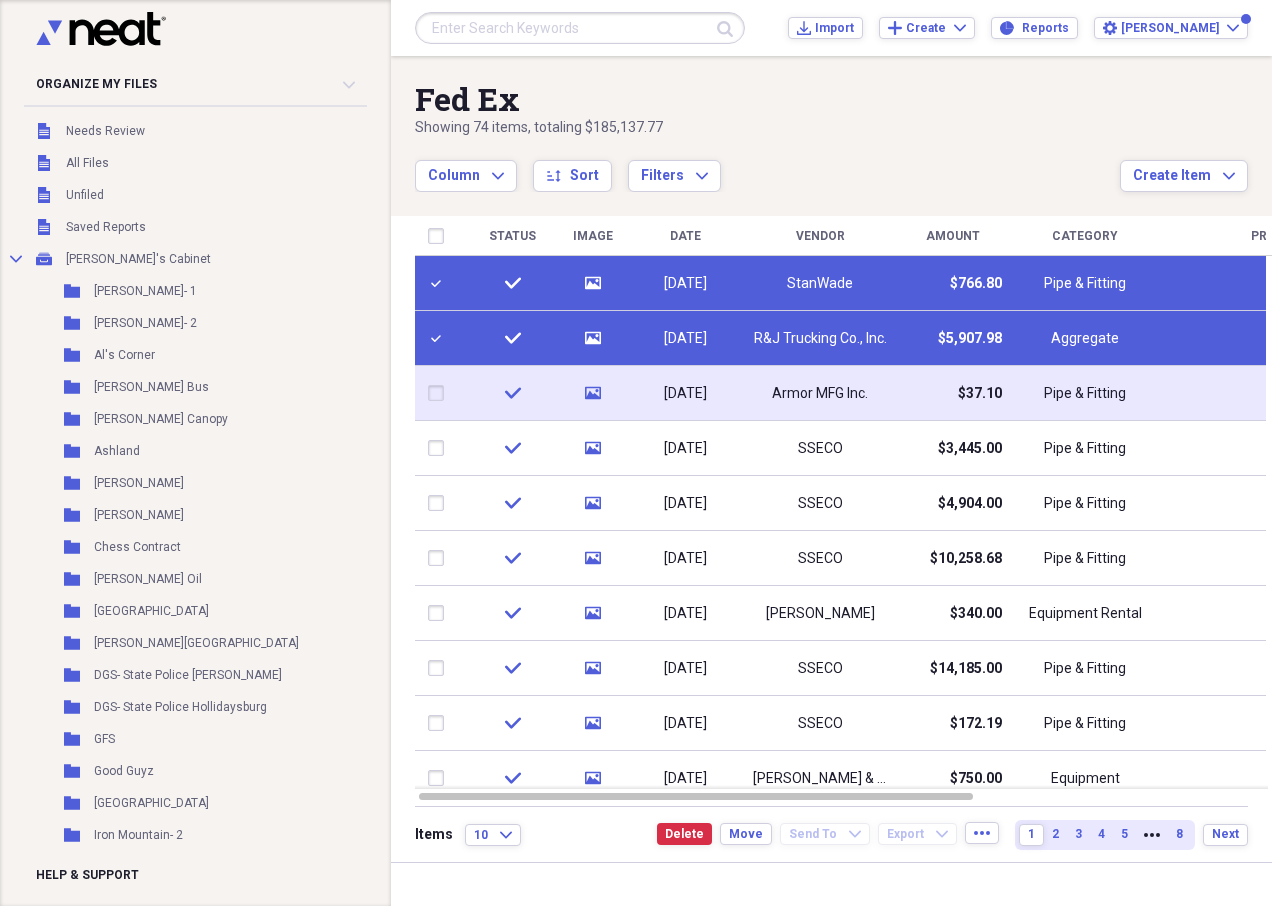 drag, startPoint x: 430, startPoint y: 388, endPoint x: 430, endPoint y: 405, distance: 17 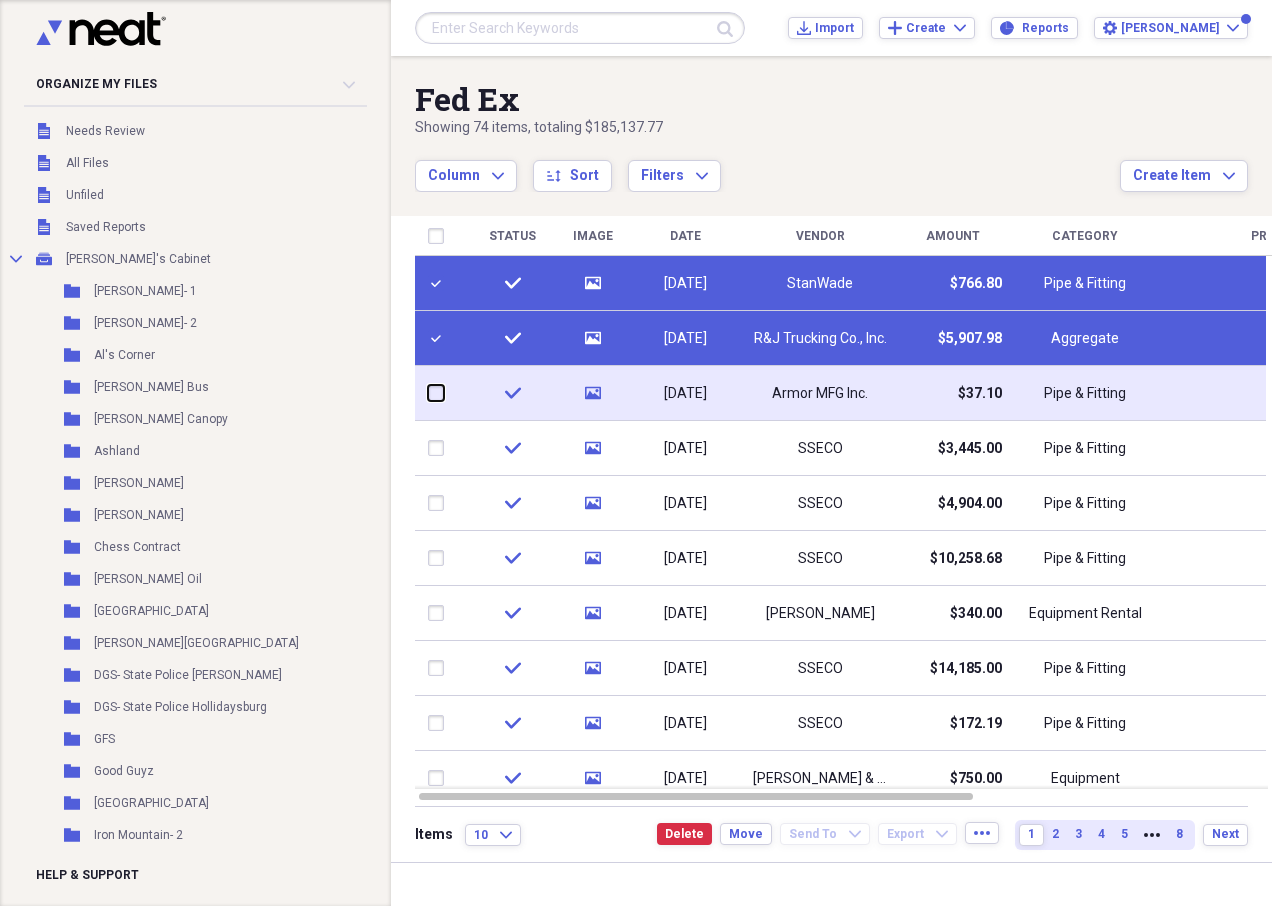 click at bounding box center (428, 393) 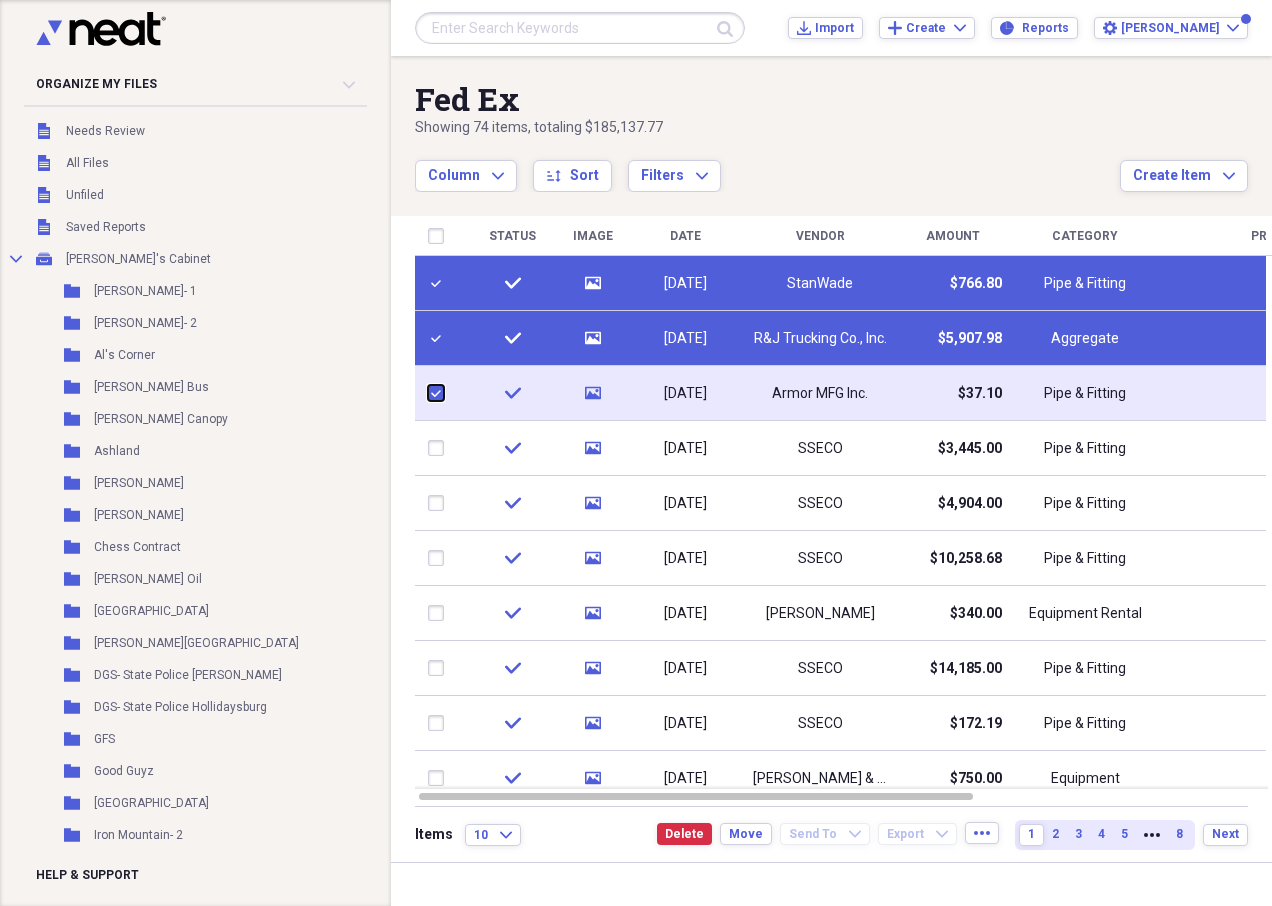 checkbox on "true" 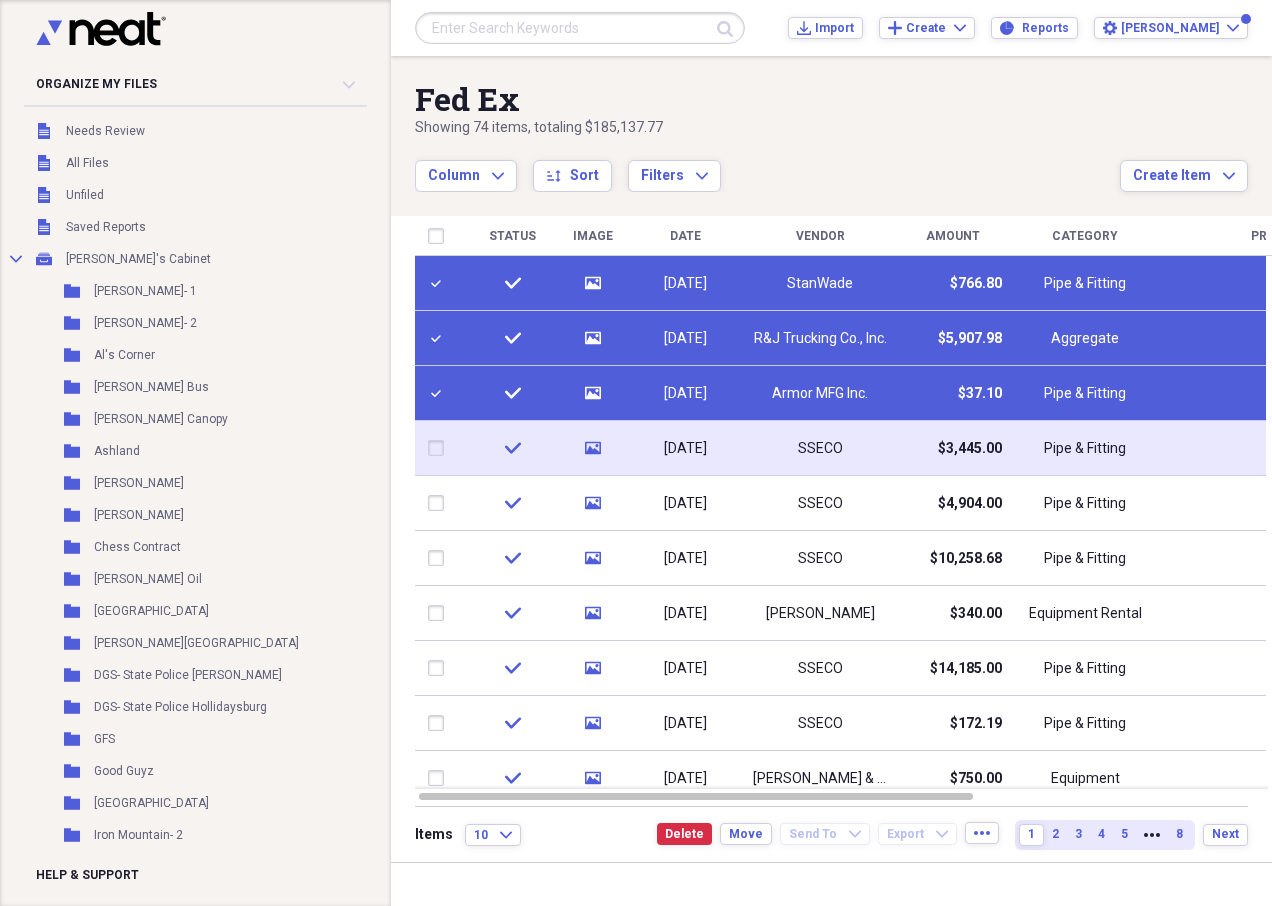 click at bounding box center [440, 448] 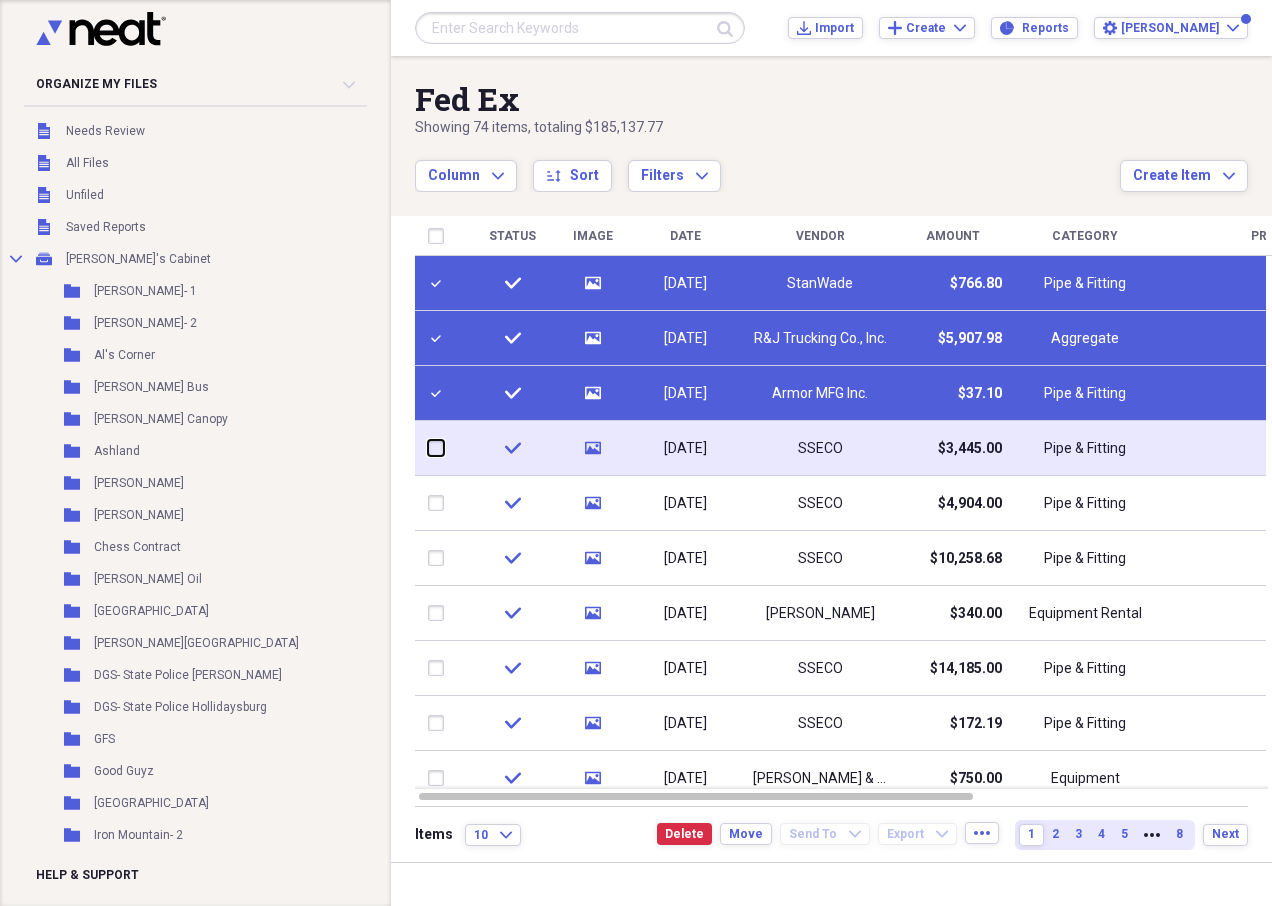 click at bounding box center [428, 448] 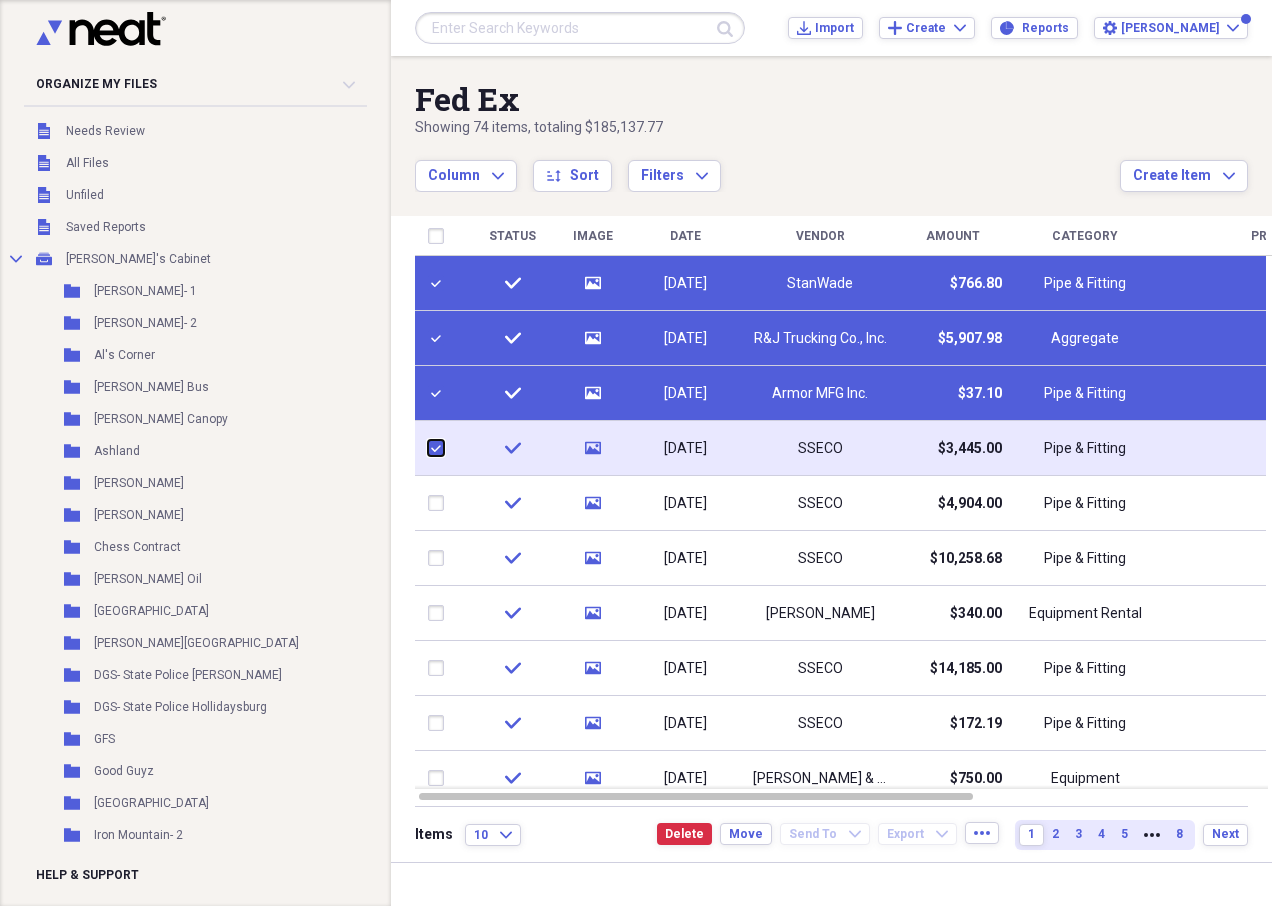 checkbox on "true" 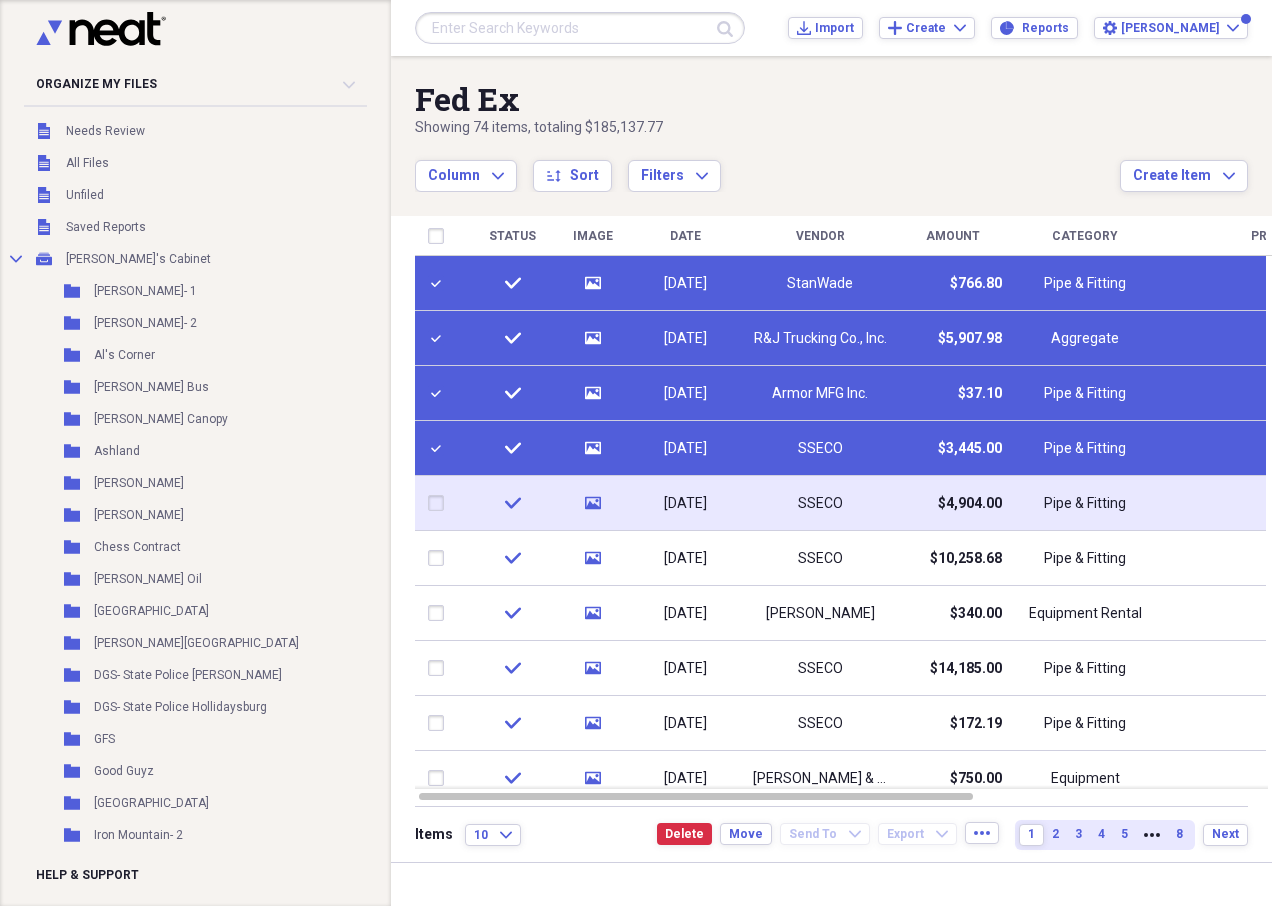 click at bounding box center (440, 503) 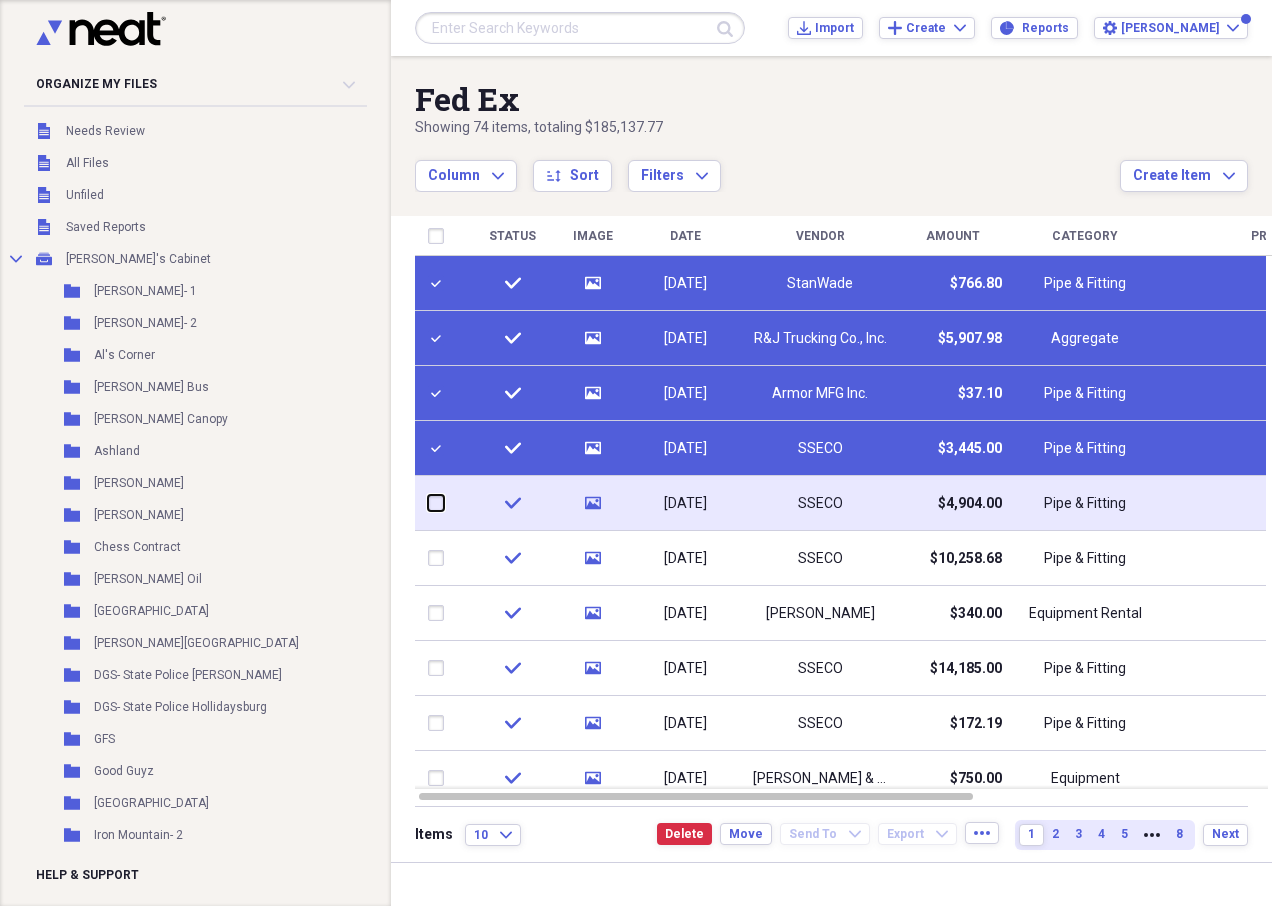 click at bounding box center [428, 503] 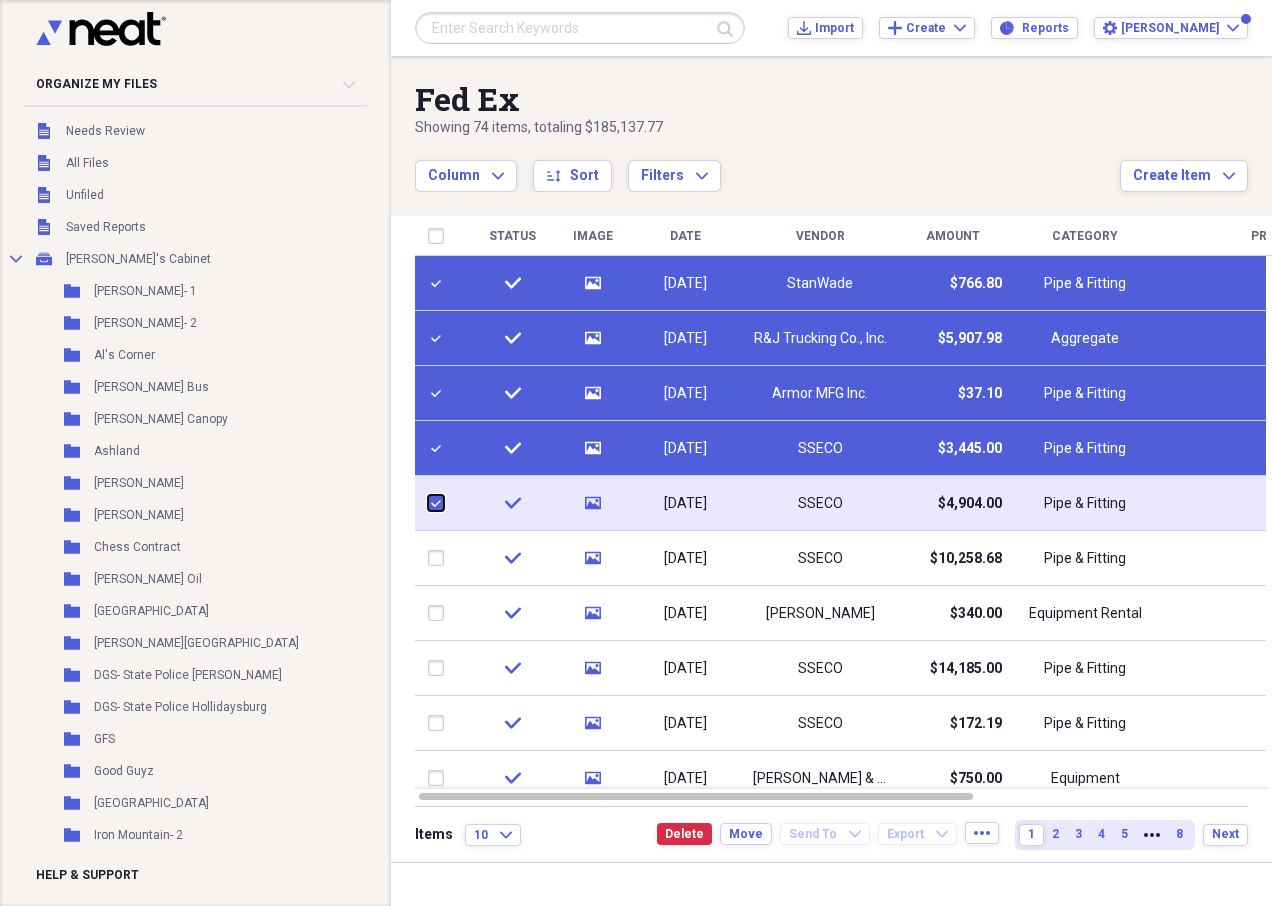 checkbox on "true" 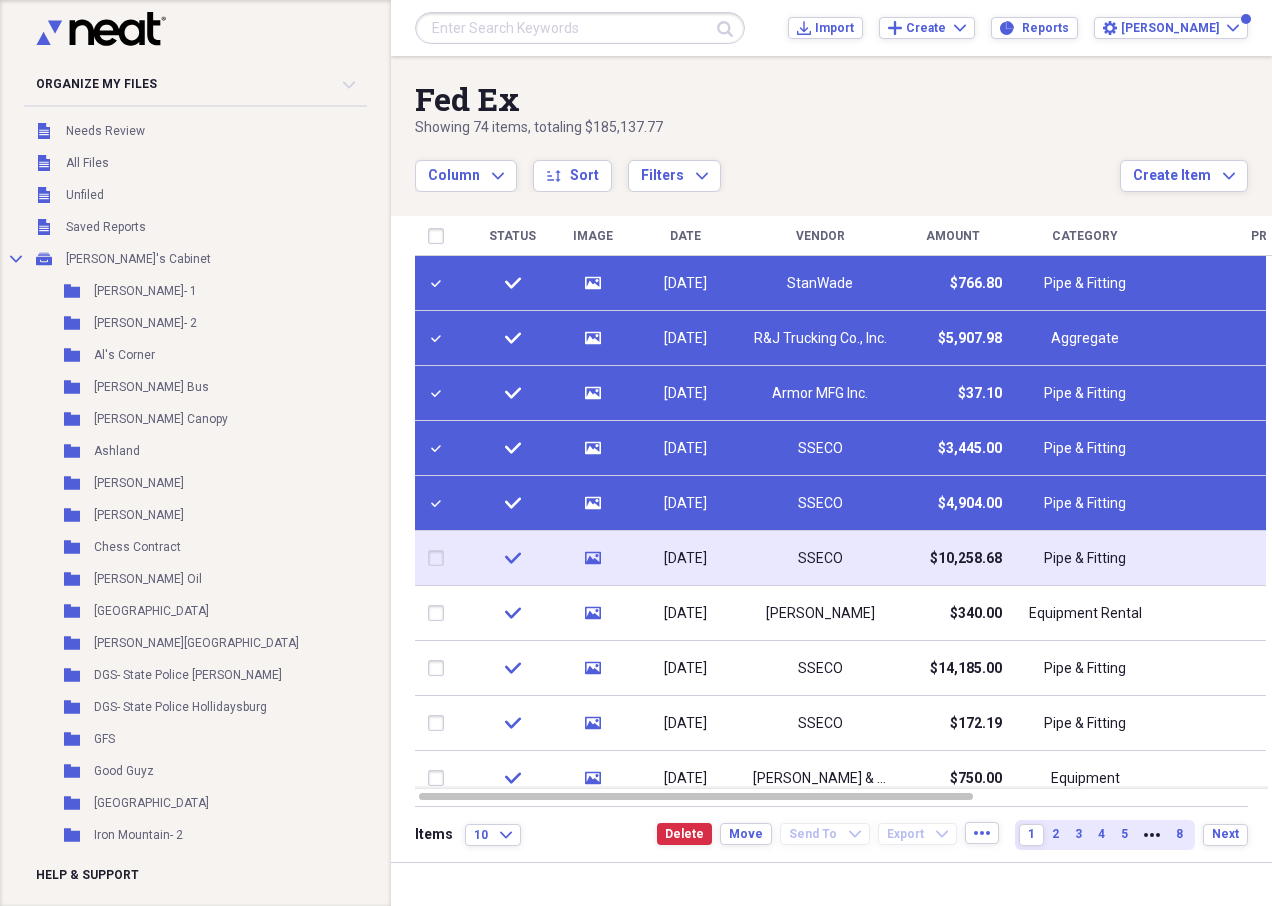 click at bounding box center [440, 558] 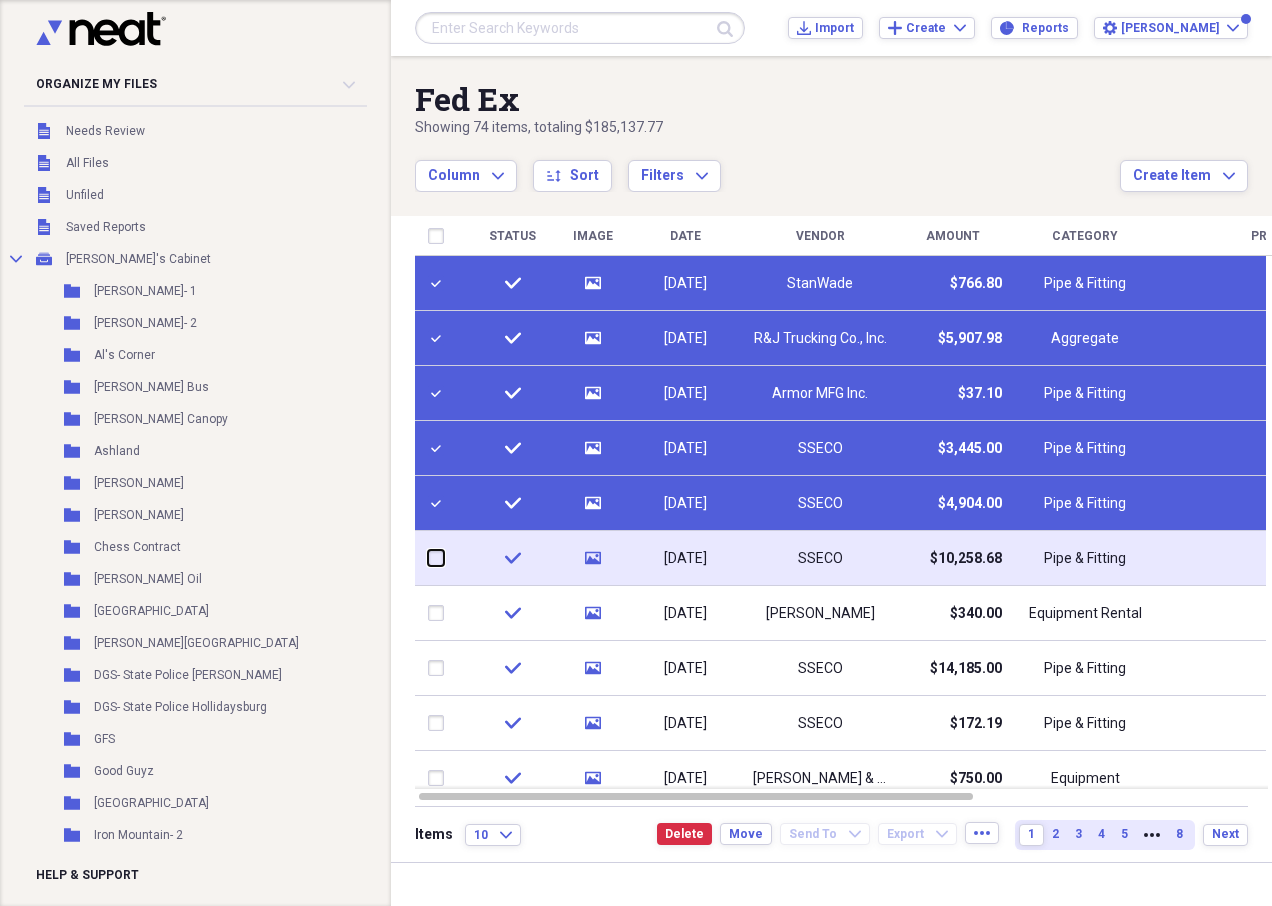 click at bounding box center (428, 558) 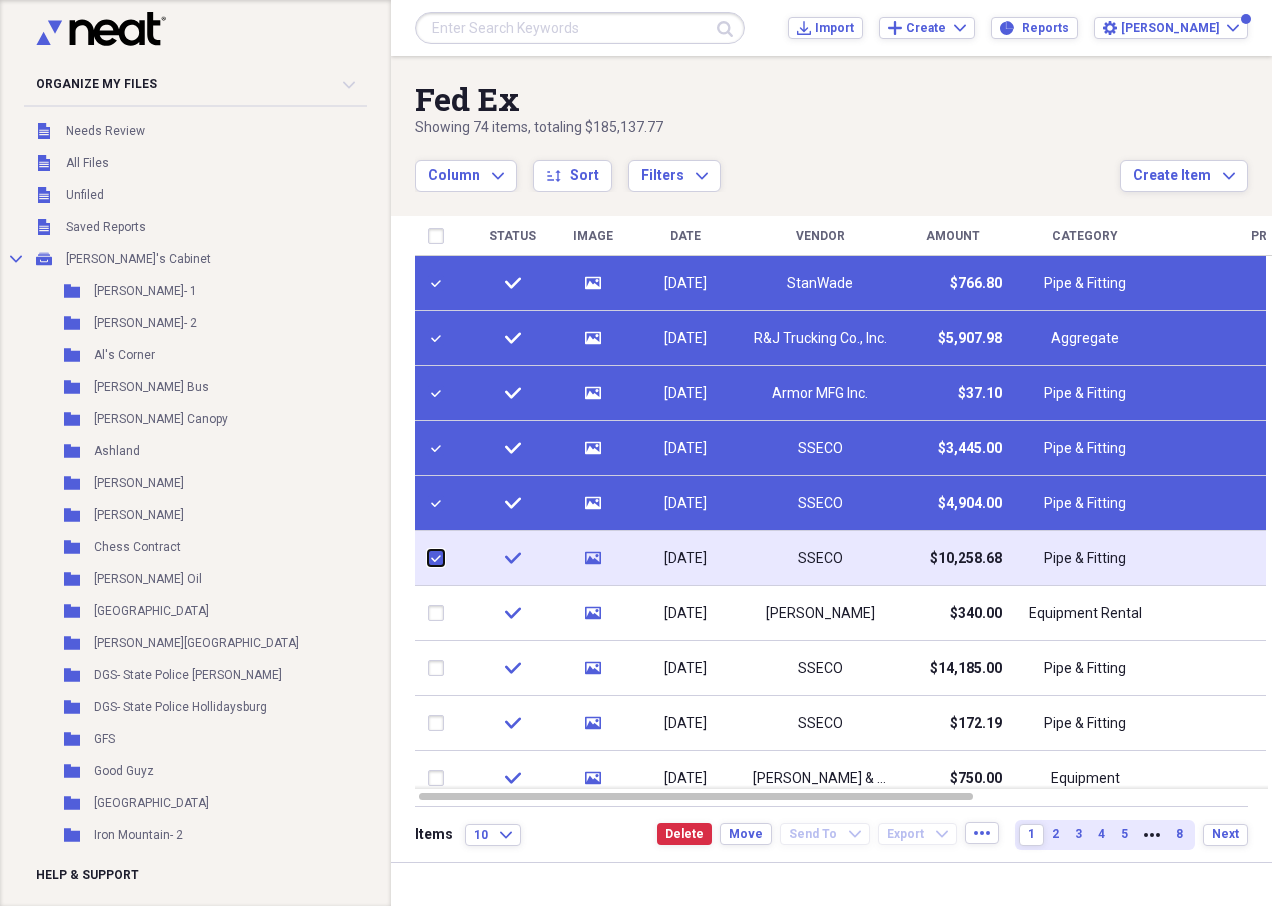 checkbox on "true" 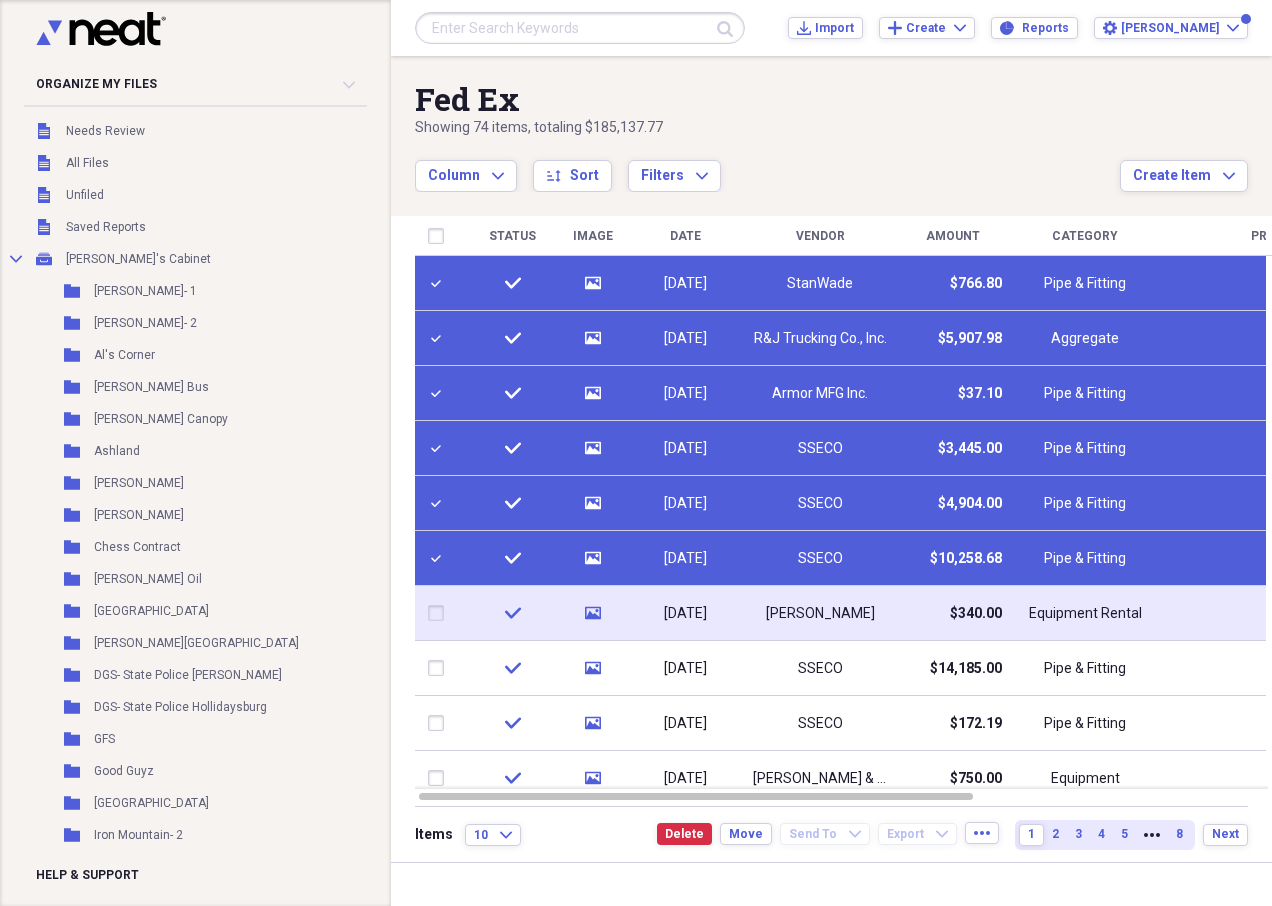 click at bounding box center [440, 613] 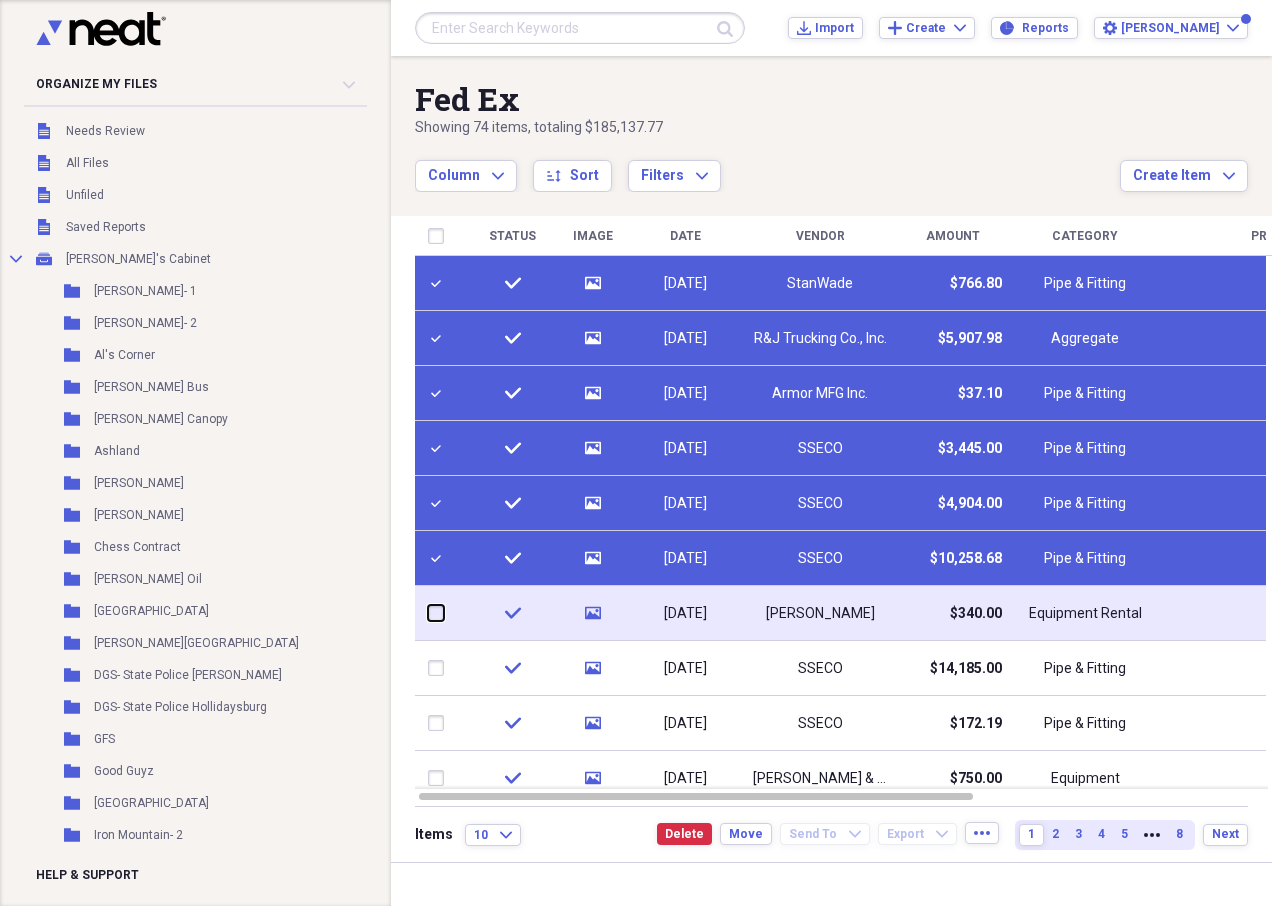 click at bounding box center (428, 613) 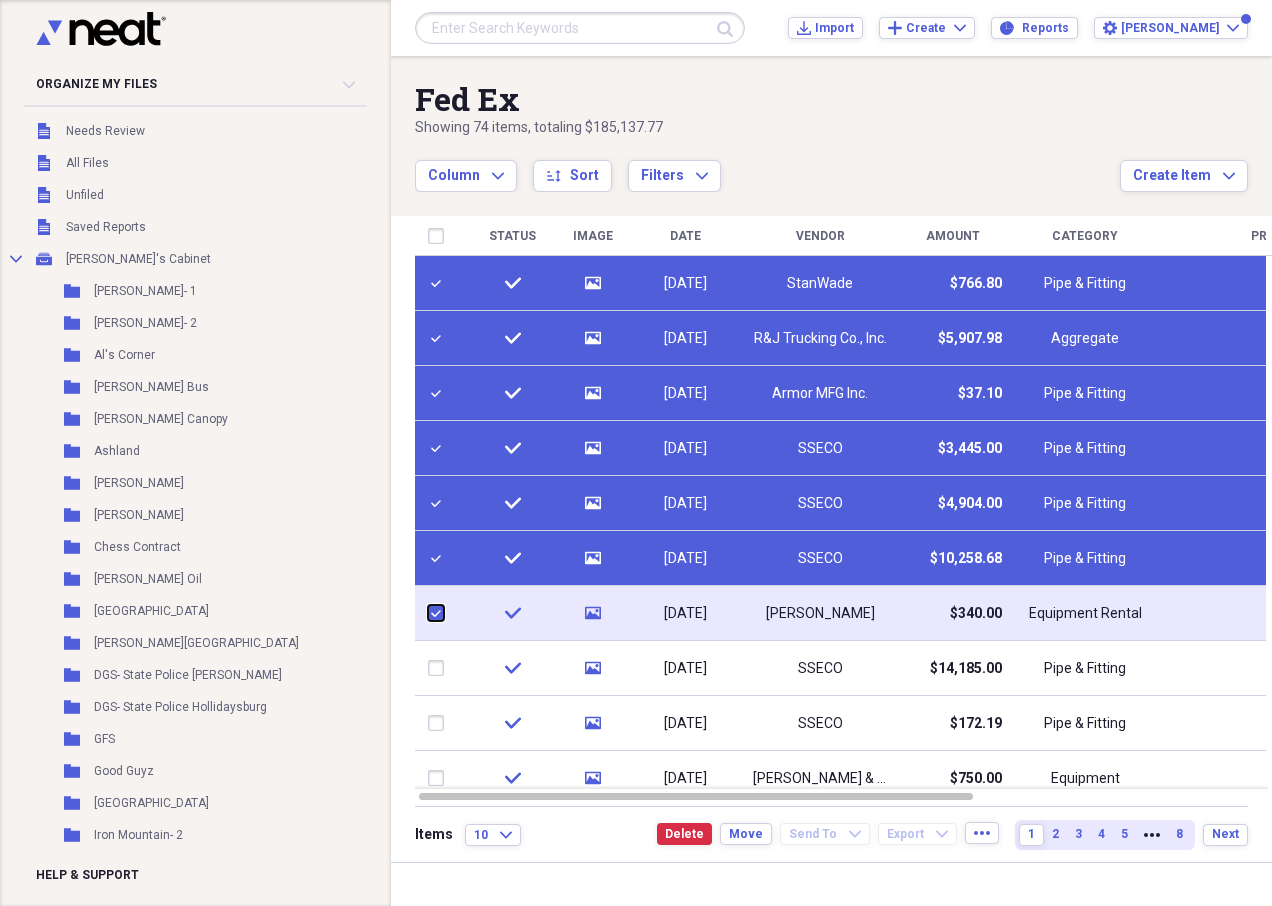 checkbox on "true" 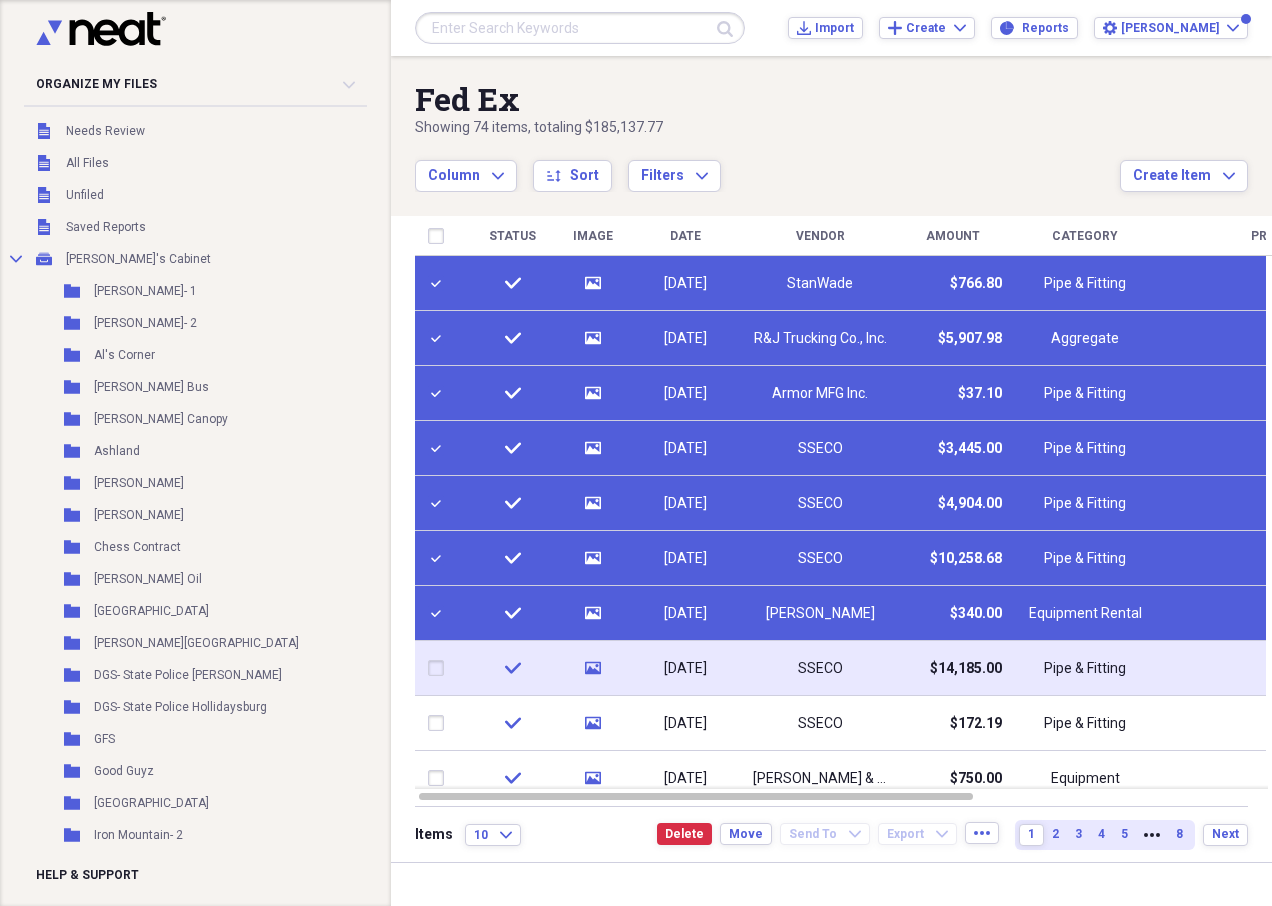 click at bounding box center [440, 668] 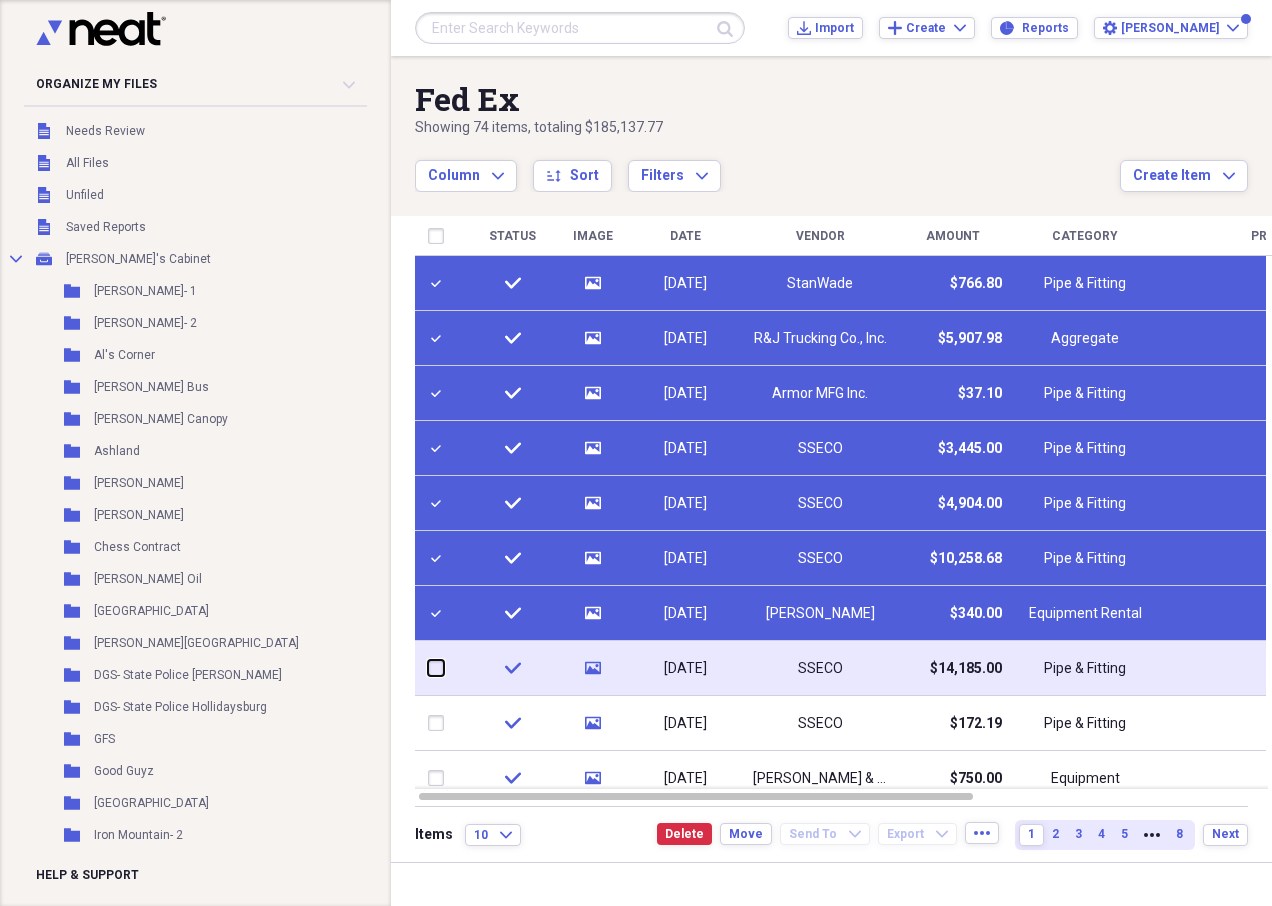click at bounding box center [428, 668] 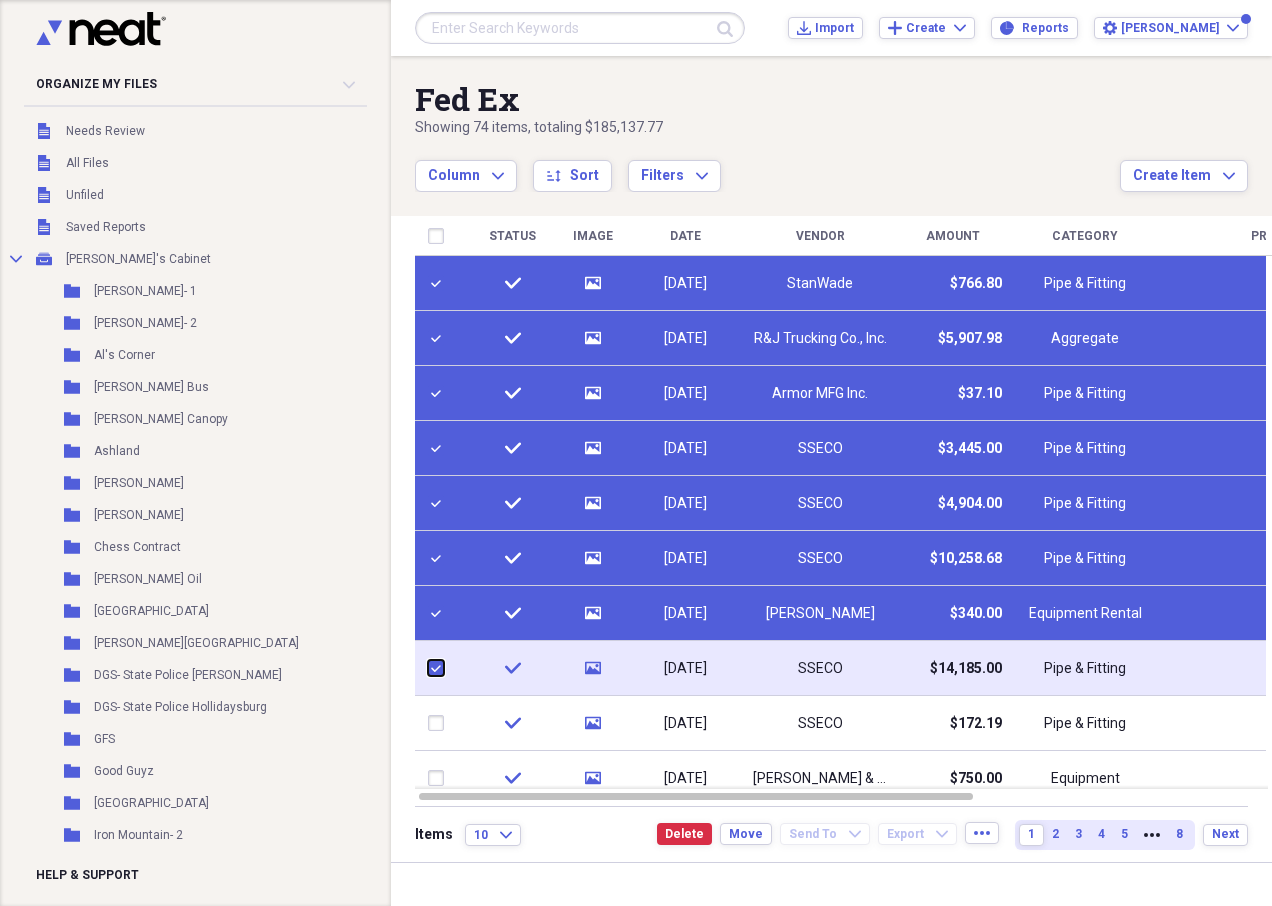 checkbox on "true" 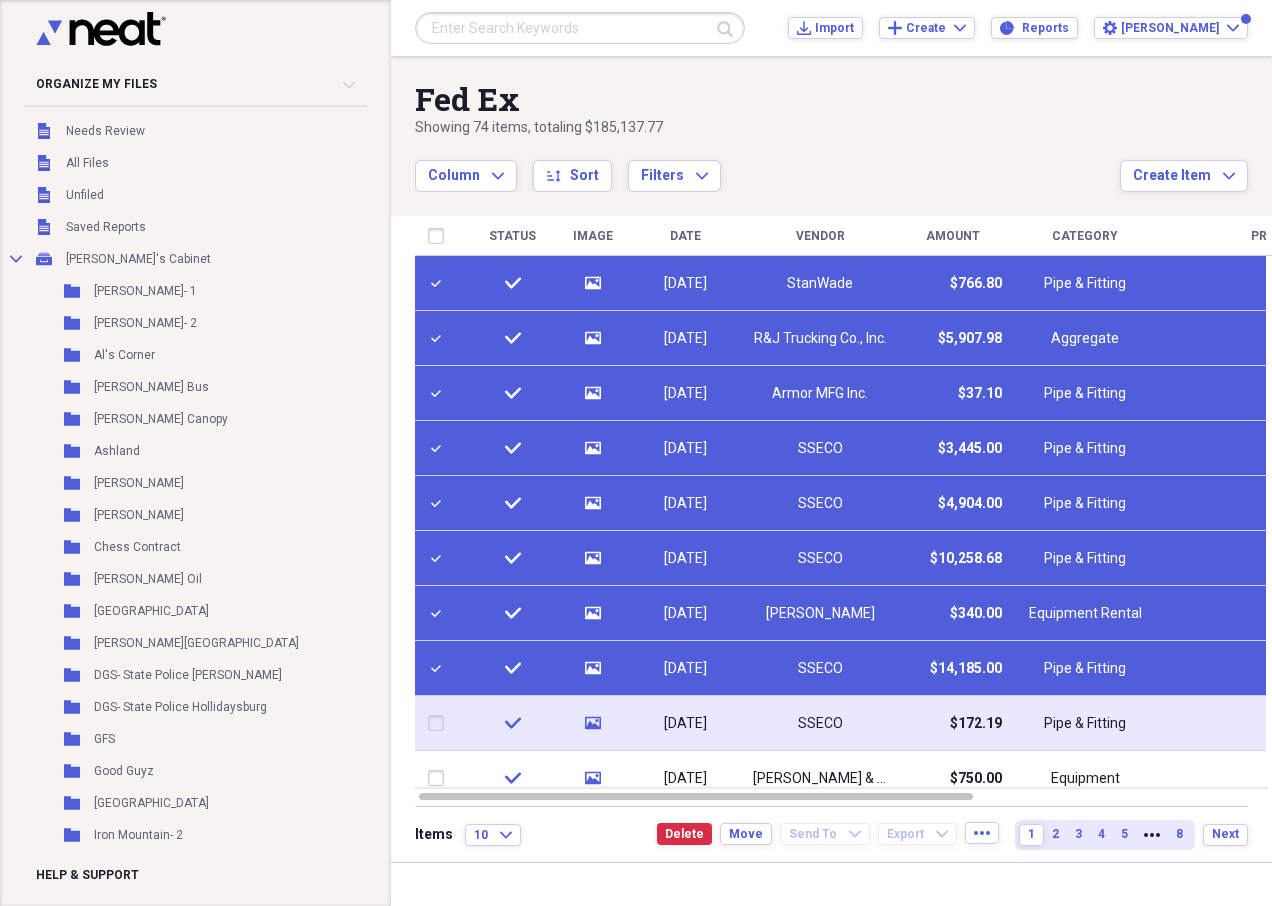 click at bounding box center [440, 723] 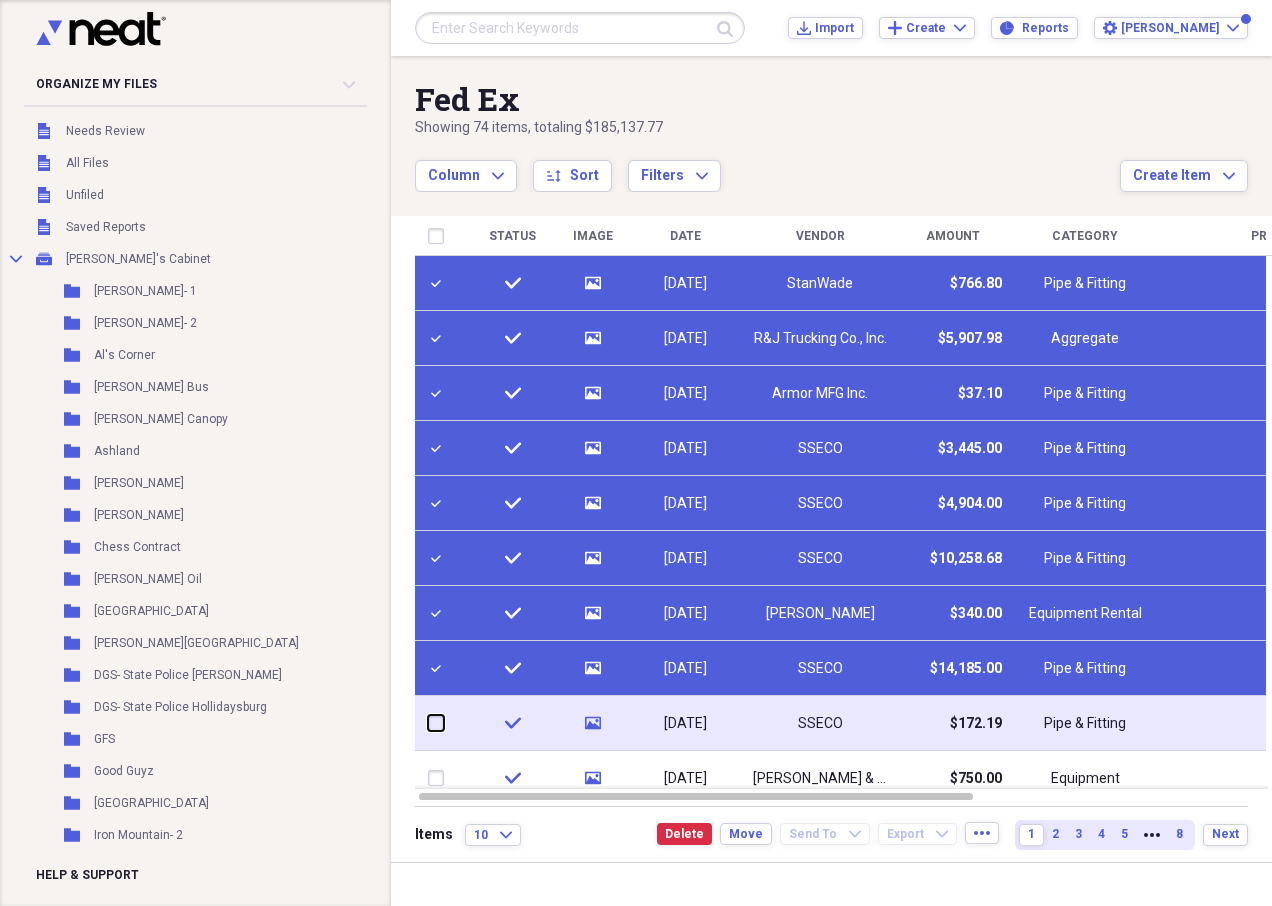 click at bounding box center [428, 723] 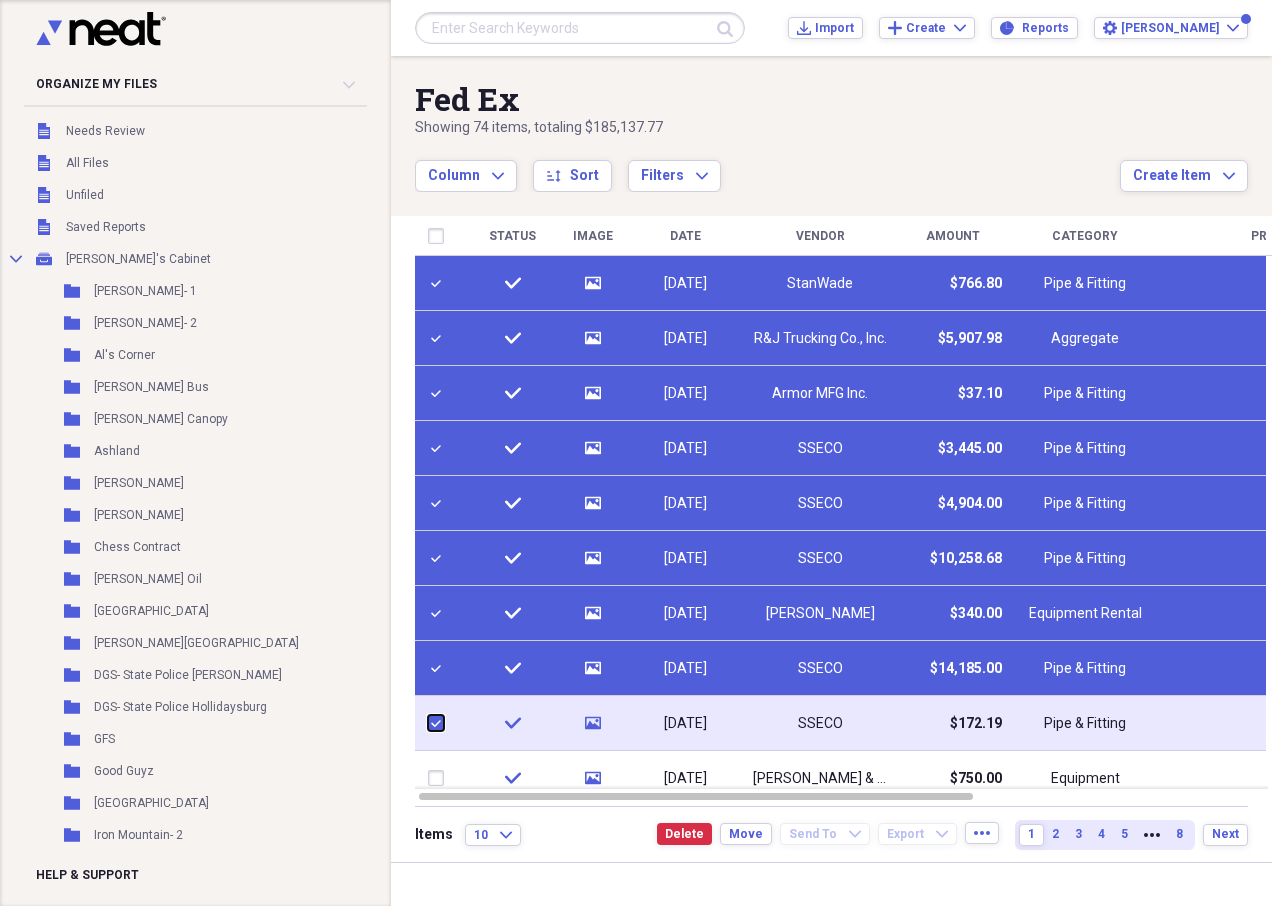 checkbox on "true" 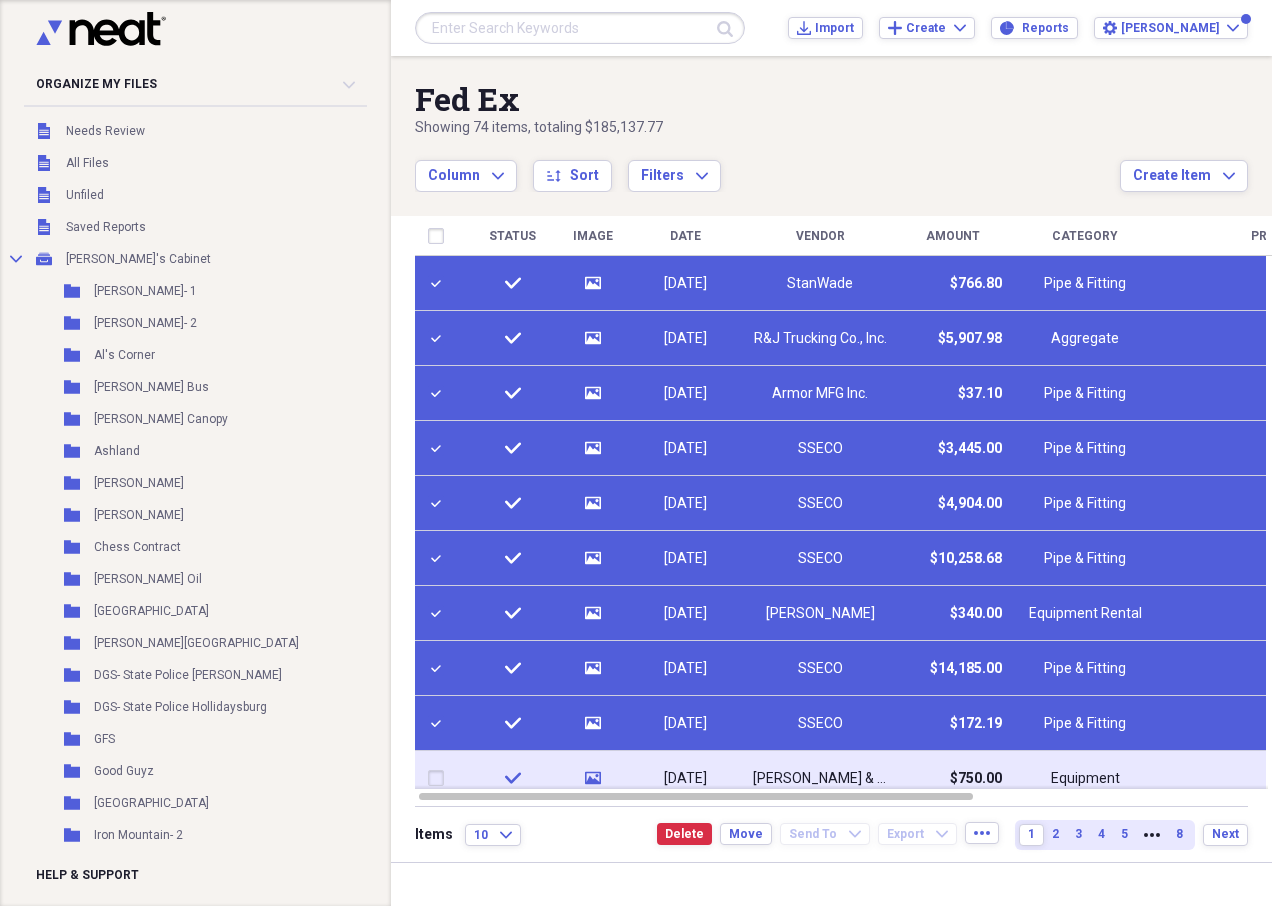 click at bounding box center [440, 778] 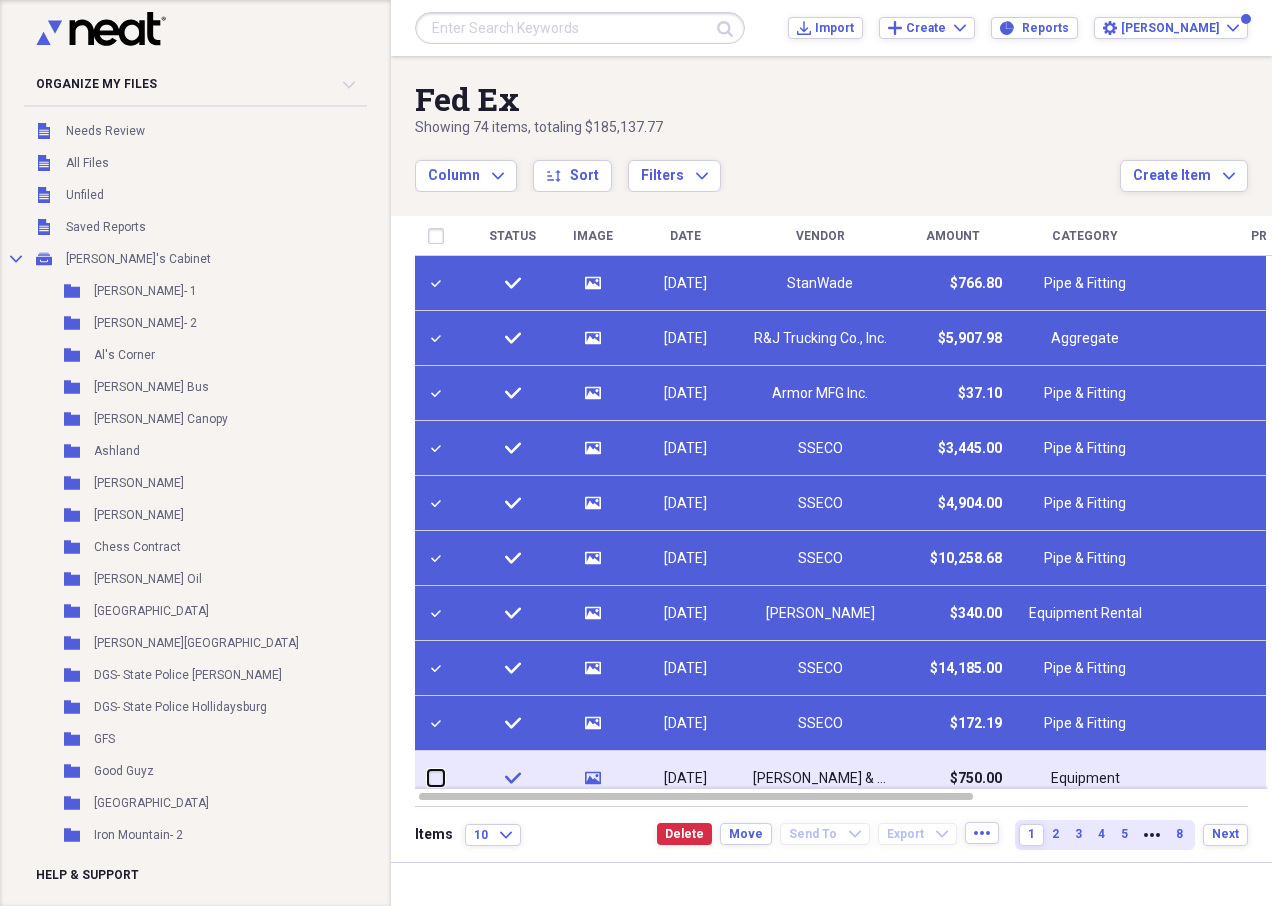 click at bounding box center (428, 778) 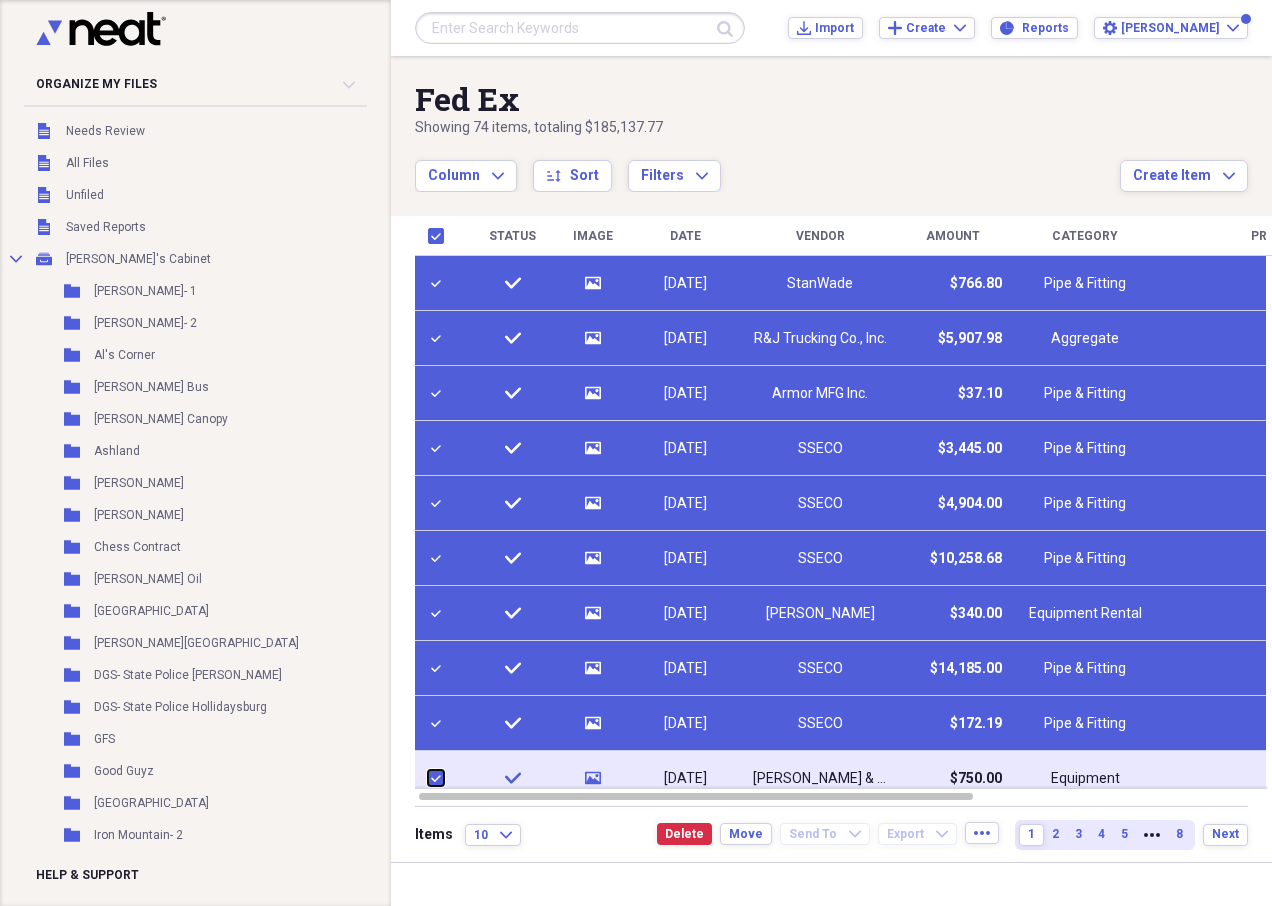 checkbox on "true" 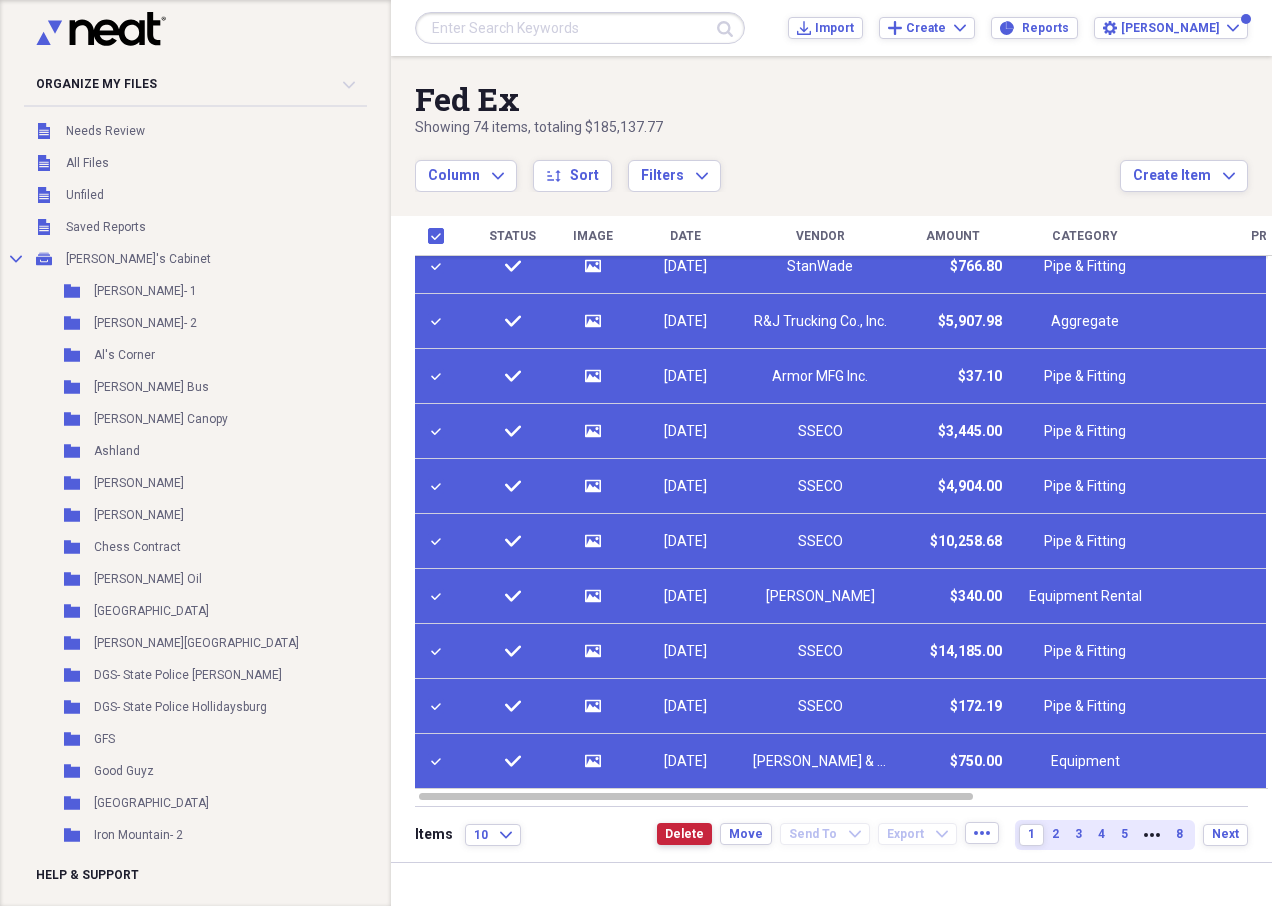 click on "Delete" at bounding box center (684, 834) 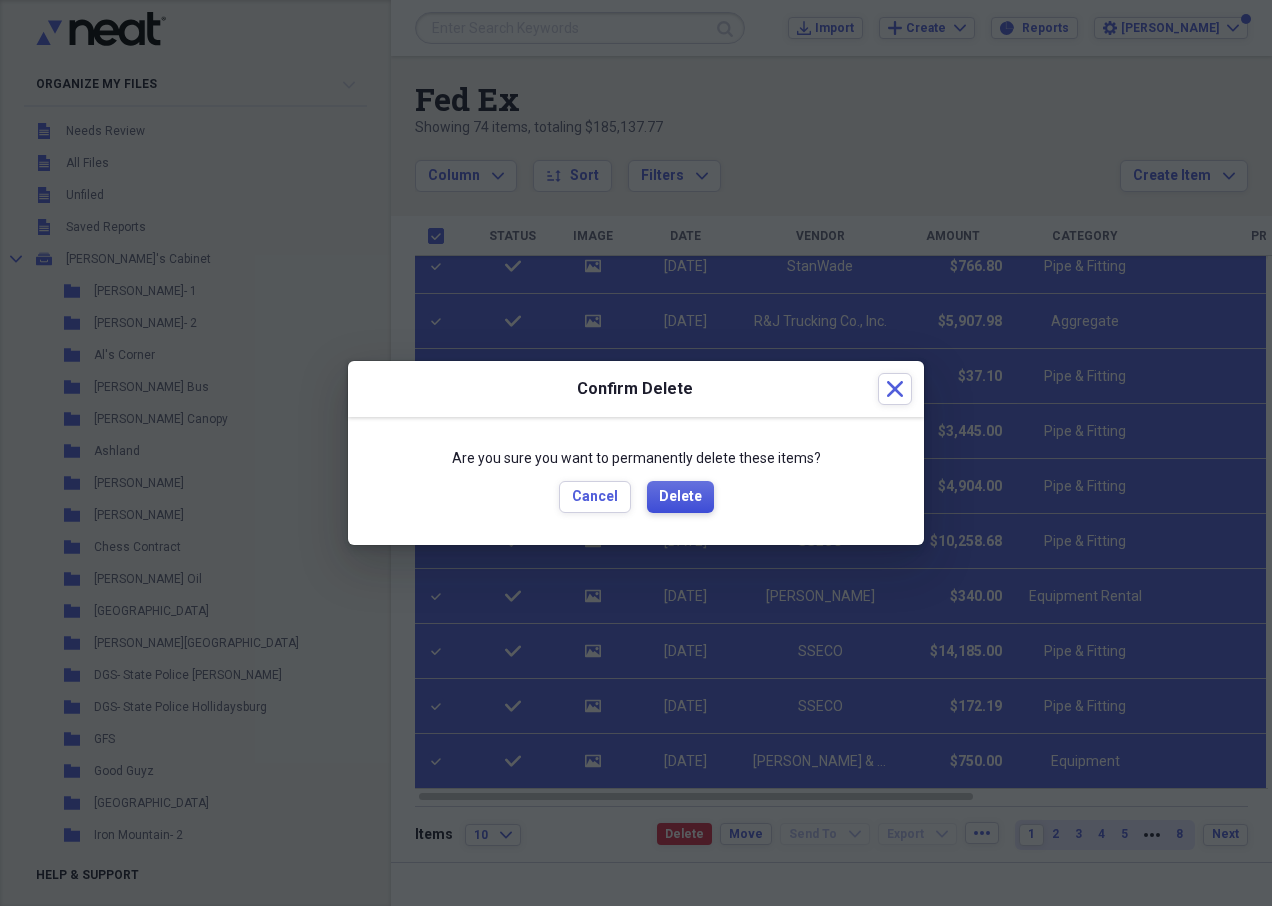 click on "Delete" at bounding box center (680, 497) 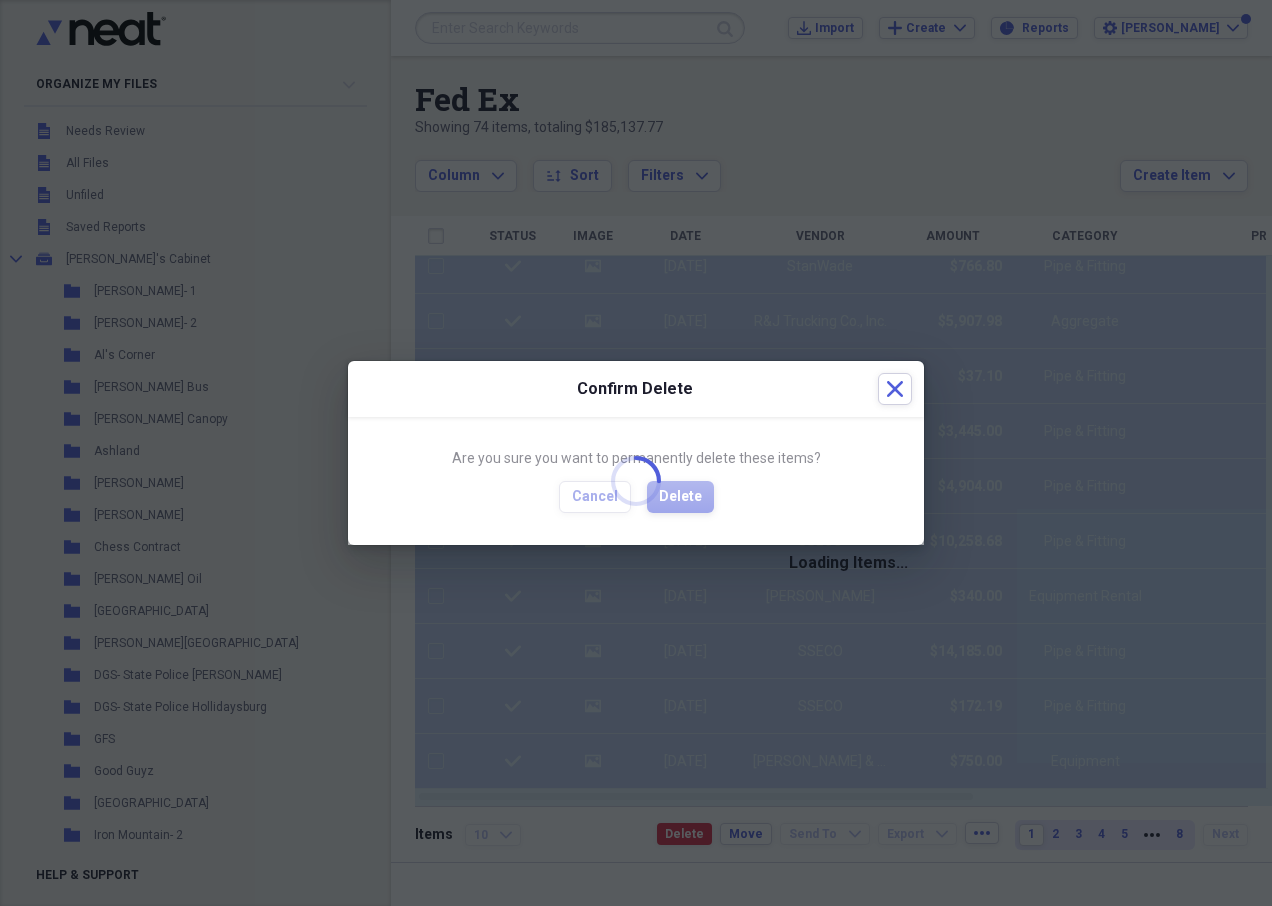 checkbox on "false" 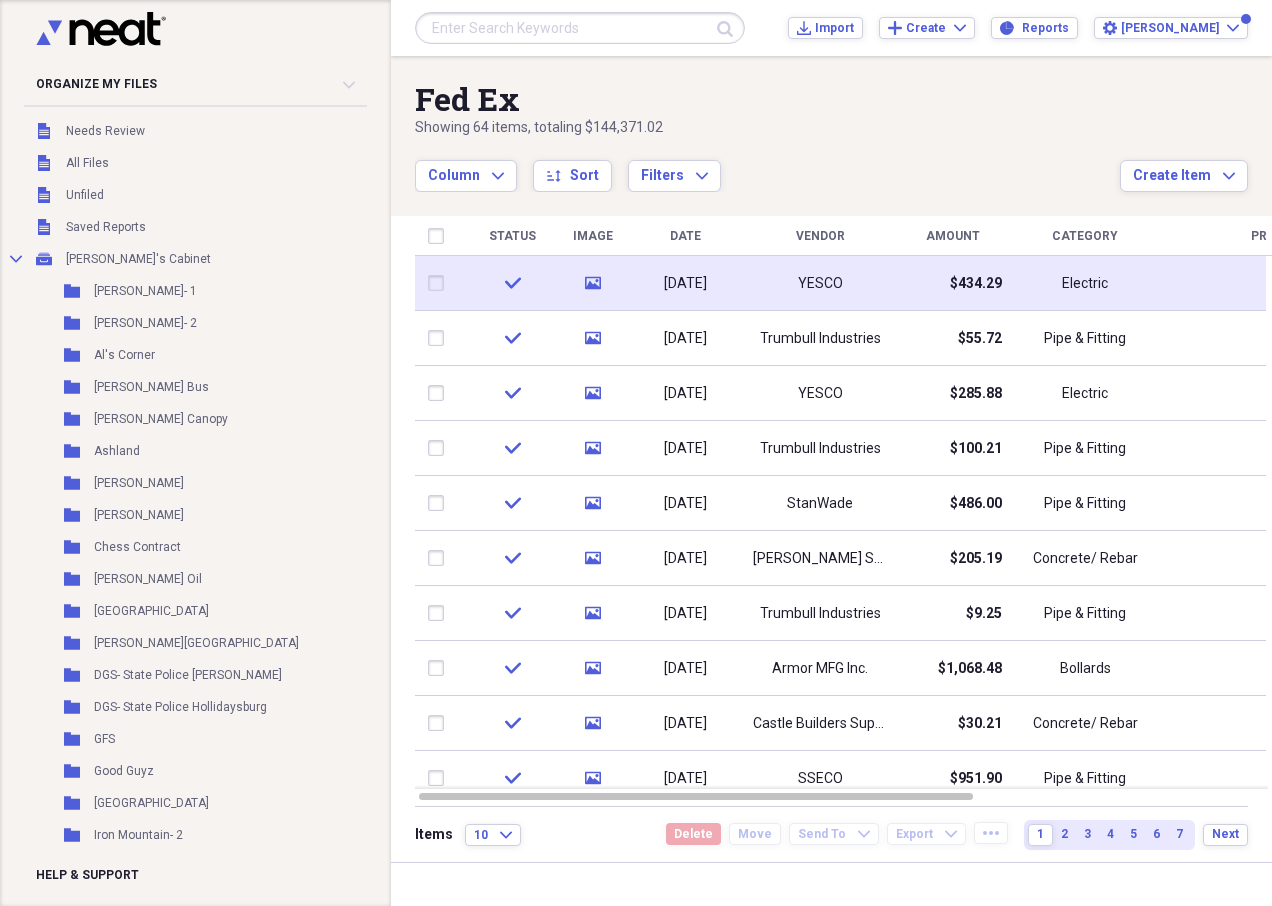 click at bounding box center [440, 283] 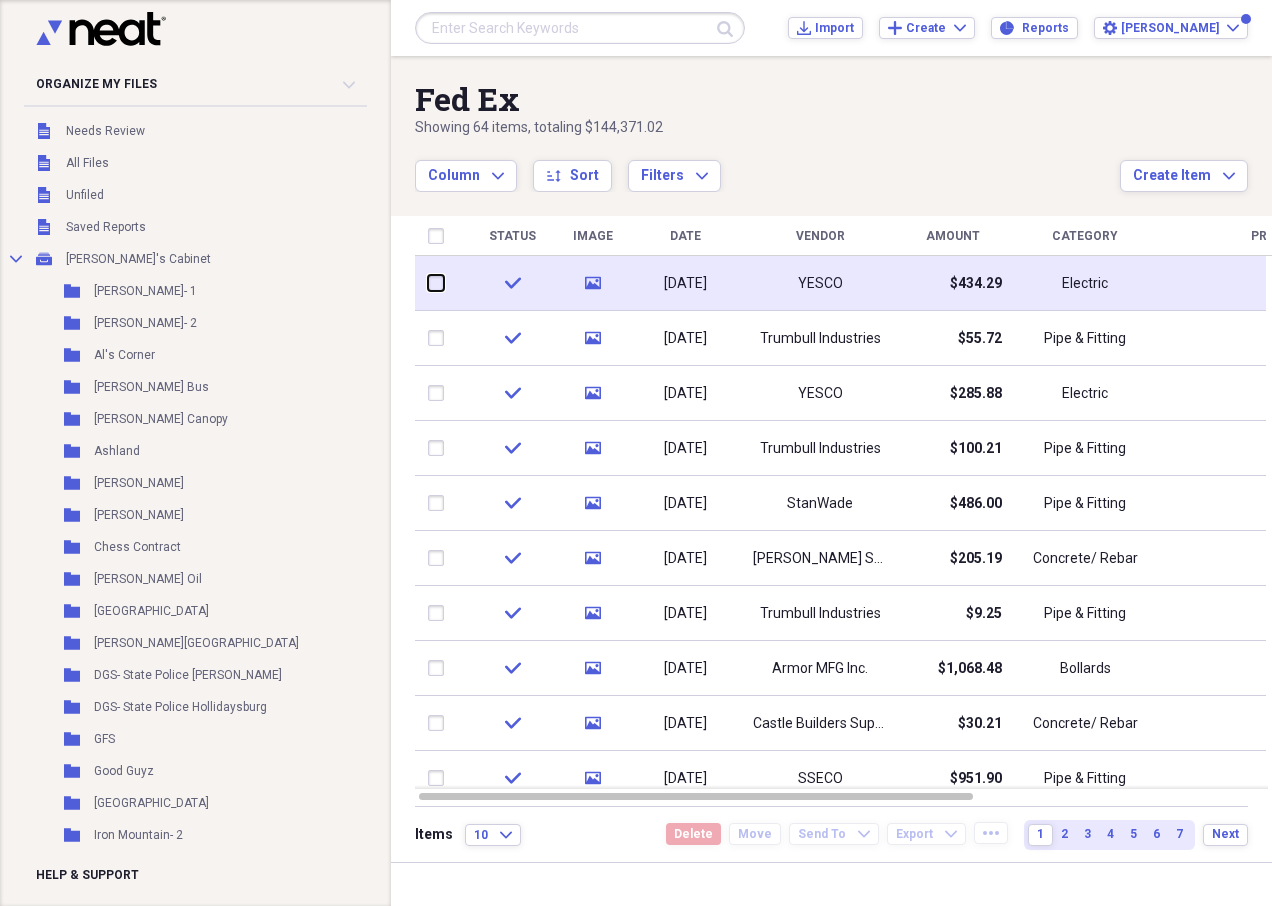 click at bounding box center [428, 283] 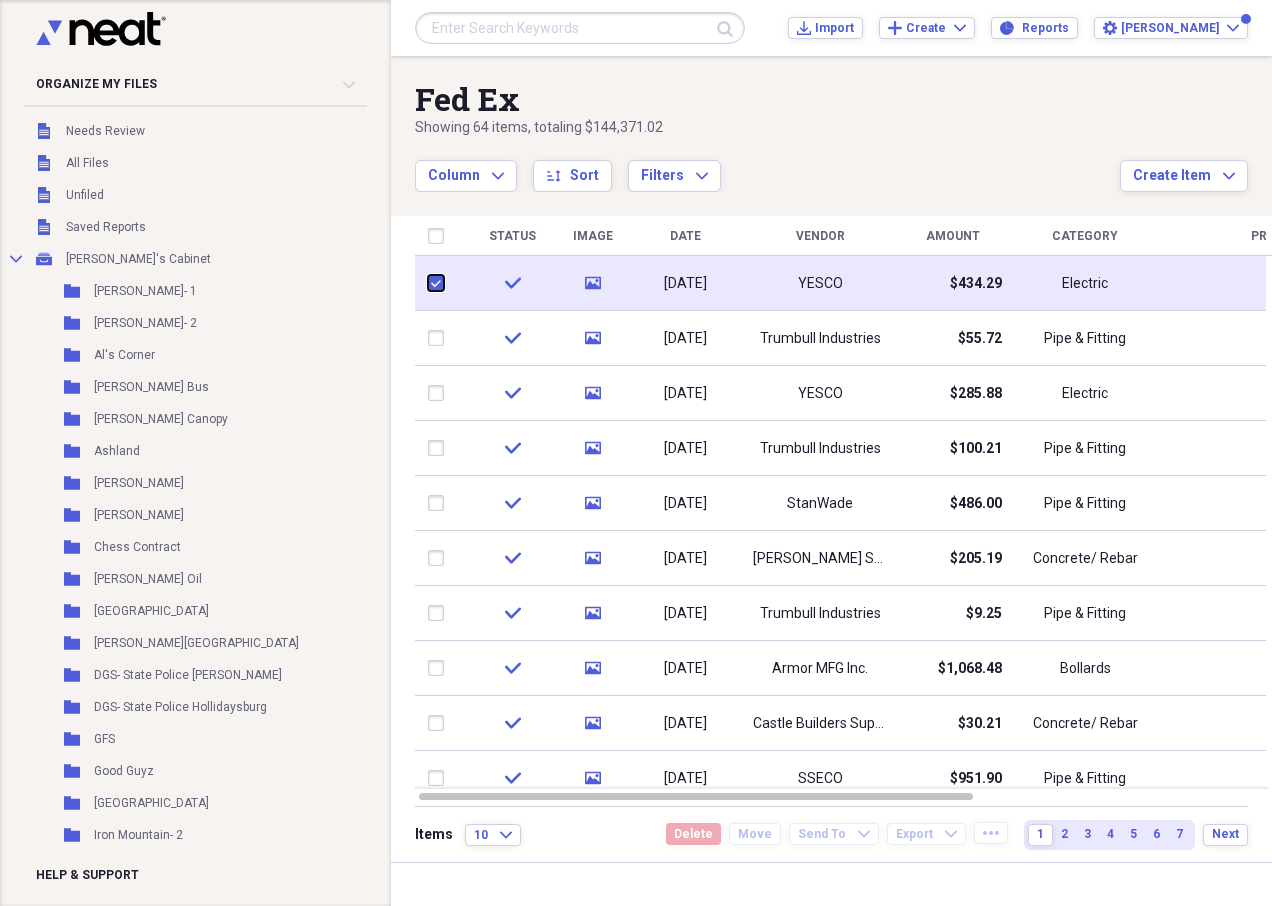 checkbox on "true" 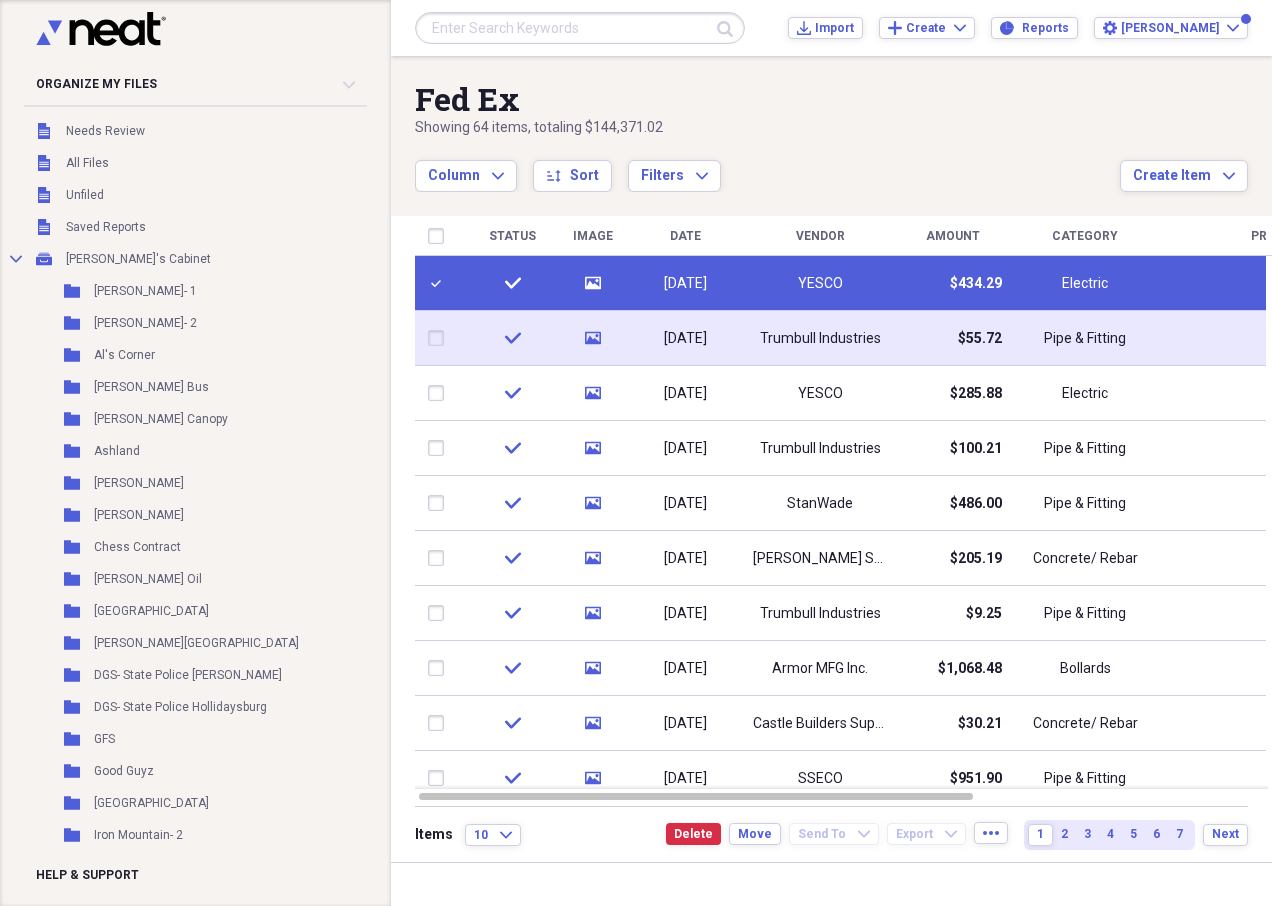 click at bounding box center [440, 338] 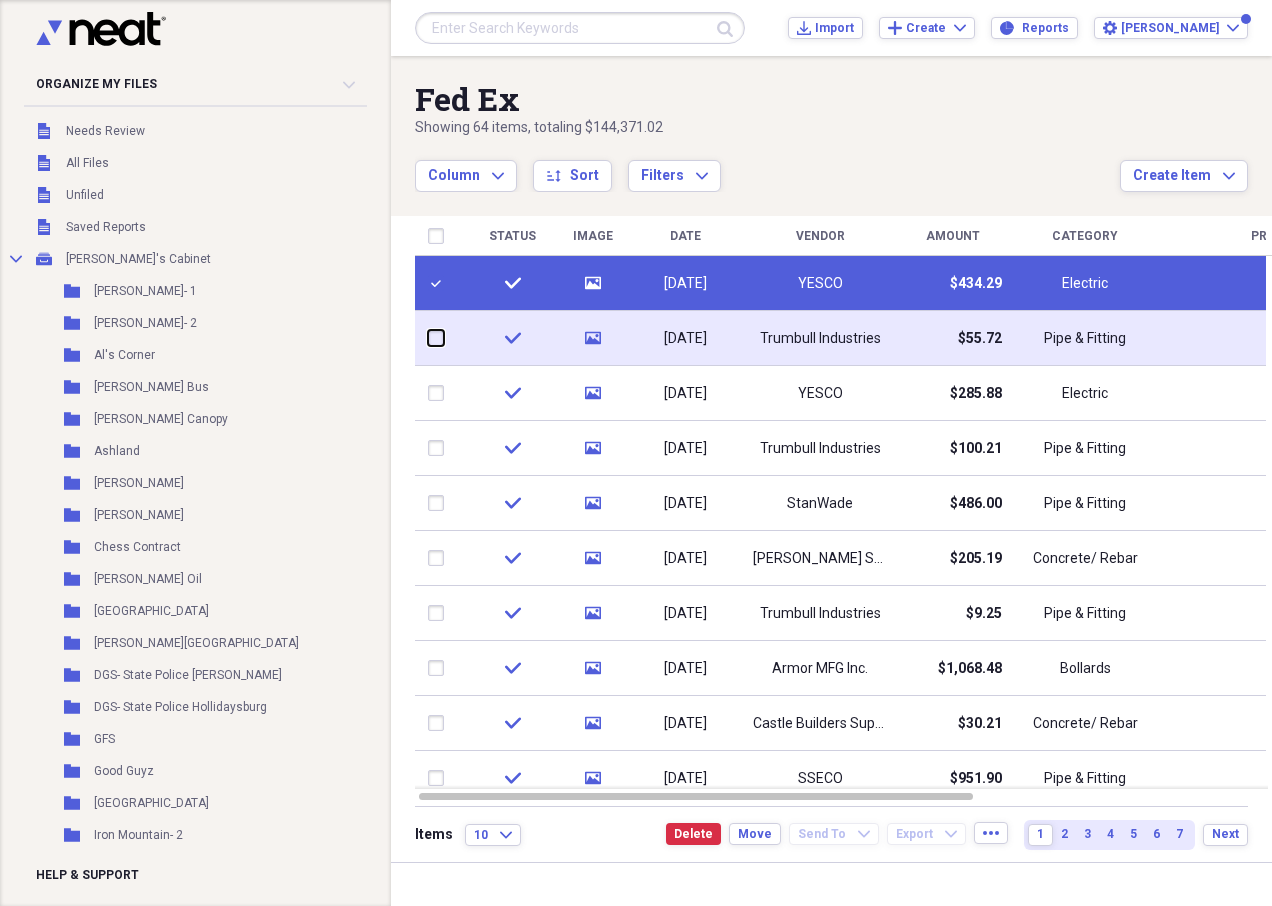 click at bounding box center (428, 338) 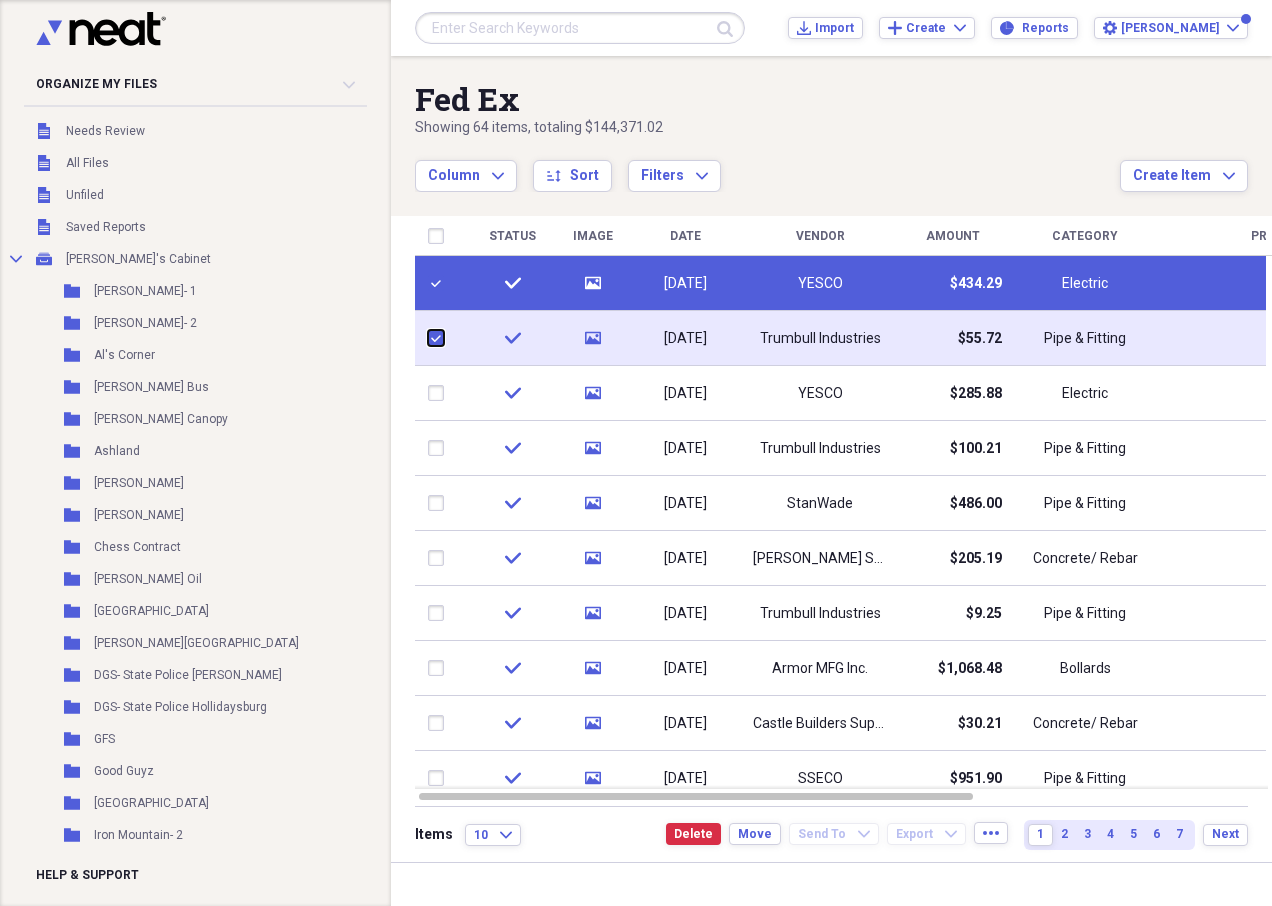 checkbox on "true" 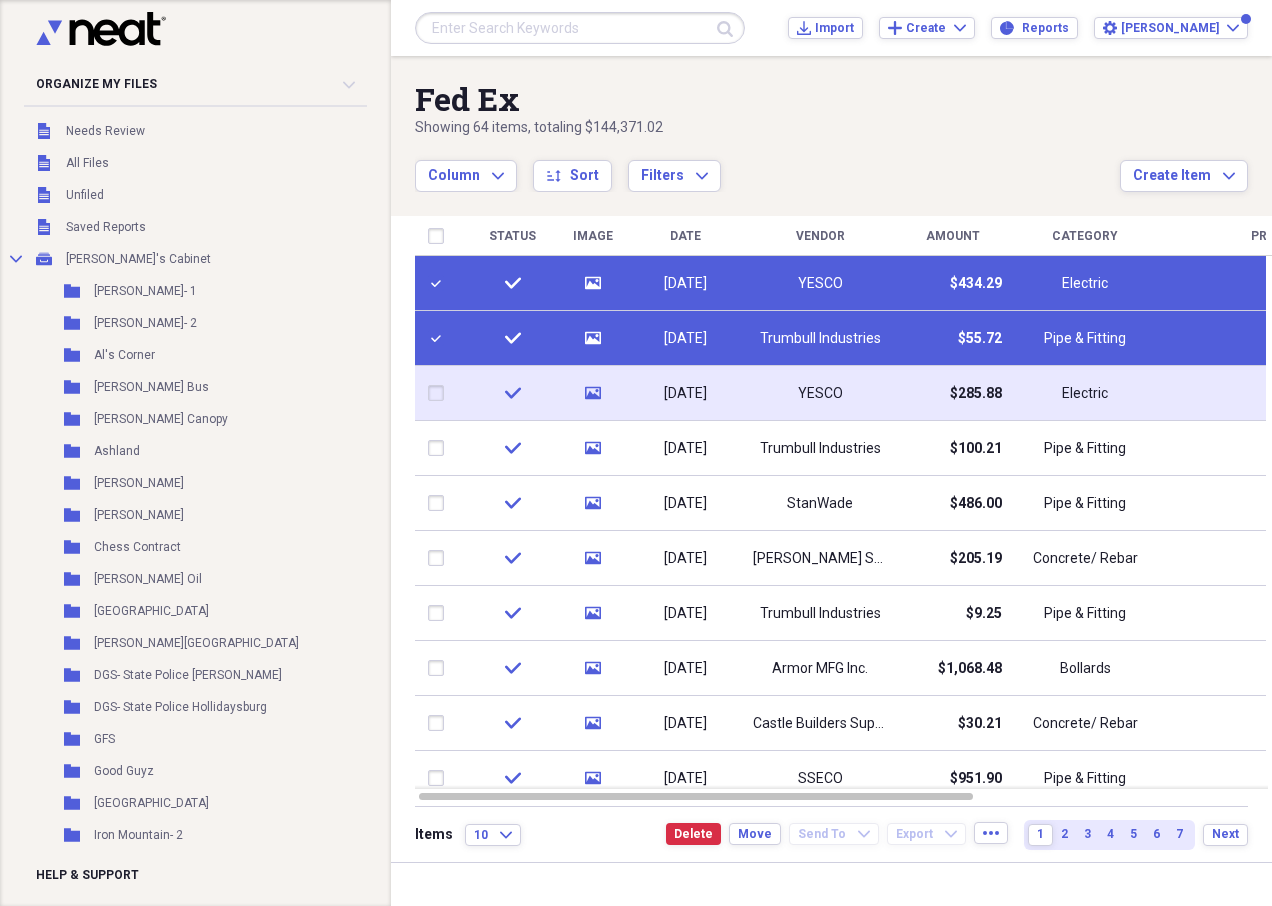 click at bounding box center (440, 393) 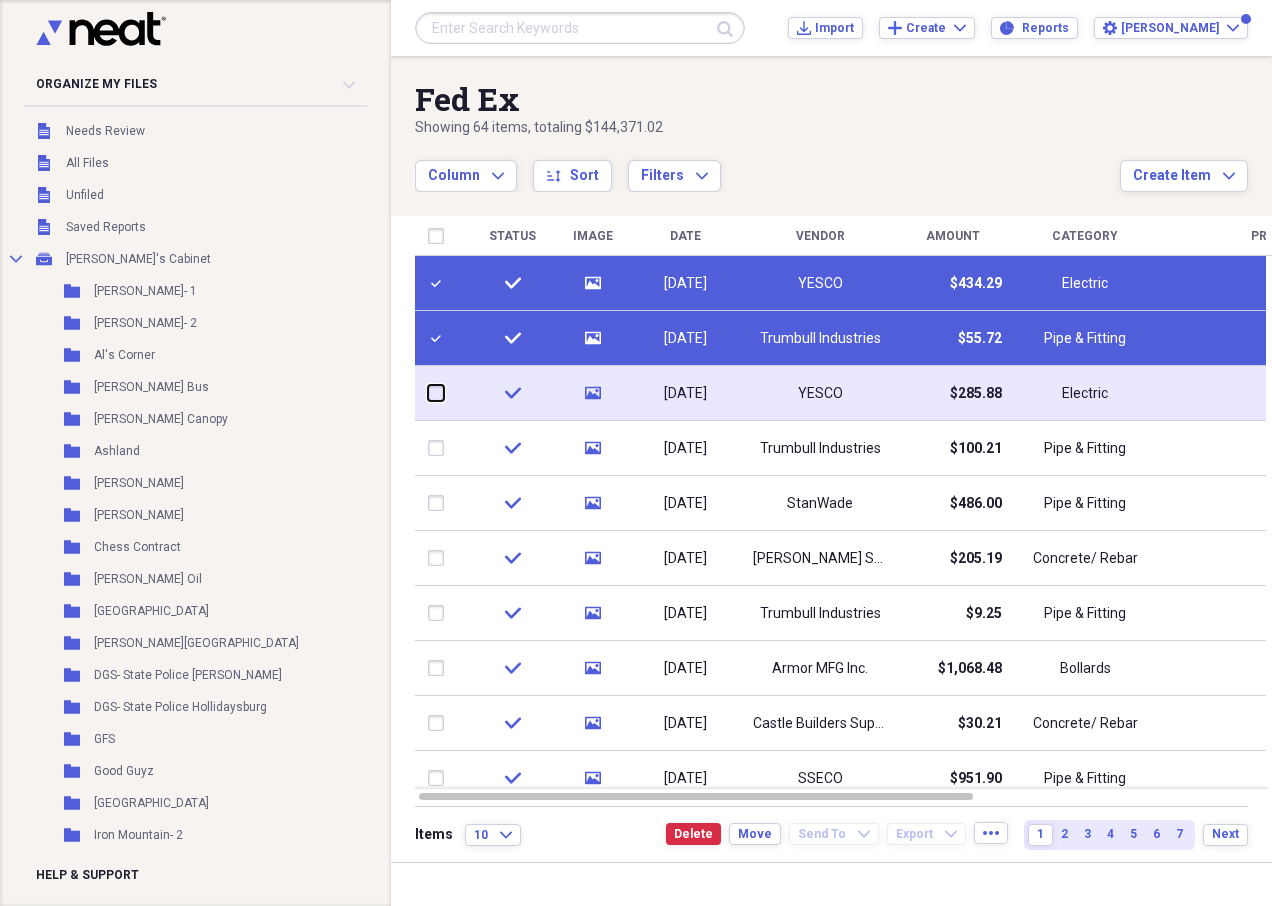 click at bounding box center [428, 393] 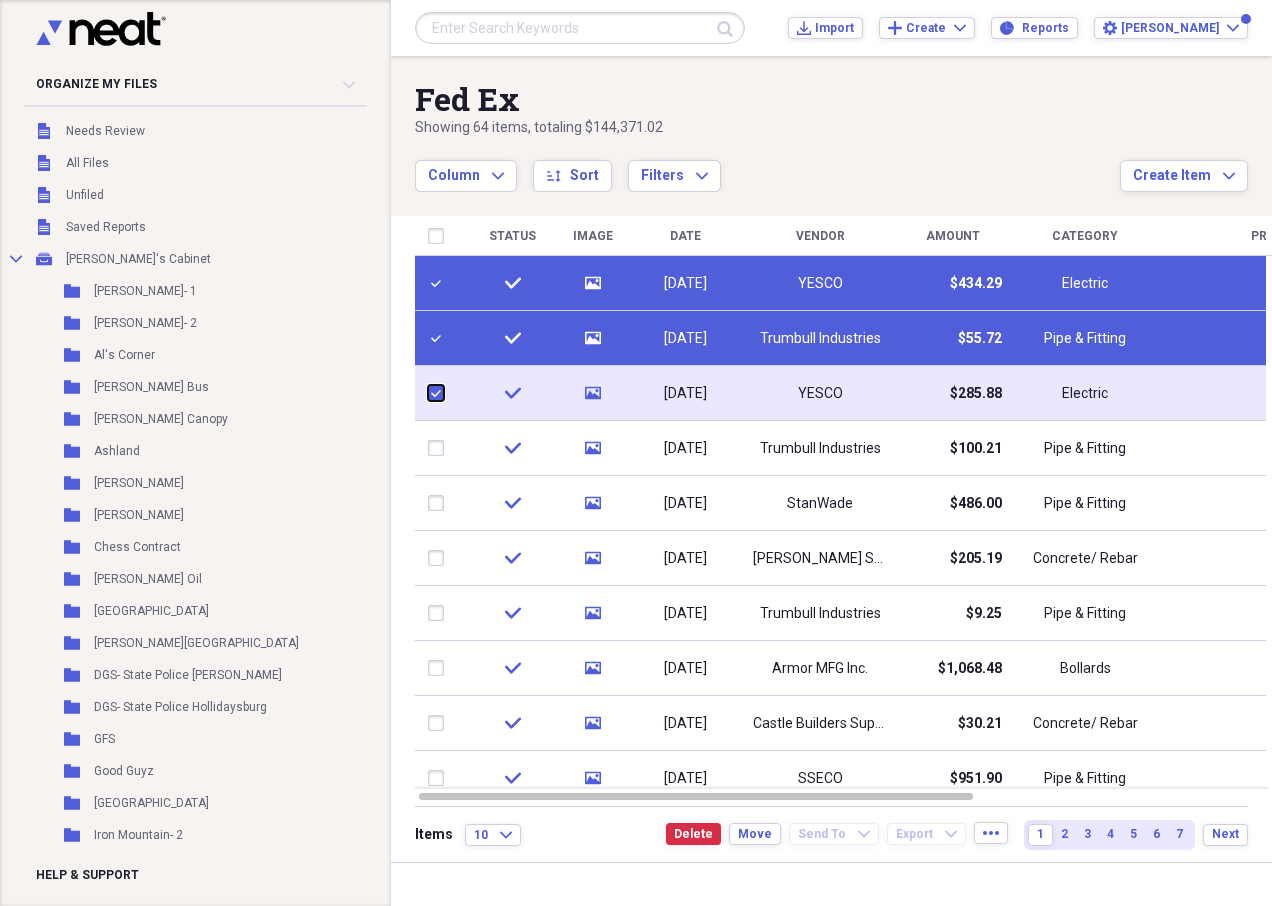 checkbox on "true" 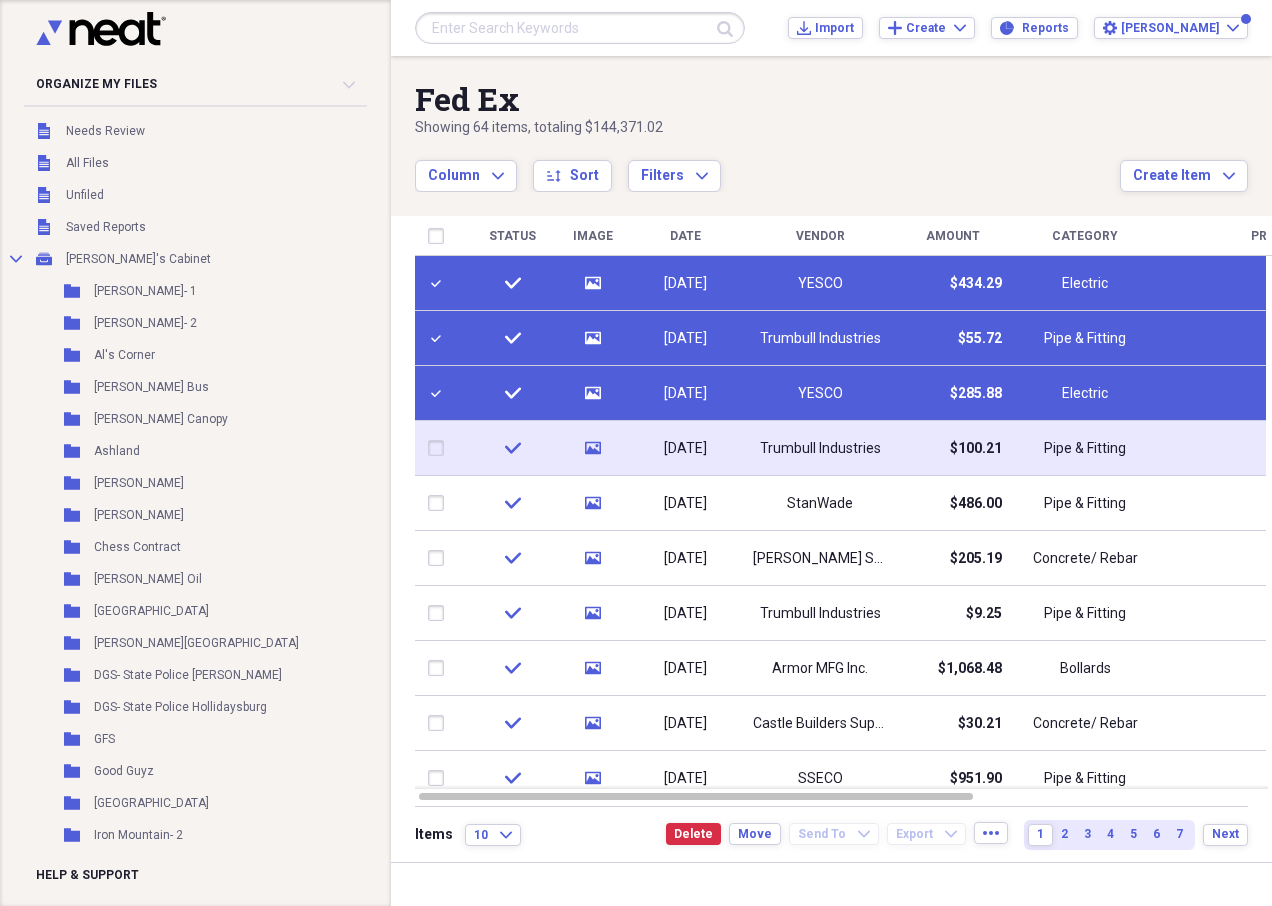 click at bounding box center [440, 448] 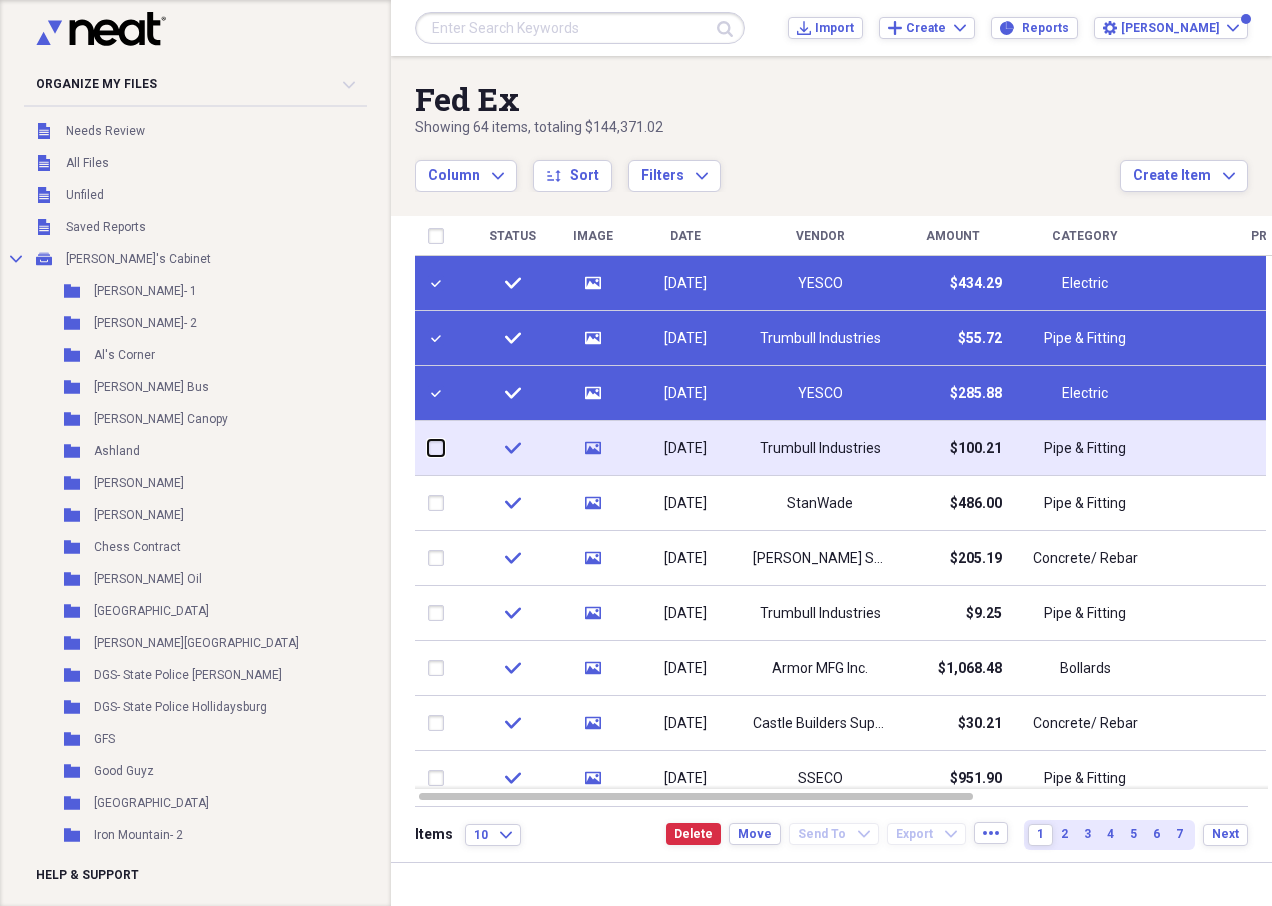 click at bounding box center (428, 448) 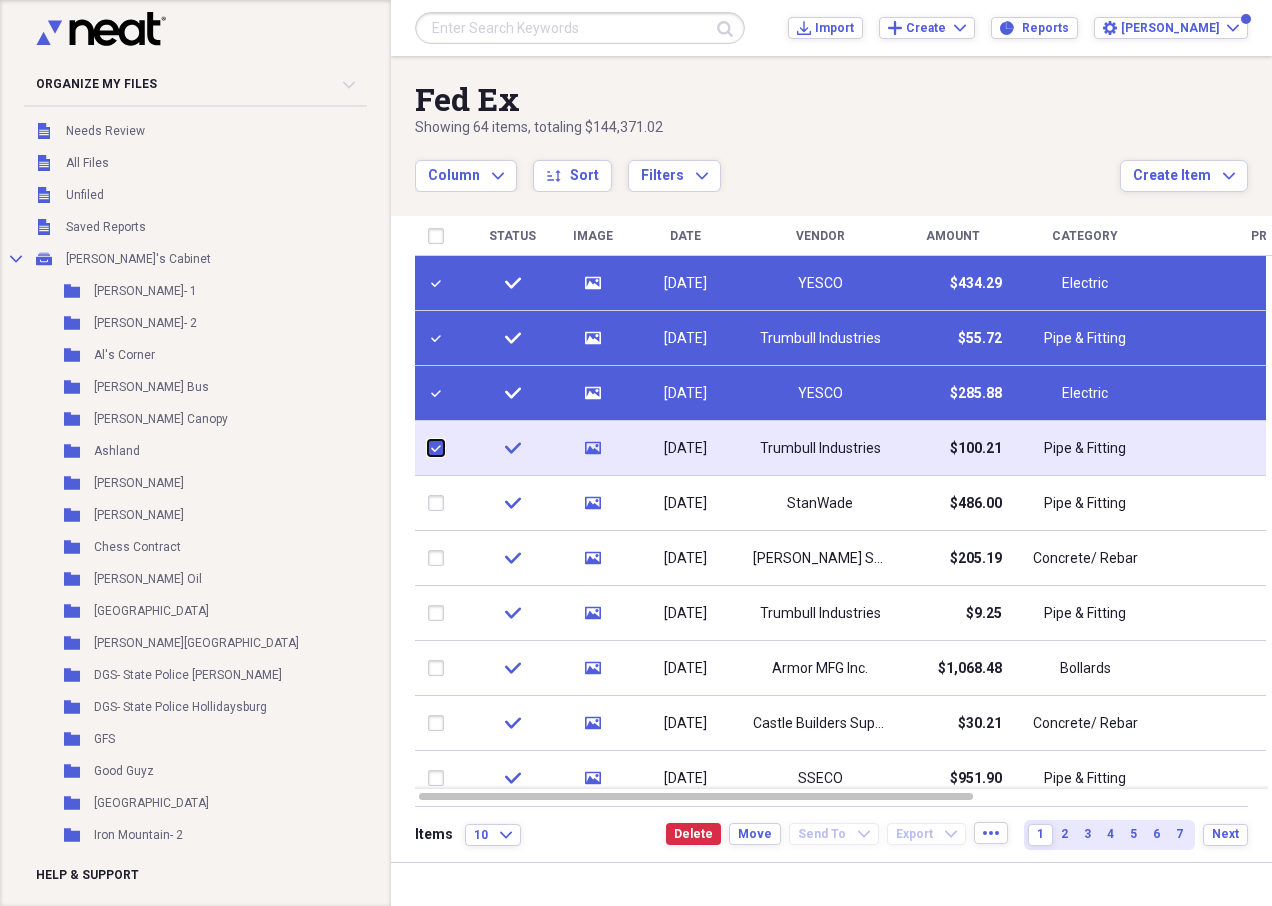 checkbox on "true" 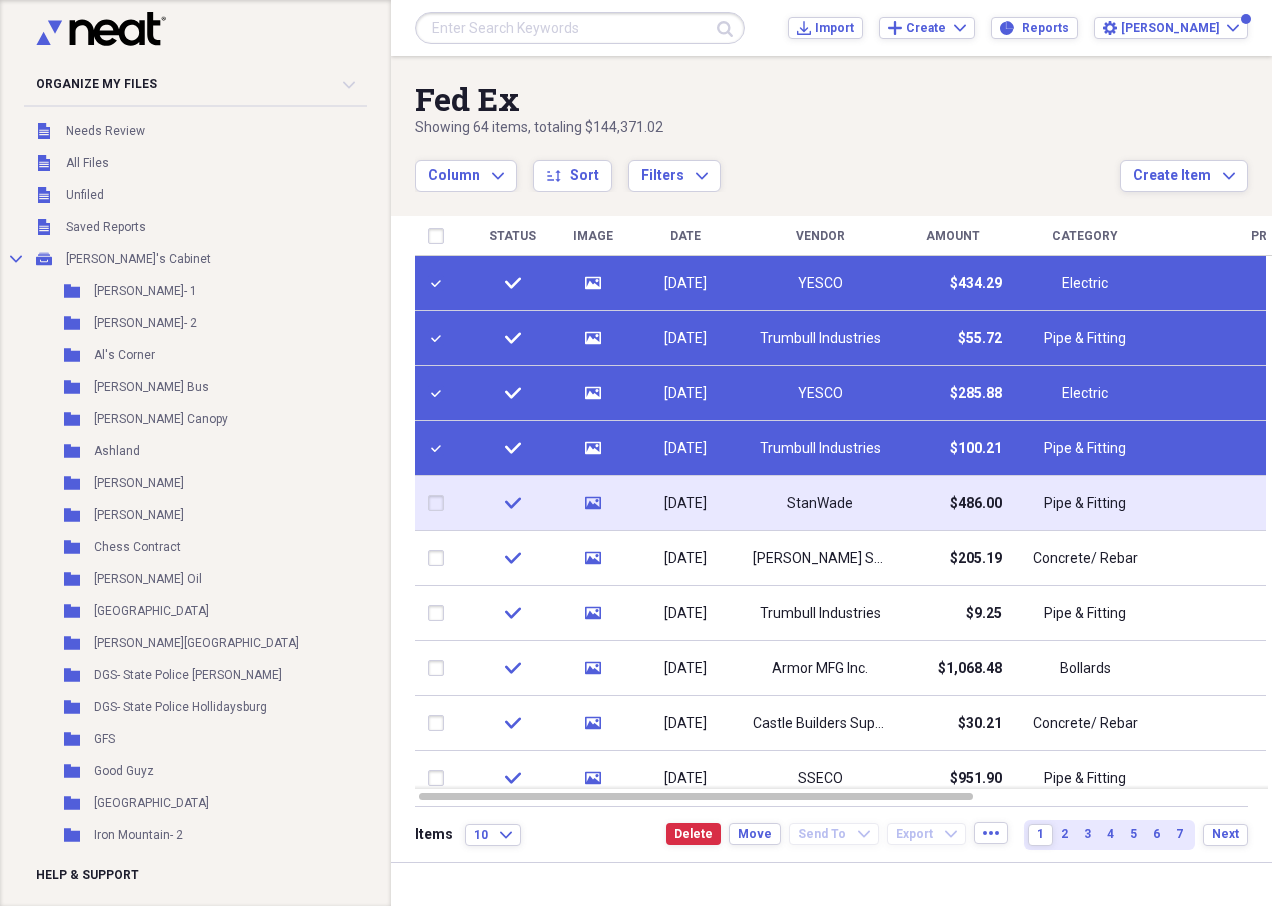 click at bounding box center [440, 503] 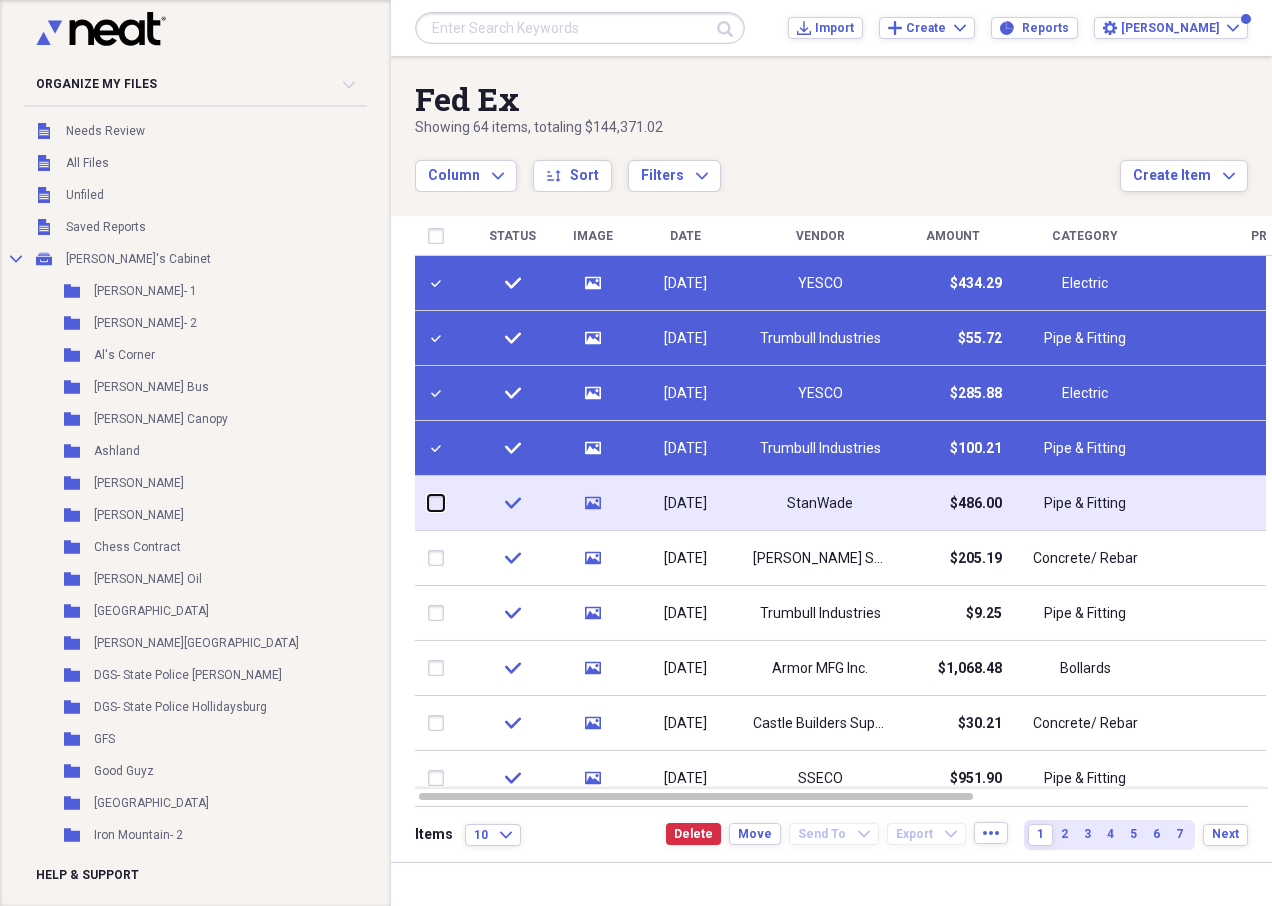 click at bounding box center (428, 503) 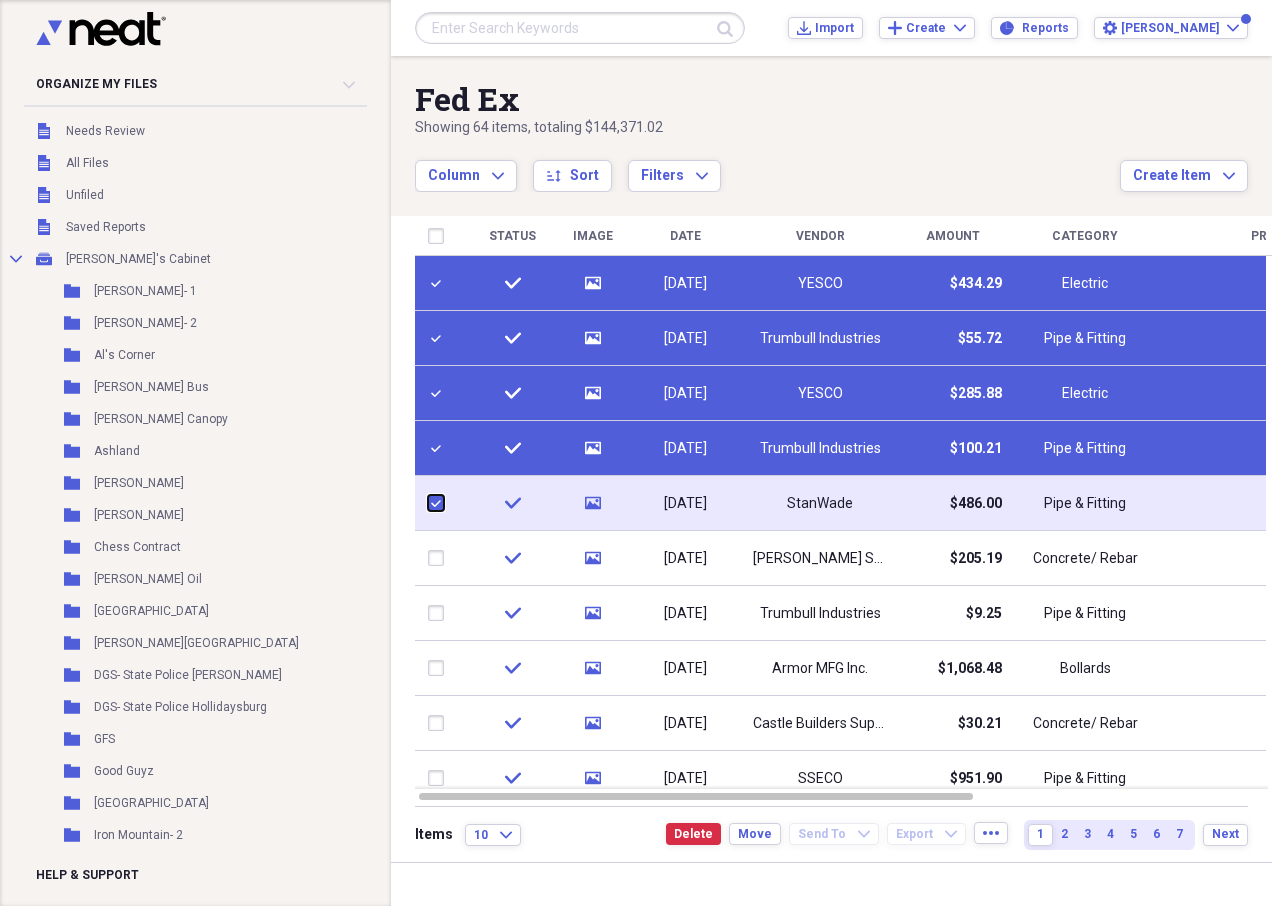 checkbox on "true" 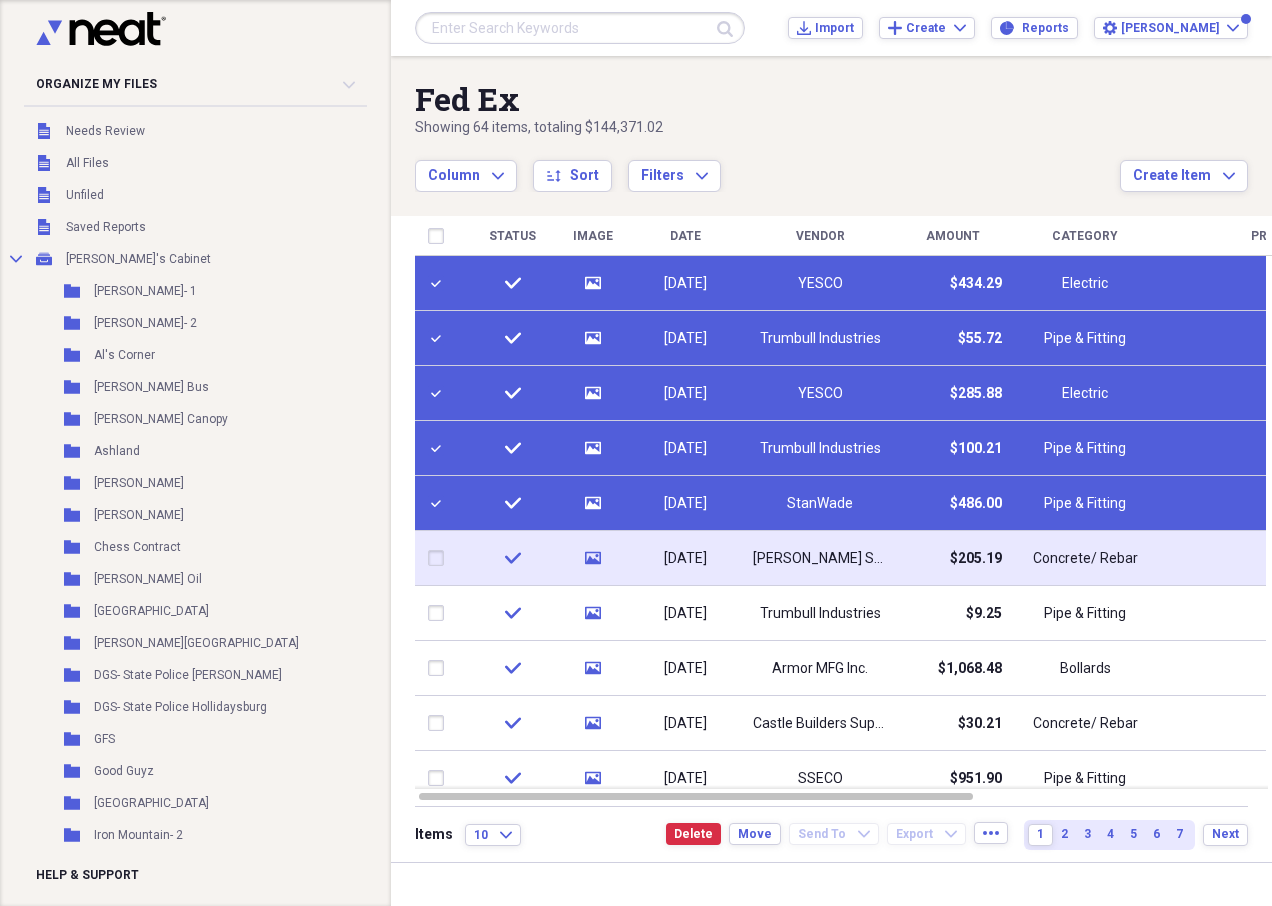 click at bounding box center [440, 558] 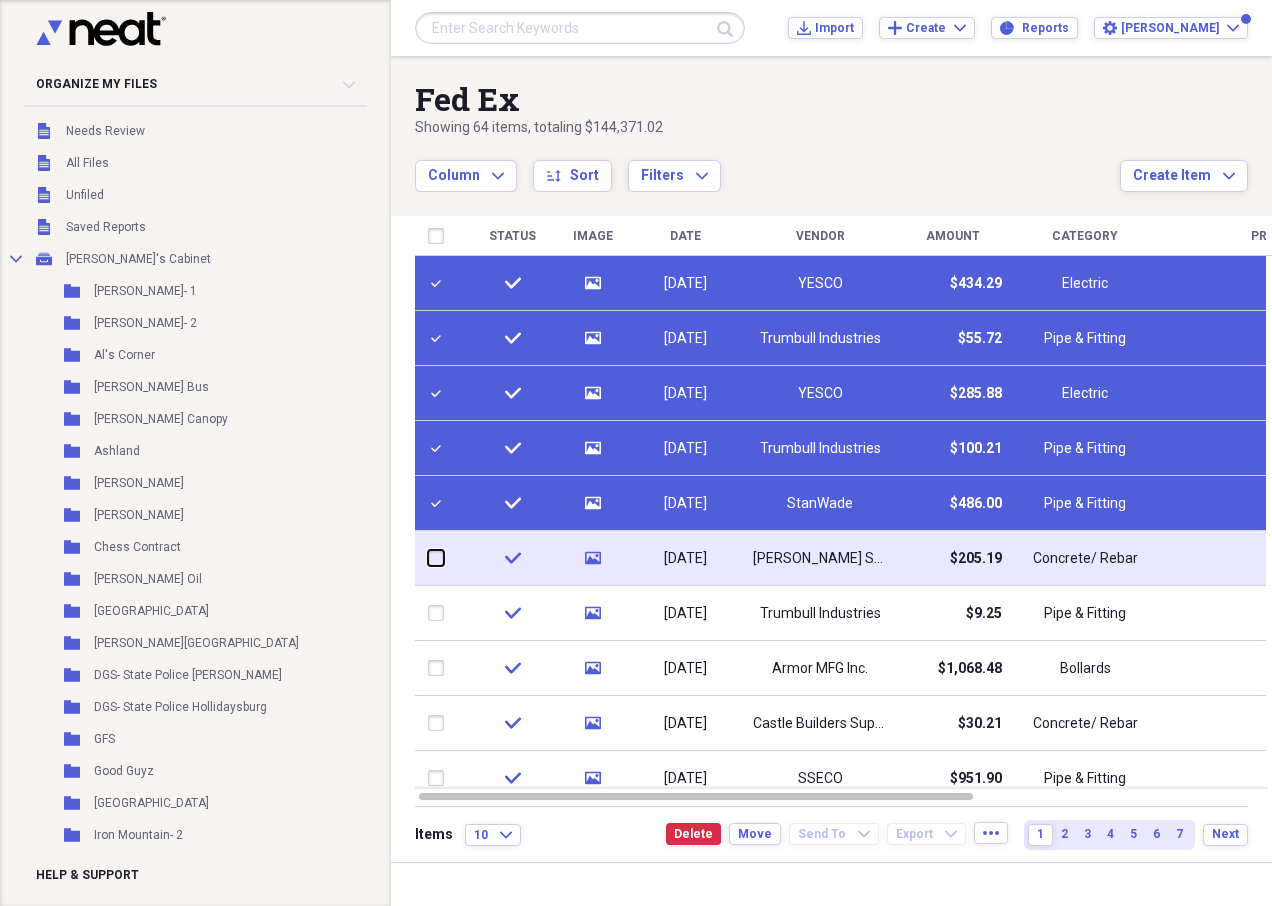 click at bounding box center [428, 558] 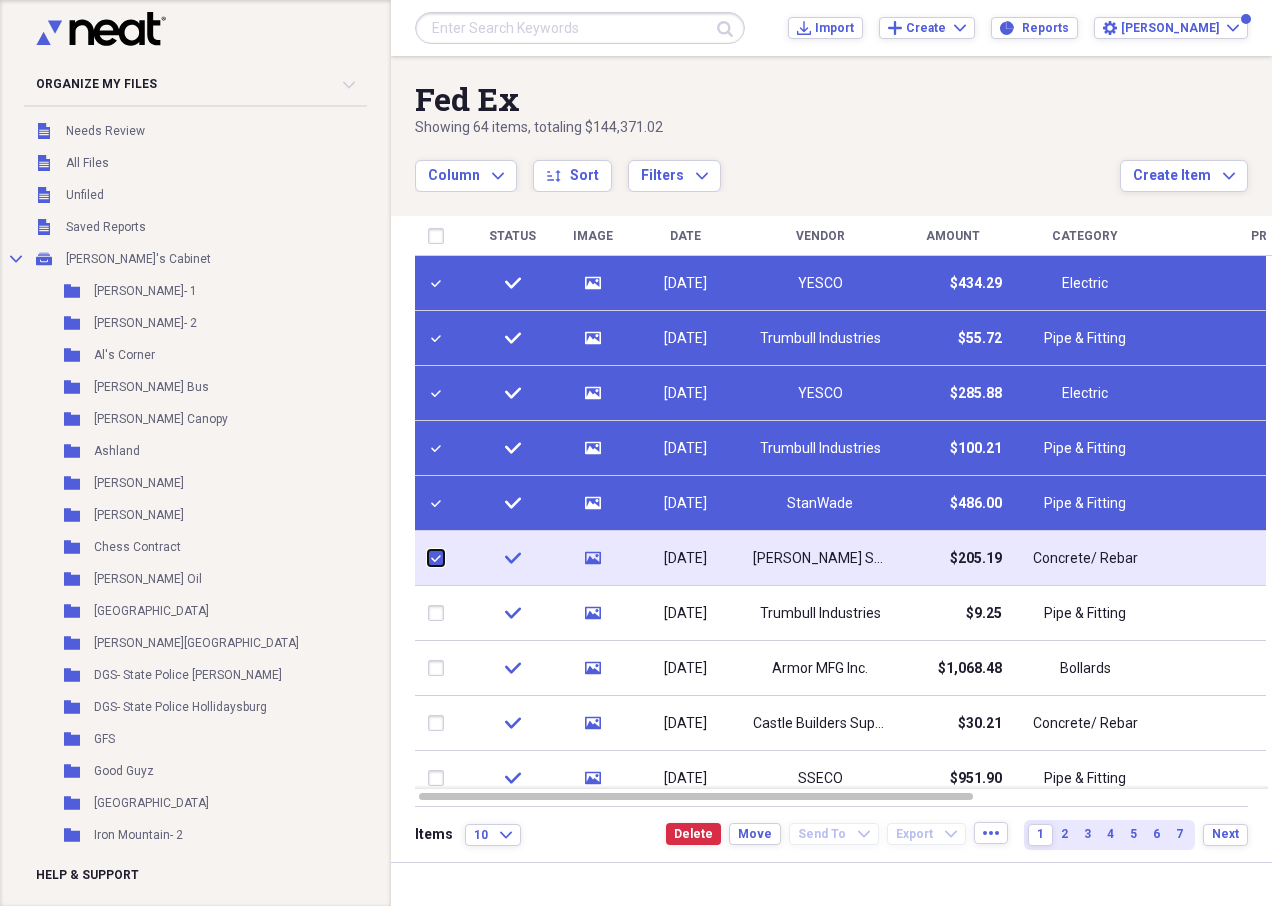 checkbox on "true" 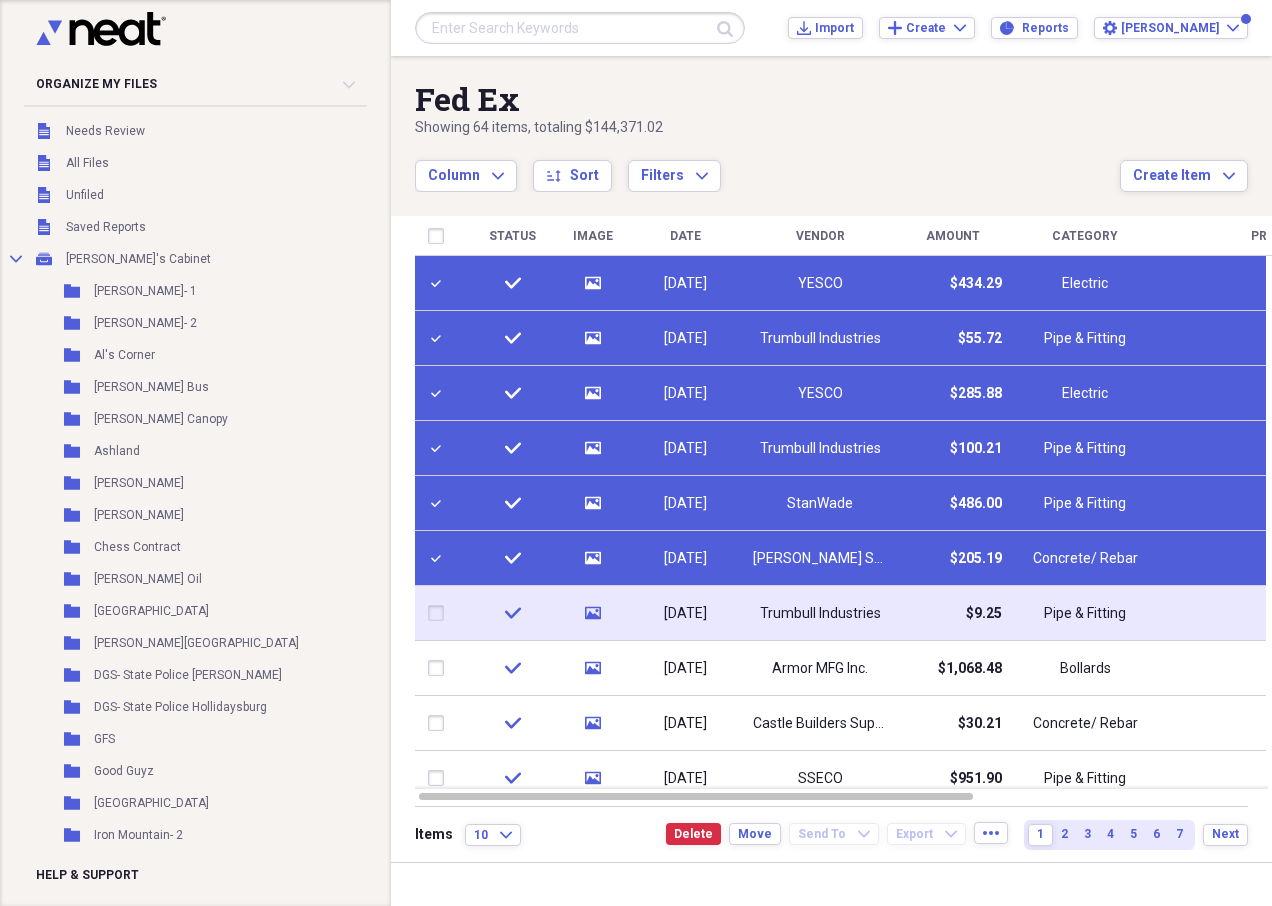 click at bounding box center (440, 613) 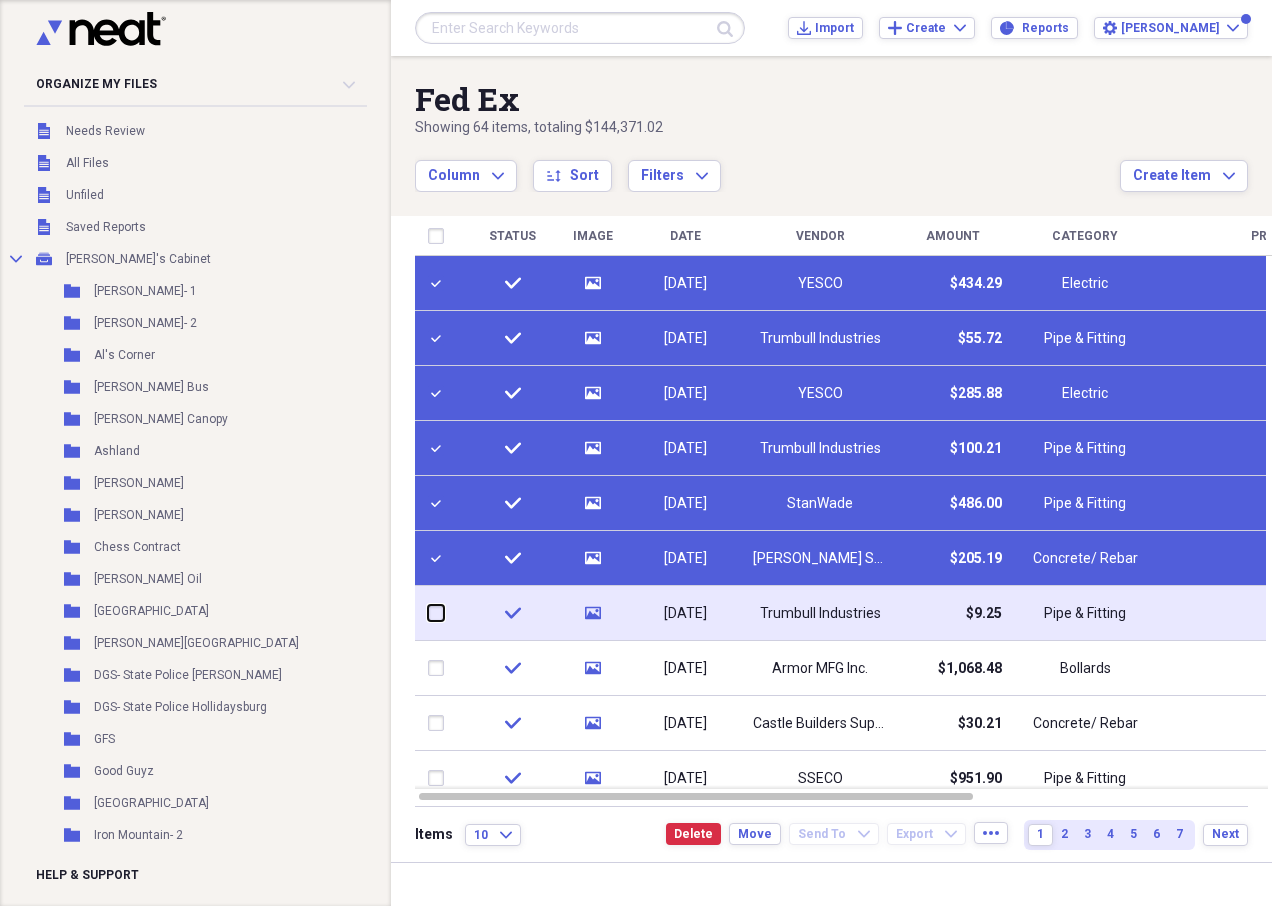 click at bounding box center [428, 613] 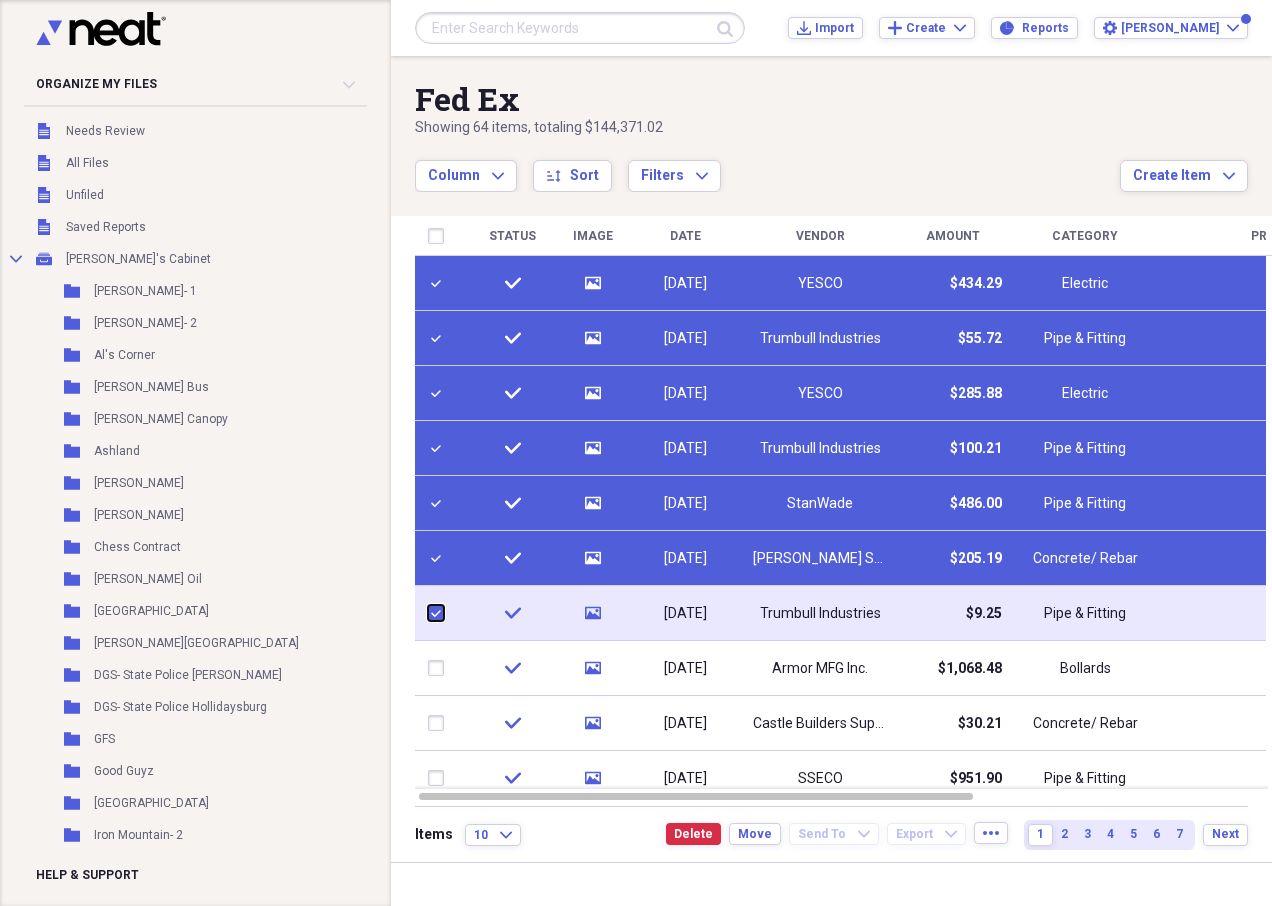 checkbox on "true" 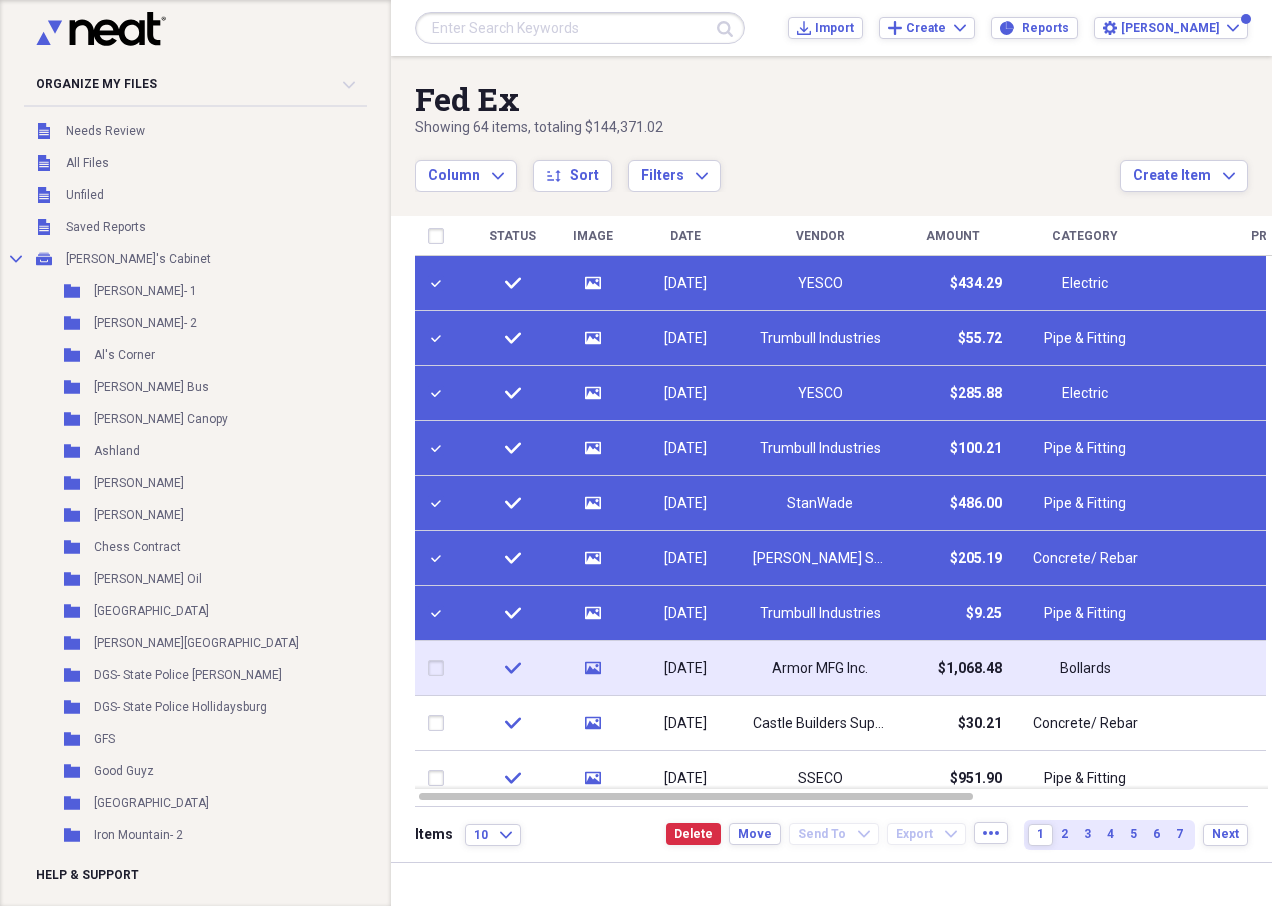 click at bounding box center [440, 668] 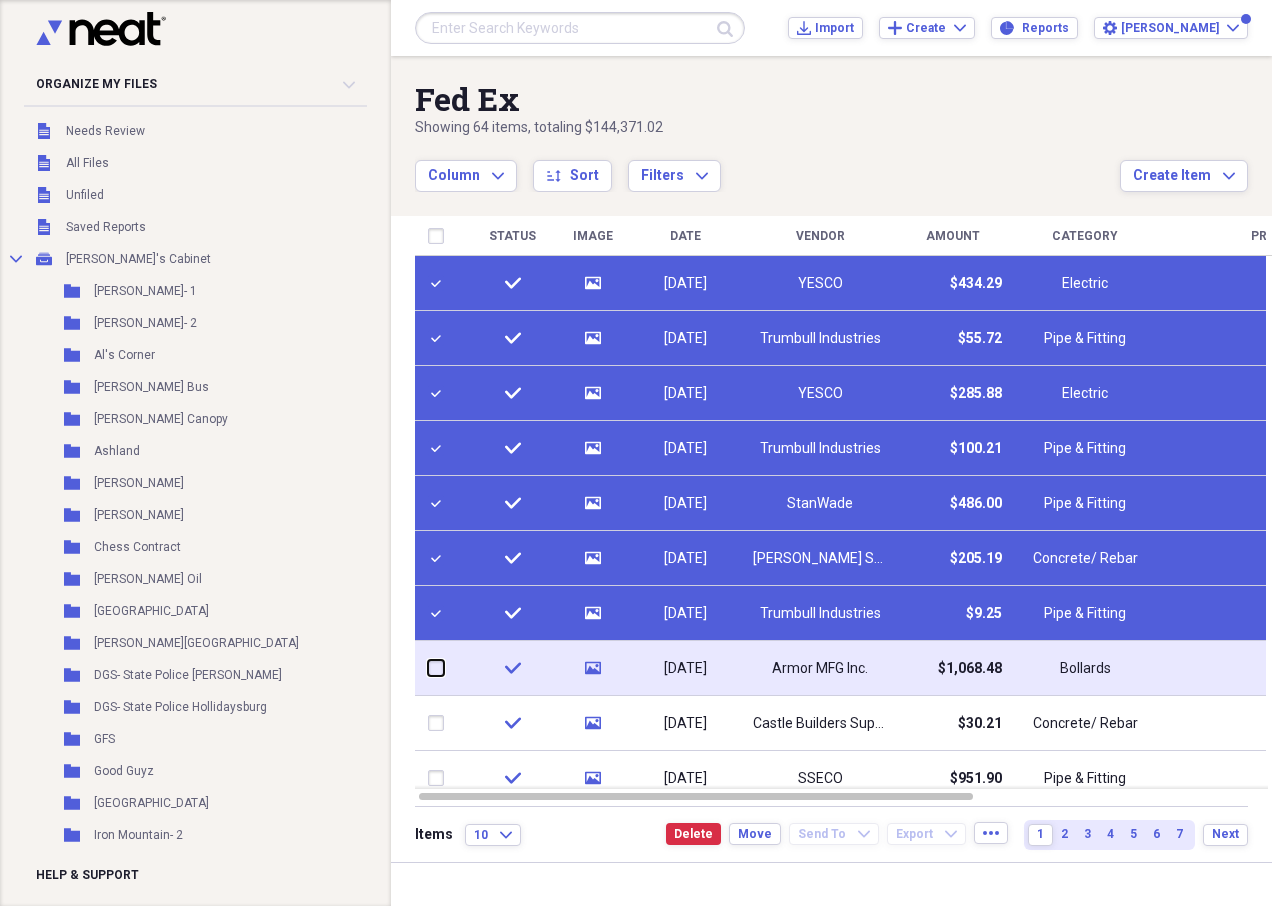 click at bounding box center (428, 668) 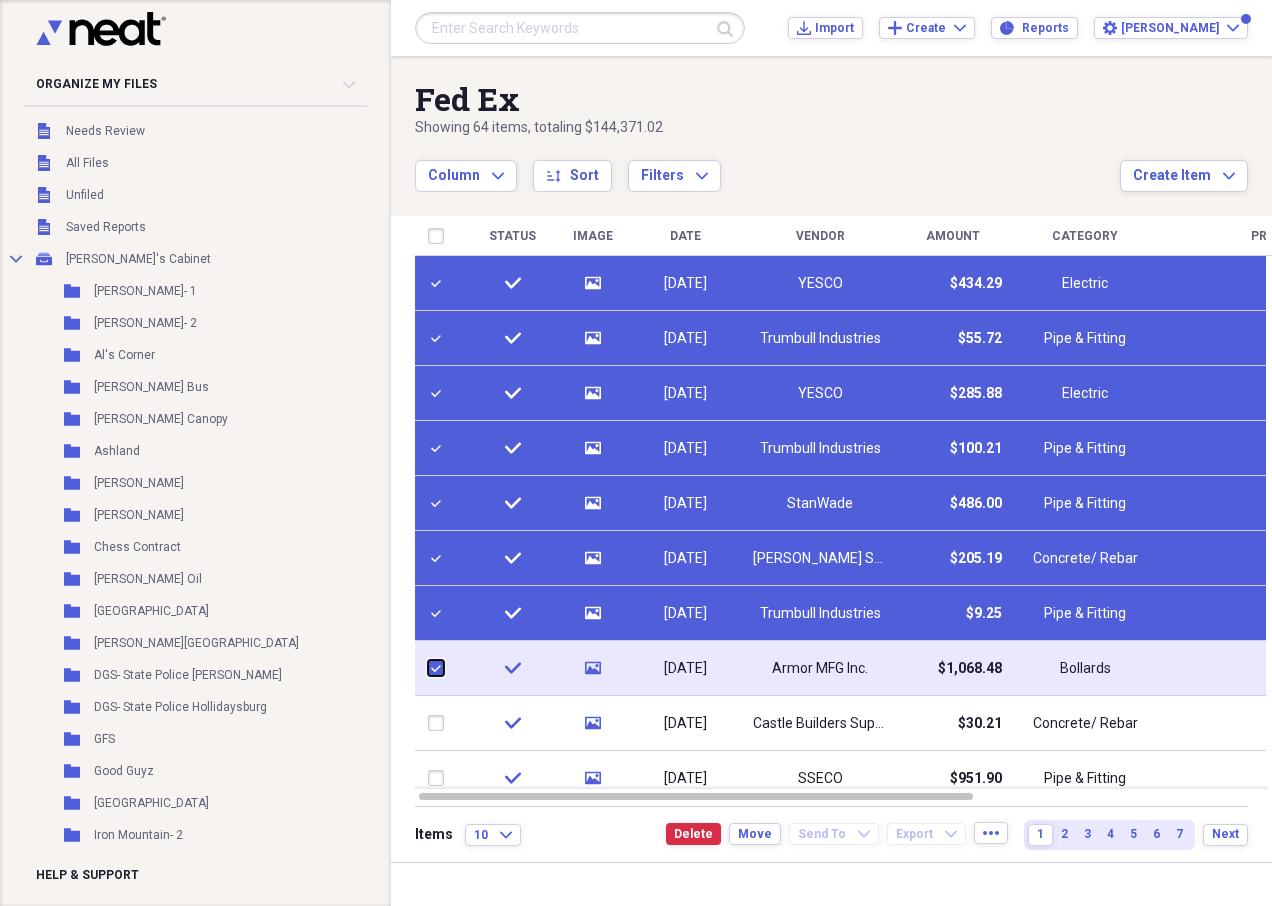 checkbox on "true" 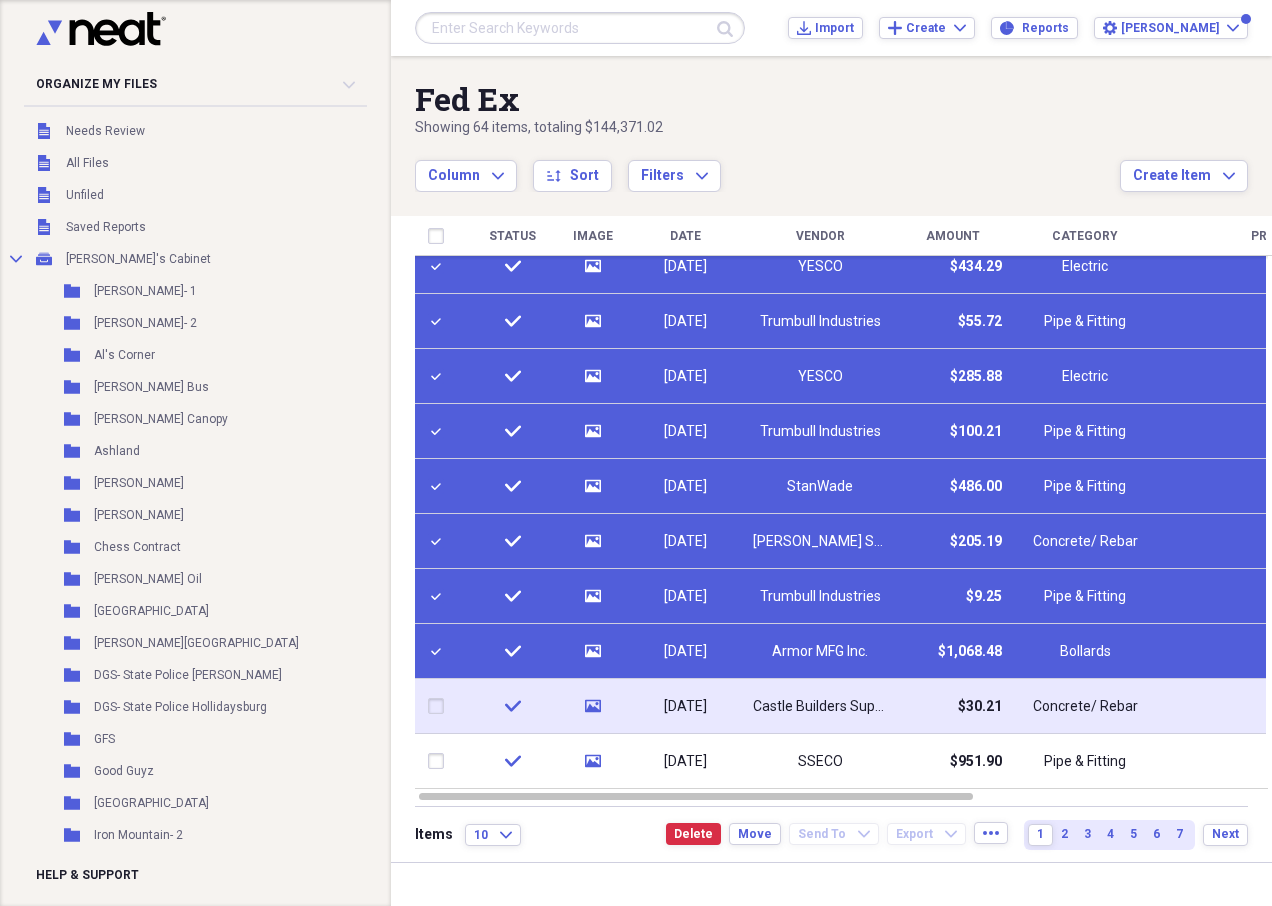 click at bounding box center [440, 706] 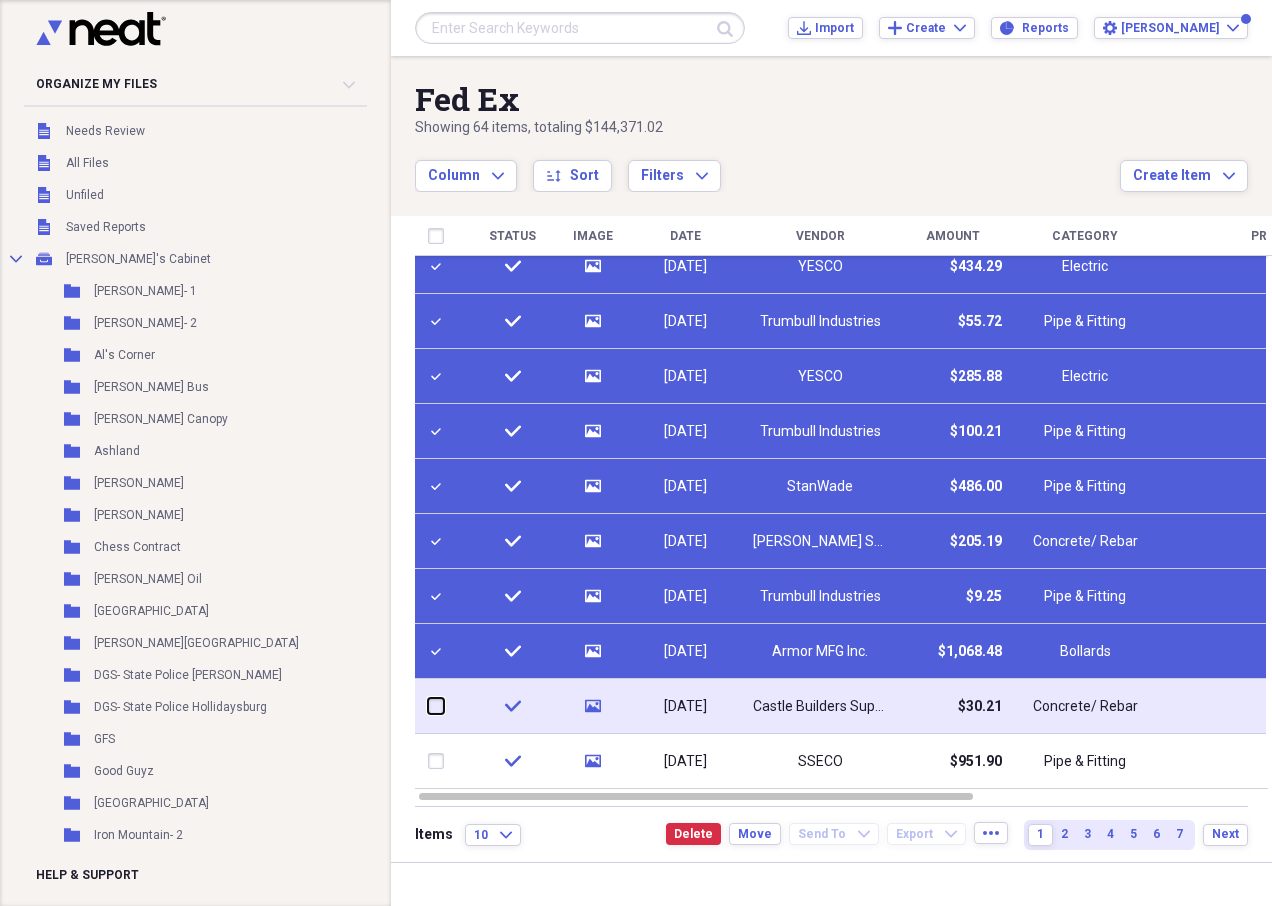 click at bounding box center [428, 706] 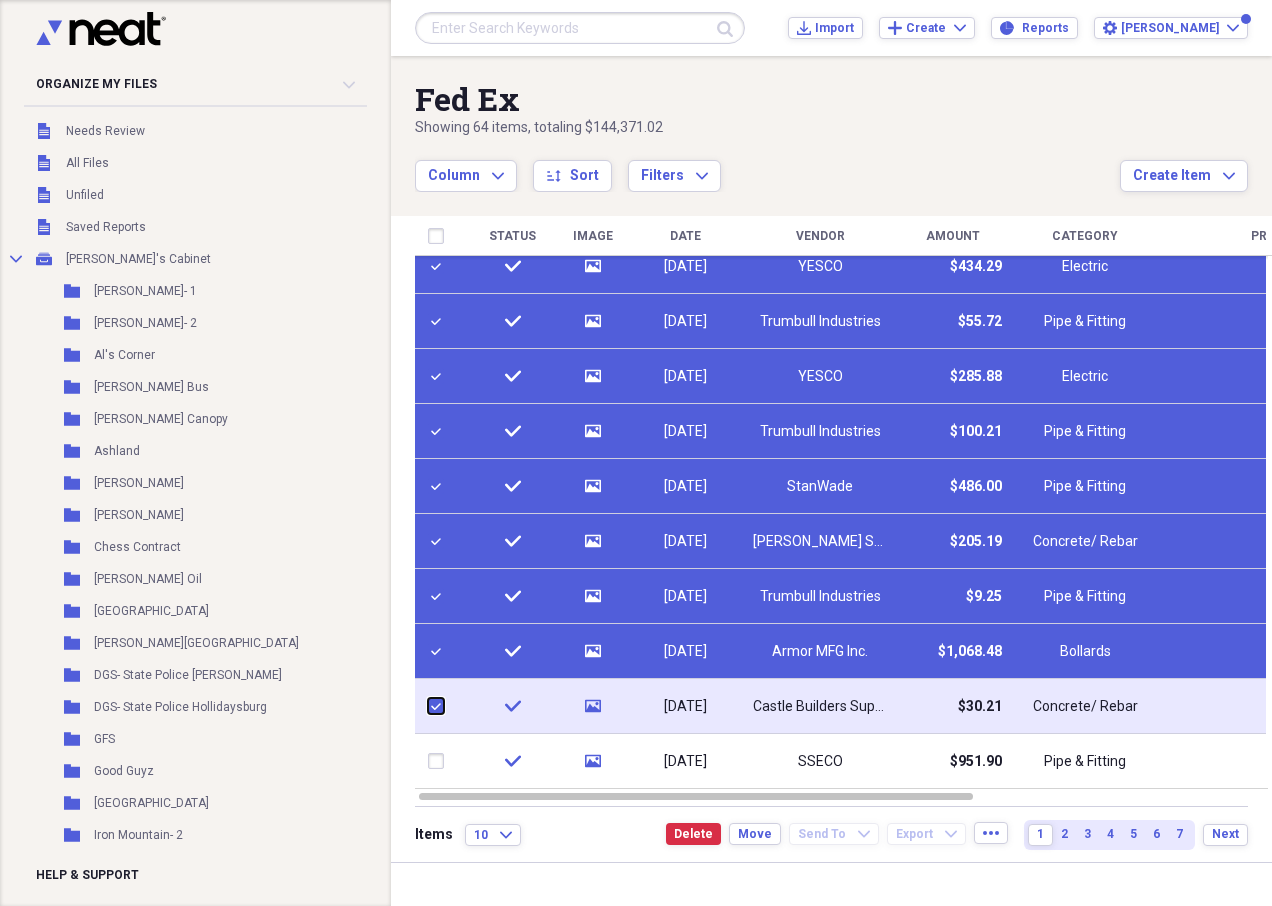 checkbox on "true" 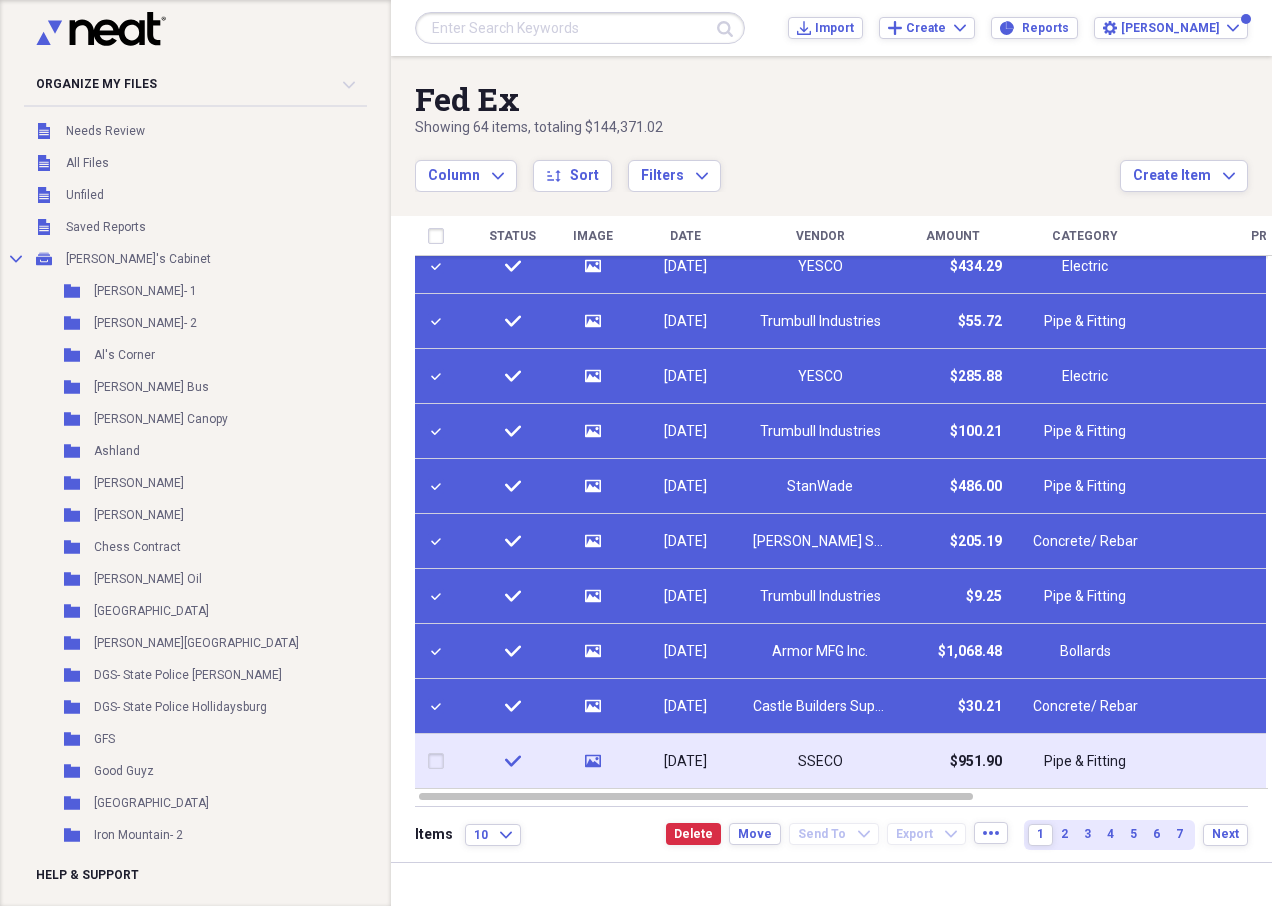 click at bounding box center [440, 761] 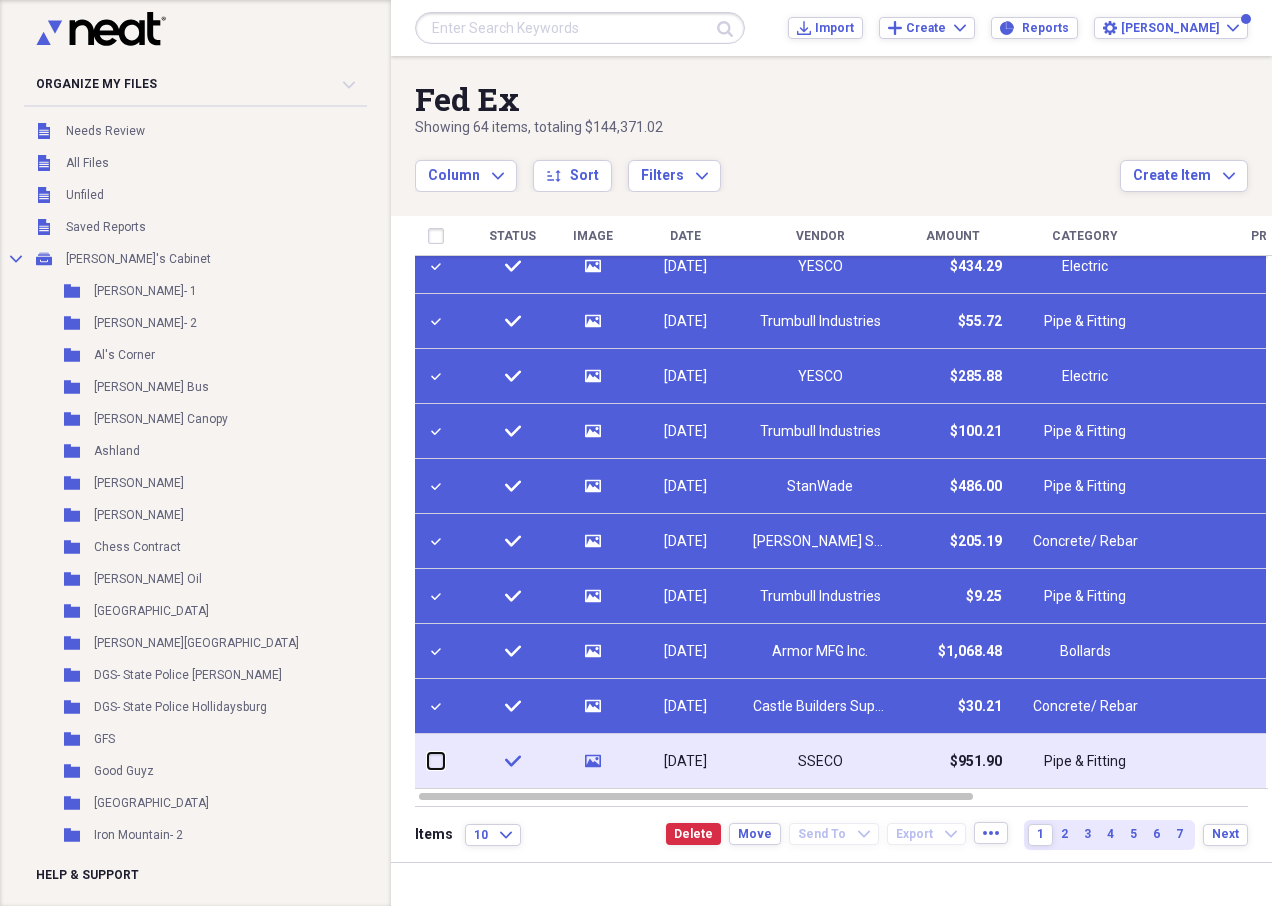 click at bounding box center [428, 761] 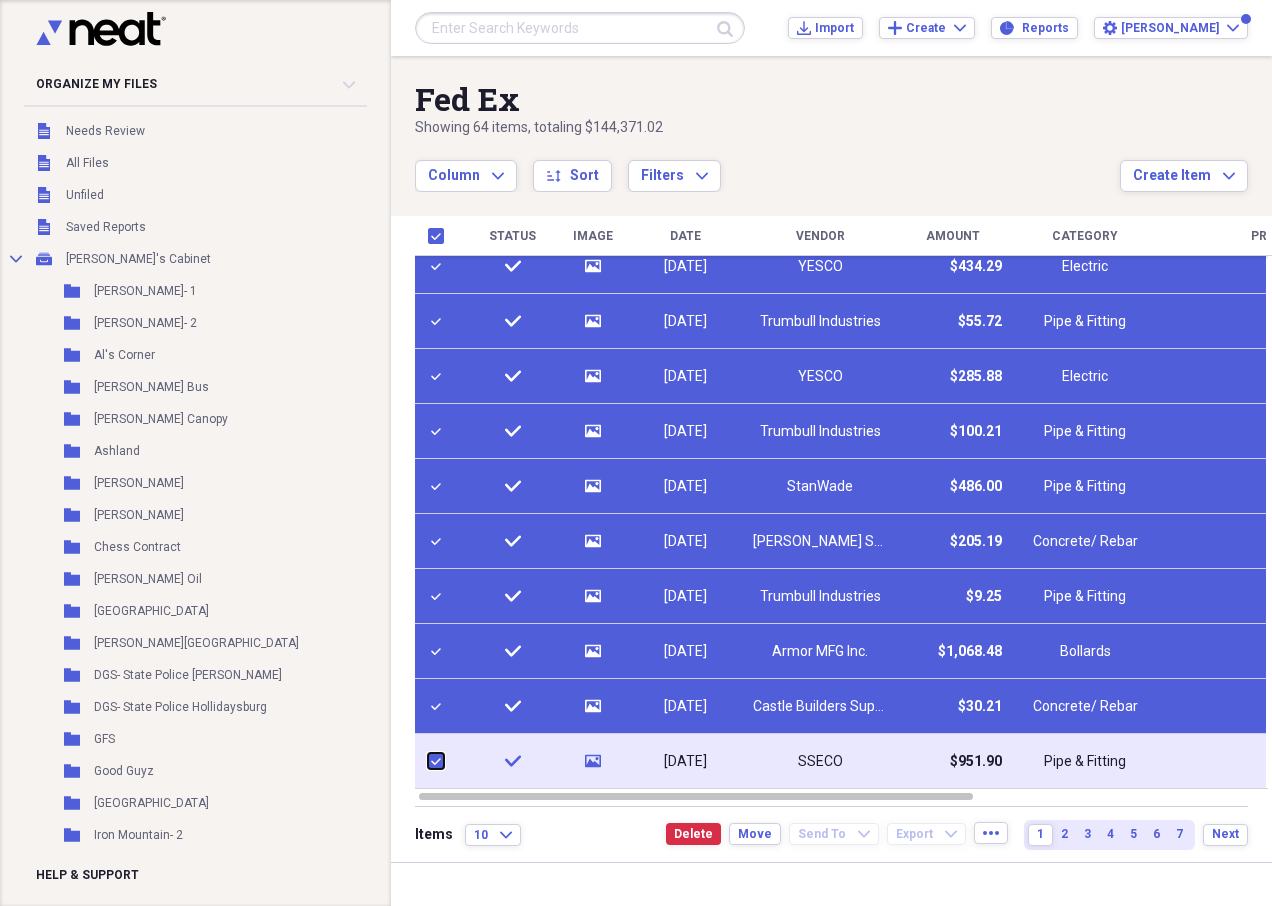 checkbox on "true" 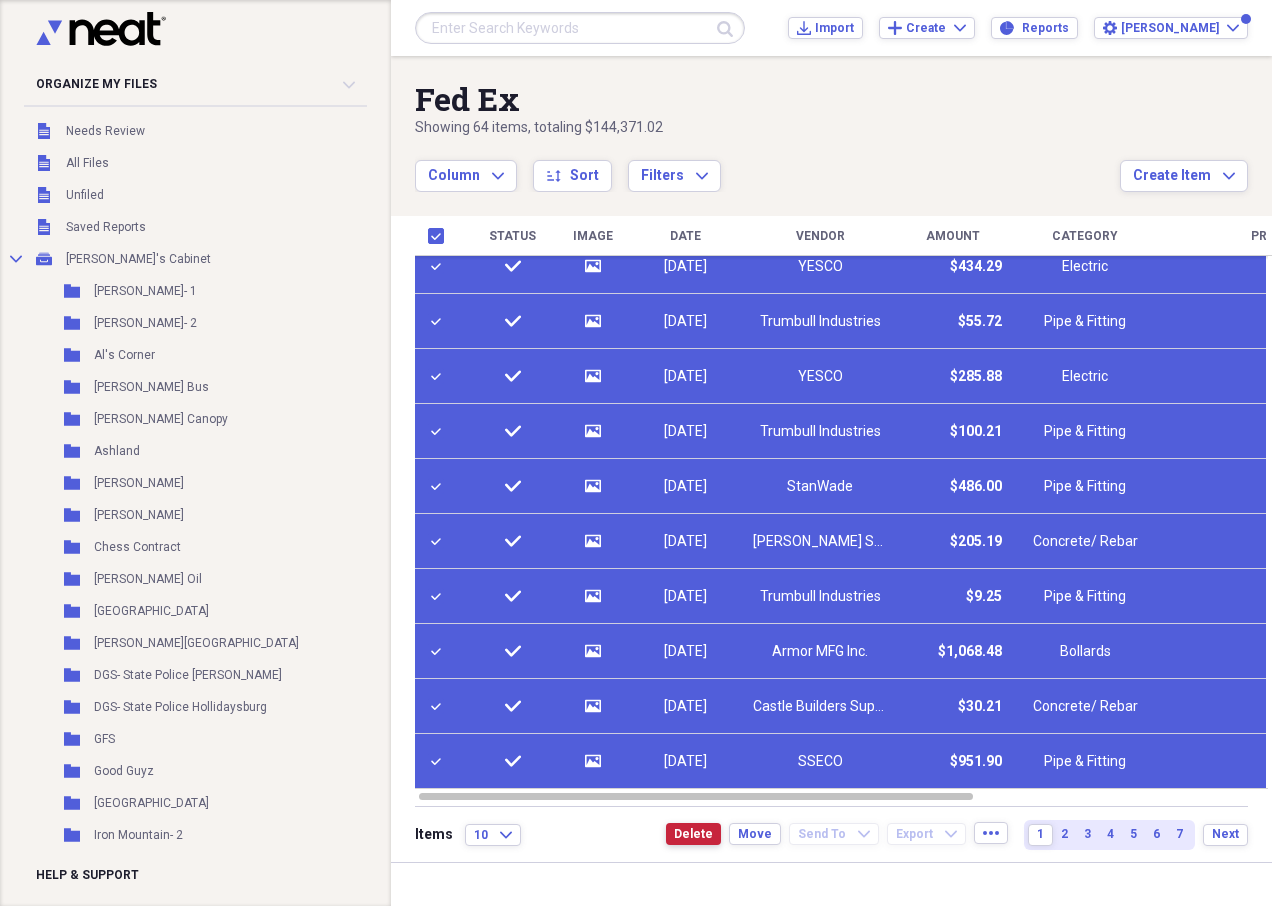 click on "Delete" at bounding box center [693, 834] 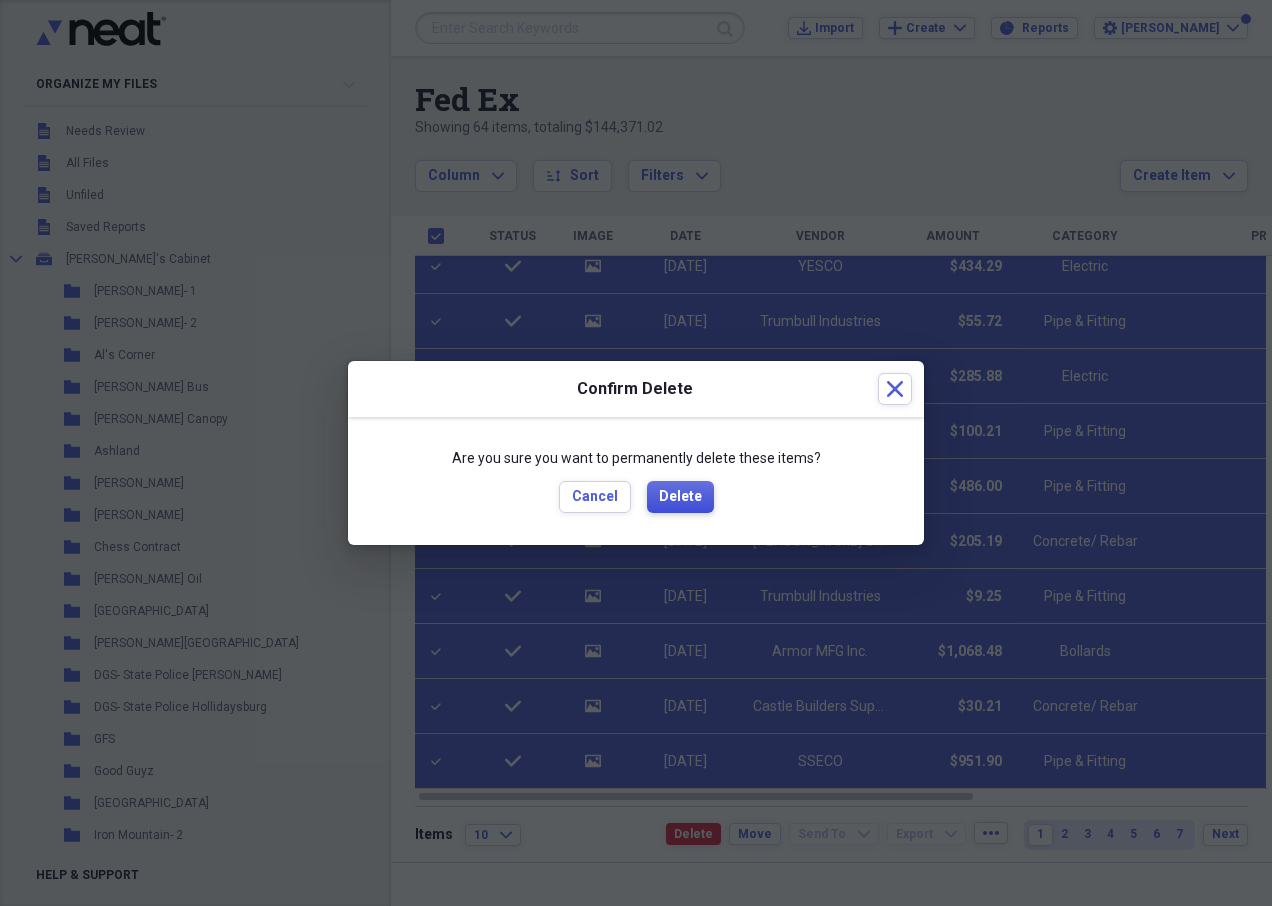 click on "Delete" at bounding box center (680, 497) 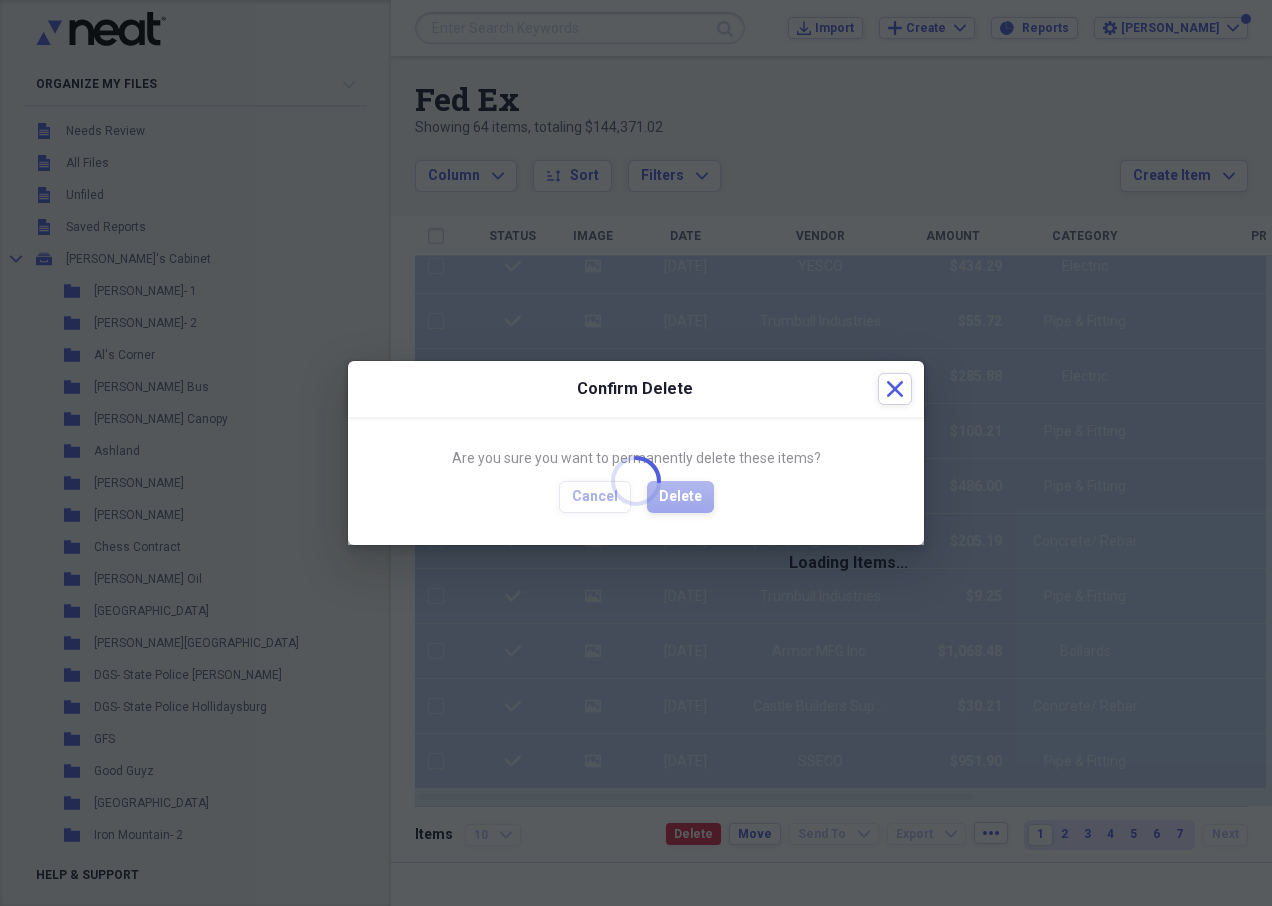 checkbox on "false" 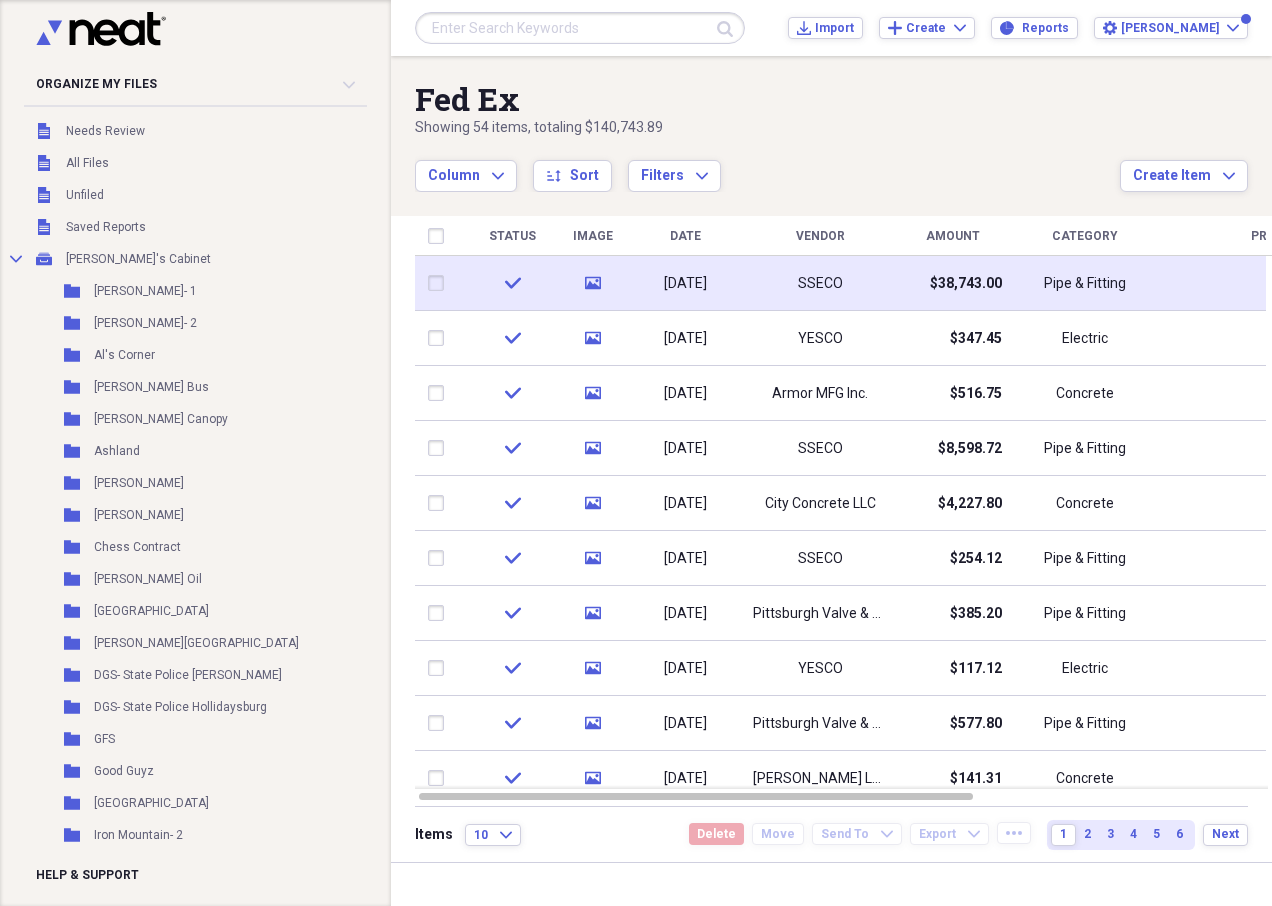 click on "SSECO" at bounding box center (820, 283) 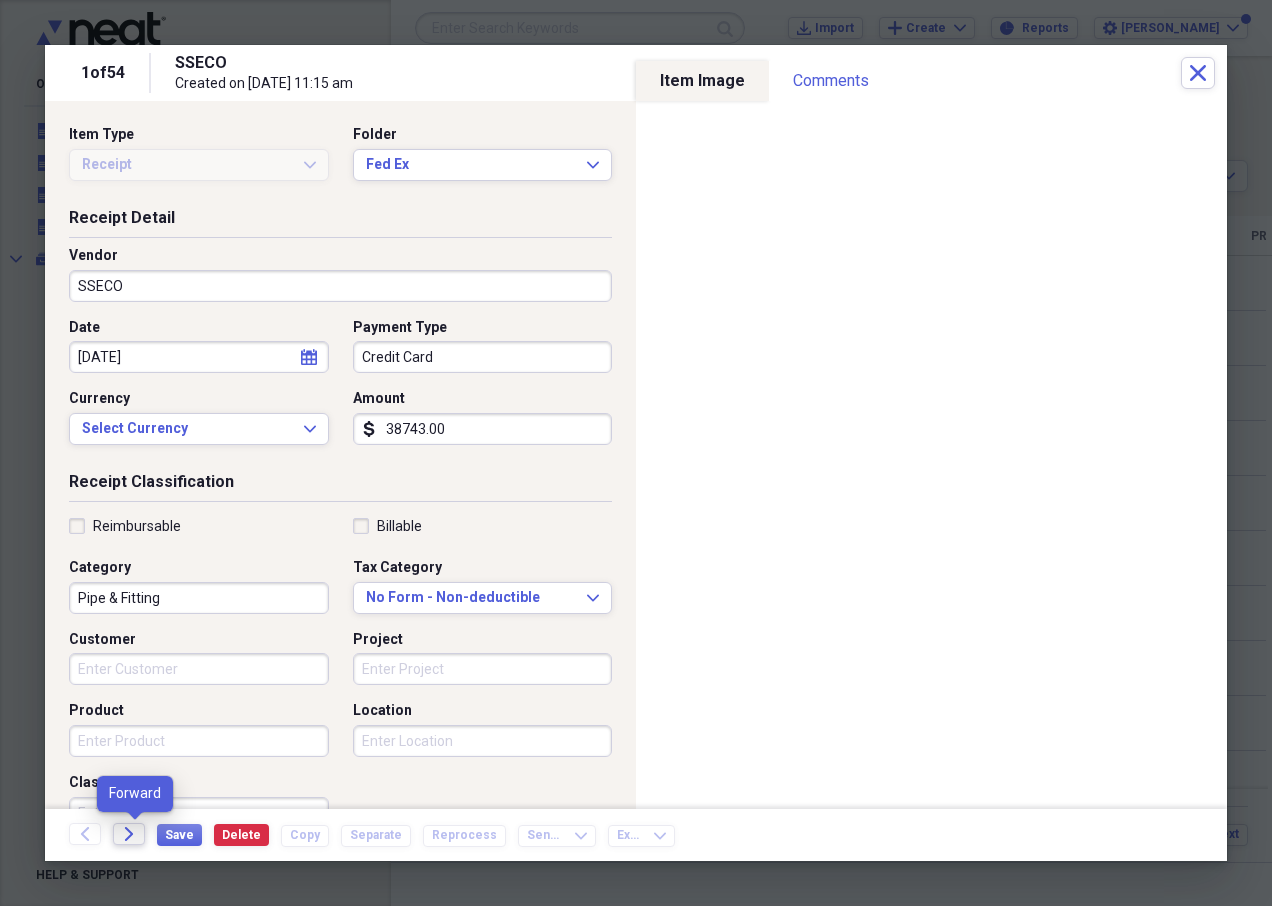 click on "Forward" at bounding box center (129, 834) 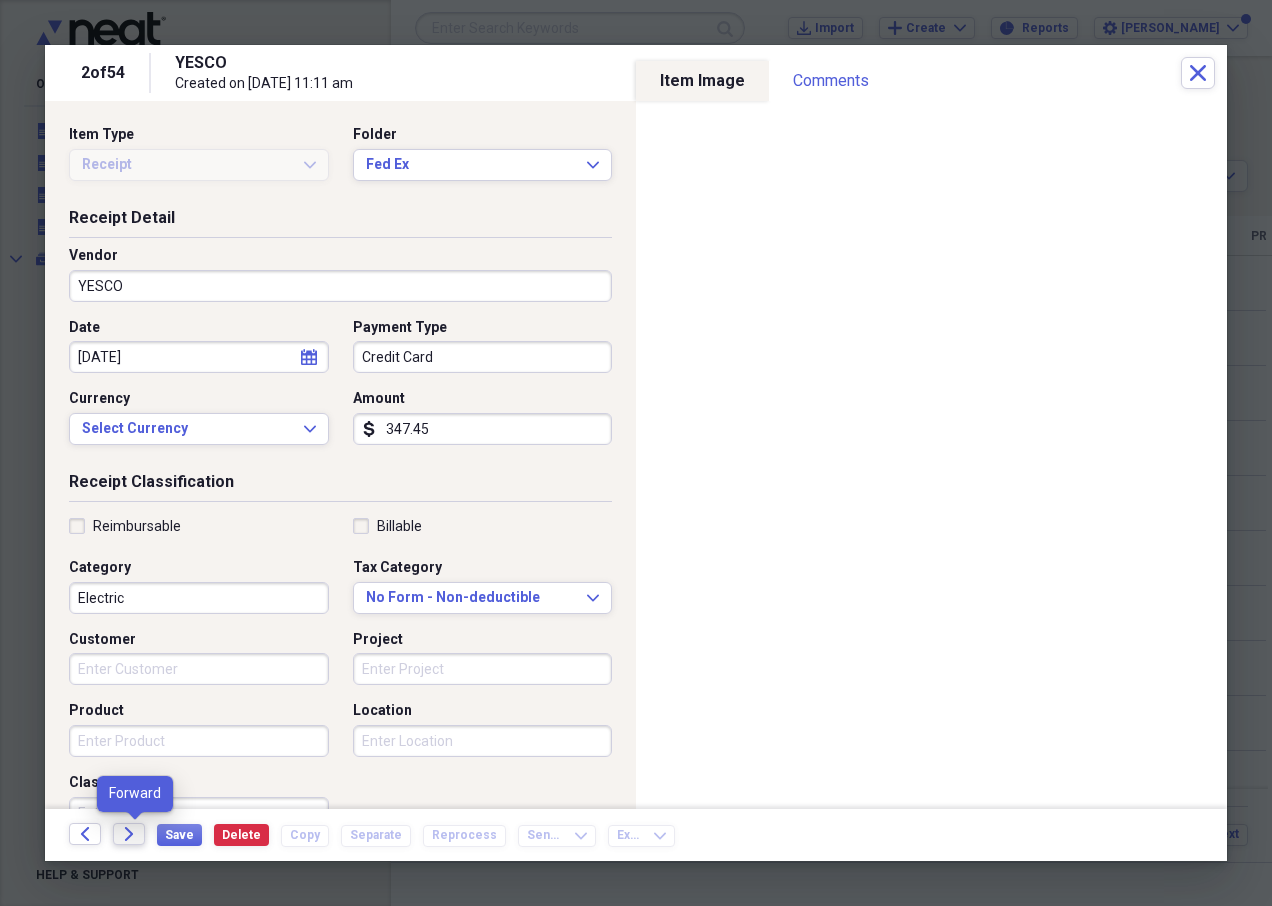 click on "Forward" 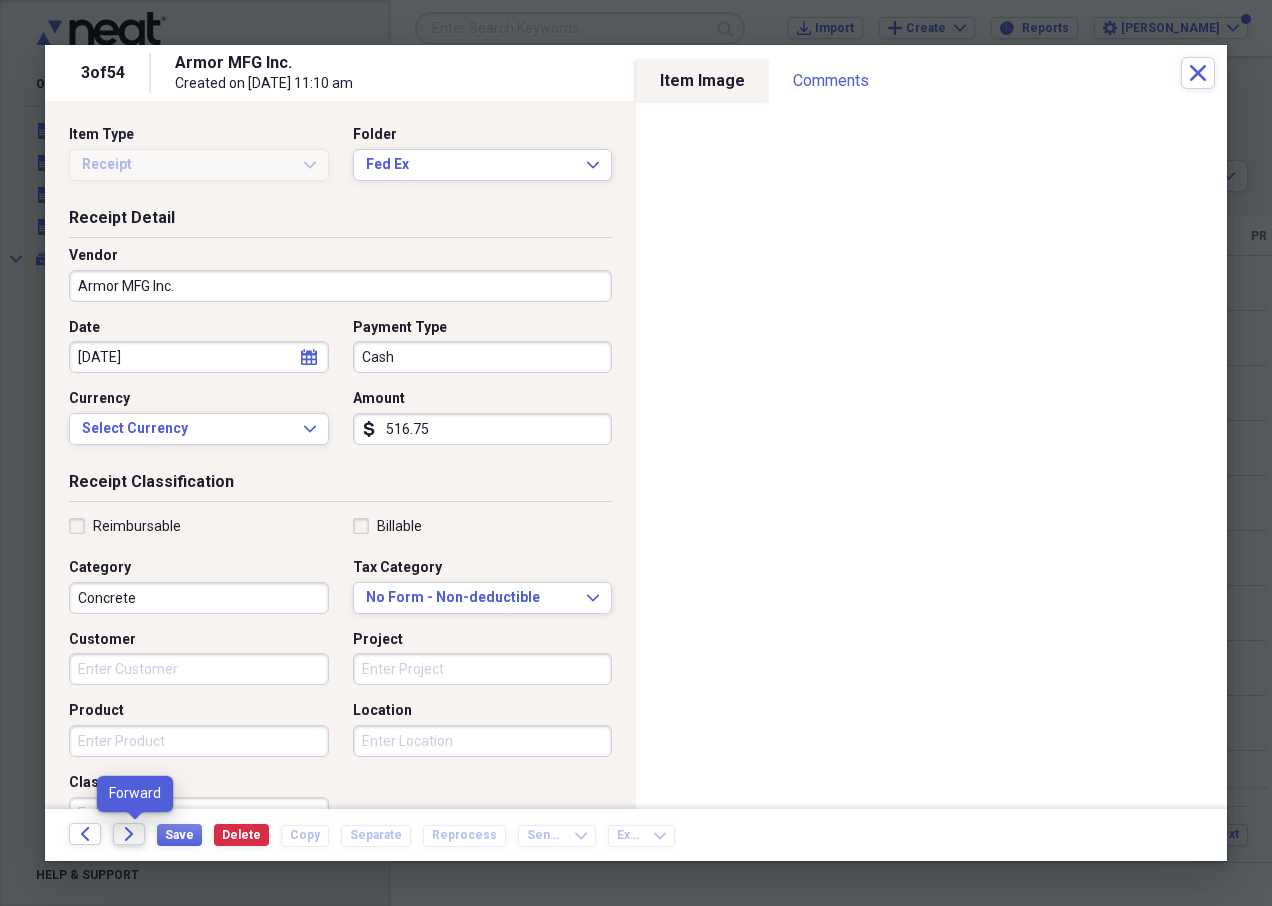 click on "Forward" at bounding box center (129, 834) 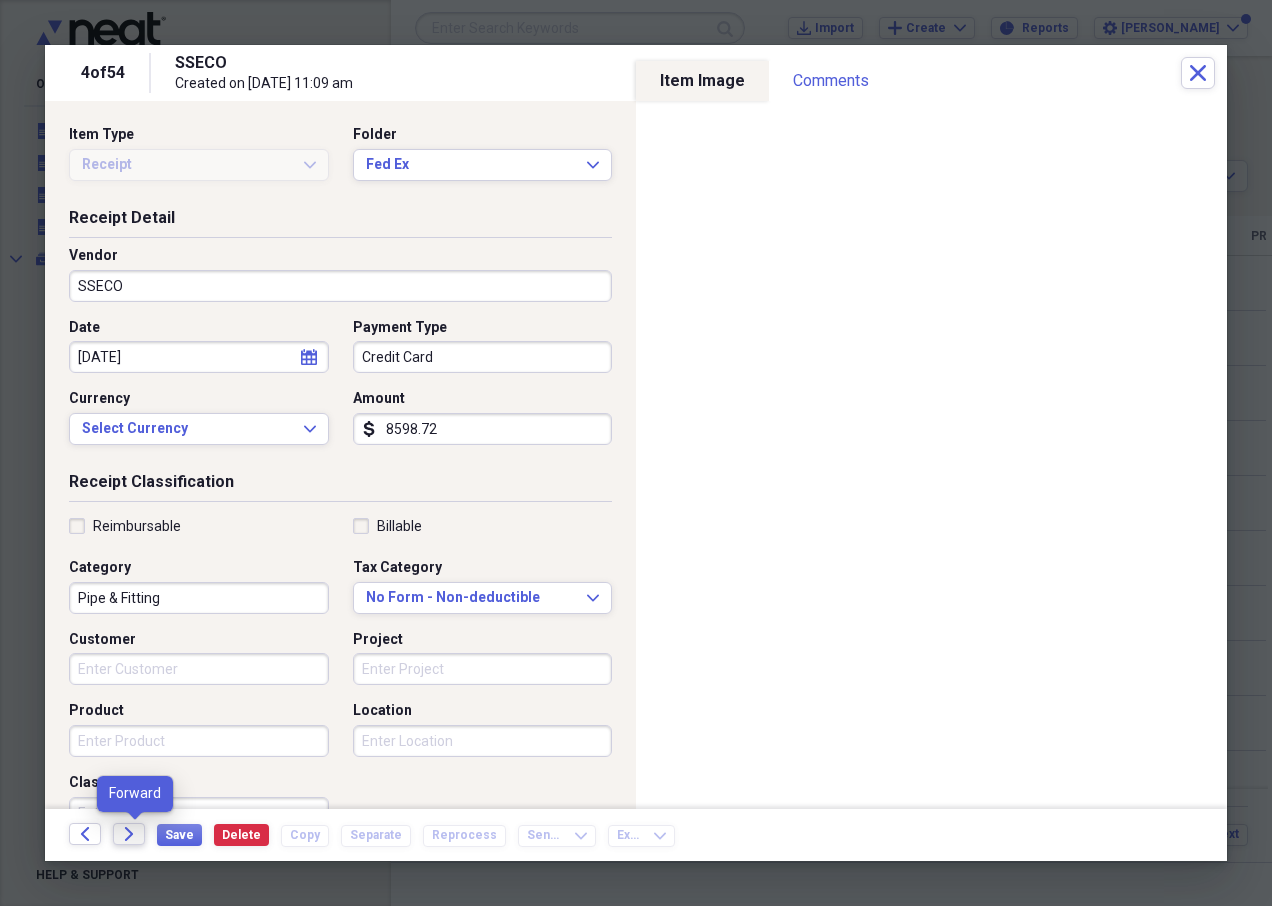 click on "Forward" 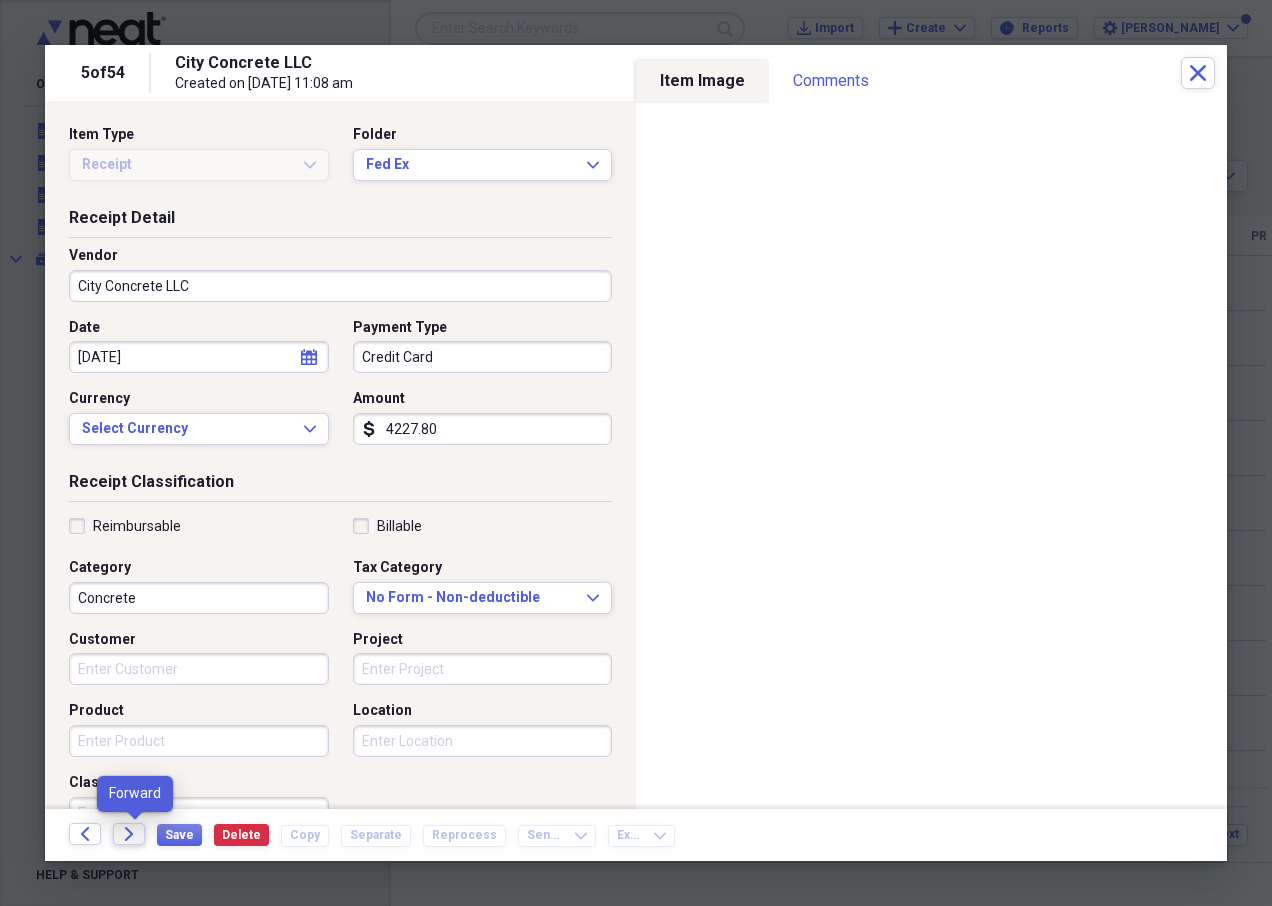 click on "Forward" 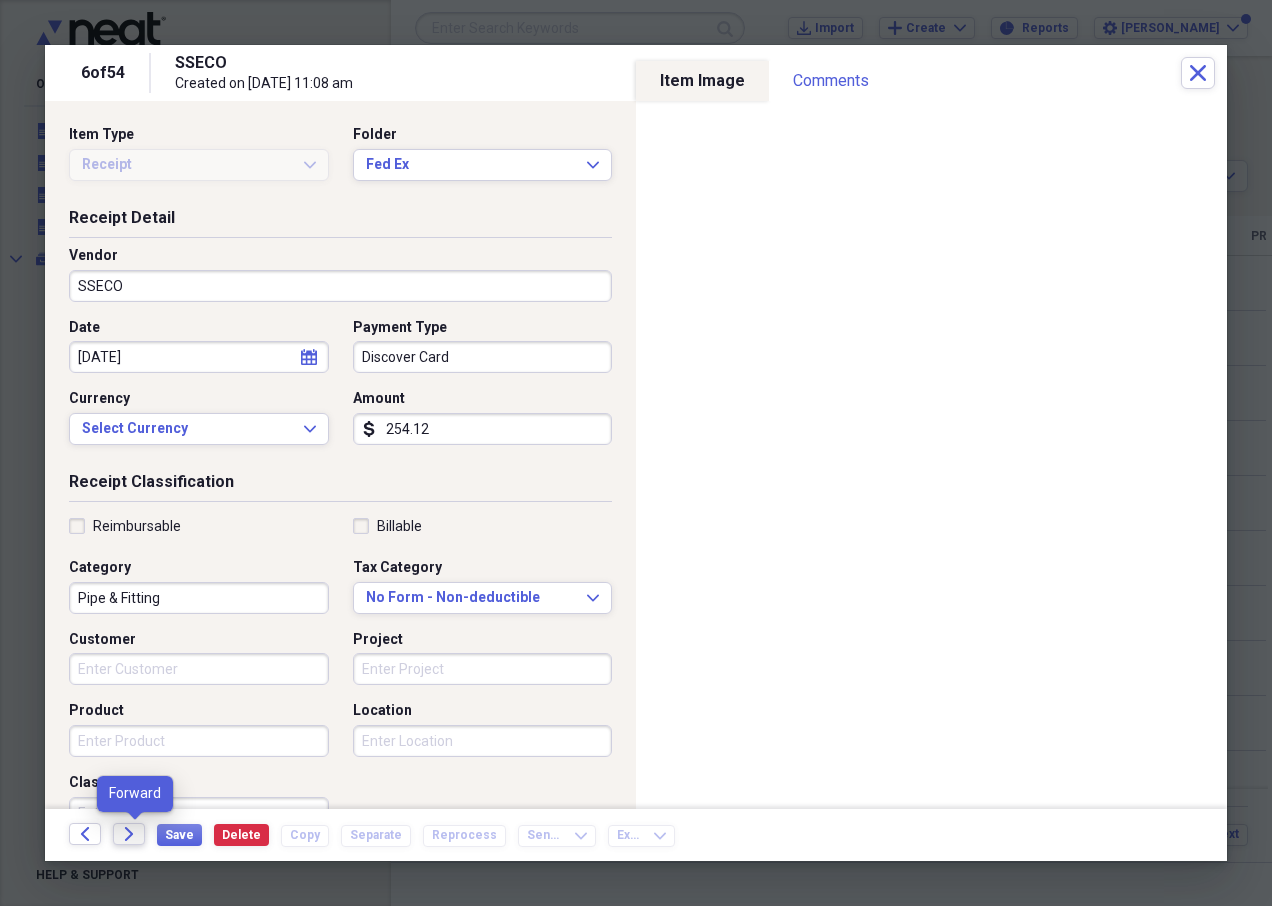 click 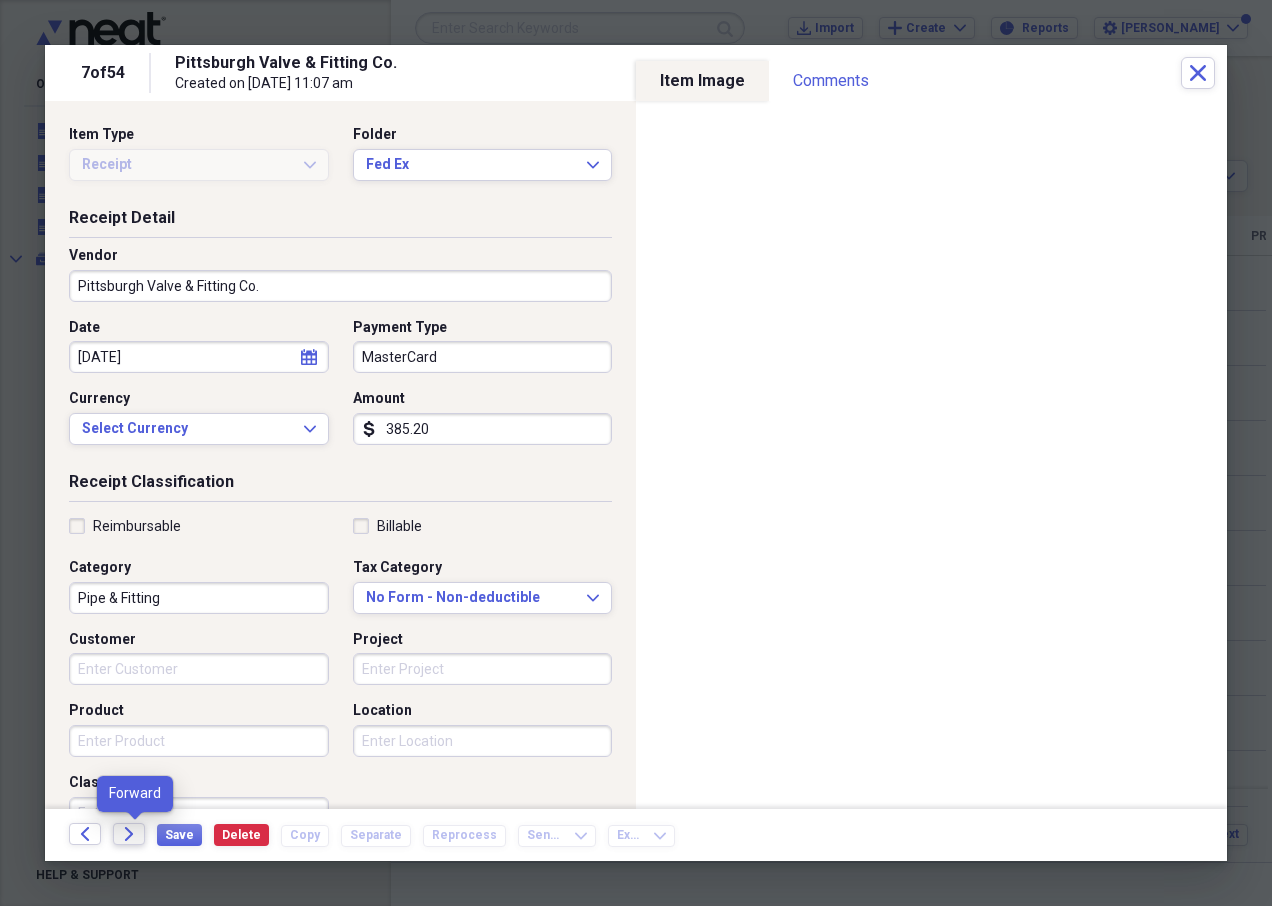 click on "Forward" 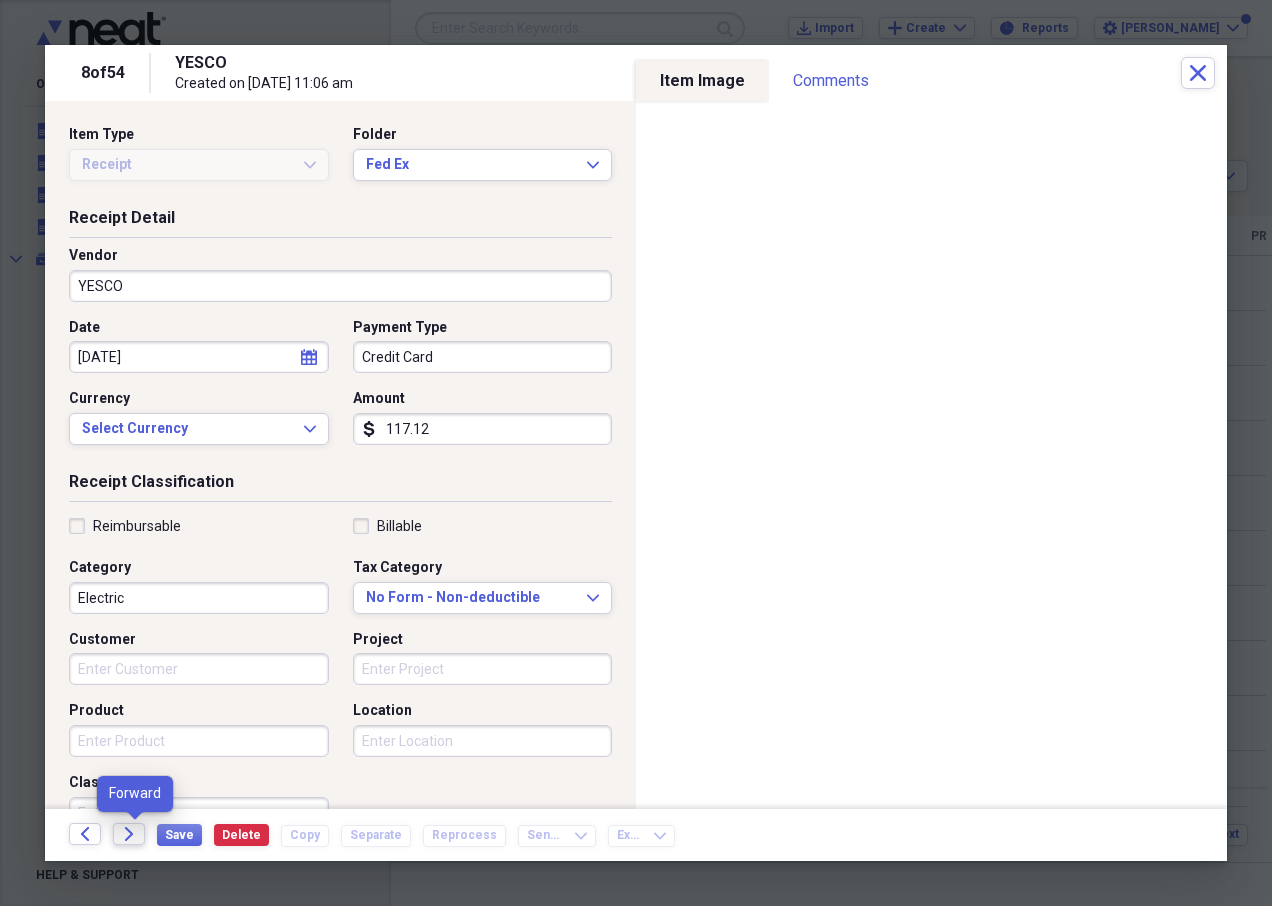 click on "Forward" 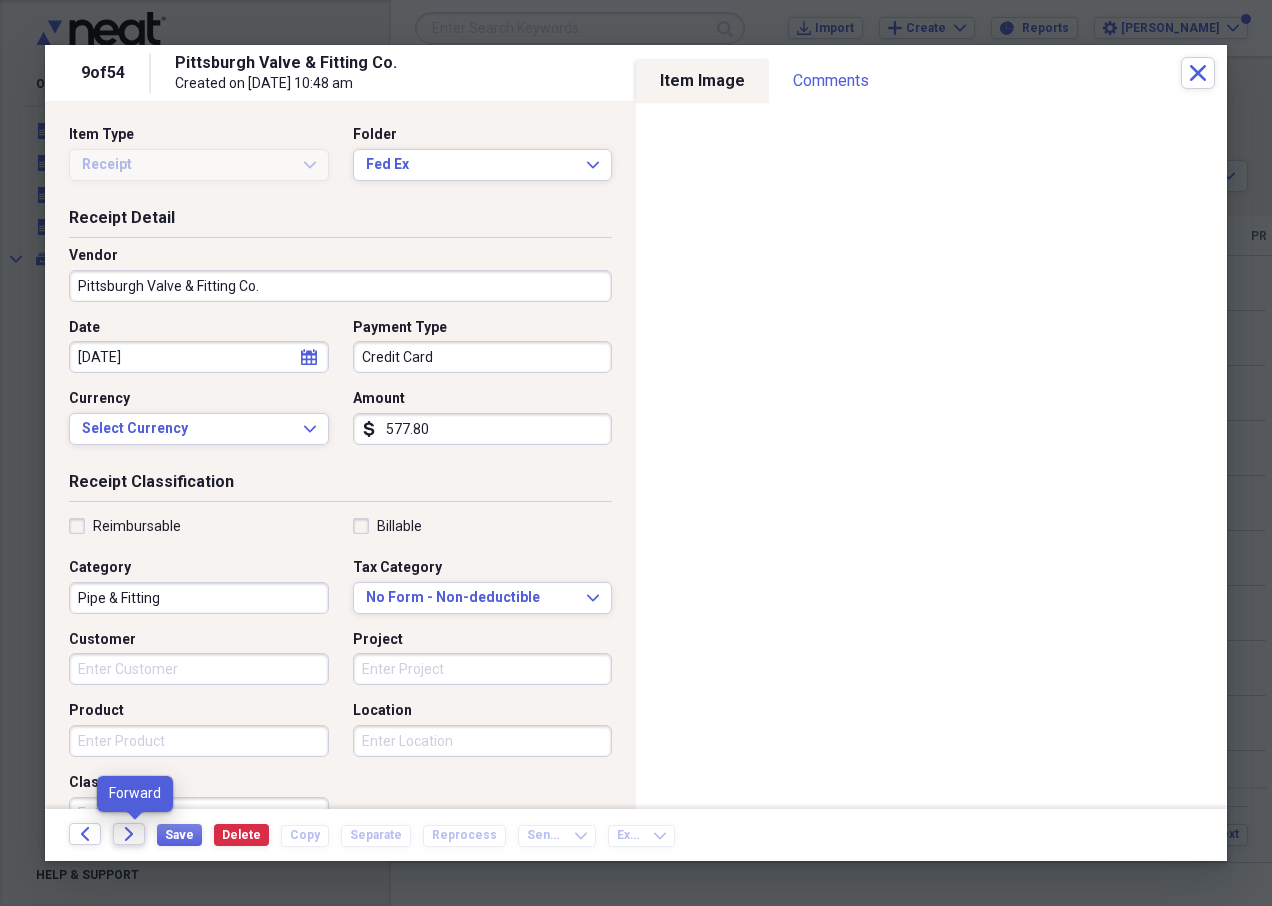 click 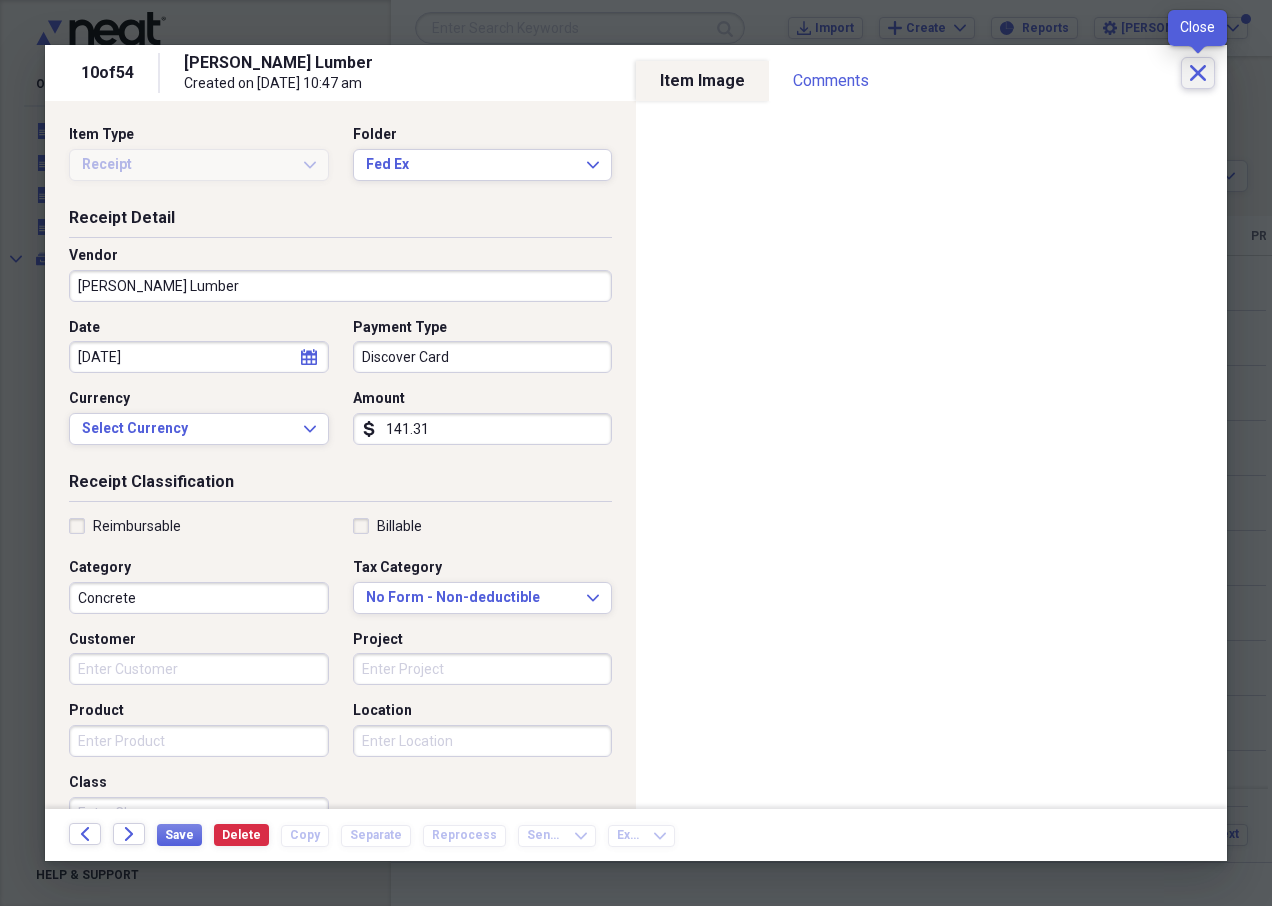 click on "Close" at bounding box center [1198, 73] 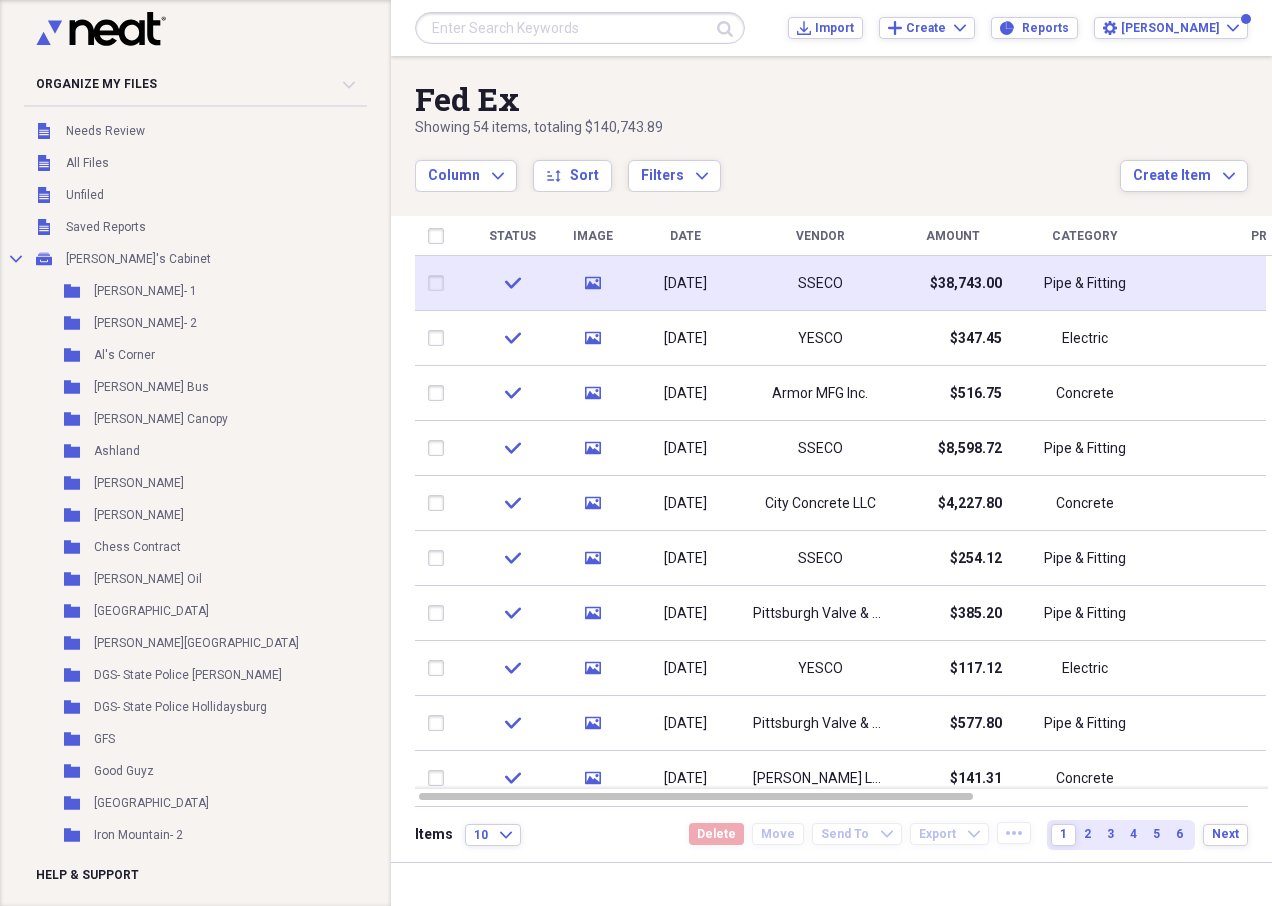 click at bounding box center (440, 283) 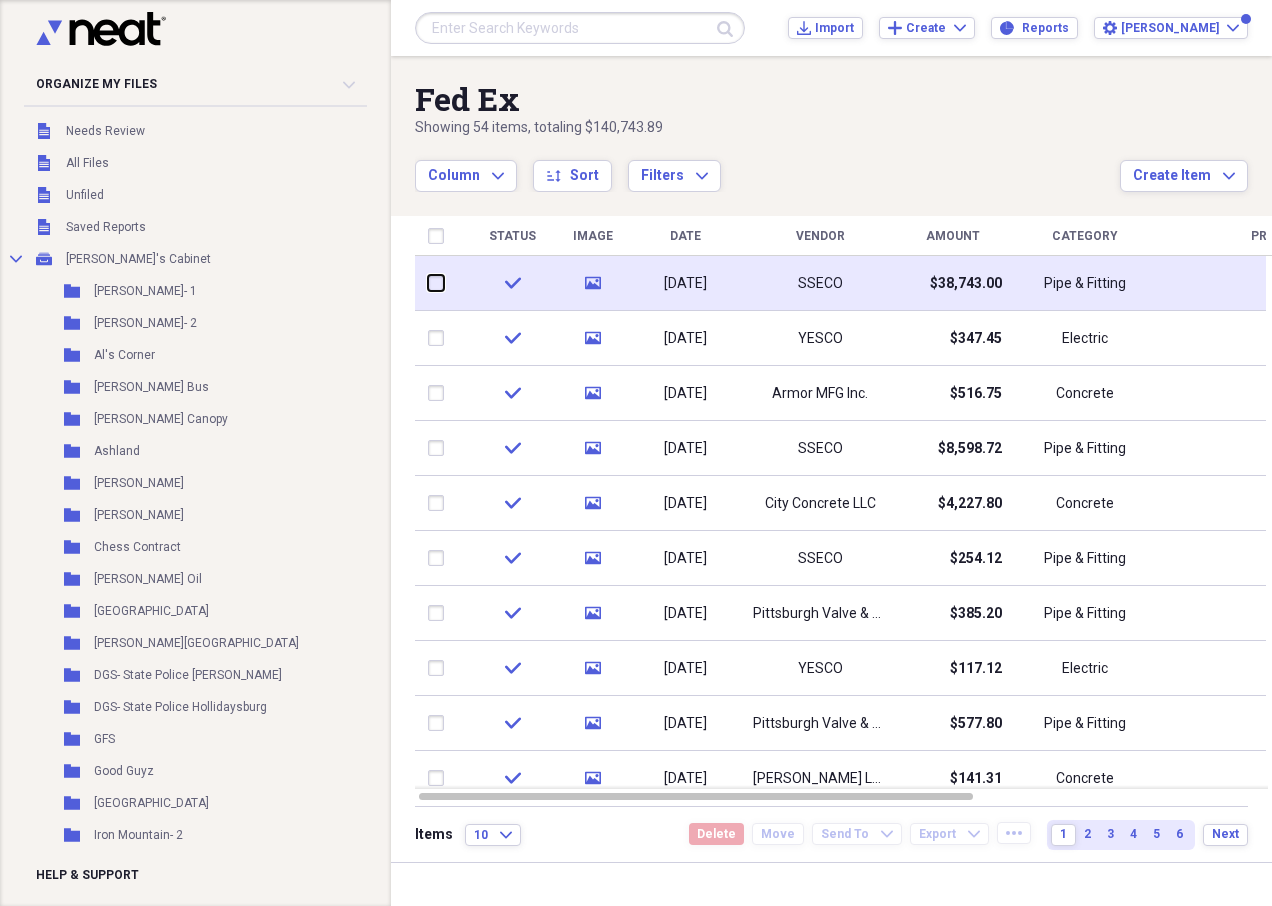 click at bounding box center [428, 283] 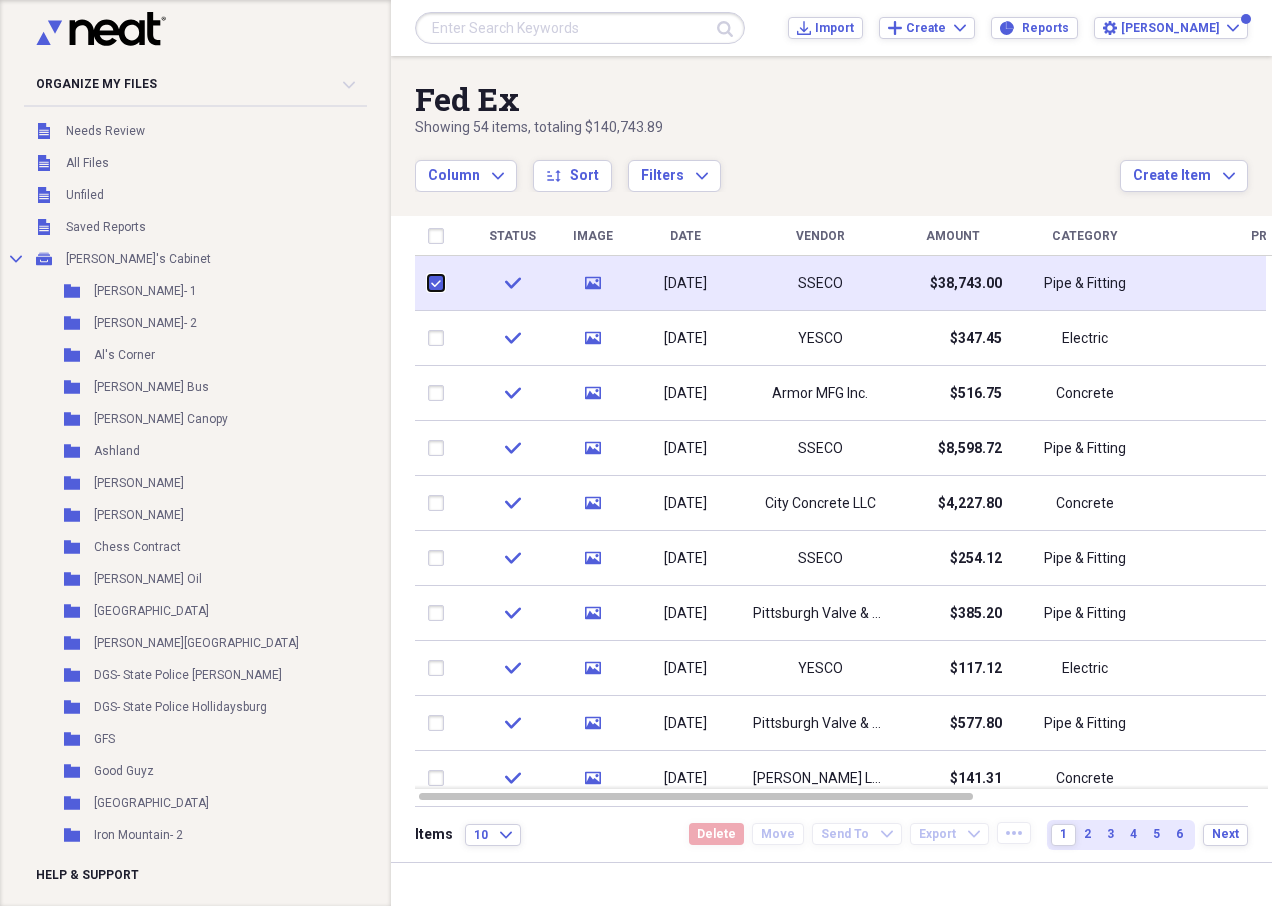 checkbox on "true" 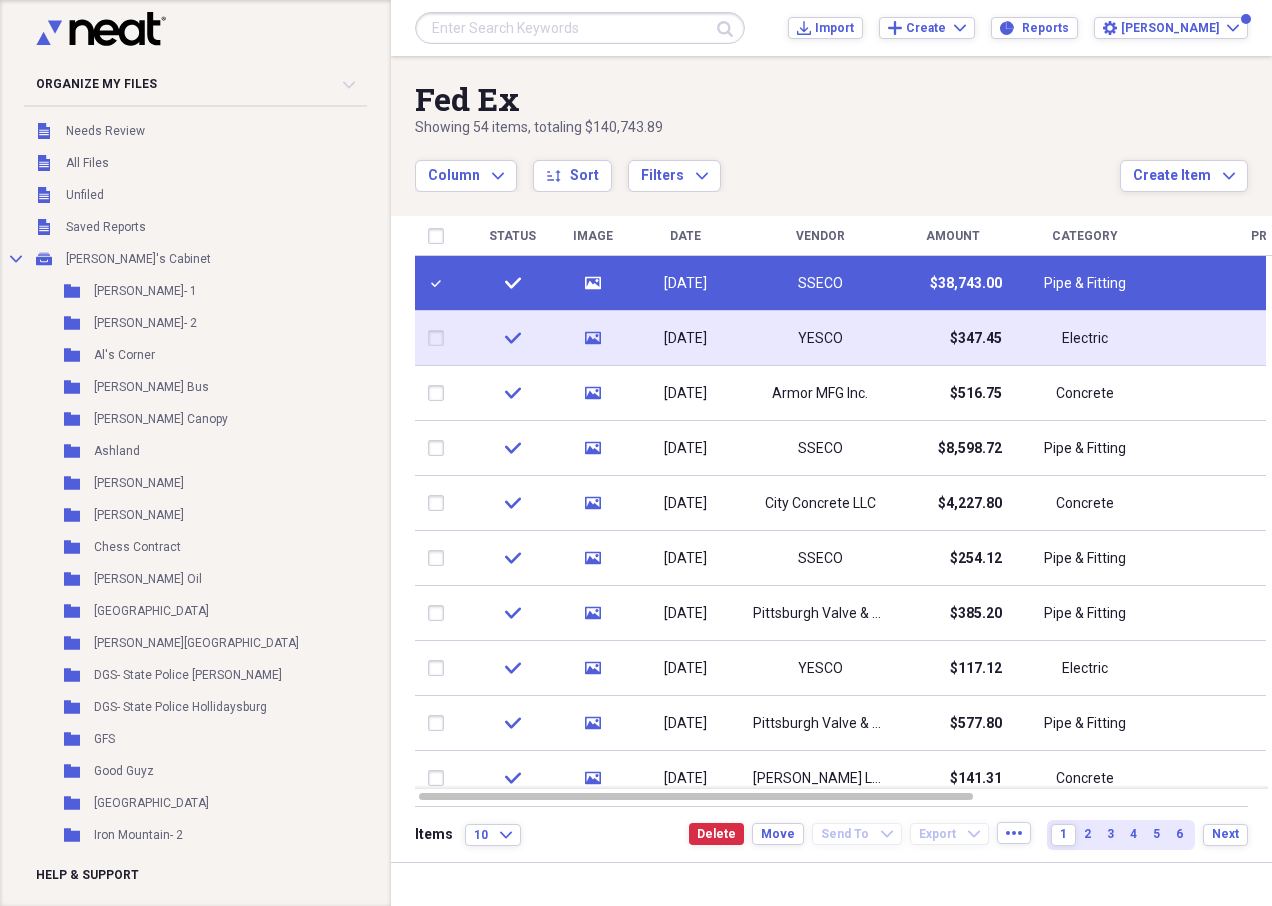 click at bounding box center [440, 338] 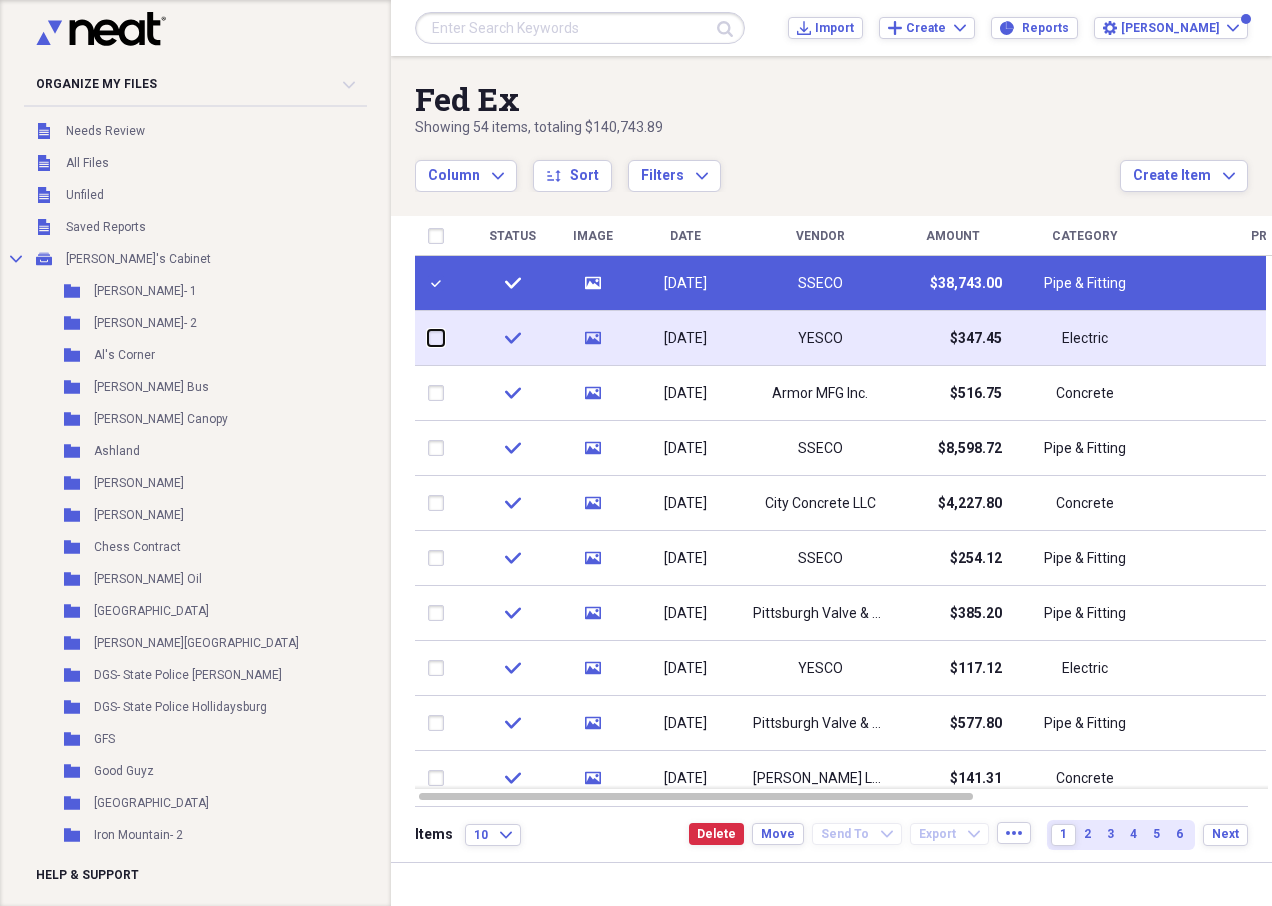 click at bounding box center [428, 338] 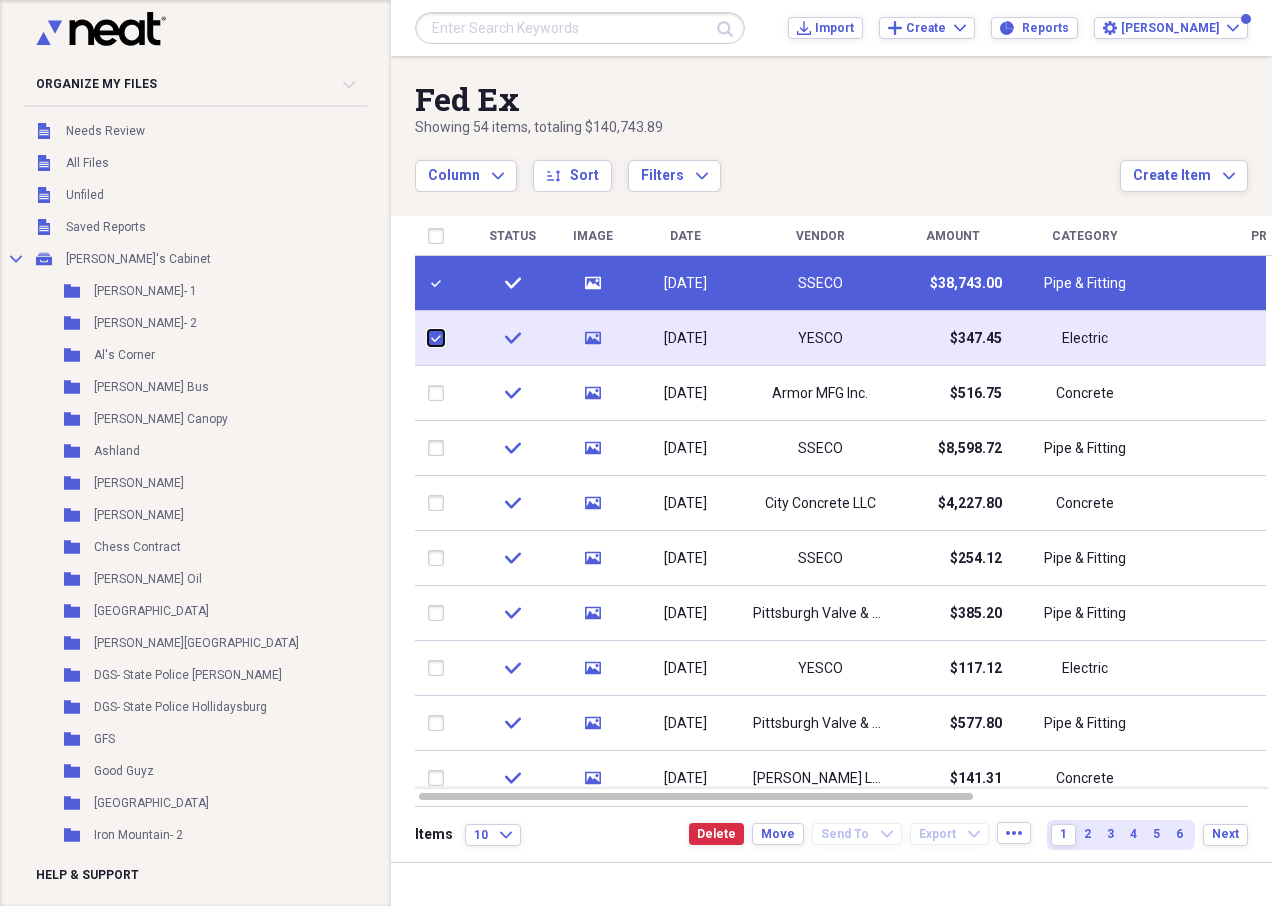 checkbox on "true" 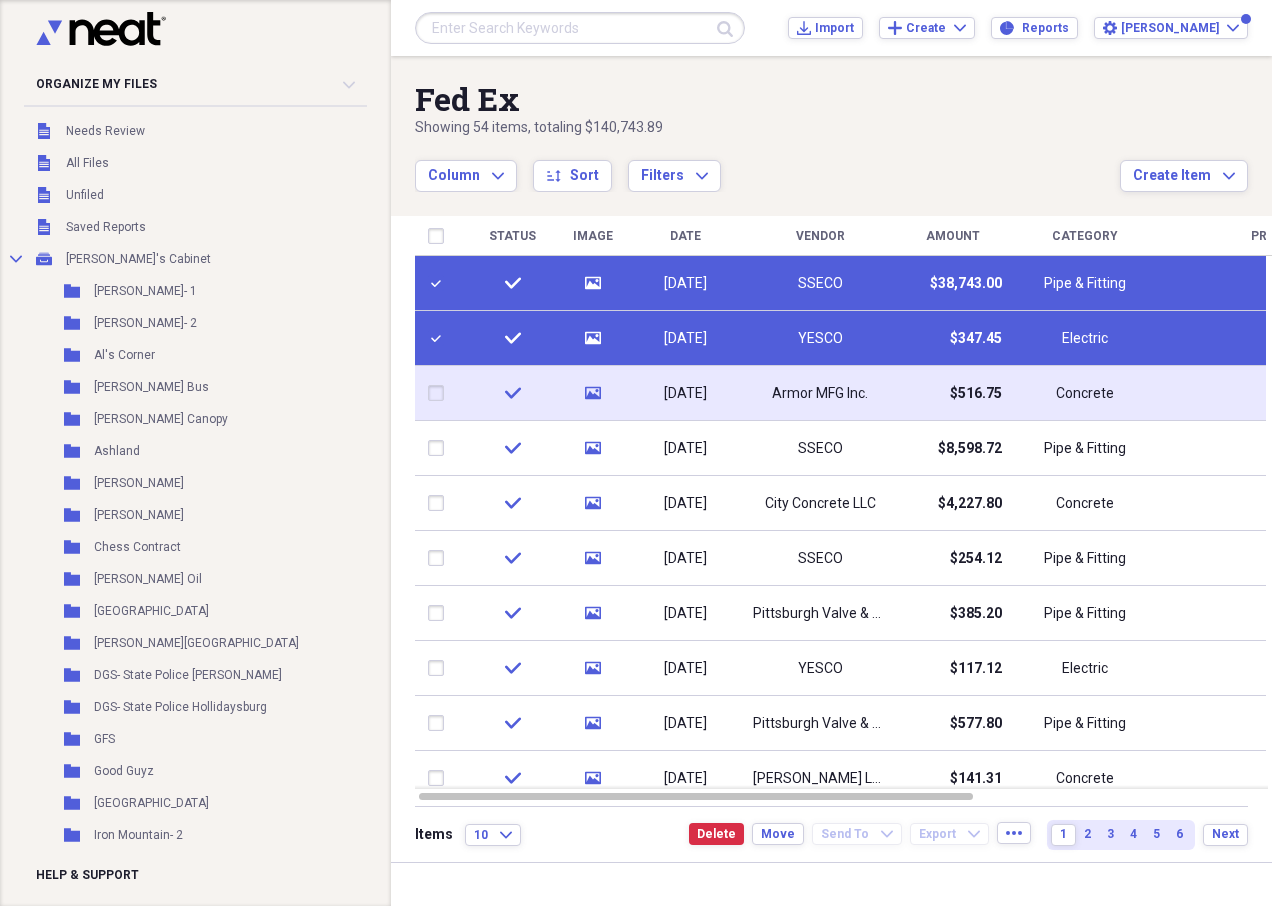 click at bounding box center [440, 393] 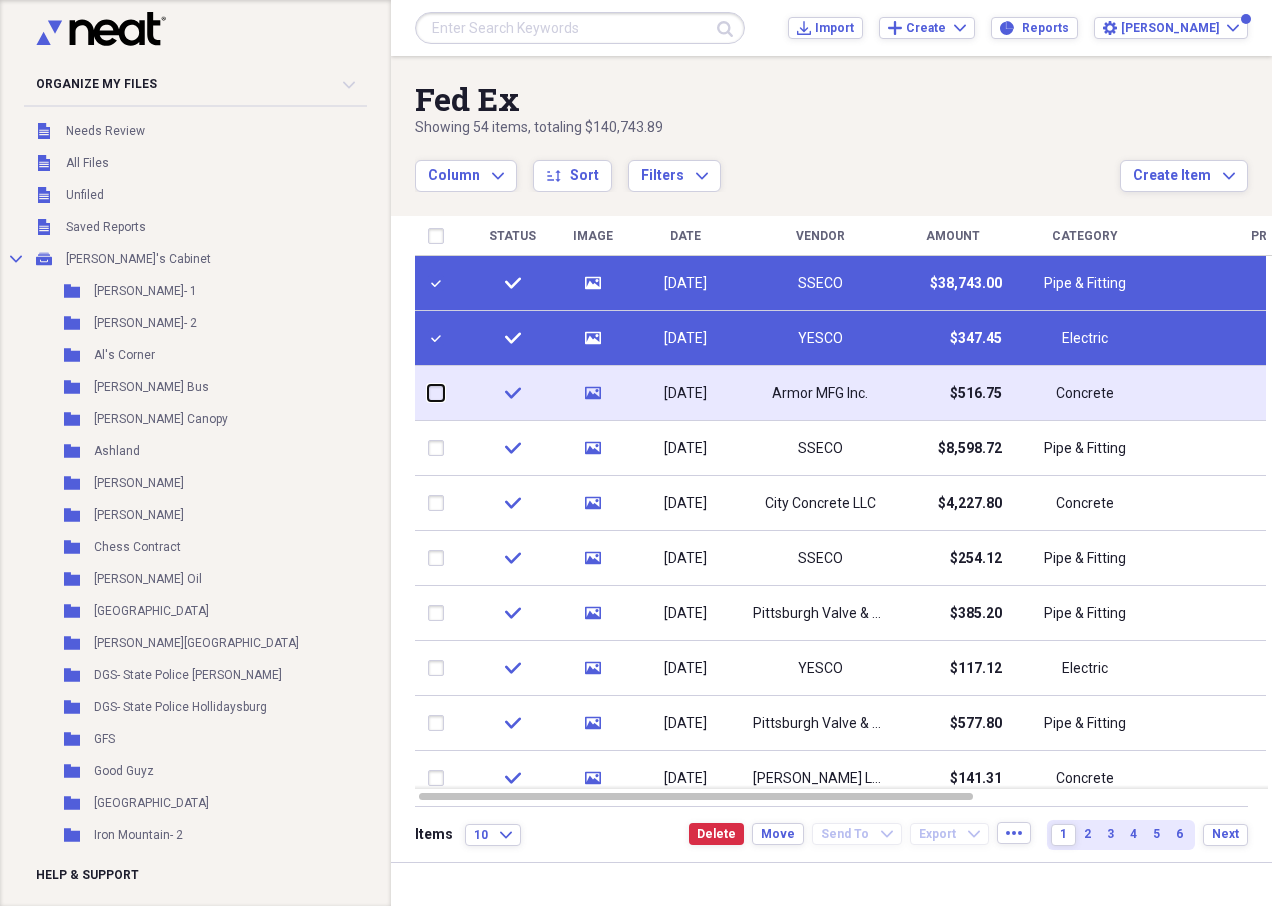 click at bounding box center [428, 393] 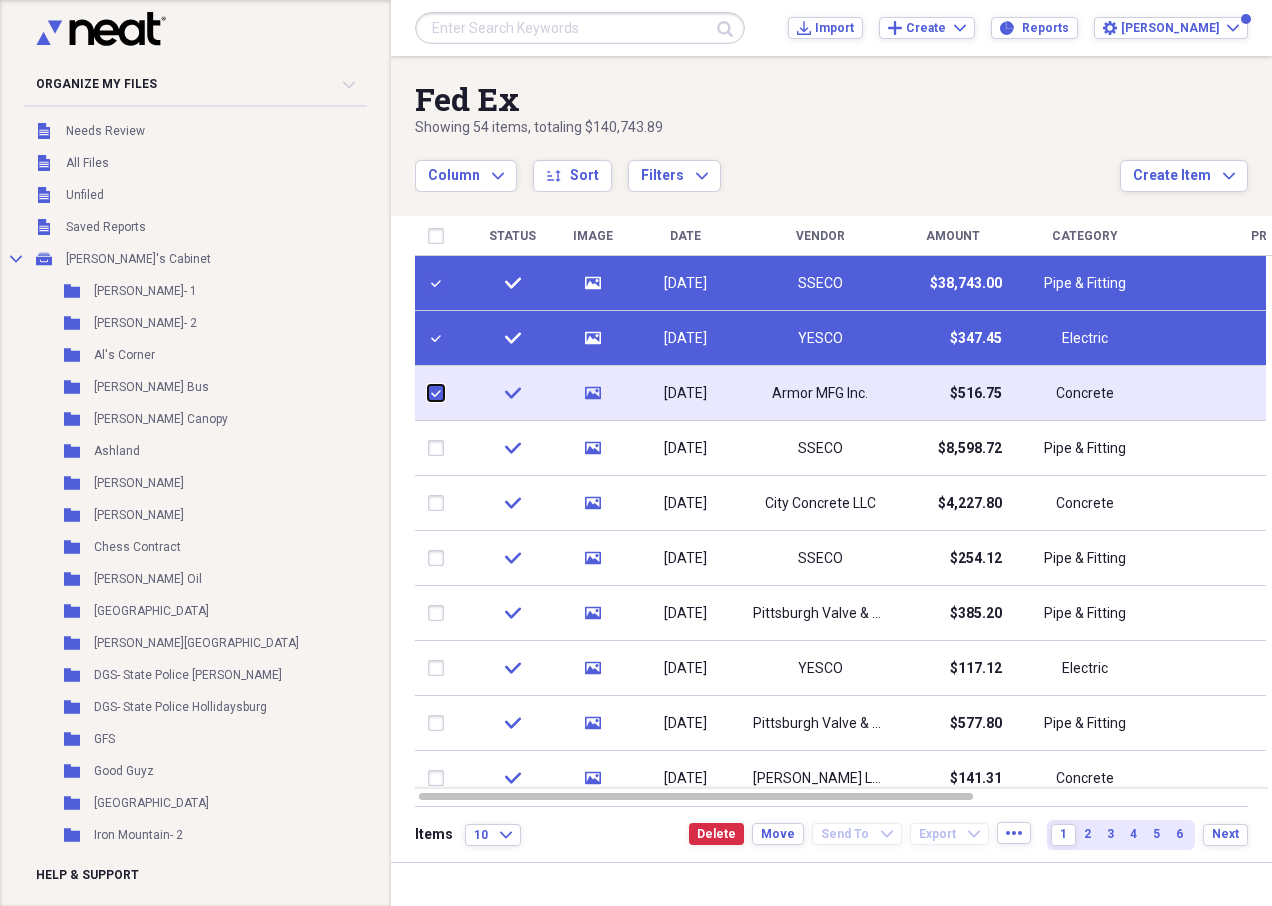 checkbox on "true" 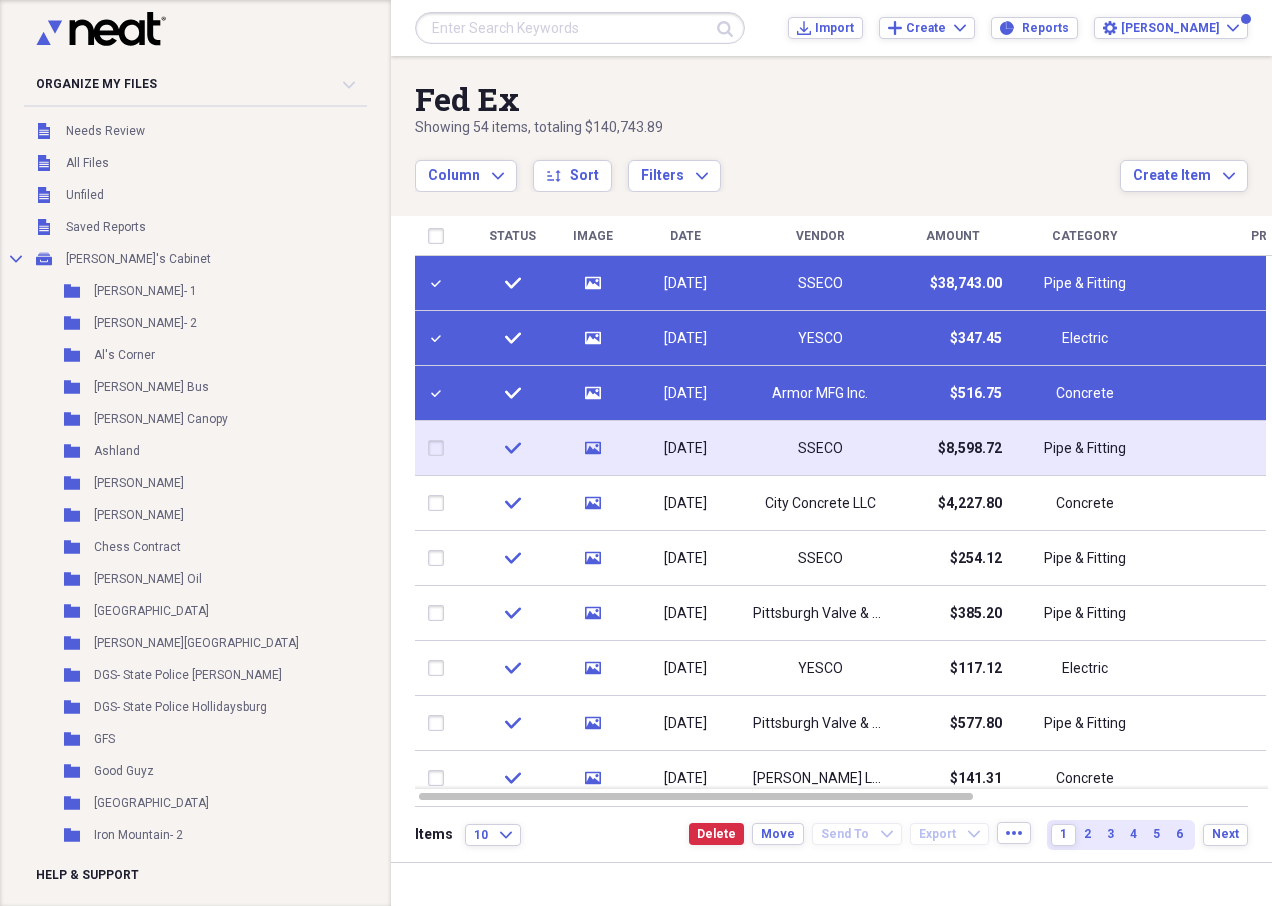 click at bounding box center [440, 448] 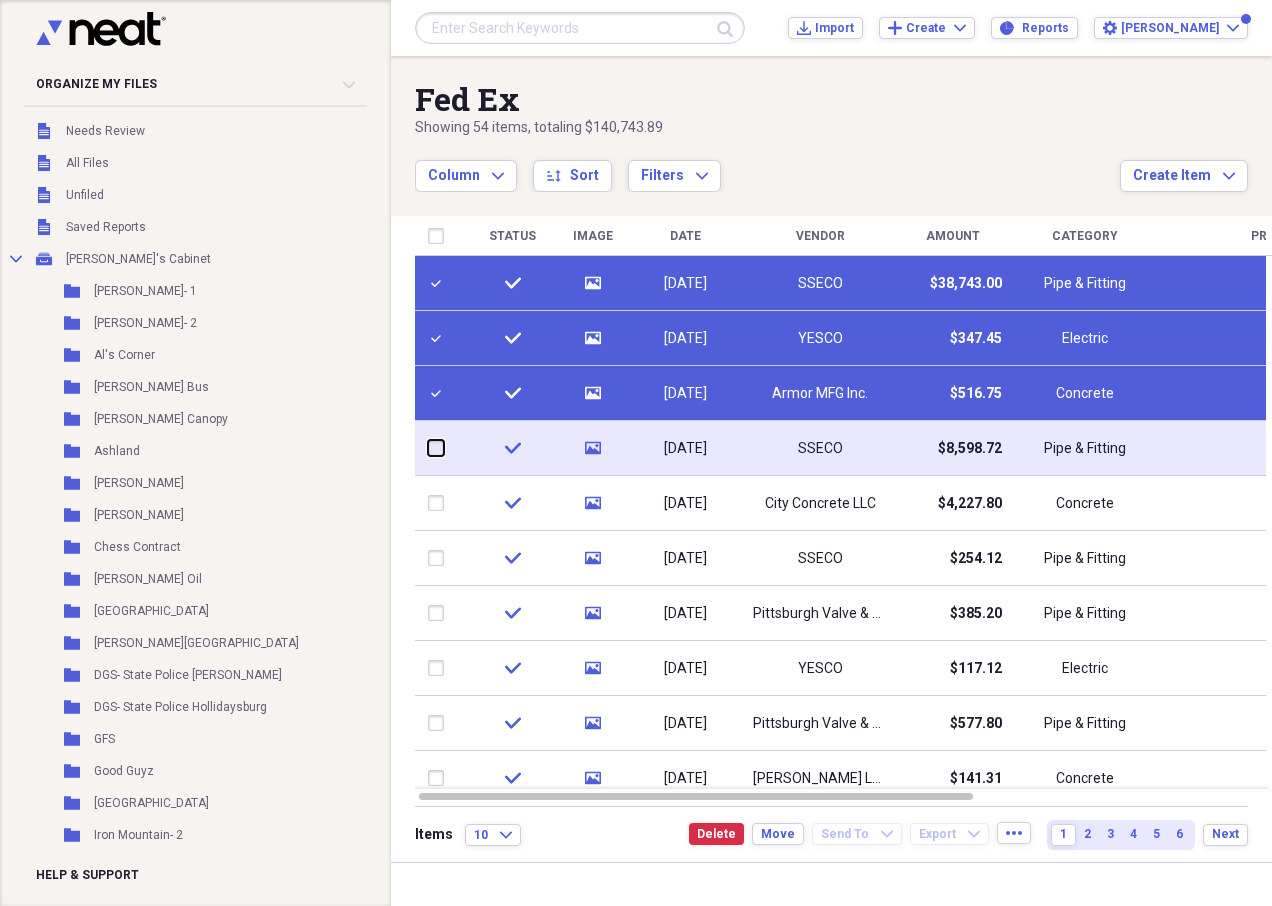click at bounding box center (428, 448) 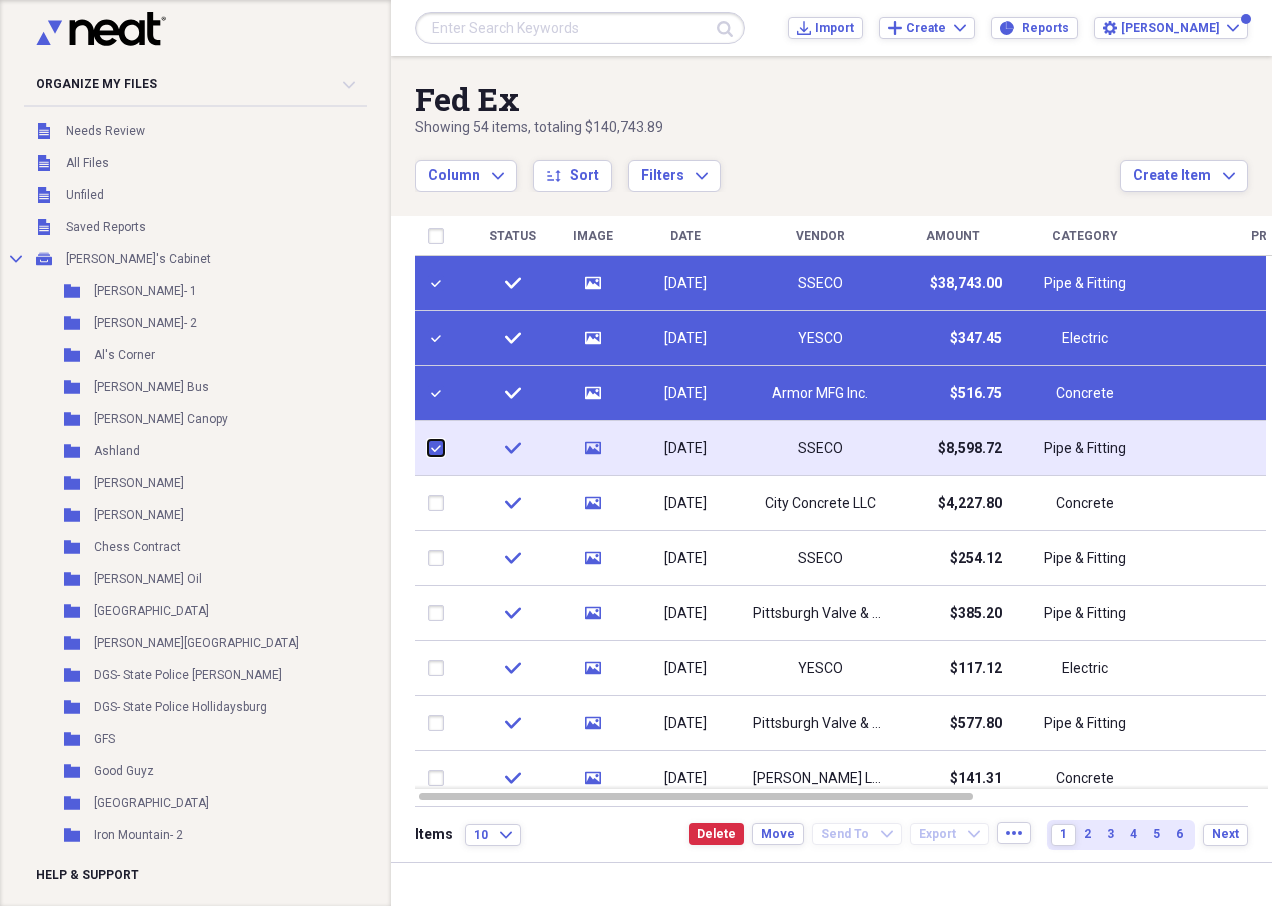 checkbox on "true" 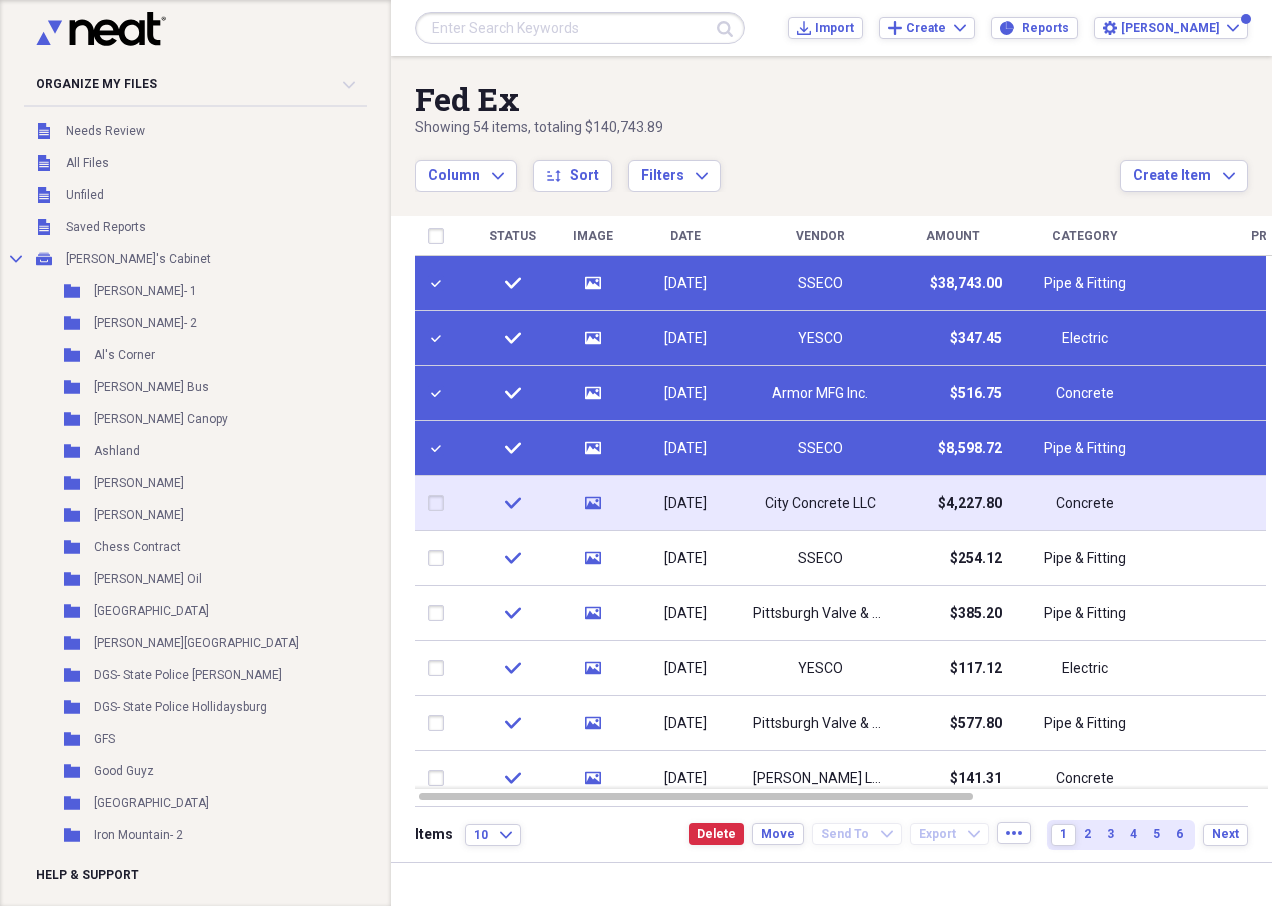 click at bounding box center (440, 503) 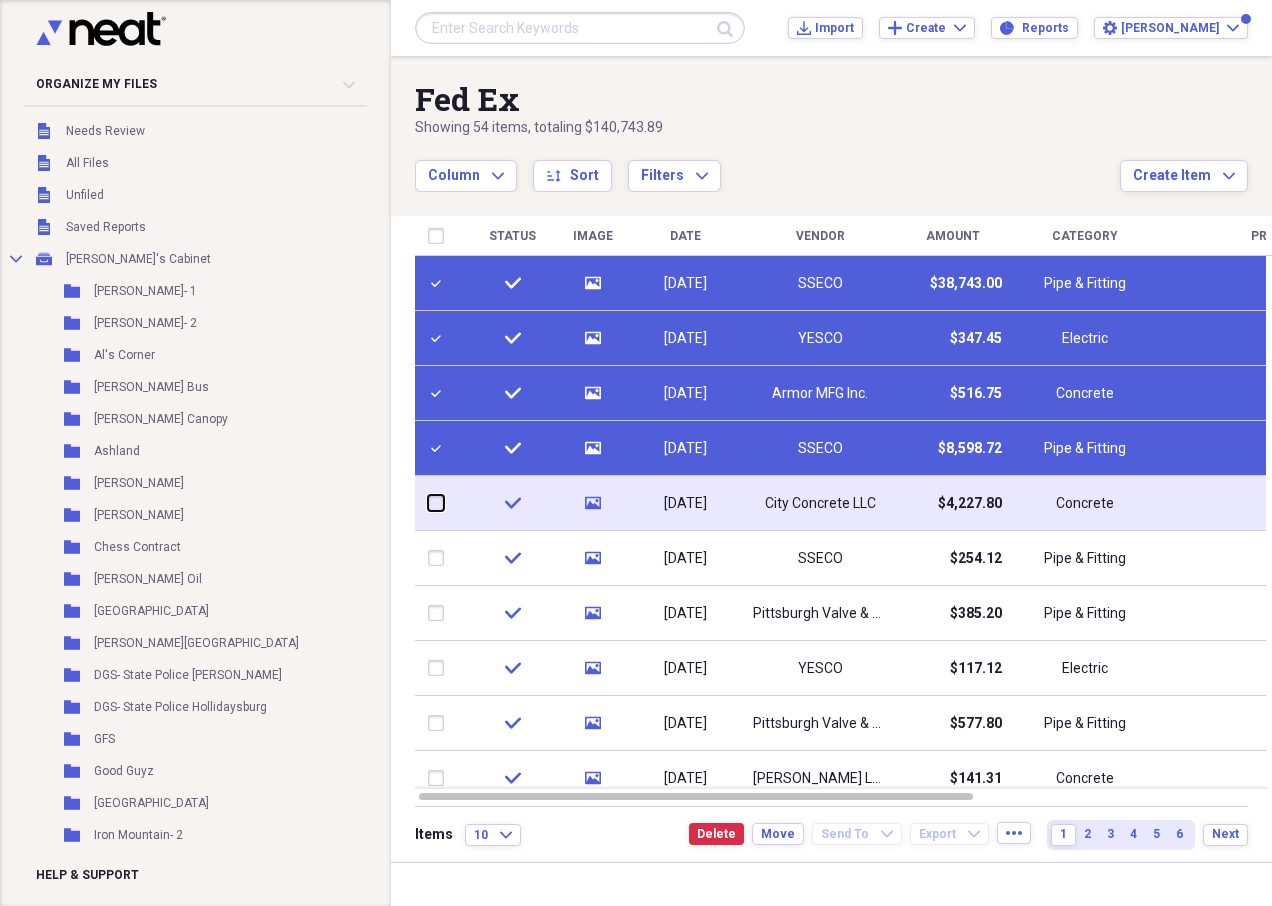 click at bounding box center (428, 503) 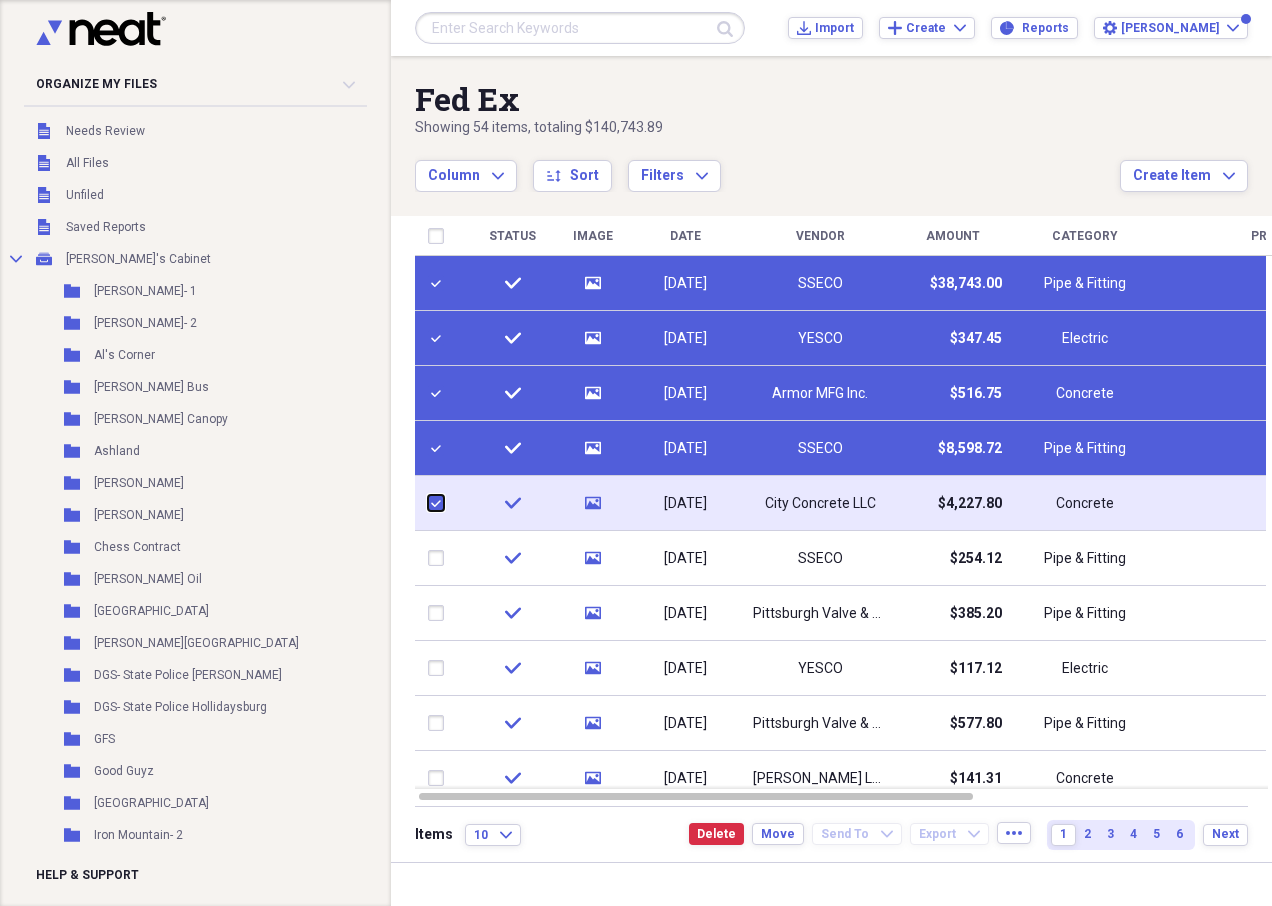 checkbox on "true" 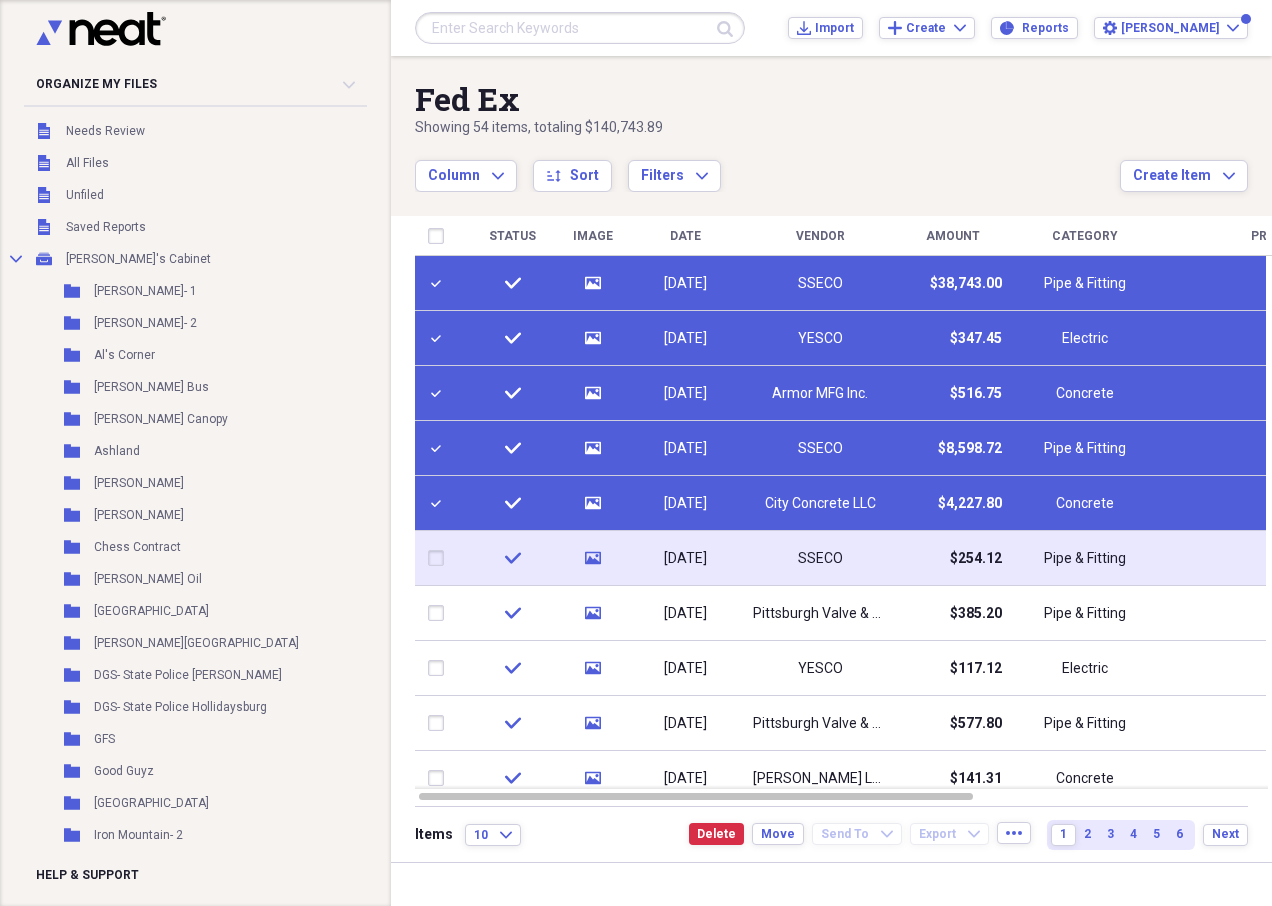 click at bounding box center [440, 558] 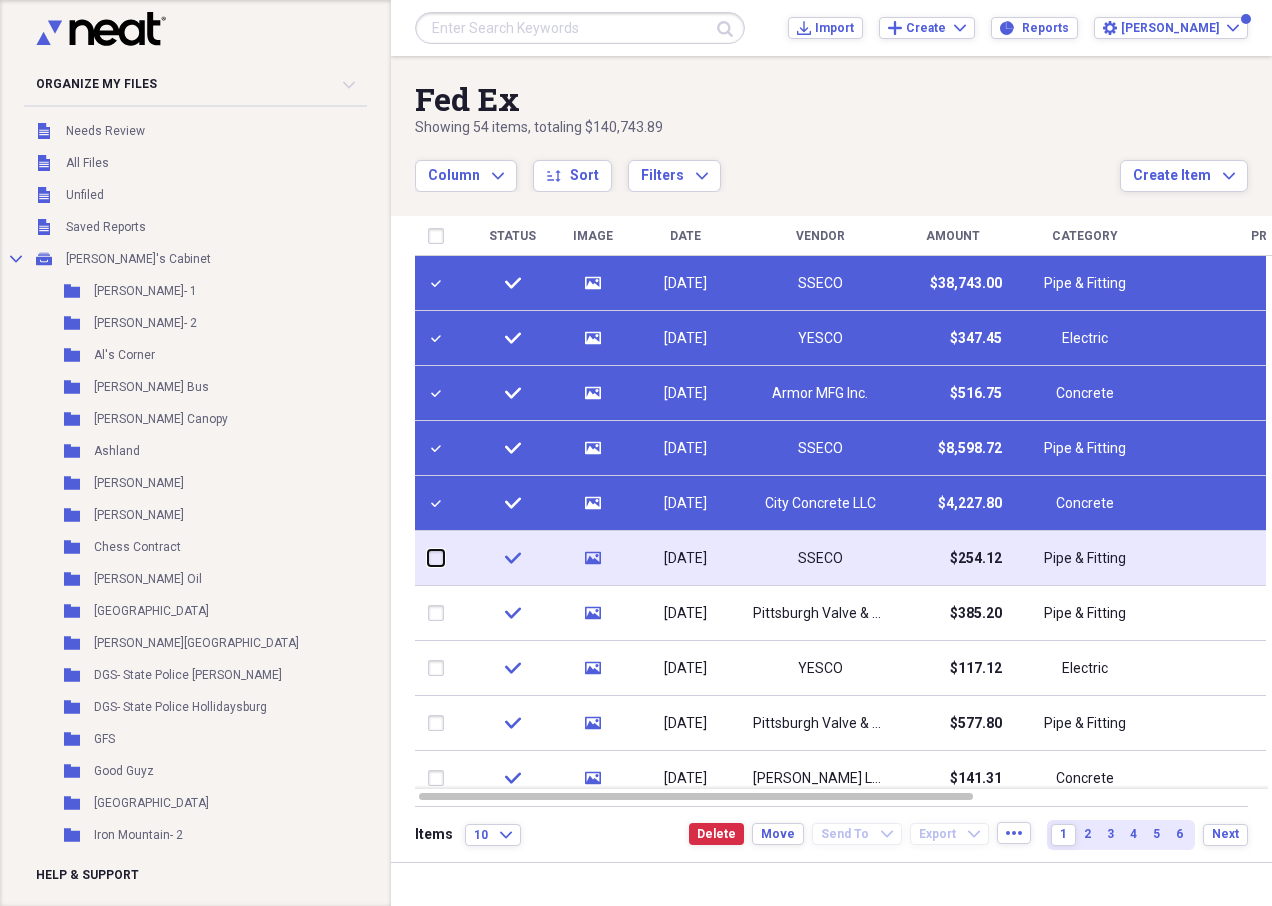 click at bounding box center [428, 558] 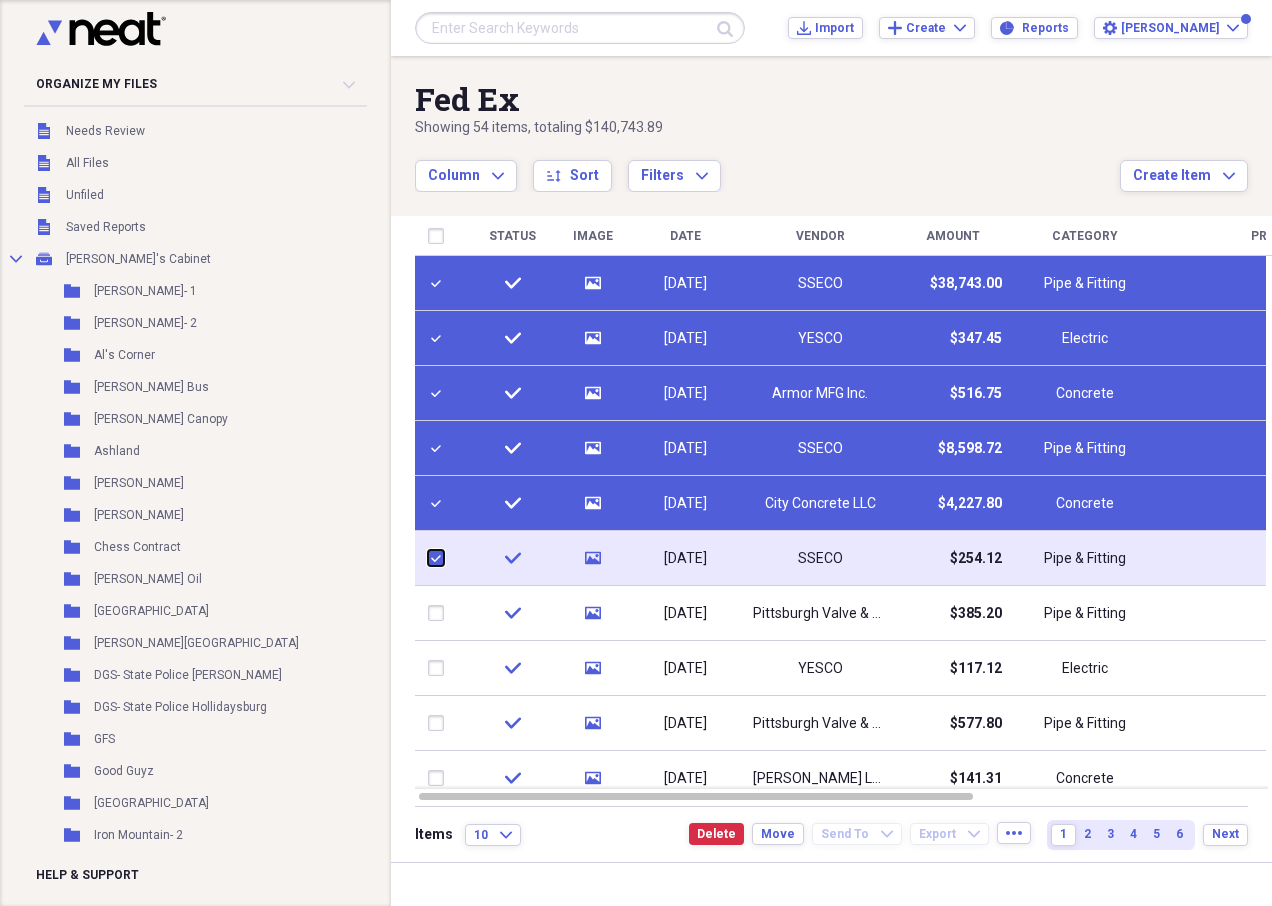 checkbox on "true" 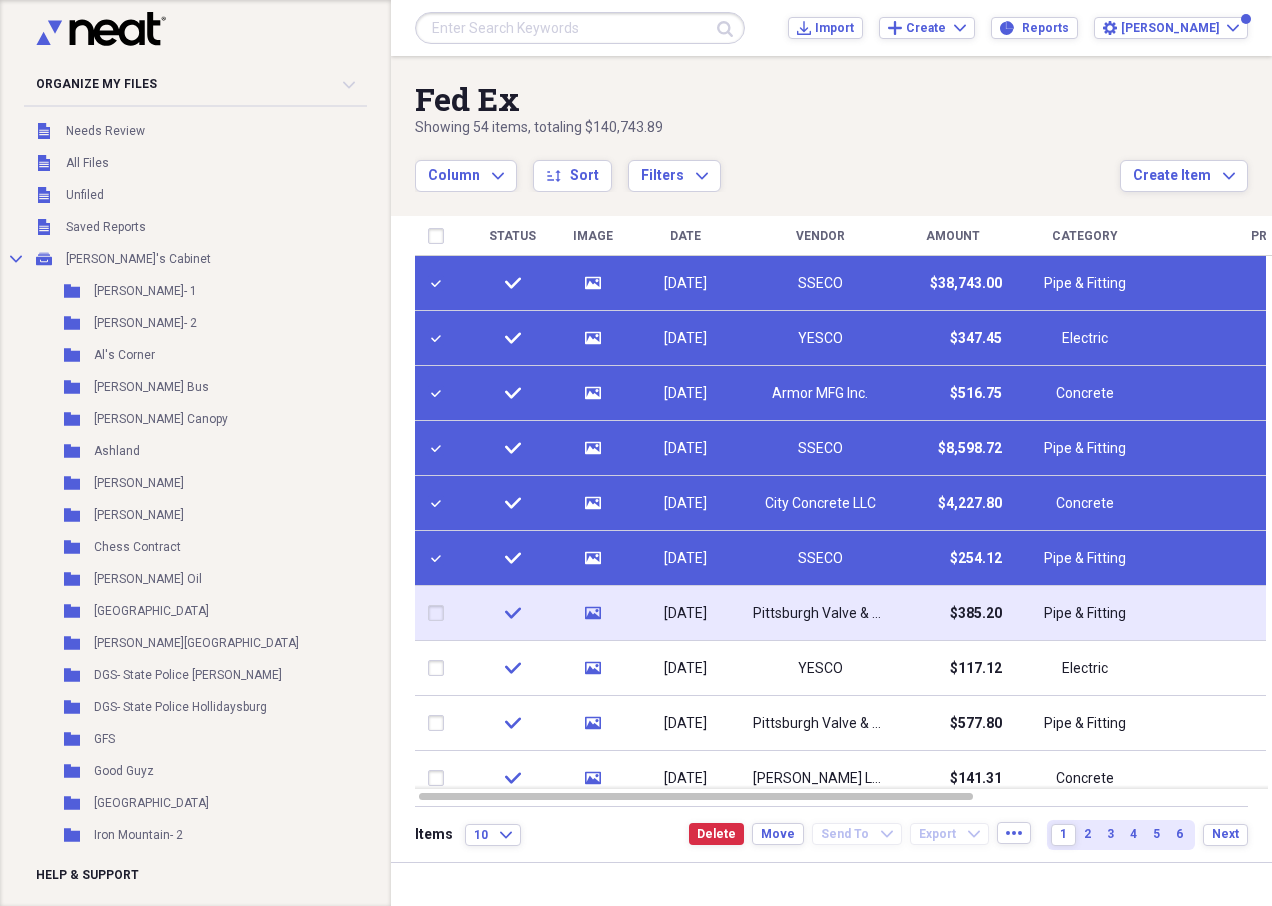 click at bounding box center [440, 613] 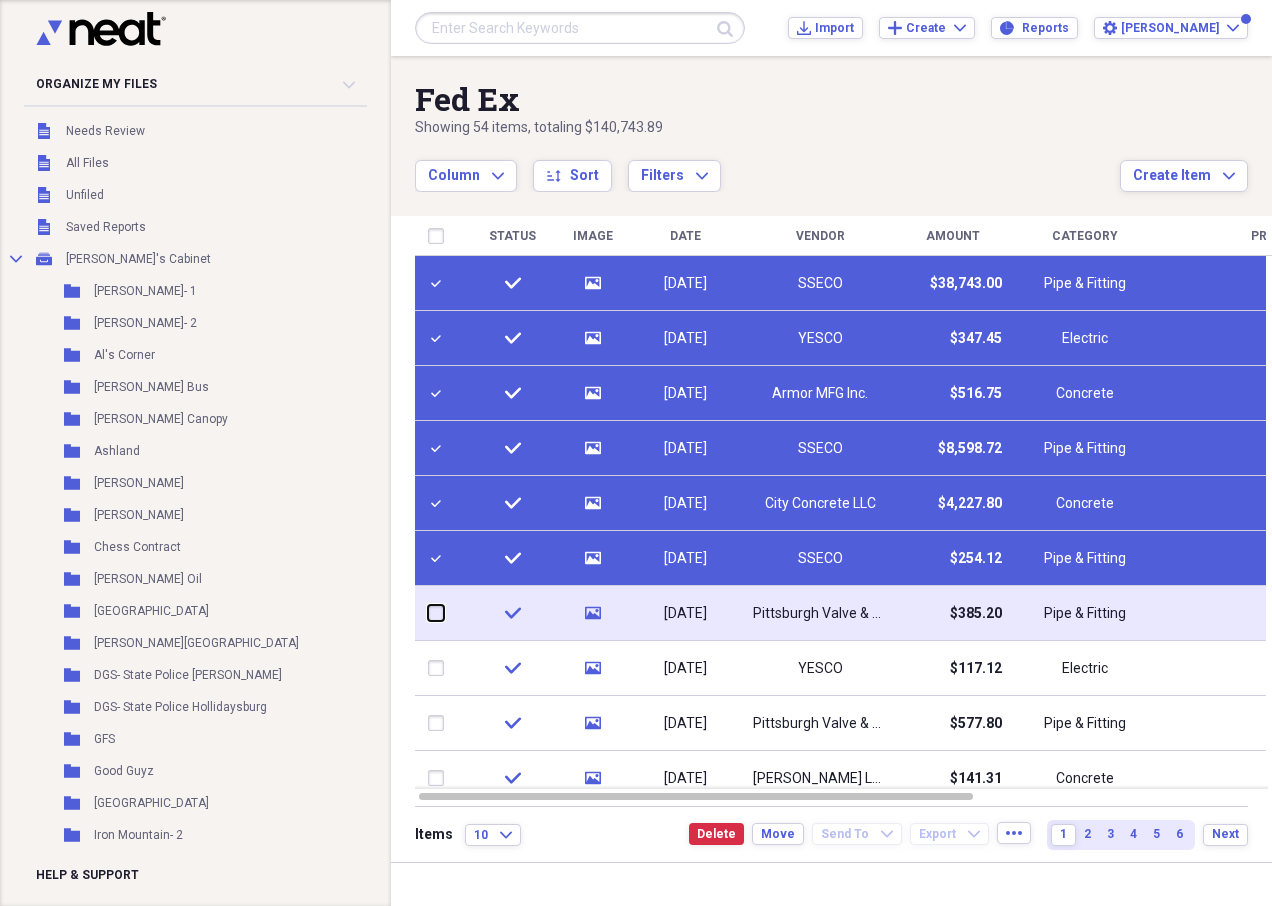 click at bounding box center (428, 613) 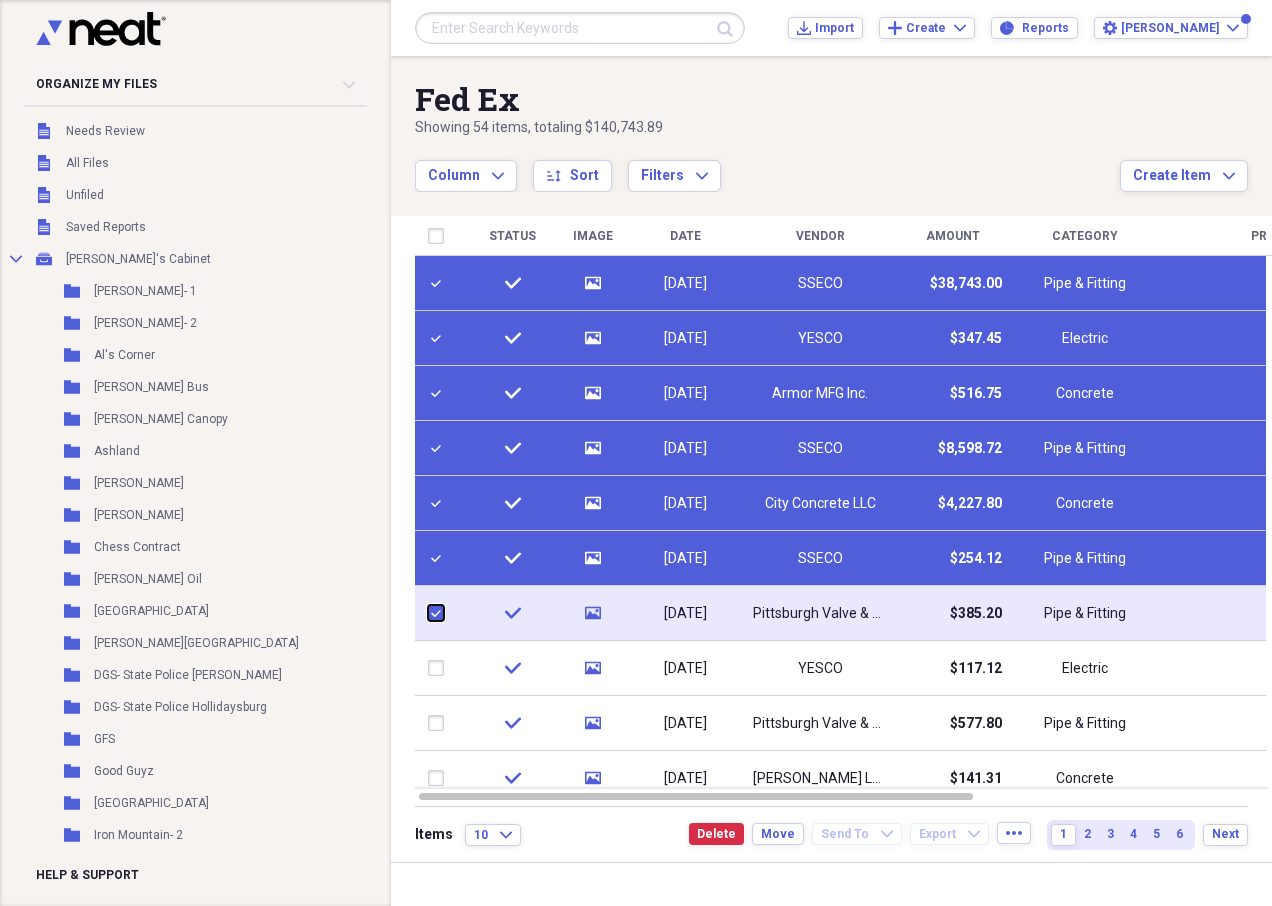 checkbox on "true" 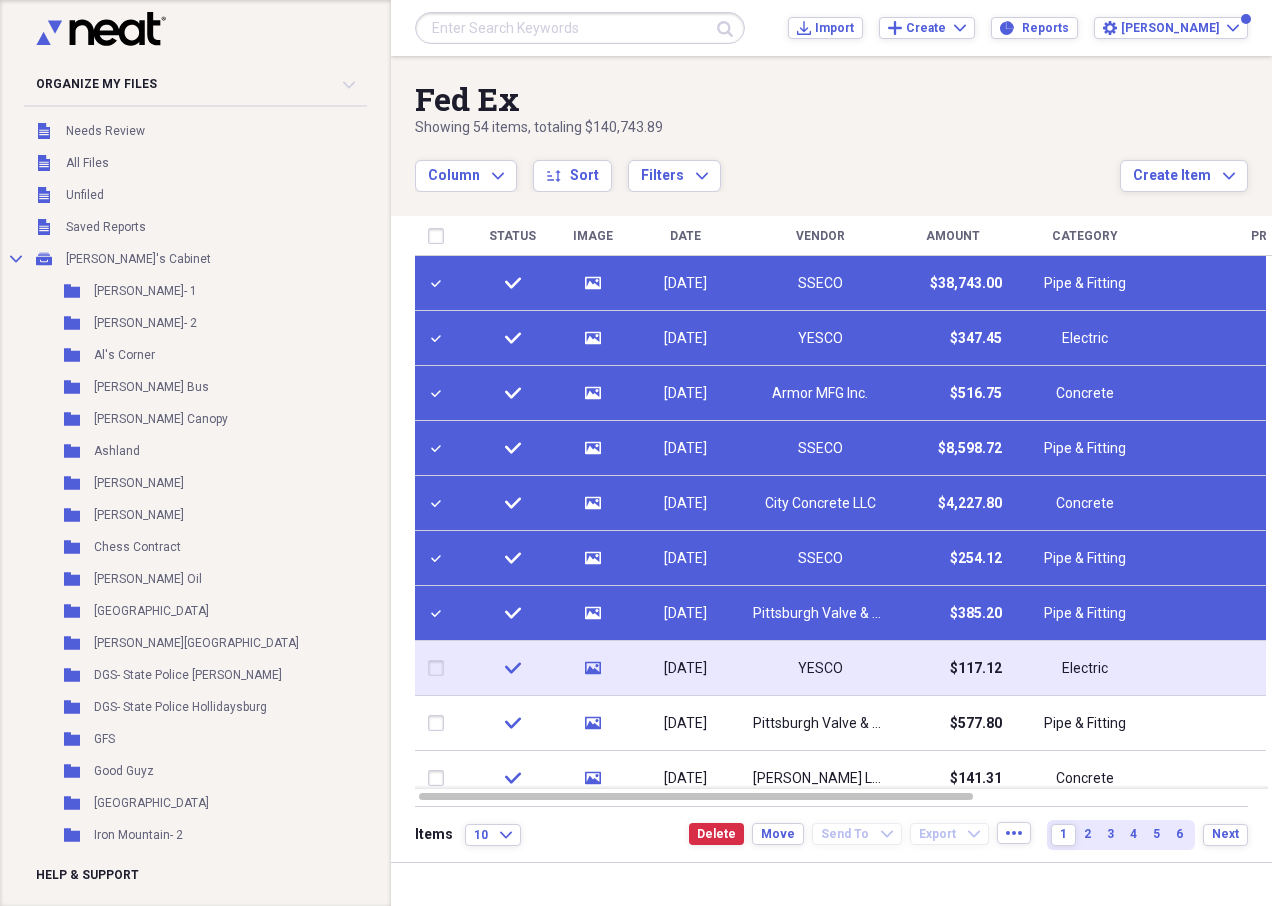 click at bounding box center [440, 668] 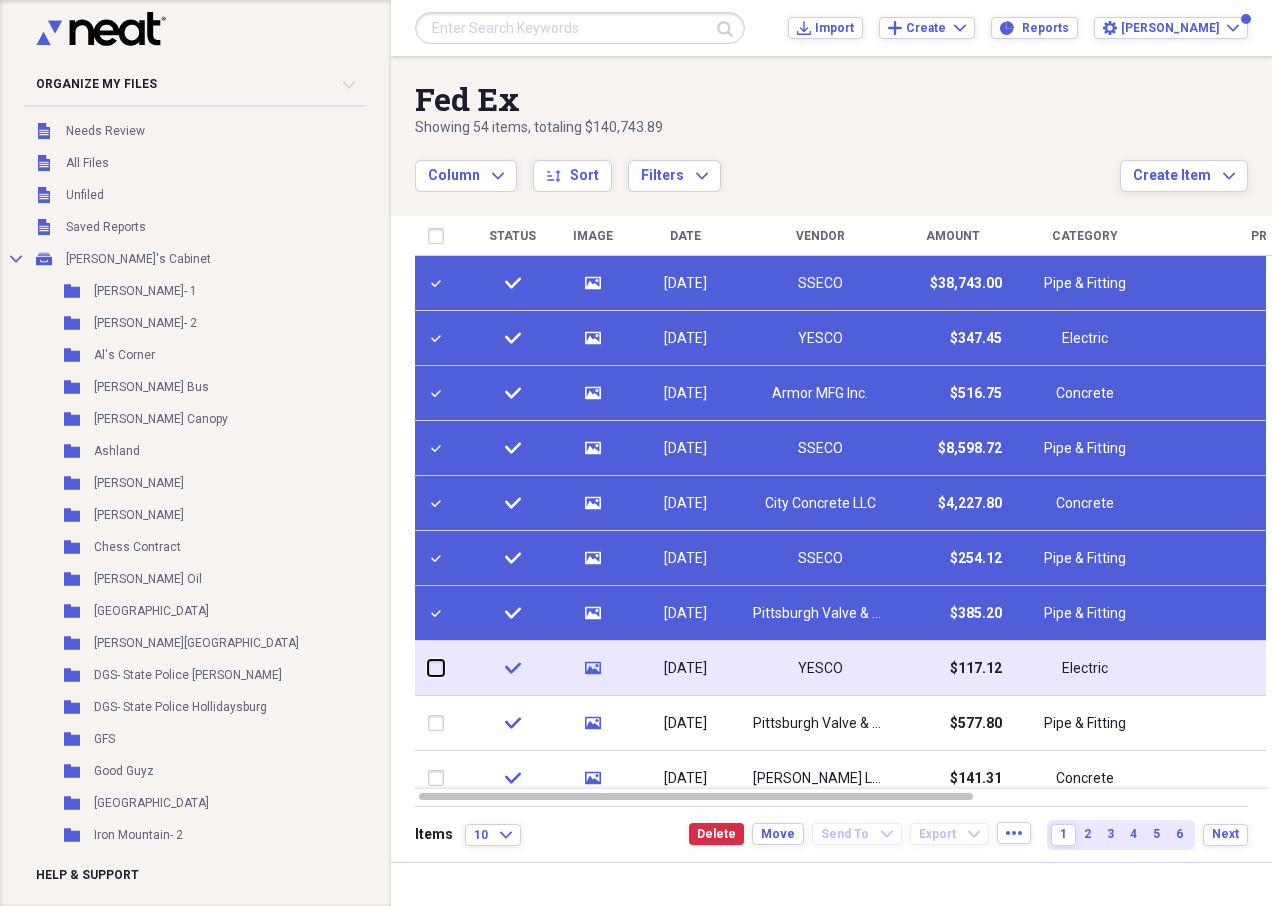click at bounding box center (428, 668) 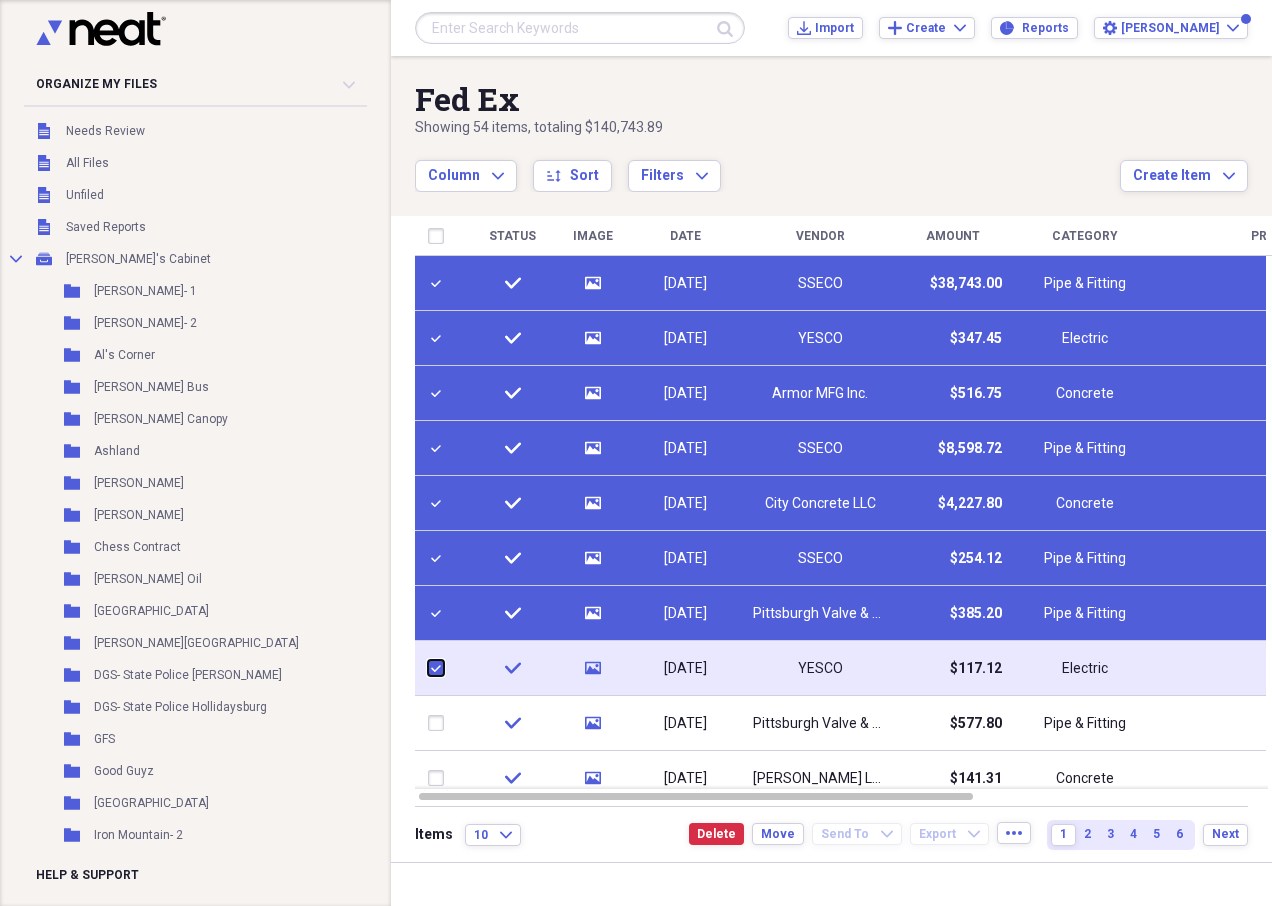 checkbox on "true" 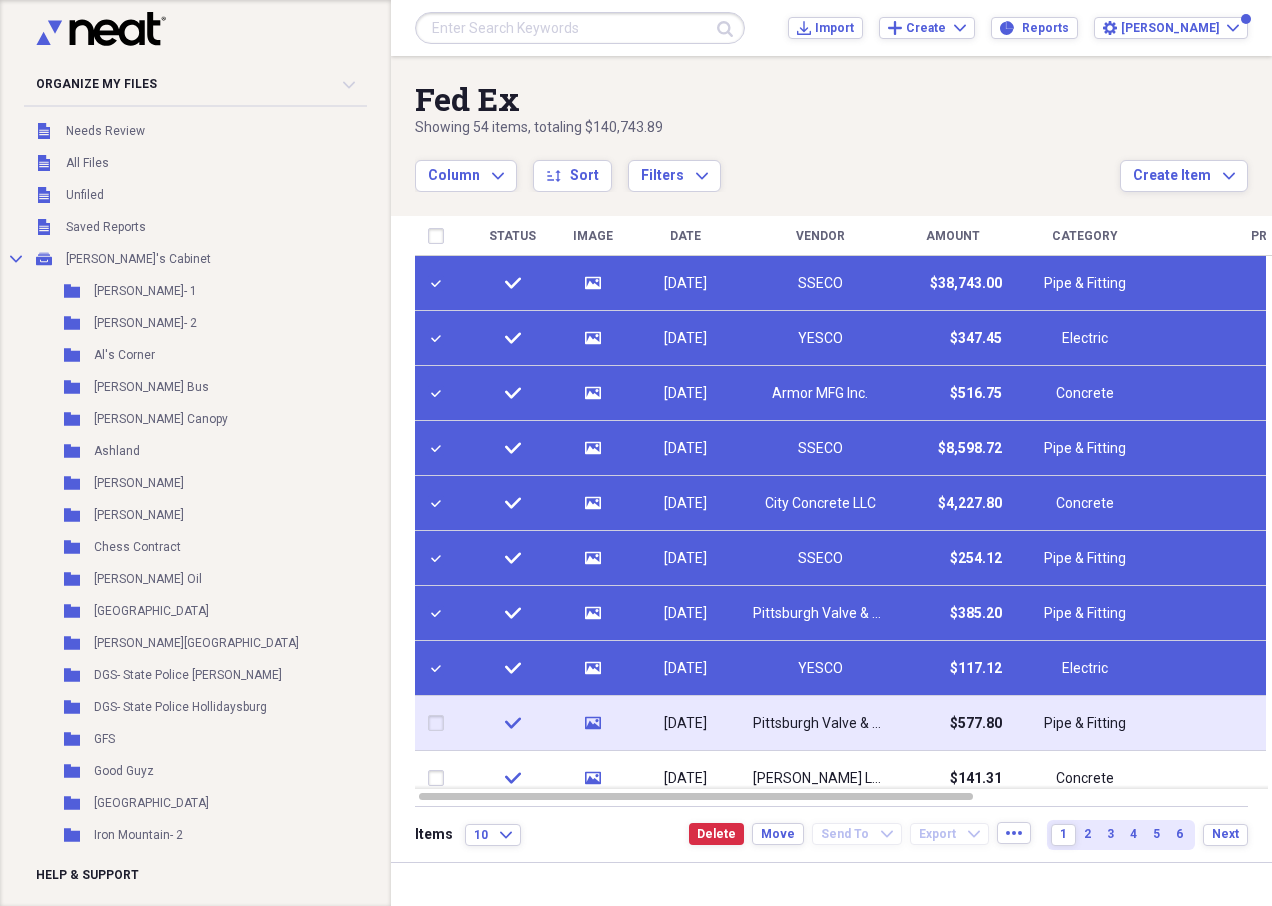 click at bounding box center (440, 723) 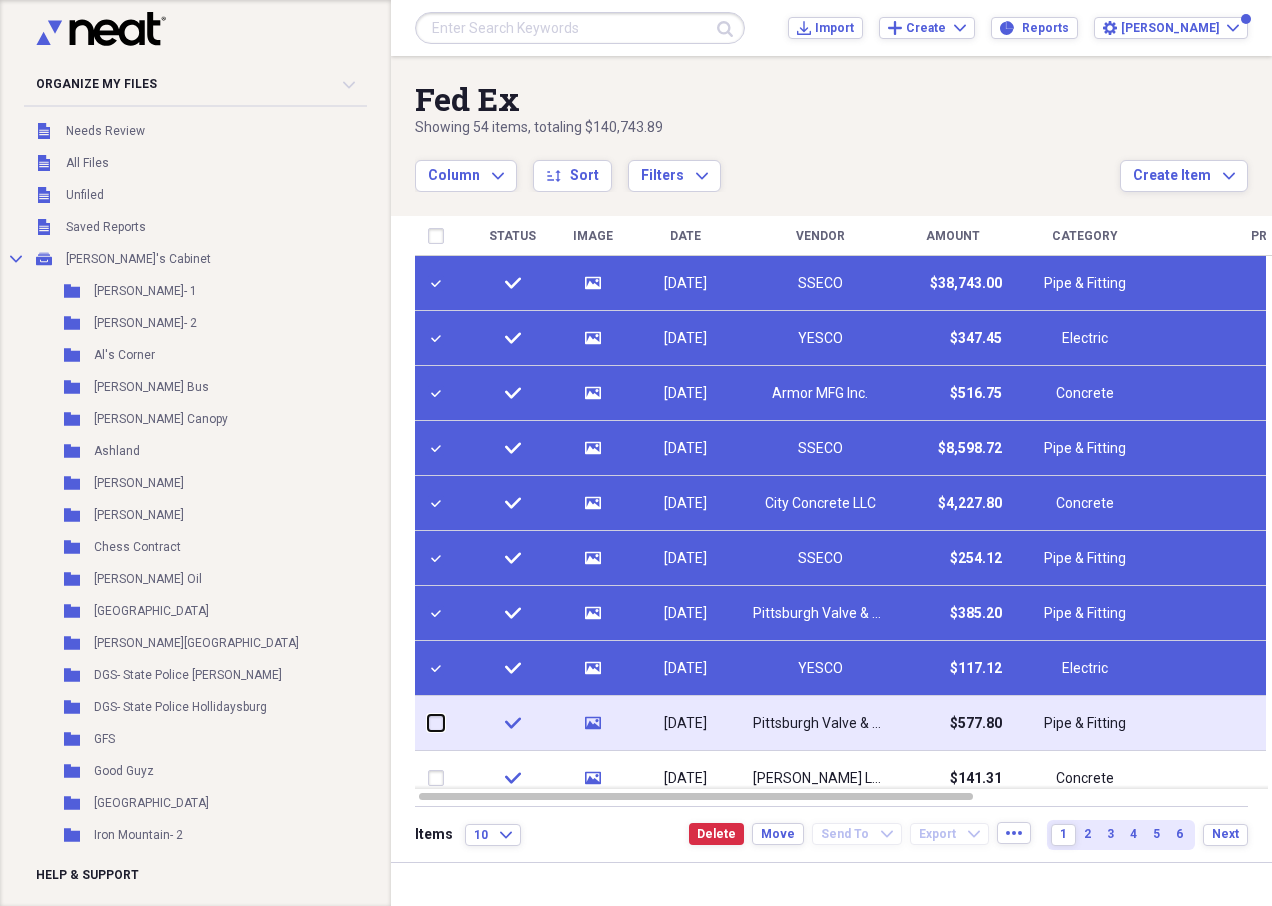 click at bounding box center (428, 723) 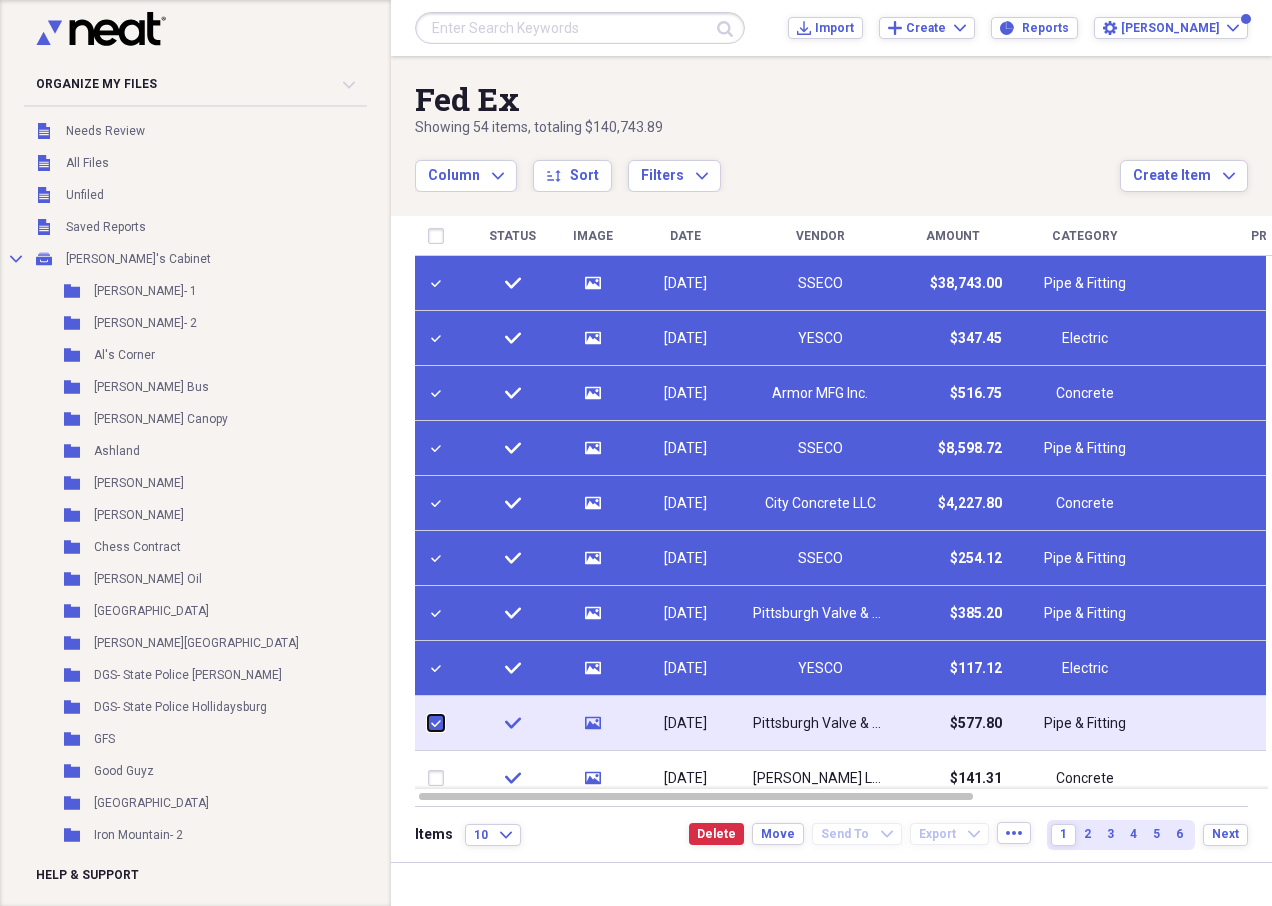 checkbox on "true" 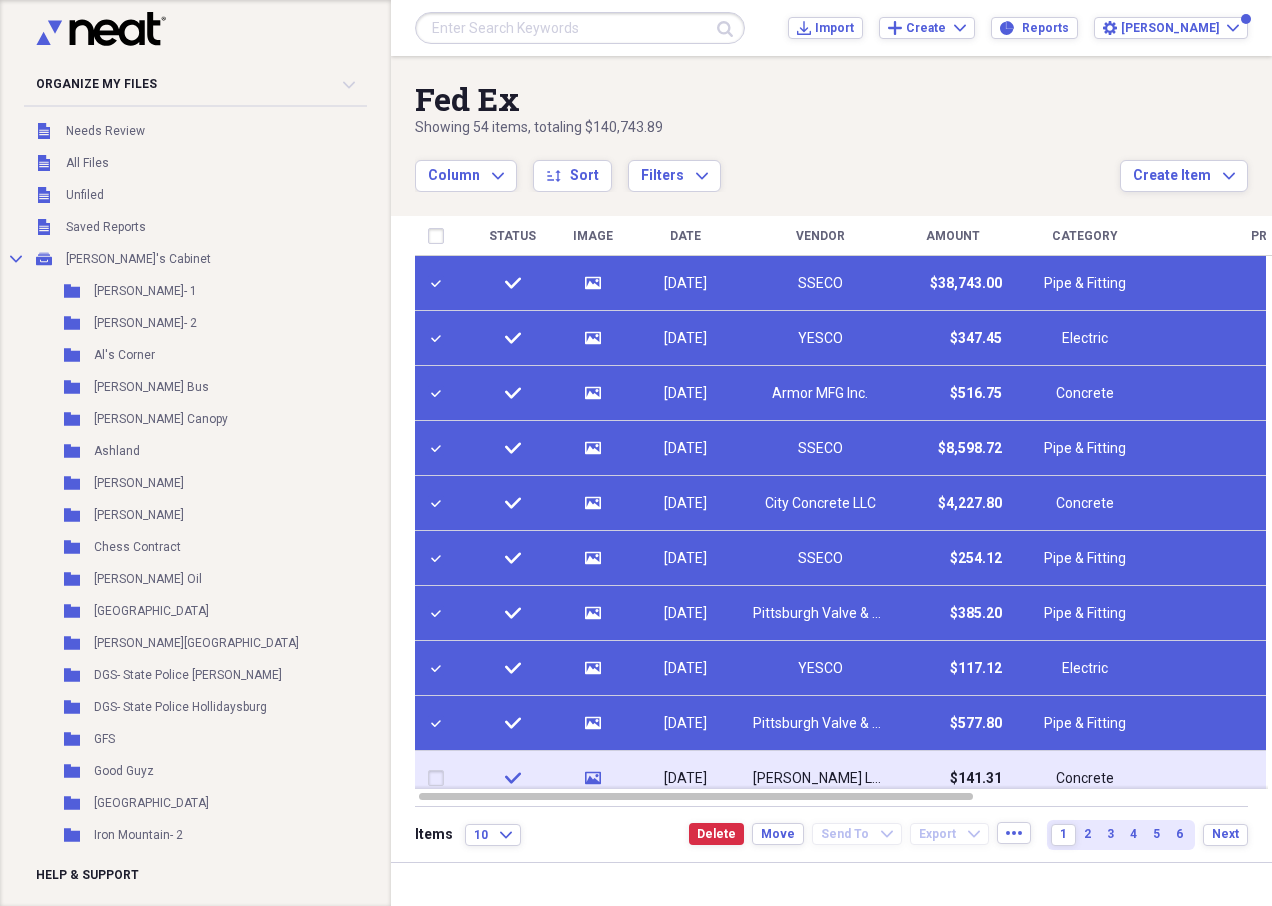 click at bounding box center [440, 778] 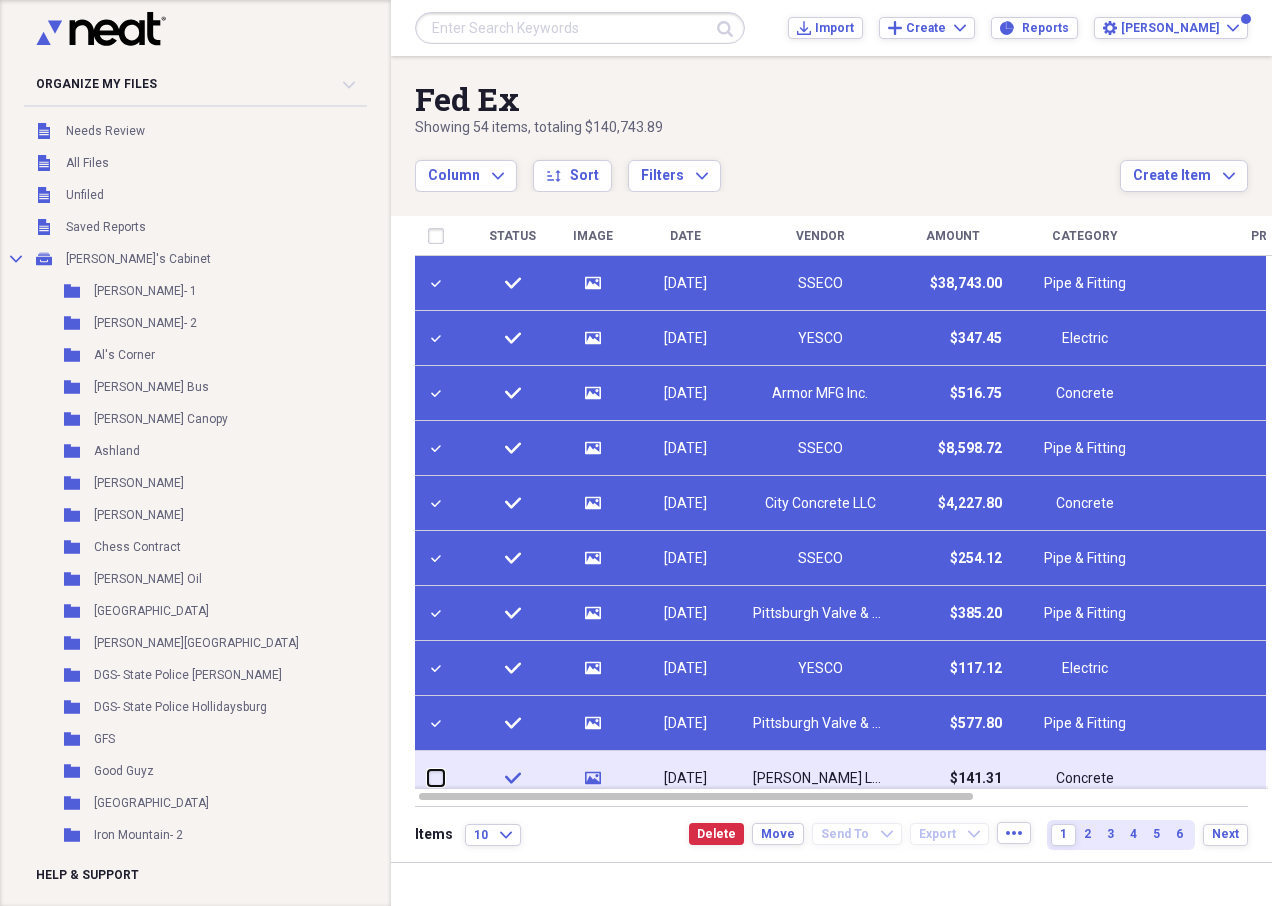 click at bounding box center (428, 778) 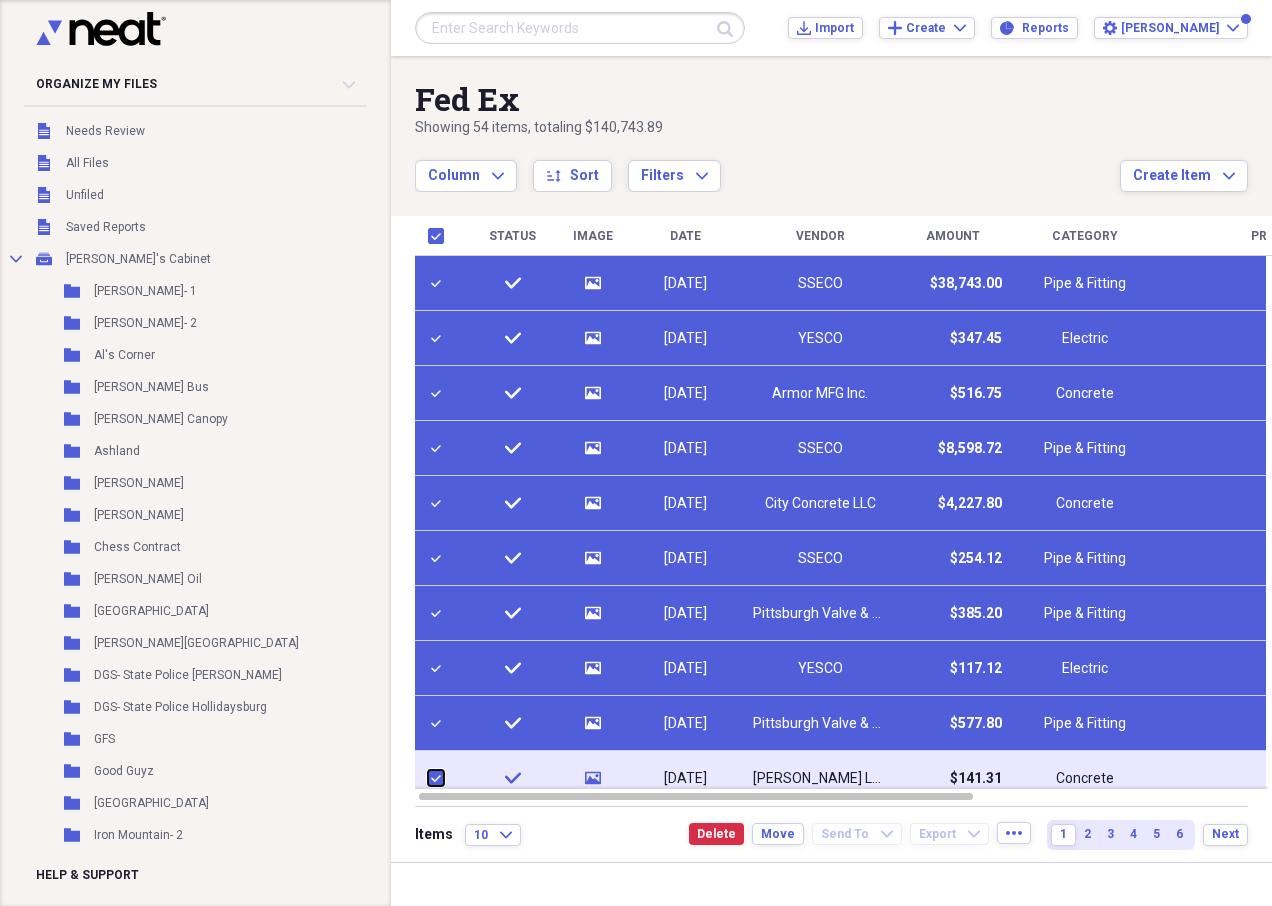 checkbox on "true" 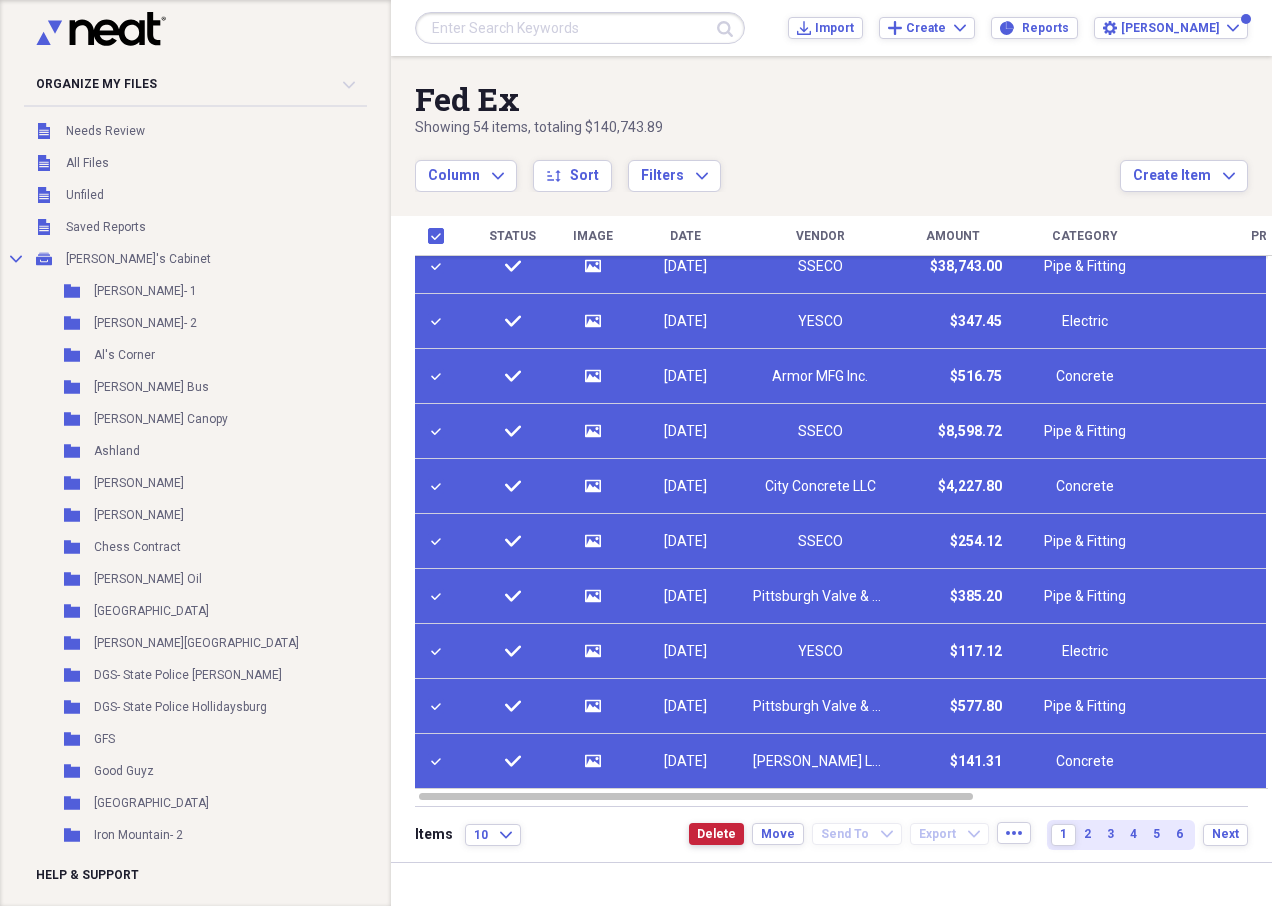 click on "Delete" at bounding box center (716, 834) 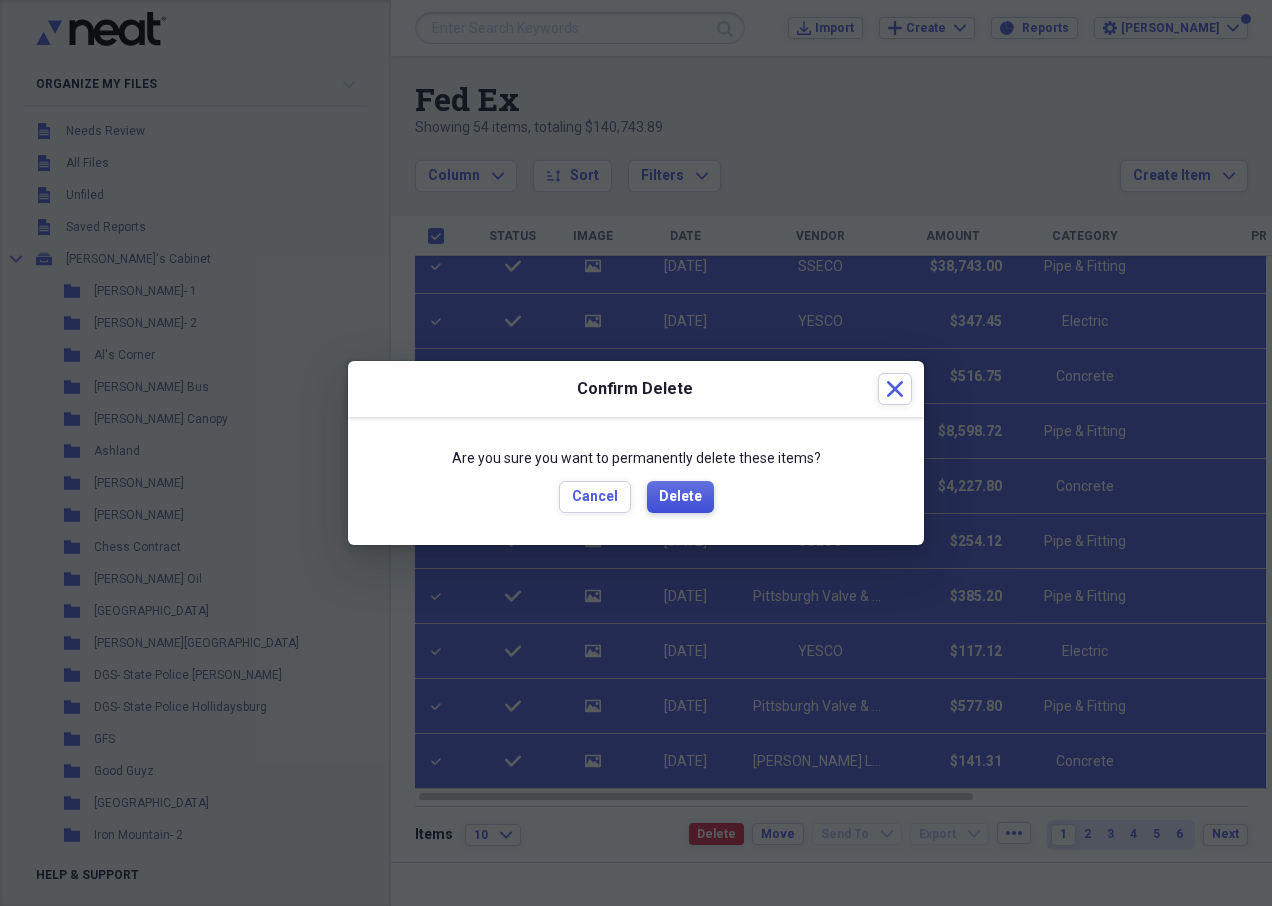 click on "Delete" at bounding box center [680, 497] 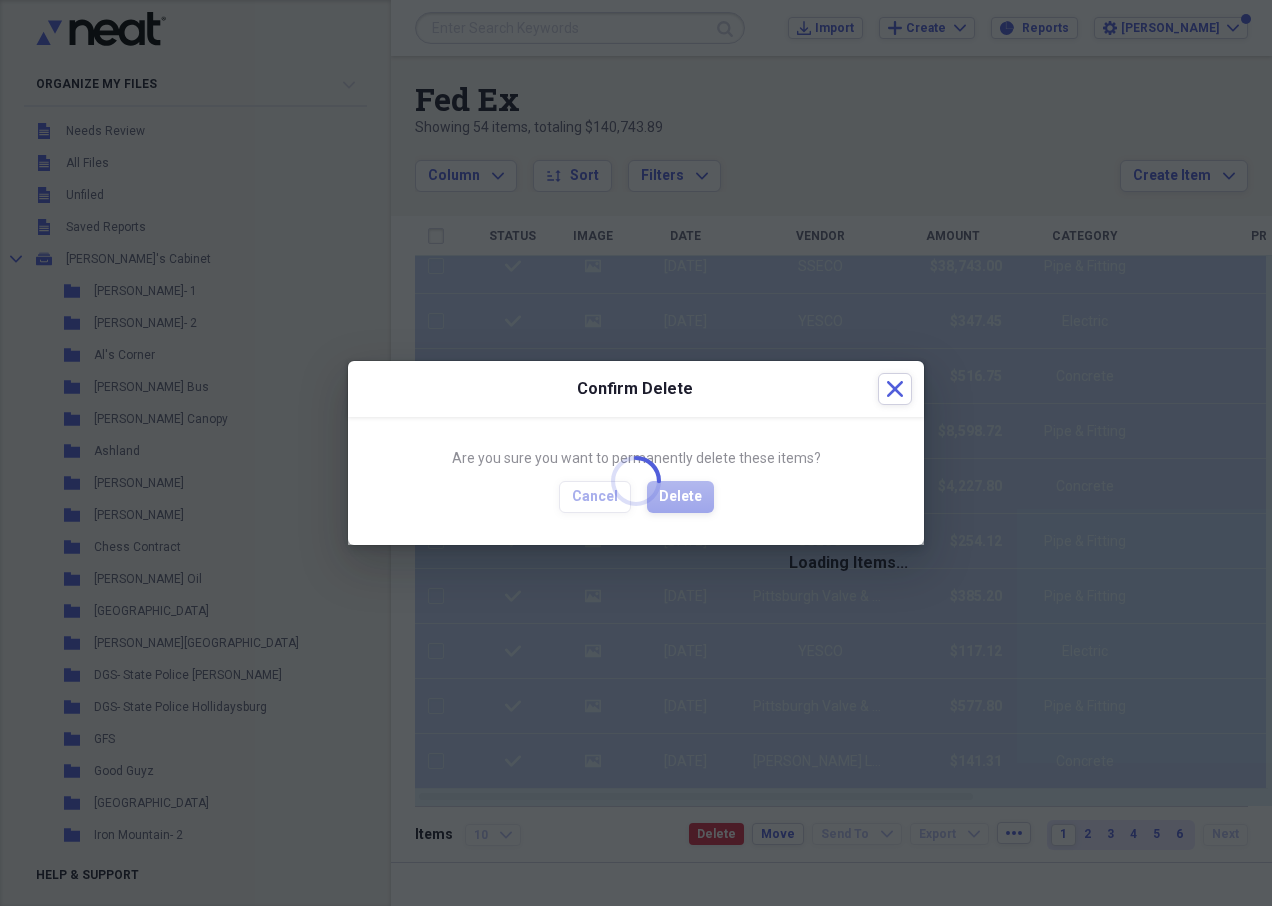checkbox on "false" 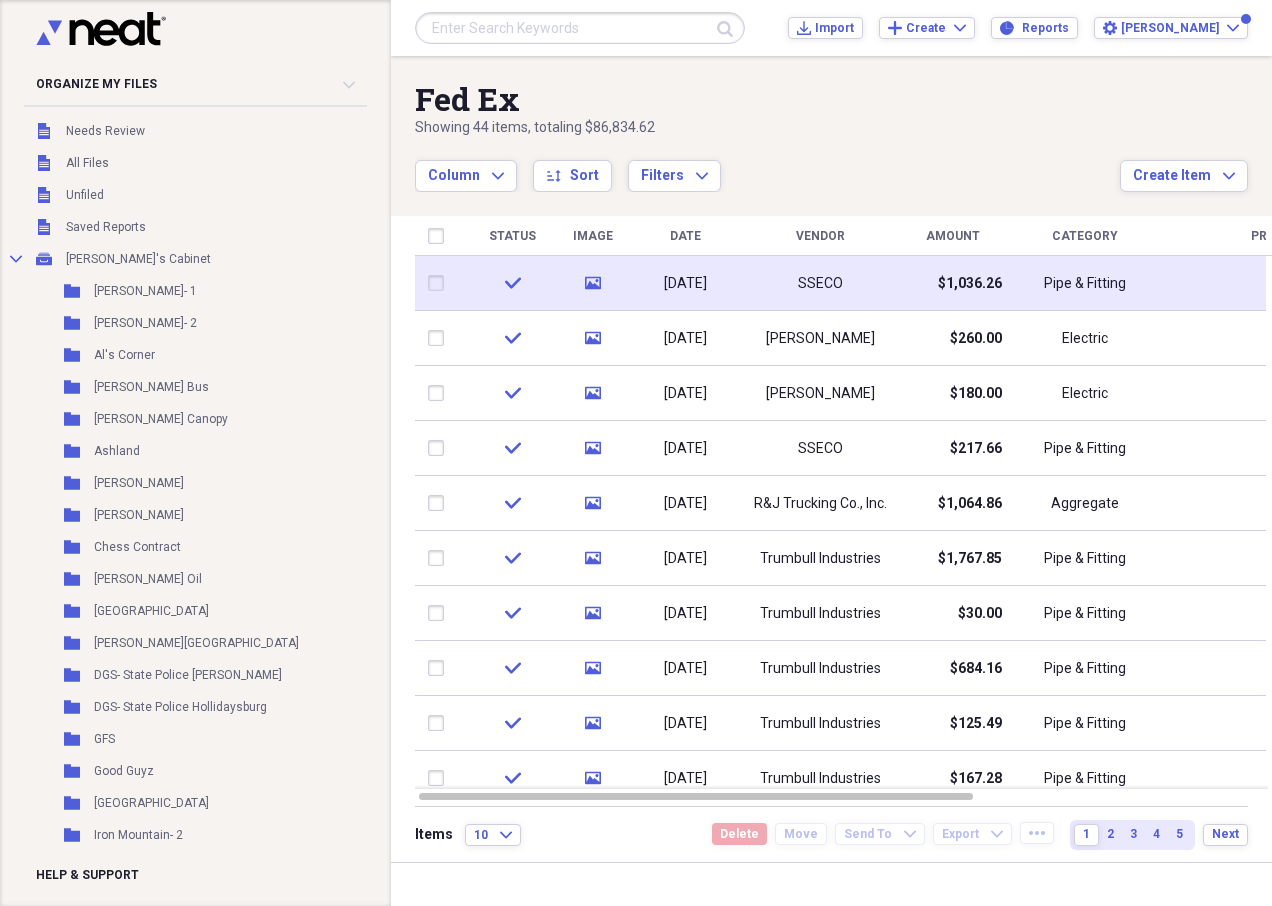 click on "SSECO" at bounding box center (820, 283) 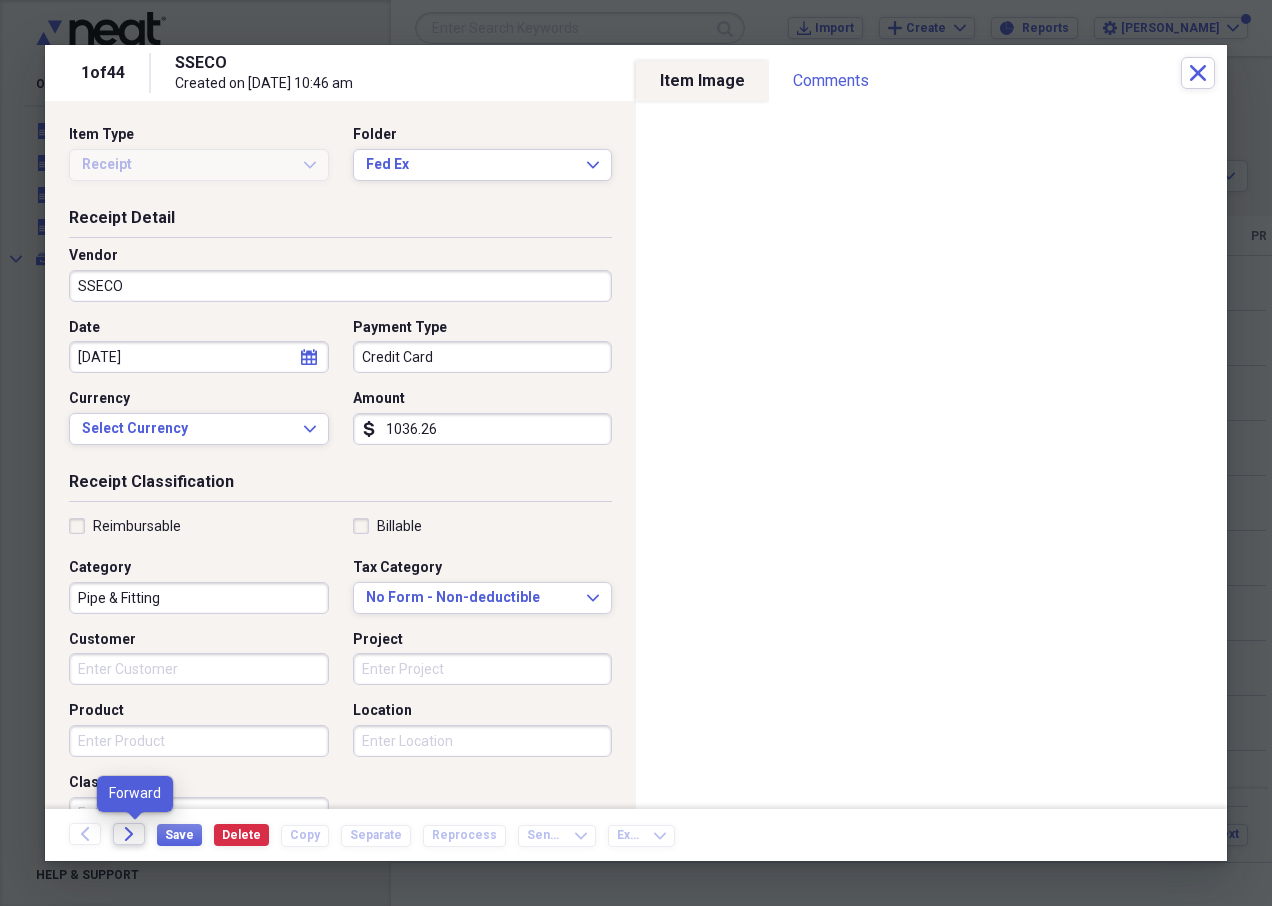 click on "Forward" at bounding box center [129, 834] 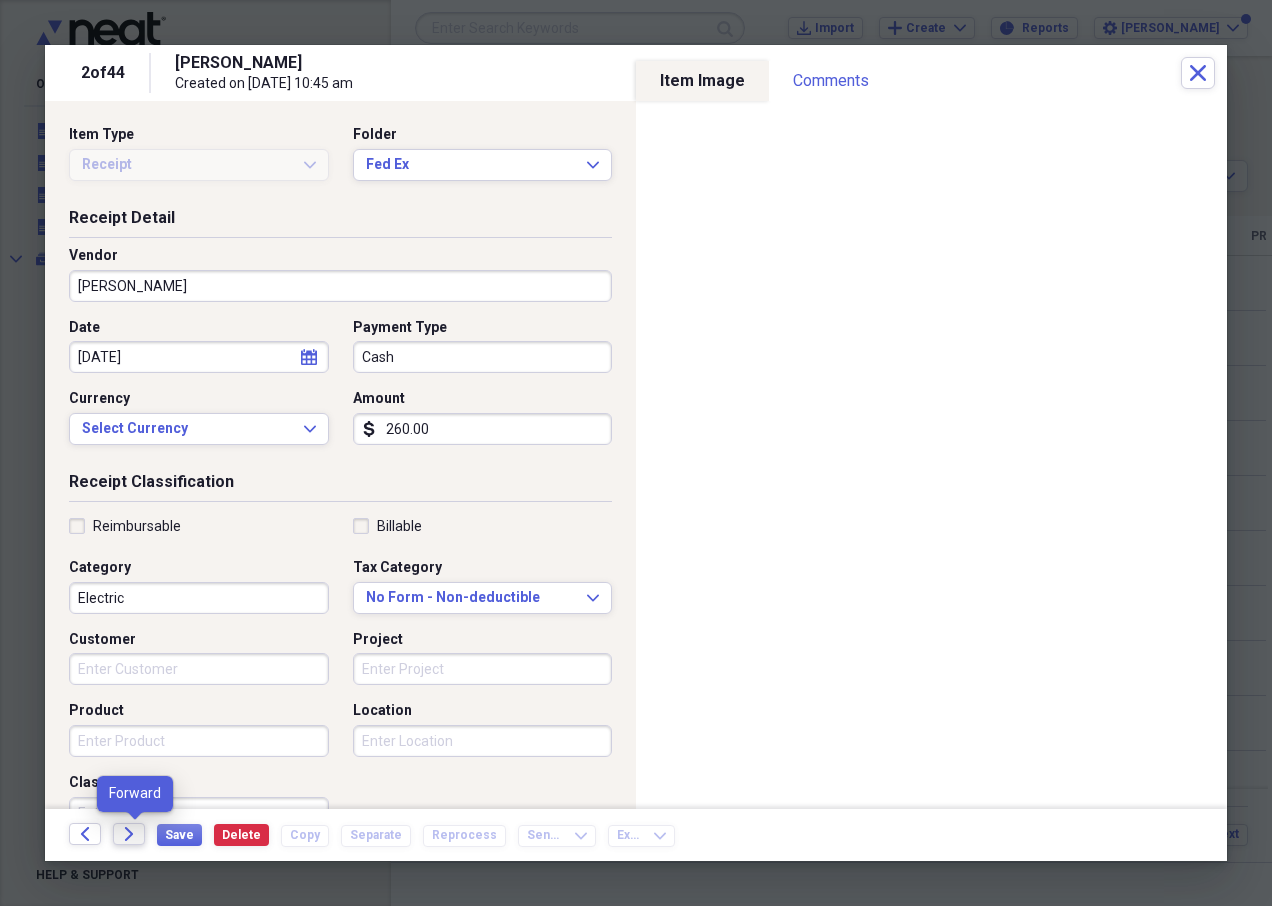 click on "Forward" 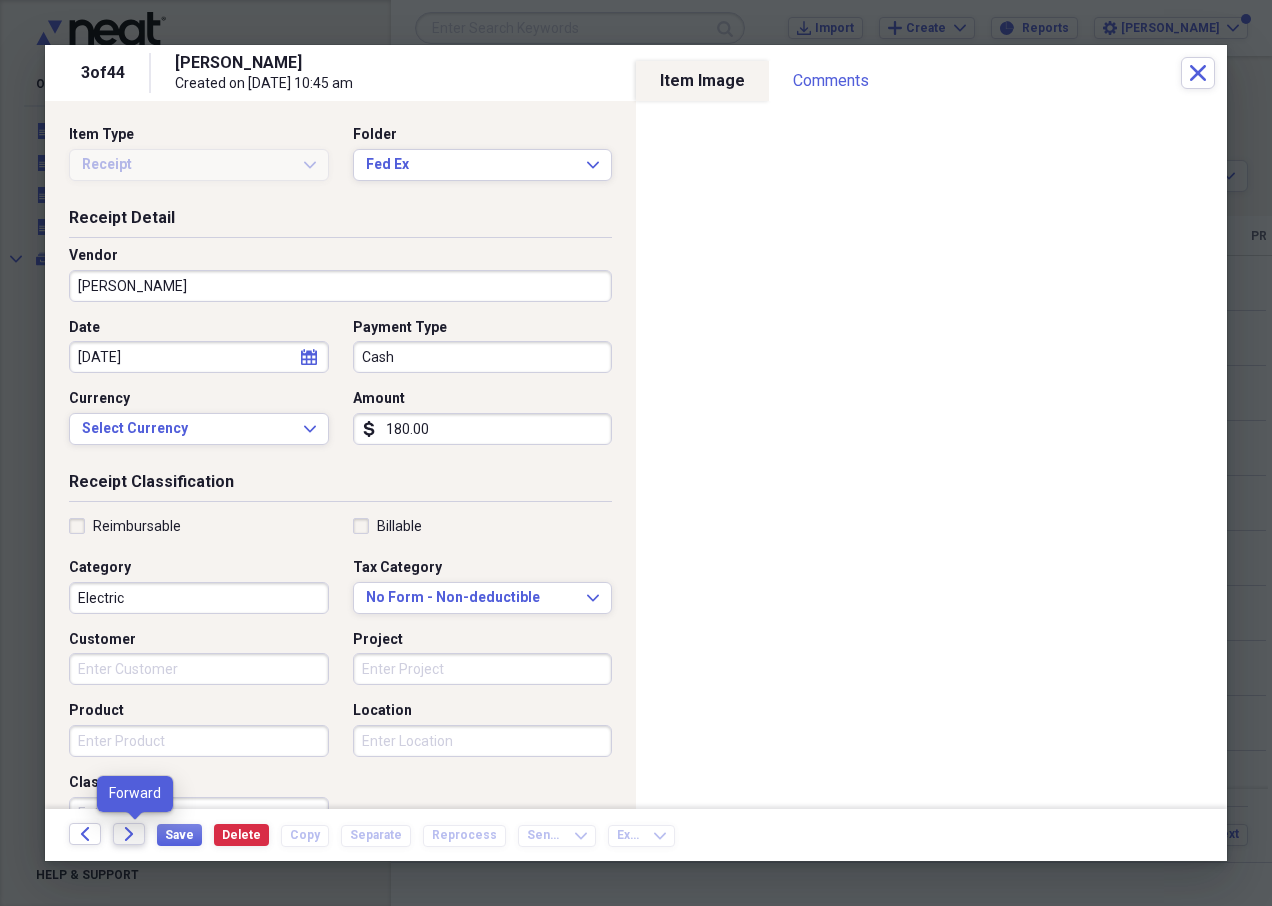 click on "Forward" 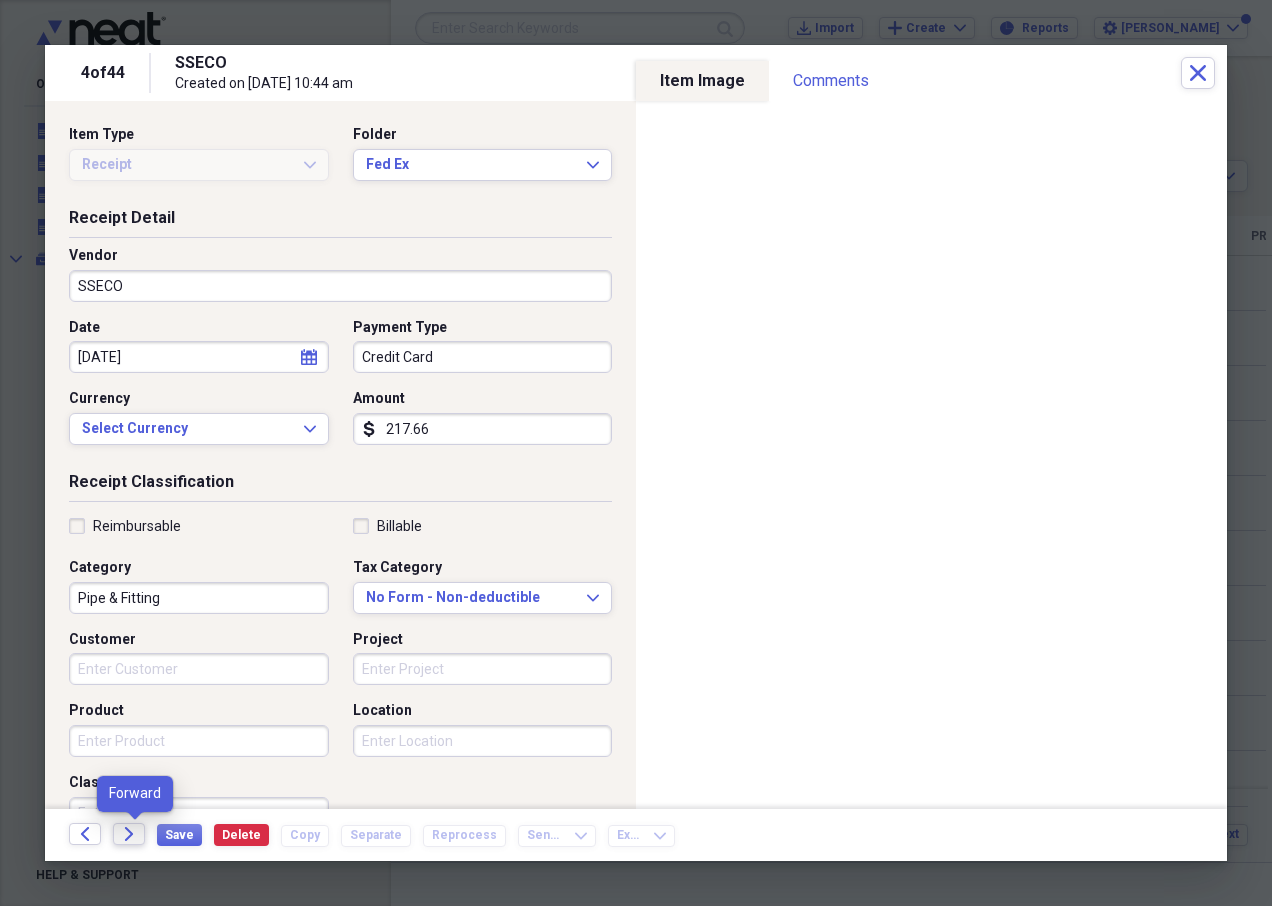 click 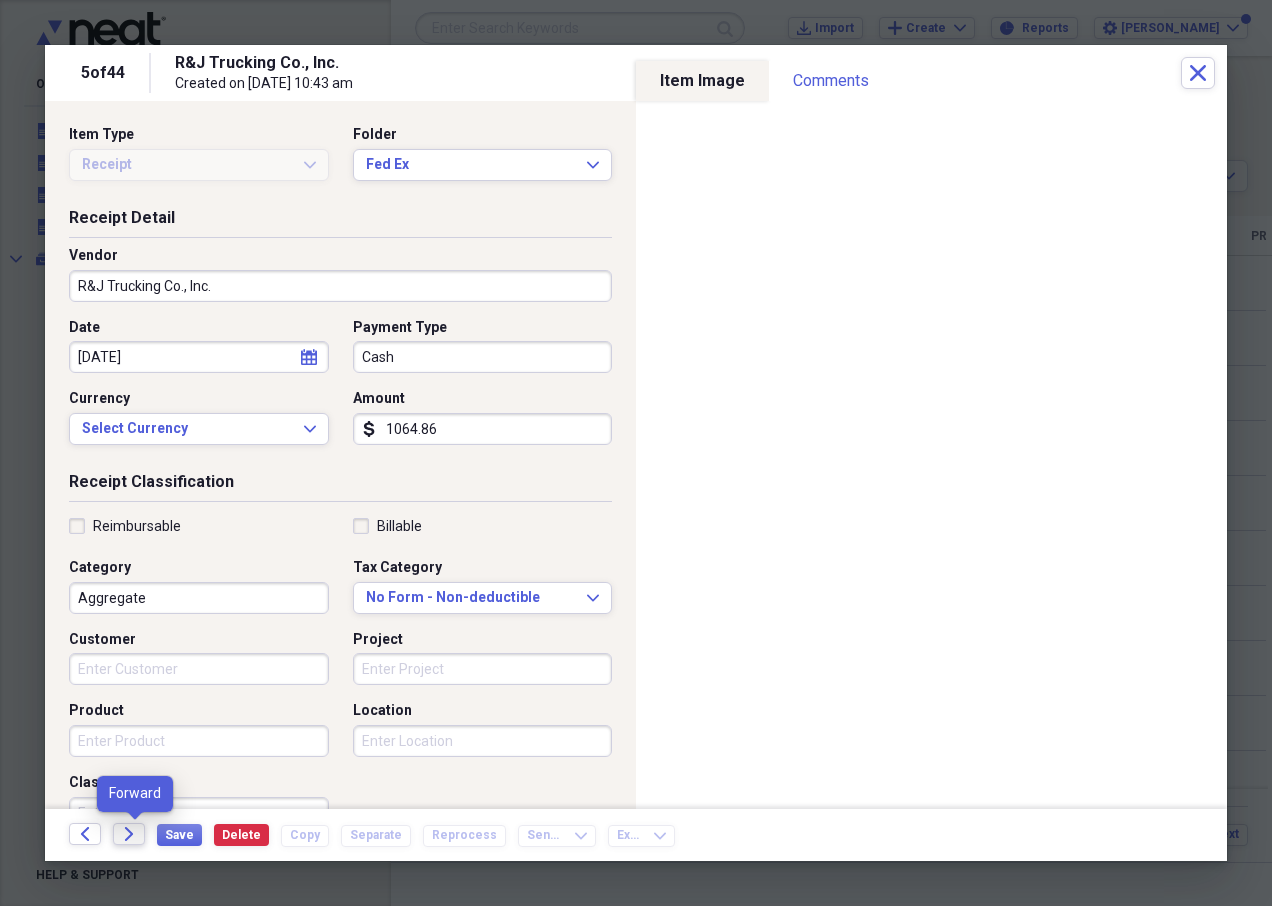 click on "Forward" at bounding box center [129, 834] 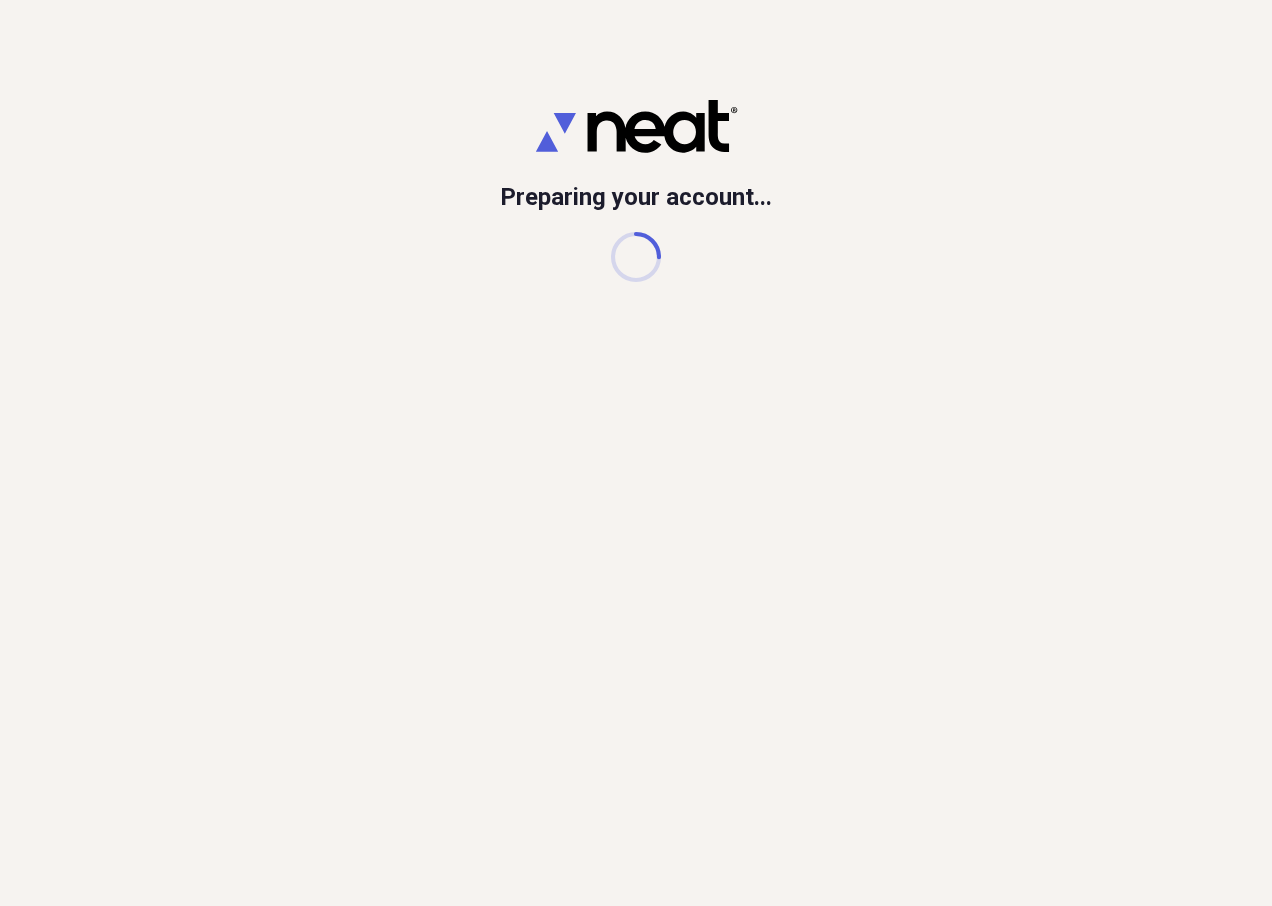 scroll, scrollTop: 0, scrollLeft: 0, axis: both 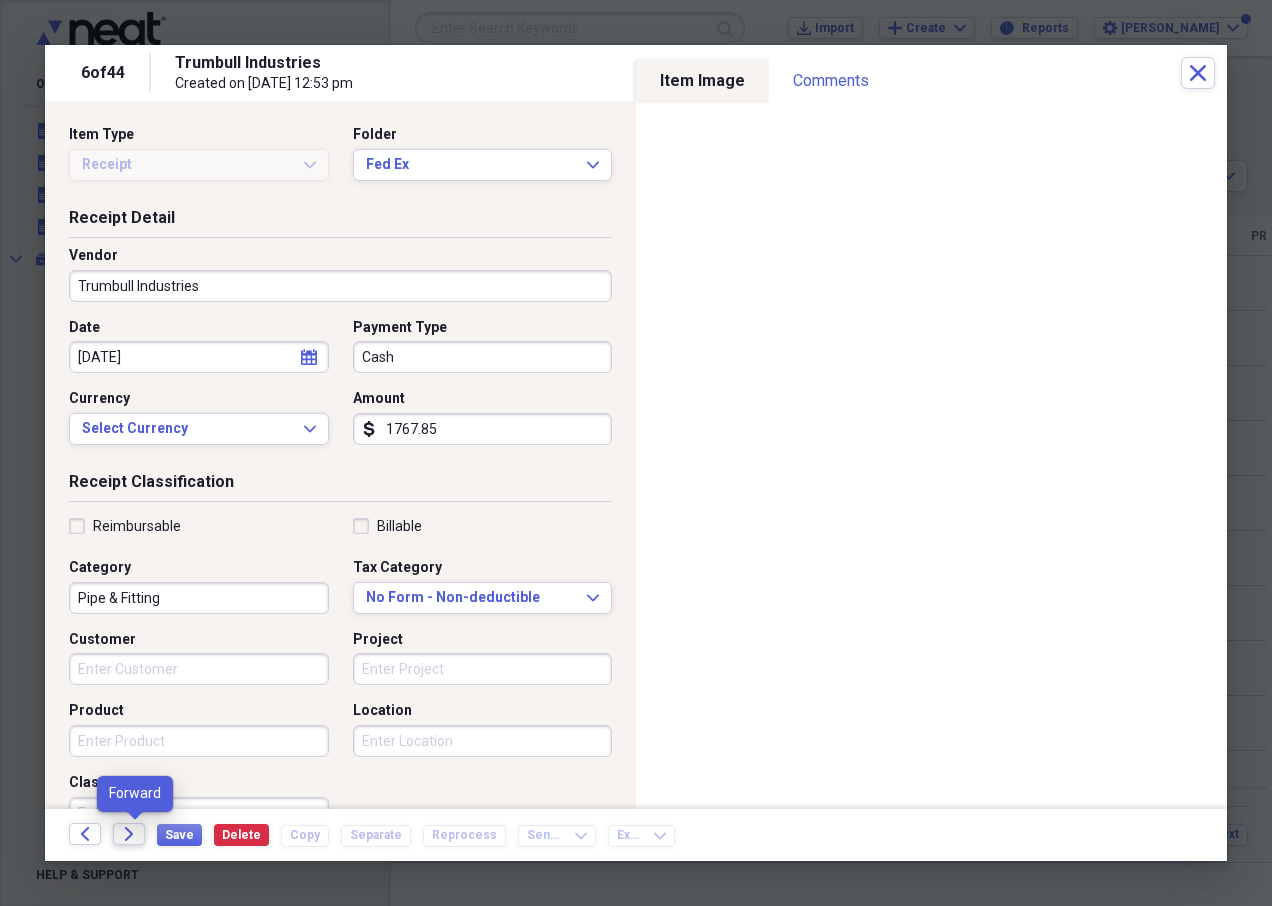 click on "Forward" 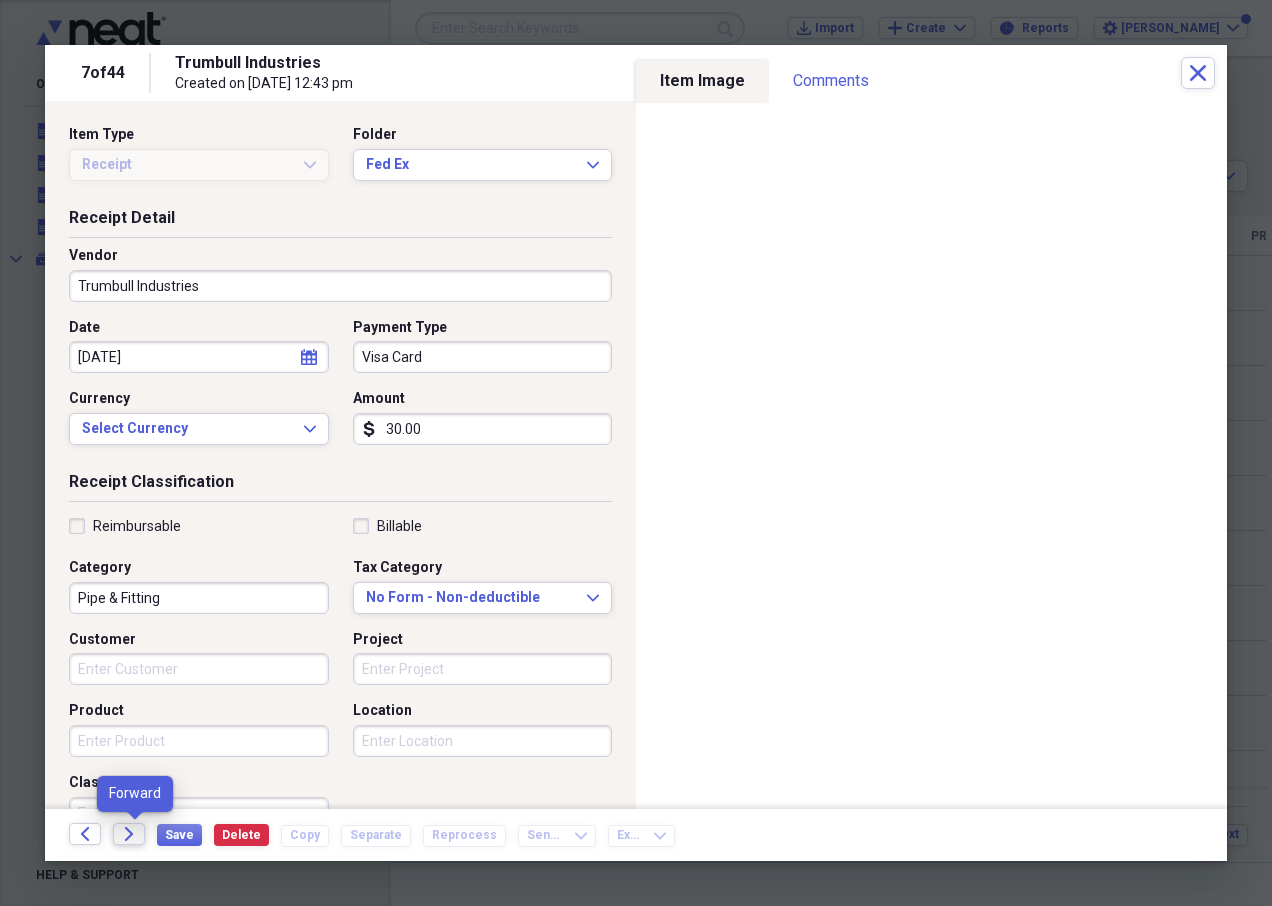 click 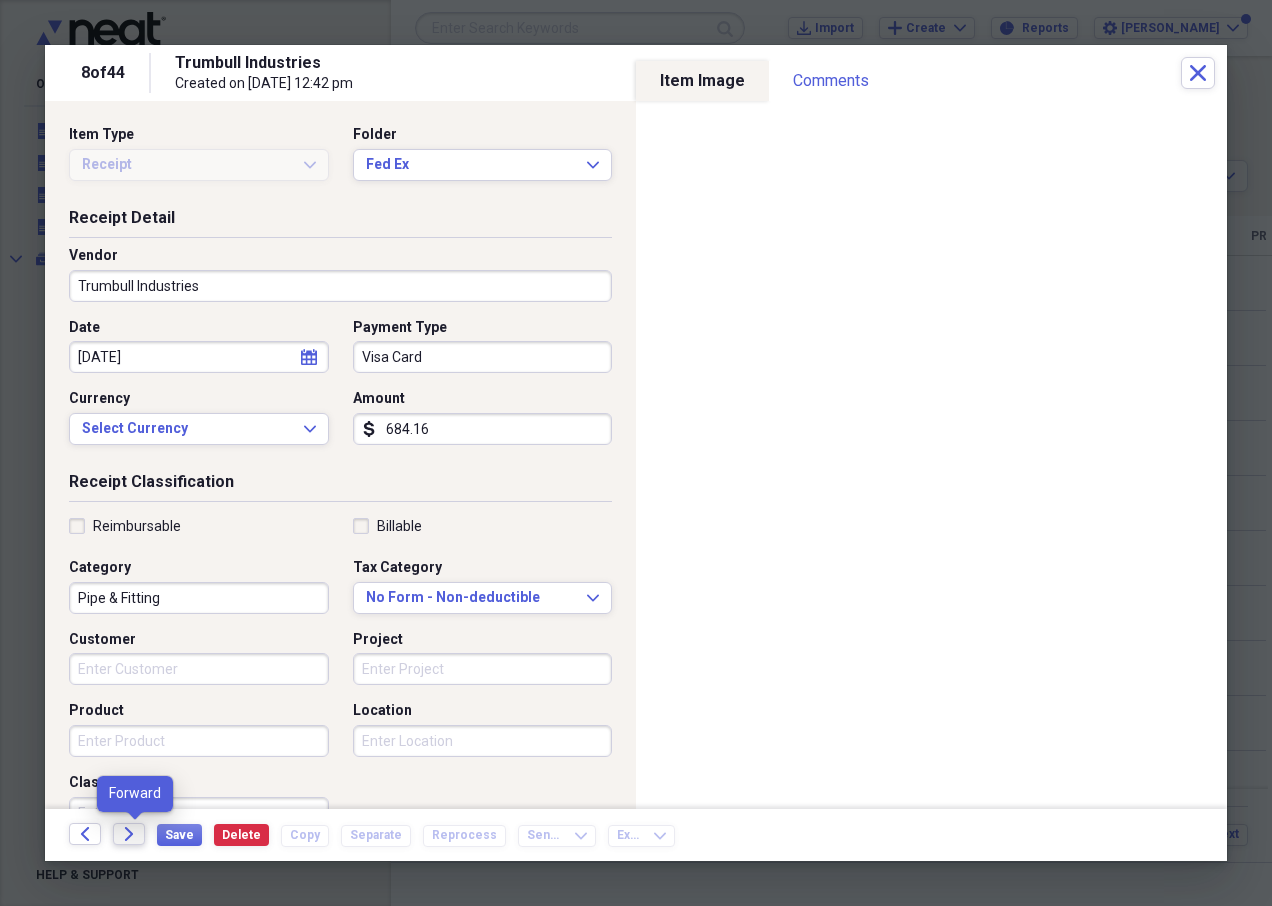 click on "Forward" at bounding box center [129, 834] 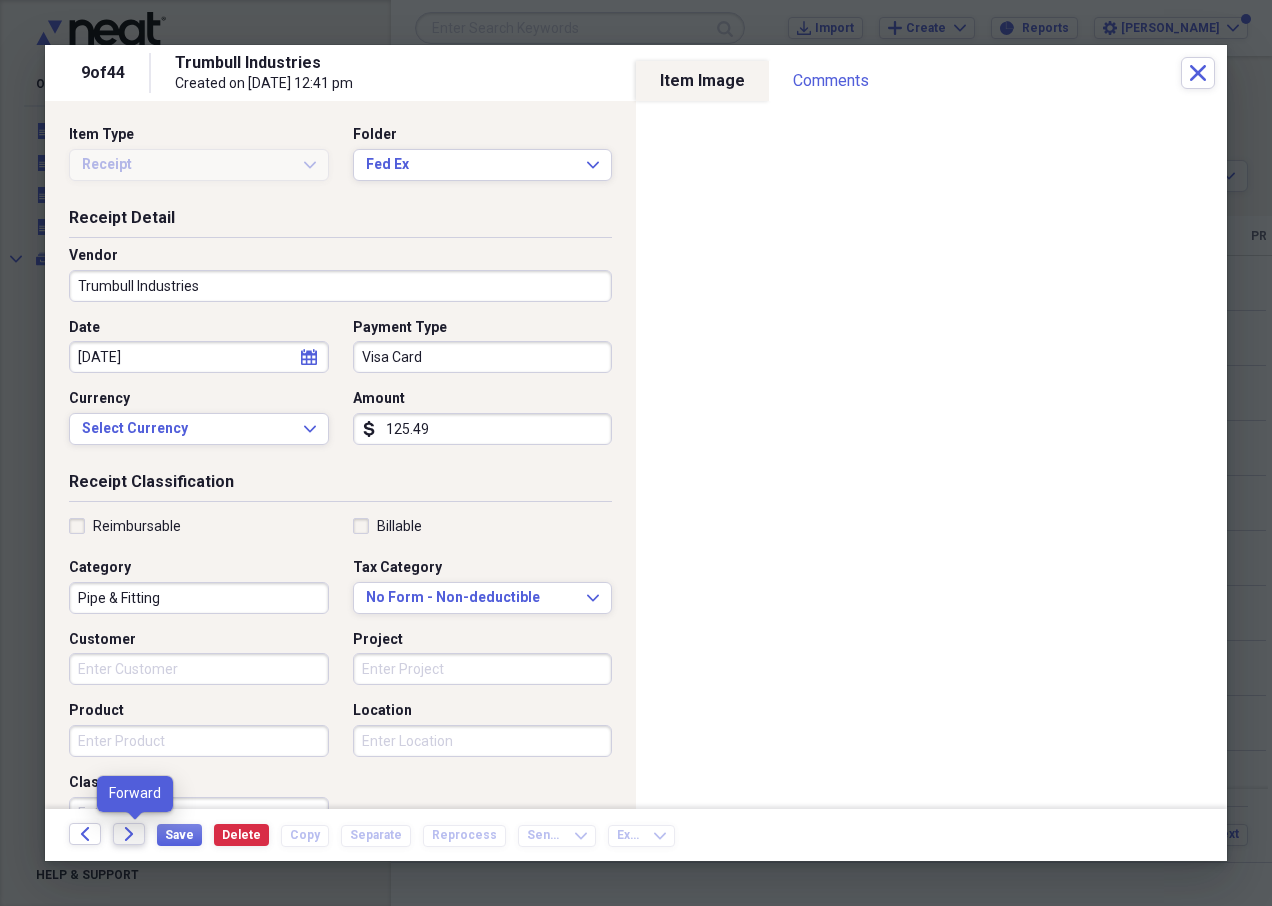 click on "Forward" at bounding box center (129, 834) 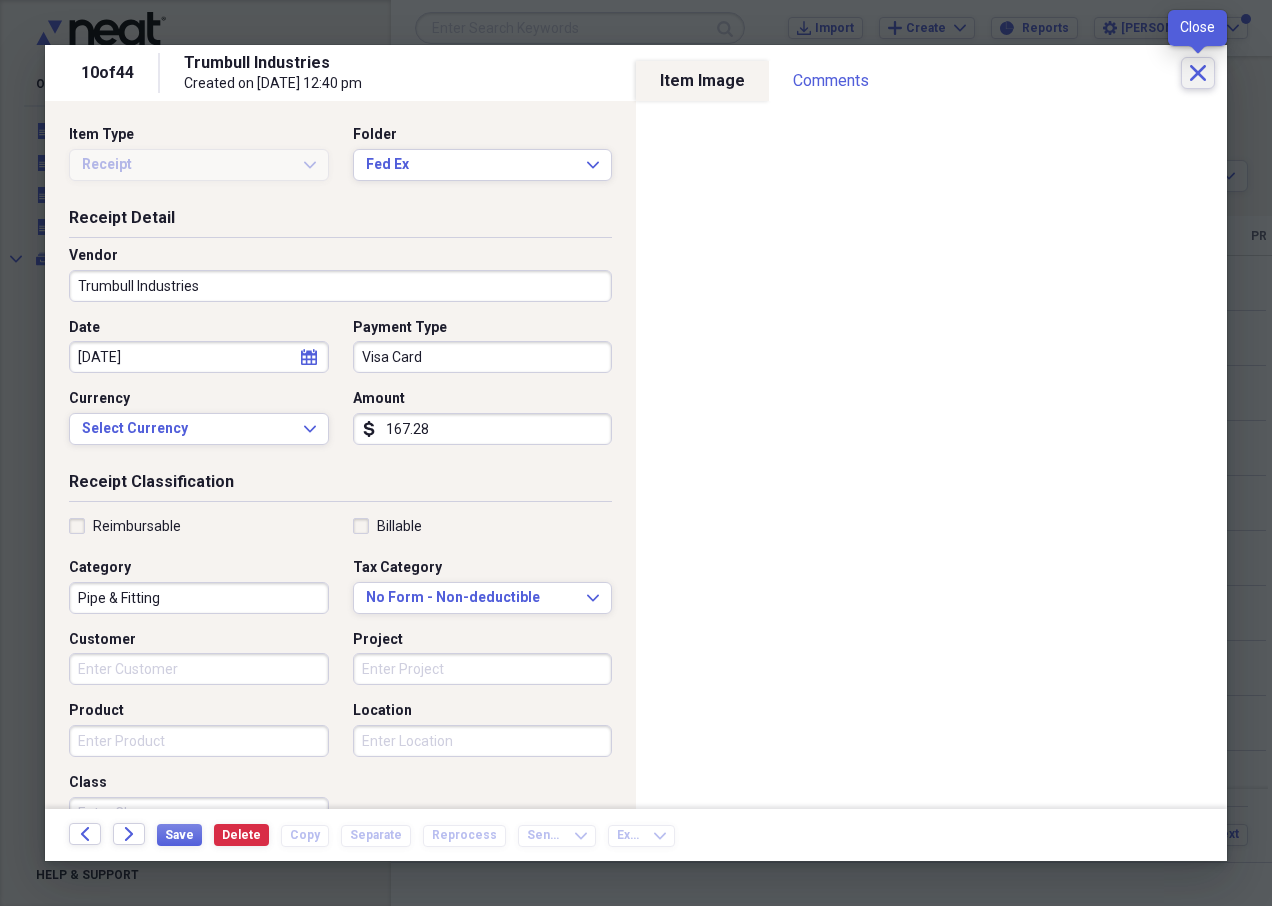 click on "Close" at bounding box center [1198, 73] 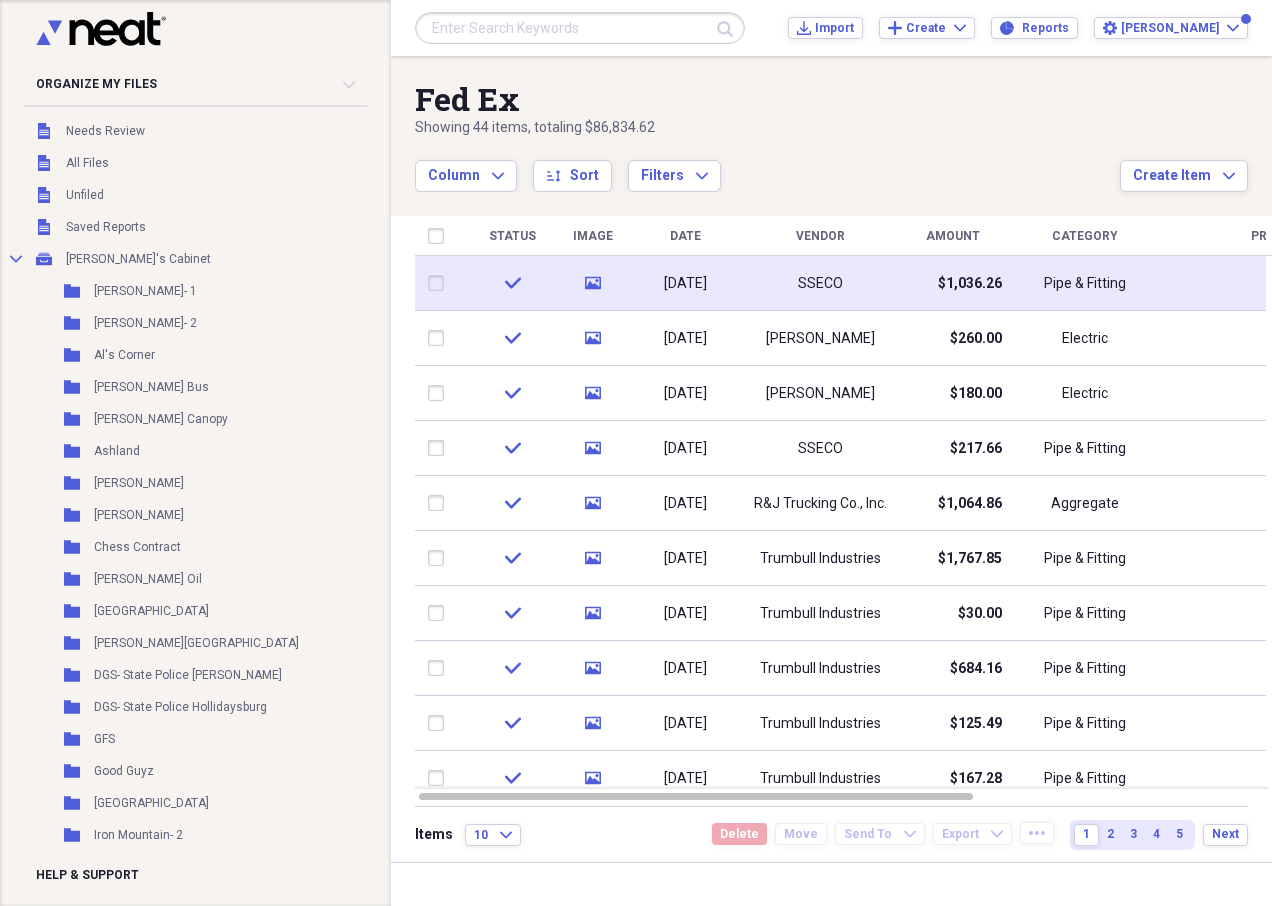 click at bounding box center [440, 283] 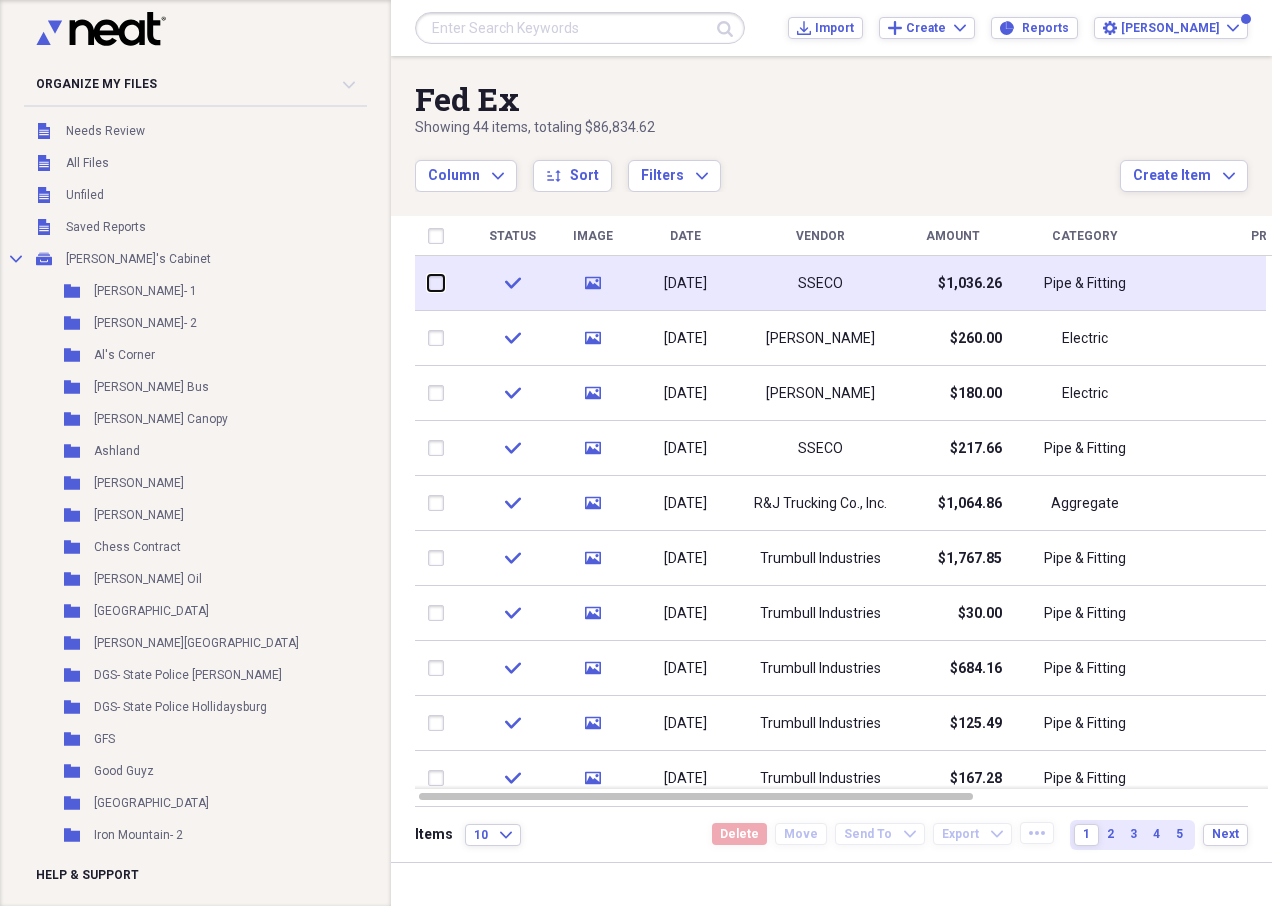 click at bounding box center [428, 283] 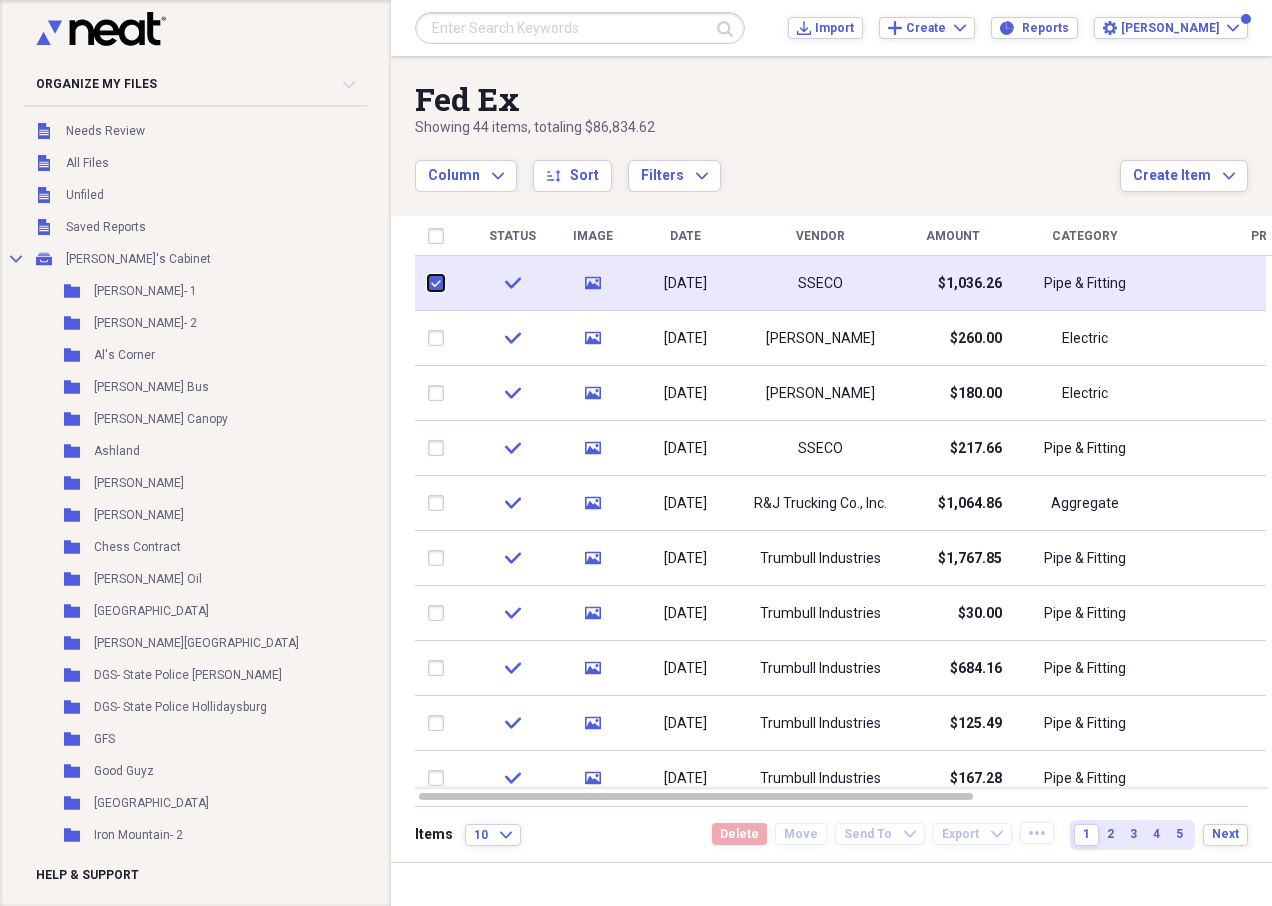 checkbox on "true" 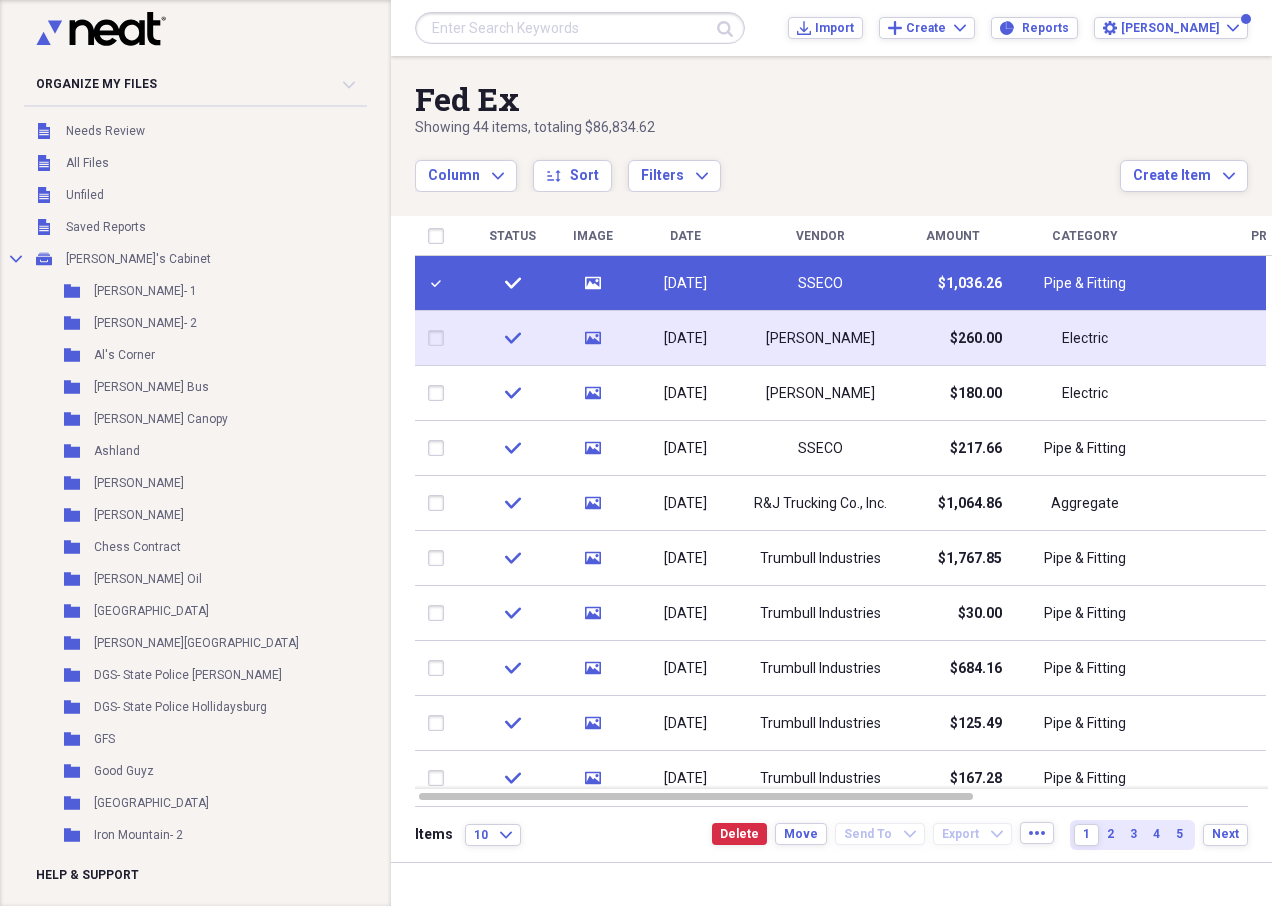 click at bounding box center (440, 338) 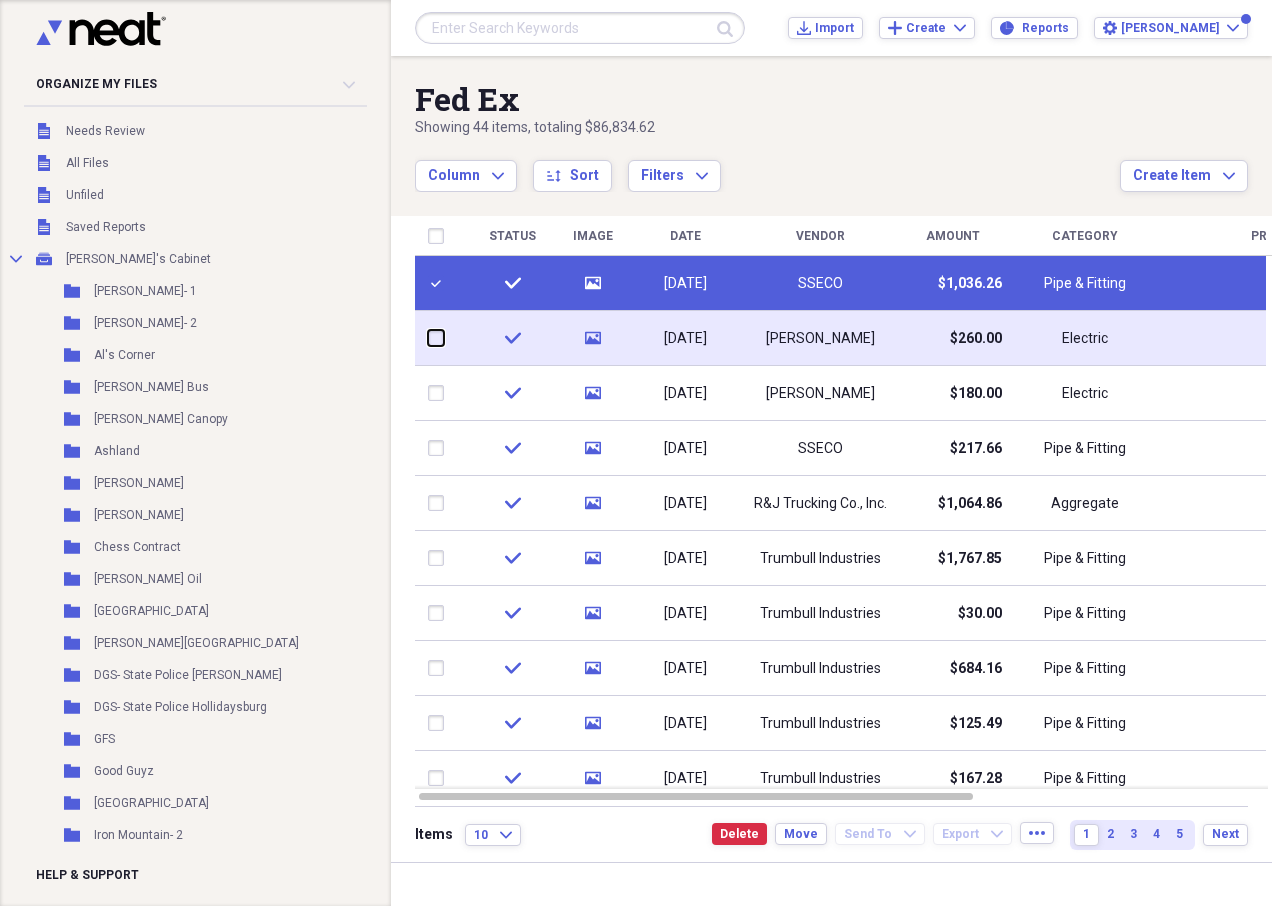 click at bounding box center (428, 338) 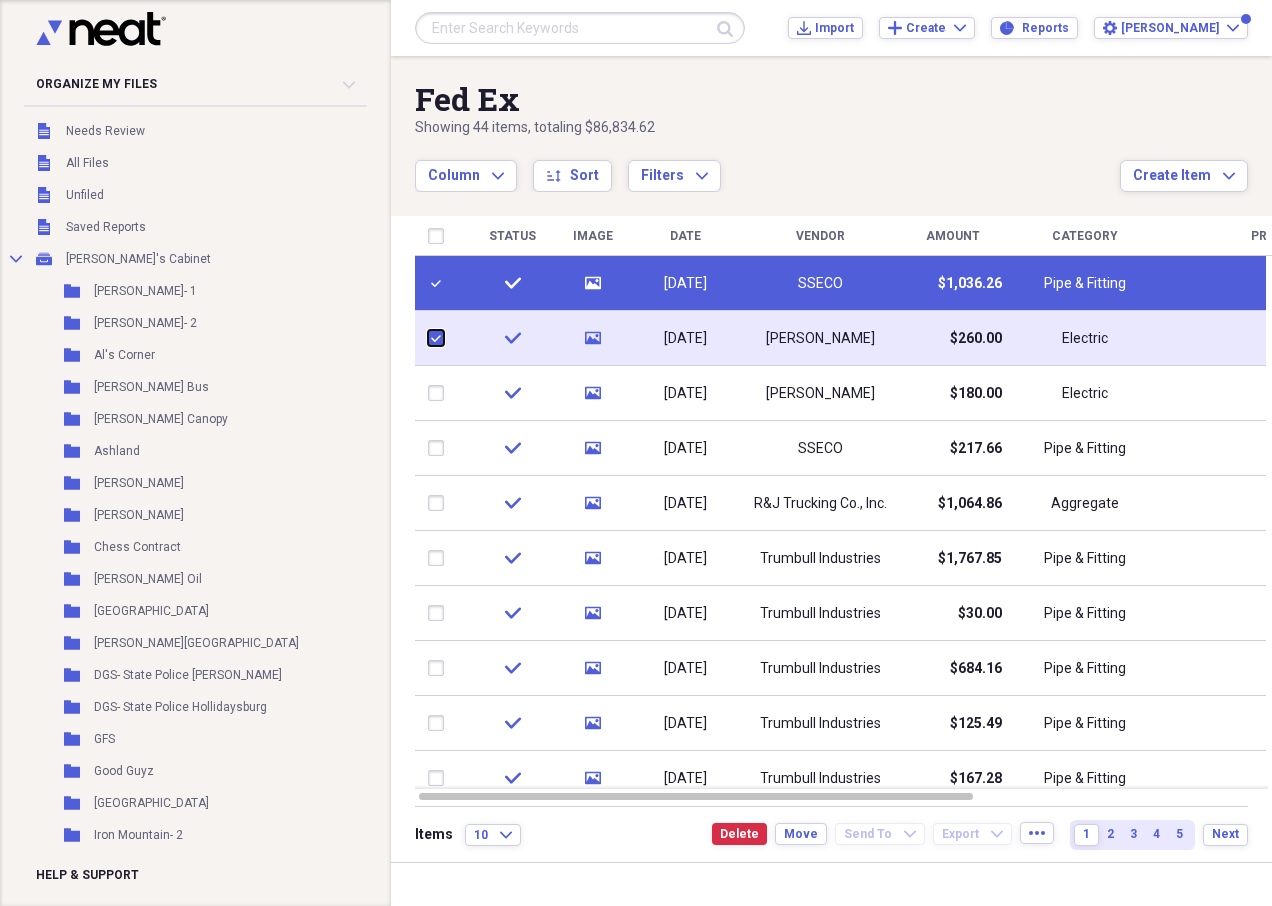 checkbox on "true" 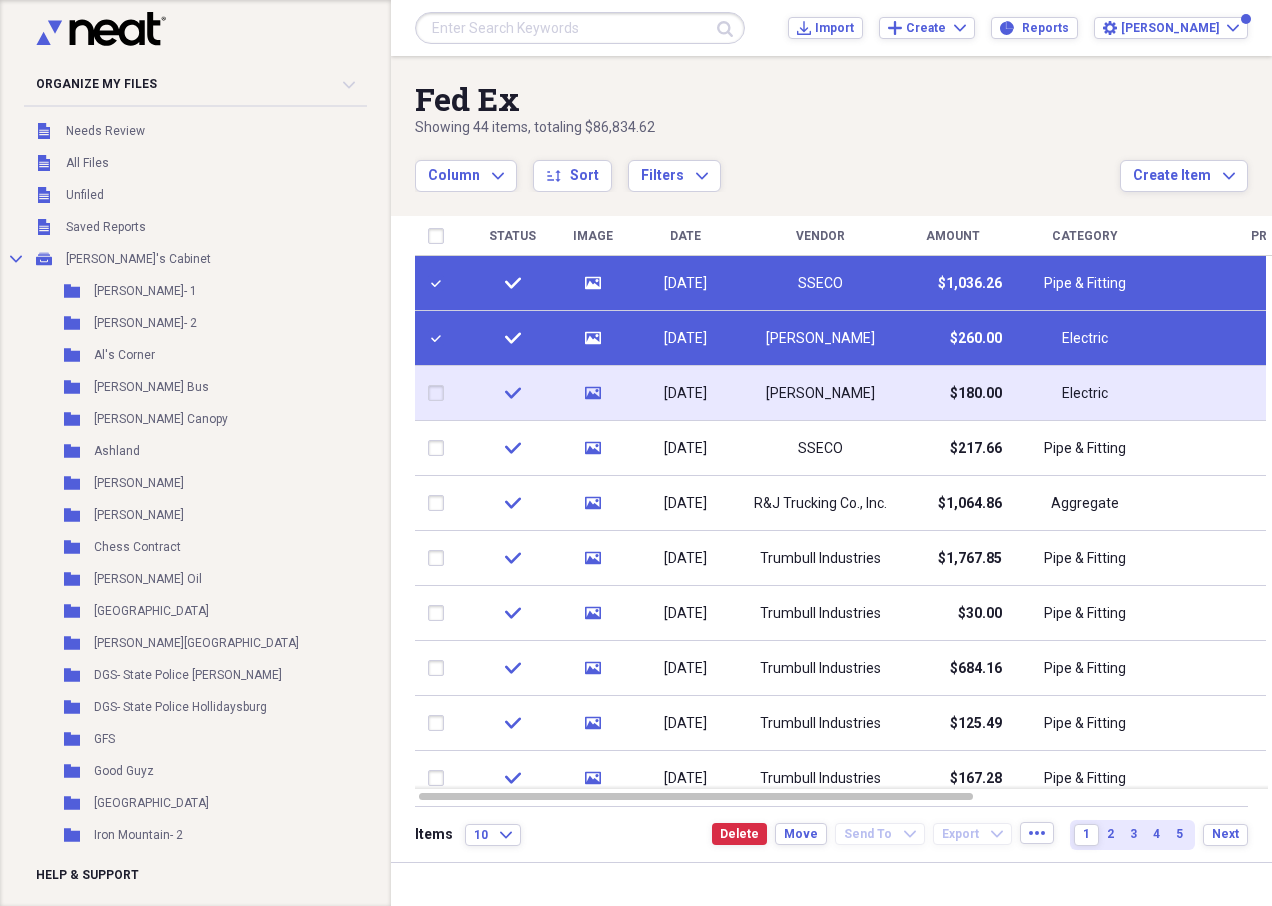 click at bounding box center [440, 393] 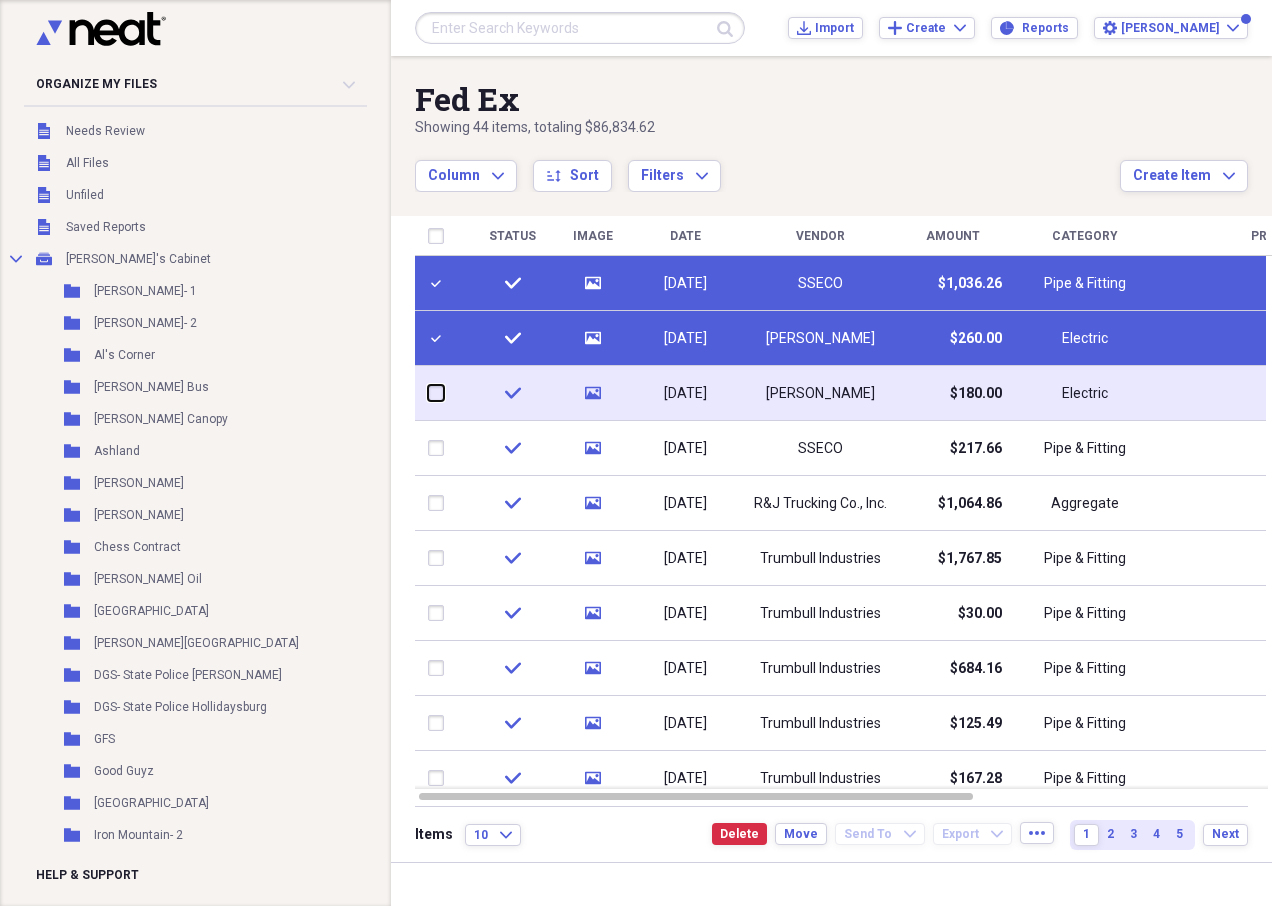 click at bounding box center (428, 393) 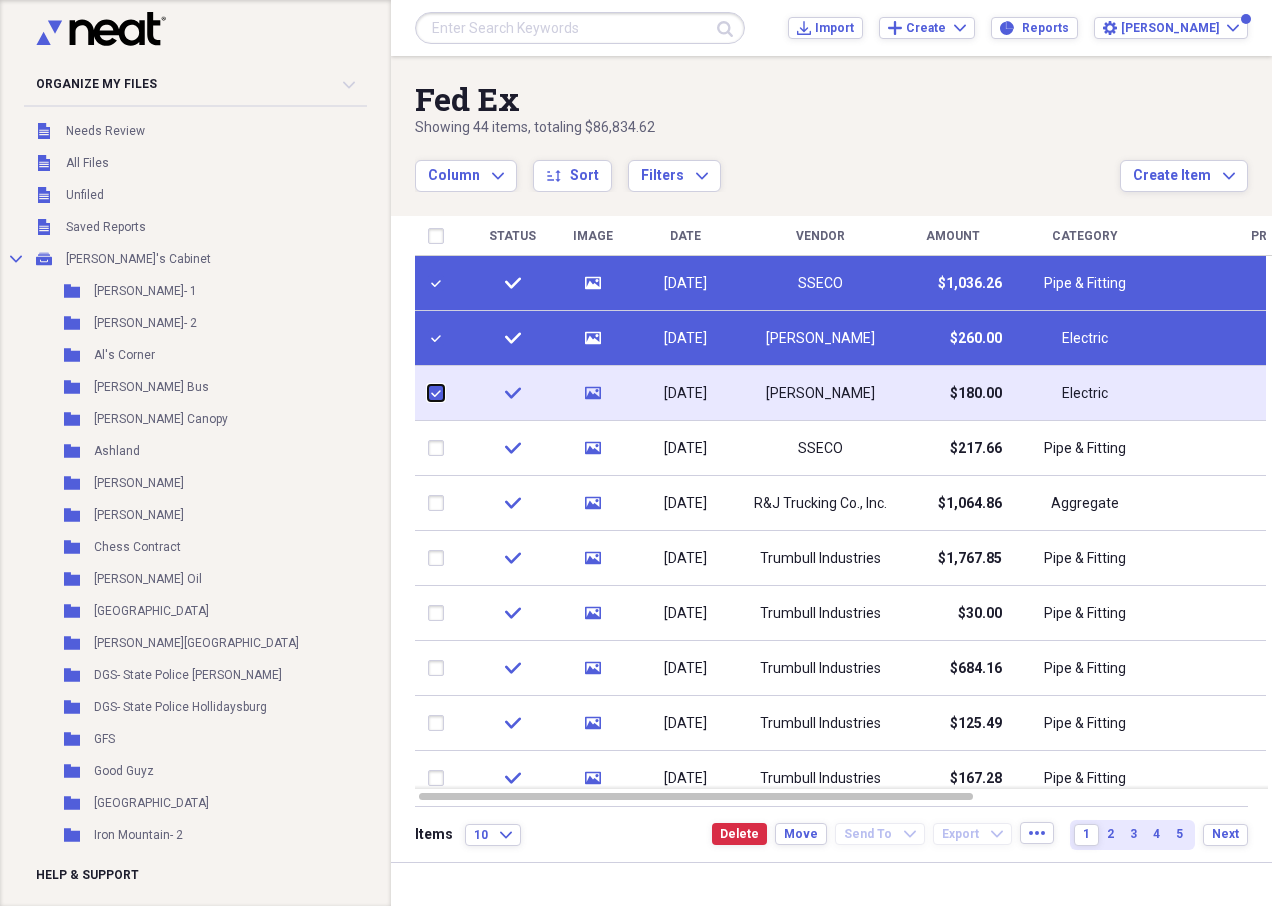 checkbox on "true" 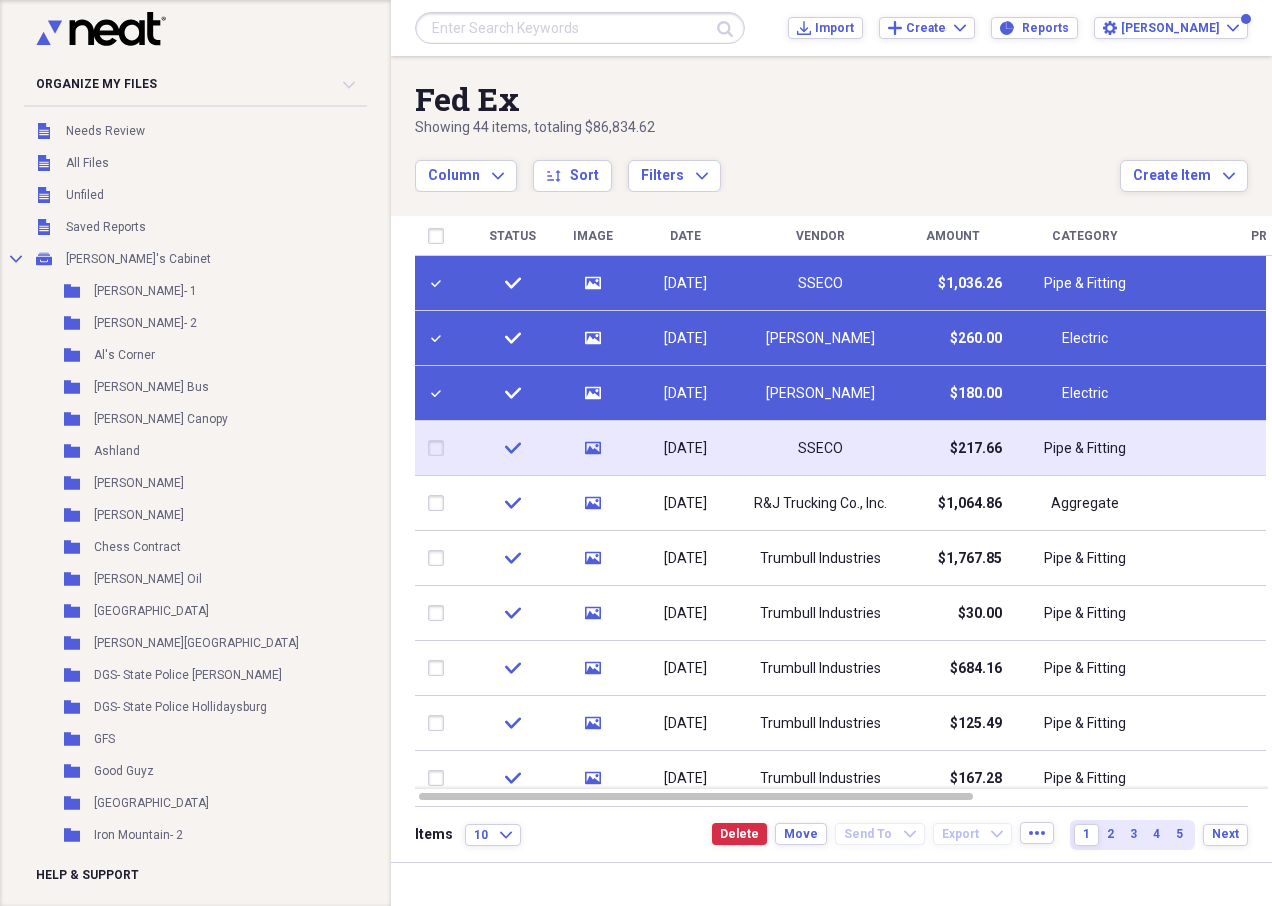 click at bounding box center [440, 448] 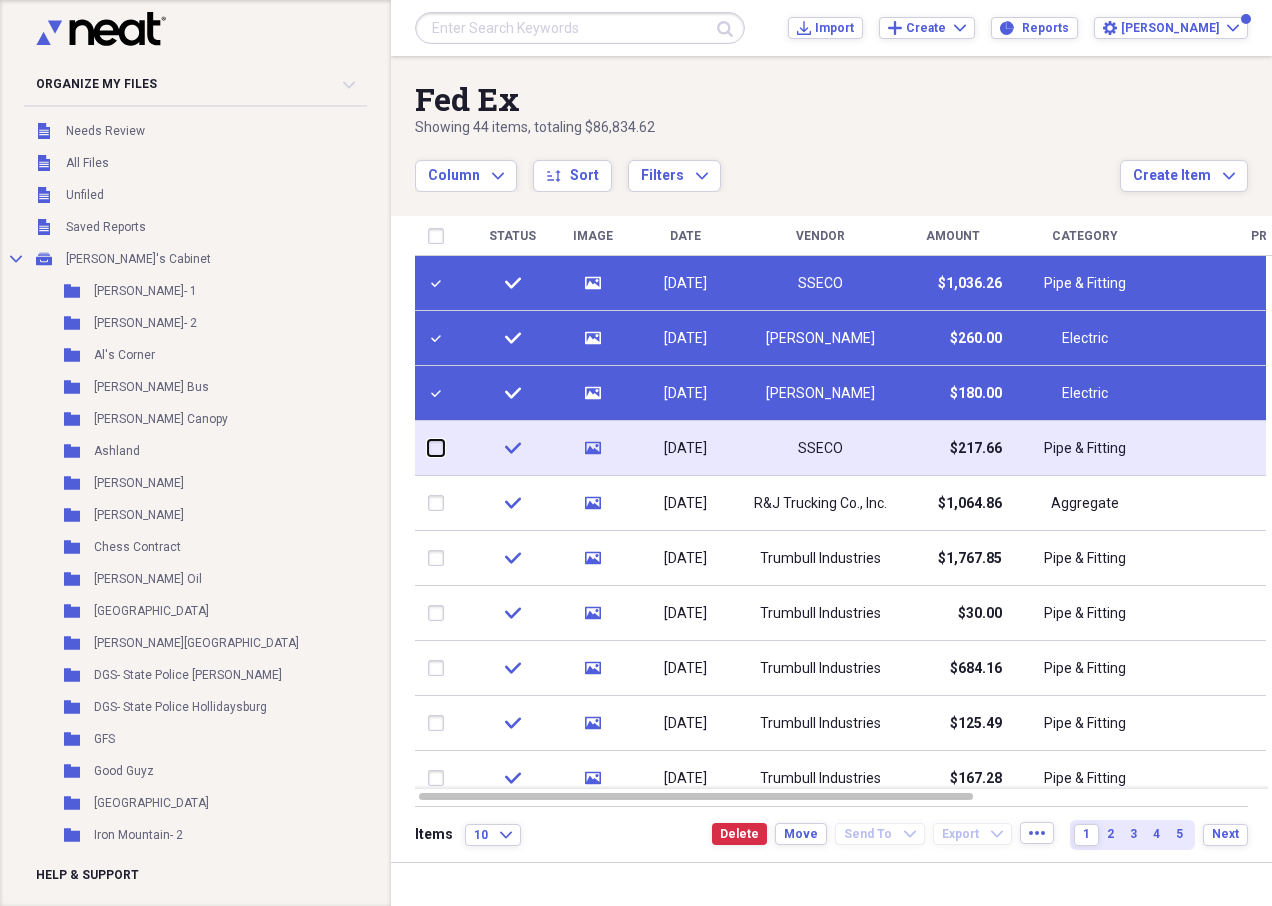 click at bounding box center [428, 448] 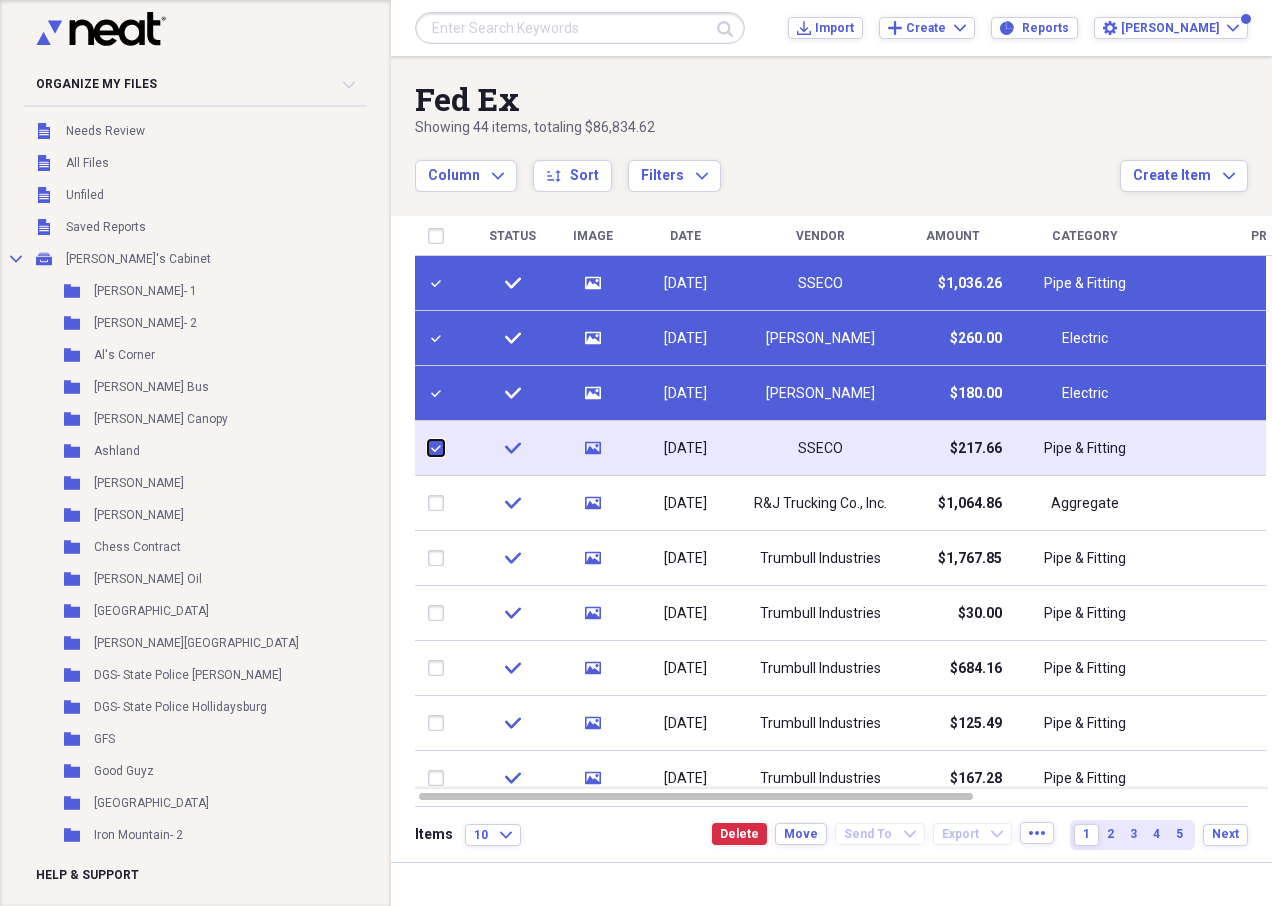 checkbox on "true" 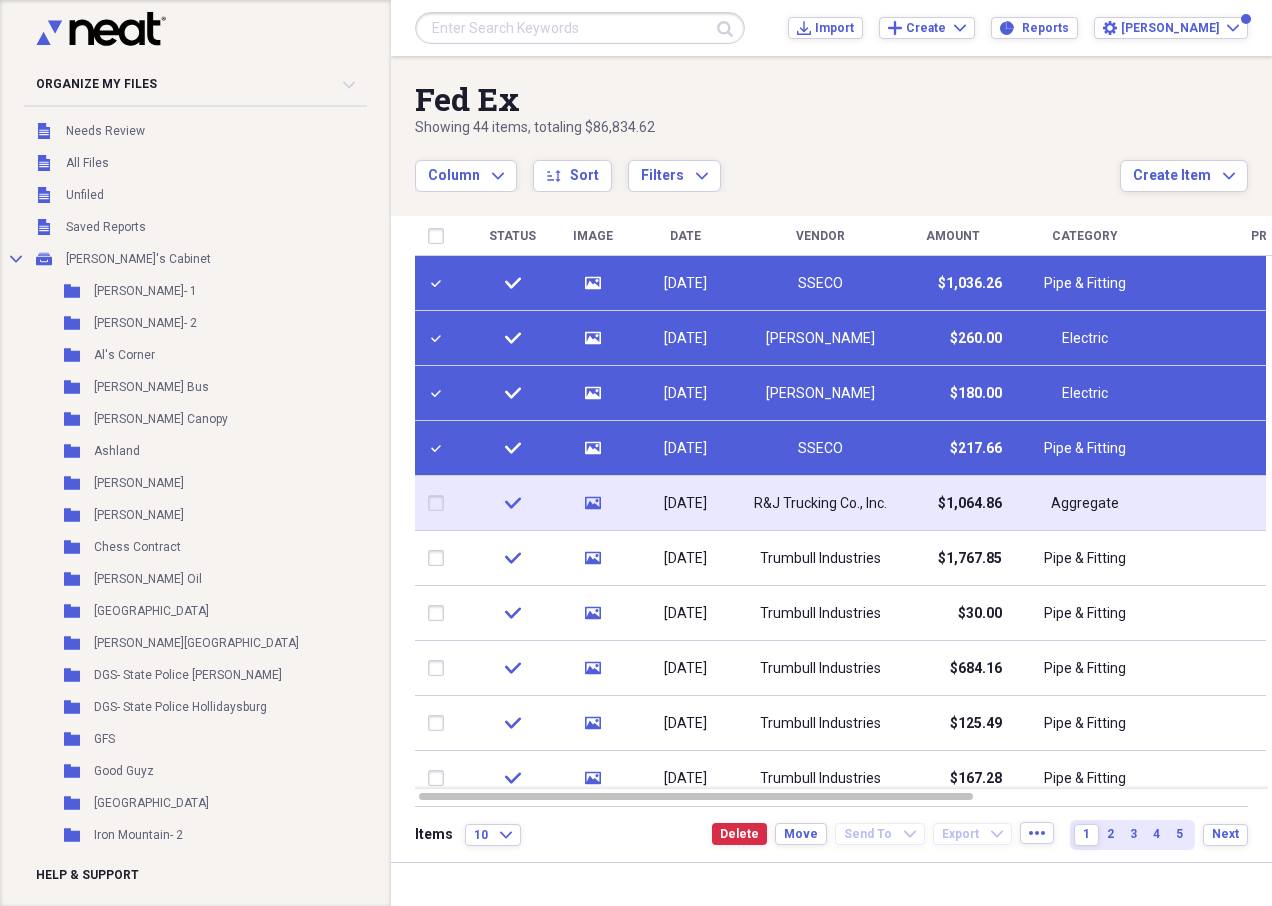 click at bounding box center [440, 503] 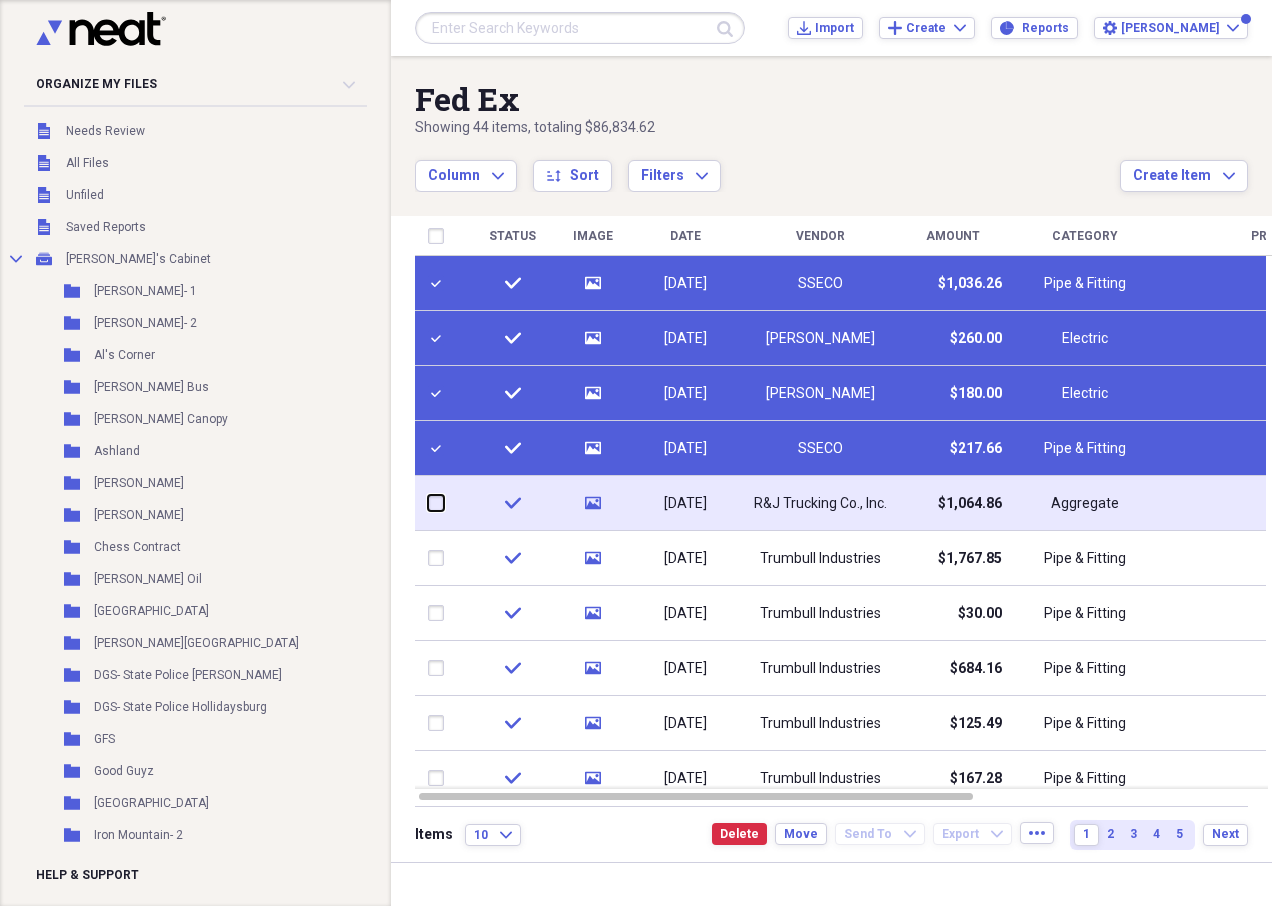 click at bounding box center [428, 503] 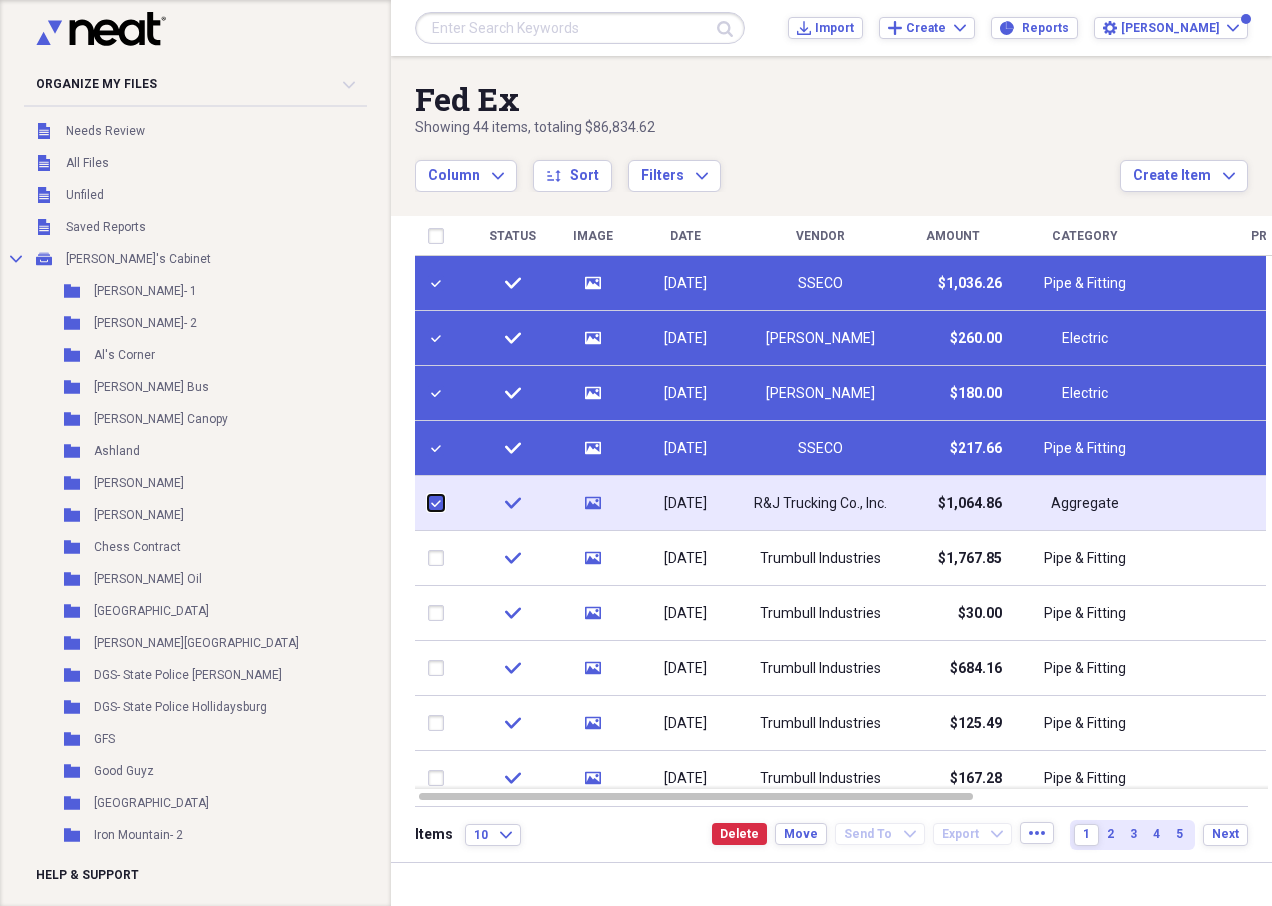 checkbox on "true" 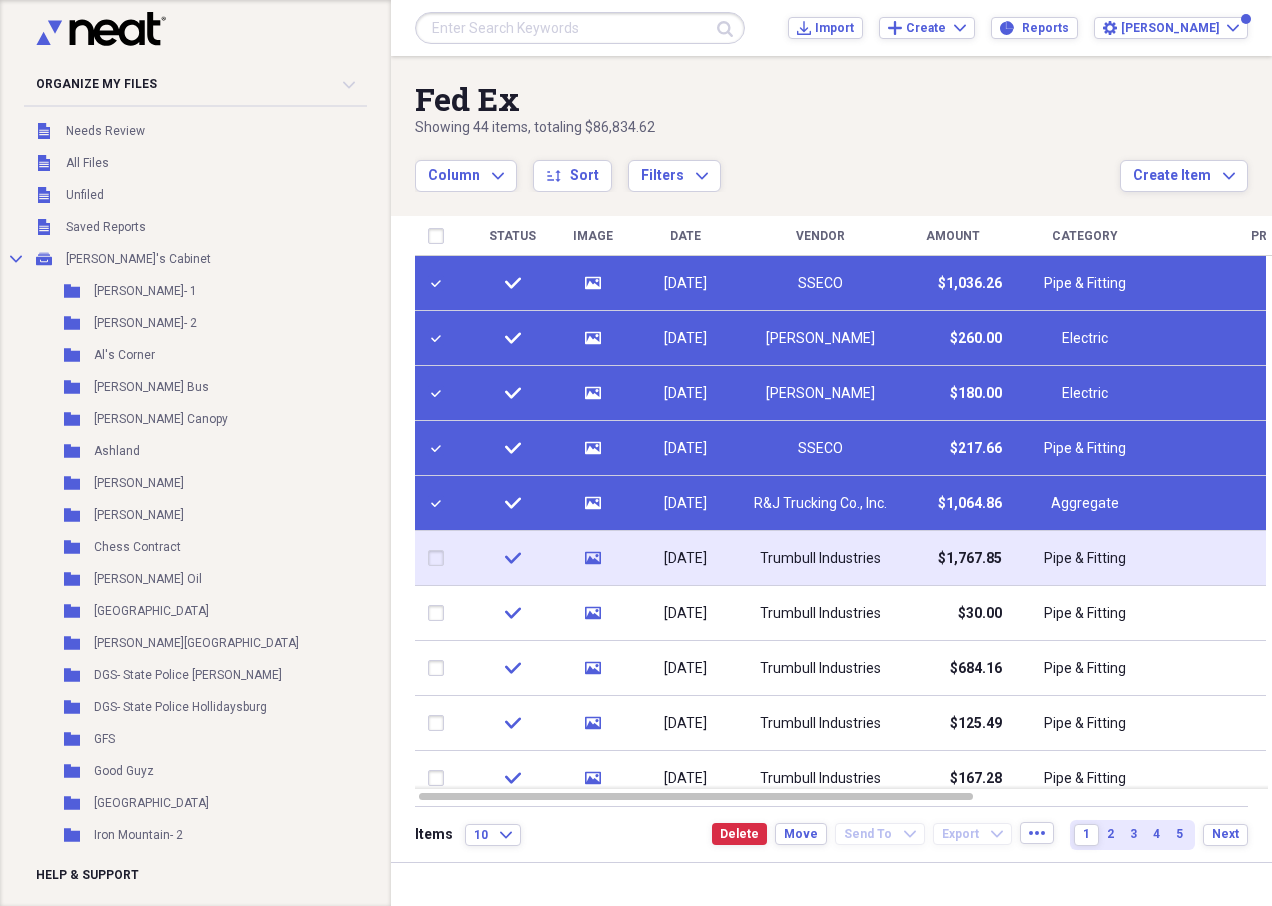 click at bounding box center [440, 558] 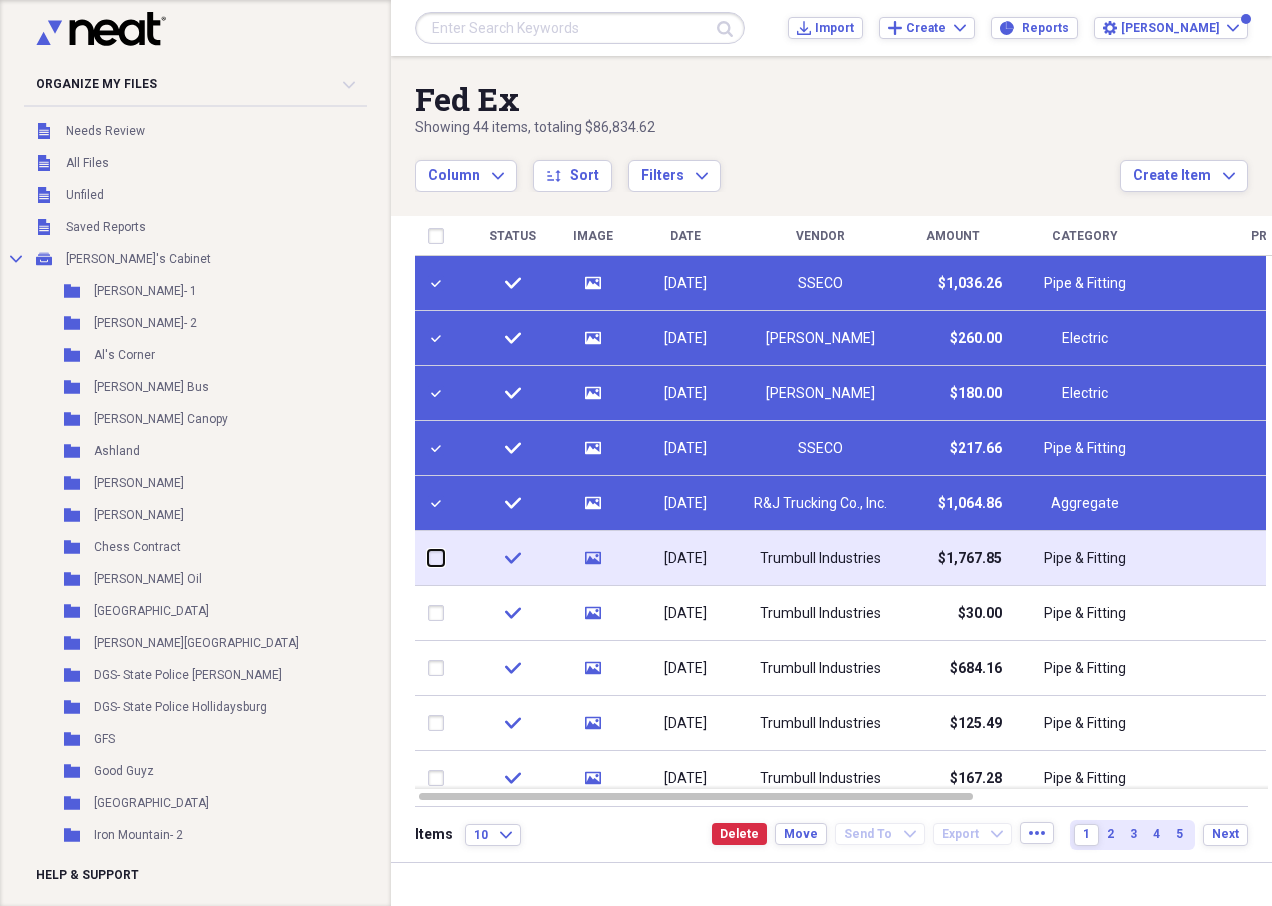 click at bounding box center [428, 558] 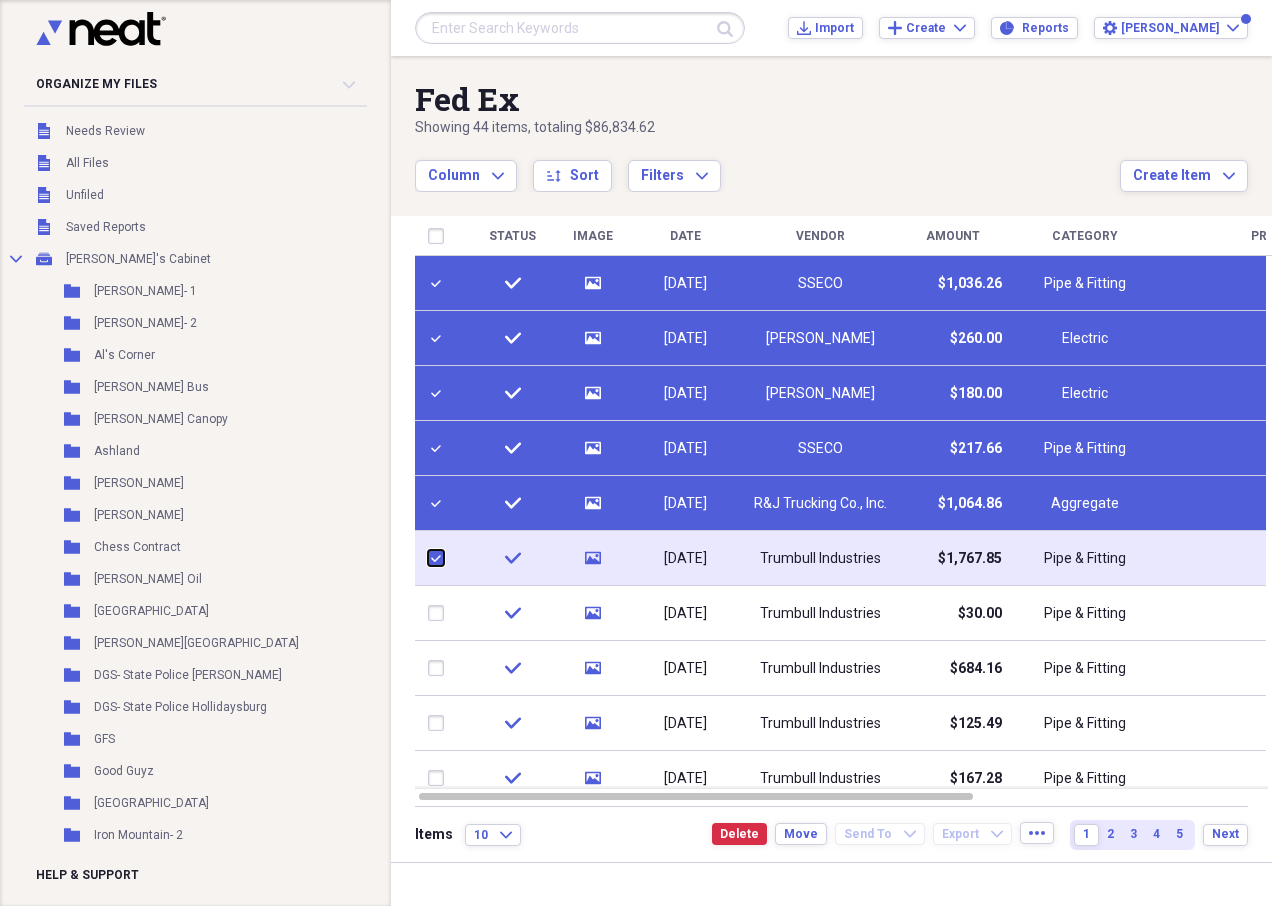 checkbox on "true" 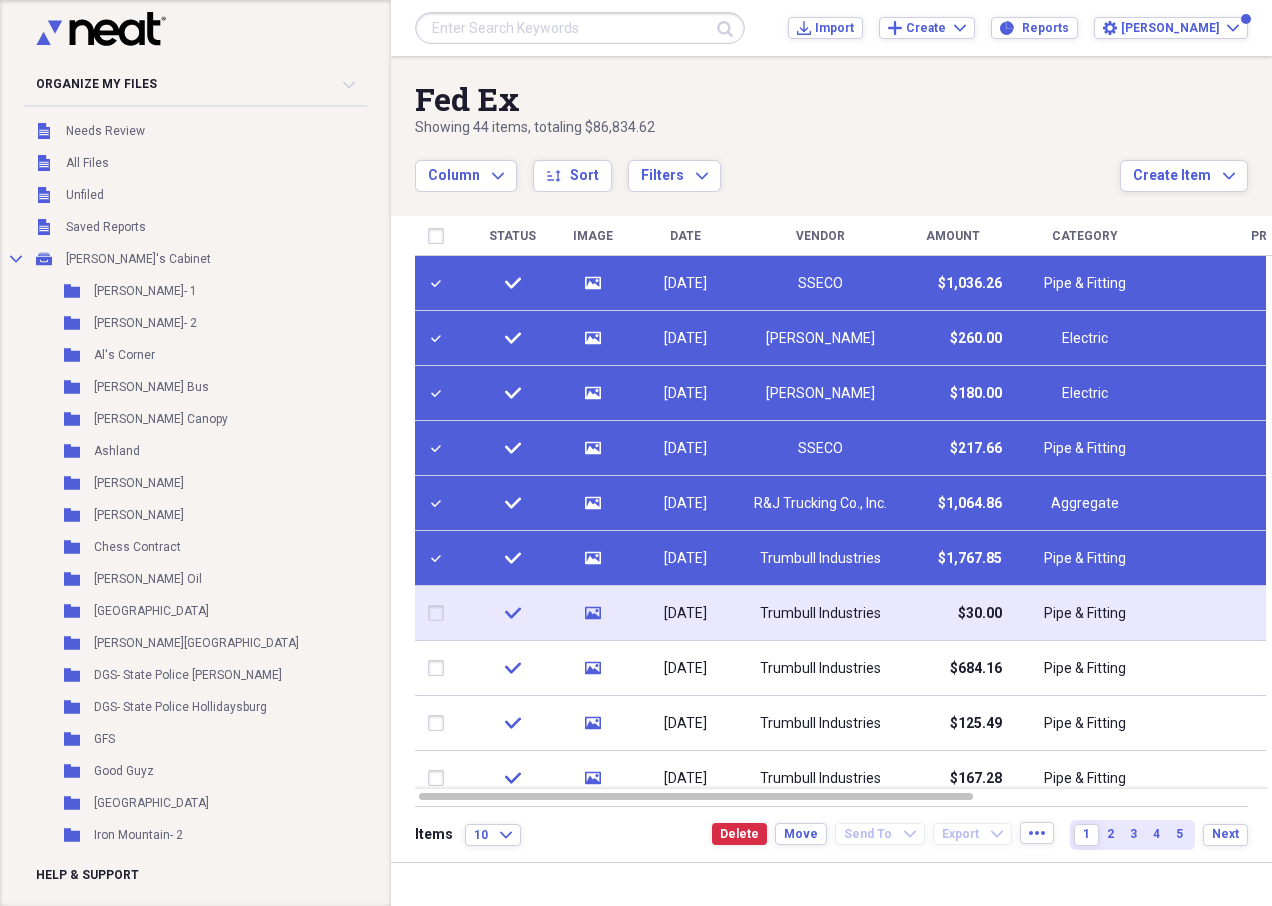 click at bounding box center [440, 613] 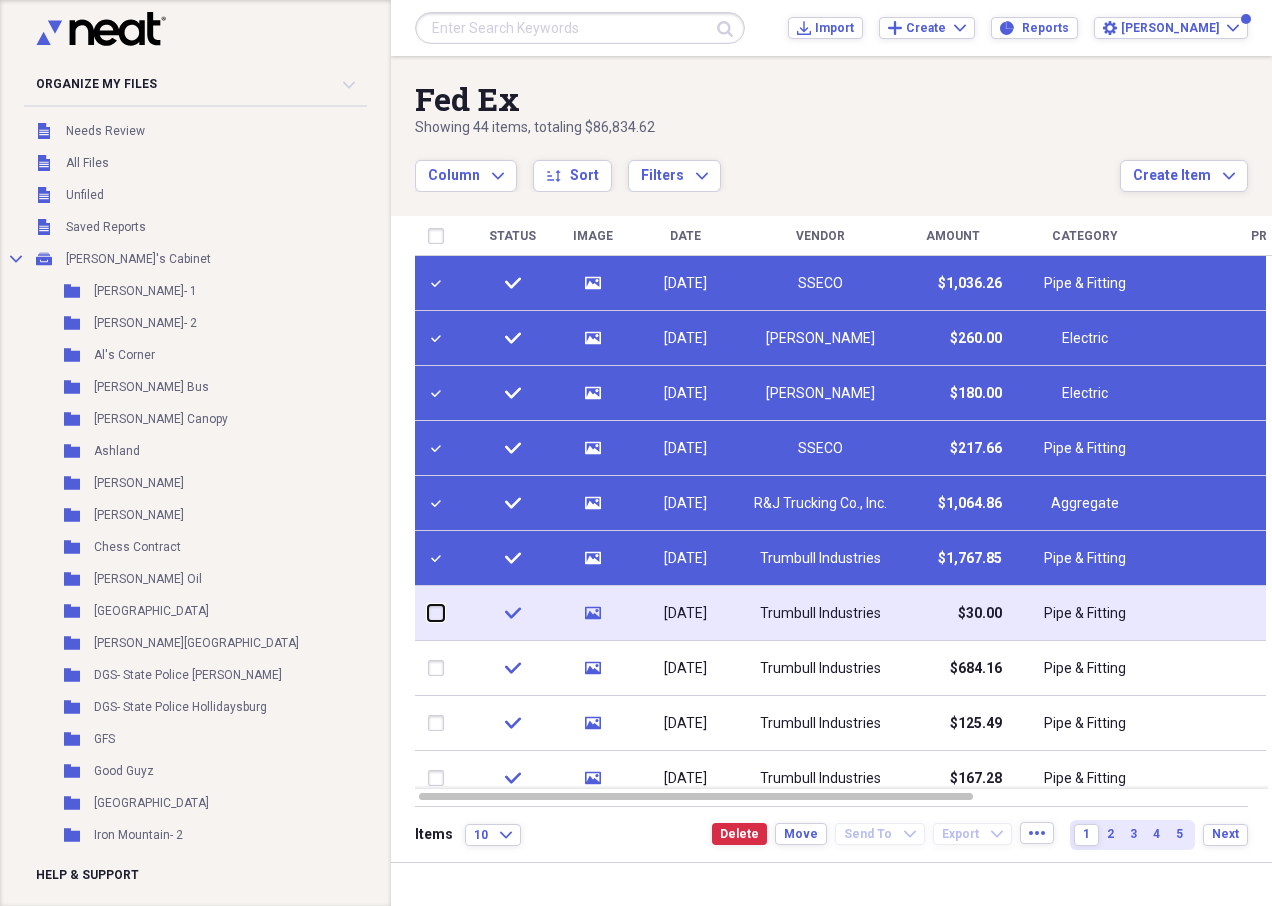 click at bounding box center [428, 613] 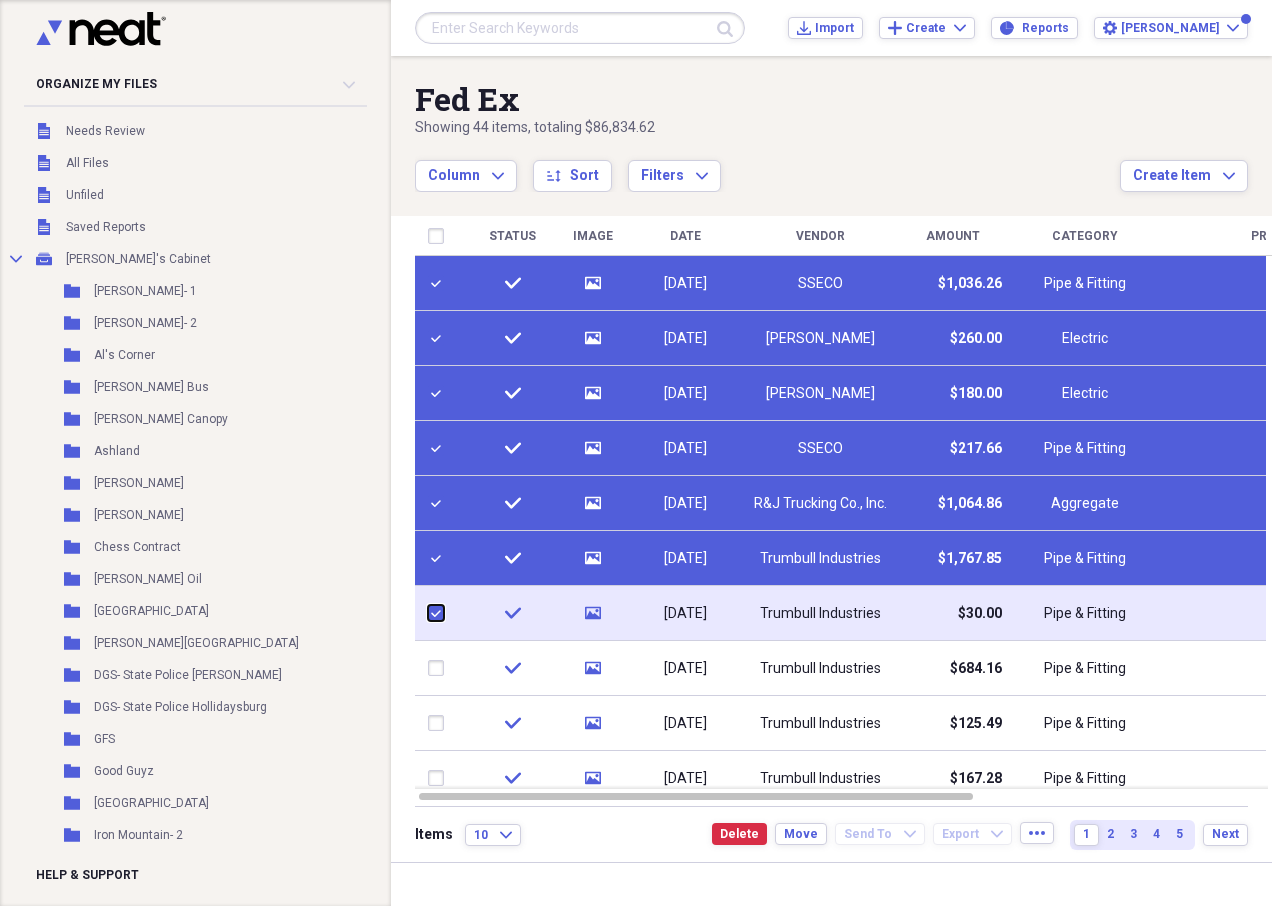 checkbox on "true" 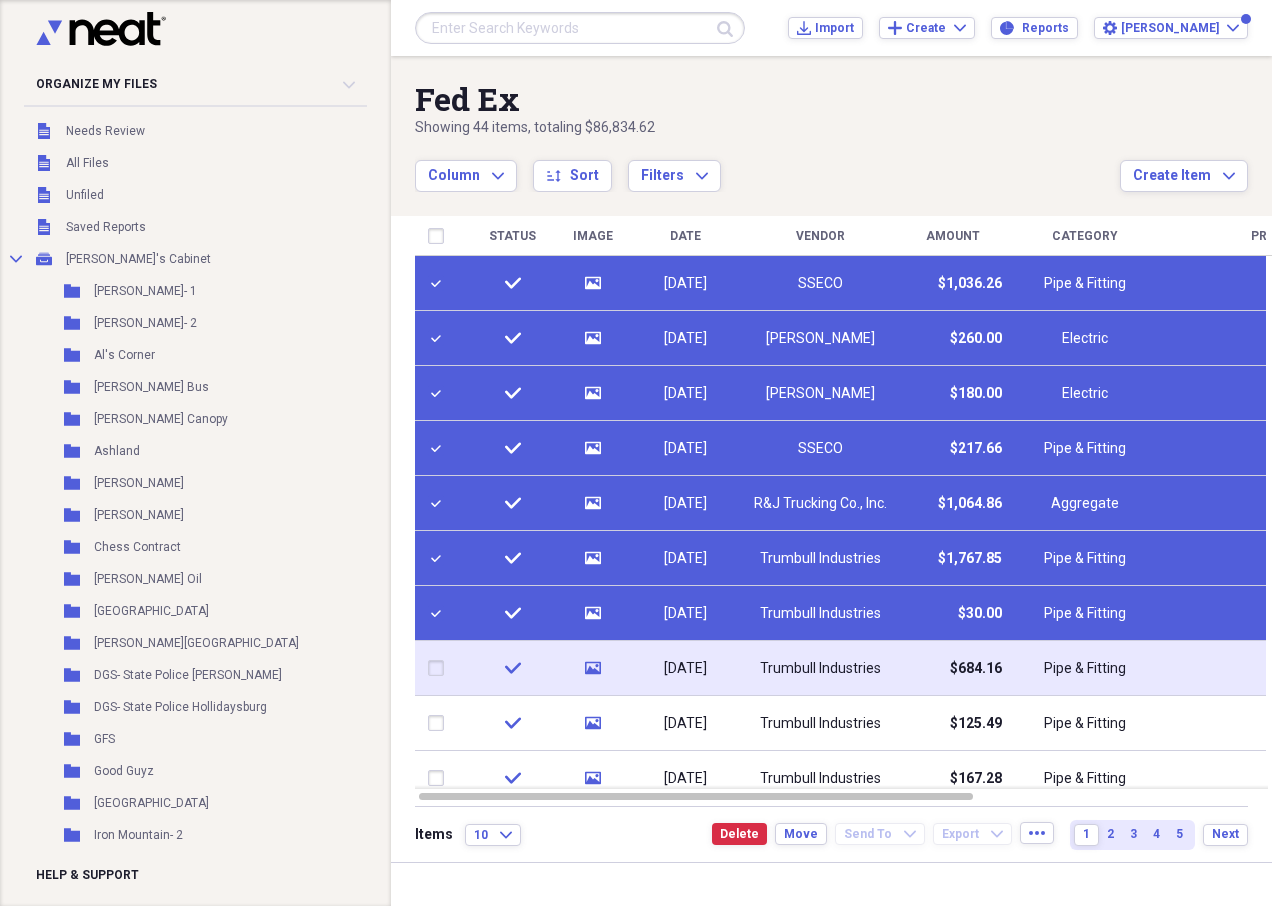 click at bounding box center (440, 668) 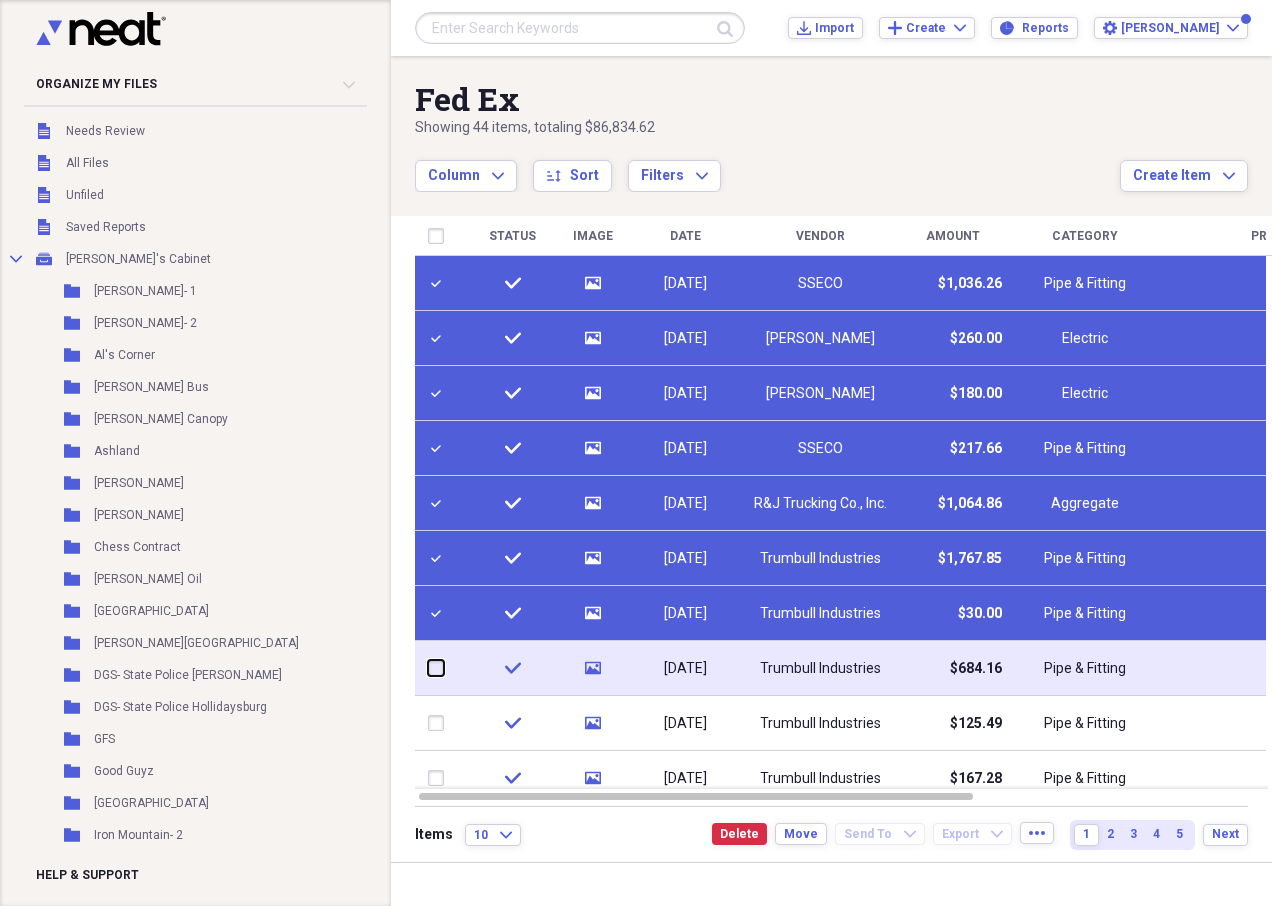 click at bounding box center [428, 668] 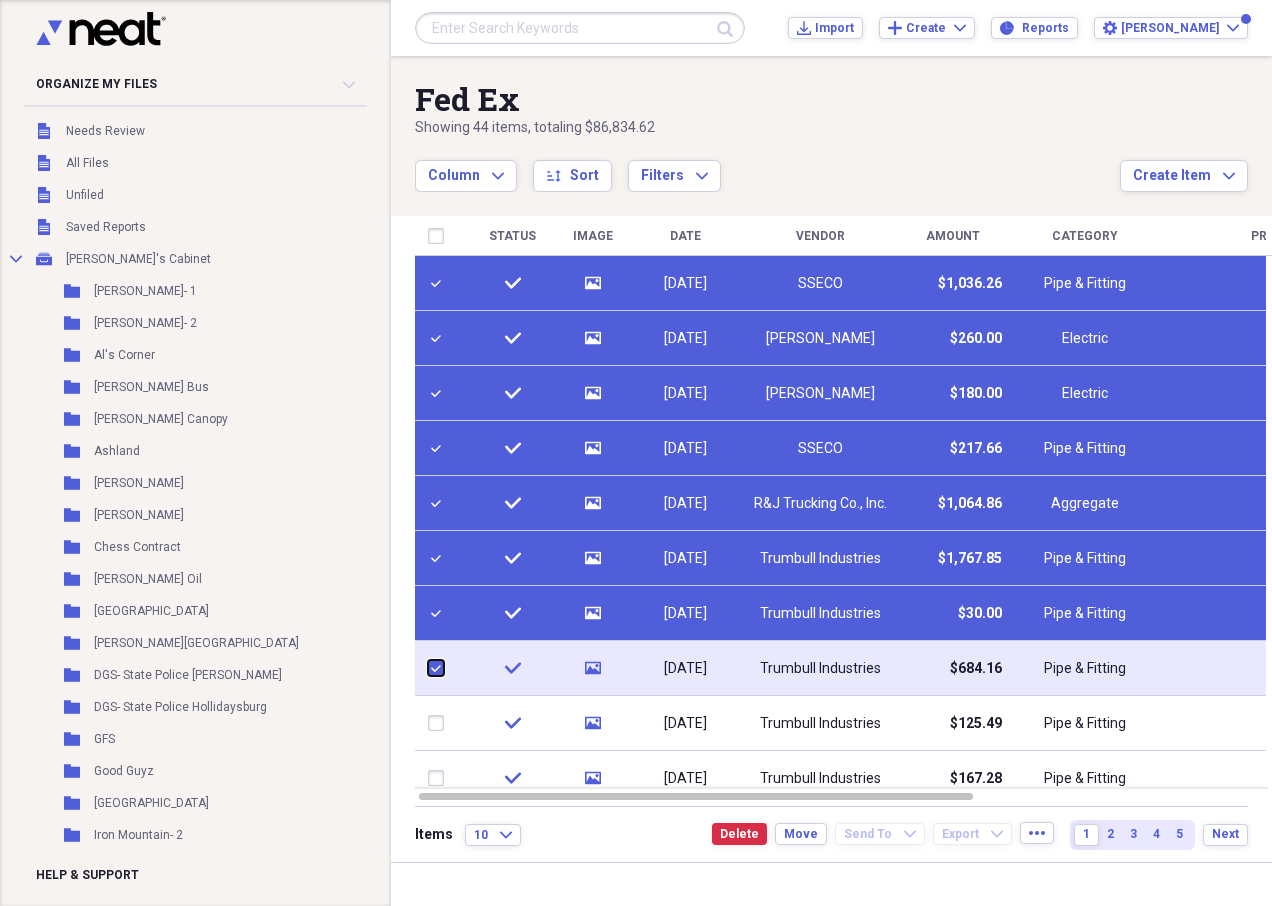 checkbox on "true" 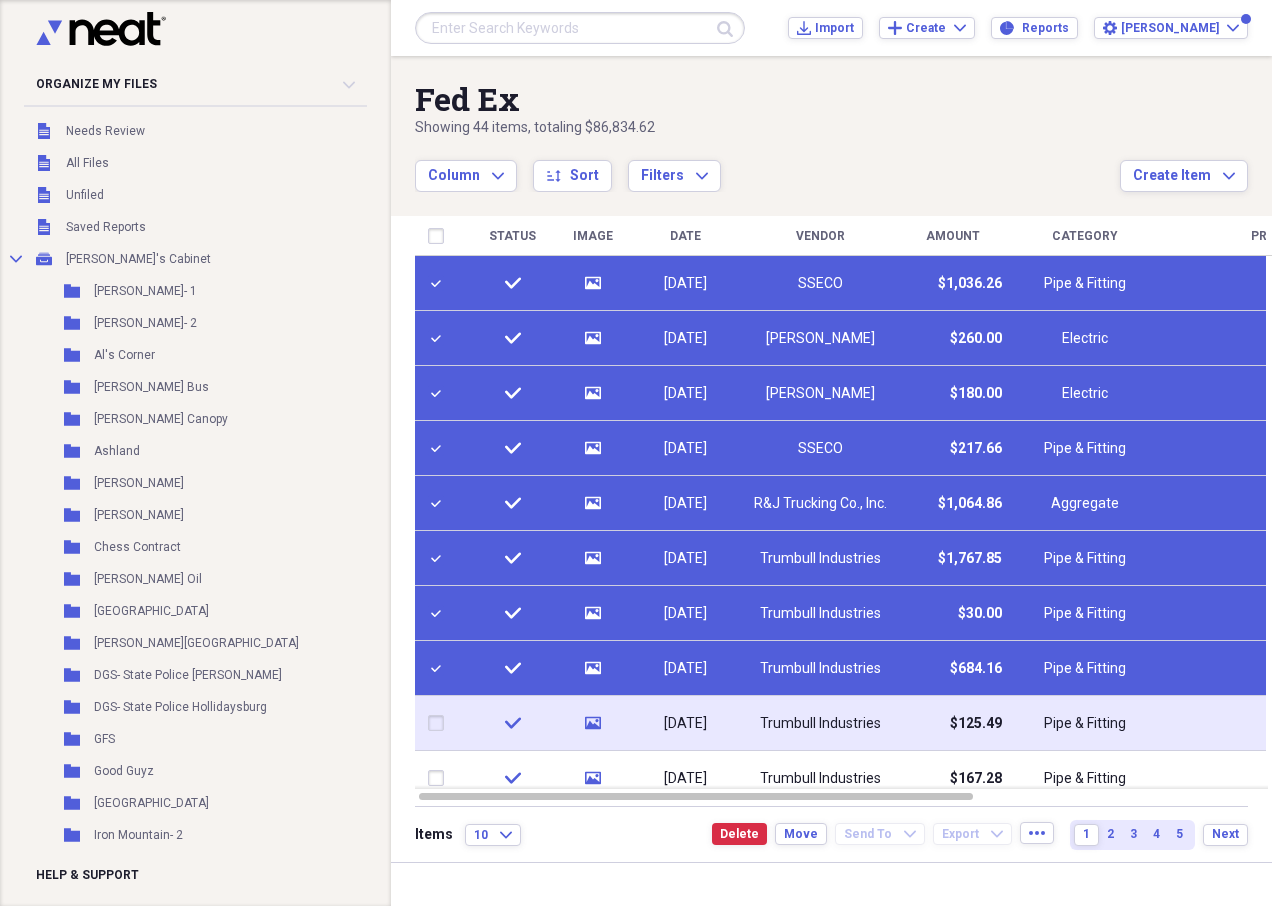 click at bounding box center [440, 723] 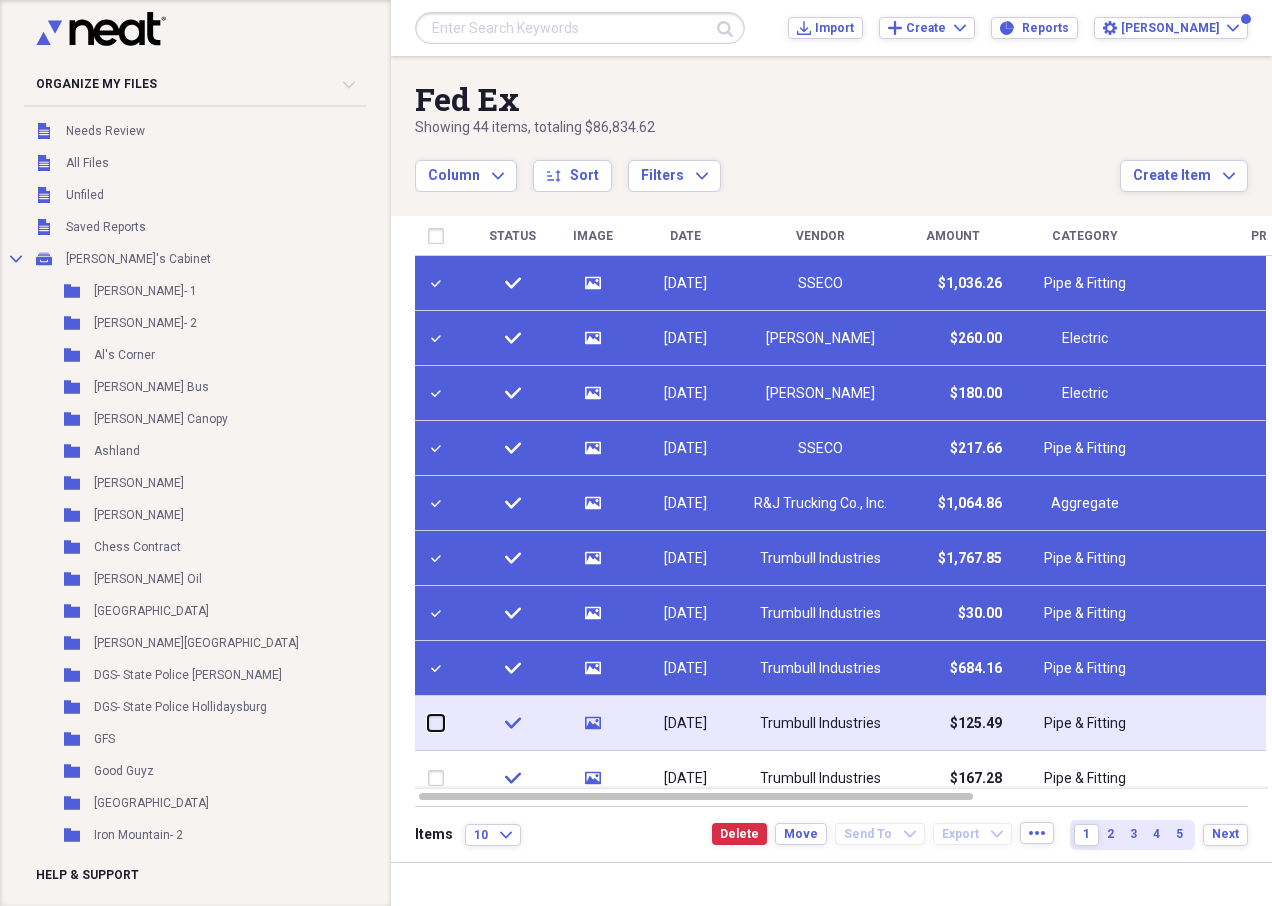 click at bounding box center [428, 723] 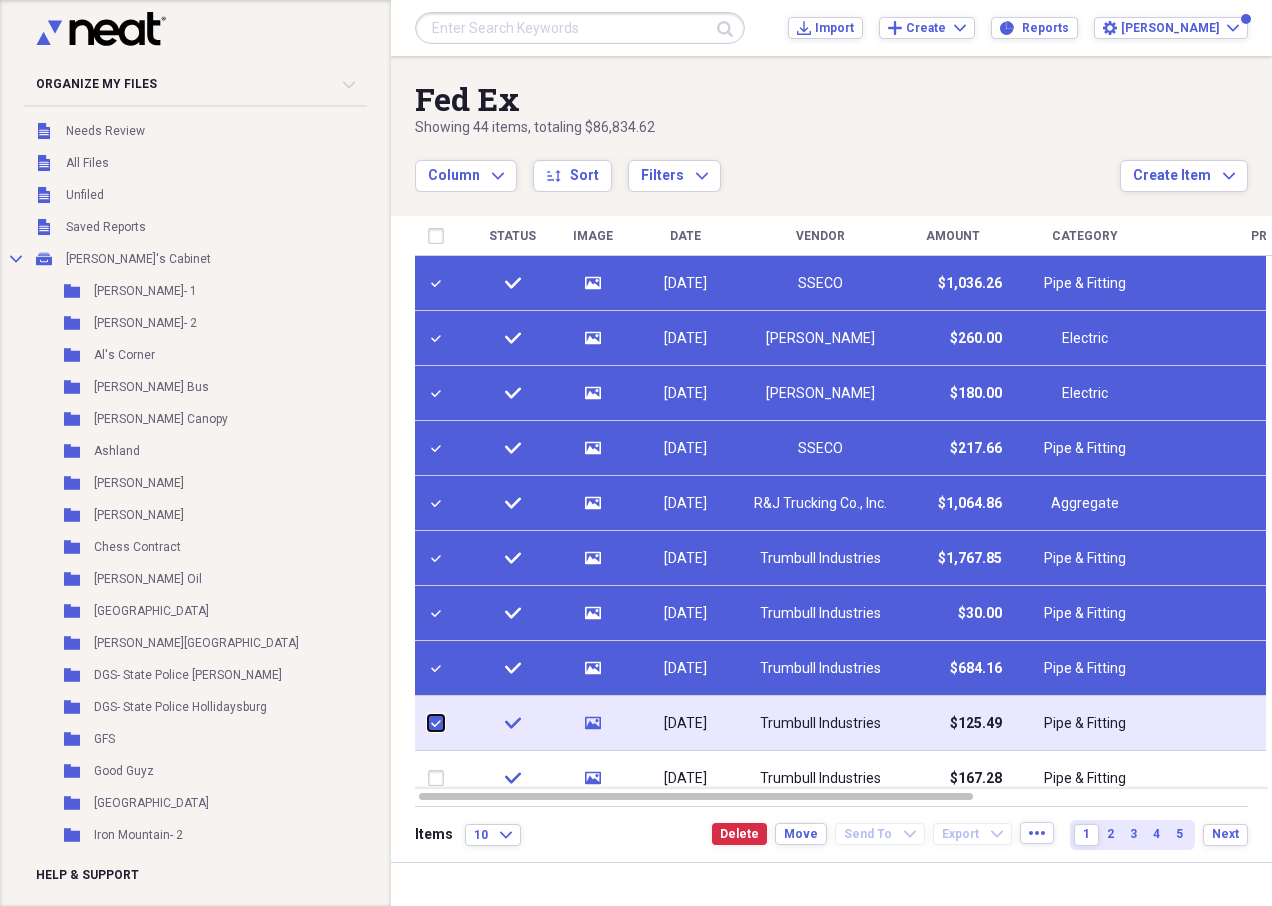 checkbox on "true" 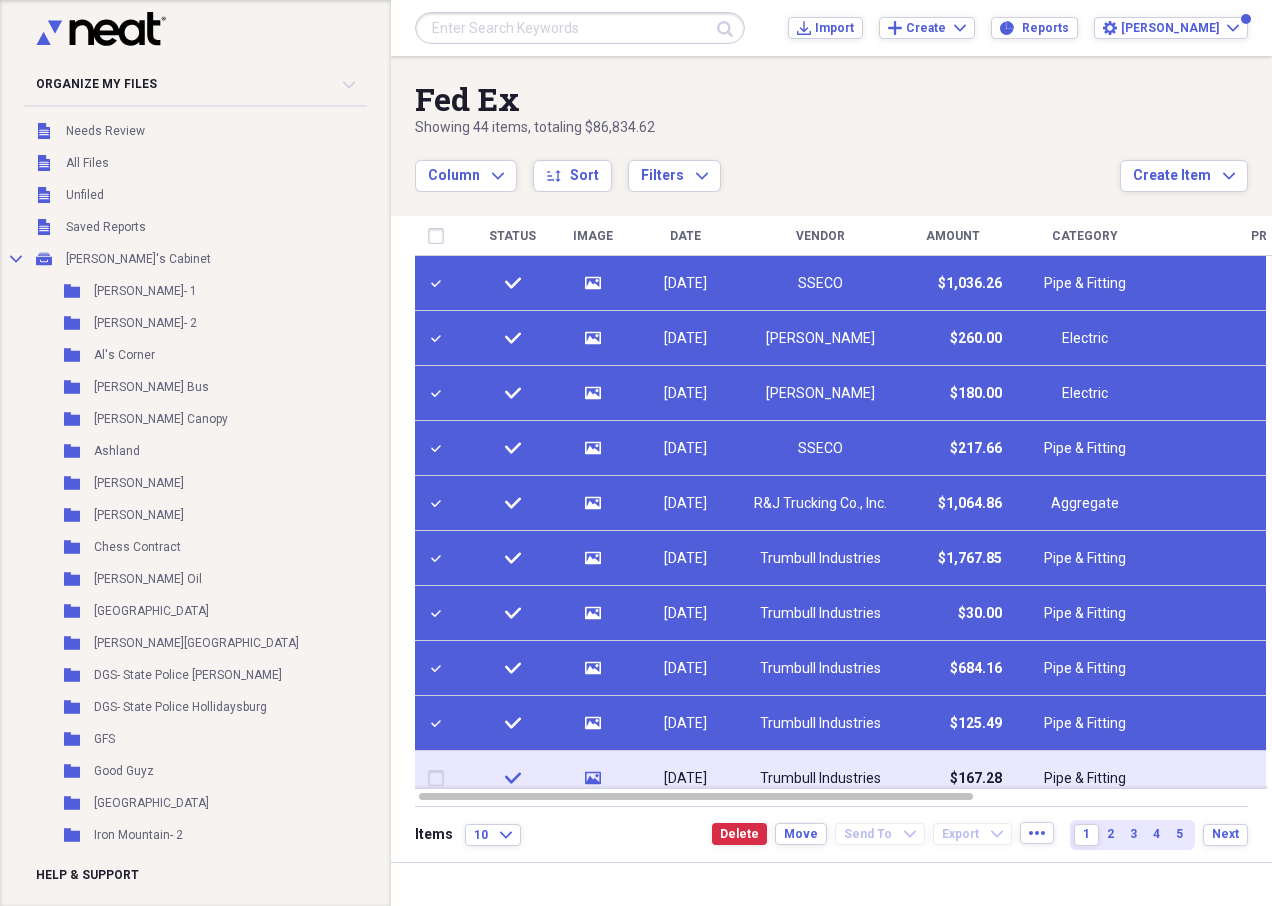 click at bounding box center (440, 778) 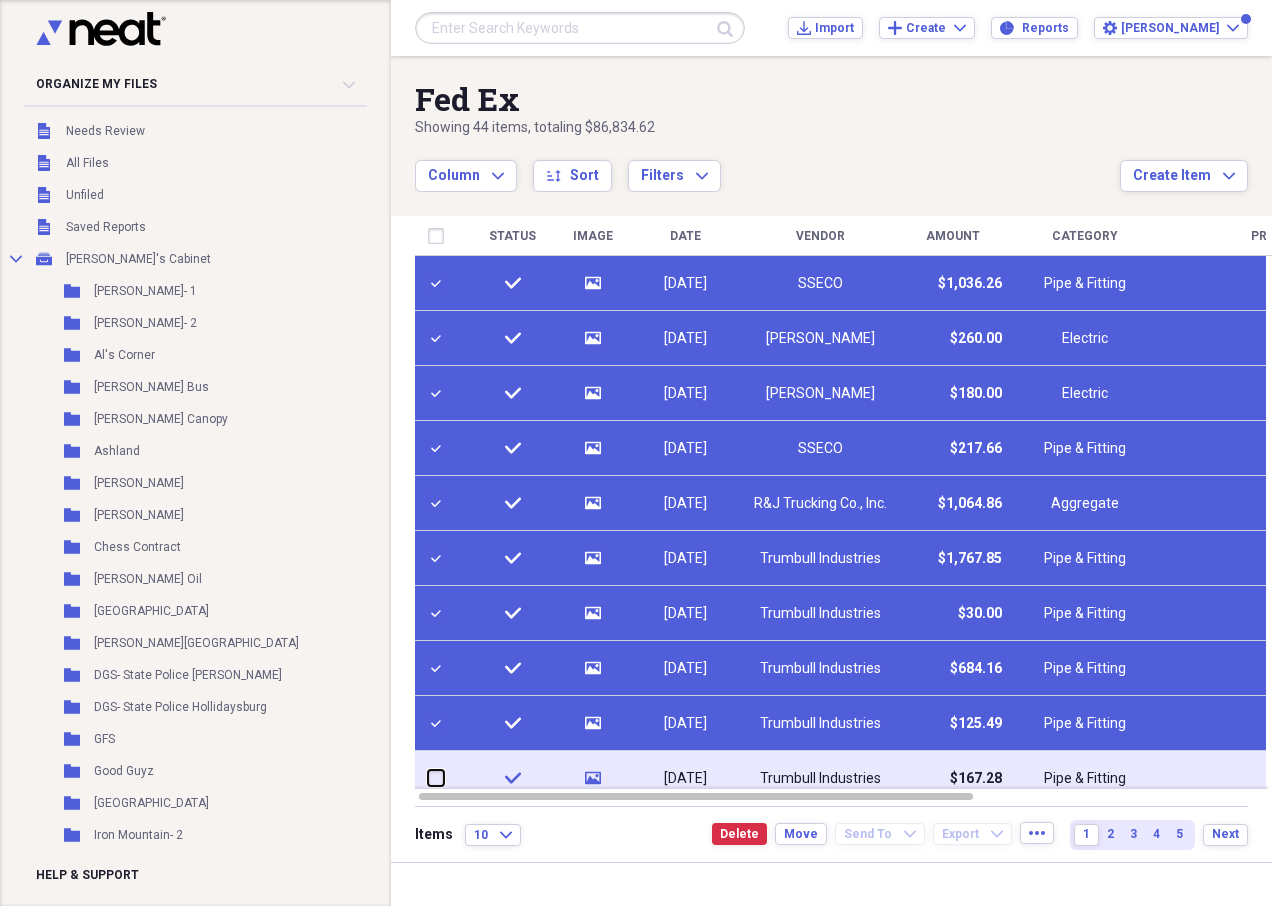 click at bounding box center [428, 778] 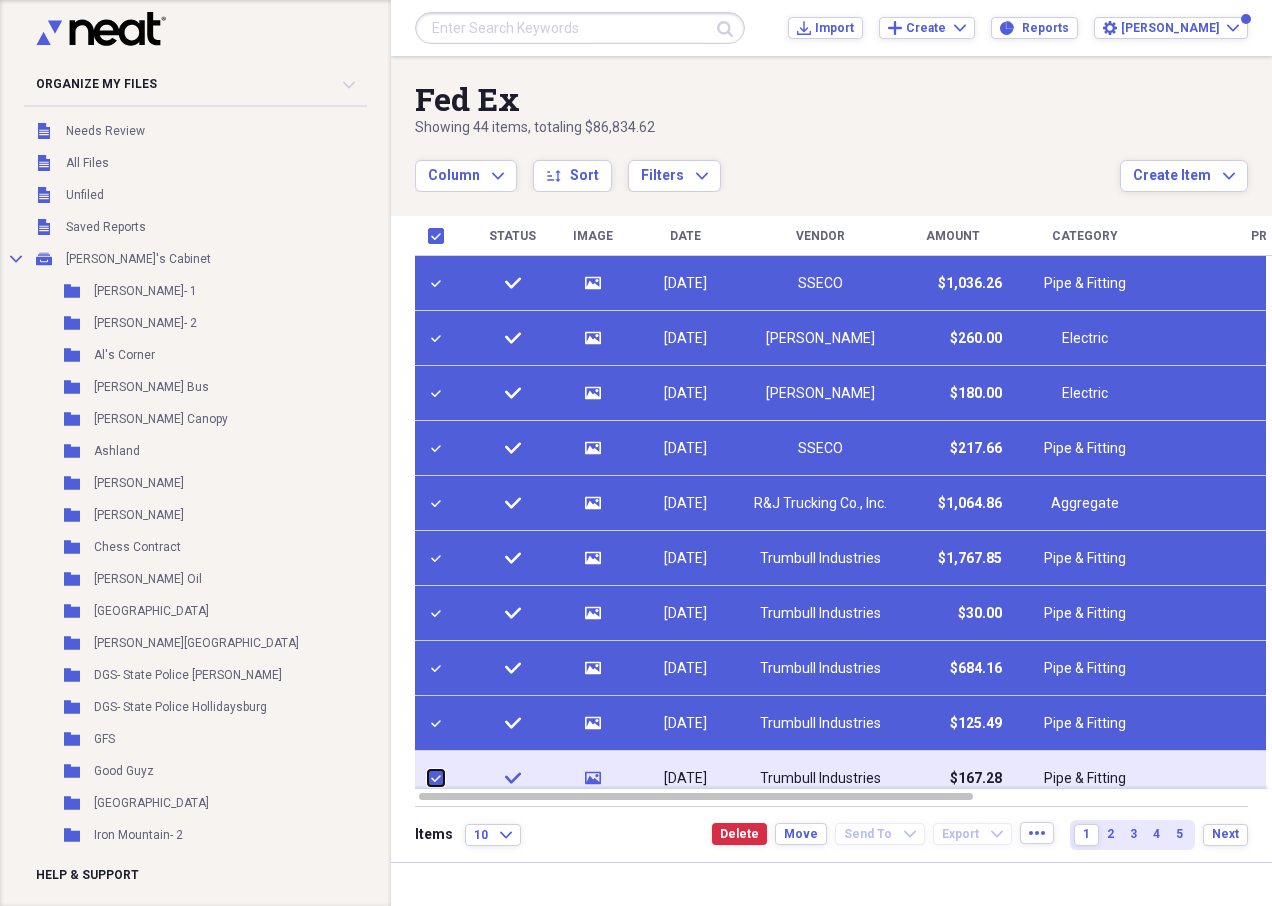 checkbox on "true" 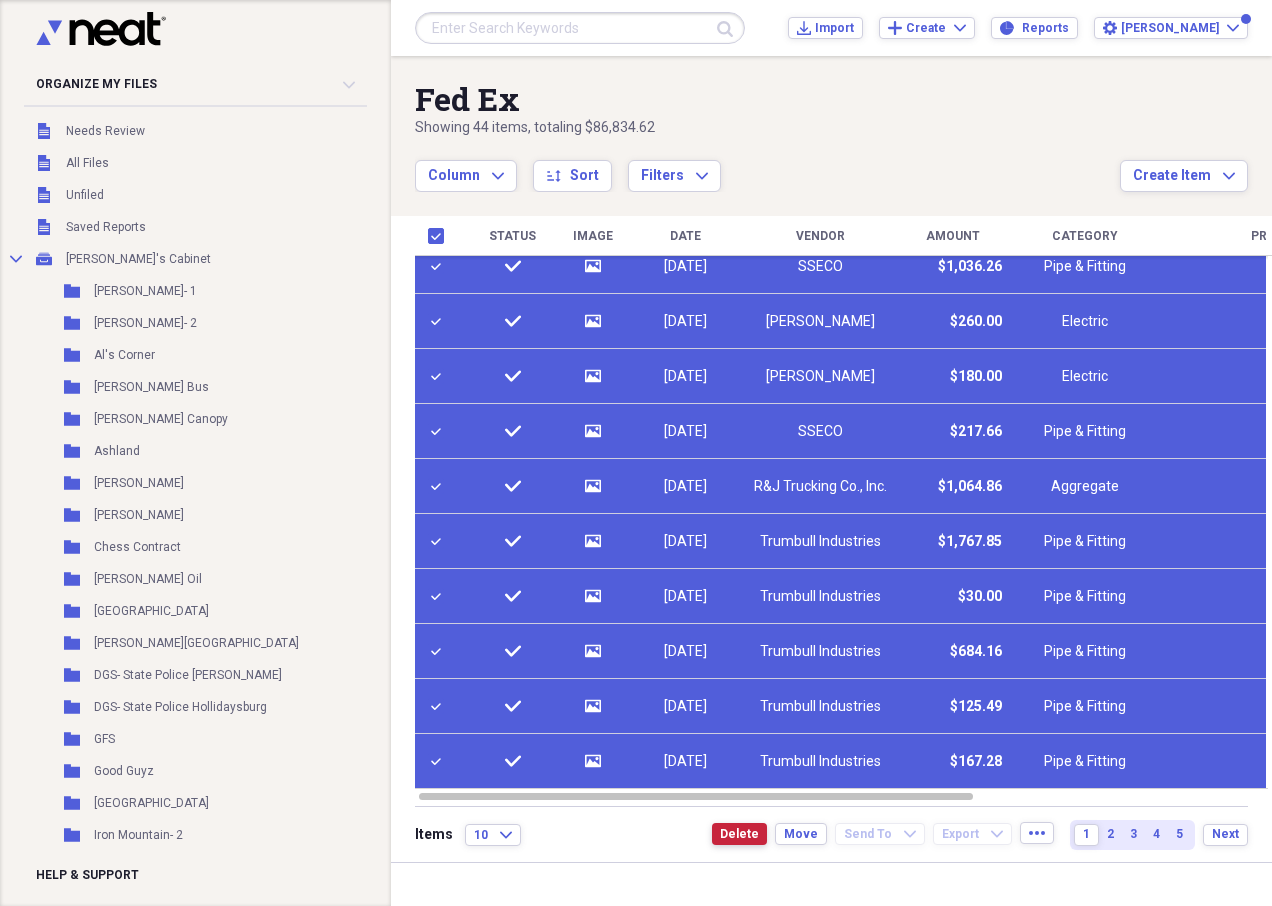 click on "Delete" at bounding box center (739, 834) 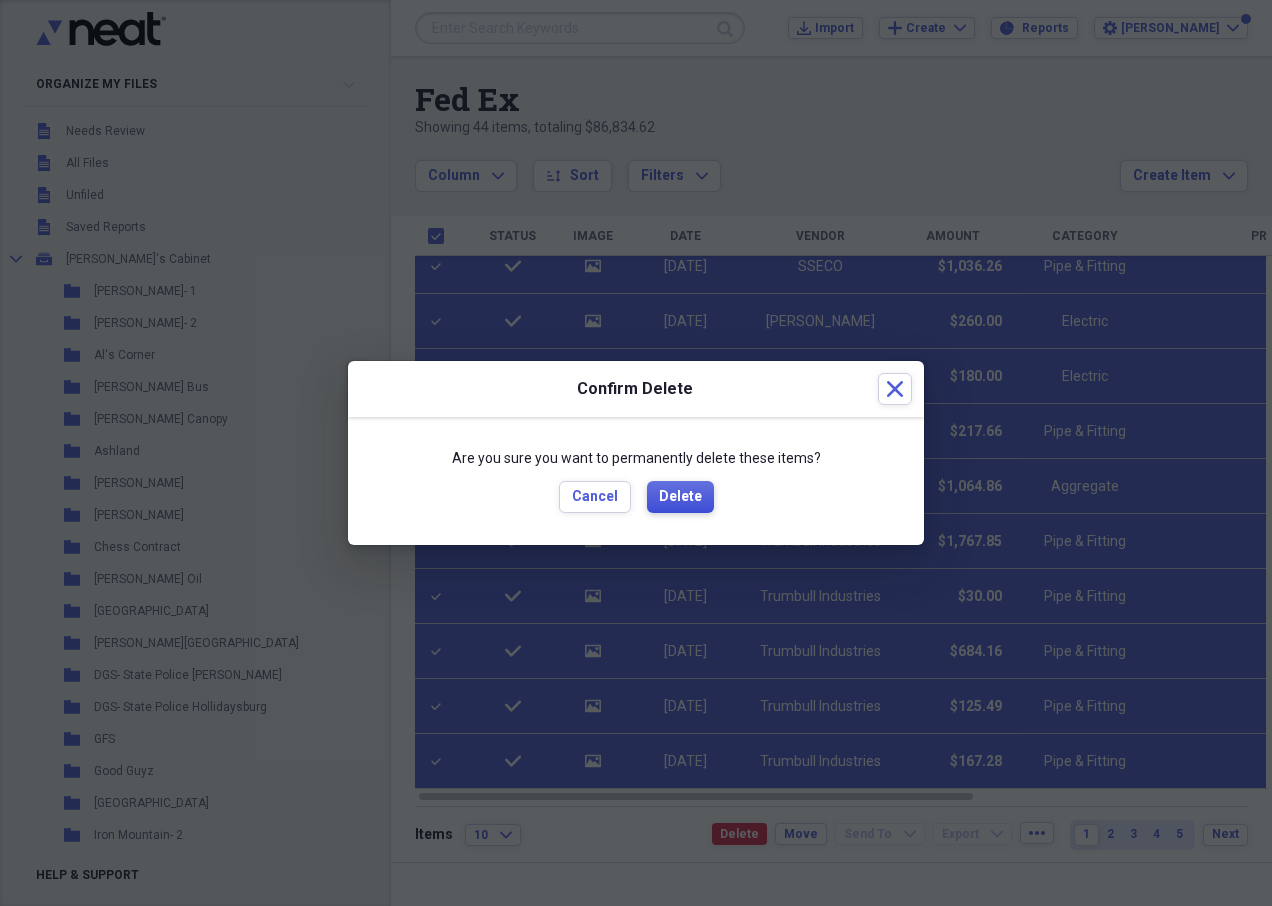 click on "Delete" at bounding box center (680, 497) 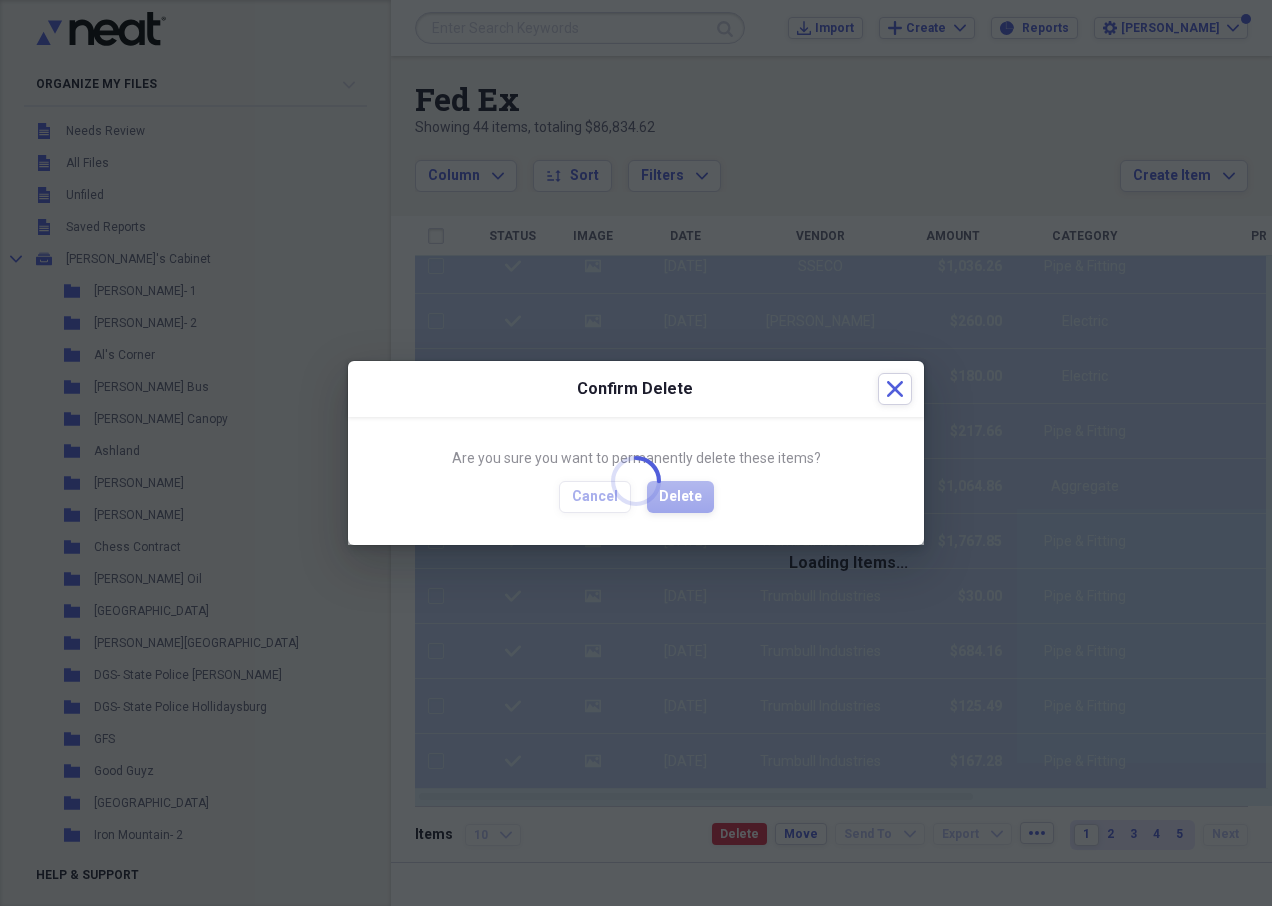 checkbox on "false" 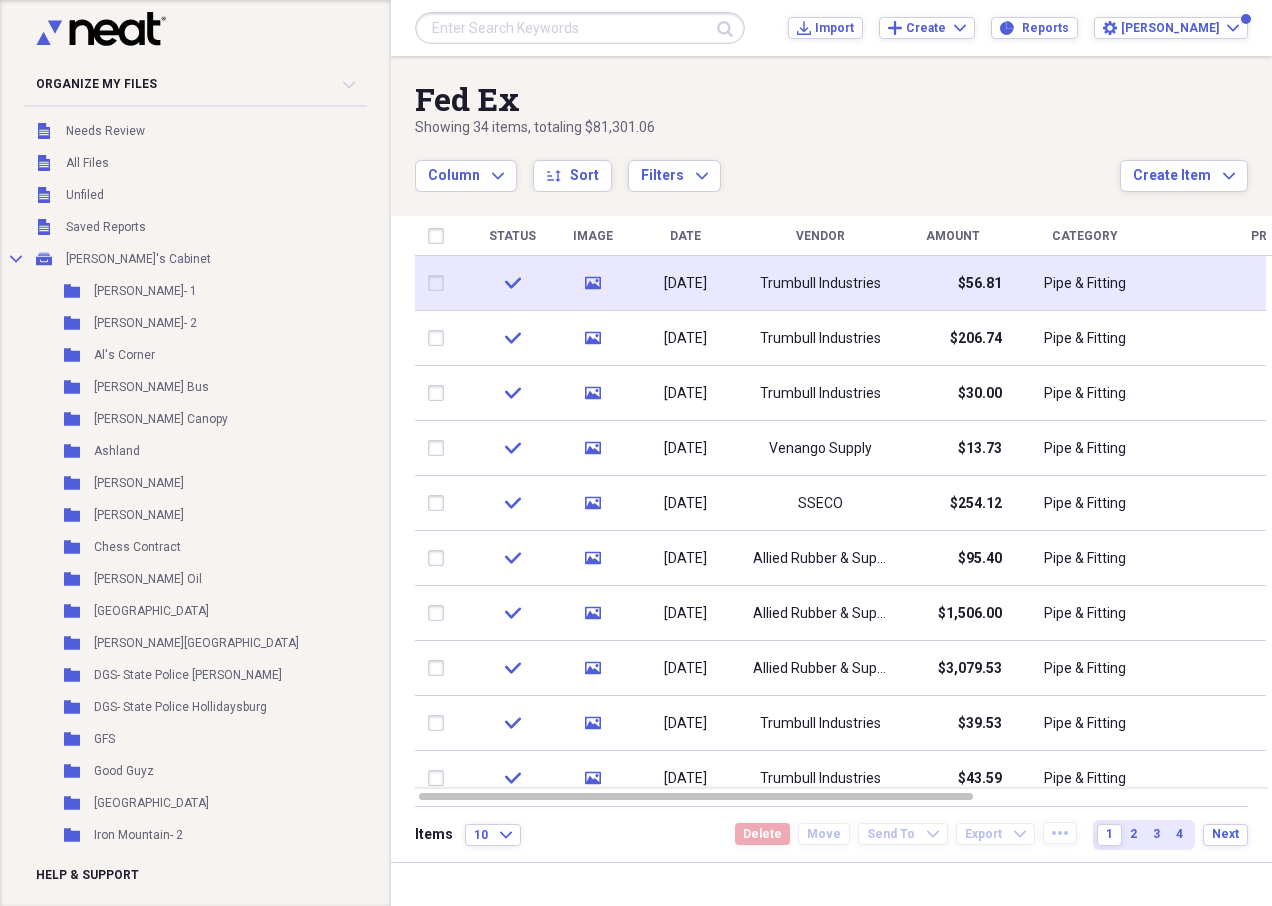 click on "check" at bounding box center [512, 283] 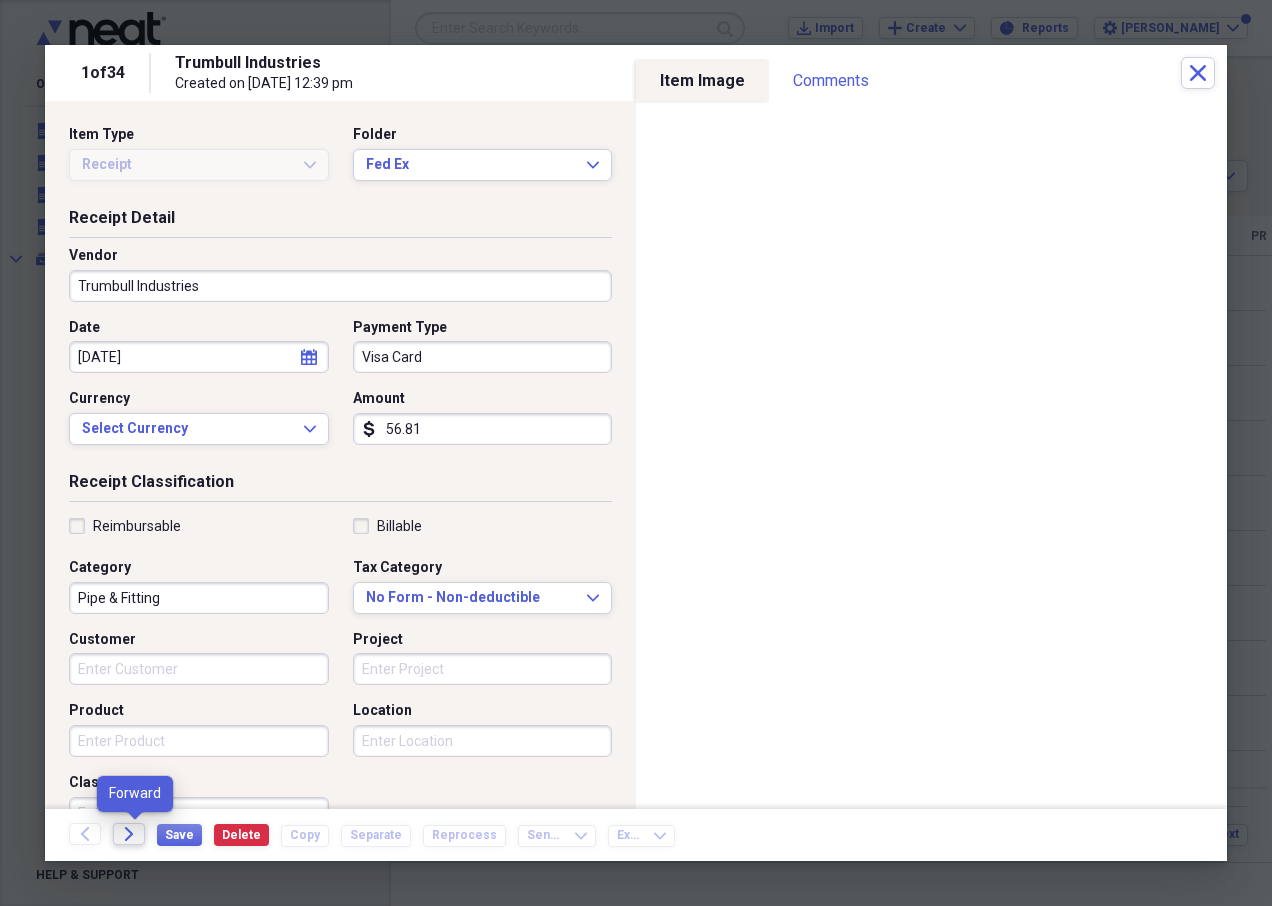 click on "Forward" 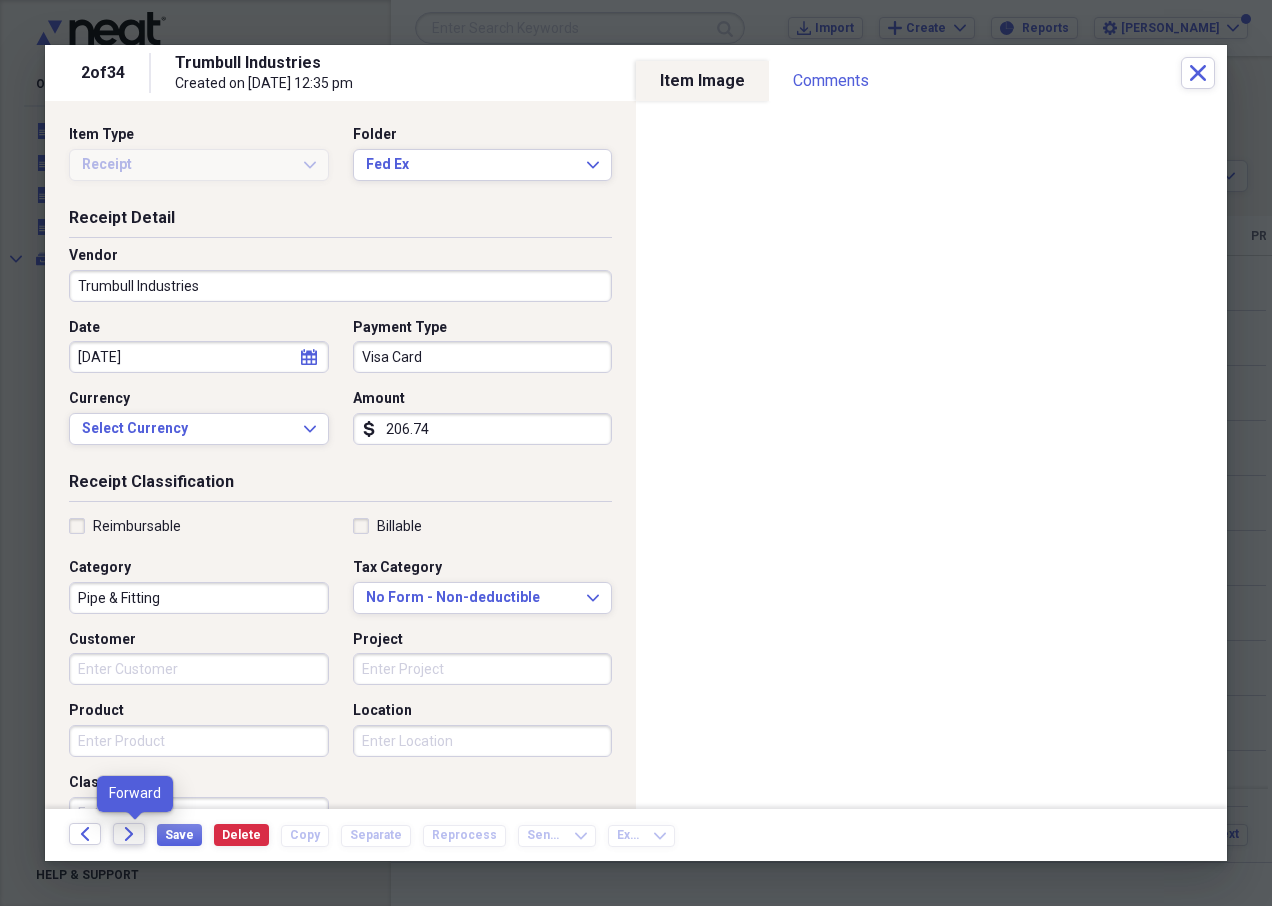 click on "Forward" at bounding box center (129, 834) 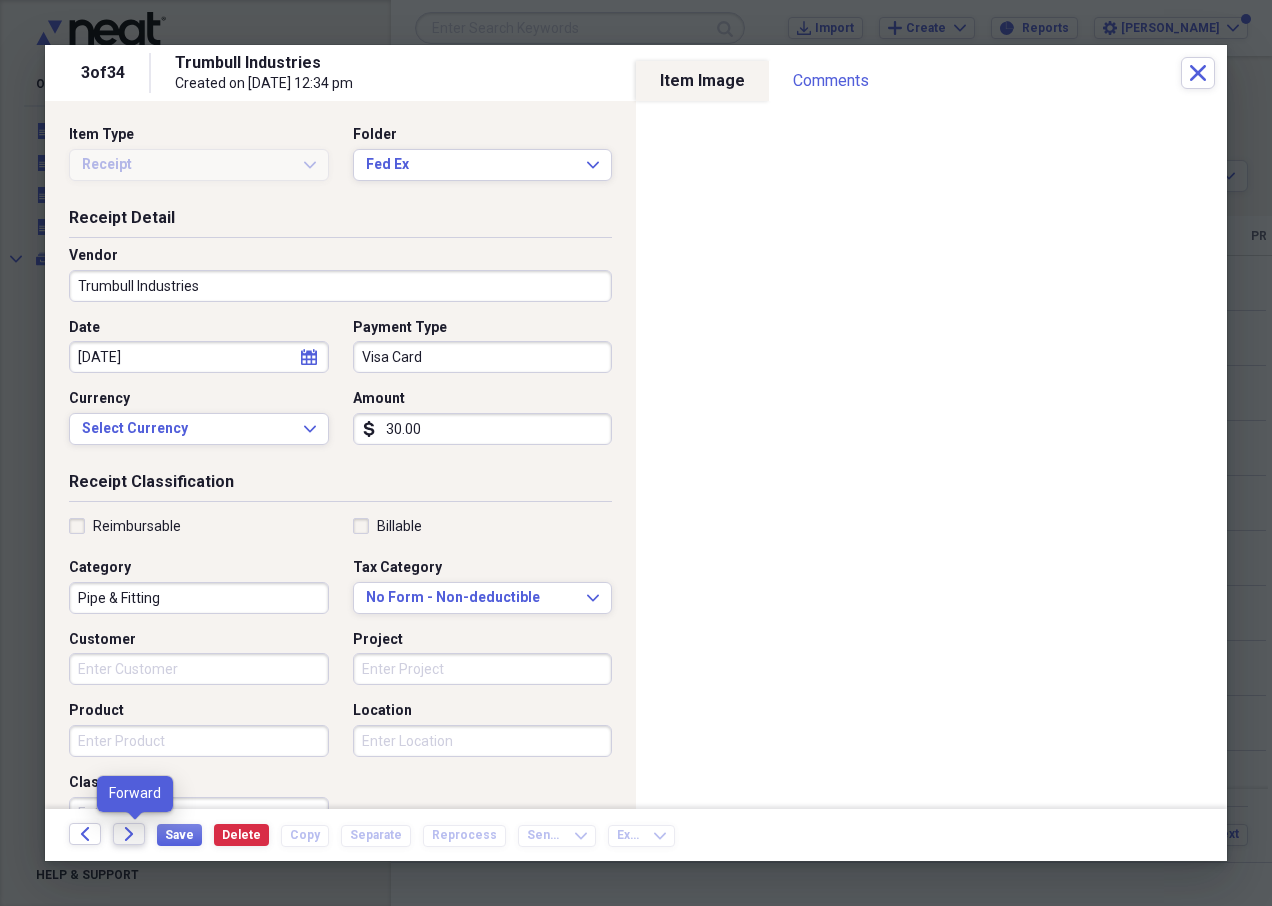 click 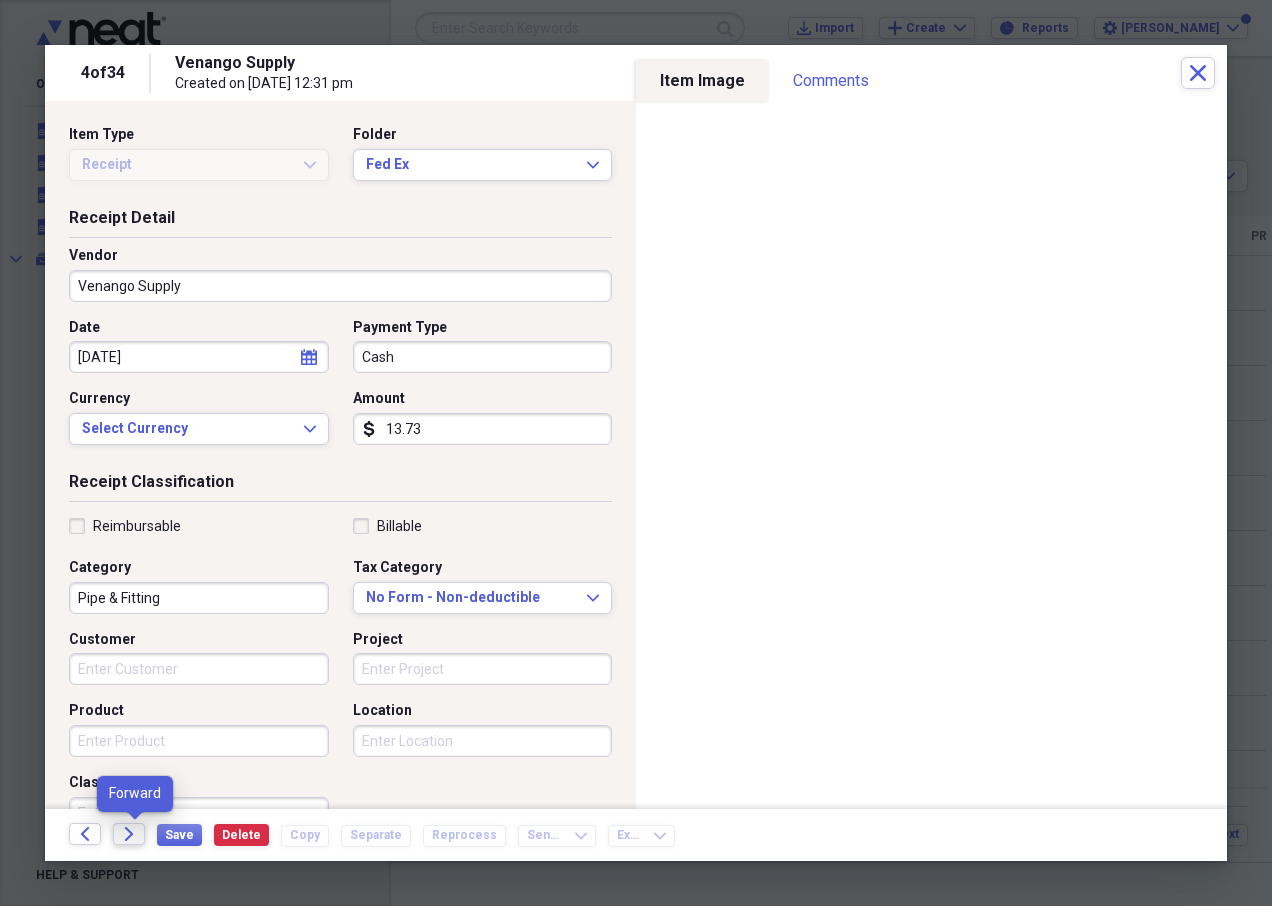 click on "Forward" 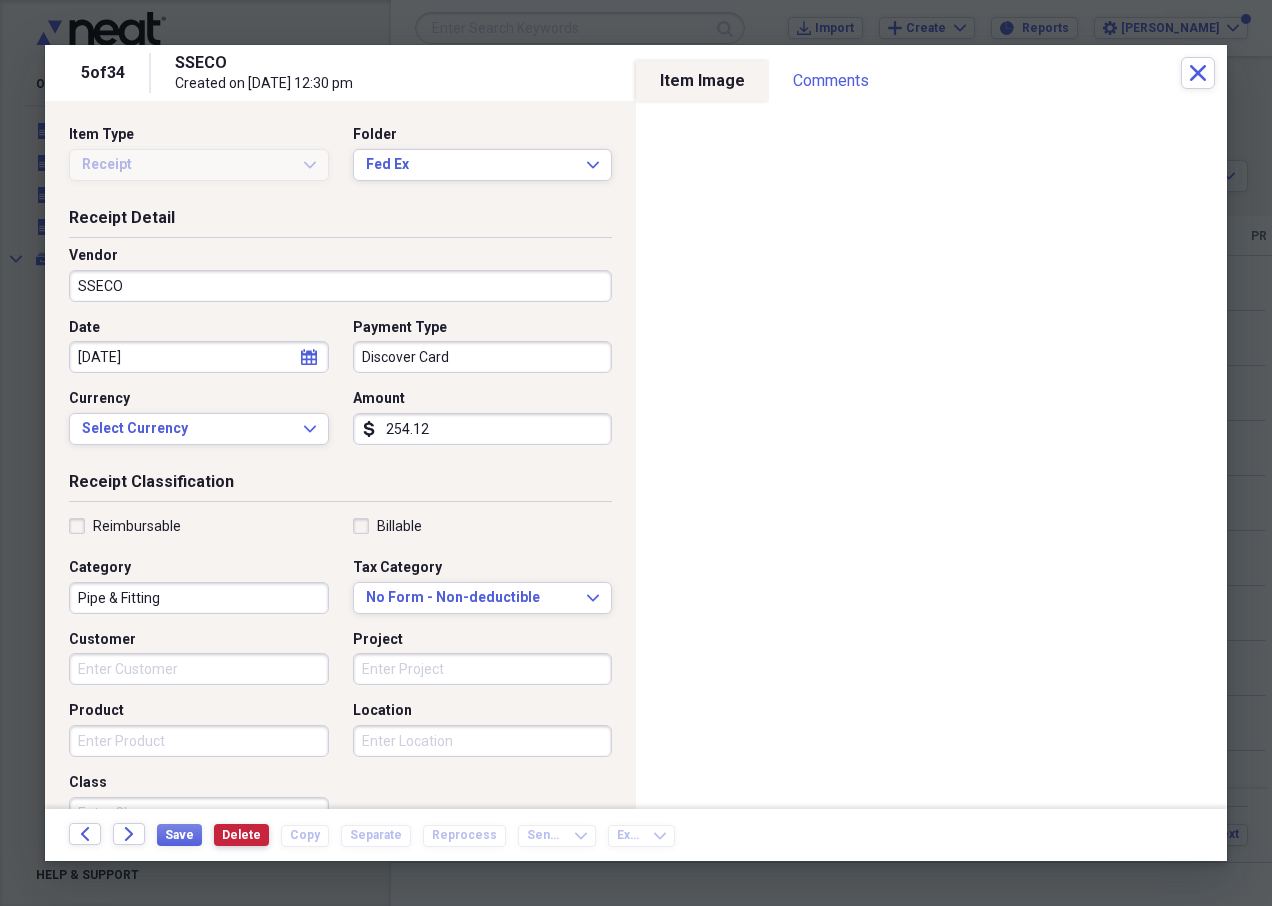 click on "Delete" at bounding box center [241, 835] 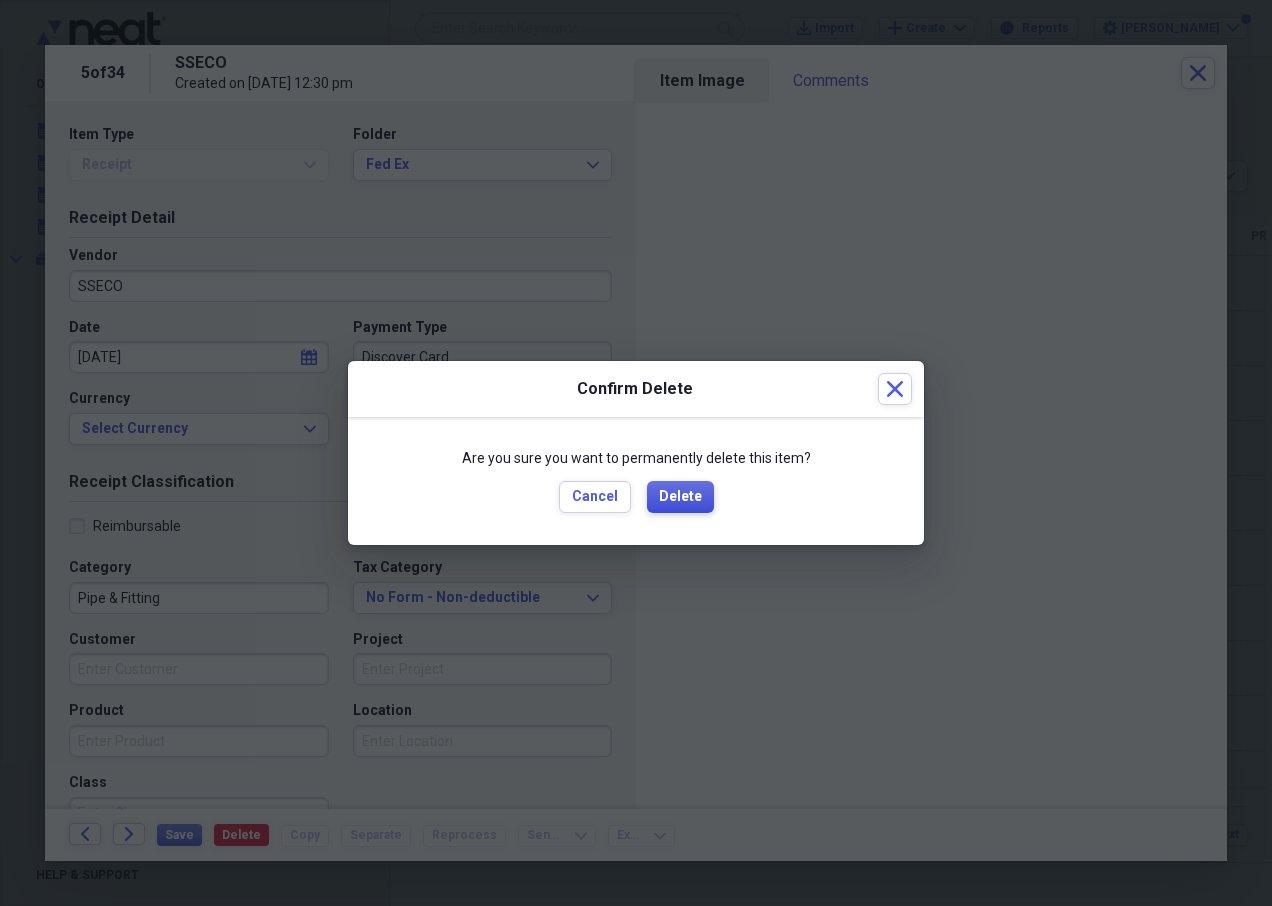 click on "Delete" at bounding box center (680, 497) 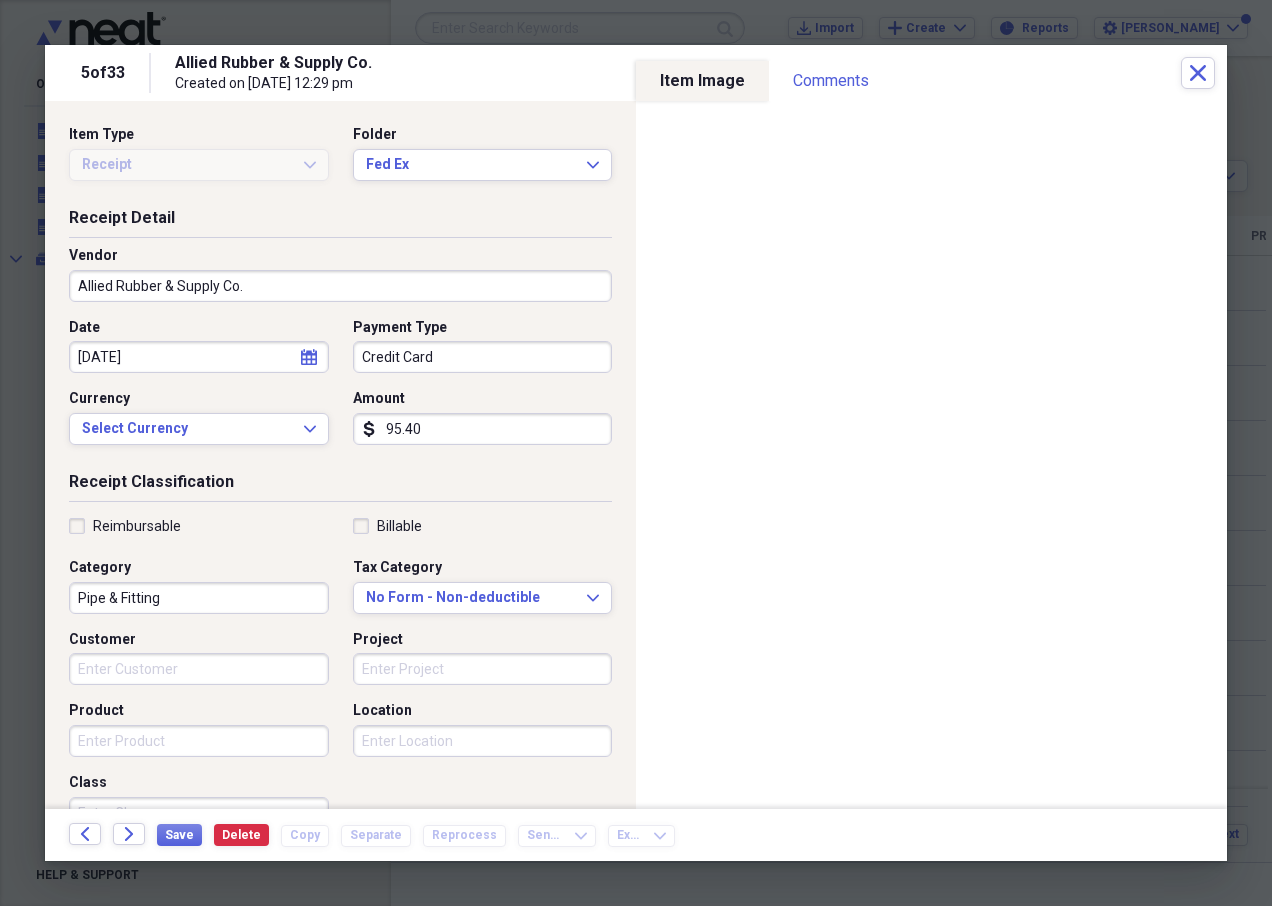 click on "Receipt Detail" at bounding box center (340, 222) 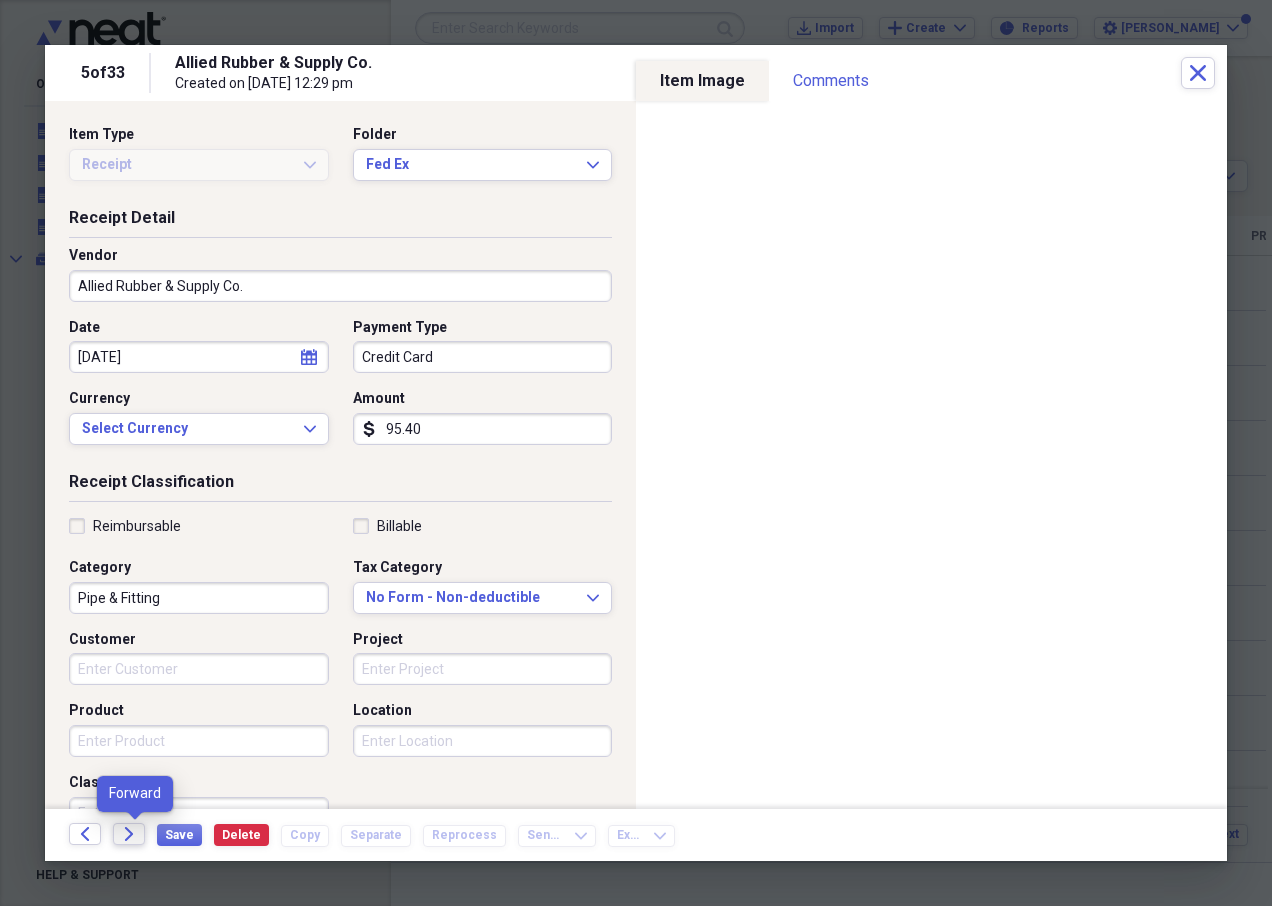 click on "Forward" 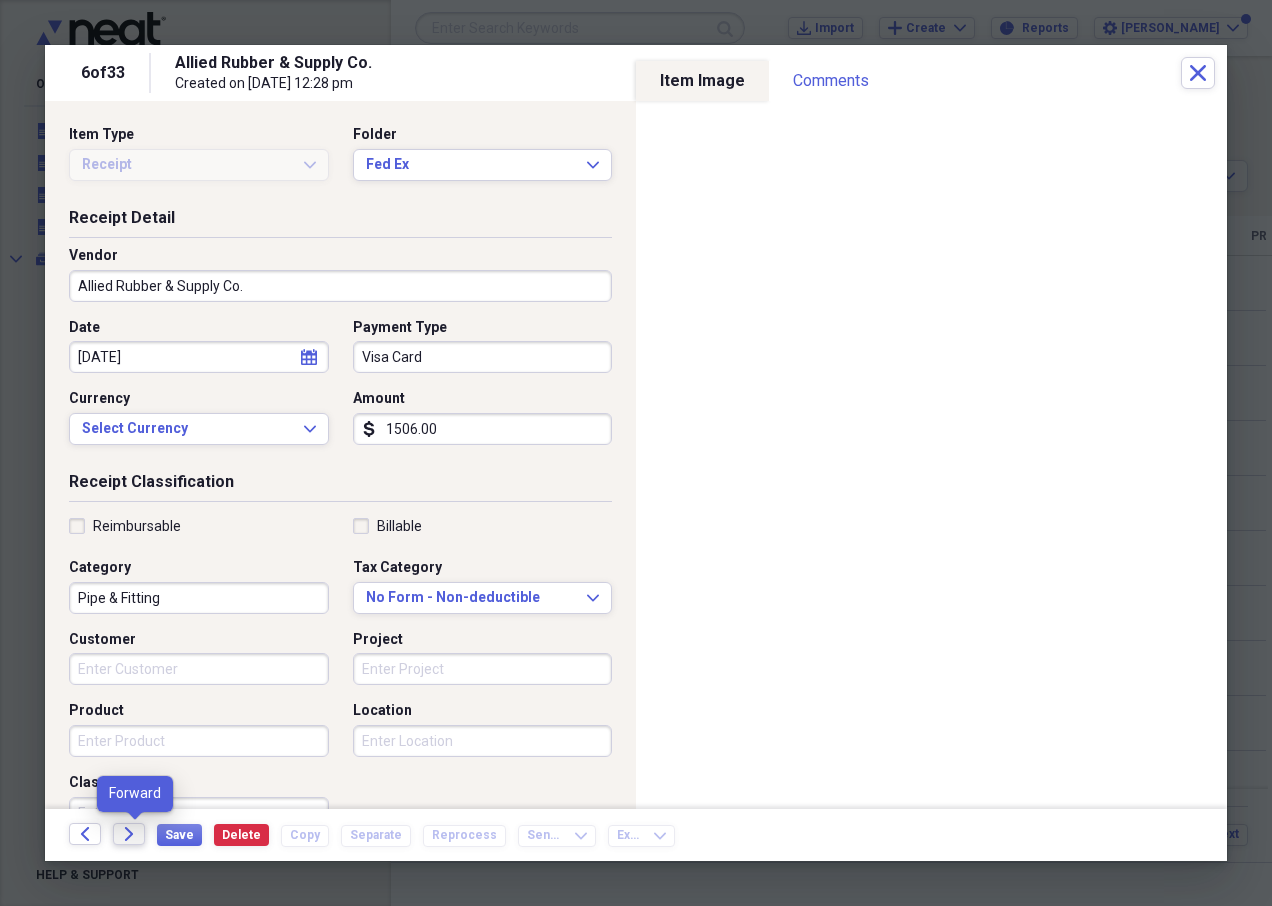 click on "Forward" 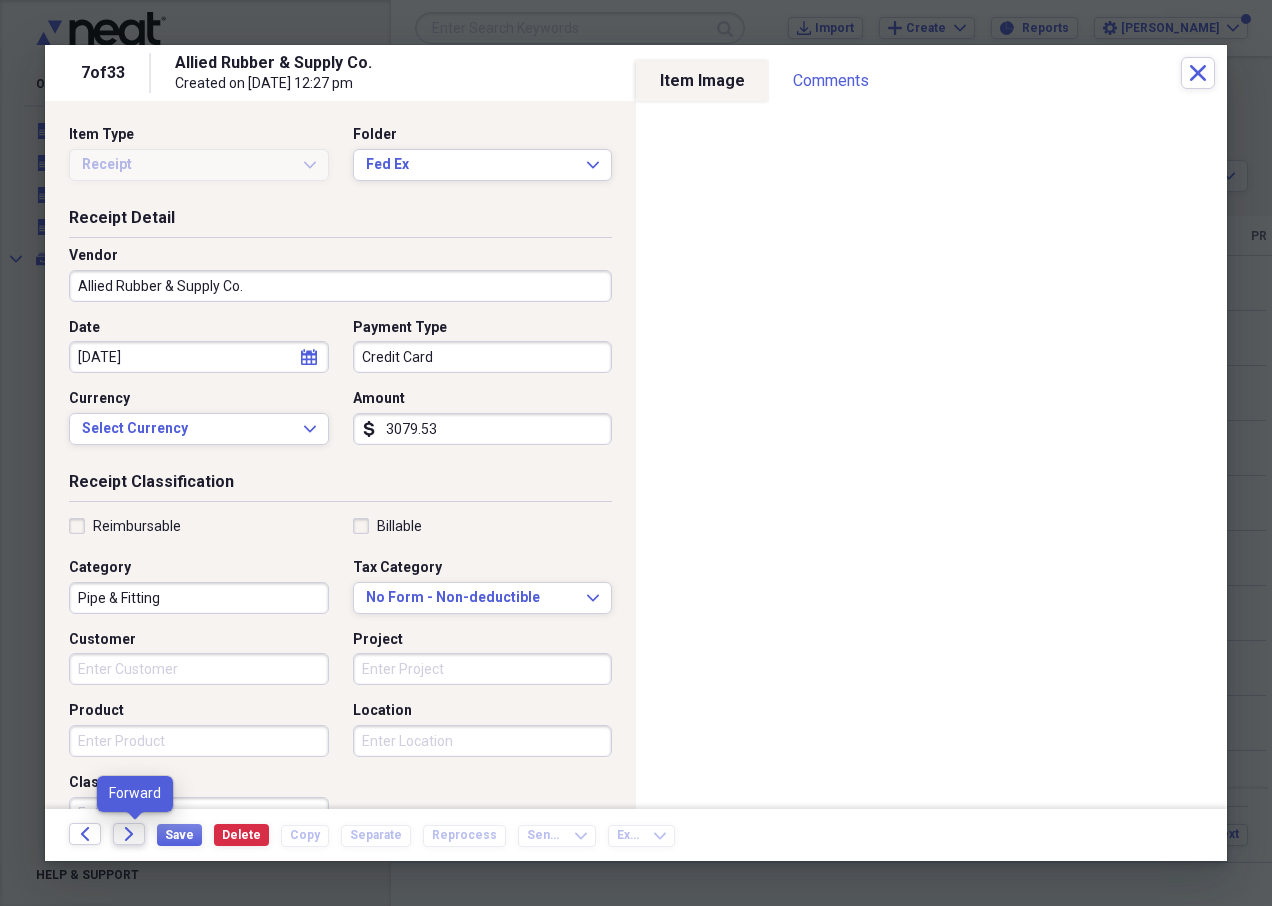 click on "Forward" 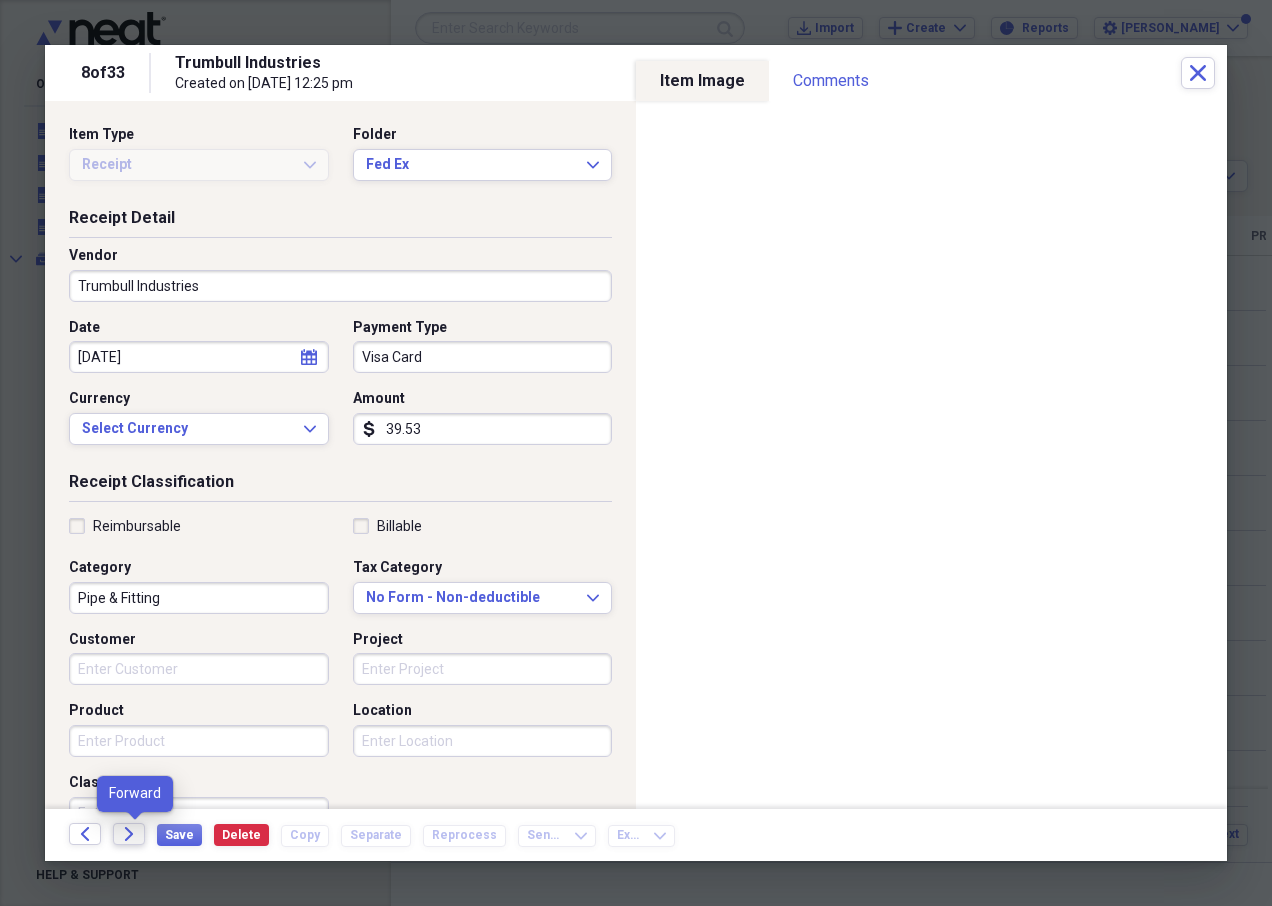 click 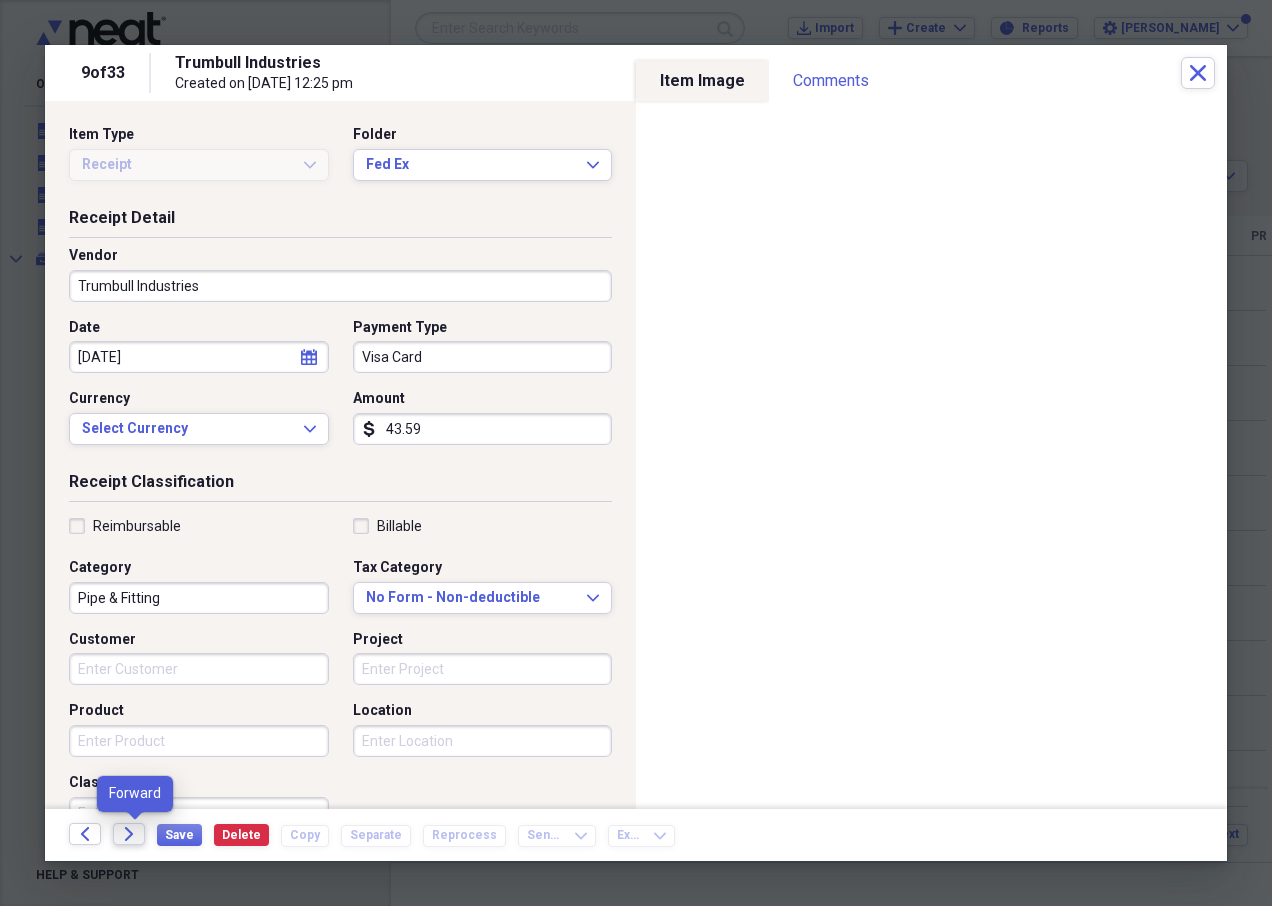 click 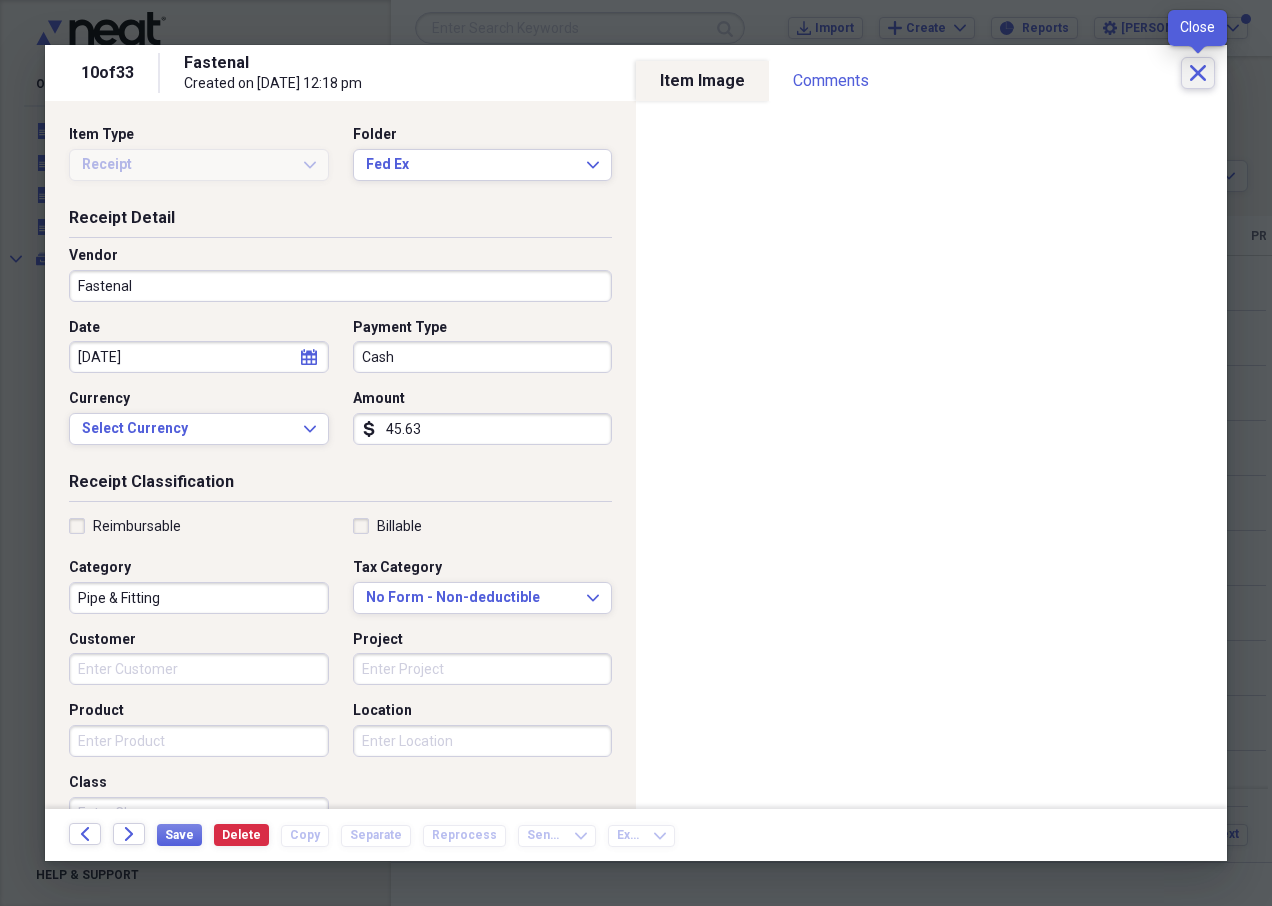 click 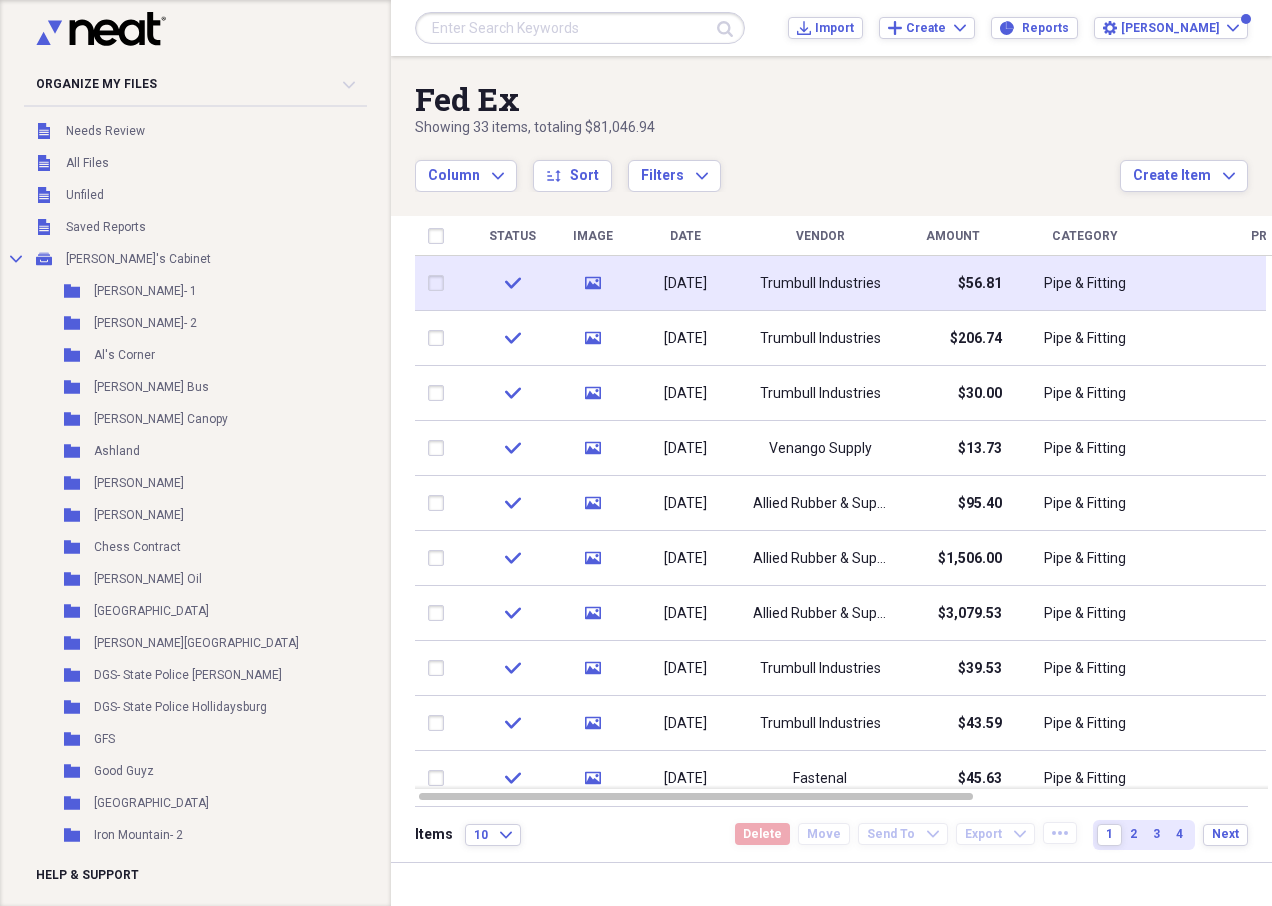 click at bounding box center (440, 283) 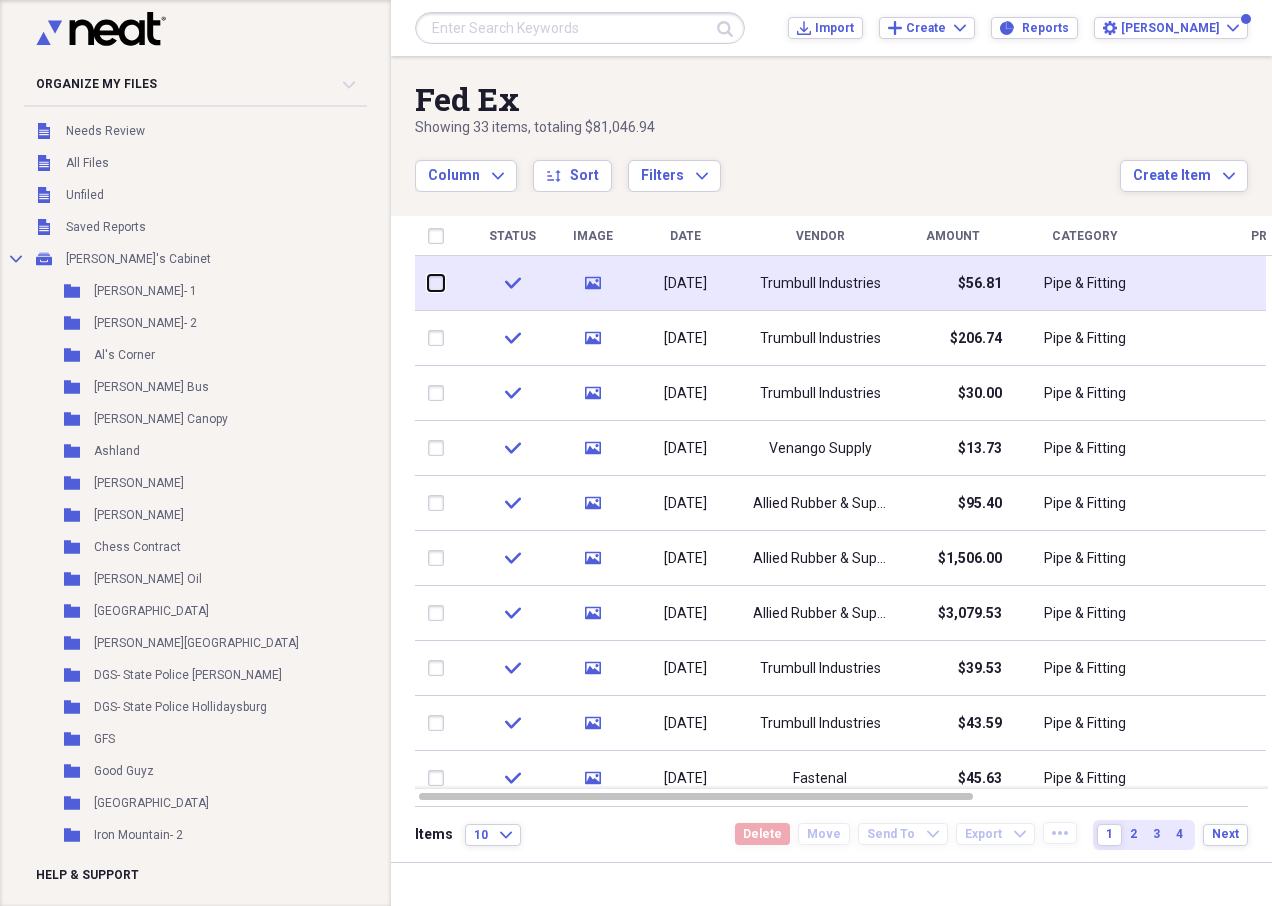 click at bounding box center [428, 283] 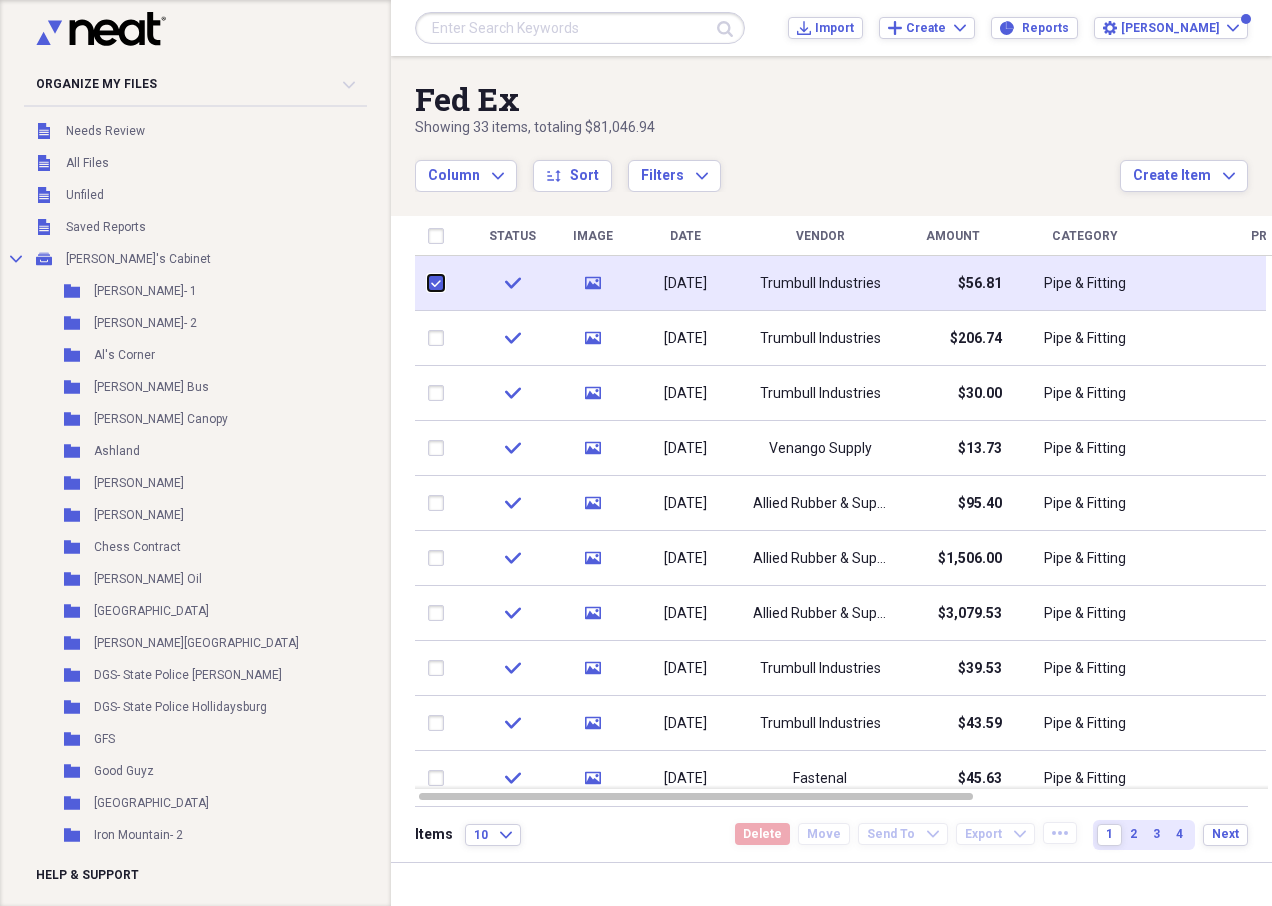 checkbox on "true" 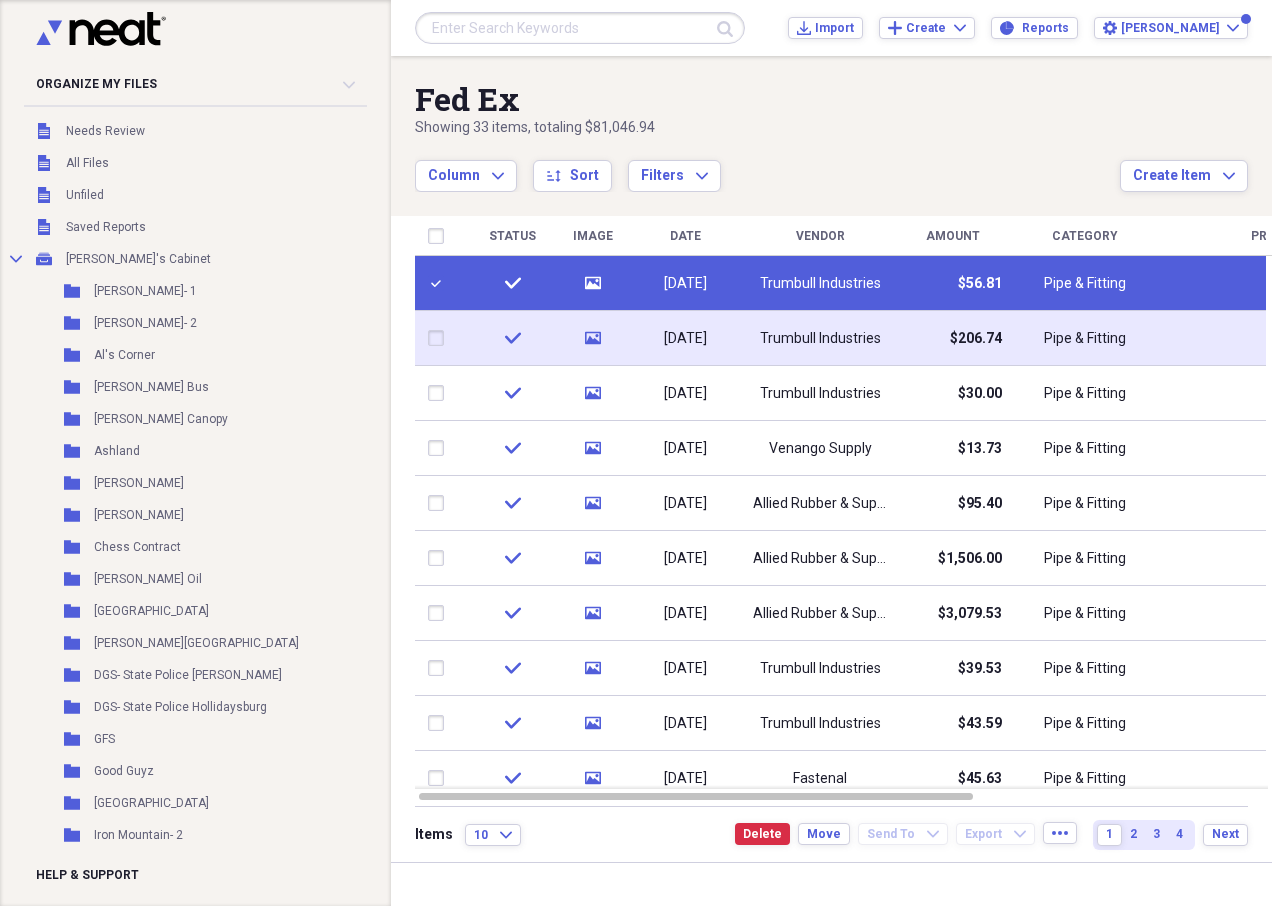 click at bounding box center (440, 338) 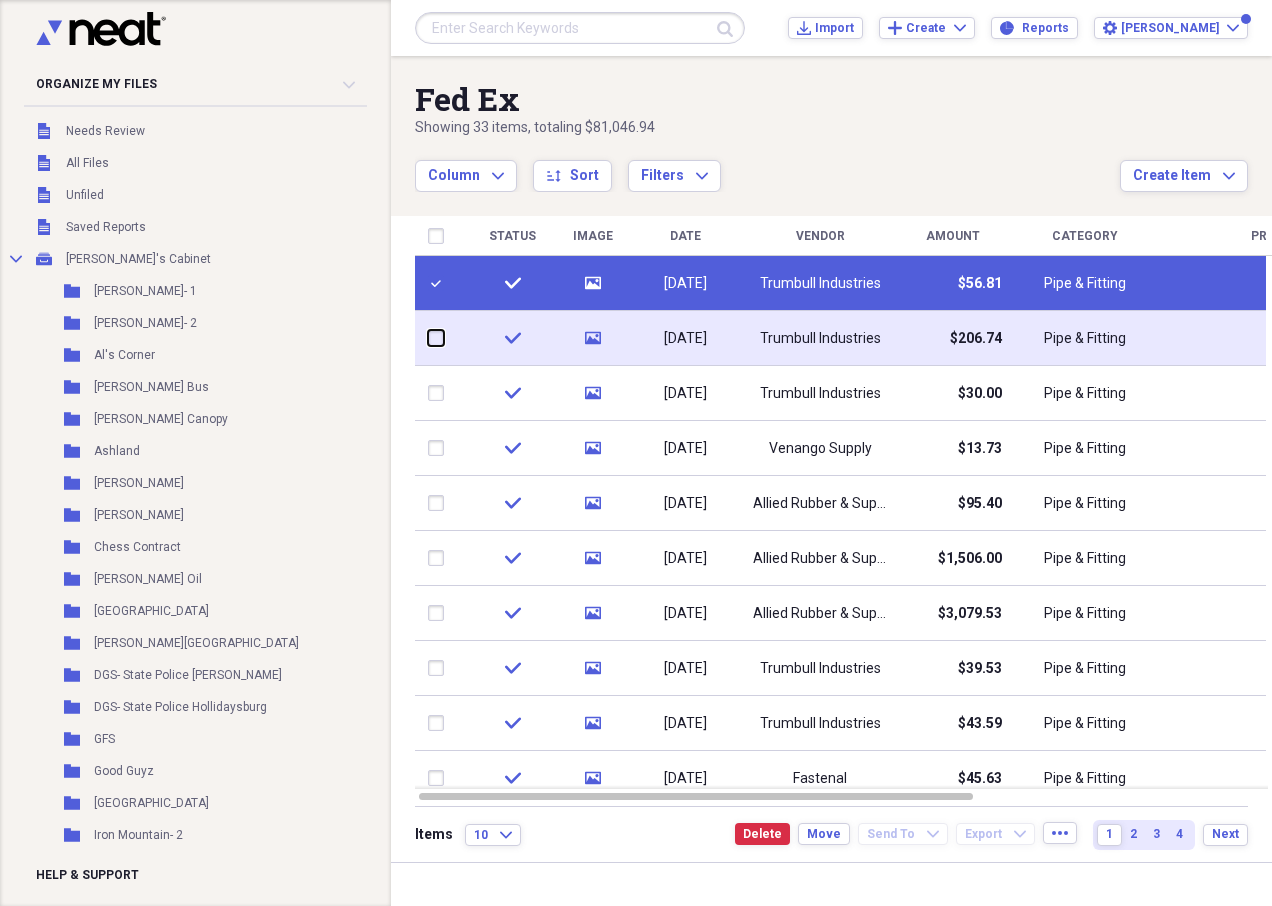click at bounding box center (428, 338) 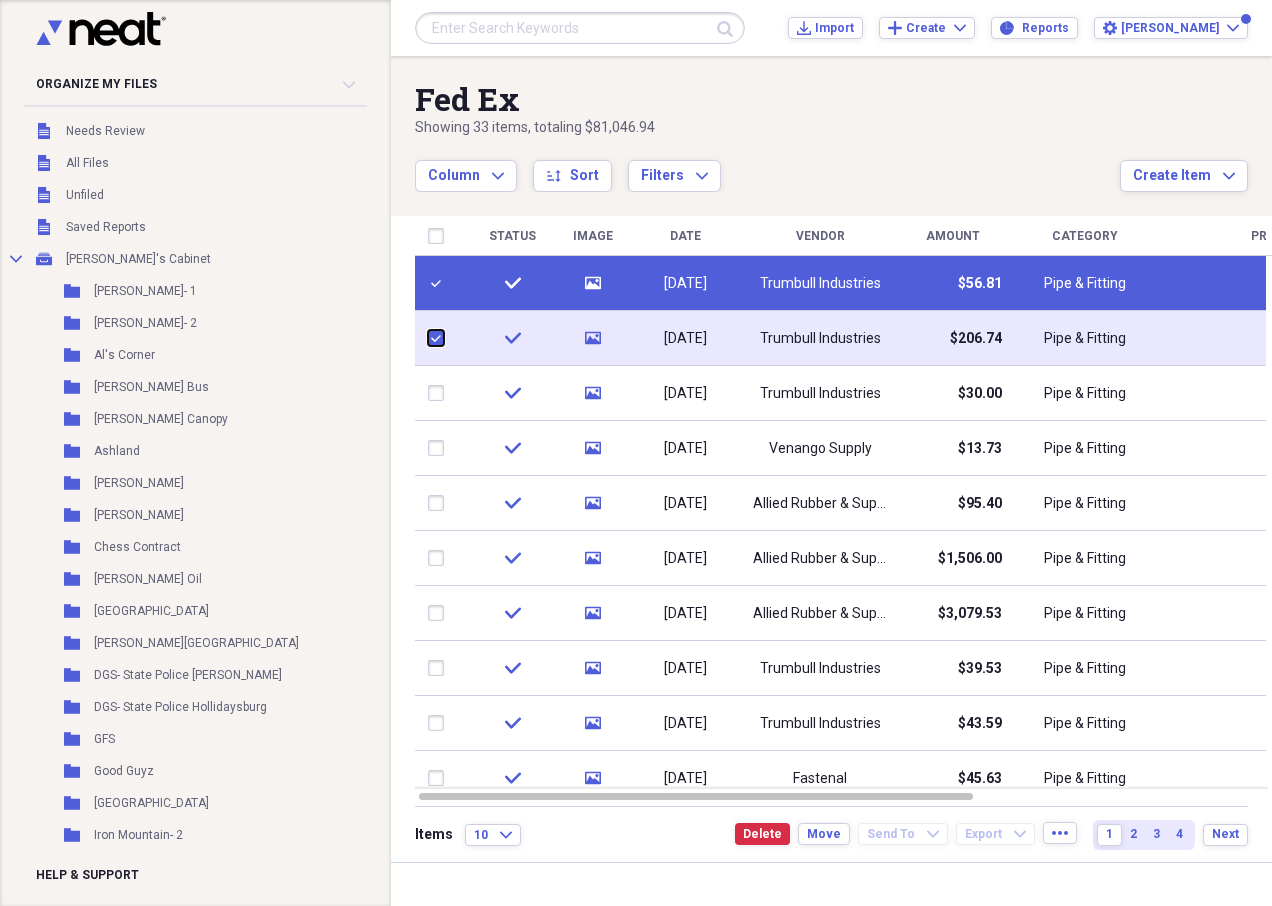 checkbox on "true" 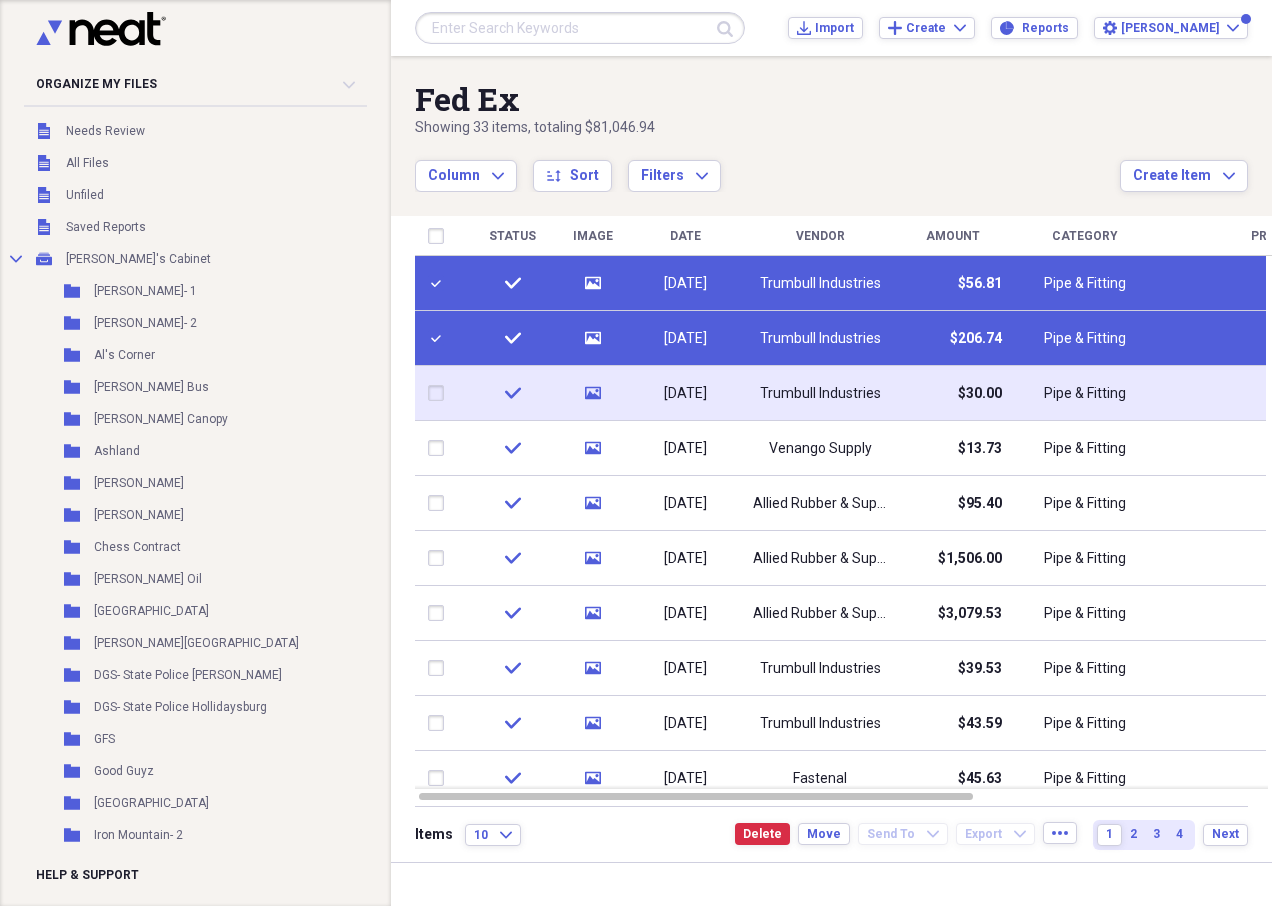 click at bounding box center [440, 393] 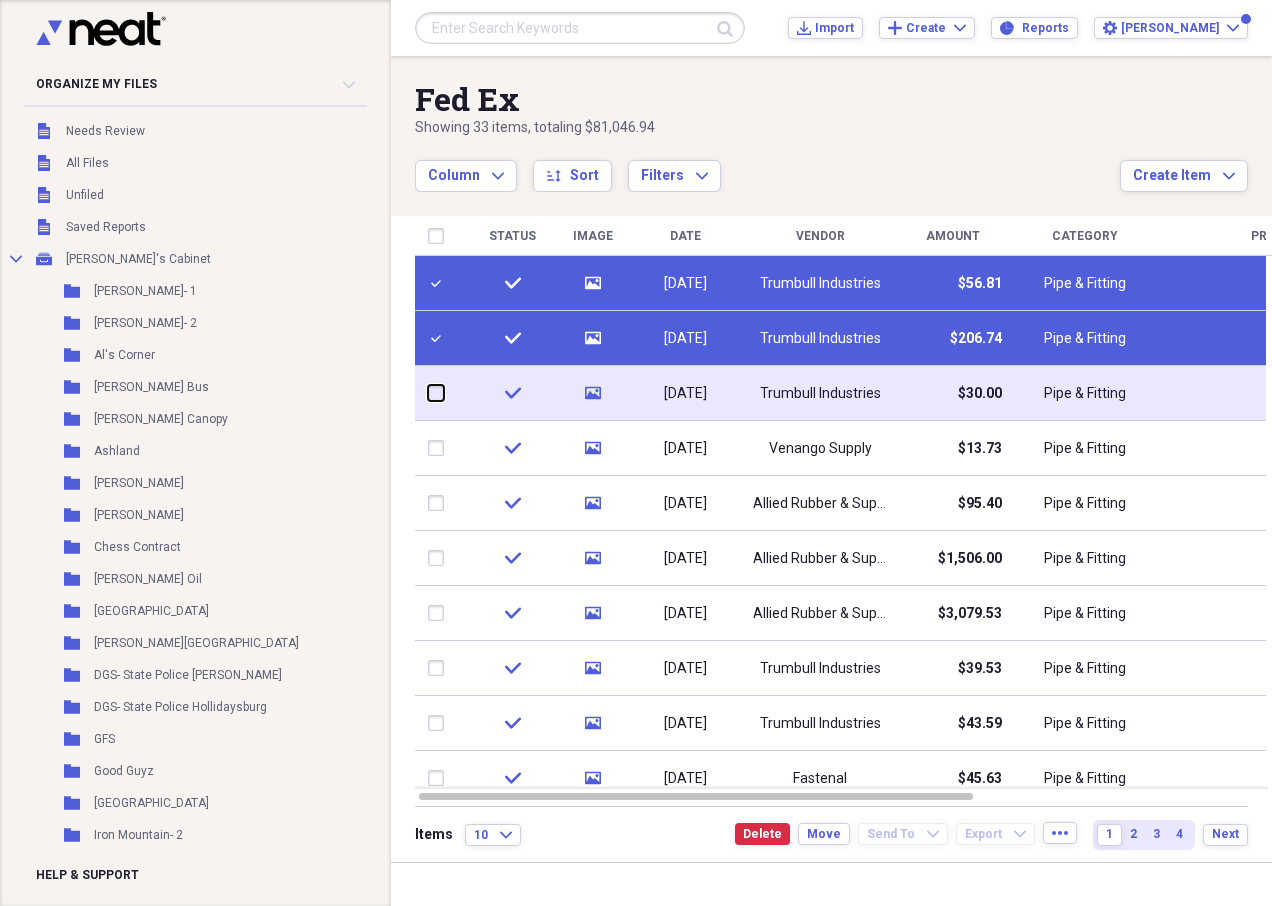 click at bounding box center (428, 393) 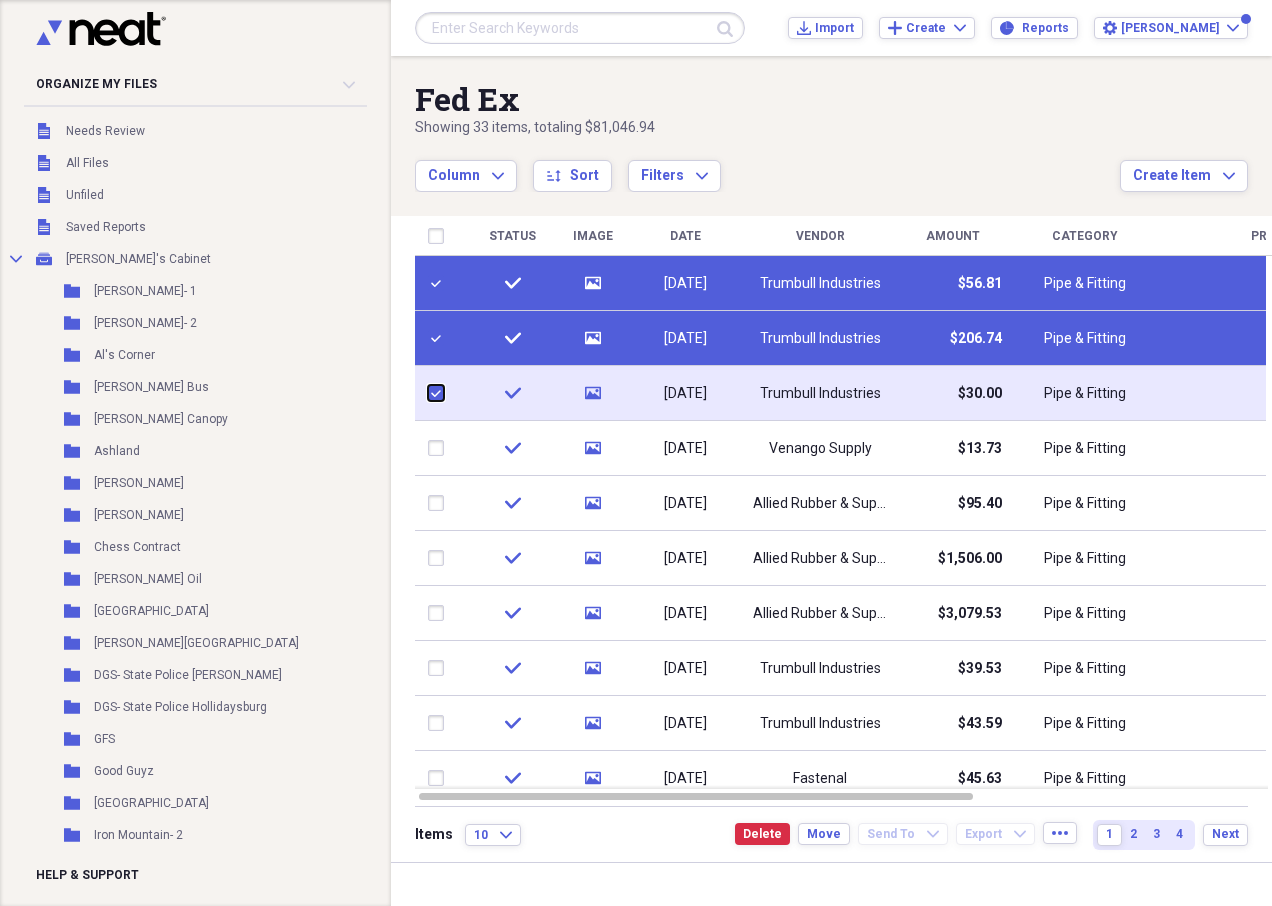 checkbox on "true" 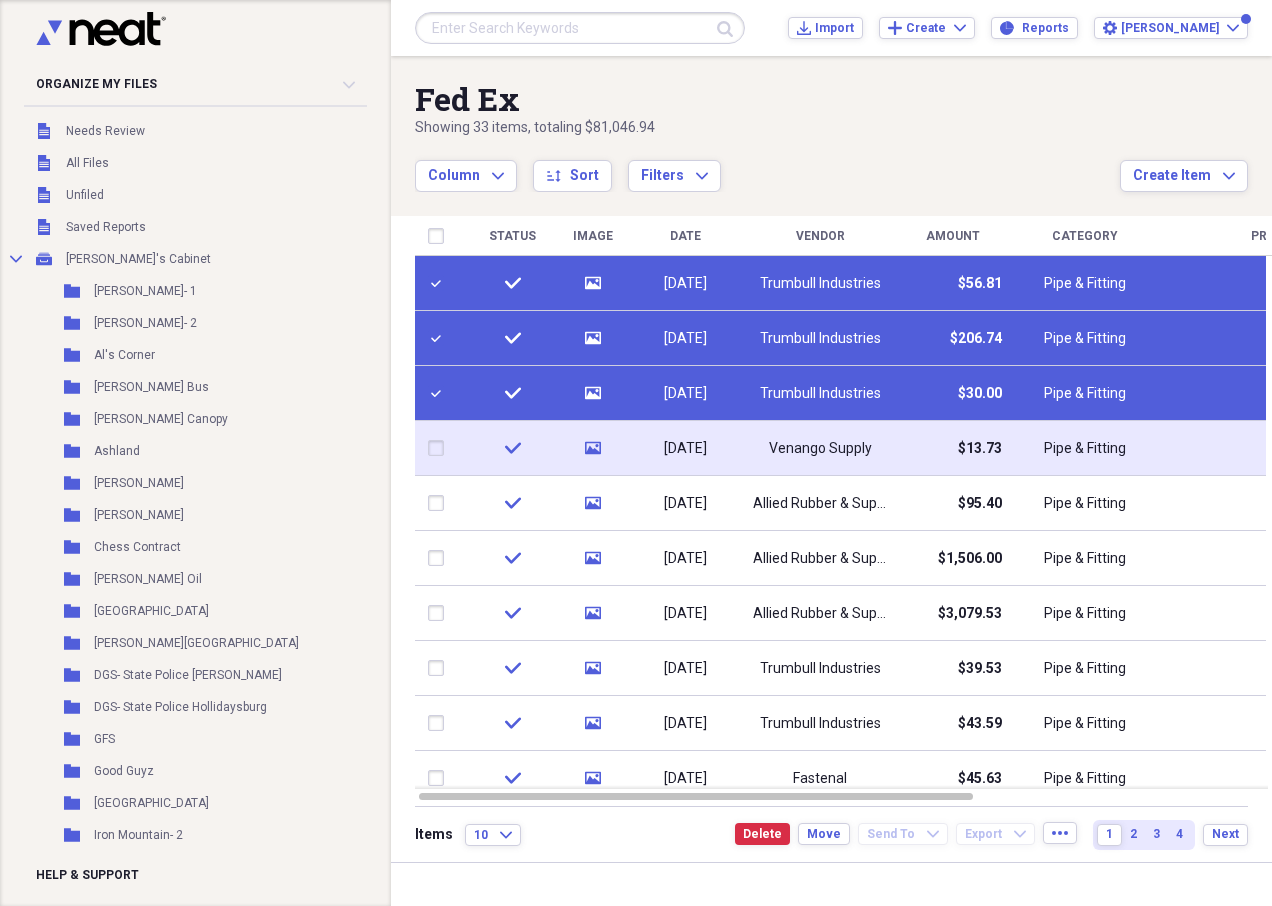 drag, startPoint x: 425, startPoint y: 448, endPoint x: 427, endPoint y: 474, distance: 26.076809 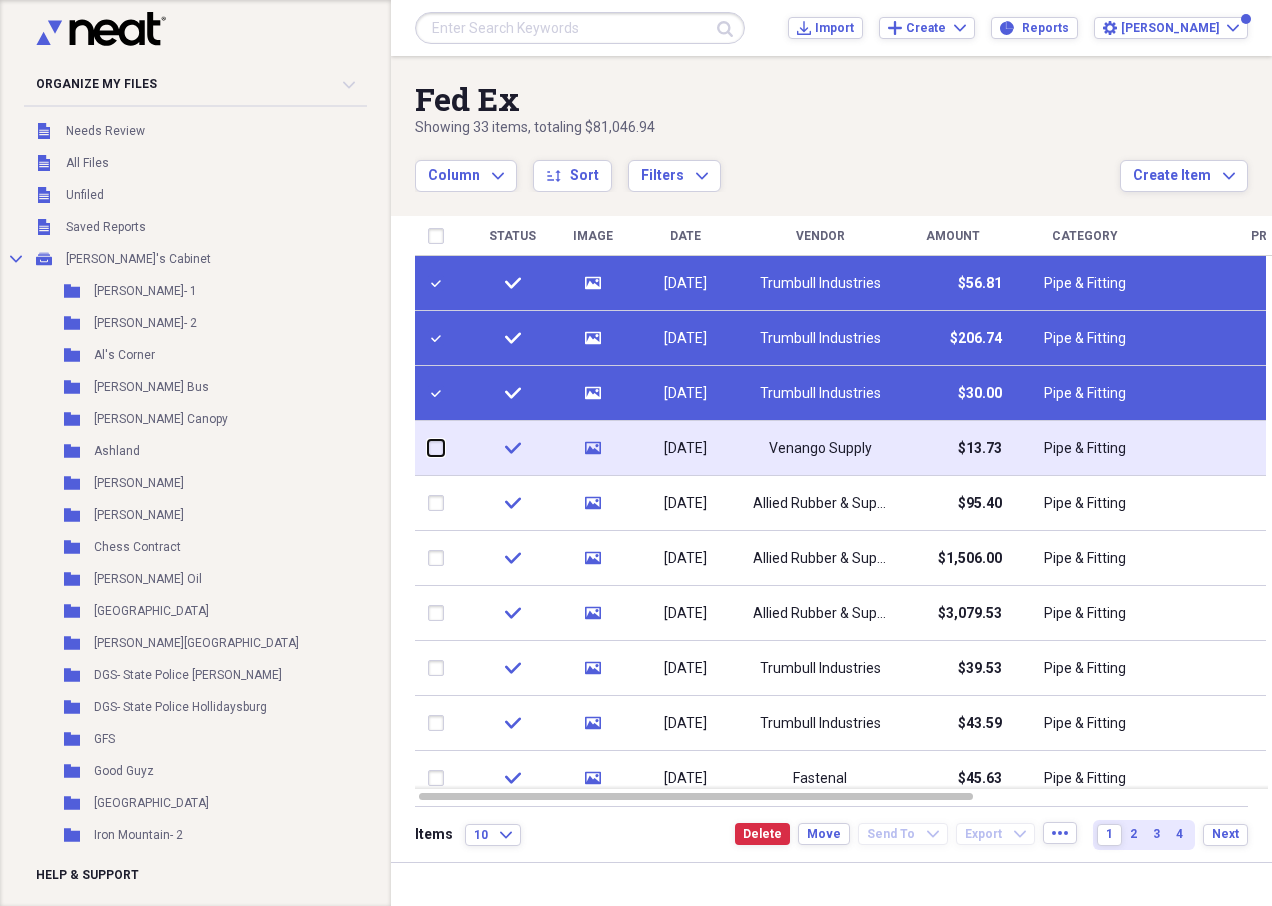 click at bounding box center (428, 448) 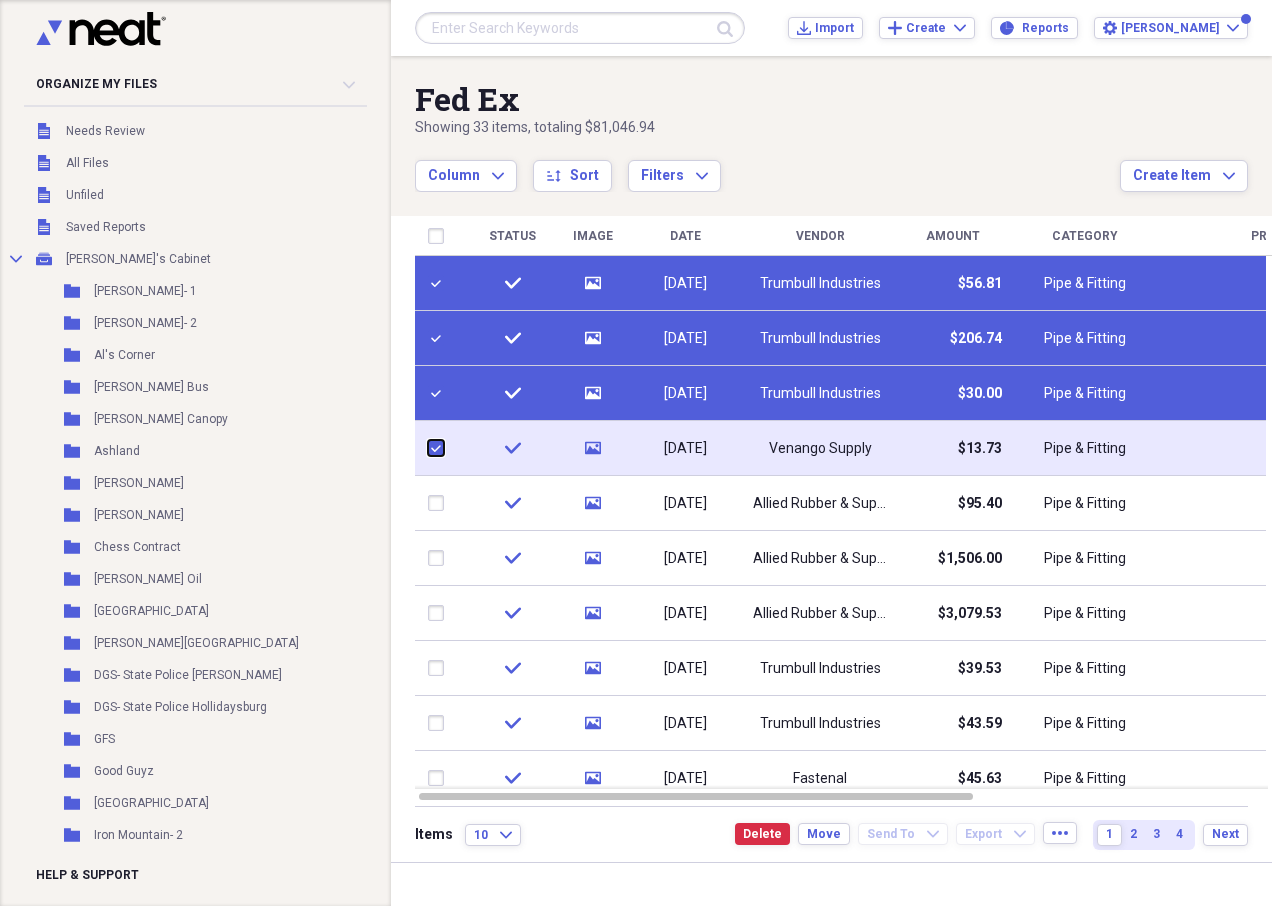 checkbox on "true" 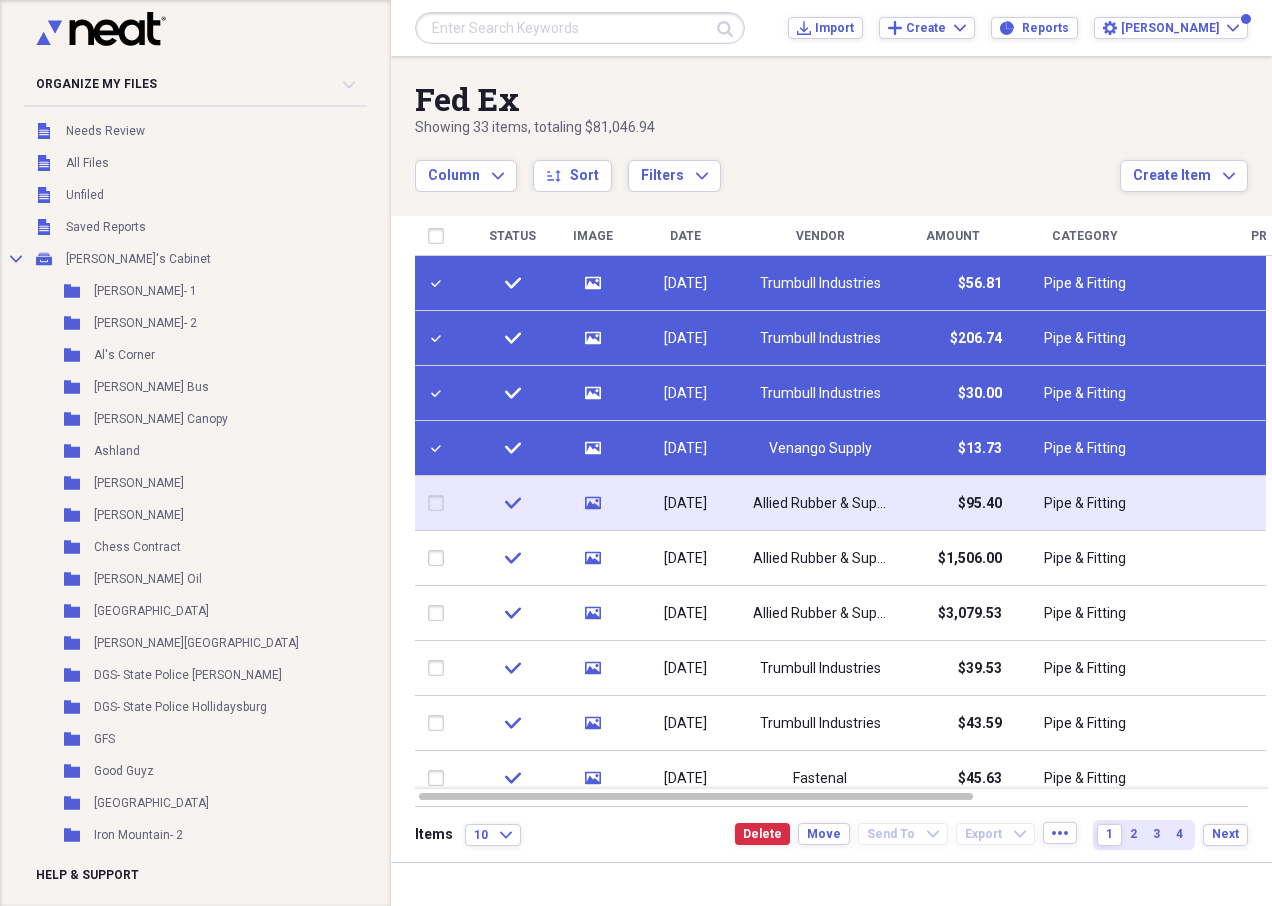 click at bounding box center [440, 503] 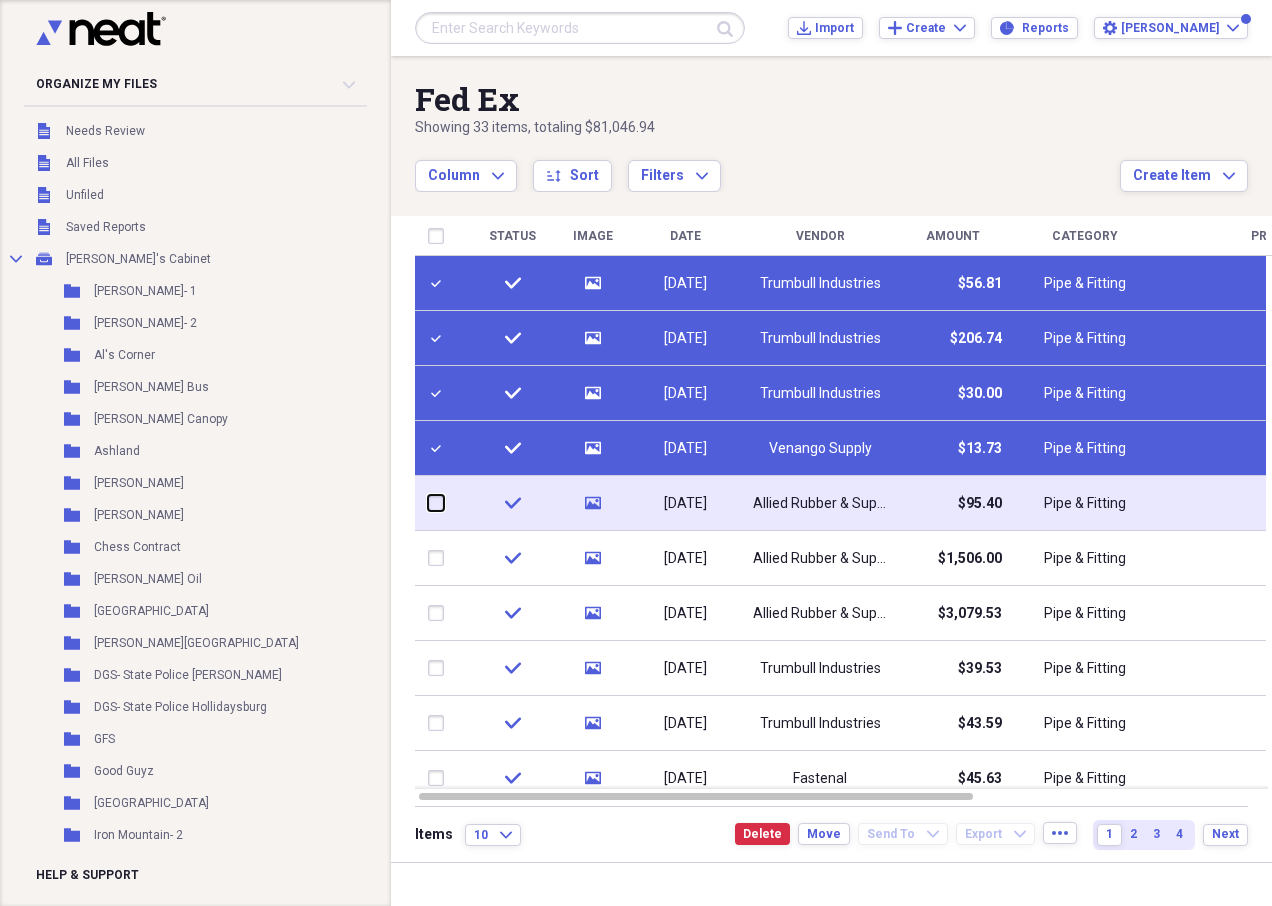 click at bounding box center [428, 503] 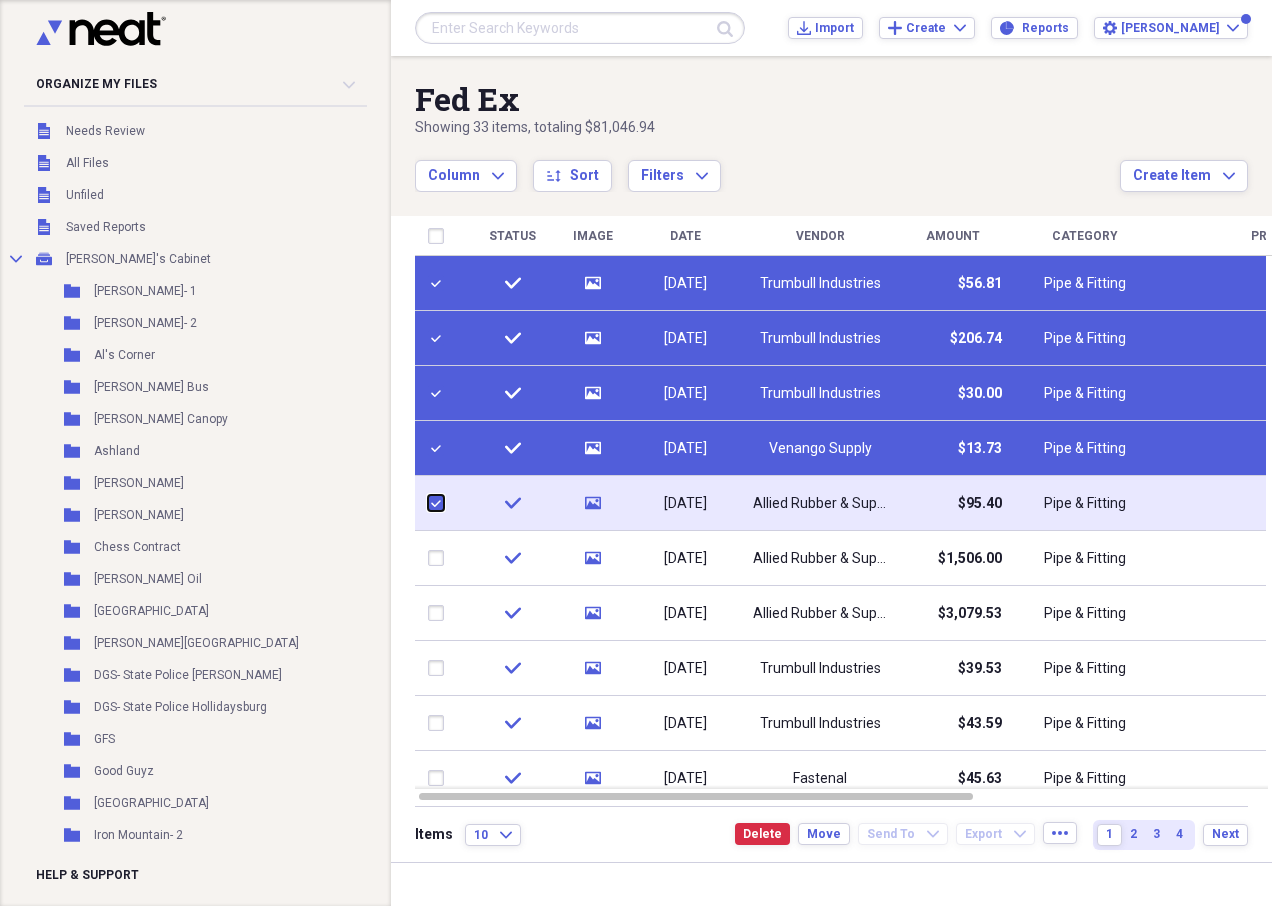 checkbox on "true" 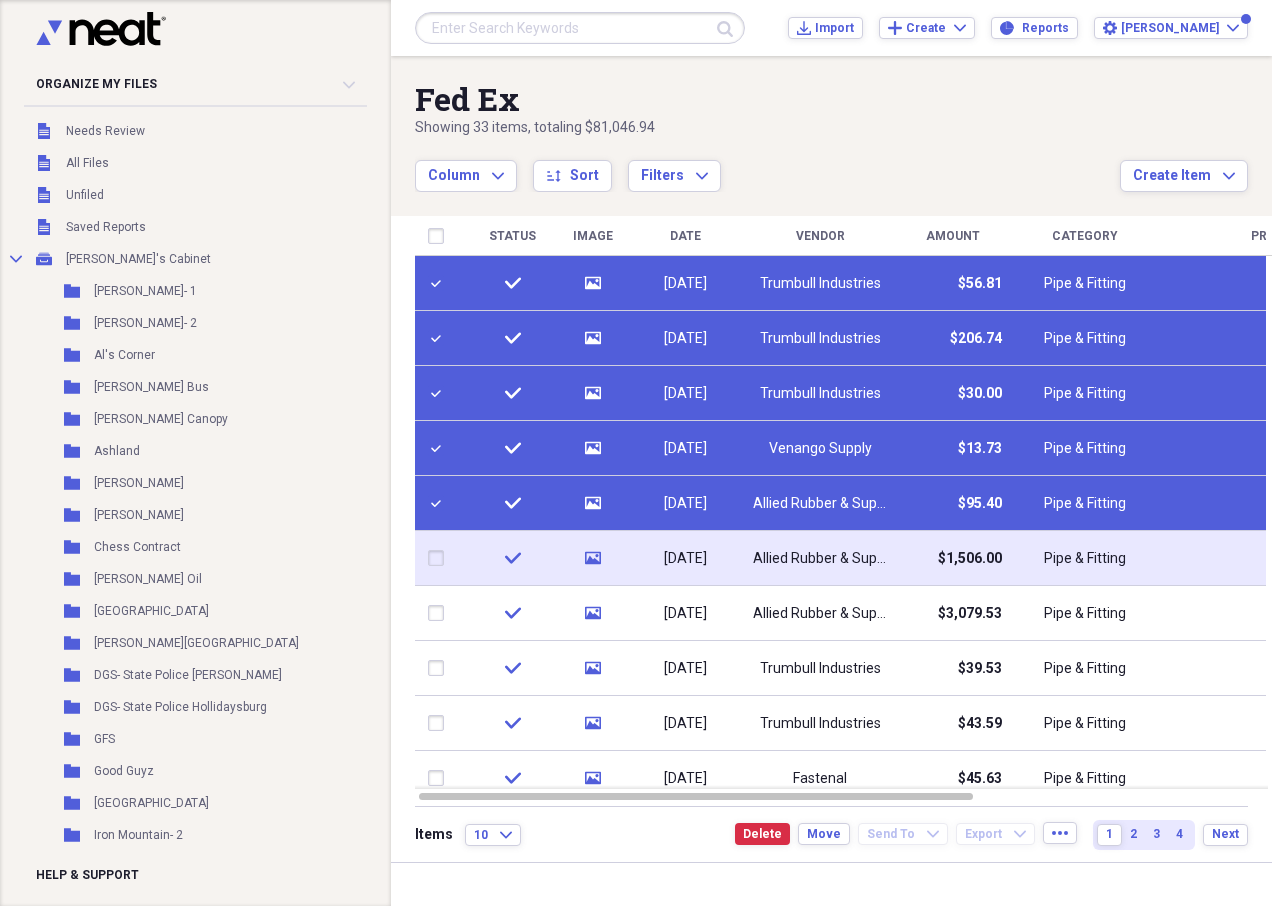 click at bounding box center [440, 558] 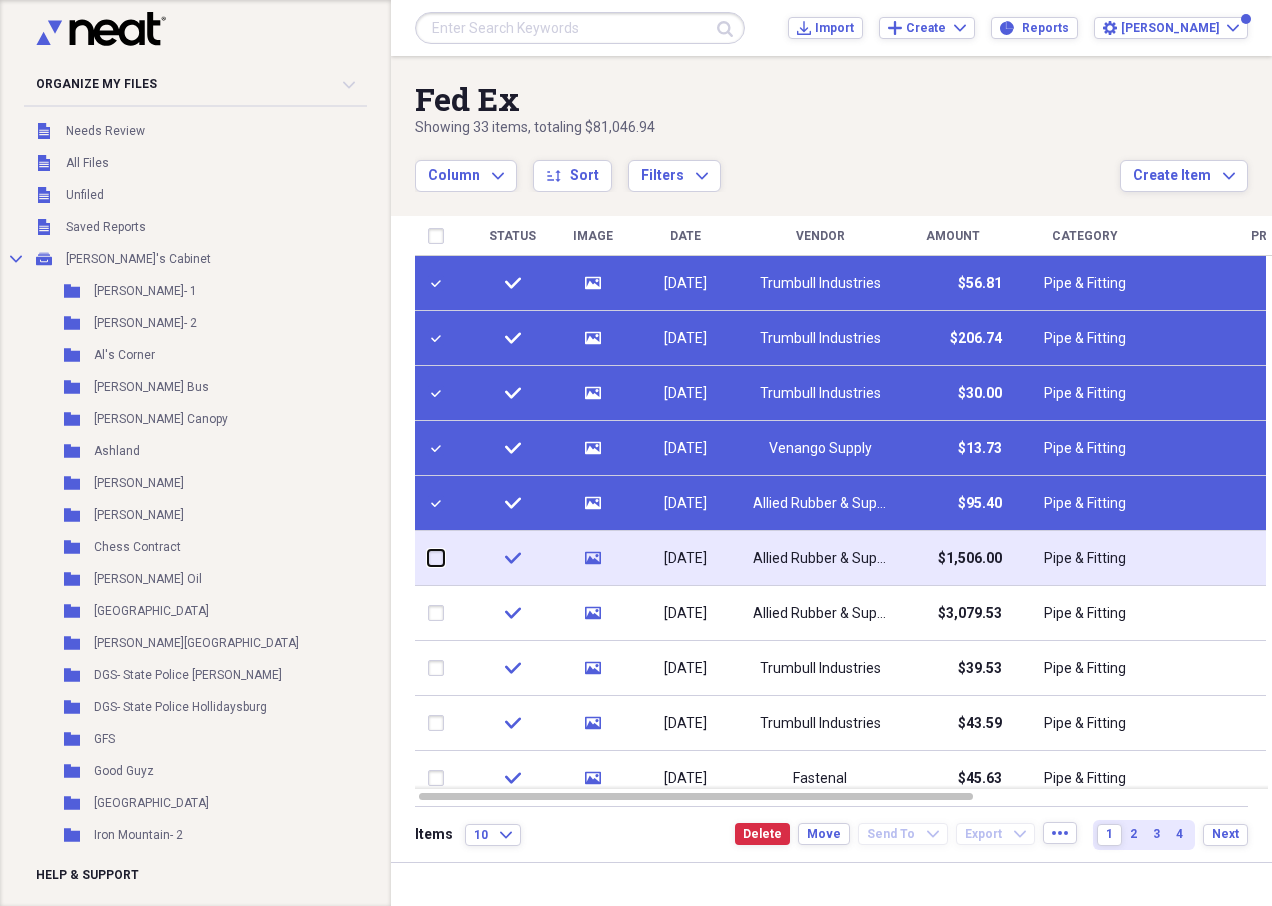 click at bounding box center [428, 558] 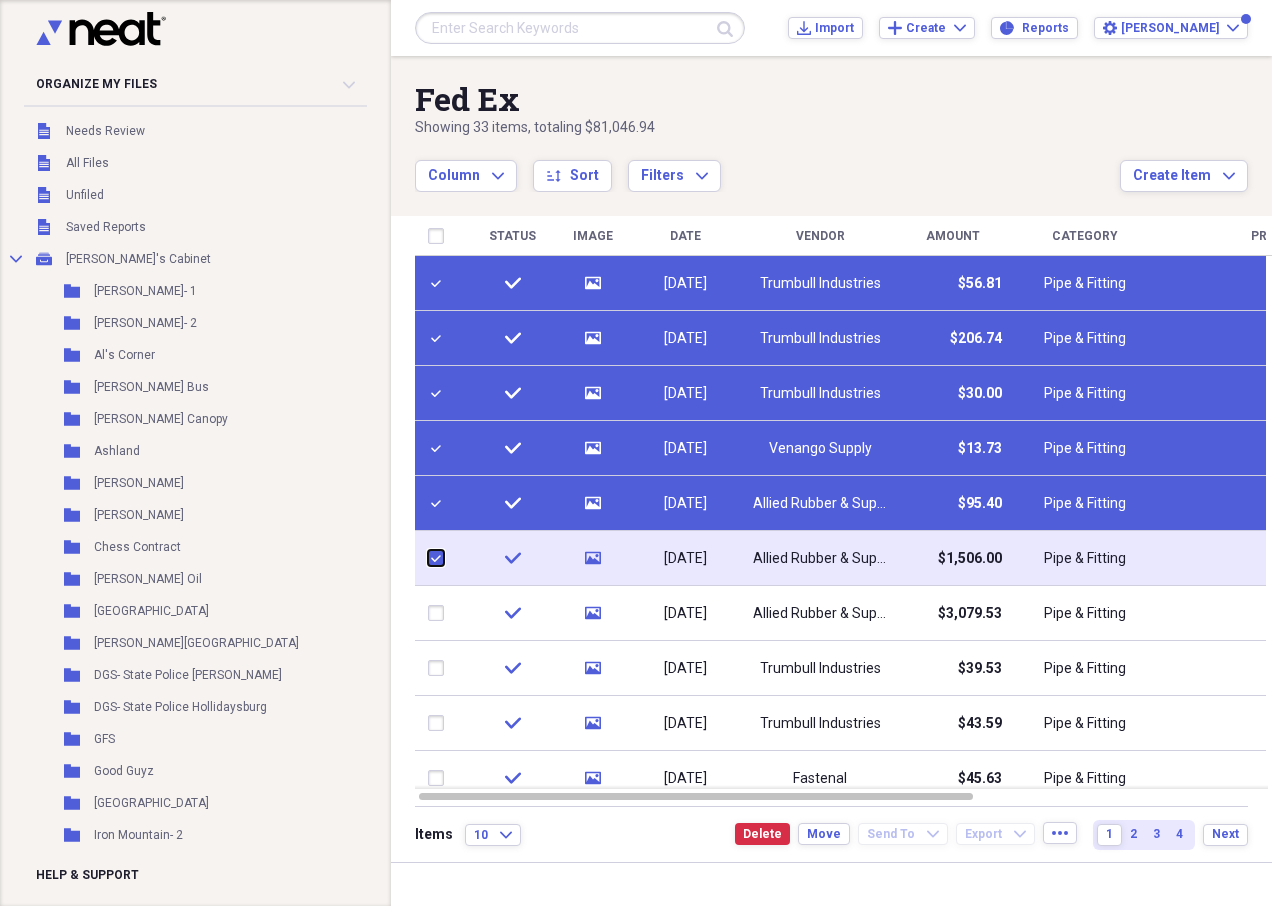 checkbox on "true" 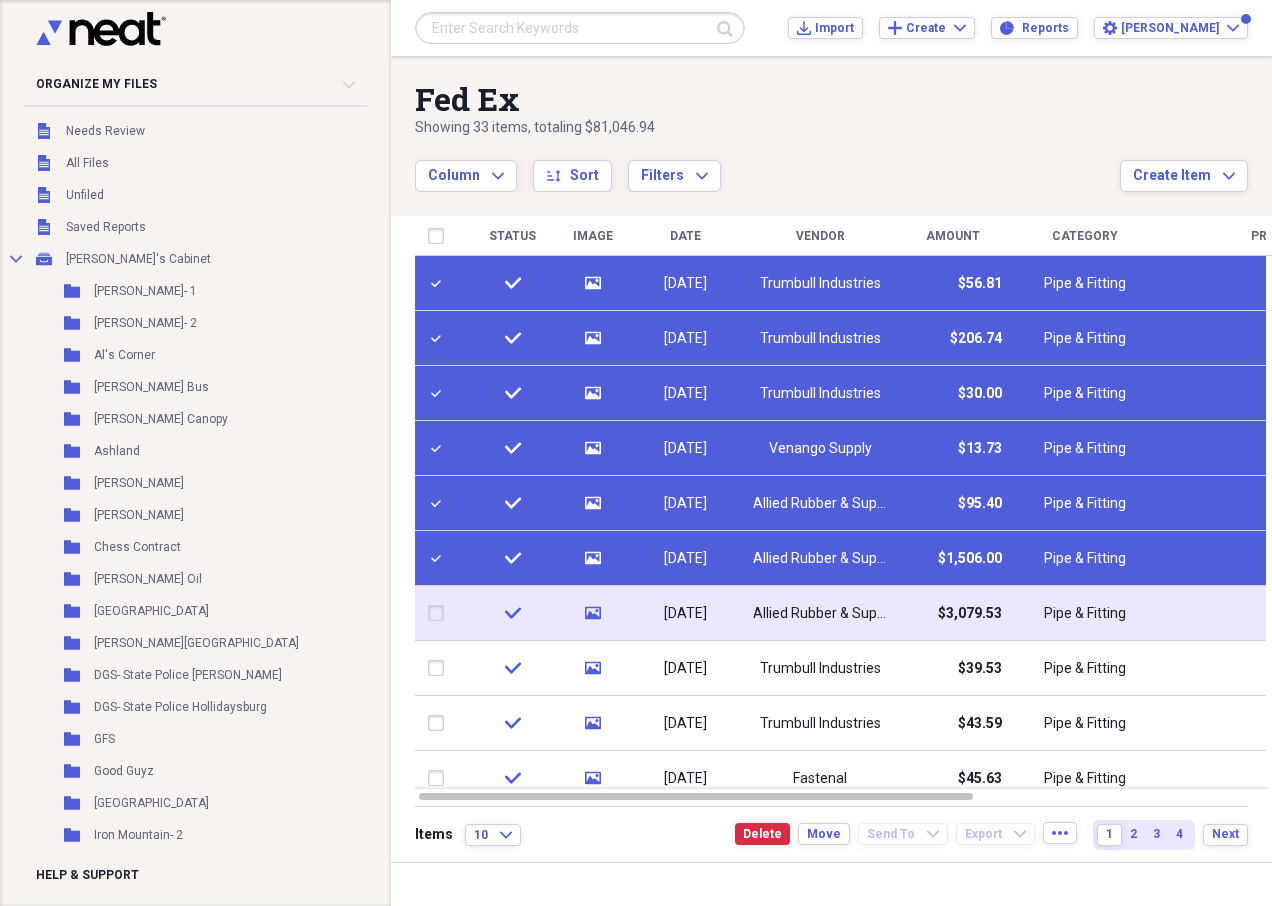 click at bounding box center (440, 613) 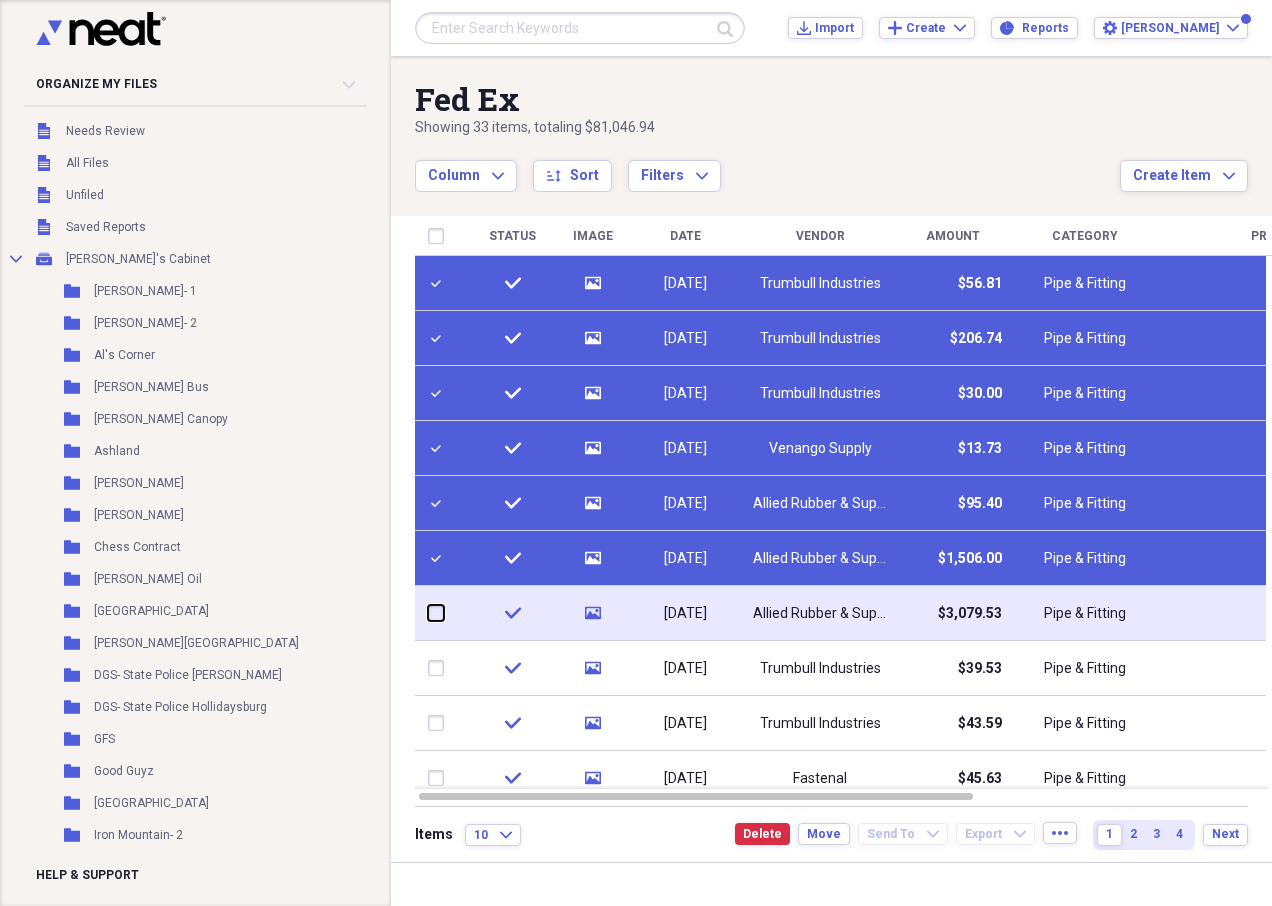 click at bounding box center (428, 613) 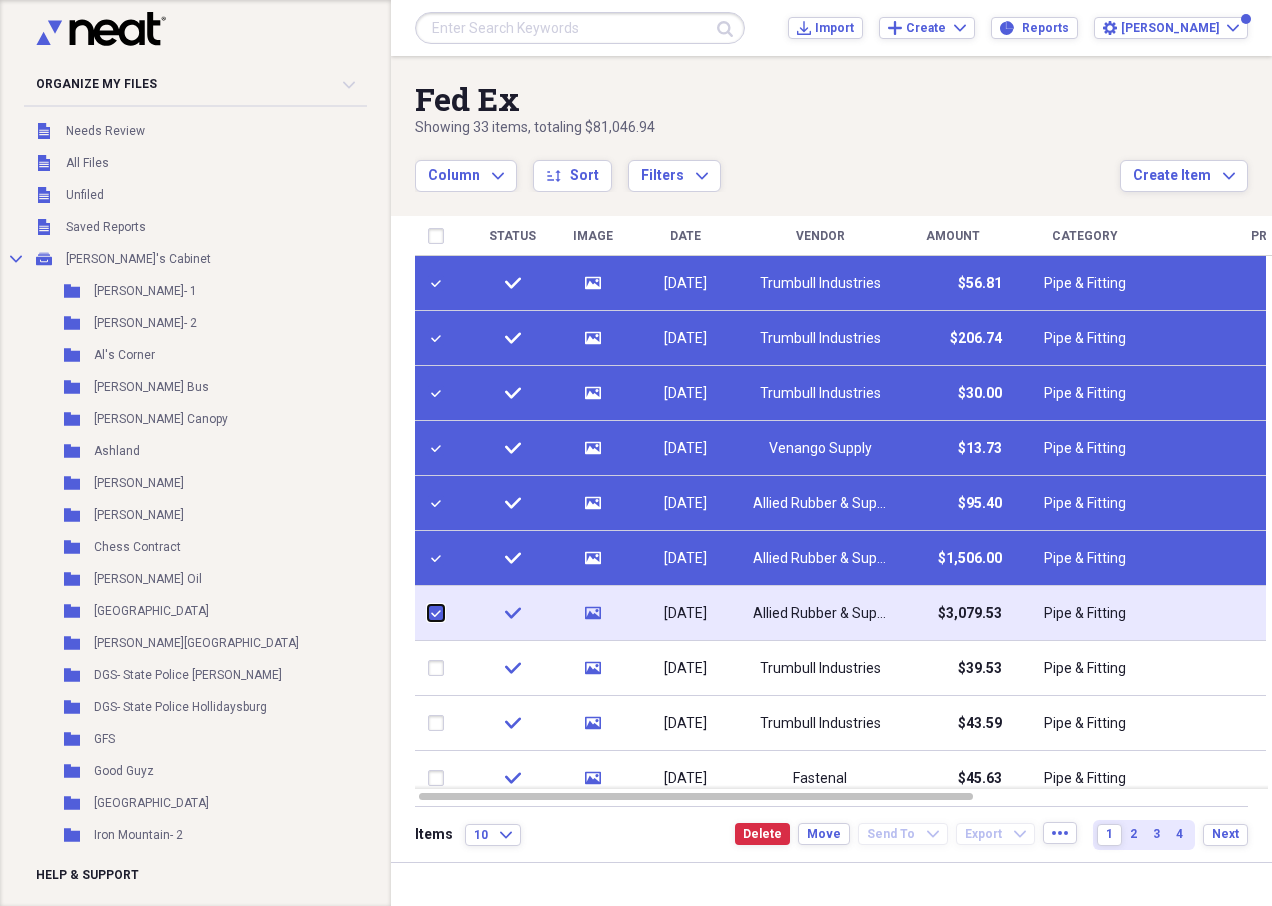 checkbox on "true" 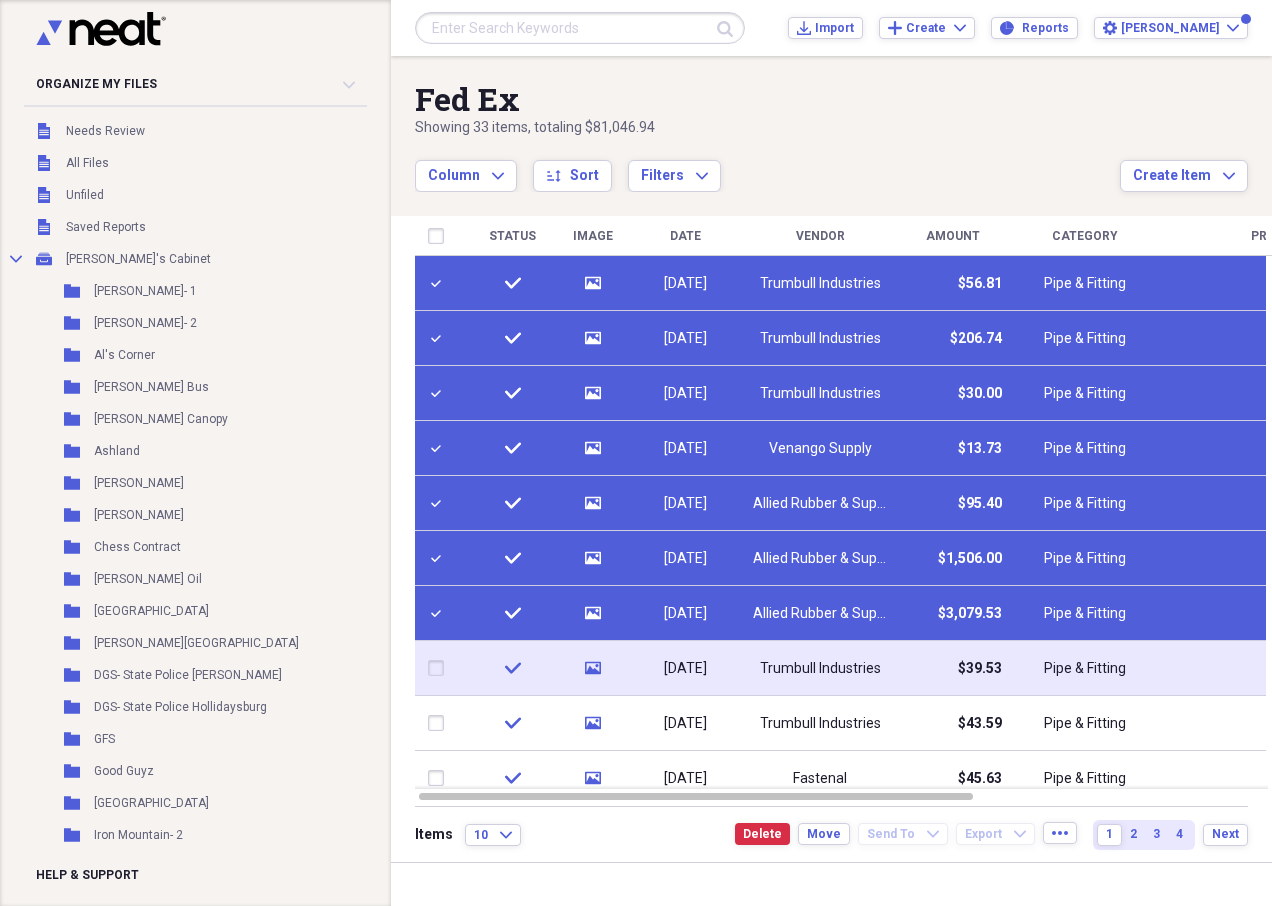 click at bounding box center (440, 668) 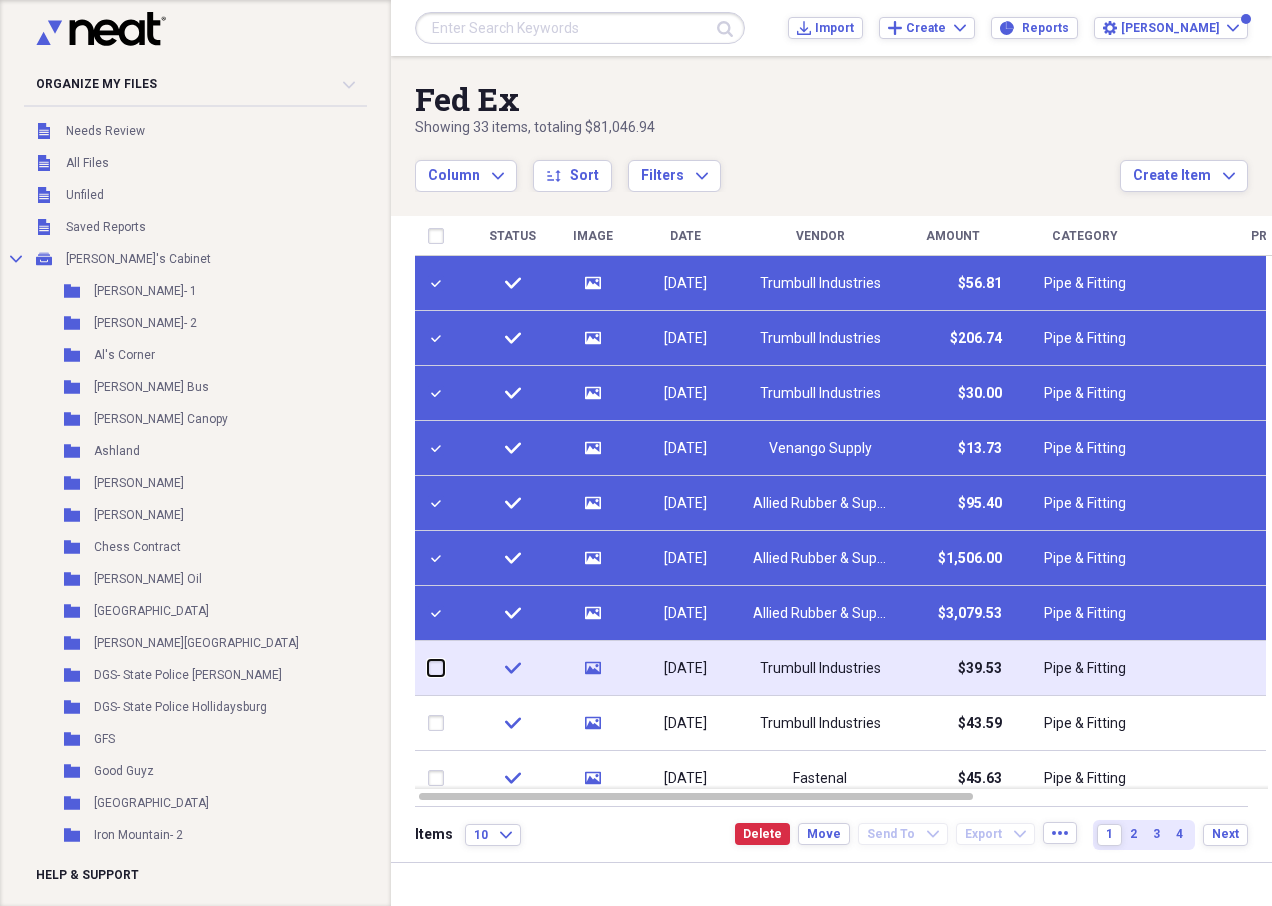 click at bounding box center [428, 668] 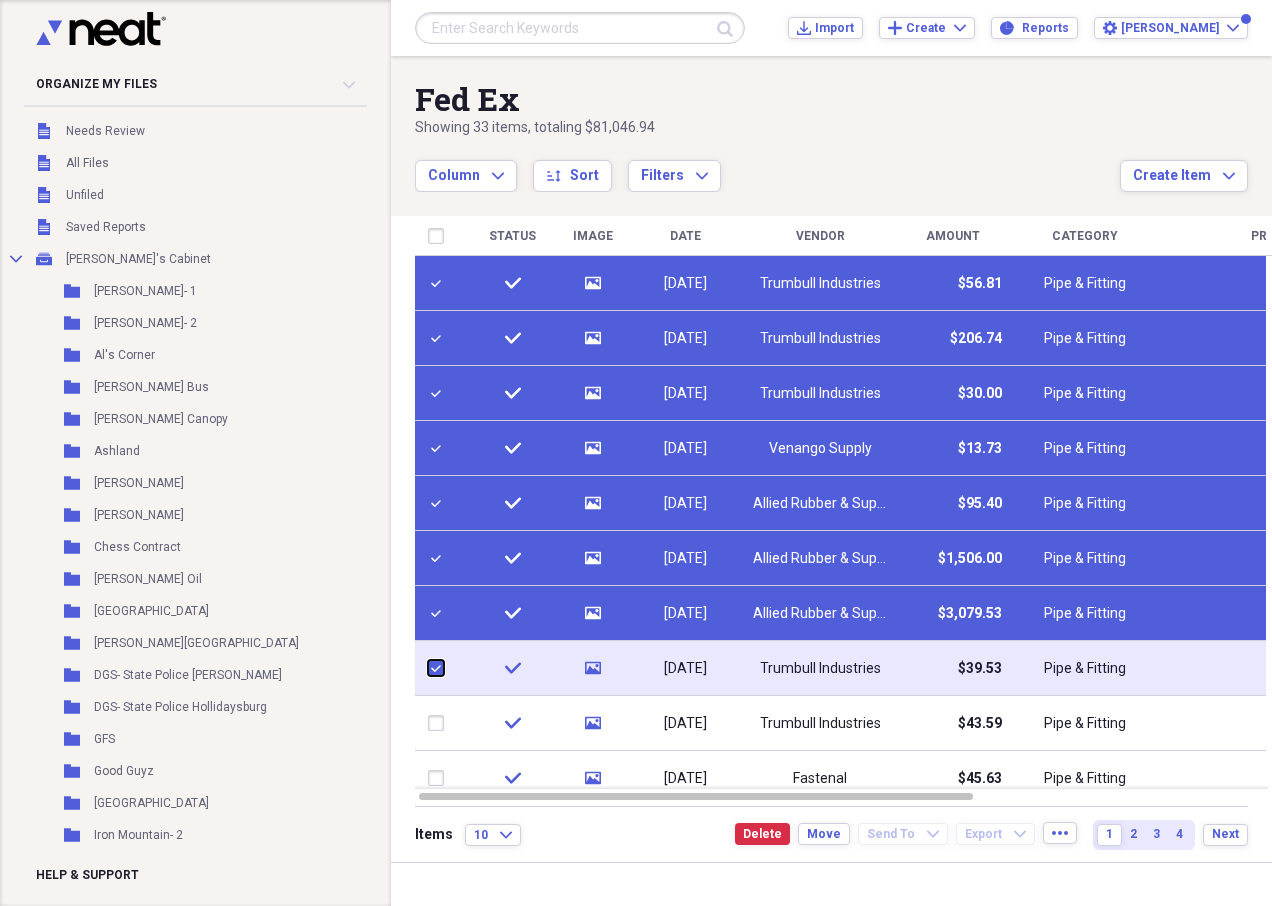 checkbox on "true" 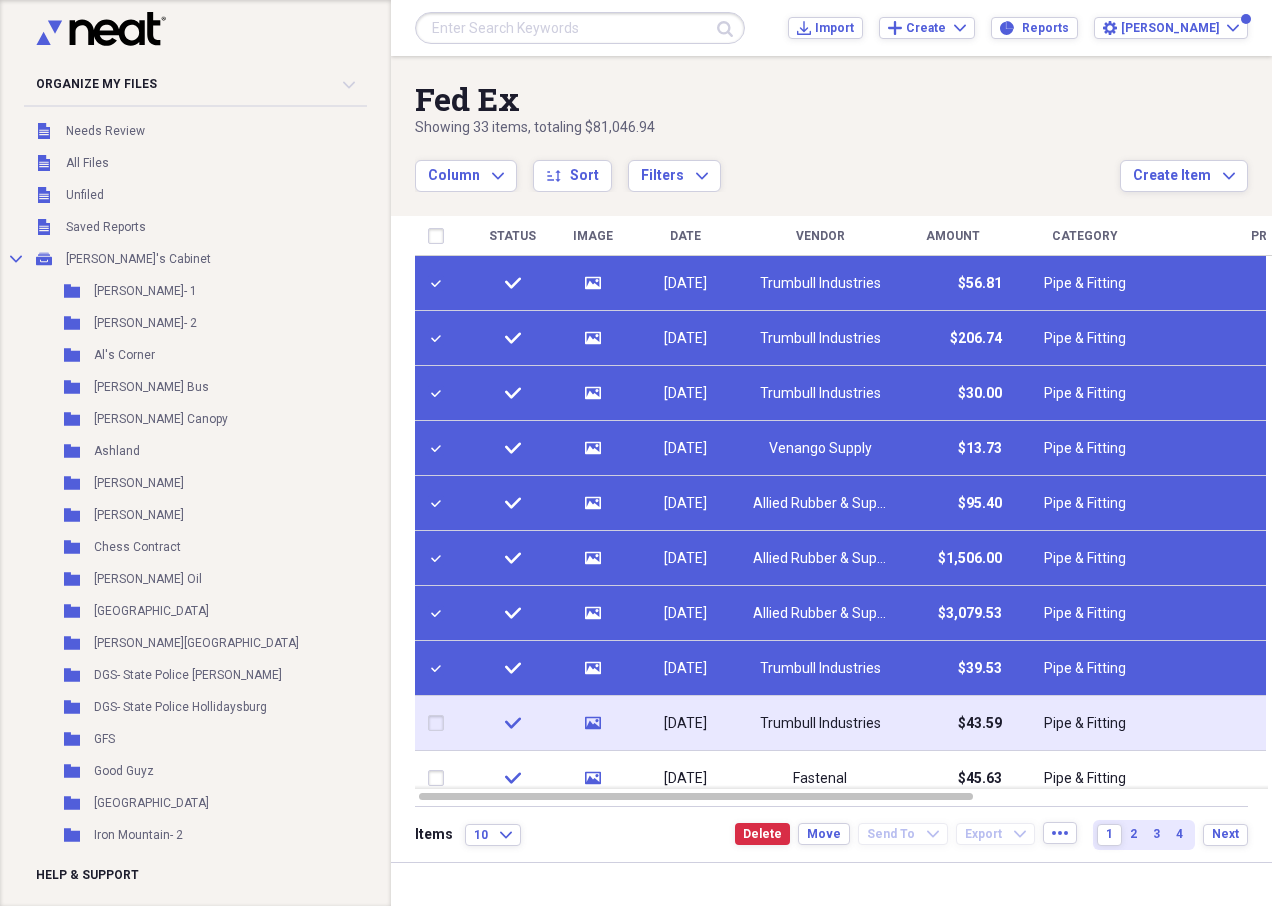 click at bounding box center (440, 723) 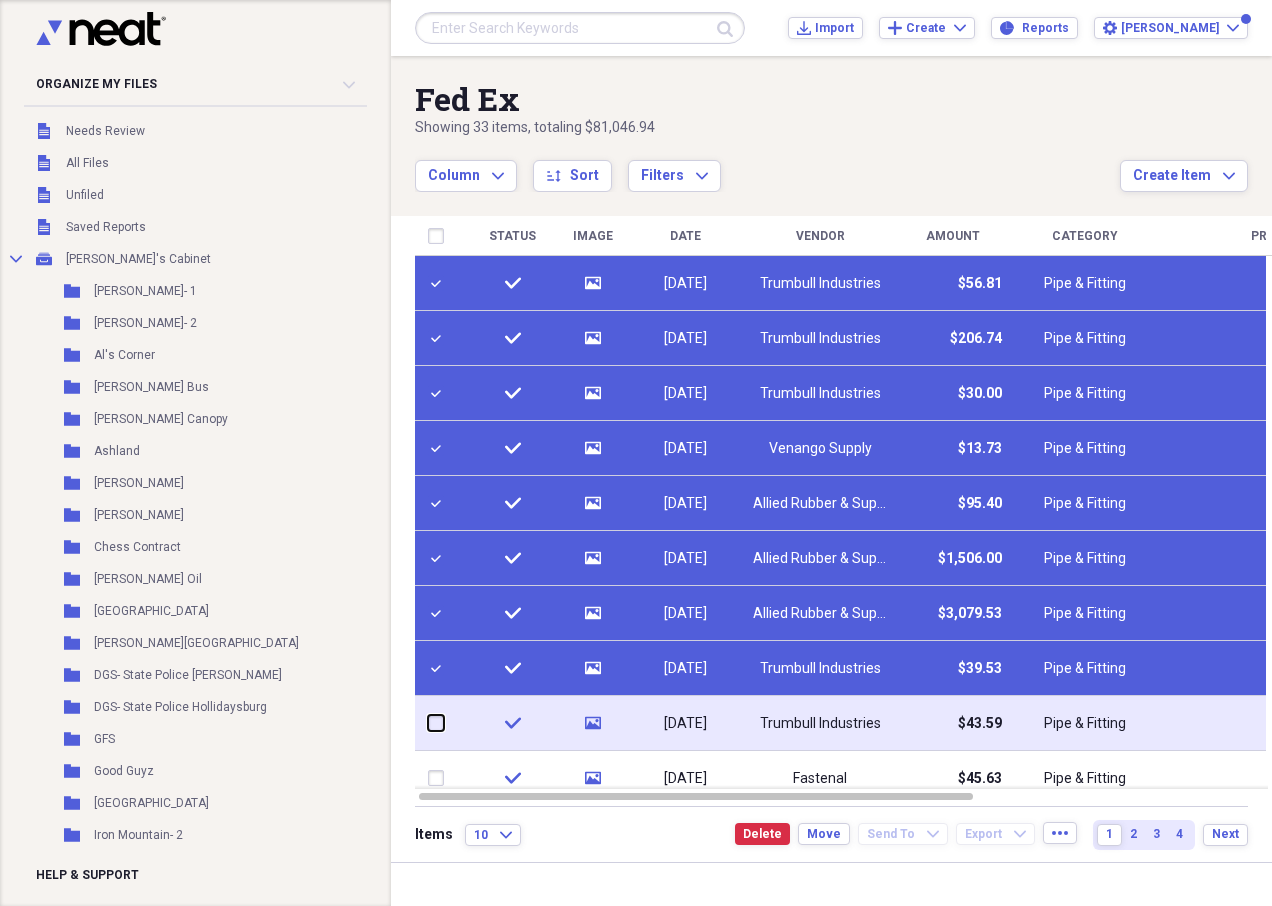 click at bounding box center (428, 723) 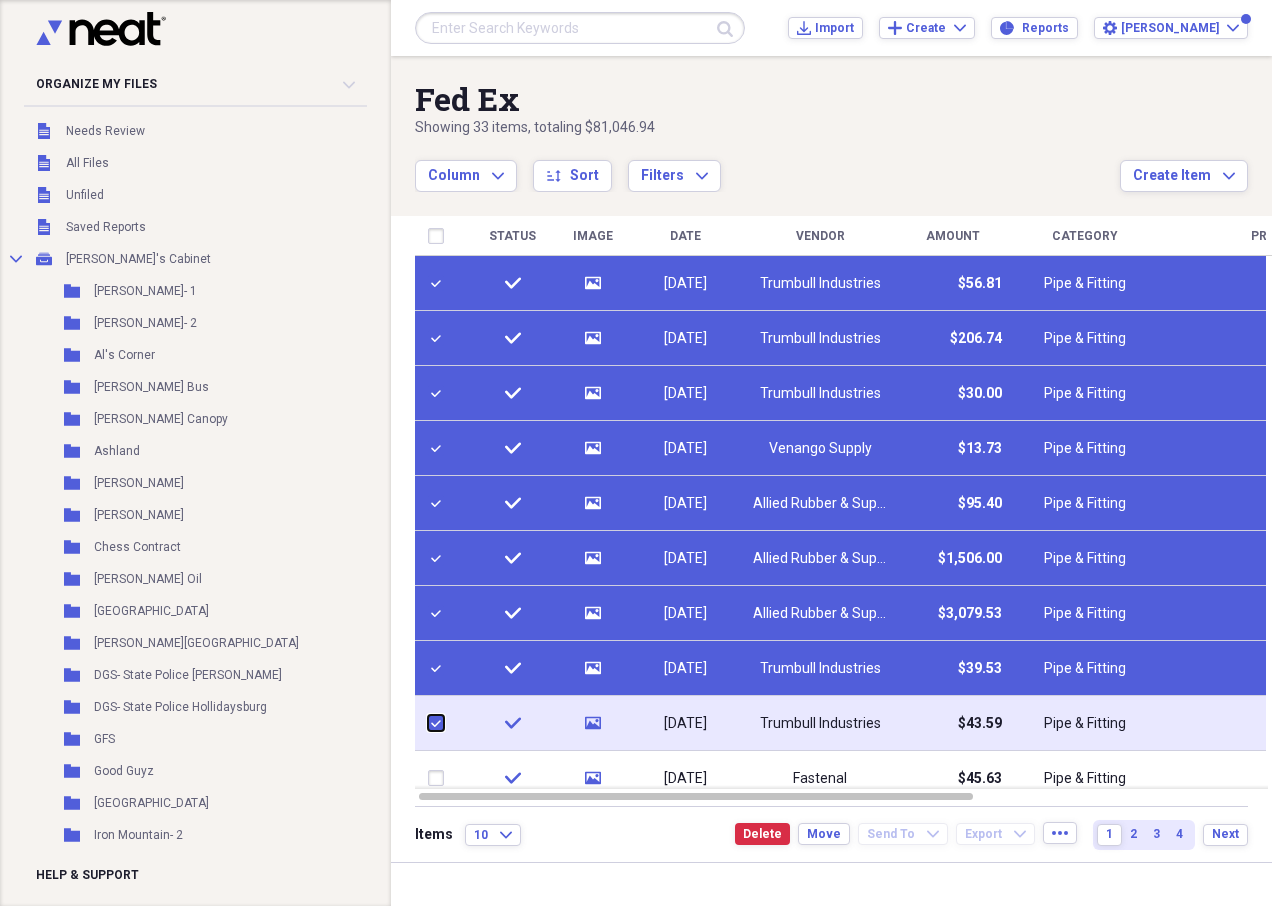 checkbox on "true" 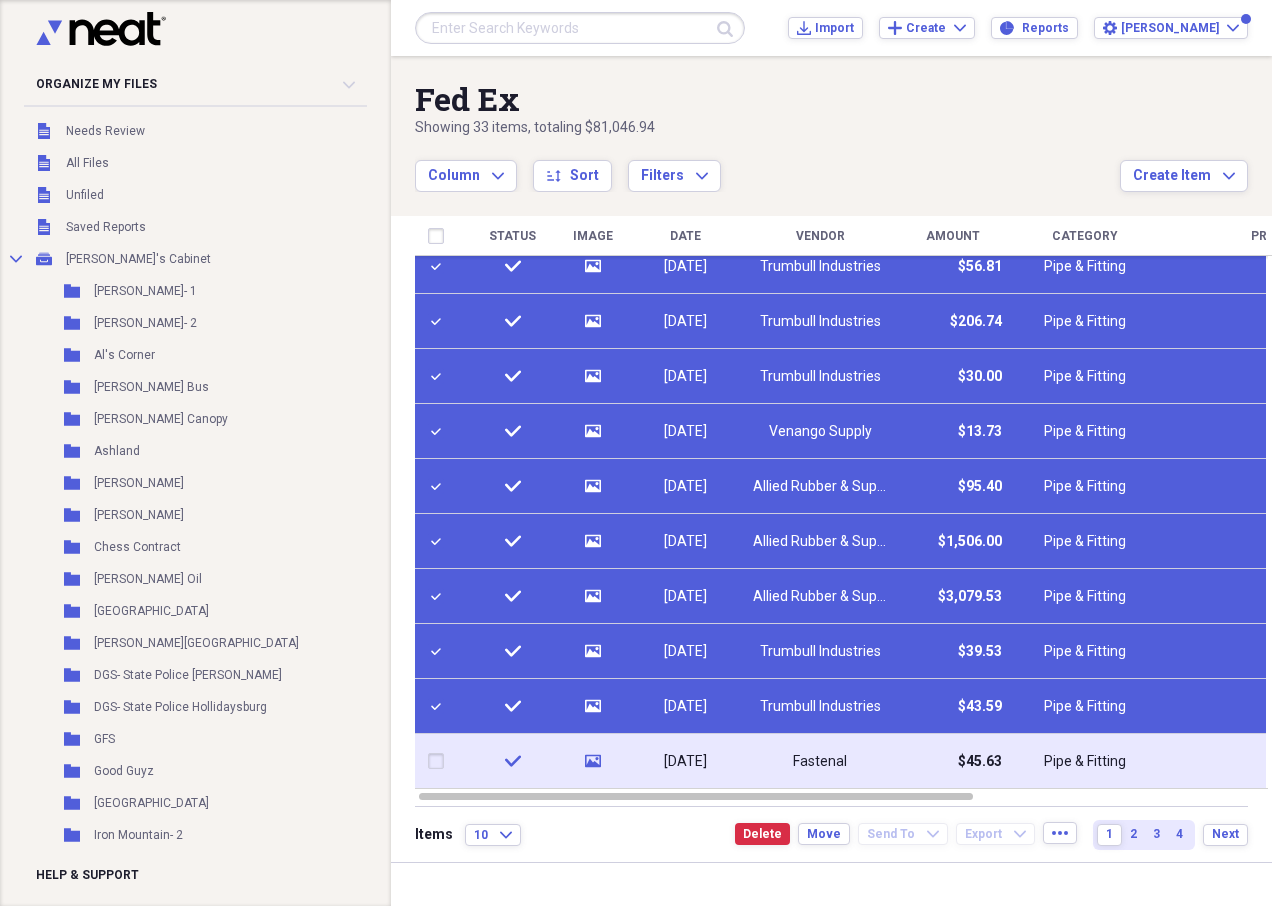 click at bounding box center (440, 761) 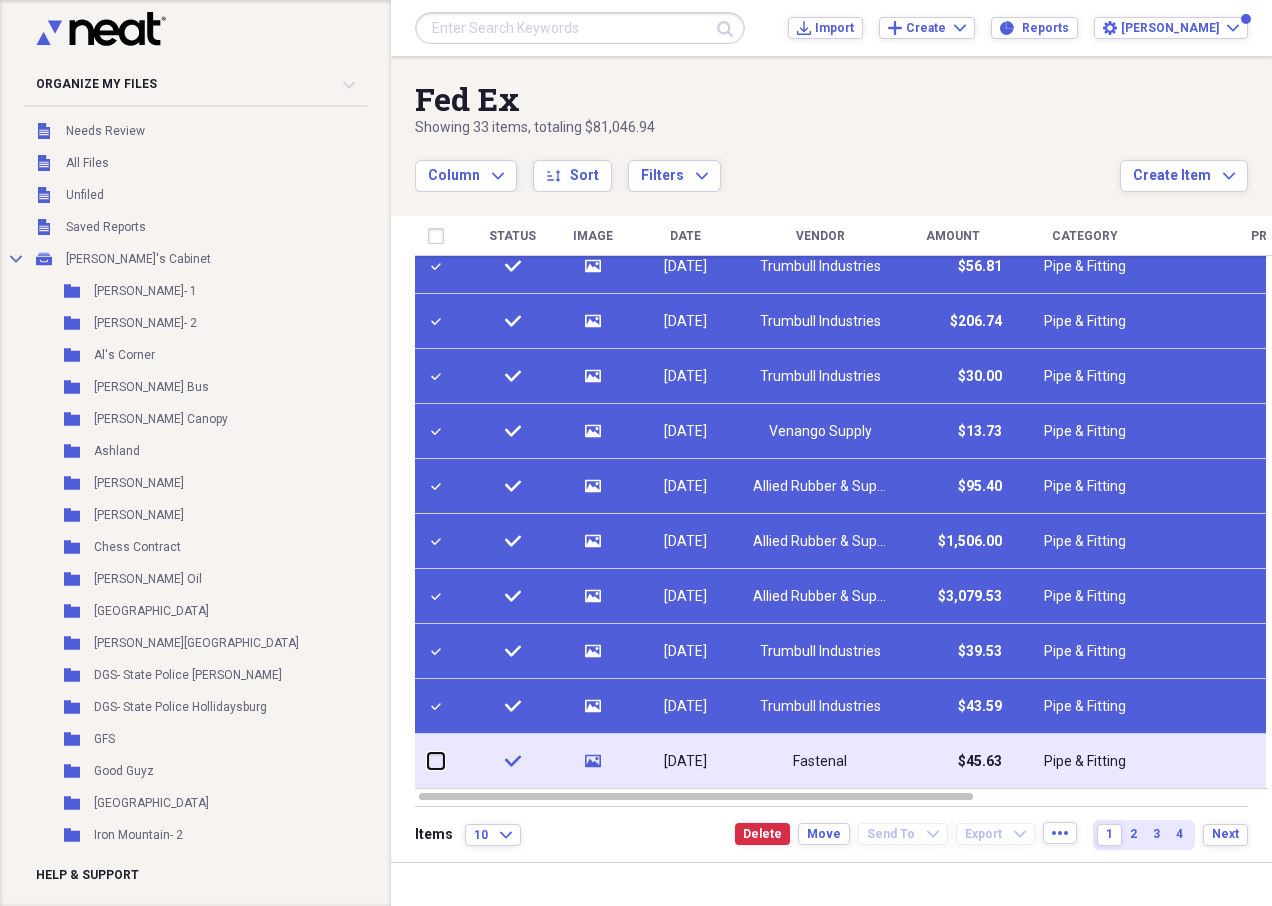 click at bounding box center [428, 761] 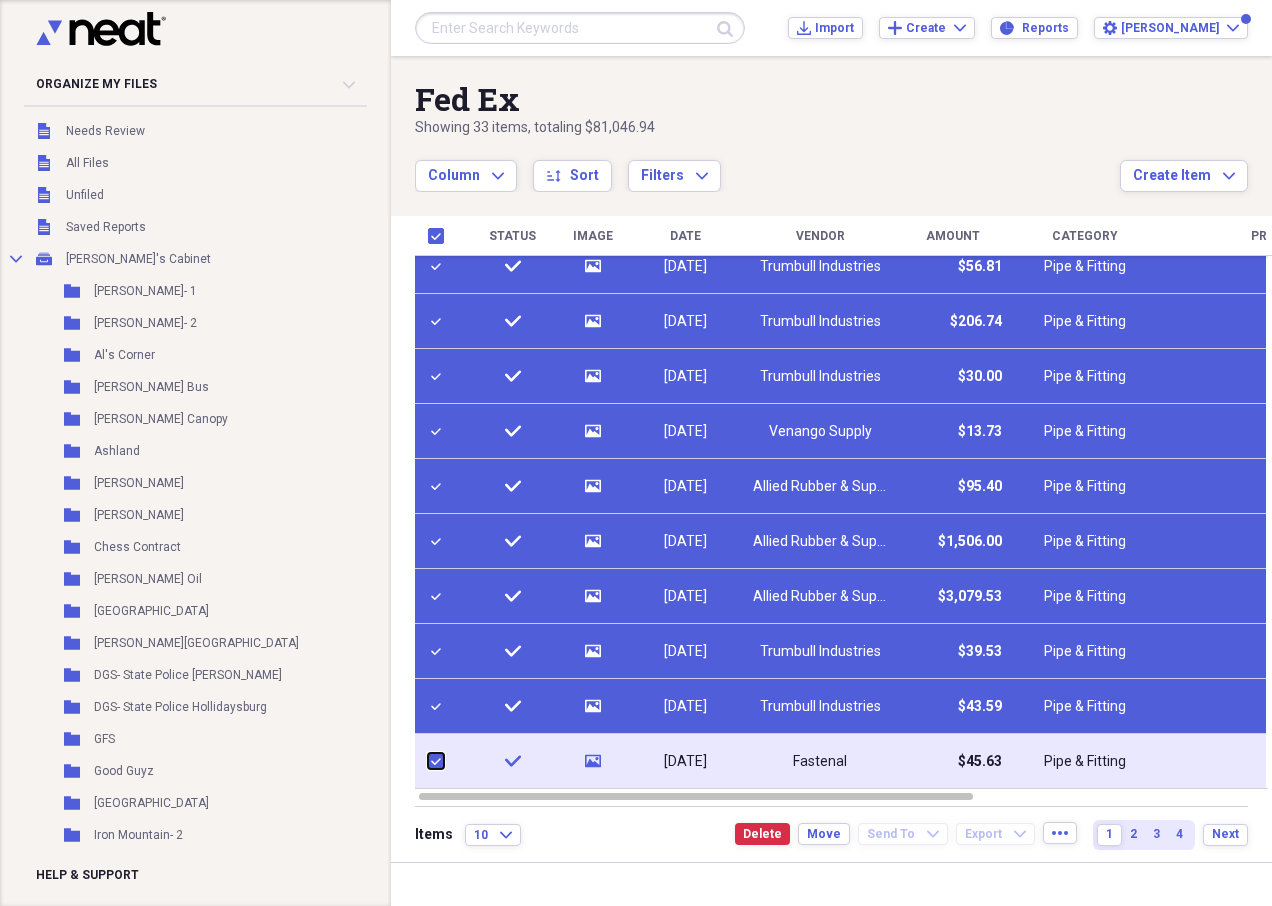 checkbox on "true" 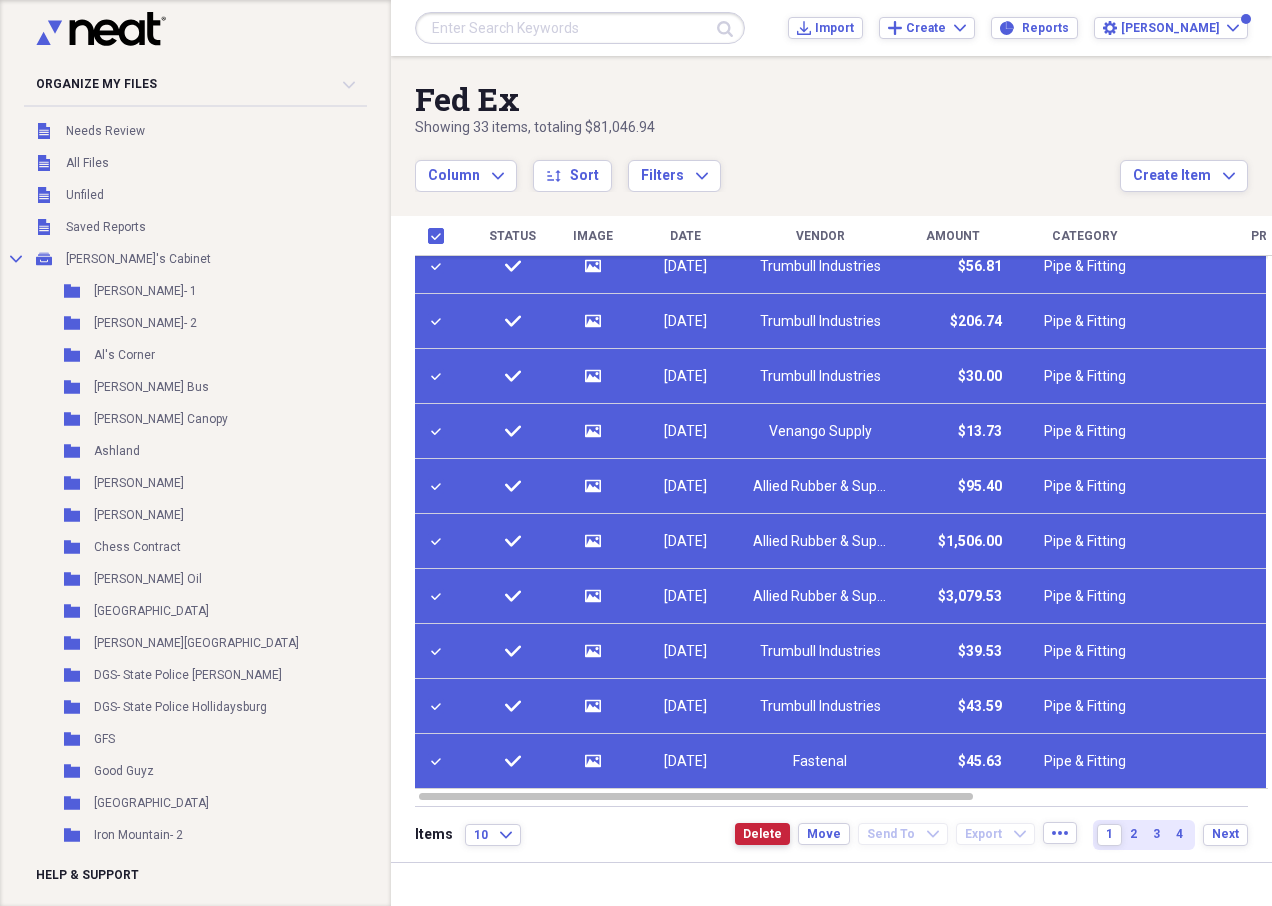 click on "Delete" at bounding box center (762, 834) 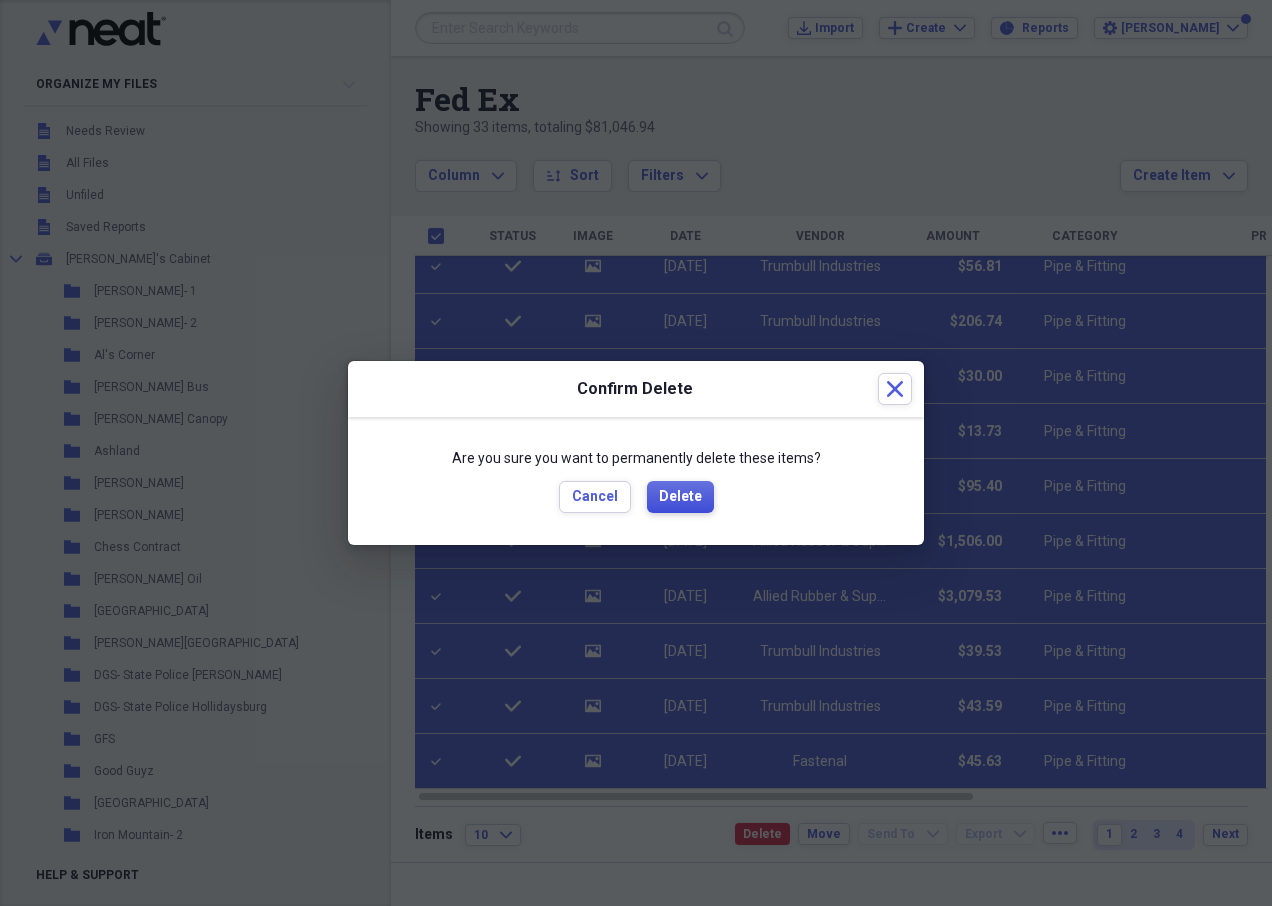 click on "Delete" at bounding box center [680, 497] 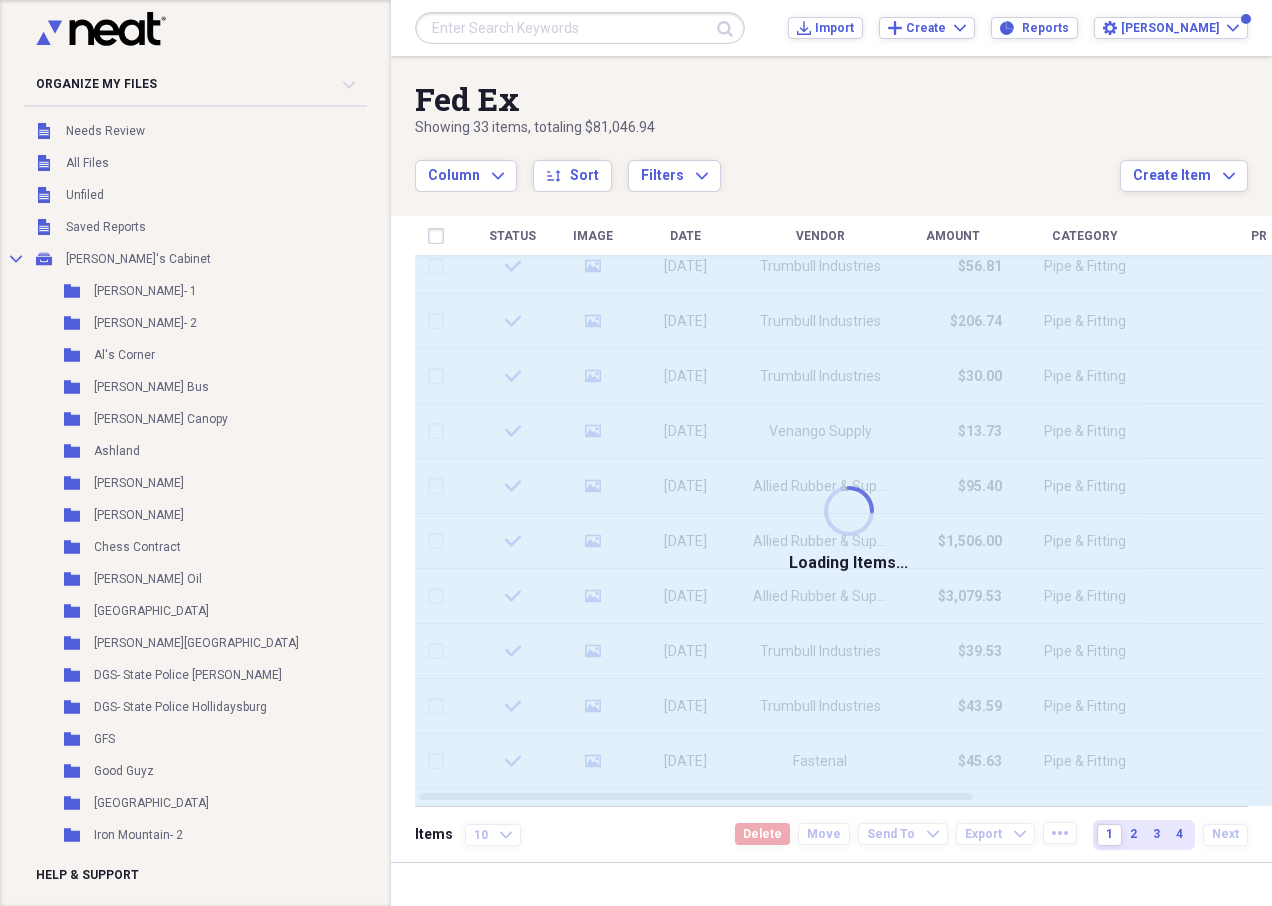 checkbox on "false" 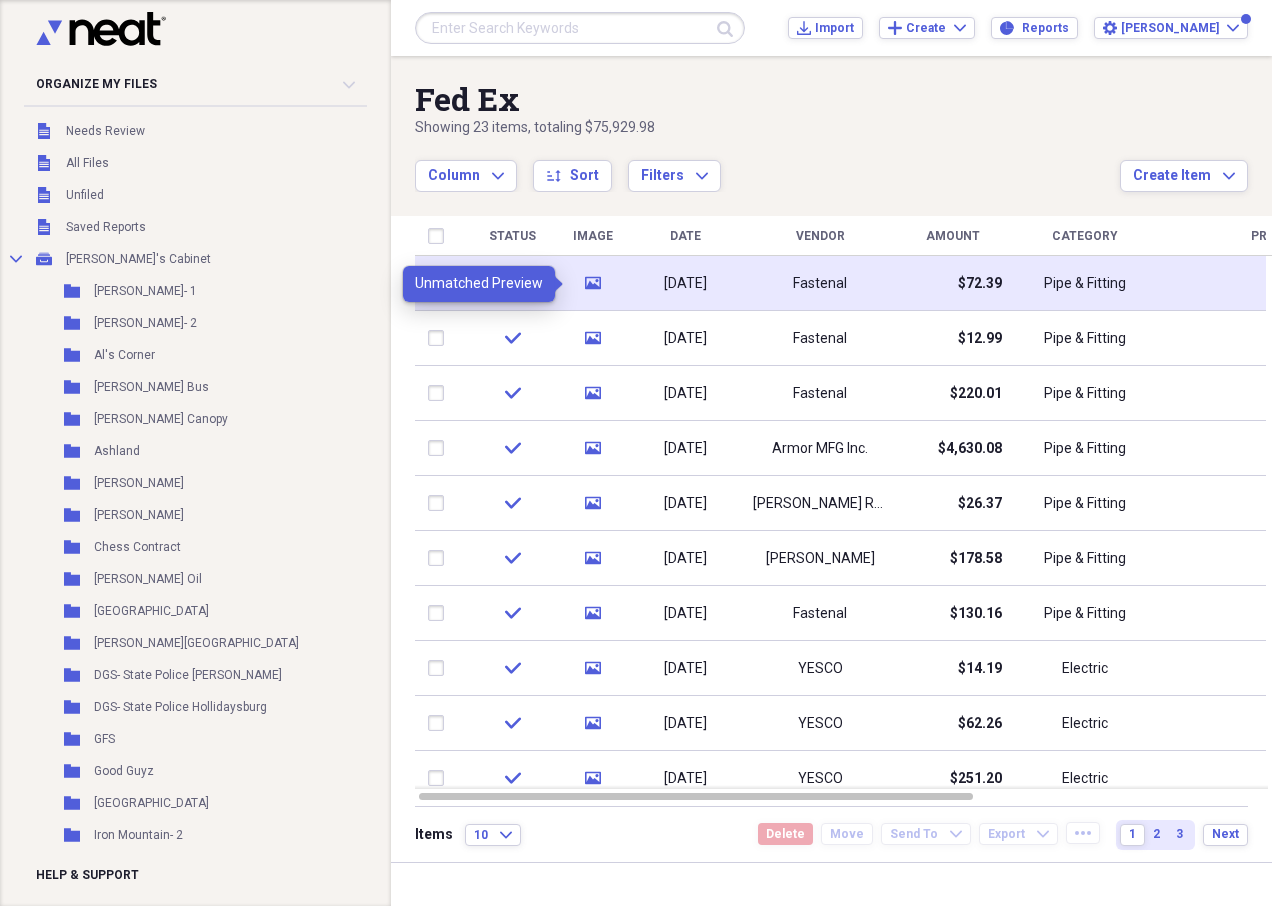 click on "media" 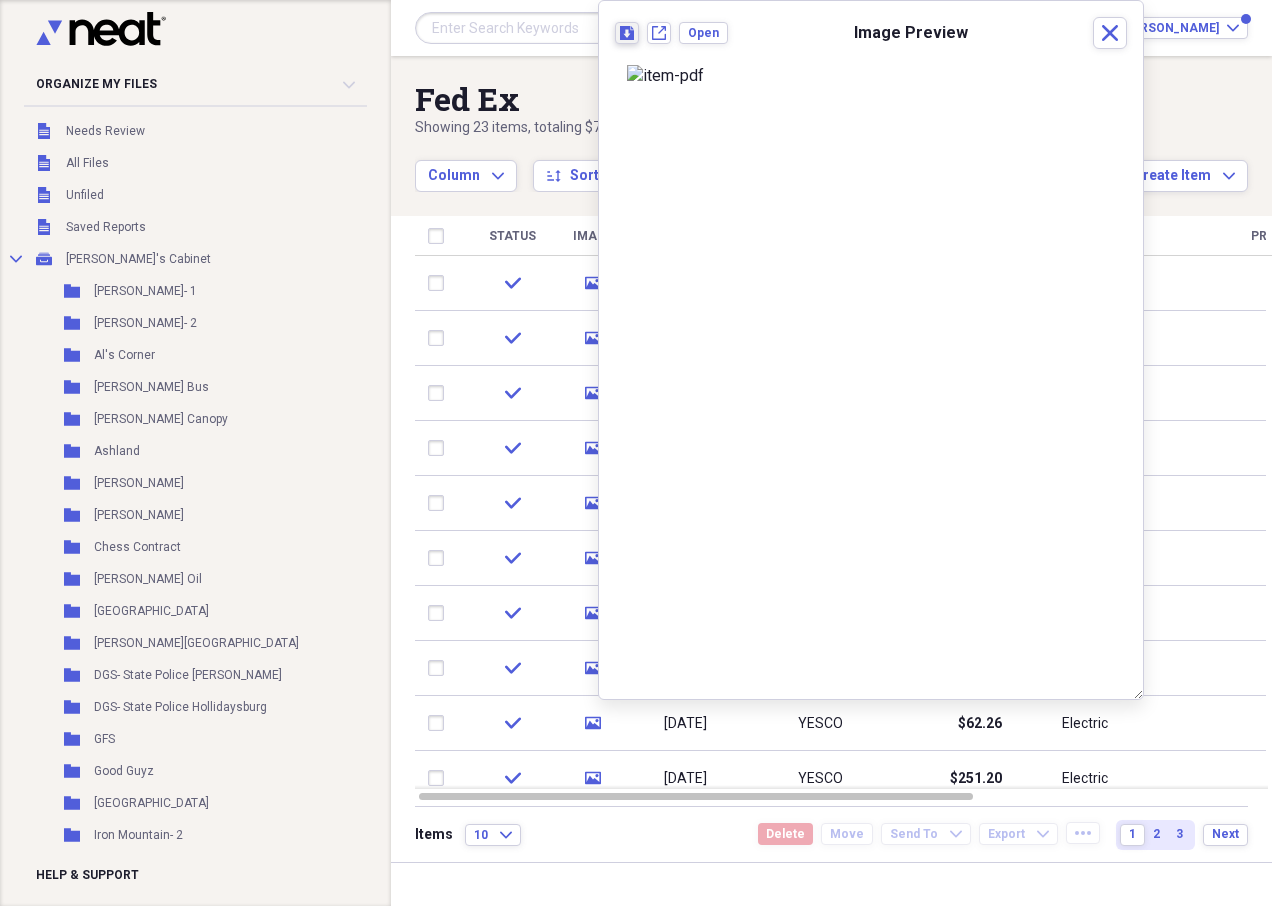 click 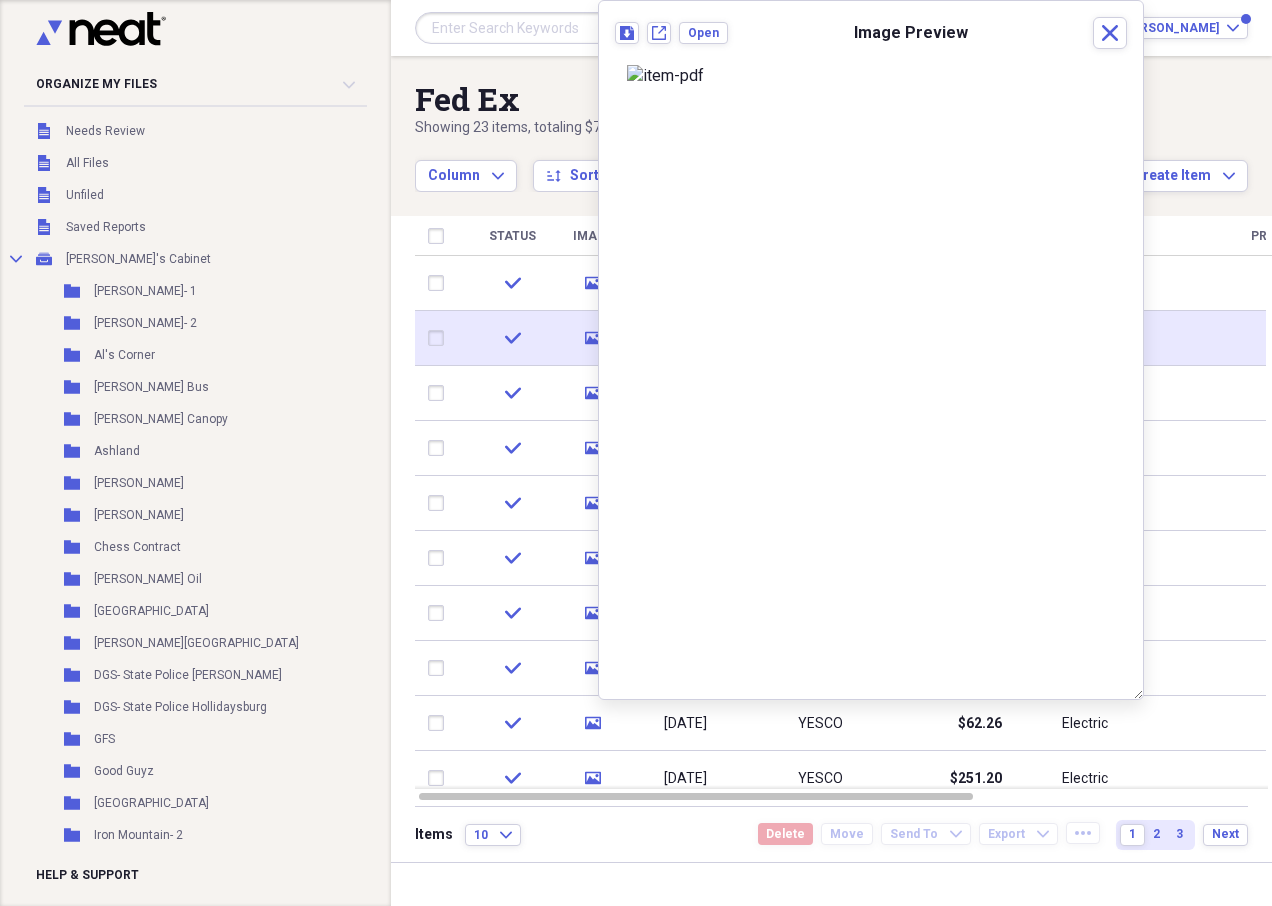 click 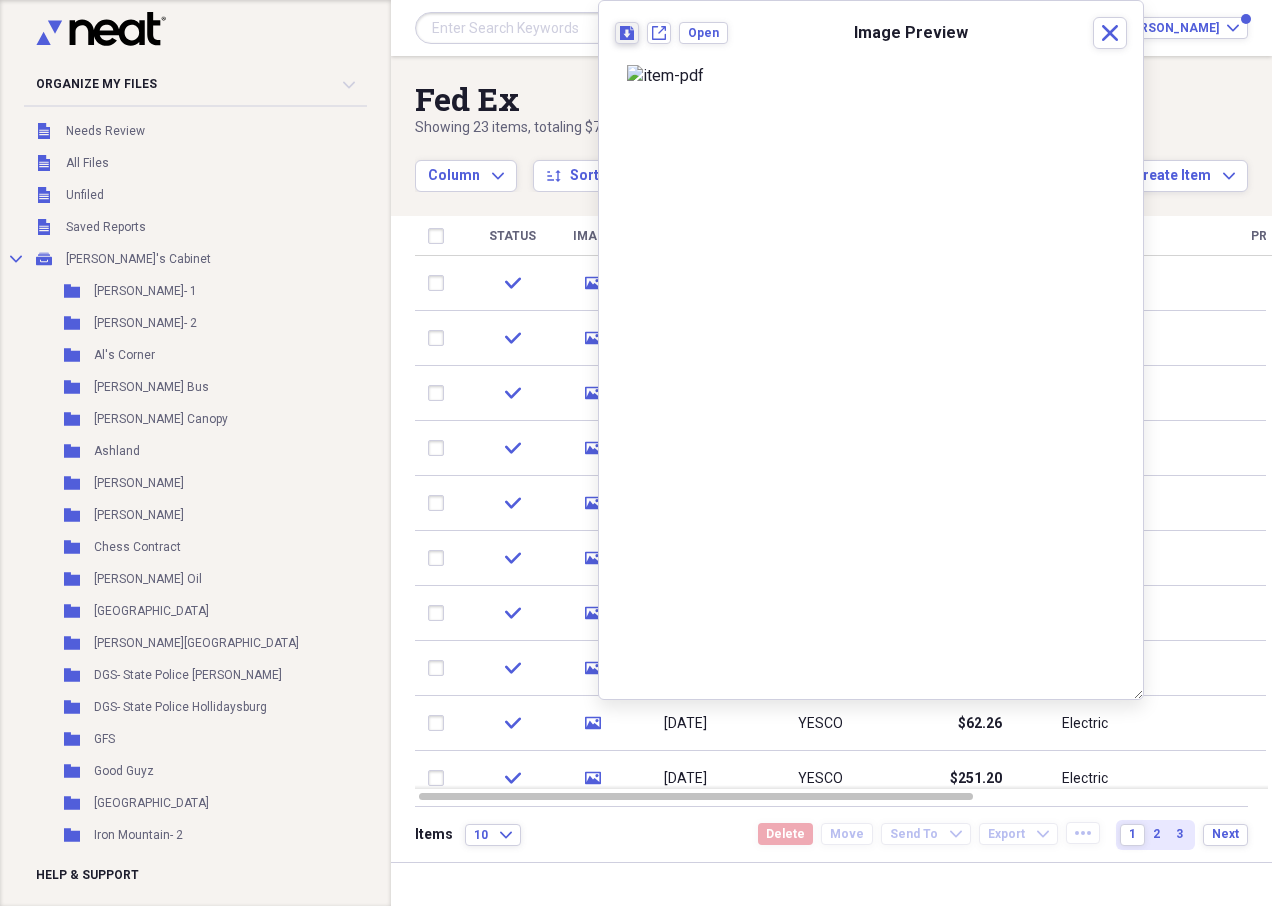 click 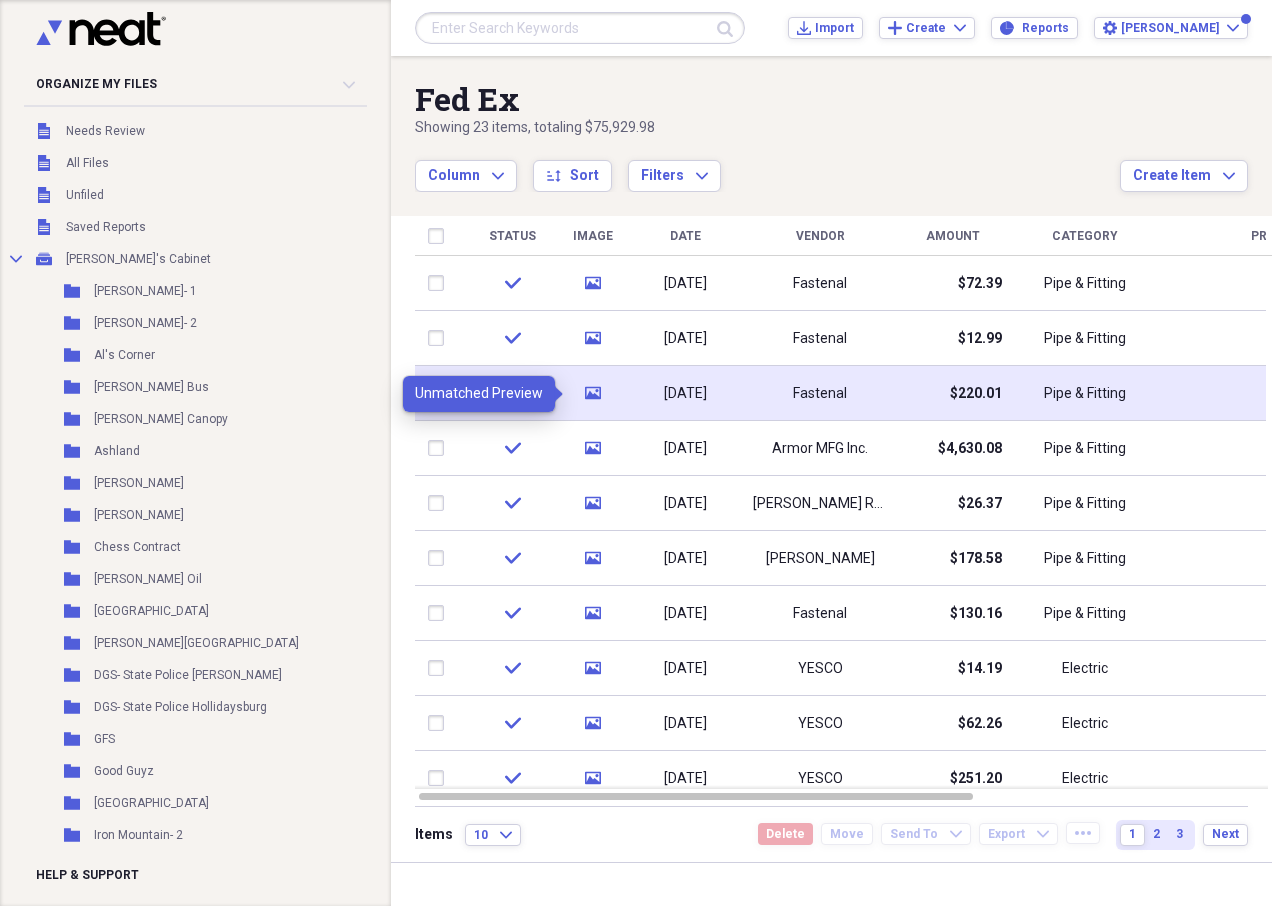 click 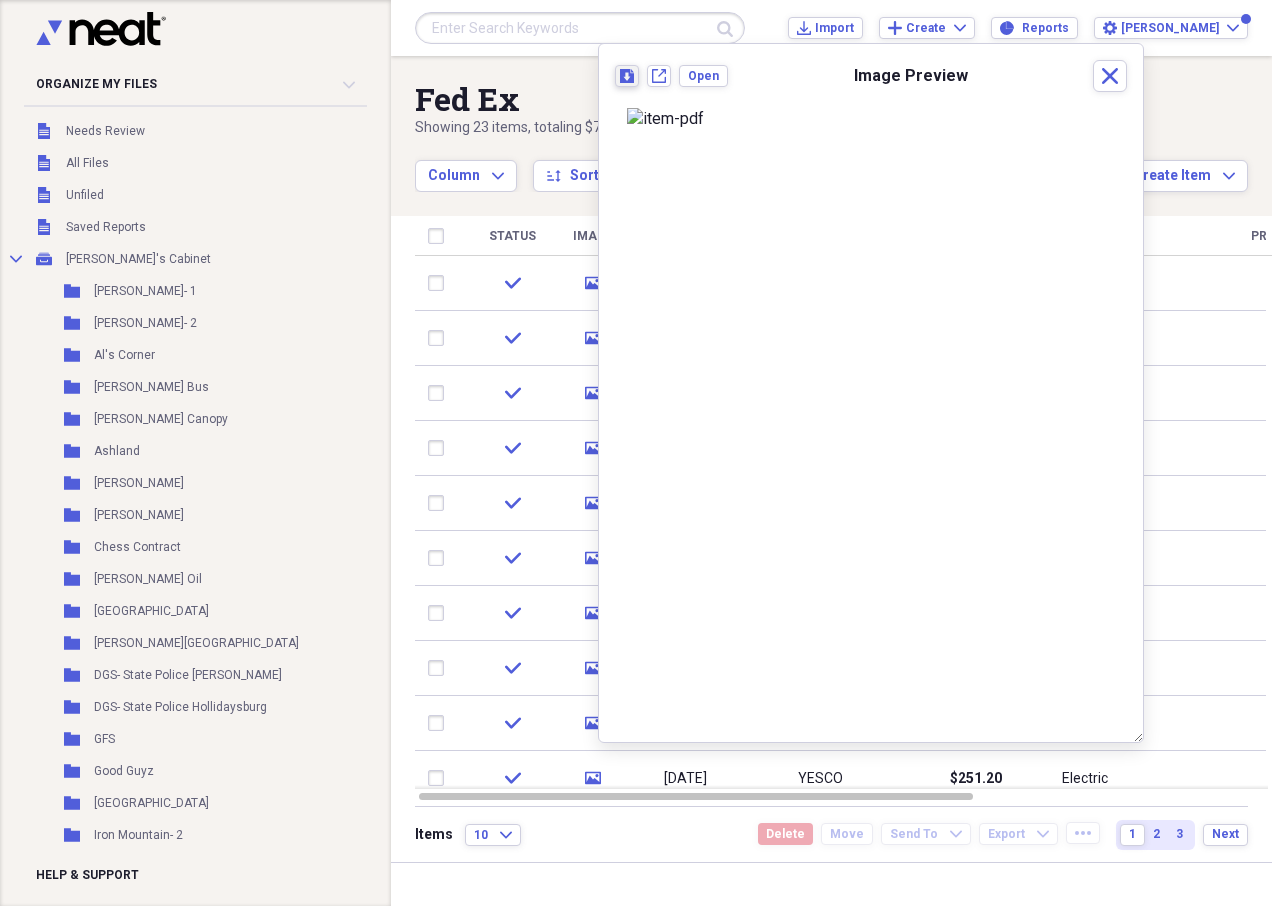 click 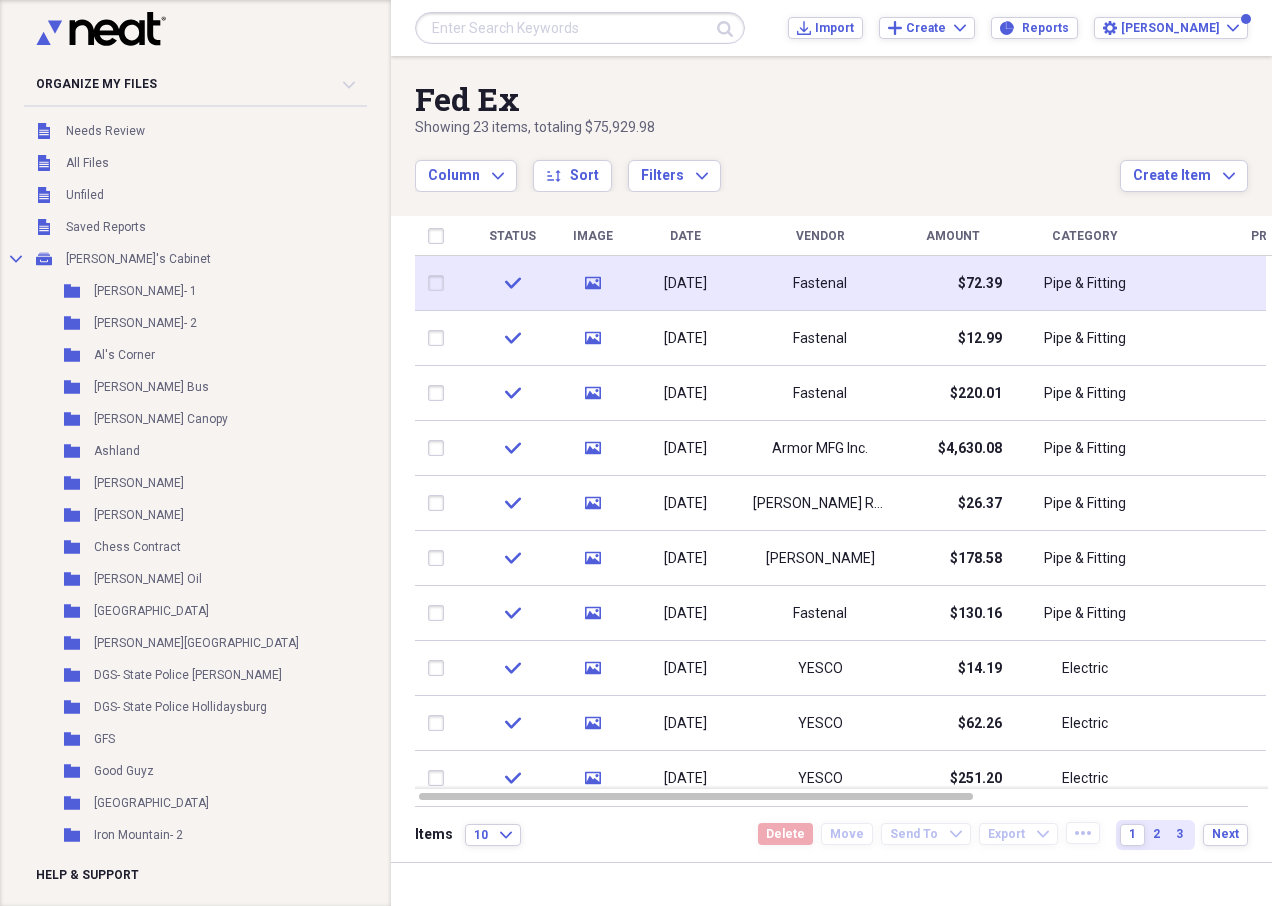 click at bounding box center (440, 283) 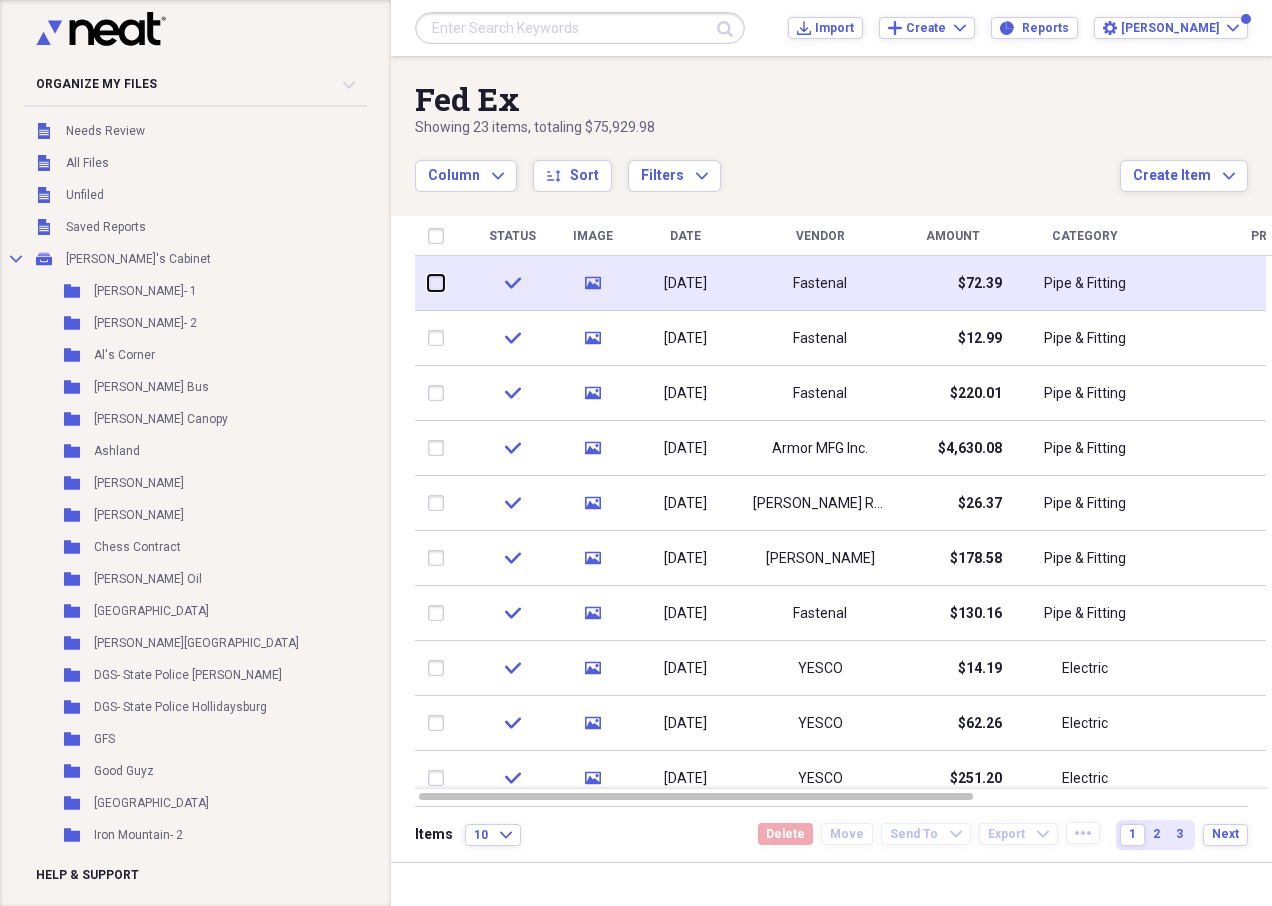 click at bounding box center [428, 283] 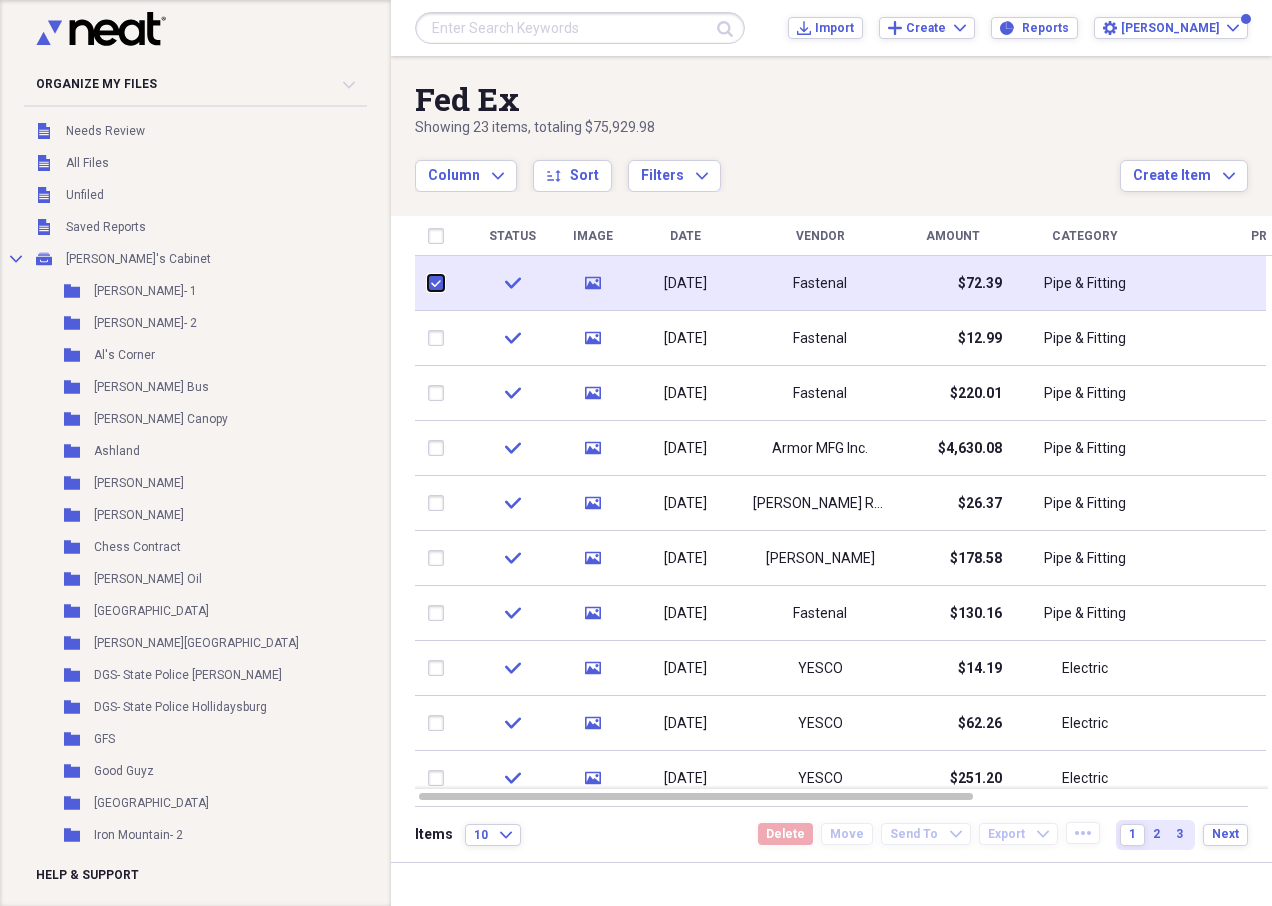 checkbox on "true" 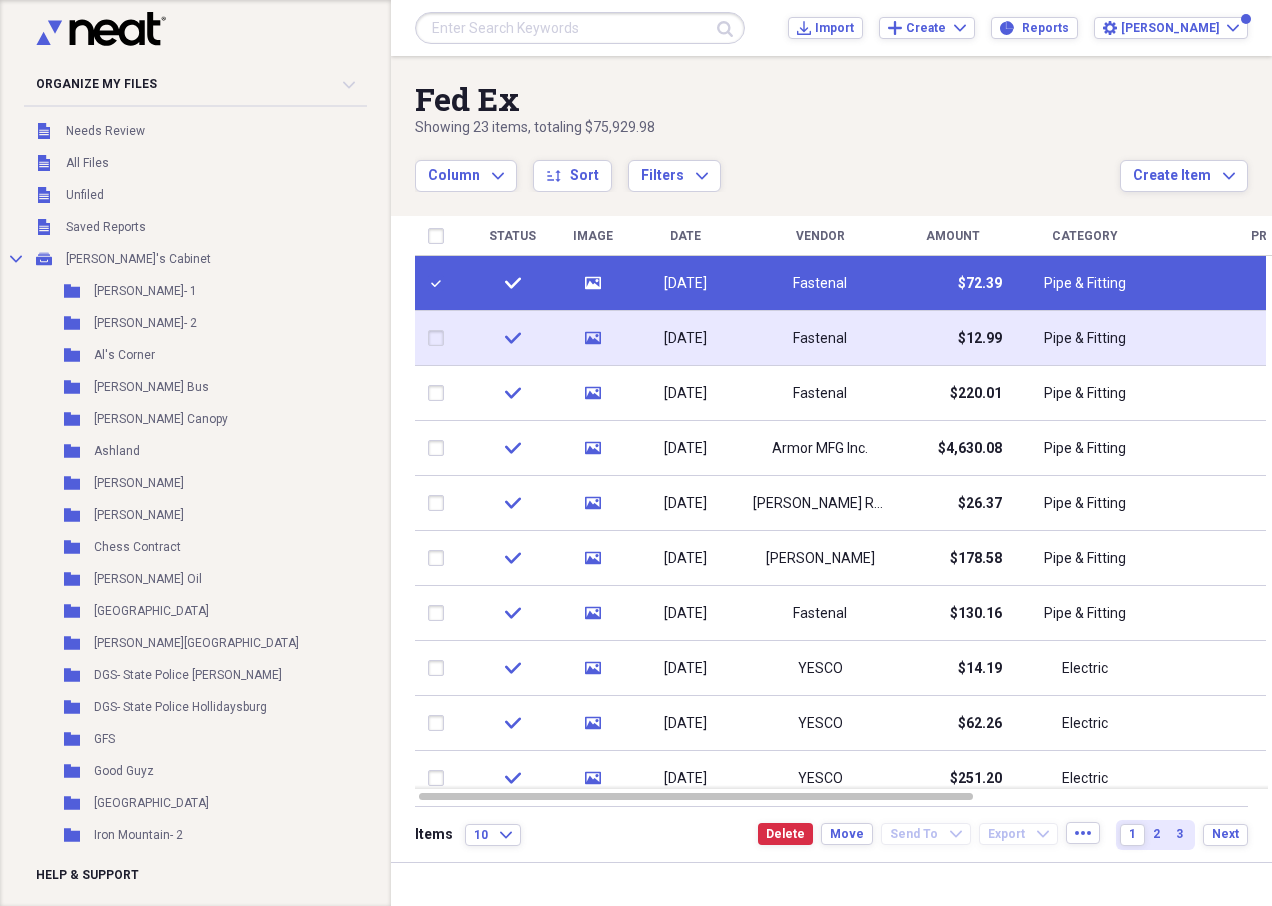 click at bounding box center (440, 338) 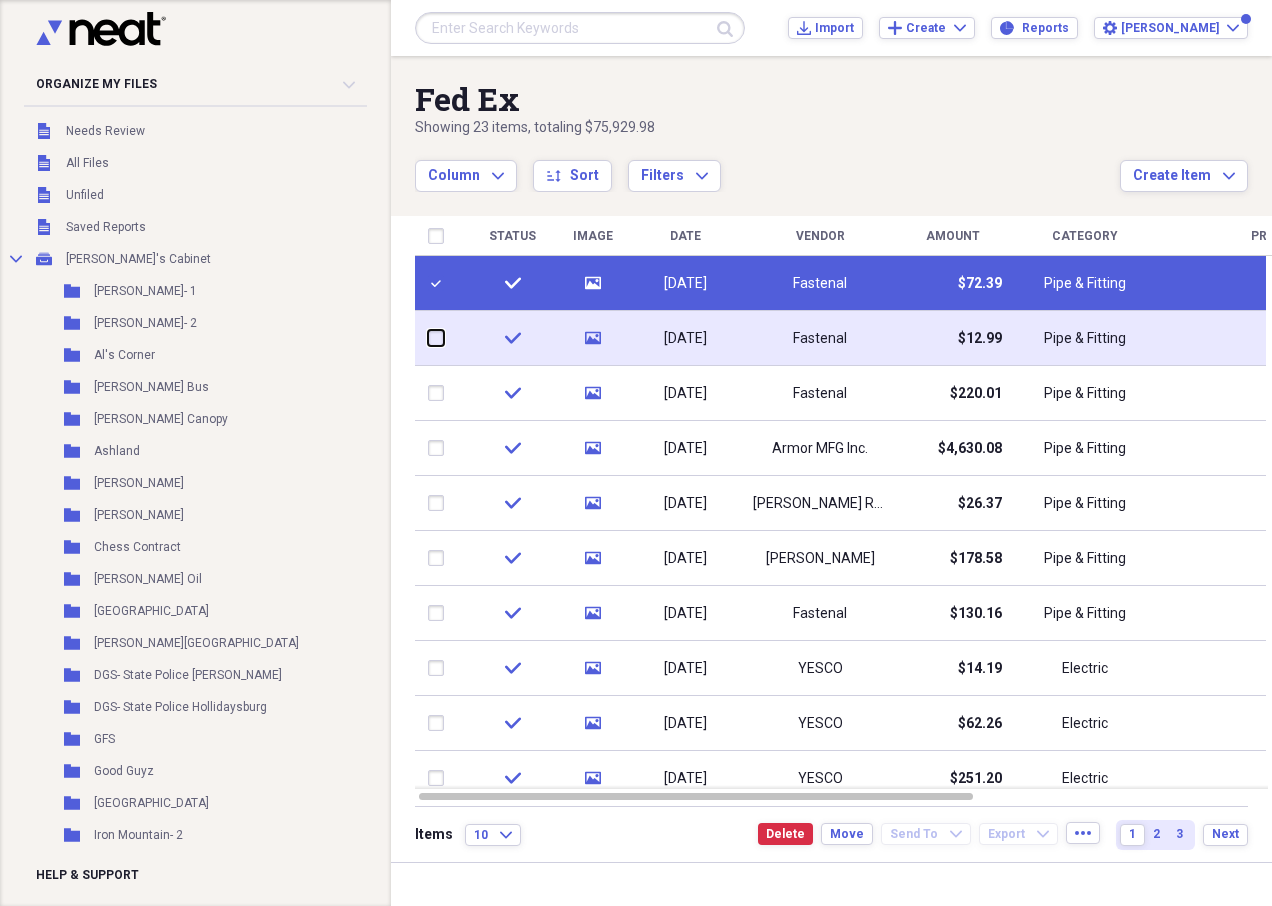 click at bounding box center [428, 338] 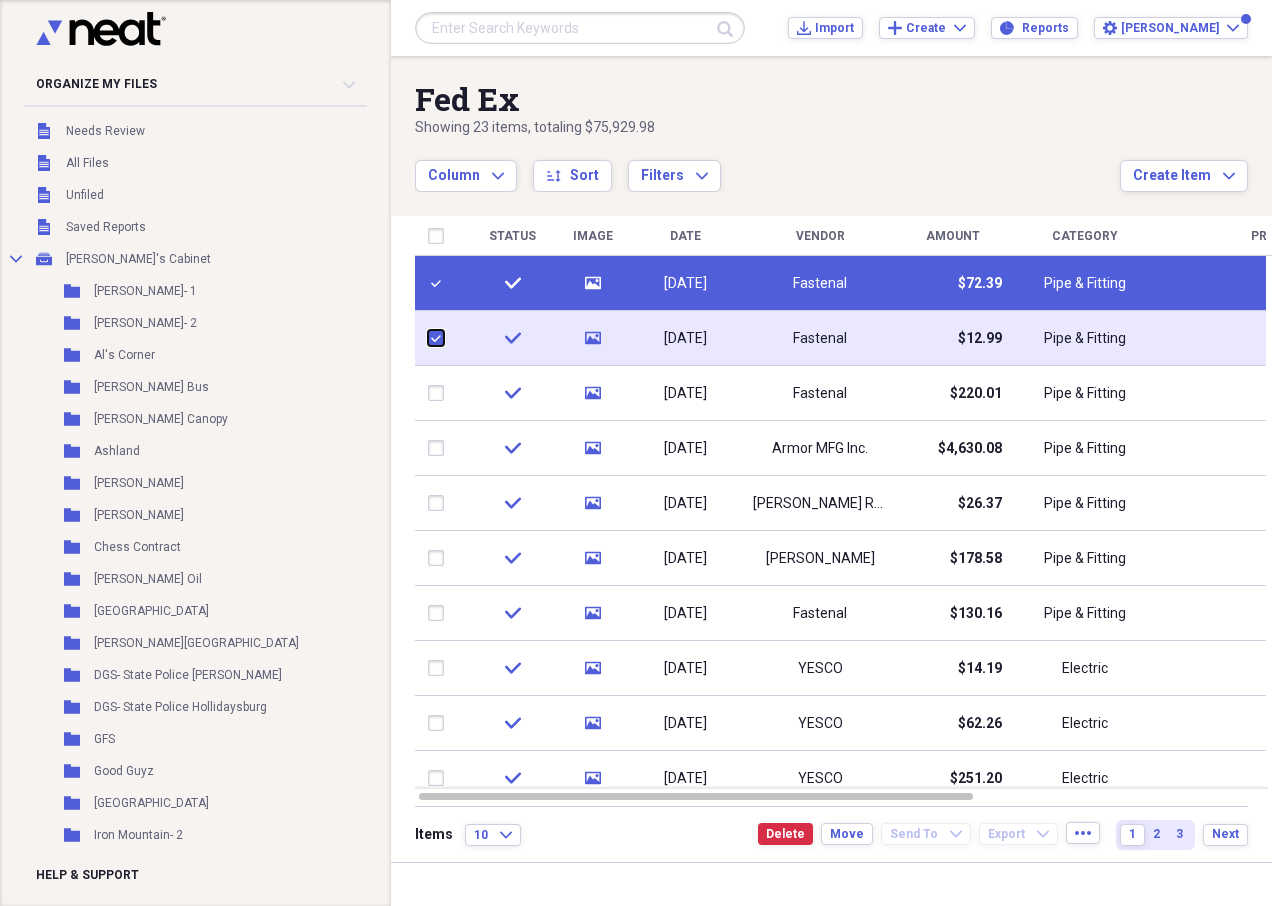 checkbox on "true" 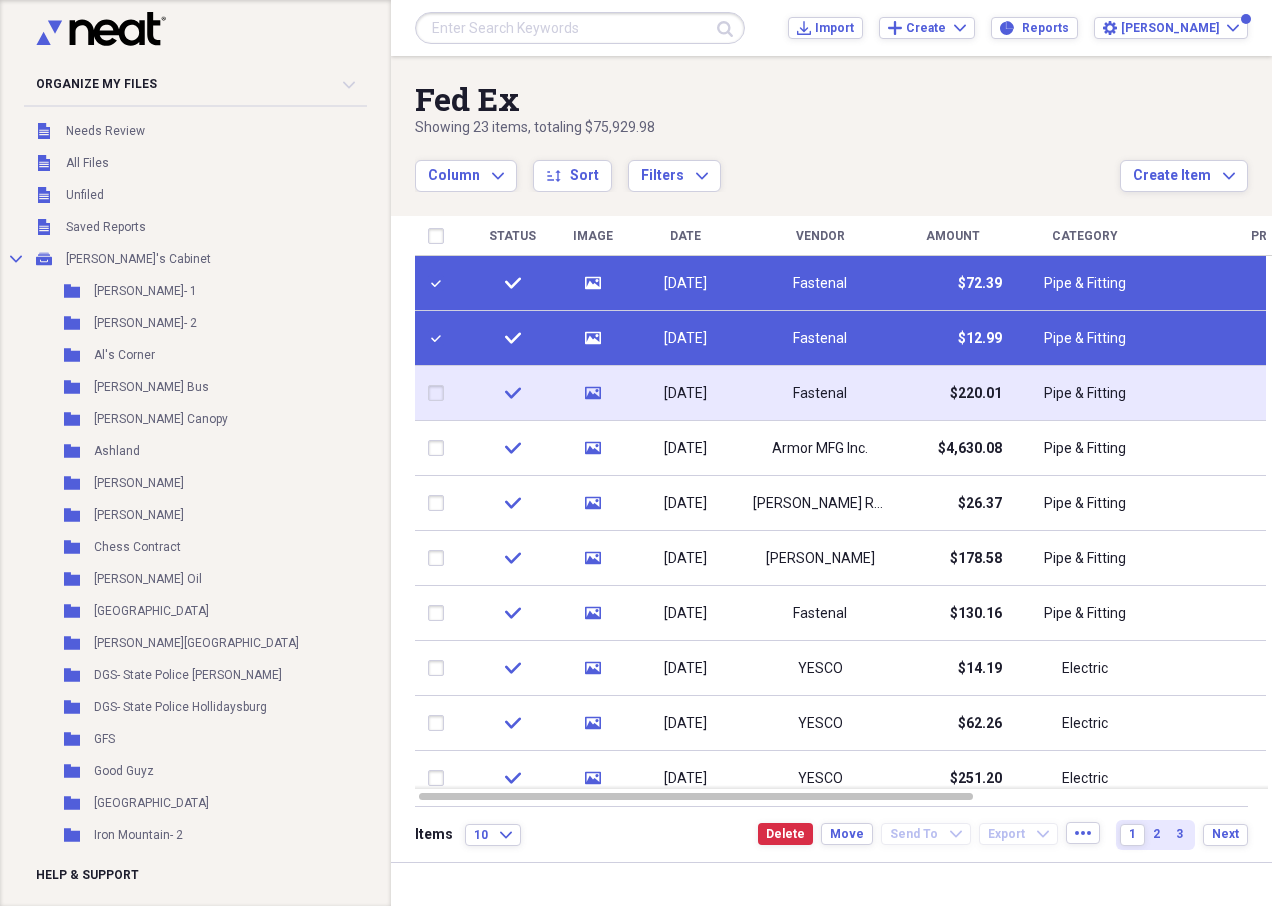 click at bounding box center (440, 393) 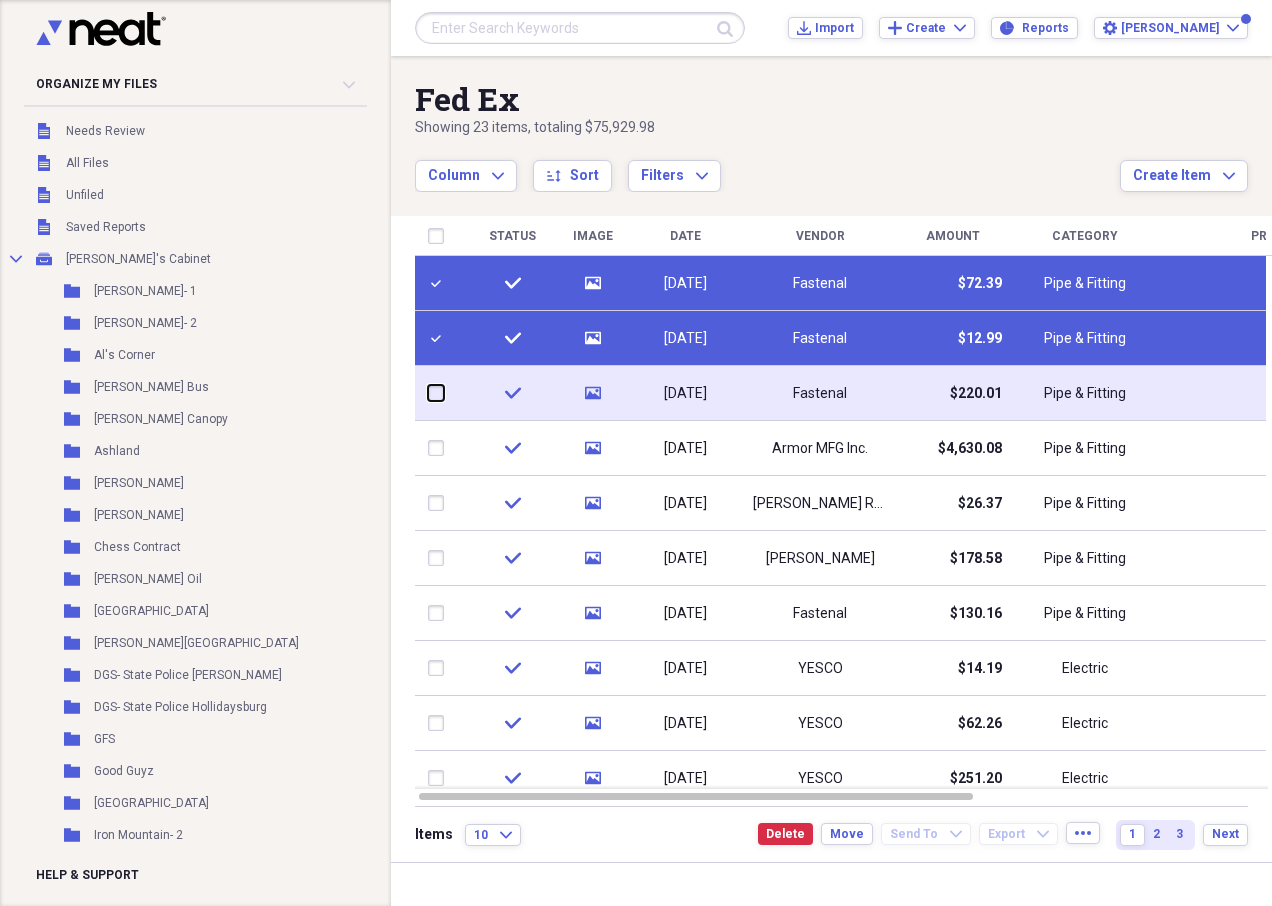 click at bounding box center [428, 393] 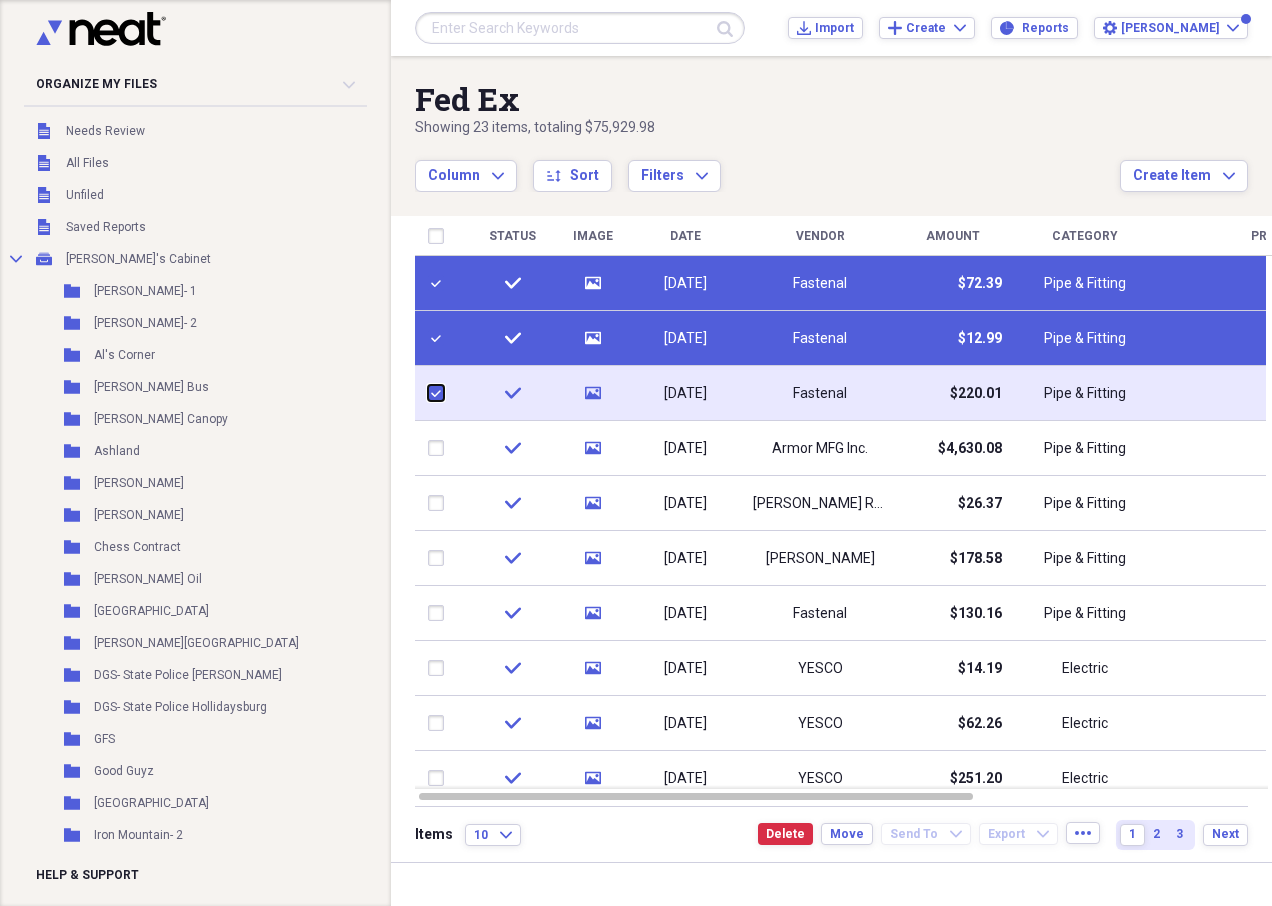 checkbox on "true" 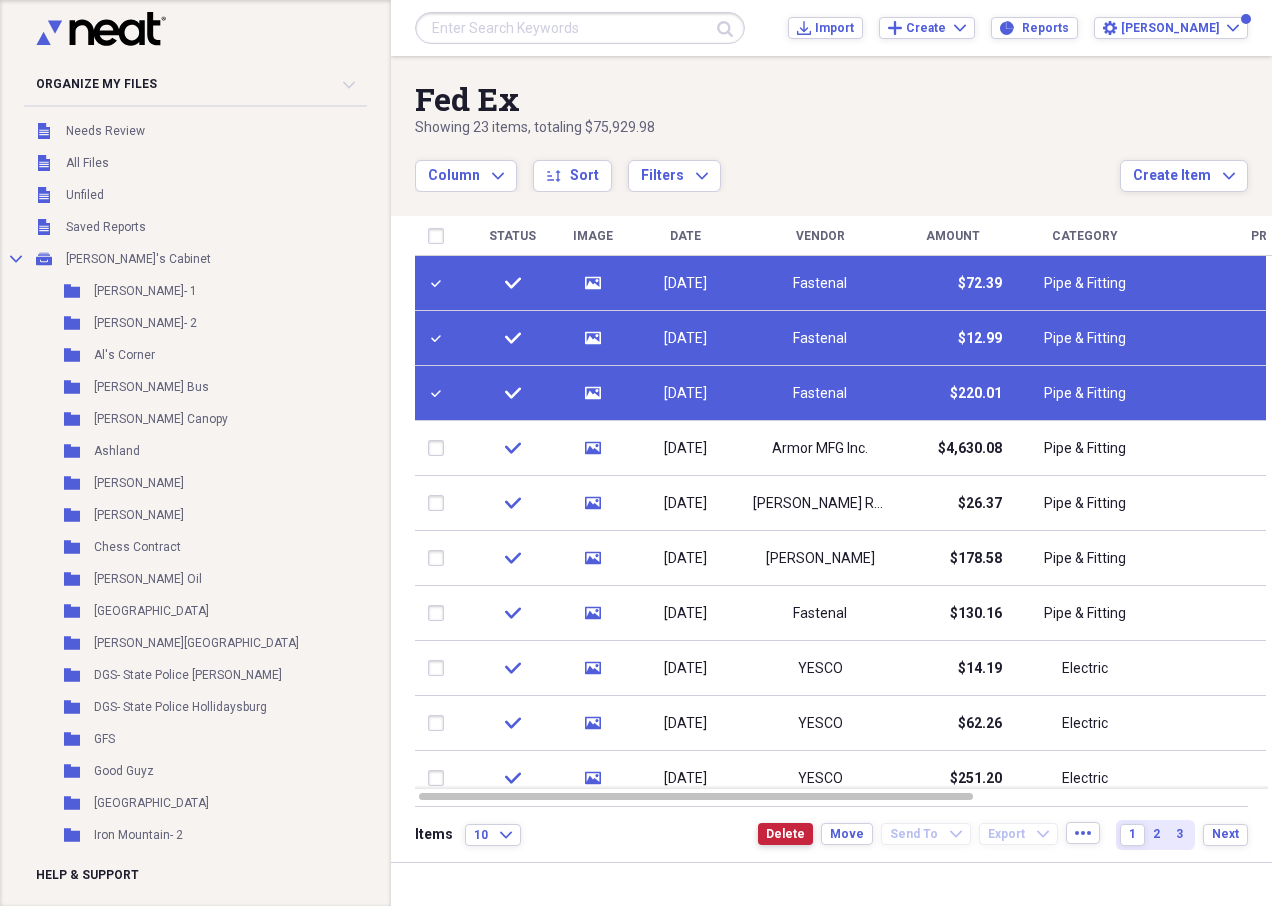 click on "Delete" at bounding box center (785, 834) 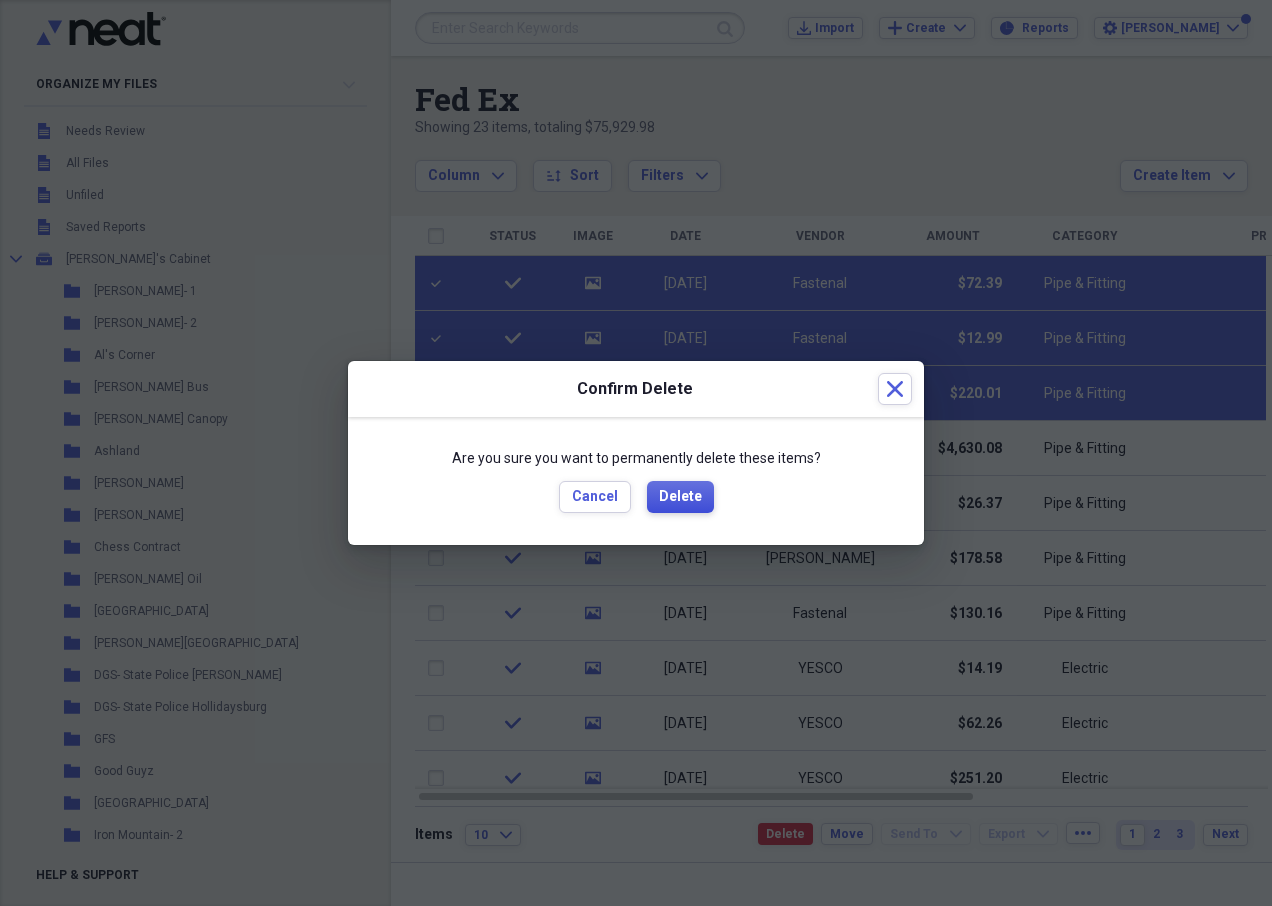 click on "Delete" at bounding box center (680, 497) 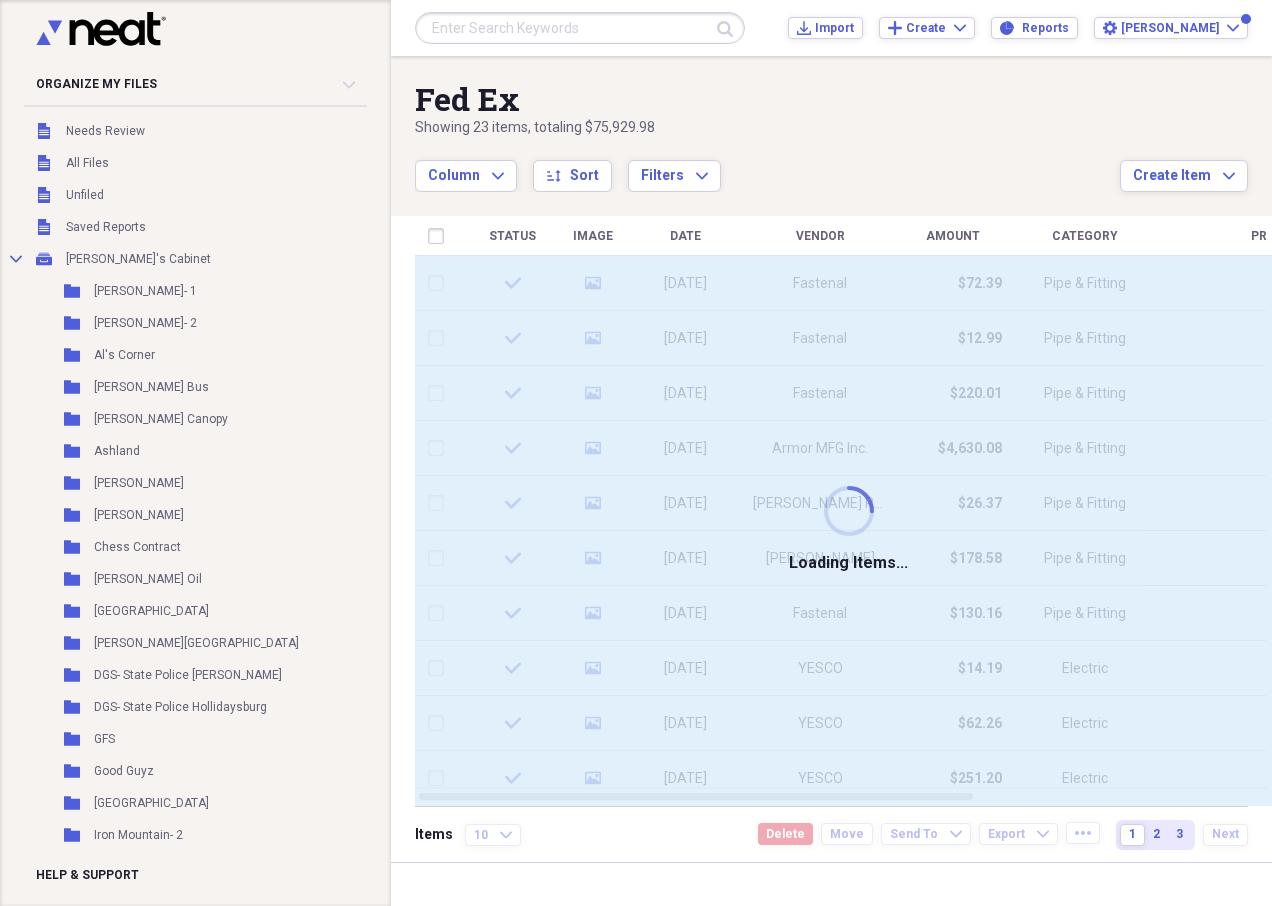 checkbox on "false" 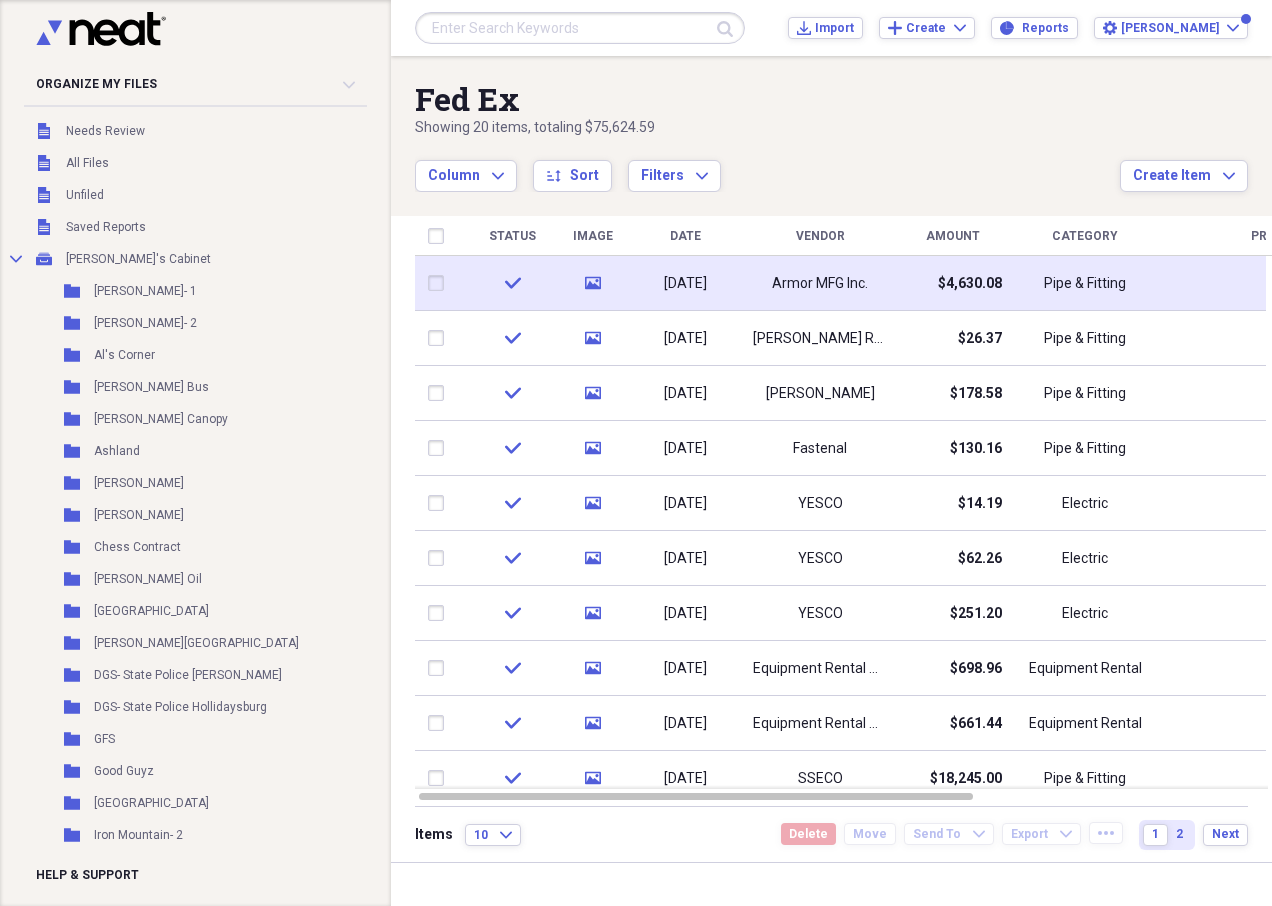 click on "06/20/2017" at bounding box center (685, 283) 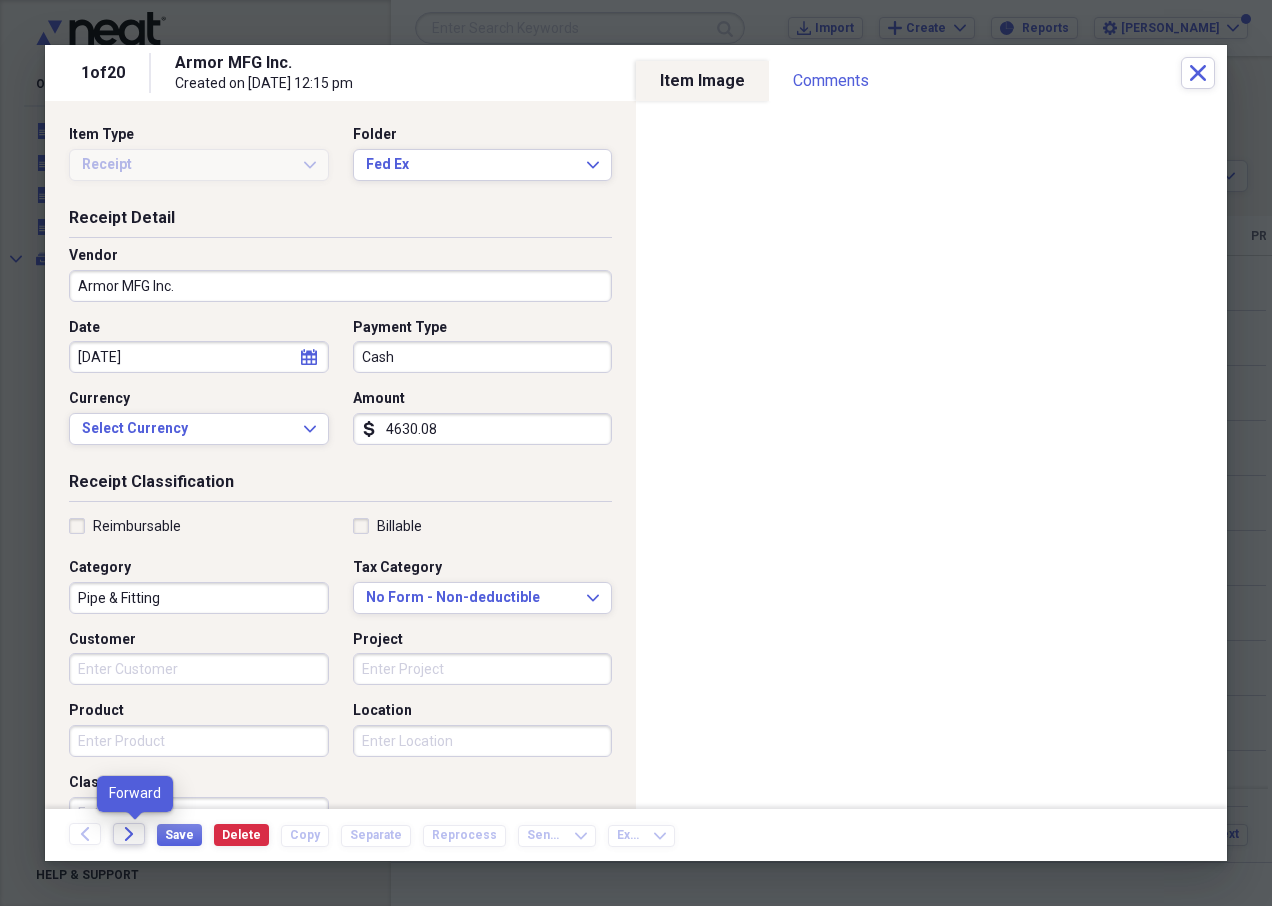 click on "Forward" 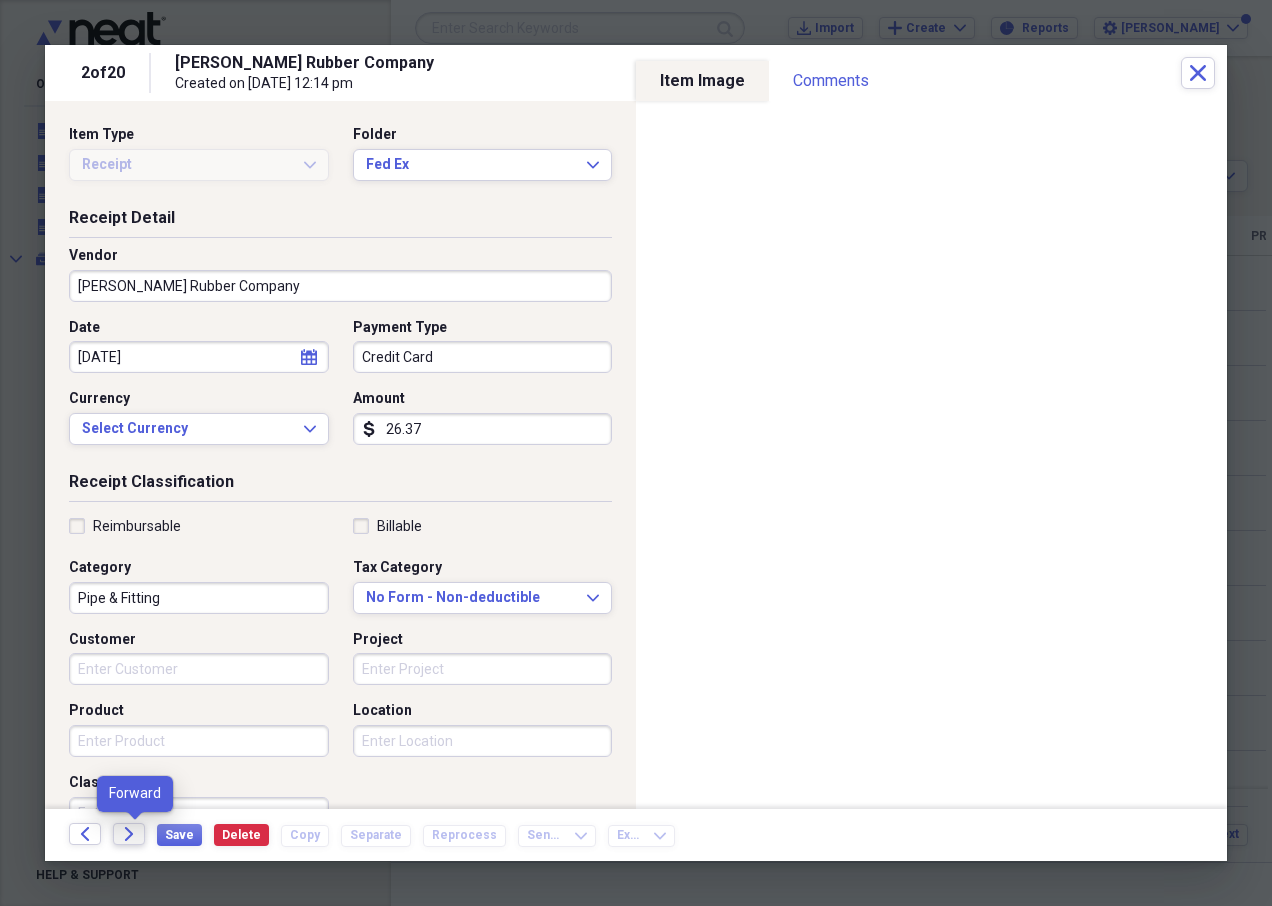 click on "Forward" 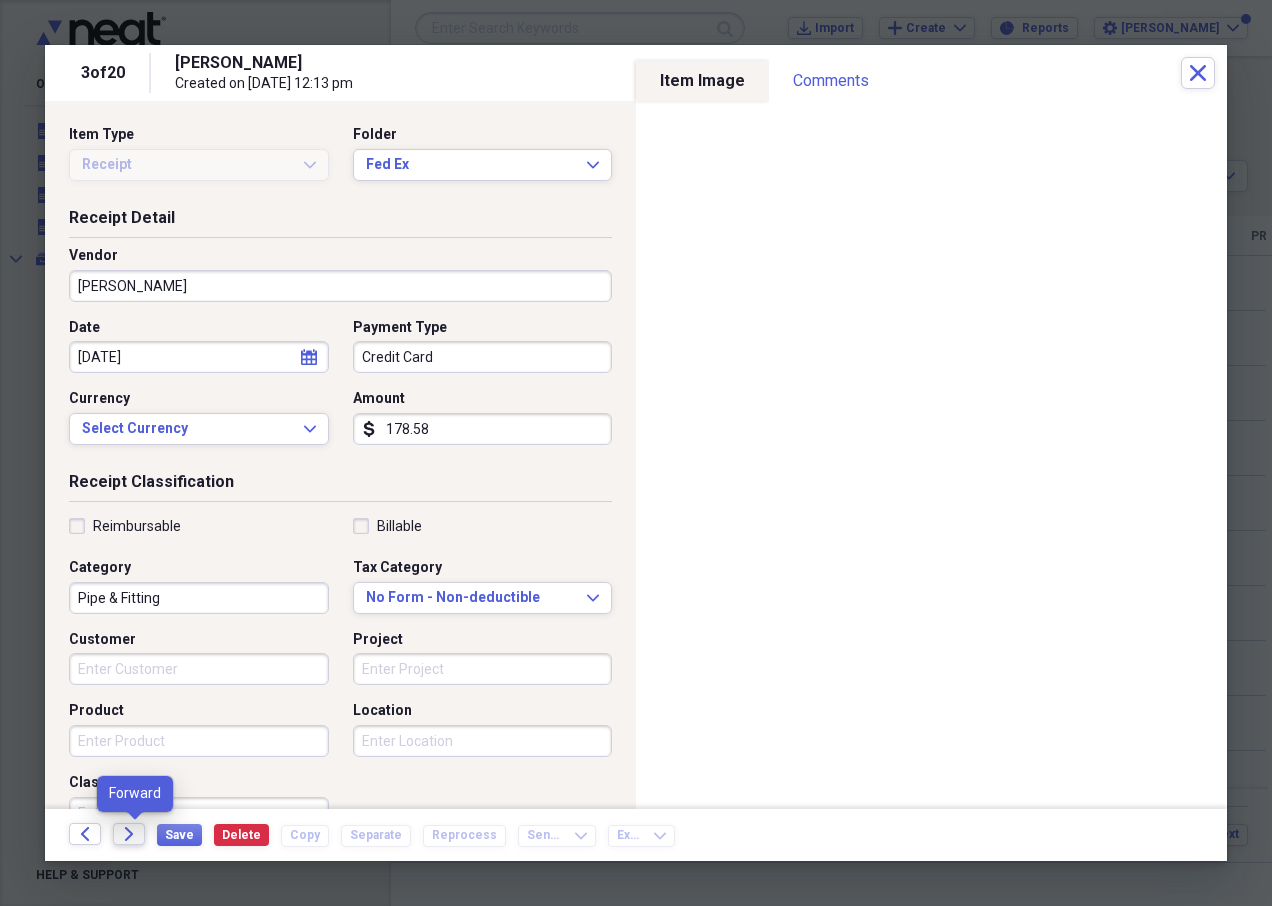 click on "Forward" 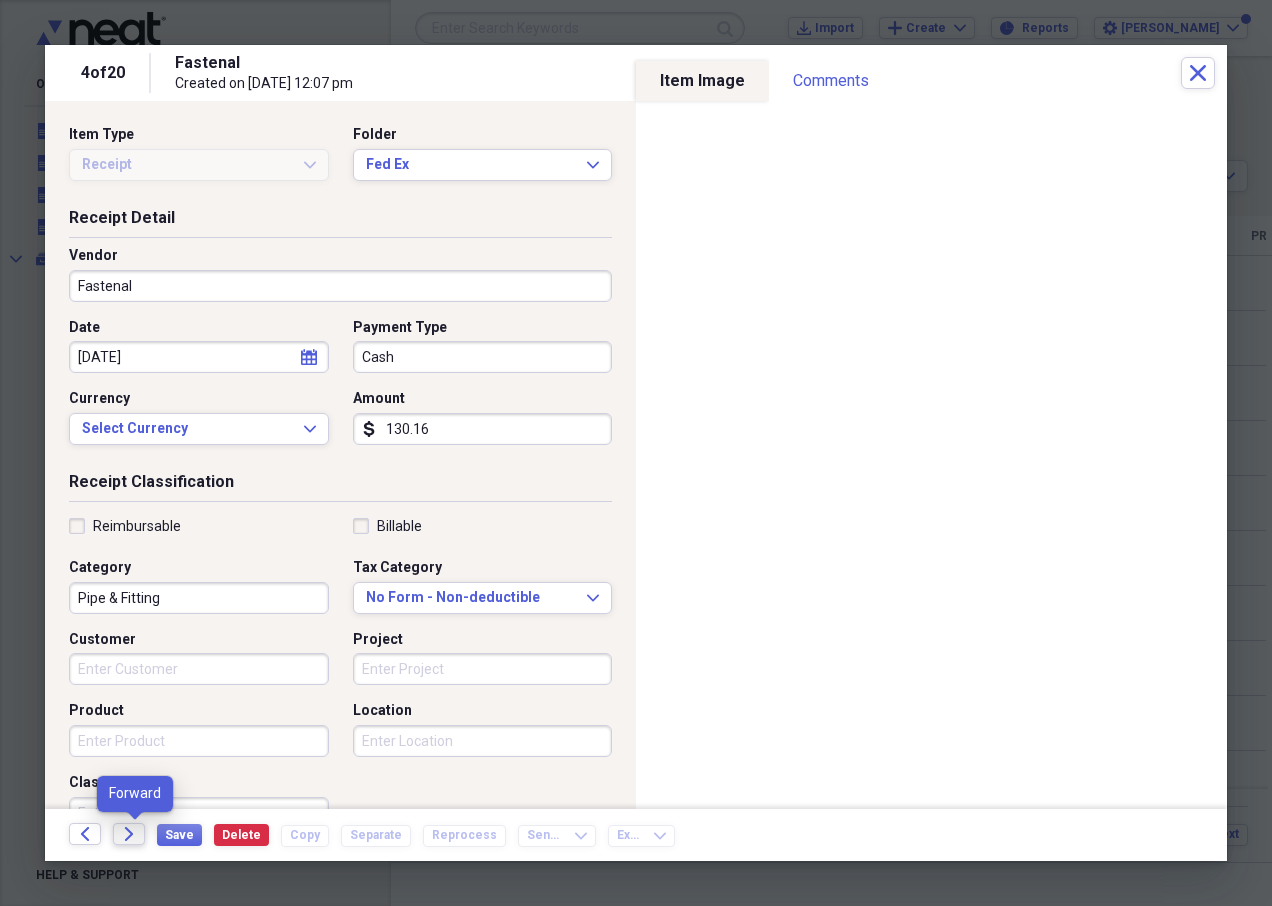 click on "Forward" 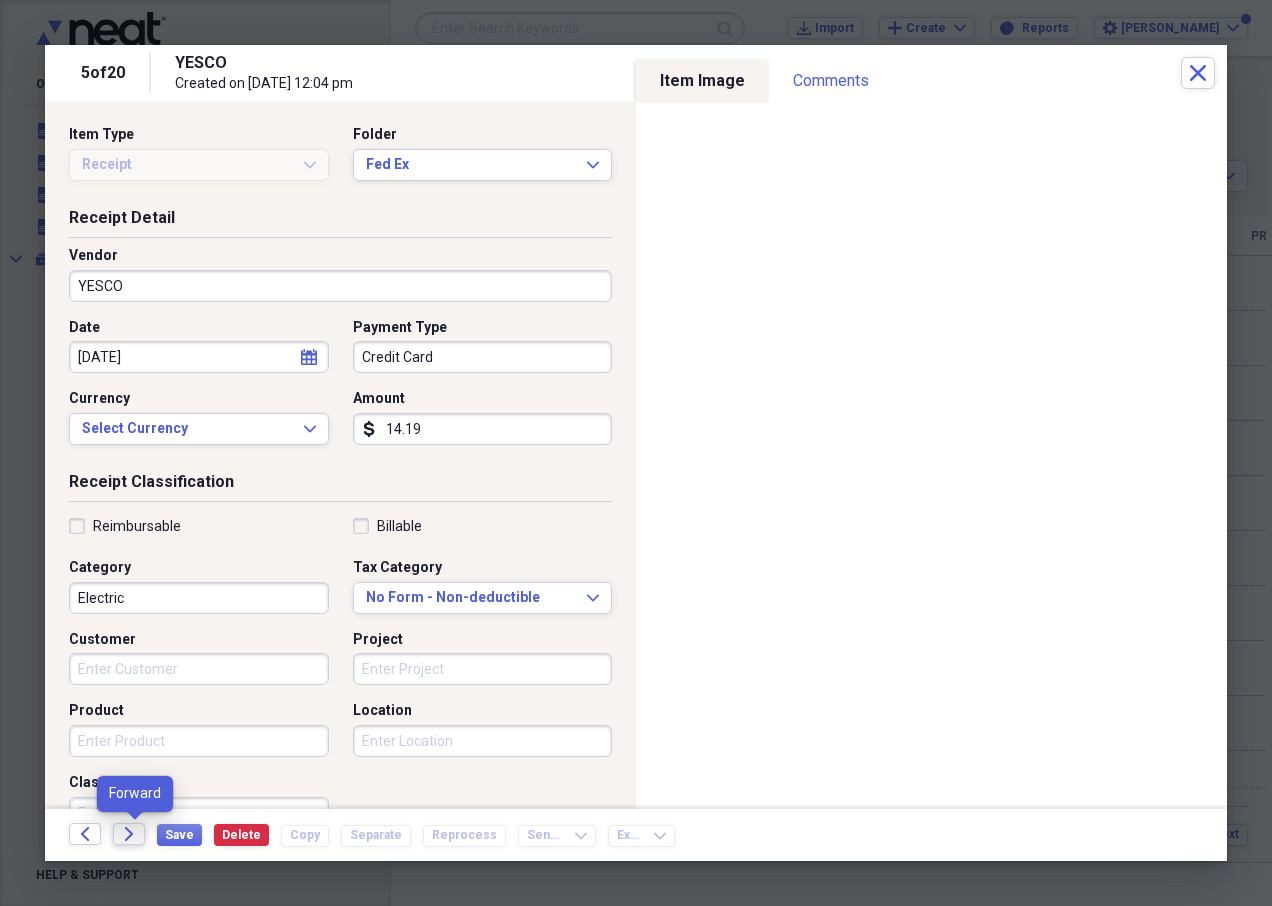 click 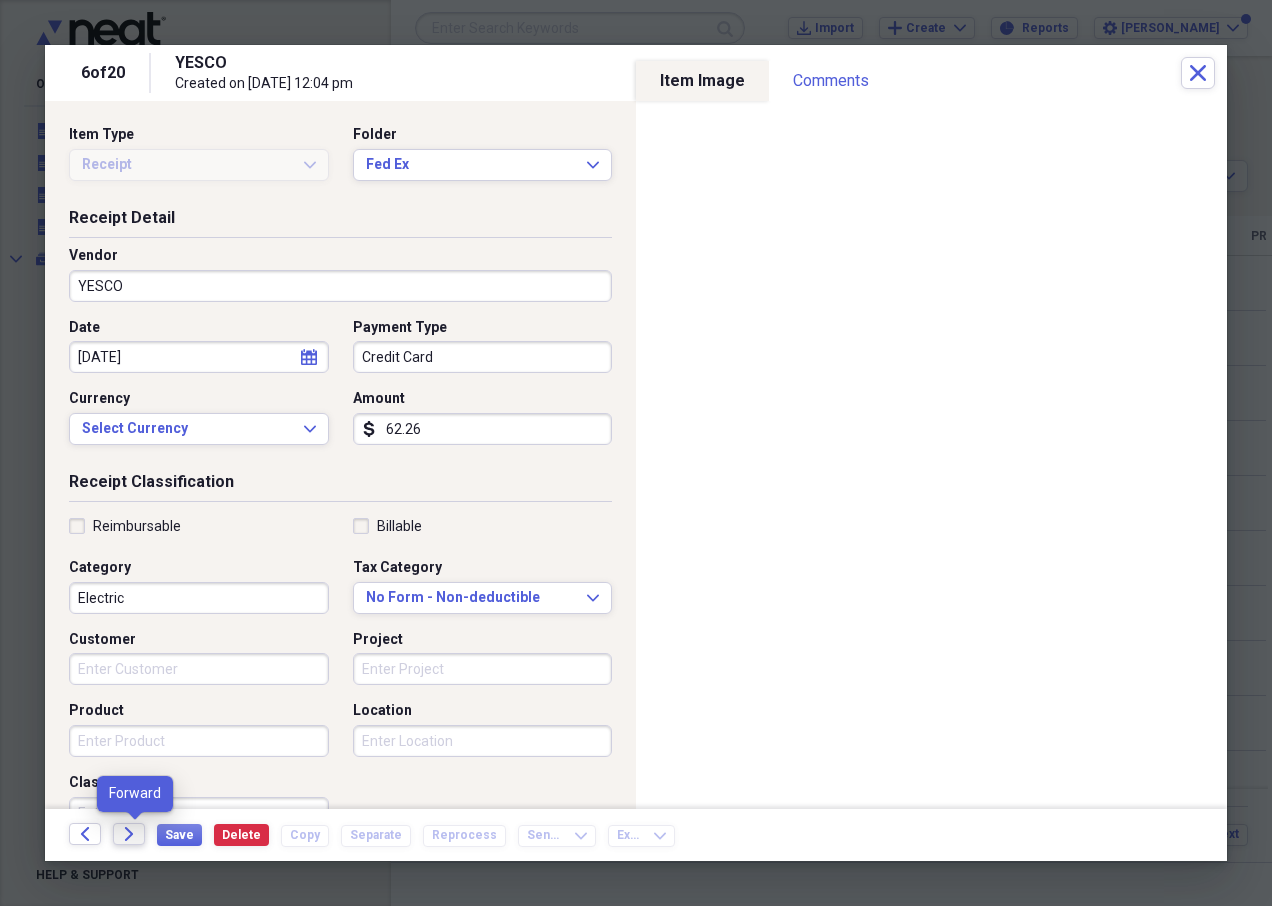 click on "Forward" at bounding box center (129, 834) 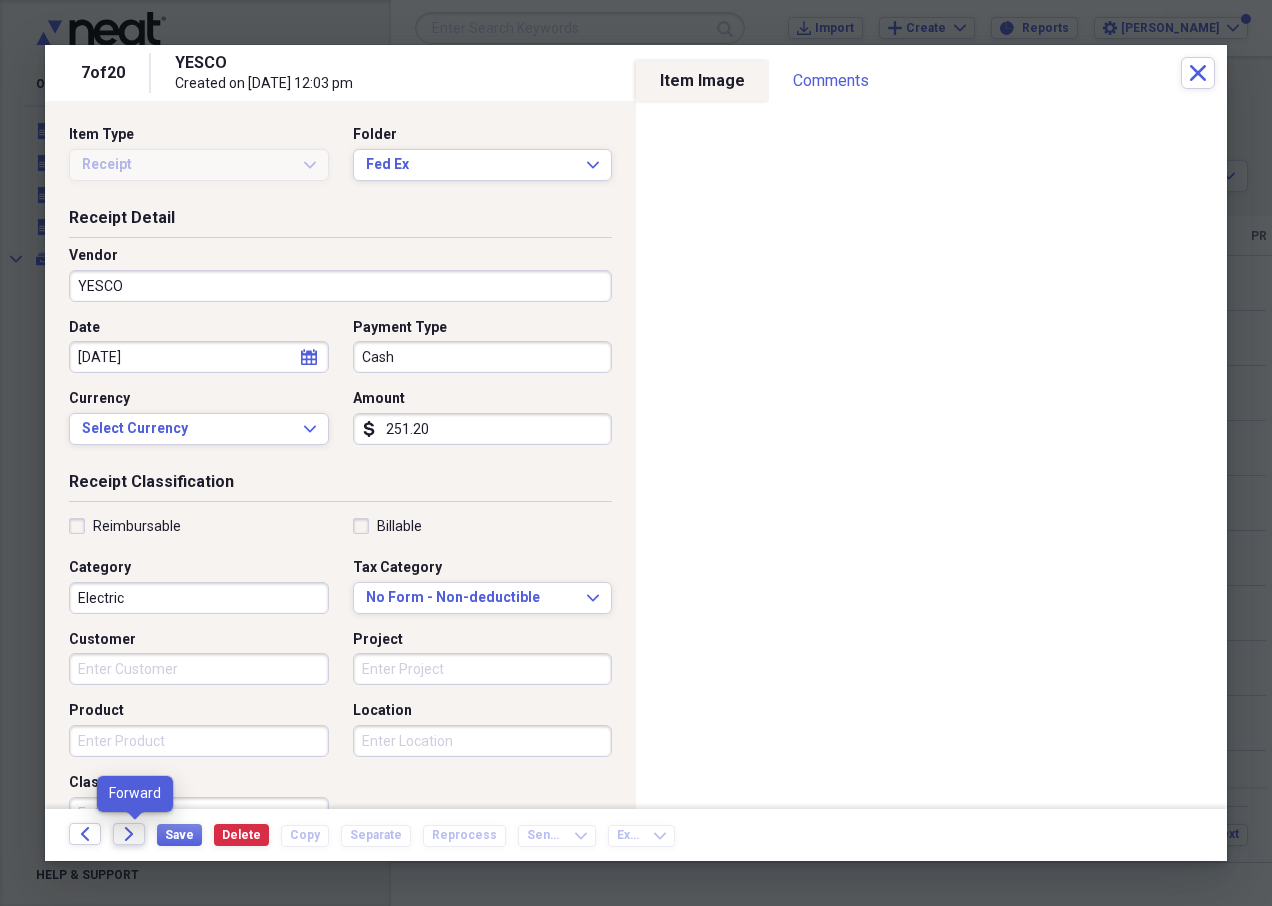 click 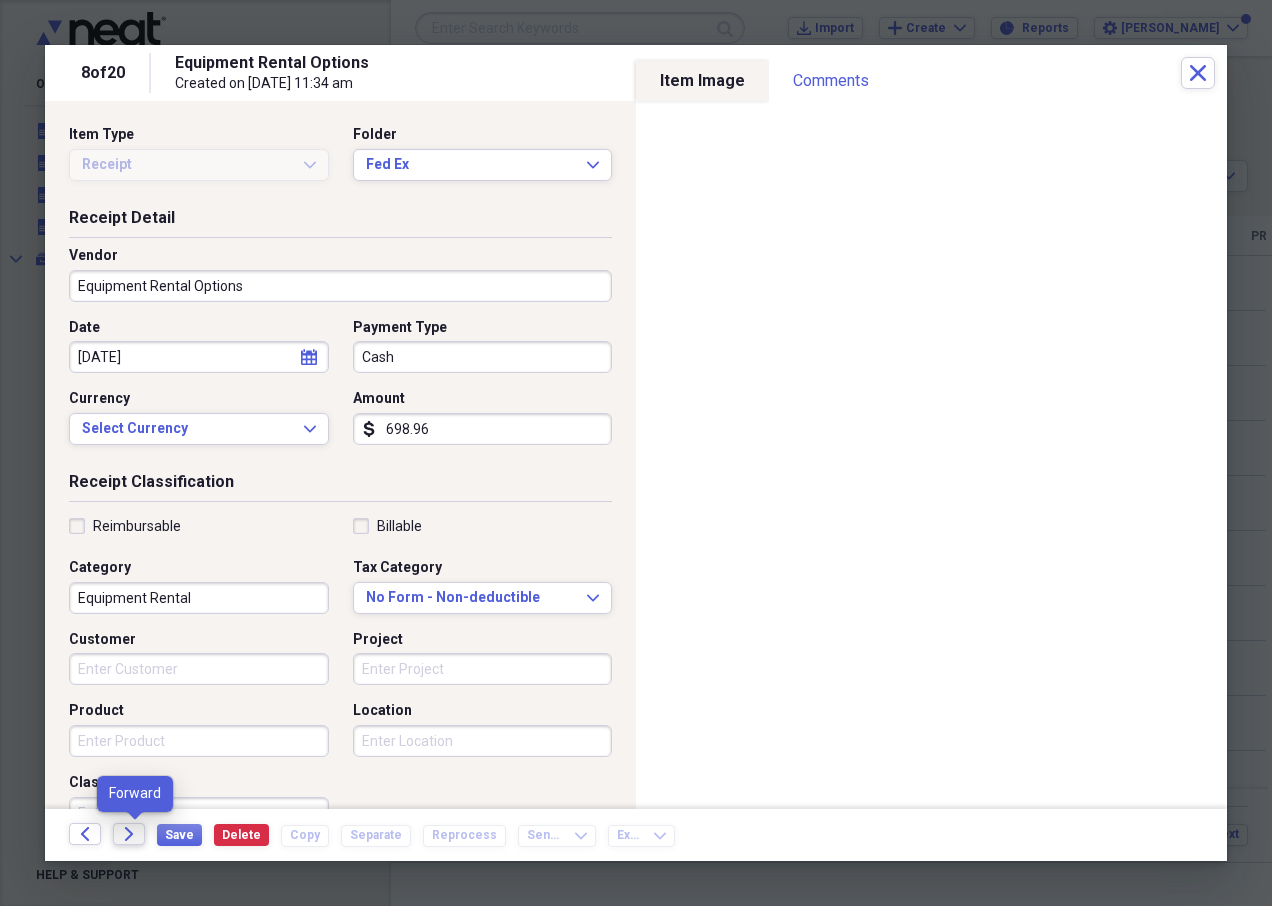 click on "Forward" 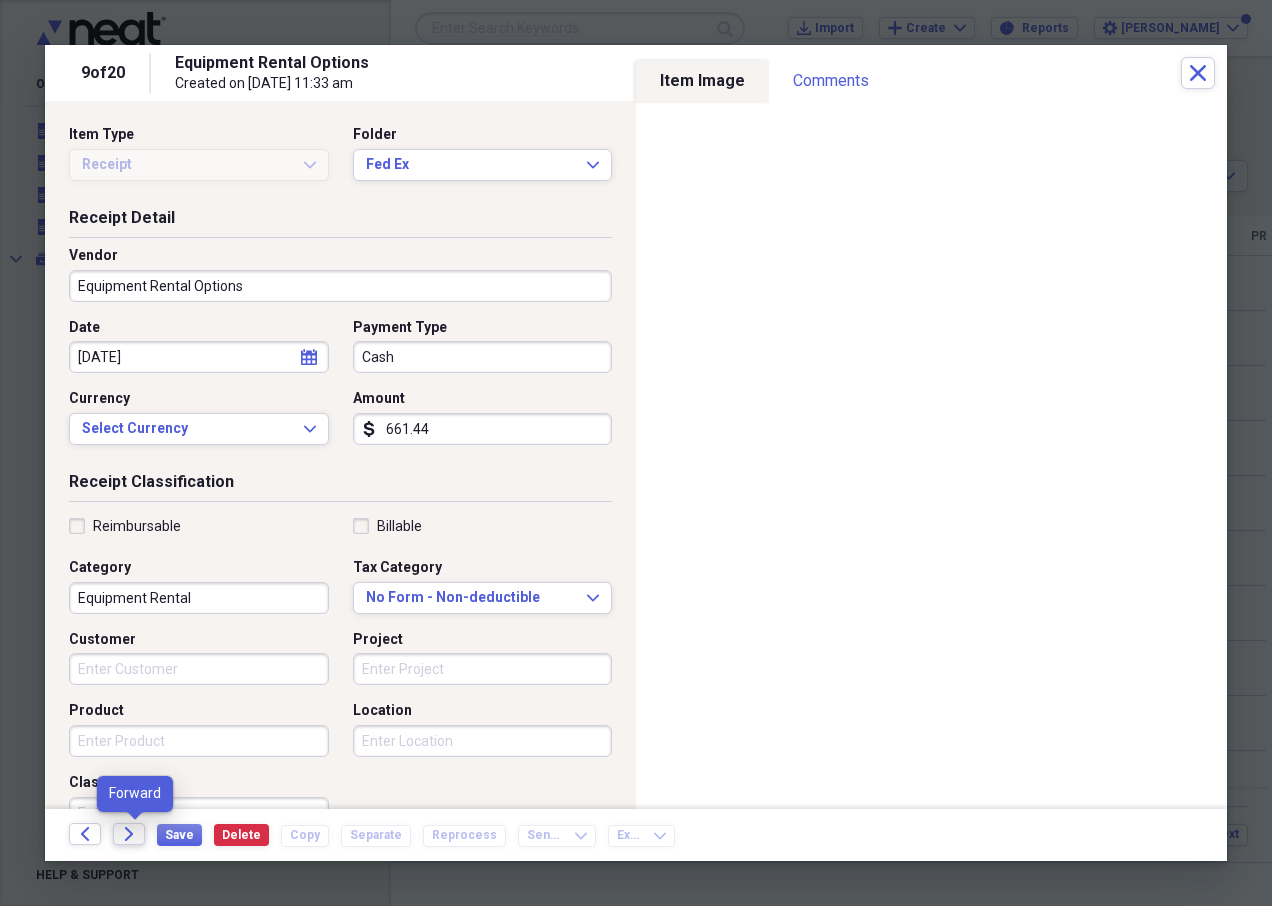click on "Forward" at bounding box center [129, 834] 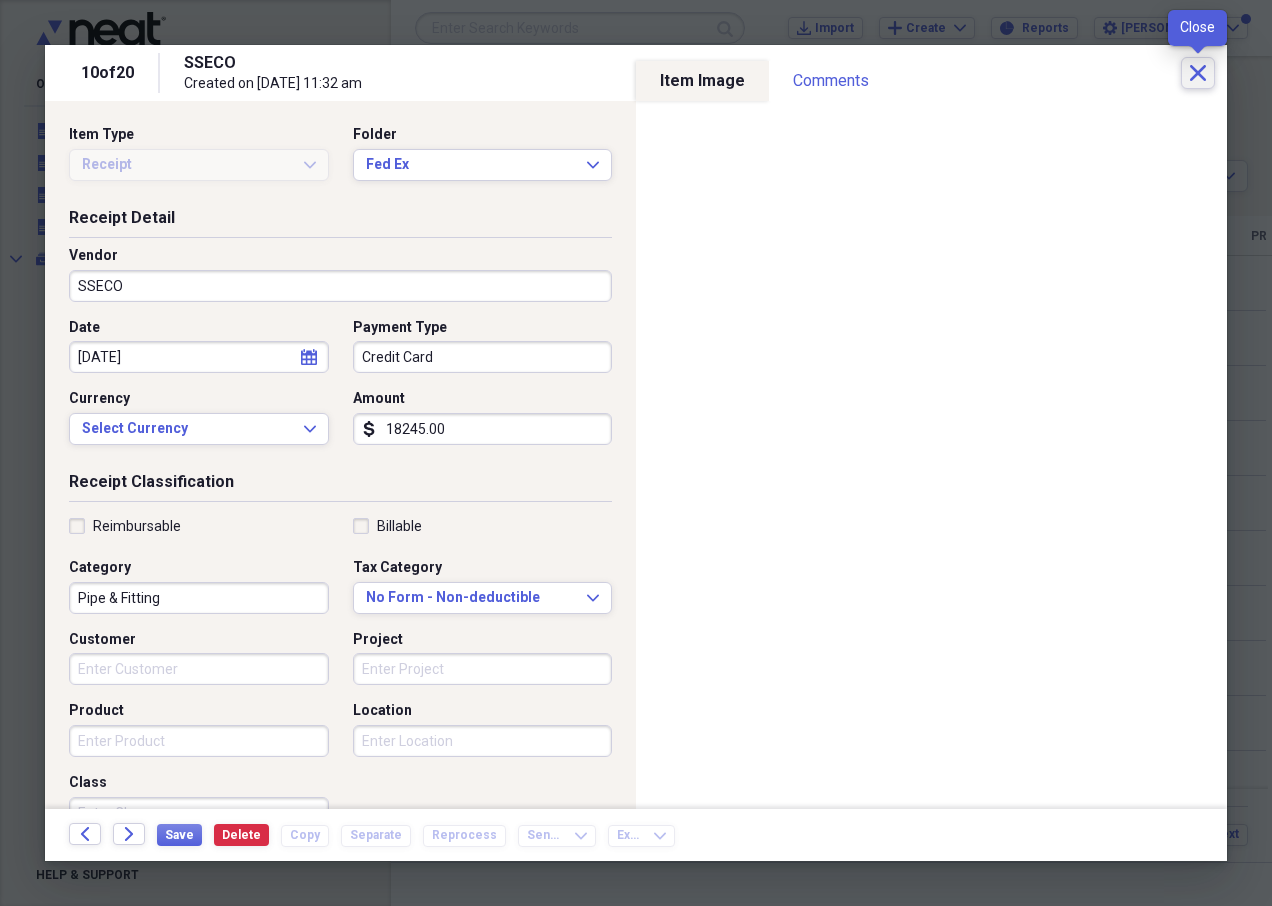 click on "Close" 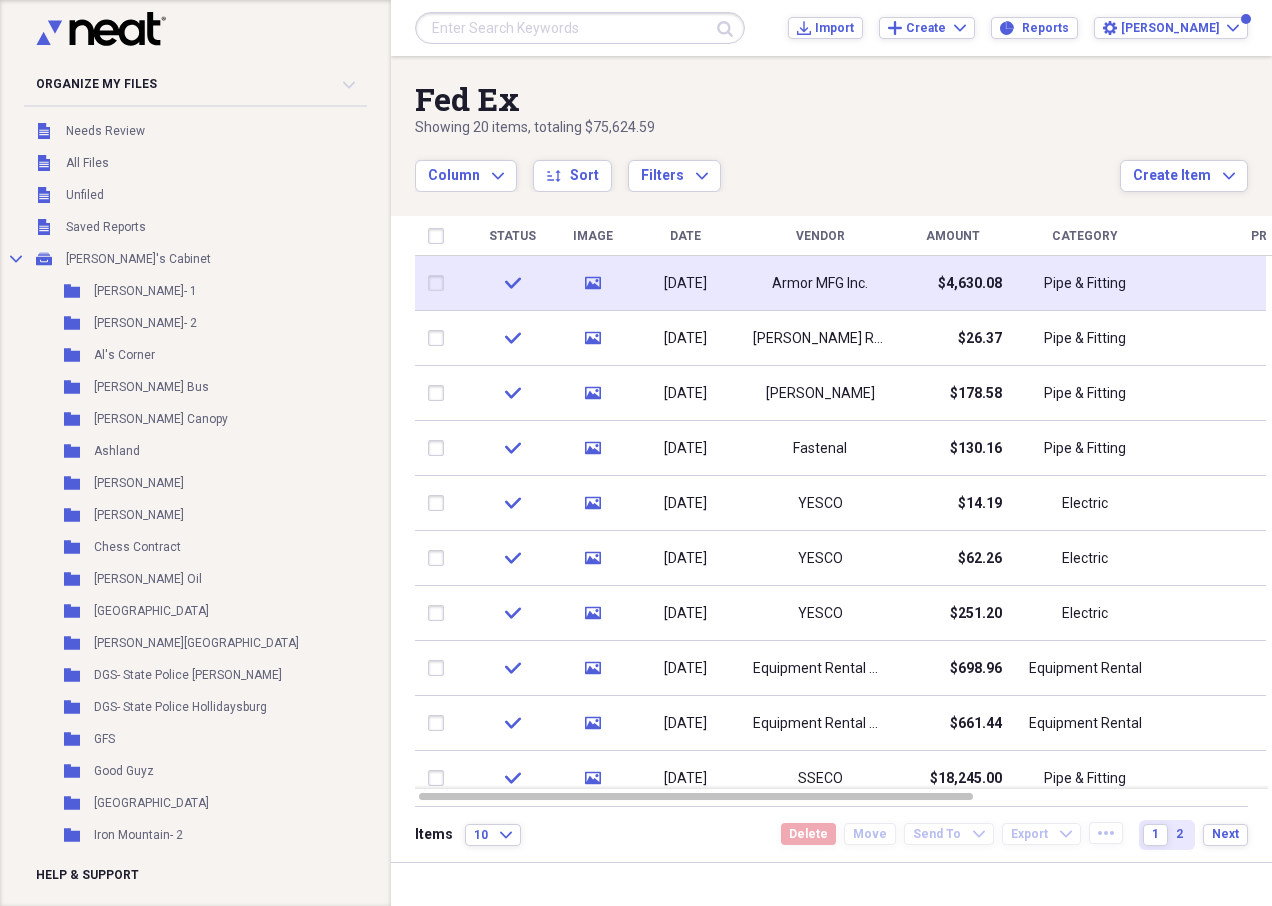 click at bounding box center (440, 283) 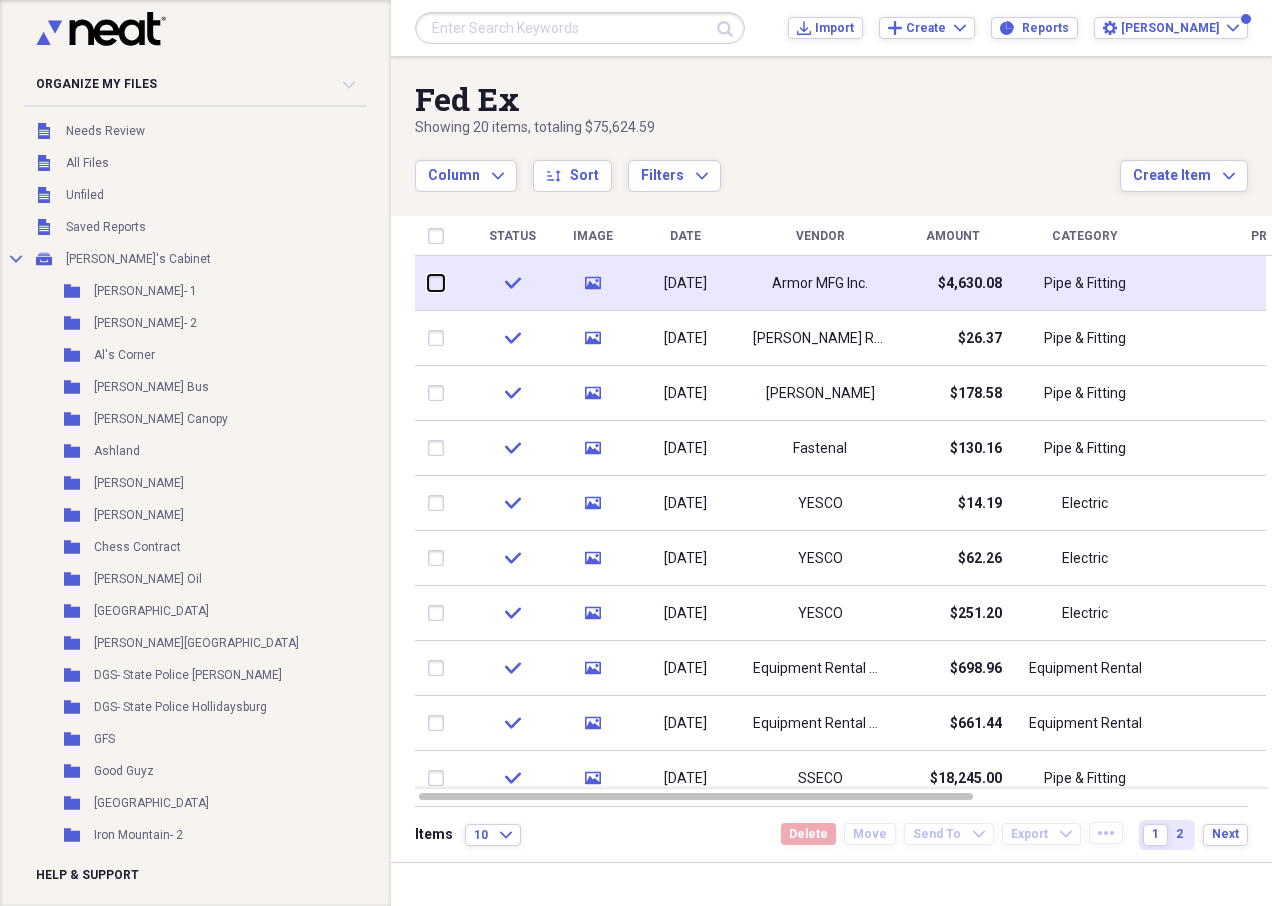 click at bounding box center [428, 283] 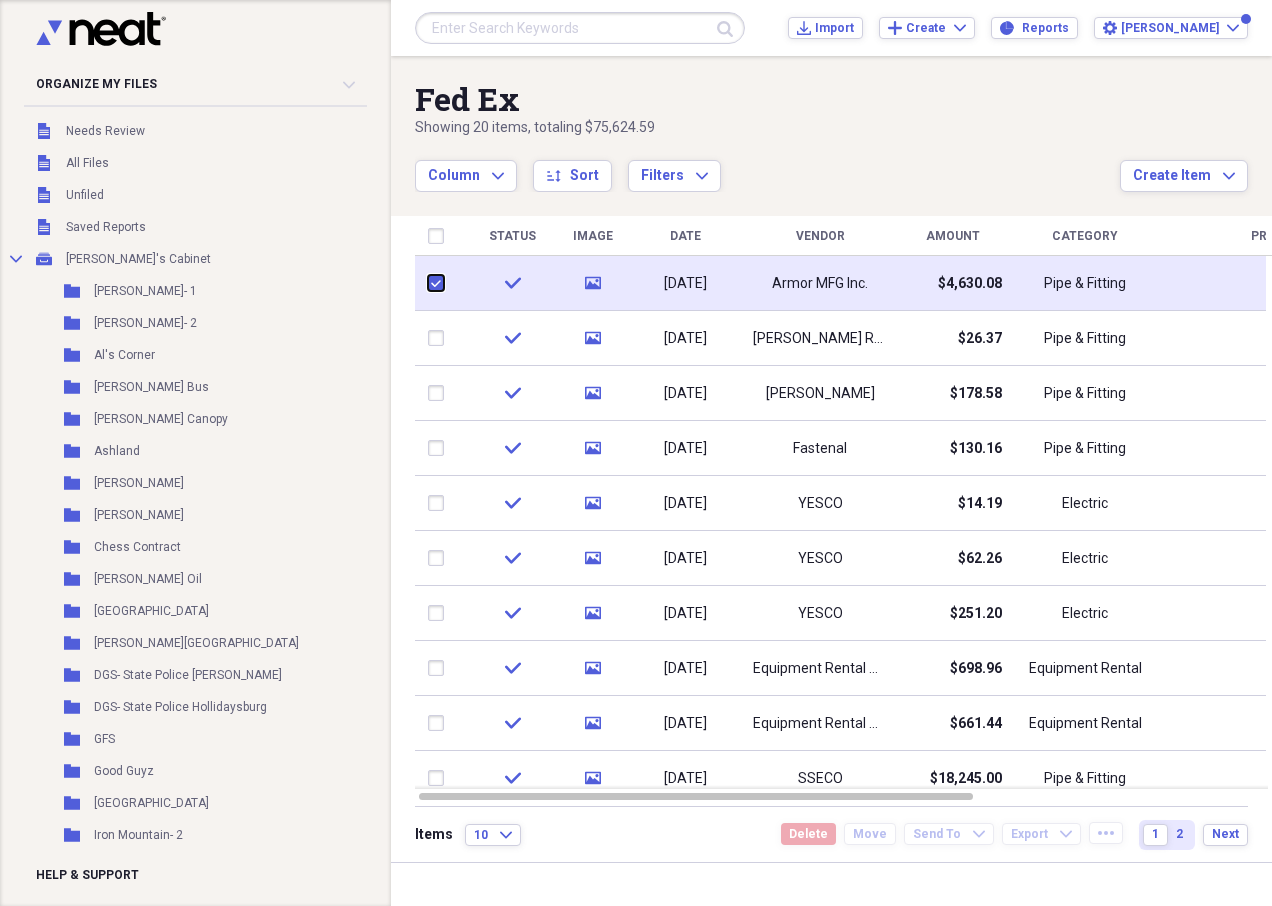 checkbox on "true" 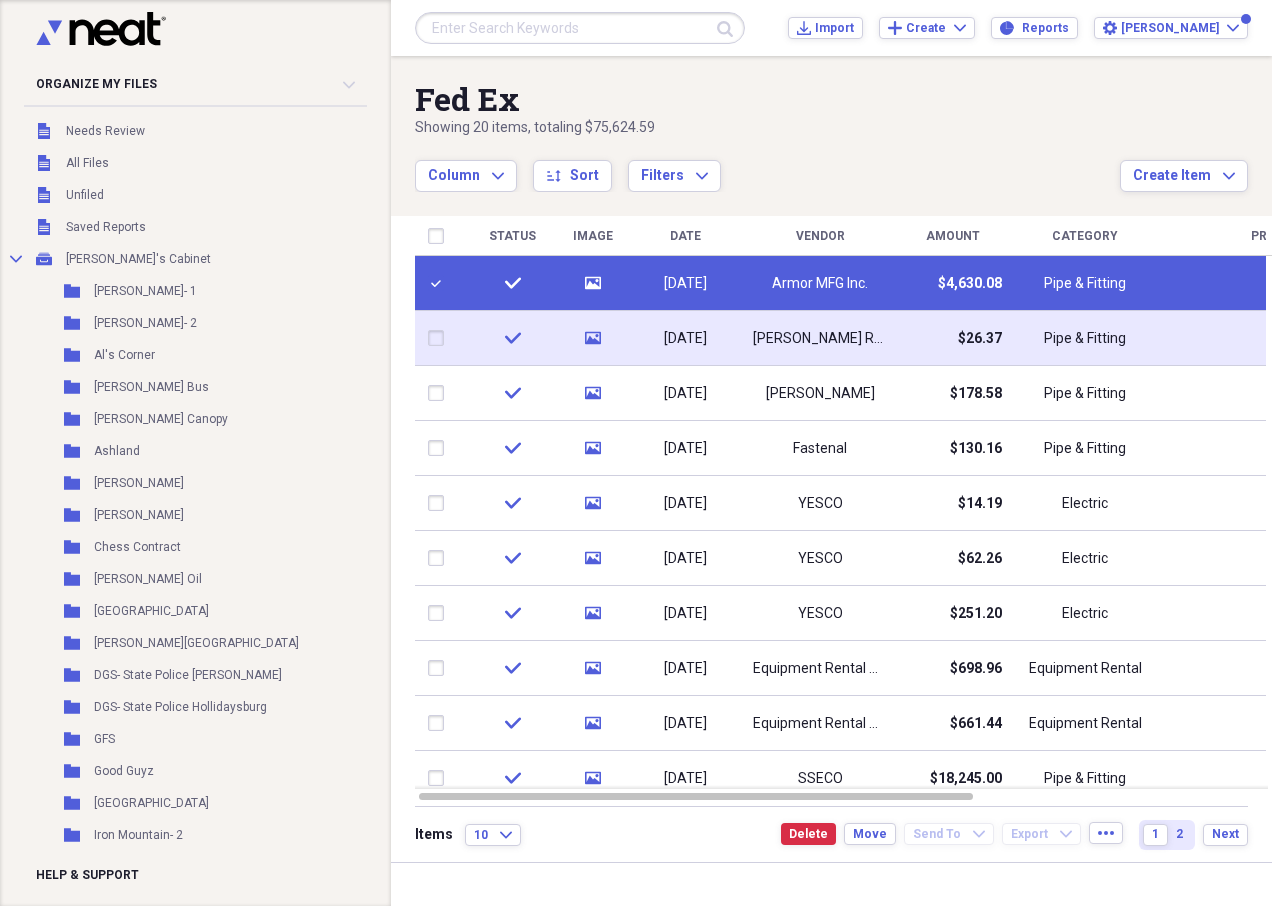 click at bounding box center [440, 338] 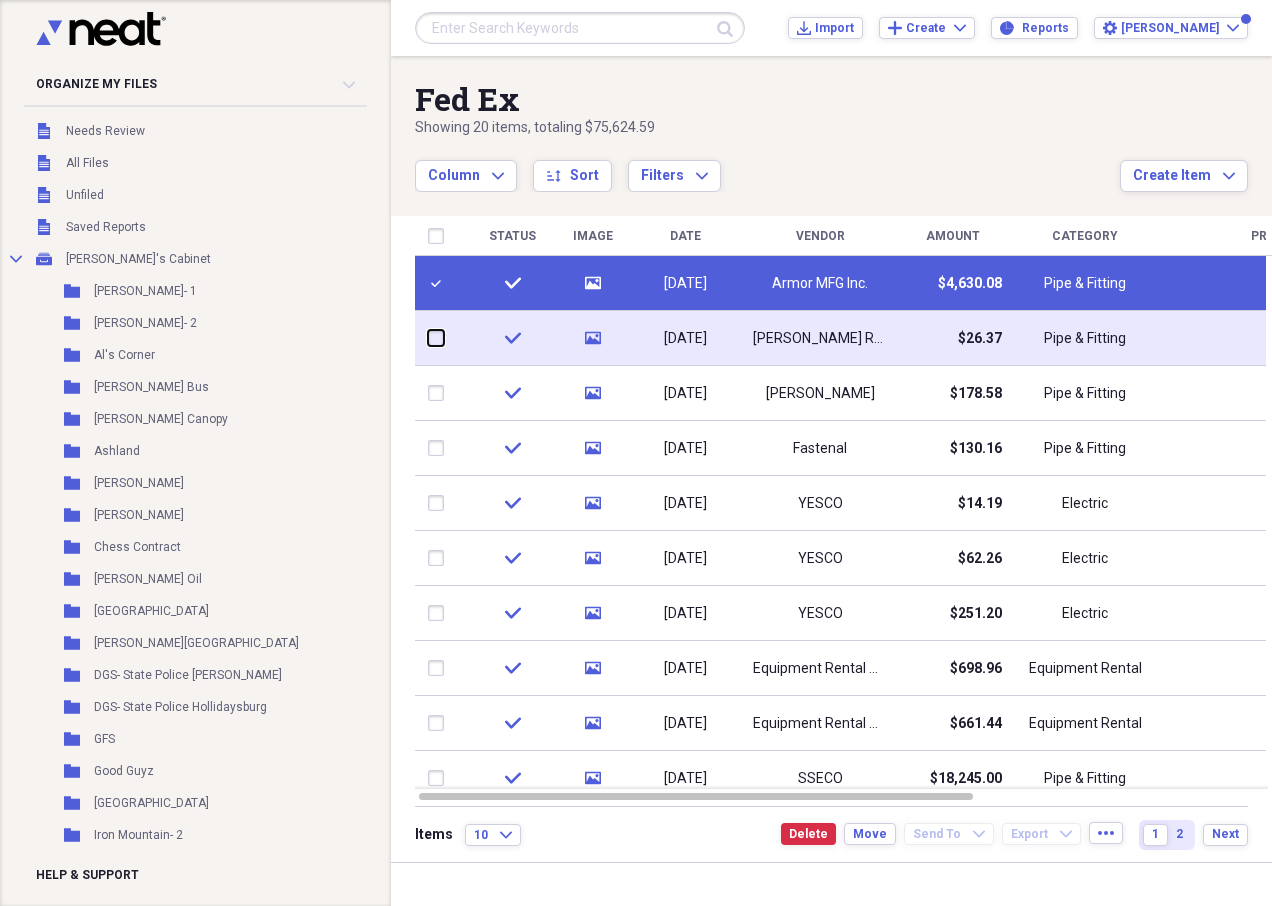 click at bounding box center (428, 338) 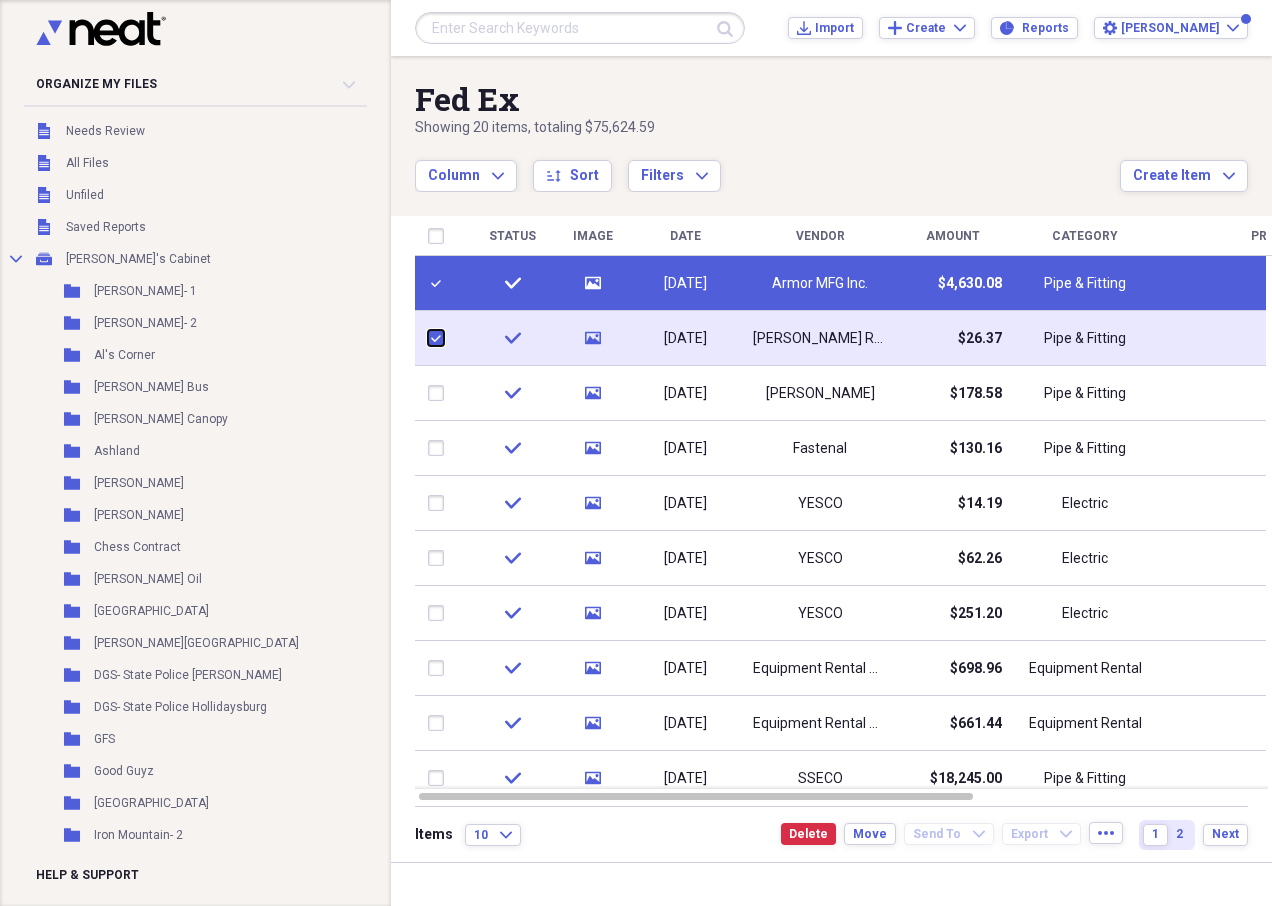 checkbox on "true" 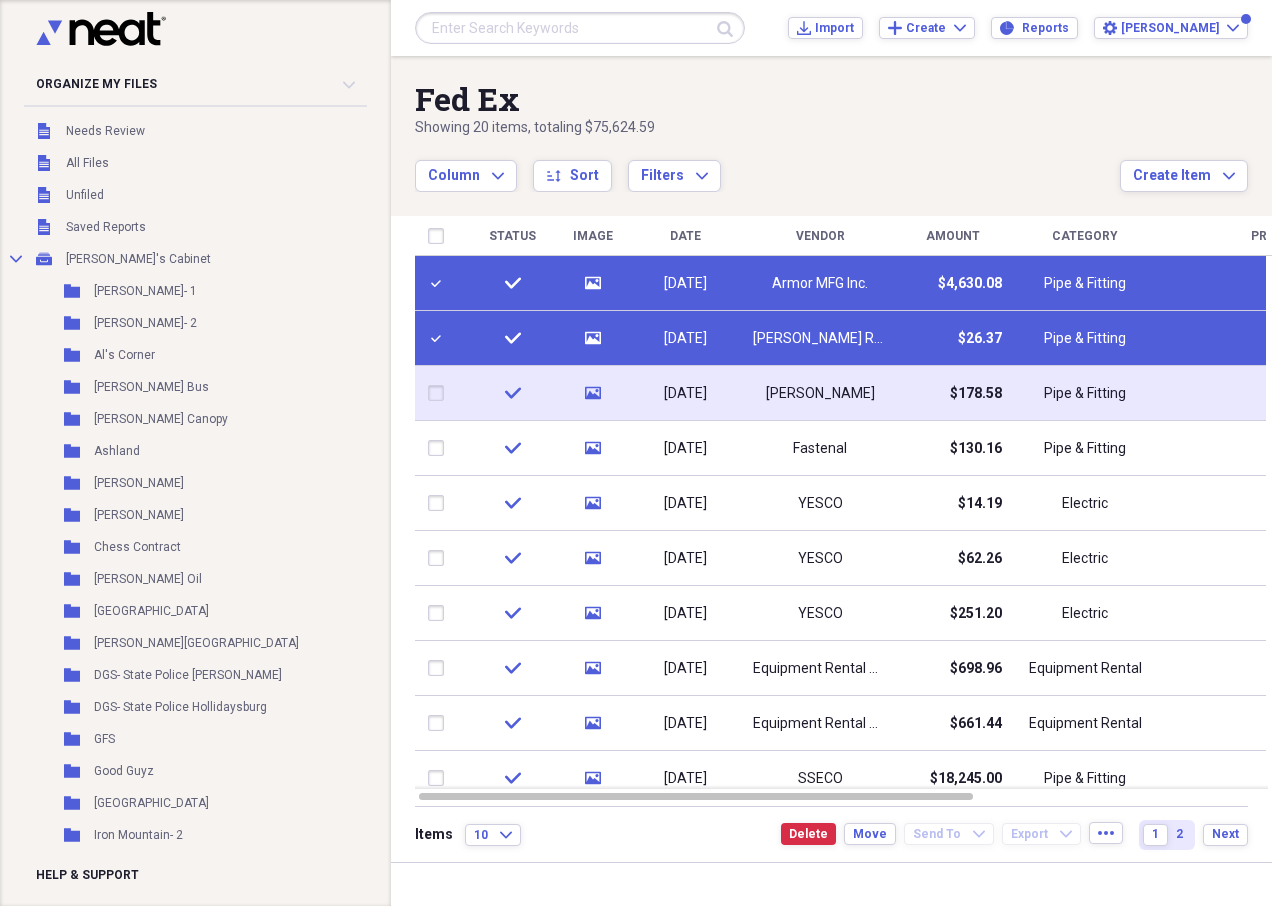 click at bounding box center (440, 393) 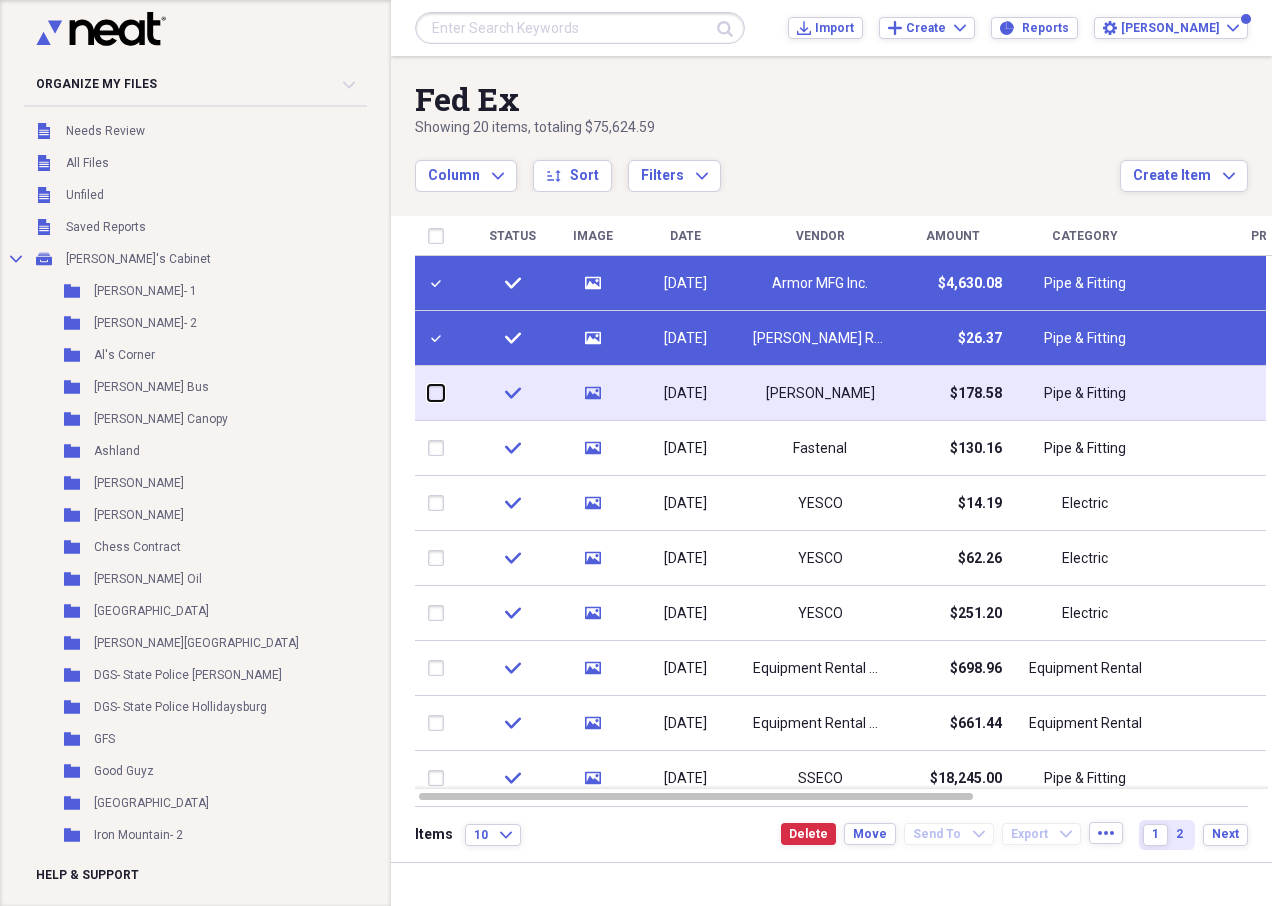 click at bounding box center (428, 393) 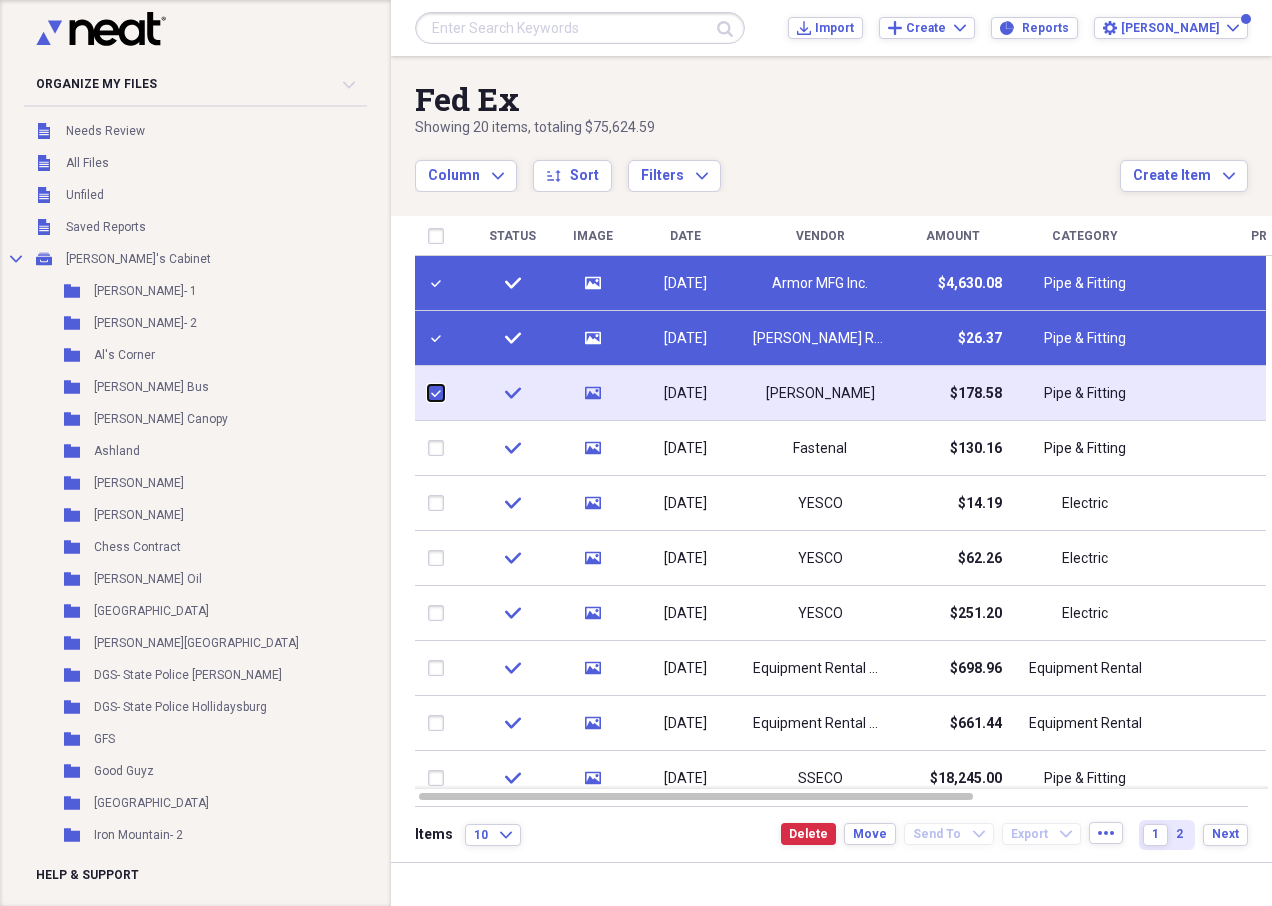 checkbox on "true" 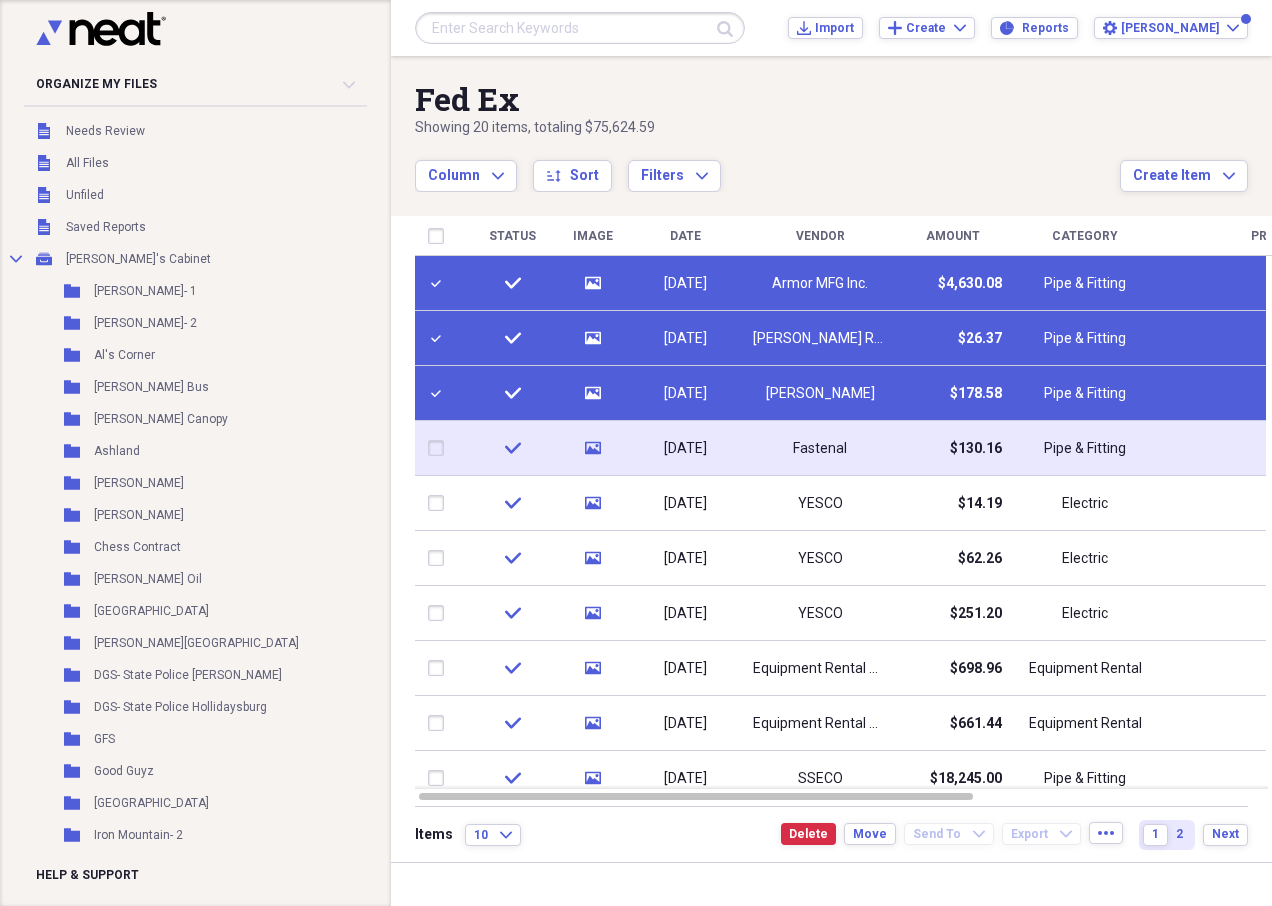 click at bounding box center [440, 448] 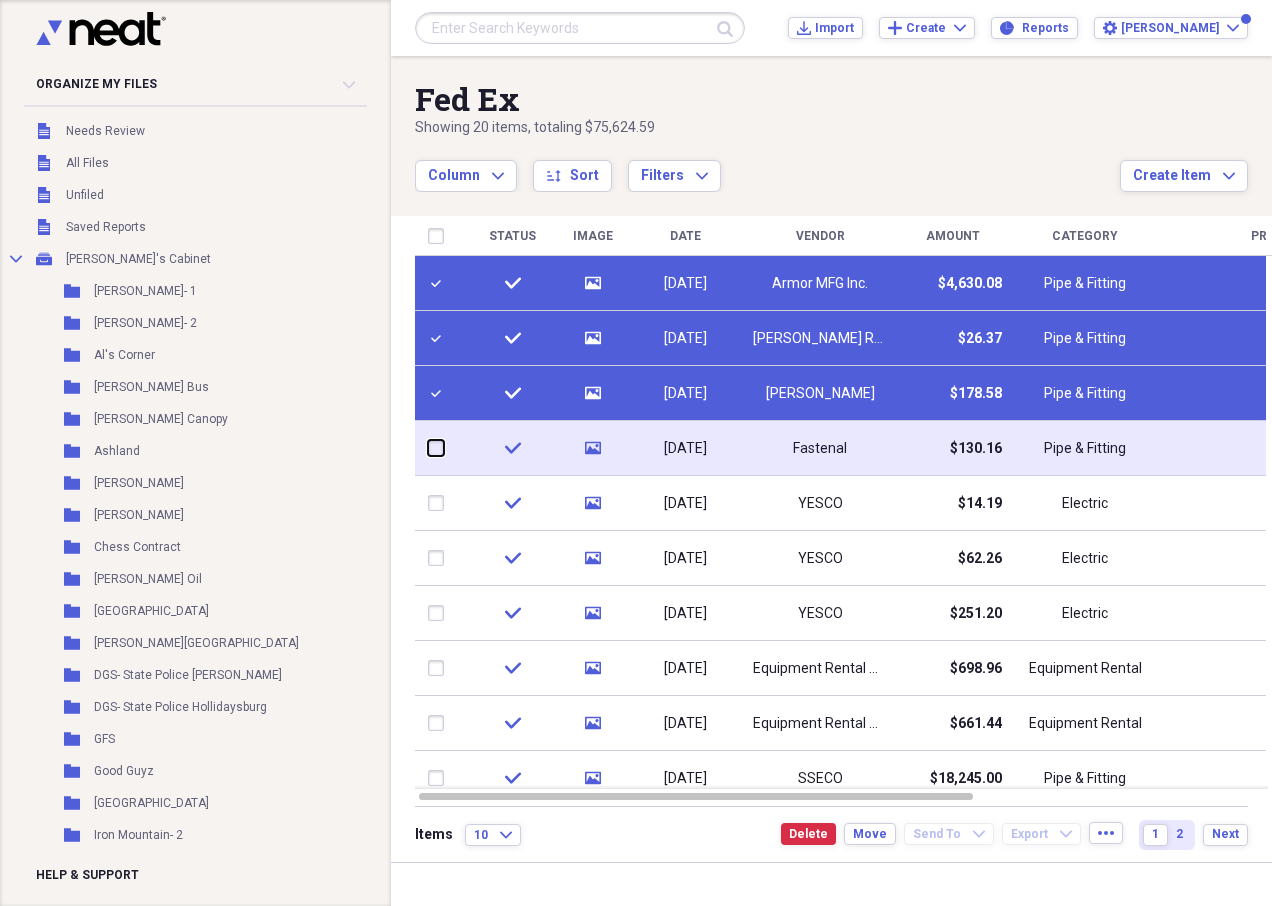 click at bounding box center (428, 448) 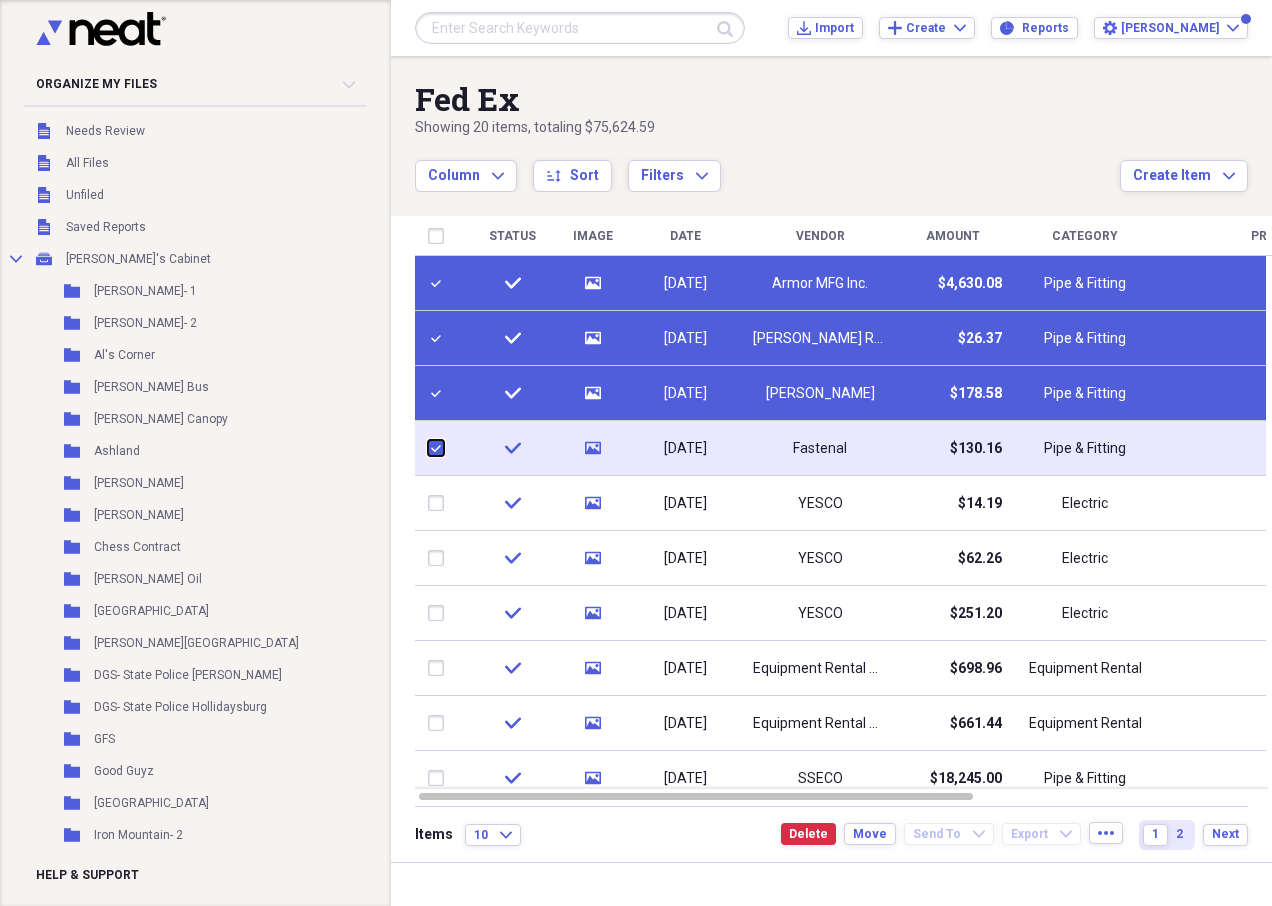 checkbox on "true" 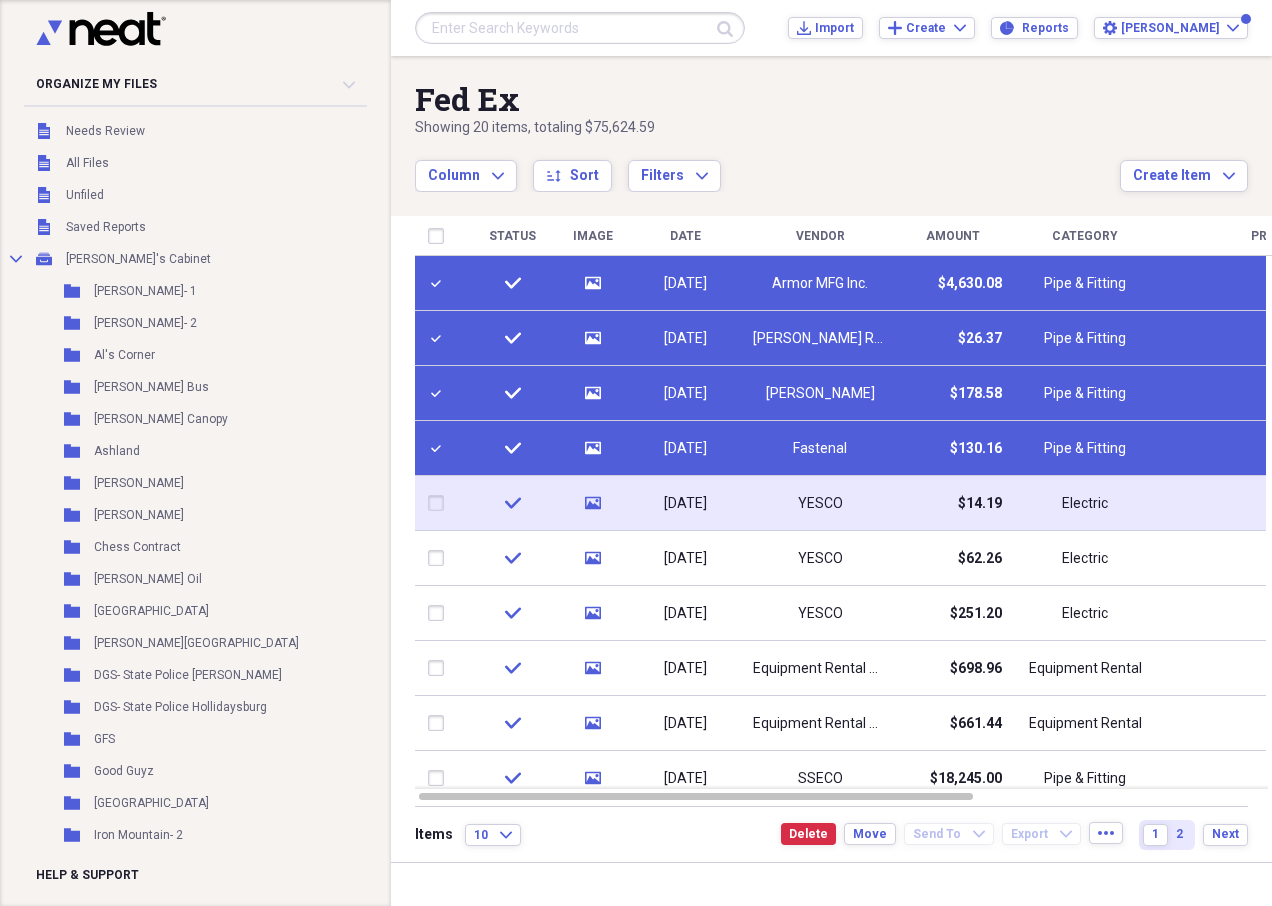 click at bounding box center (440, 503) 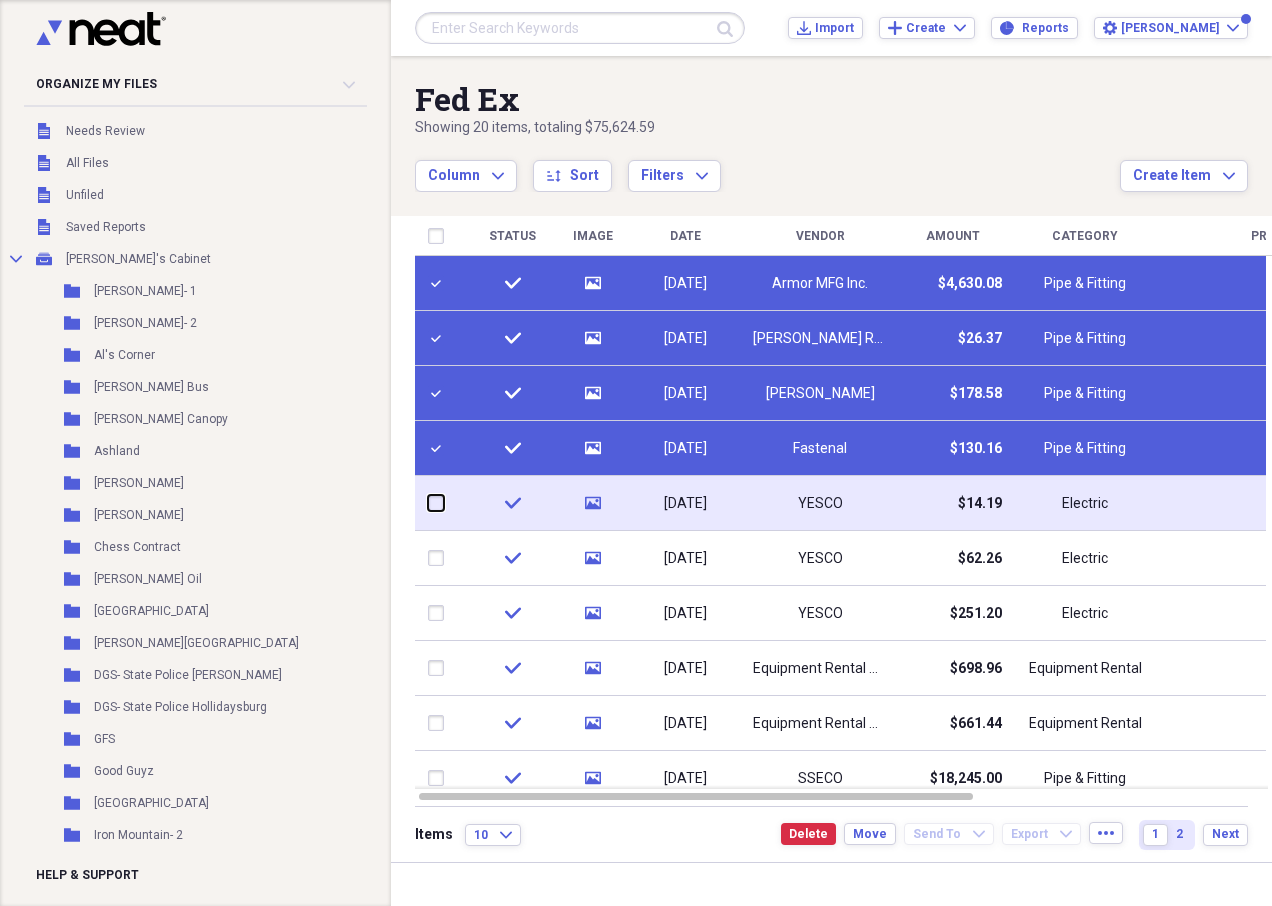 click at bounding box center [428, 503] 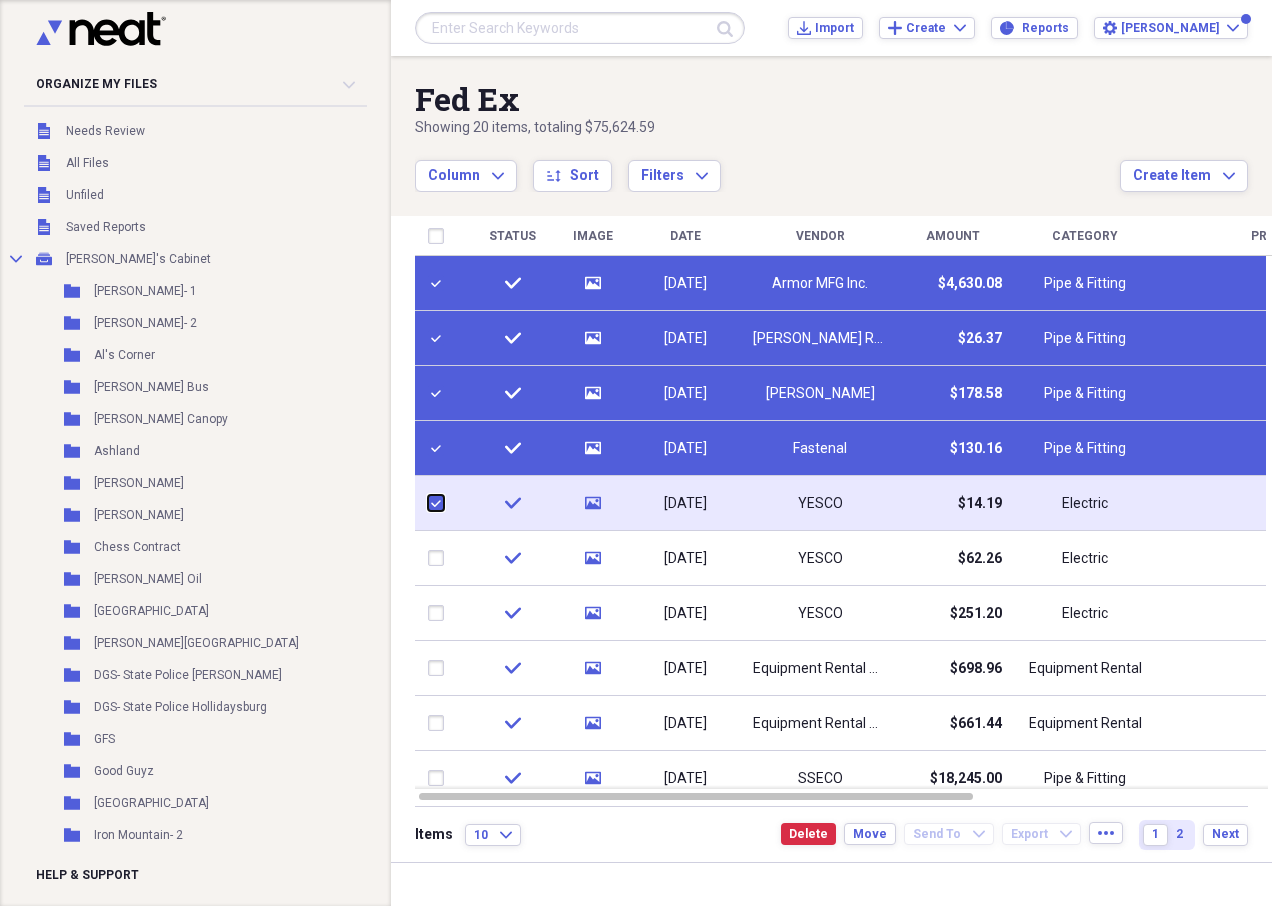 checkbox on "true" 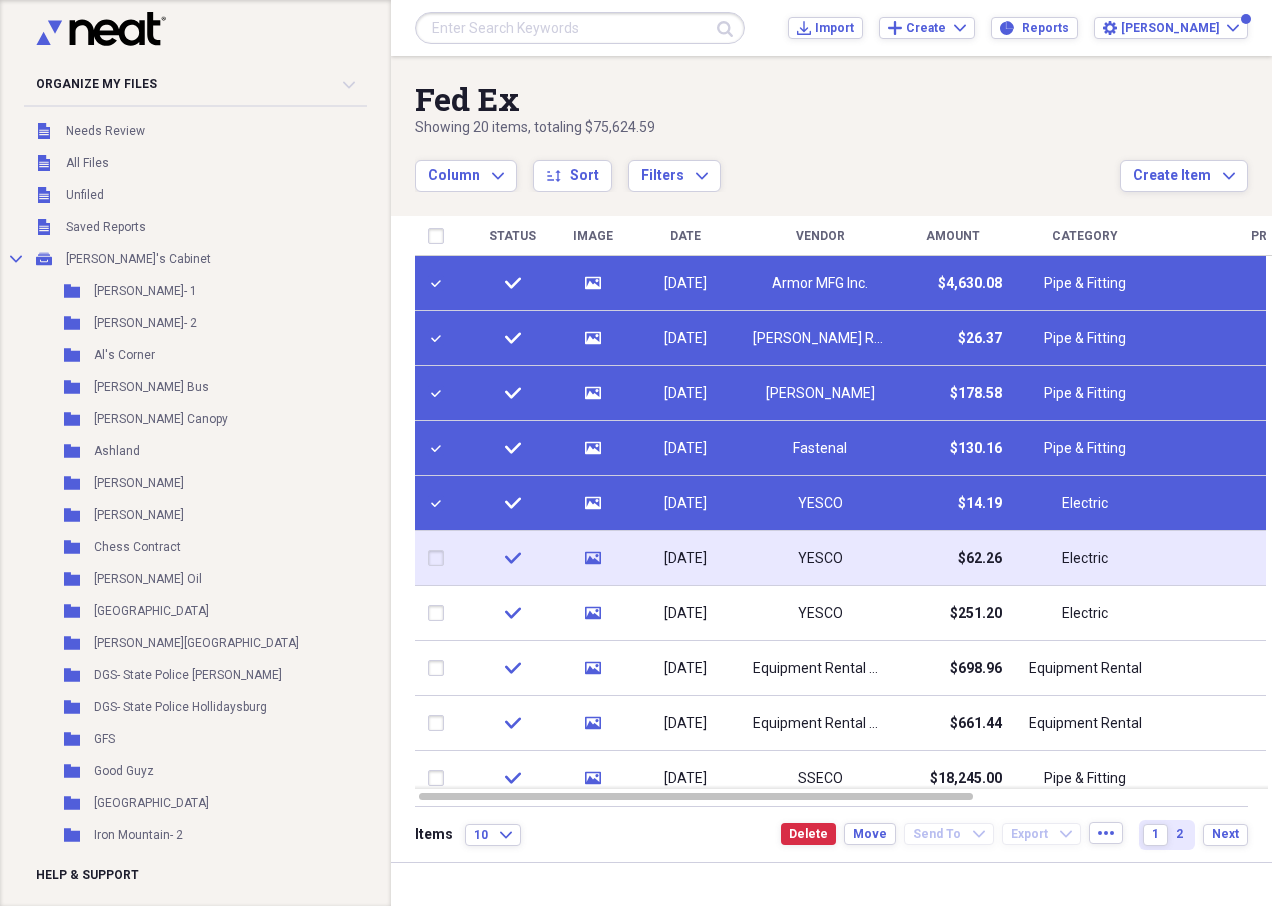 click at bounding box center (440, 558) 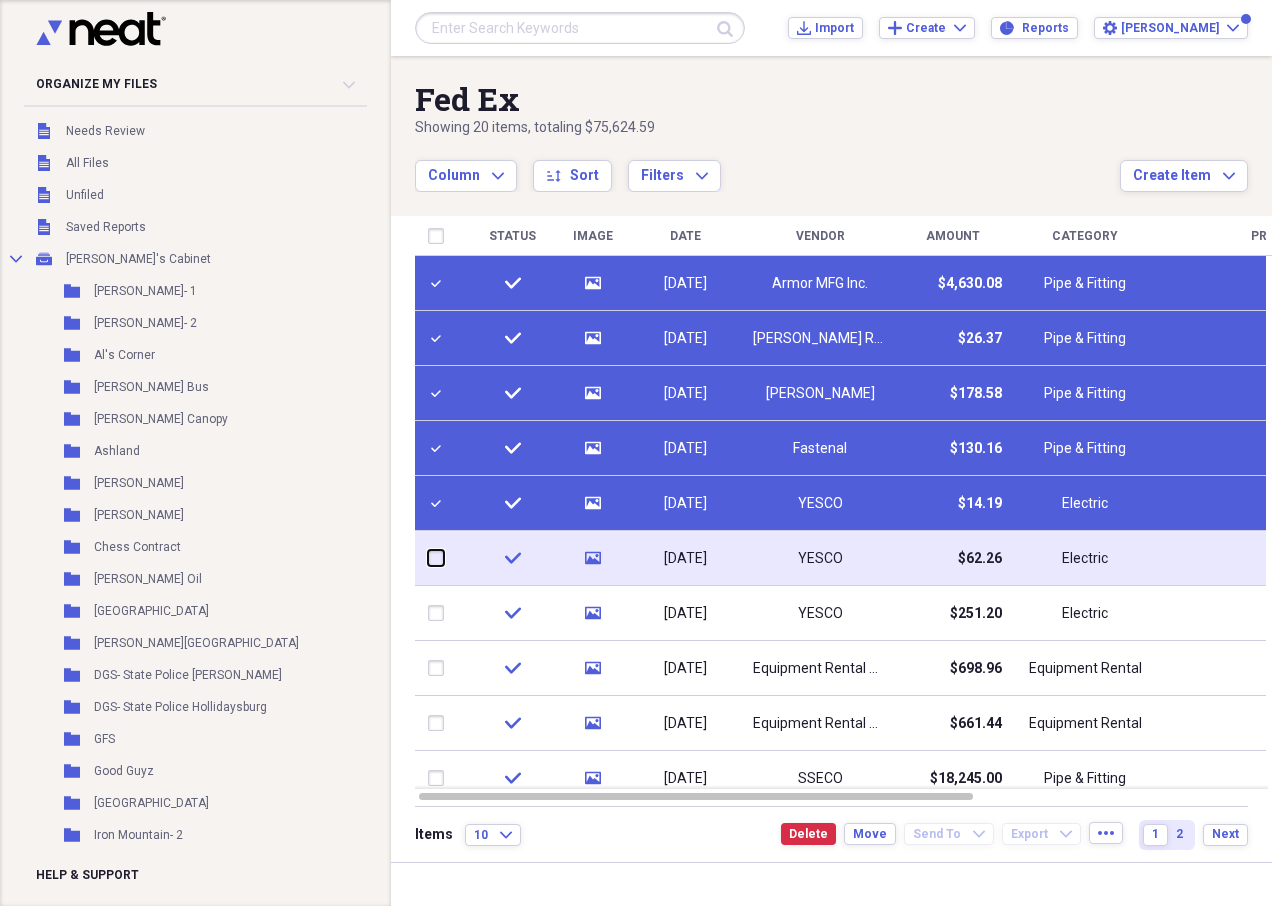 click at bounding box center (428, 558) 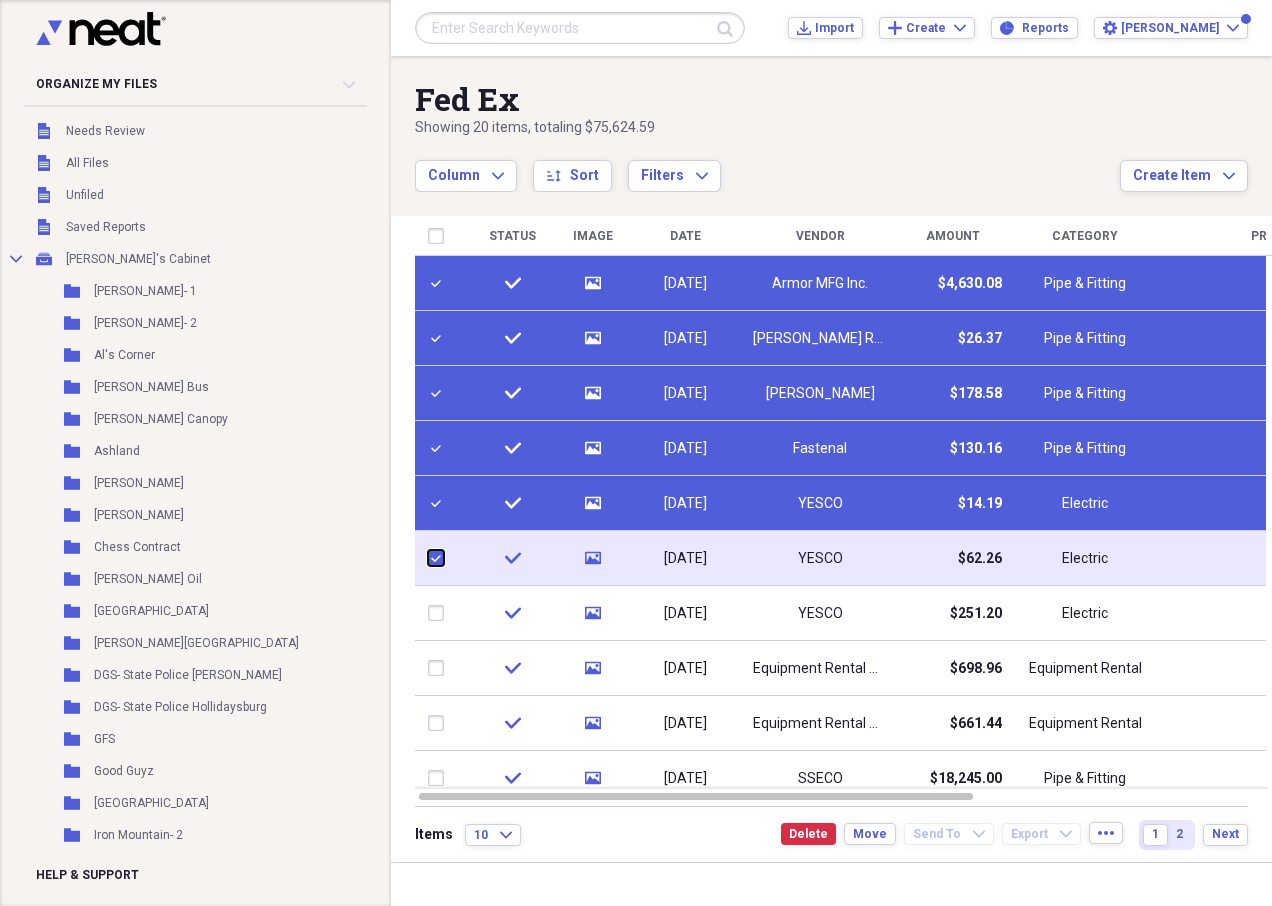 checkbox on "true" 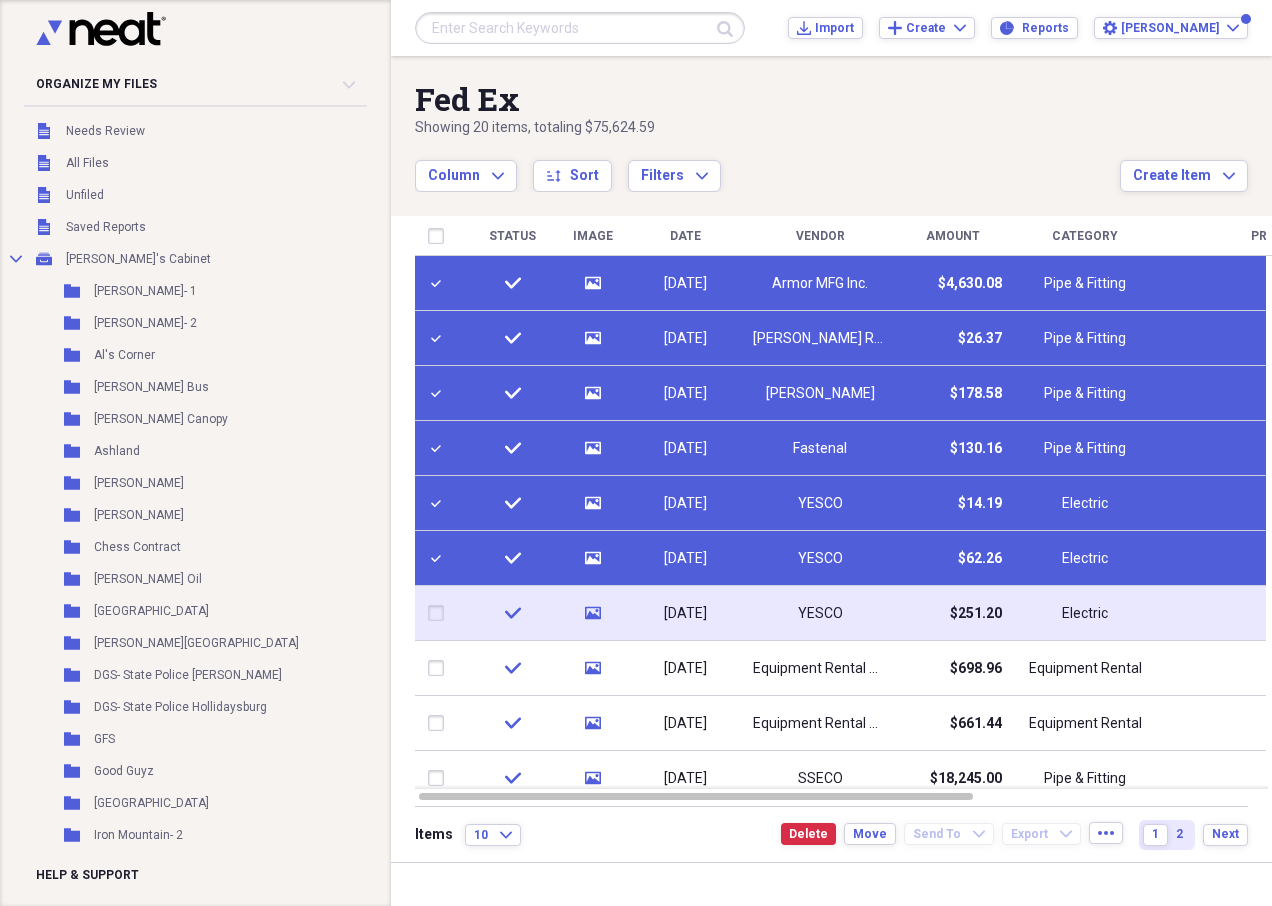 click at bounding box center [440, 613] 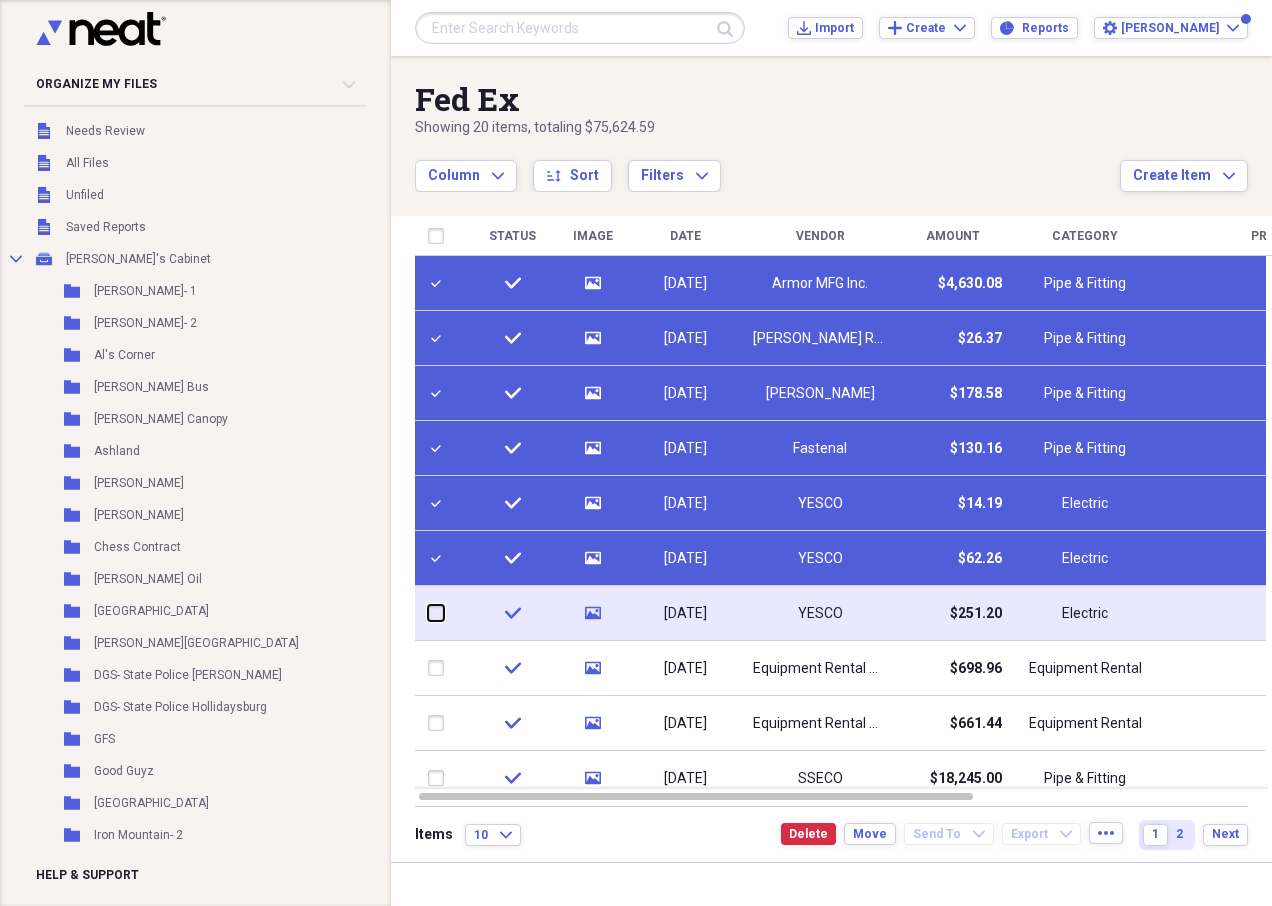click at bounding box center [428, 613] 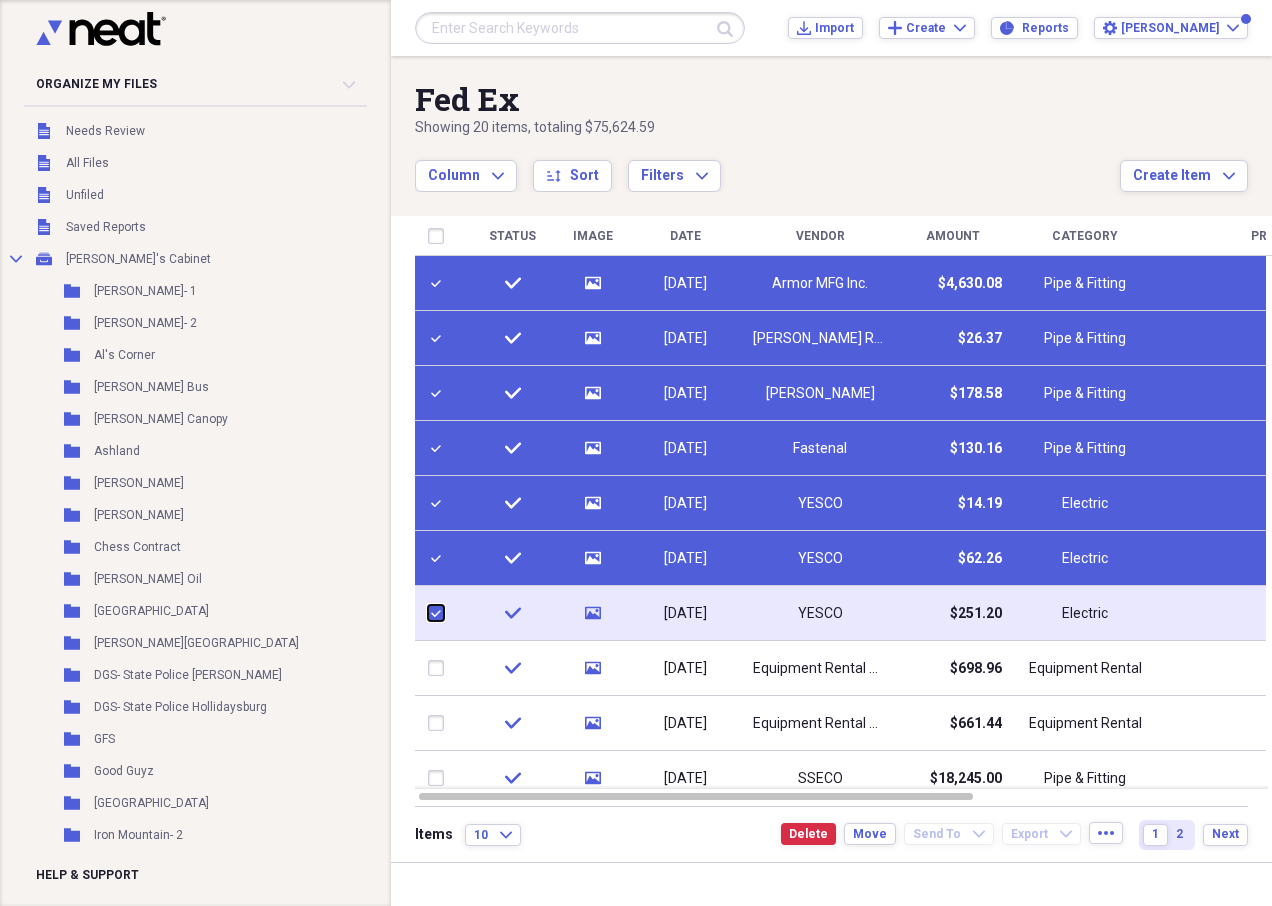 checkbox on "true" 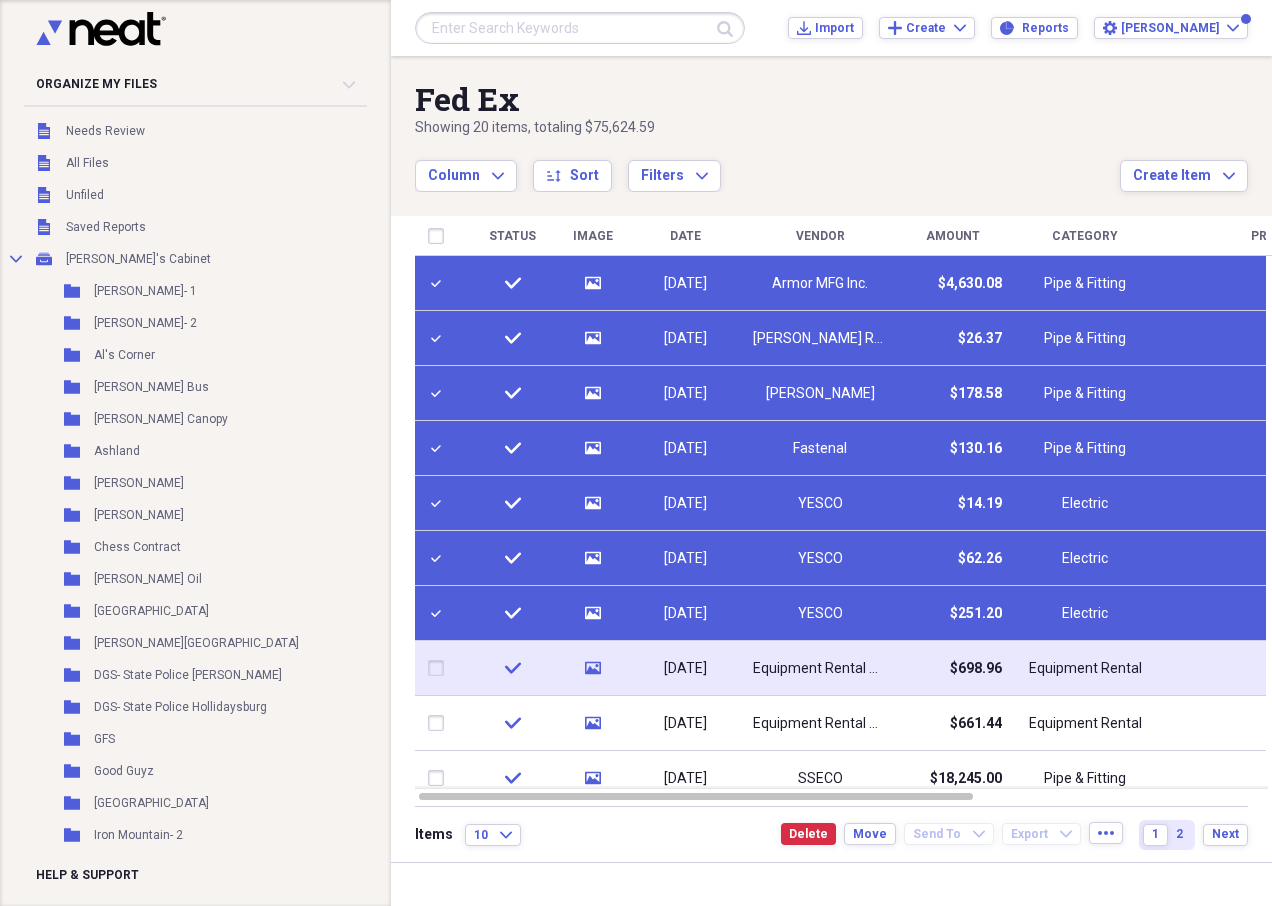 click at bounding box center (440, 668) 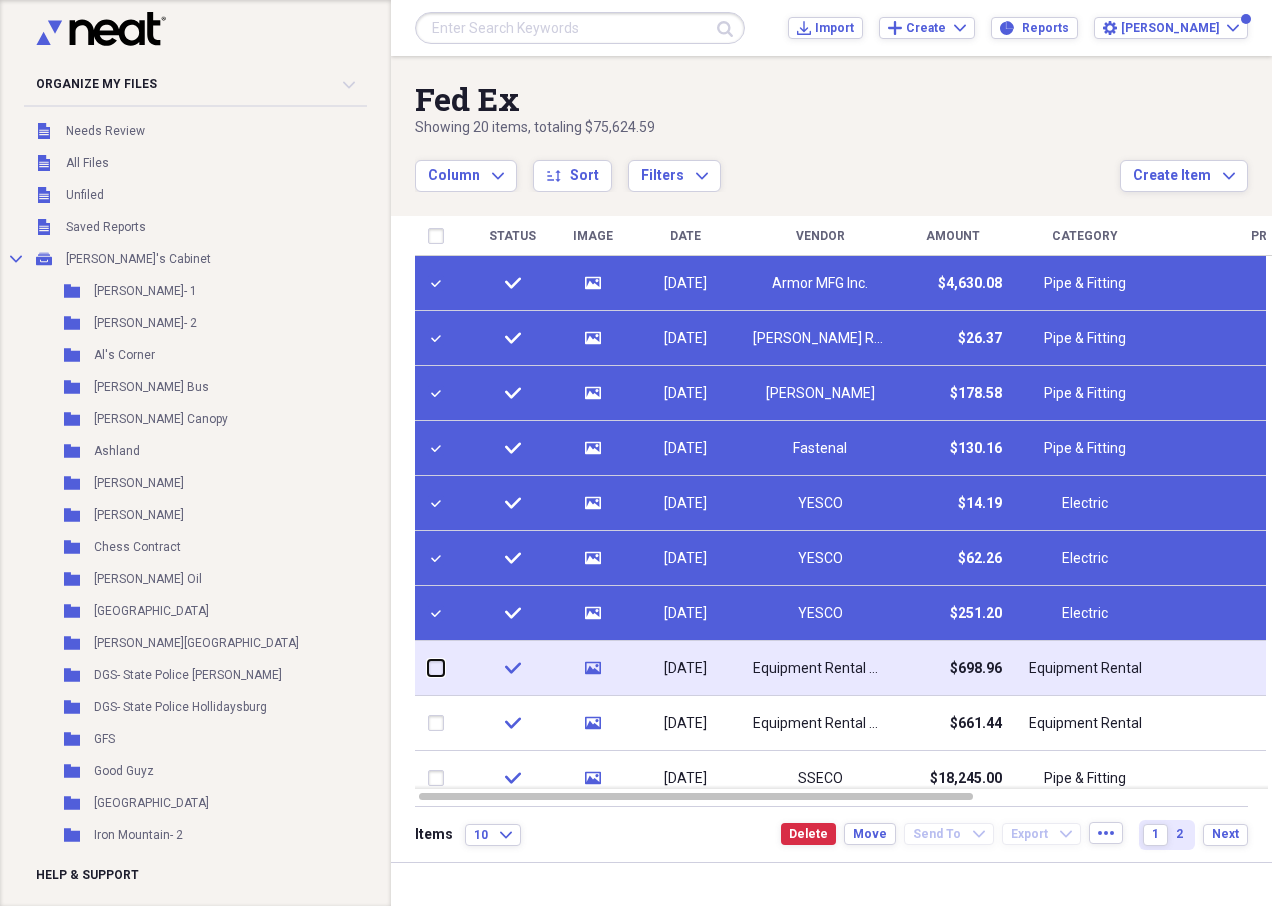 click at bounding box center [428, 668] 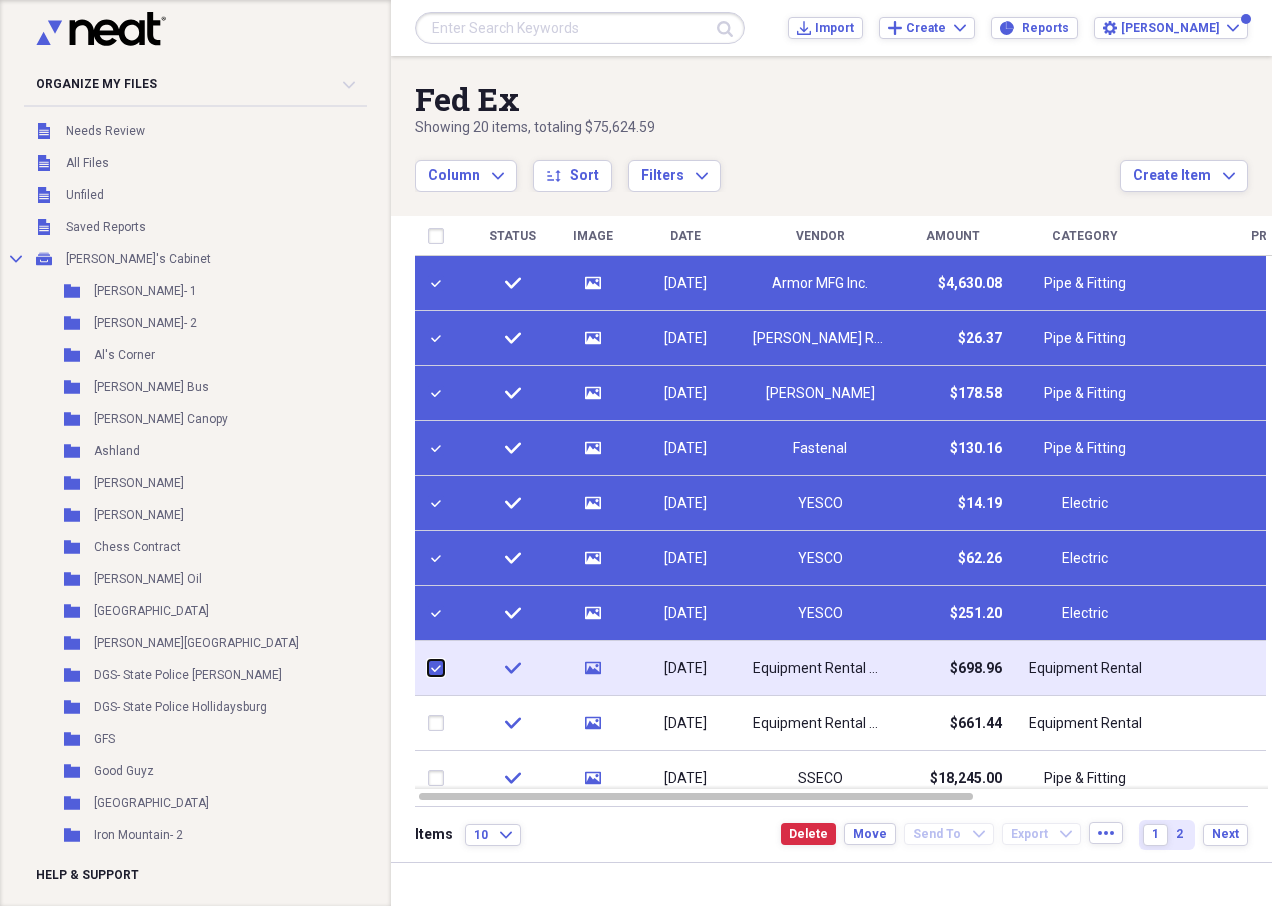 checkbox on "true" 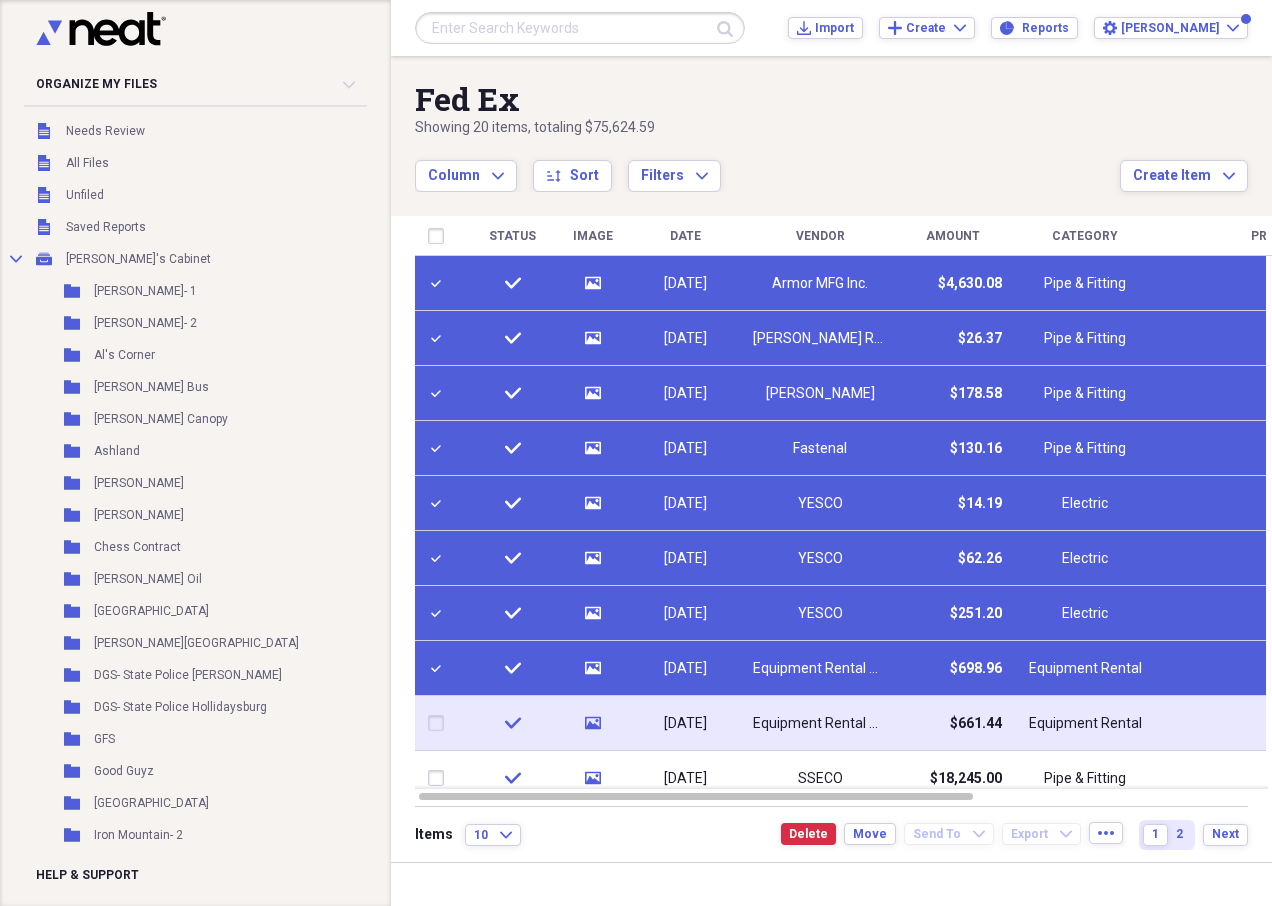 click at bounding box center (440, 723) 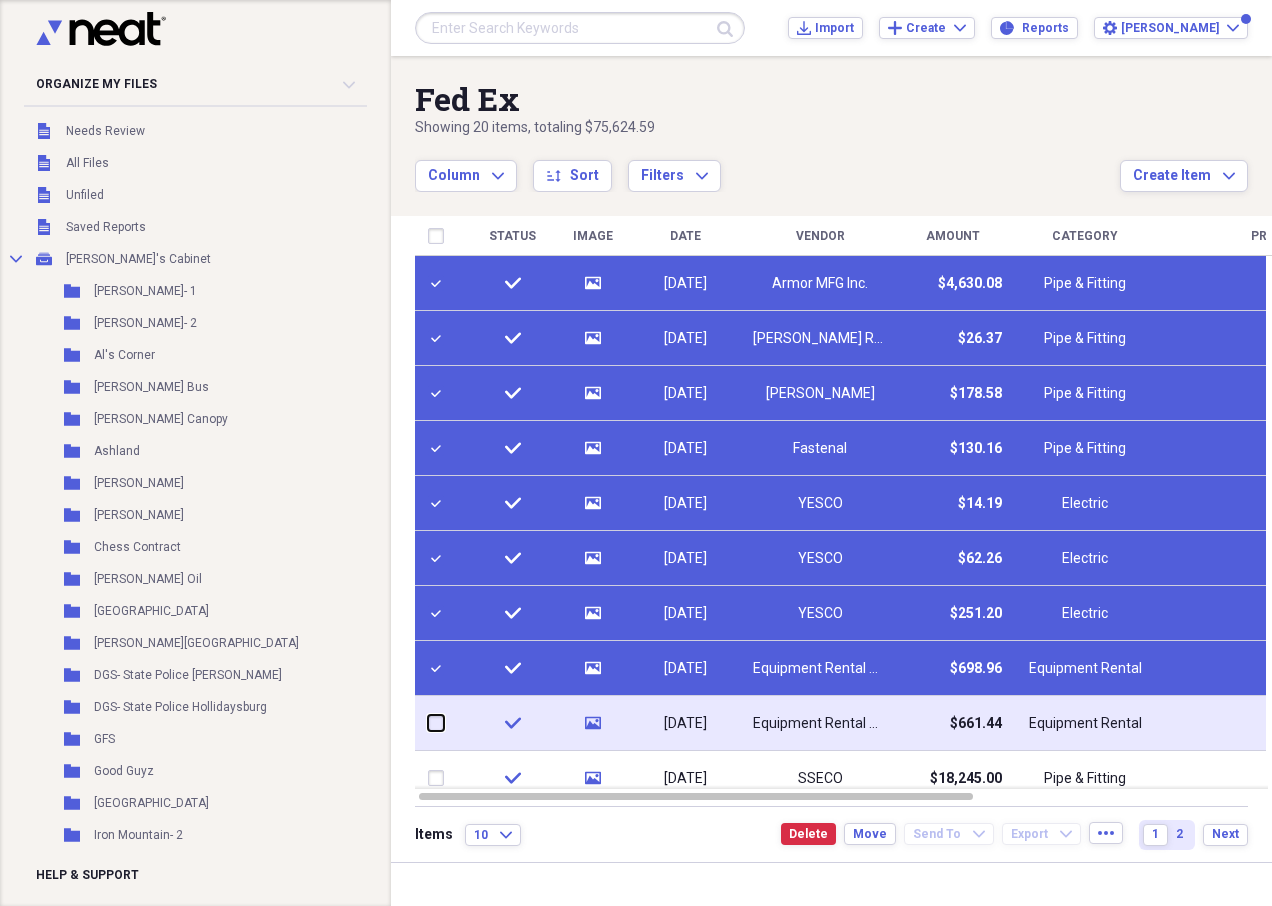 click at bounding box center [428, 723] 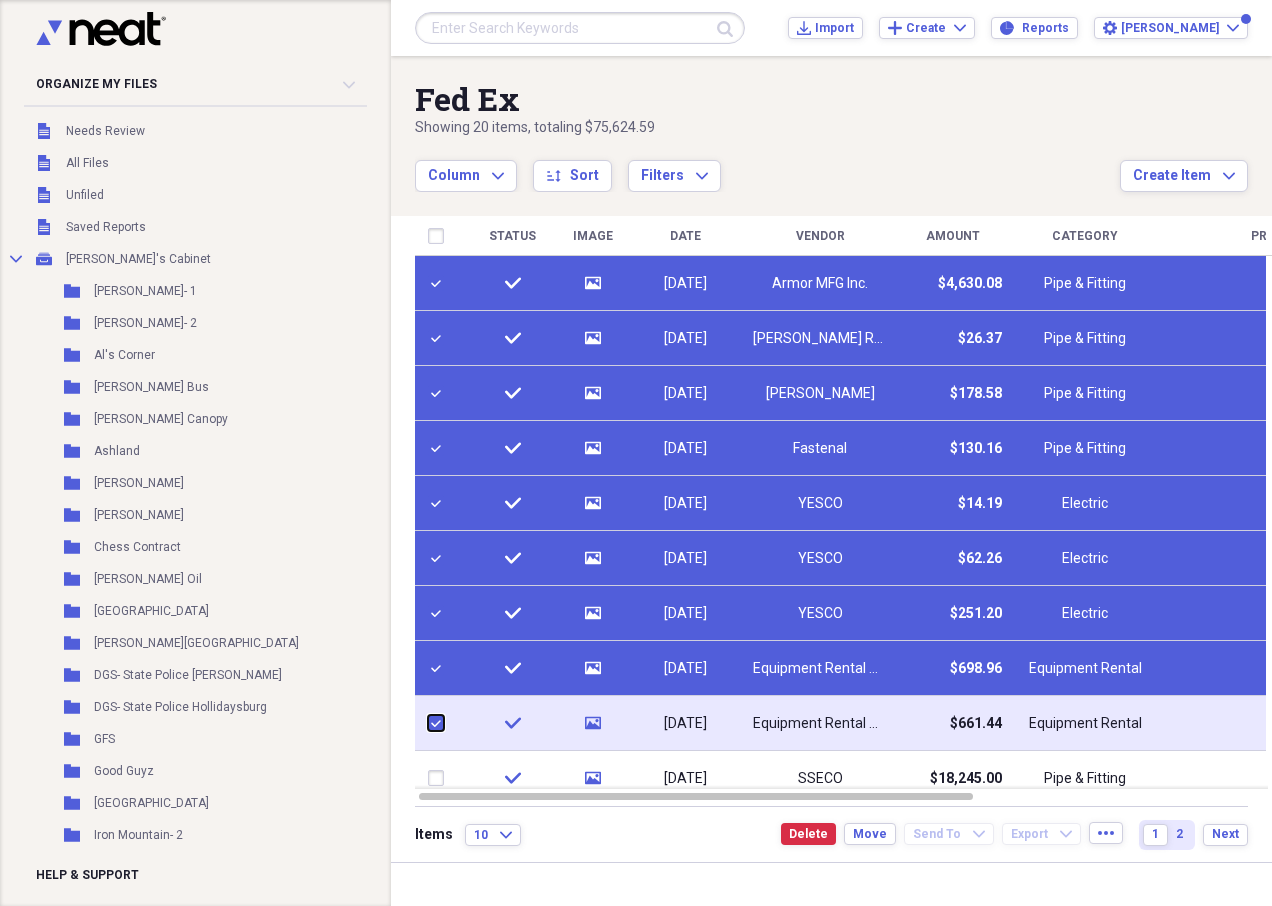 checkbox on "true" 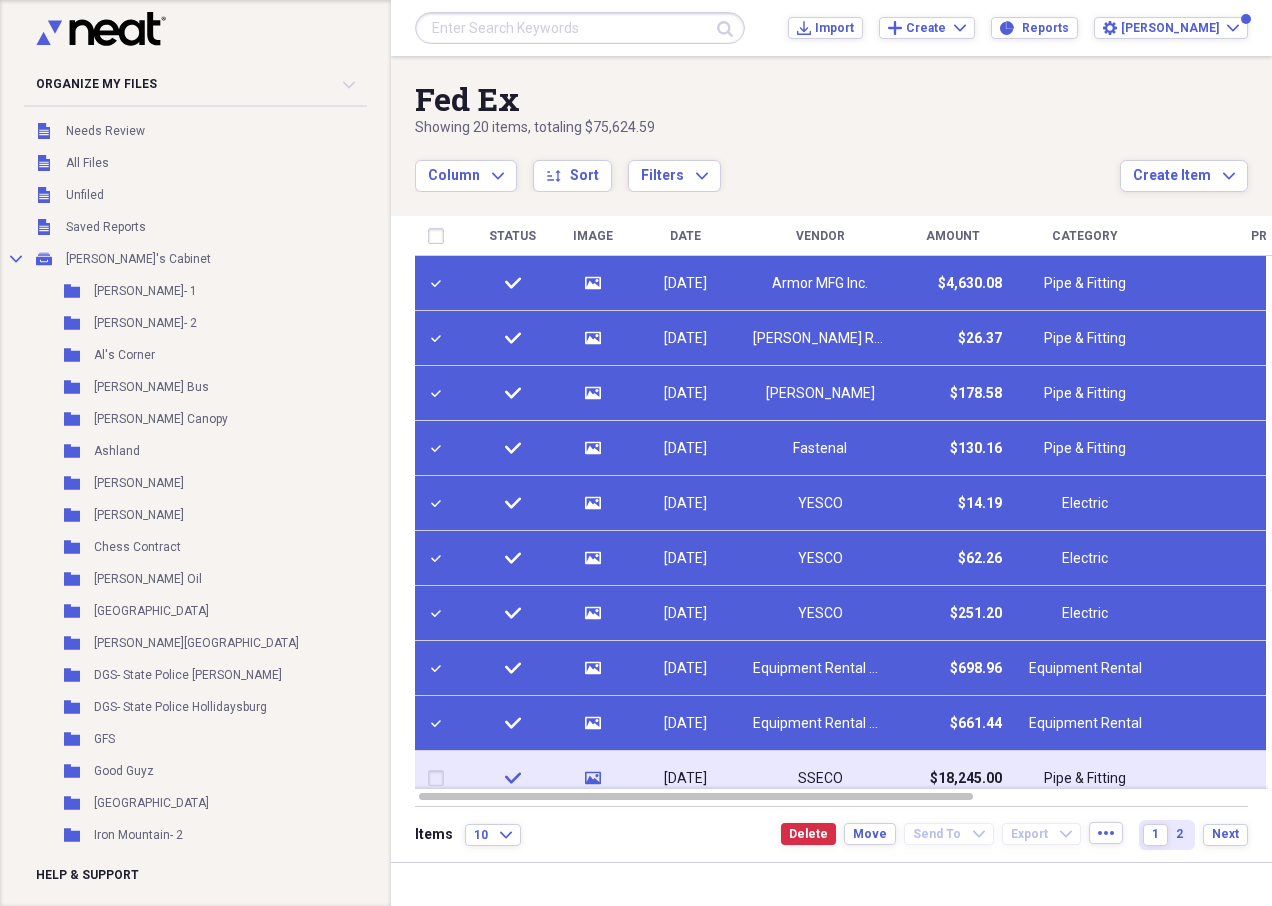click at bounding box center (440, 778) 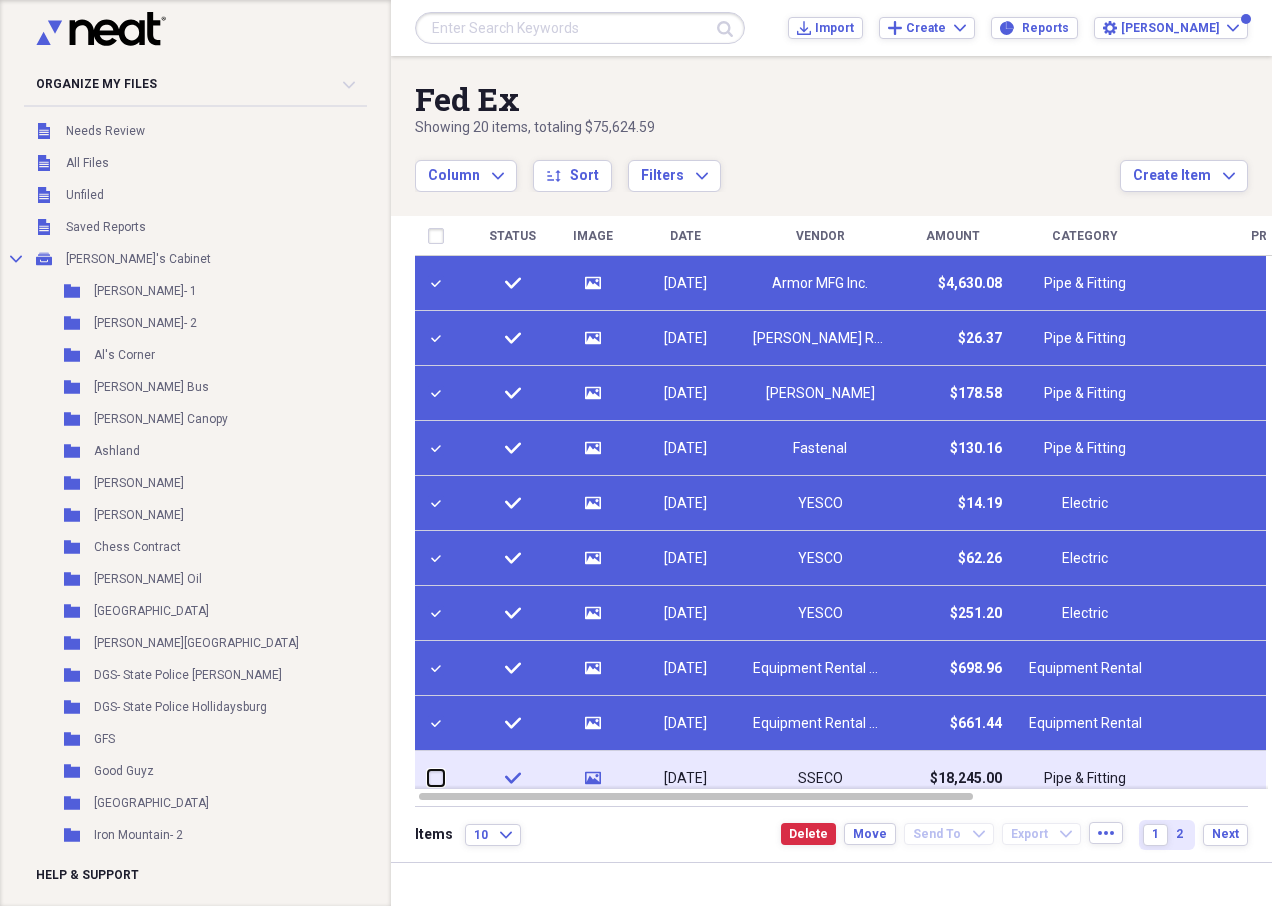 click at bounding box center (428, 778) 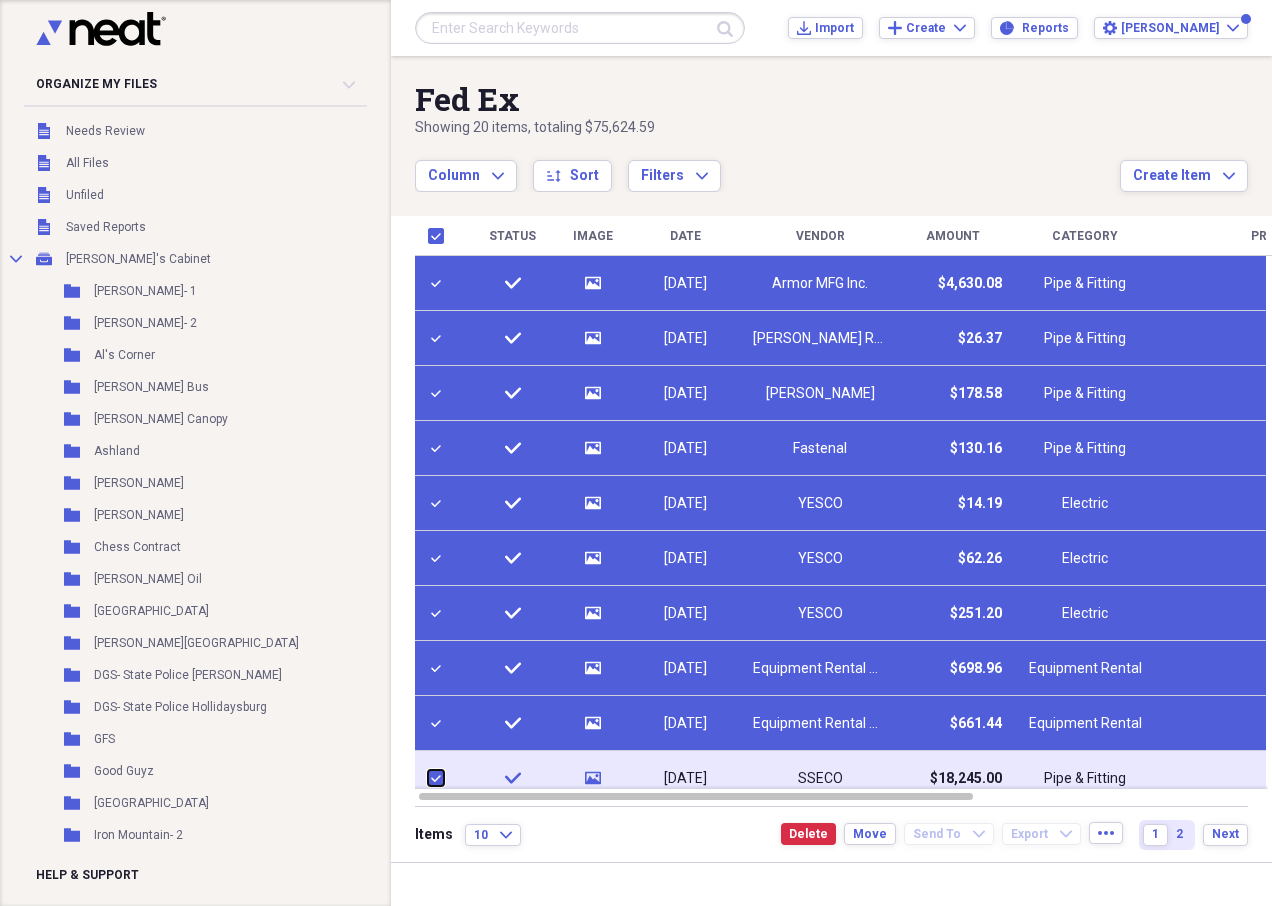 checkbox on "true" 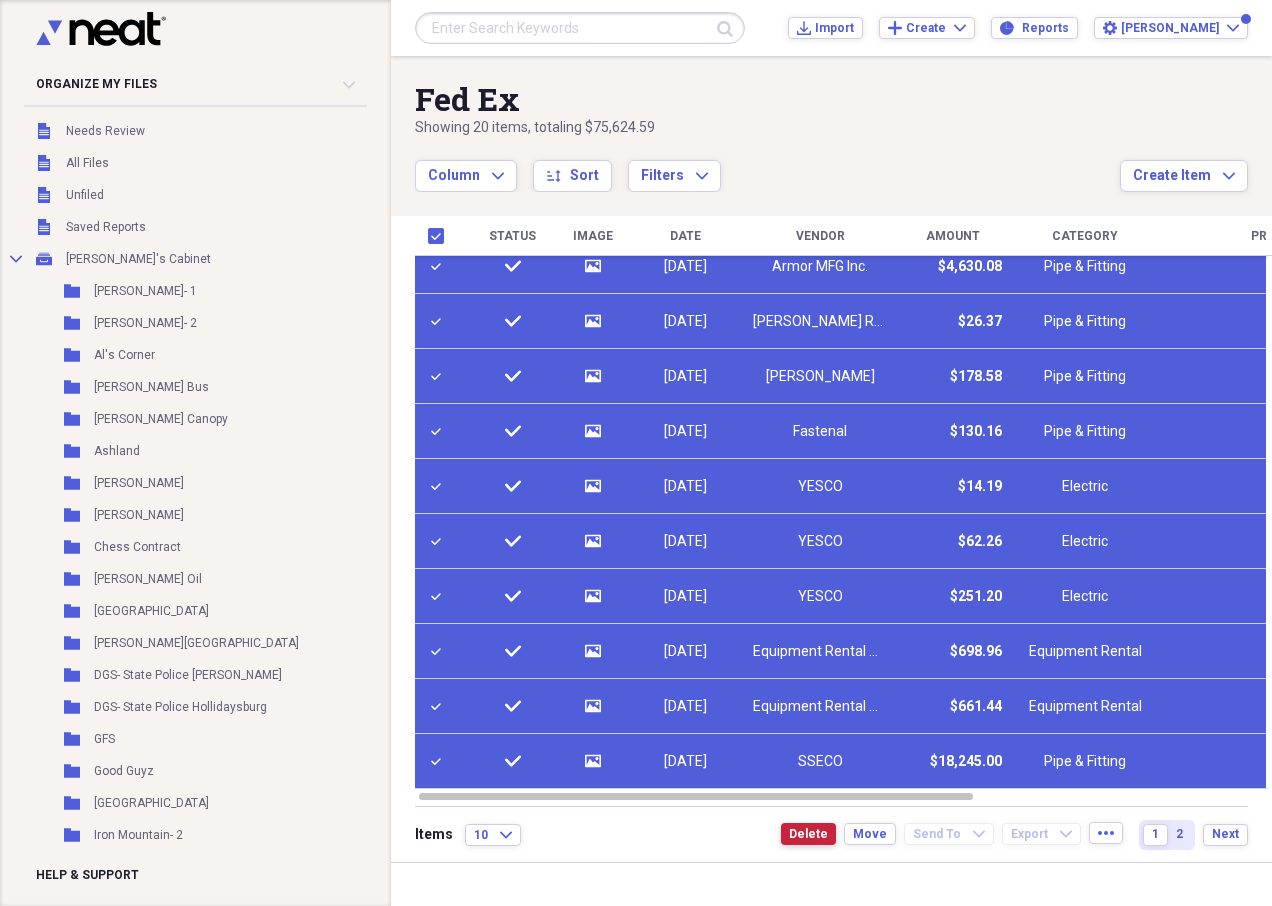 click on "Delete" at bounding box center (808, 834) 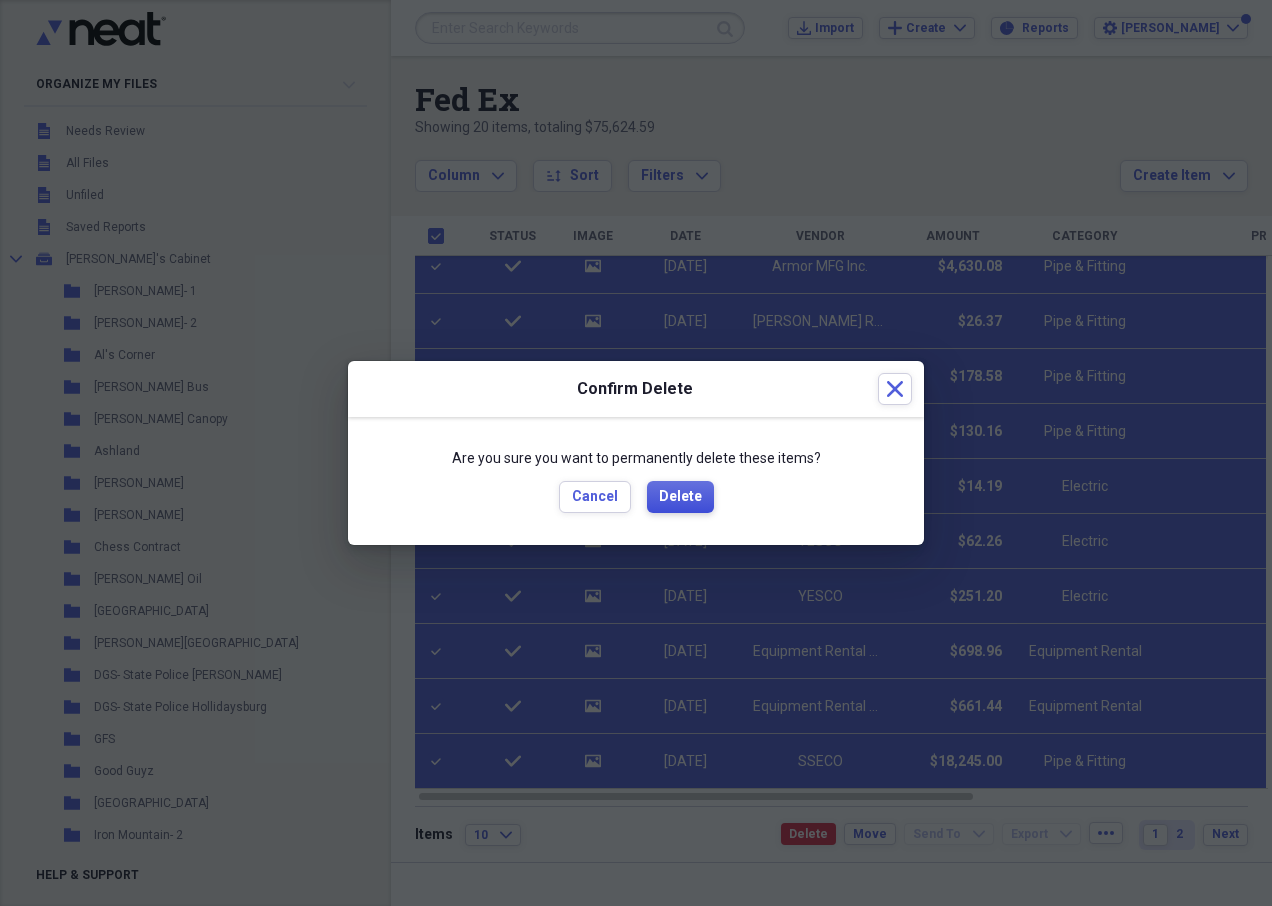 click on "Delete" at bounding box center (680, 497) 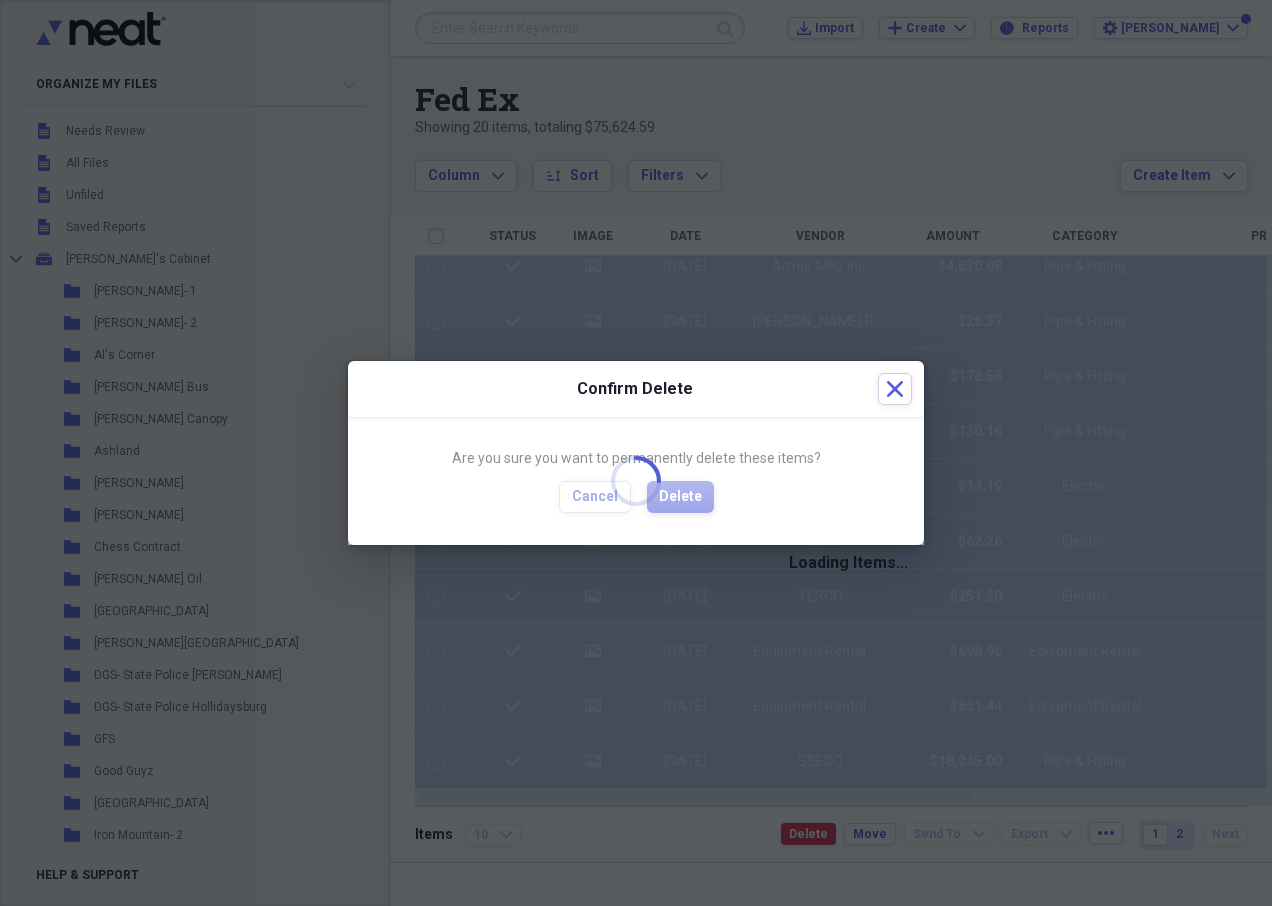checkbox on "false" 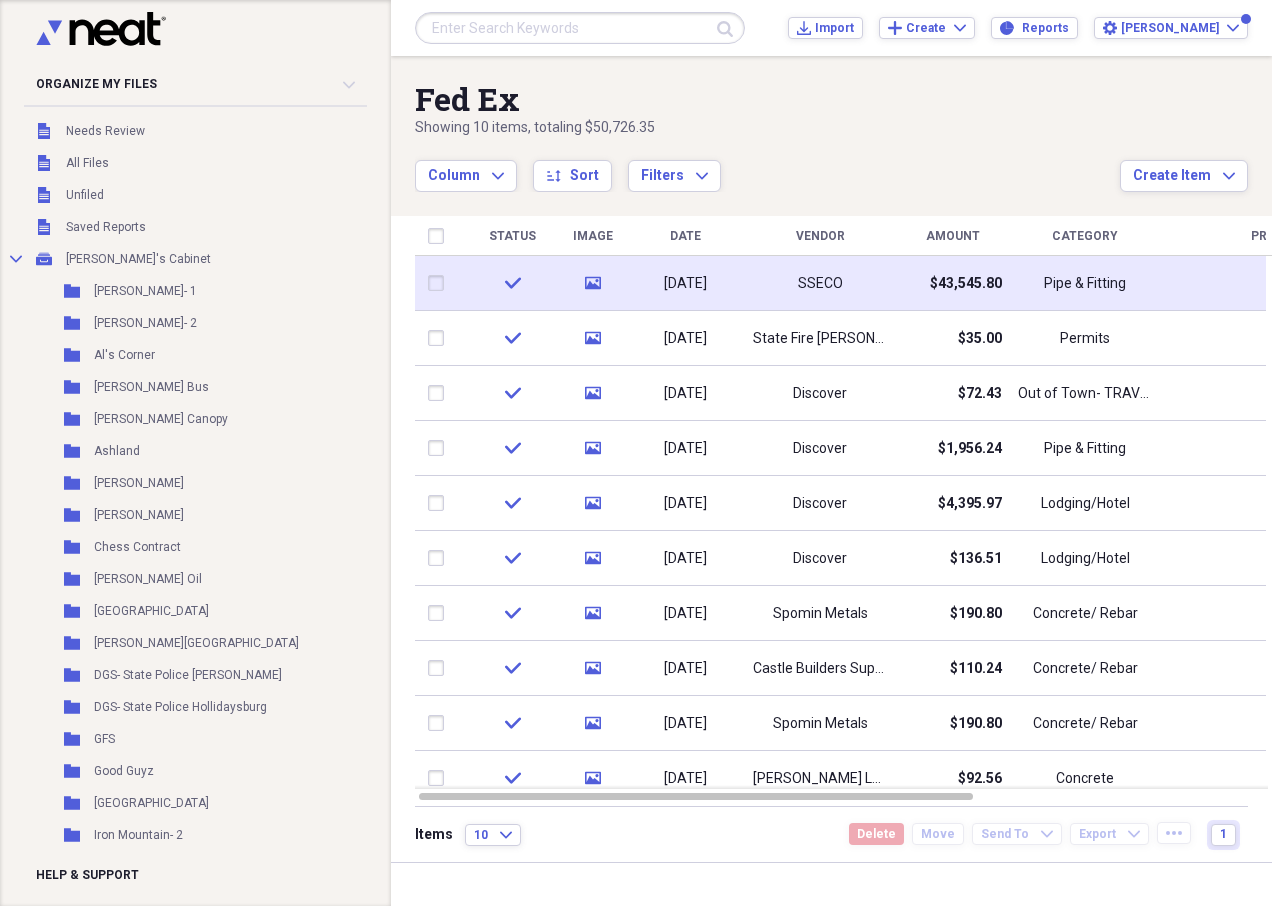 click on "SSECO" at bounding box center [820, 283] 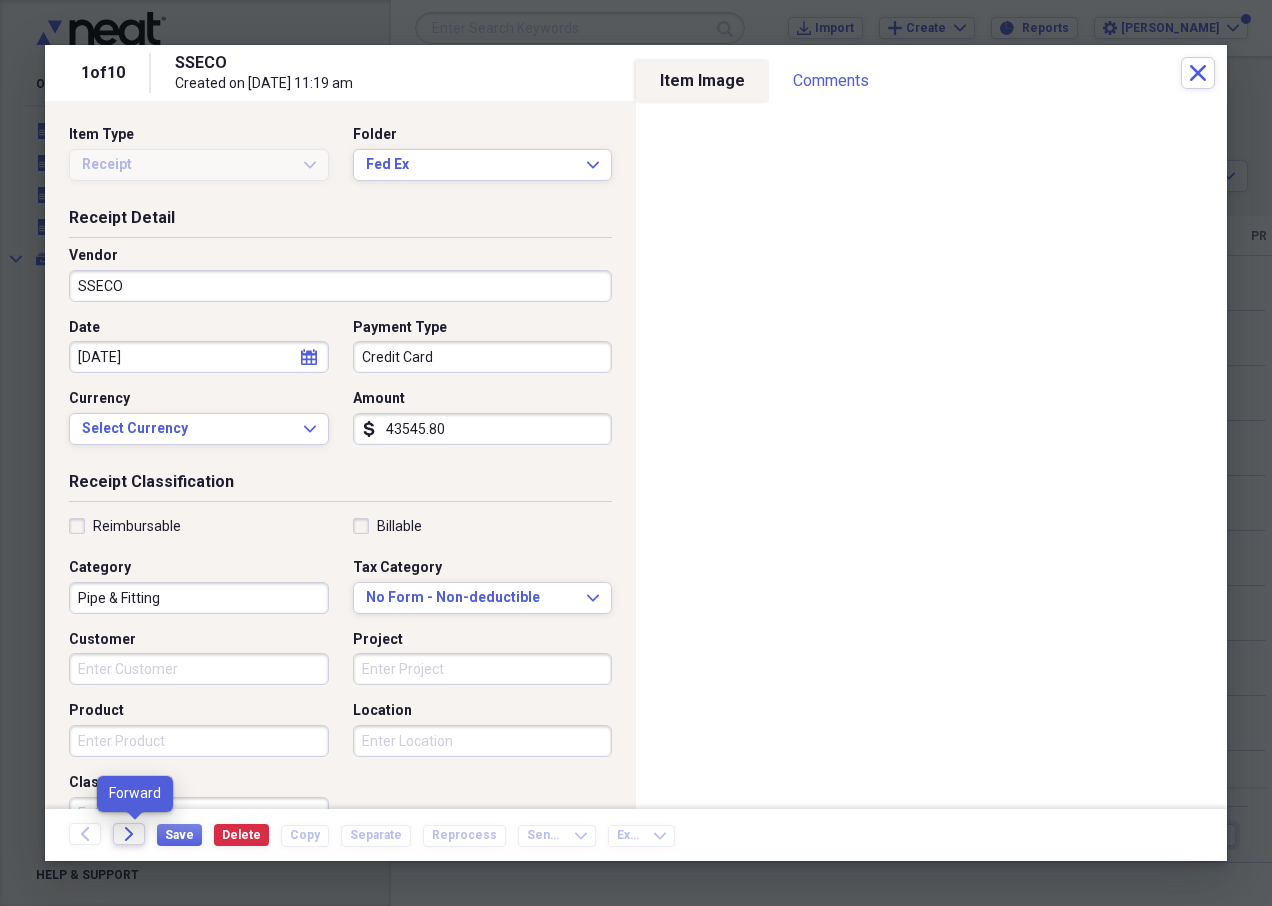 click on "Forward" 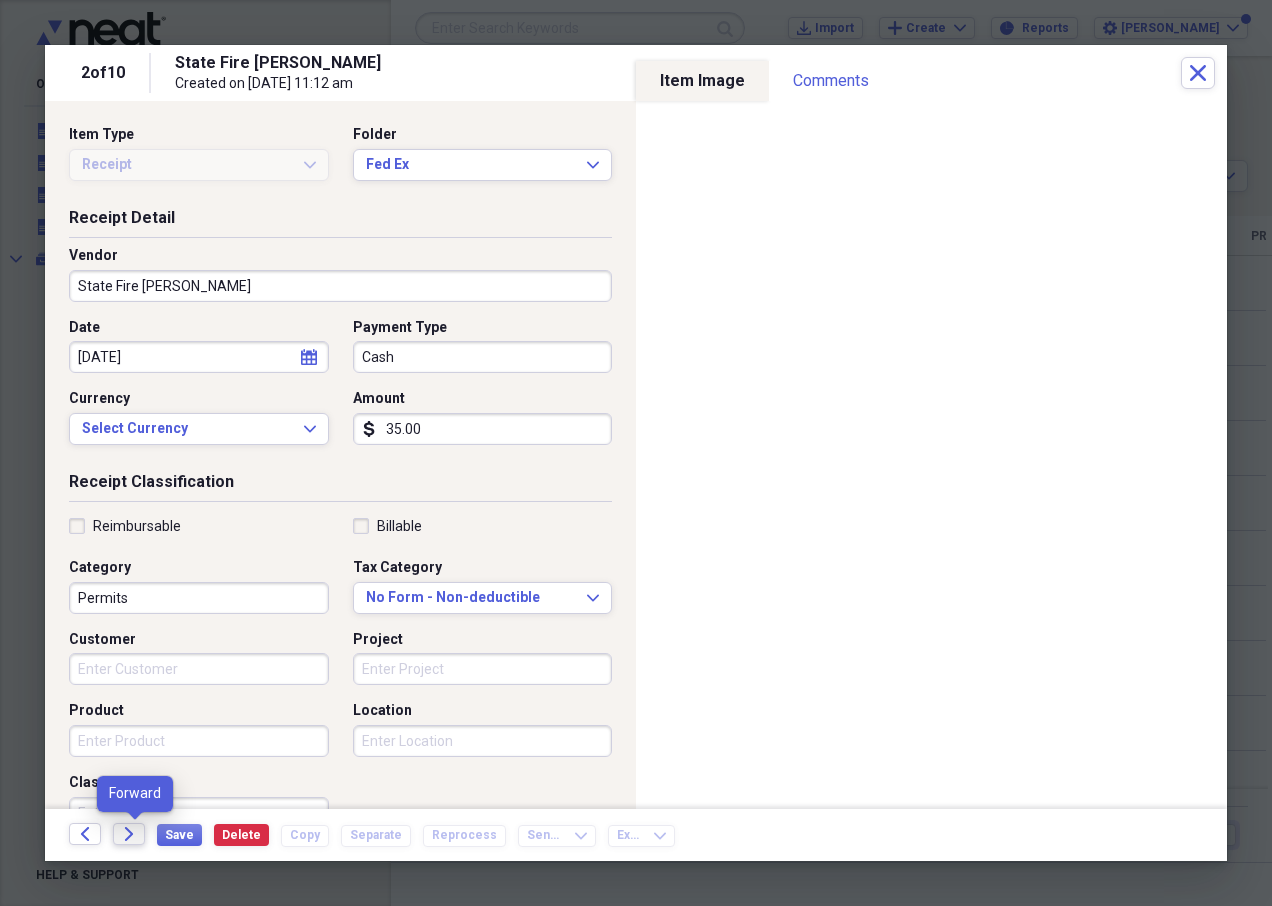 click on "Forward" 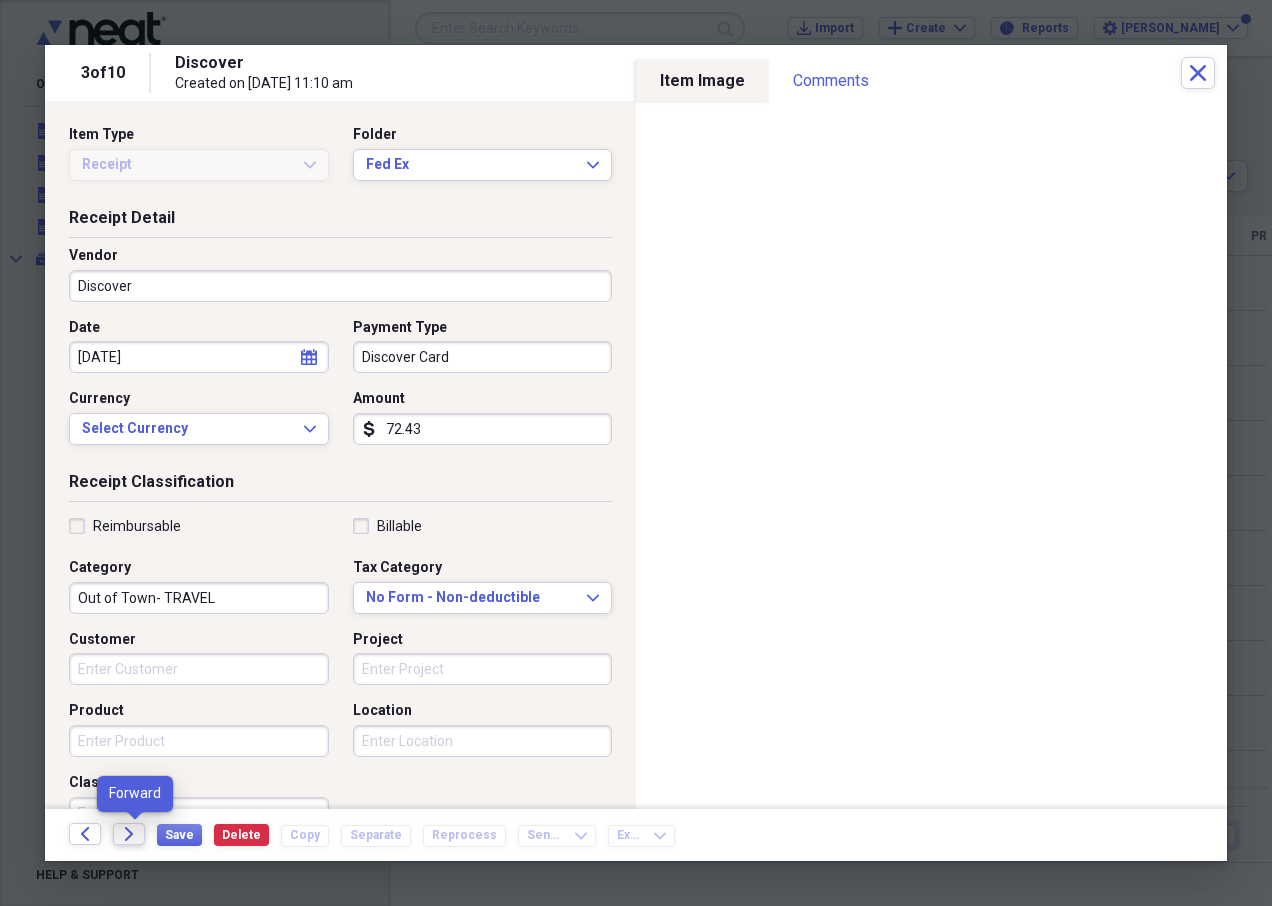 click on "Forward" 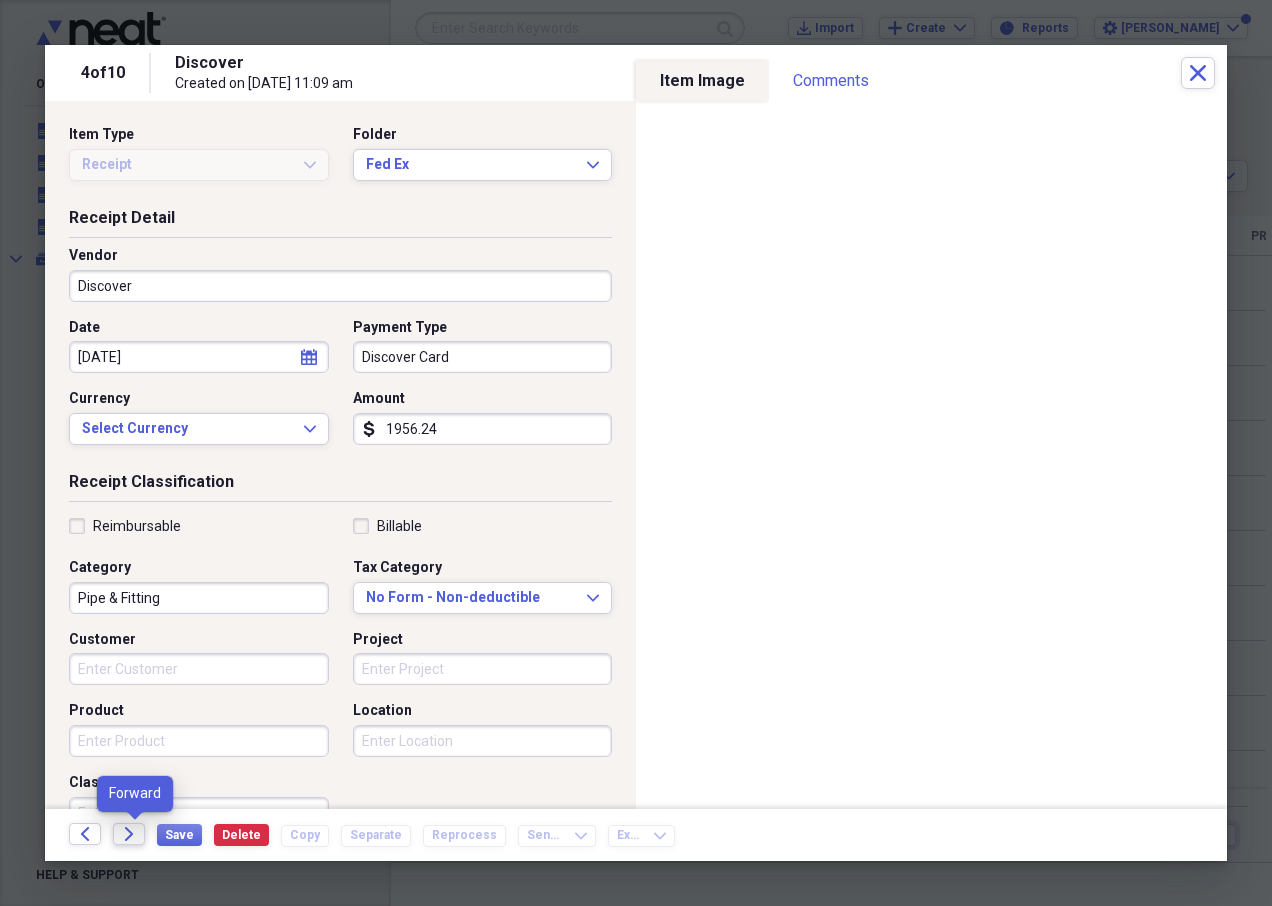click on "Forward" 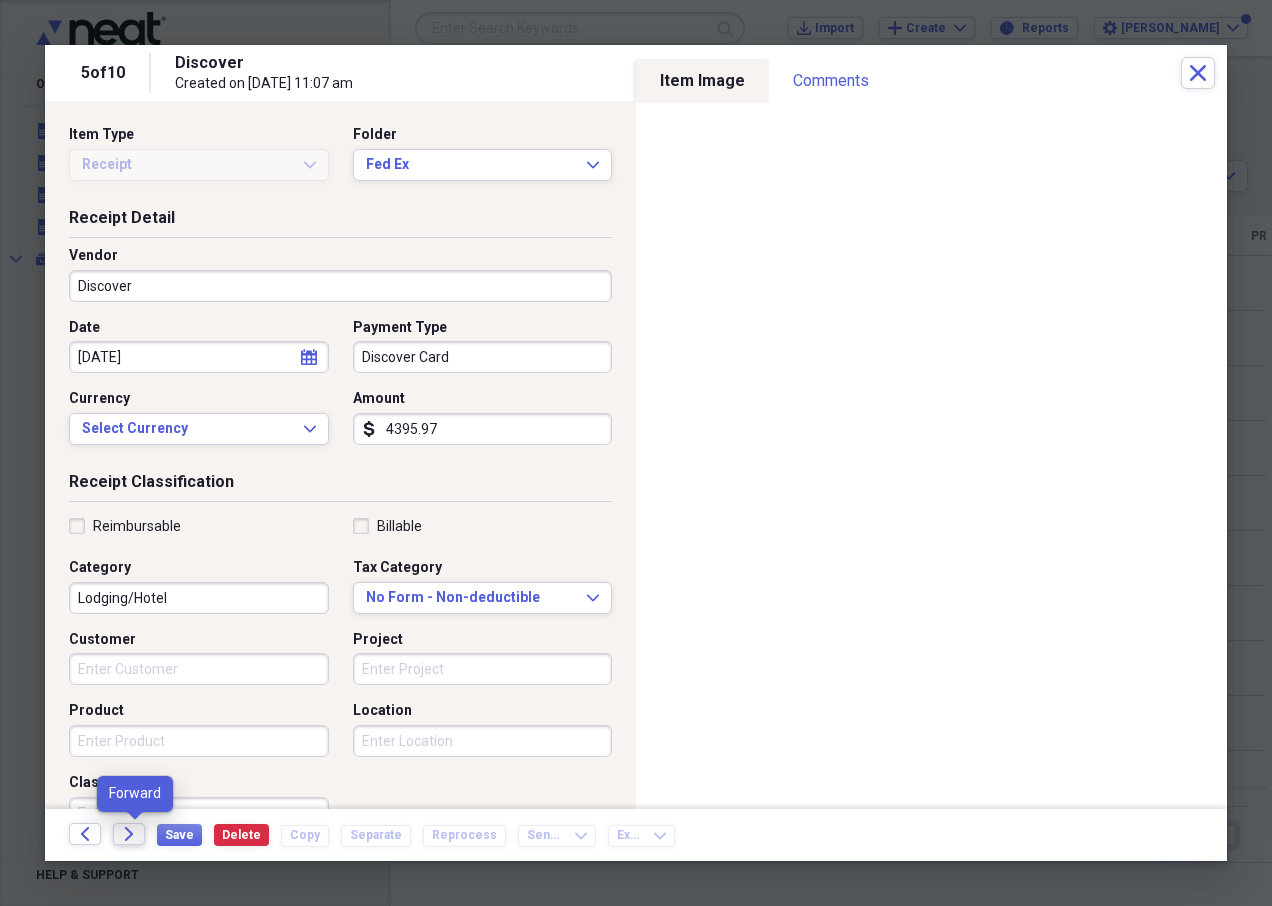 click on "Forward" 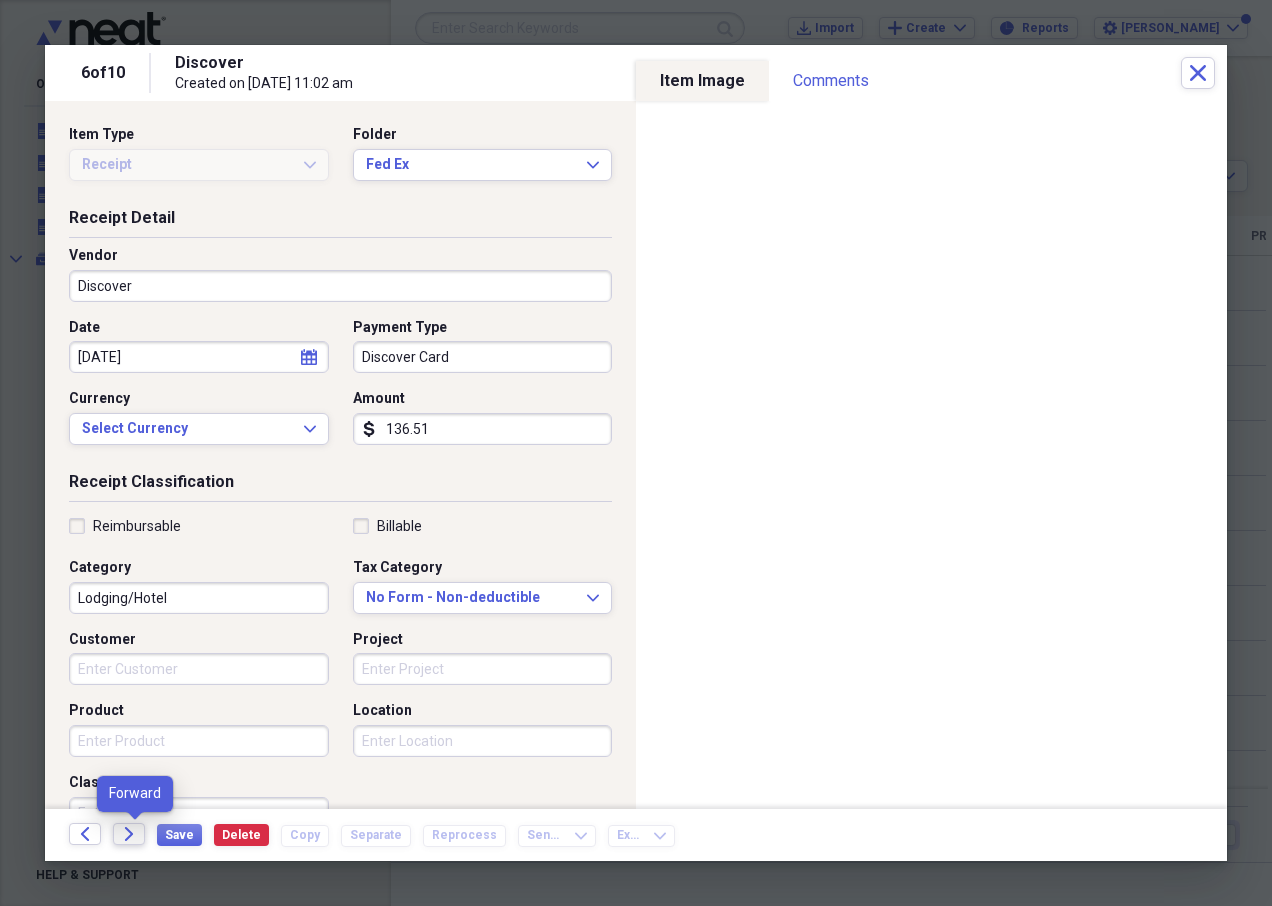 click on "Forward" 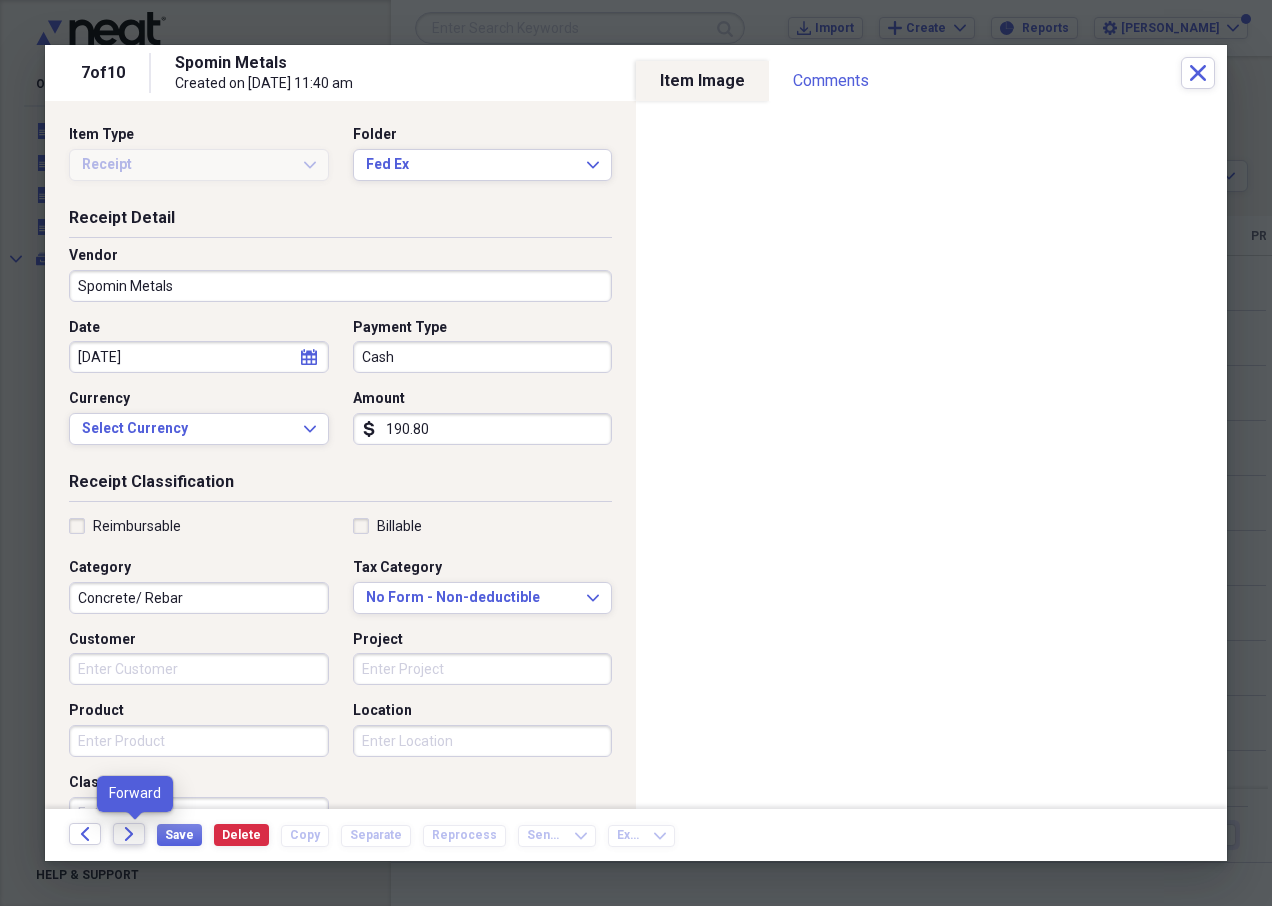 click on "Forward" 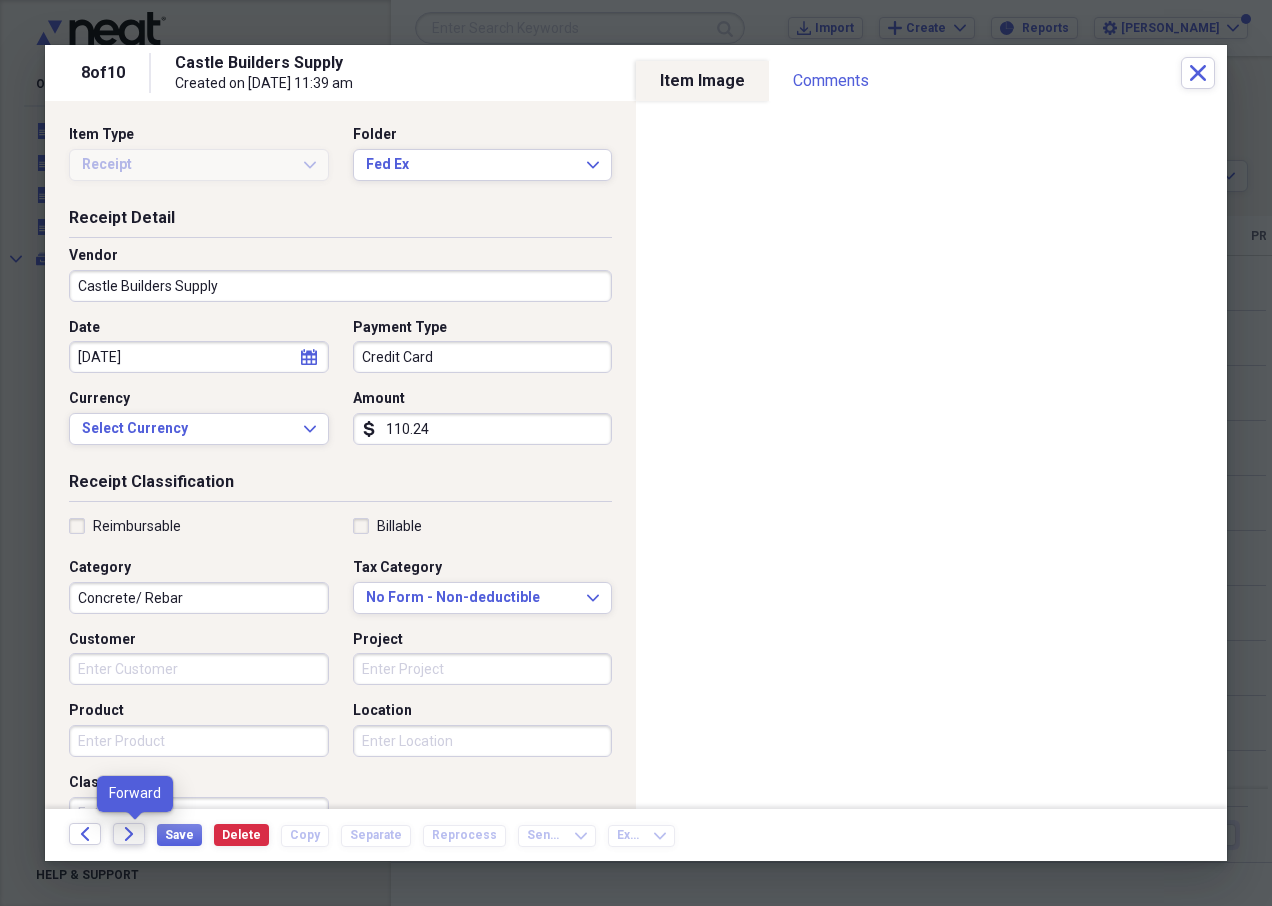 click 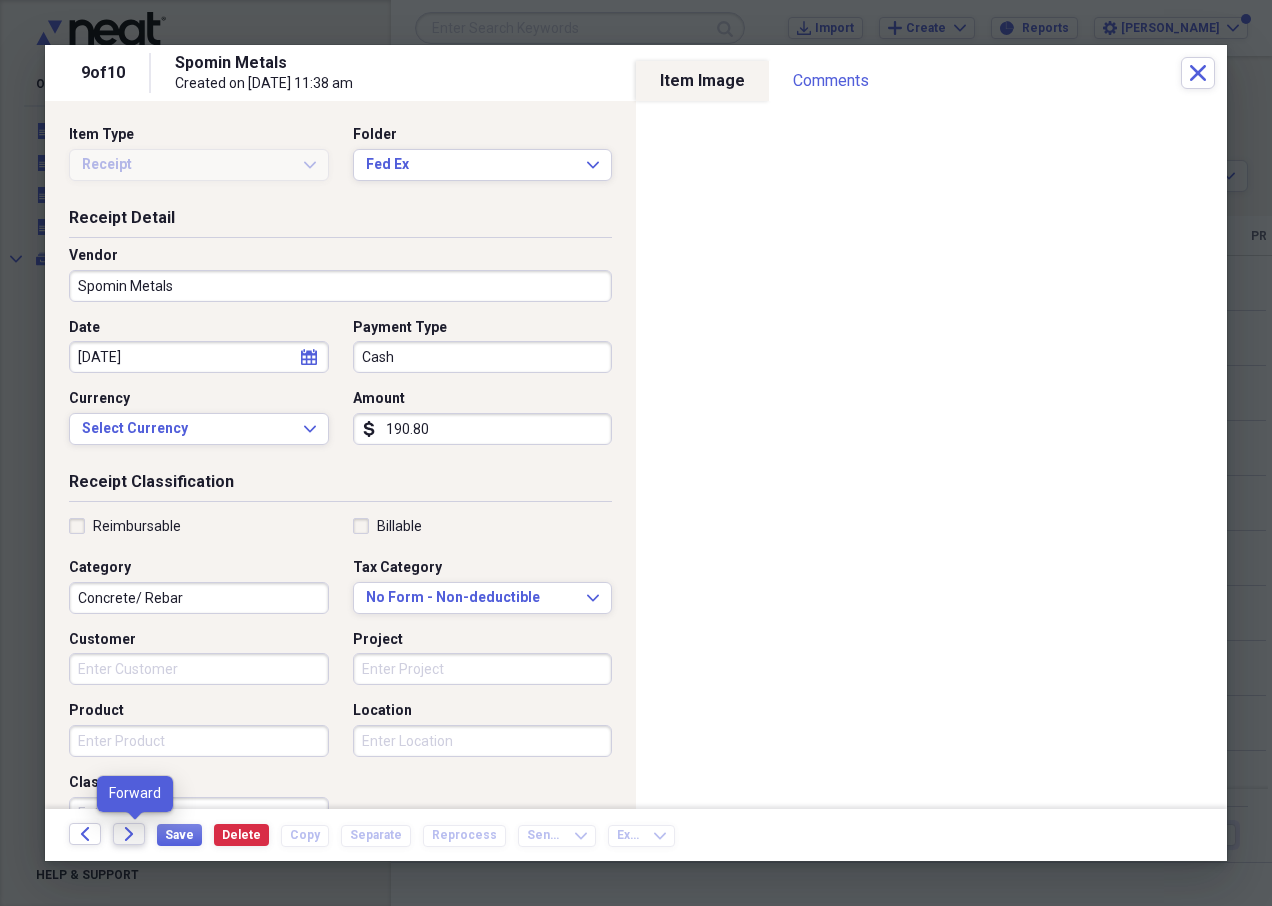 click on "Forward" 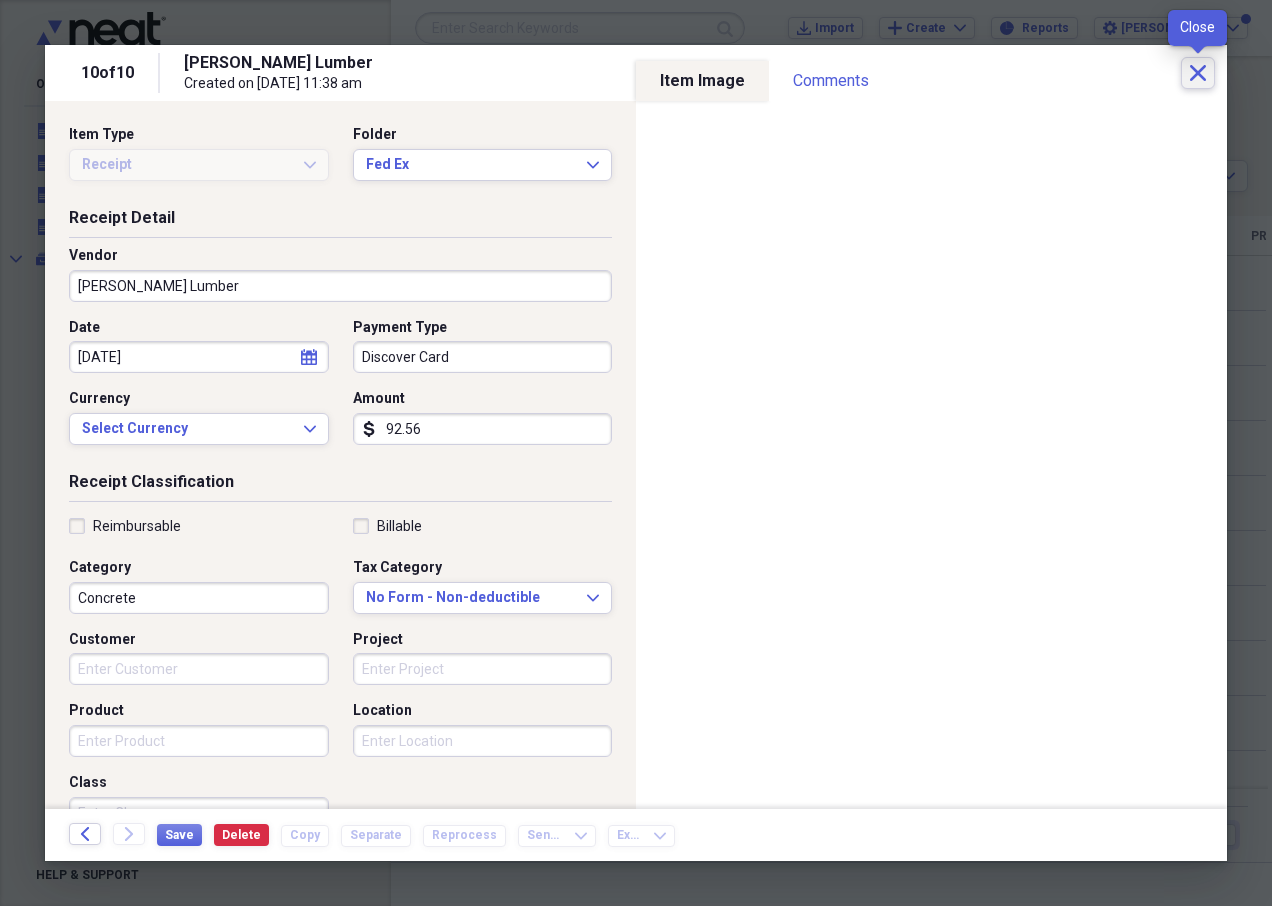 click on "Close" at bounding box center (1198, 73) 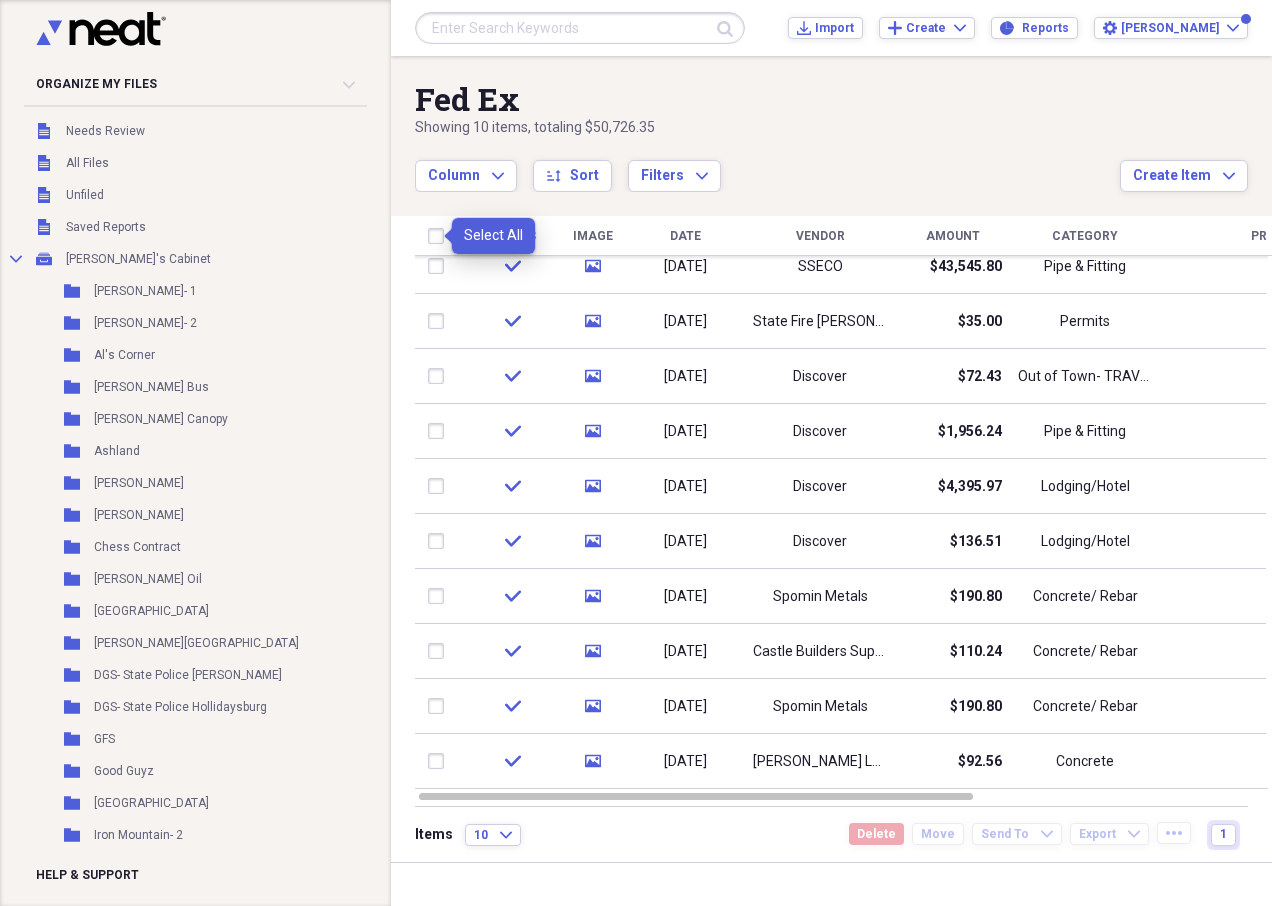 click at bounding box center [440, 236] 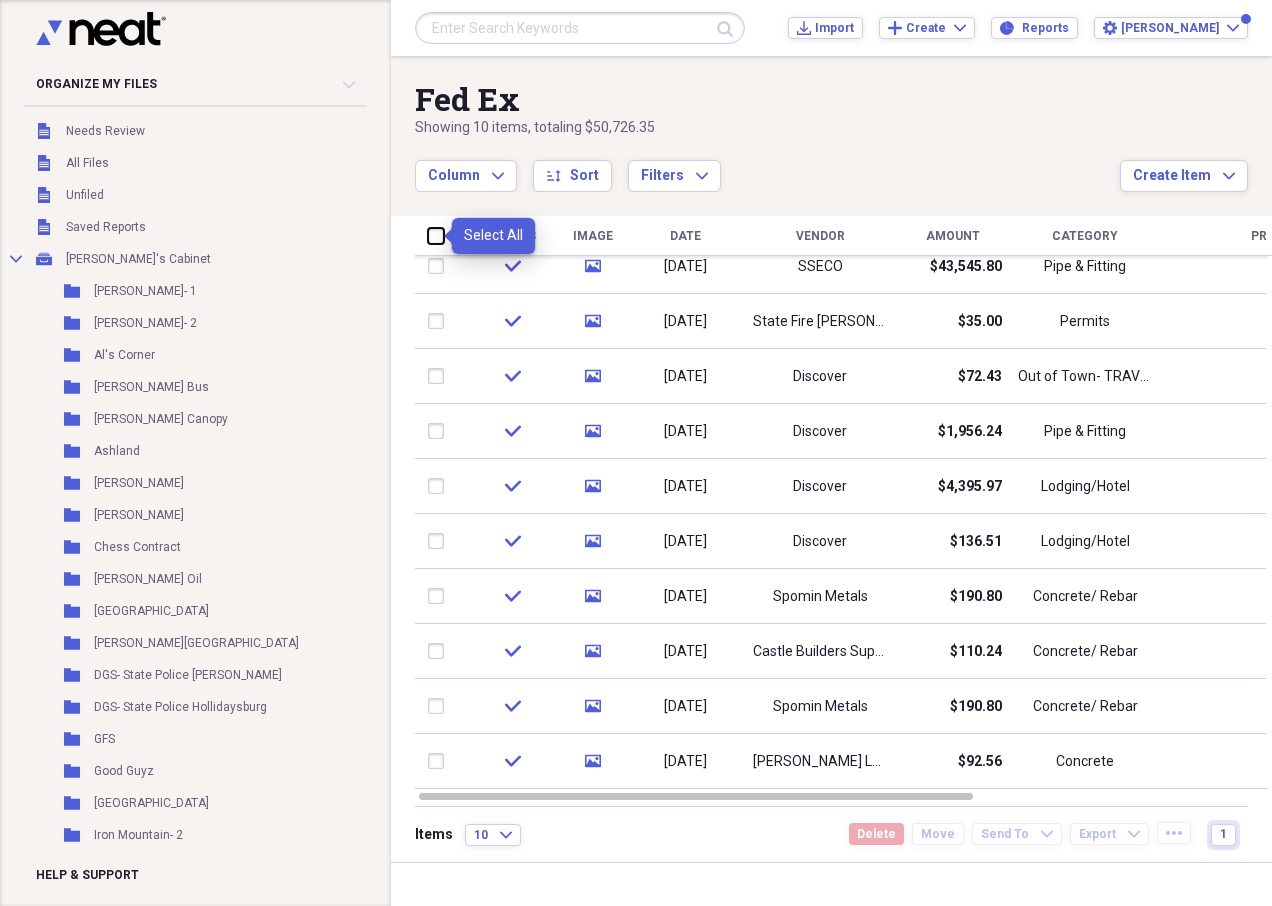 click at bounding box center [428, 235] 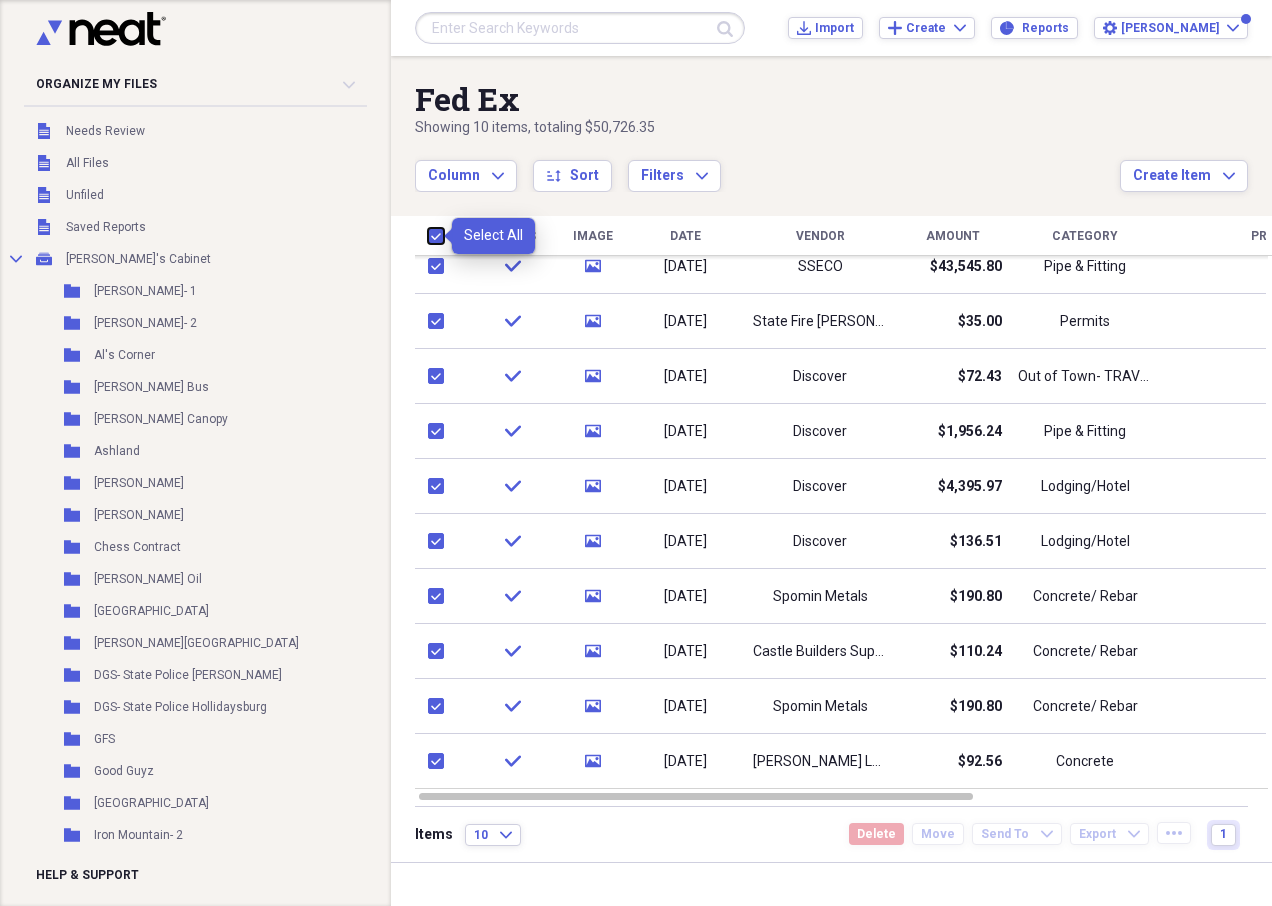 checkbox on "true" 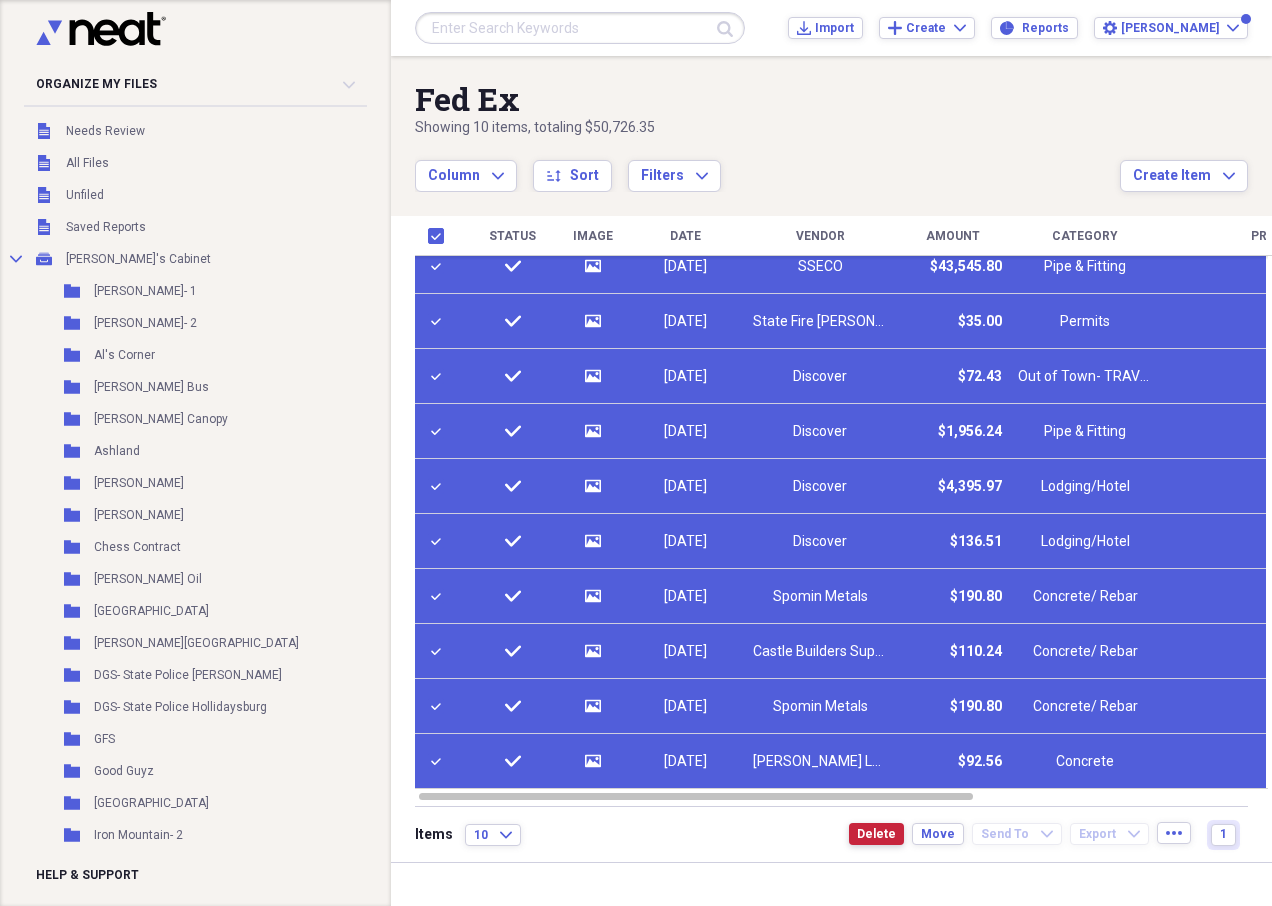 click on "Delete" at bounding box center (876, 834) 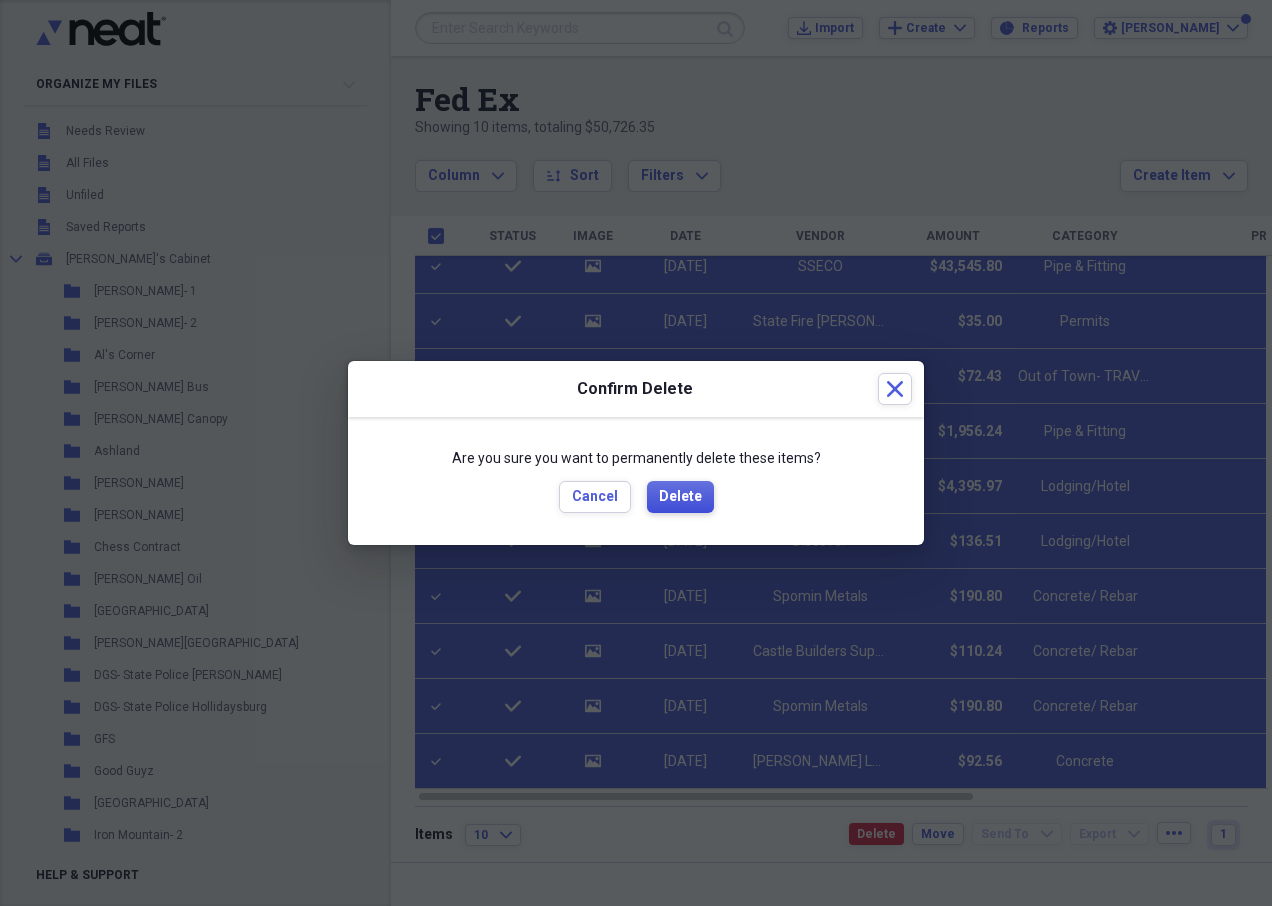 click on "Delete" at bounding box center (680, 497) 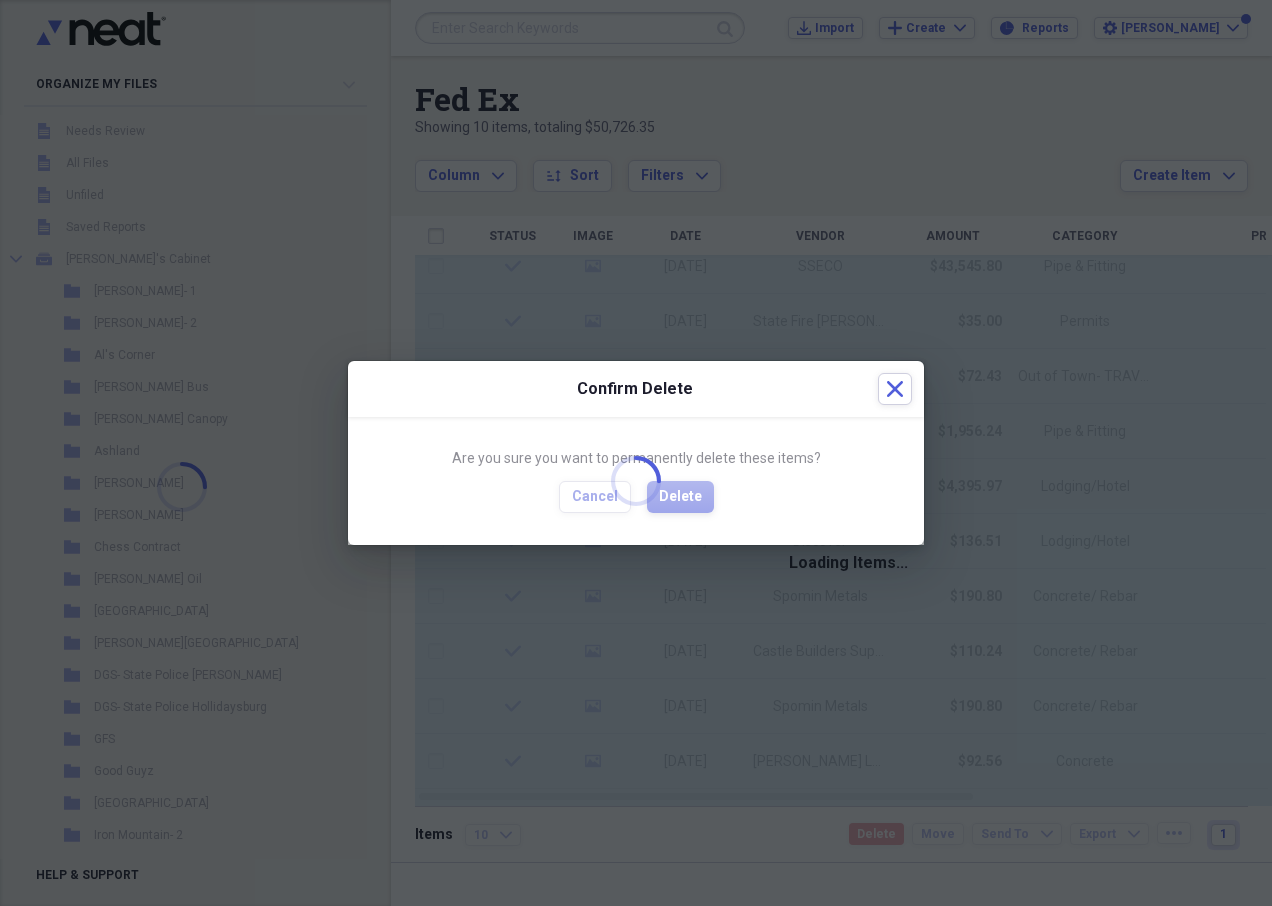 checkbox on "false" 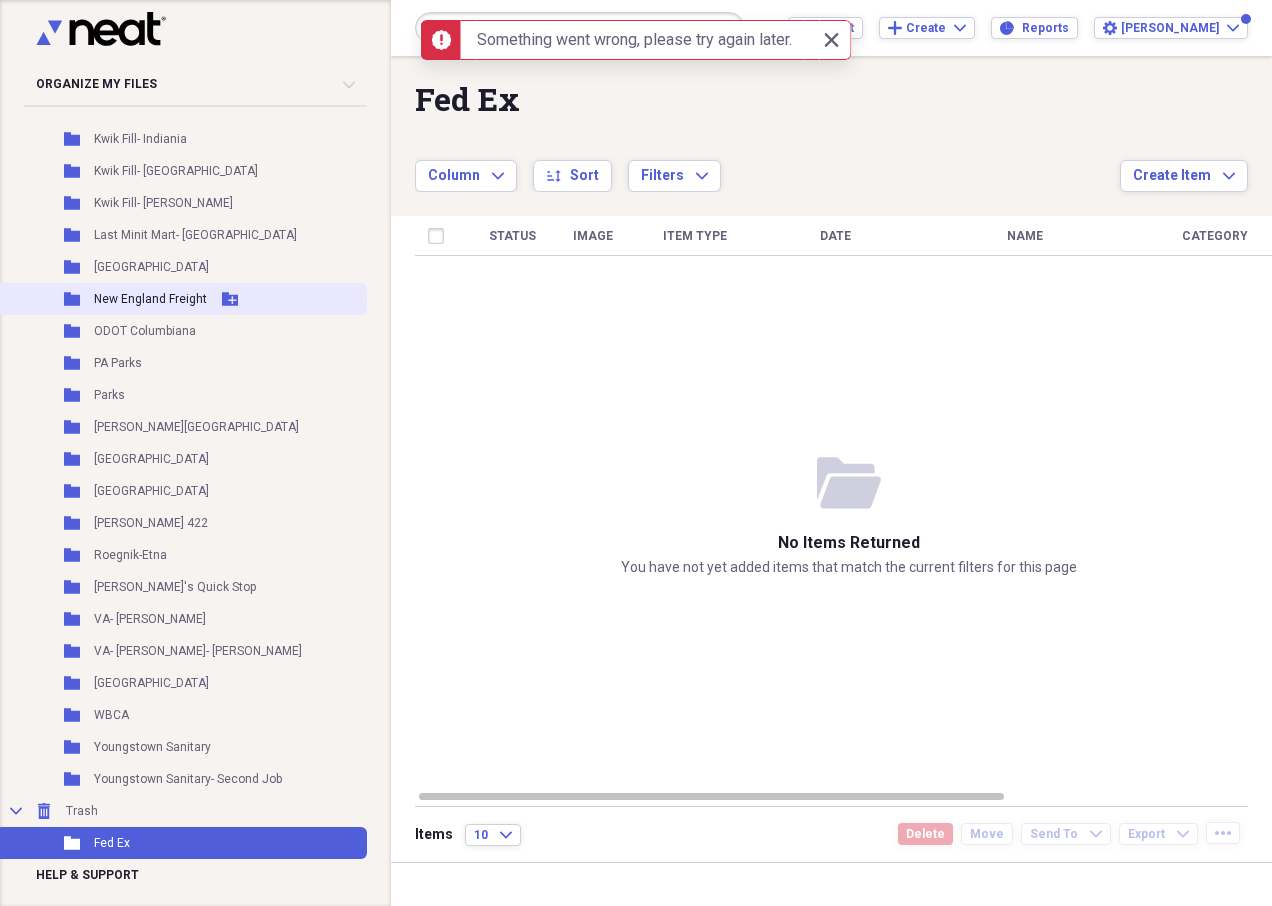 scroll, scrollTop: 856, scrollLeft: 0, axis: vertical 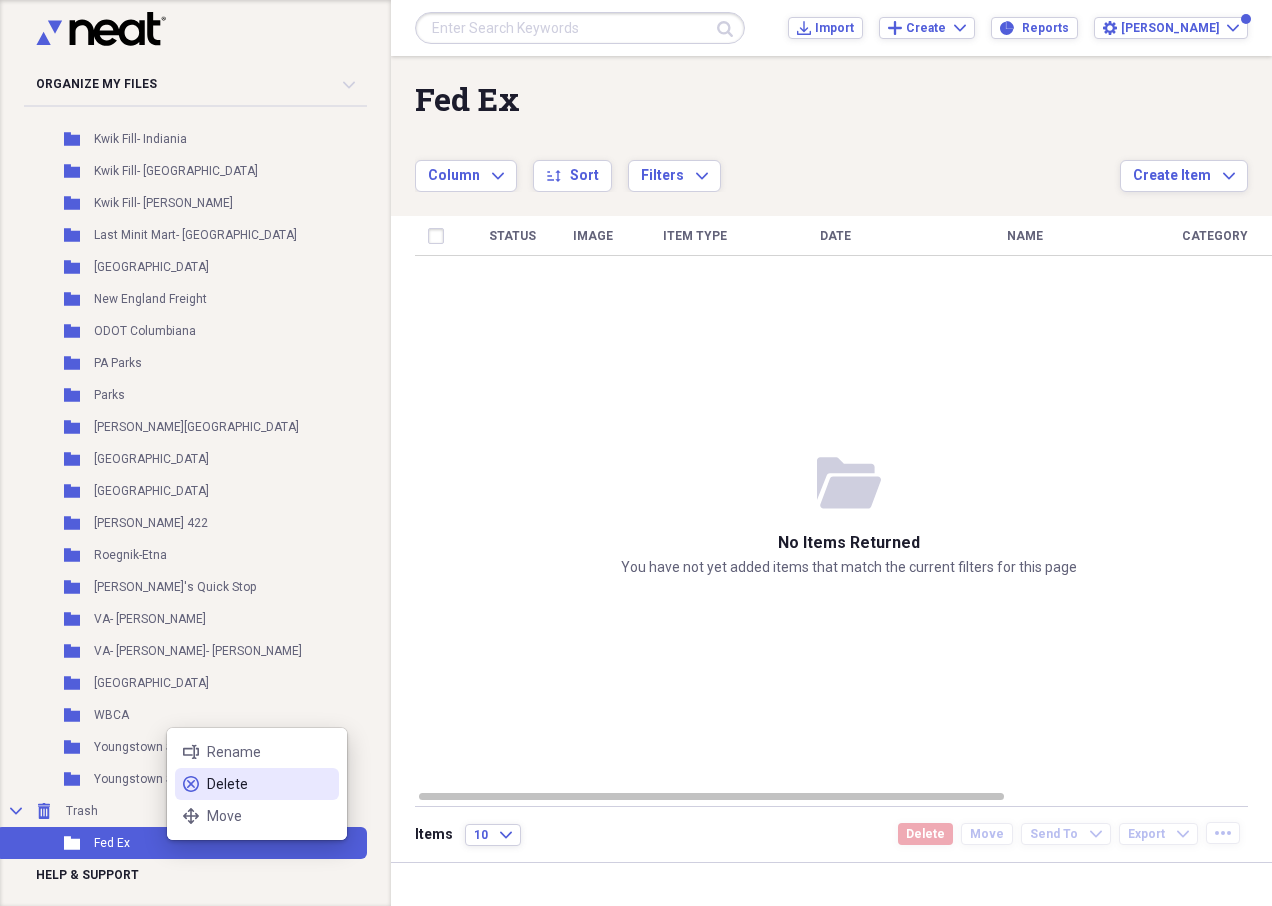 click on "delete Delete" at bounding box center [257, 784] 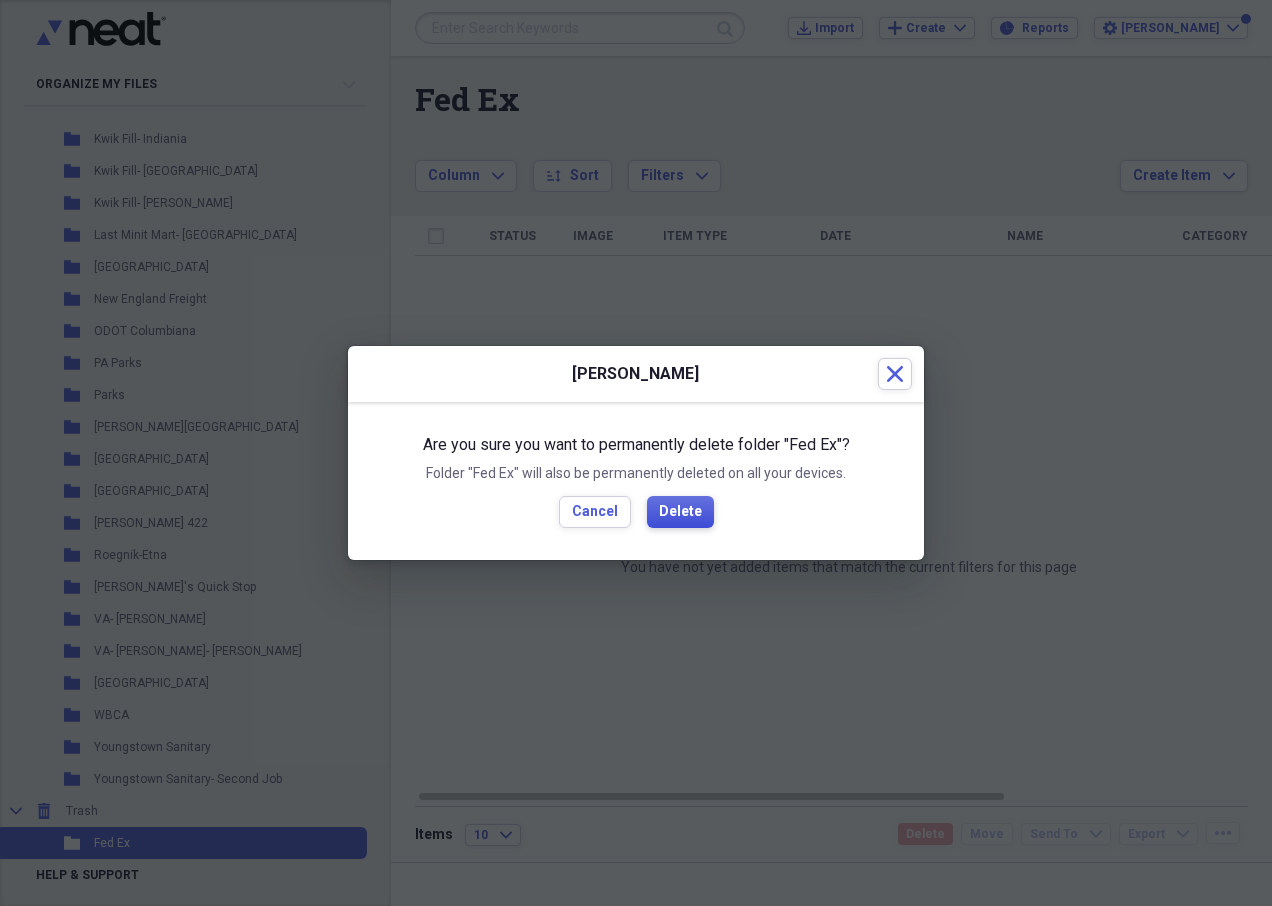 click on "Delete" at bounding box center (680, 512) 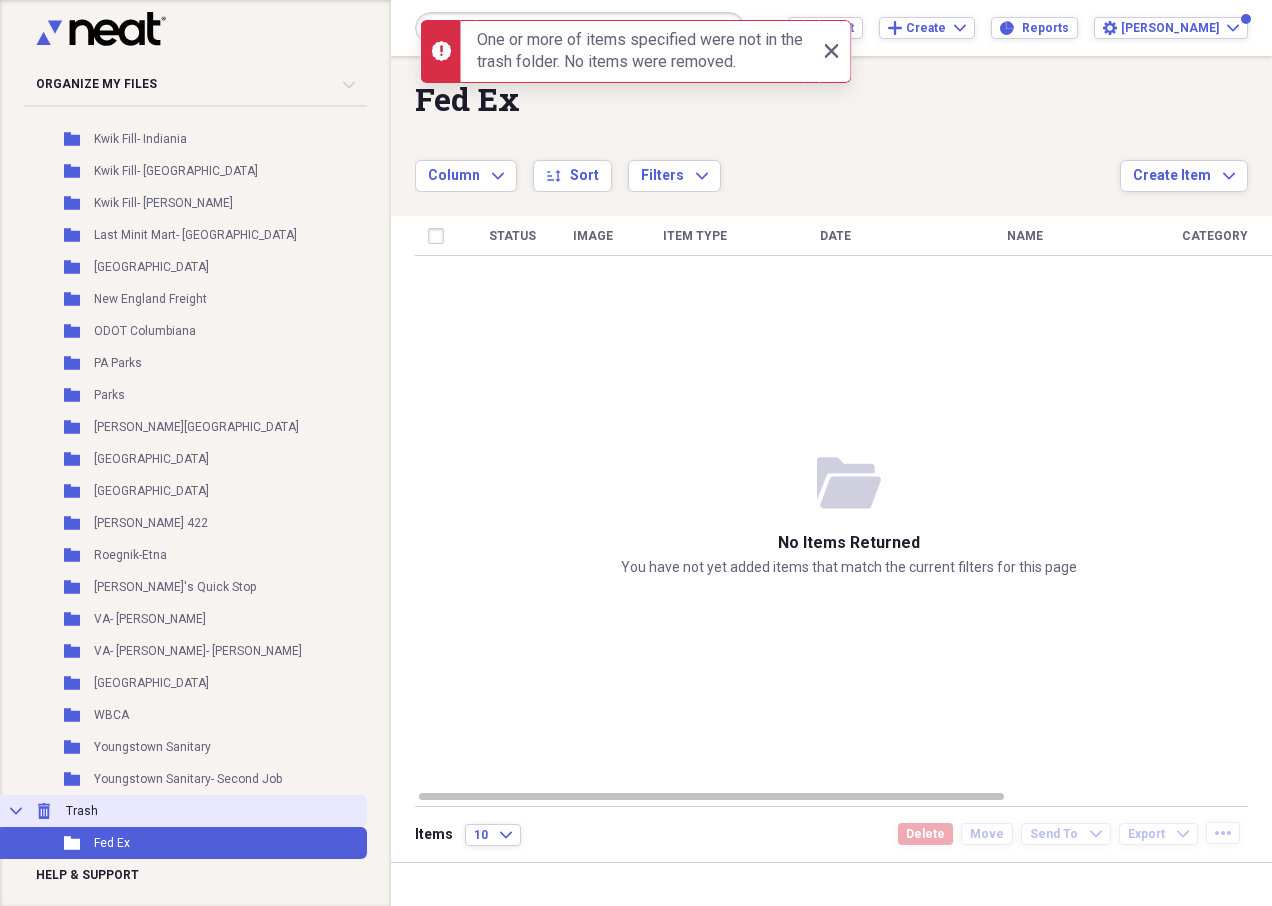 click on "Collapse Trash Trash" at bounding box center (181, 811) 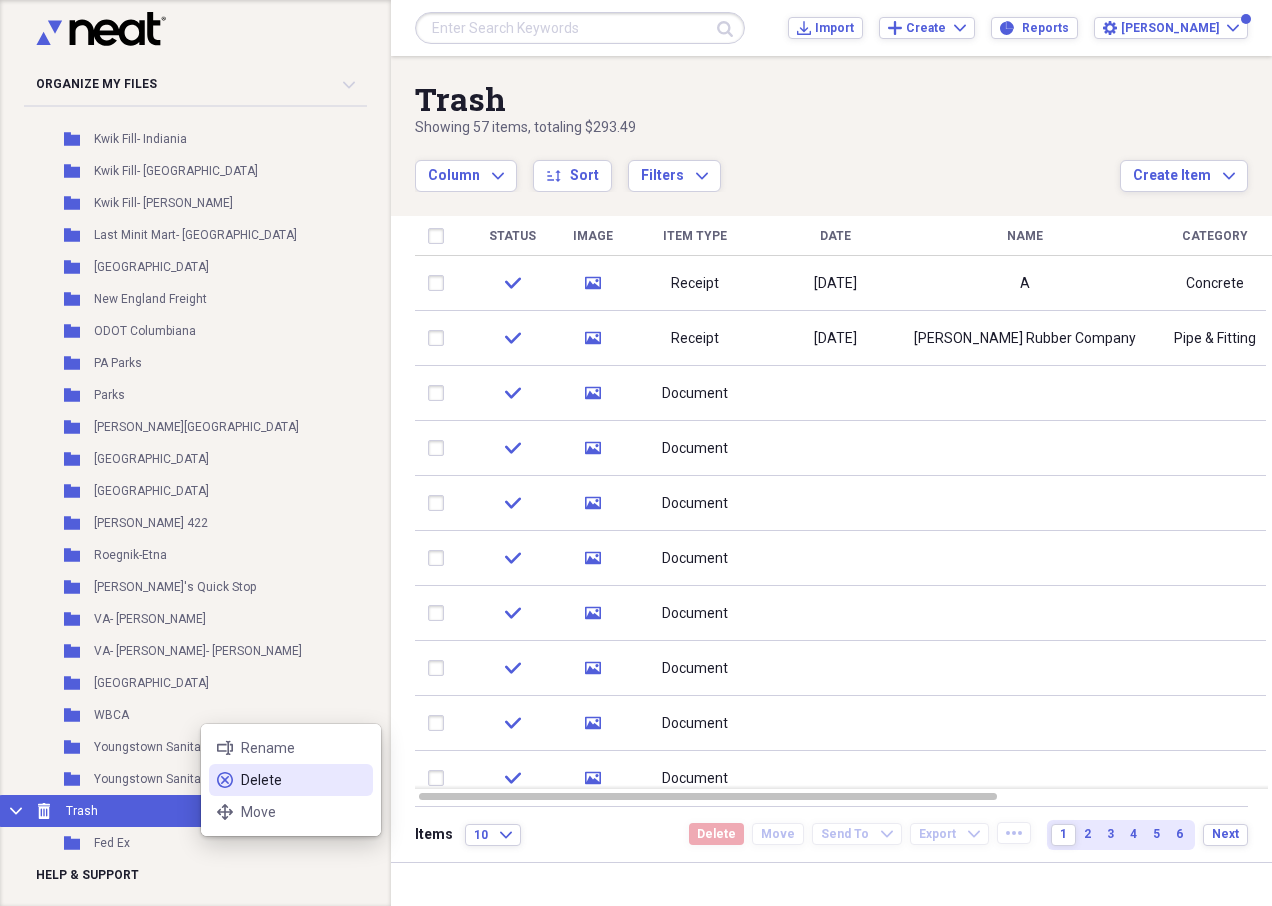 click on "Delete" at bounding box center (303, 780) 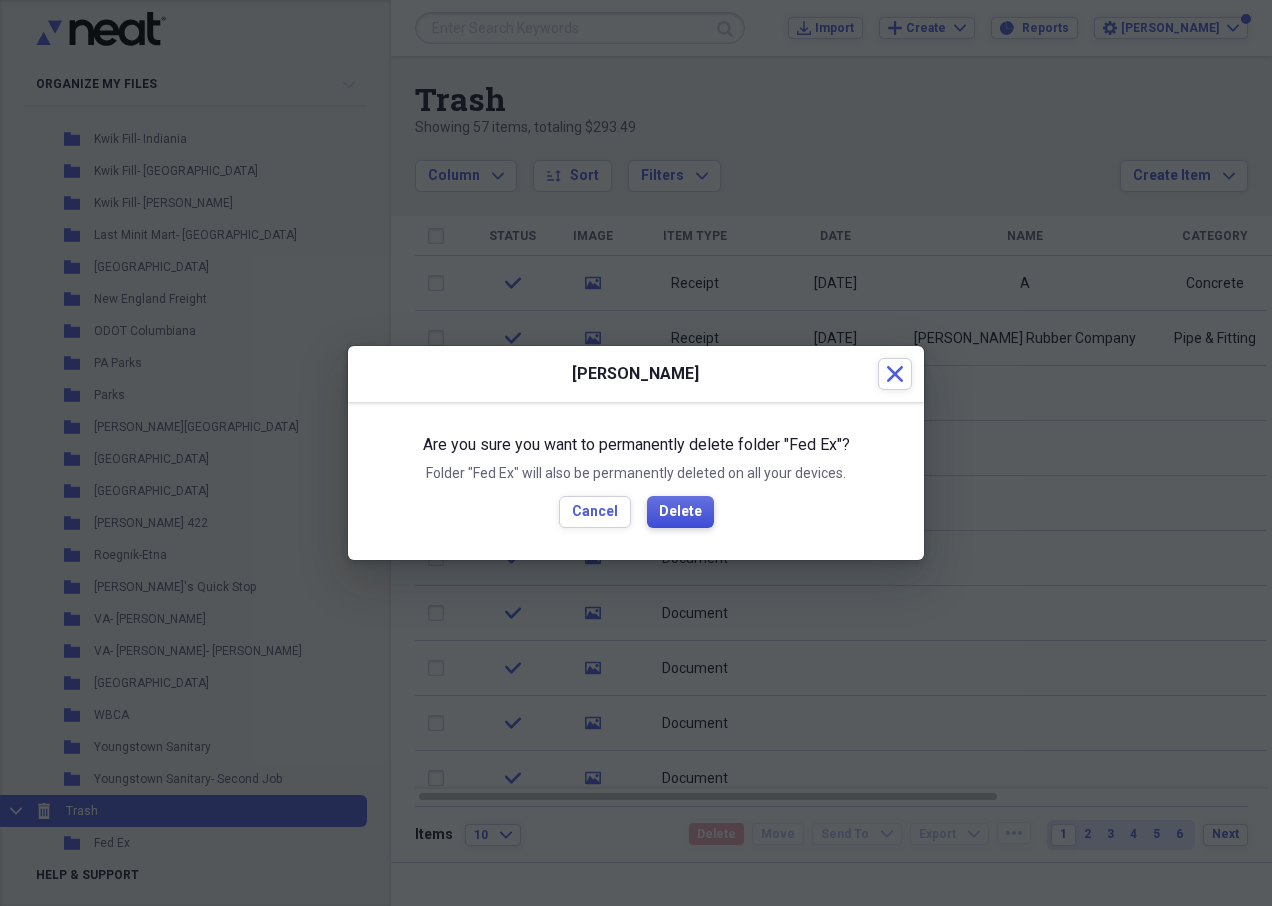 click on "Delete" at bounding box center [680, 512] 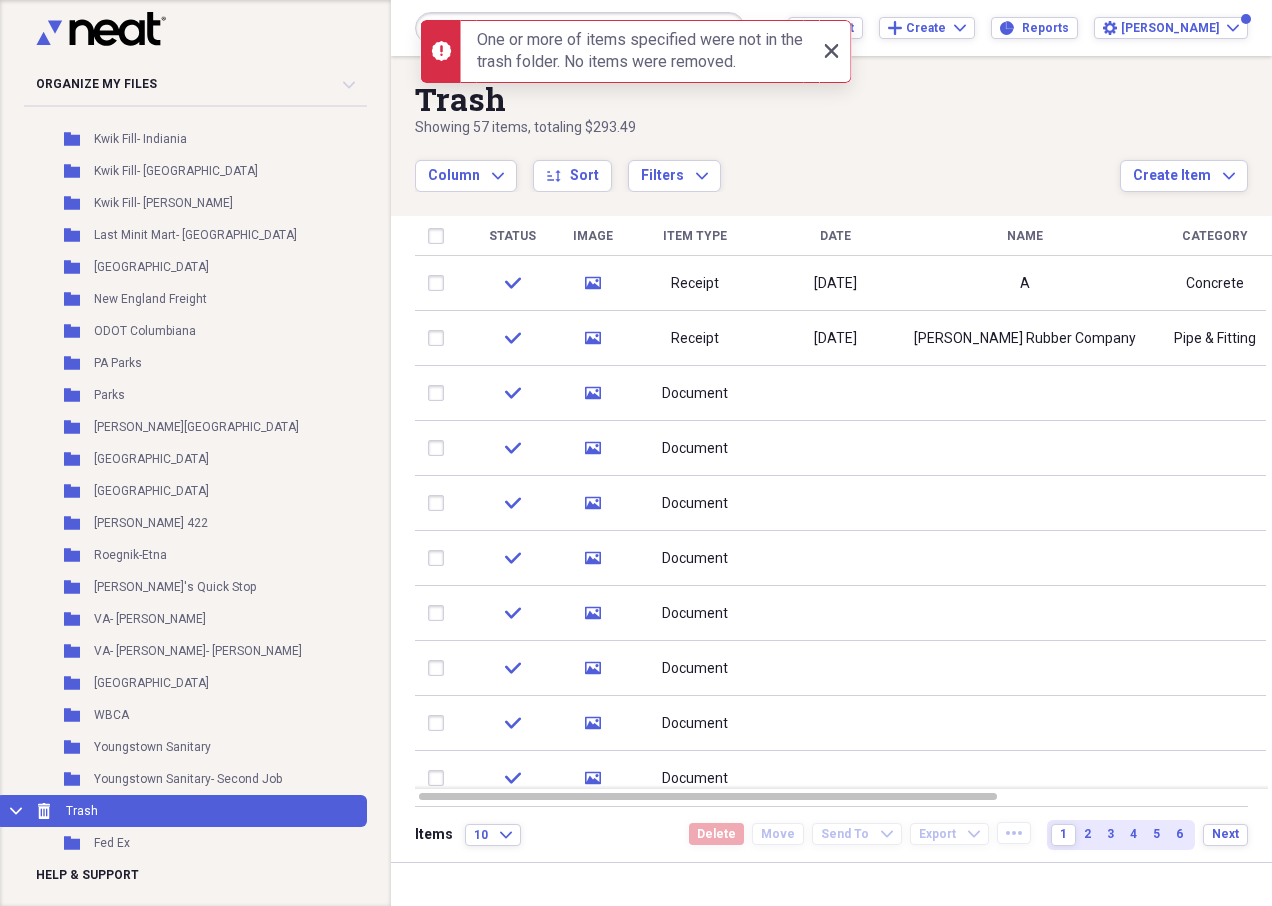 click 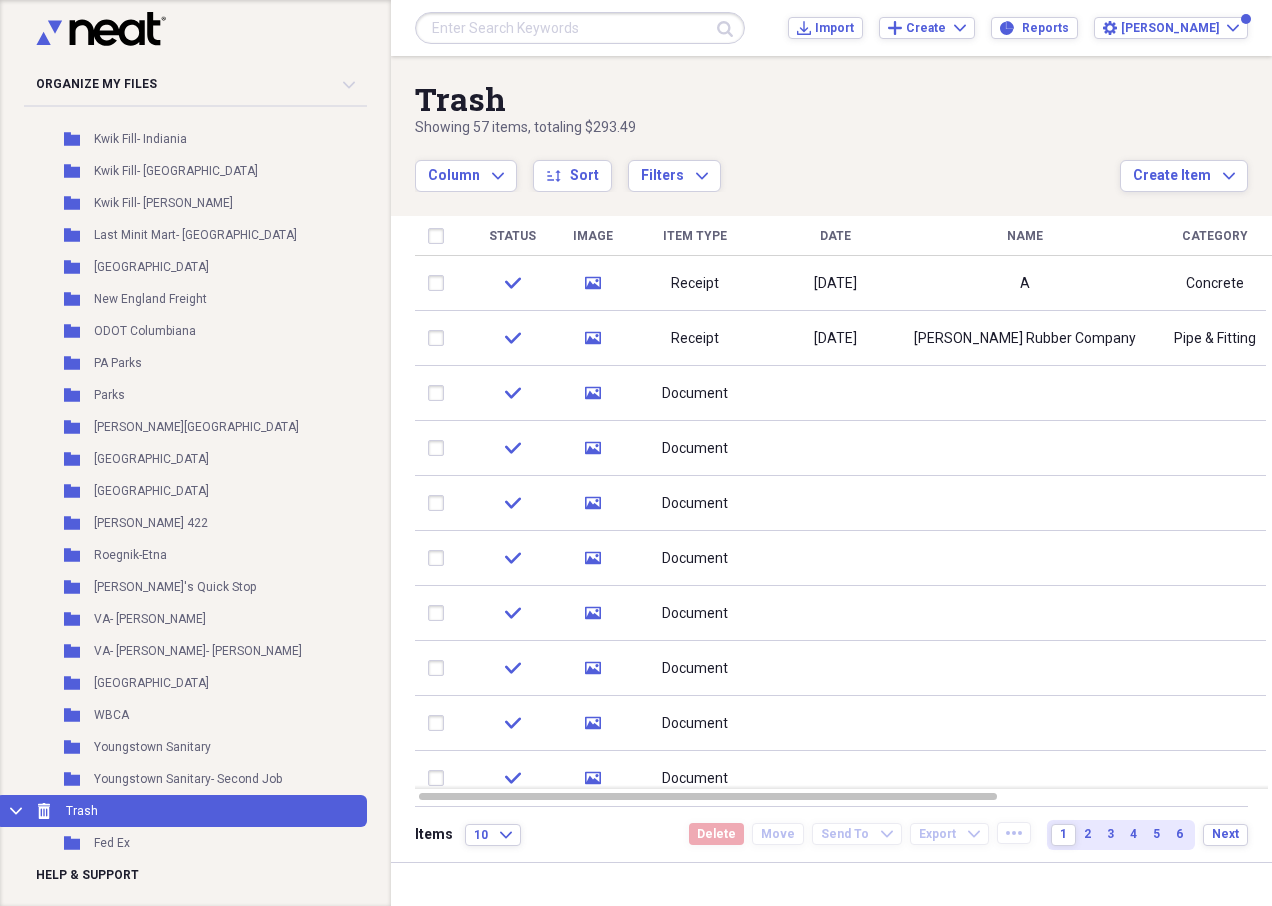 click 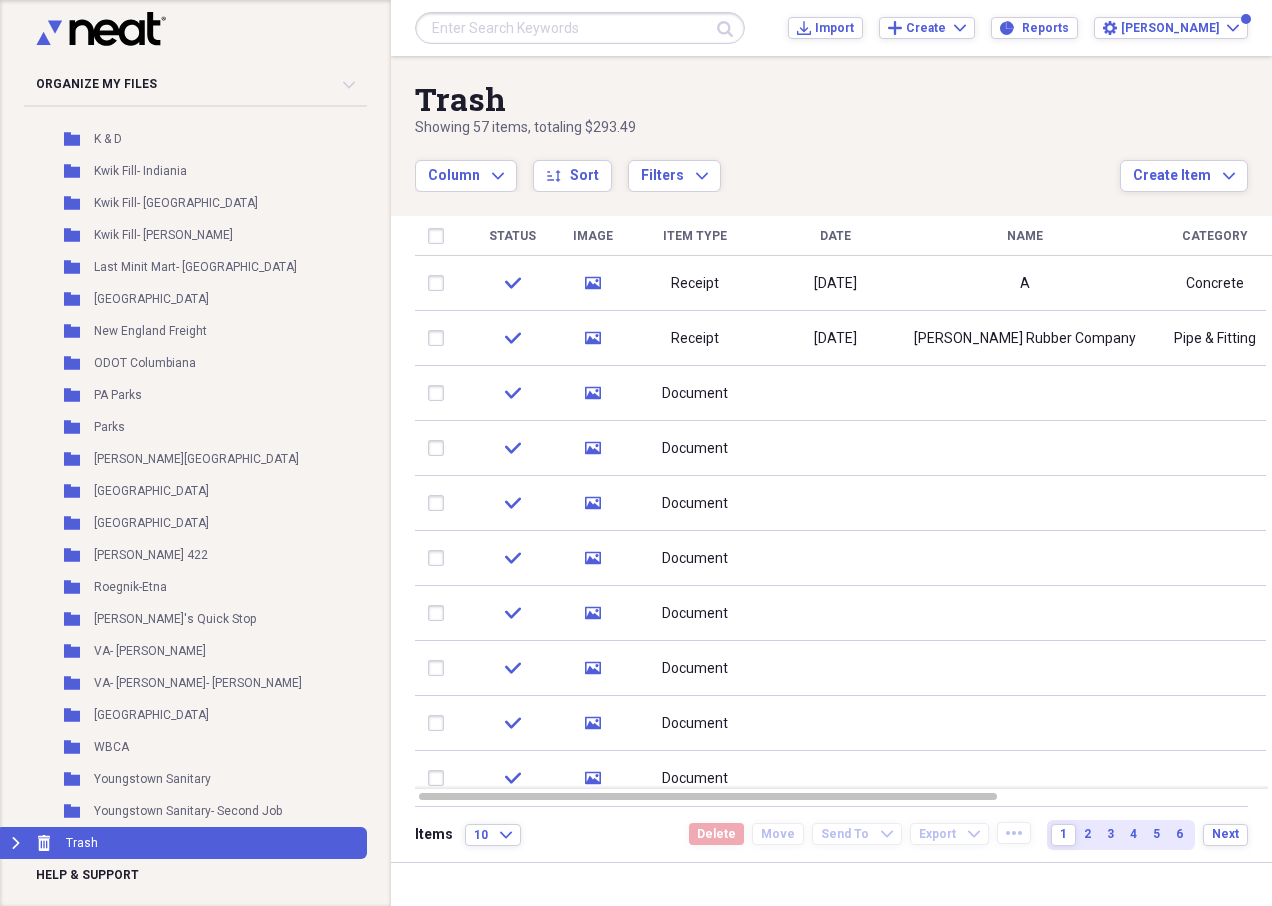 click on "Expand" 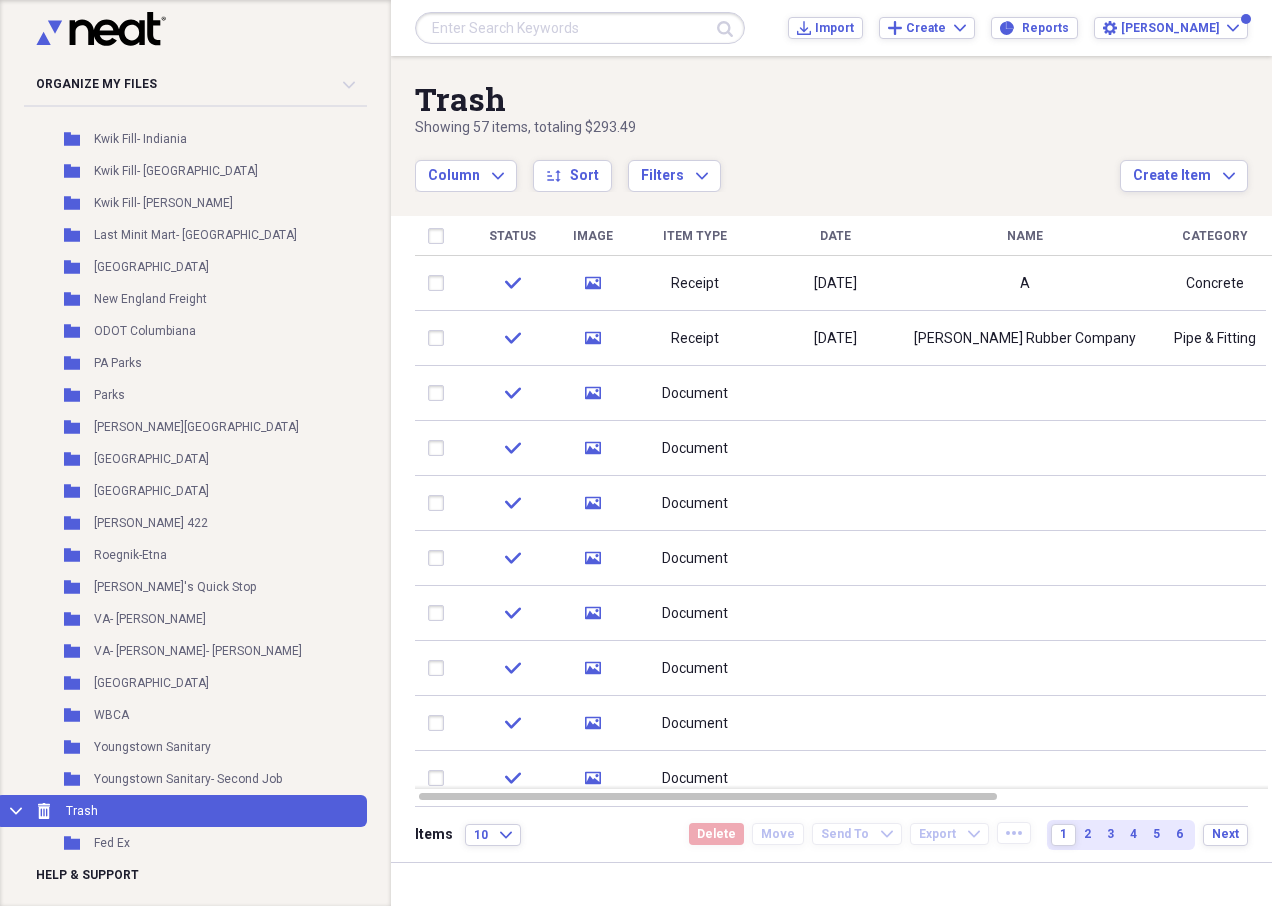 click 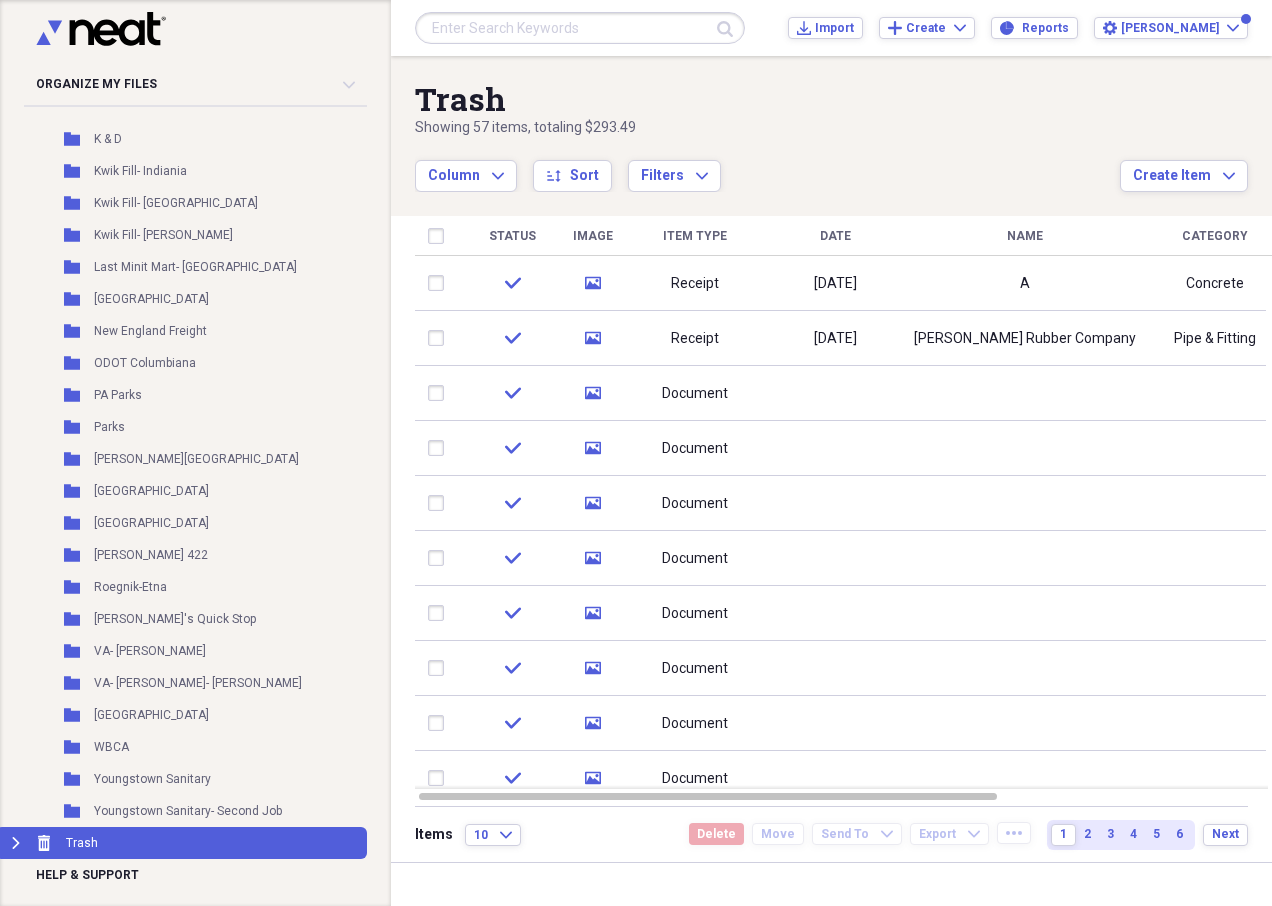 scroll, scrollTop: 824, scrollLeft: 0, axis: vertical 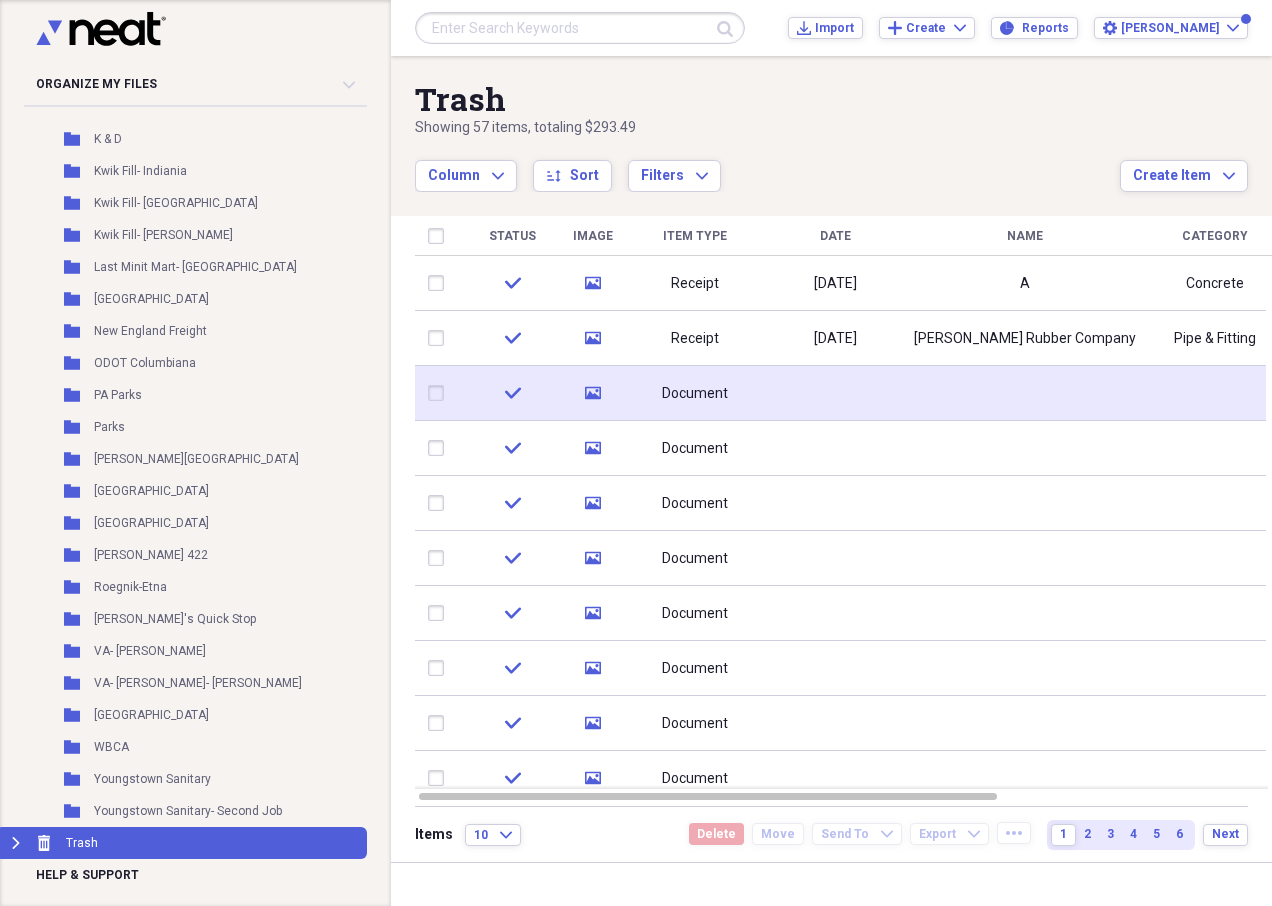 click at bounding box center [1025, 393] 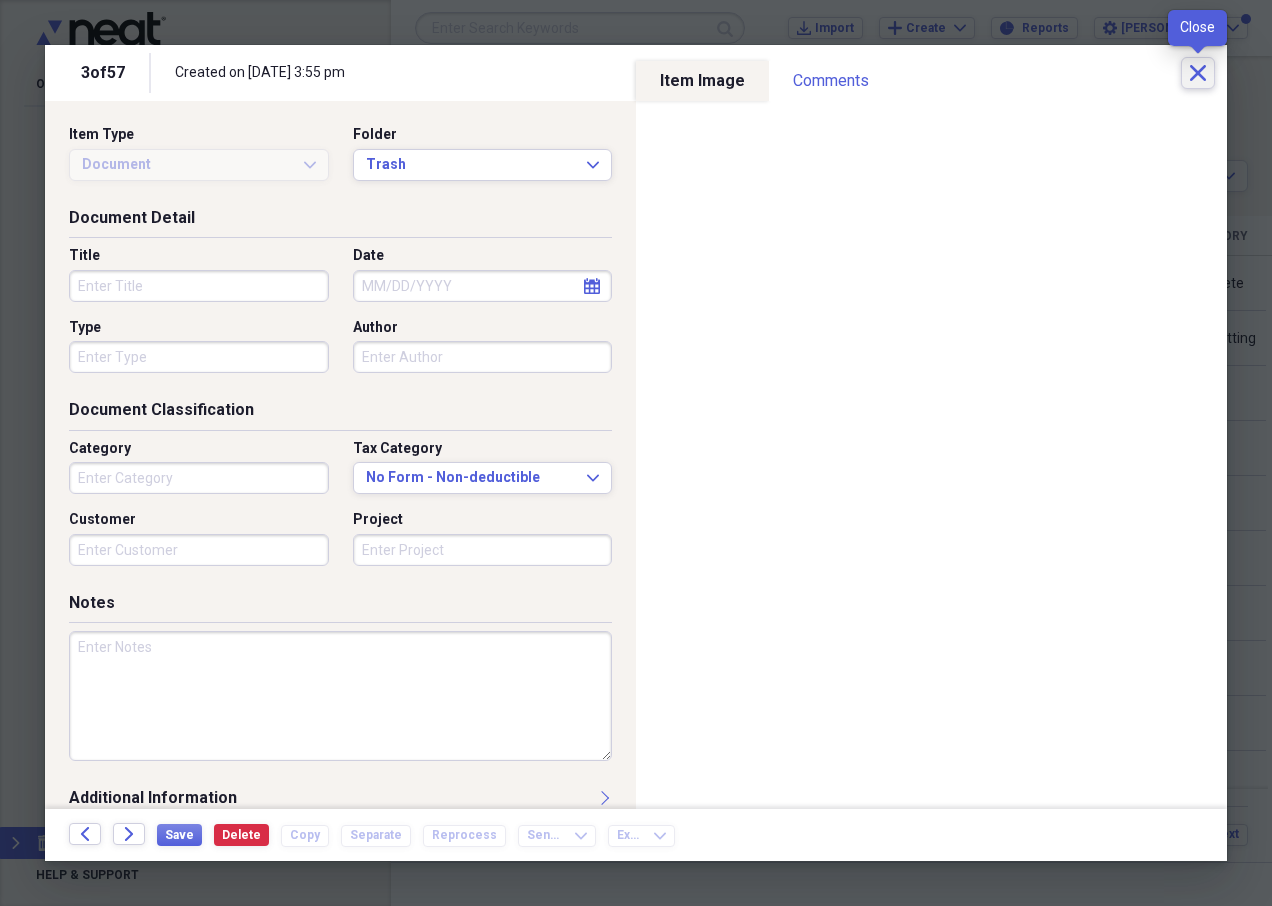click 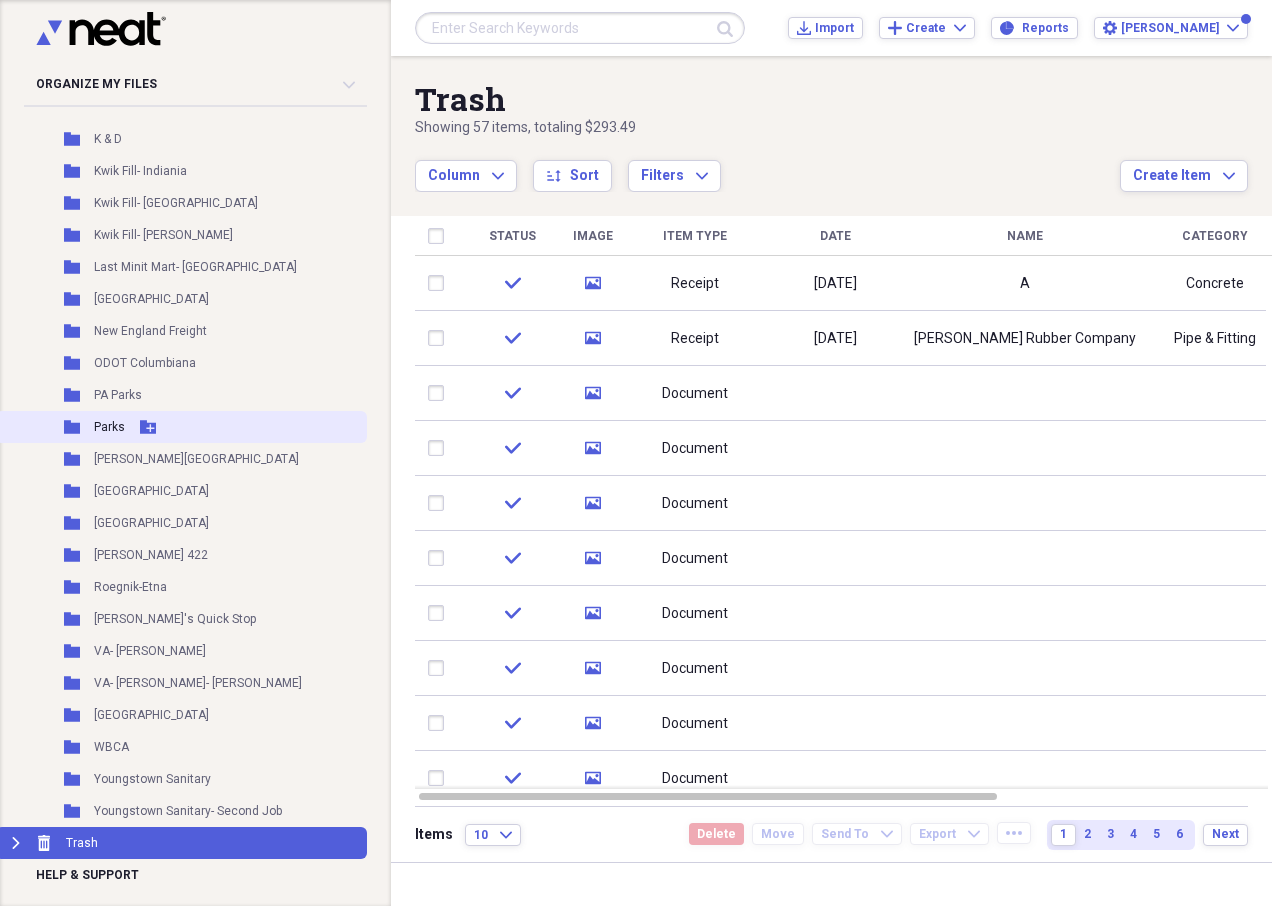 click on "Folder Parks Add Folder" at bounding box center (181, 427) 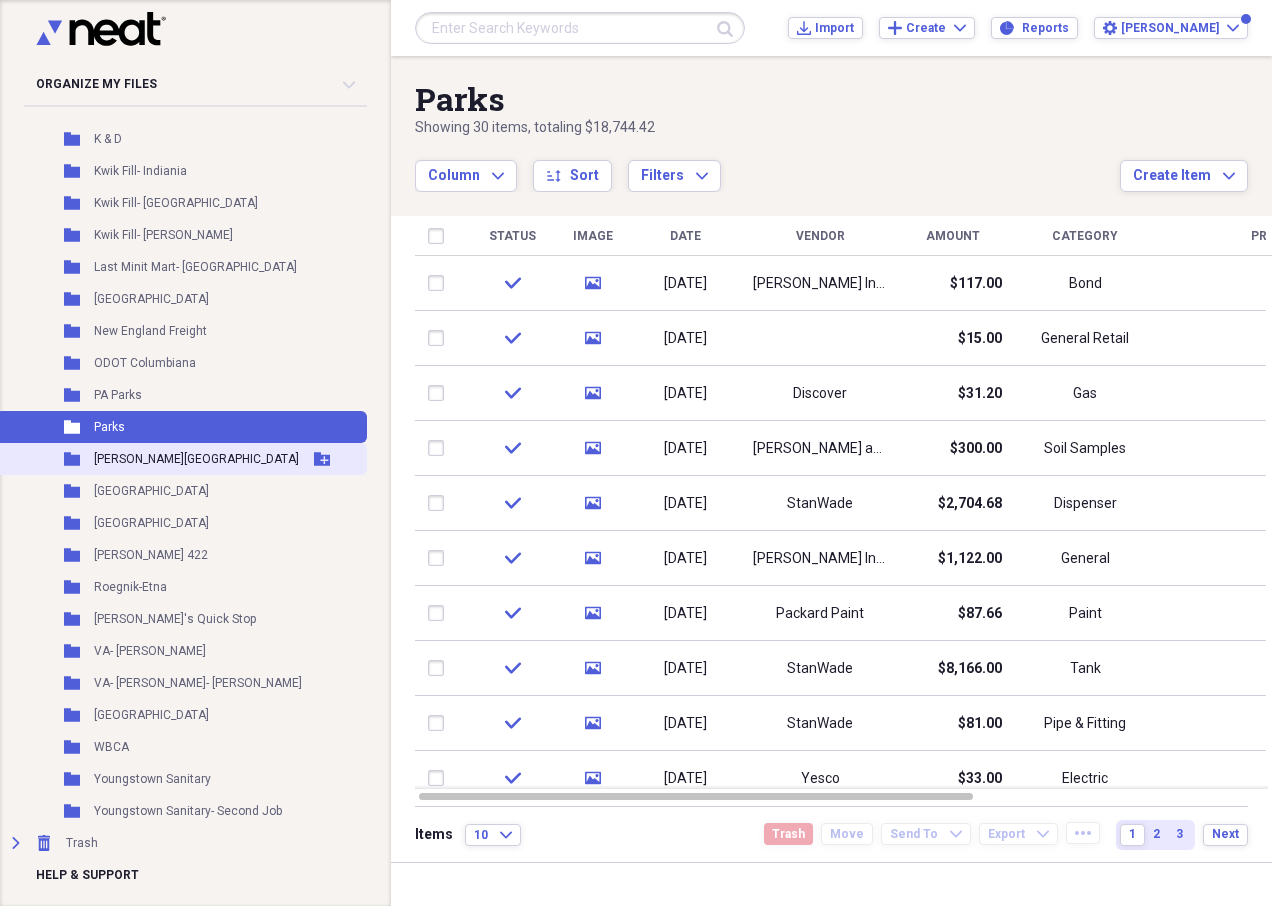 click on "Add Folder" at bounding box center [322, 459] 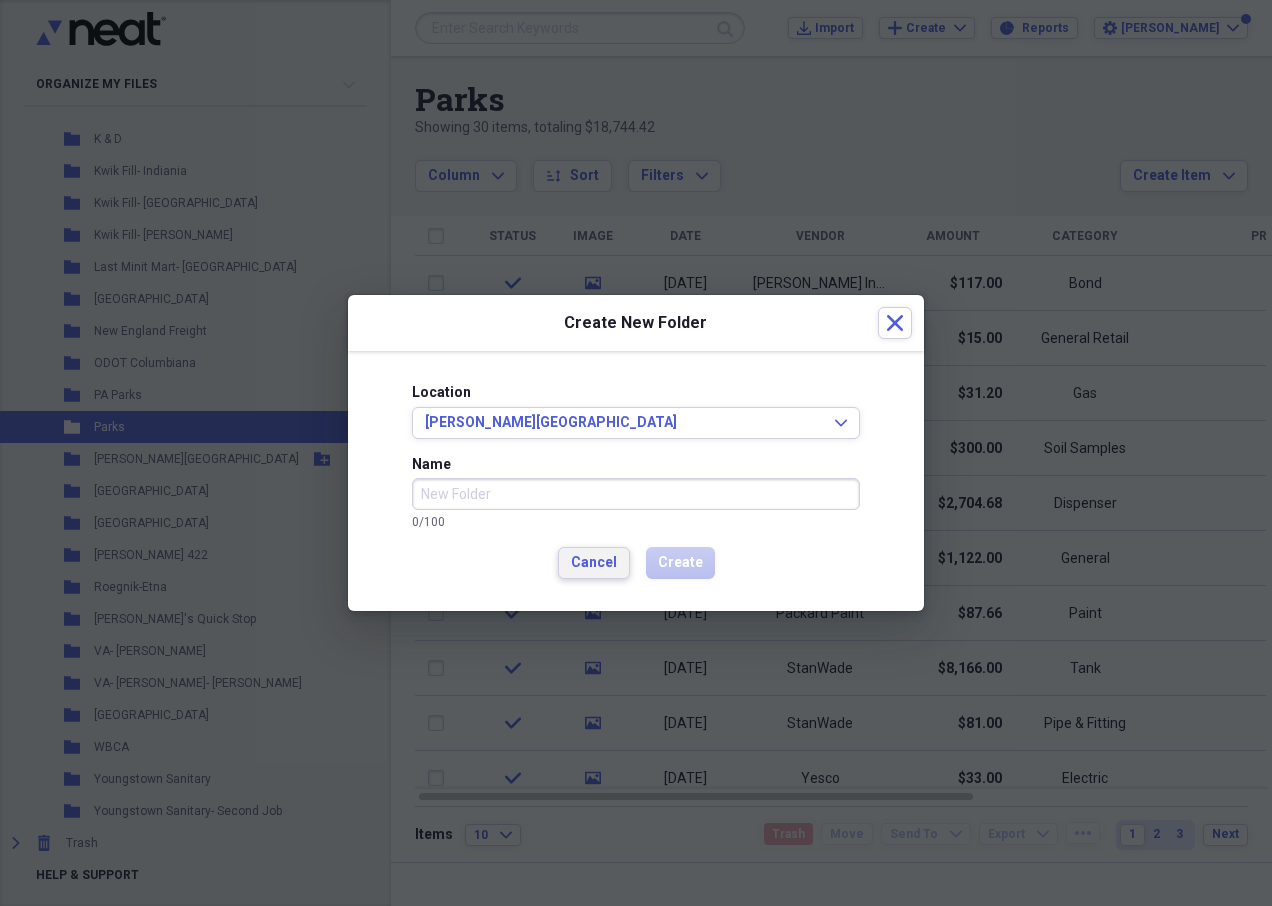 click on "Cancel" at bounding box center (594, 563) 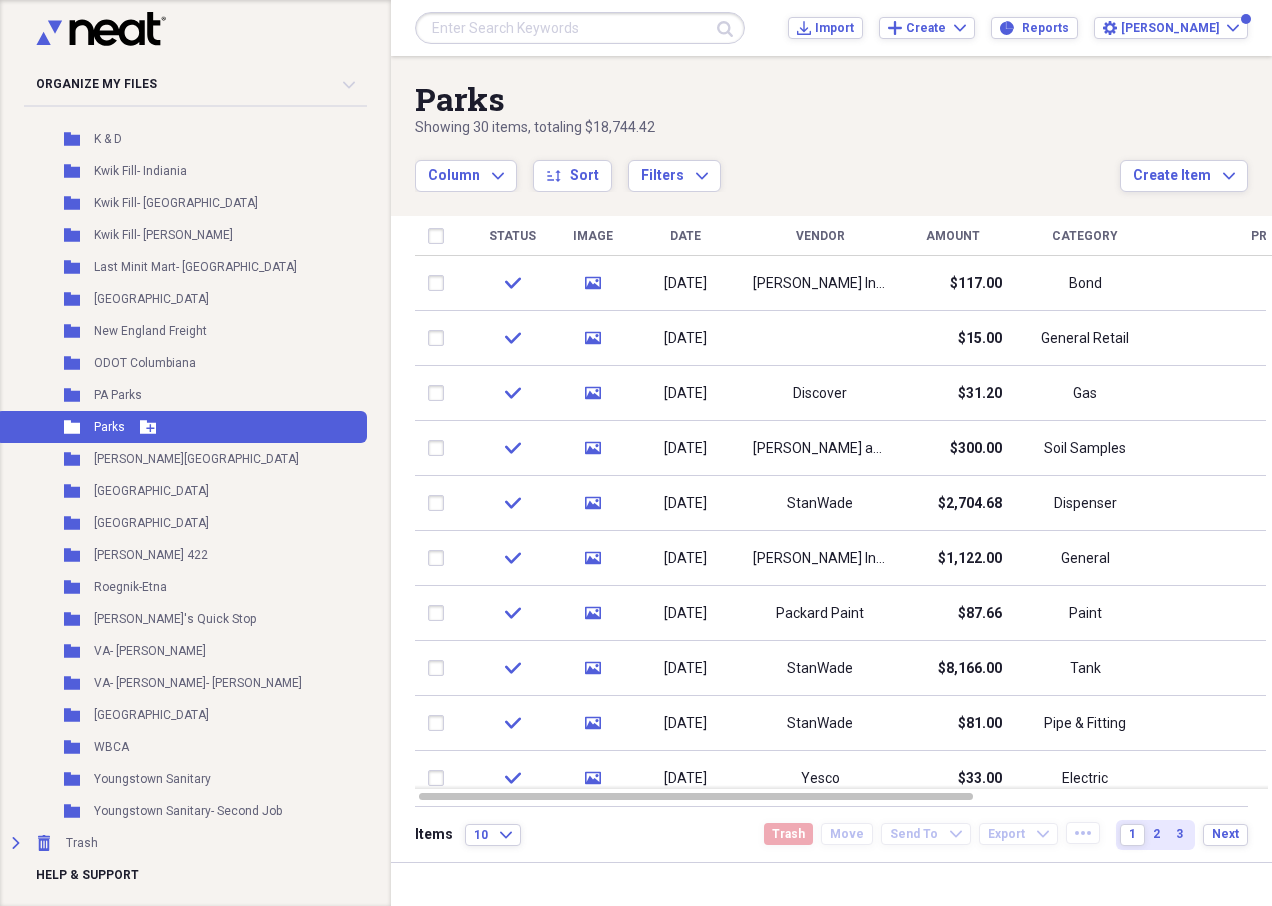 click on "Folder Parks Add Folder" at bounding box center [181, 427] 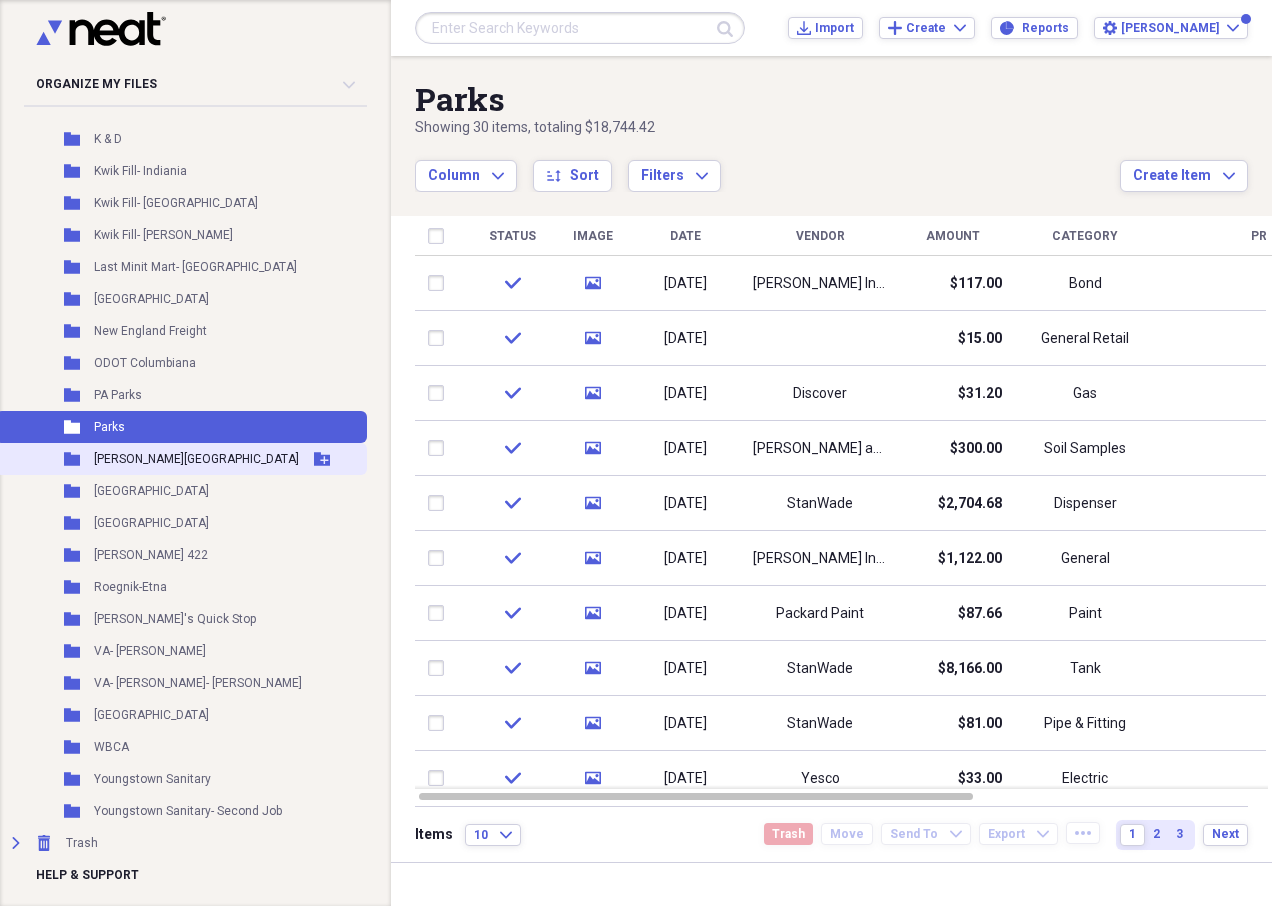 click on "Folder Peter's Township Add Folder" at bounding box center (181, 459) 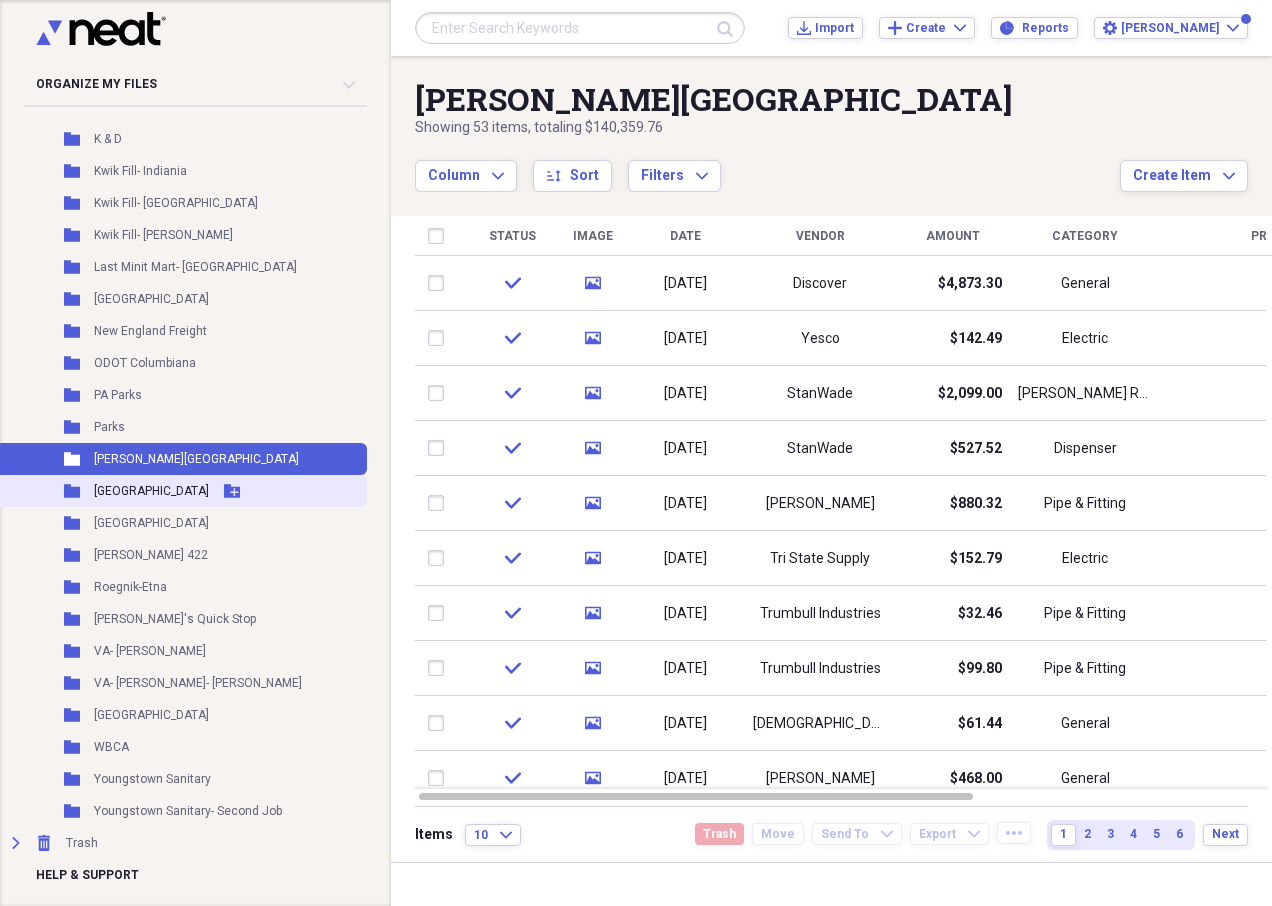 click on "Folder Piedmont Lake Add Folder" at bounding box center (181, 491) 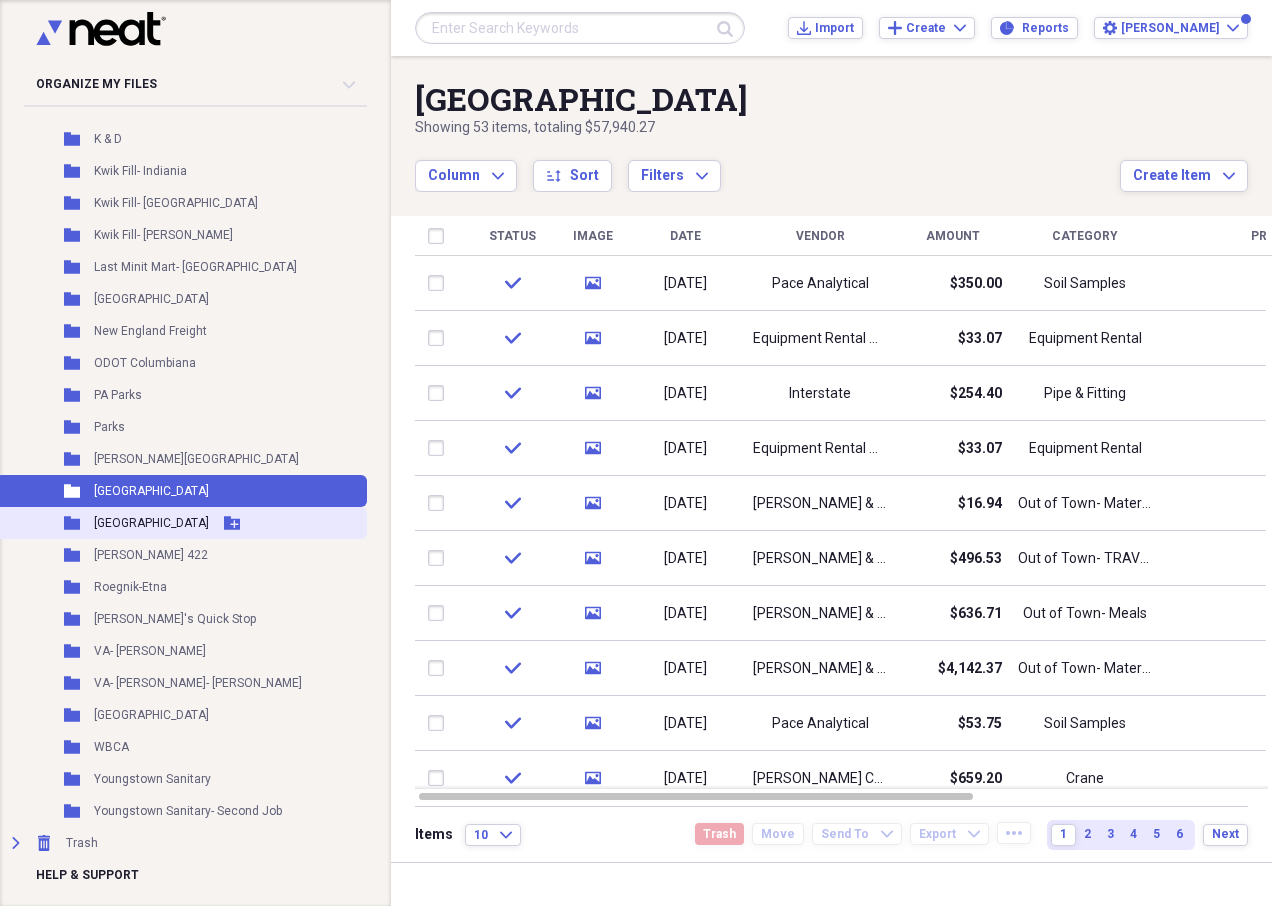 click on "Folder Pymatuning Park Add Folder" at bounding box center (181, 523) 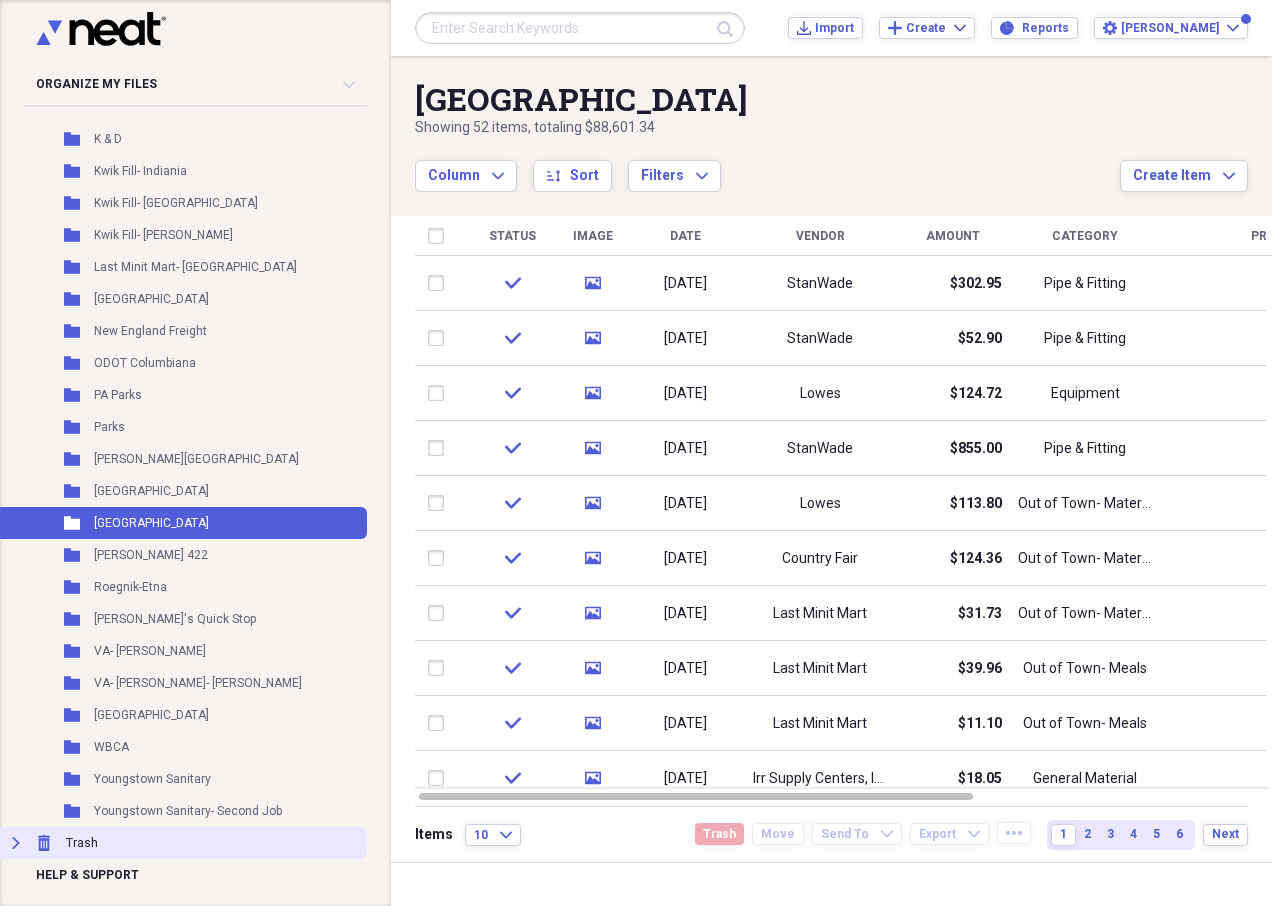 click on "Expand Trash Trash" at bounding box center [181, 843] 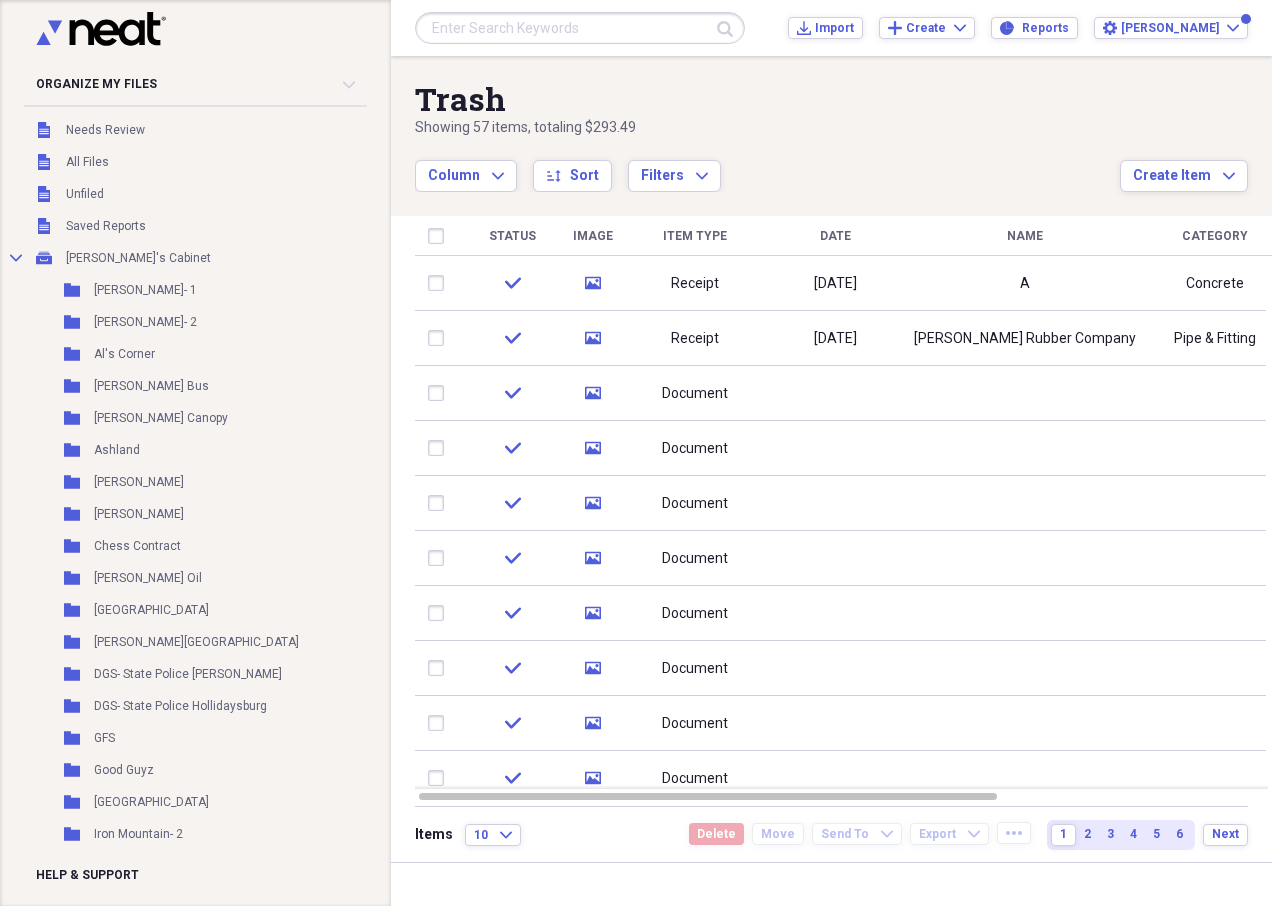 scroll, scrollTop: 0, scrollLeft: 0, axis: both 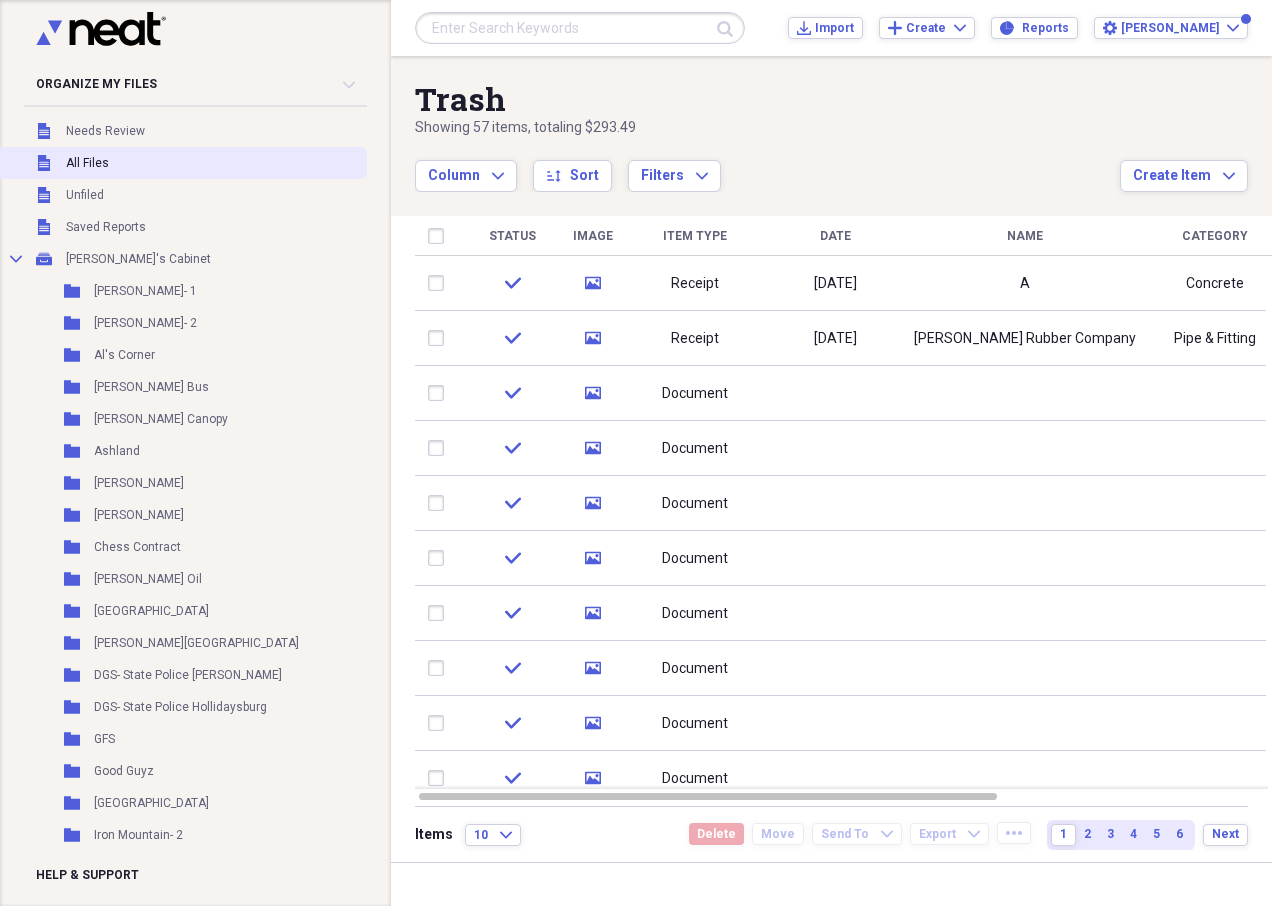 click on "Unfiled All Files" at bounding box center (181, 163) 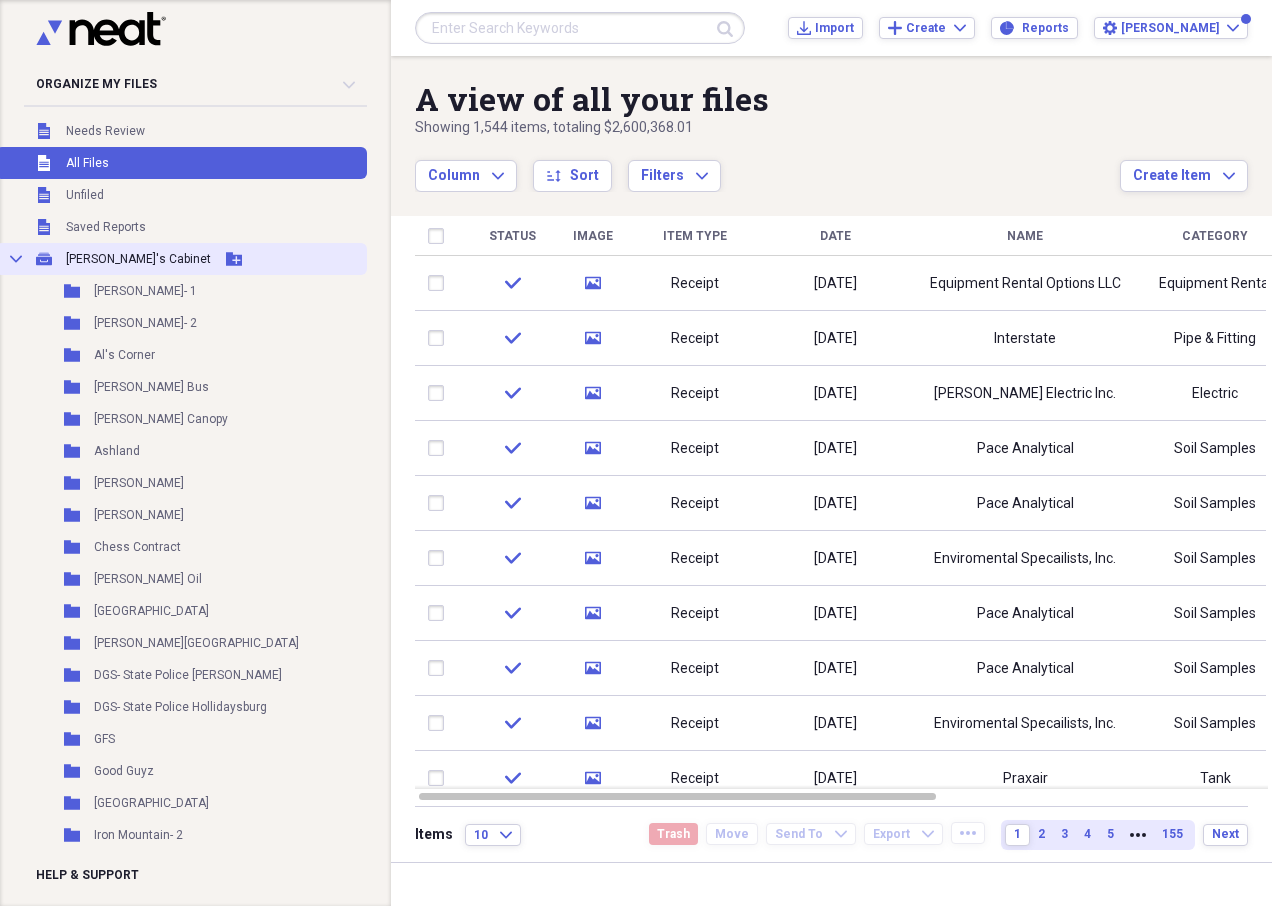 click on "Collapse" at bounding box center (16, 259) 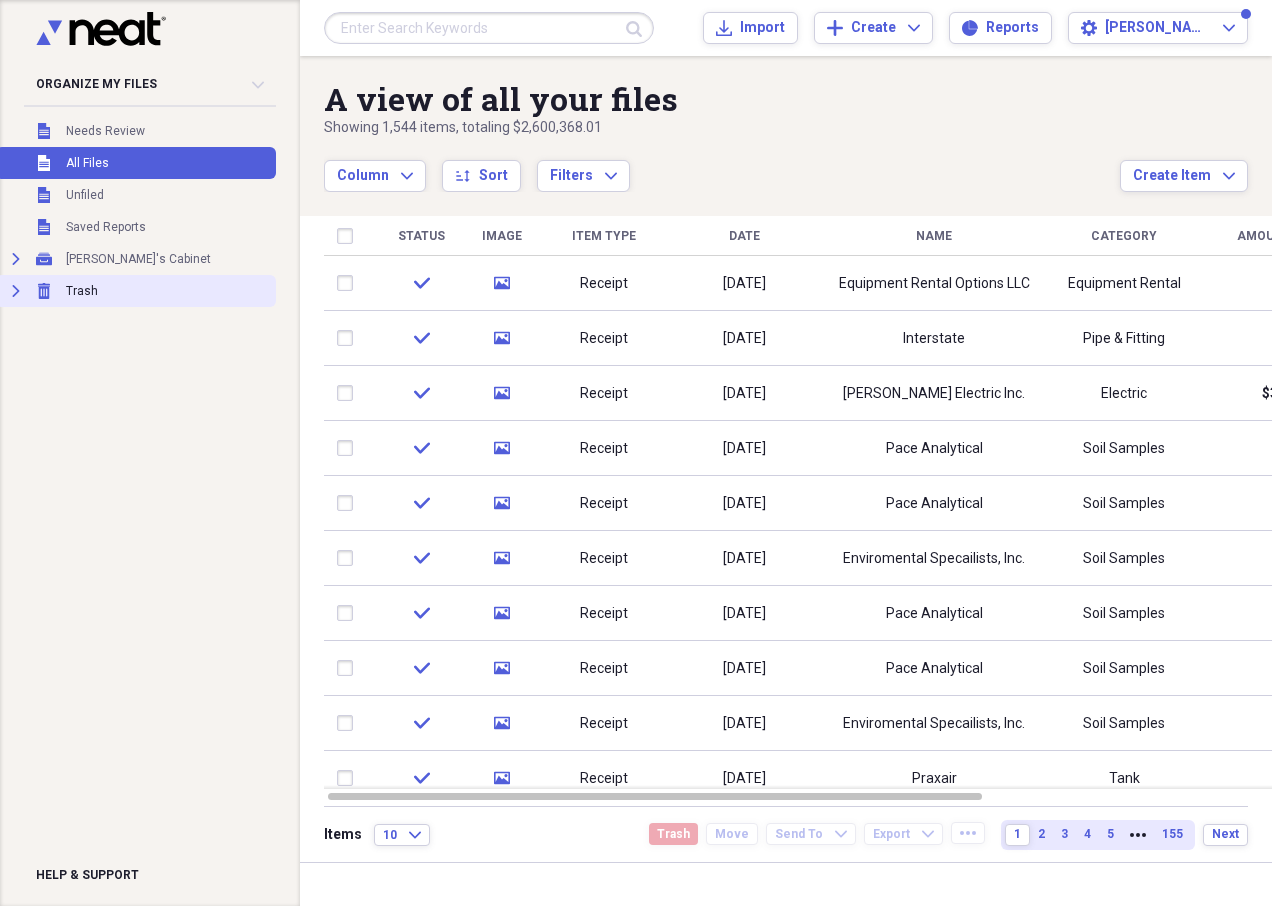 click 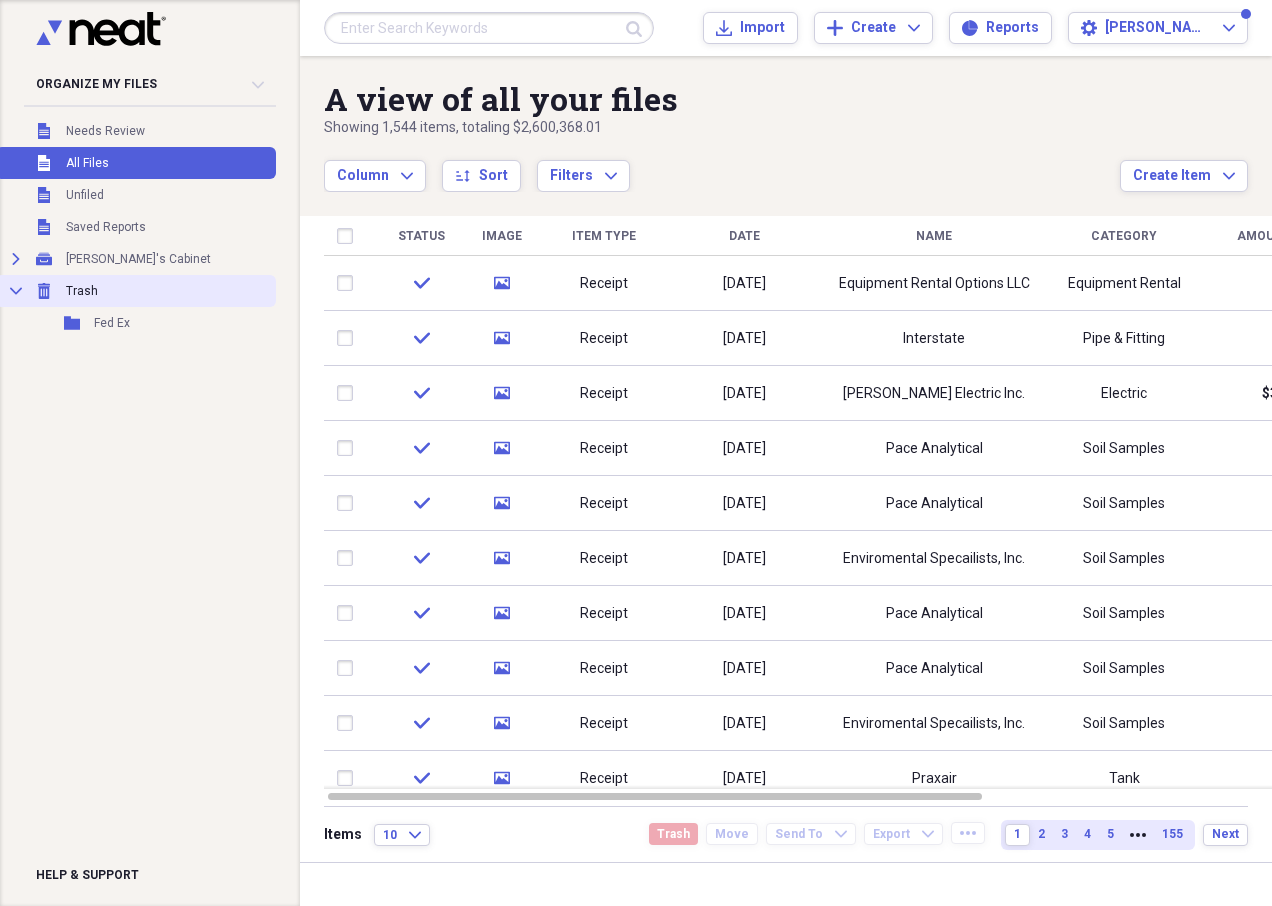 click on "Collapse" at bounding box center [16, 291] 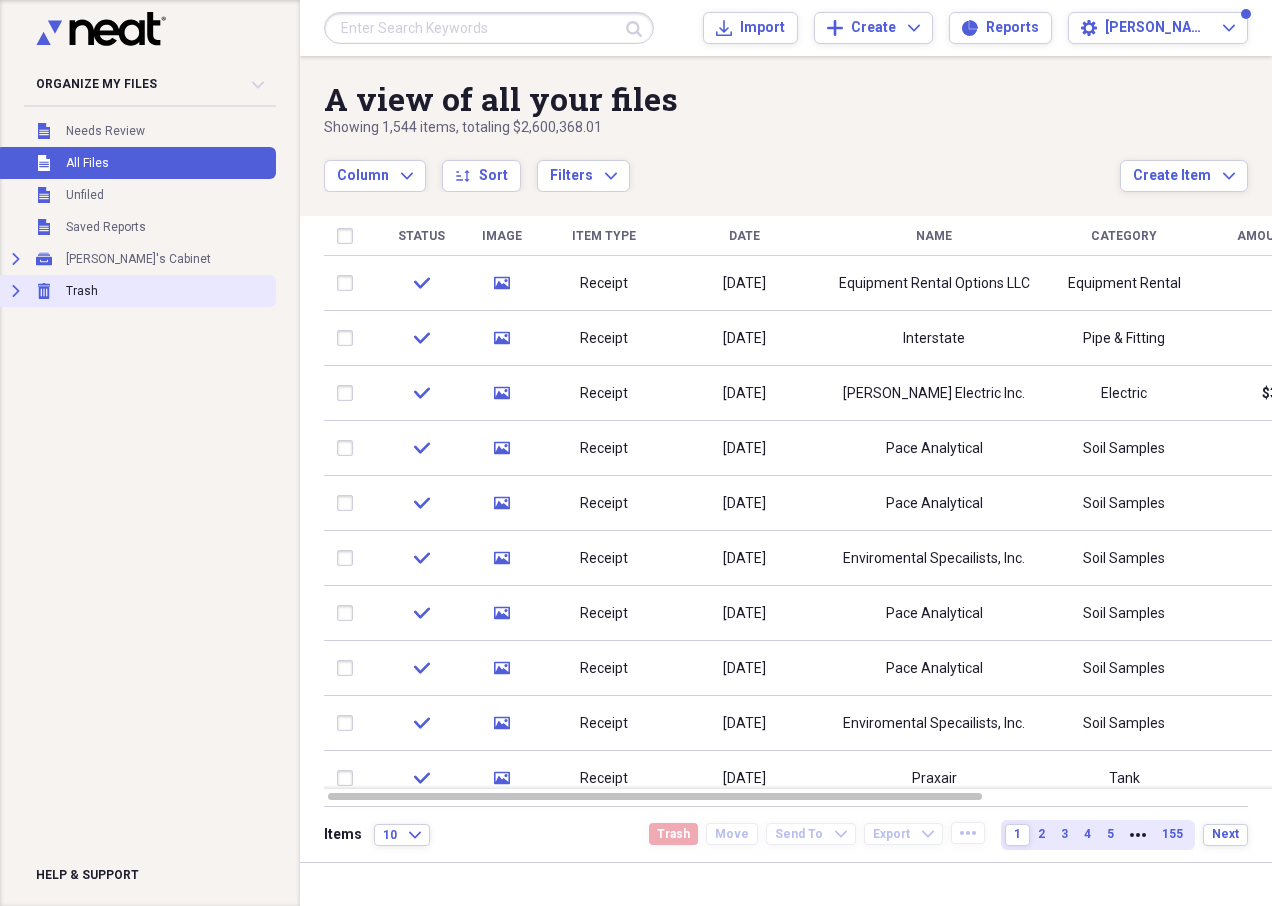 click on "Expand Trash Trash" at bounding box center (136, 291) 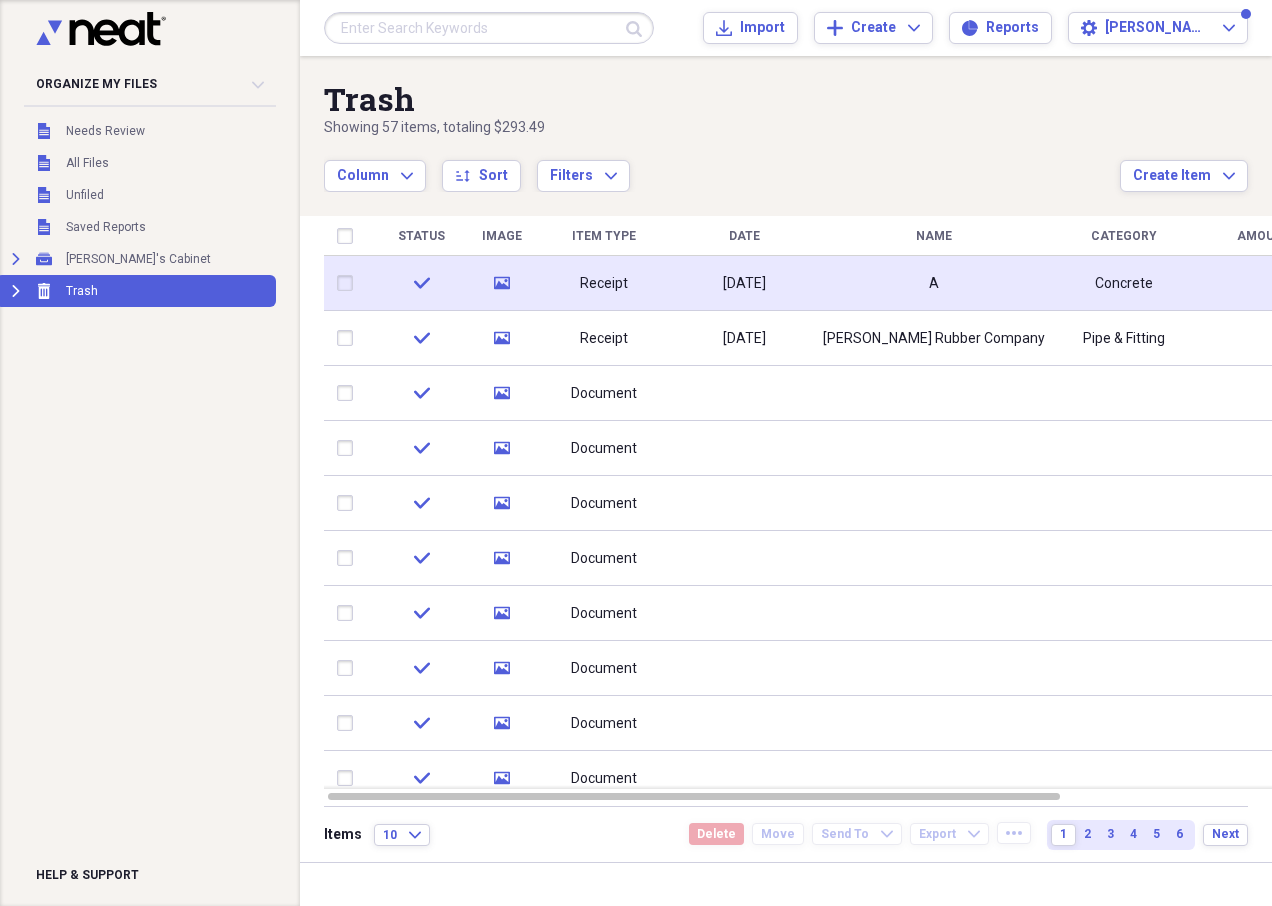 click on "A" at bounding box center [934, 283] 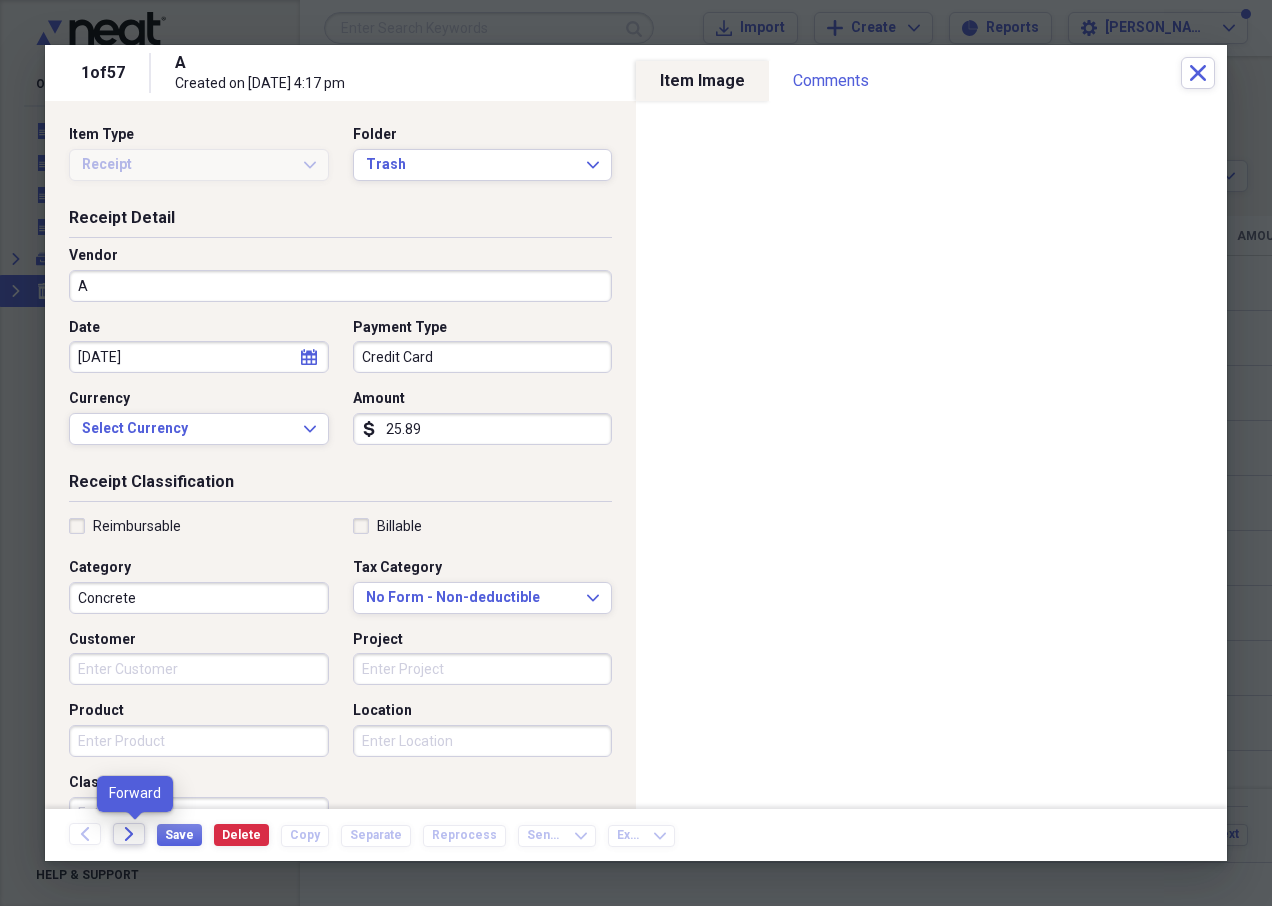 click on "Forward" 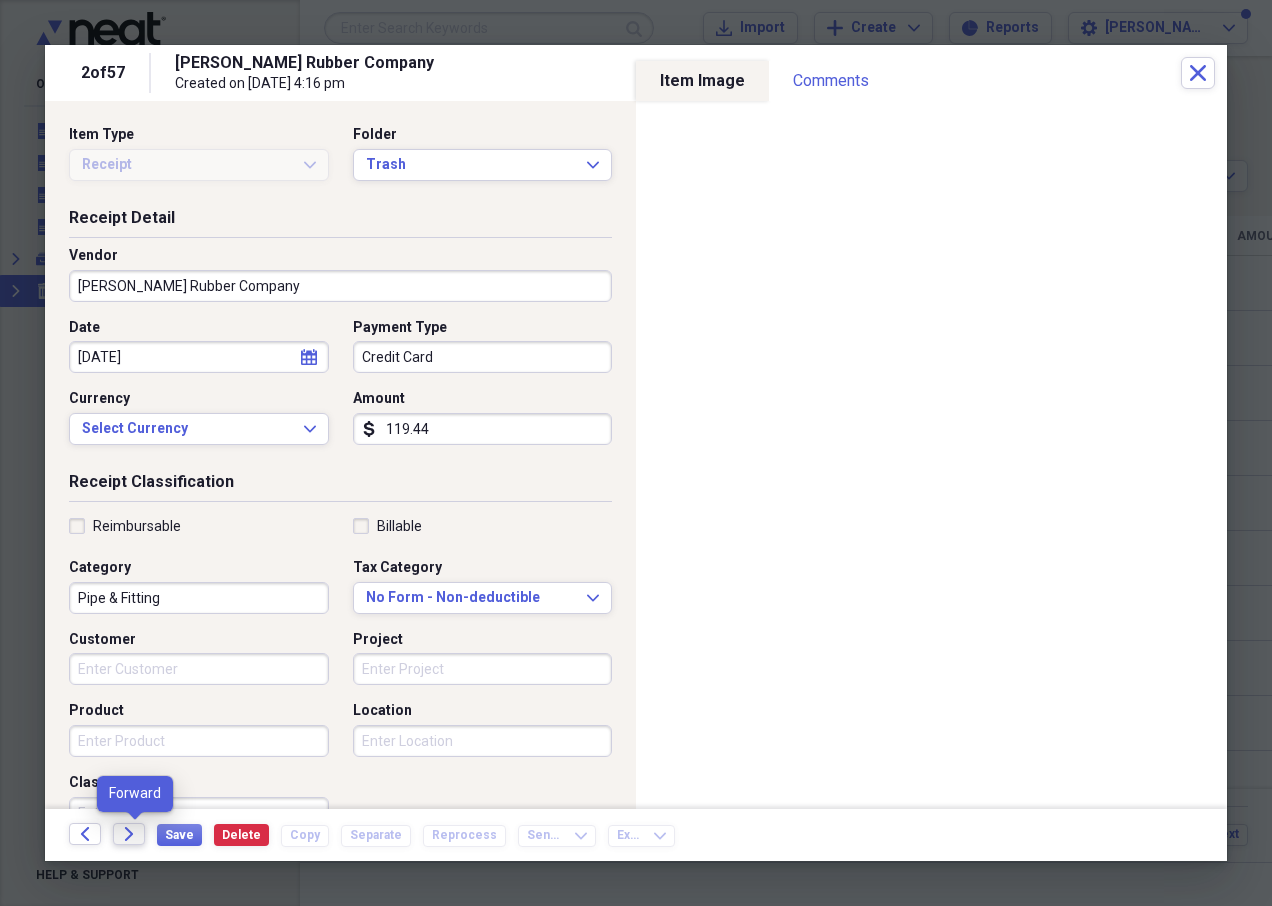 click on "Forward" 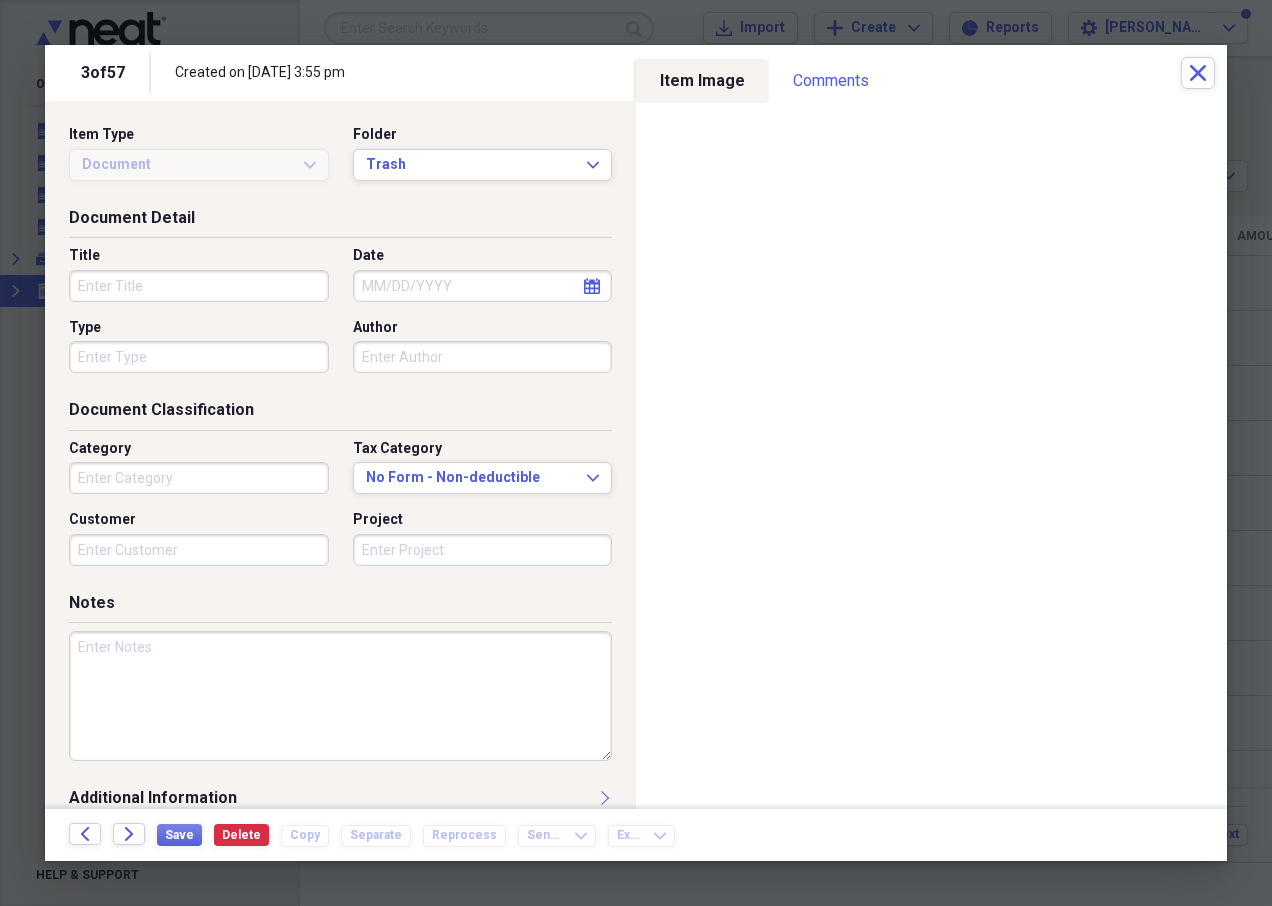 click on "Title" at bounding box center [199, 286] 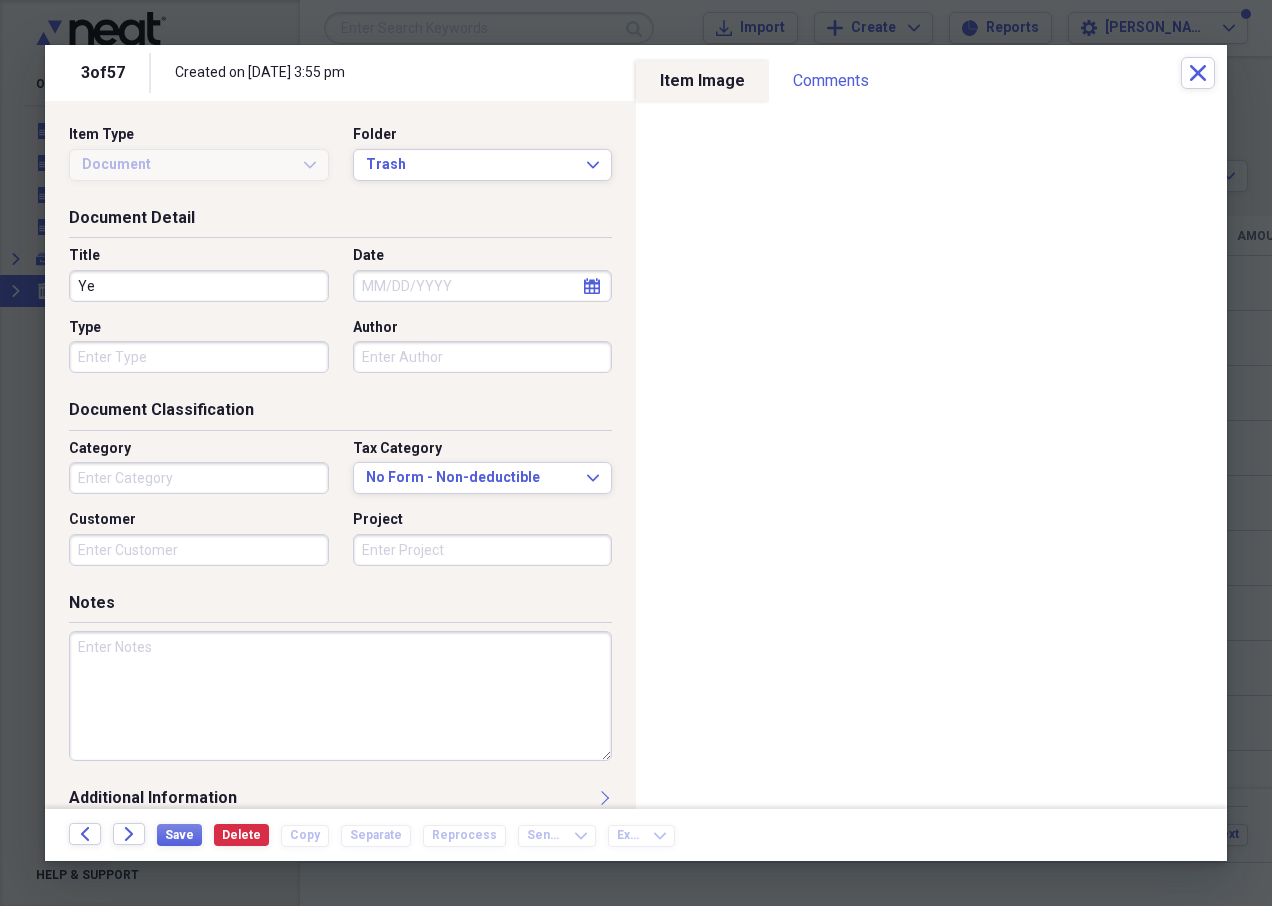 type on "Y" 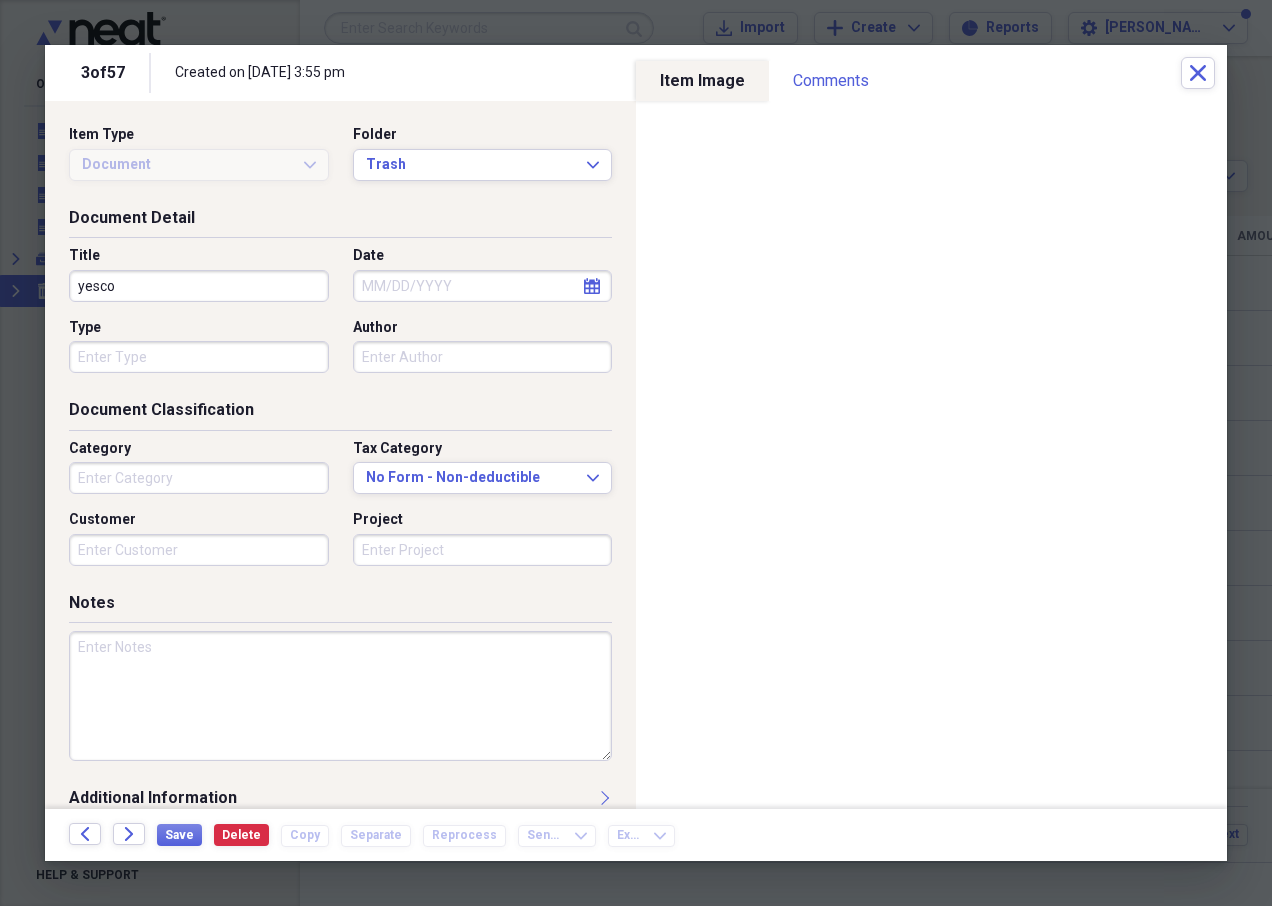 type on "yesco" 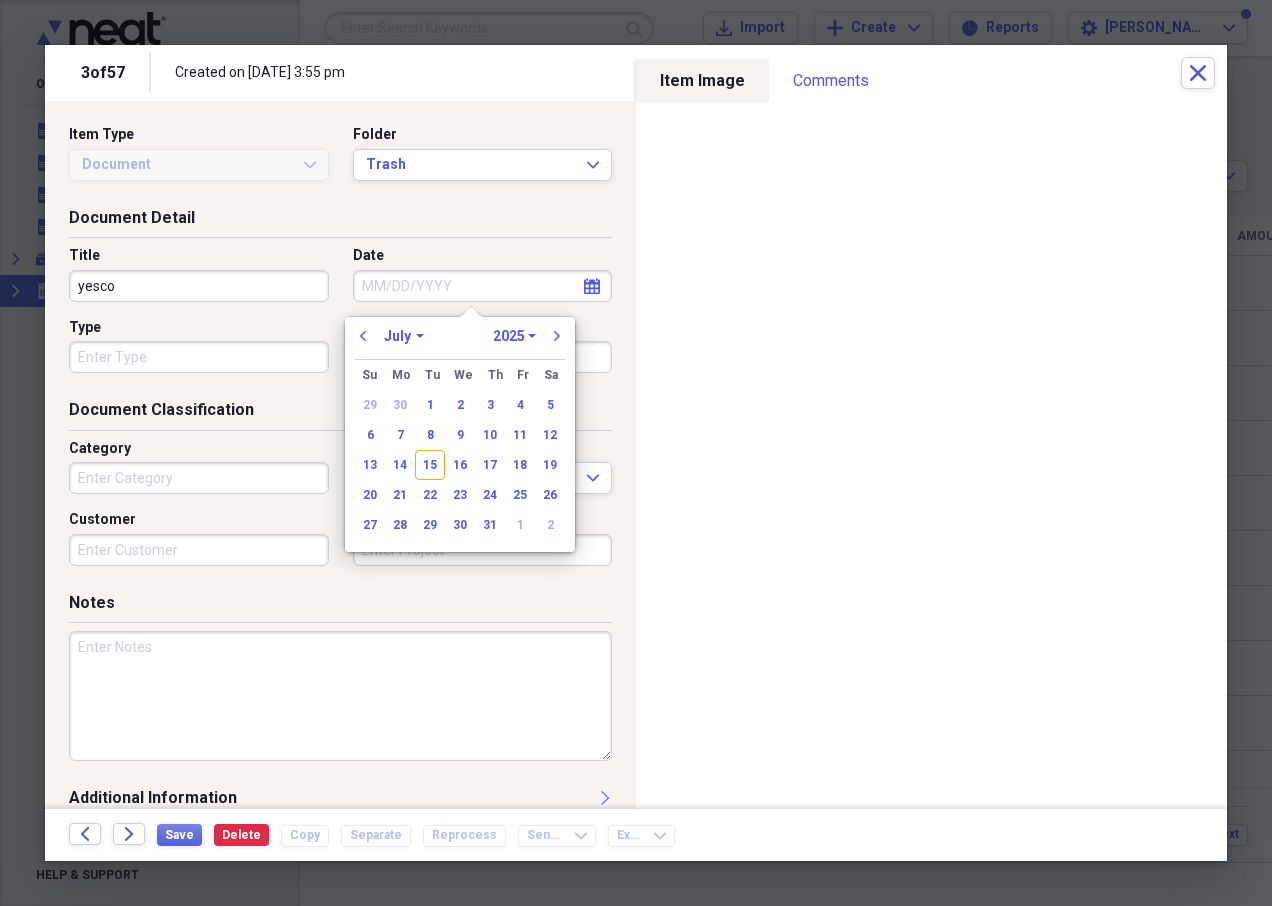 click on "calendar" 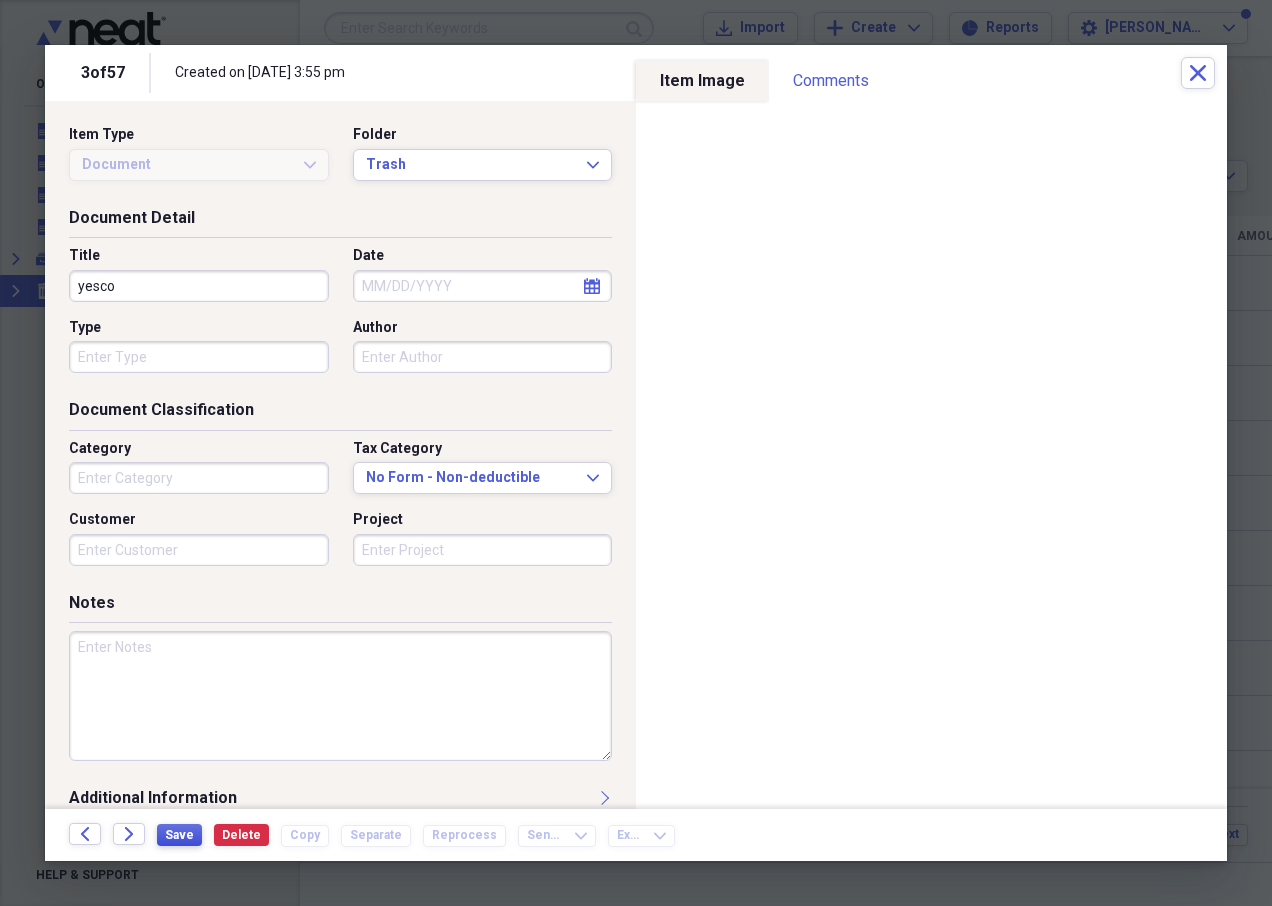 click on "Save" at bounding box center [179, 835] 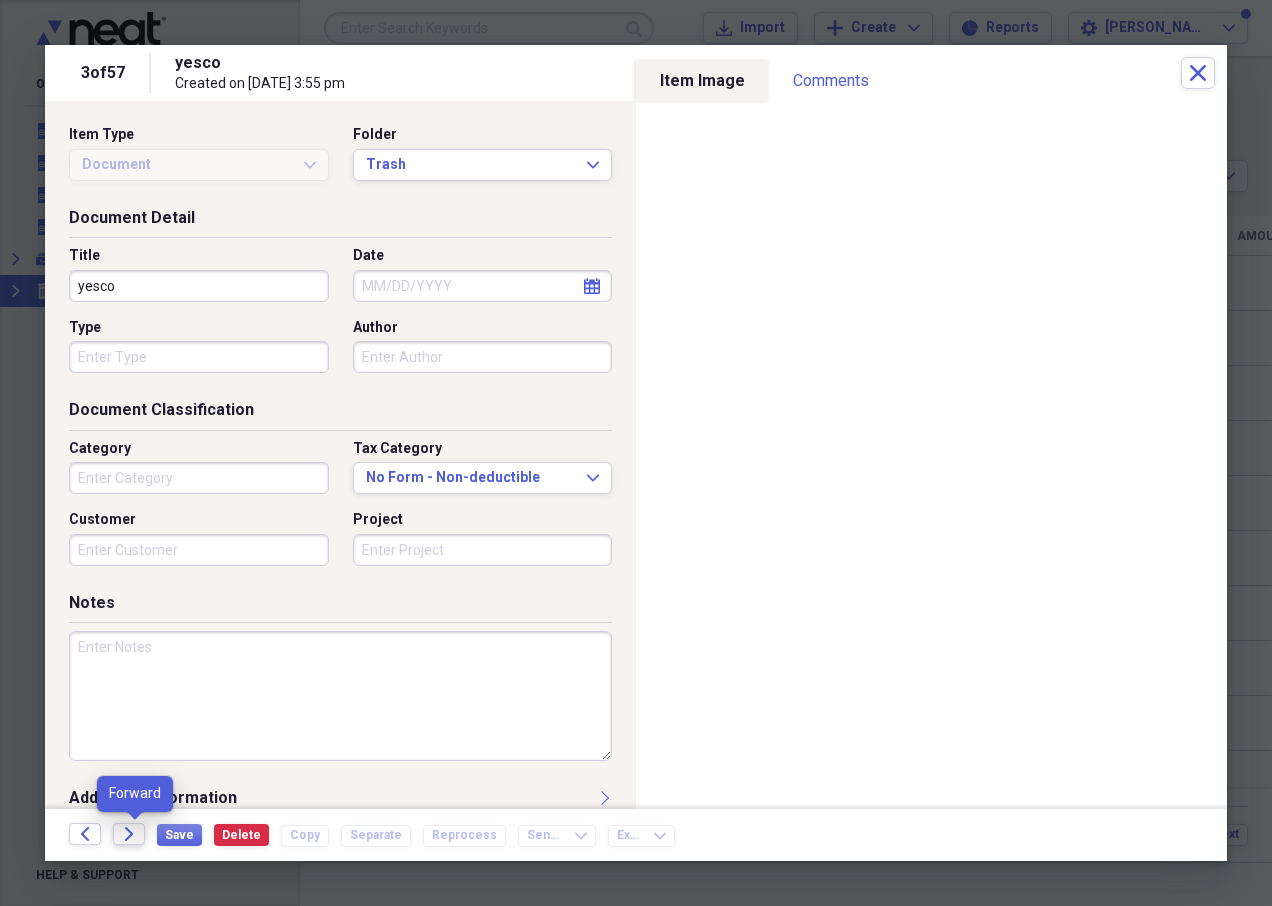 click on "Forward" 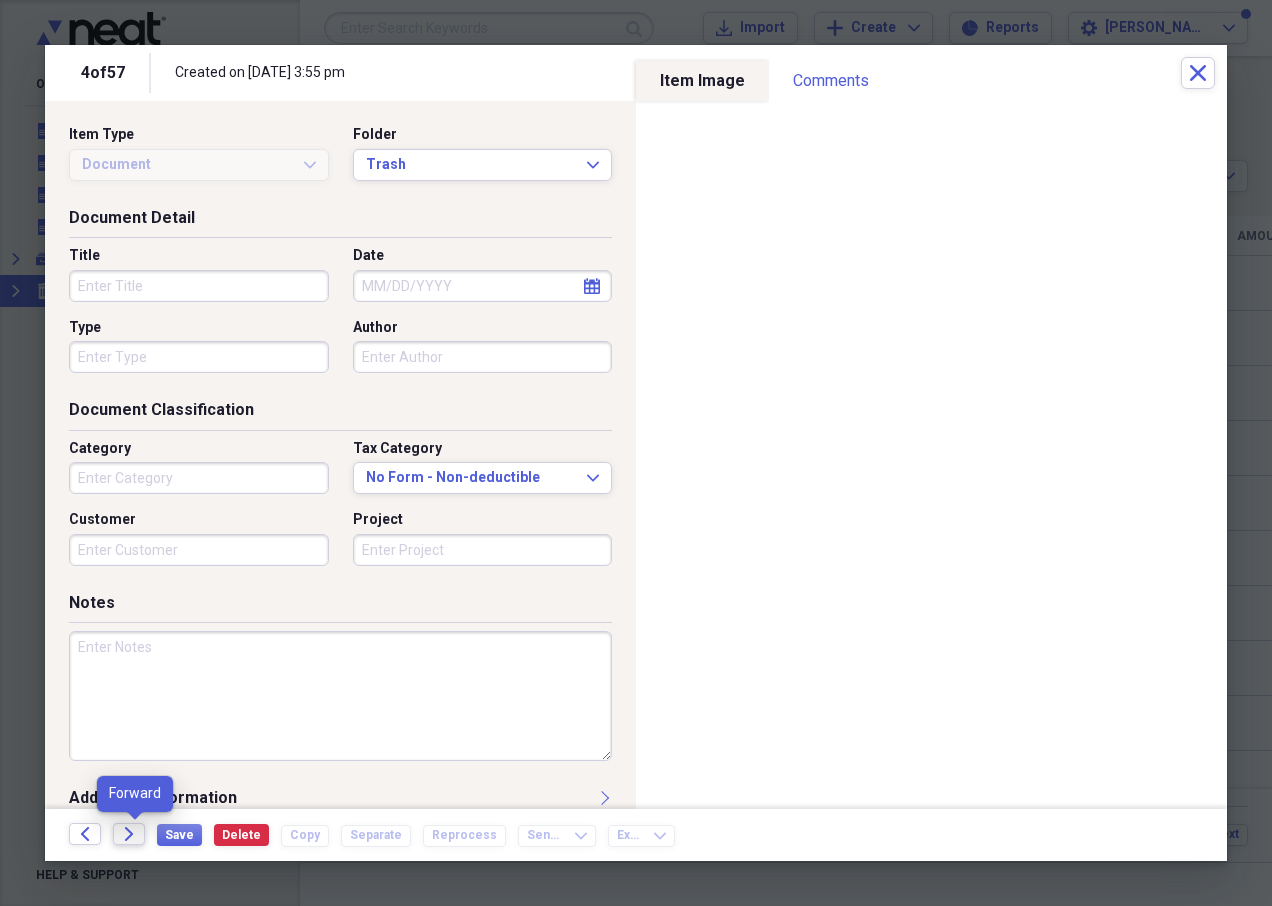 click 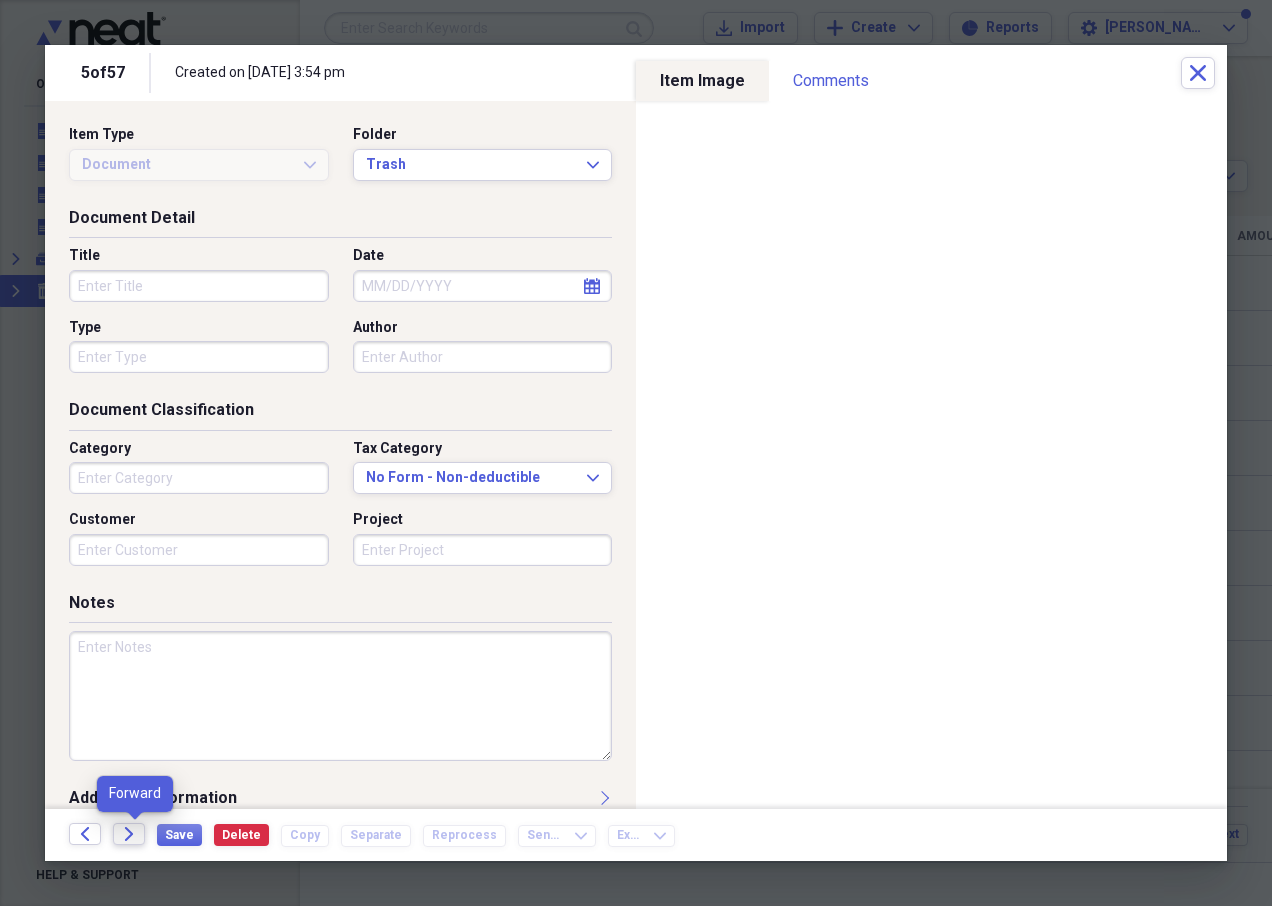click 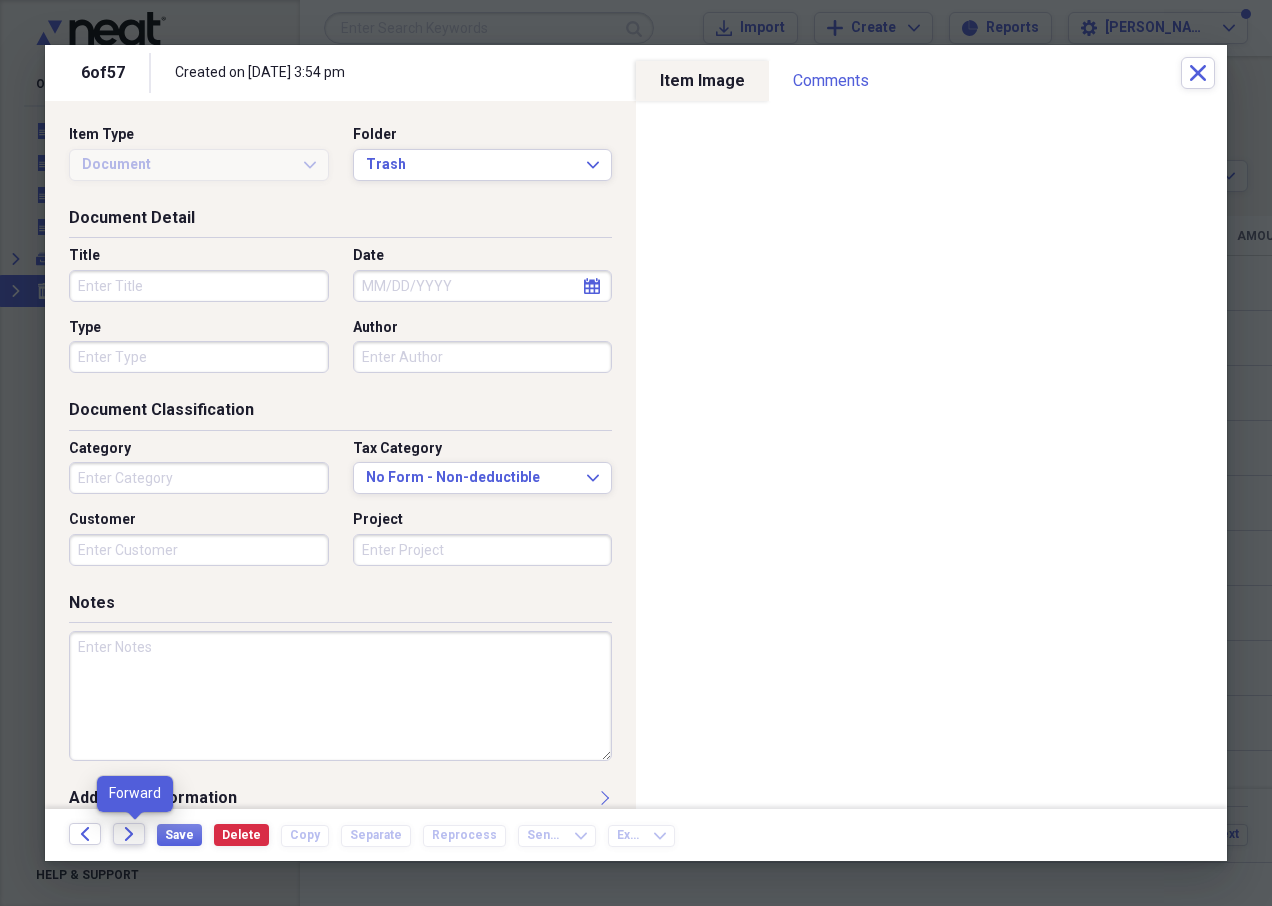 click on "Forward" at bounding box center [129, 834] 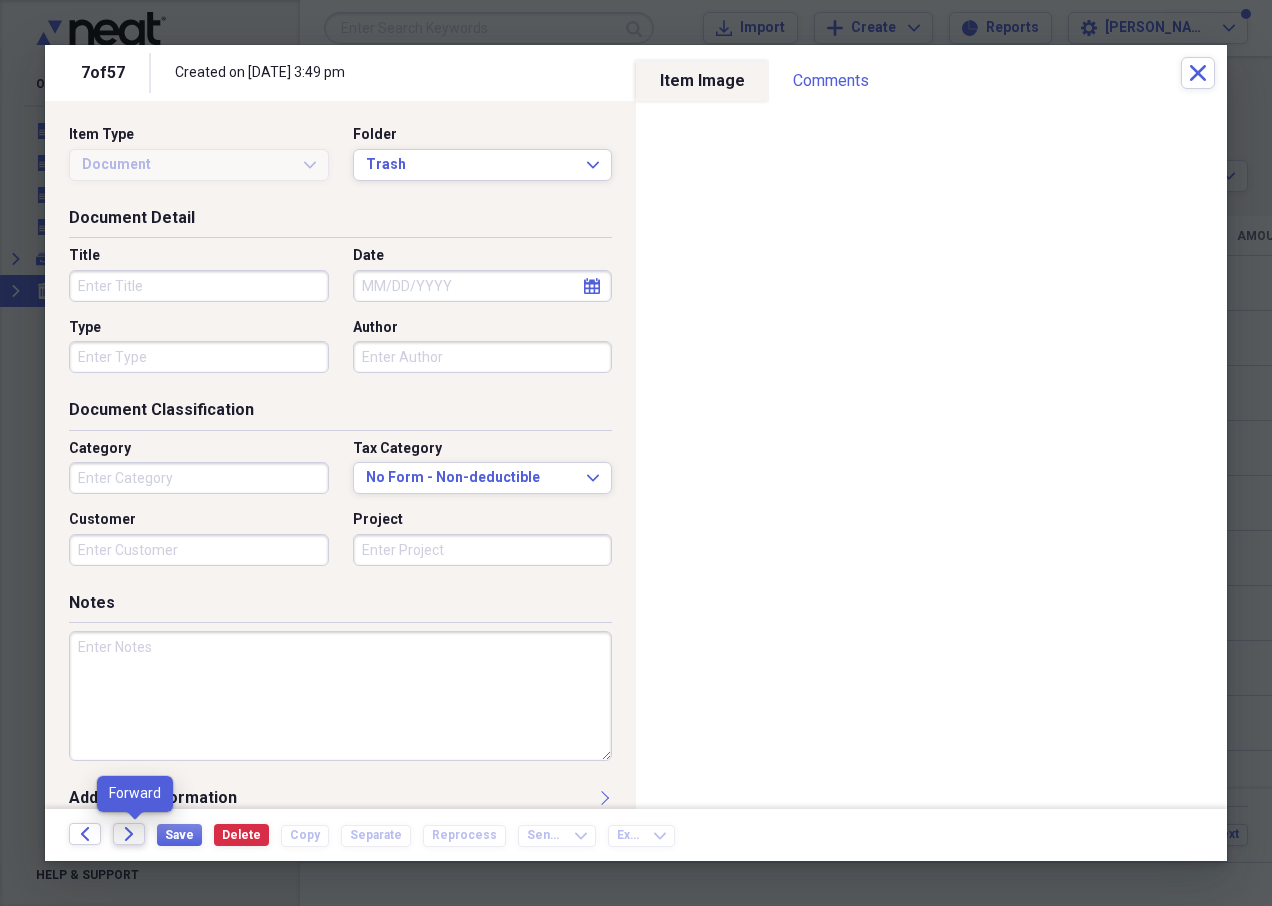 click on "Forward" at bounding box center (129, 834) 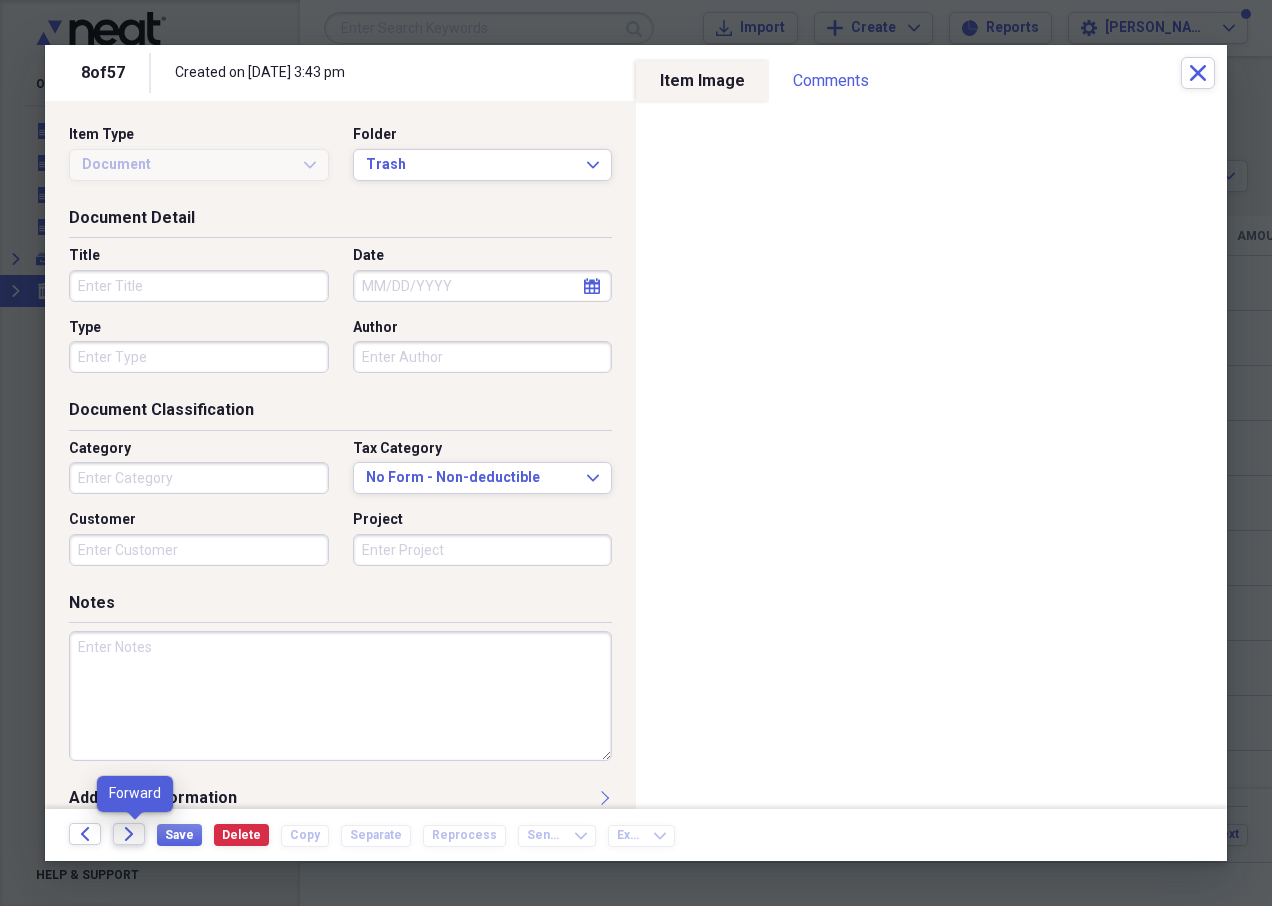 click 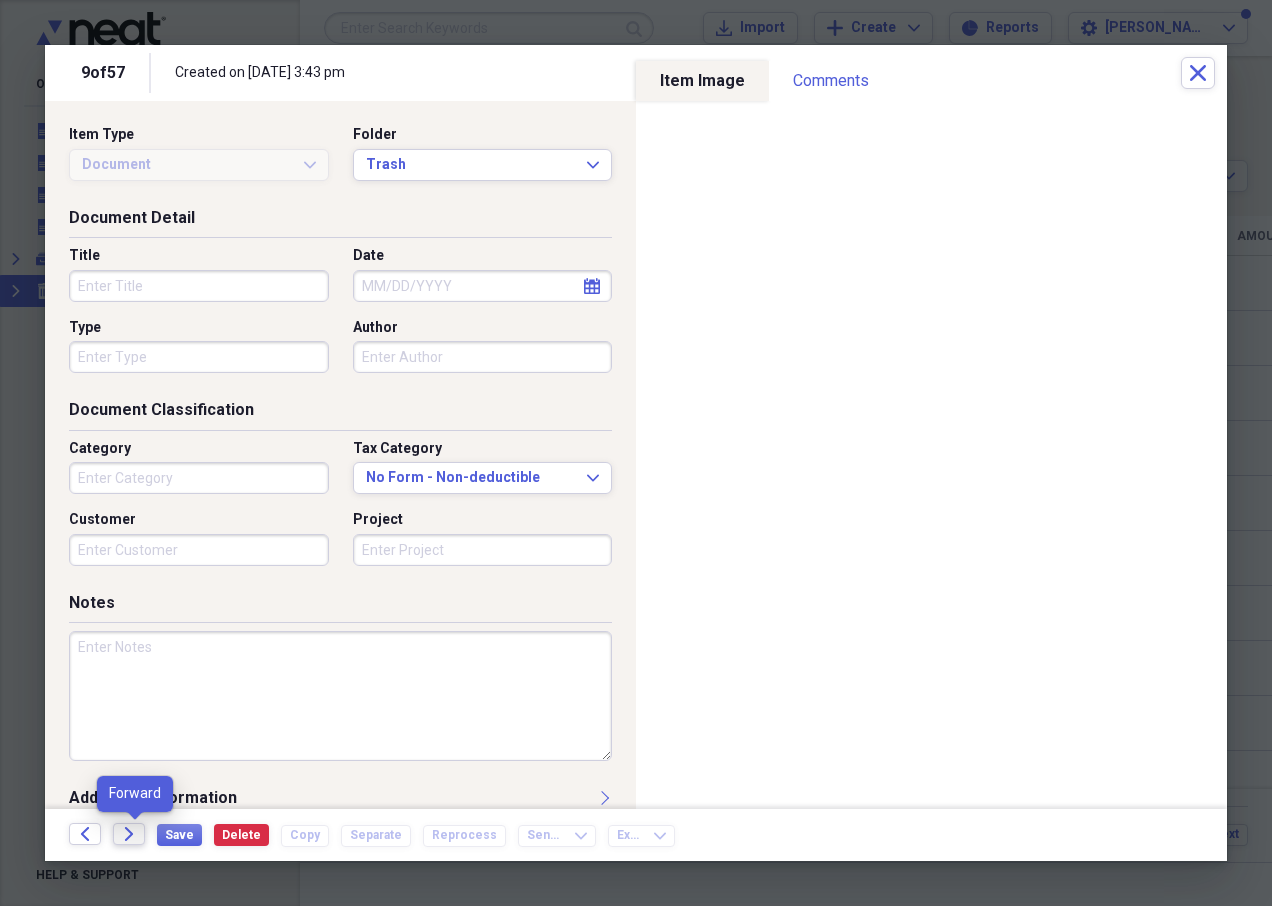 click on "Forward" 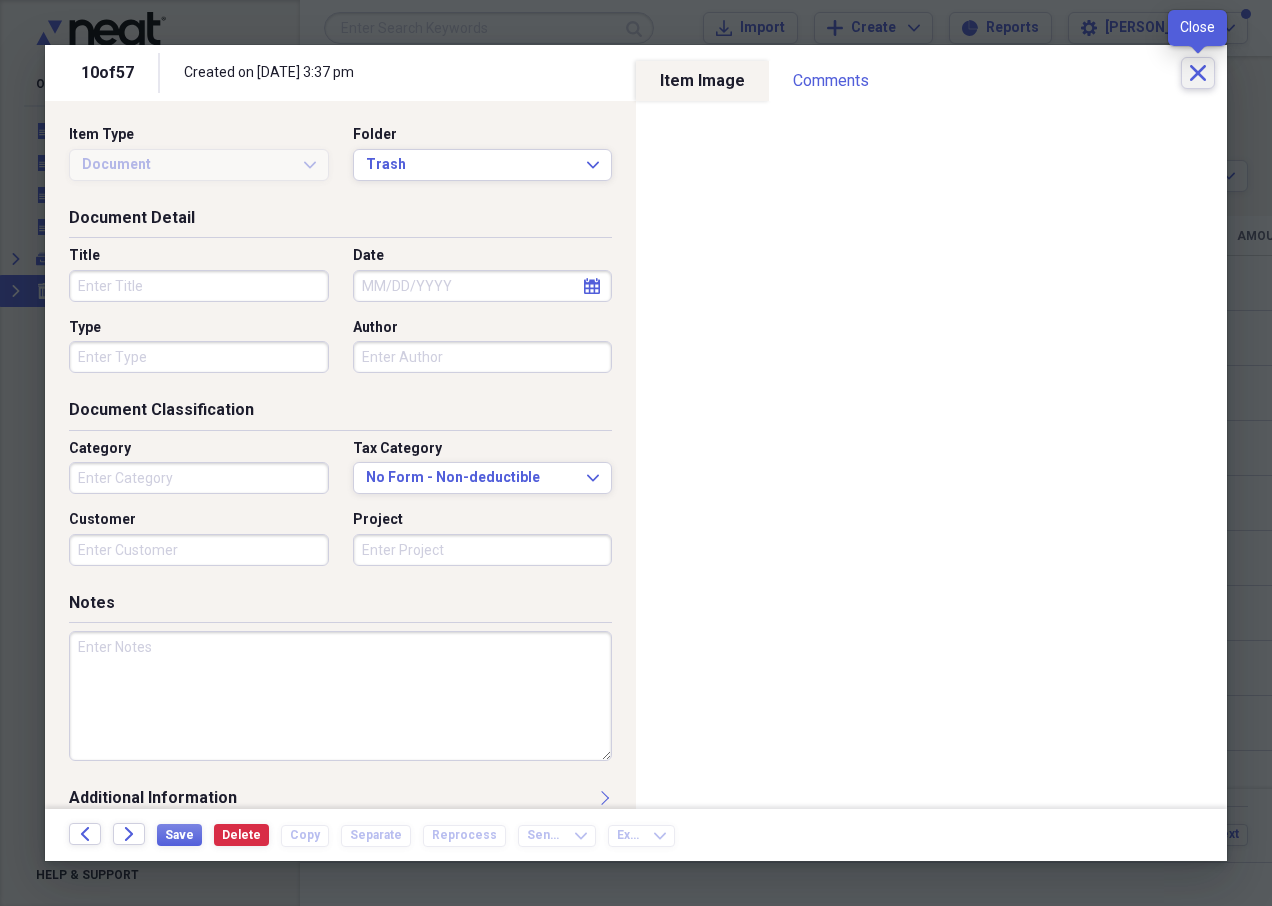 click 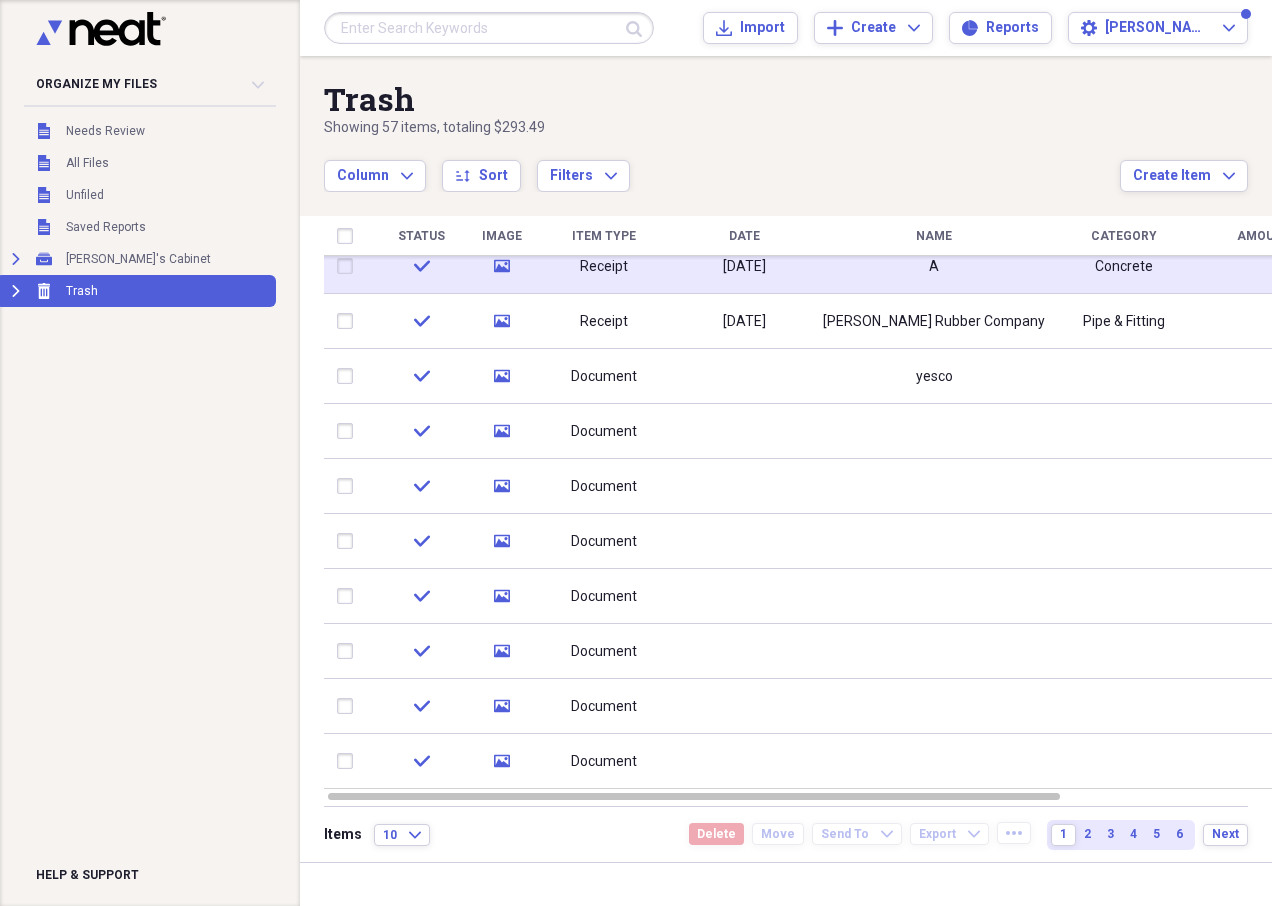 click at bounding box center (349, 266) 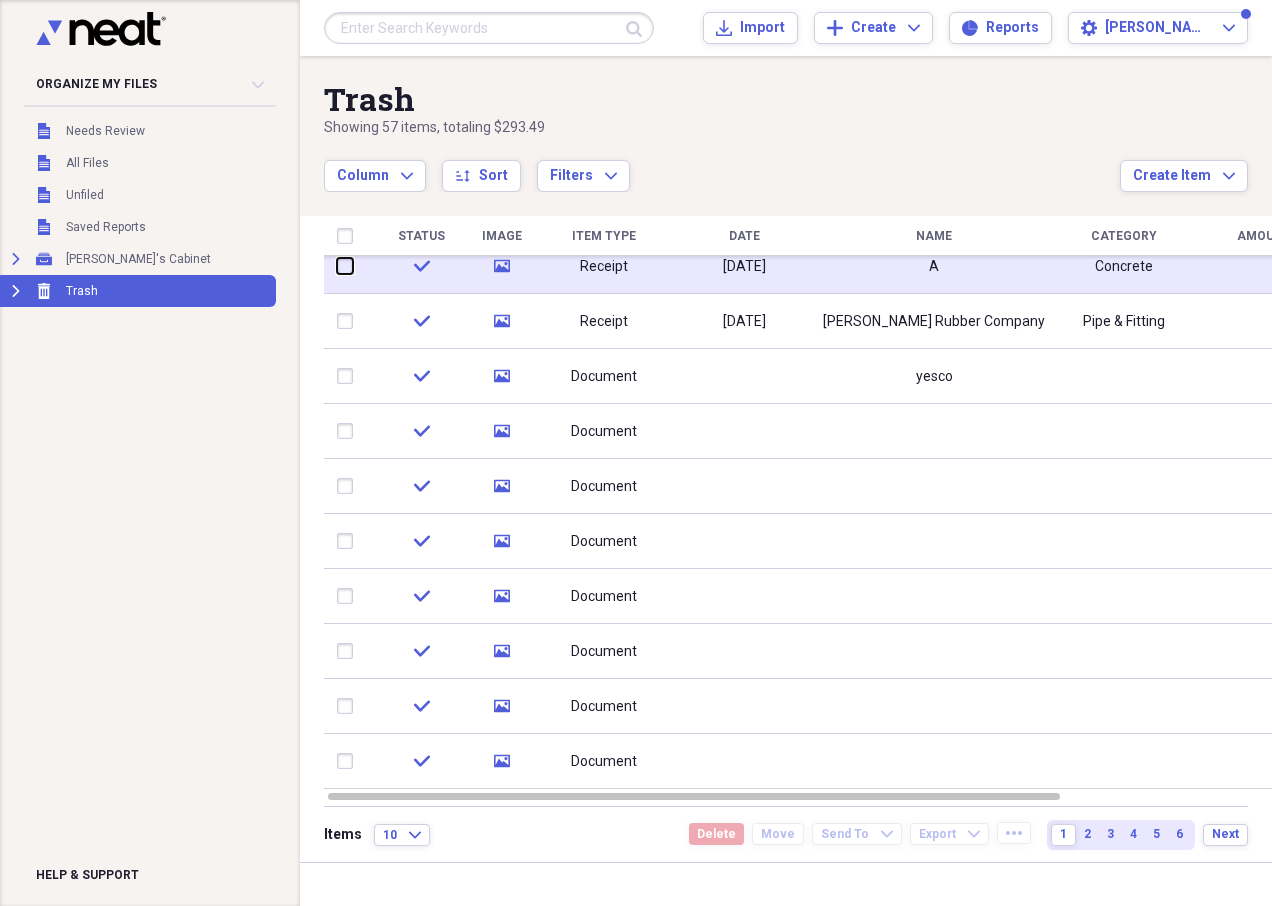 click at bounding box center (337, 266) 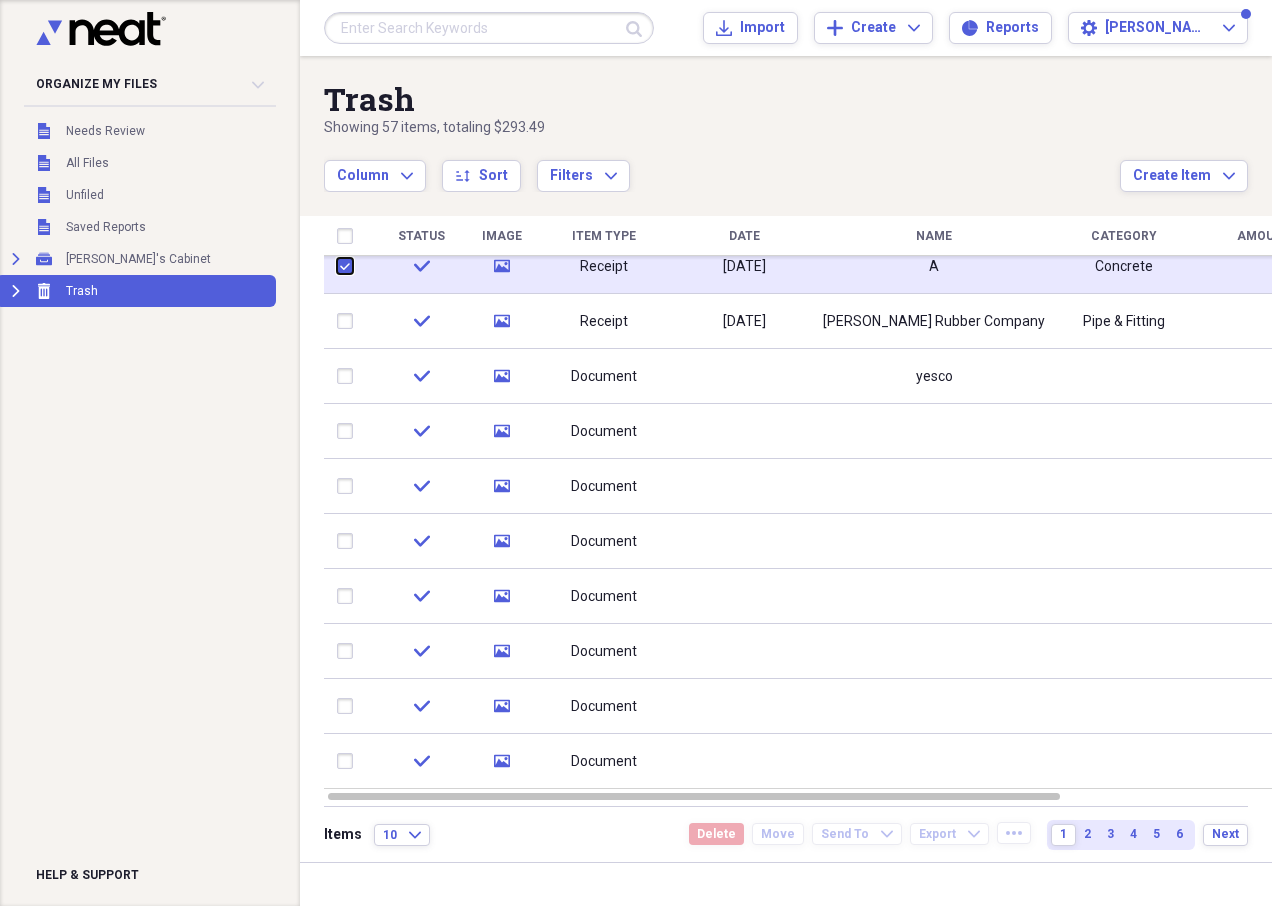 checkbox on "true" 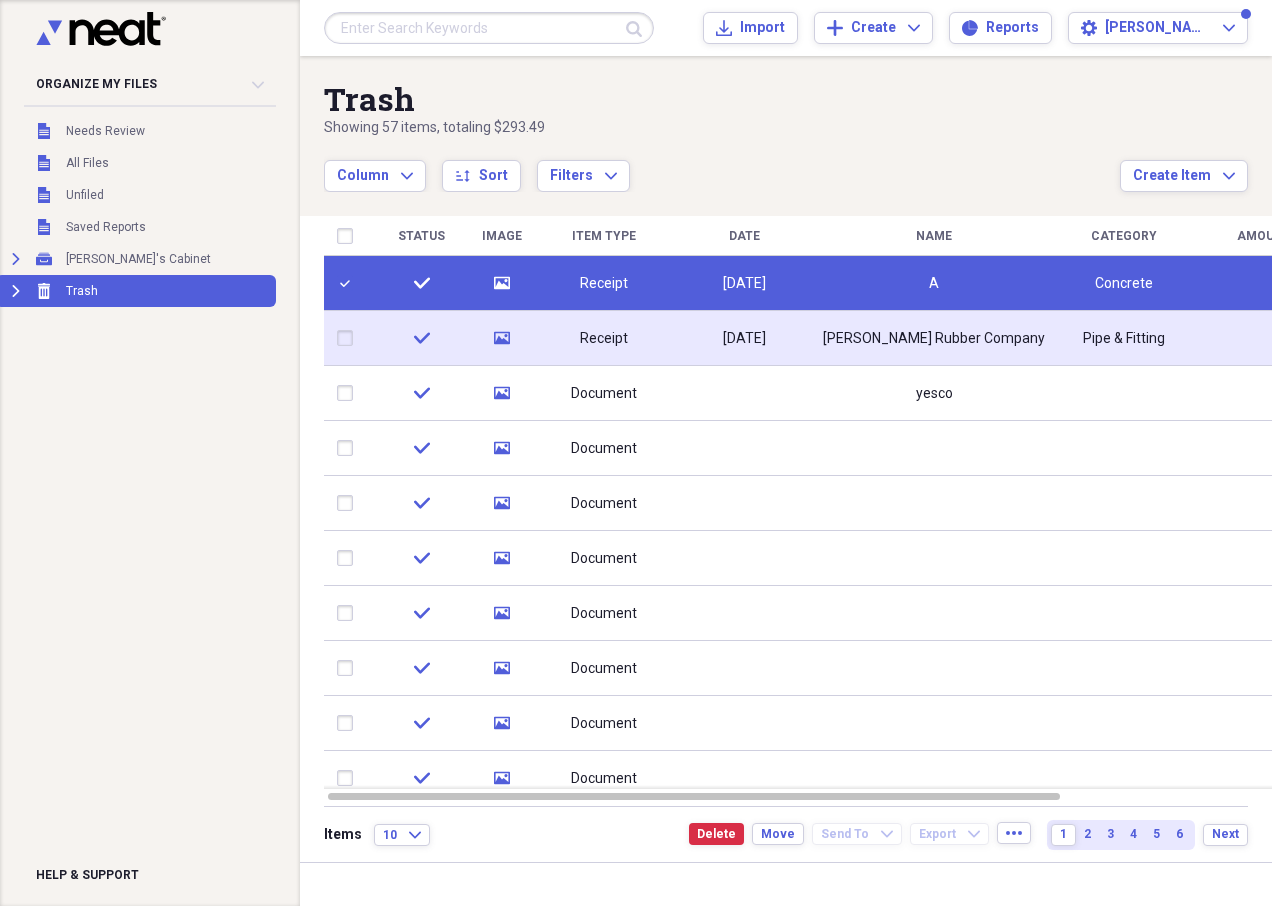 click at bounding box center (349, 338) 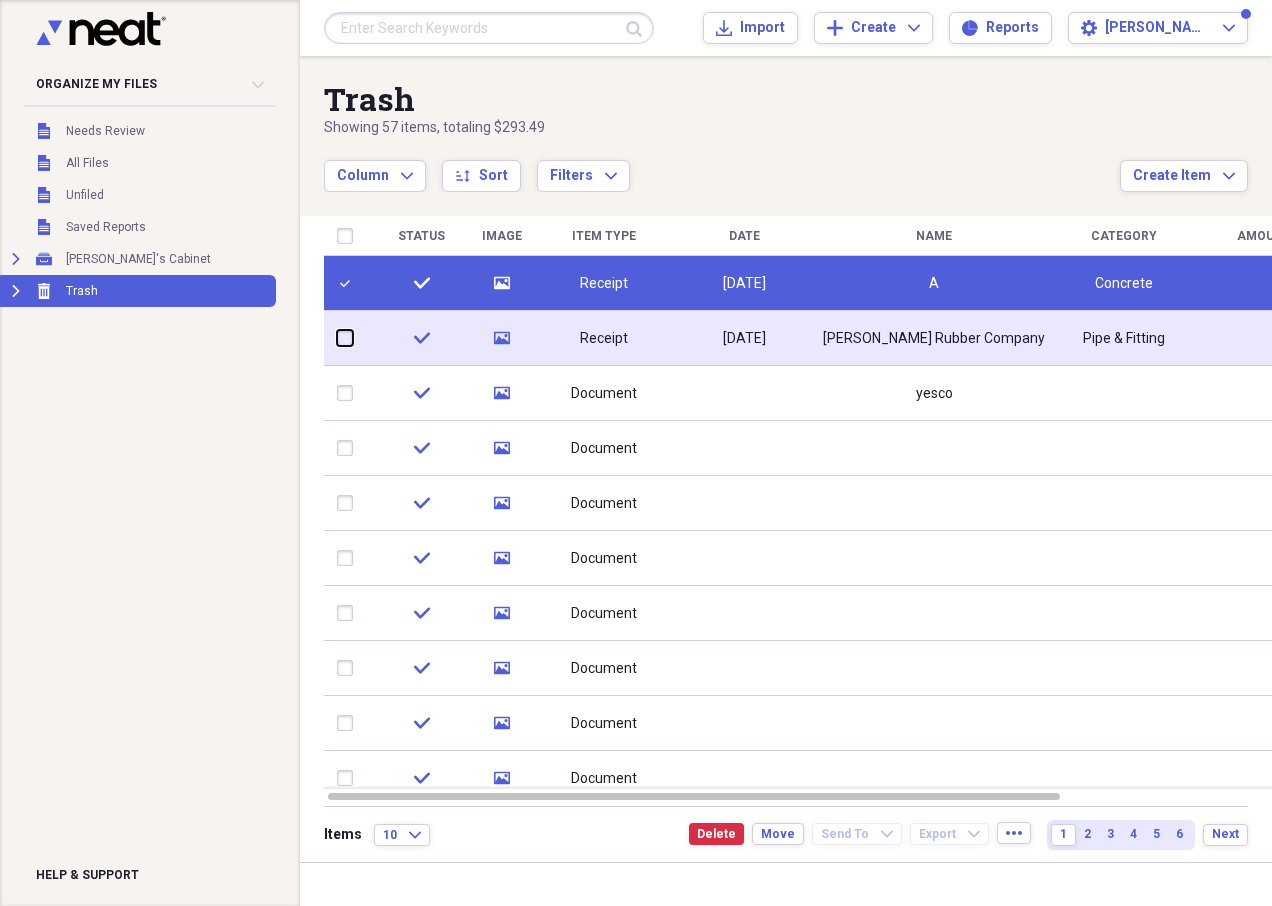 click at bounding box center (337, 338) 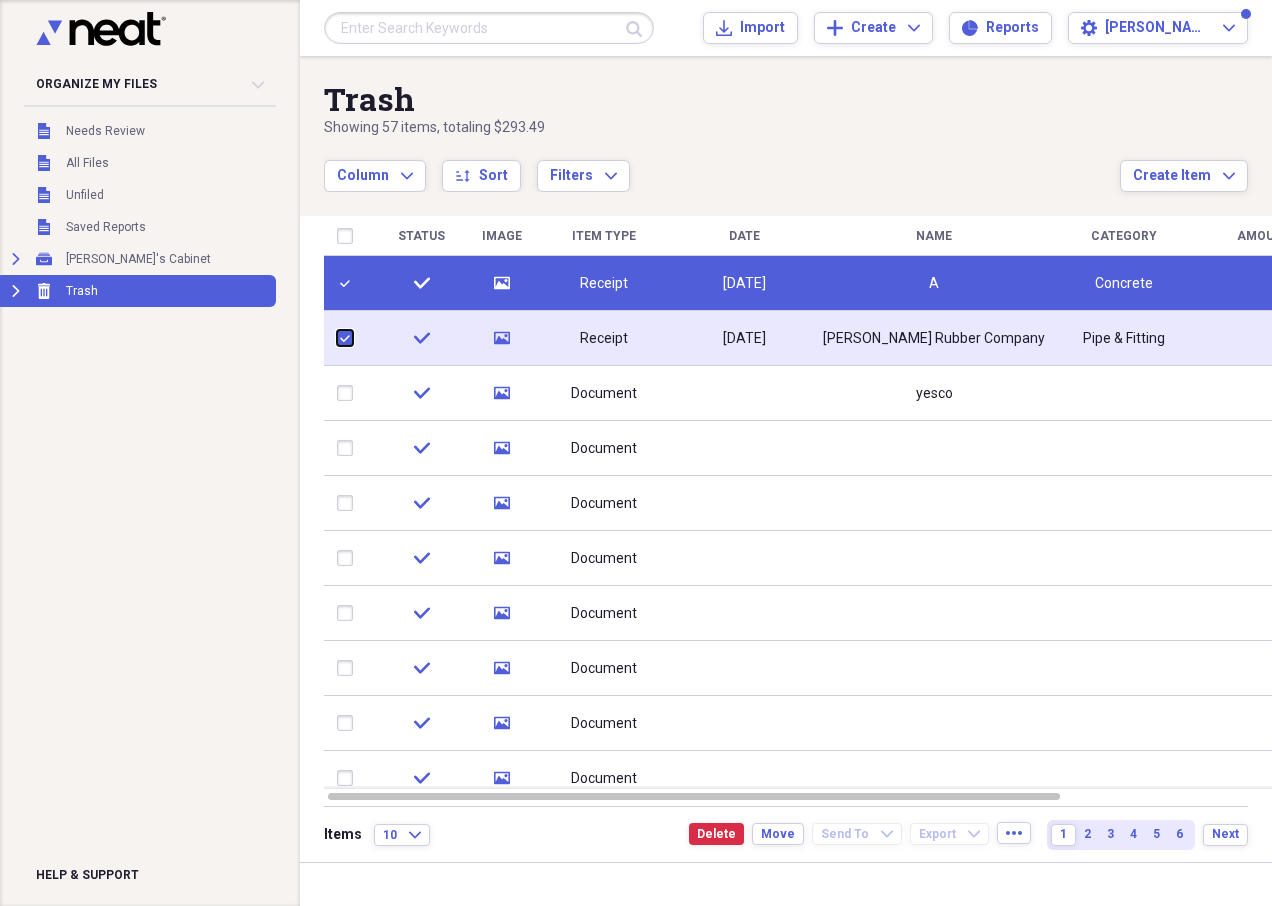 checkbox on "true" 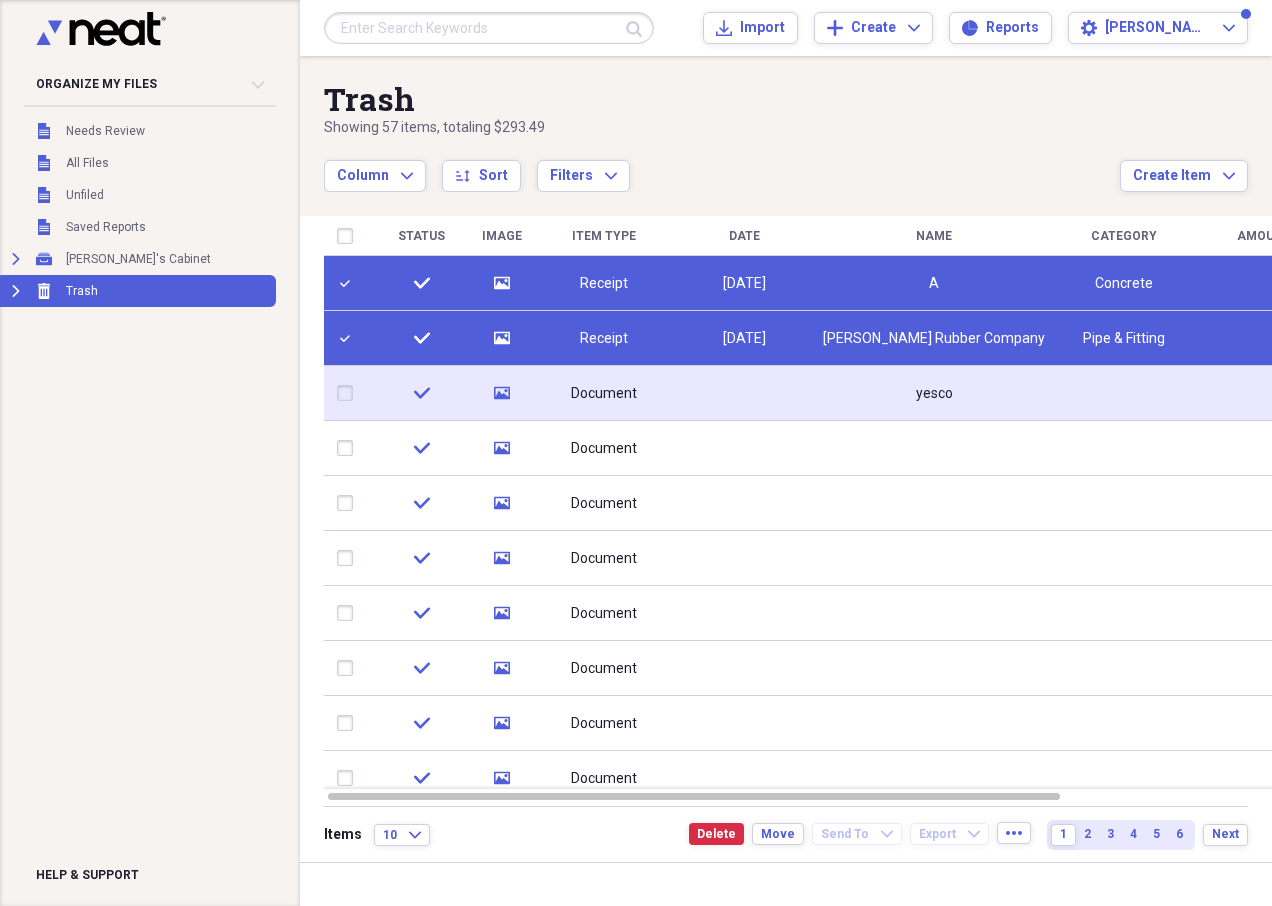 click at bounding box center [349, 393] 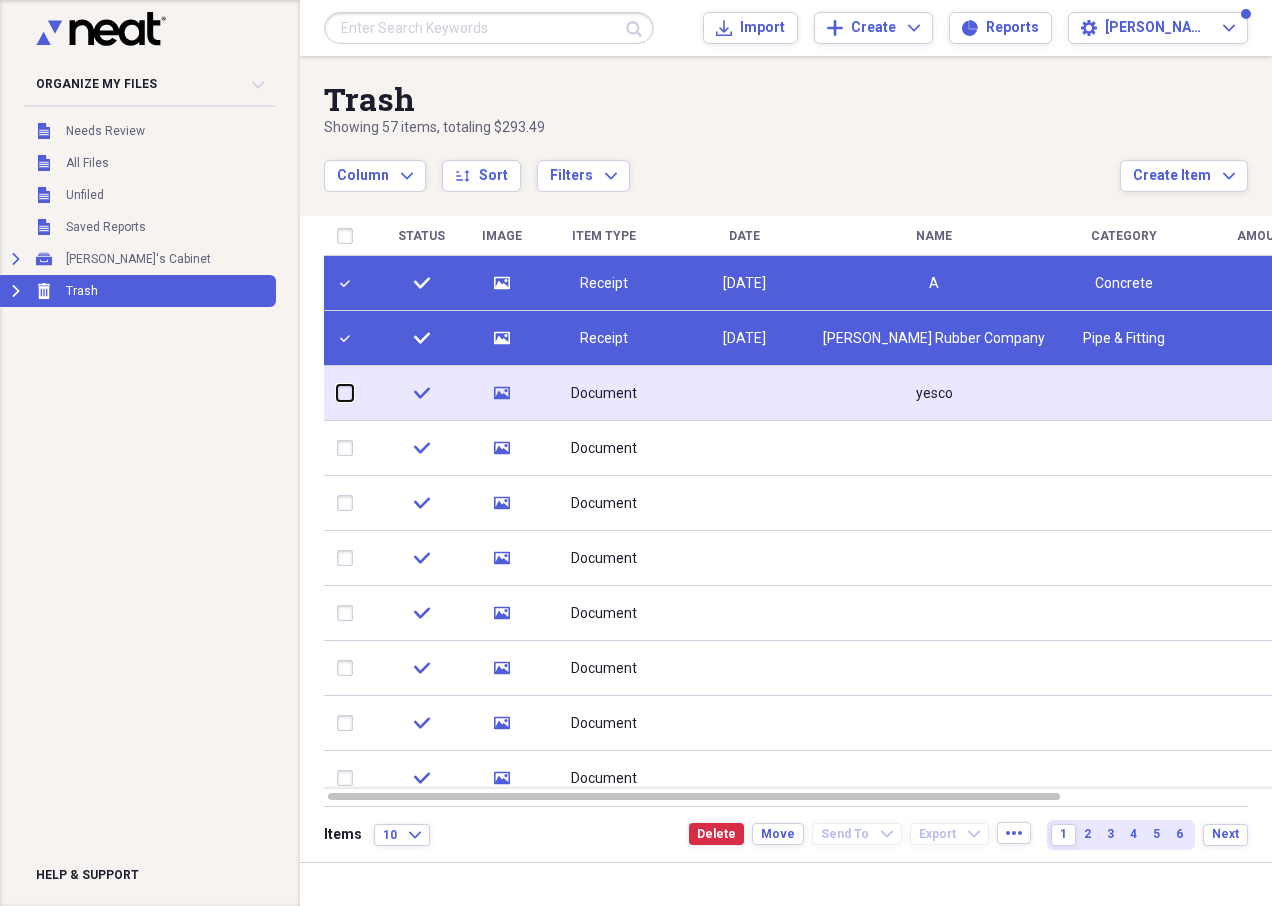 click at bounding box center (337, 393) 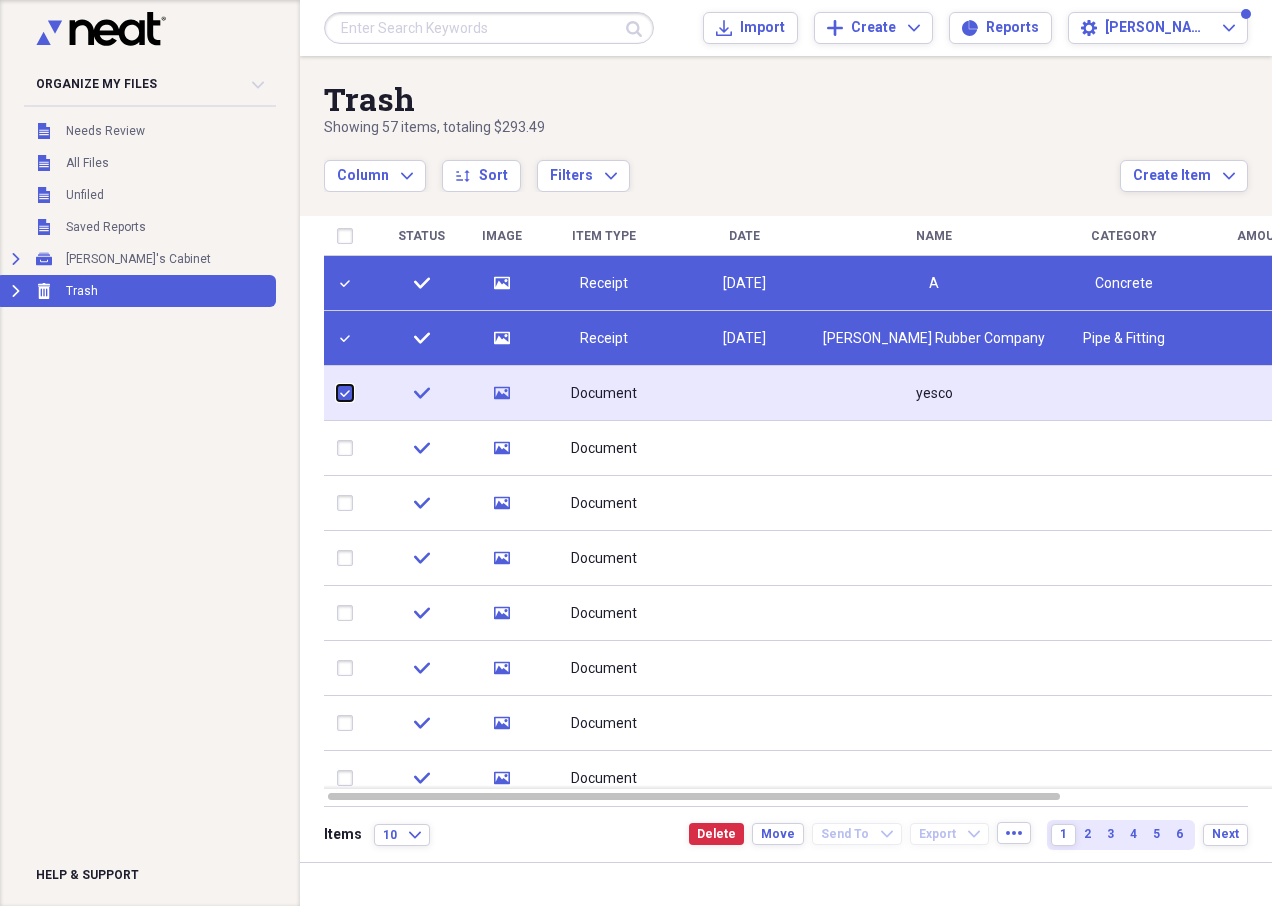 checkbox on "true" 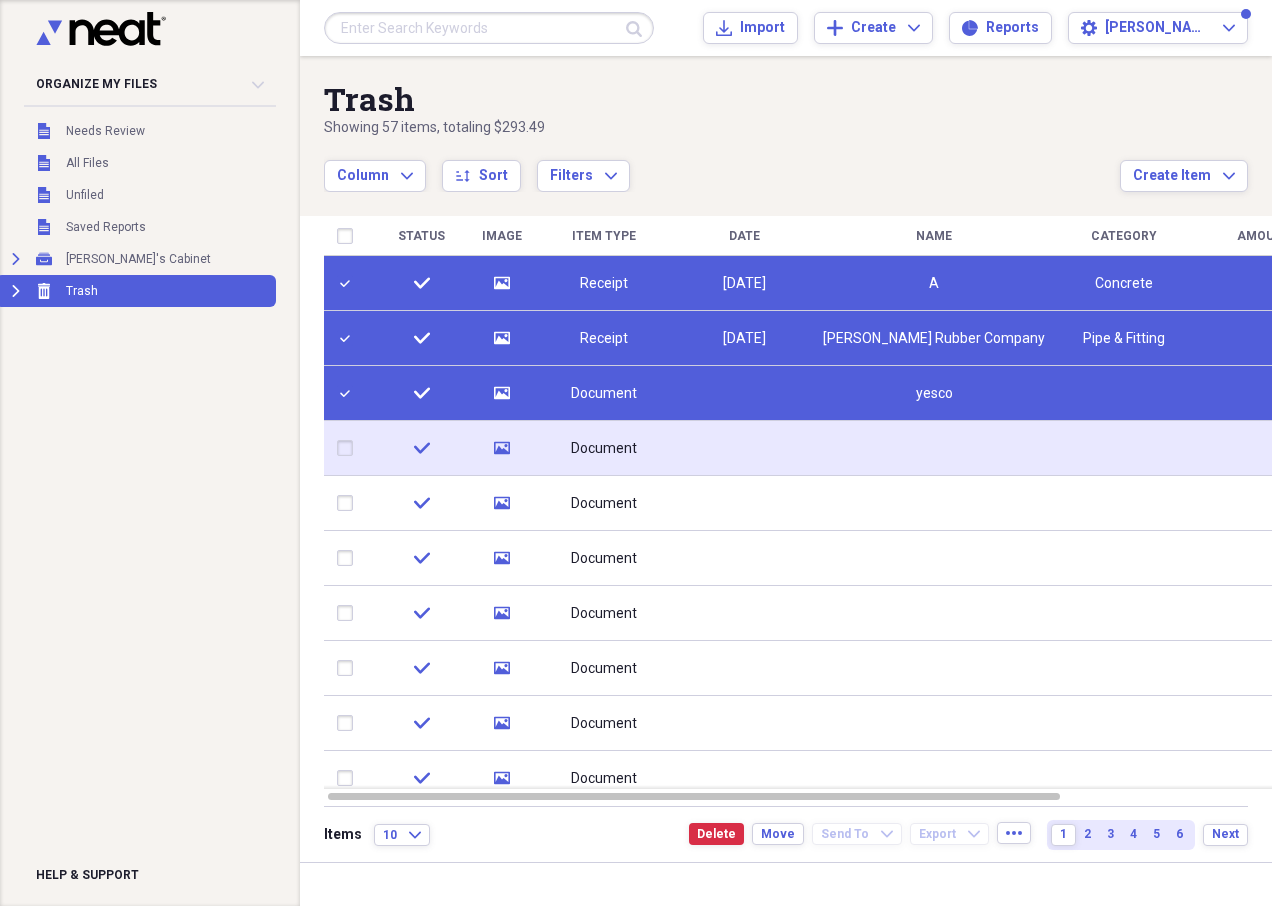 click at bounding box center [349, 448] 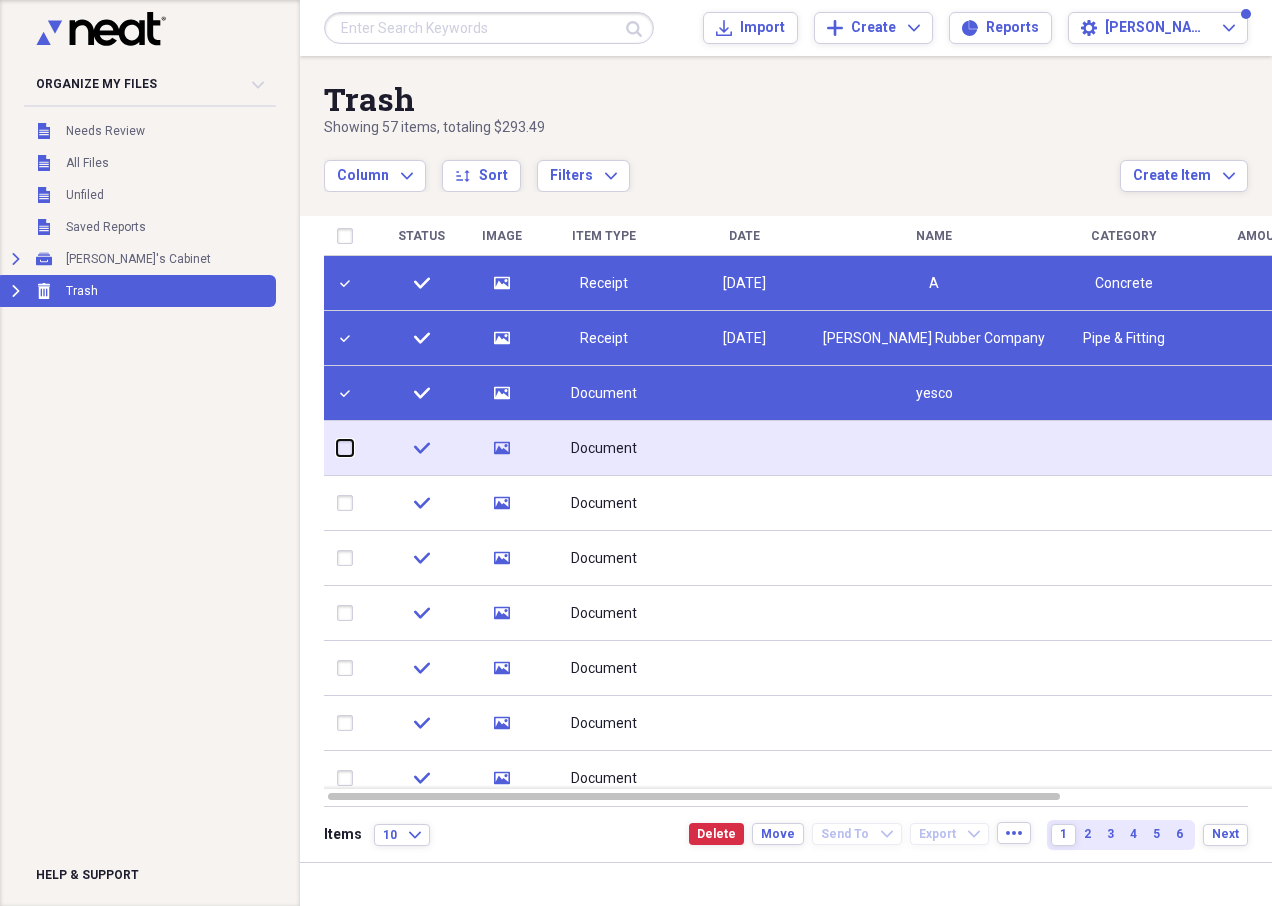 click at bounding box center [337, 448] 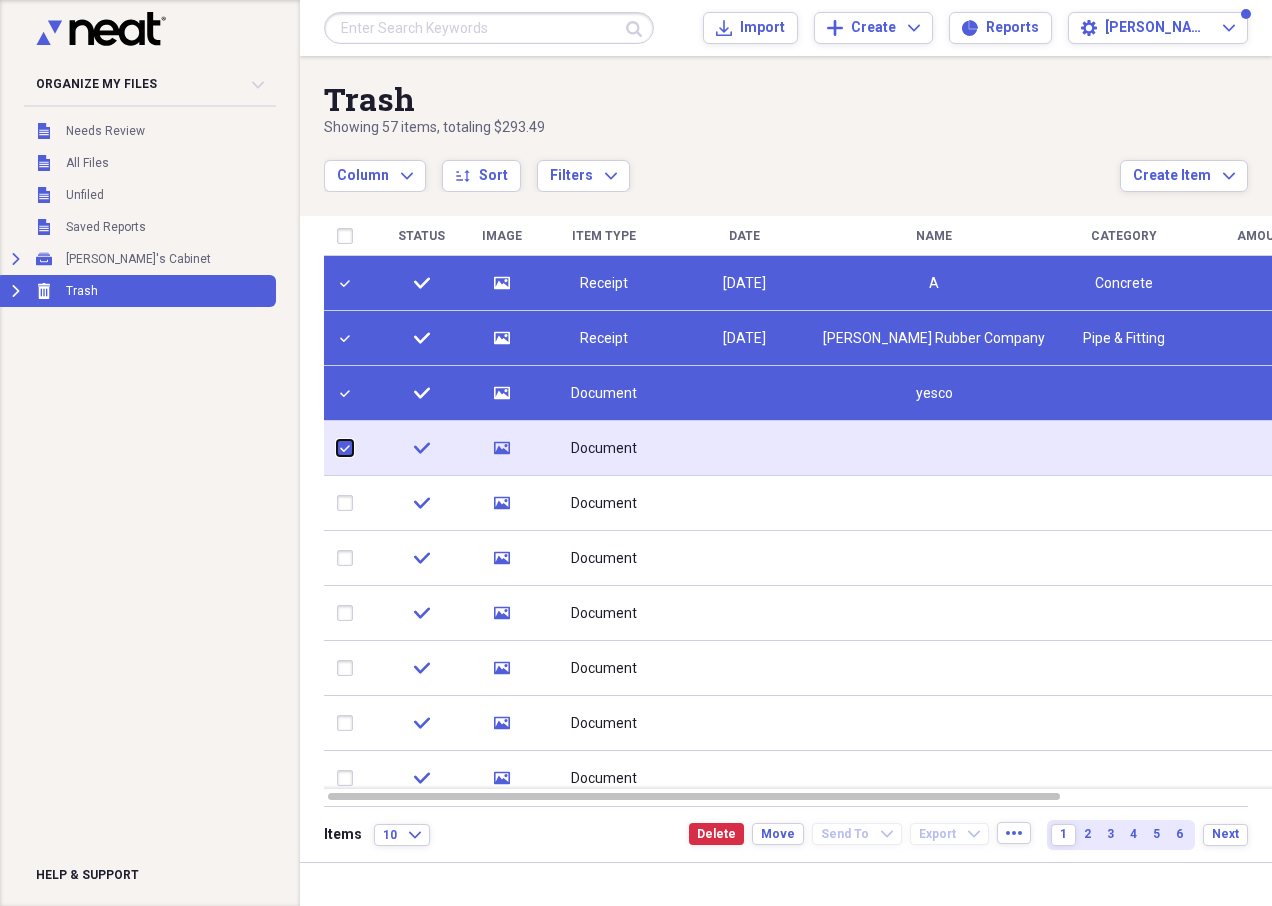 checkbox on "true" 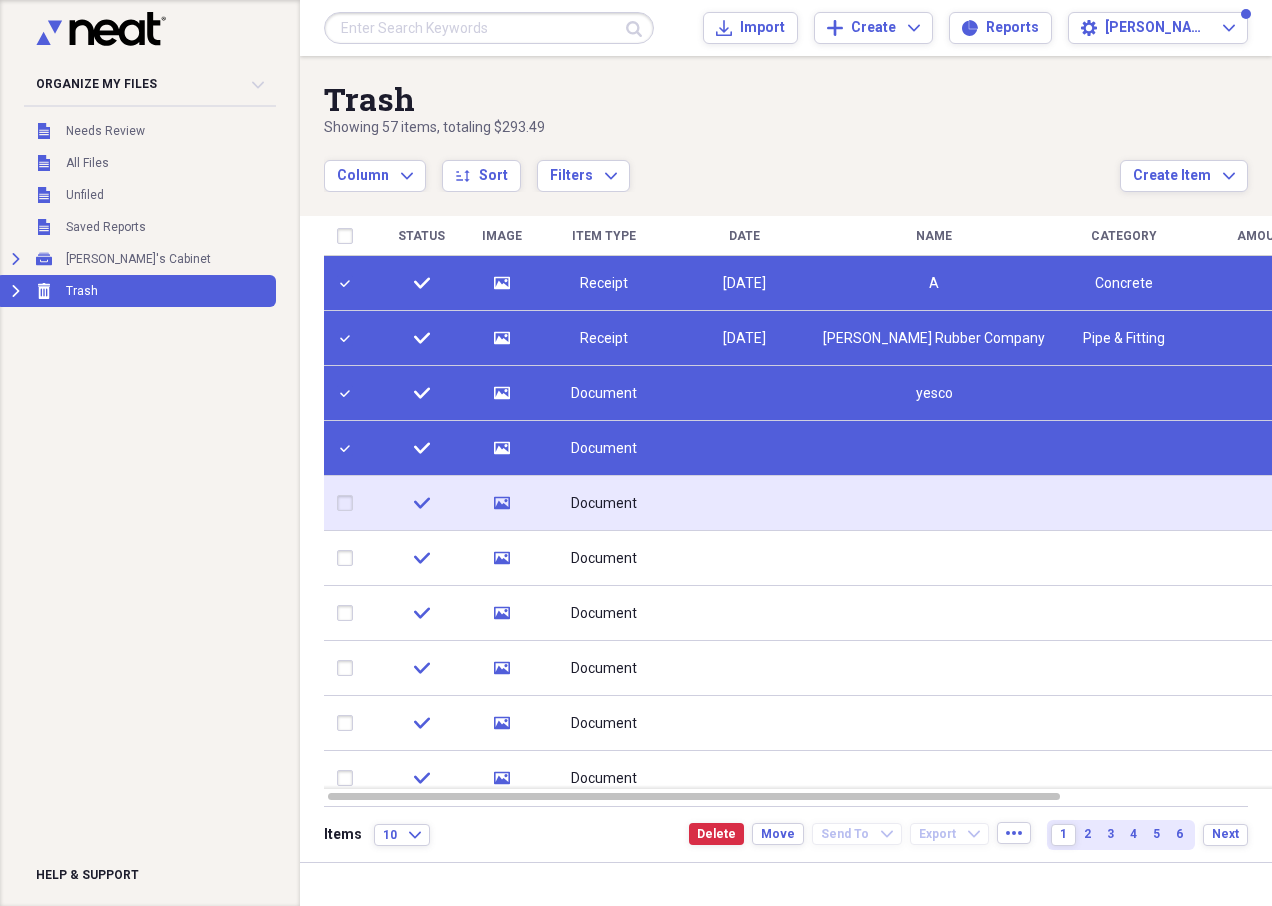 click at bounding box center (349, 503) 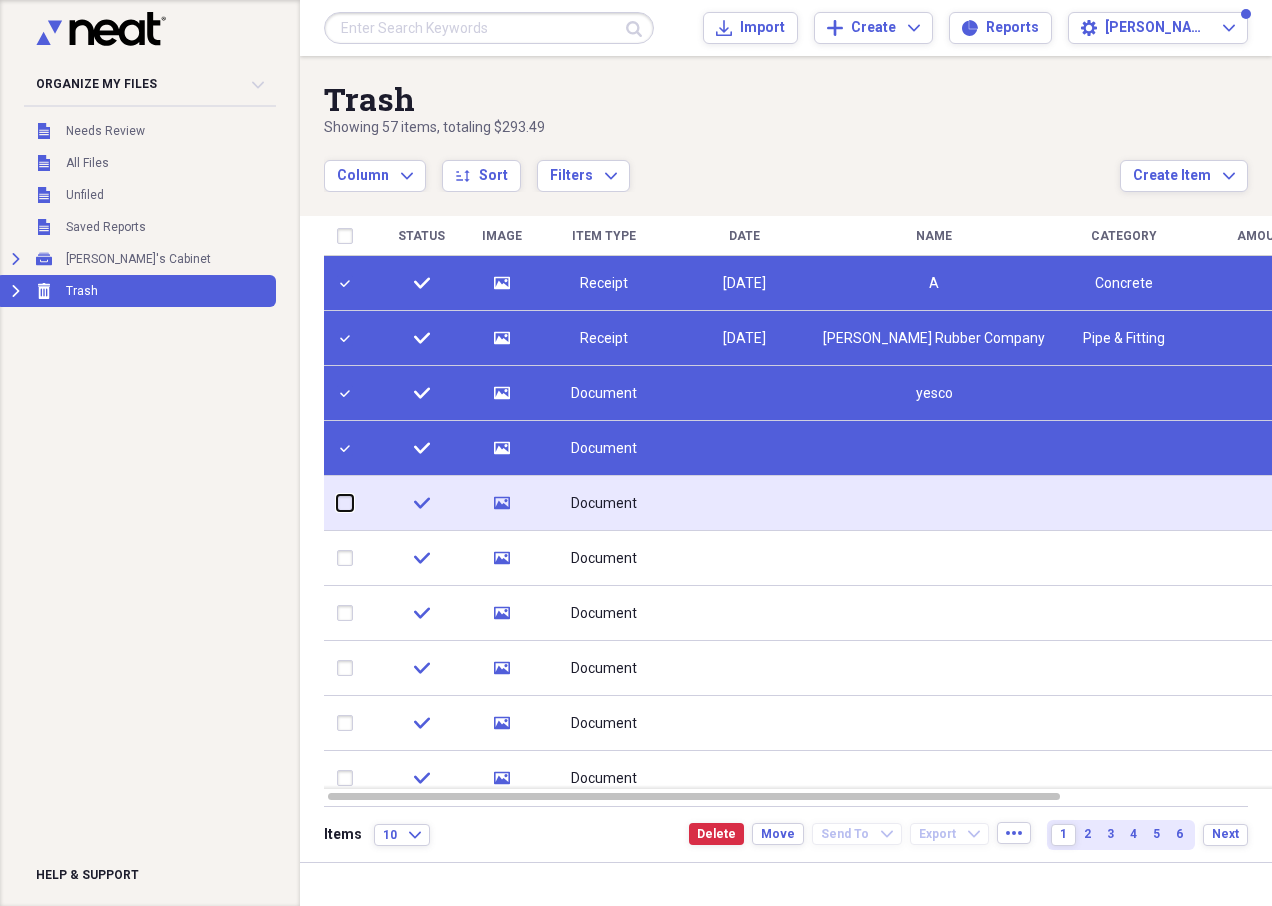 click at bounding box center (337, 503) 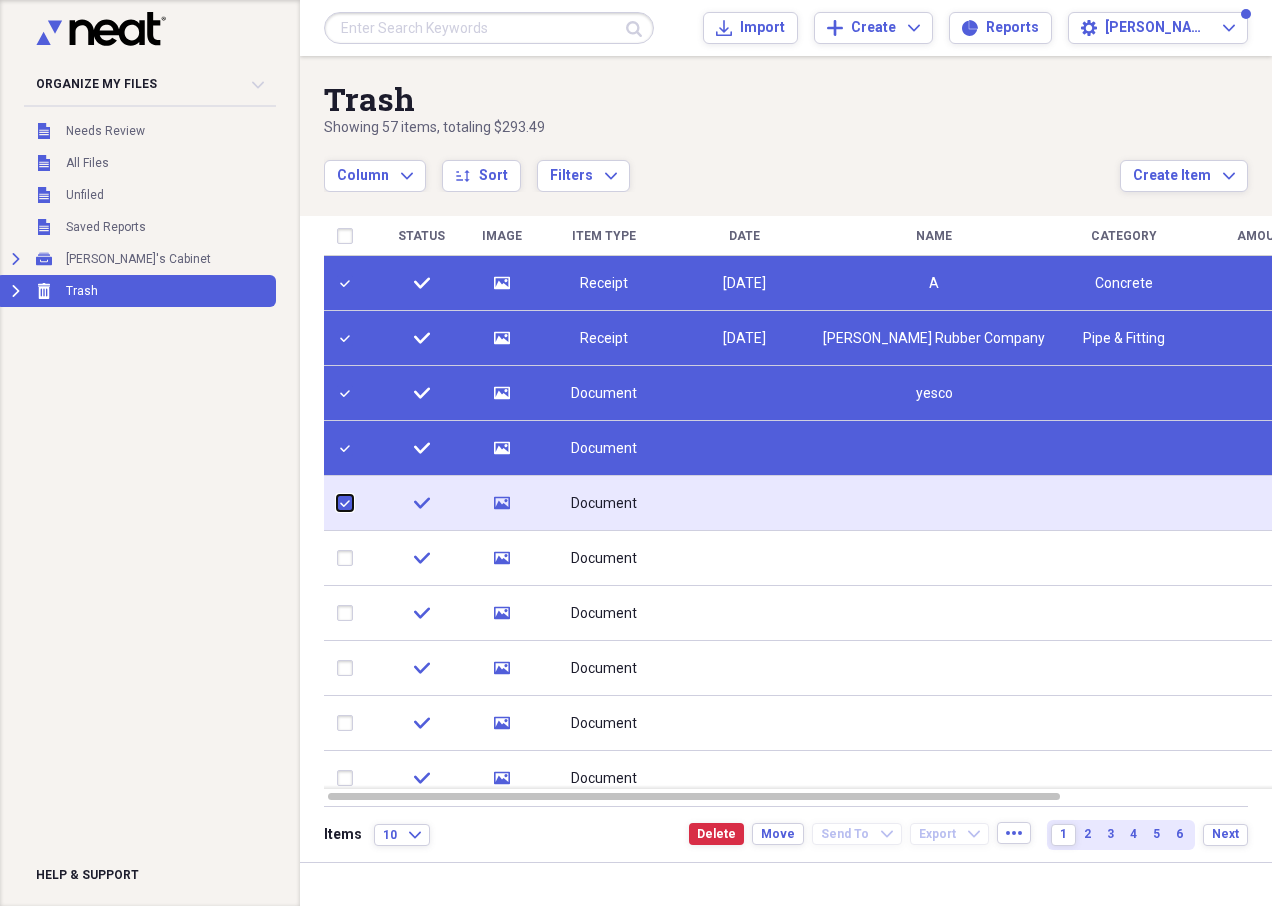 checkbox on "true" 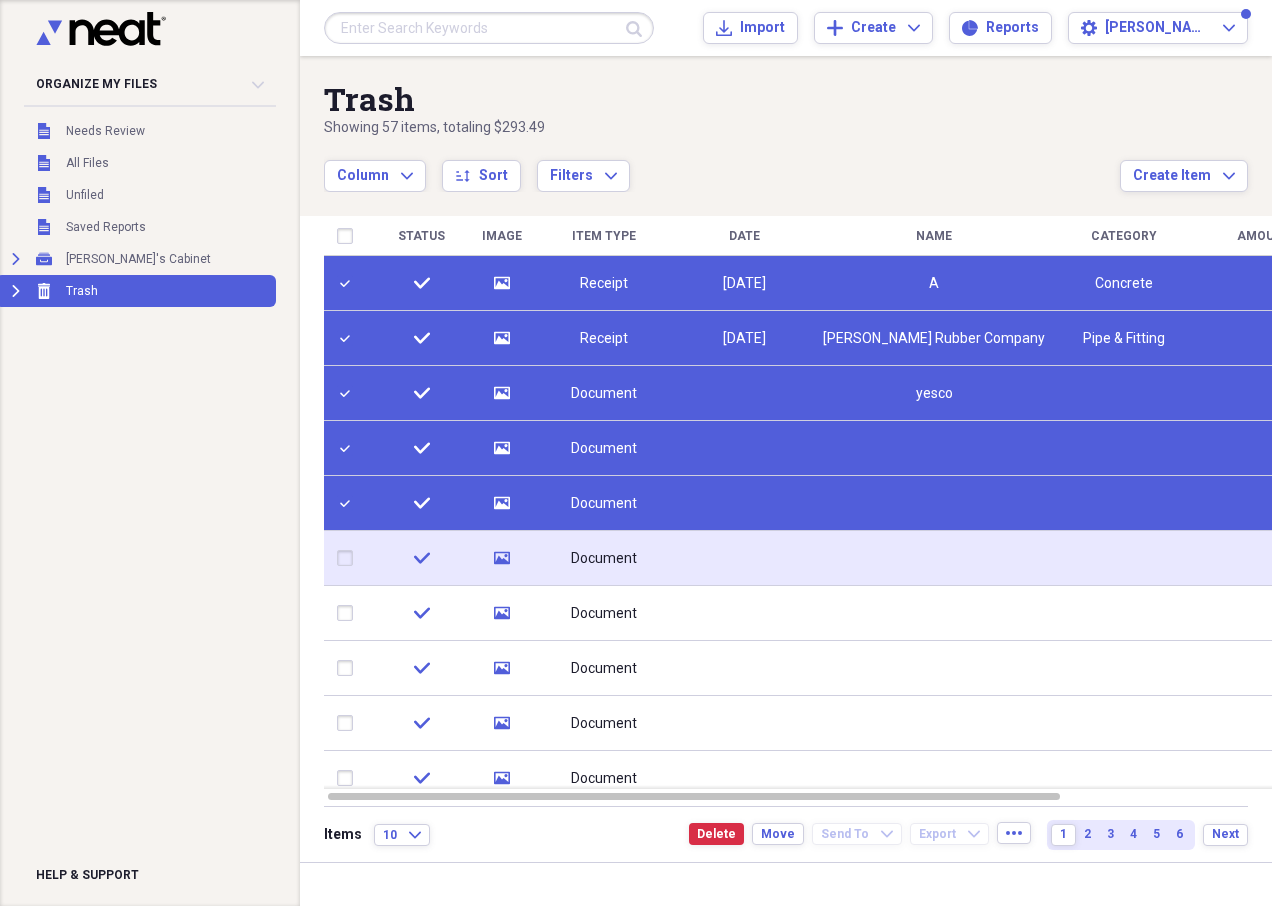 click at bounding box center (349, 558) 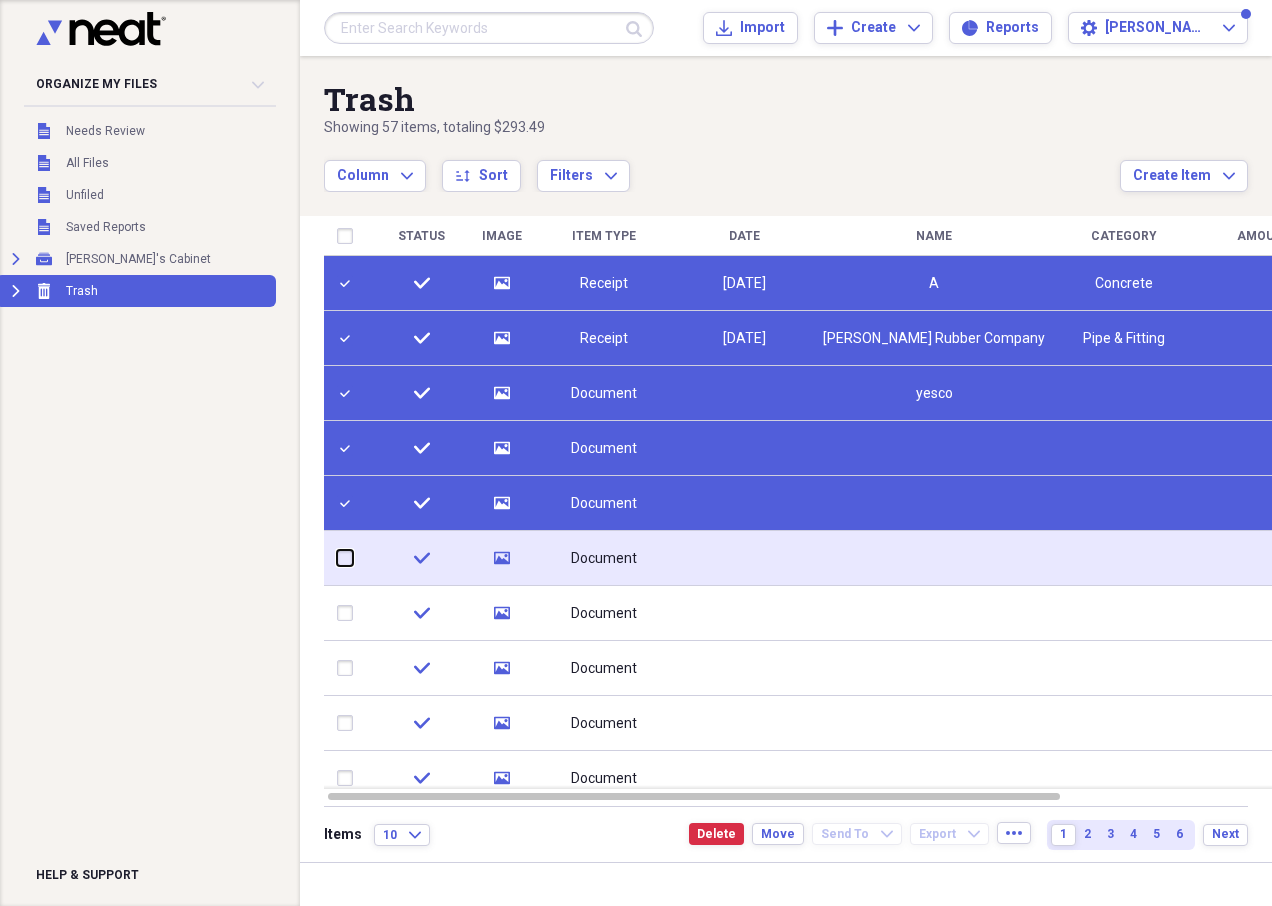 click at bounding box center [337, 558] 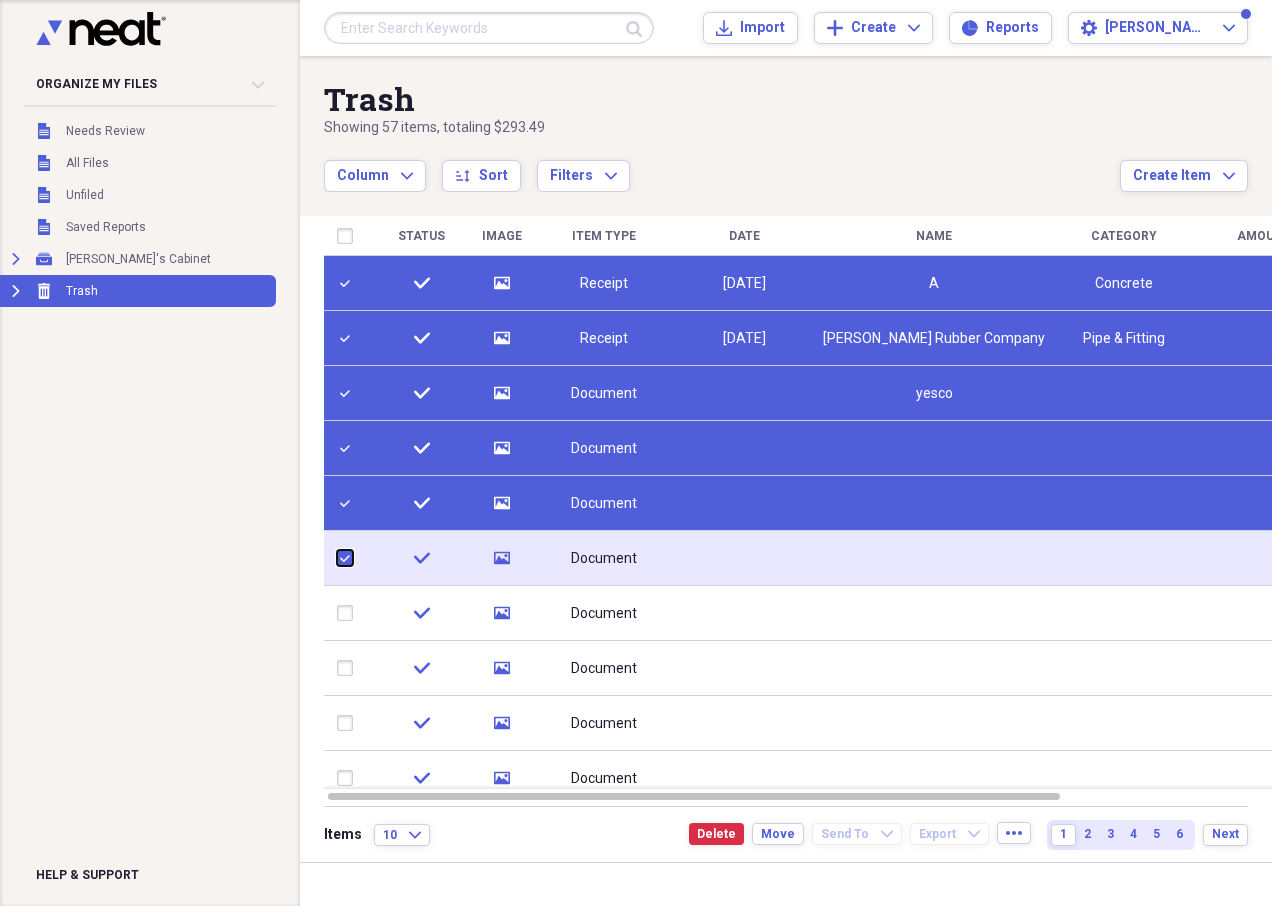 checkbox on "true" 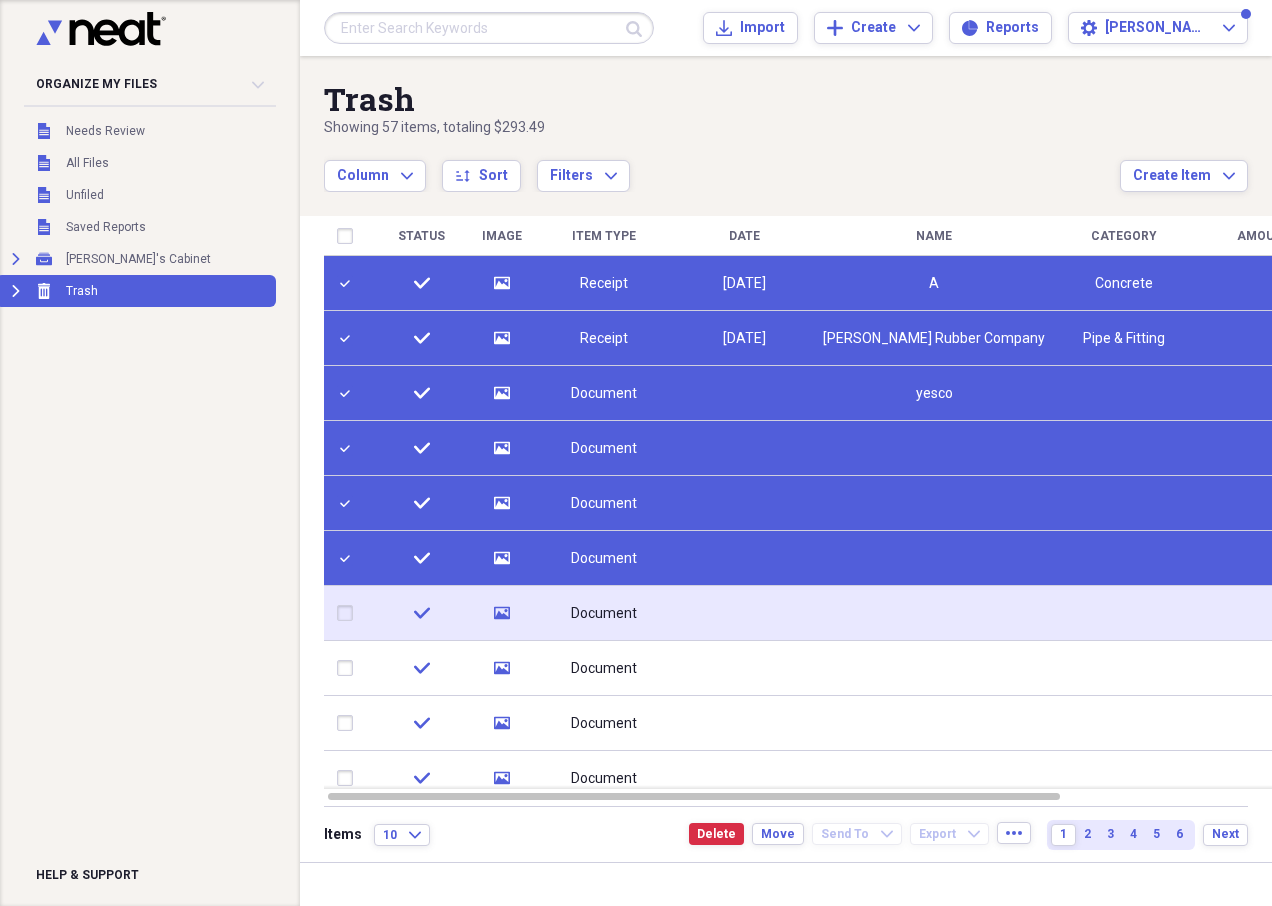 click at bounding box center (349, 613) 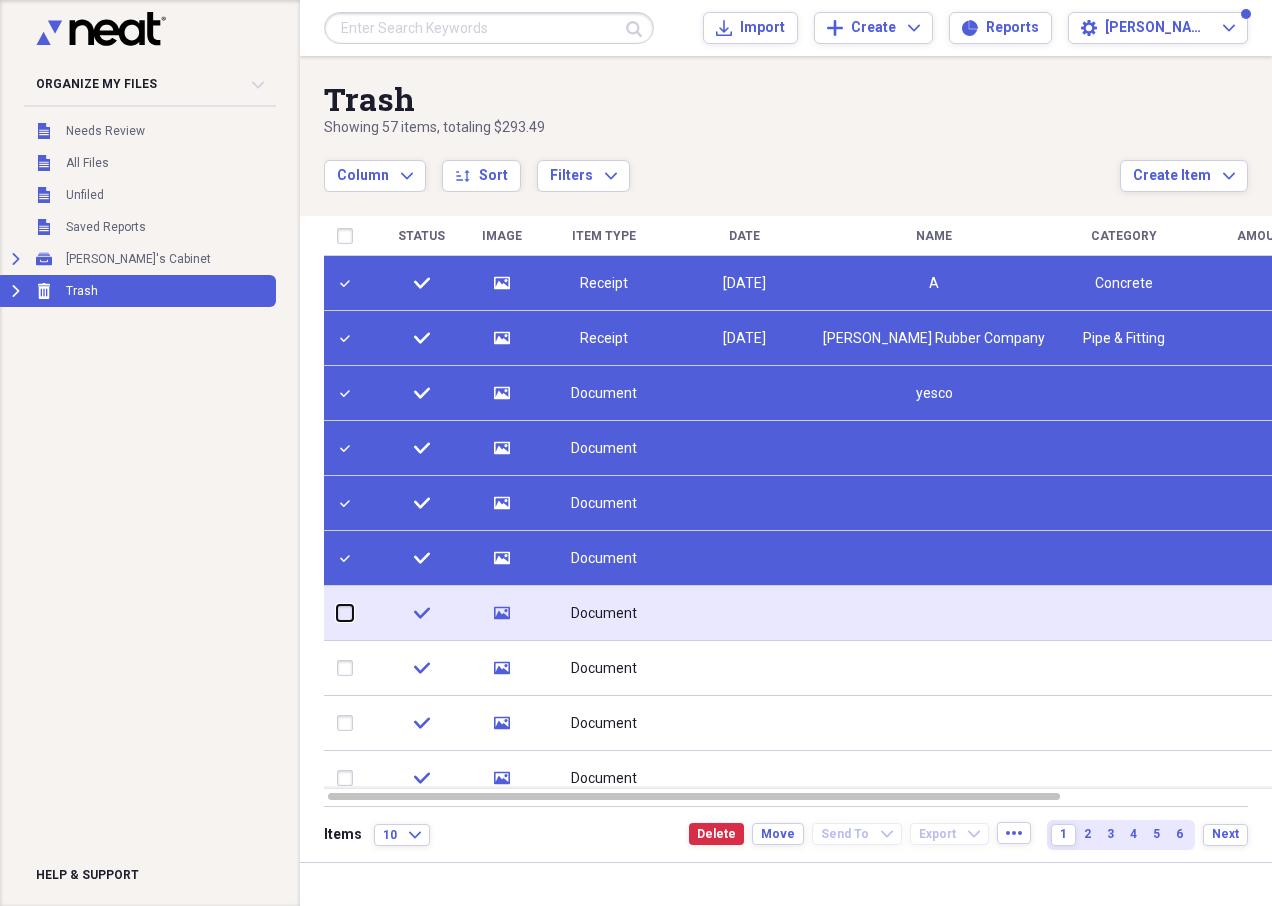 click at bounding box center (337, 613) 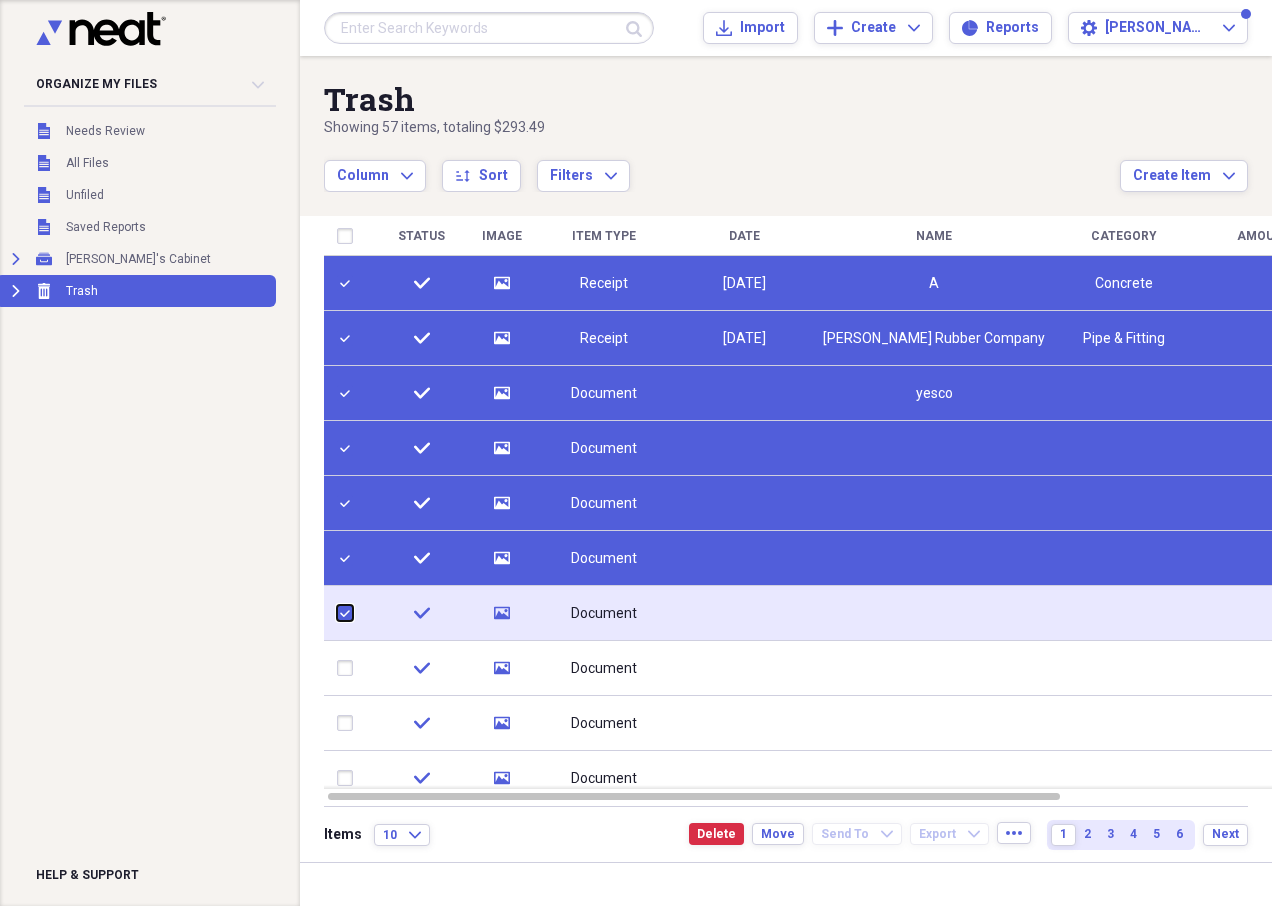 checkbox on "true" 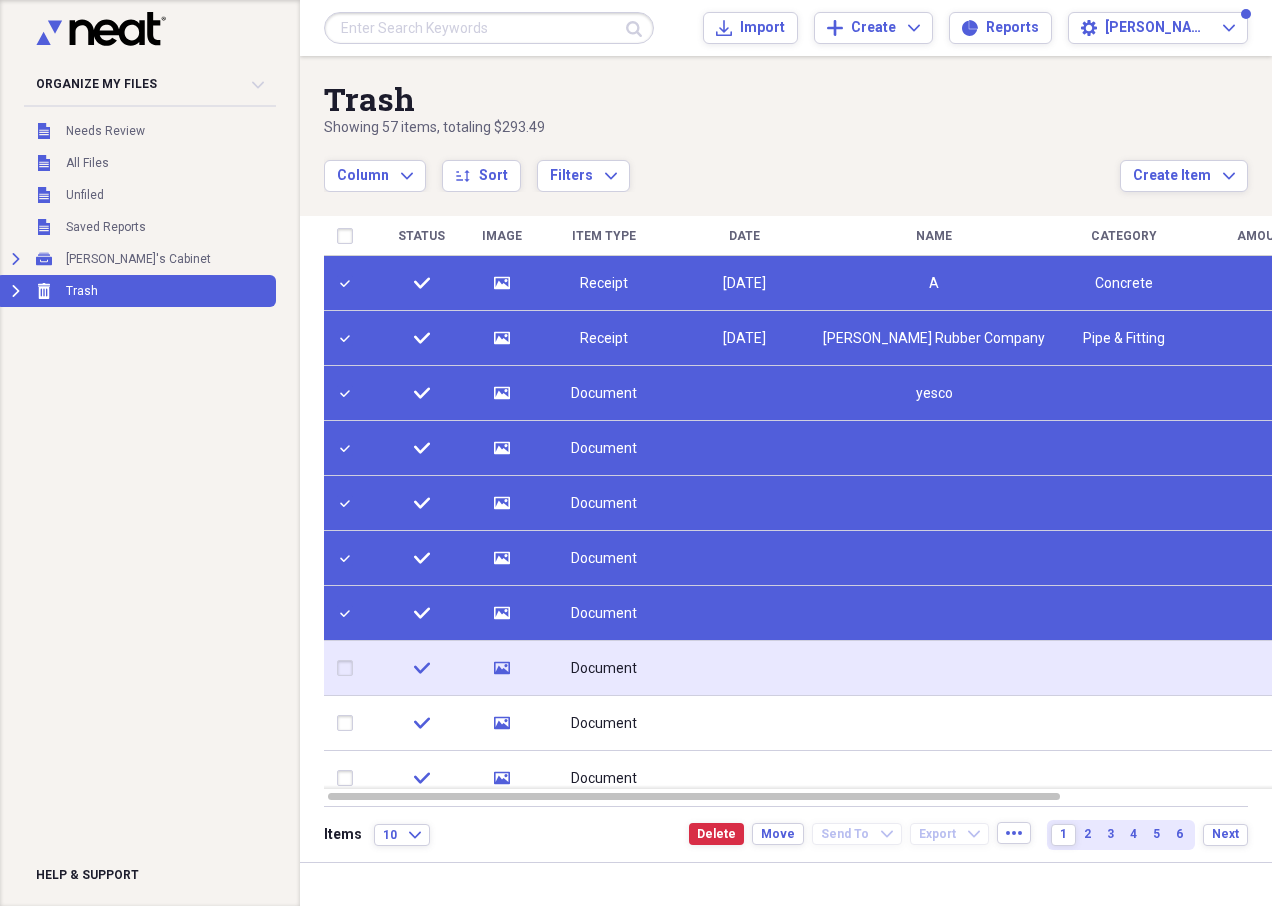 click at bounding box center [349, 668] 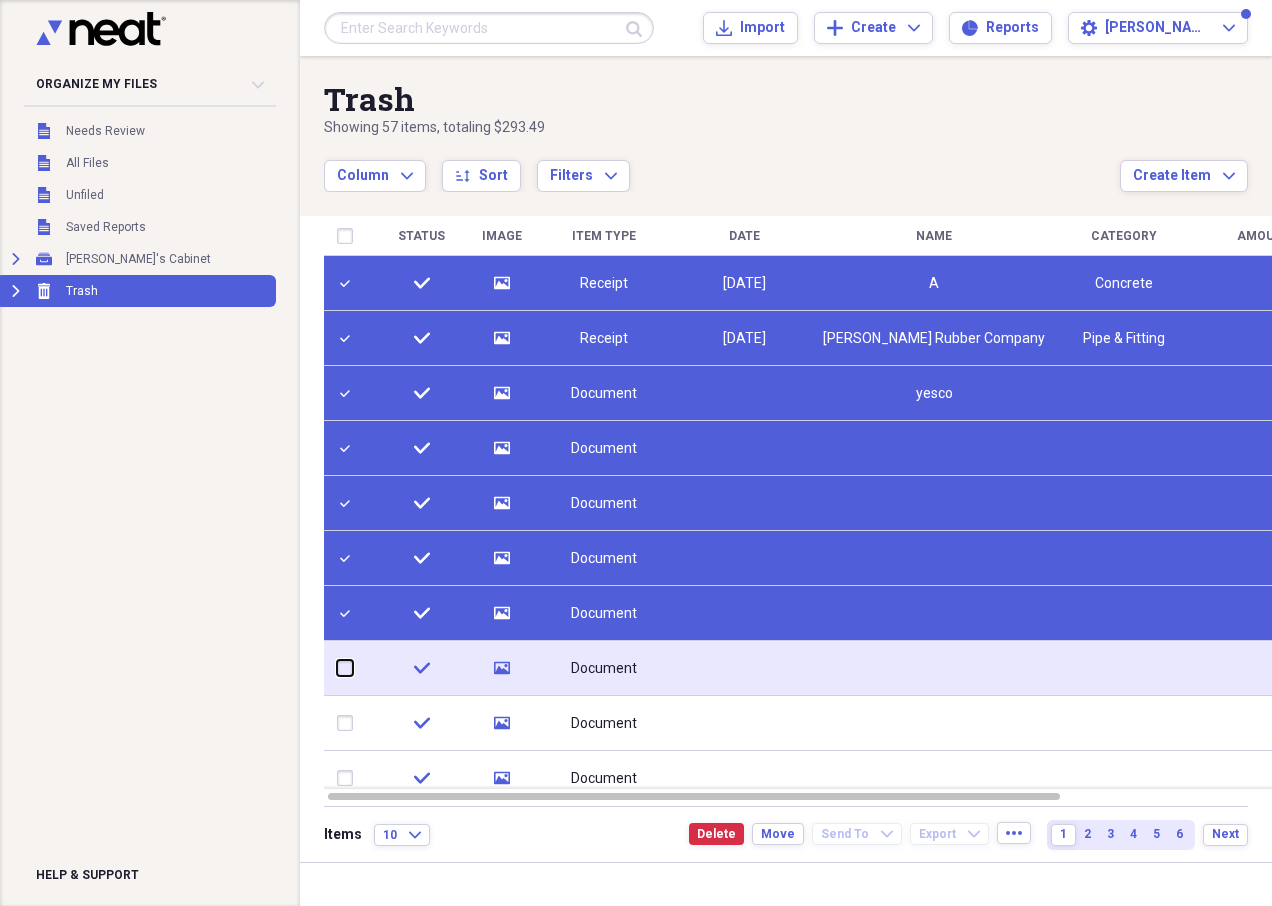 click at bounding box center (337, 668) 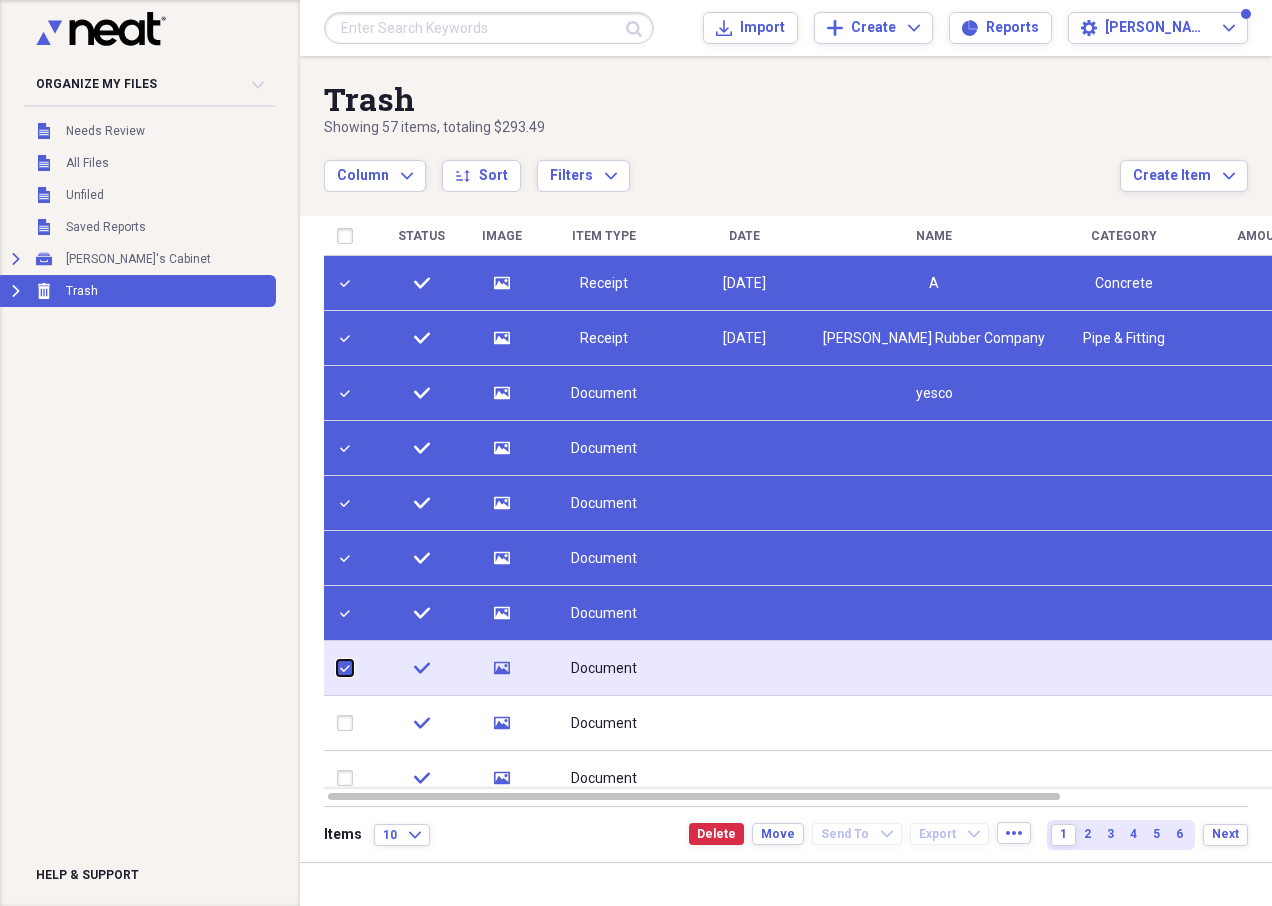 checkbox on "true" 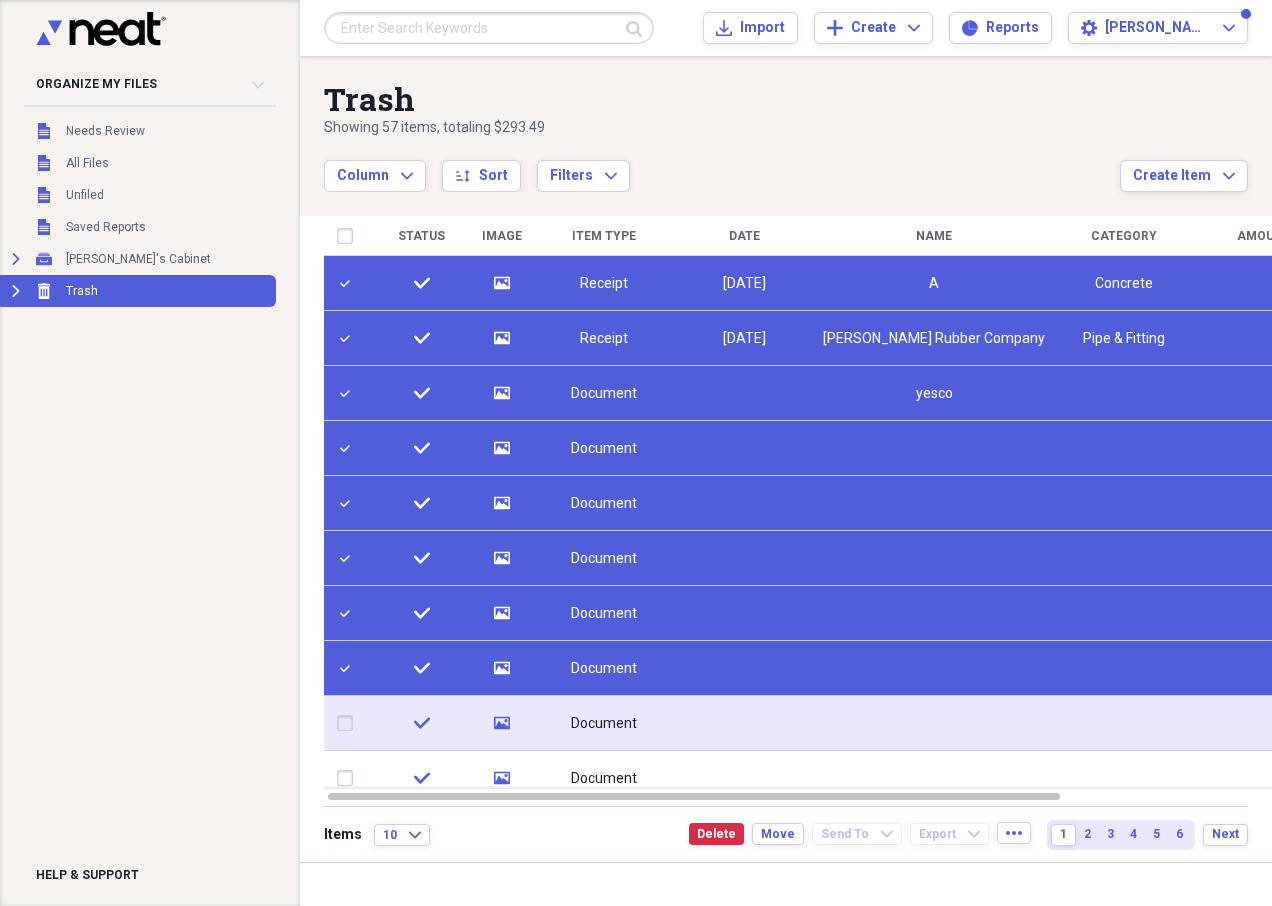click at bounding box center [349, 723] 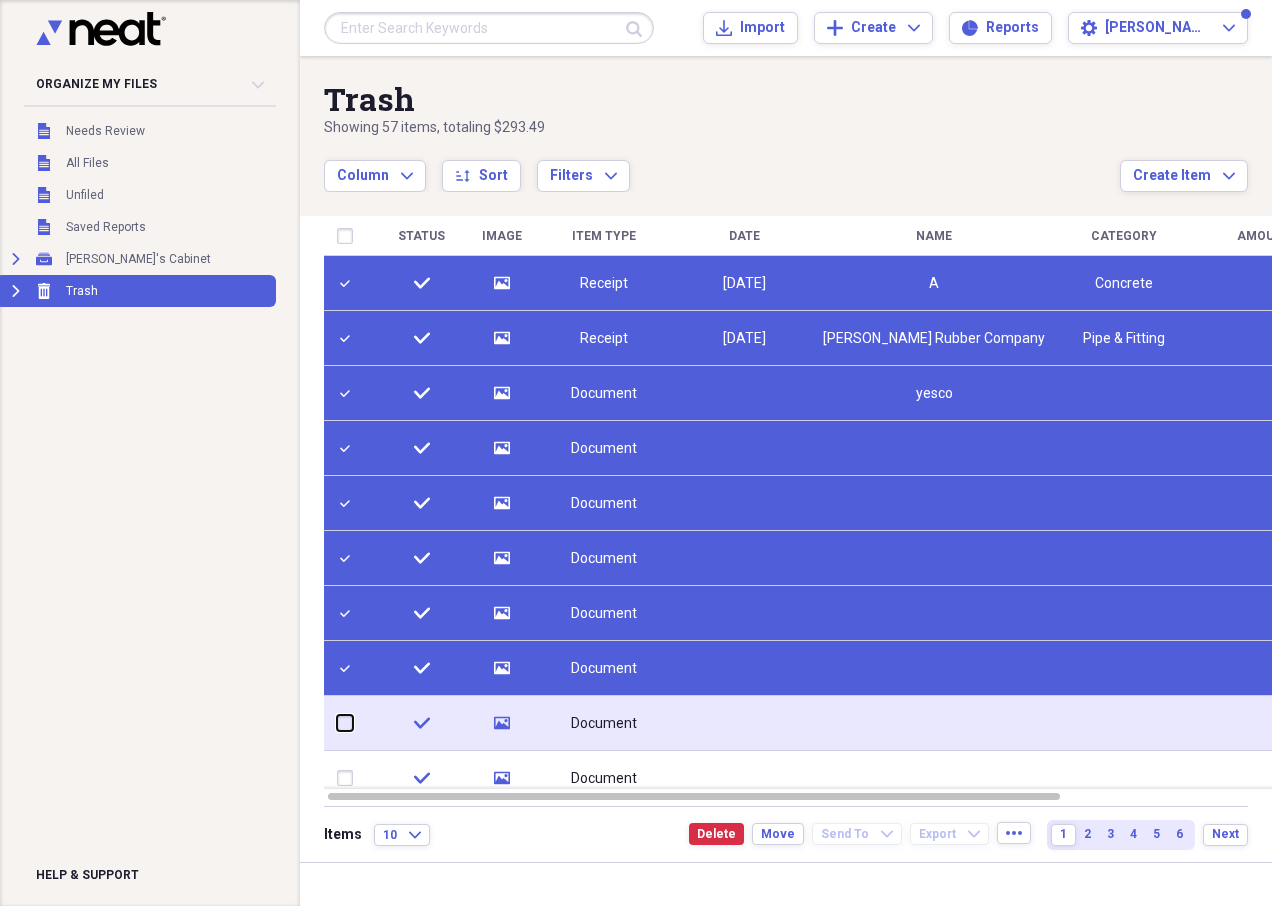 click at bounding box center [337, 723] 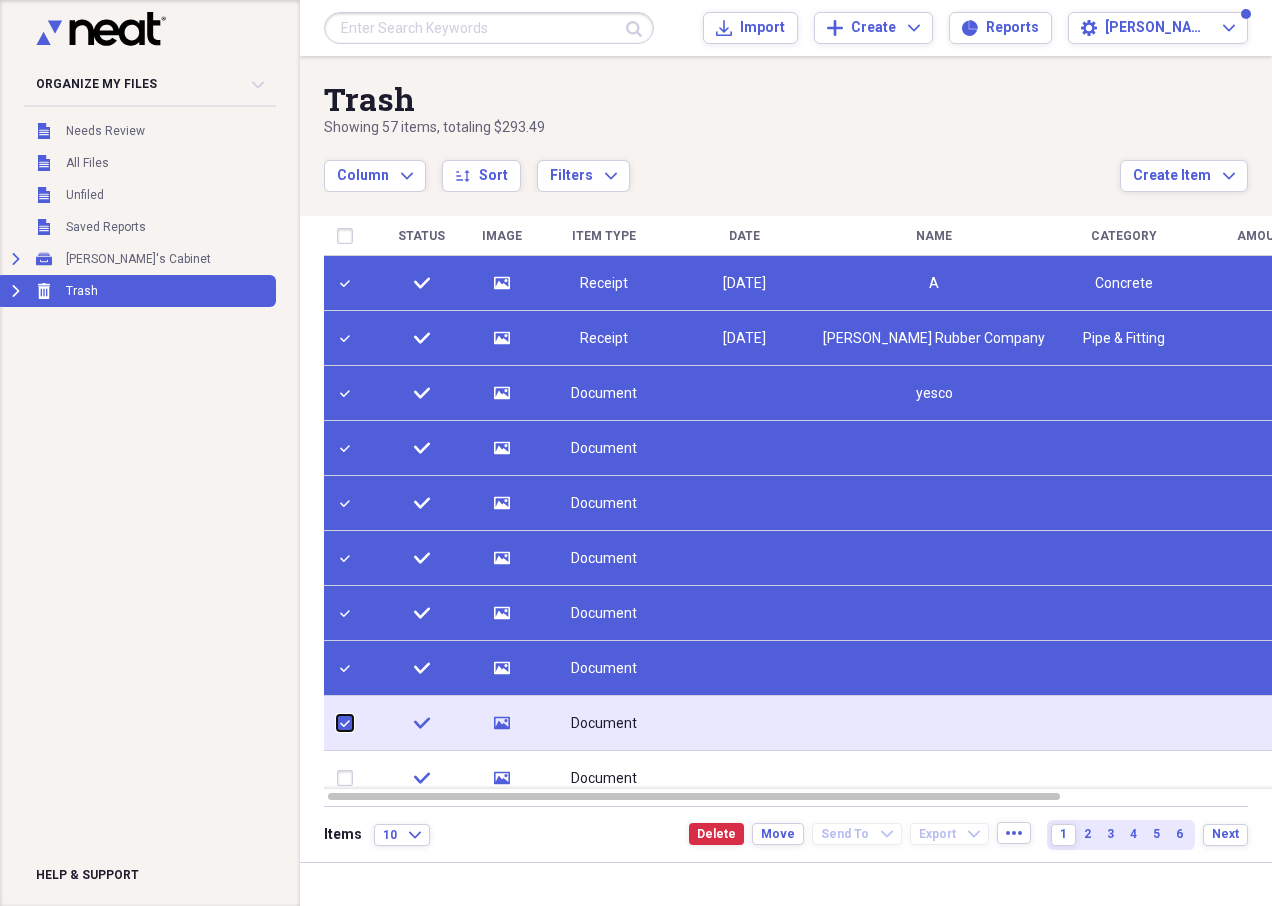 checkbox on "true" 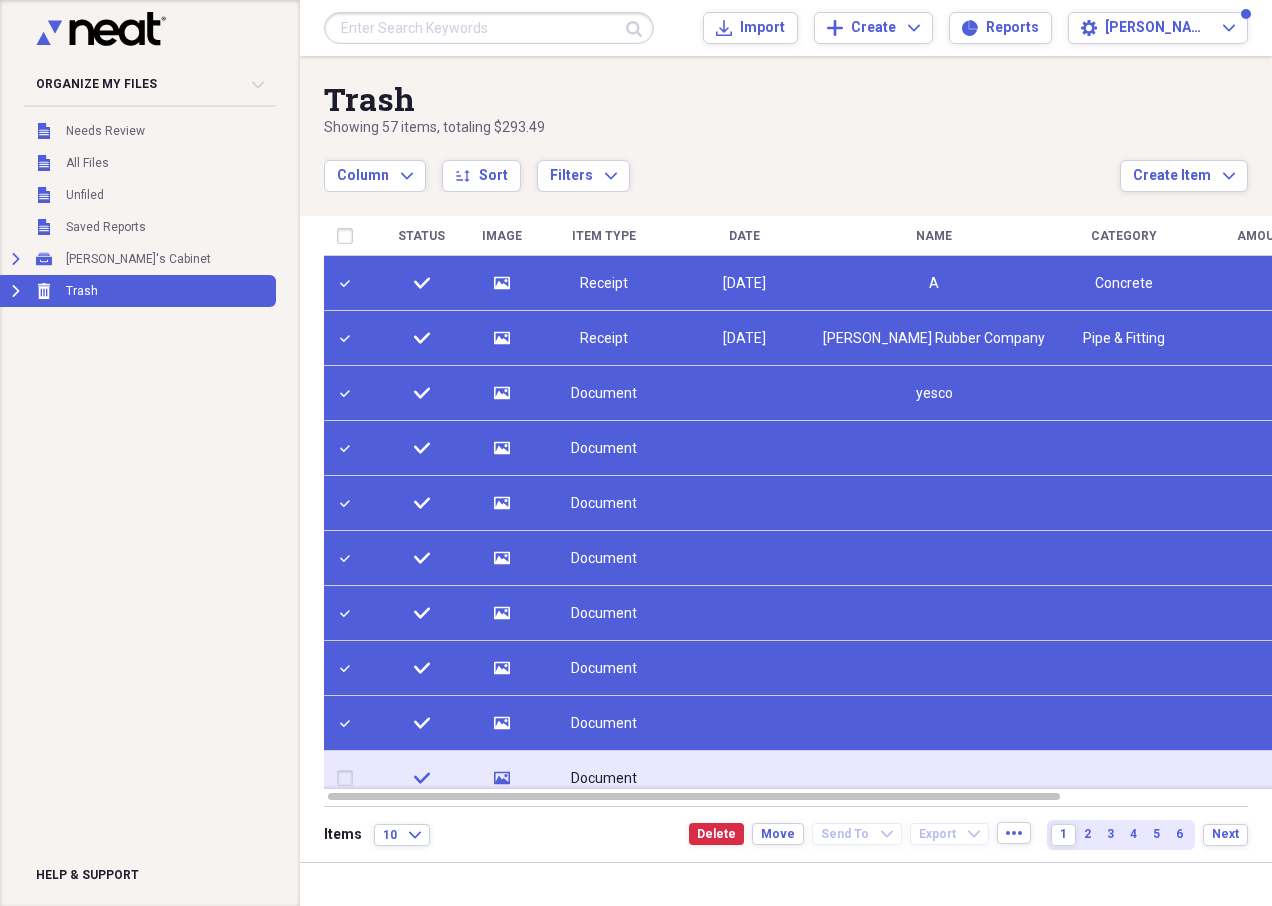 click at bounding box center (349, 778) 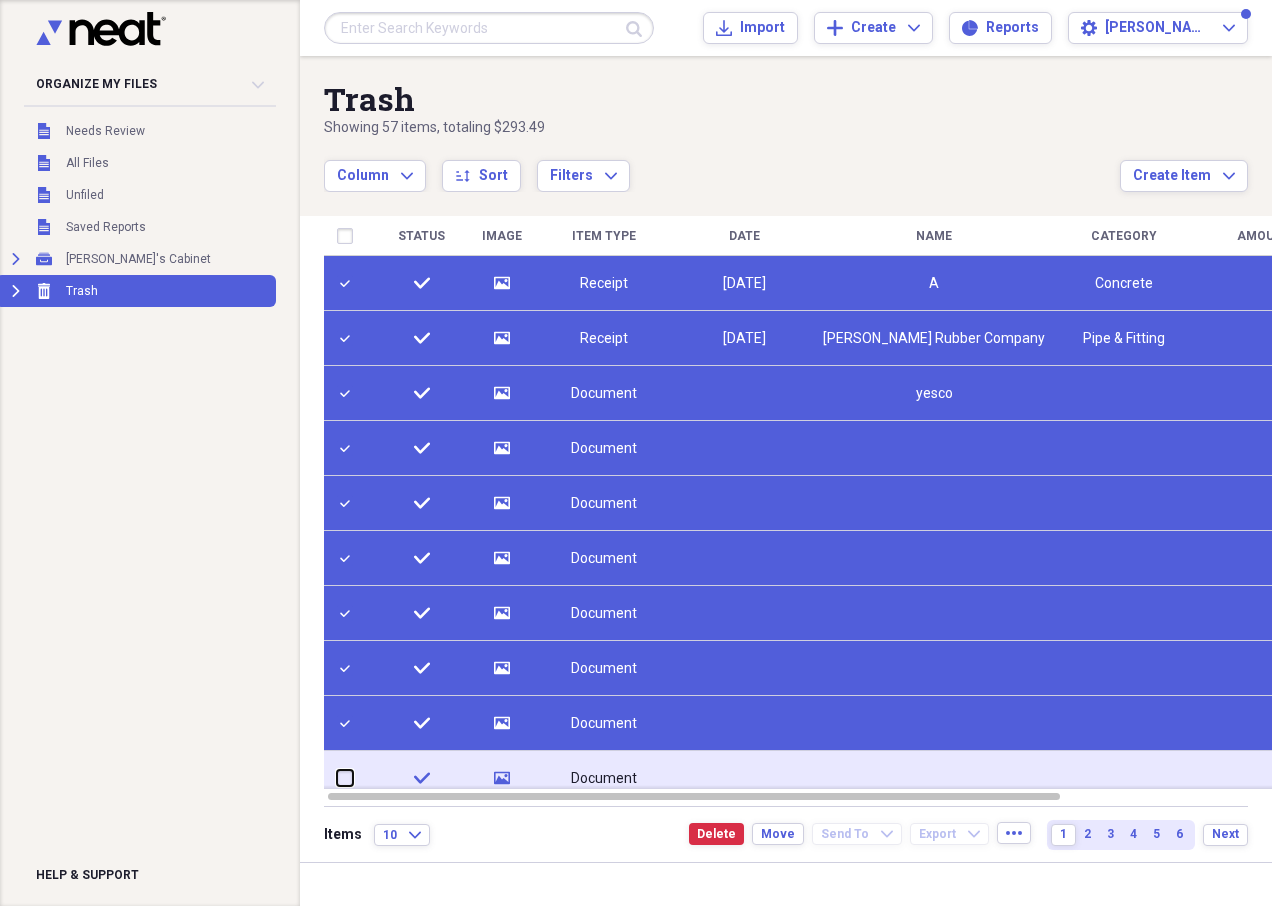click at bounding box center (337, 778) 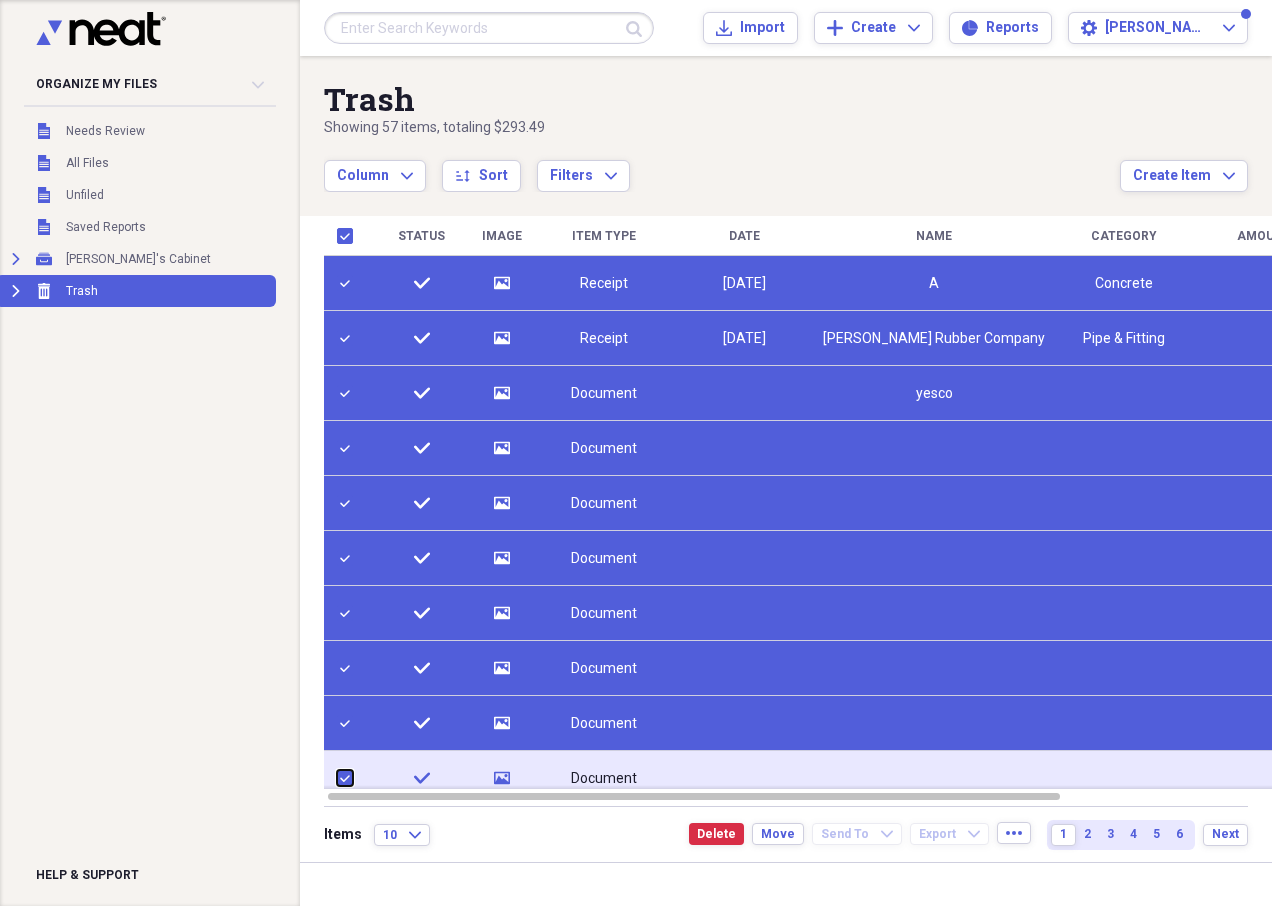 checkbox on "true" 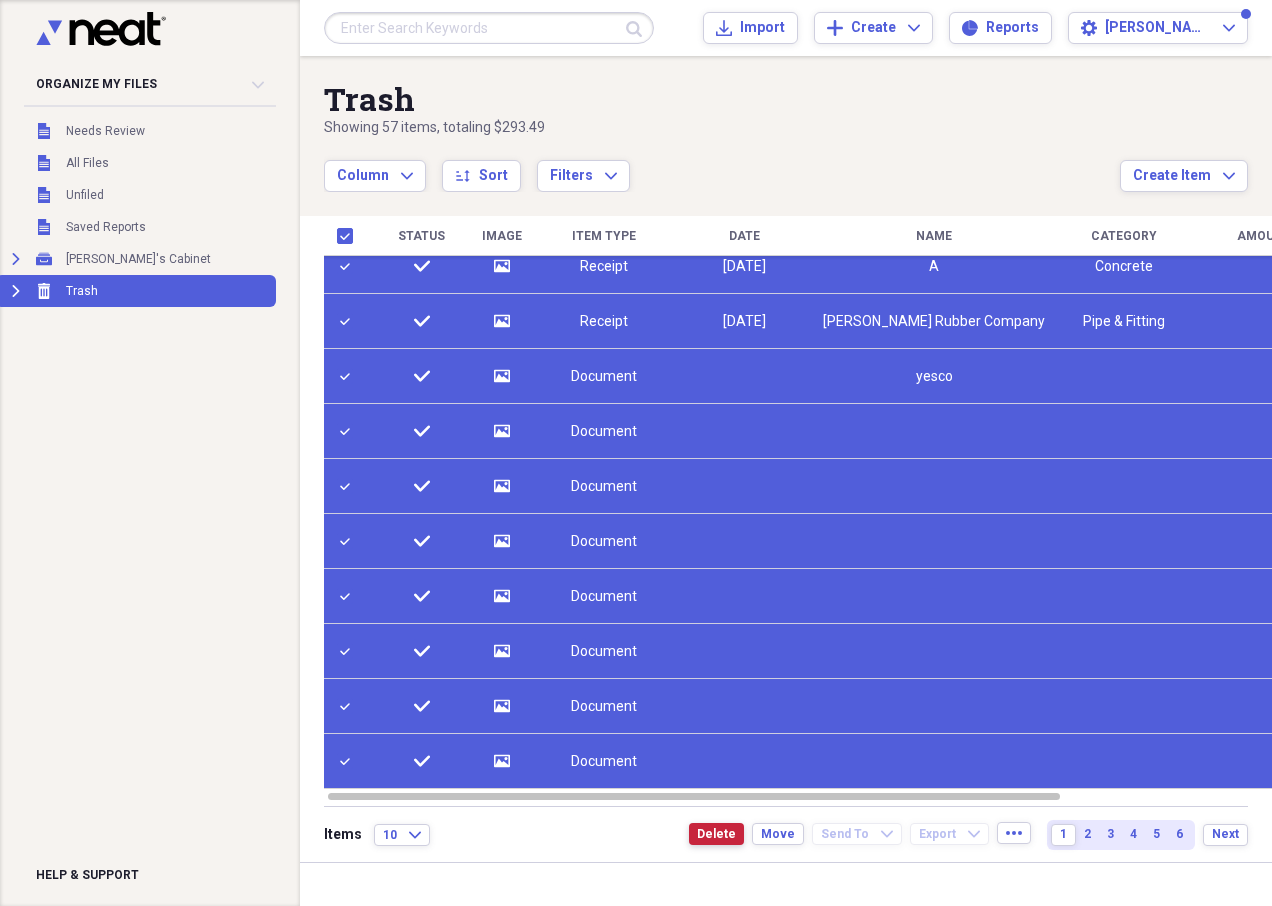 click on "Delete" at bounding box center [716, 834] 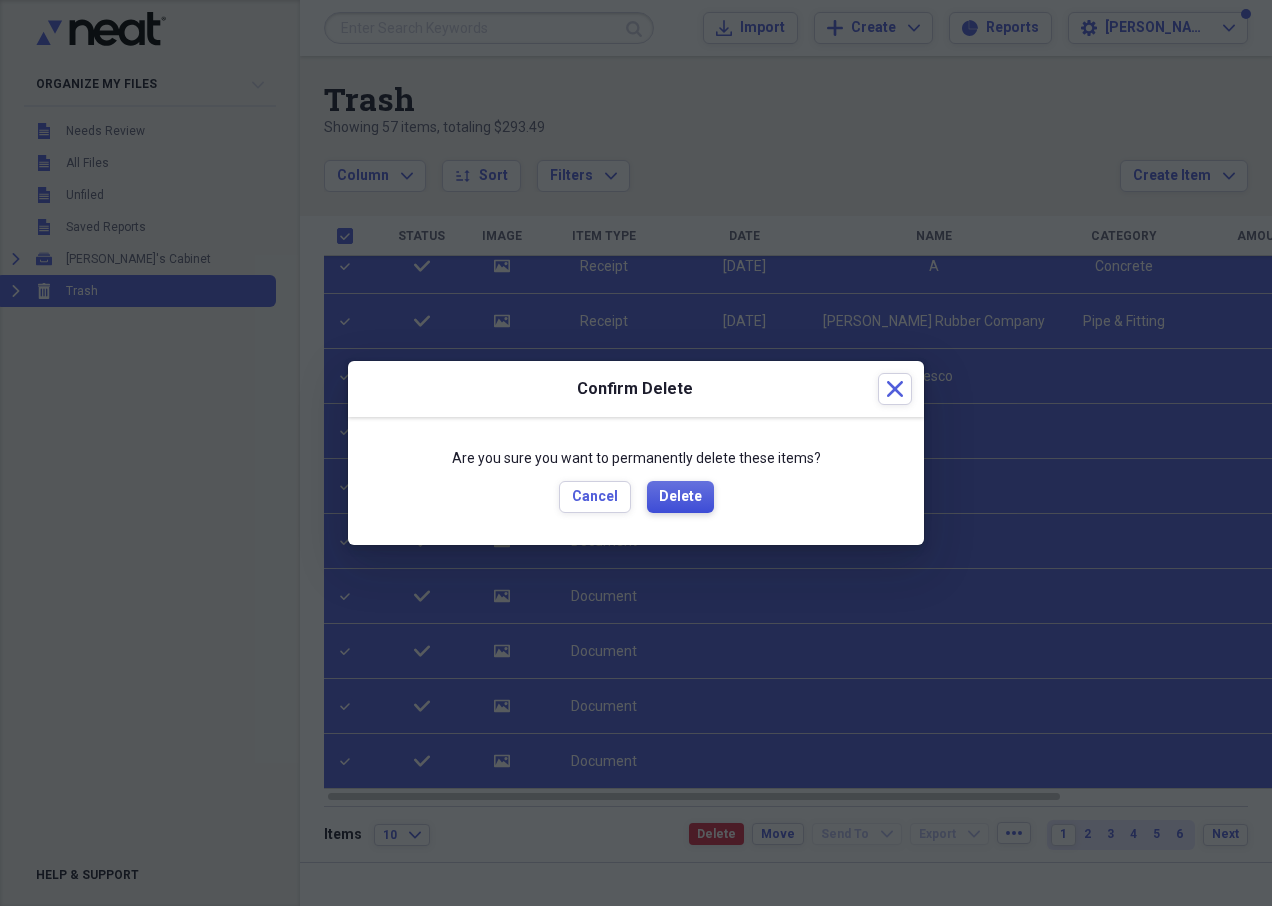 click on "Delete" at bounding box center [680, 497] 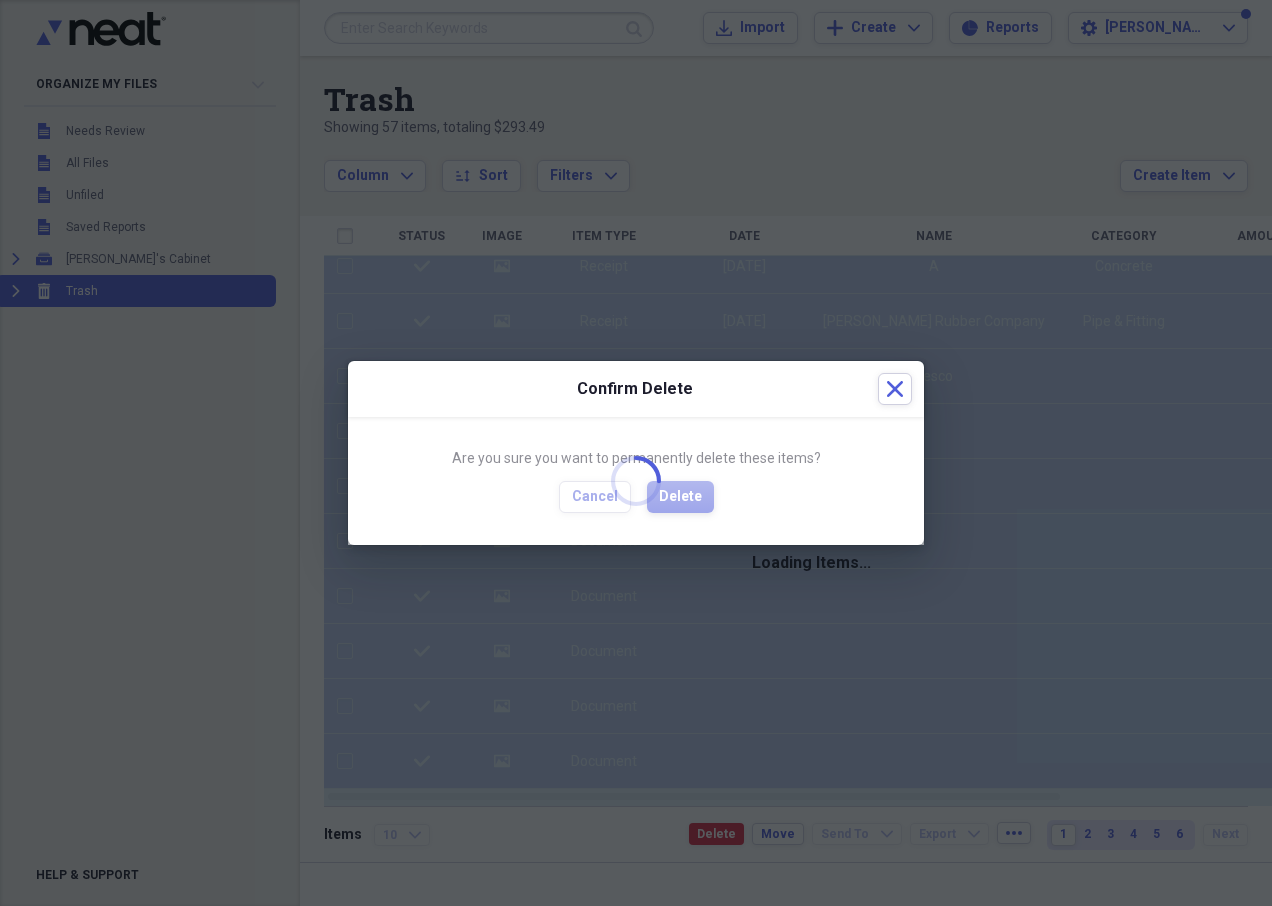 checkbox on "false" 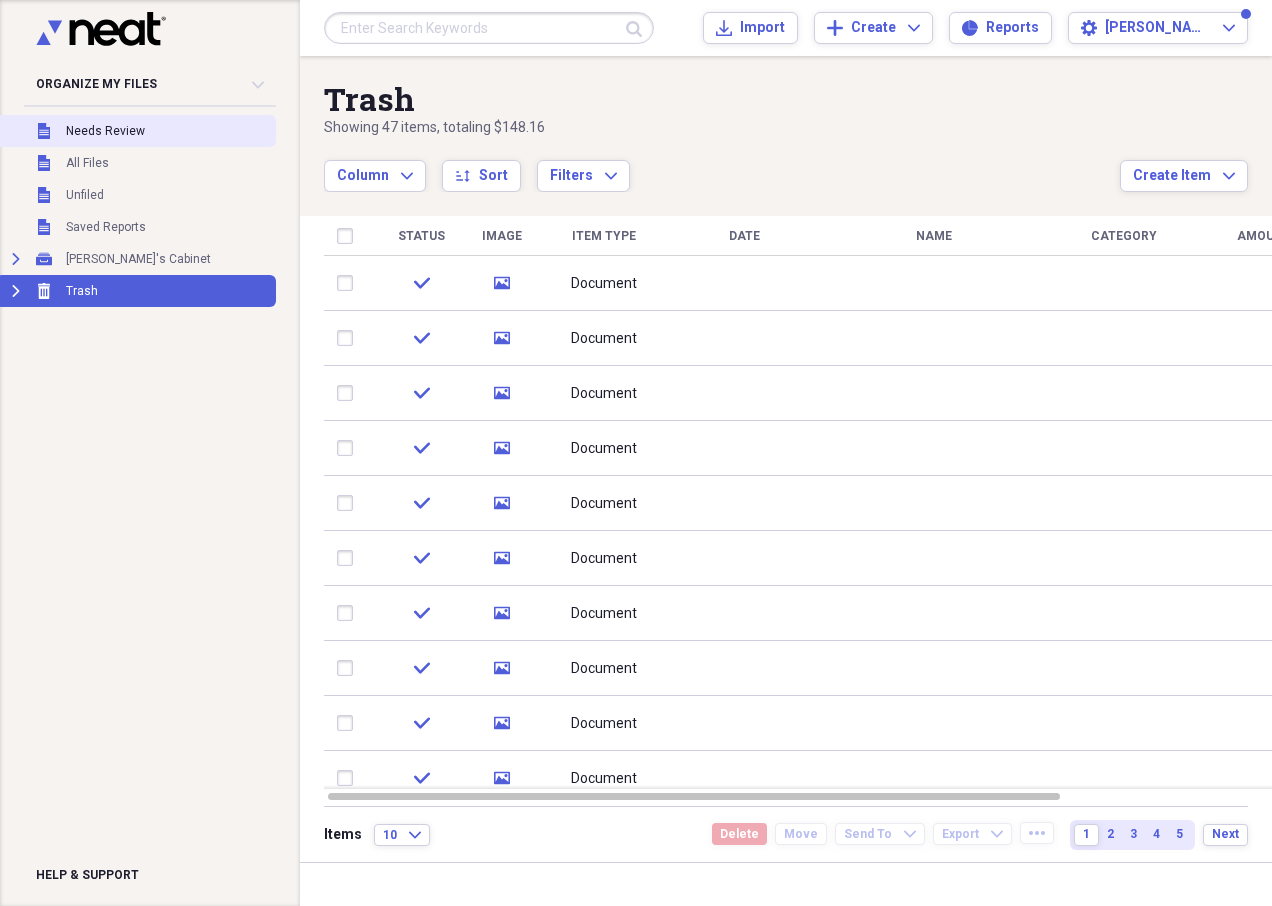 click on "Unfiled Needs Review" at bounding box center [136, 131] 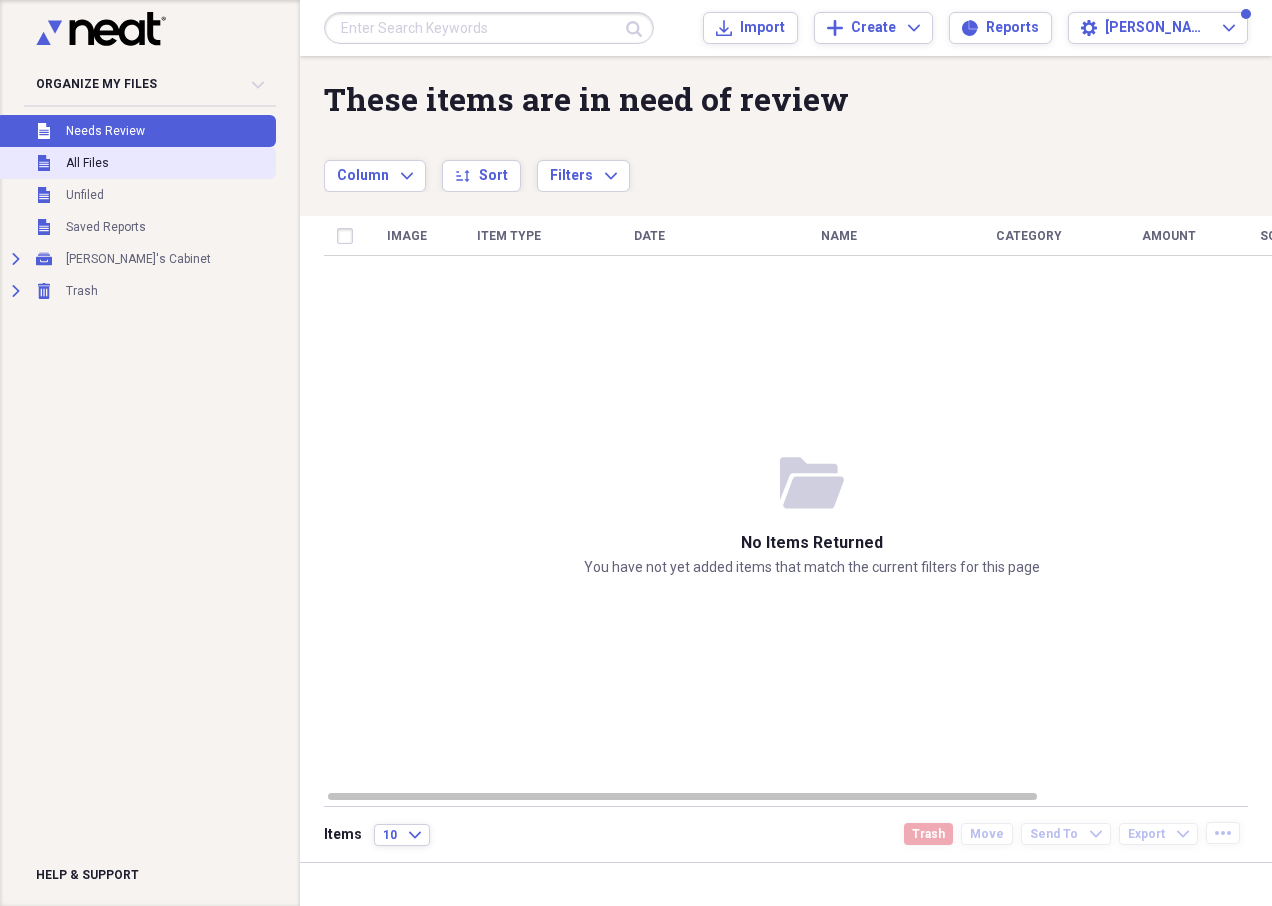 click on "Unfiled All Files" at bounding box center [136, 163] 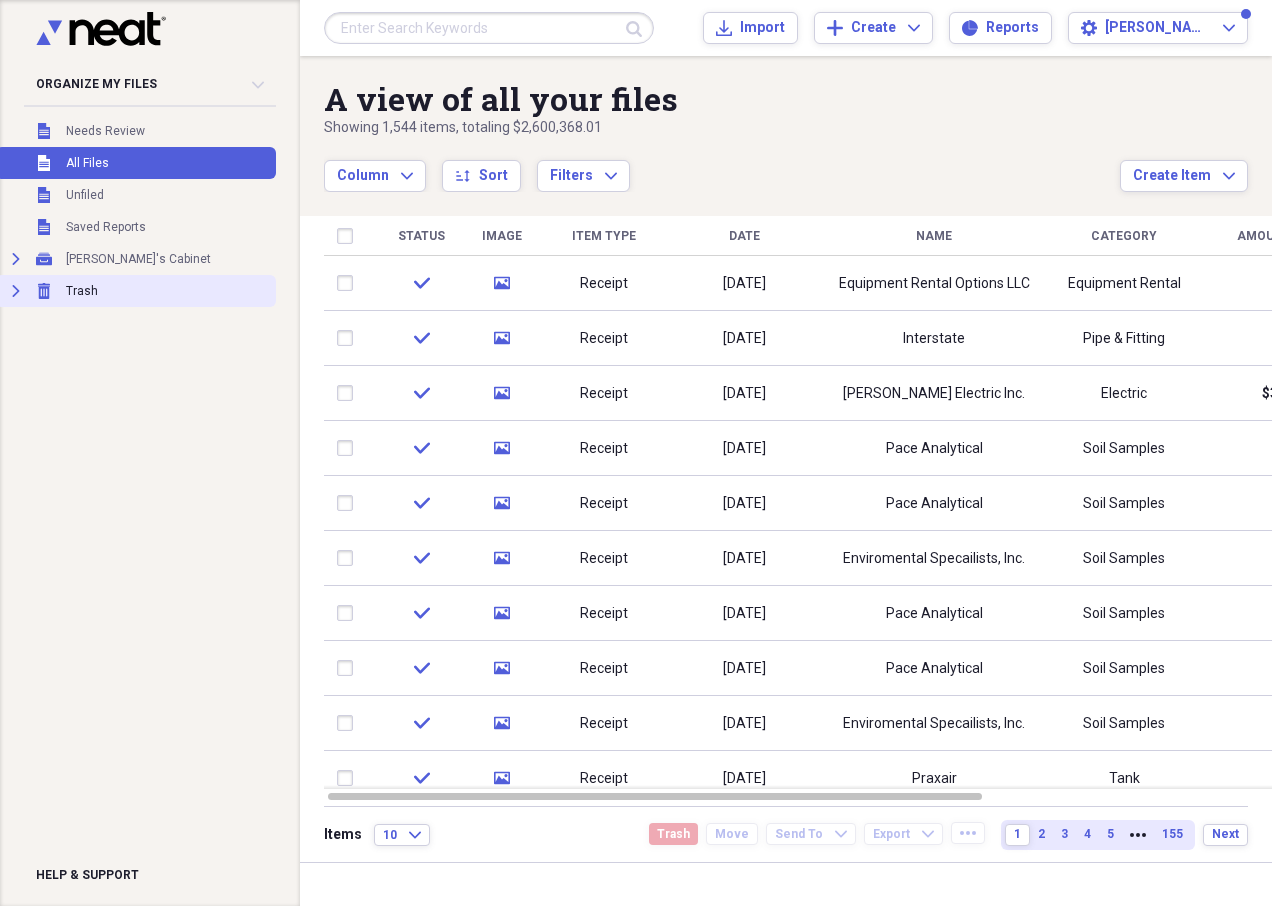 click on "Expand Trash Trash" at bounding box center (136, 291) 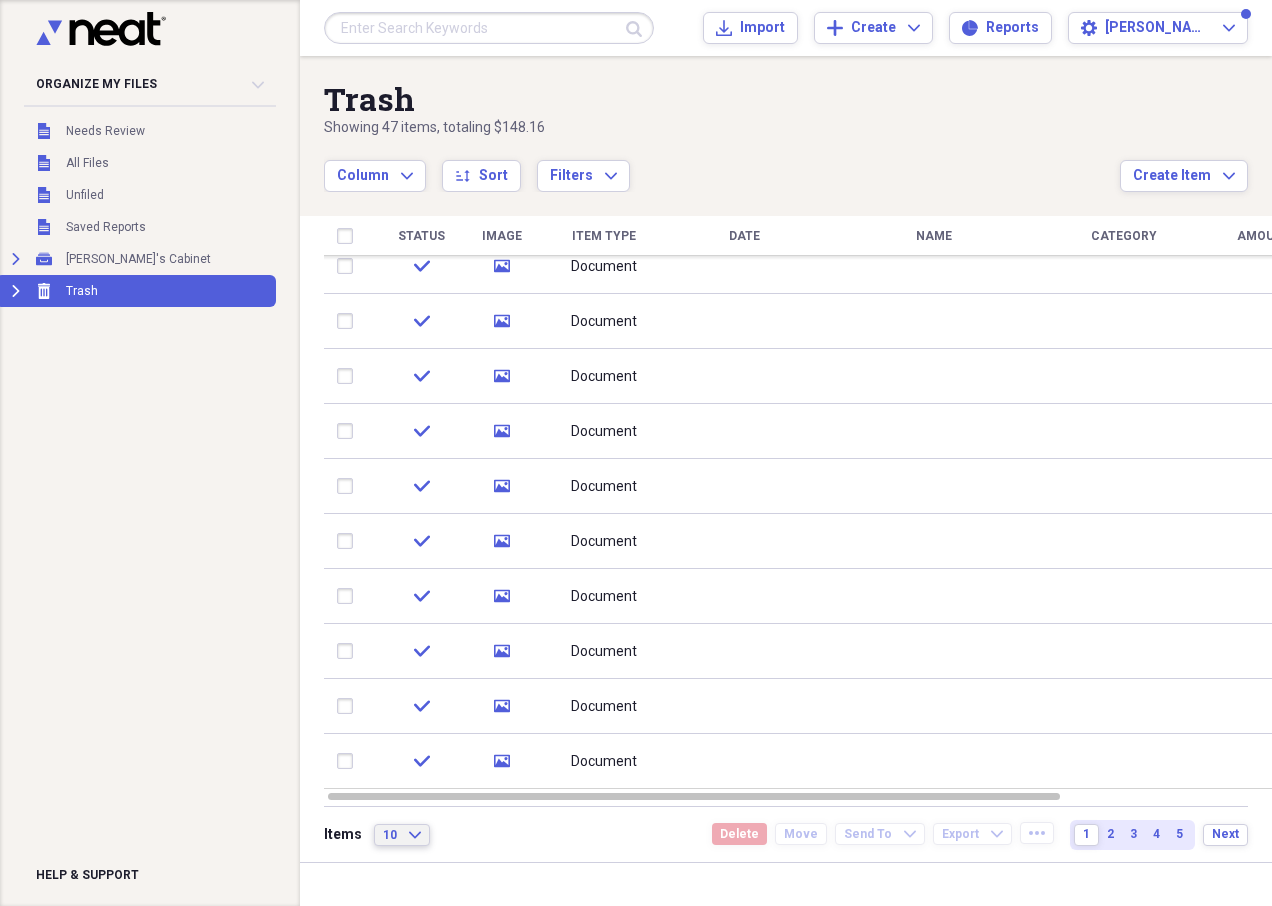click on "Expand" 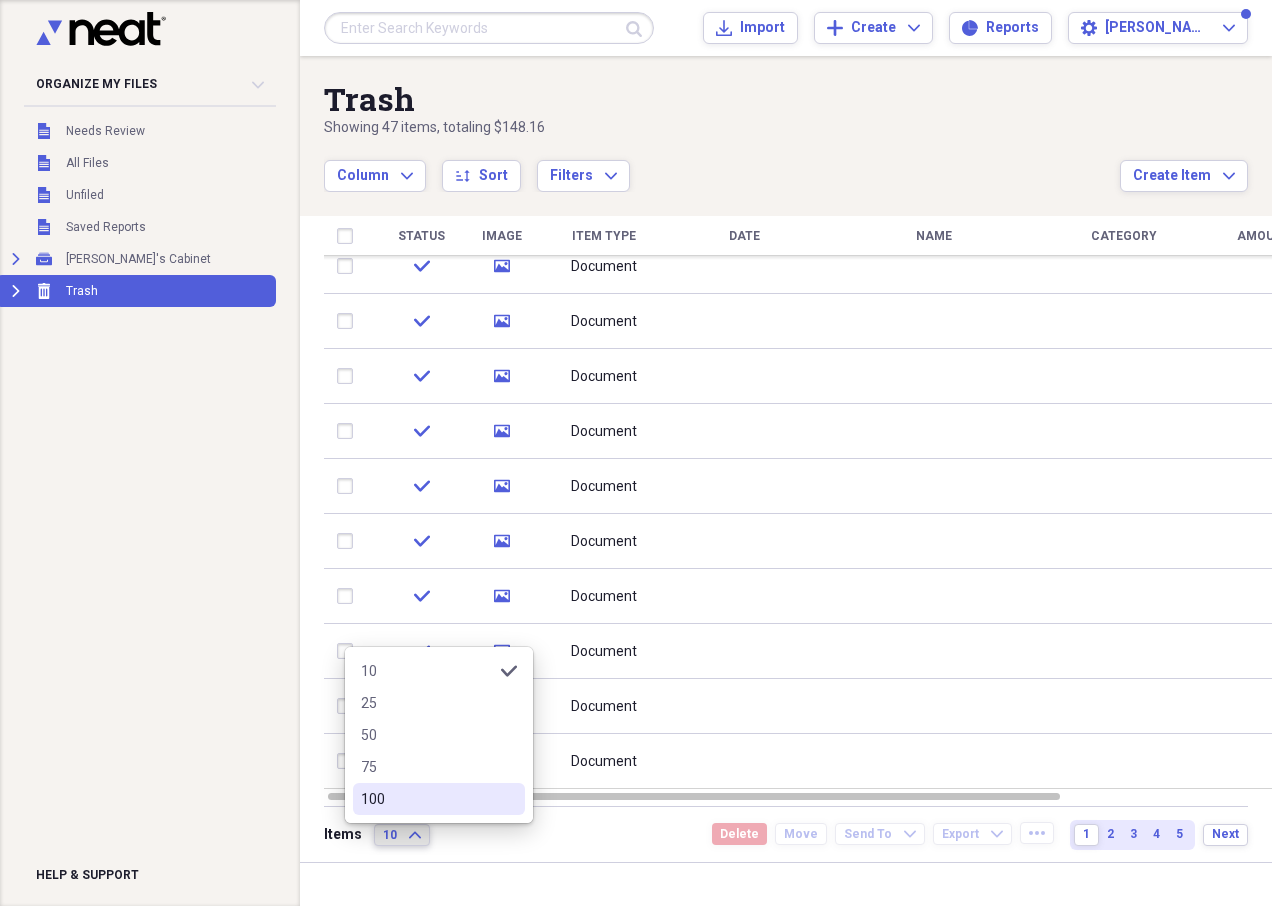 click on "100" at bounding box center [439, 799] 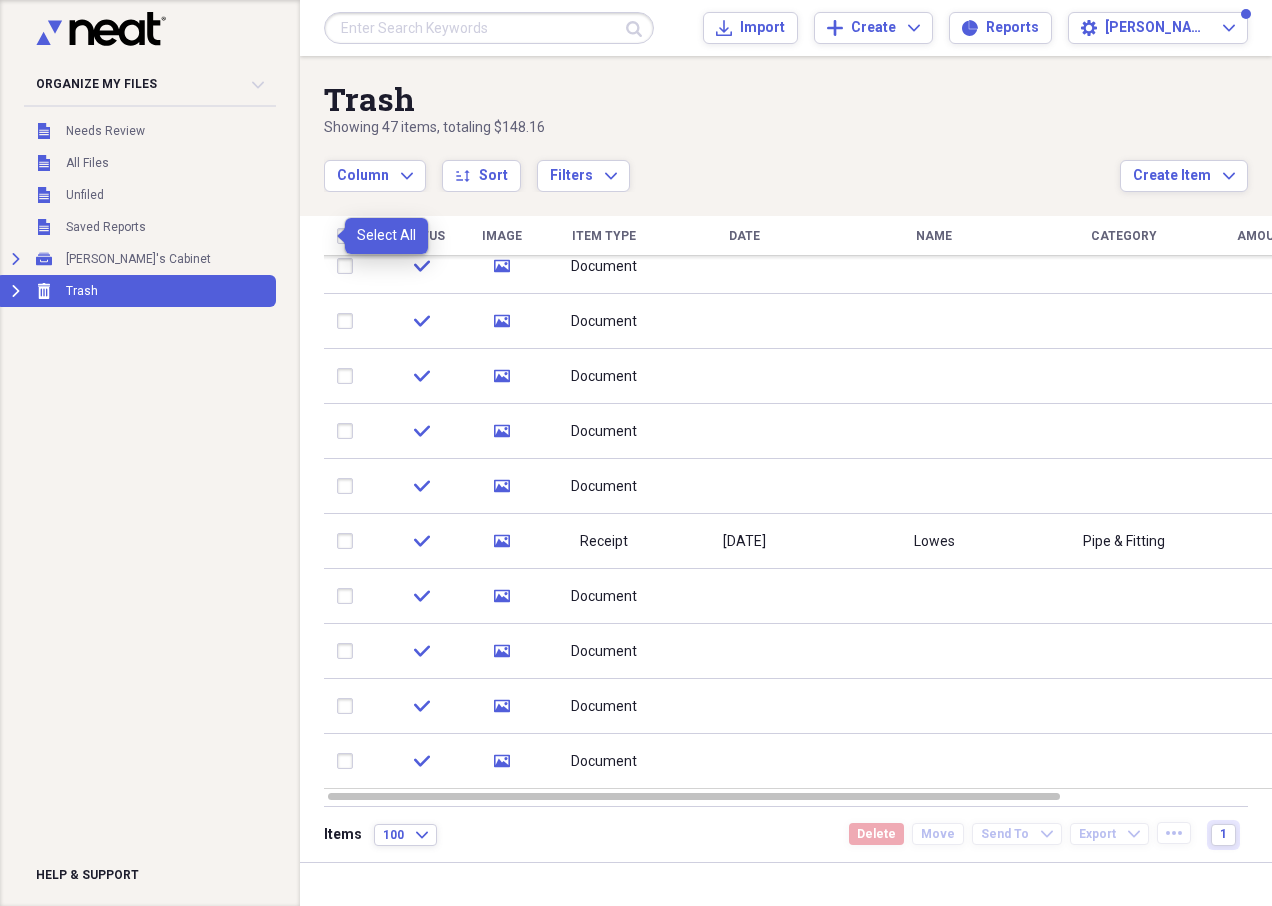 click at bounding box center [349, 236] 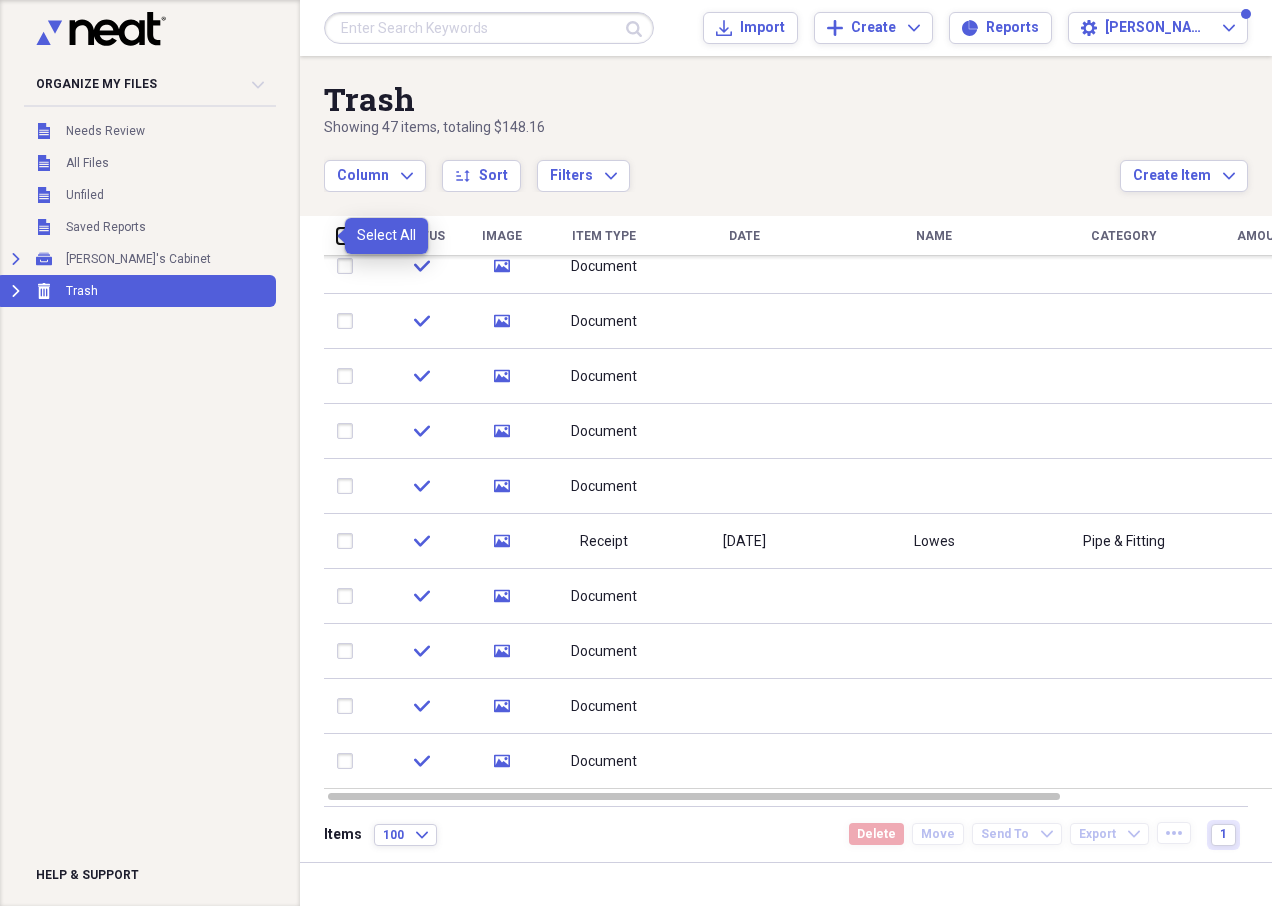 click at bounding box center [337, 235] 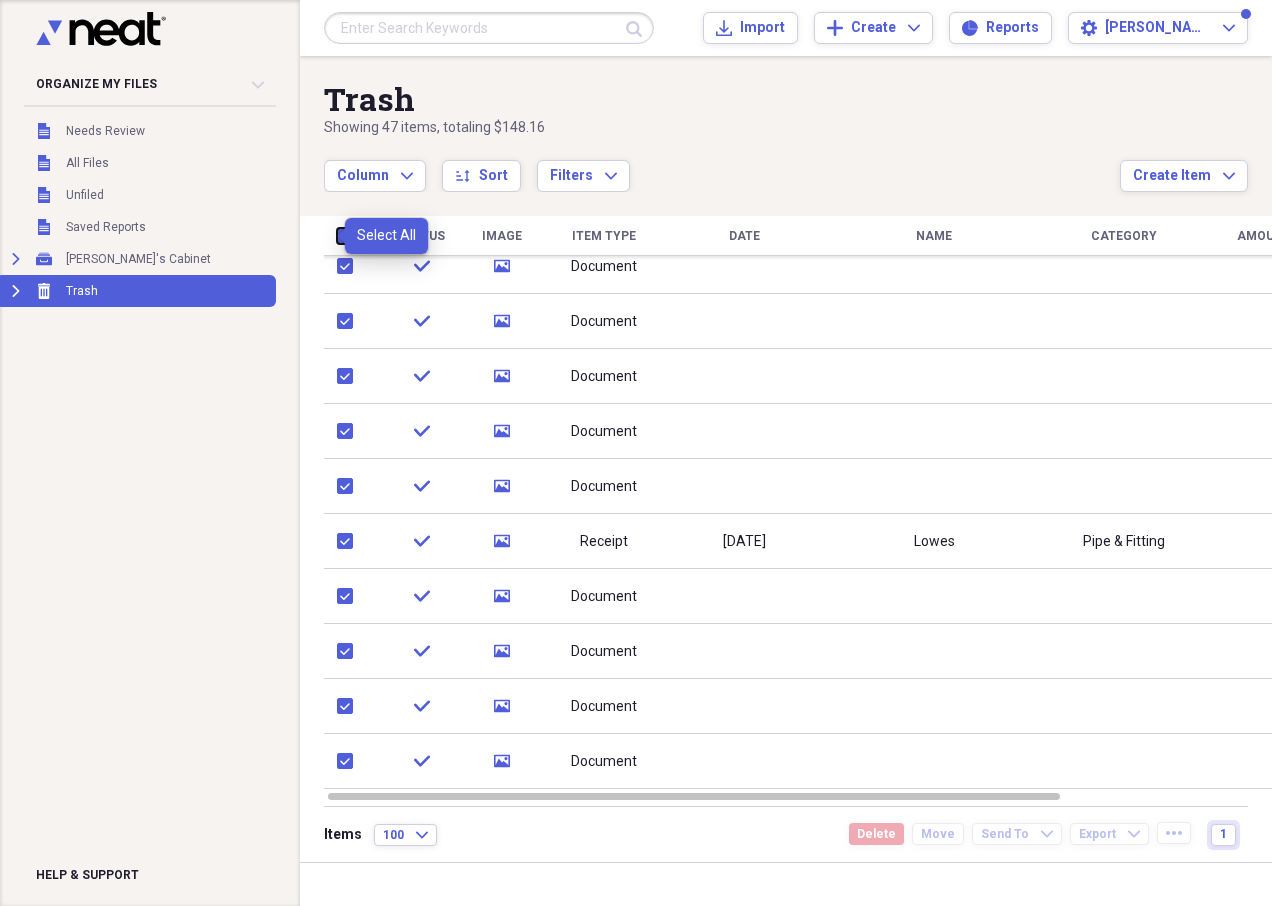 checkbox on "true" 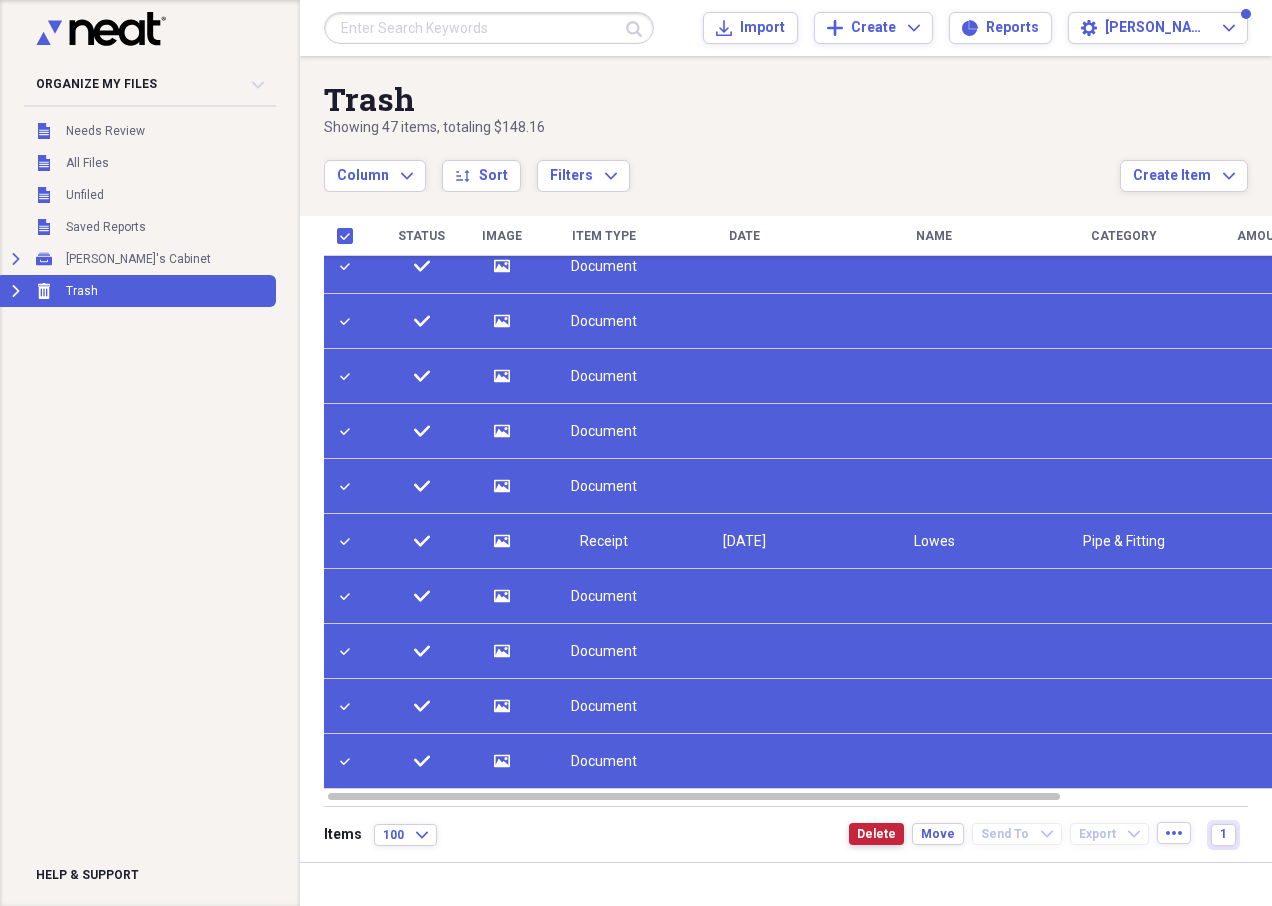 click on "Delete" at bounding box center (876, 834) 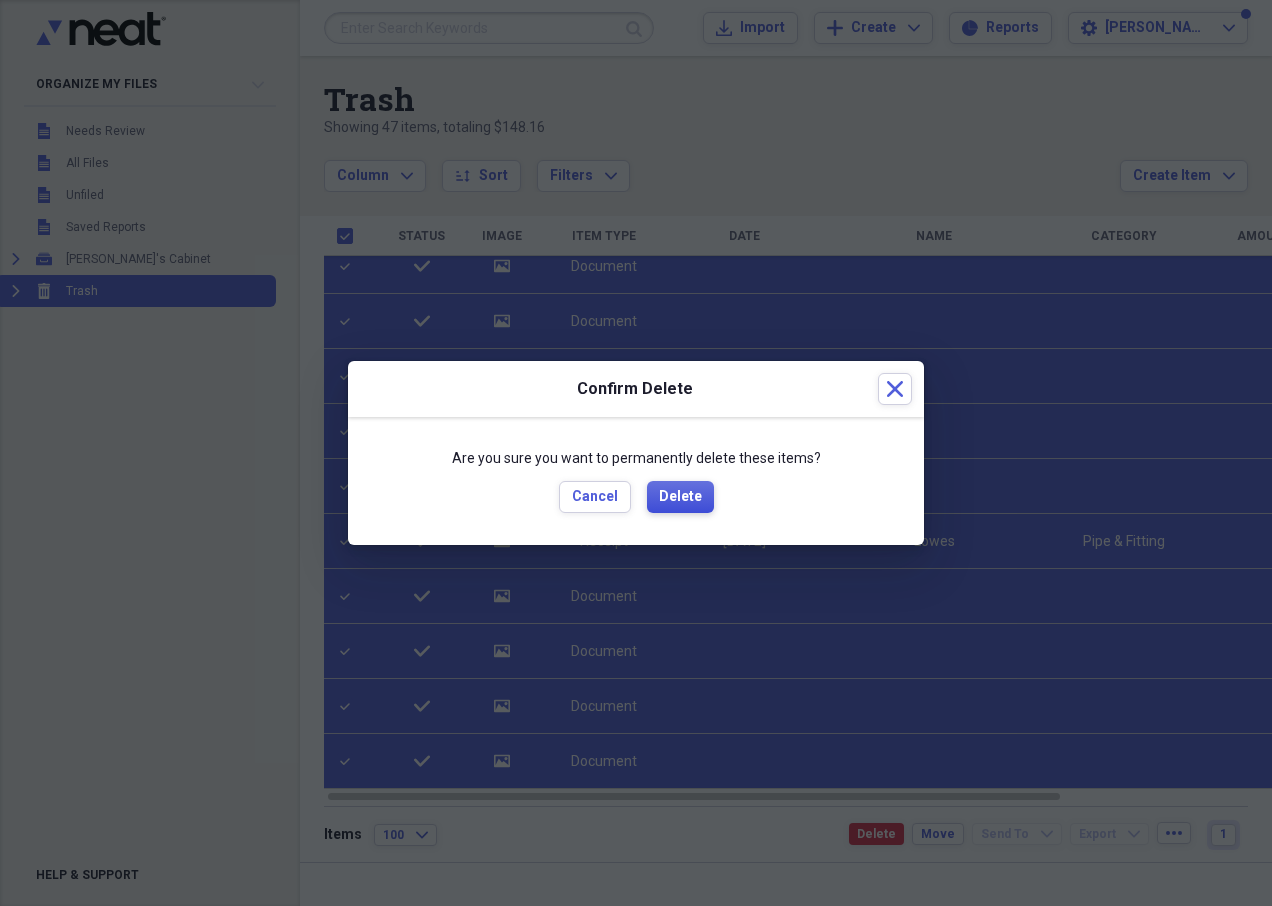click on "Delete" at bounding box center (680, 497) 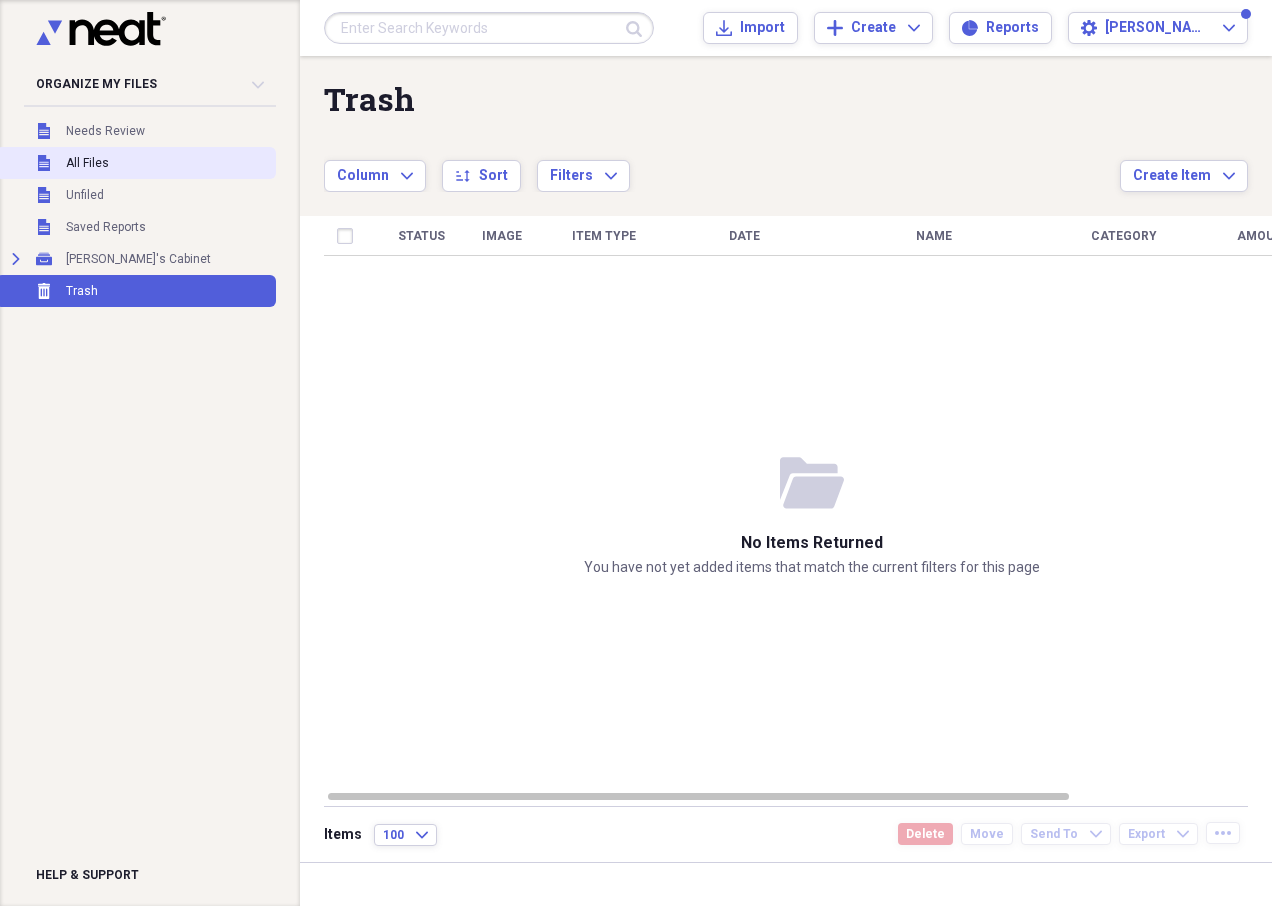 click on "Unfiled All Files" at bounding box center [136, 163] 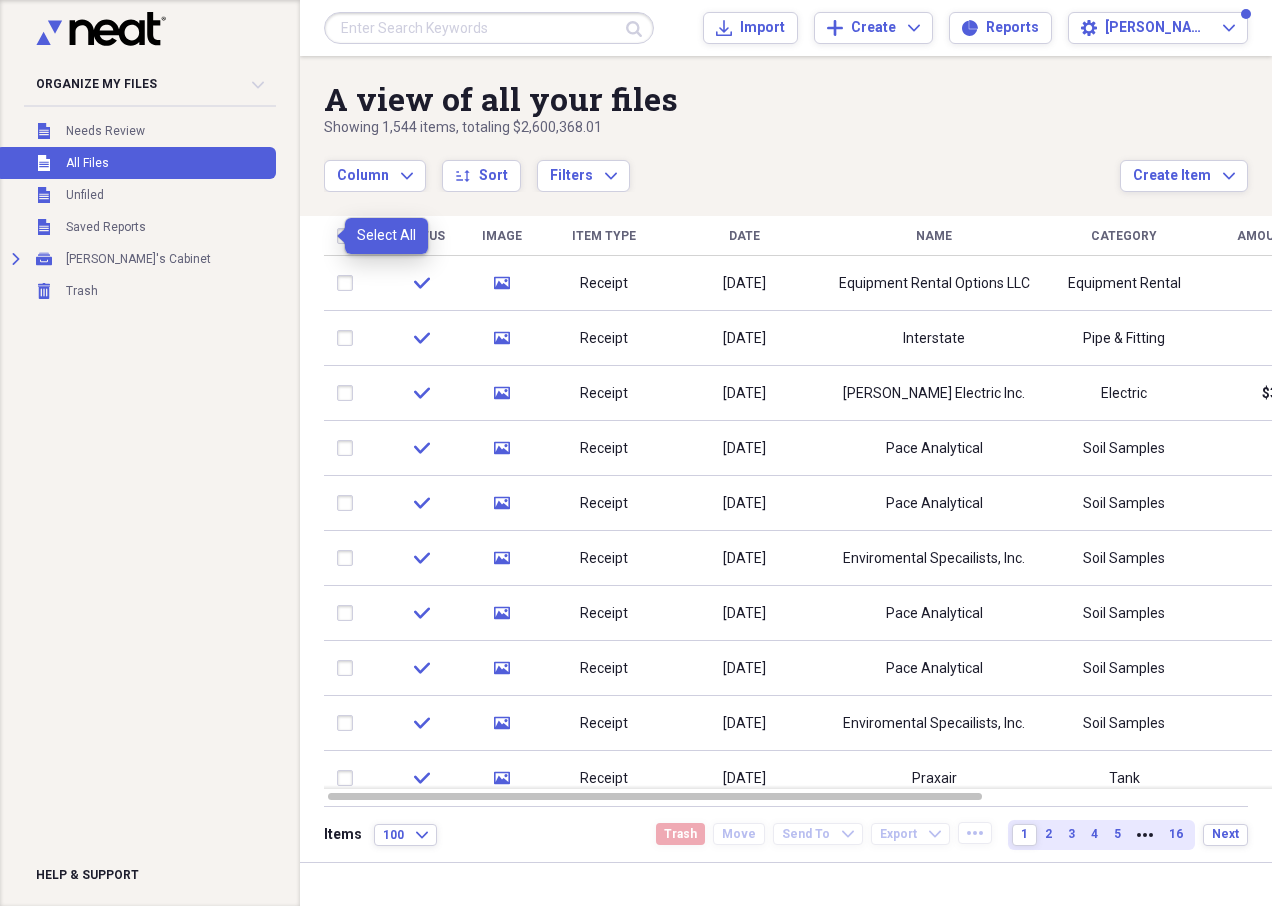 click at bounding box center (349, 236) 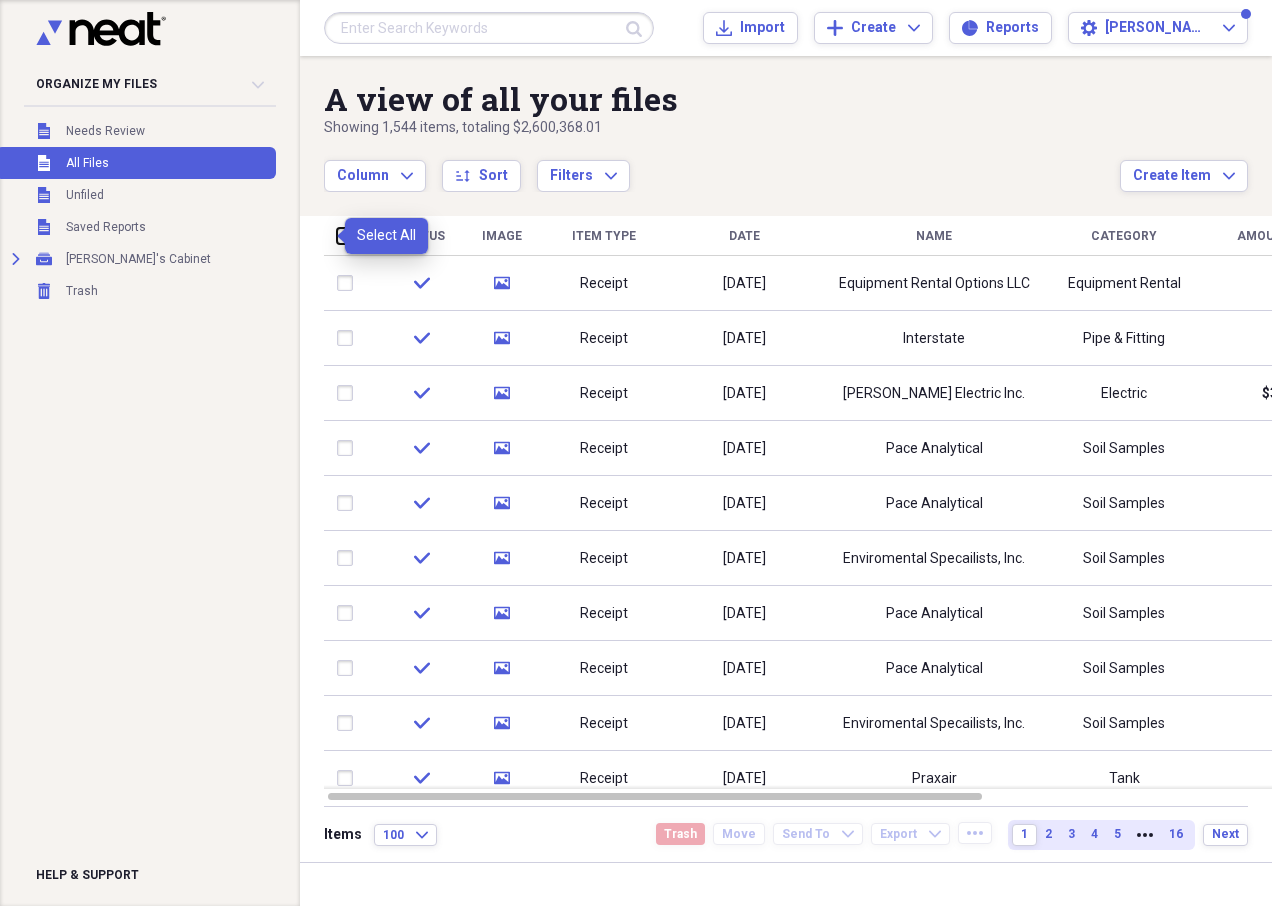 click at bounding box center [337, 235] 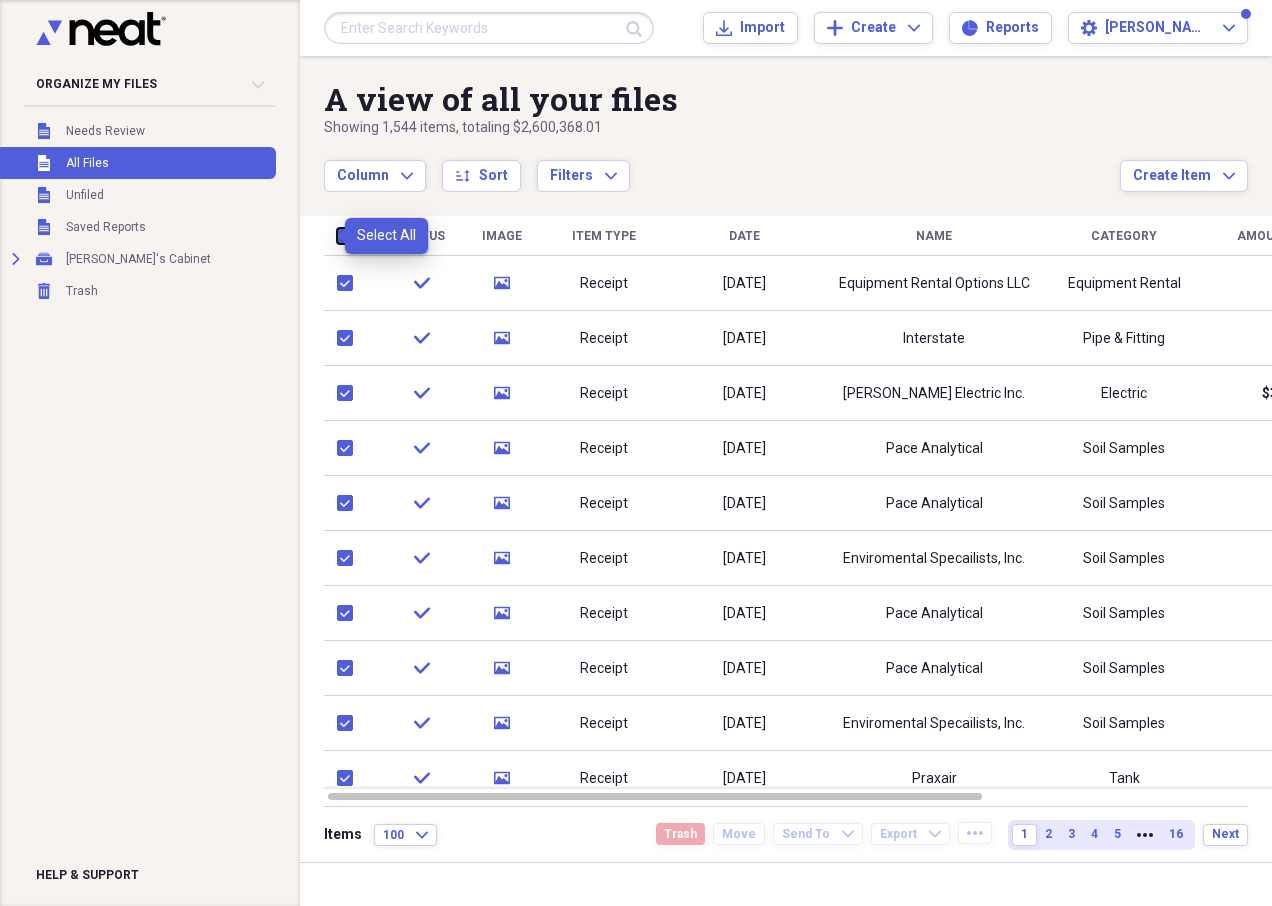 checkbox on "true" 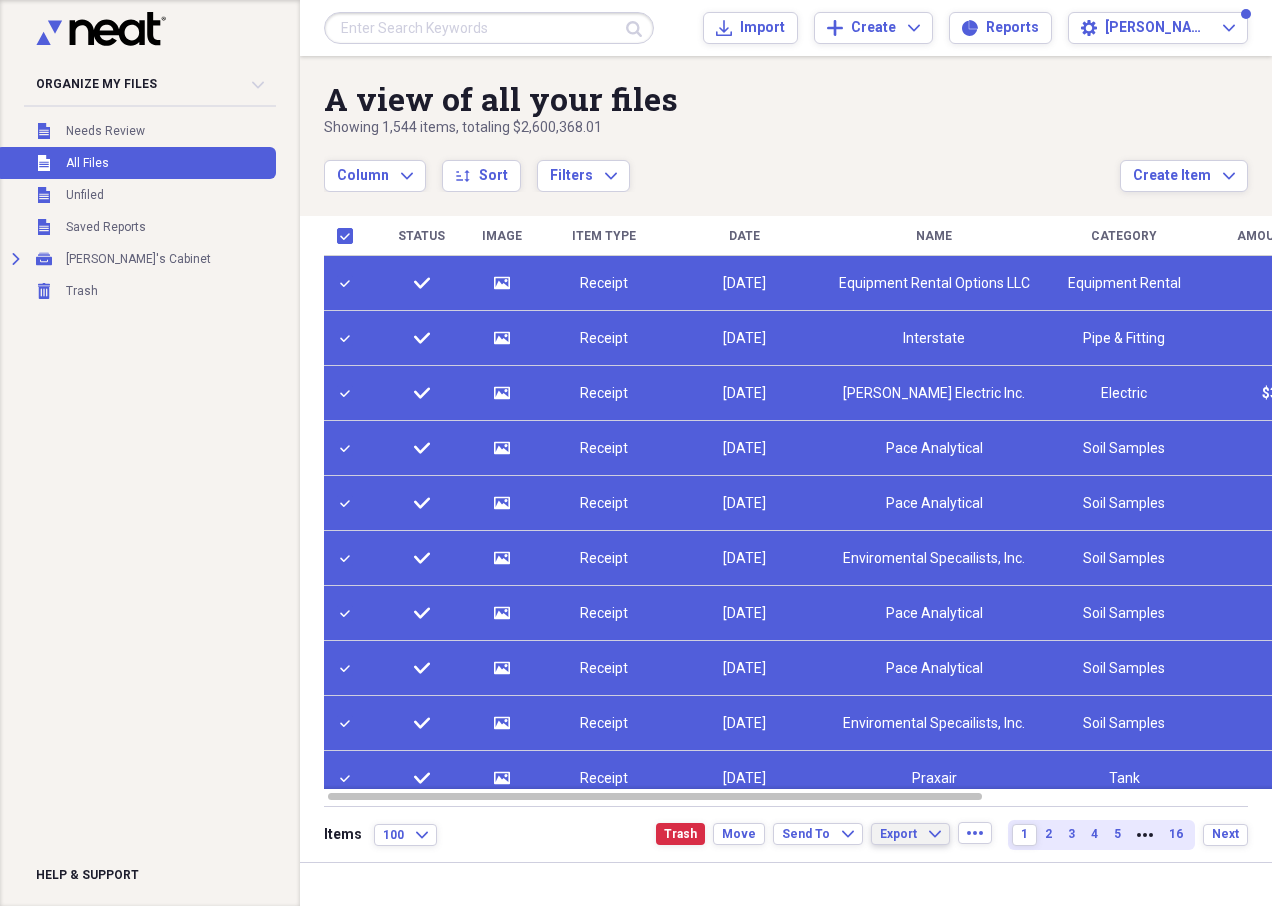 click on "Export" at bounding box center [898, 834] 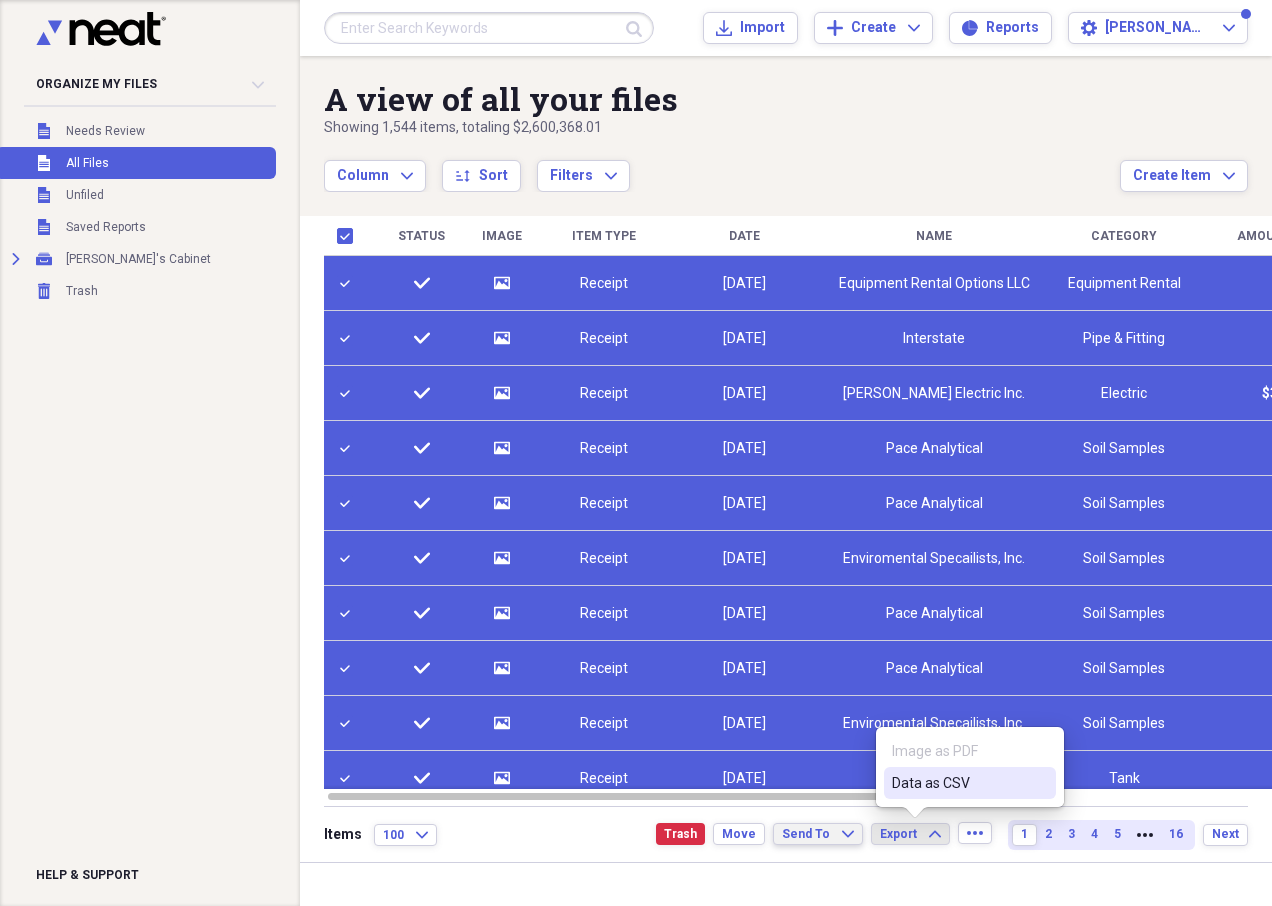 click on "Expand" 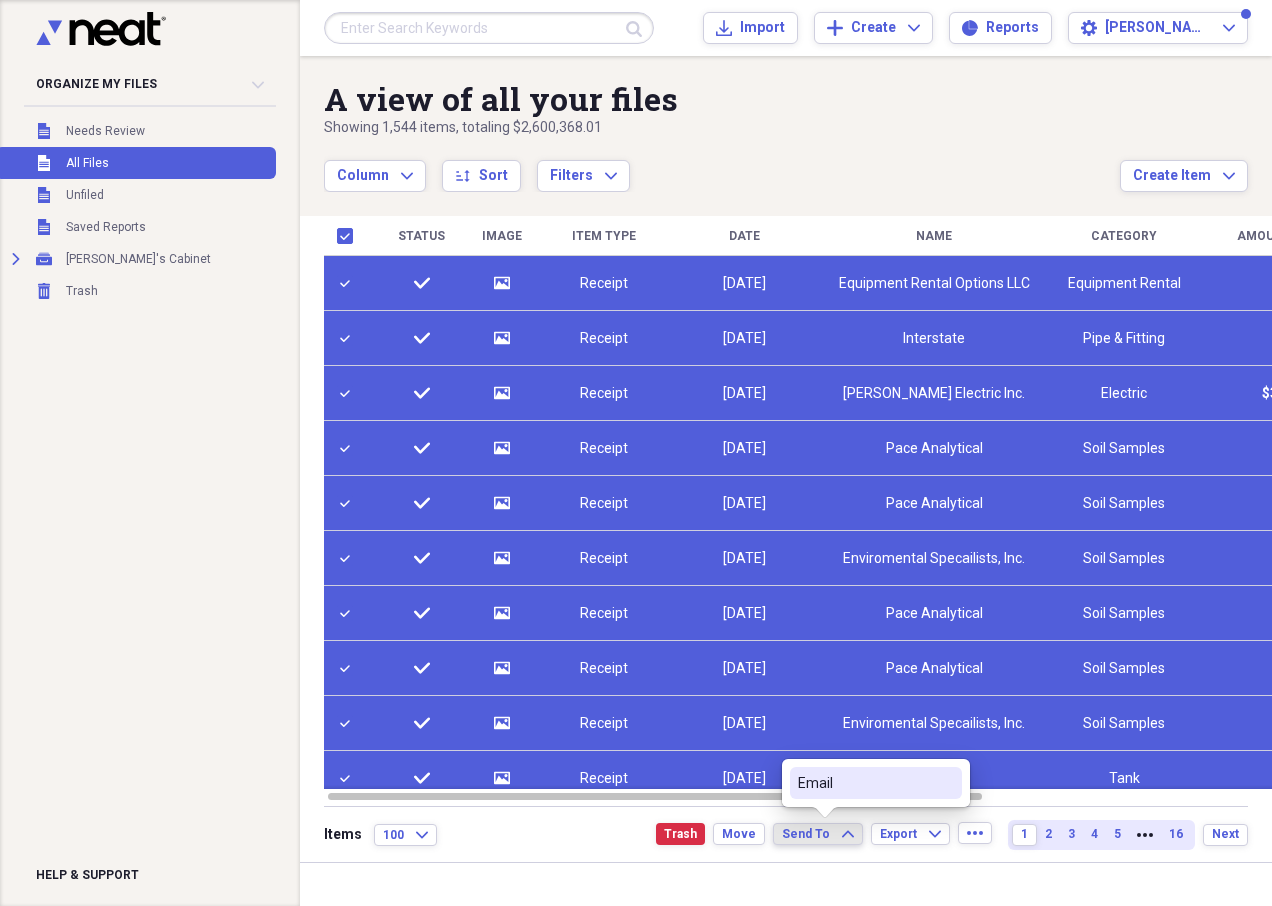 click on "Email" at bounding box center [864, 783] 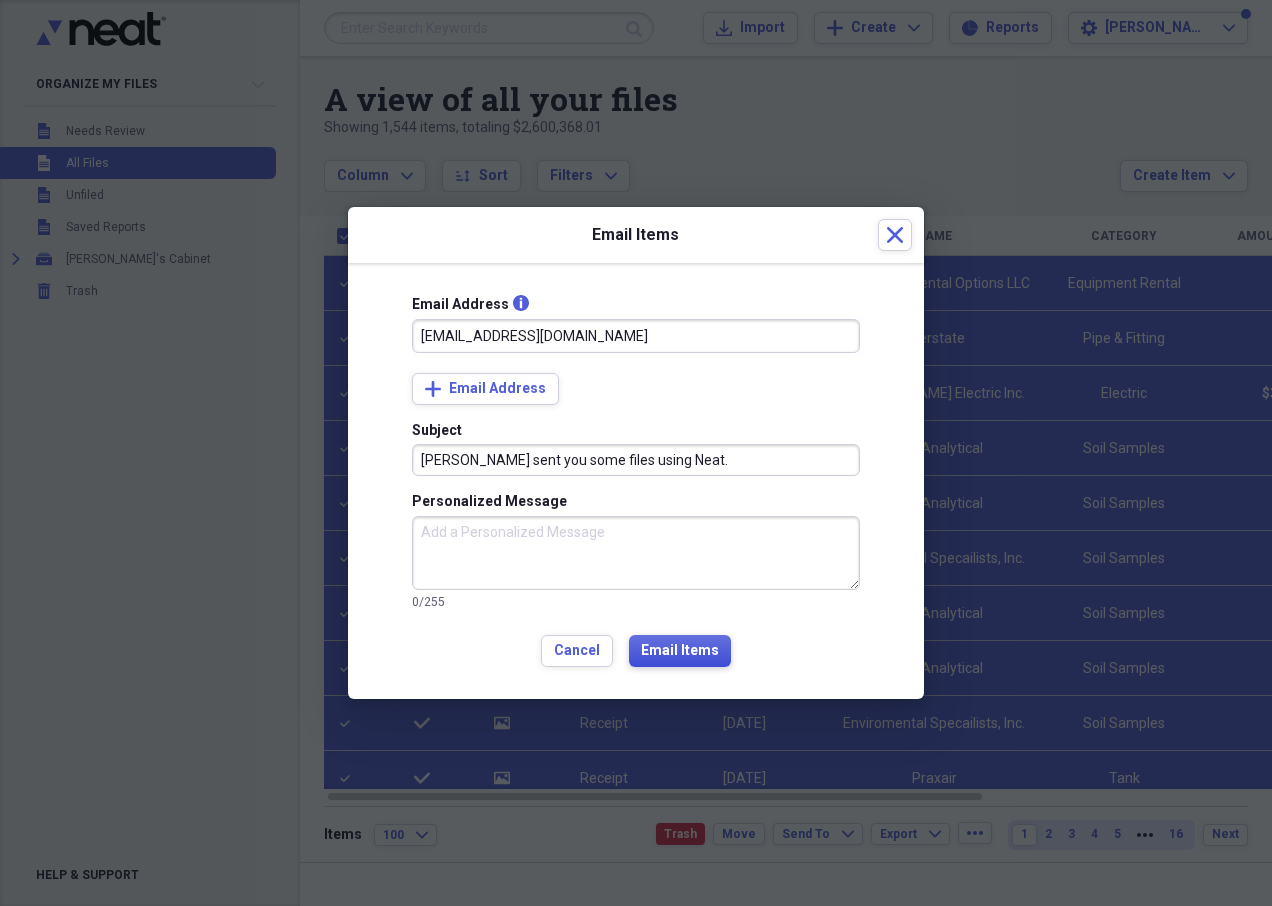 type on "agrazianiinc@gmail.com" 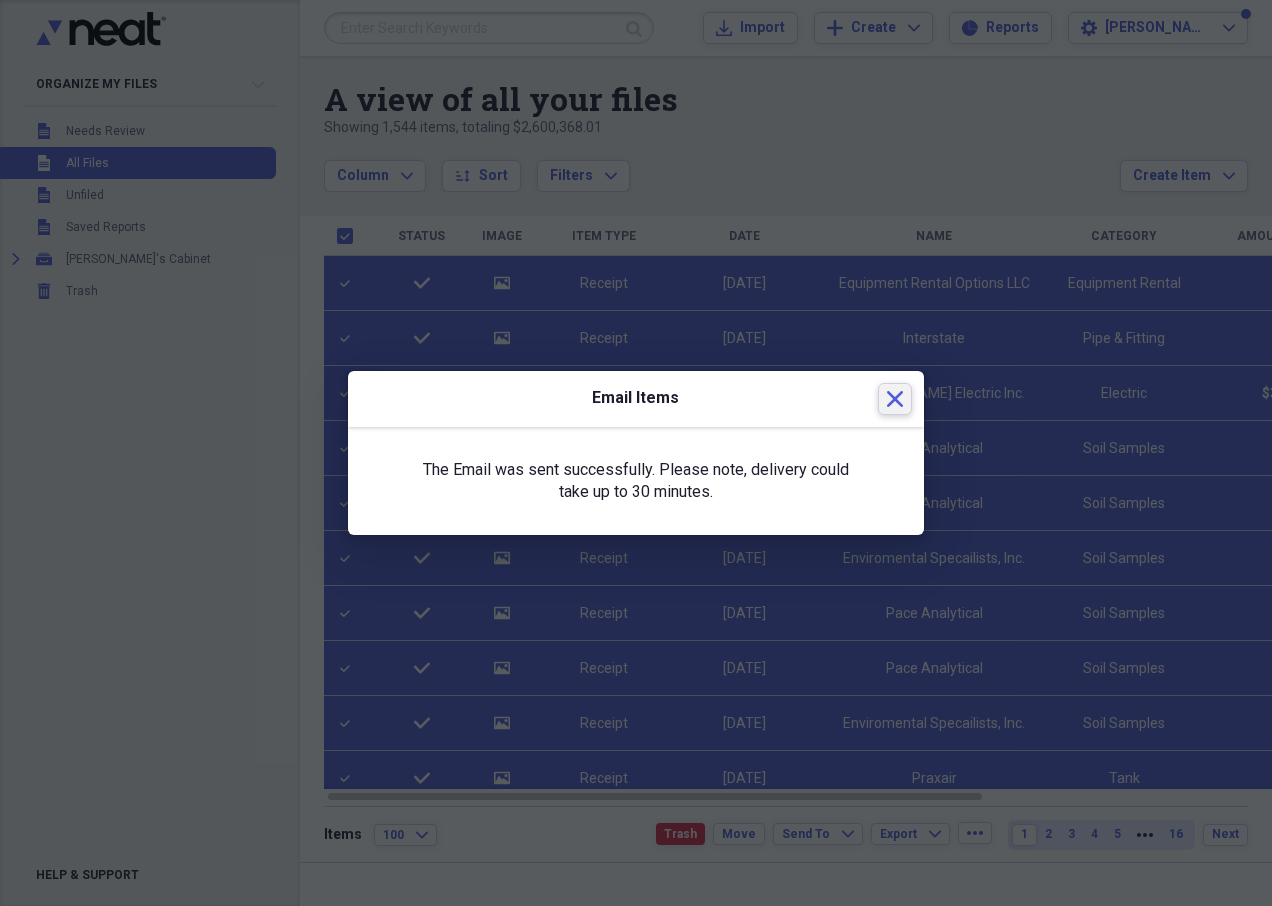 click on "Close" at bounding box center (895, 399) 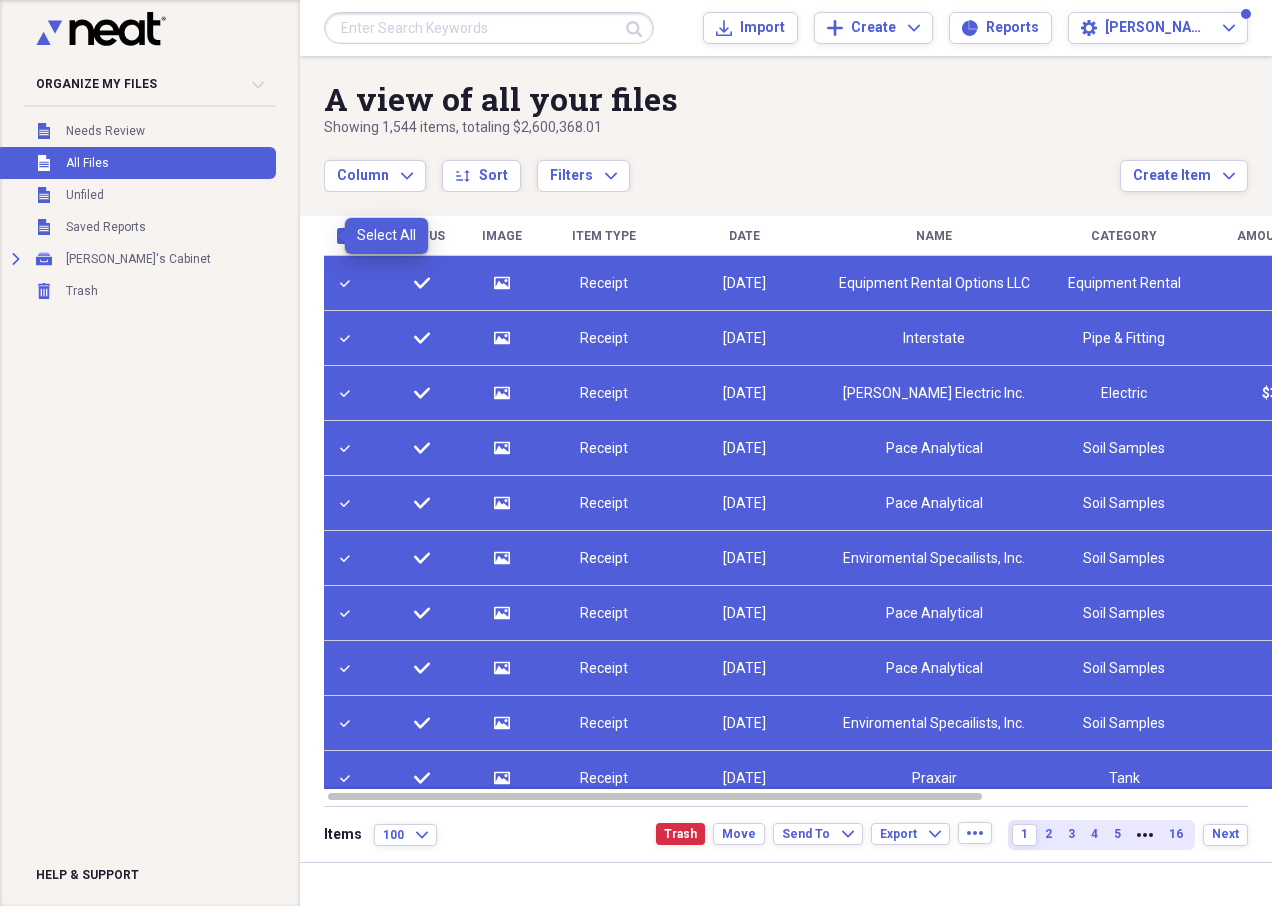 click at bounding box center [349, 236] 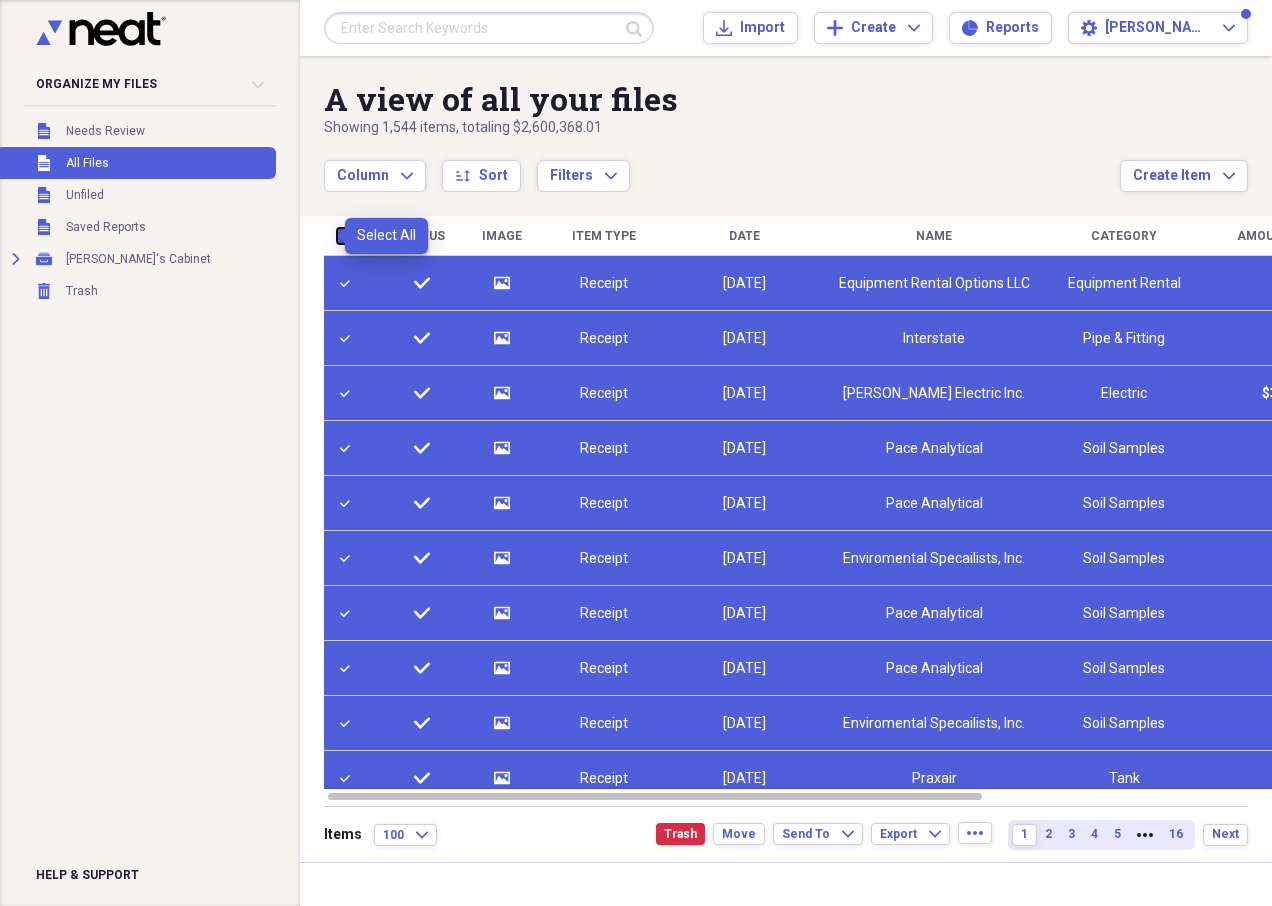 click at bounding box center [337, 235] 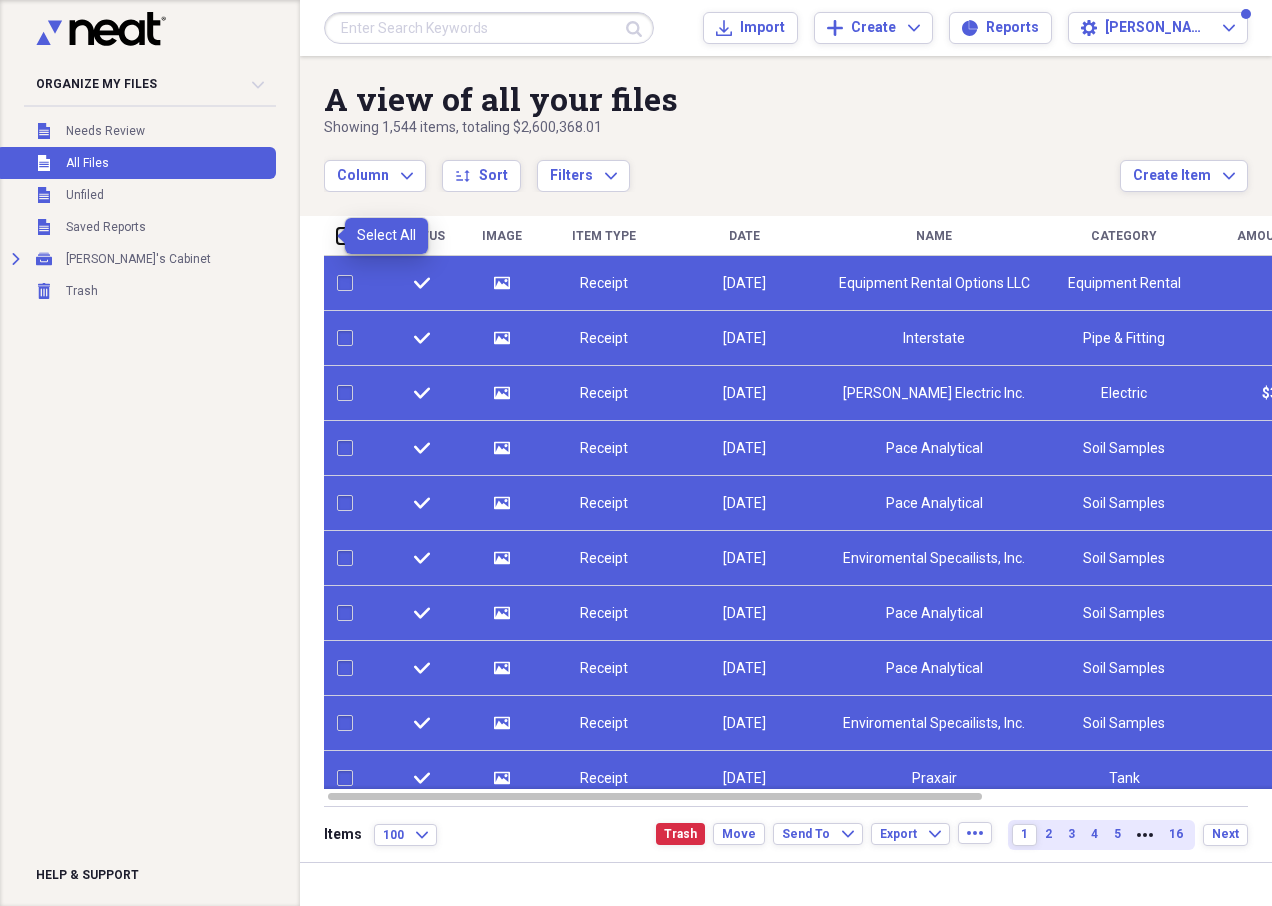 checkbox on "false" 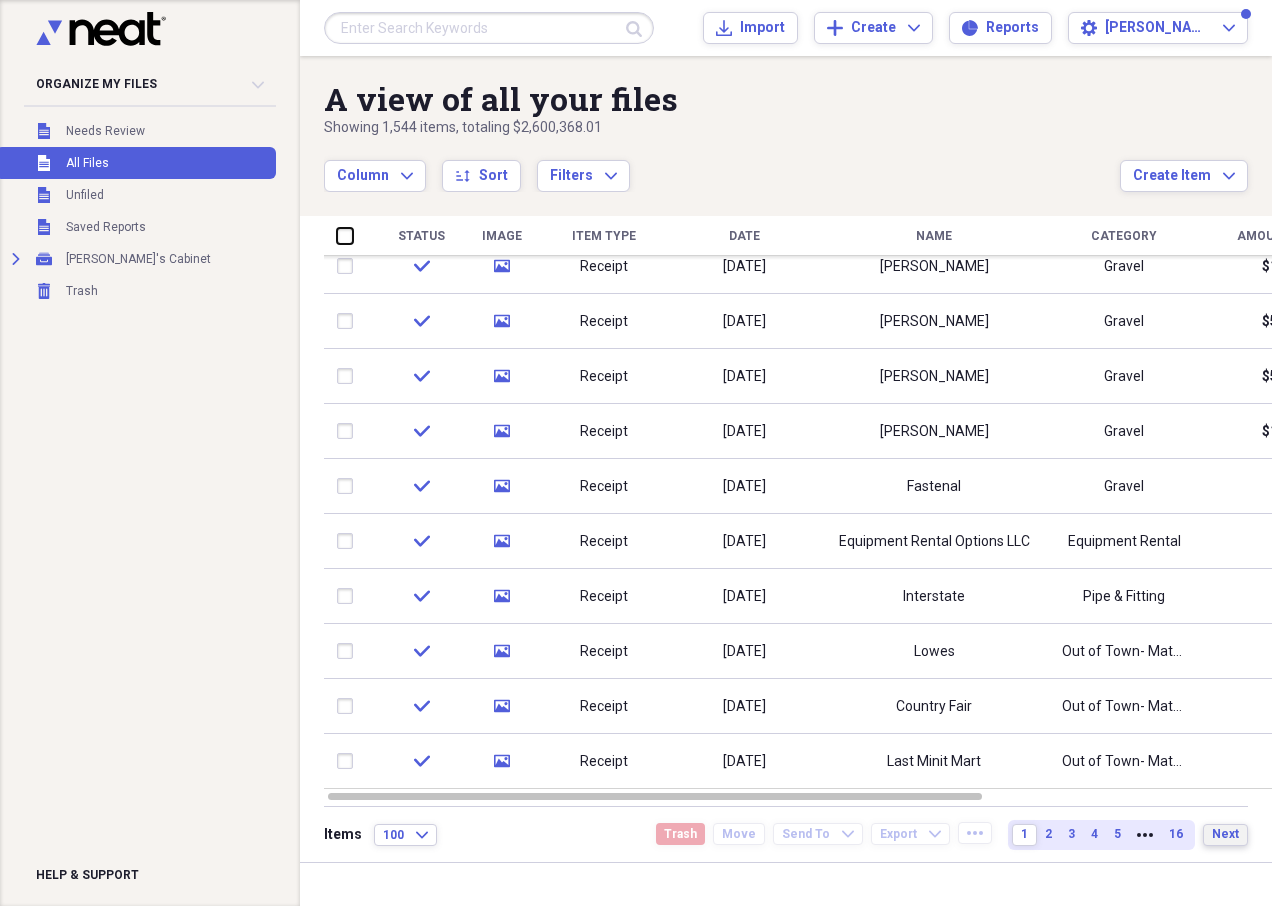 drag, startPoint x: 1264, startPoint y: 447, endPoint x: 1244, endPoint y: 835, distance: 388.51514 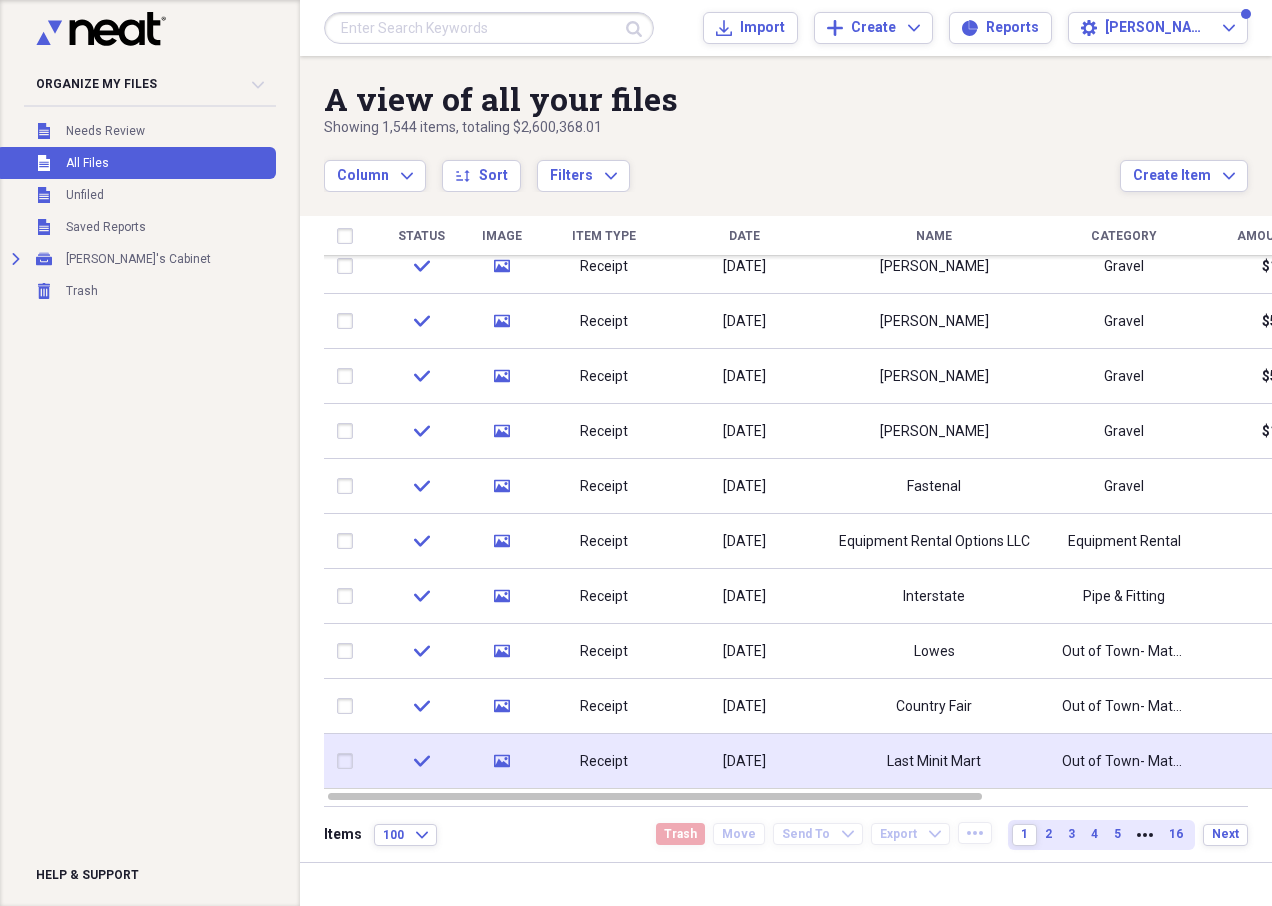 click at bounding box center [349, 761] 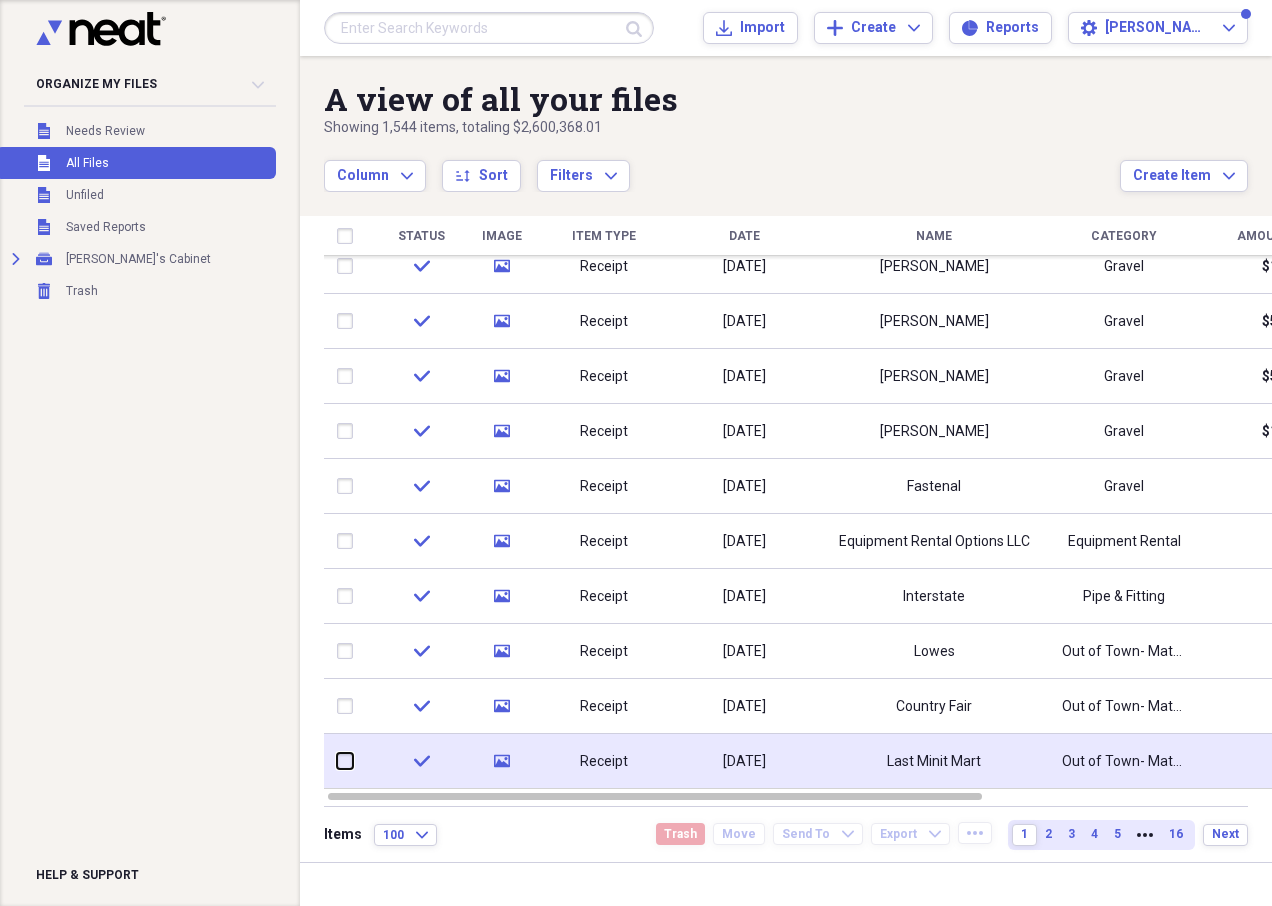 click at bounding box center (337, 761) 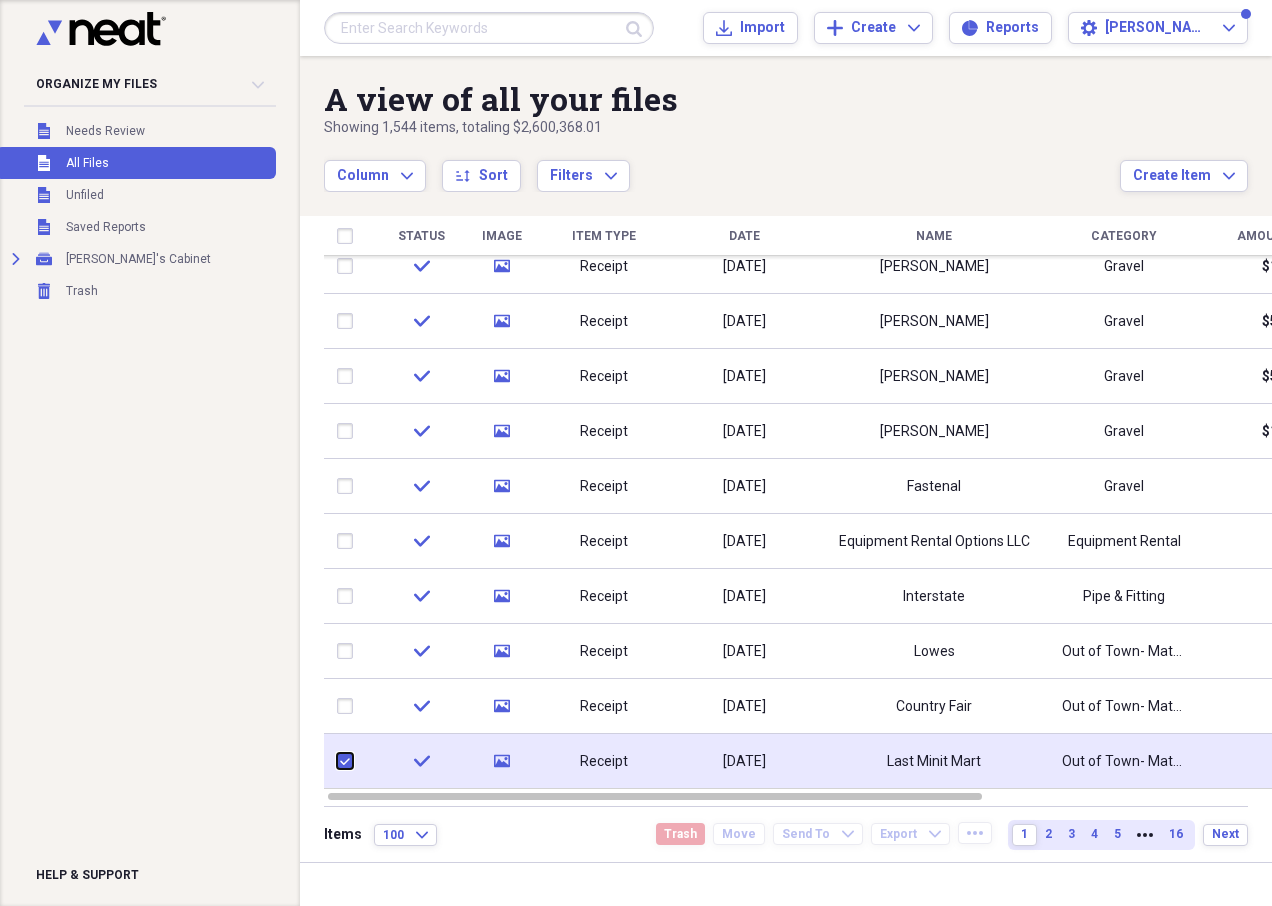checkbox on "true" 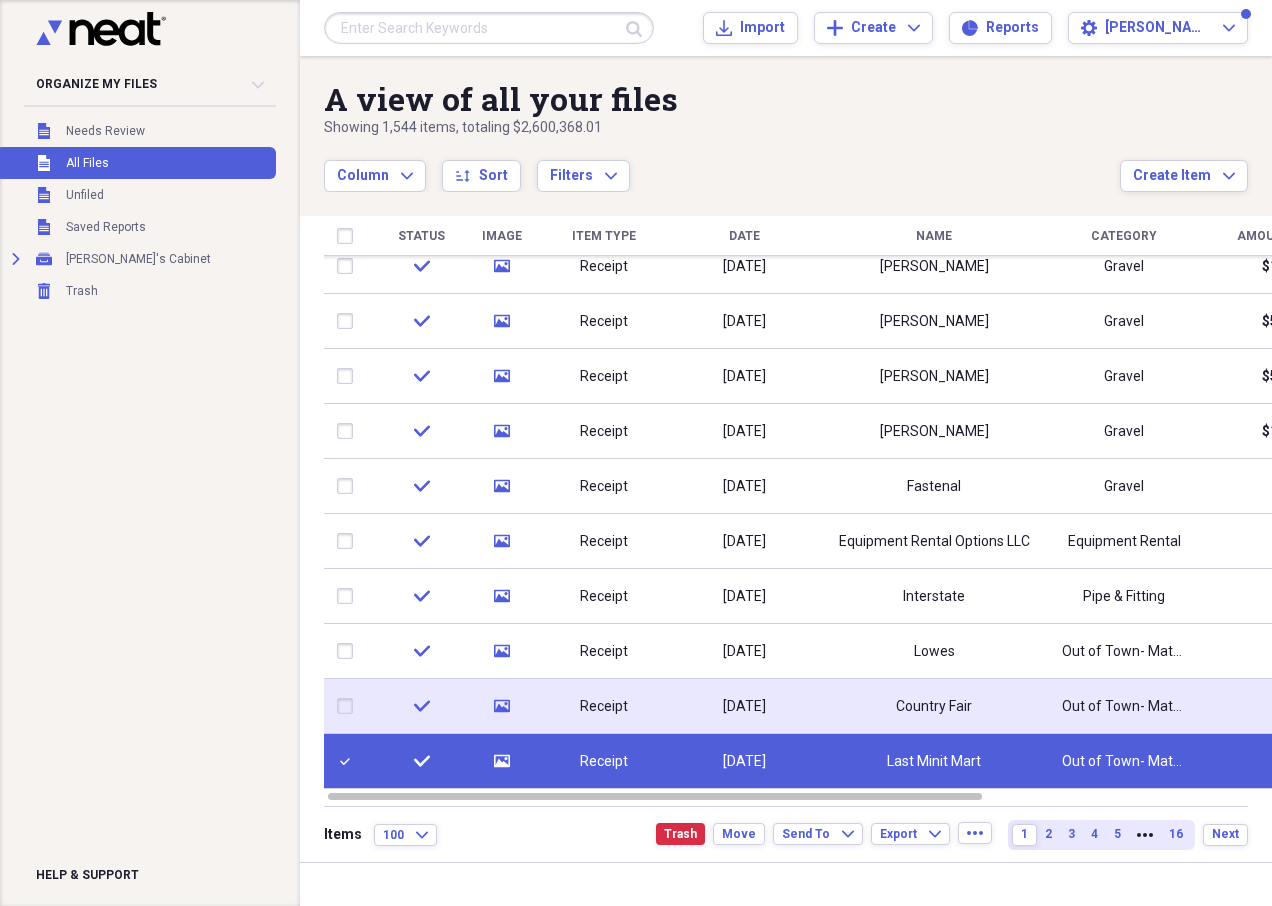 click at bounding box center [349, 706] 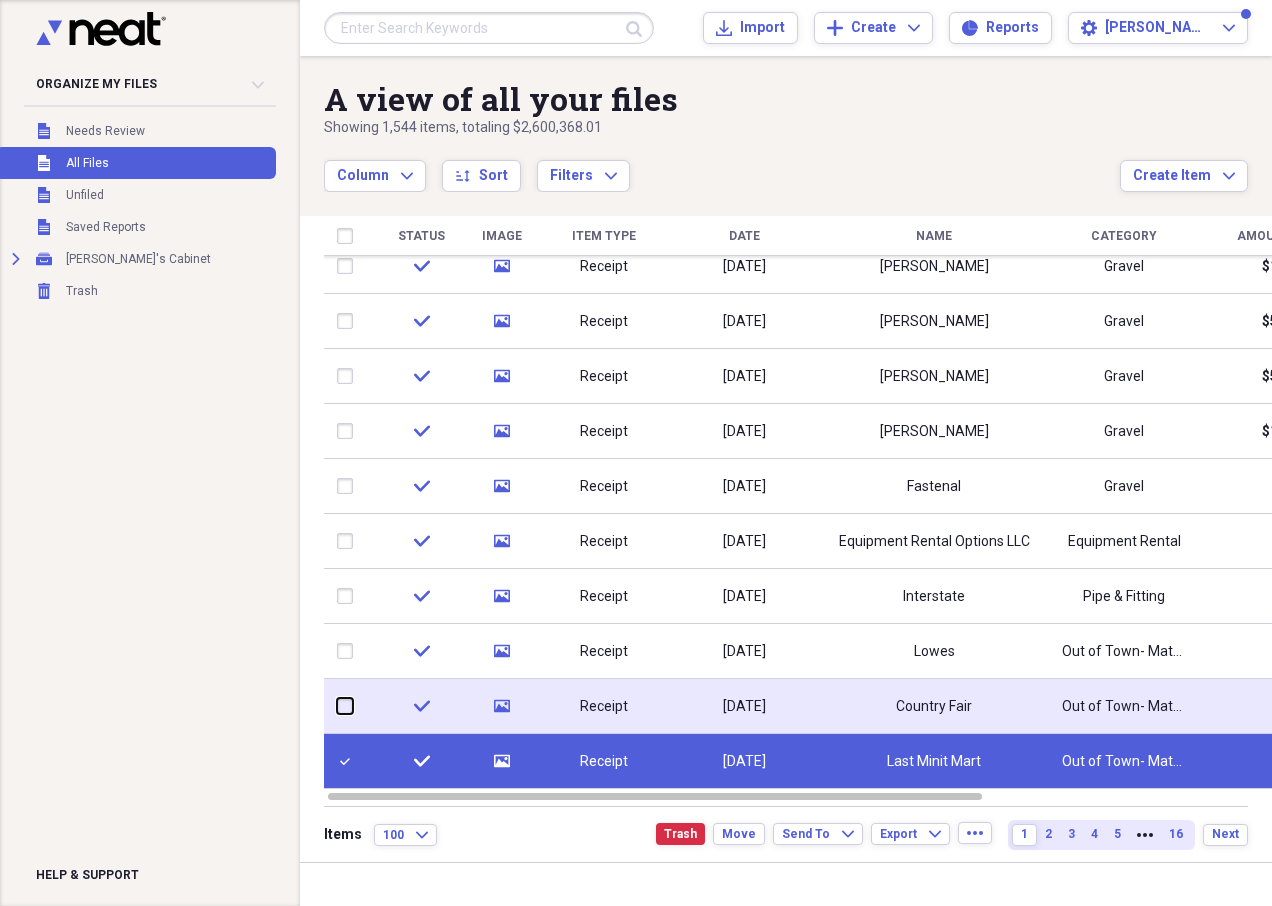 click at bounding box center [337, 706] 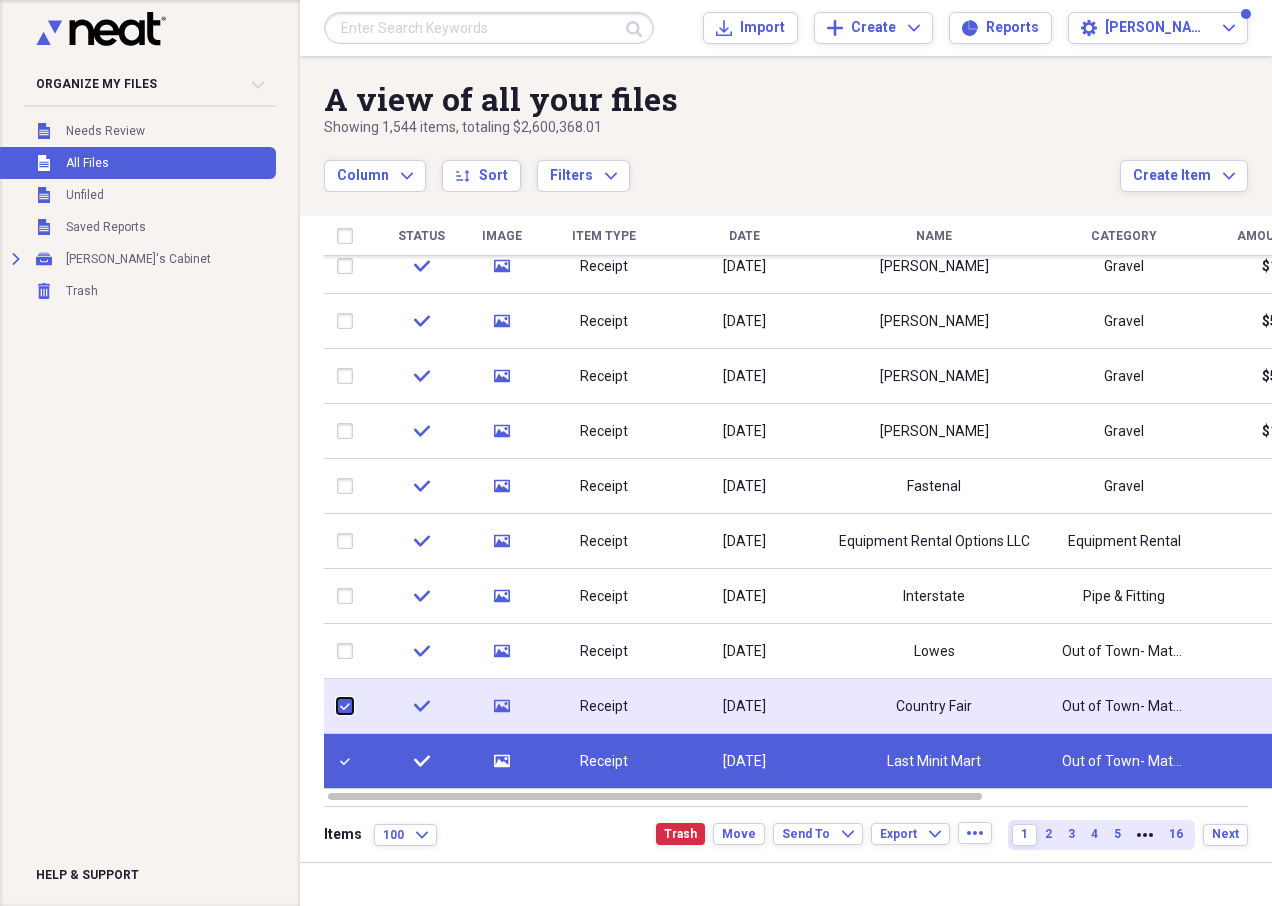 checkbox on "true" 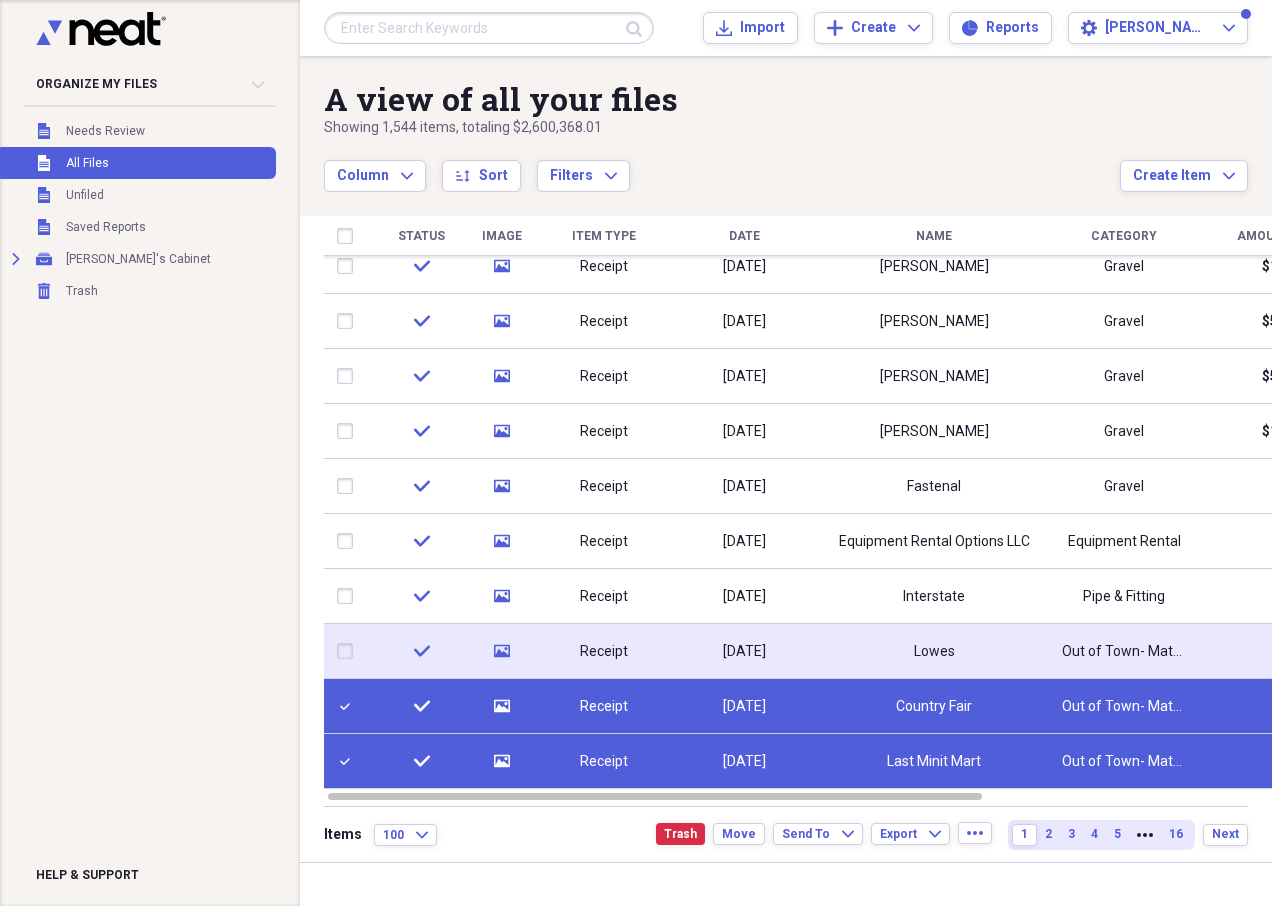 click at bounding box center [349, 651] 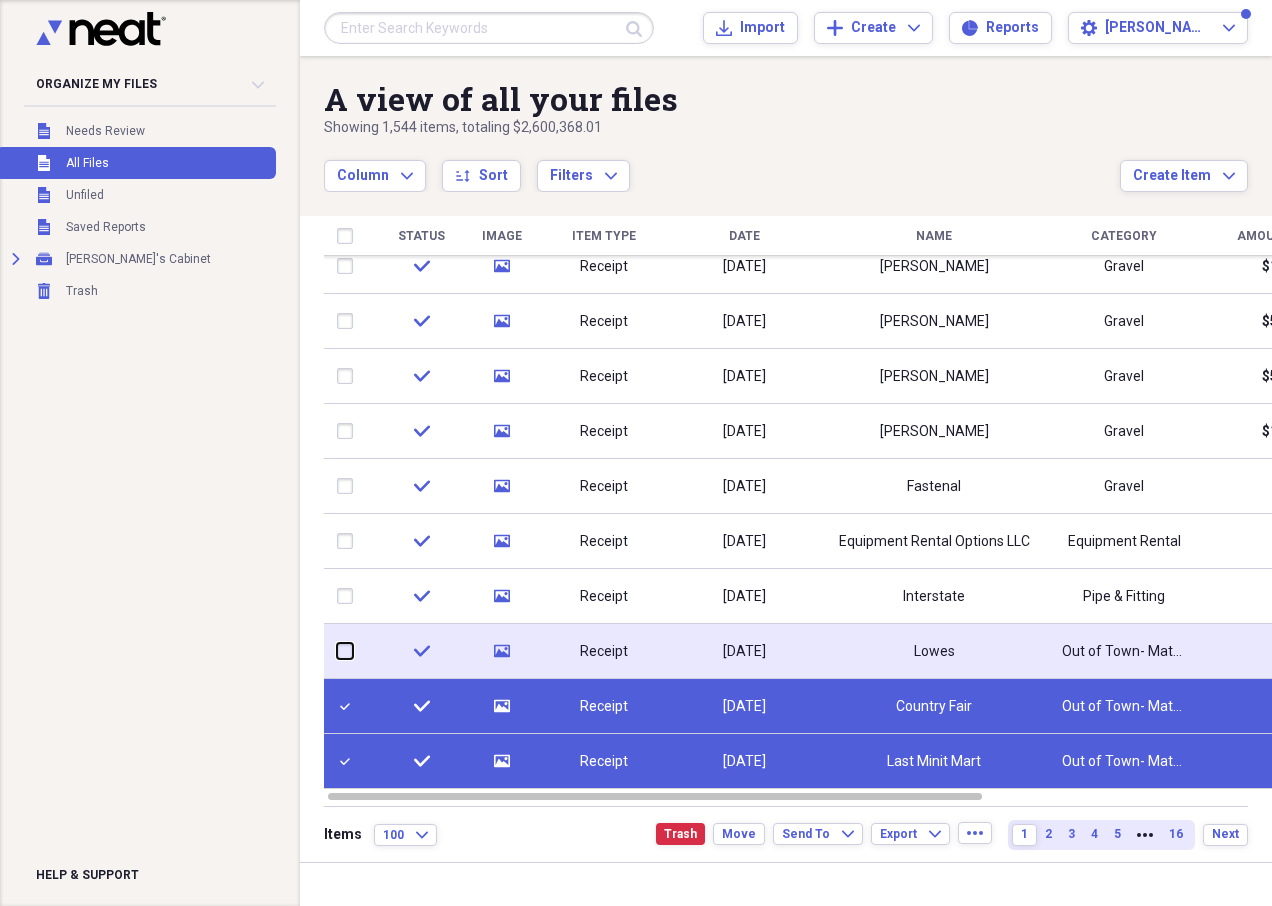 click at bounding box center [337, 651] 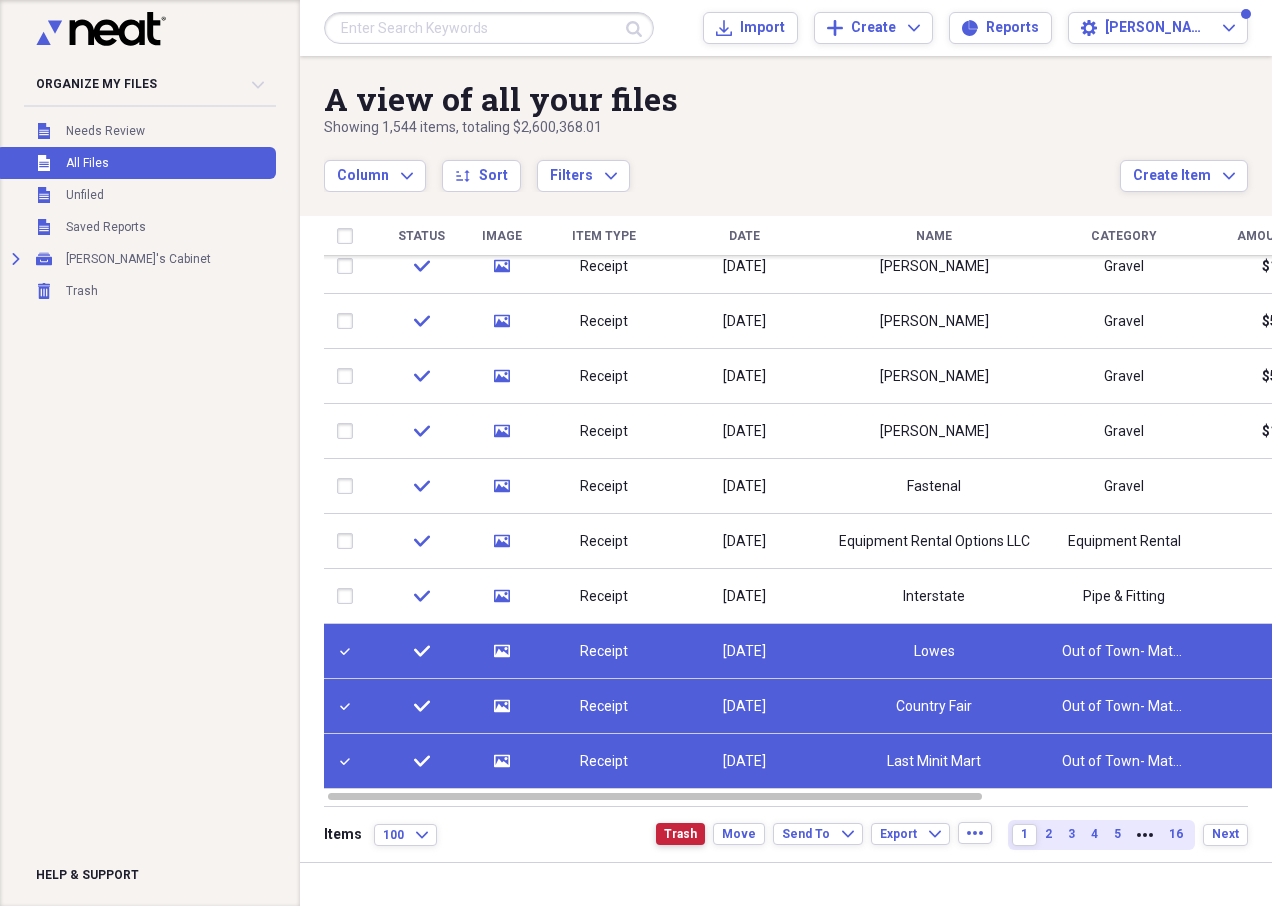 click on "Trash" at bounding box center [680, 834] 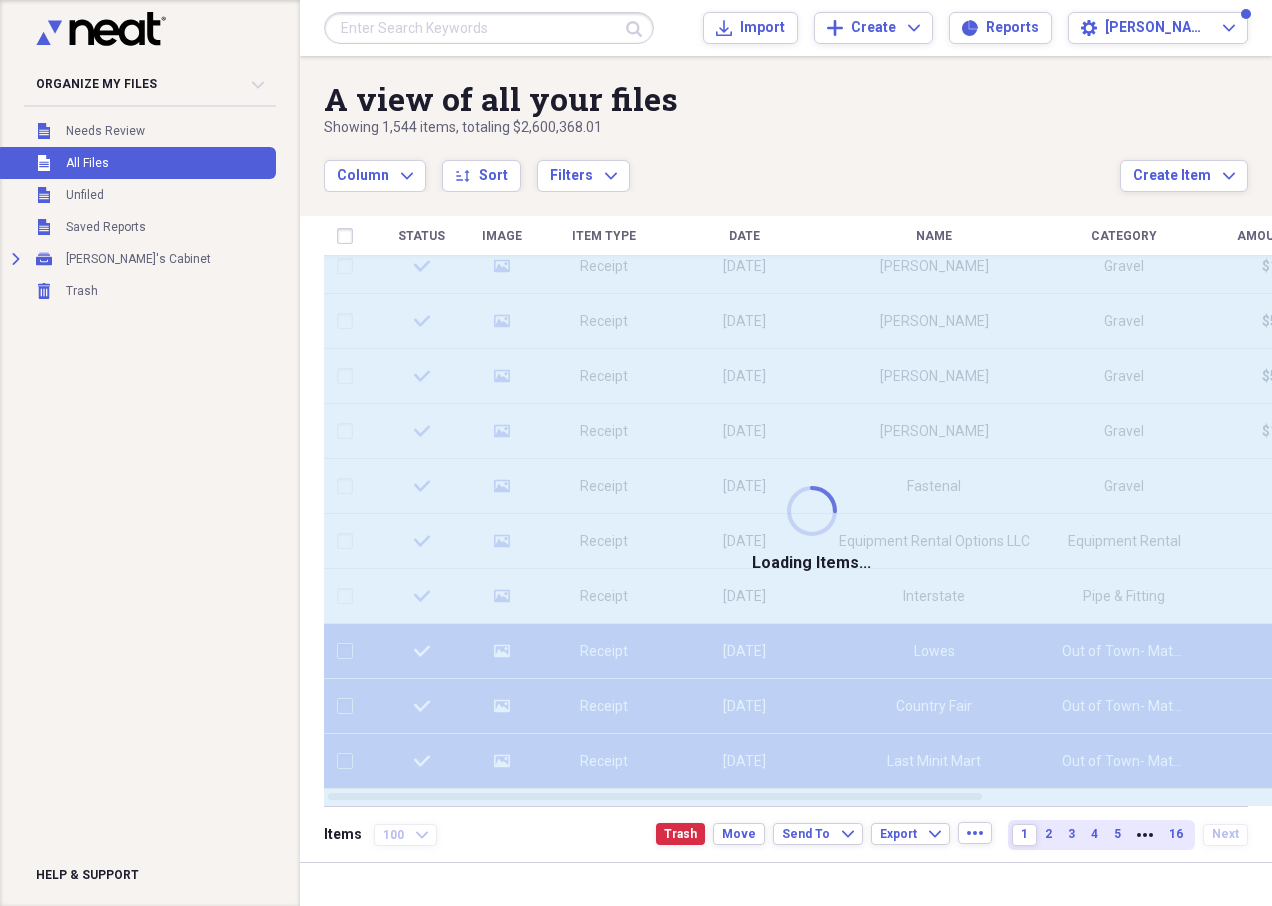checkbox on "false" 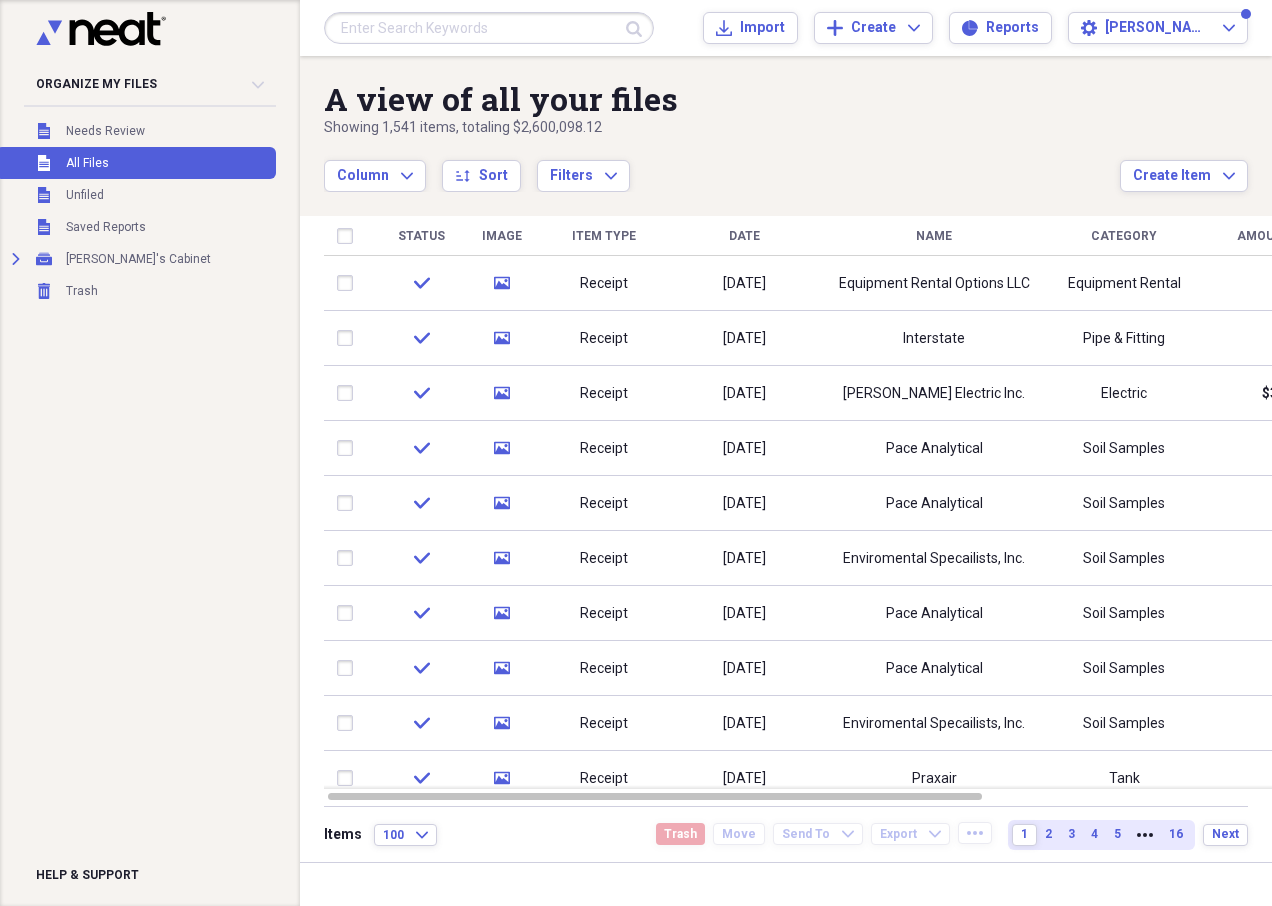drag, startPoint x: 1264, startPoint y: 765, endPoint x: 1270, endPoint y: 254, distance: 511.03522 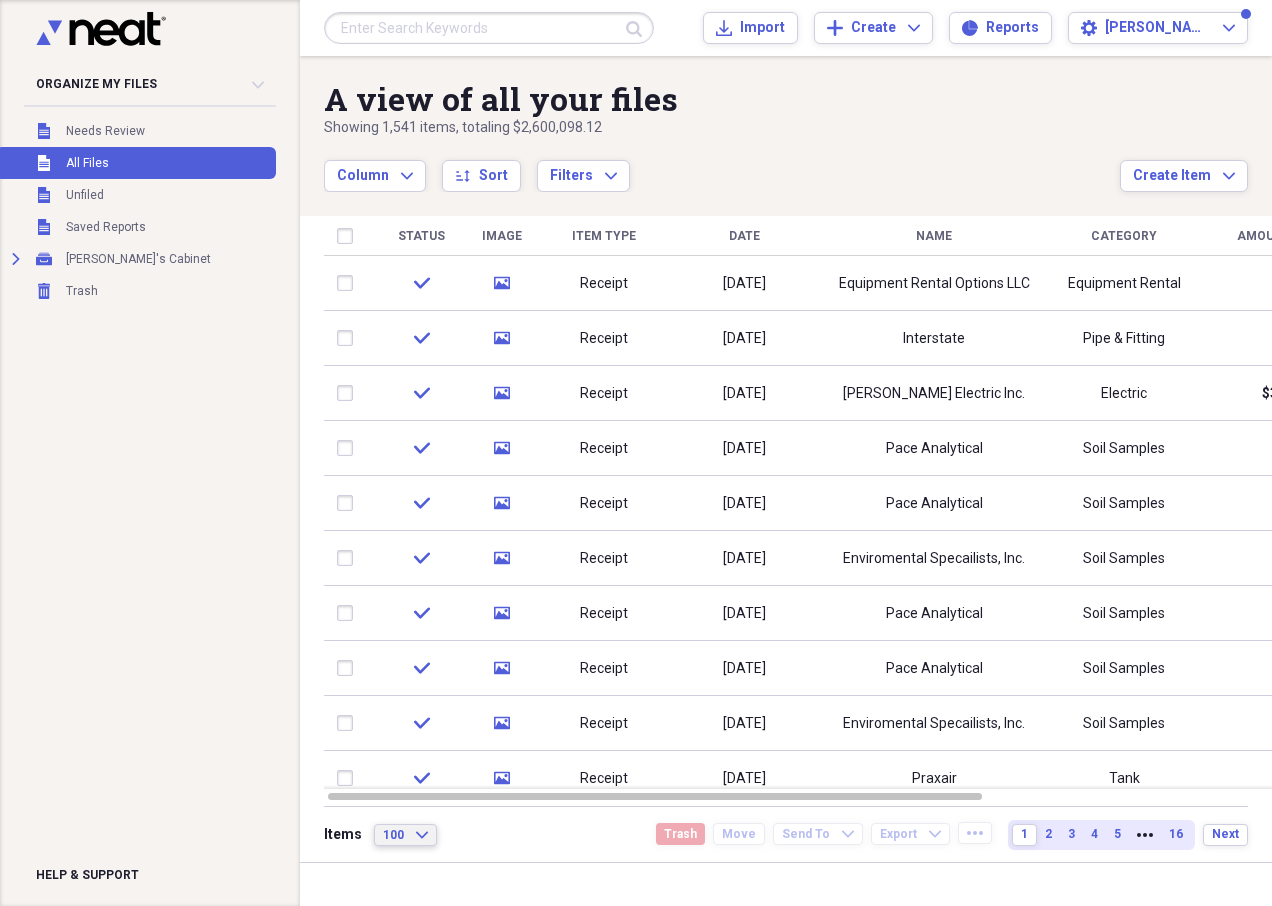 click on "100 Expand" at bounding box center [405, 835] 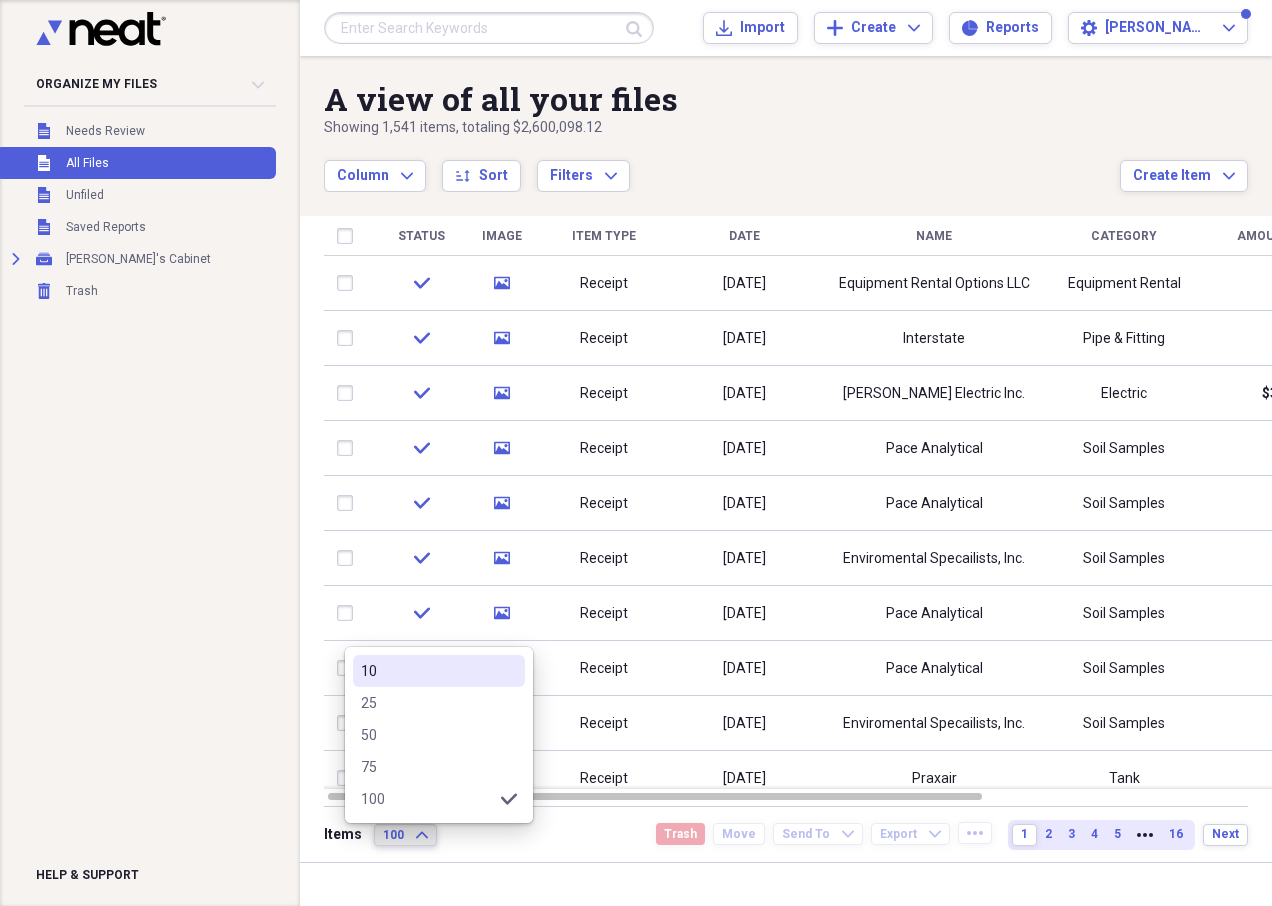 click on "10" at bounding box center (427, 671) 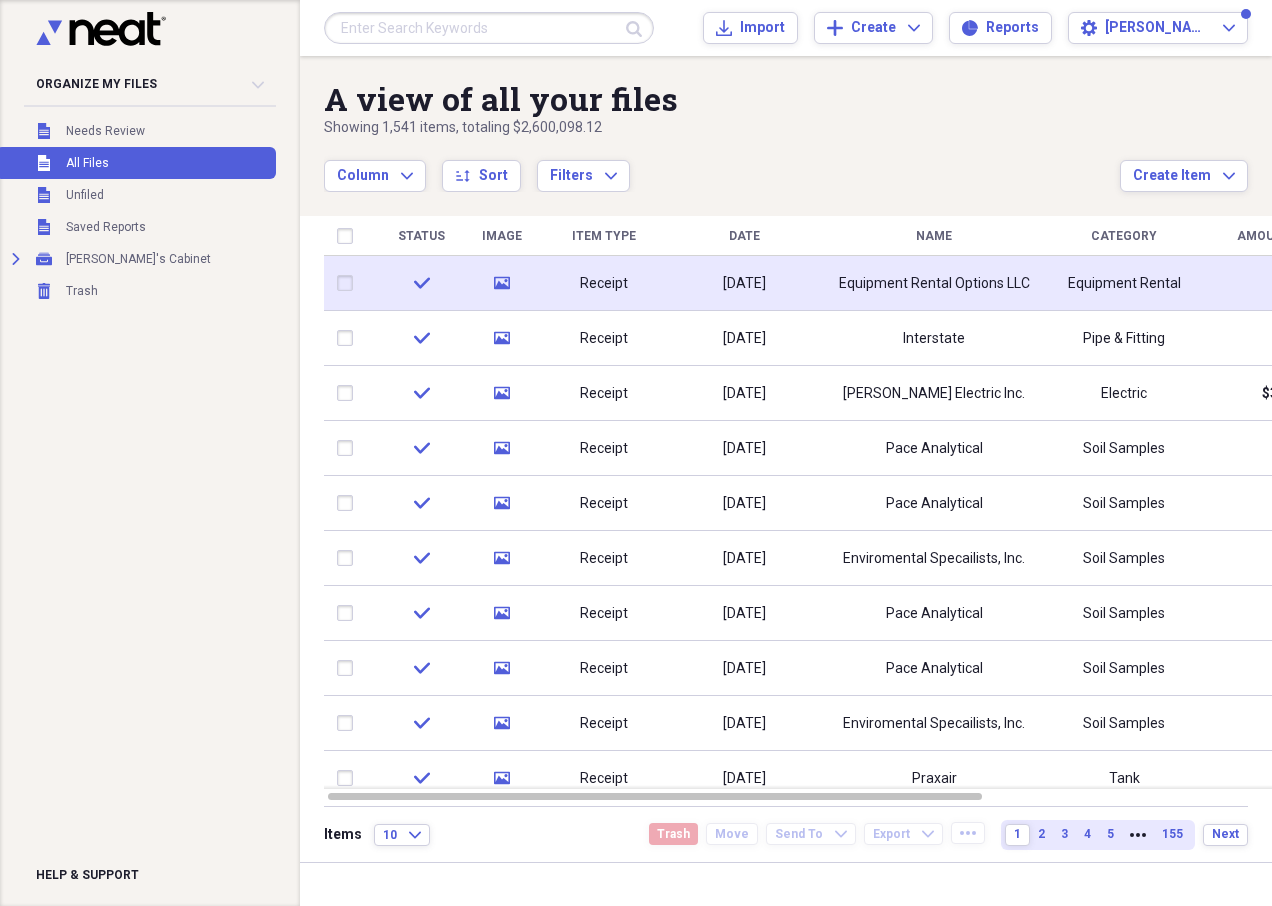 click on "08/08/2017" at bounding box center [744, 283] 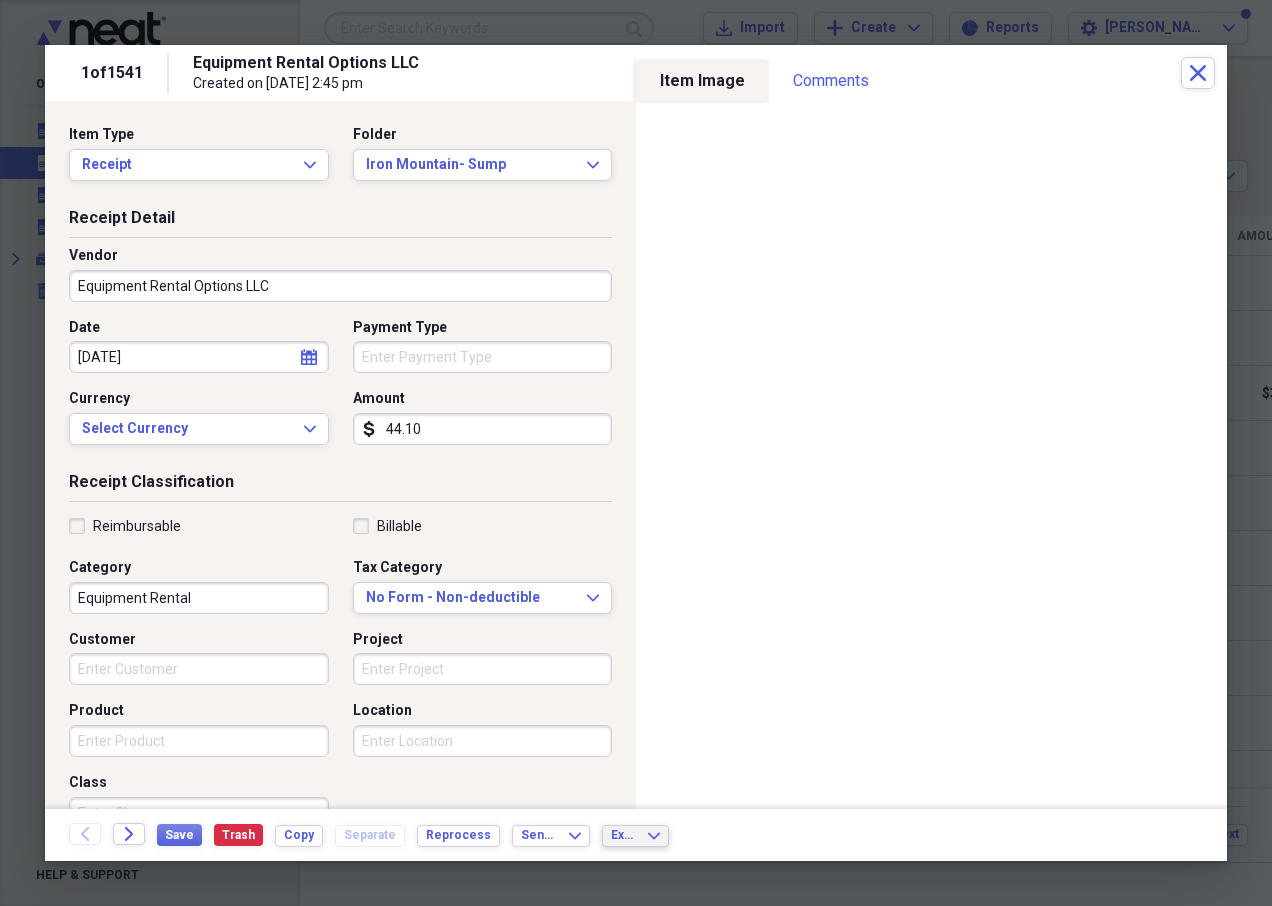 click on "Export" at bounding box center (623, 835) 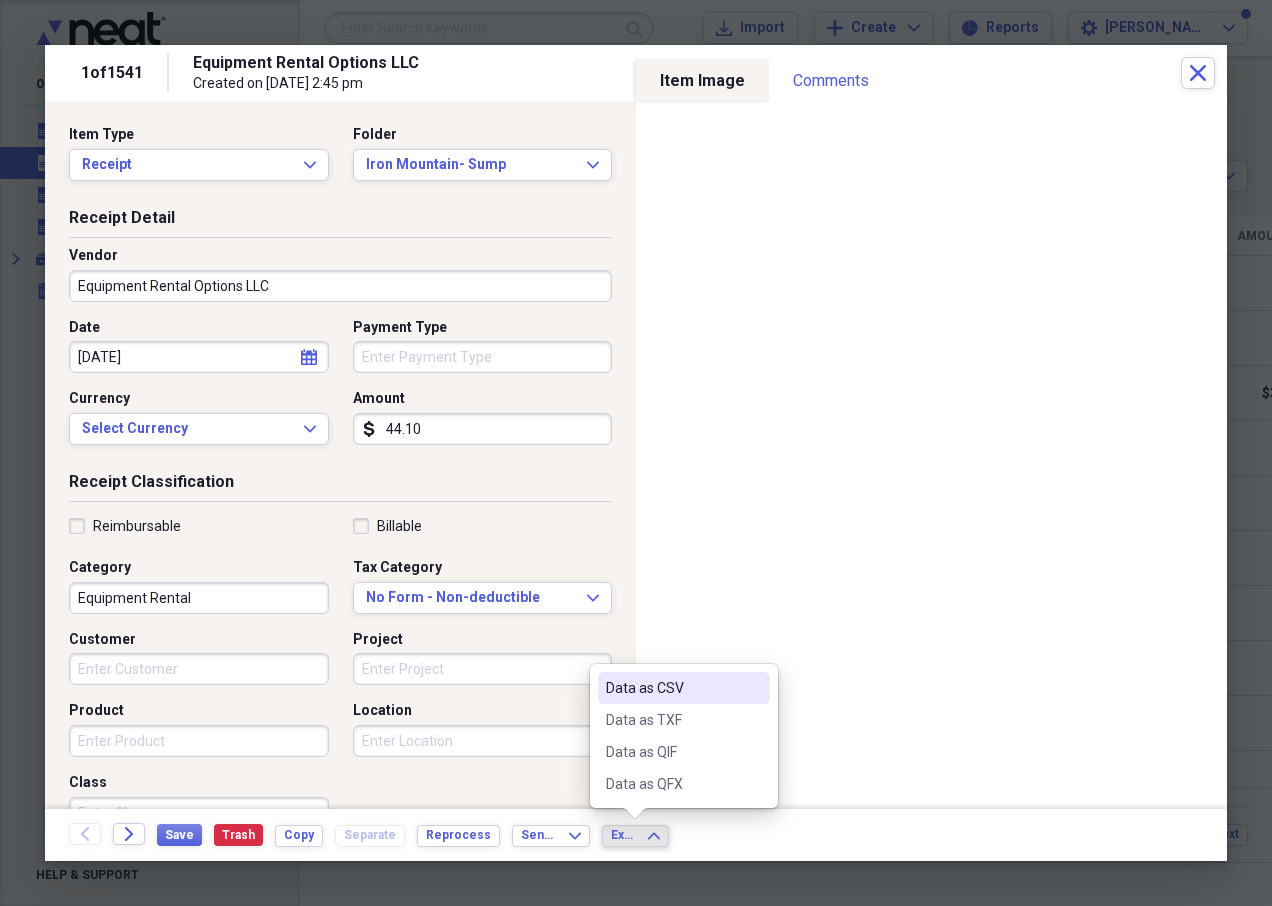 click on "Export" at bounding box center [623, 835] 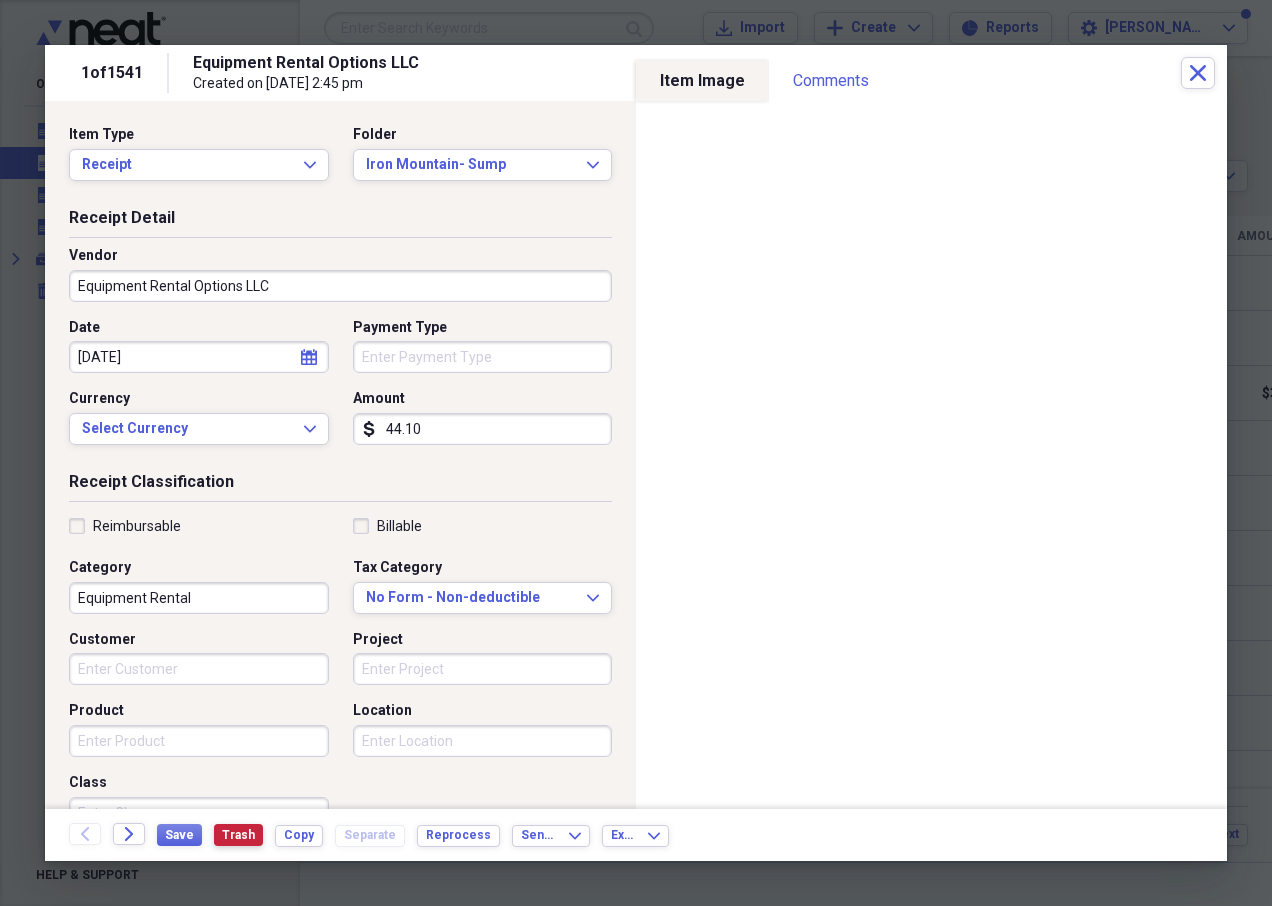 click on "Trash" at bounding box center [238, 835] 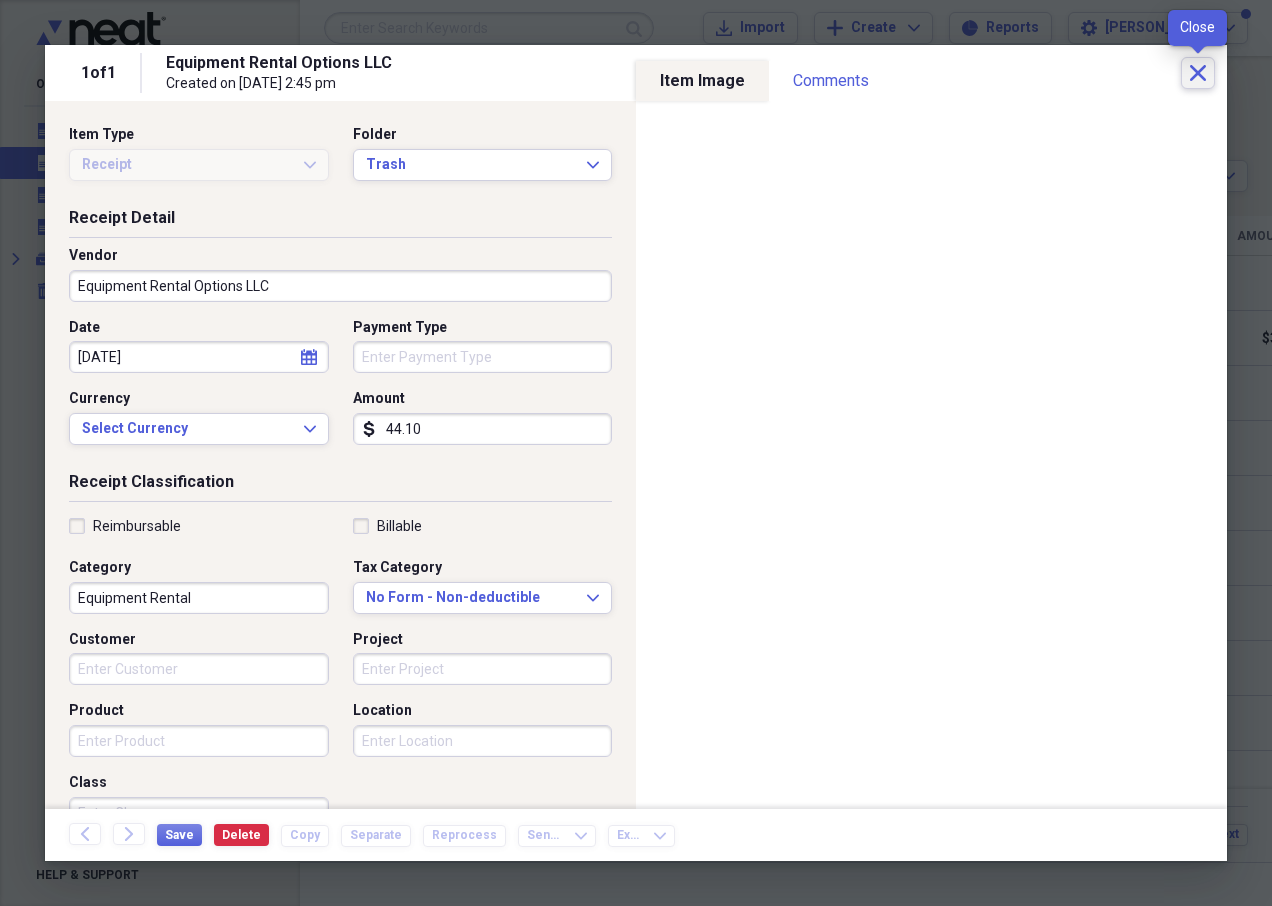 click on "Close" 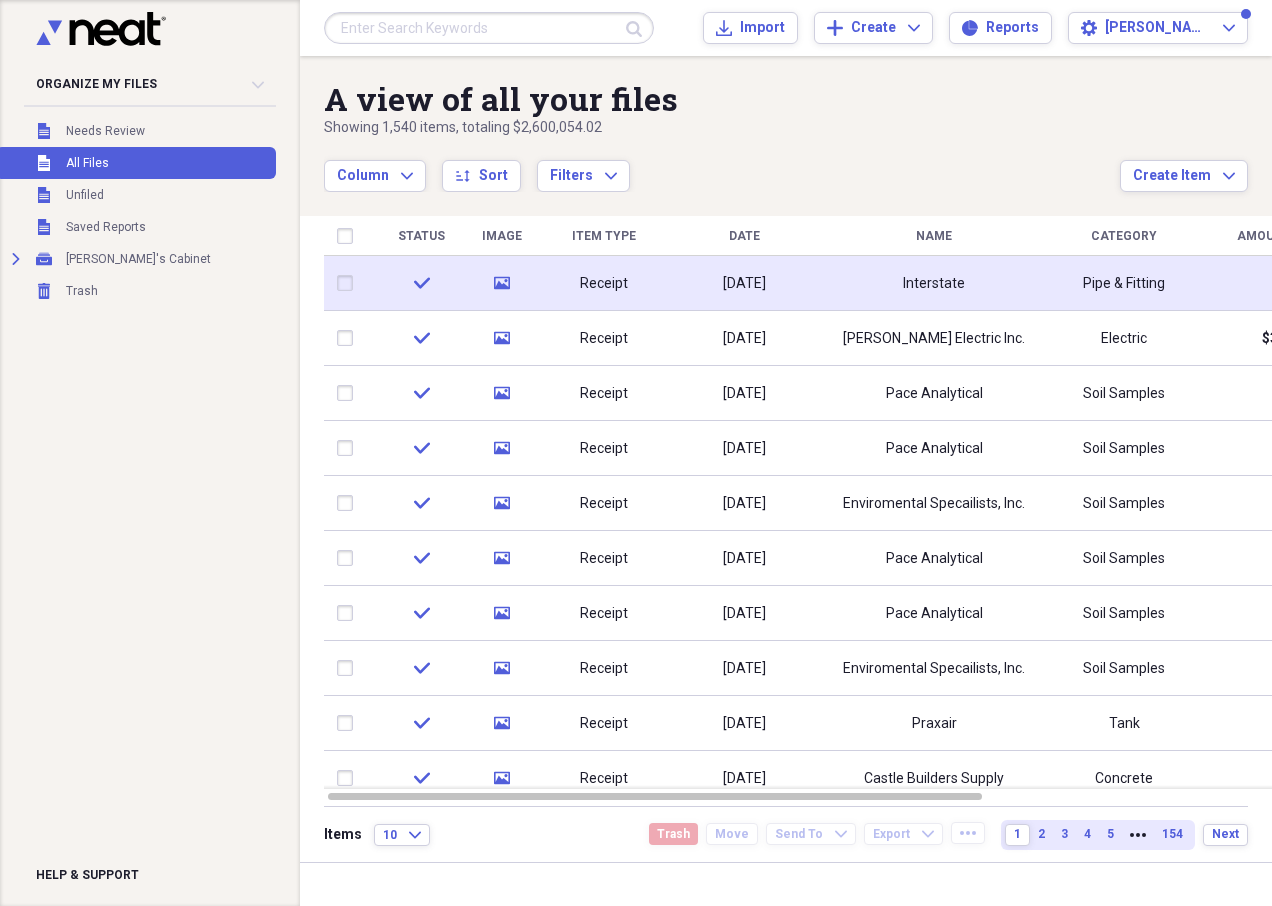 click on "08/23/2018" at bounding box center [744, 283] 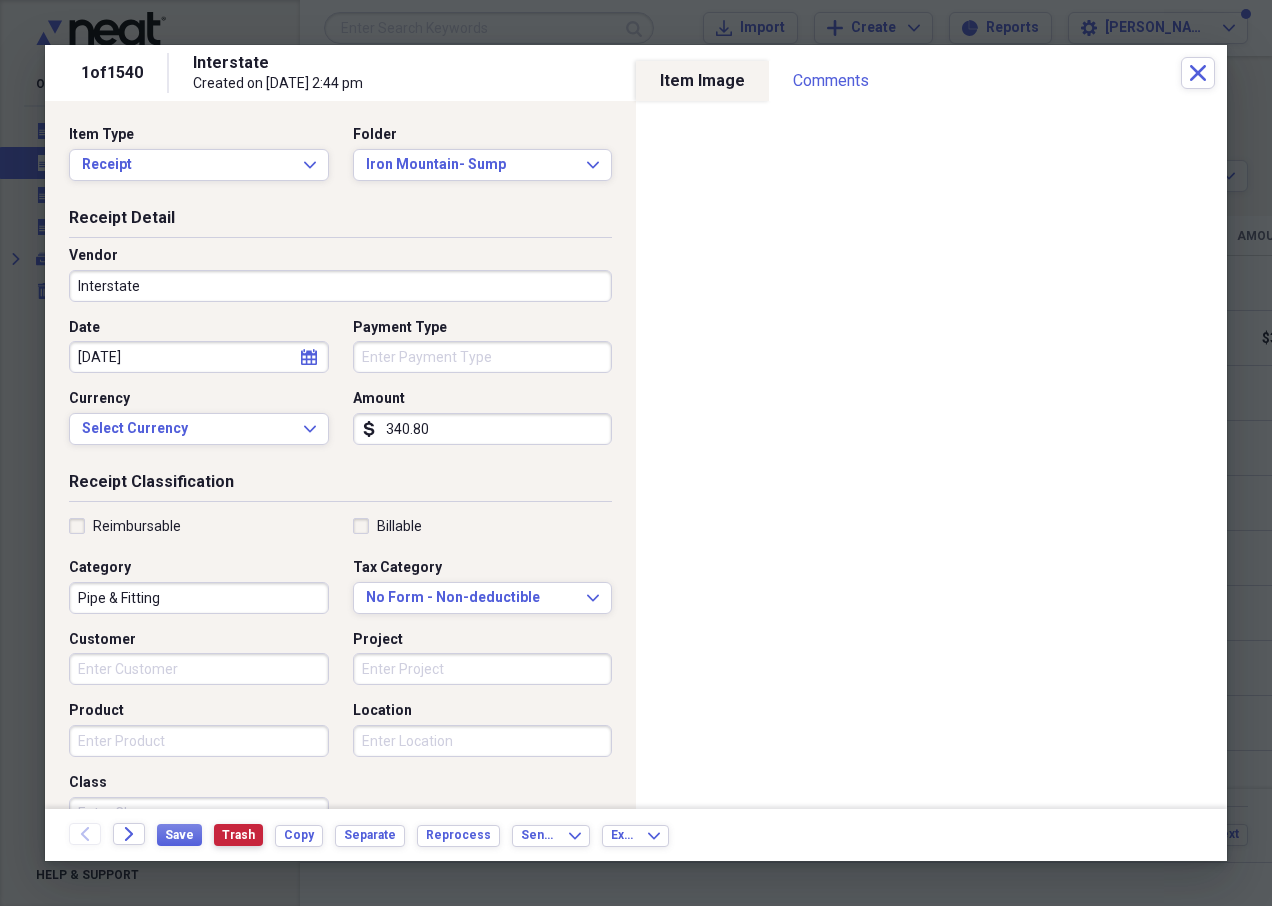 click on "Trash" at bounding box center (238, 835) 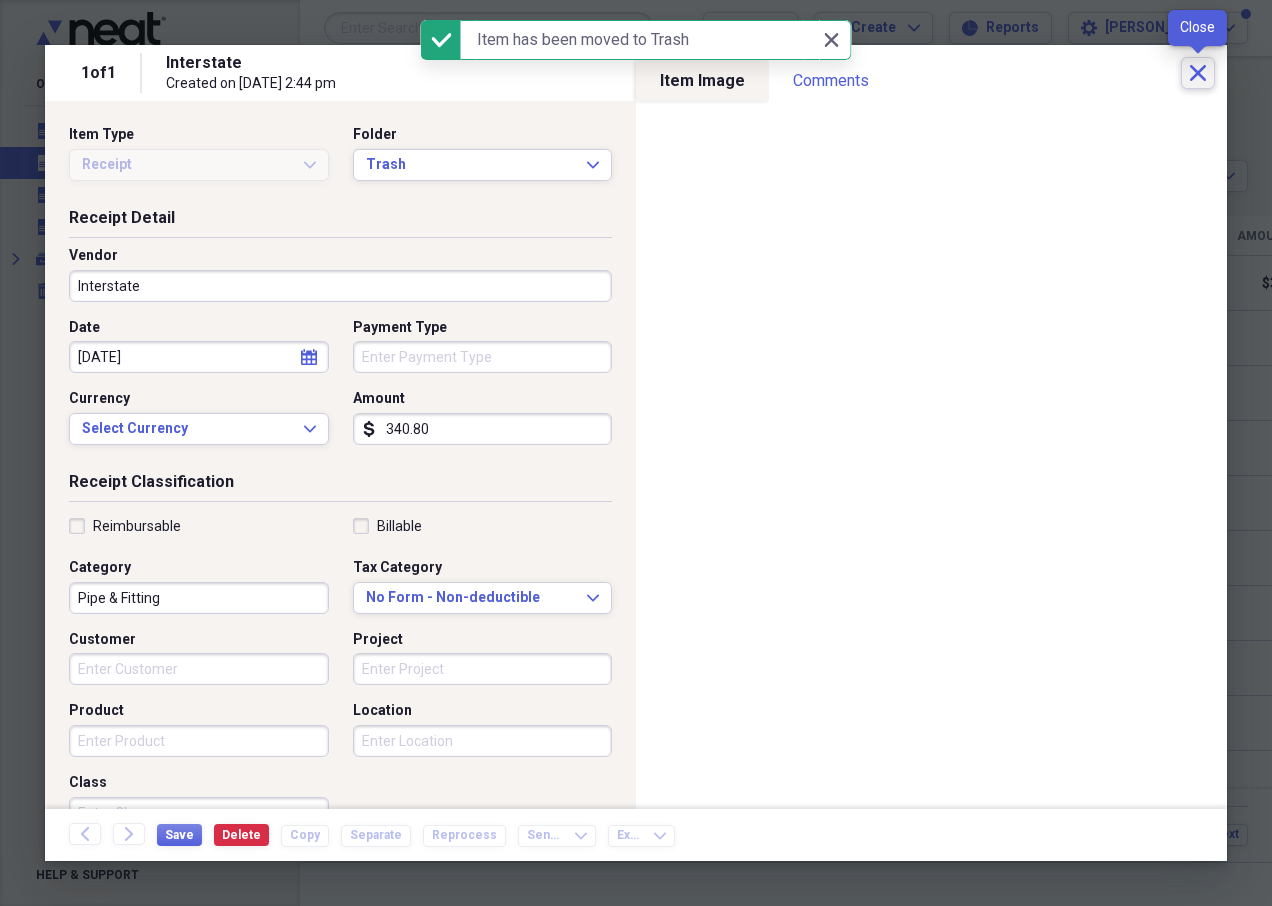 click 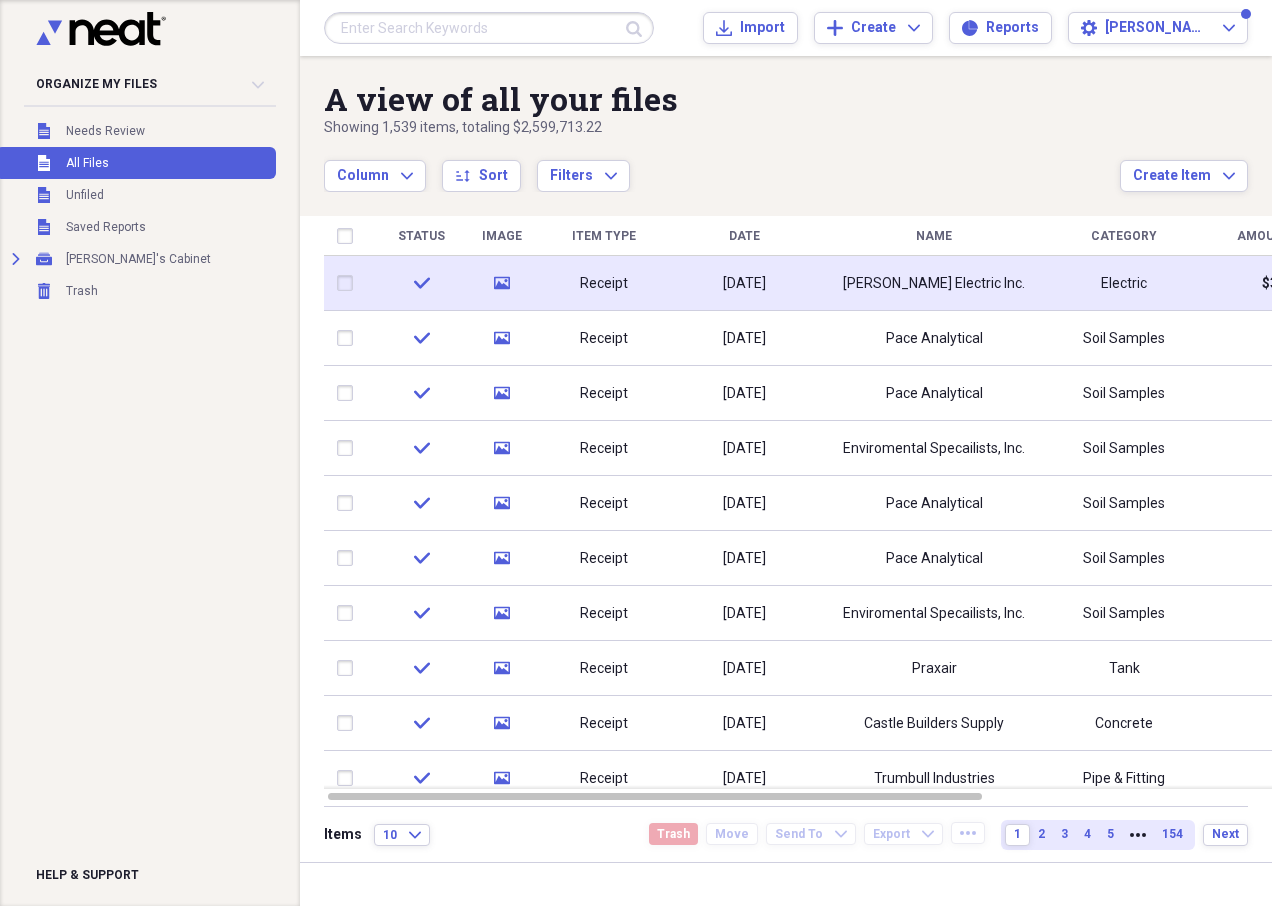 click on "Receipt" at bounding box center [604, 283] 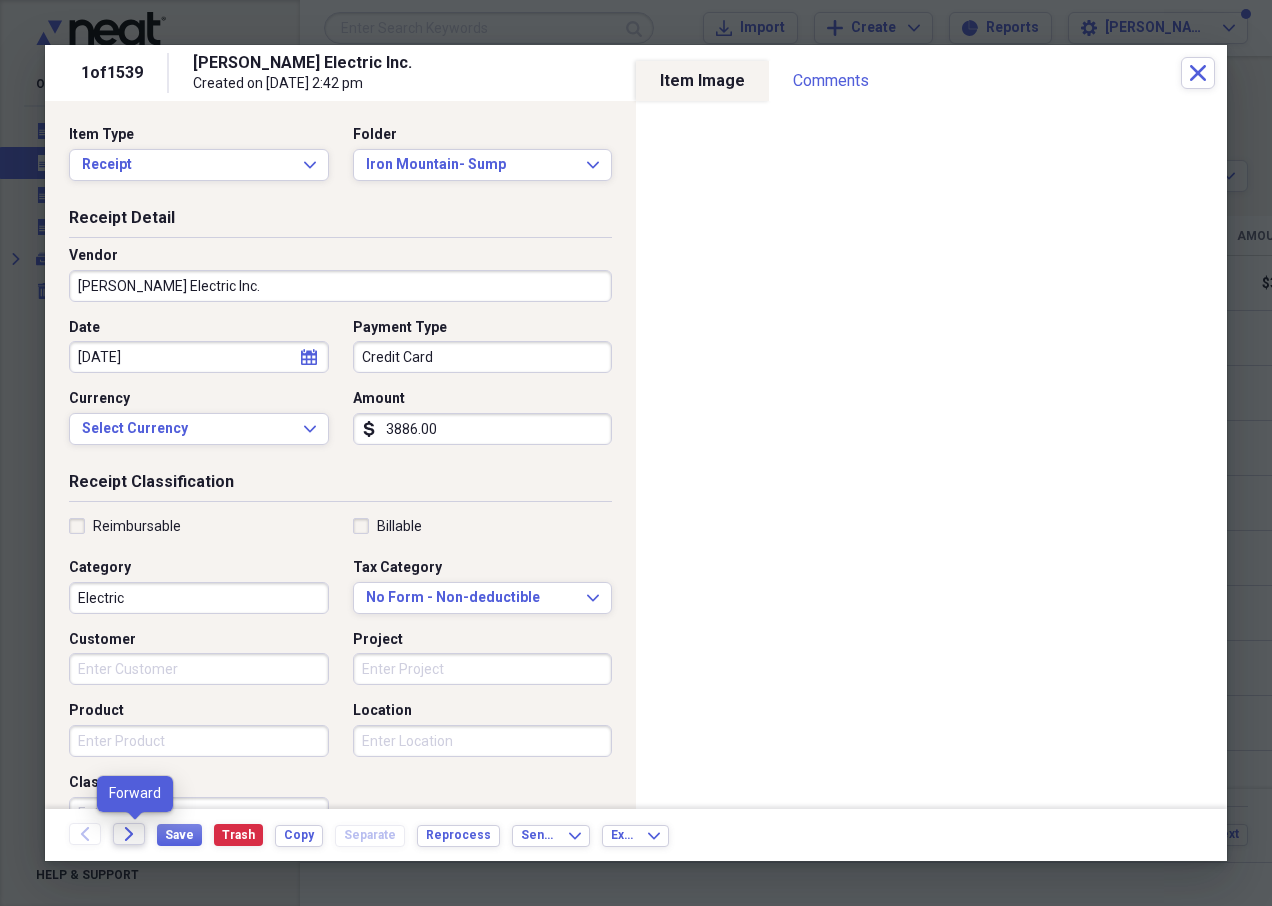 click on "Forward" 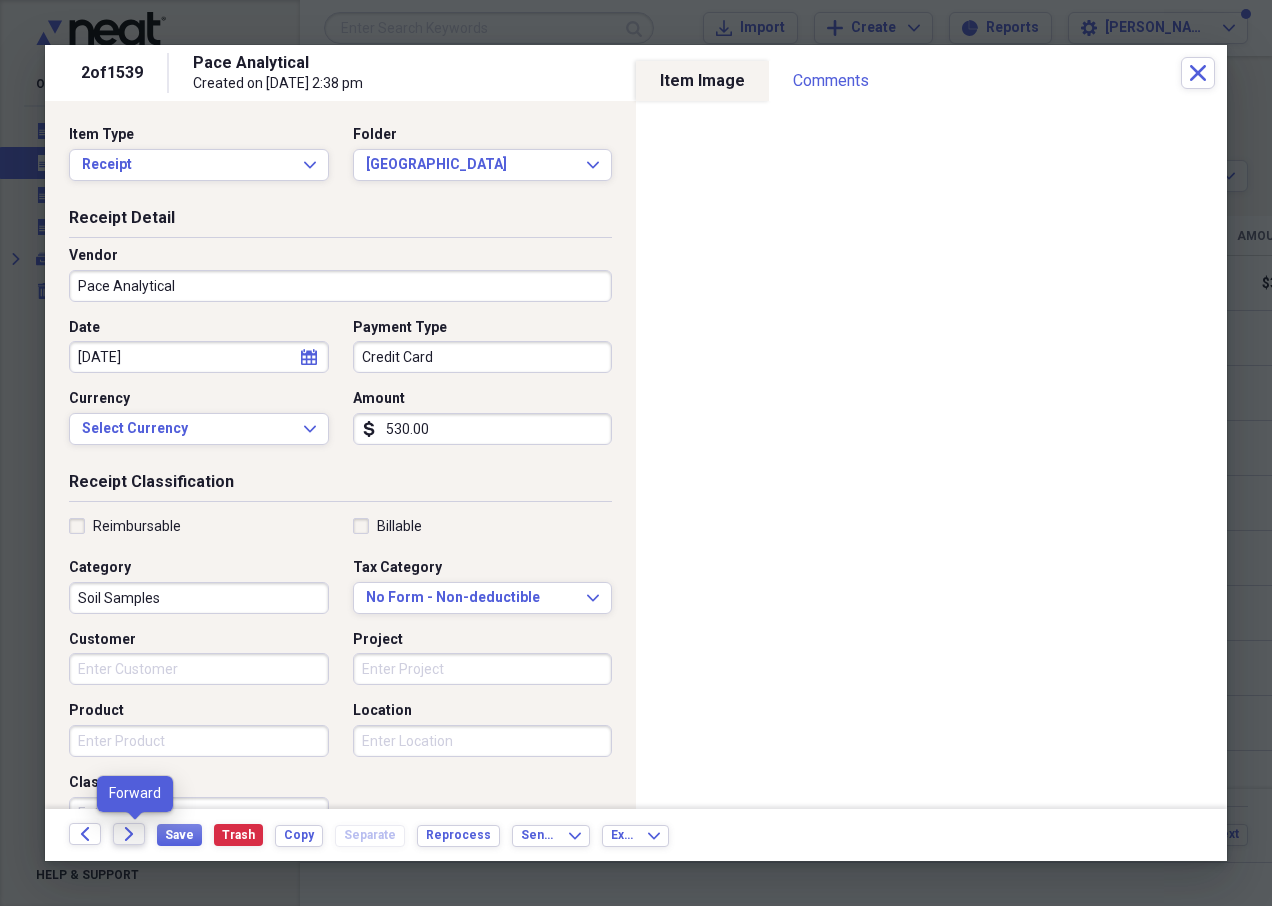 click 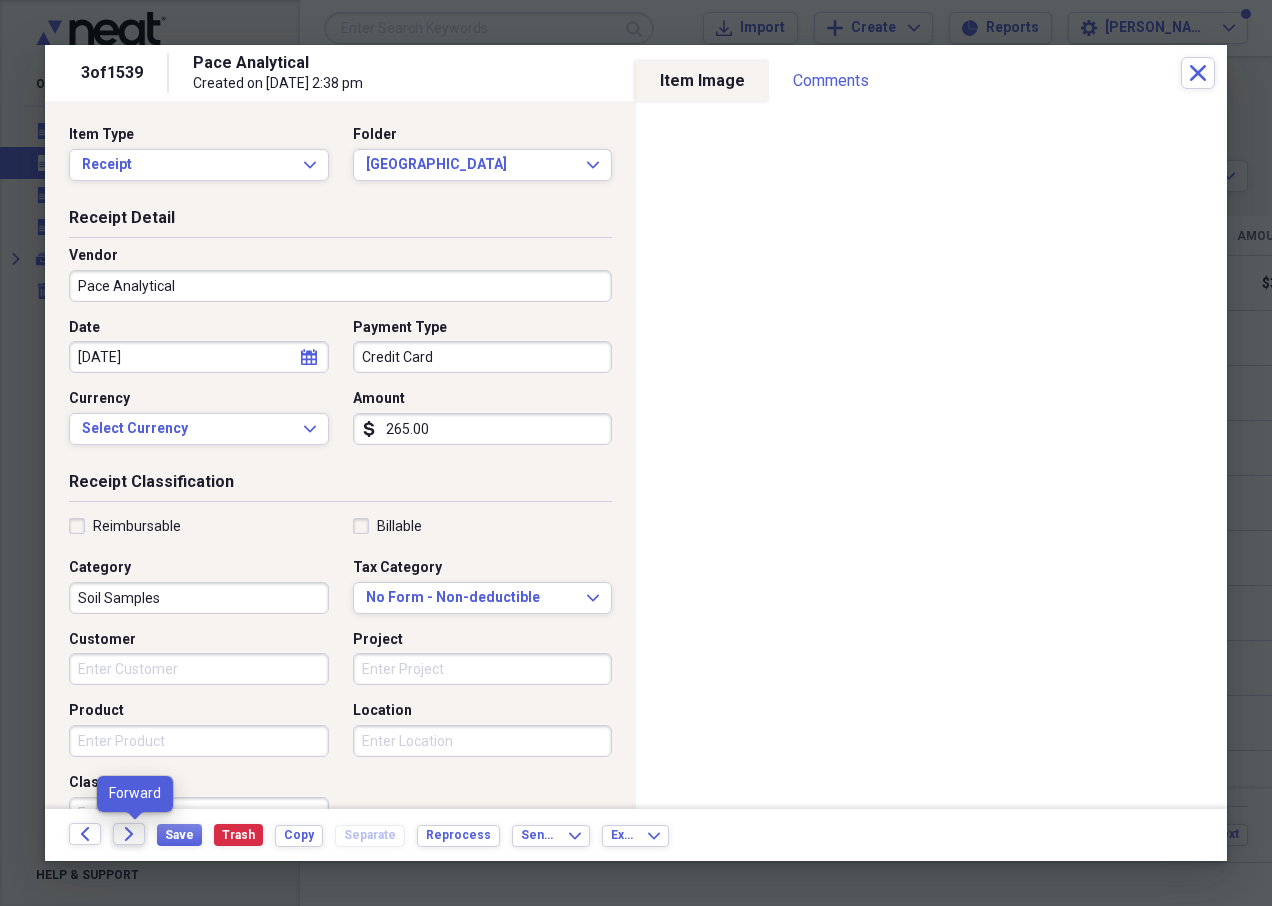 click on "Forward" 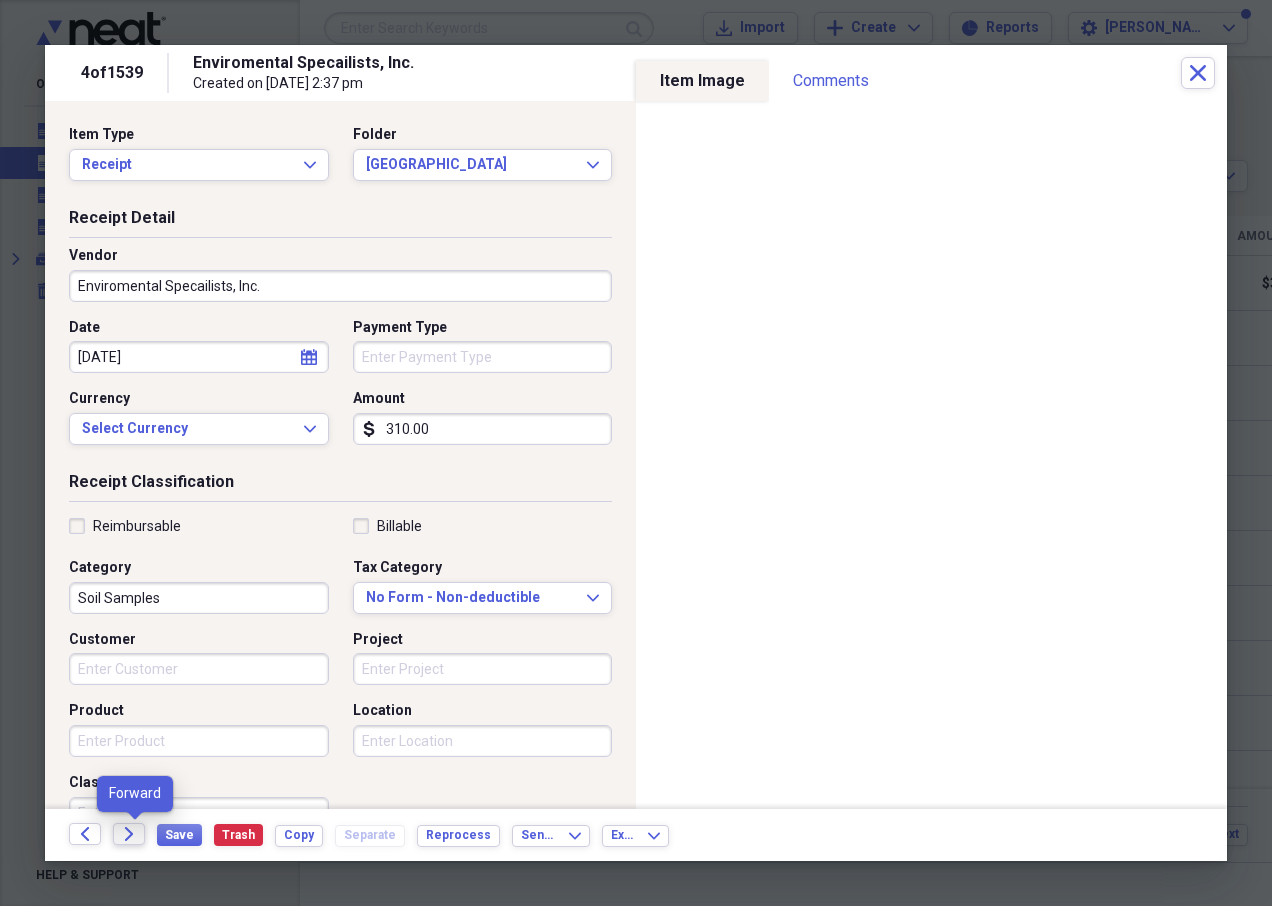 click on "Forward" 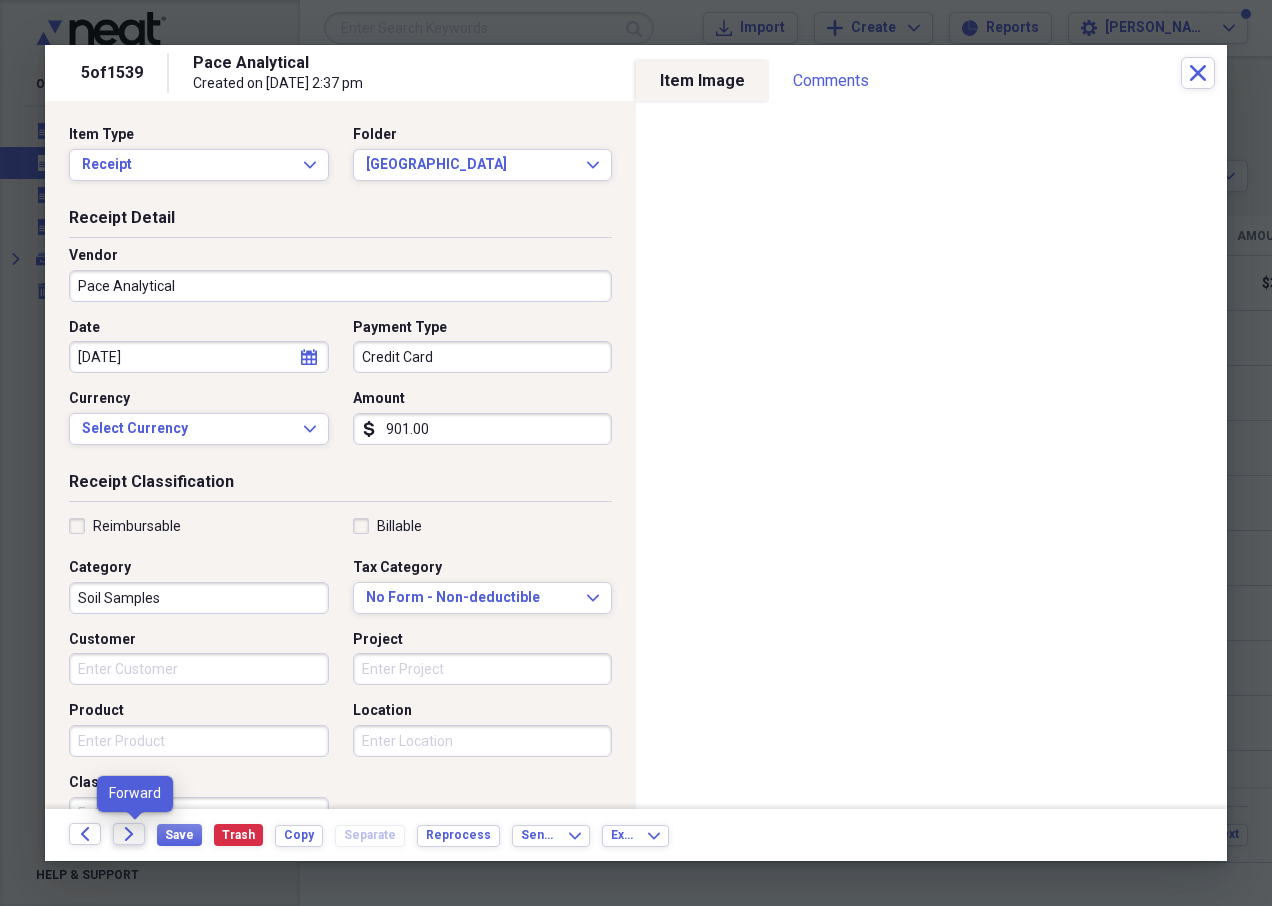 click on "Forward" 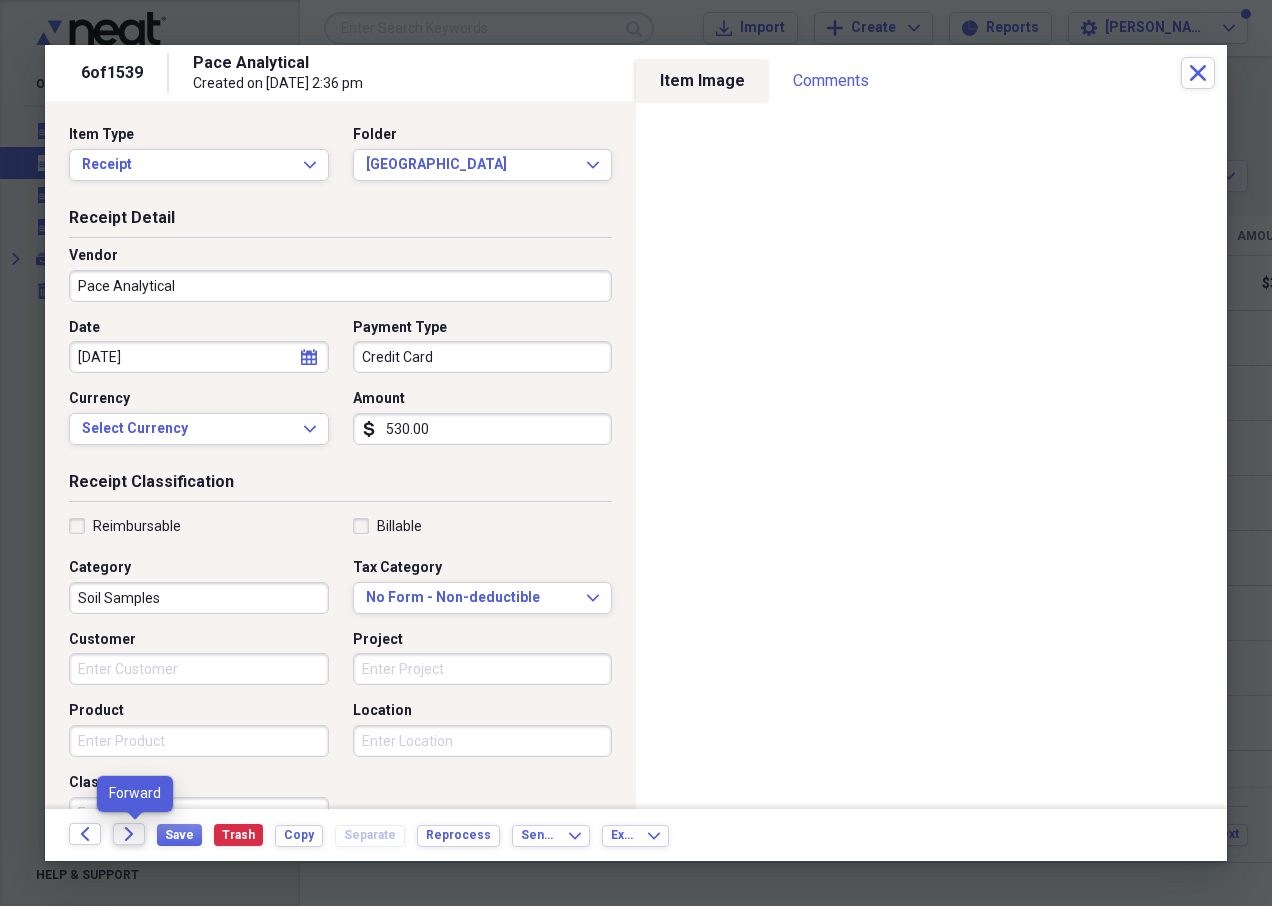 click on "Forward" 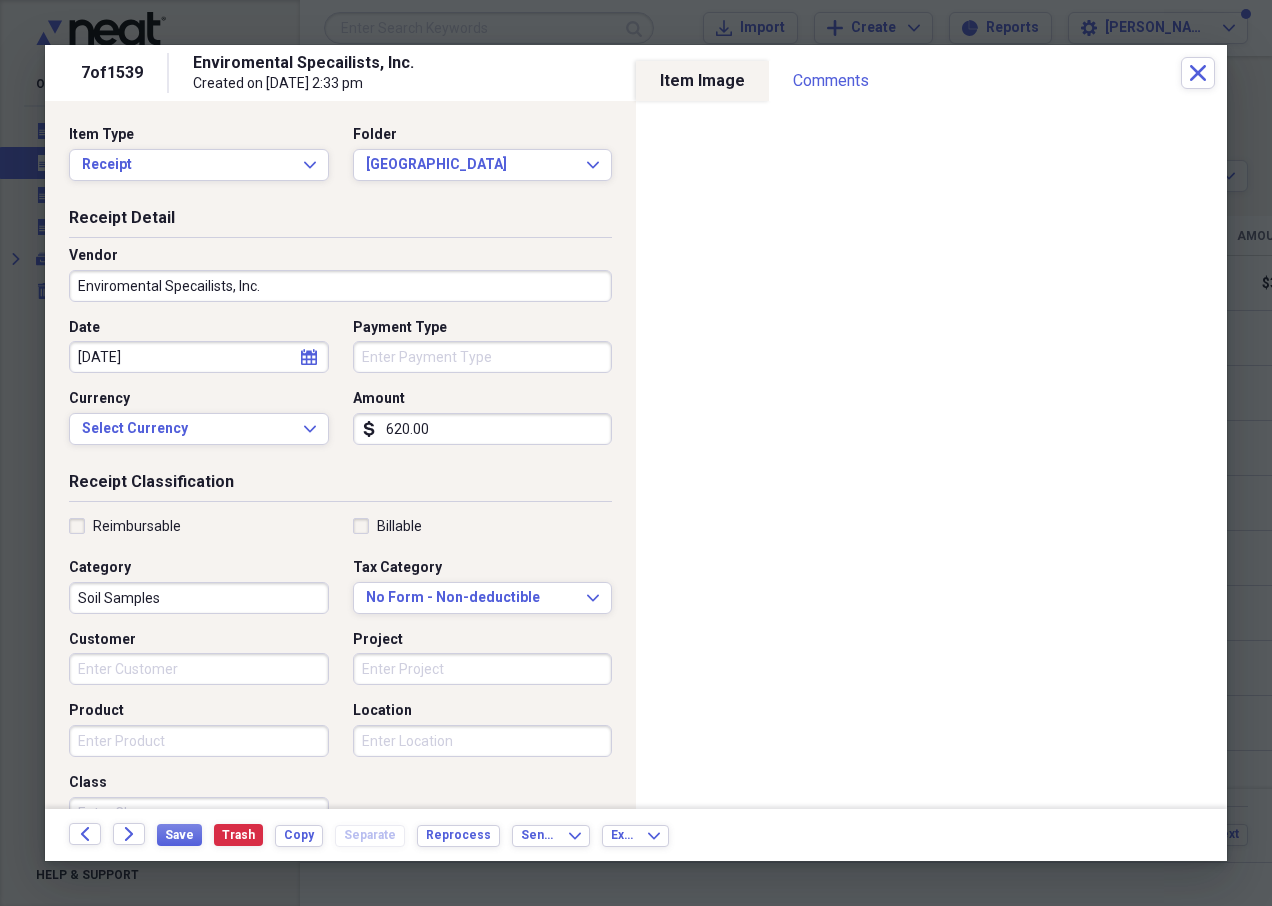 click on "Billable" at bounding box center [483, 526] 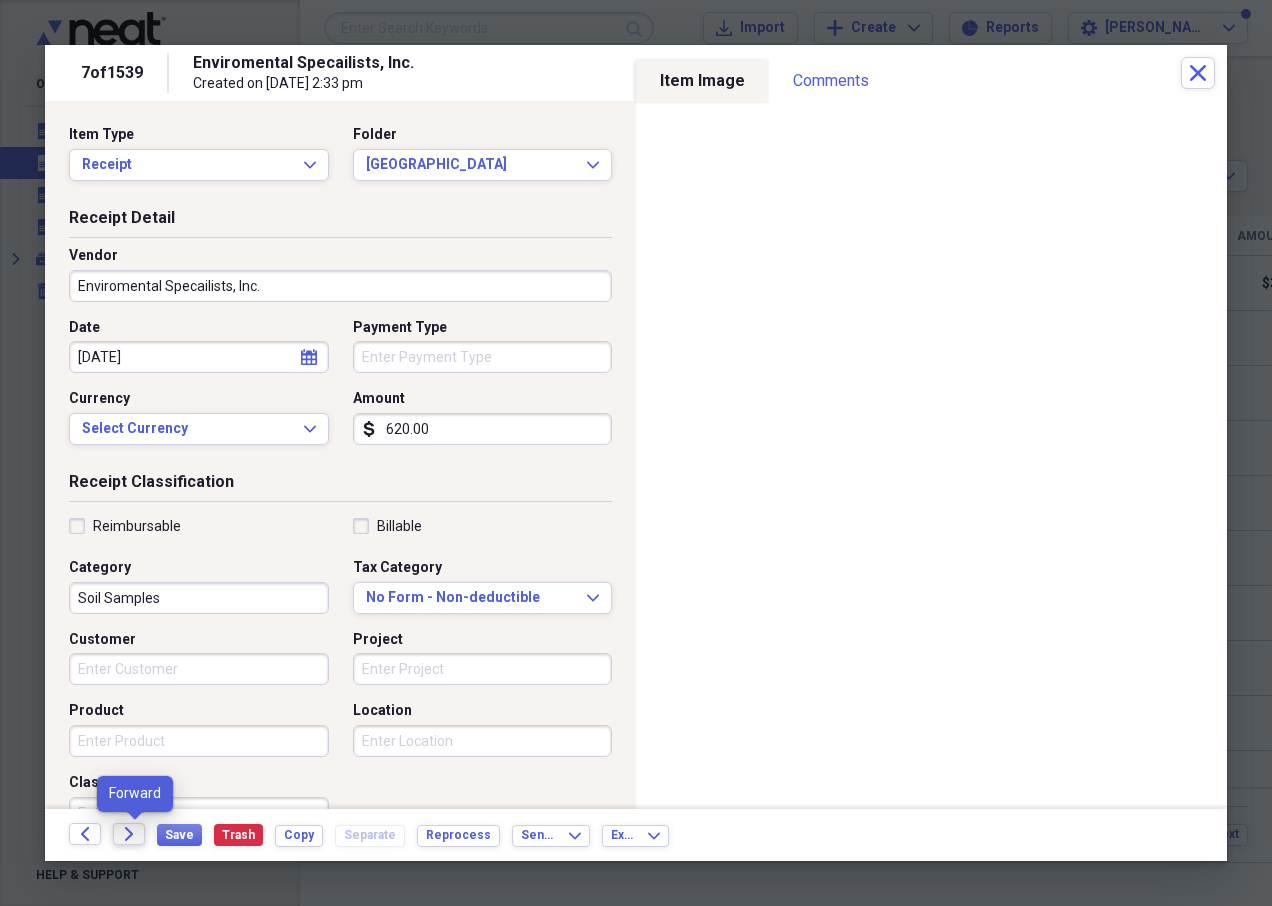 click on "Forward" 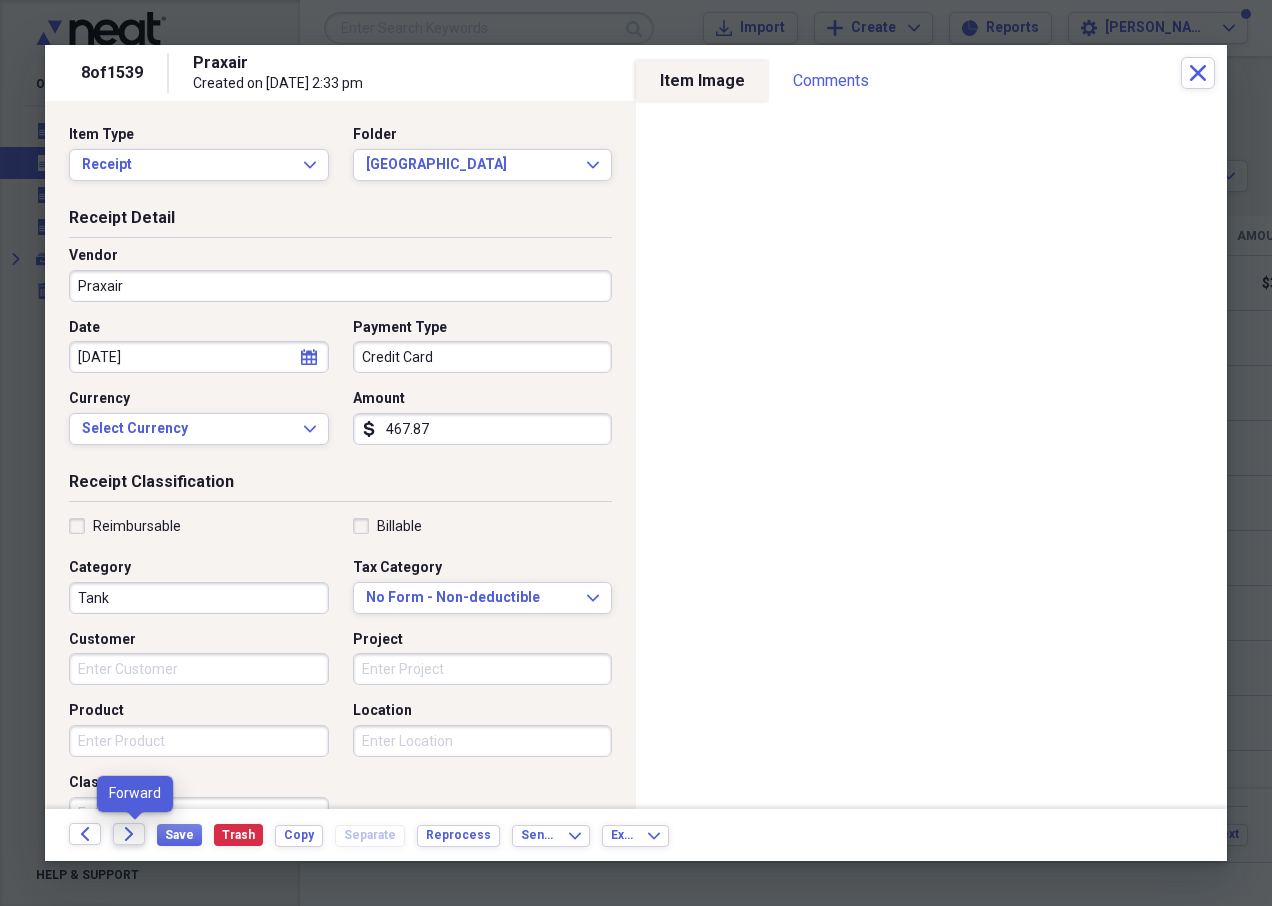 click 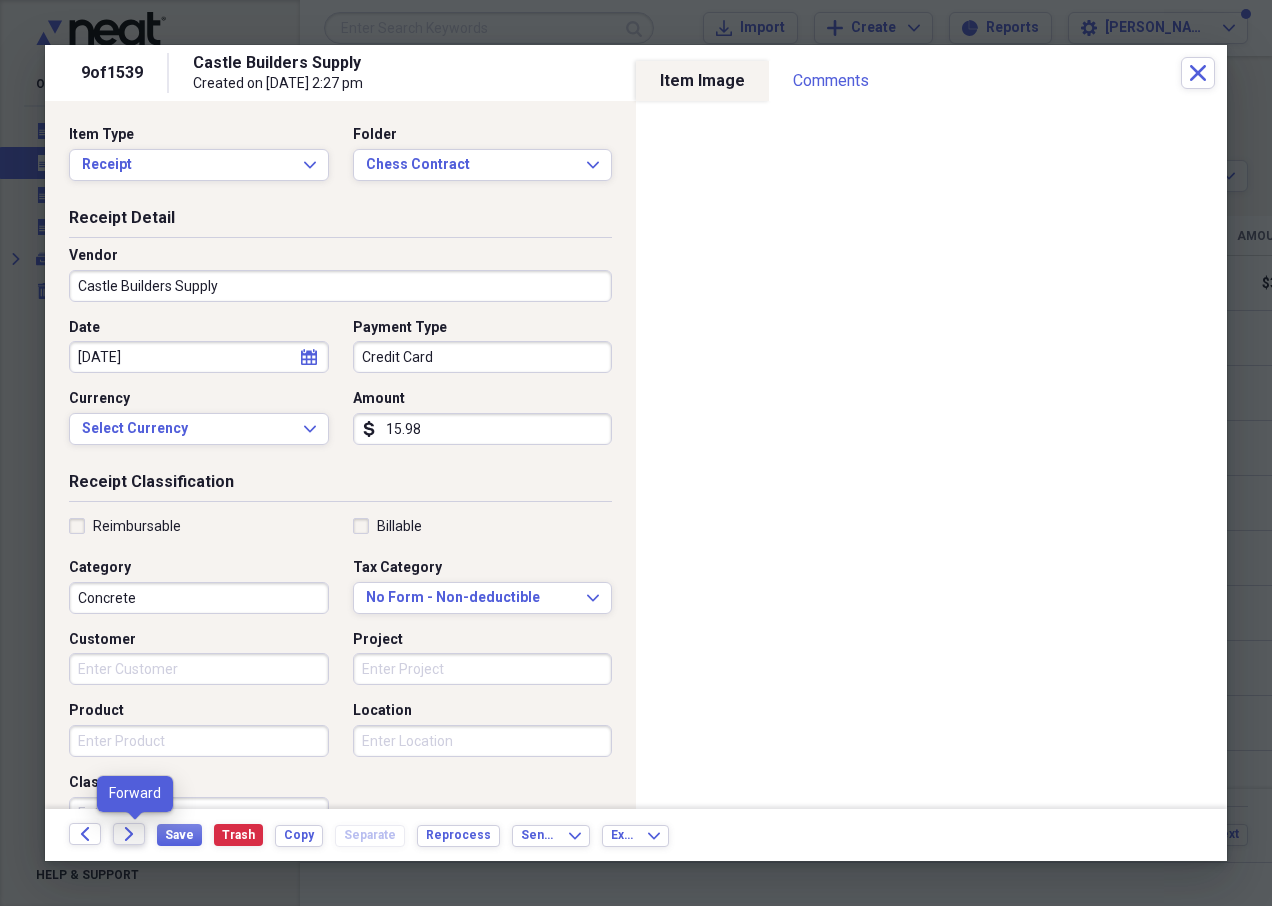 click on "Forward" at bounding box center (129, 834) 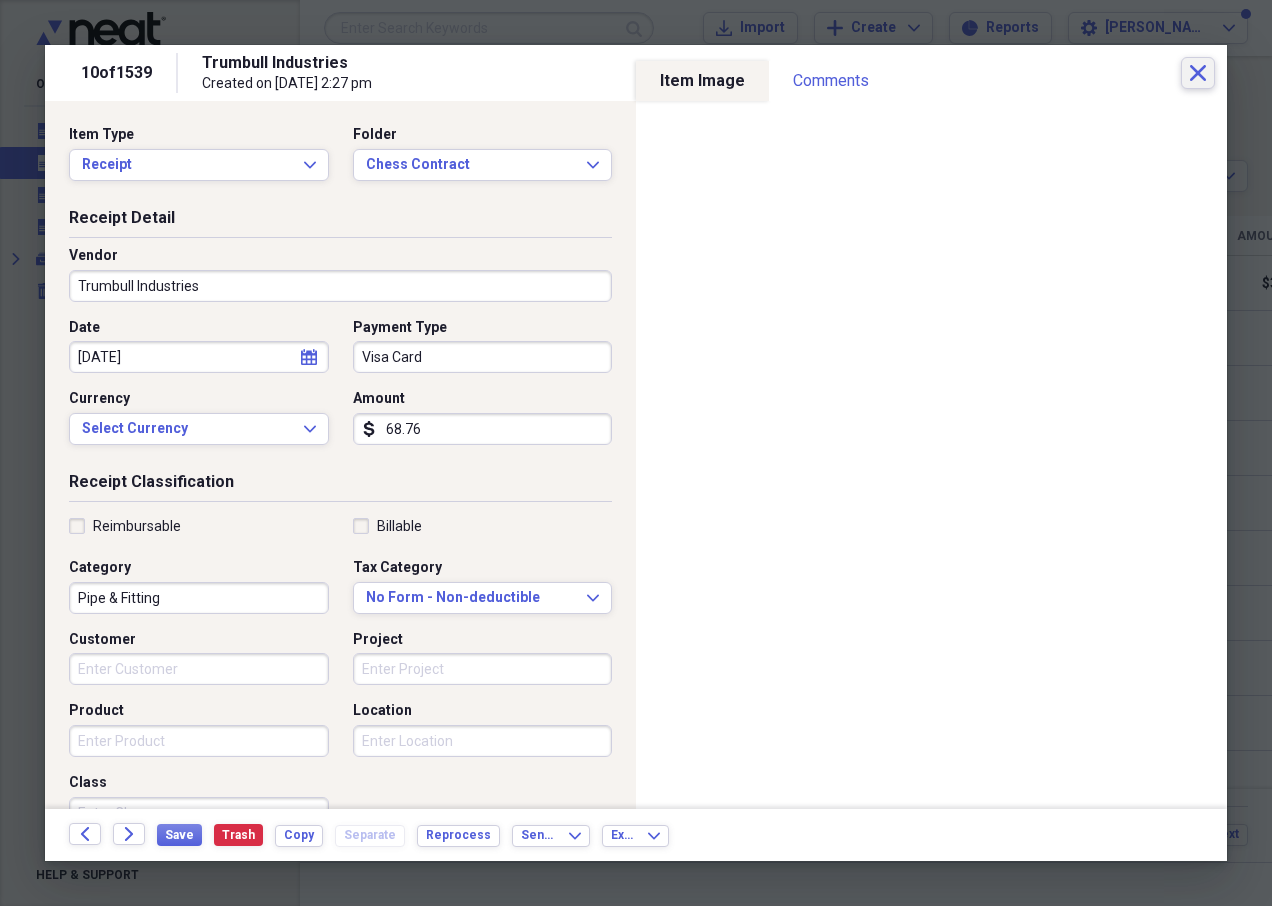 click on "10  of  1539 Trumbull Industries Created on 07/26/2018 at 2:27 pm Close" at bounding box center (636, 73) 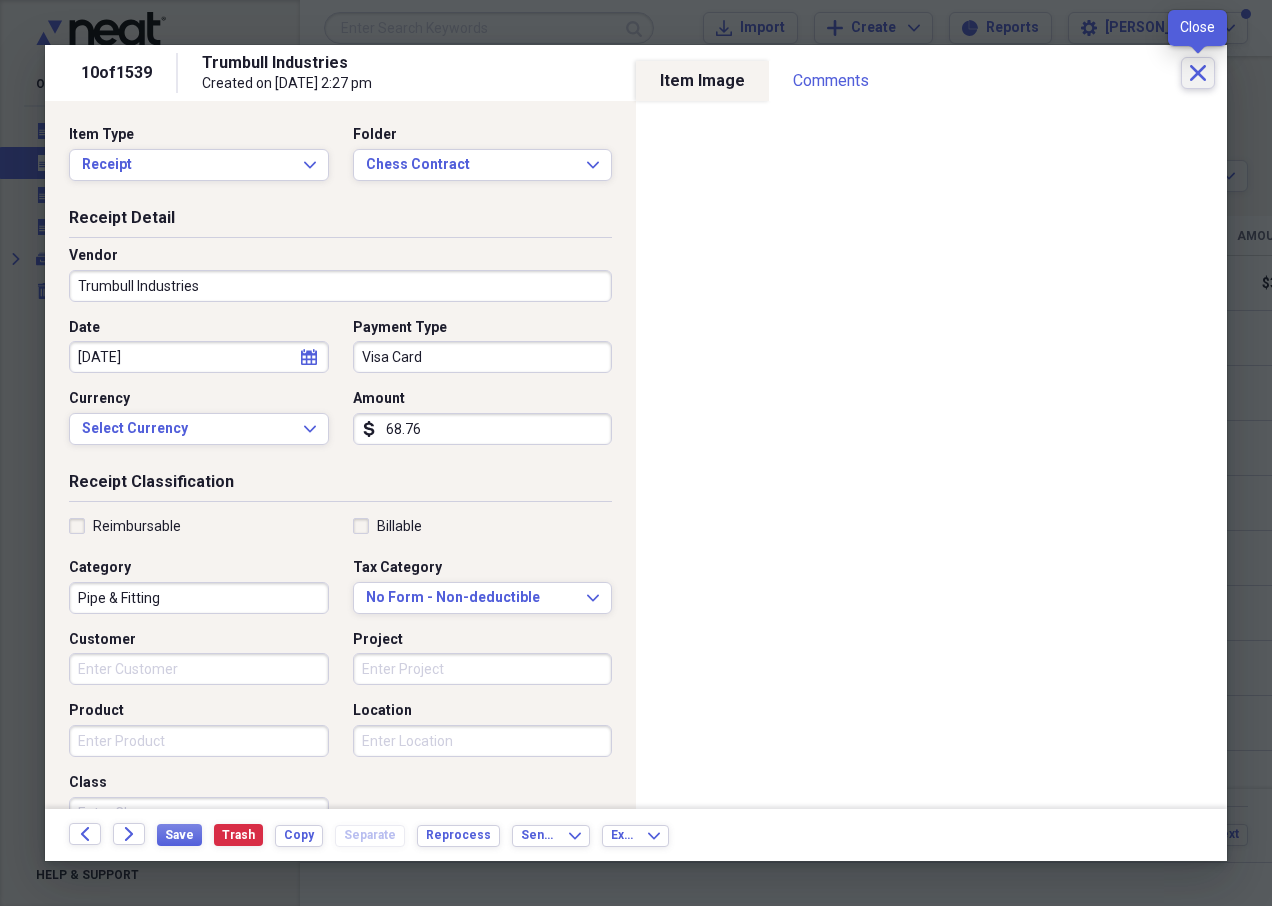 click 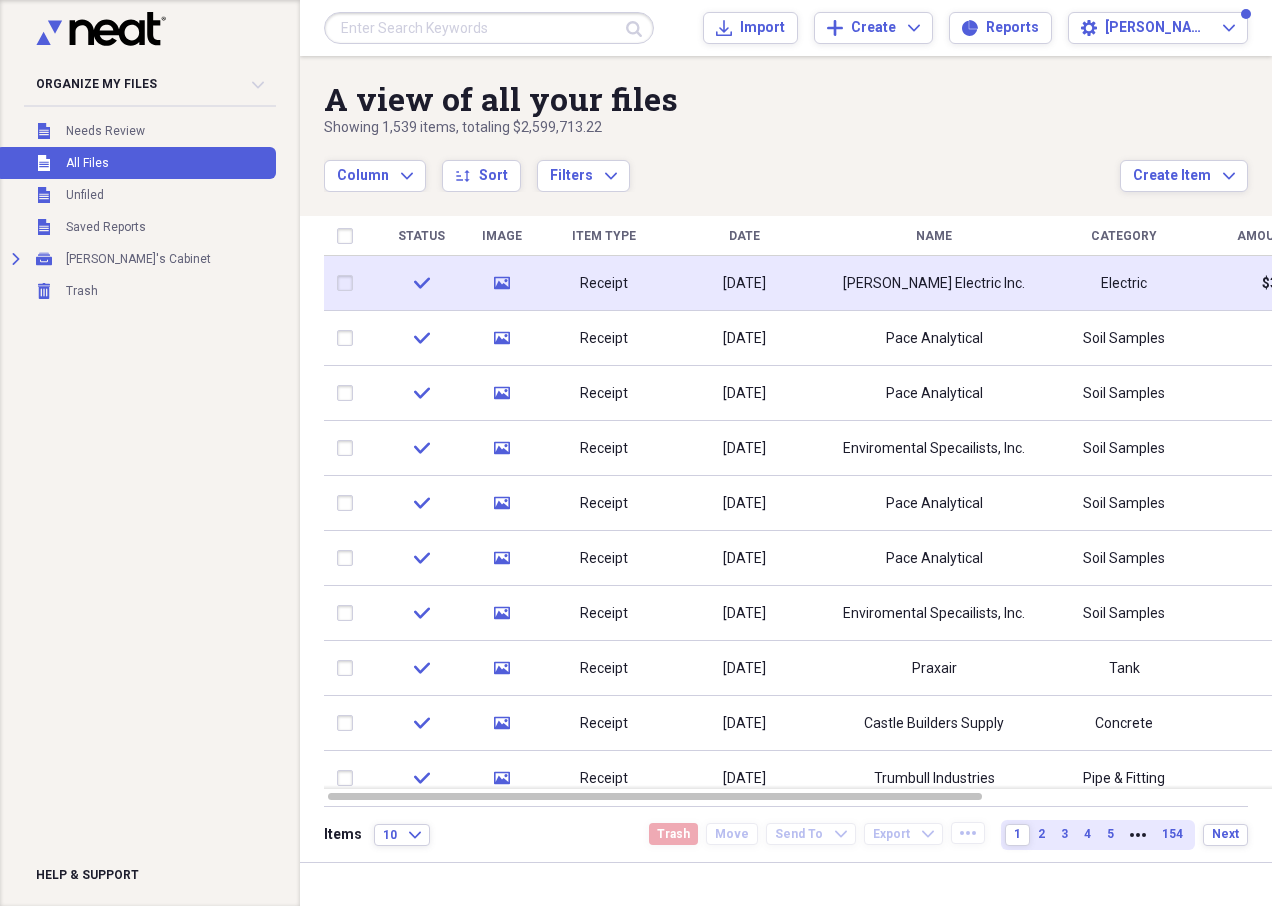 click at bounding box center [349, 283] 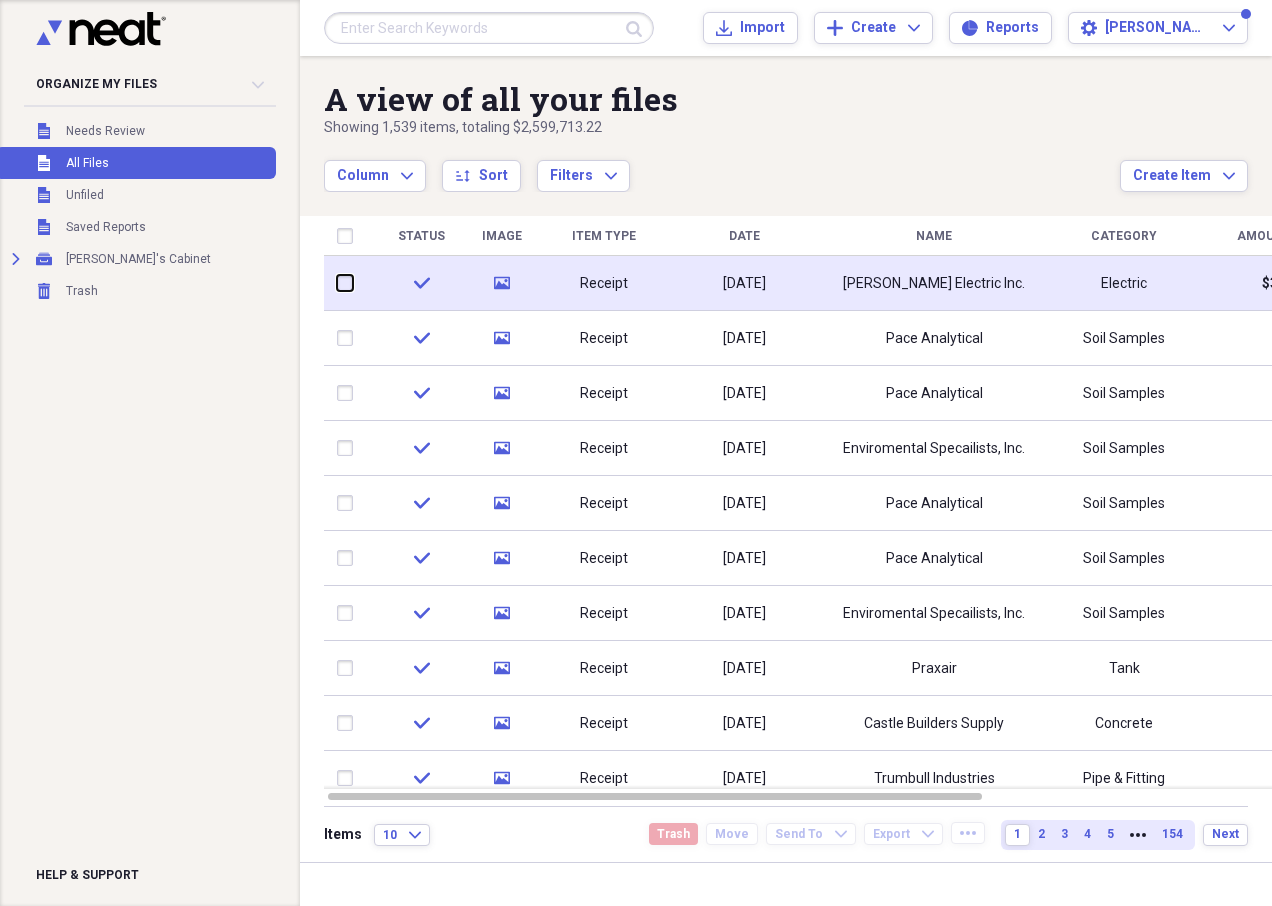 click at bounding box center (337, 283) 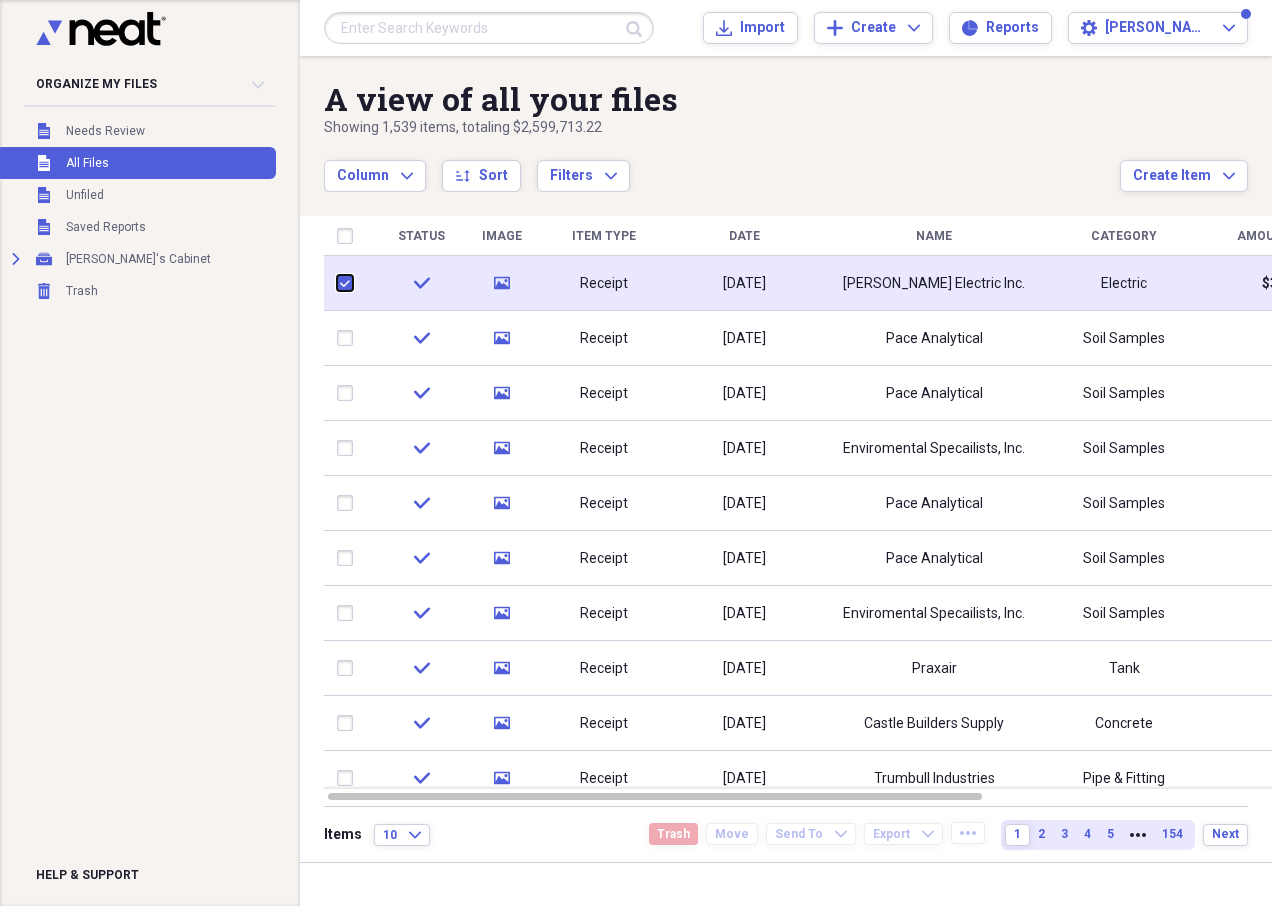 checkbox on "true" 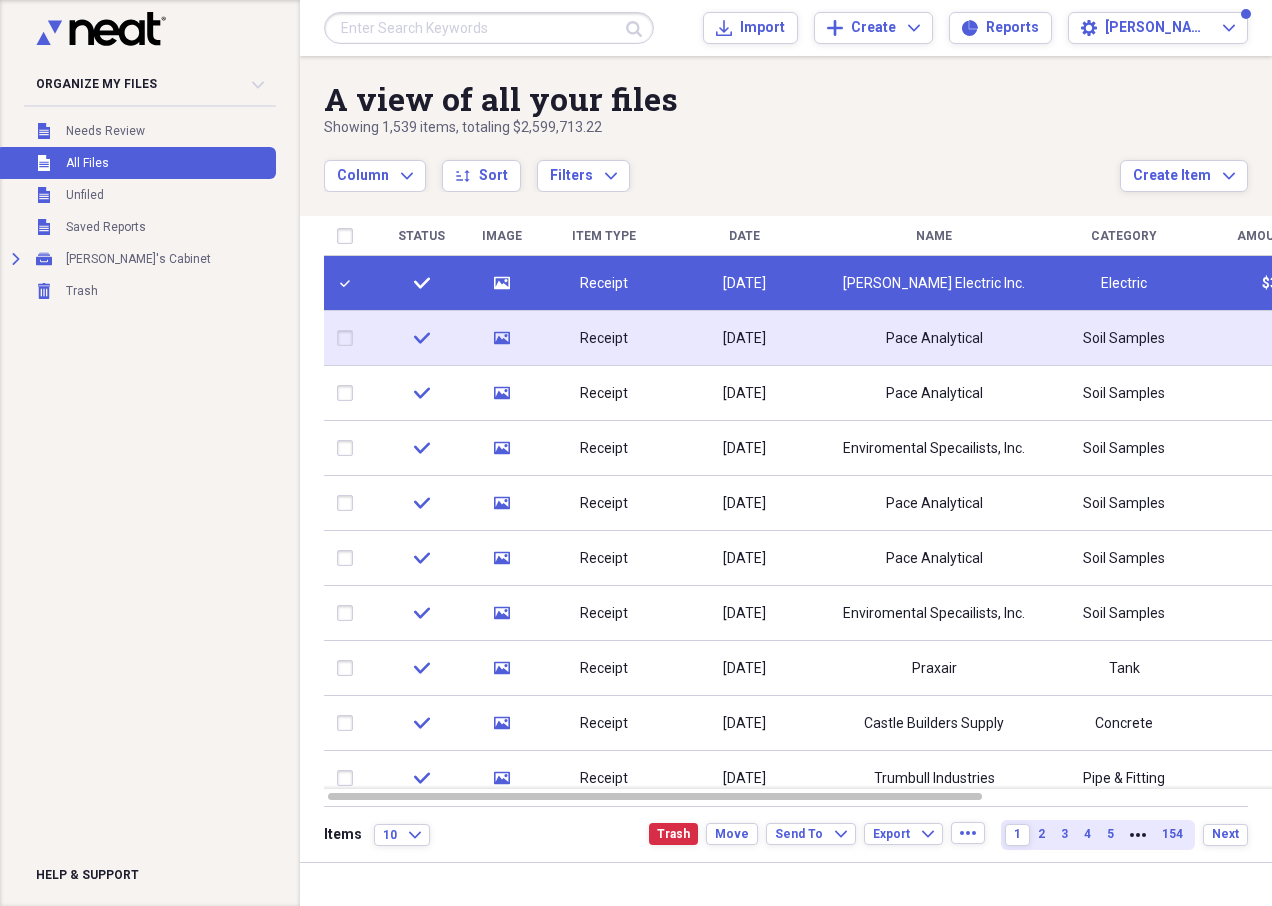 click at bounding box center (349, 338) 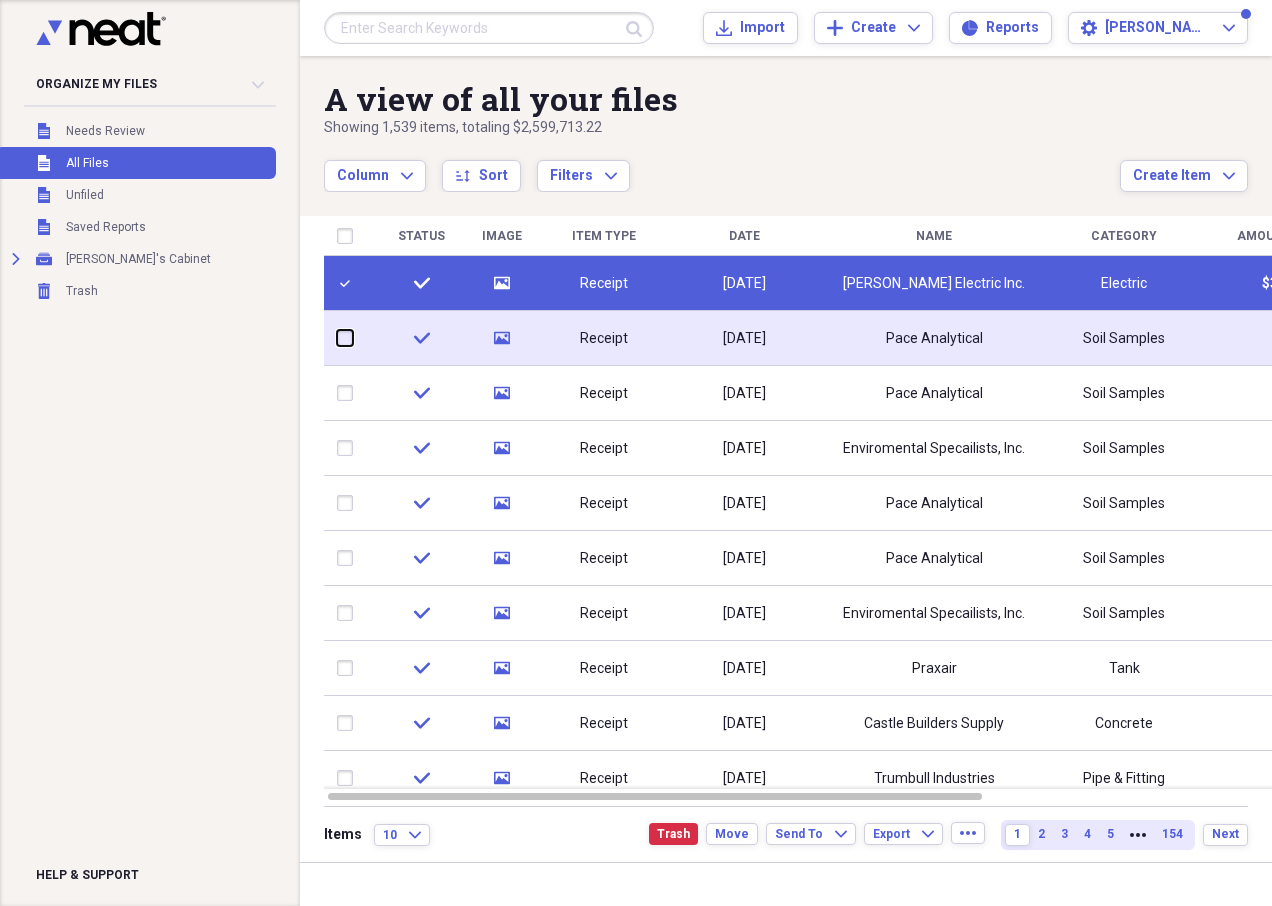click at bounding box center (337, 338) 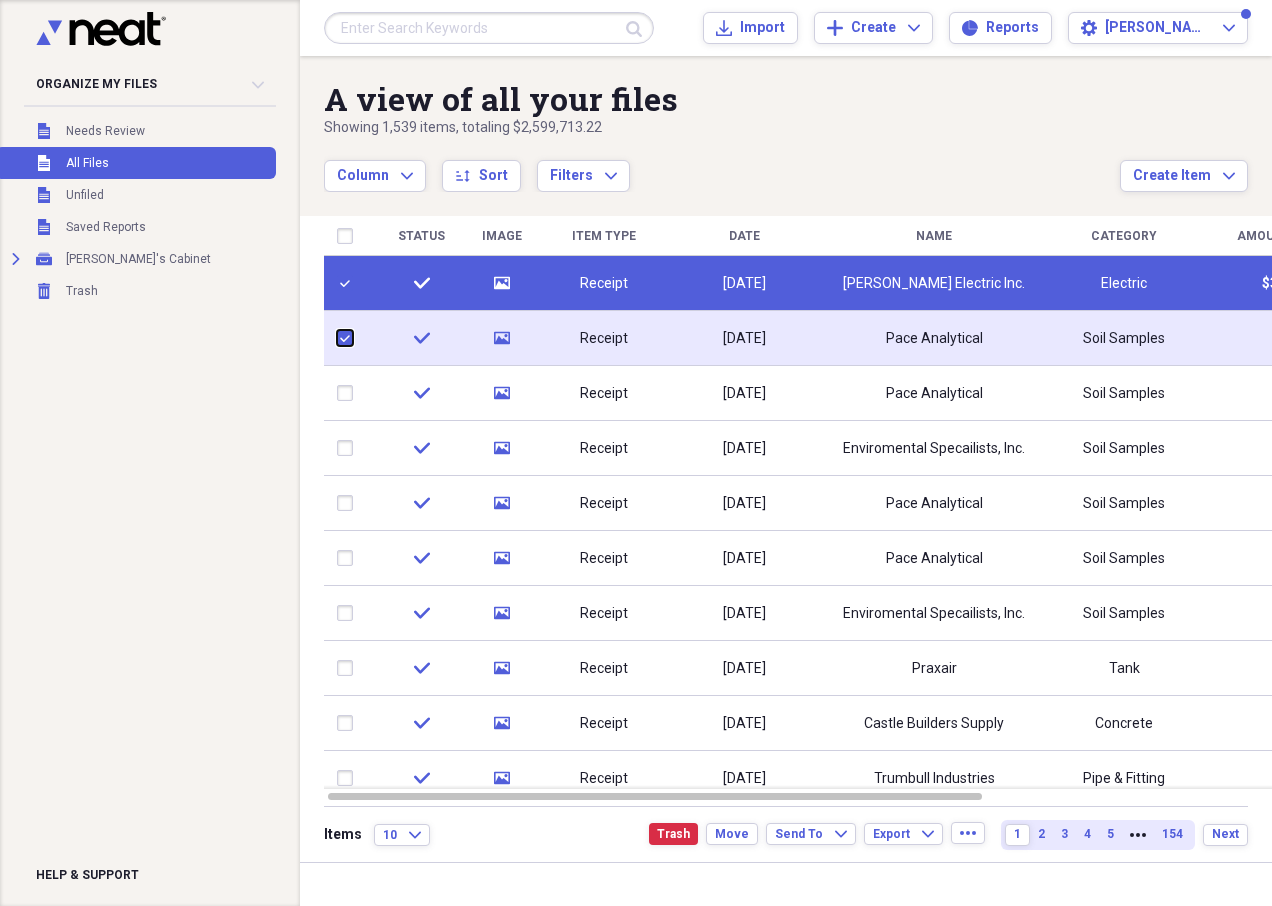 checkbox on "true" 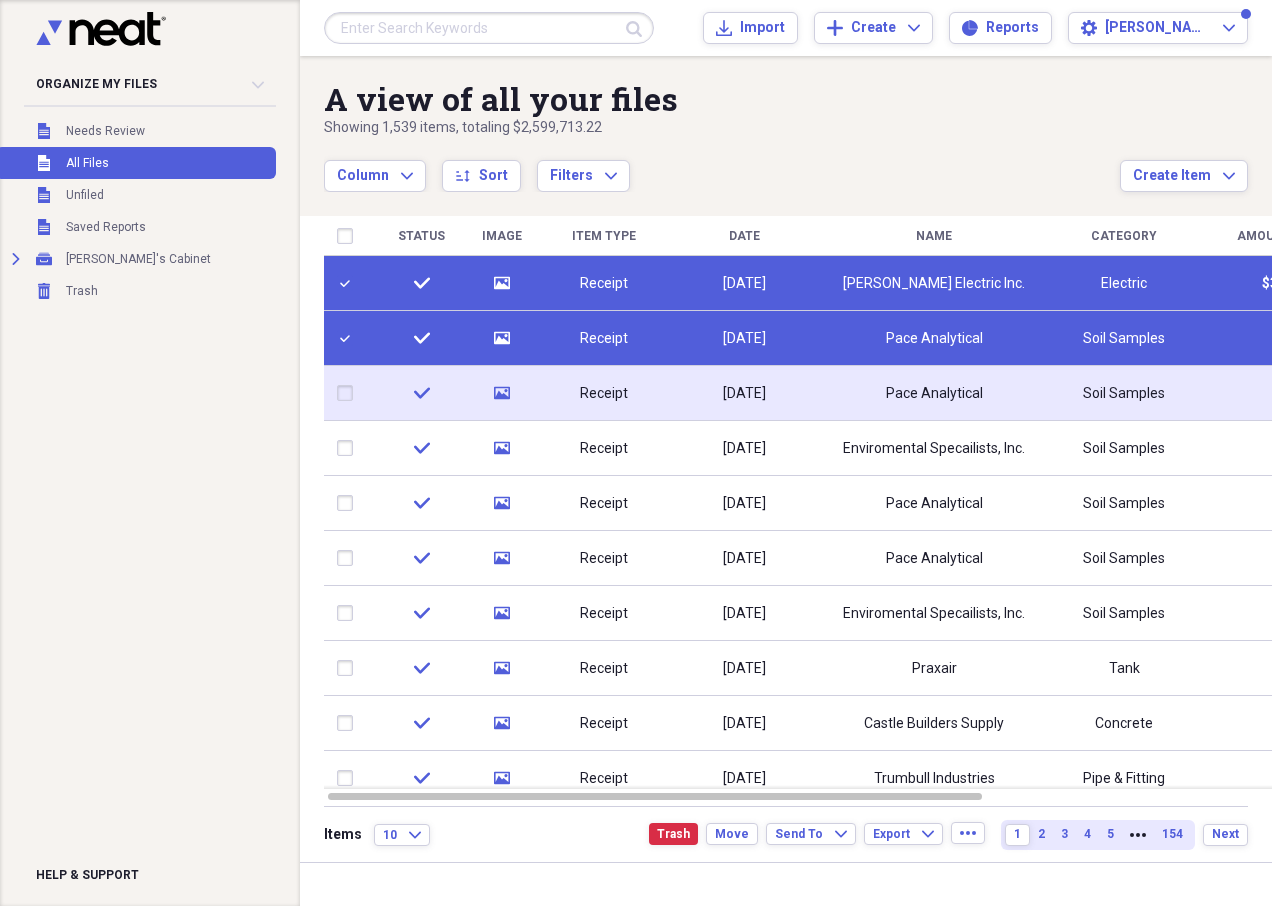 click at bounding box center (349, 393) 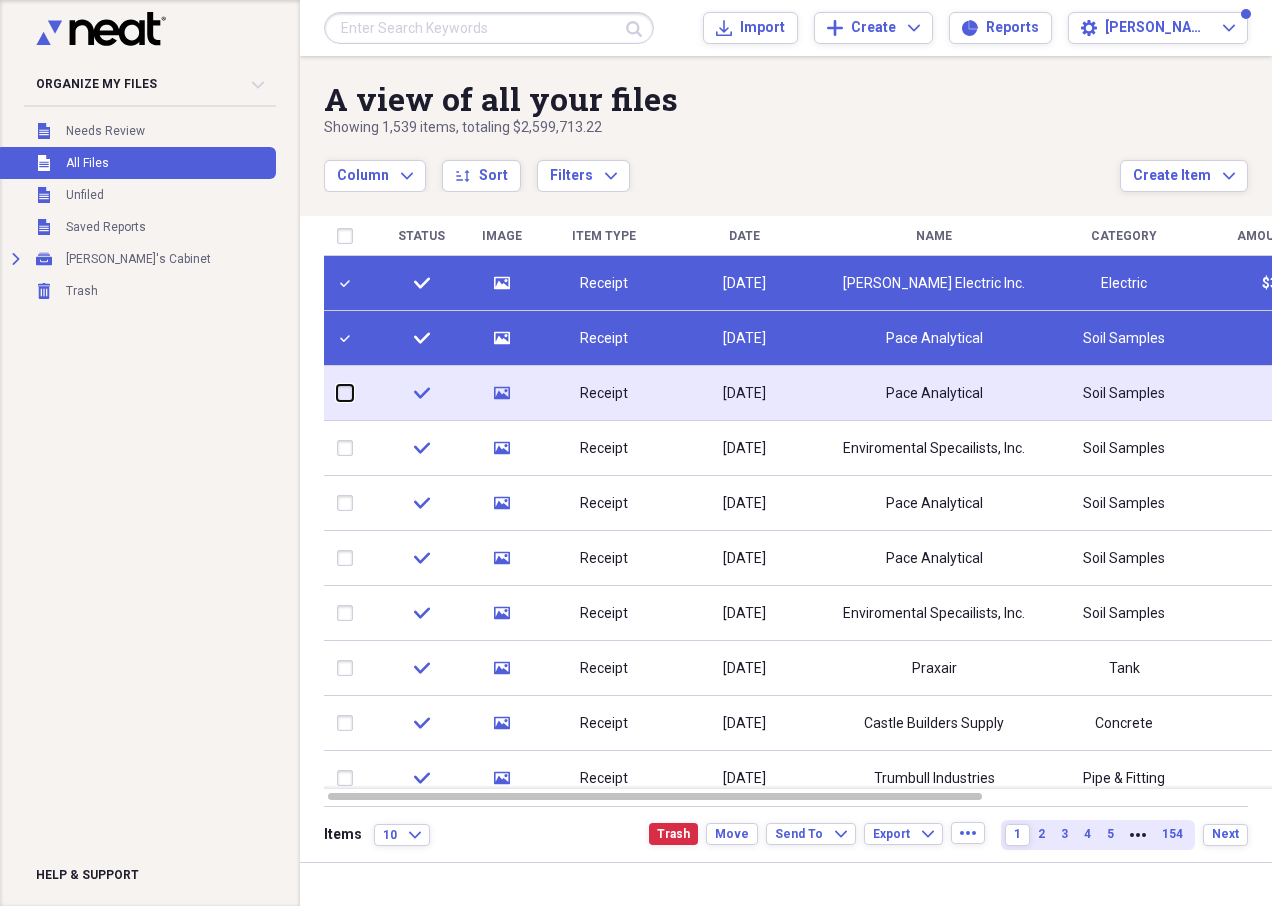 click at bounding box center [337, 393] 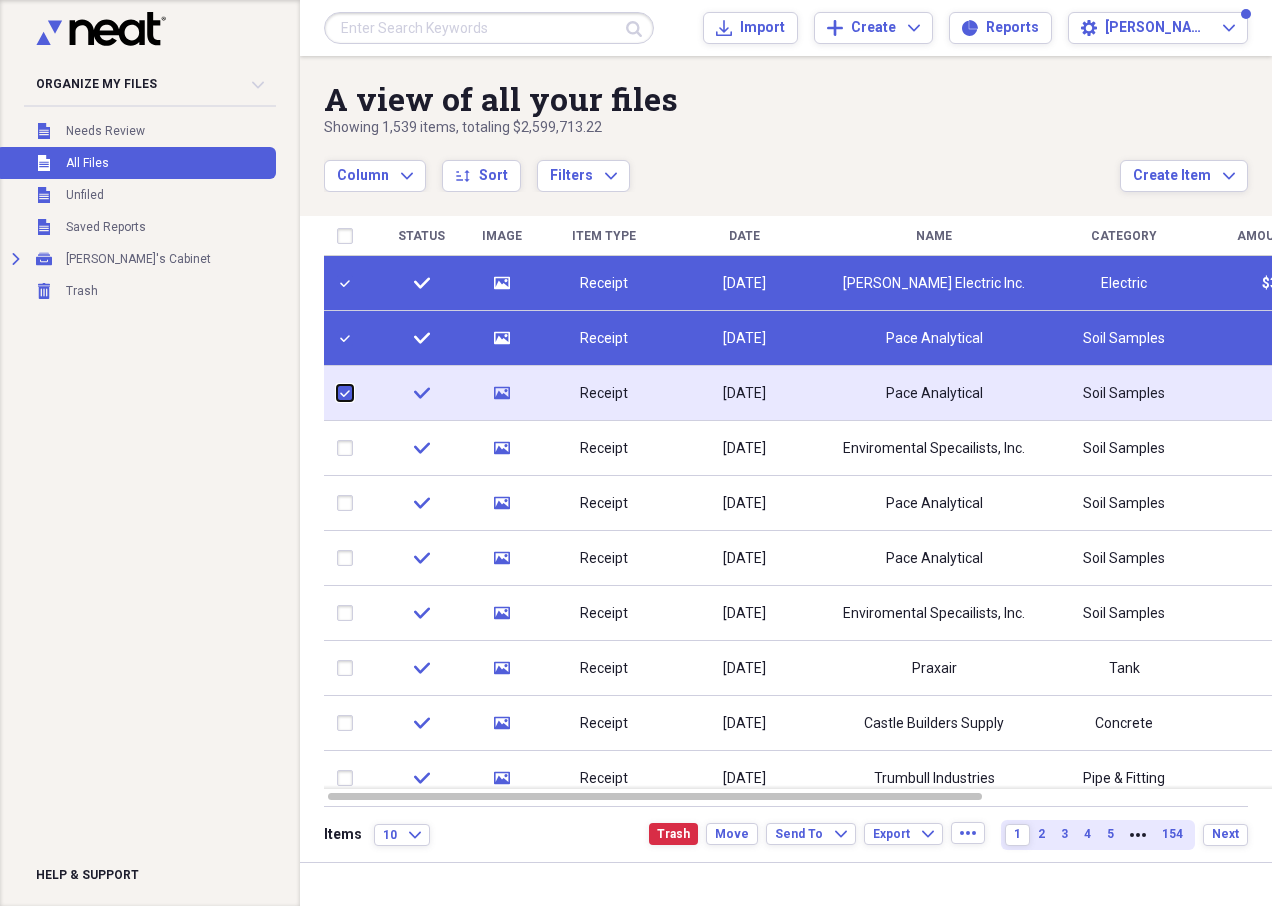 checkbox on "true" 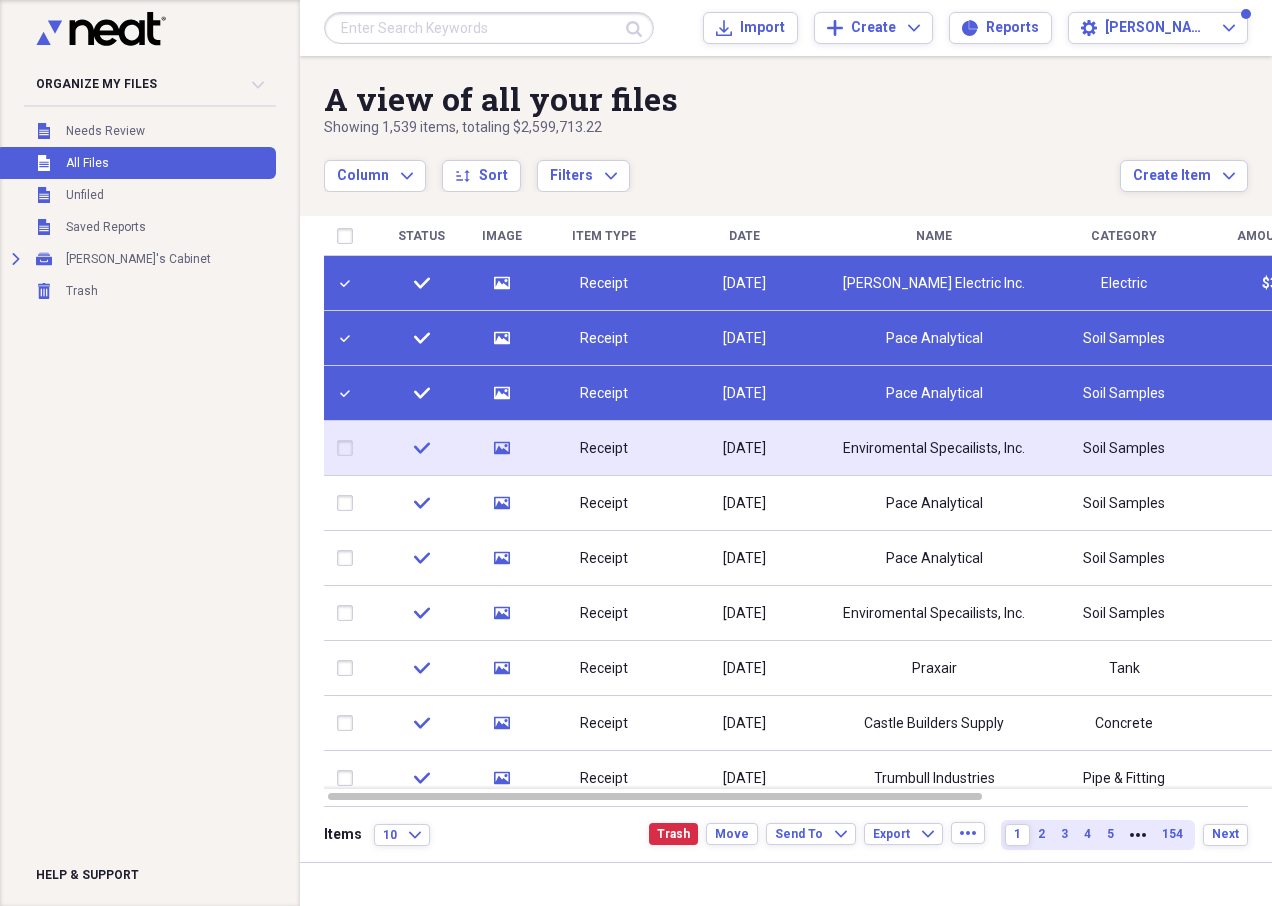 click at bounding box center (349, 448) 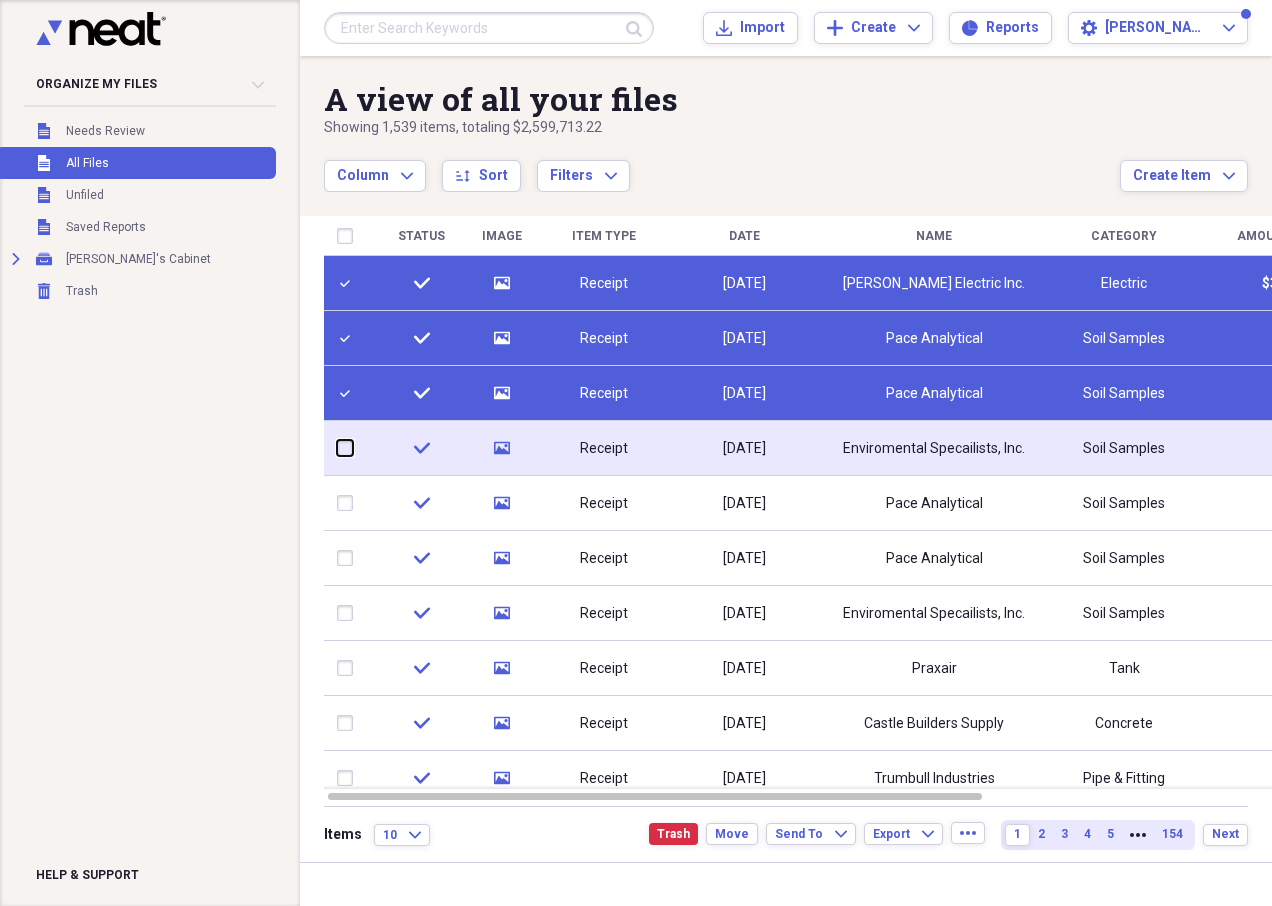 click at bounding box center (337, 448) 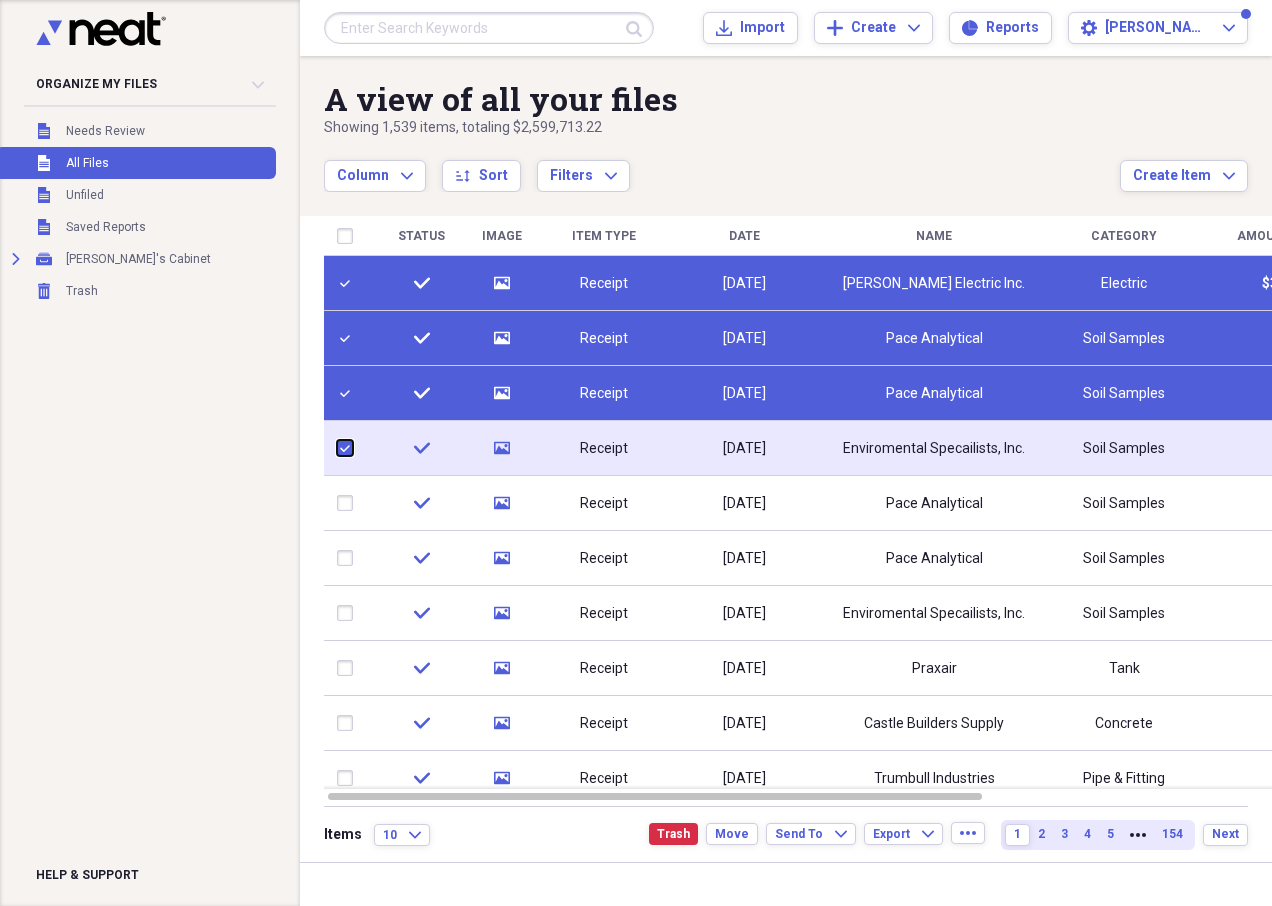 checkbox on "true" 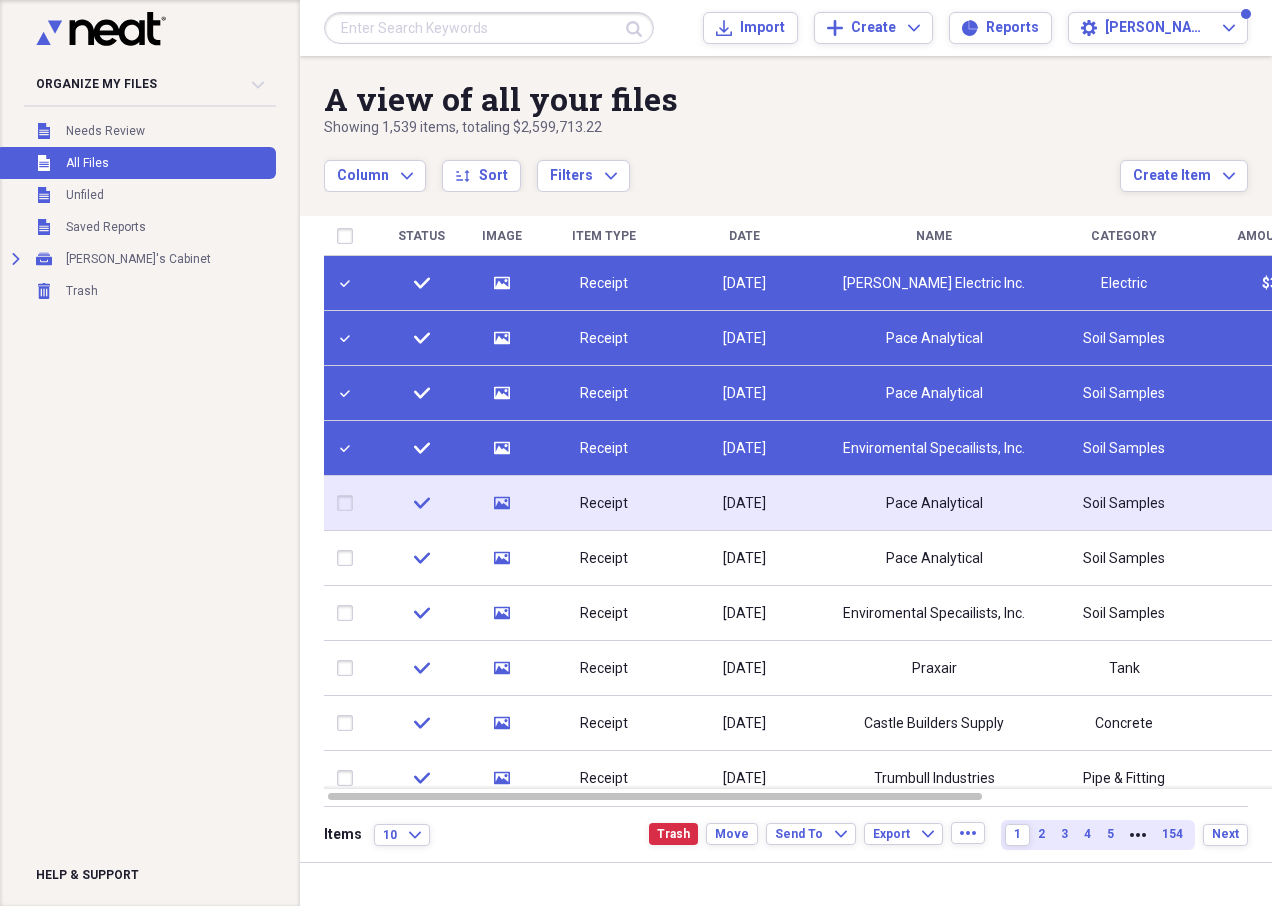 click at bounding box center [349, 503] 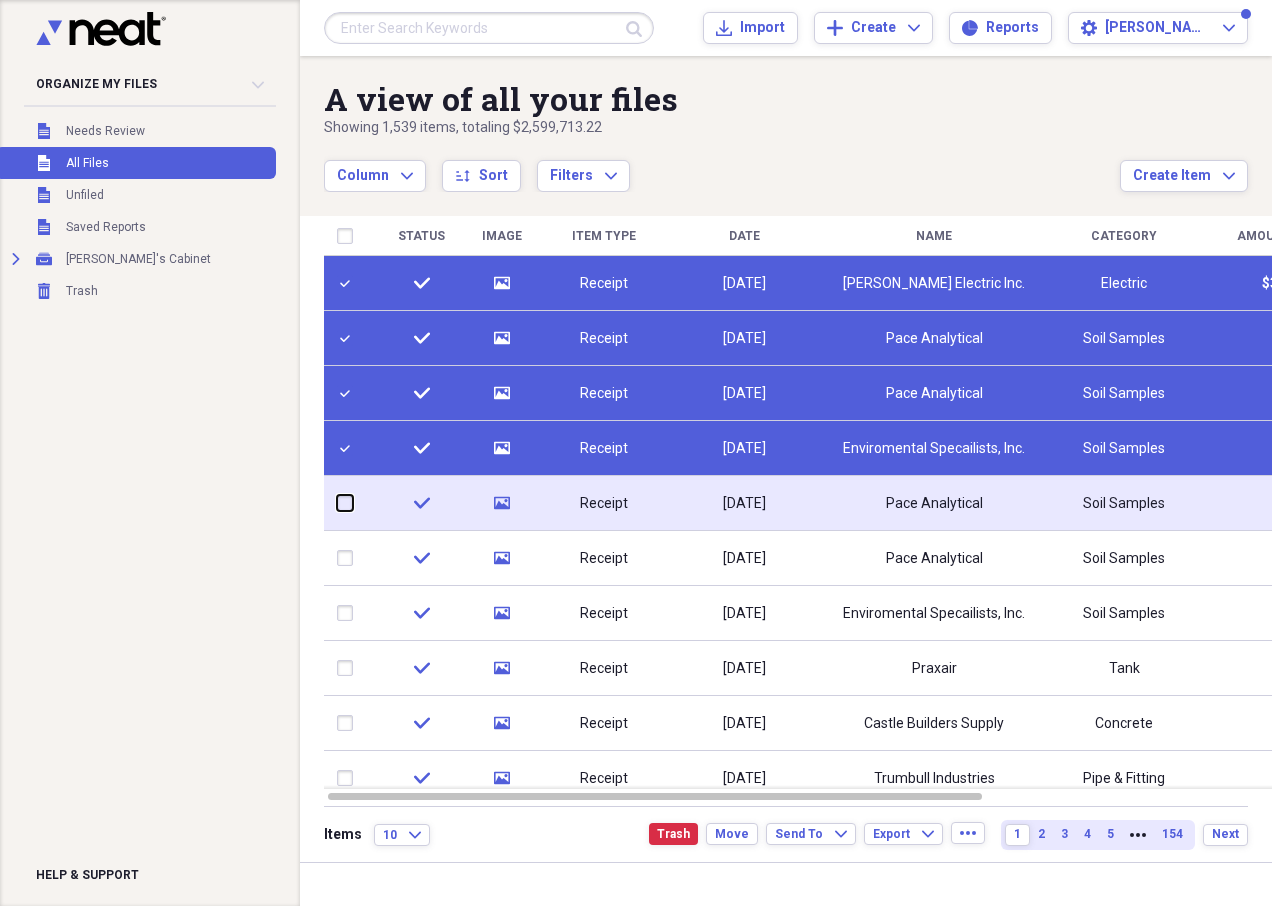 click at bounding box center [337, 503] 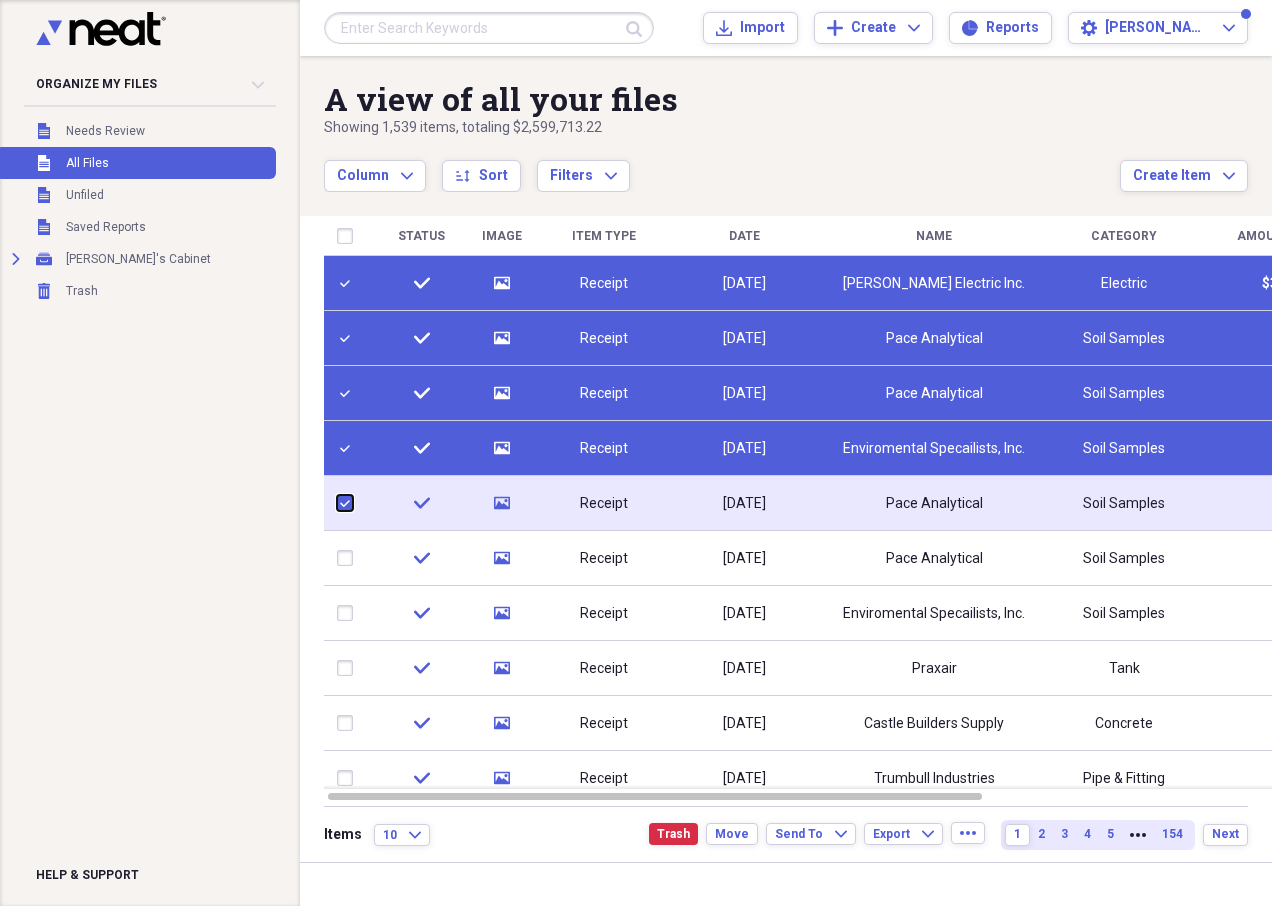 checkbox on "true" 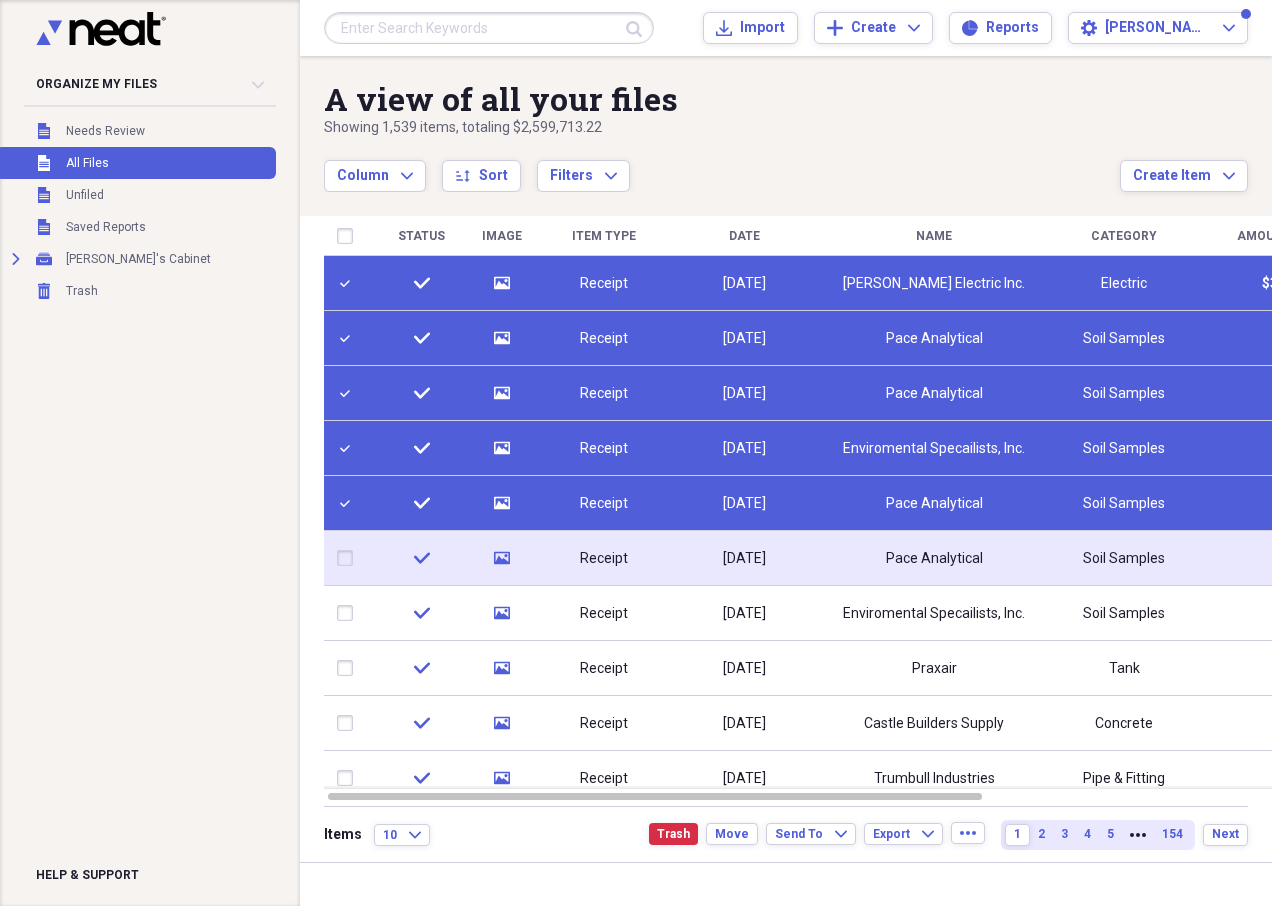 click at bounding box center (349, 558) 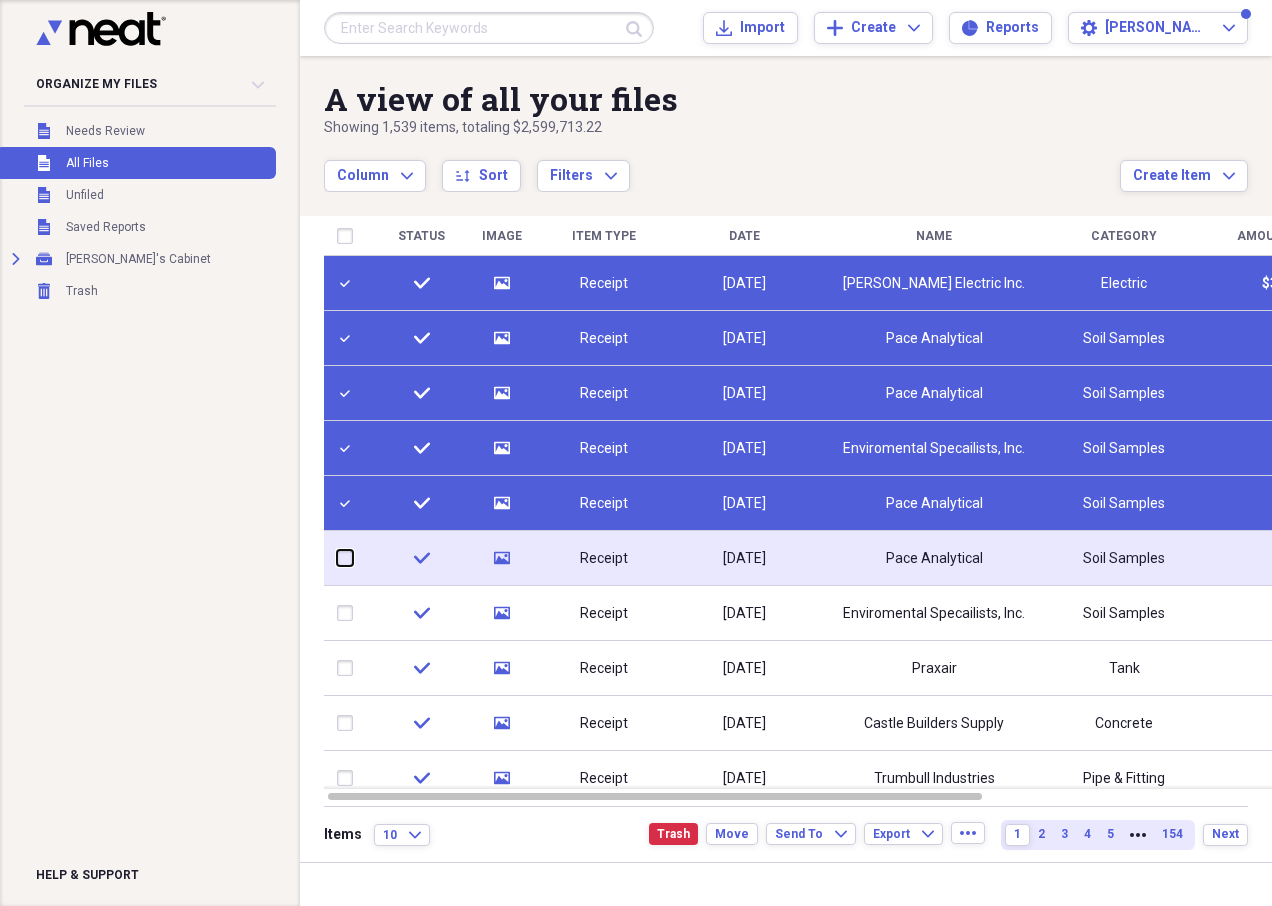 click at bounding box center [337, 558] 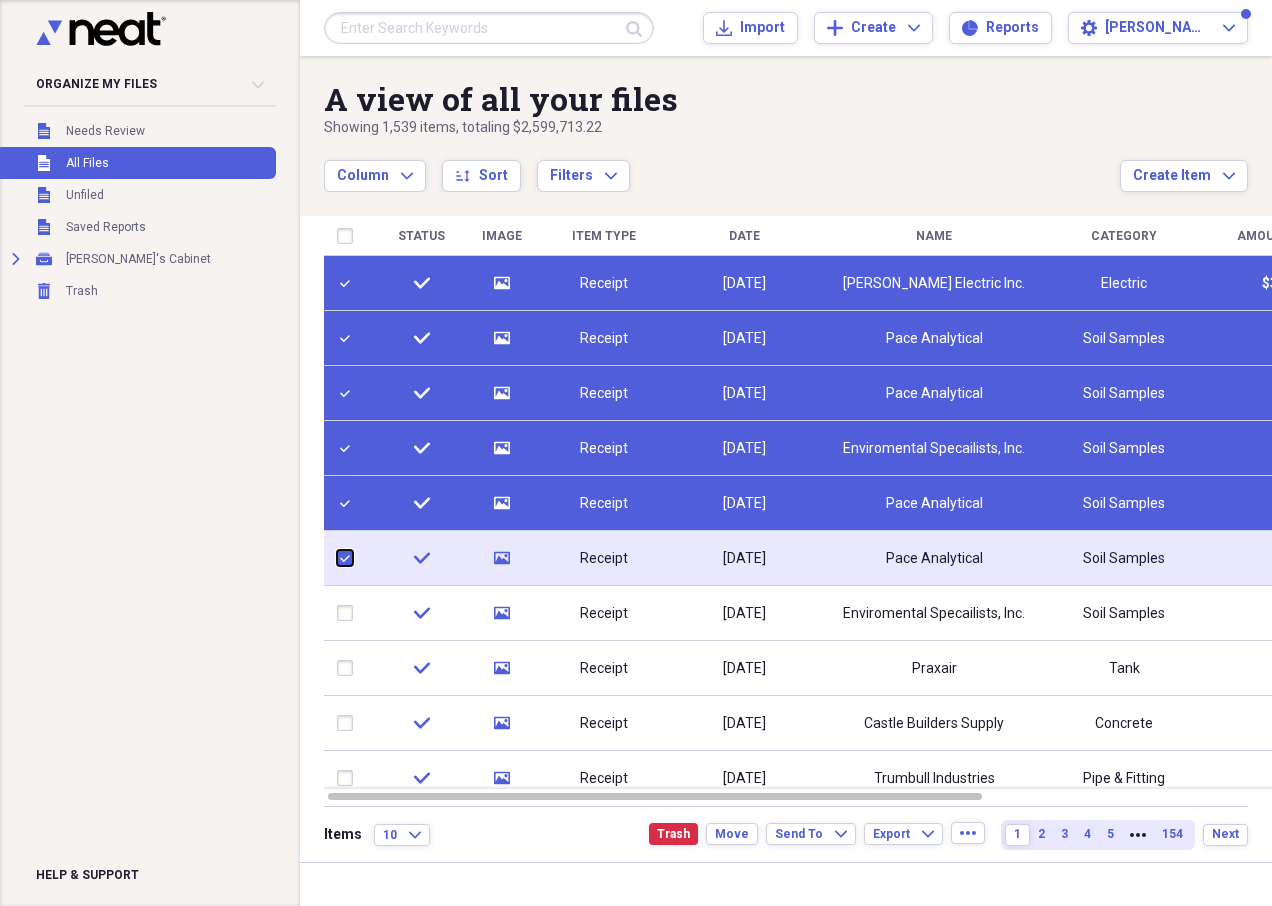 checkbox on "true" 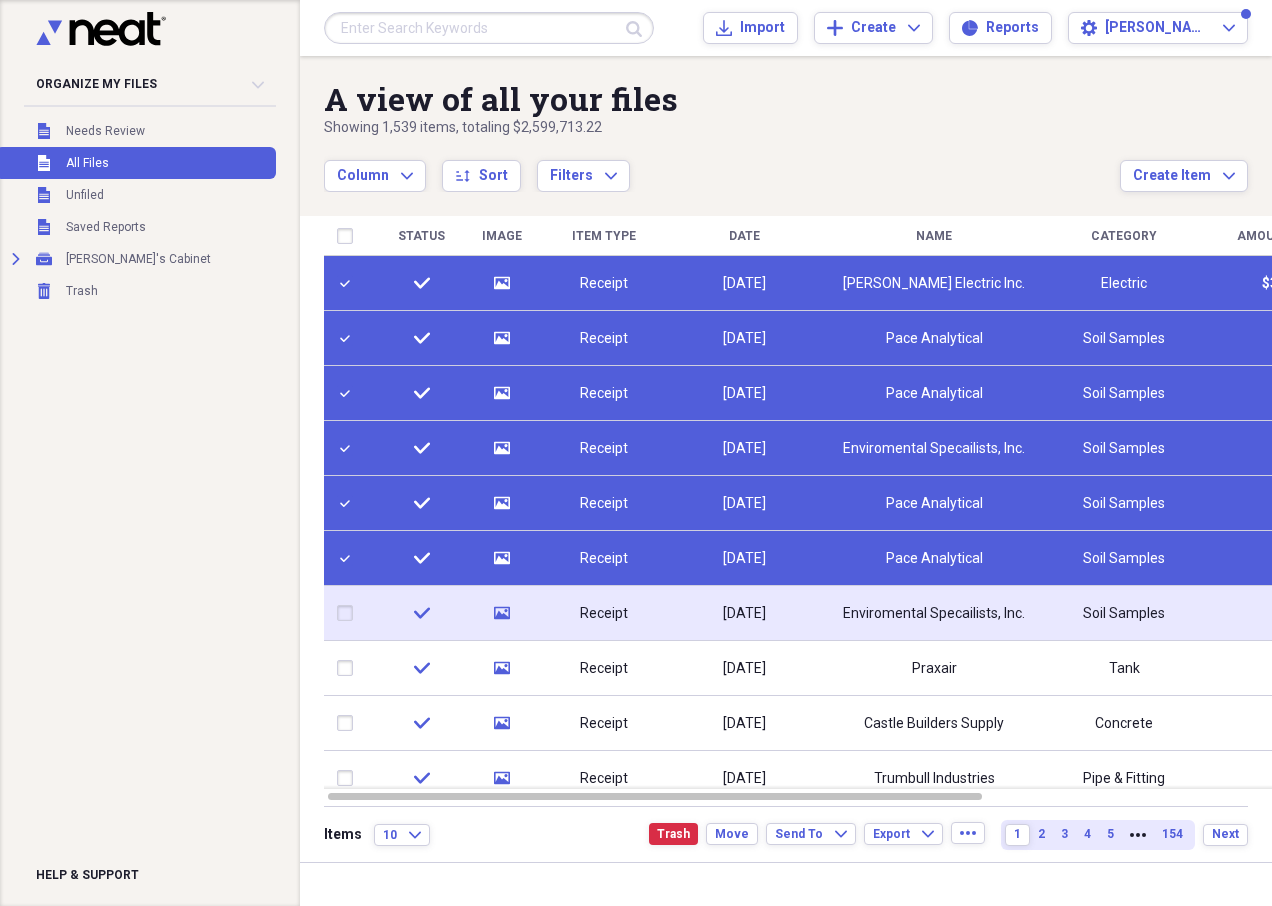 click at bounding box center [349, 613] 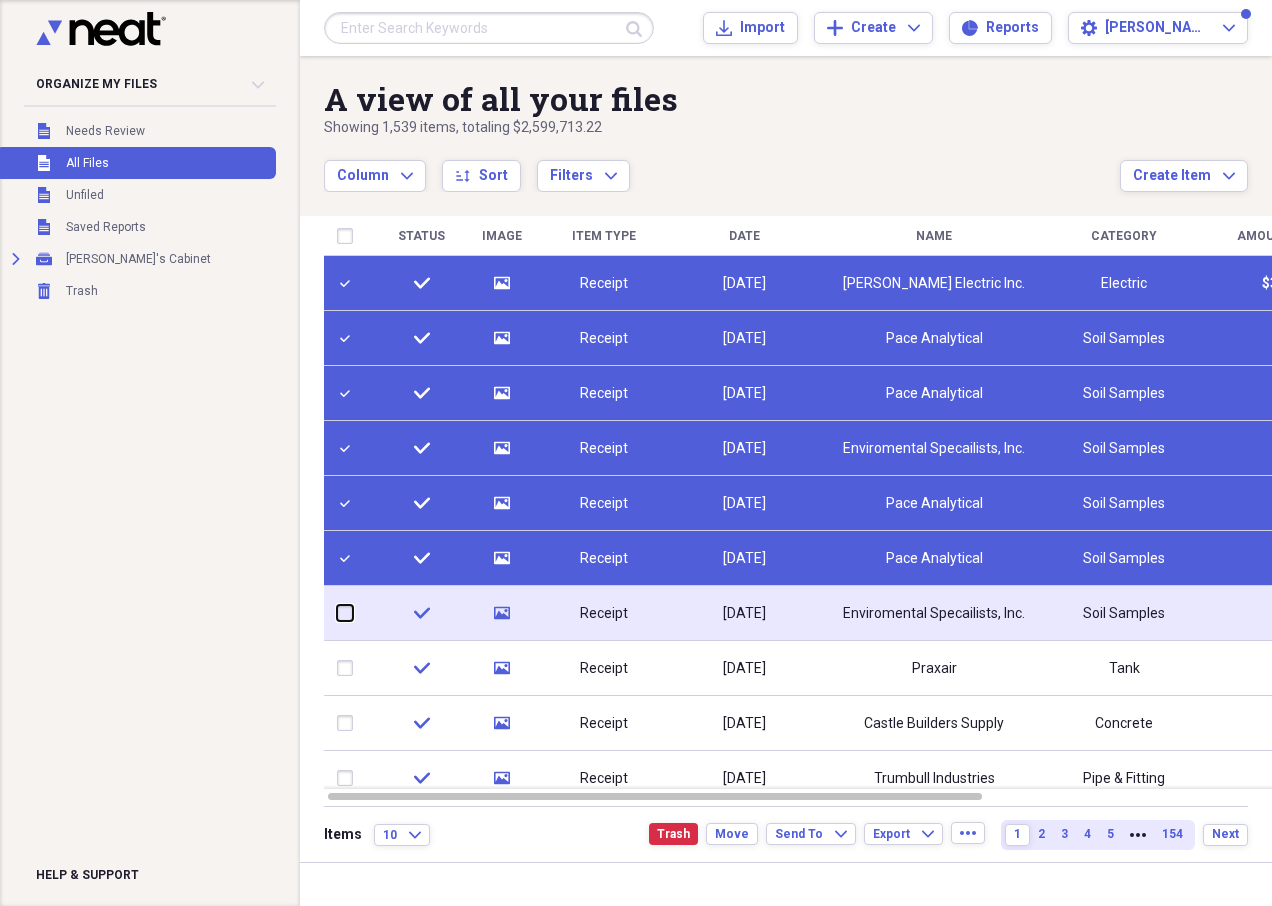 click at bounding box center [337, 613] 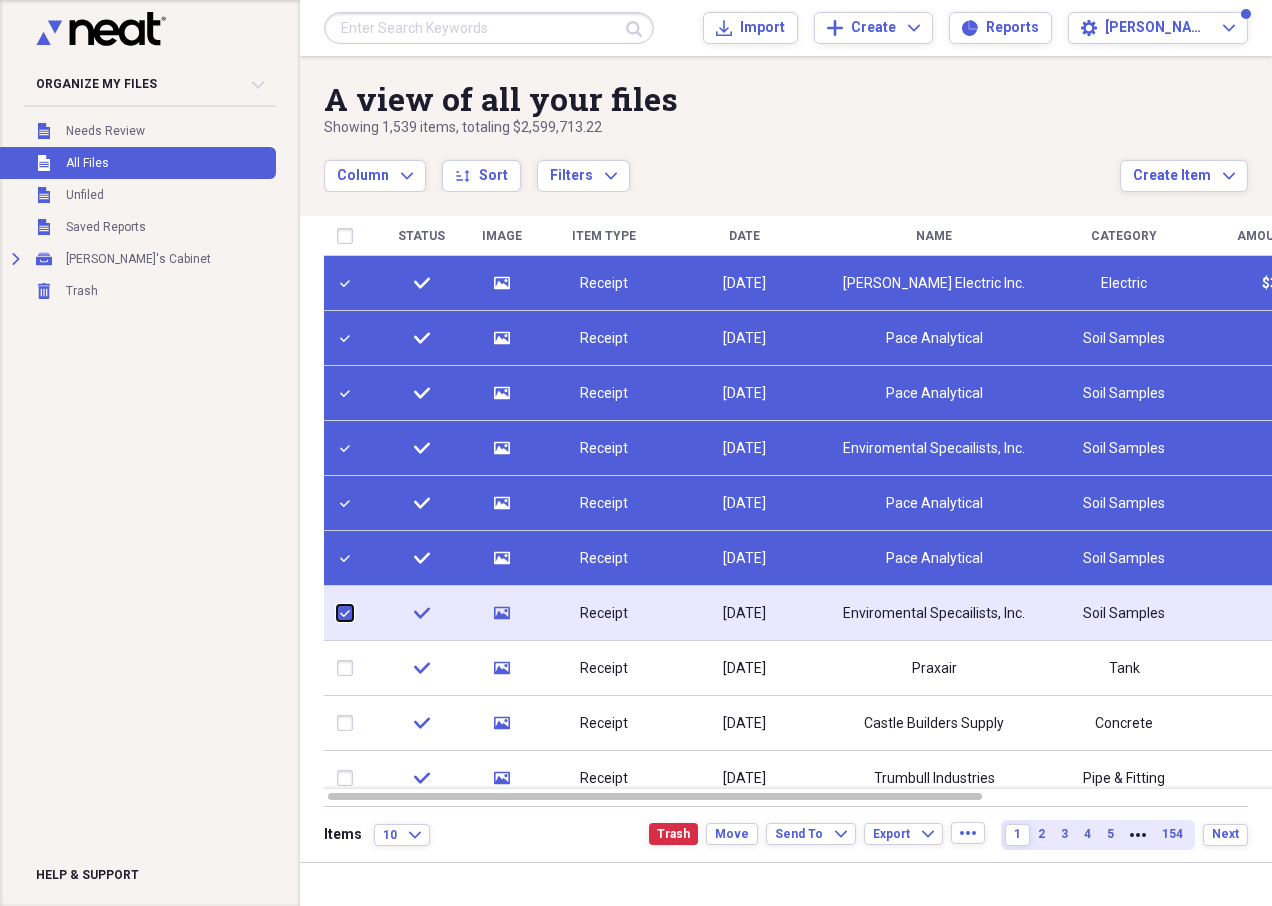 checkbox on "true" 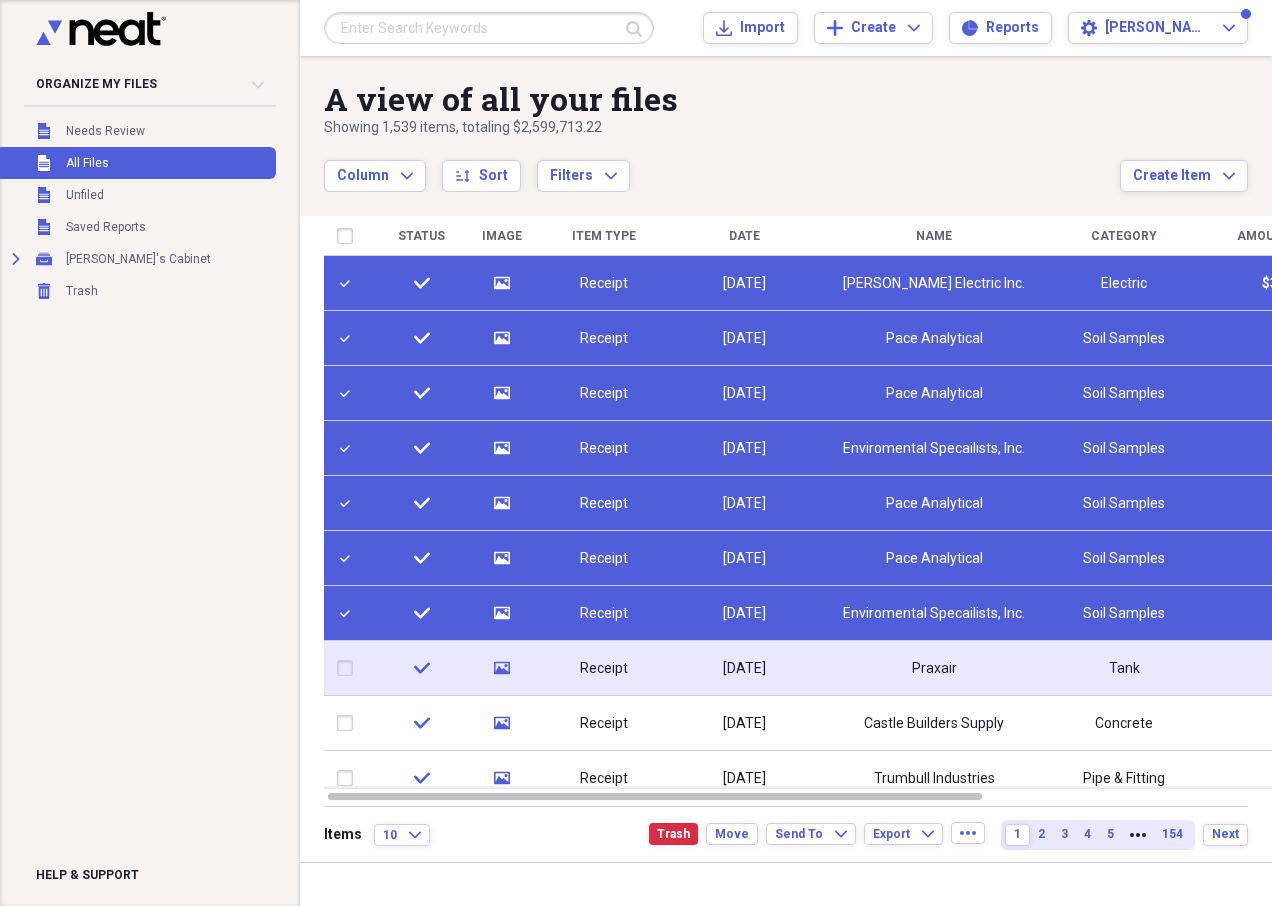 click at bounding box center (349, 668) 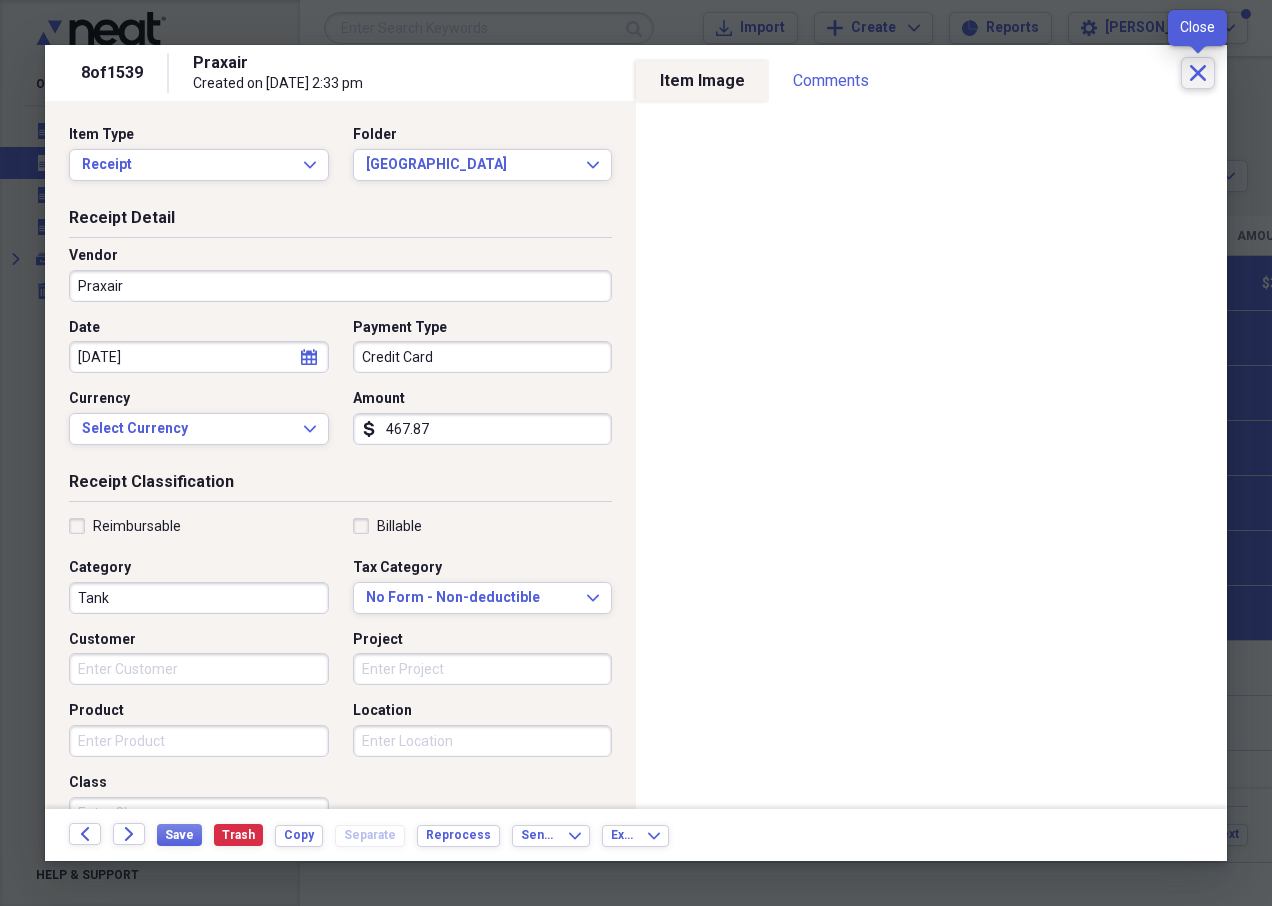 click on "Close" 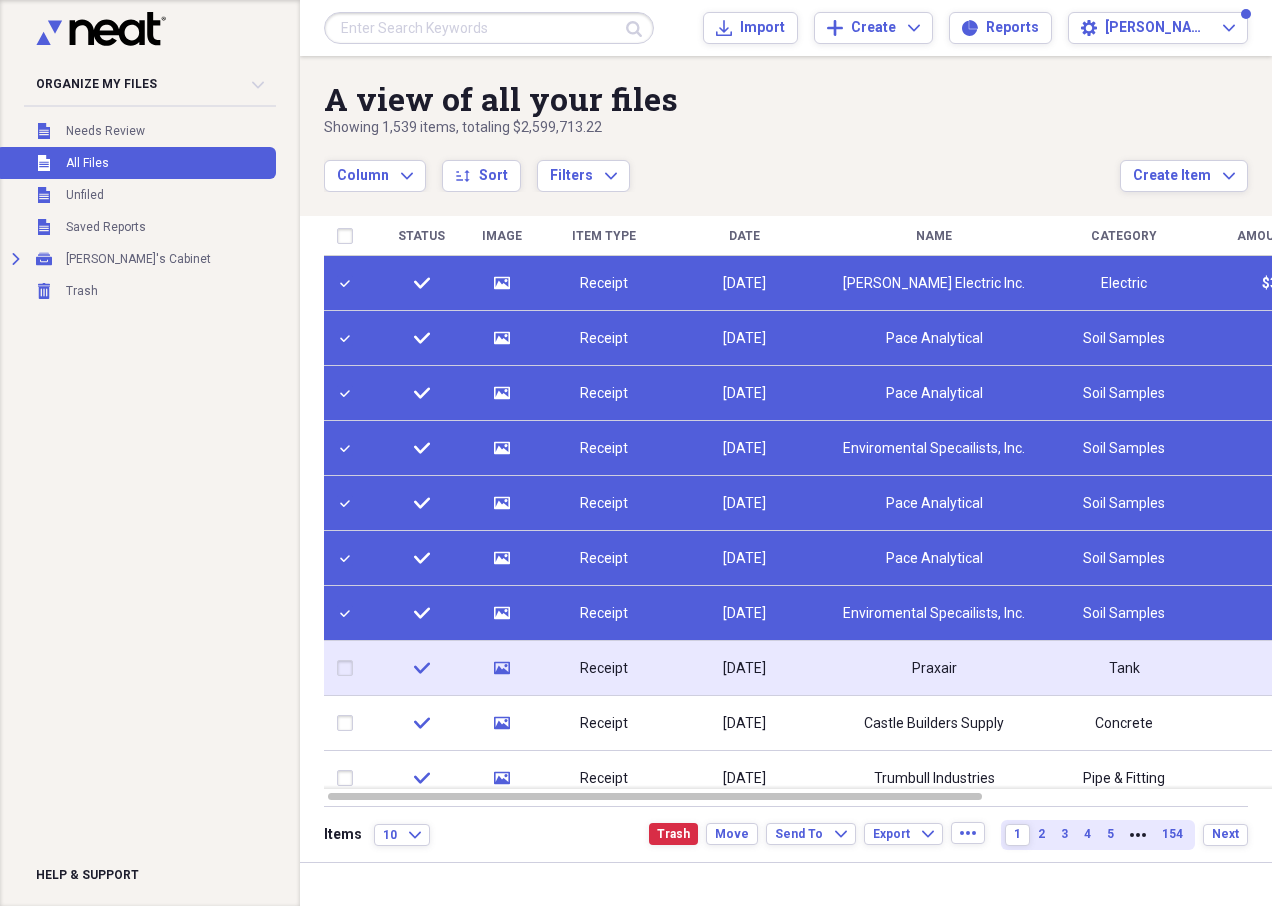 click at bounding box center [349, 668] 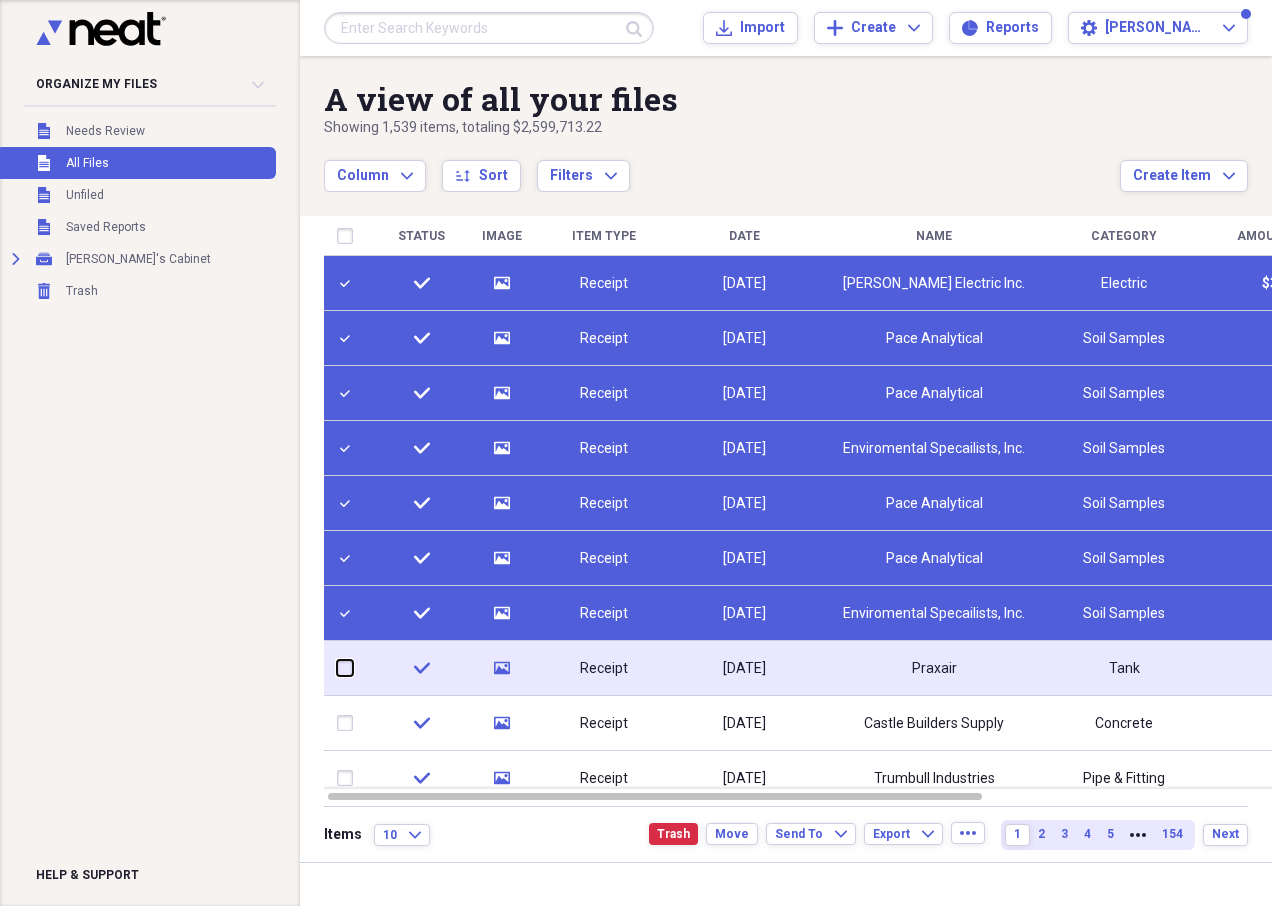 click at bounding box center (337, 668) 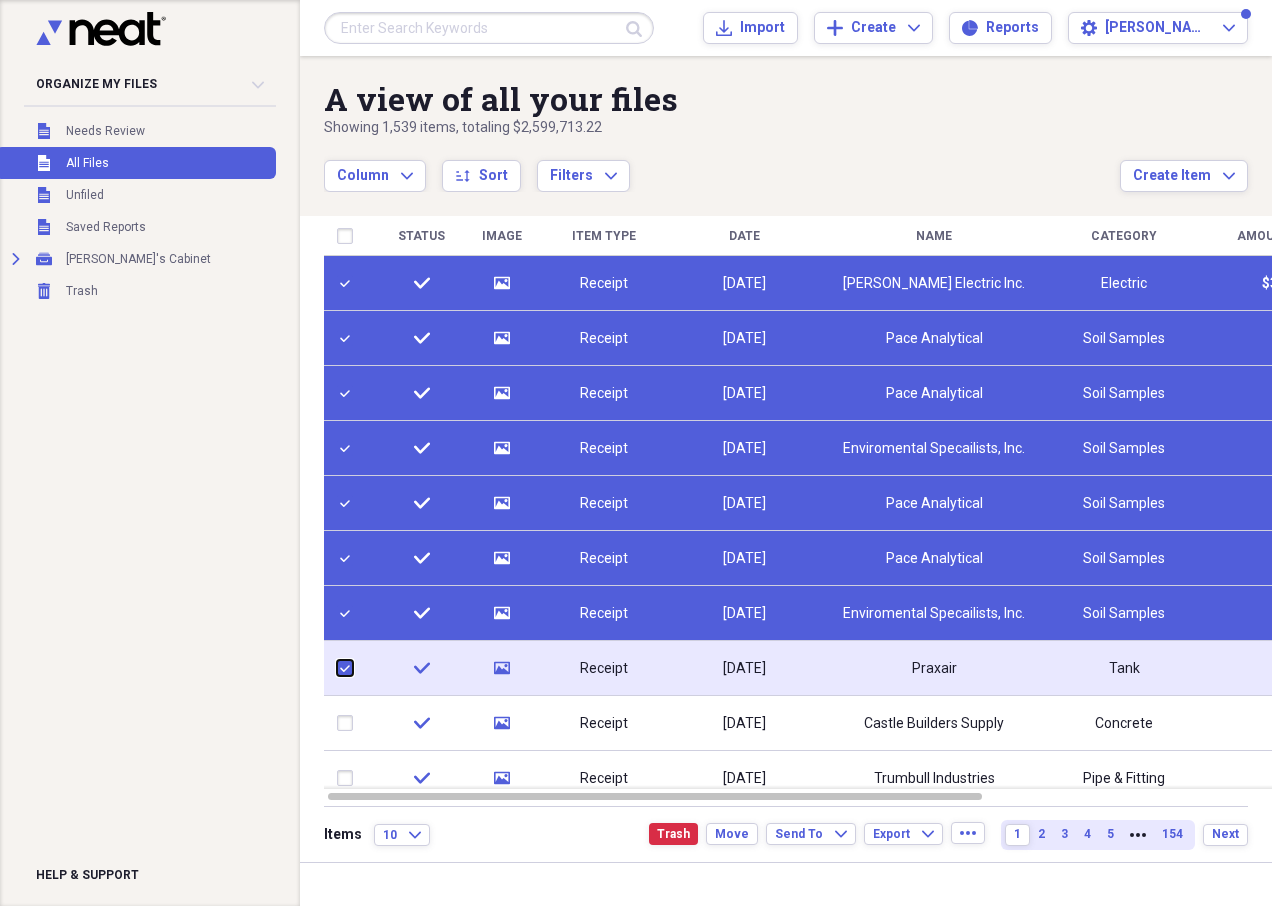 checkbox on "true" 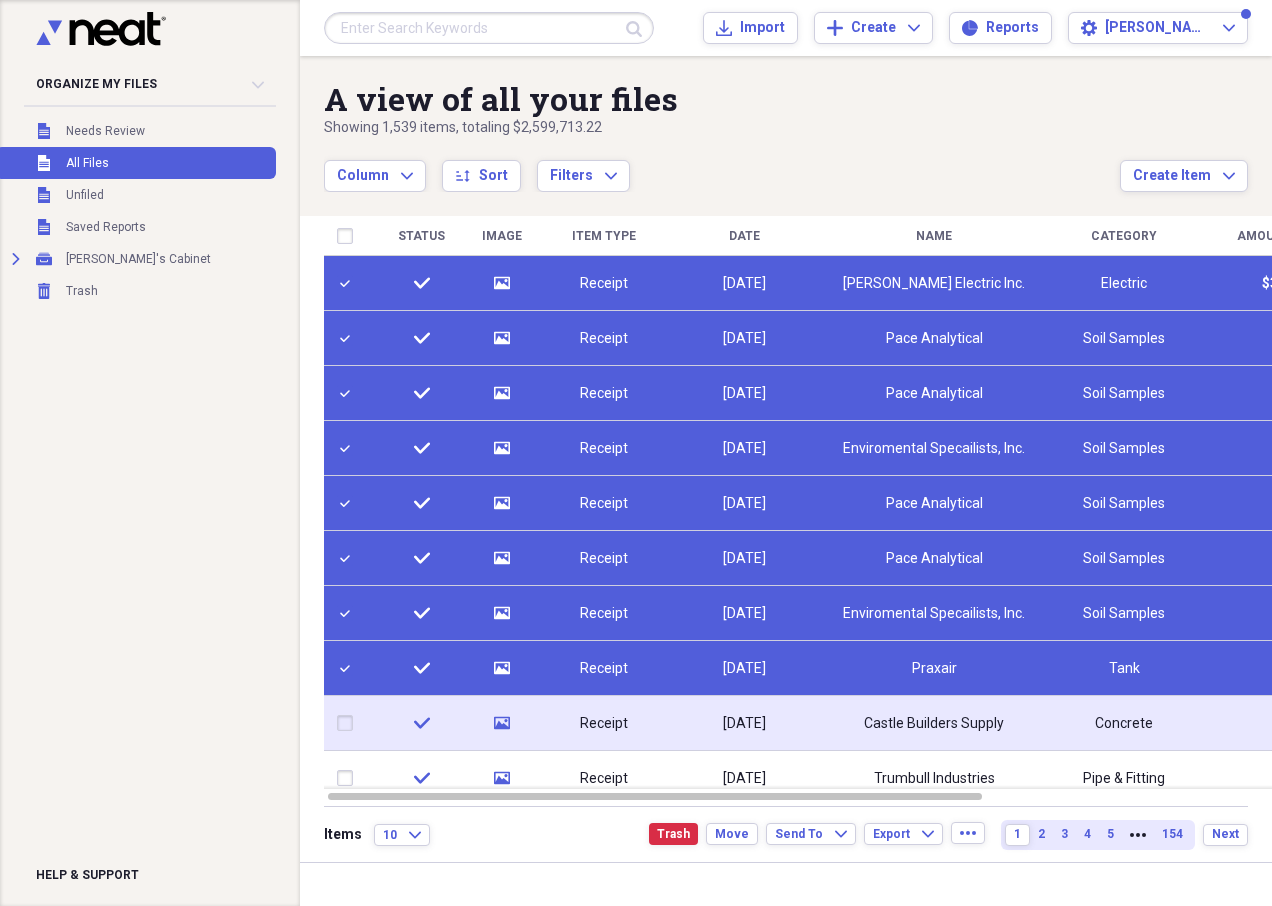 click at bounding box center (349, 723) 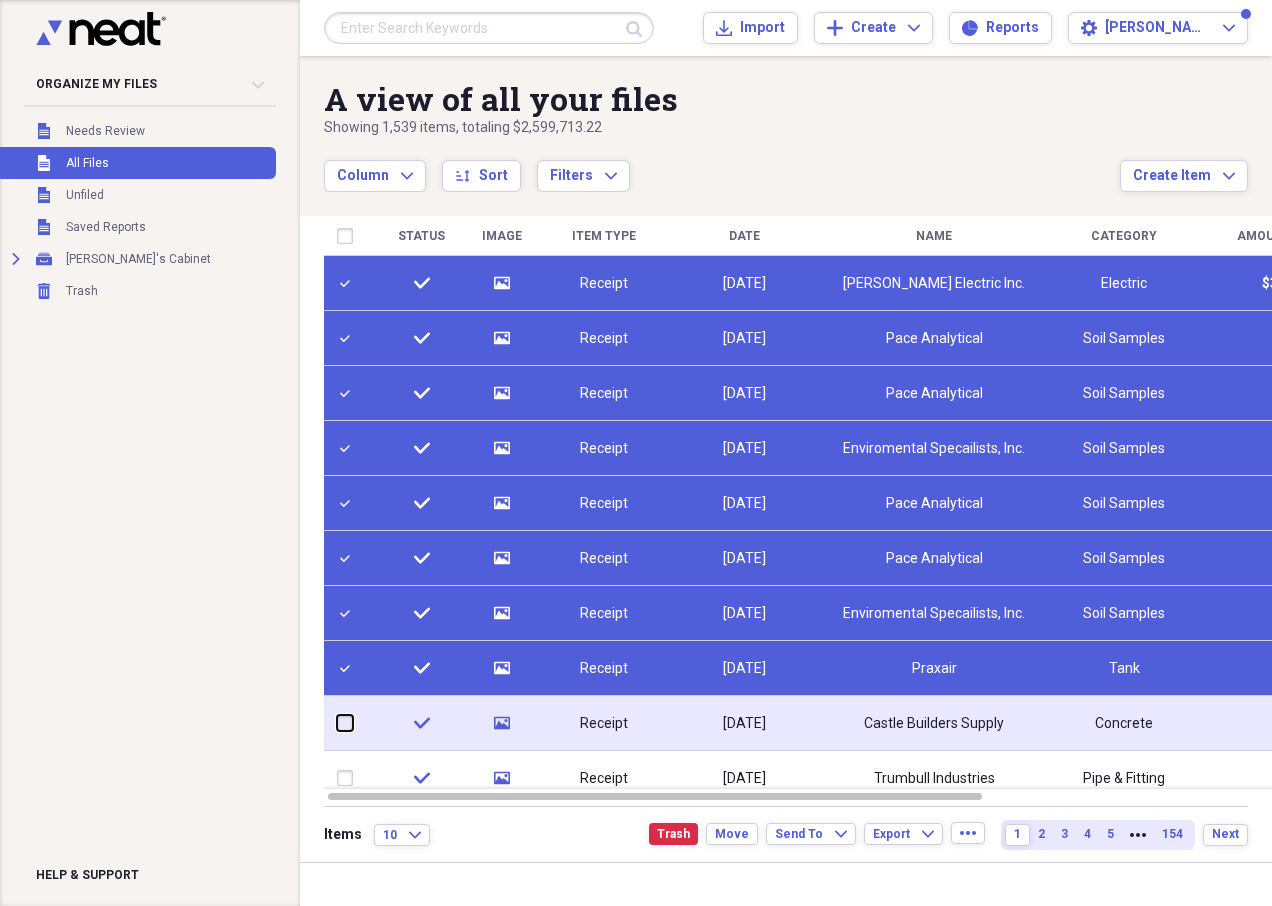 click at bounding box center (337, 723) 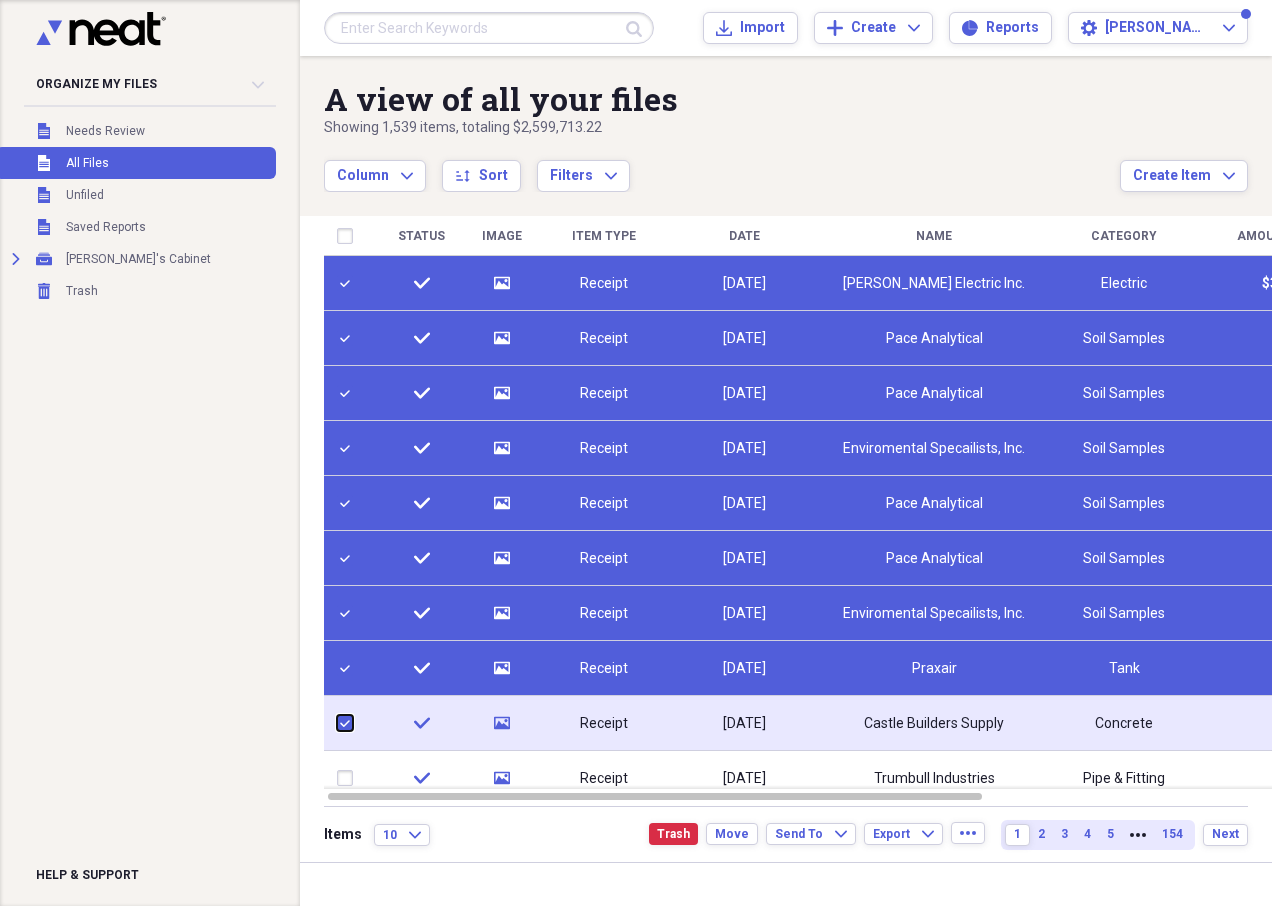 checkbox on "true" 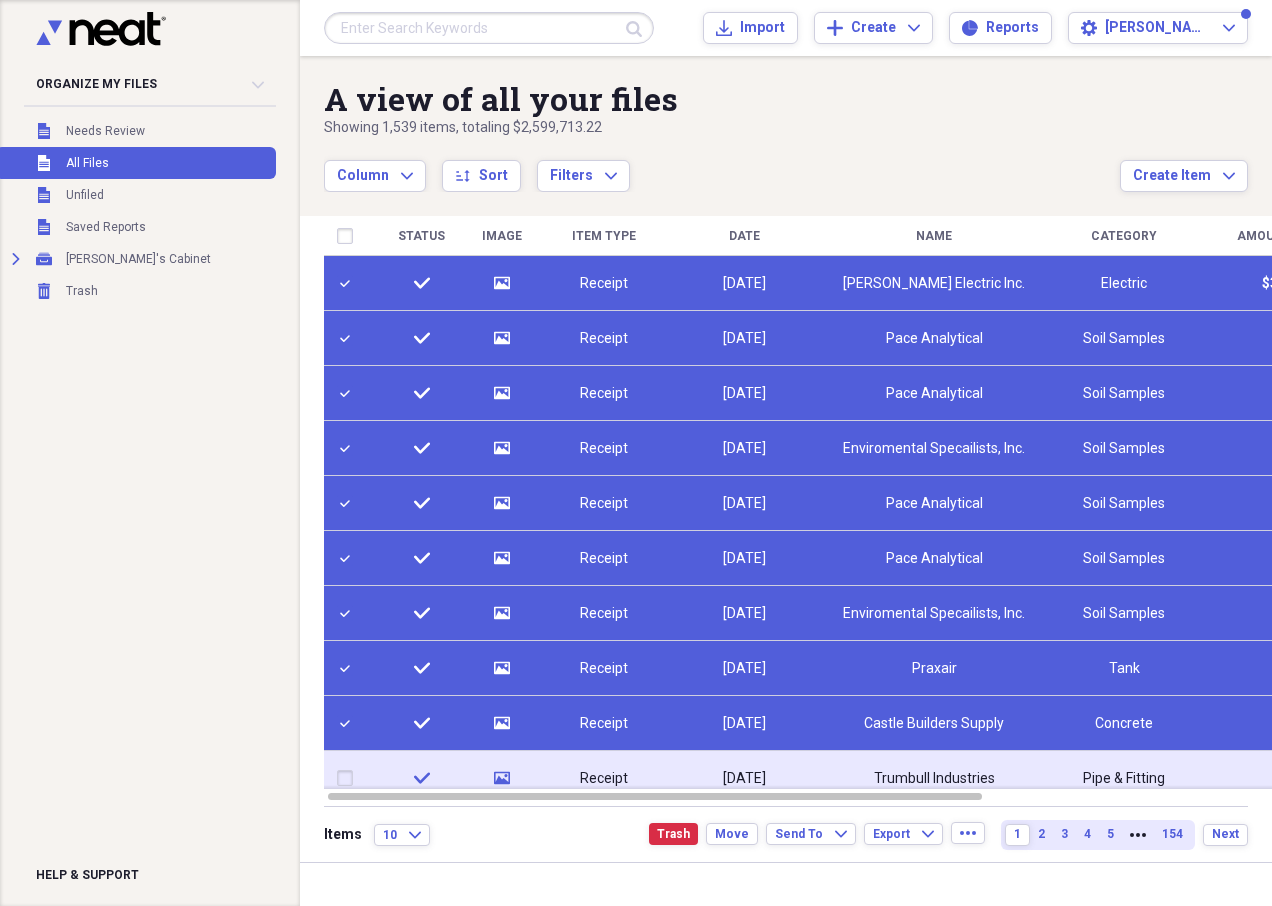 click at bounding box center (349, 778) 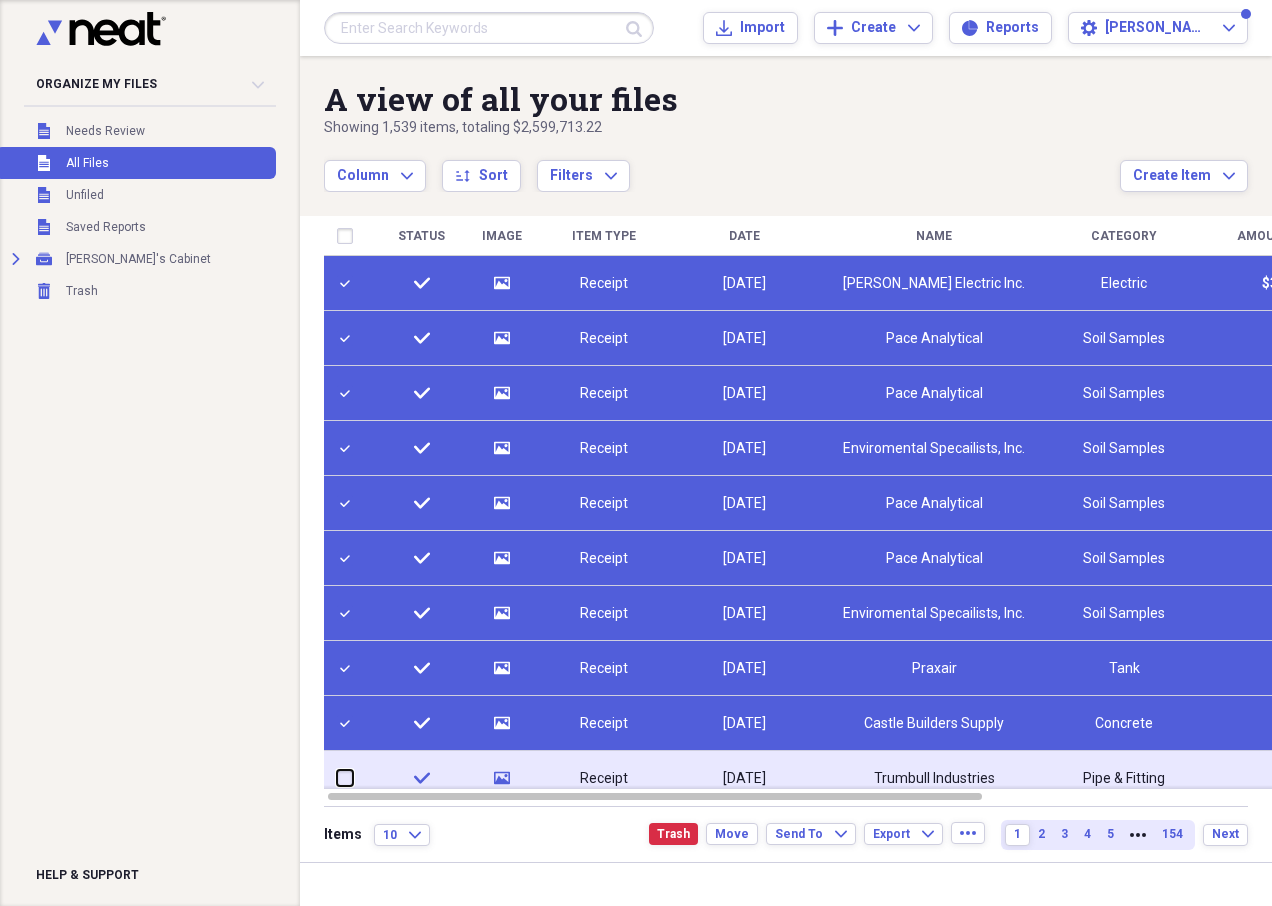 click at bounding box center [337, 778] 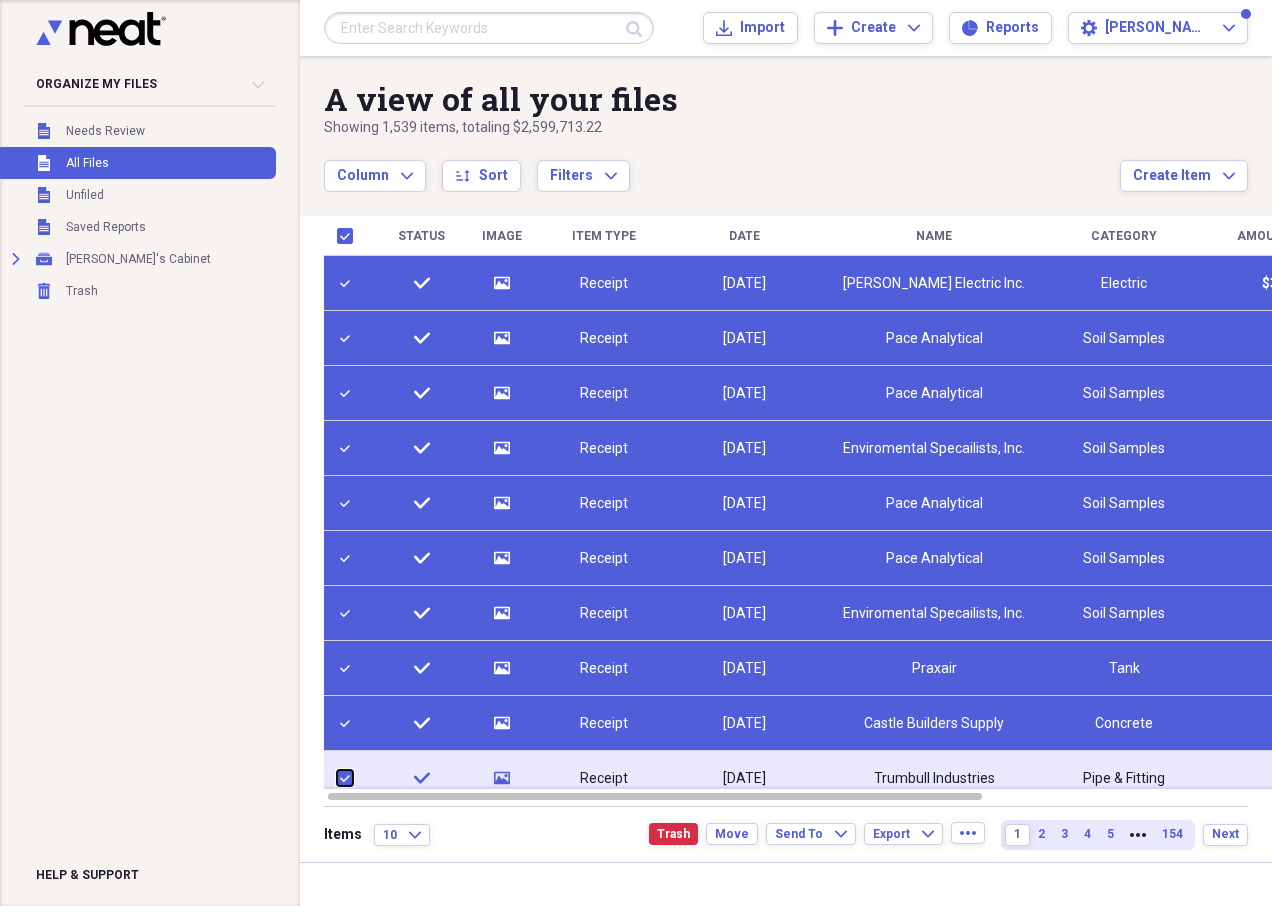 checkbox on "true" 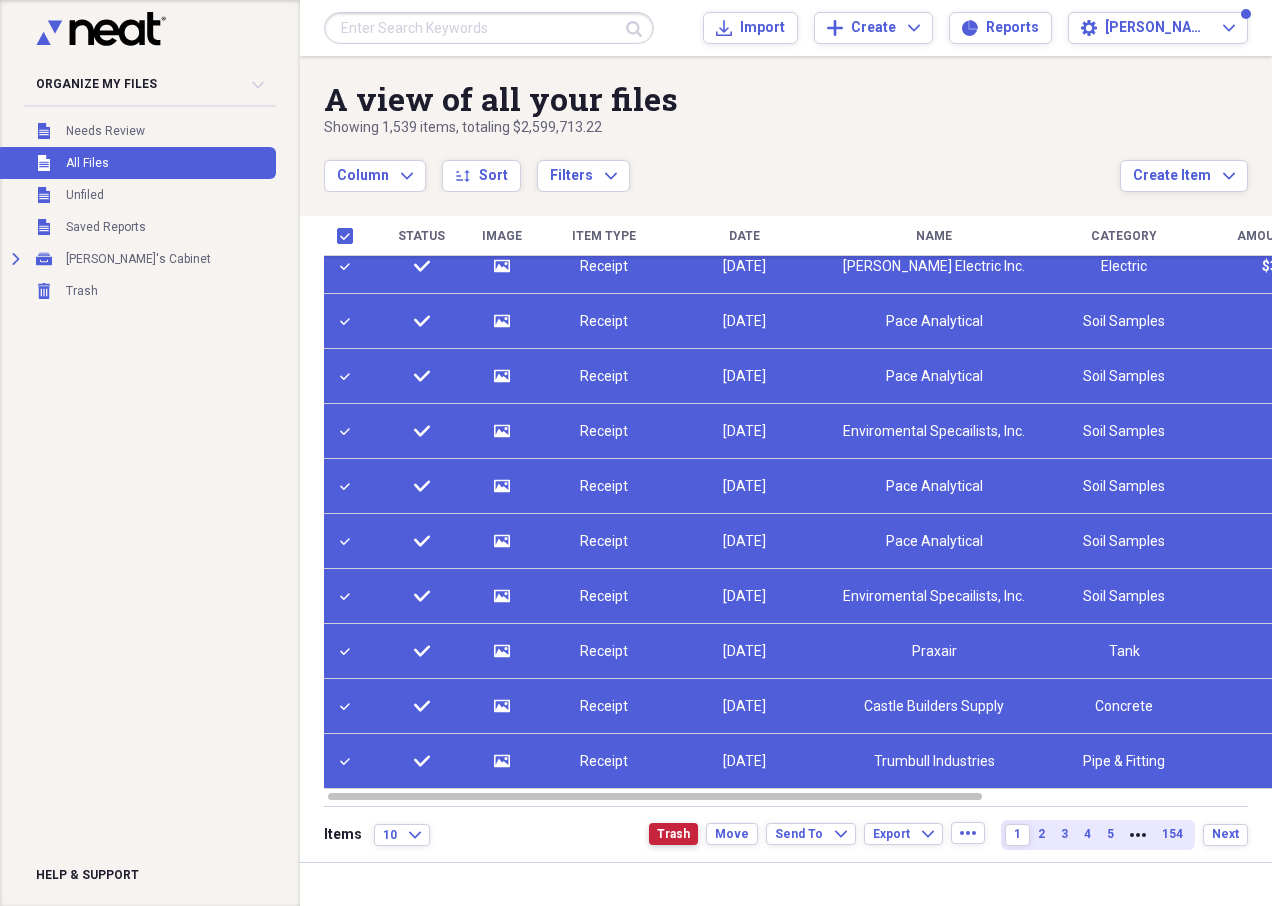 click on "Trash" at bounding box center (673, 834) 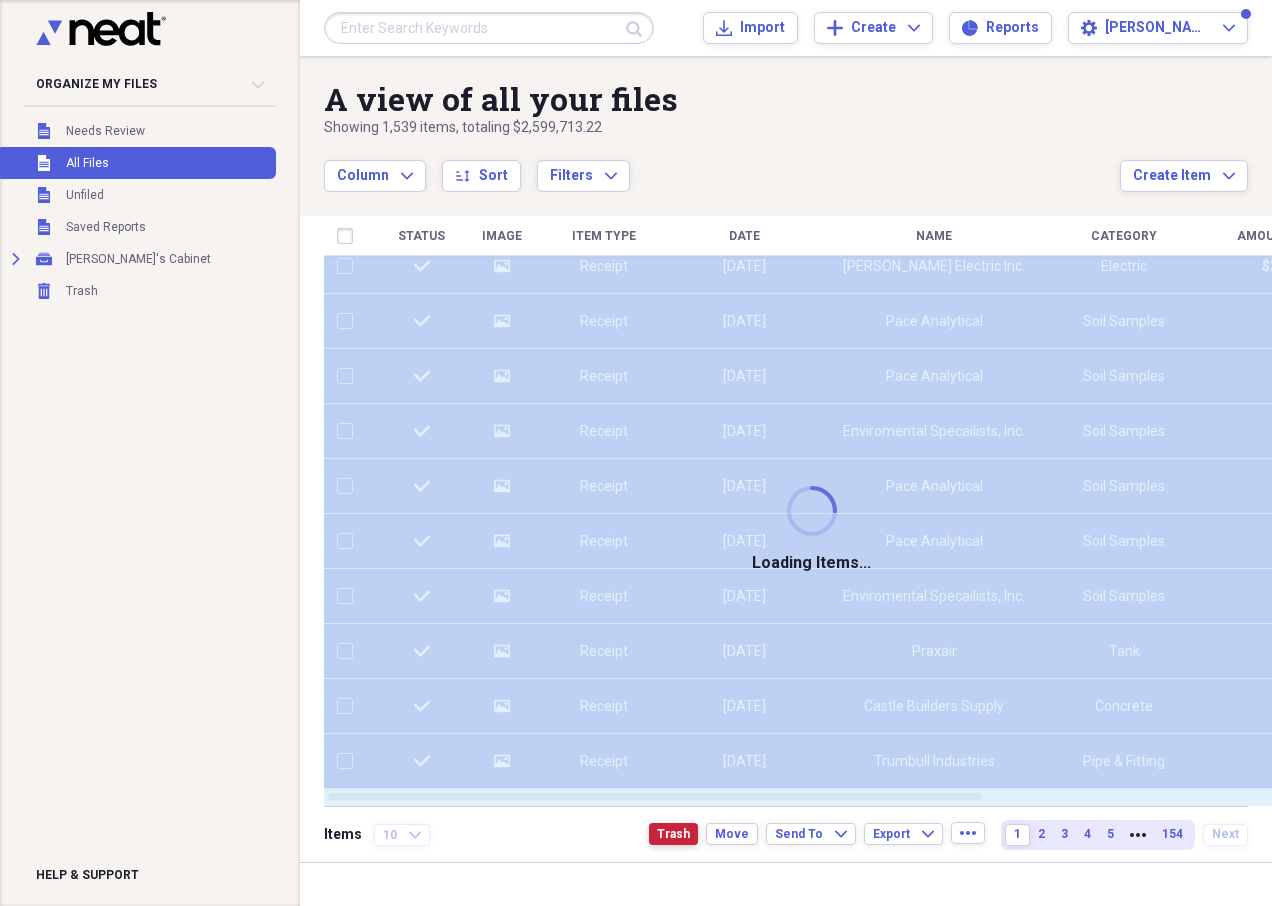 checkbox on "false" 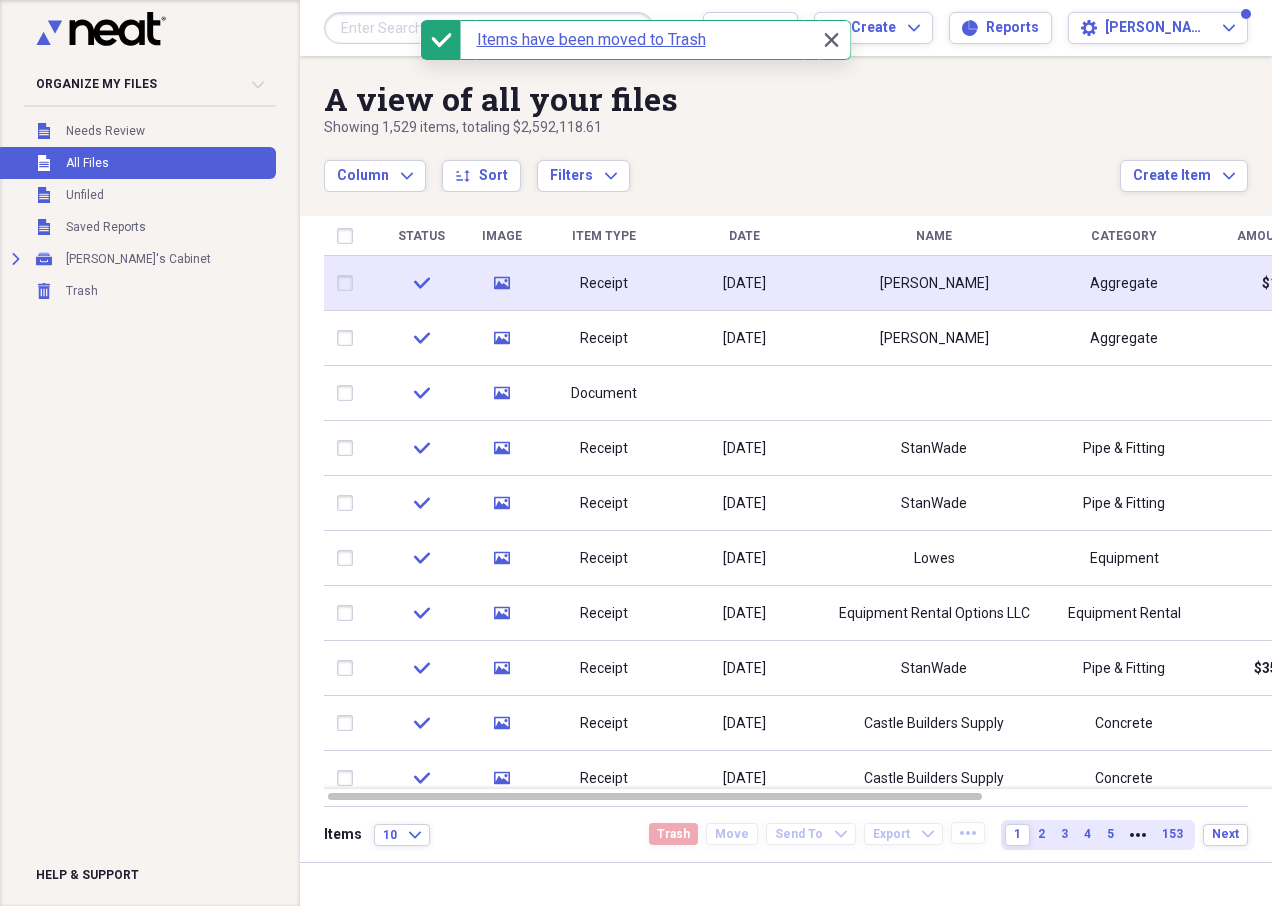 click on "05/11/2018" at bounding box center (744, 283) 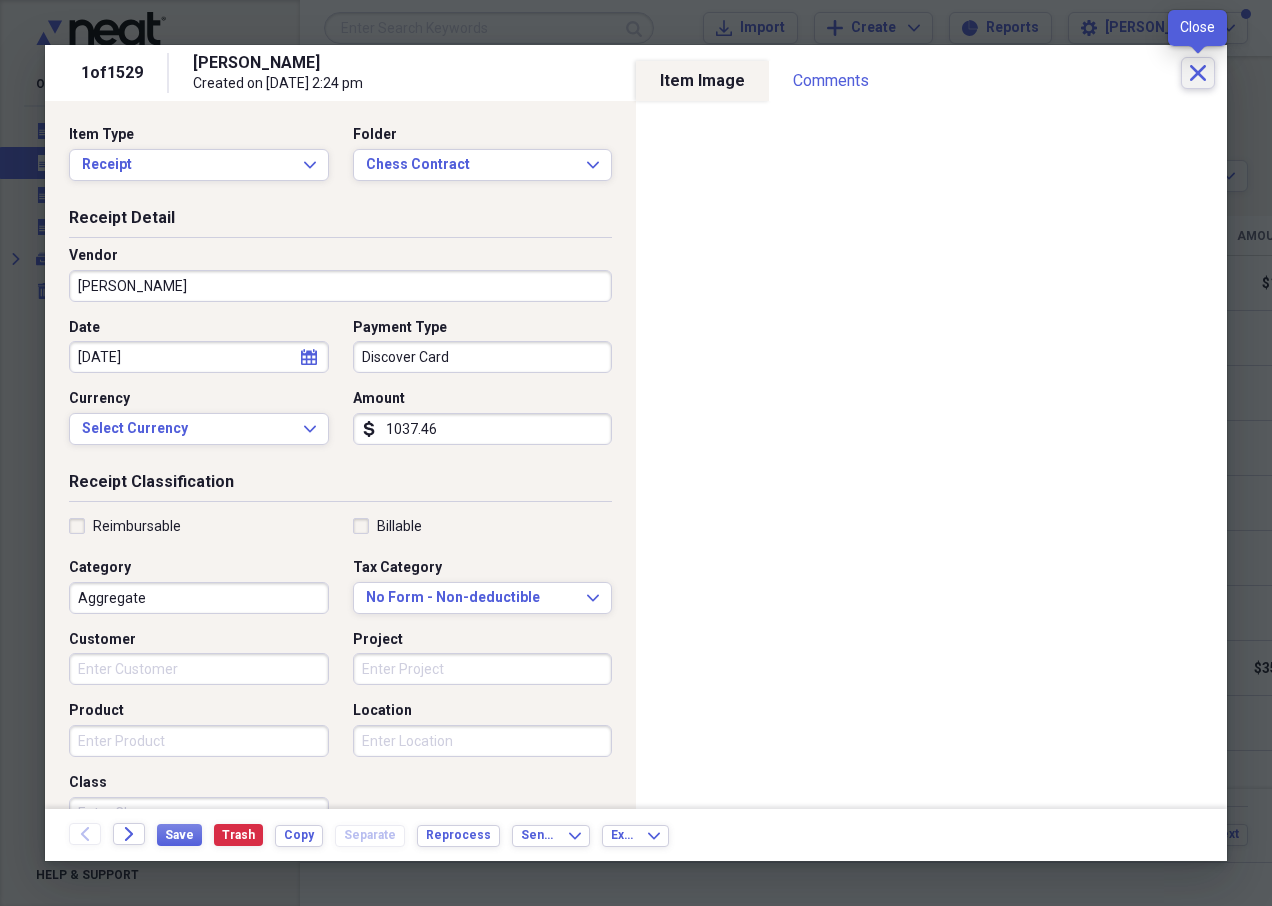 click on "Close" at bounding box center (1198, 73) 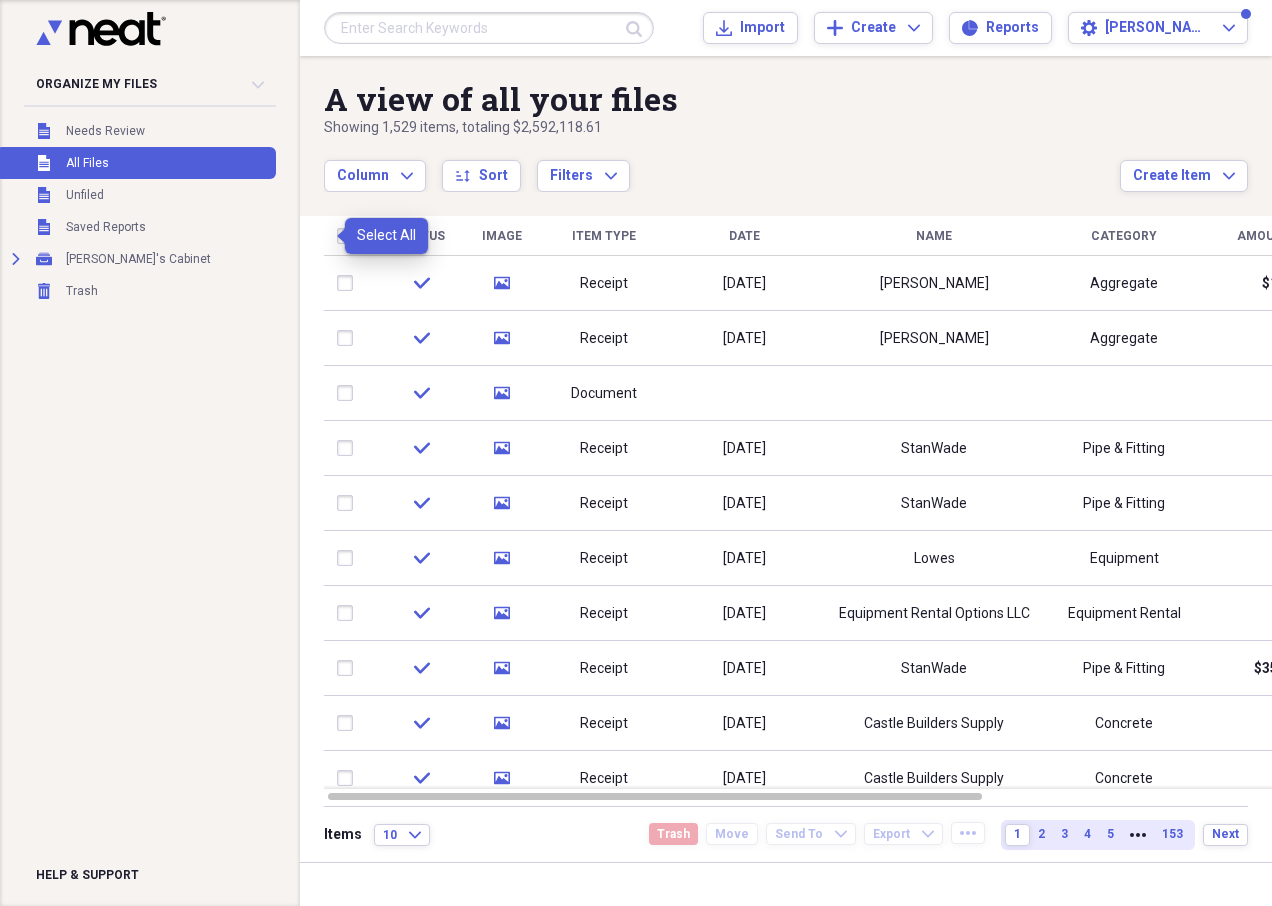 click at bounding box center [349, 236] 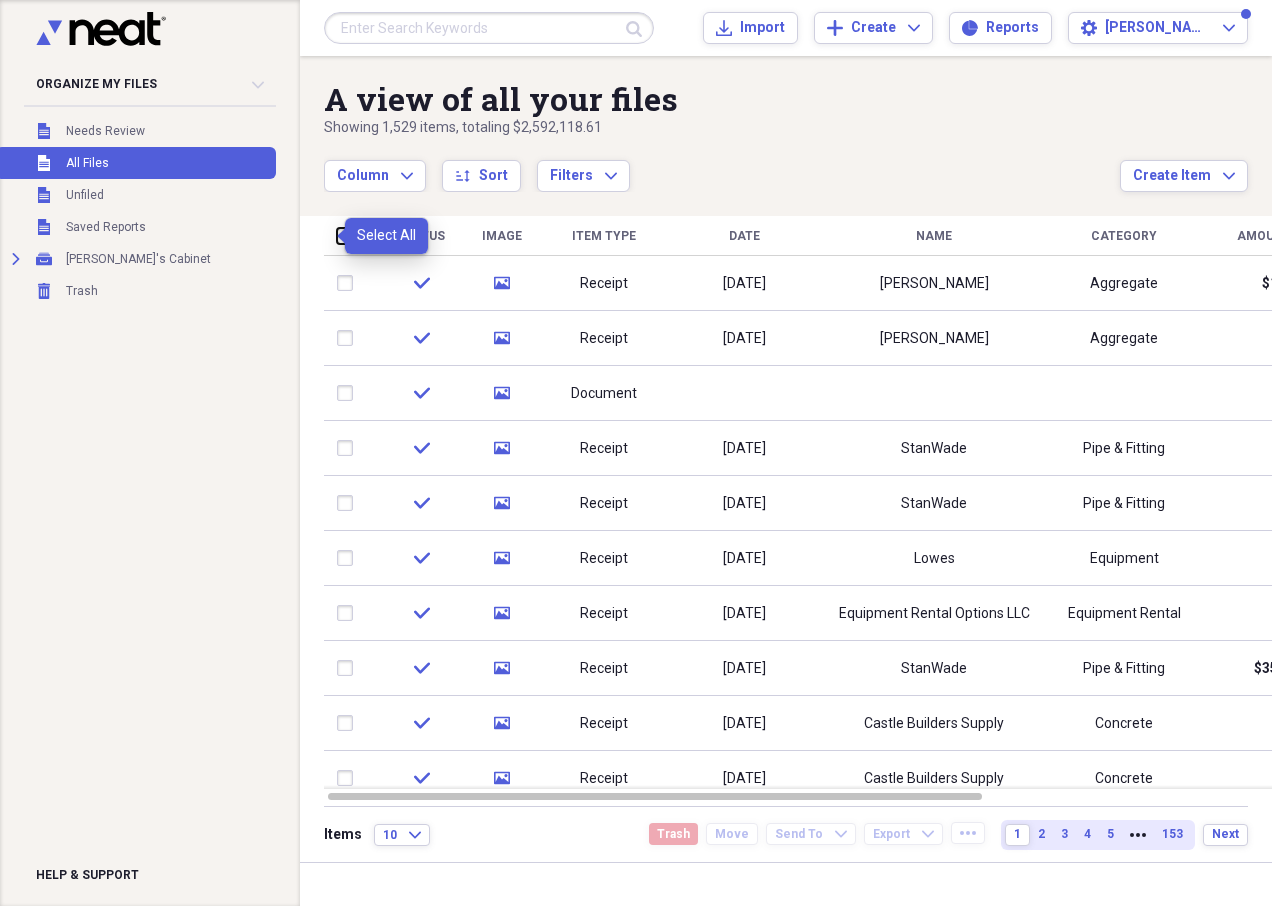 click at bounding box center (337, 235) 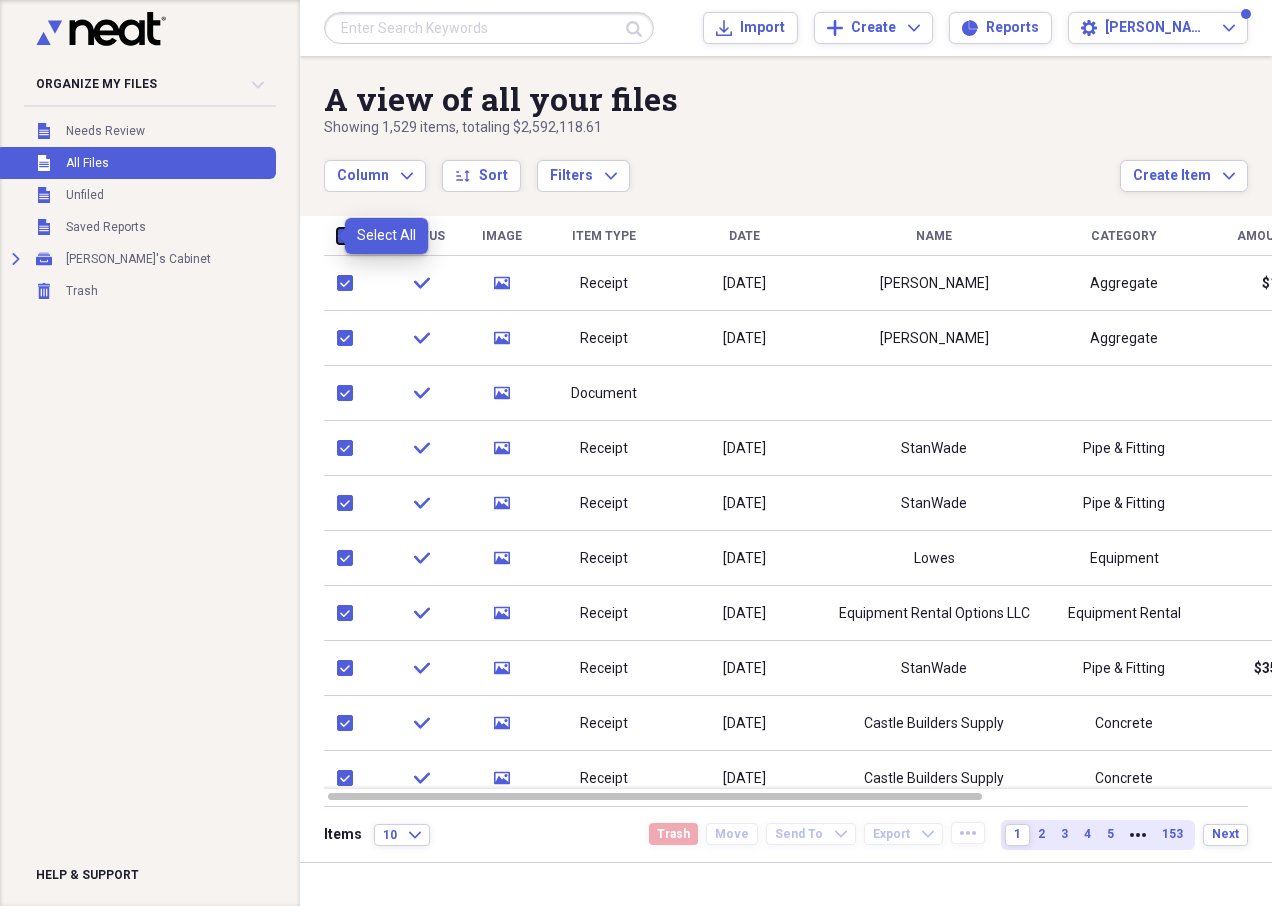 checkbox on "true" 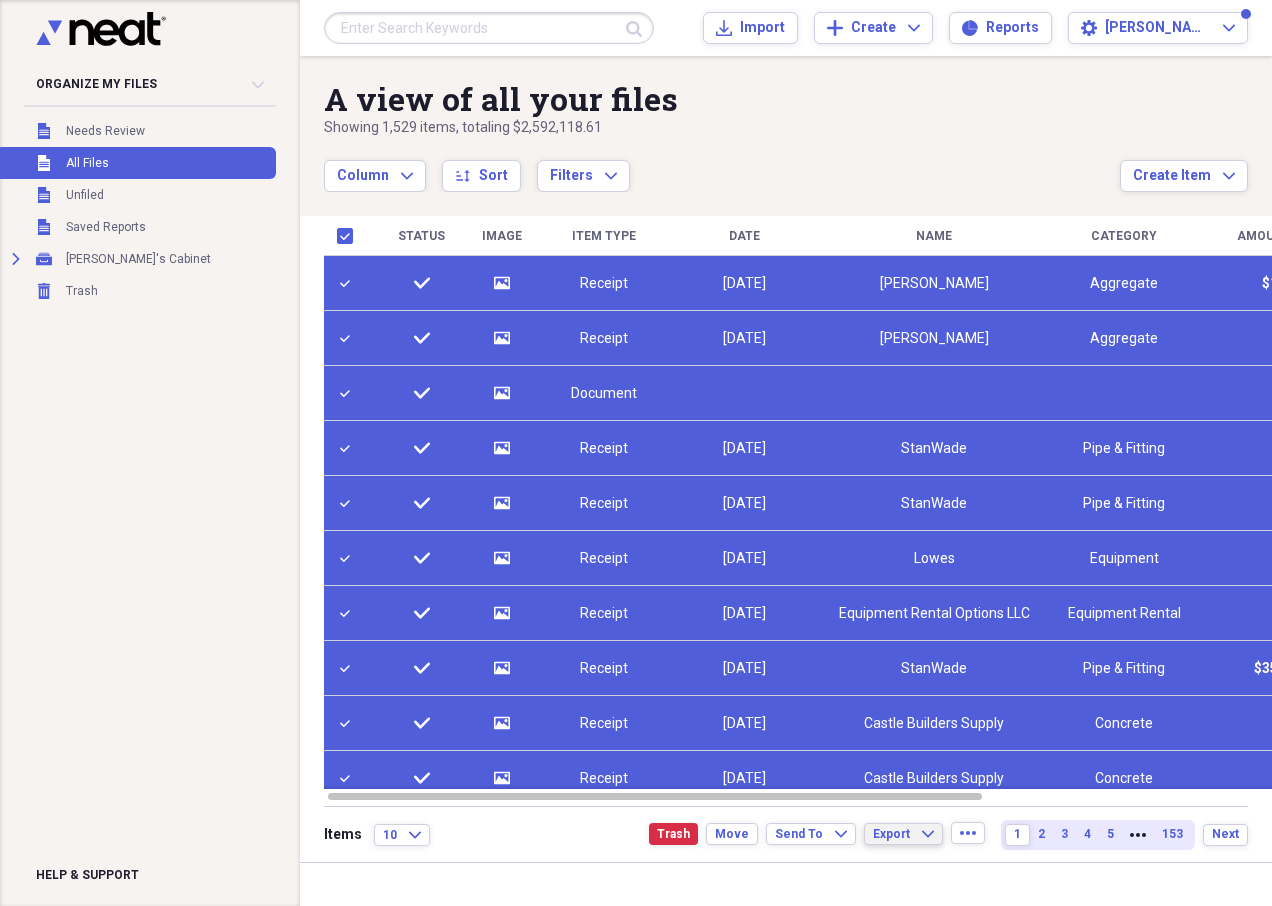 click on "Export" at bounding box center (891, 834) 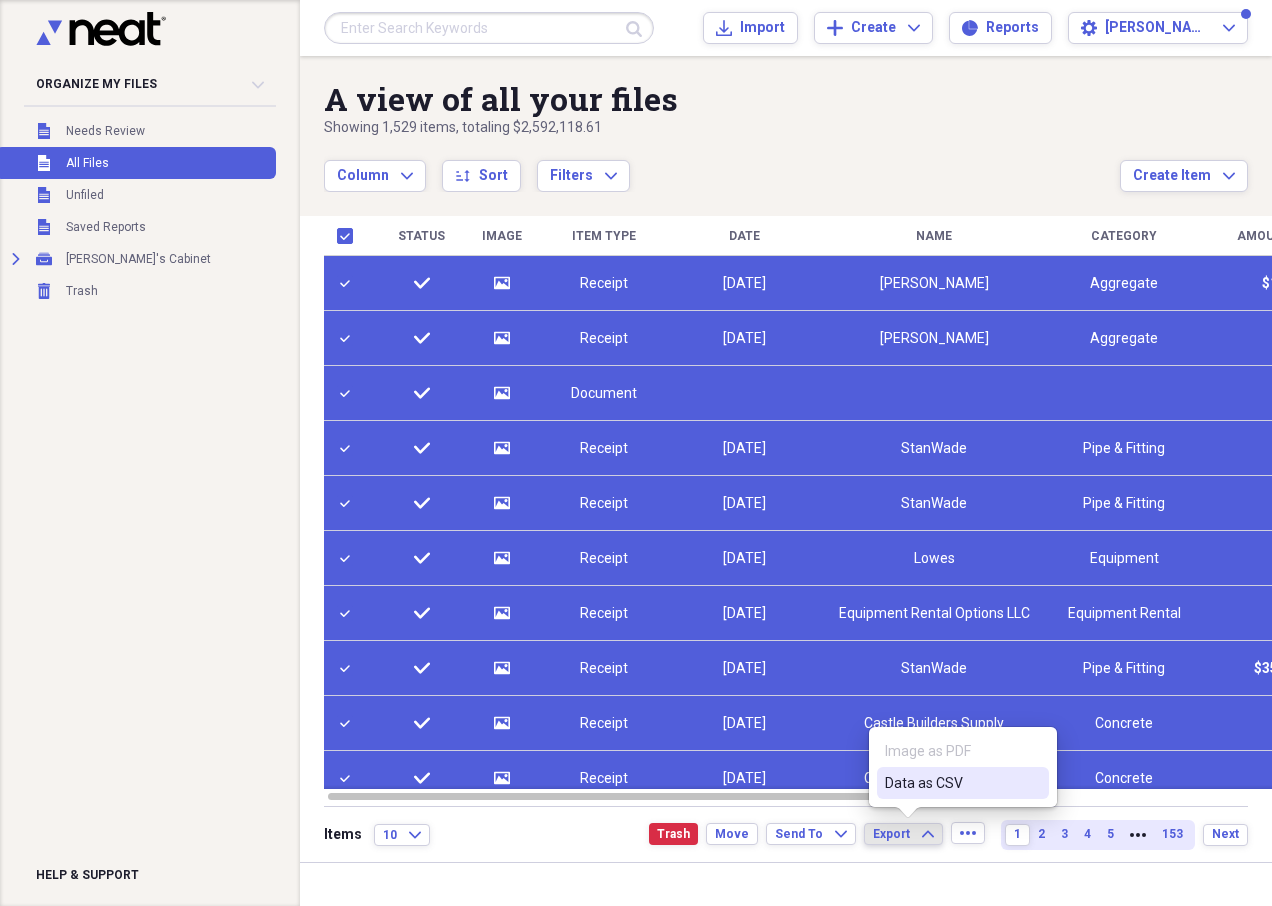 click on "Export" at bounding box center (891, 834) 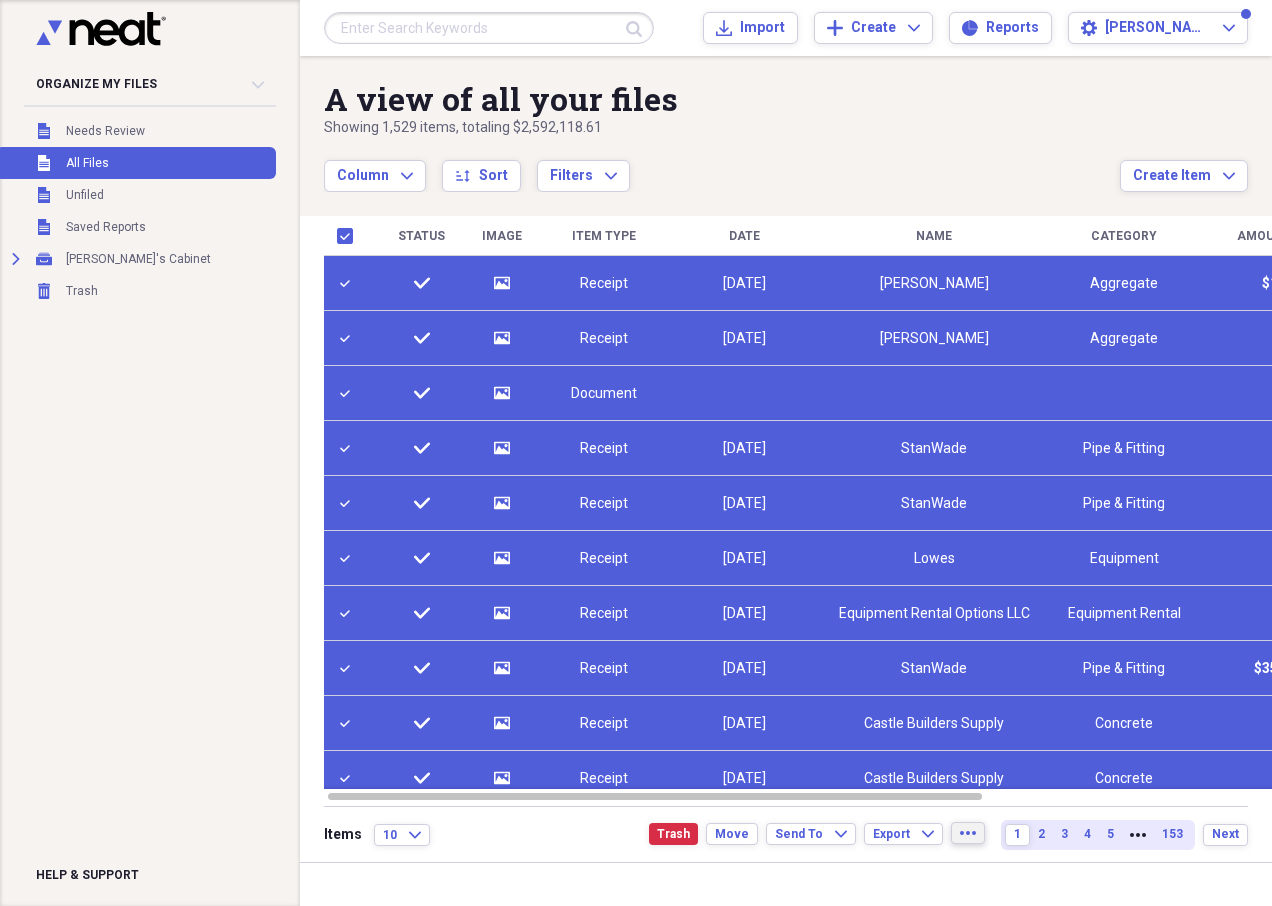 click on "more" at bounding box center [968, 833] 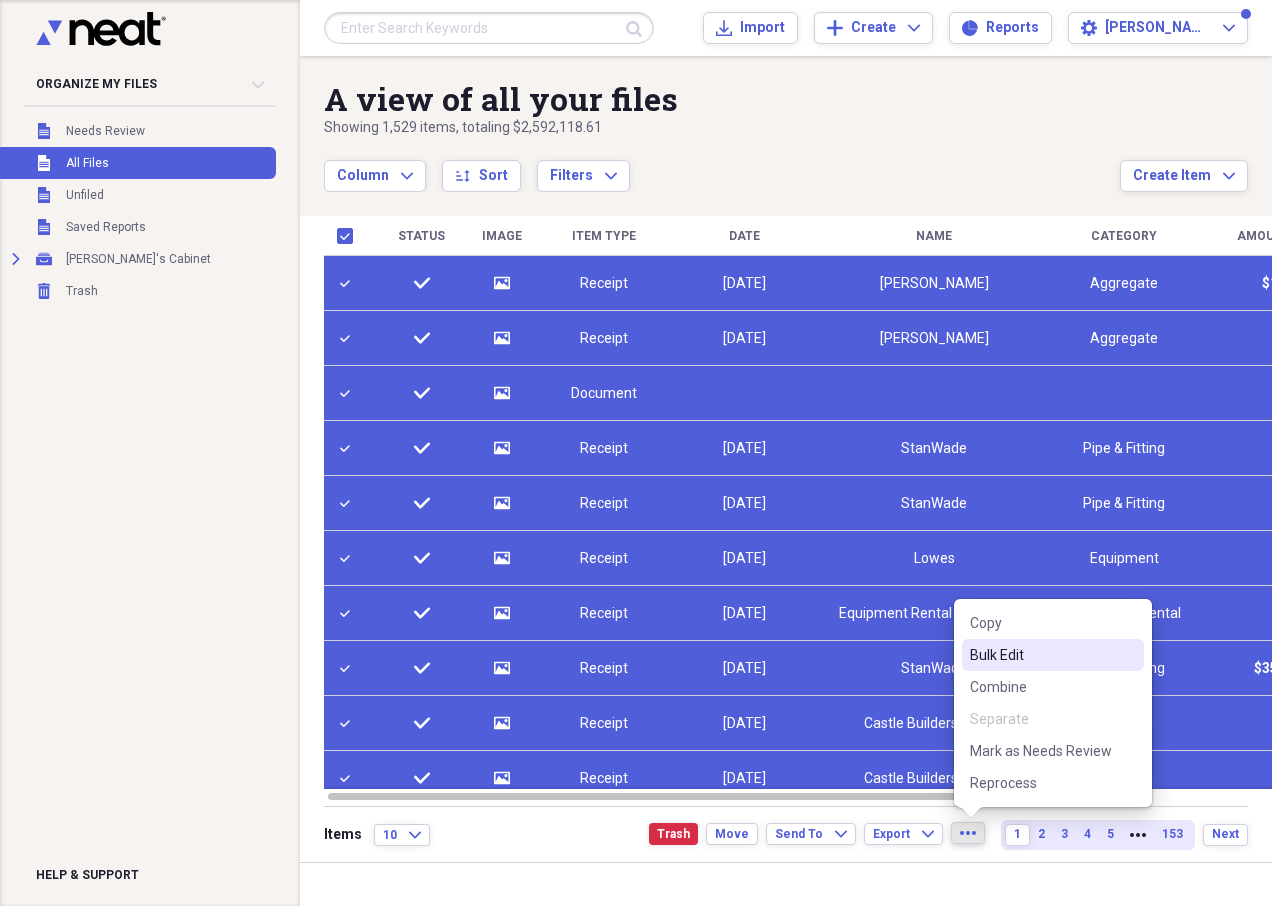 click on "Bulk Edit" at bounding box center [1041, 655] 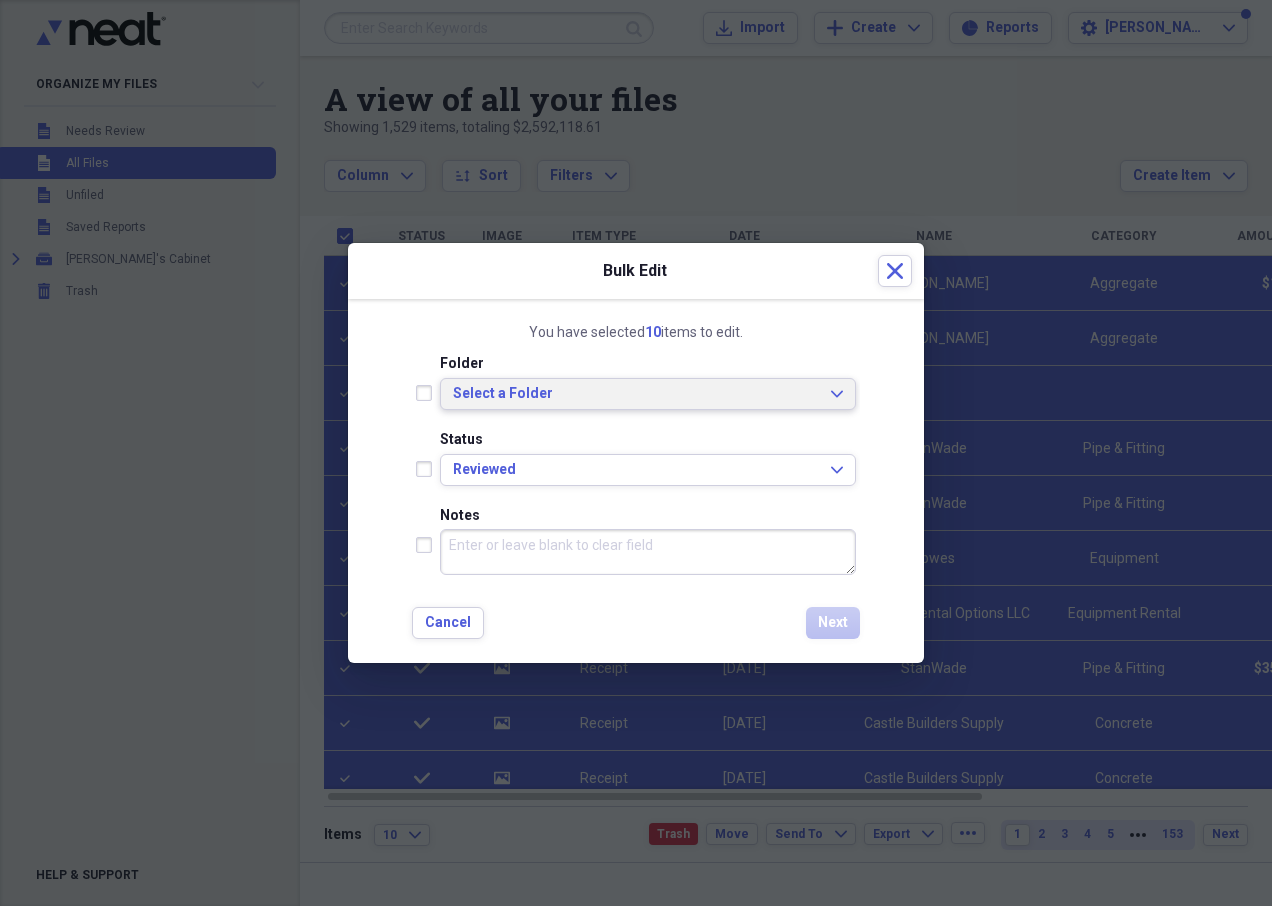 click on "Select a Folder" at bounding box center [636, 394] 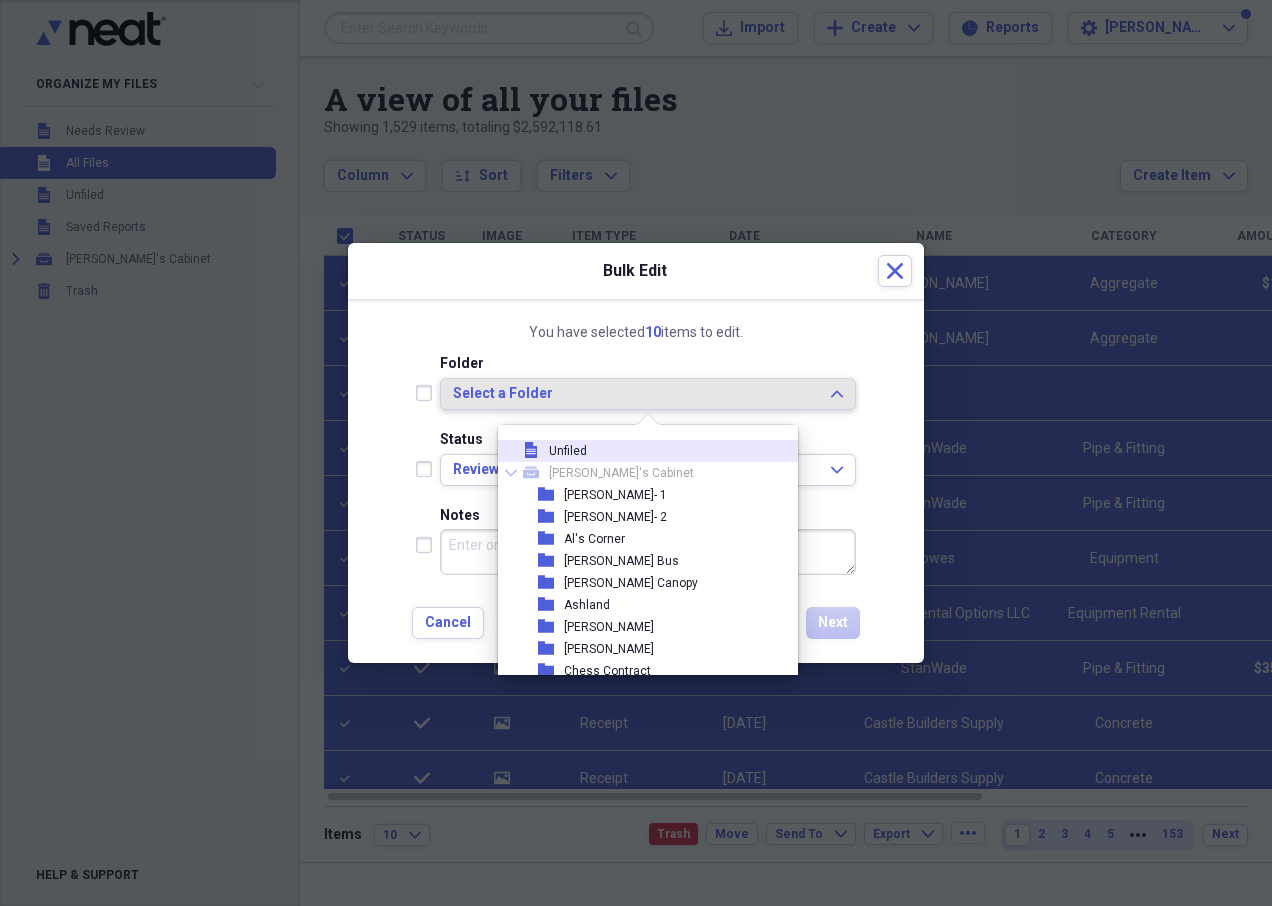 click on "Select a Folder" at bounding box center [636, 394] 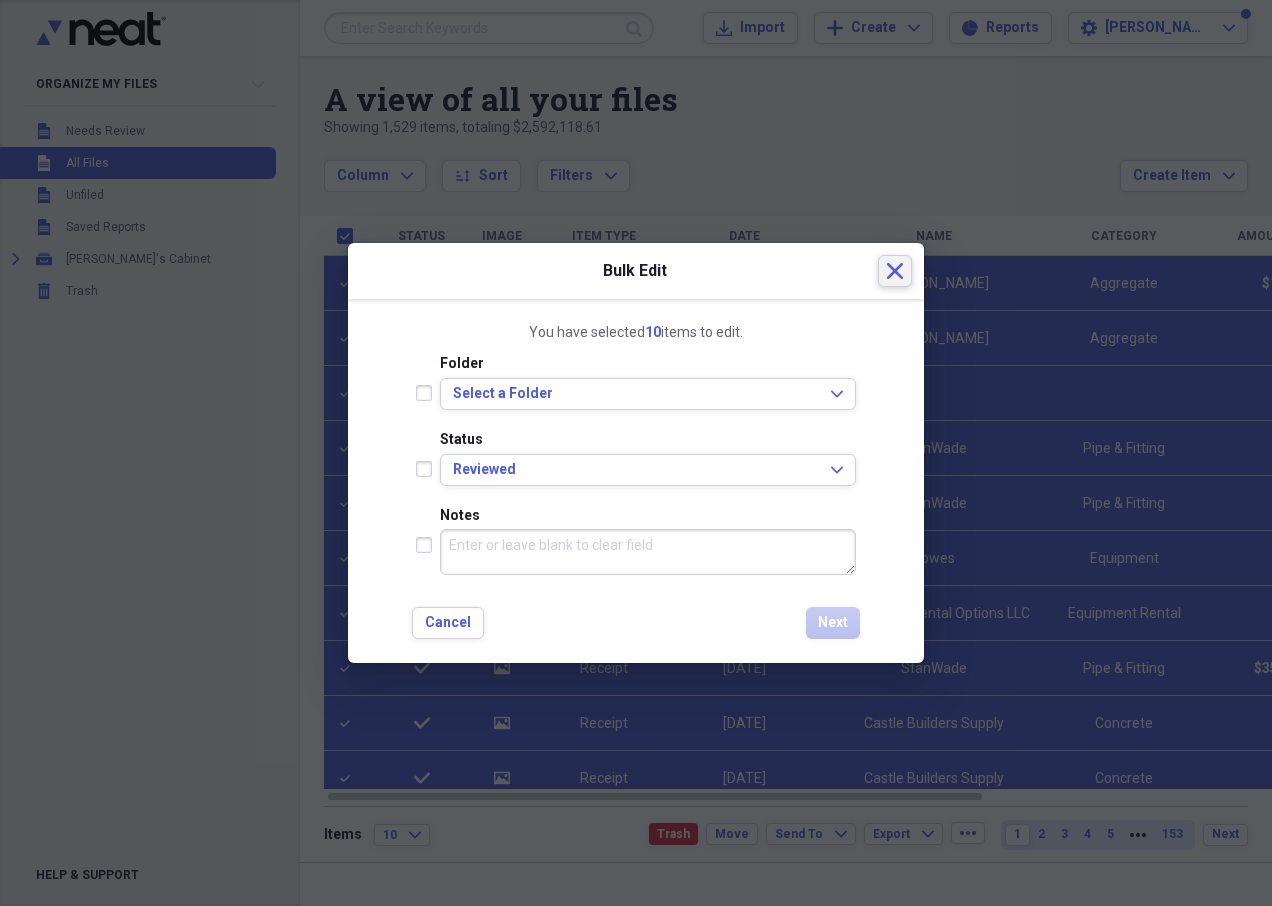 click 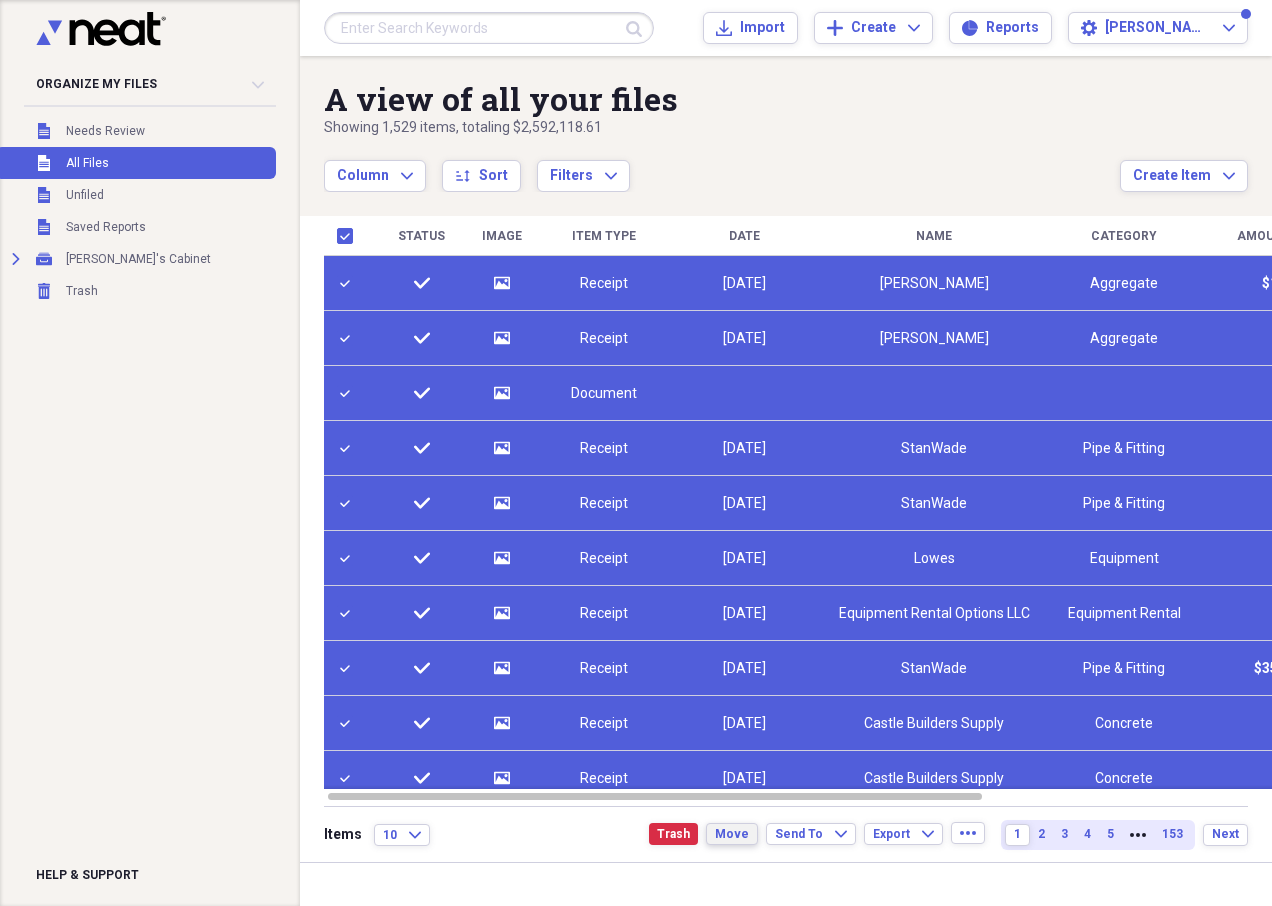 click on "Move" at bounding box center (732, 834) 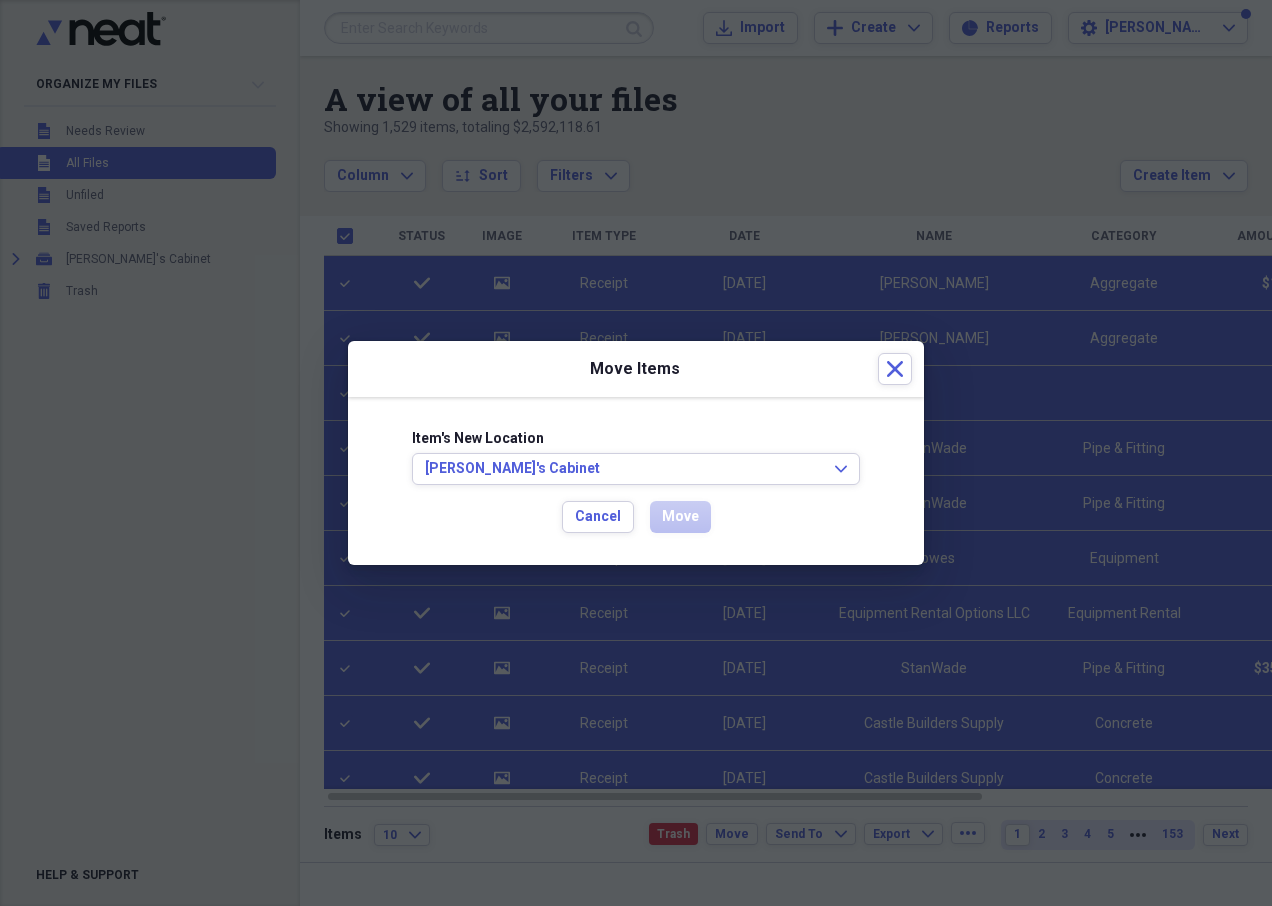 click at bounding box center (636, 453) 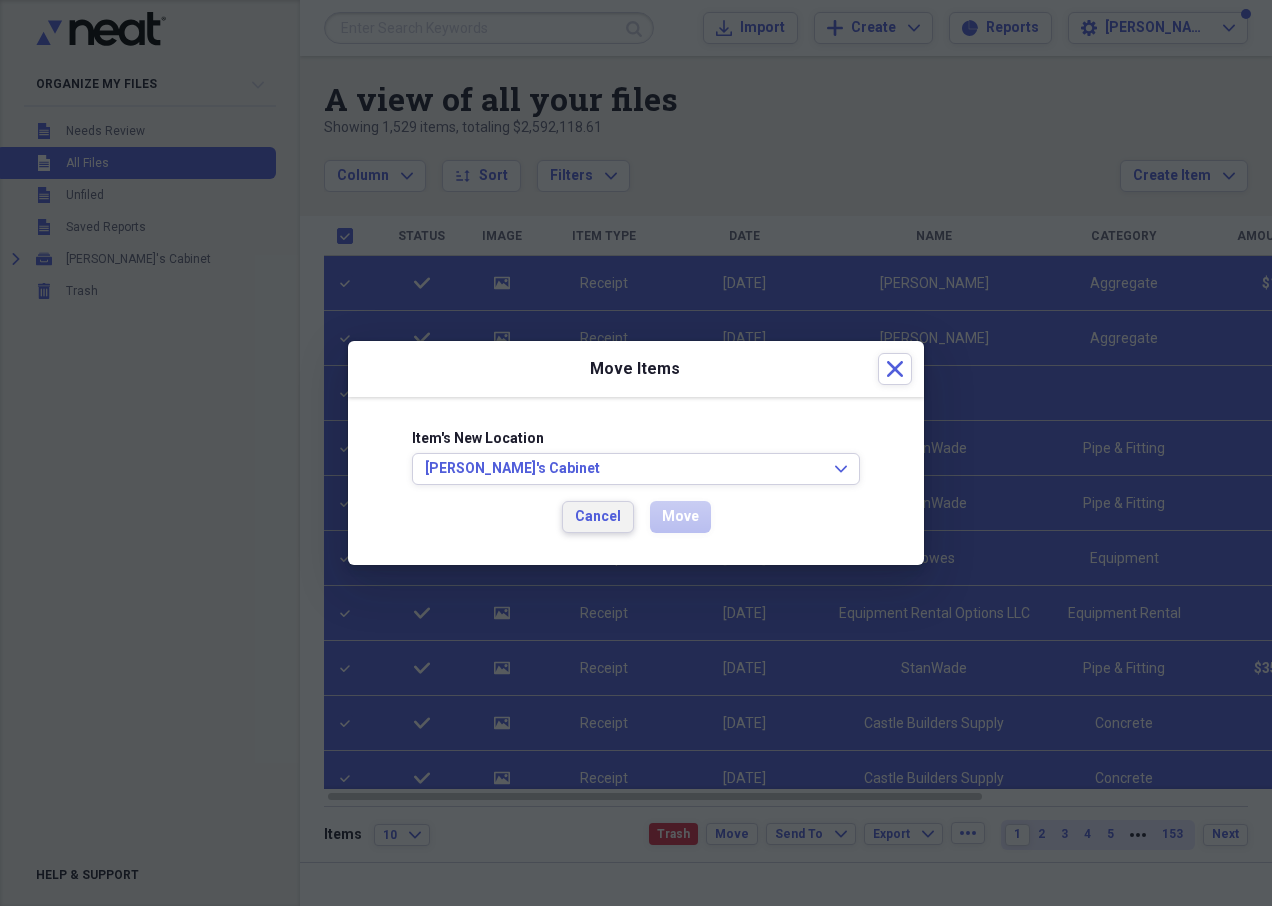 click on "Cancel" at bounding box center [598, 517] 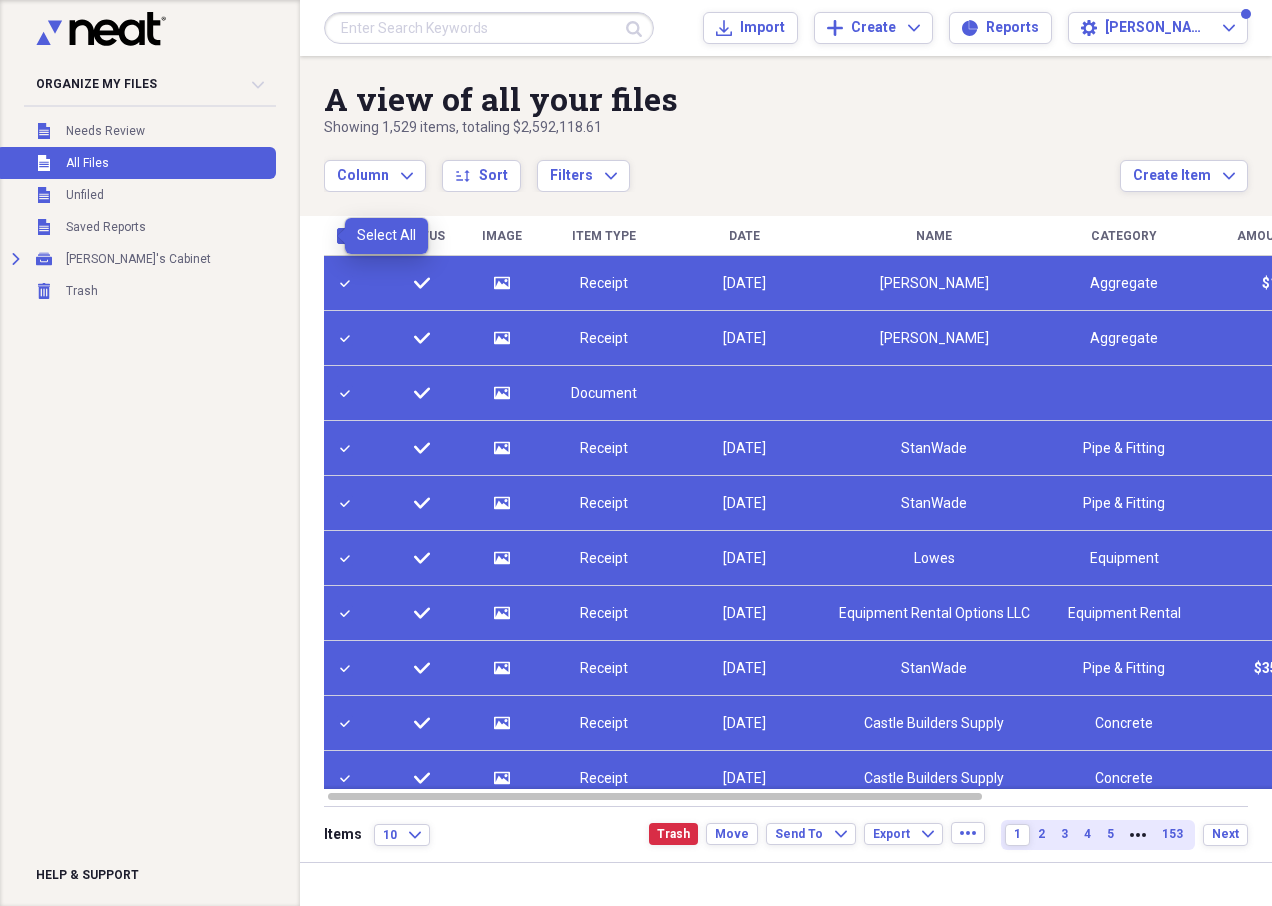 click at bounding box center [349, 236] 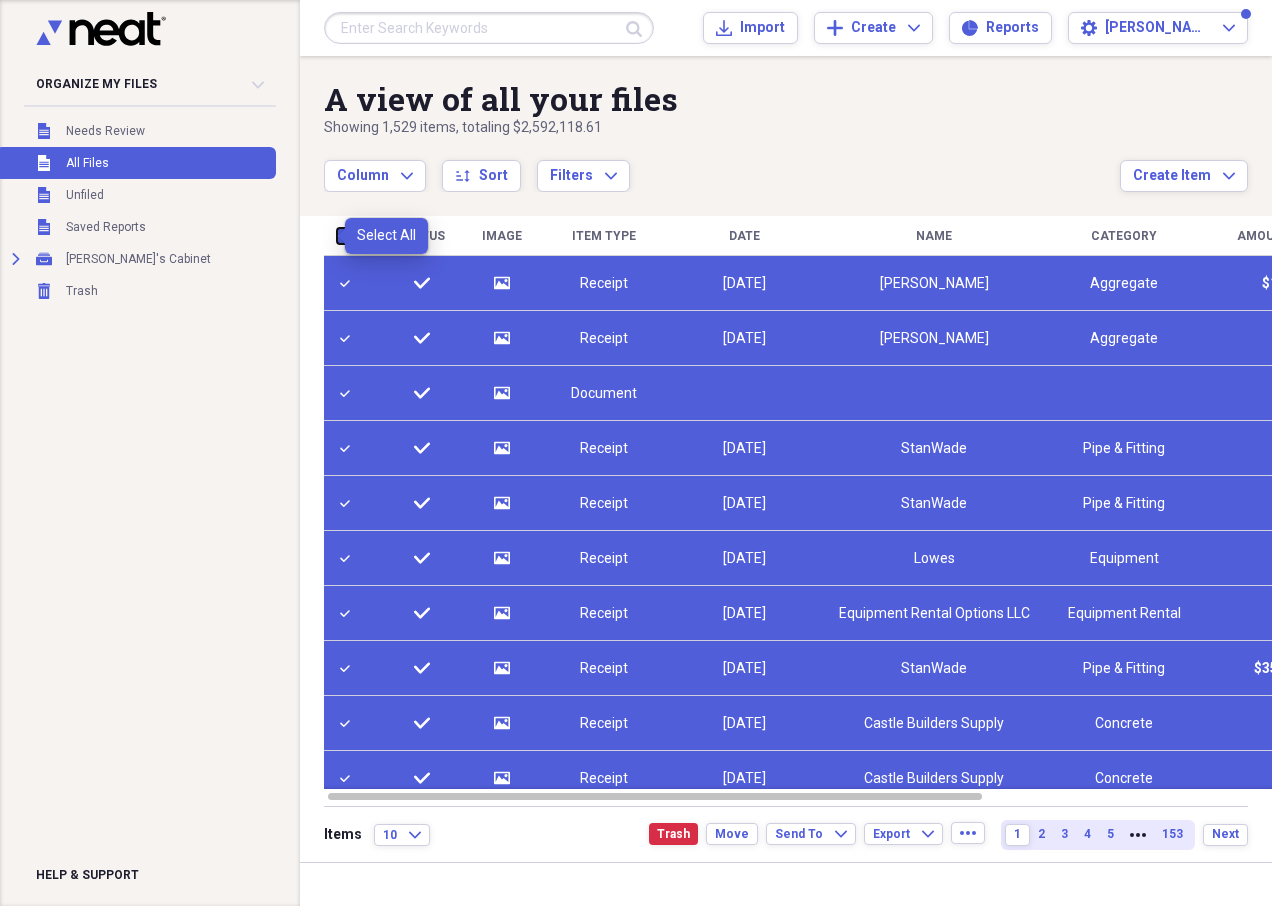 click at bounding box center (337, 235) 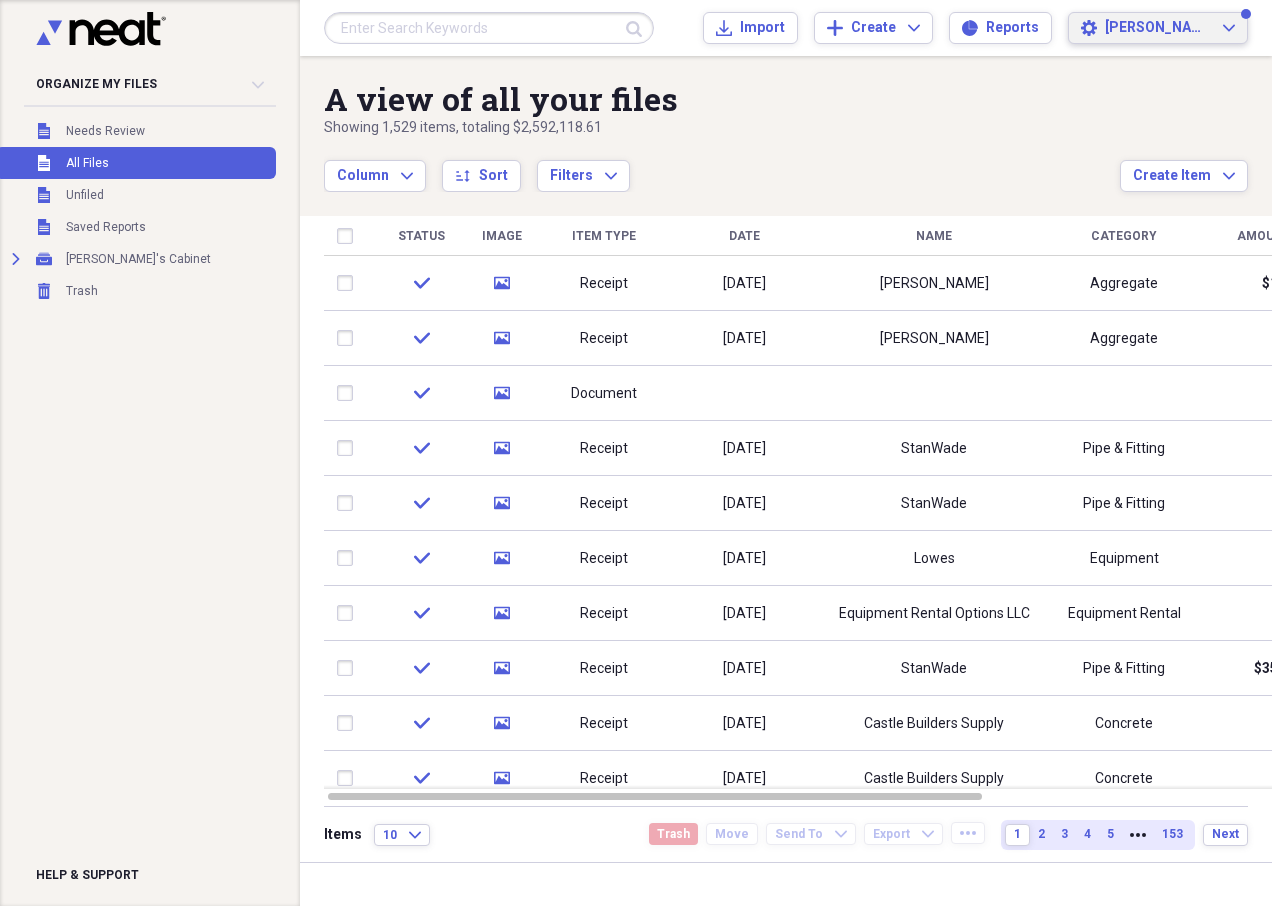 click on "[PERSON_NAME] Expand" at bounding box center (1170, 28) 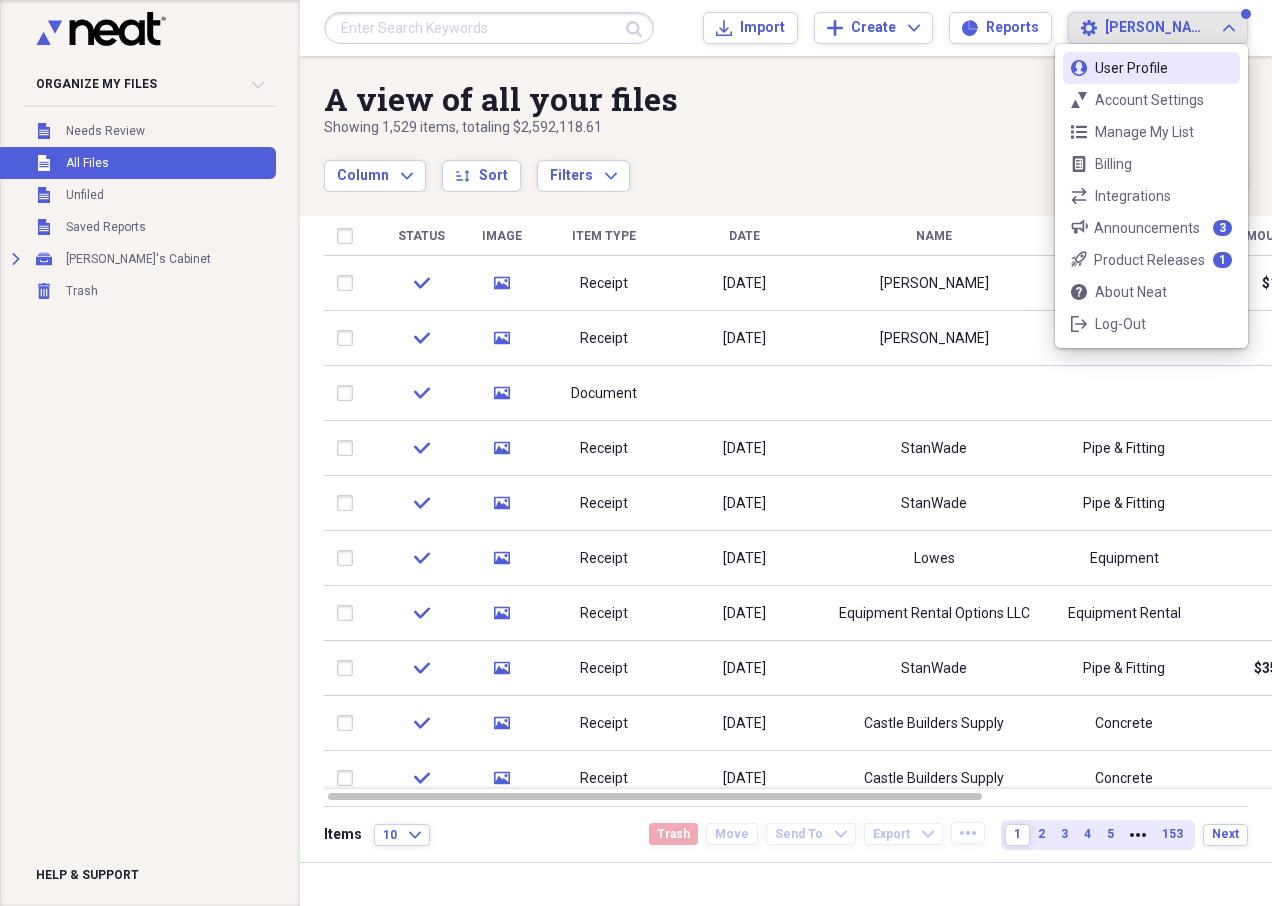 click on "Settings [PERSON_NAME] Expand" at bounding box center (1158, 28) 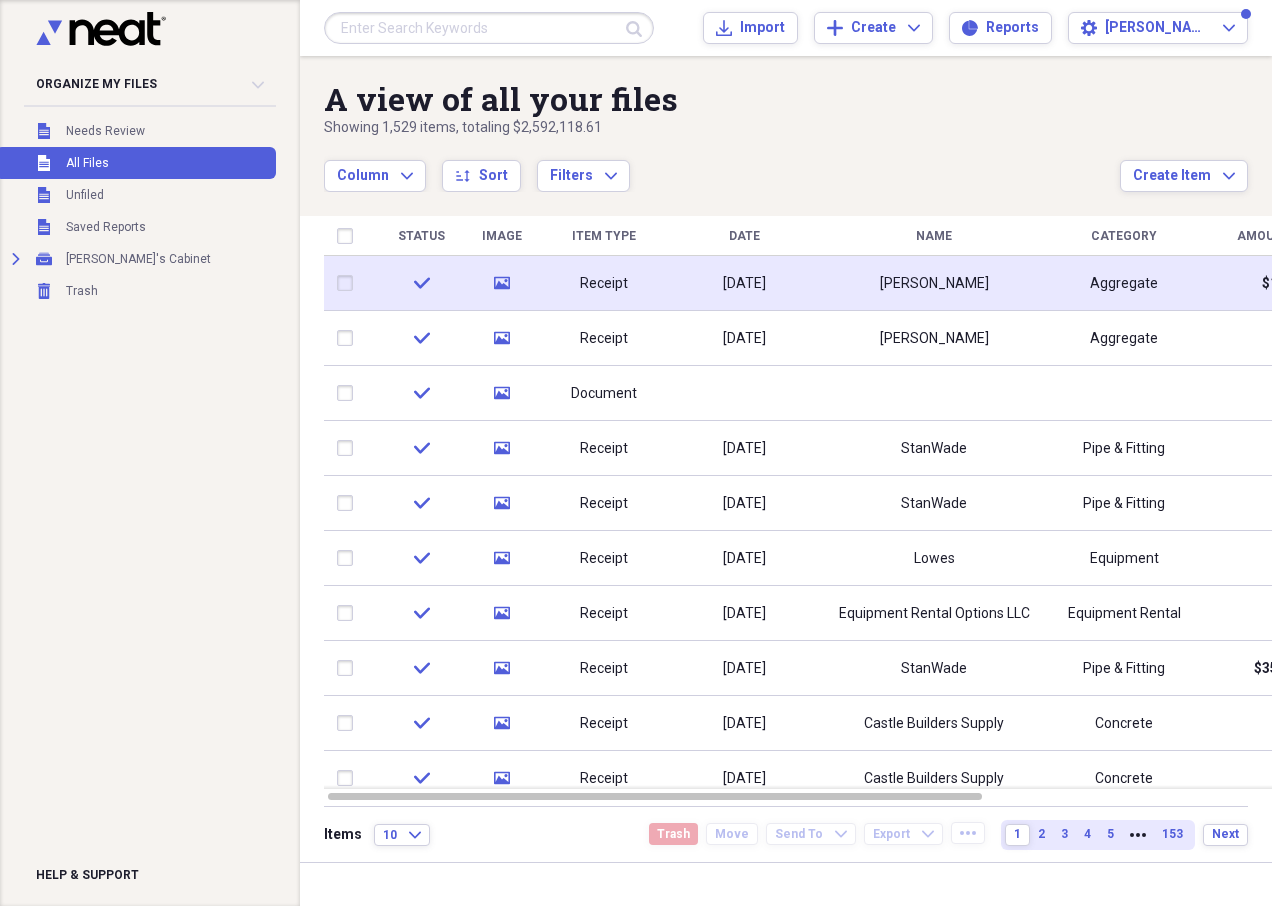 click on "media" at bounding box center [501, 283] 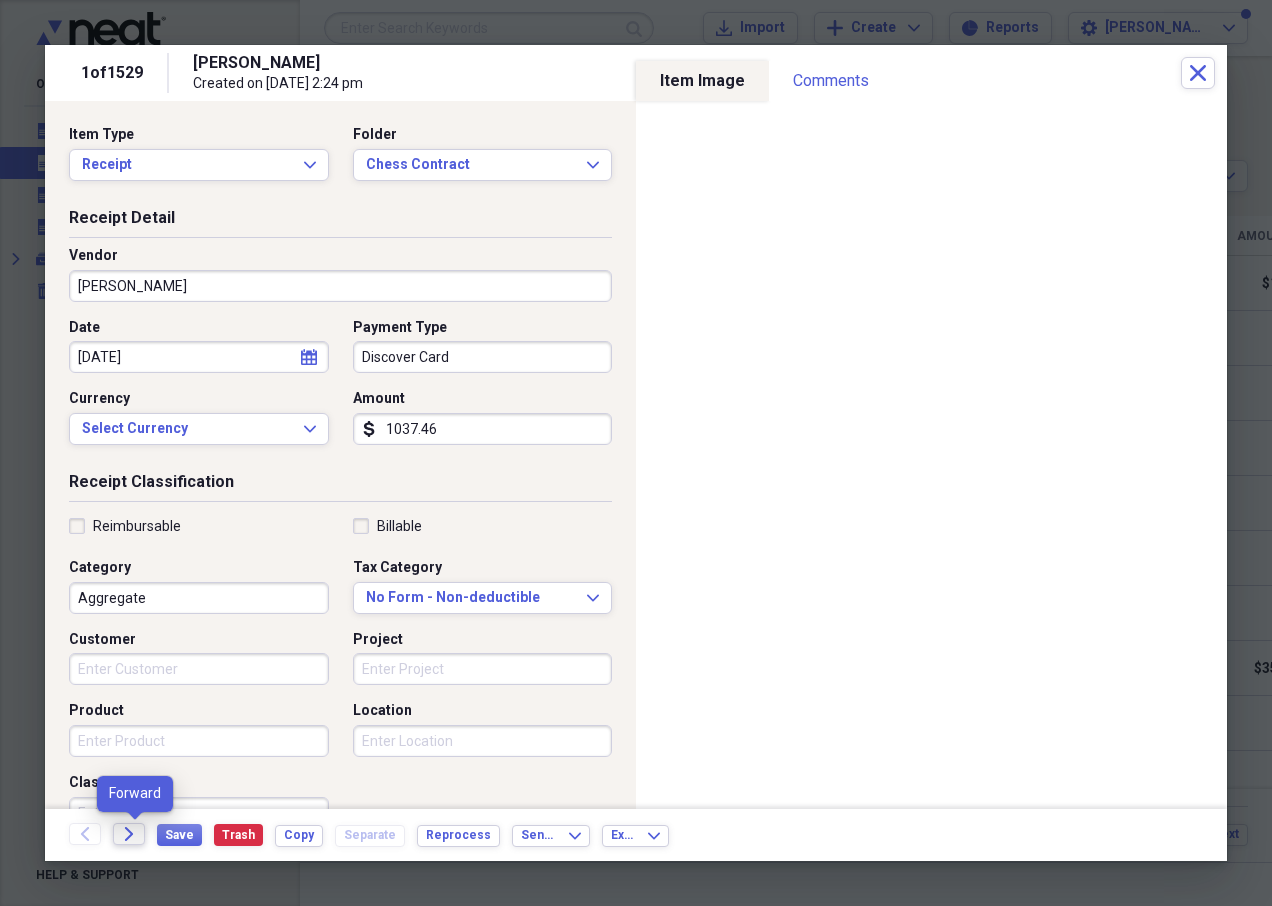 click on "Forward" at bounding box center [129, 834] 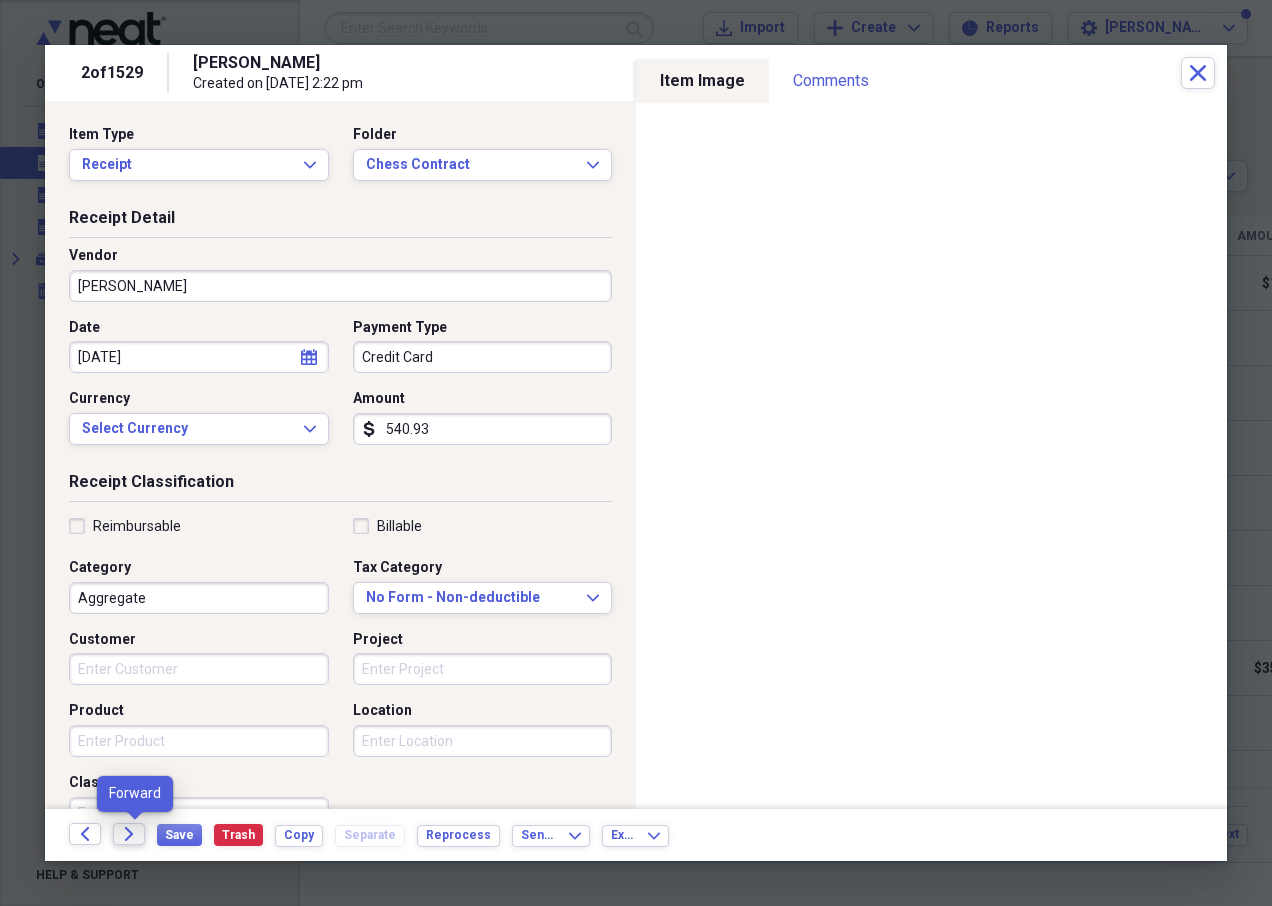 click on "Forward" at bounding box center [129, 834] 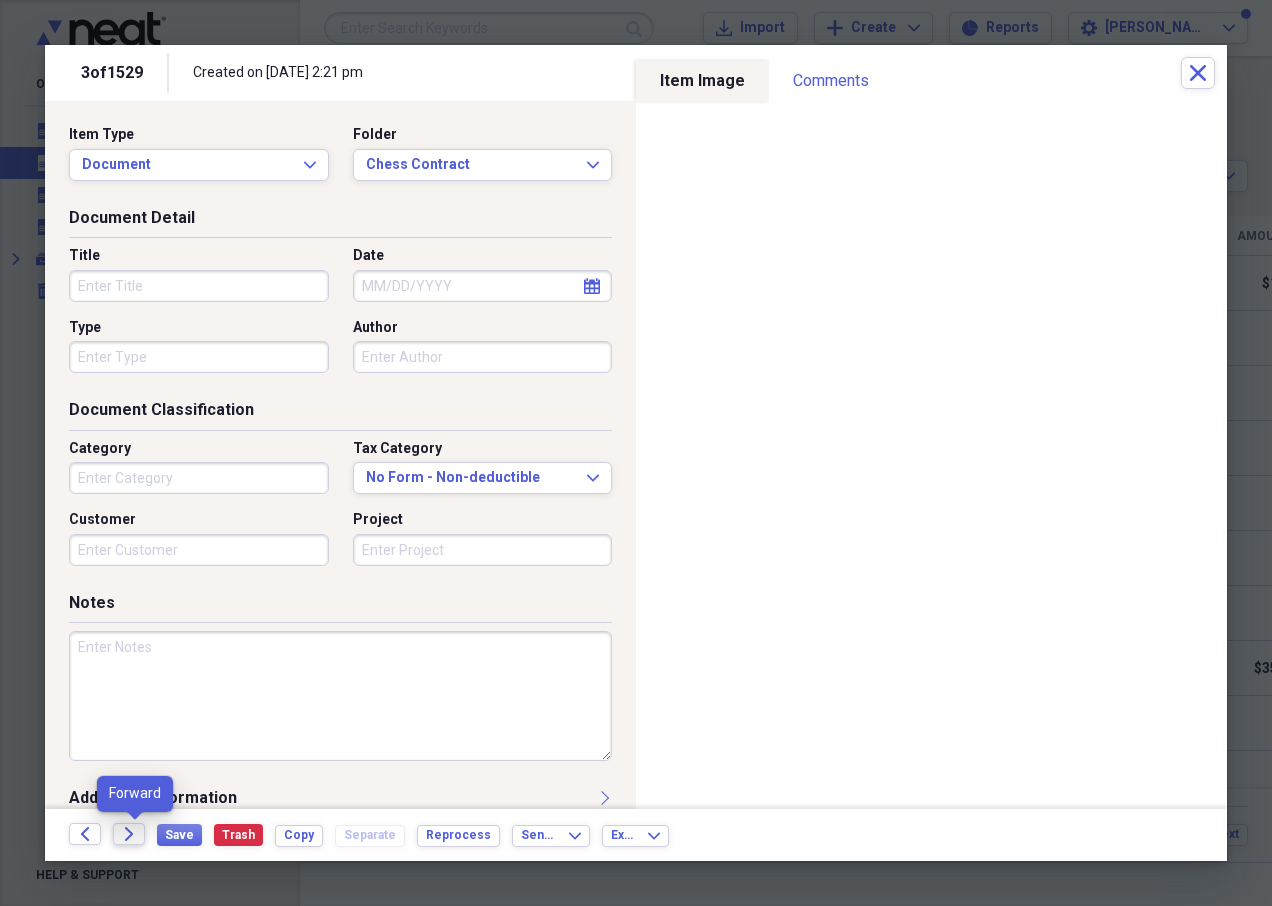 click 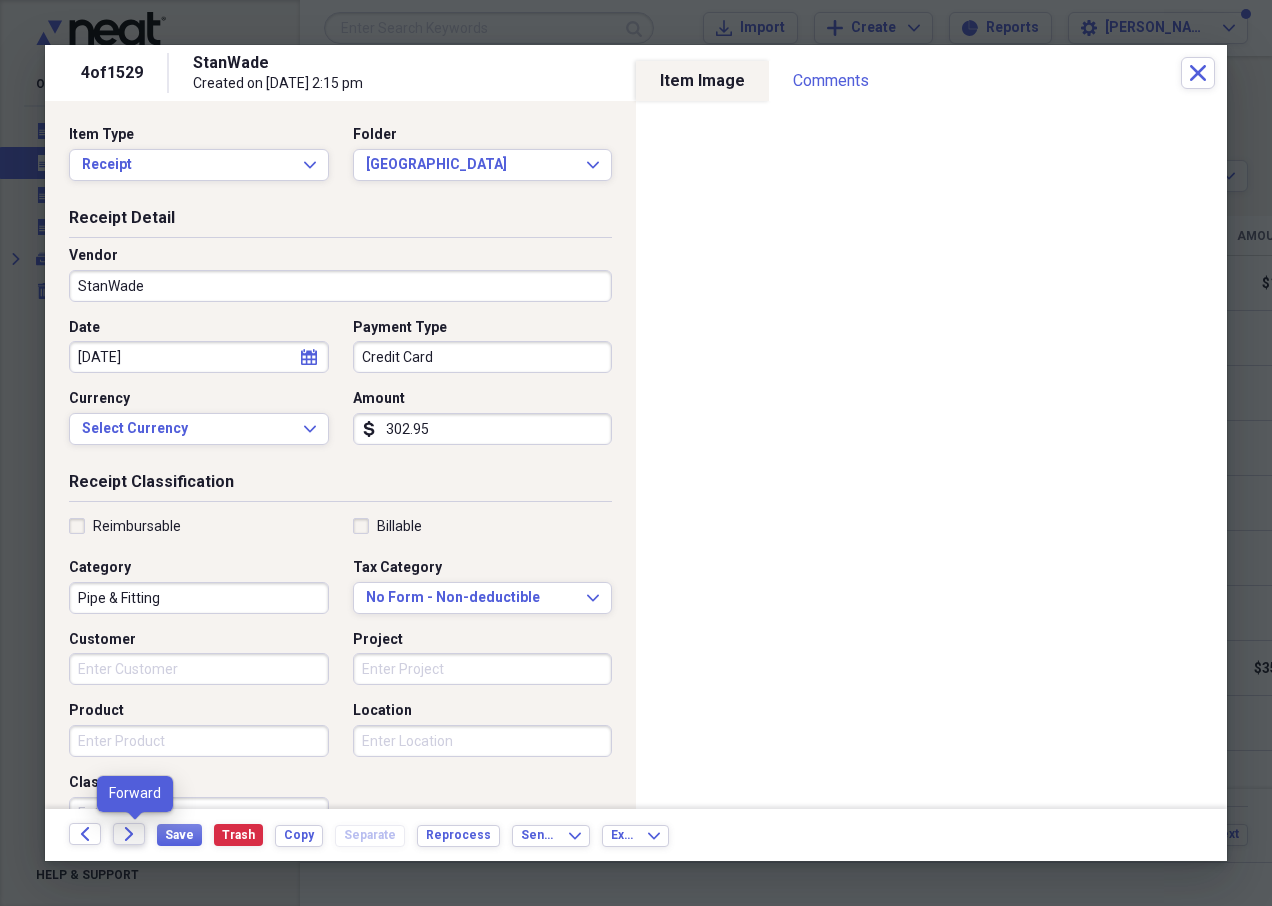 click on "Forward" 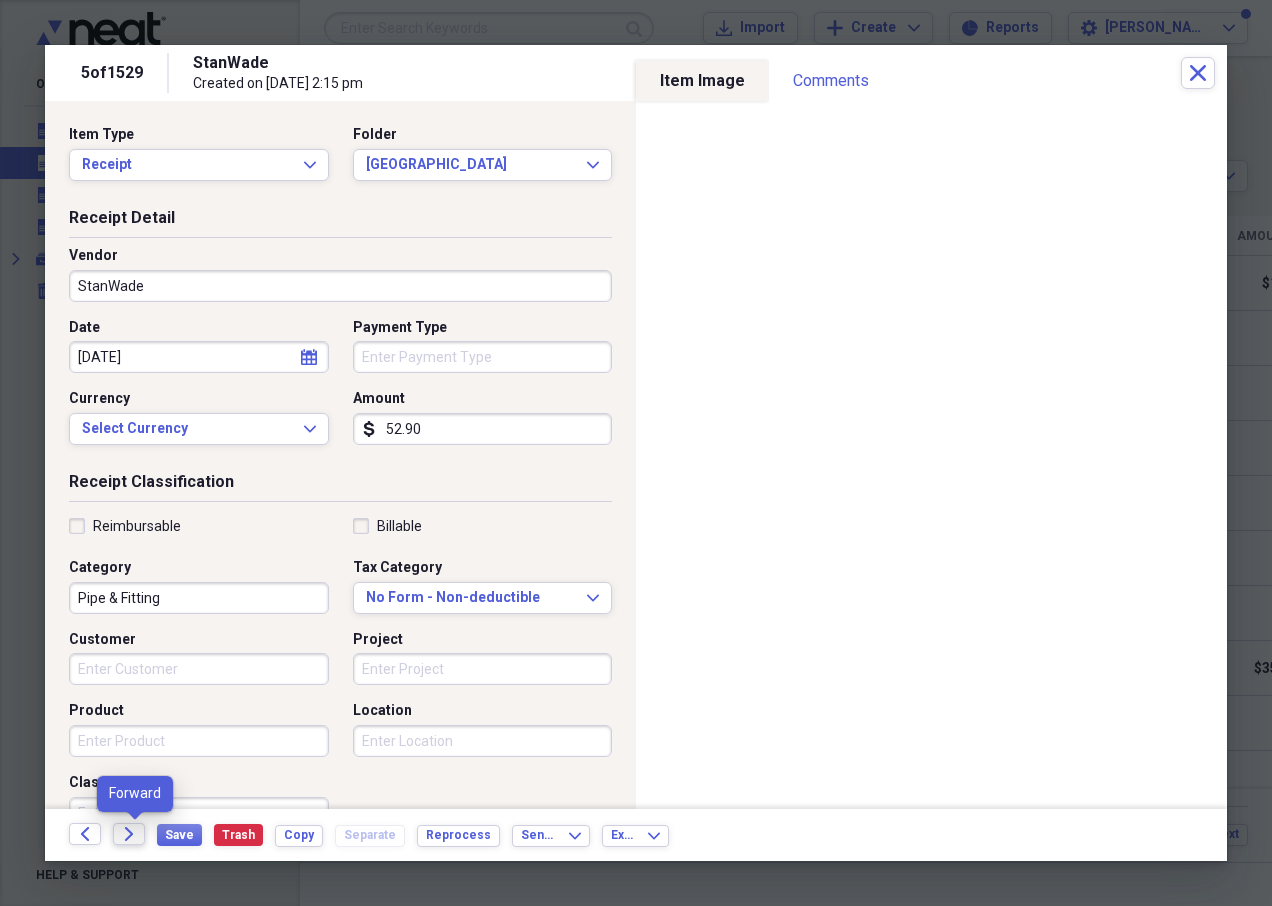 click on "Forward" 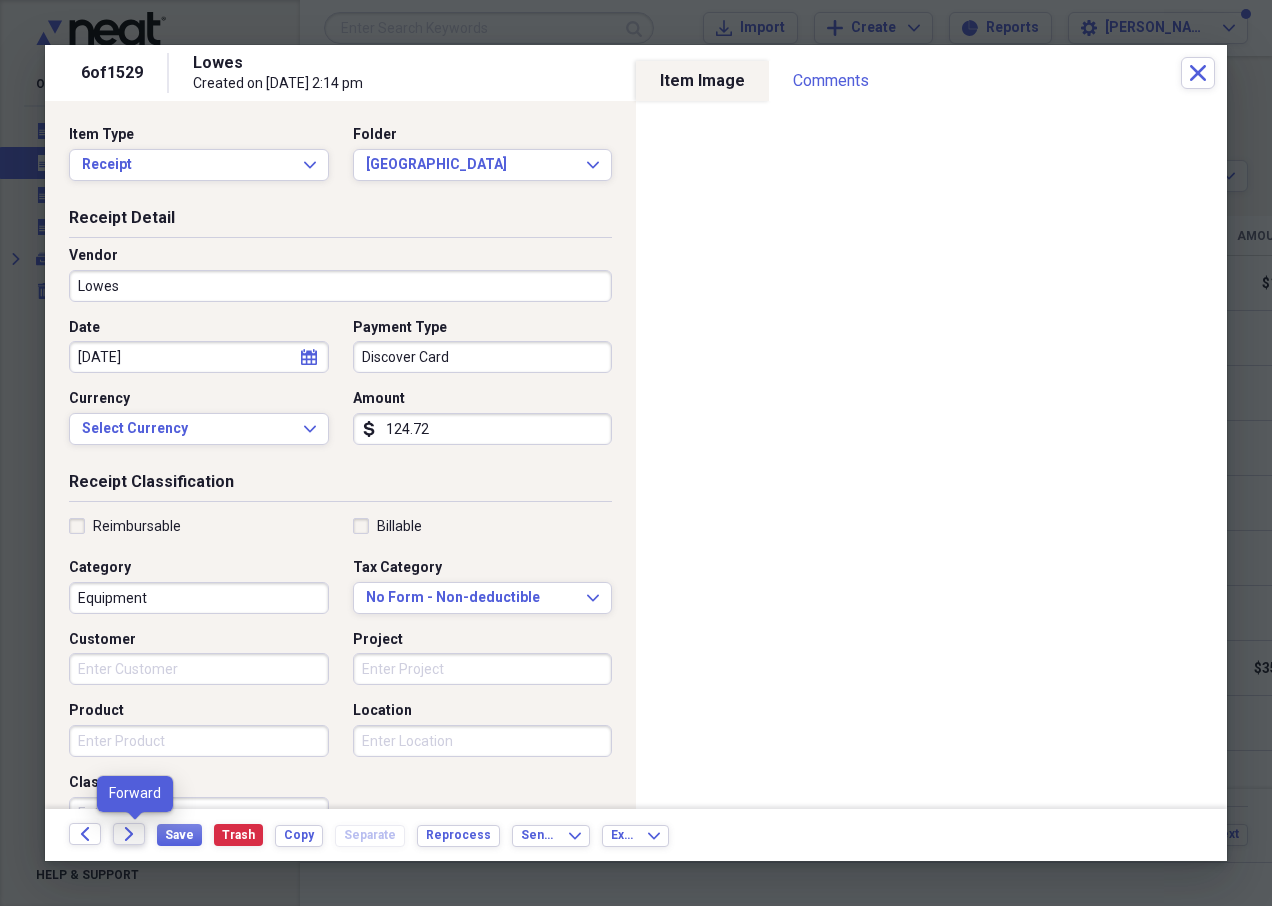 click 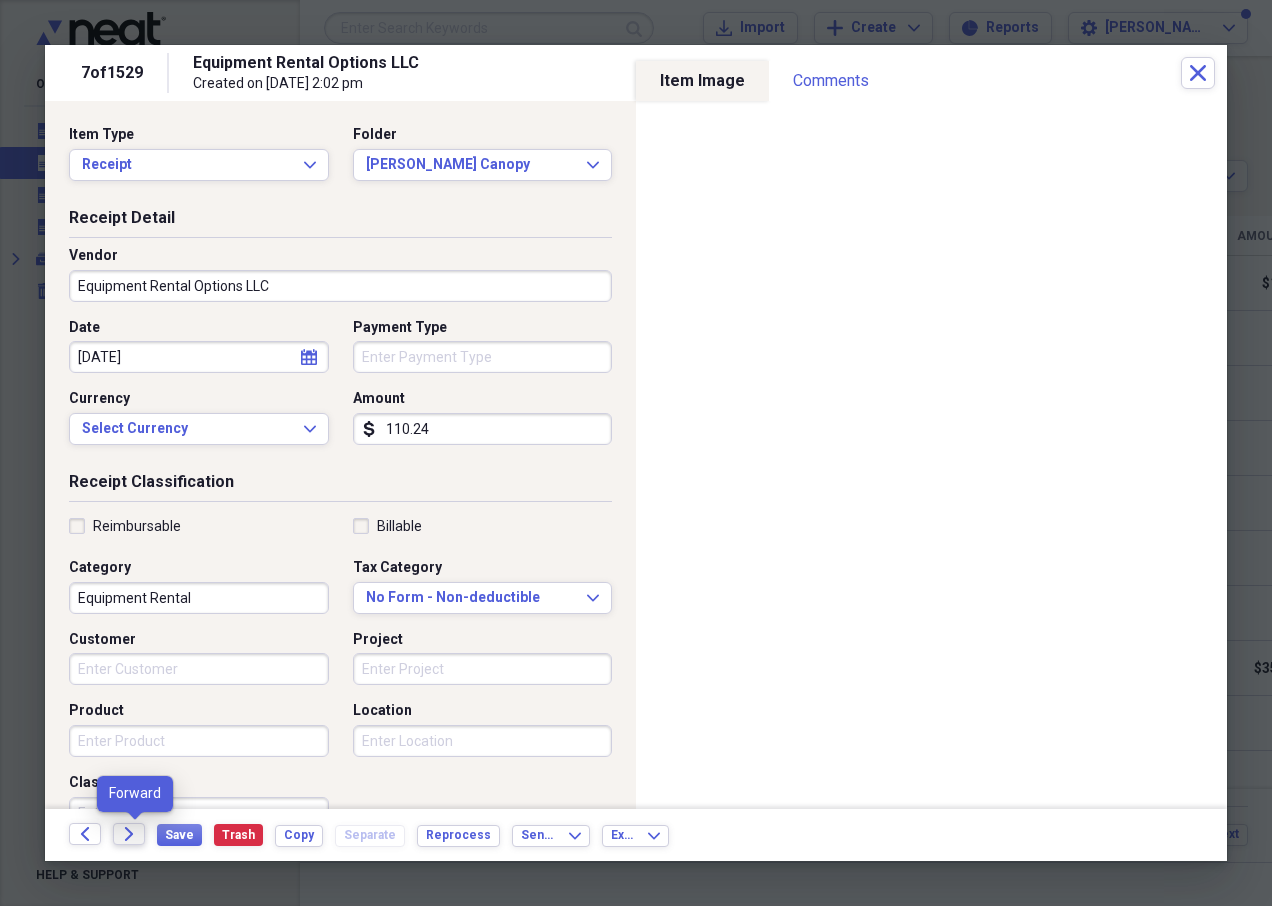 click on "Forward" 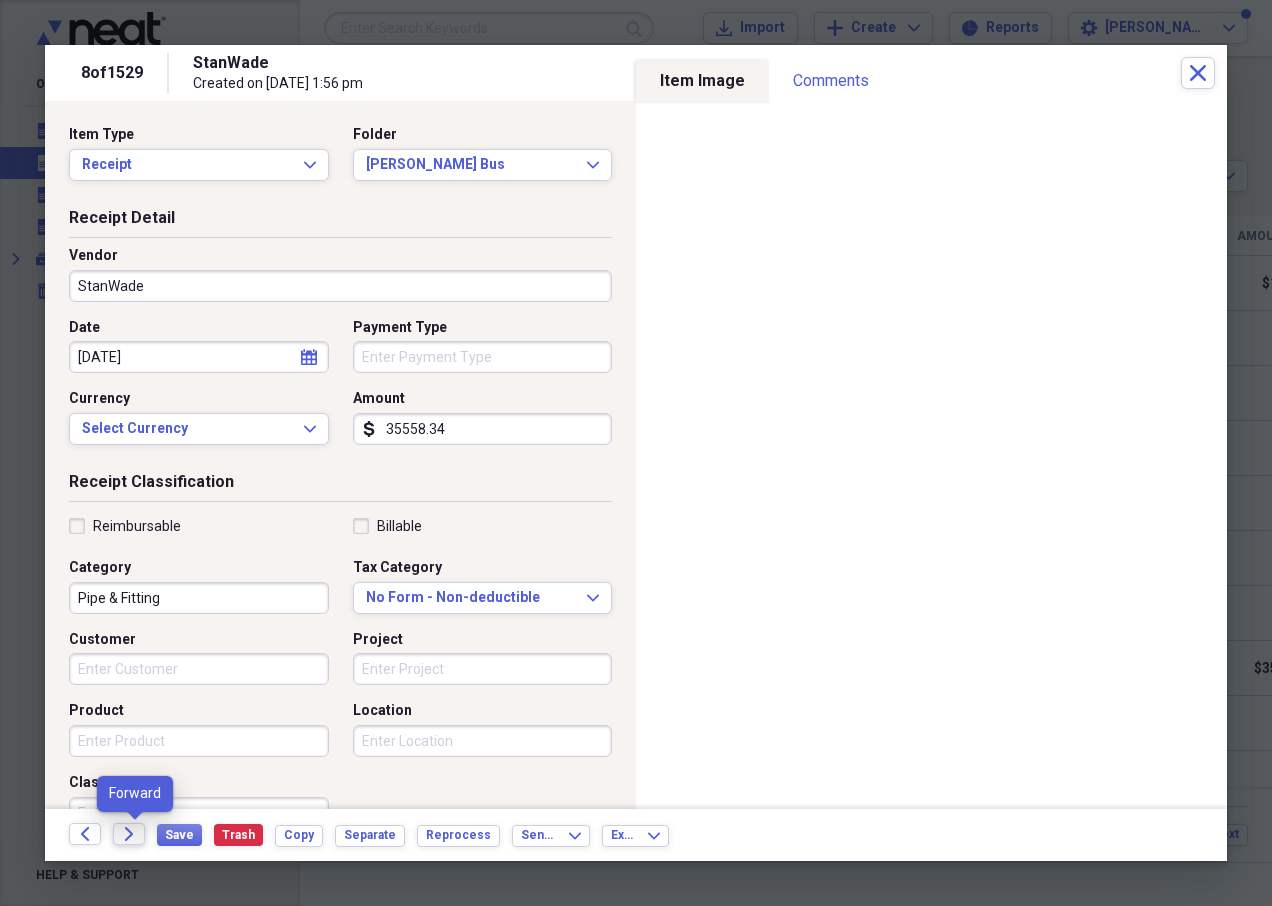 click on "Forward" 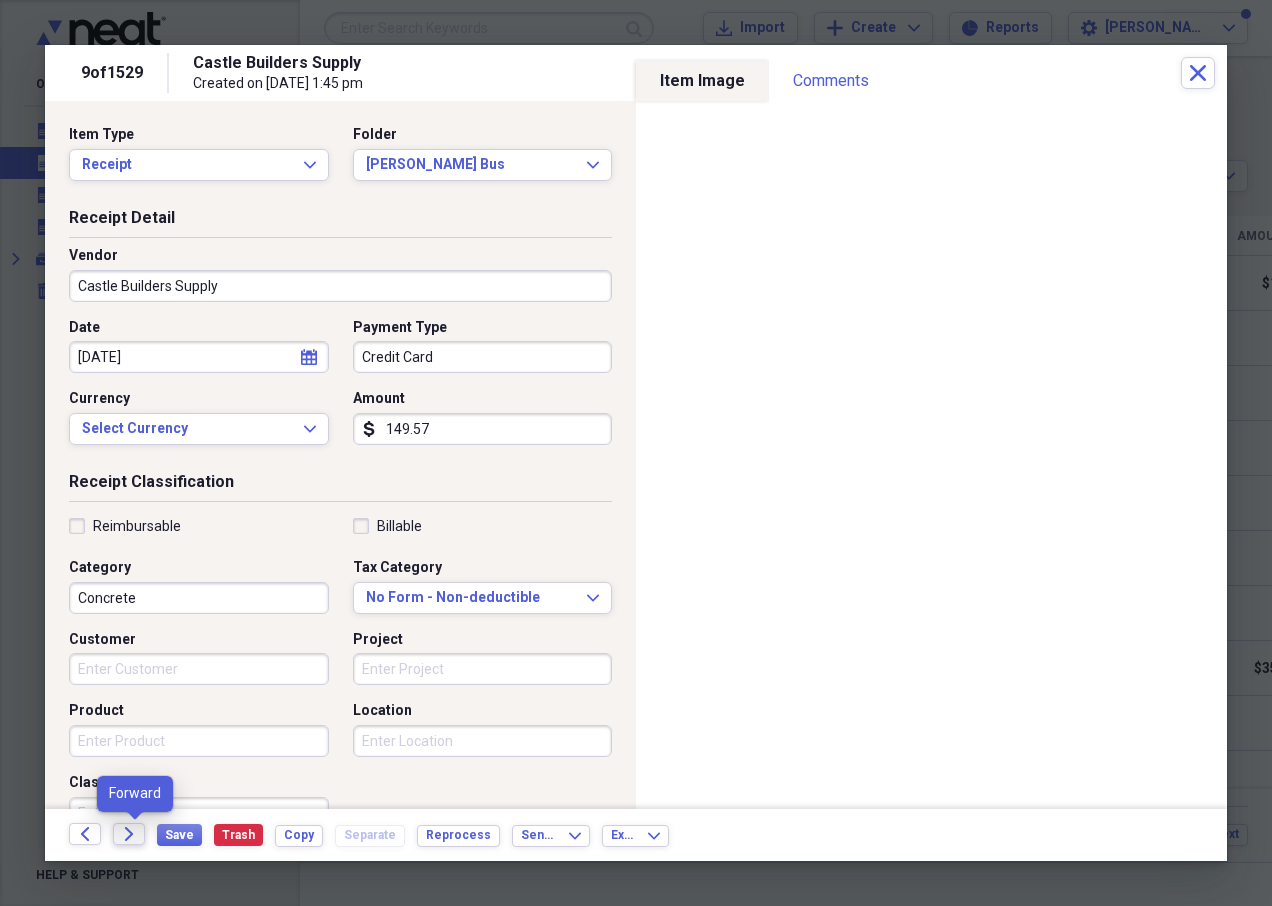 click 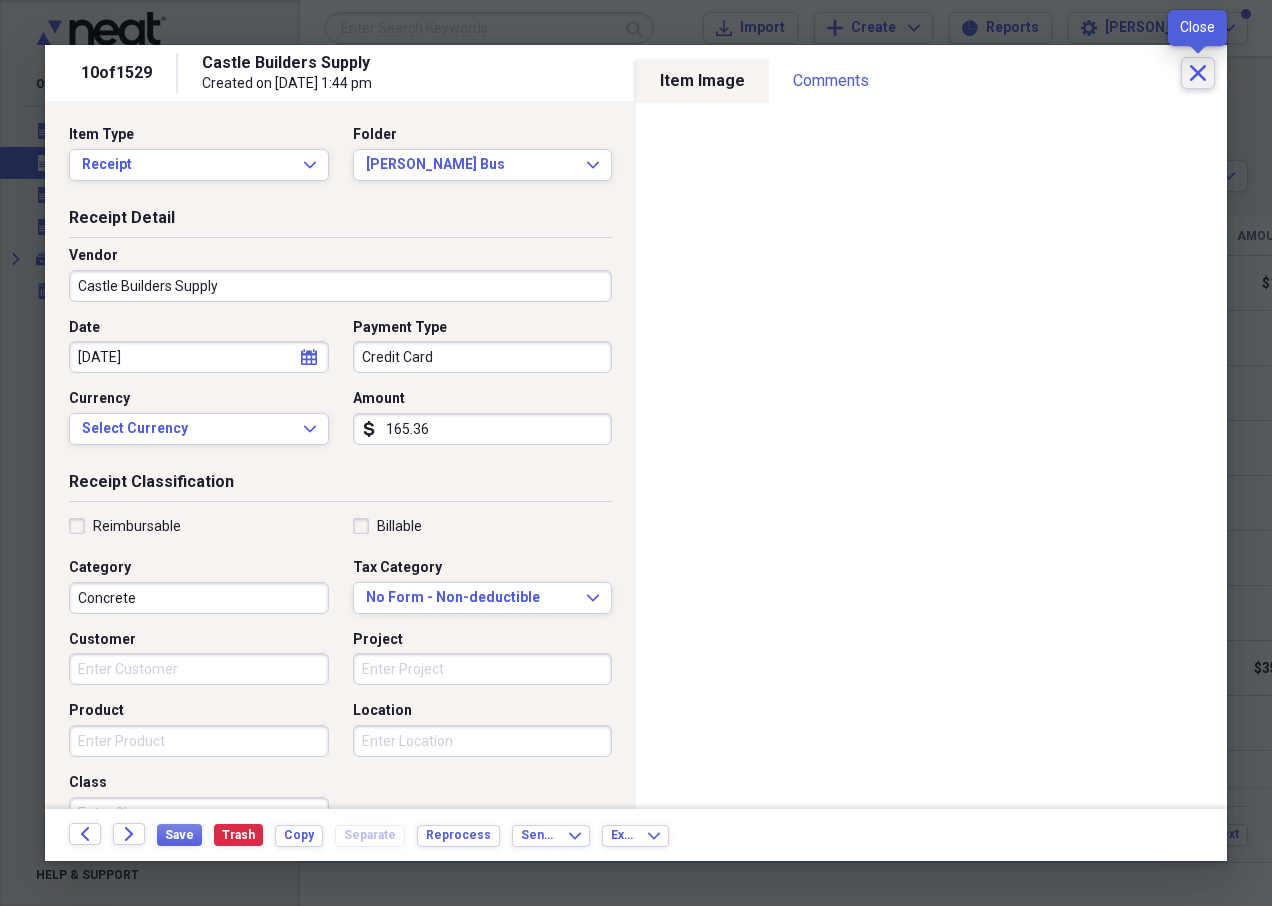 click on "Close" 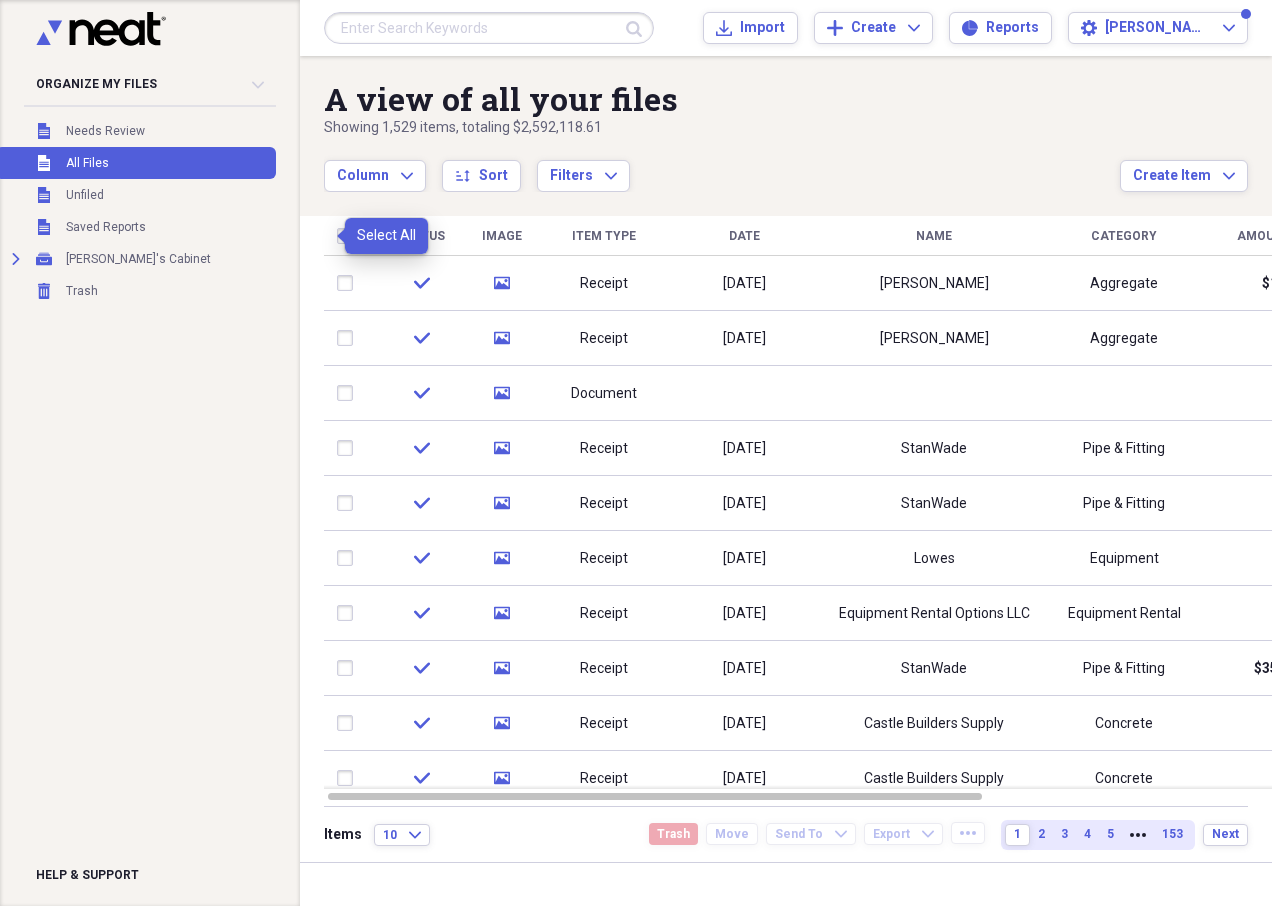 click at bounding box center [349, 236] 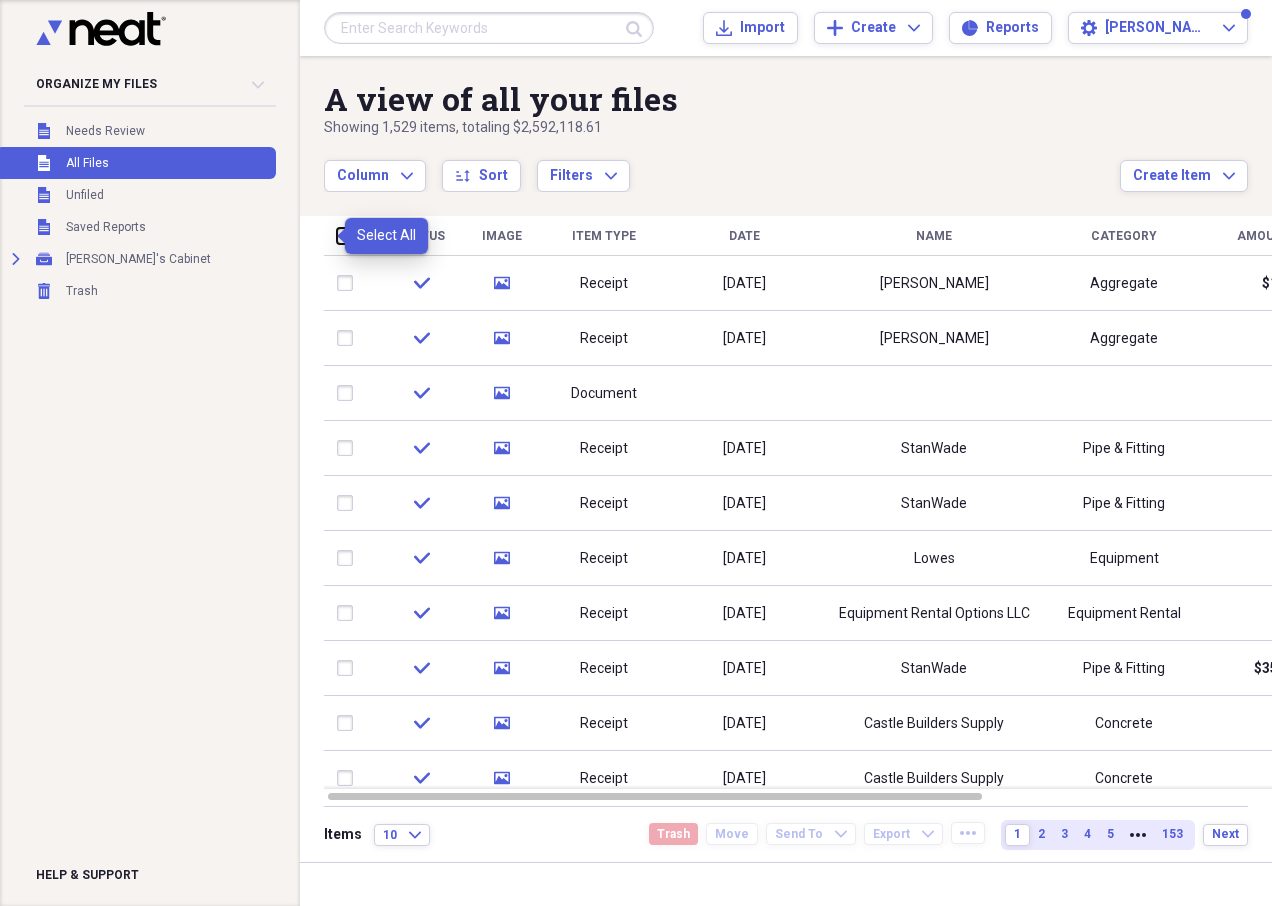 click at bounding box center [337, 235] 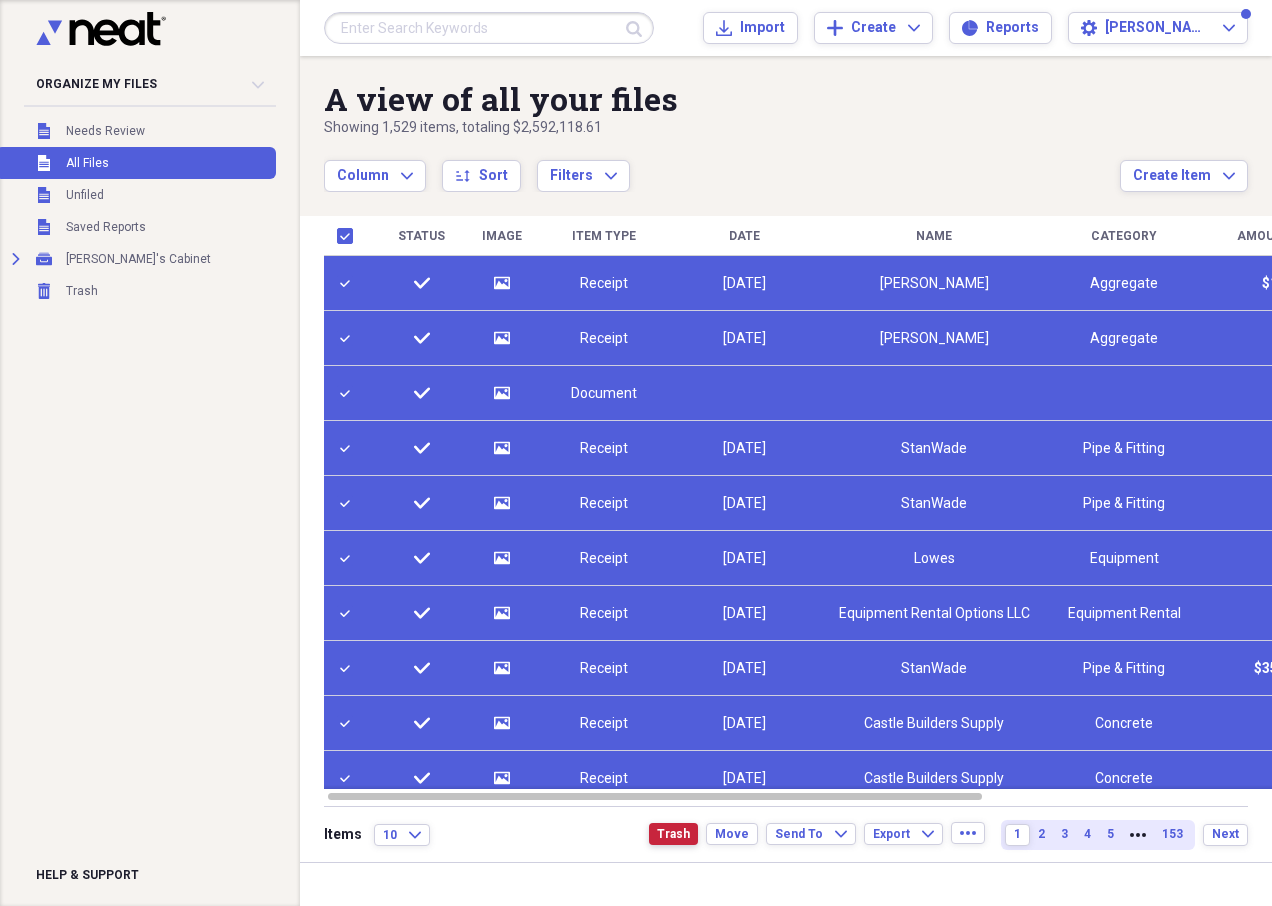 click on "Trash" at bounding box center [673, 834] 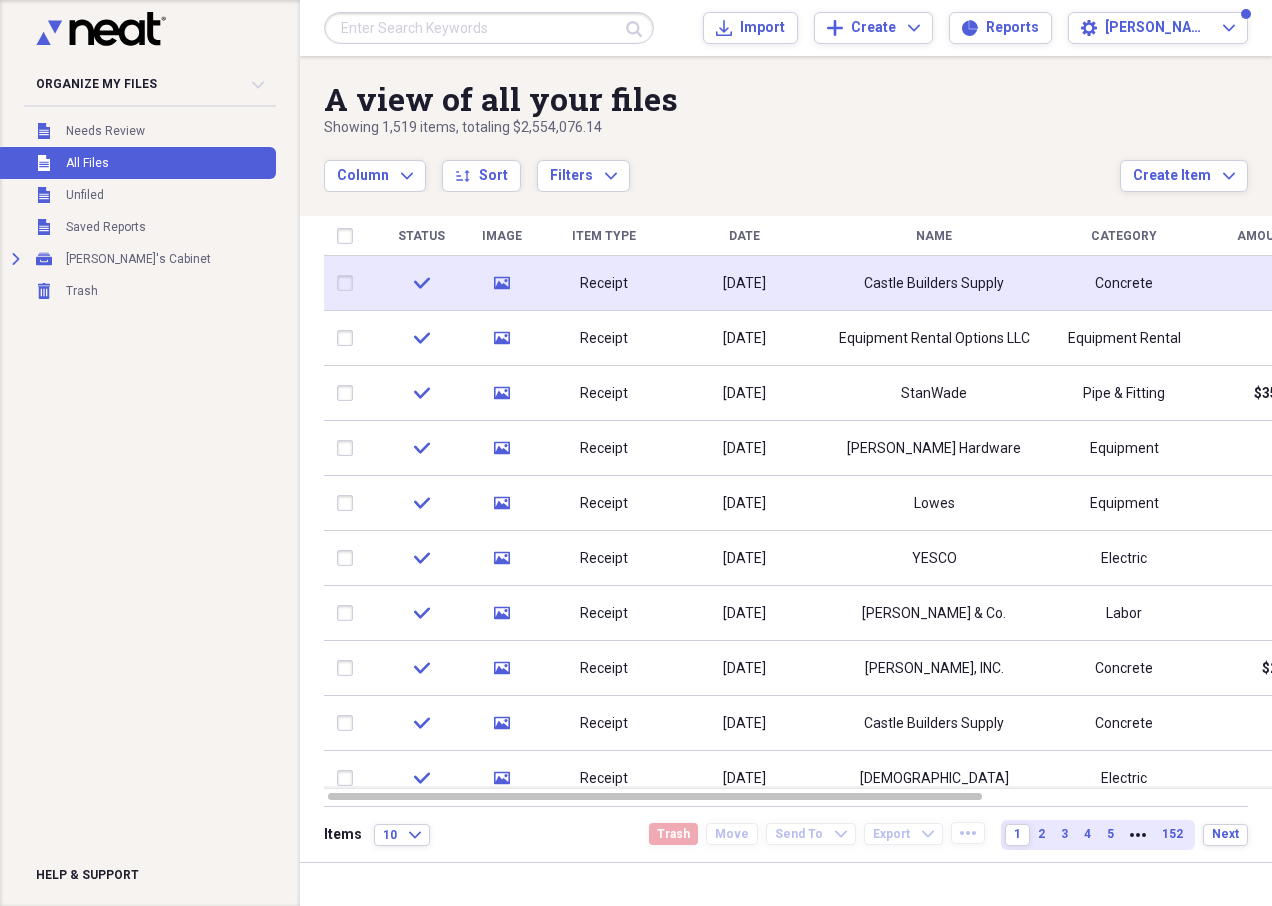 click on "Receipt" at bounding box center (604, 283) 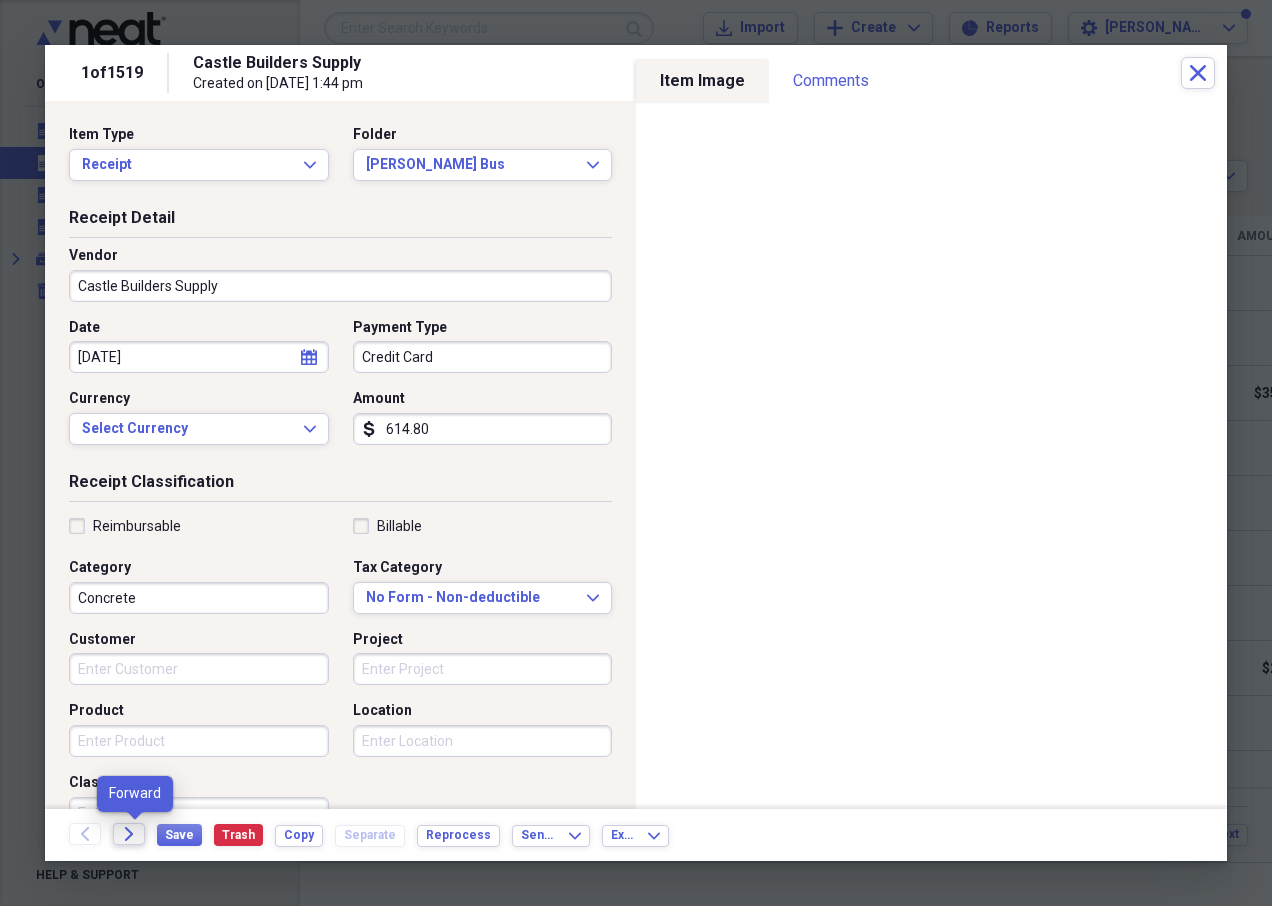 click 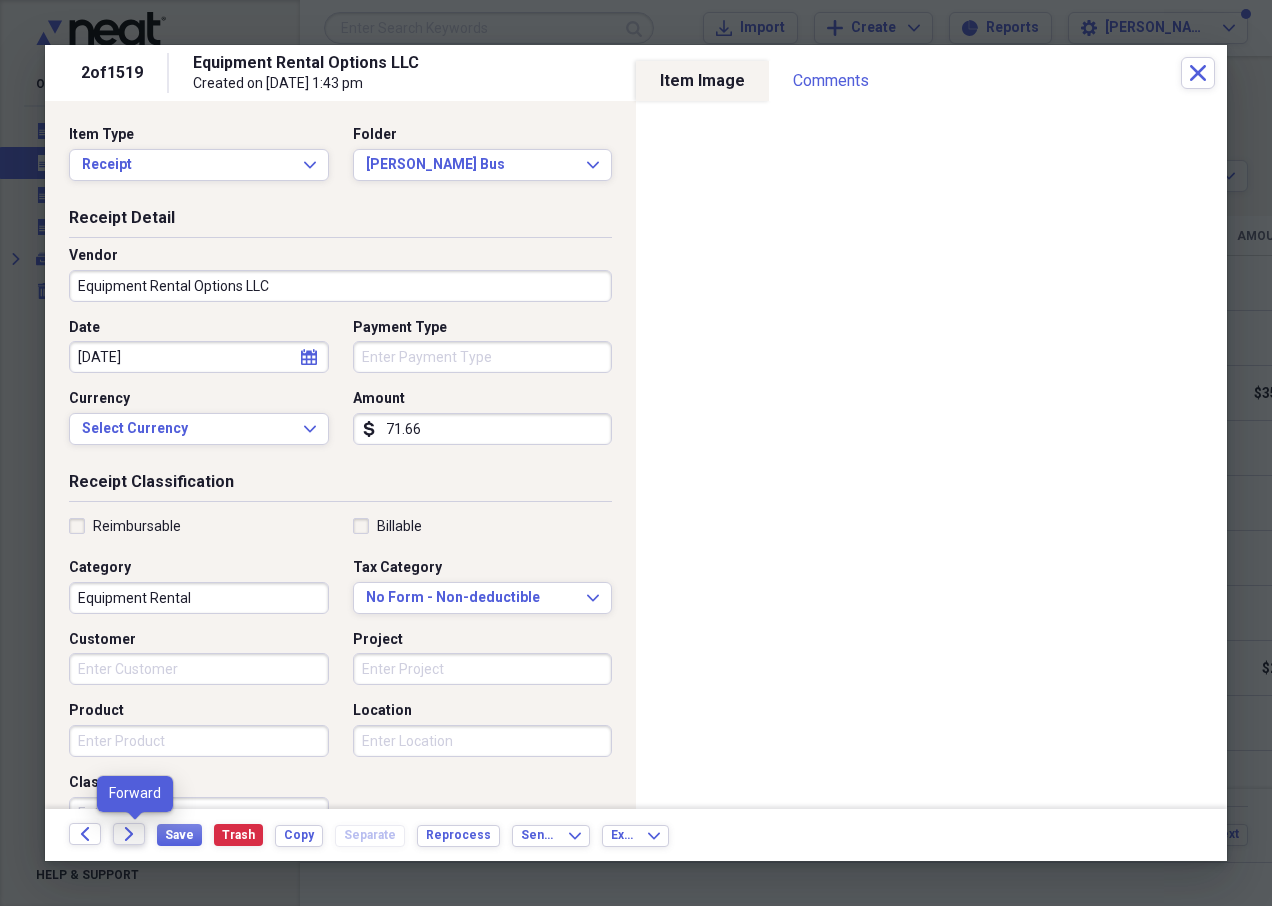 click 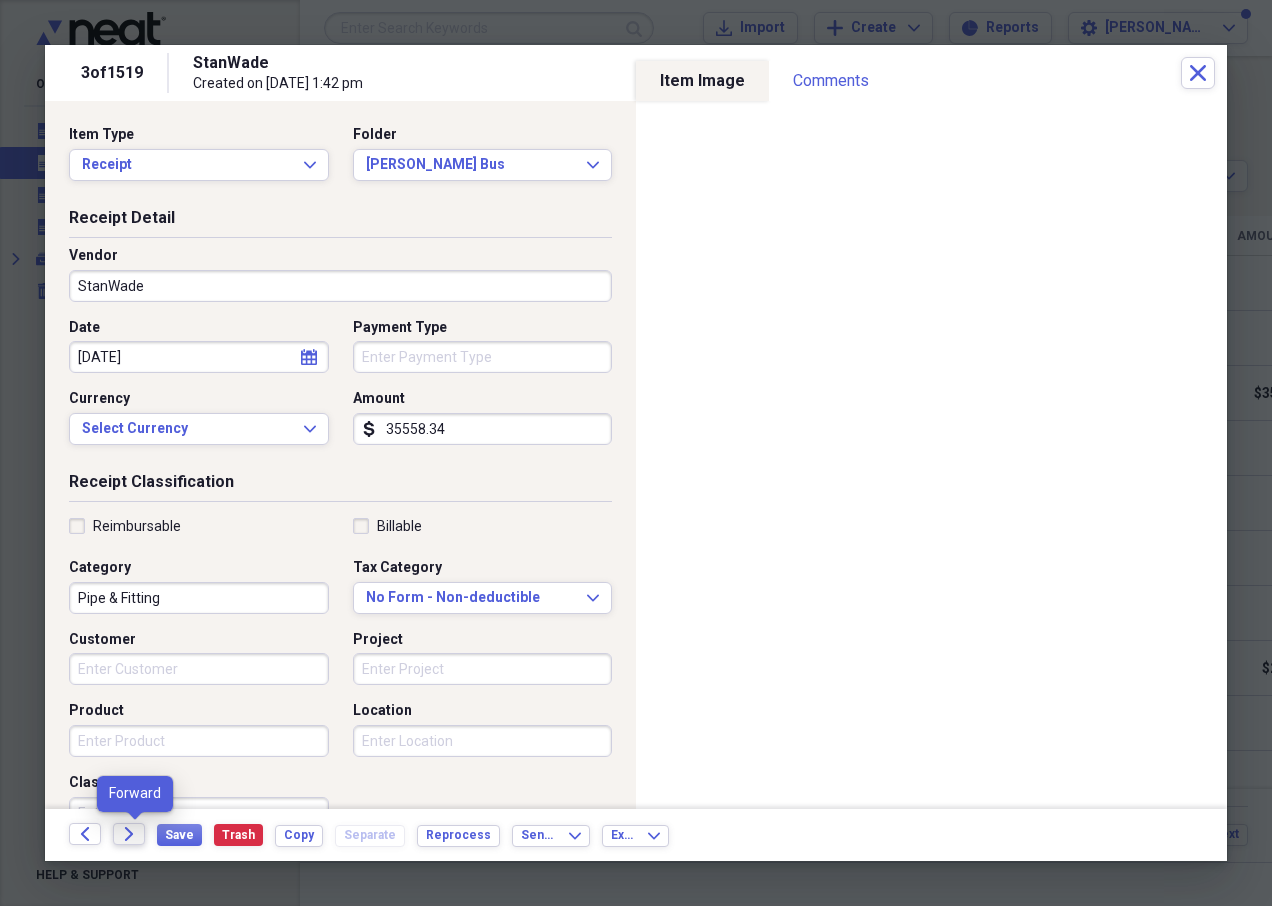 click 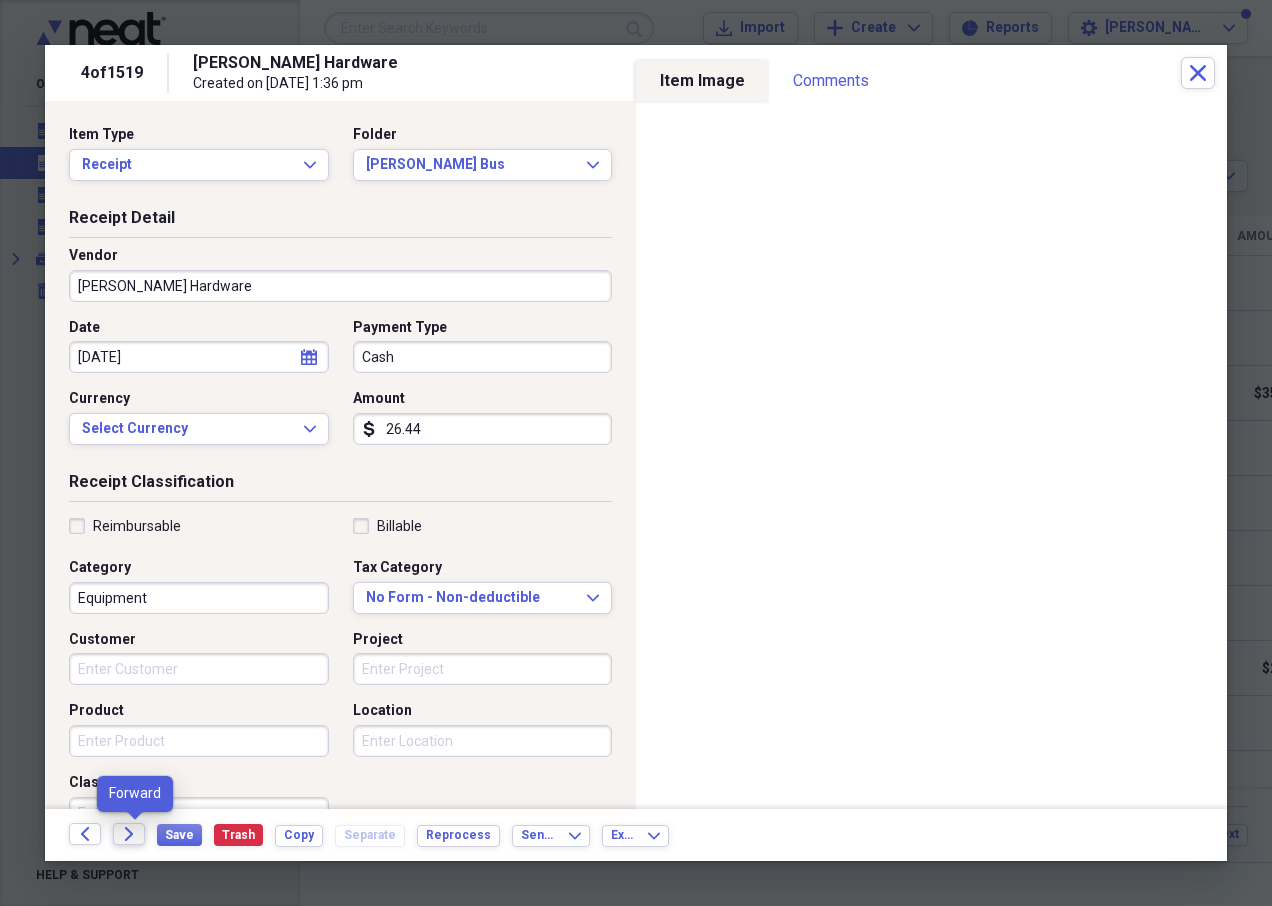 click on "Forward" 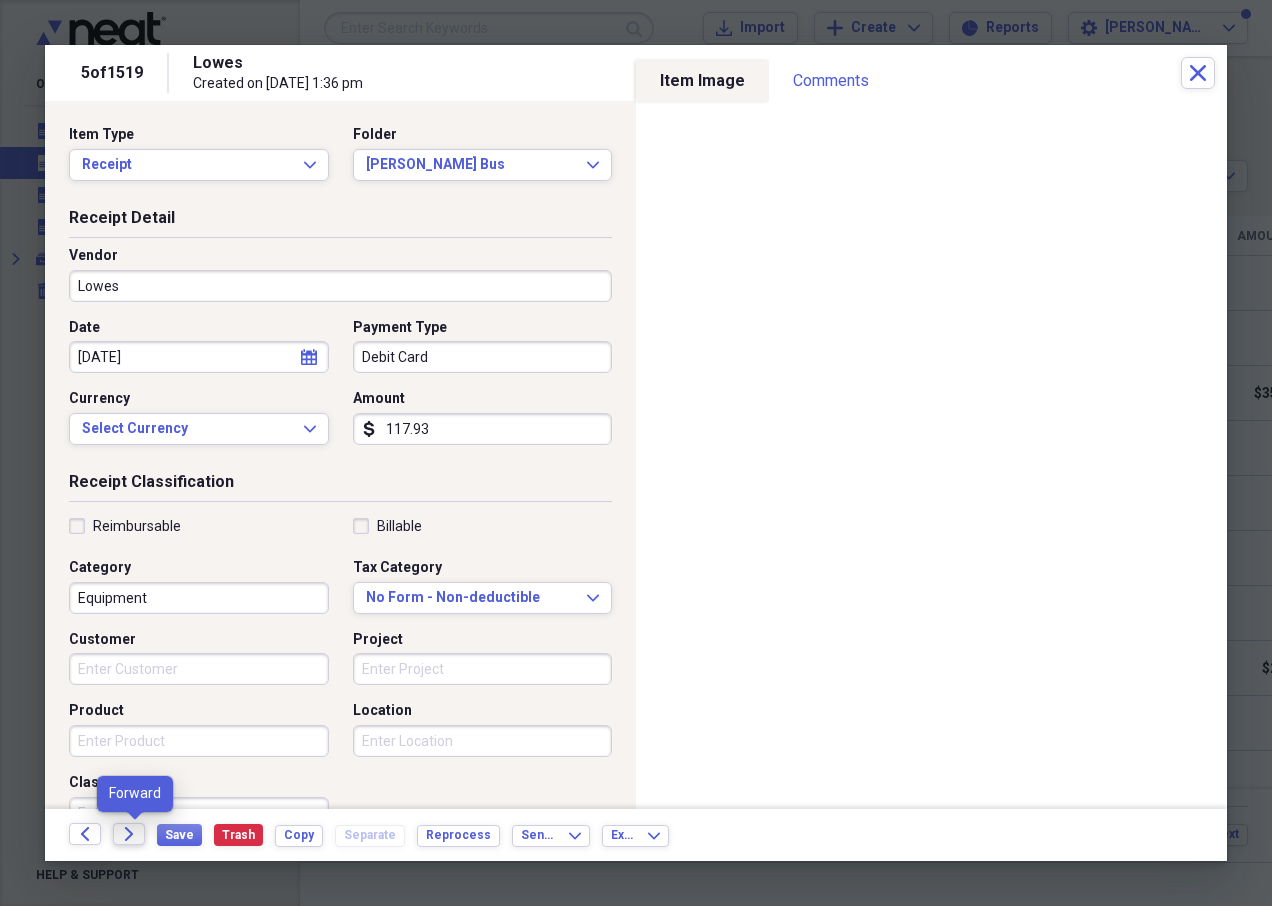 click on "Forward" 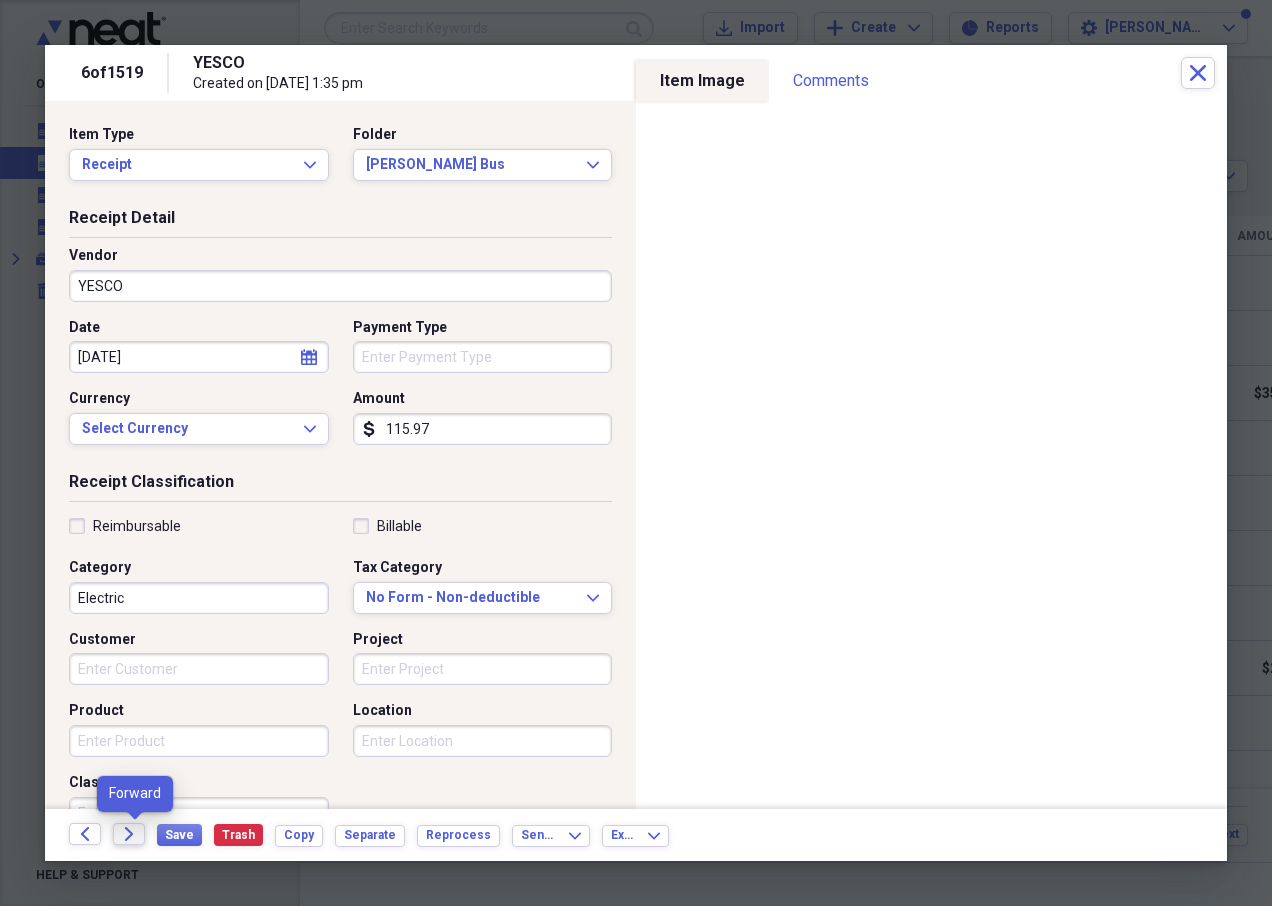 click on "Forward" at bounding box center (129, 834) 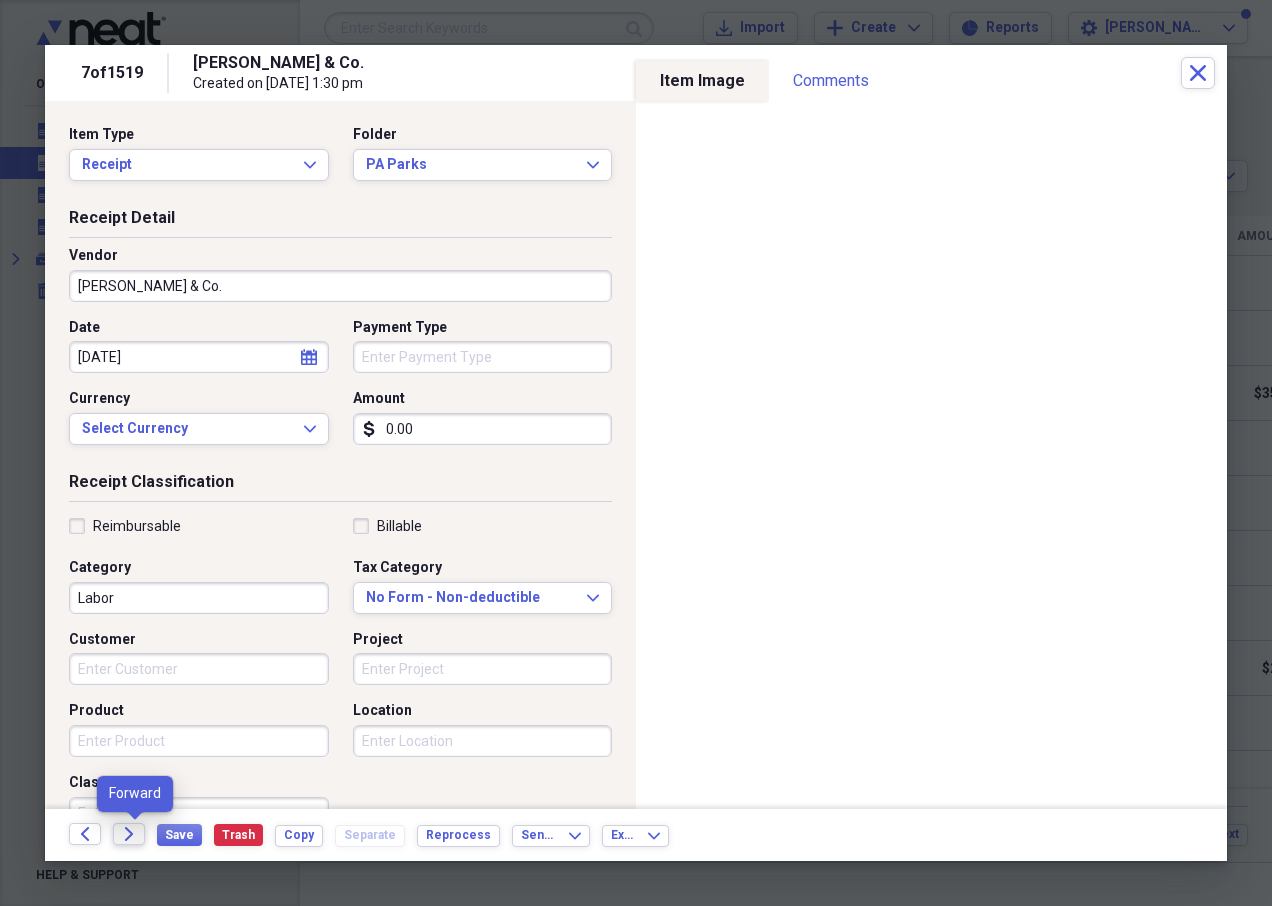 click on "Forward" 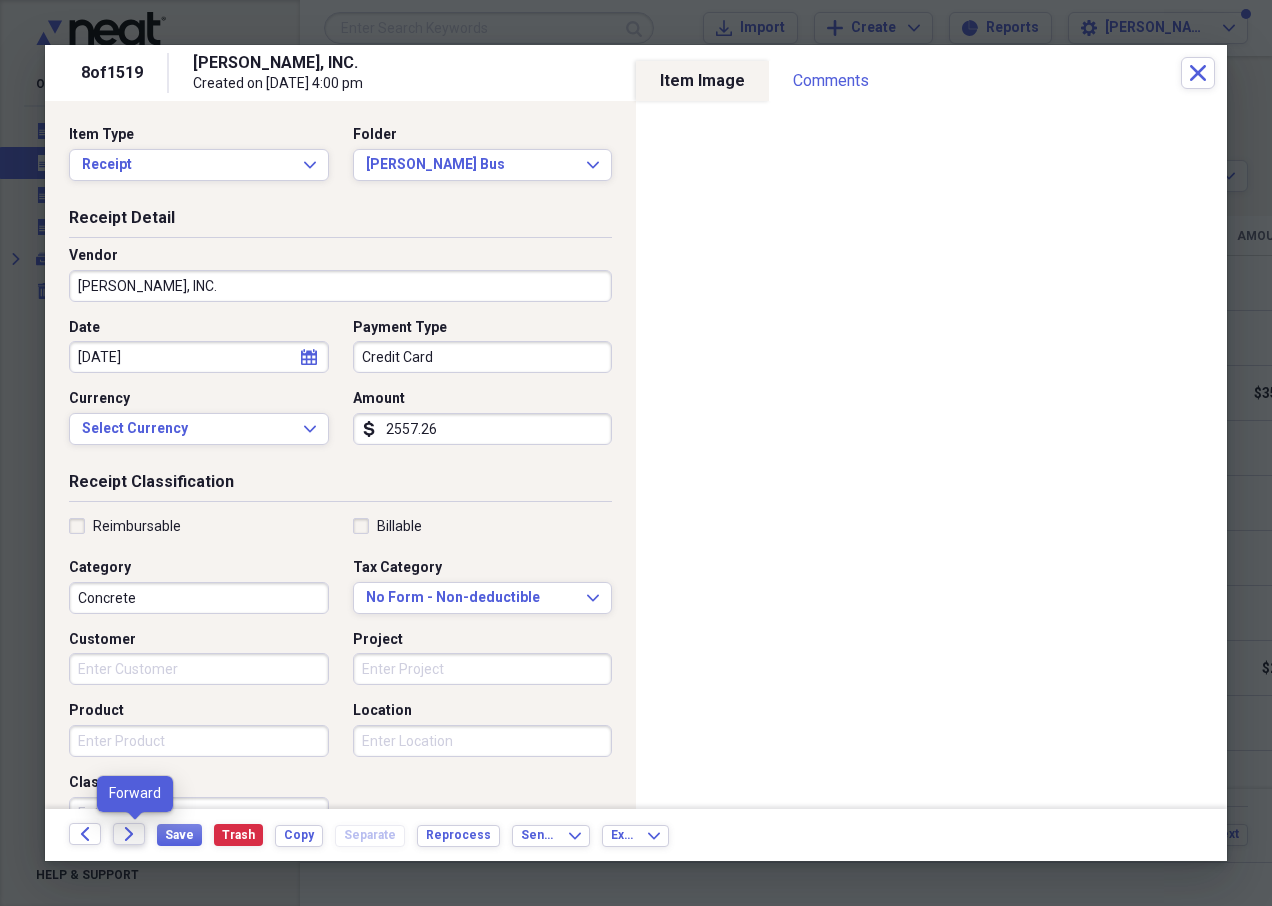 click on "Forward" 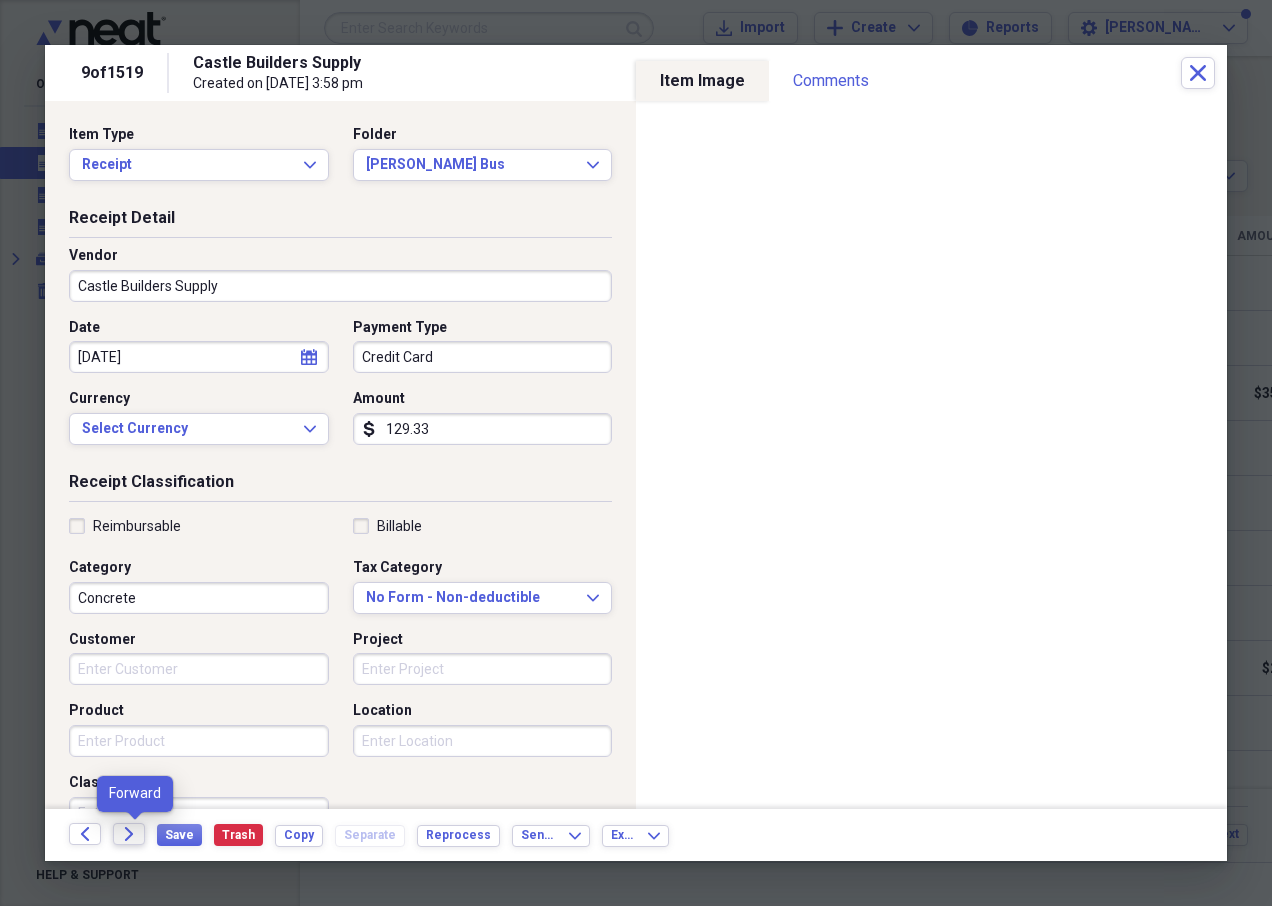 click 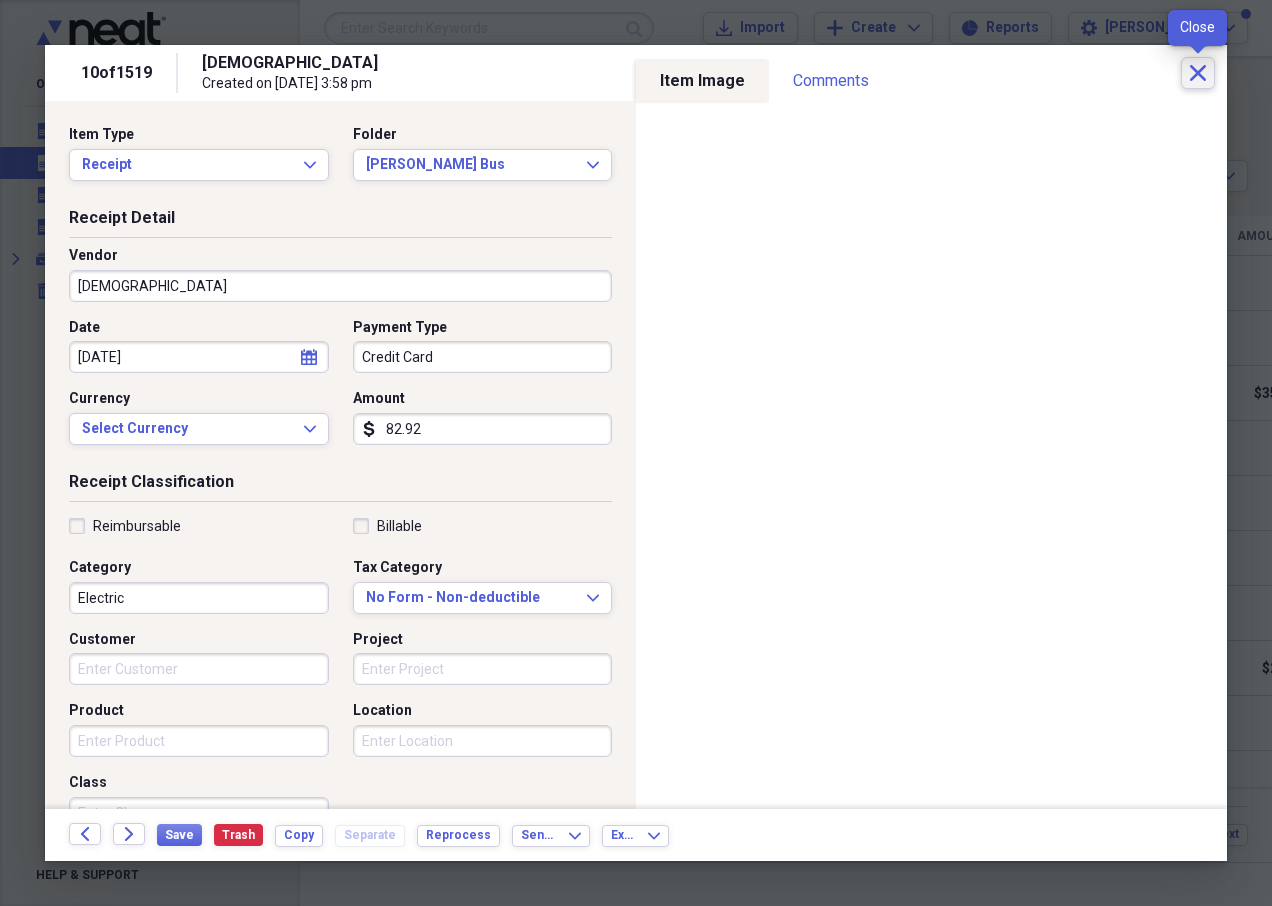 click on "Close" at bounding box center [1198, 73] 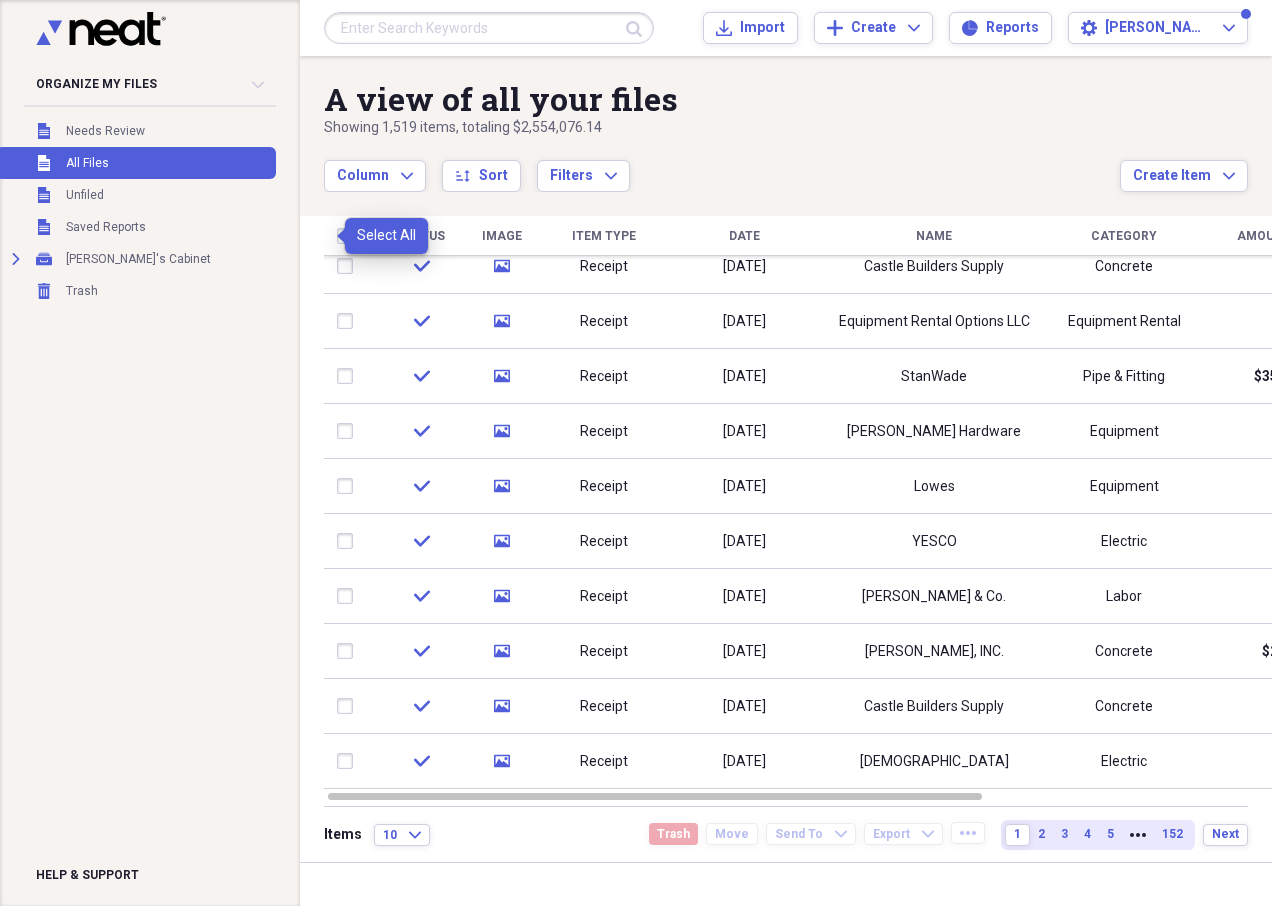 click at bounding box center (349, 236) 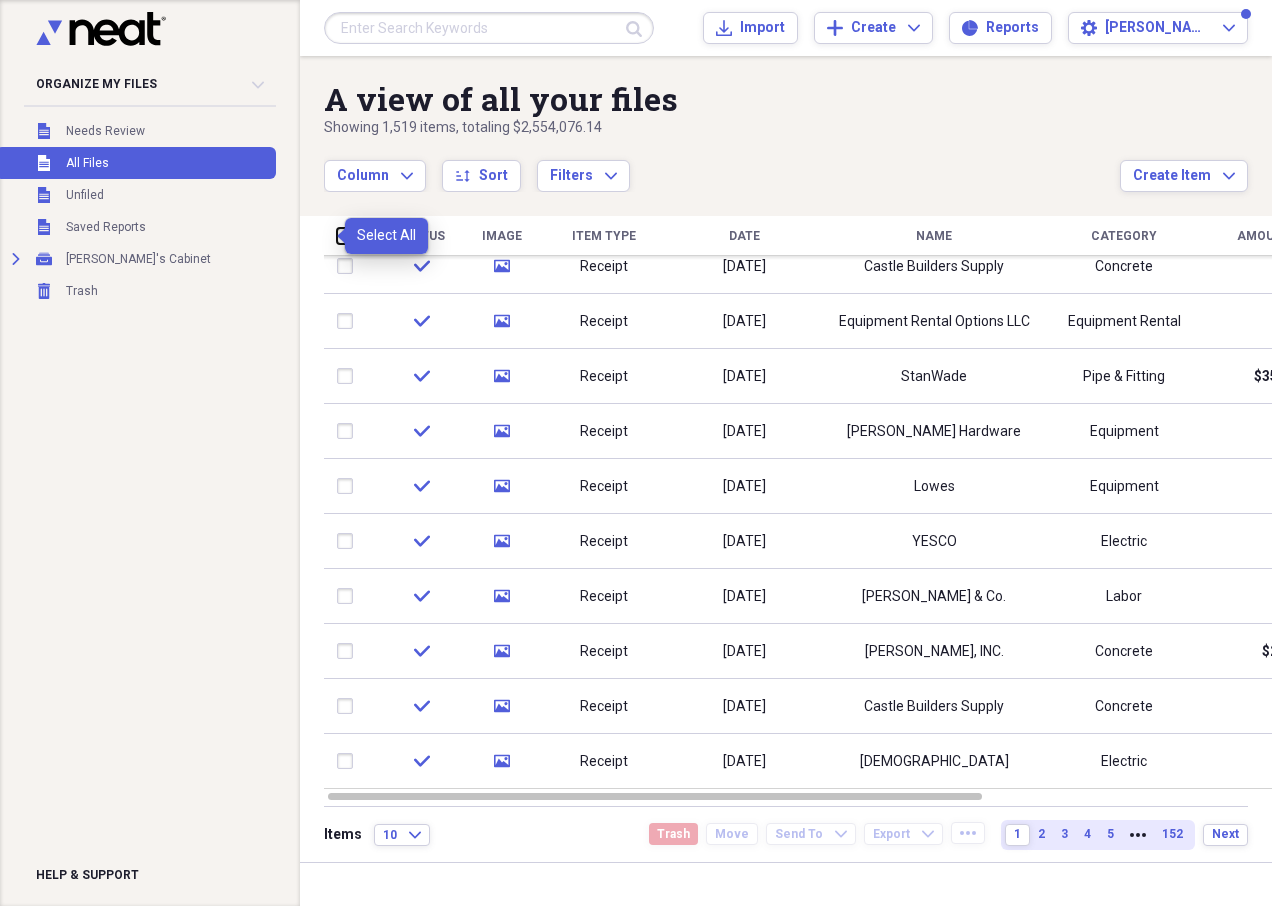 click at bounding box center [337, 235] 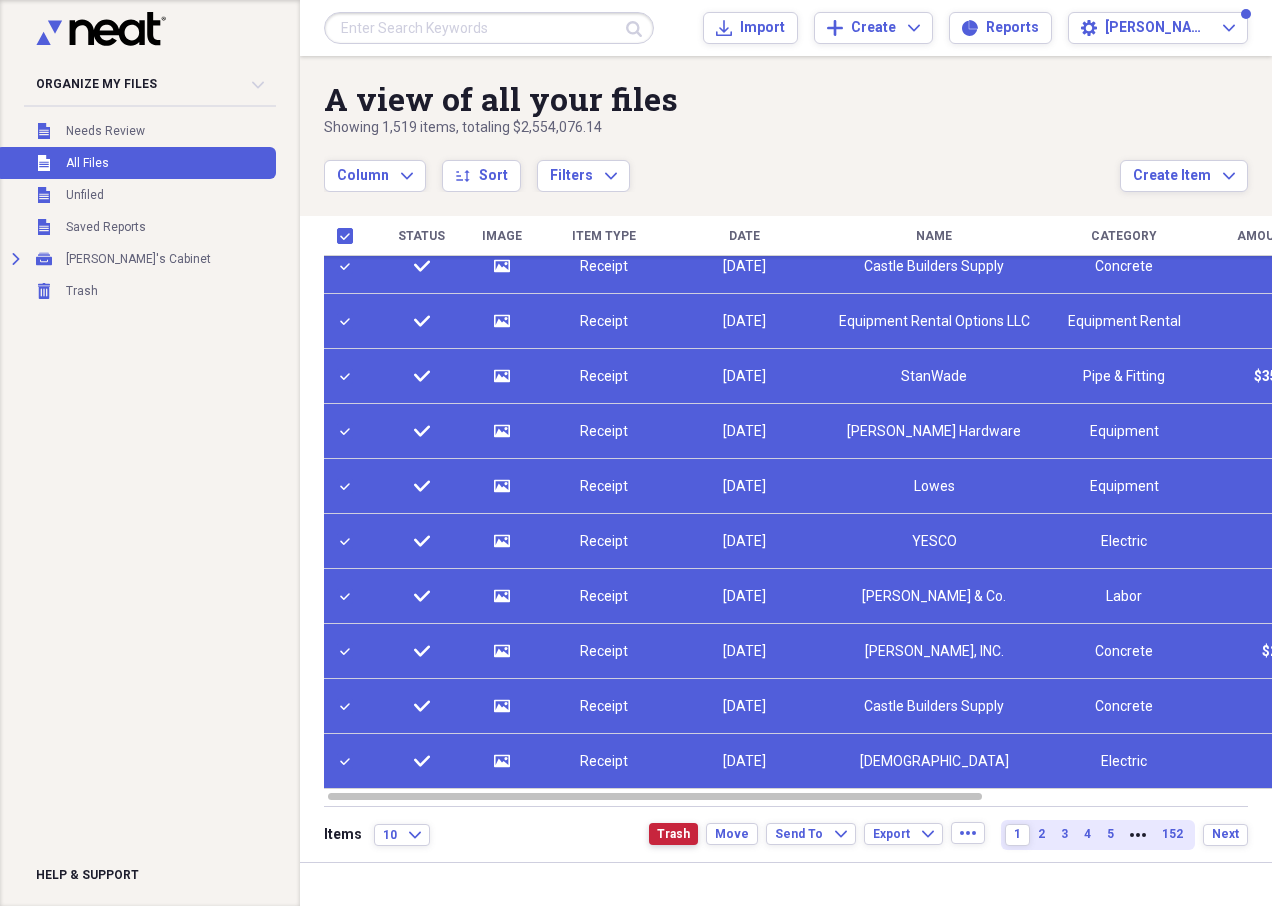 click on "Trash" at bounding box center [673, 834] 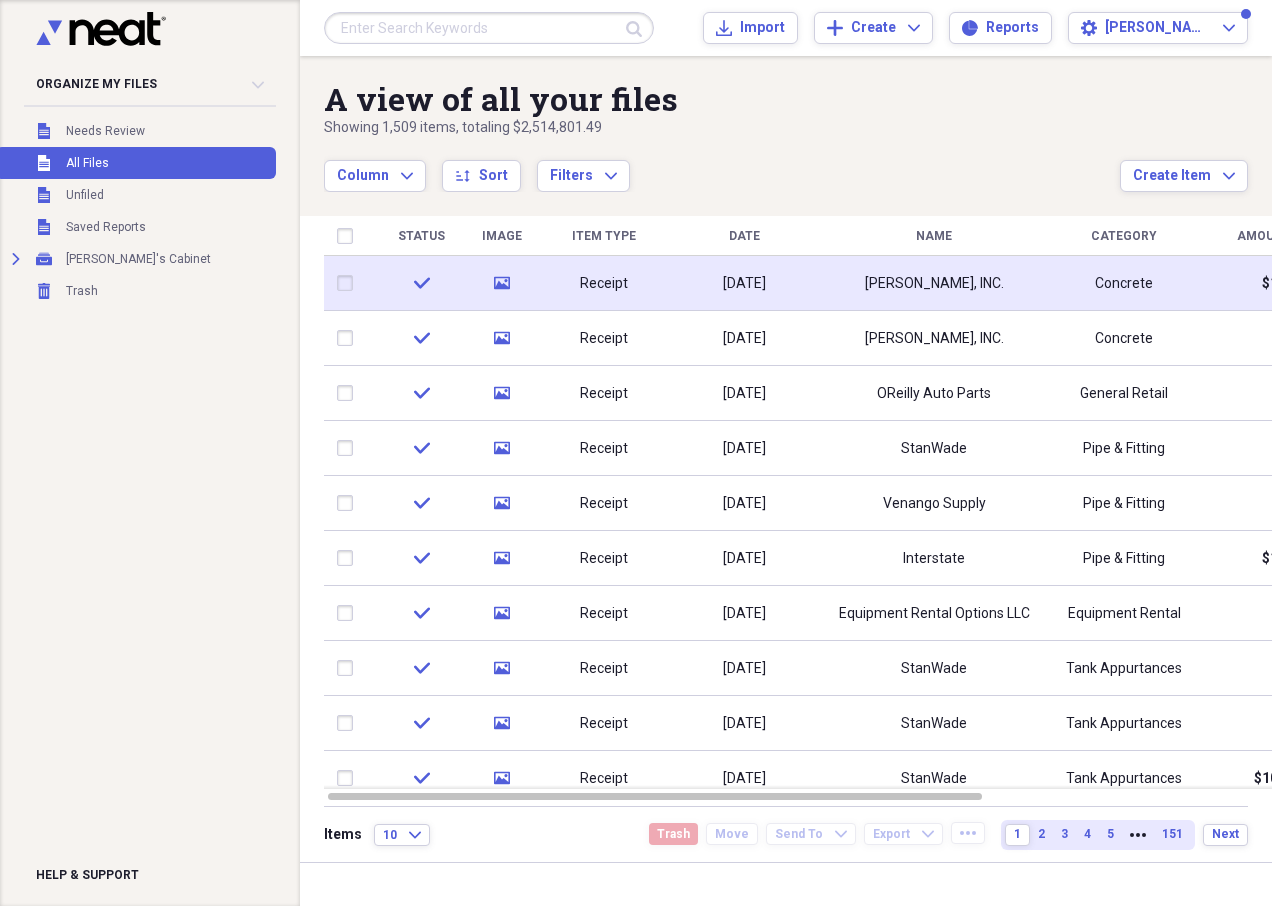 click on "Receipt" at bounding box center [604, 283] 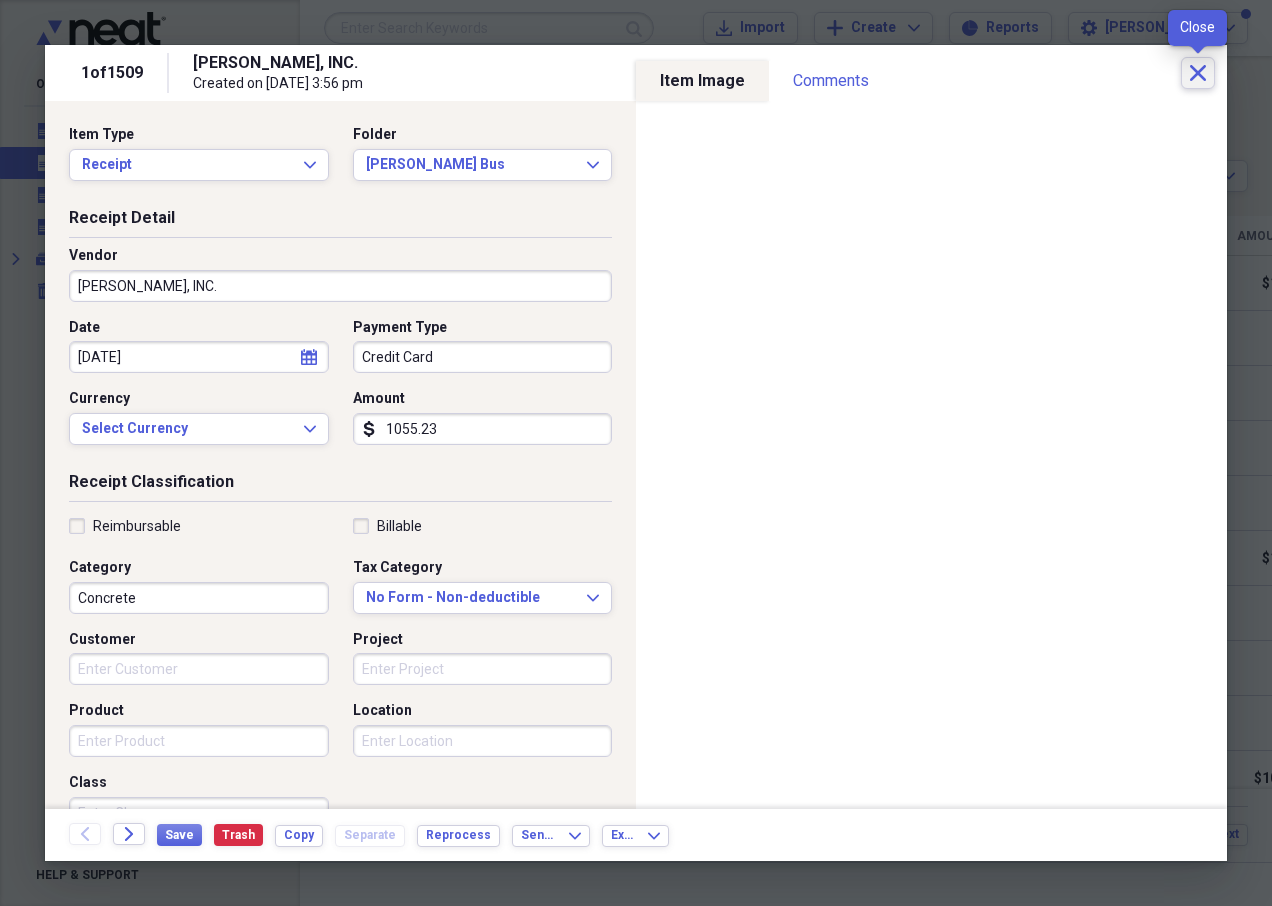 click on "Close" at bounding box center (1198, 73) 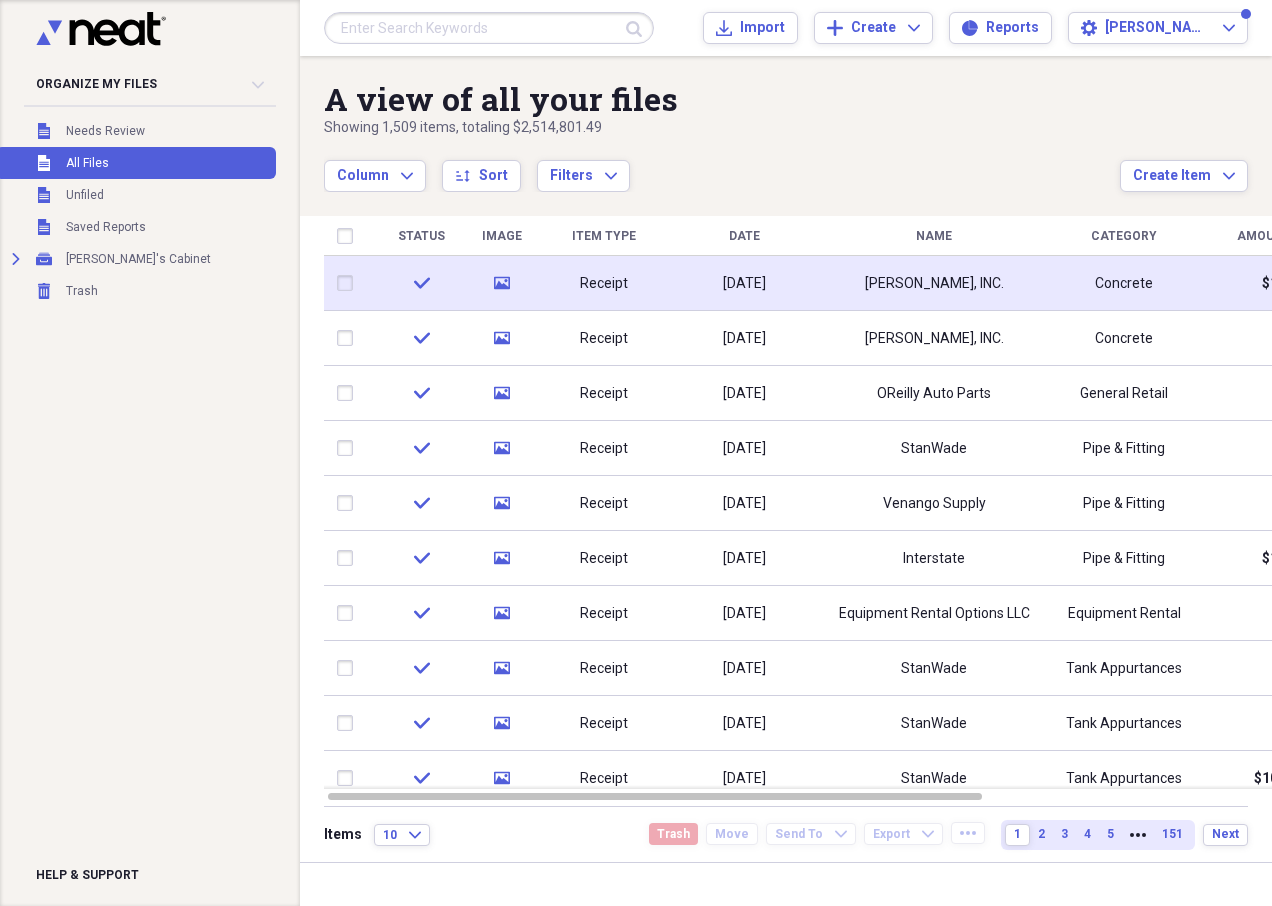 click at bounding box center [349, 283] 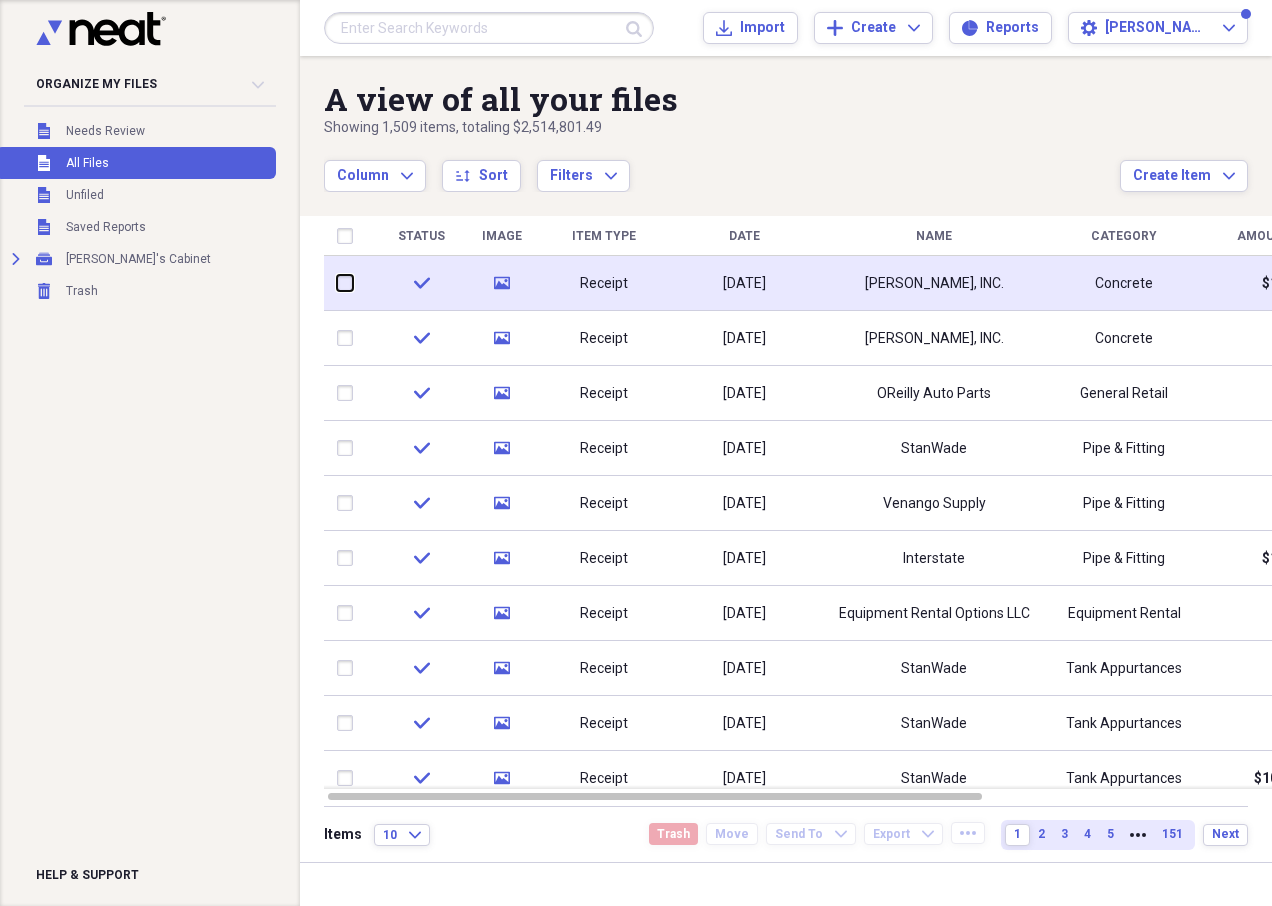 click at bounding box center [337, 283] 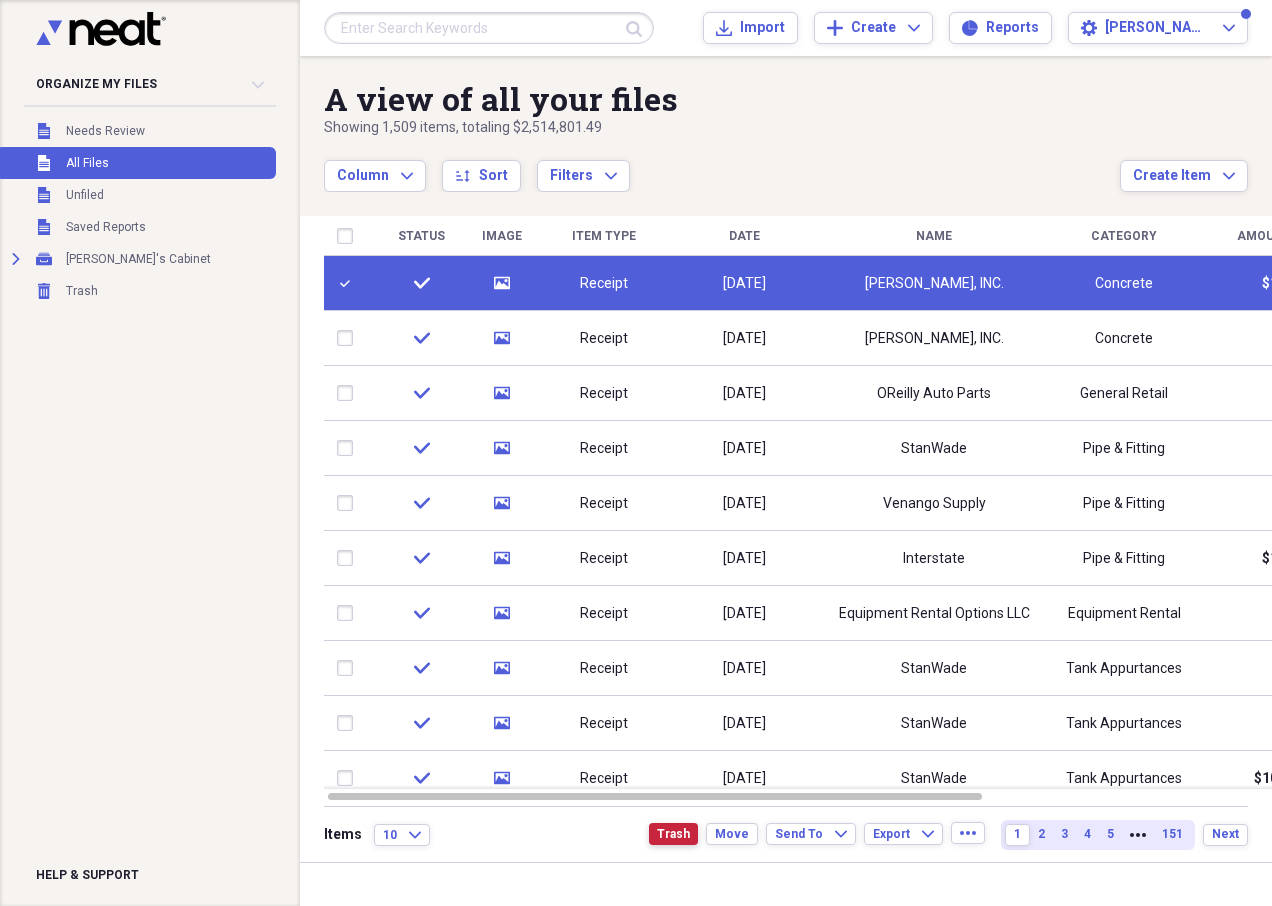 click on "Trash" at bounding box center (673, 834) 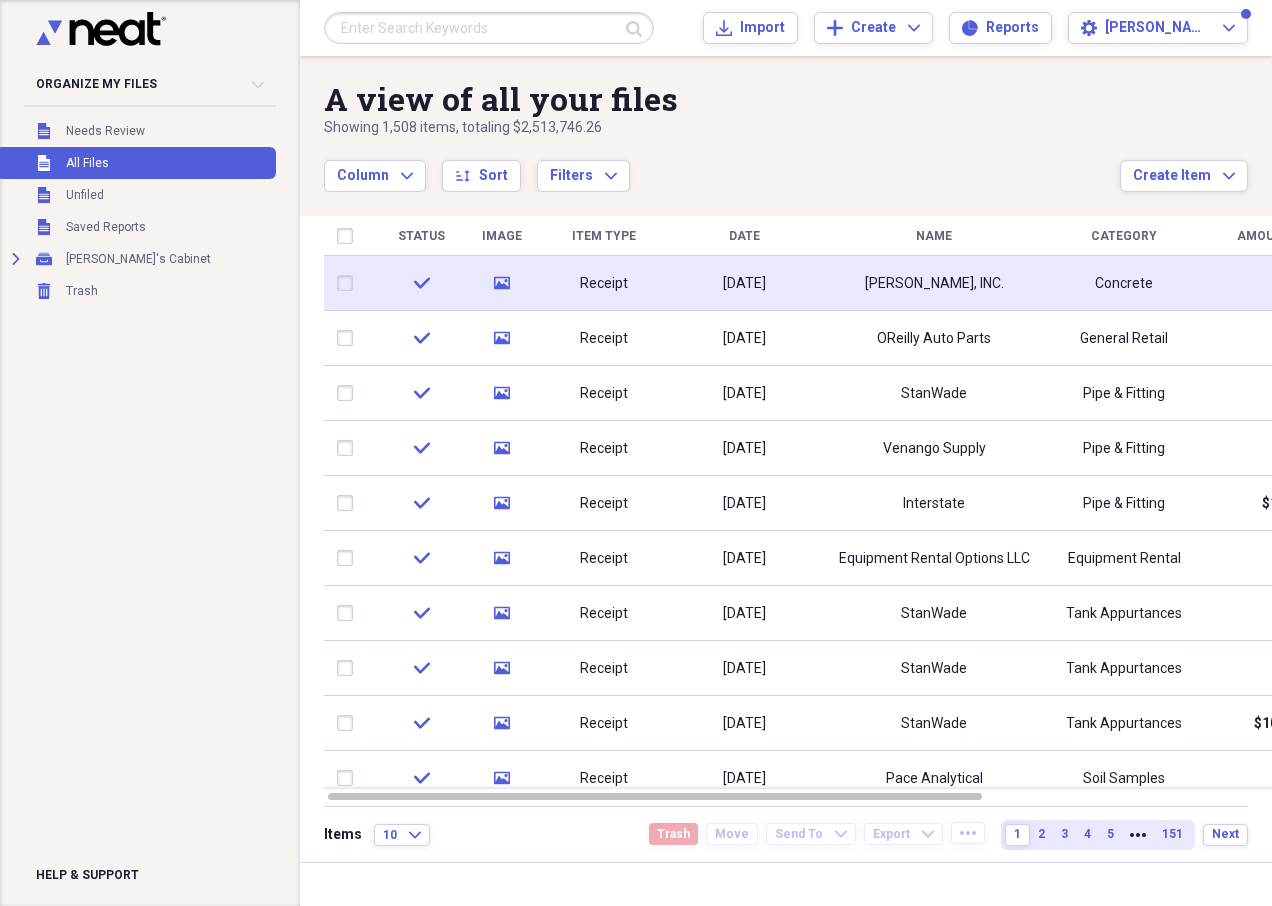 click on "Receipt" at bounding box center (604, 283) 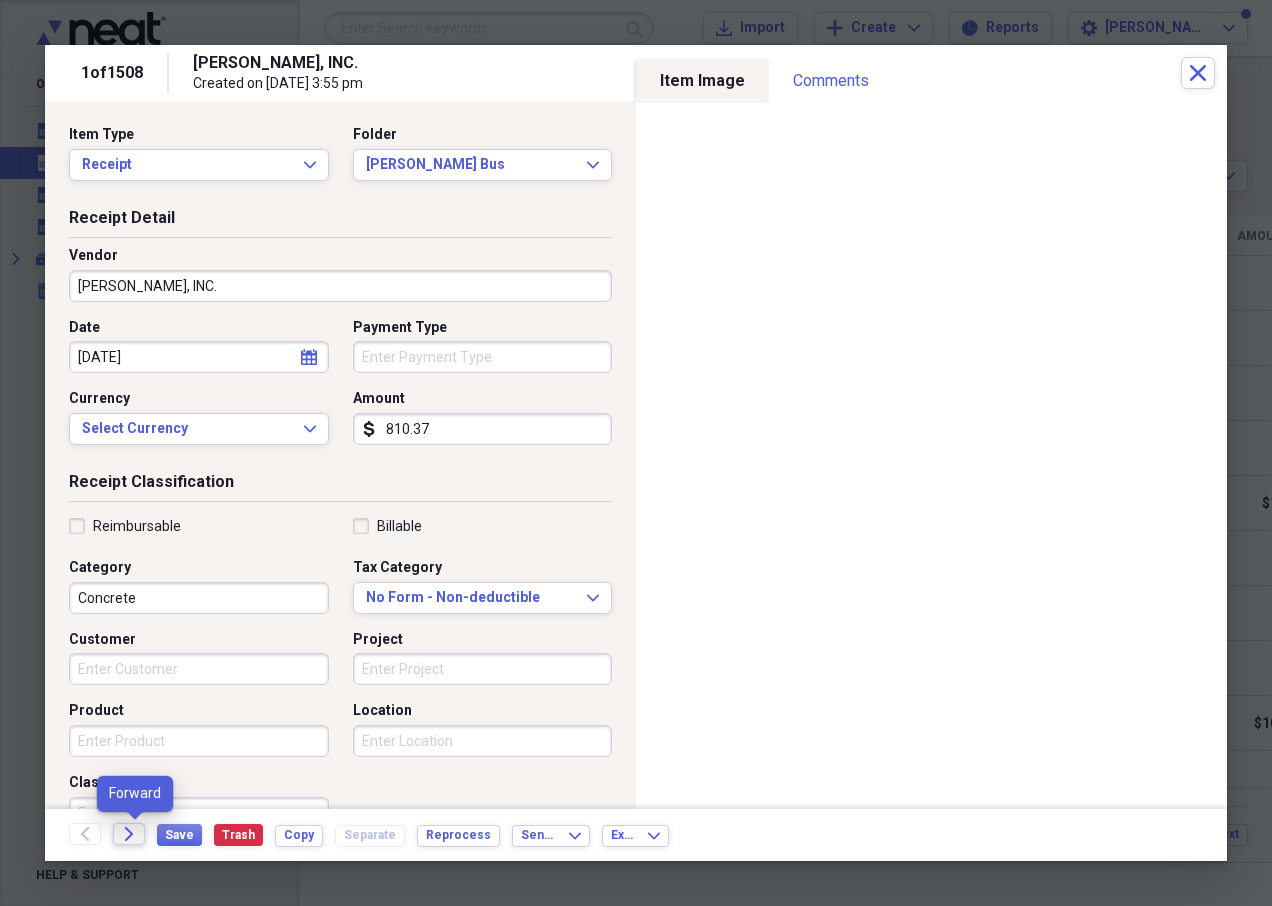 click on "Forward" 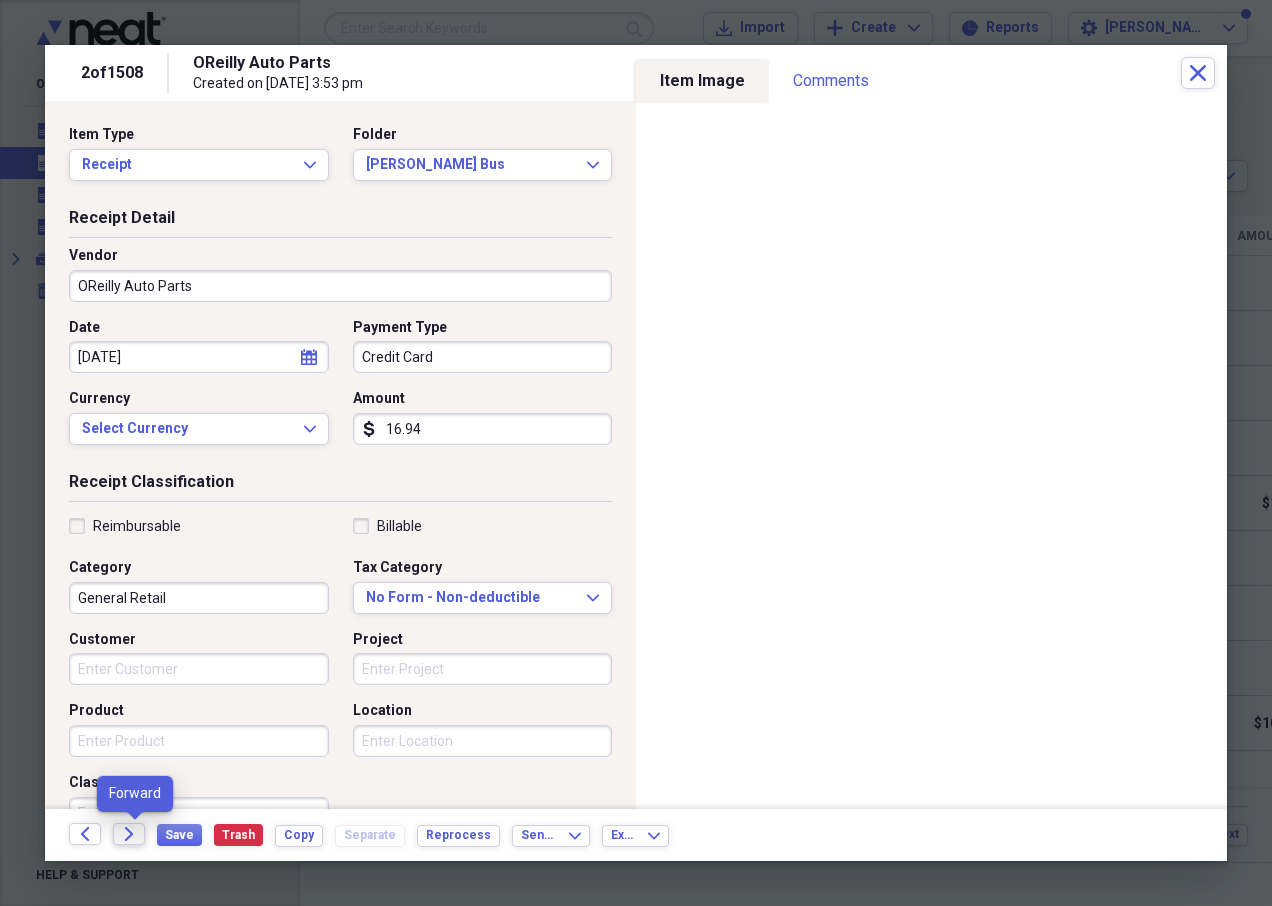 click on "Forward" at bounding box center (129, 834) 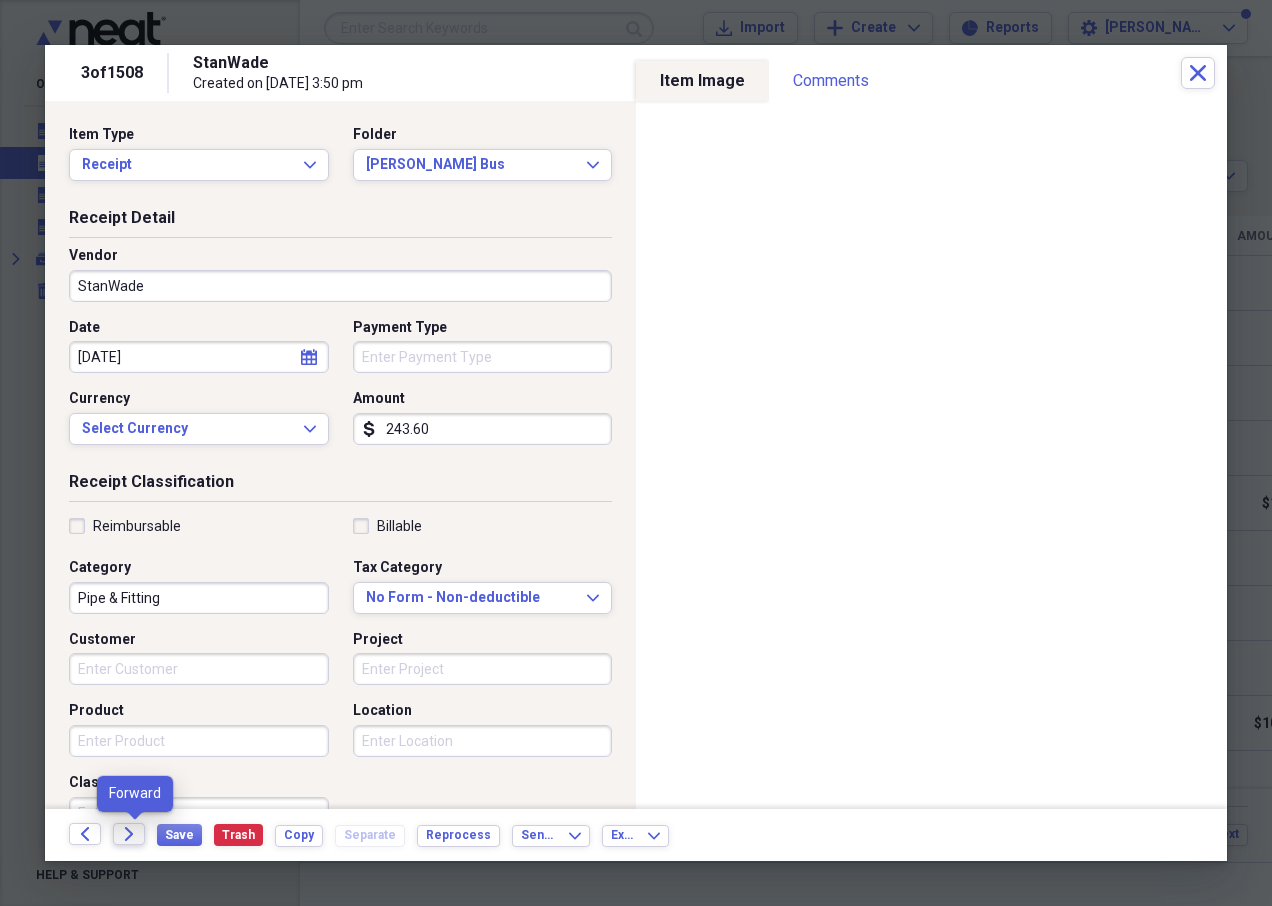 click on "Forward" at bounding box center [129, 834] 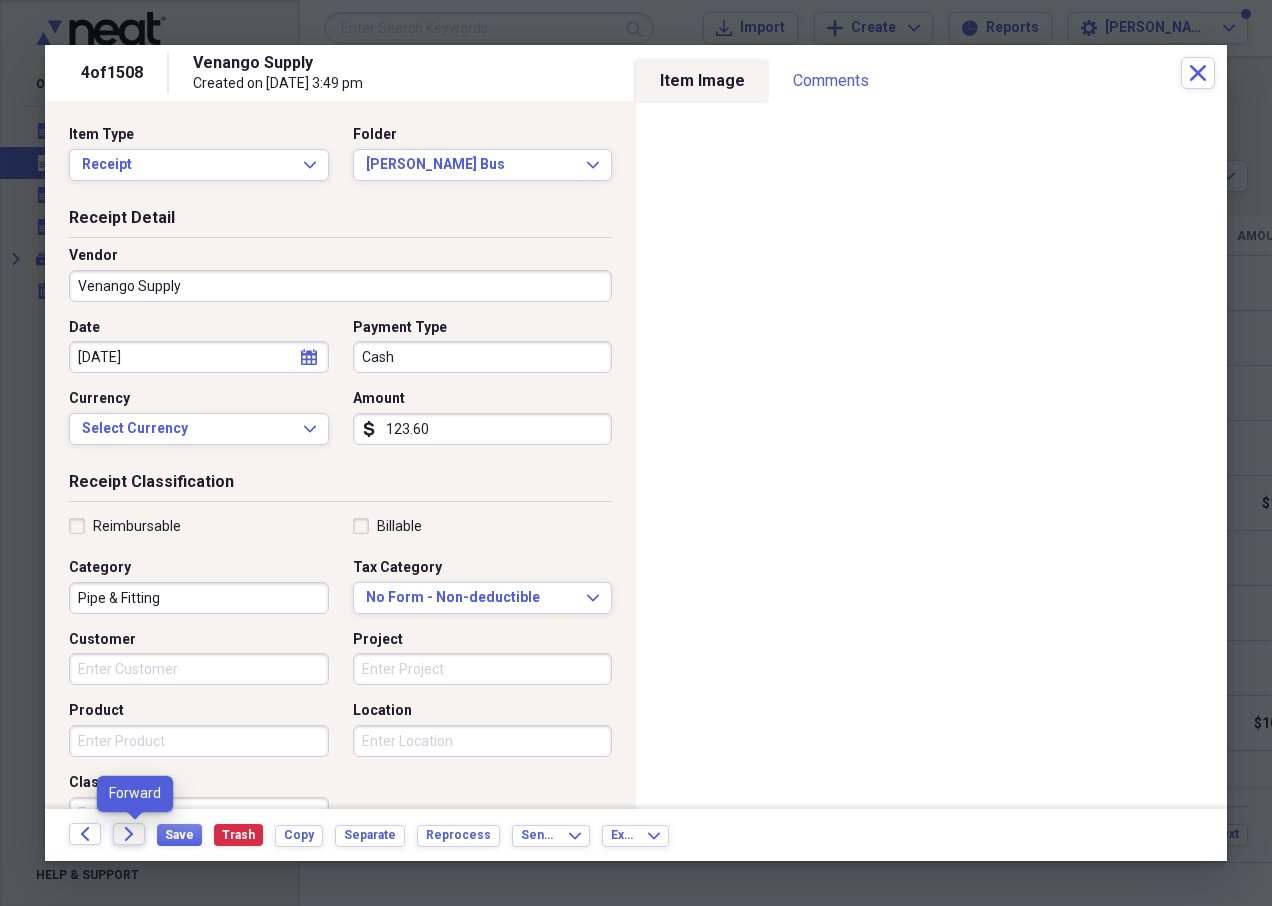 click on "Forward" 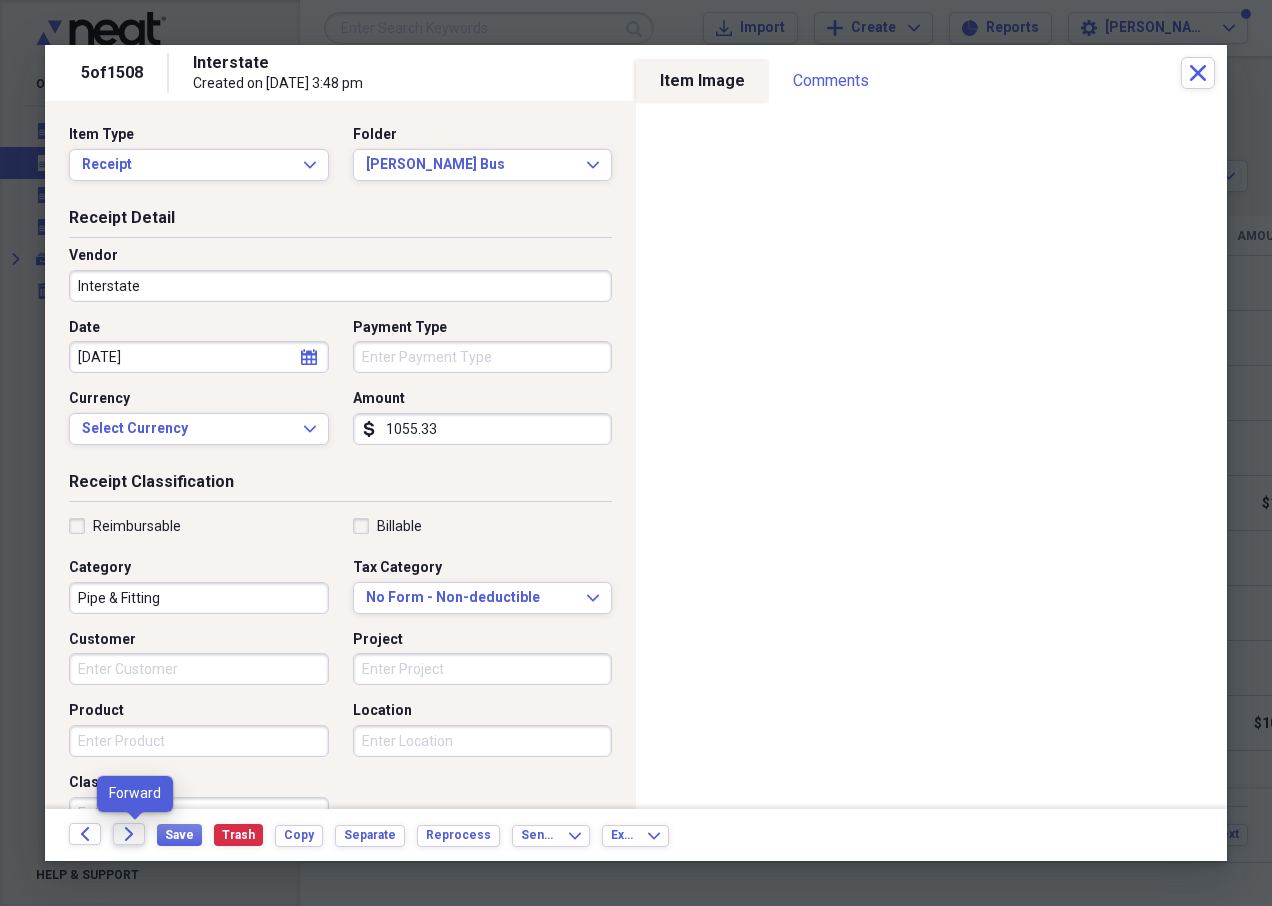 click 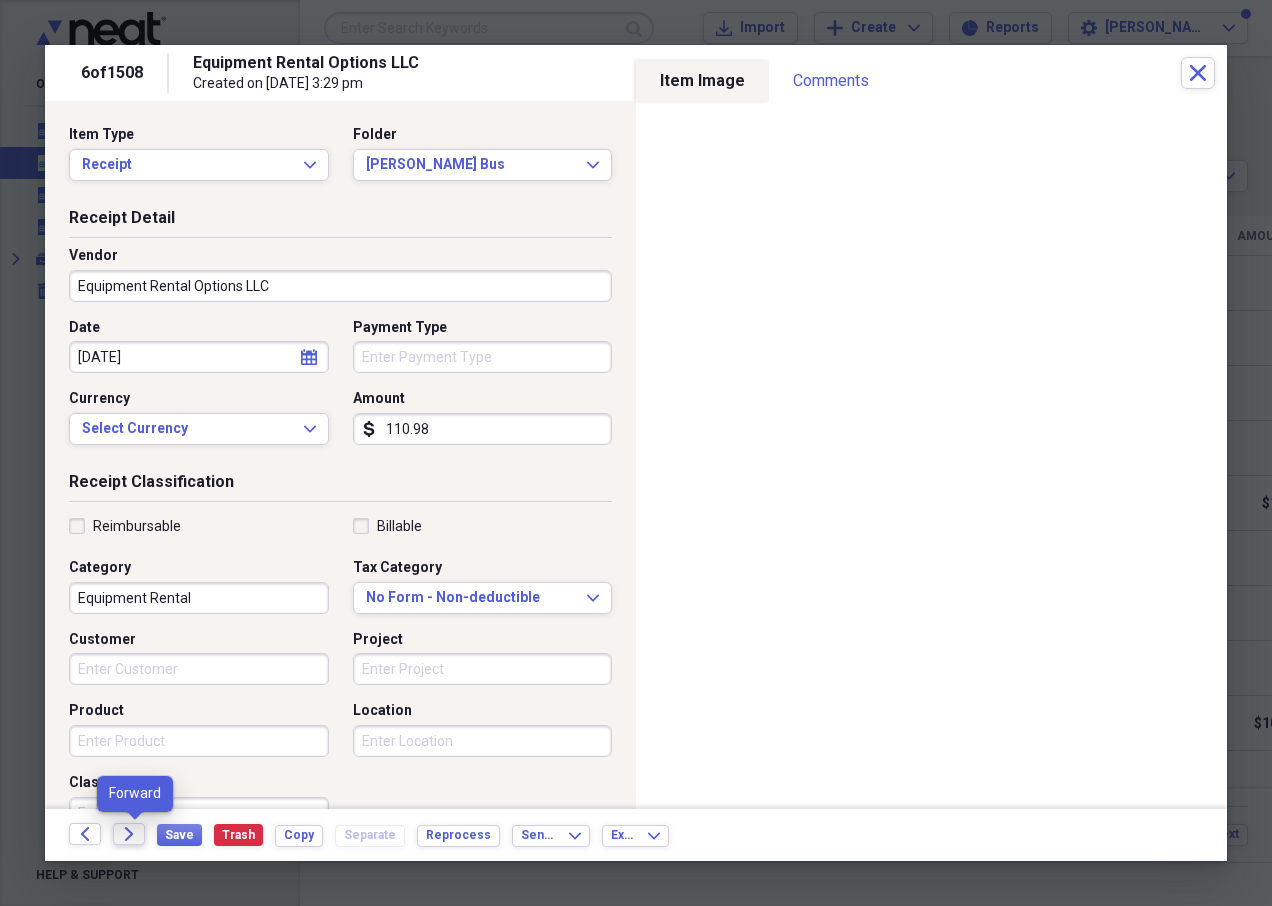 click on "Forward" at bounding box center [129, 834] 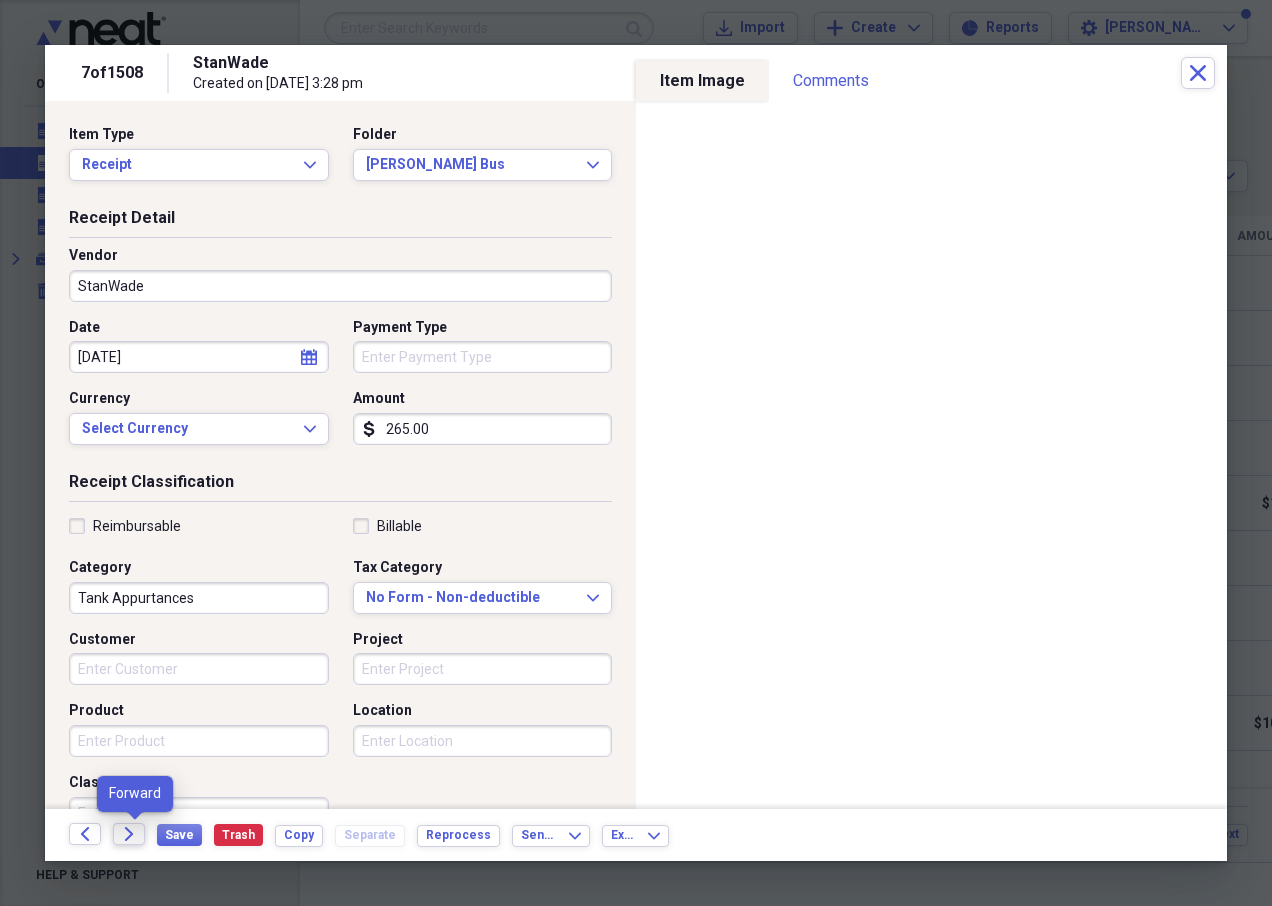 click on "Forward" 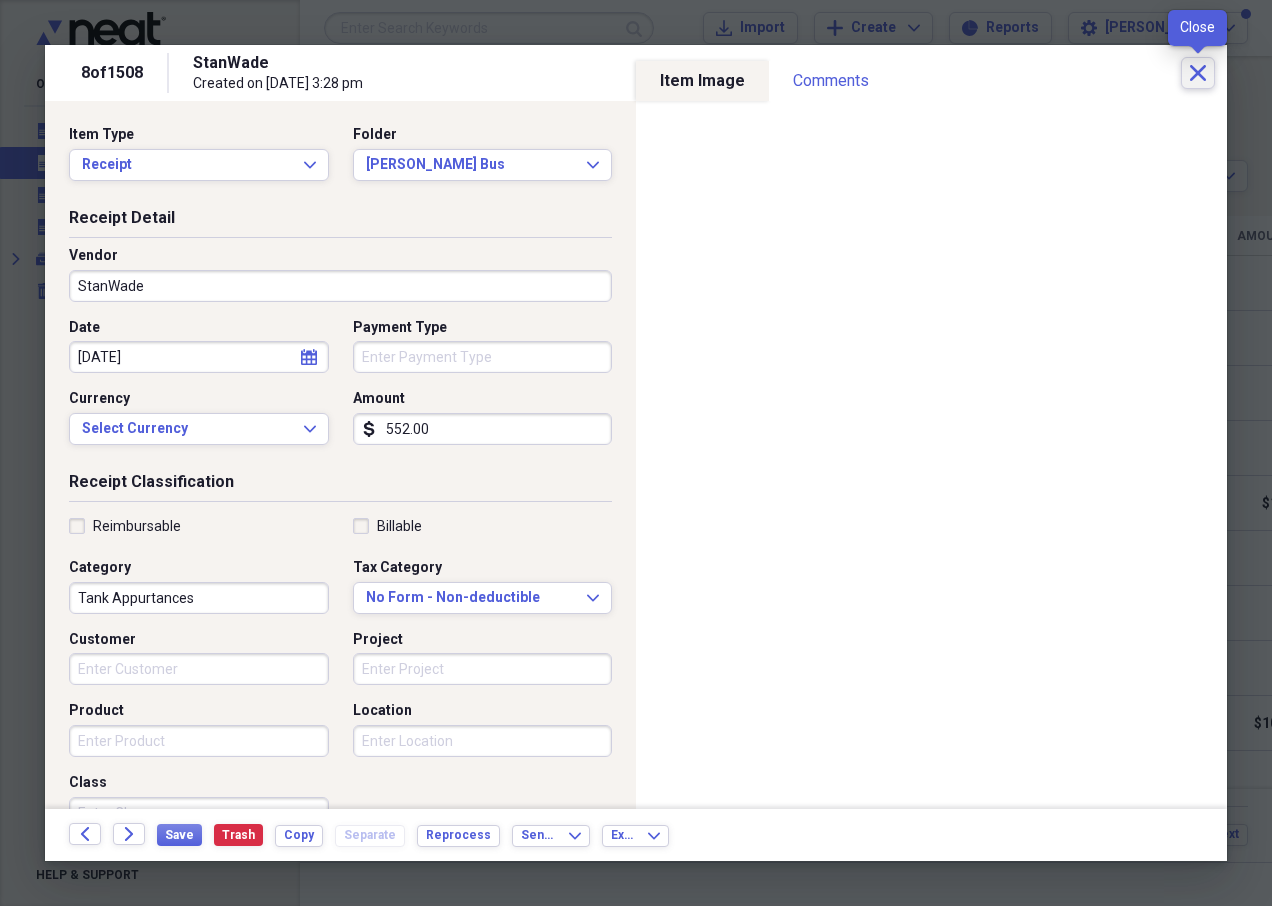 click on "Close" at bounding box center [1198, 73] 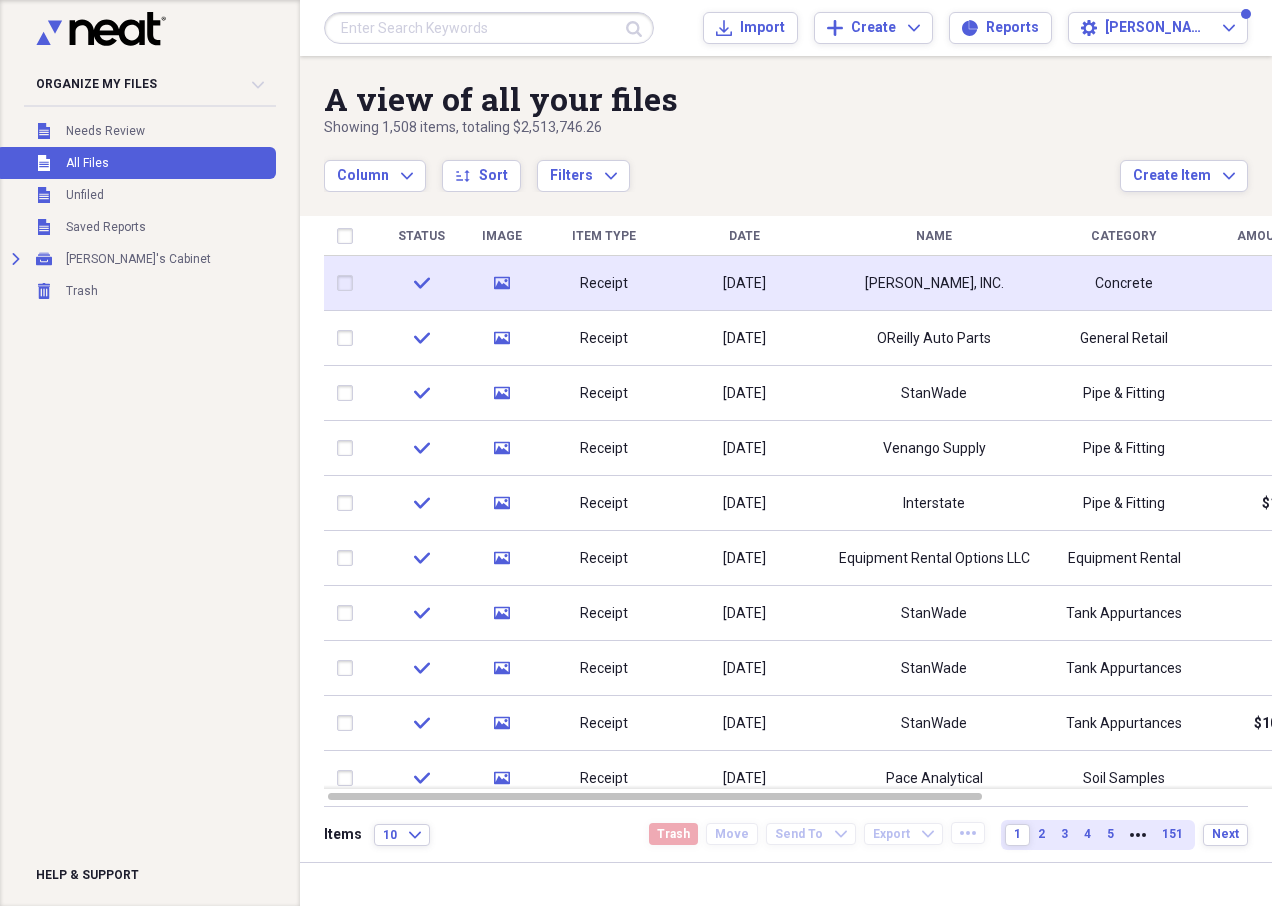 drag, startPoint x: 313, startPoint y: 281, endPoint x: 319, endPoint y: 324, distance: 43.416588 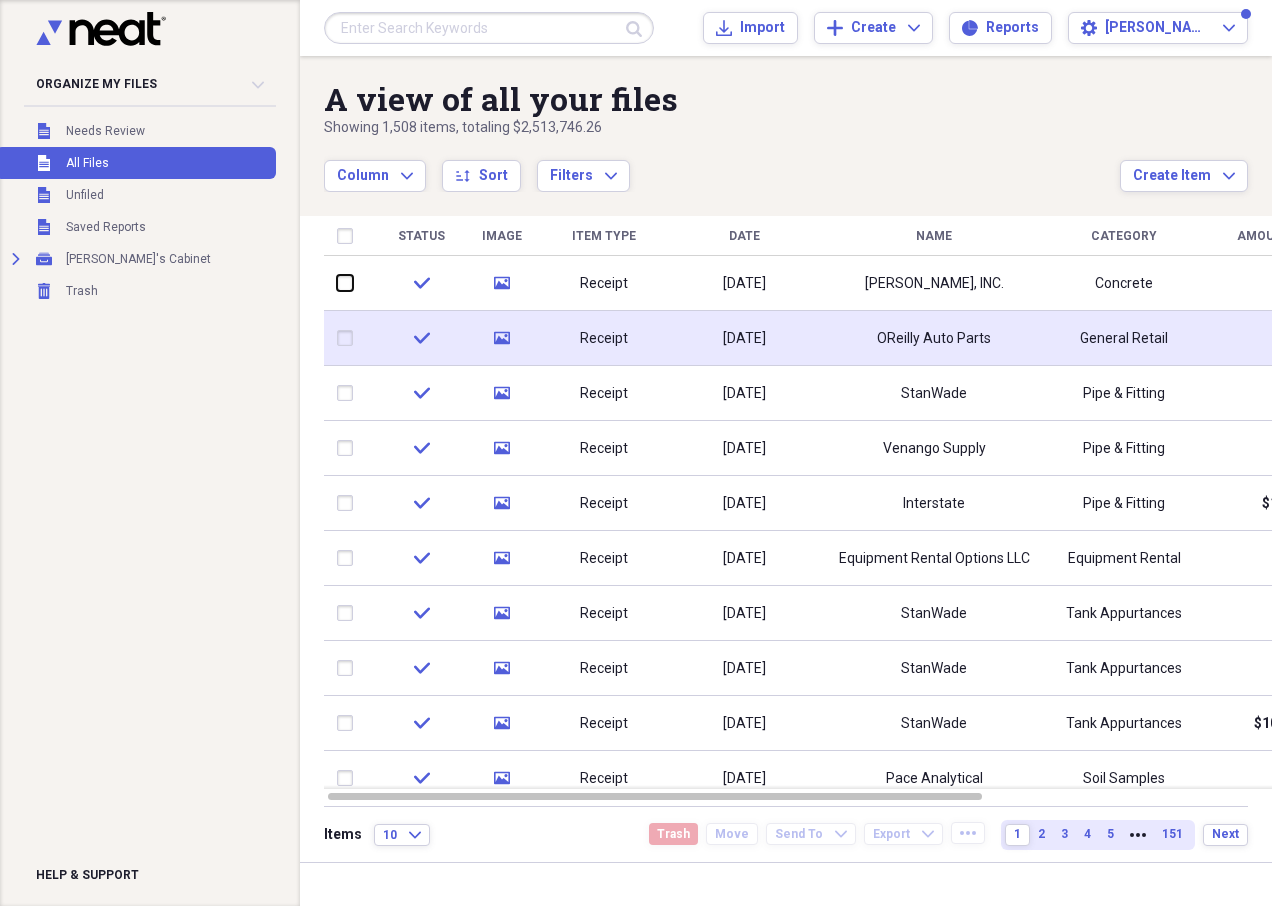 click at bounding box center [337, 283] 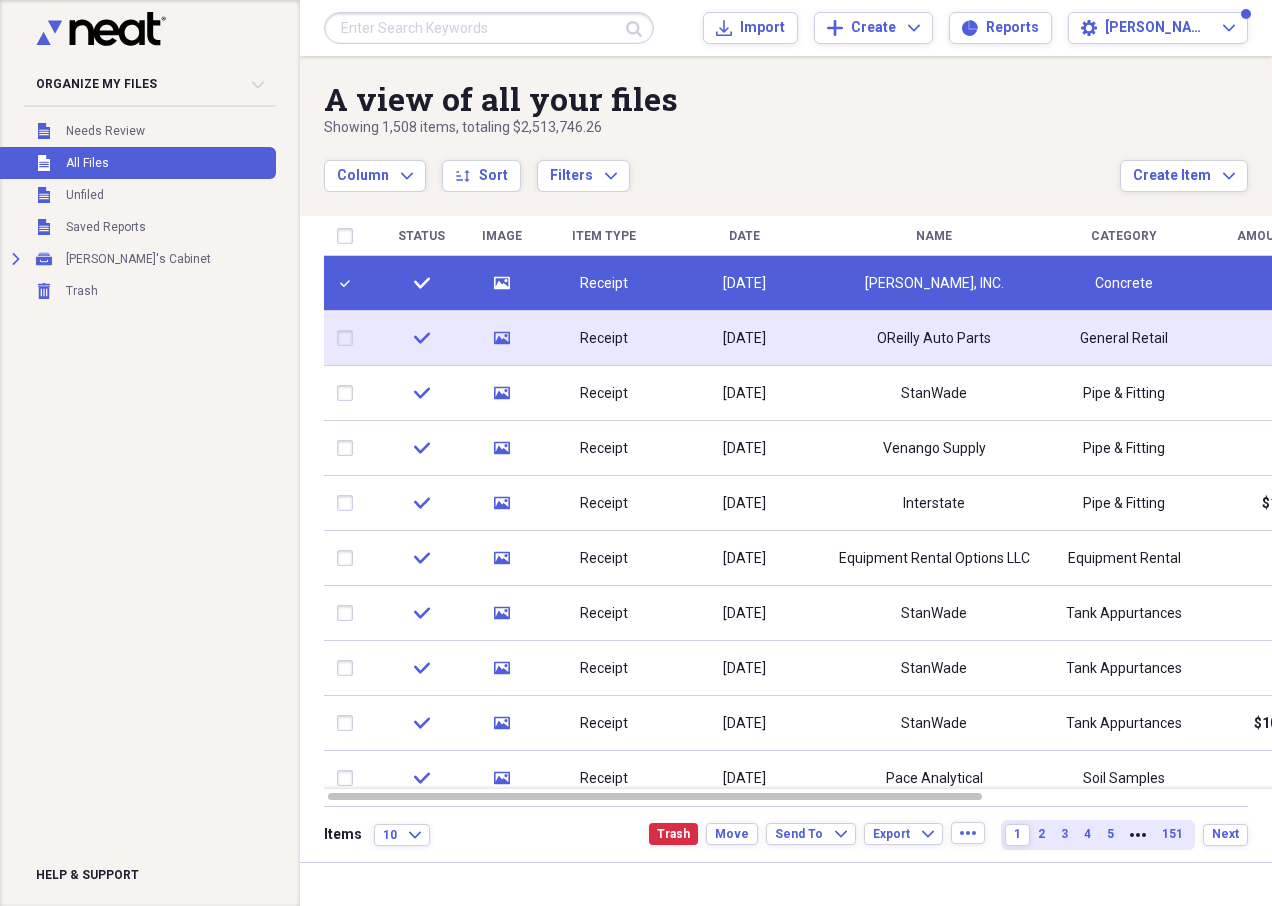 click at bounding box center (349, 338) 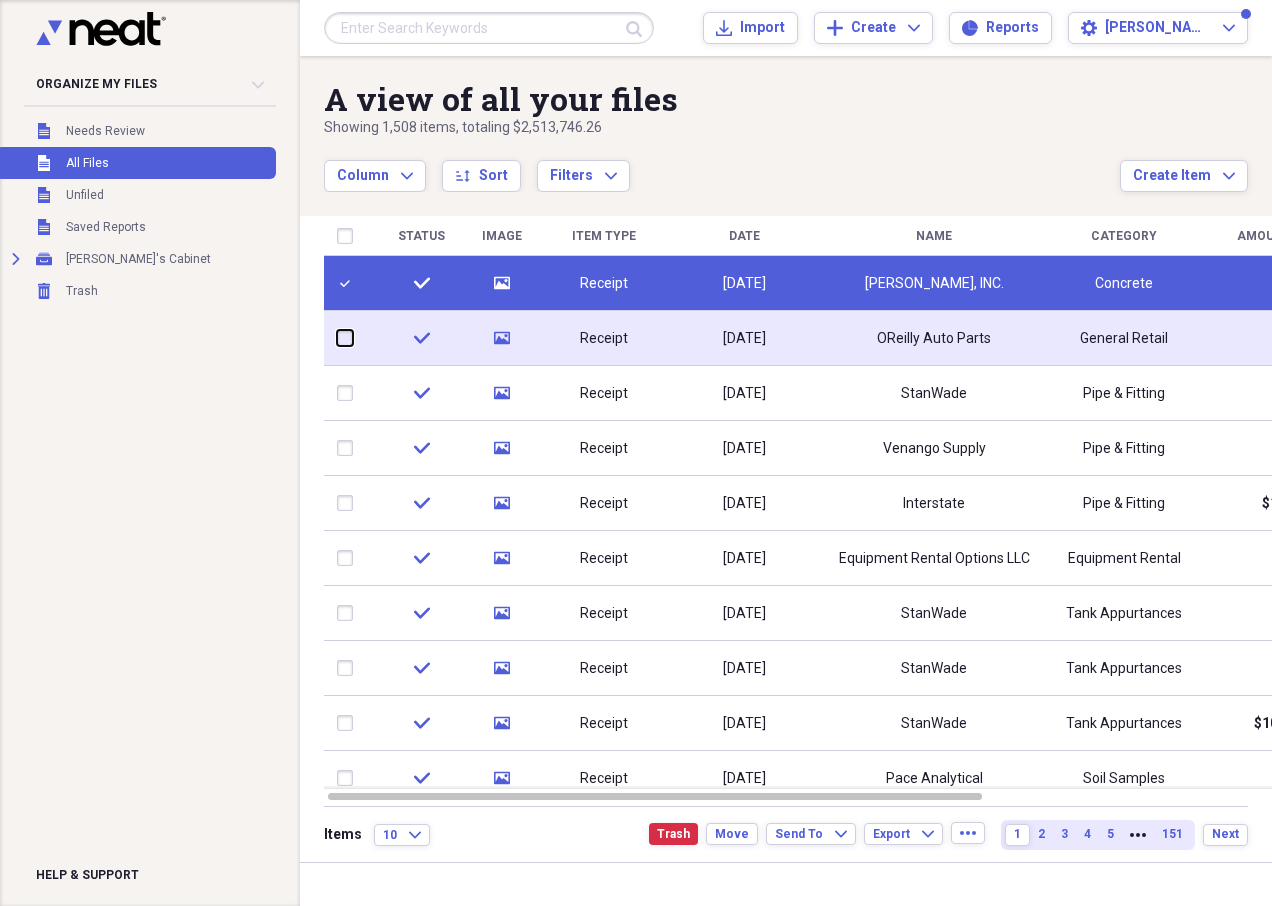 click at bounding box center [337, 338] 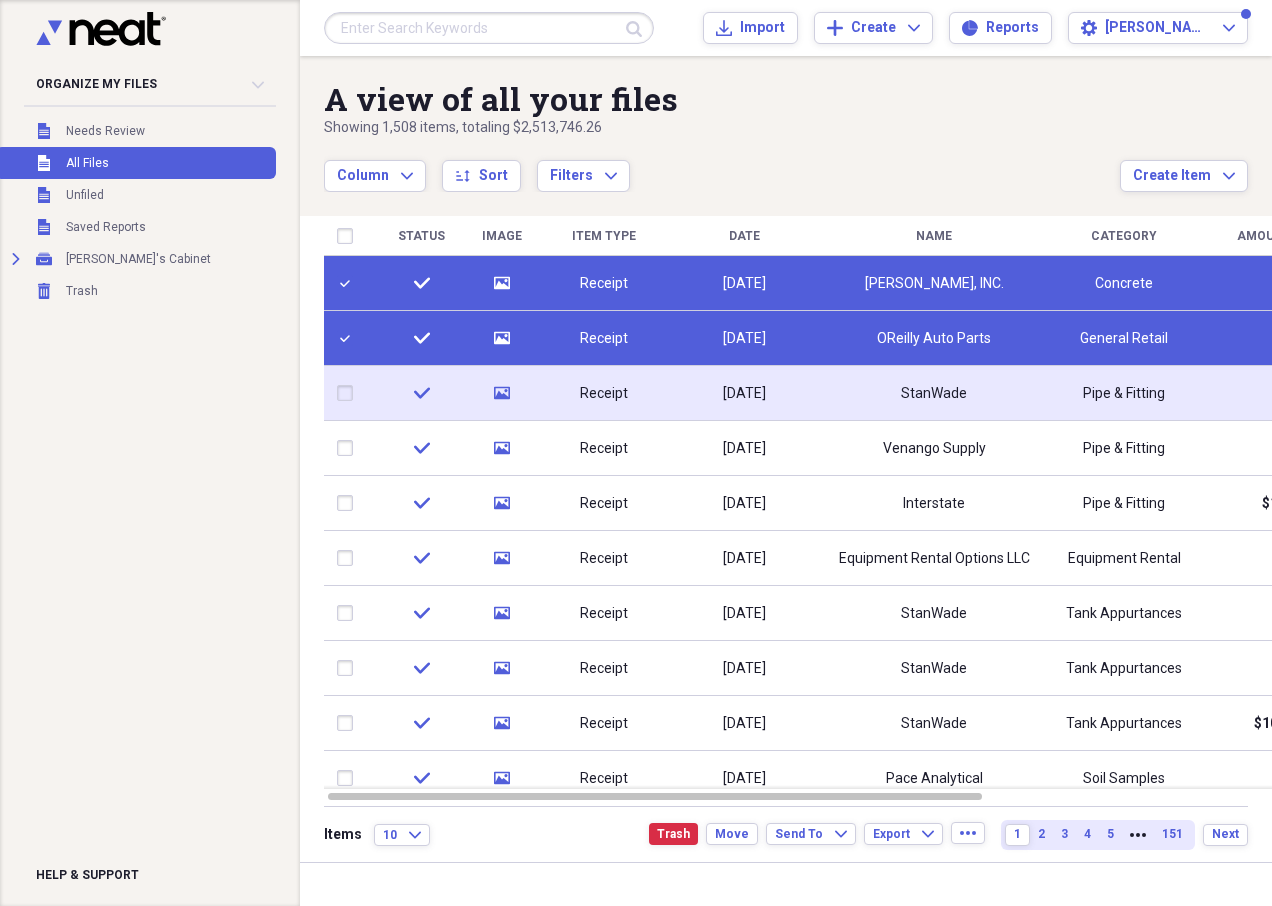 click at bounding box center (349, 393) 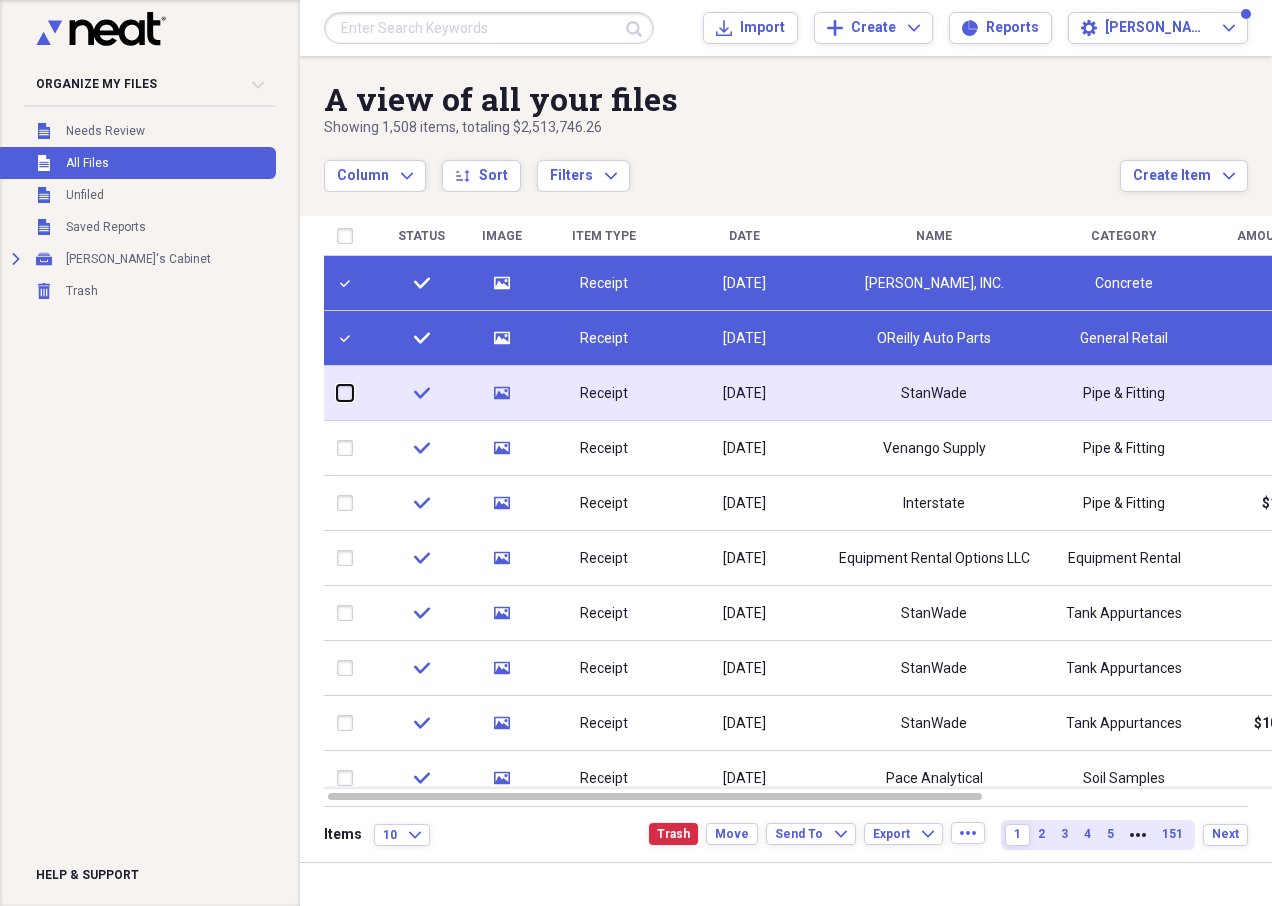 click at bounding box center [337, 393] 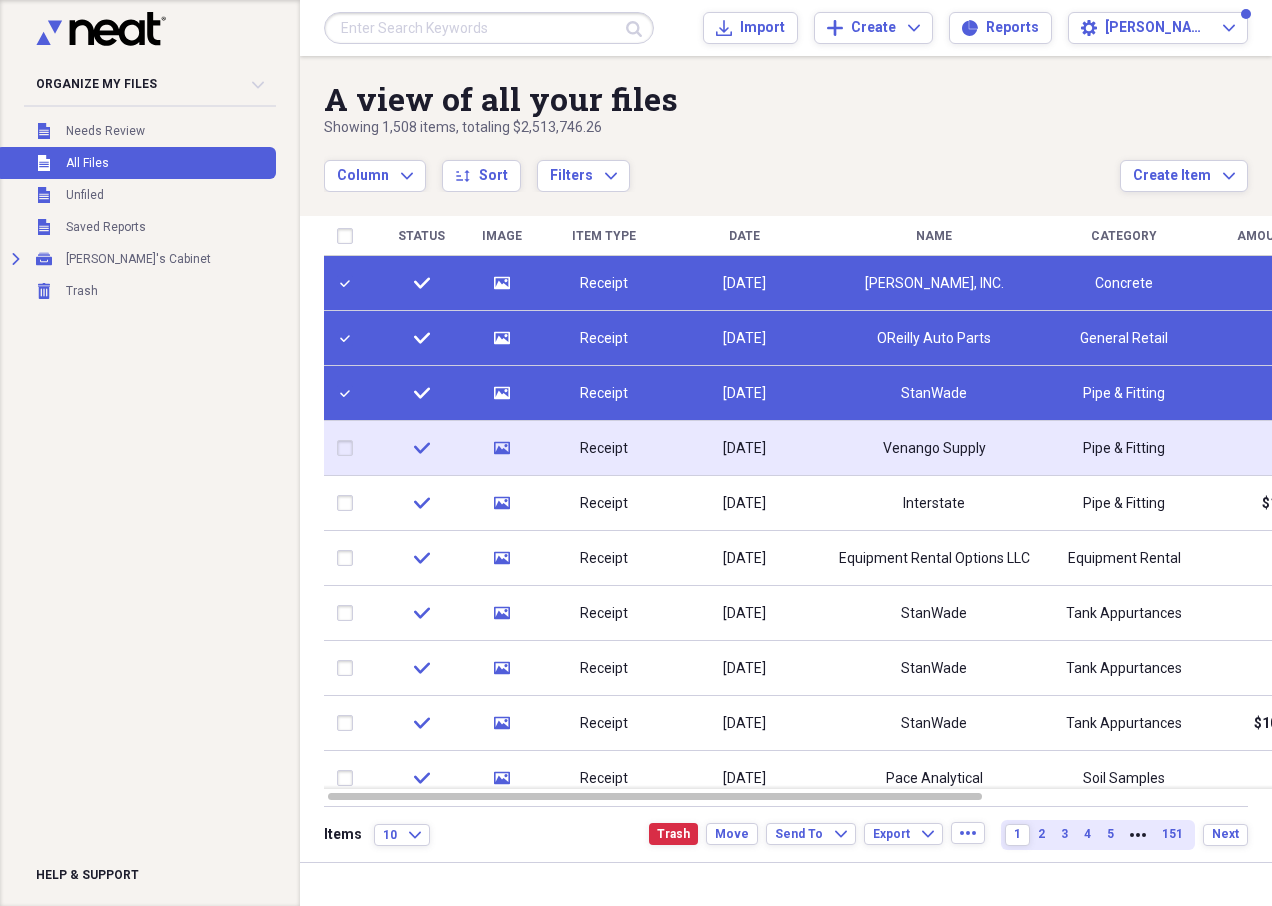 click at bounding box center (349, 448) 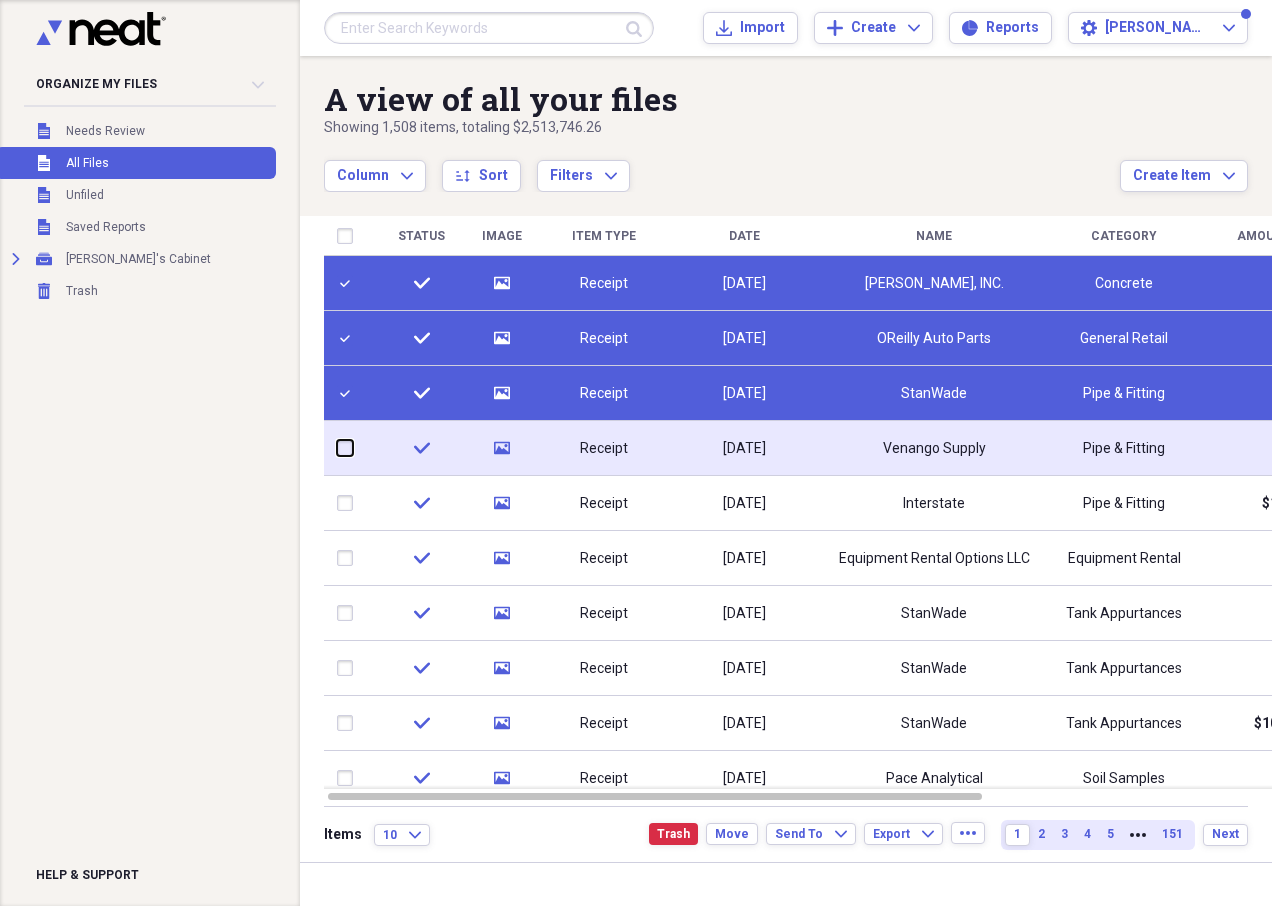 click at bounding box center [337, 448] 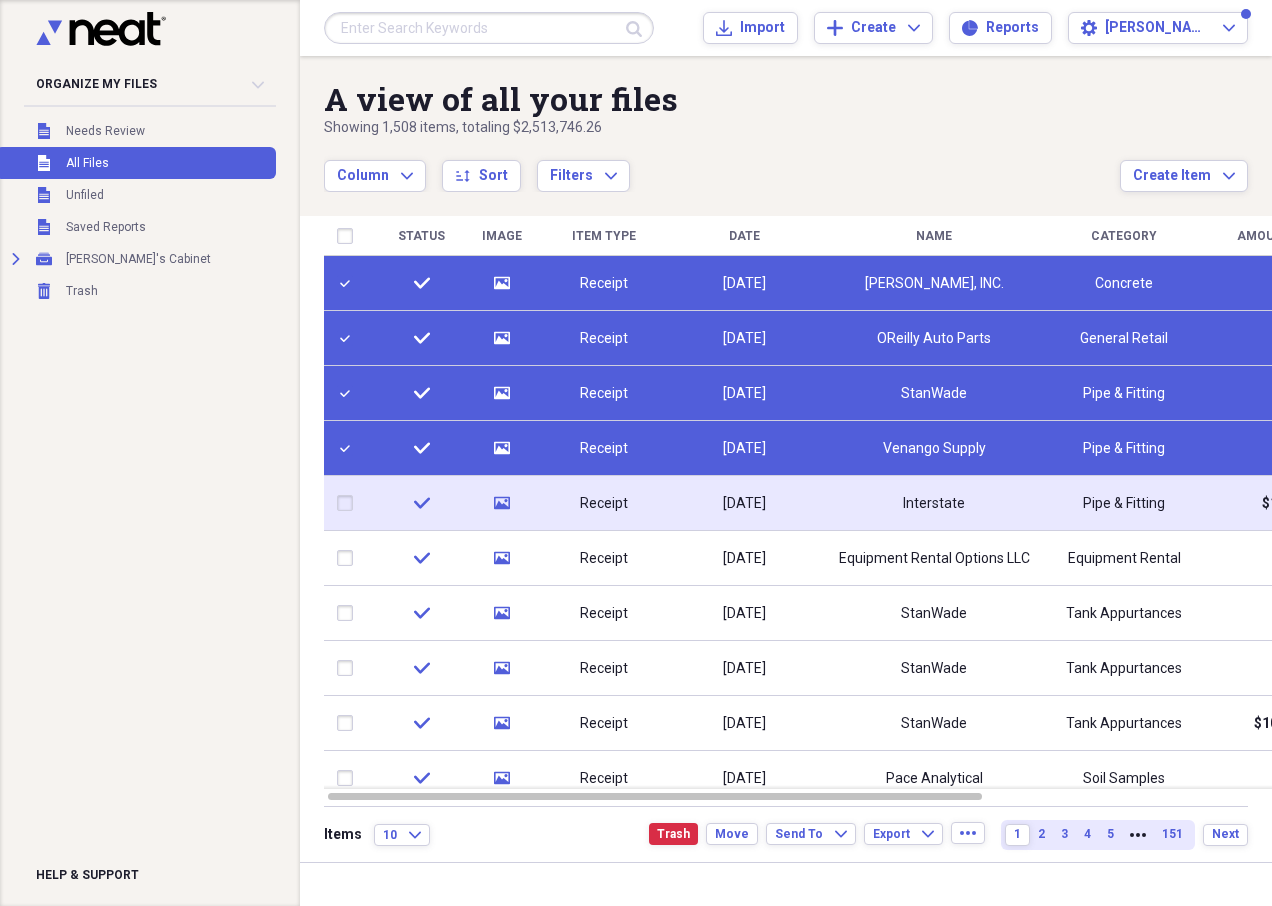click at bounding box center [349, 503] 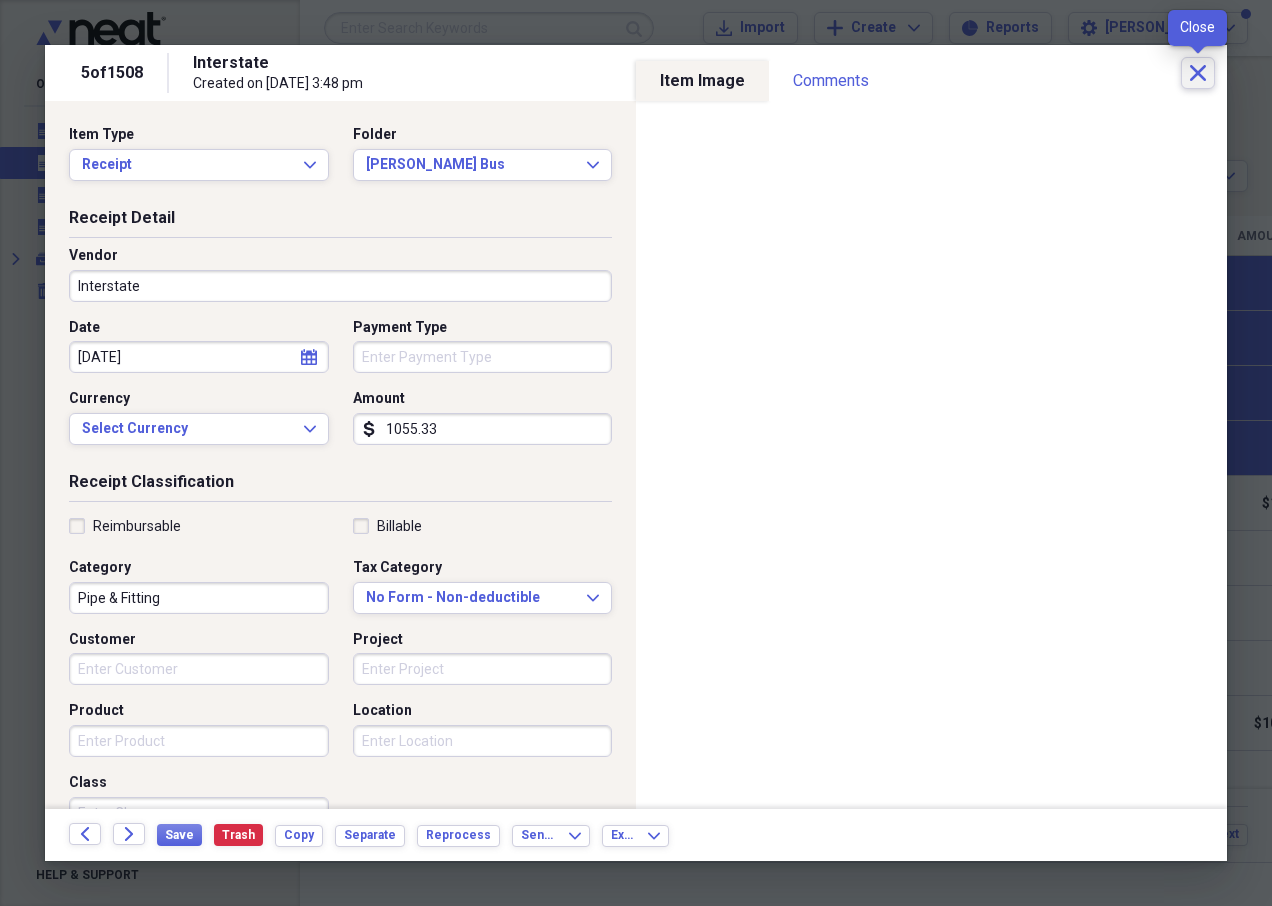 click 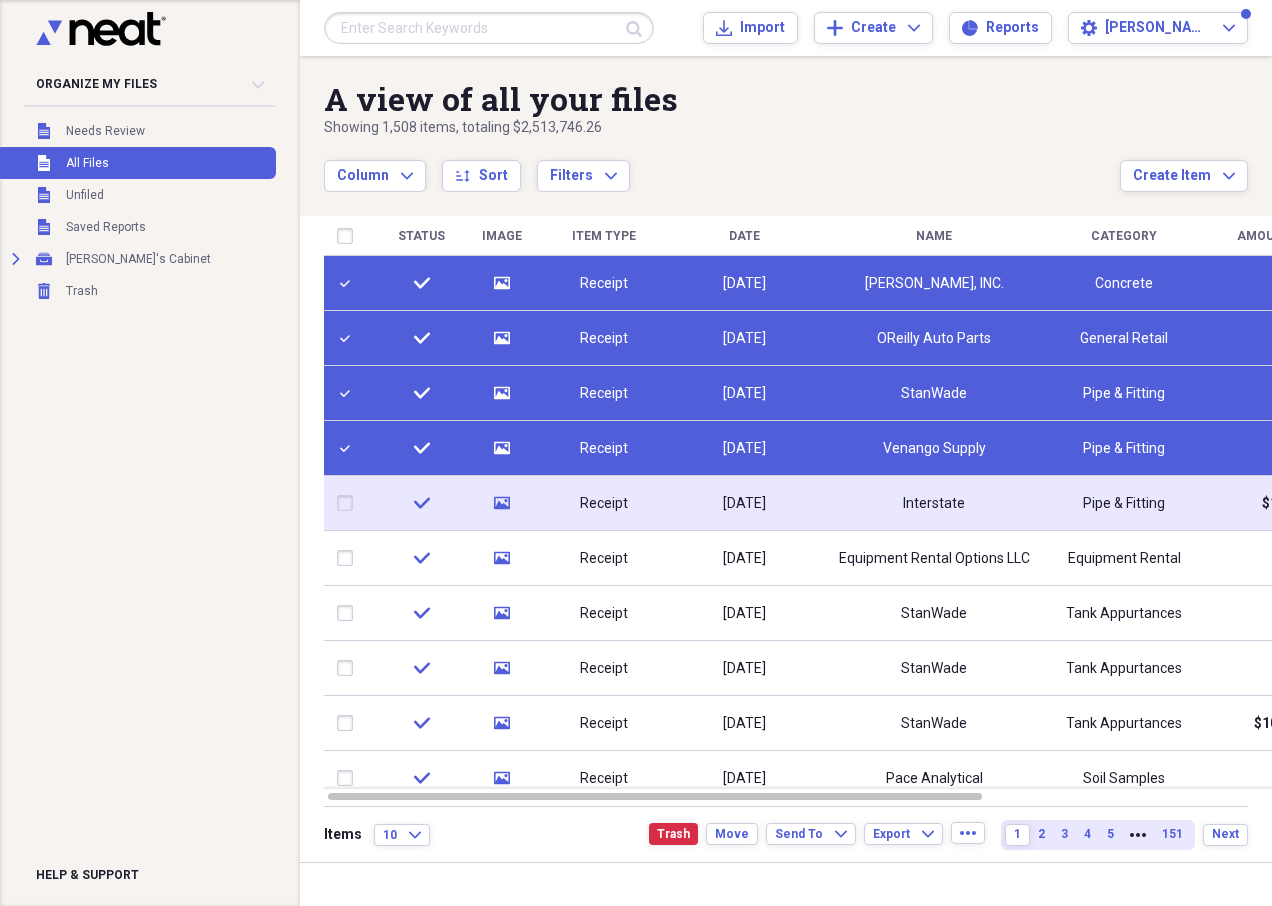 click at bounding box center [349, 503] 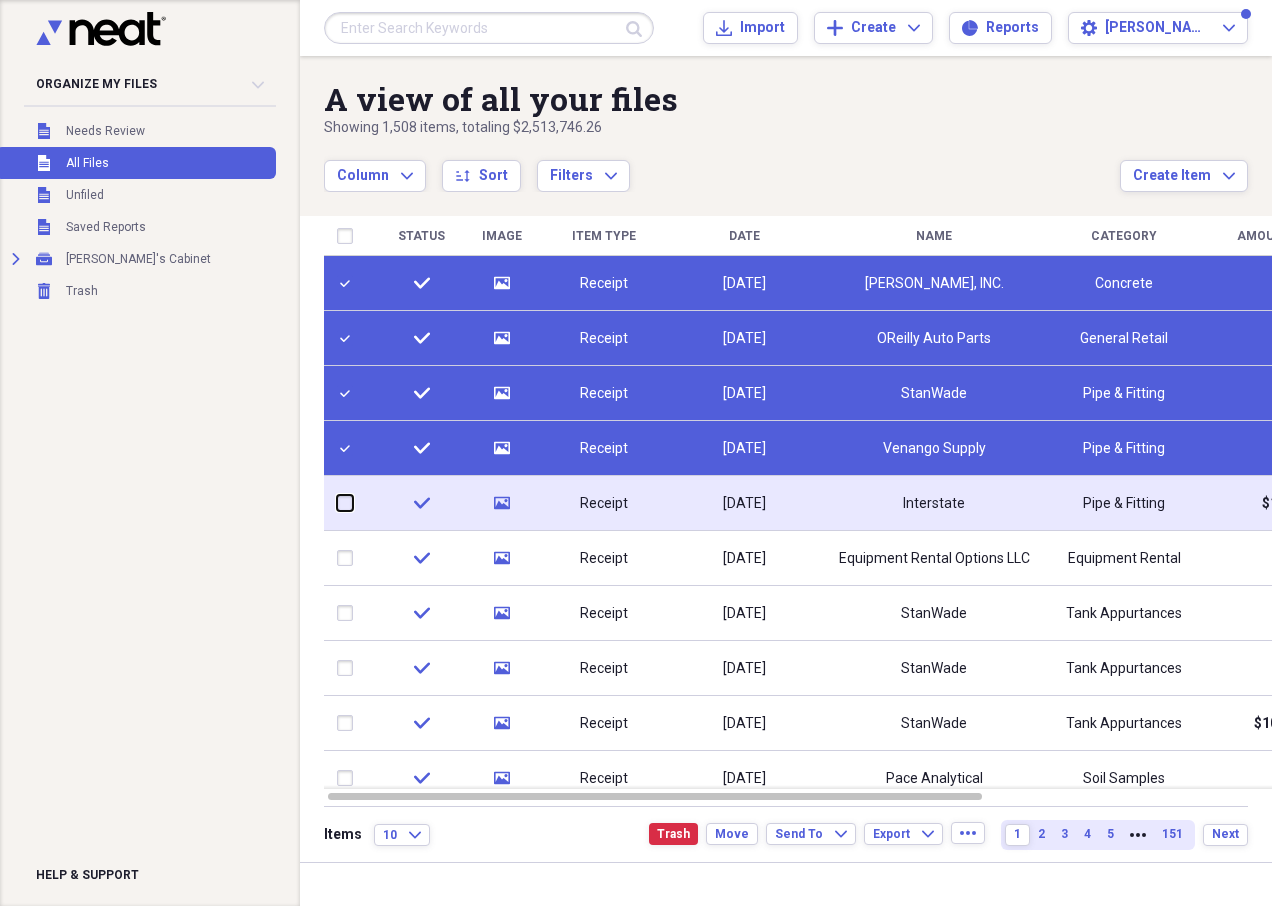 click at bounding box center (337, 503) 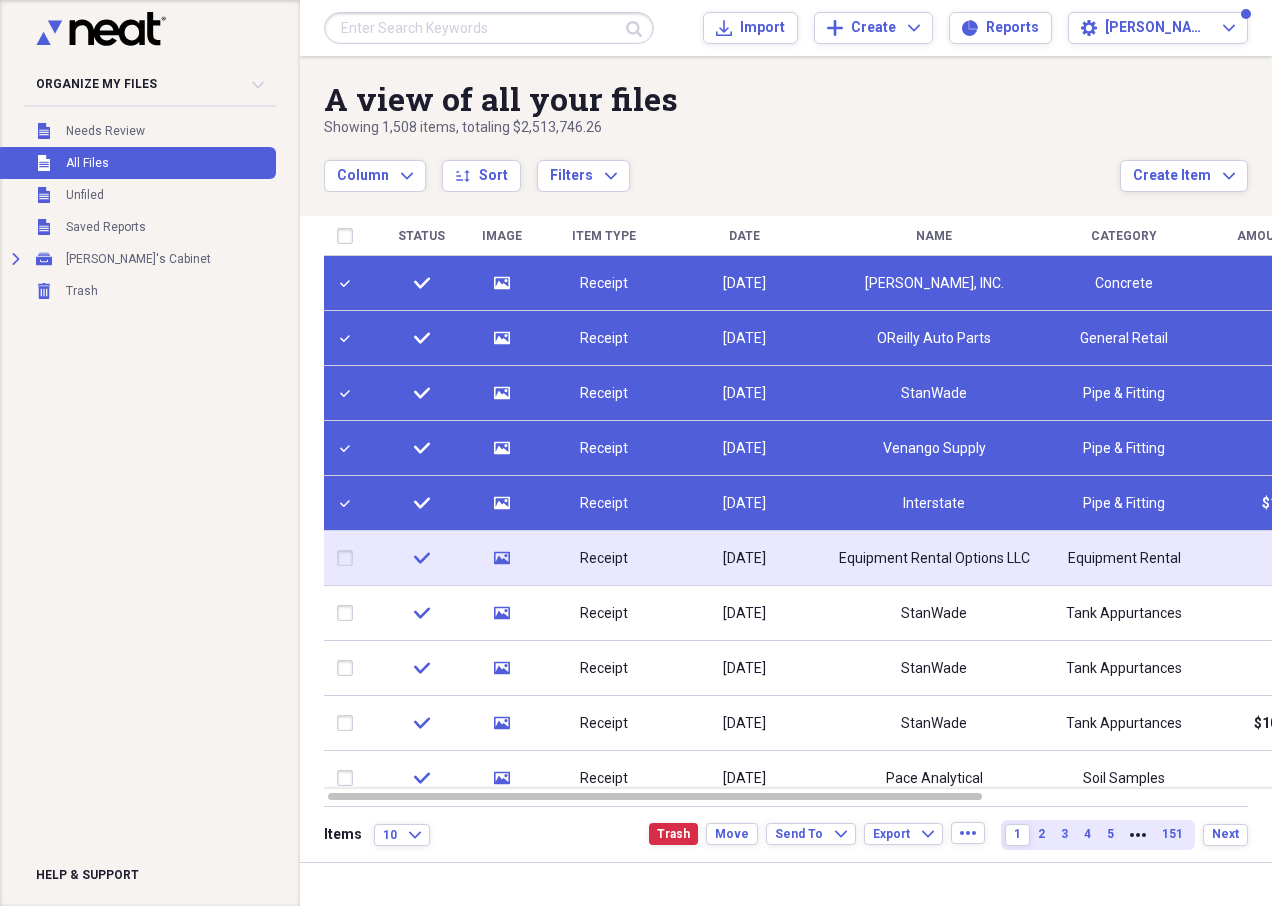 click at bounding box center (349, 558) 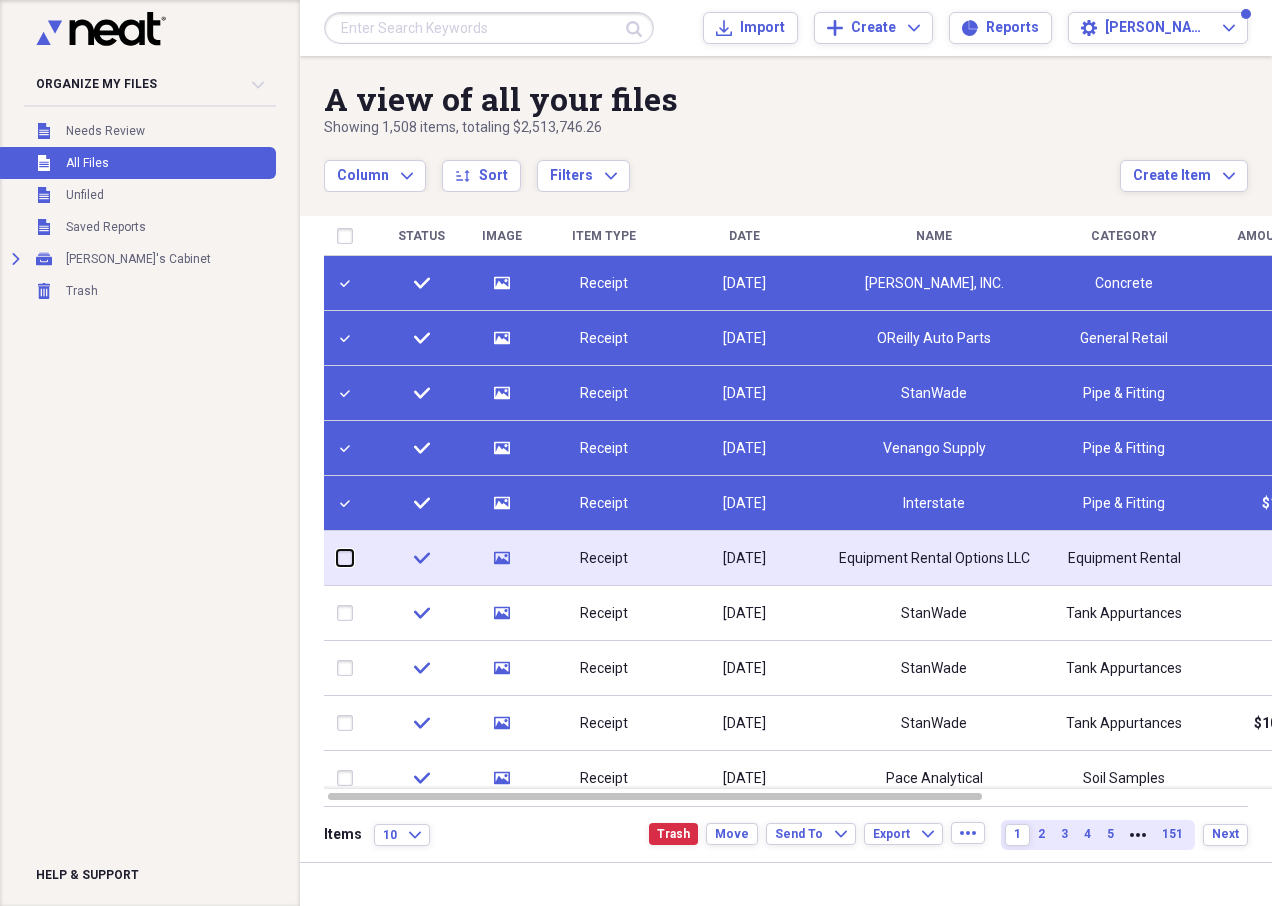click at bounding box center (337, 558) 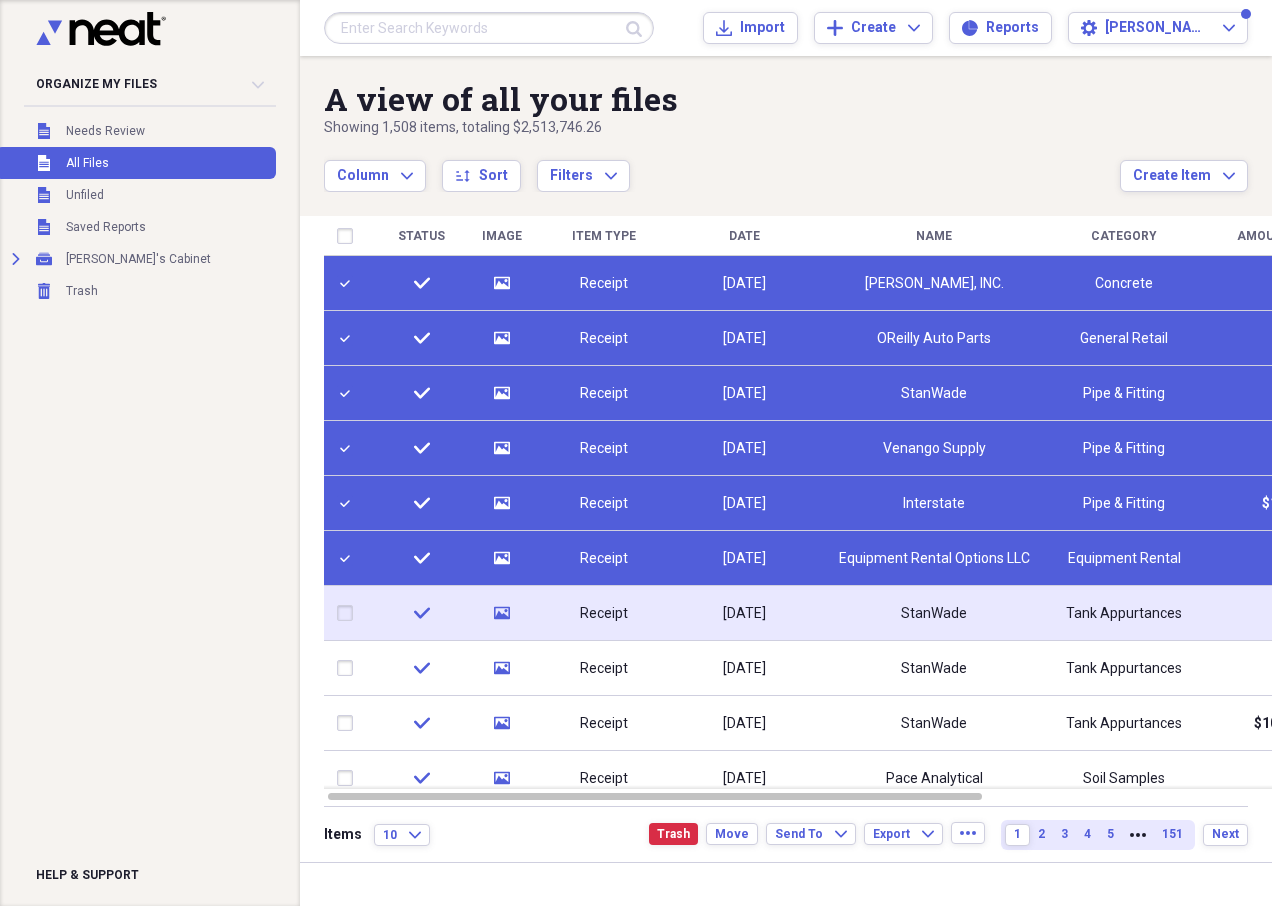 click at bounding box center [349, 613] 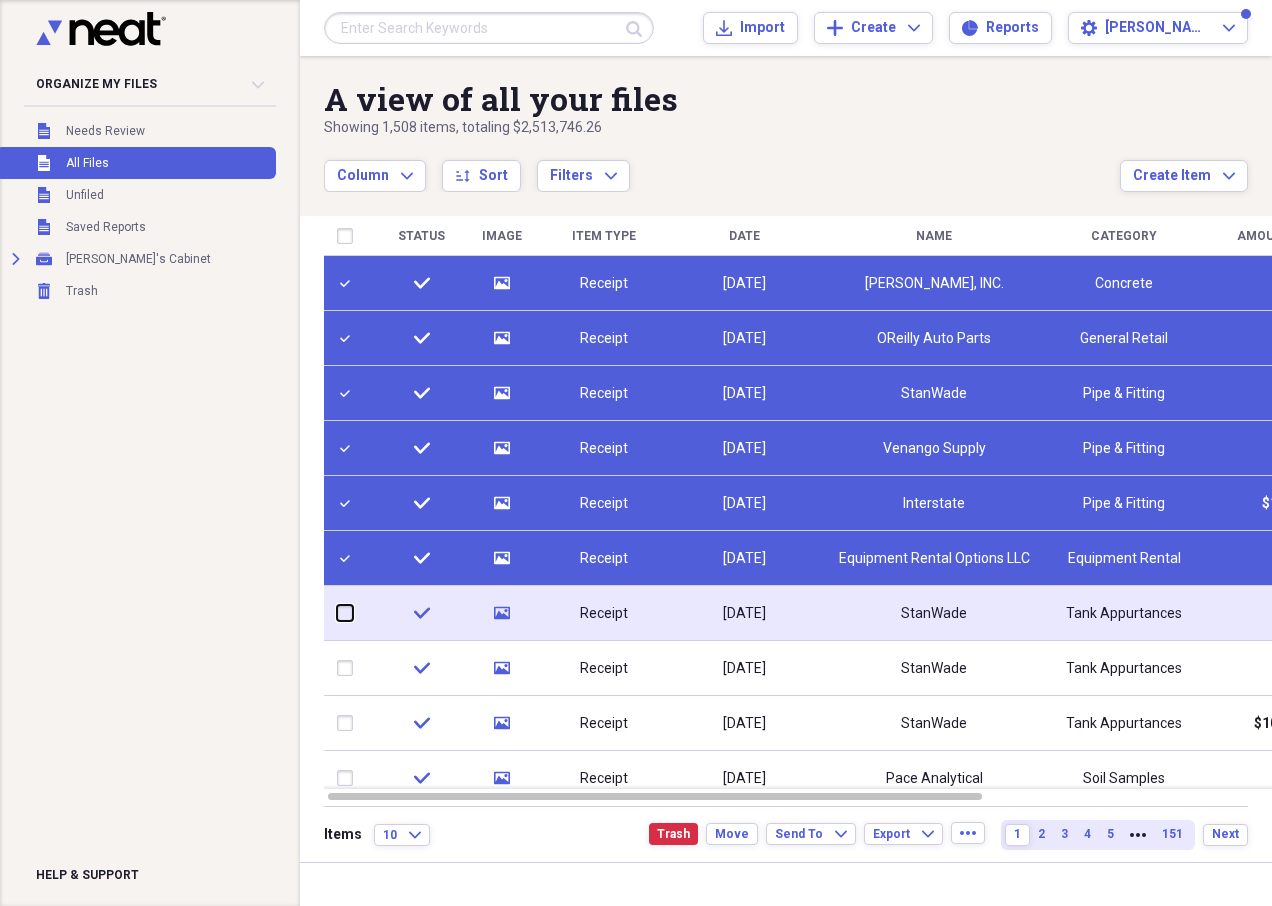 click at bounding box center [337, 613] 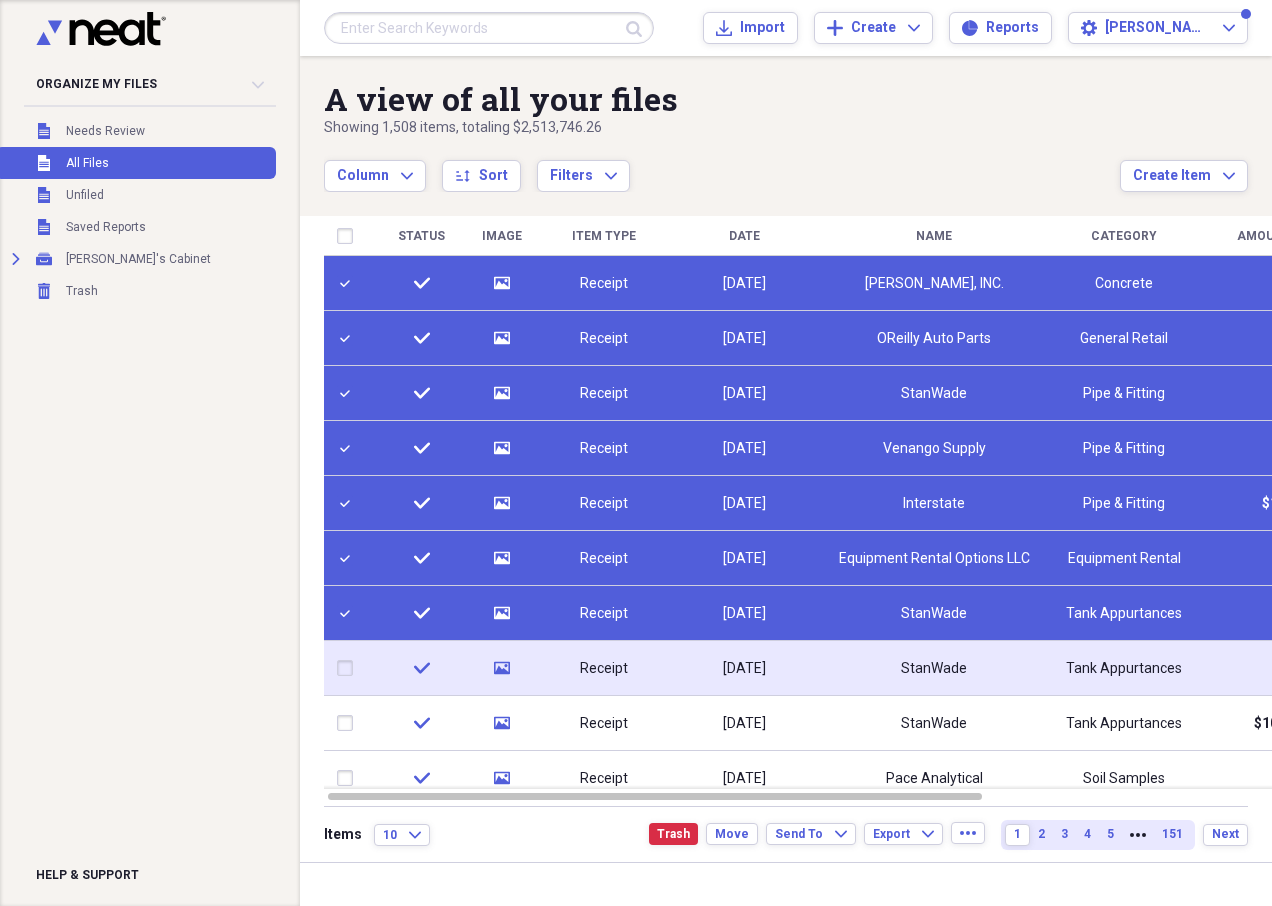 click at bounding box center (349, 668) 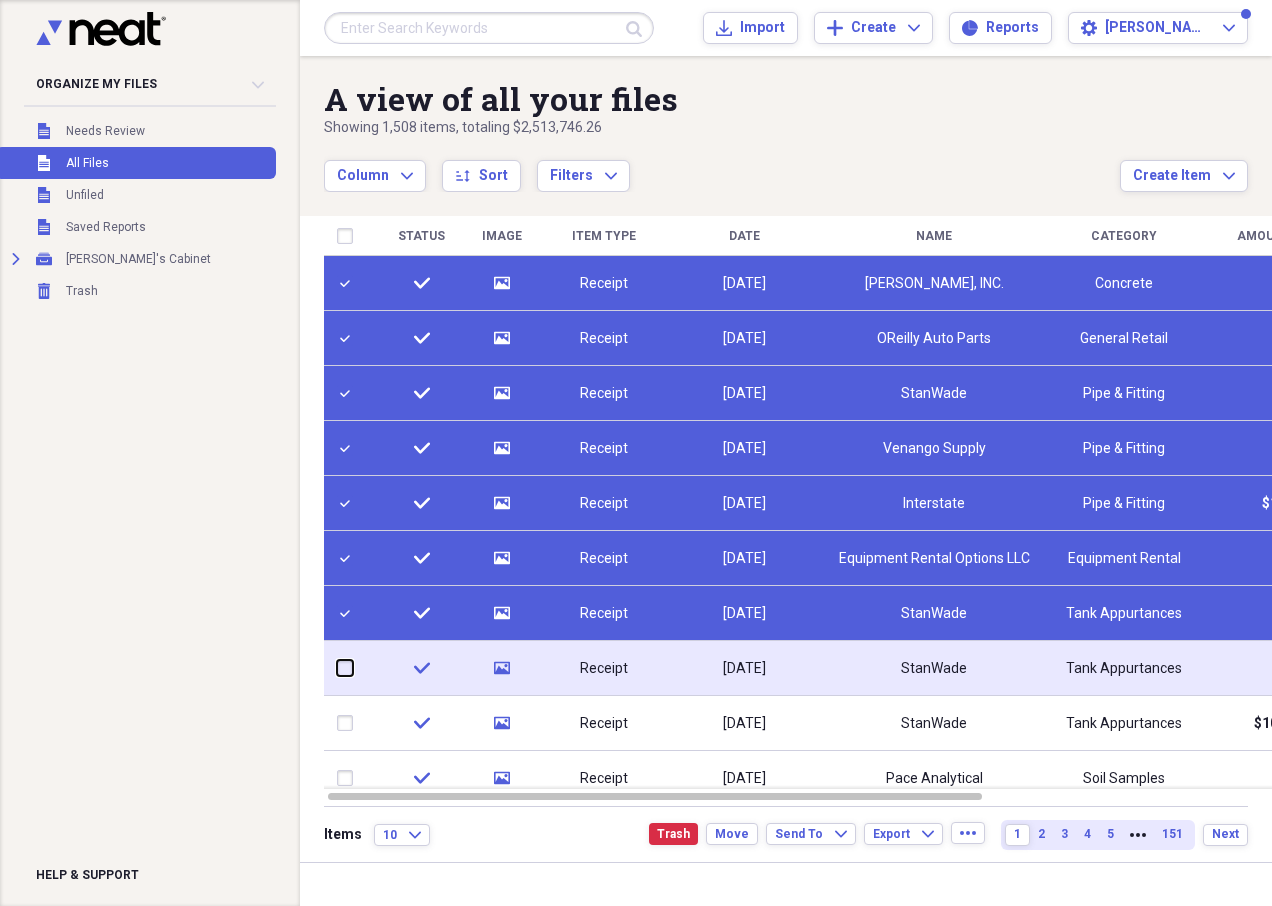 click at bounding box center (337, 668) 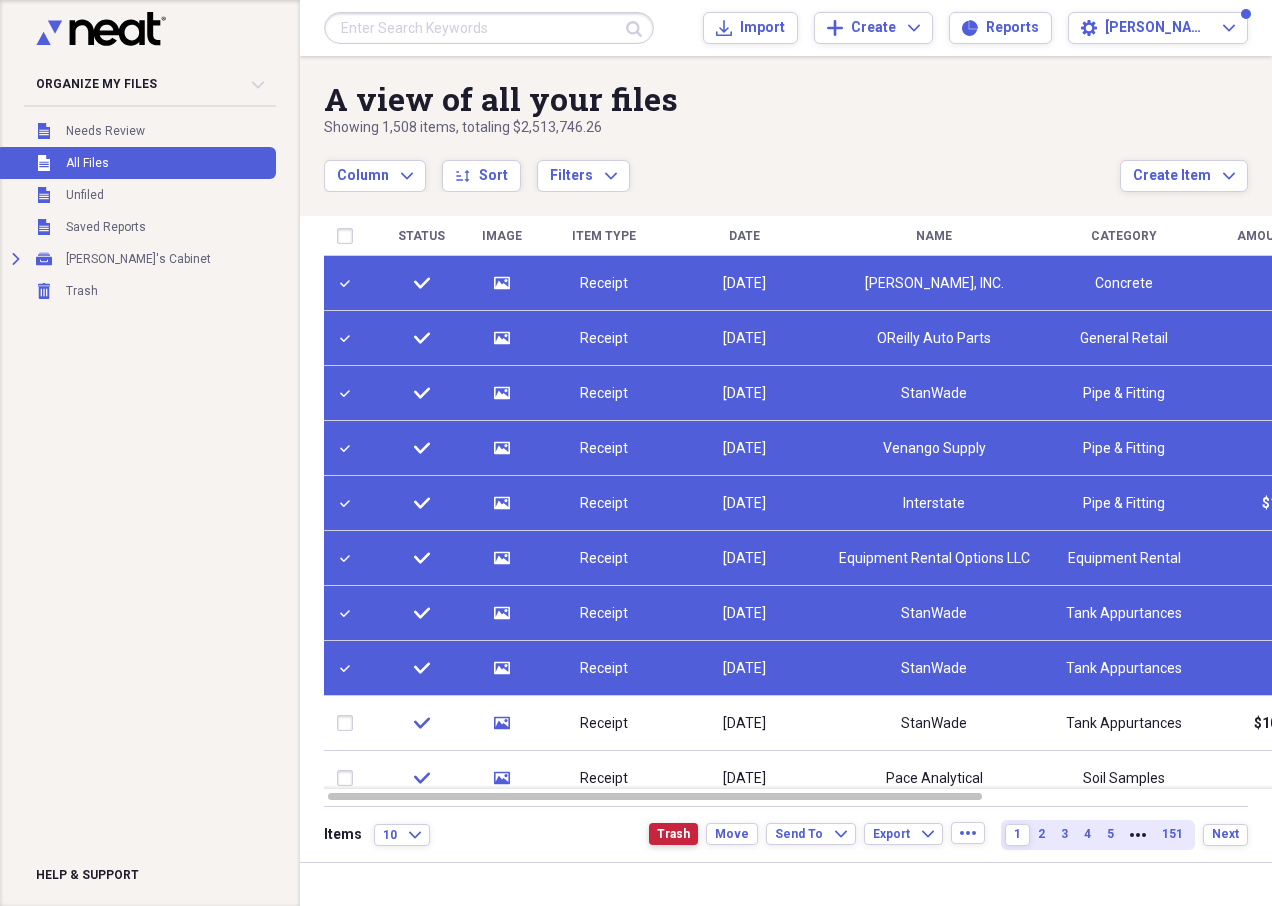 click on "Trash" at bounding box center [673, 834] 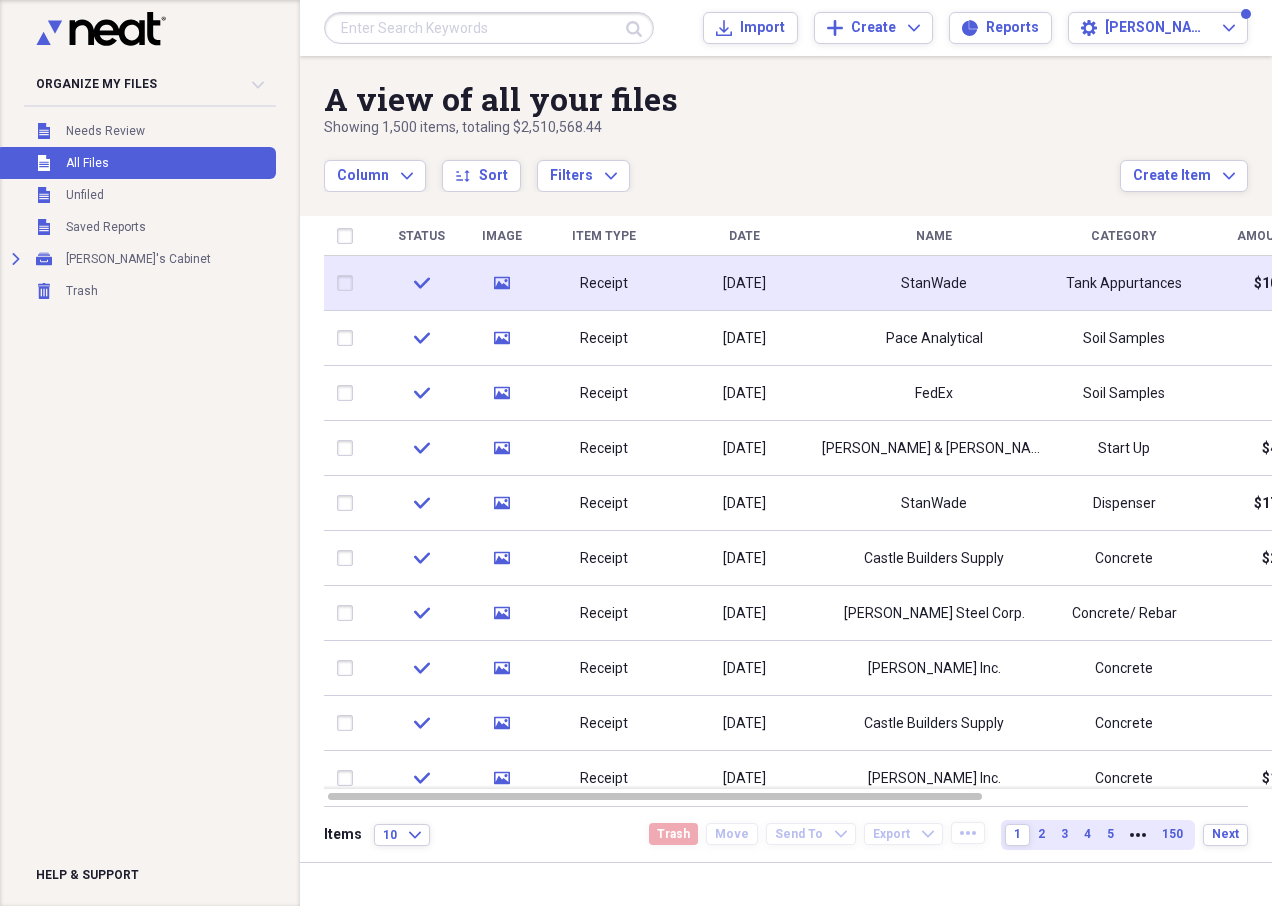 click on "08/16/2017" at bounding box center [744, 283] 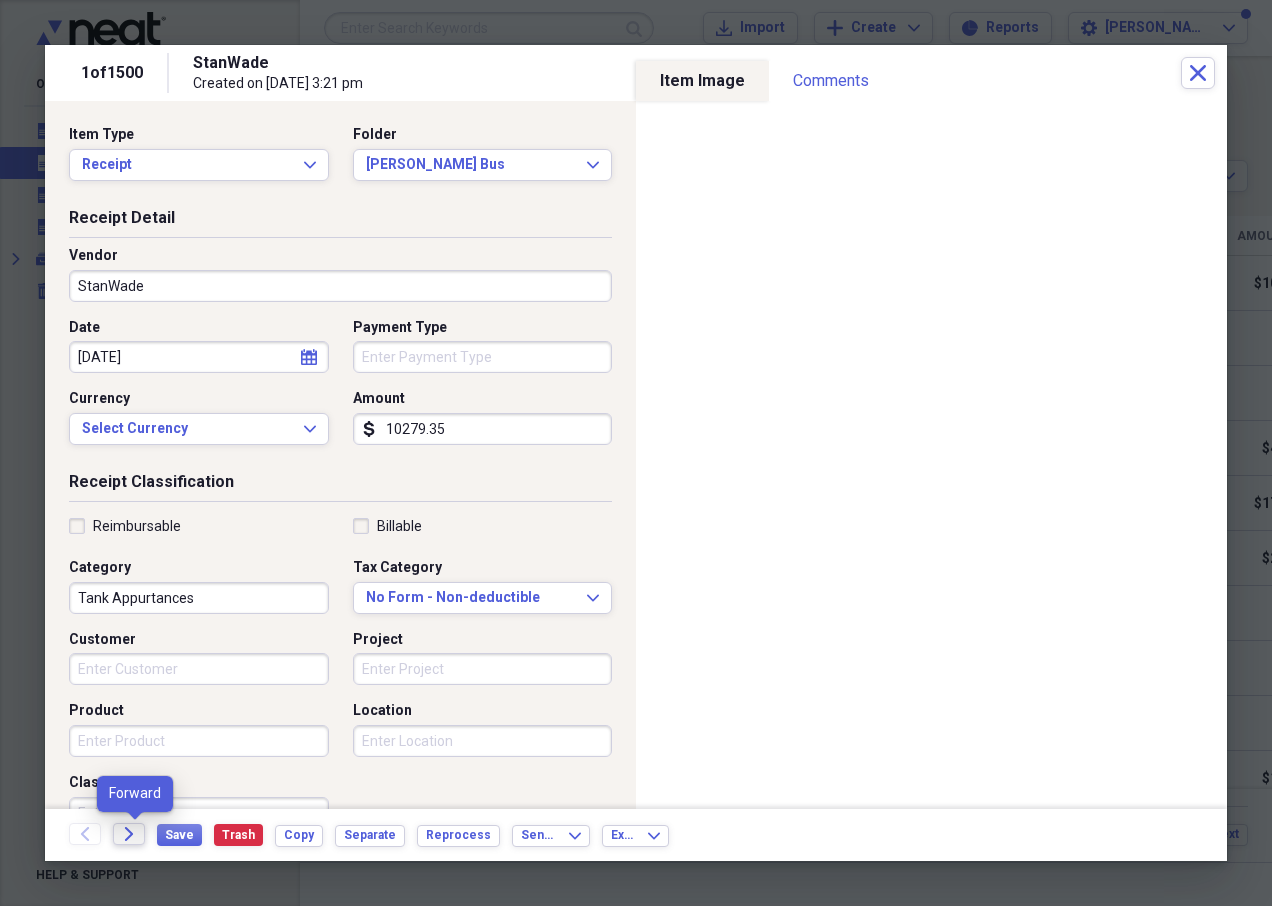 click on "Forward" 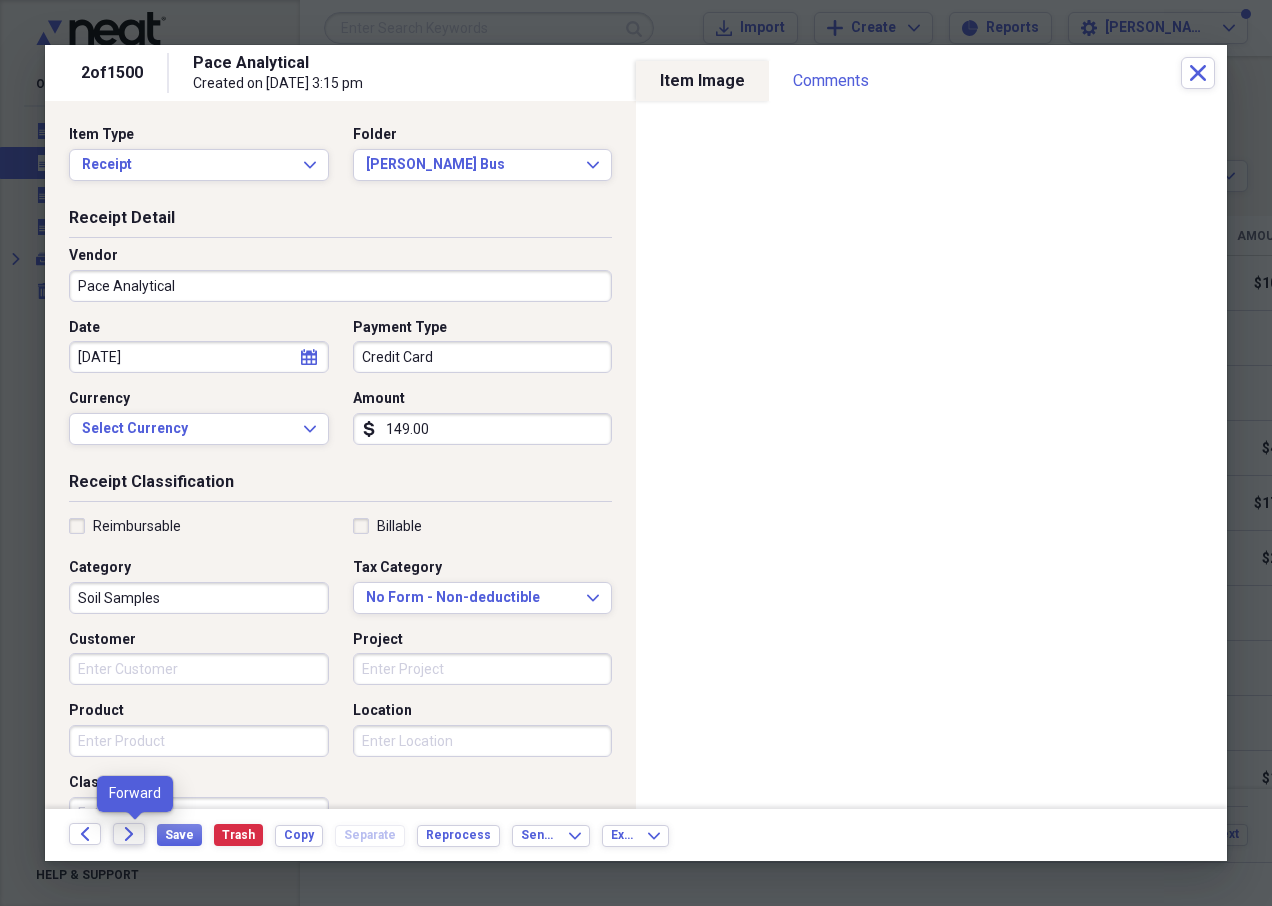 click on "Forward" 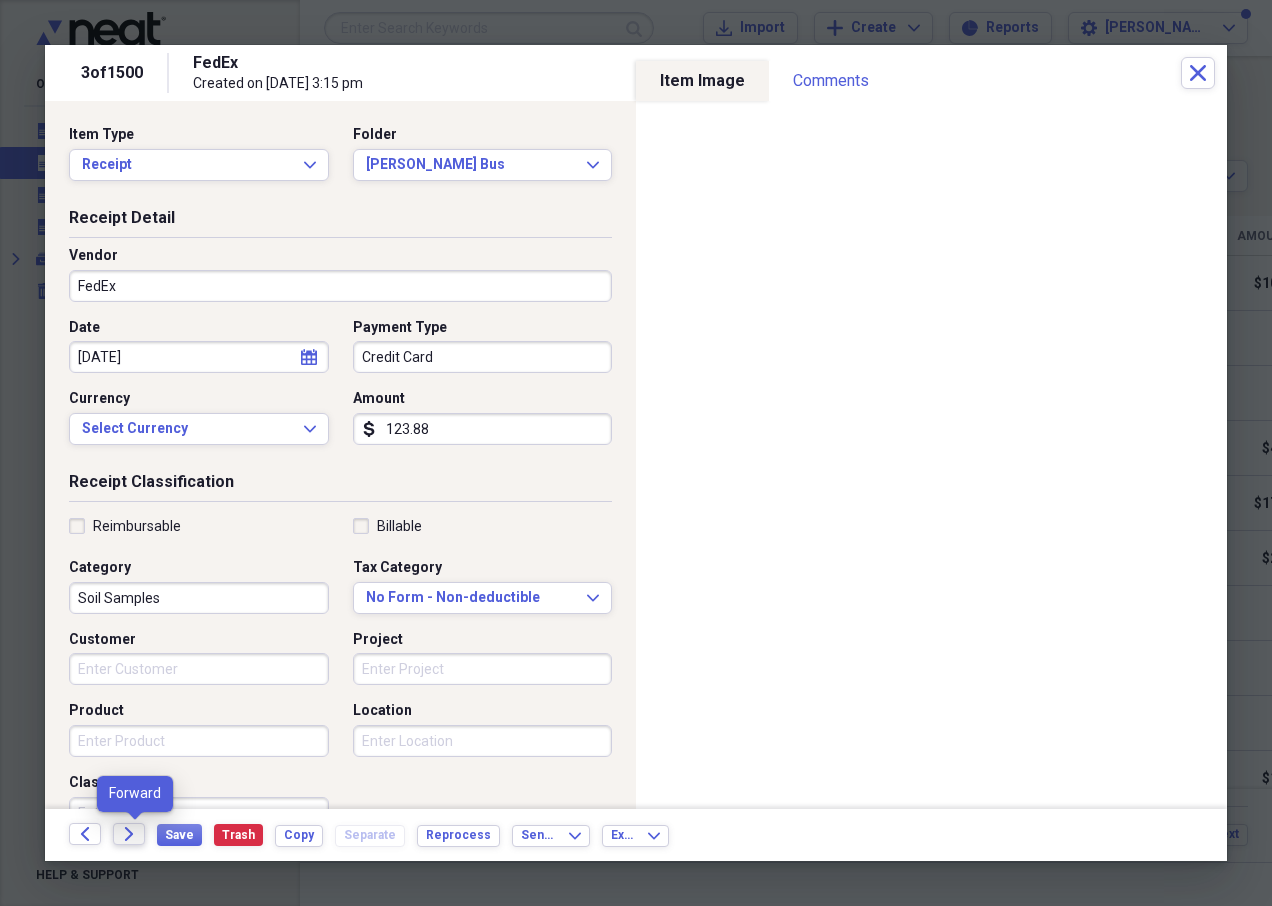 click on "Forward" 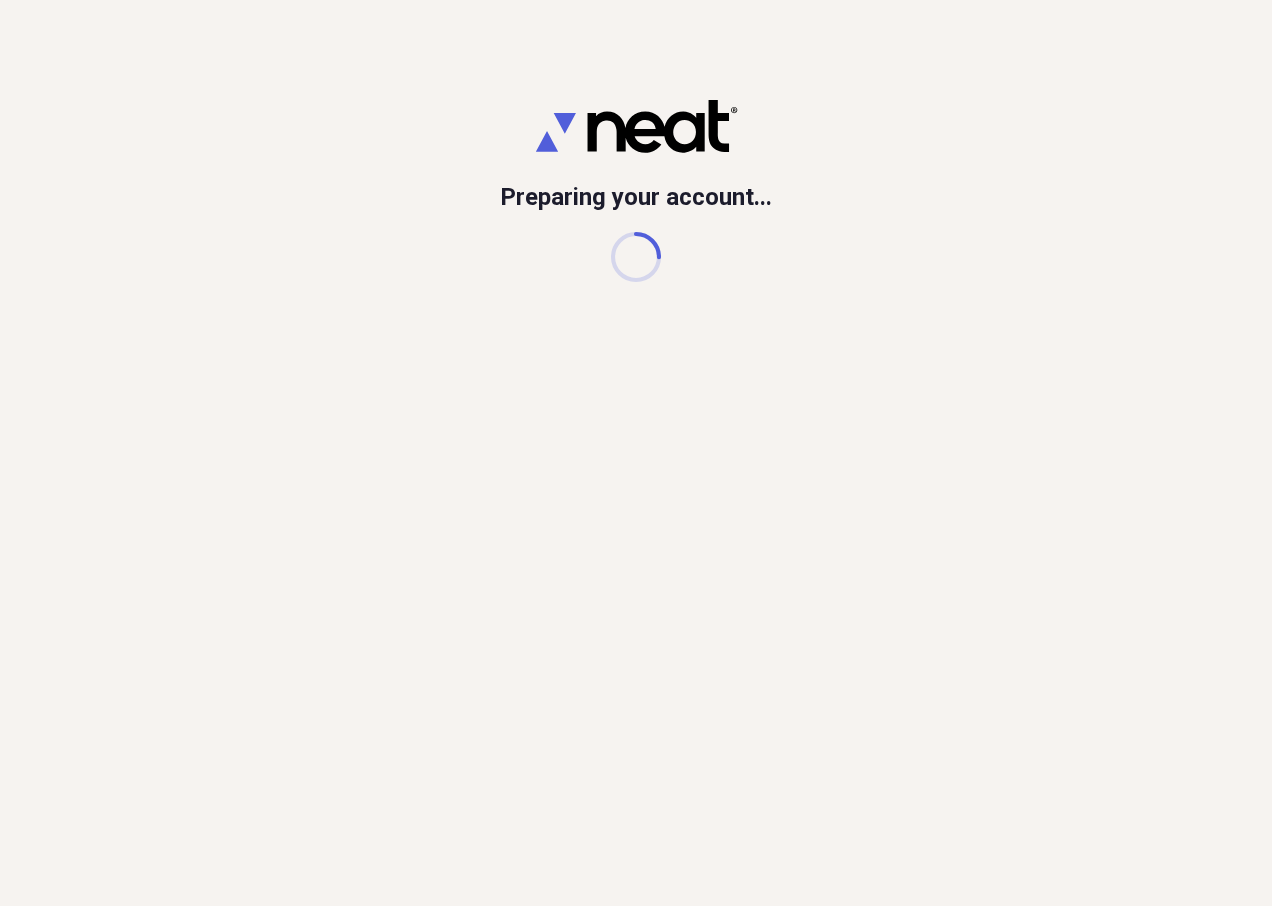 scroll, scrollTop: 0, scrollLeft: 0, axis: both 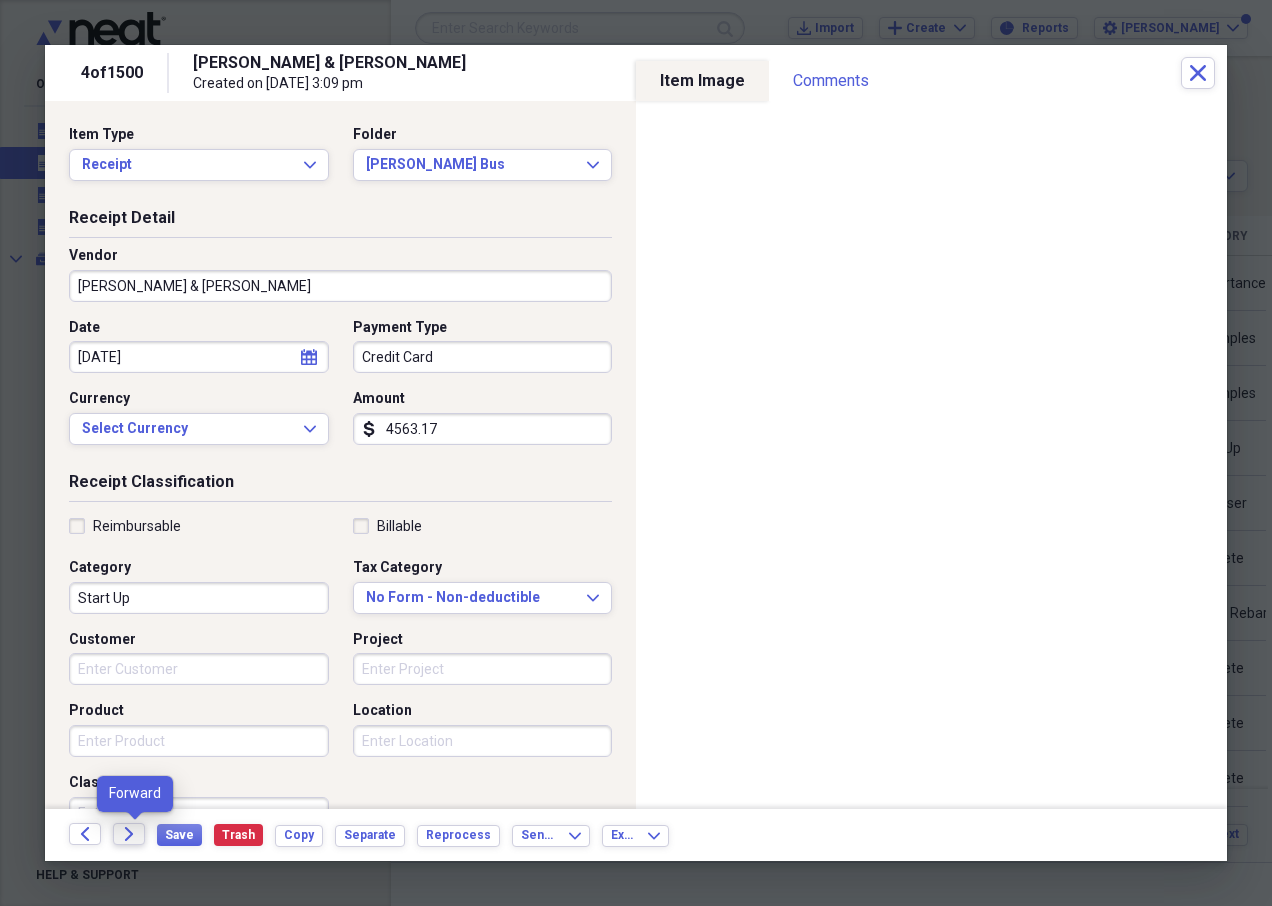 click on "Forward" 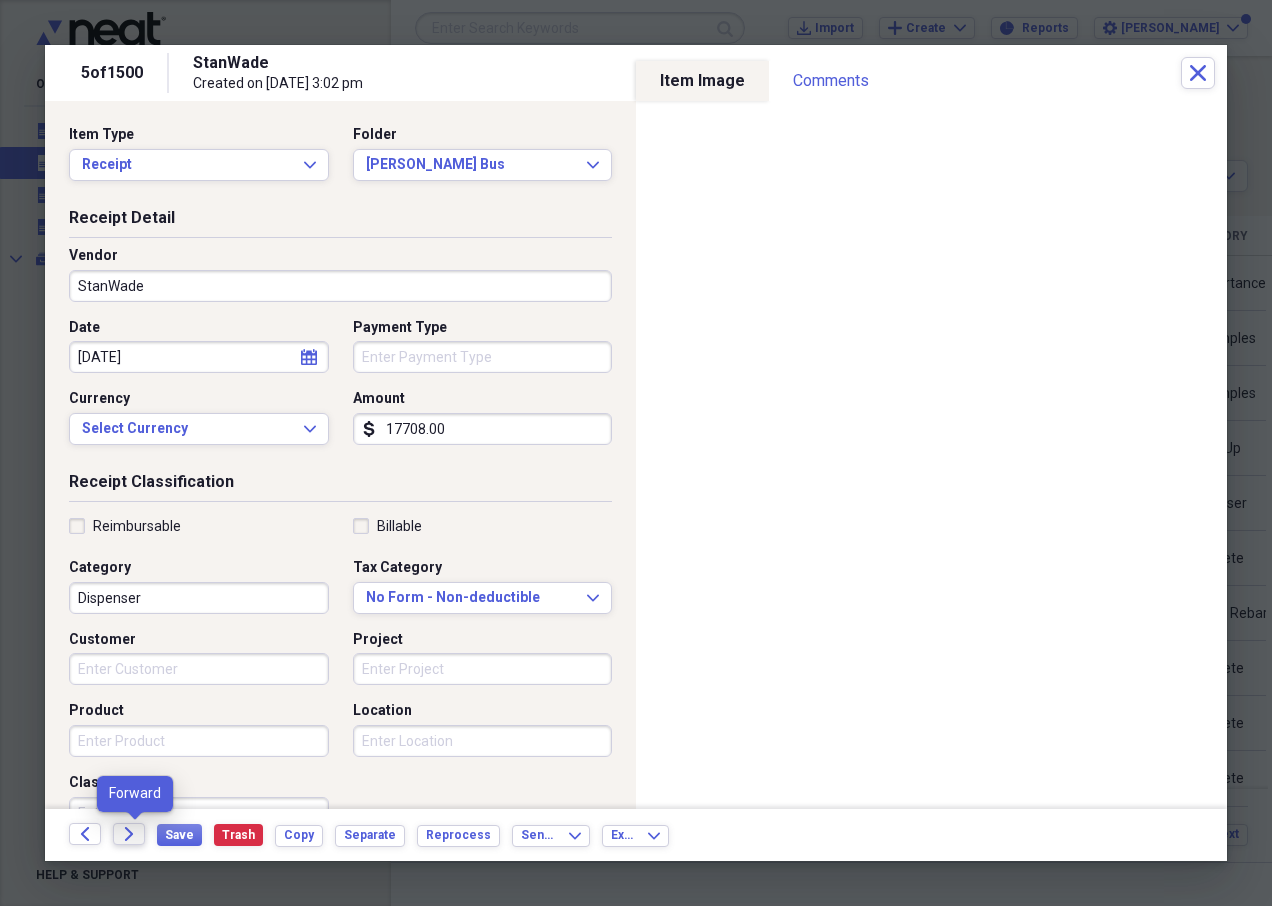click on "Forward" 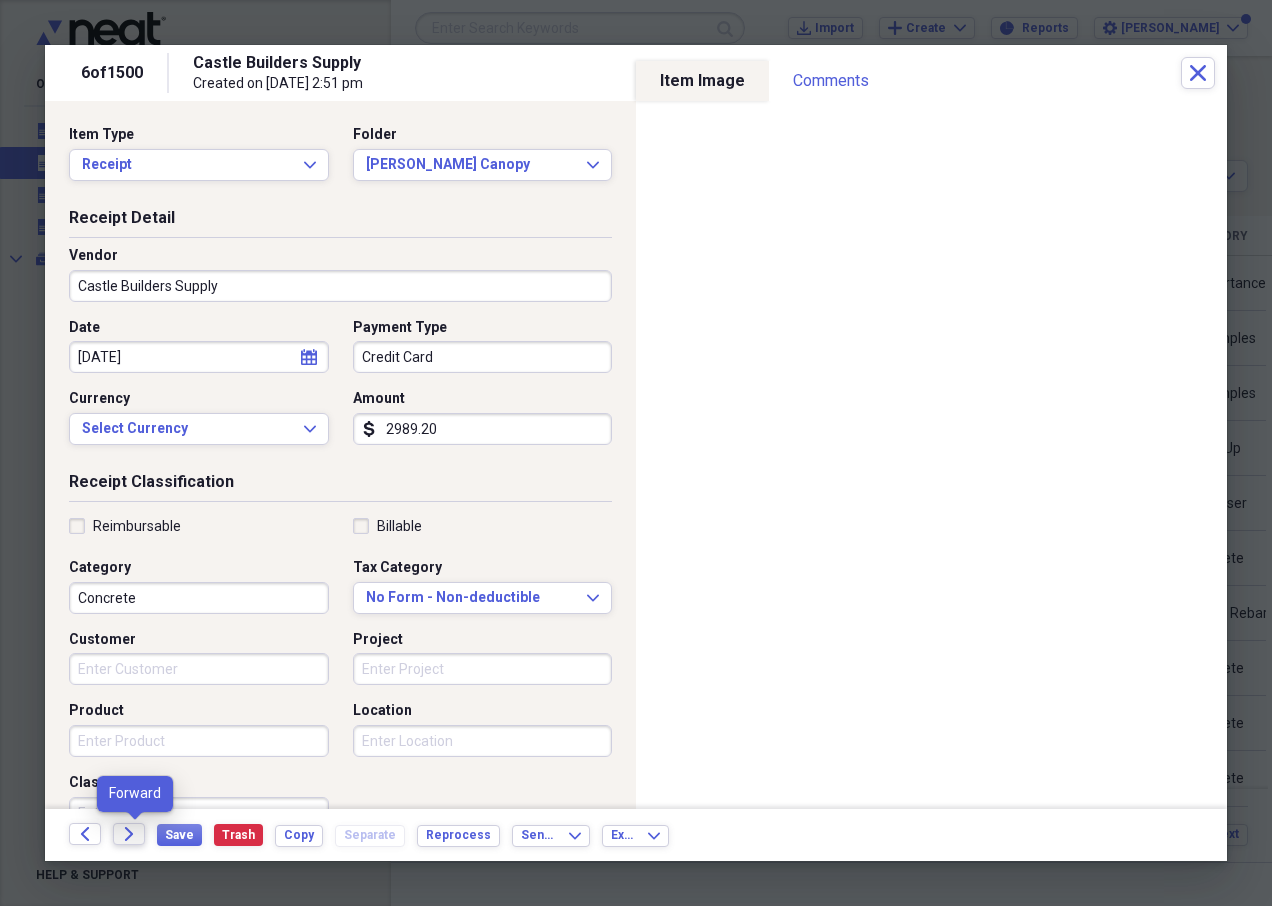 click on "Forward" 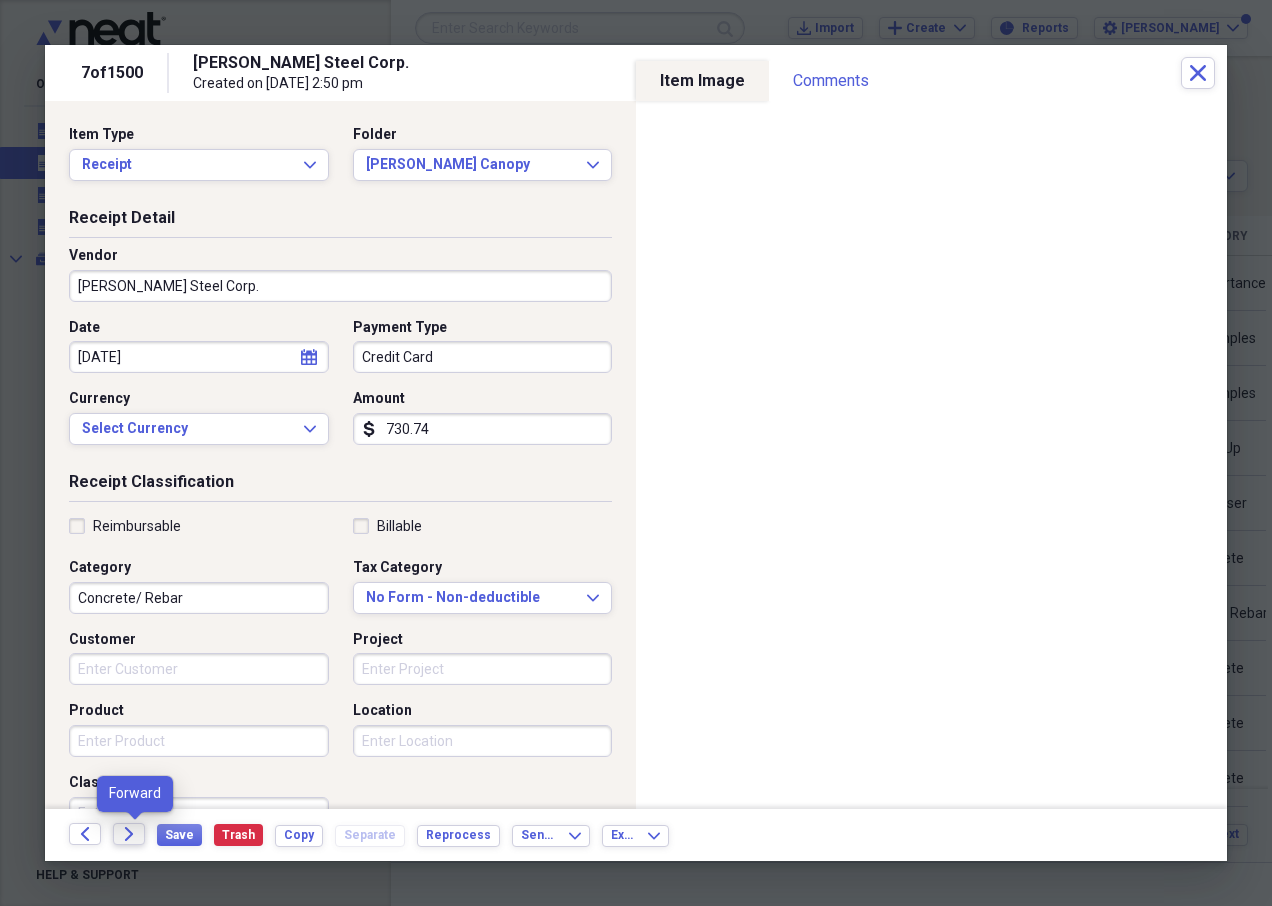 click on "Forward" at bounding box center (129, 834) 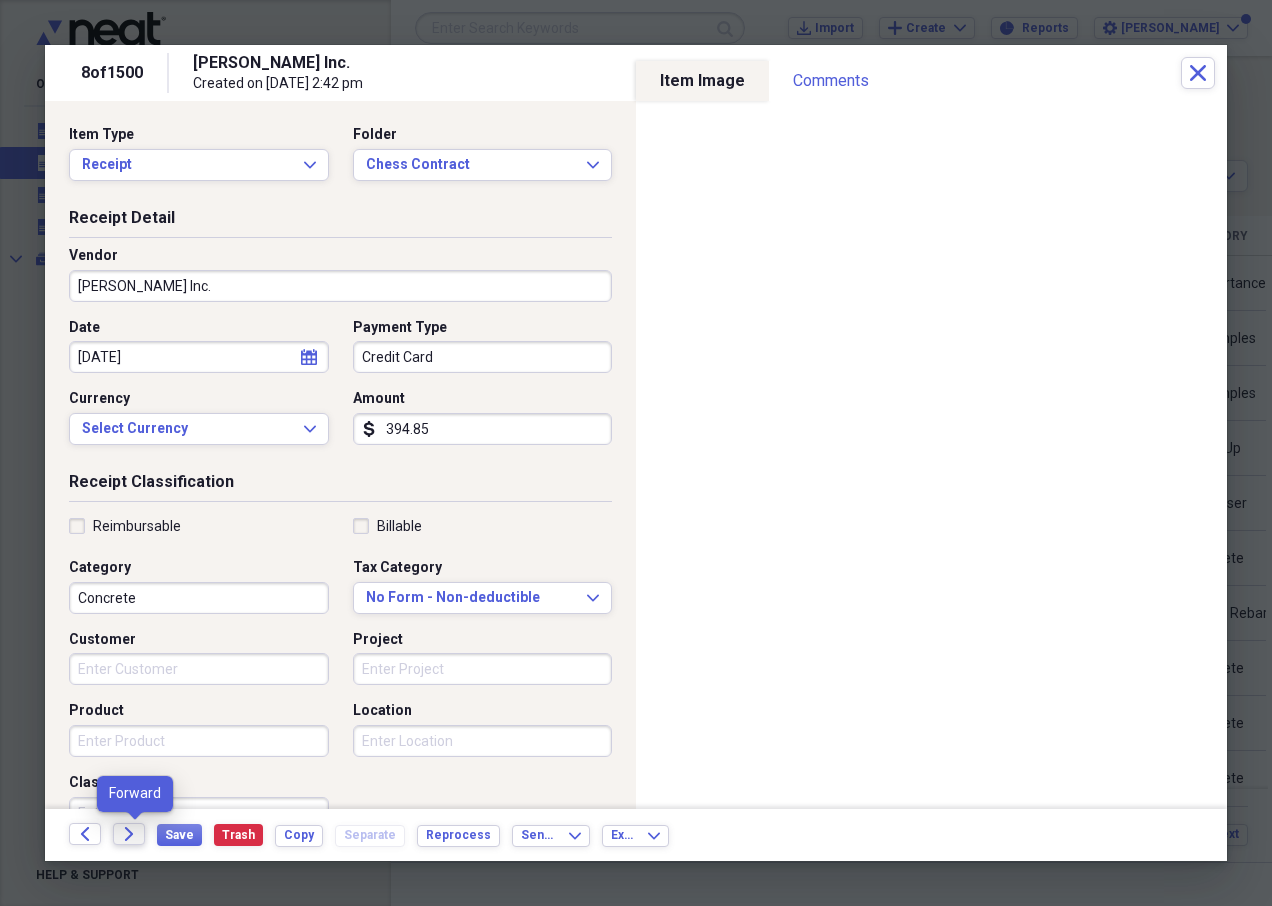 click on "Forward" 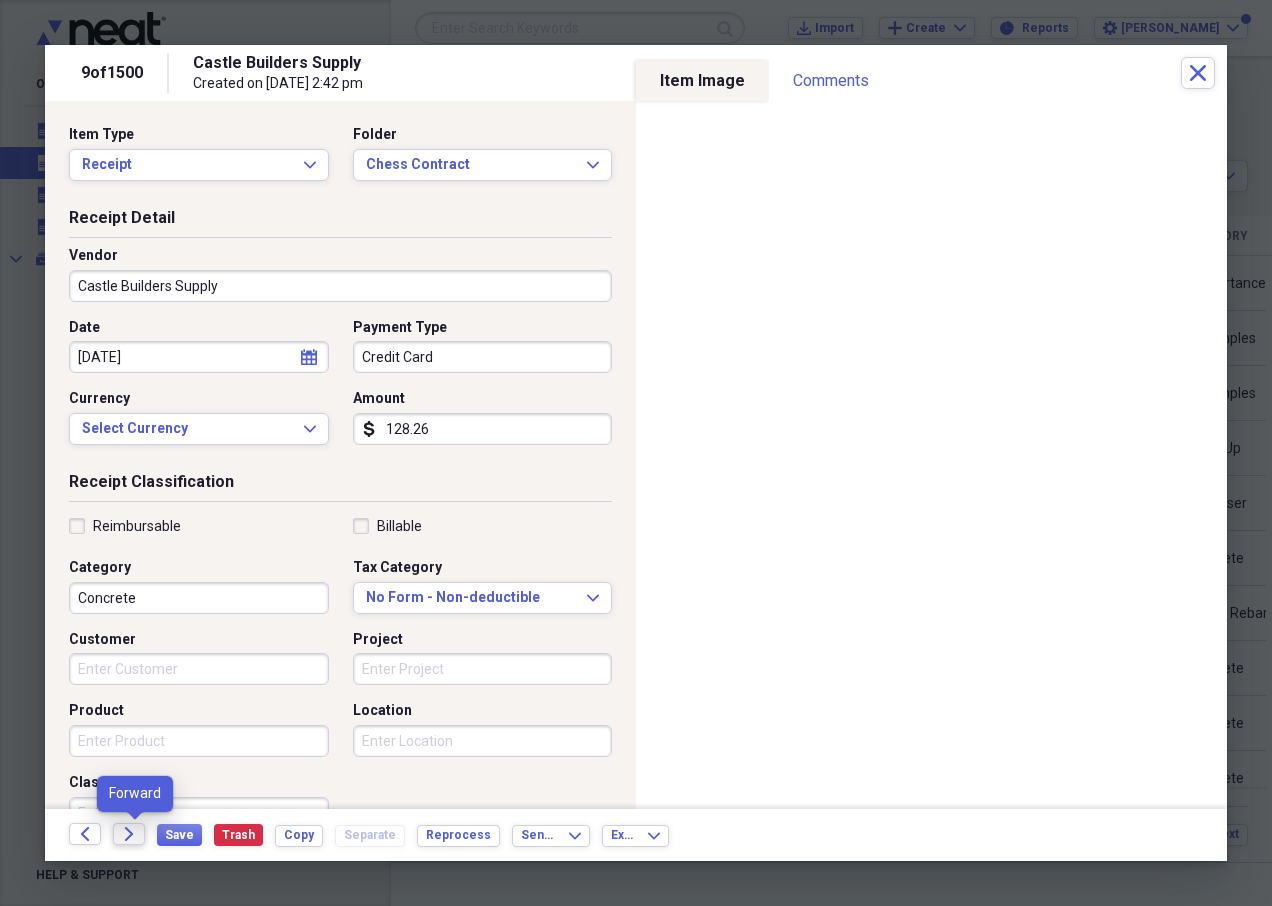 click on "Forward" 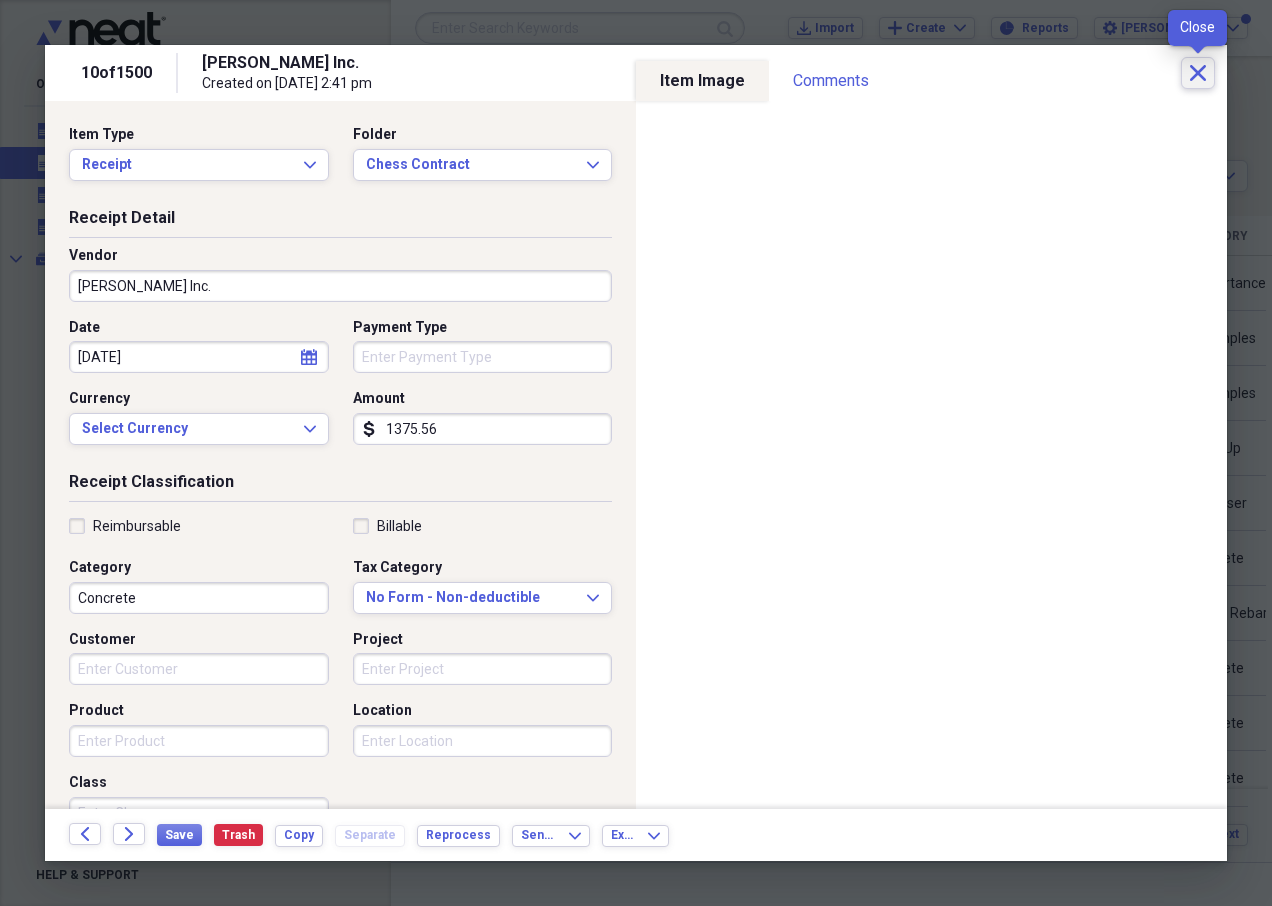 click 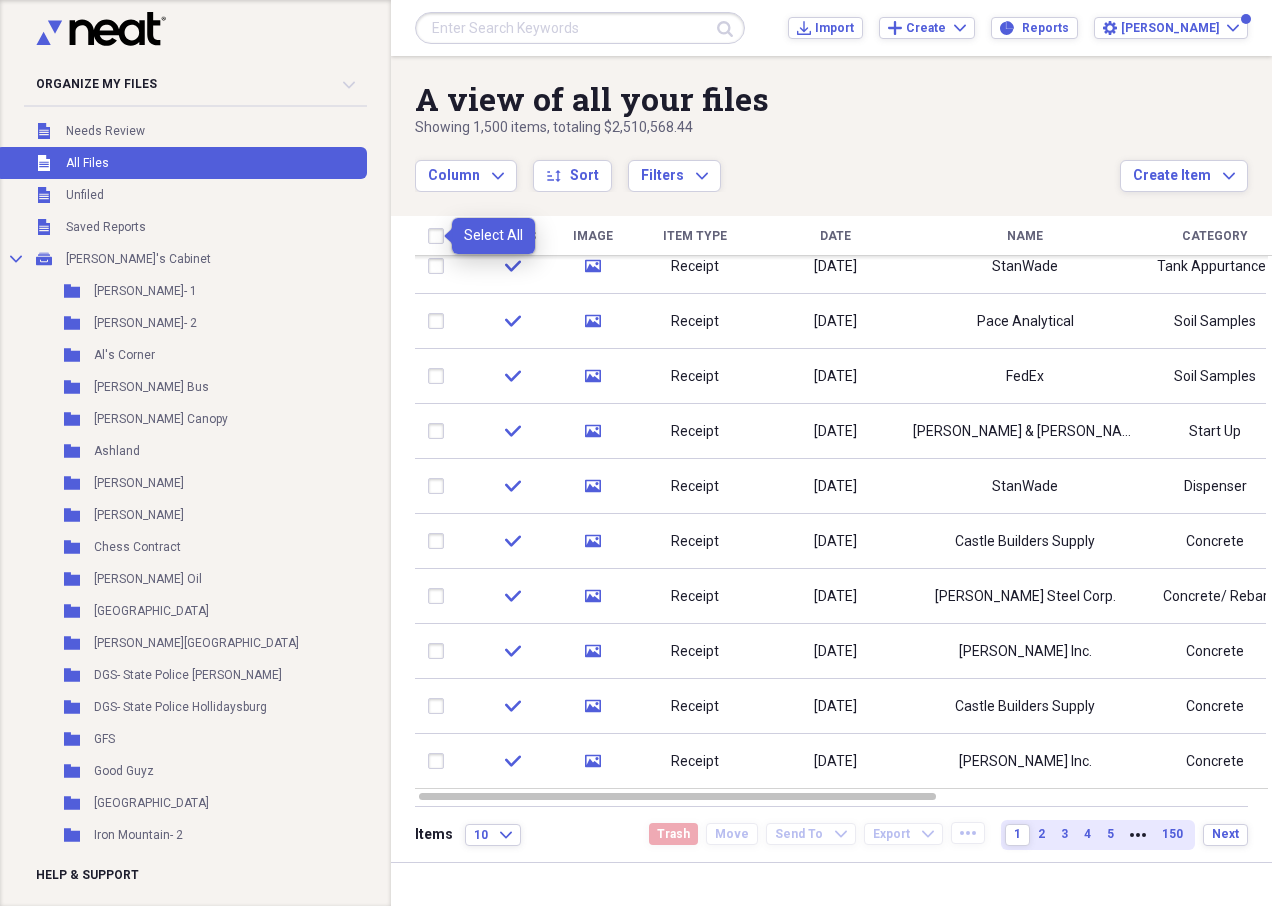 click at bounding box center (440, 236) 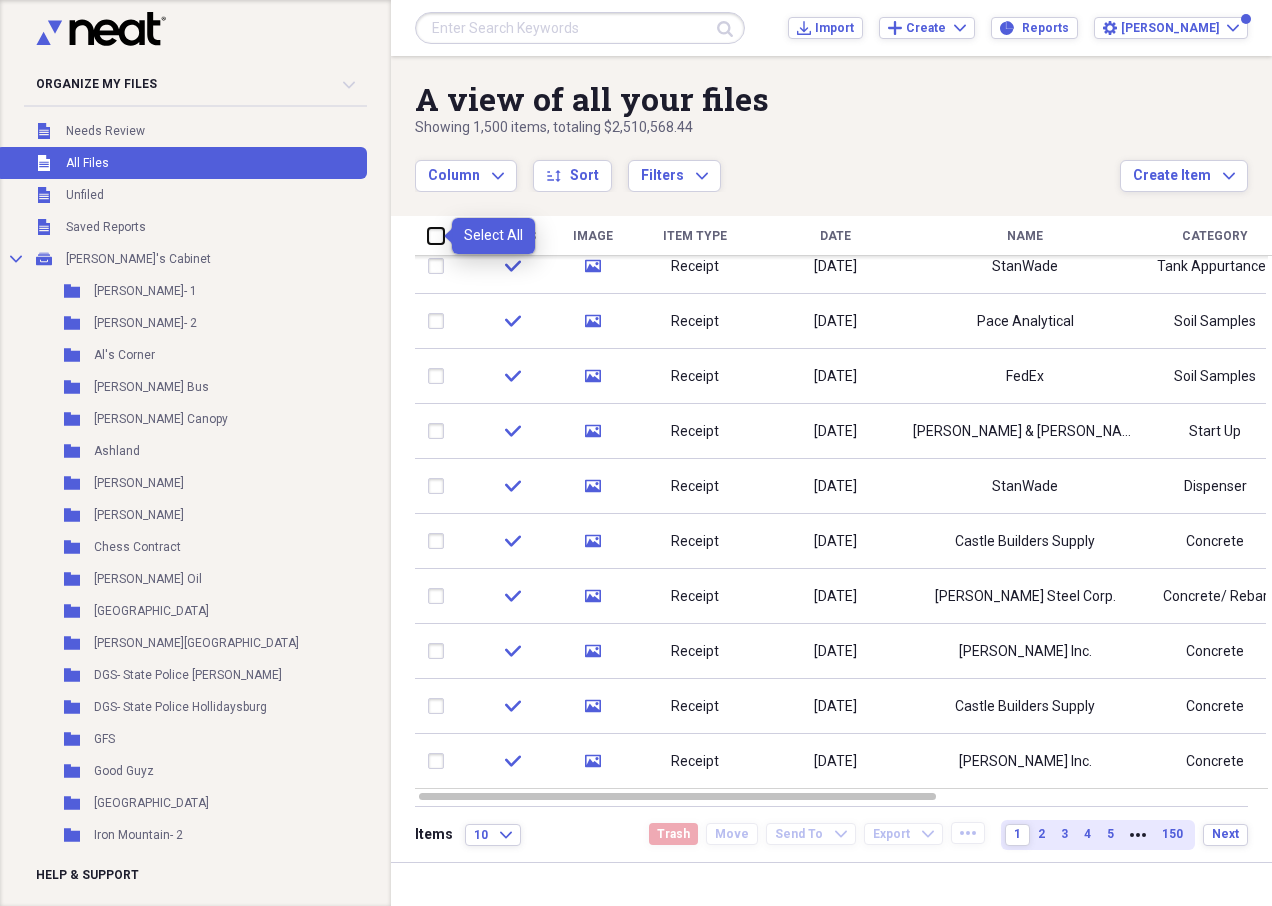 click at bounding box center [428, 235] 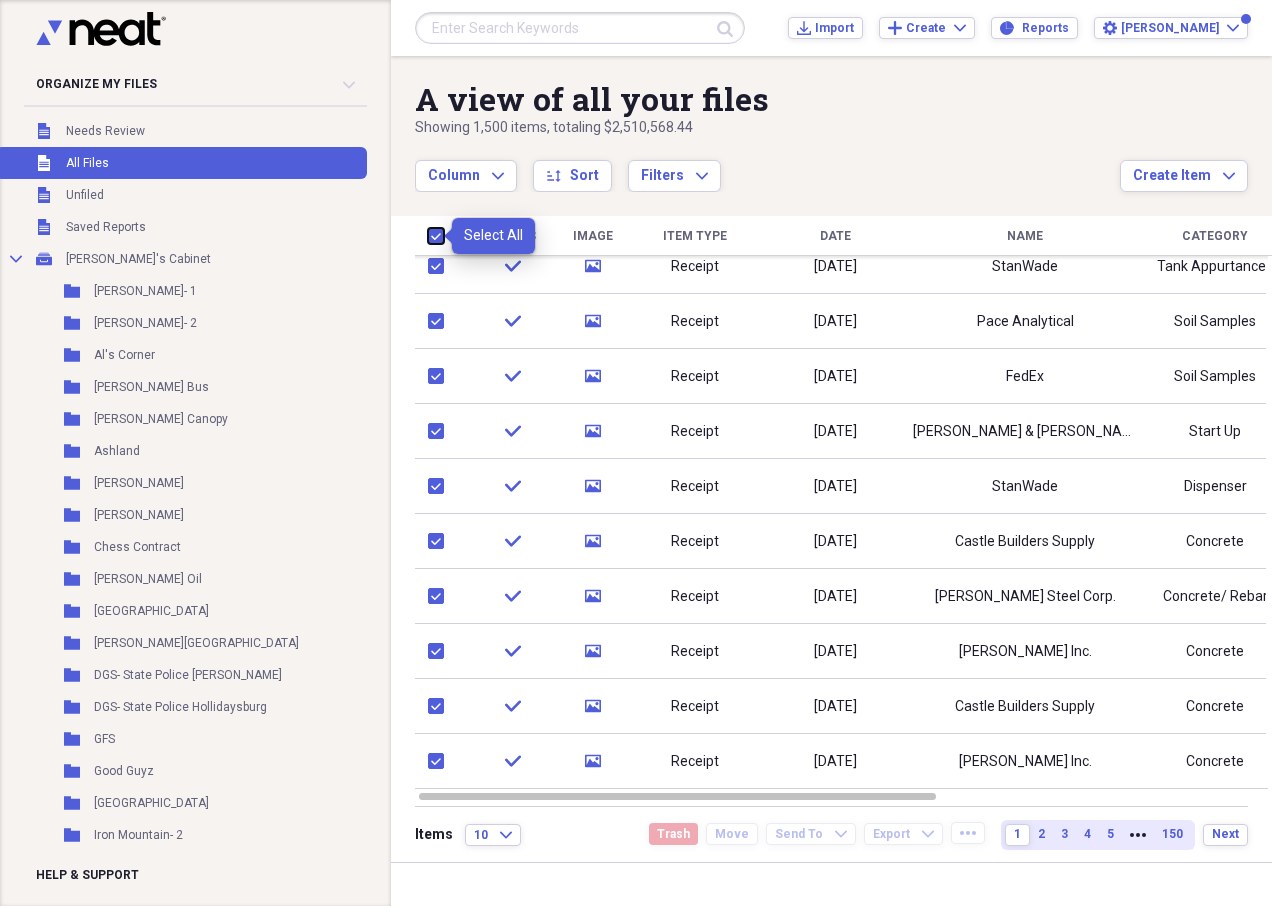 checkbox on "true" 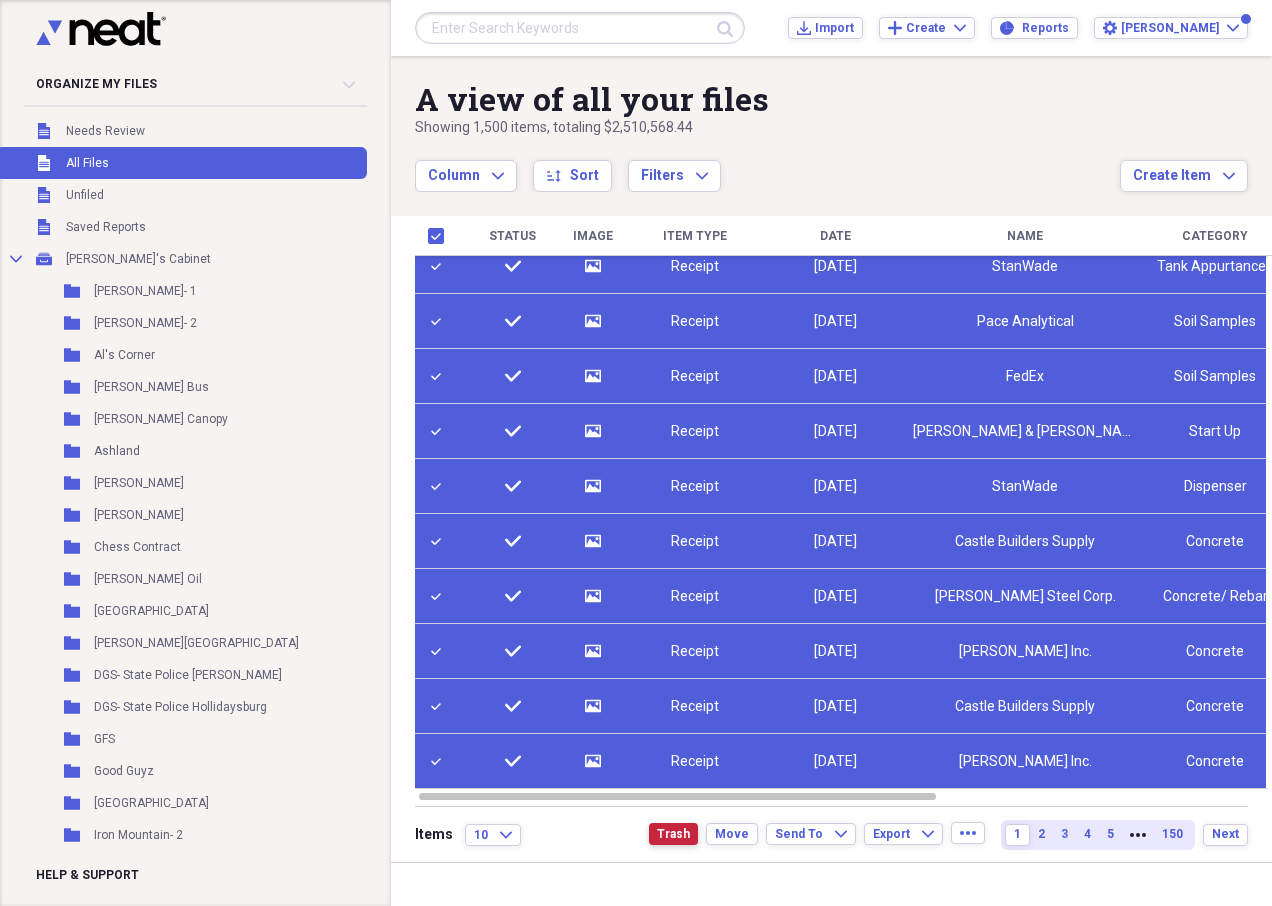 click on "Trash" at bounding box center (673, 834) 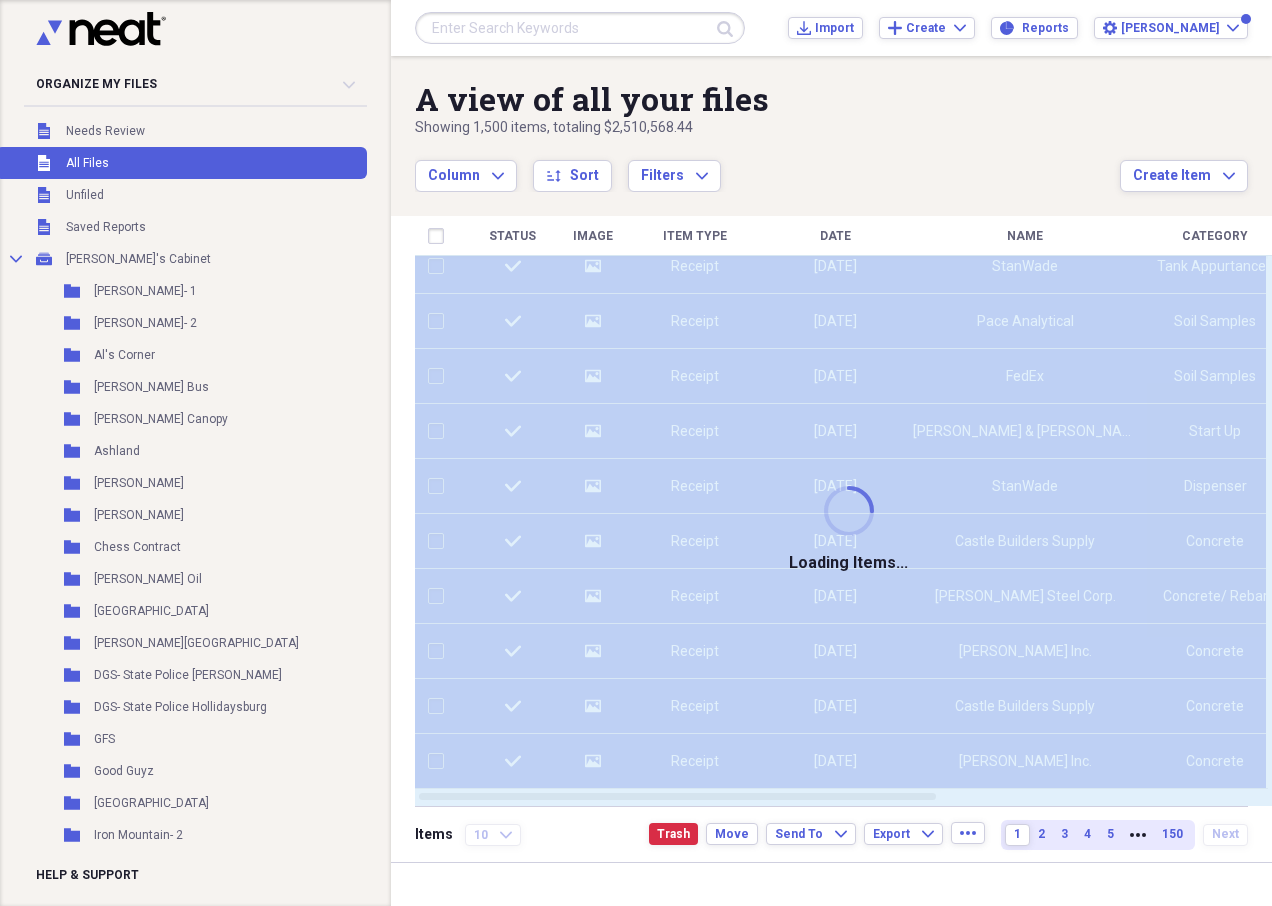 checkbox on "false" 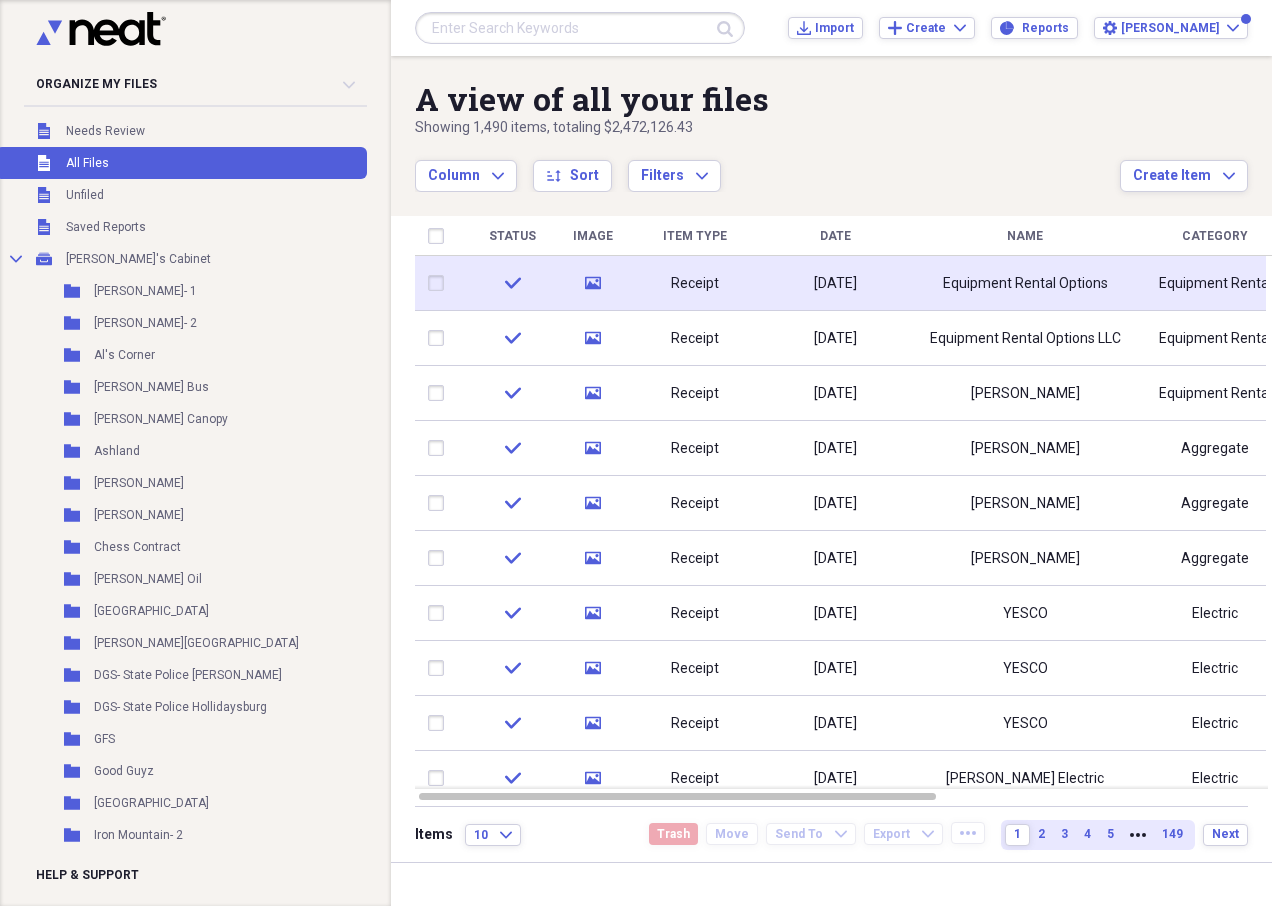 click on "Receipt" at bounding box center (695, 283) 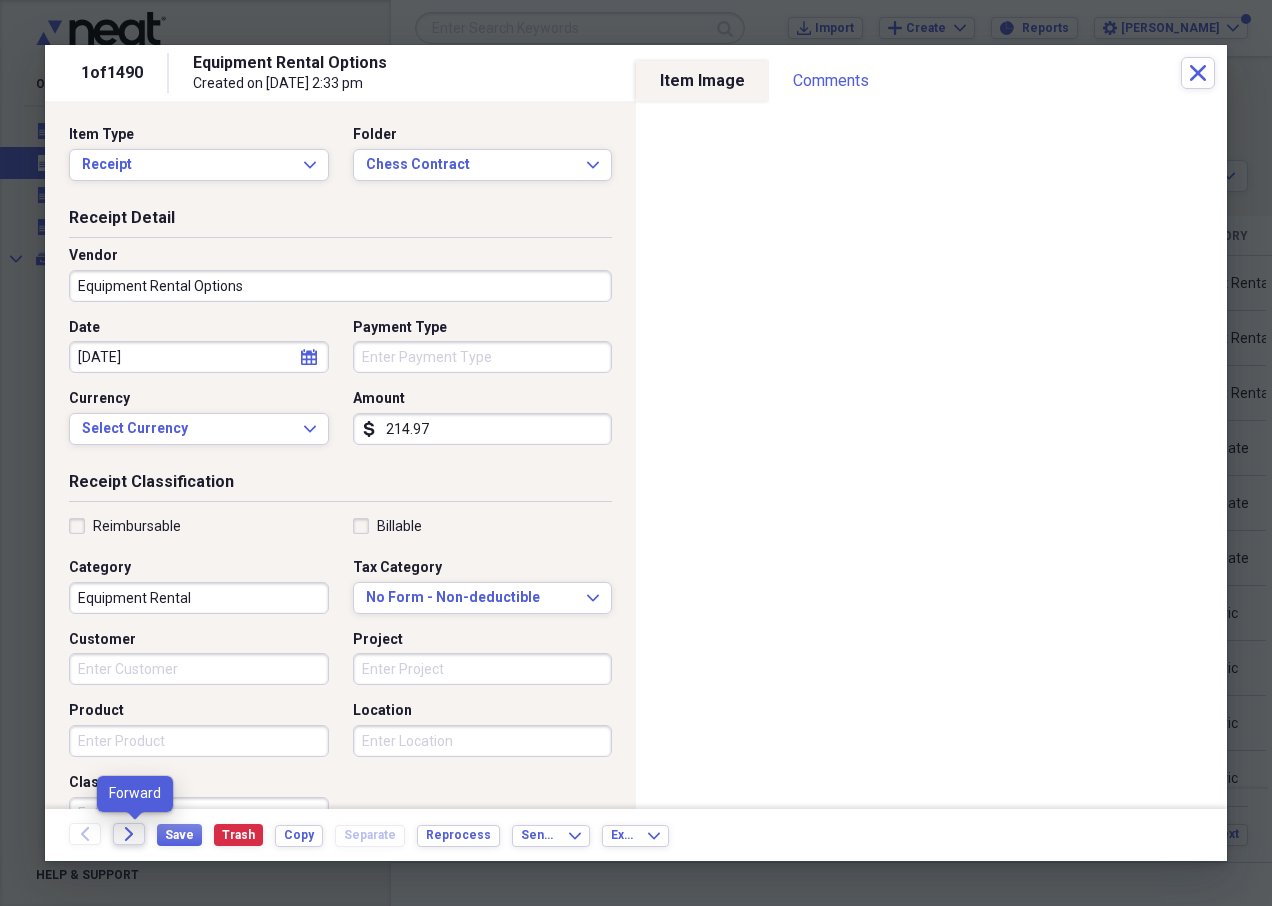 click on "Forward" 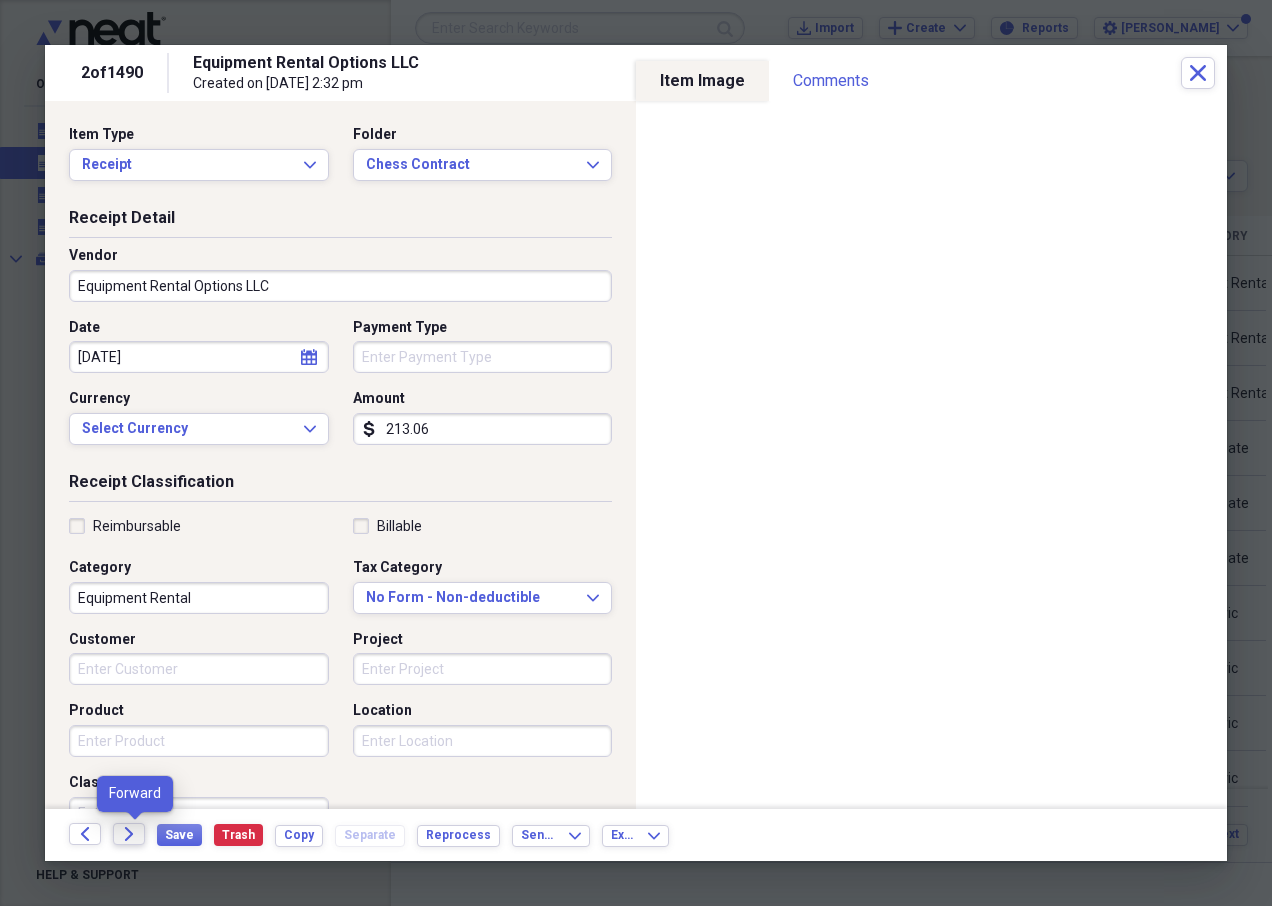 click on "Forward" 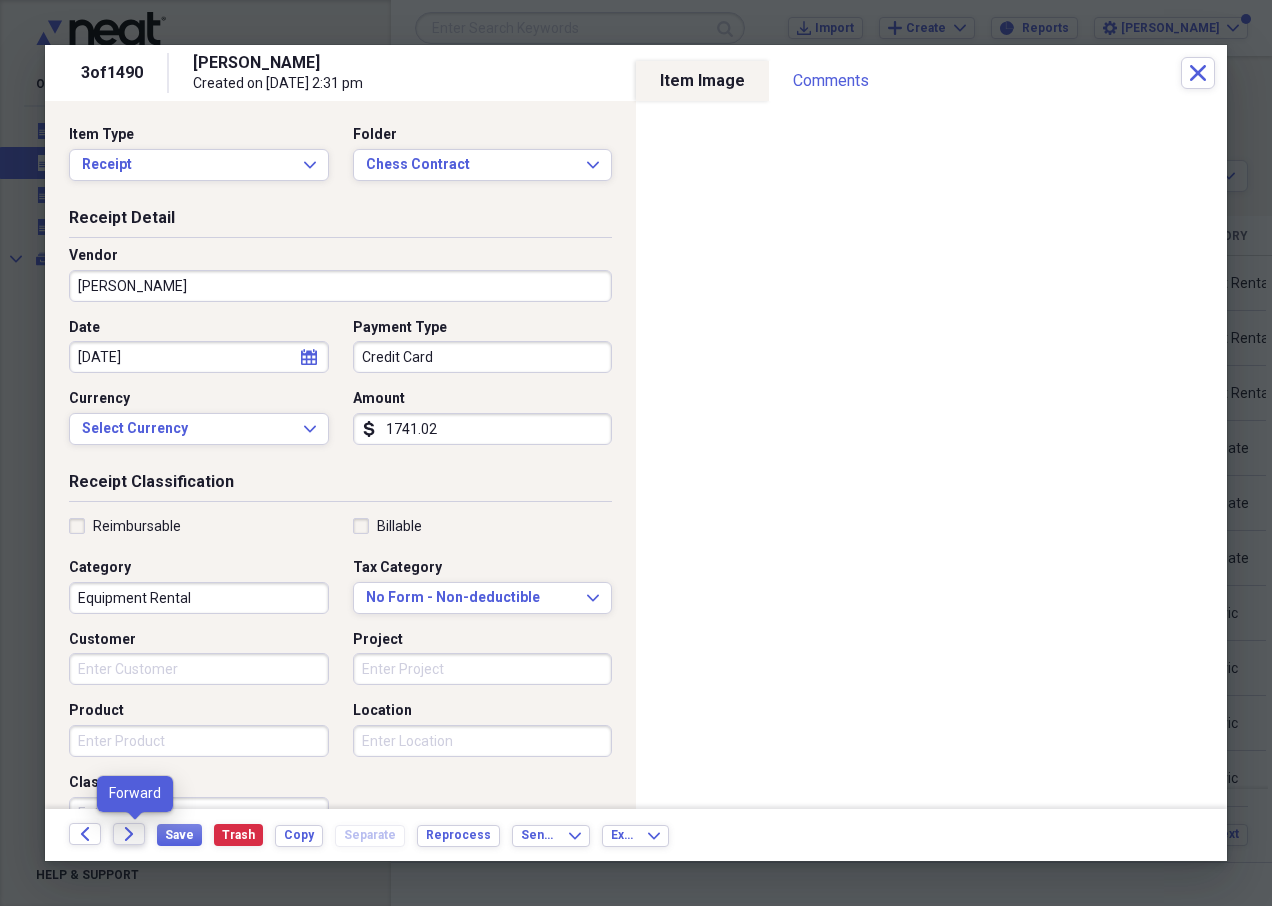 click on "Forward" 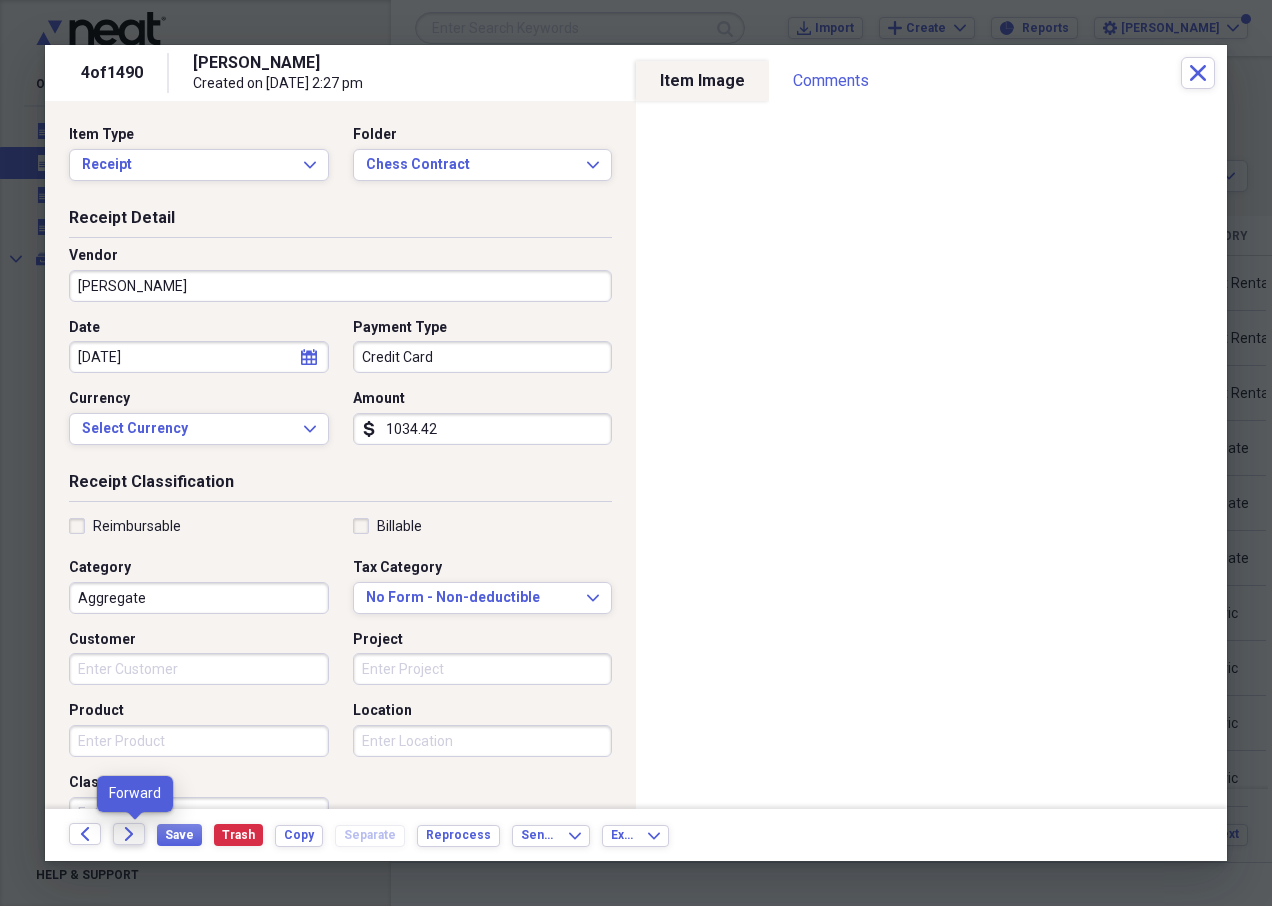 click 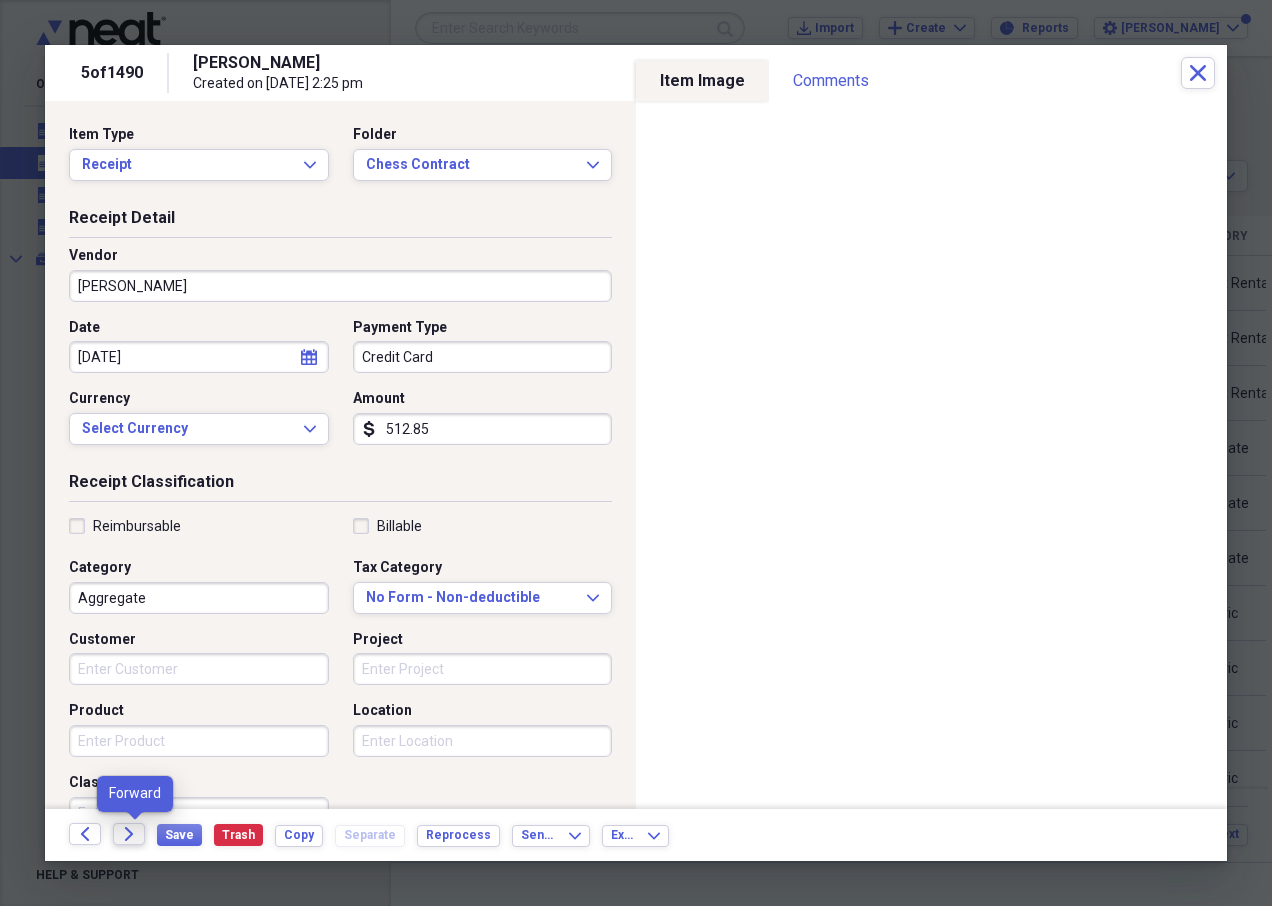 click on "Forward" at bounding box center [129, 834] 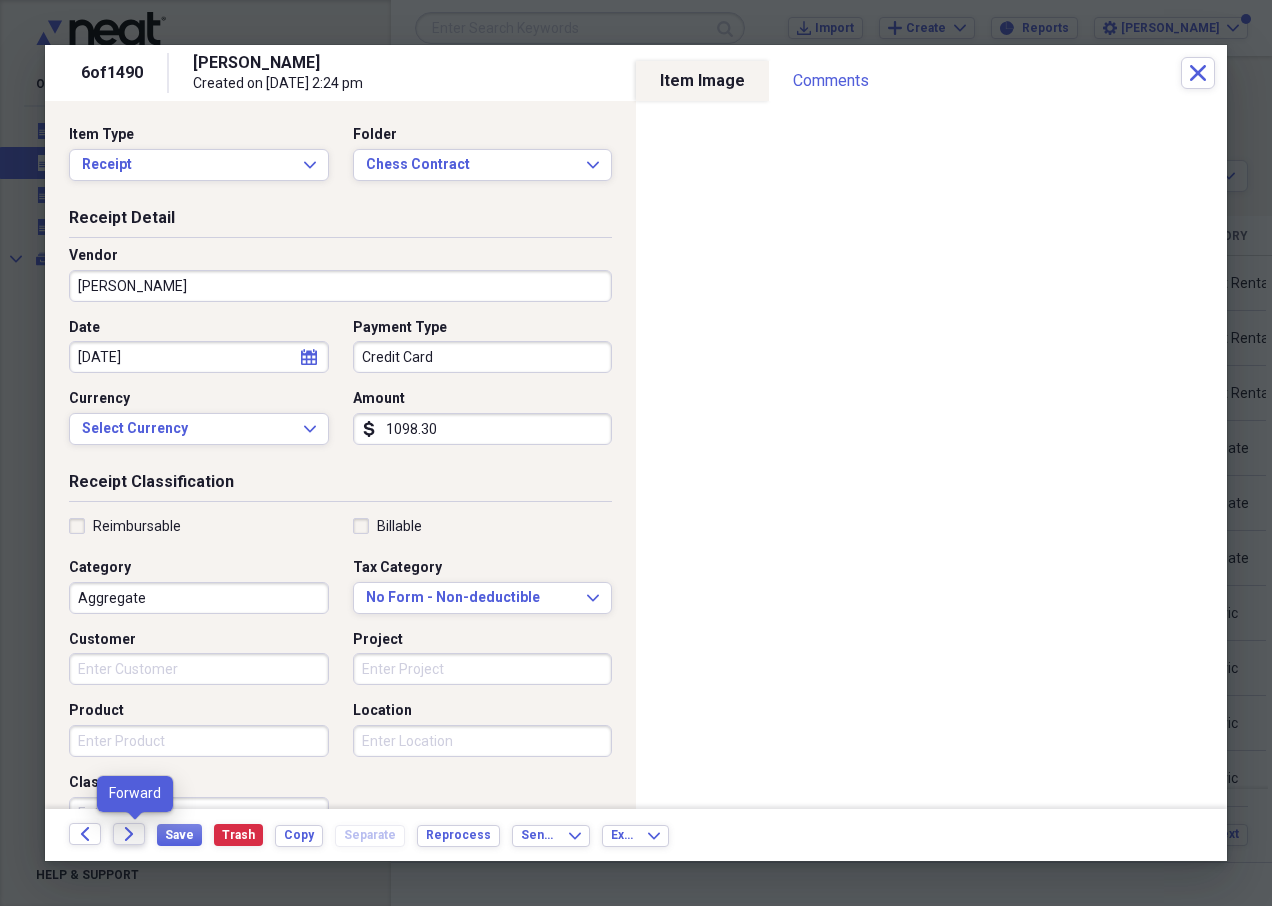 click 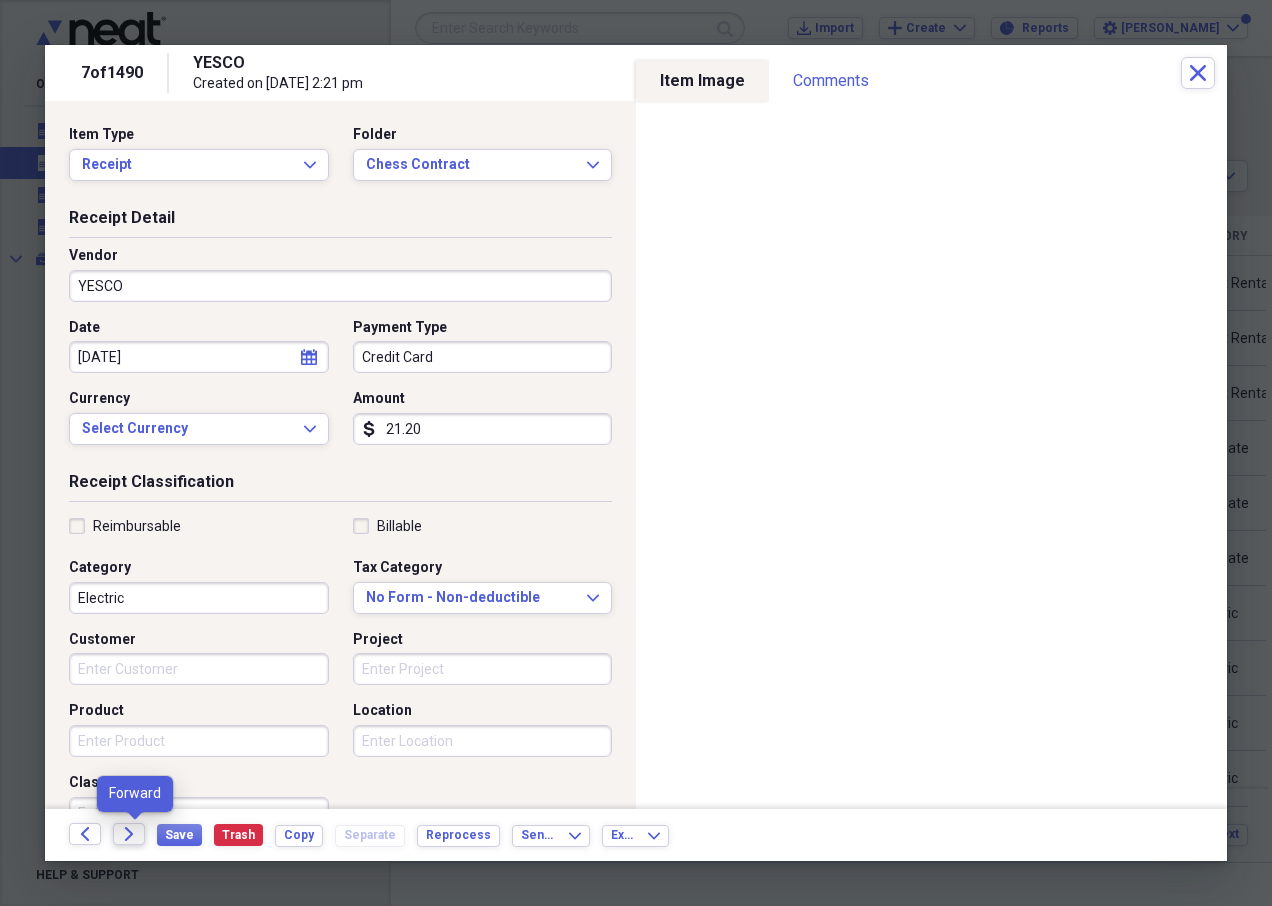 click on "Forward" 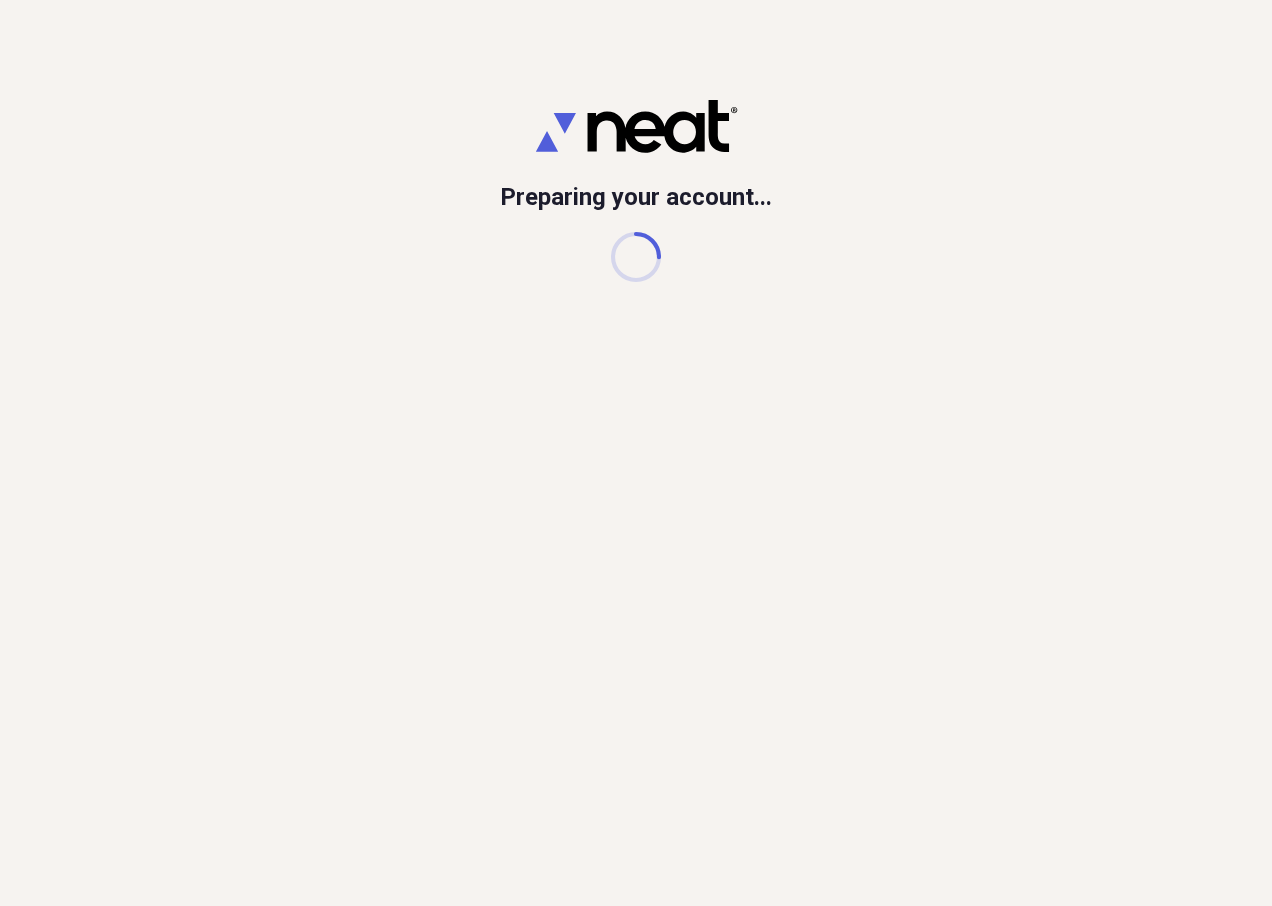 scroll, scrollTop: 0, scrollLeft: 0, axis: both 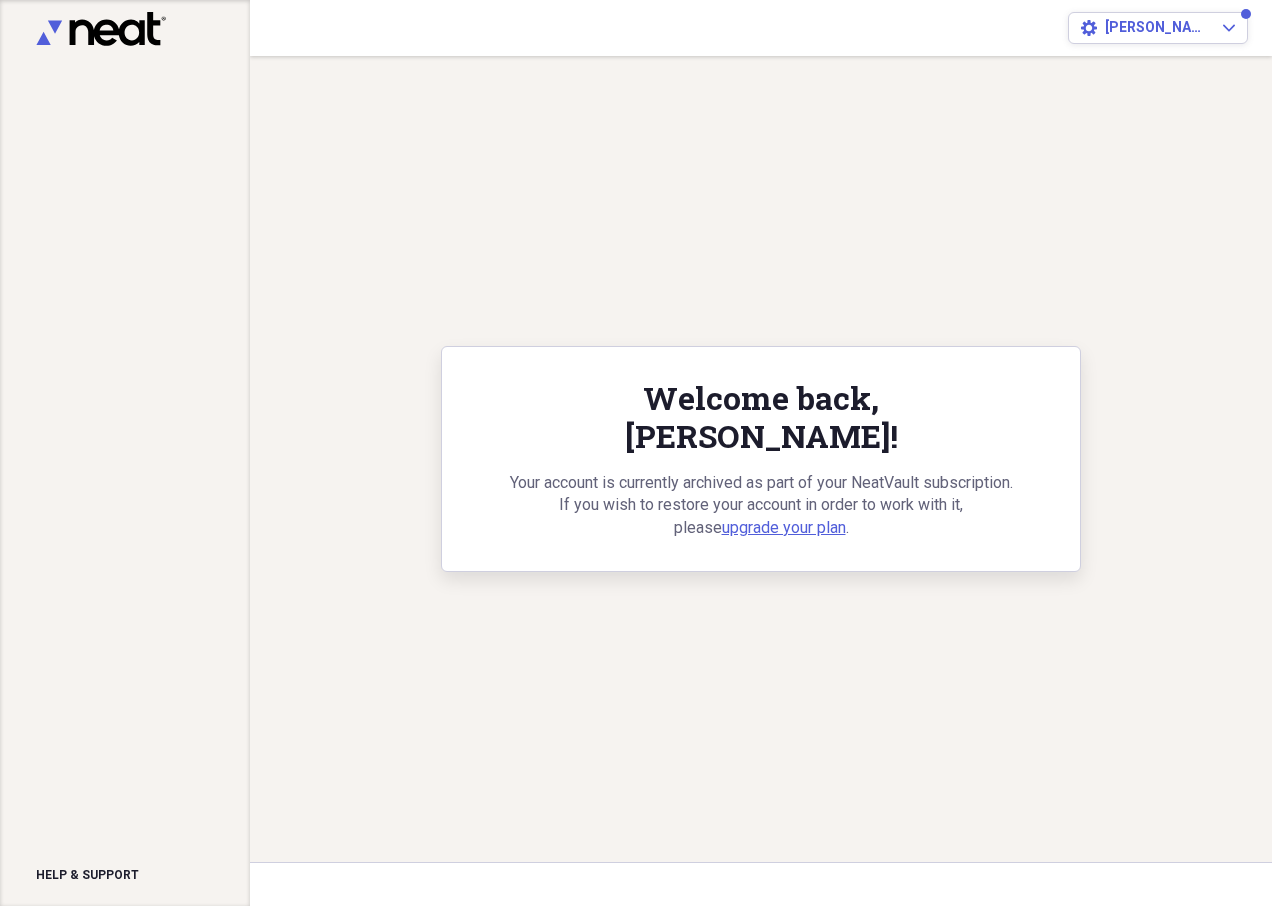 click 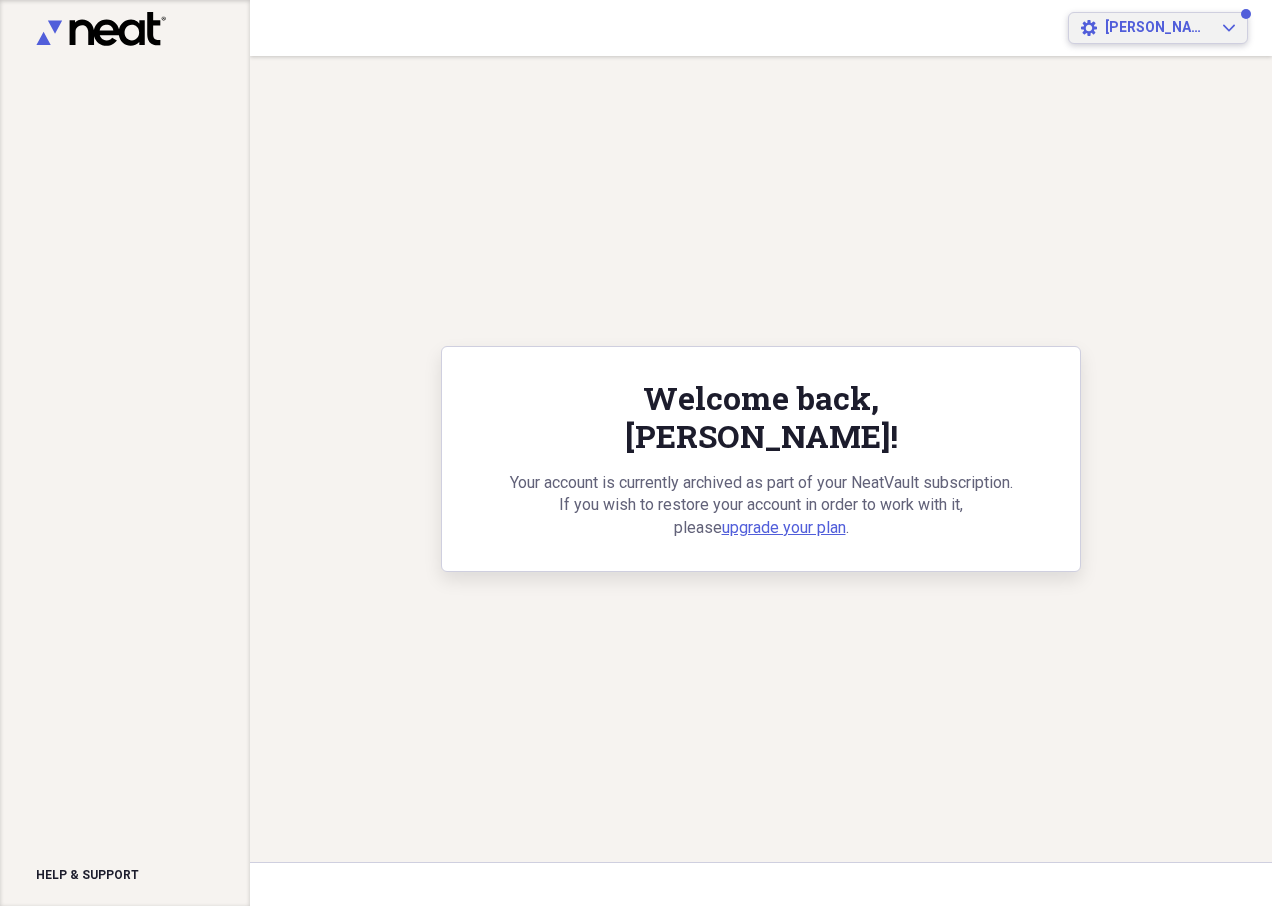 click on "Settings [PERSON_NAME] Expand" at bounding box center (1158, 28) 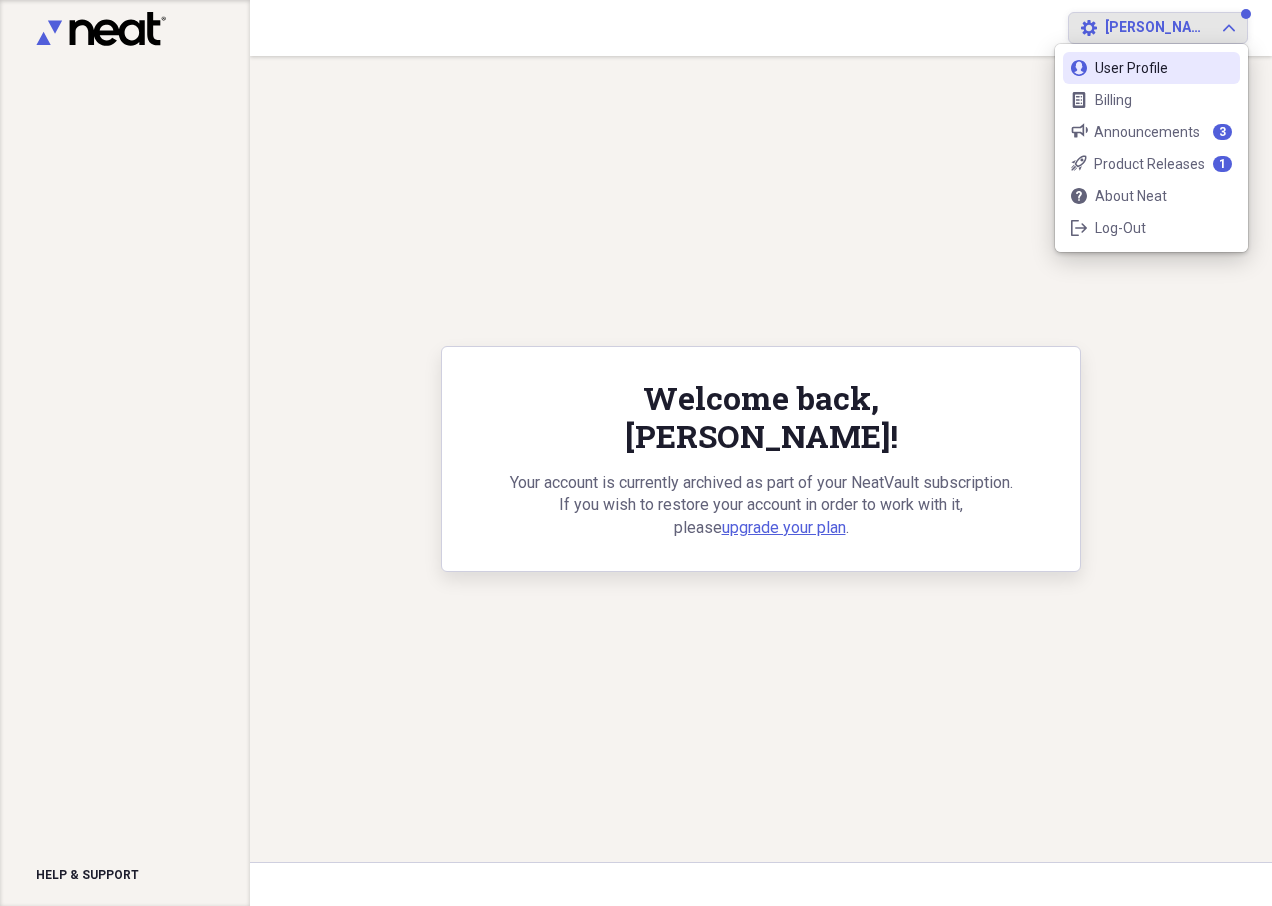 click on "User Profile" at bounding box center (1151, 68) 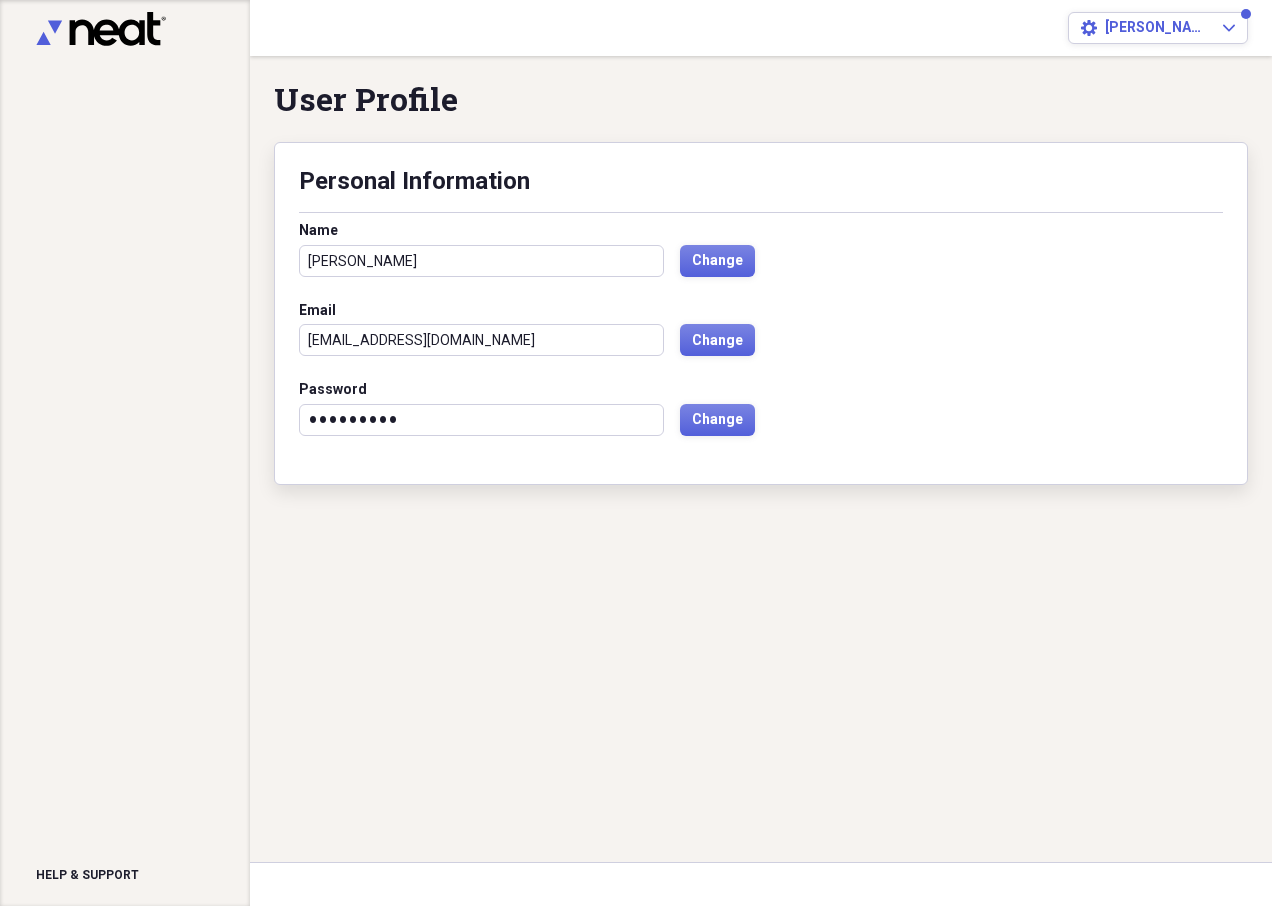 click 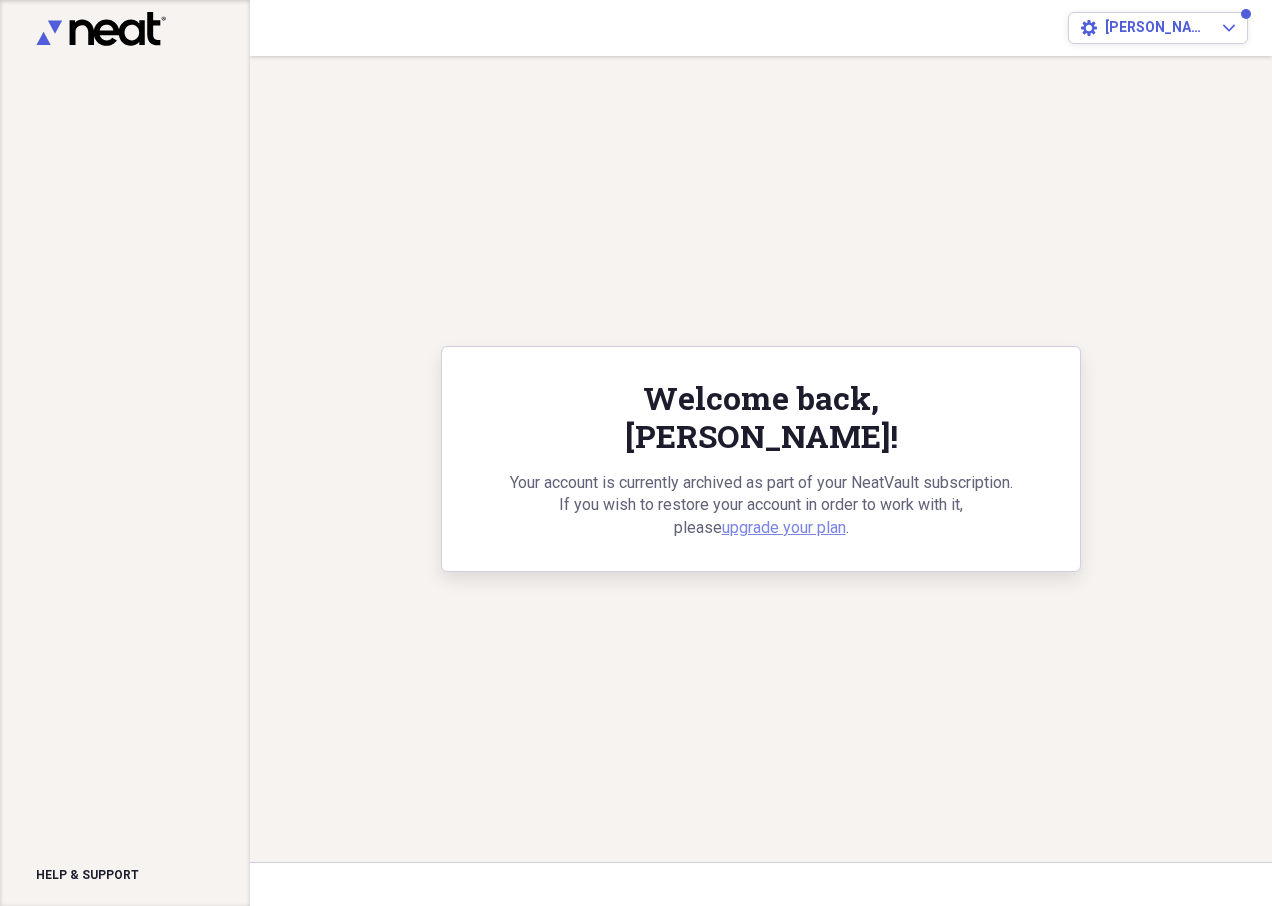 click on "upgrade your plan" at bounding box center (784, 527) 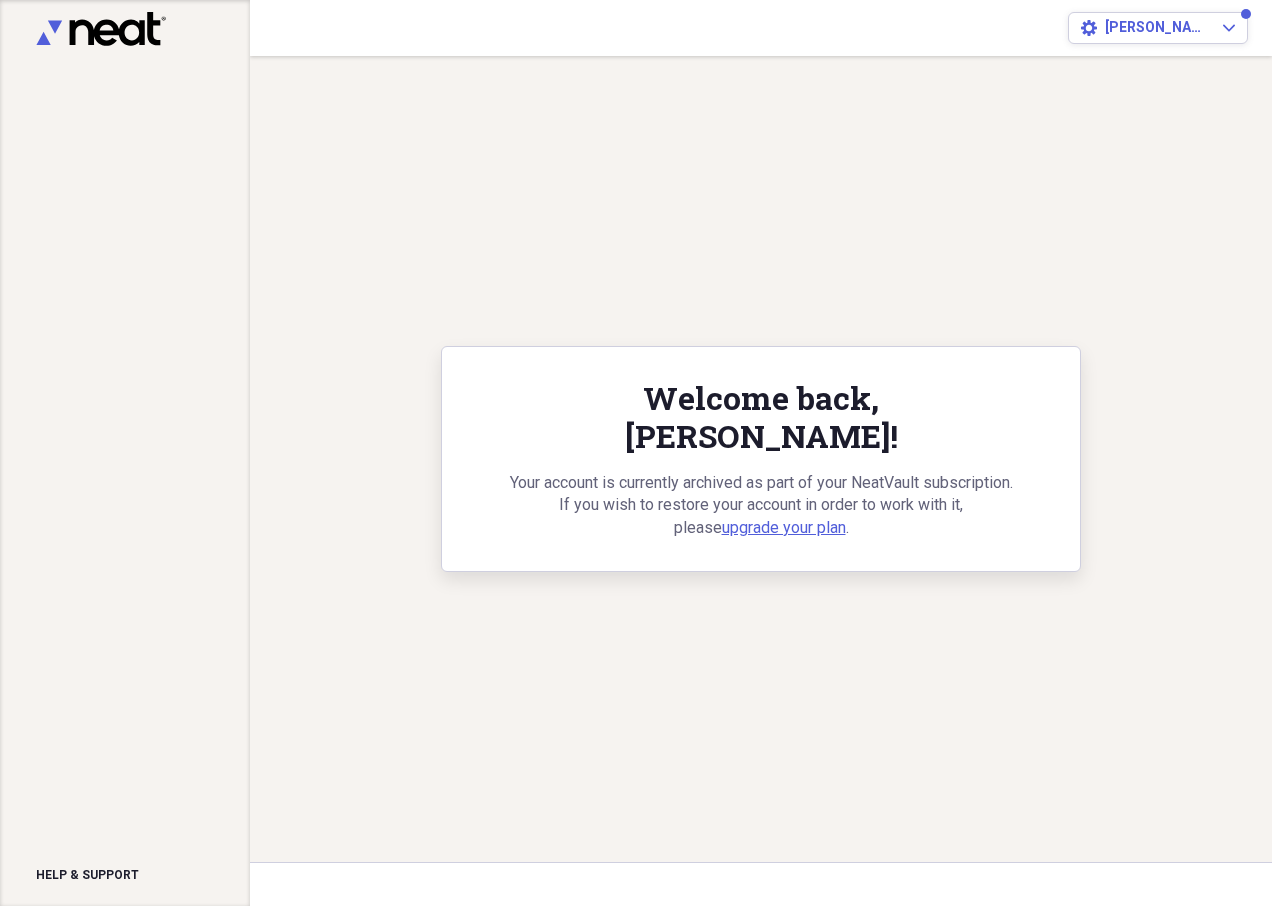 click 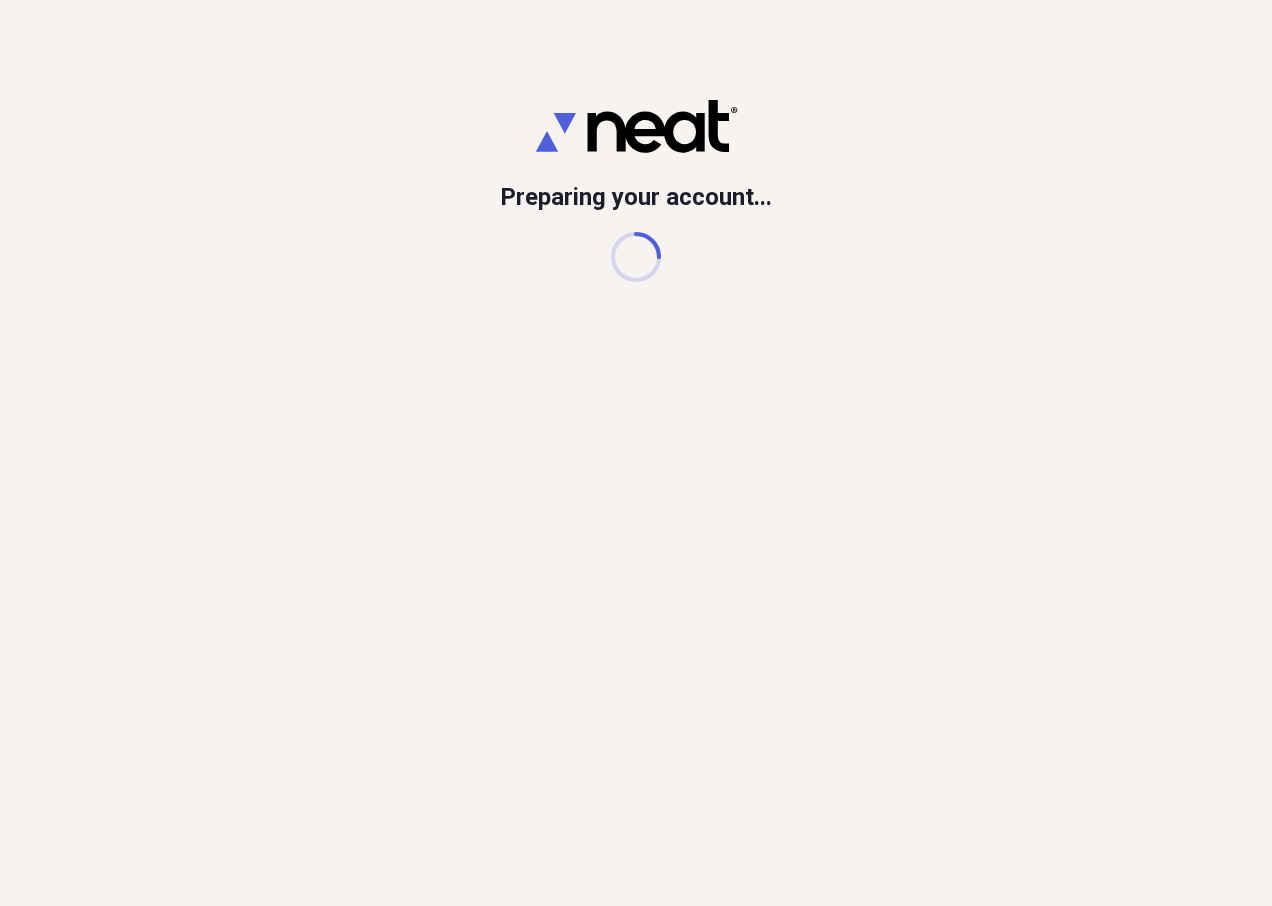 scroll, scrollTop: 0, scrollLeft: 0, axis: both 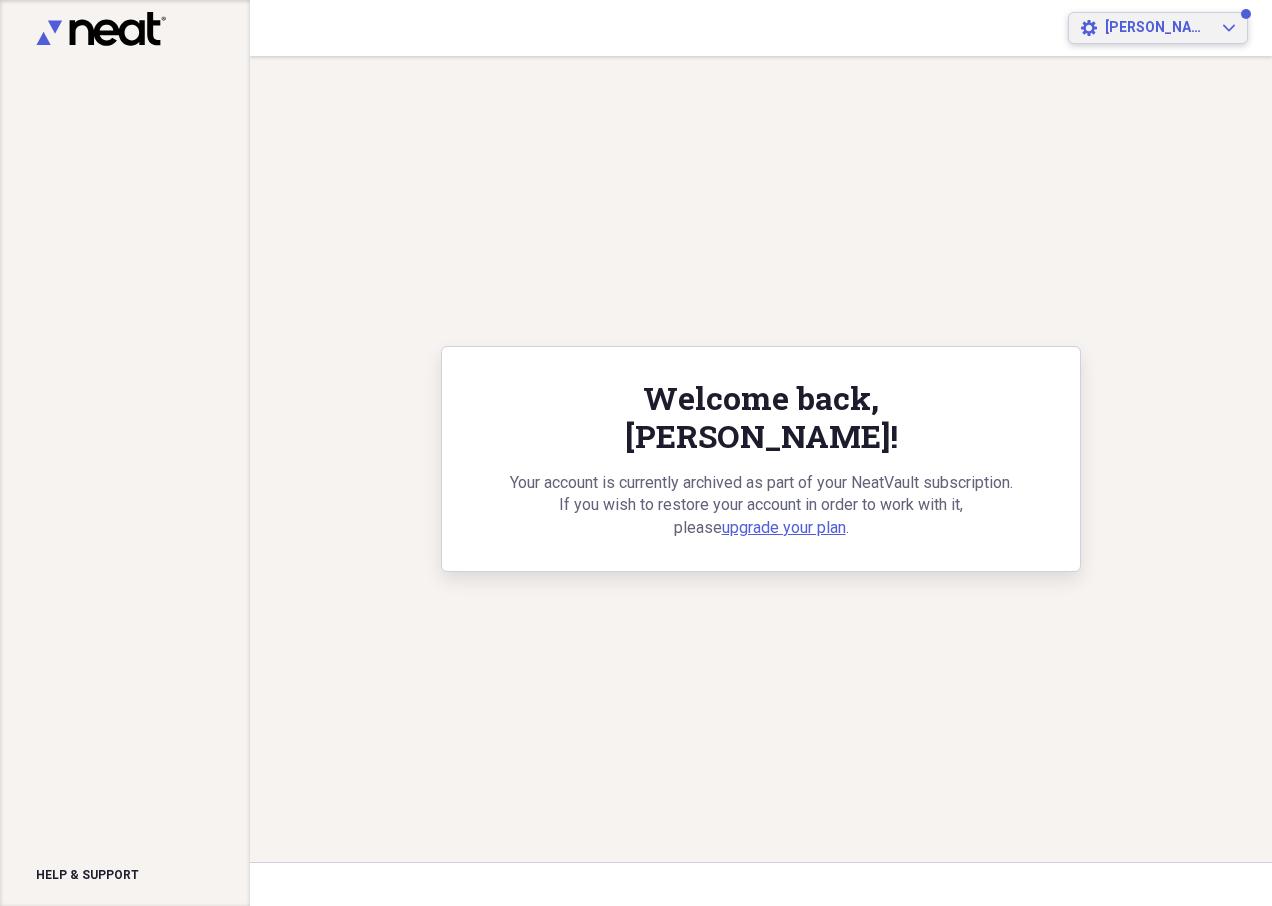 click on "Settings [PERSON_NAME] Expand" at bounding box center [1158, 28] 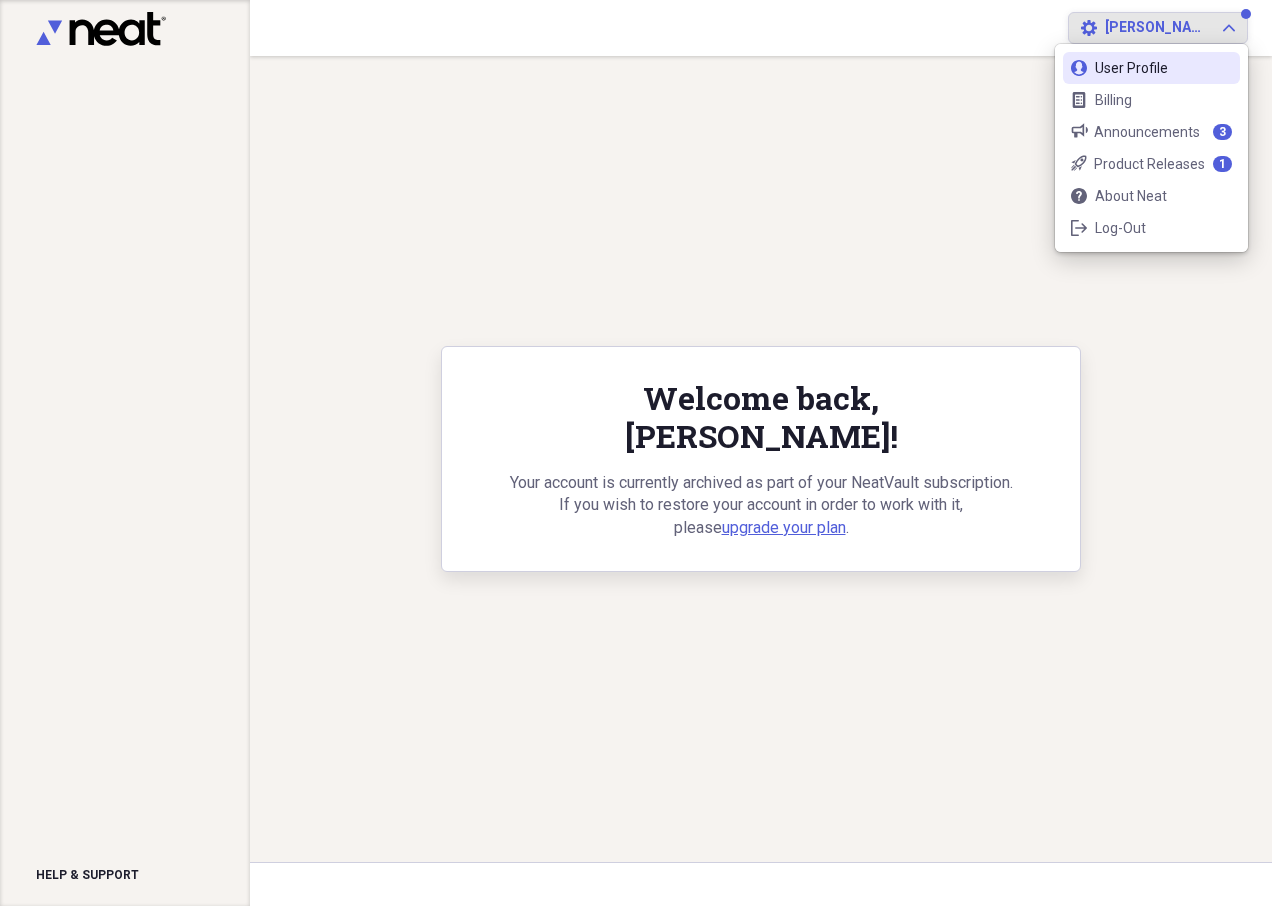 click on "User Profile" at bounding box center [1151, 68] 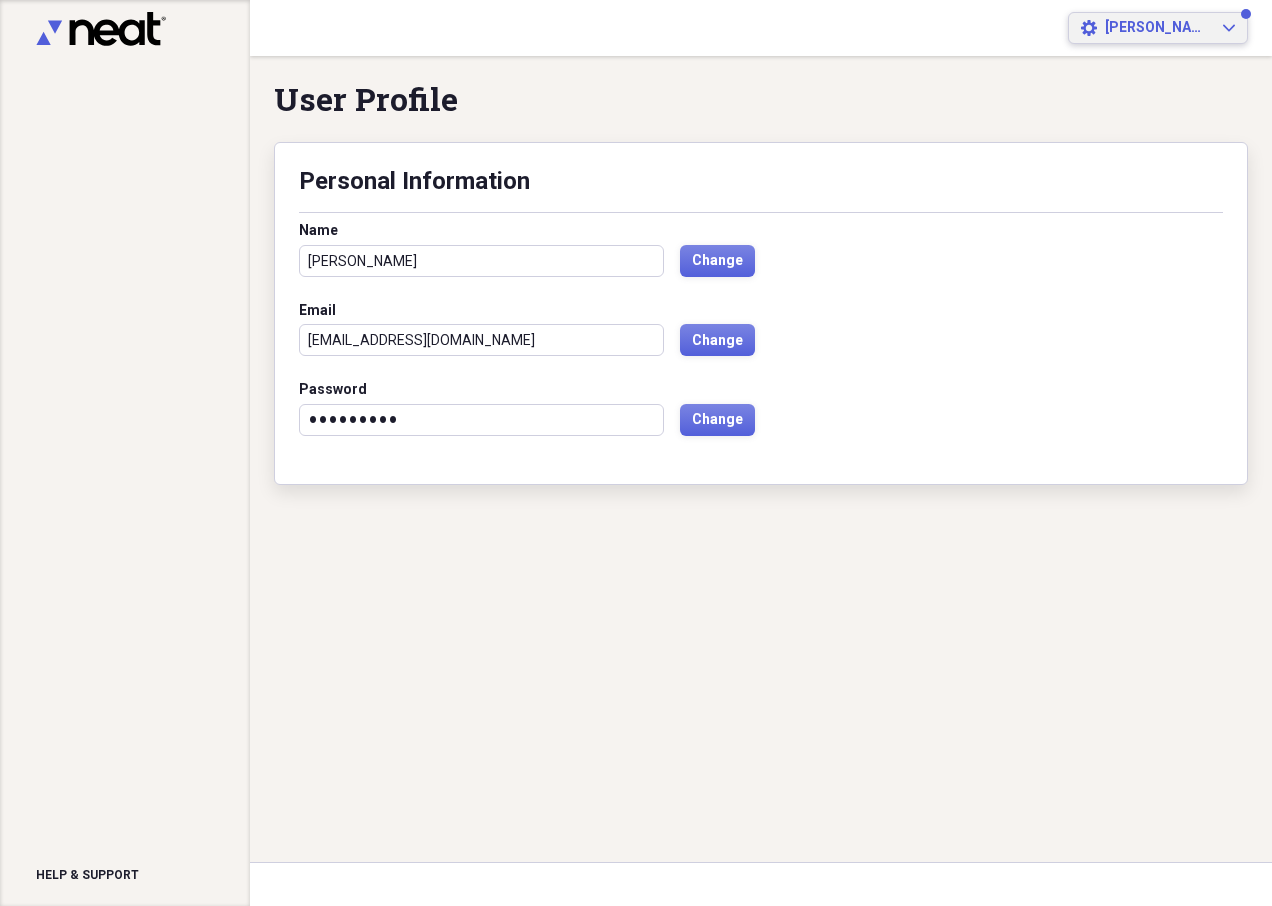 click on "[PERSON_NAME] Expand" at bounding box center (1170, 28) 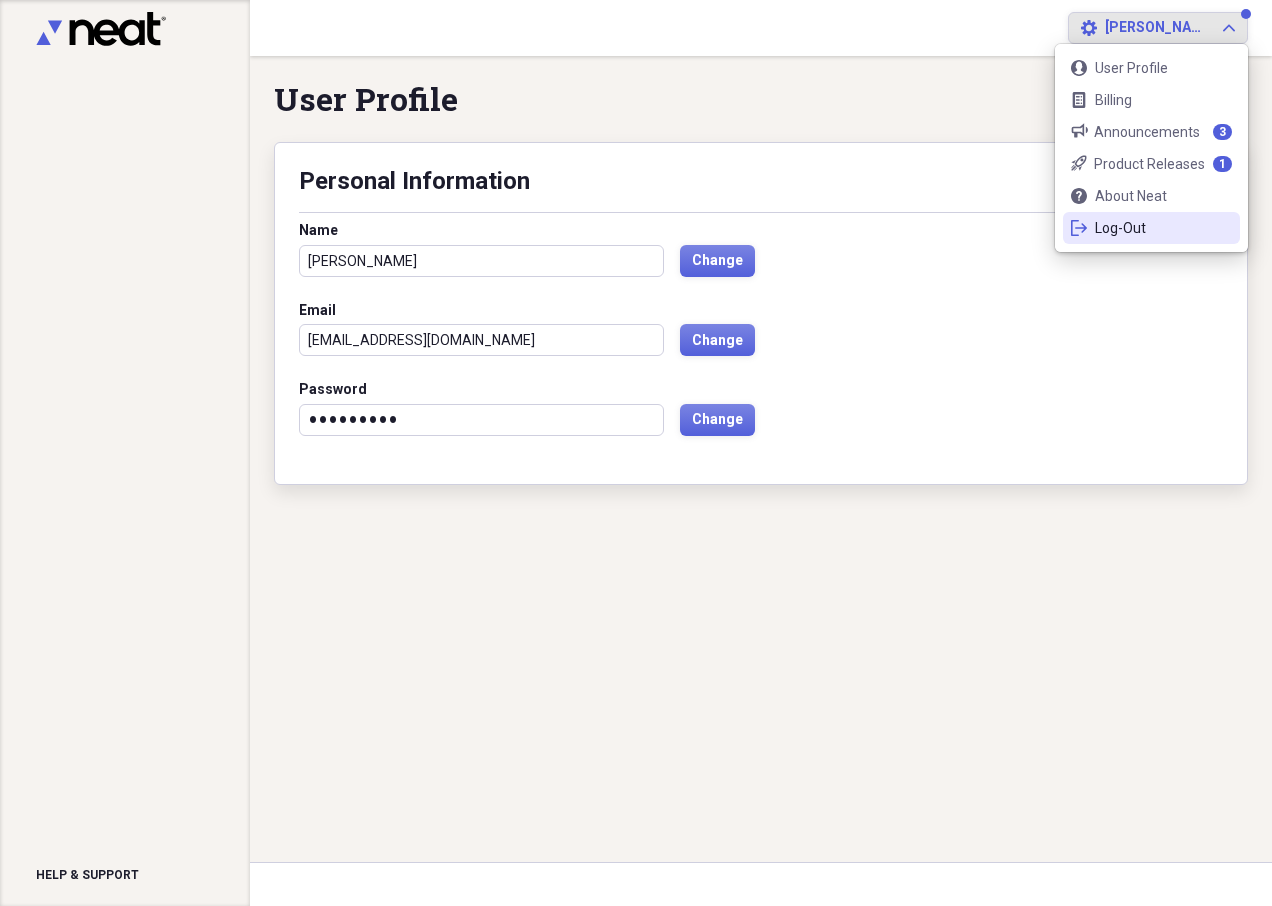 click on "Log-Out" at bounding box center [1151, 228] 